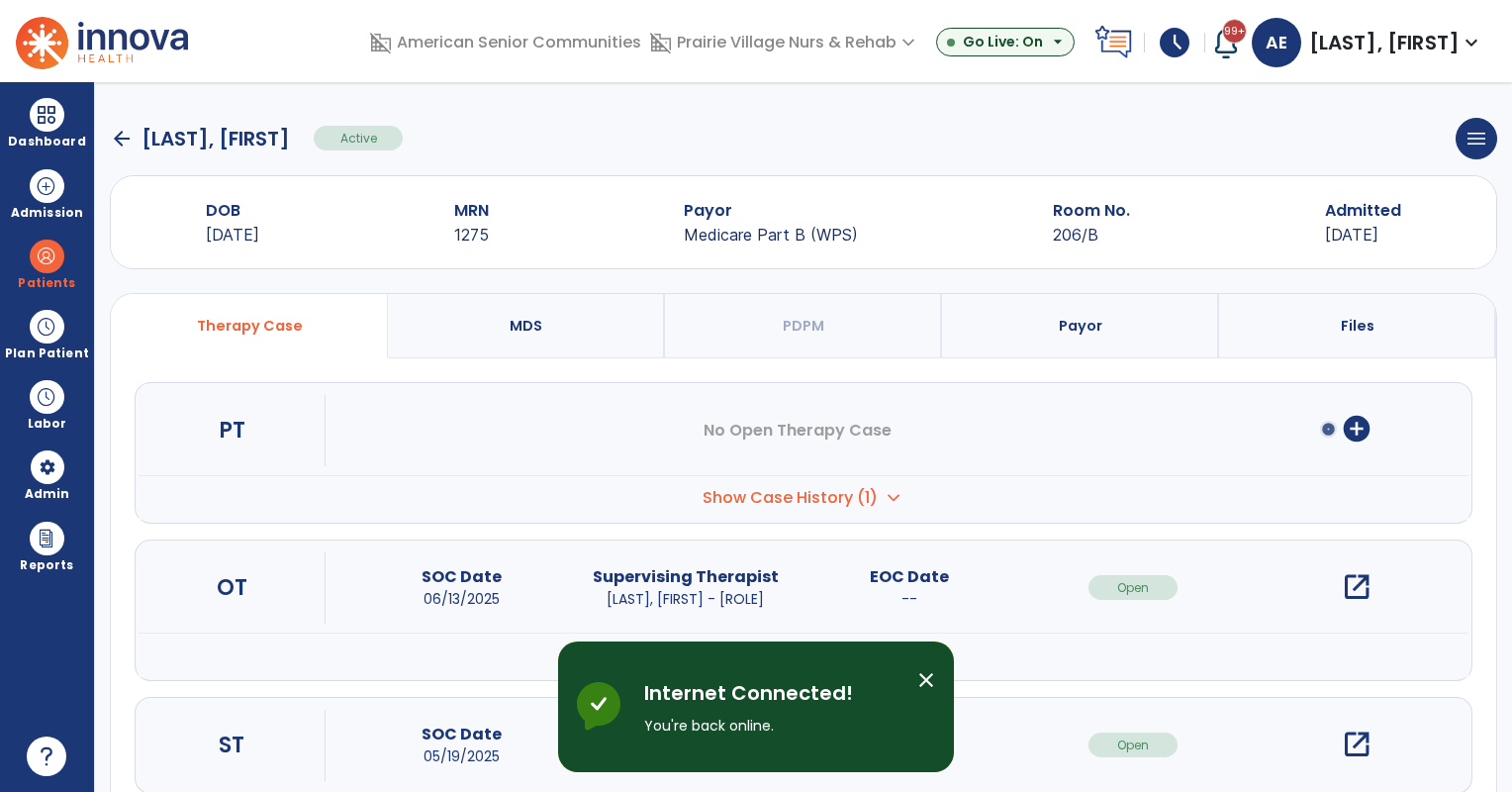 scroll, scrollTop: 0, scrollLeft: 0, axis: both 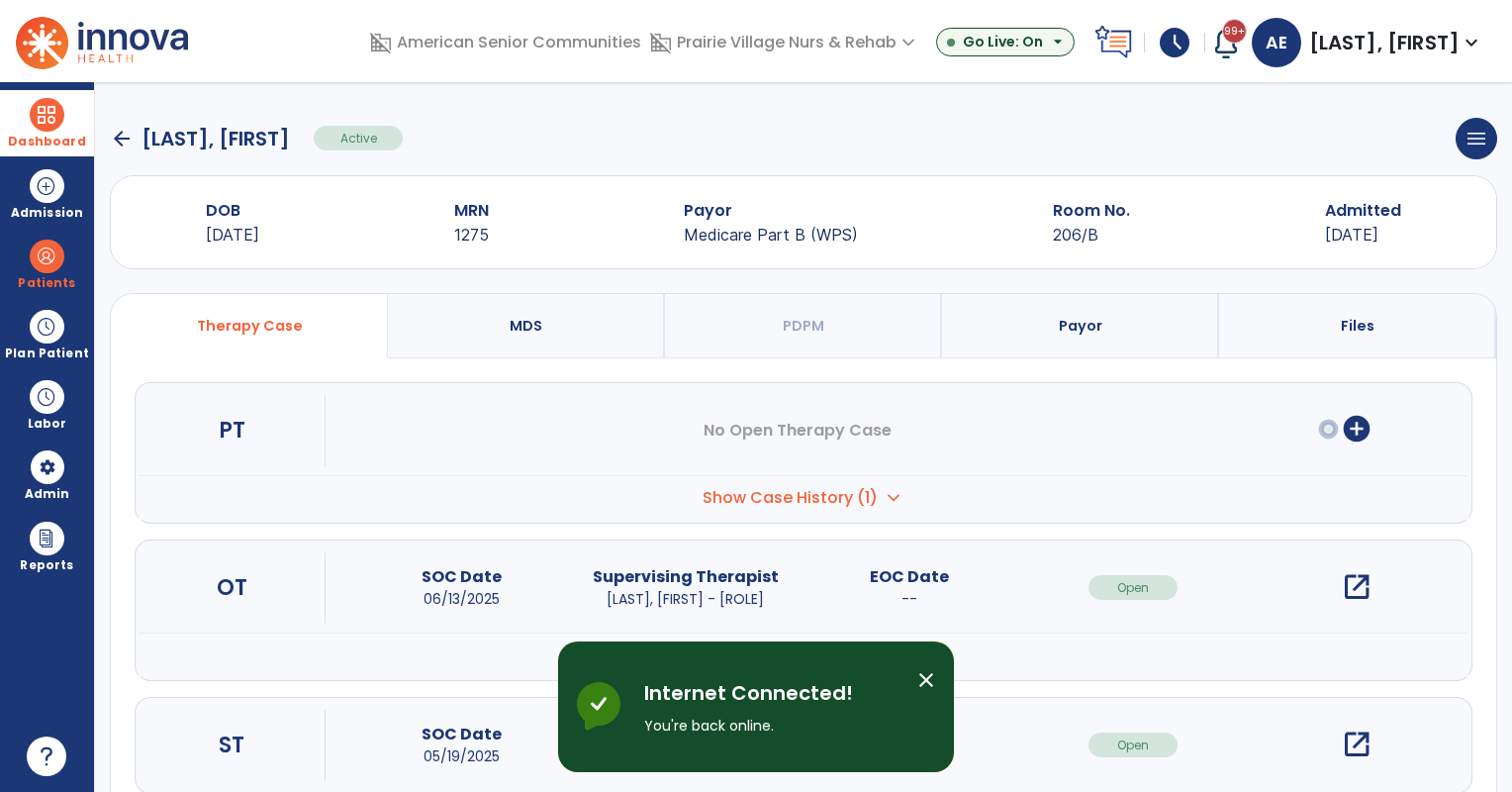 click at bounding box center [47, 115] 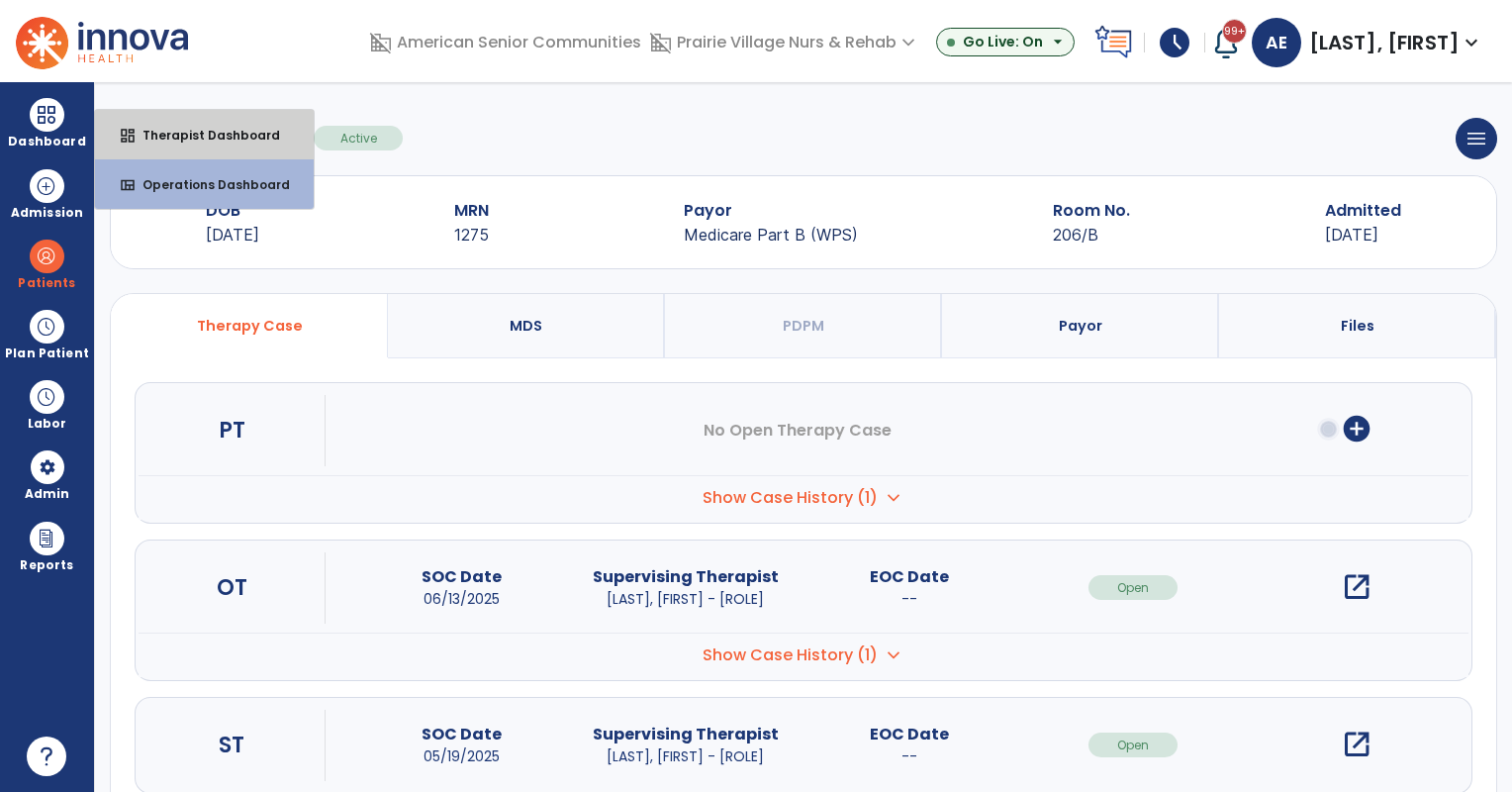 drag, startPoint x: 156, startPoint y: 115, endPoint x: 333, endPoint y: 86, distance: 179.35997 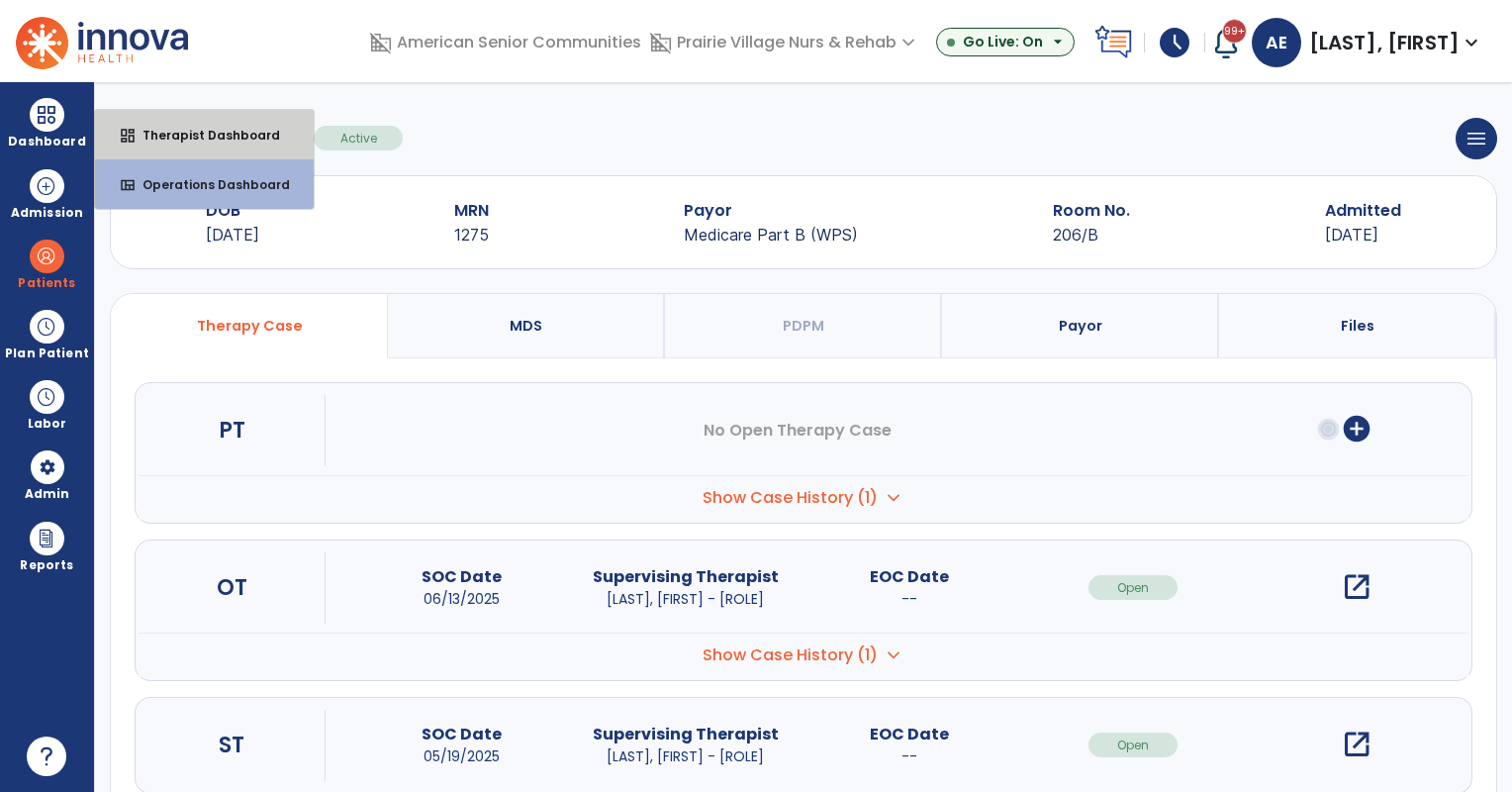 click on "dashboard  Therapist Dashboard" at bounding box center [204, 135] 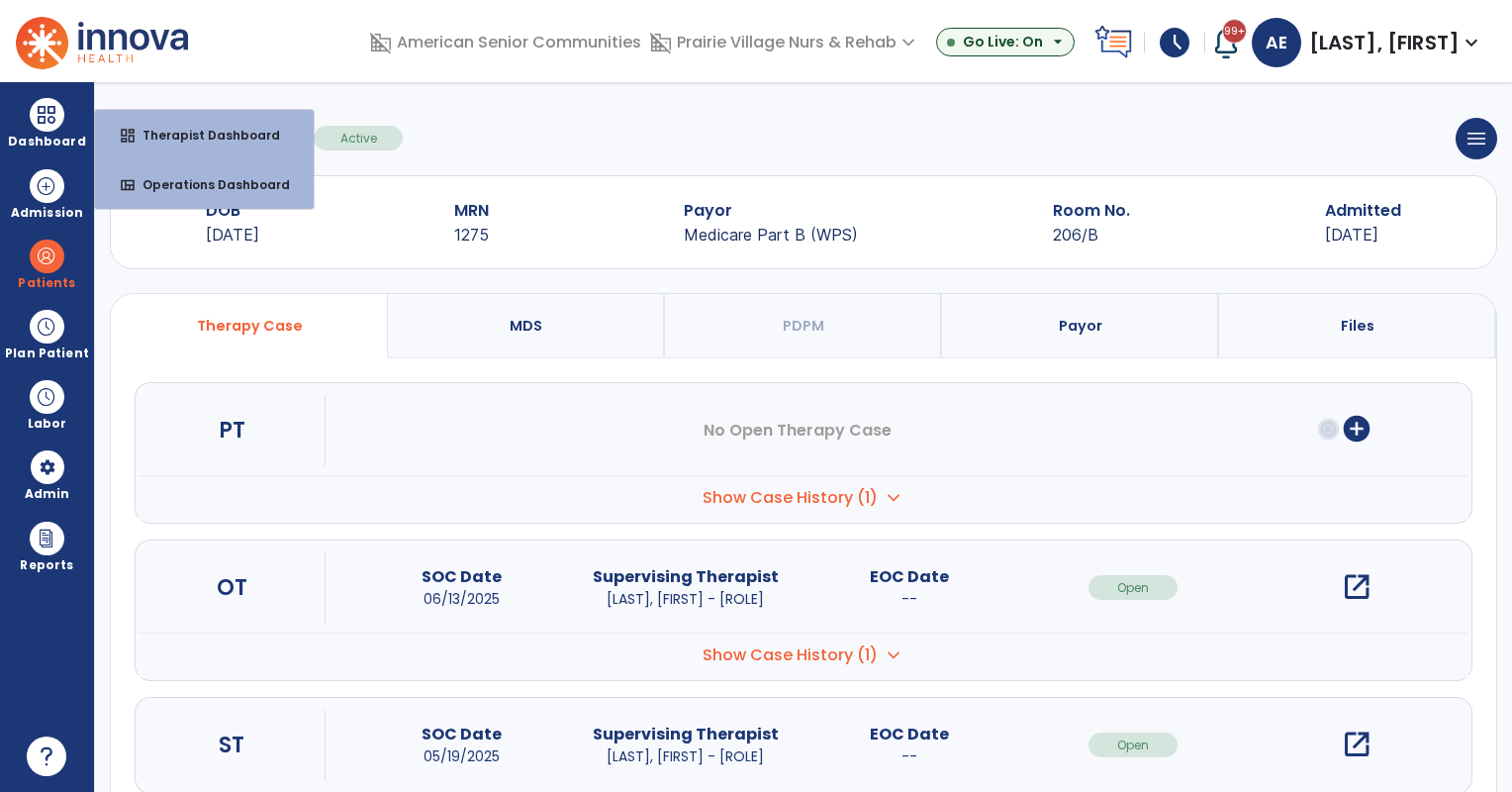select on "****" 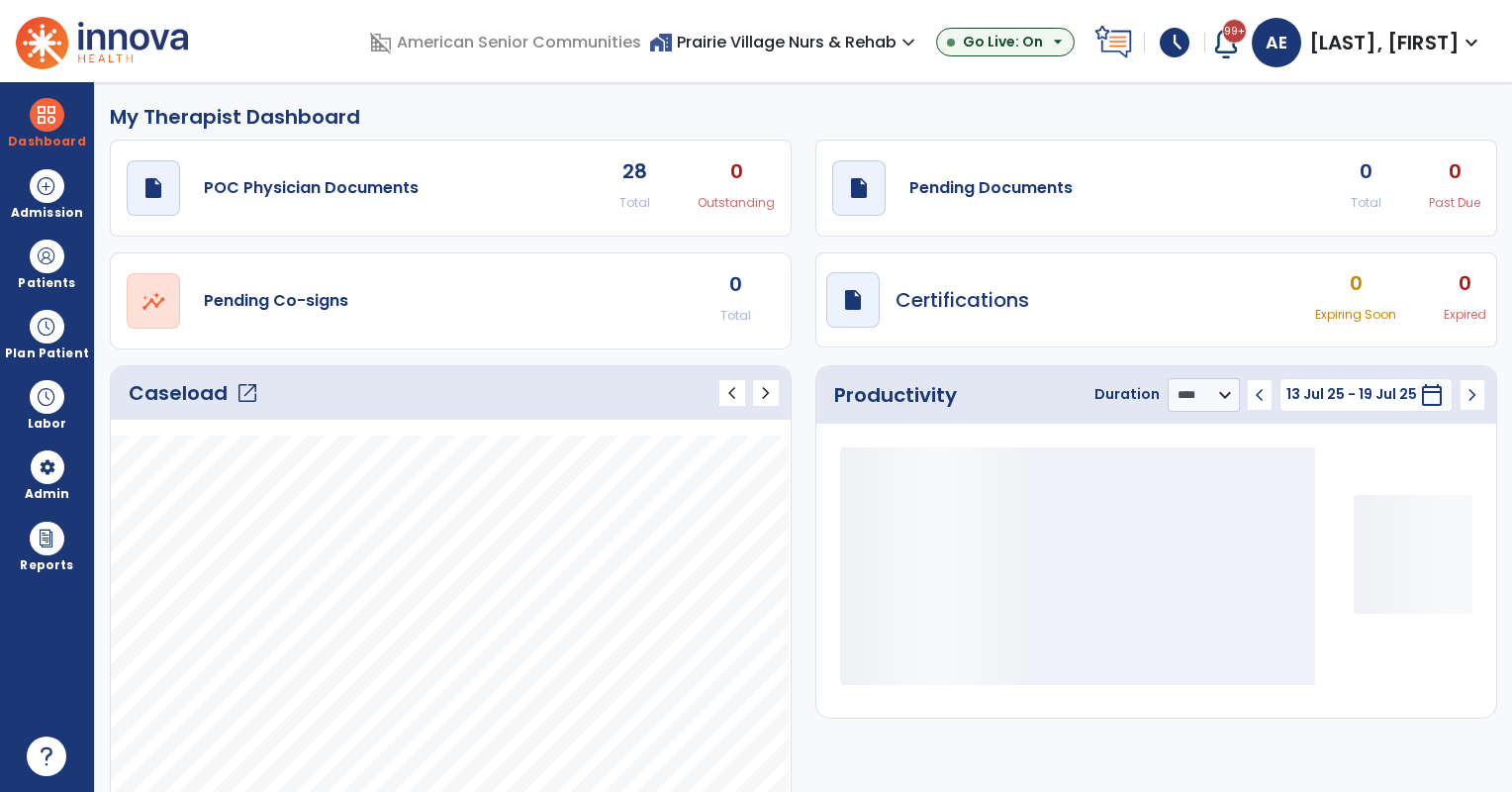 click on "home_work   Prairie Village Nurs & Rehab   expand_more   ASC-Sandbox   Eastgate Manor Nursing & Rehab   Prairie Village Nurs & Rehab  Go Live: On  arrow_drop_down" at bounding box center [868, 43] 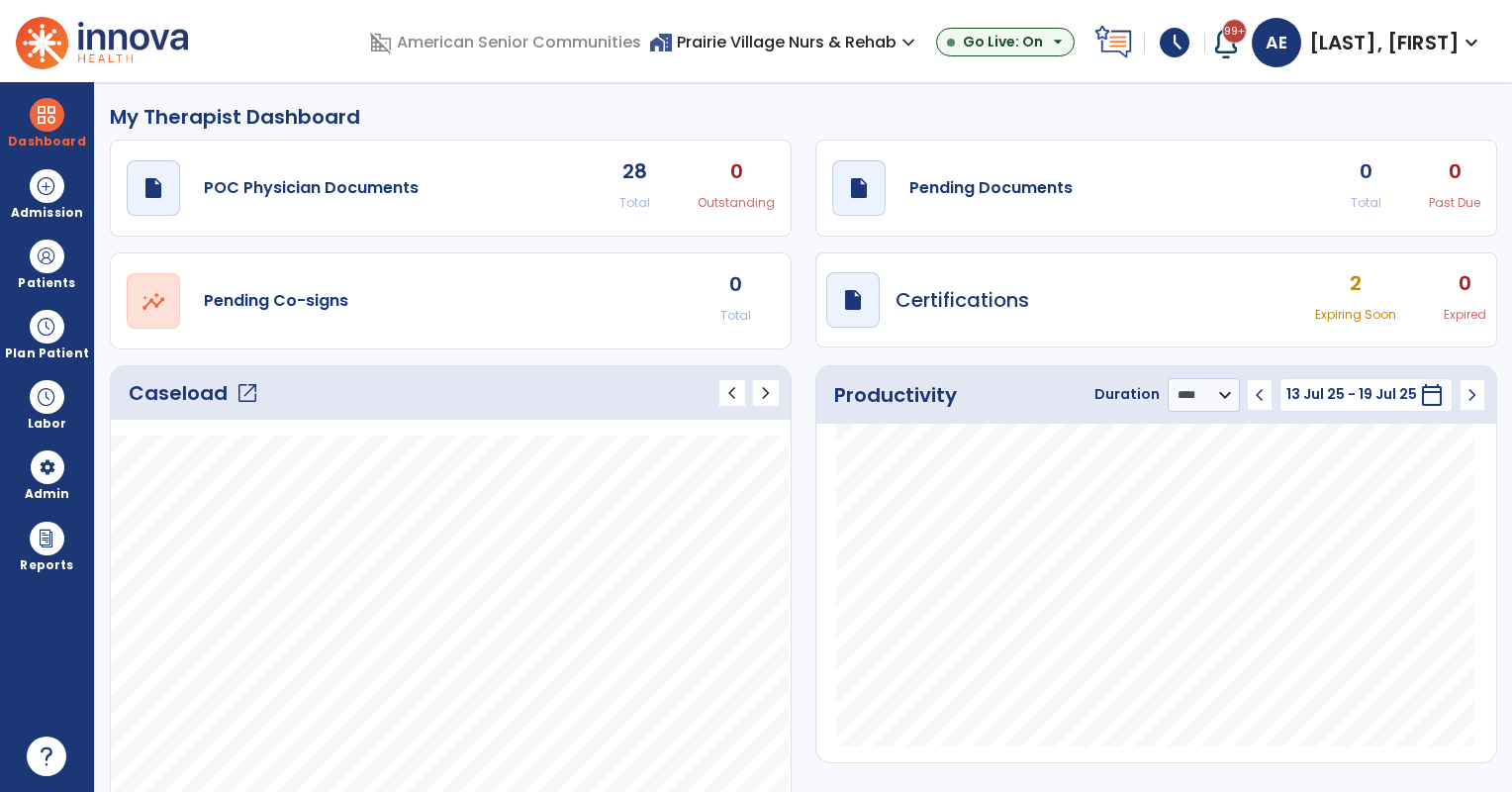 click on "home_work   Prairie Village Nurs & Rehab   expand_more" at bounding box center [785, 42] 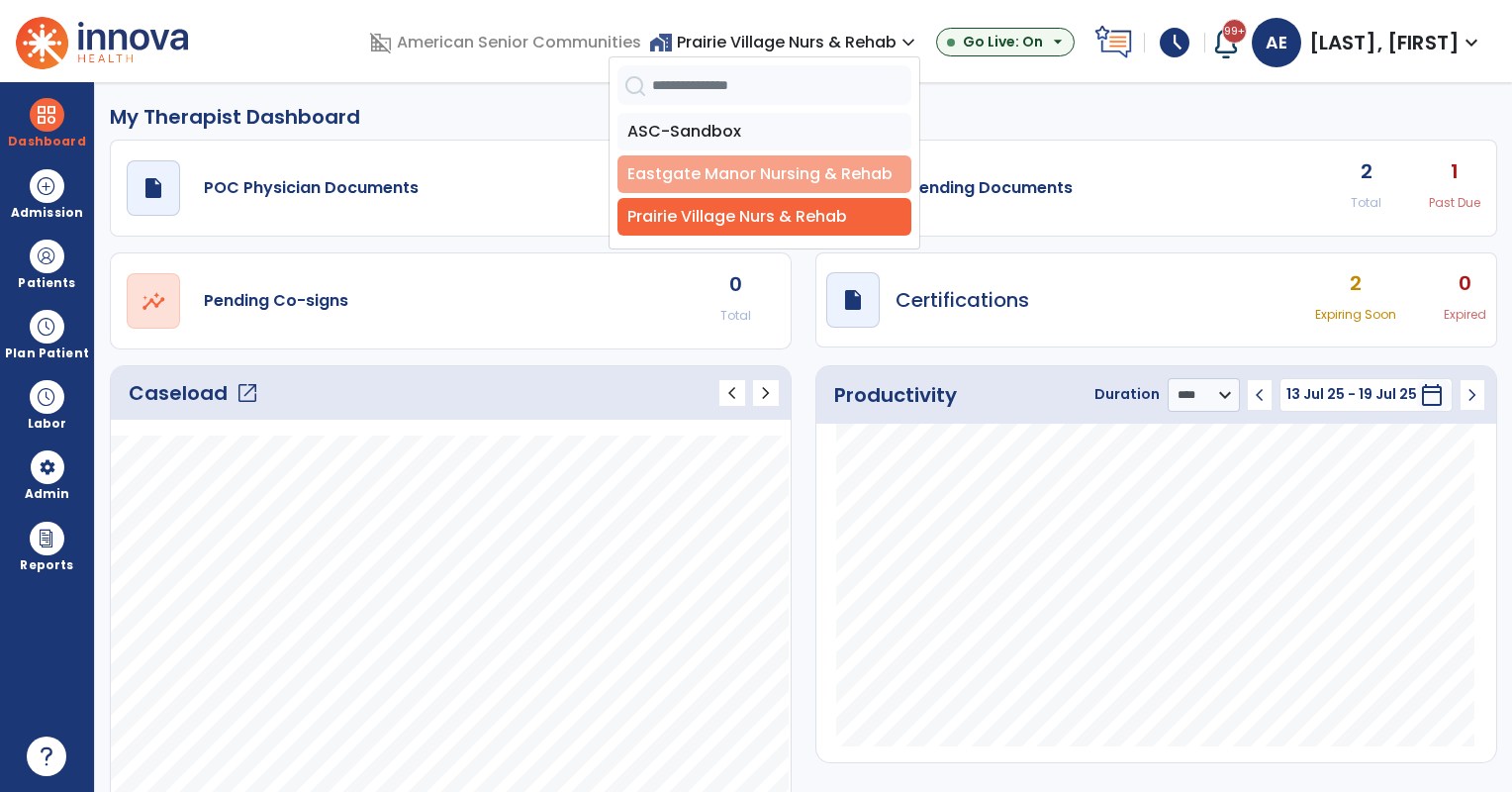 click on "Eastgate Manor Nursing & Rehab" at bounding box center (764, 174) 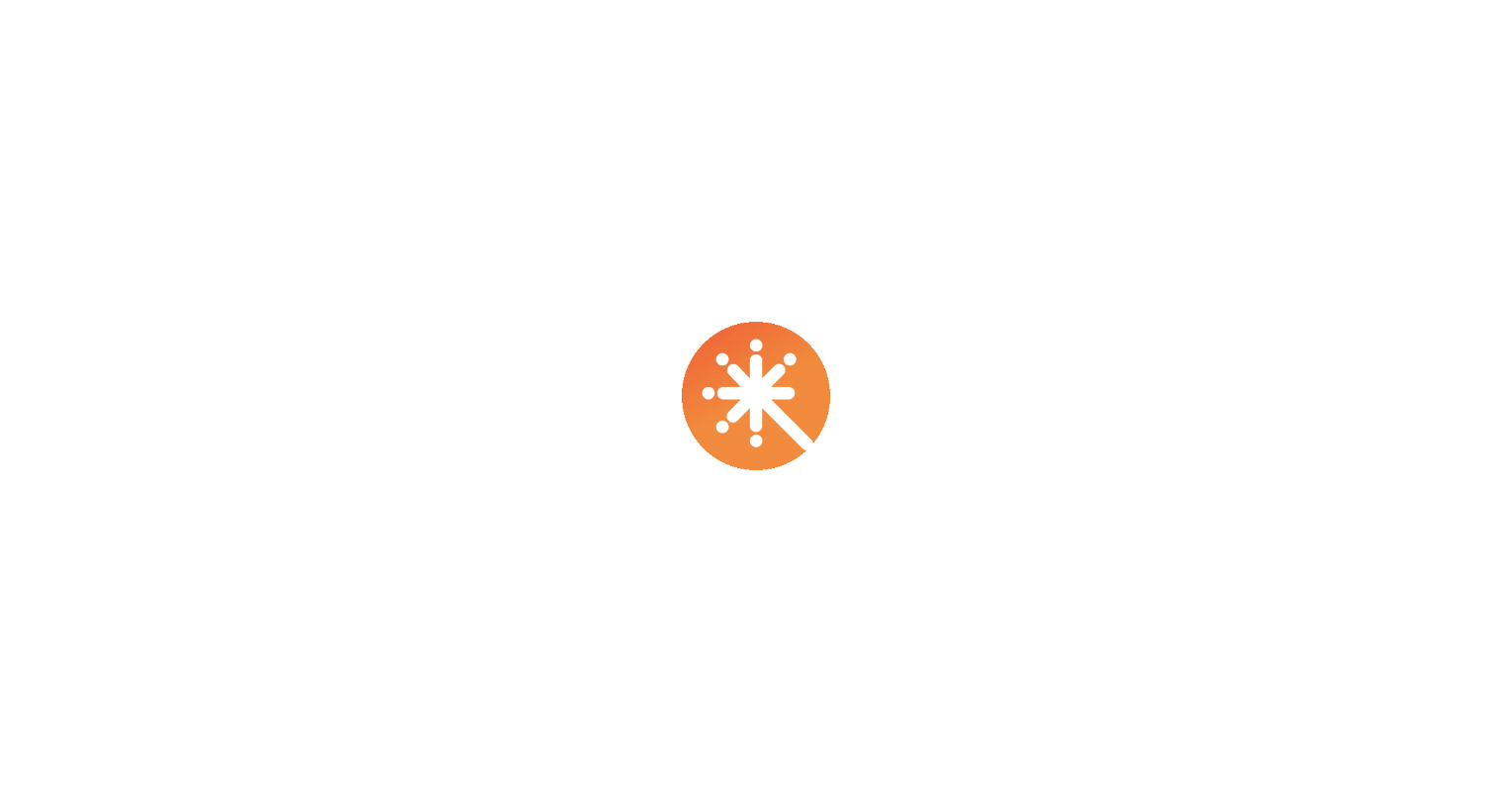 scroll, scrollTop: 0, scrollLeft: 0, axis: both 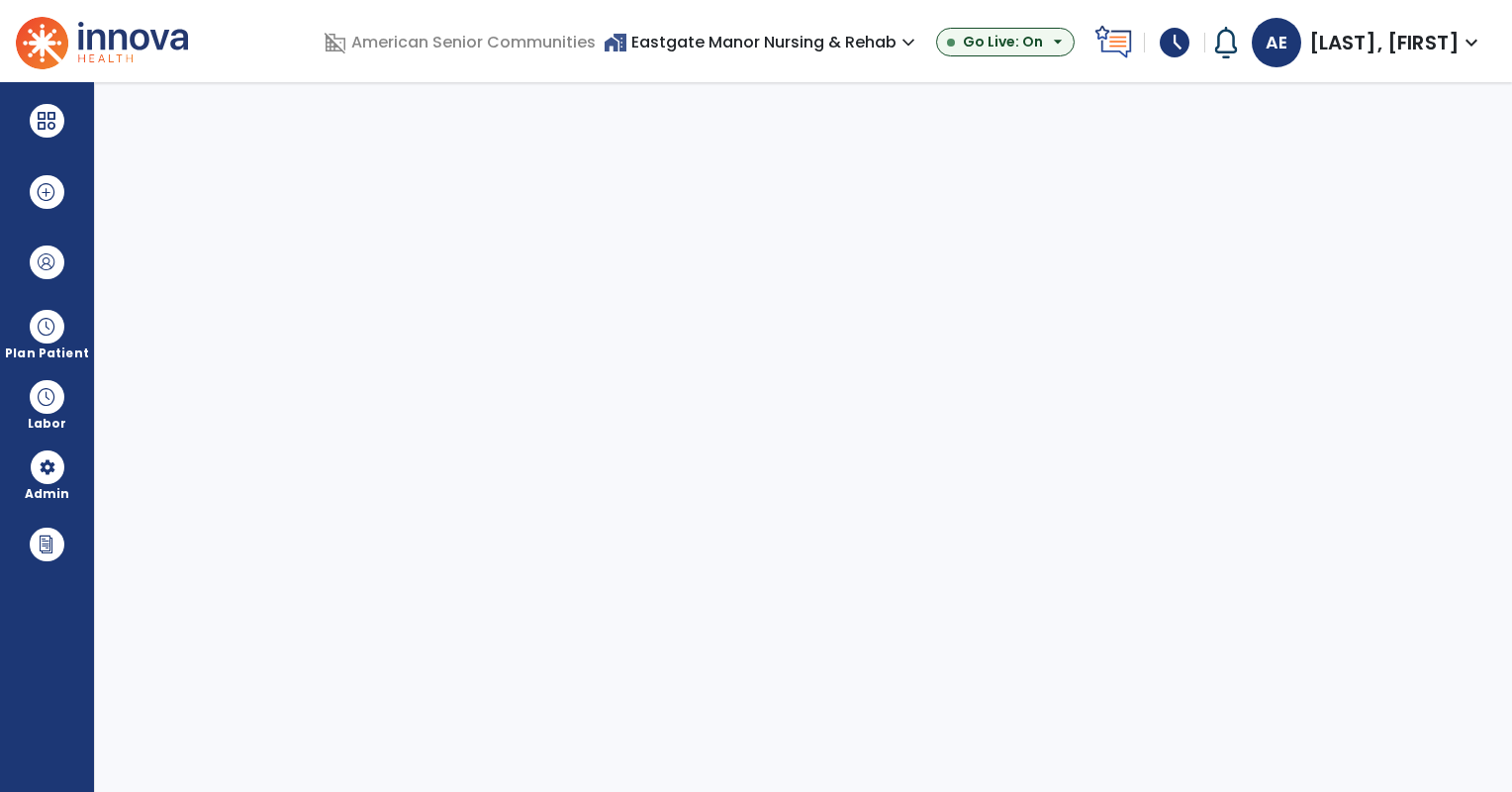 select on "***" 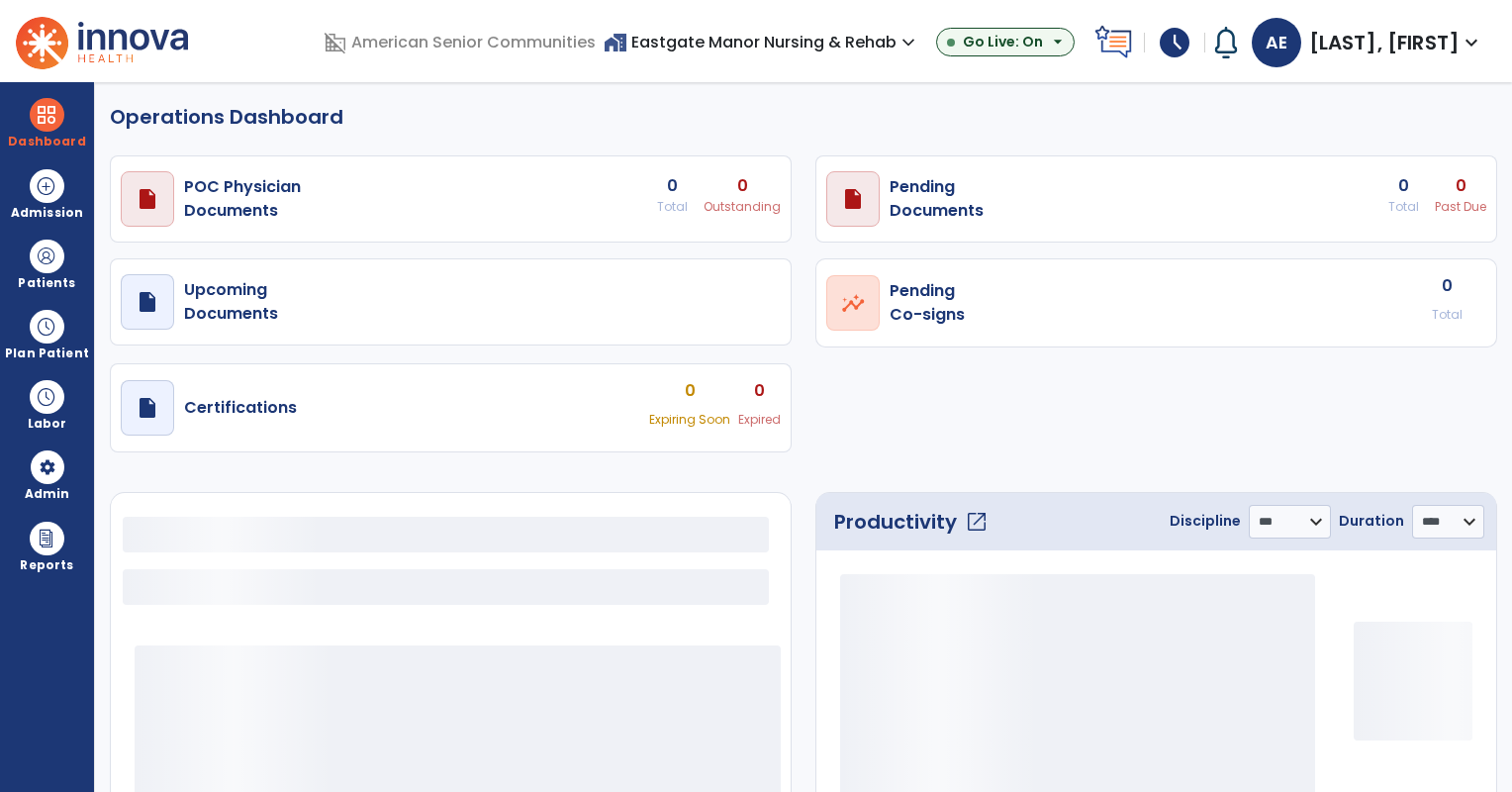 select on "***" 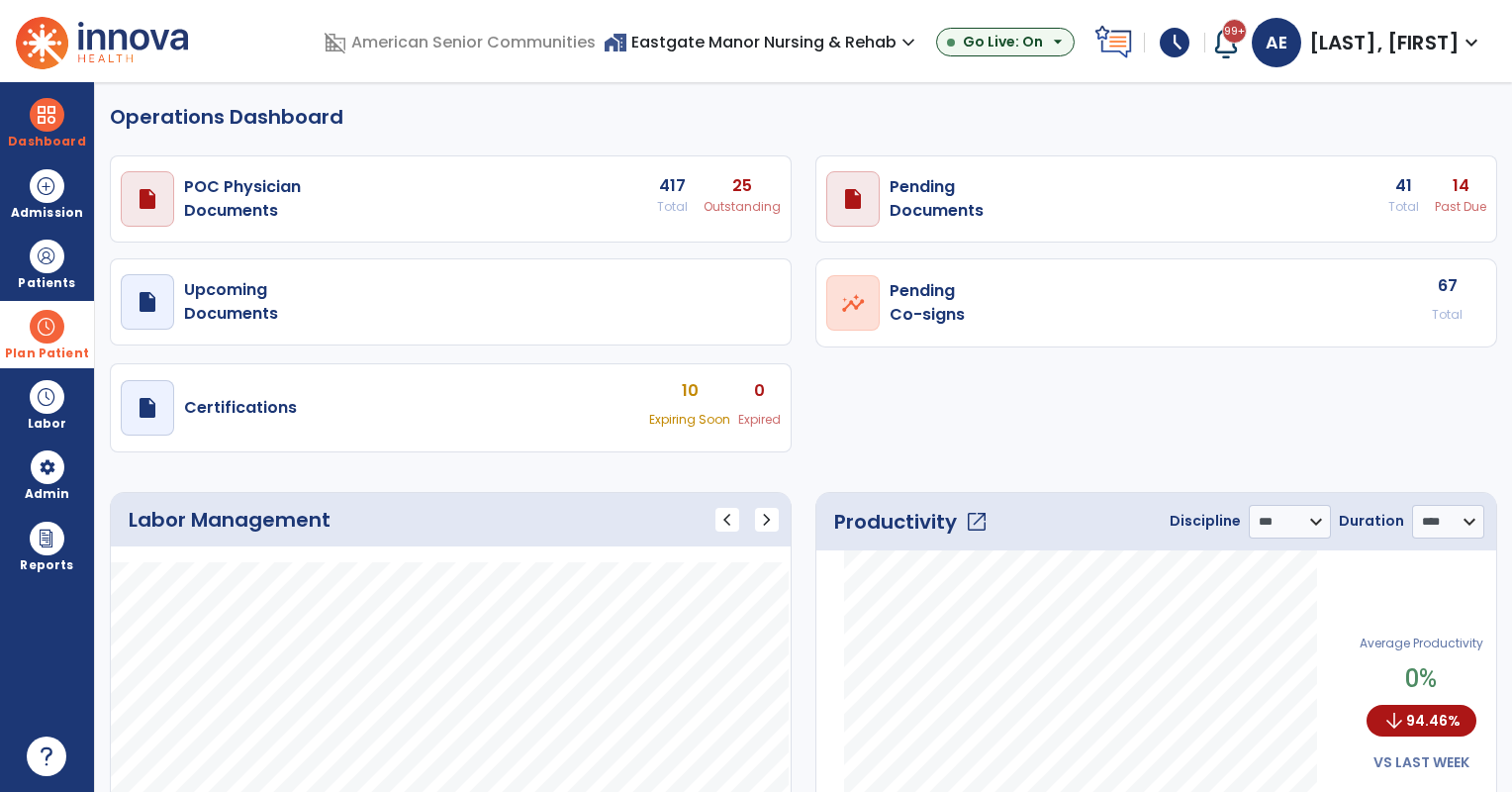 click at bounding box center (47, 327) 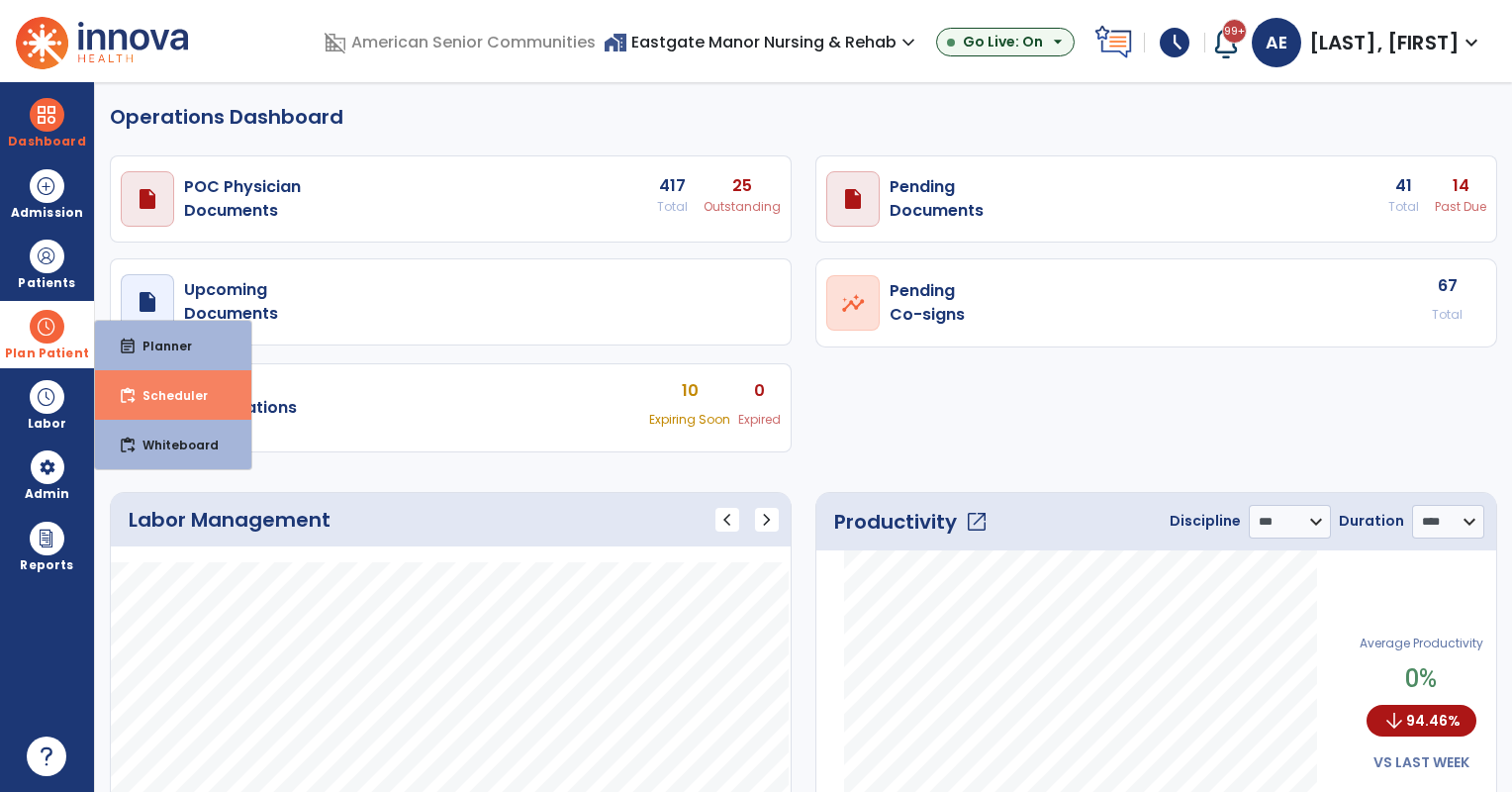 click on "Scheduler" at bounding box center [167, 395] 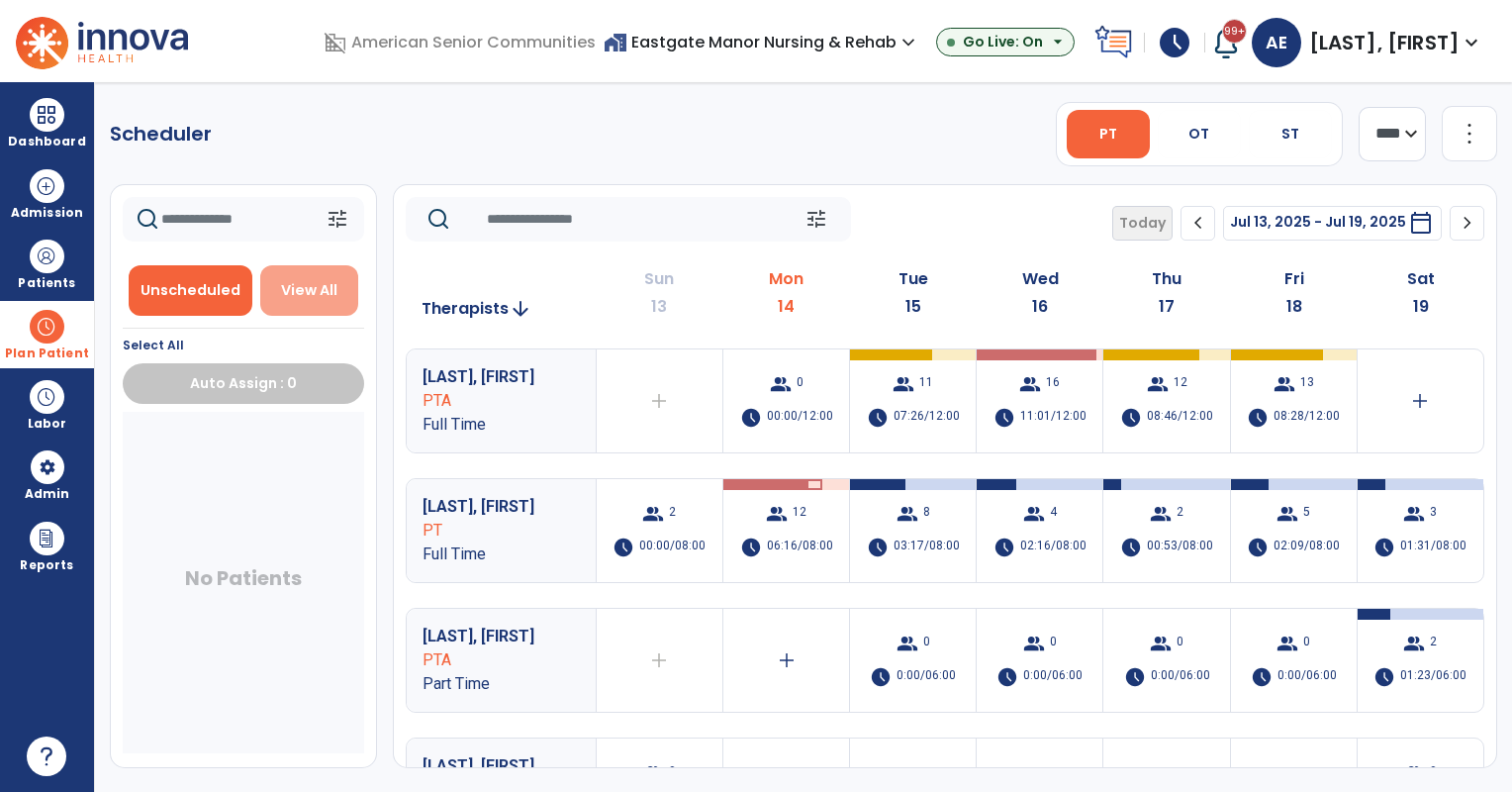 click on "View All" at bounding box center (310, 290) 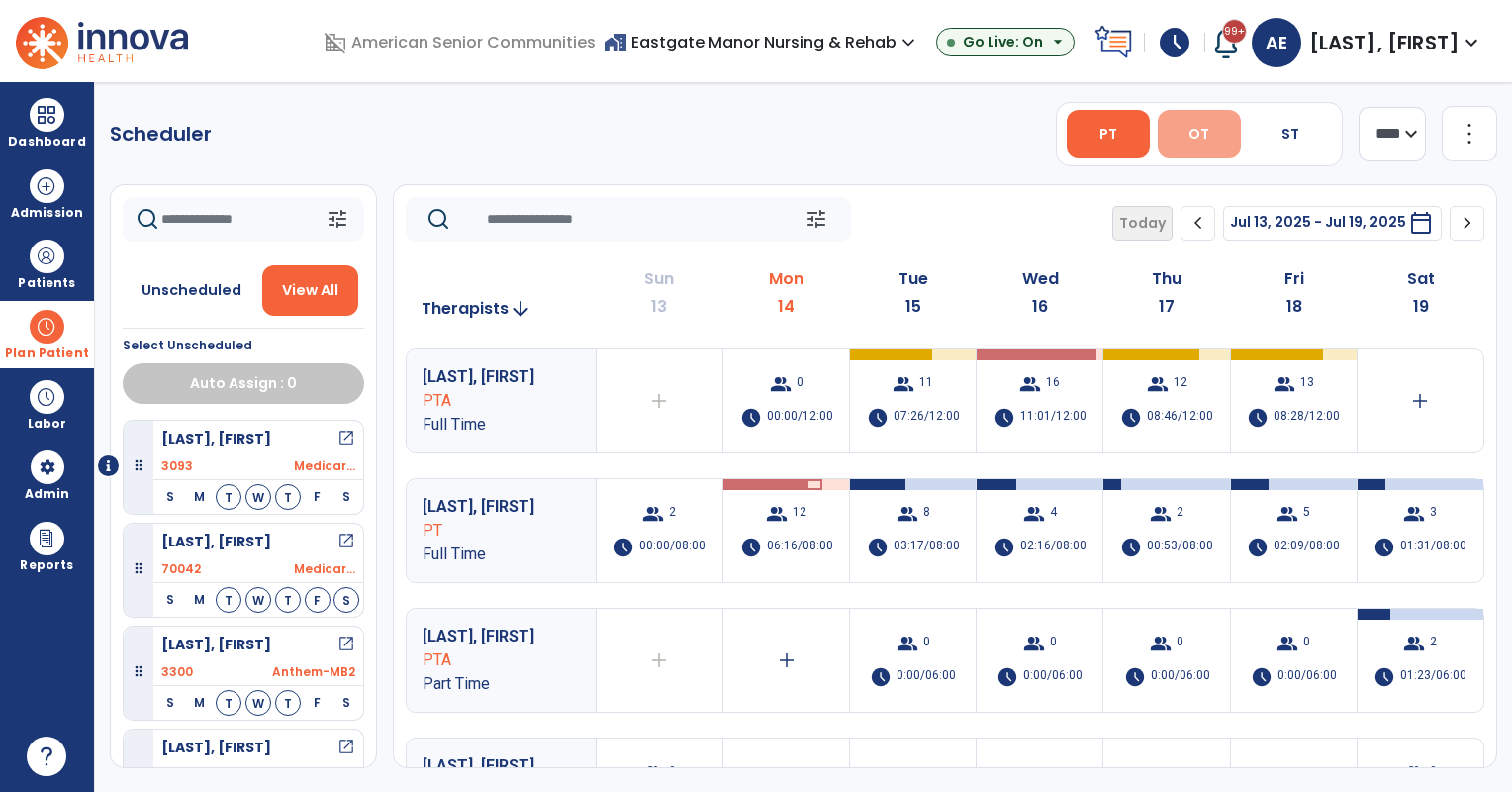 click on "OT" at bounding box center (1199, 134) 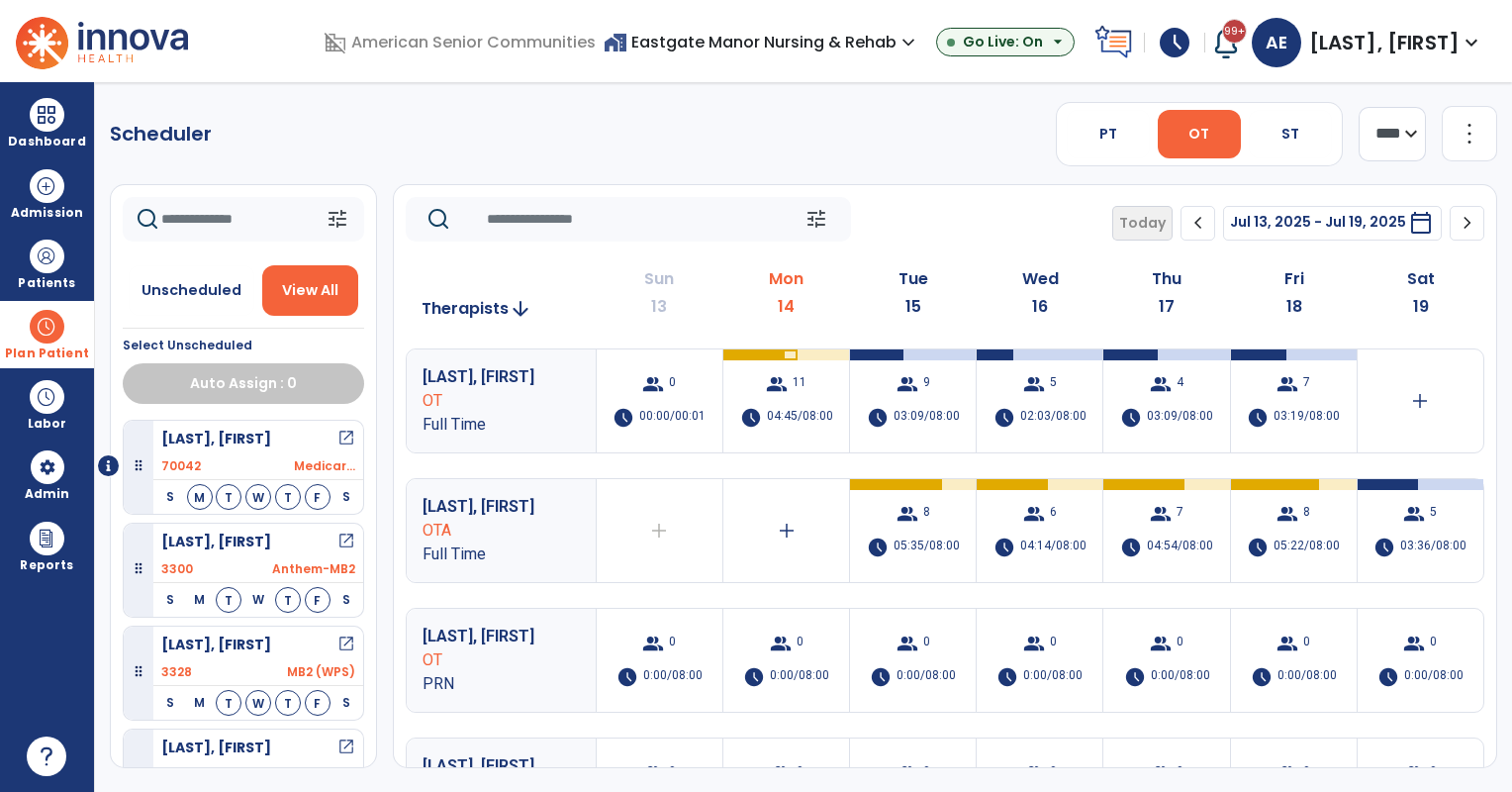 click on "chevron_left" 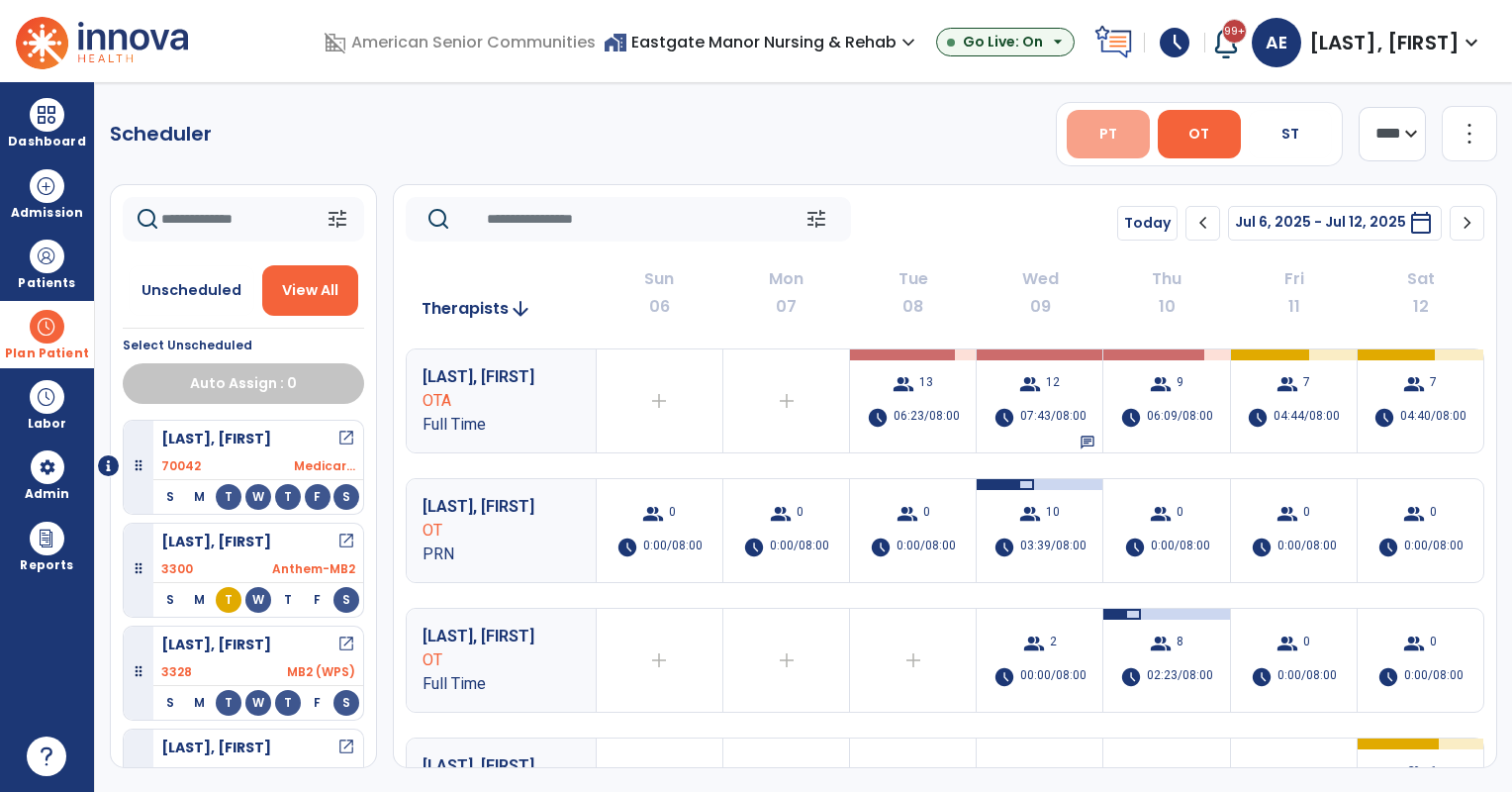 click on "PT" at bounding box center (1108, 134) 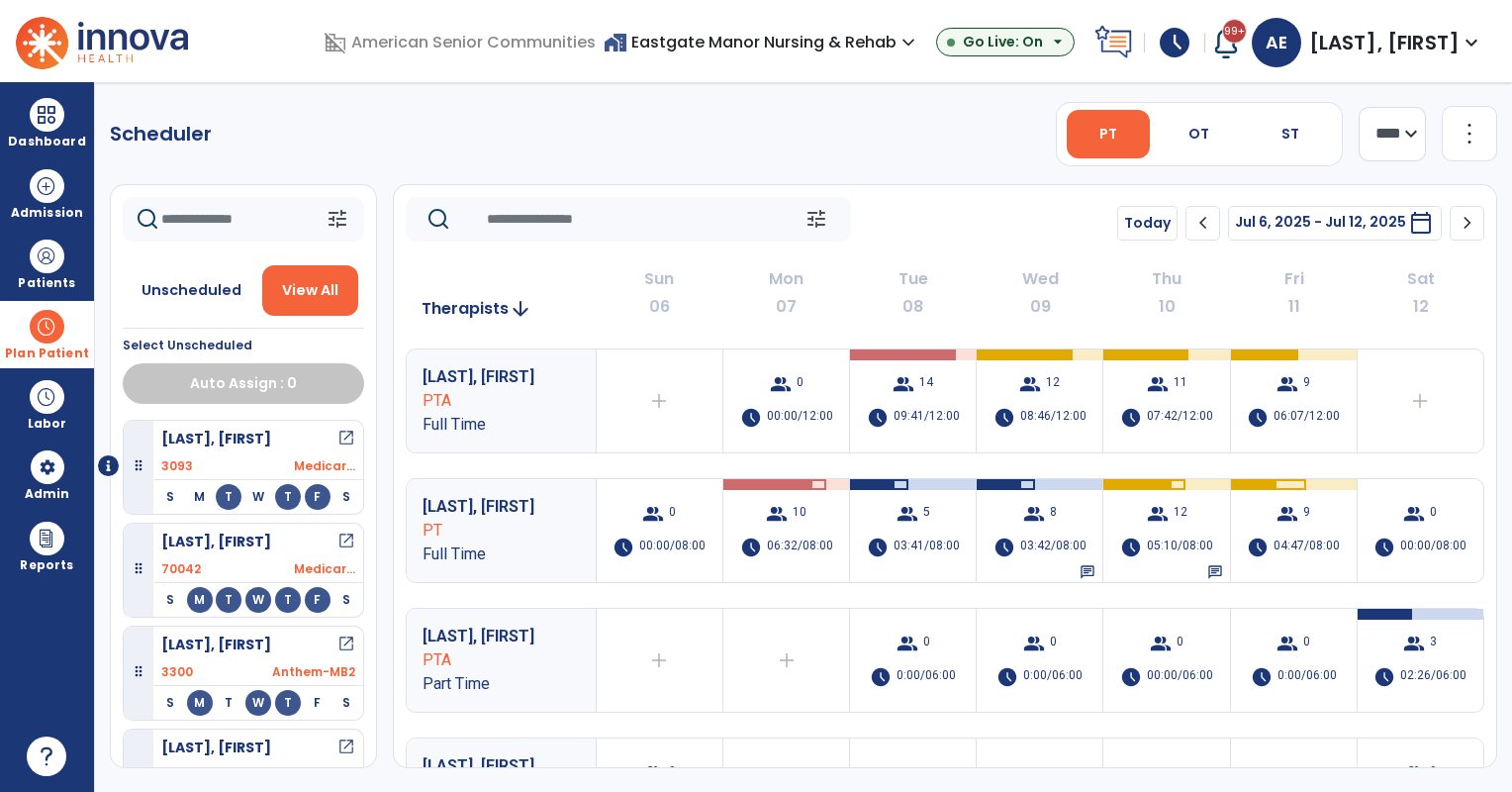 click on "chevron_right" 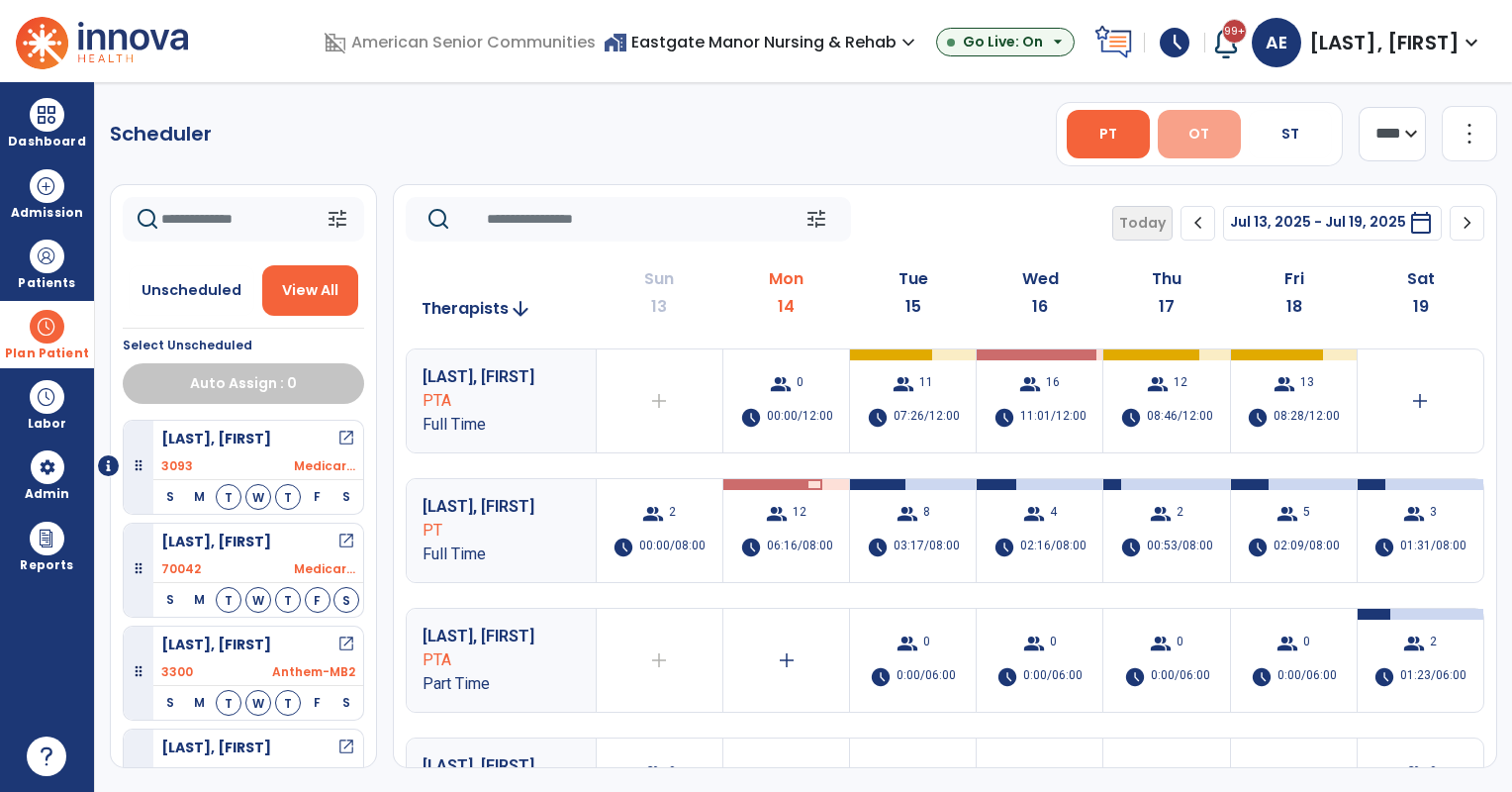 click on "OT" at bounding box center [1199, 134] 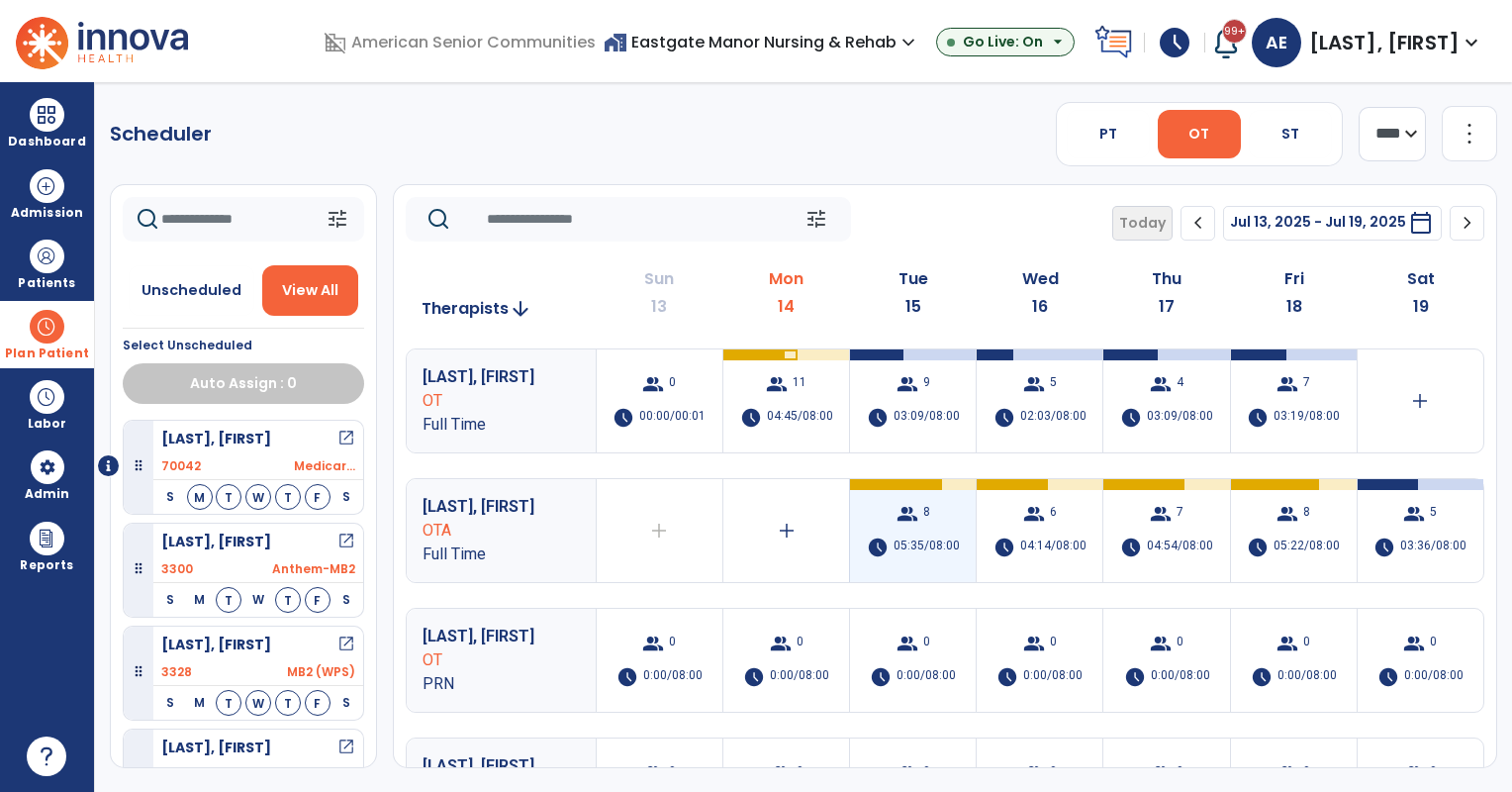 click on "group  8  schedule  05:35/08:00" at bounding box center (912, 531) 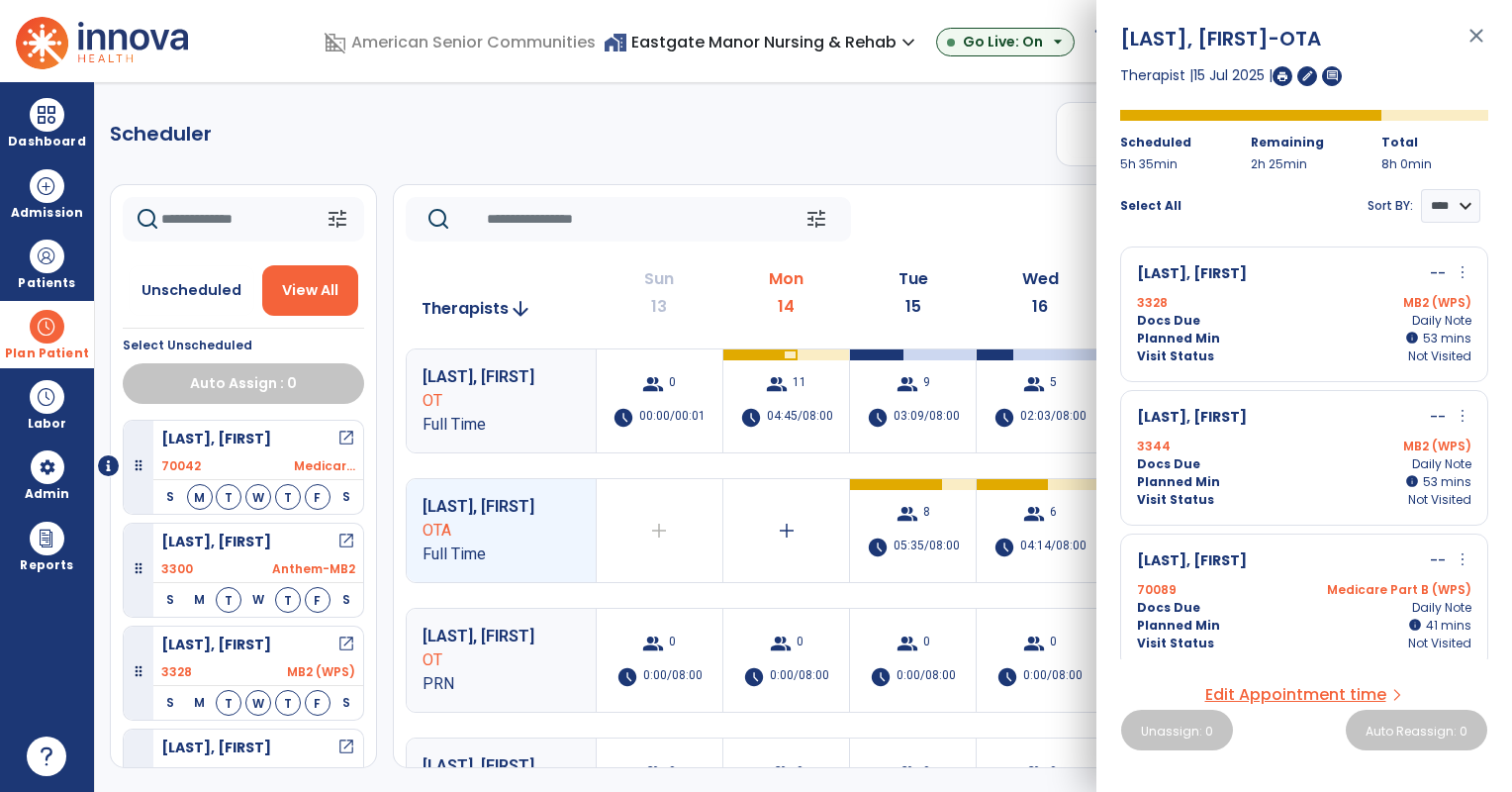 click on "tune   Today  chevron_left Jul 13, 2025 - Jul 19, 2025  *********  calendar_today  chevron_right" 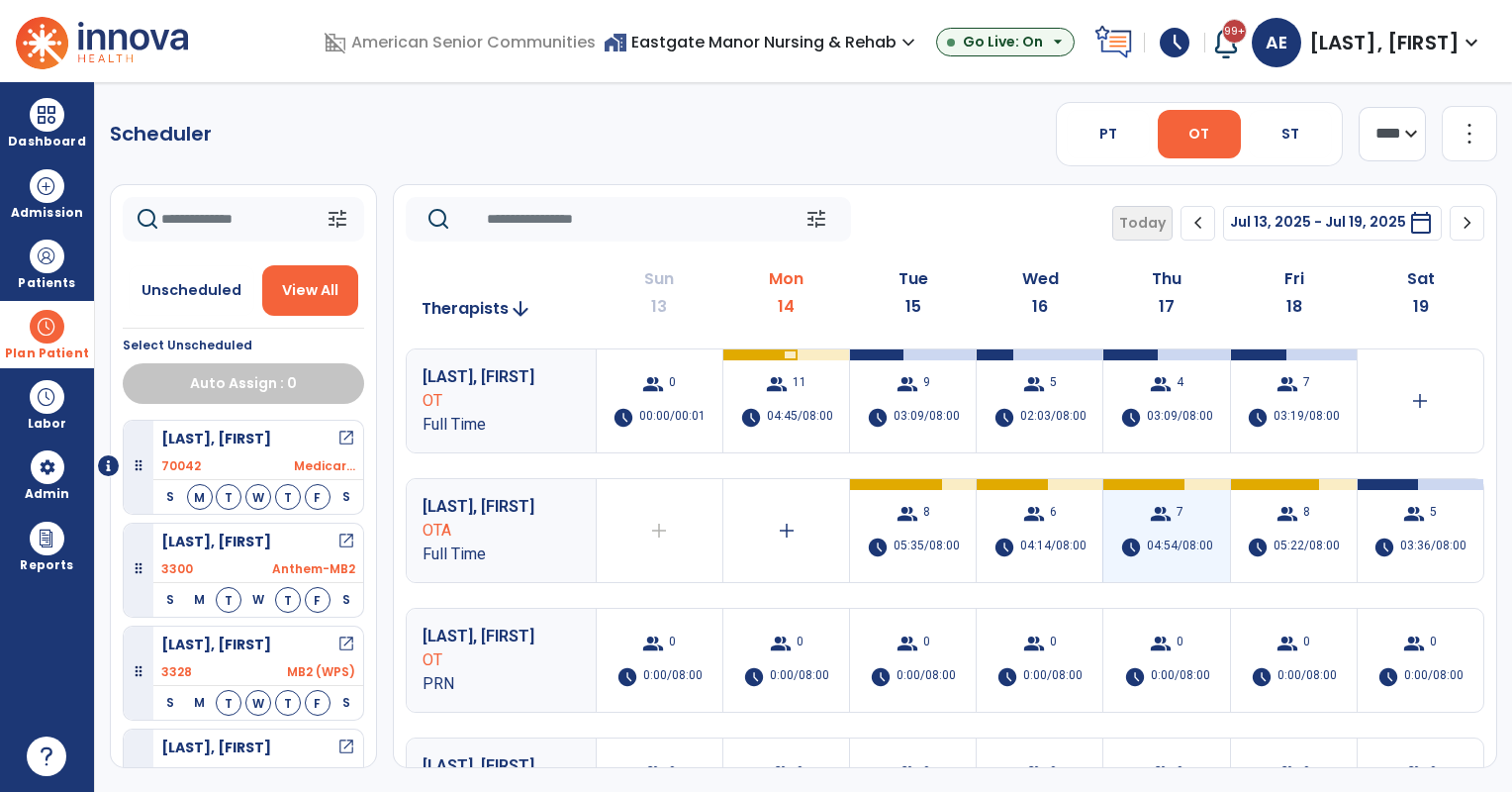 click on "group  7  schedule  04:54/08:00" at bounding box center [1166, 531] 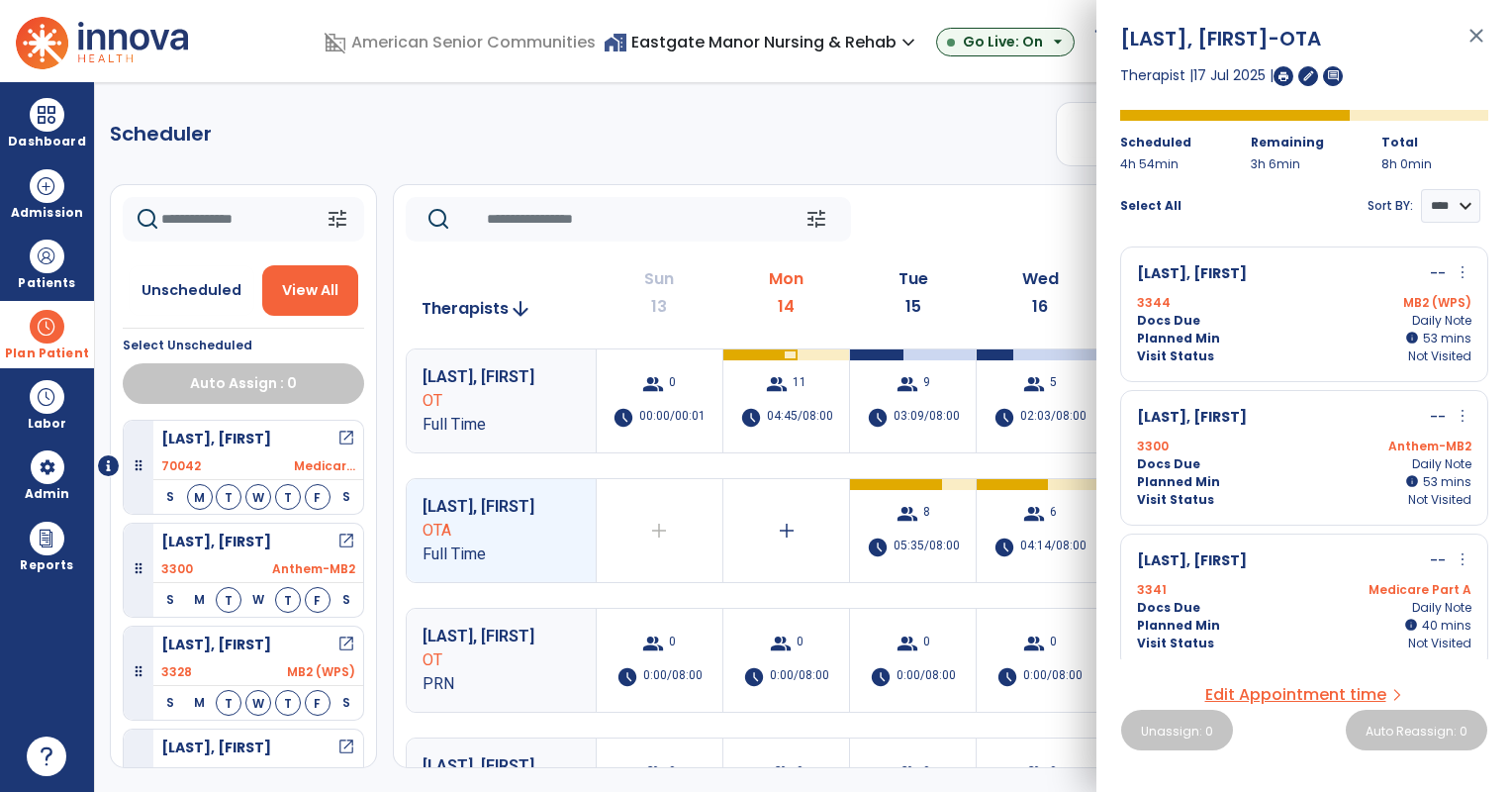 click on "more_vert" at bounding box center (1463, 416) 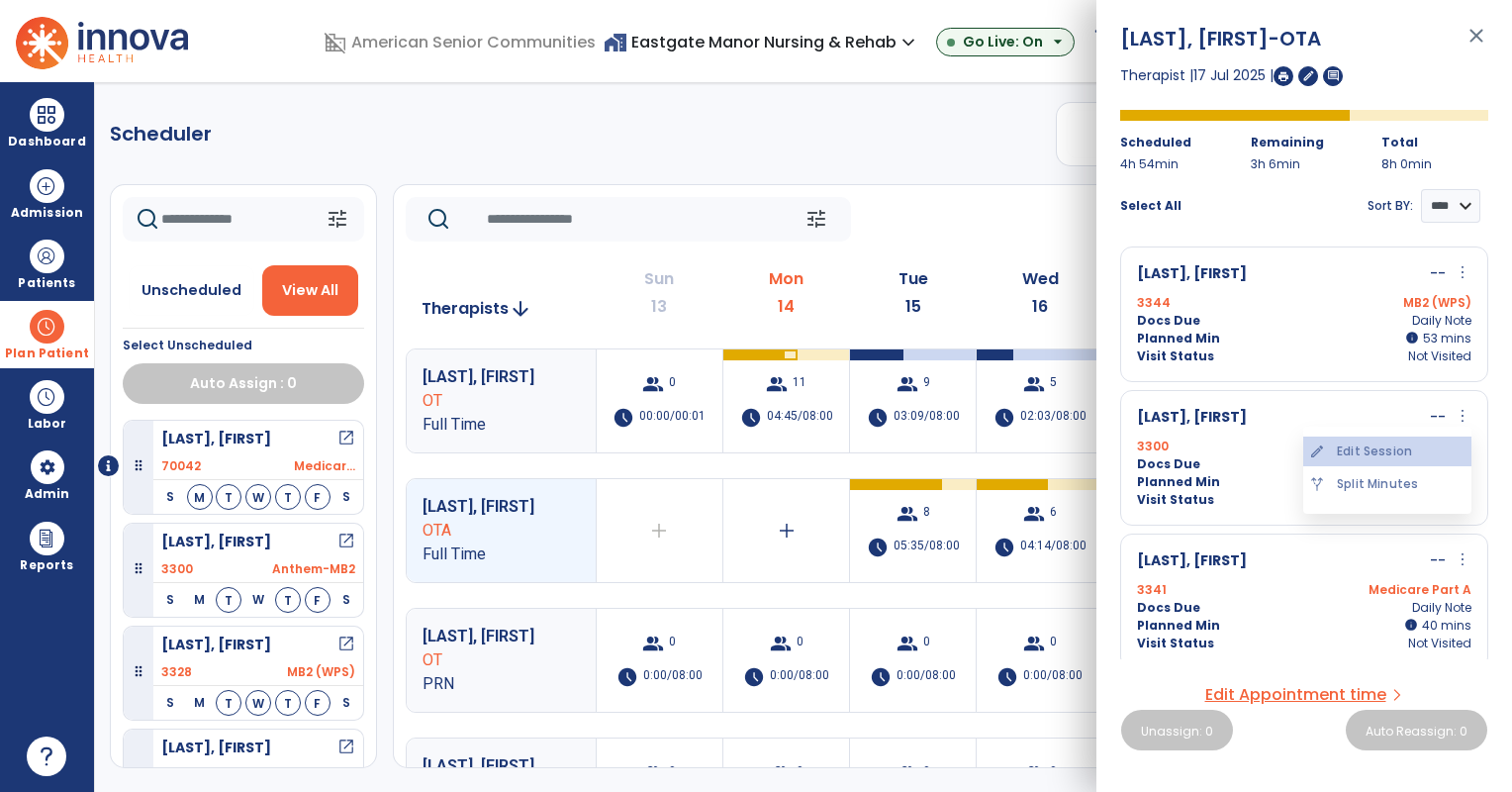 click on "edit   Edit Session" at bounding box center [1387, 451] 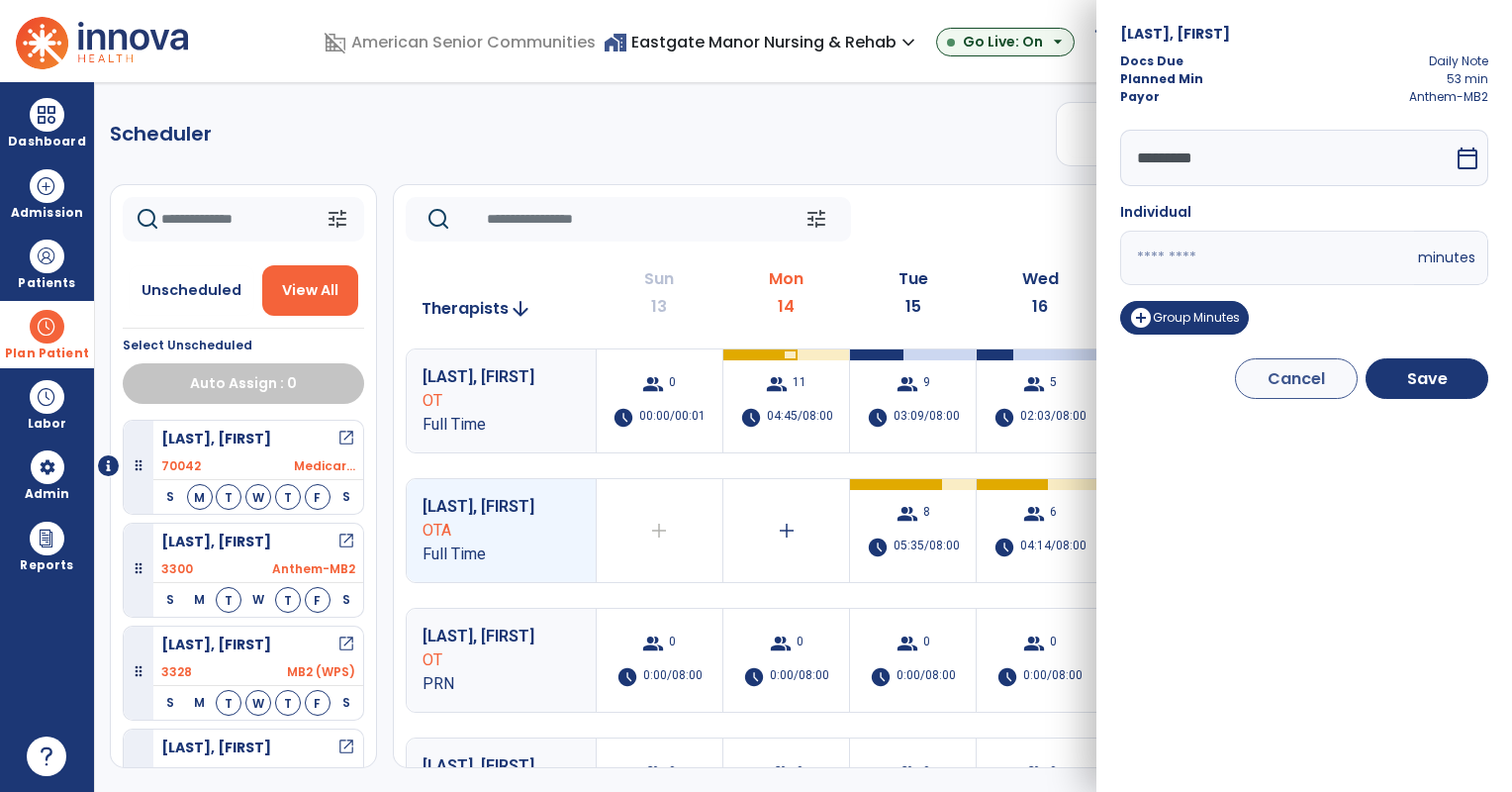 click on "calendar_today" at bounding box center (1467, 158) 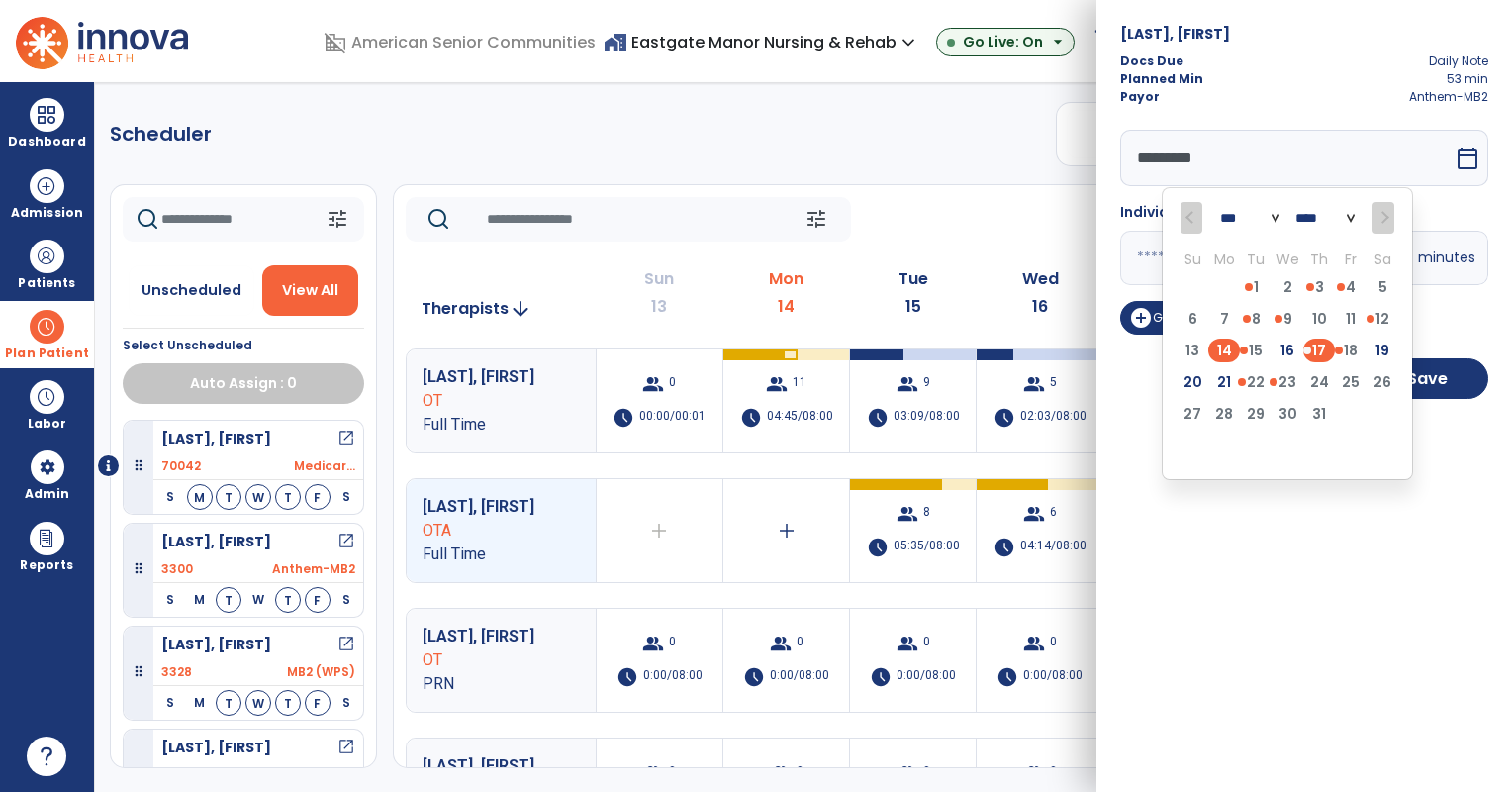 click on "14" at bounding box center (1224, 350) 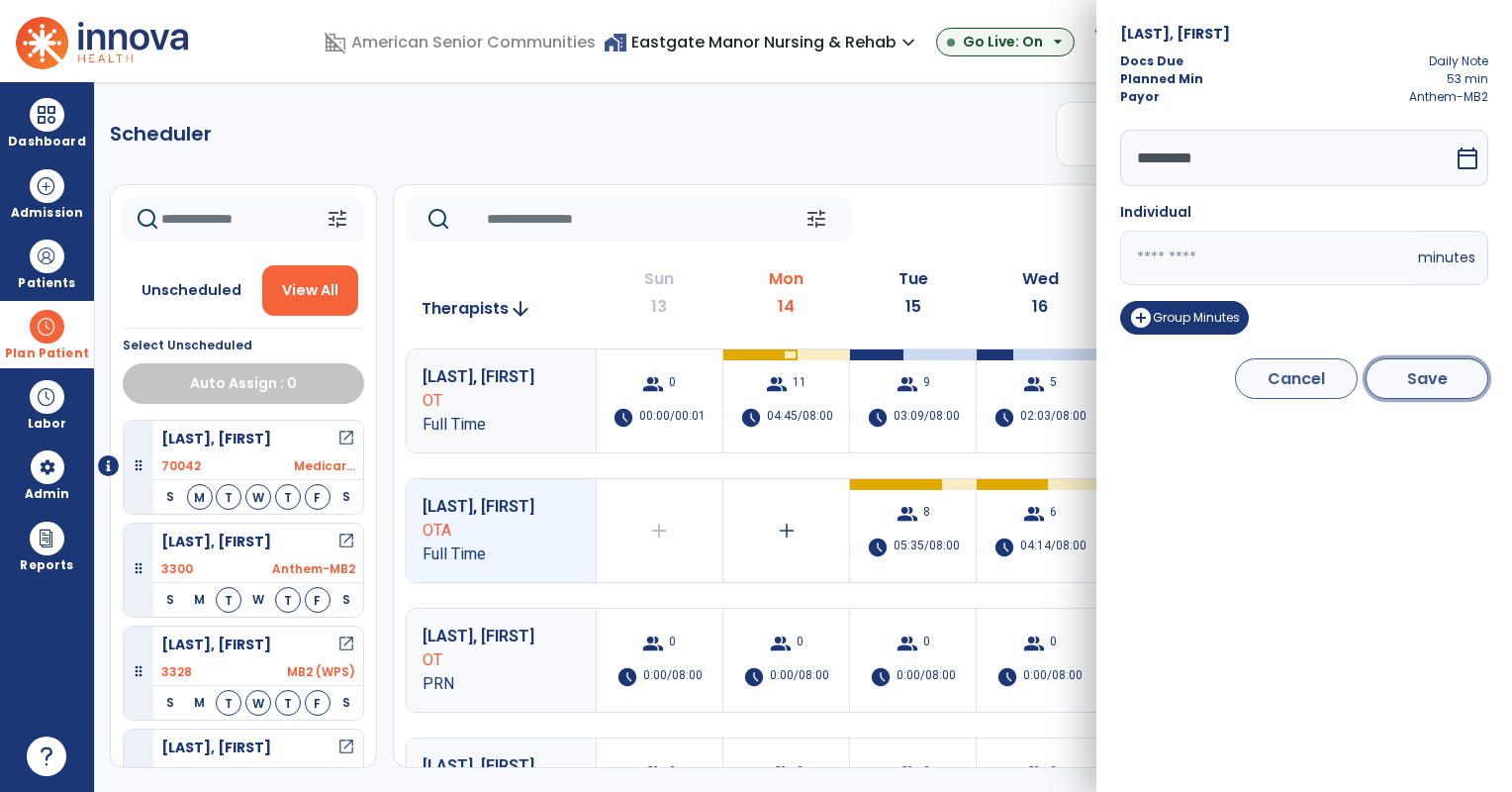 click on "Save" at bounding box center (1427, 378) 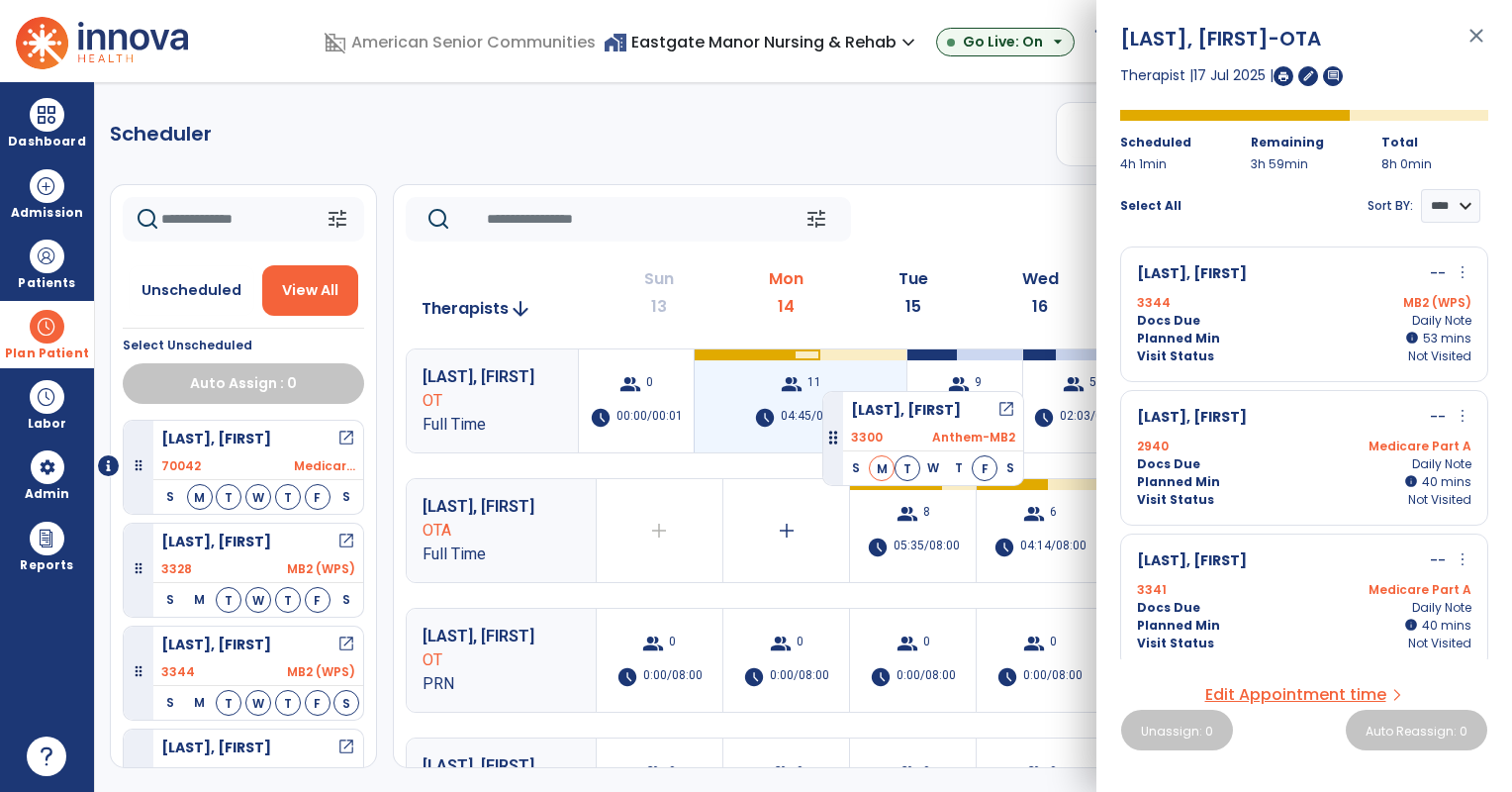 drag, startPoint x: 206, startPoint y: 548, endPoint x: 822, endPoint y: 383, distance: 637.71545 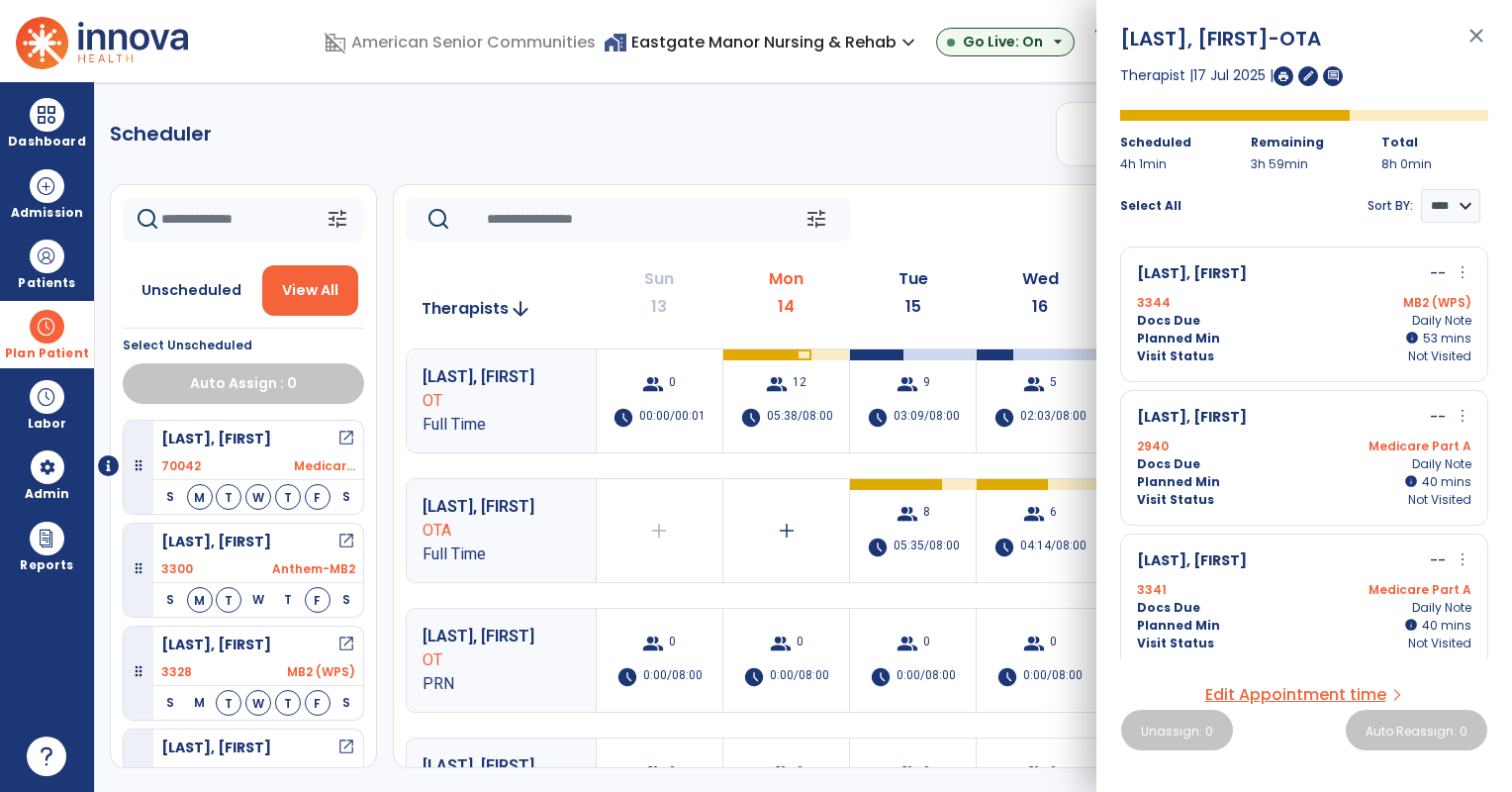 click on "tune   Today  chevron_left Jul 13, 2025 - Jul 19, 2025  *********  calendar_today  chevron_right" 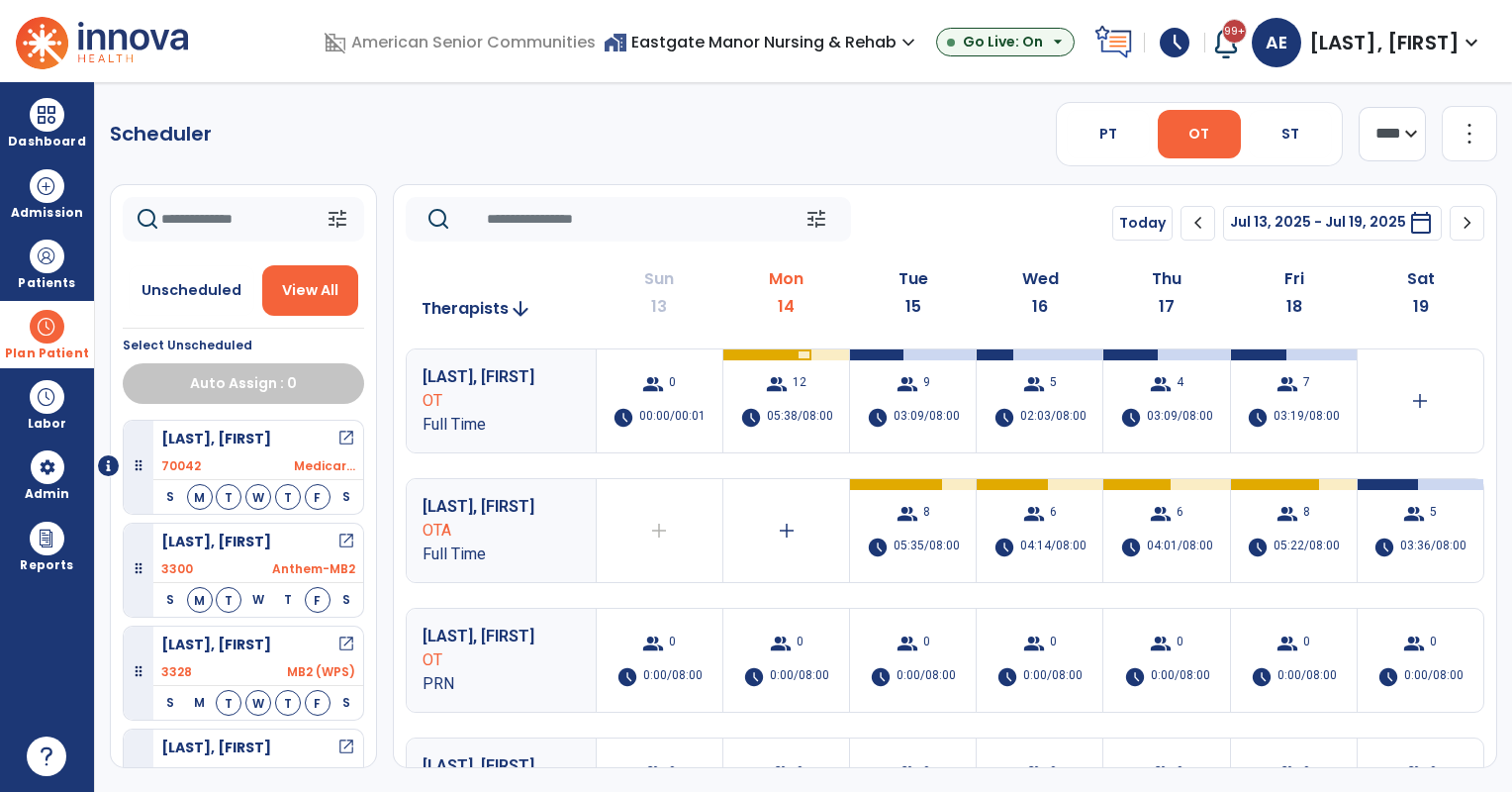 click on "chevron_left" 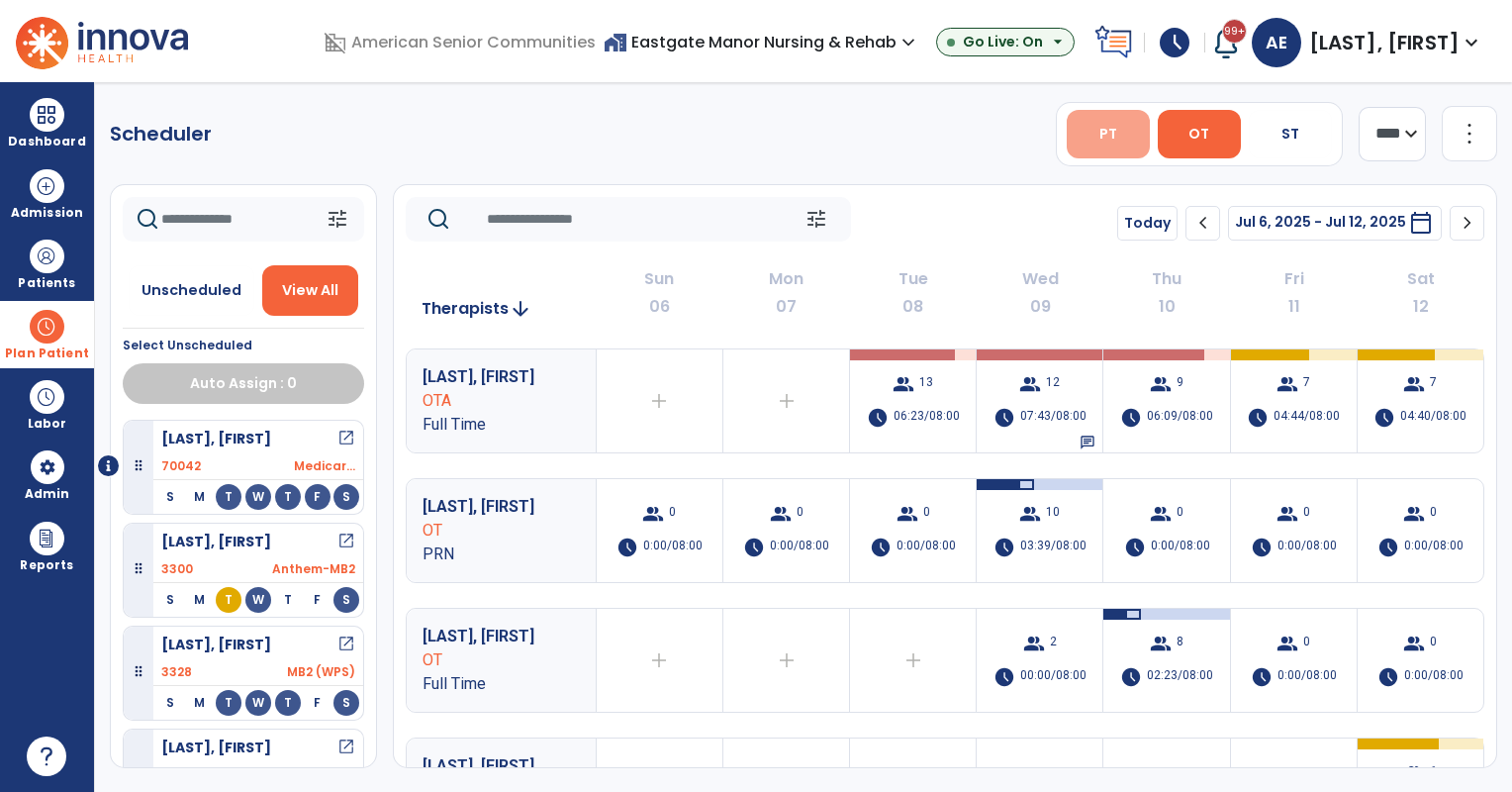 click on "PT" at bounding box center (1108, 134) 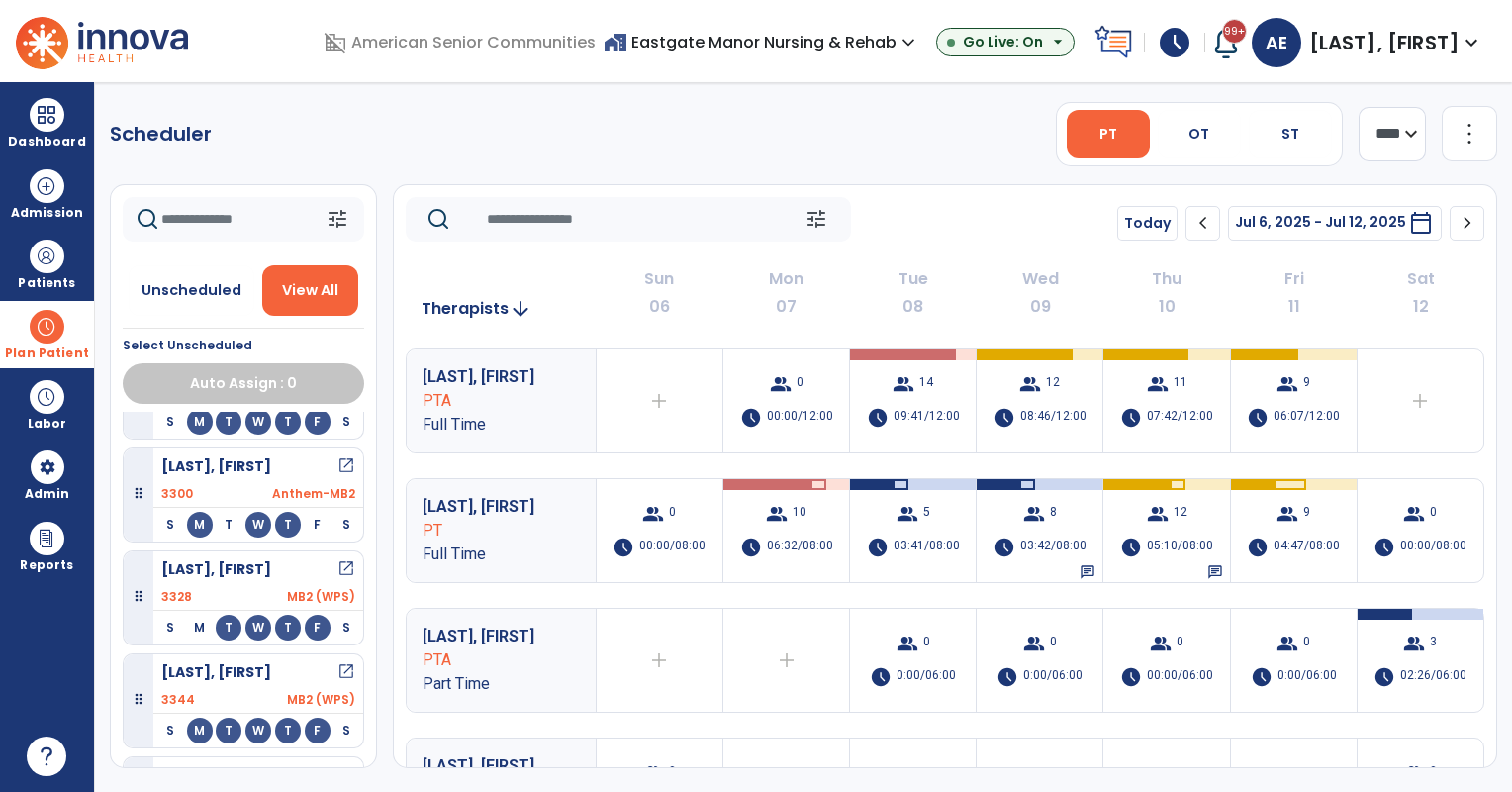 scroll, scrollTop: 198, scrollLeft: 0, axis: vertical 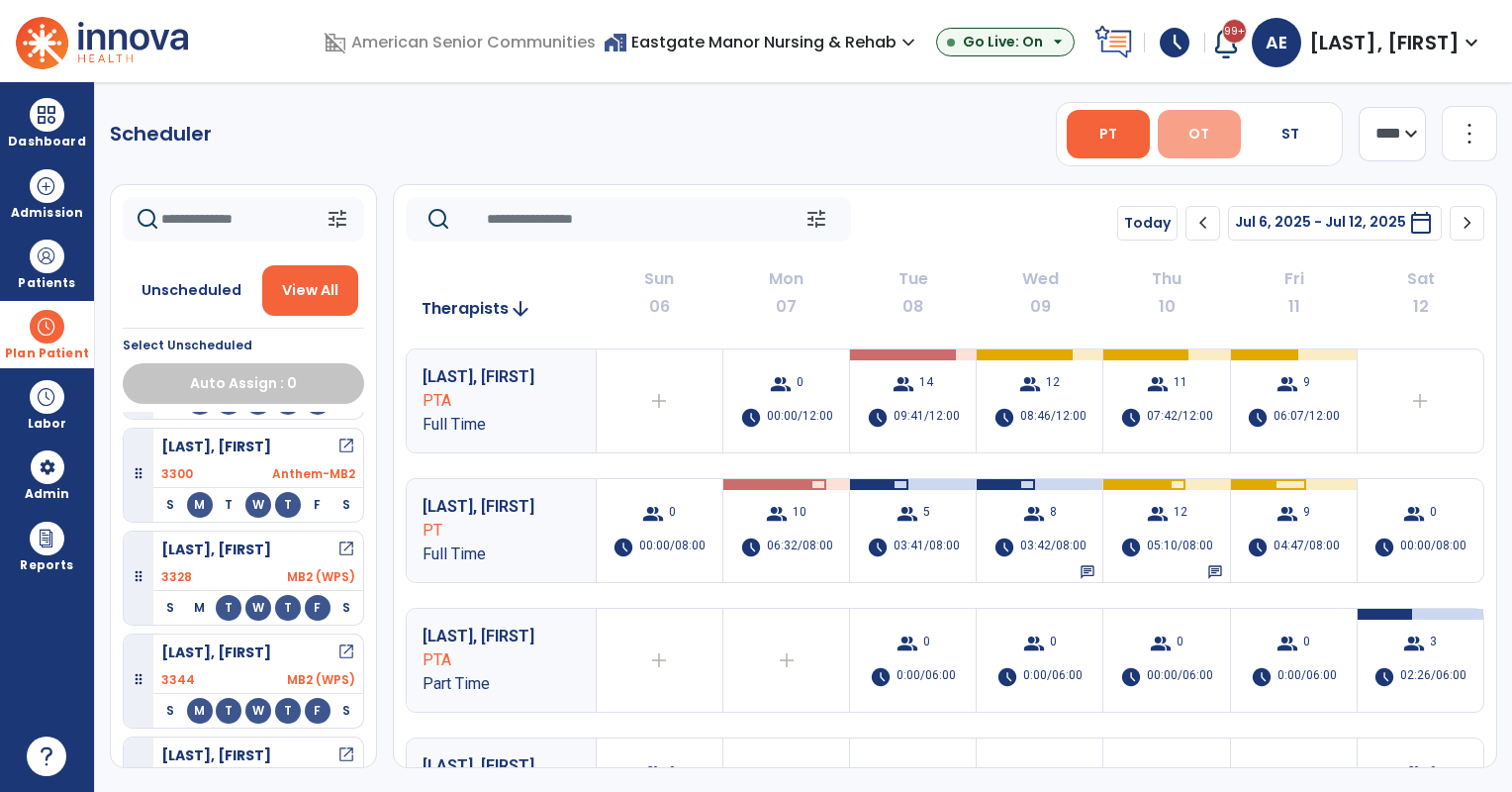 click on "OT" at bounding box center [1198, 134] 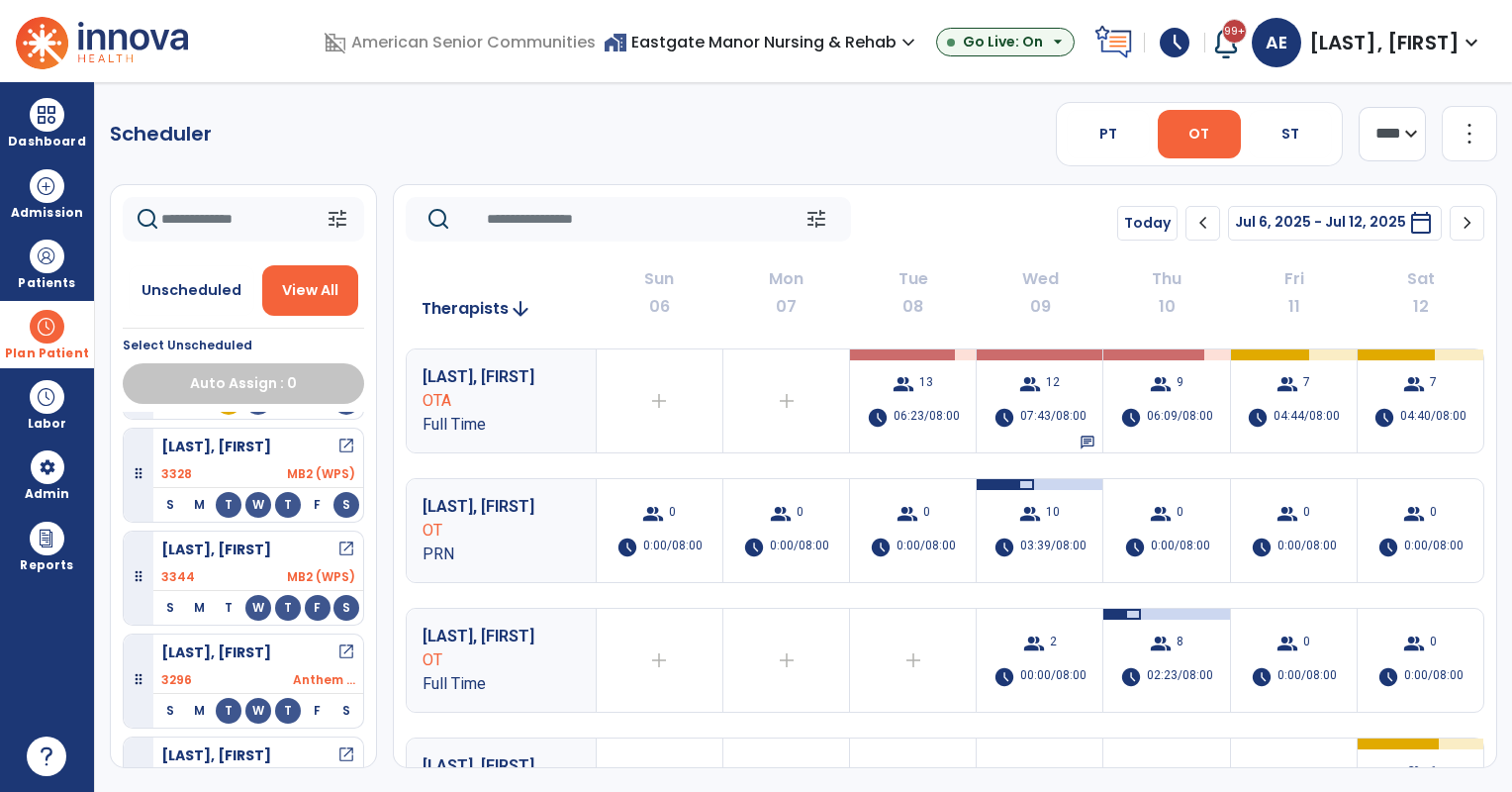 click on "chevron_right" 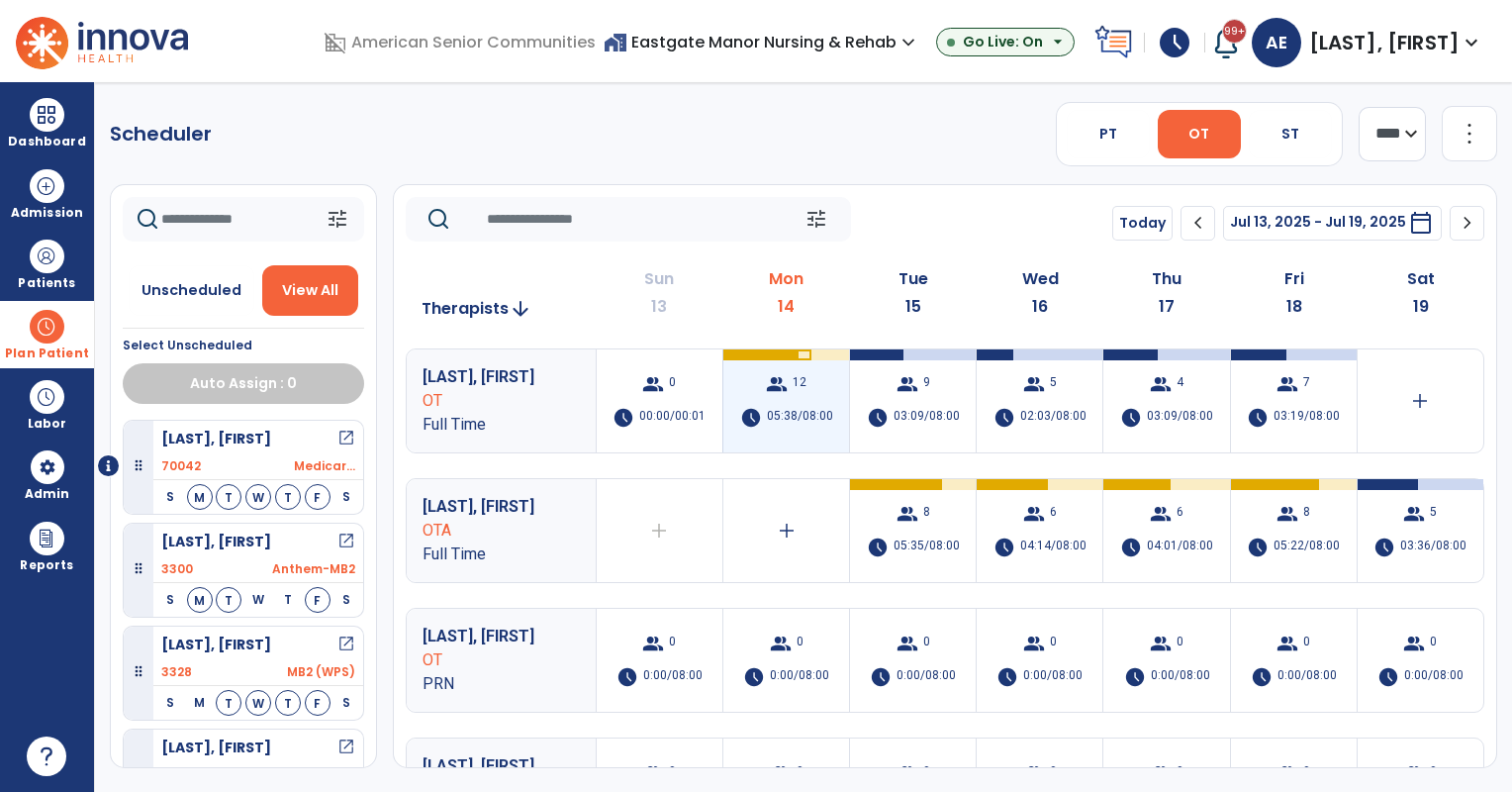 click on "group  12  schedule  05:38/08:00" at bounding box center [786, 401] 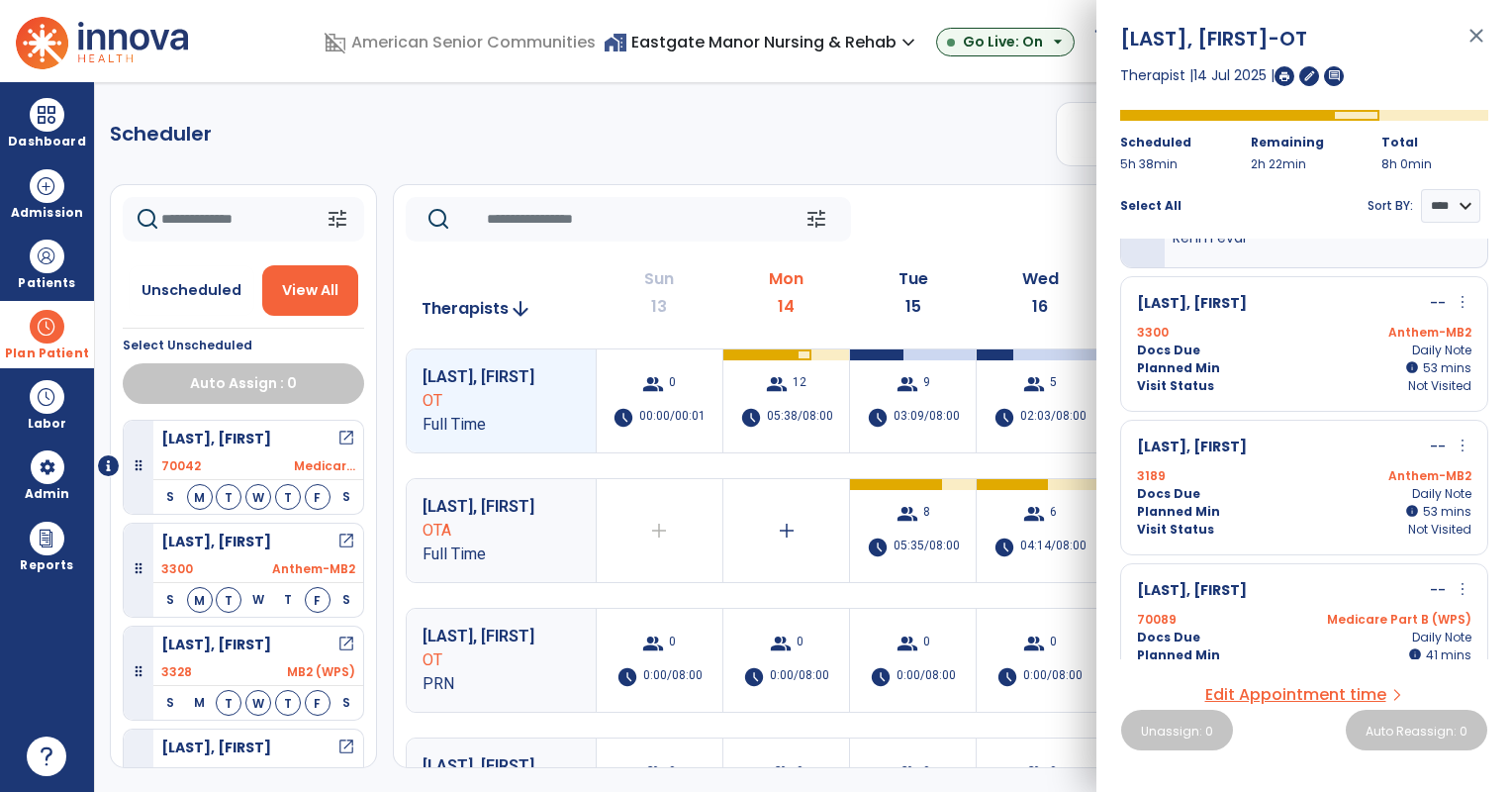 scroll, scrollTop: 99, scrollLeft: 0, axis: vertical 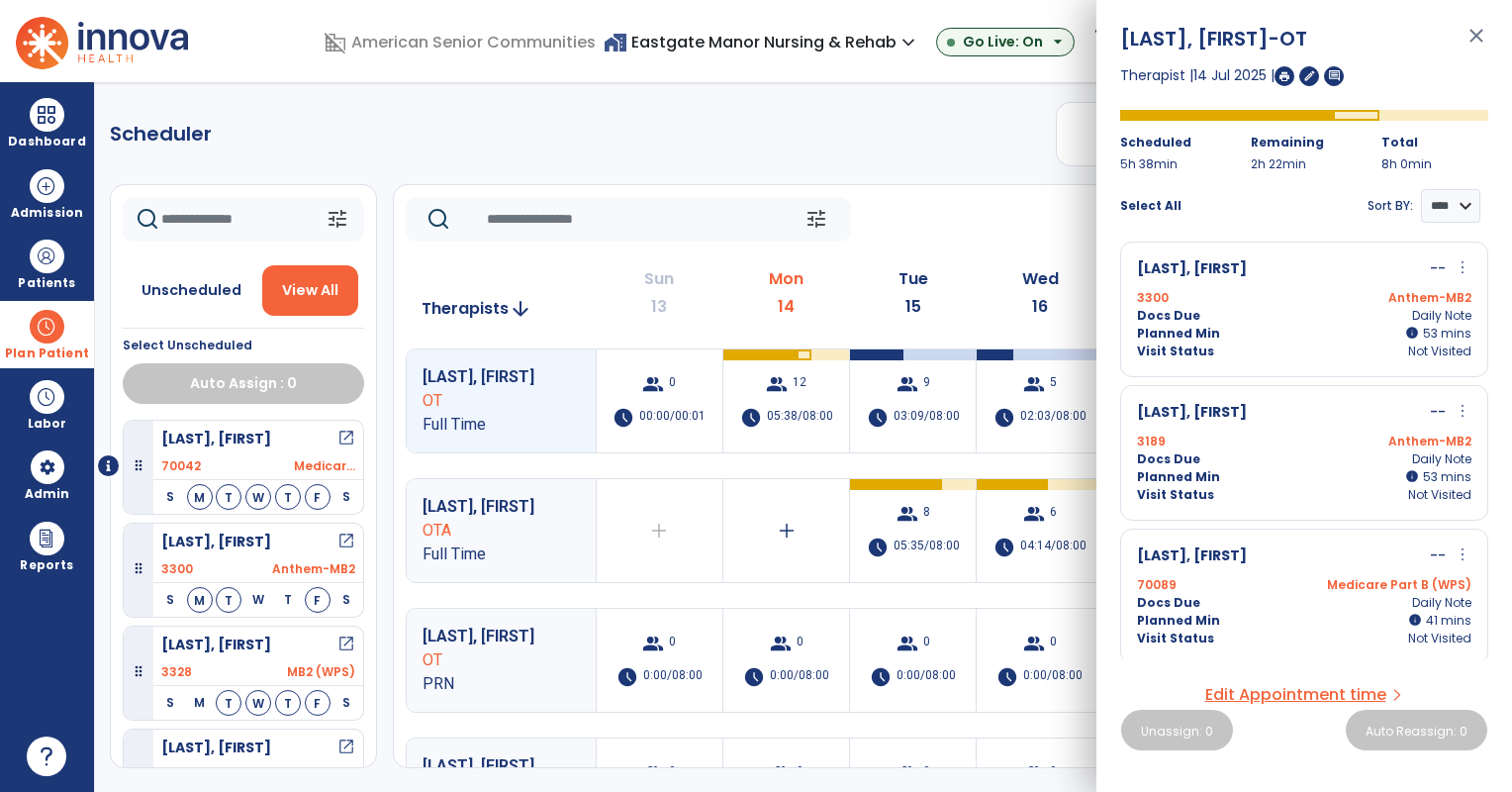 click on "more_vert" at bounding box center [1463, 411] 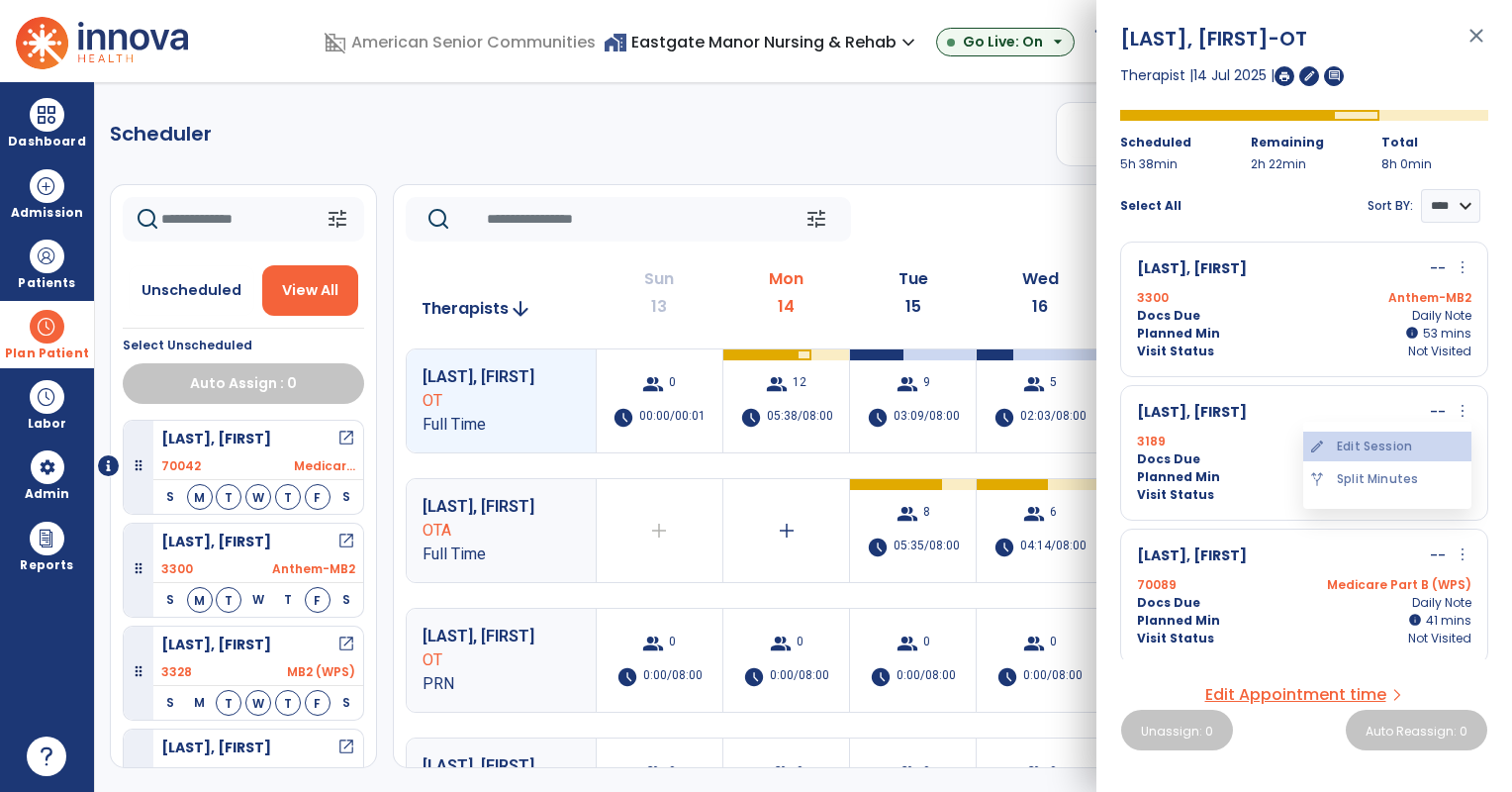 click on "edit   Edit Session" at bounding box center (1387, 446) 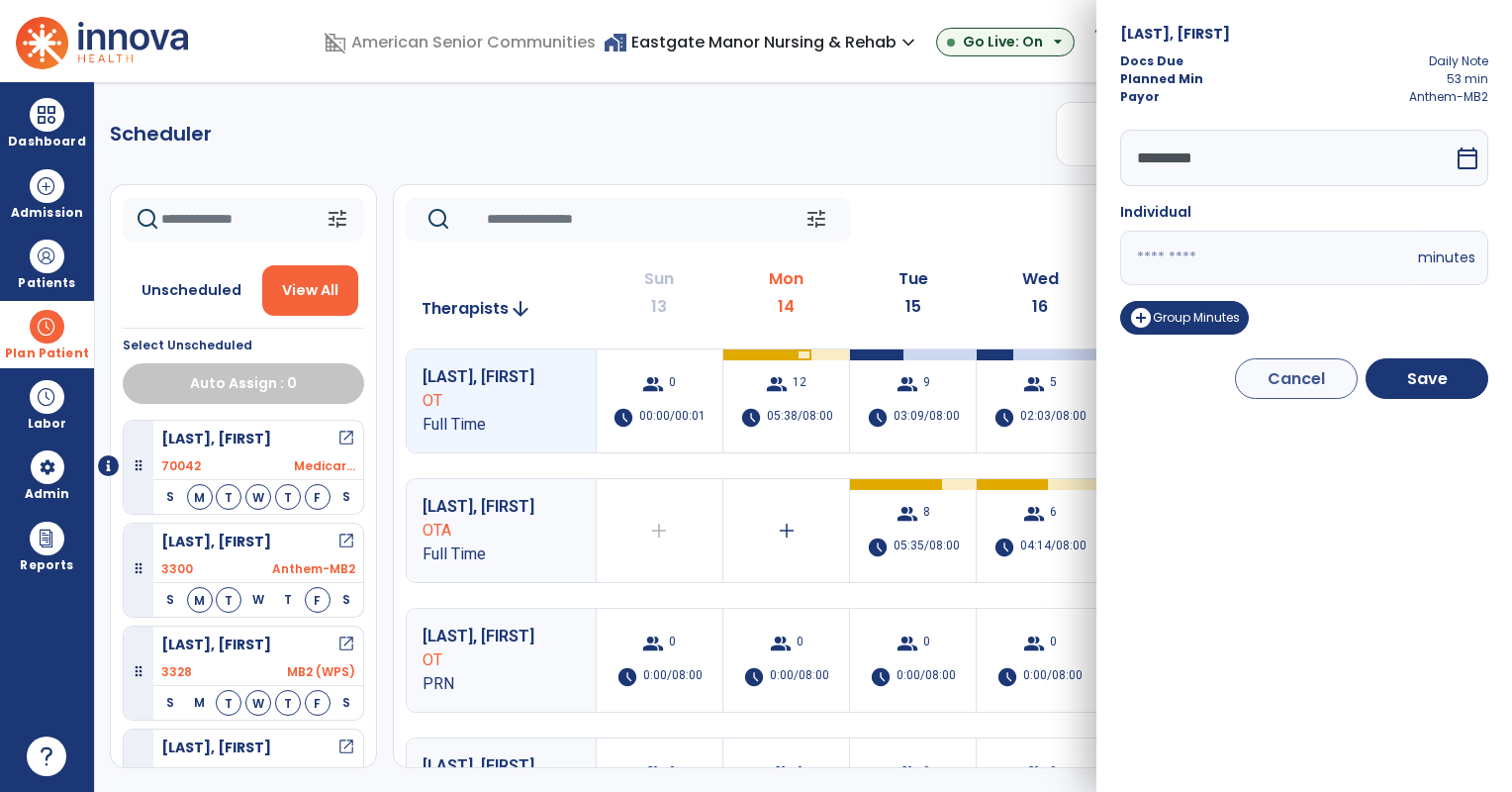 drag, startPoint x: 1165, startPoint y: 261, endPoint x: 1127, endPoint y: 277, distance: 41.231056 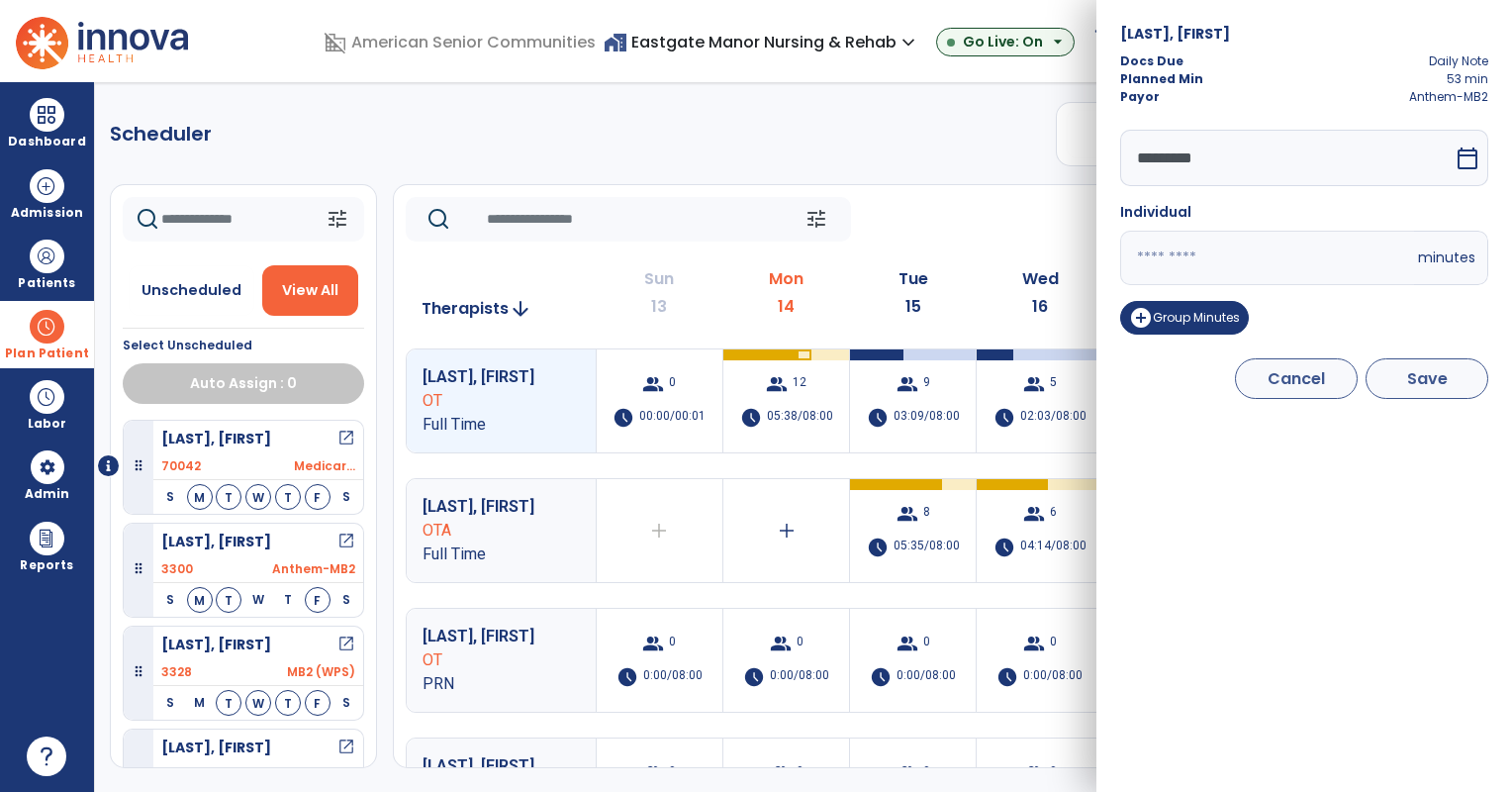 type on "**" 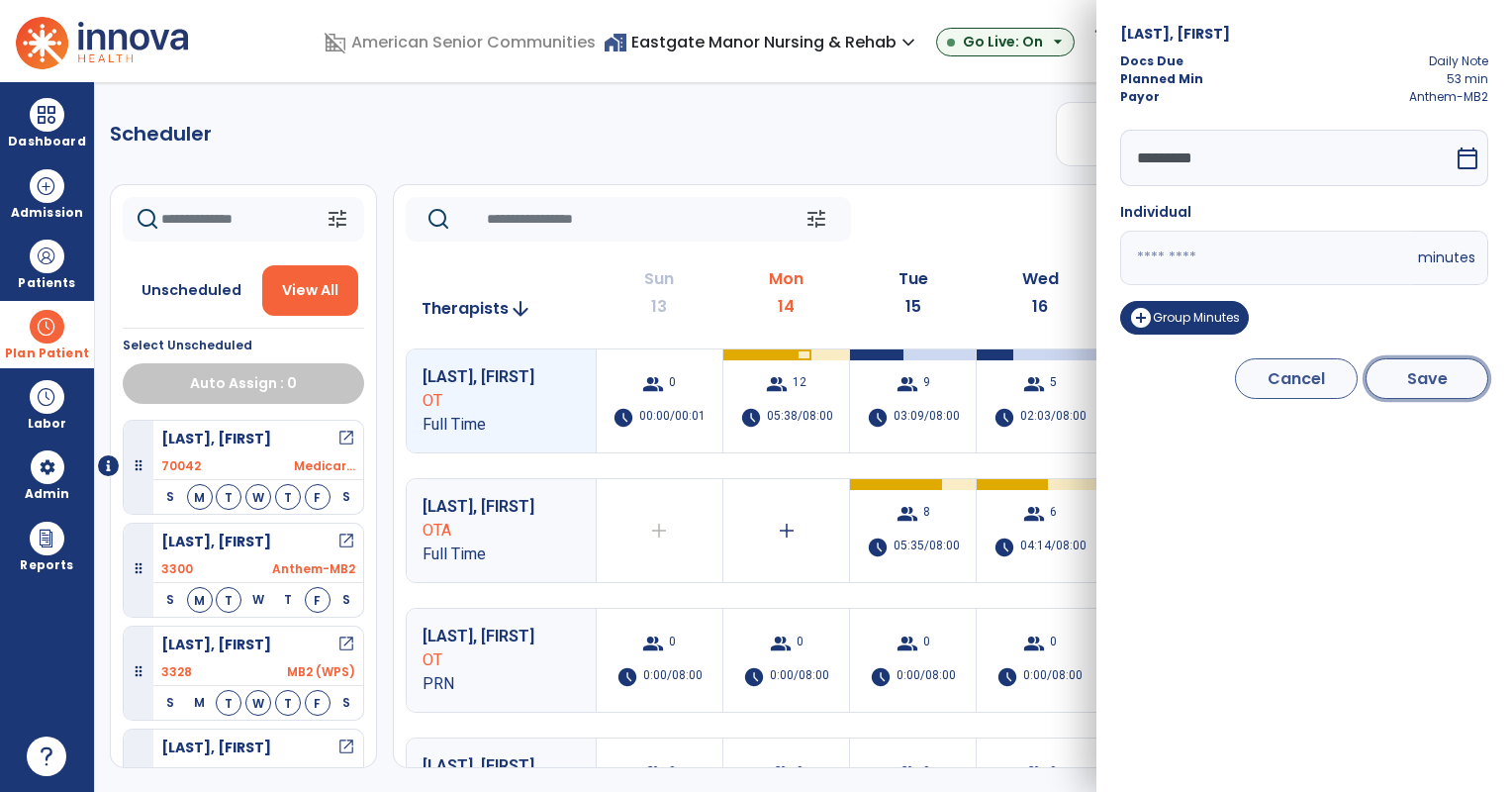 click on "Save" at bounding box center (1427, 378) 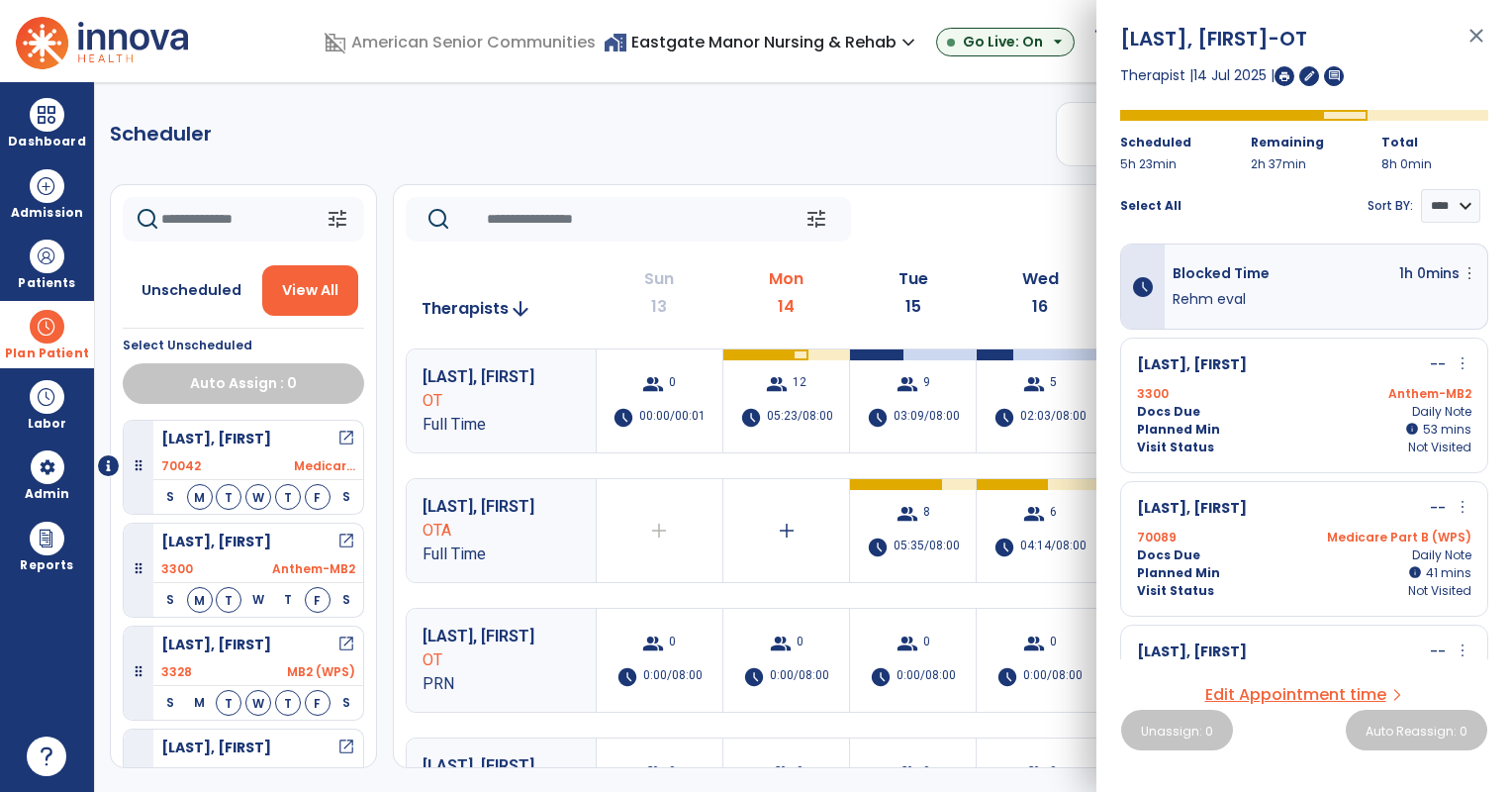 scroll, scrollTop: 0, scrollLeft: 0, axis: both 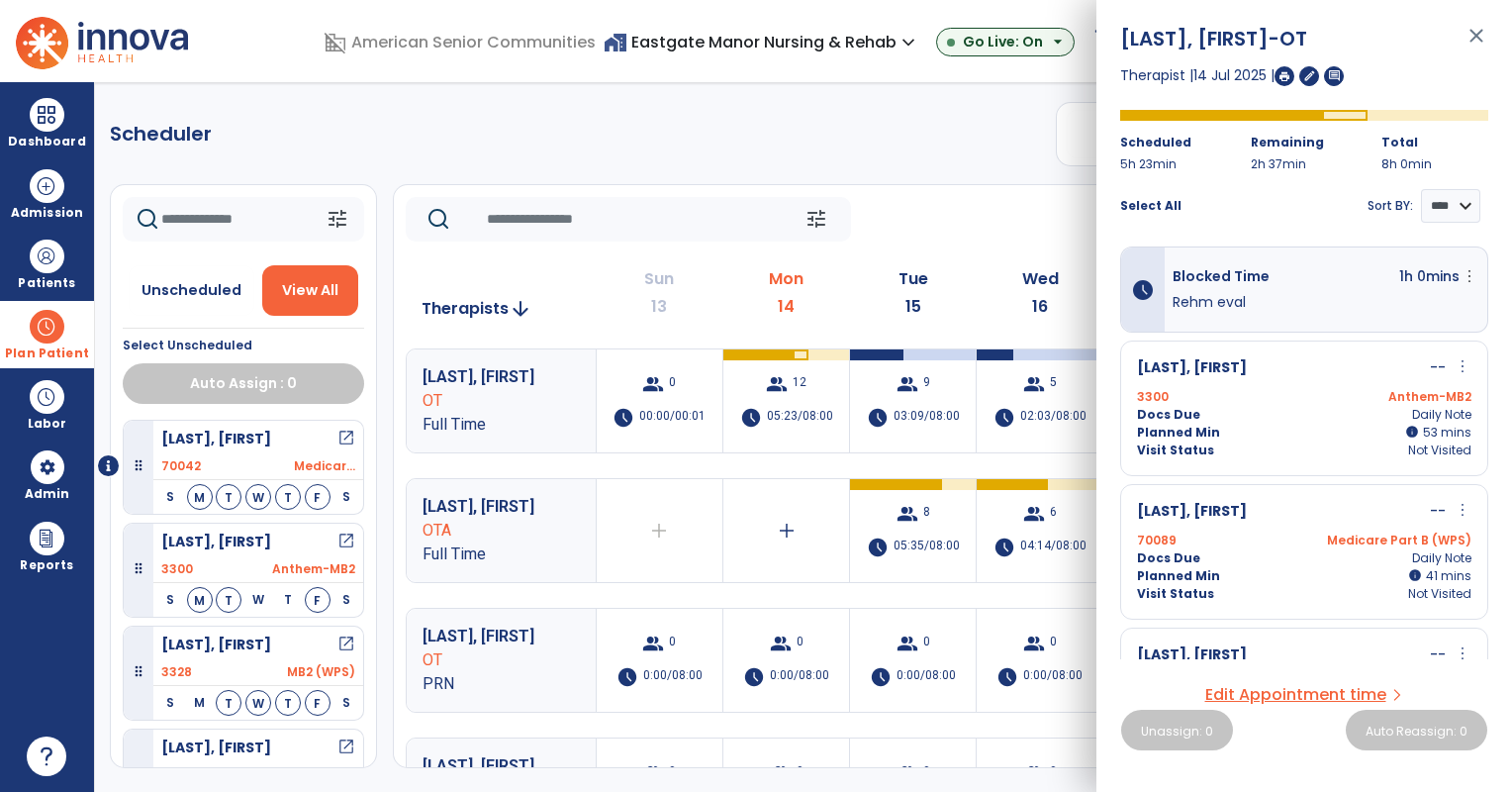 click on "tune   Today  chevron_left Jul 13, 2025 - Jul 19, 2025  *********  calendar_today  chevron_right" 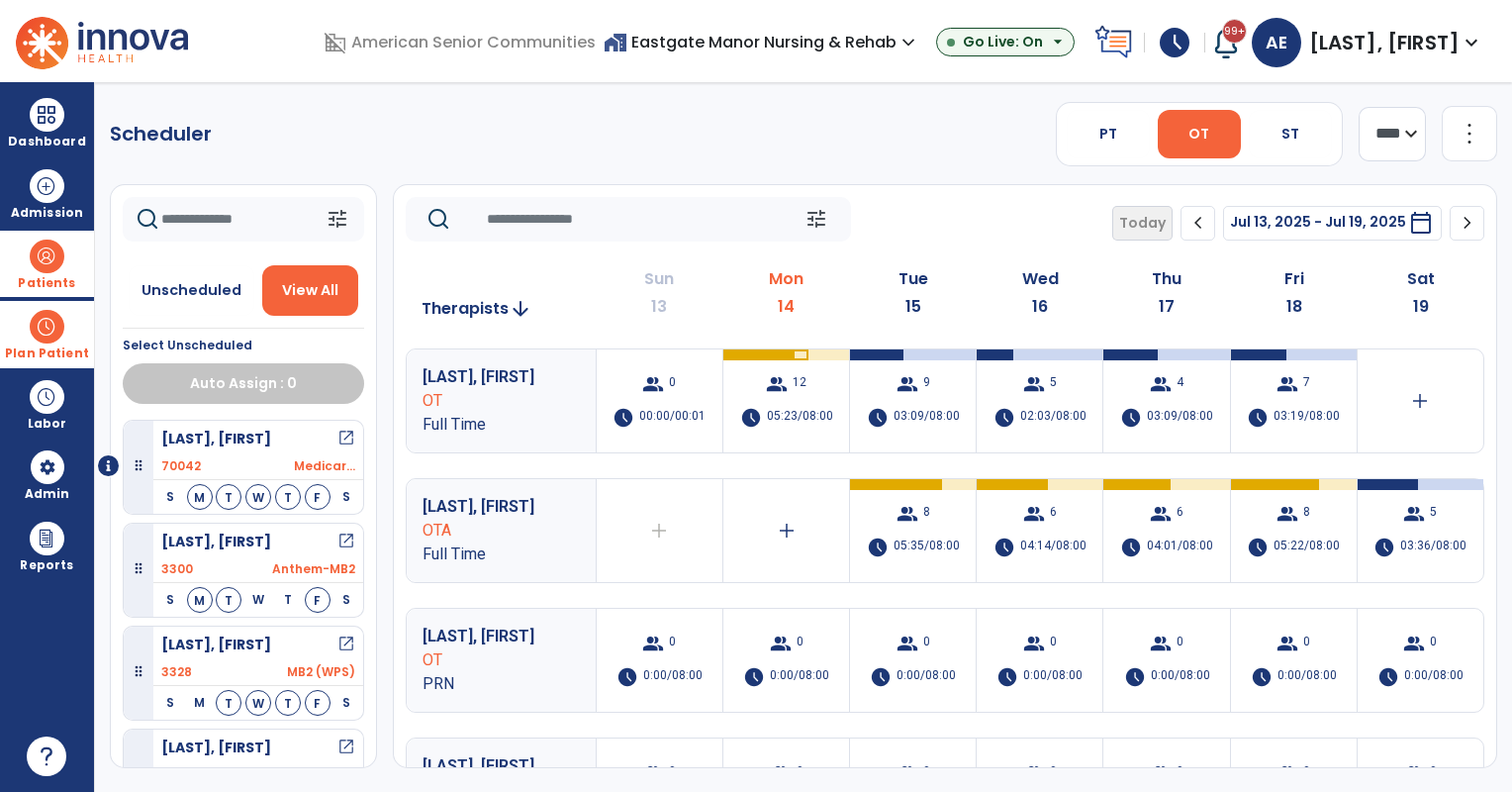 click at bounding box center [47, 256] 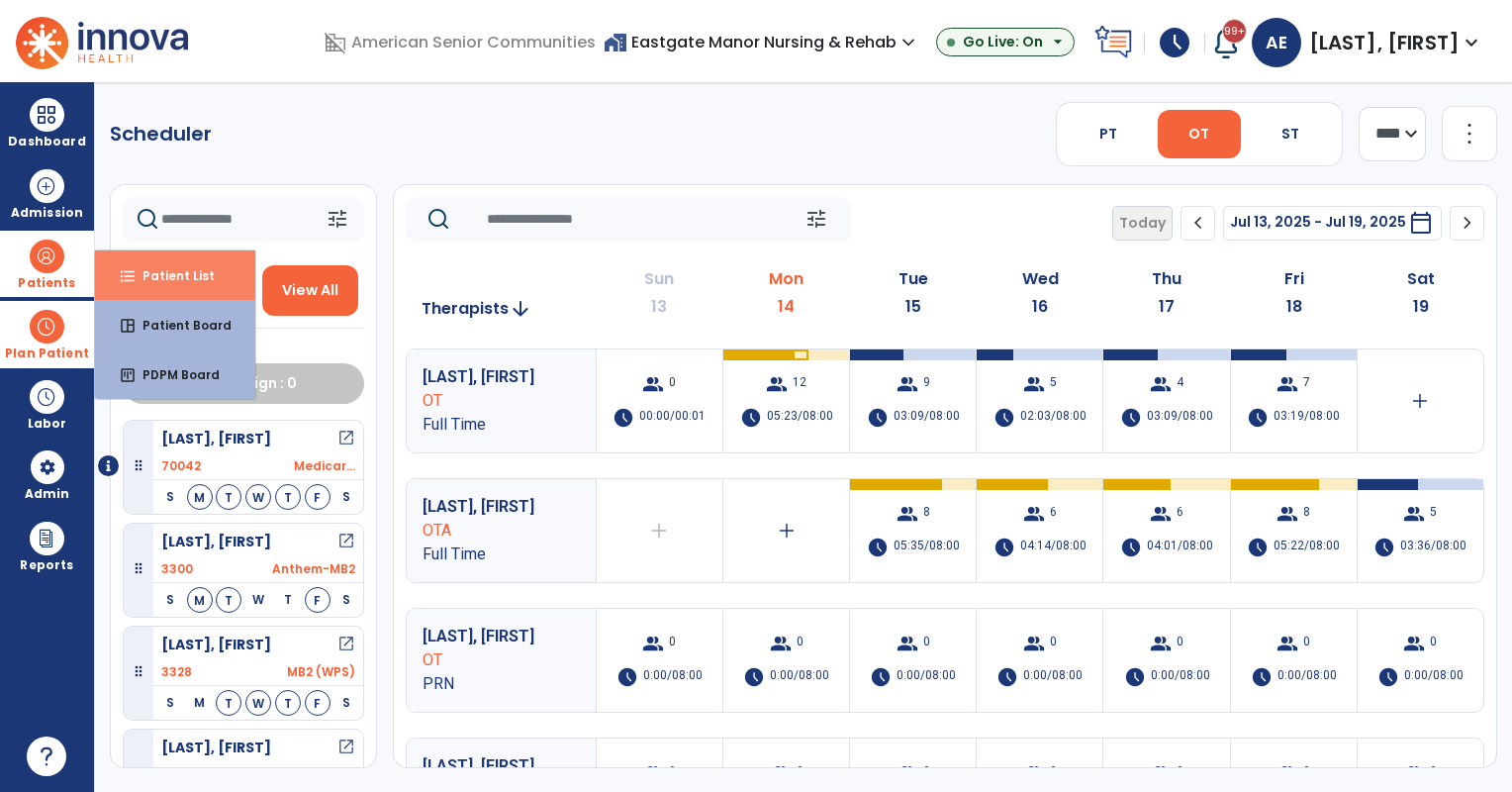 click on "format_list_bulleted  Patient List" at bounding box center [175, 275] 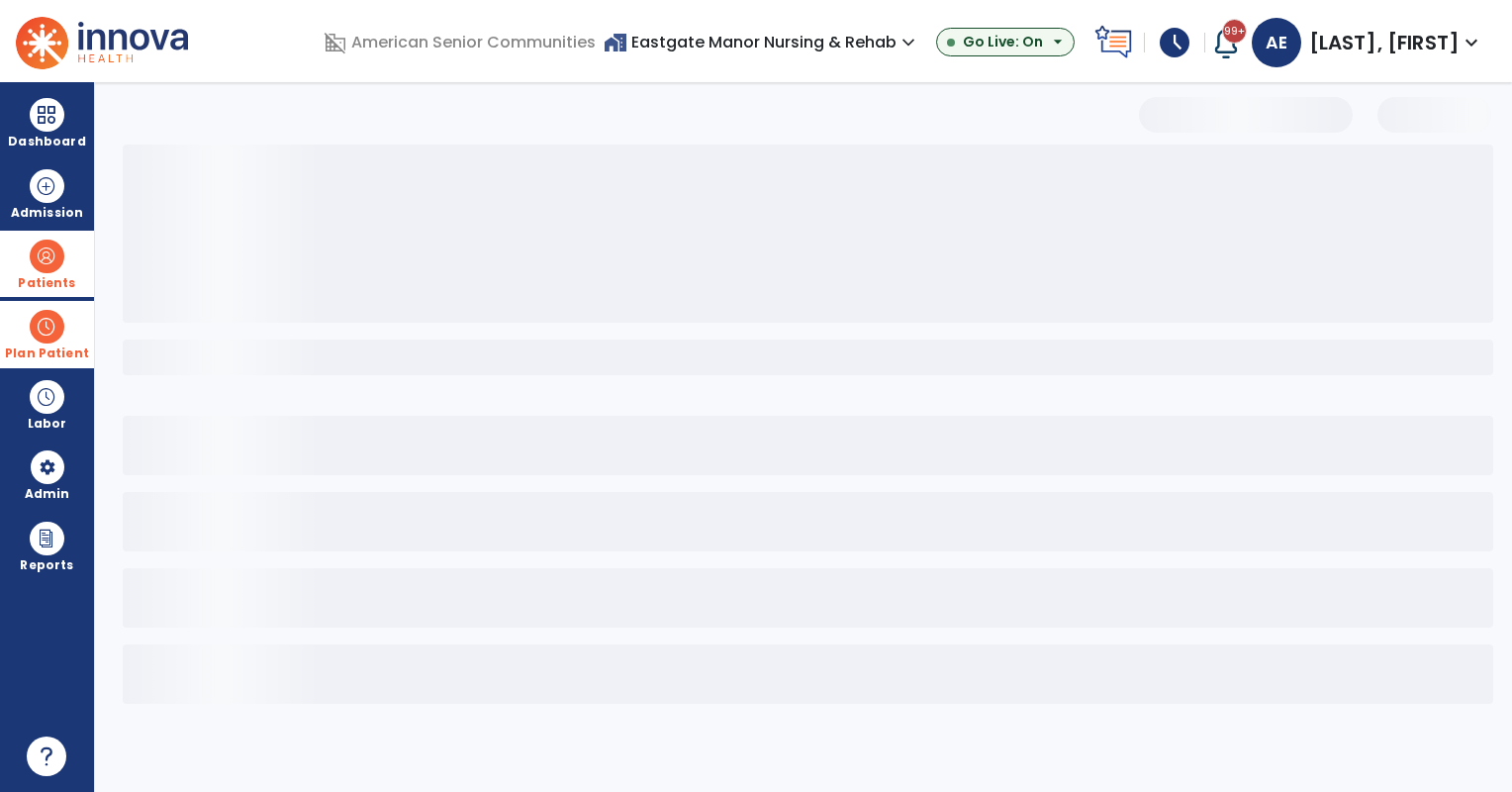 select on "***" 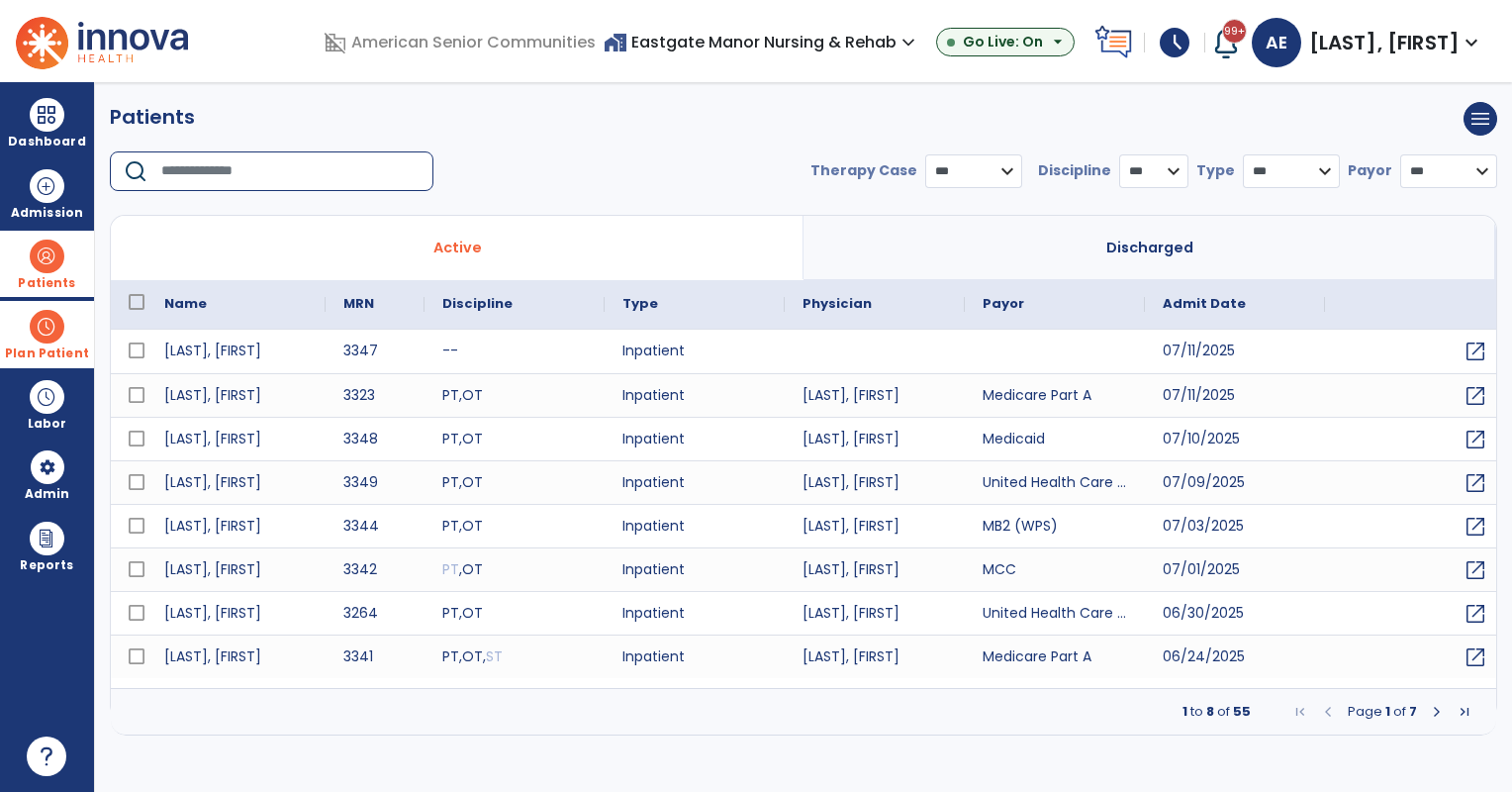 click at bounding box center [290, 171] 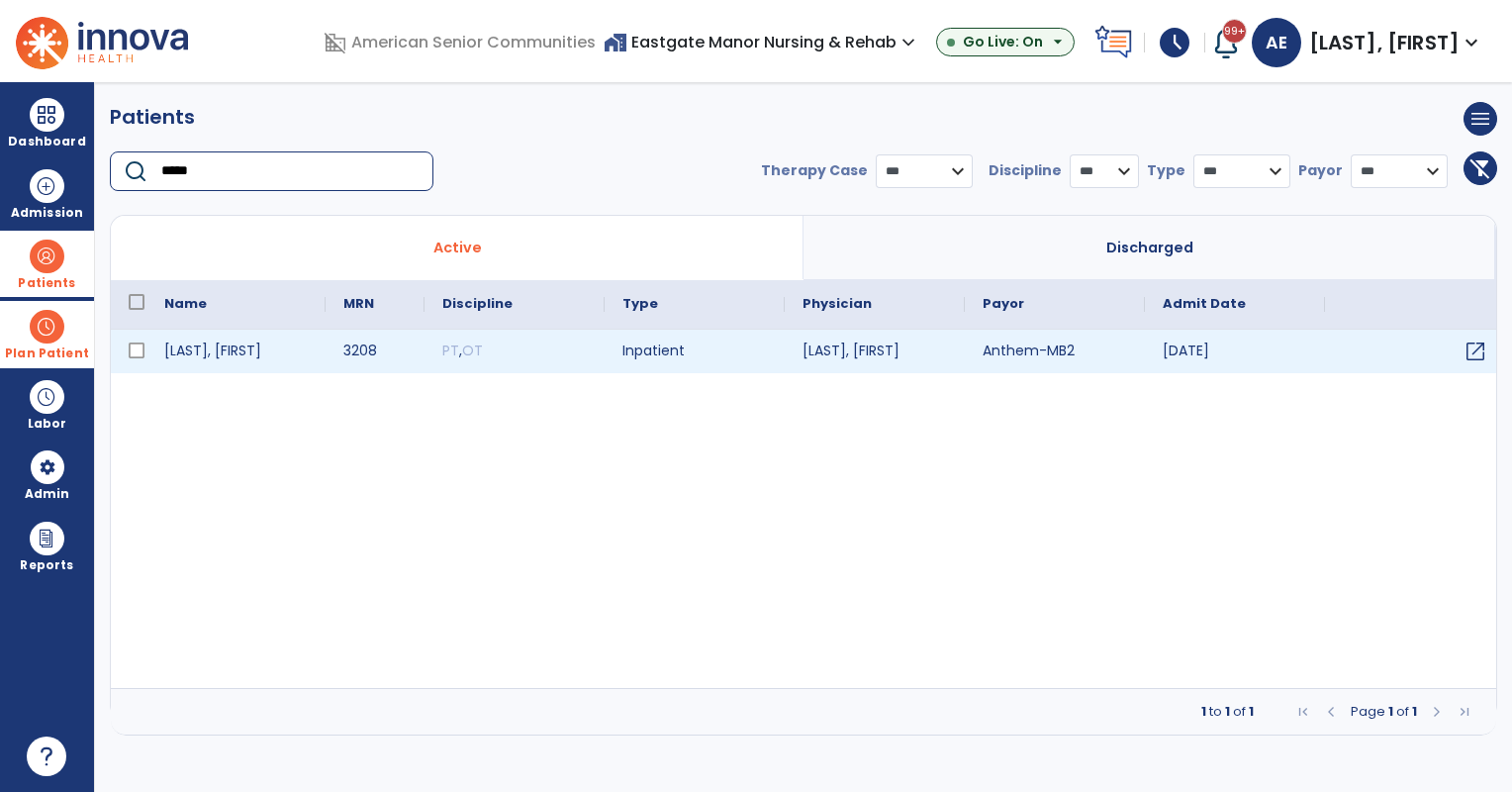 type on "*****" 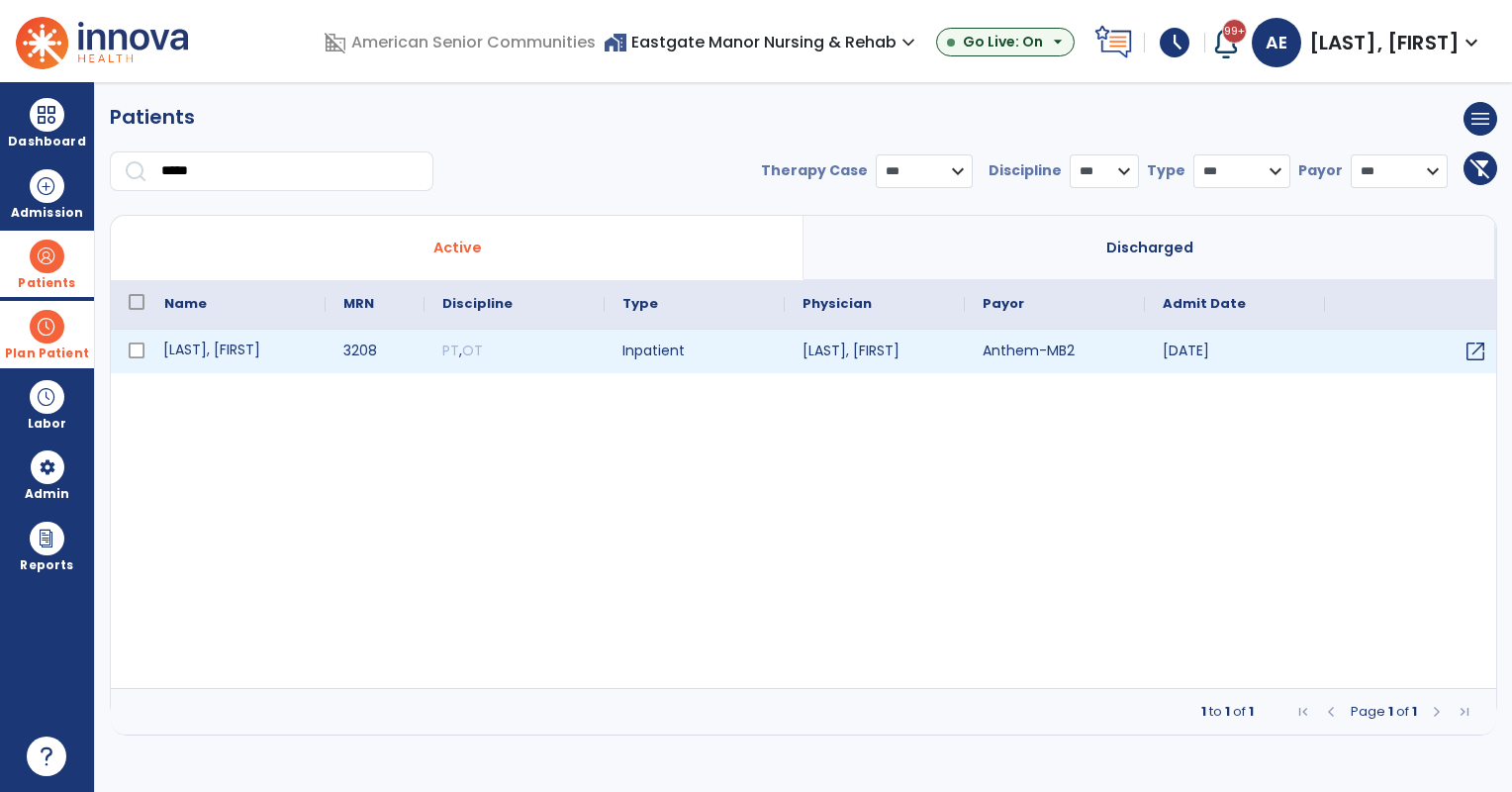 click on "Ervin, Jimmy" at bounding box center (236, 351) 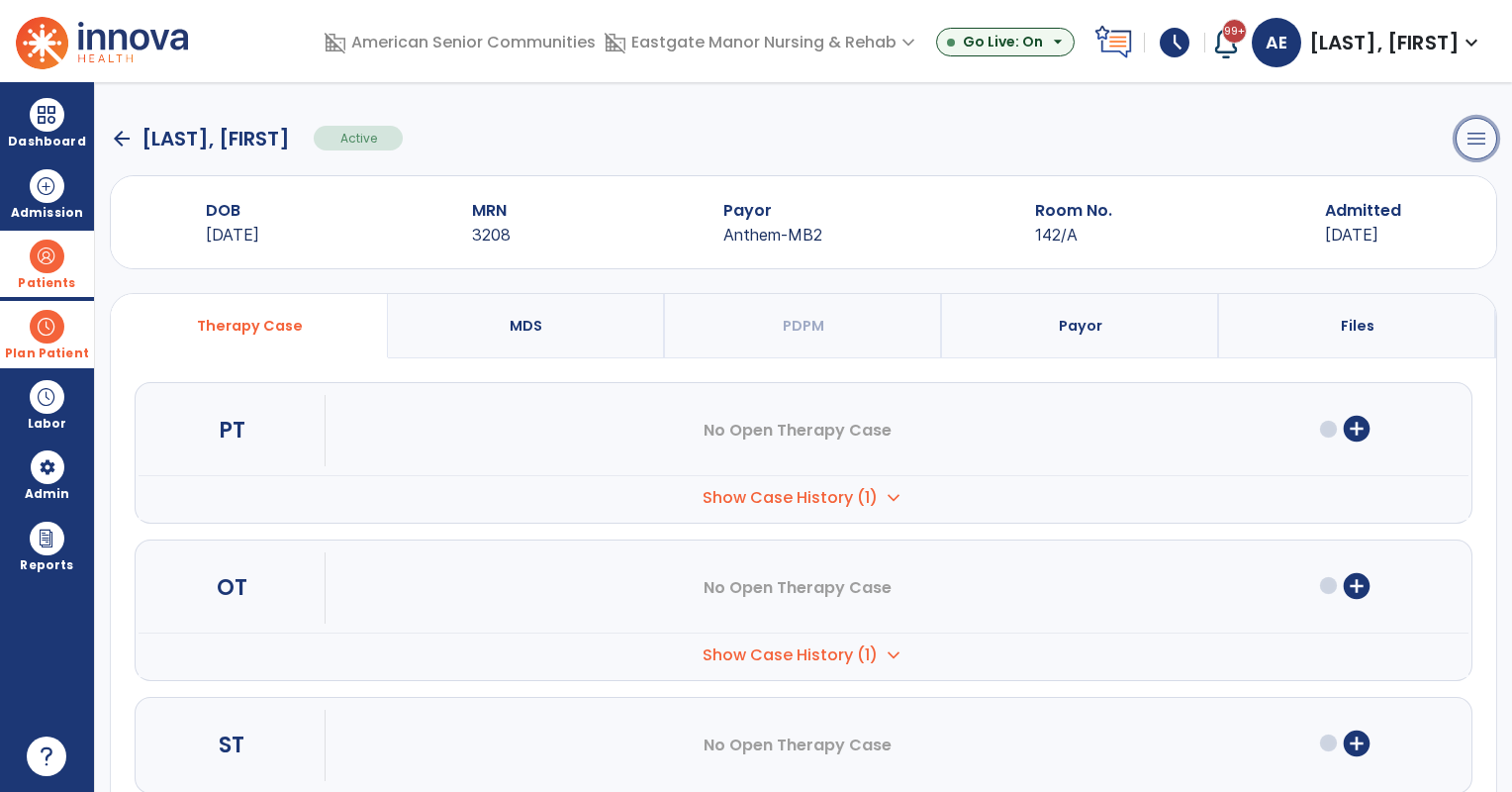 click on "menu" at bounding box center [1476, 139] 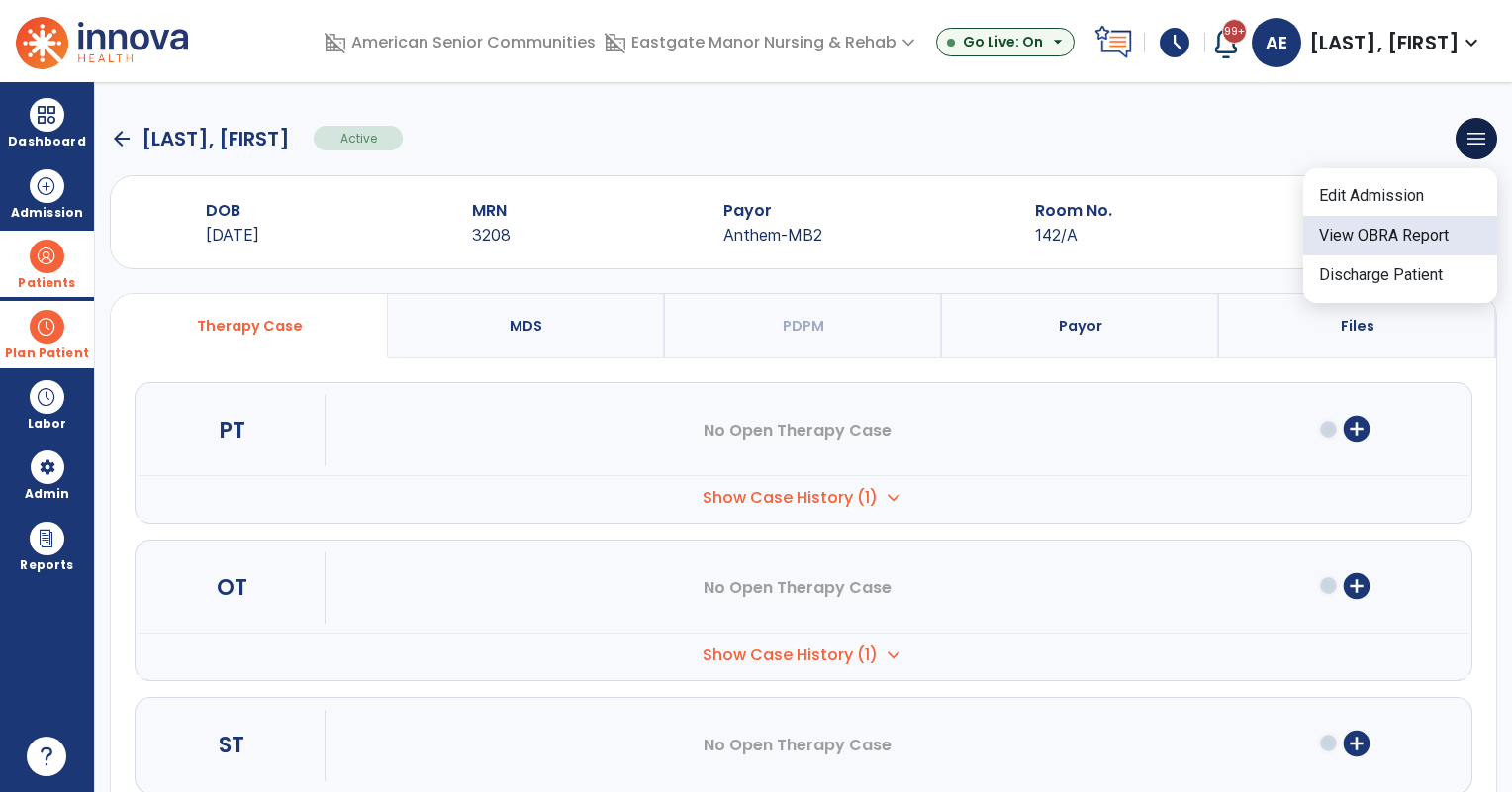 click on "View OBRA Report" 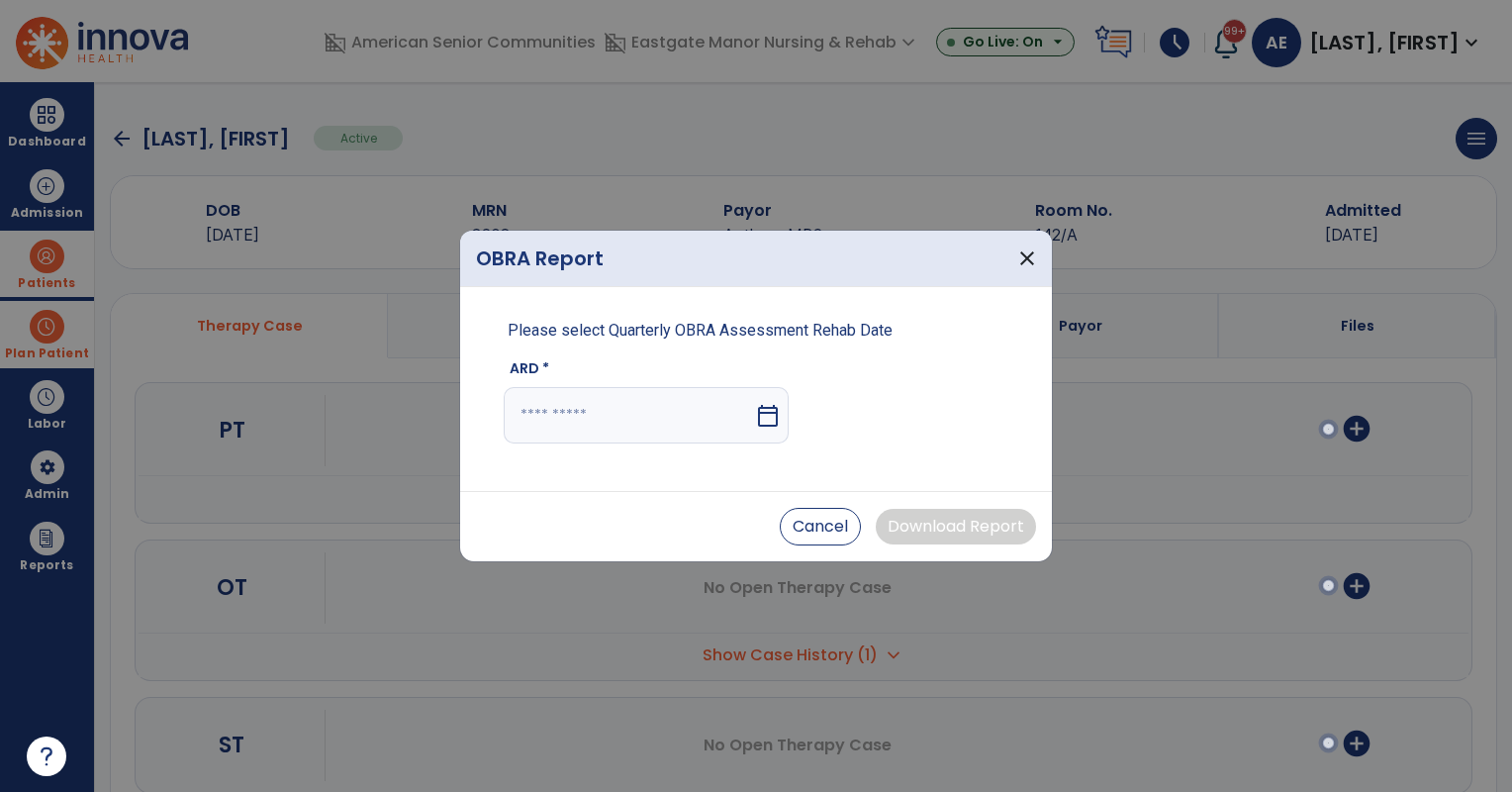 click at bounding box center [628, 415] 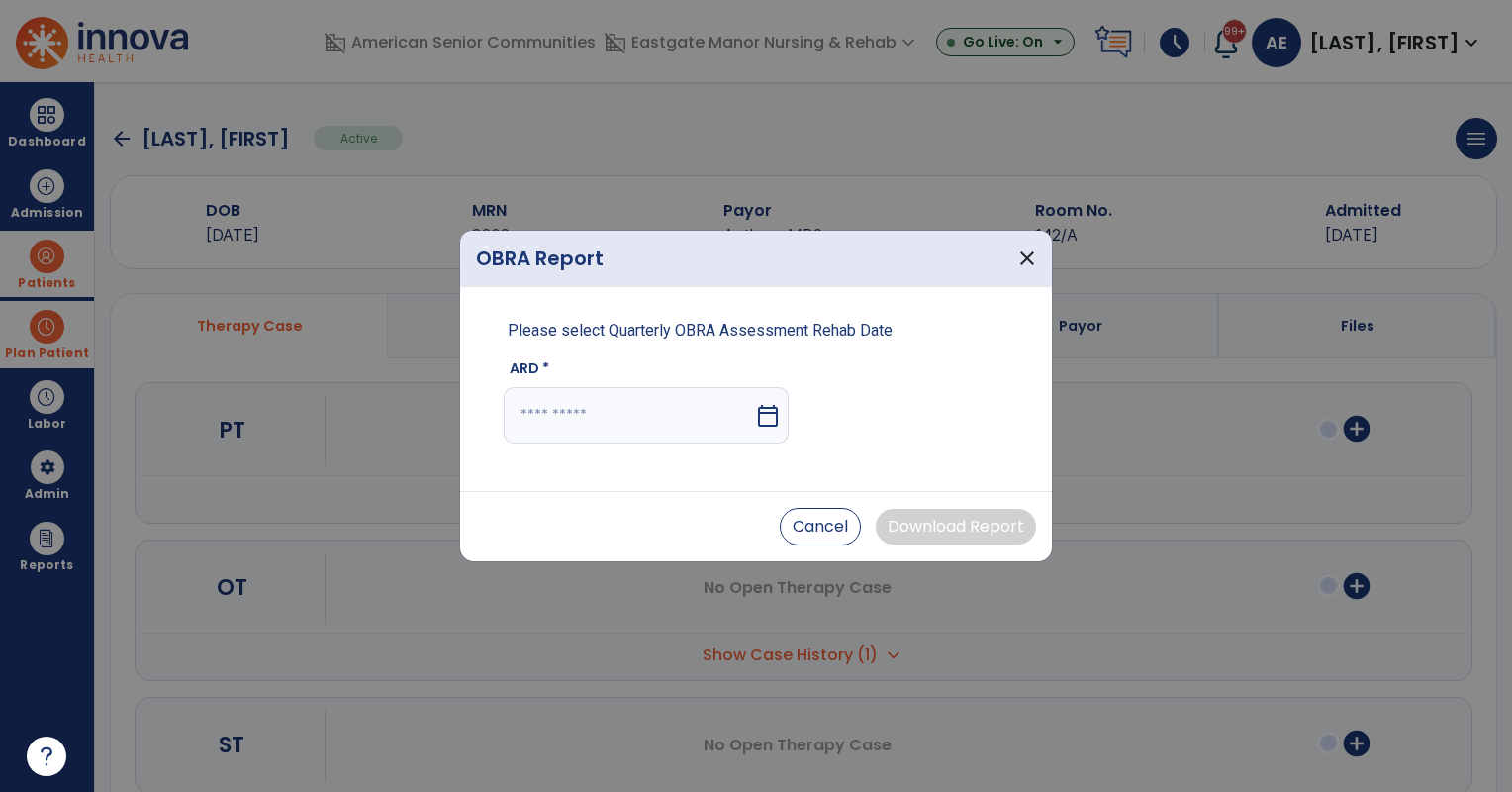 select on "*" 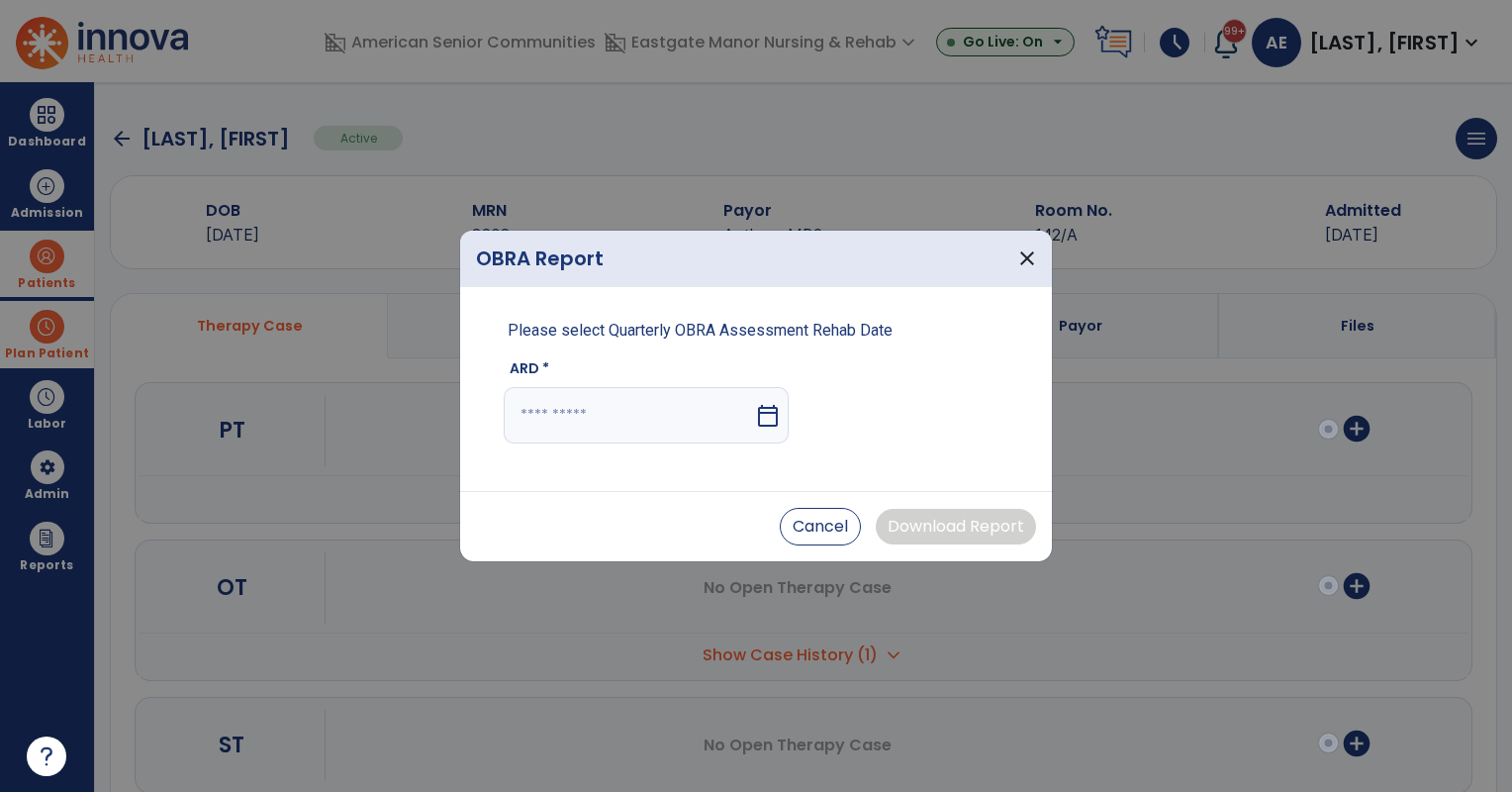 select on "****" 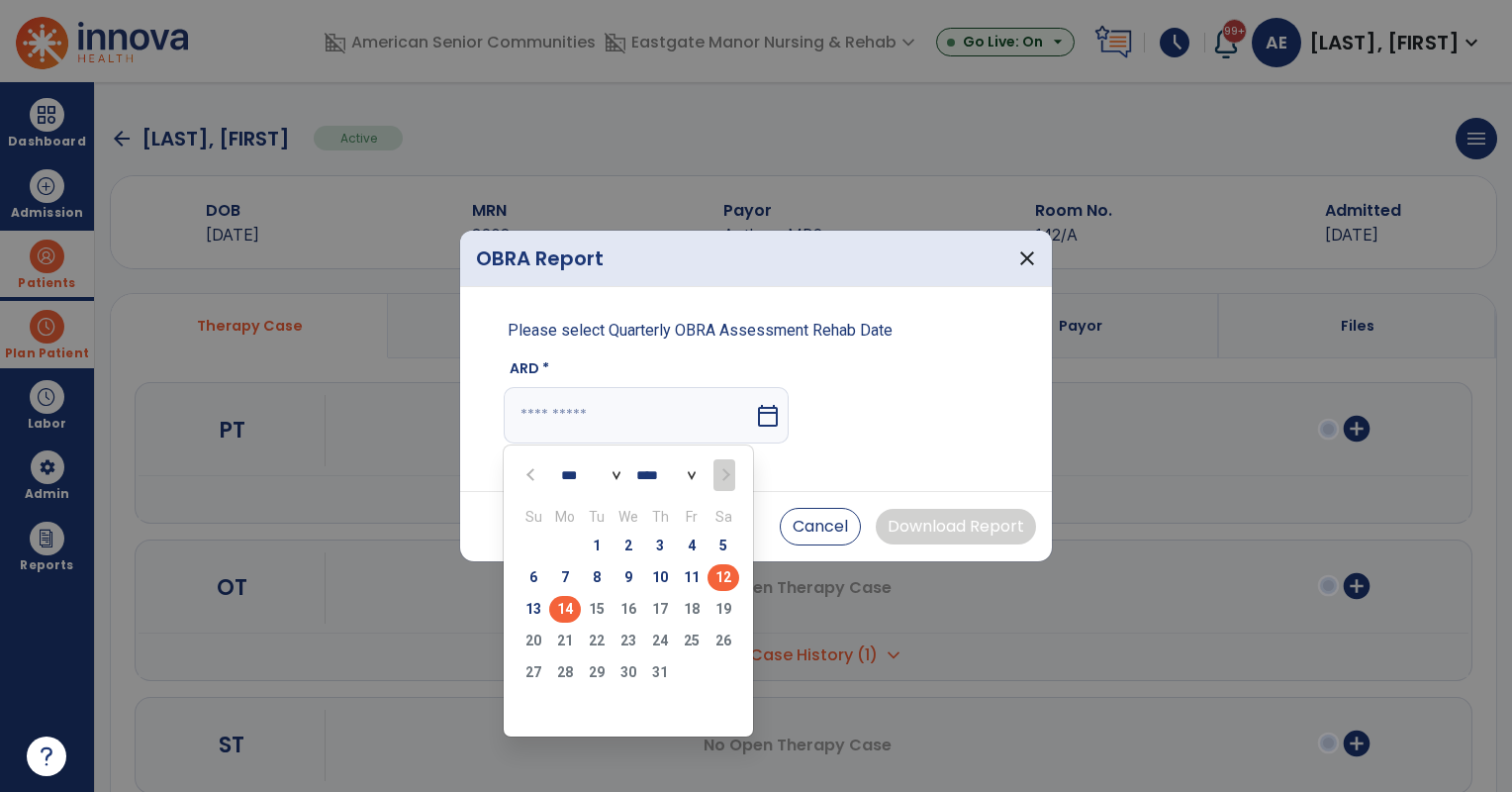 click on "12" at bounding box center [723, 577] 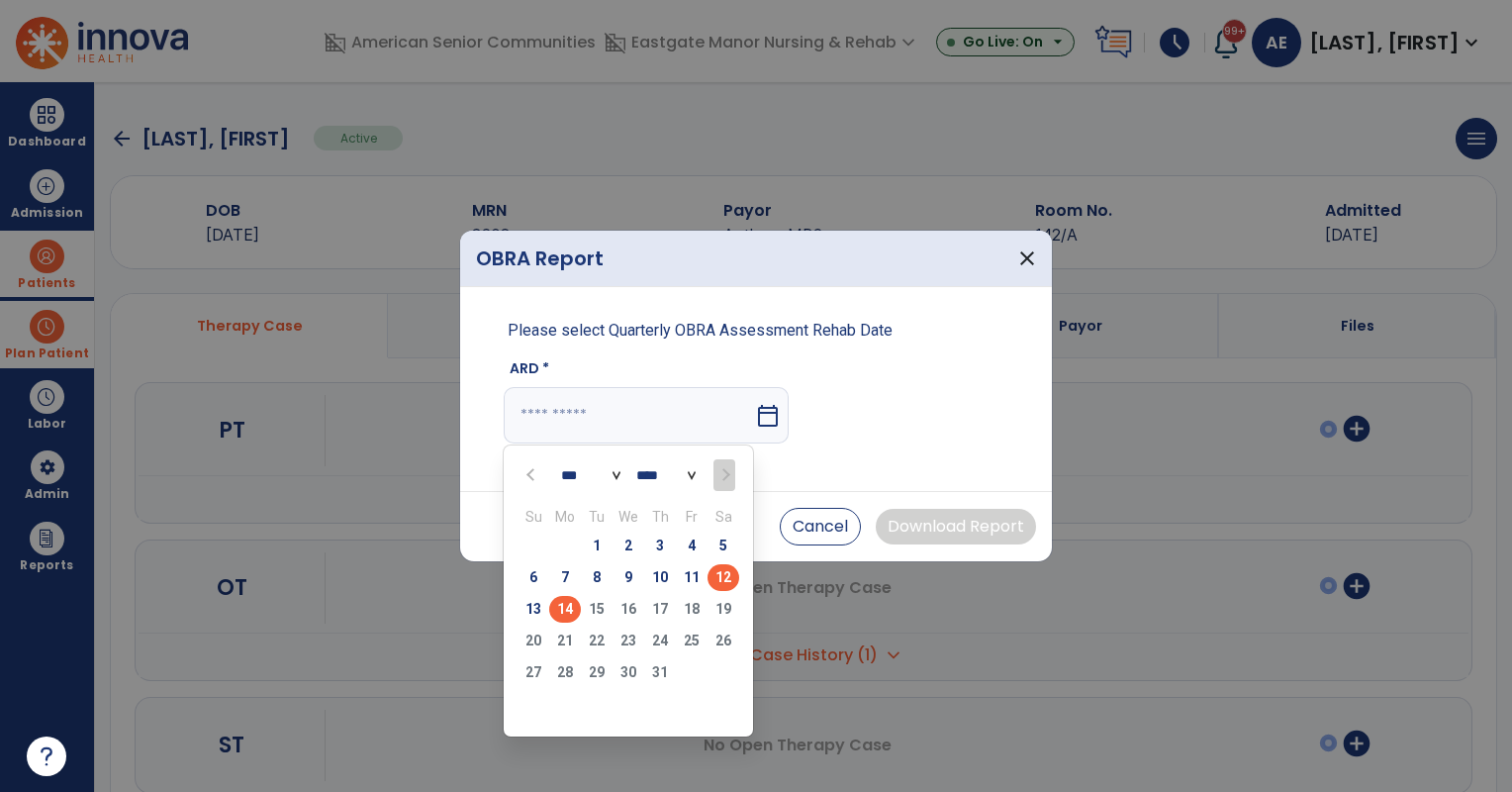 type on "*********" 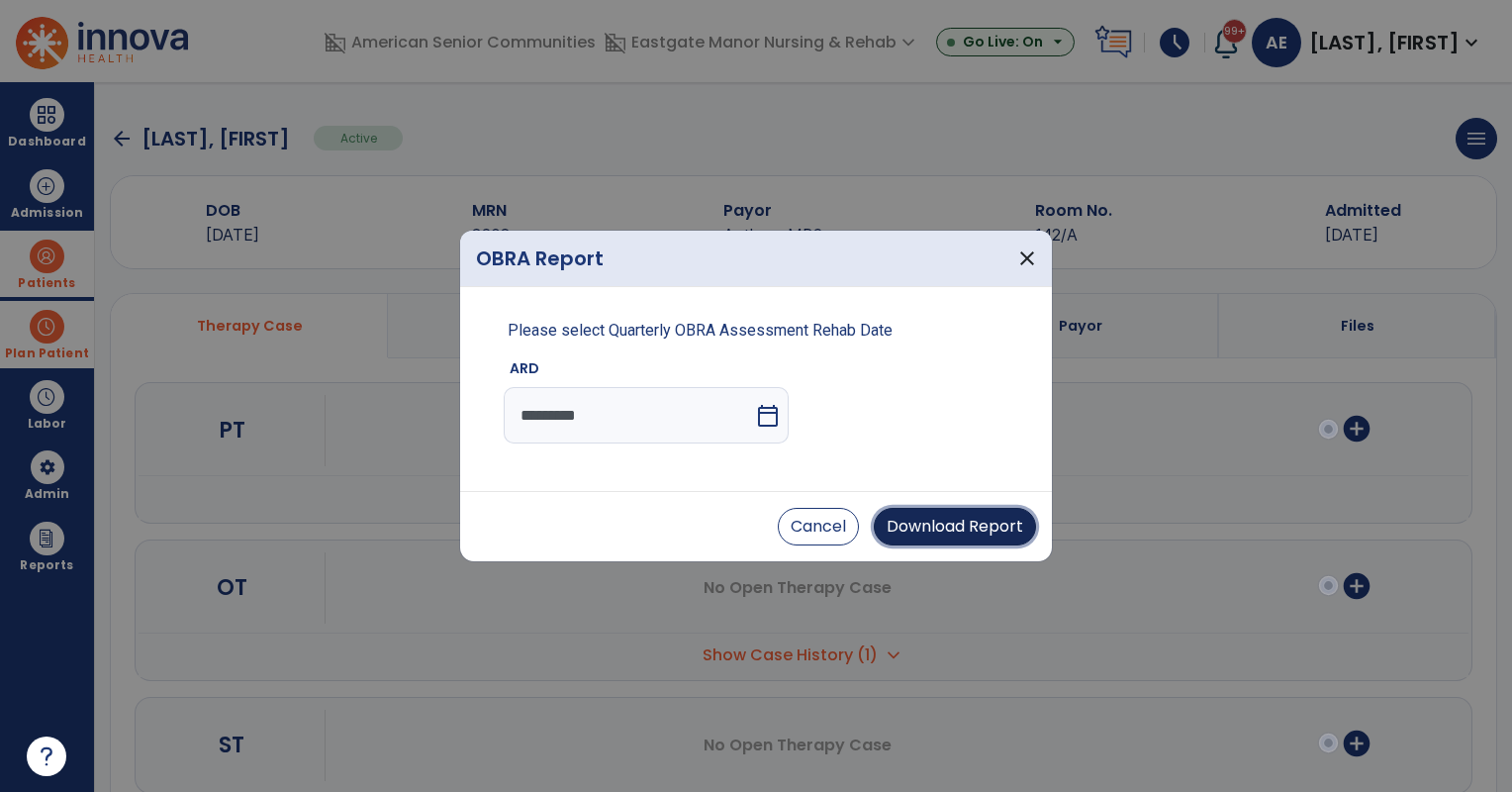 click on "Download Report" at bounding box center (955, 527) 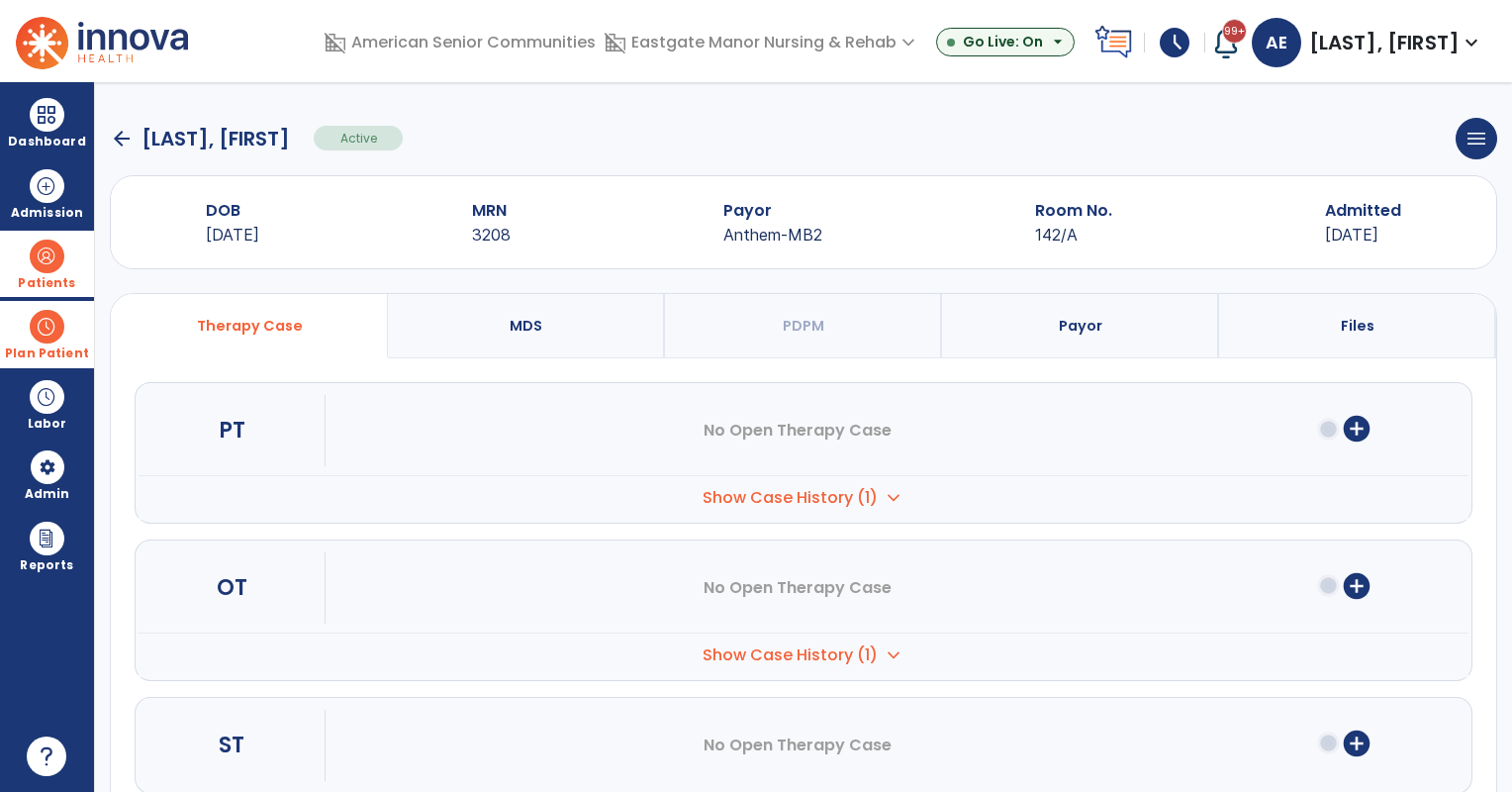 click at bounding box center (47, 327) 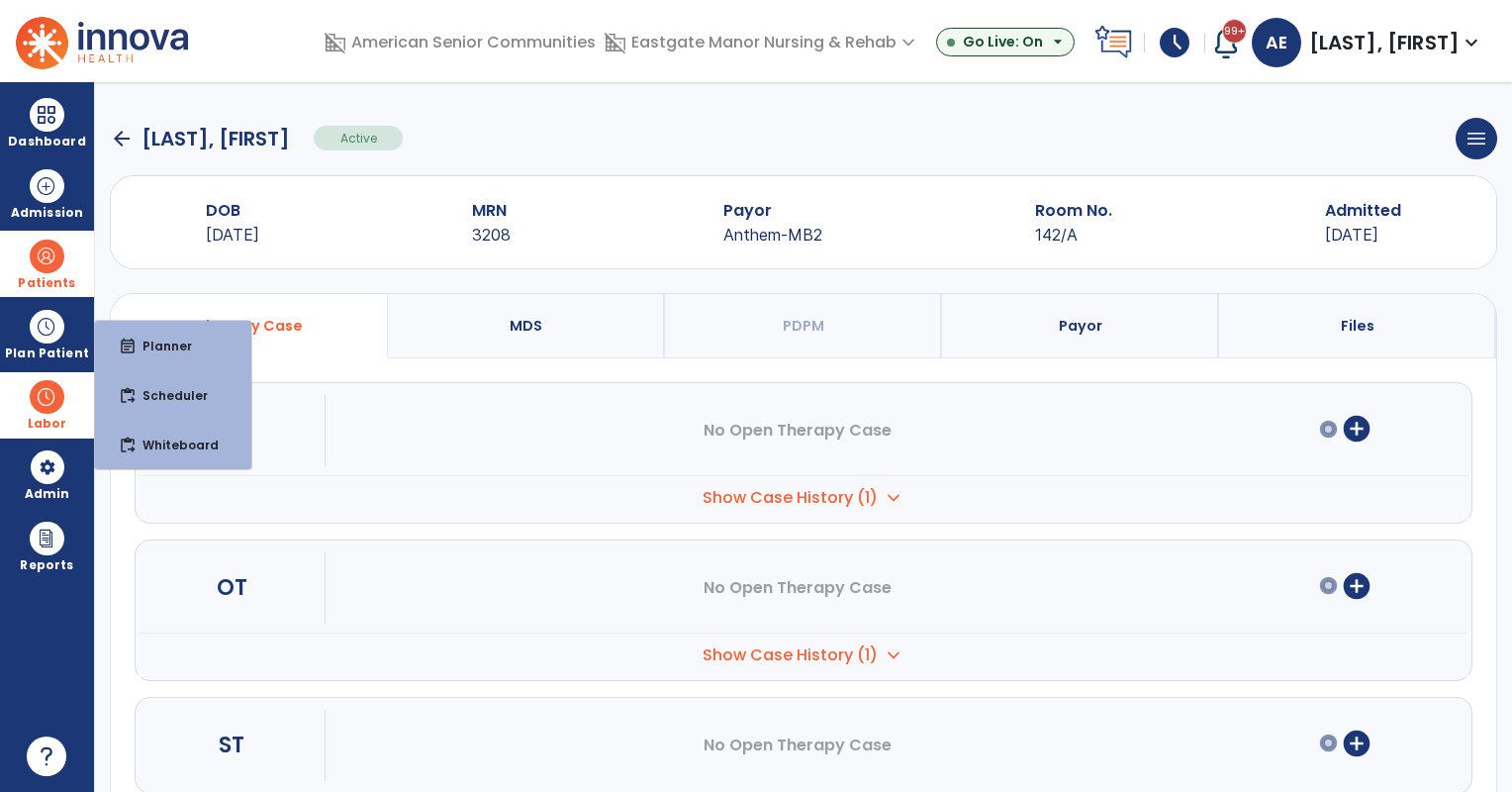 click at bounding box center [47, 397] 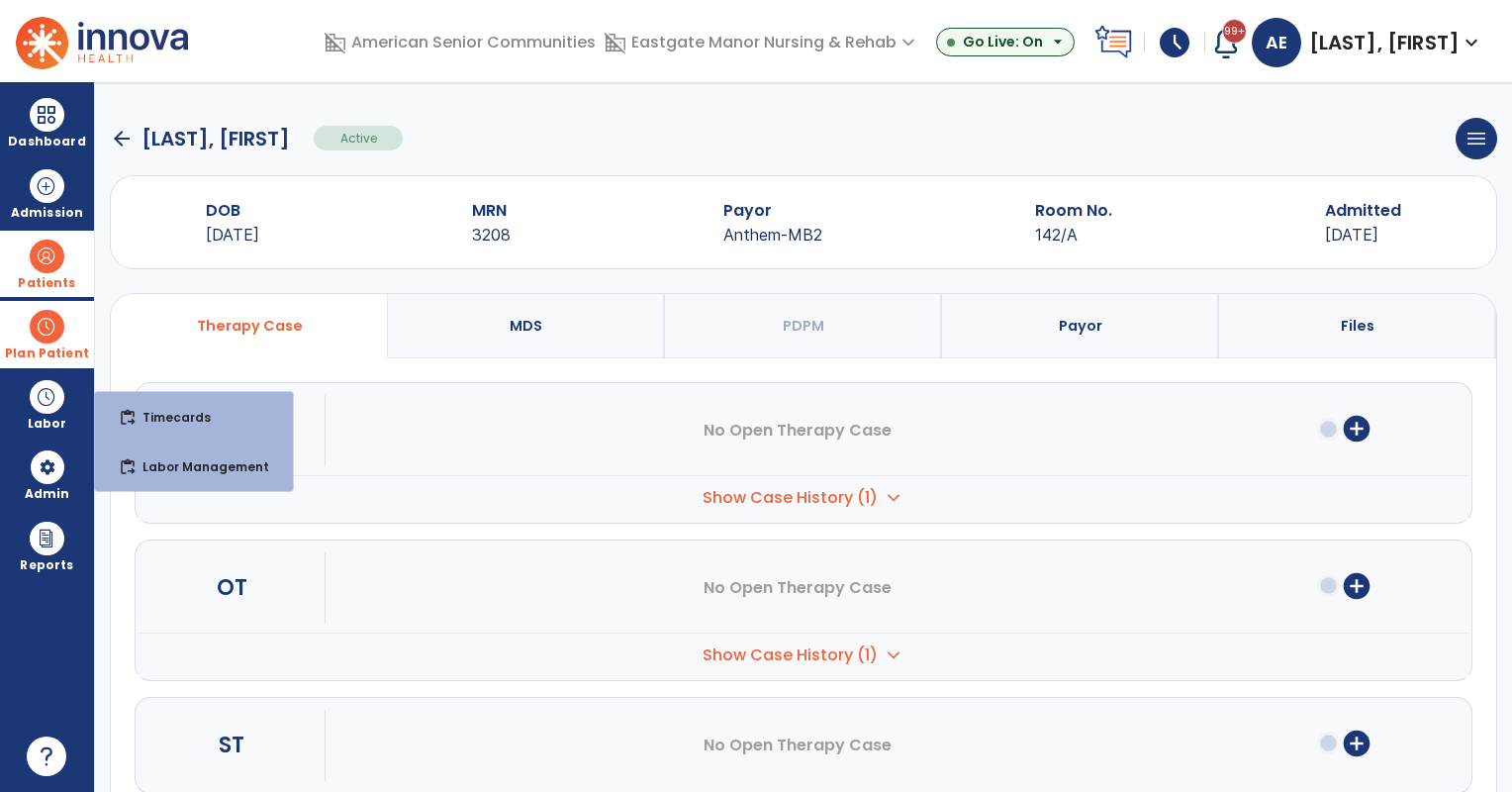 click at bounding box center (47, 327) 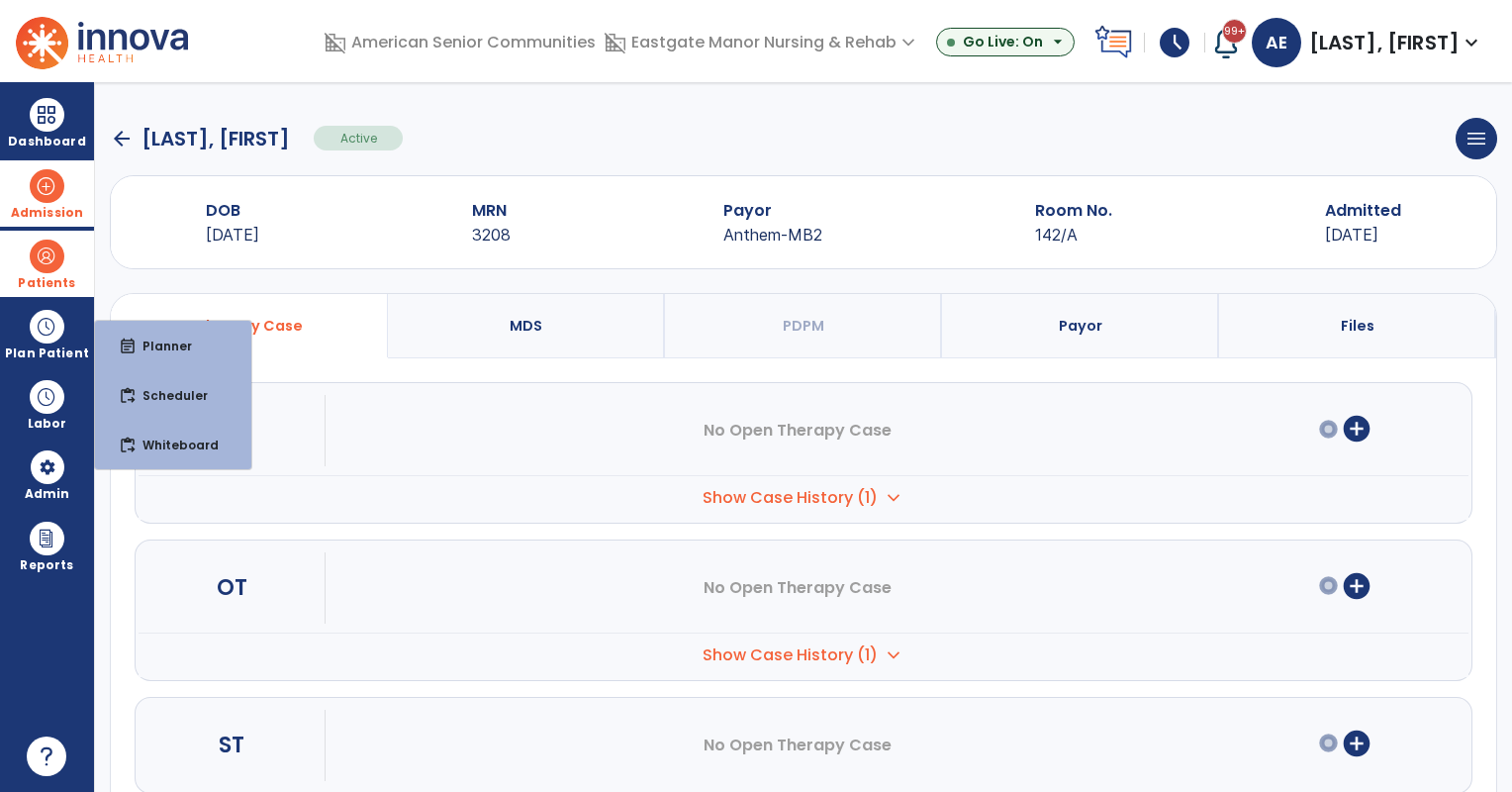 click on "Admission" at bounding box center (47, 193) 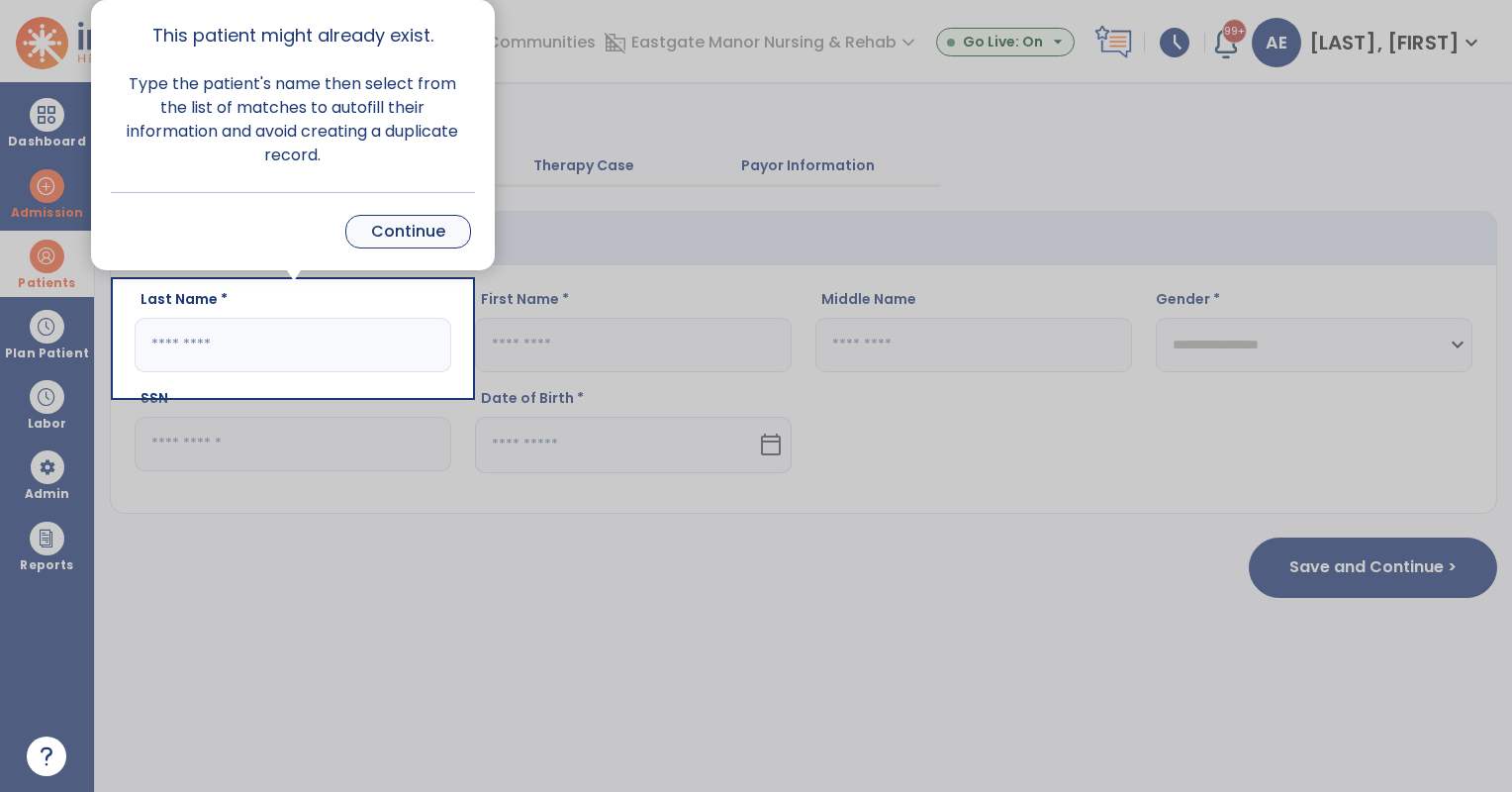 click on "Continue" at bounding box center [408, 232] 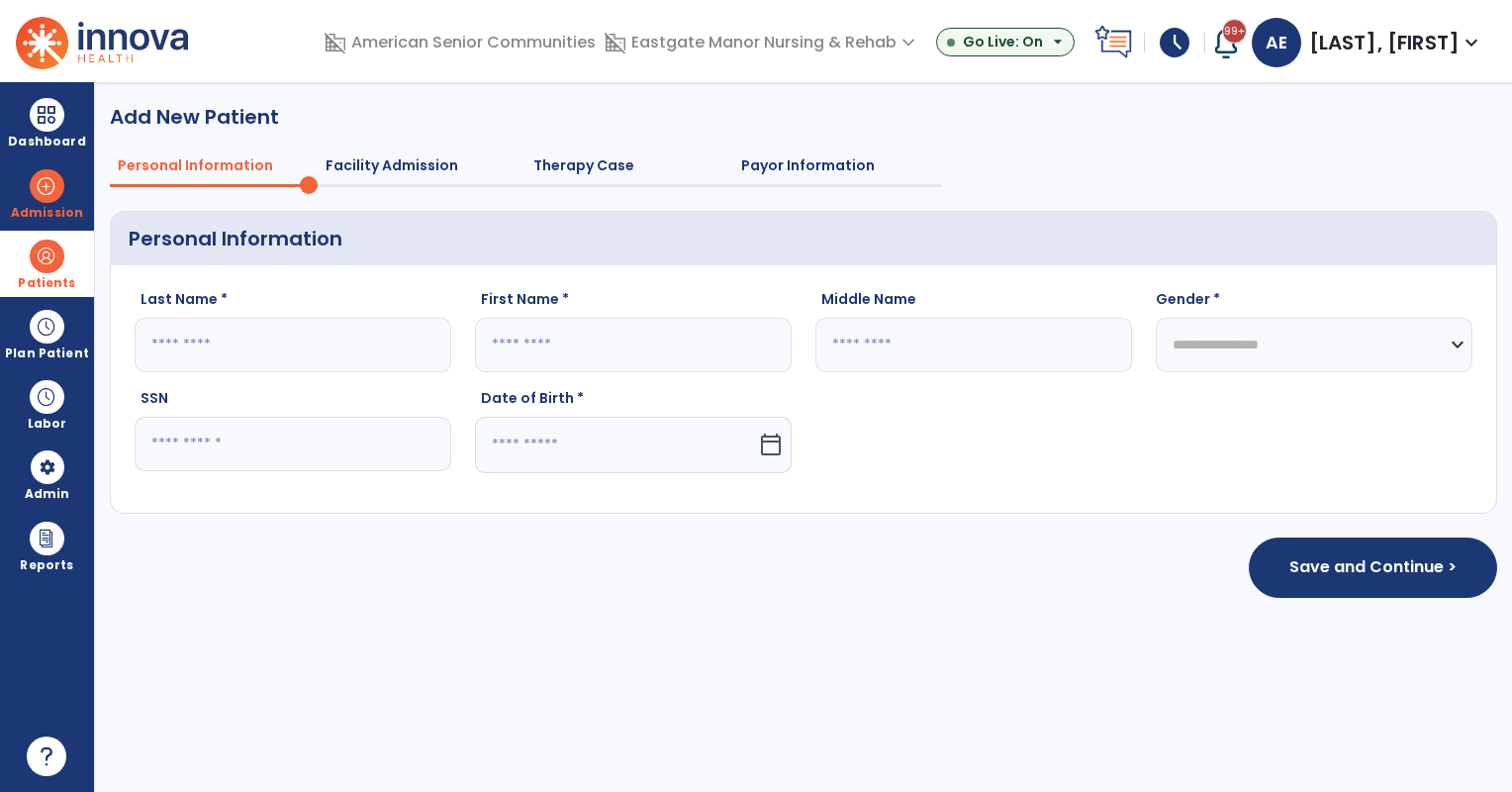 click at bounding box center [47, 256] 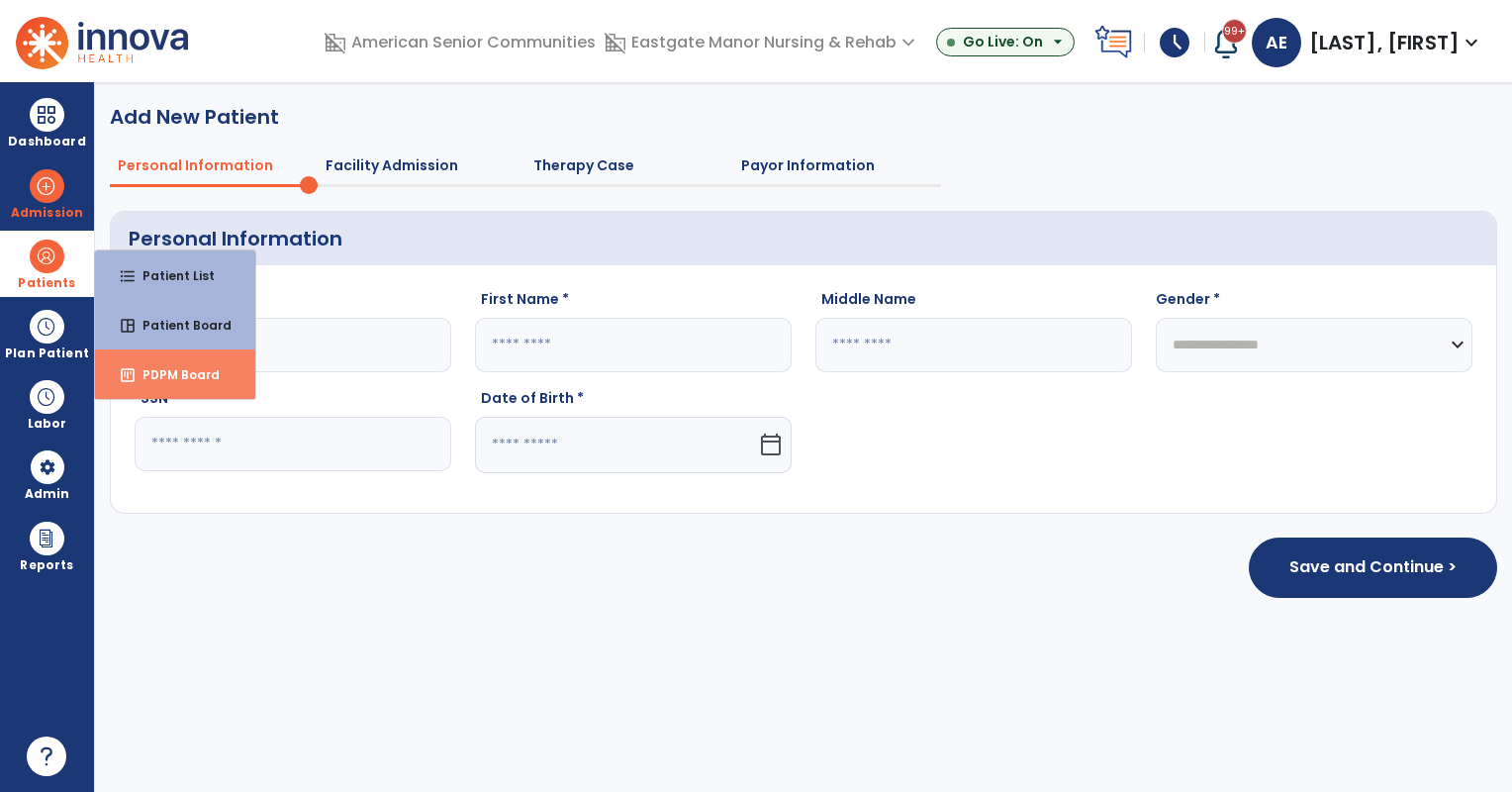 click on "PDPM Board" at bounding box center (173, 374) 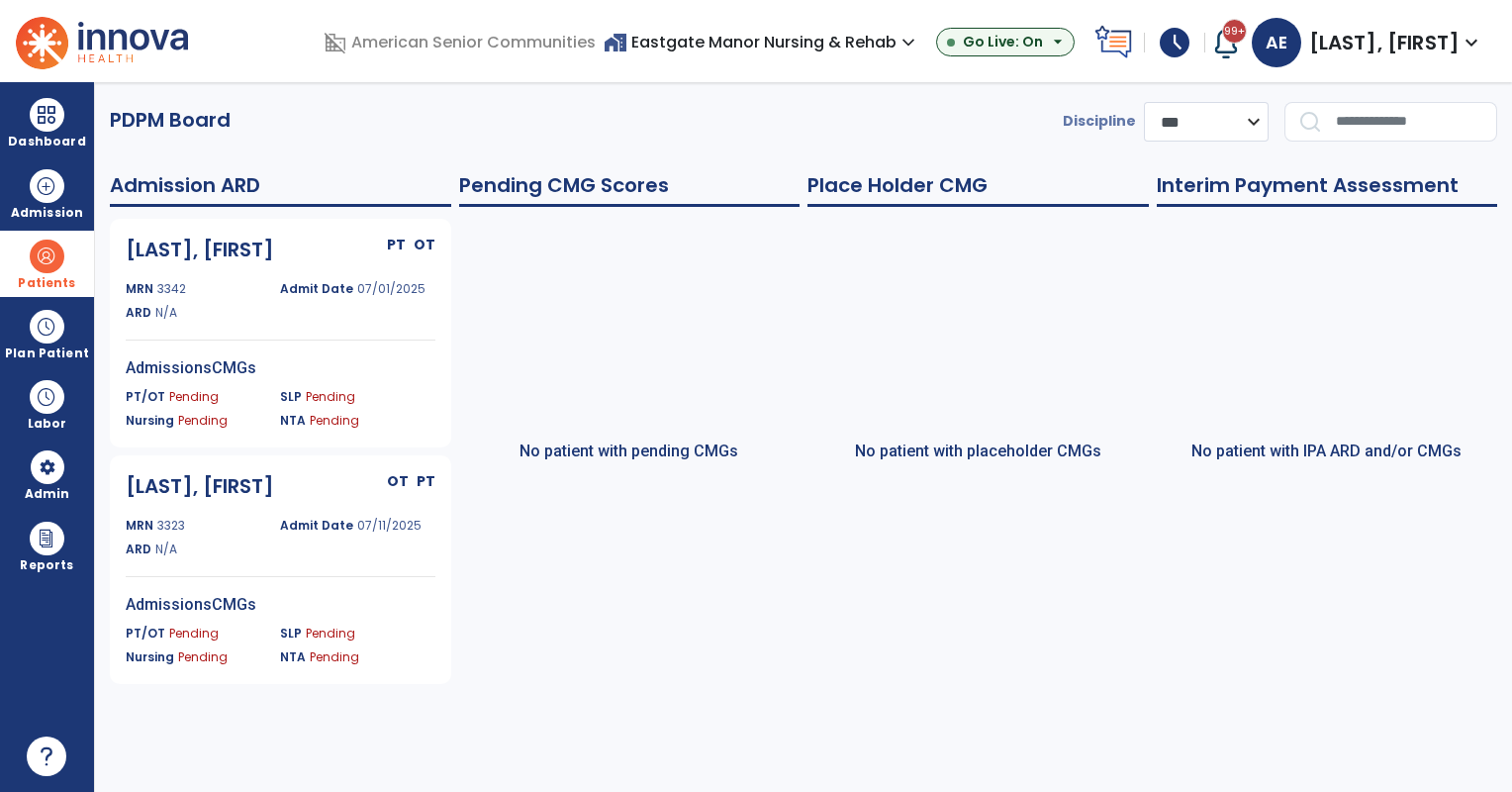 click at bounding box center (47, 256) 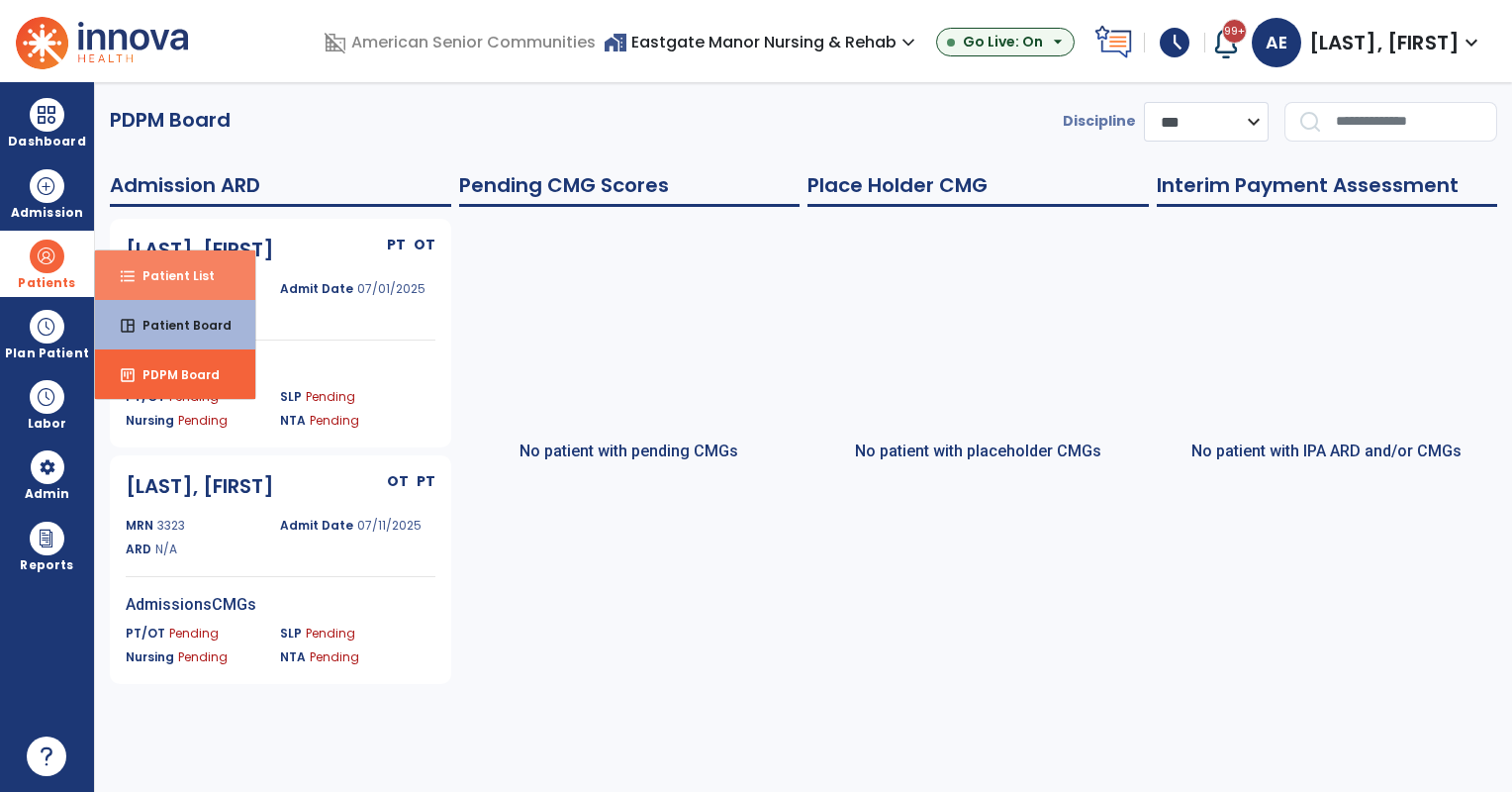 click on "Patient List" at bounding box center [170, 275] 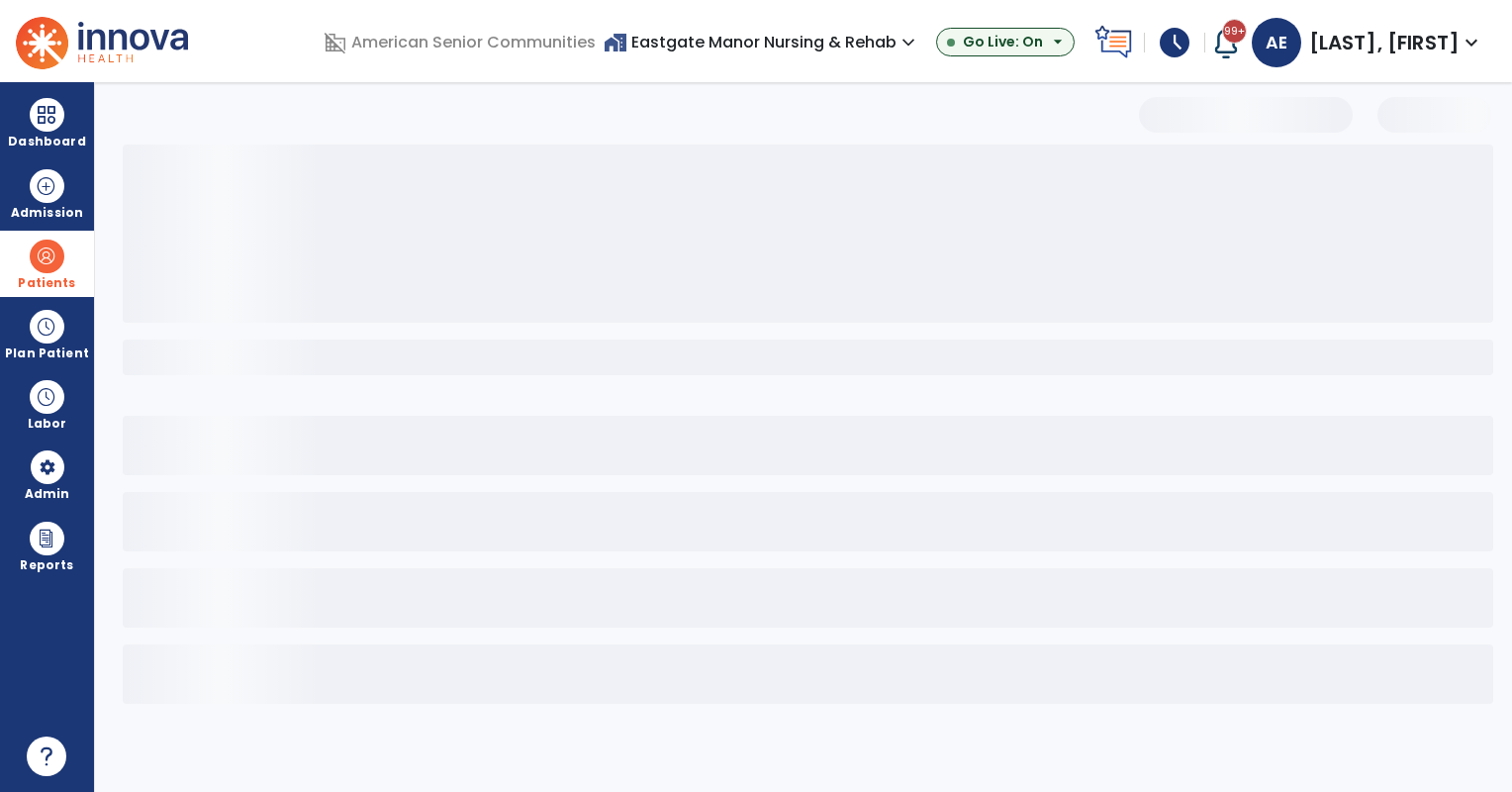 select on "***" 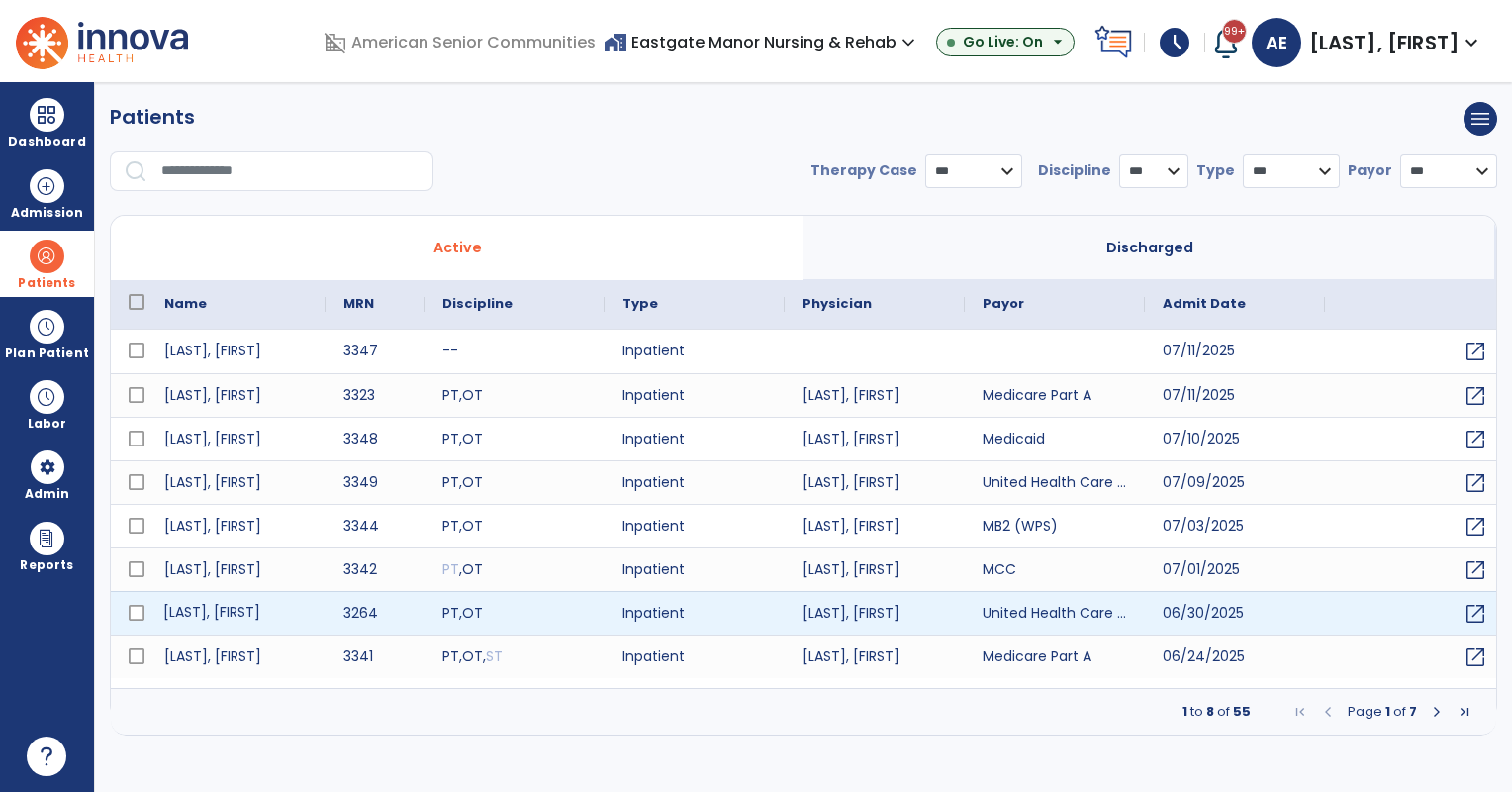 click on "[LAST], [FIRST]" at bounding box center [236, 613] 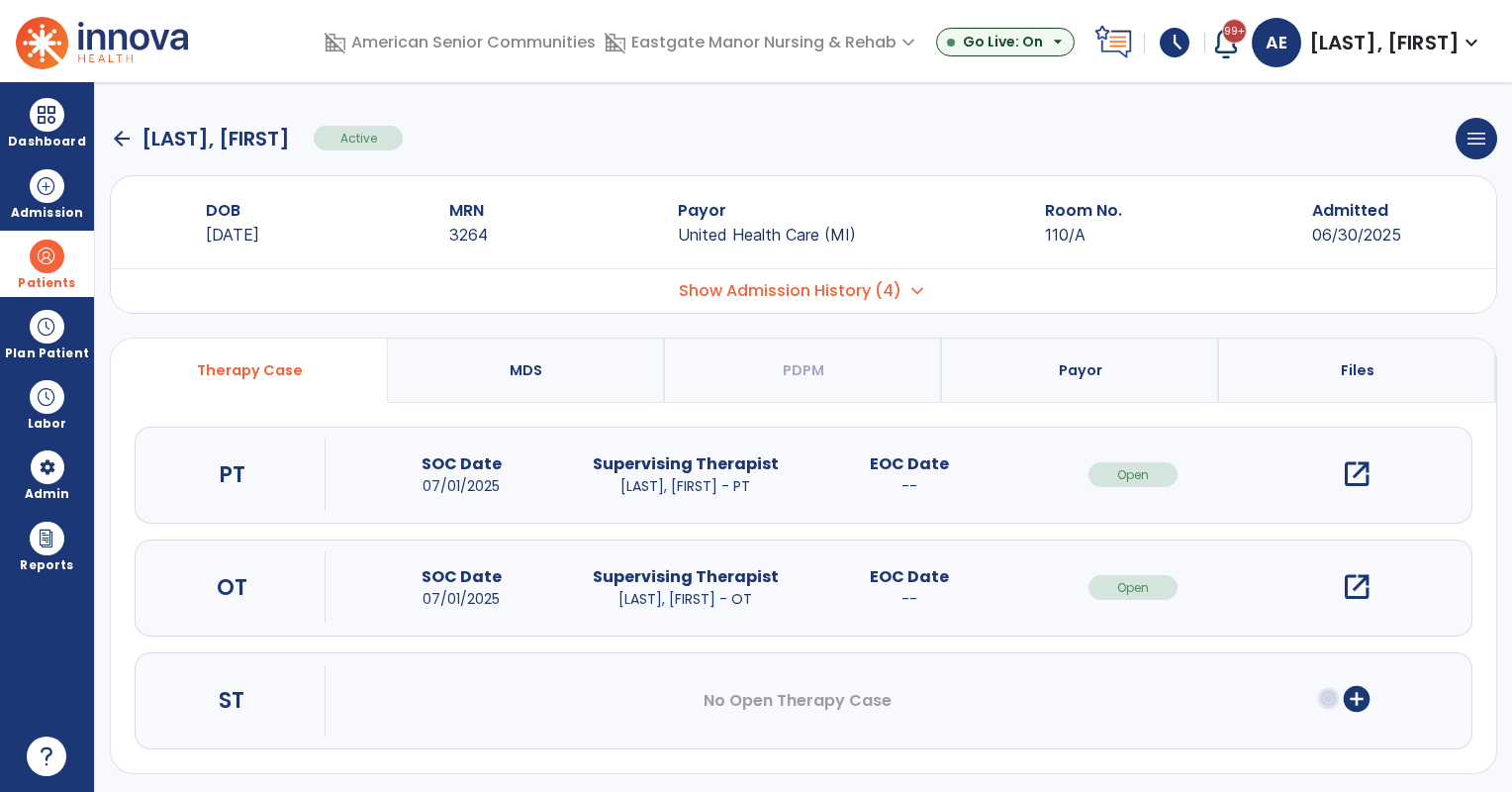 click on "open_in_new" at bounding box center (1357, 474) 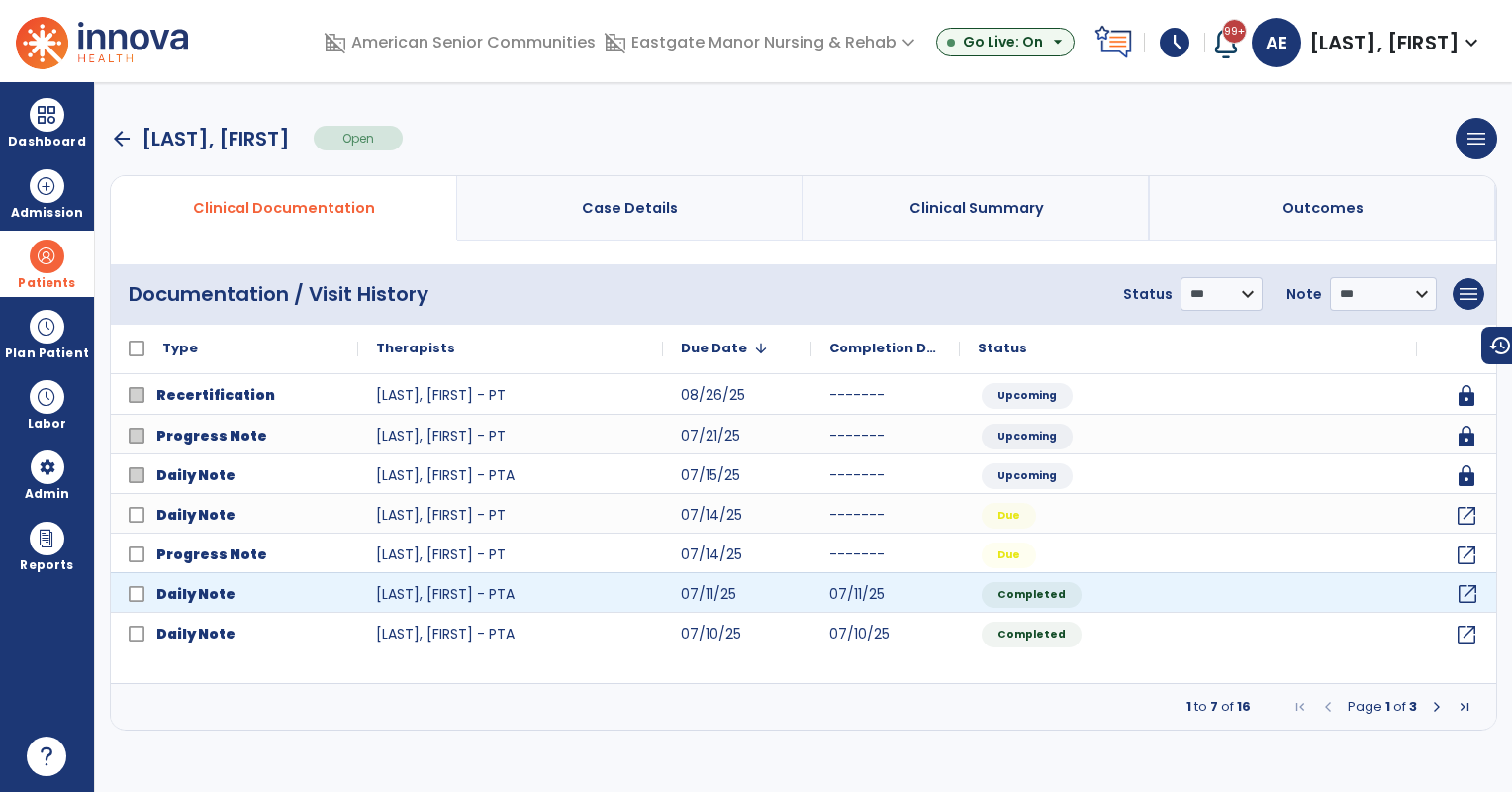click on "open_in_new" 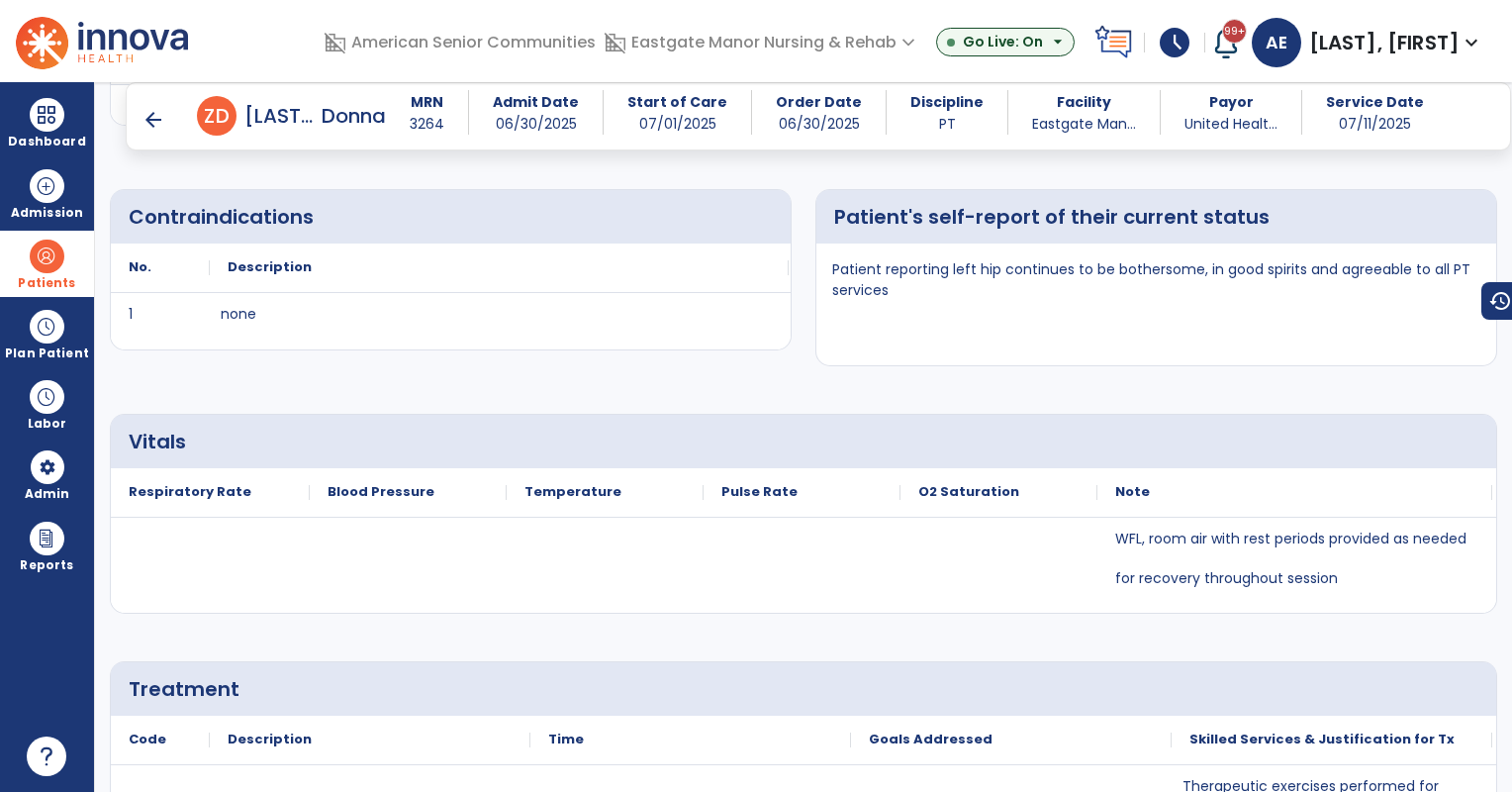 scroll, scrollTop: 990, scrollLeft: 0, axis: vertical 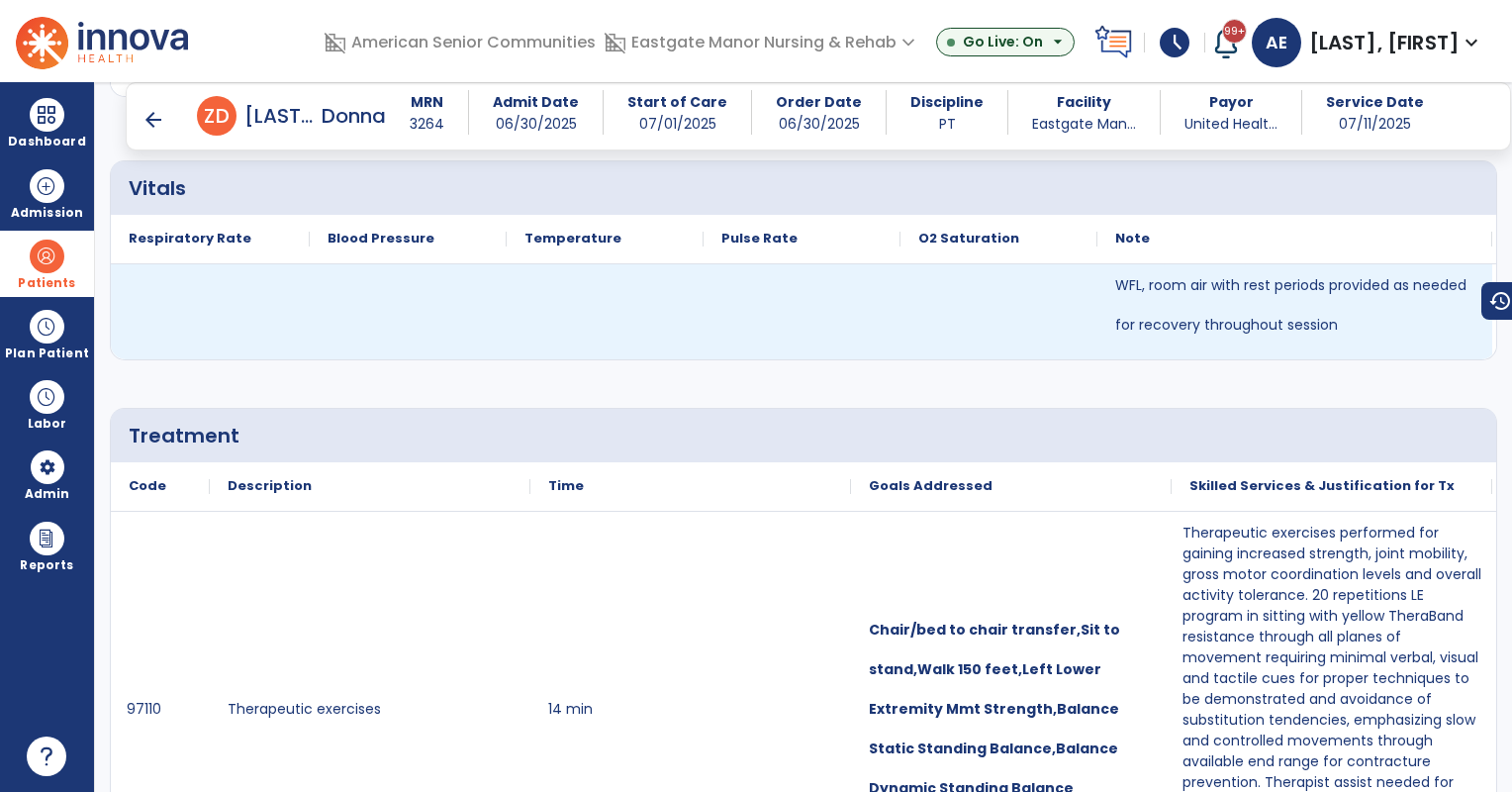 click at bounding box center (802, 312) 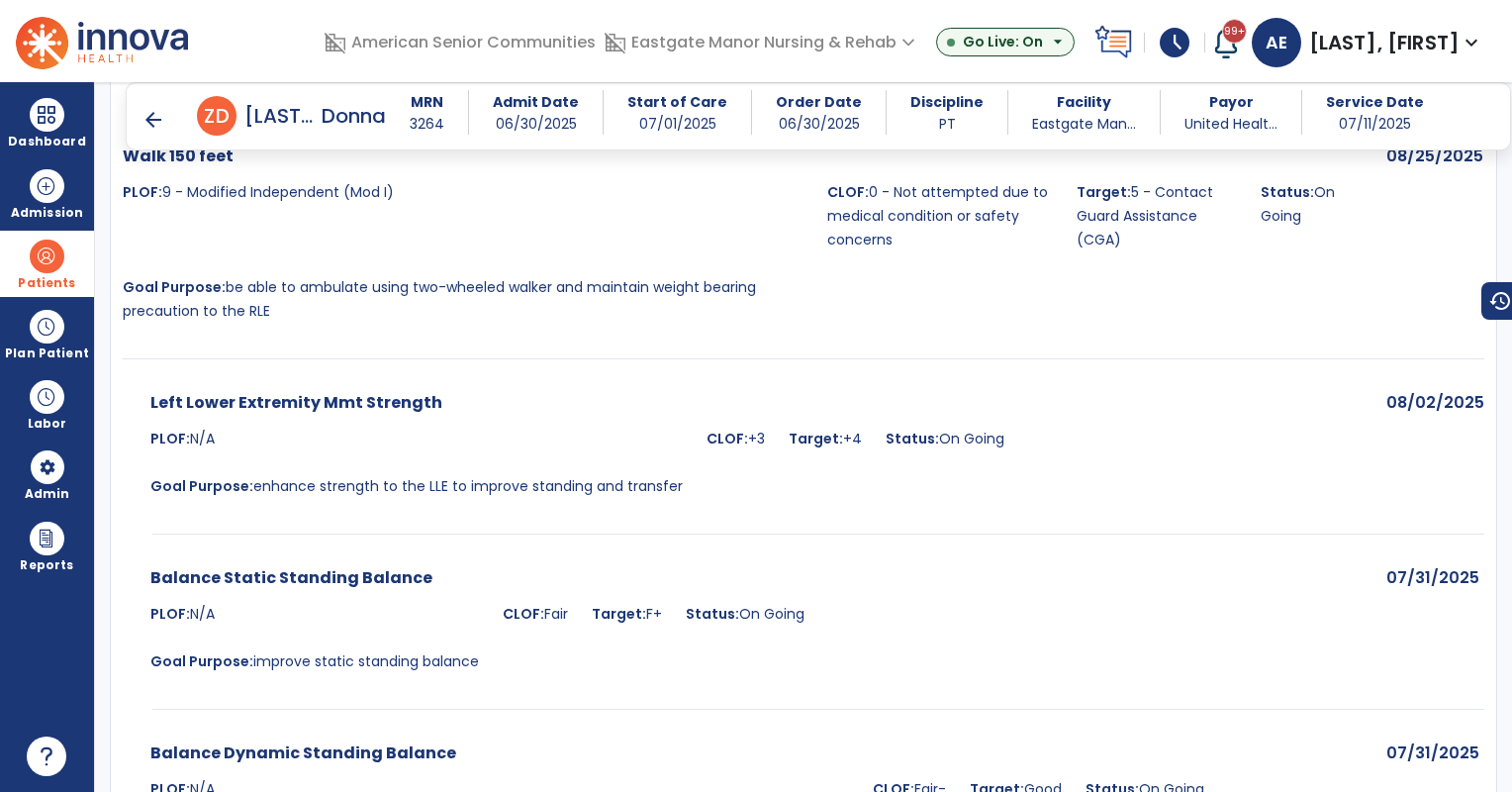 scroll, scrollTop: 3267, scrollLeft: 0, axis: vertical 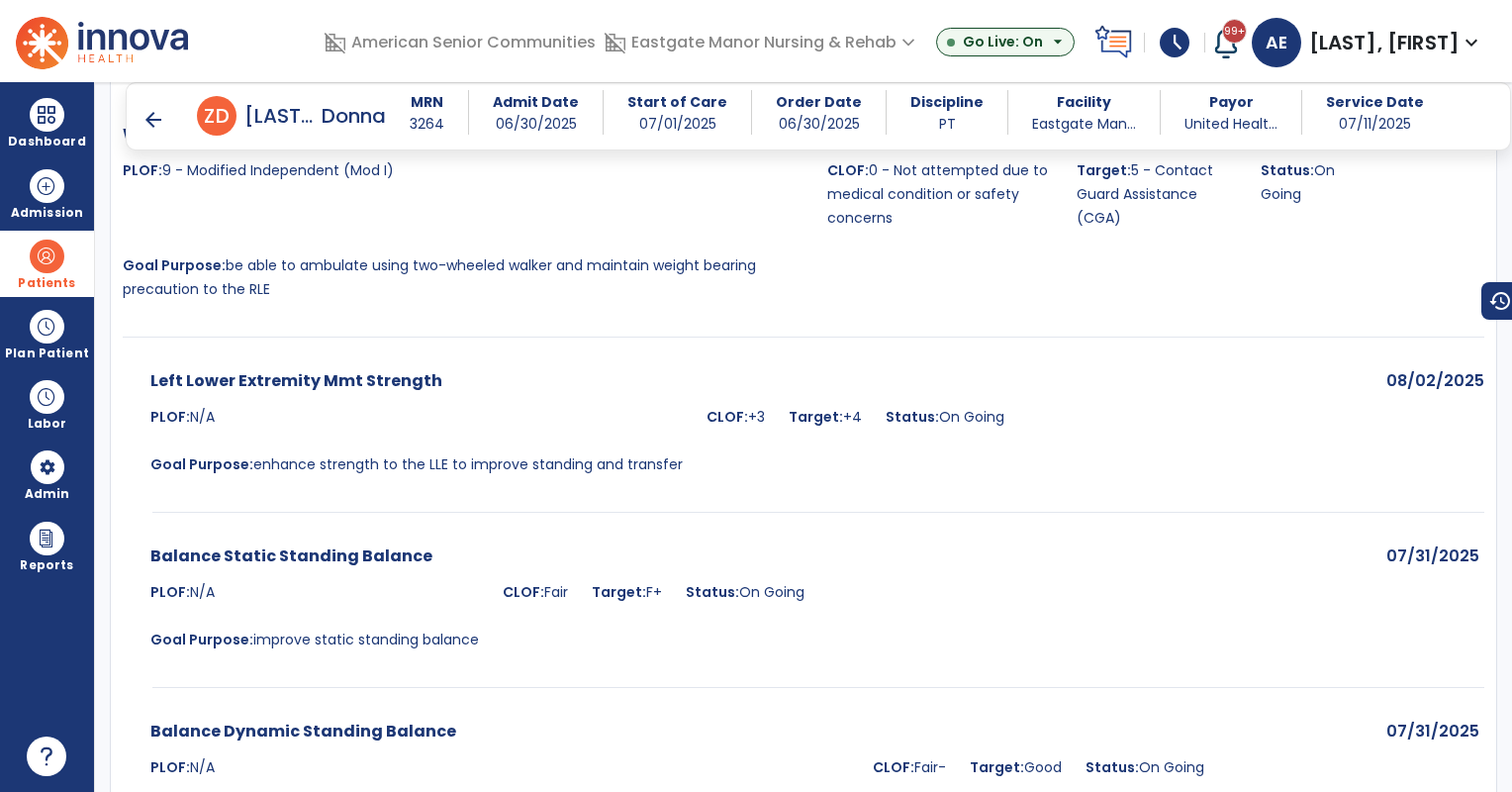 drag, startPoint x: 1115, startPoint y: 323, endPoint x: 1069, endPoint y: 309, distance: 48.0833 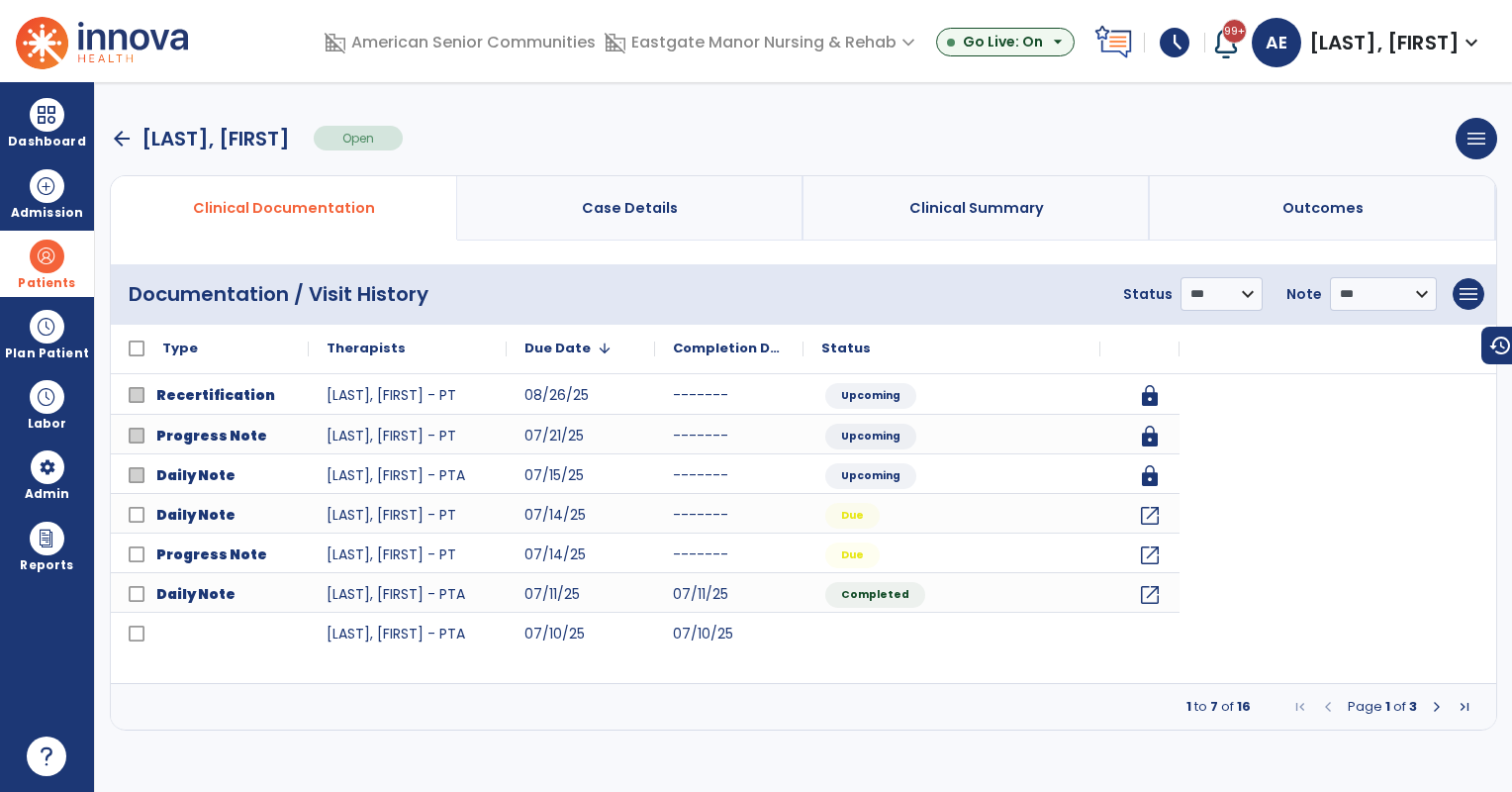 scroll, scrollTop: 0, scrollLeft: 0, axis: both 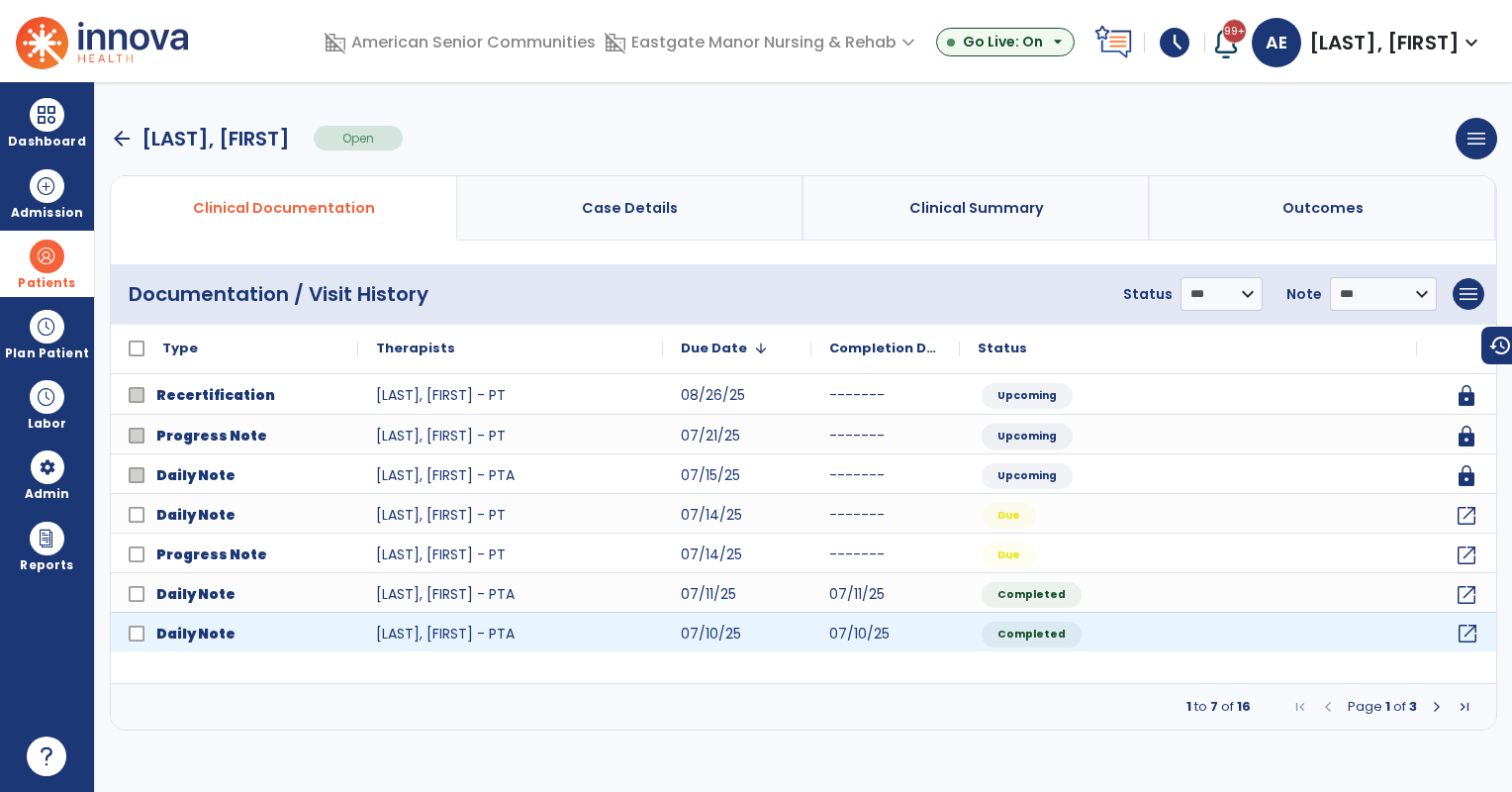 click on "open_in_new" 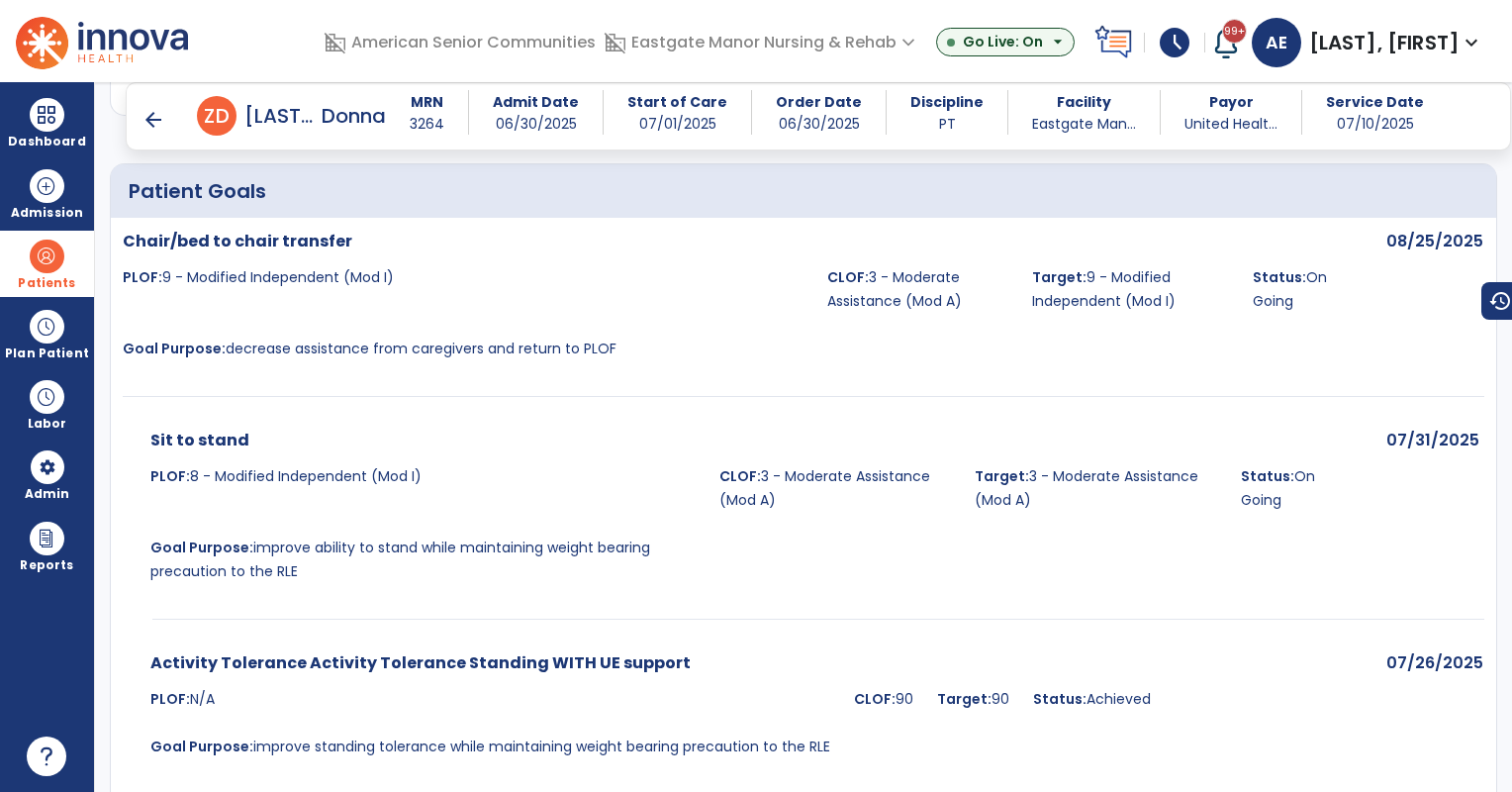 scroll, scrollTop: 2574, scrollLeft: 0, axis: vertical 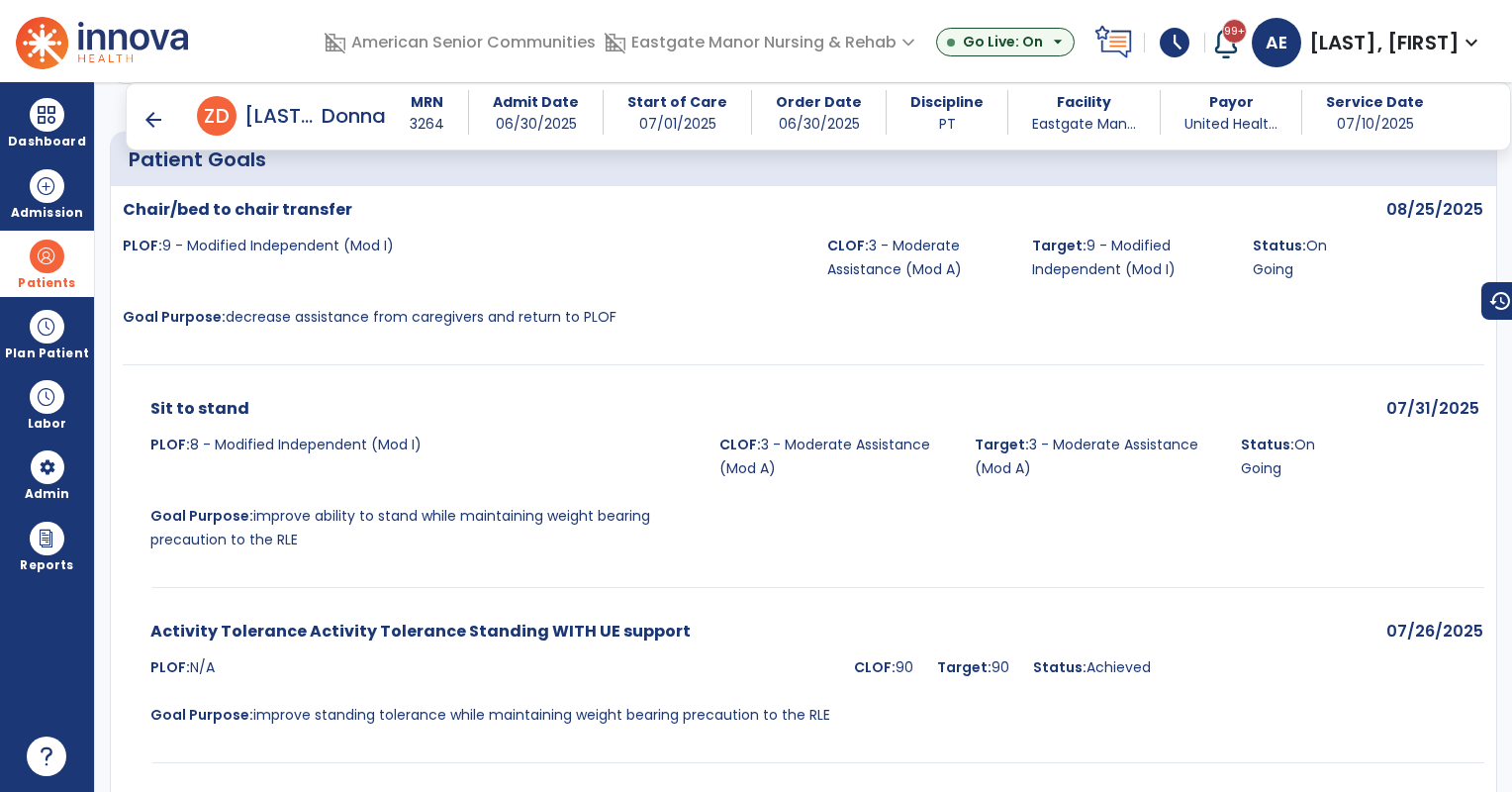 click on "arrow_back" at bounding box center (153, 120) 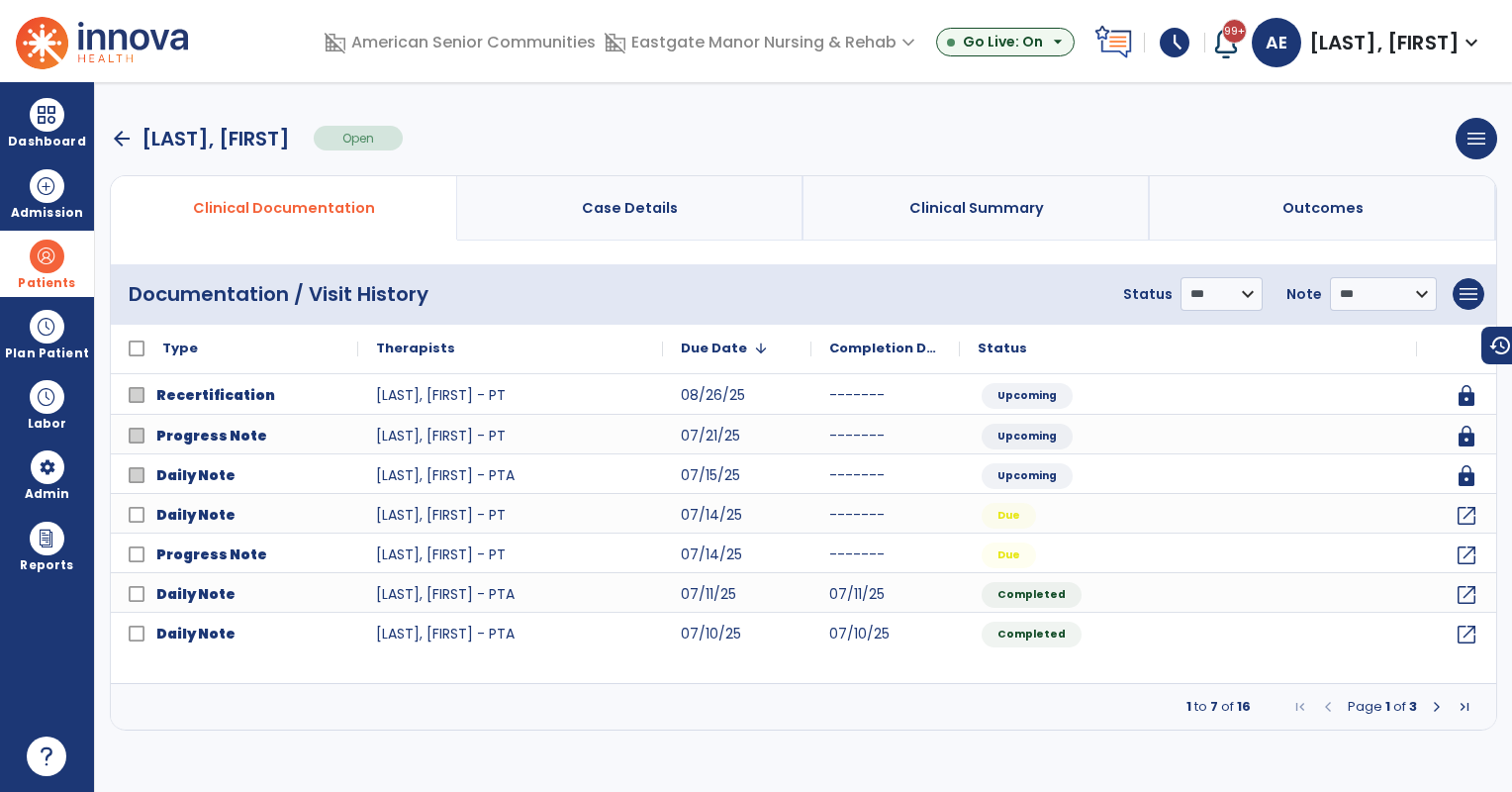 scroll, scrollTop: 0, scrollLeft: 0, axis: both 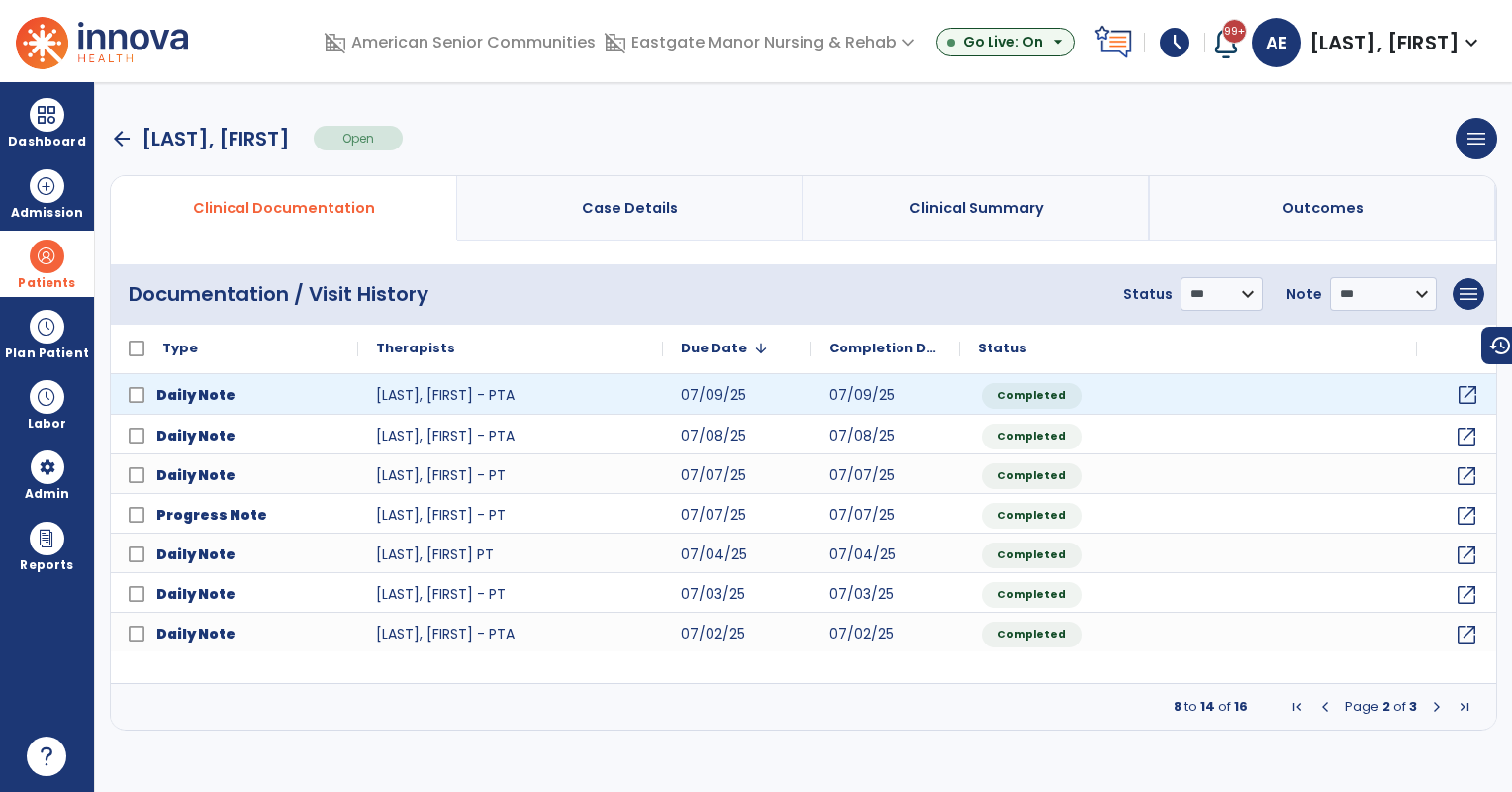 click on "open_in_new" 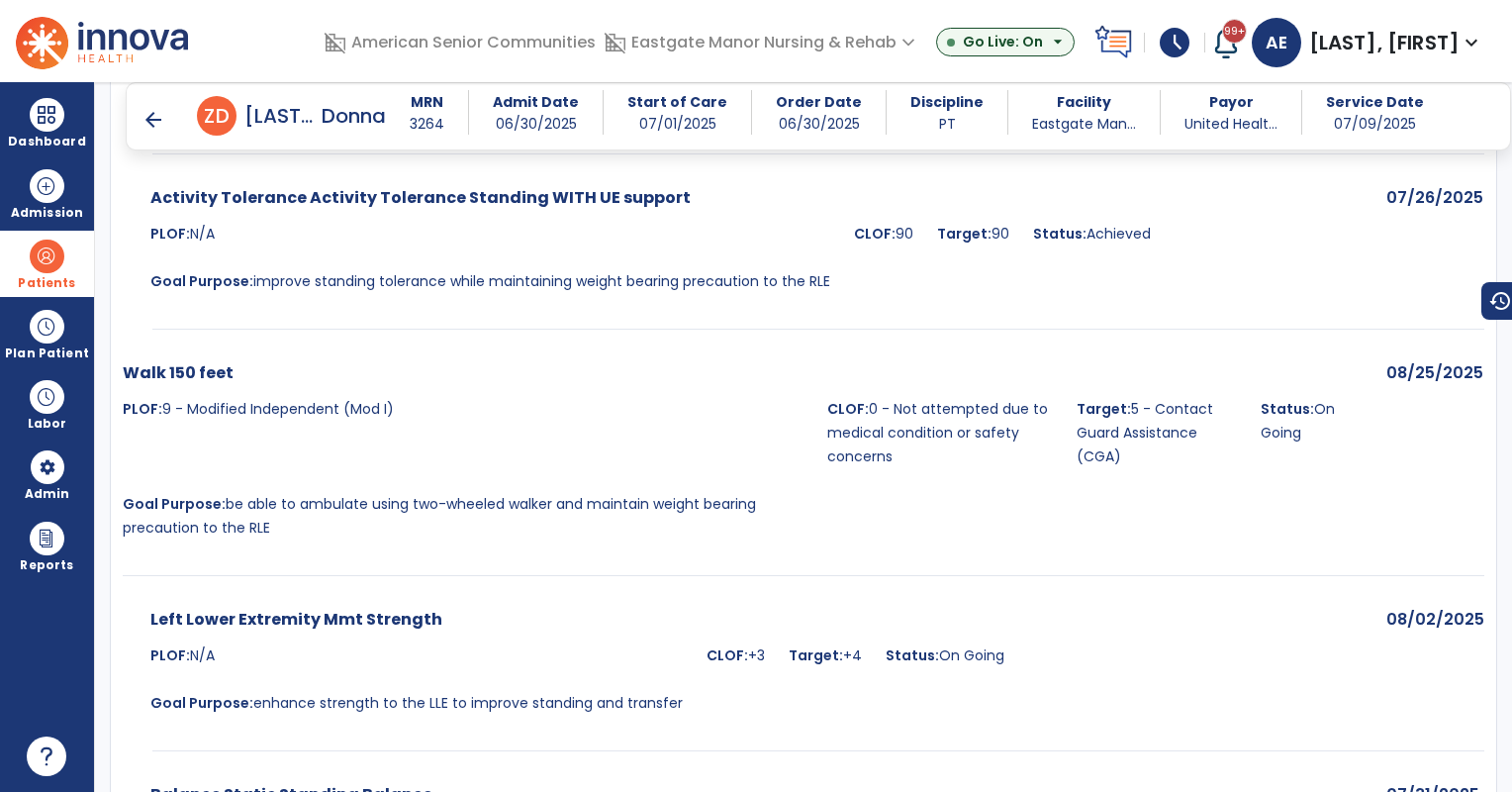 scroll, scrollTop: 2970, scrollLeft: 0, axis: vertical 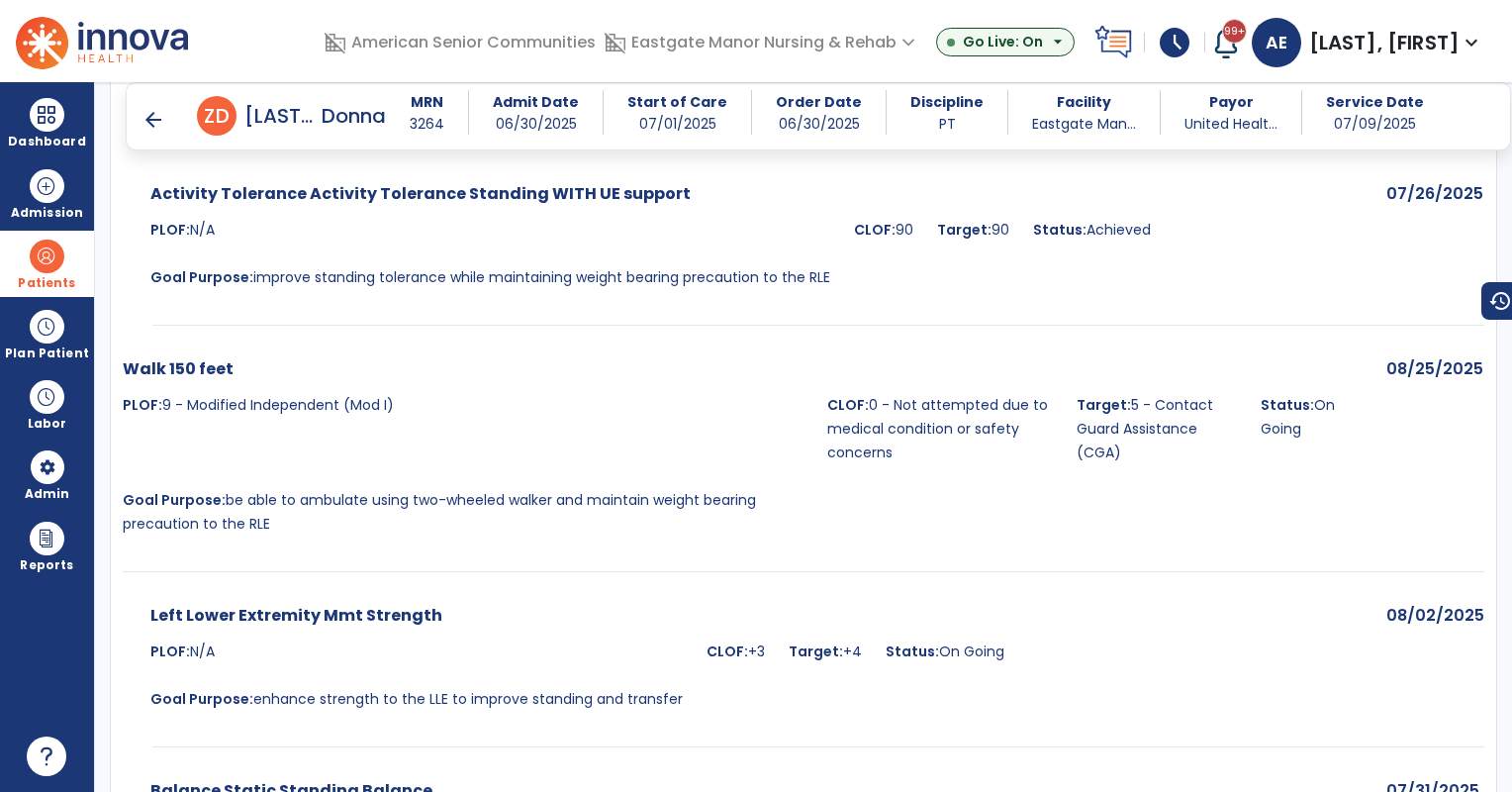 click on "arrow_back" at bounding box center (153, 120) 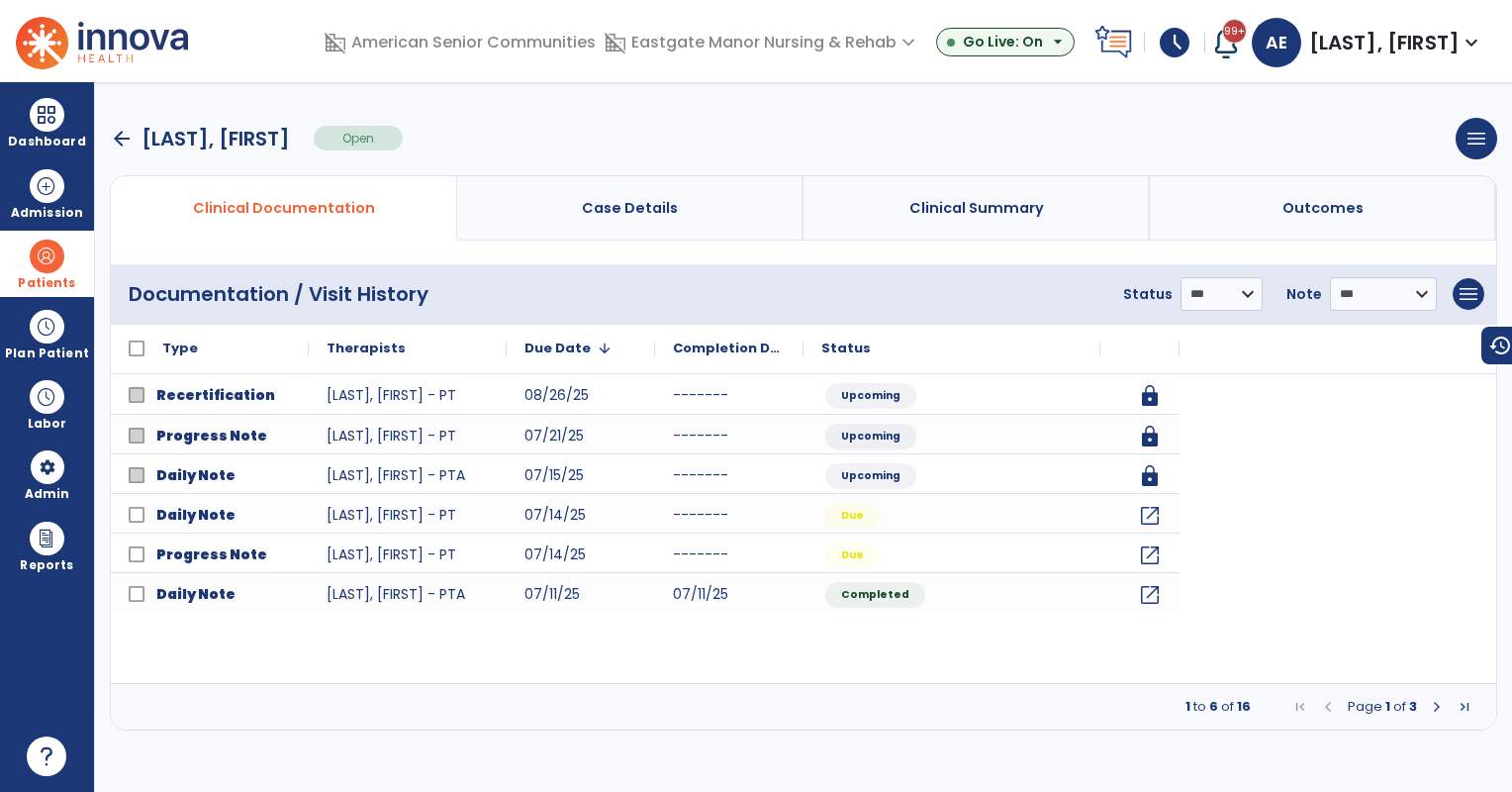 scroll, scrollTop: 0, scrollLeft: 0, axis: both 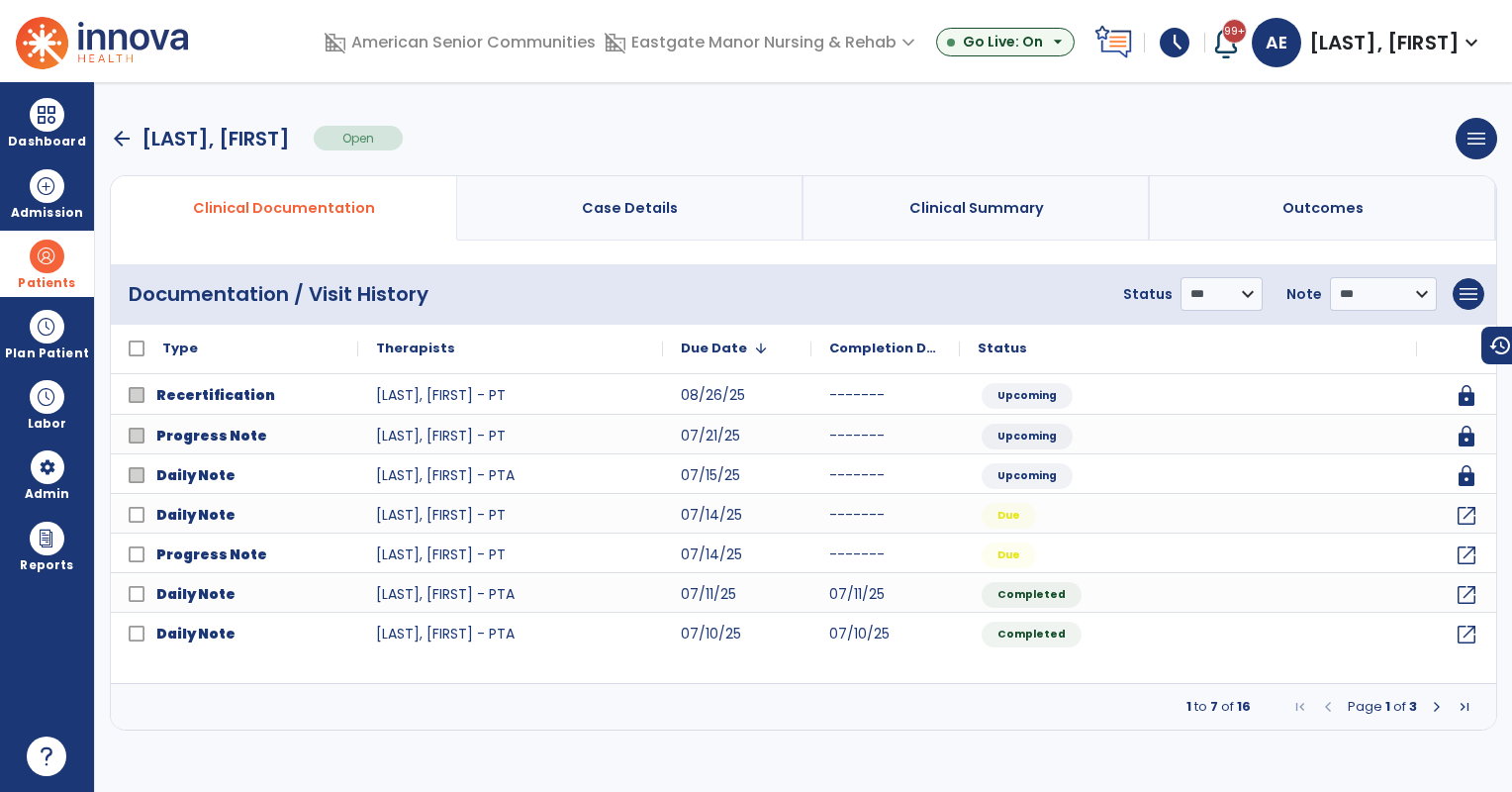 click at bounding box center [1437, 707] 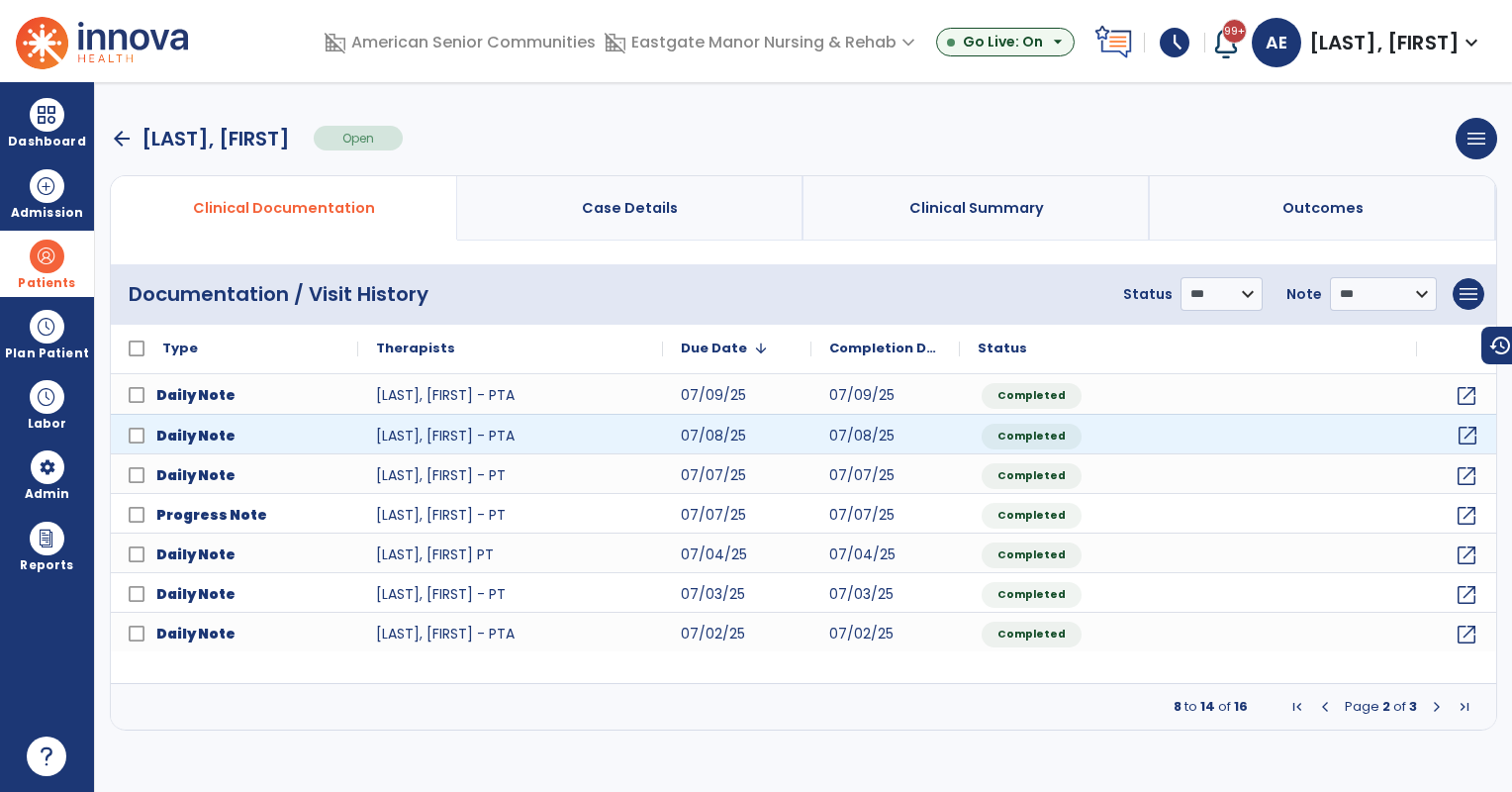 click on "open_in_new" 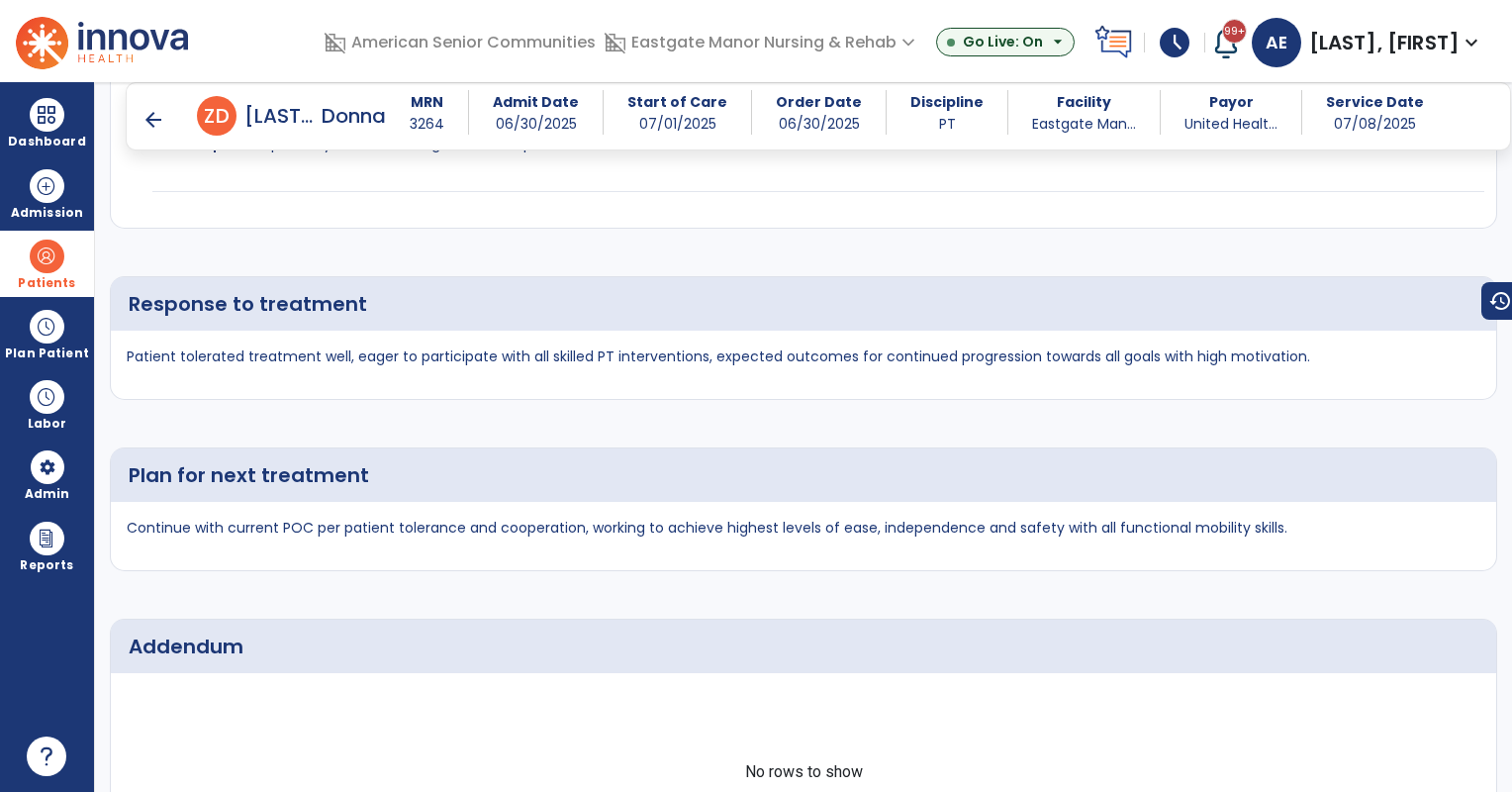 scroll, scrollTop: 3663, scrollLeft: 0, axis: vertical 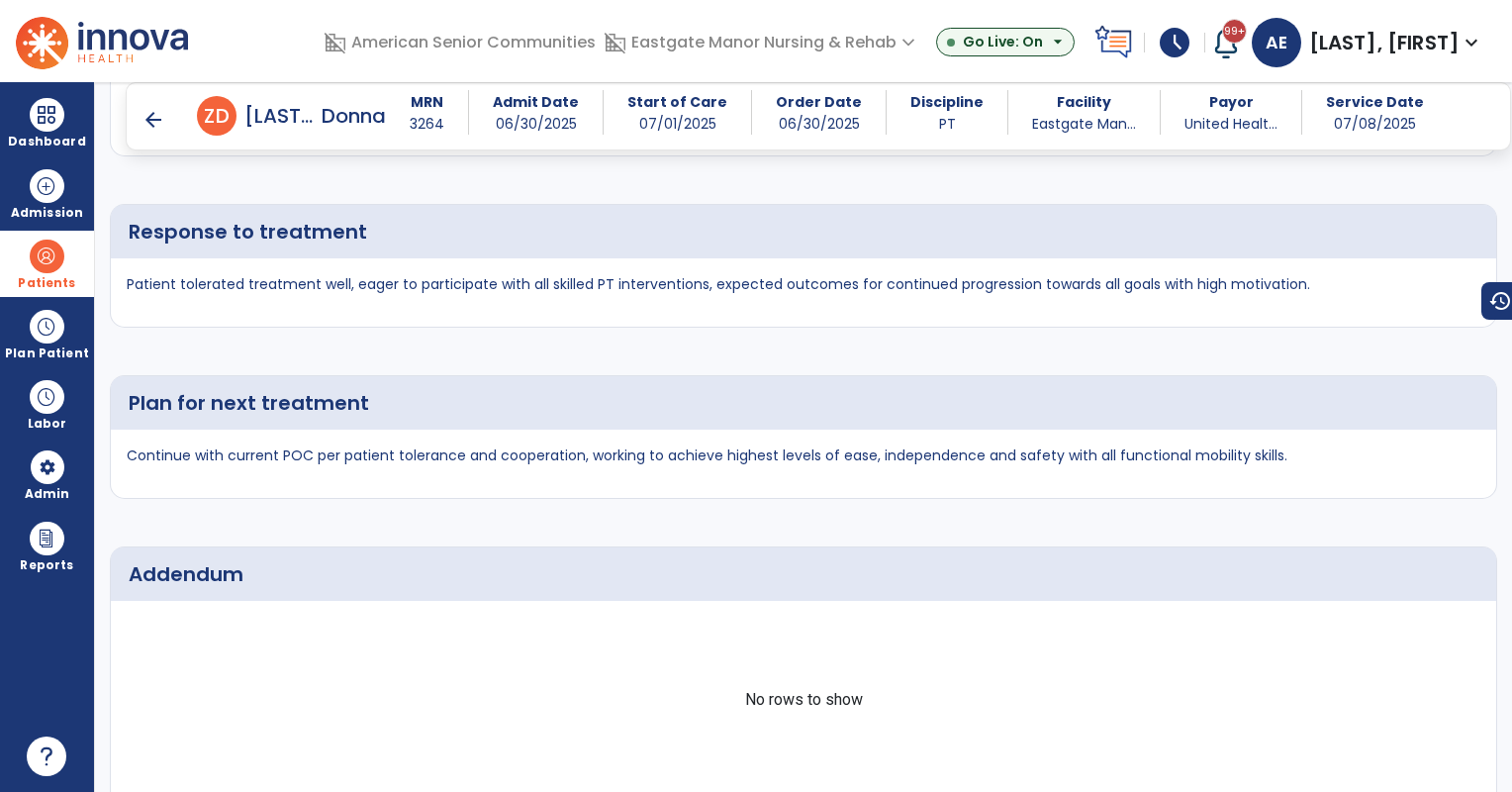 click on "arrow_back" at bounding box center [153, 120] 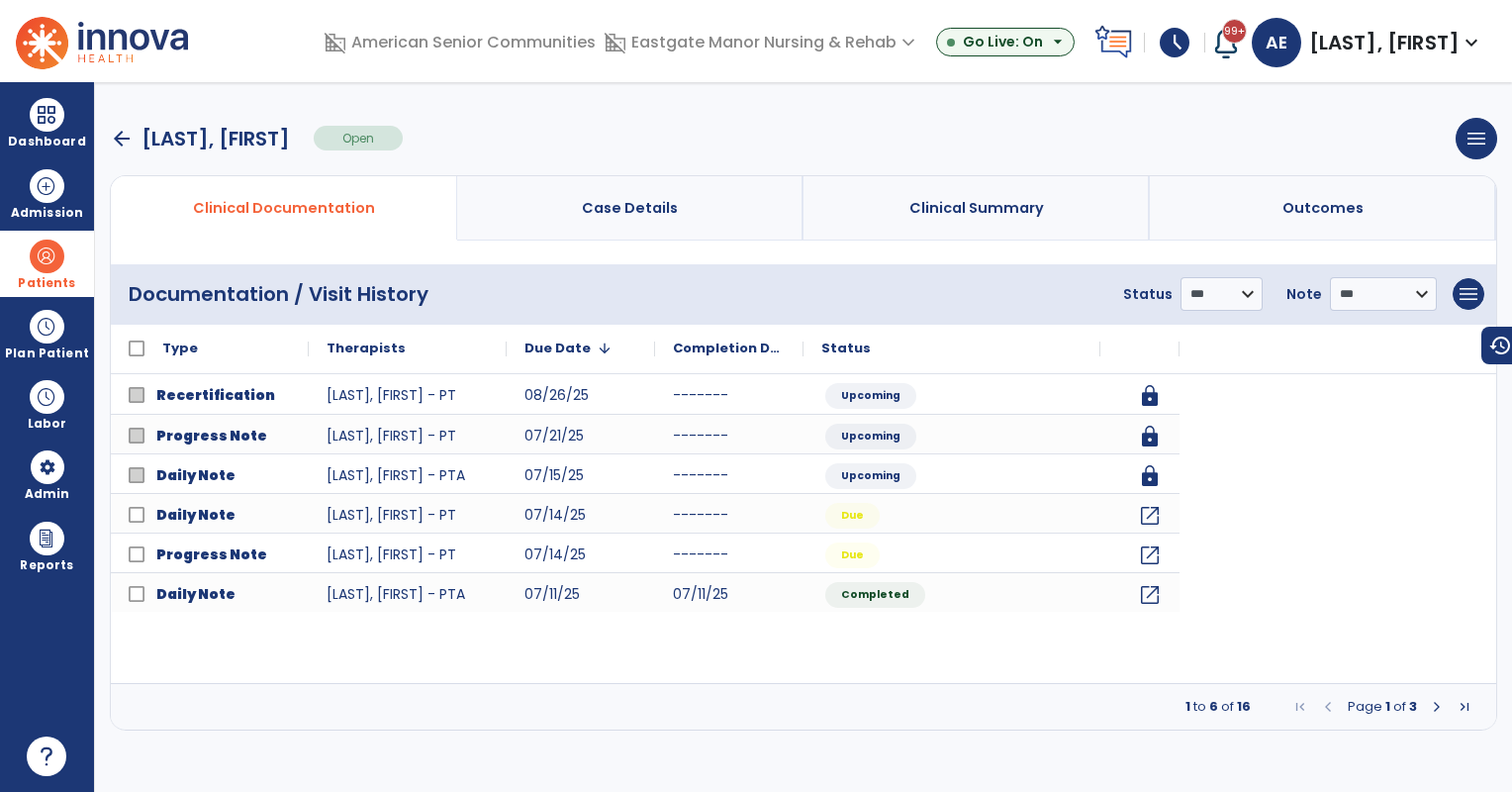 scroll, scrollTop: 0, scrollLeft: 0, axis: both 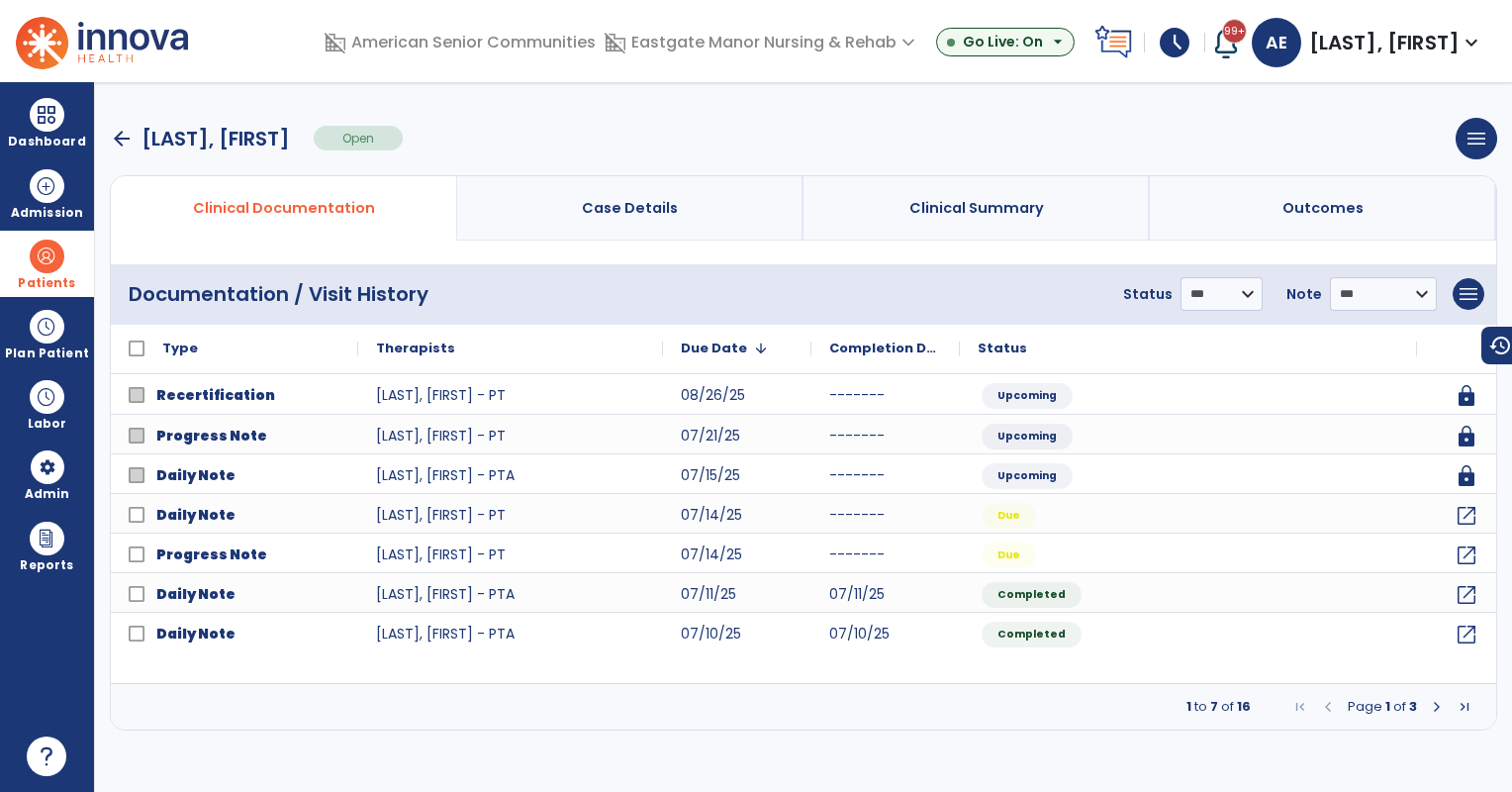 click at bounding box center (1437, 707) 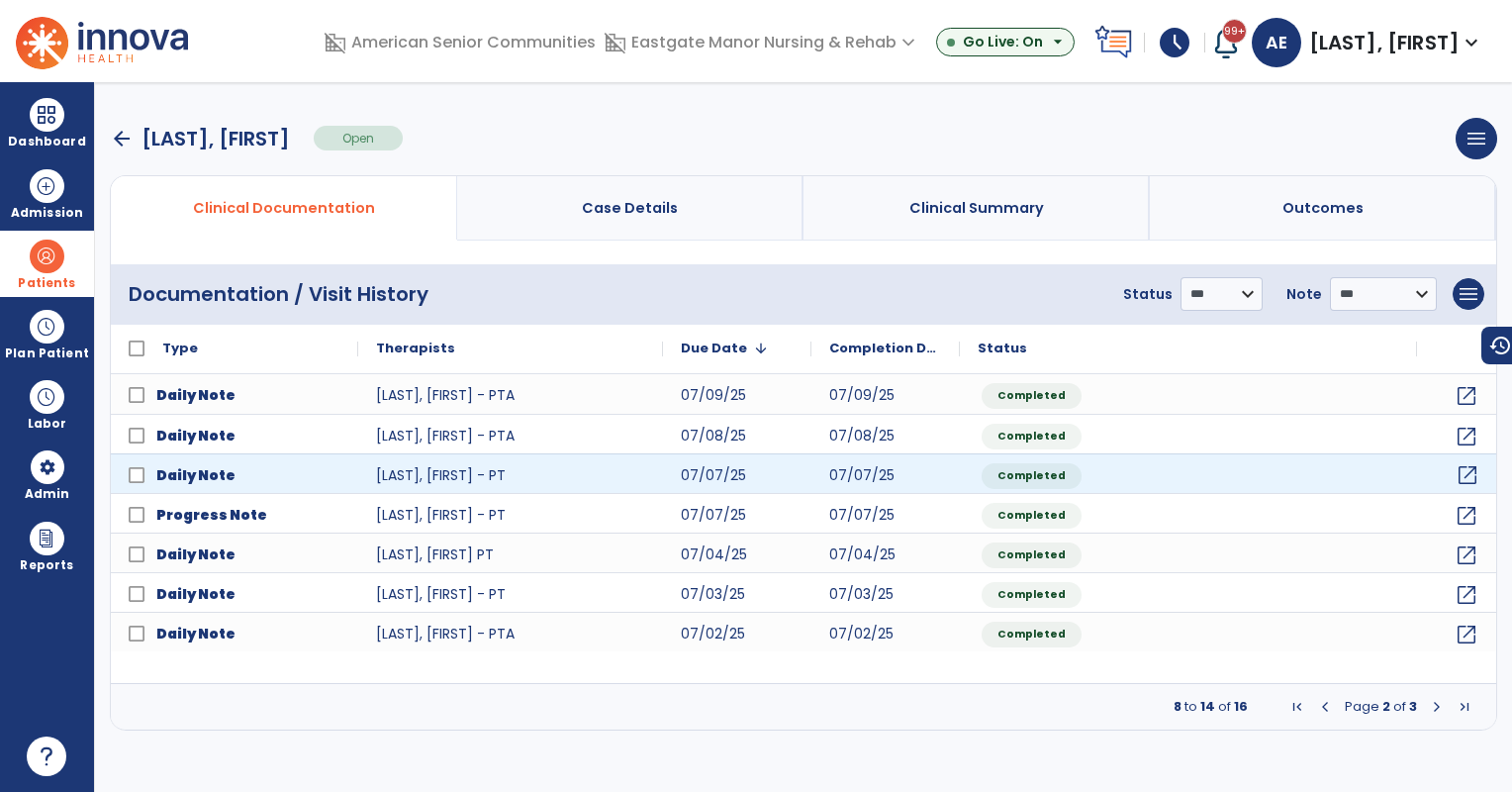 click on "open_in_new" 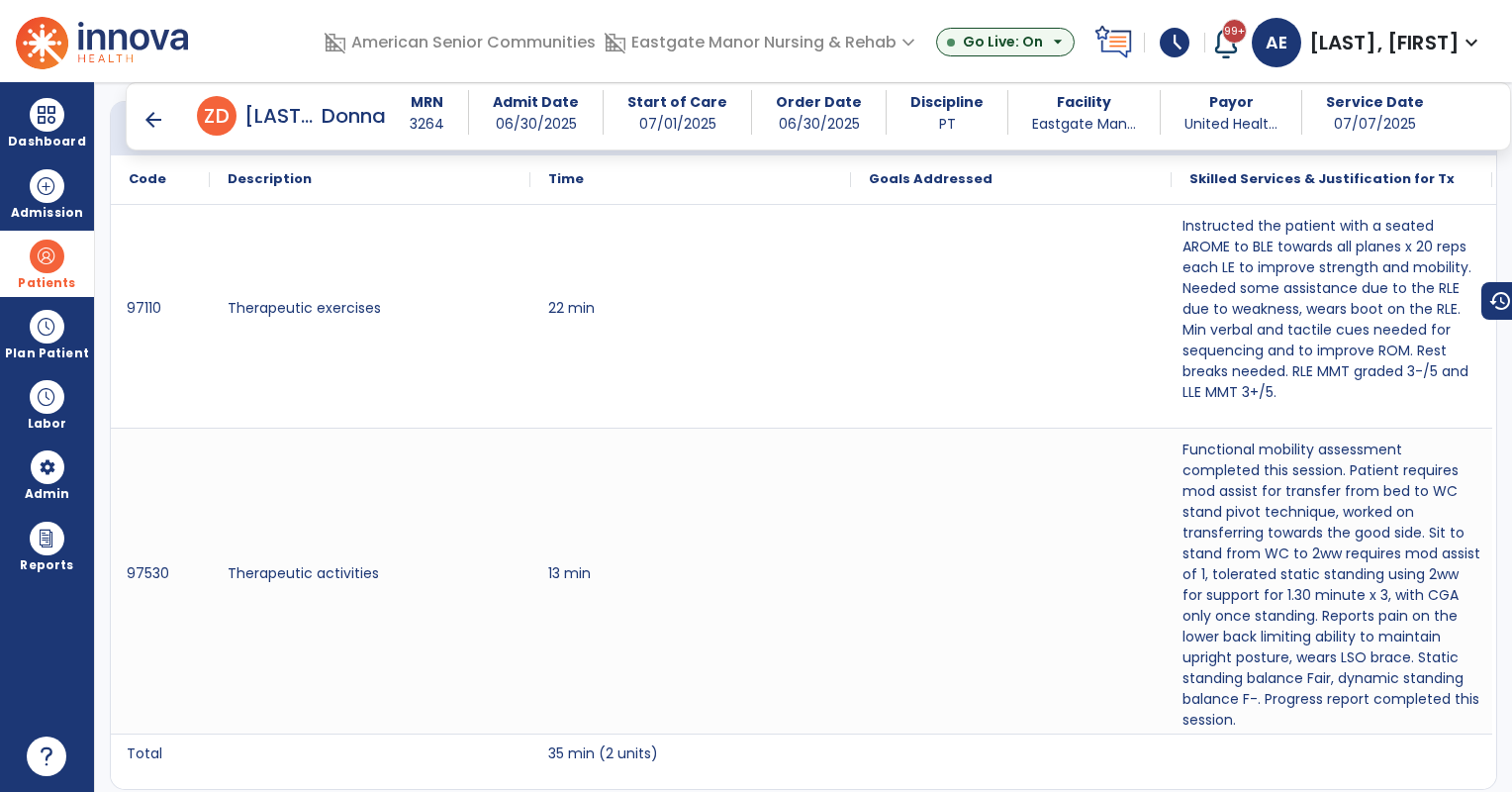 scroll, scrollTop: 1386, scrollLeft: 0, axis: vertical 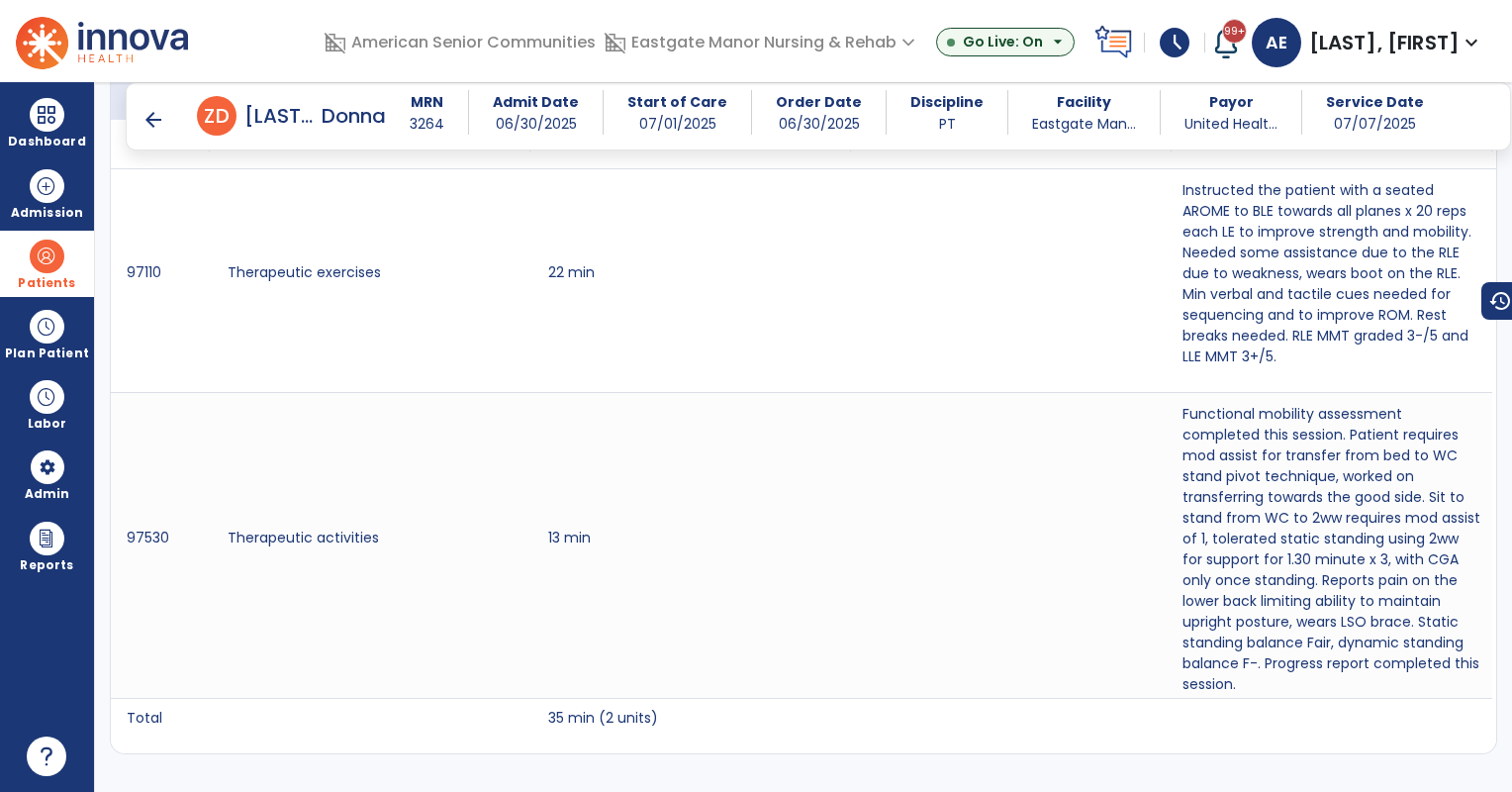 click on "arrow_back" at bounding box center (153, 120) 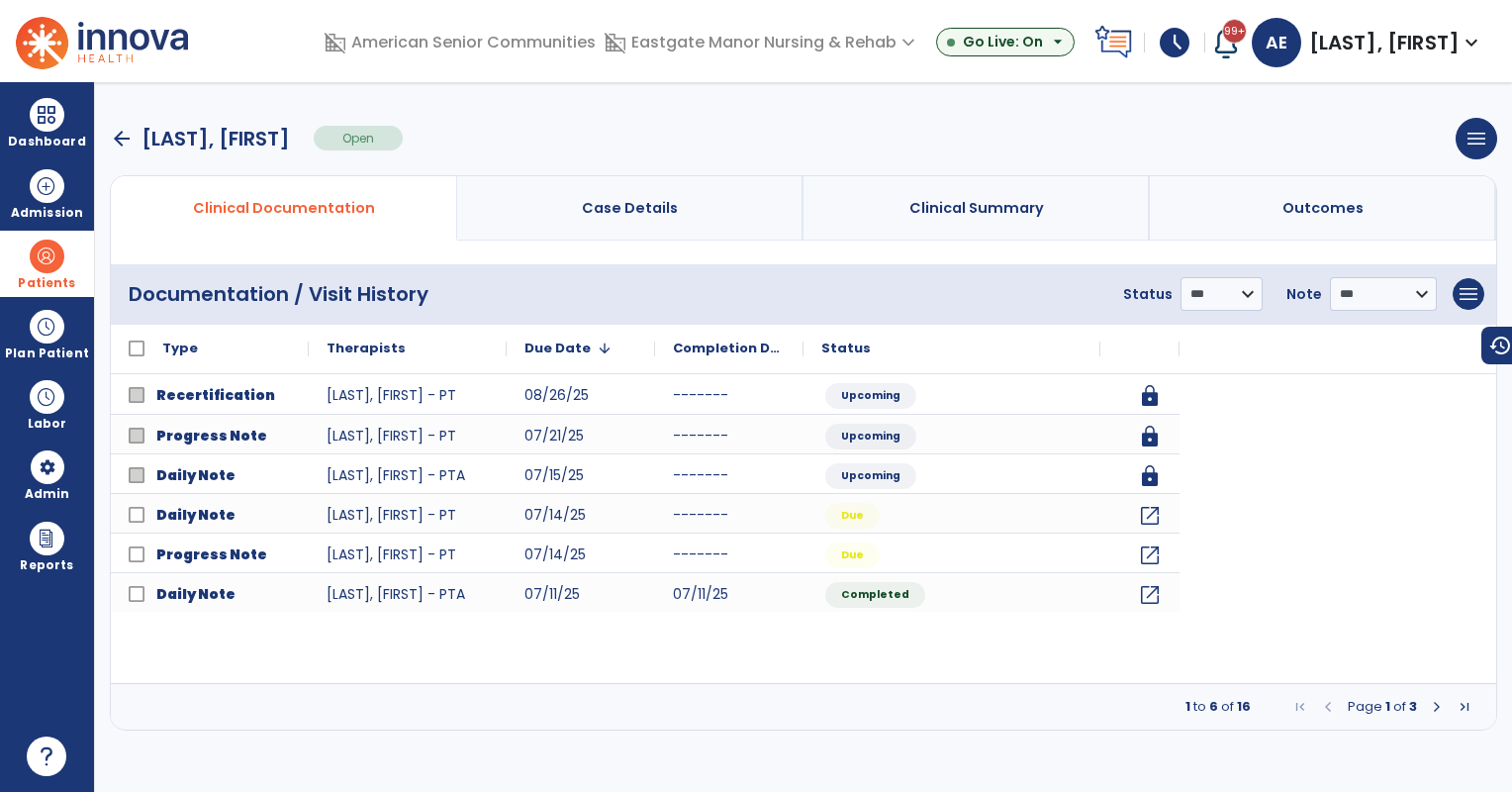 scroll, scrollTop: 0, scrollLeft: 0, axis: both 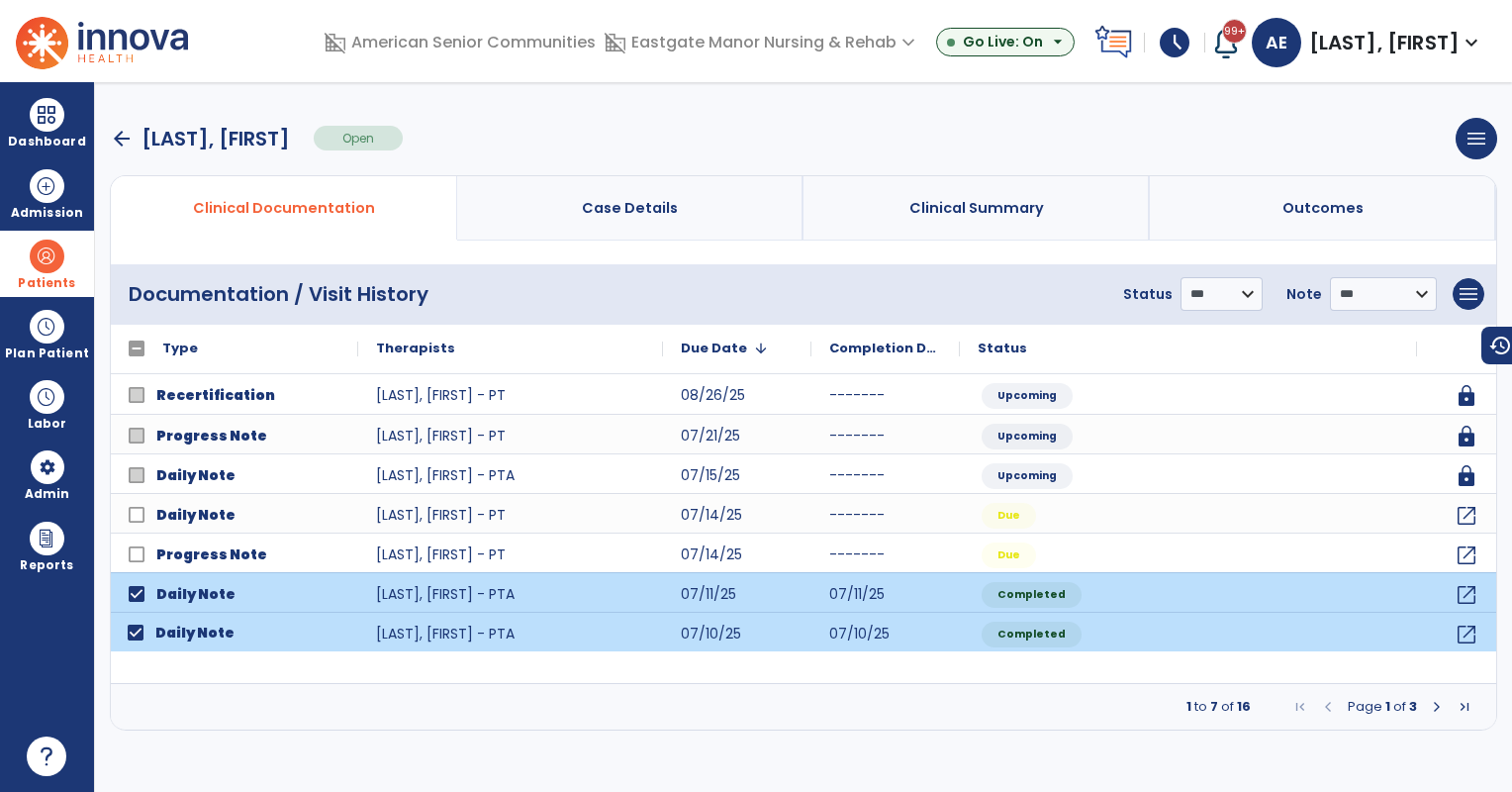 click at bounding box center [1437, 707] 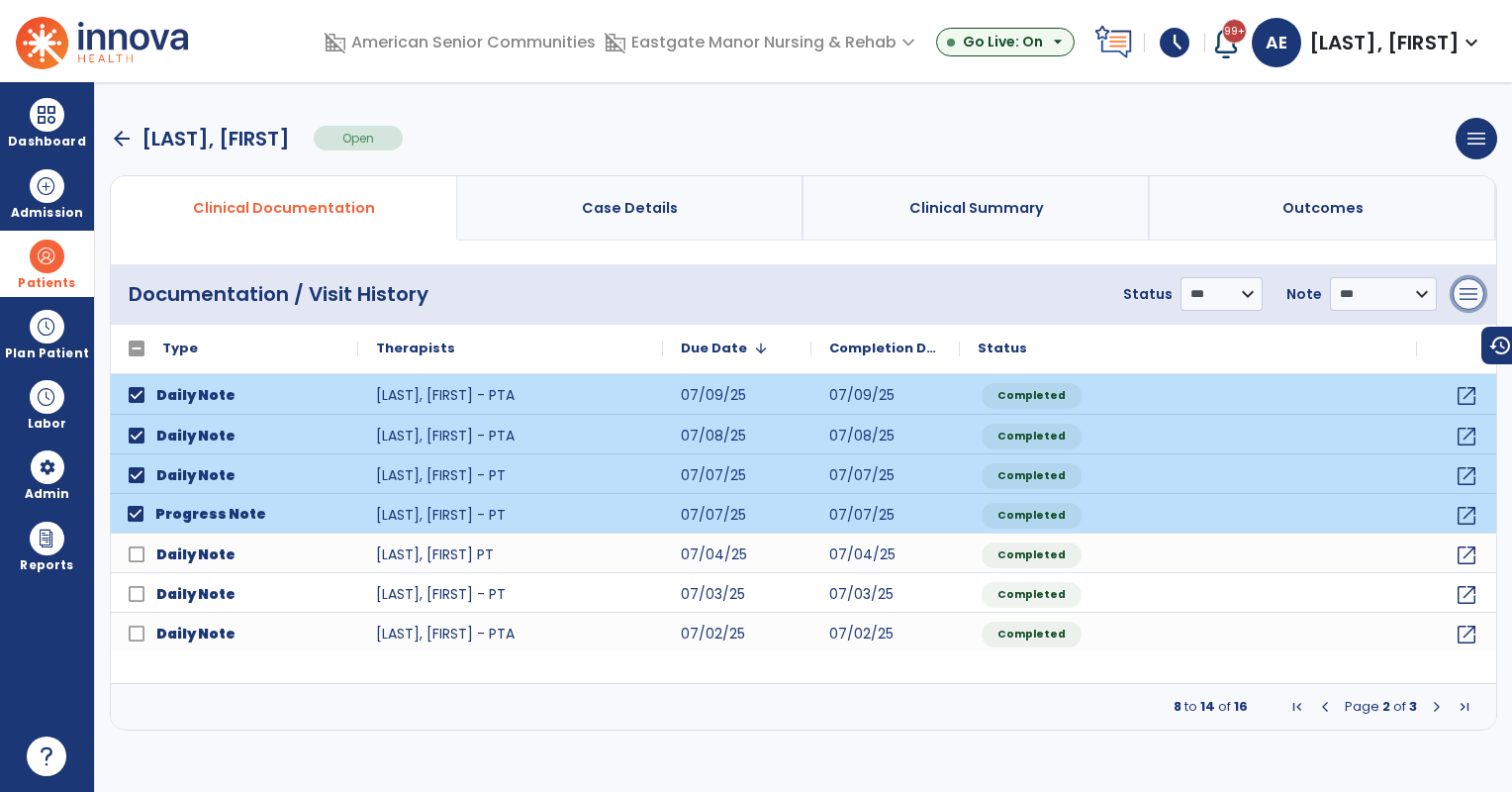 click on "menu" at bounding box center [1468, 294] 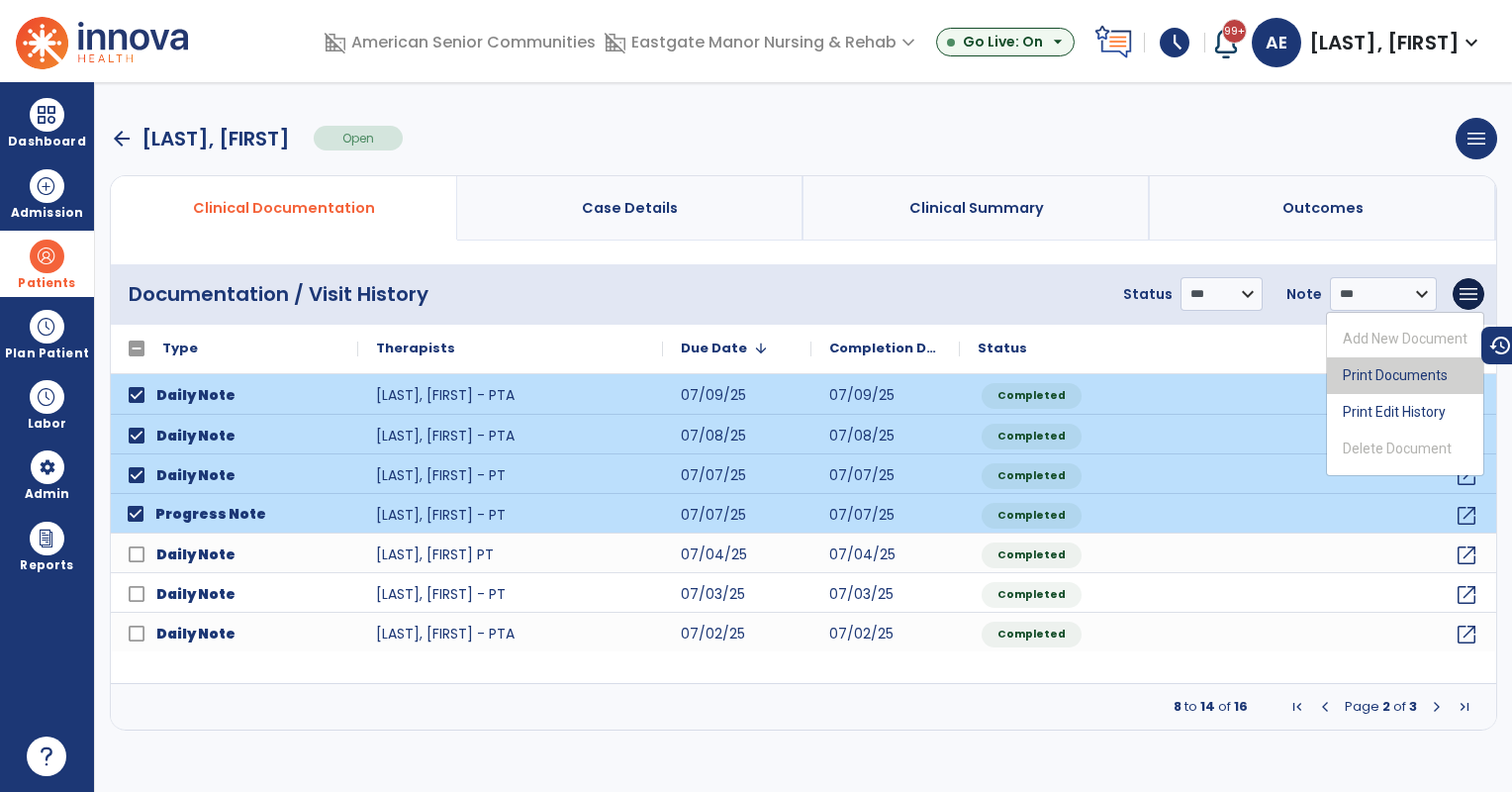 click on "Print Documents" at bounding box center [1405, 375] 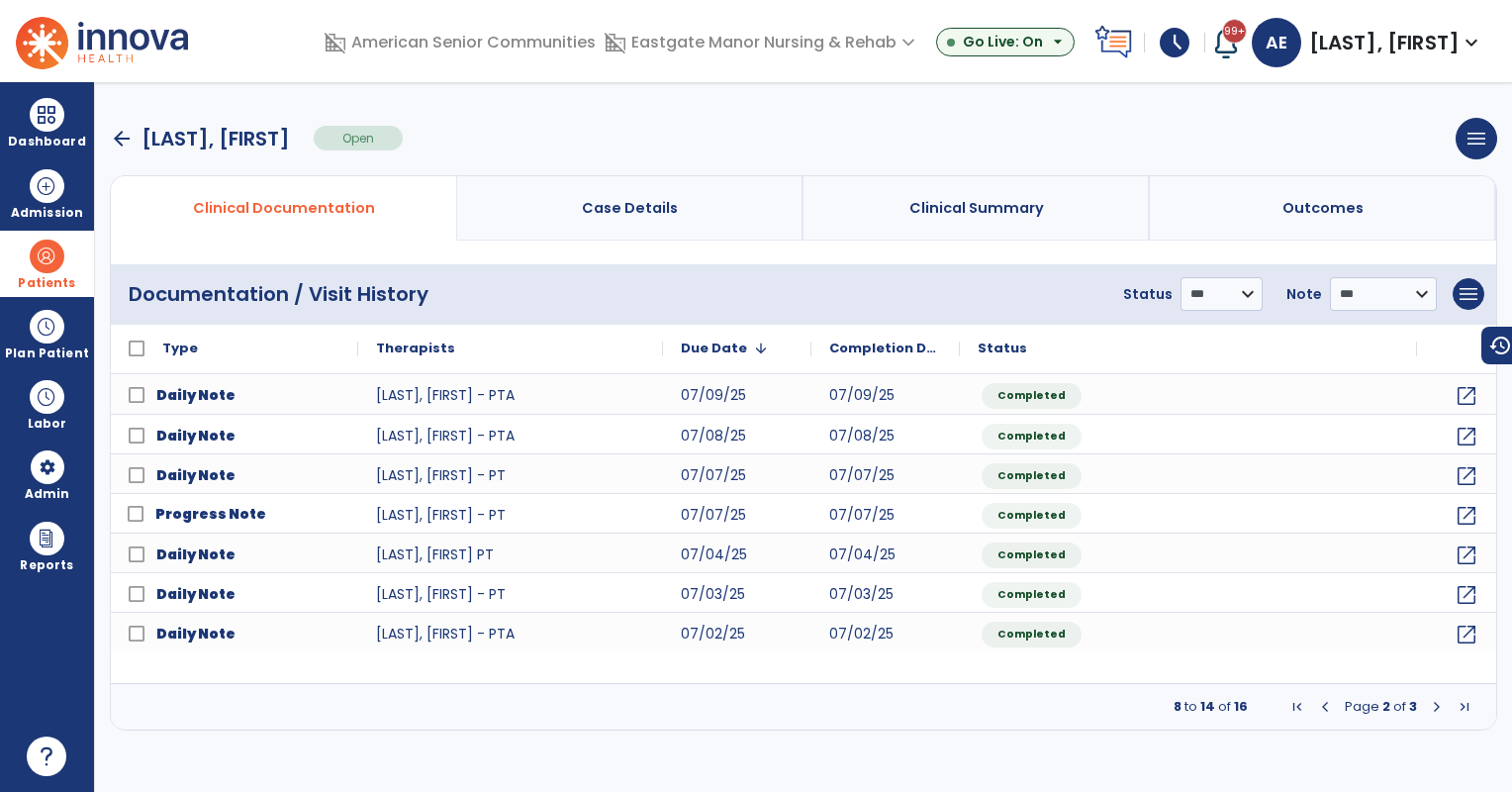 click on "arrow_back" at bounding box center [122, 139] 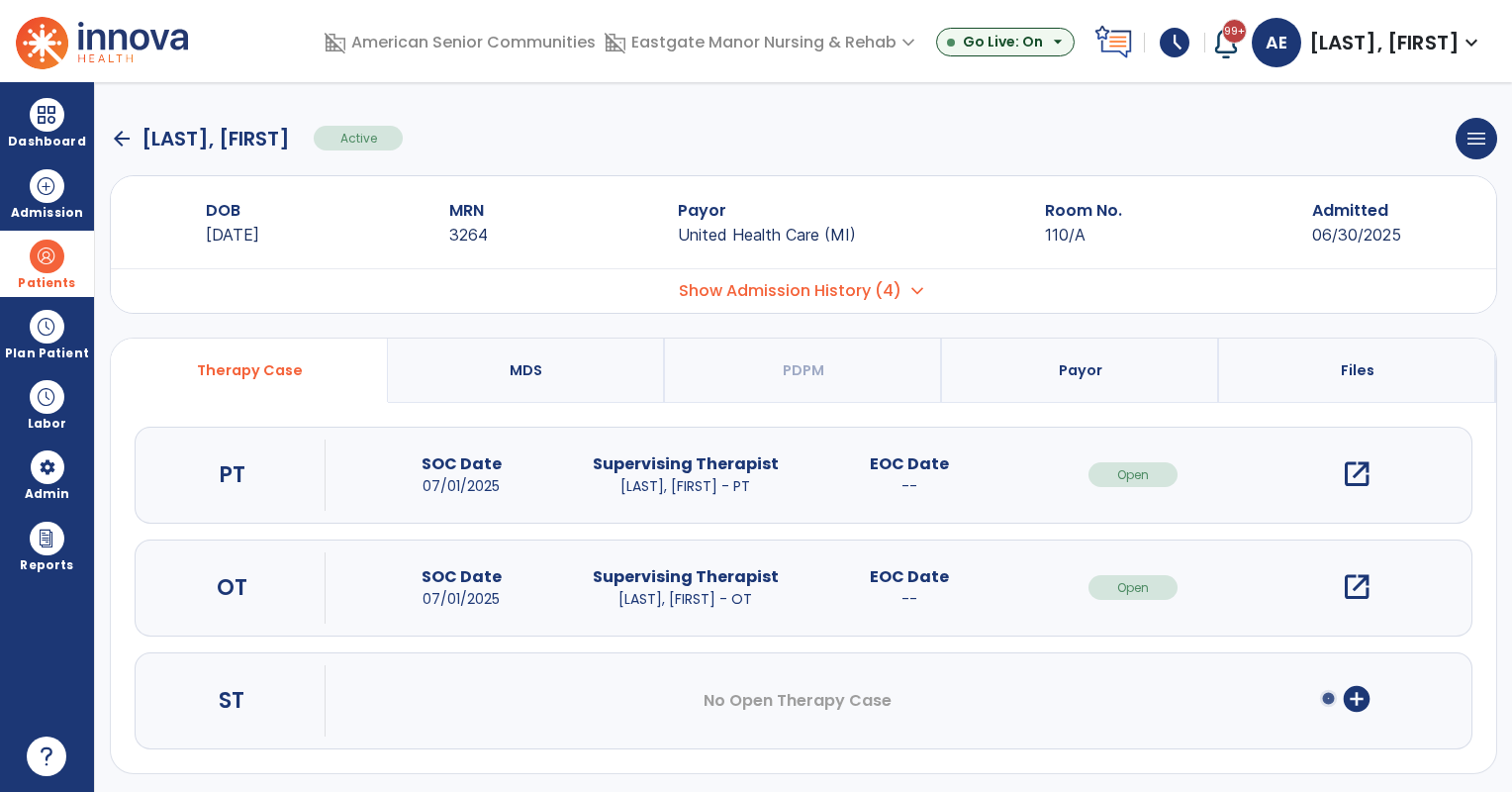 click on "open_in_new" at bounding box center [1357, 587] 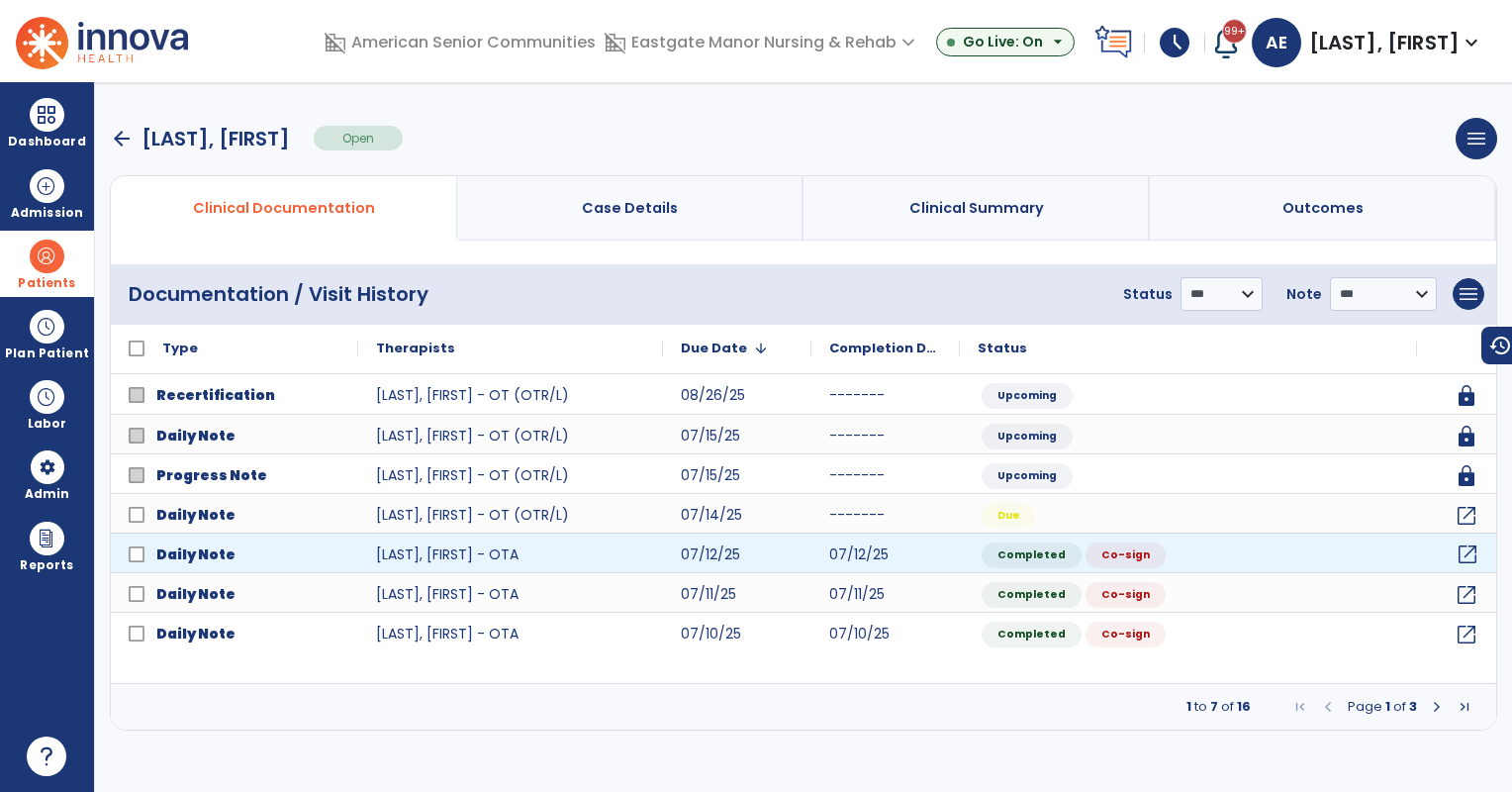 click on "open_in_new" 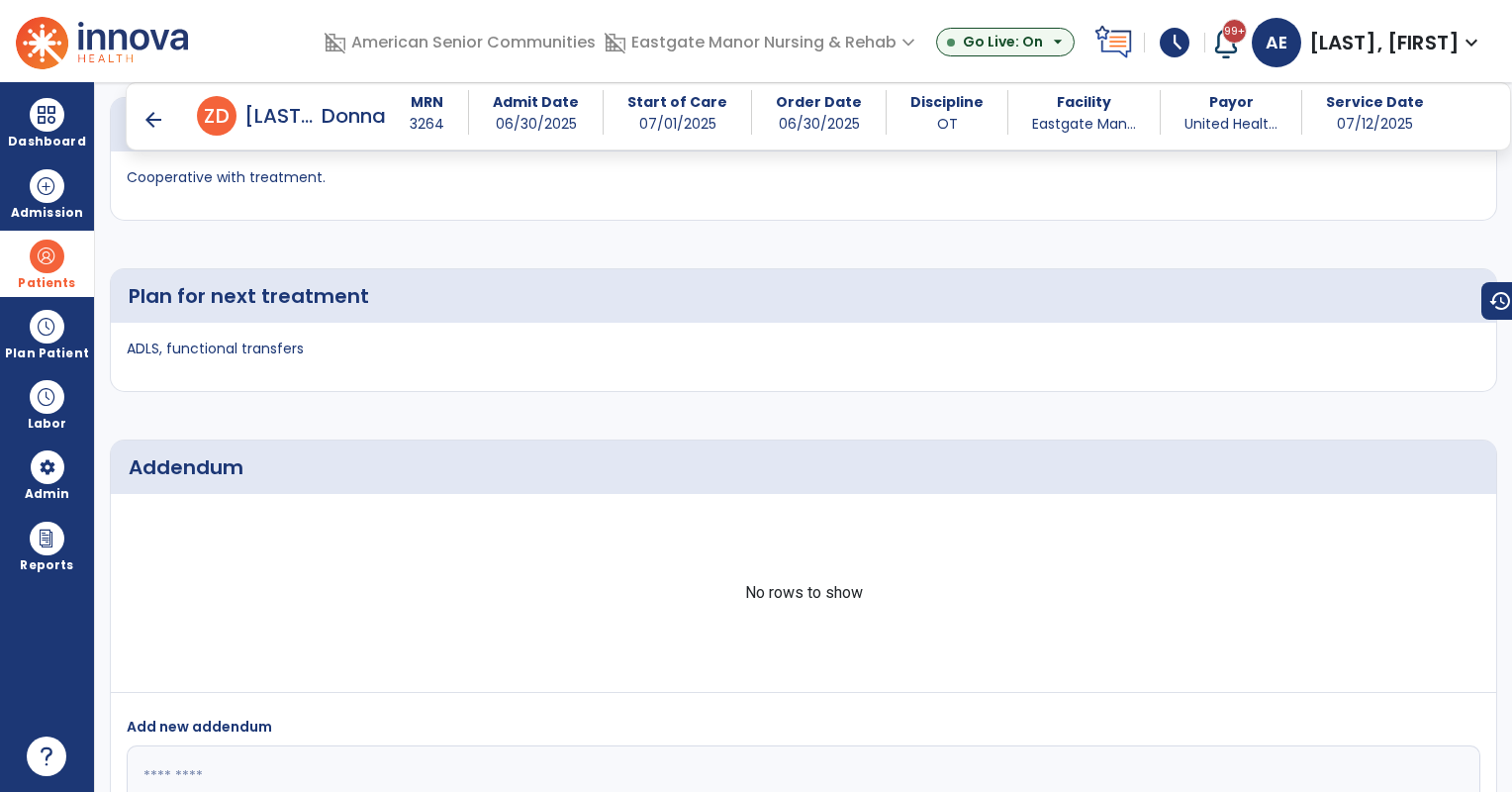 scroll, scrollTop: 3960, scrollLeft: 0, axis: vertical 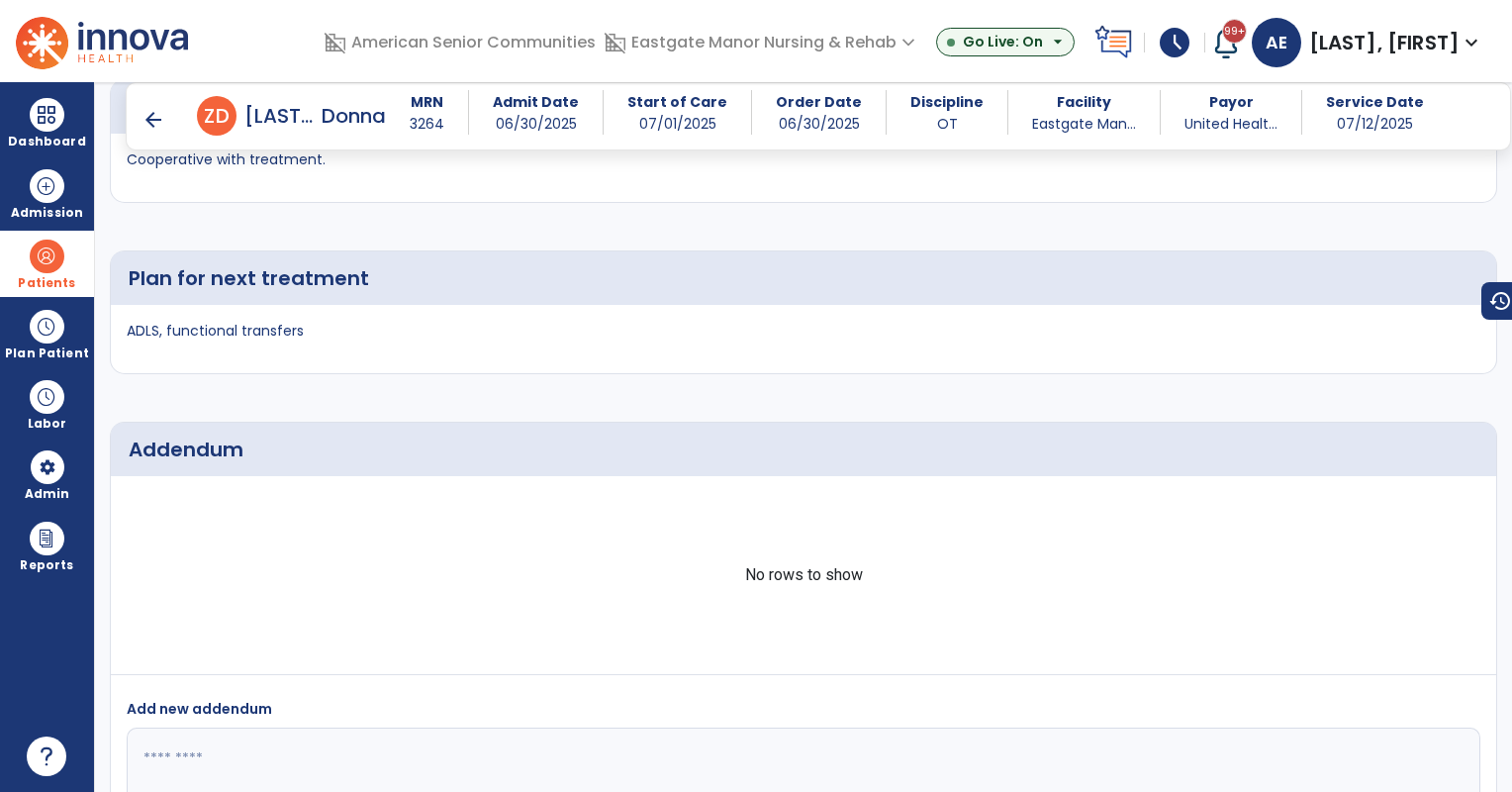 drag, startPoint x: 1139, startPoint y: 391, endPoint x: 1044, endPoint y: 356, distance: 101.24228 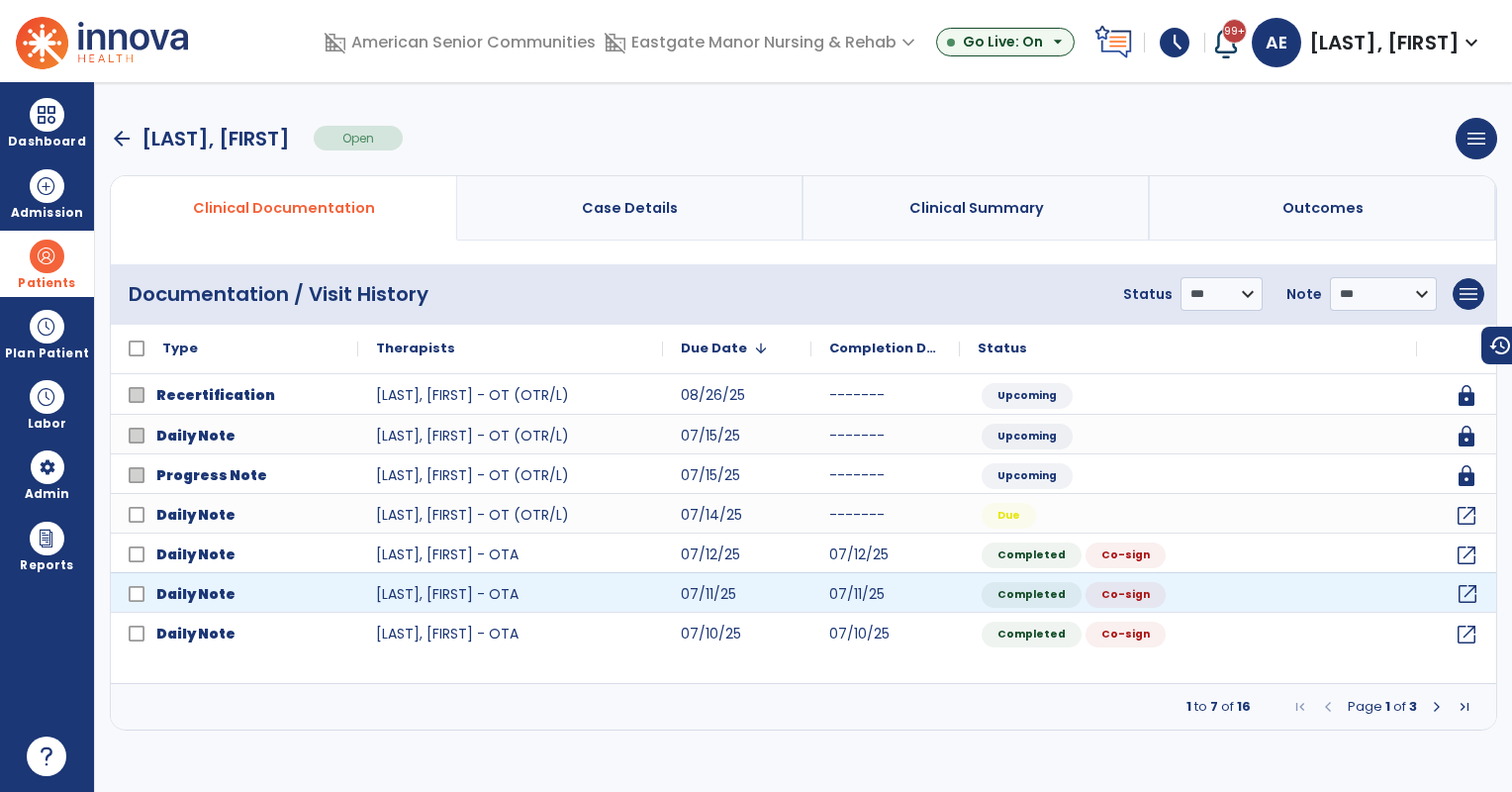 click on "open_in_new" 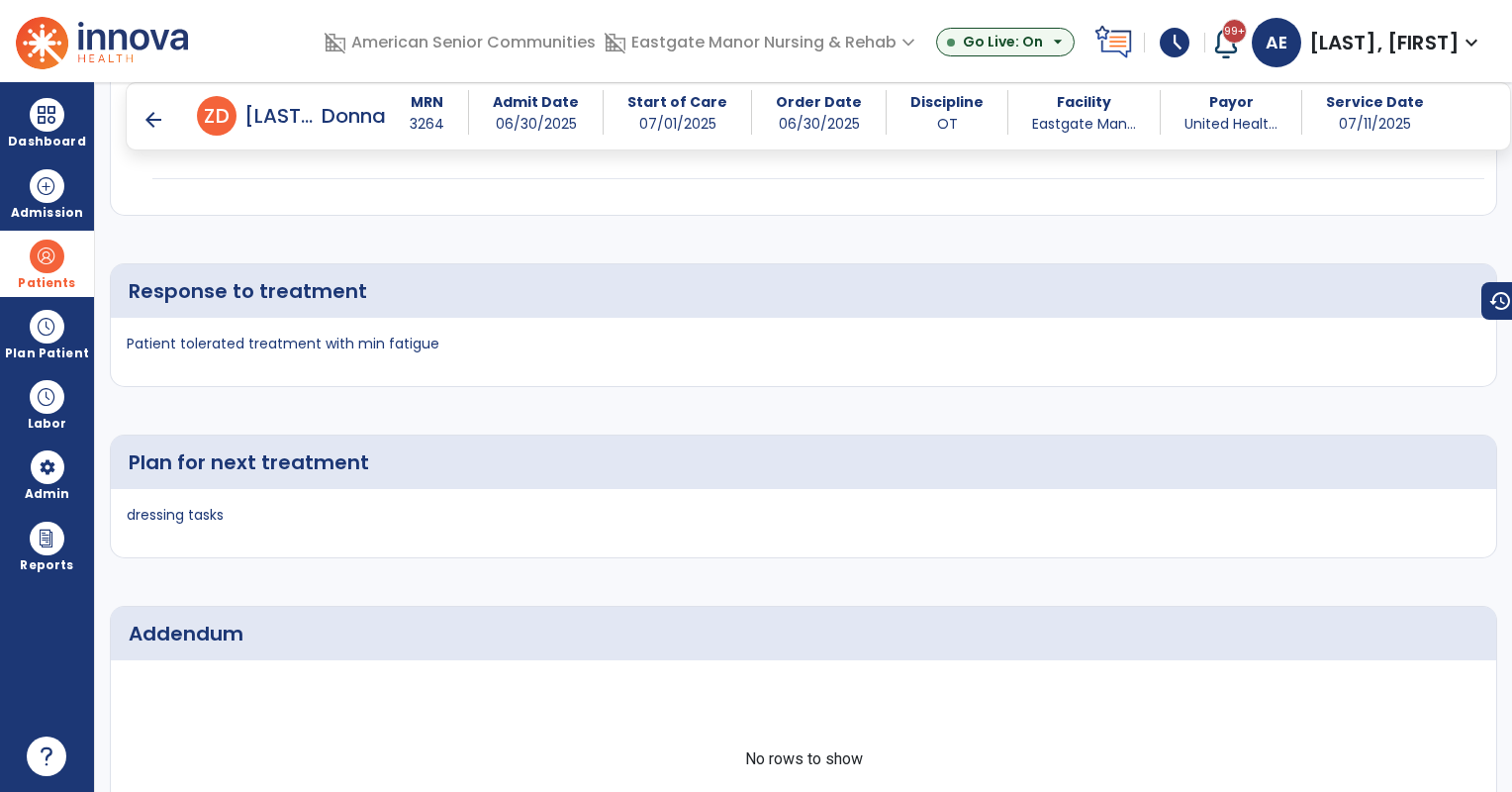 scroll, scrollTop: 3960, scrollLeft: 0, axis: vertical 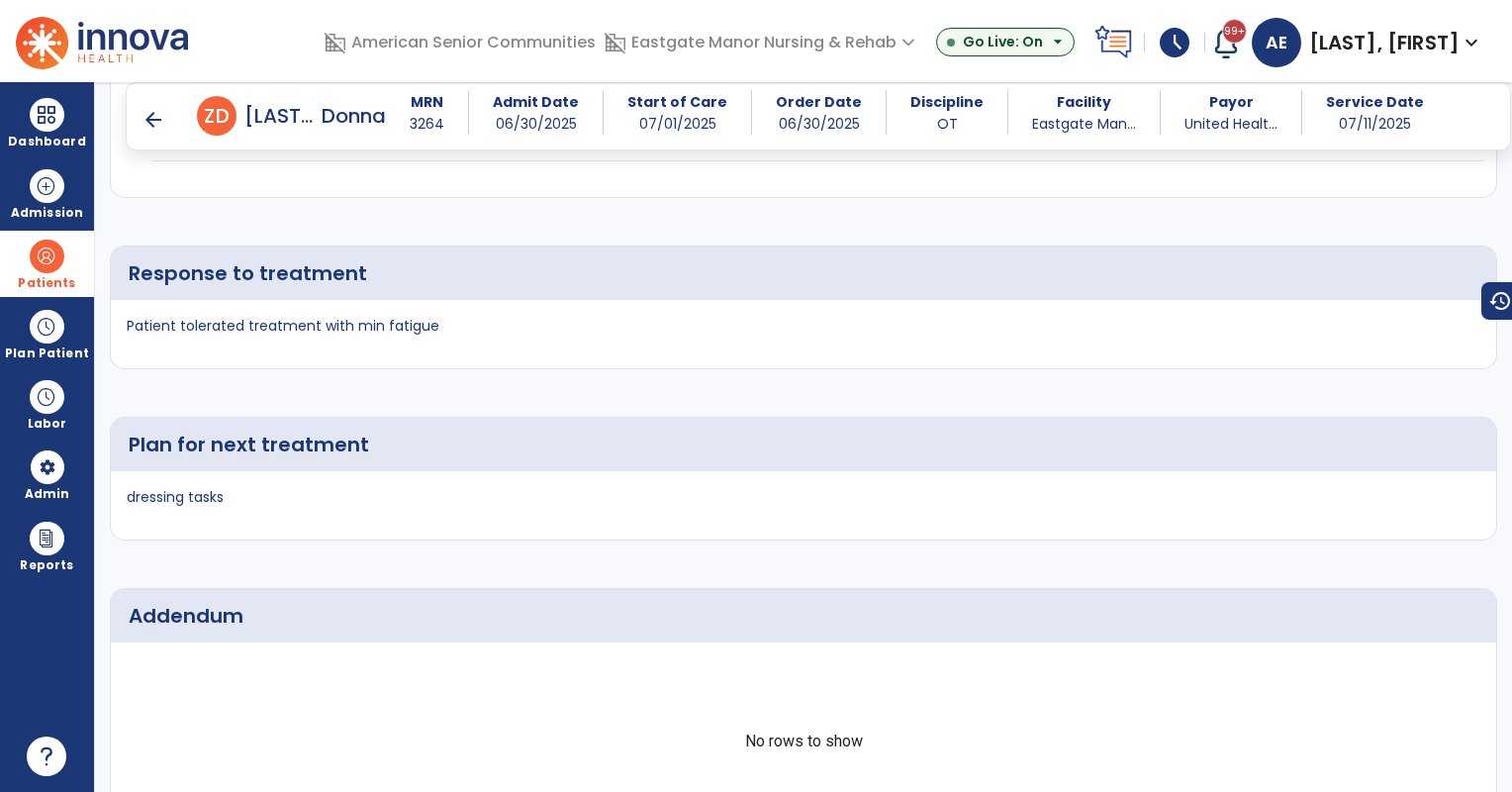 click on "arrow_back" at bounding box center (153, 120) 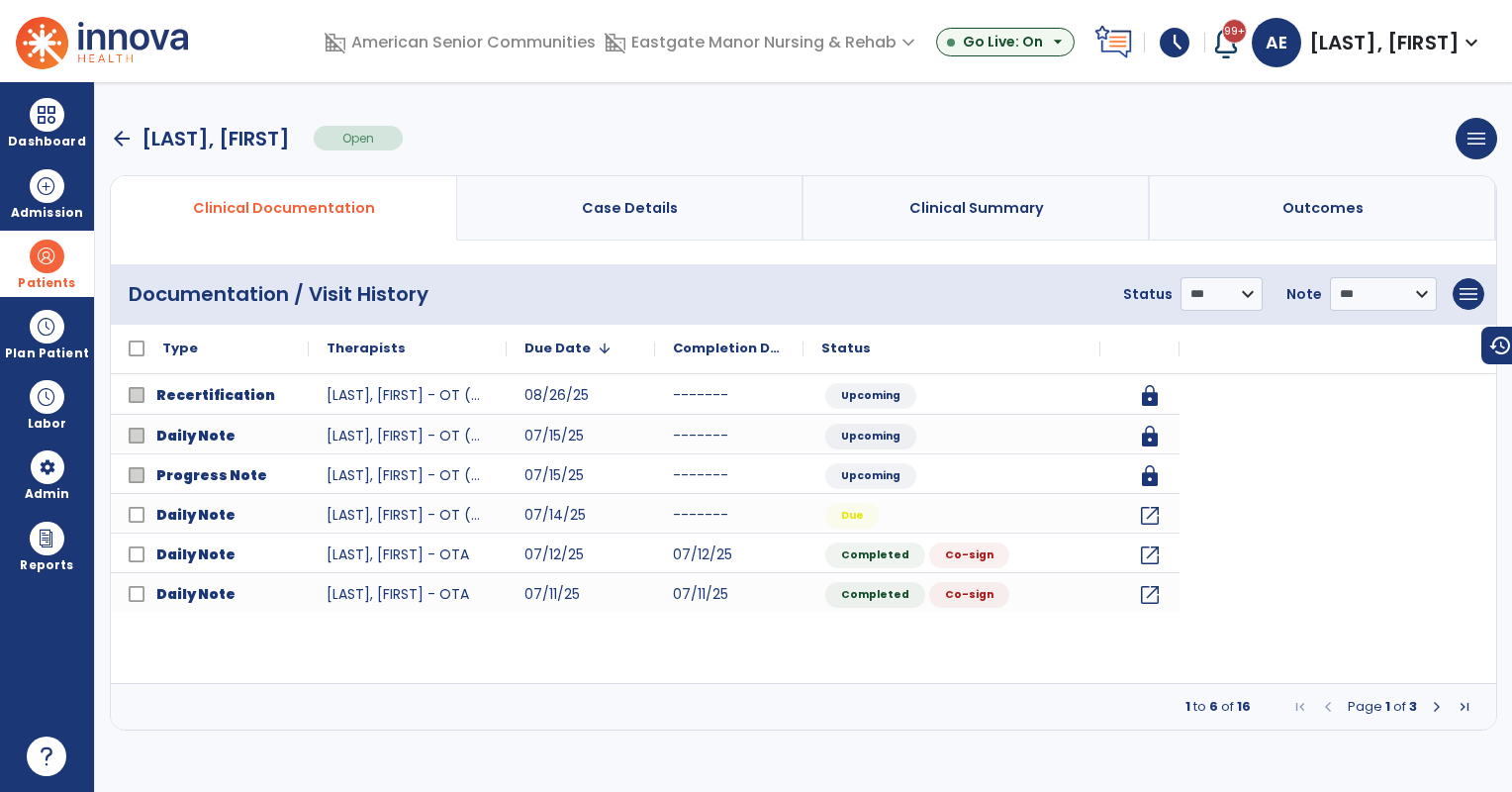 scroll, scrollTop: 0, scrollLeft: 0, axis: both 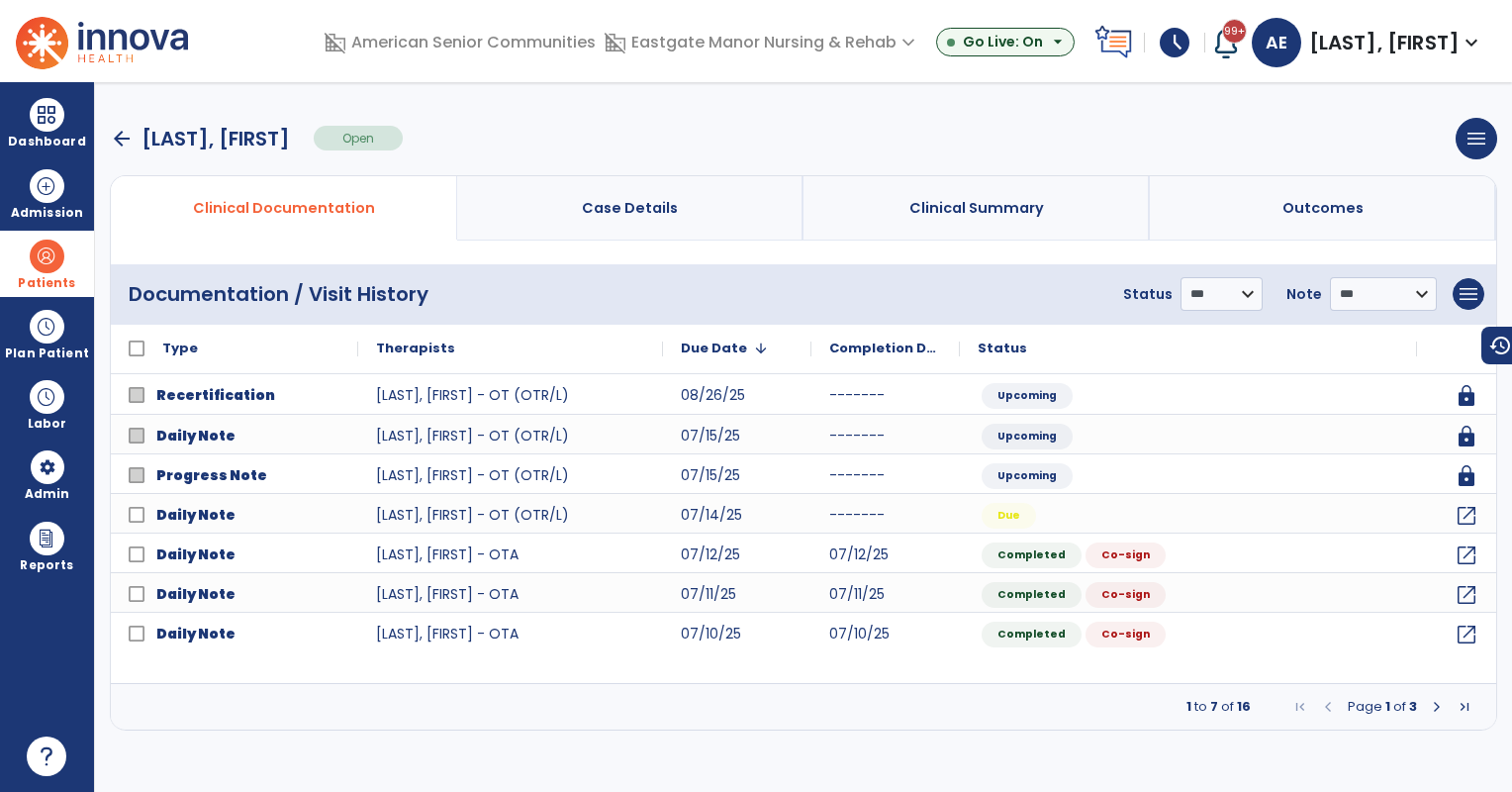 click at bounding box center [1437, 707] 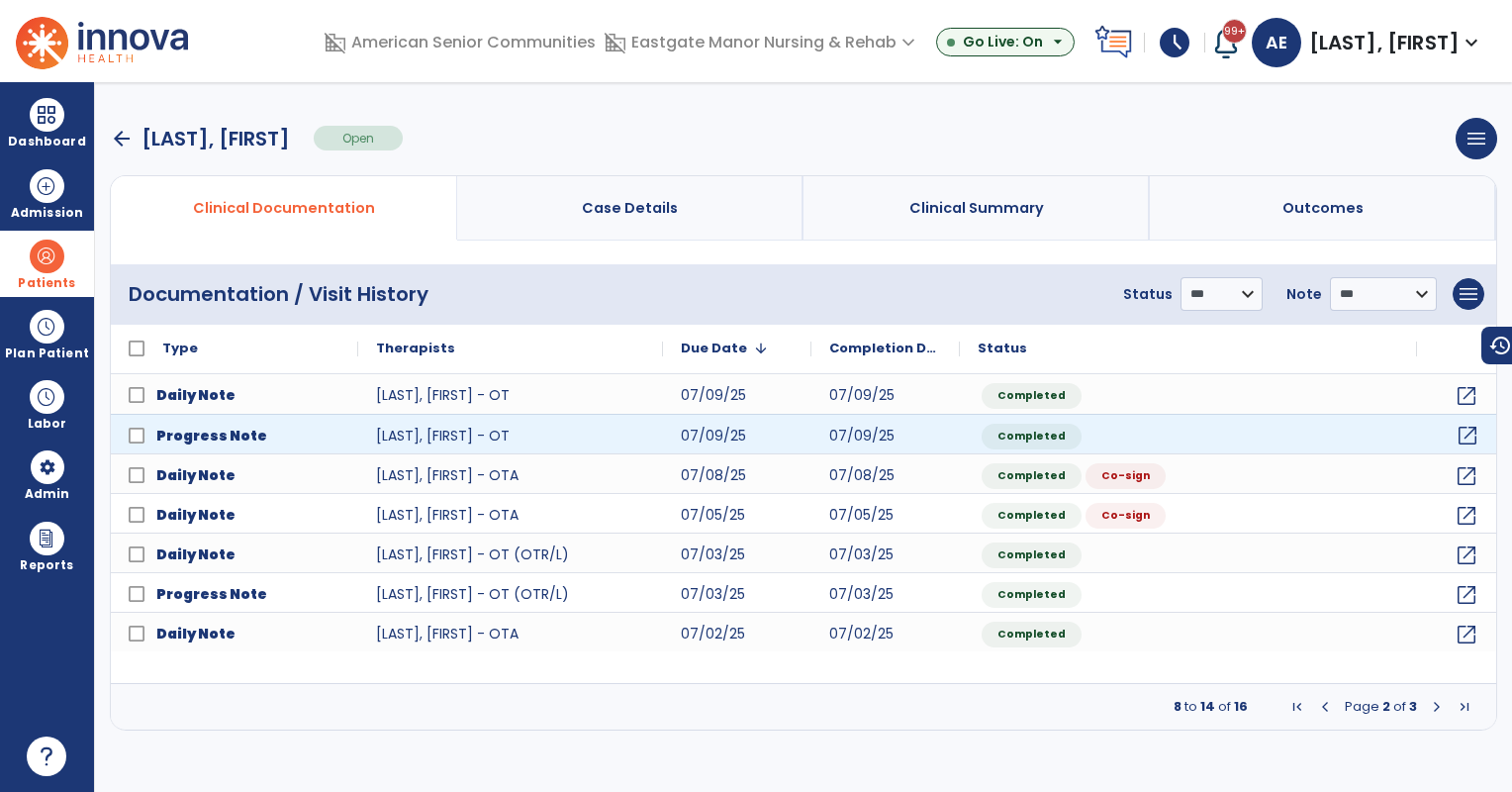 click on "open_in_new" 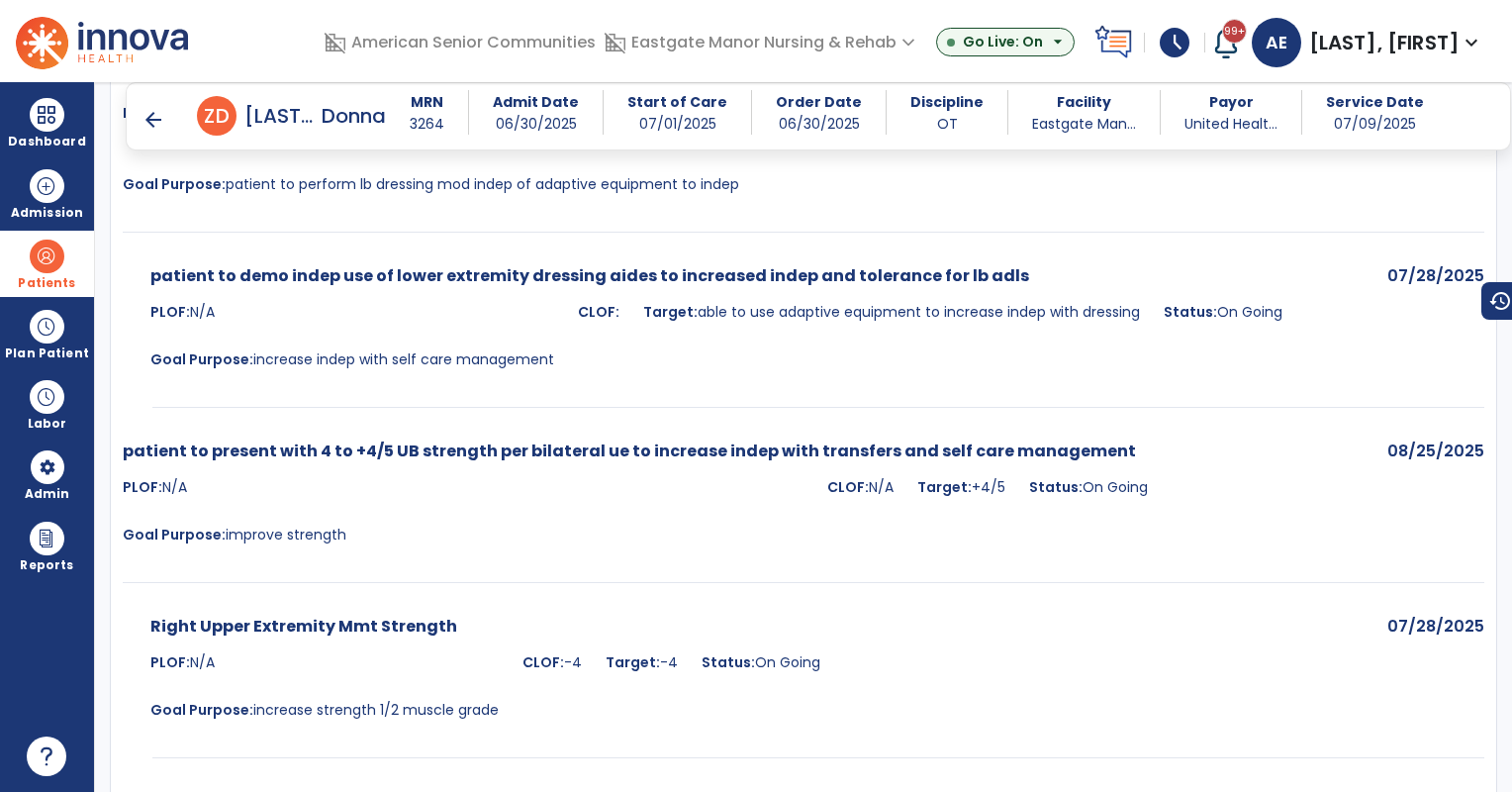 scroll, scrollTop: 616, scrollLeft: 0, axis: vertical 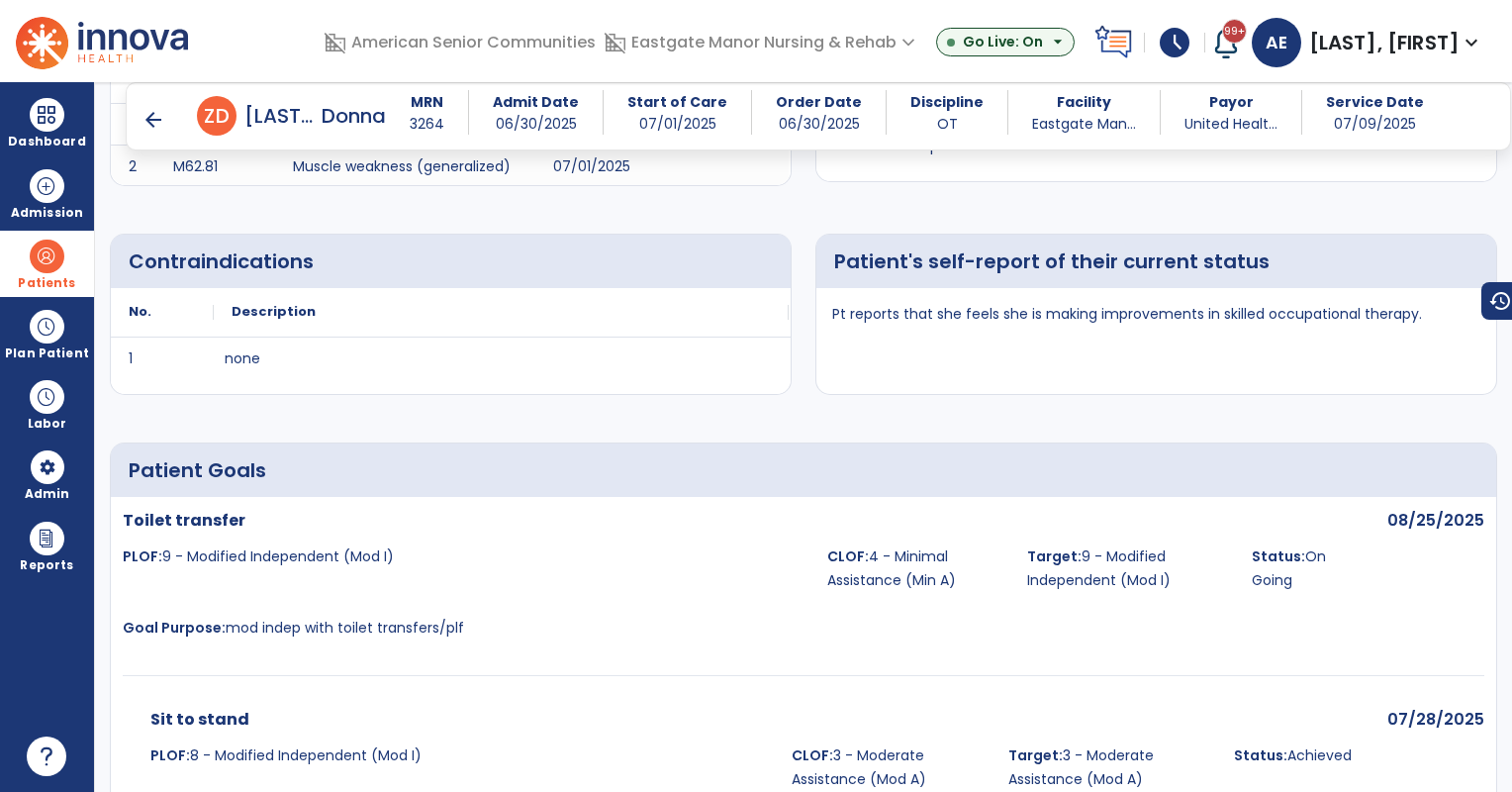 click on "arrow_back" at bounding box center (153, 120) 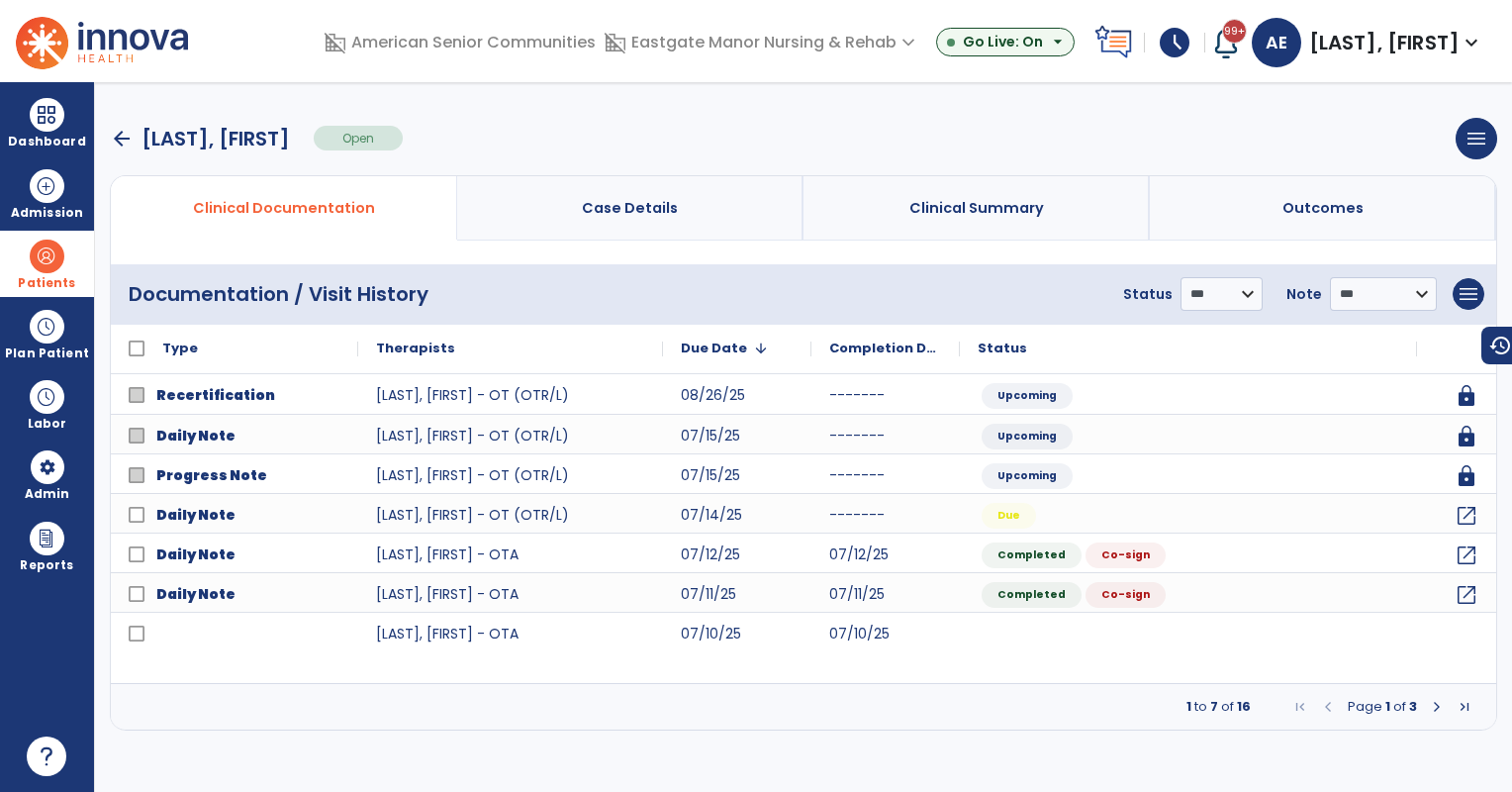 scroll, scrollTop: 0, scrollLeft: 0, axis: both 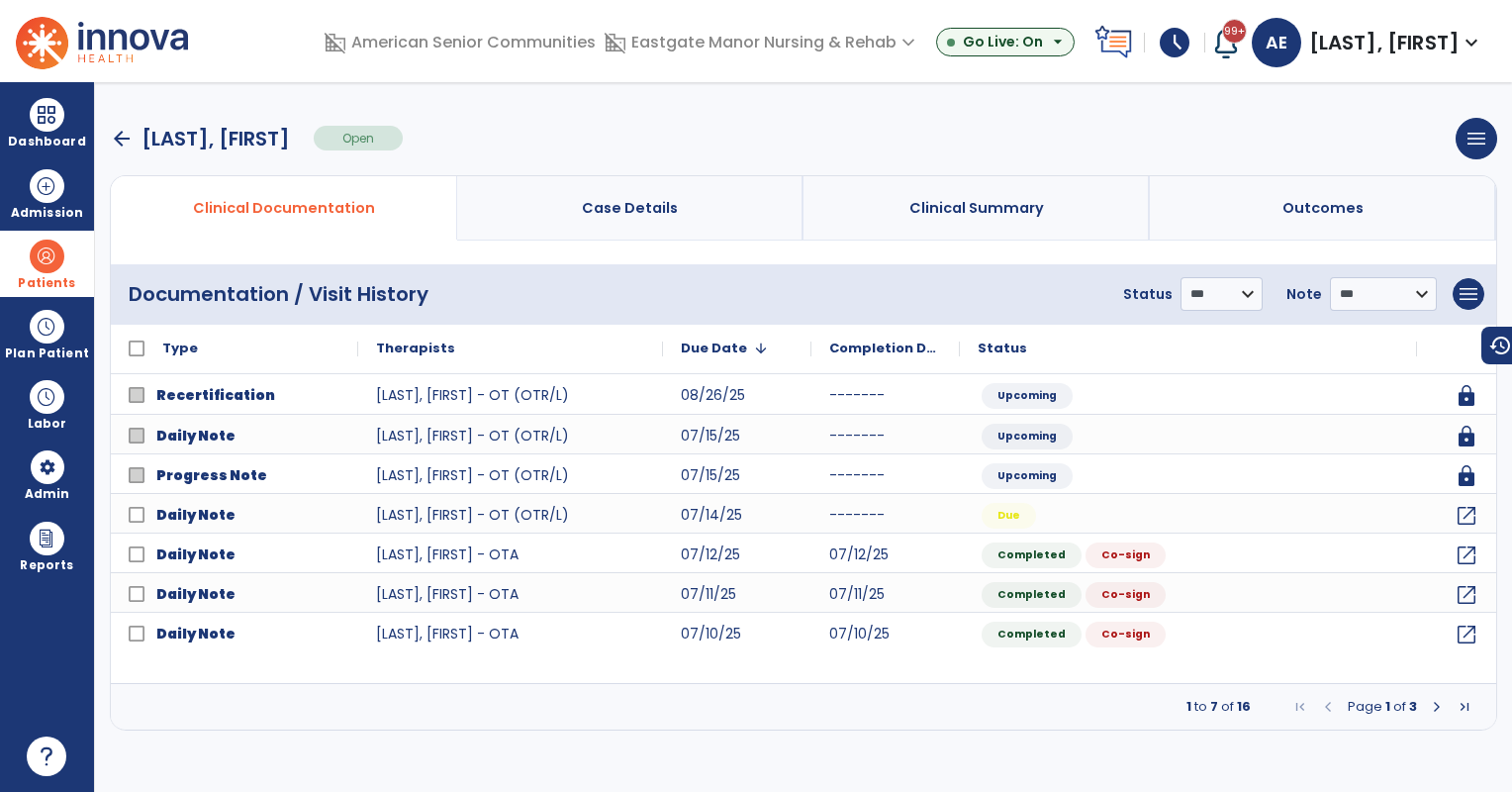 click at bounding box center (1437, 707) 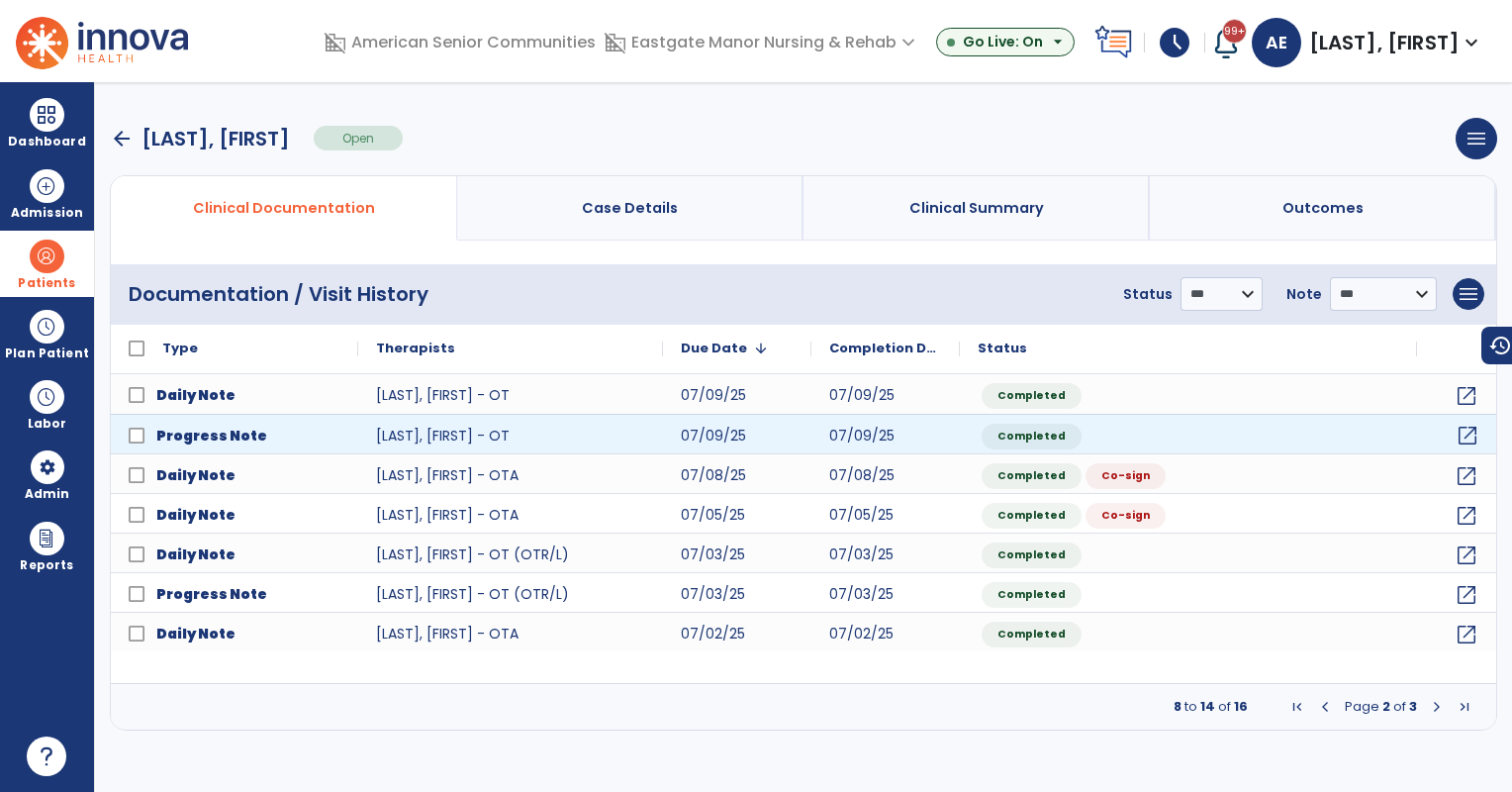 click on "open_in_new" 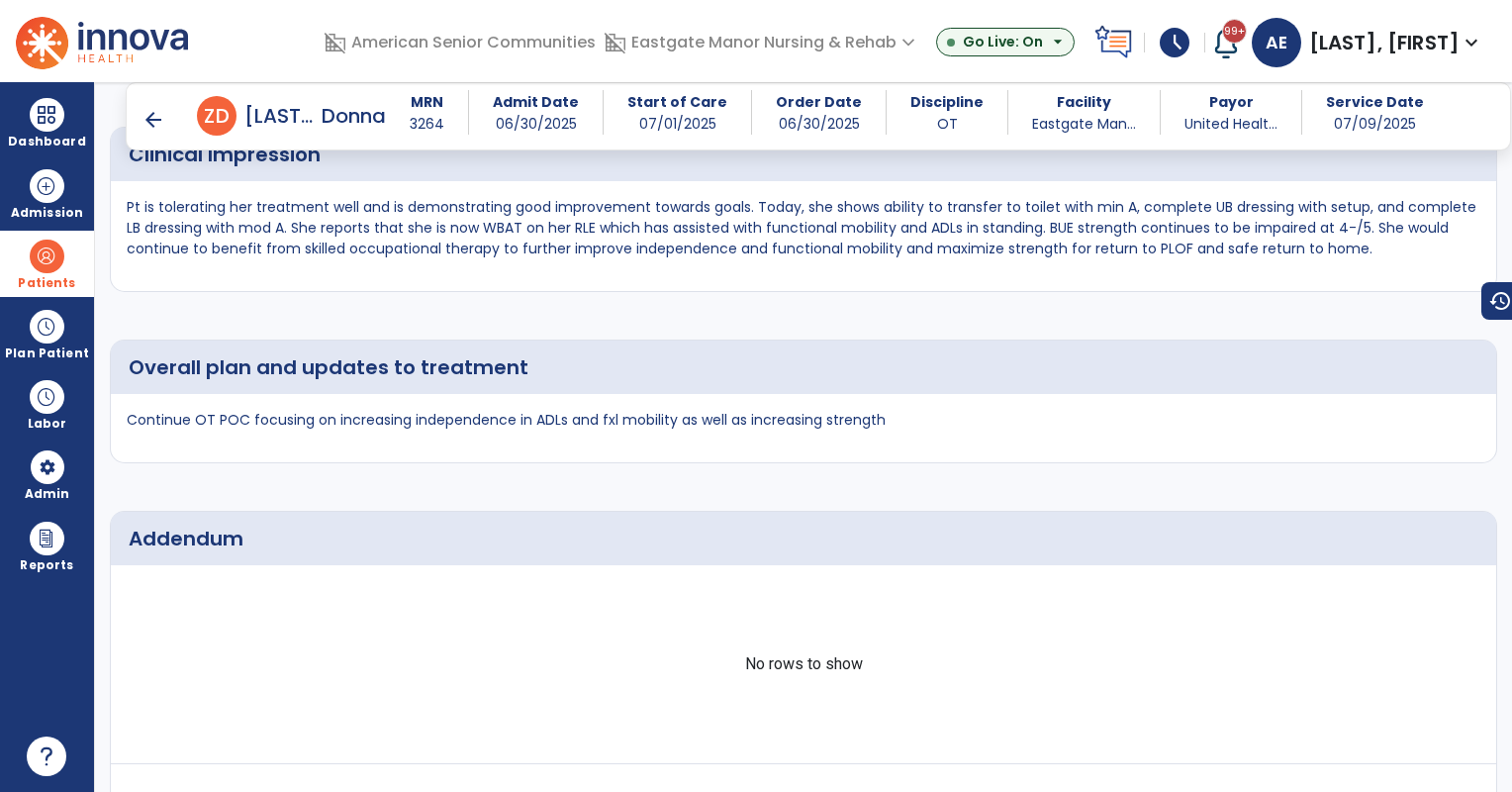 scroll, scrollTop: 2695, scrollLeft: 0, axis: vertical 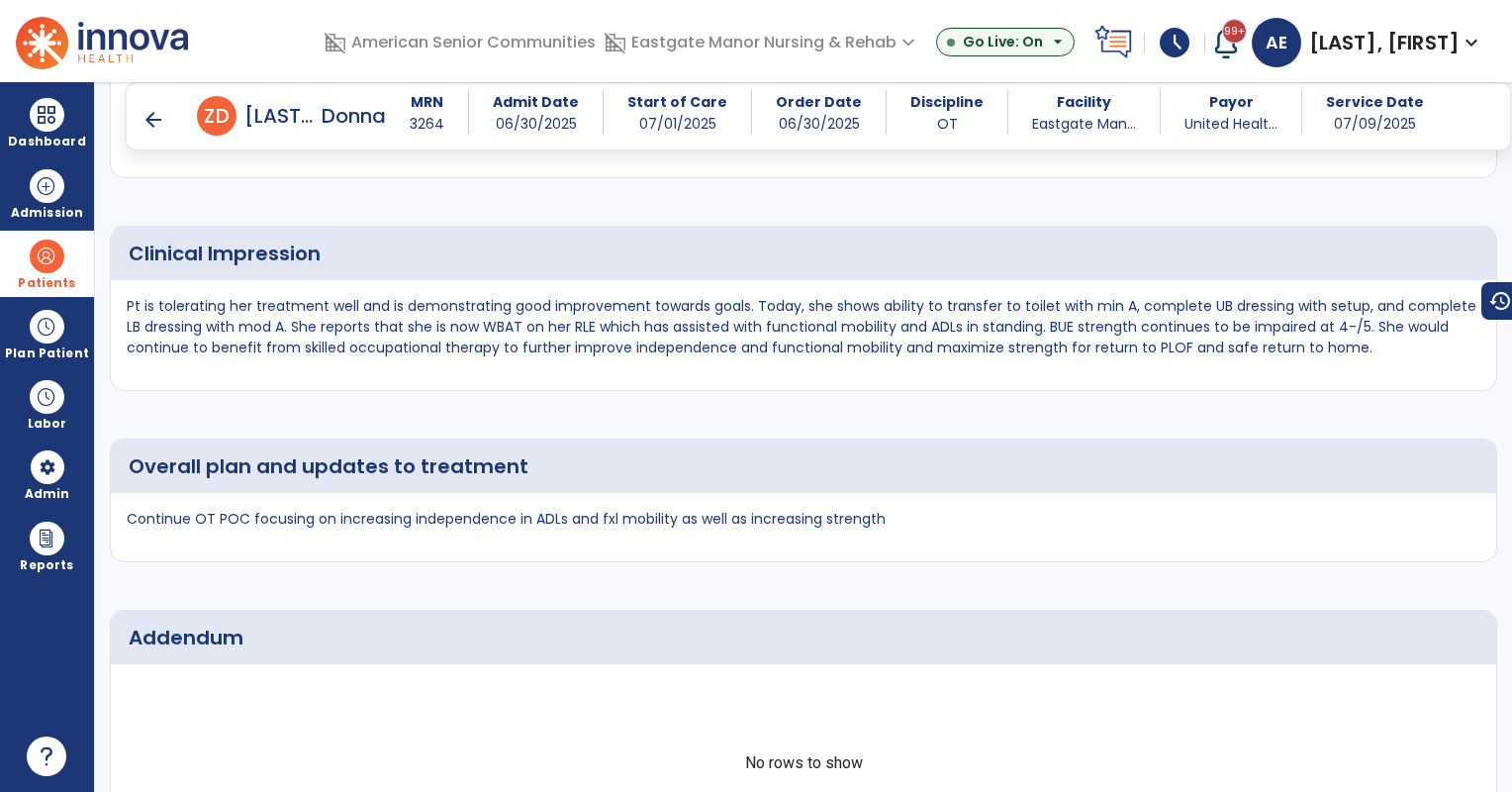 click on "arrow_back" at bounding box center (153, 120) 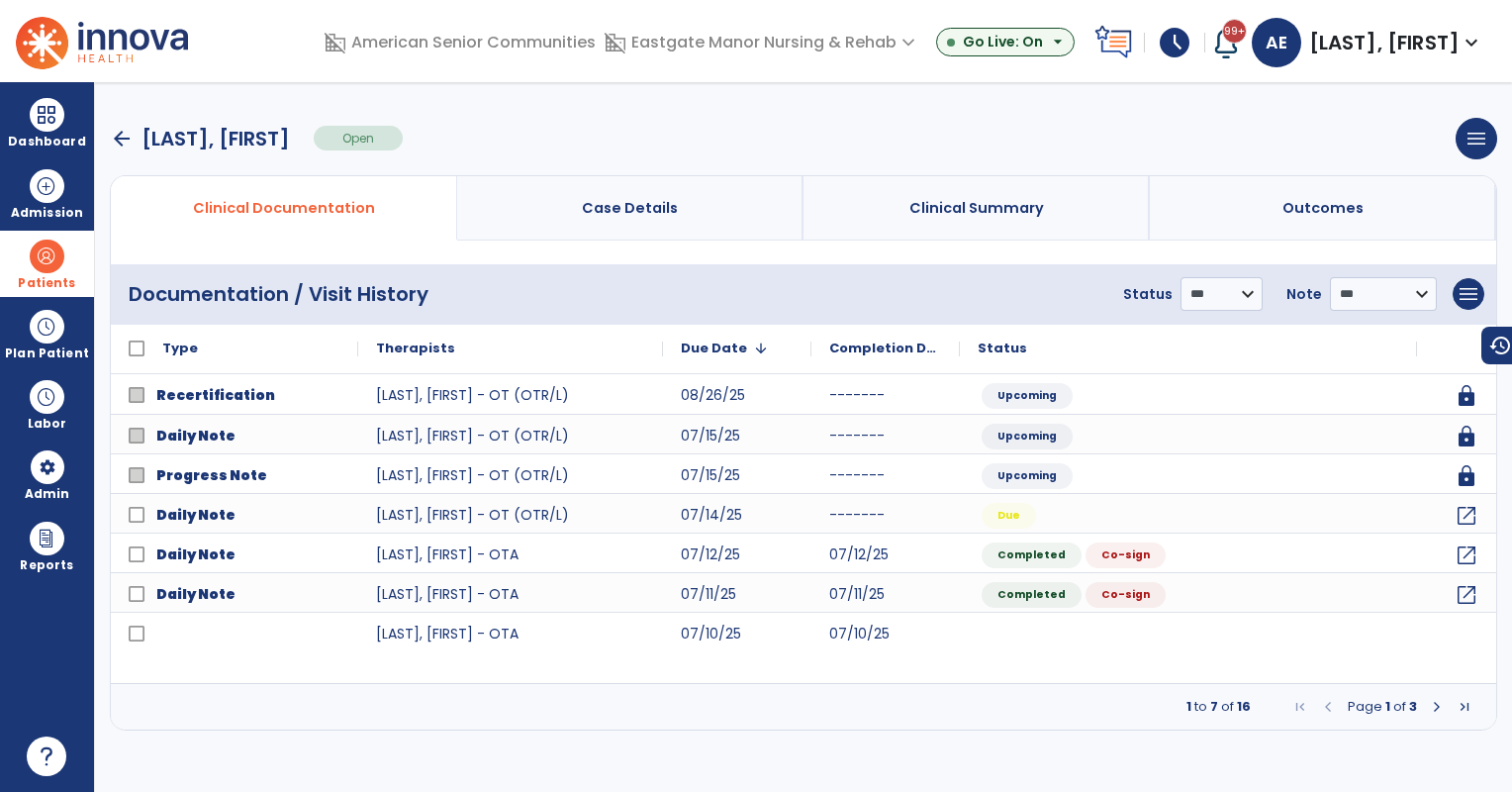 scroll, scrollTop: 0, scrollLeft: 0, axis: both 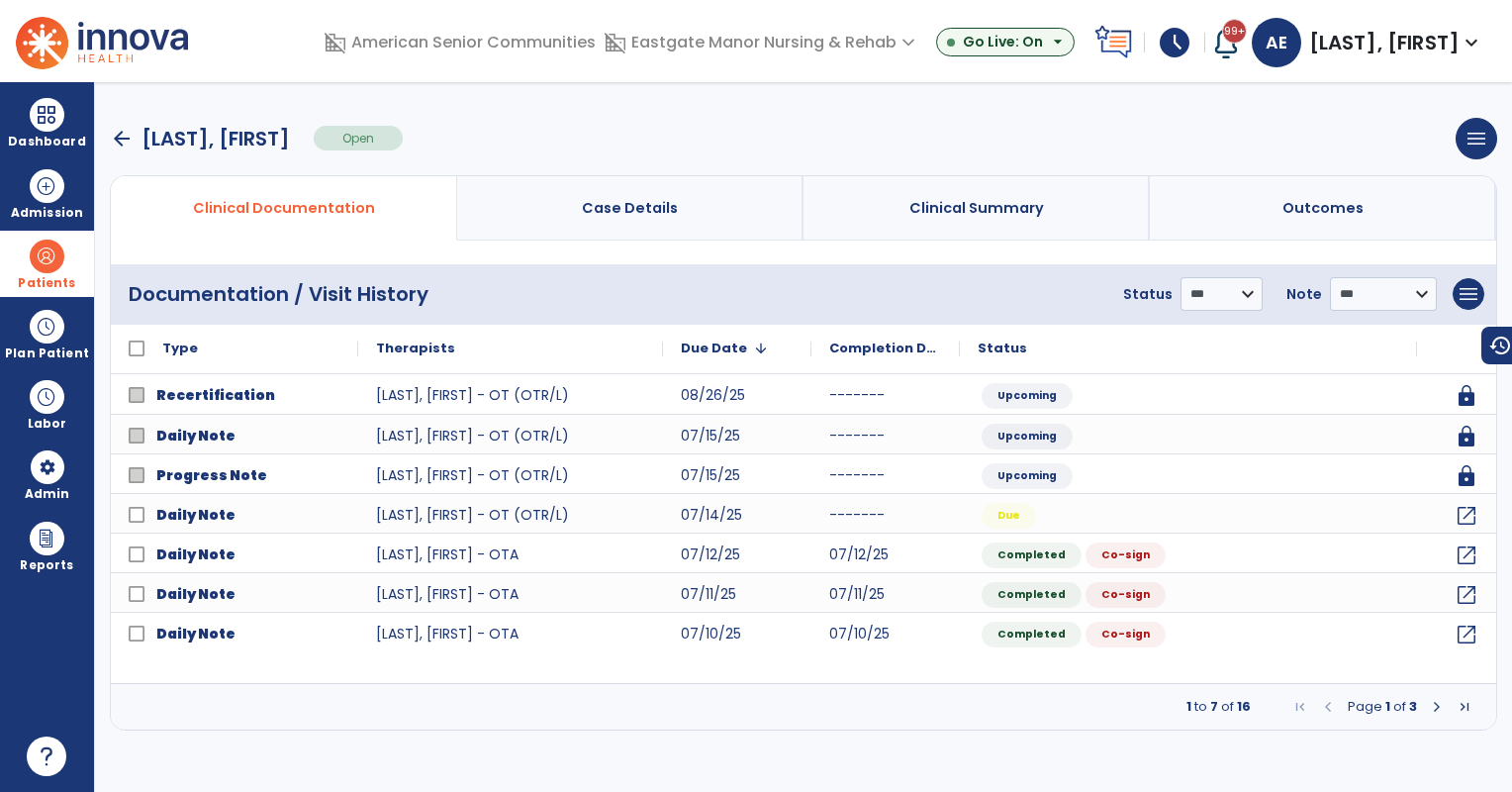 click on "1
to
7
of
16
Page
1
of
3" at bounding box center (803, 707) 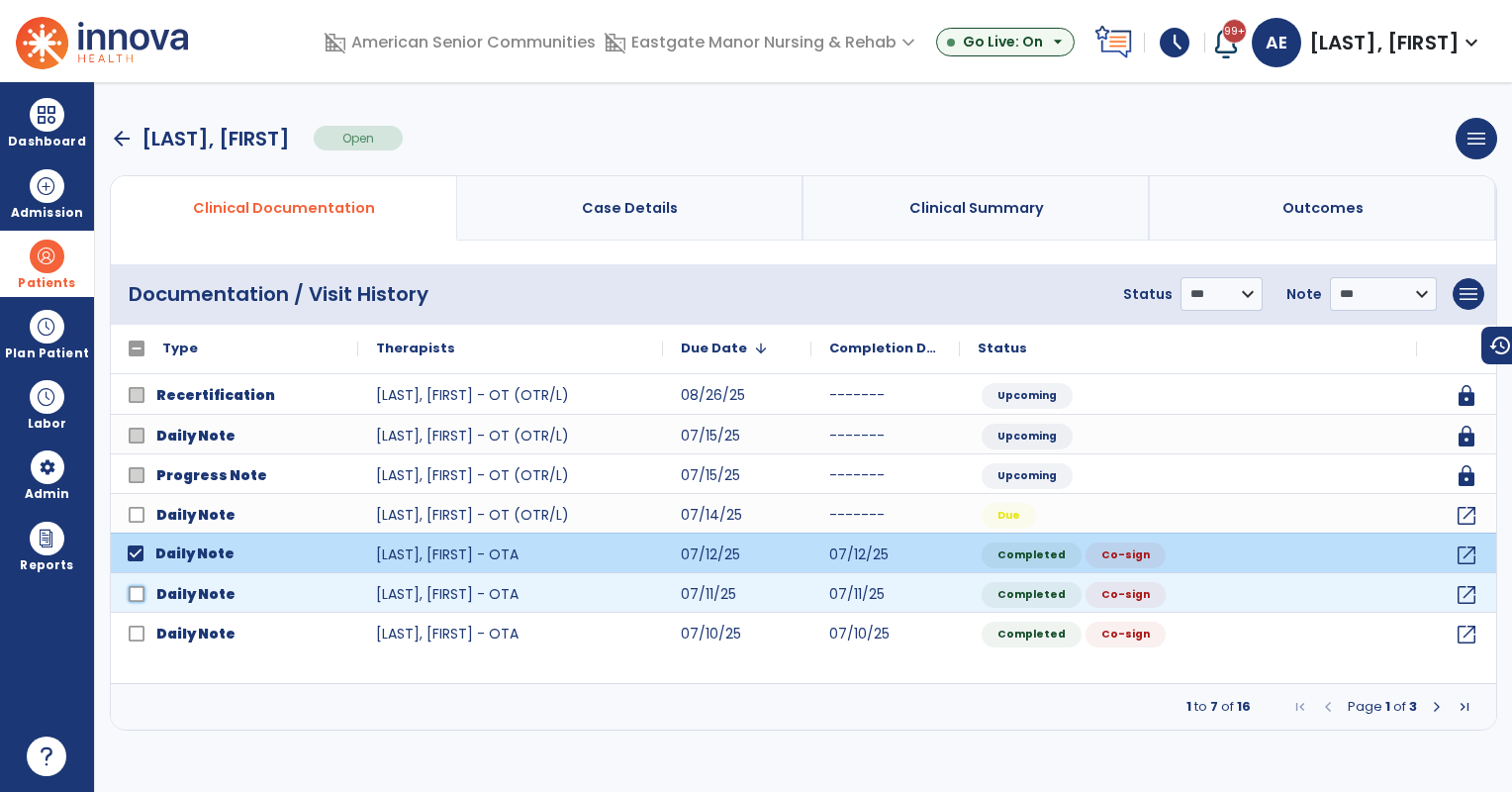 click 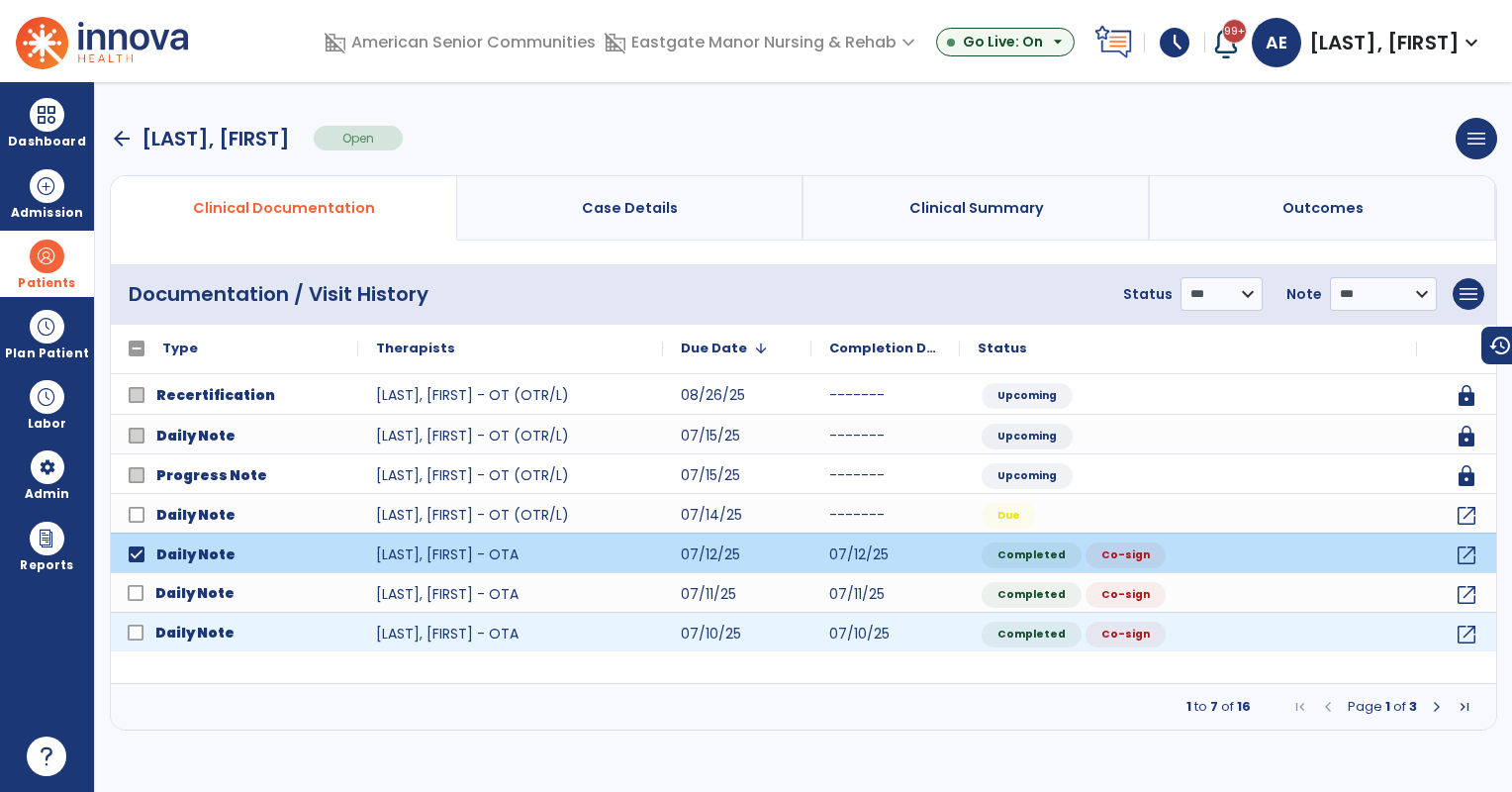 click 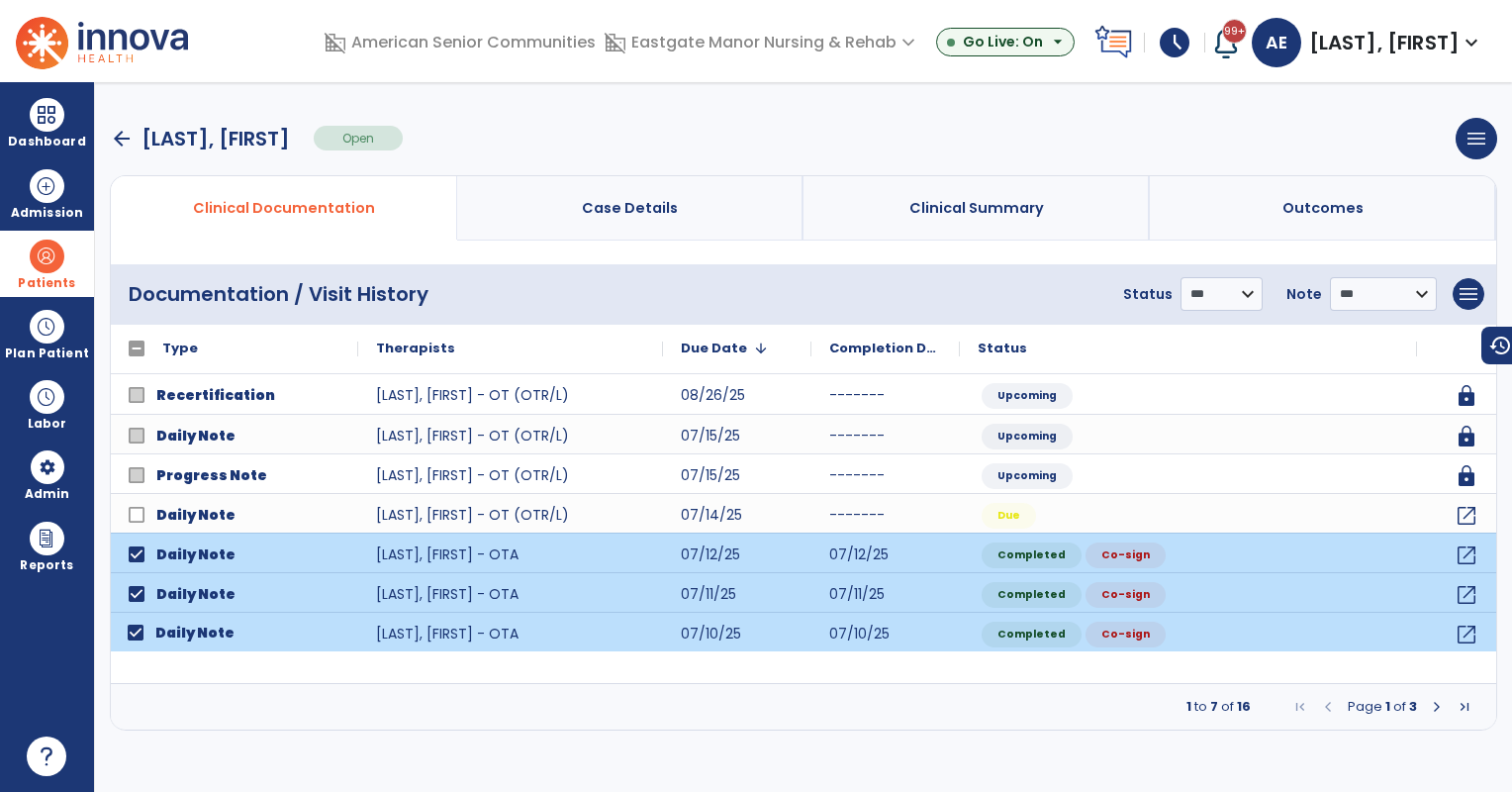click at bounding box center (1437, 707) 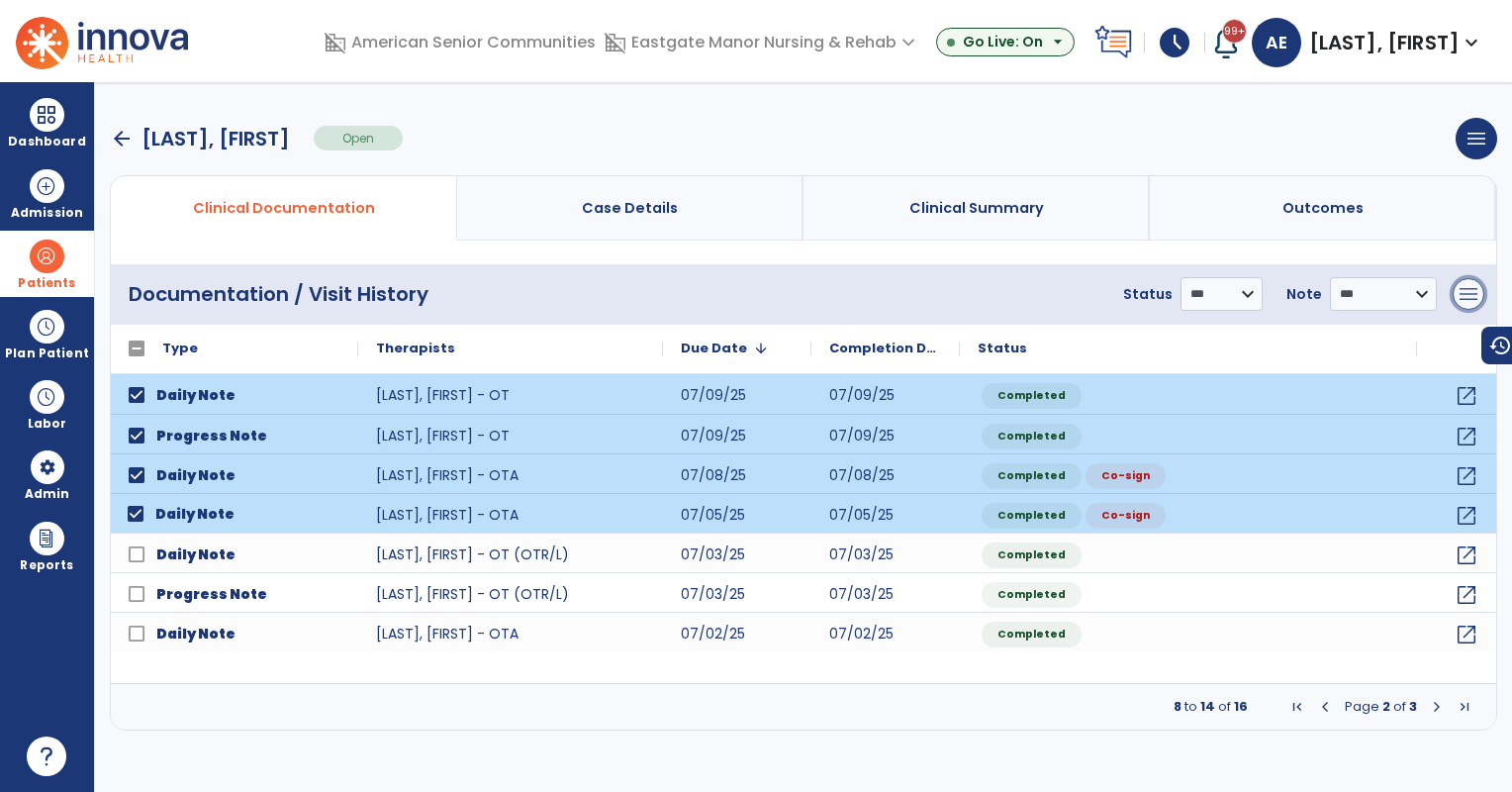click on "menu" at bounding box center [1468, 294] 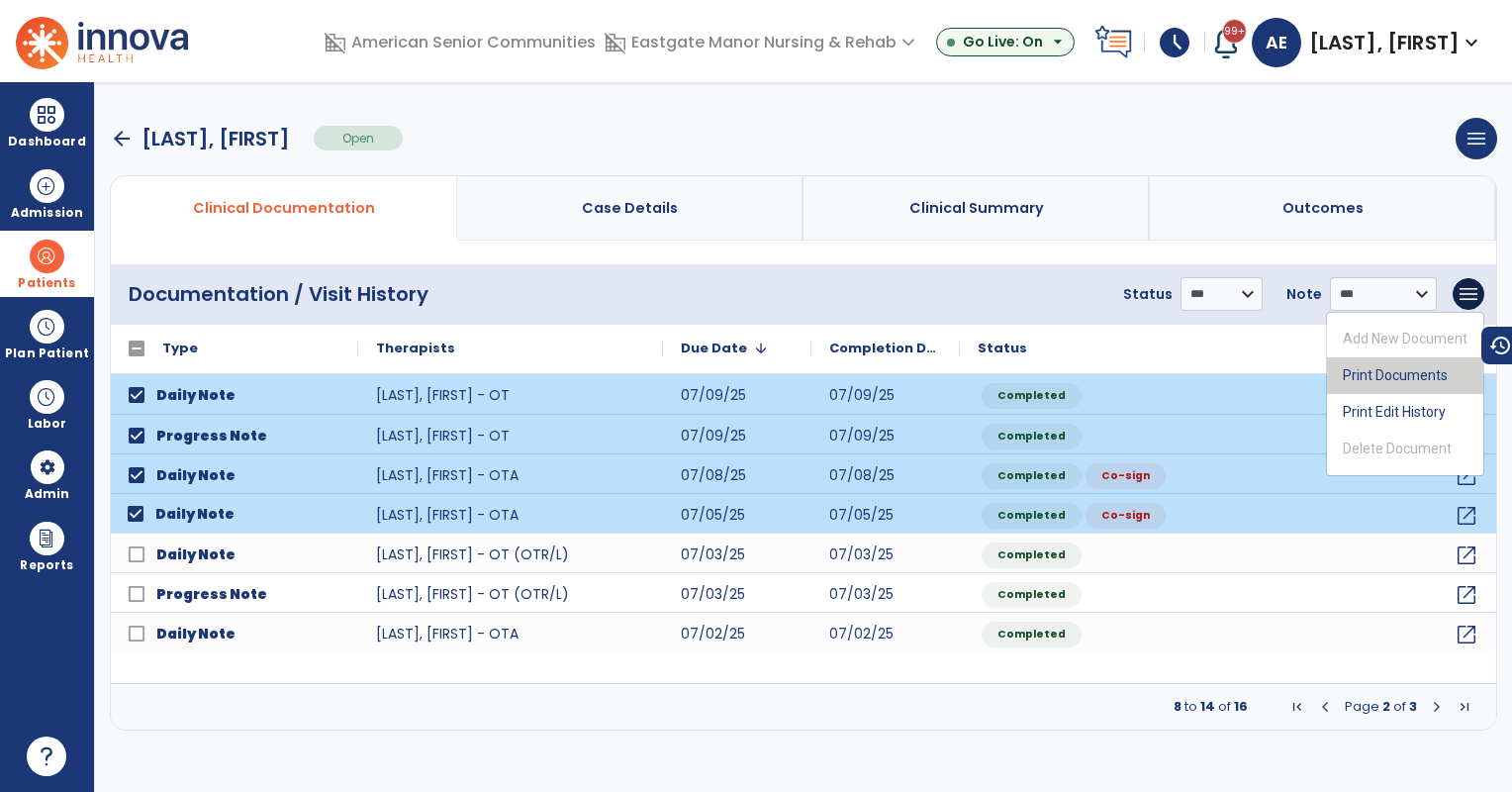 click on "Print Documents" at bounding box center (1405, 375) 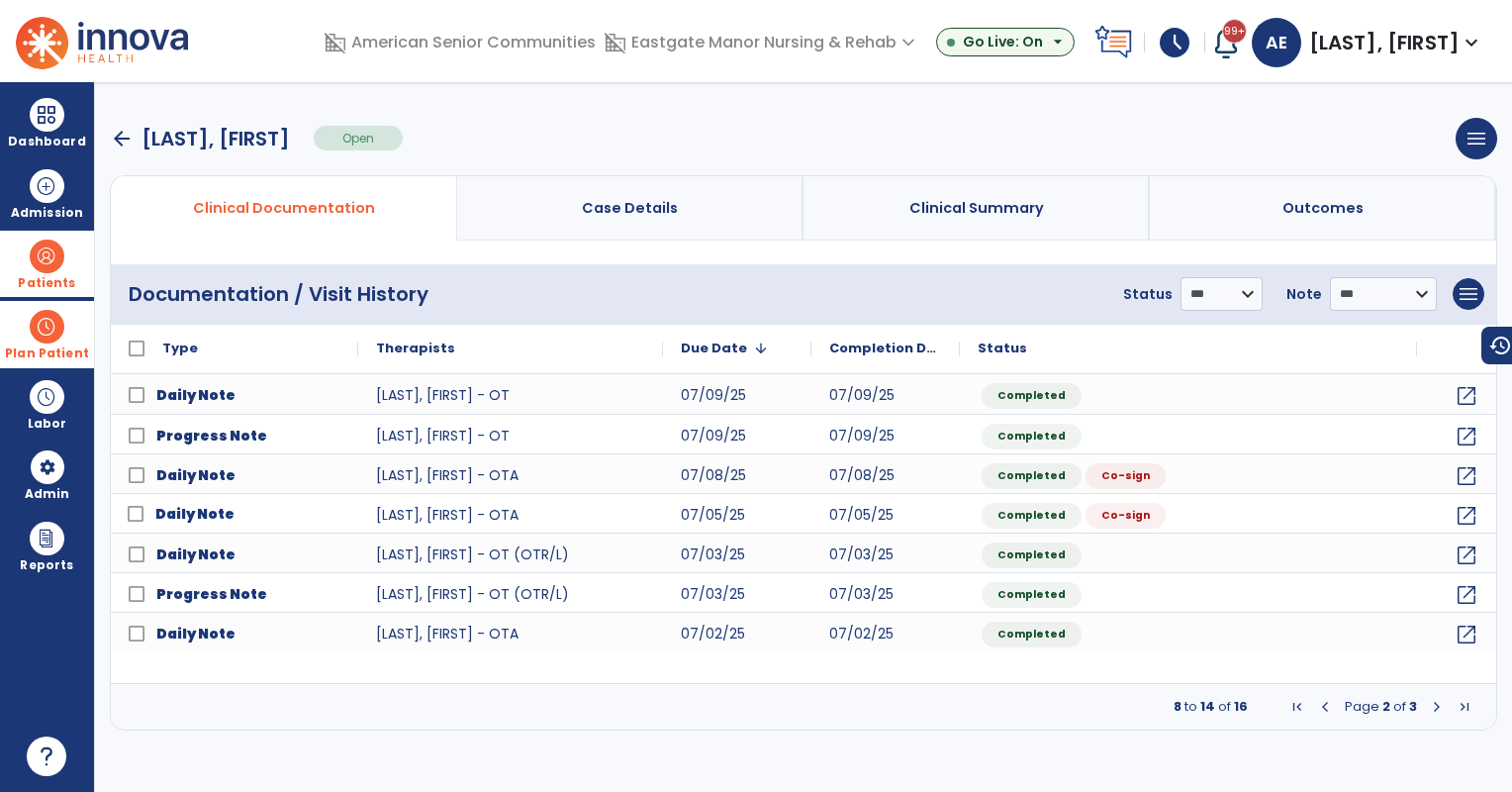 click at bounding box center [47, 327] 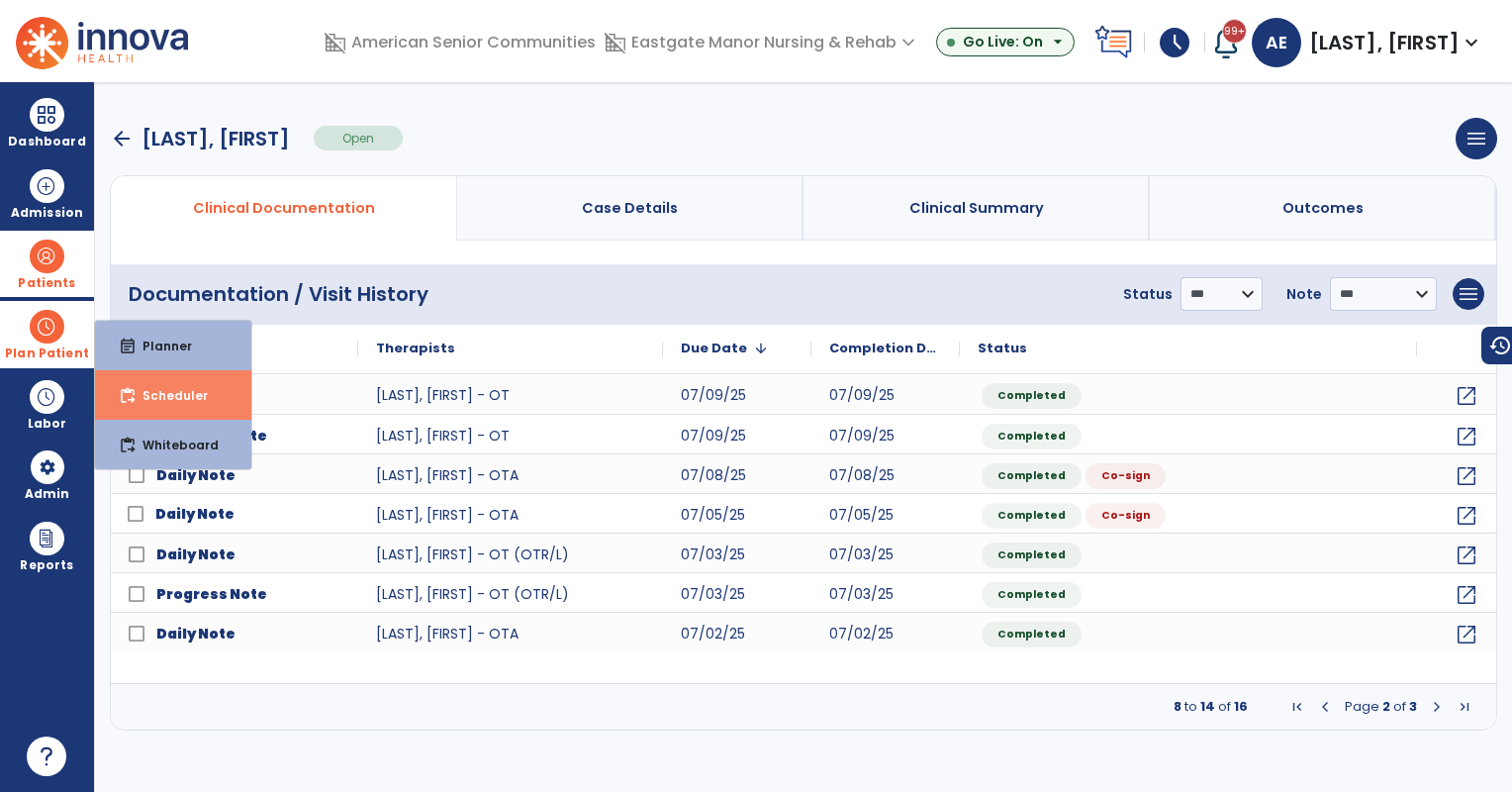 click on "content_paste_go  Scheduler" at bounding box center [173, 395] 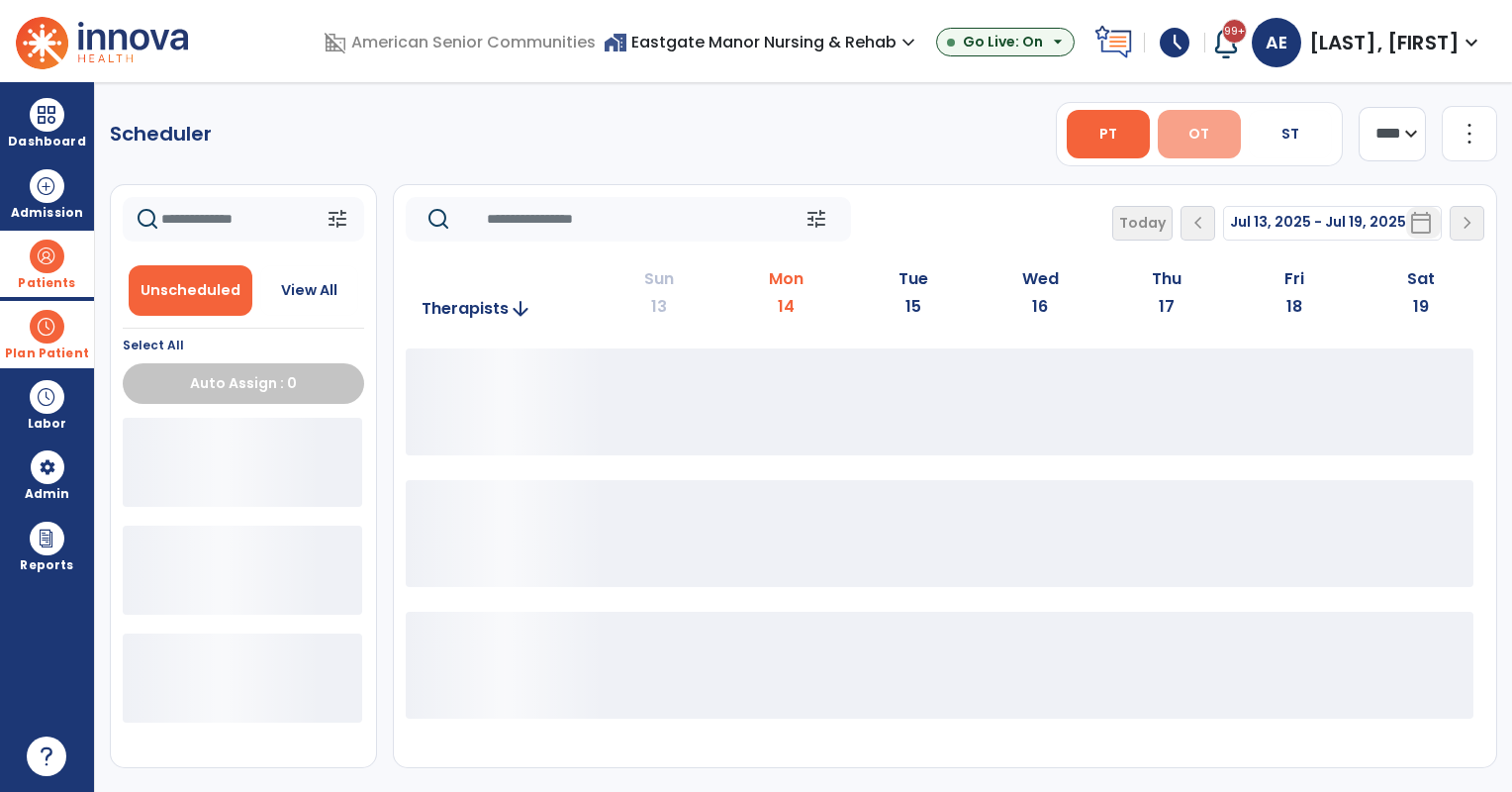 click on "OT" at bounding box center (1199, 134) 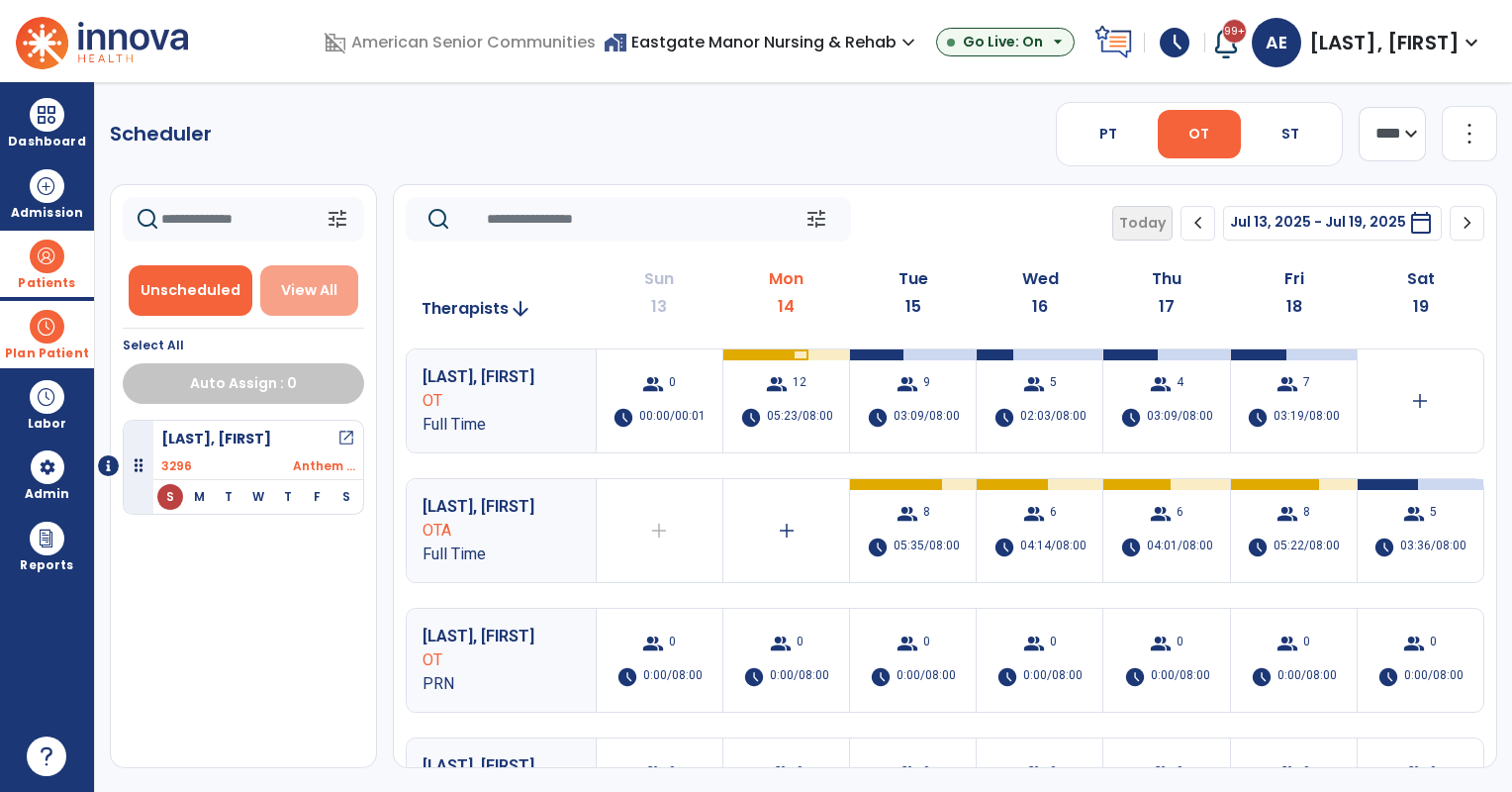 click on "View All" at bounding box center [309, 290] 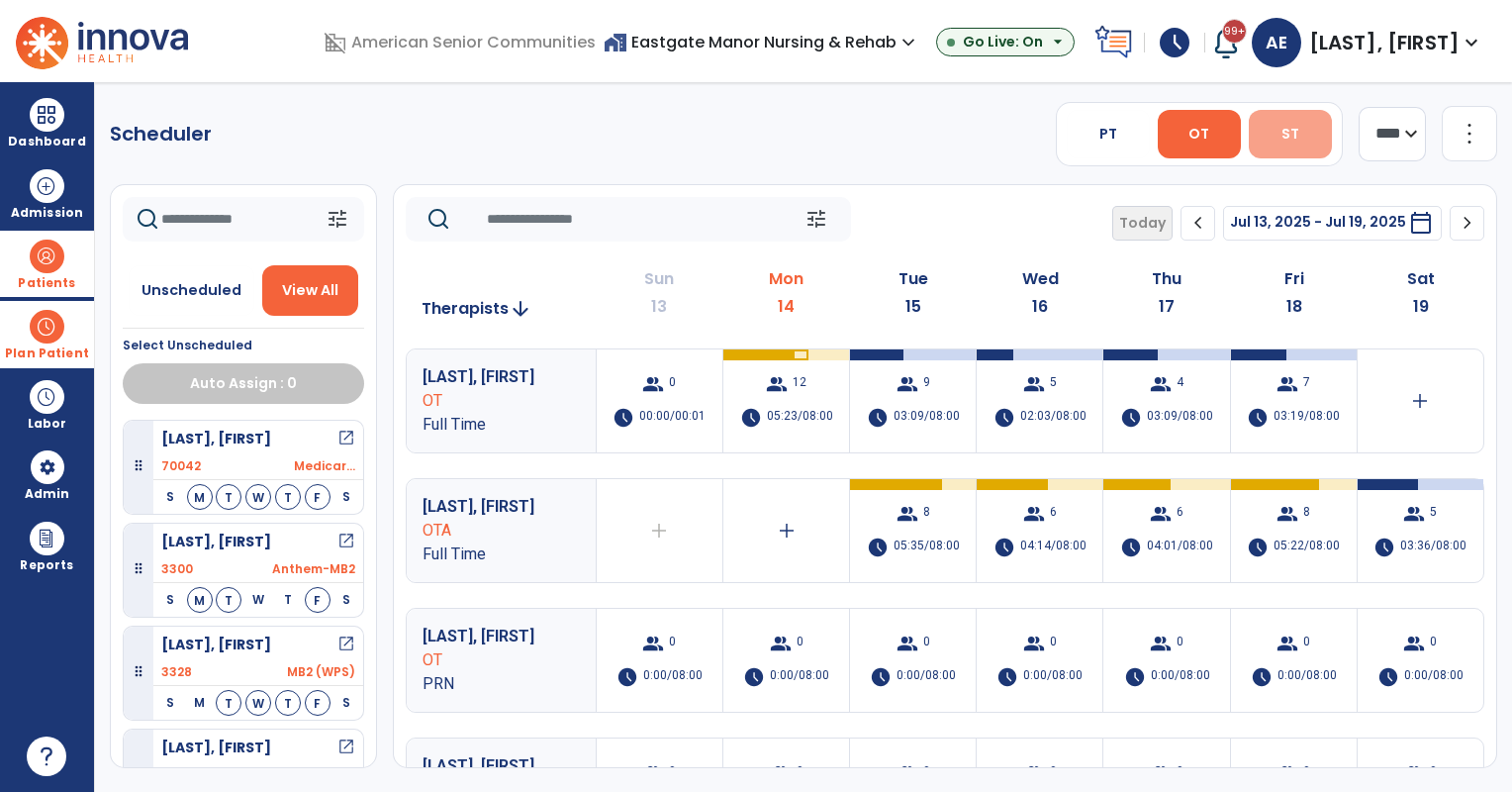 drag, startPoint x: 1275, startPoint y: 130, endPoint x: 1264, endPoint y: 126, distance: 11.7046999 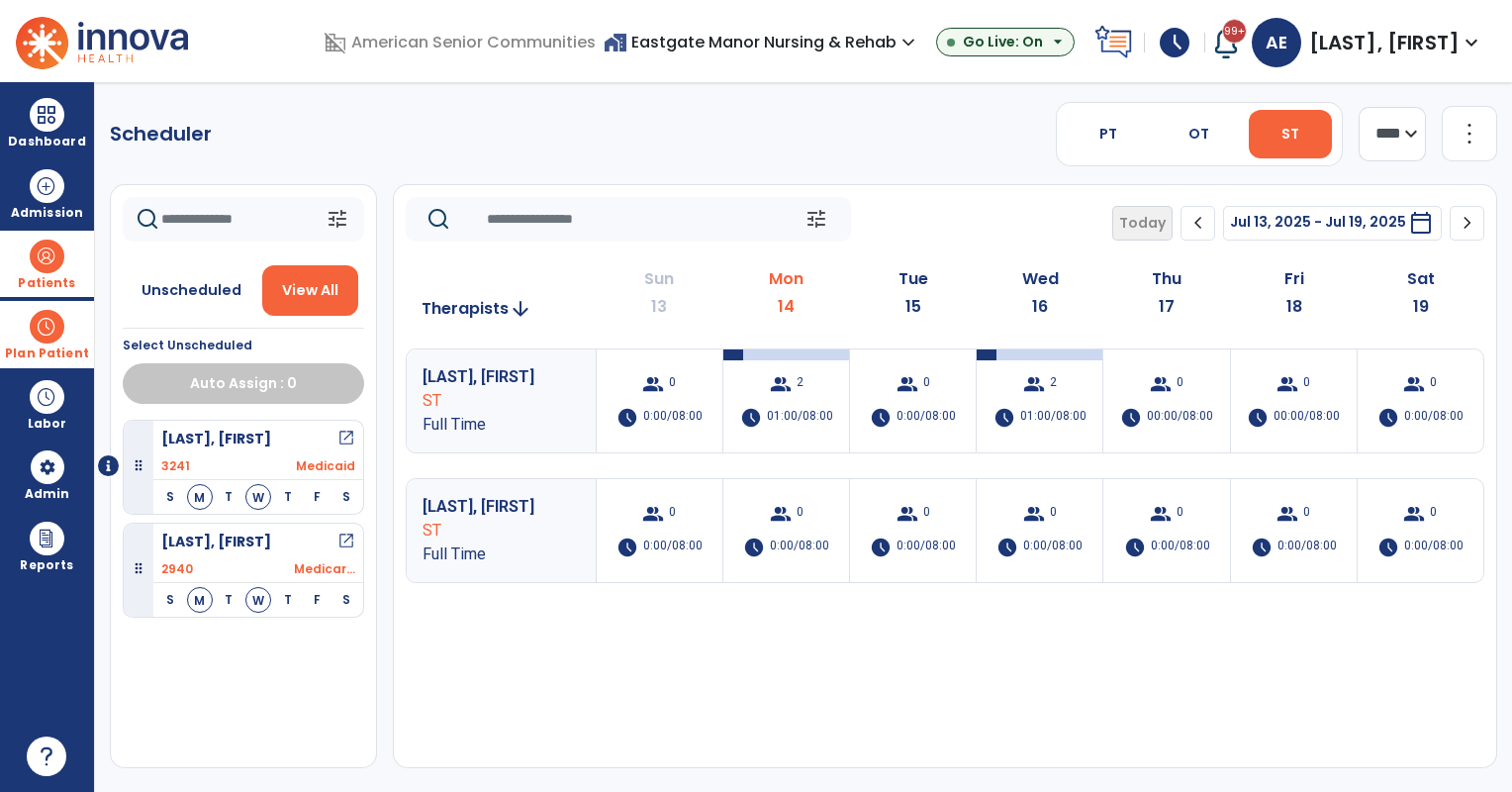 click at bounding box center (47, 256) 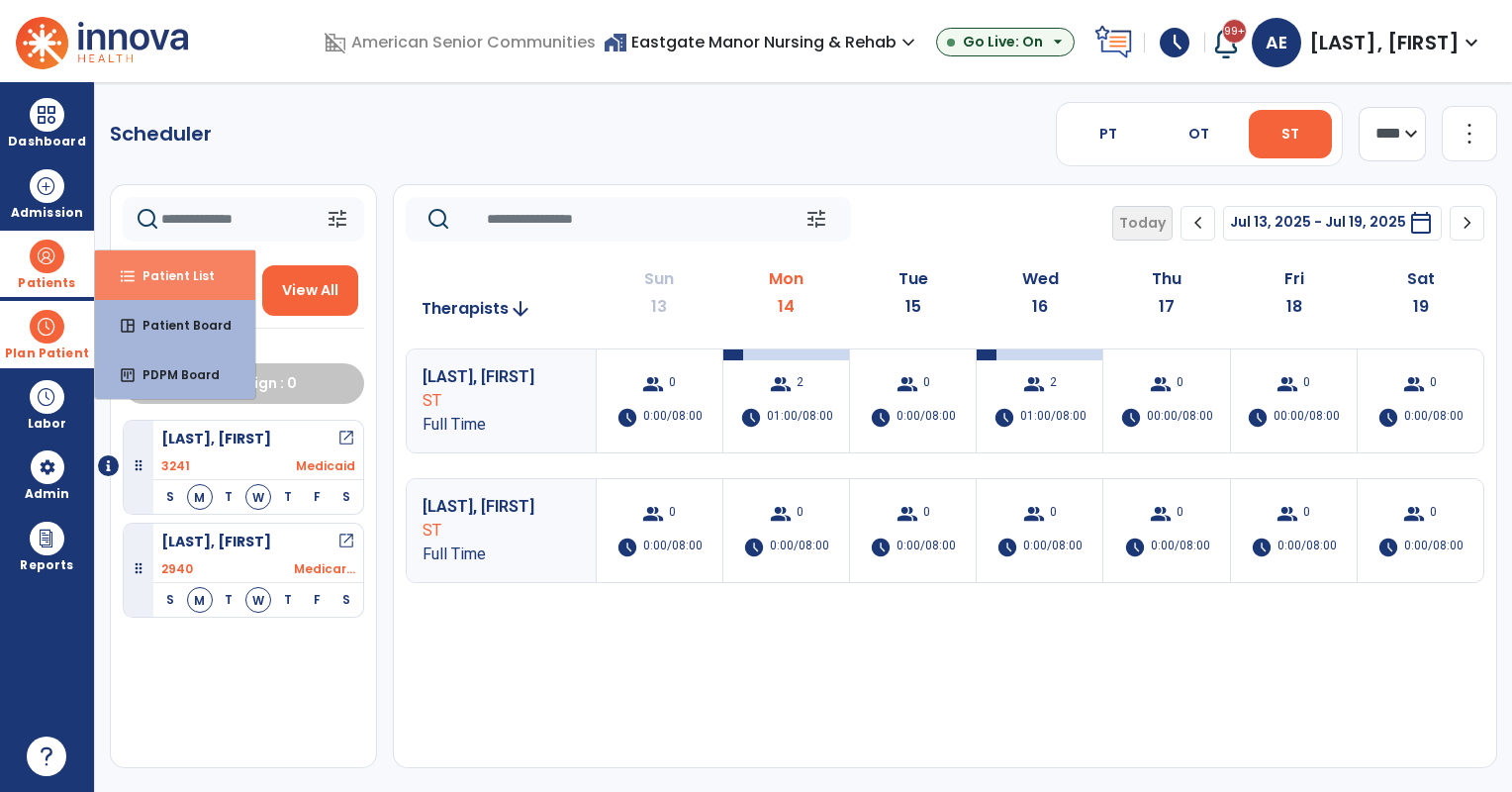 click on "format_list_bulleted  Patient List" at bounding box center (175, 275) 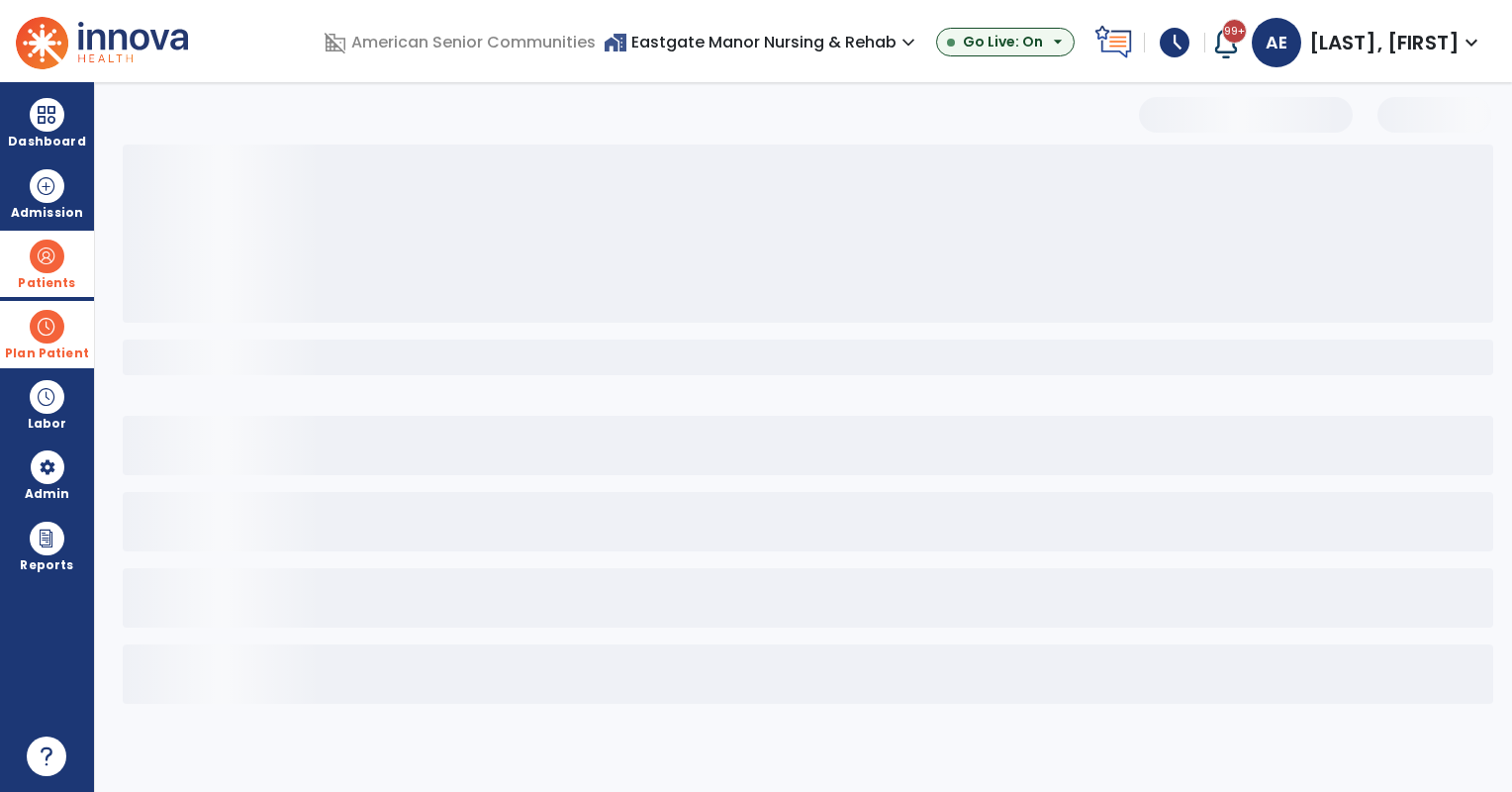 select on "***" 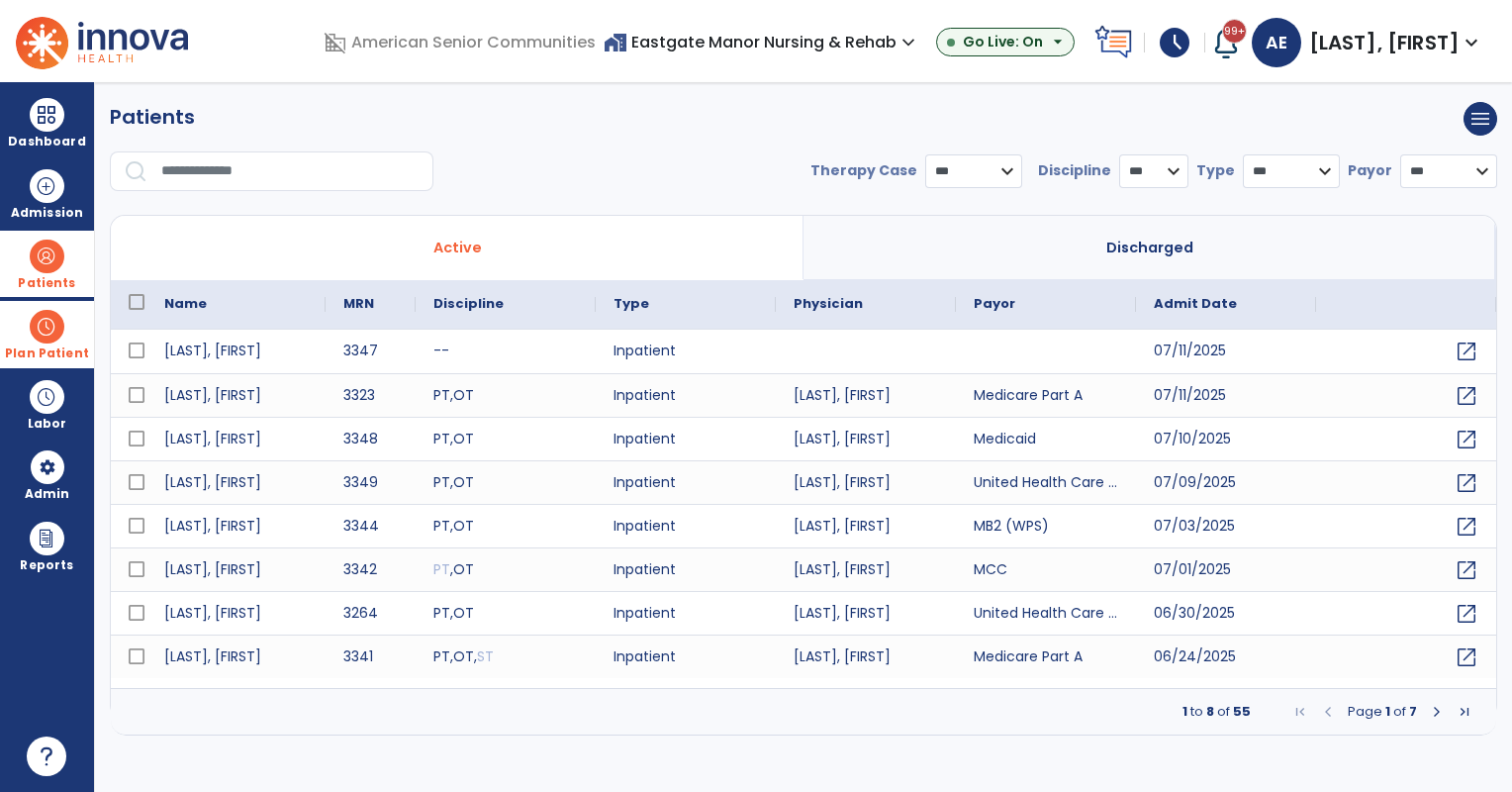 click at bounding box center (290, 171) 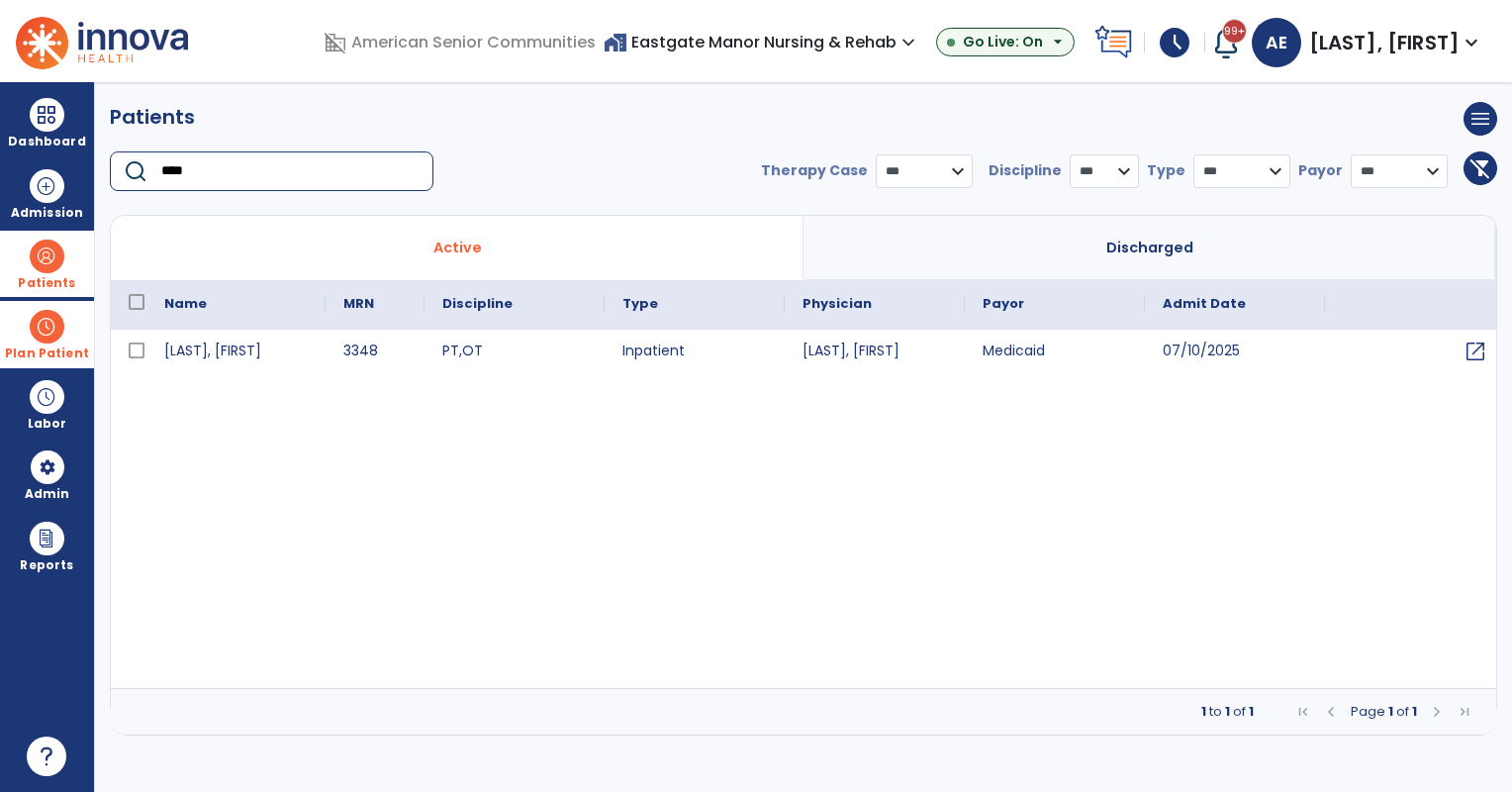 type on "****" 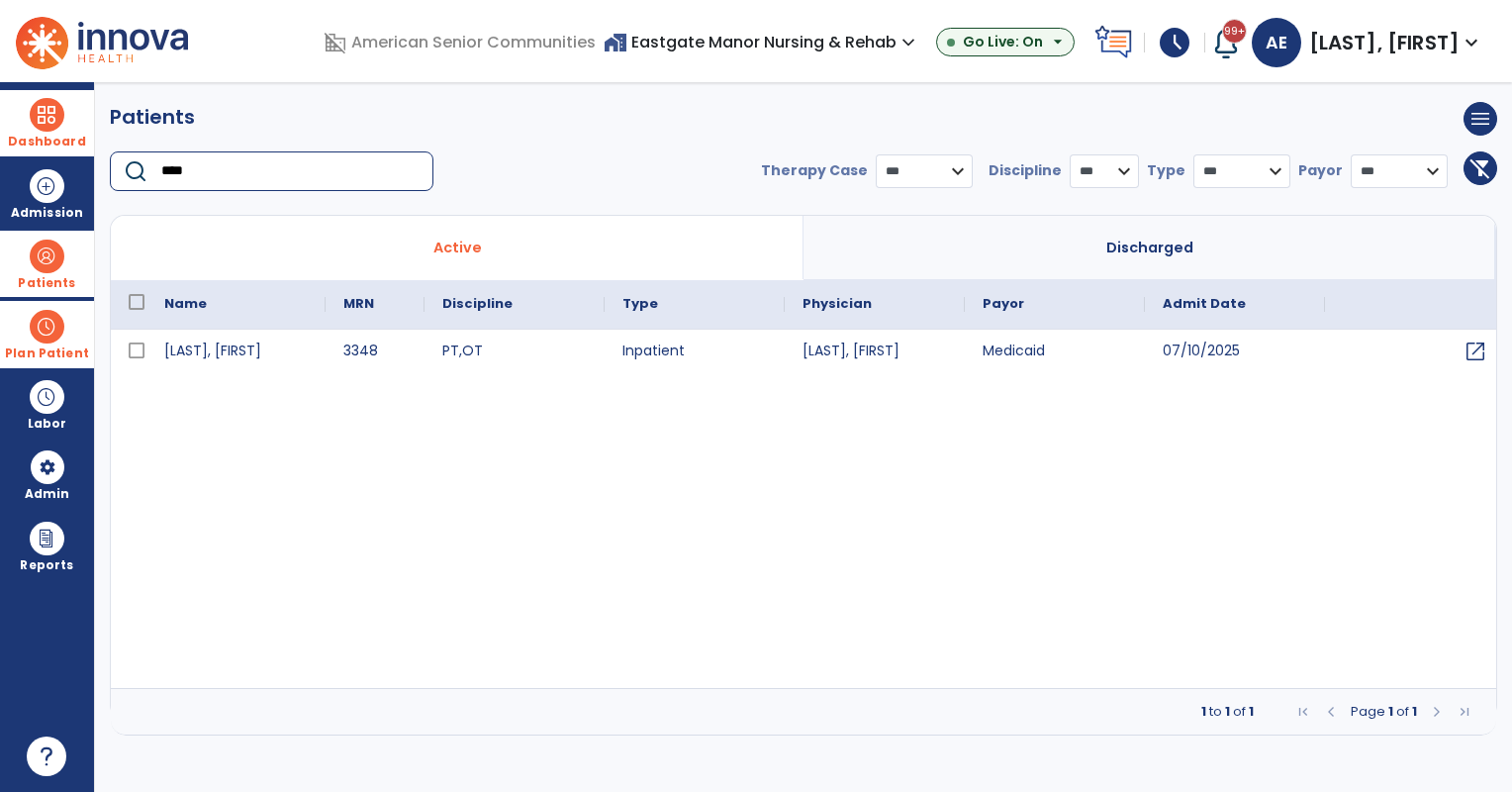 click at bounding box center (47, 115) 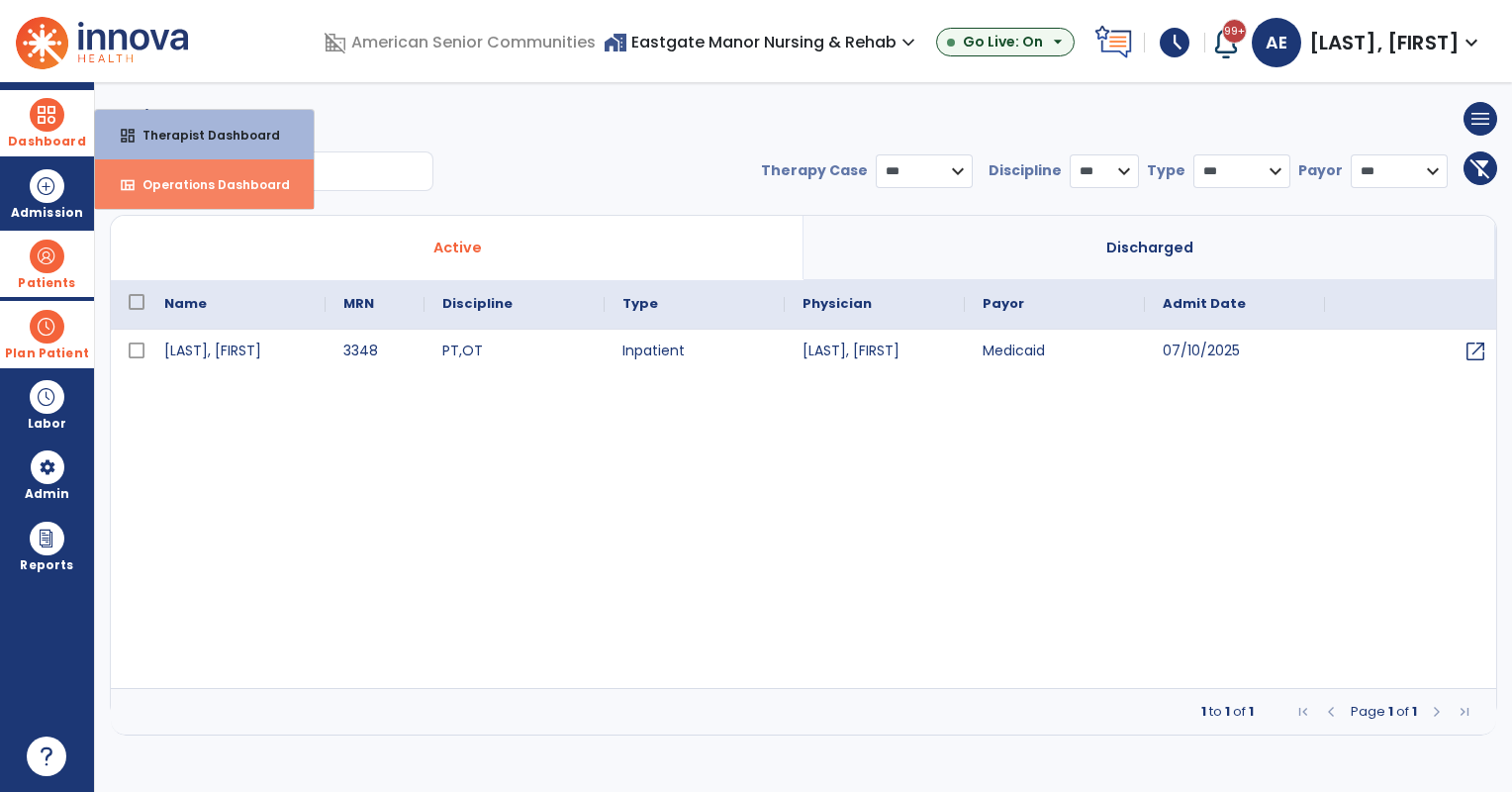 click on "Operations Dashboard" at bounding box center (208, 184) 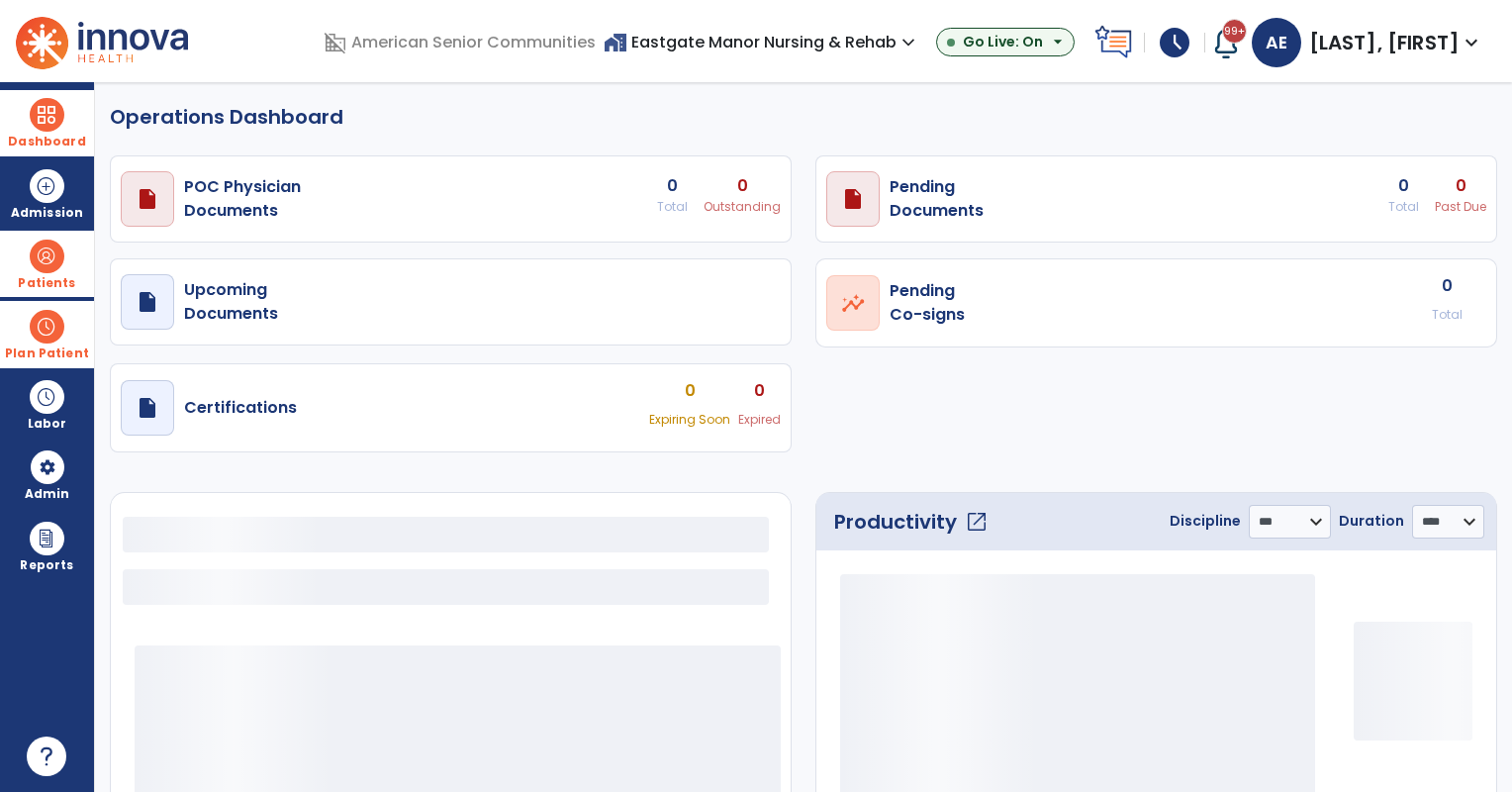 select on "***" 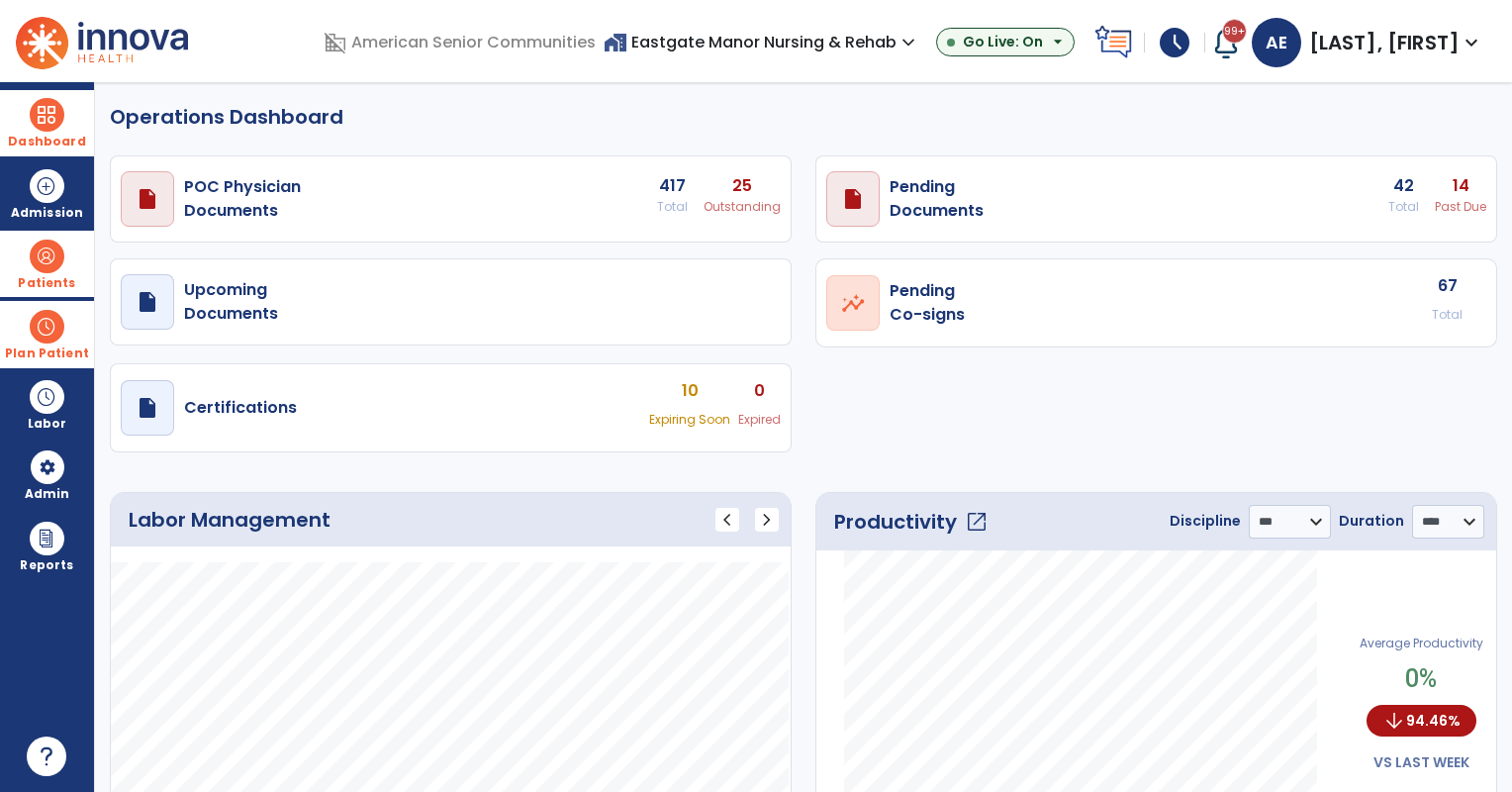 click on "draft   open_in_new  Pending   Documents 42 Total 14 Past Due" at bounding box center (450, 199) 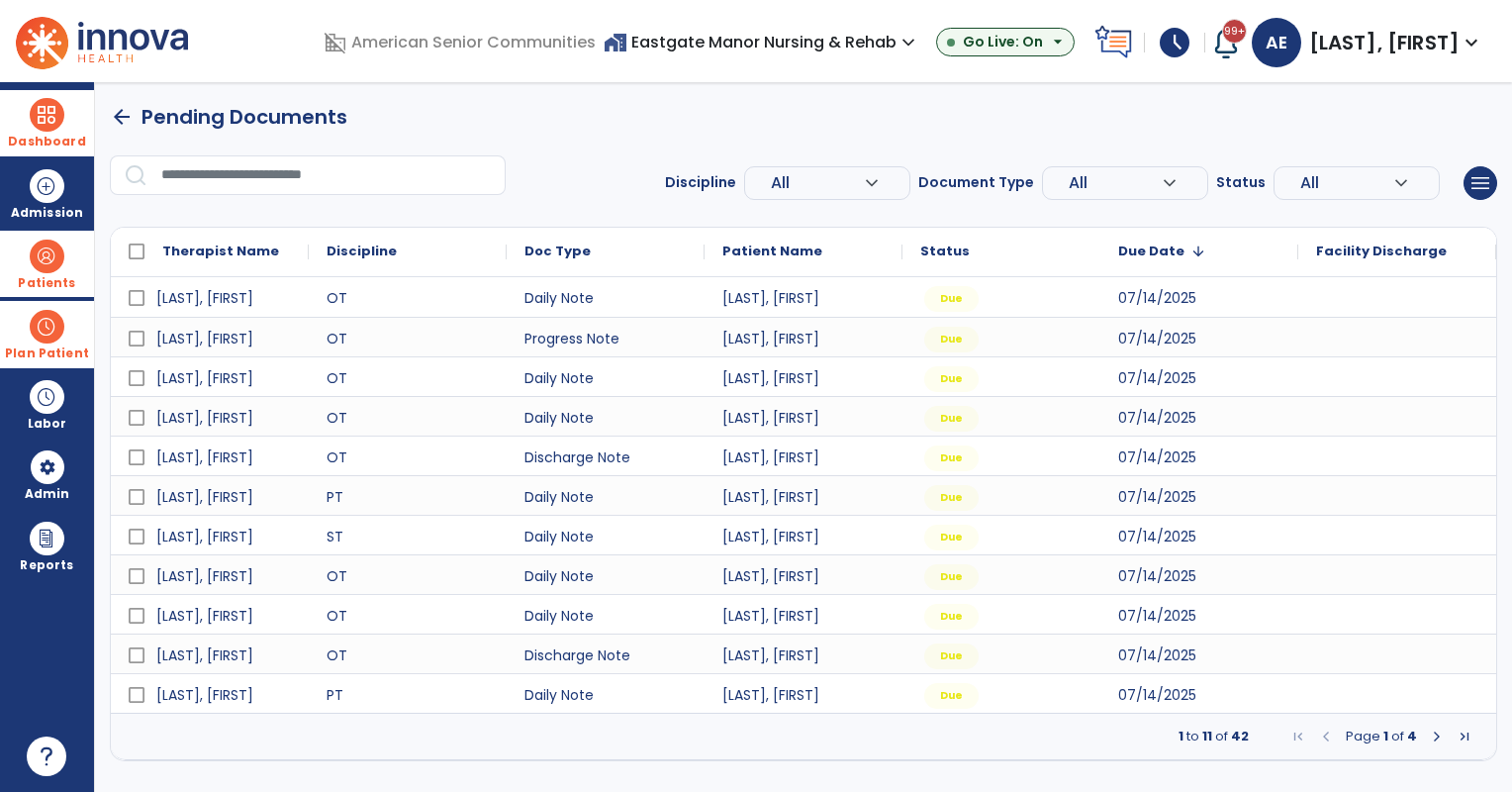 click on "All" at bounding box center [817, 183] 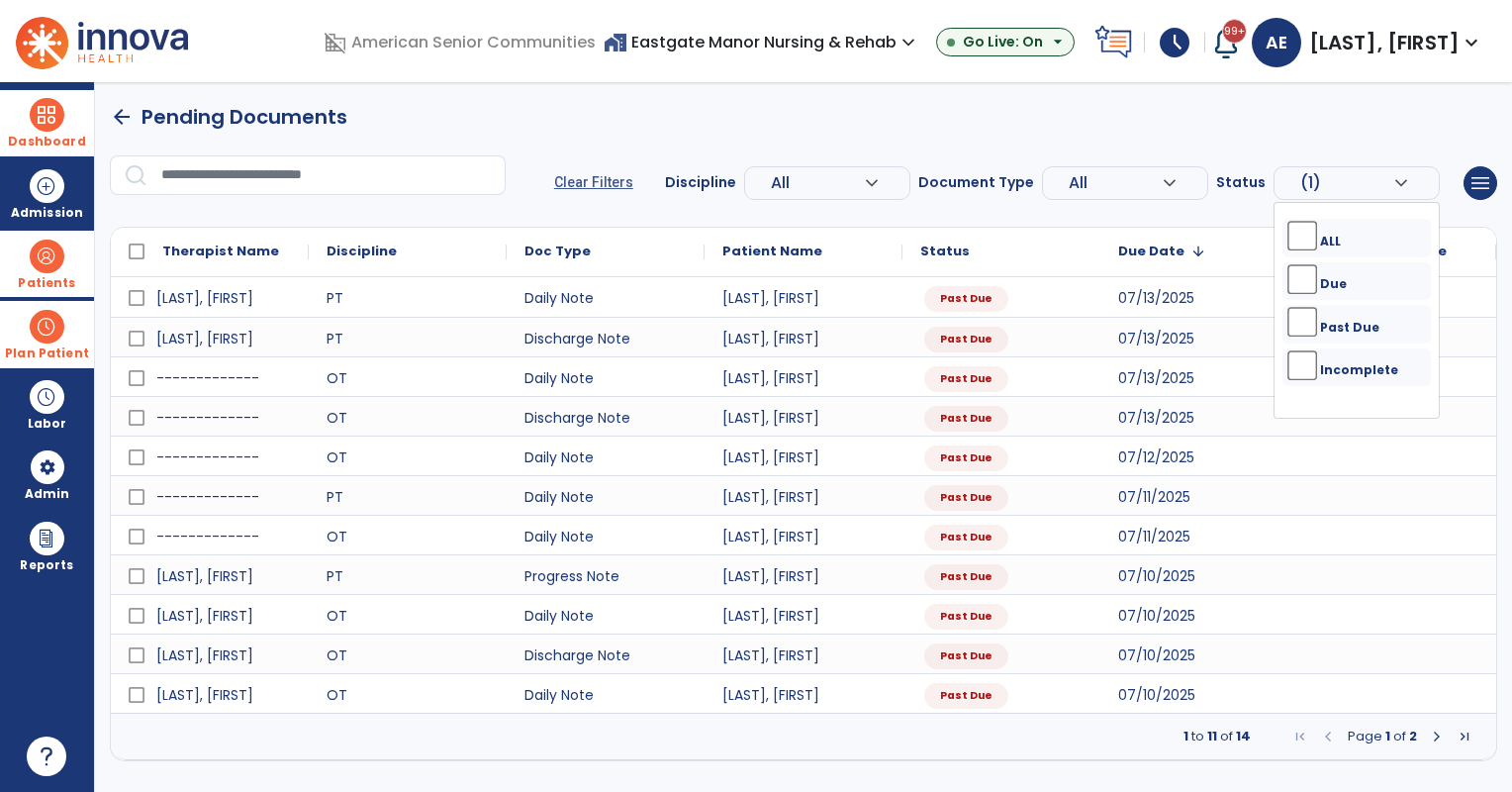 click on "arrow_back   Pending Documents" at bounding box center [803, 117] 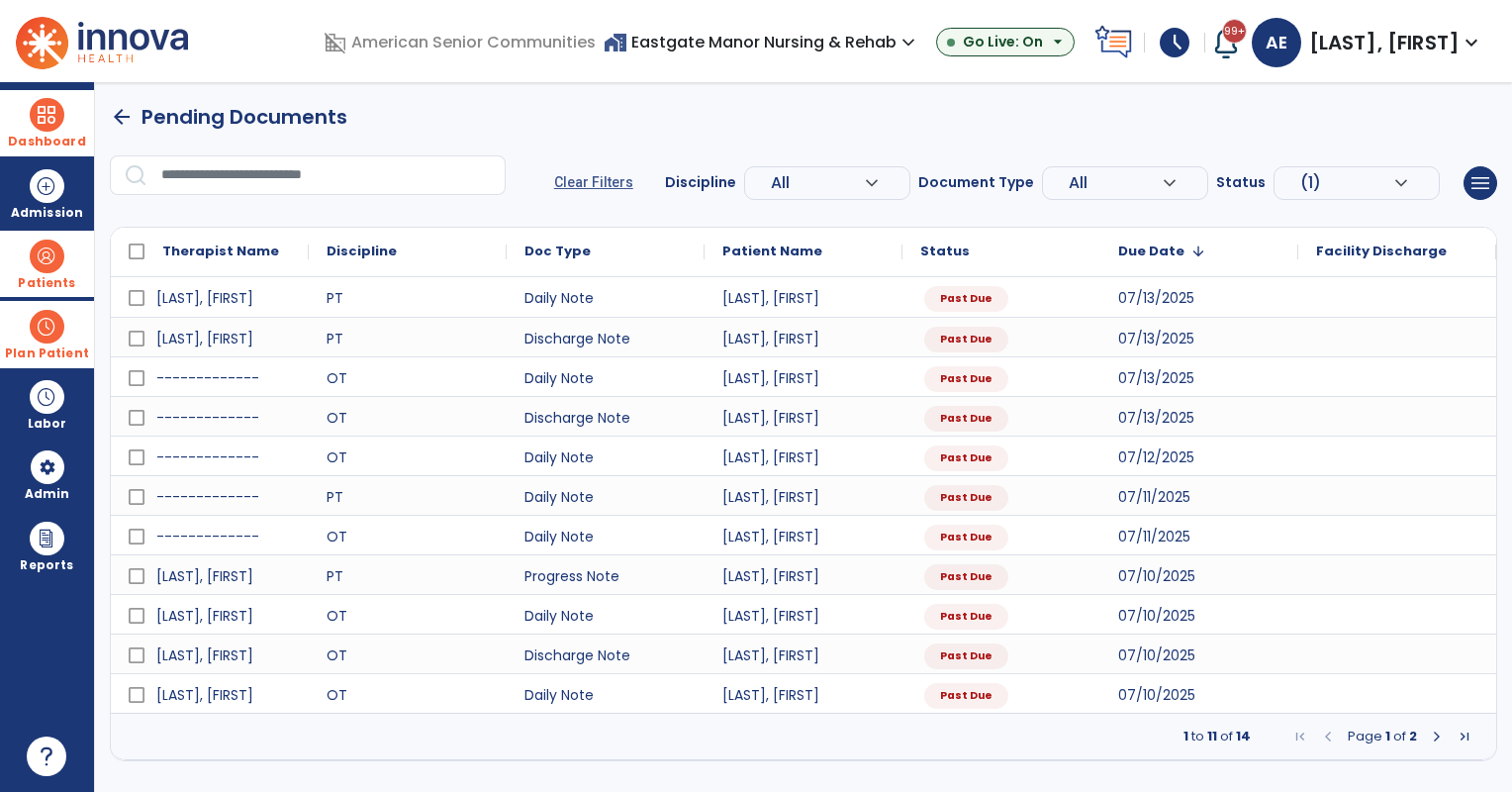click at bounding box center [1437, 737] 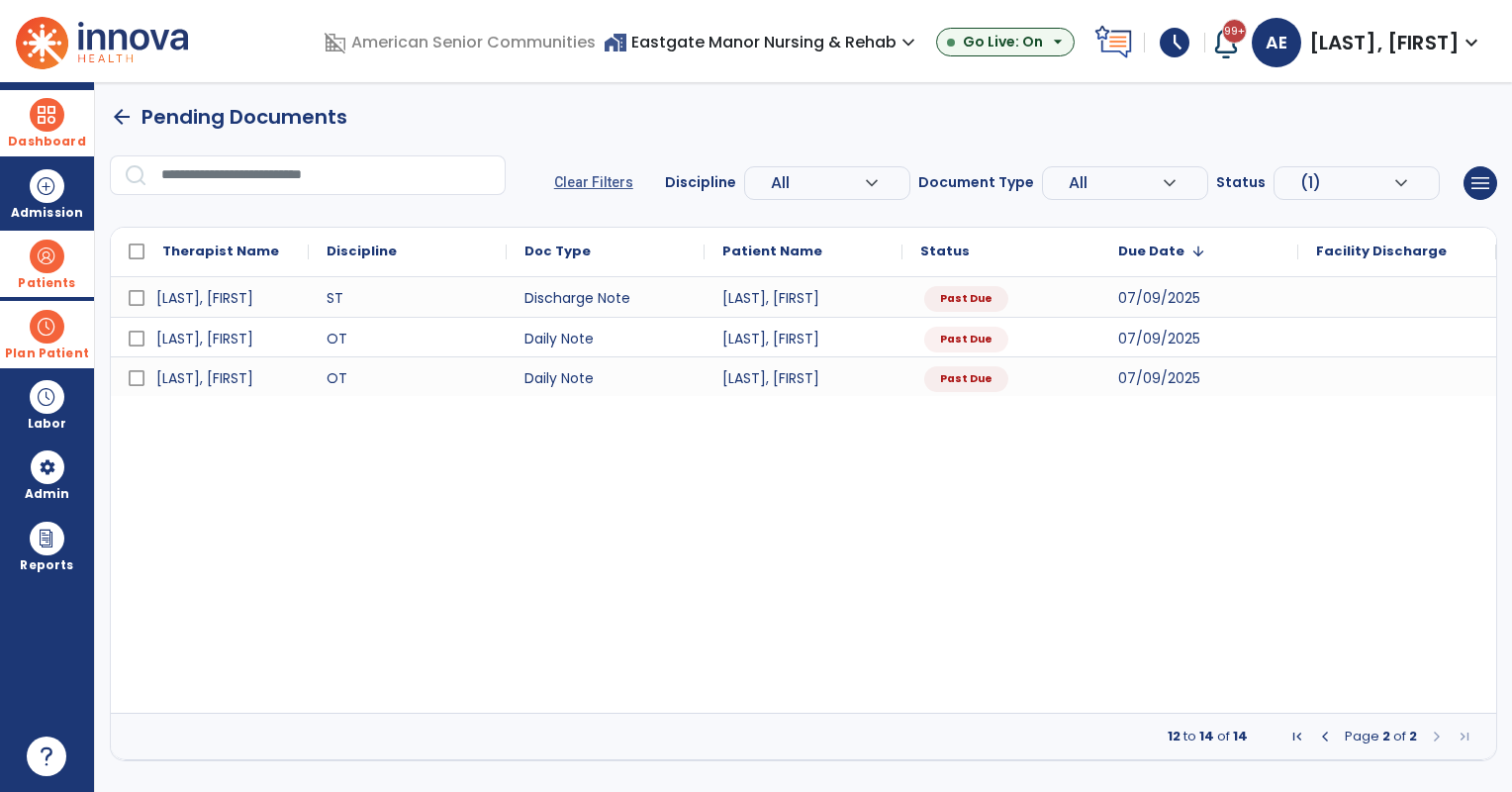 click on "arrow_back" at bounding box center (122, 117) 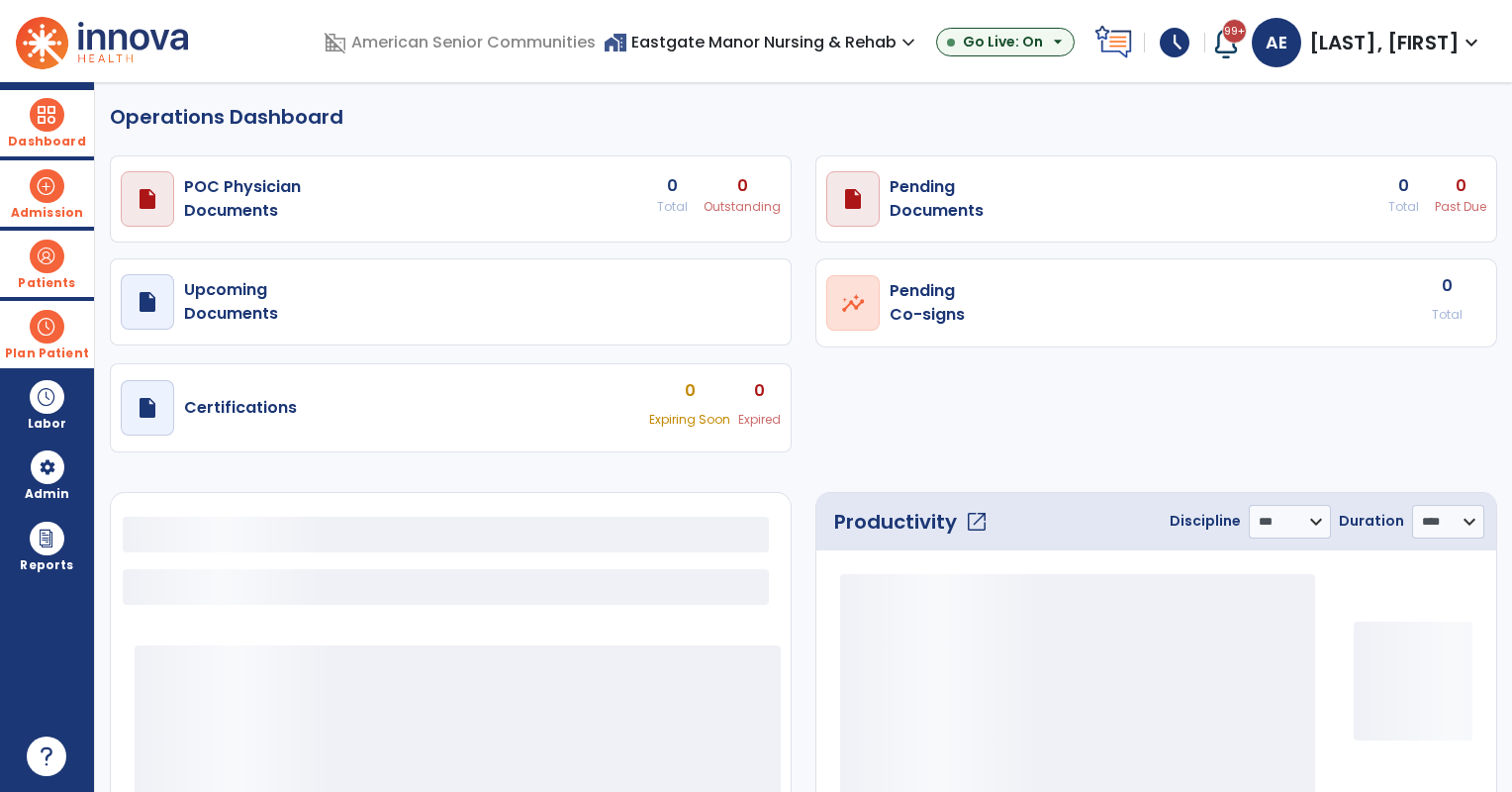 select on "***" 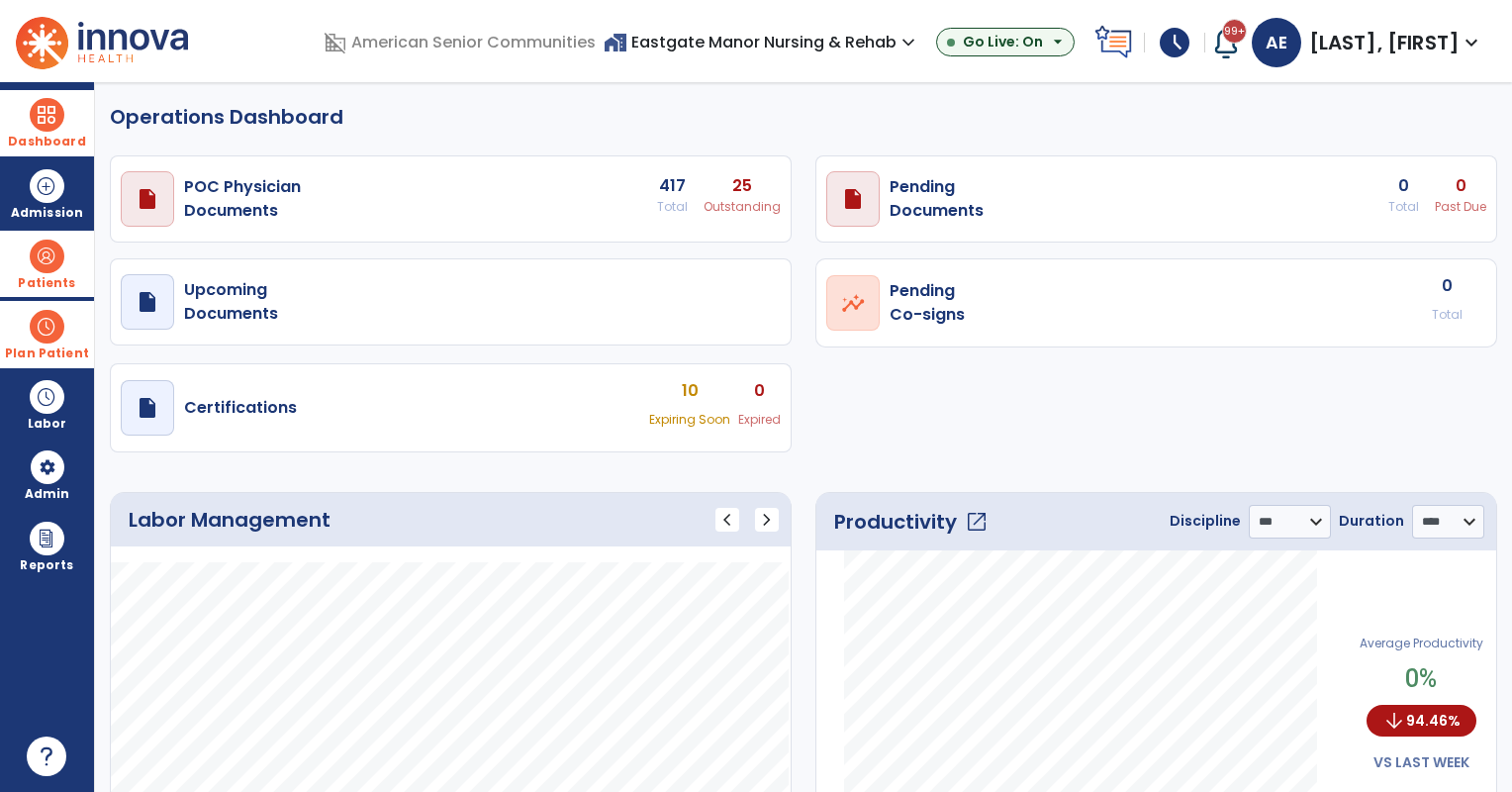 drag, startPoint x: 56, startPoint y: 273, endPoint x: 62, endPoint y: 257, distance: 17.088007 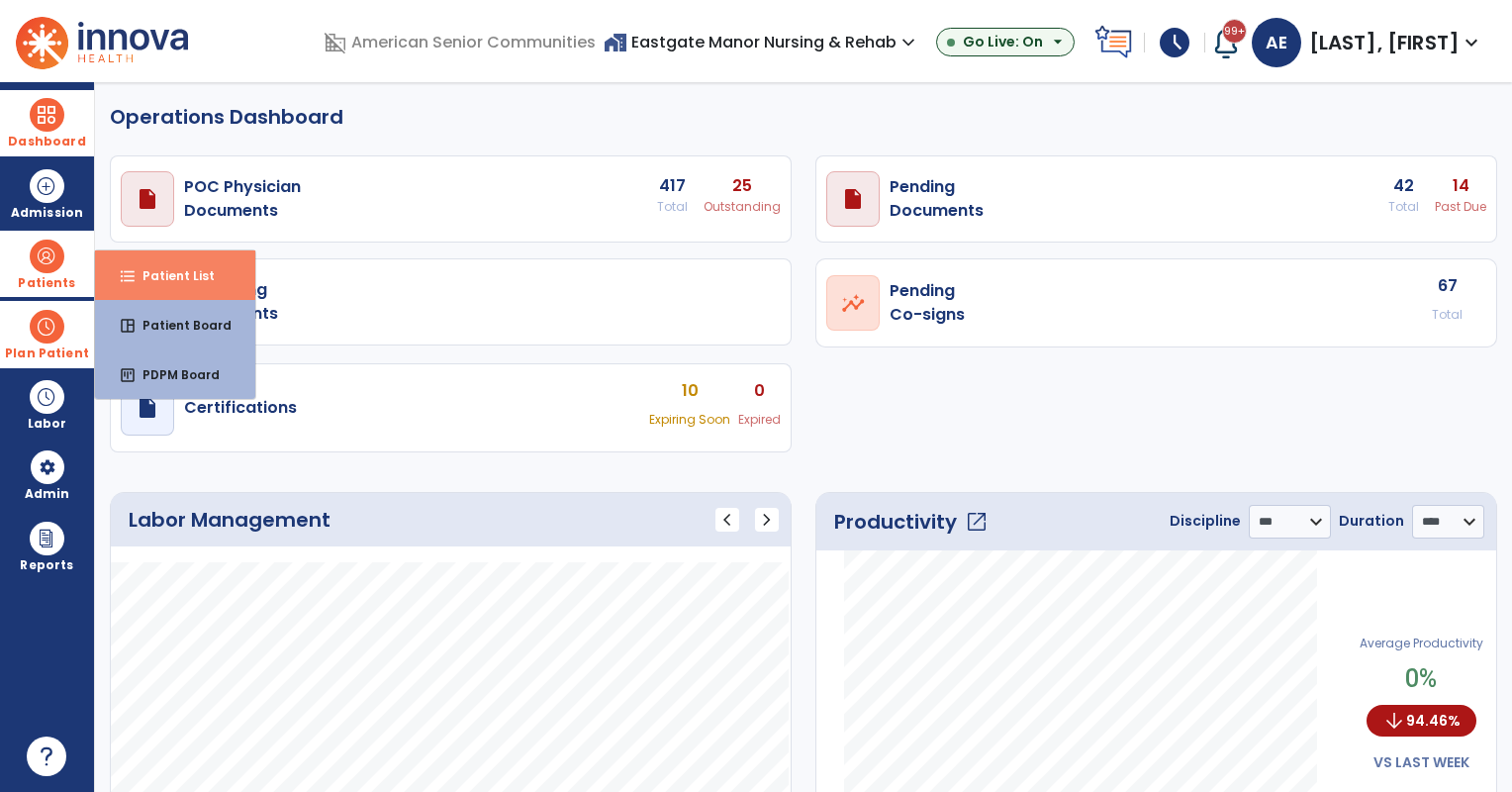 click on "Patient List" at bounding box center [170, 275] 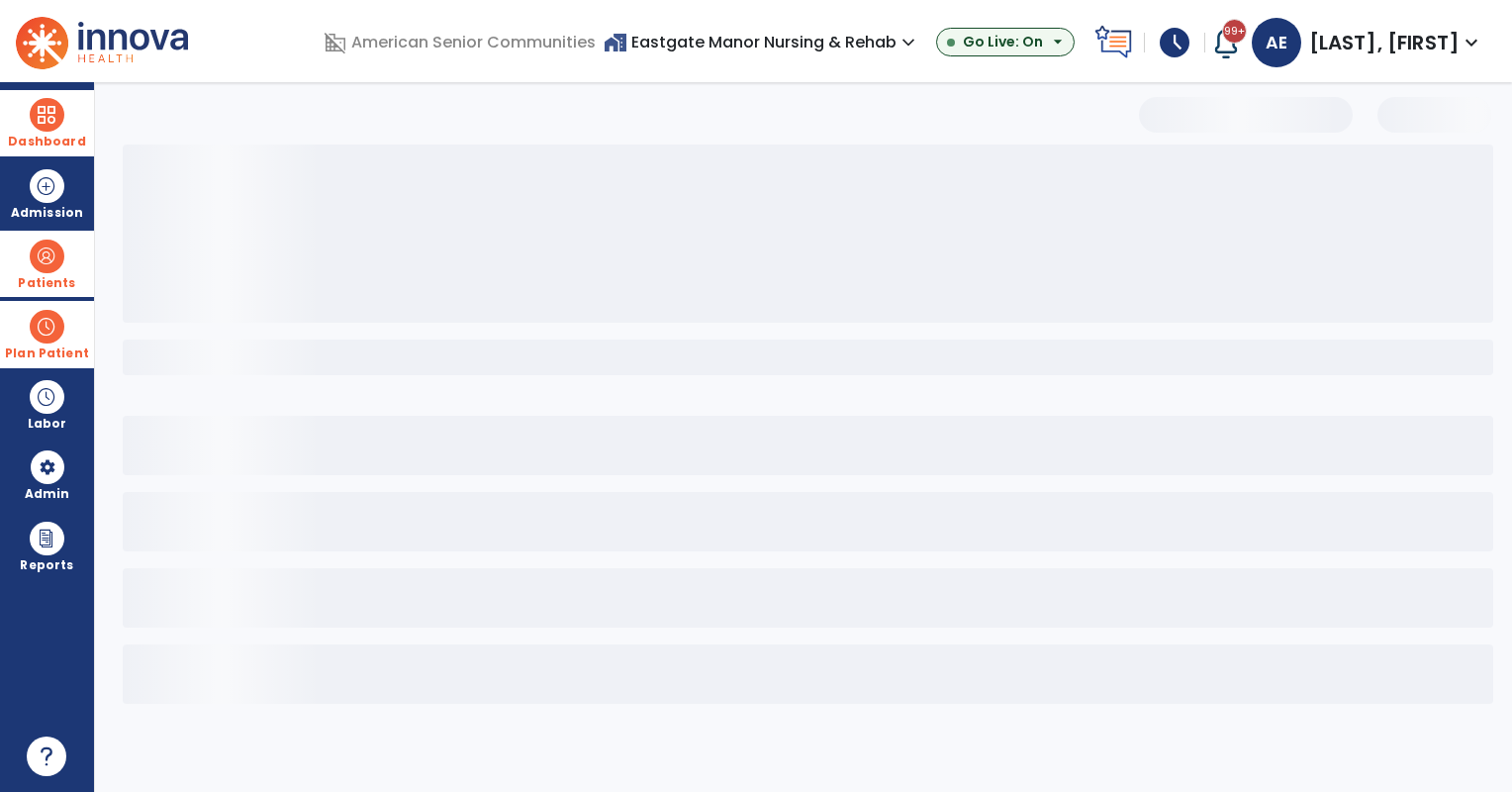 select on "***" 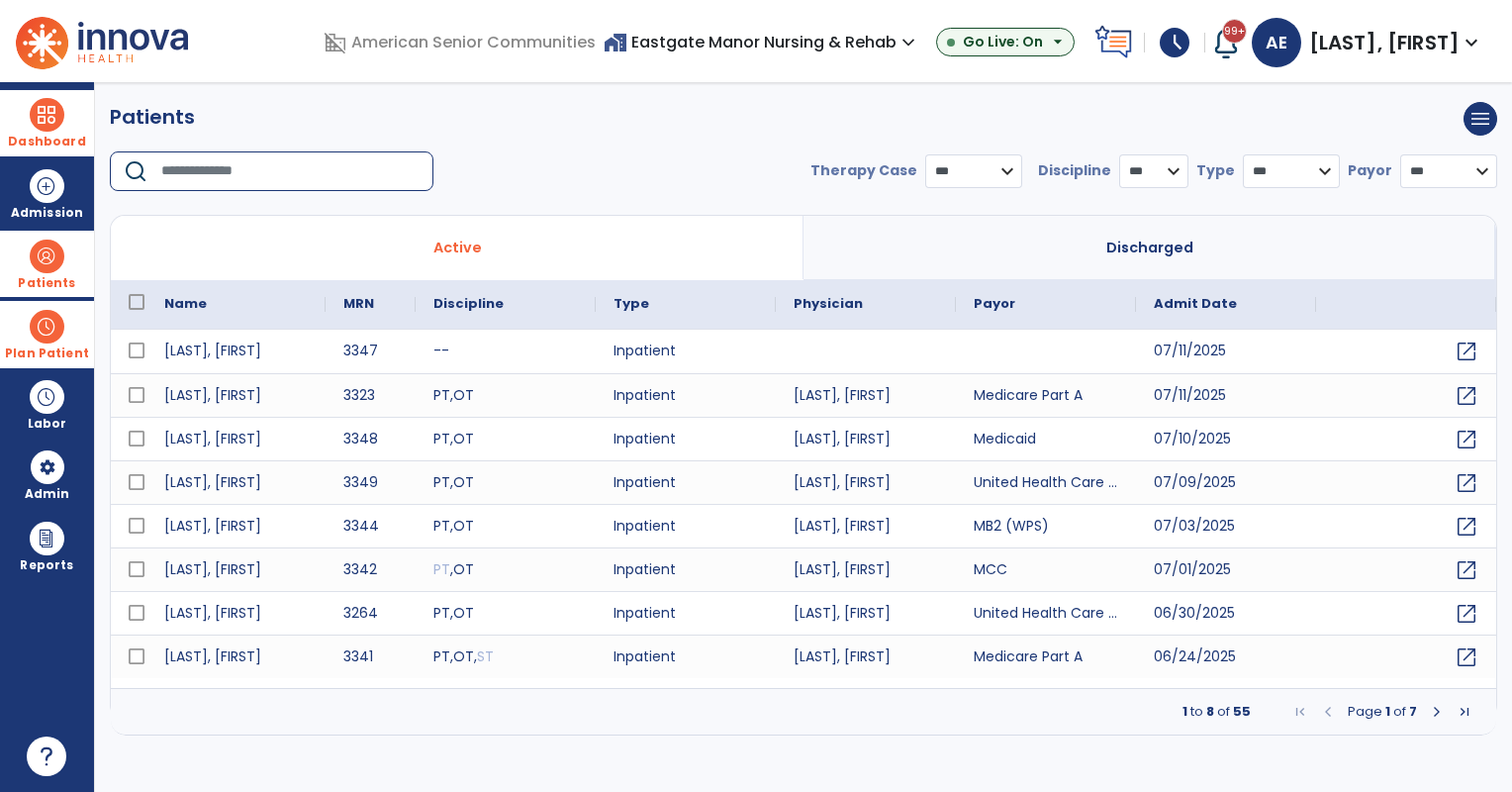 click at bounding box center (290, 171) 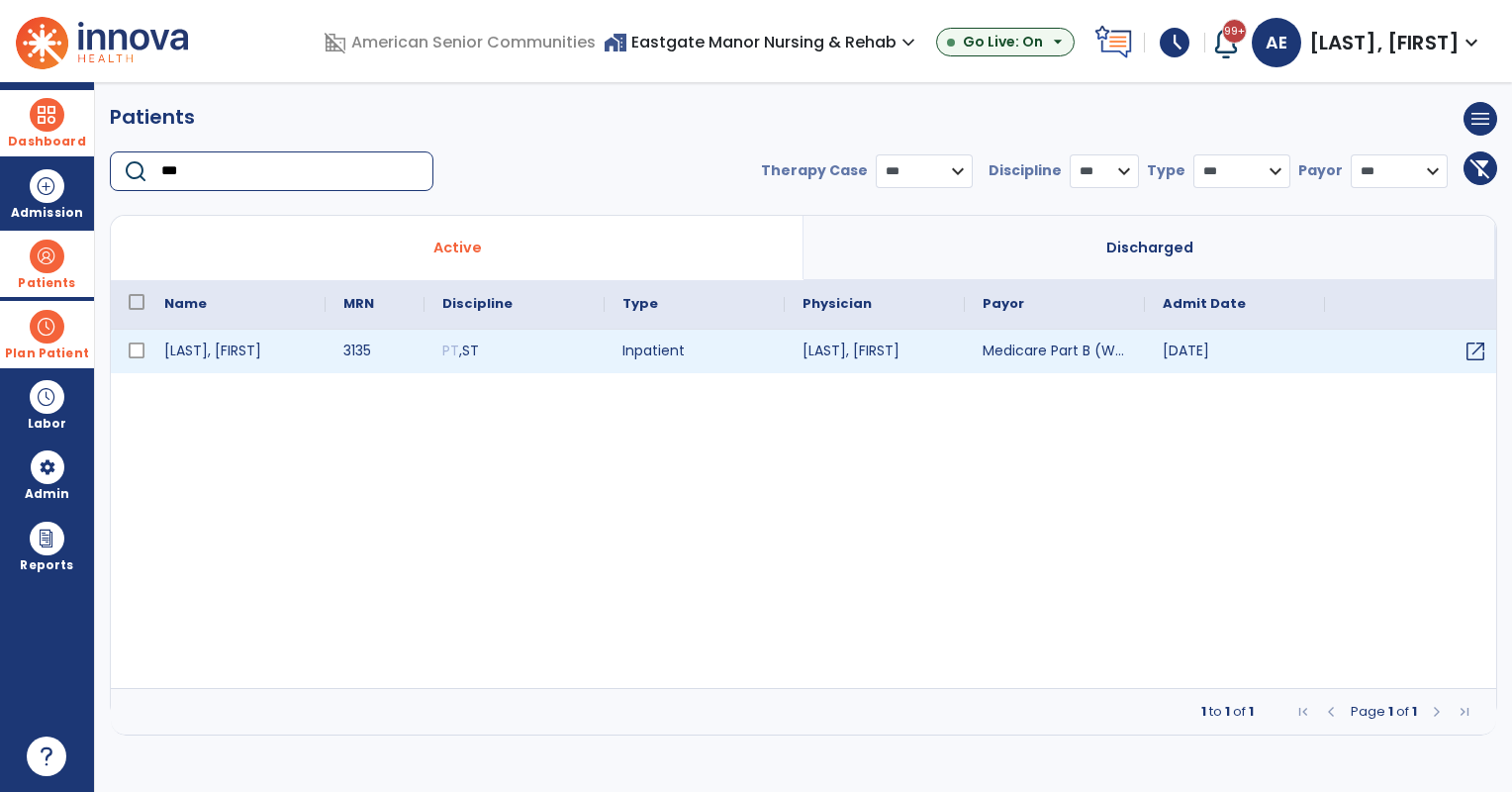 type on "***" 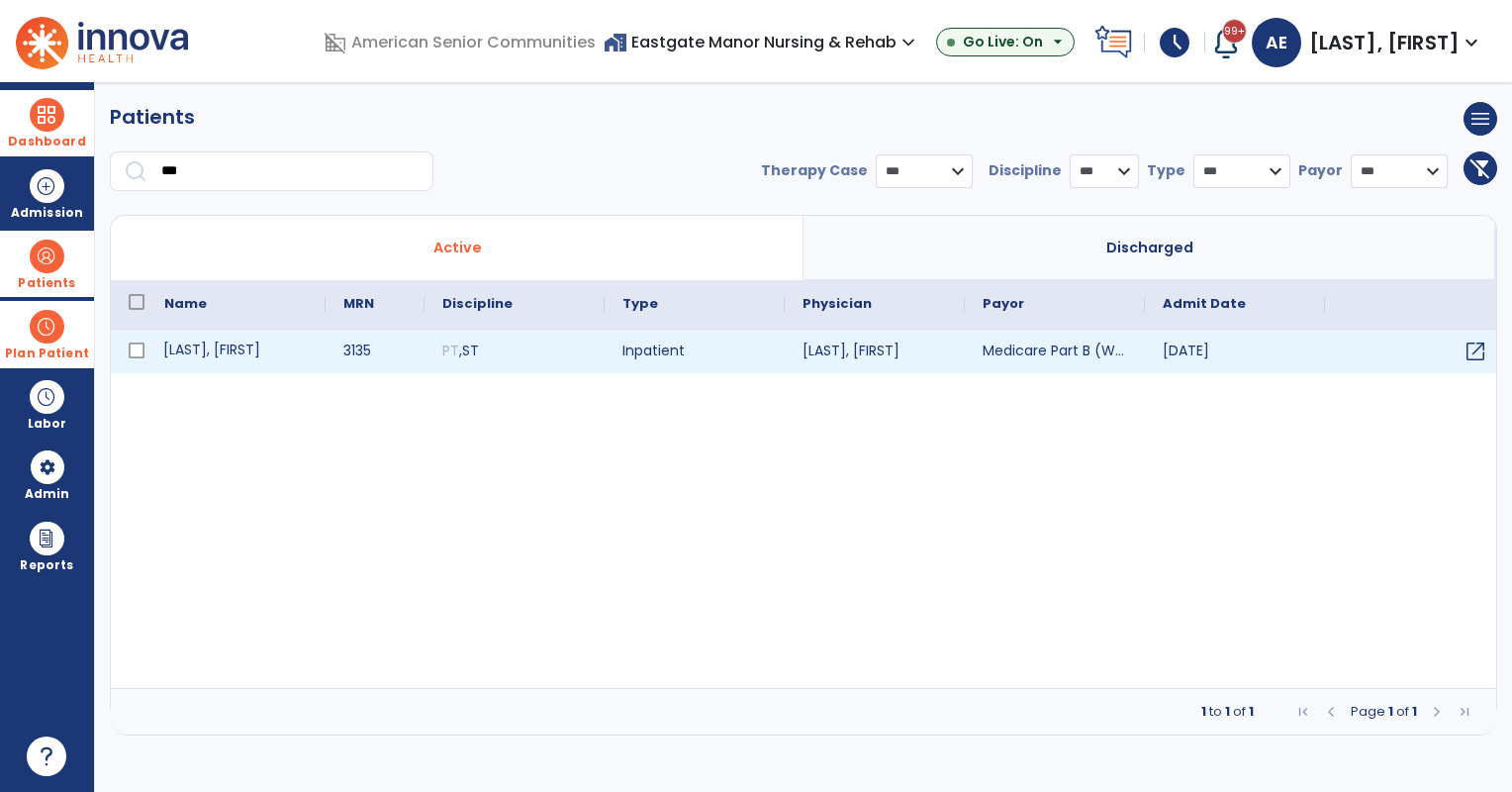 click on "Cochran, Roberta" at bounding box center (236, 351) 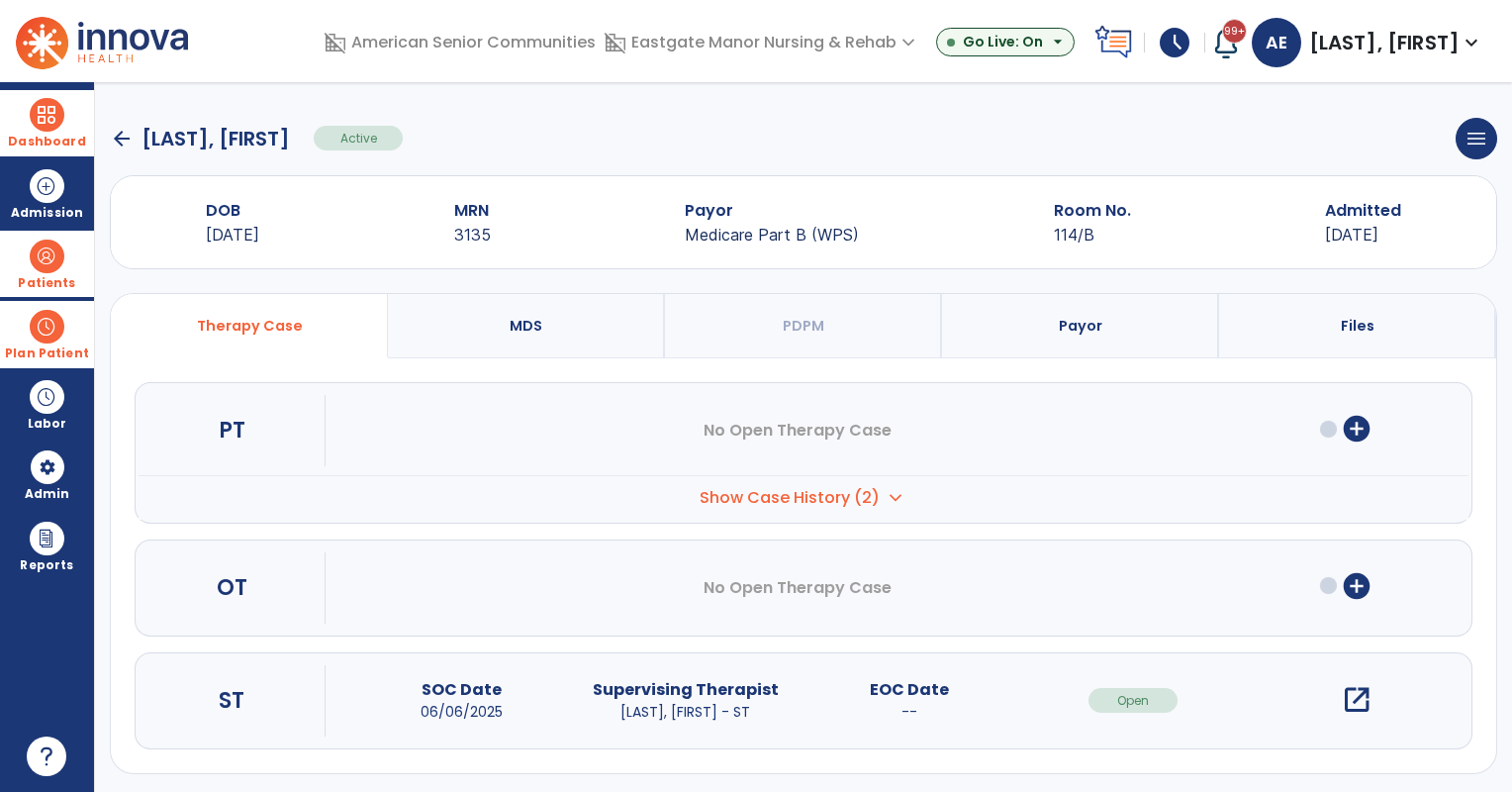 click on "open_in_new" at bounding box center (1357, 700) 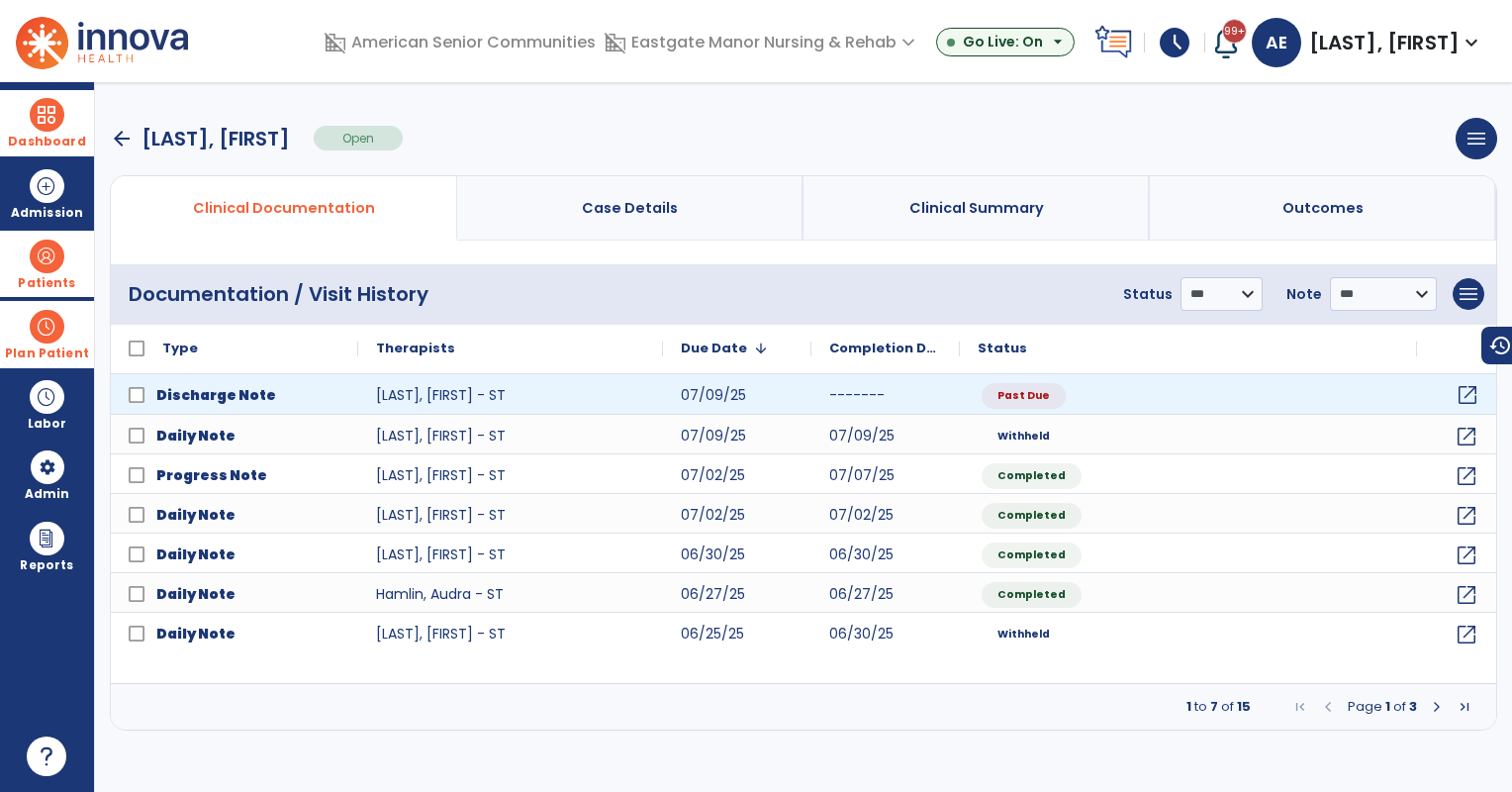 click on "open_in_new" 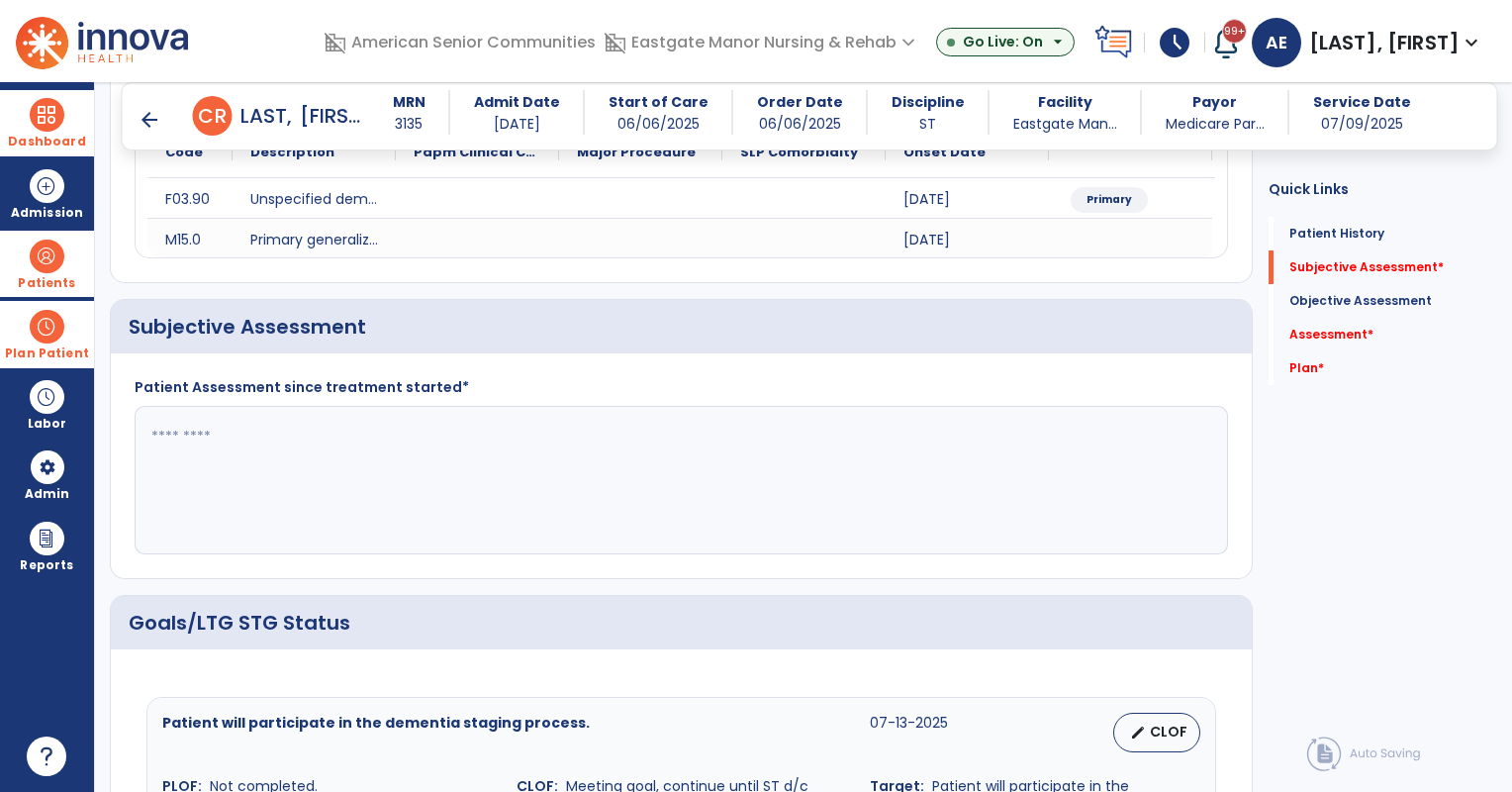 scroll, scrollTop: 297, scrollLeft: 0, axis: vertical 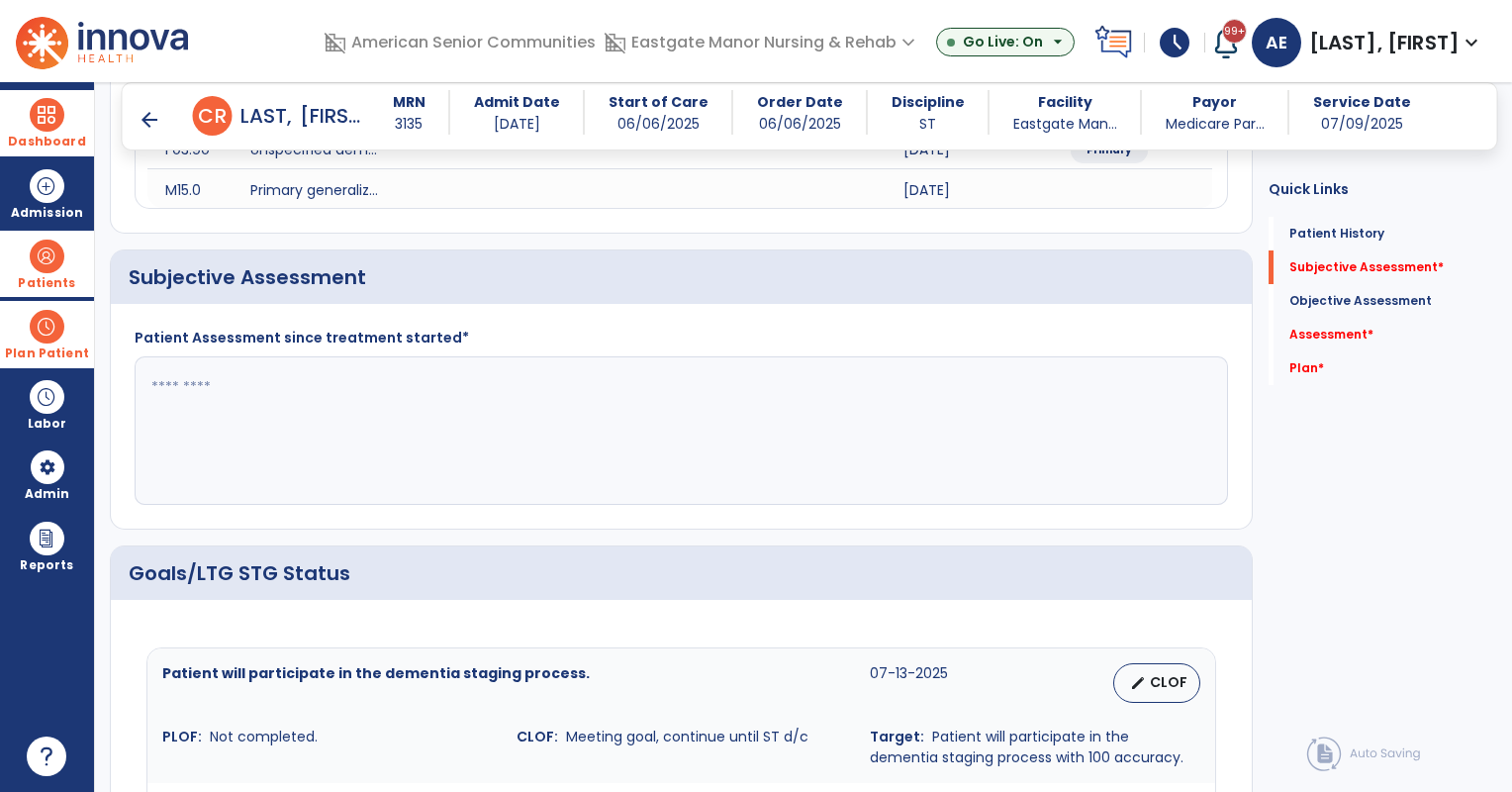 click 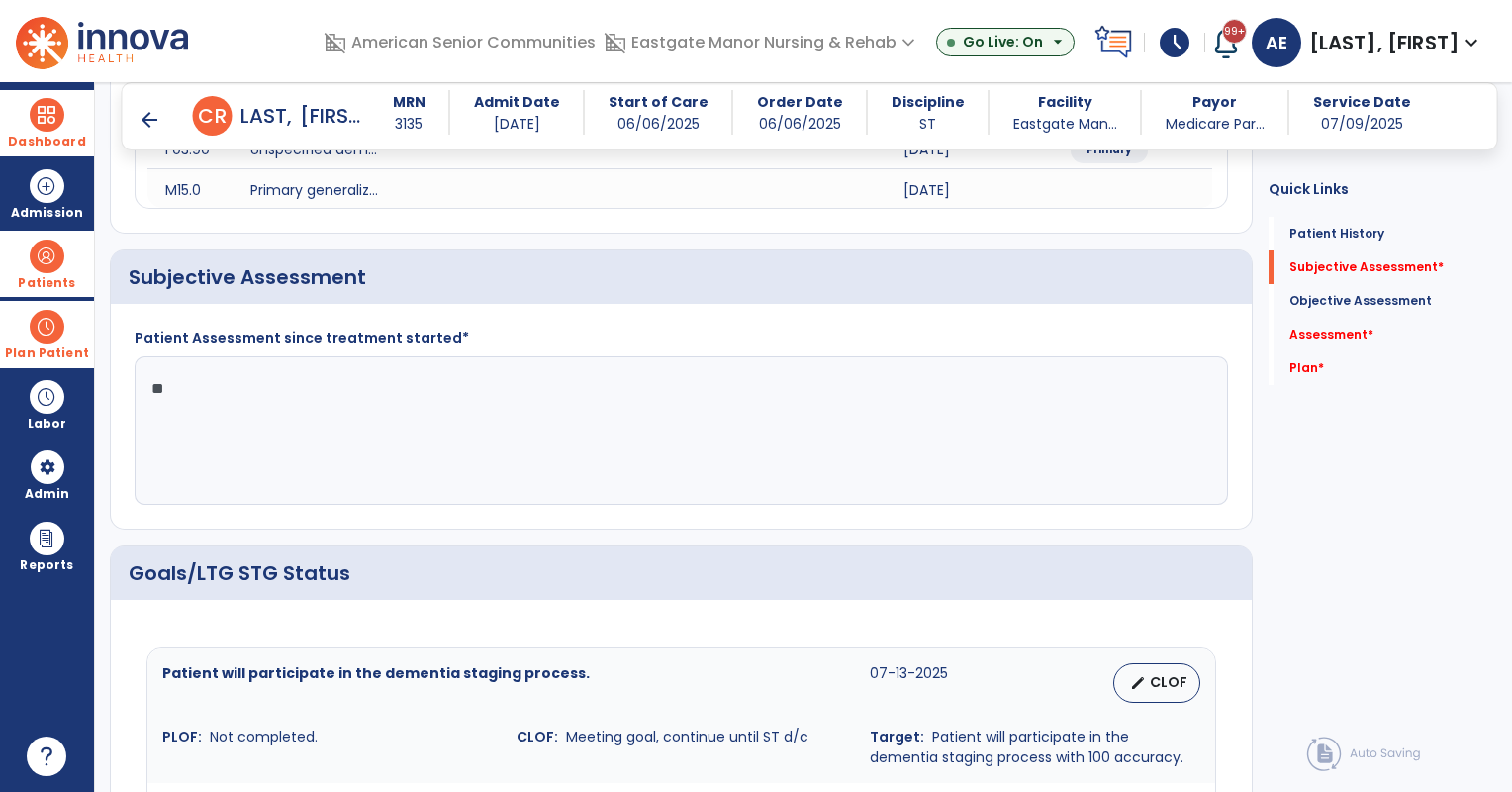 type on "*" 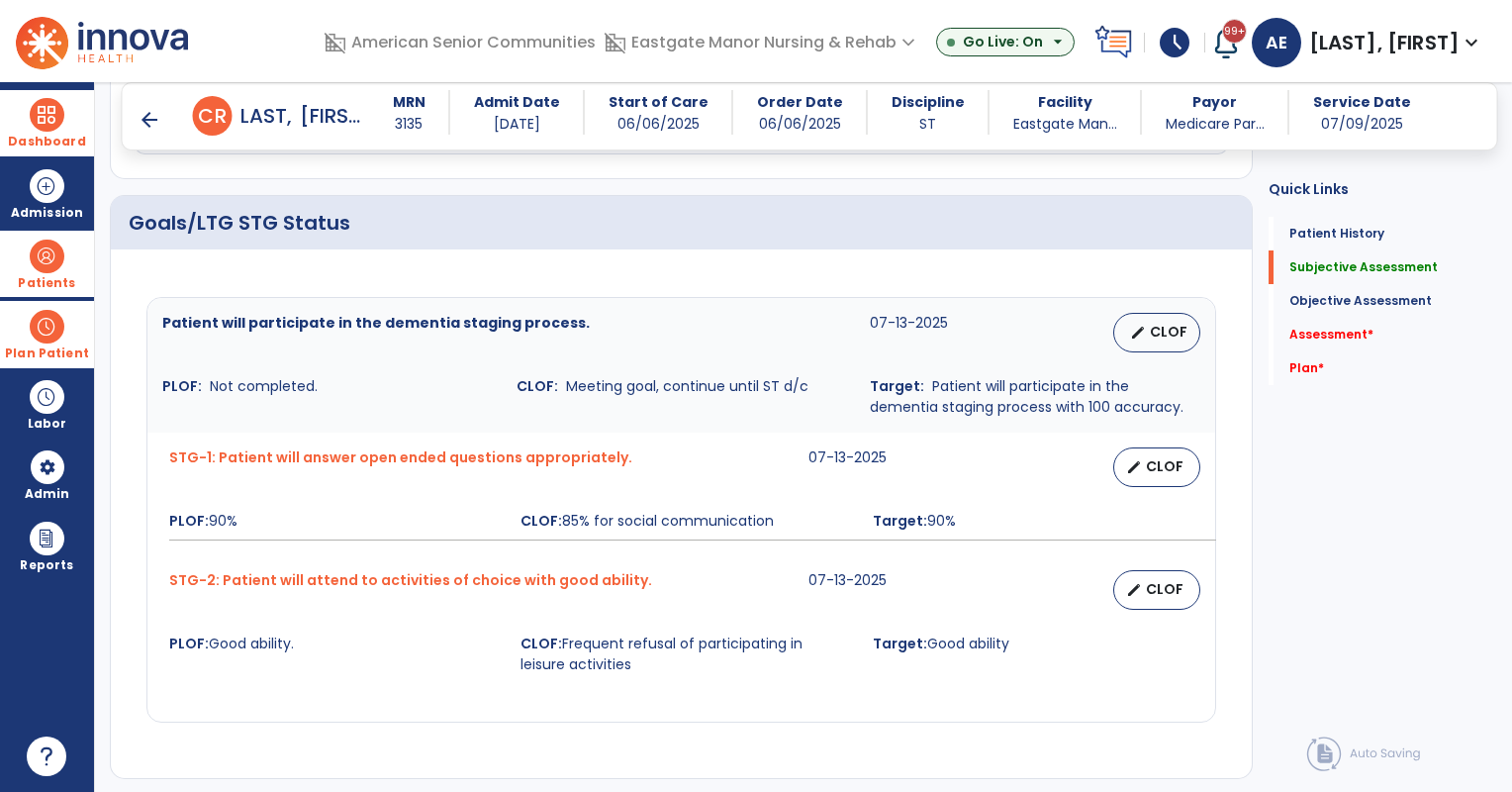 scroll, scrollTop: 693, scrollLeft: 0, axis: vertical 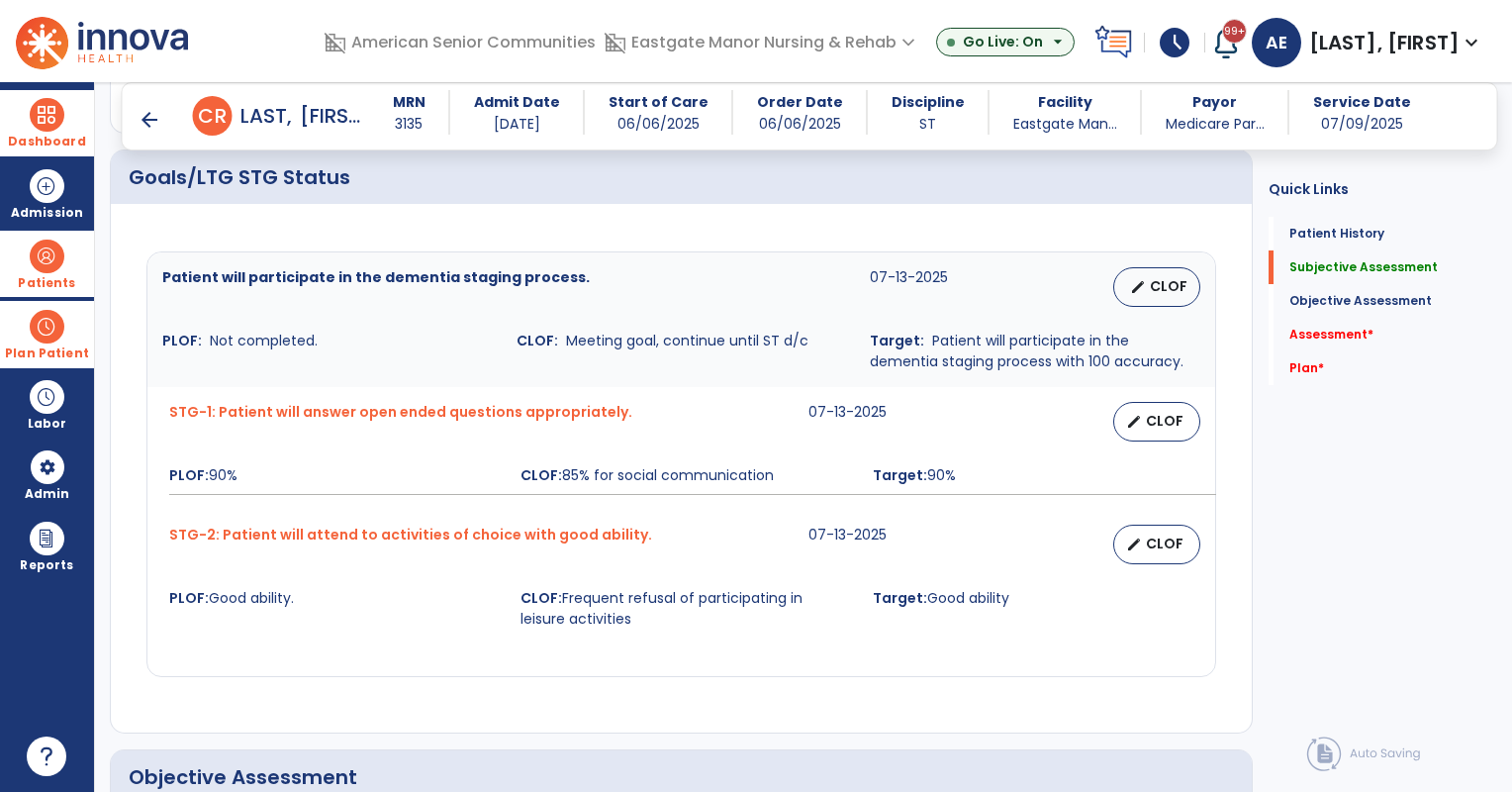 type on "**********" 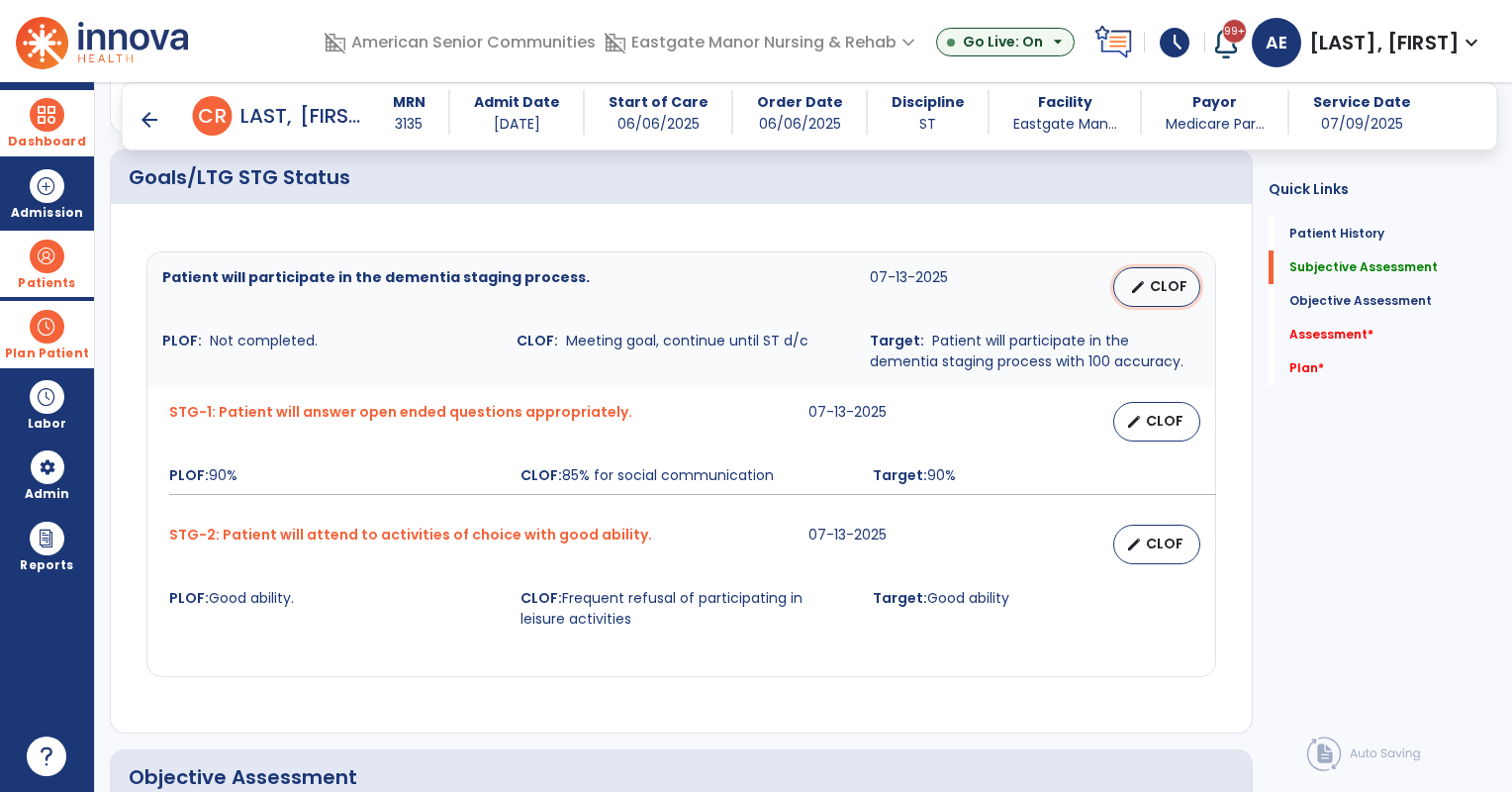 click on "CLOF" at bounding box center (1169, 286) 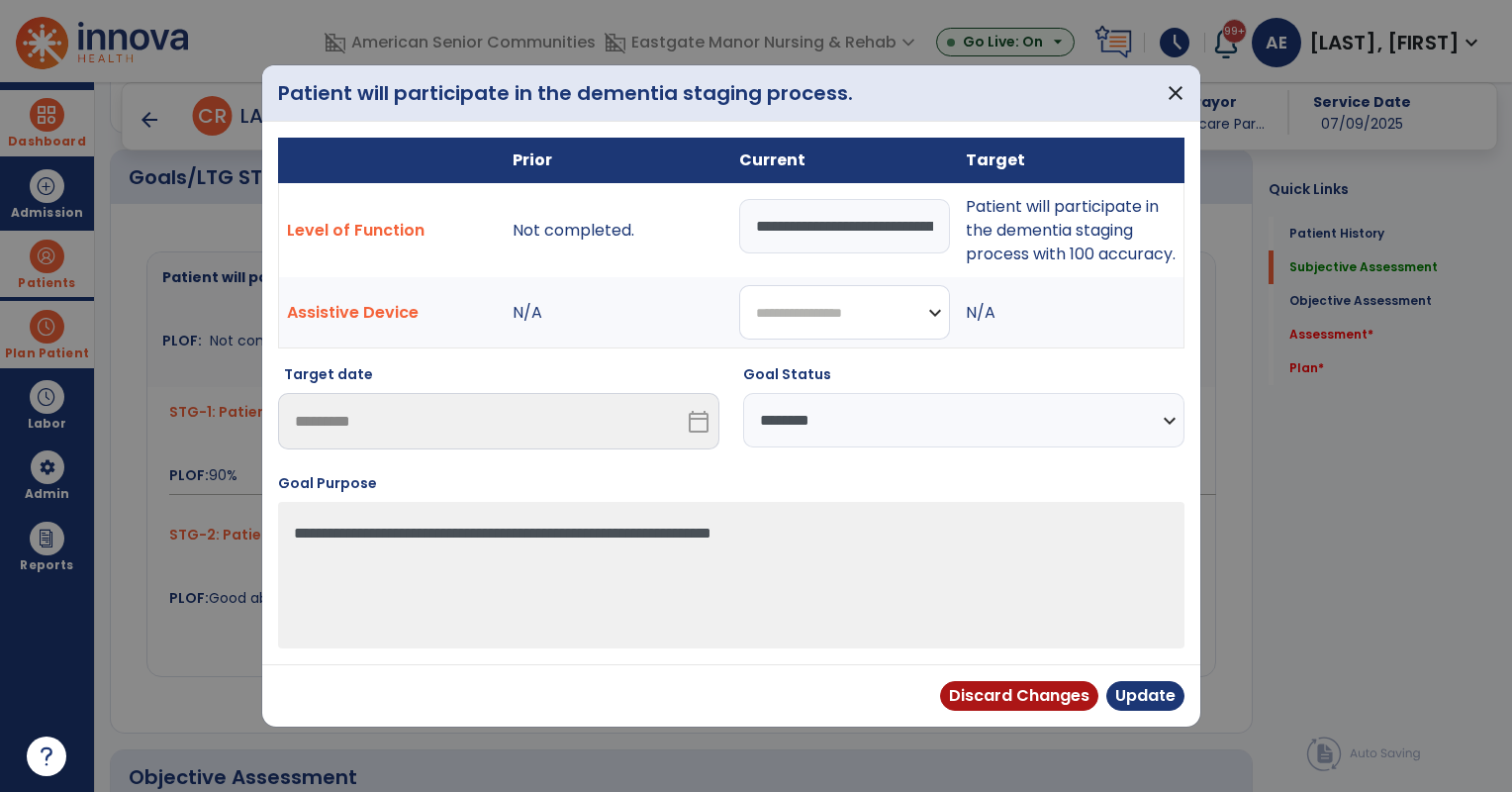 click on "**********" at bounding box center [844, 312] 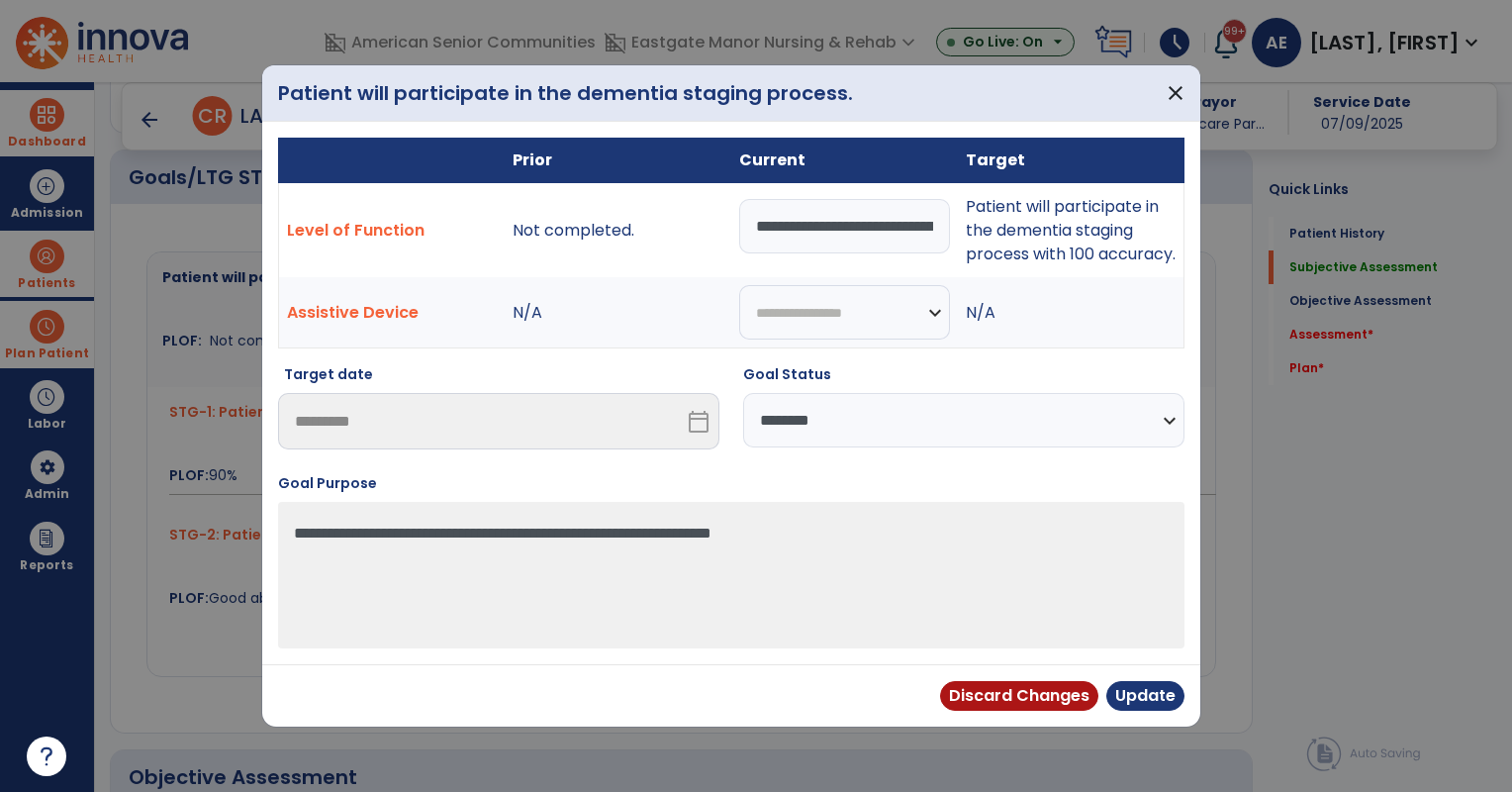 click on "**********" at bounding box center [844, 226] 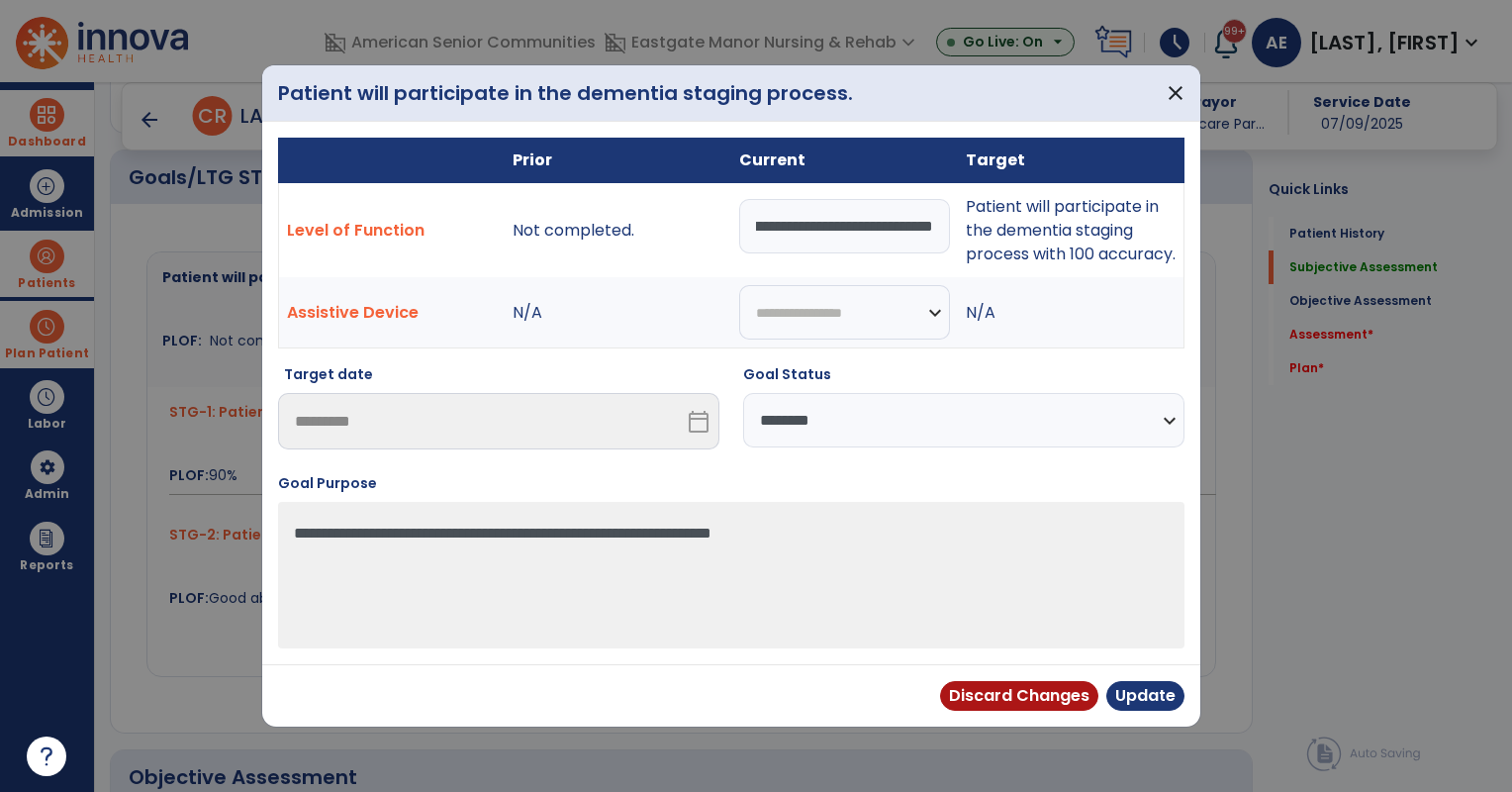 drag, startPoint x: 753, startPoint y: 226, endPoint x: 1122, endPoint y: 231, distance: 369.0339 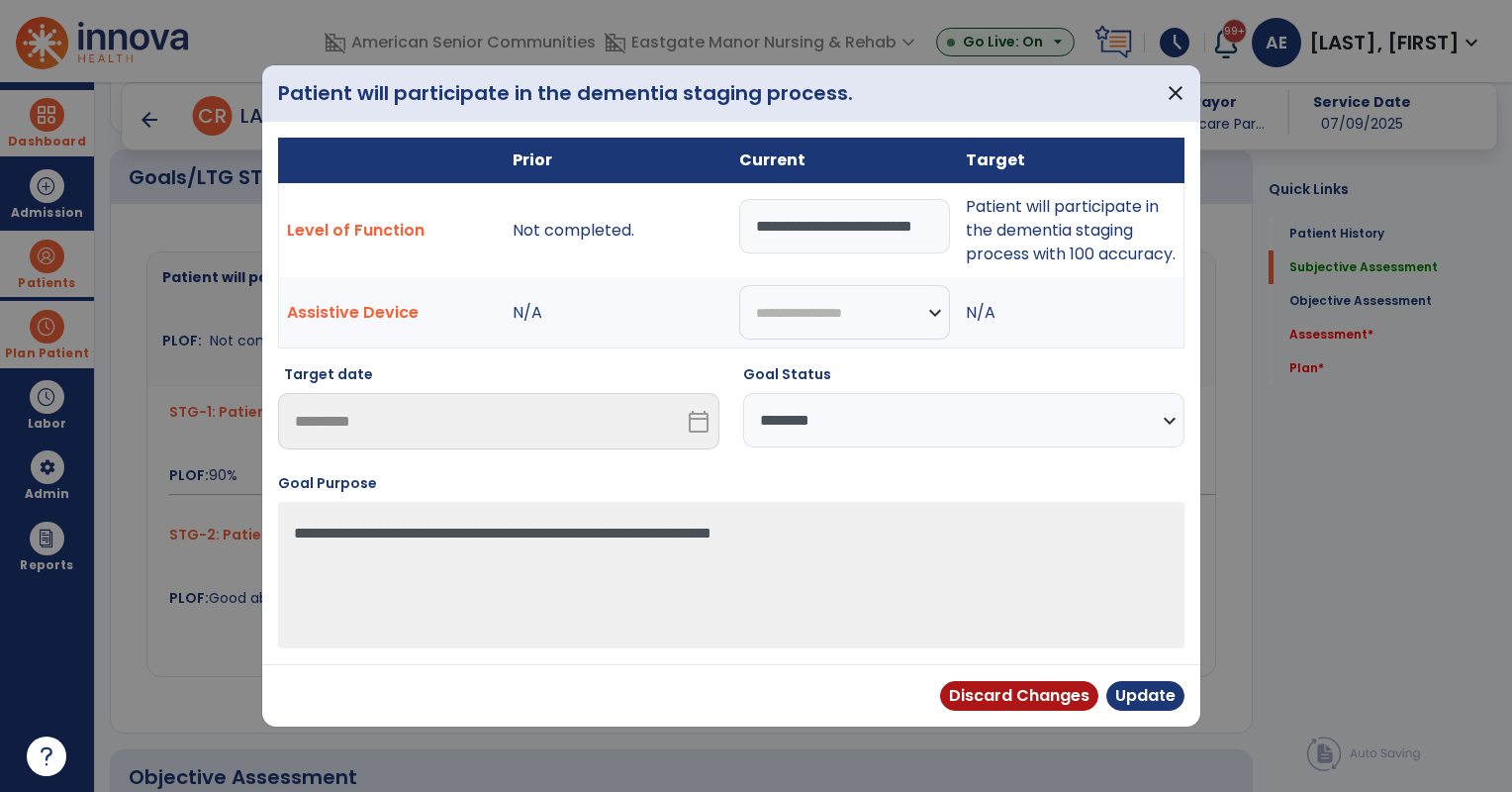 scroll, scrollTop: 0, scrollLeft: 55, axis: horizontal 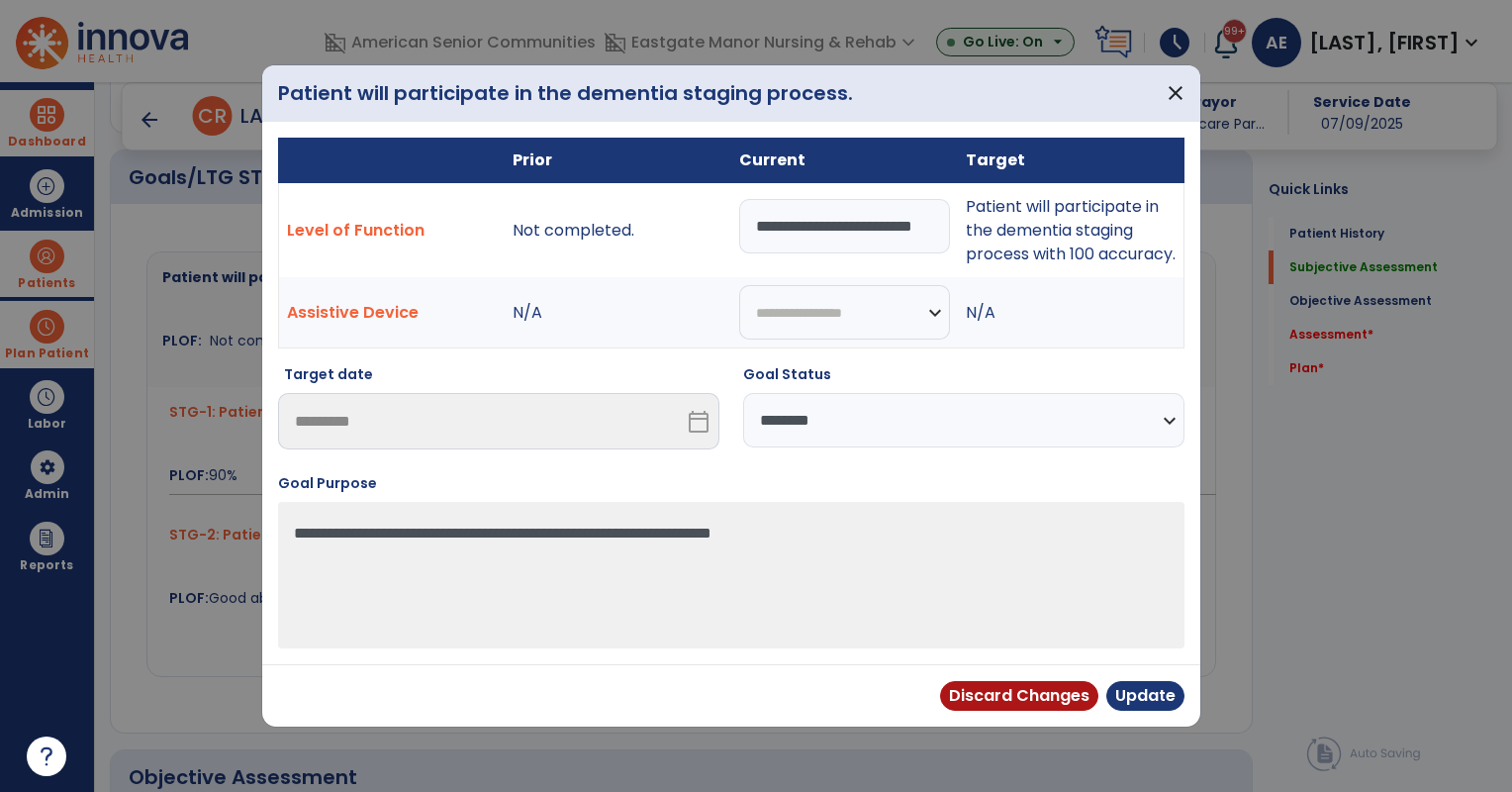 type on "**********" 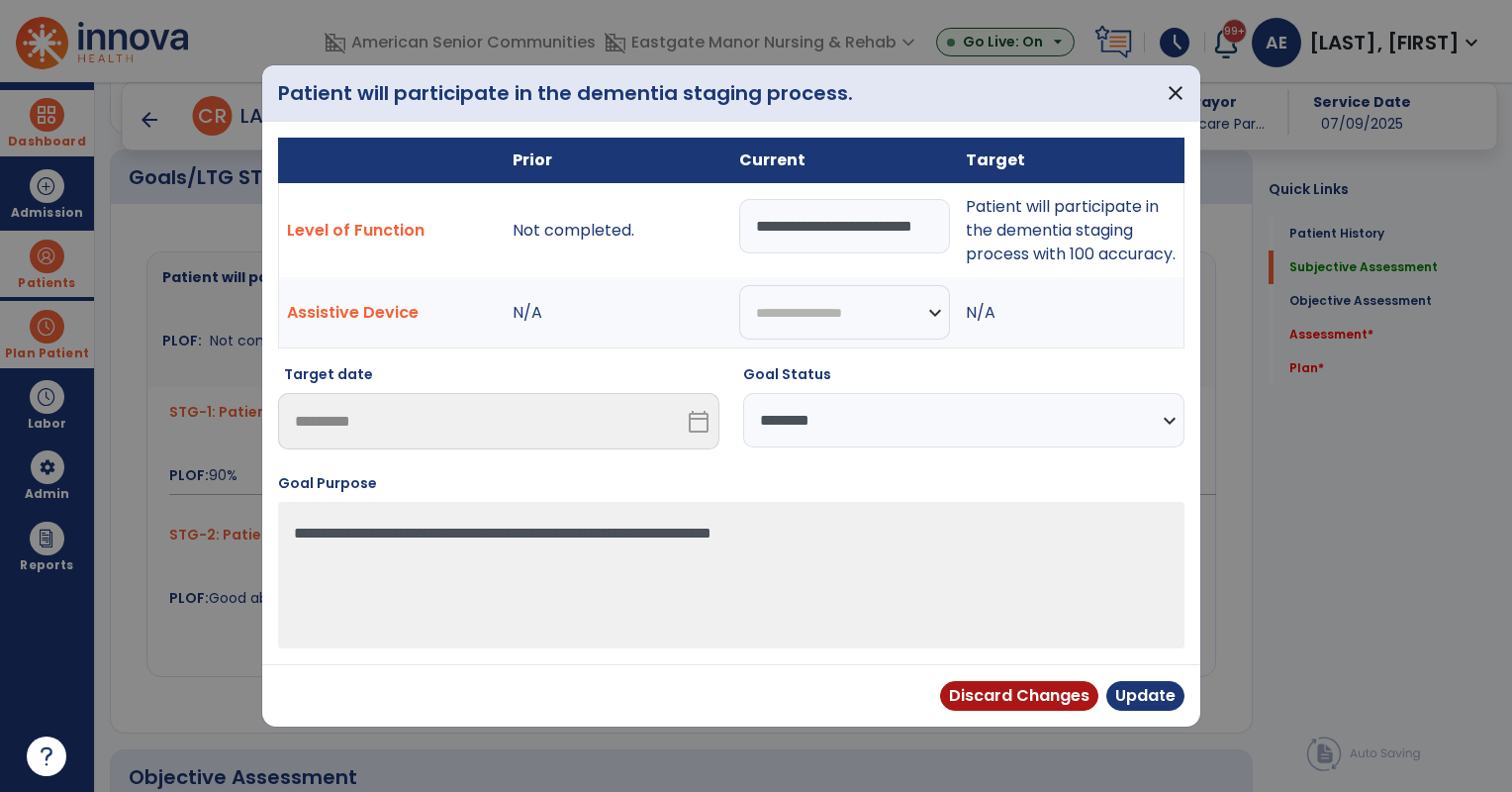 select on "********" 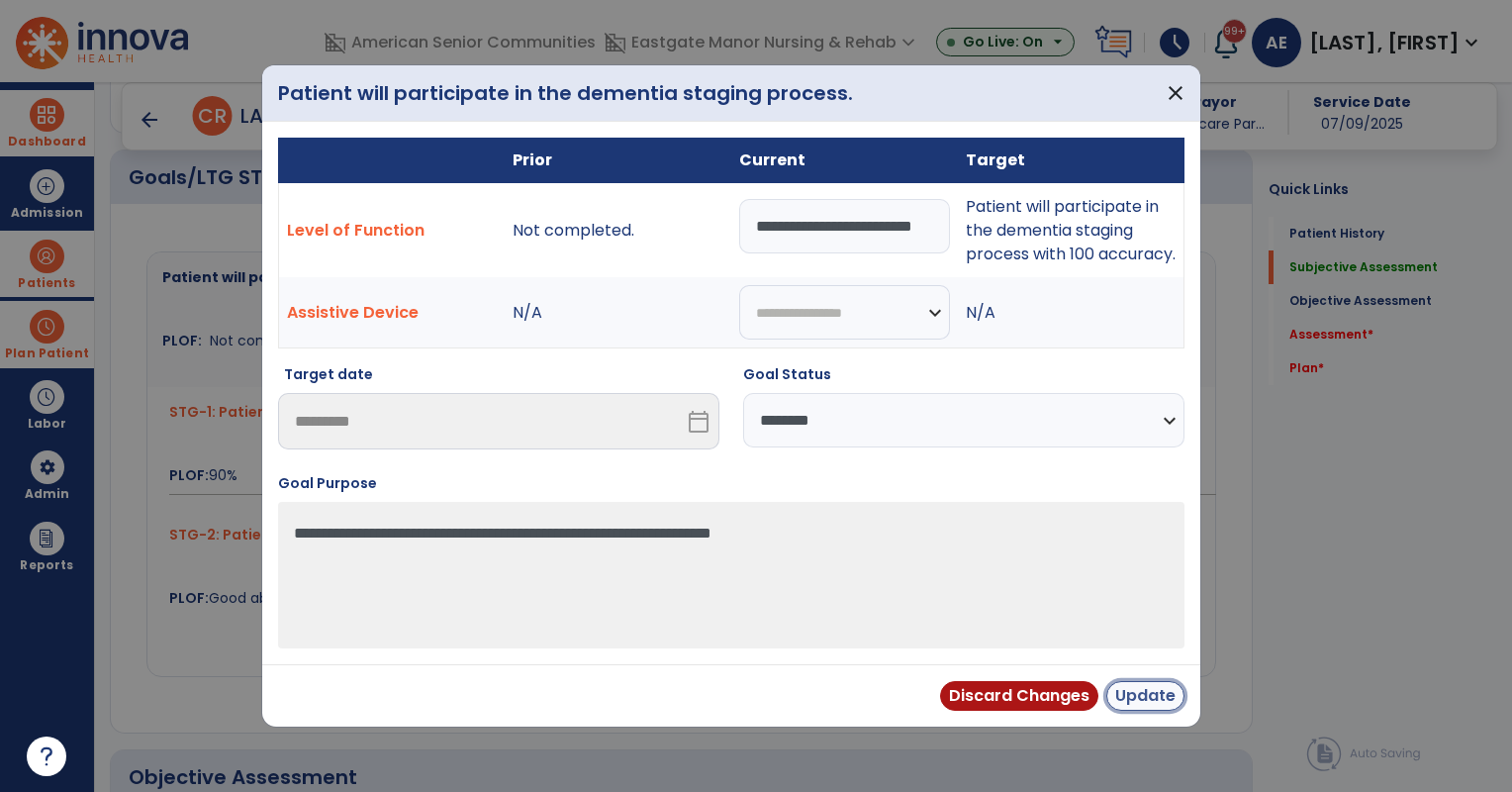 click on "Update" at bounding box center [1145, 696] 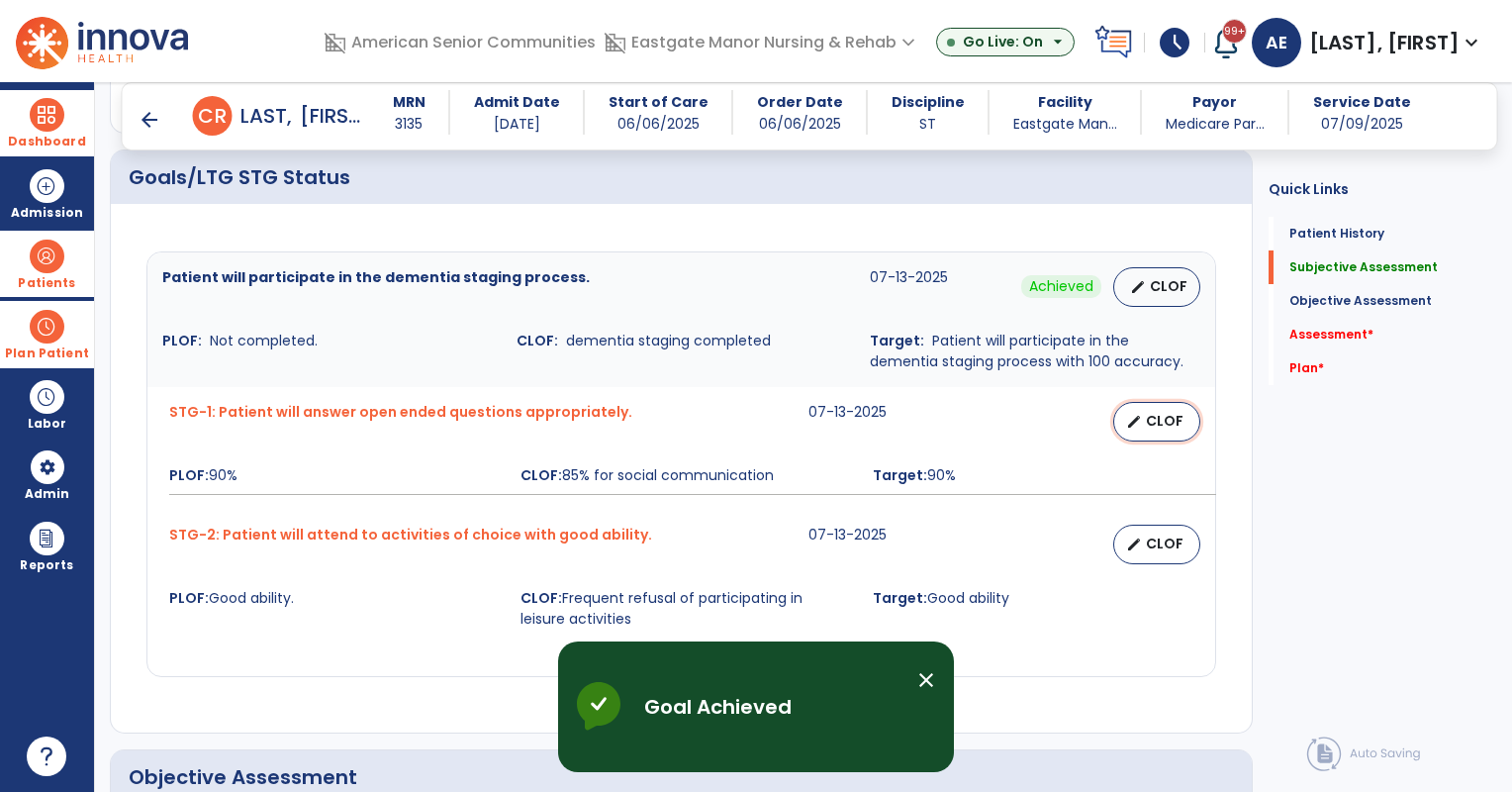 click on "edit   CLOF" at bounding box center (1157, 422) 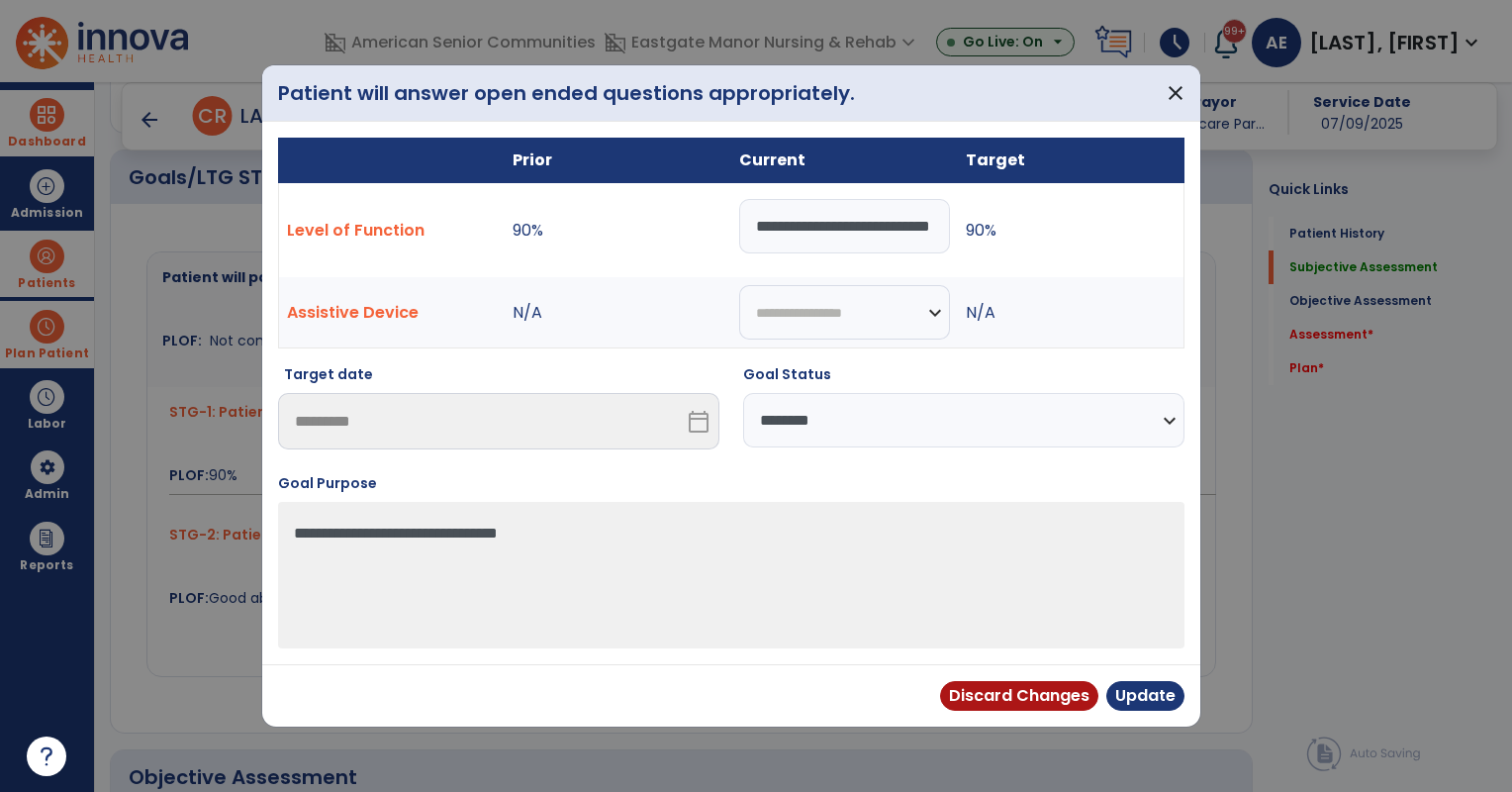 click on "**********" at bounding box center [844, 226] 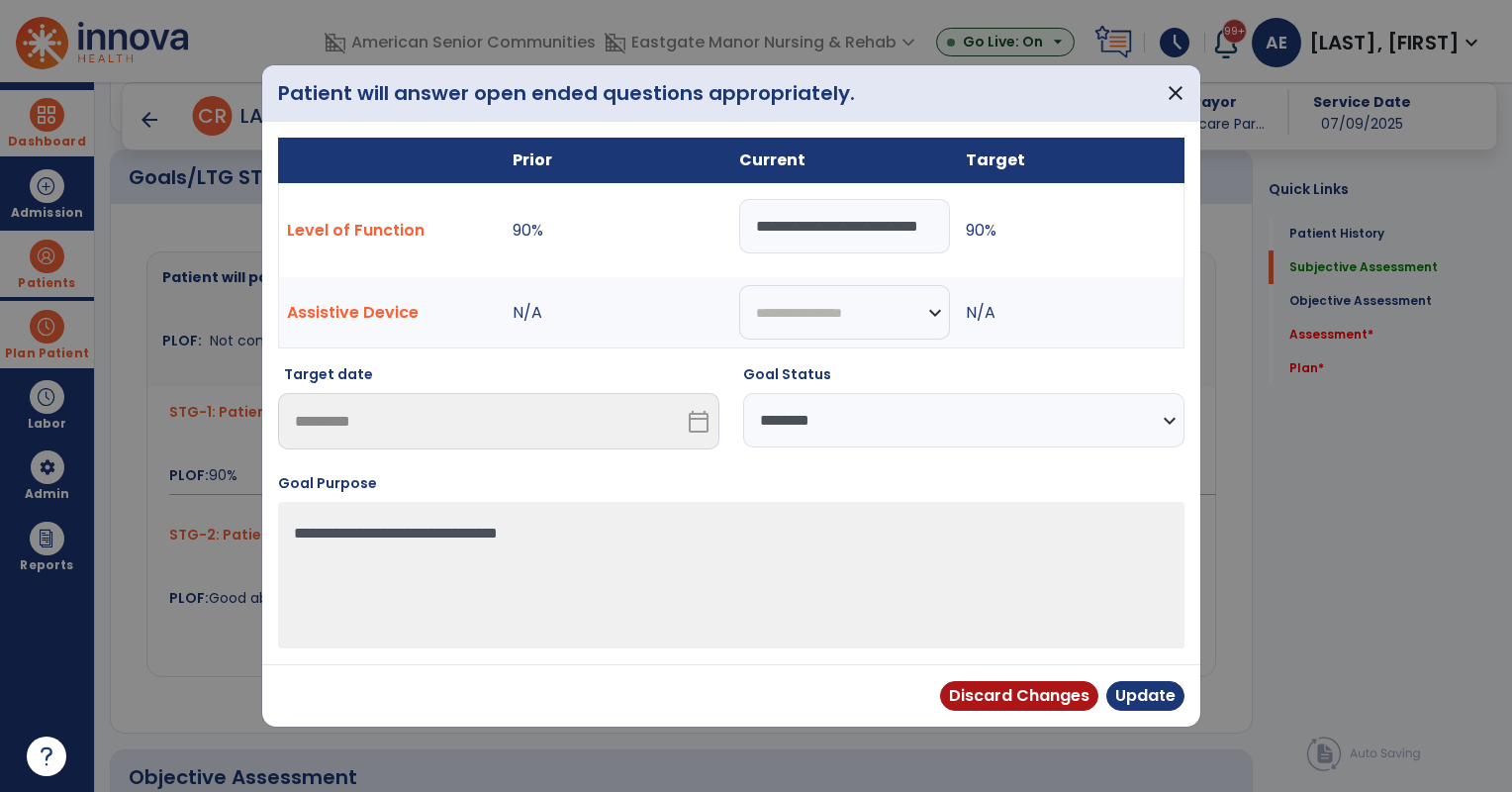 scroll, scrollTop: 0, scrollLeft: 38, axis: horizontal 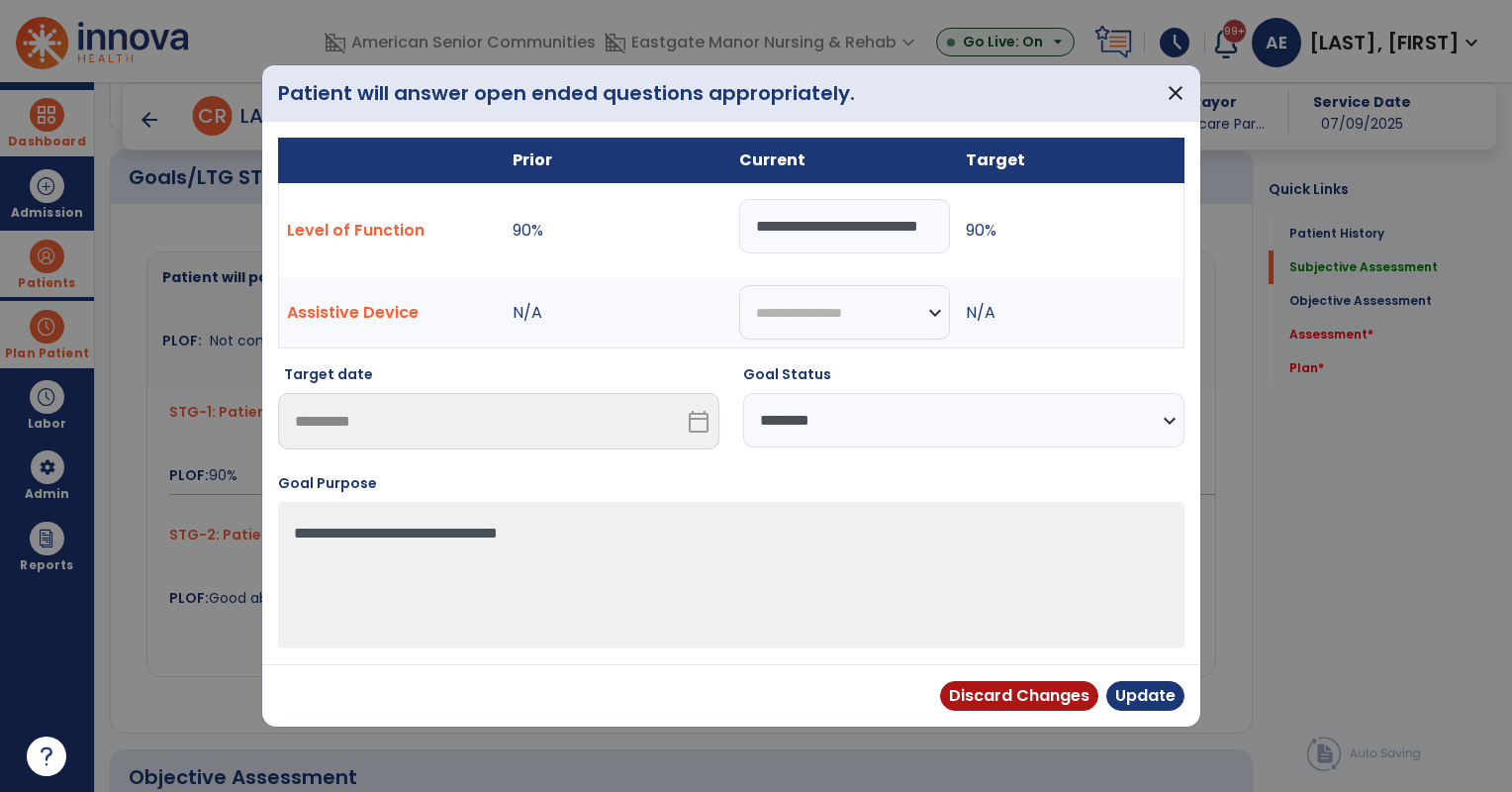 select on "********" 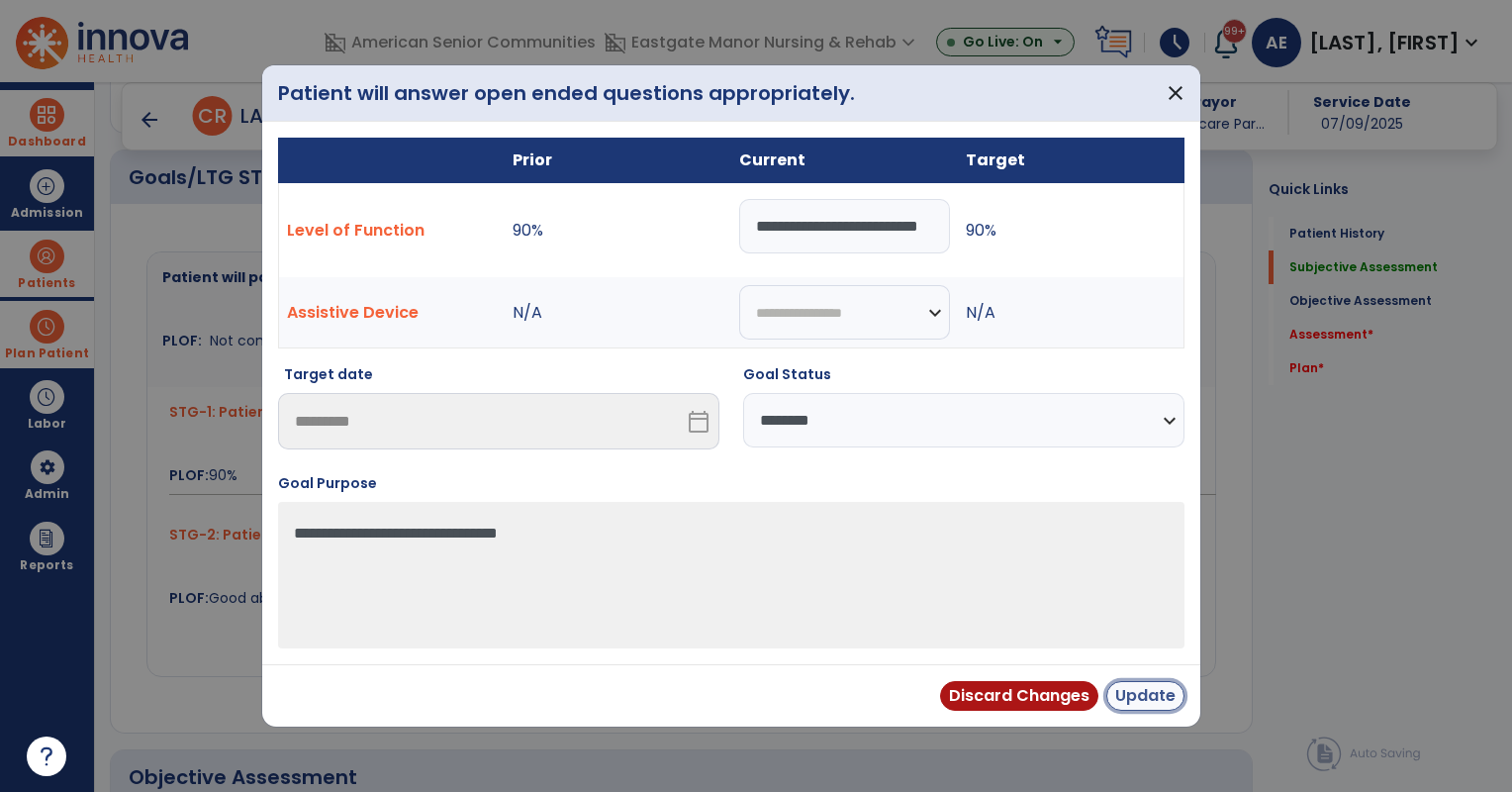 click on "Update" at bounding box center [1145, 696] 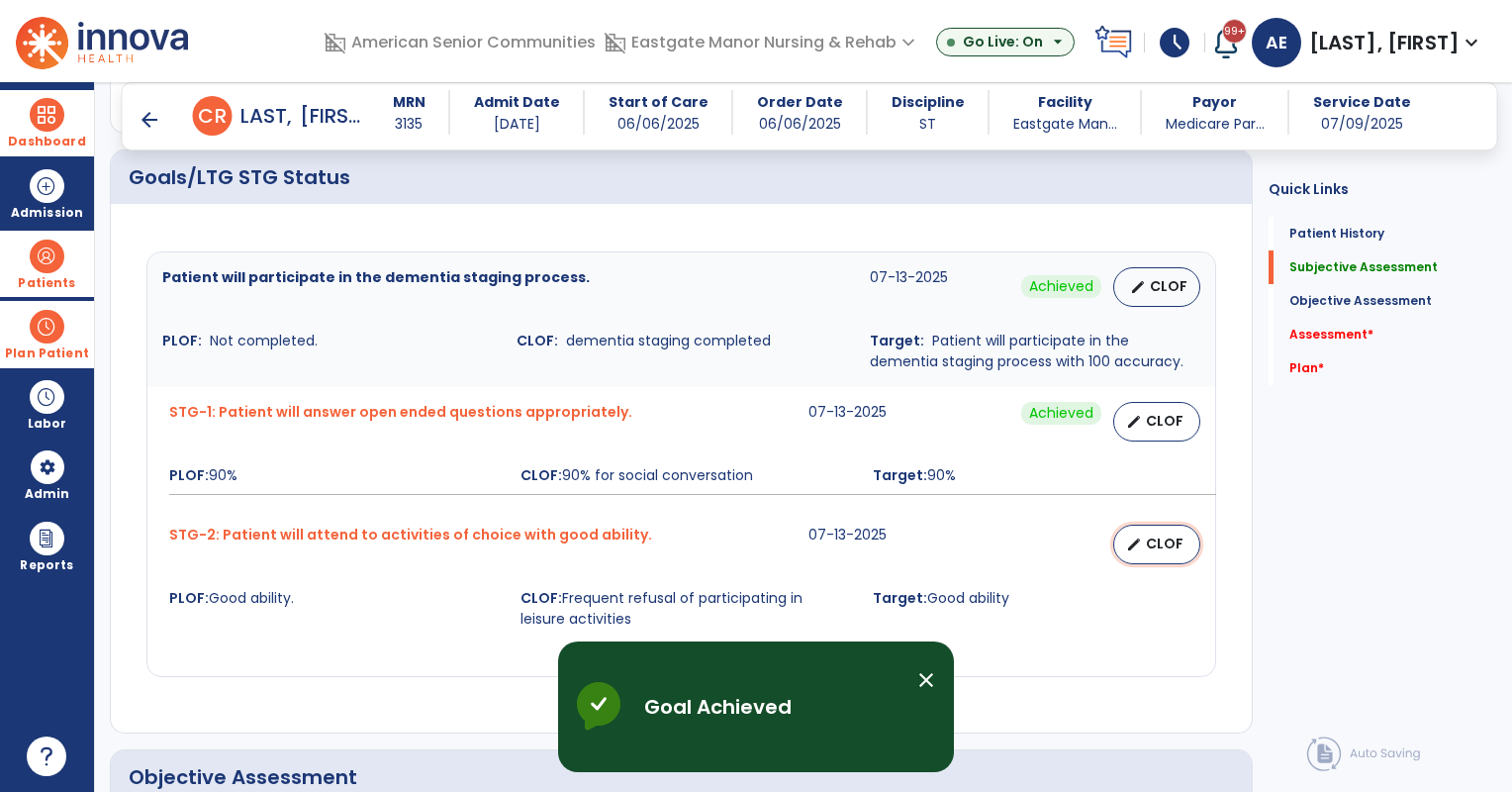 click on "CLOF" at bounding box center (1165, 544) 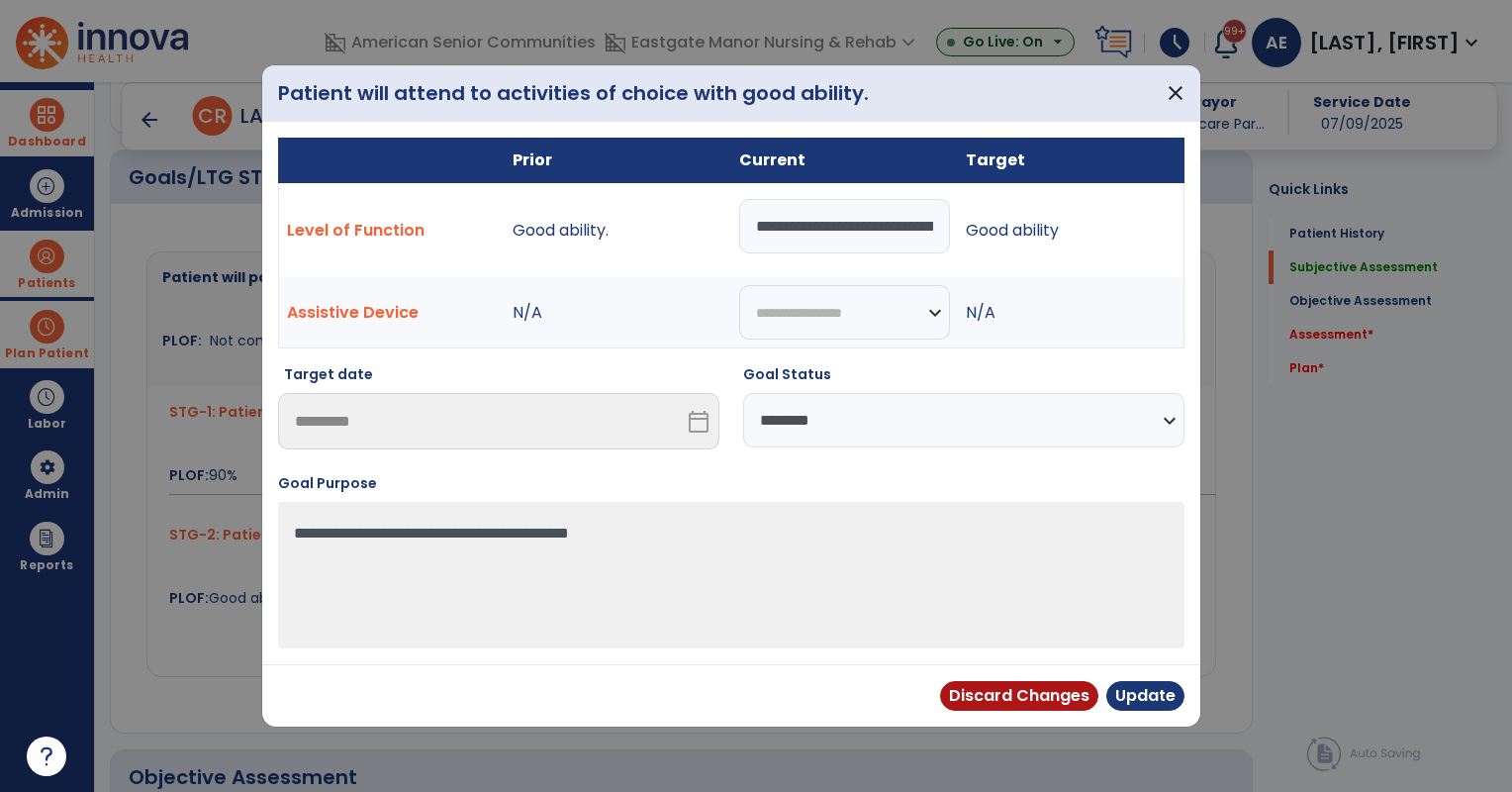scroll, scrollTop: 0, scrollLeft: 226, axis: horizontal 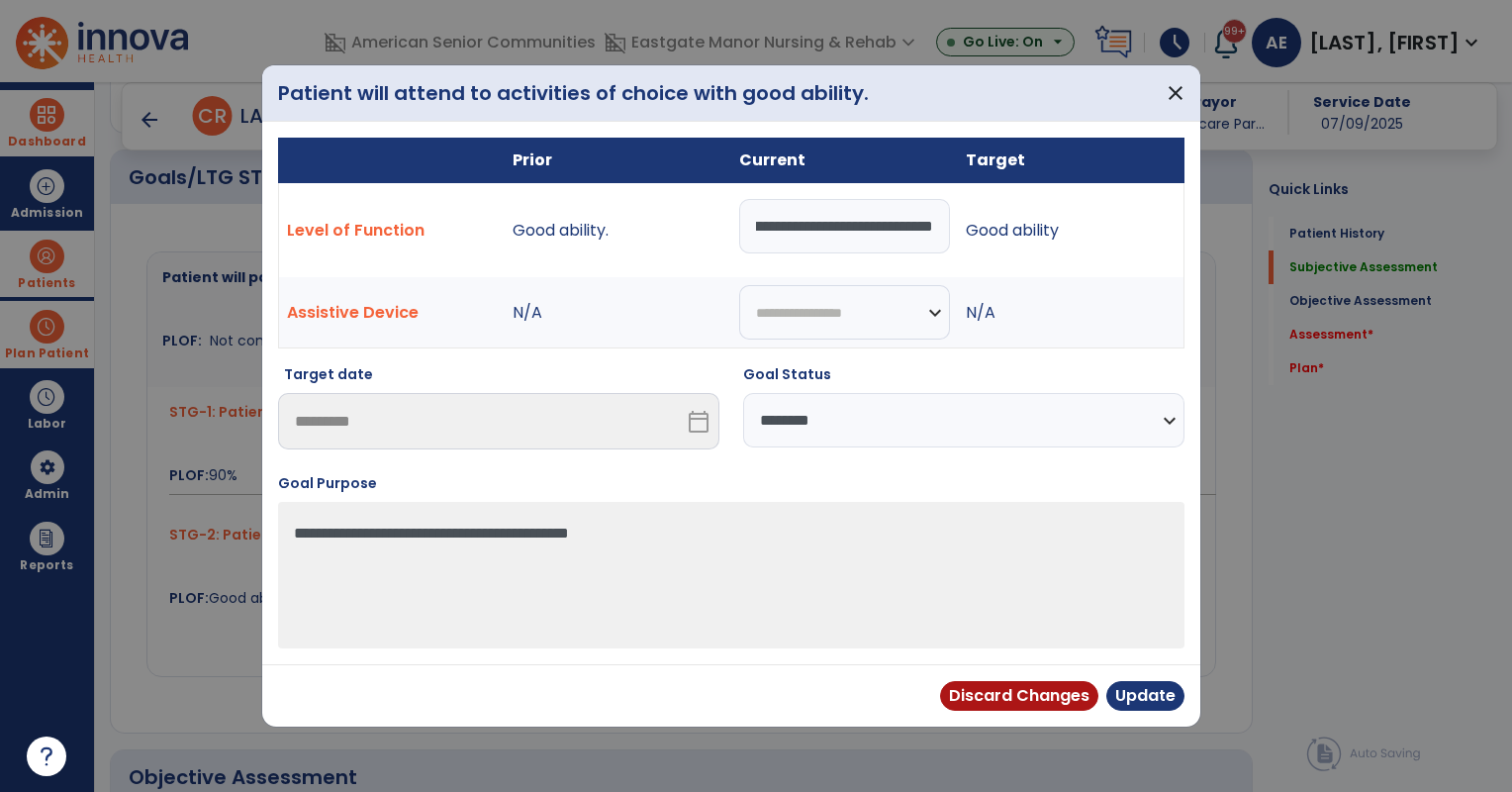 drag, startPoint x: 752, startPoint y: 225, endPoint x: 1166, endPoint y: 220, distance: 414.0302 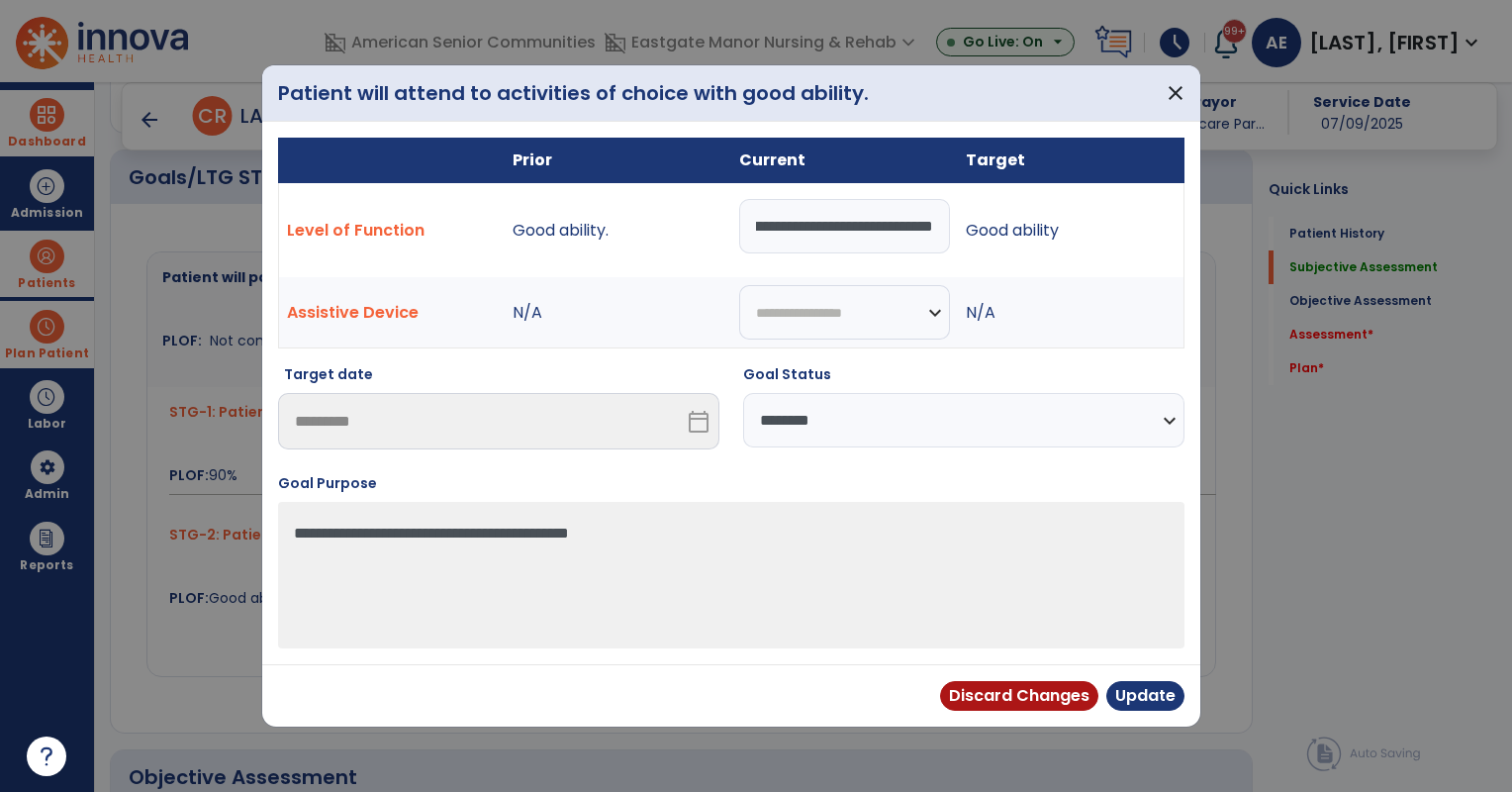 type on "**********" 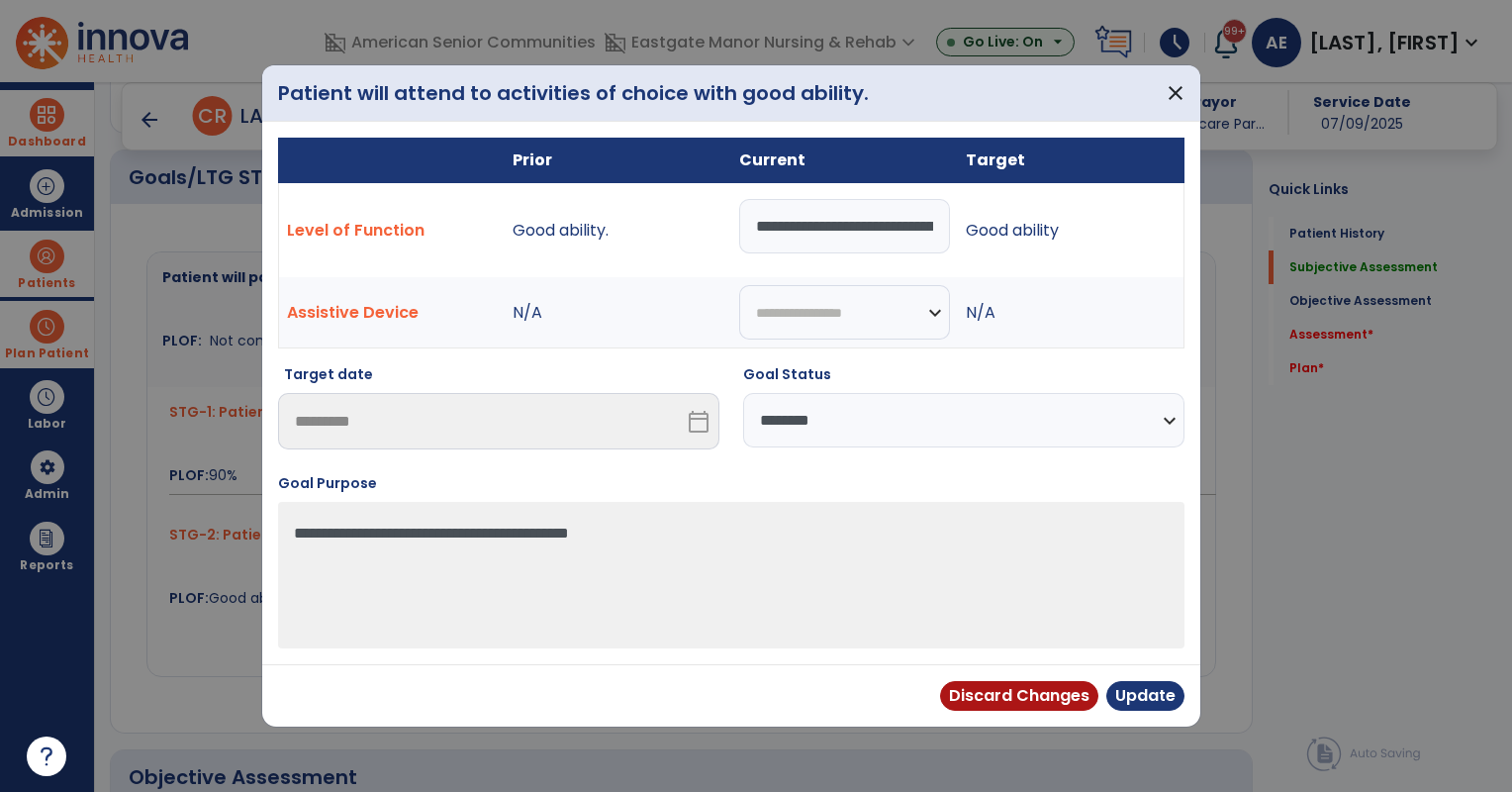 select on "**********" 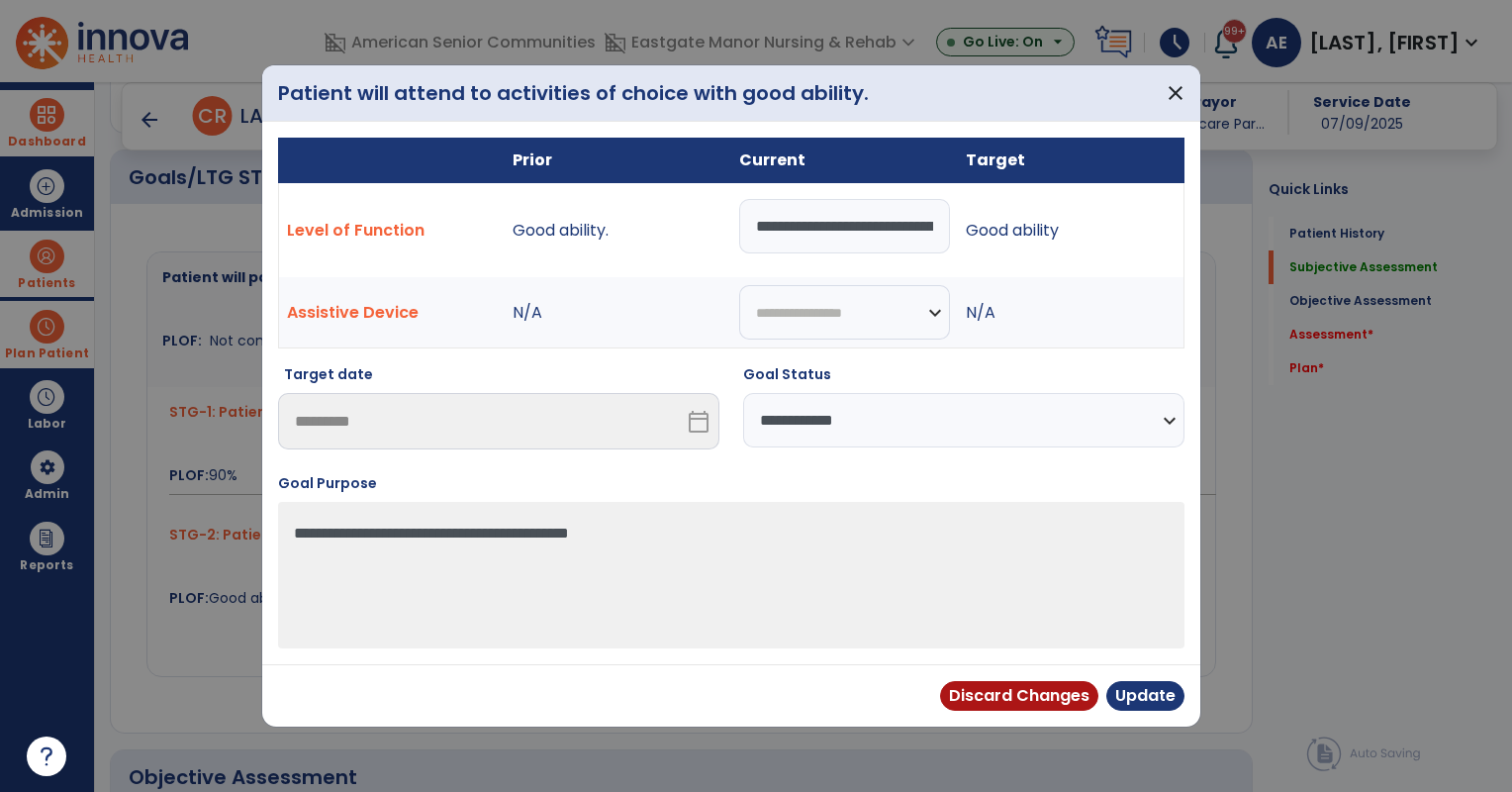 click on "**********" at bounding box center (964, 420) 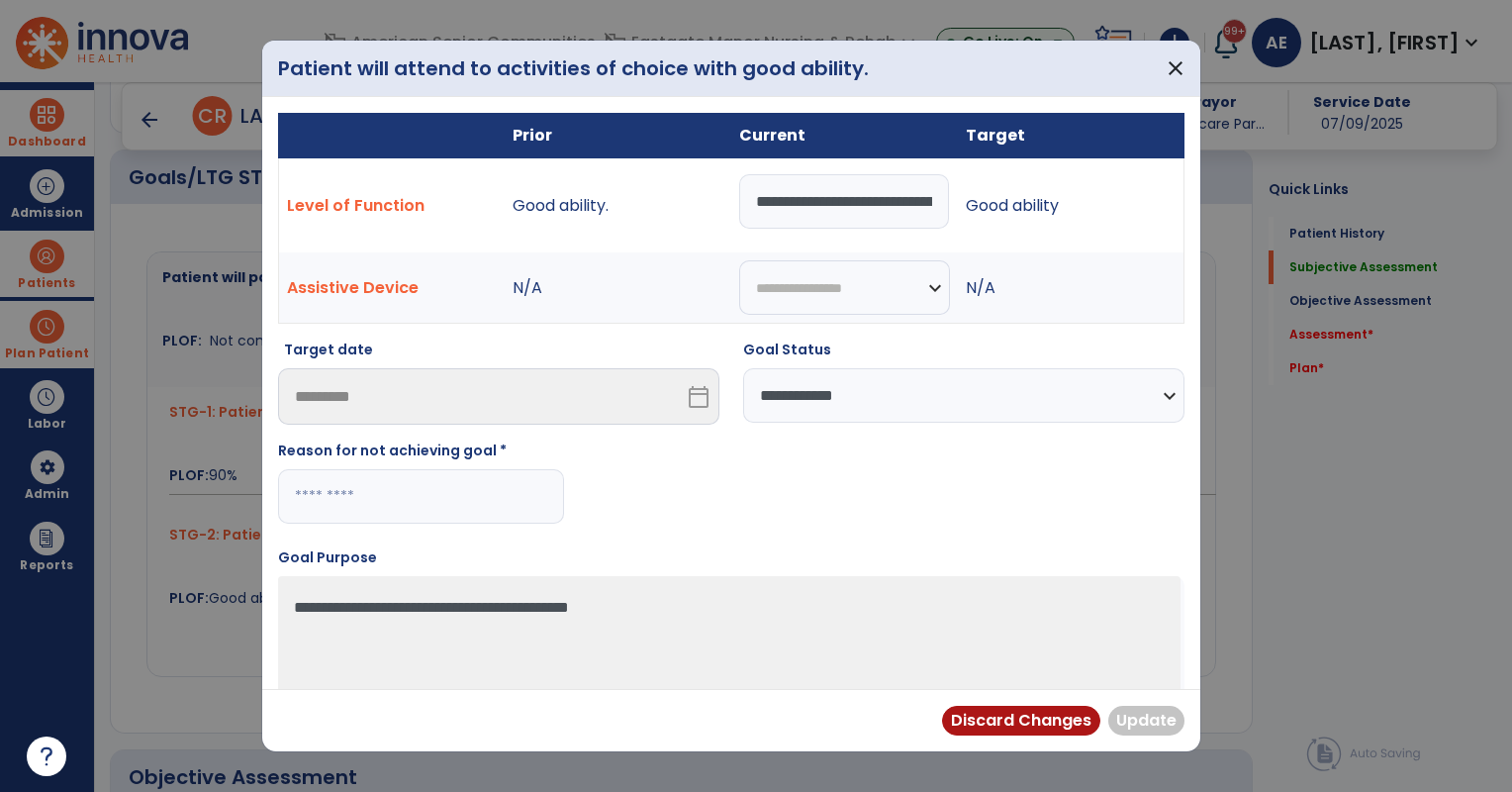click at bounding box center (421, 496) 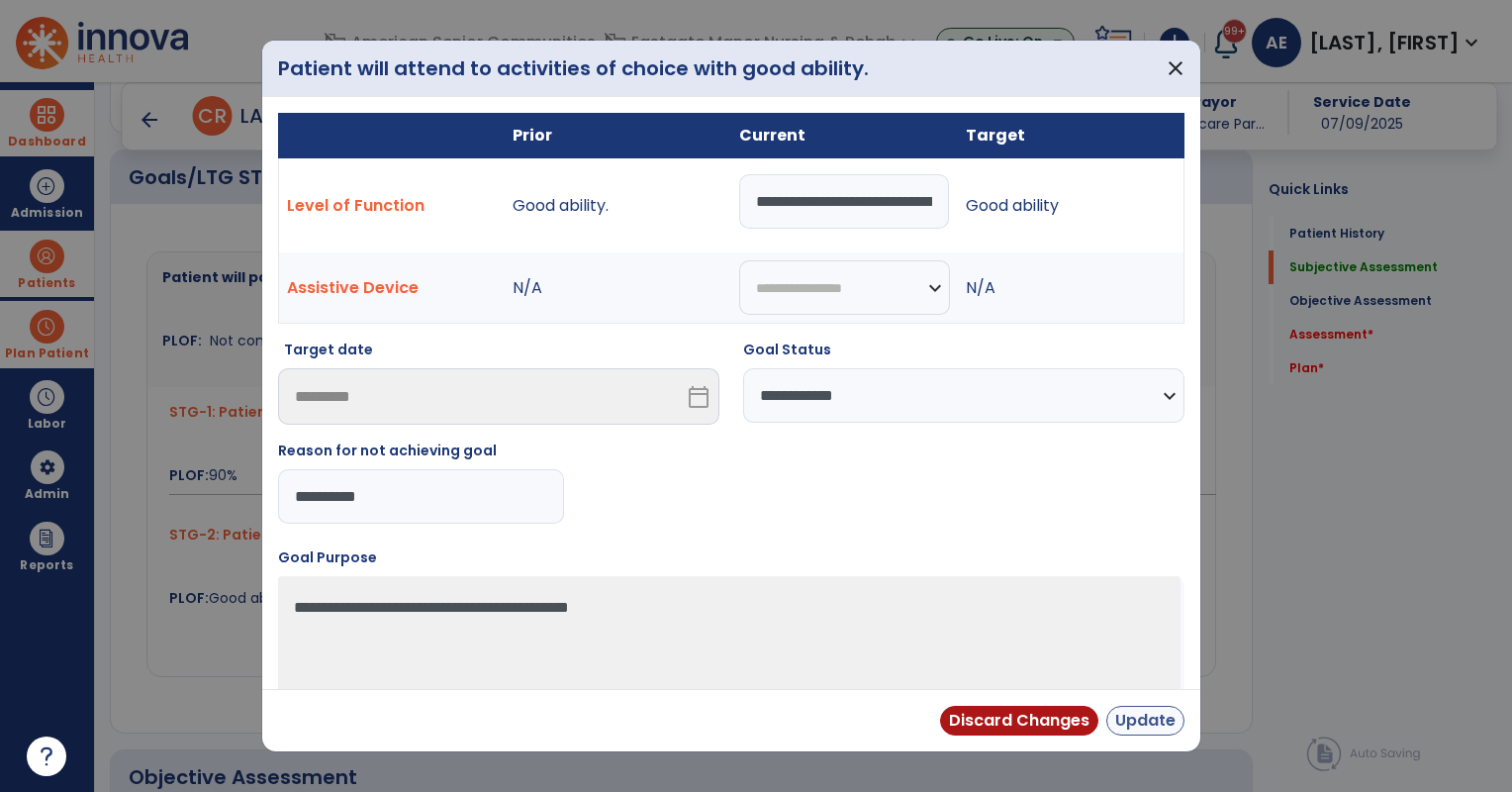 type on "*********" 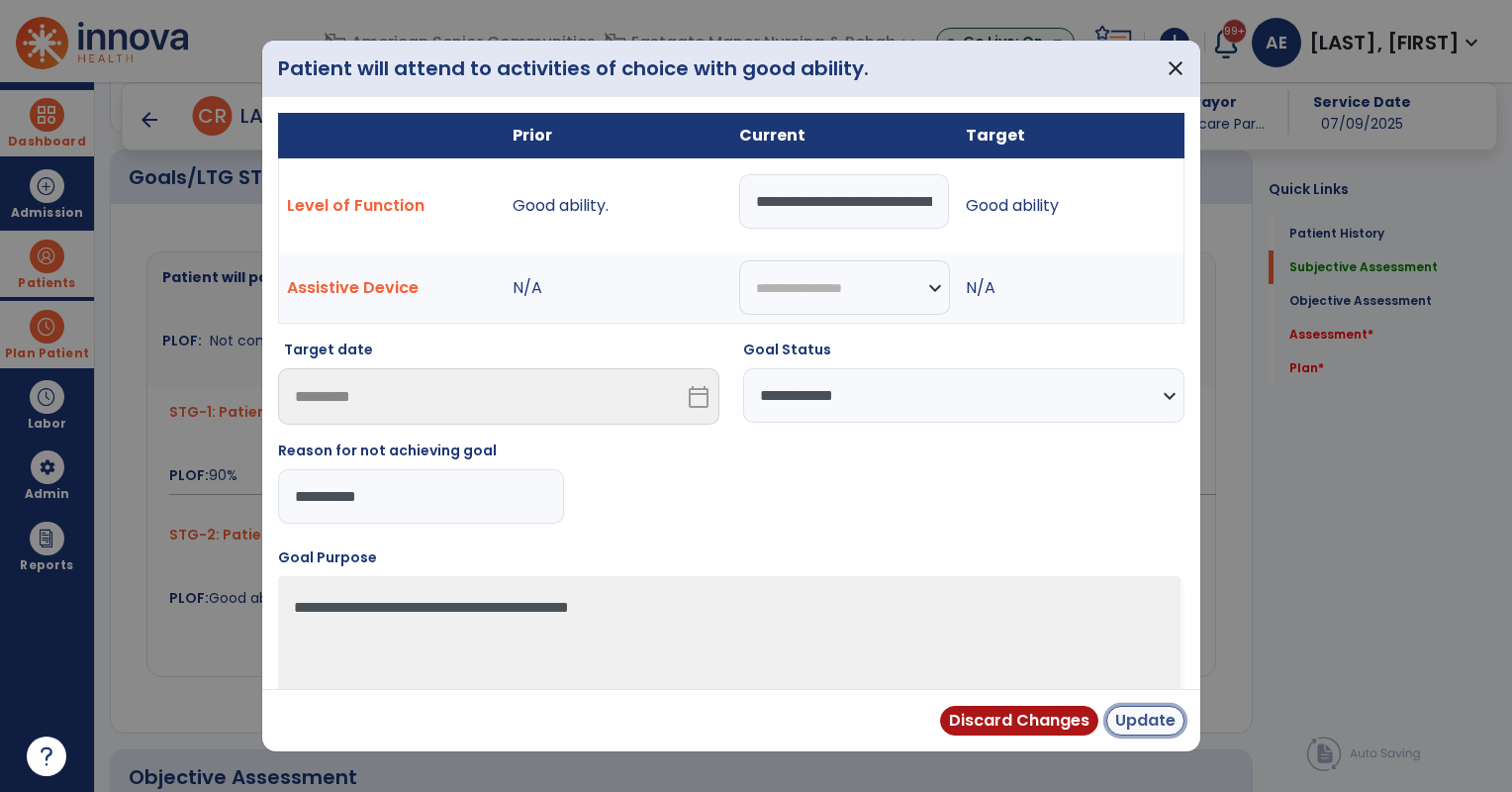 click on "Update" at bounding box center (1145, 721) 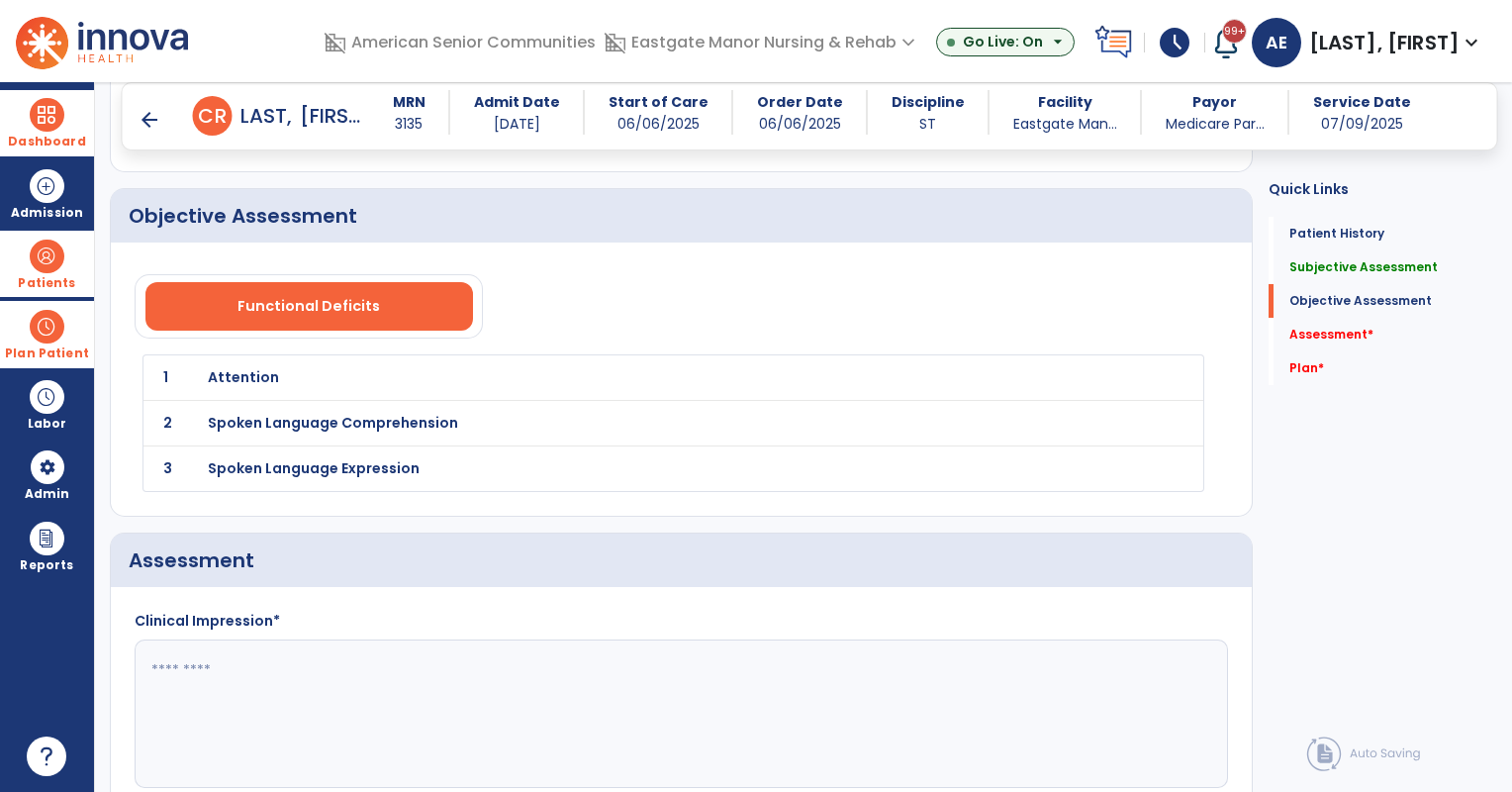 scroll, scrollTop: 1287, scrollLeft: 0, axis: vertical 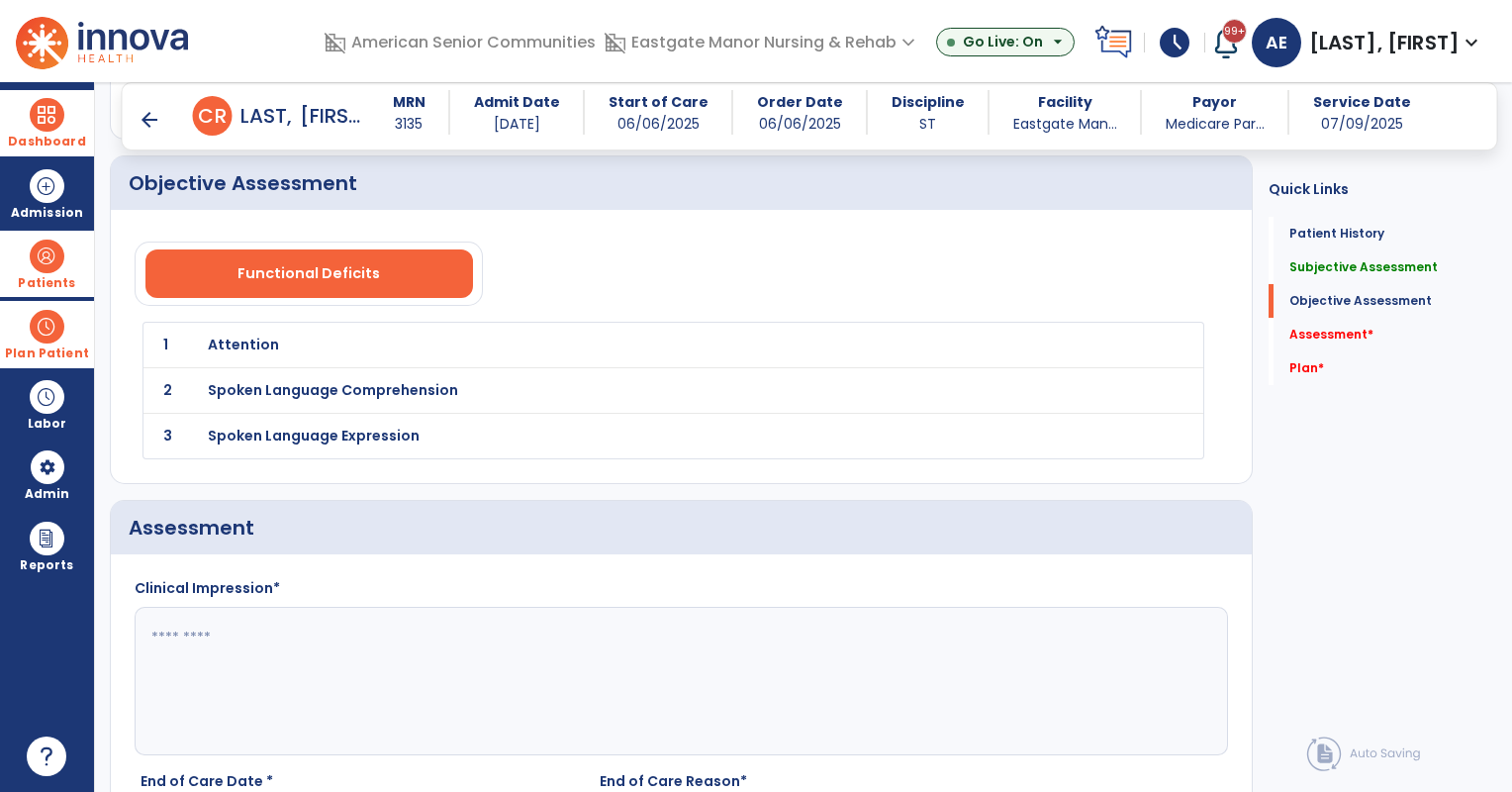 click on "Attention" at bounding box center [630, 345] 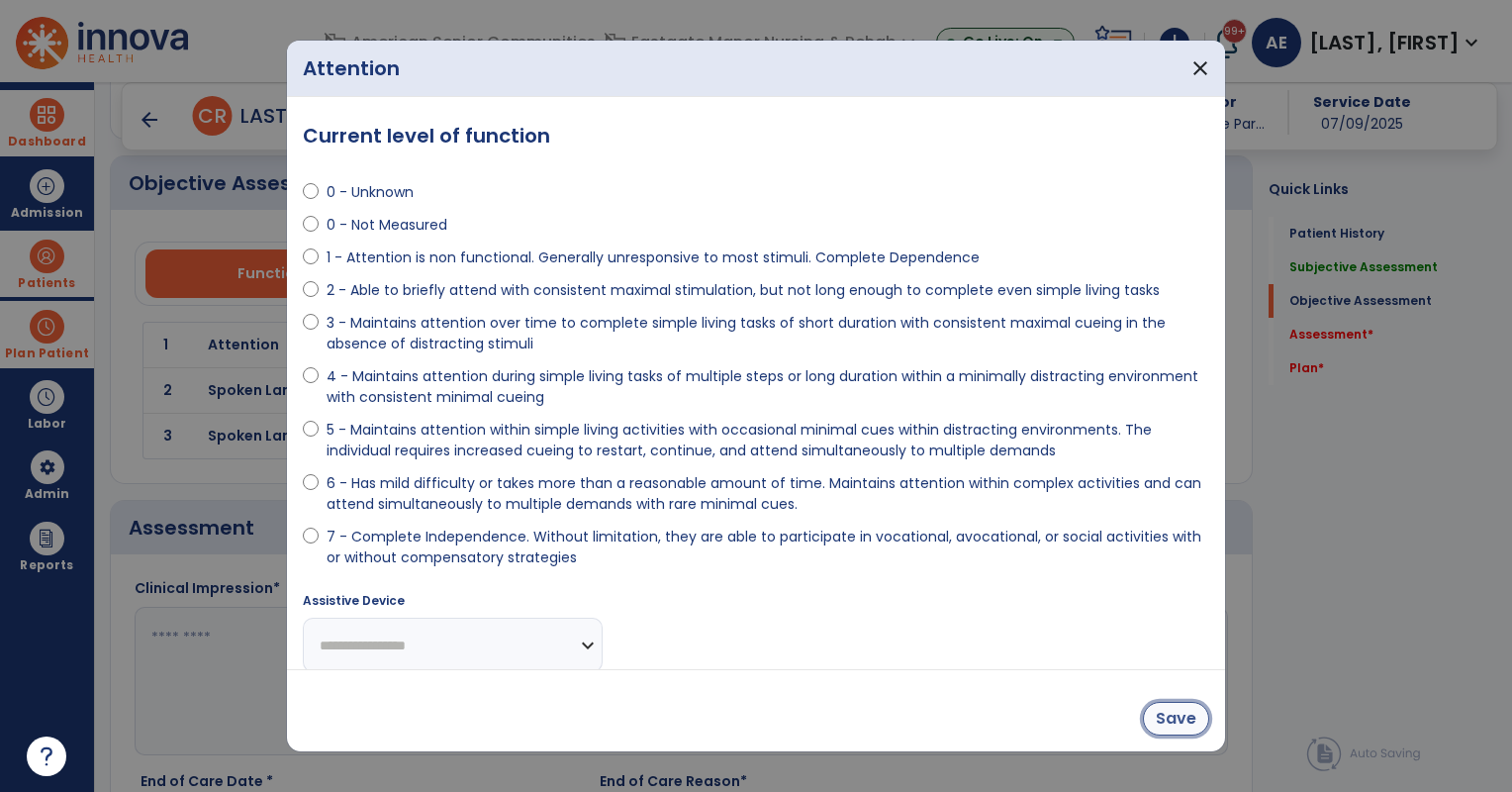 click on "Save" at bounding box center (1176, 719) 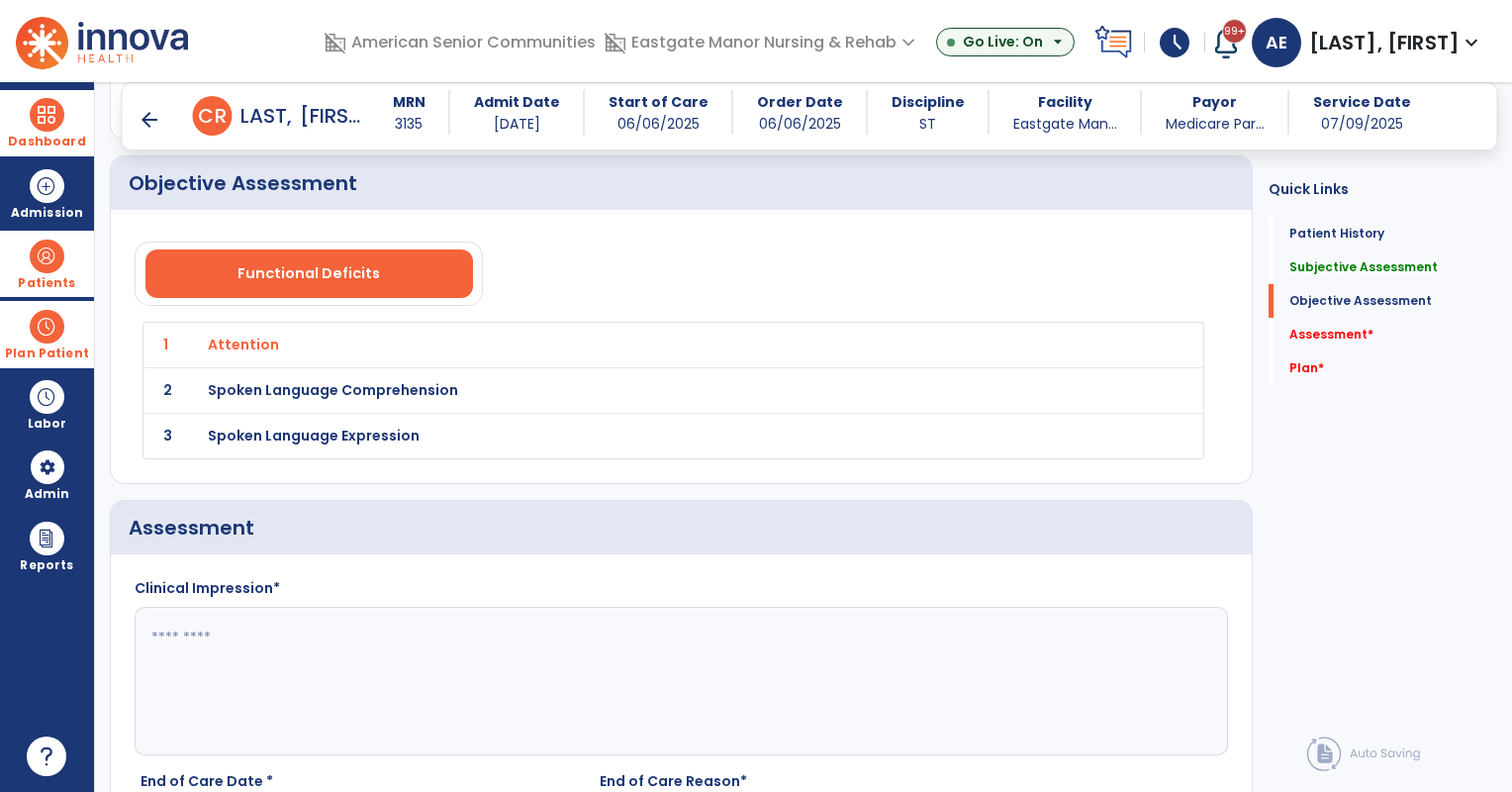 click on "Spoken Language Comprehension" at bounding box center [243, 345] 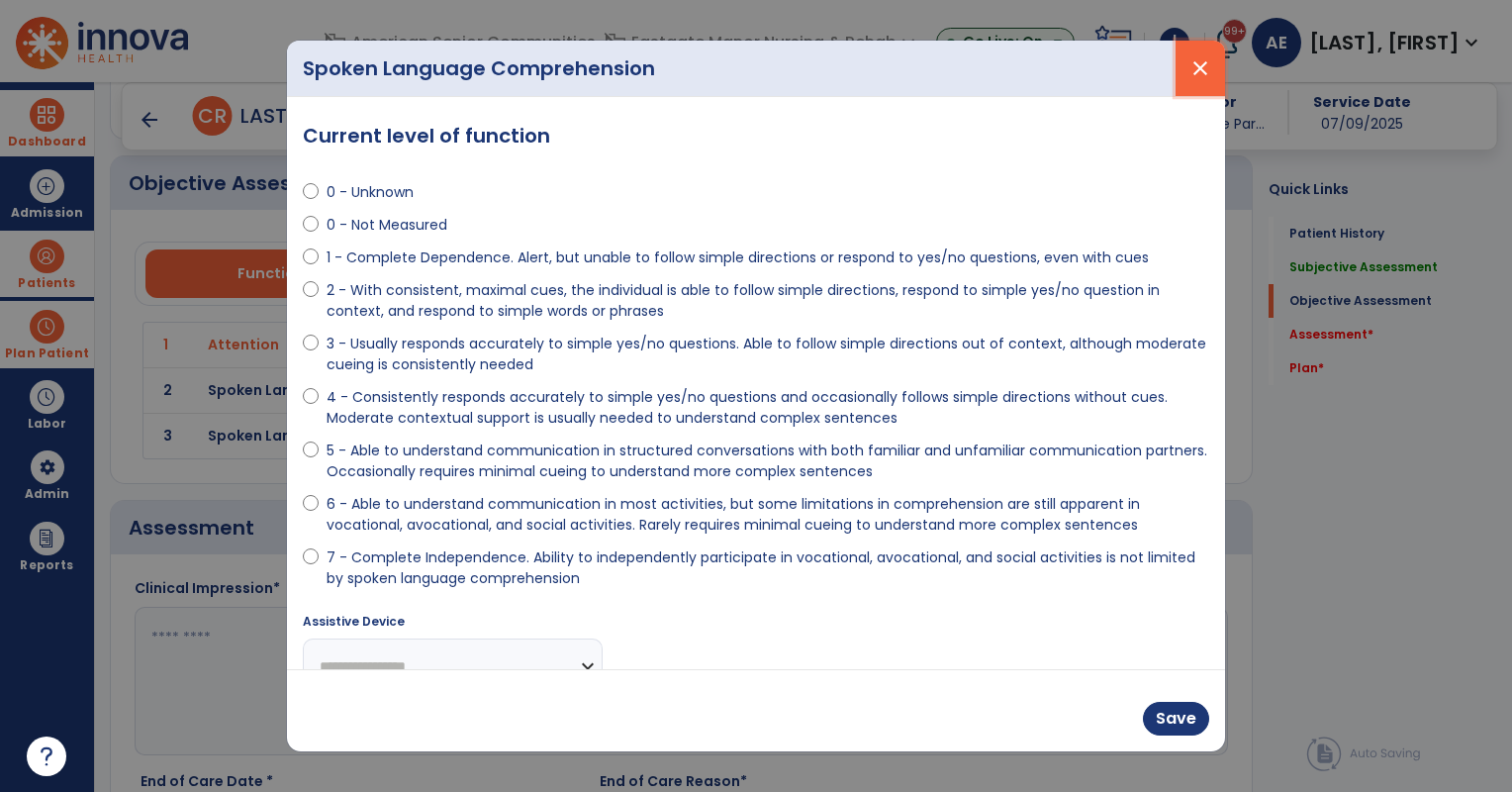 click on "close" at bounding box center (1200, 68) 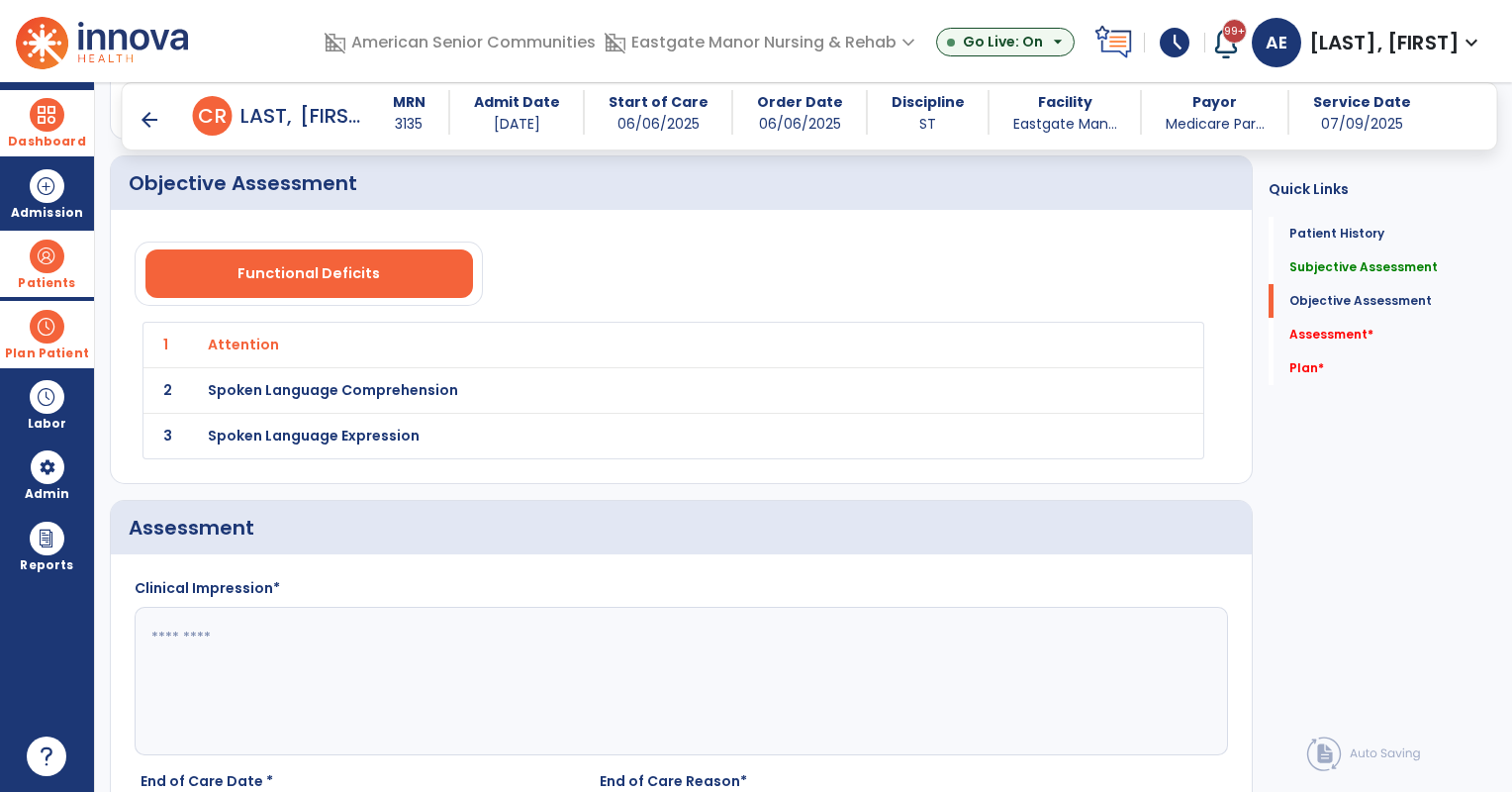 click on "Attention" at bounding box center [243, 345] 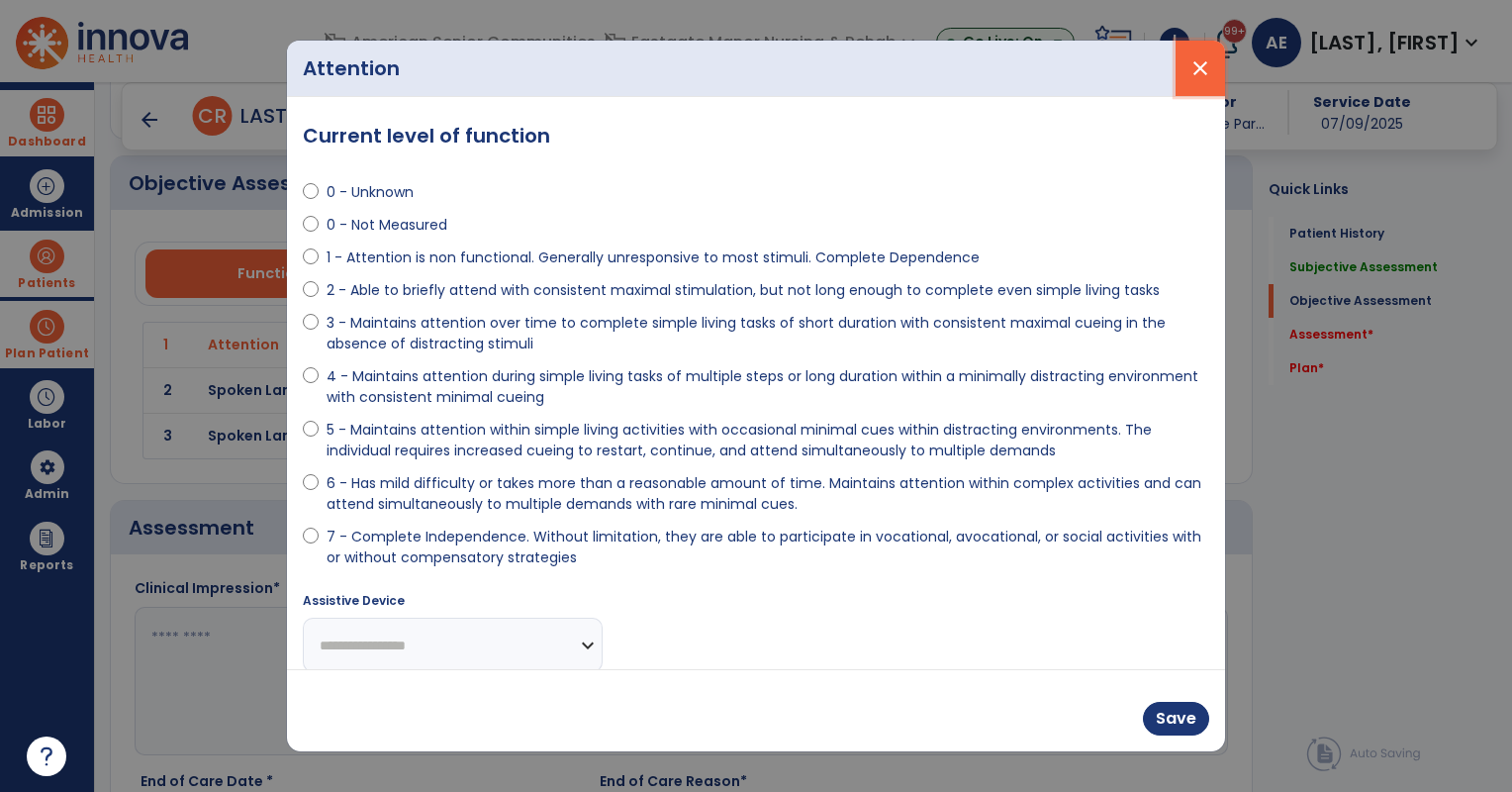click on "close" at bounding box center [1200, 68] 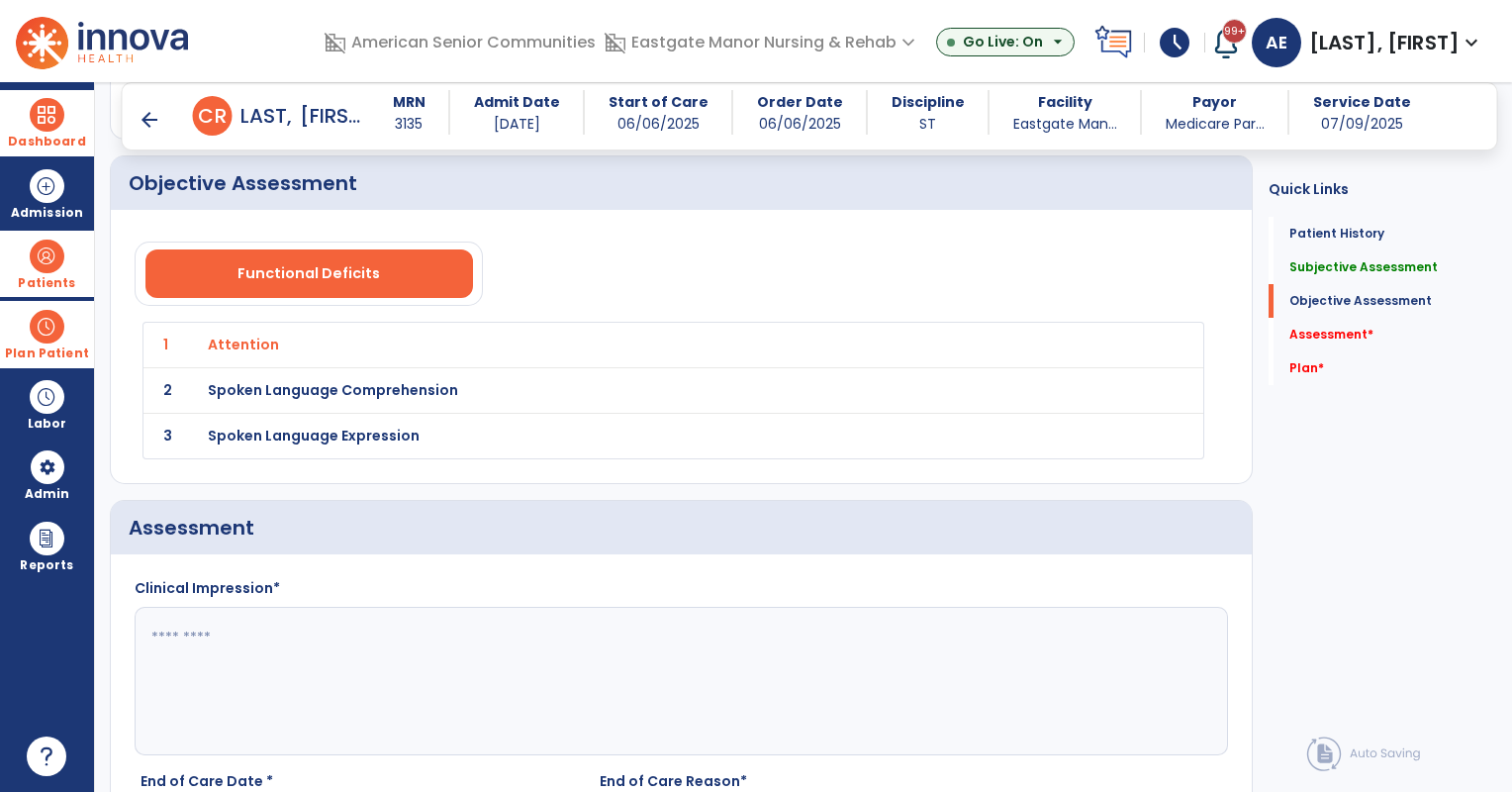 click on "Spoken Language Comprehension" at bounding box center (243, 345) 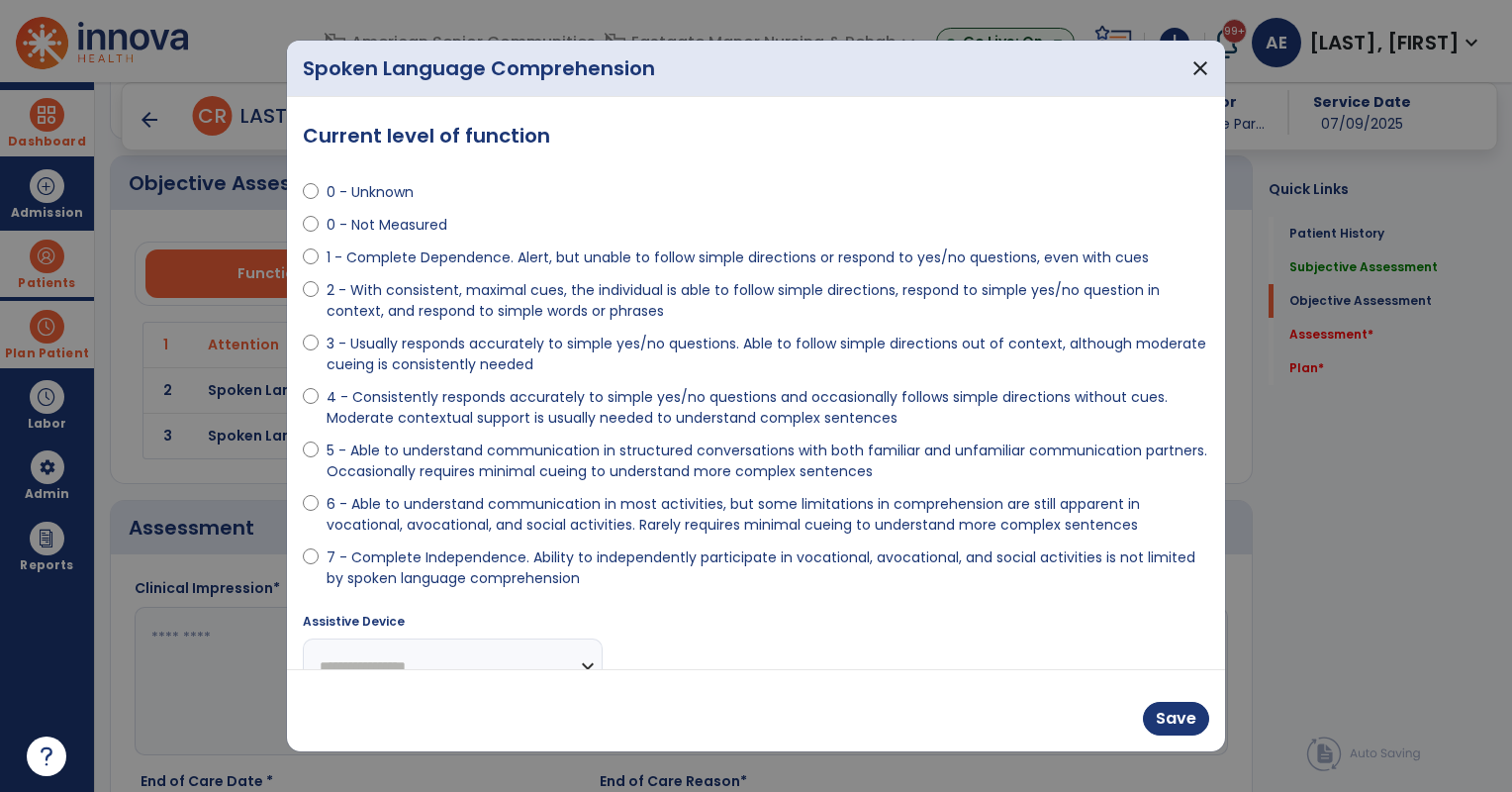 click at bounding box center (311, 412) 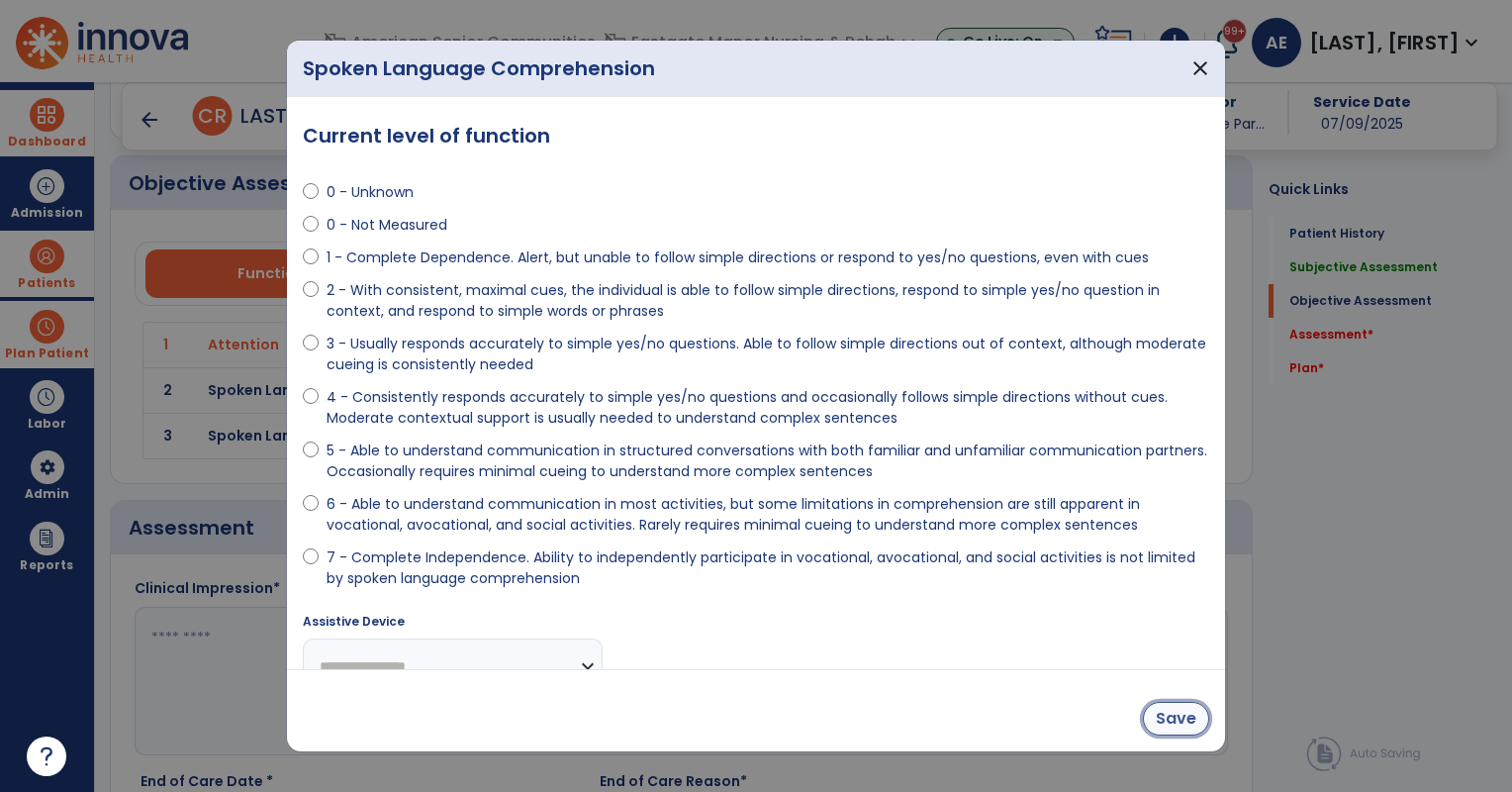 click on "Save" at bounding box center (1176, 719) 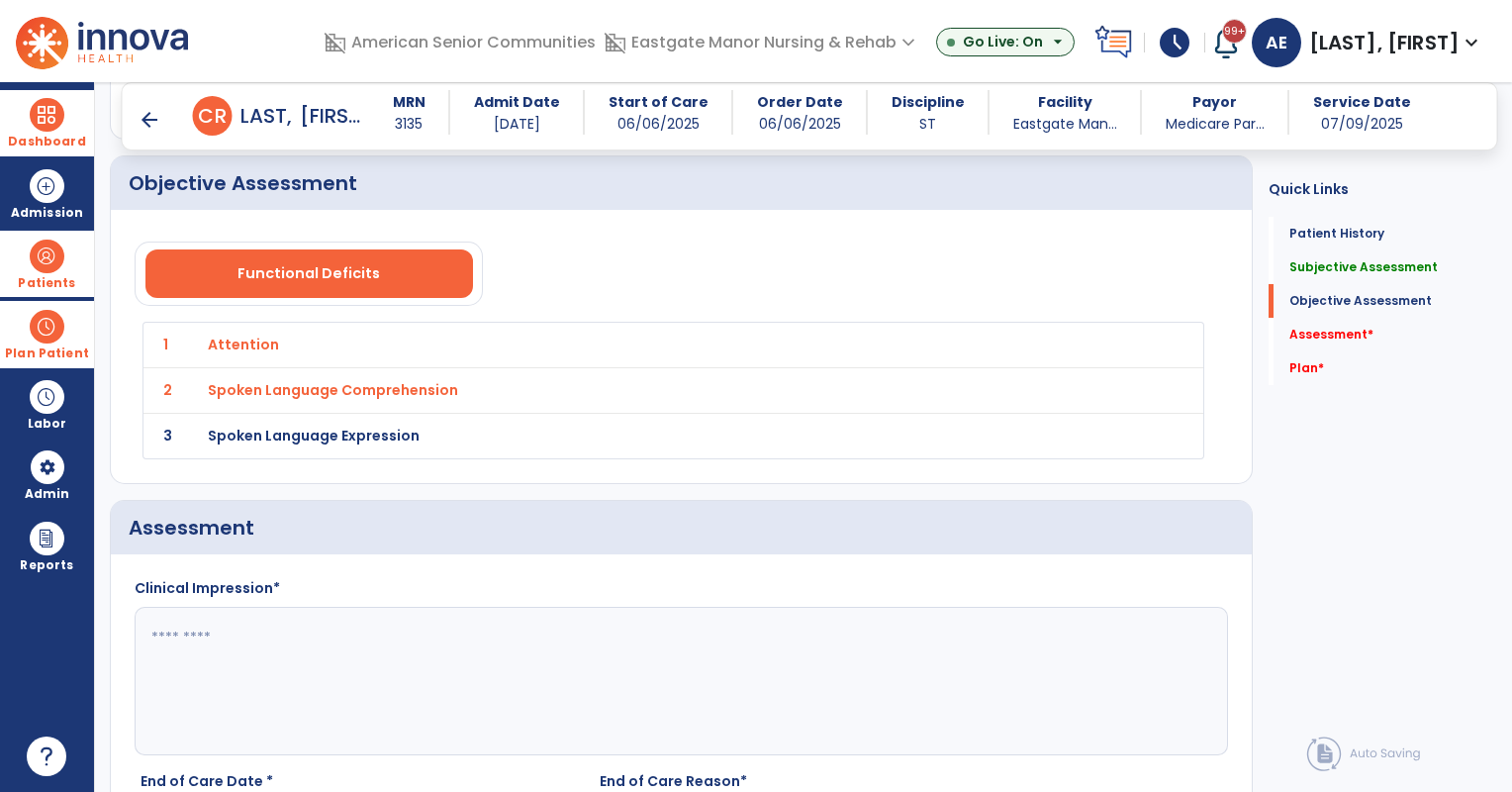 click on "Spoken Language Expression" at bounding box center (243, 345) 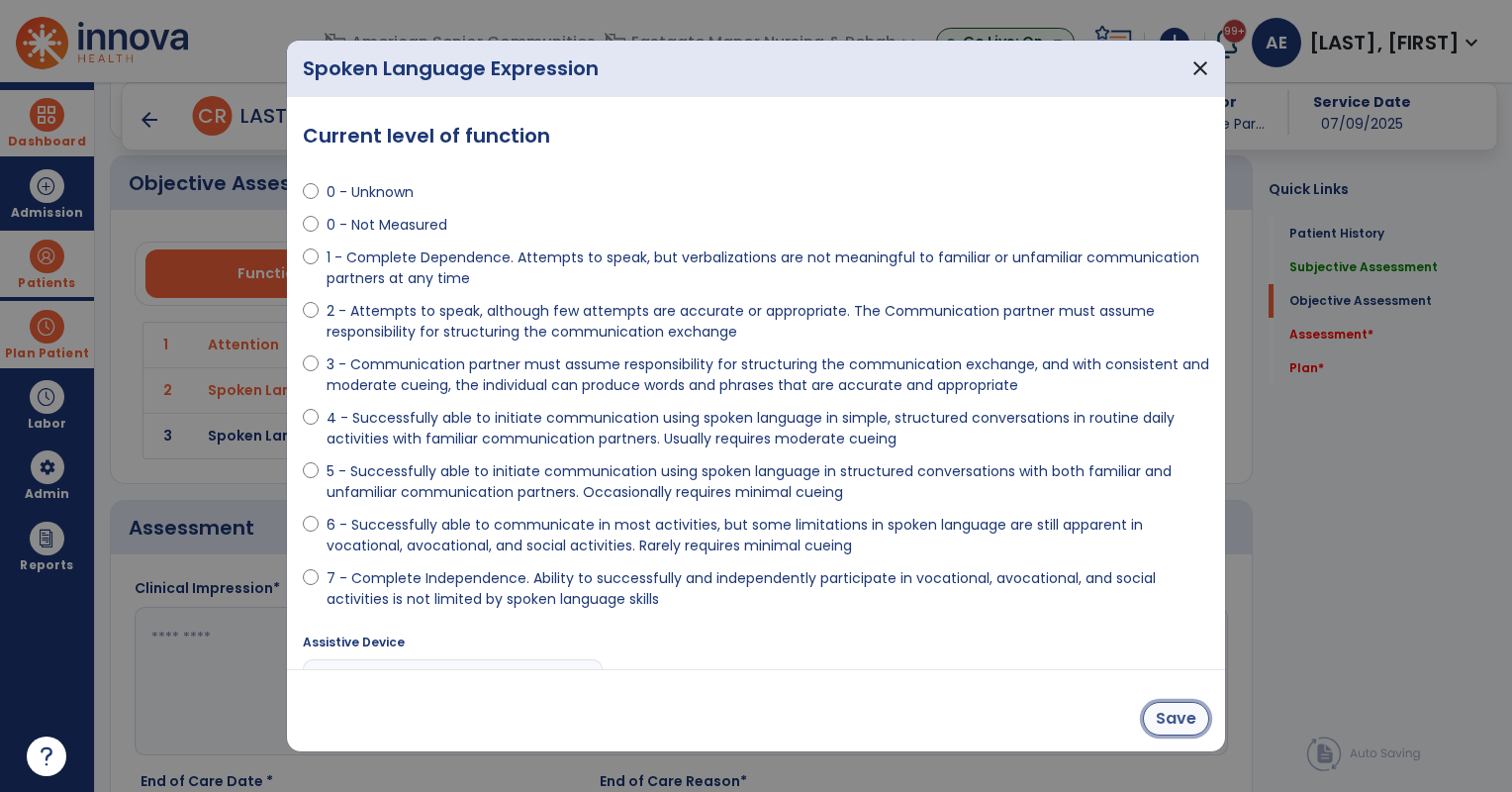 click on "Save" at bounding box center (1176, 719) 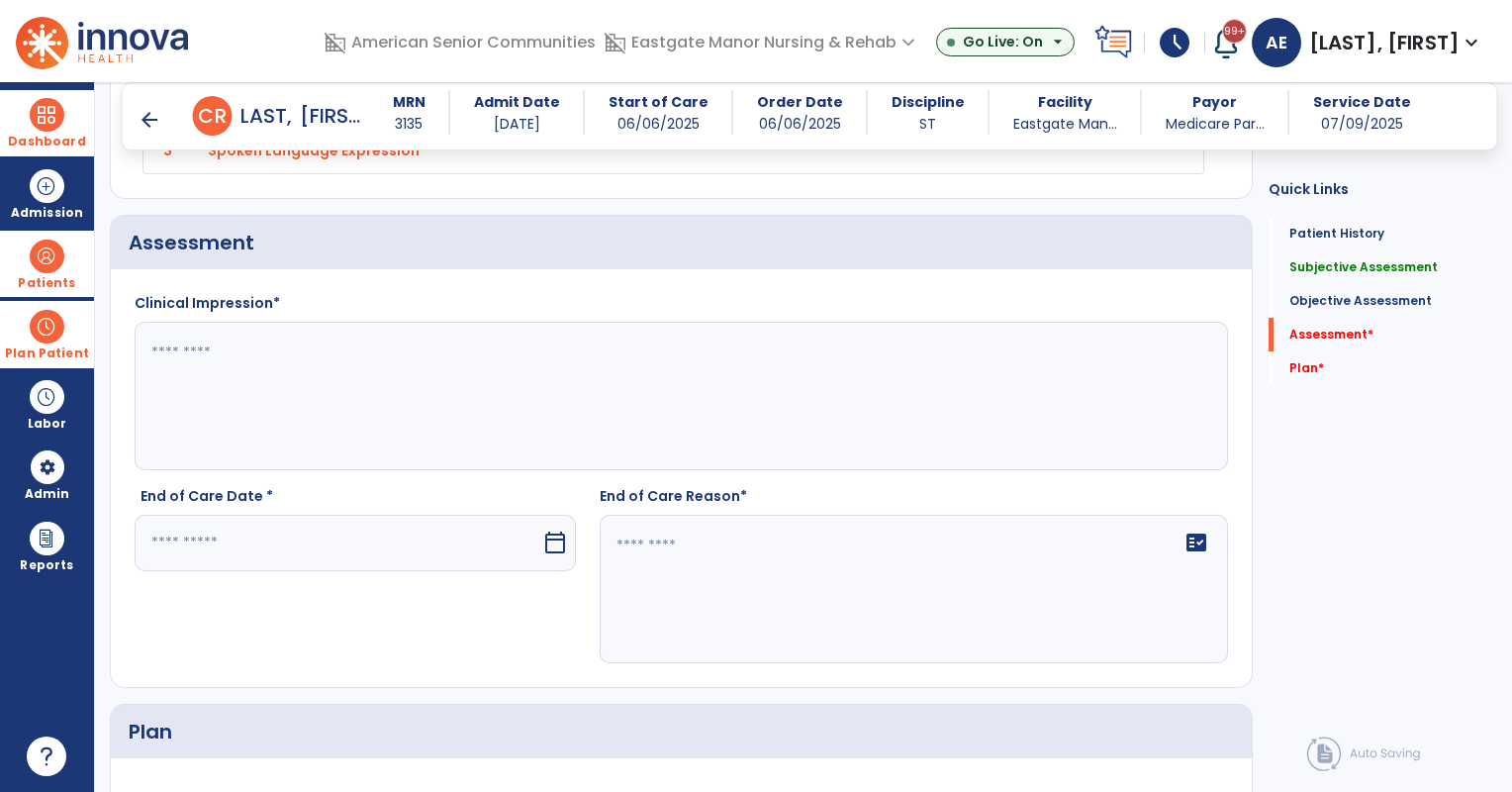 scroll, scrollTop: 1584, scrollLeft: 0, axis: vertical 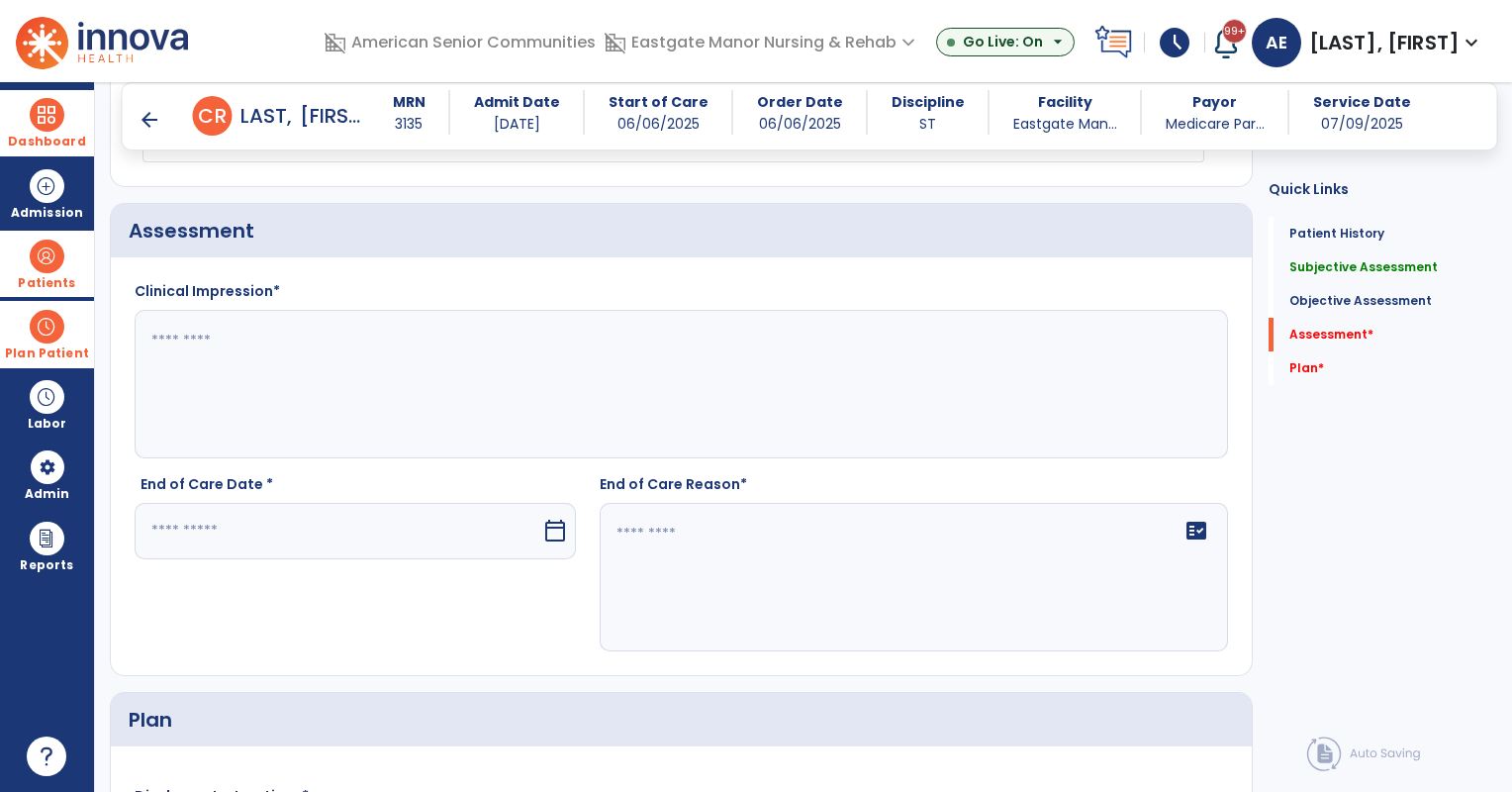 click 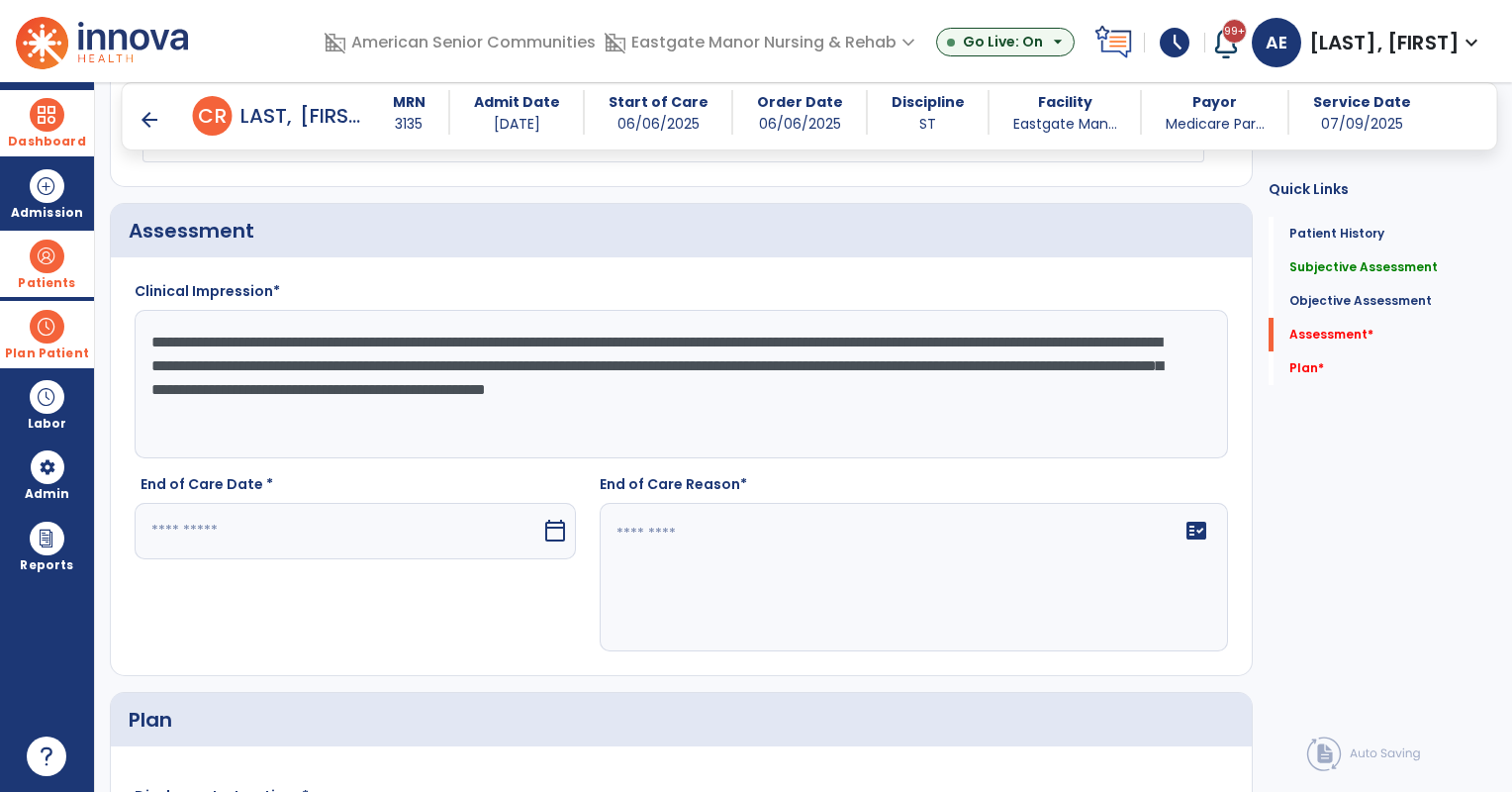type on "**********" 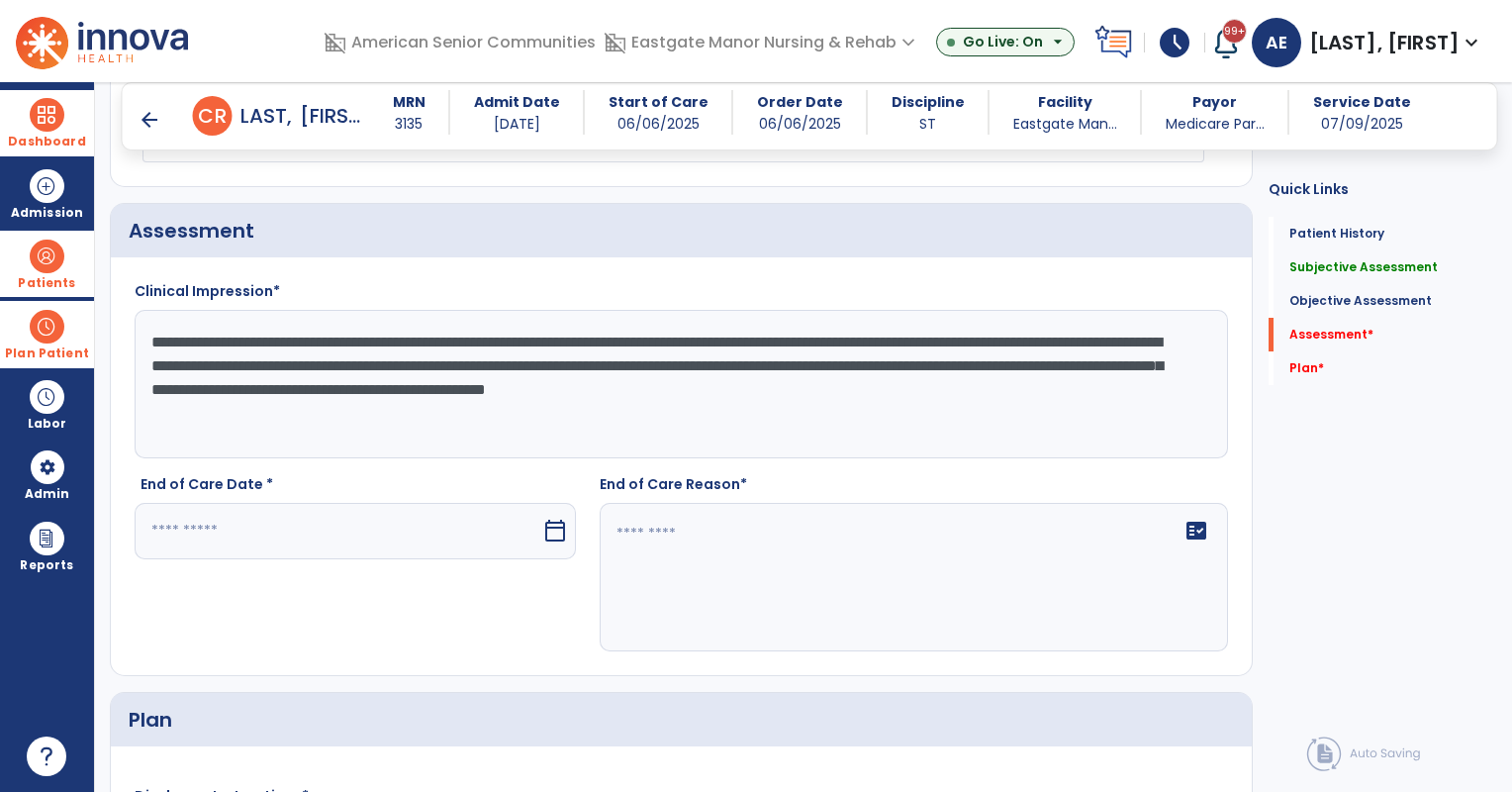 click at bounding box center (337, 531) 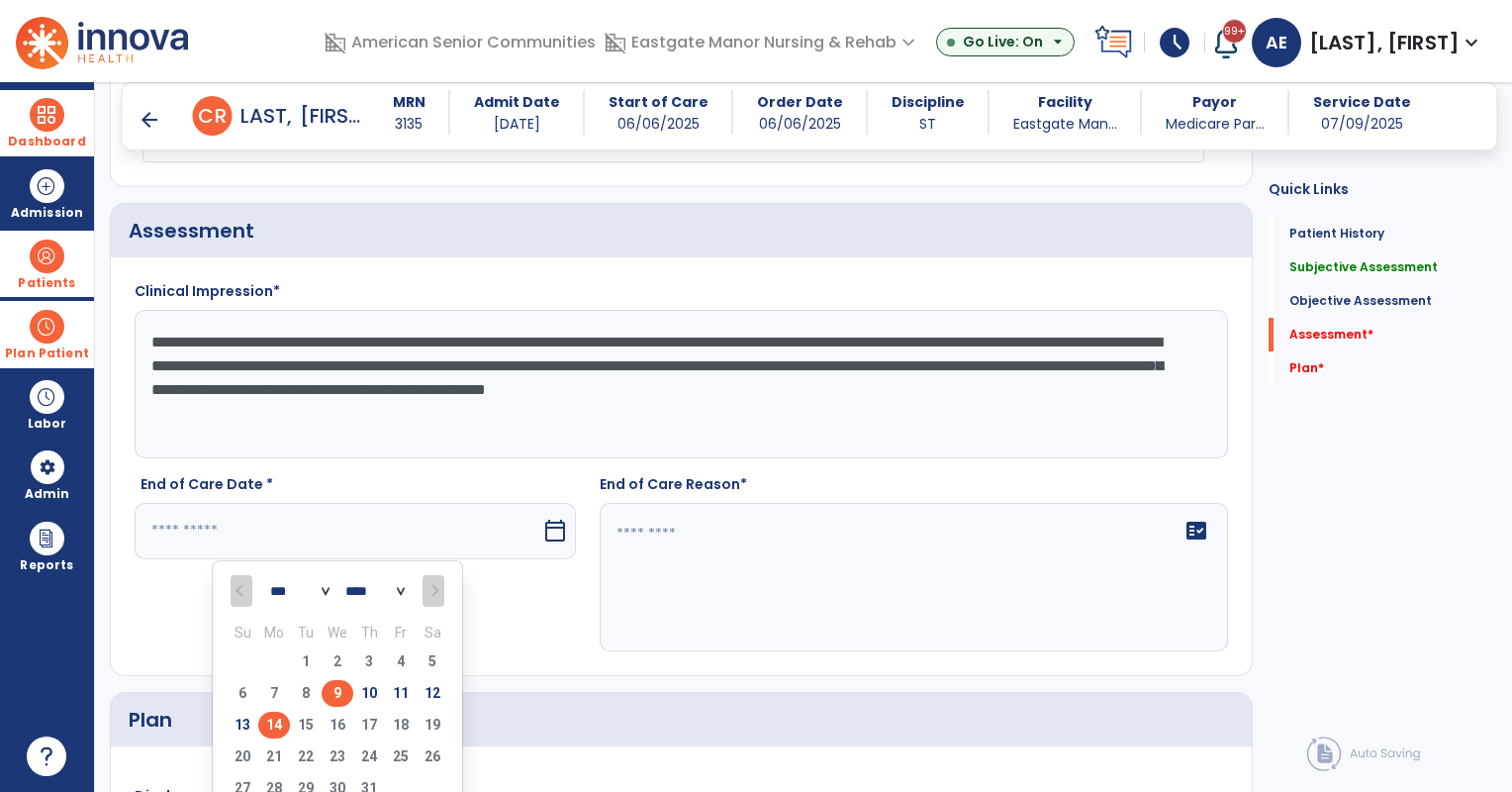 click on "9" at bounding box center (337, 693) 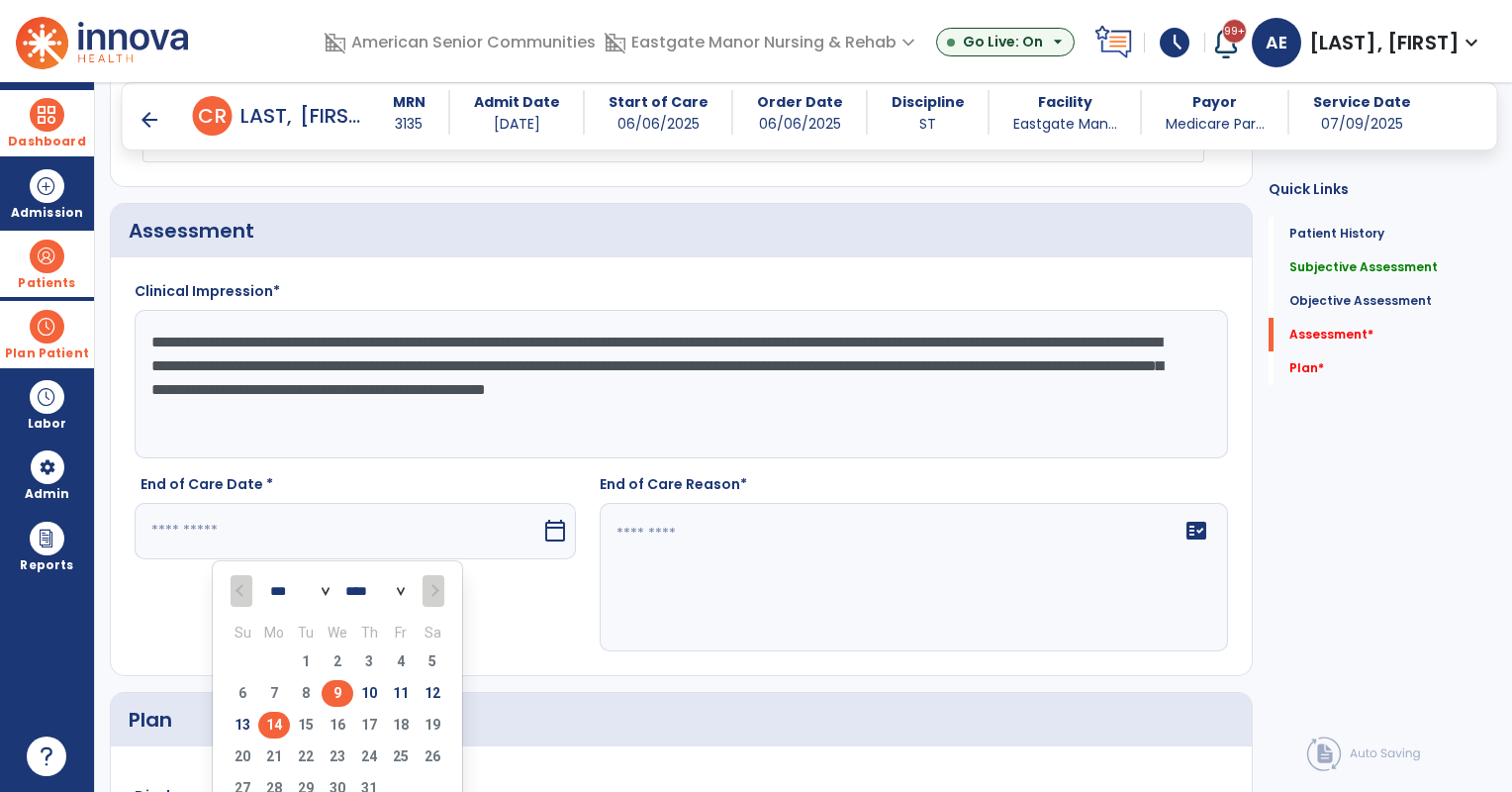 type on "********" 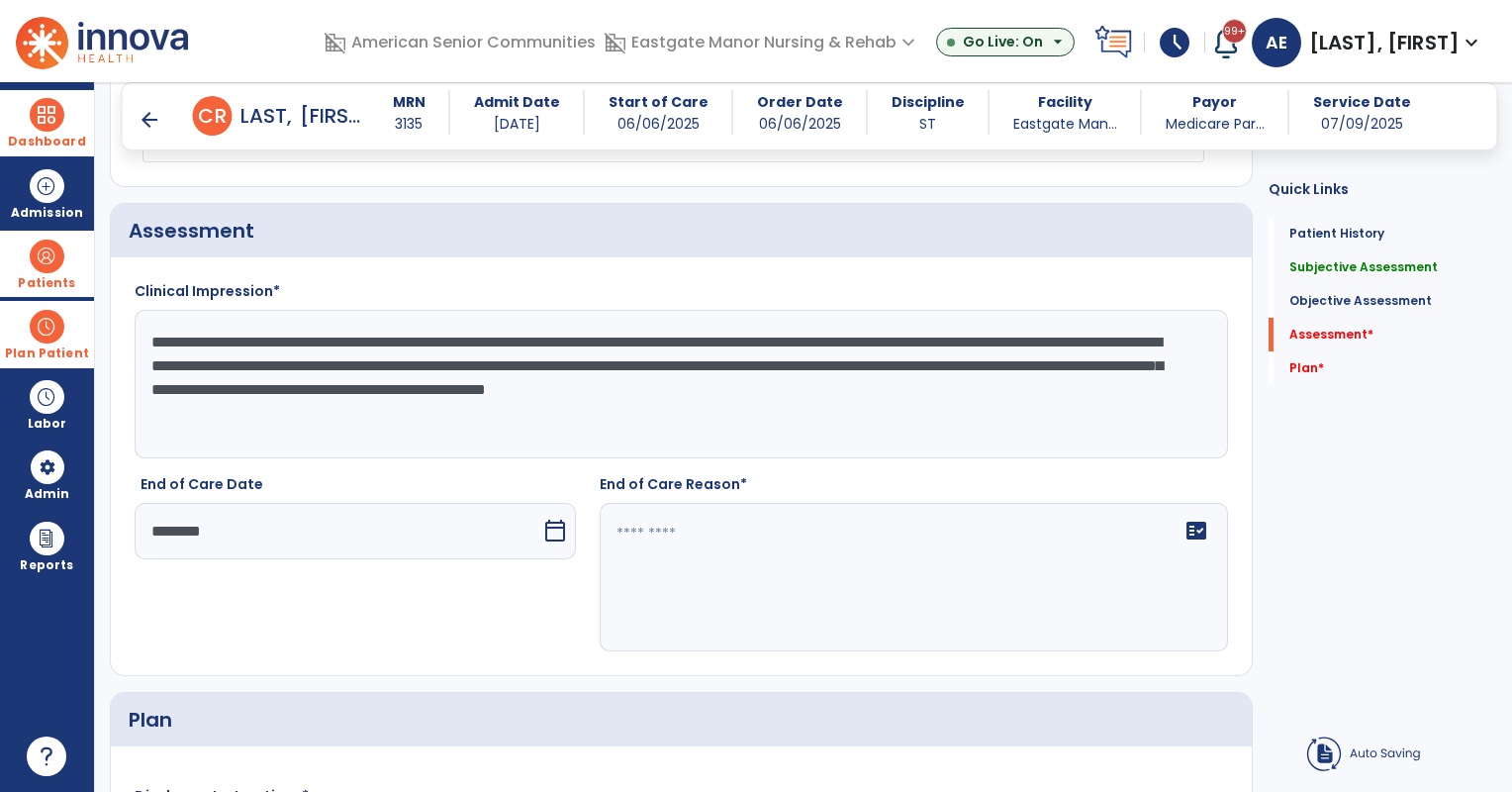 click on "fact_check" 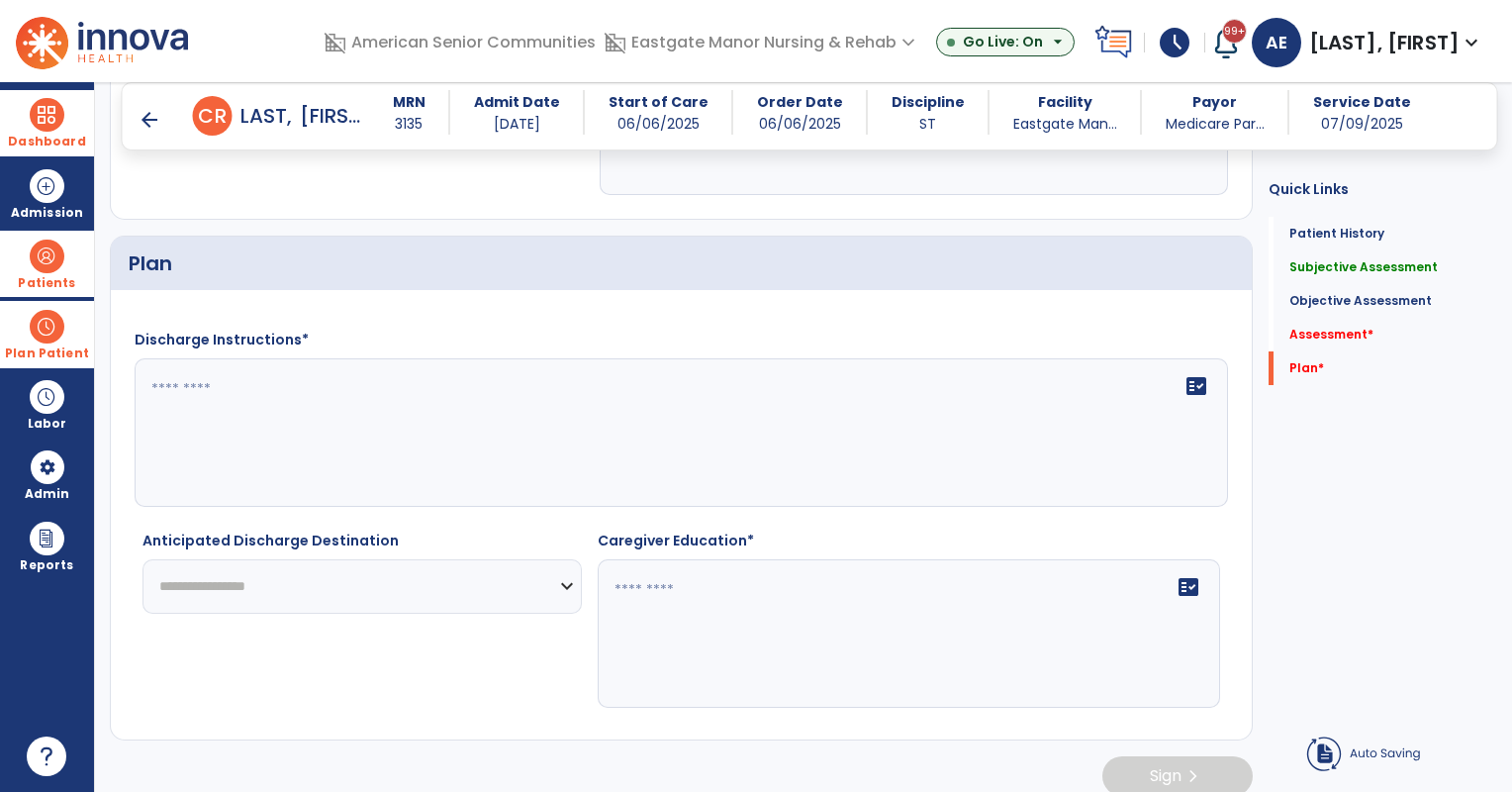 scroll, scrollTop: 2053, scrollLeft: 0, axis: vertical 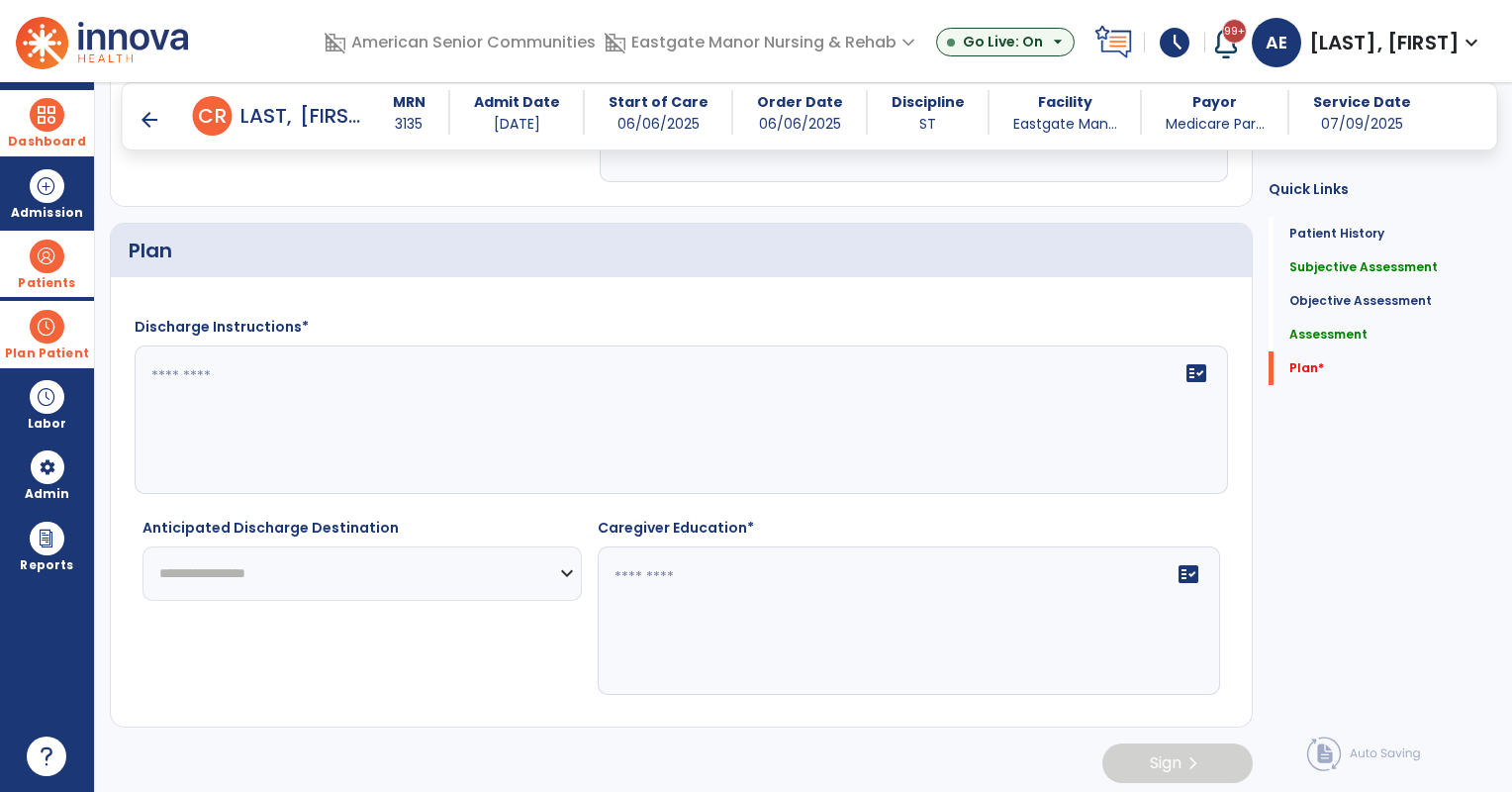 type on "**********" 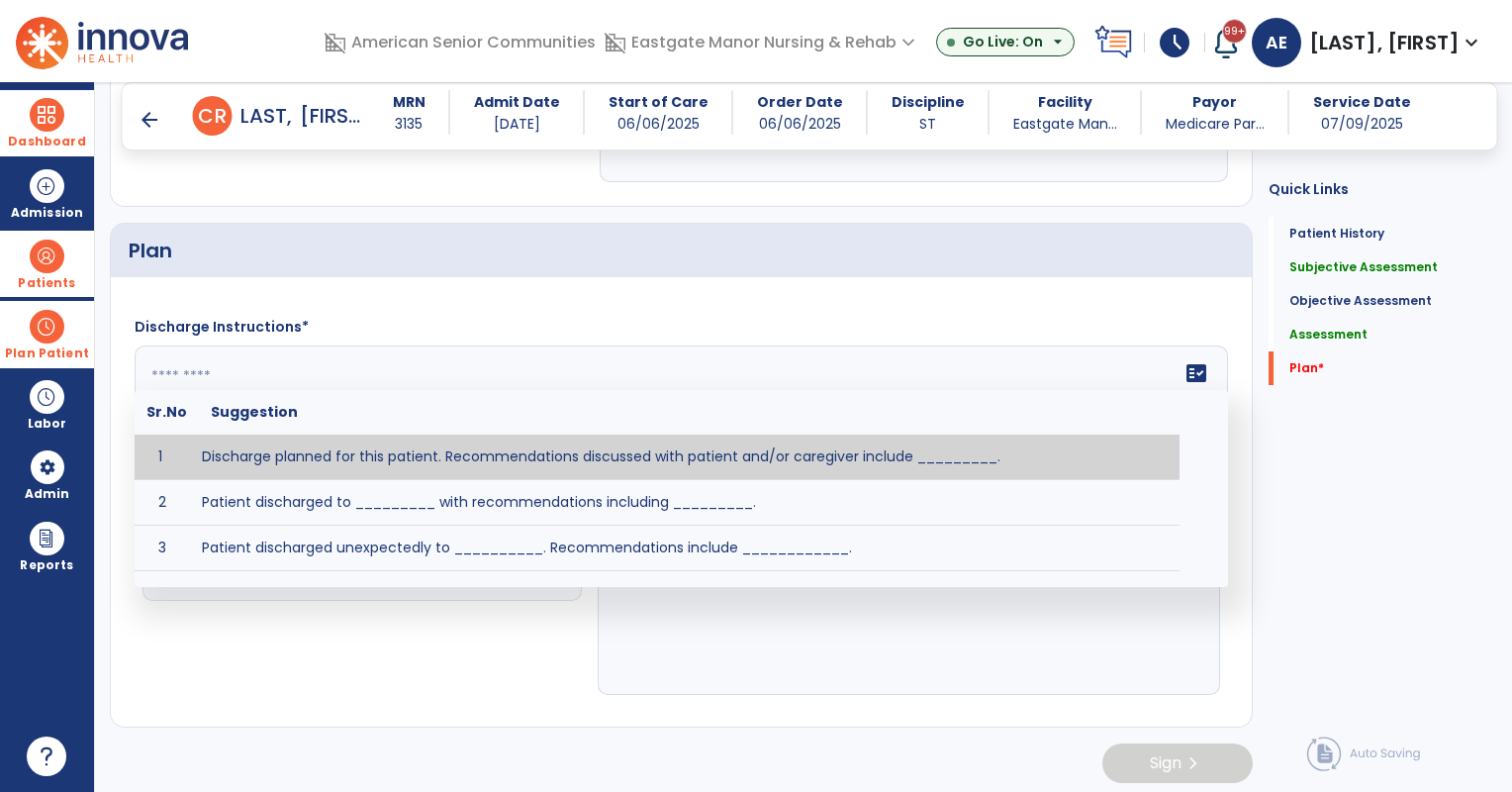 click on "fact_check  Sr.No Suggestion 1 Discharge planned for this patient. Recommendations discussed with patient and/or caregiver include _________. 2 Patient discharged to _________ with recommendations including _________. 3 Patient discharged unexpectedly to __________. Recommendations include ____________." 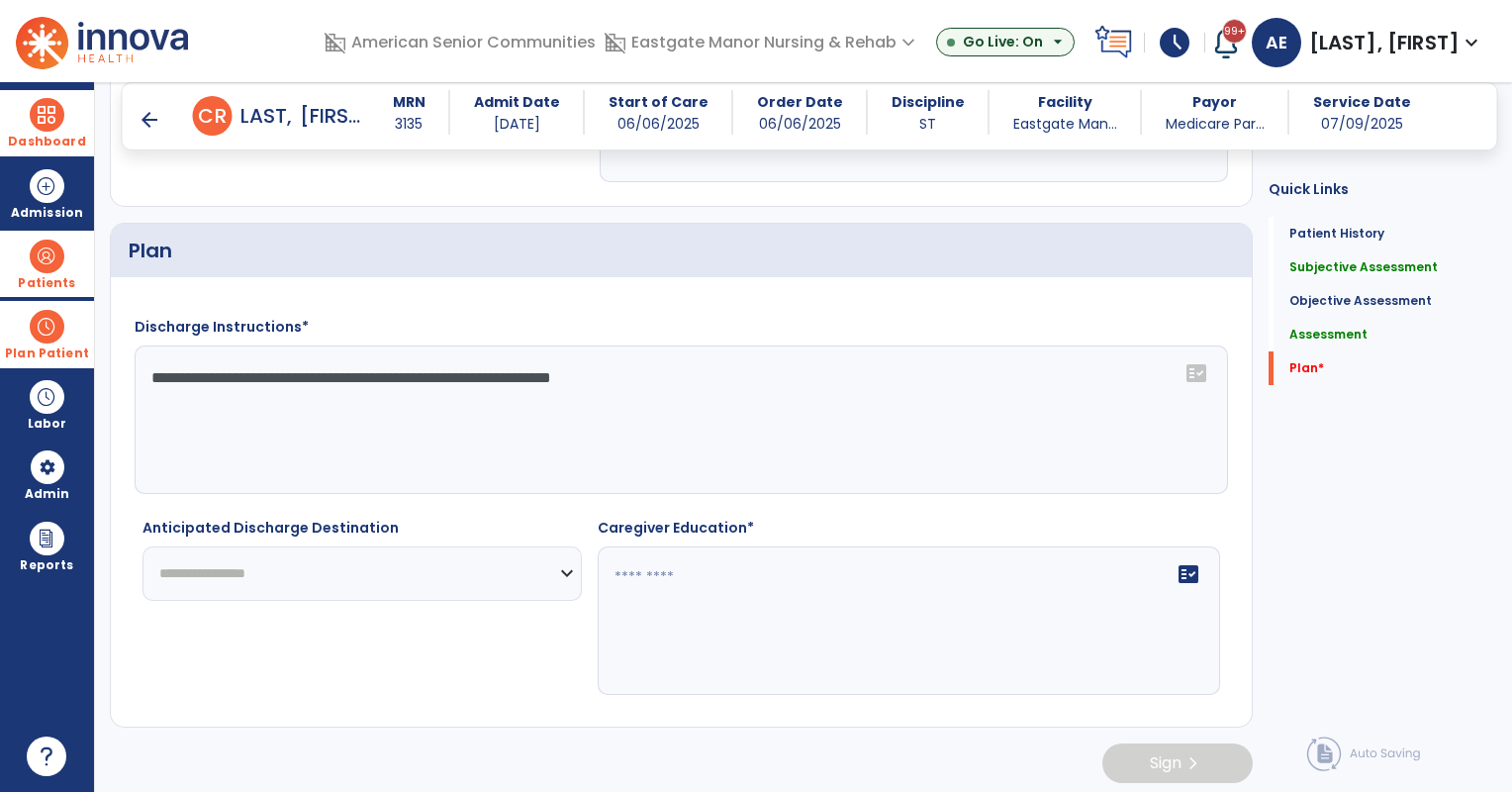type on "**********" 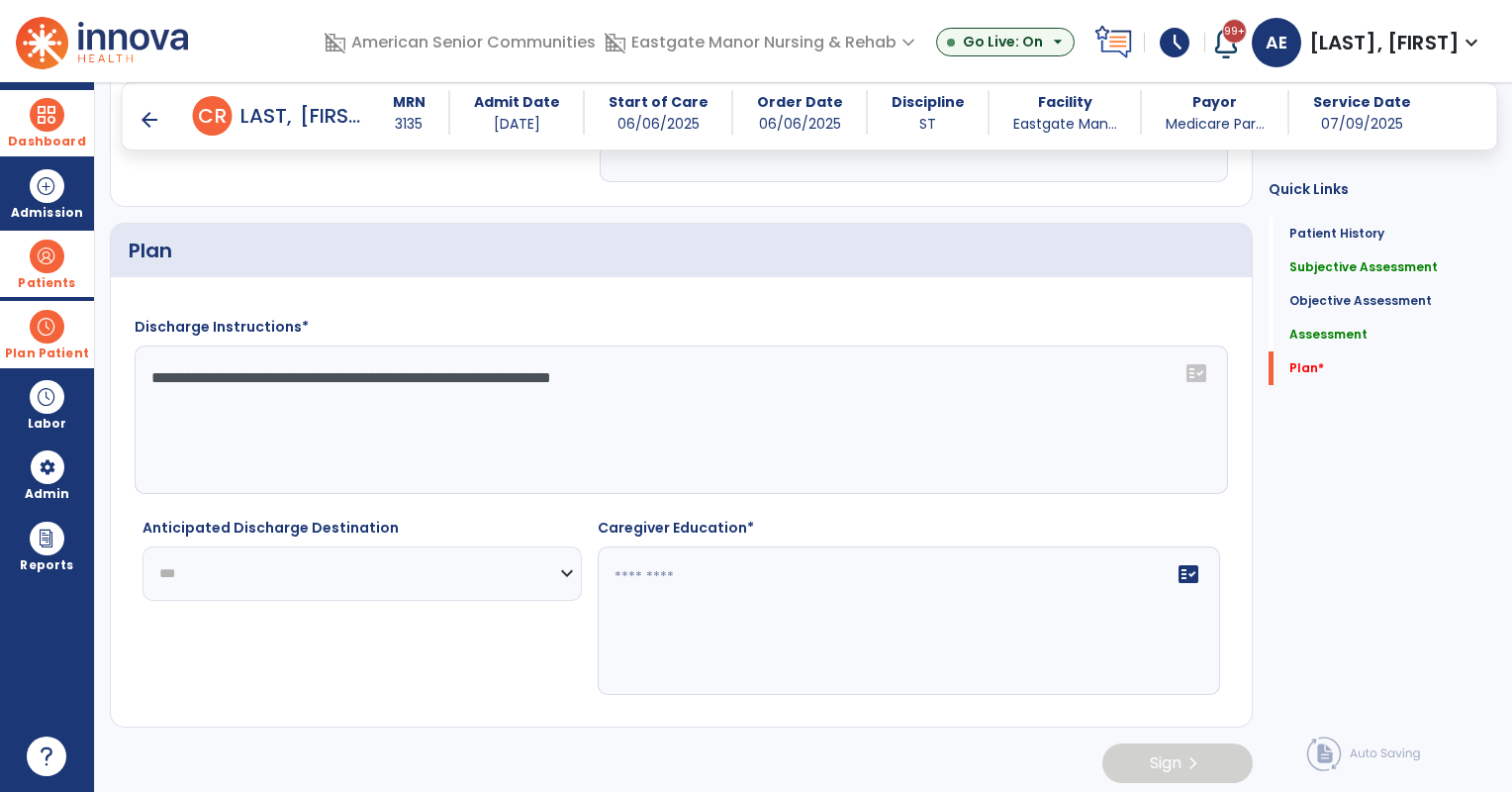 click on "**********" 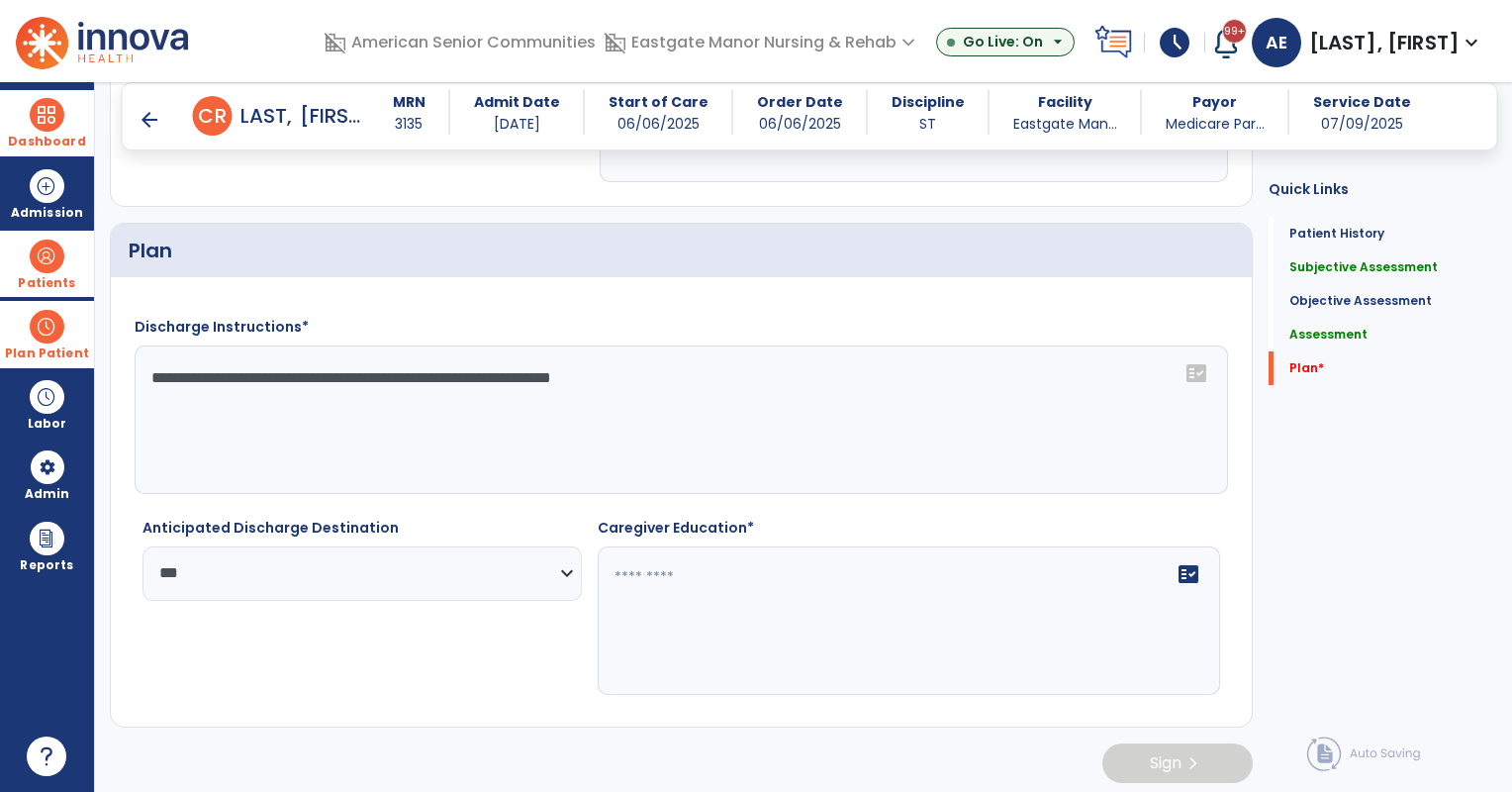 click 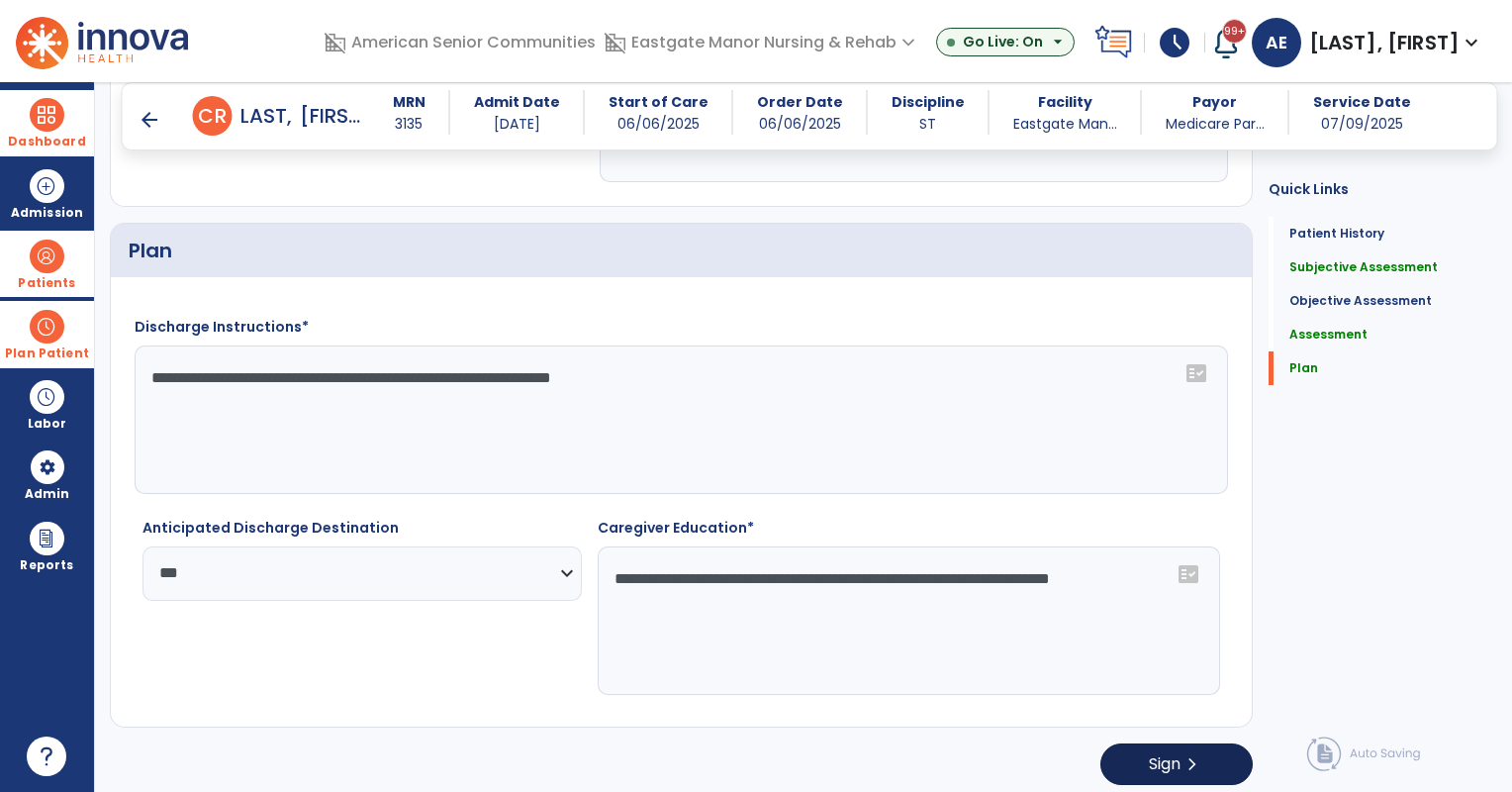 type on "**********" 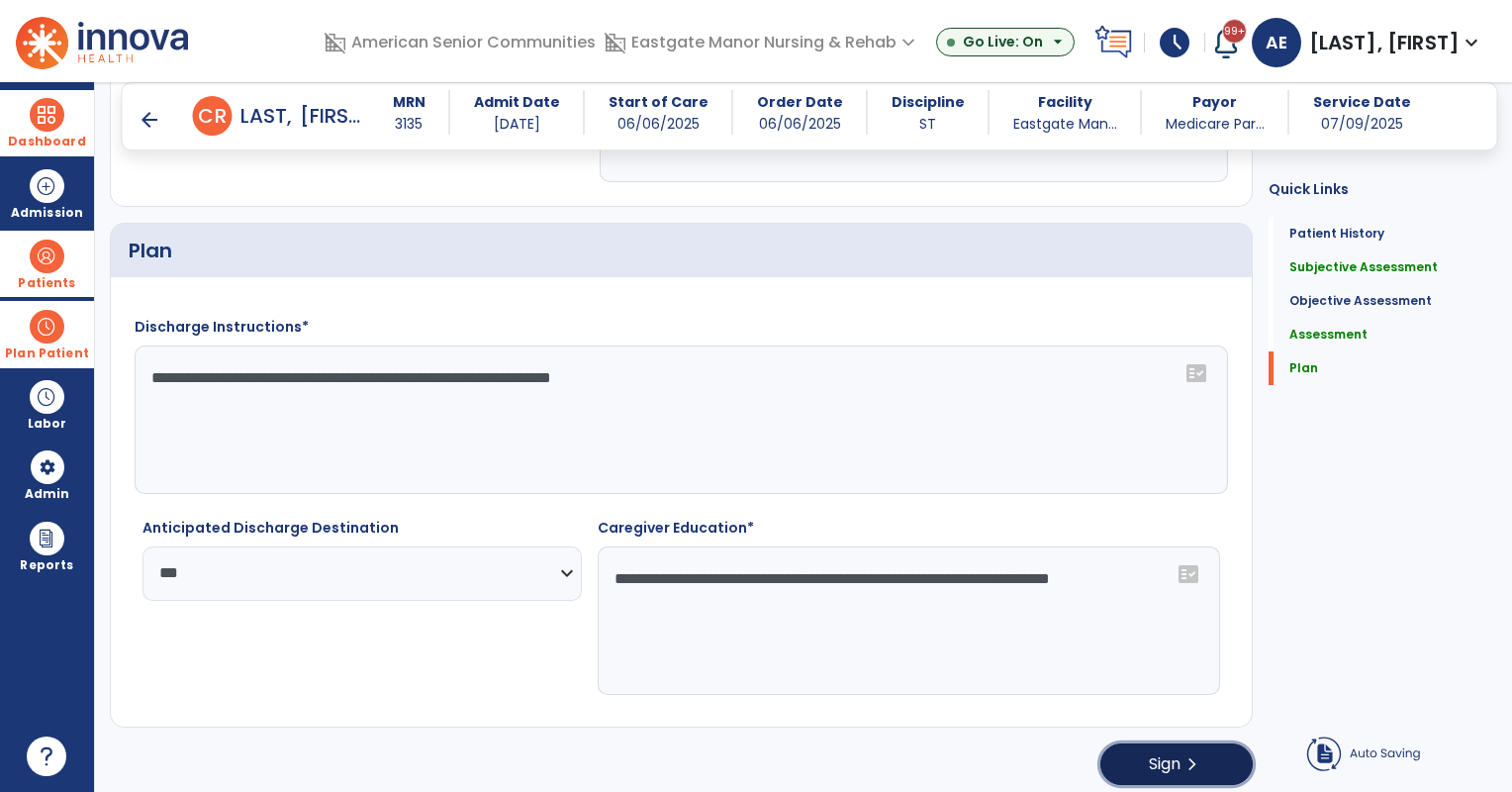 click on "Sign" 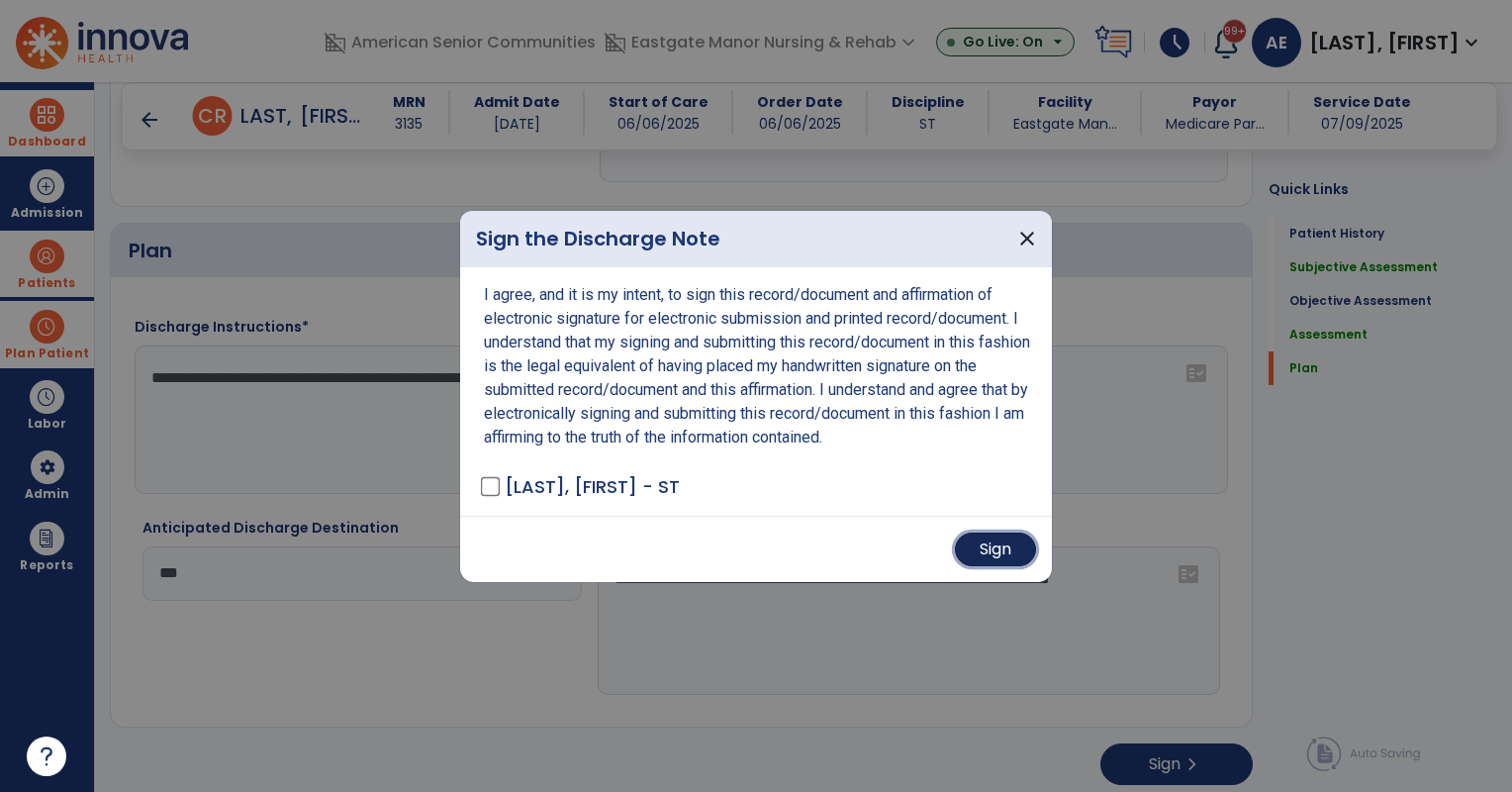 click on "Sign" at bounding box center (995, 549) 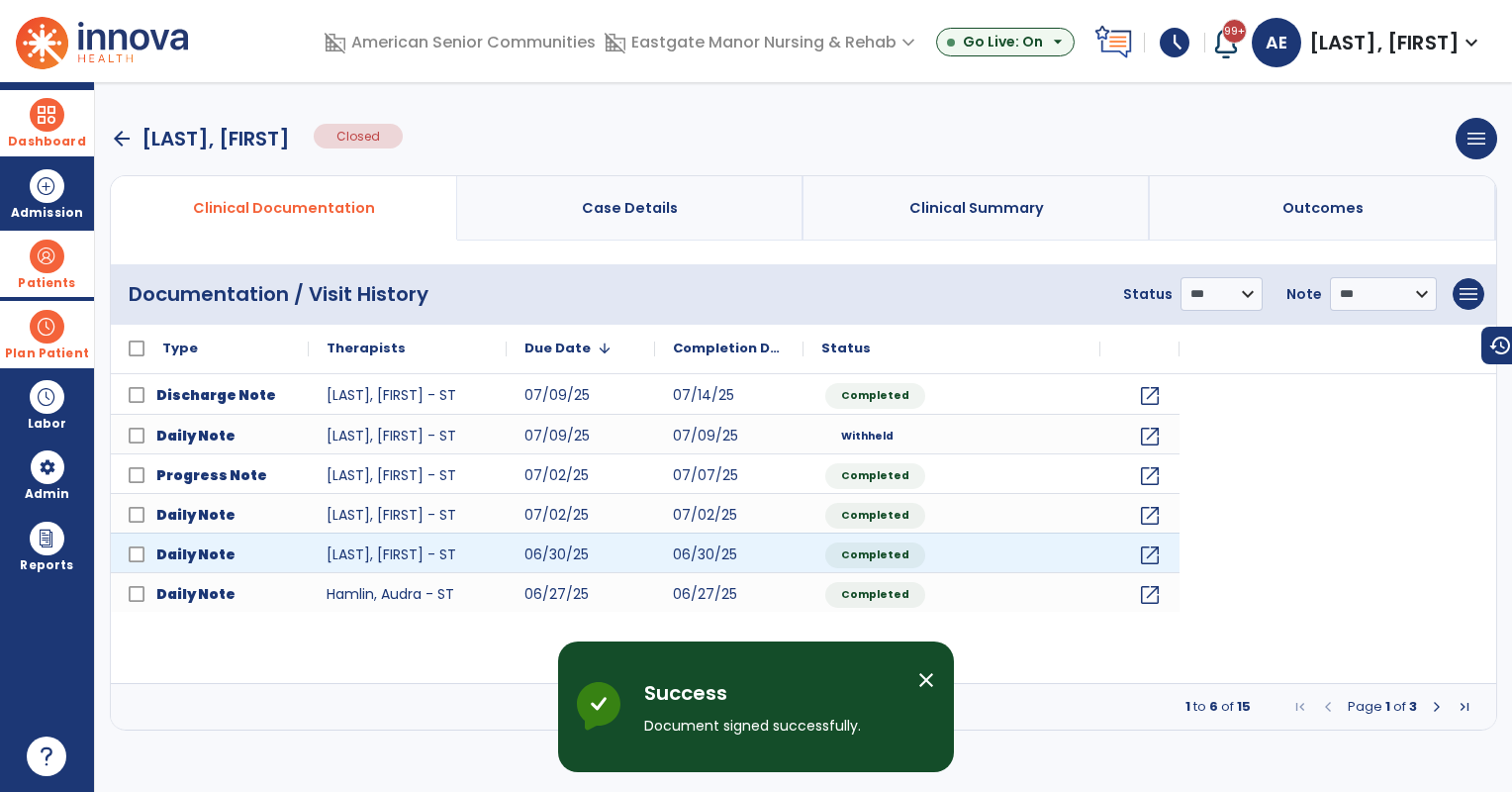 scroll, scrollTop: 0, scrollLeft: 0, axis: both 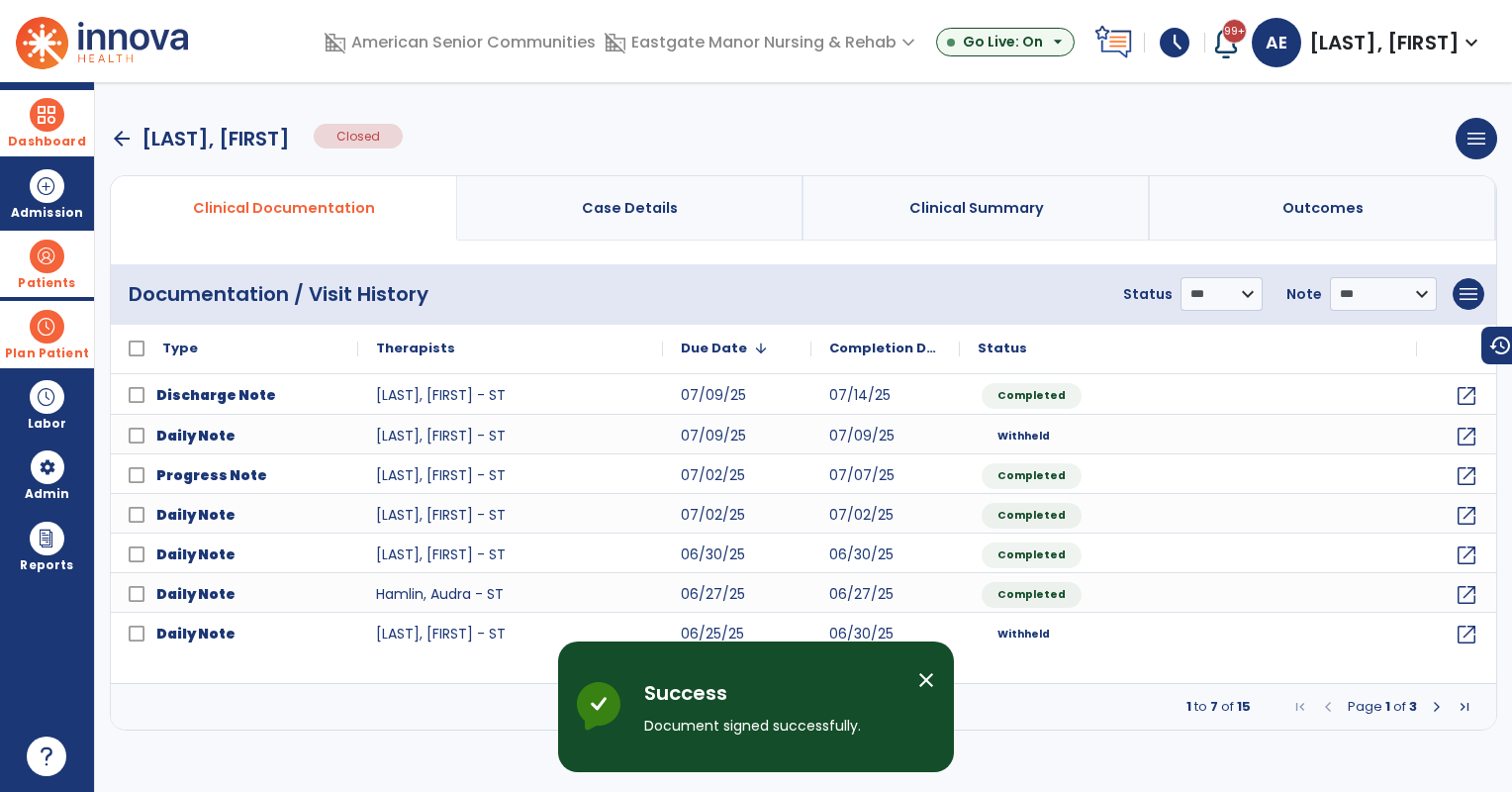 click at bounding box center [47, 115] 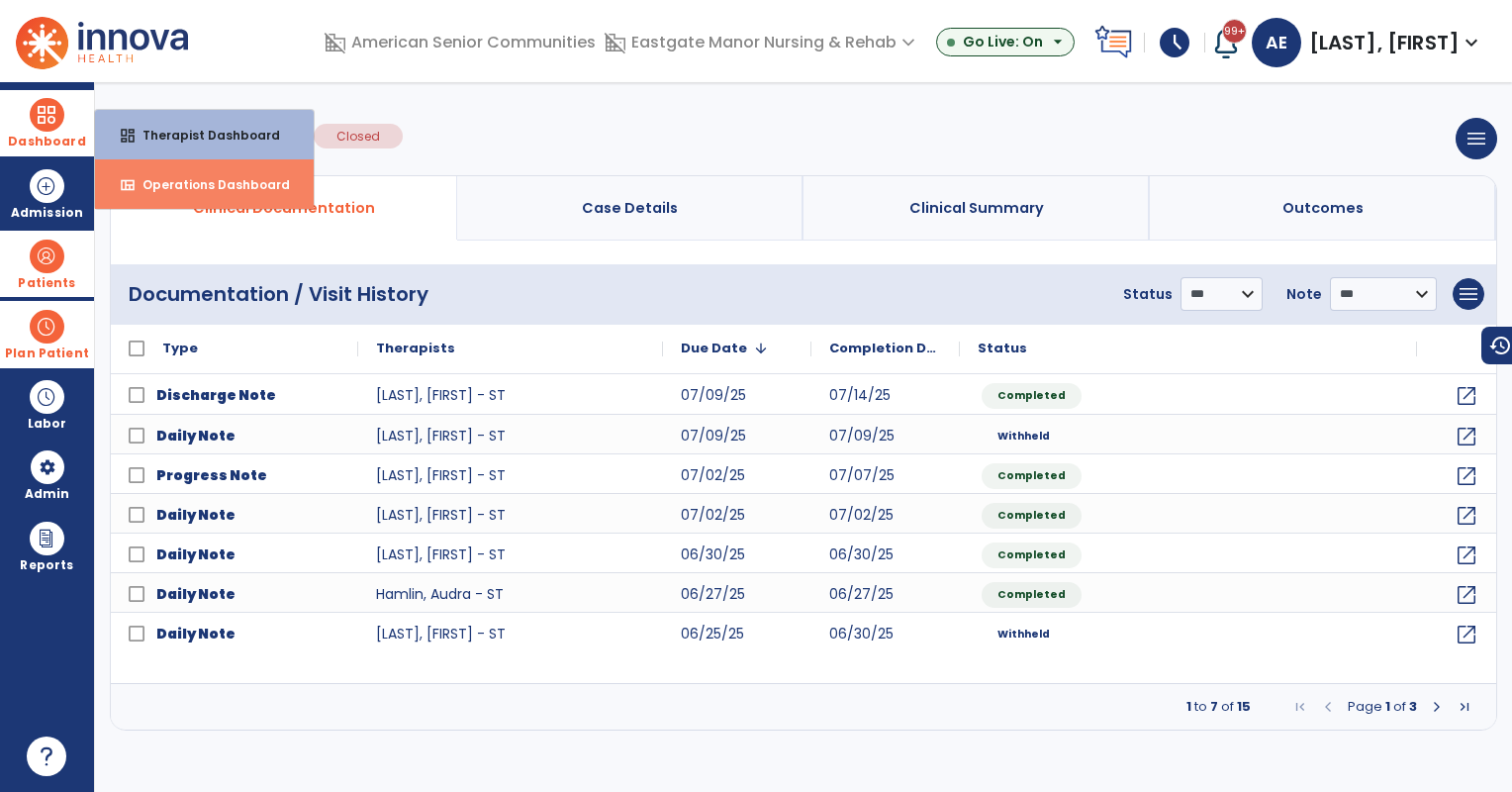click on "view_quilt  Operations Dashboard" at bounding box center [204, 184] 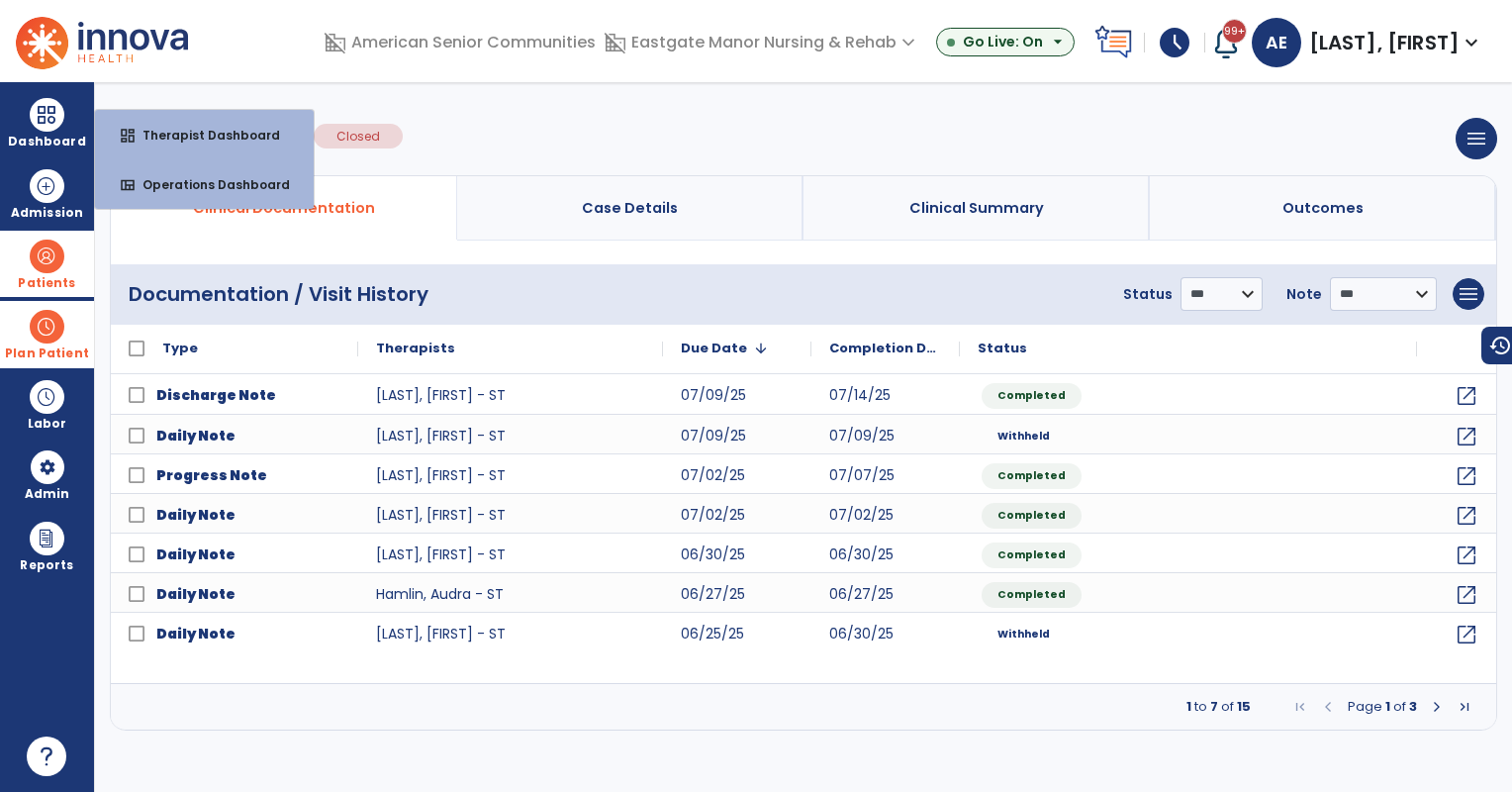 select on "***" 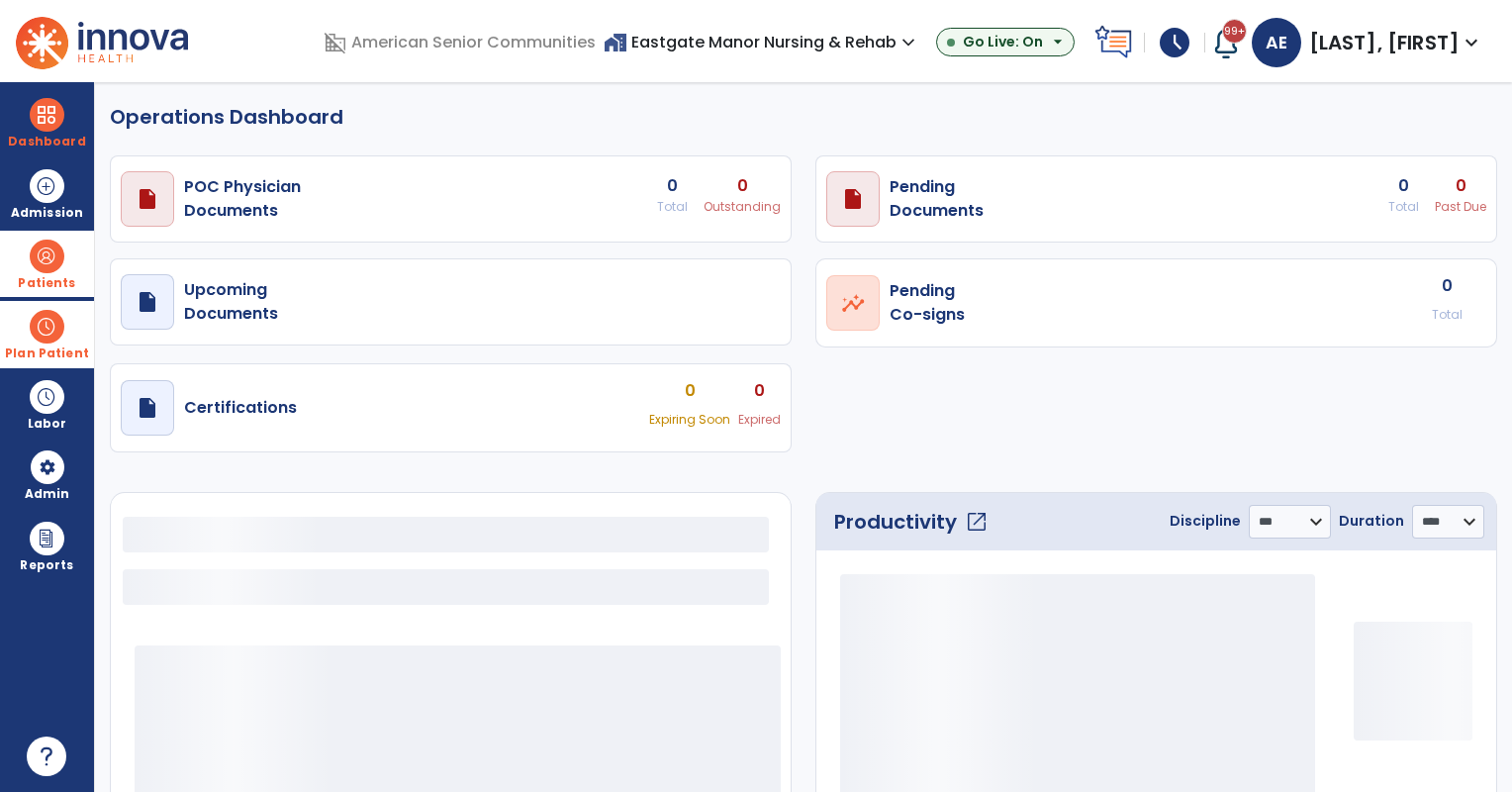 select on "***" 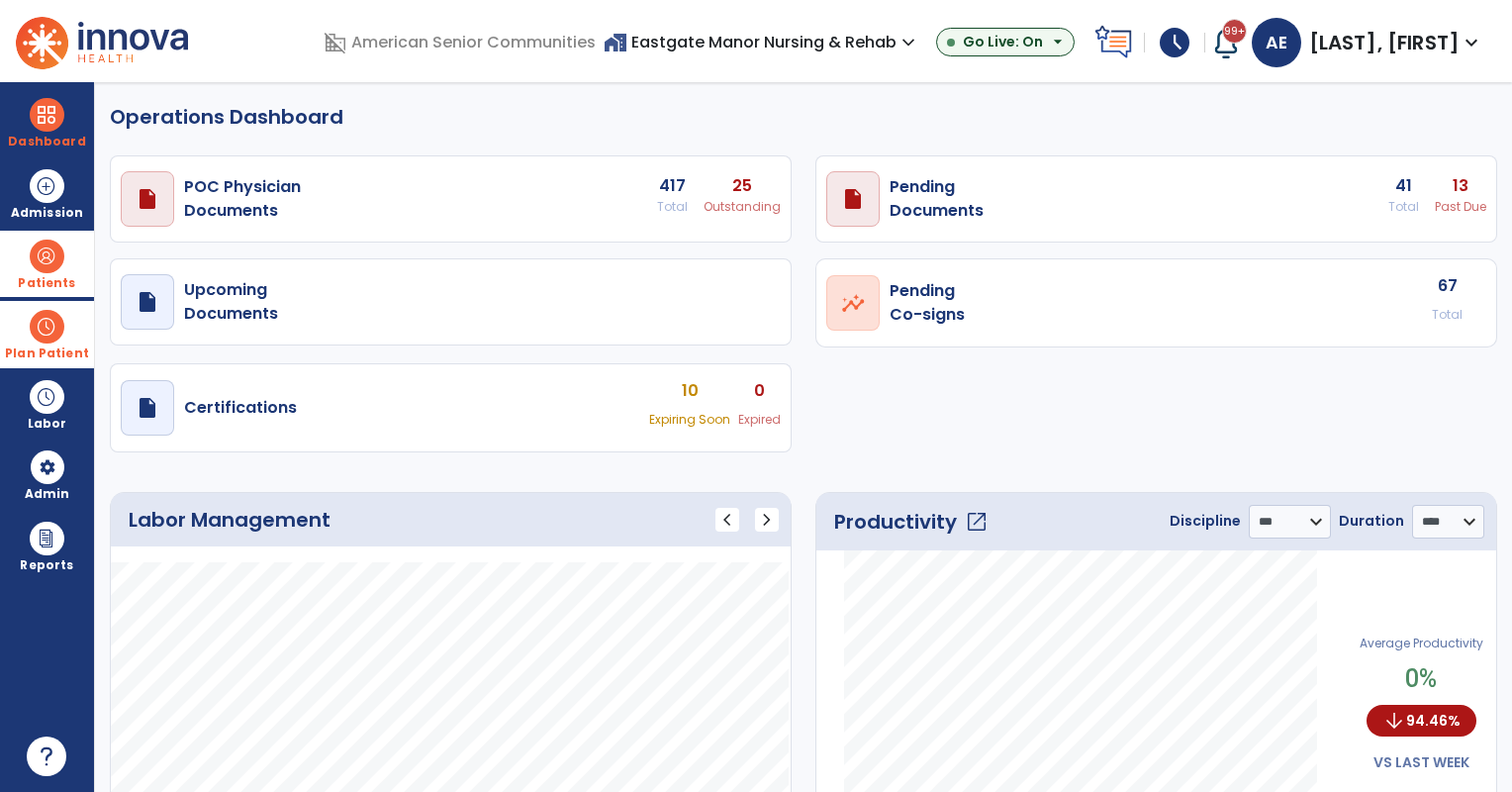 click on "draft   open_in_new  Pending   Documents 41 Total 13 Past Due" at bounding box center [450, 199] 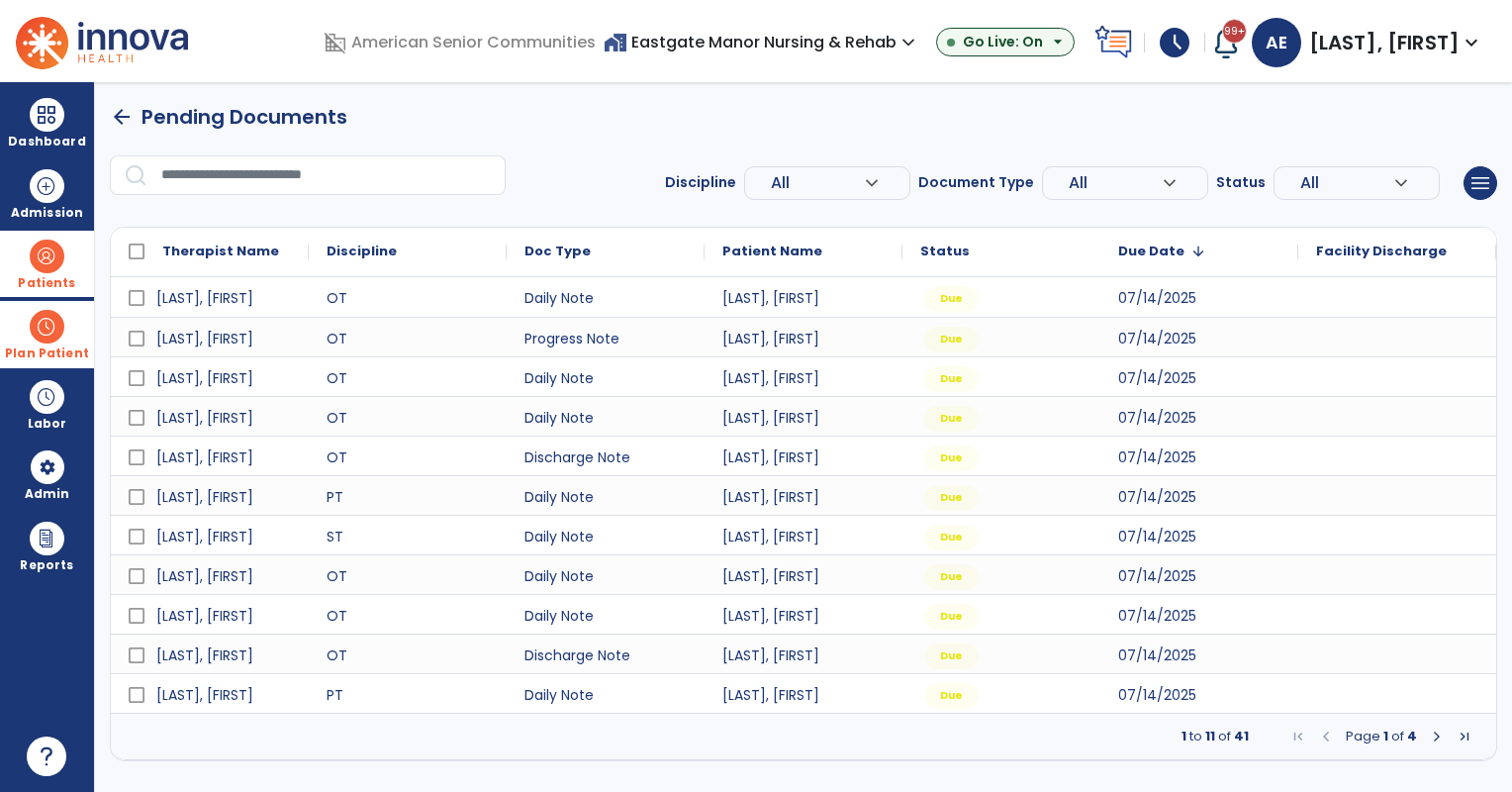 click on "All" at bounding box center [780, 182] 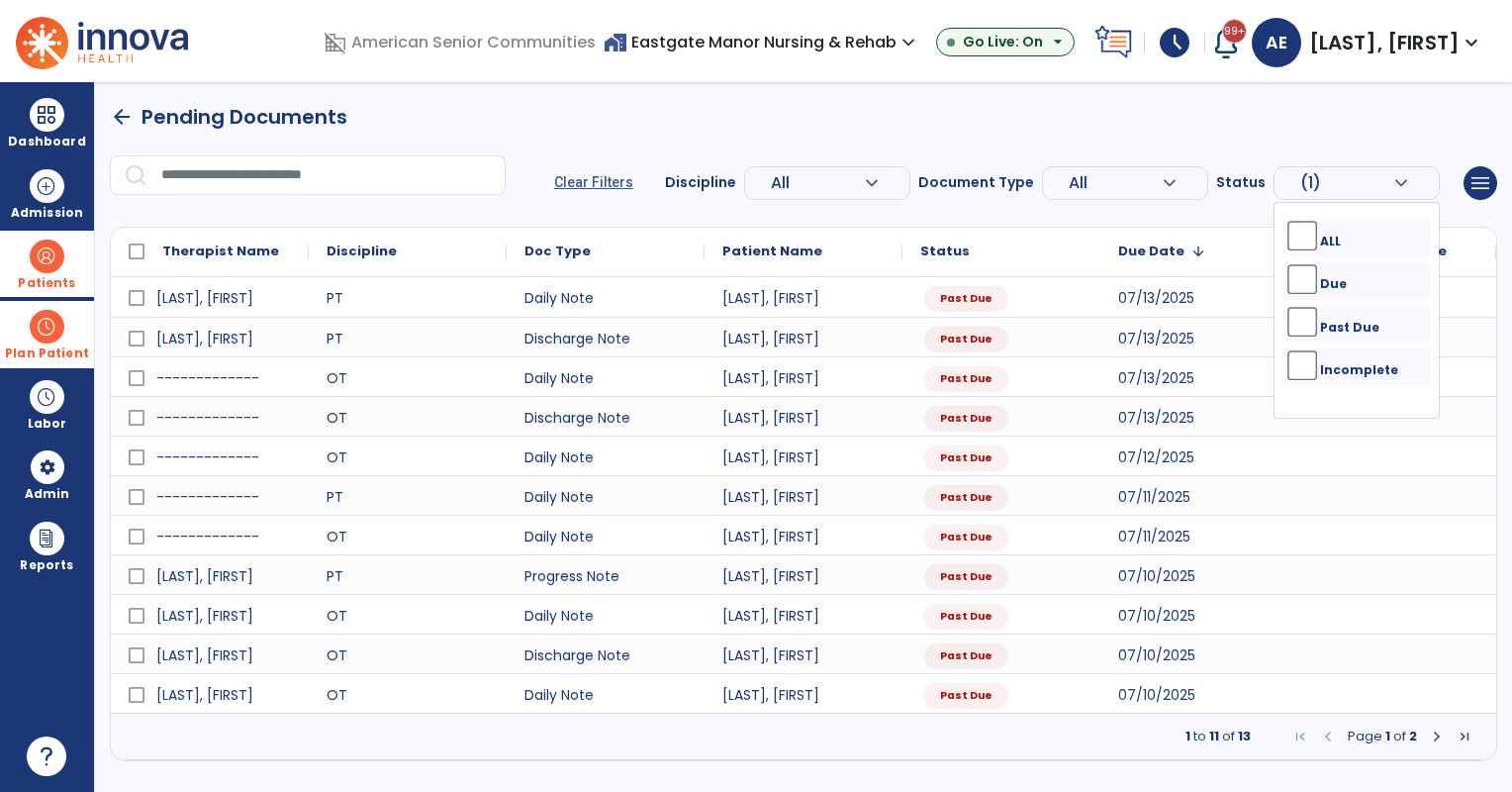click on "arrow_back   Pending Documents" at bounding box center (803, 117) 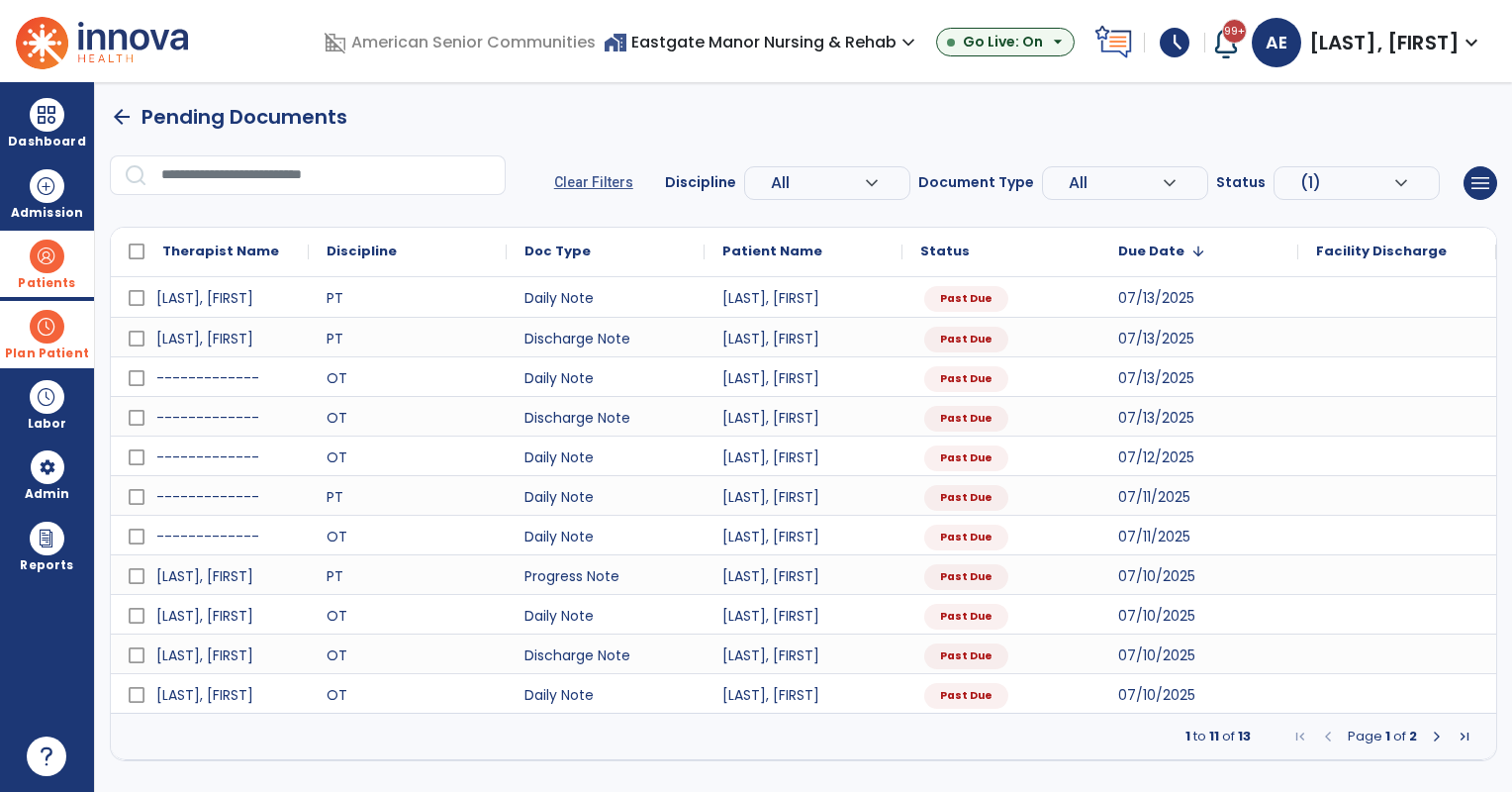 drag, startPoint x: 51, startPoint y: 266, endPoint x: 87, endPoint y: 249, distance: 39.812058 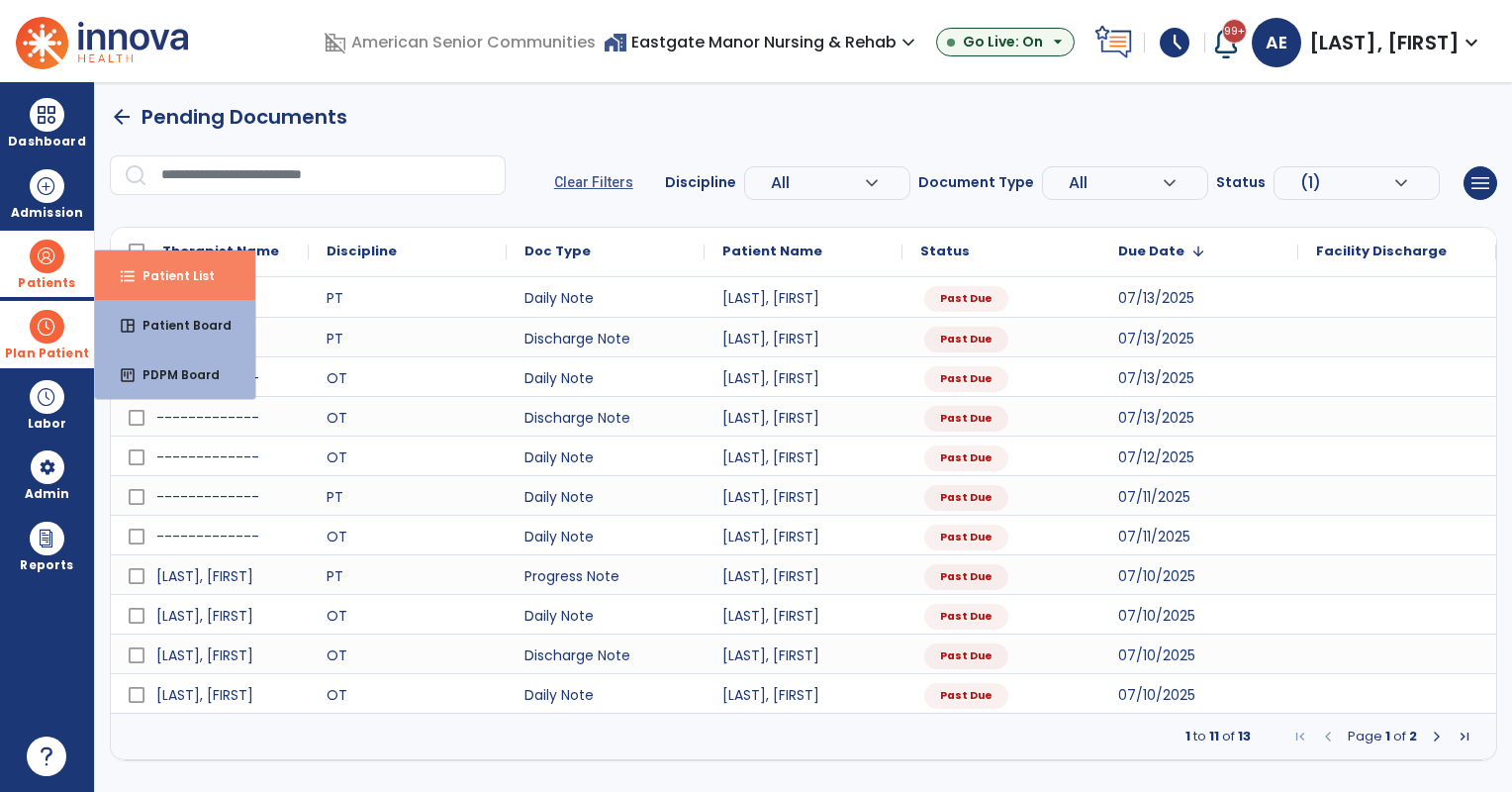 click on "format_list_bulleted  Patient List" at bounding box center (175, 275) 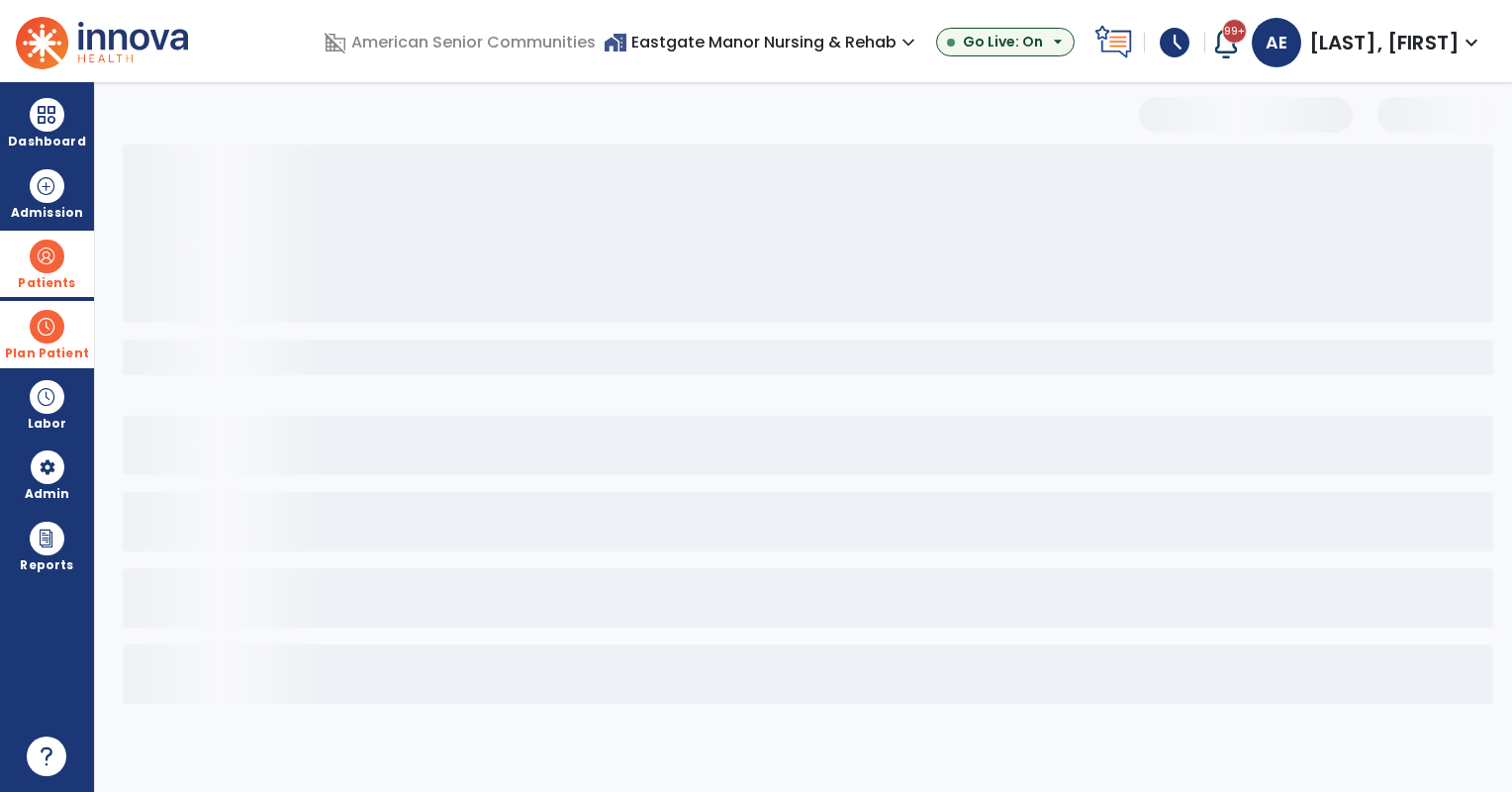 select on "***" 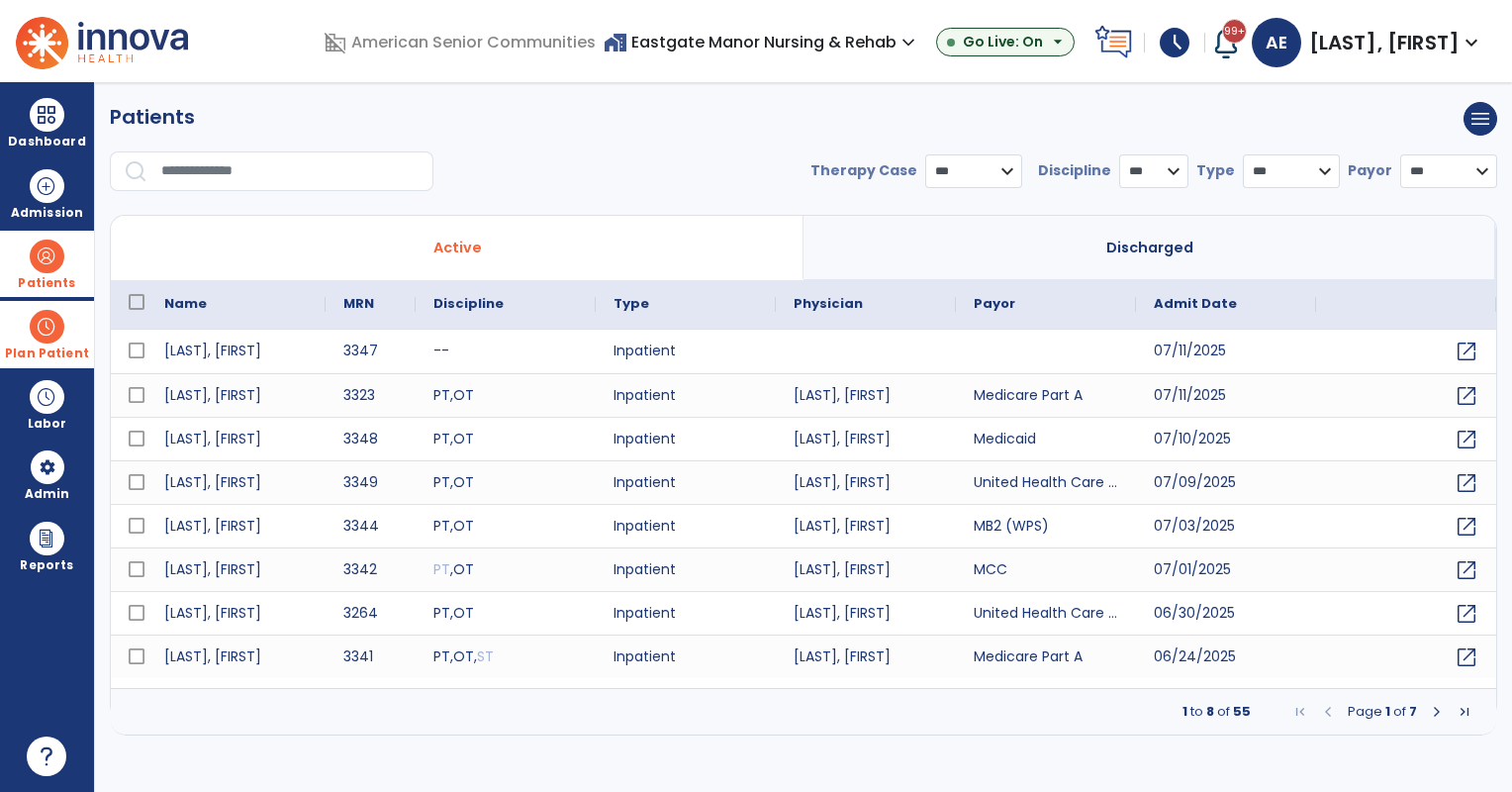 click at bounding box center (47, 327) 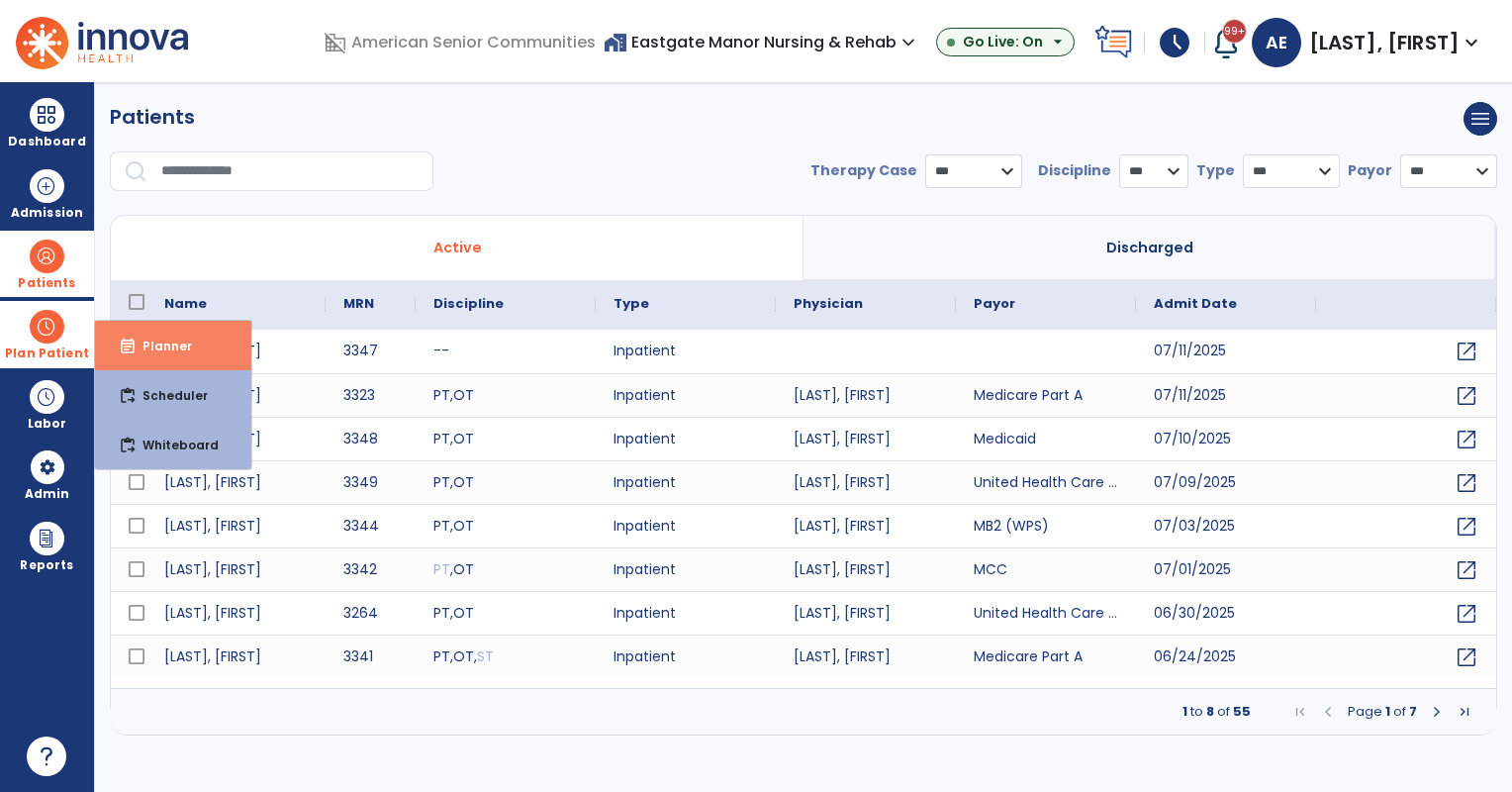 click on "Planner" at bounding box center (159, 346) 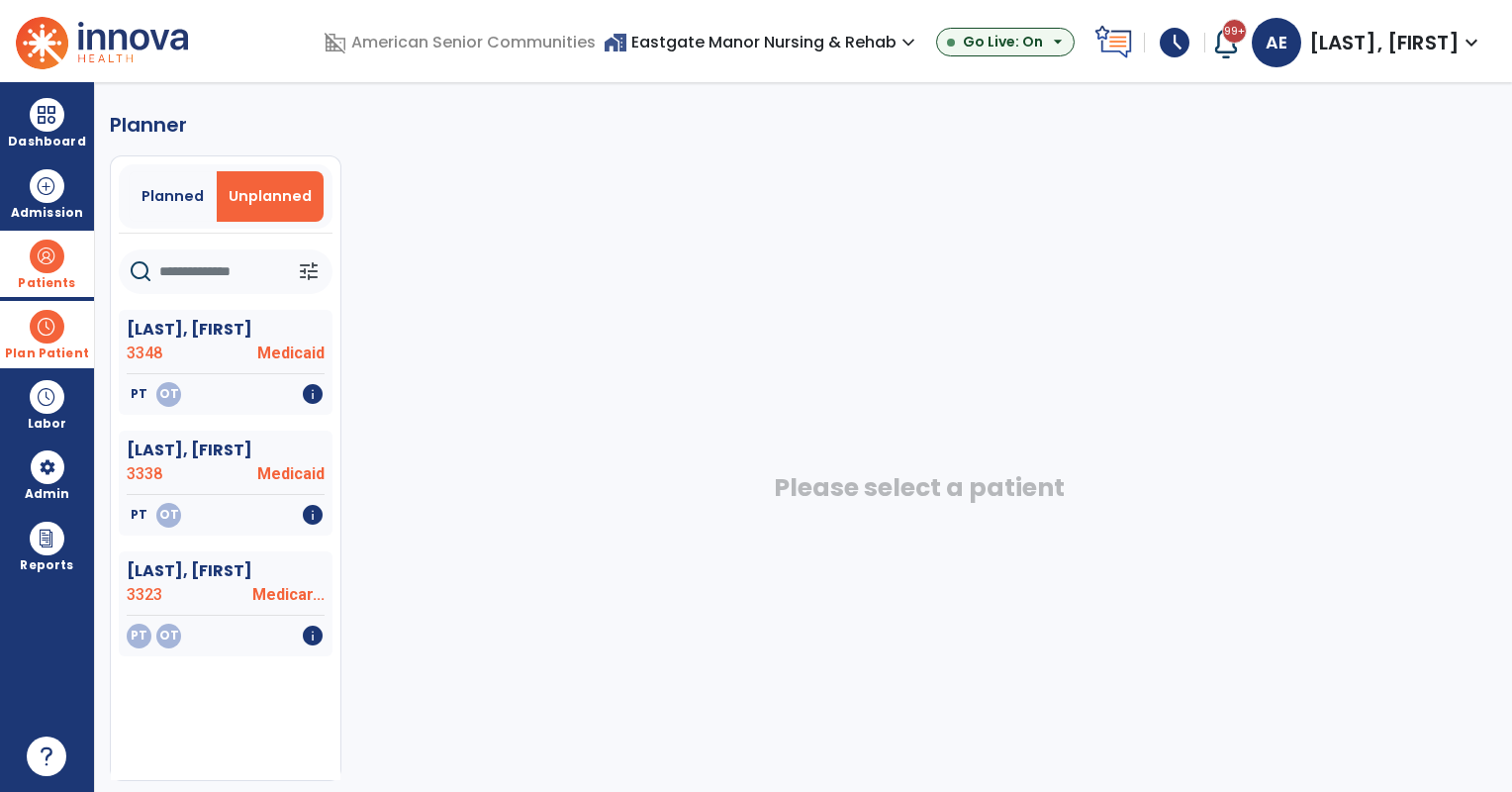 click 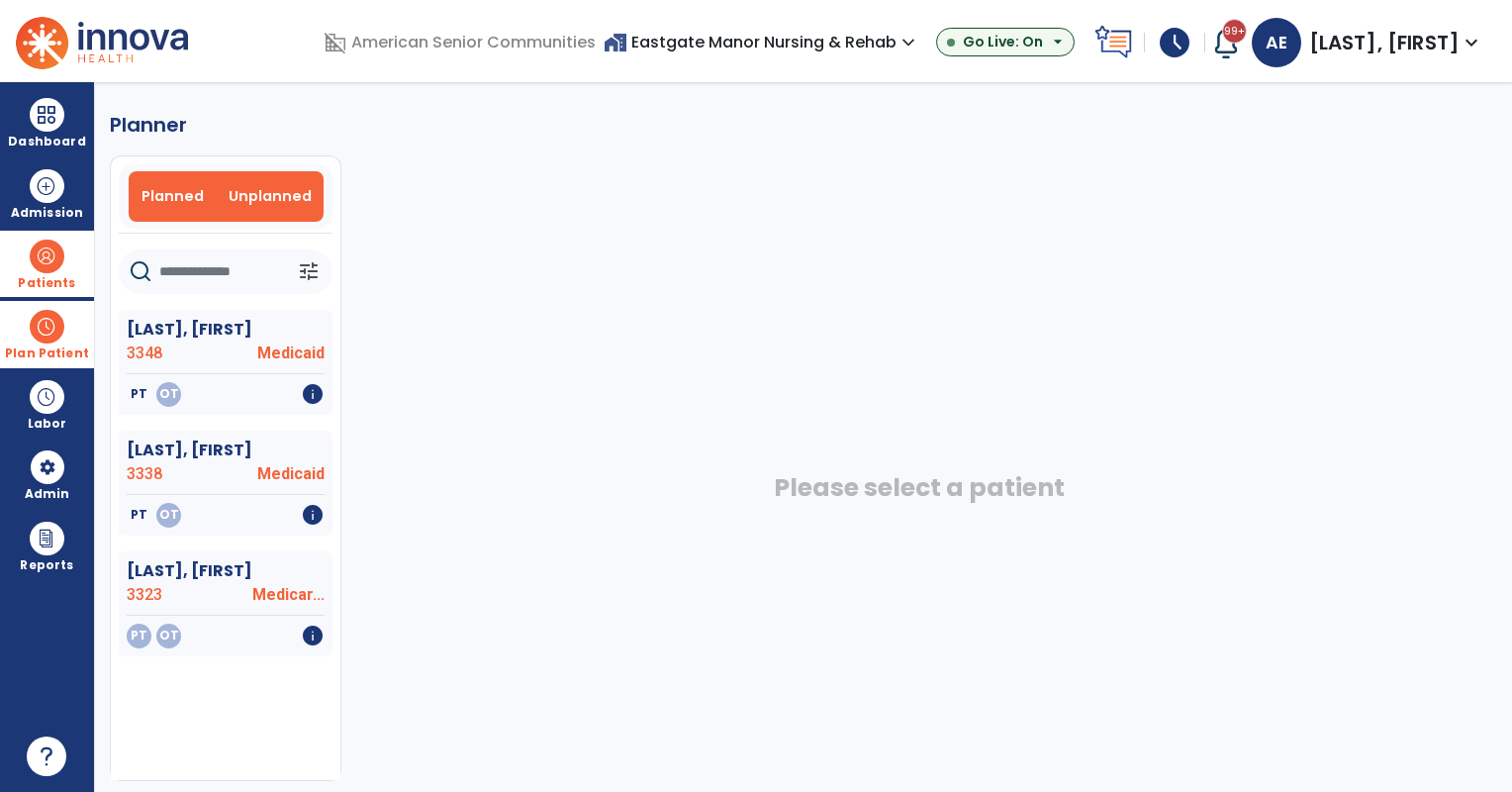 click on "Planned" at bounding box center [172, 196] 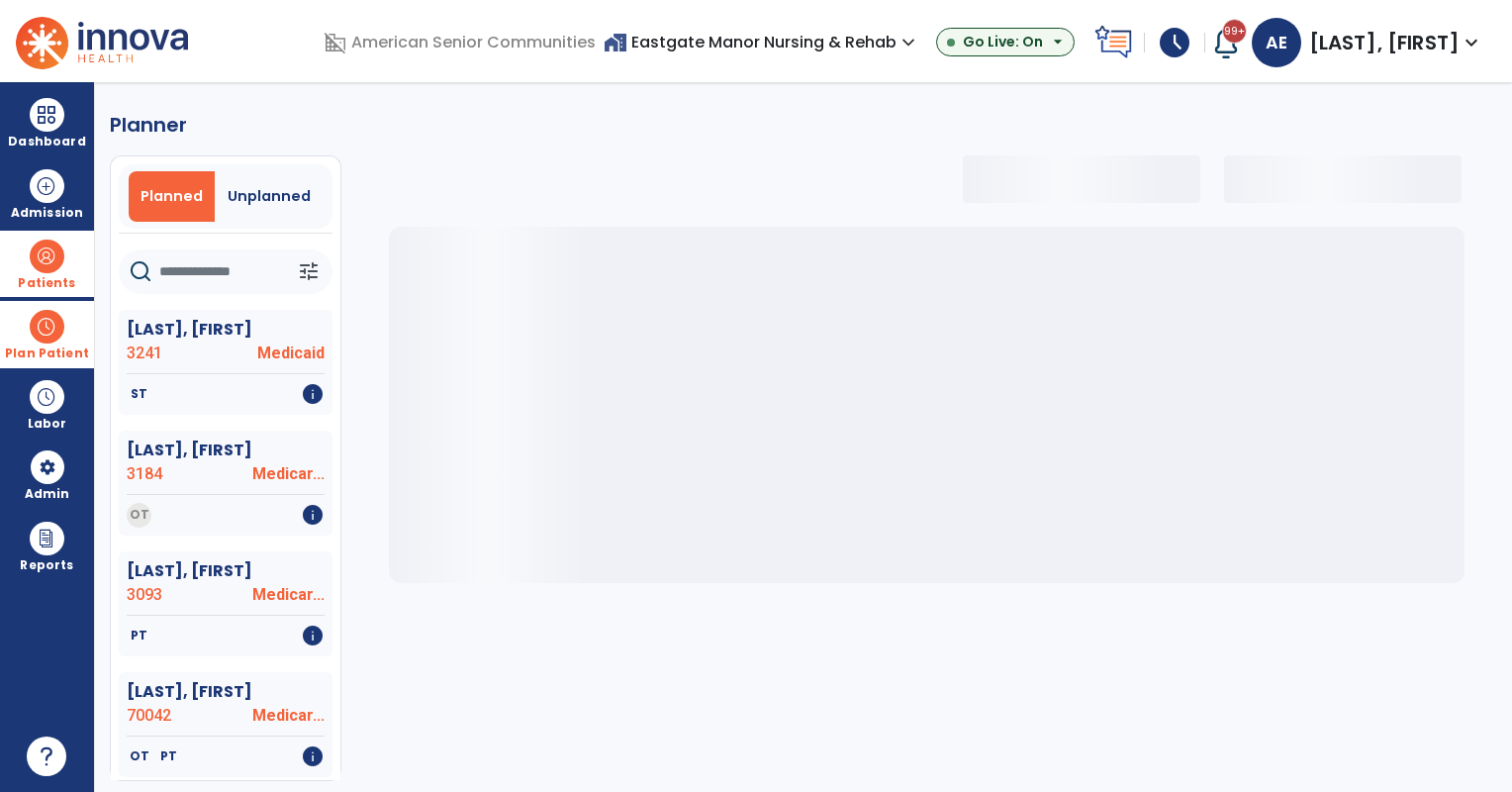 click 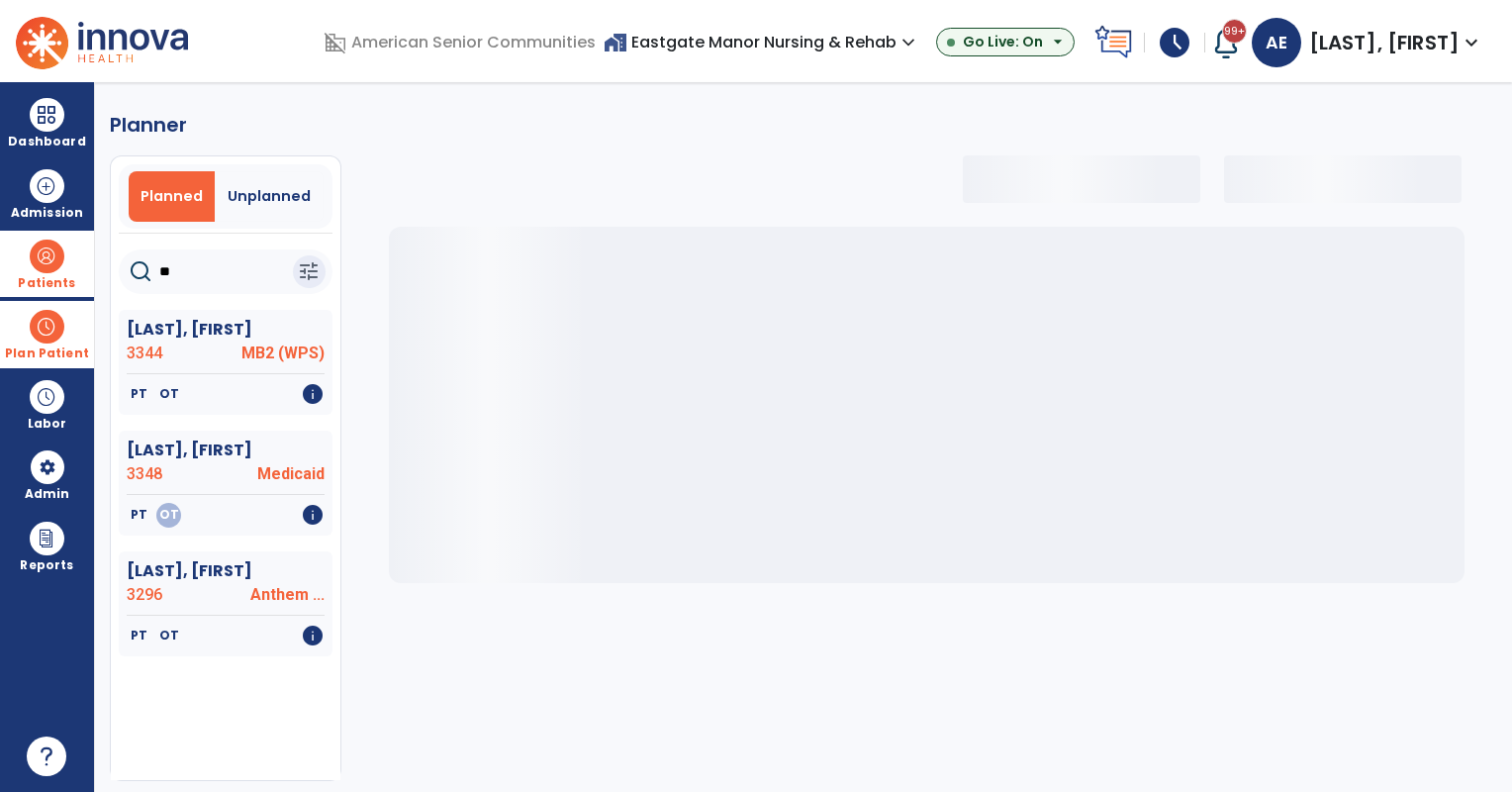 type on "***" 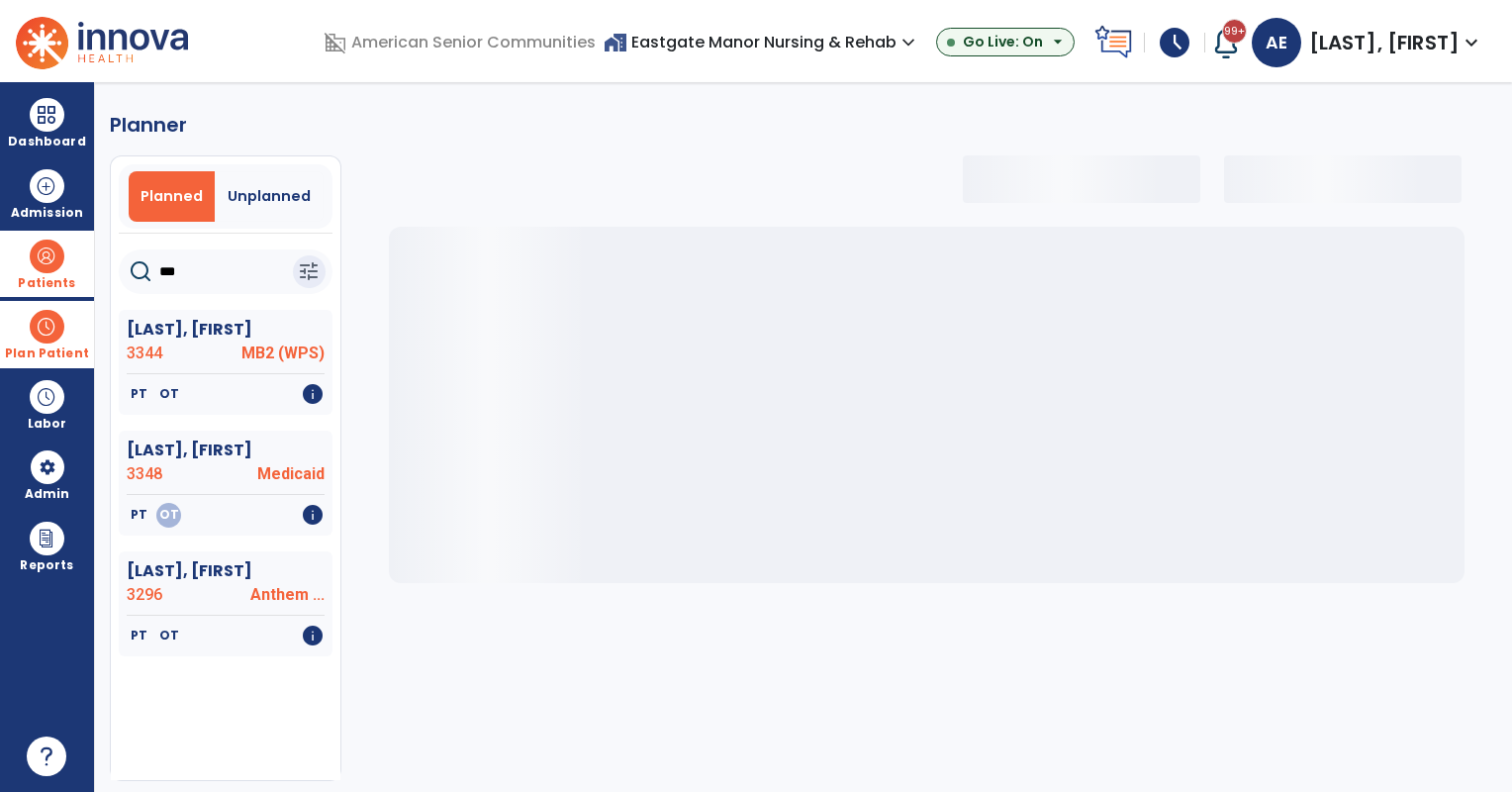 select on "***" 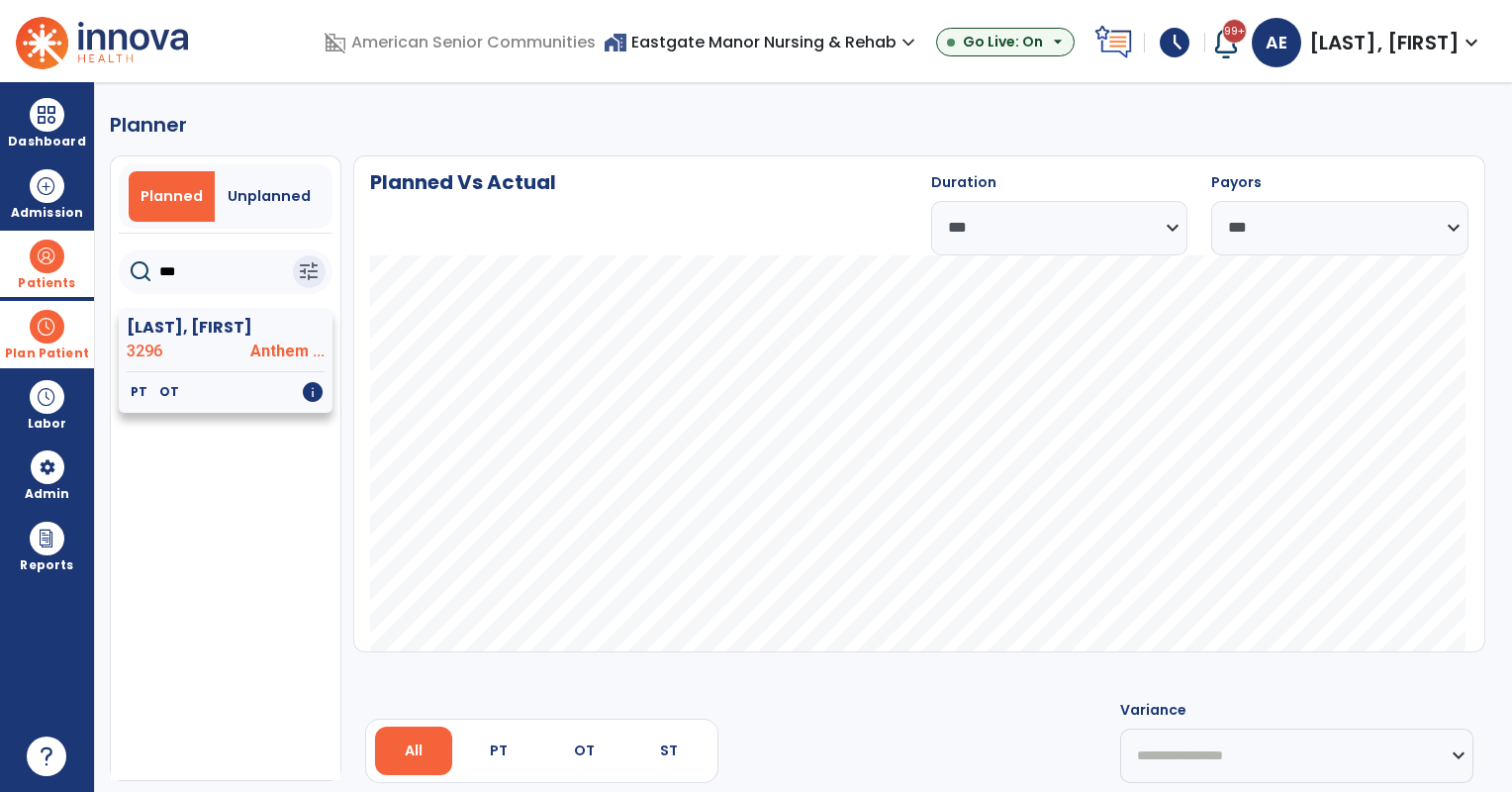 type on "***" 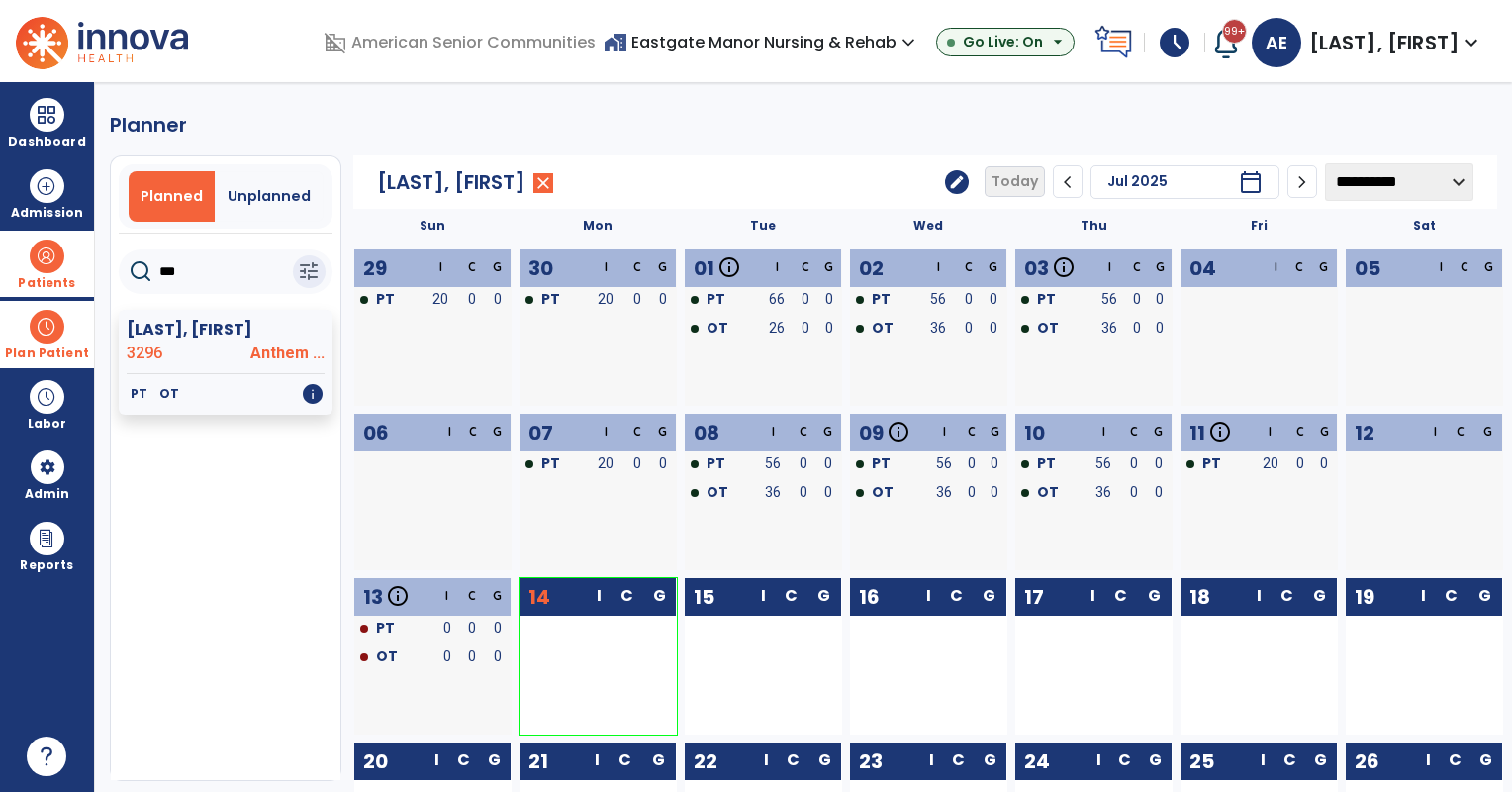 click on "edit" 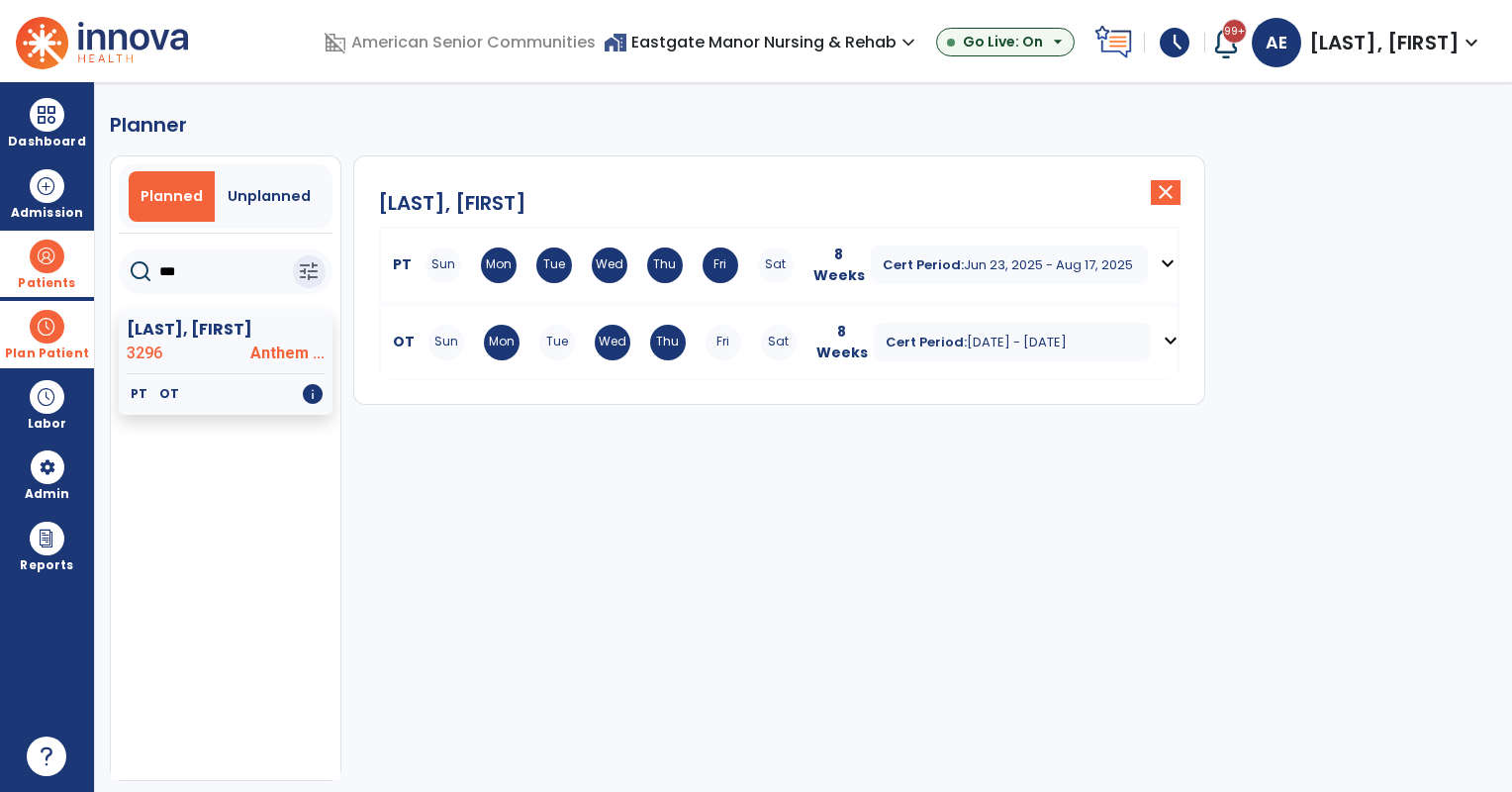 click on "Fri" at bounding box center (720, 265) 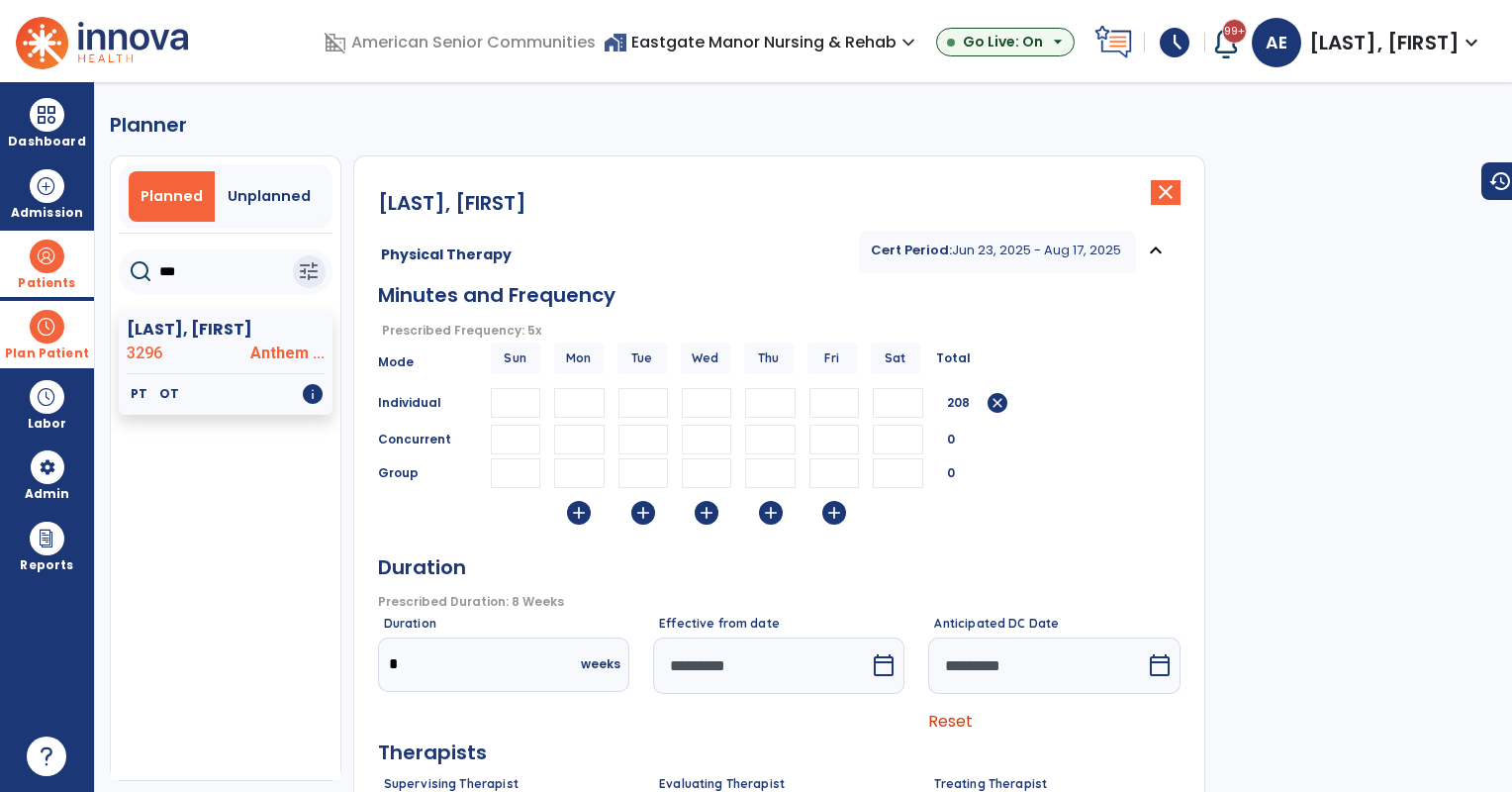 click on "Reset" at bounding box center [950, 721] 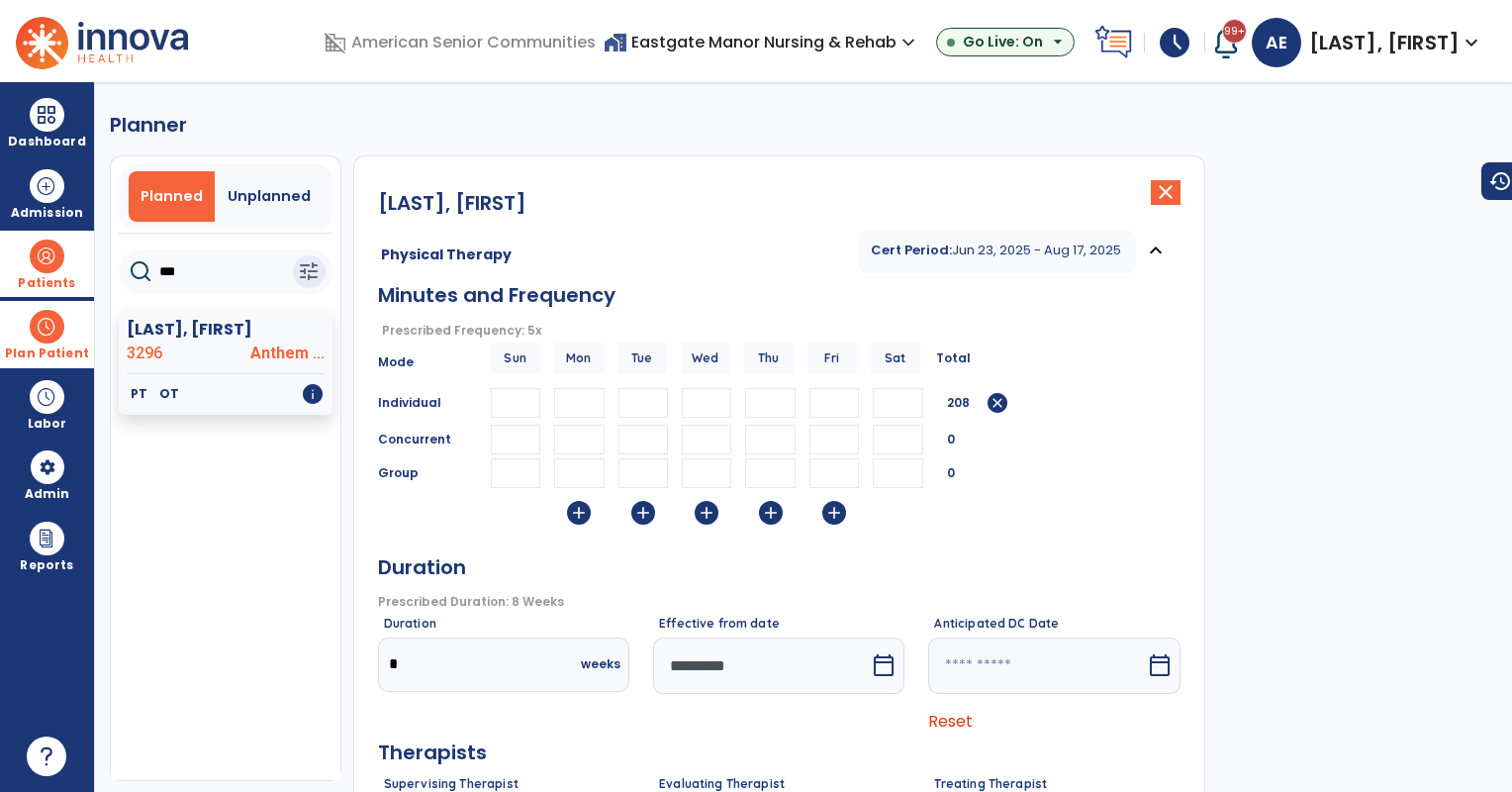 click on "calendar_today" at bounding box center [884, 665] 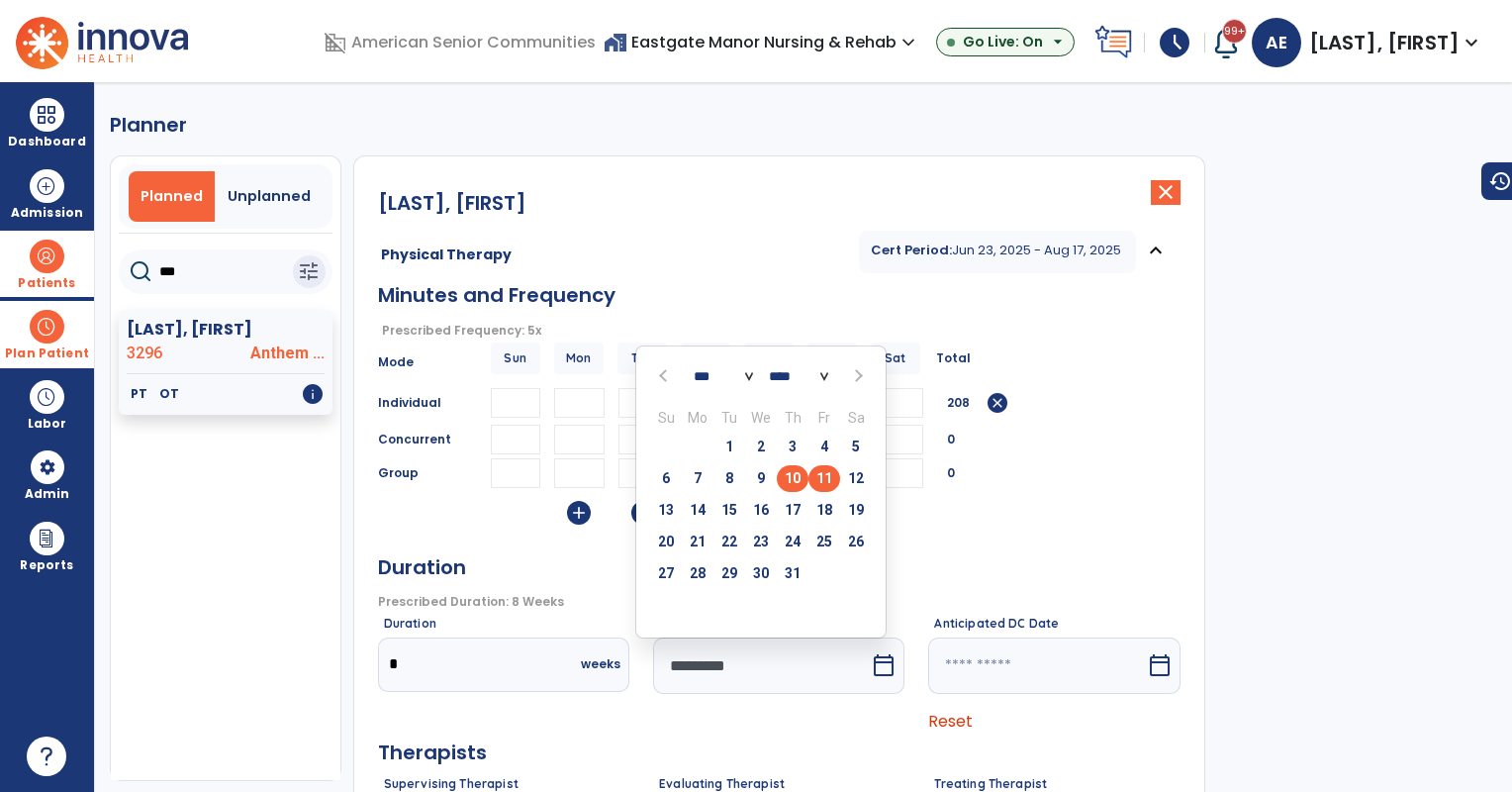 click on "10" at bounding box center [793, 478] 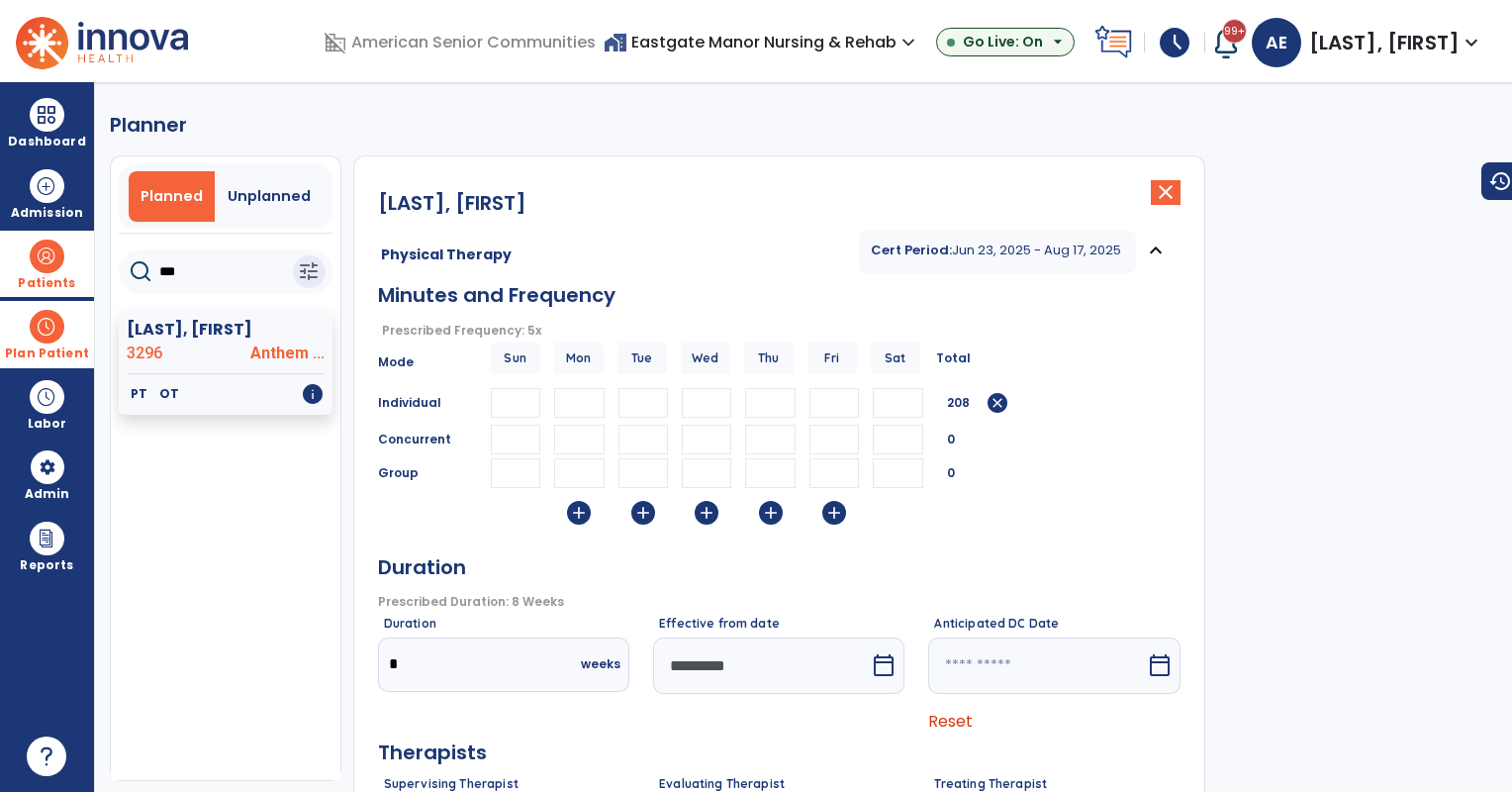 click at bounding box center [1036, 665] 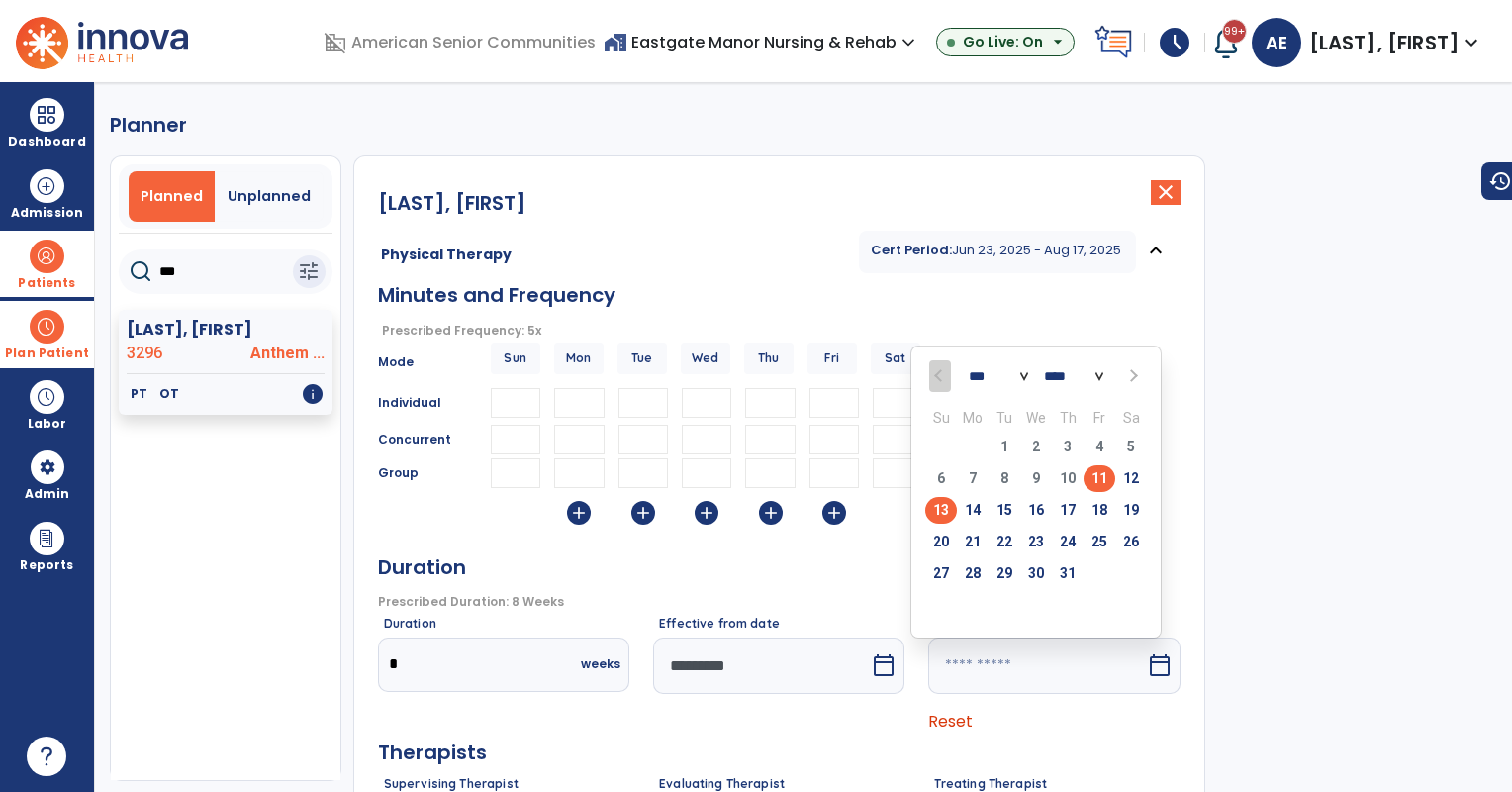 click on "11" at bounding box center (1099, 478) 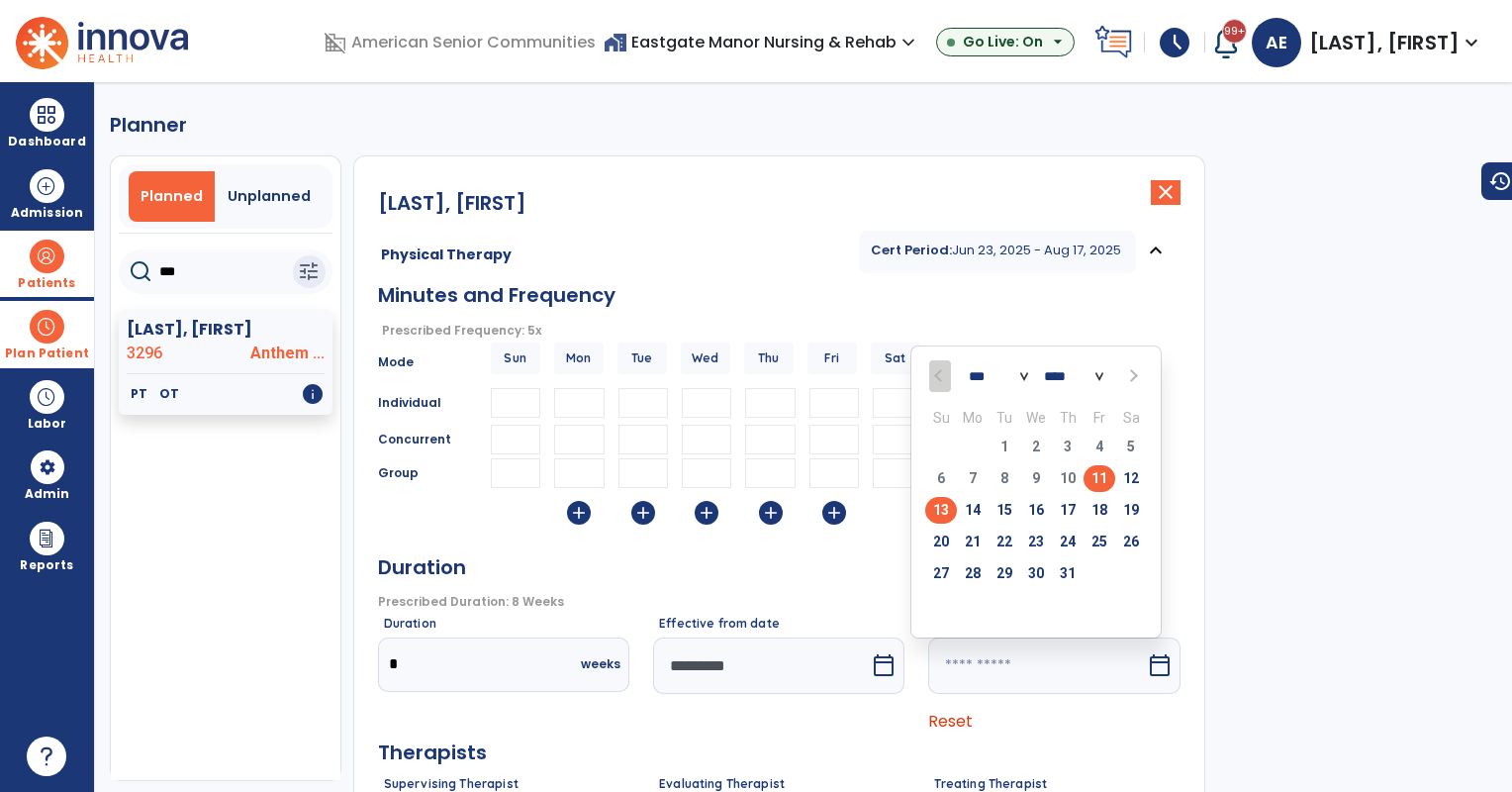 type on "*********" 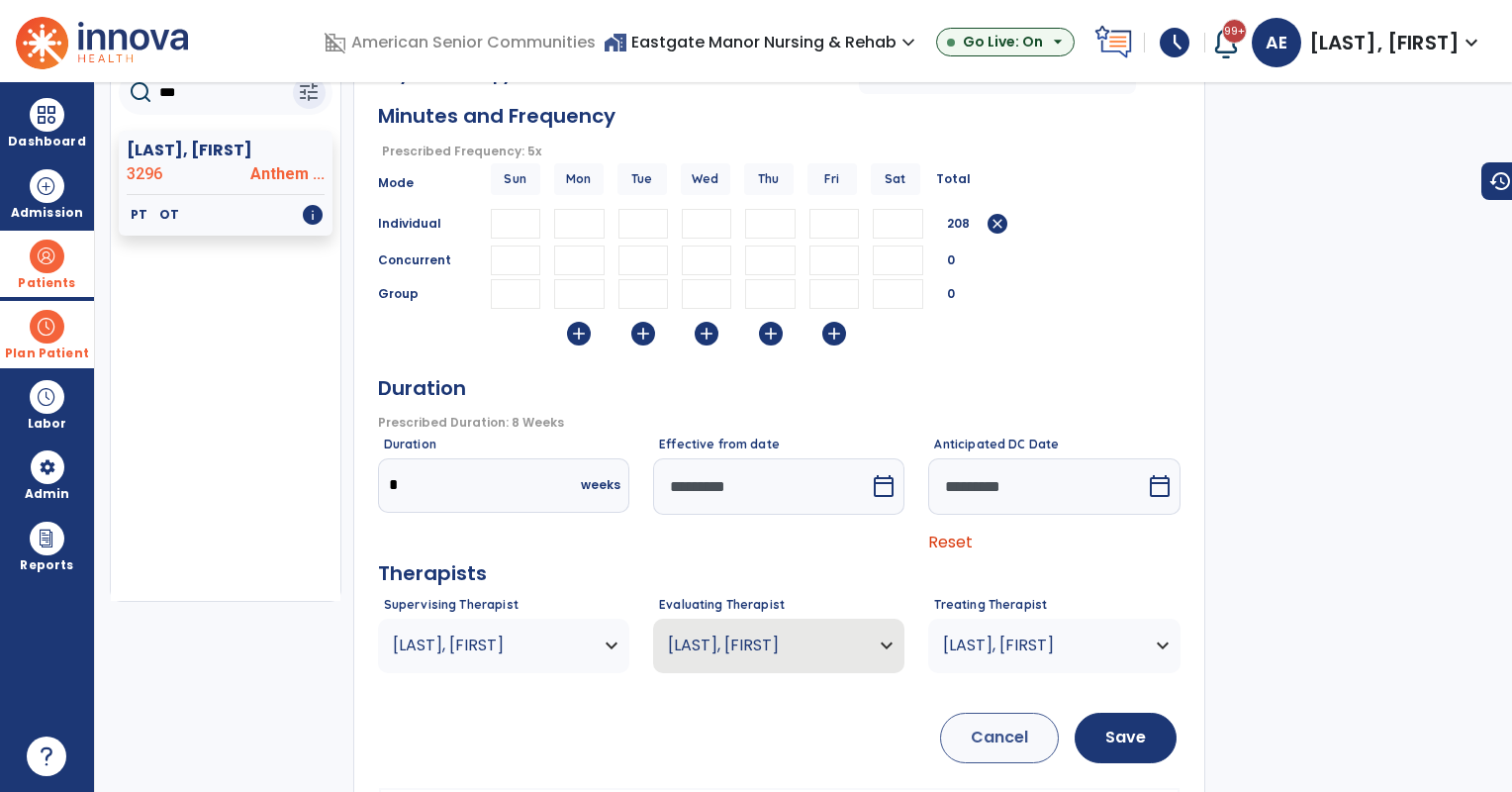 scroll, scrollTop: 273, scrollLeft: 0, axis: vertical 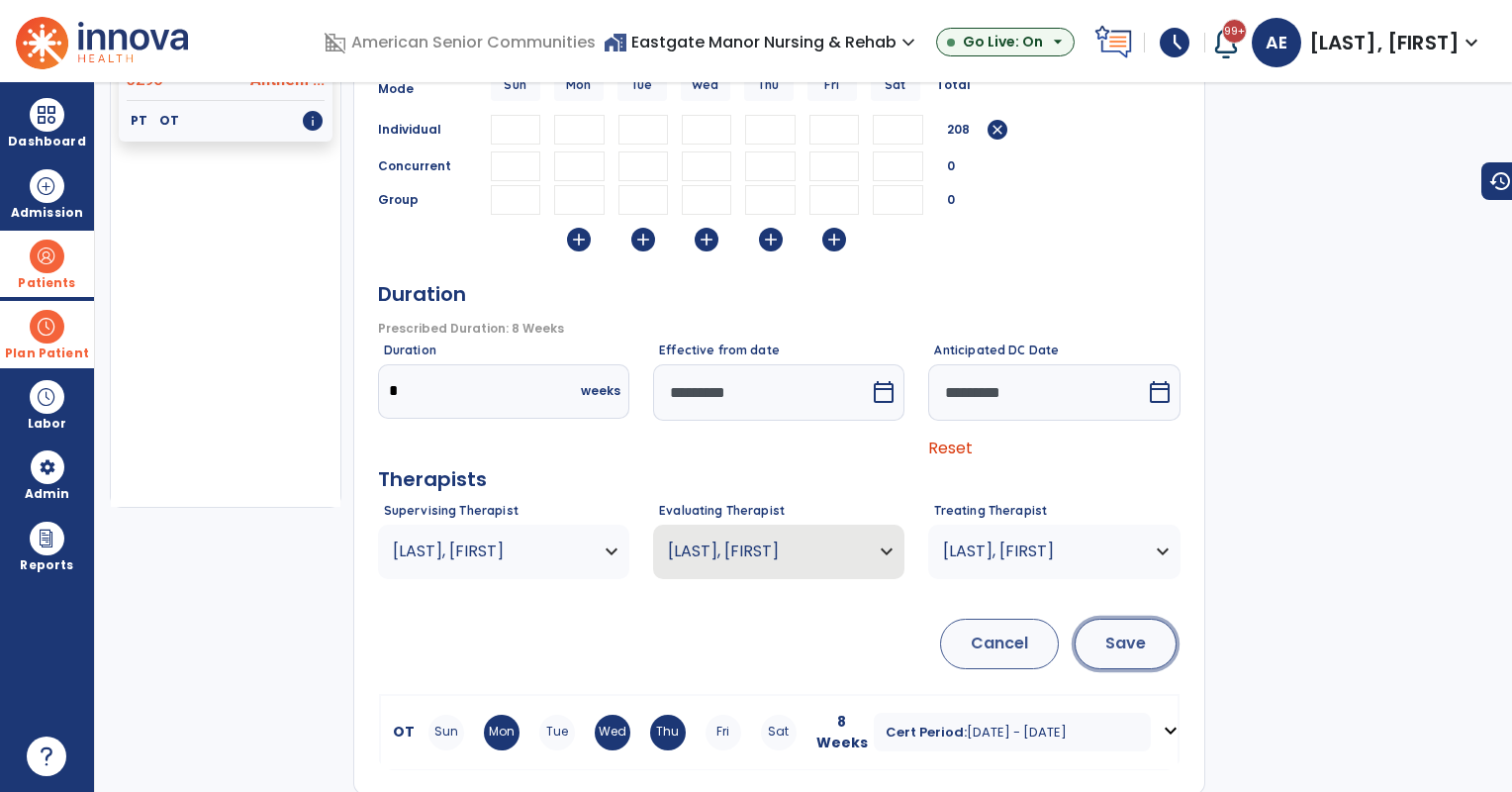 click on "Save" at bounding box center (1125, 644) 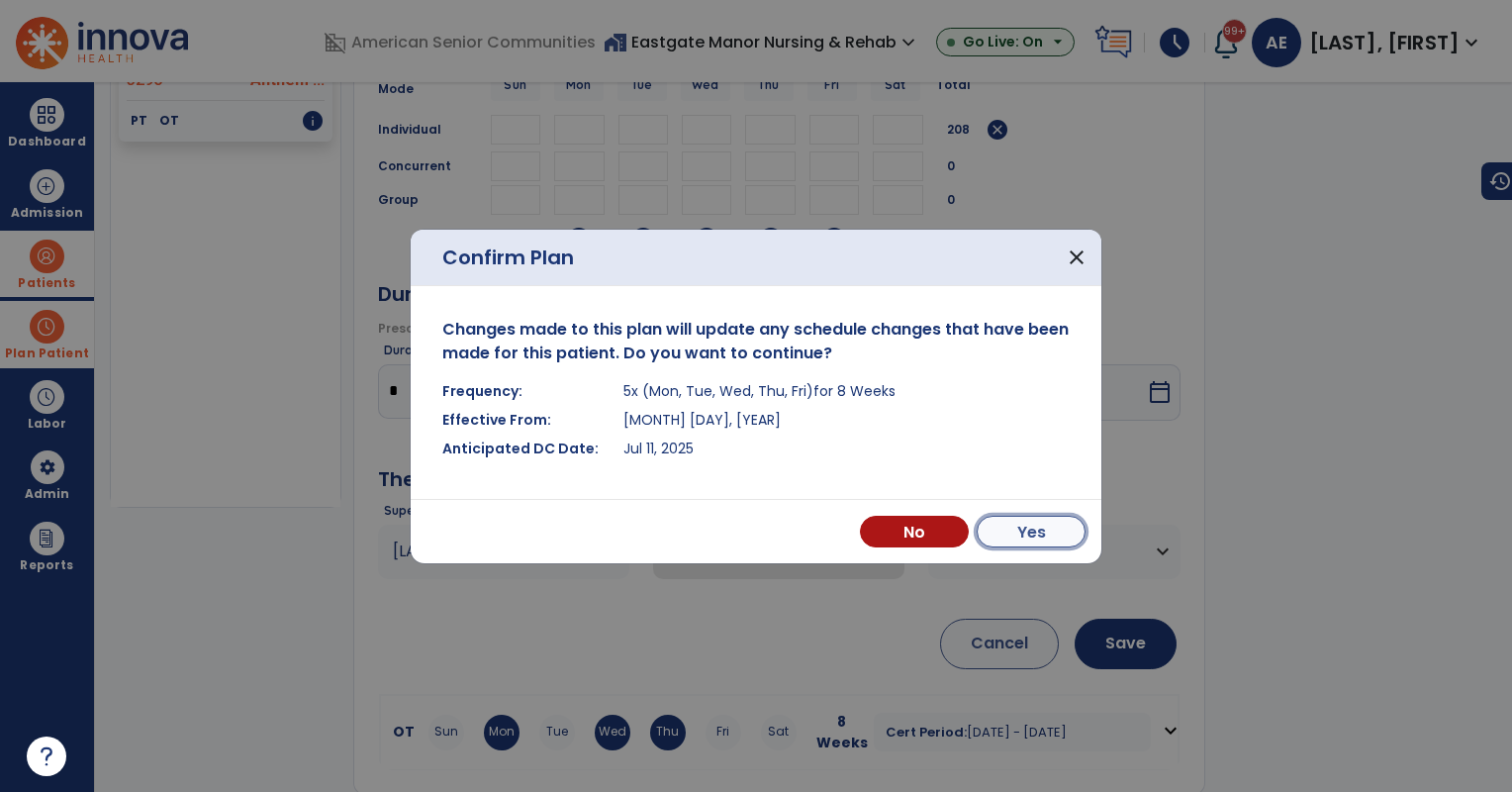 click on "Yes" at bounding box center [1031, 532] 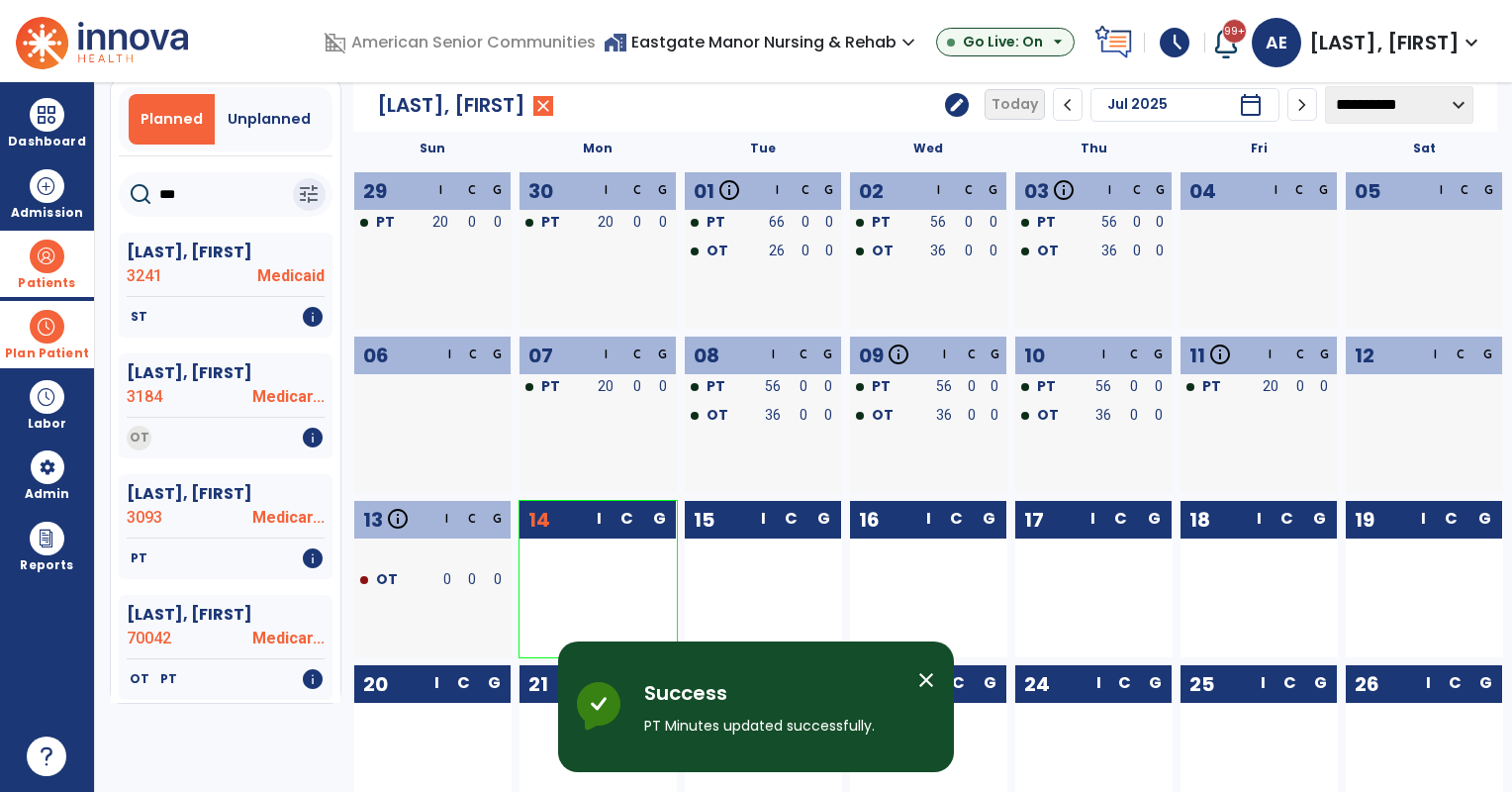 scroll, scrollTop: 0, scrollLeft: 0, axis: both 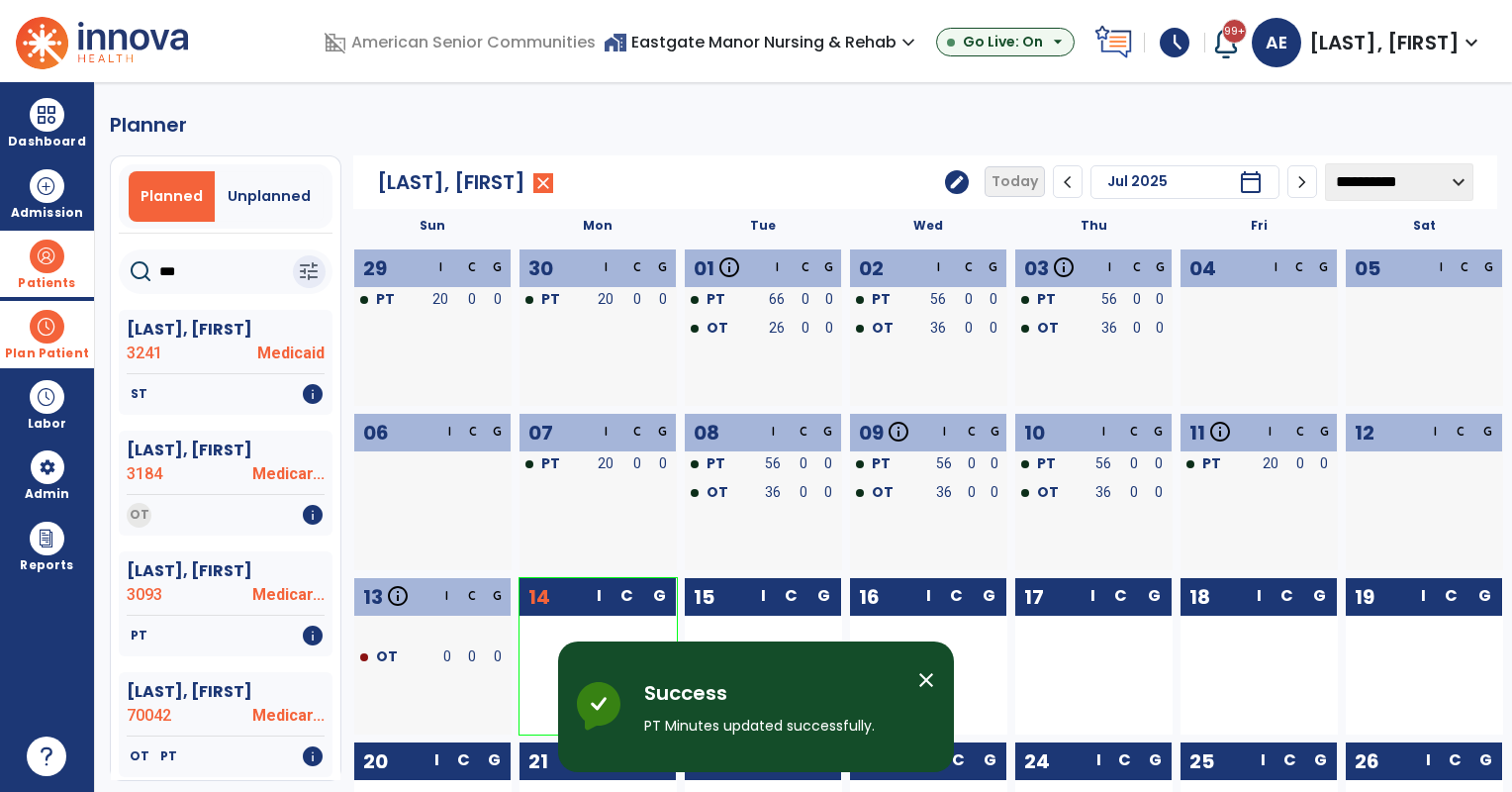 click on "edit" 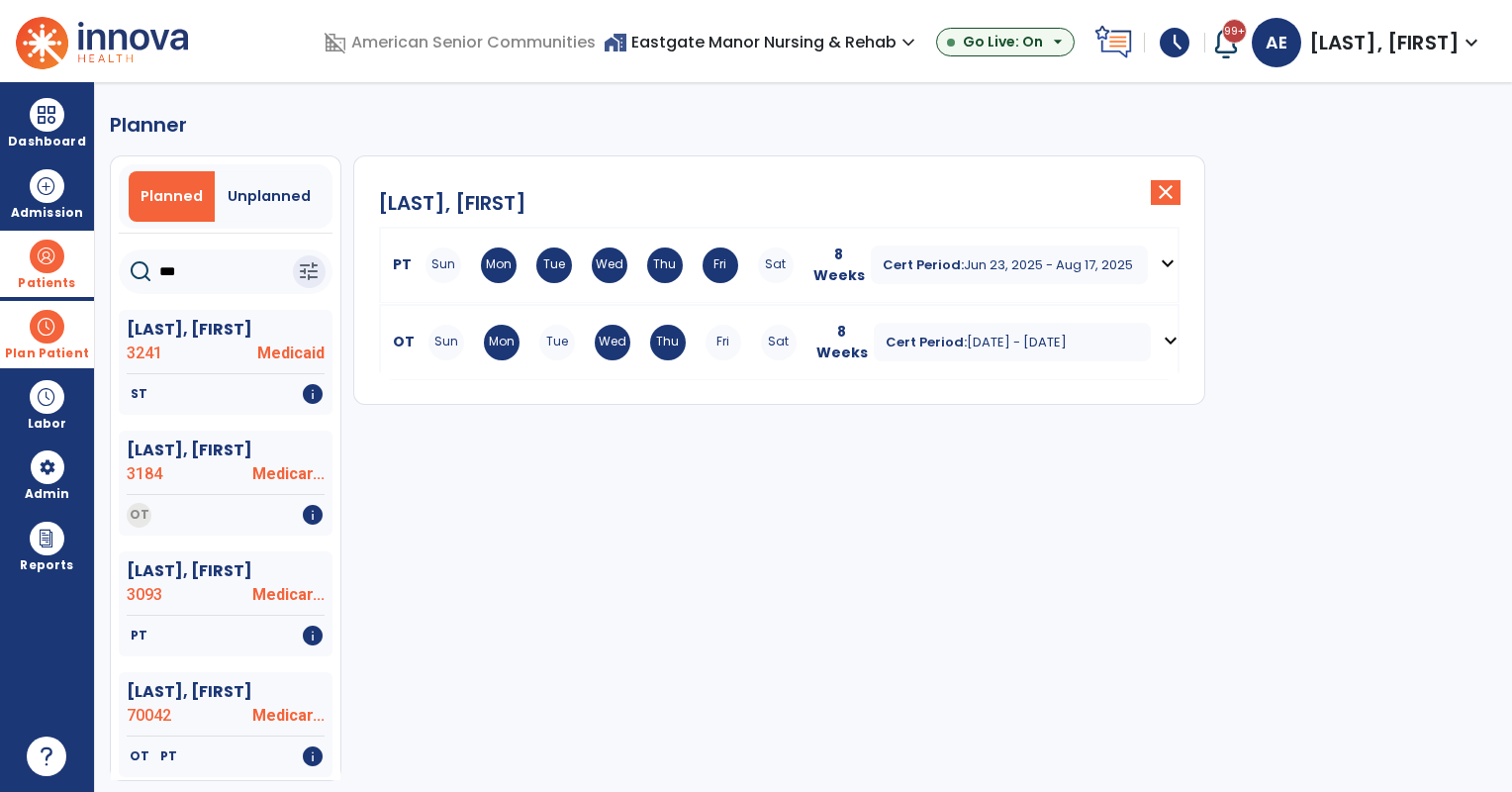 click on "Sun Mon Tue Wed Thu Fri Sat" at bounding box center [613, 343] 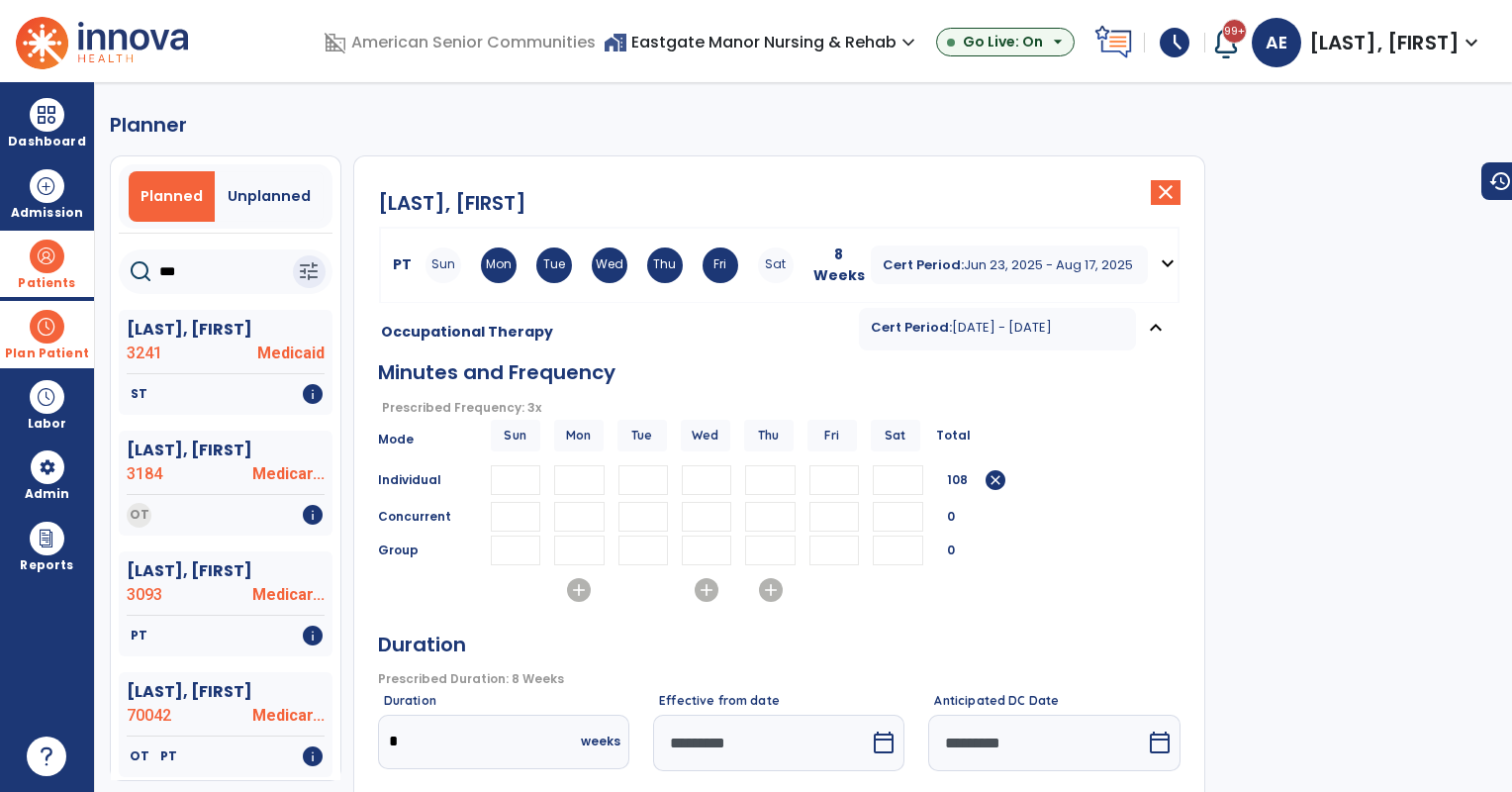 scroll, scrollTop: 217, scrollLeft: 0, axis: vertical 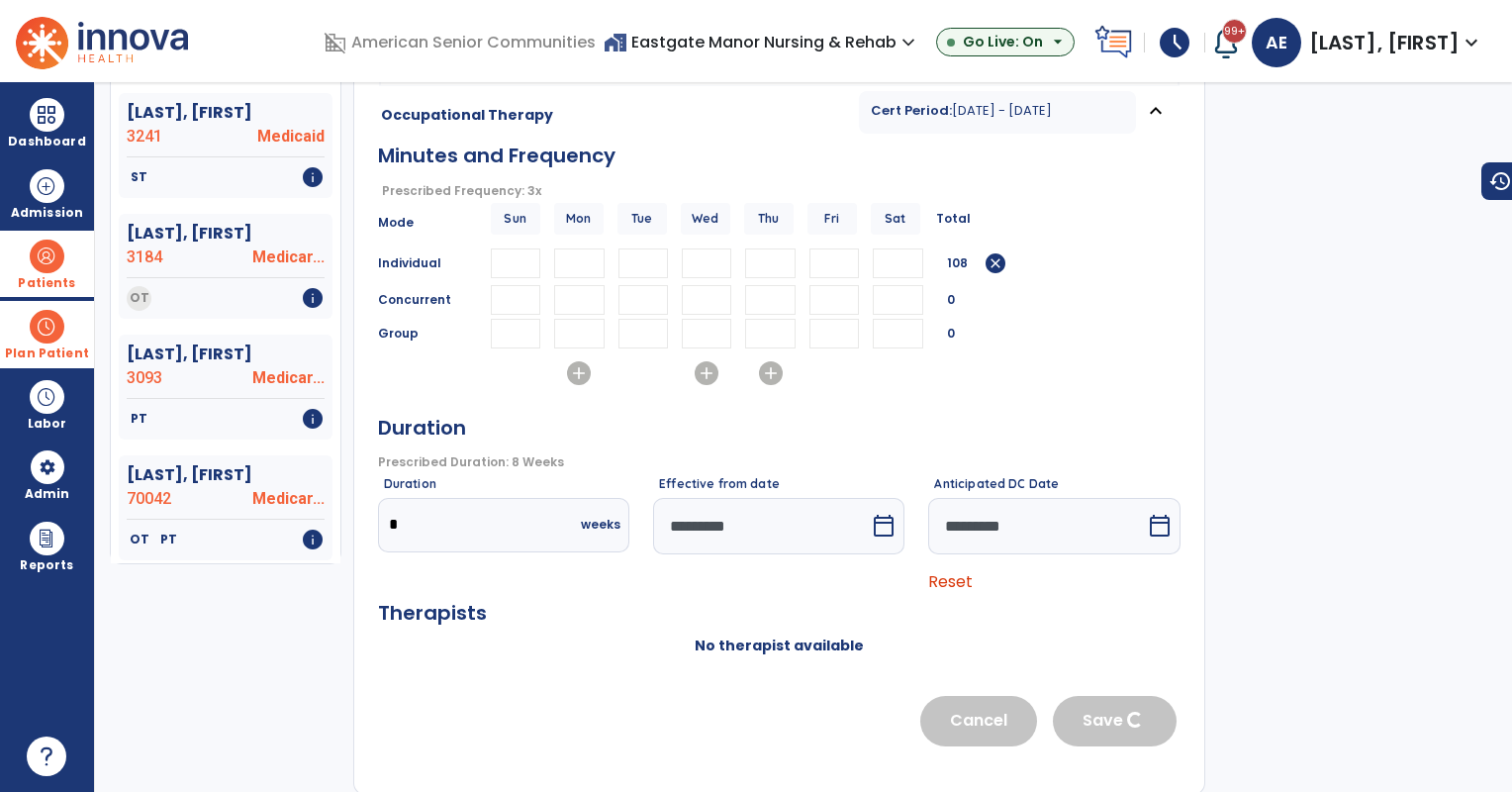 click on "Anticipated DC Date  *********  calendar_today  Reset" at bounding box center (1054, 536) 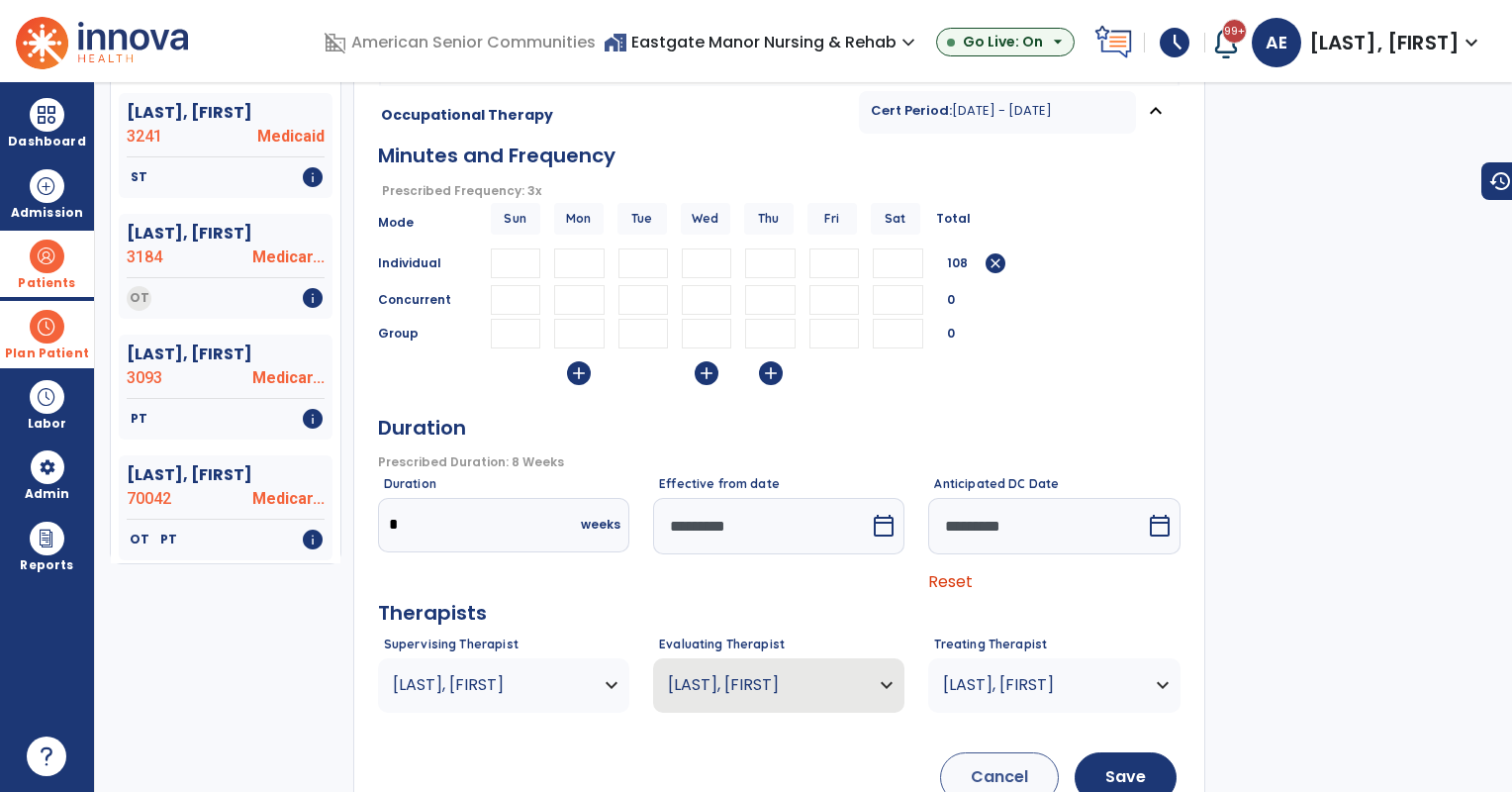 click on "Reset" at bounding box center [950, 581] 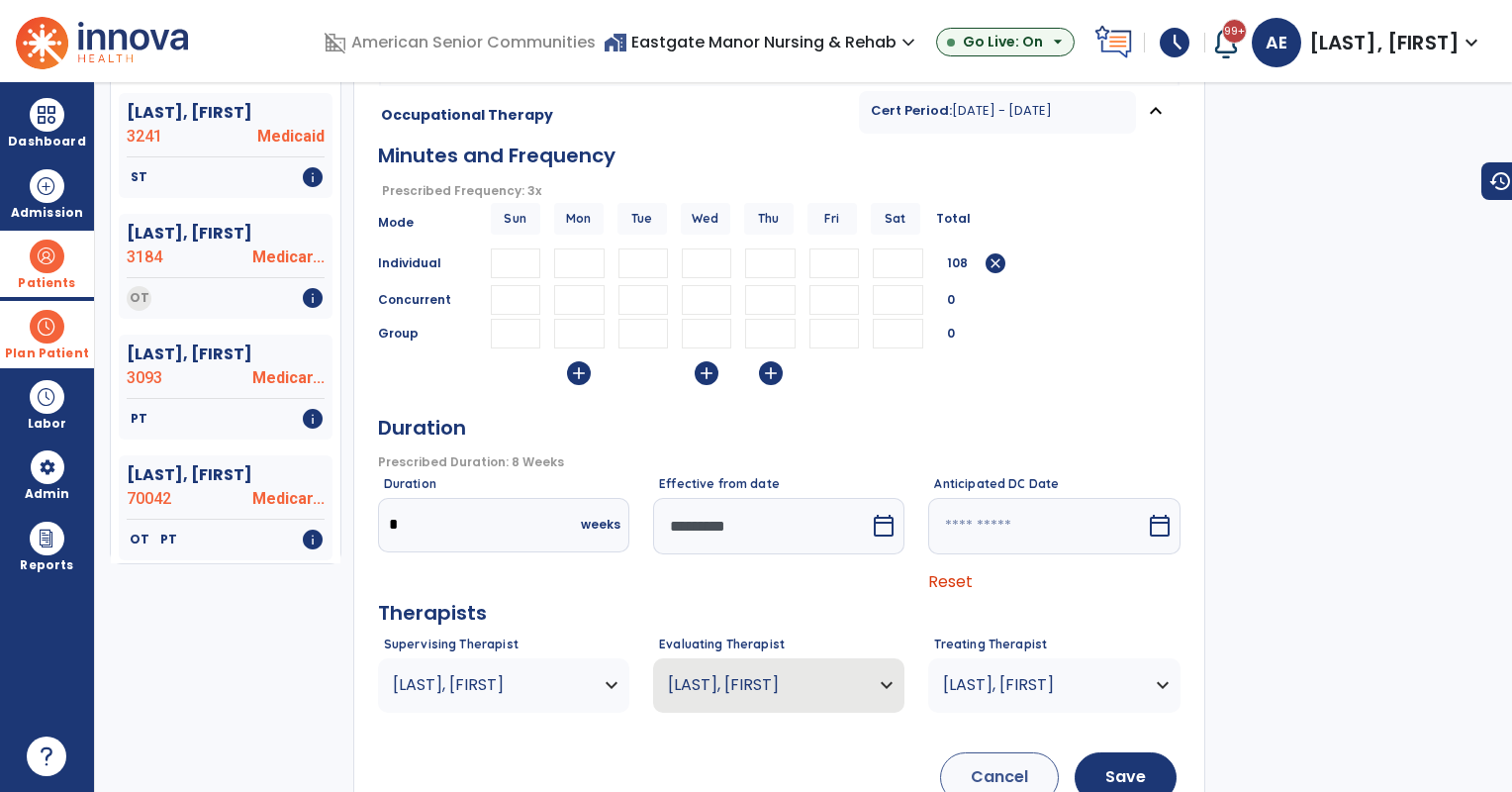 click on "calendar_today" at bounding box center [884, 526] 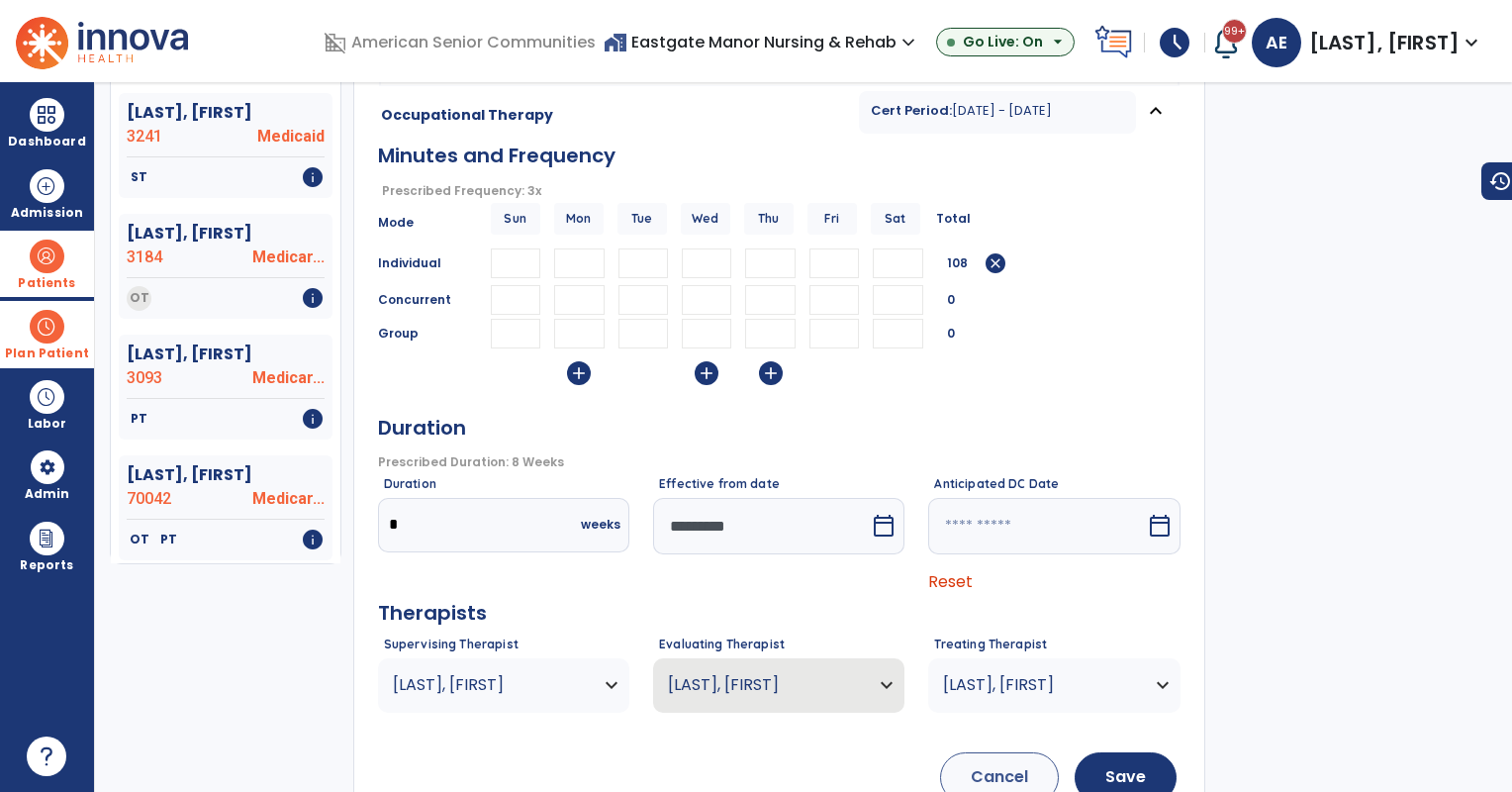 select on "*" 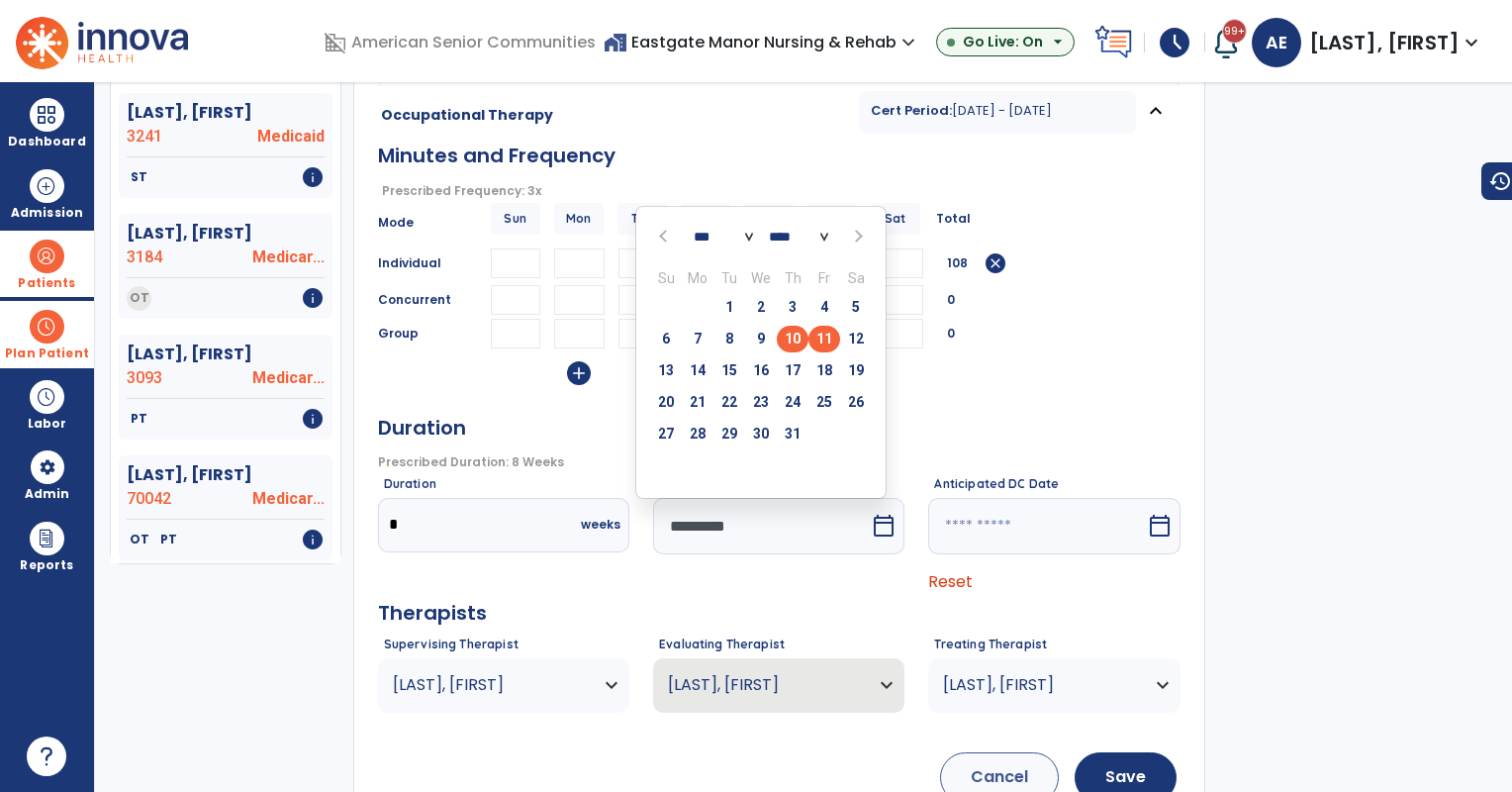 click on "10" at bounding box center (793, 339) 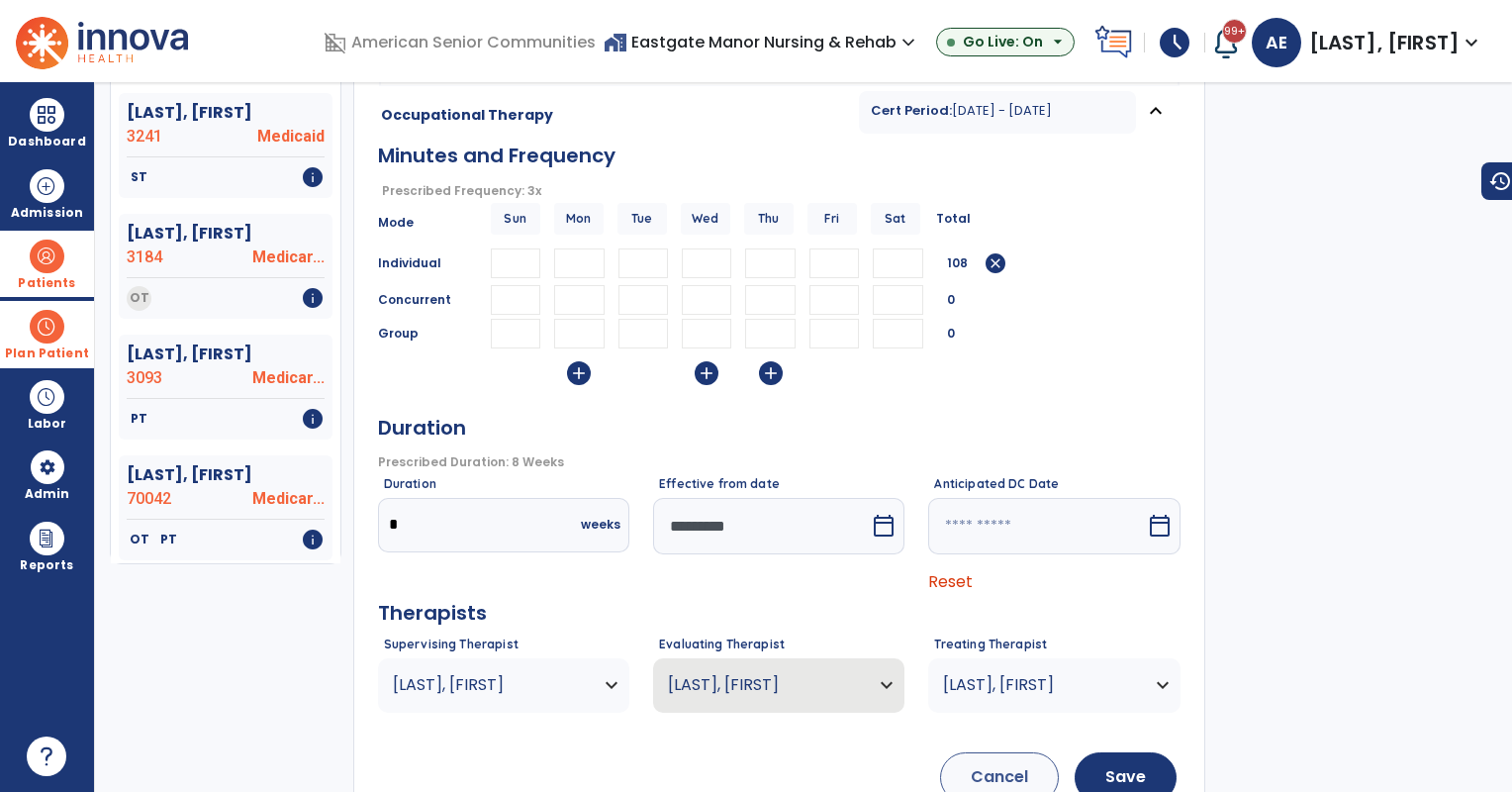 click at bounding box center [1036, 526] 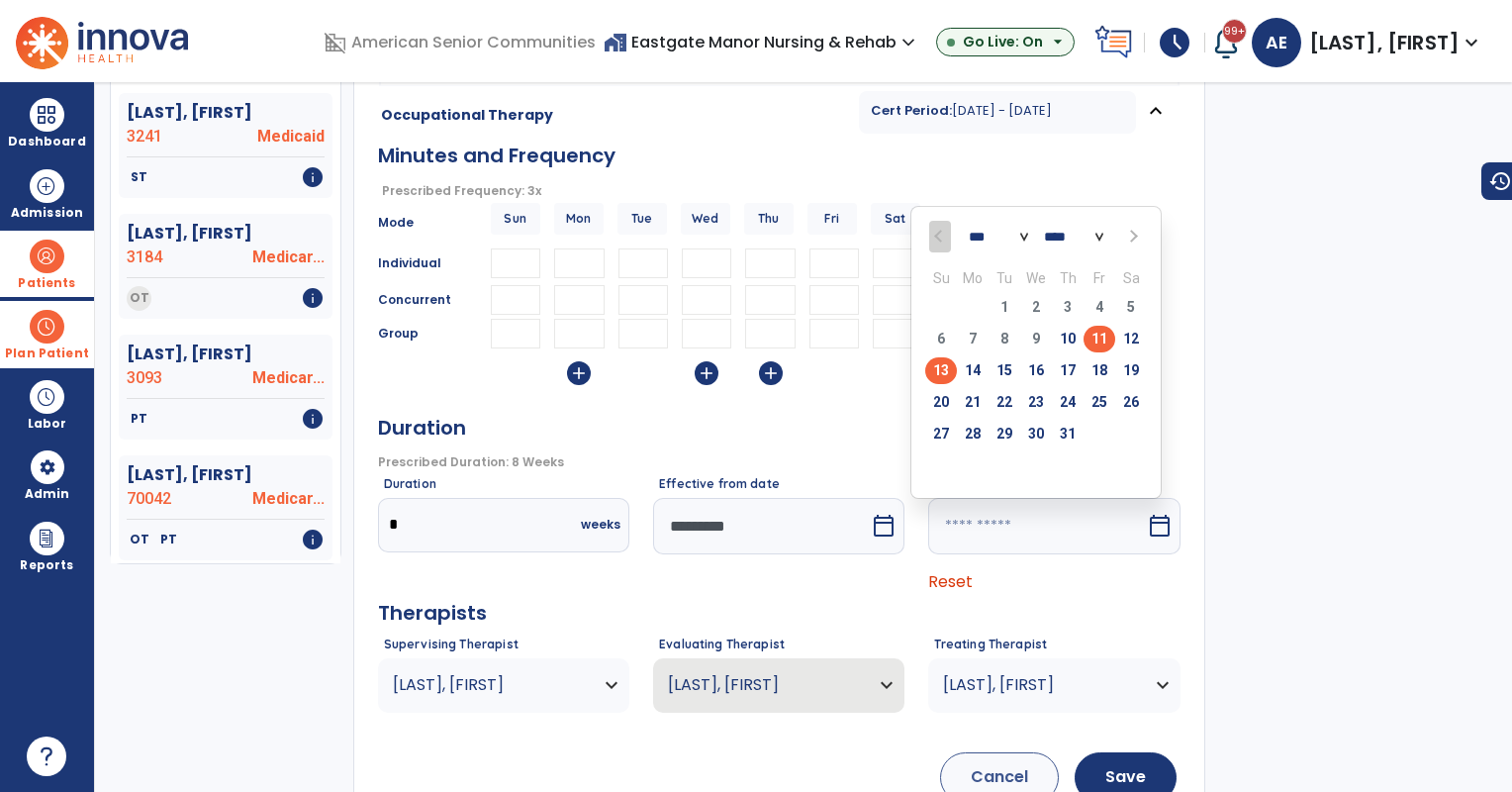 click on "11" at bounding box center (1099, 339) 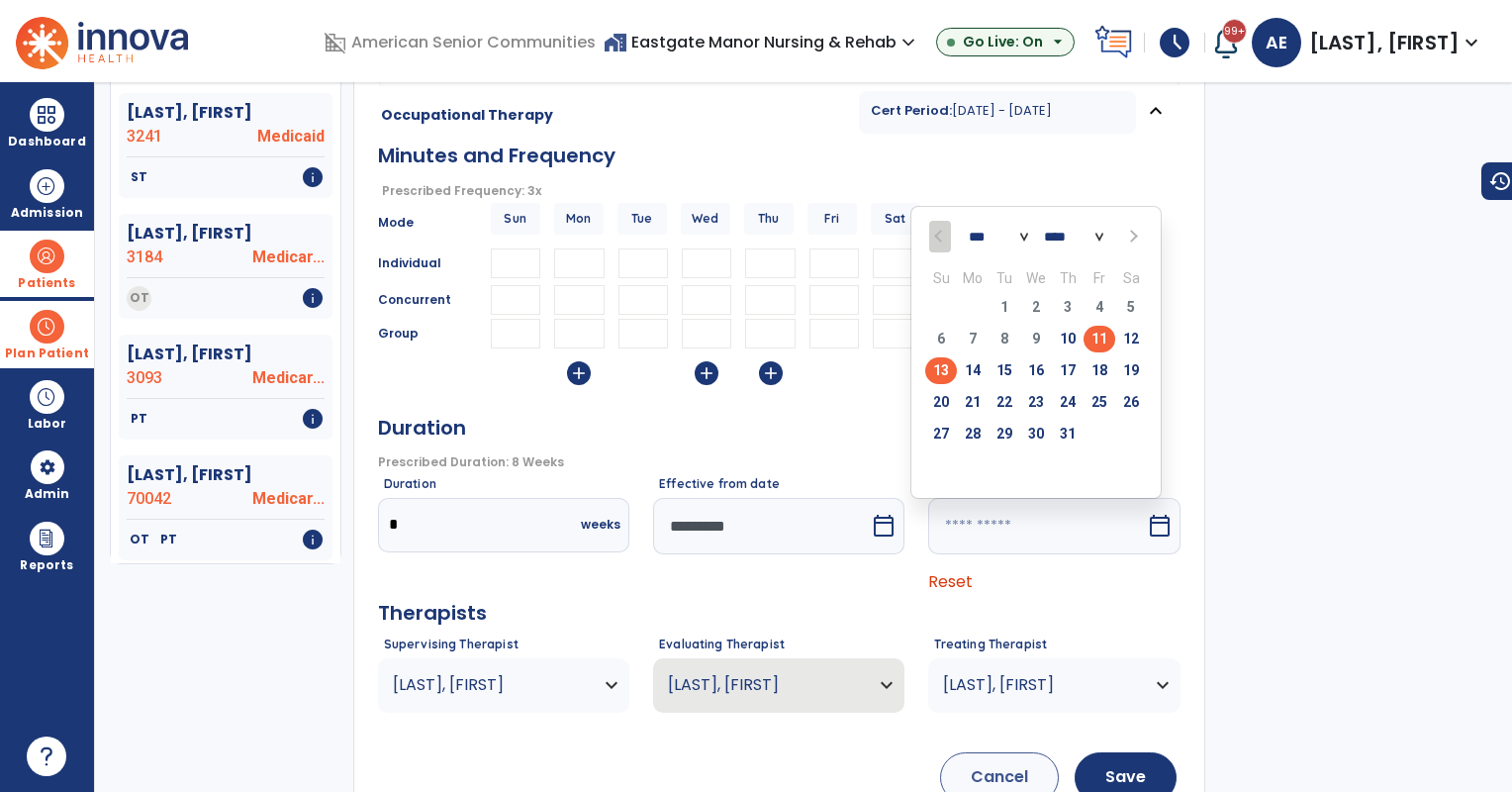 type on "*********" 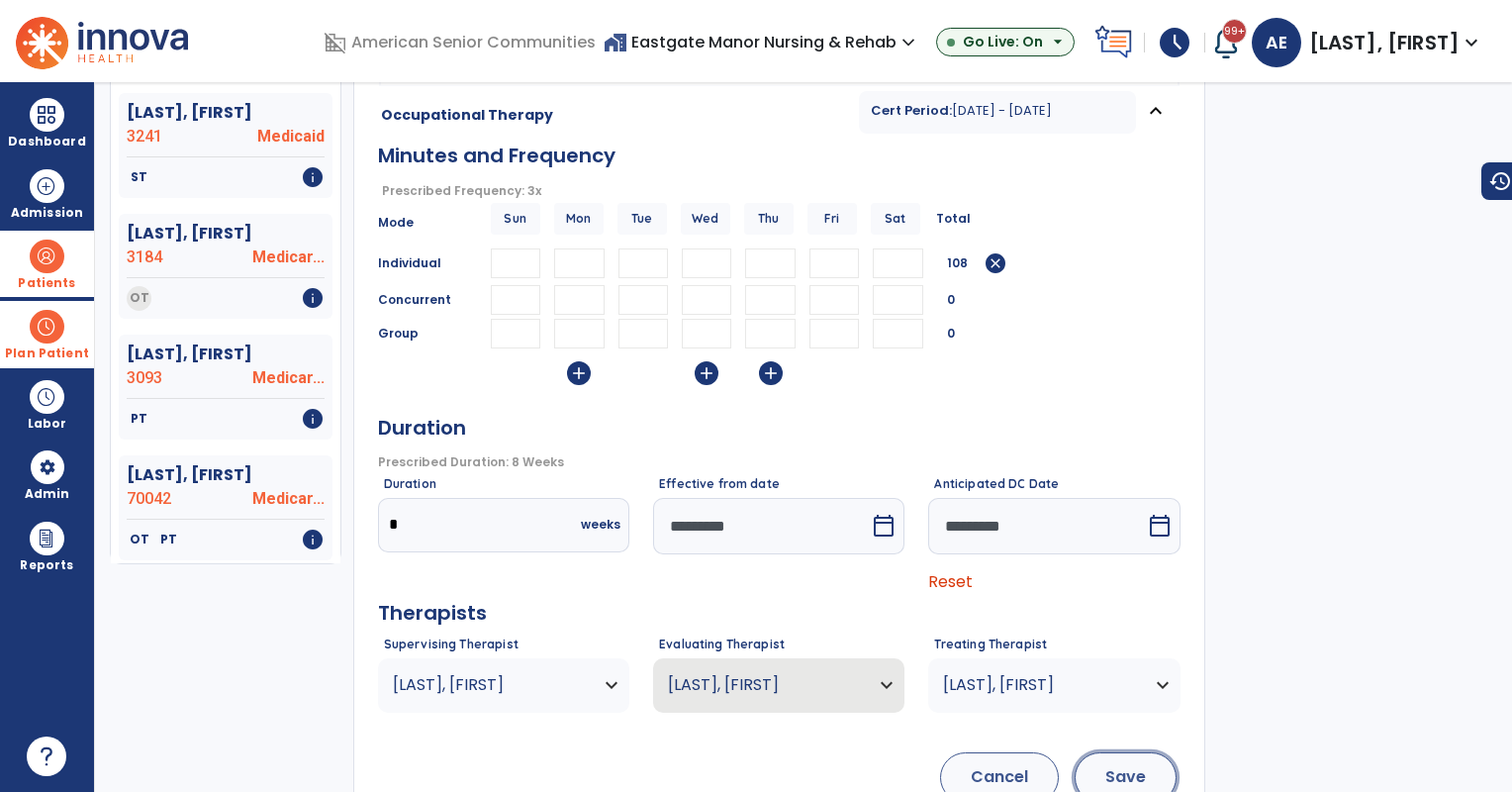 click on "Save" at bounding box center [1125, 777] 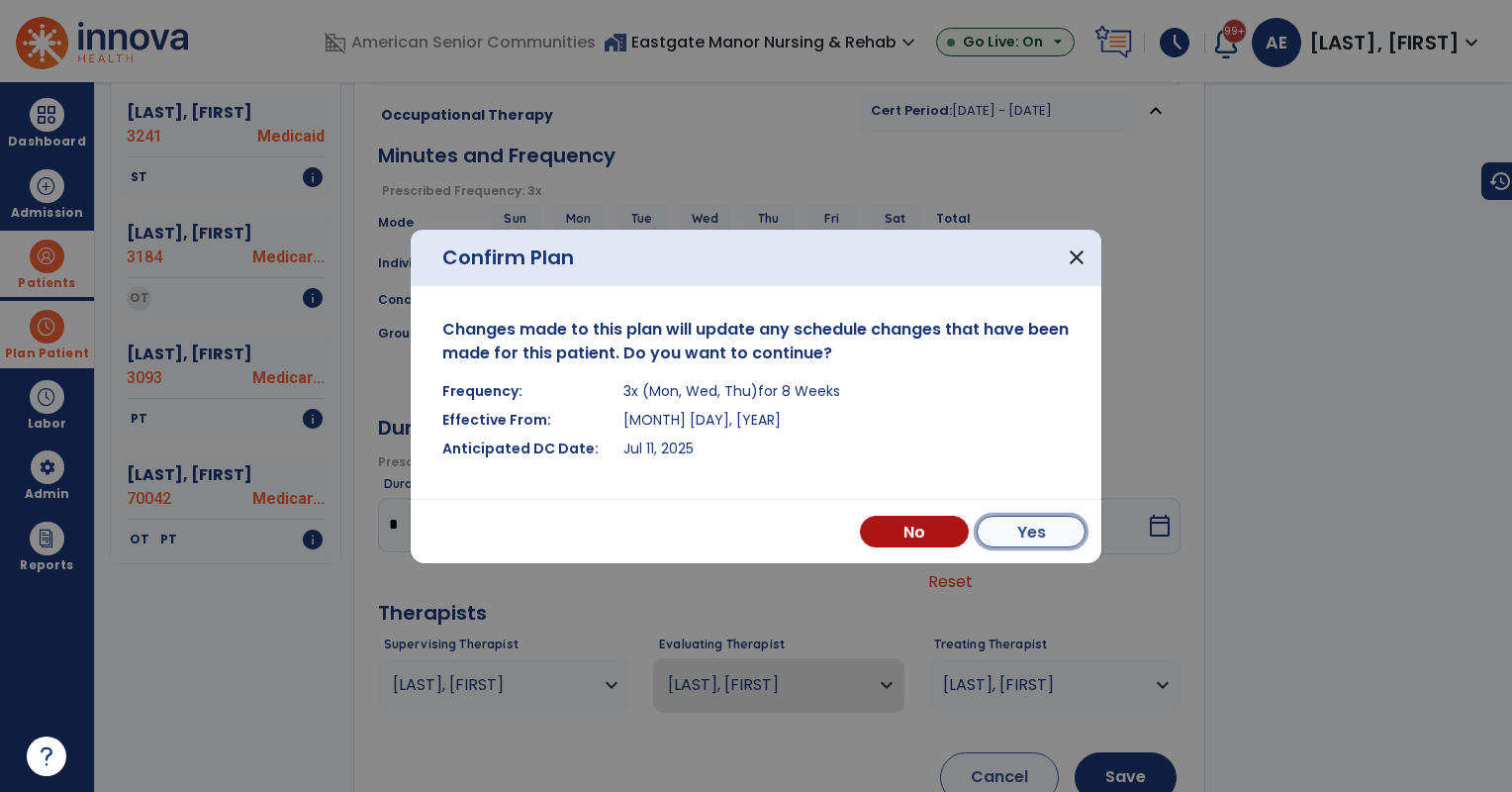 click on "Yes" at bounding box center (1031, 532) 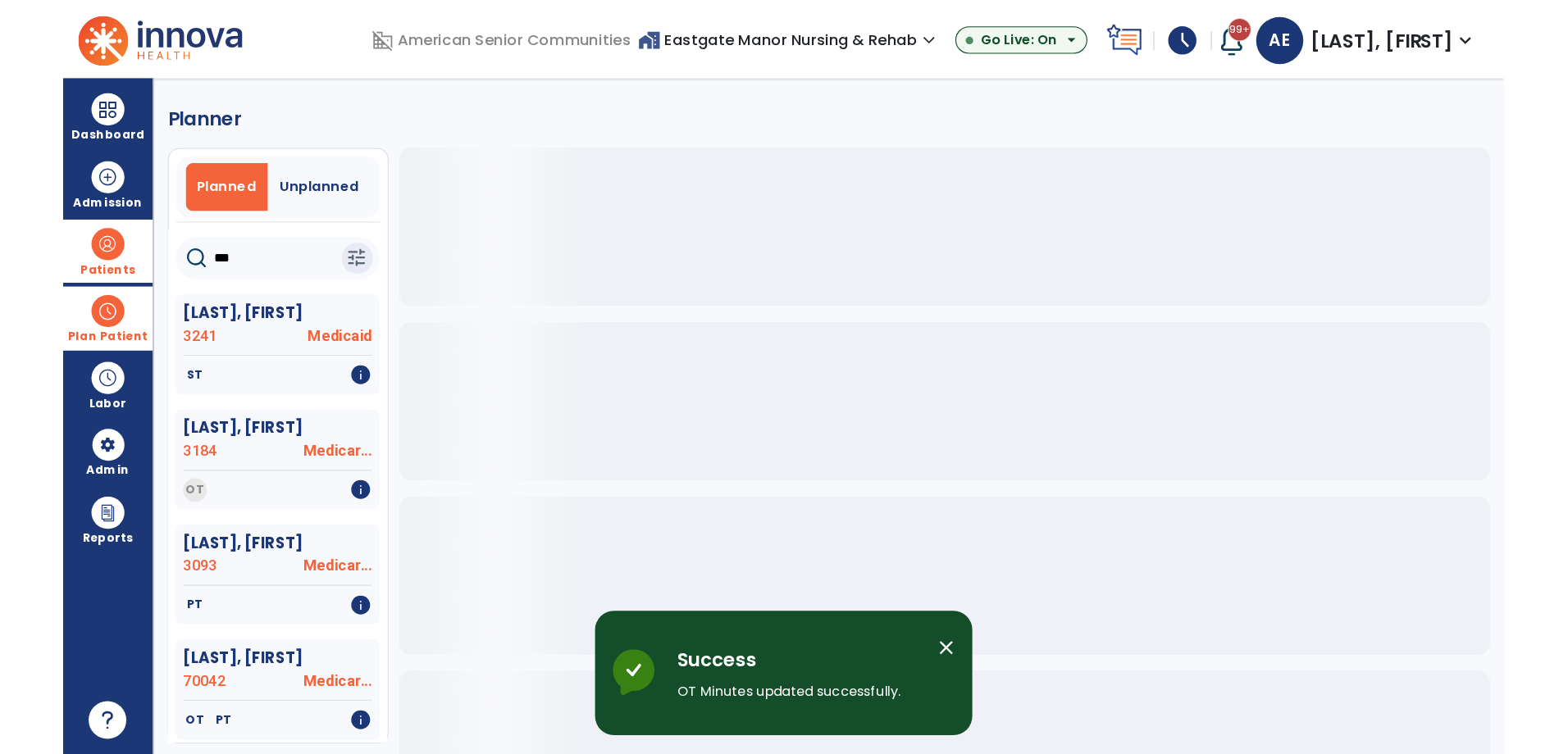 scroll, scrollTop: 0, scrollLeft: 0, axis: both 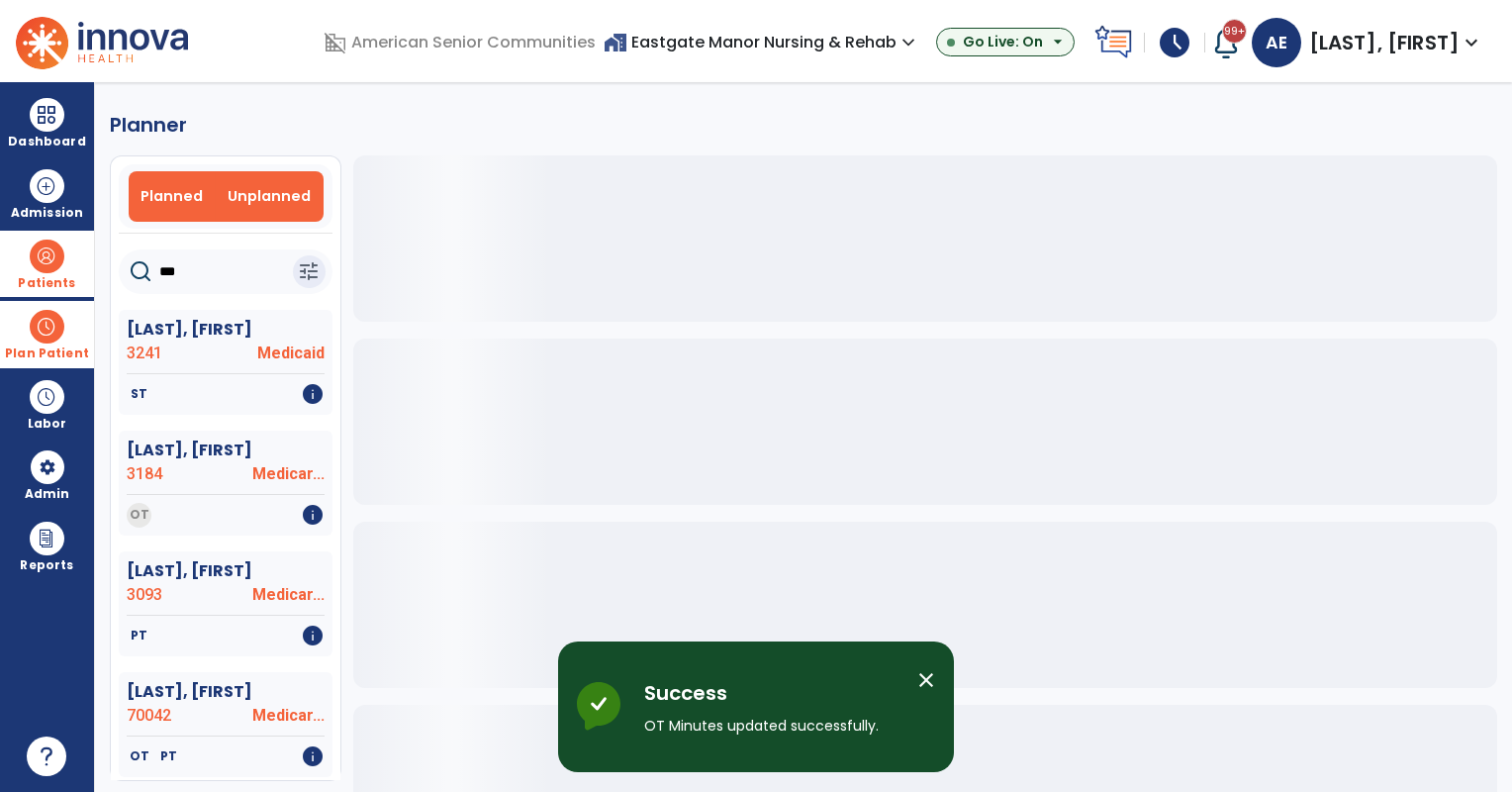 click on "Unplanned" at bounding box center [269, 196] 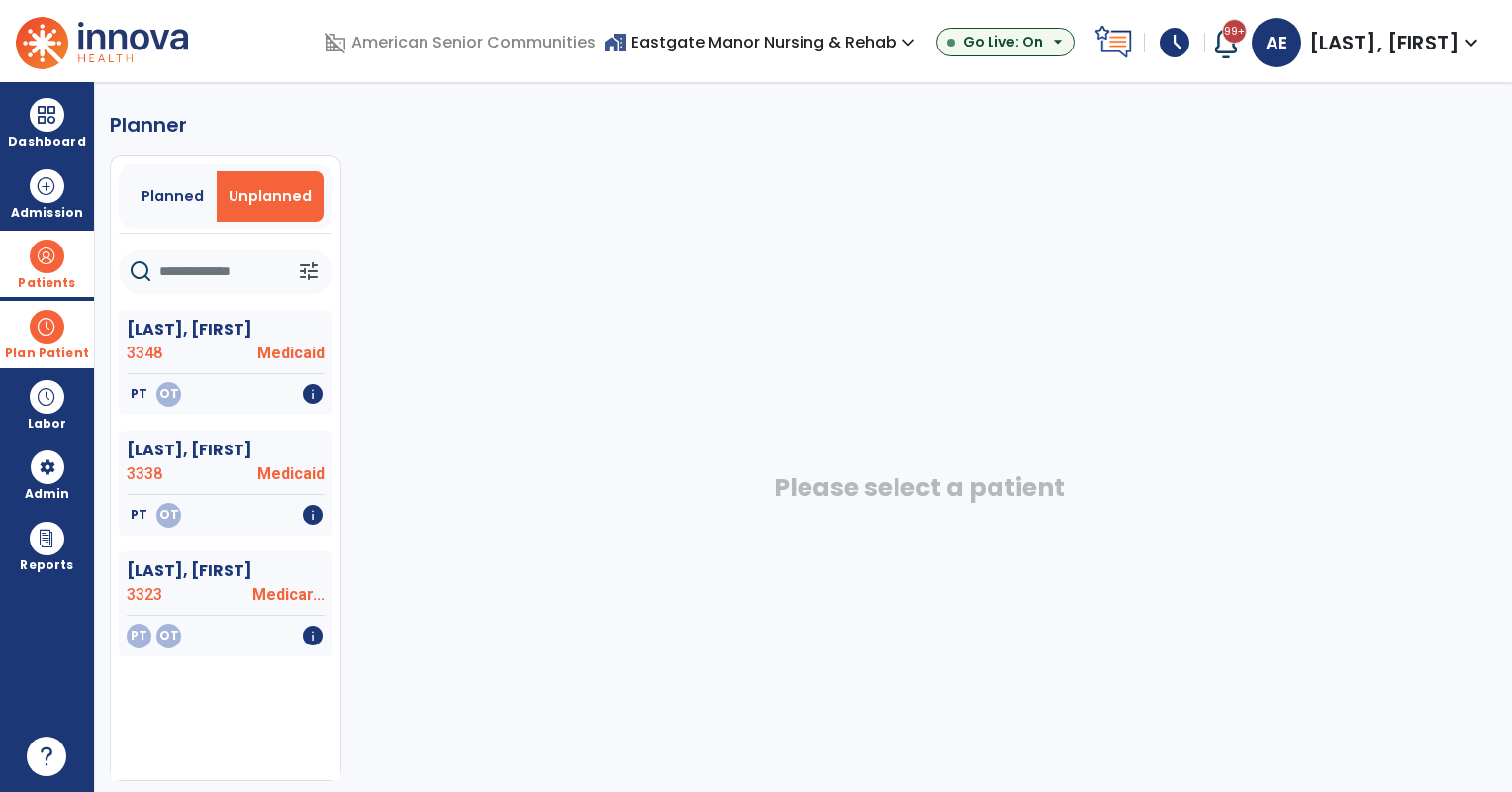 click on "Patients" at bounding box center [47, 263] 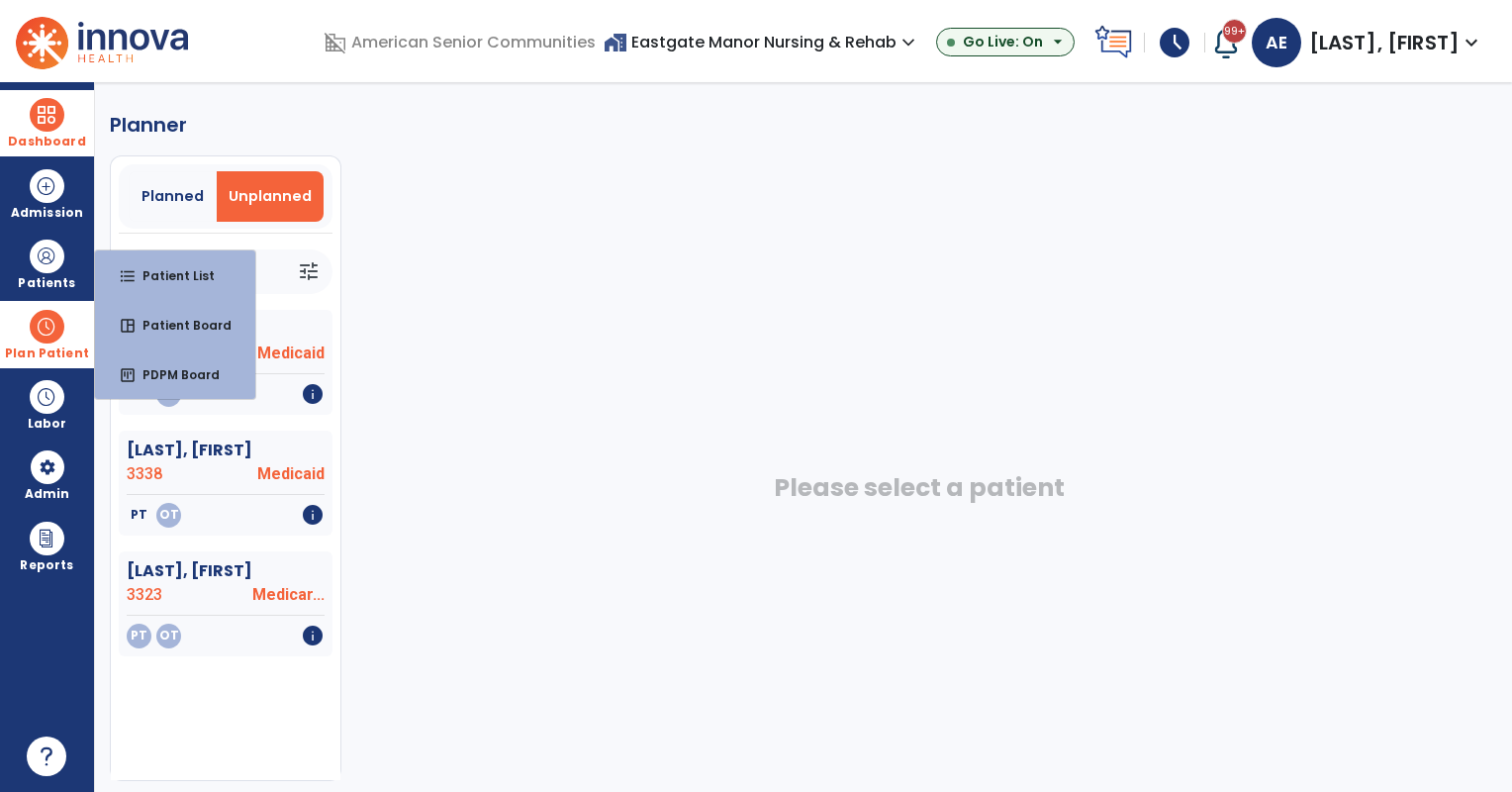 click on "Dashboard" at bounding box center (47, 123) 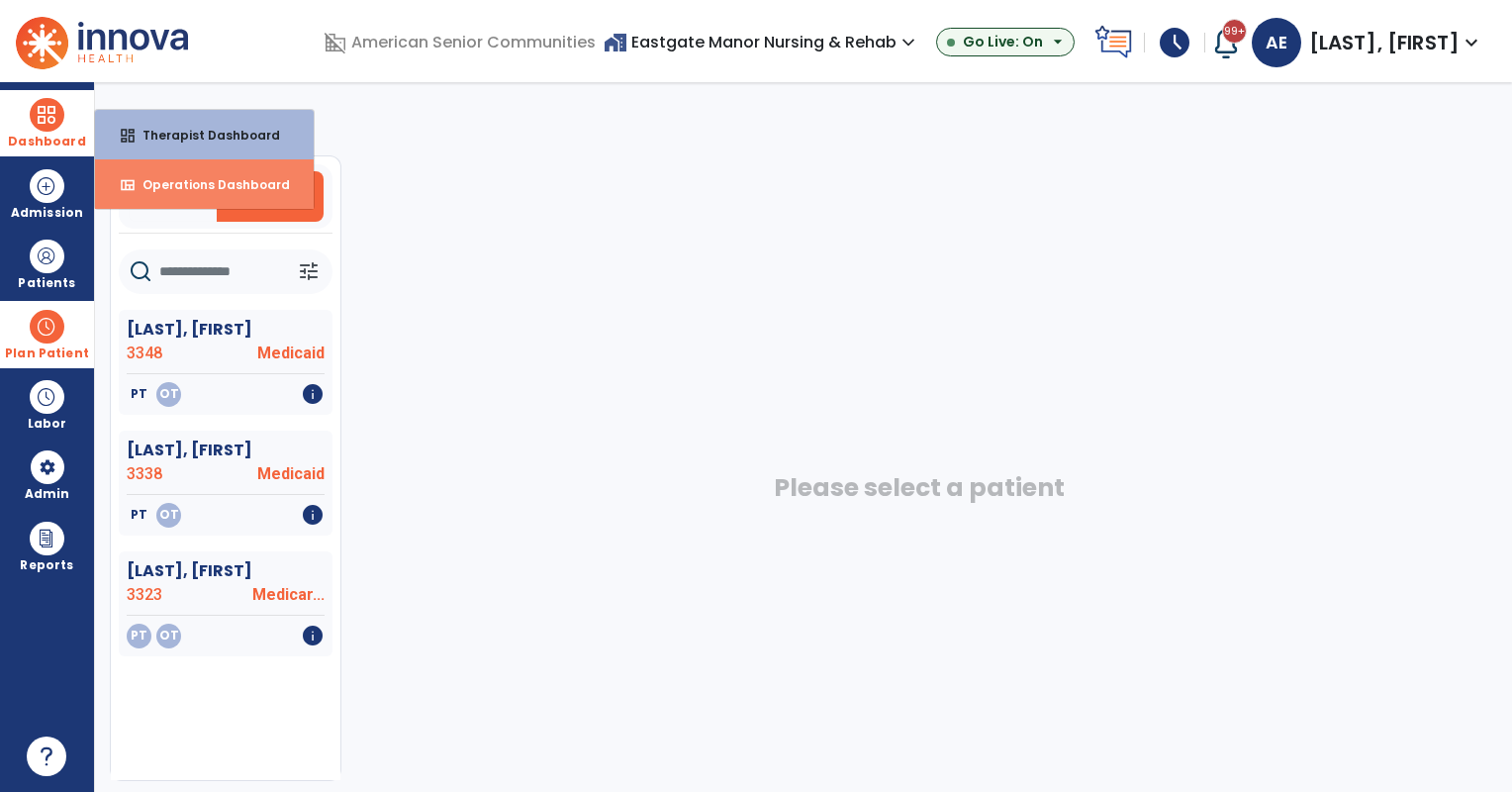 click on "view_quilt  Operations Dashboard" at bounding box center [204, 184] 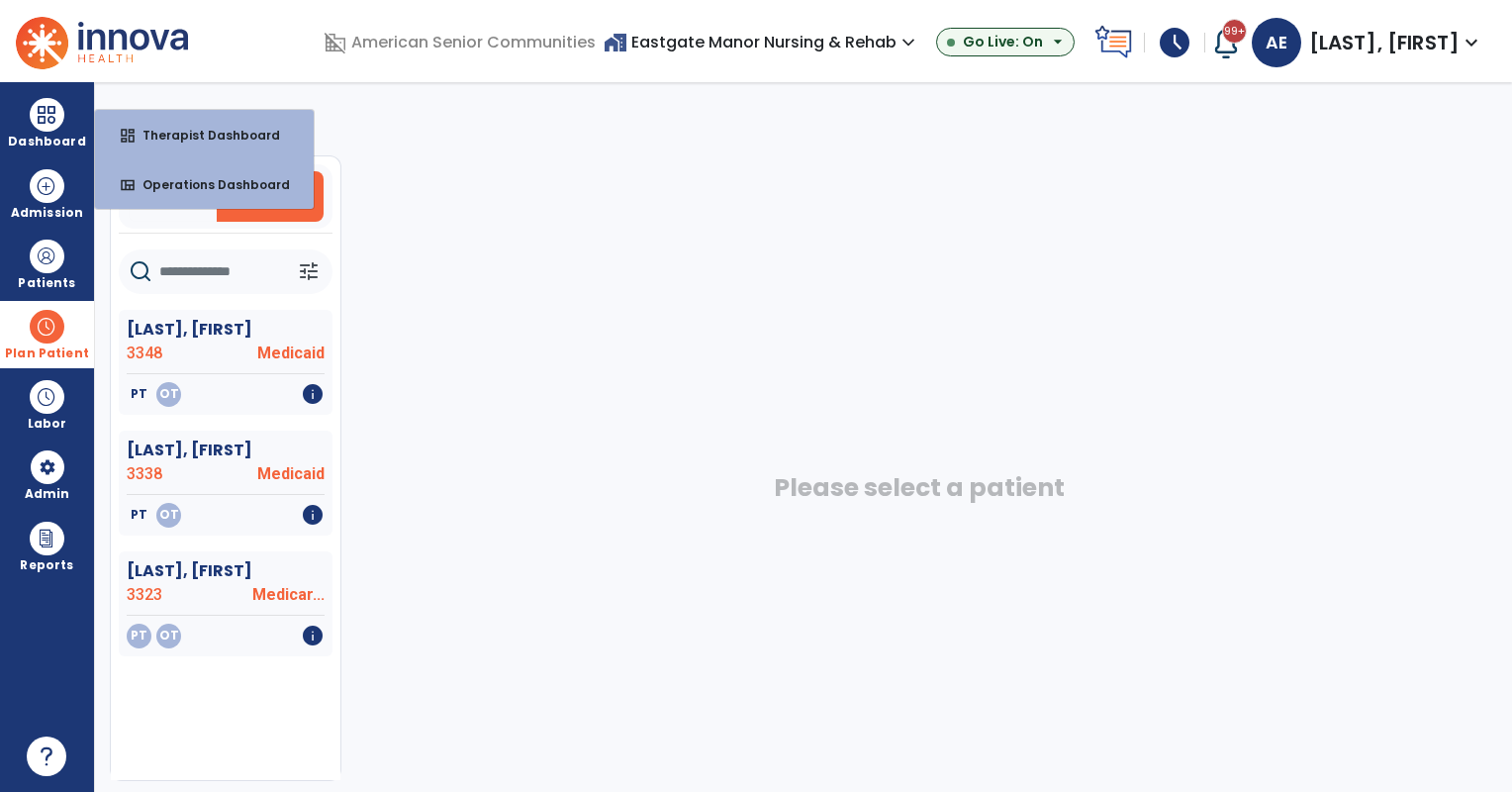 select on "***" 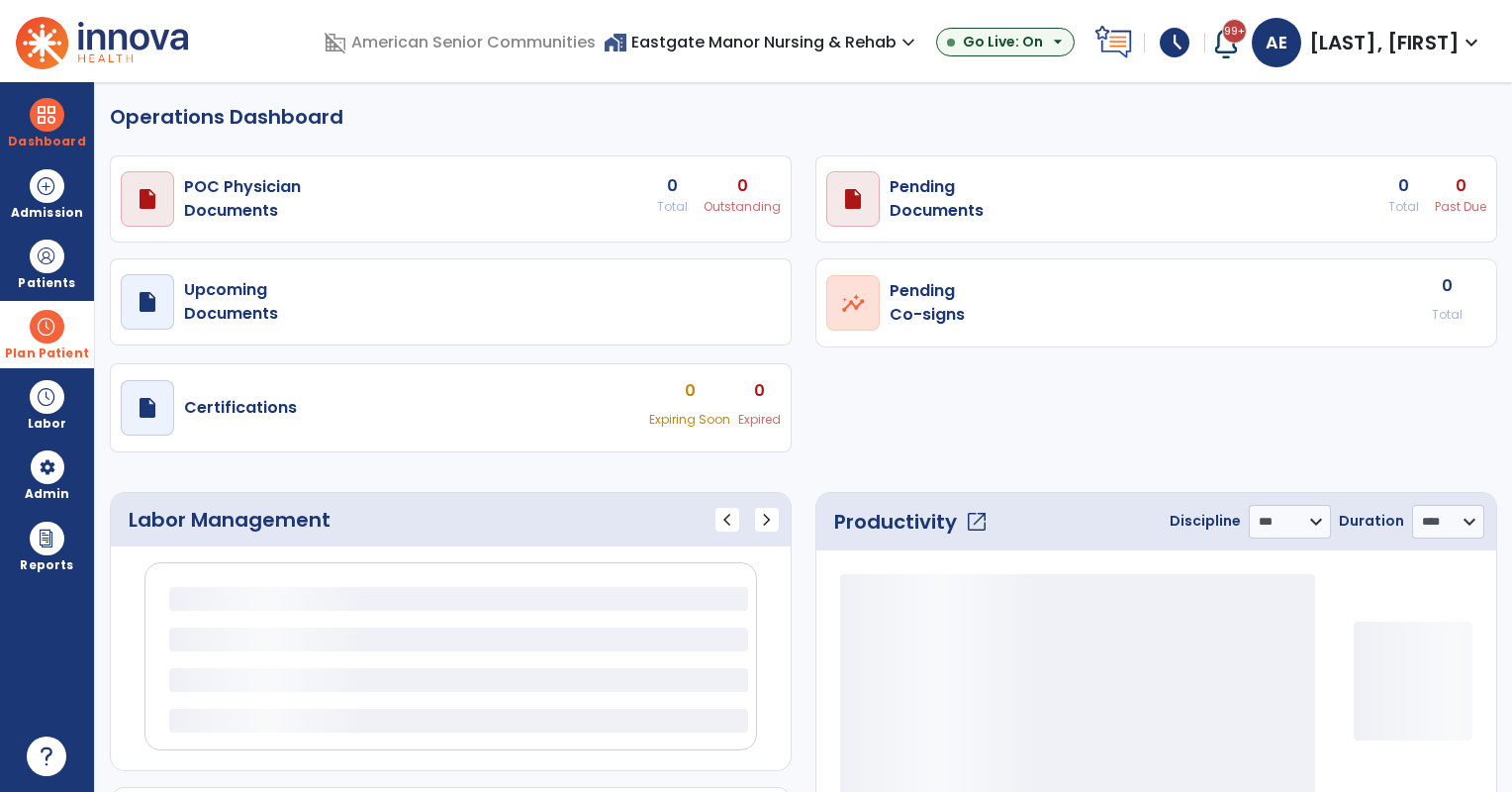select on "***" 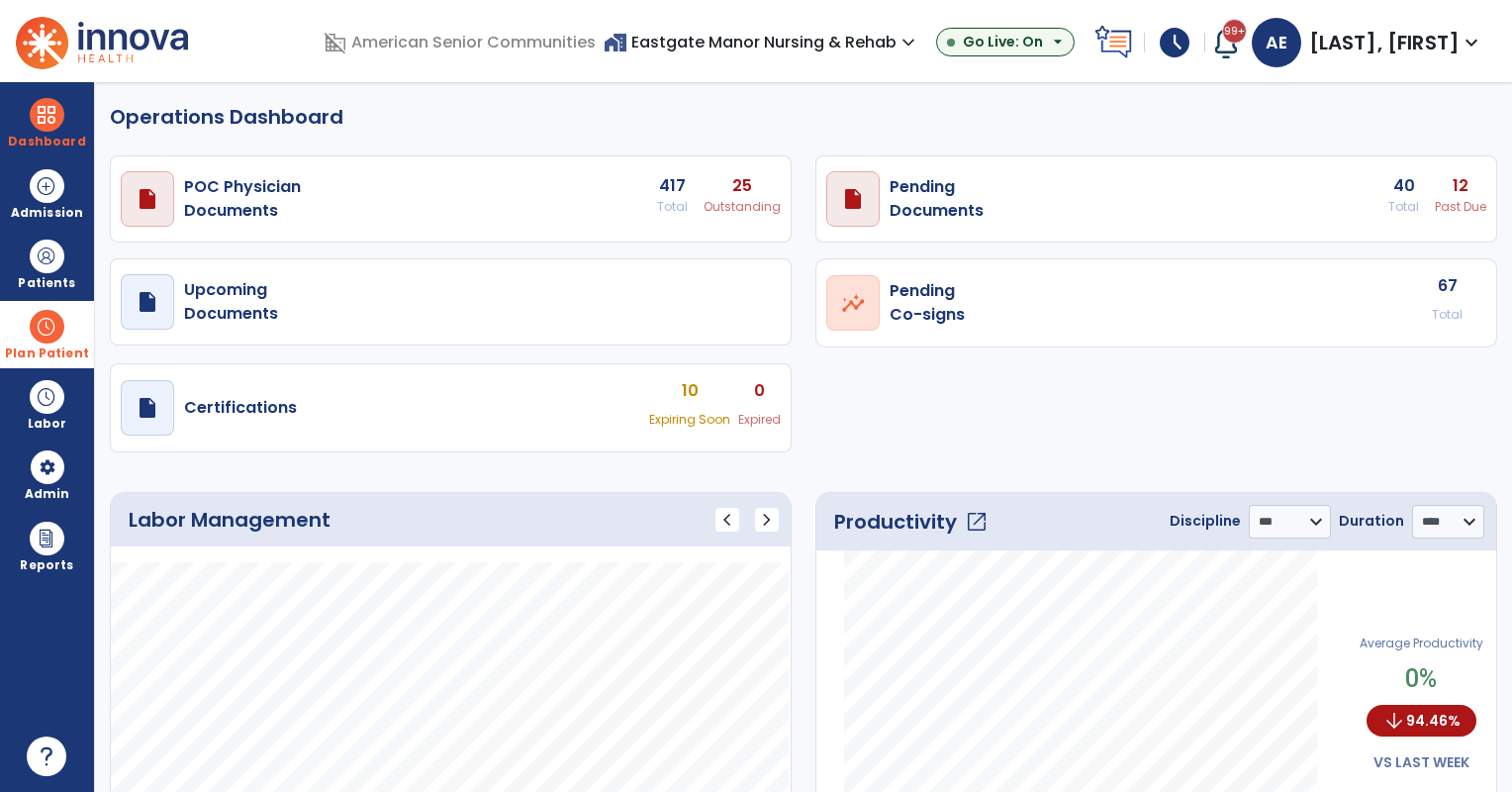 click on "draft   open_in_new  Pending   Documents 40 Total 12 Past Due" at bounding box center (450, 199) 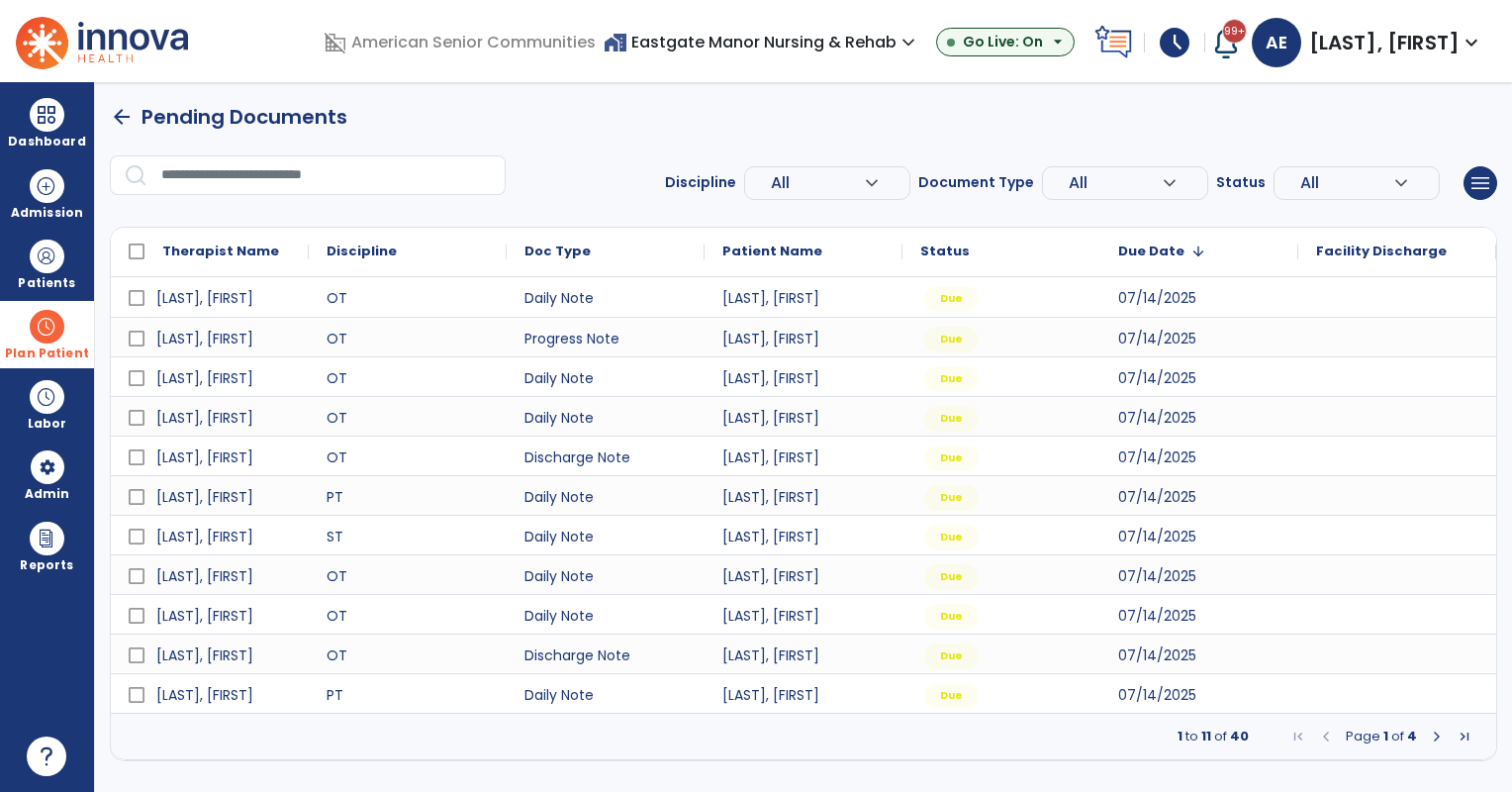 click on "All" at bounding box center (817, 183) 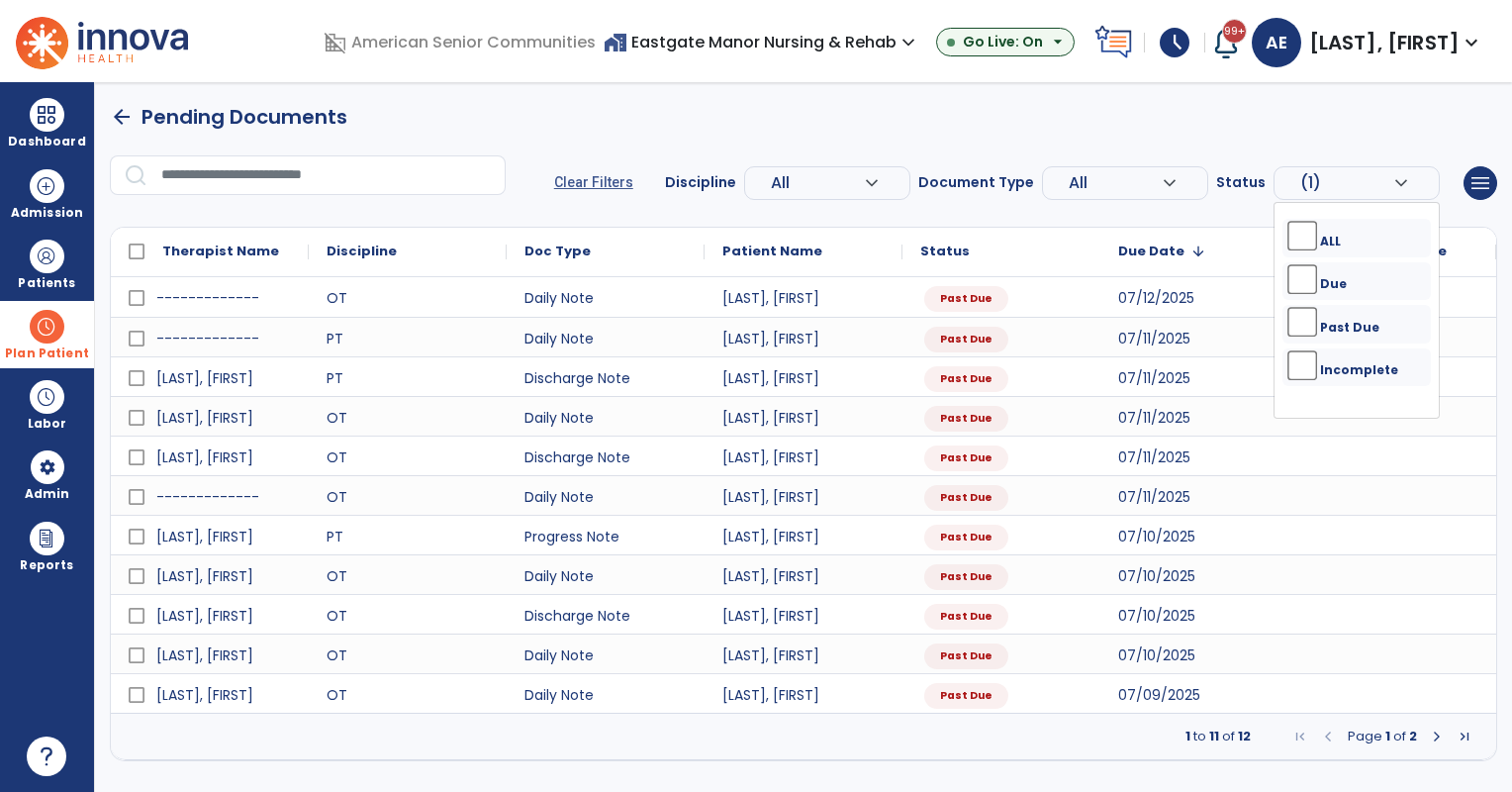 click on "arrow_back   Pending Documents" at bounding box center (803, 117) 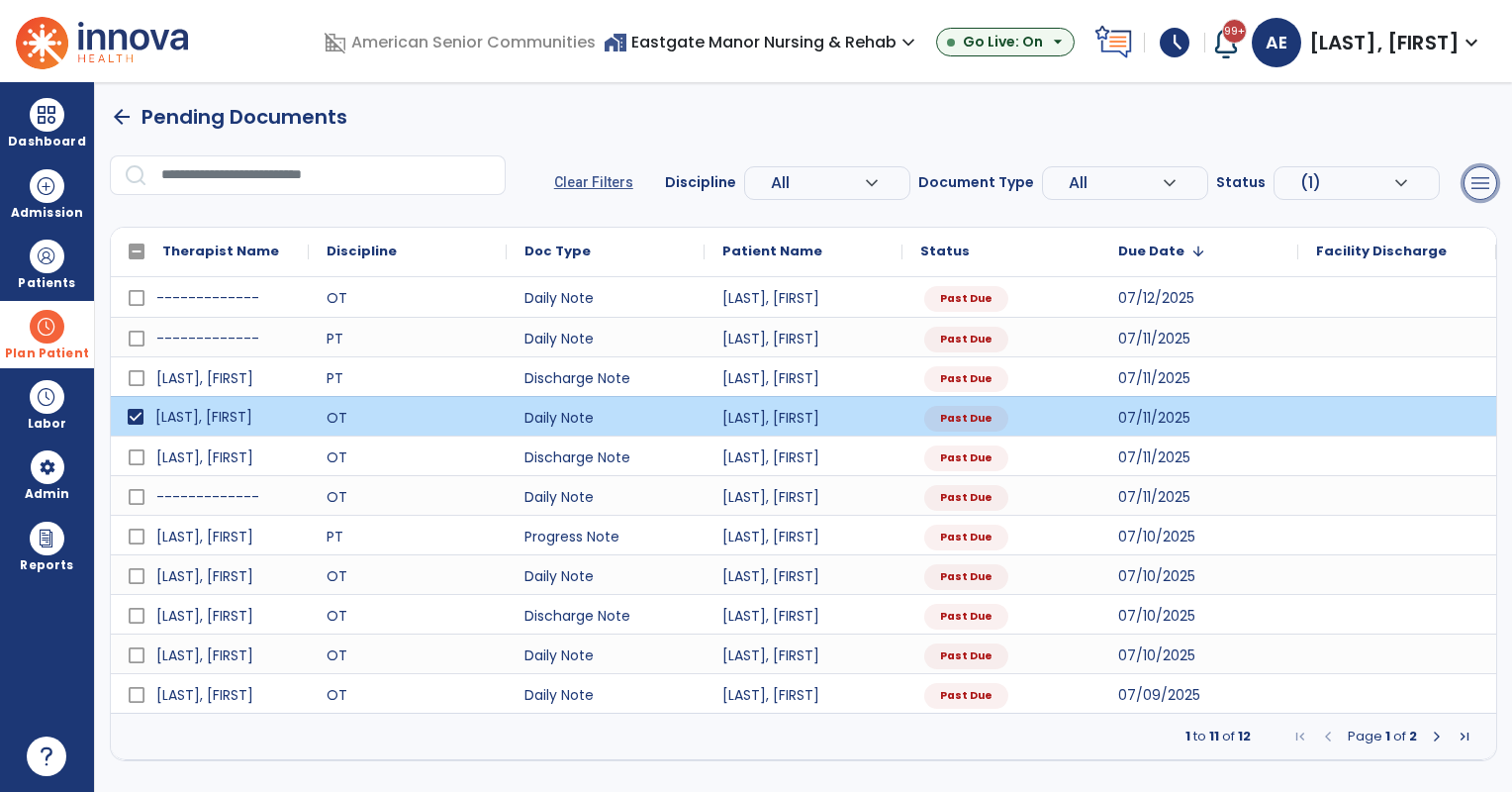 click on "menu" at bounding box center (1480, 183) 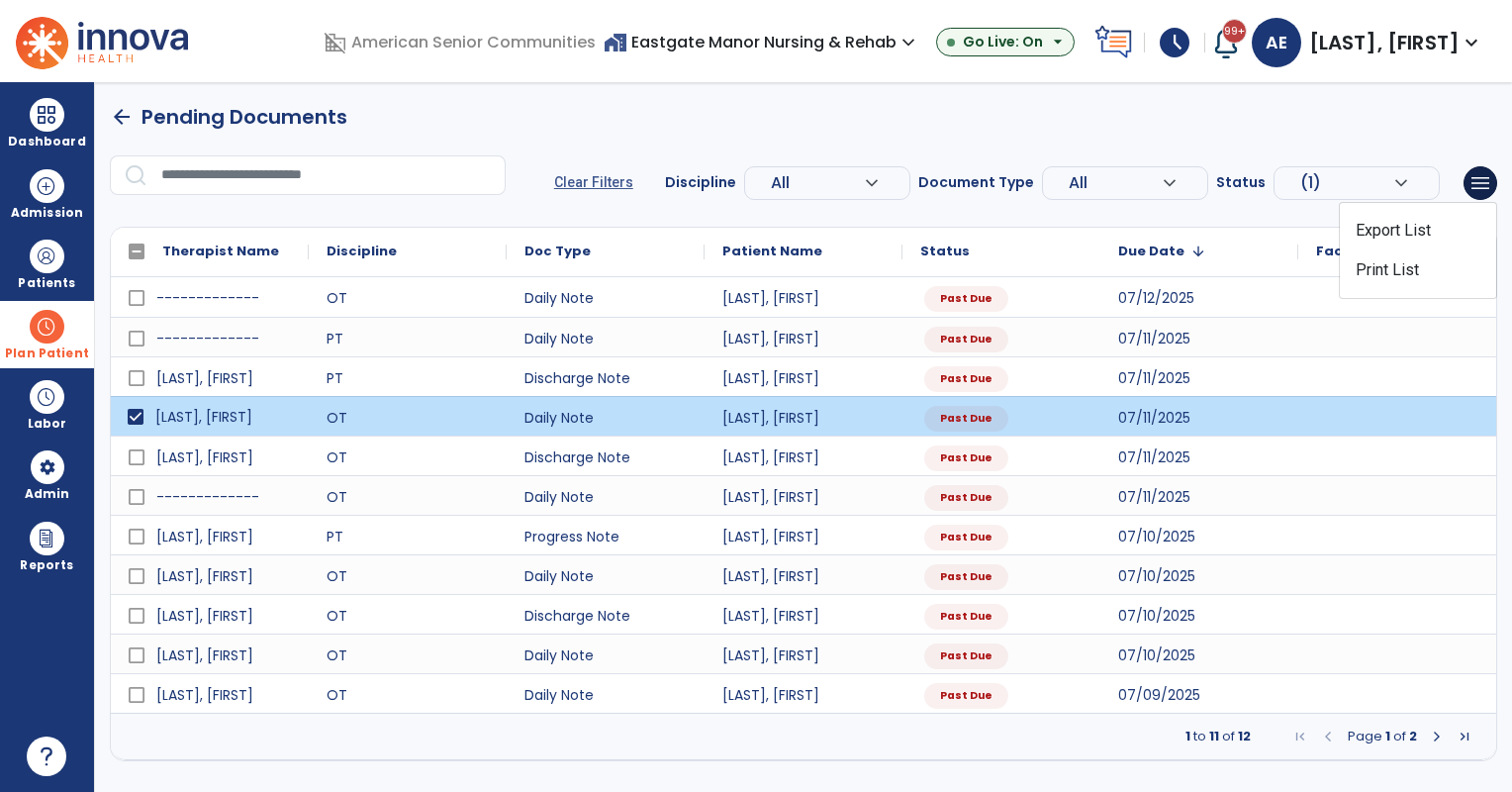 click on "arrow_back   Pending Documents" at bounding box center (803, 117) 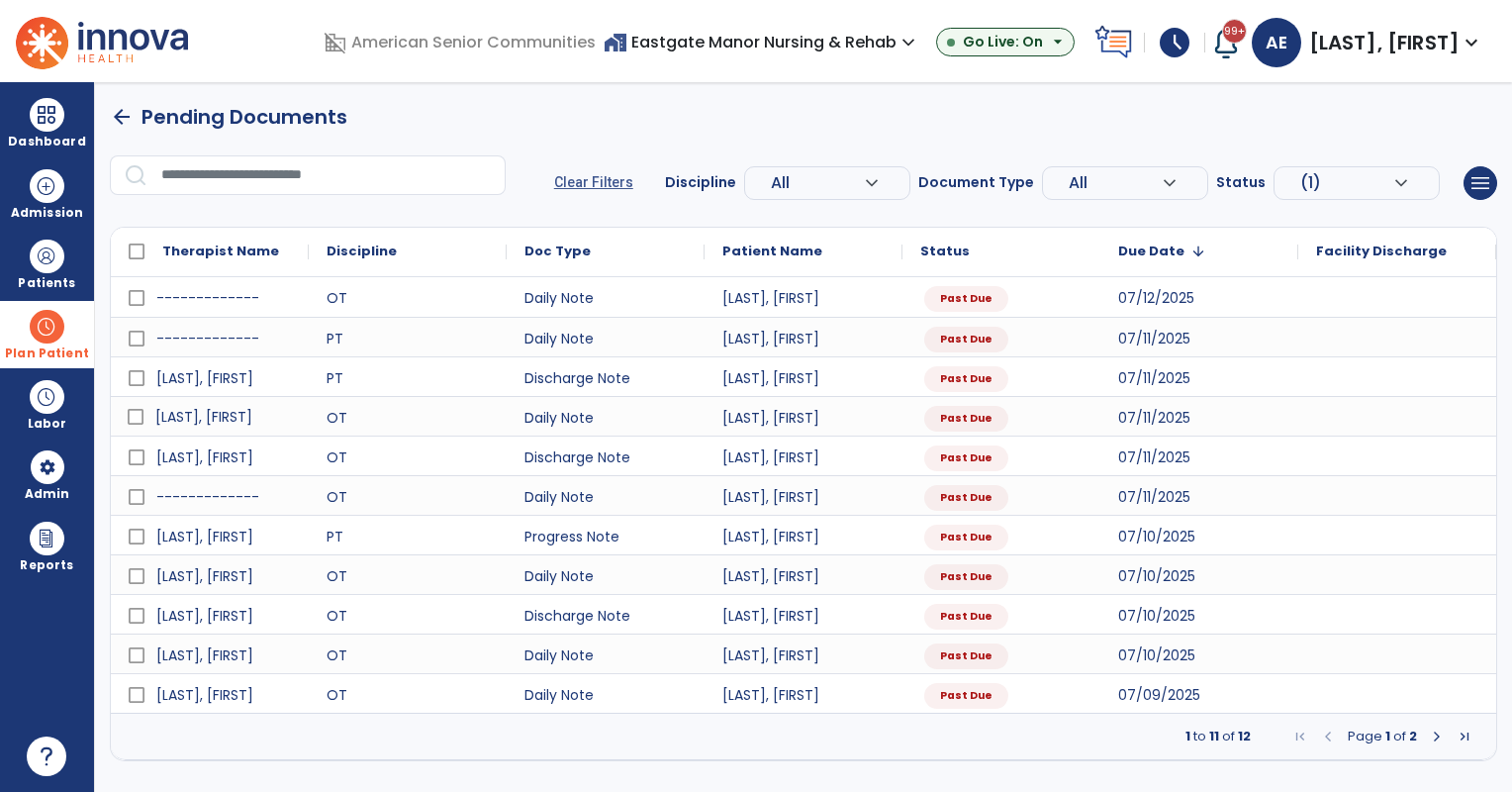 click on "arrow_back" at bounding box center [122, 117] 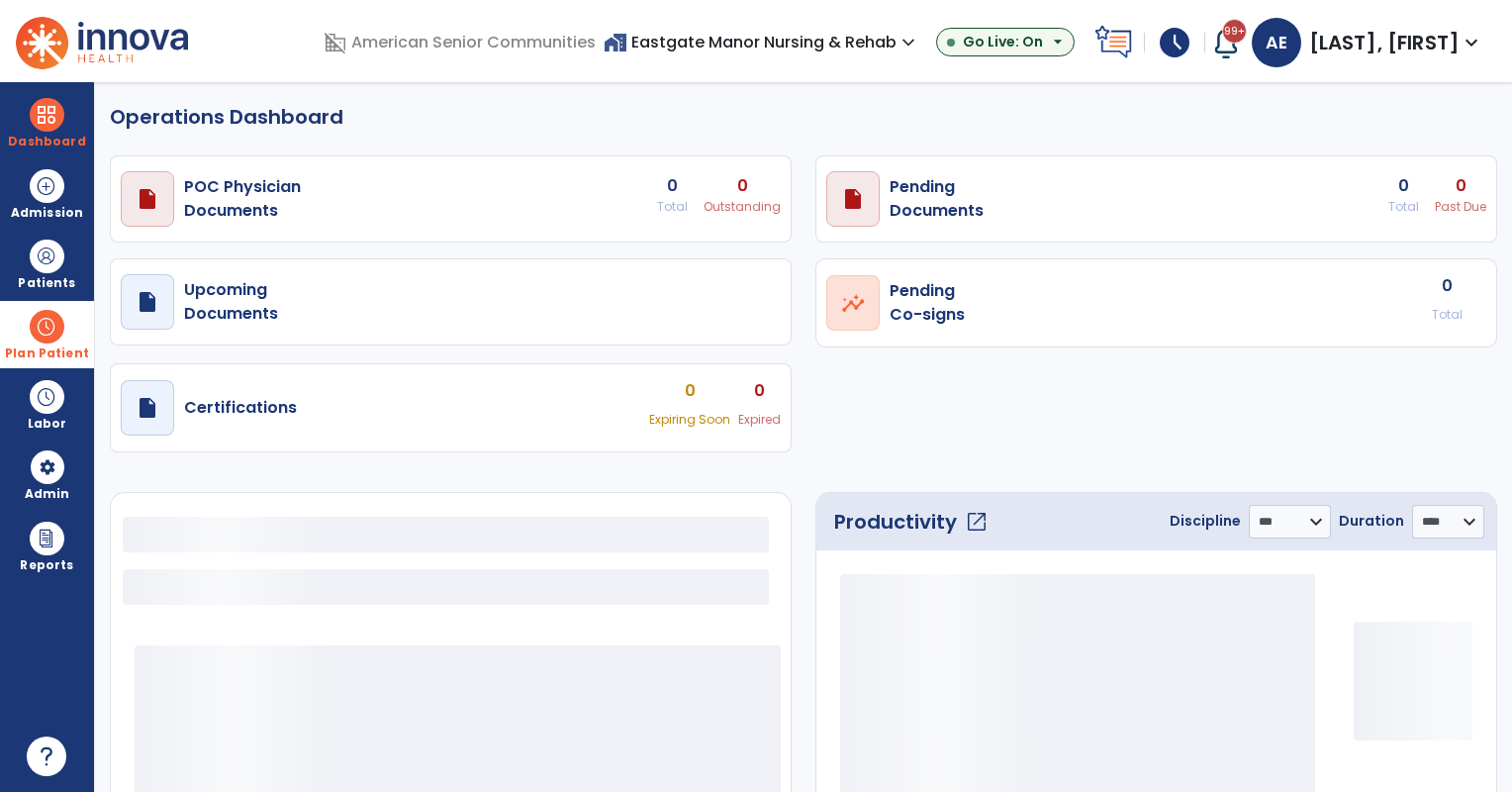 select on "***" 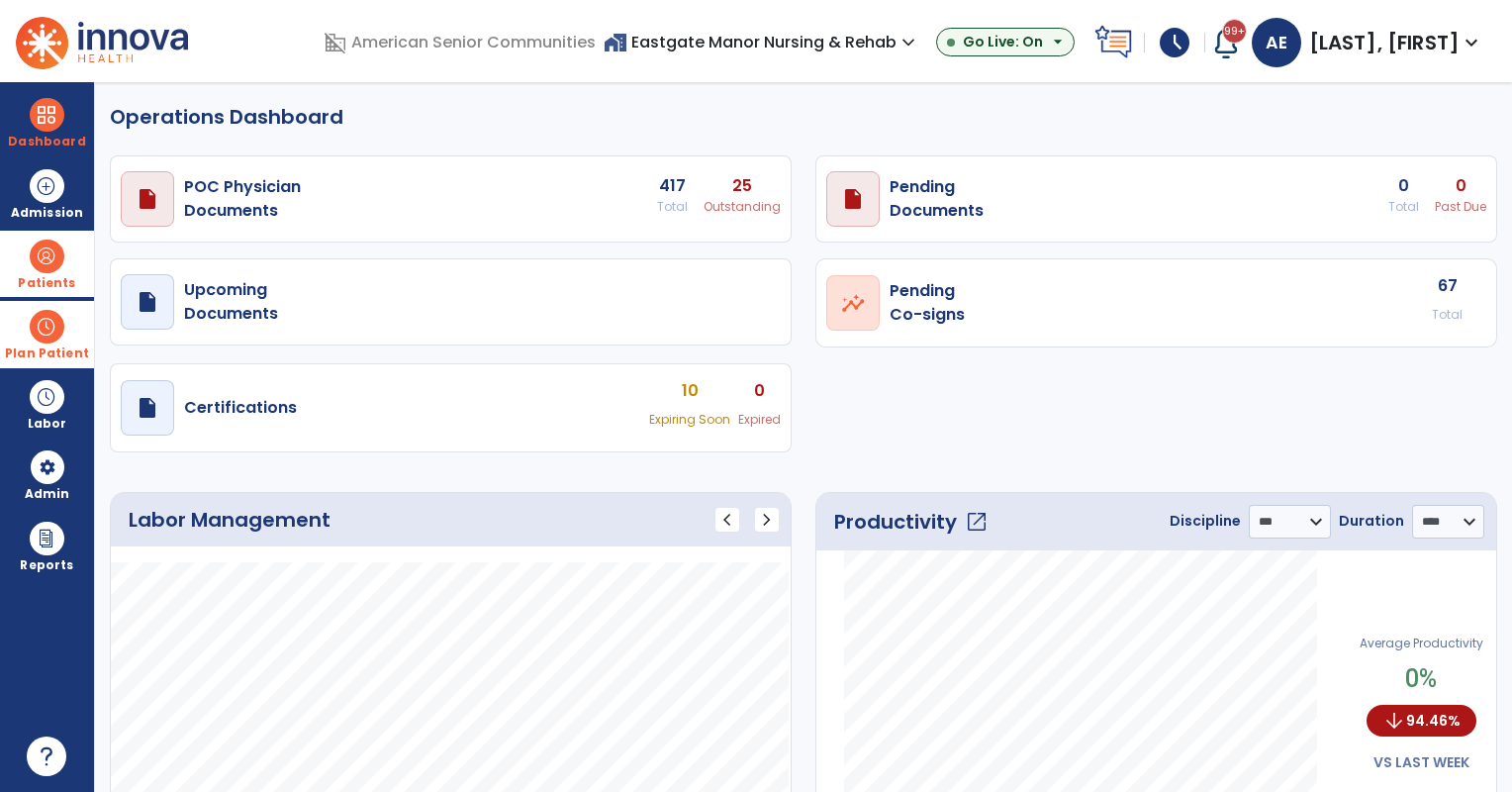 click at bounding box center (47, 256) 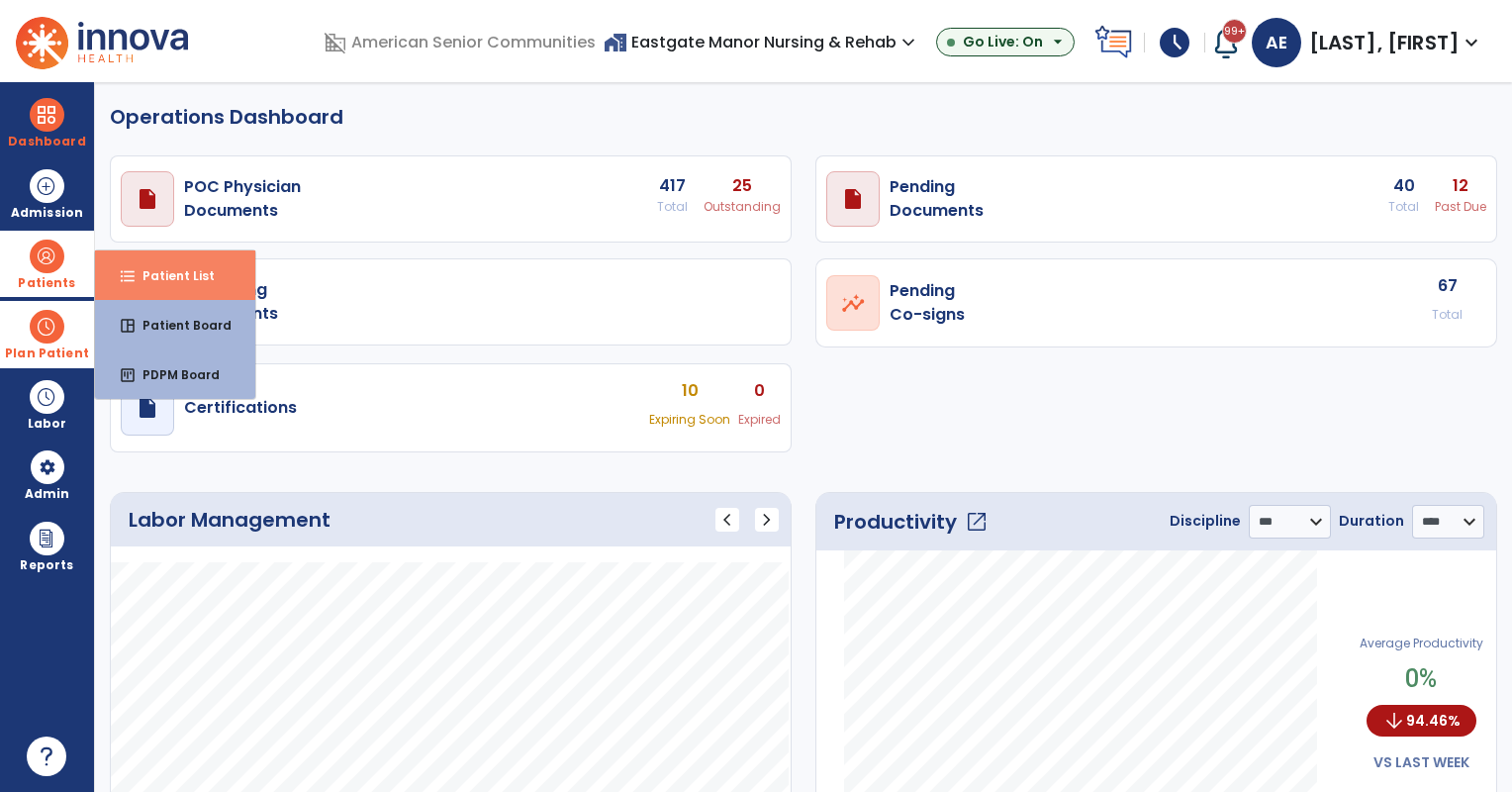 click on "format_list_bulleted  Patient List" at bounding box center (175, 275) 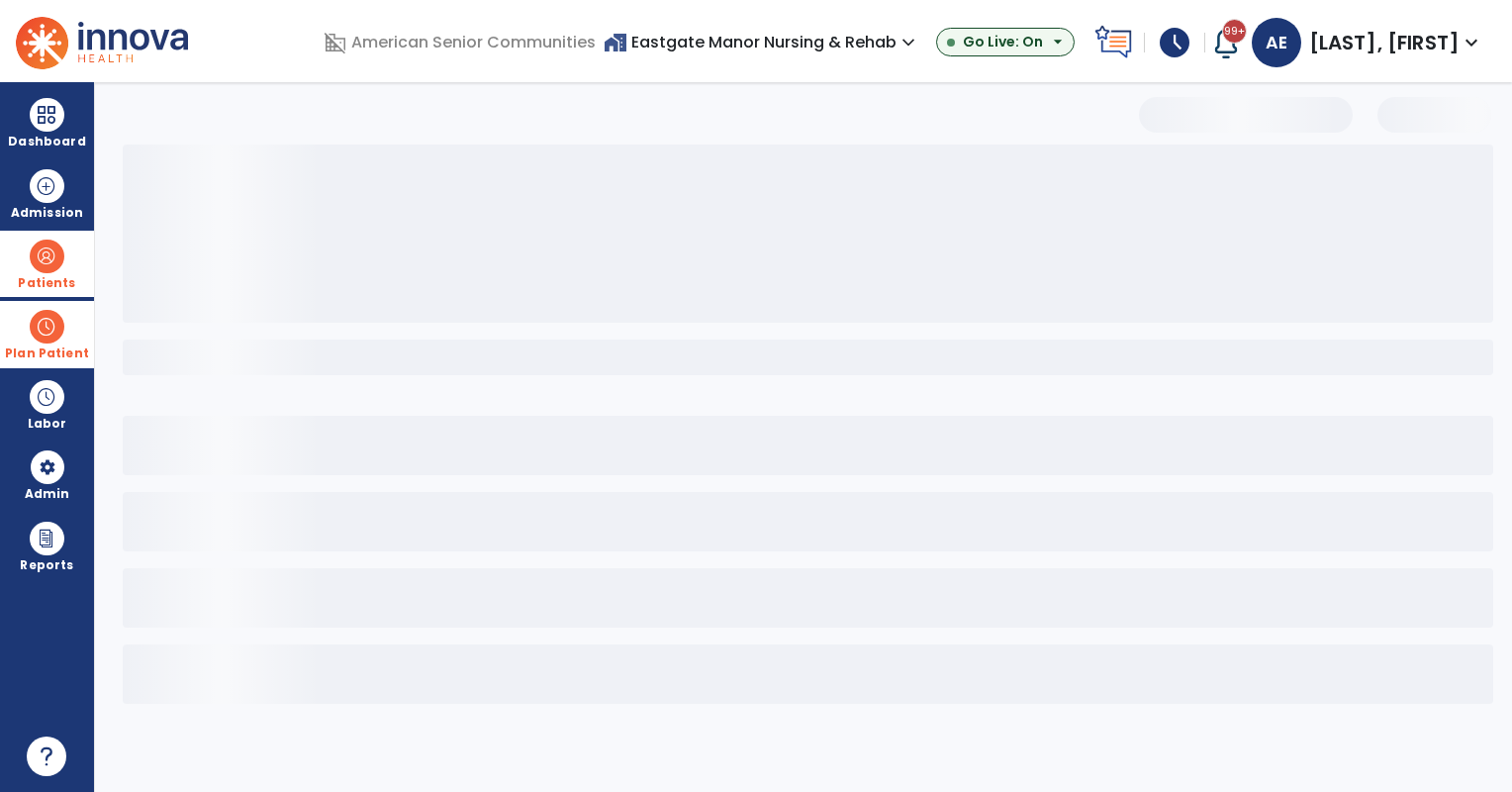 select on "***" 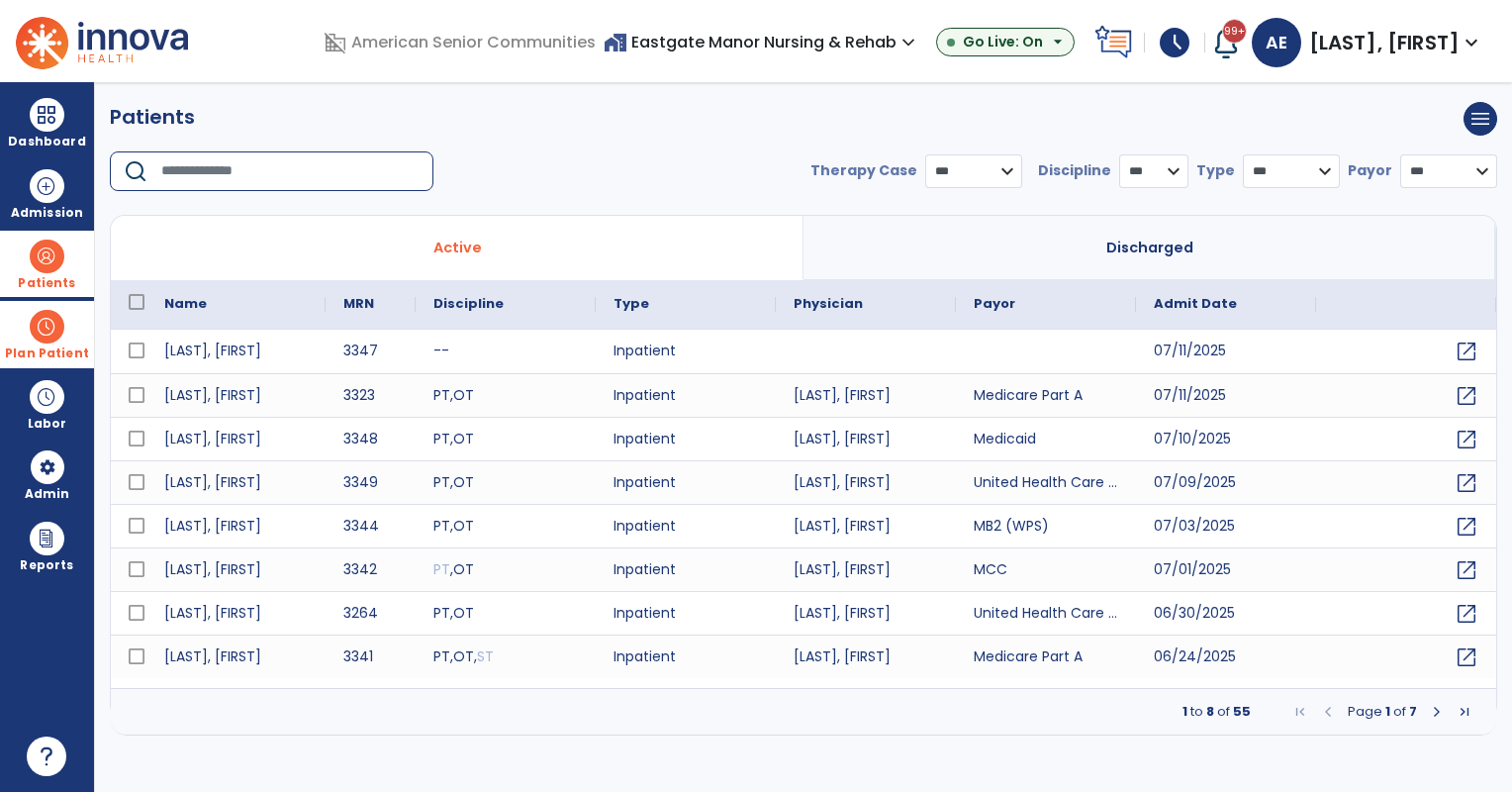 click at bounding box center (290, 171) 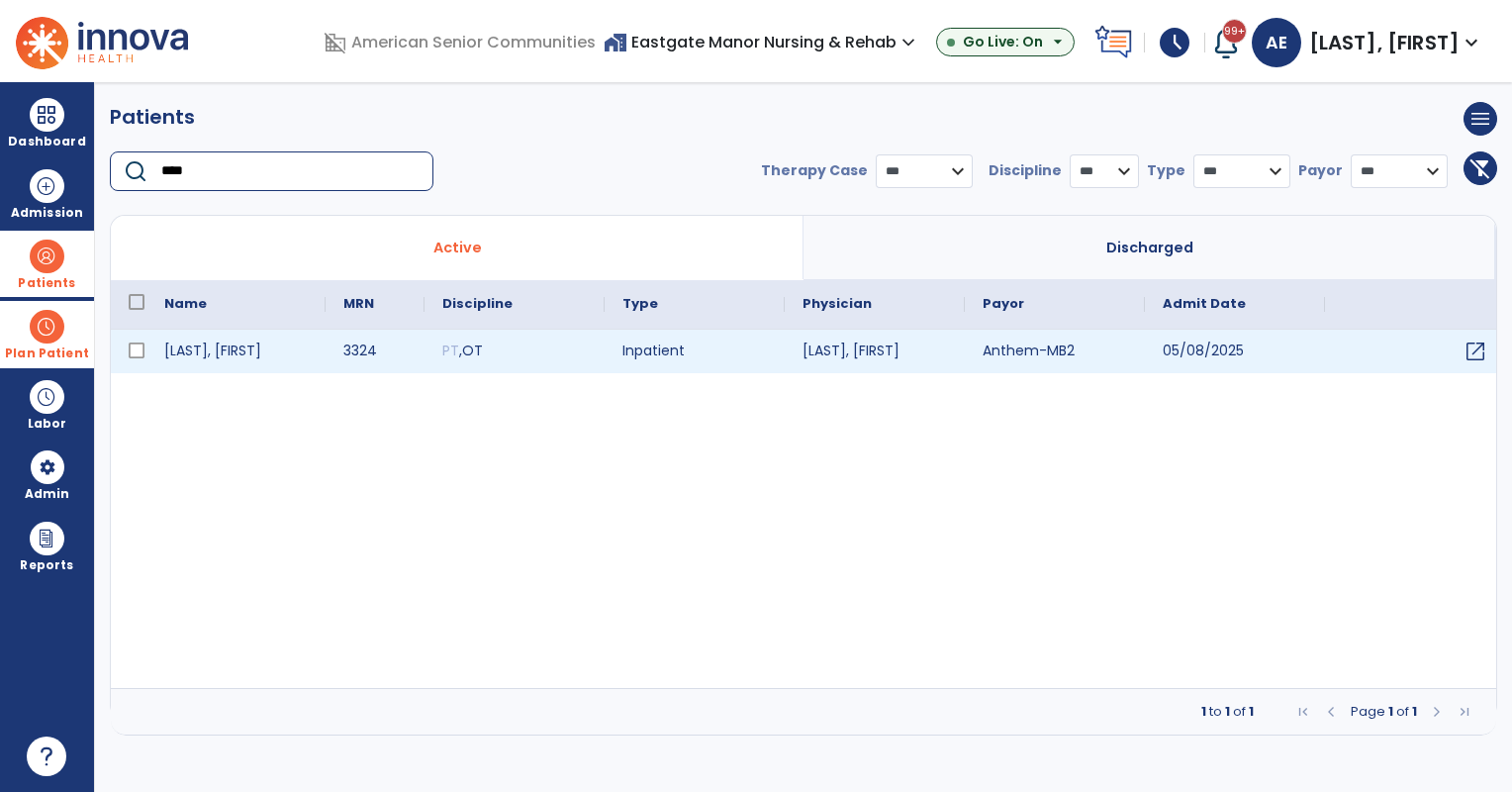 type on "****" 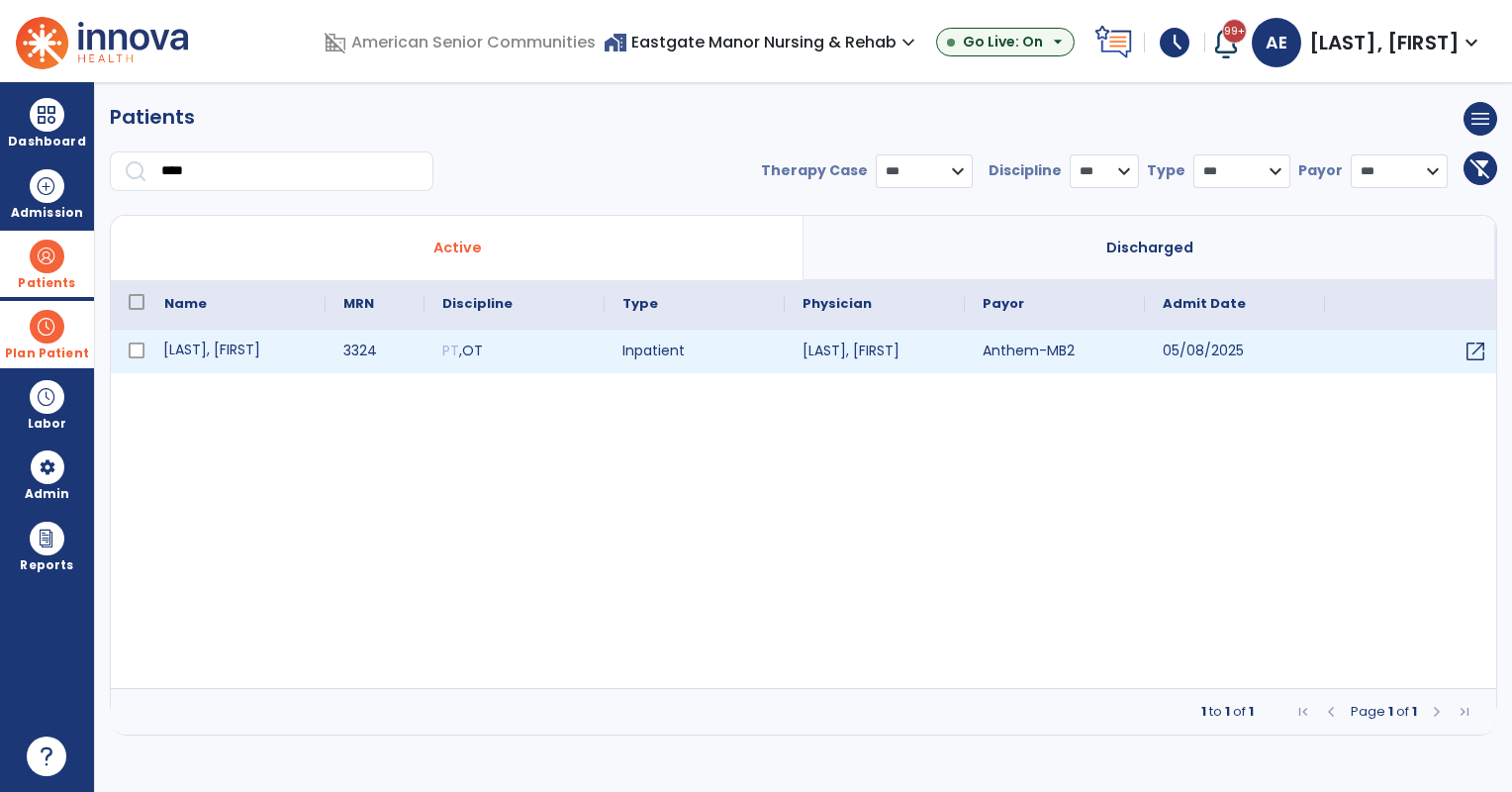 click on "Wise, James" at bounding box center [236, 351] 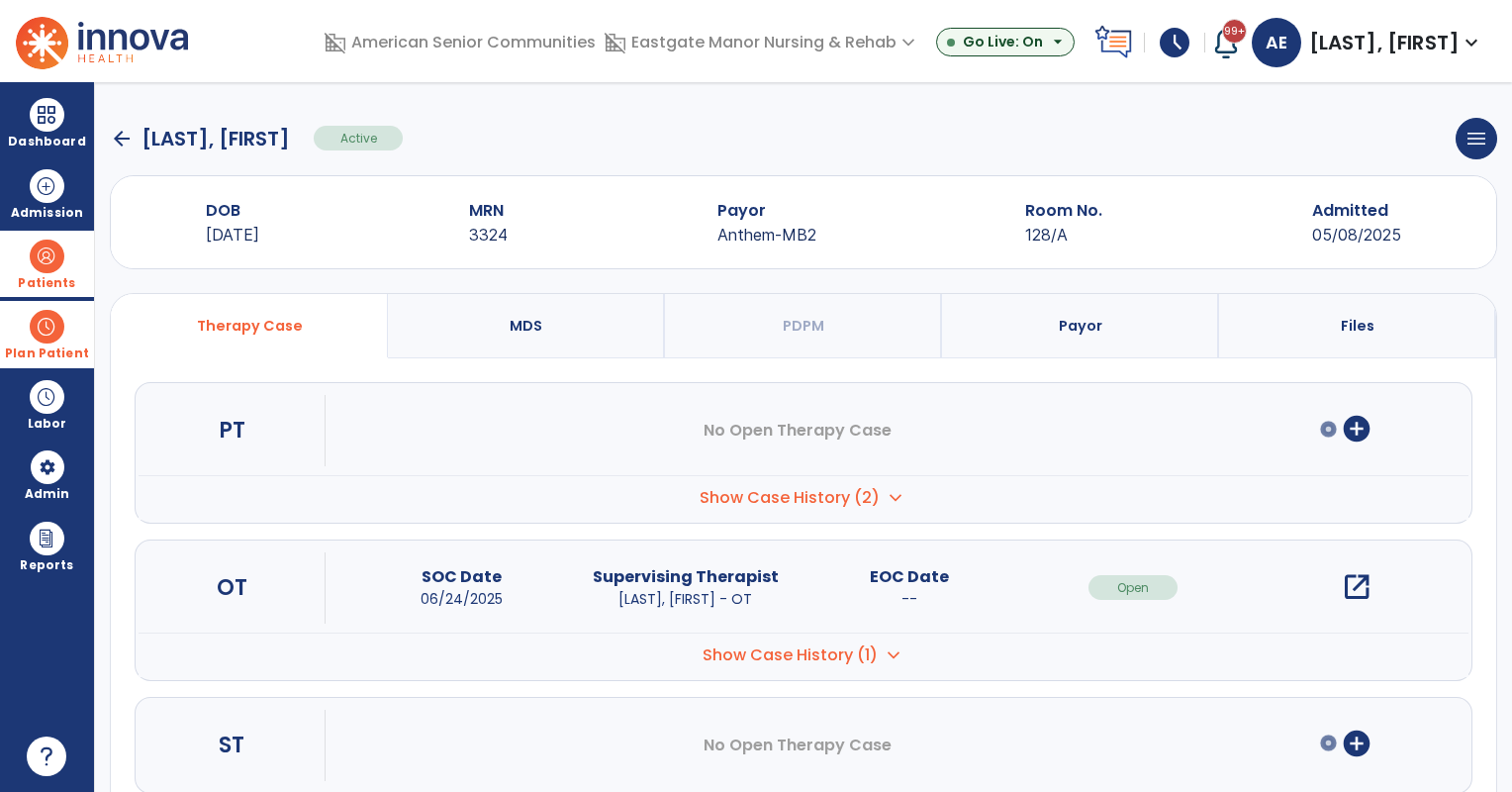click on "open_in_new" at bounding box center [1357, 587] 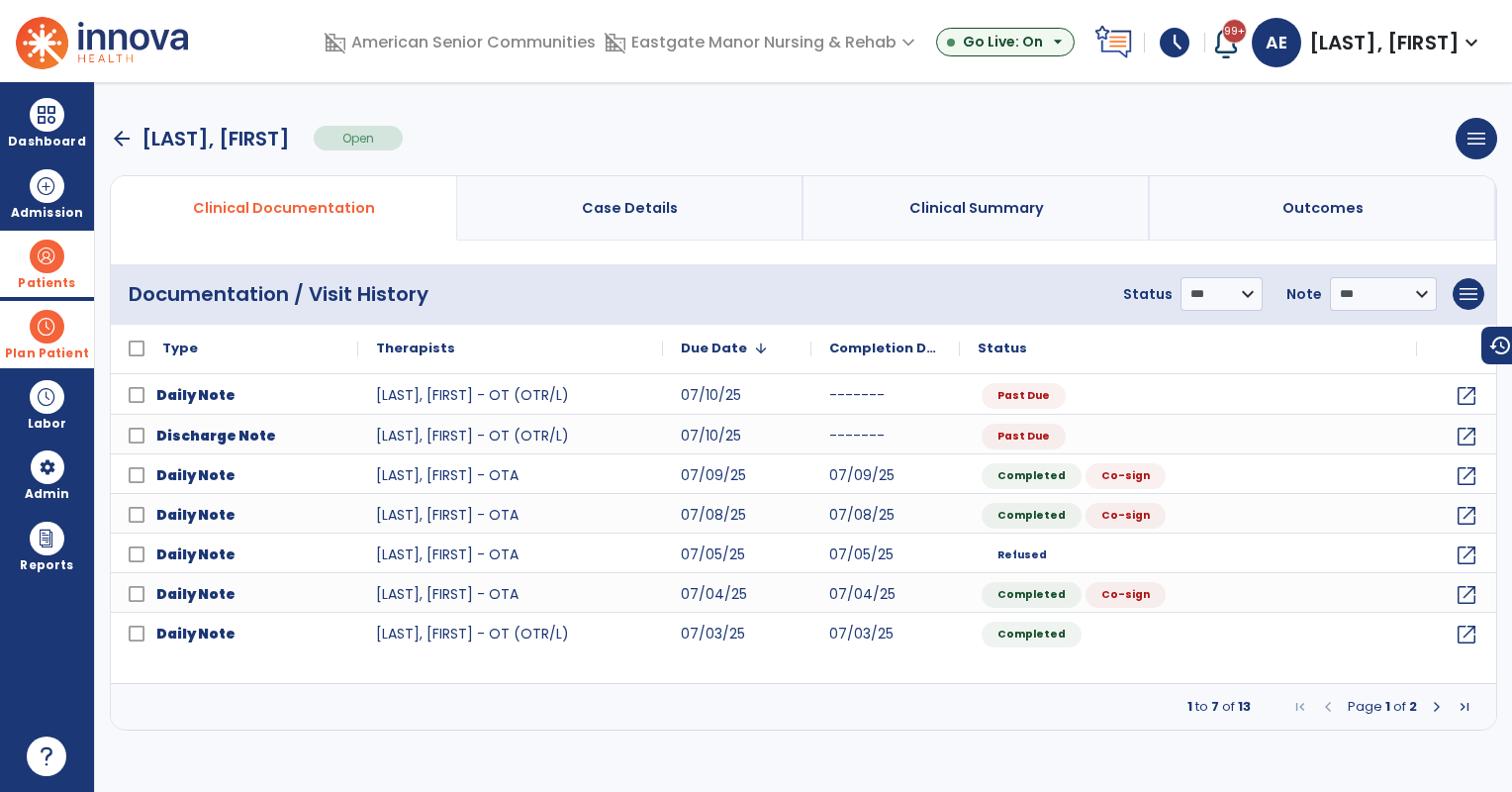 click on "Patients" at bounding box center [47, 263] 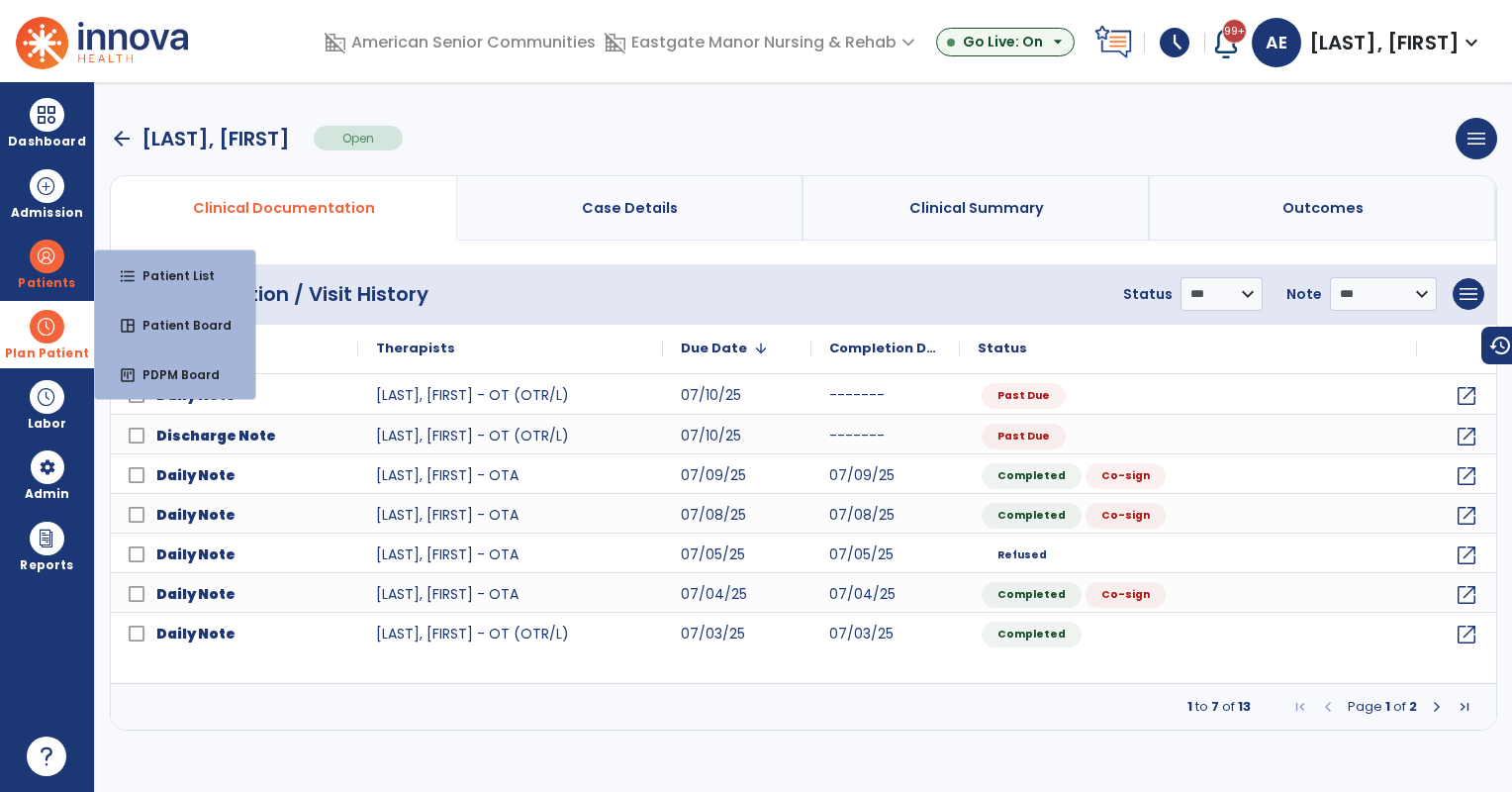 click on "arrow_back" at bounding box center [122, 139] 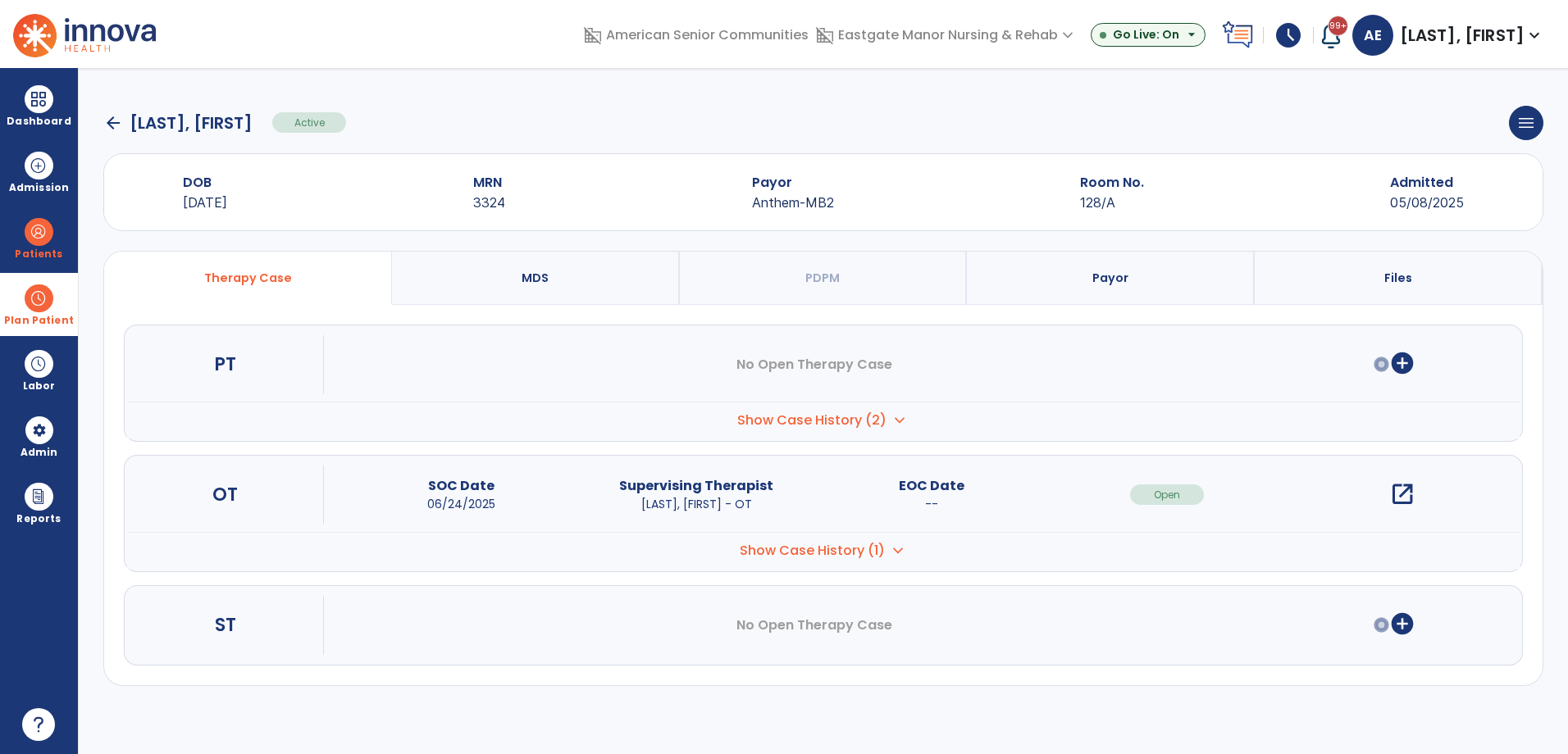 click on "open_in_new" at bounding box center (1402, 494) 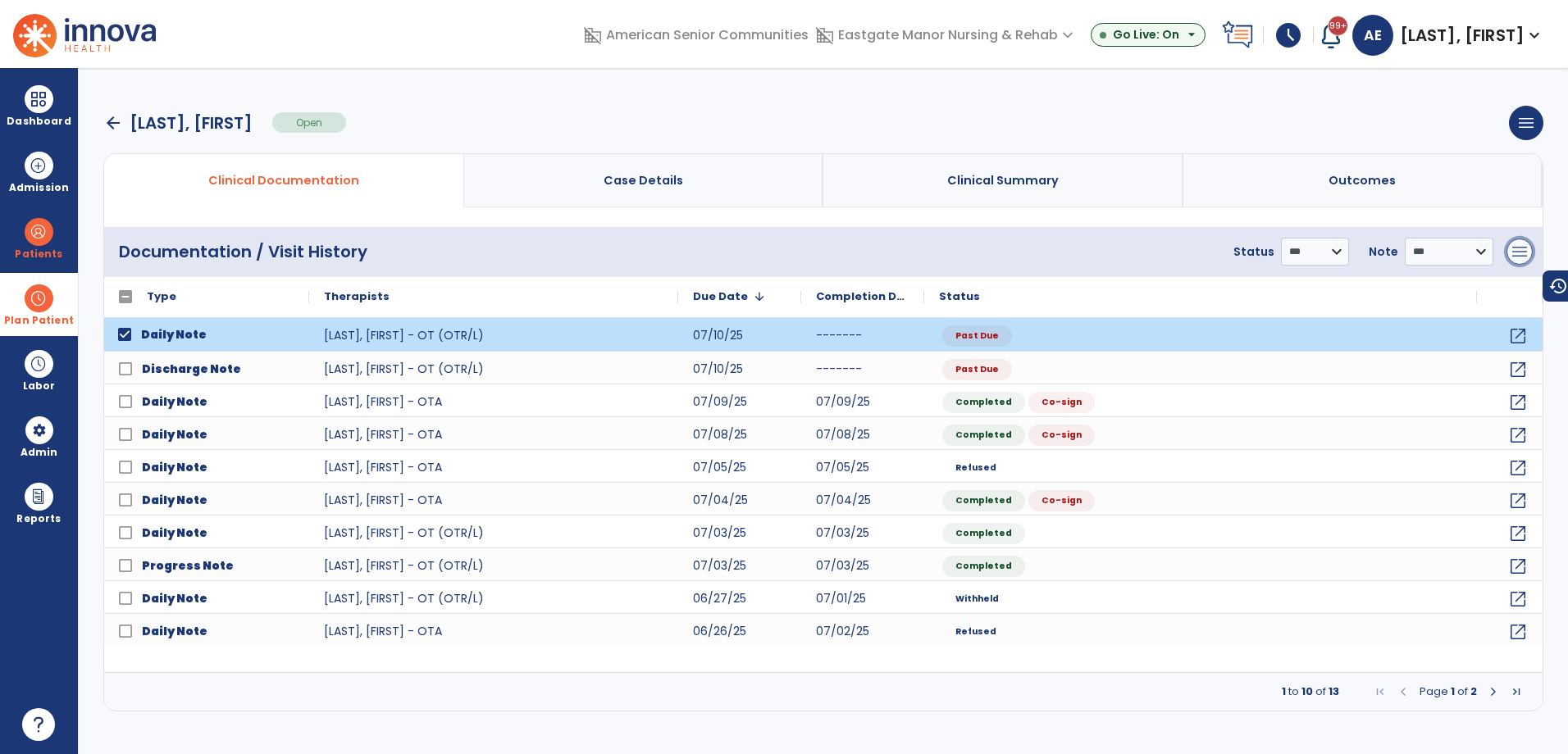click on "menu" at bounding box center [1520, 252] 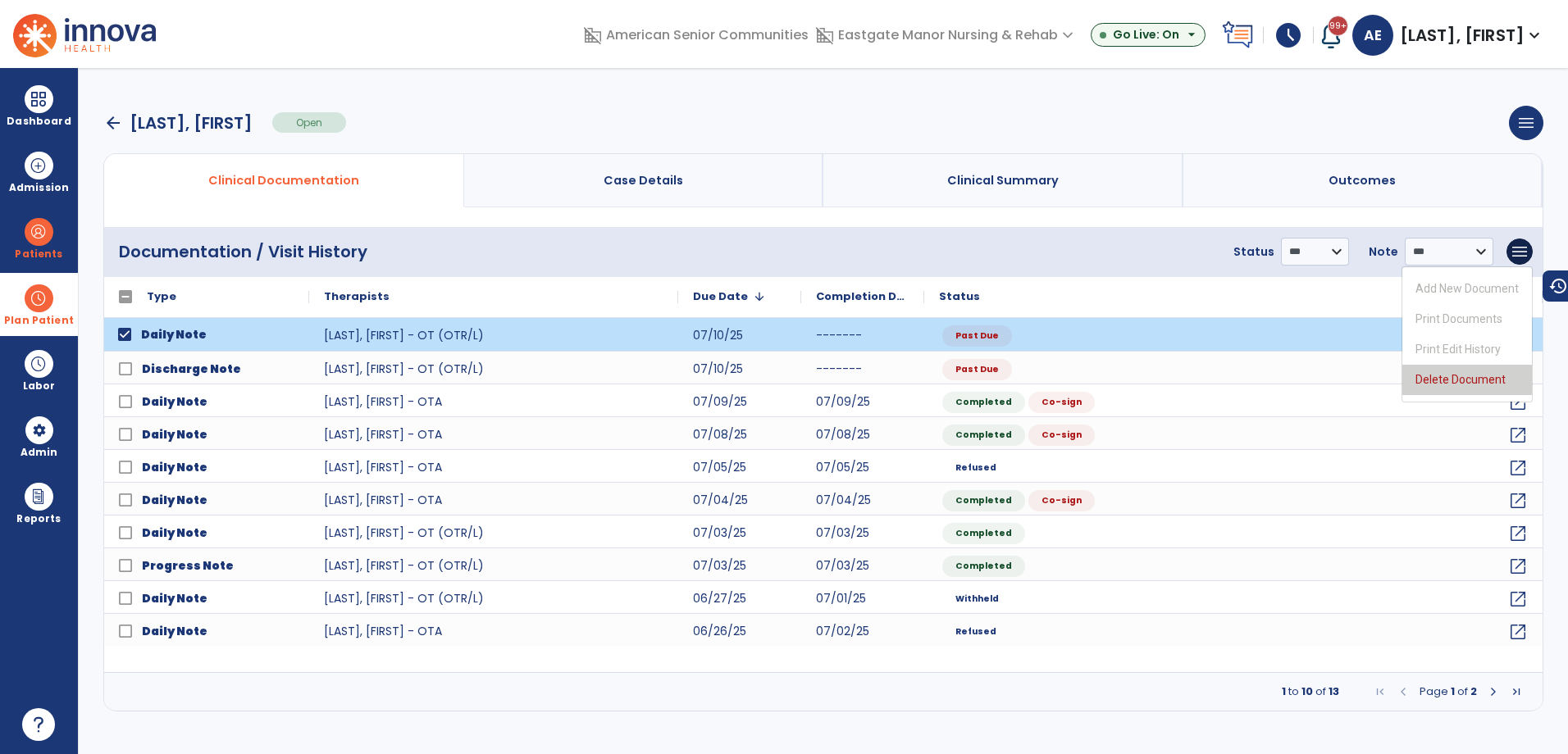 click on "Delete Document" at bounding box center [1467, 379] 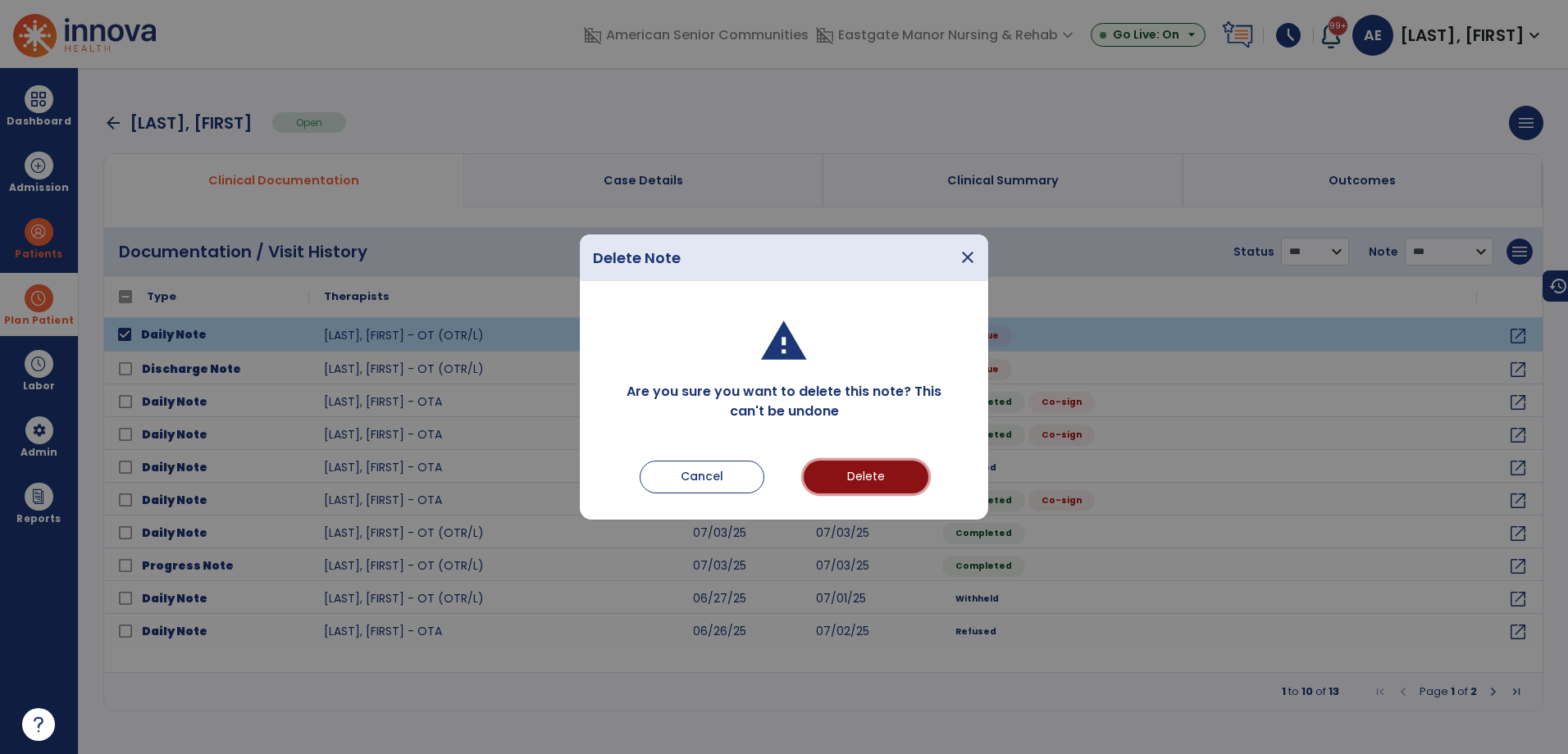 click on "Delete" at bounding box center (866, 477) 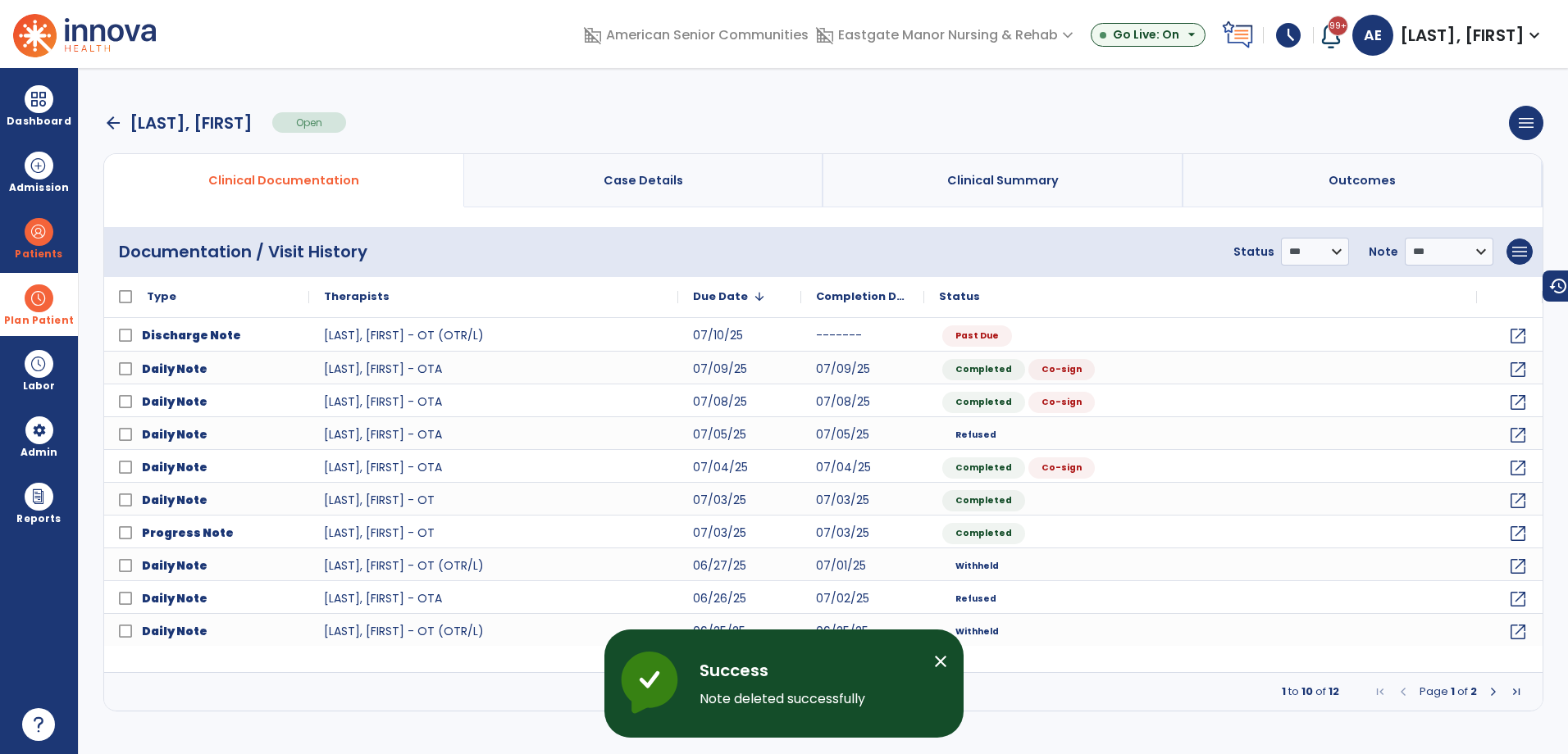 click on "arrow_back" at bounding box center [113, 123] 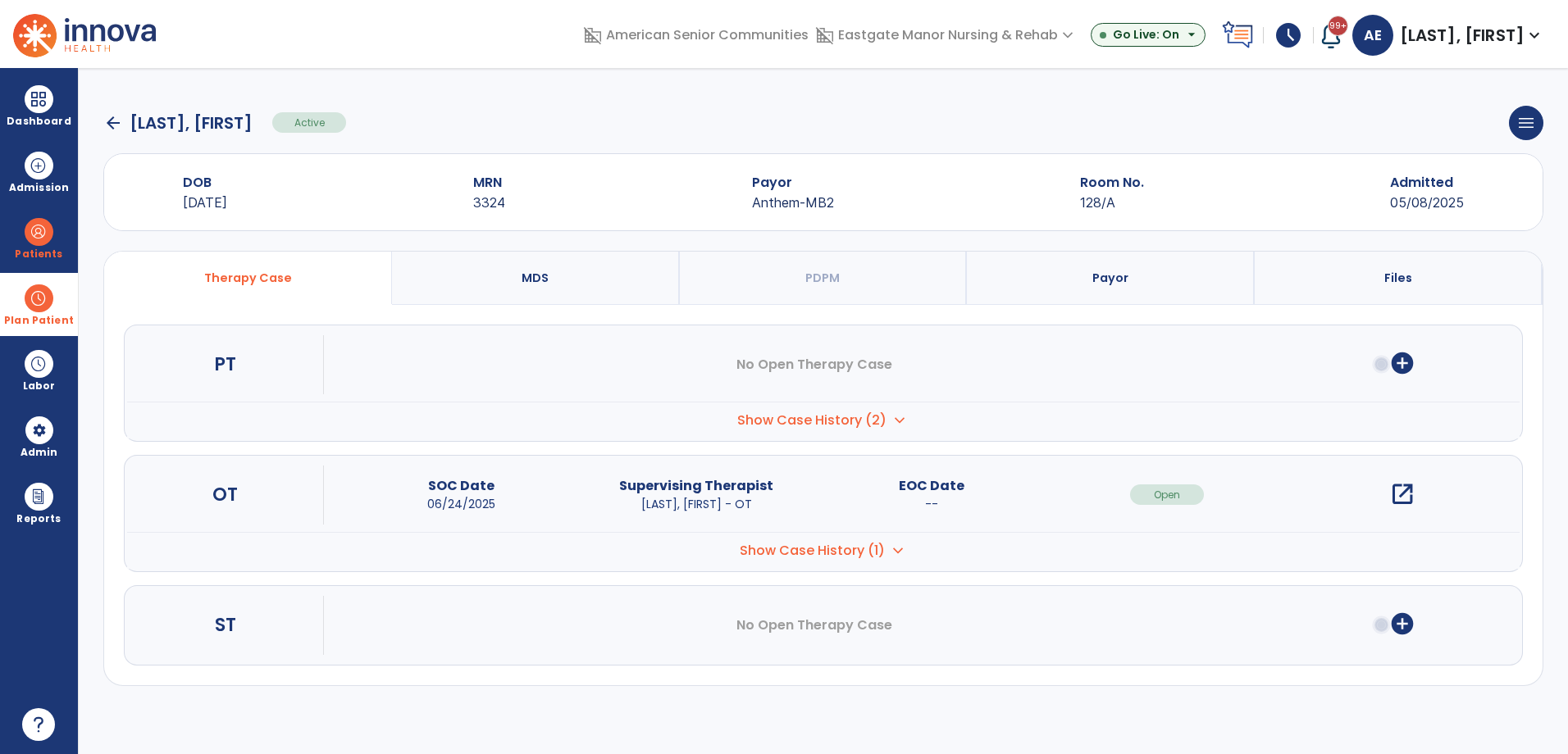 click on "arrow_back" 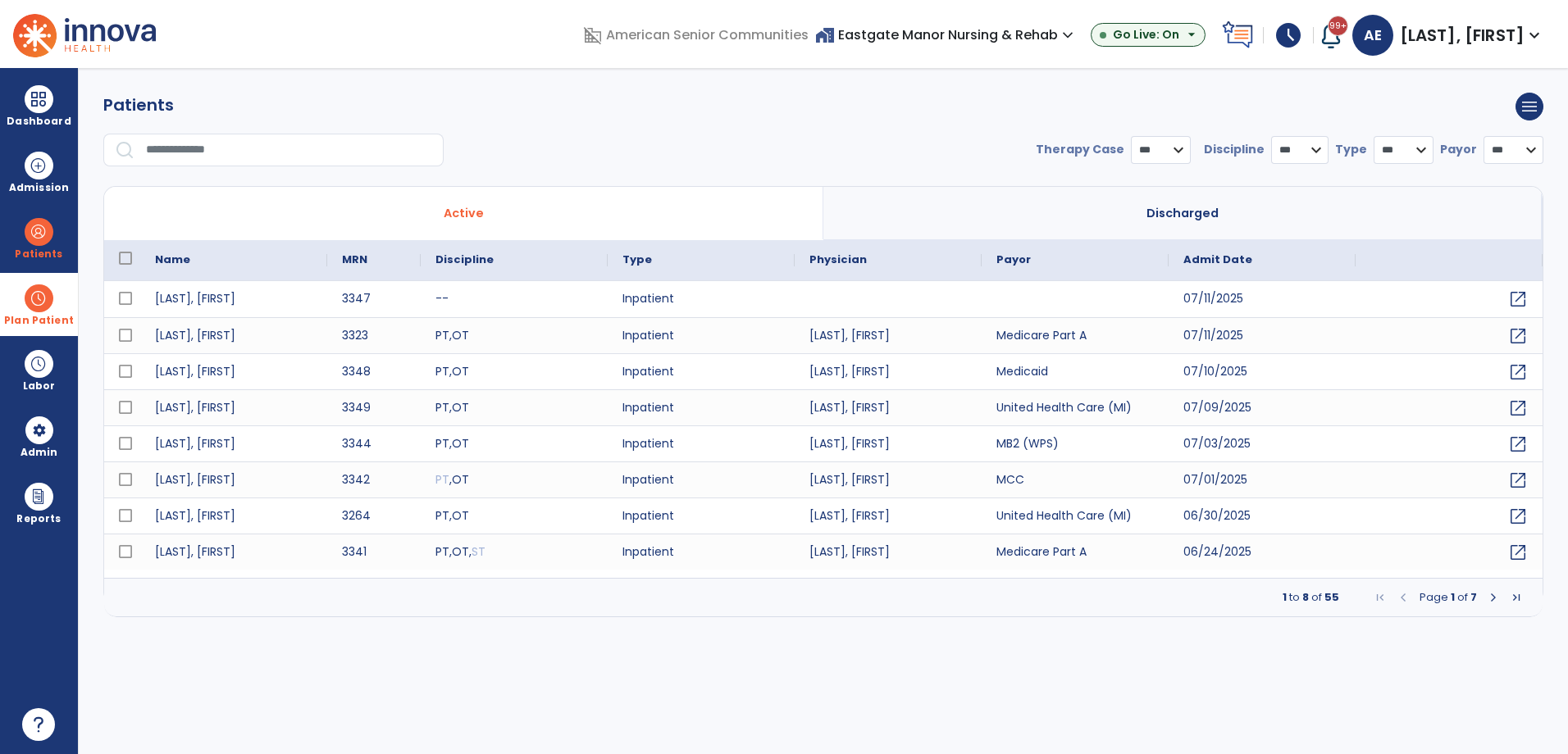 select on "***" 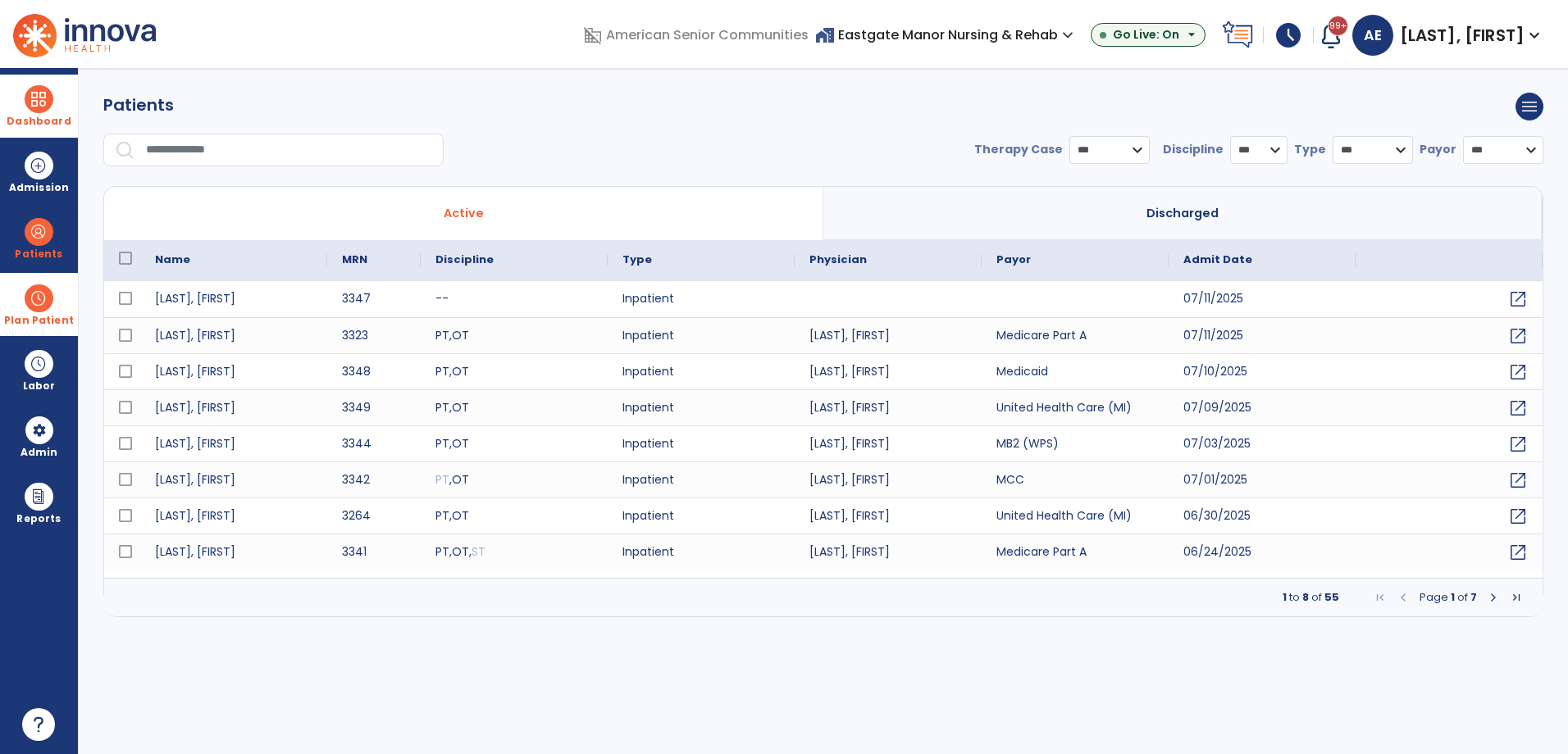 click at bounding box center [39, 99] 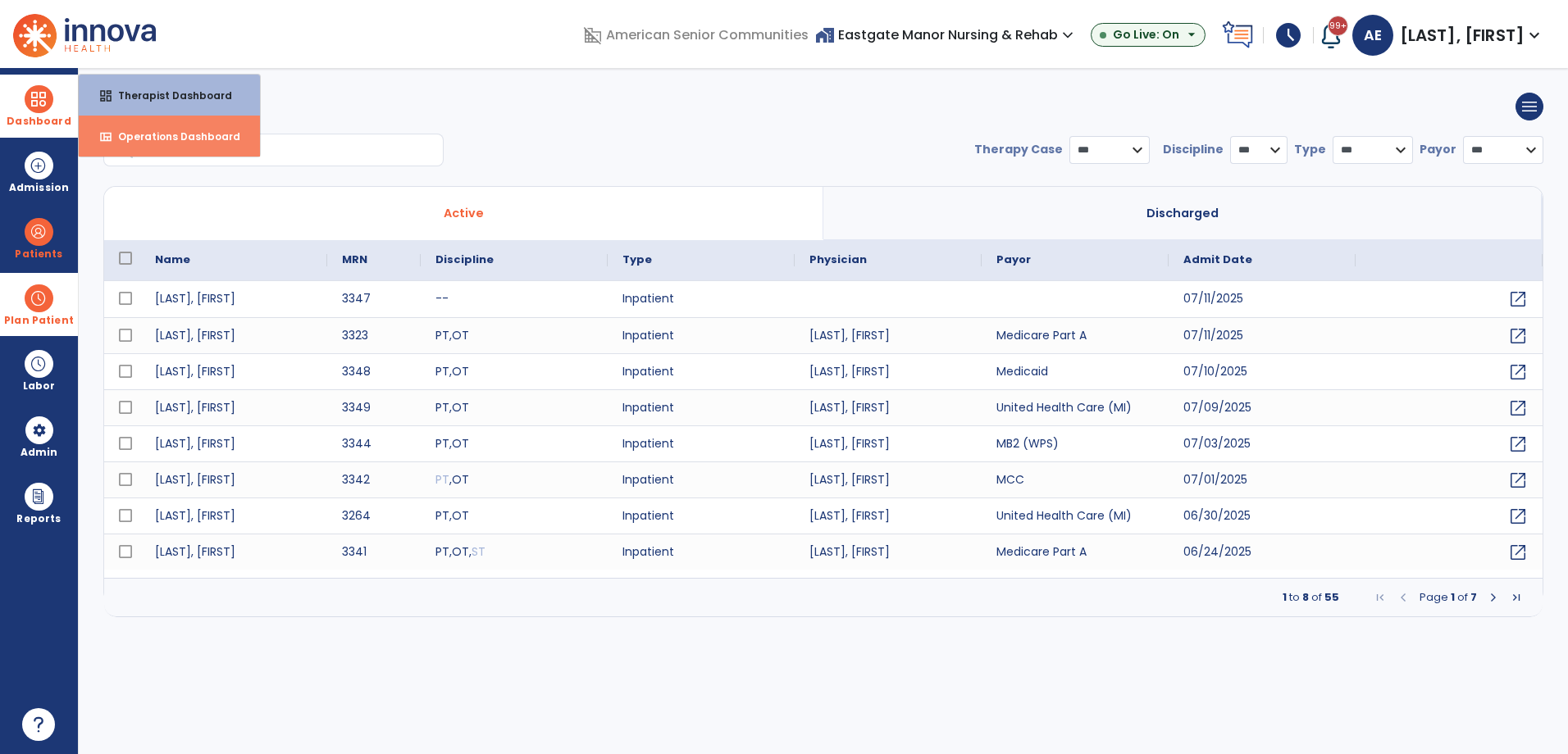 click on "view_quilt  Operations Dashboard" at bounding box center (169, 136) 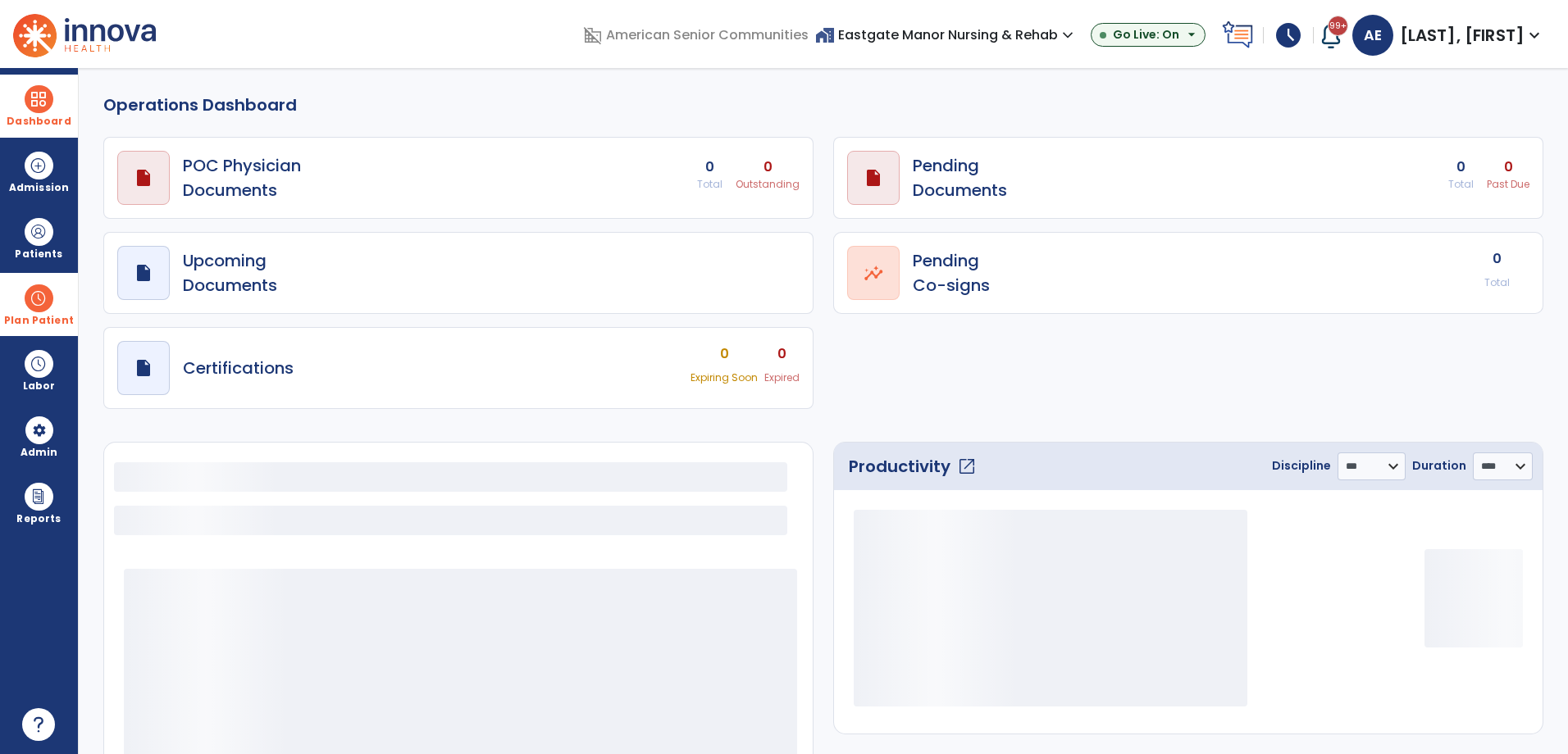 select on "***" 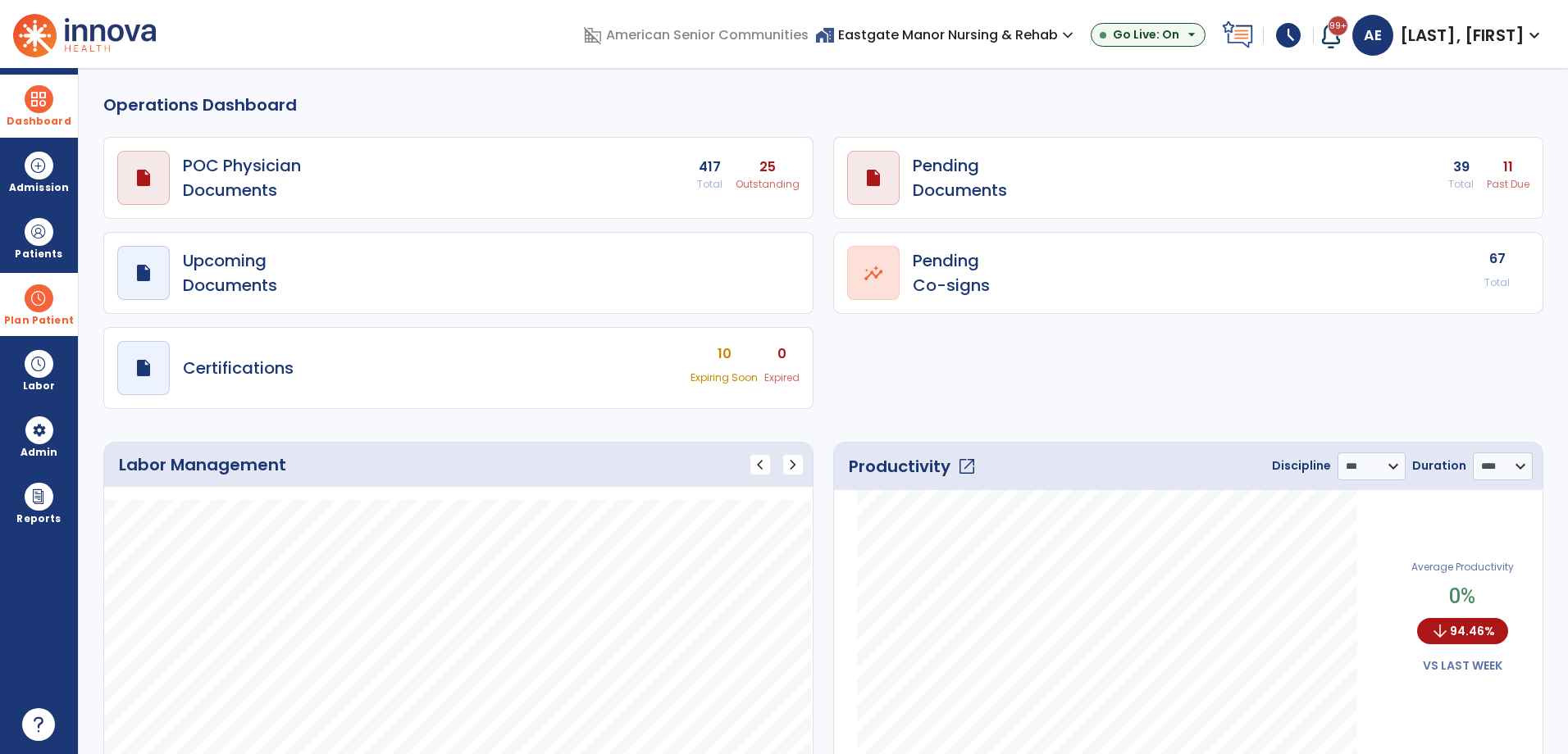 click on "draft   open_in_new  Pending   Documents 39 Total 11 Past Due" at bounding box center [458, 178] 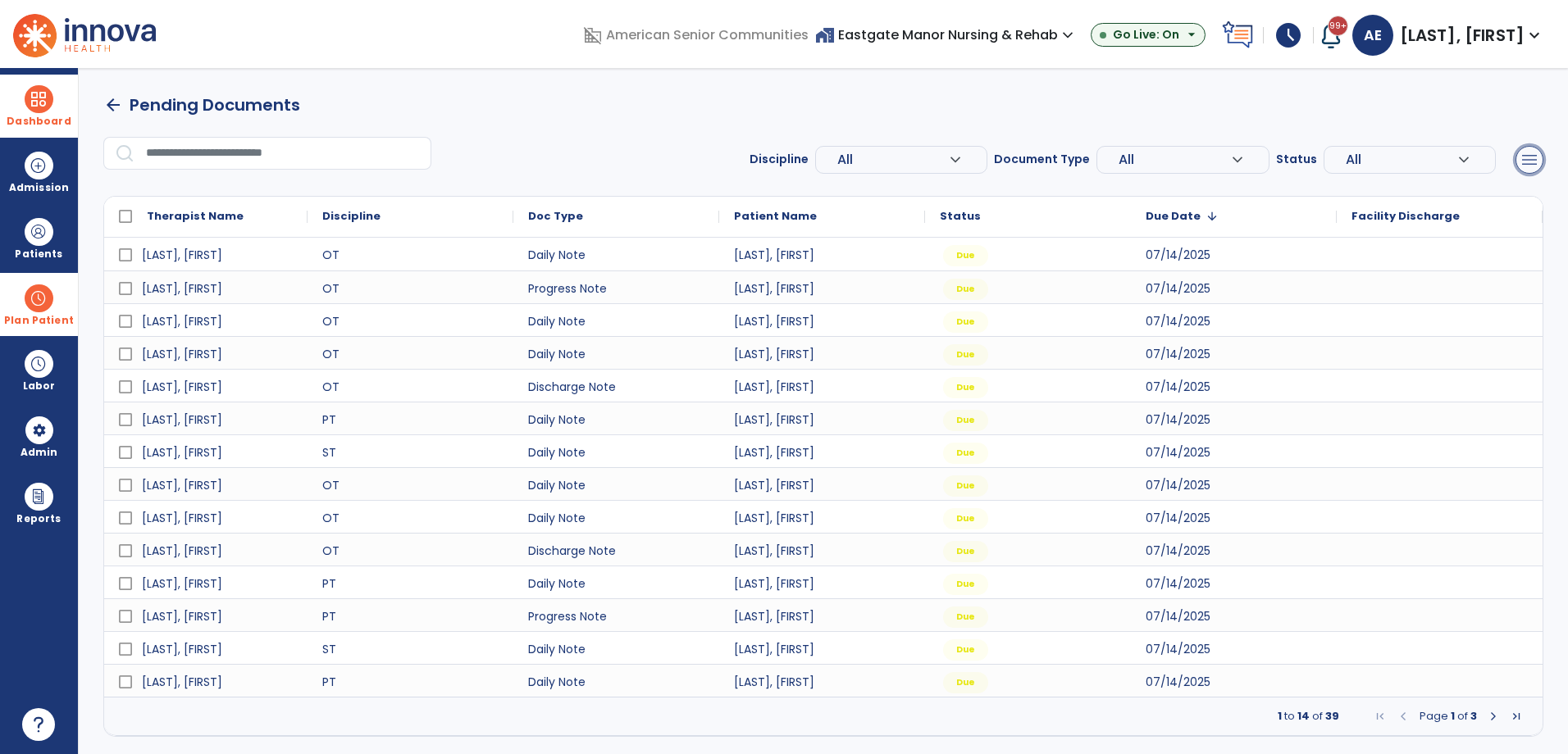 click on "menu" at bounding box center [1529, 160] 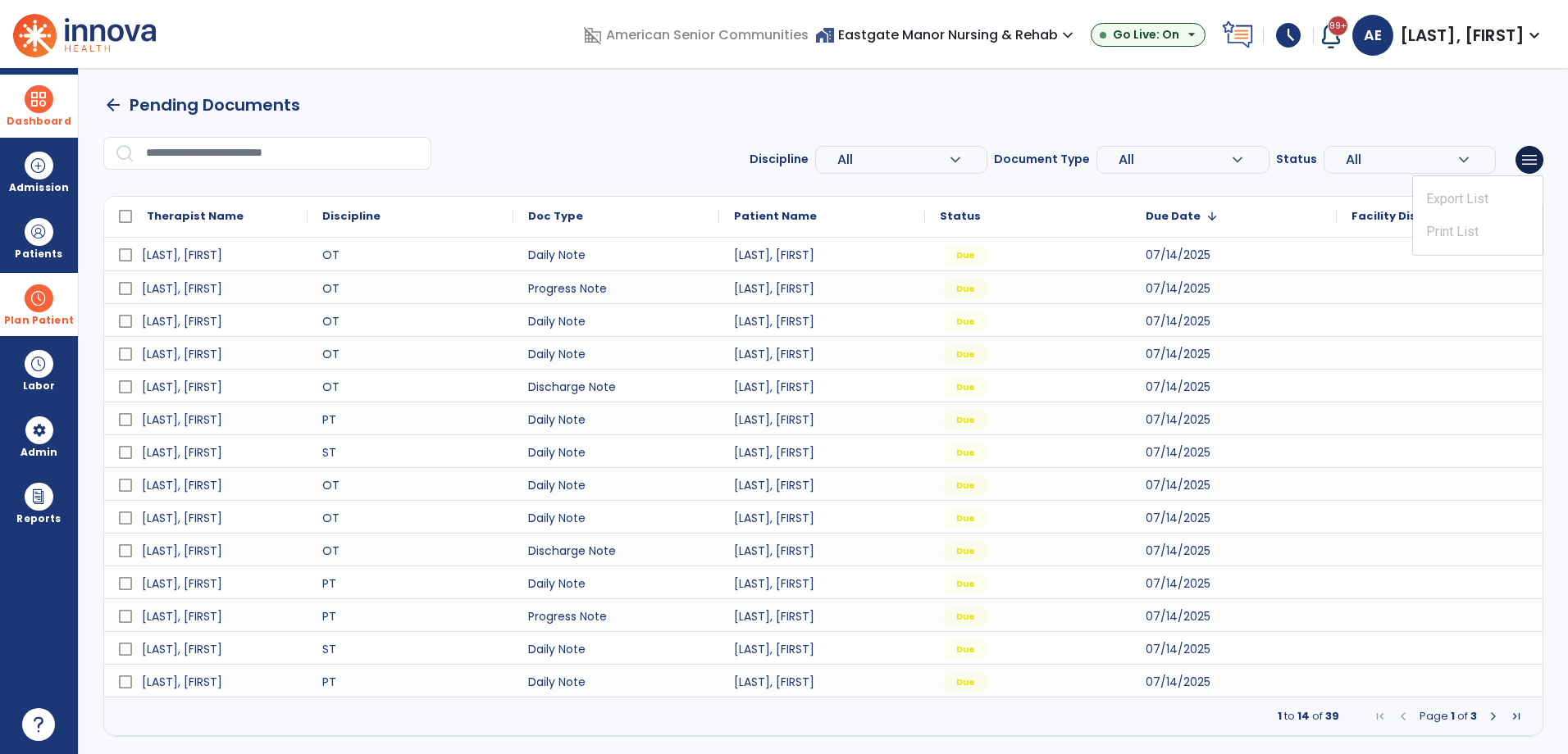 drag, startPoint x: 1261, startPoint y: 86, endPoint x: 1142, endPoint y: 94, distance: 119.2686 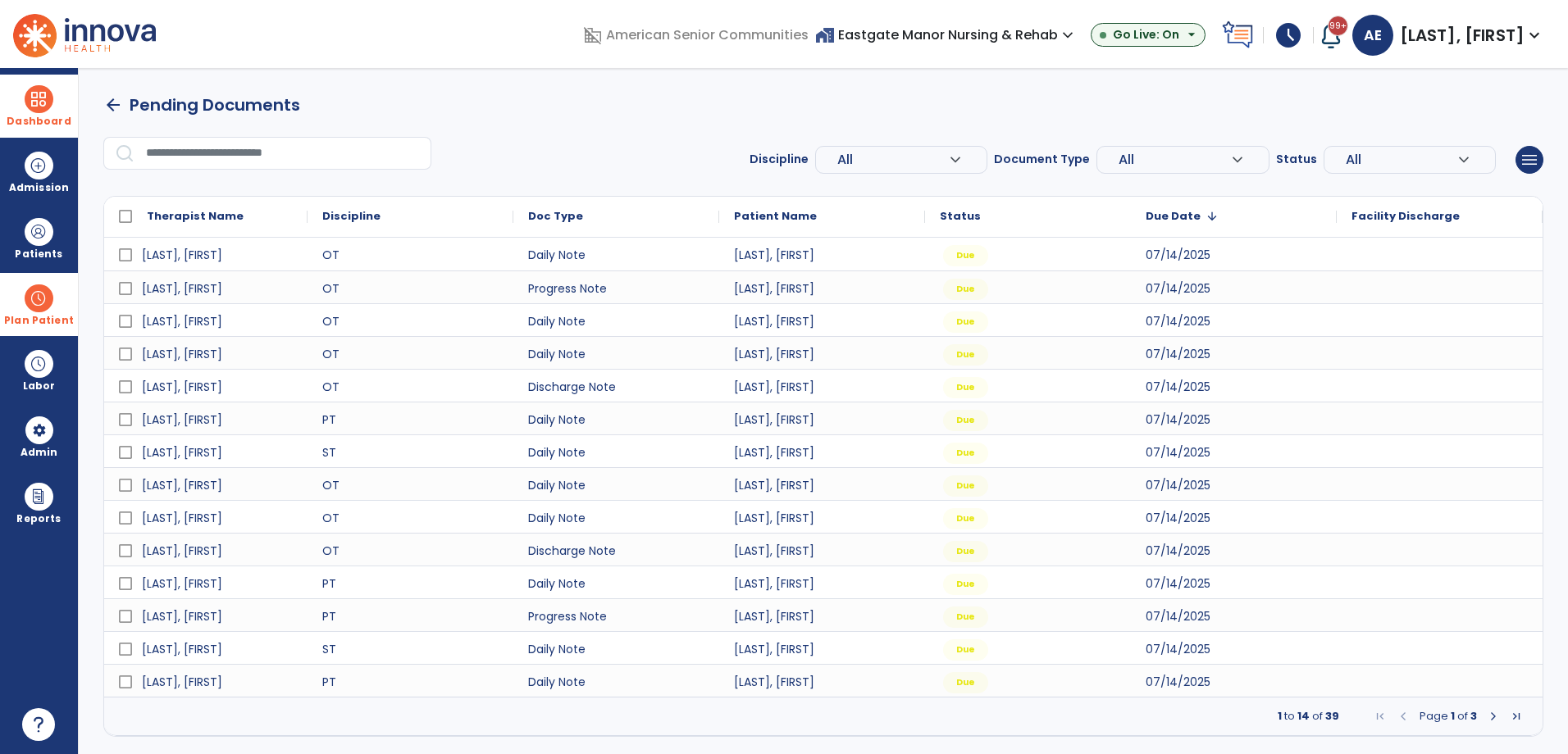 click on "All" at bounding box center (893, 160) 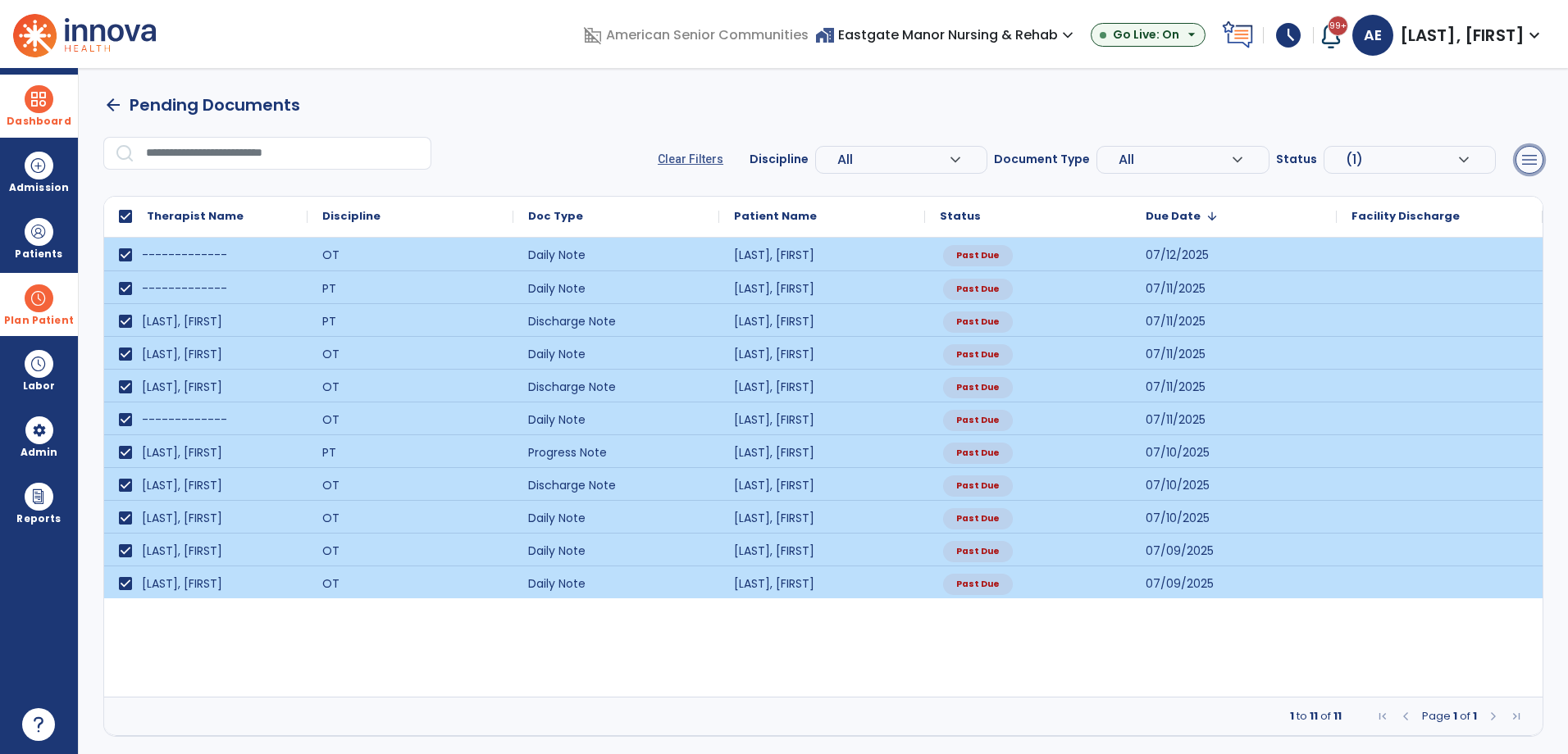 click on "menu" at bounding box center [1529, 160] 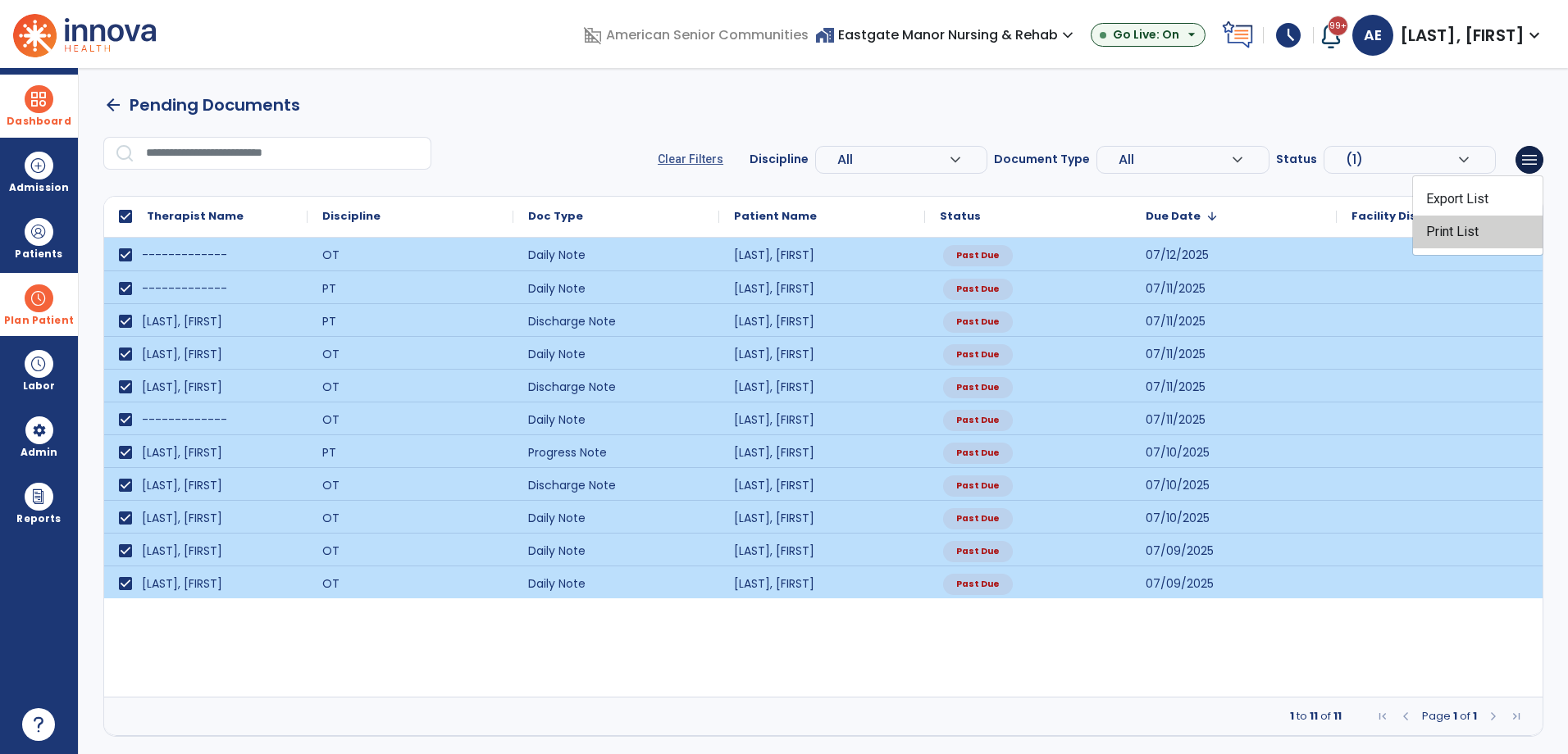 click on "Print List" at bounding box center [1478, 232] 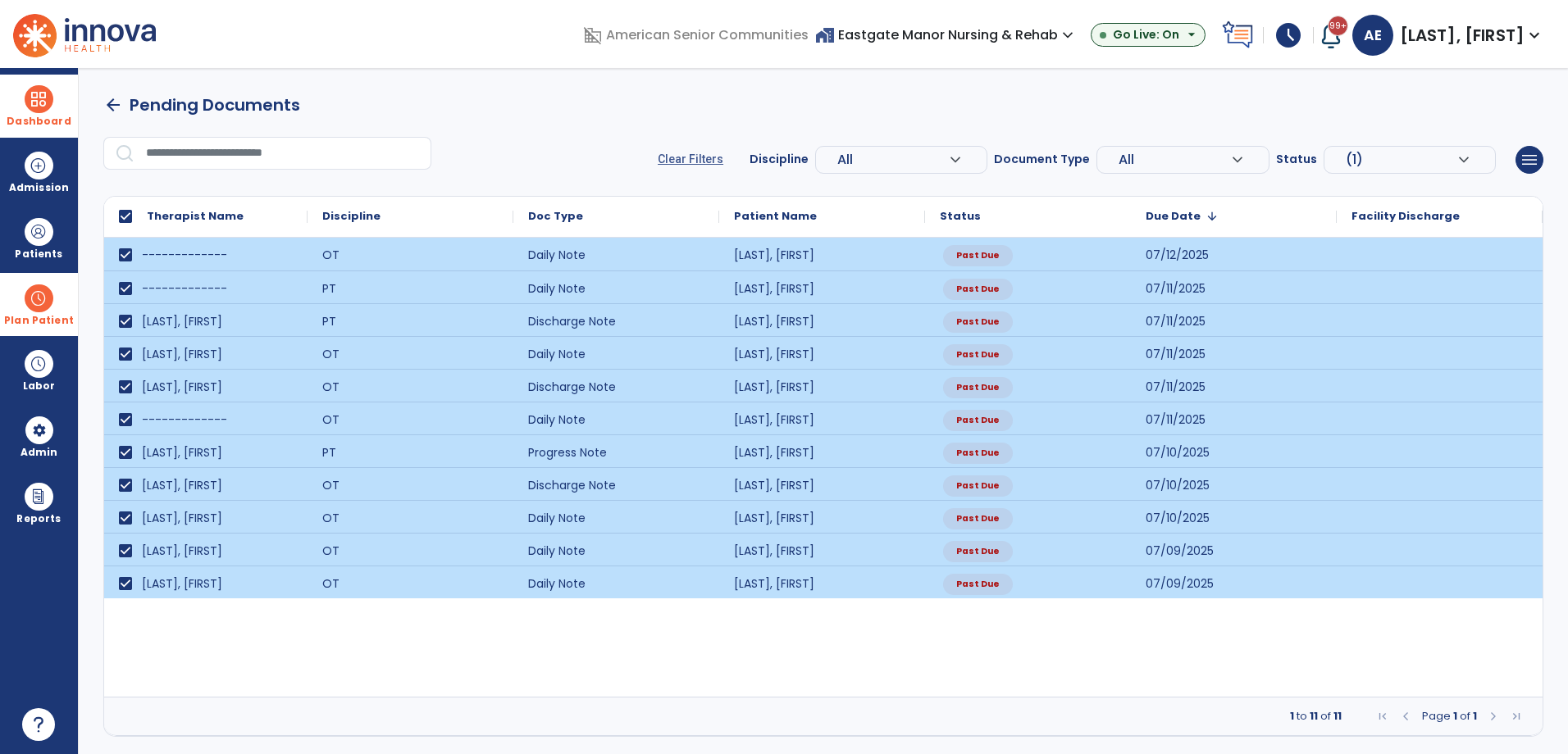 select on "***" 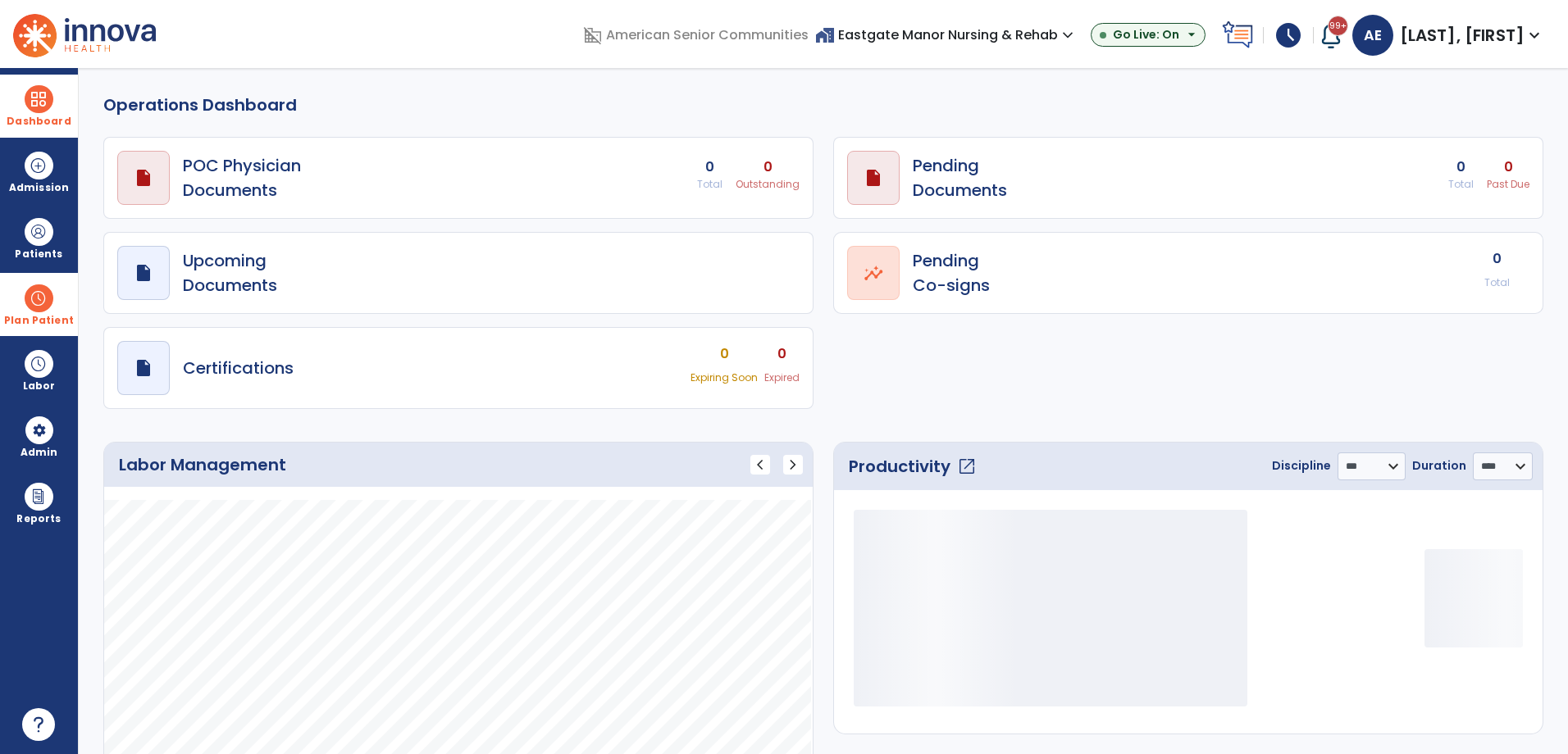select on "***" 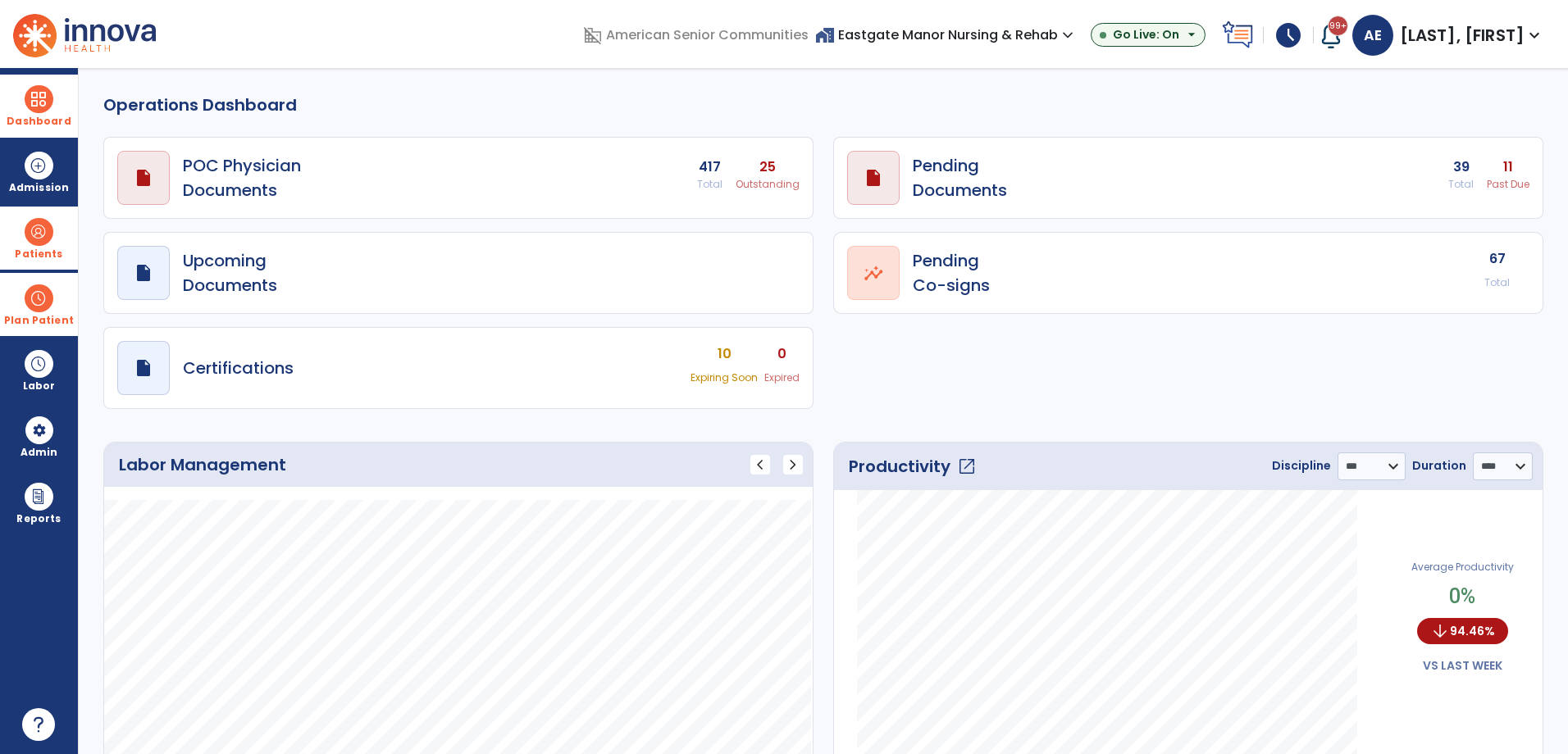 click at bounding box center (39, 232) 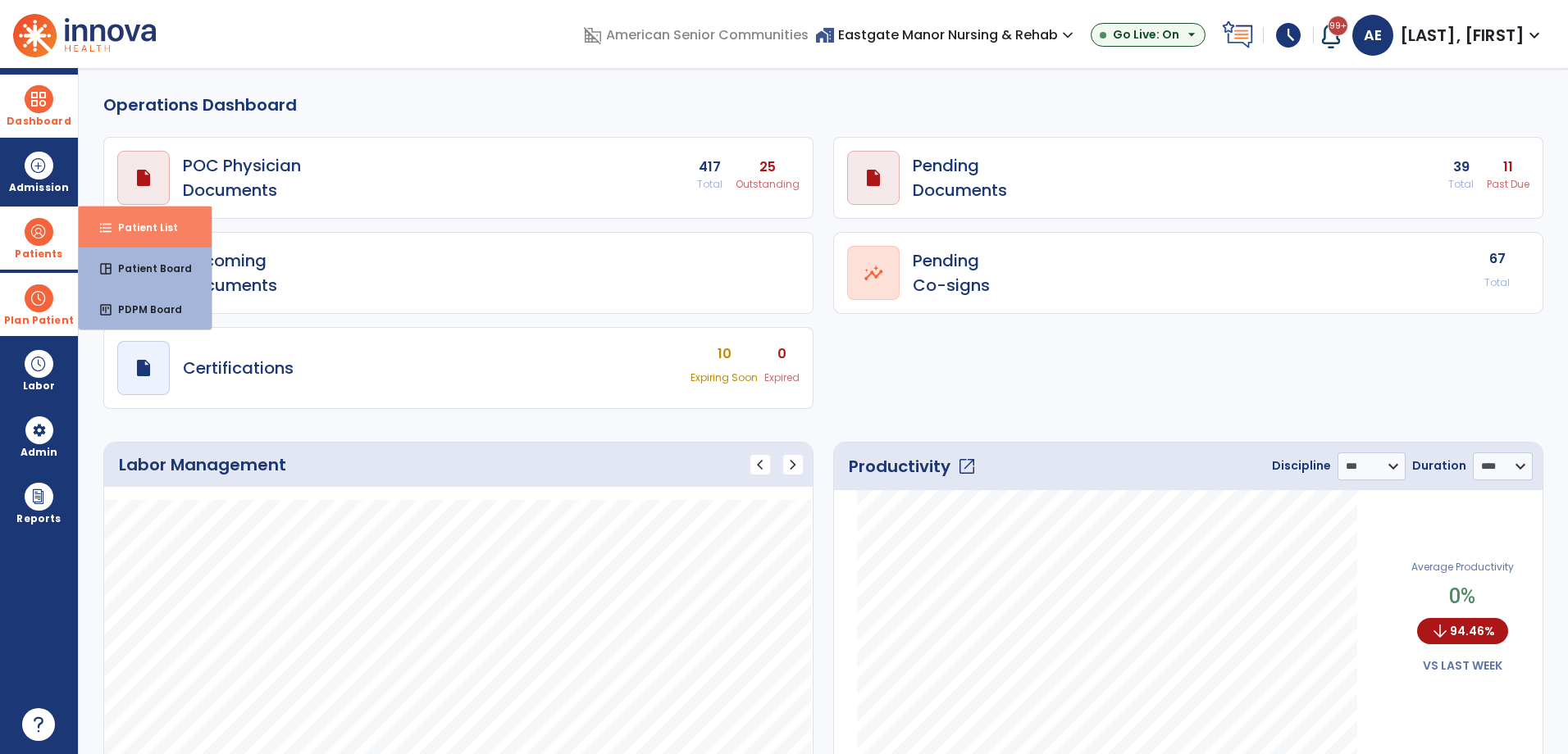 click on "Patient List" at bounding box center (141, 227) 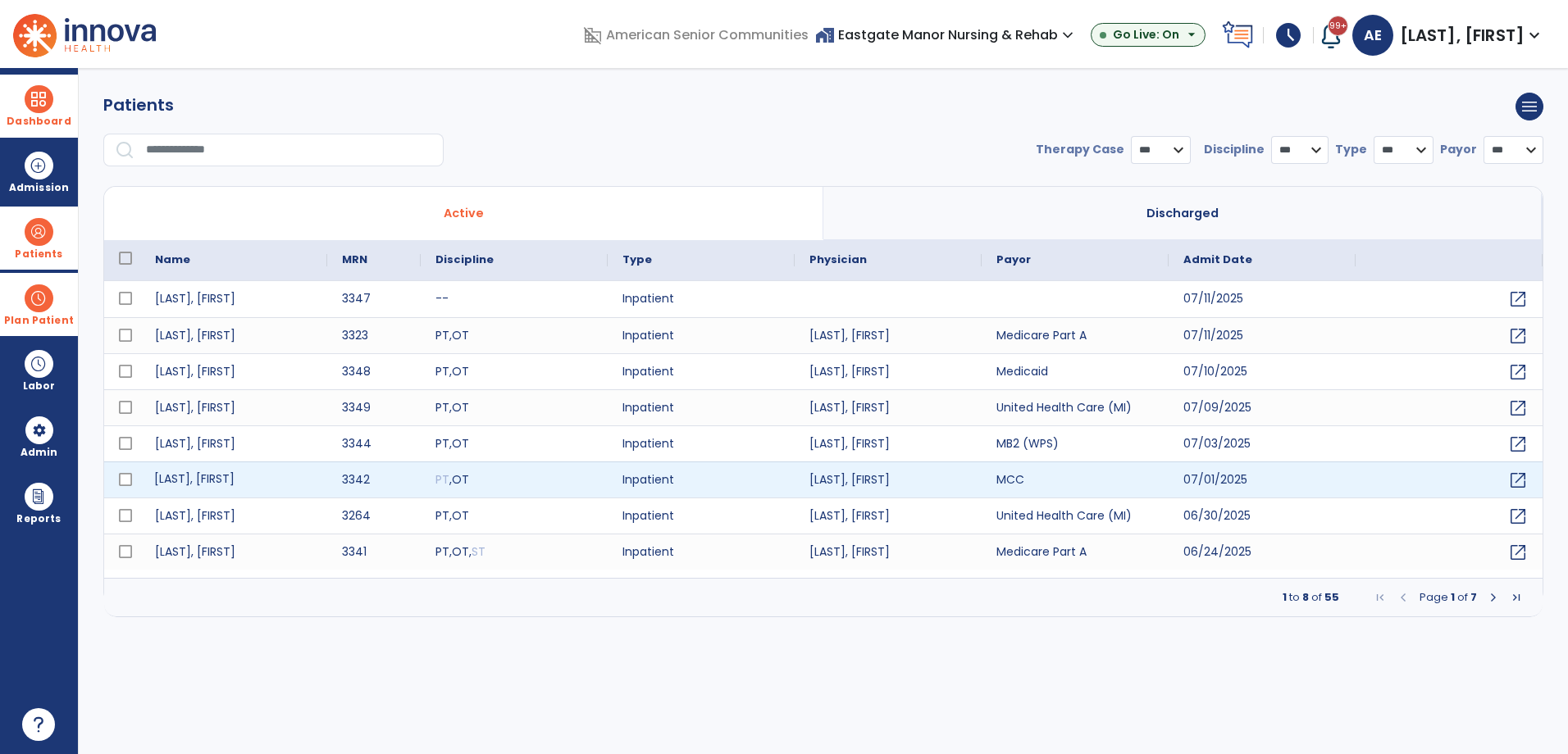 click on "Smith, Martin" at bounding box center (234, 479) 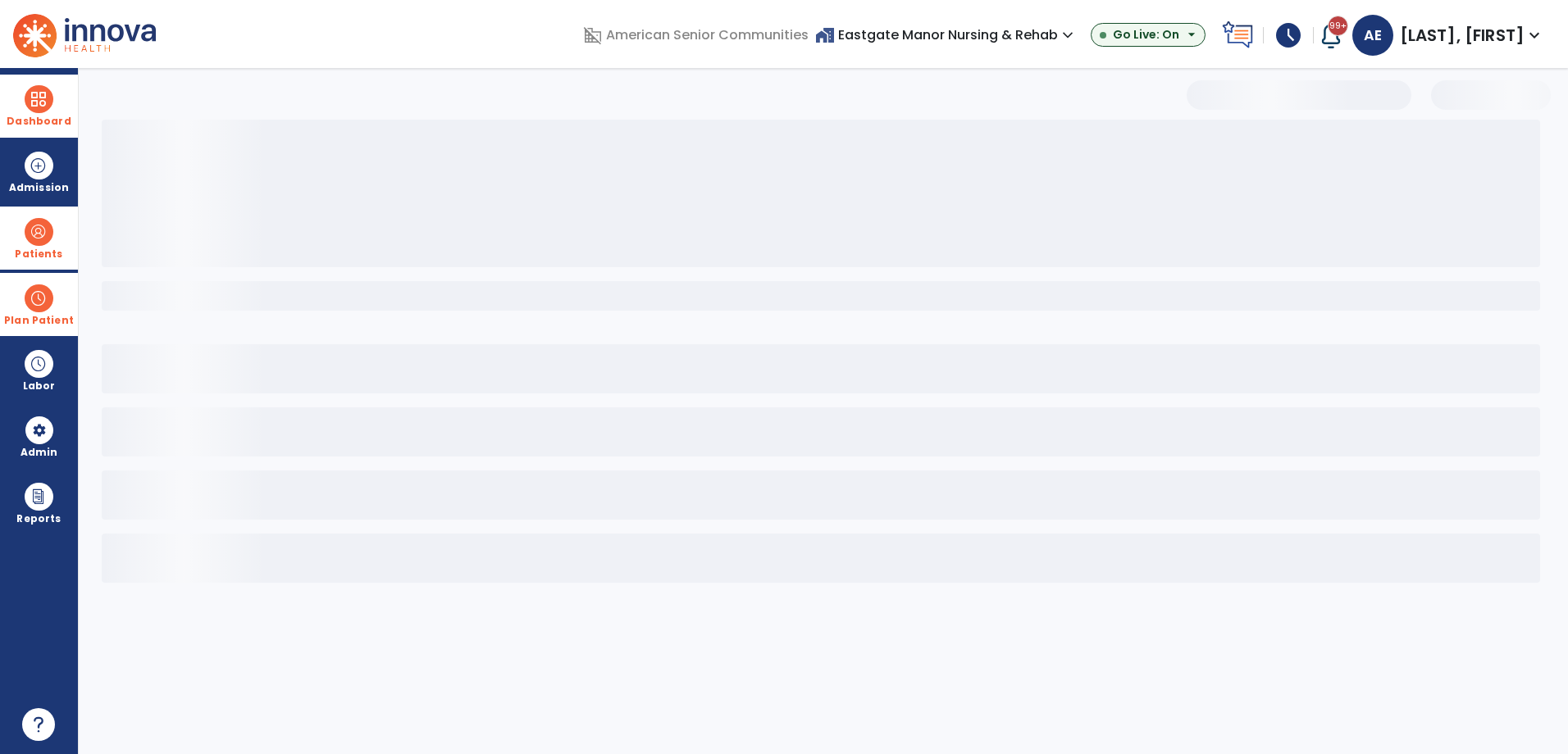 select on "***" 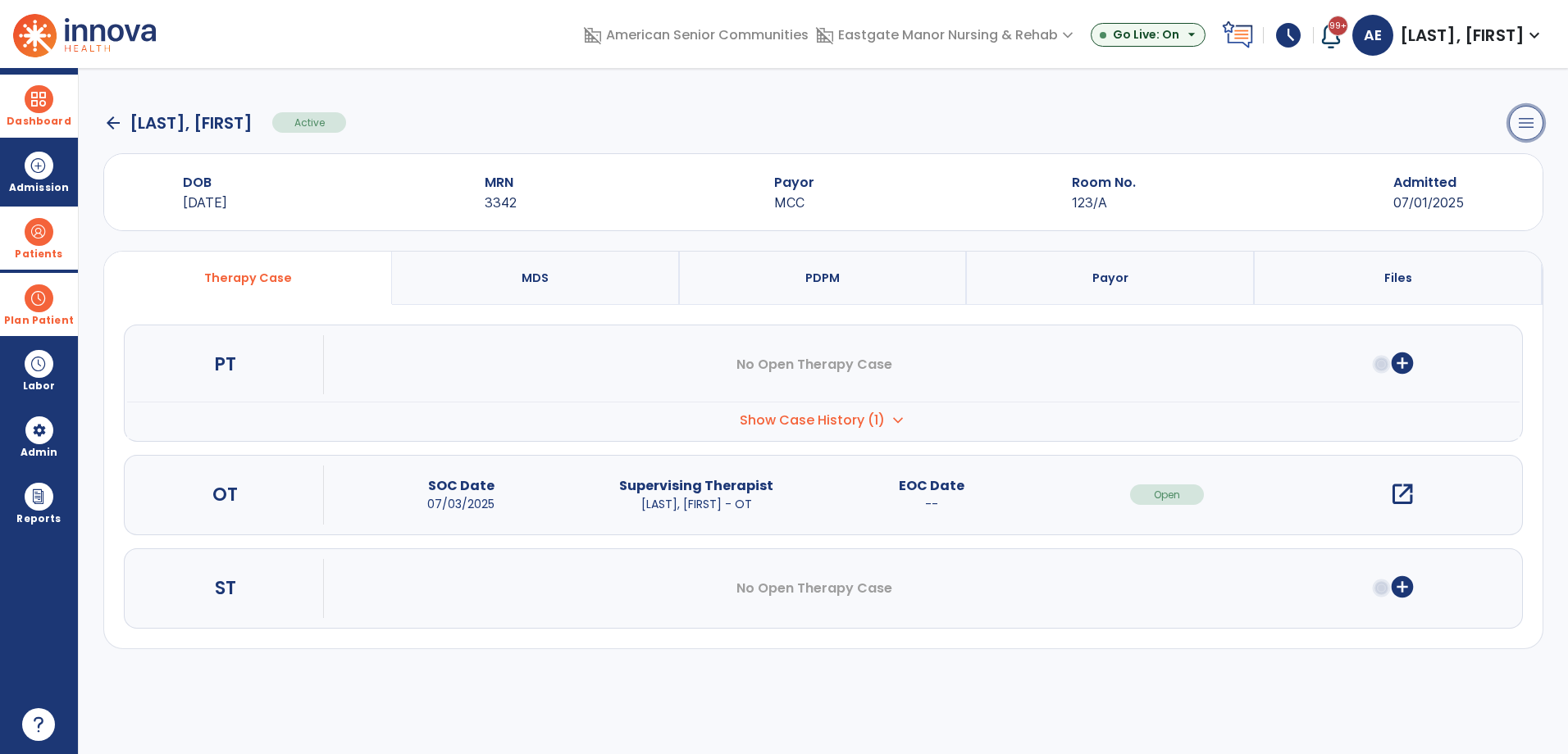 click on "menu" at bounding box center [1526, 123] 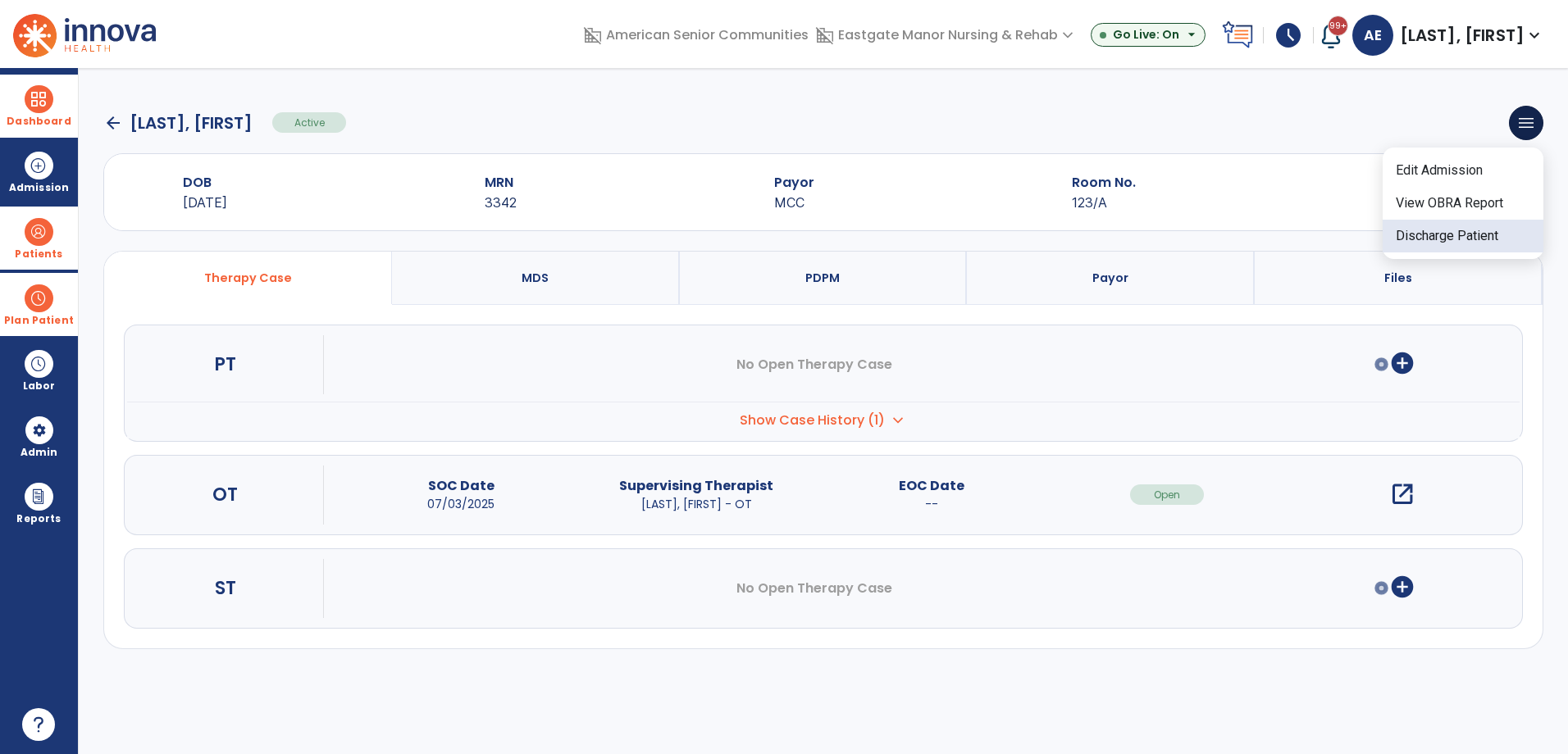 click on "Discharge Patient" 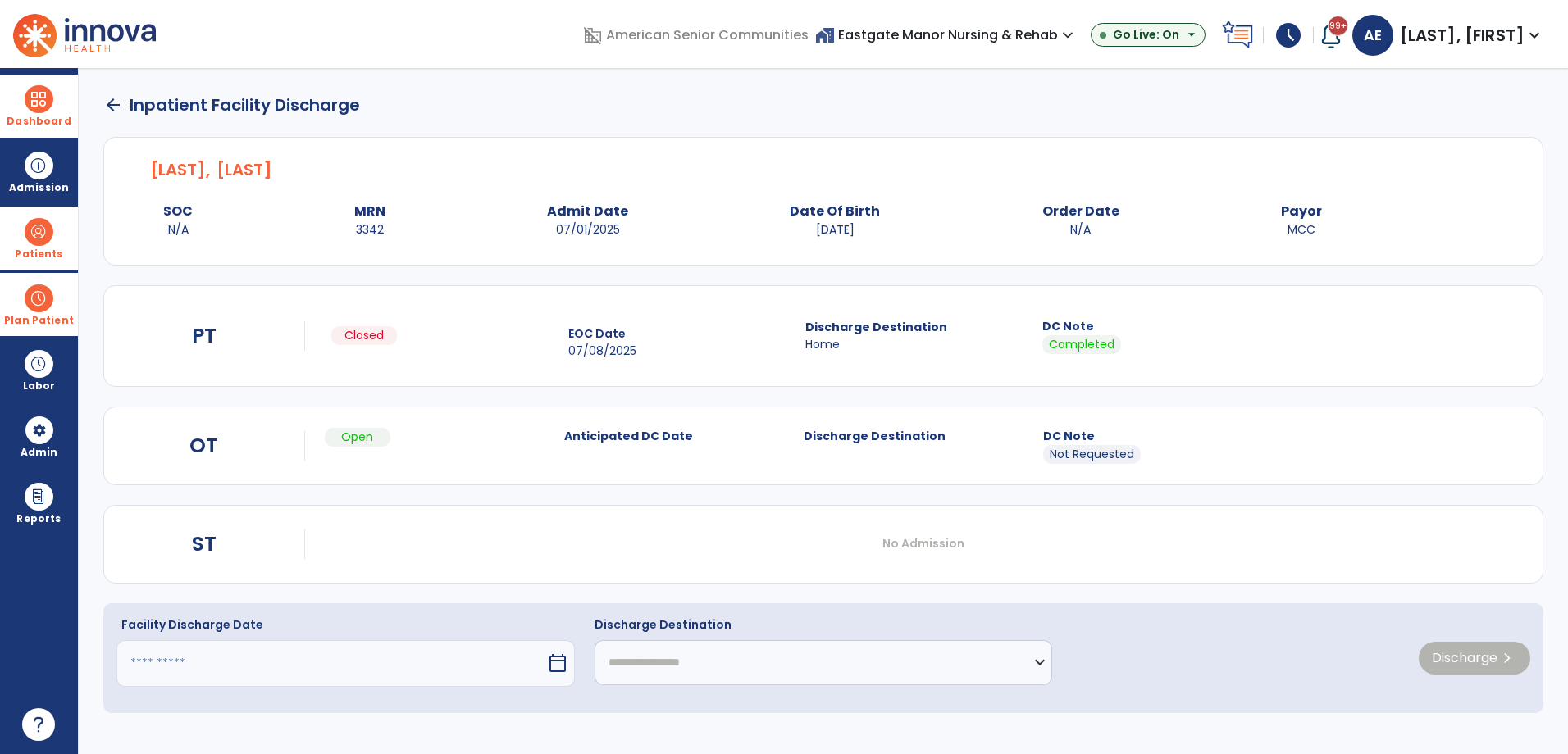 click at bounding box center (331, 663) 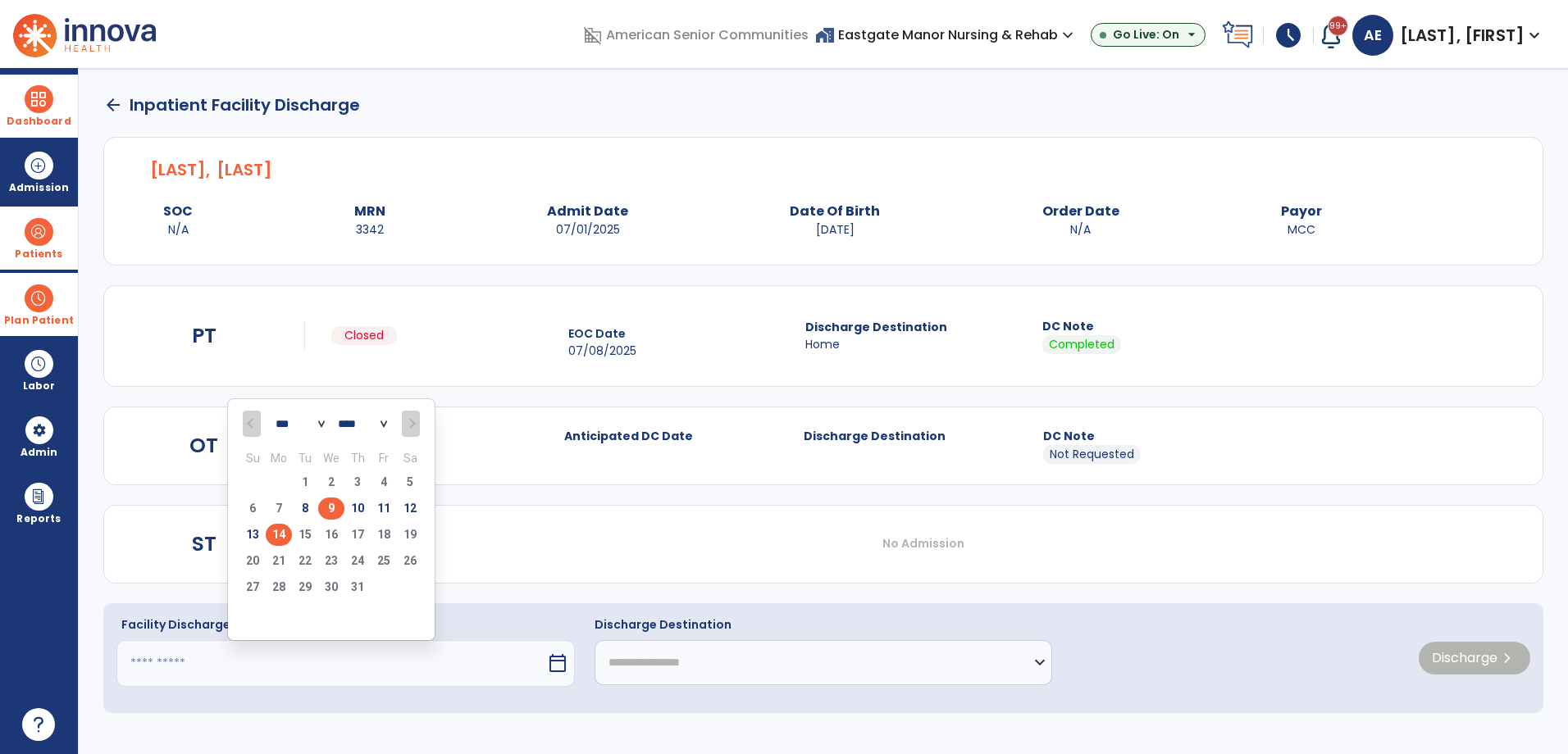 click on "9" at bounding box center (331, 508) 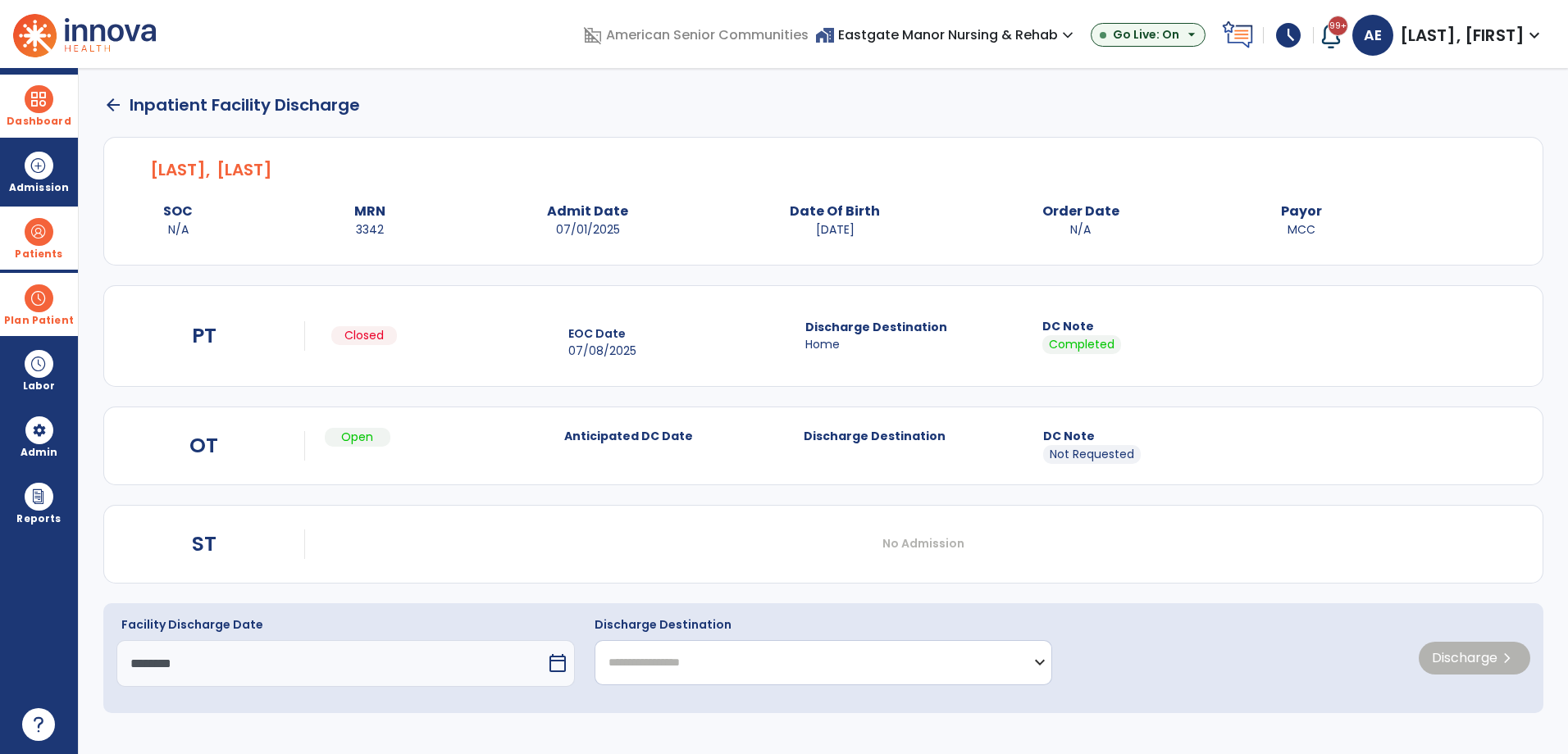 click on "**********" 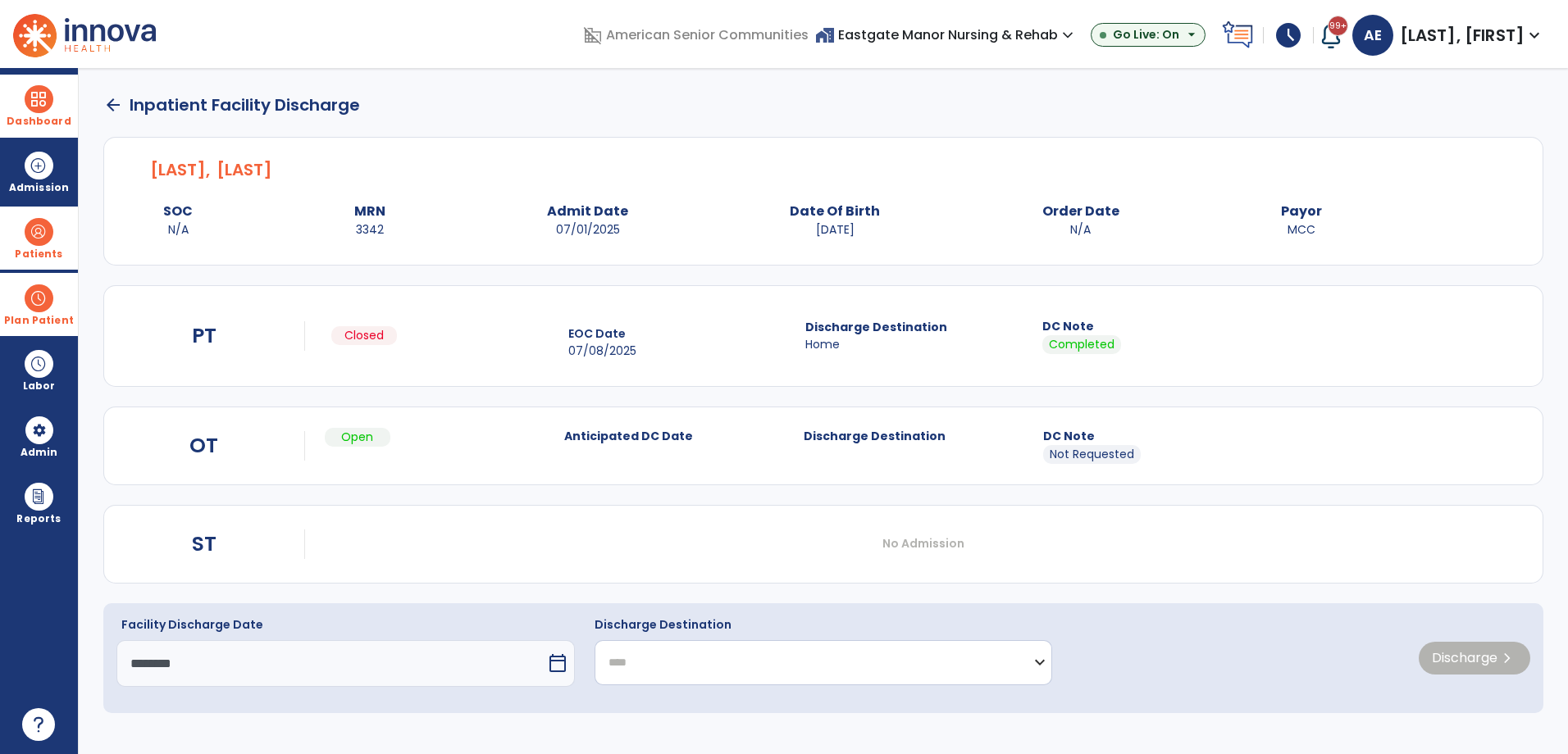 click on "**********" 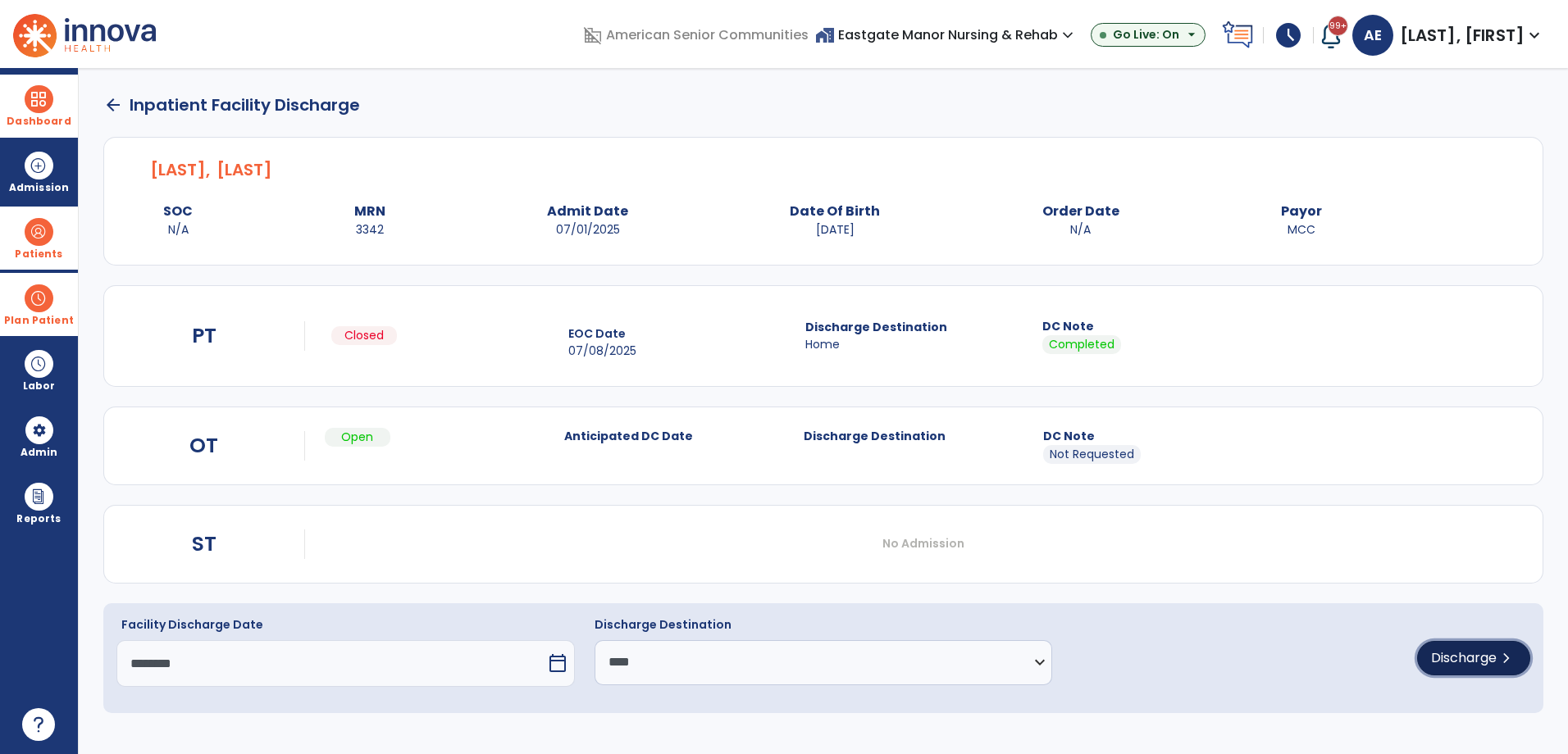 click on "chevron_right" 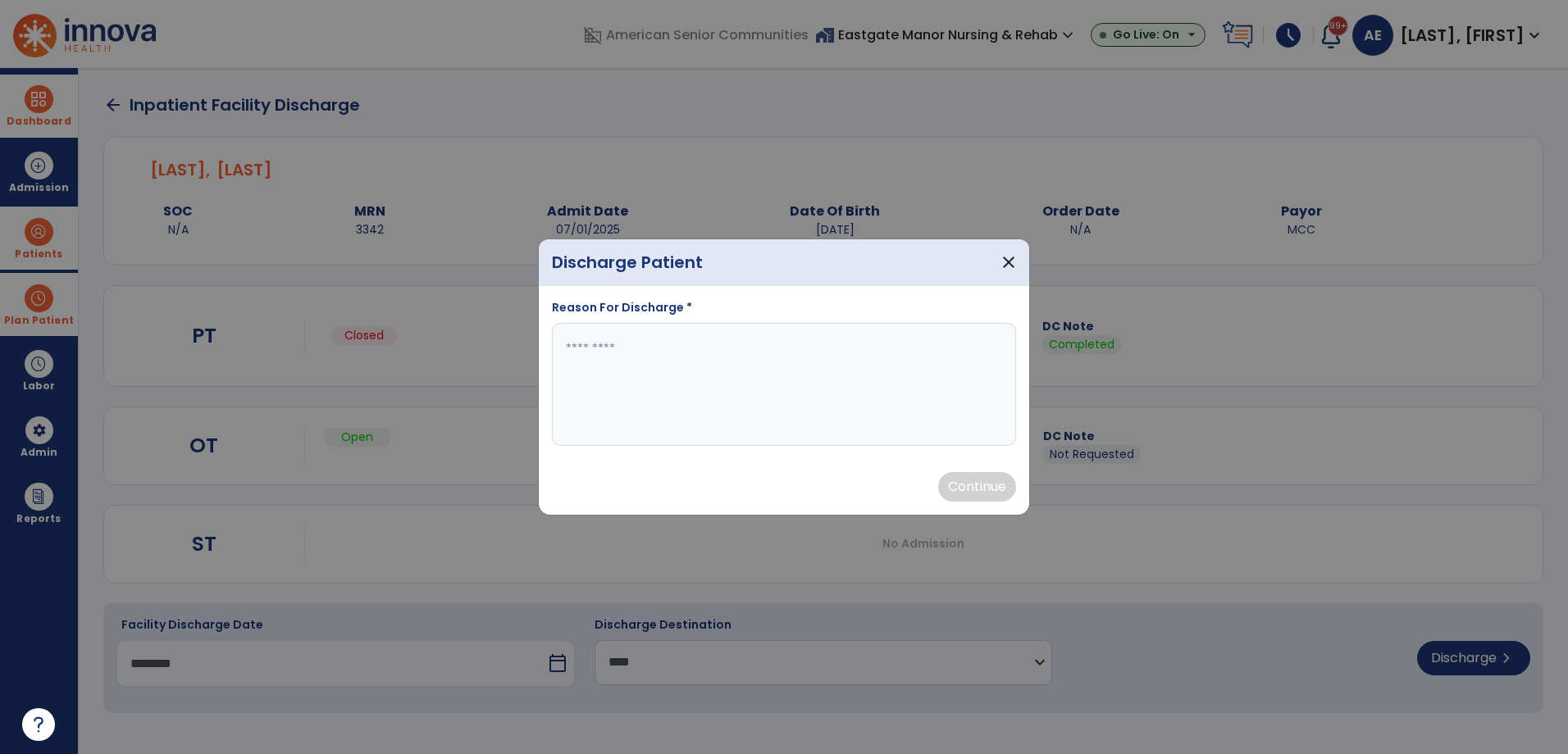 click at bounding box center [784, 384] 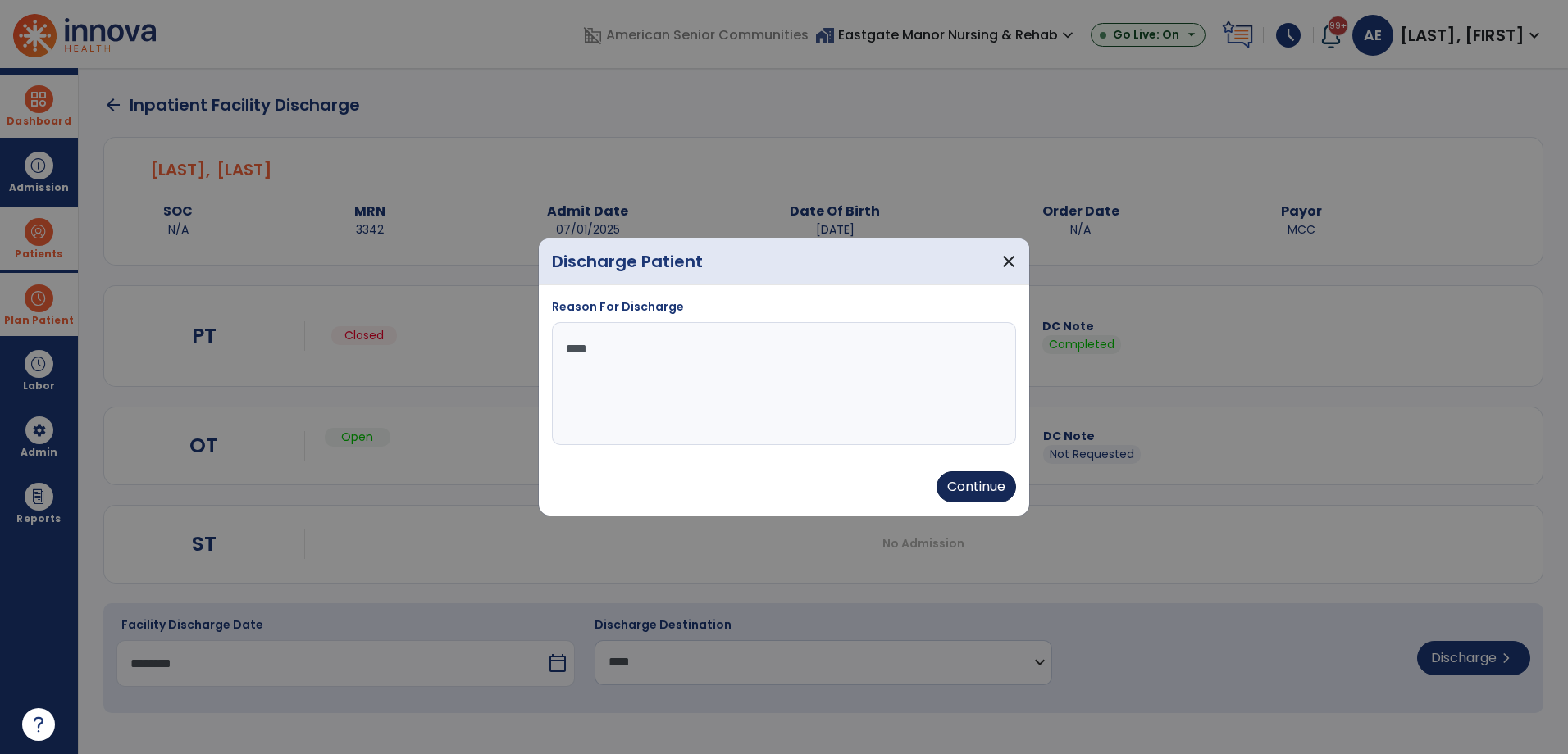 type on "****" 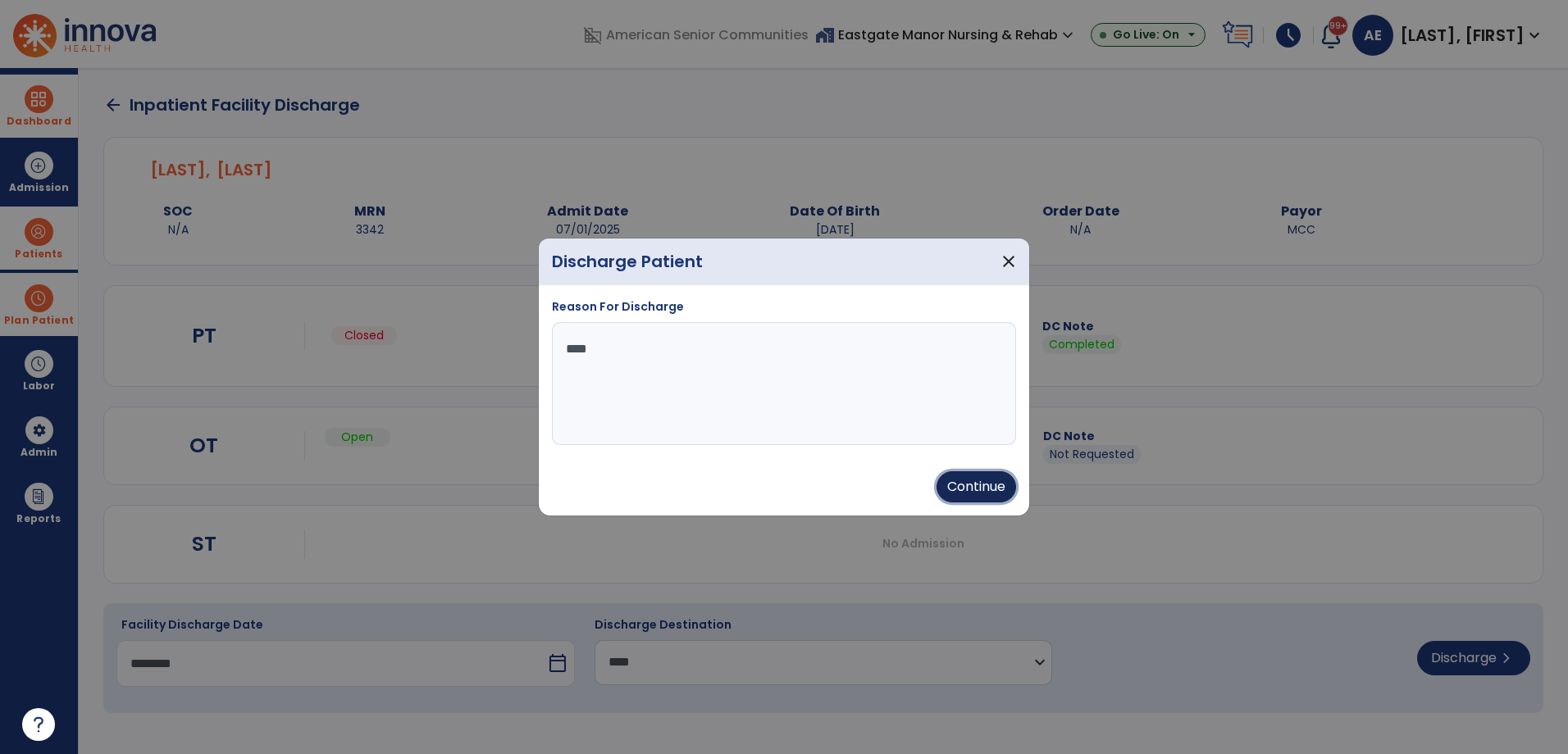 click on "Continue" at bounding box center [976, 487] 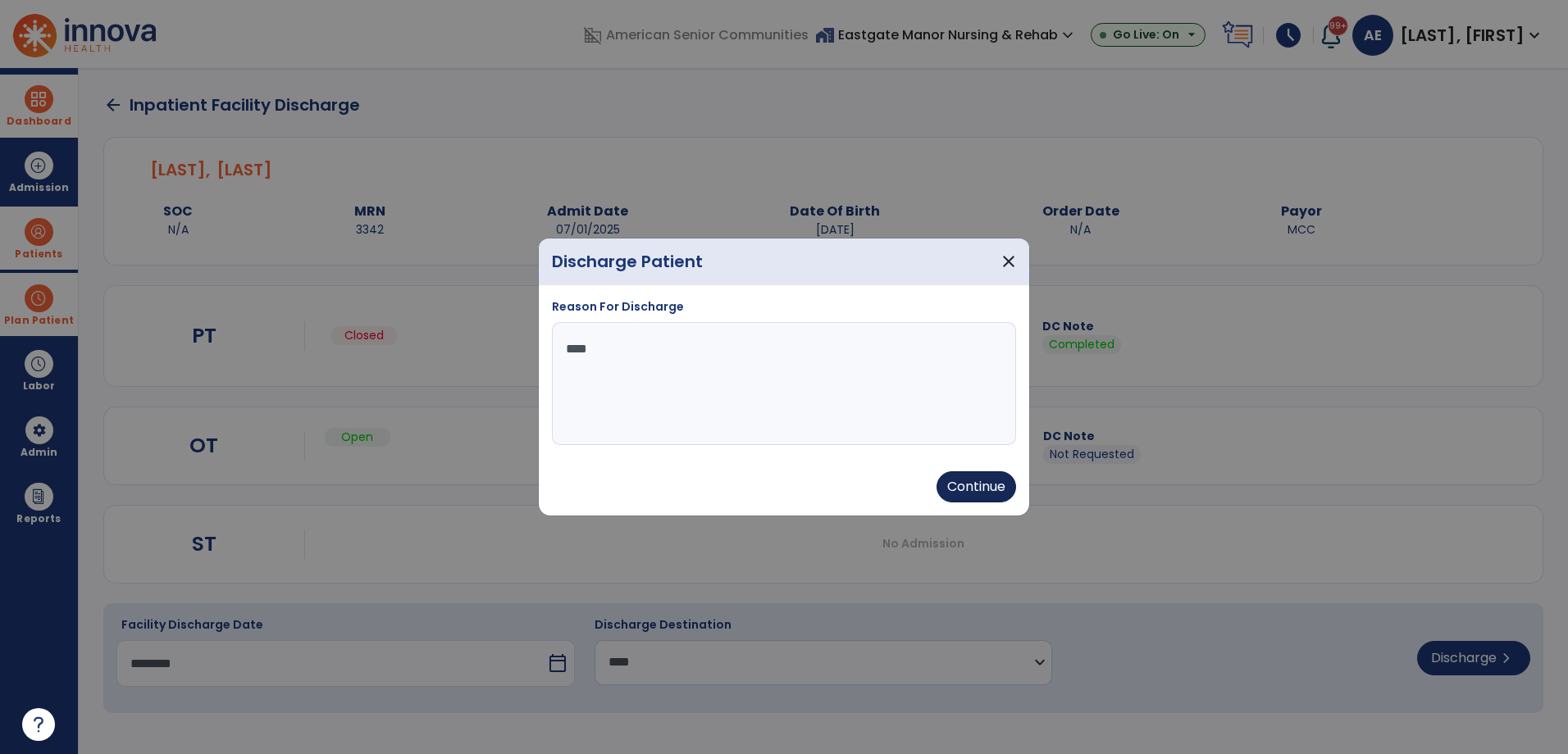 type on "********" 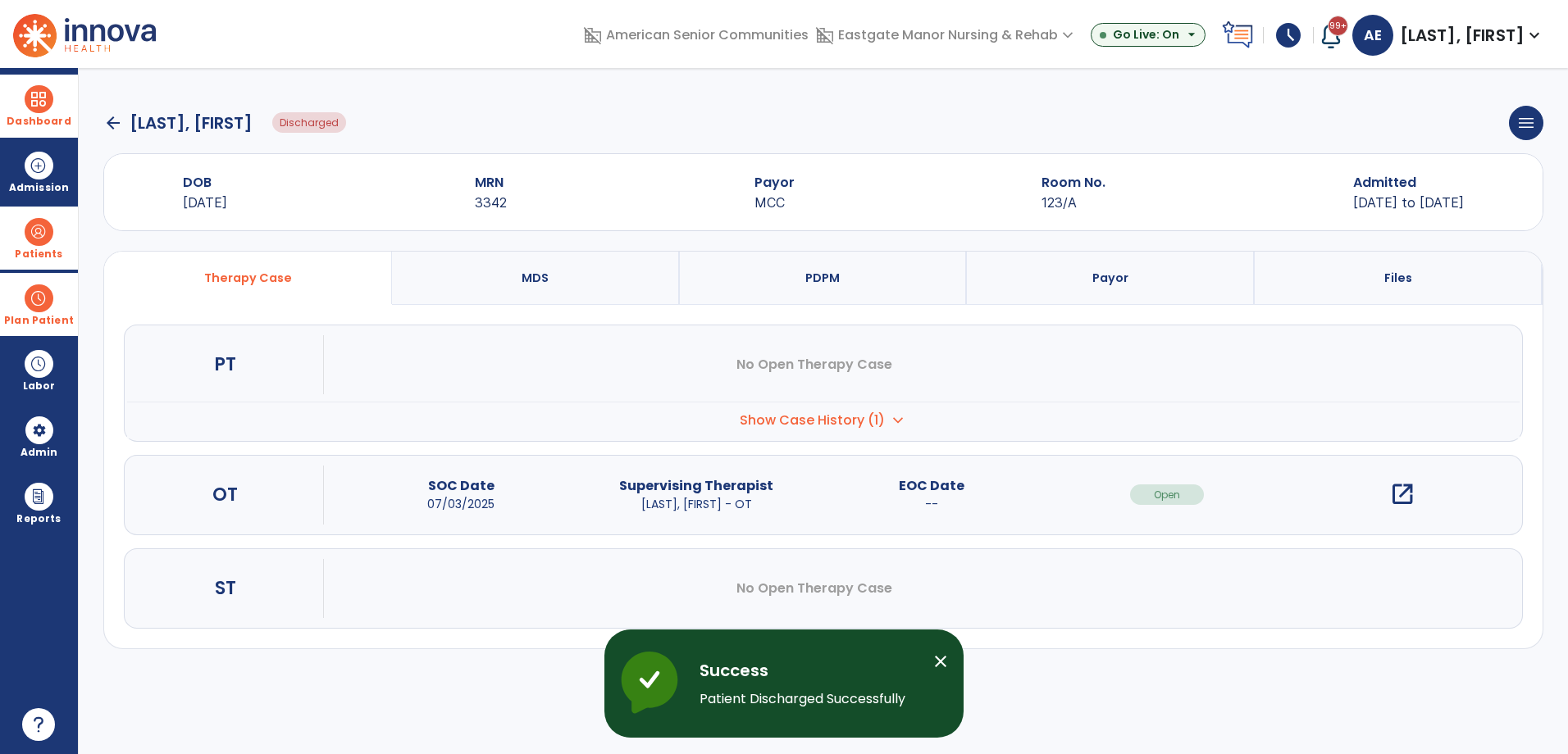 click on "open_in_new" at bounding box center (1402, 494) 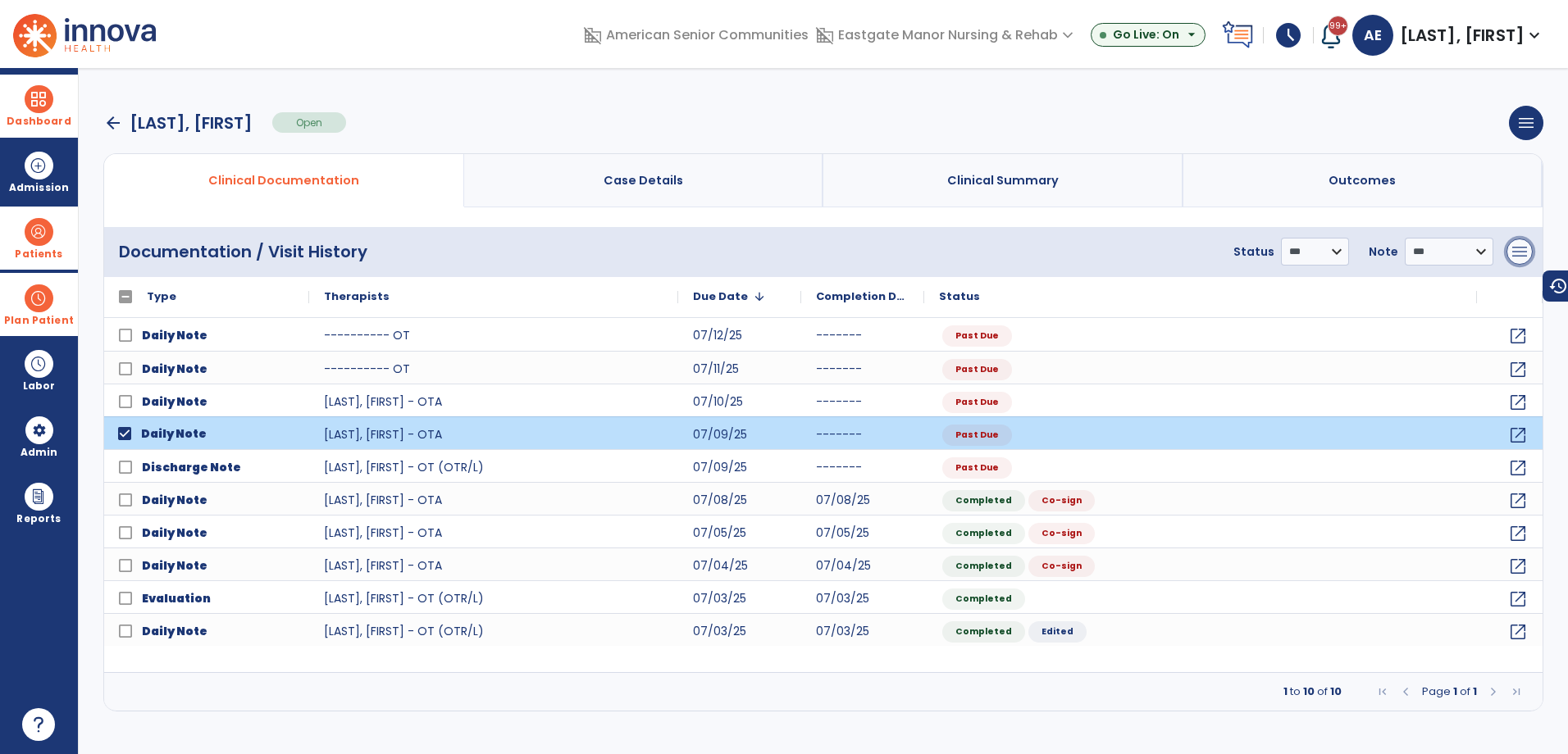 click on "menu" at bounding box center (1520, 252) 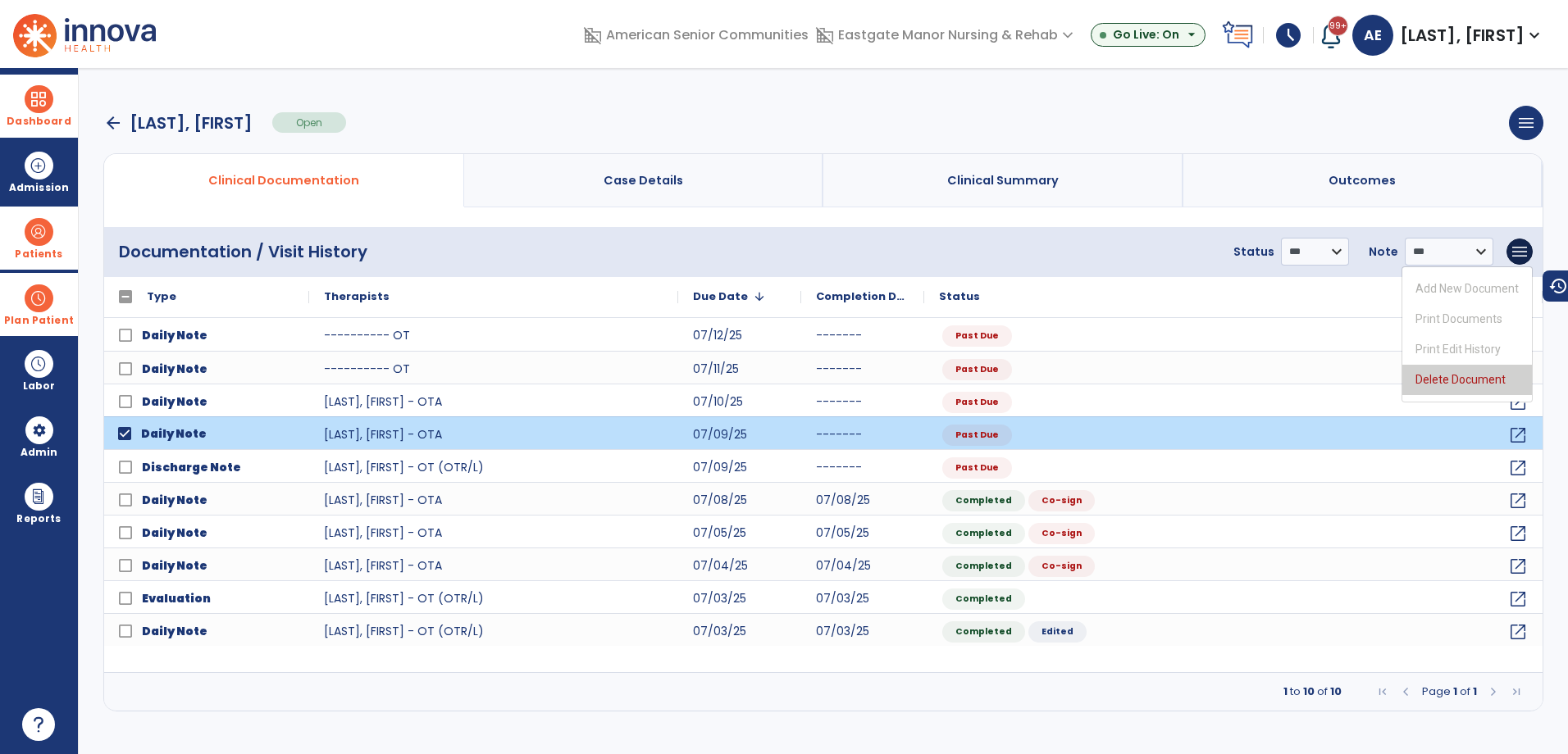 click on "Delete Document" at bounding box center [1467, 379] 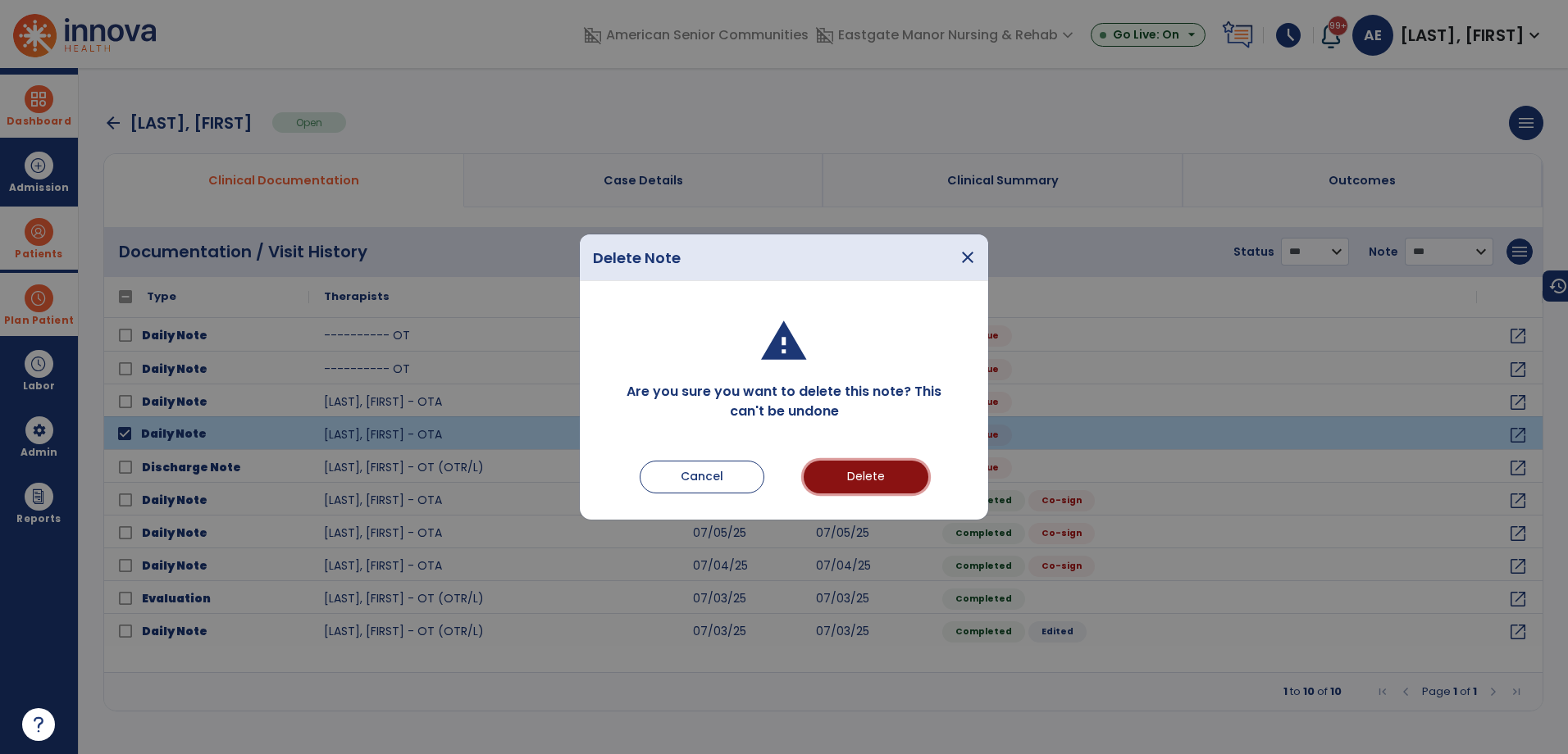 click on "Delete" at bounding box center [866, 477] 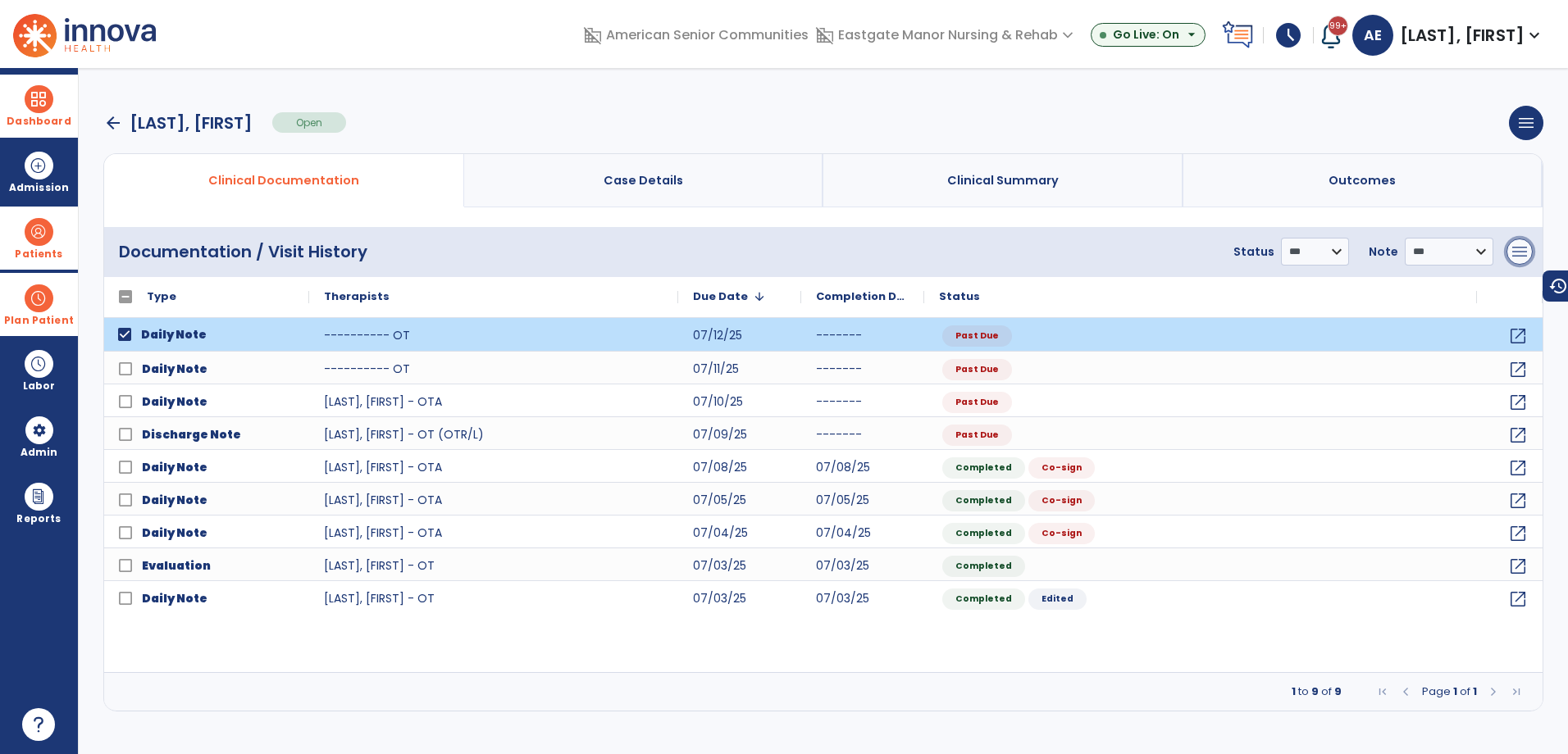 click on "menu" at bounding box center [1520, 252] 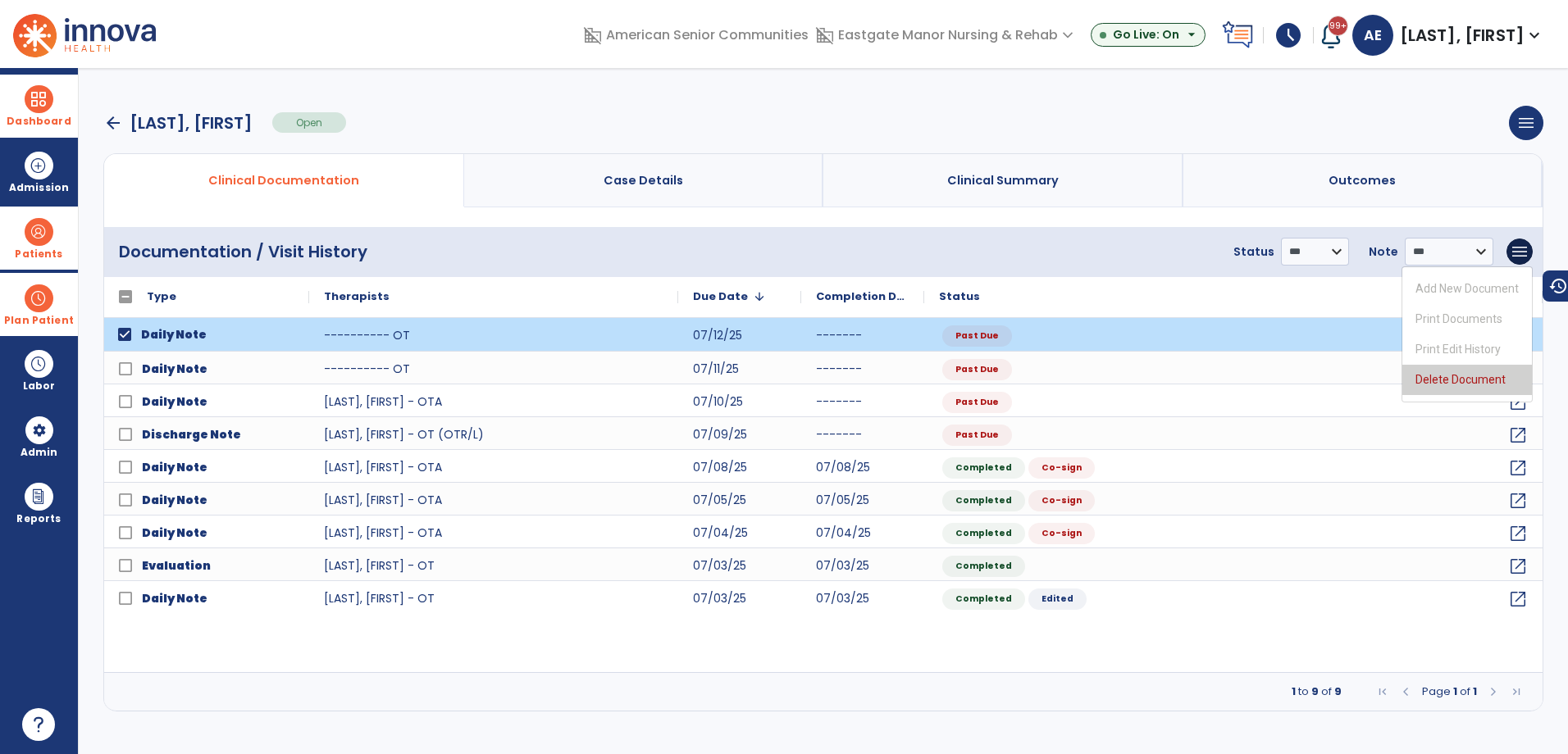 click on "Delete Document" at bounding box center [1467, 379] 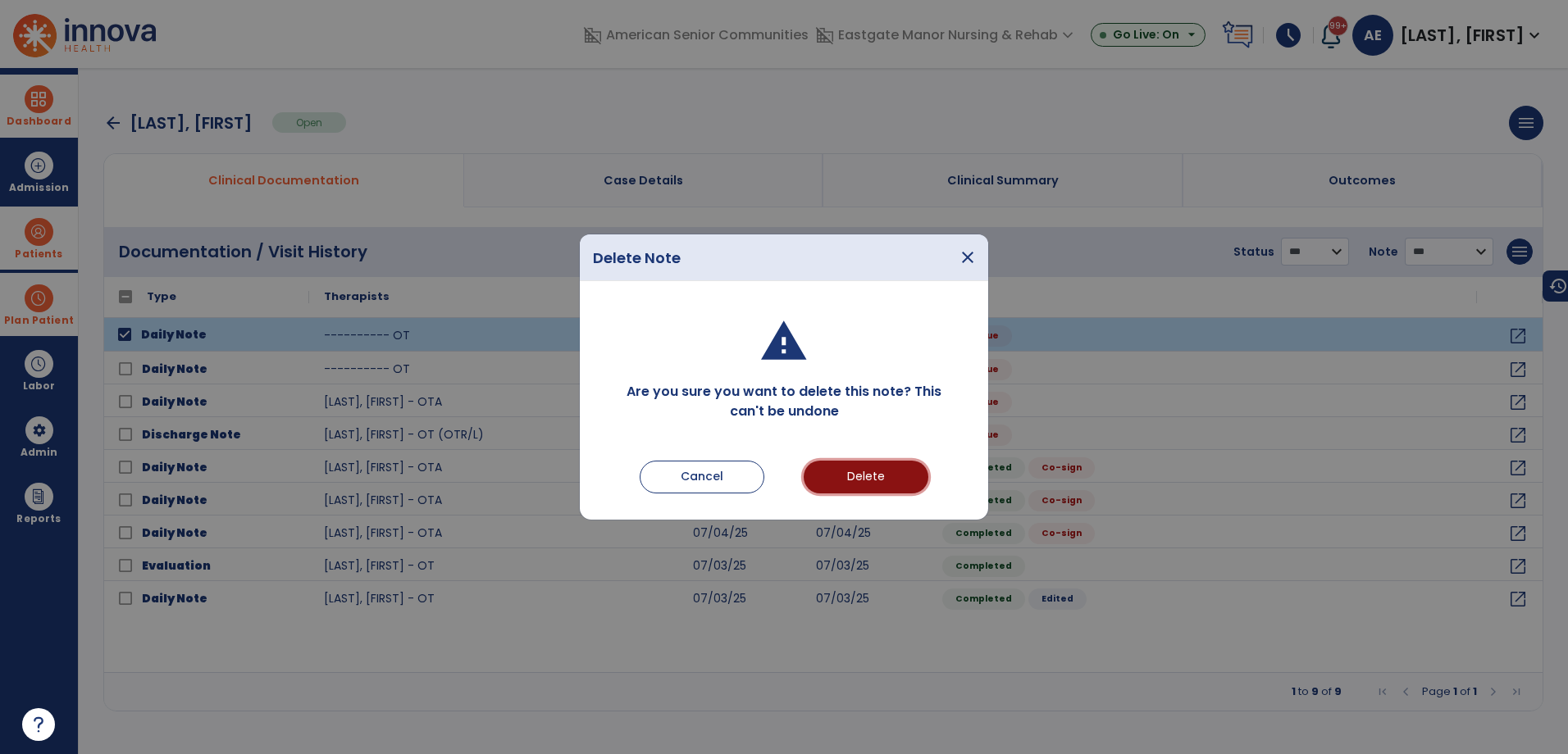 click on "Delete" at bounding box center (866, 477) 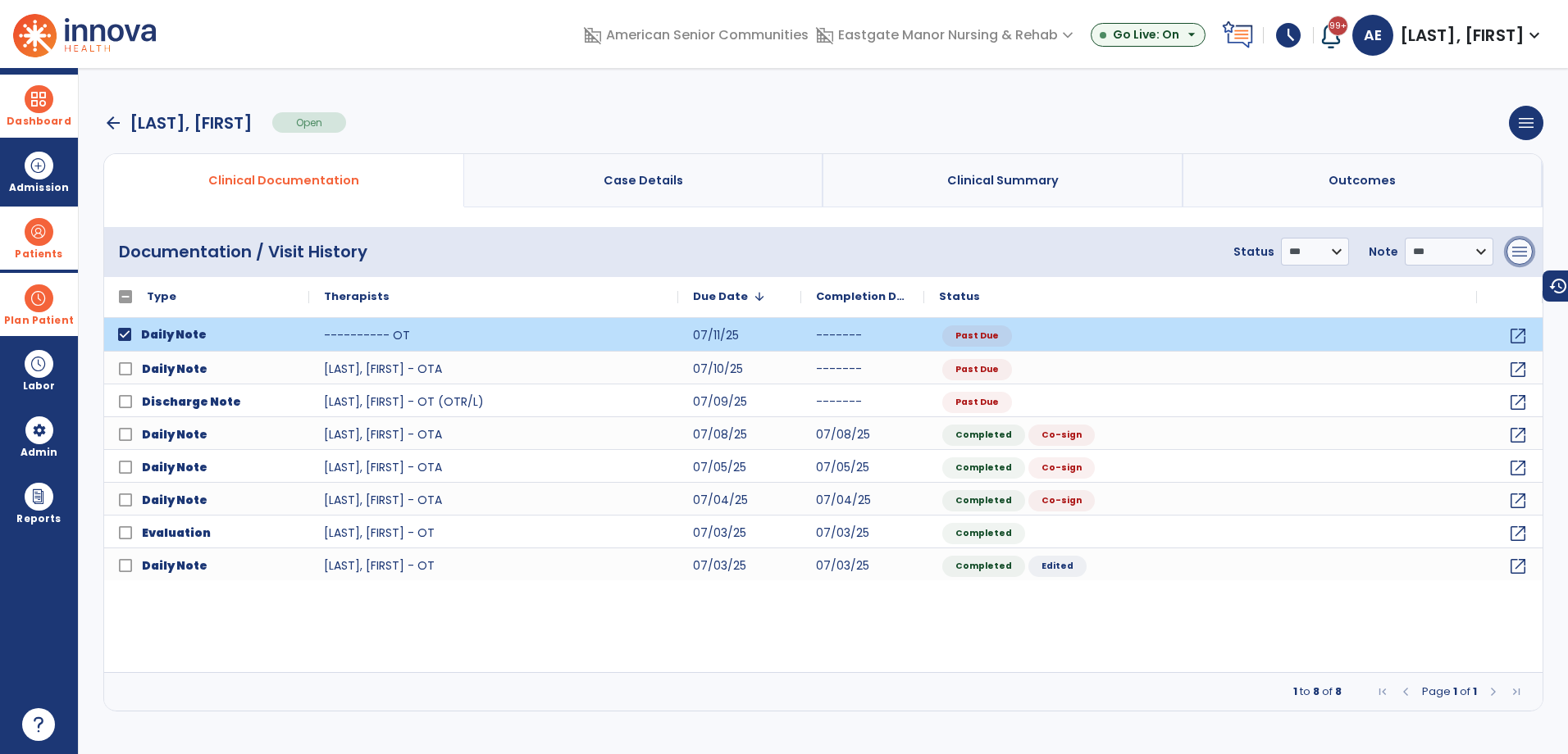 click on "menu" at bounding box center (1520, 252) 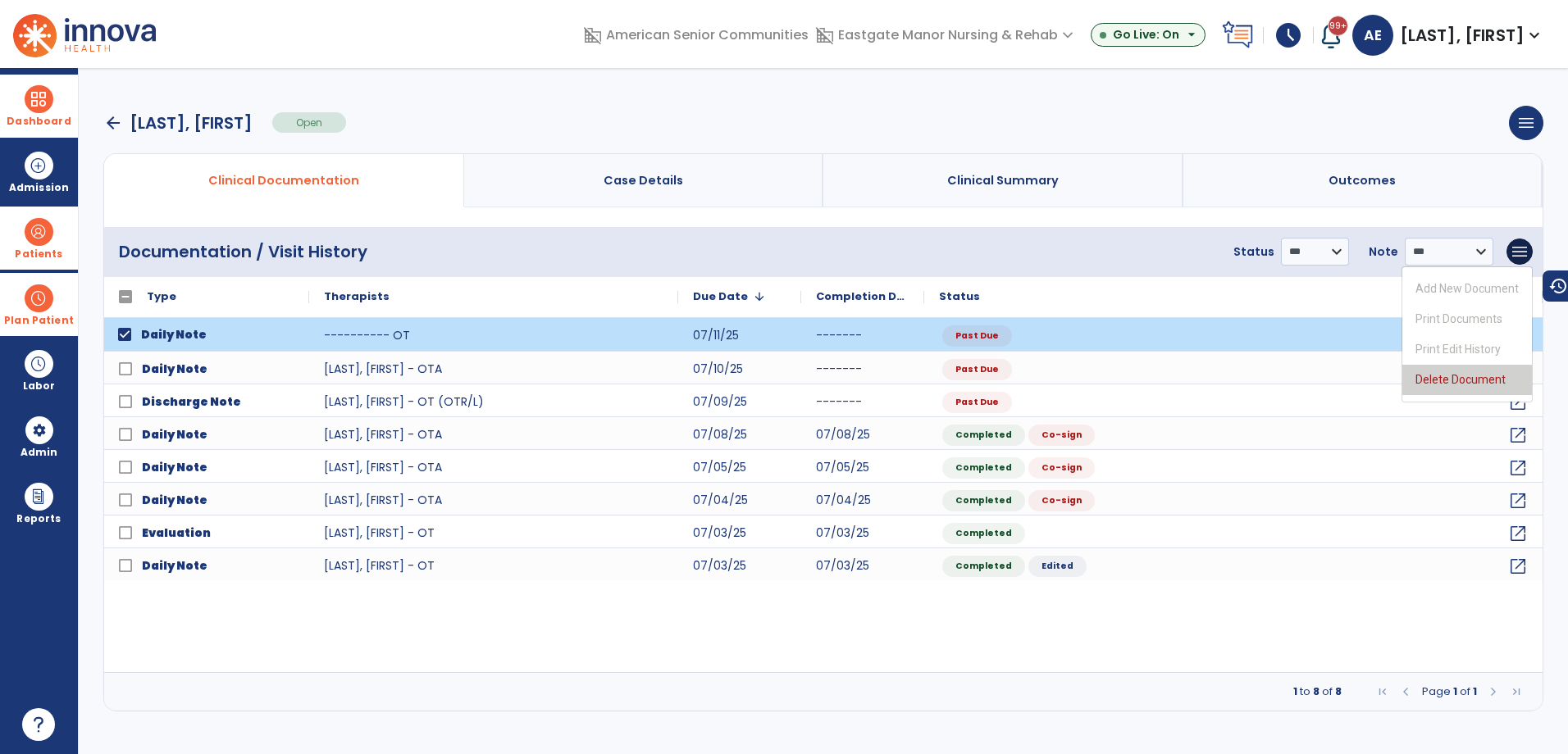 click on "Delete Document" at bounding box center [1467, 379] 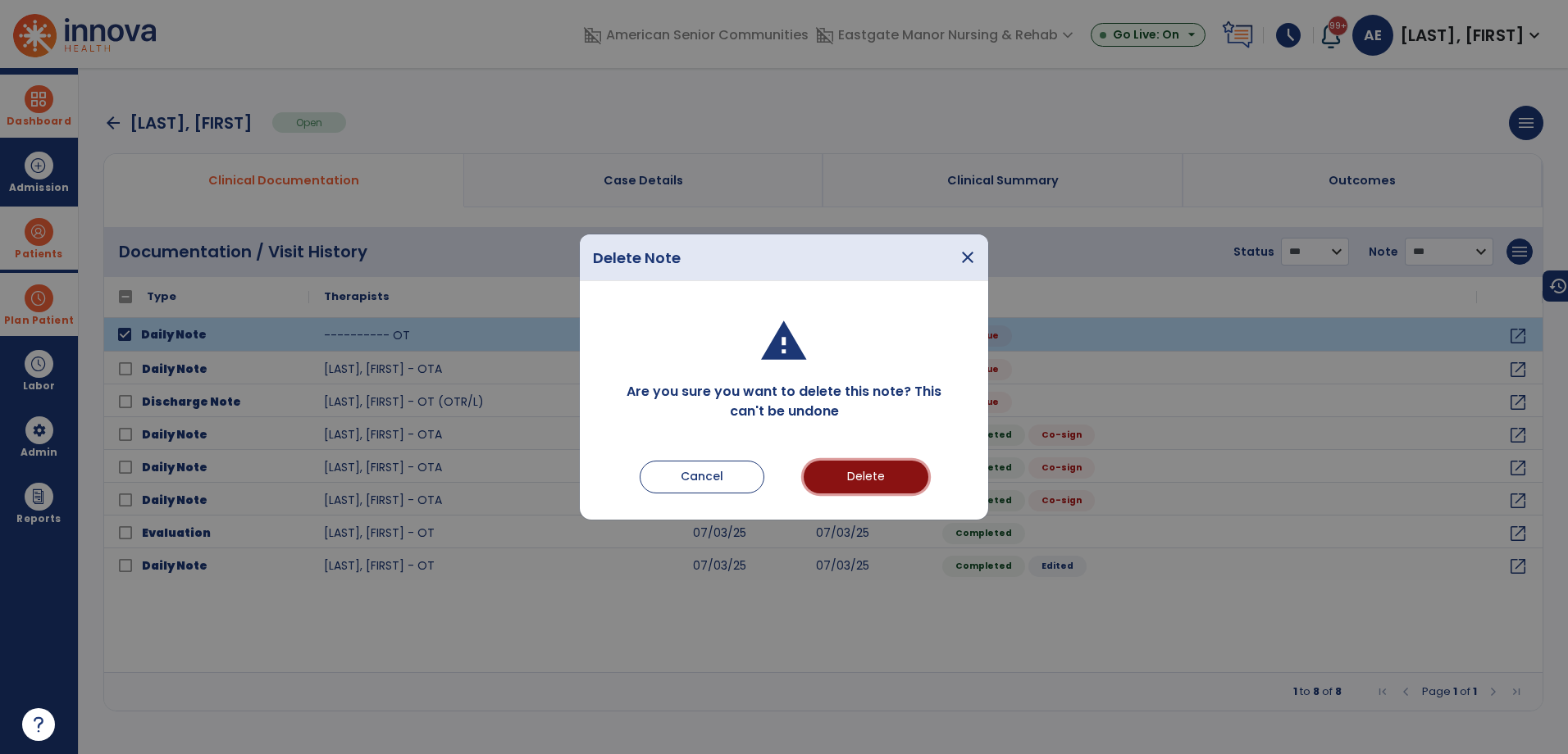 click on "Delete" at bounding box center [866, 477] 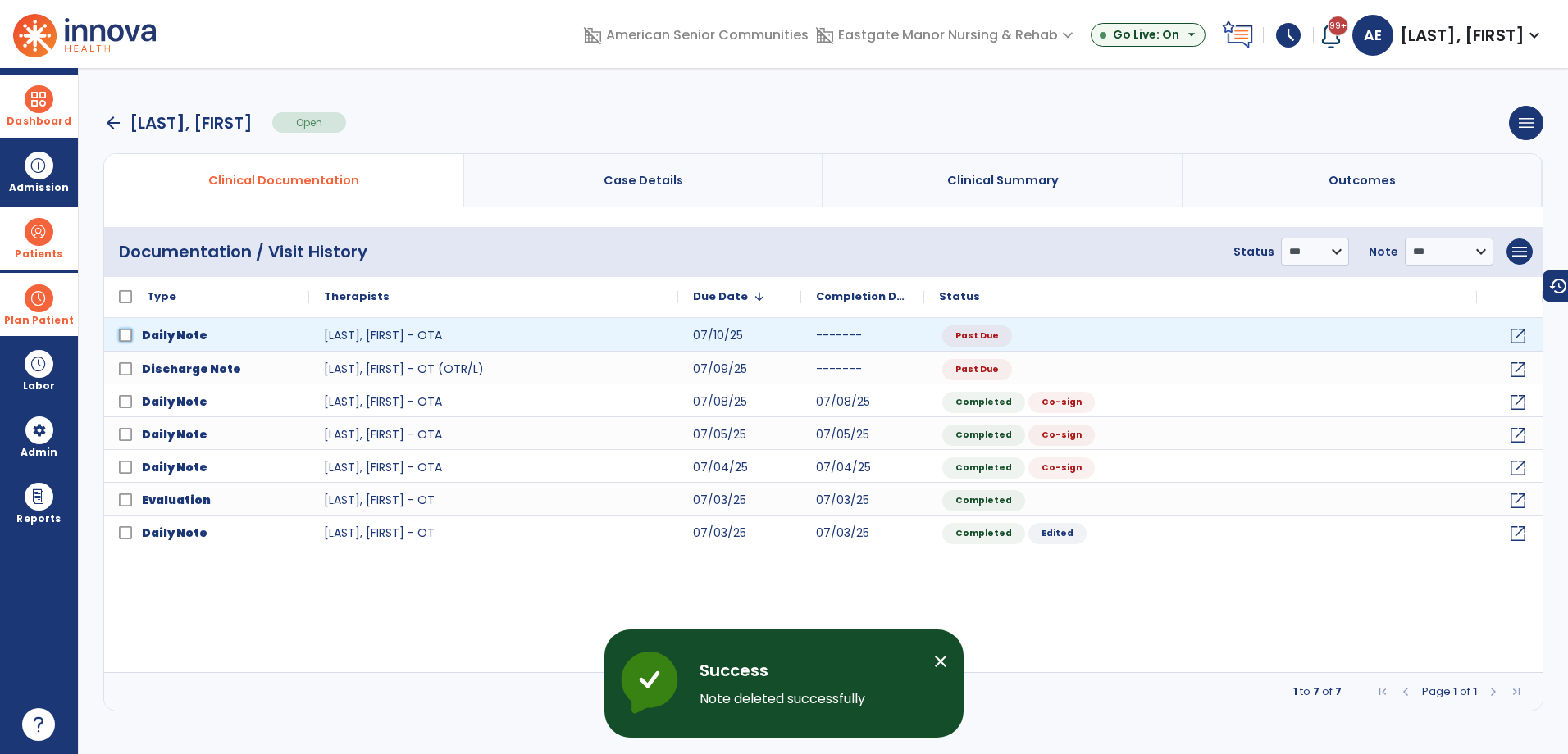 click on "Daily Note" 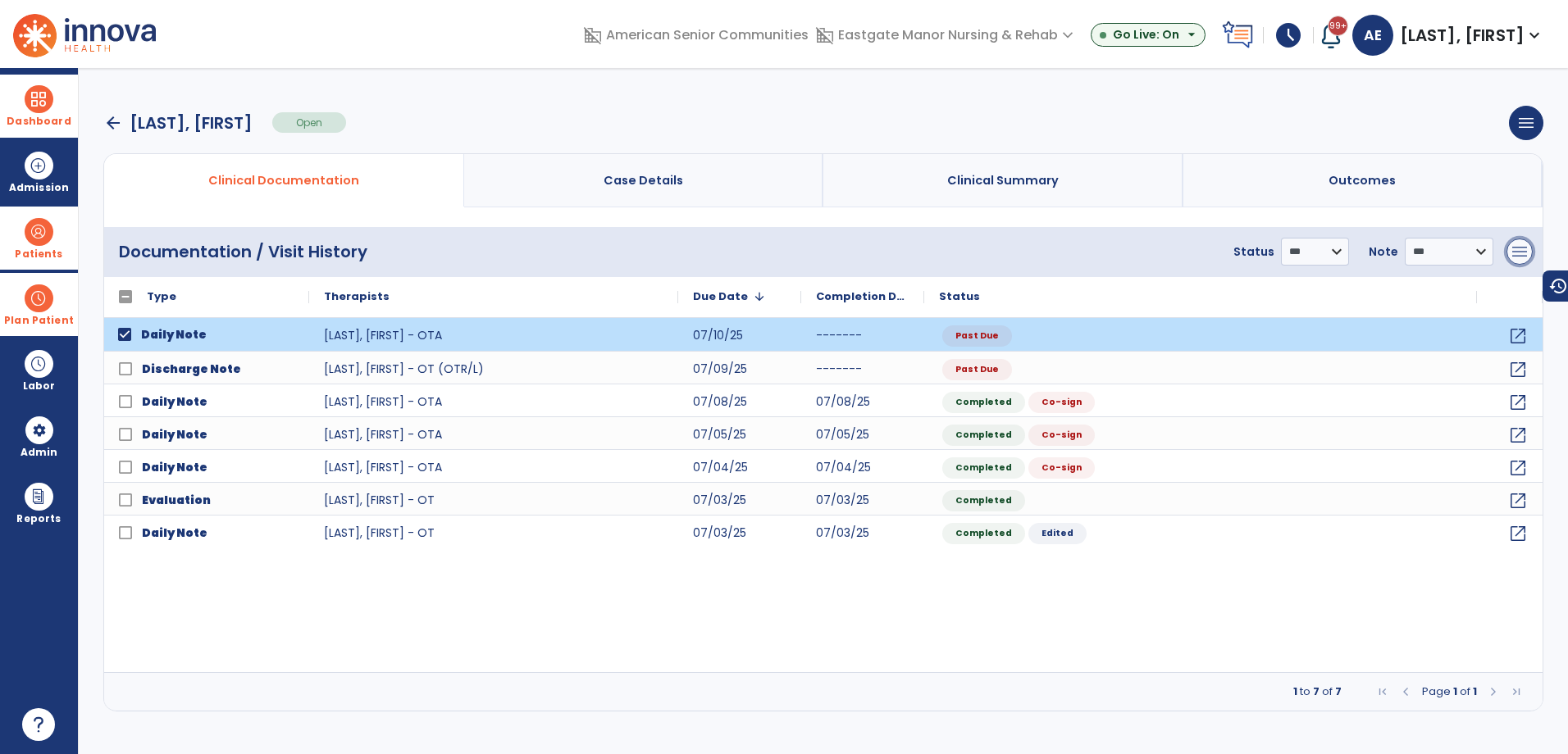click on "menu" at bounding box center [1520, 252] 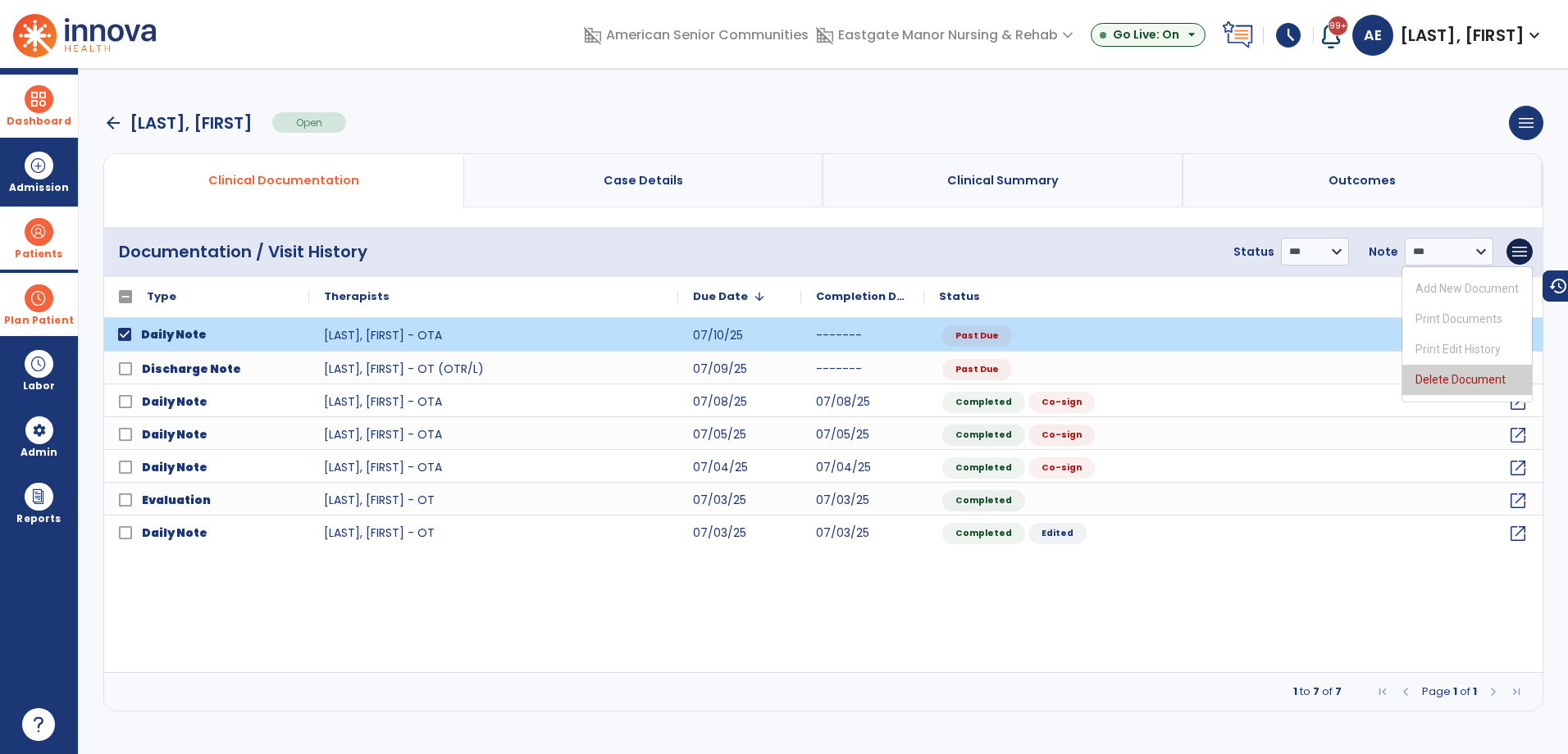 click on "Delete Document" at bounding box center [1467, 379] 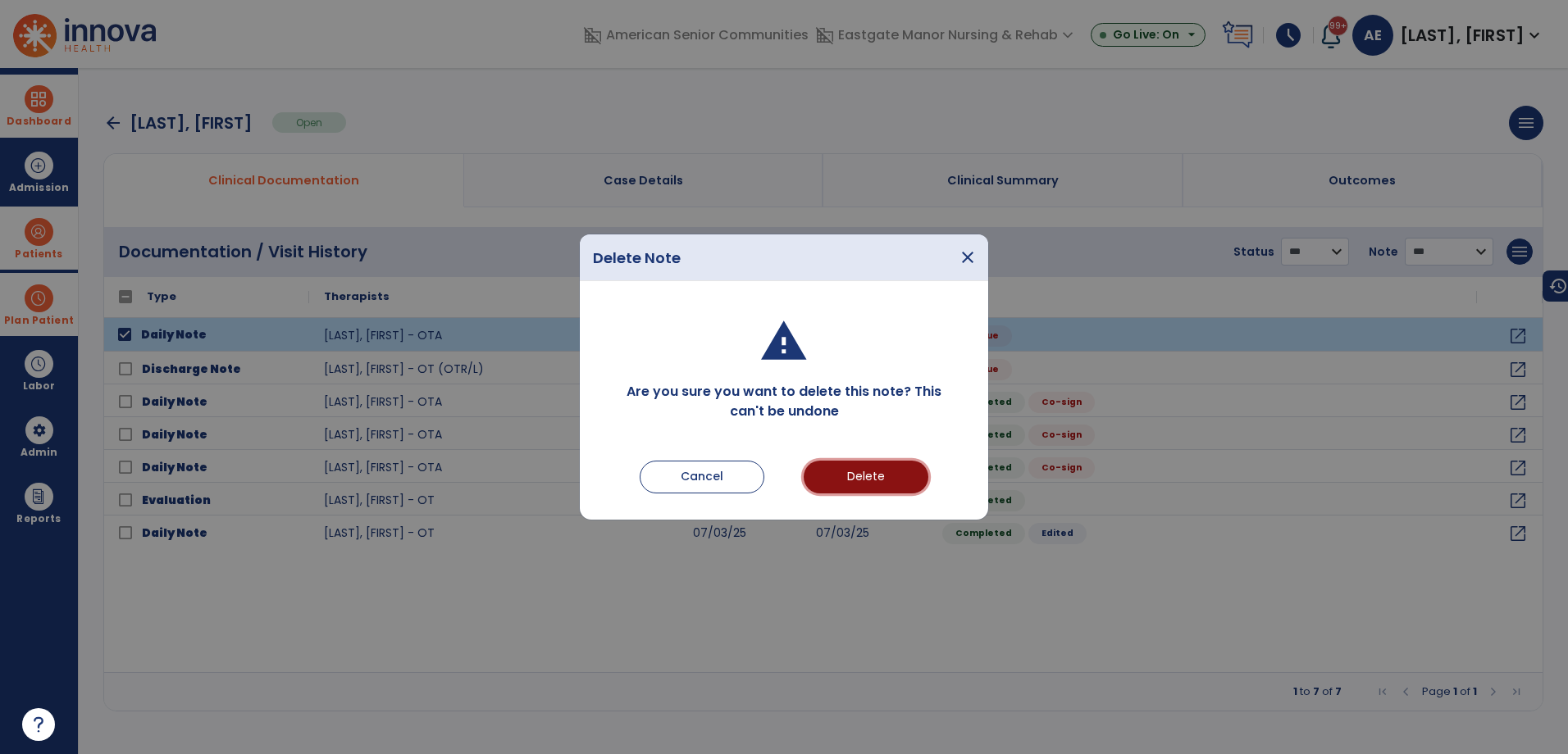 click on "Delete" at bounding box center [866, 477] 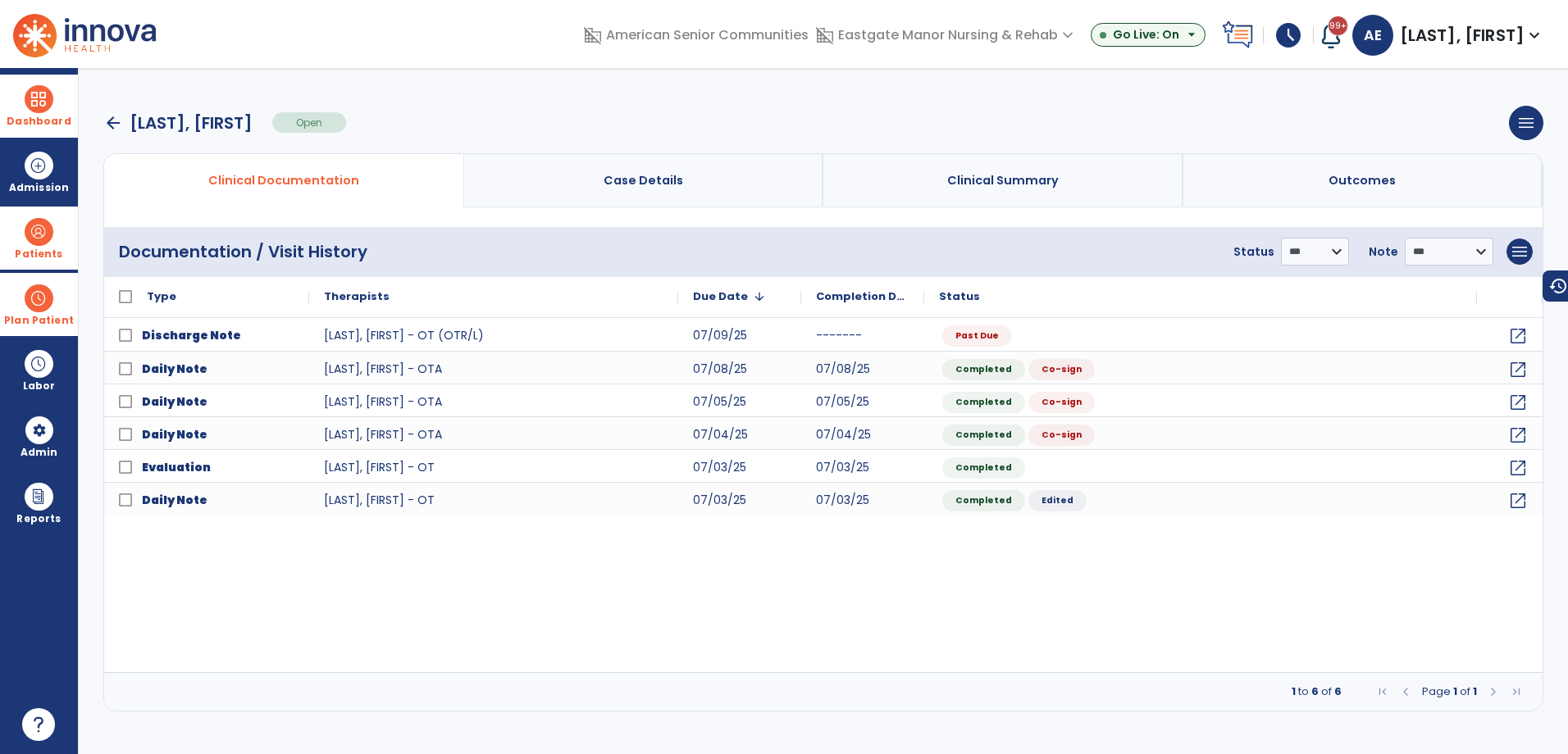 click on "arrow_back" at bounding box center (113, 123) 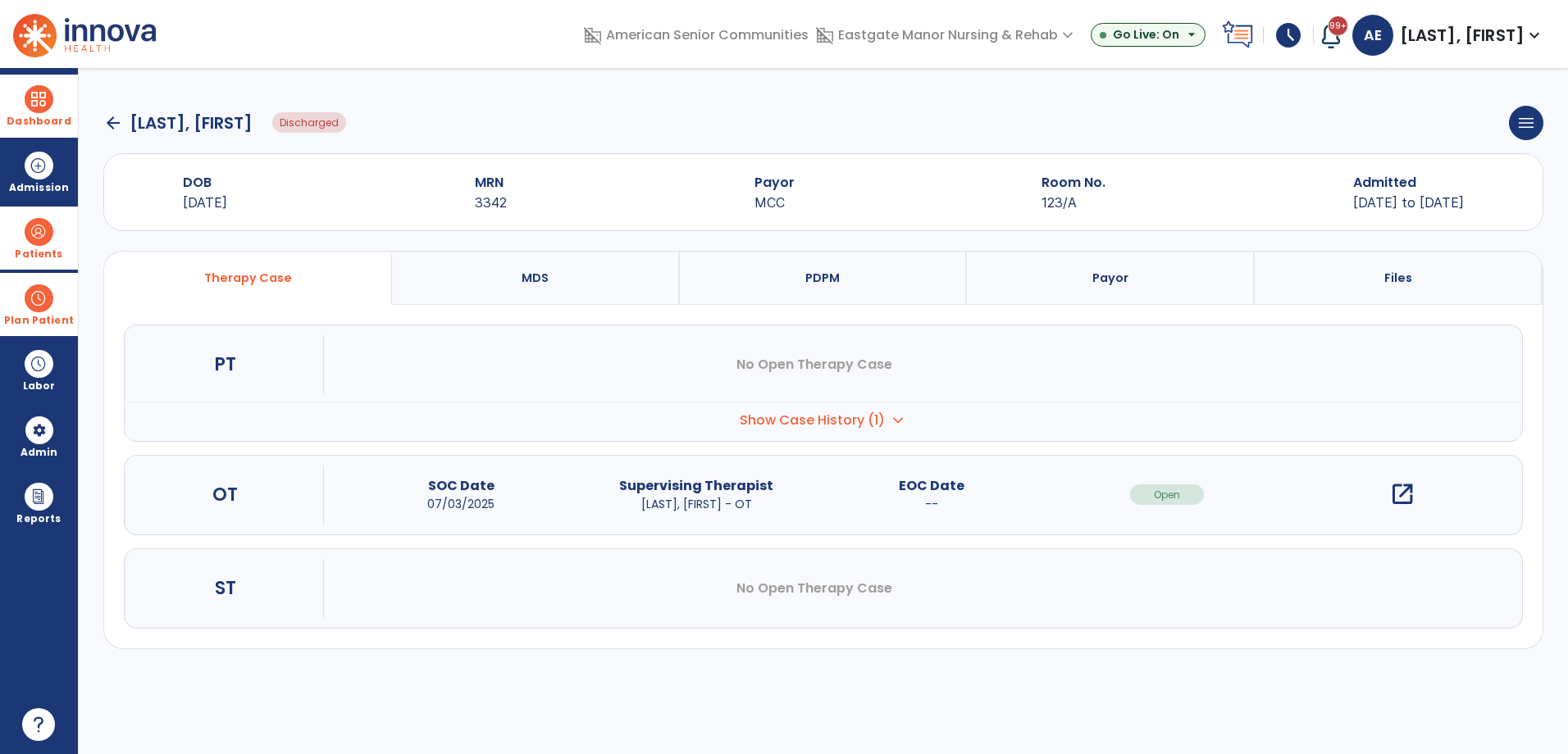 click on "arrow_back" 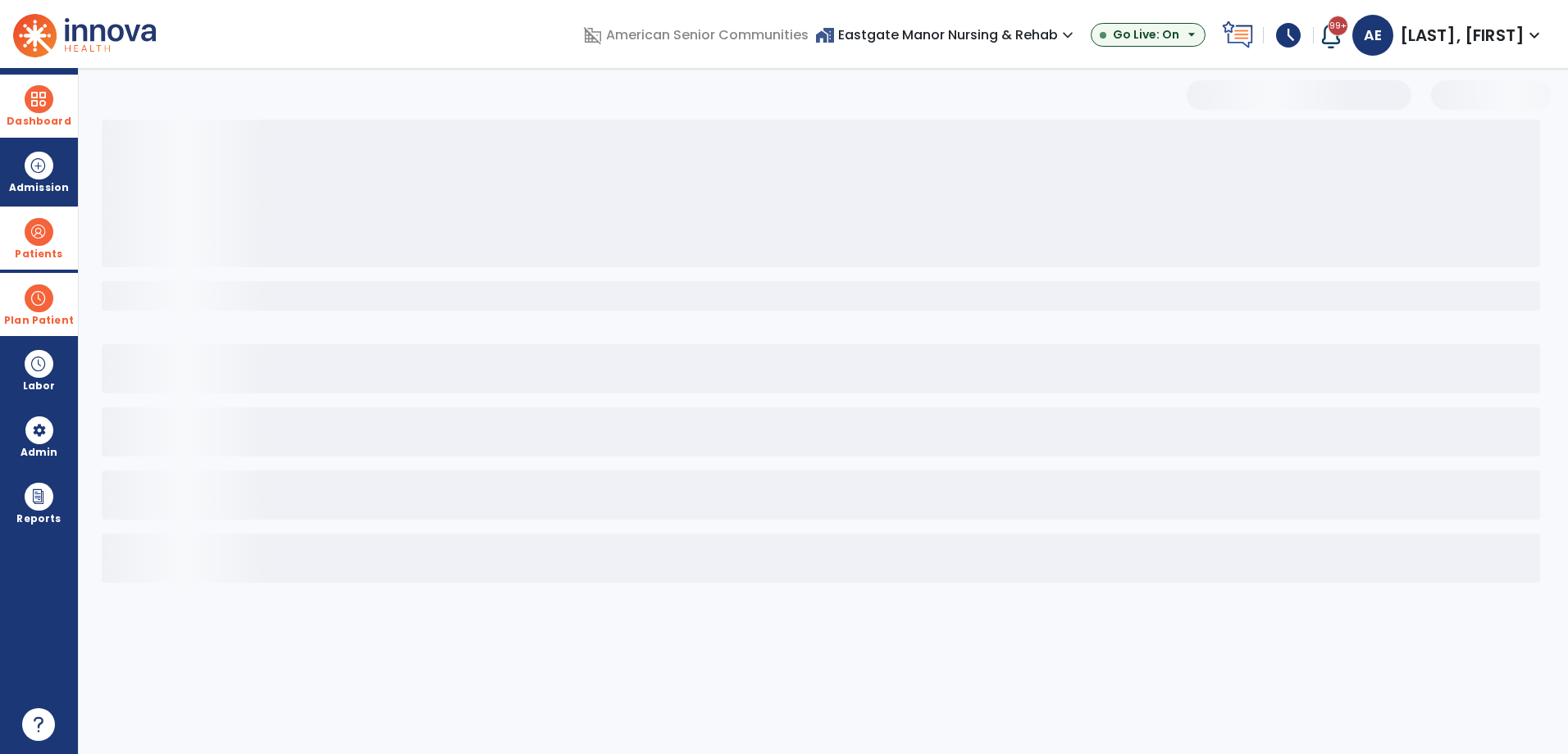 select on "***" 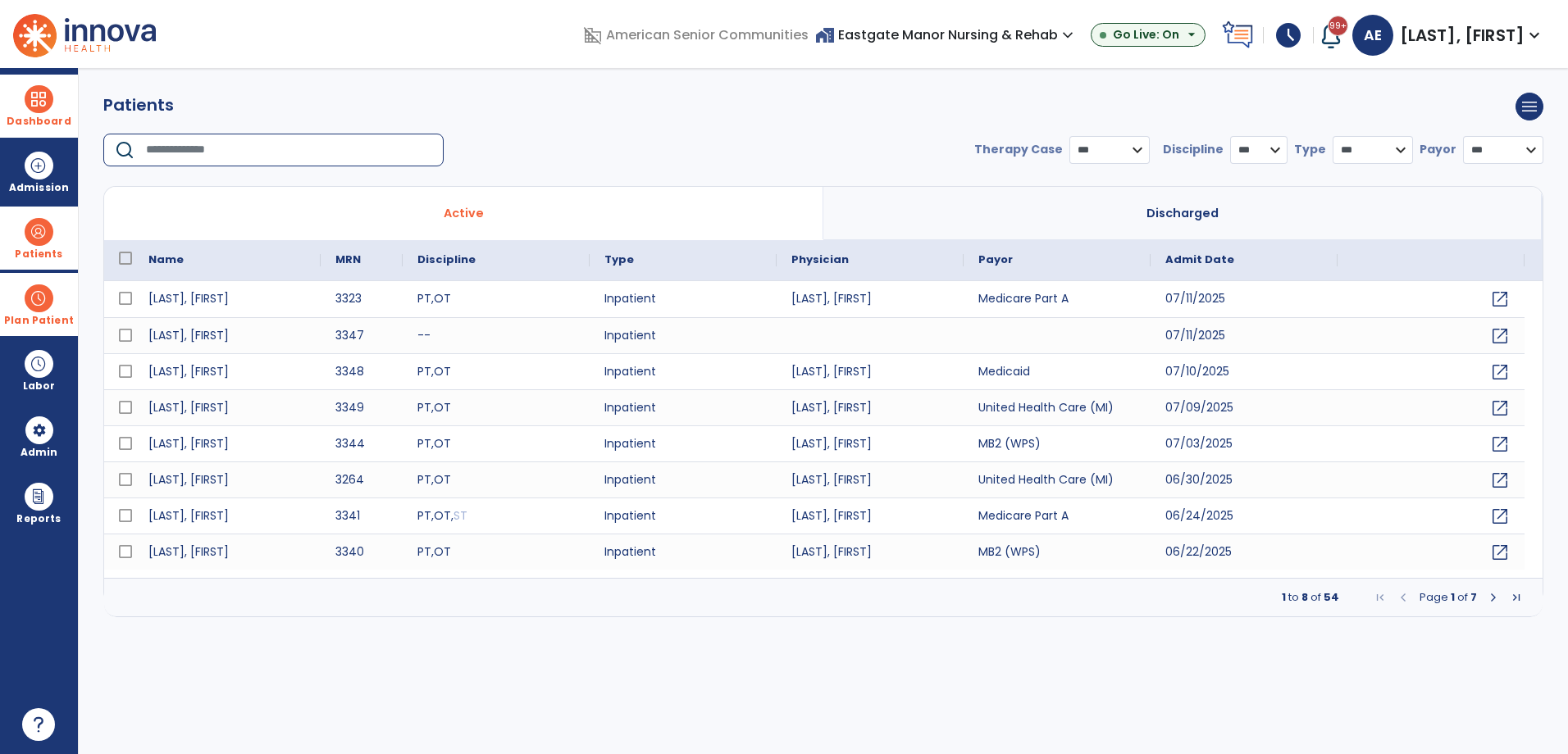click at bounding box center (289, 150) 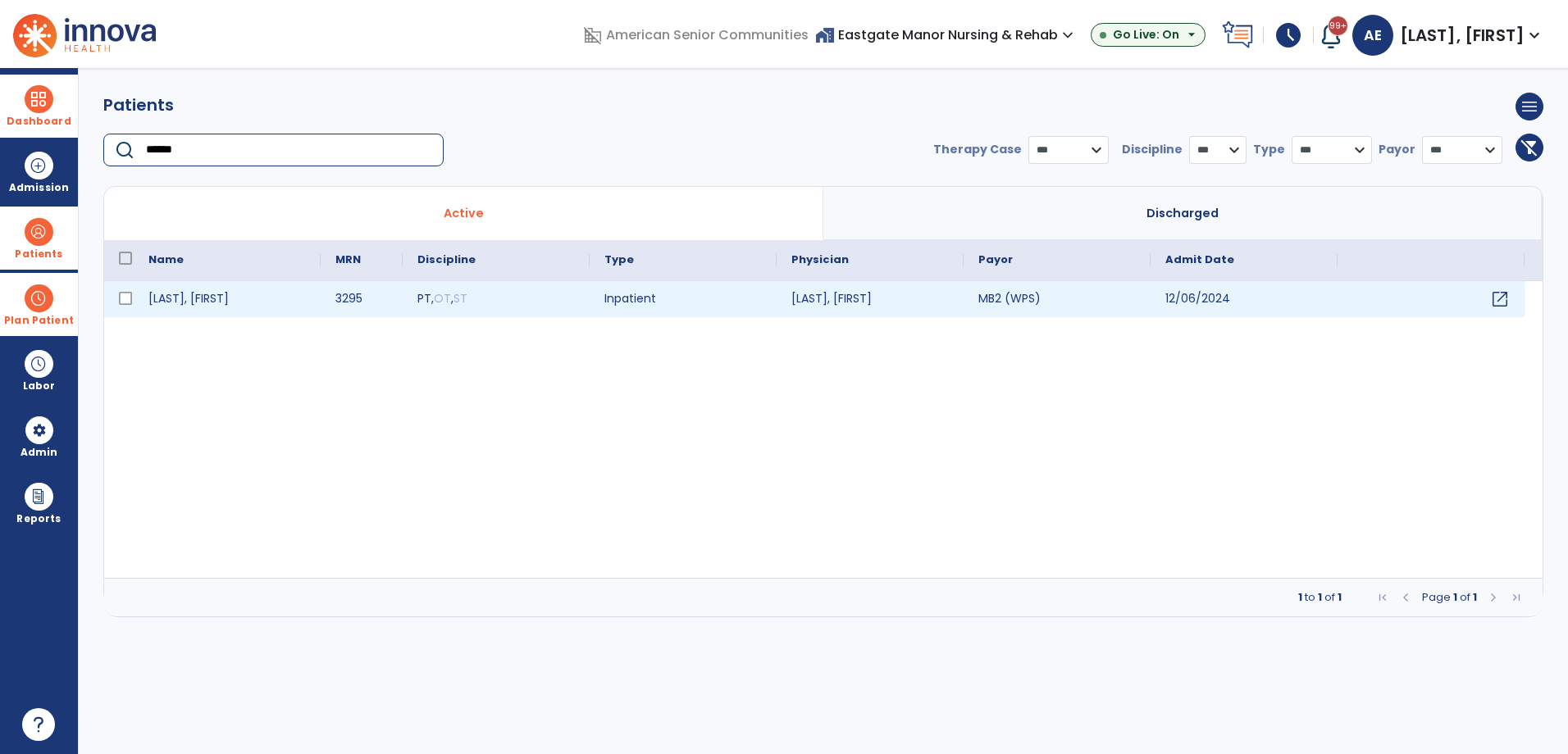 type on "******" 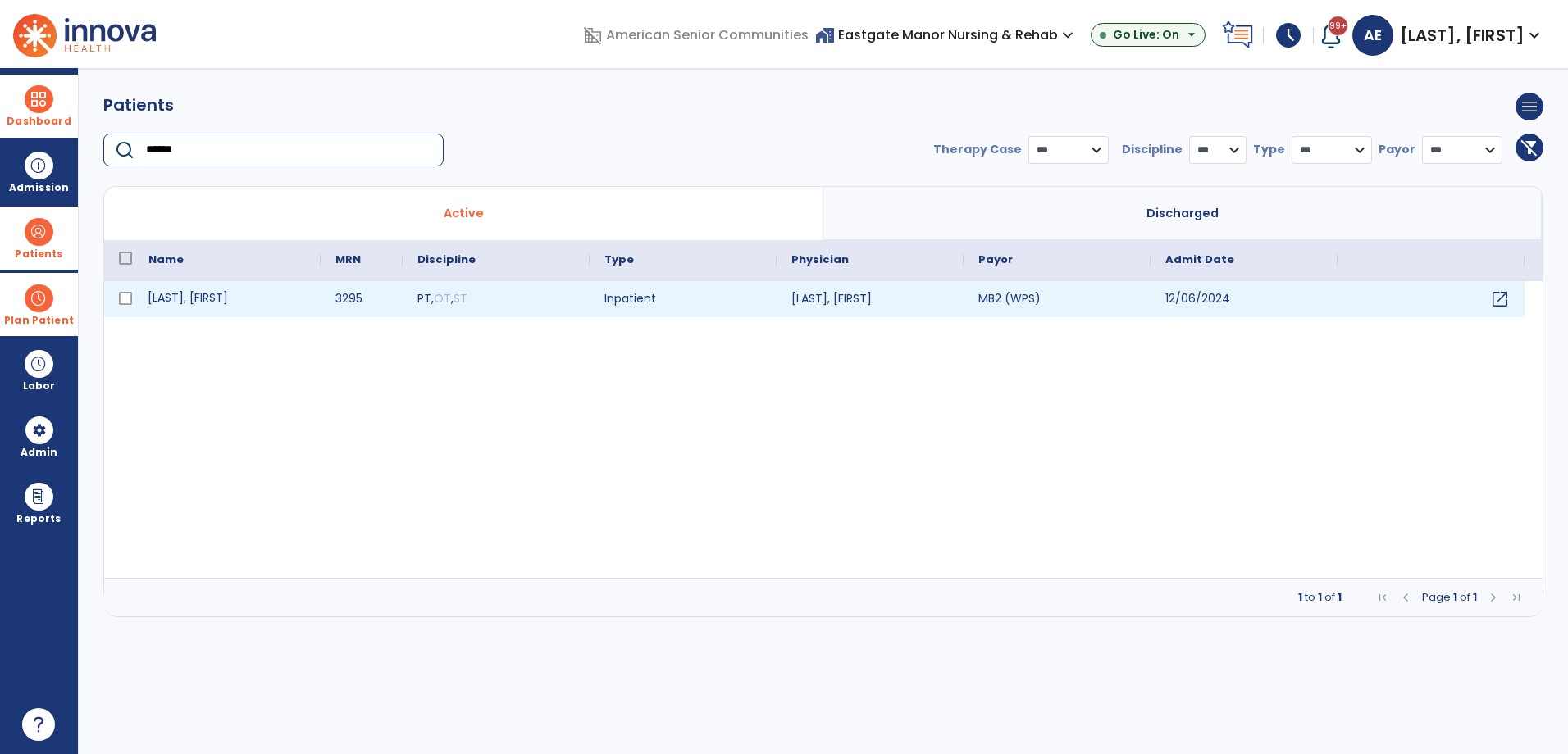 click on "Sieron, Rick" at bounding box center [227, 299] 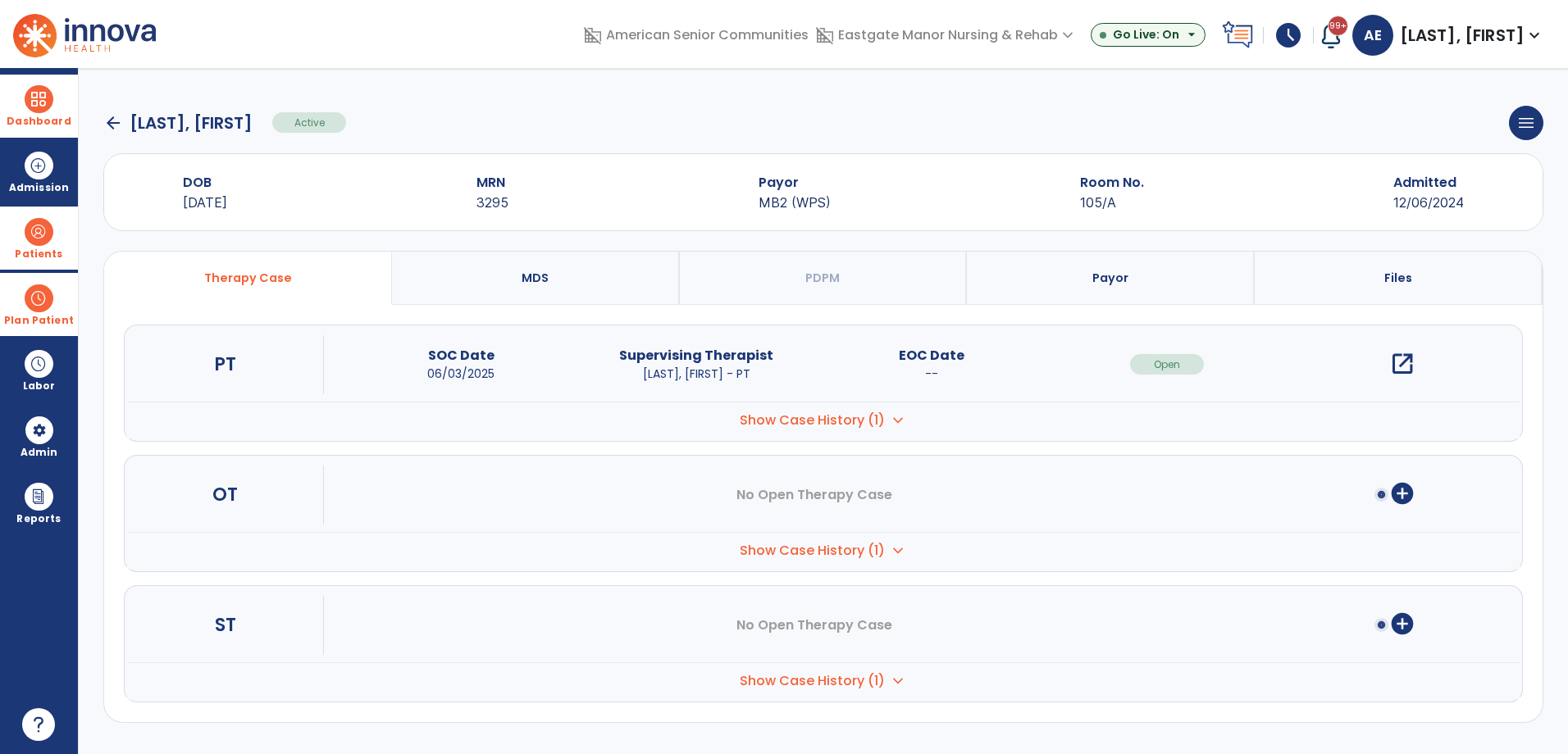 click on "open_in_new" at bounding box center [1402, 364] 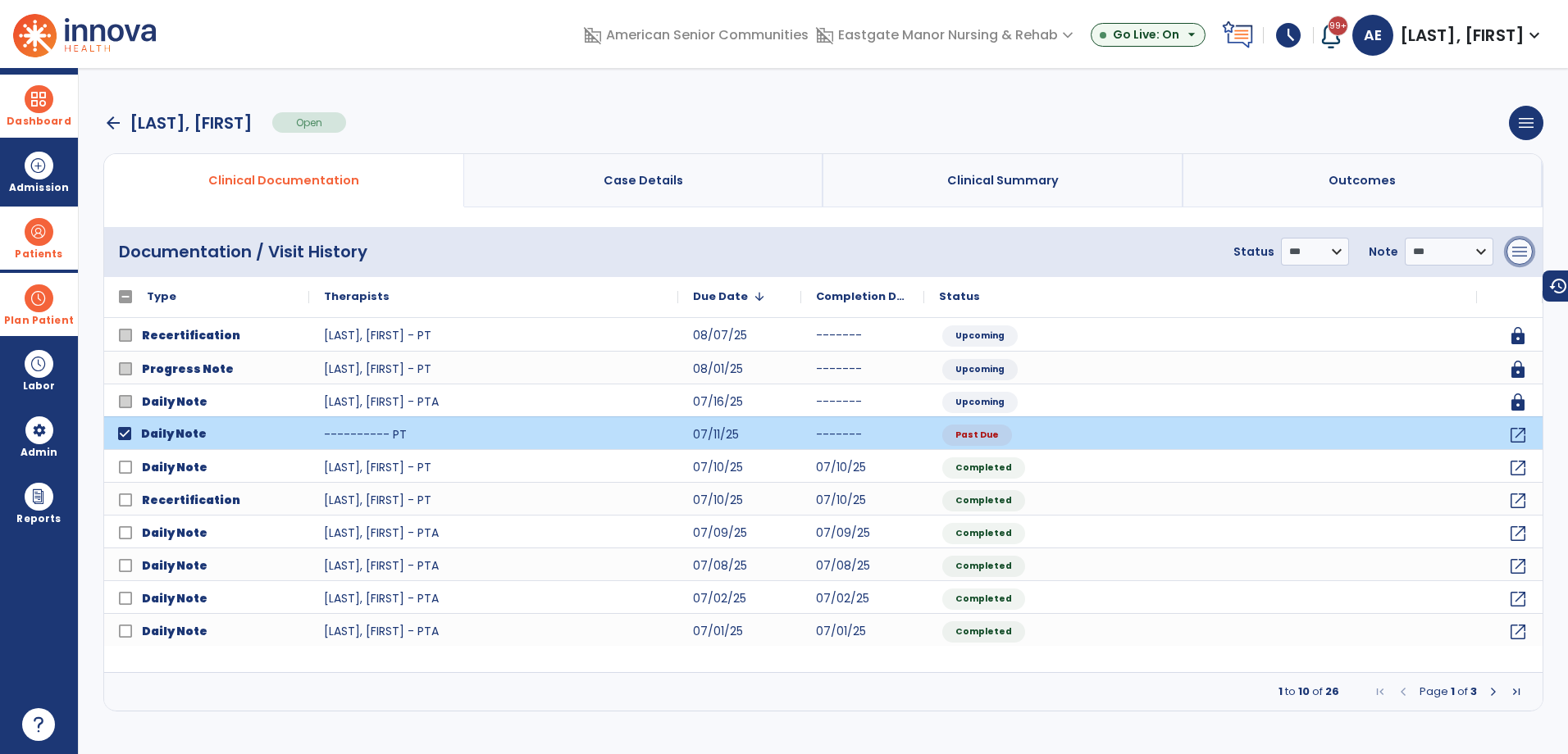 click on "menu" at bounding box center [1520, 252] 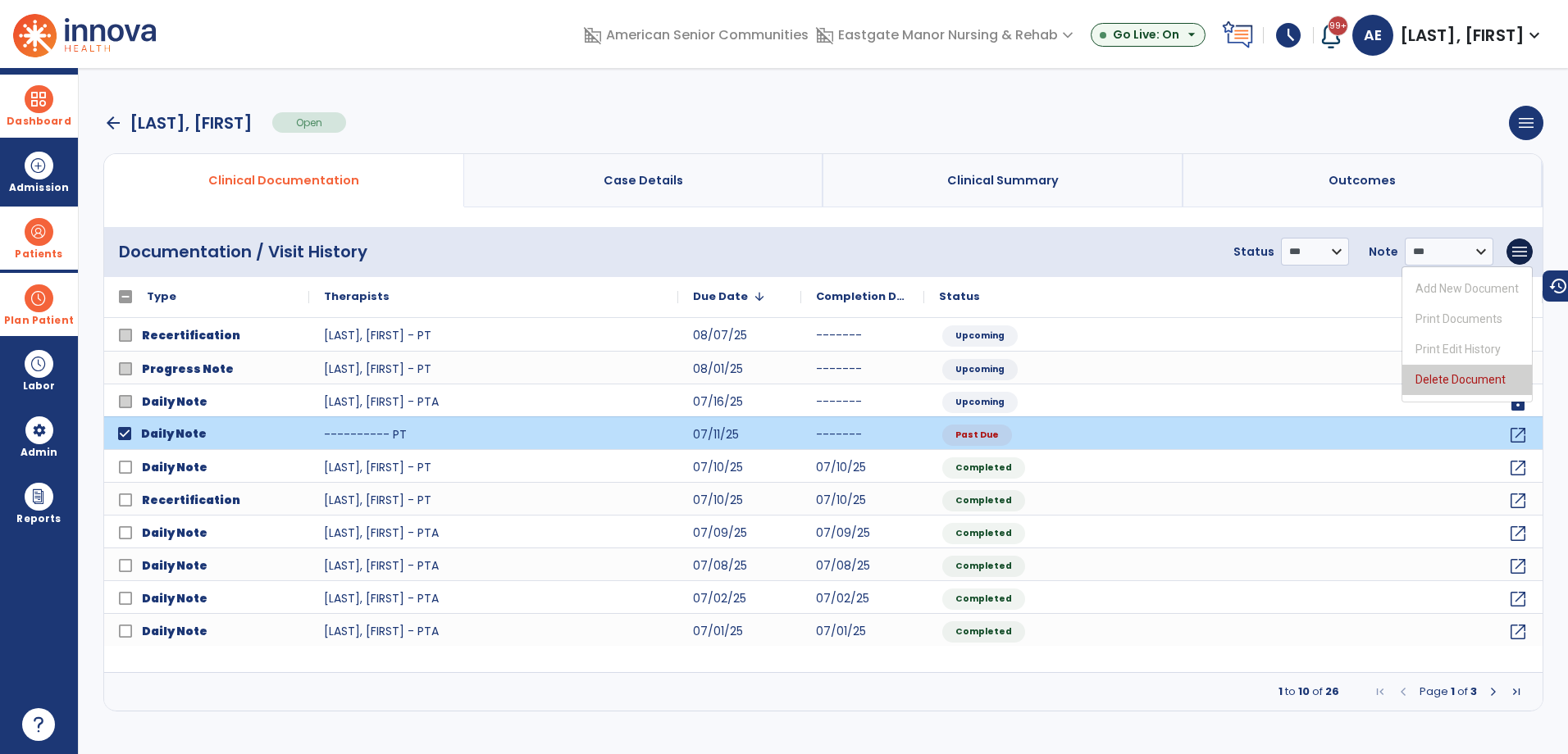 click on "Delete Document" at bounding box center (1467, 379) 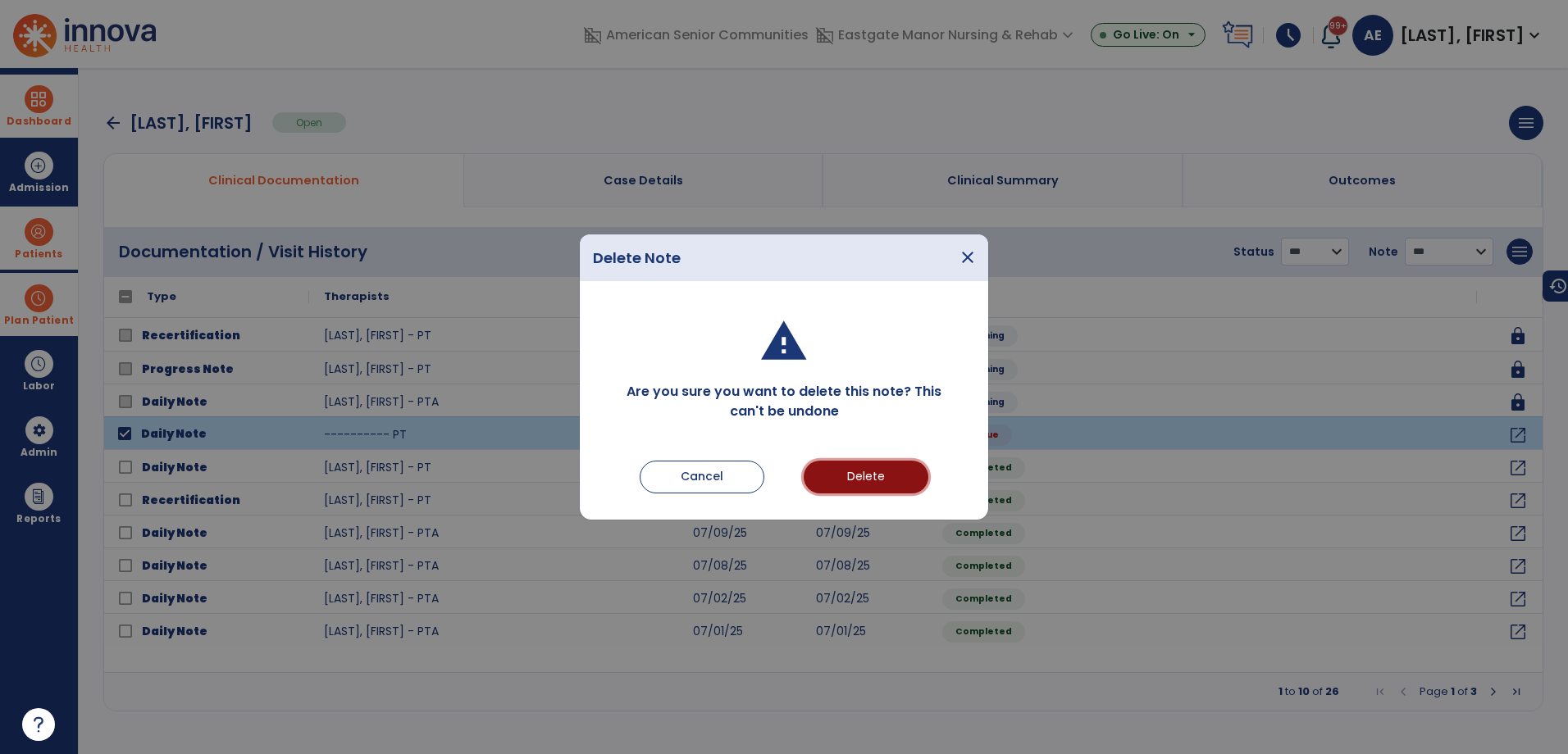 click on "Delete" at bounding box center [866, 477] 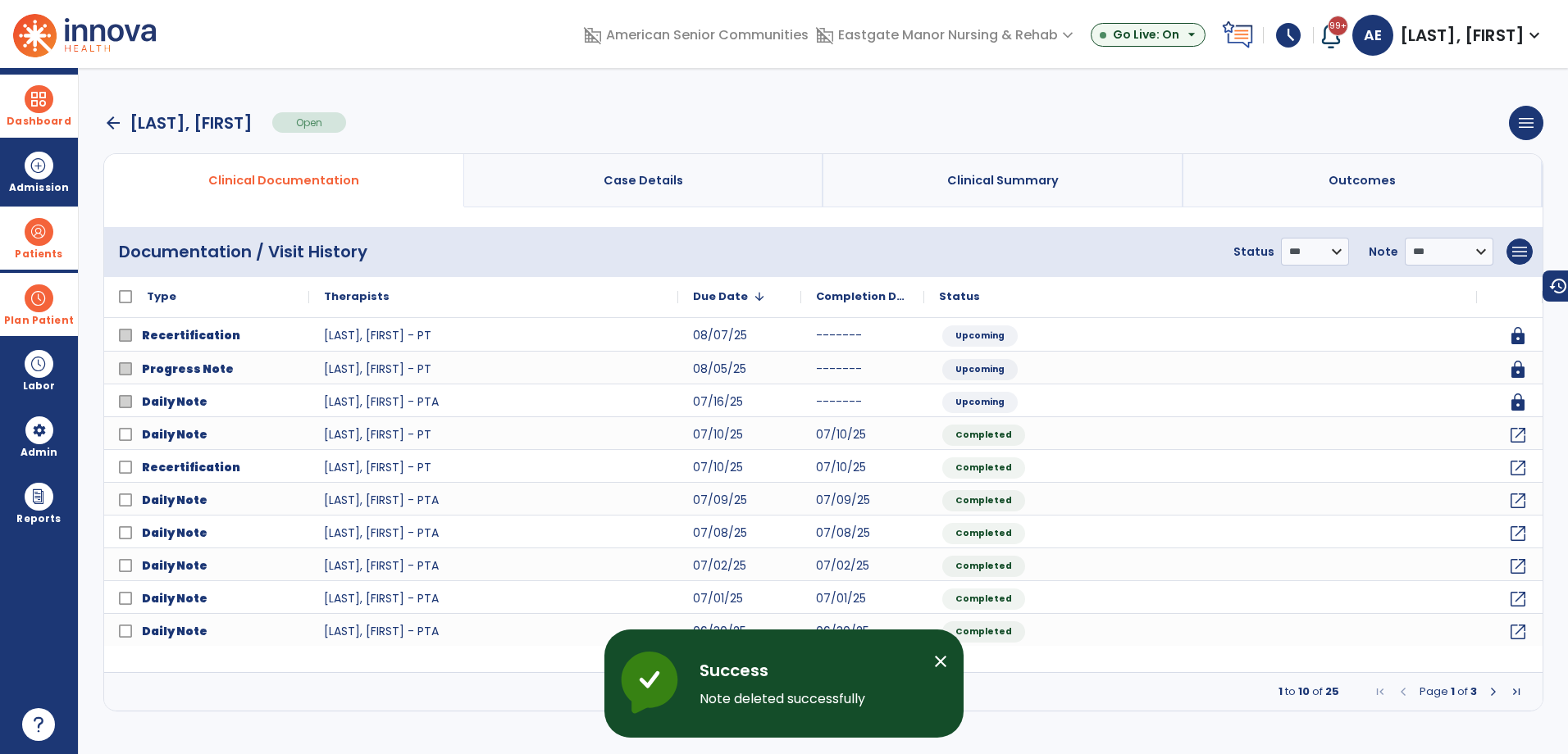 click on "arrow_back" at bounding box center (113, 123) 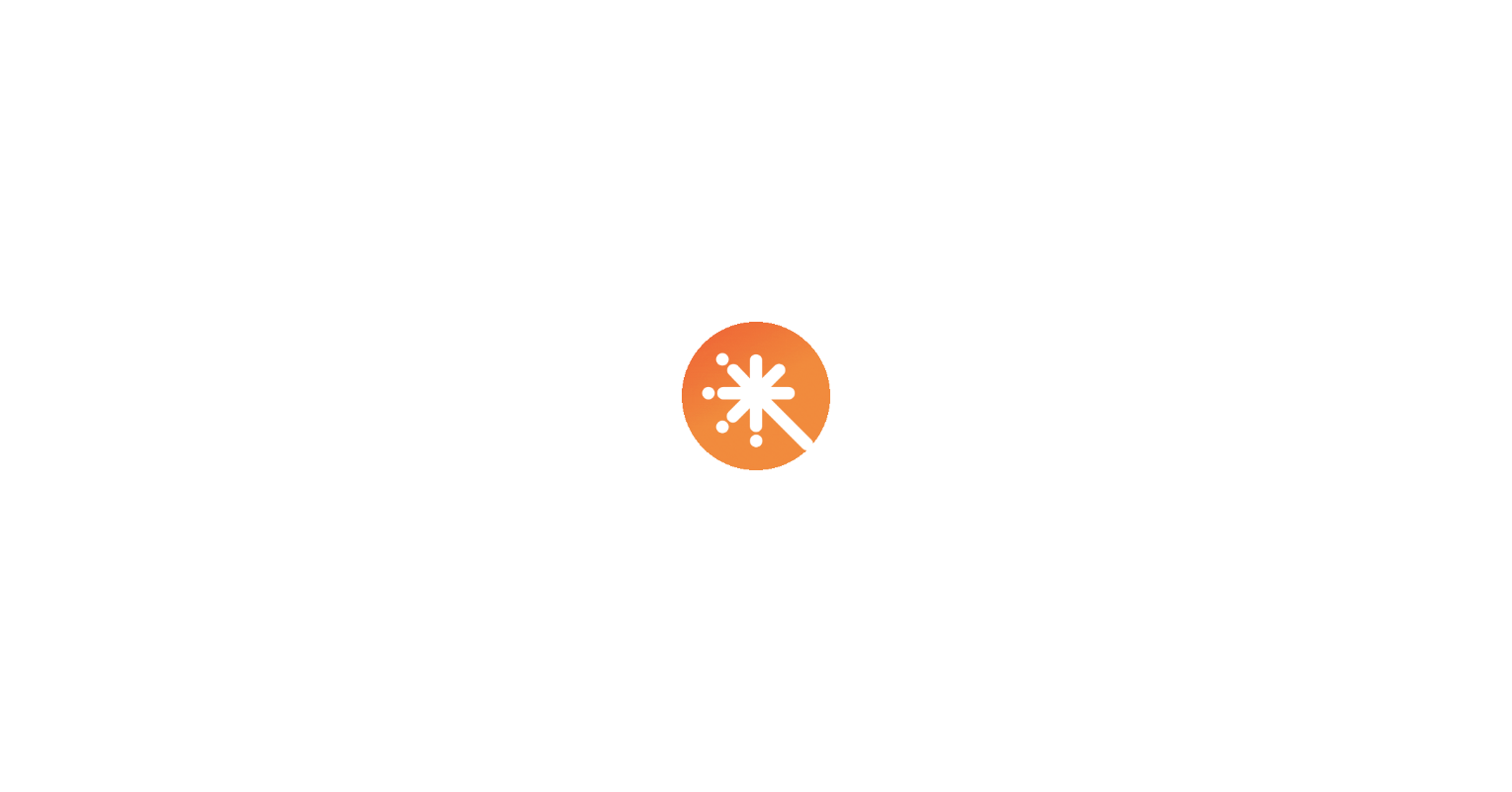 scroll, scrollTop: 0, scrollLeft: 0, axis: both 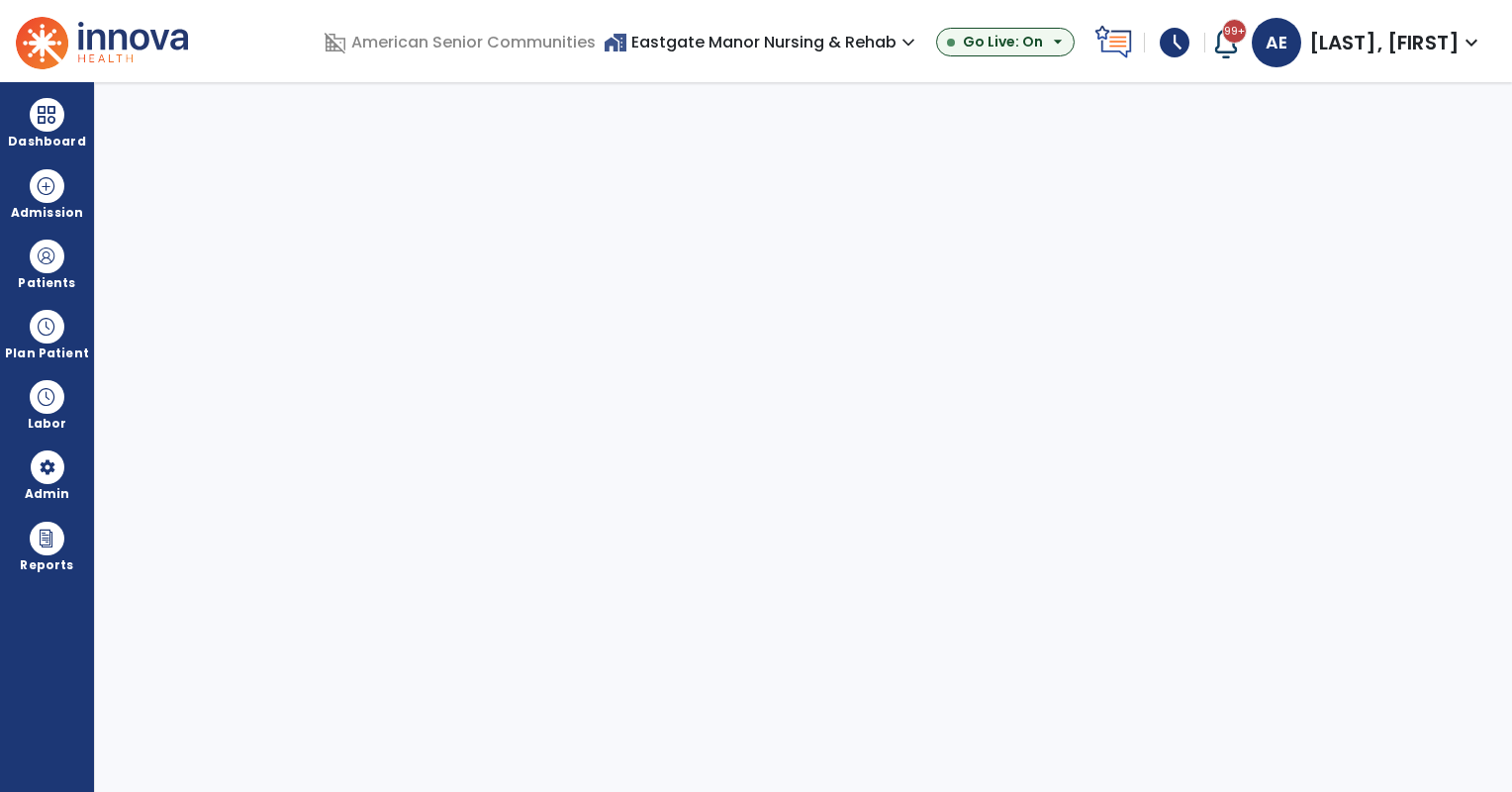 select on "***" 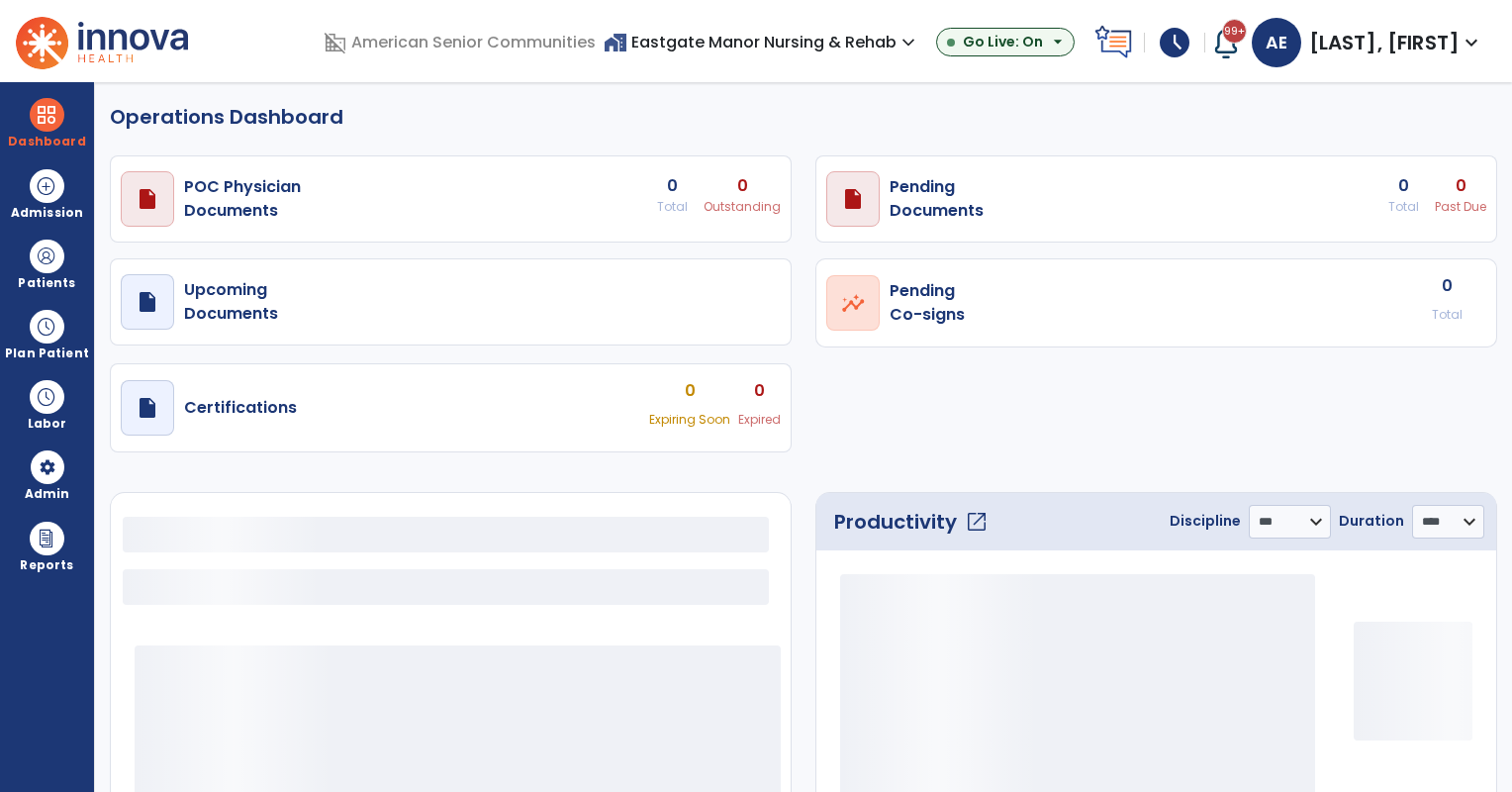 select on "***" 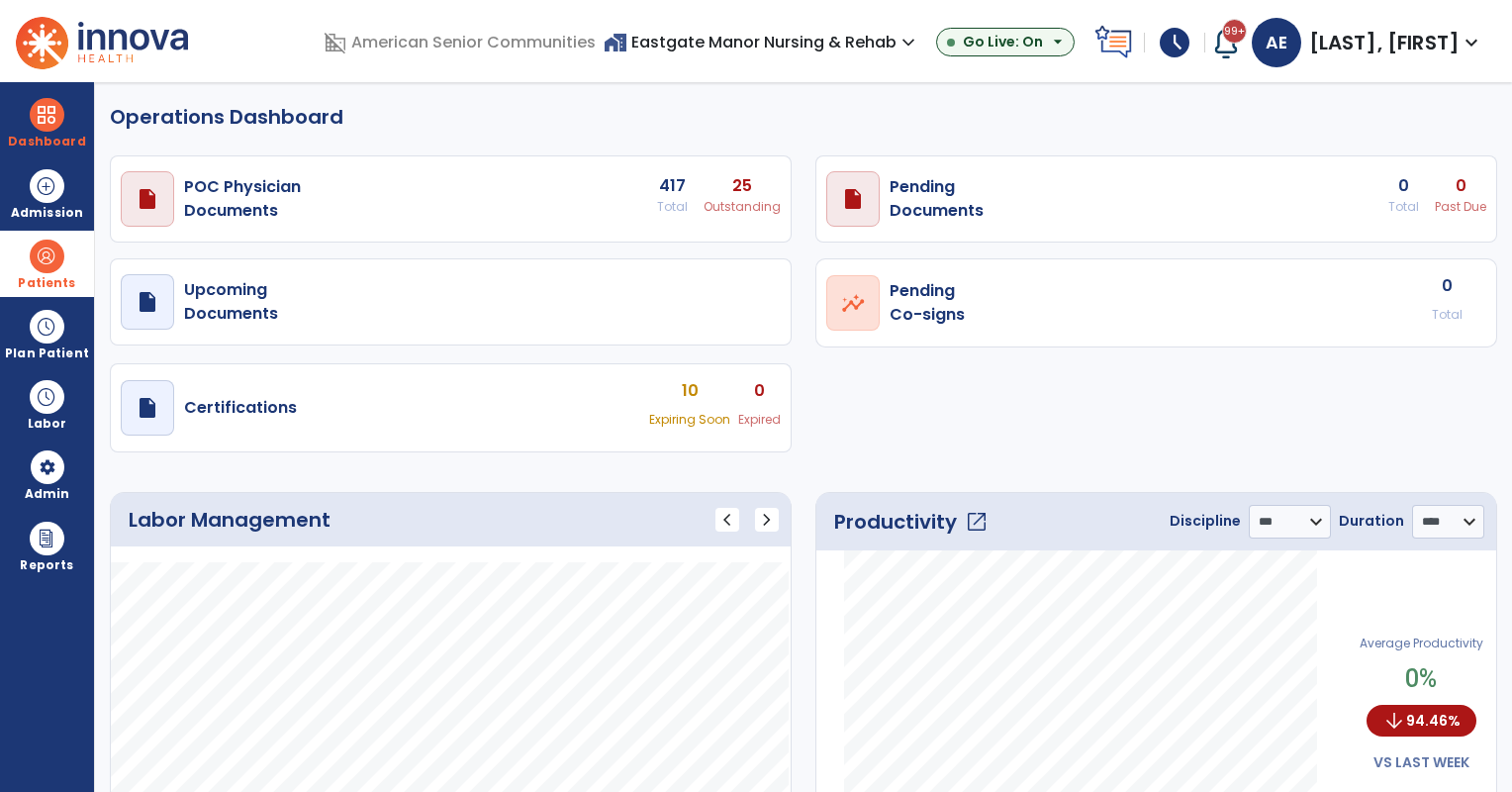 click at bounding box center (47, 256) 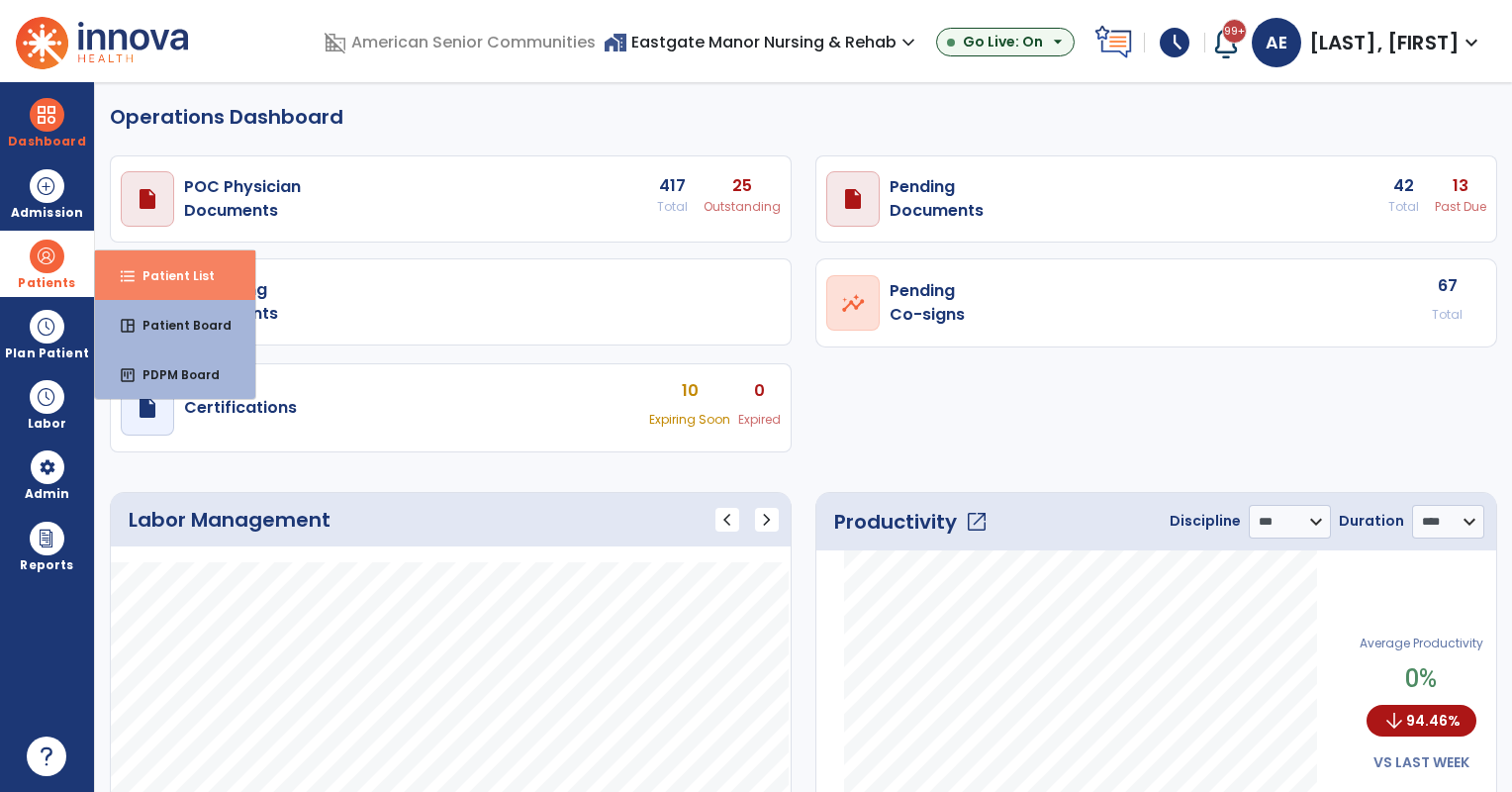 click on "Patient List" at bounding box center (170, 275) 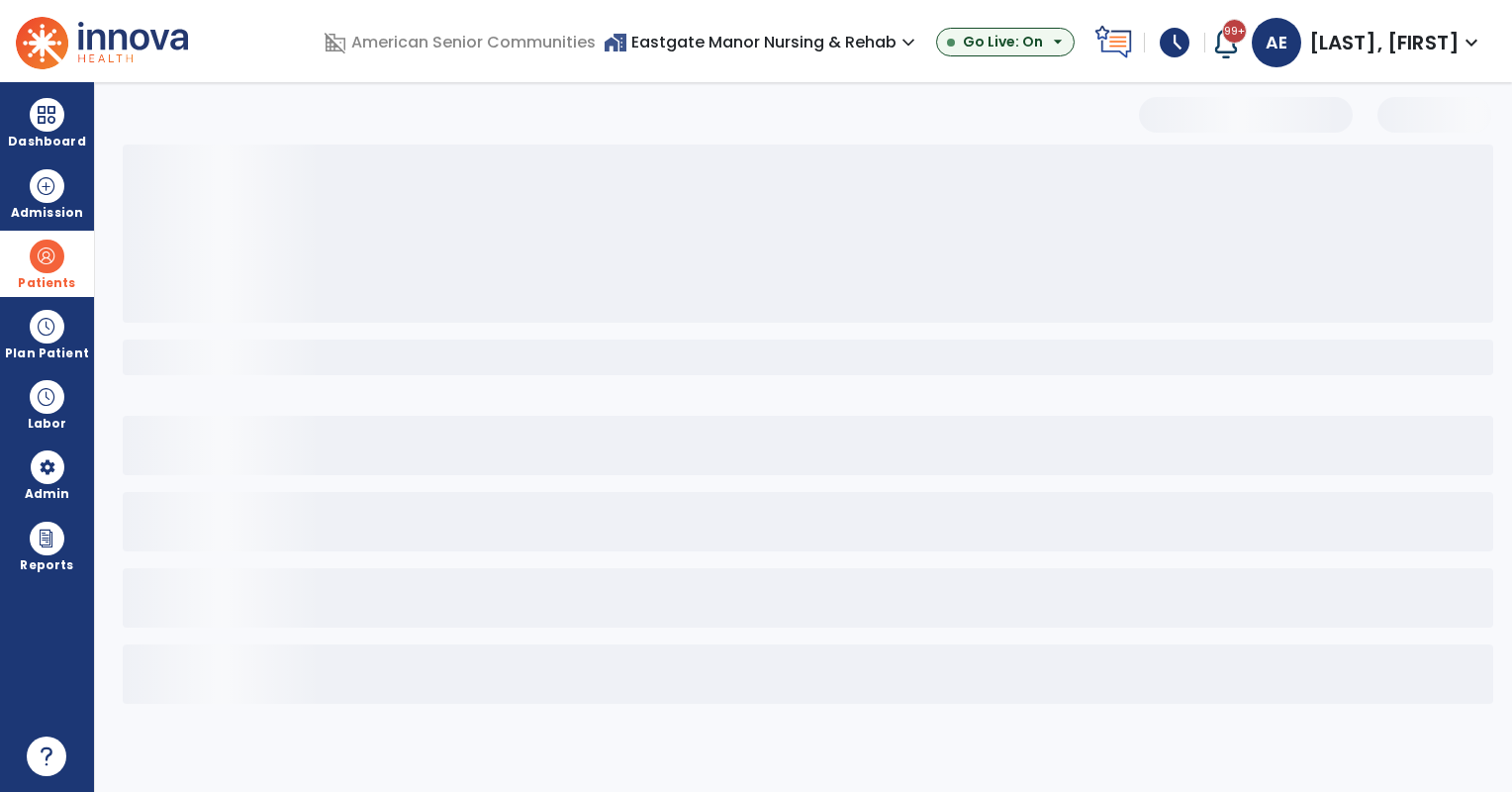 select on "***" 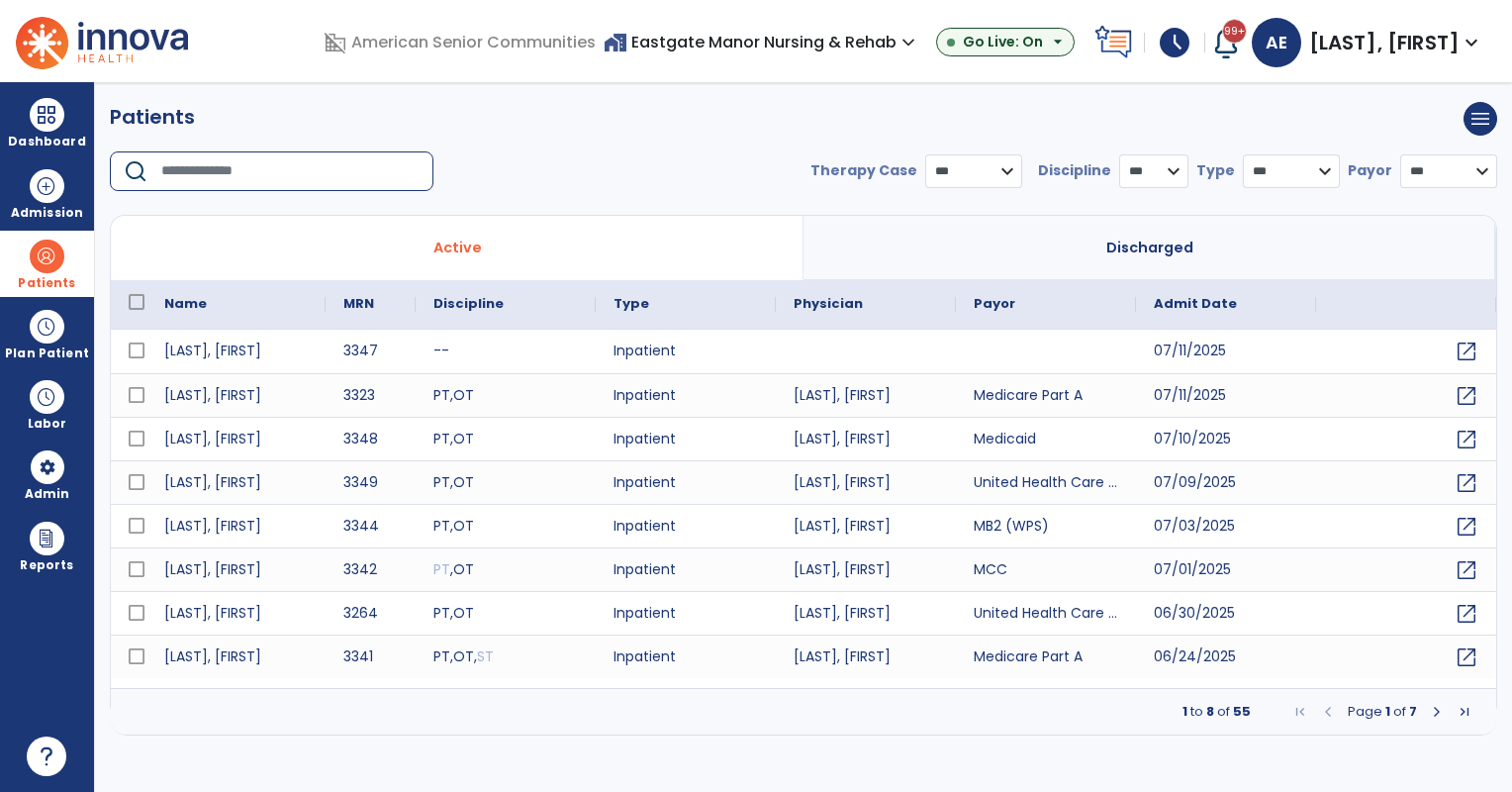 click at bounding box center (290, 171) 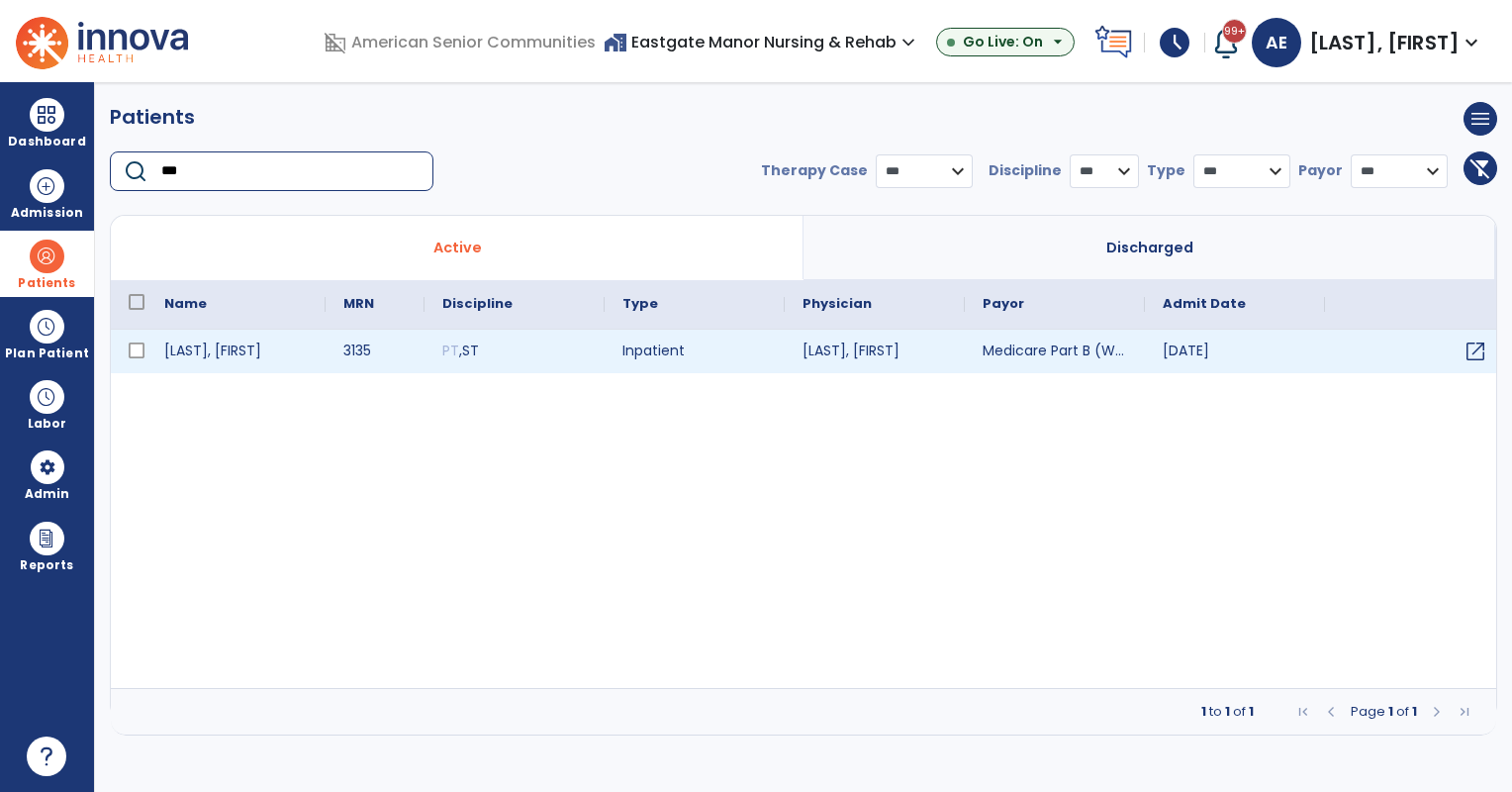 type on "***" 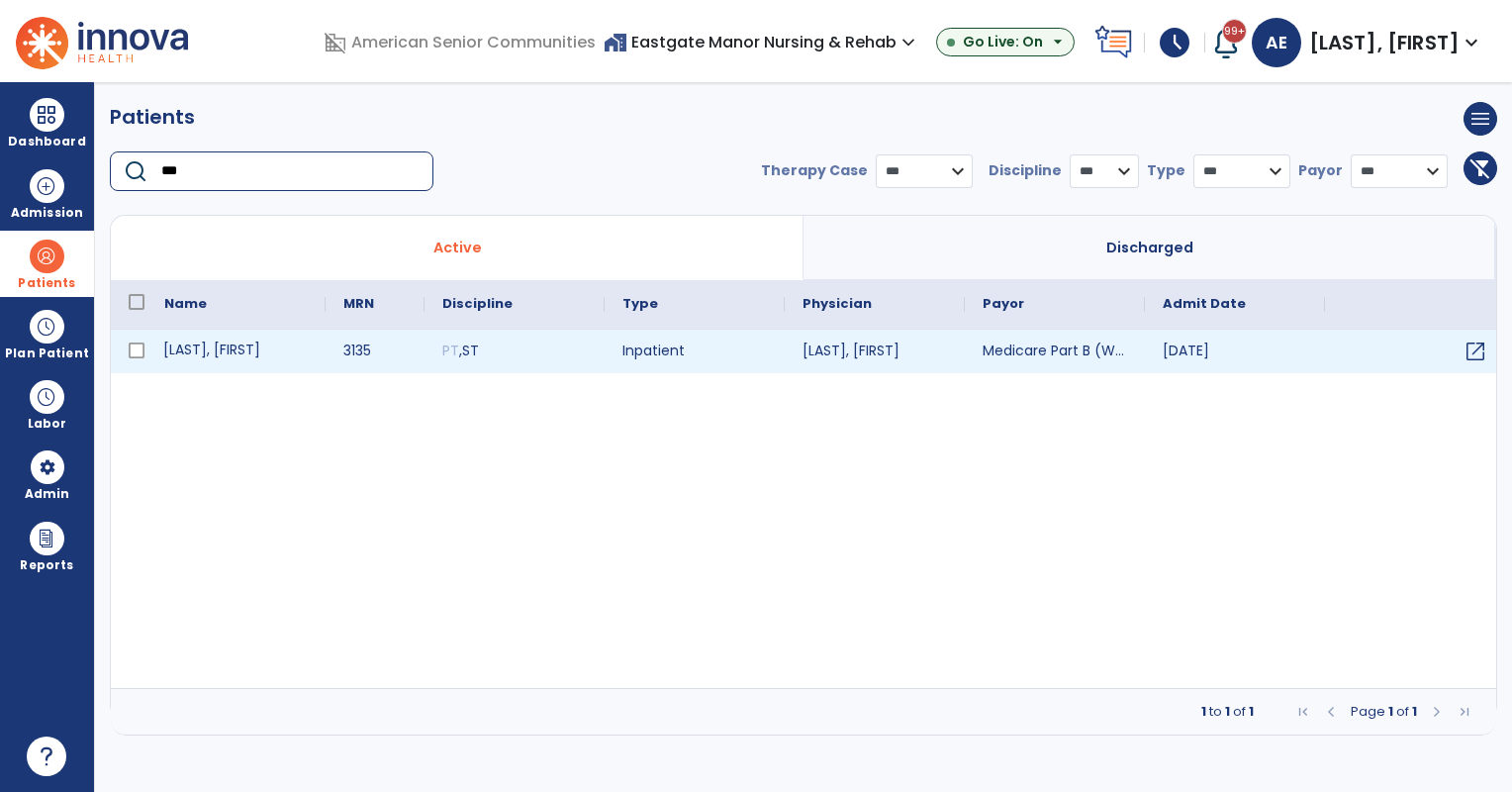 click on "Cochran, Roberta" at bounding box center (236, 351) 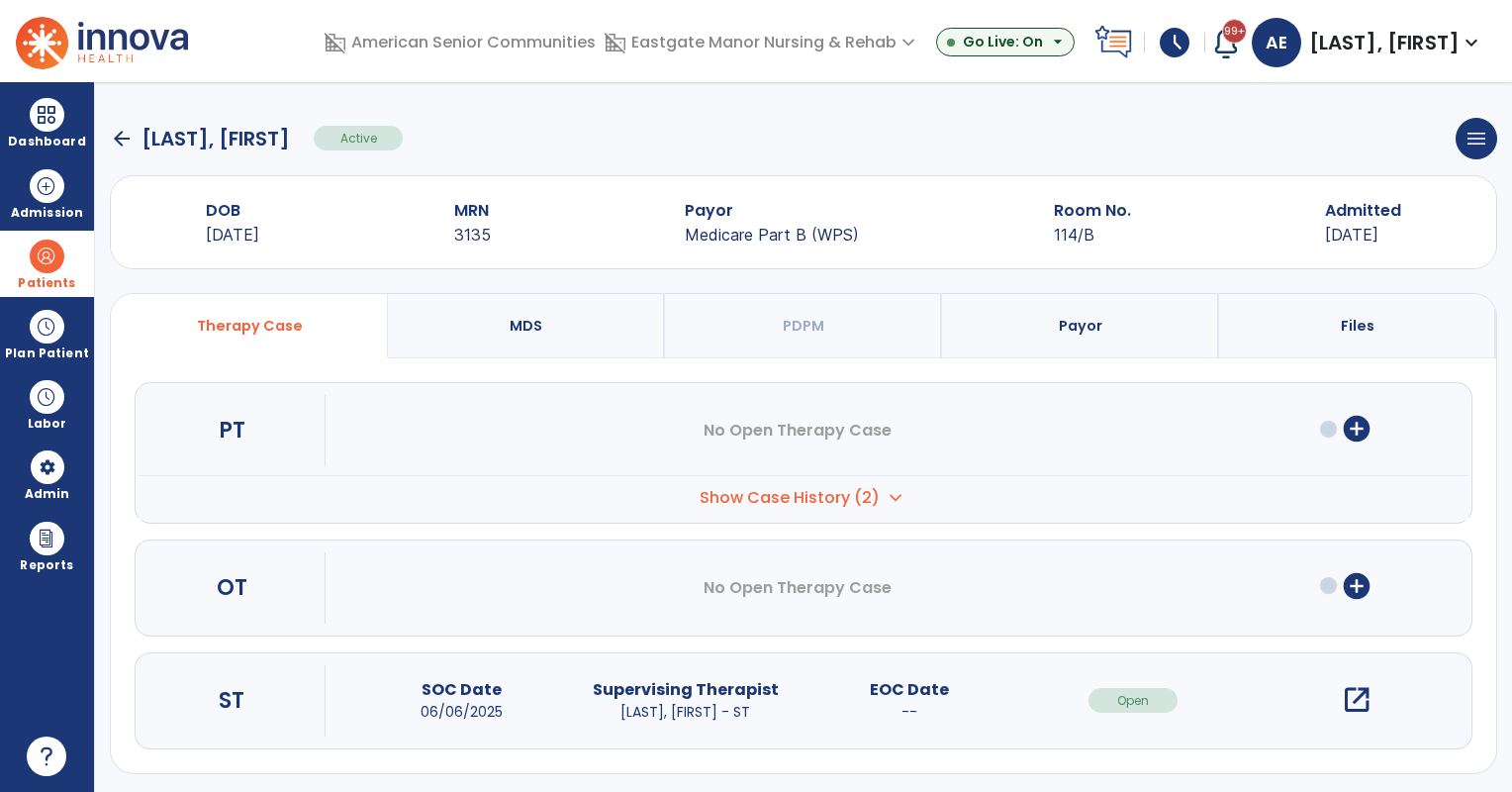 click on "open_in_new" at bounding box center [1357, 700] 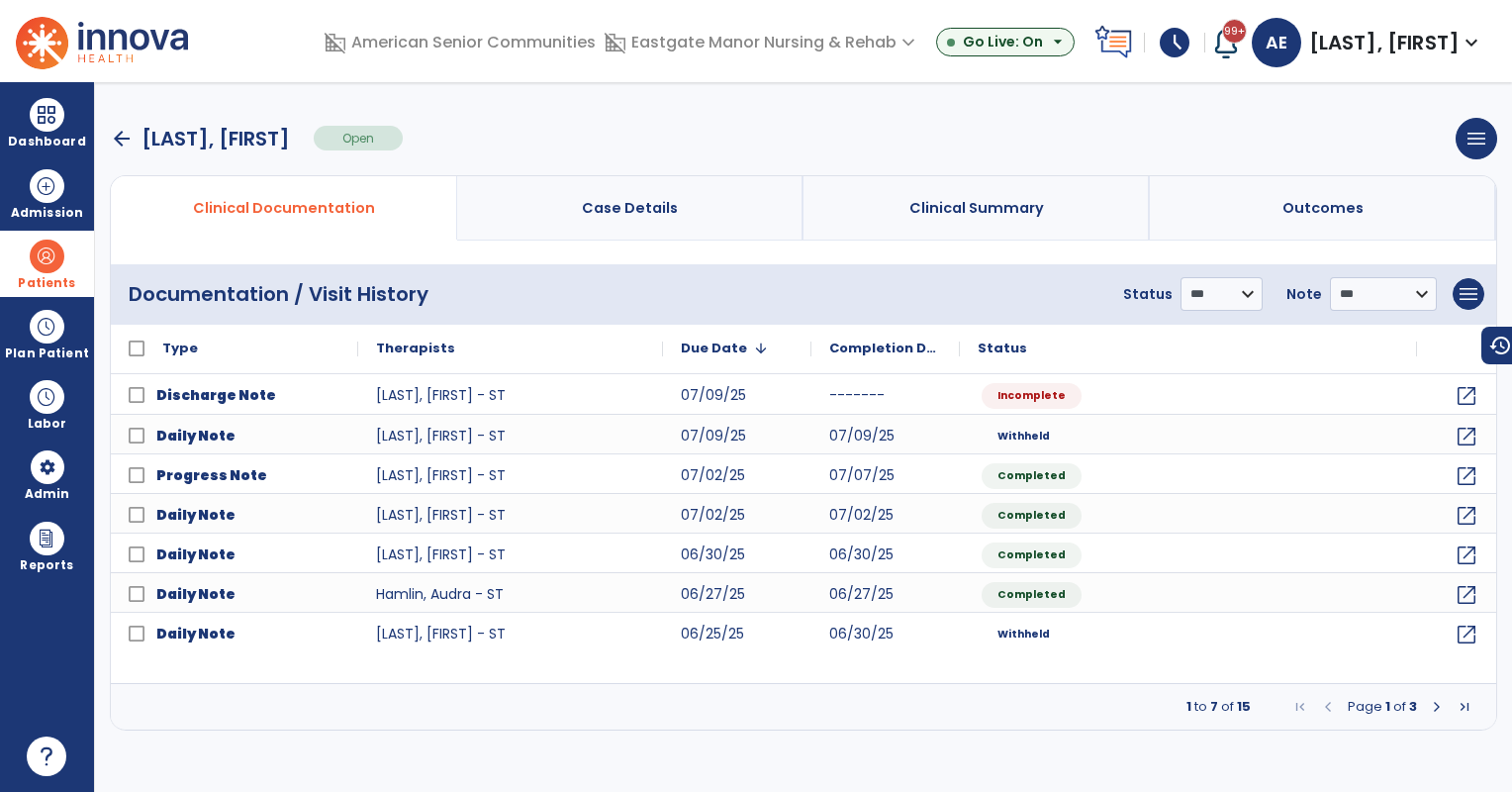 click at bounding box center [1437, 707] 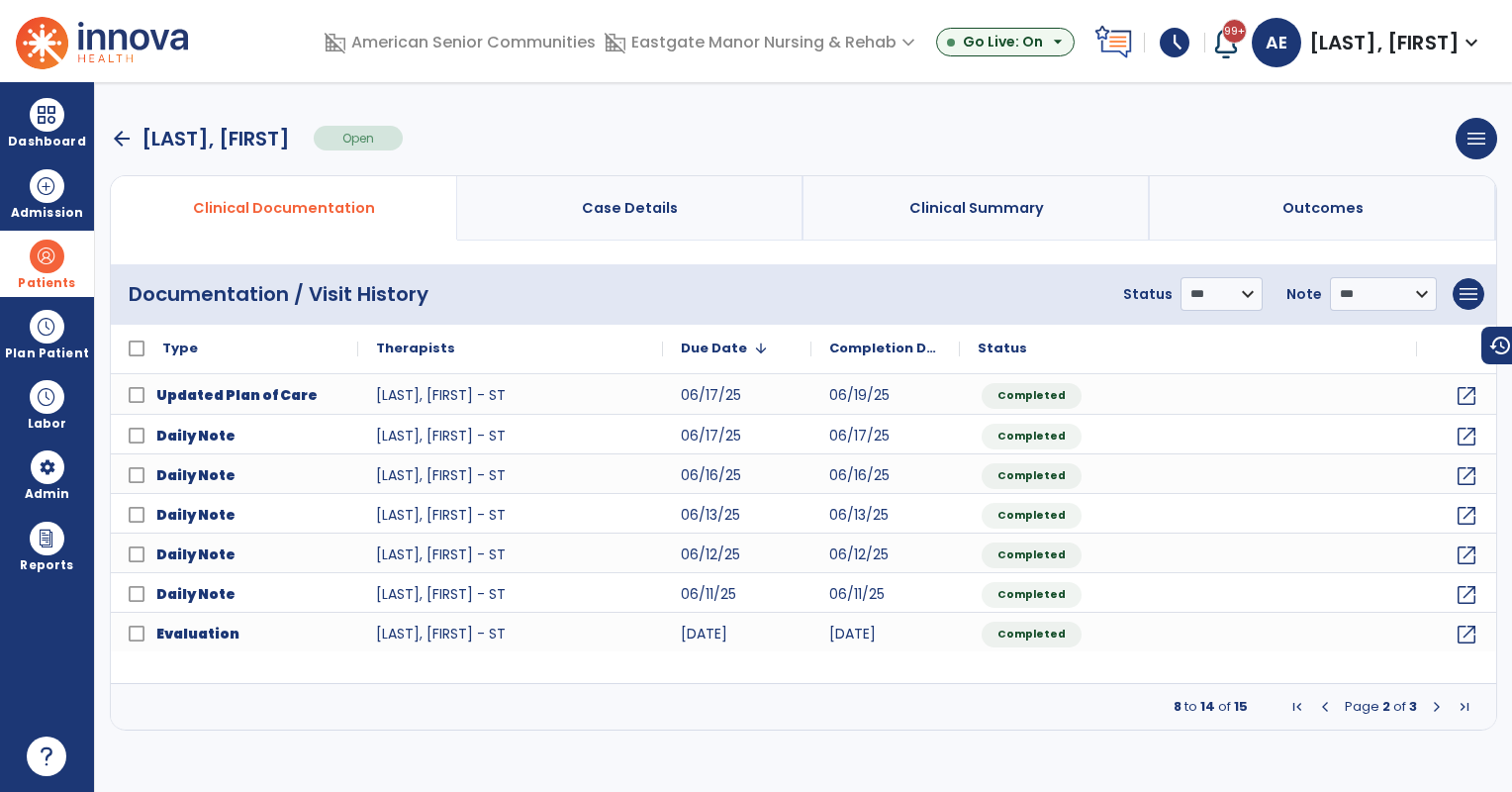 click at bounding box center (1437, 707) 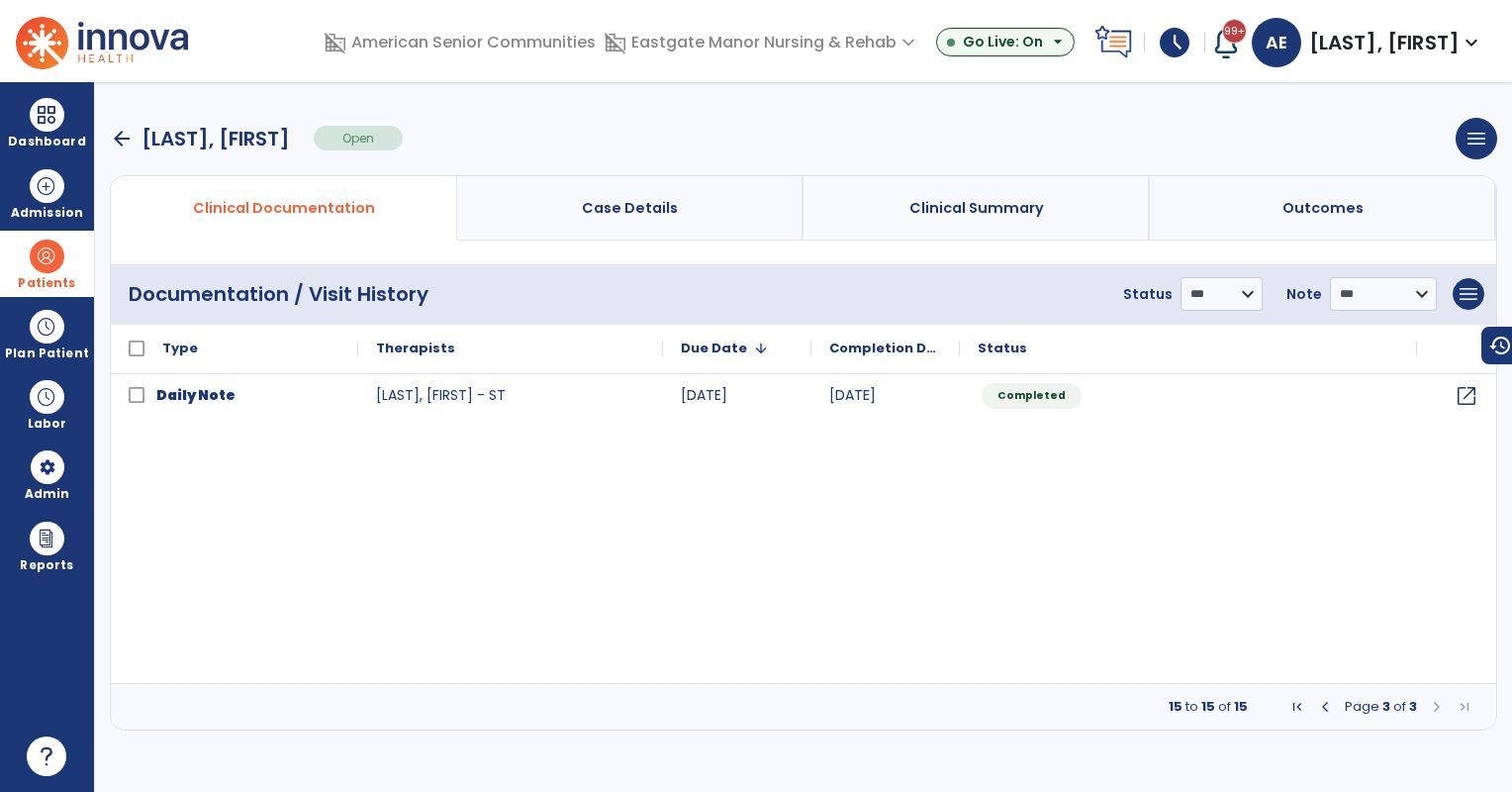click at bounding box center (1325, 707) 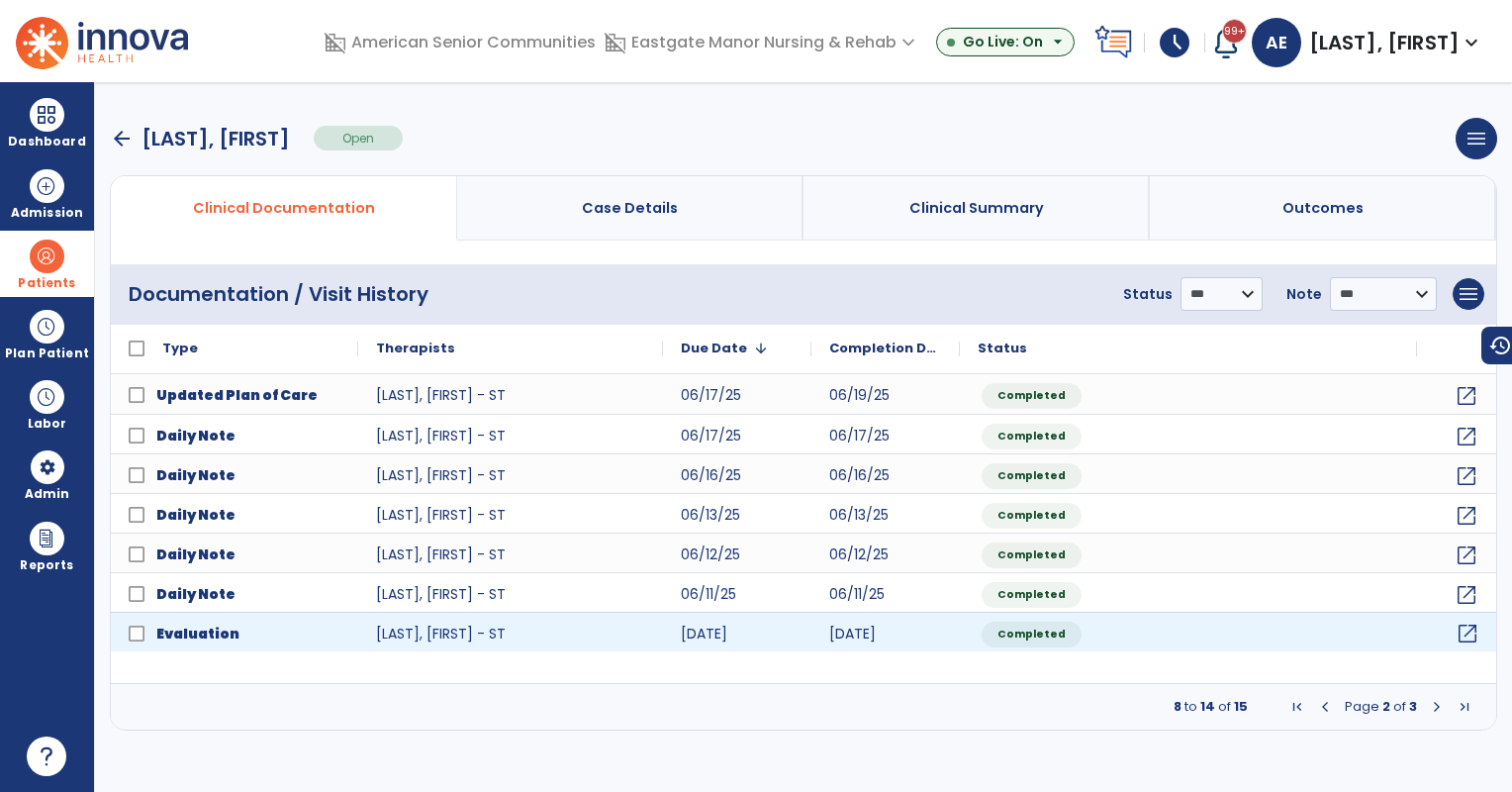 click on "open_in_new" 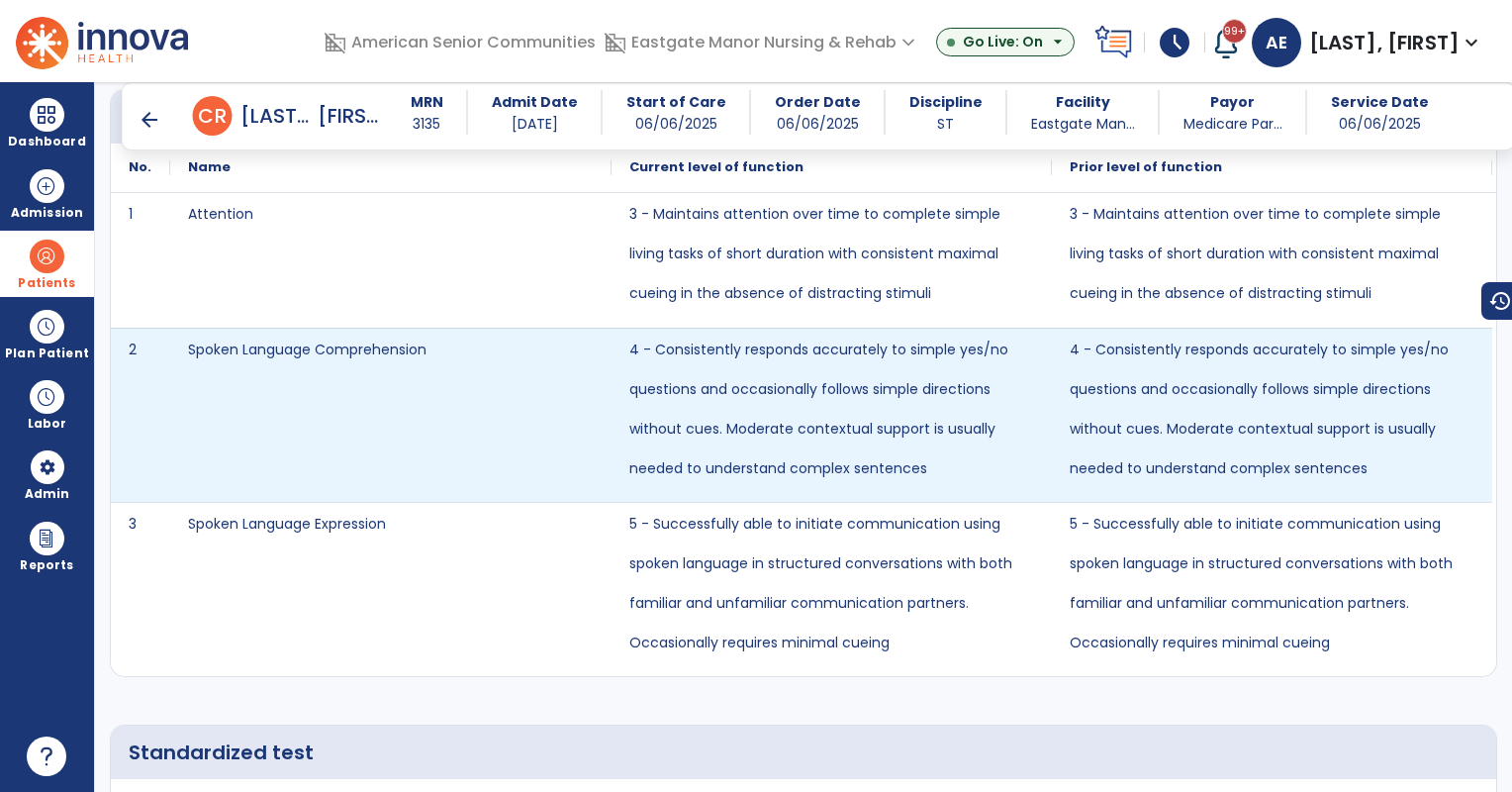 scroll, scrollTop: 3232, scrollLeft: 0, axis: vertical 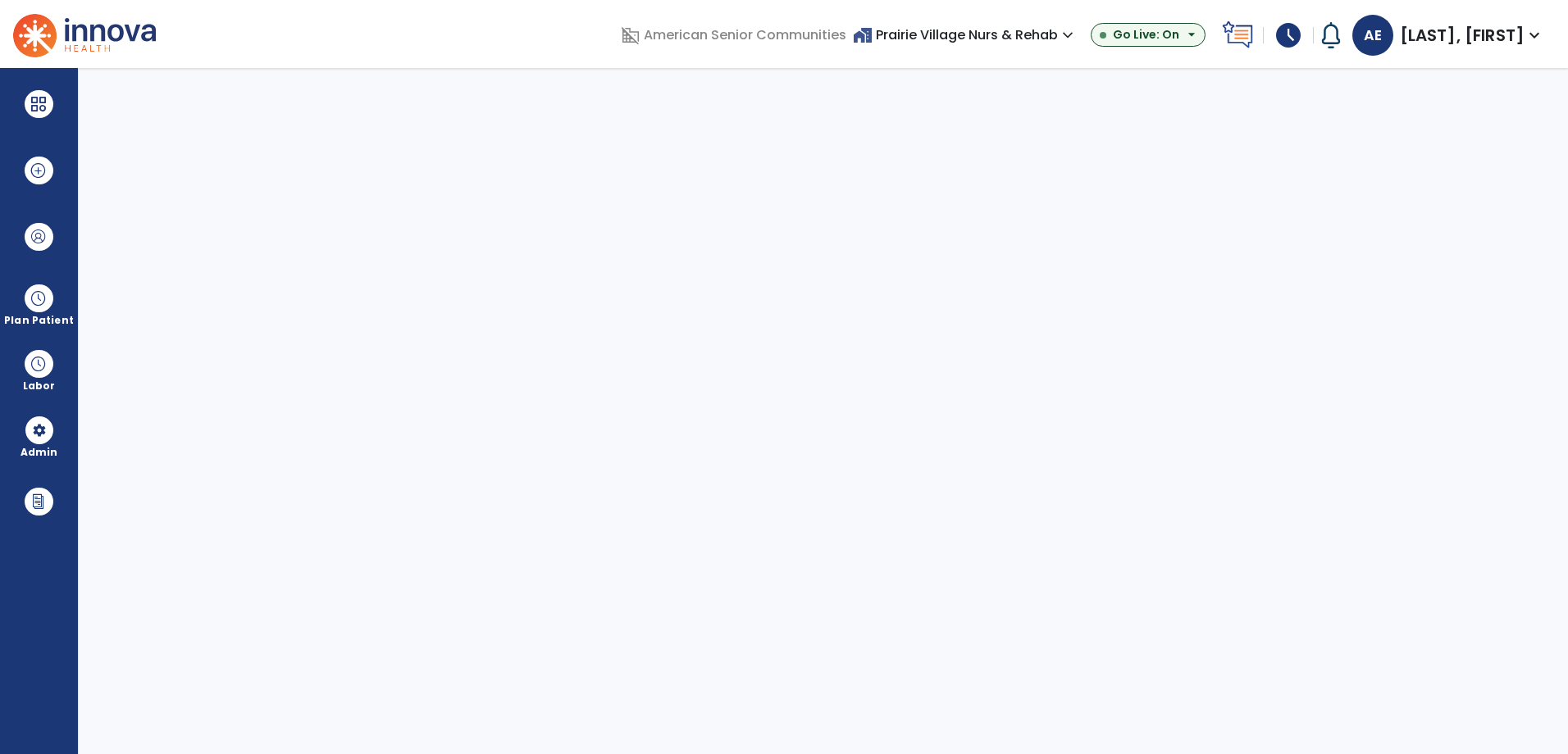 select on "***" 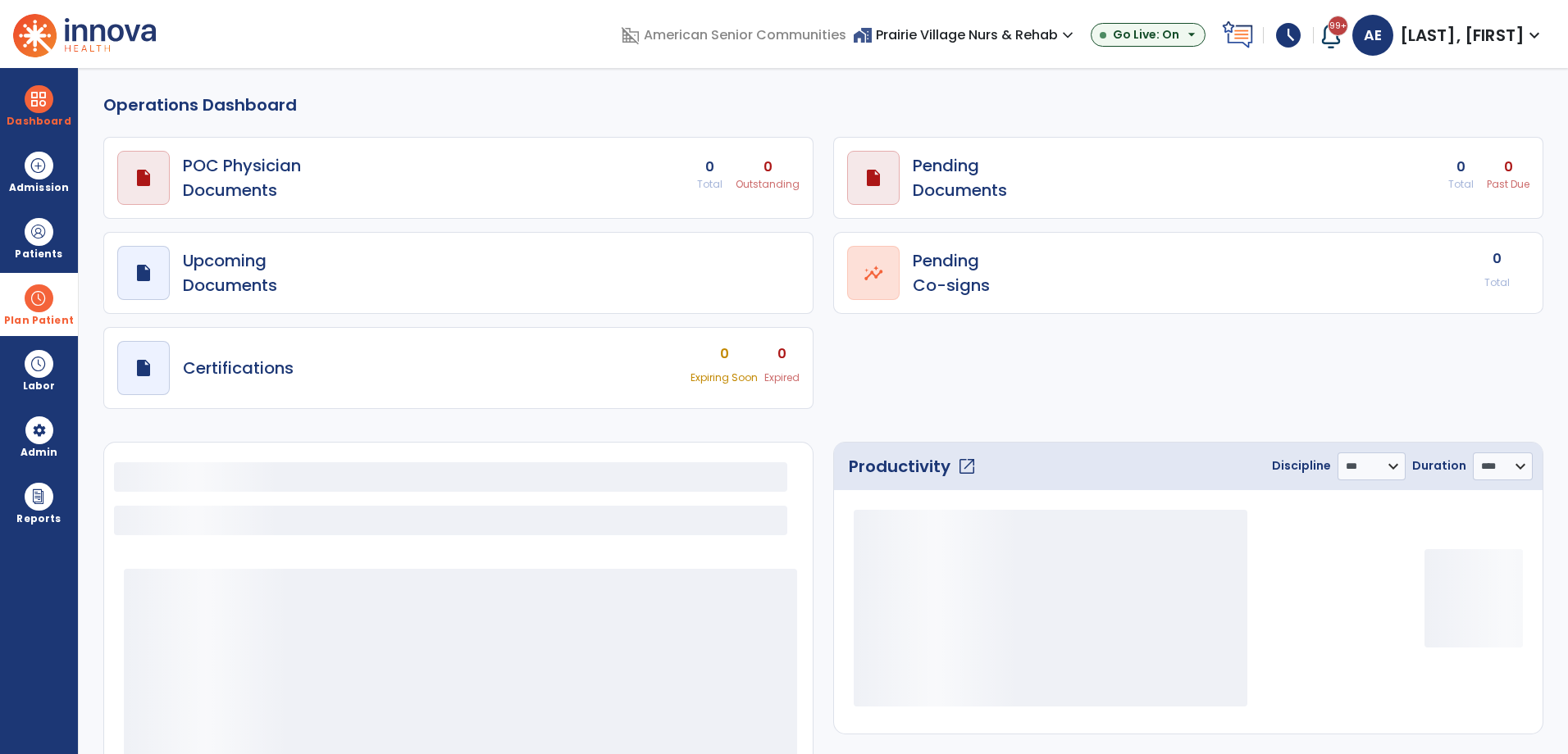 select on "***" 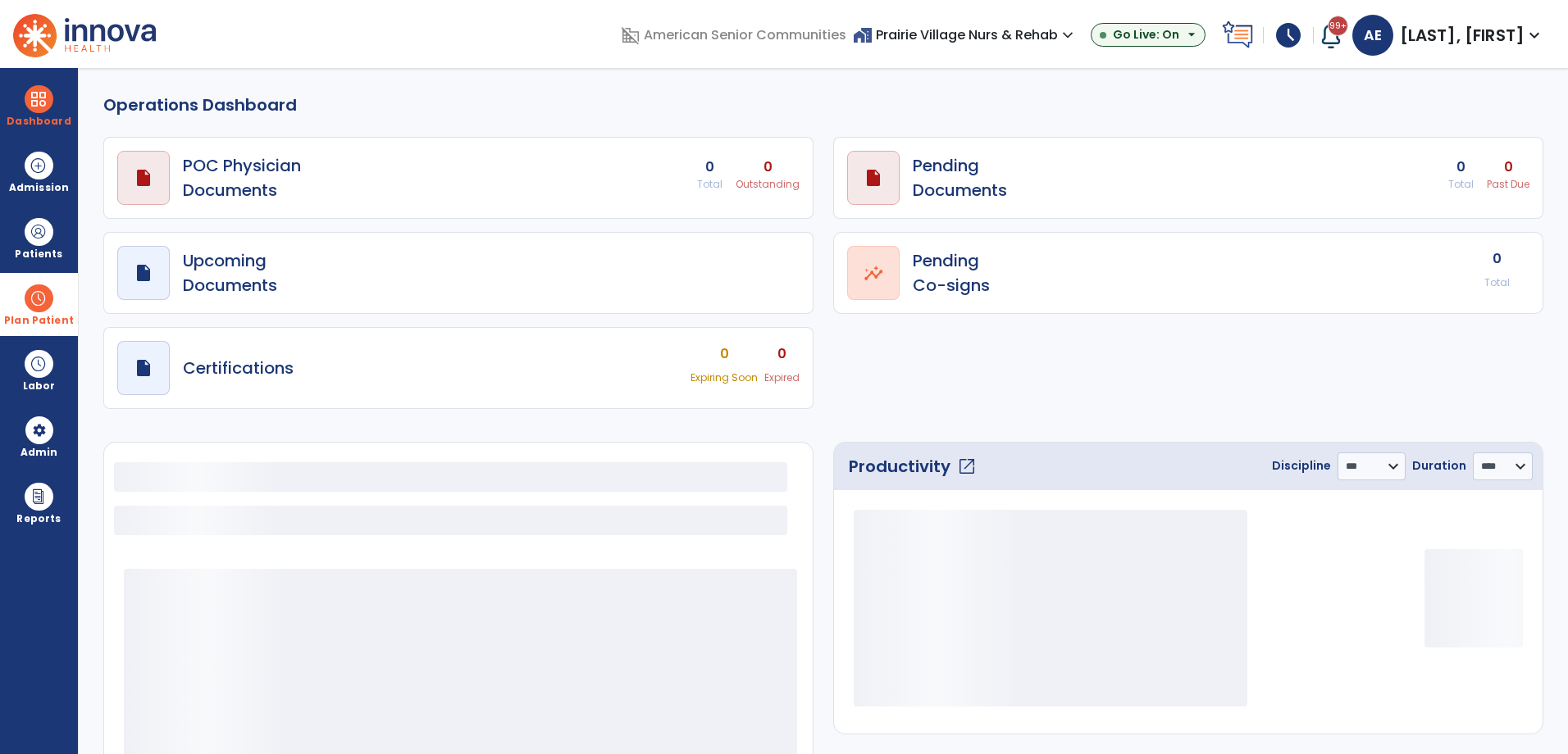 click at bounding box center [39, 298] 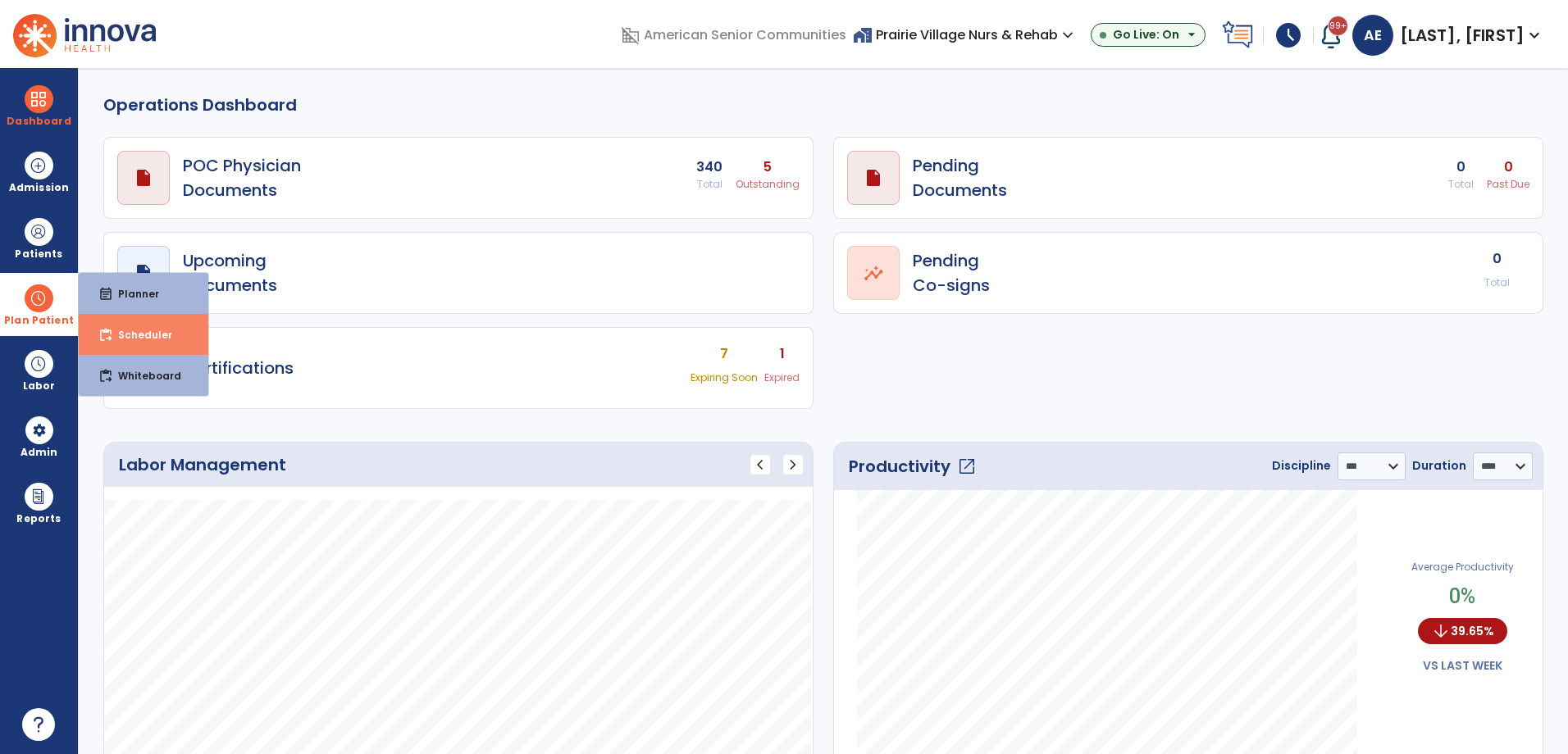 click on "content_paste_go  Scheduler" at bounding box center (144, 334) 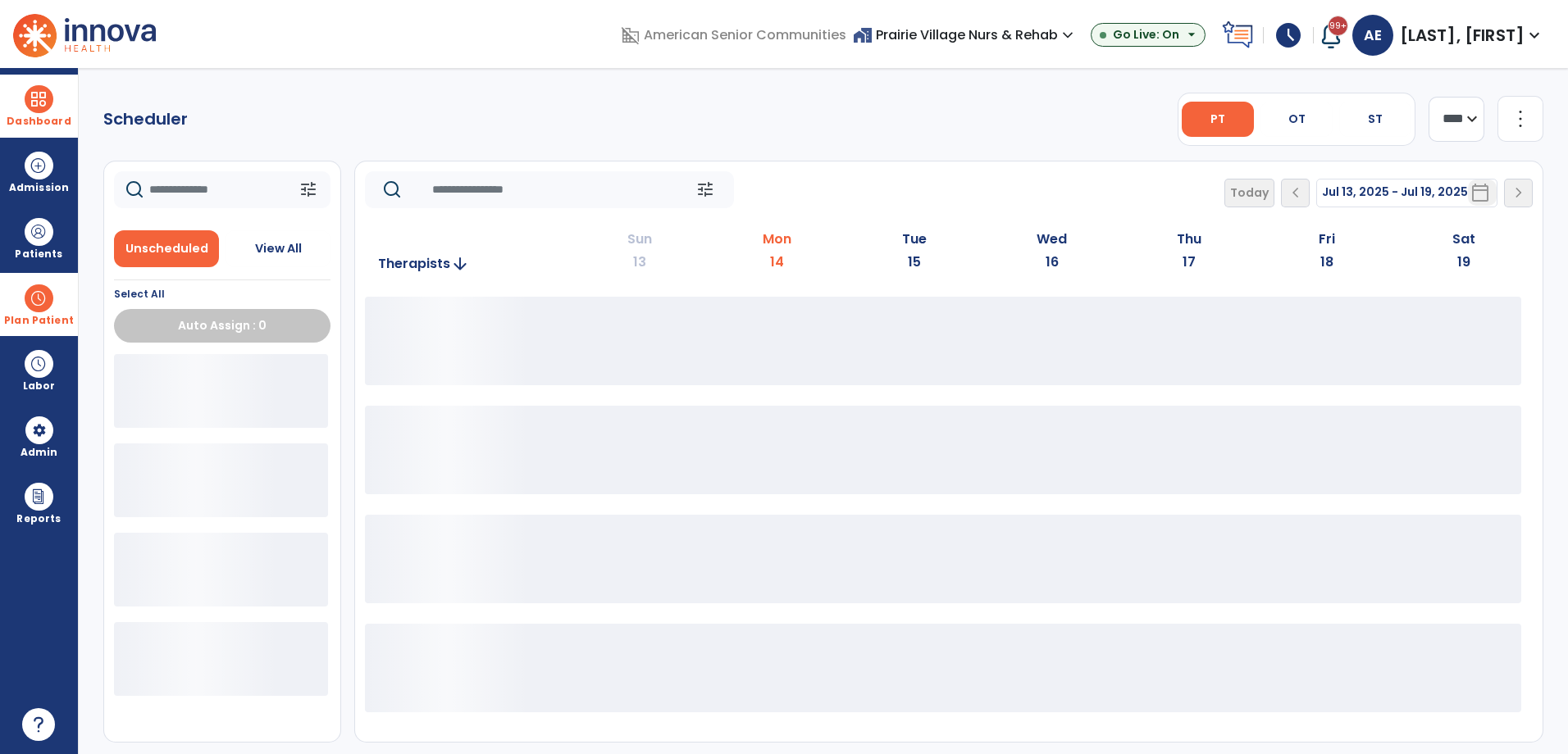 click at bounding box center (39, 99) 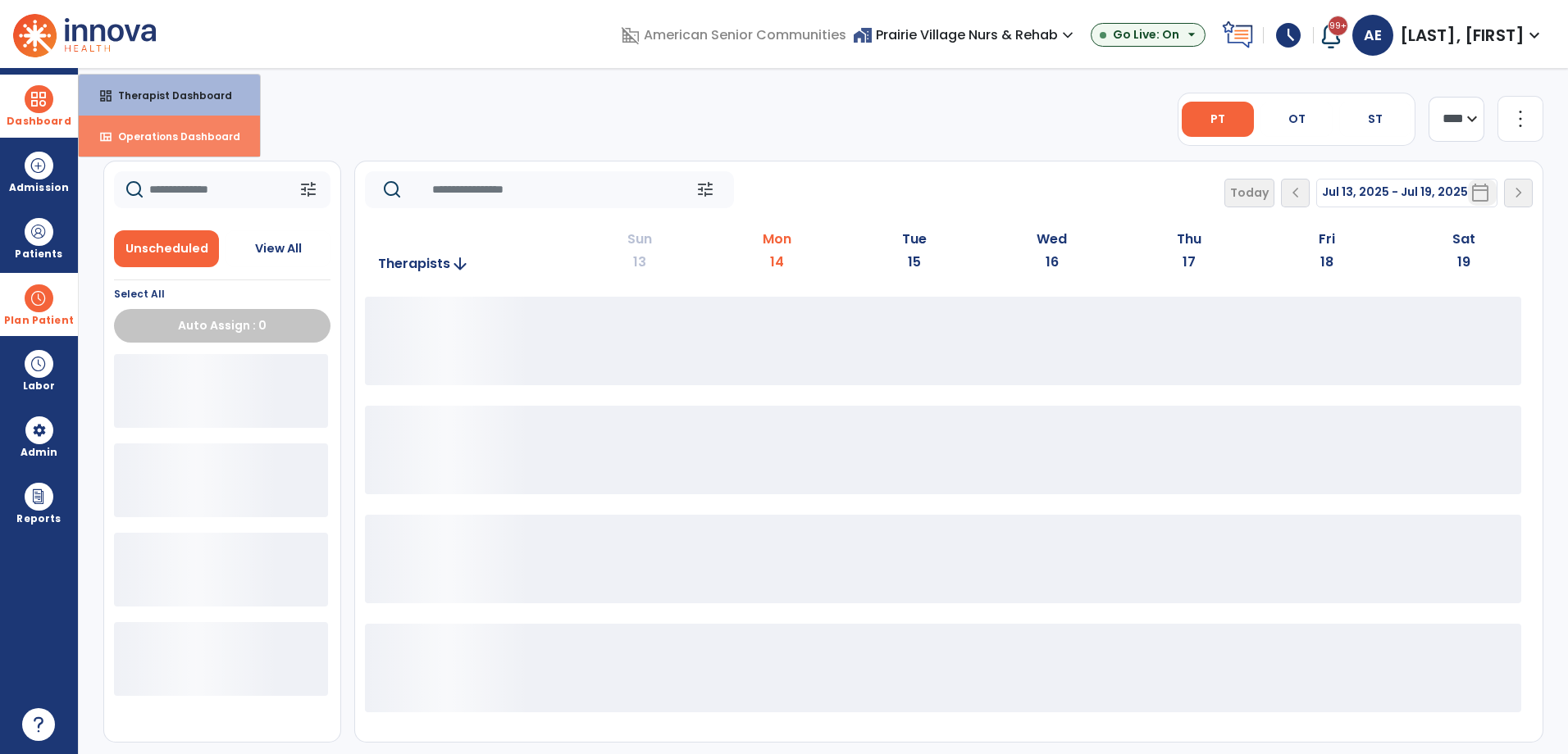 click on "Operations Dashboard" at bounding box center [172, 136] 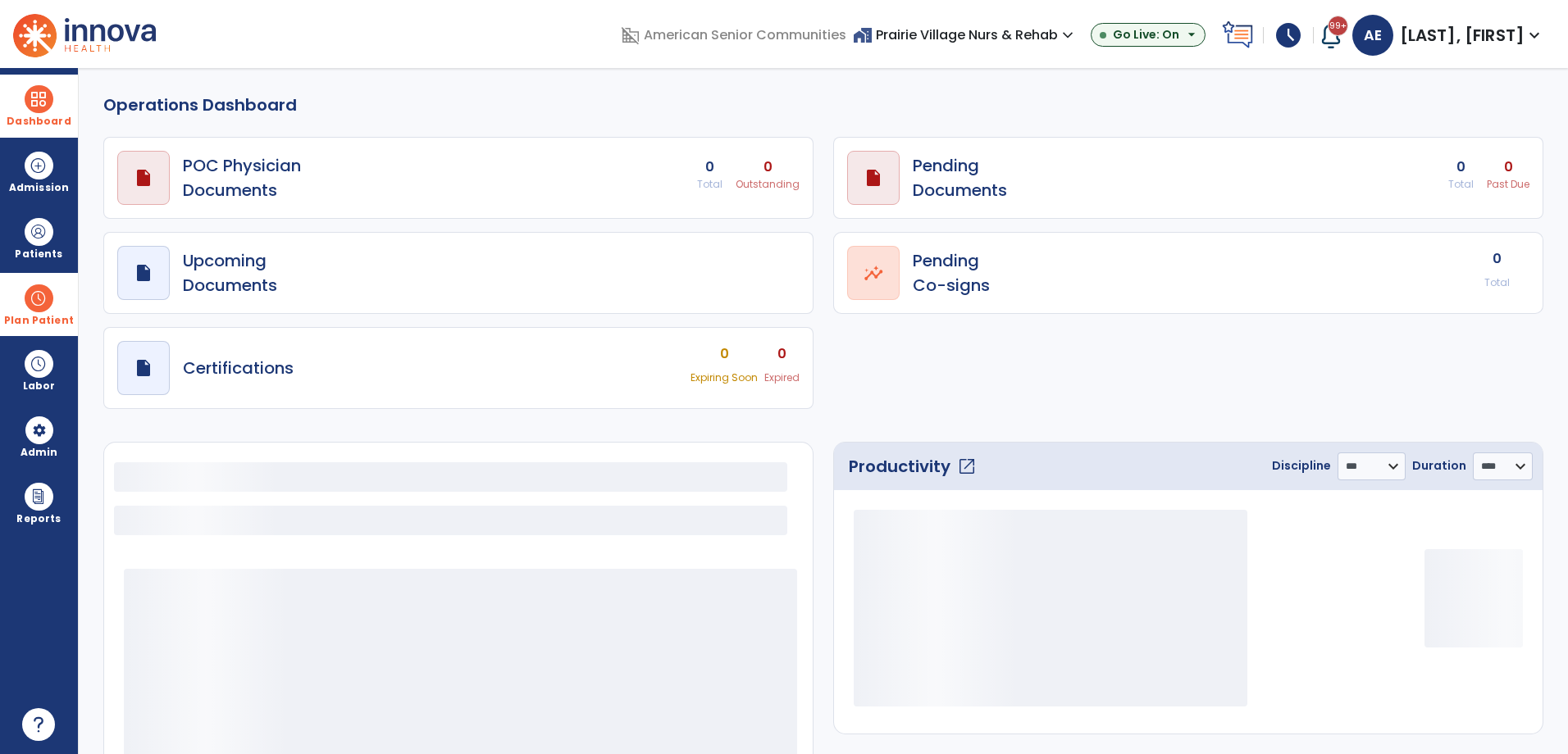select on "***" 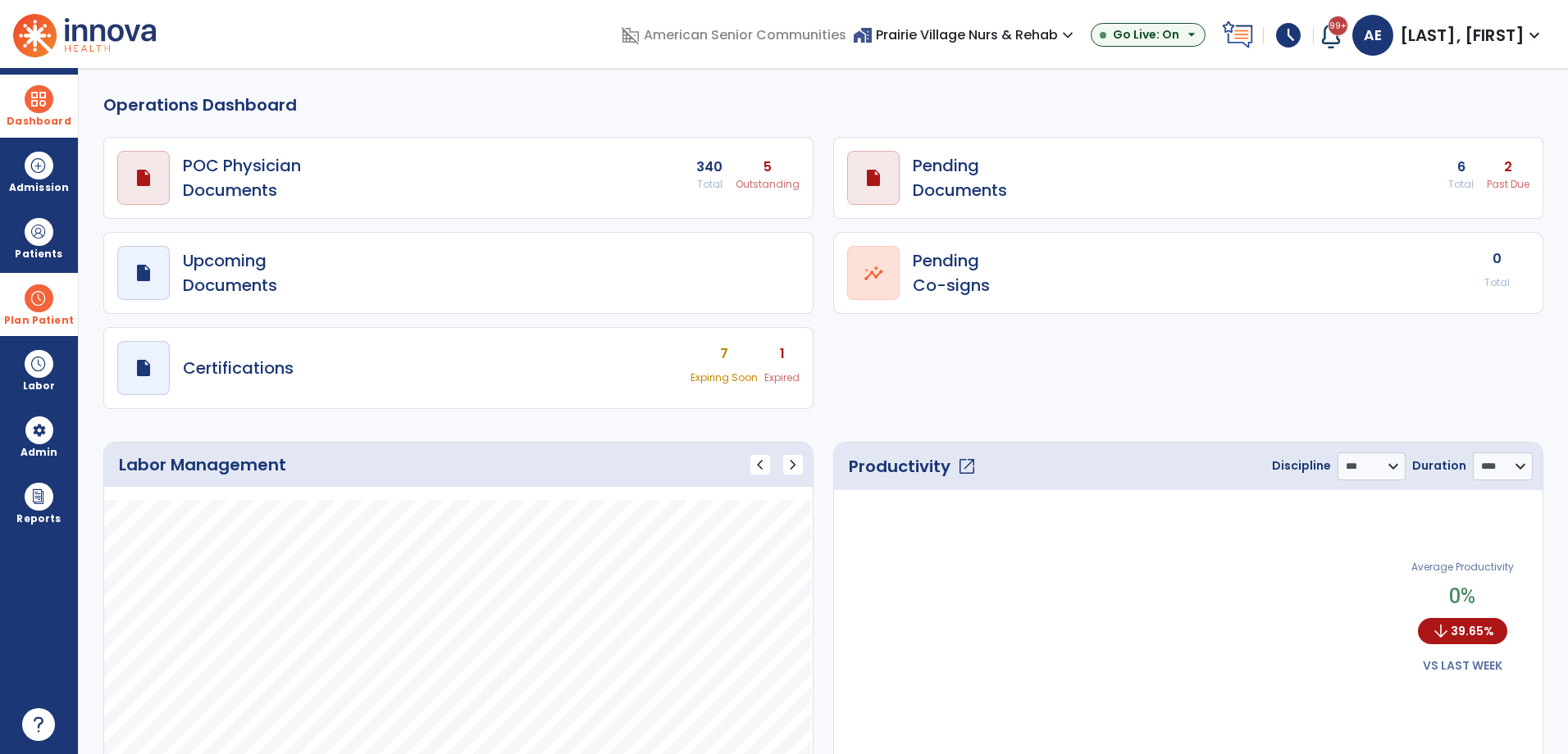 click on "draft   open_in_new  Pending   Documents 6 Total 2 Past Due" at bounding box center [458, 178] 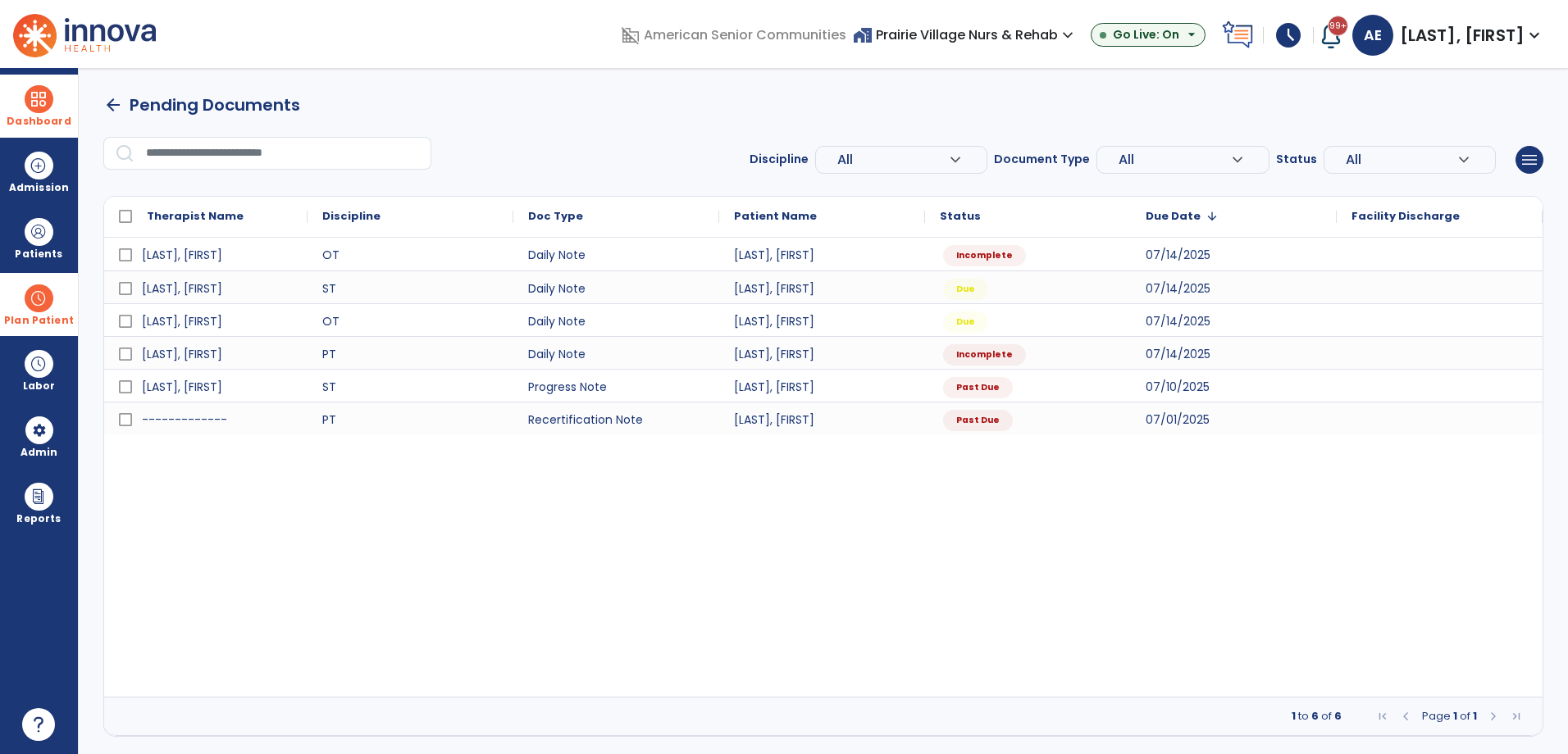 click on "All" at bounding box center (893, 160) 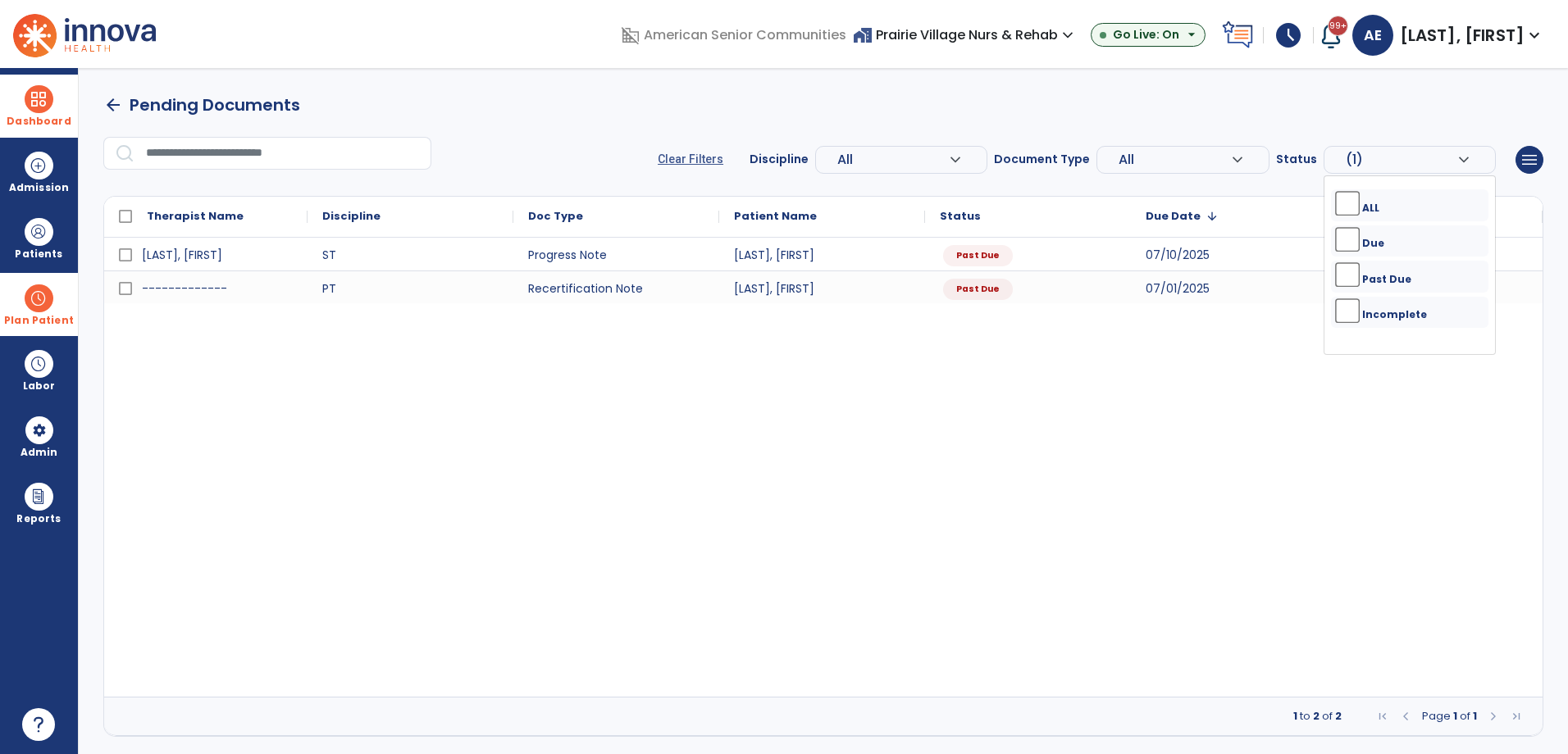 click on "arrow_back   Pending Documents" at bounding box center [823, 105] 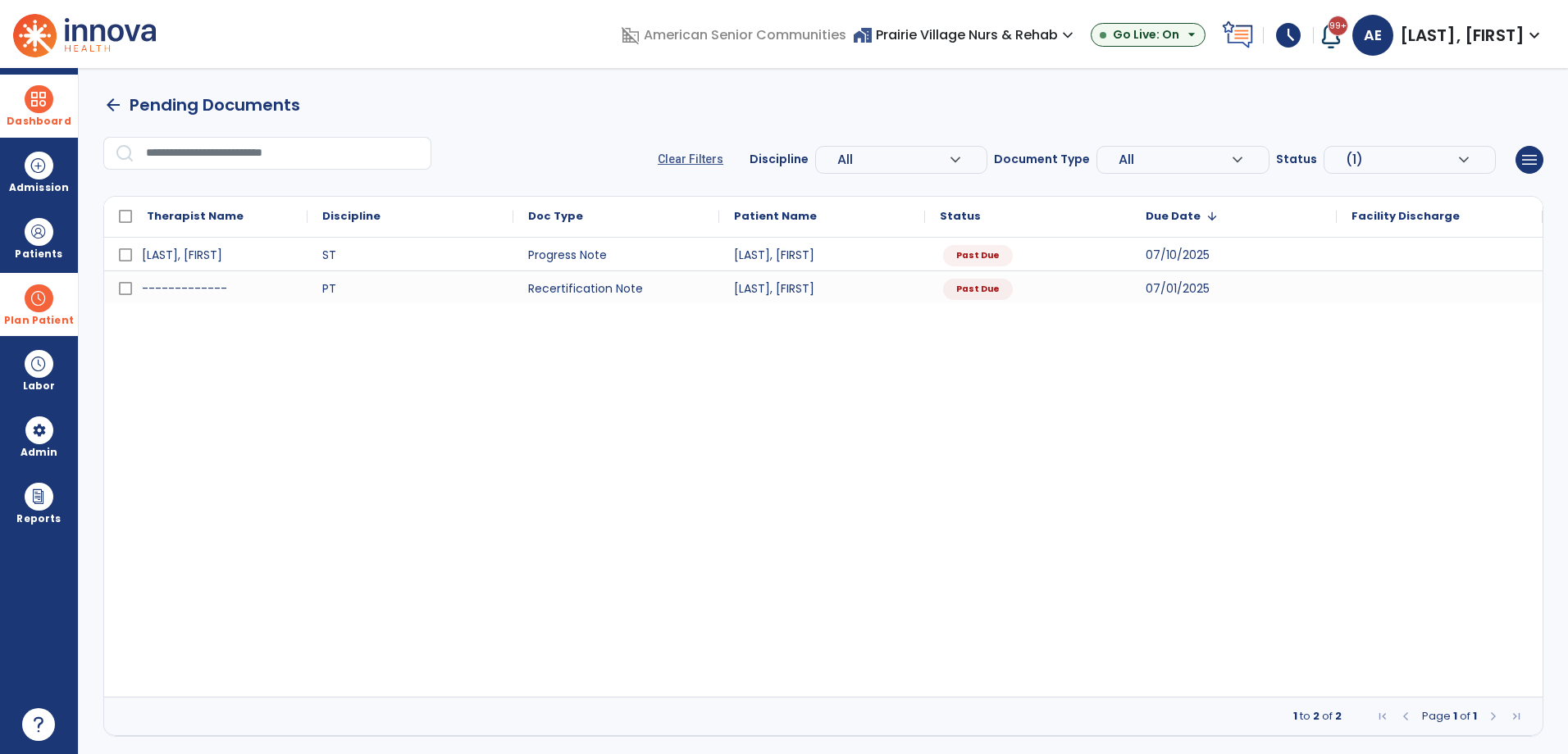 click on "arrow_back" at bounding box center [113, 105] 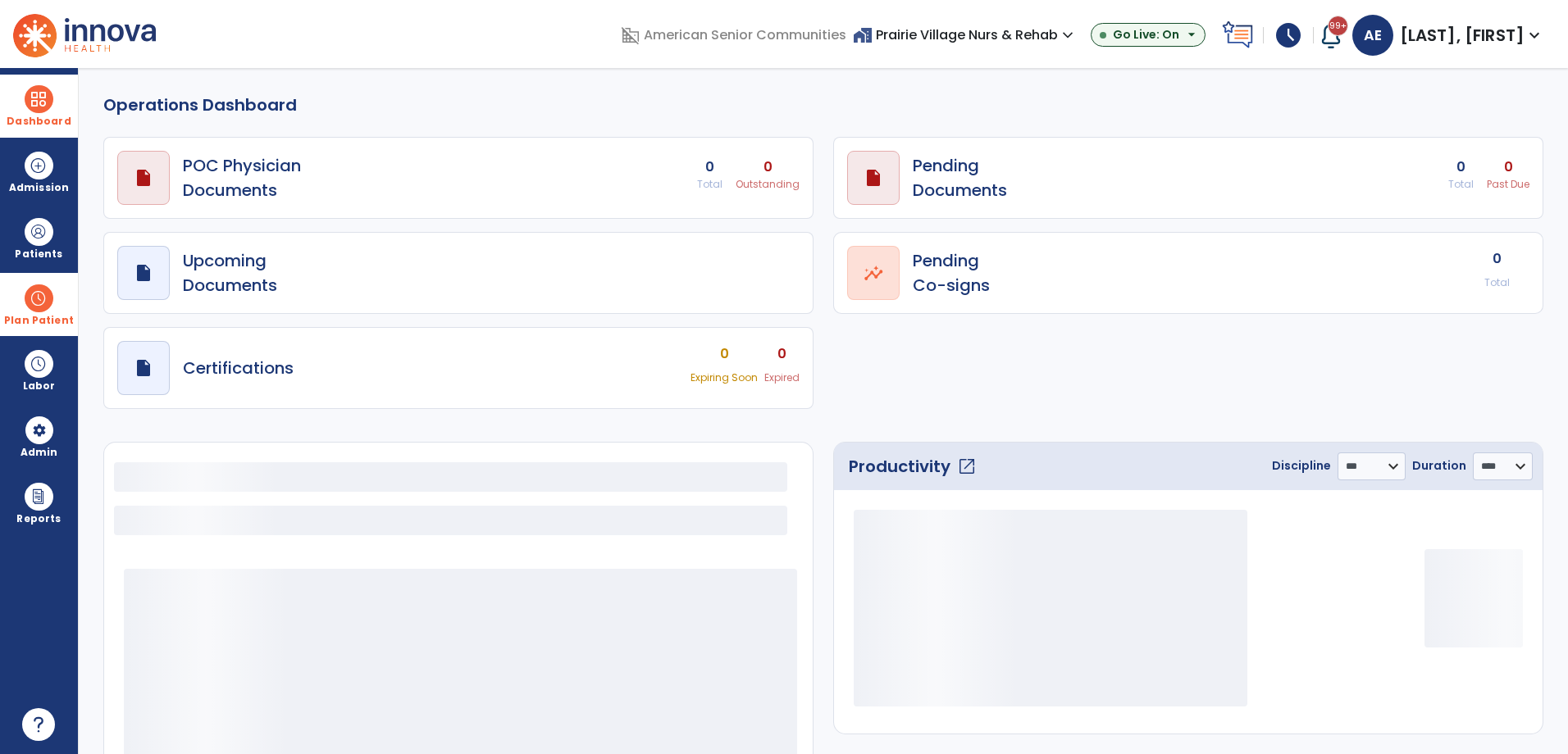 select on "***" 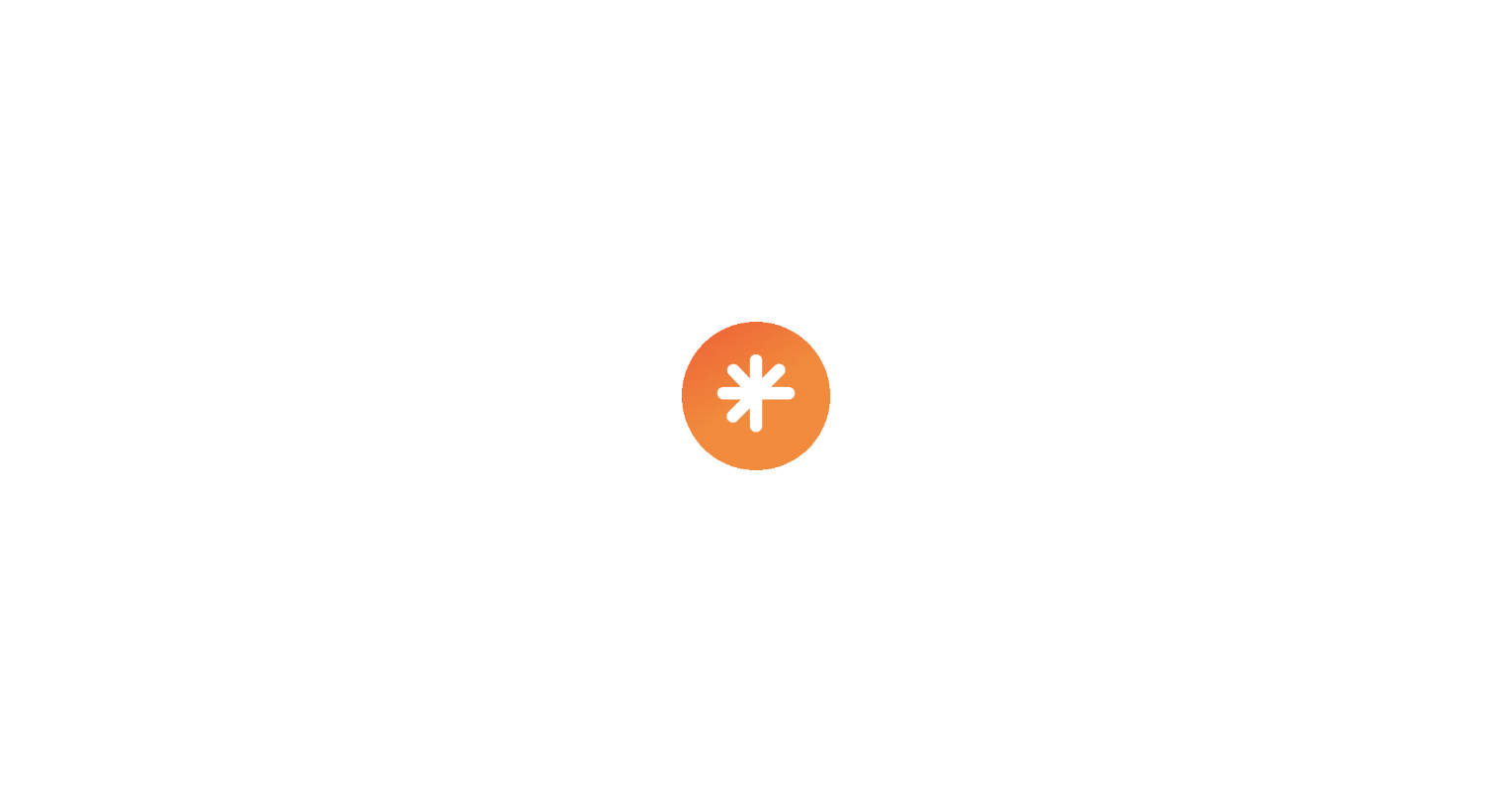 select on "***" 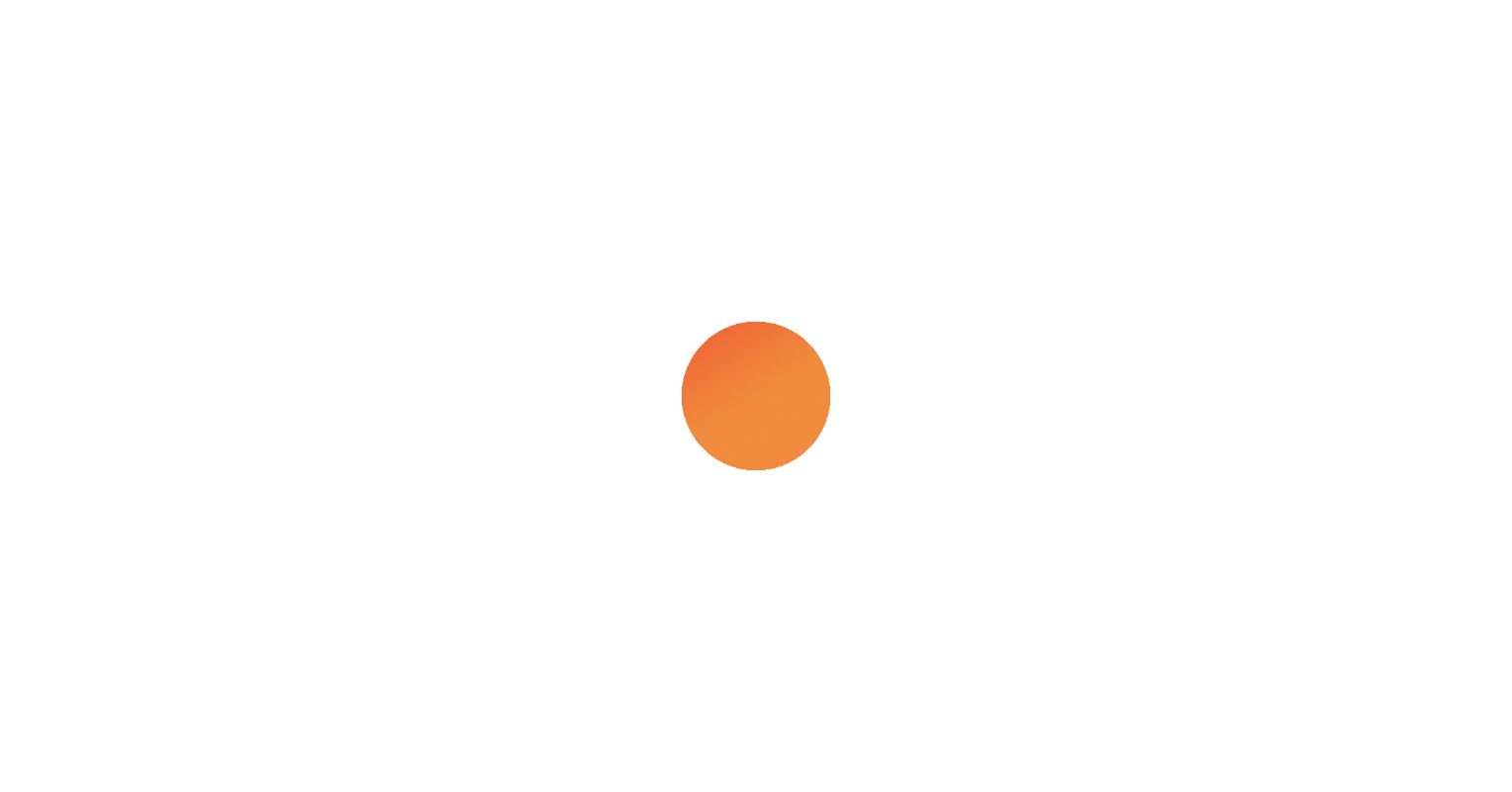 select on "****" 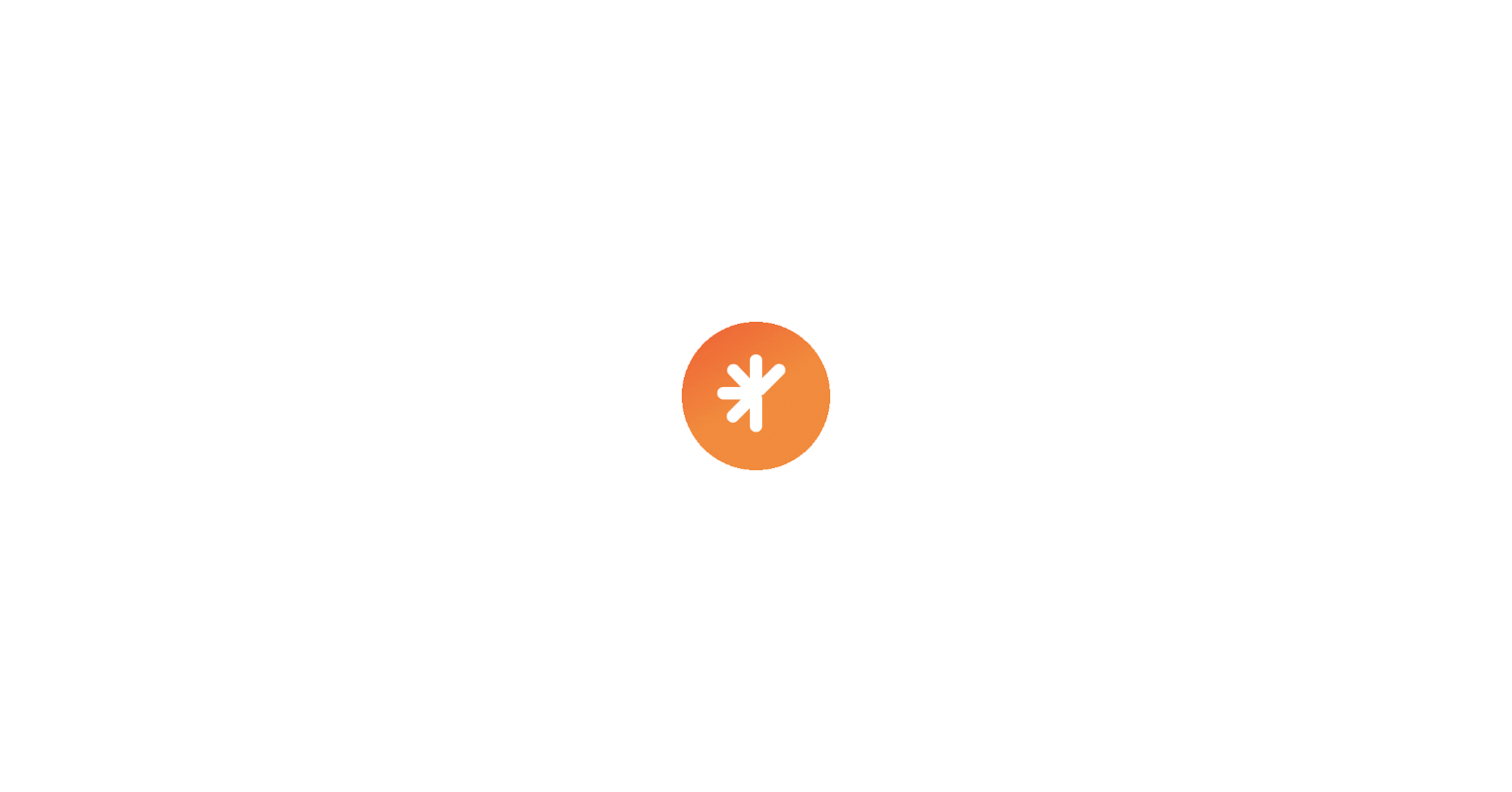 select on "***" 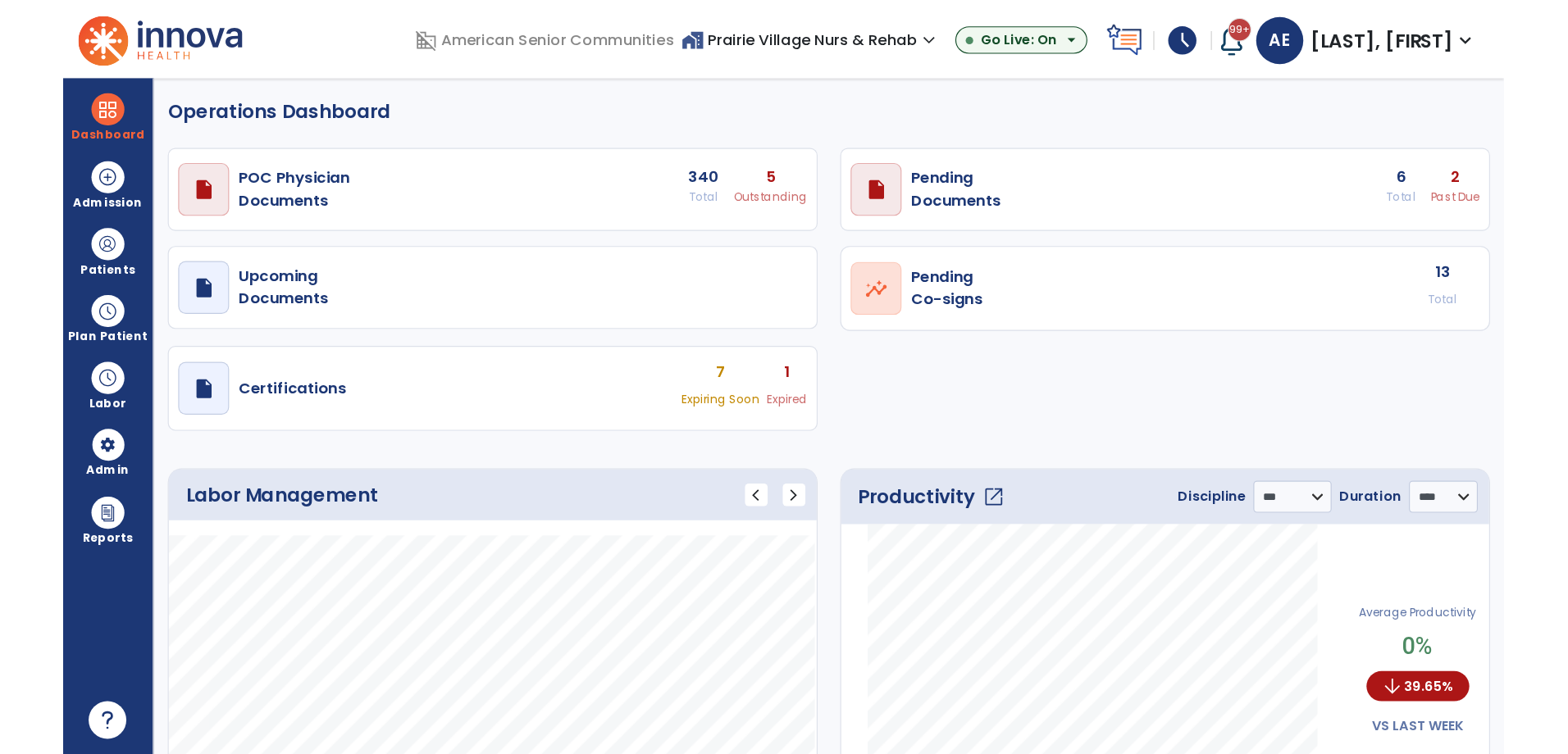 scroll, scrollTop: 0, scrollLeft: 0, axis: both 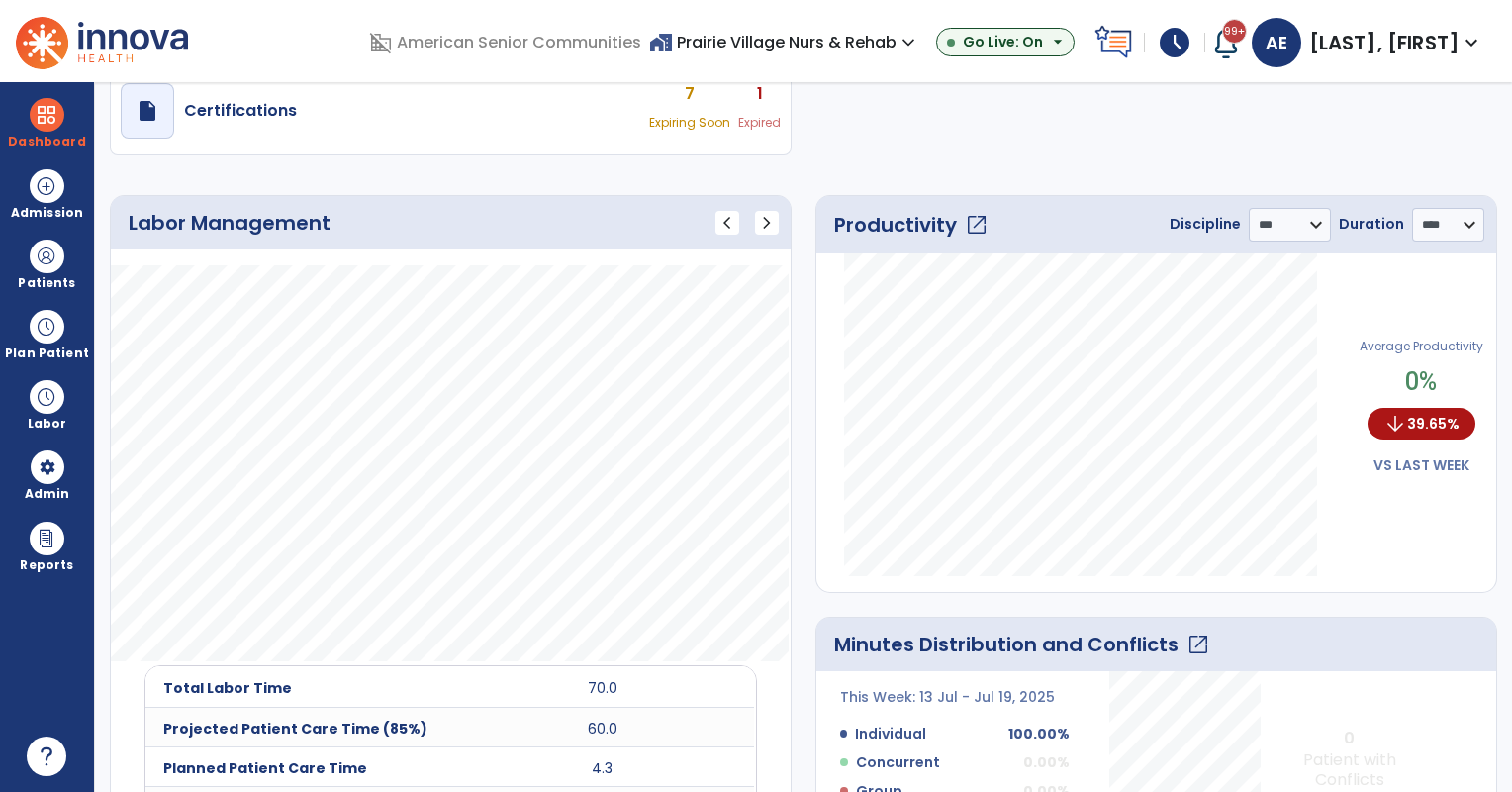 click on "home_work   Prairie Village Nurs & Rehab   expand_more" at bounding box center (785, 42) 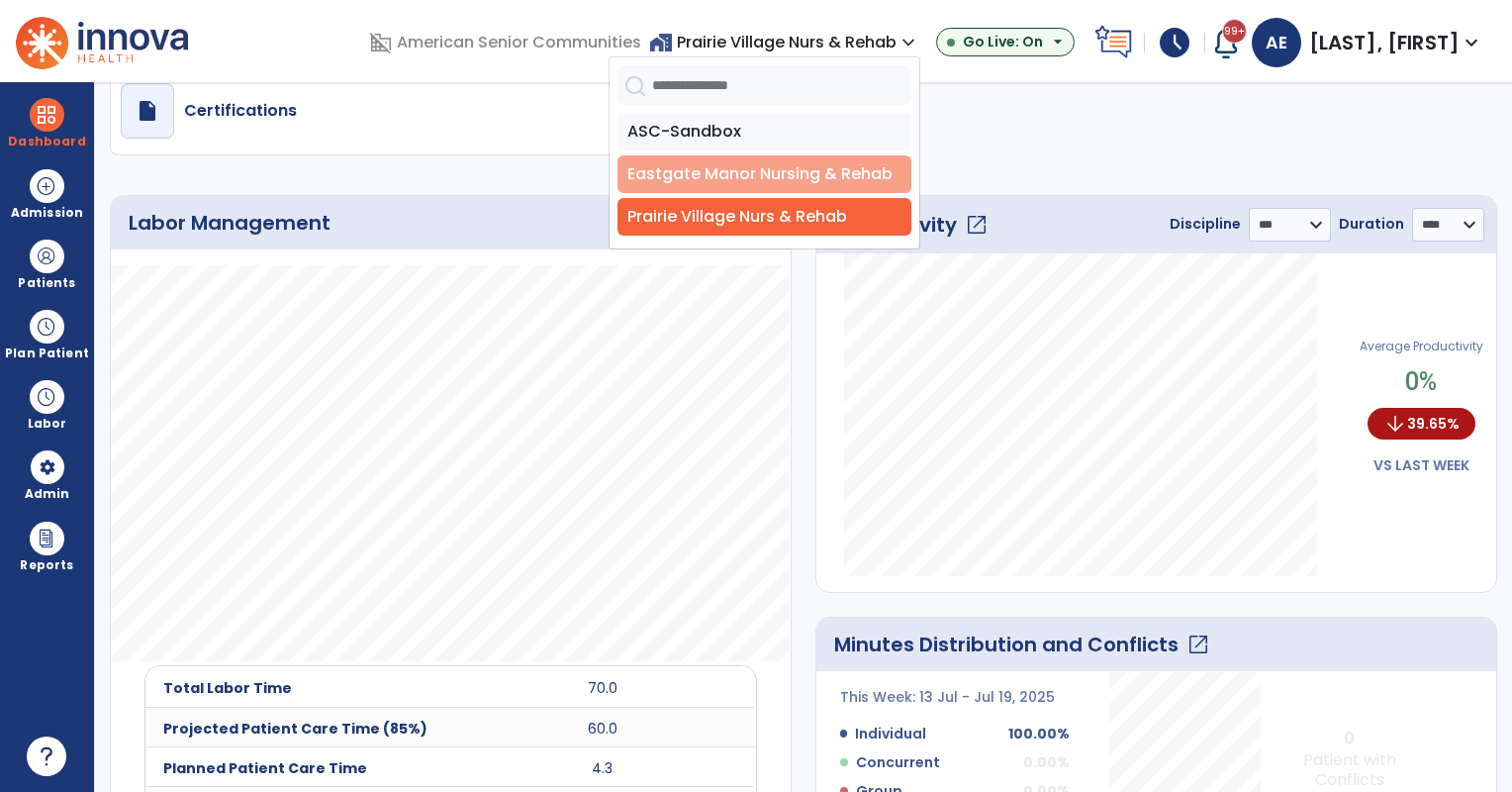click on "Eastgate Manor Nursing & Rehab" at bounding box center [764, 174] 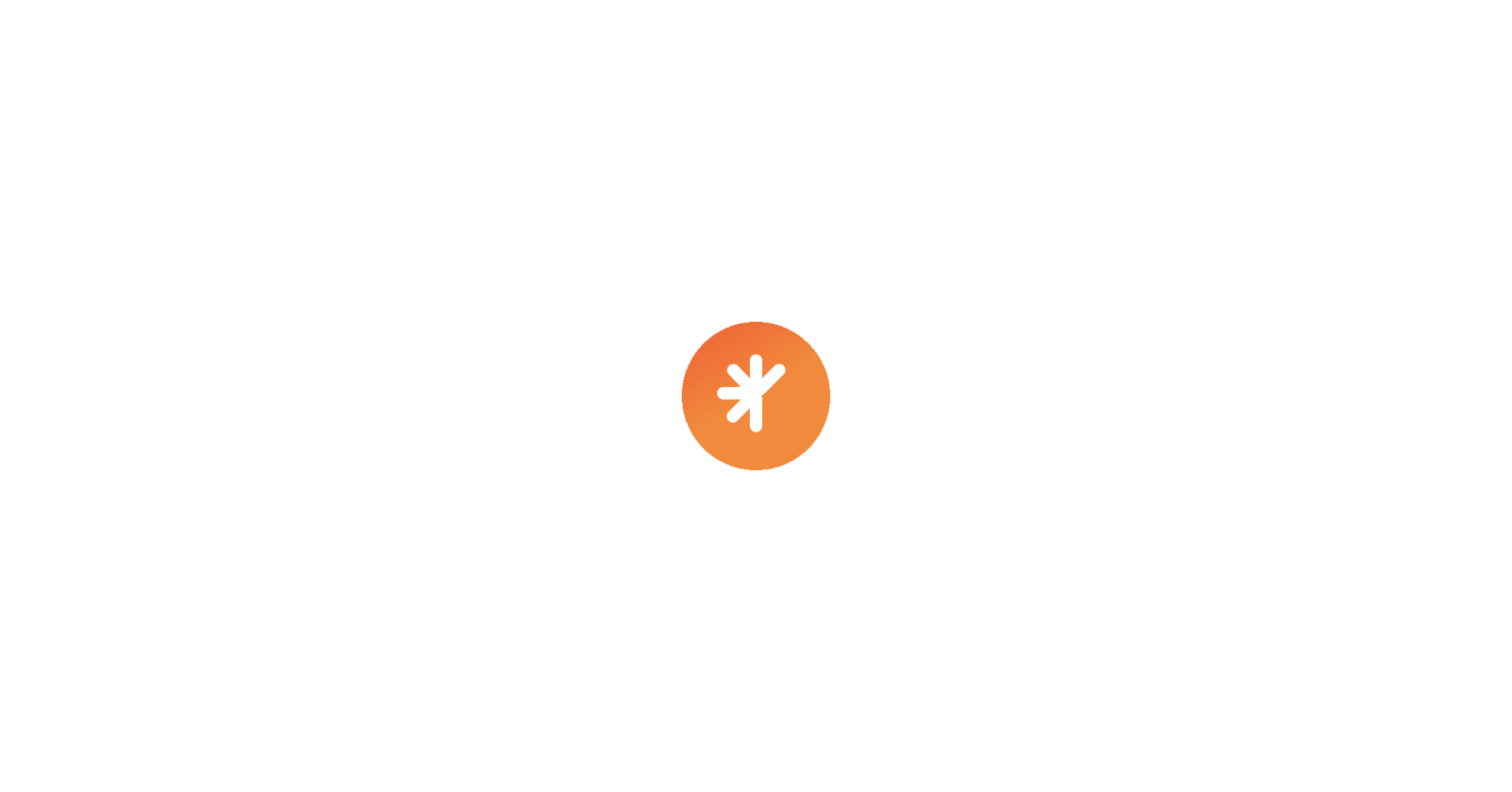 scroll, scrollTop: 0, scrollLeft: 0, axis: both 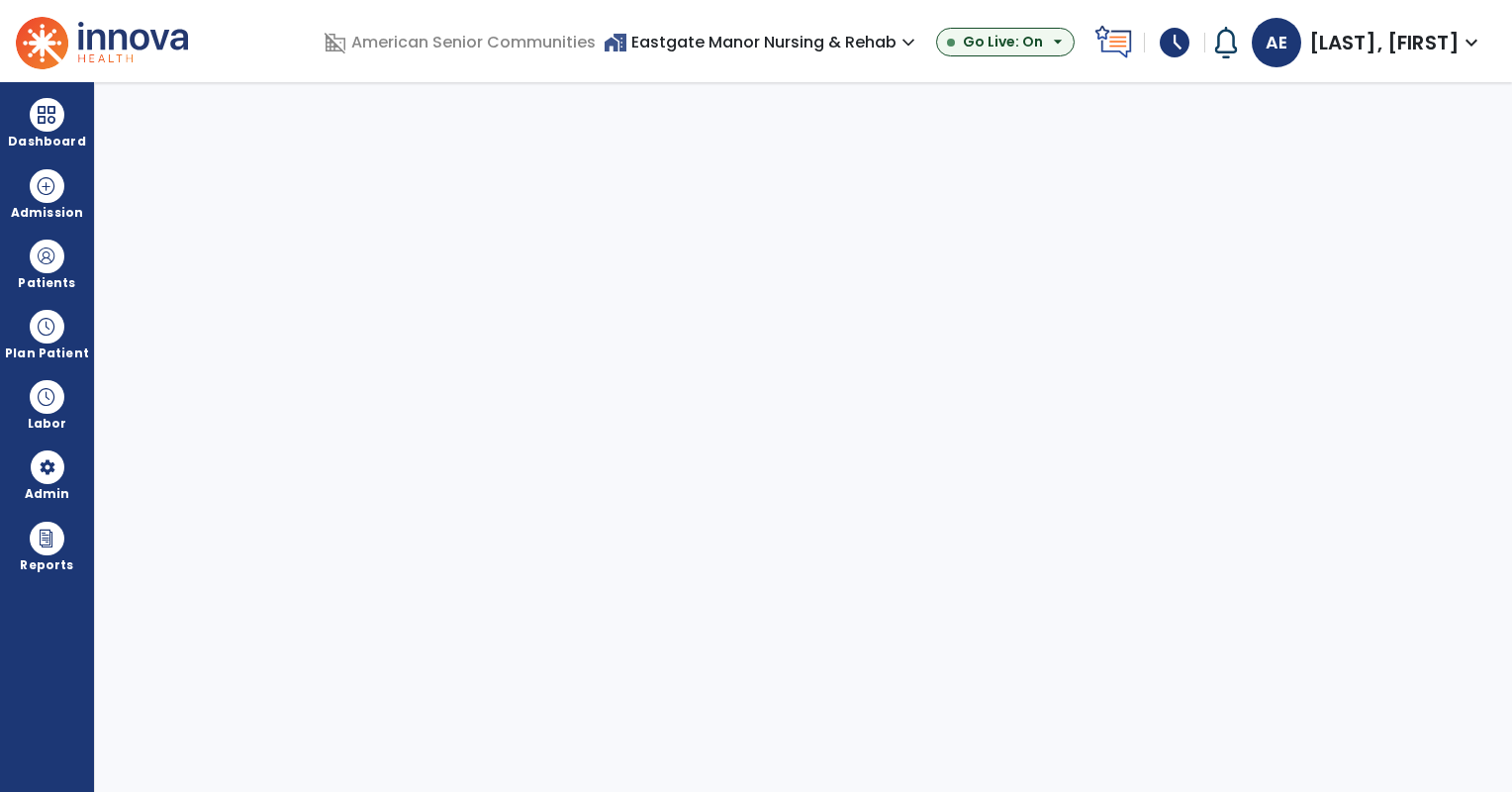 select on "***" 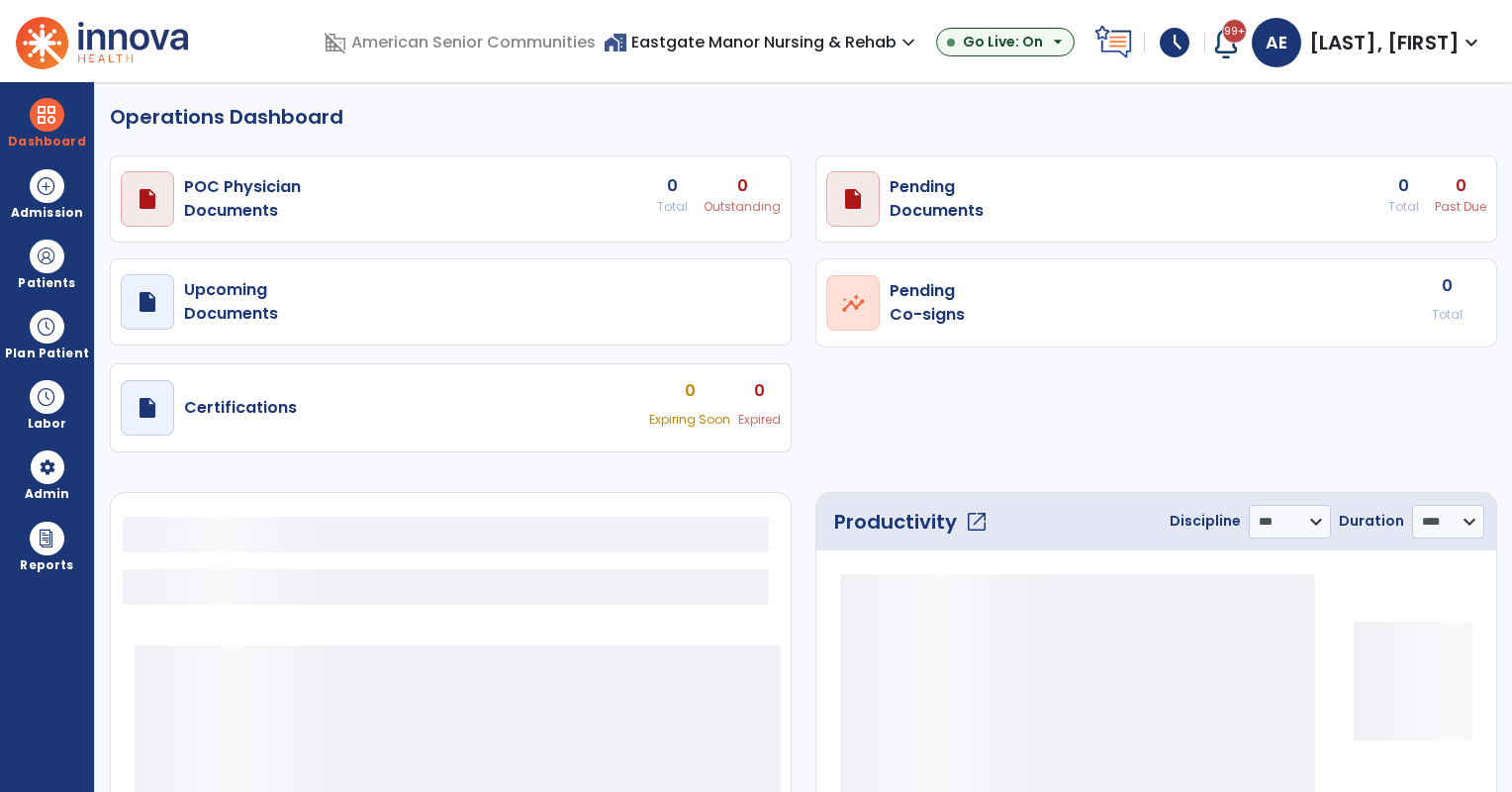 select on "***" 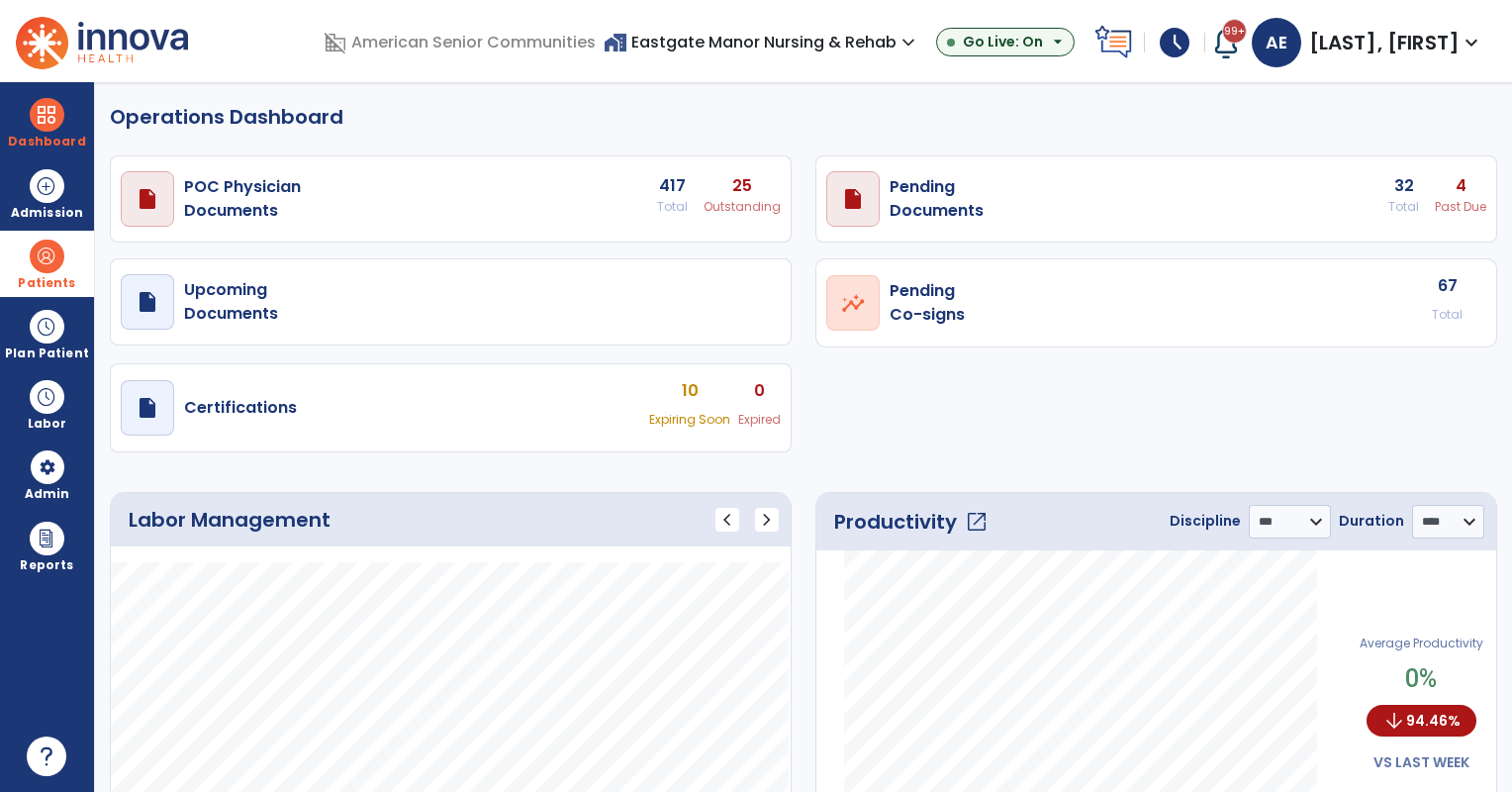 click at bounding box center [47, 256] 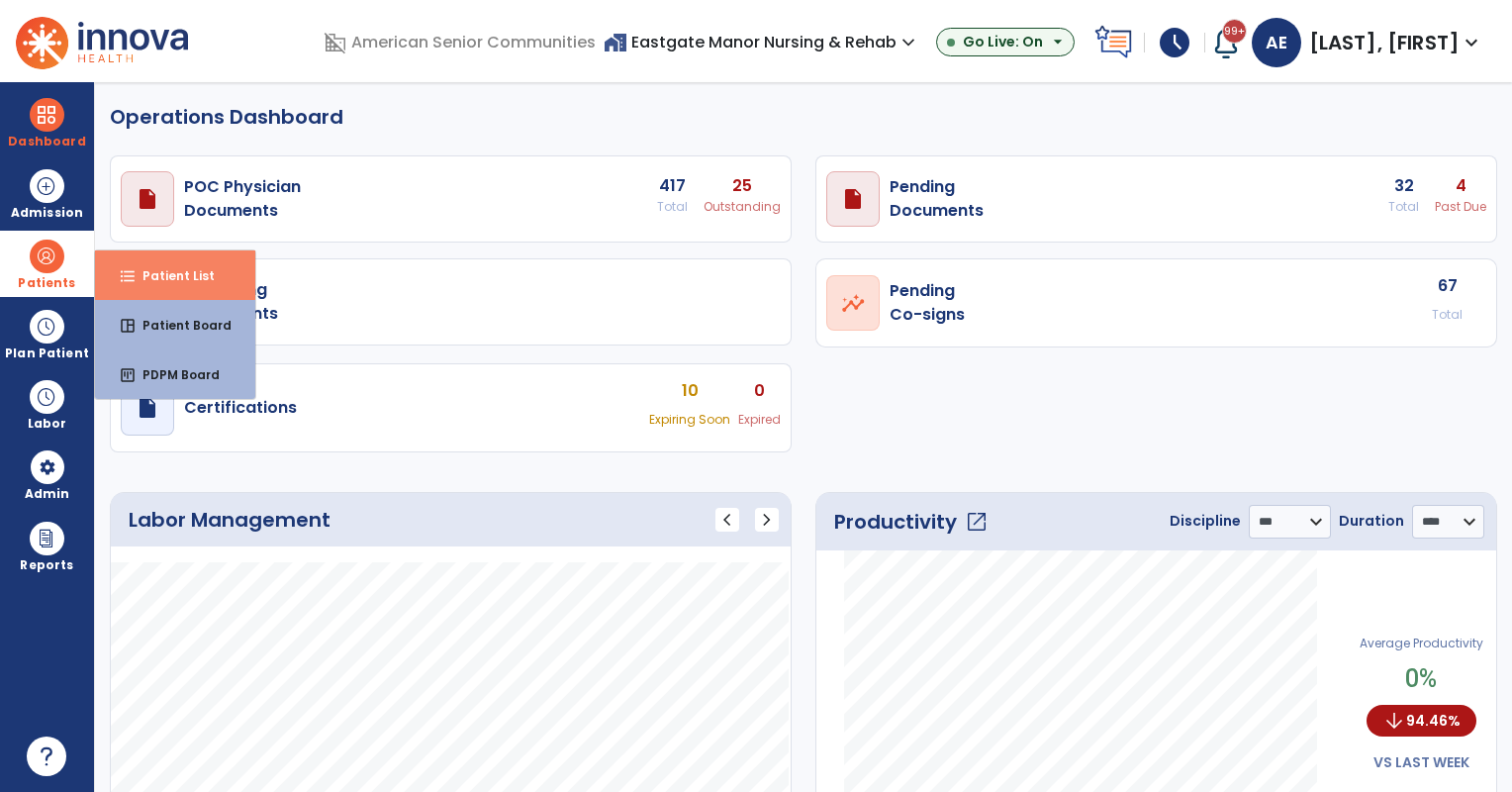 click on "Patient List" at bounding box center (170, 275) 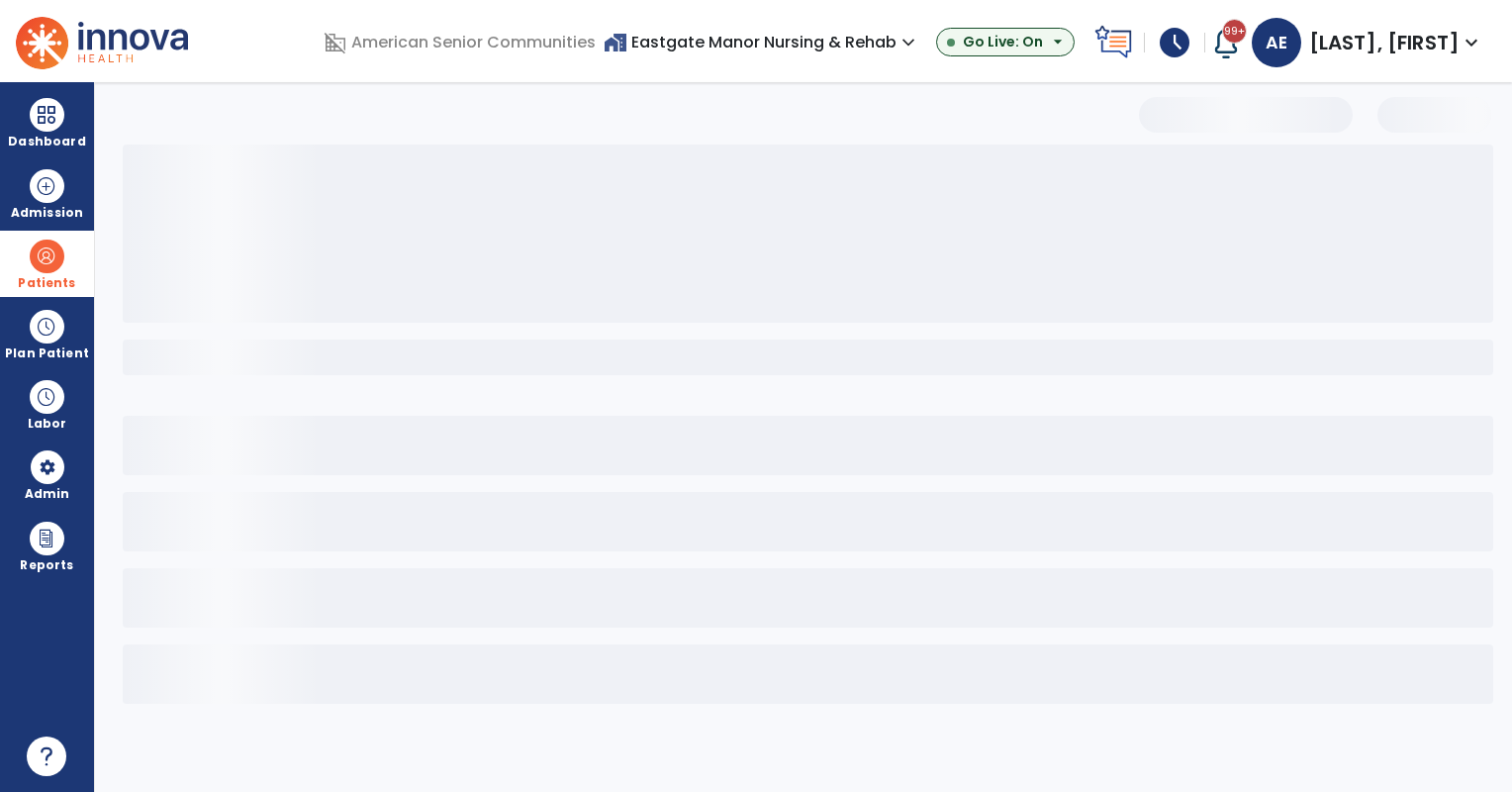 select on "***" 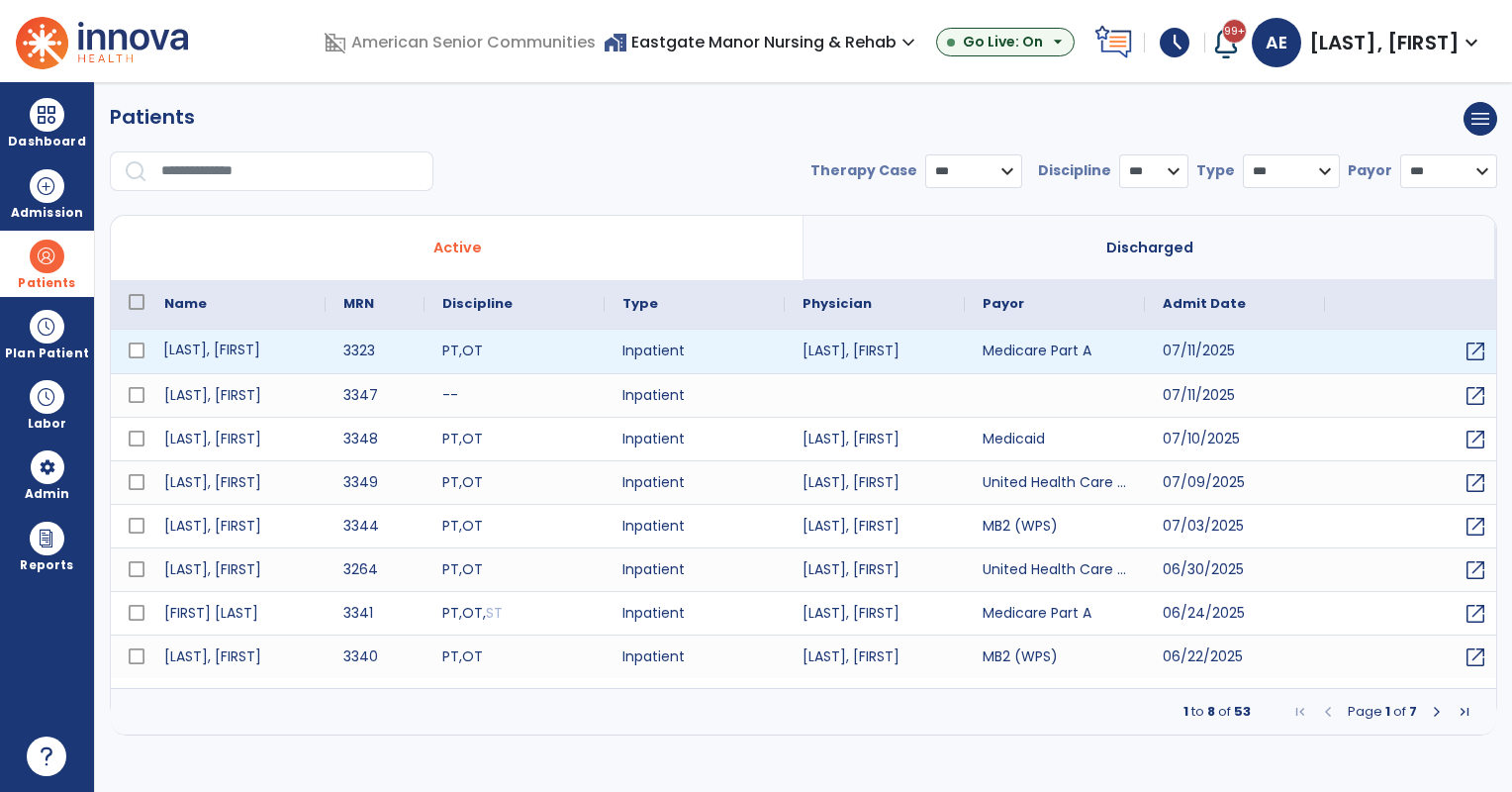 click on "[LAST], [FIRST]" at bounding box center [236, 351] 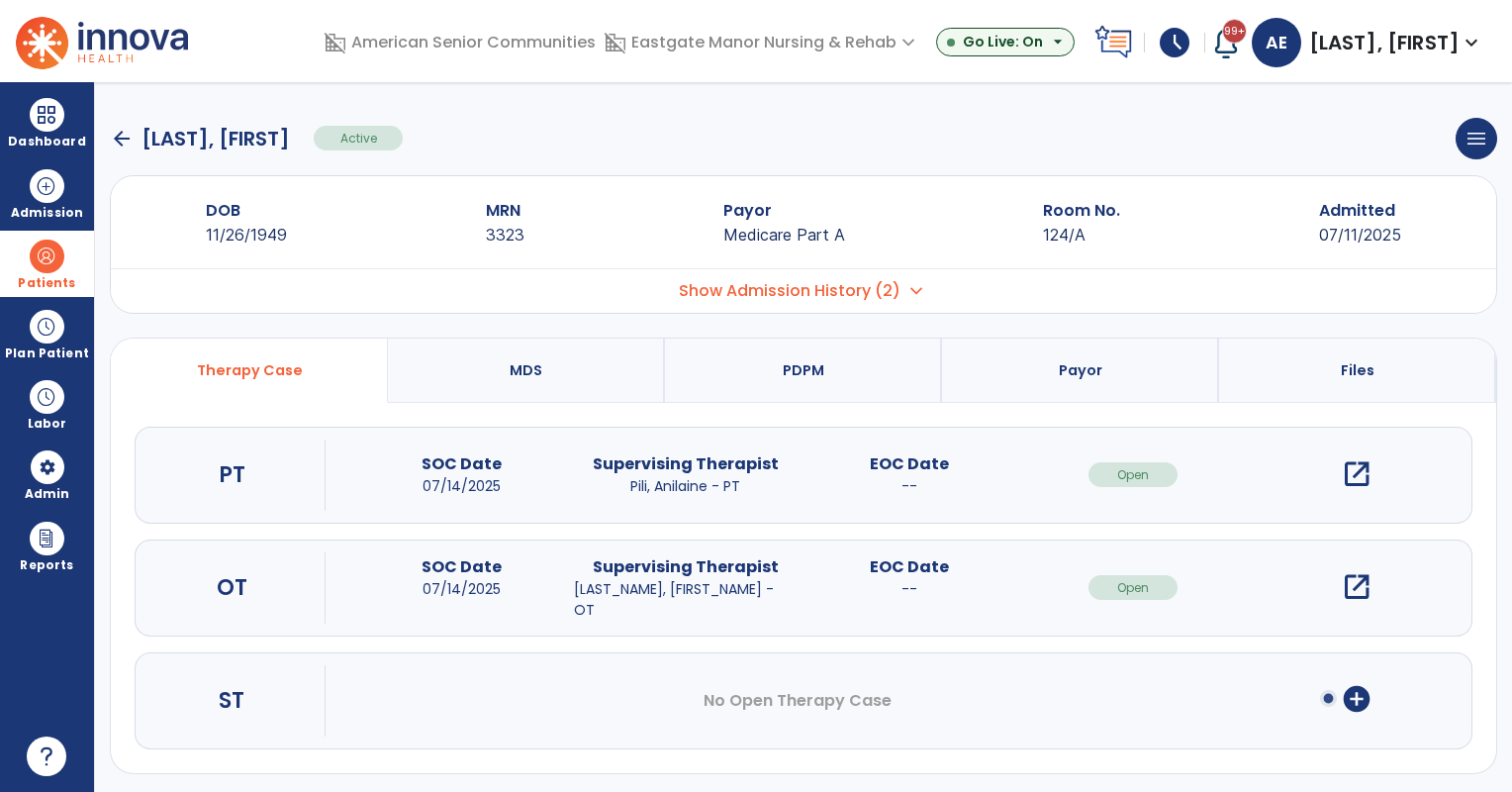 click on "add_circle" at bounding box center [1357, 699] 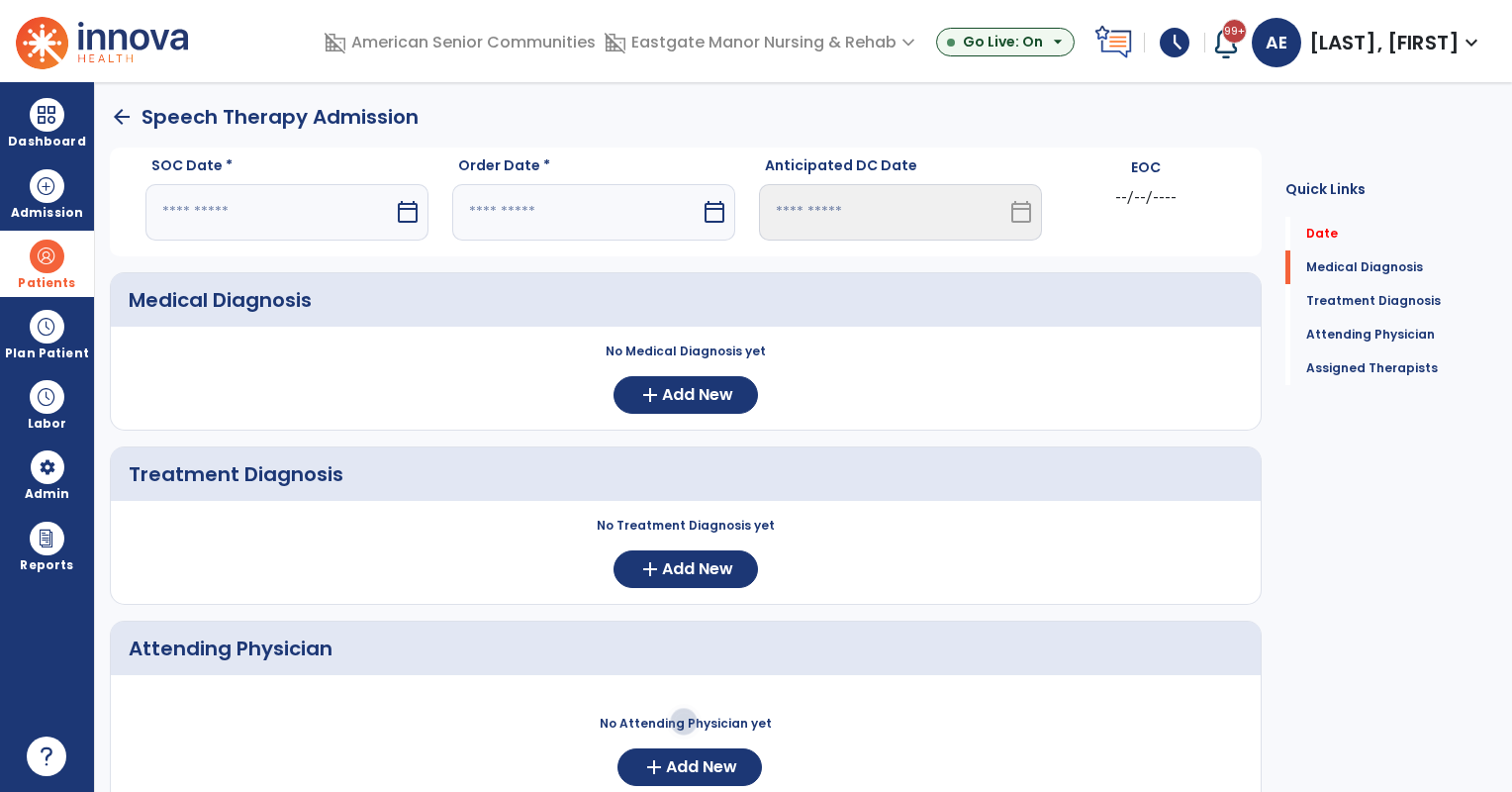 click on "calendar_today" at bounding box center [408, 212] 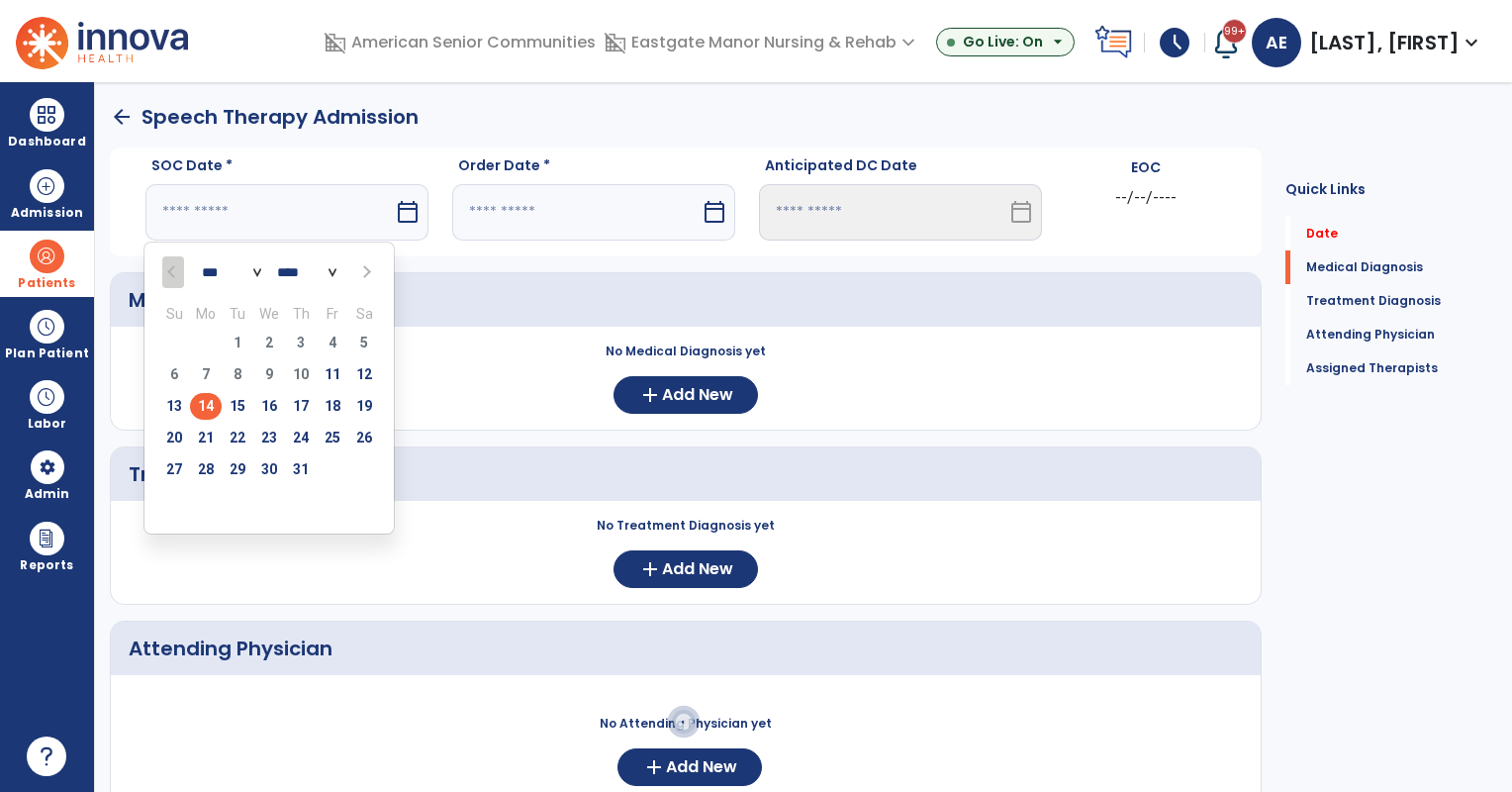 click on "14" at bounding box center (206, 406) 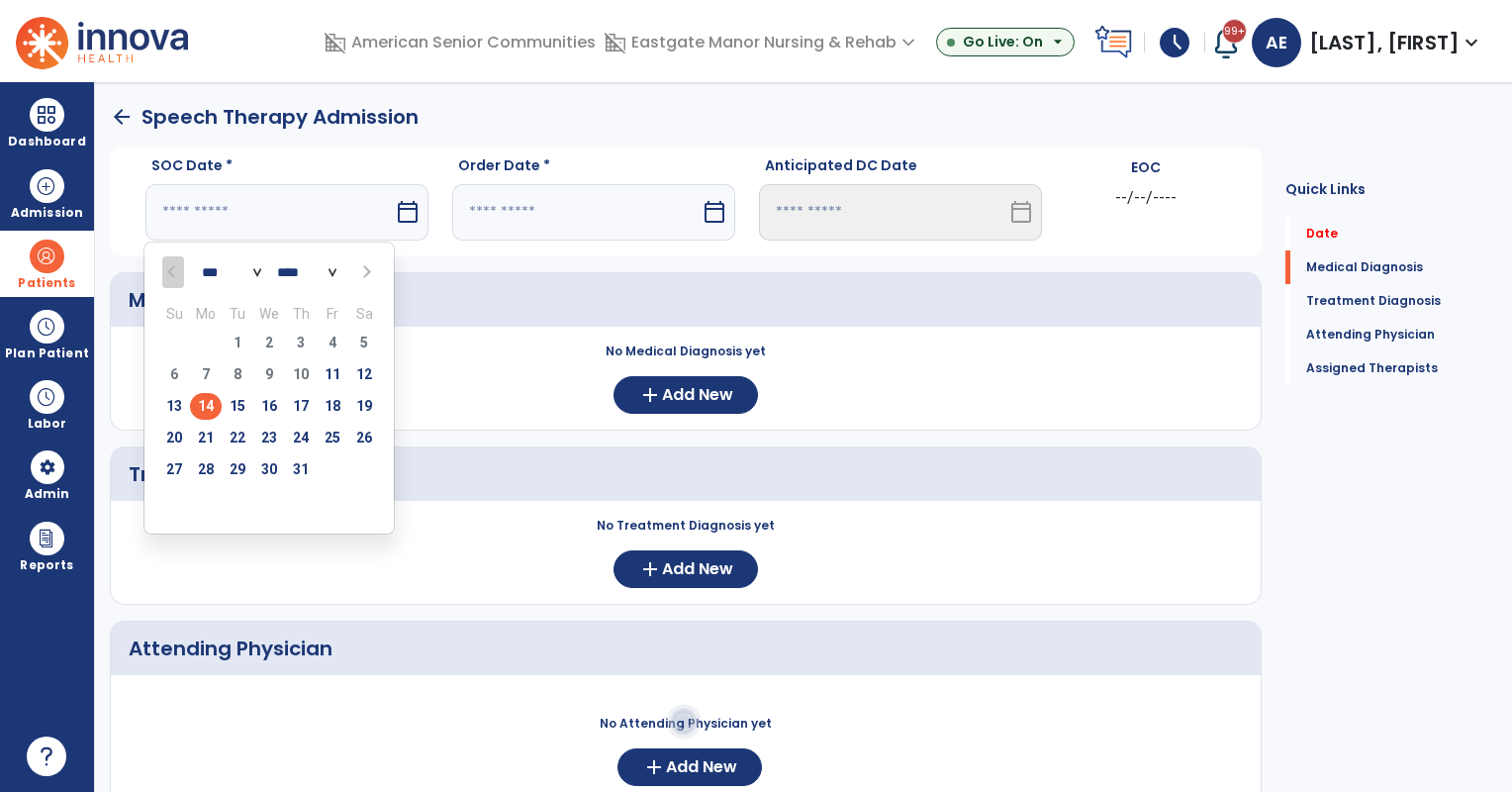 type on "*********" 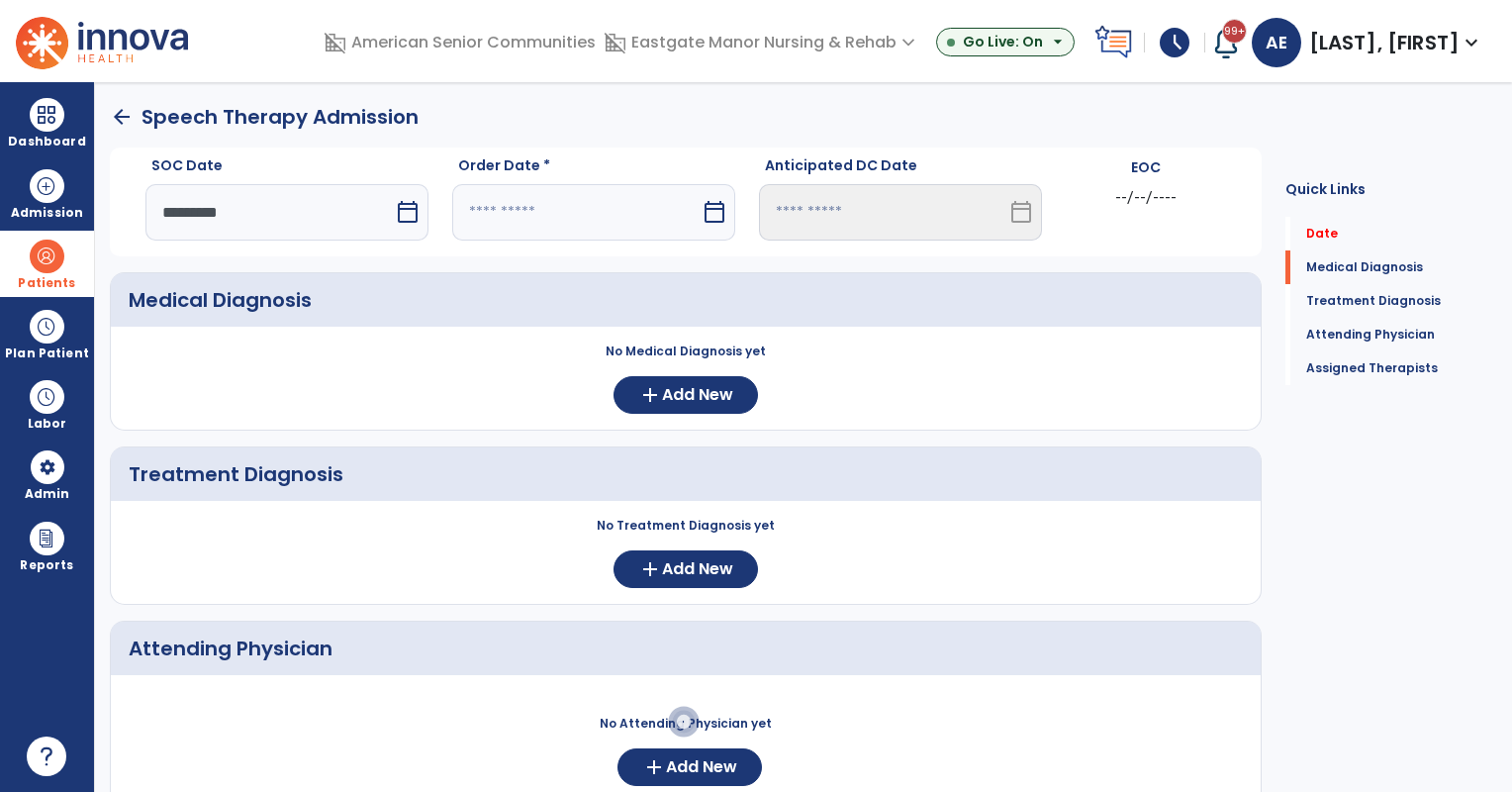 click at bounding box center (576, 212) 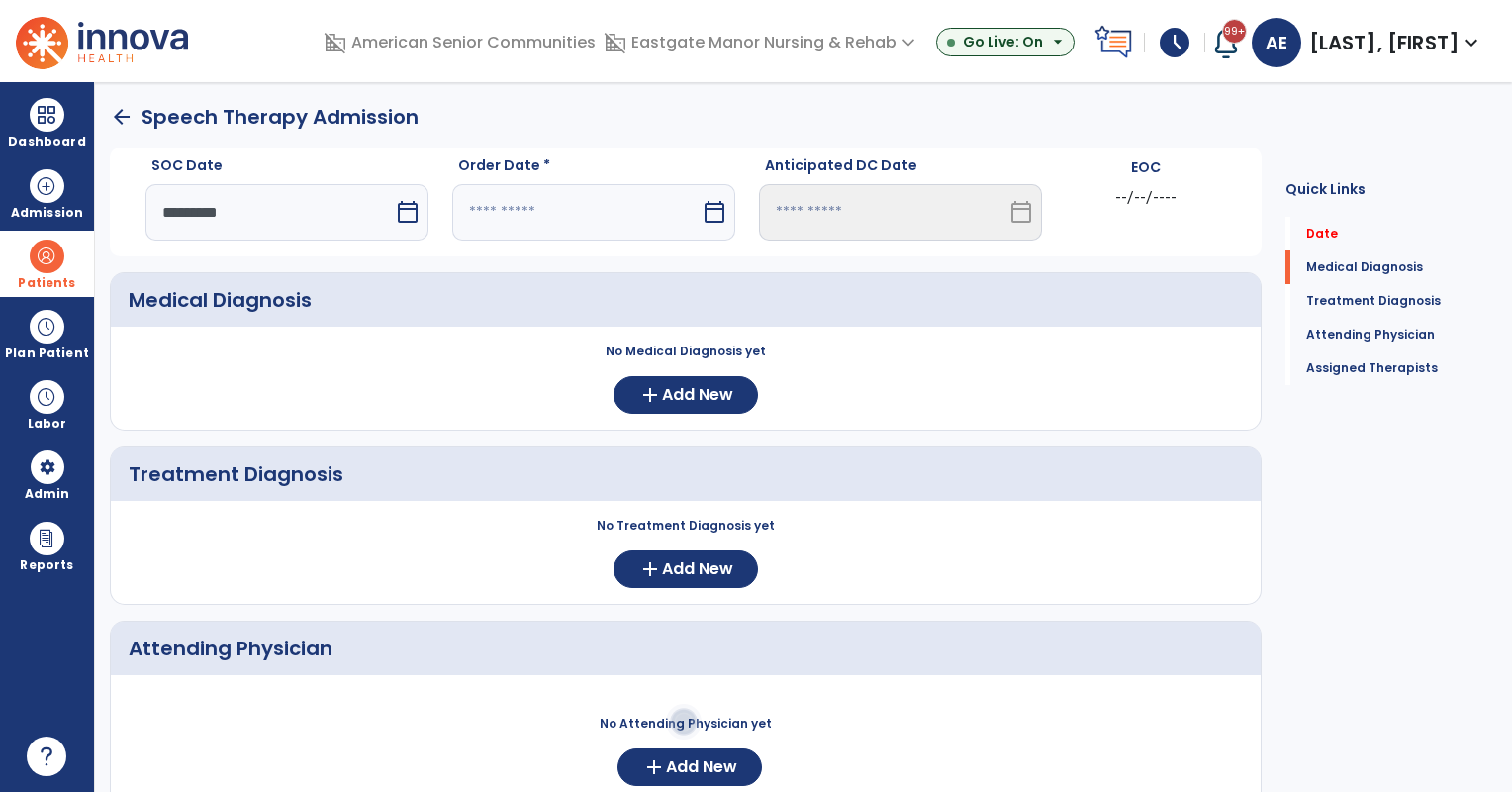 select on "*" 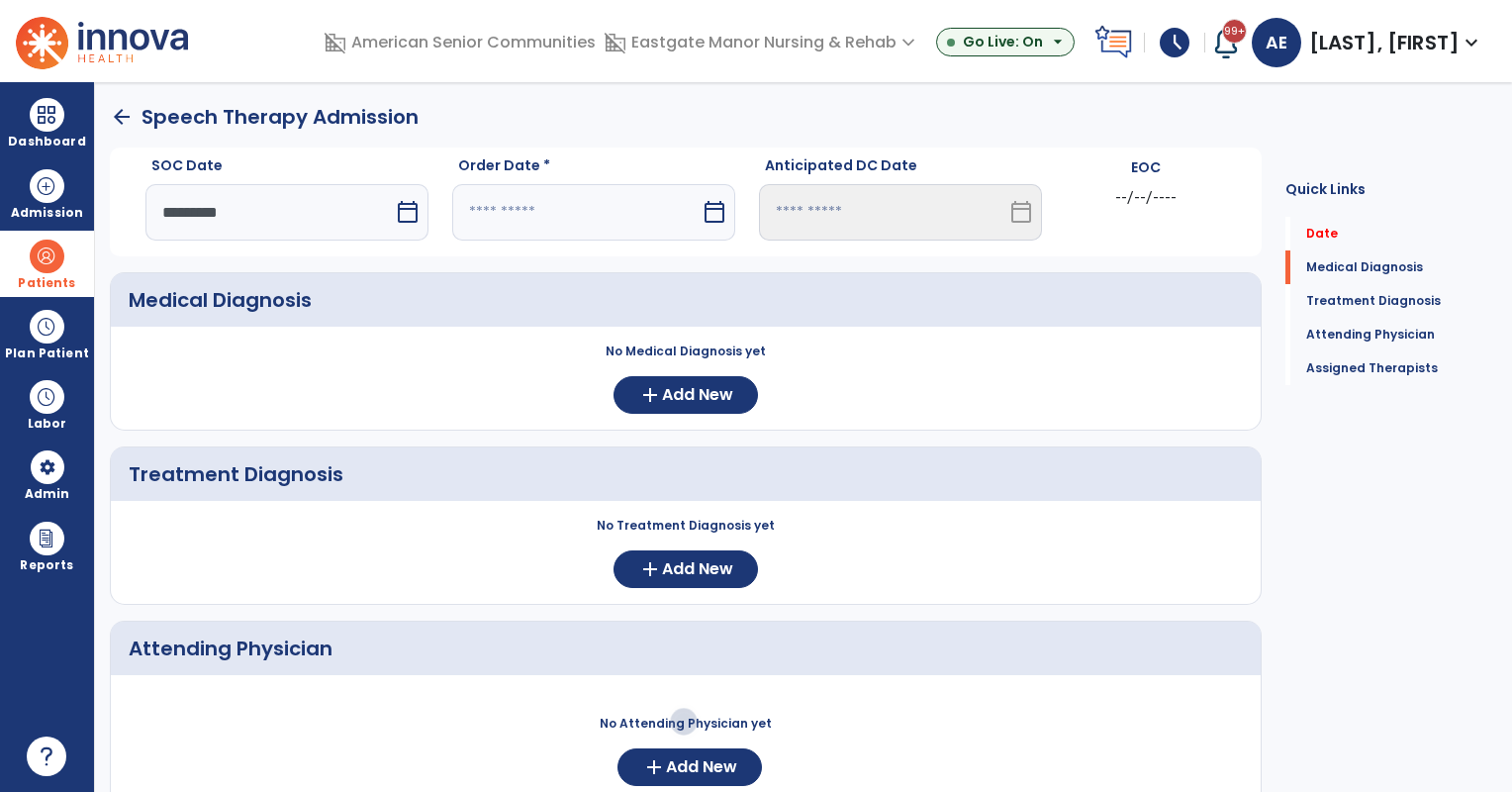 select on "****" 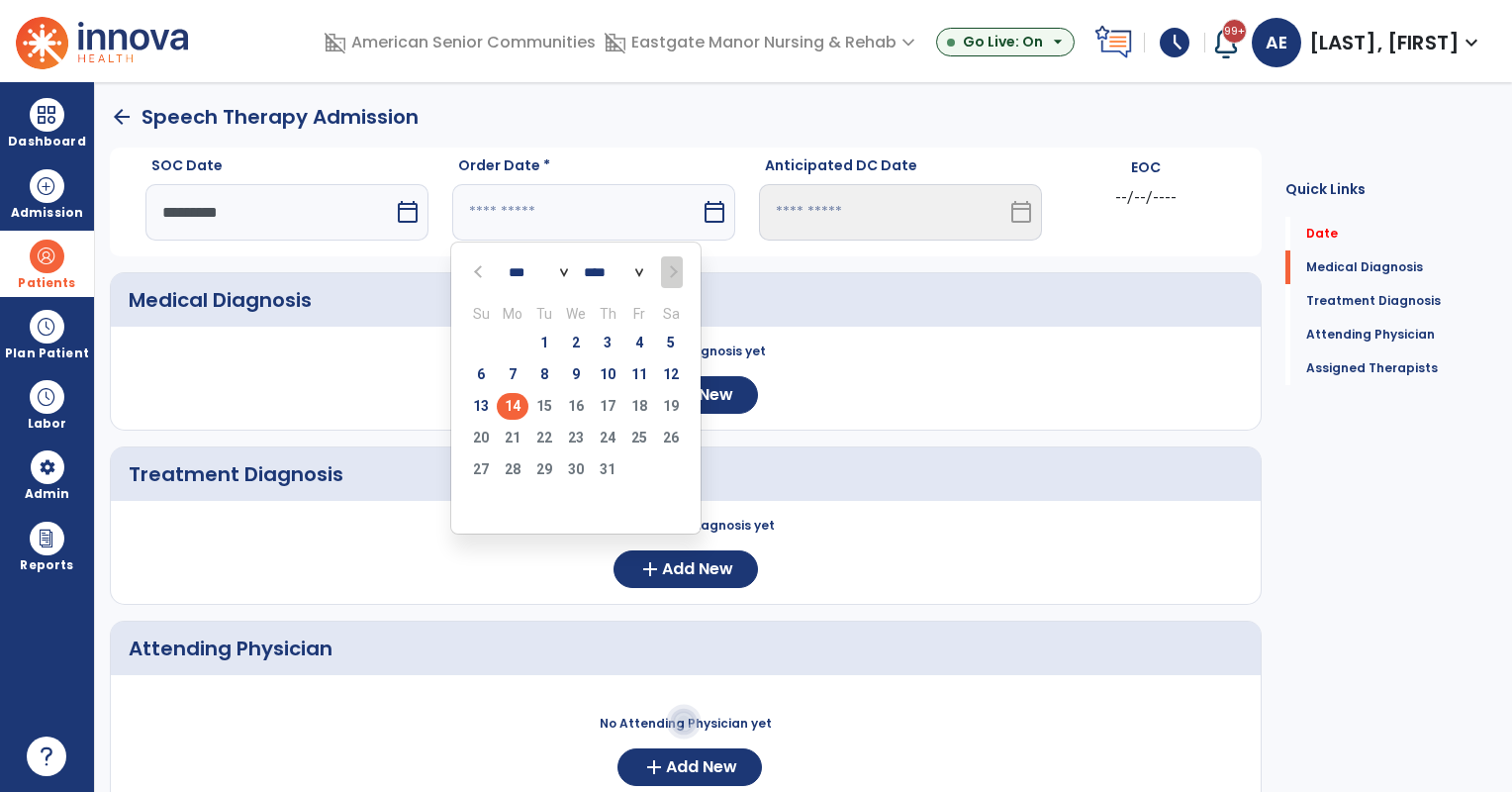 click on "14" at bounding box center [513, 406] 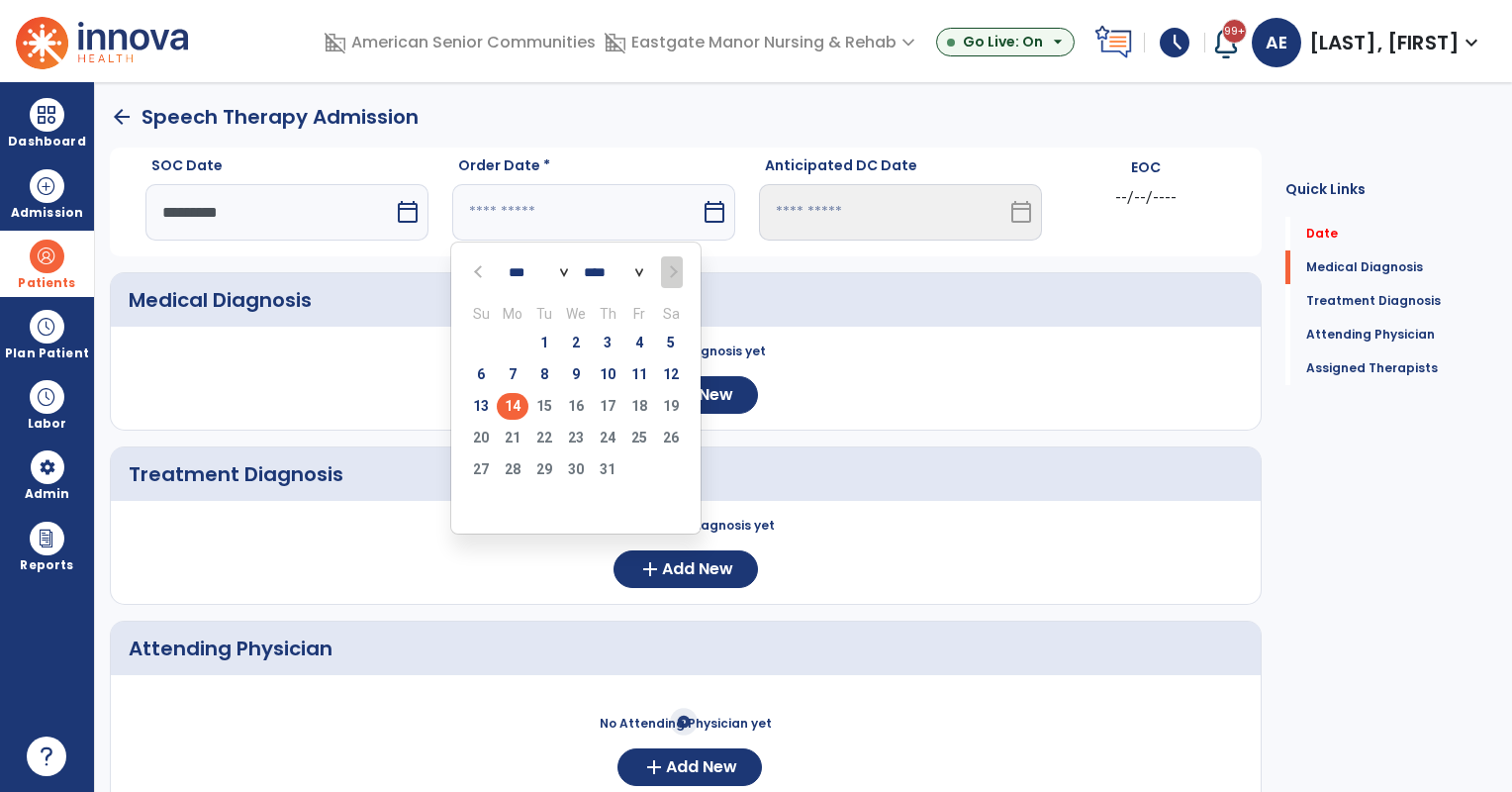 type on "*********" 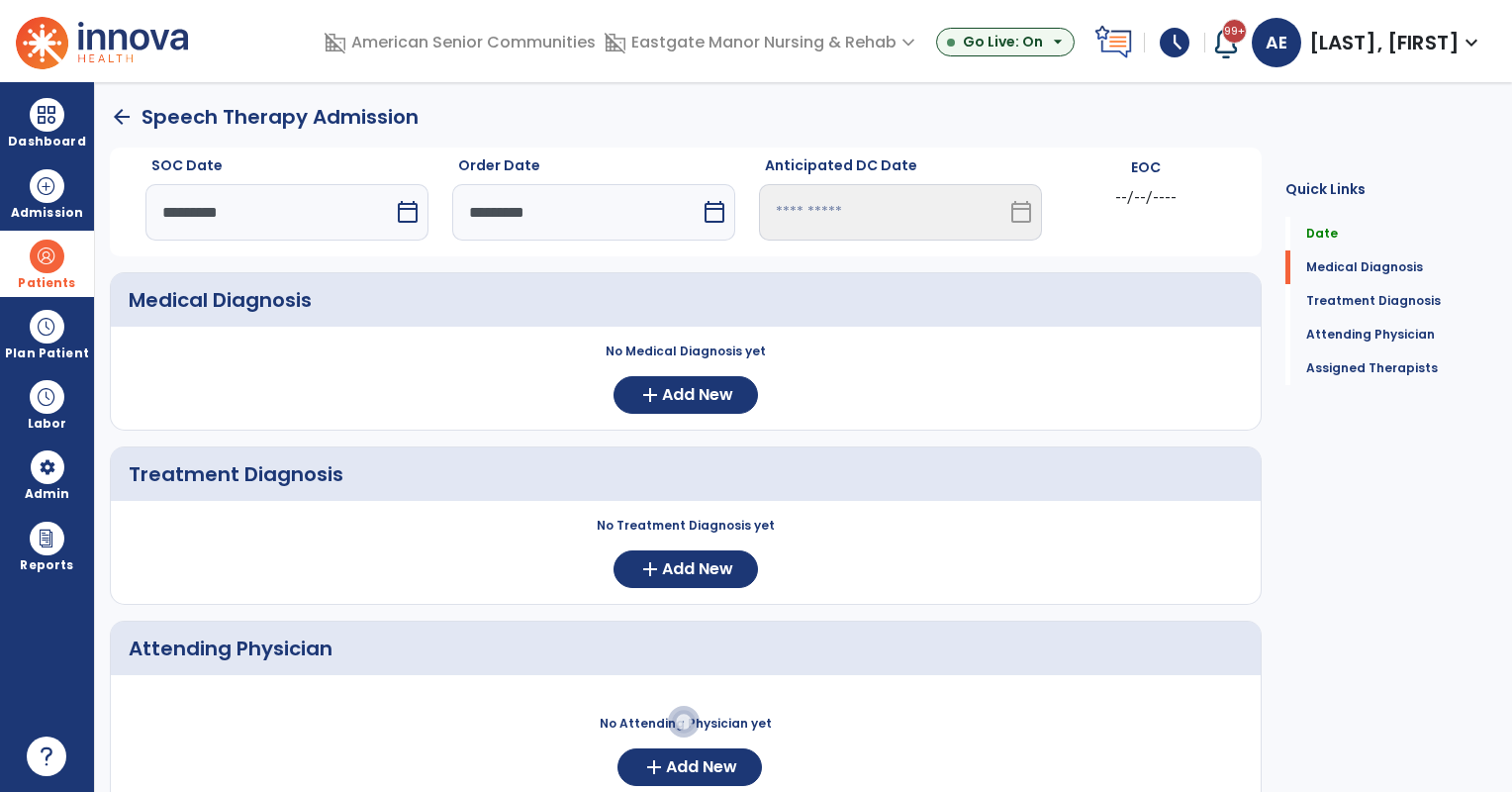 scroll, scrollTop: 154, scrollLeft: 0, axis: vertical 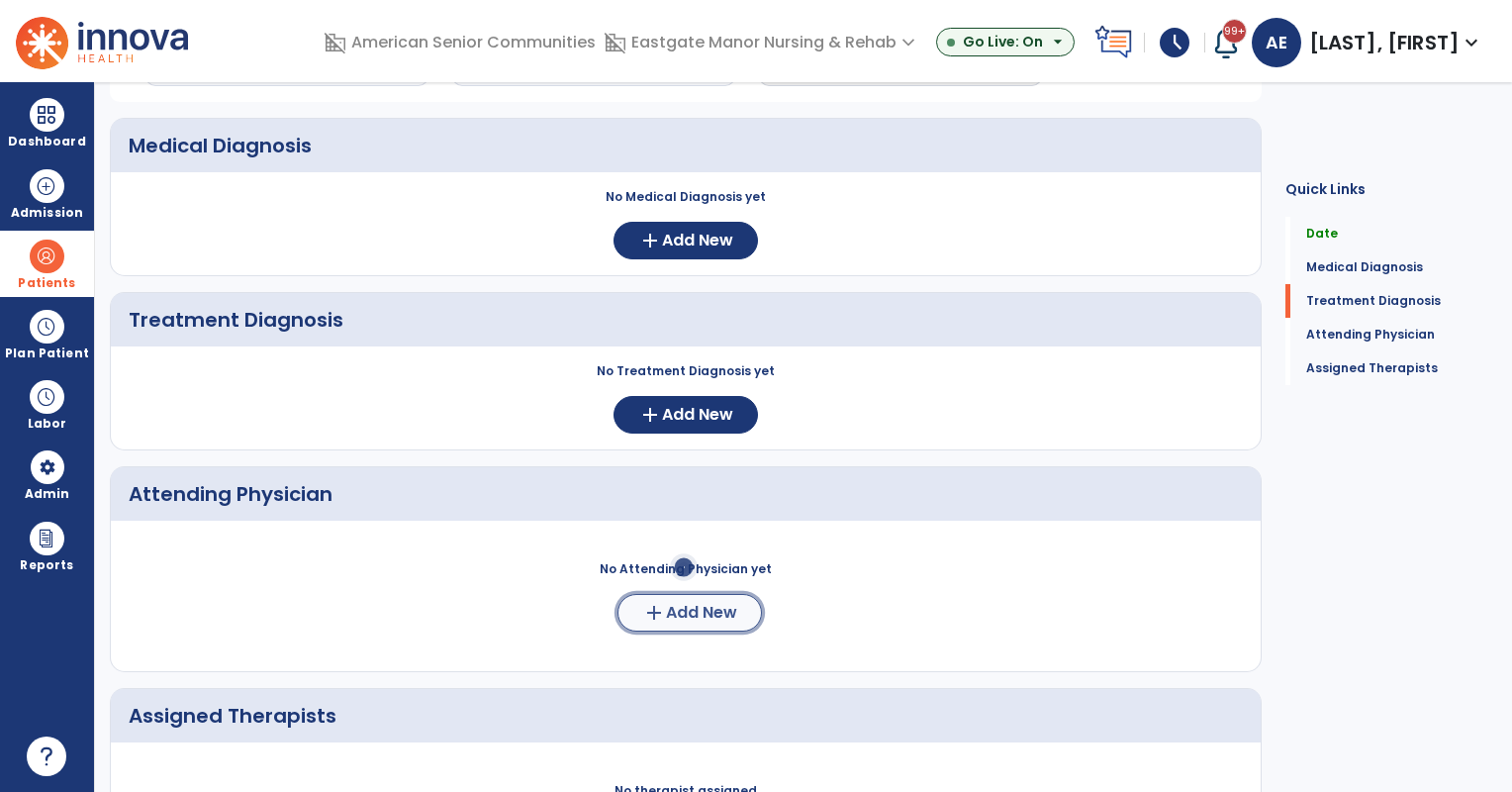 click on "add" 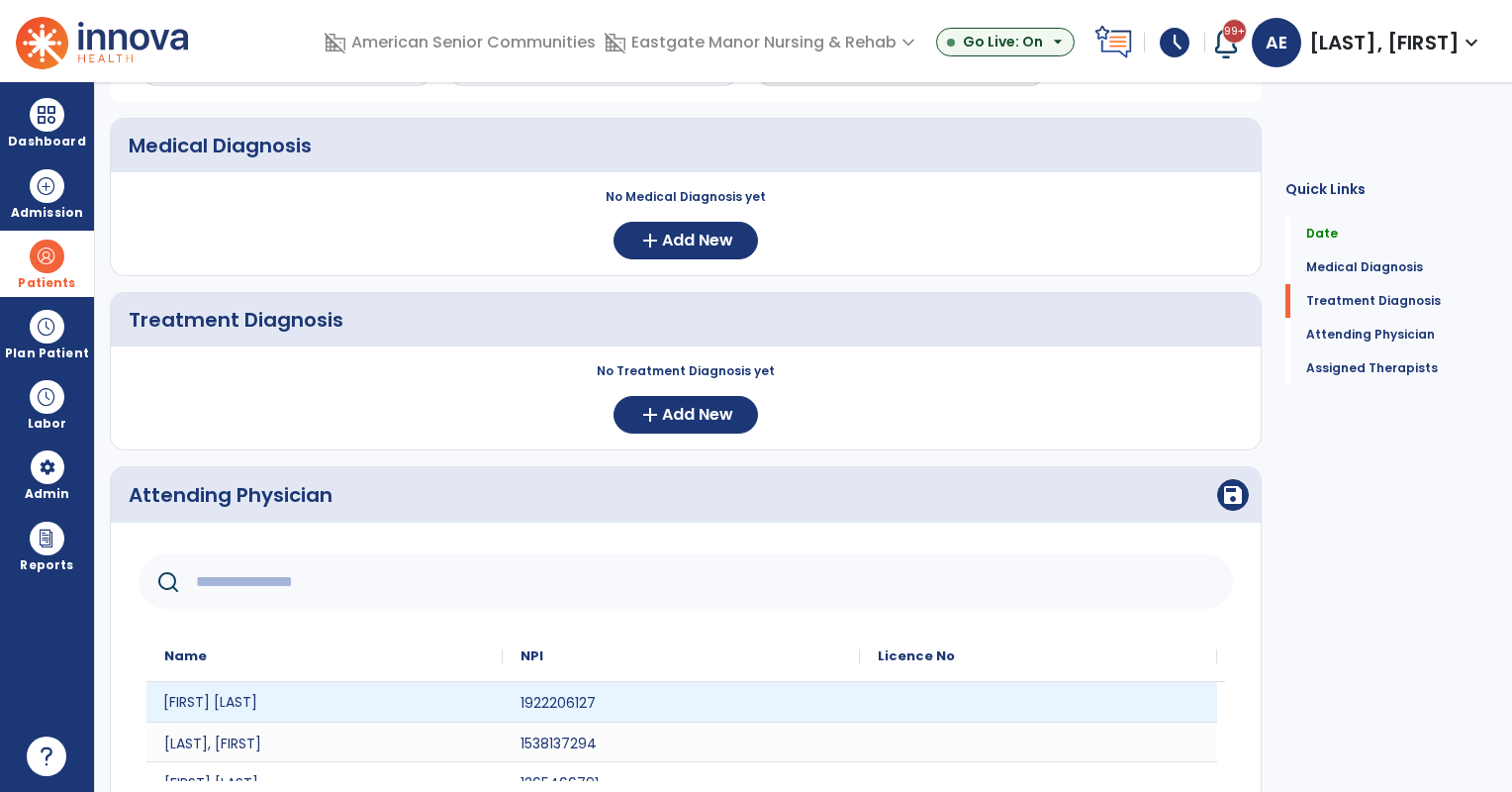 click on "[FIRST] [LAST]" 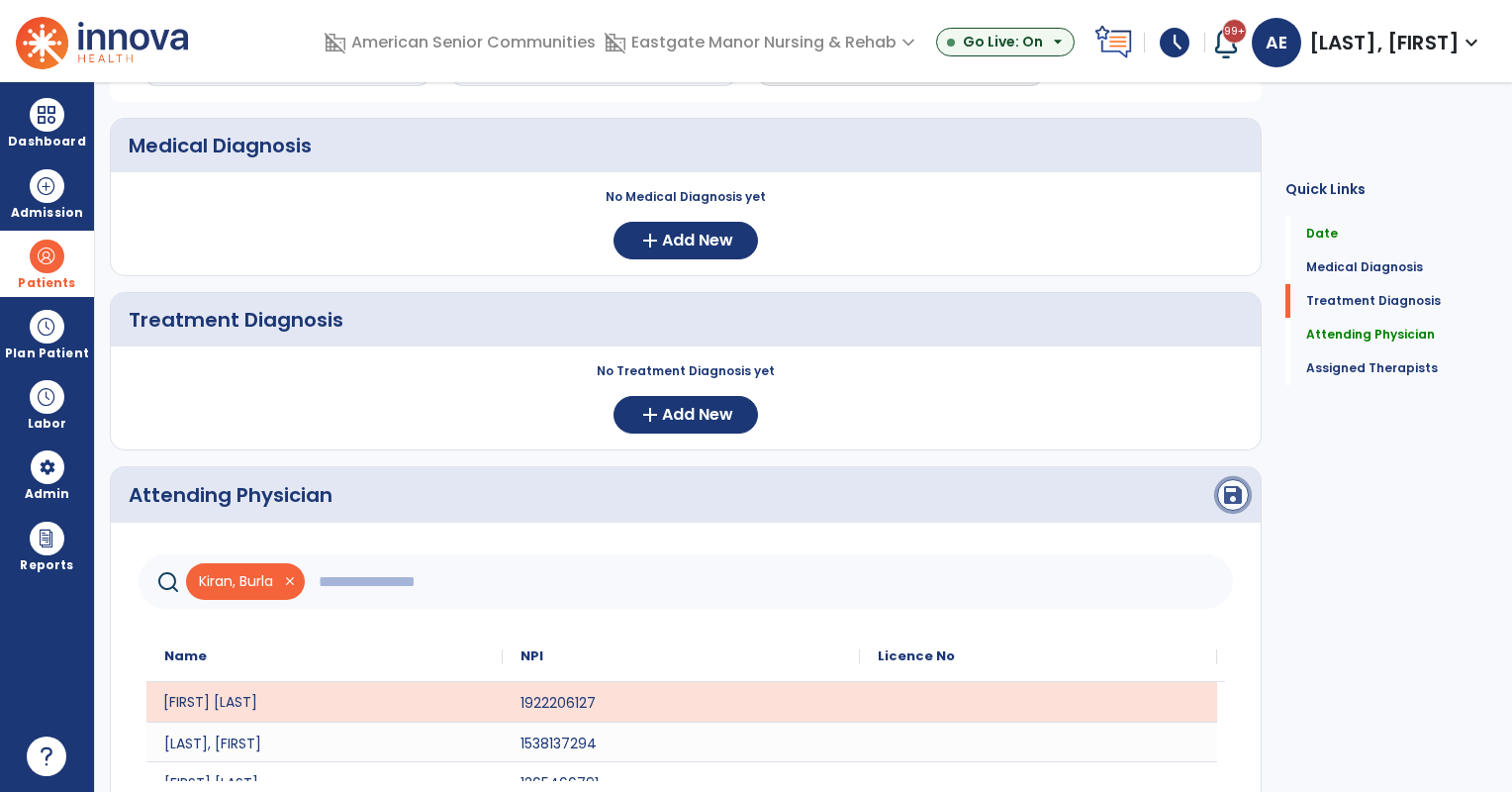 click on "save" 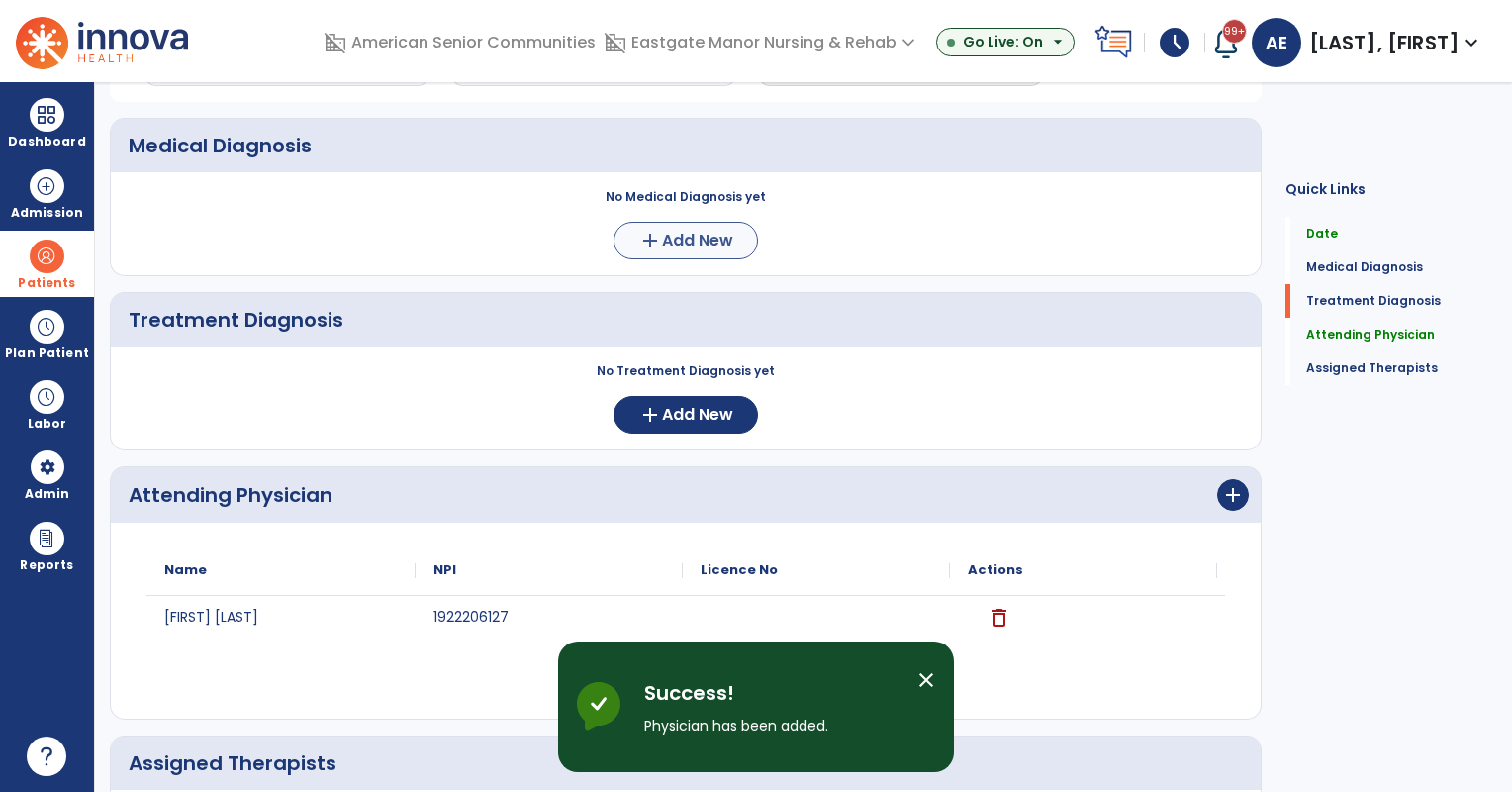 scroll, scrollTop: 392, scrollLeft: 0, axis: vertical 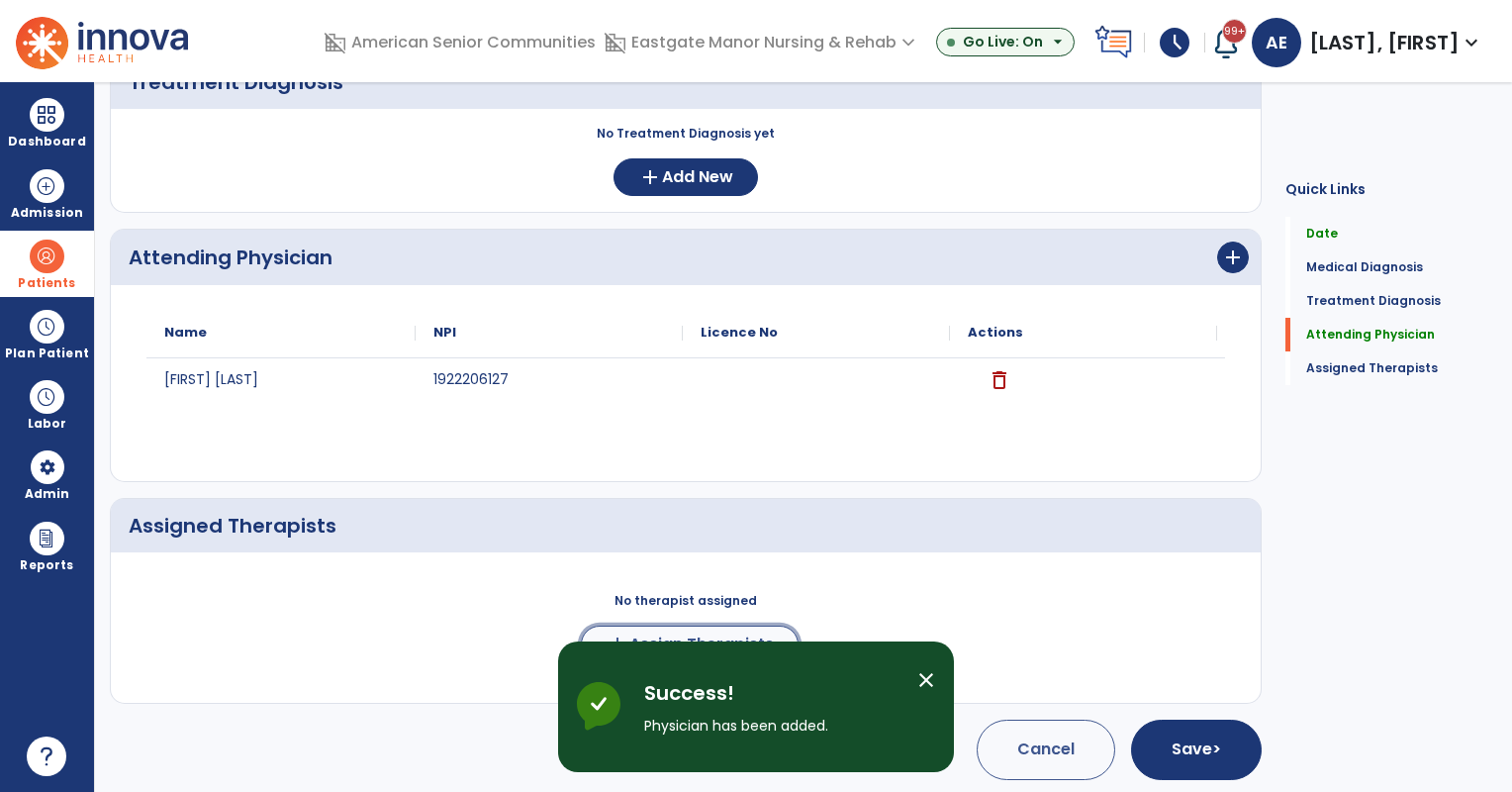 click on "Assign Therapists" 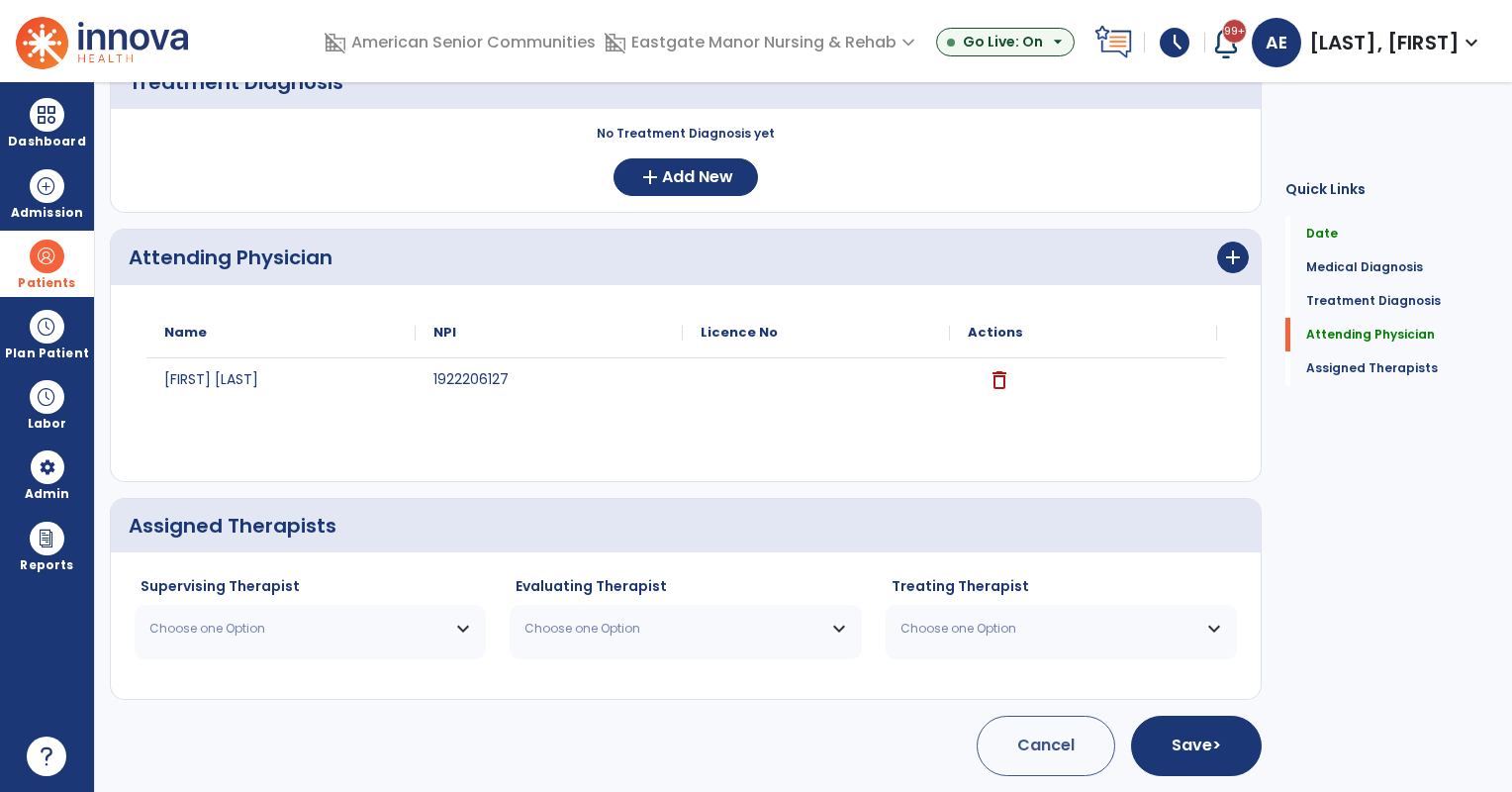 scroll, scrollTop: 388, scrollLeft: 0, axis: vertical 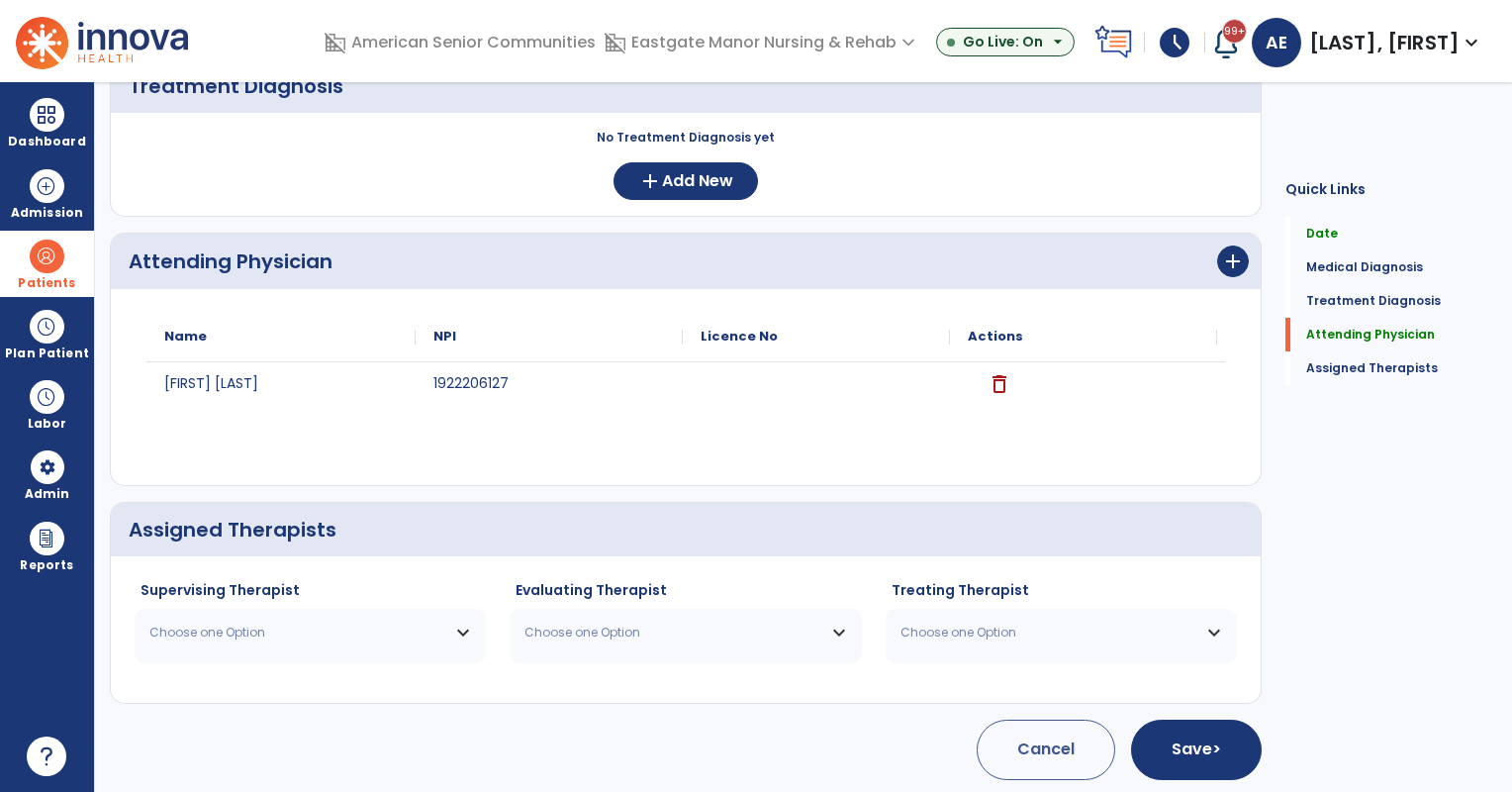 click on "Choose one Option" at bounding box center [298, 633] 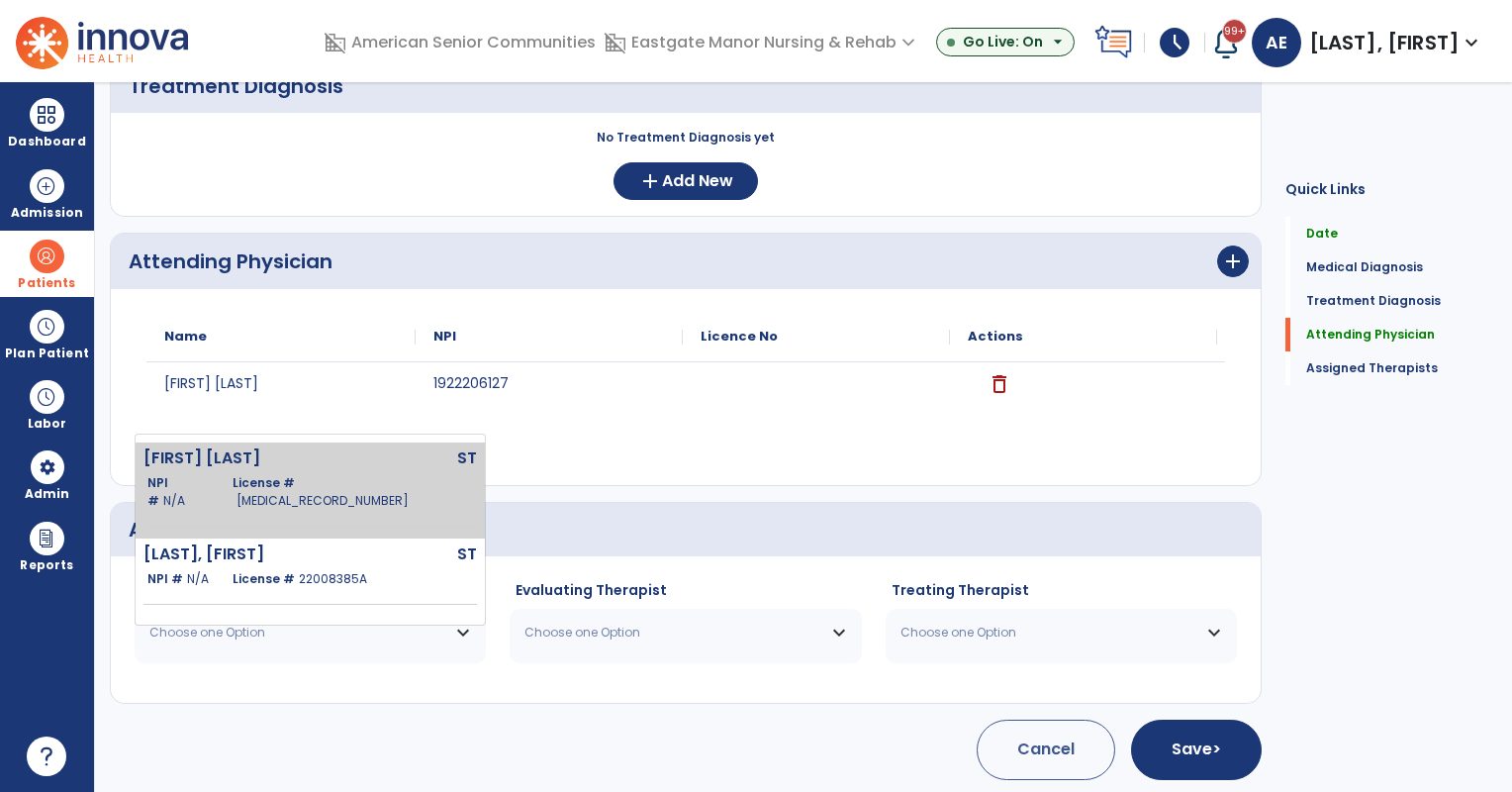 click on "NPI #  N/A   License #  22005091A" 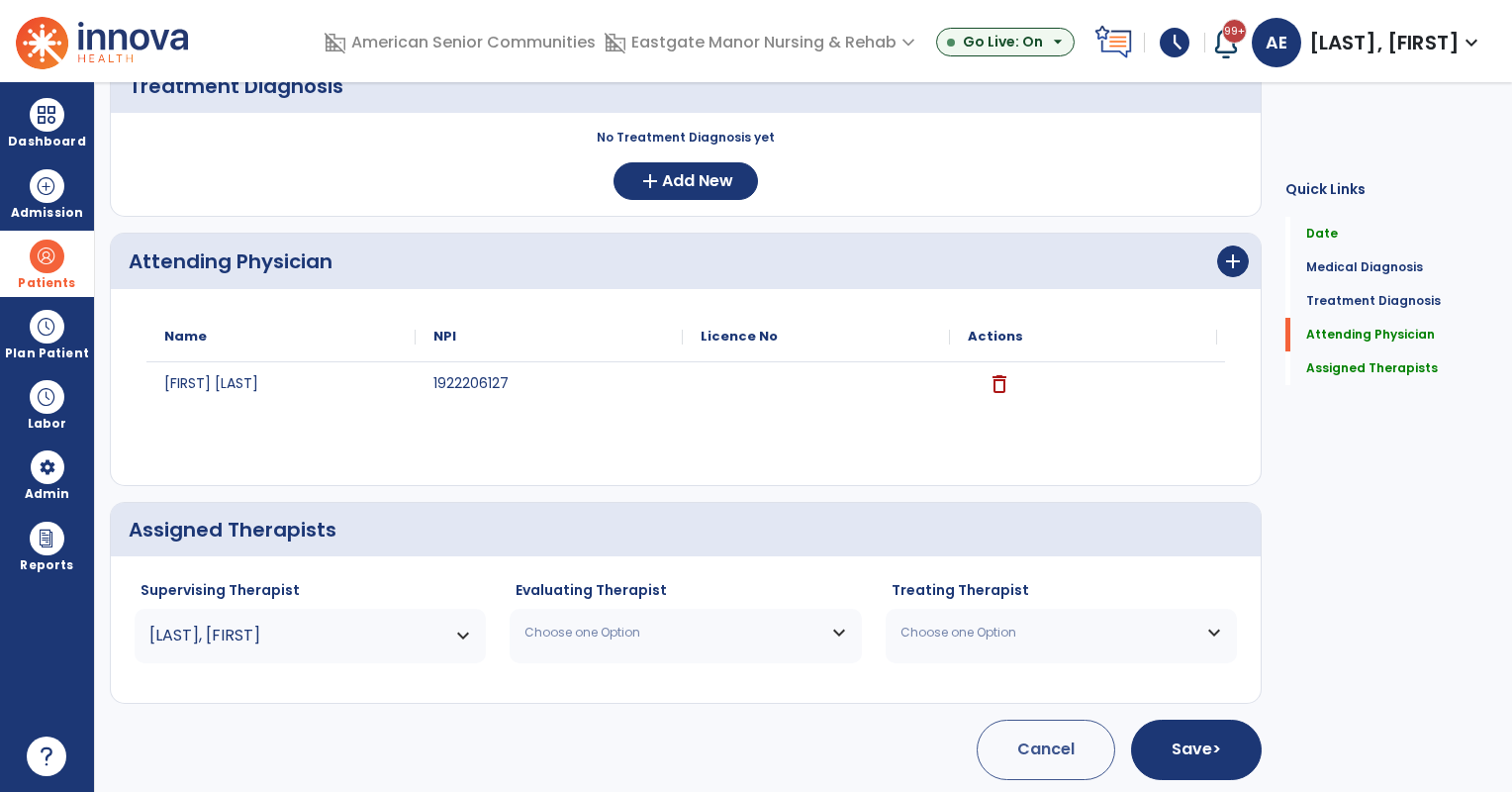 click on "Choose one Option" at bounding box center (673, 633) 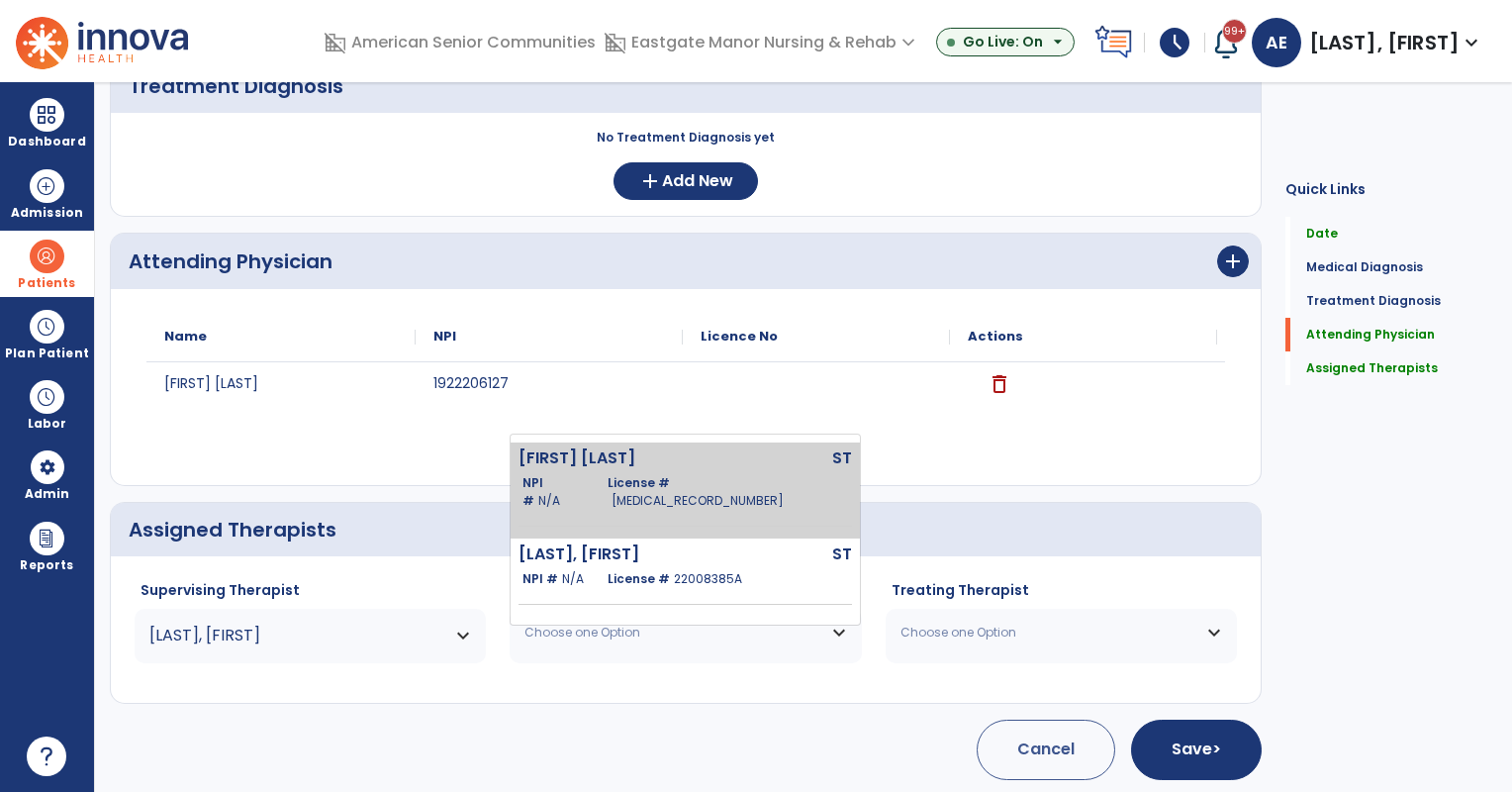 click on "License #  [LICENSE]" 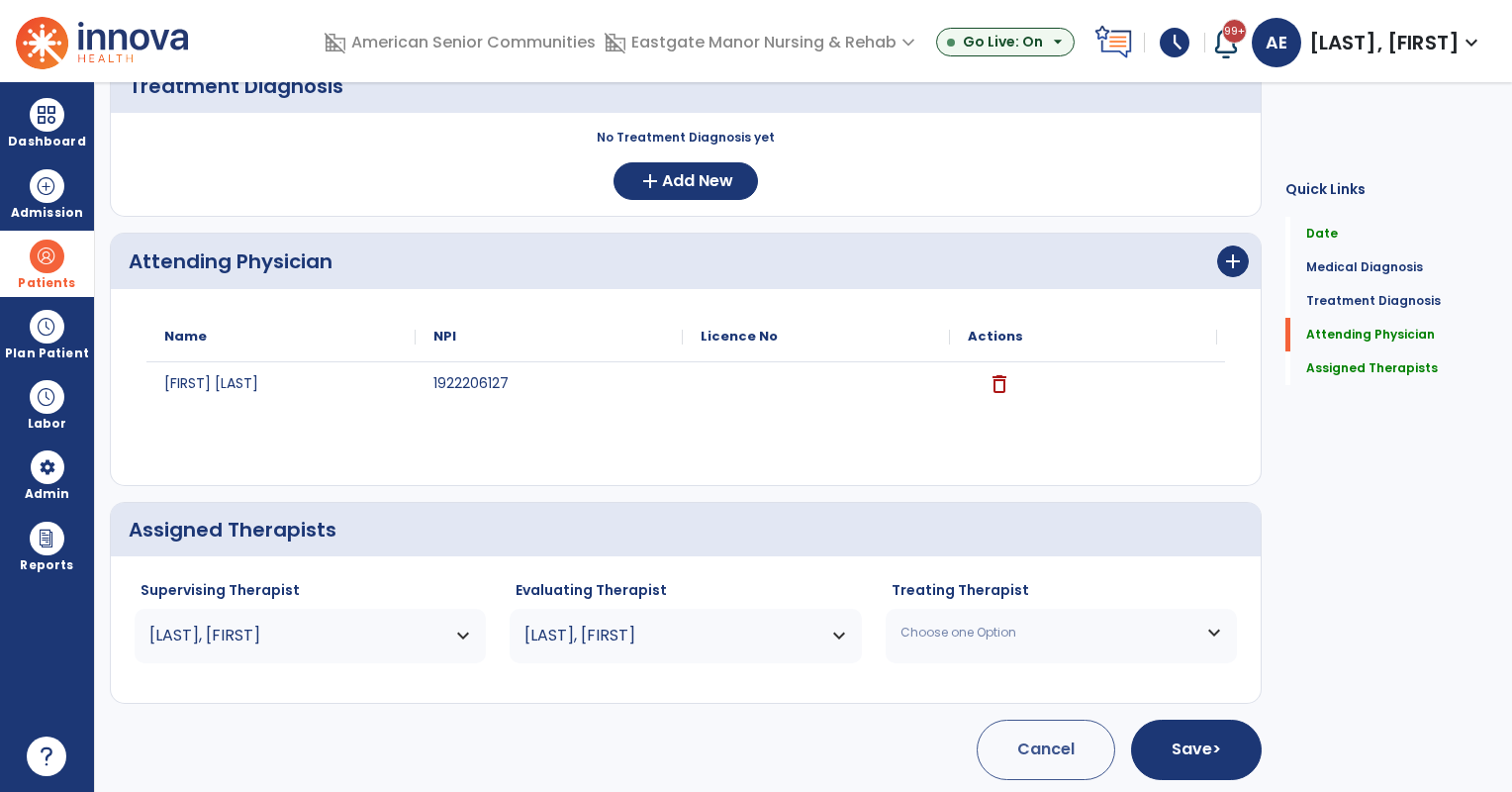 click on "Choose one Option" at bounding box center [1049, 633] 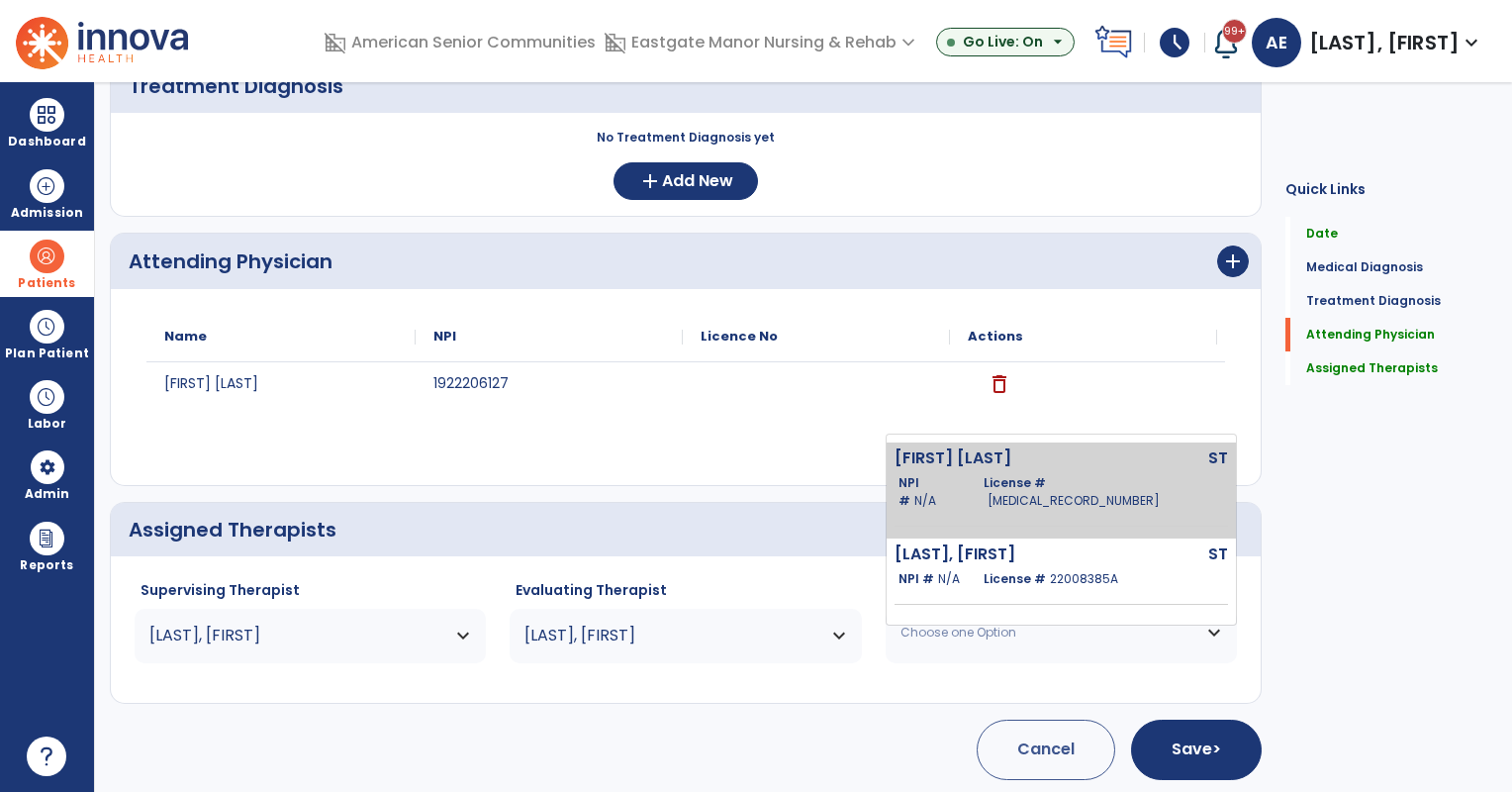 click on "NPI #  N/A   License #  22005091A" 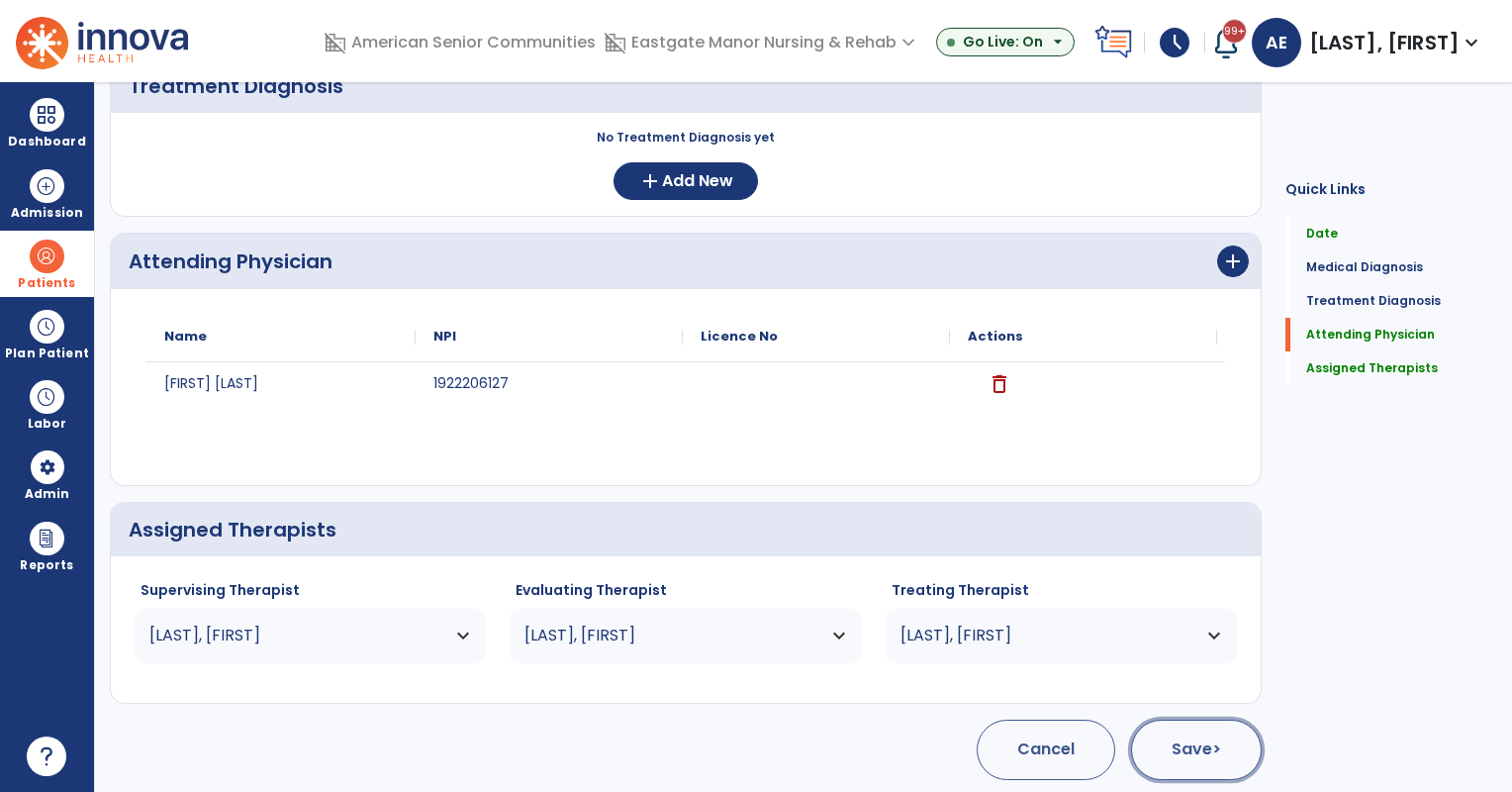 click on "Save  >" 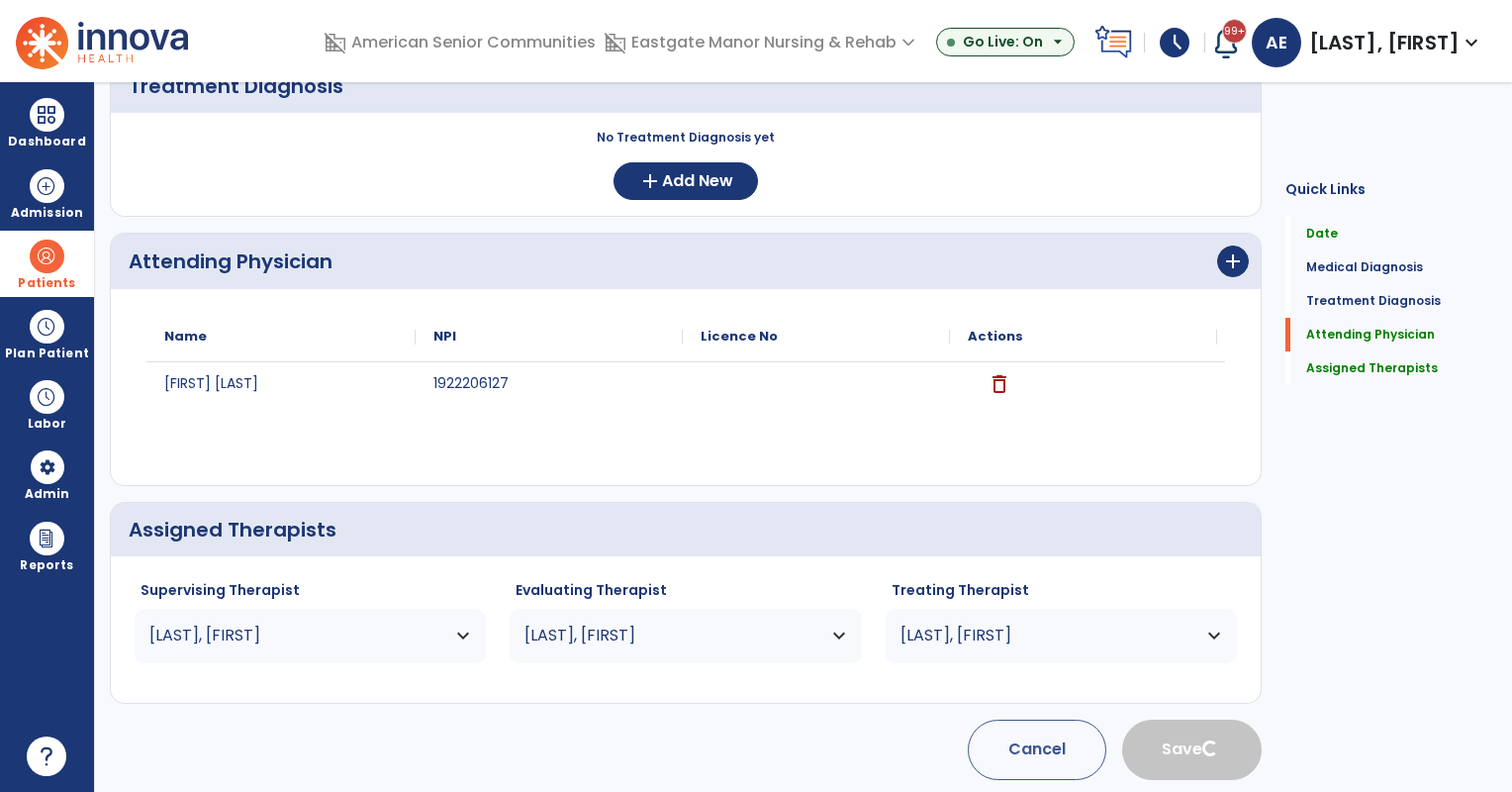 type 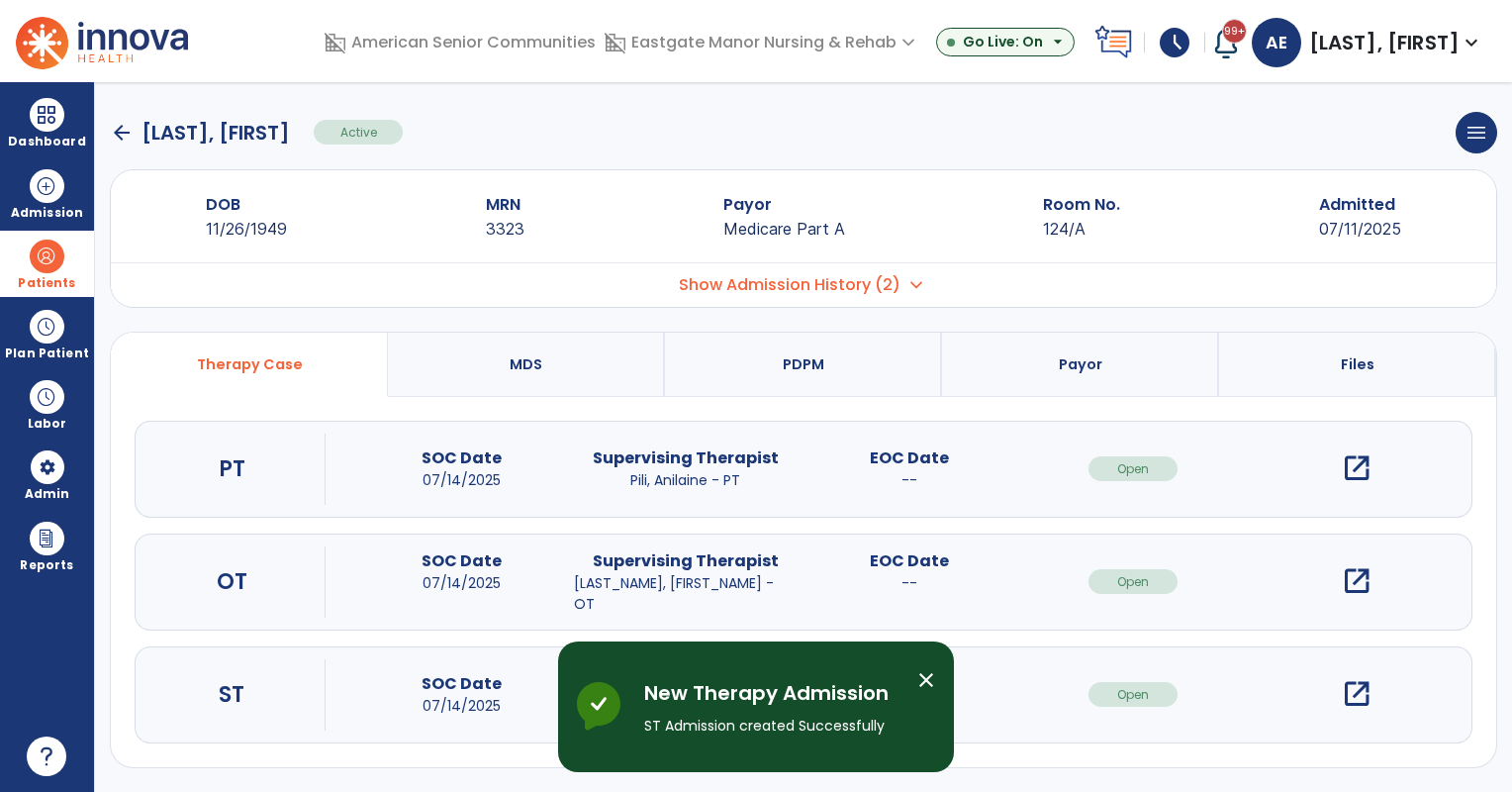 scroll, scrollTop: 2, scrollLeft: 0, axis: vertical 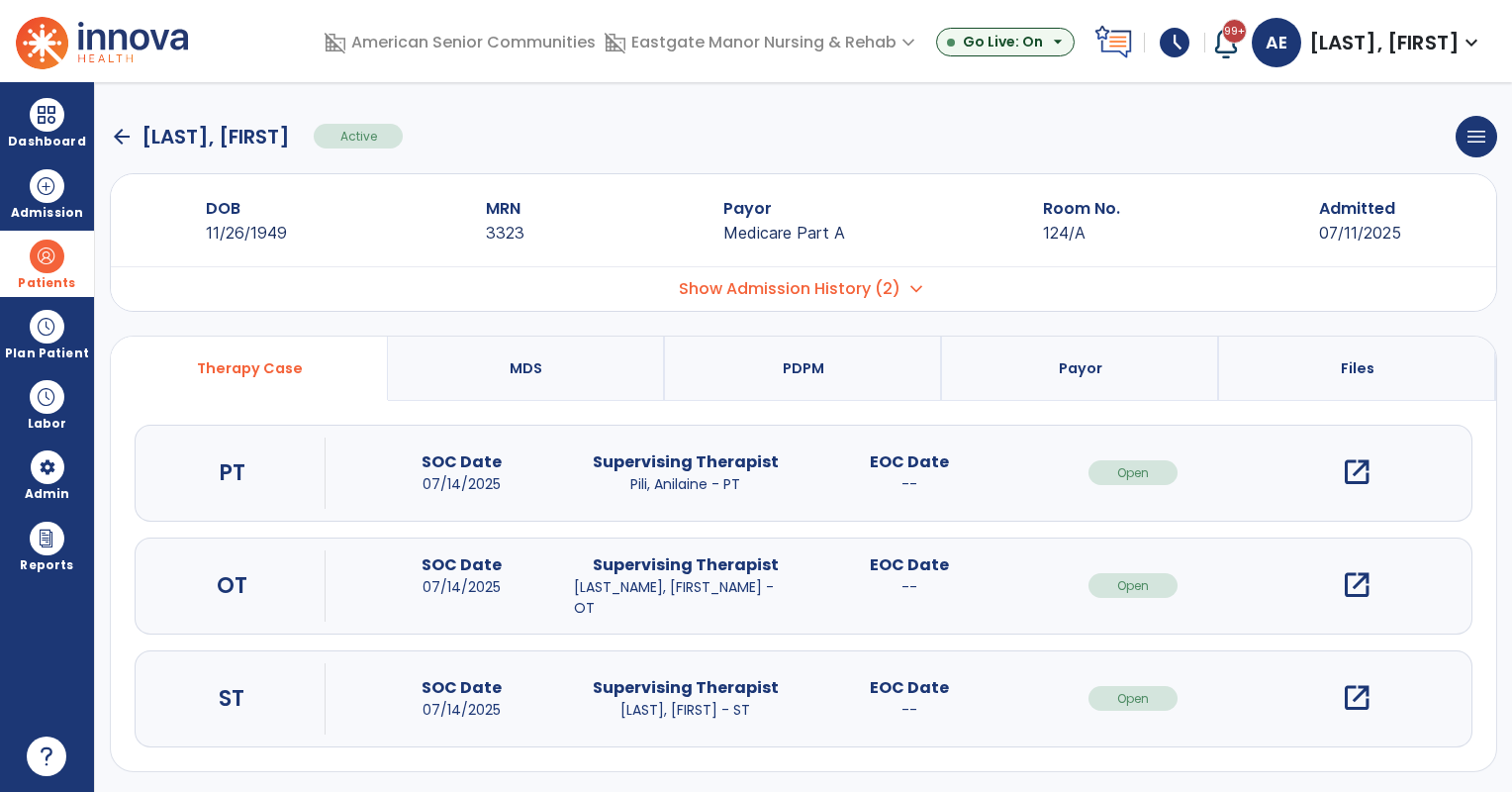click on "open_in_new" at bounding box center (1357, 698) 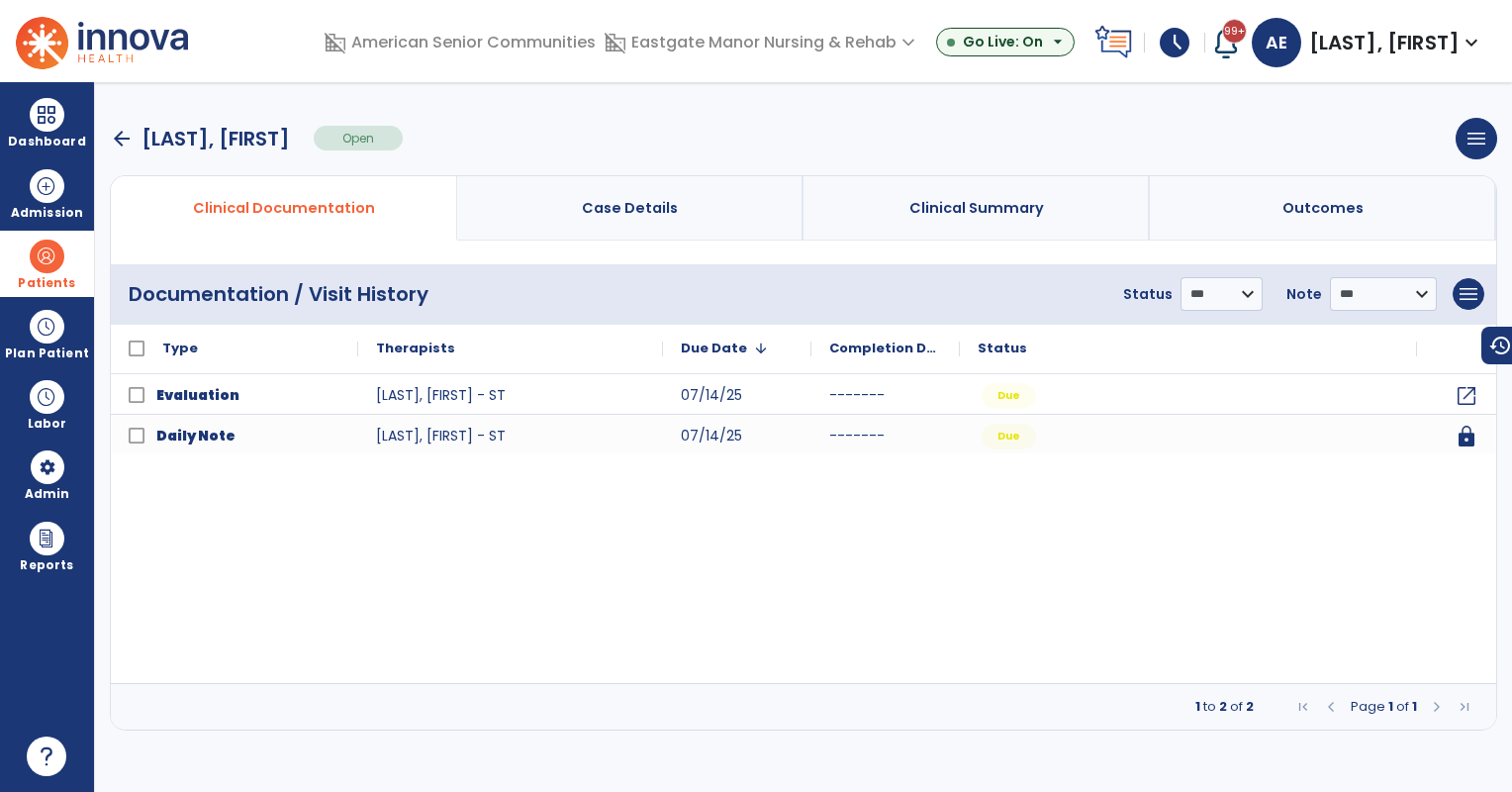 scroll, scrollTop: 0, scrollLeft: 0, axis: both 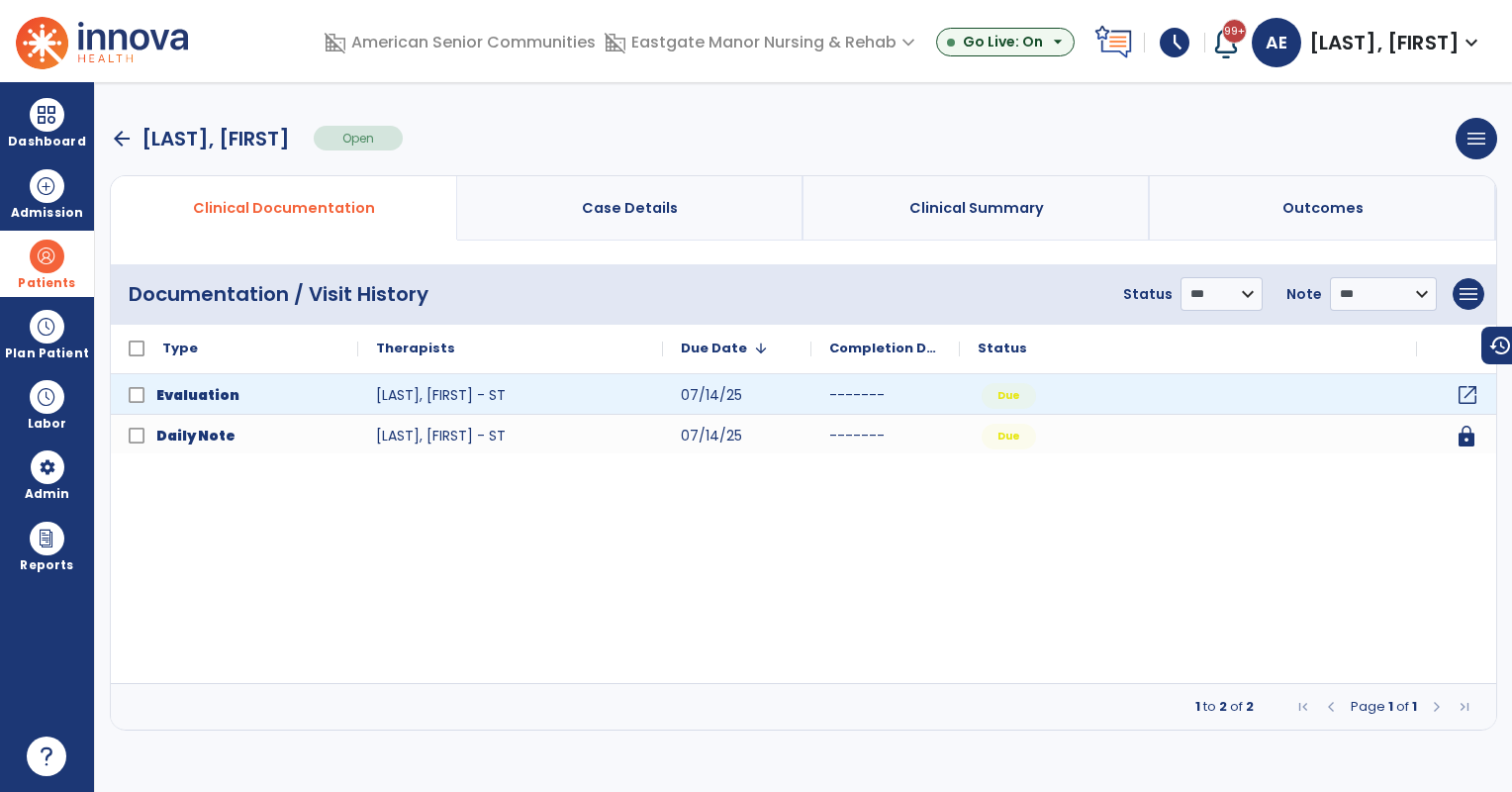 click on "open_in_new" 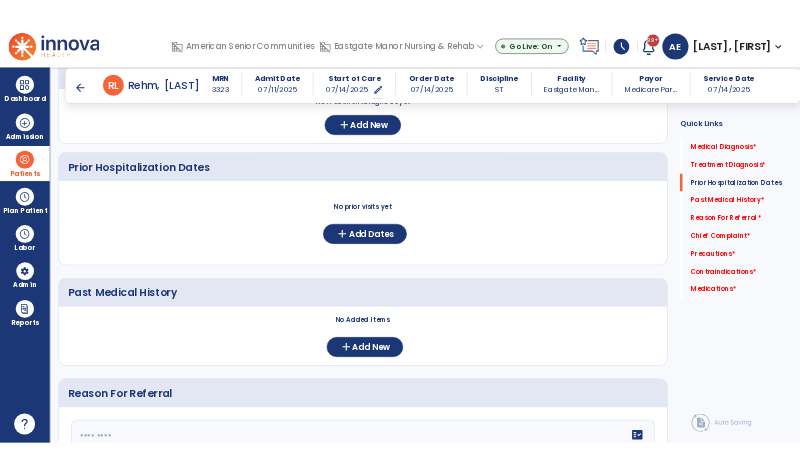 scroll, scrollTop: 444, scrollLeft: 0, axis: vertical 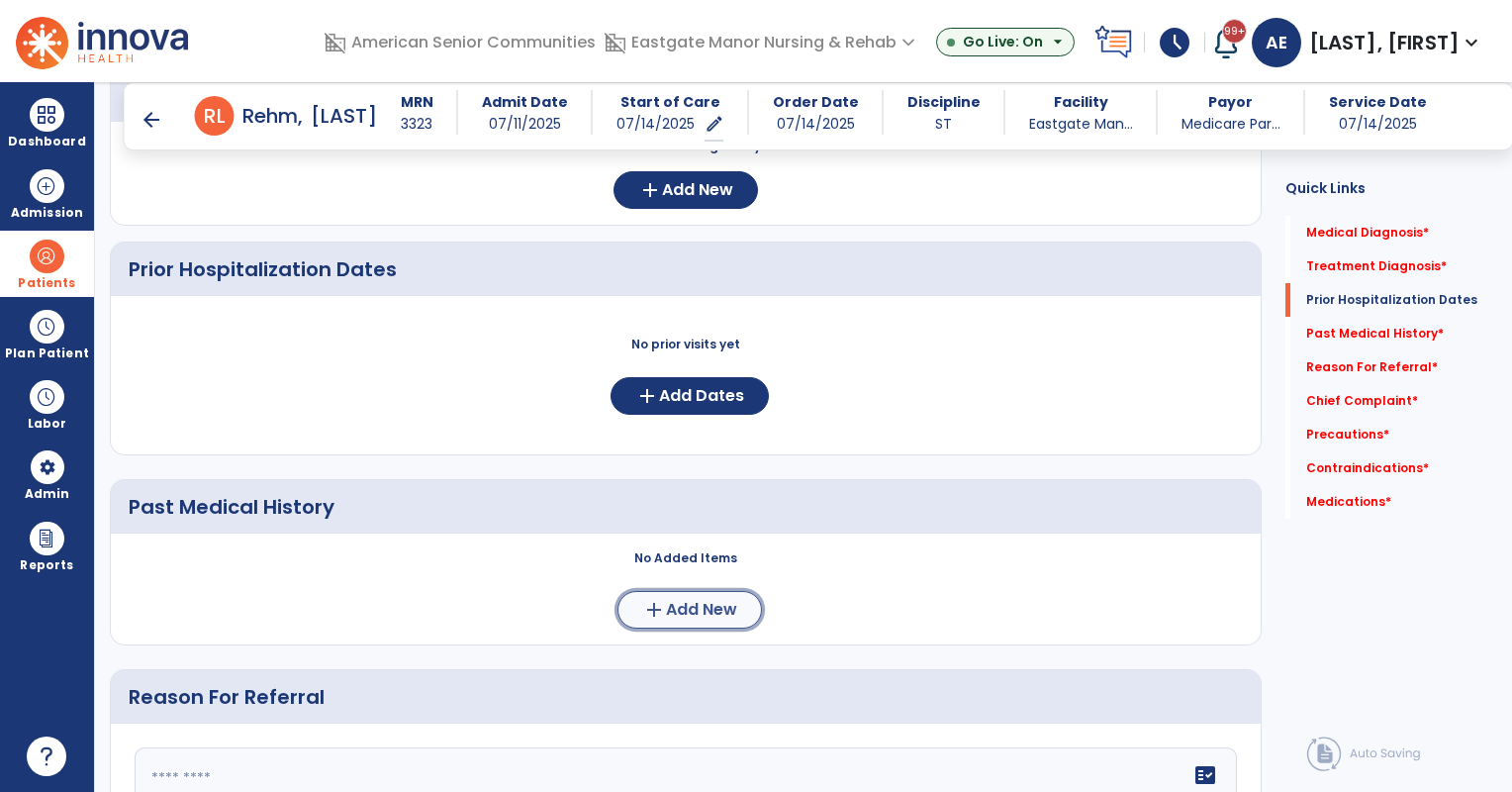 click on "Add New" 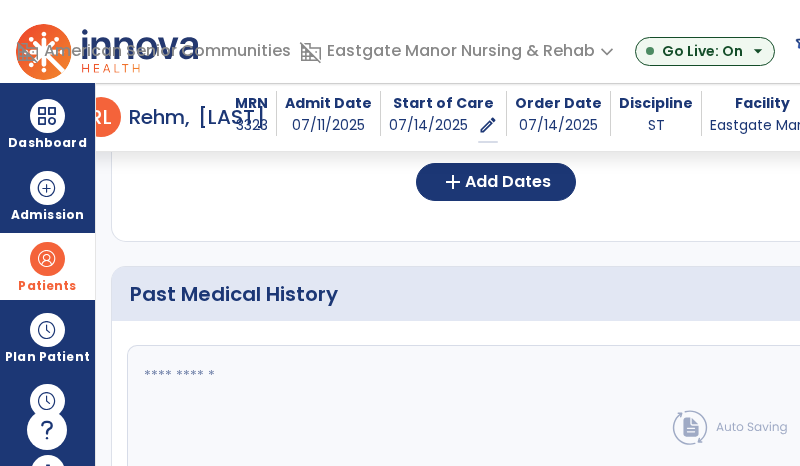 scroll, scrollTop: 731, scrollLeft: 0, axis: vertical 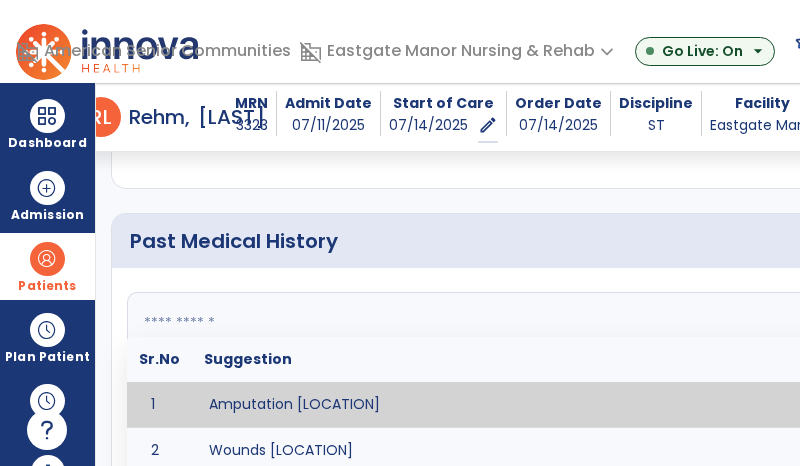 click 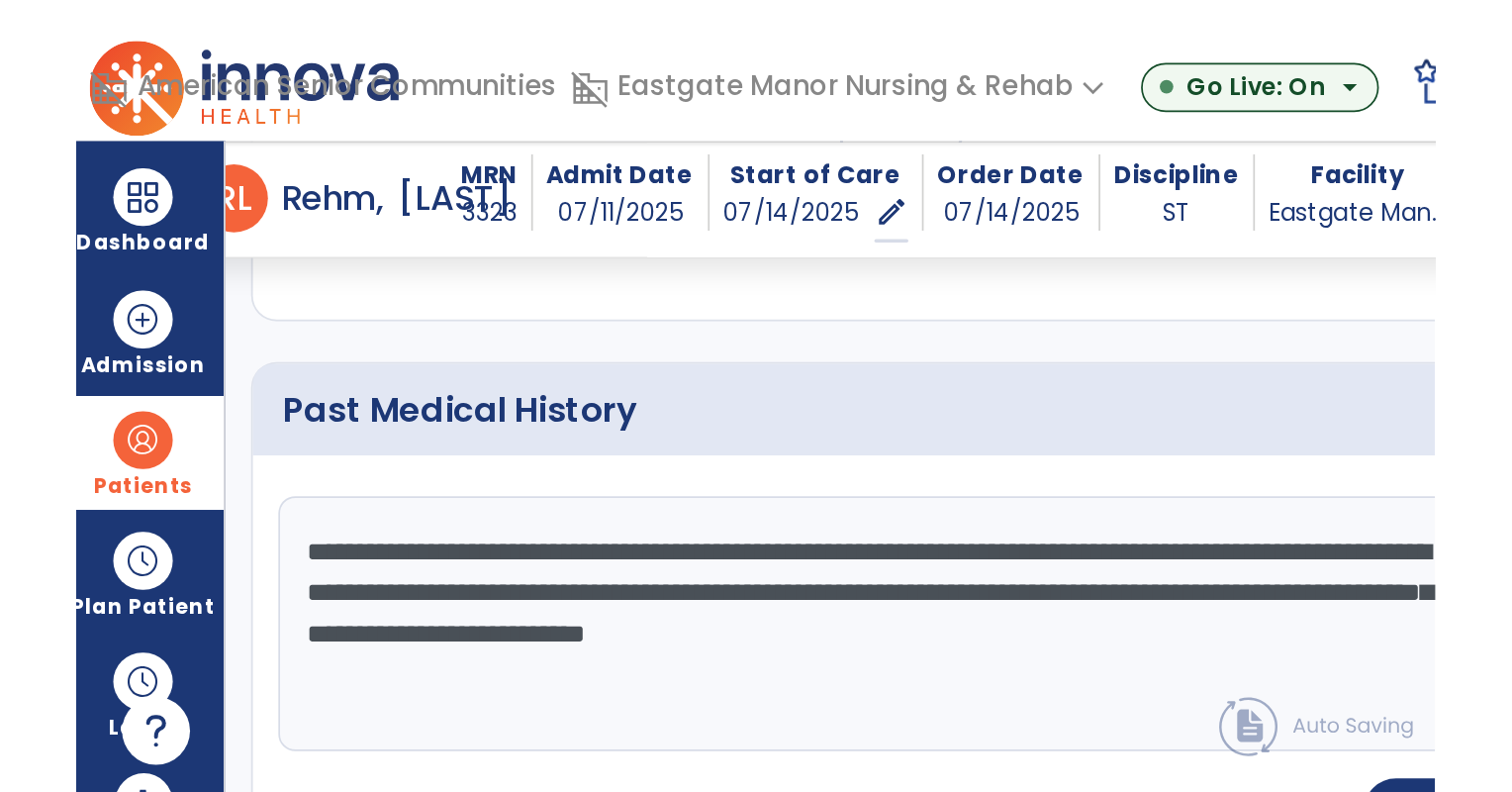 scroll, scrollTop: 0, scrollLeft: 12, axis: horizontal 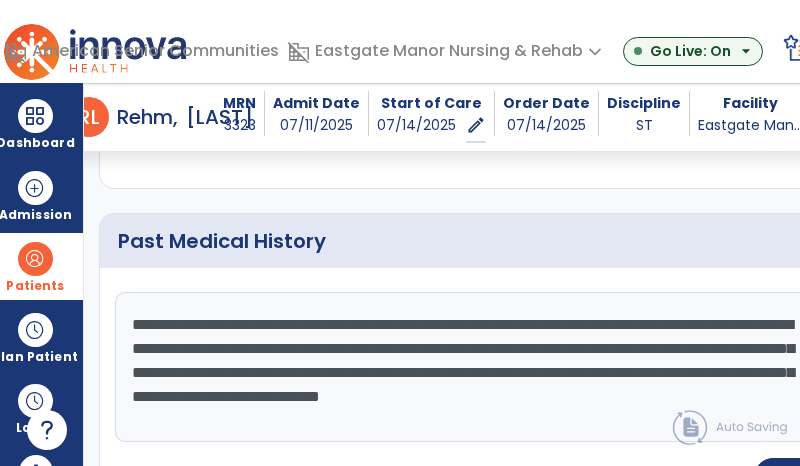 type on "**********" 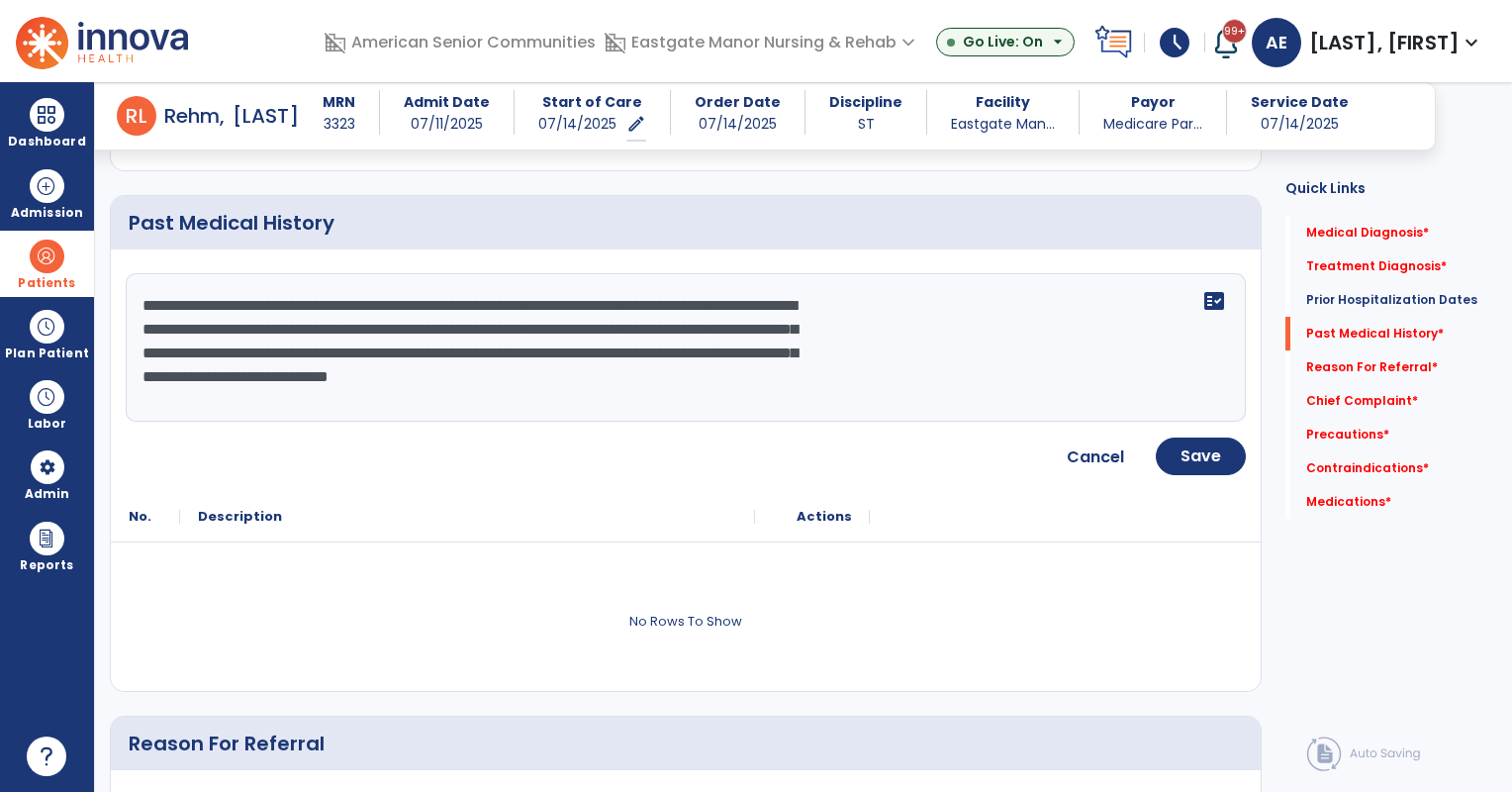 scroll, scrollTop: 0, scrollLeft: 0, axis: both 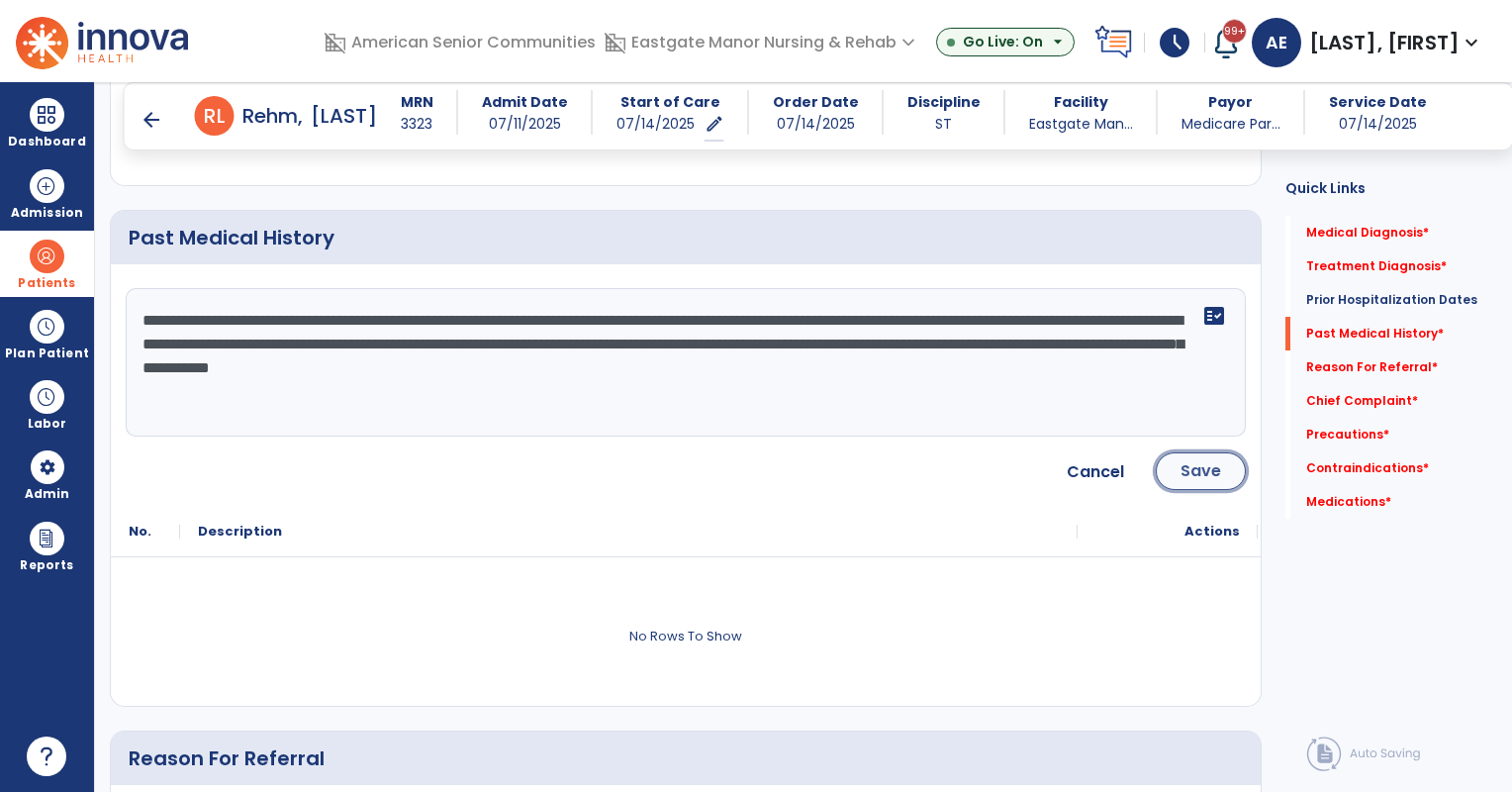 click on "Save" 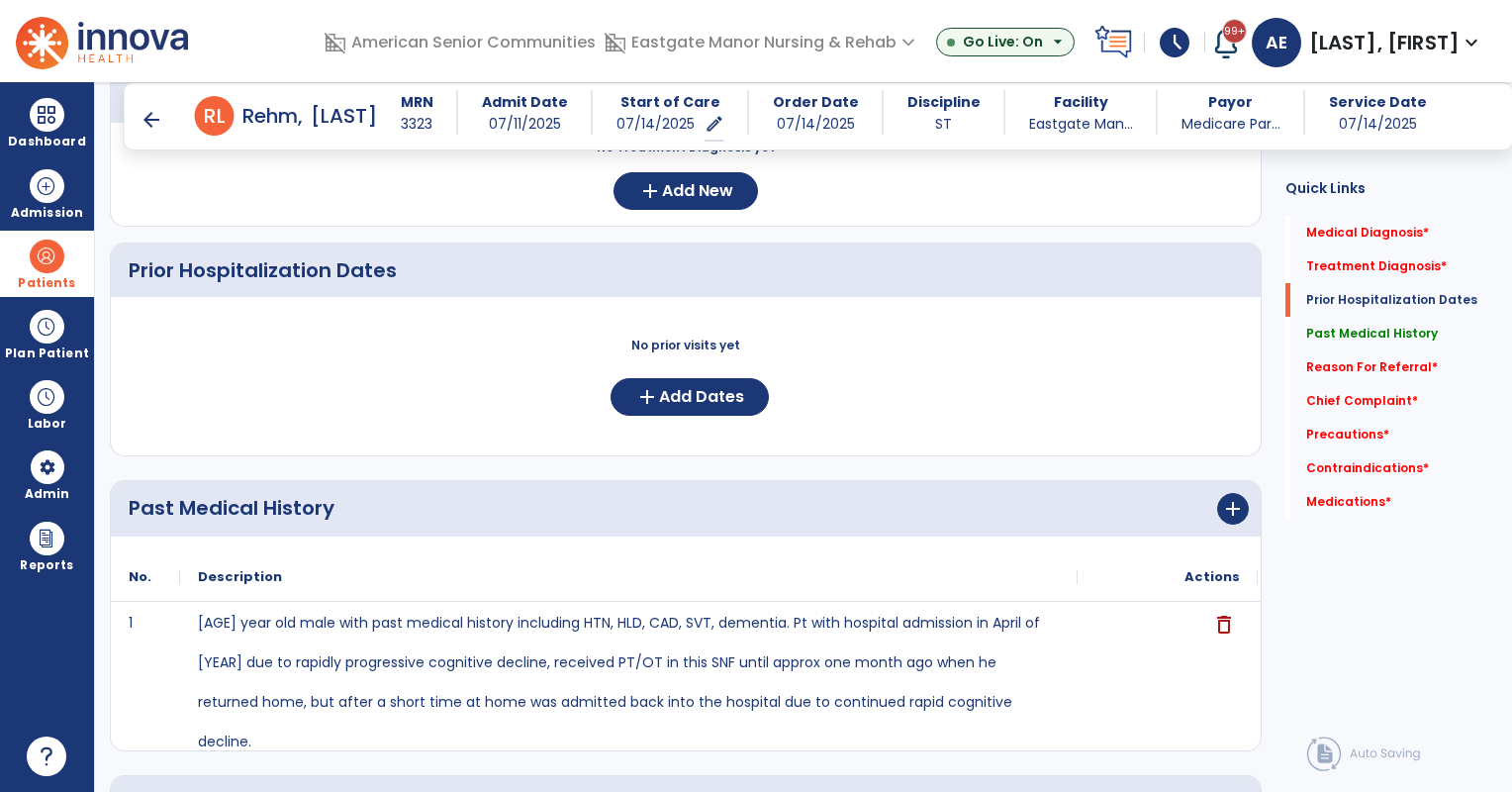 scroll, scrollTop: 438, scrollLeft: 0, axis: vertical 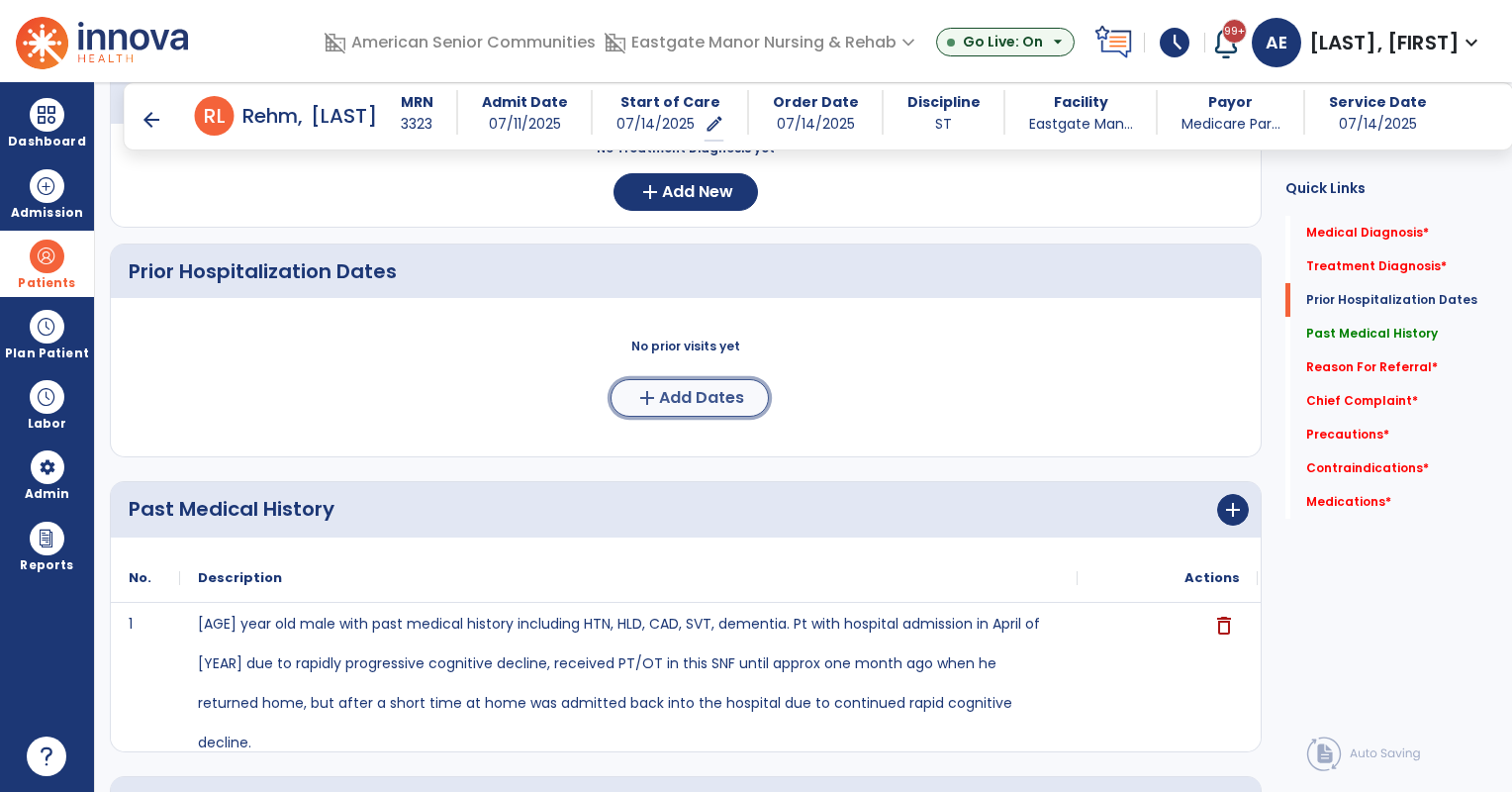 click on "Add Dates" 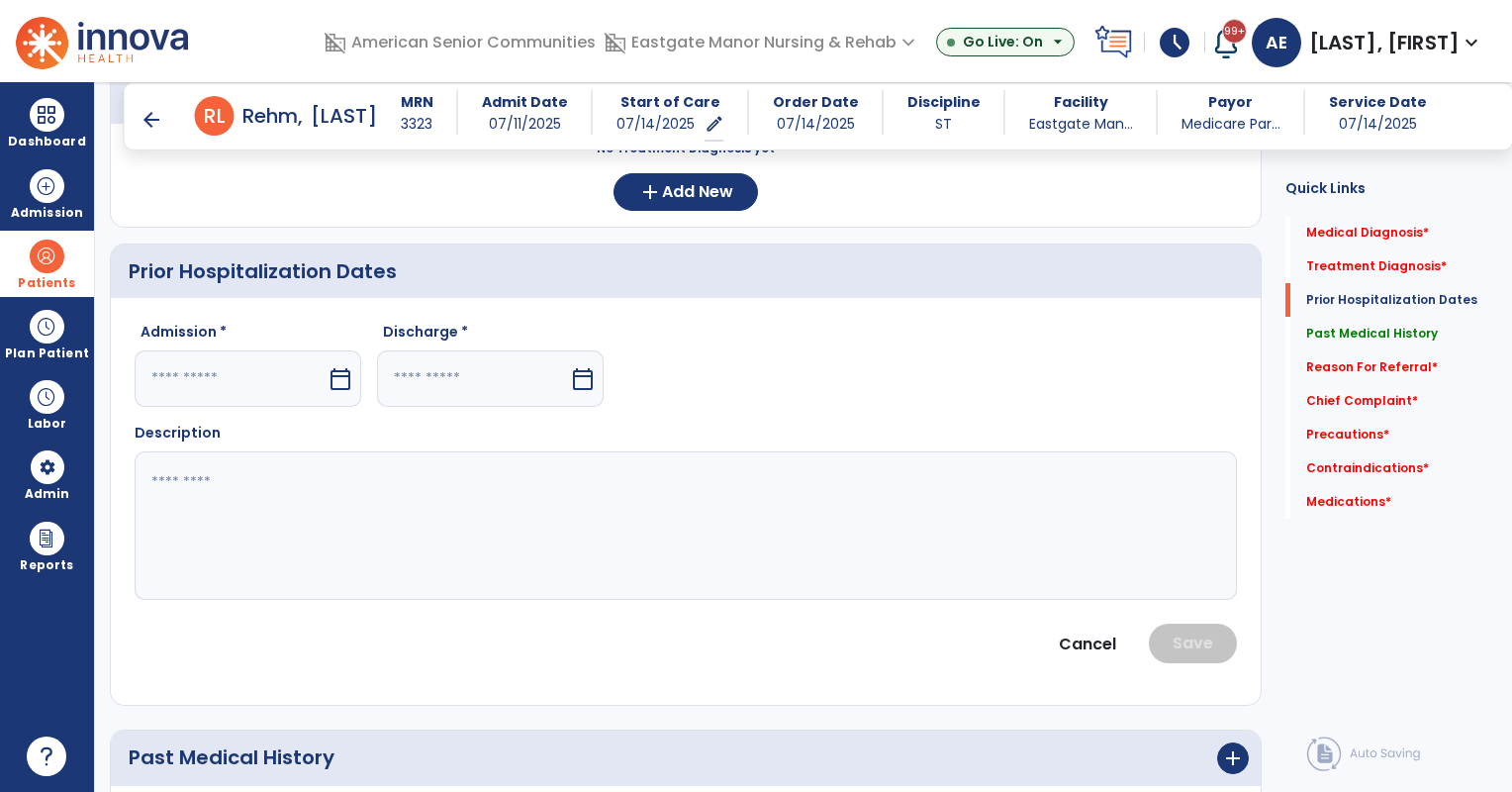 click on "calendar_today" at bounding box center (340, 379) 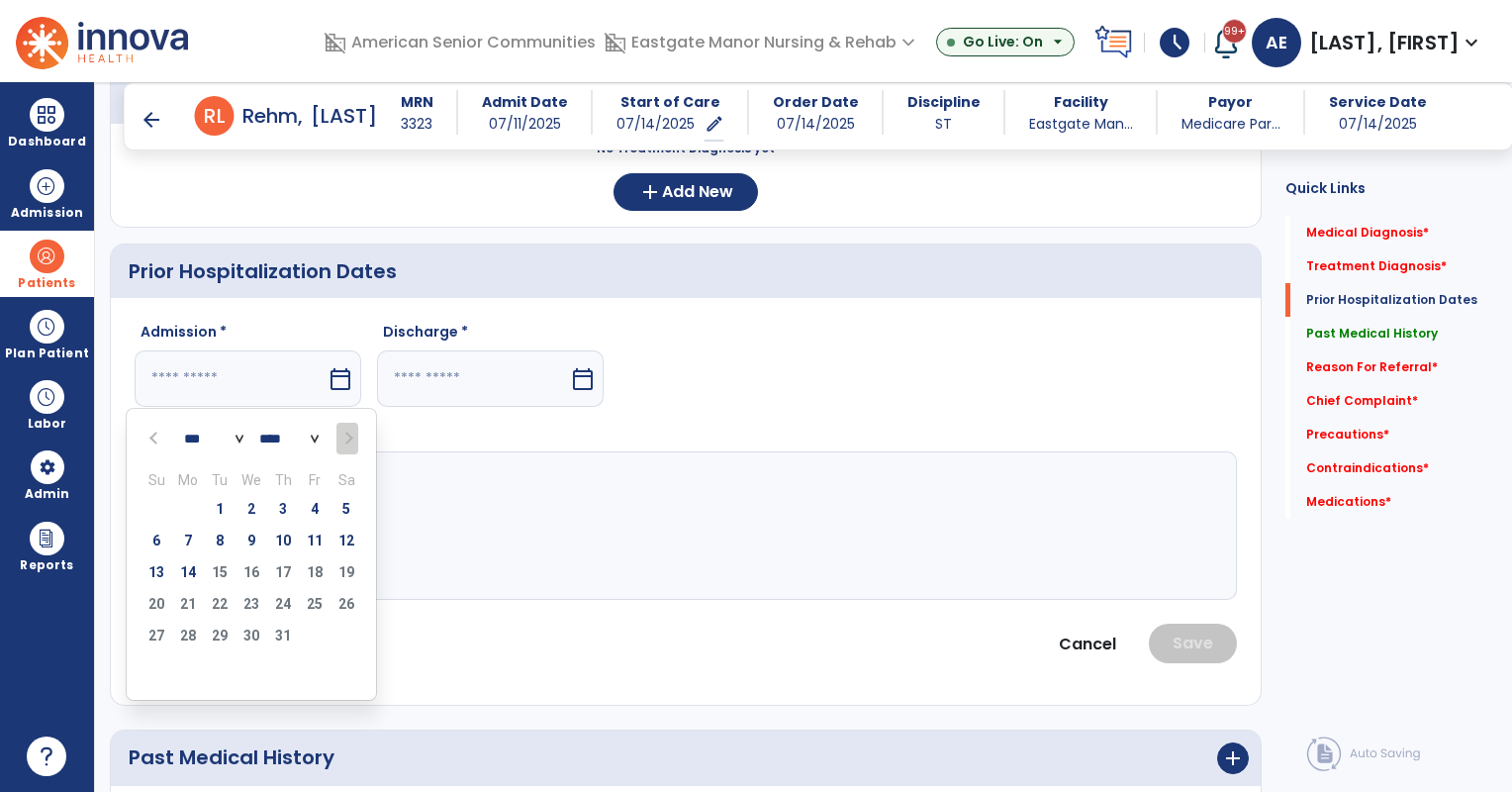 click at bounding box center [155, 439] 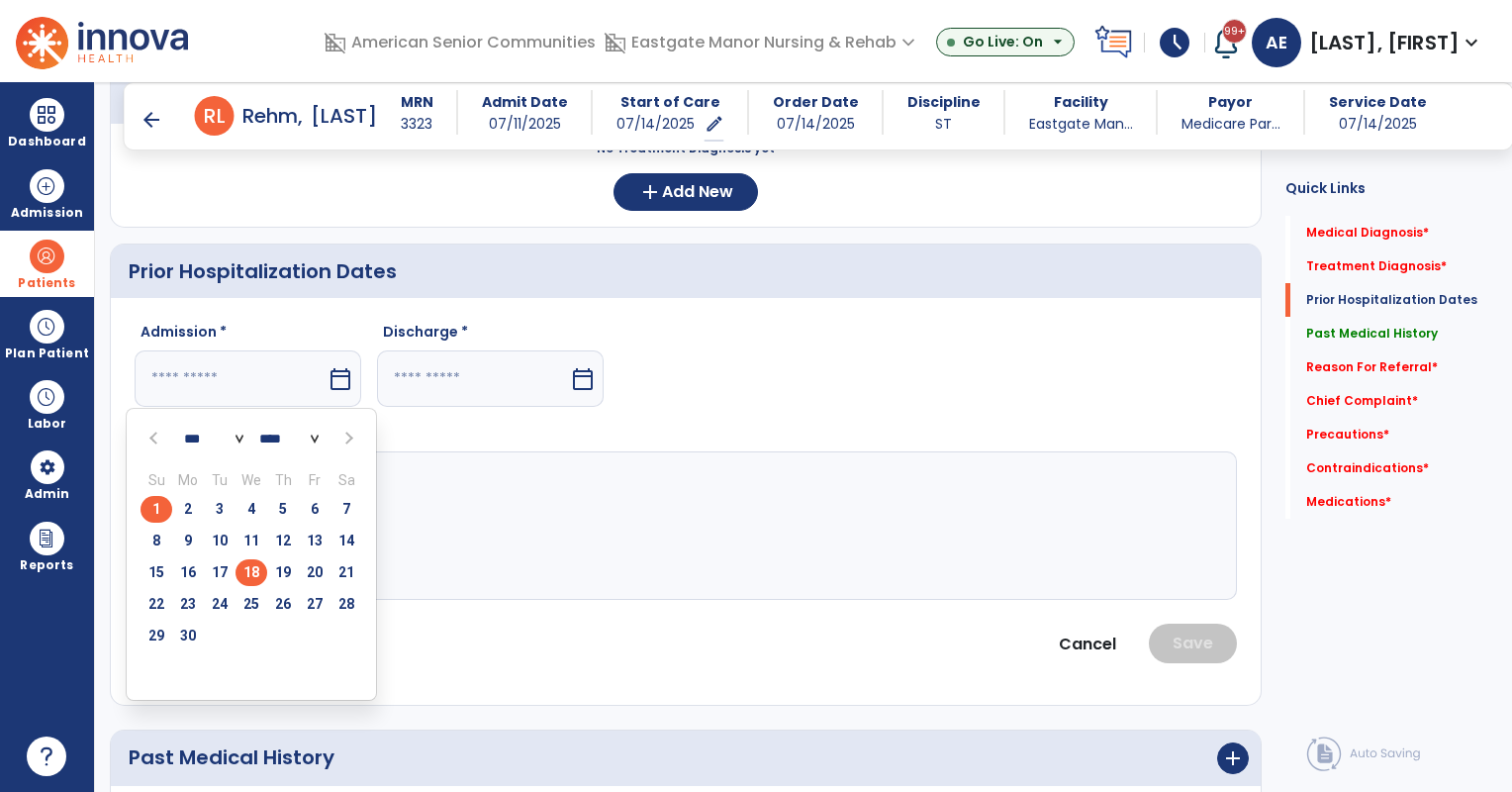 click on "18" at bounding box center (251, 572) 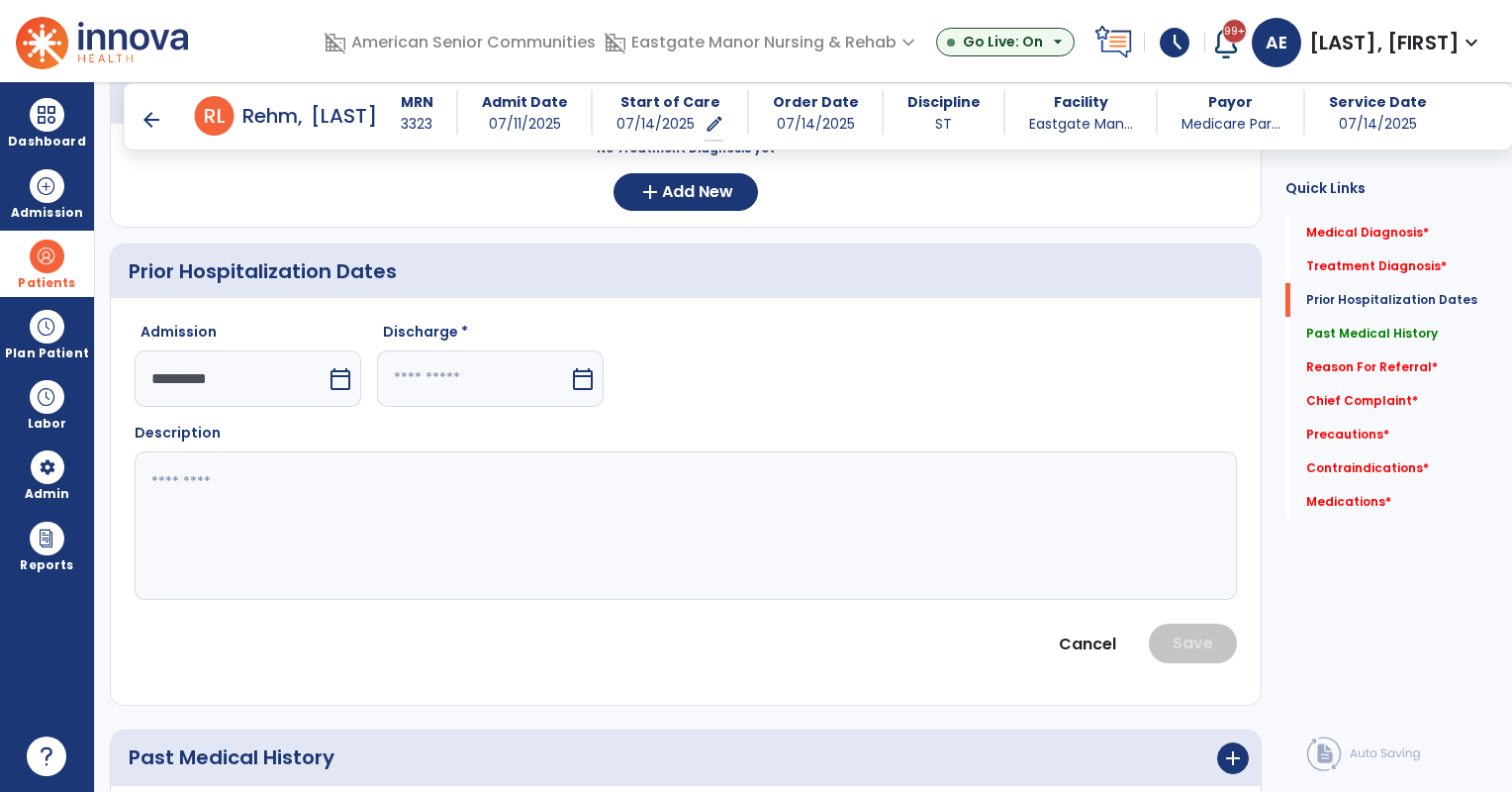 click on "calendar_today" at bounding box center [583, 379] 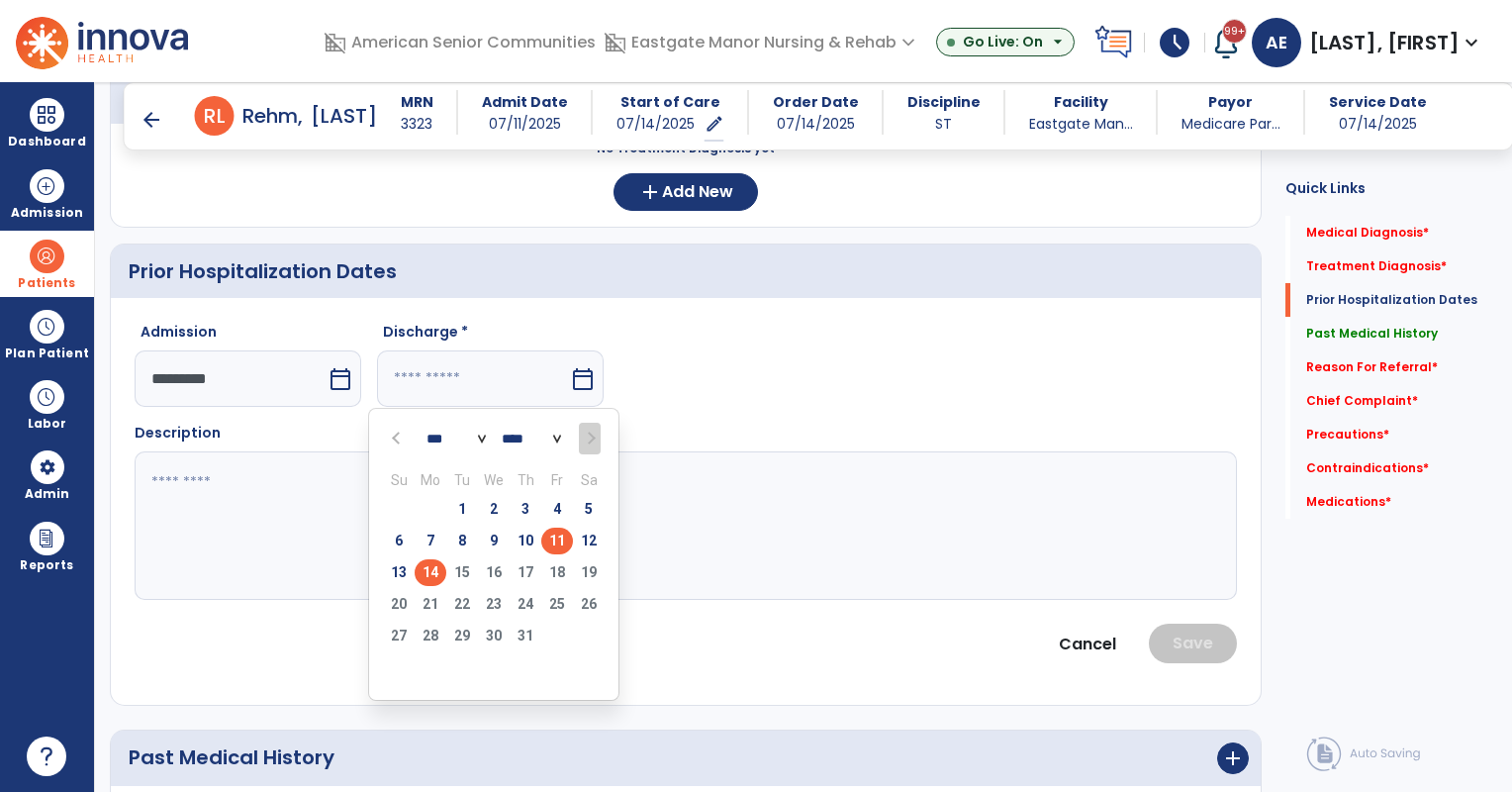 click on "11" at bounding box center (557, 541) 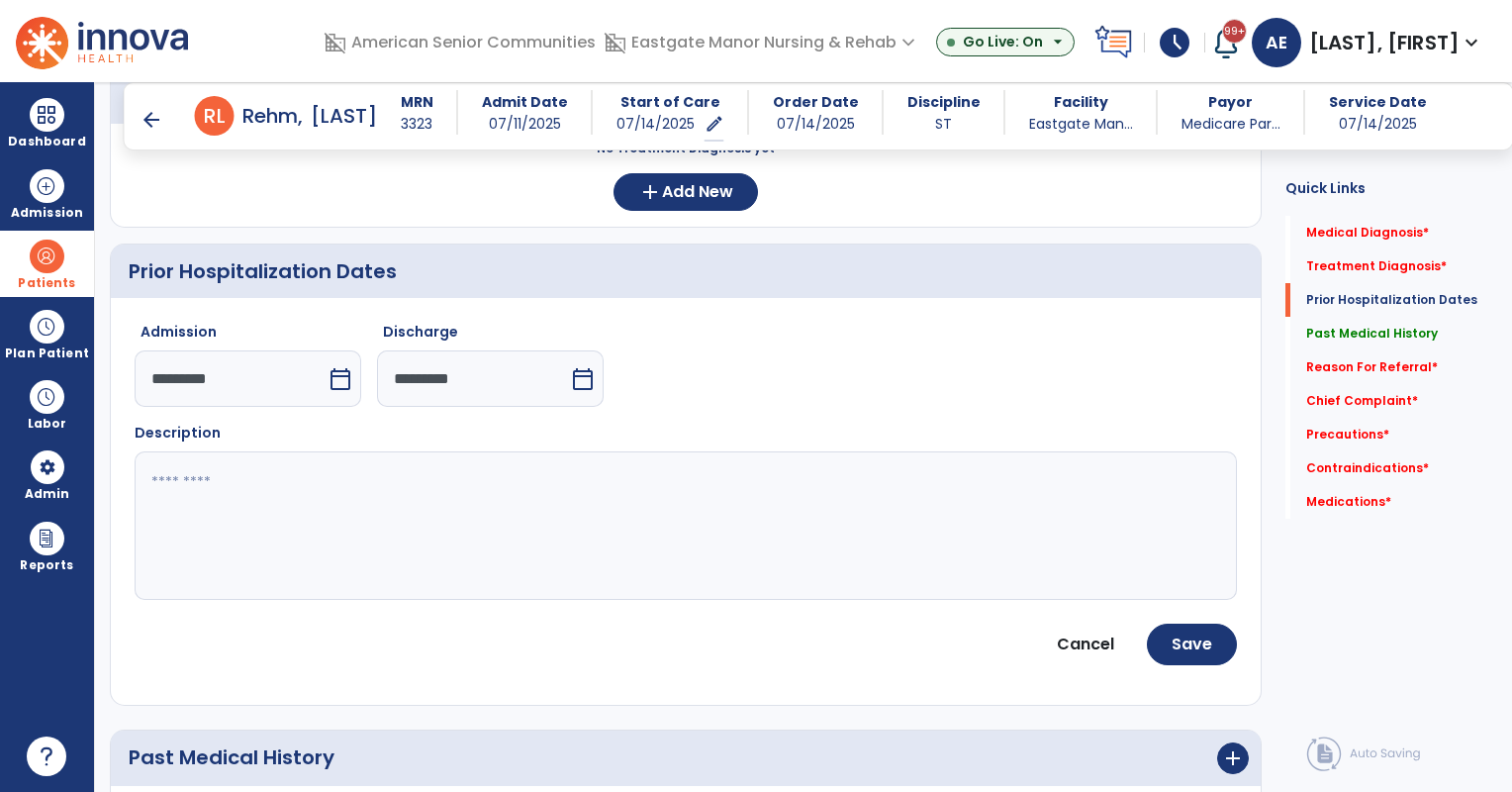 click 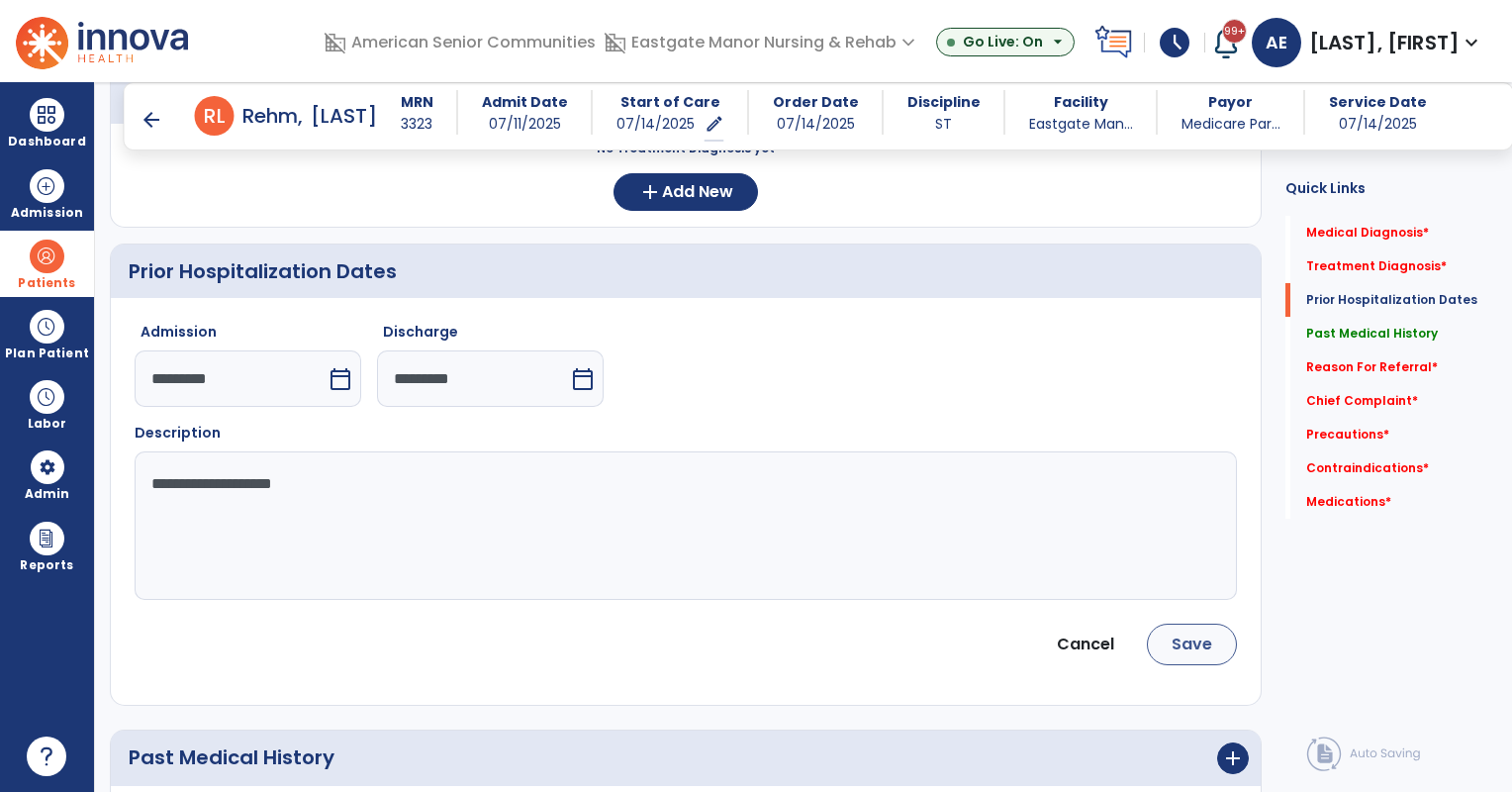 type on "**********" 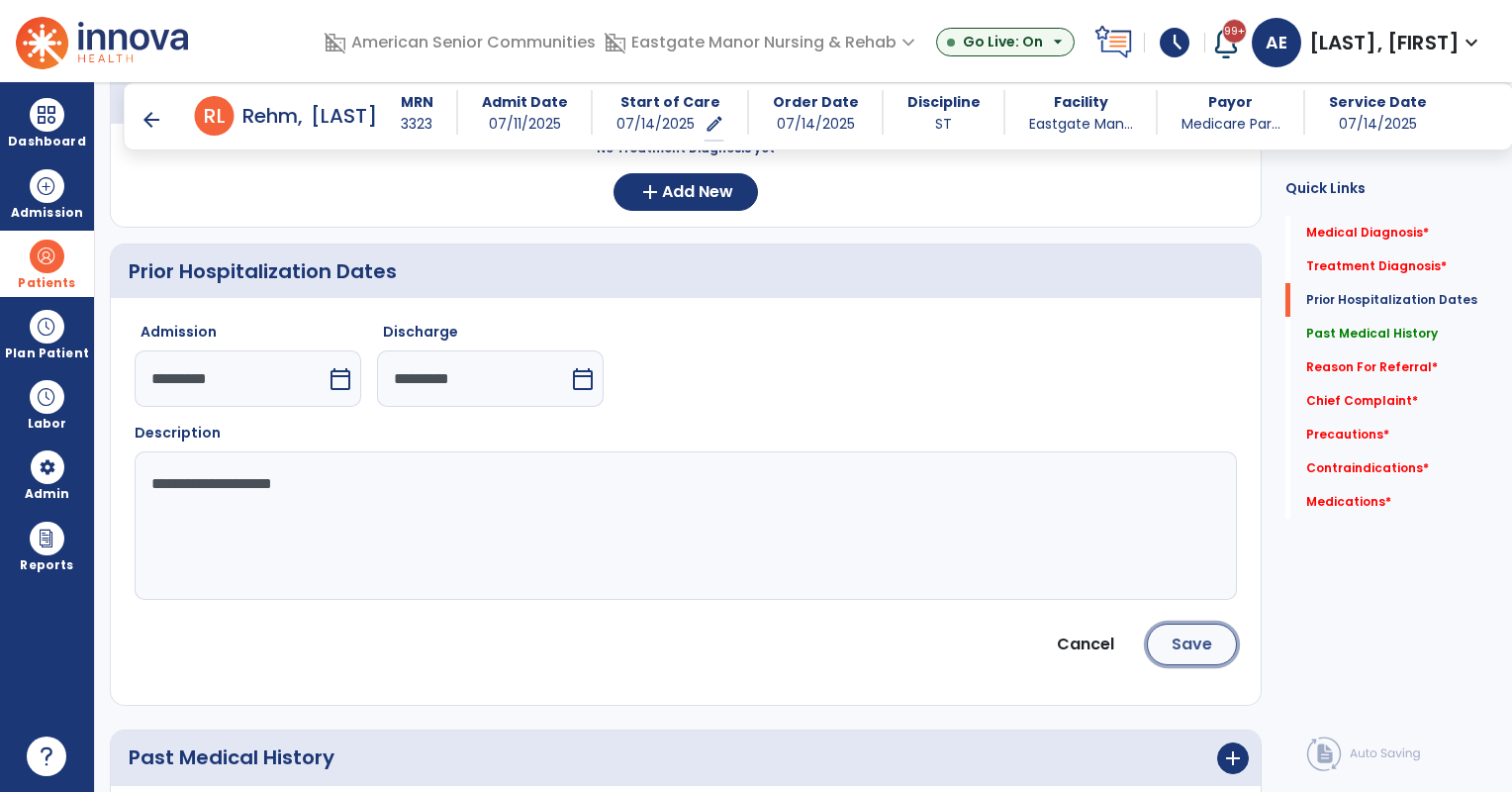 click on "Save" 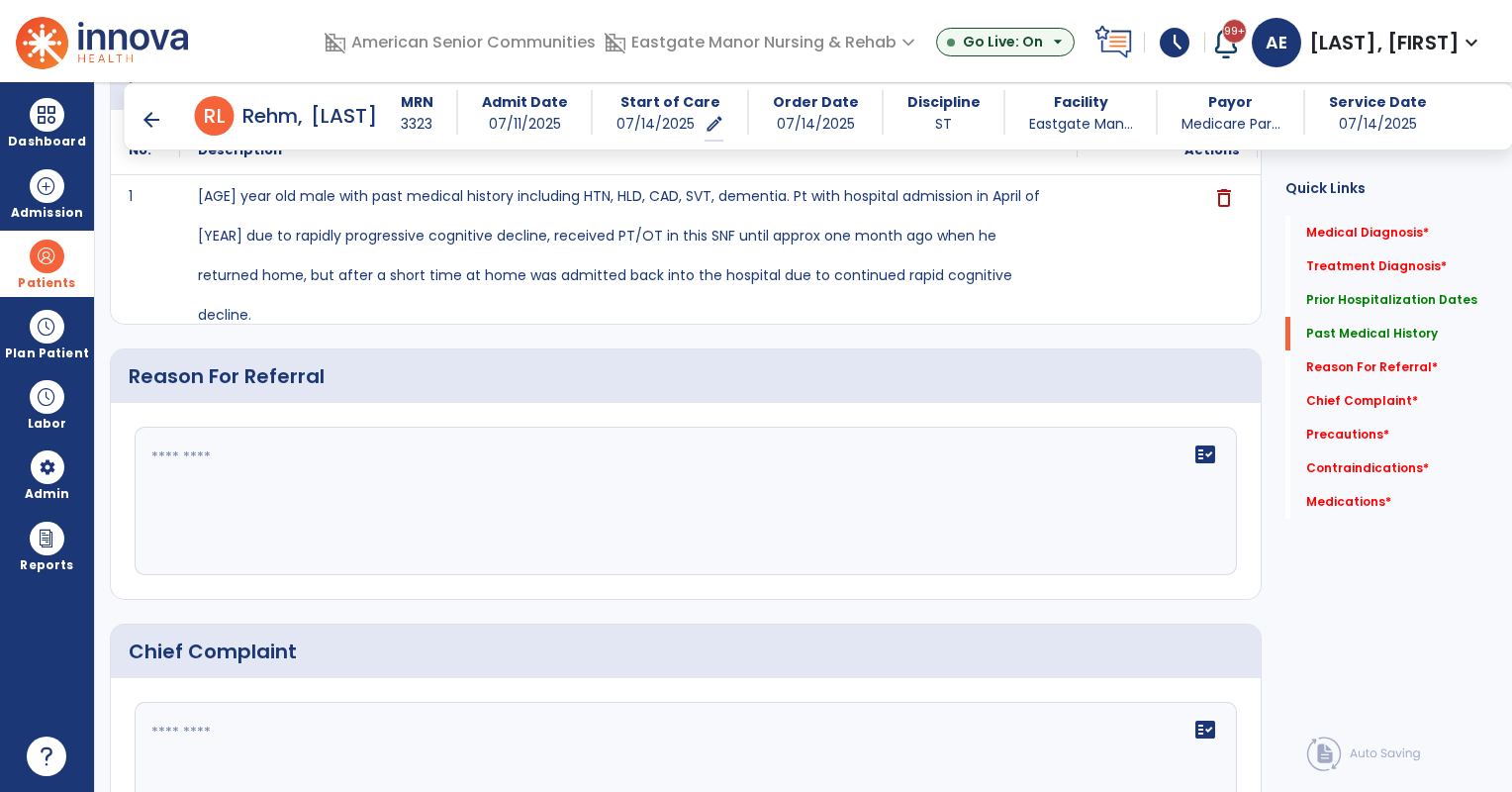 scroll, scrollTop: 1067, scrollLeft: 0, axis: vertical 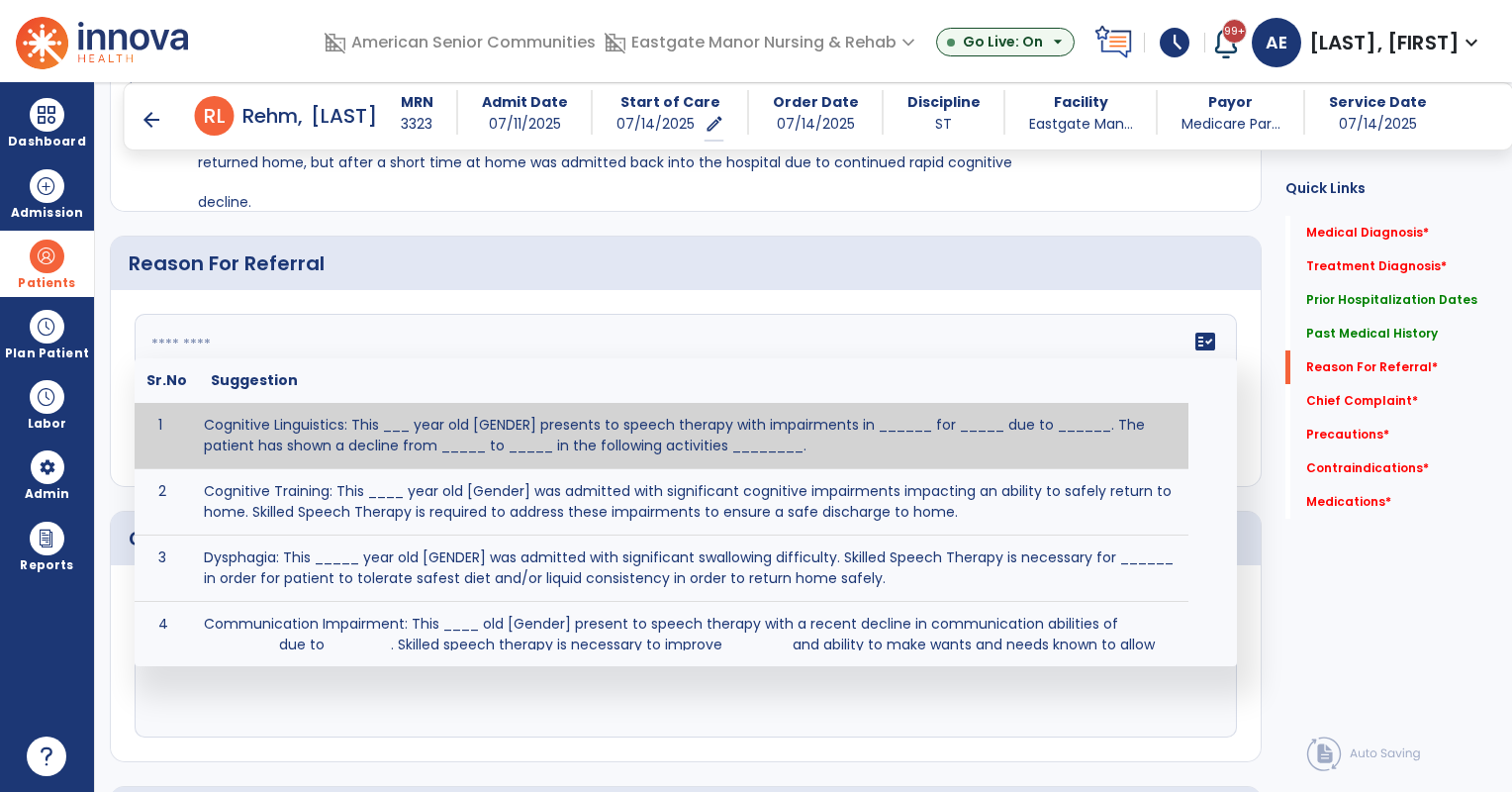 click on "fact_check Sr.No Suggestion 1 Cognitive Linguistics: This ___ year old [GENDER] presents to speech therapy with impairments in ______ for _____ due to ______. The patient has shown a decline from _____ to _____ in the following activities ________. 2 Cognitive Training: This ____ year old [Gender] was admitted with significant cognitive impairments impacting an ability to safely return to home. Skilled Speech Therapy is required to address these impairments to ensure a safe discharge to home. 3 Dysphagia: This _____ year old [GENDER] was admitted with significant swallowing difficulty. Skilled Speech Therapy is necessary for ______ in order for patient to tolerate safest diet and/or liquid consistency in order to return home safely. 4 5 6 Post Surgical: This ____ year old ____ [GENDER] underwent [SURGERY] on [DATE].The patient reports complaints of ________ and impaired ability to perform ___________. 7 8" 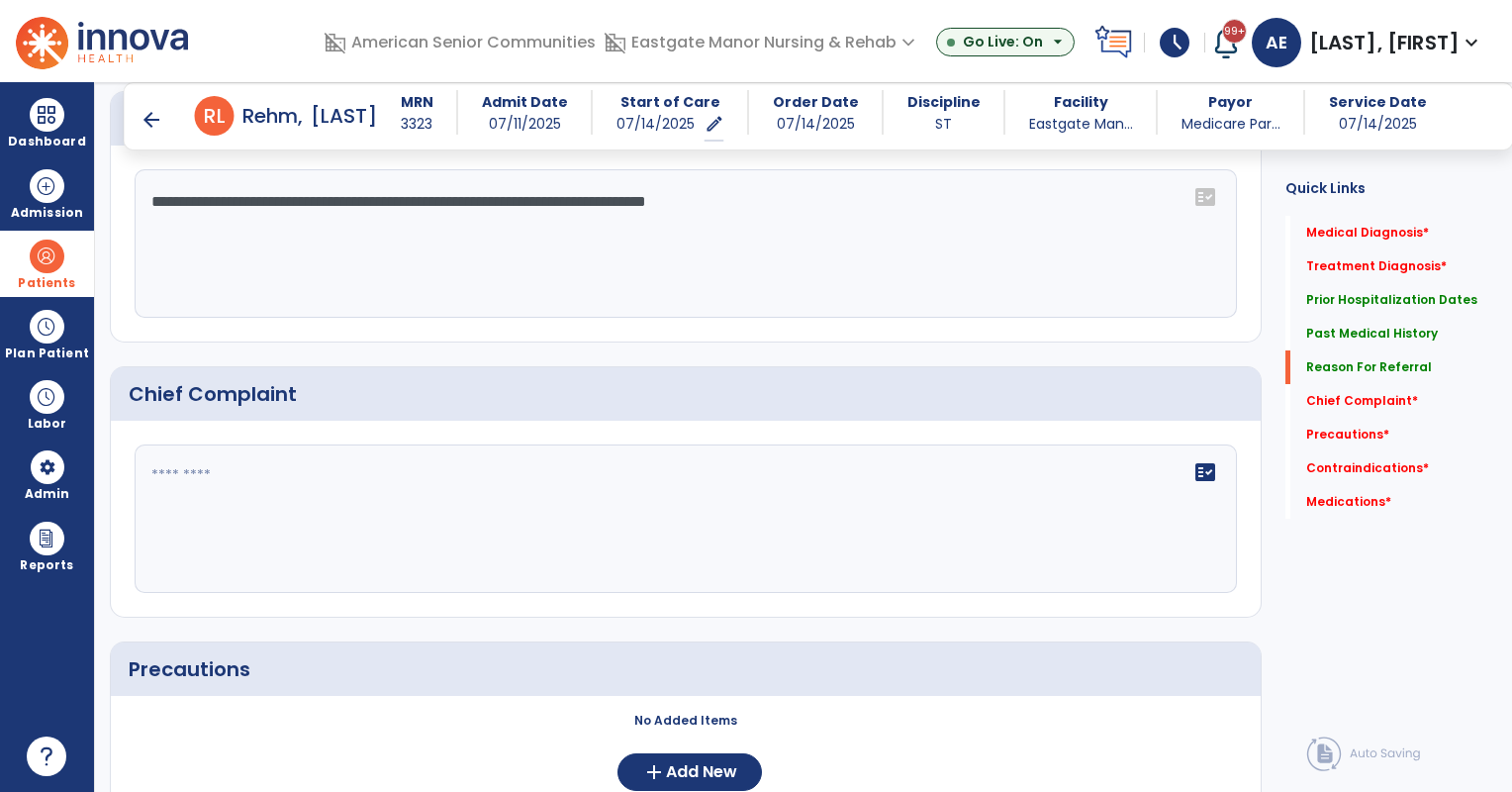 scroll, scrollTop: 1214, scrollLeft: 0, axis: vertical 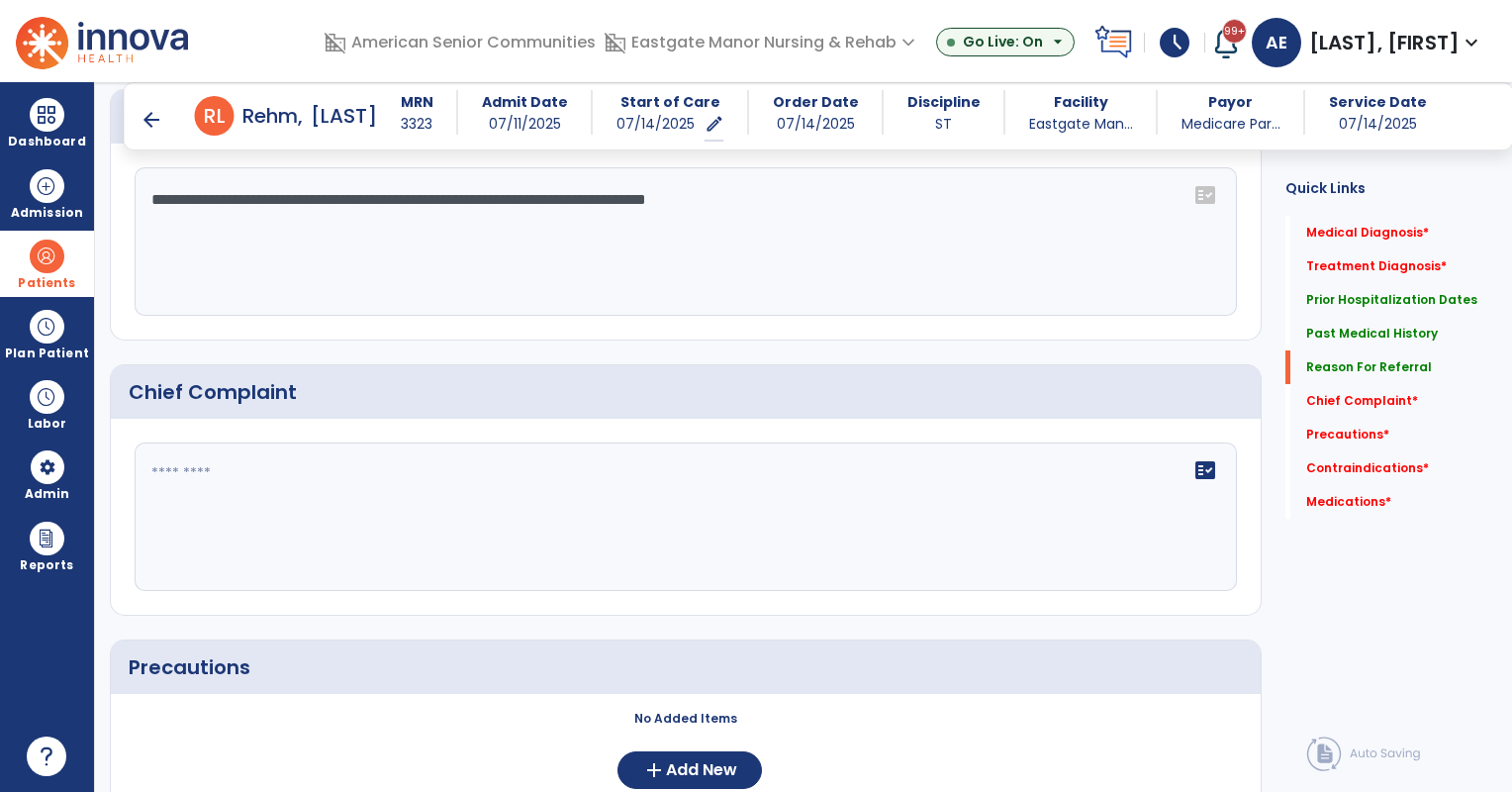 type on "**********" 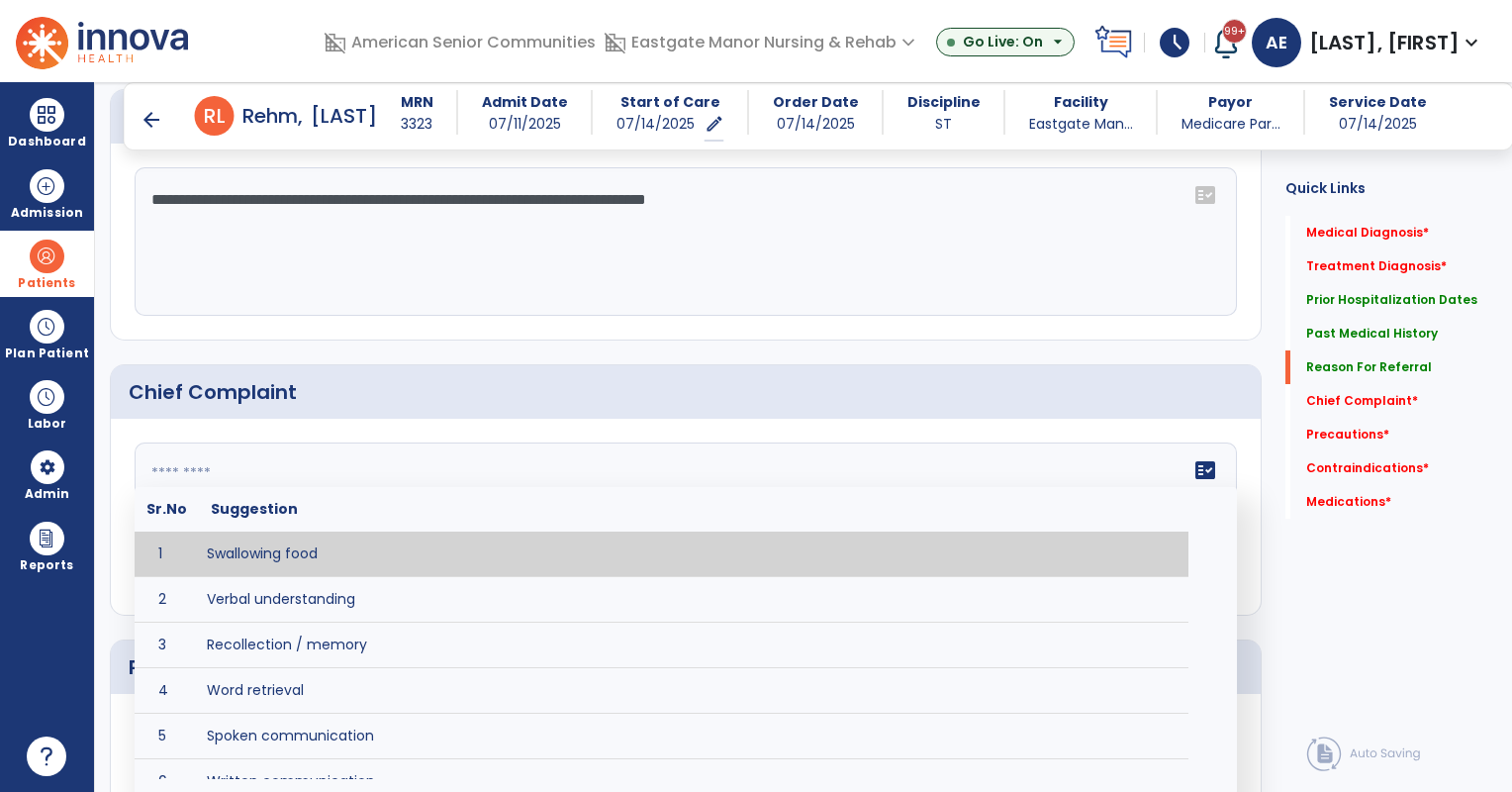 click on "fact_check  Sr.No Suggestion 1 Swallowing food 2 Verbal understanding 3 Recollection / memory 4 Word retrieval 5 Spoken communication 6 Written communication 7 Understanding 8 Pocketing food 9 Holding food in mouth 10 Coughing at meals 11 Expectorating food or medications 12 Weight loss related to dysphagia 13 Recurrent aspiration PNA" 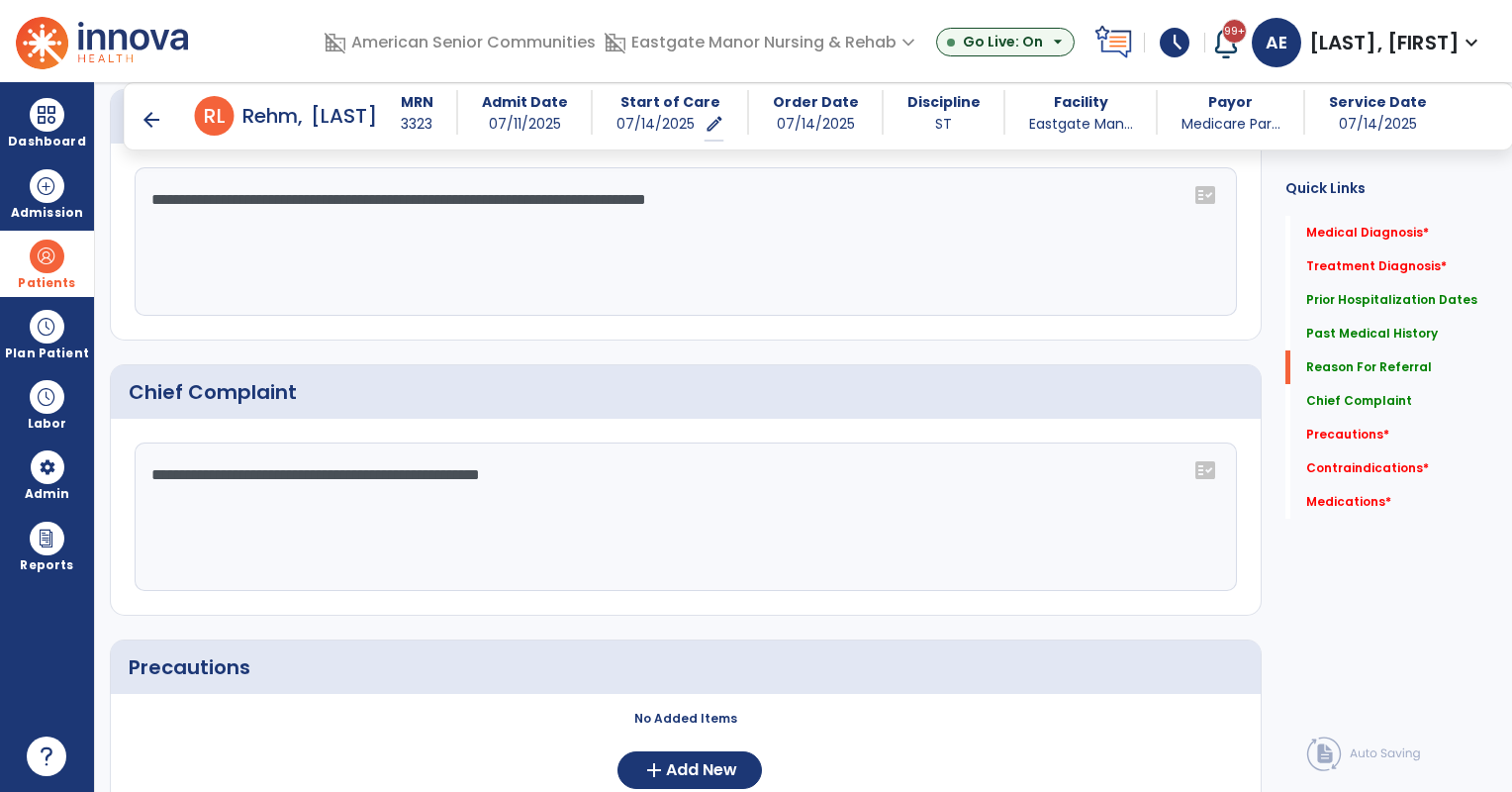type on "**********" 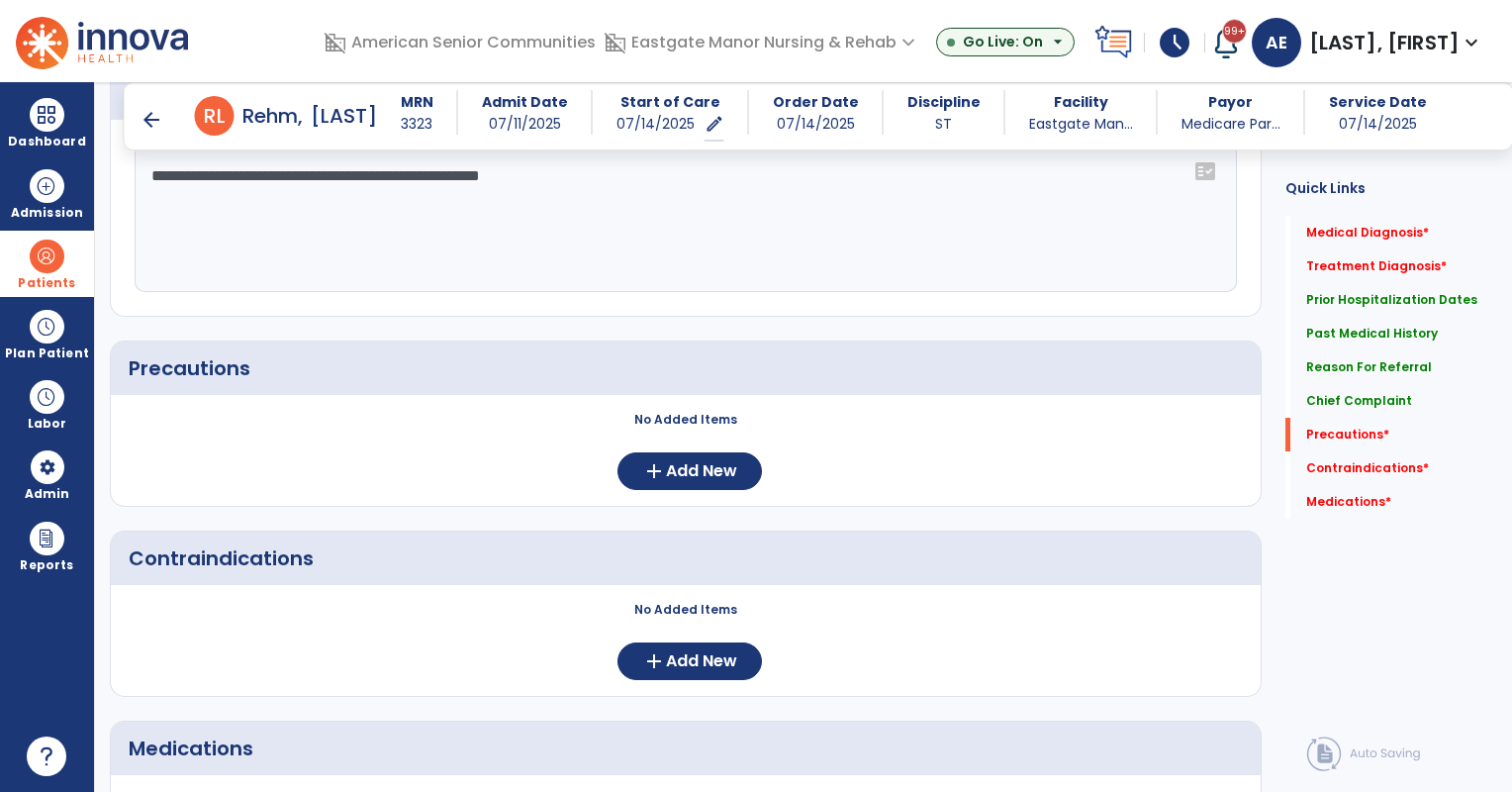scroll, scrollTop: 1670, scrollLeft: 0, axis: vertical 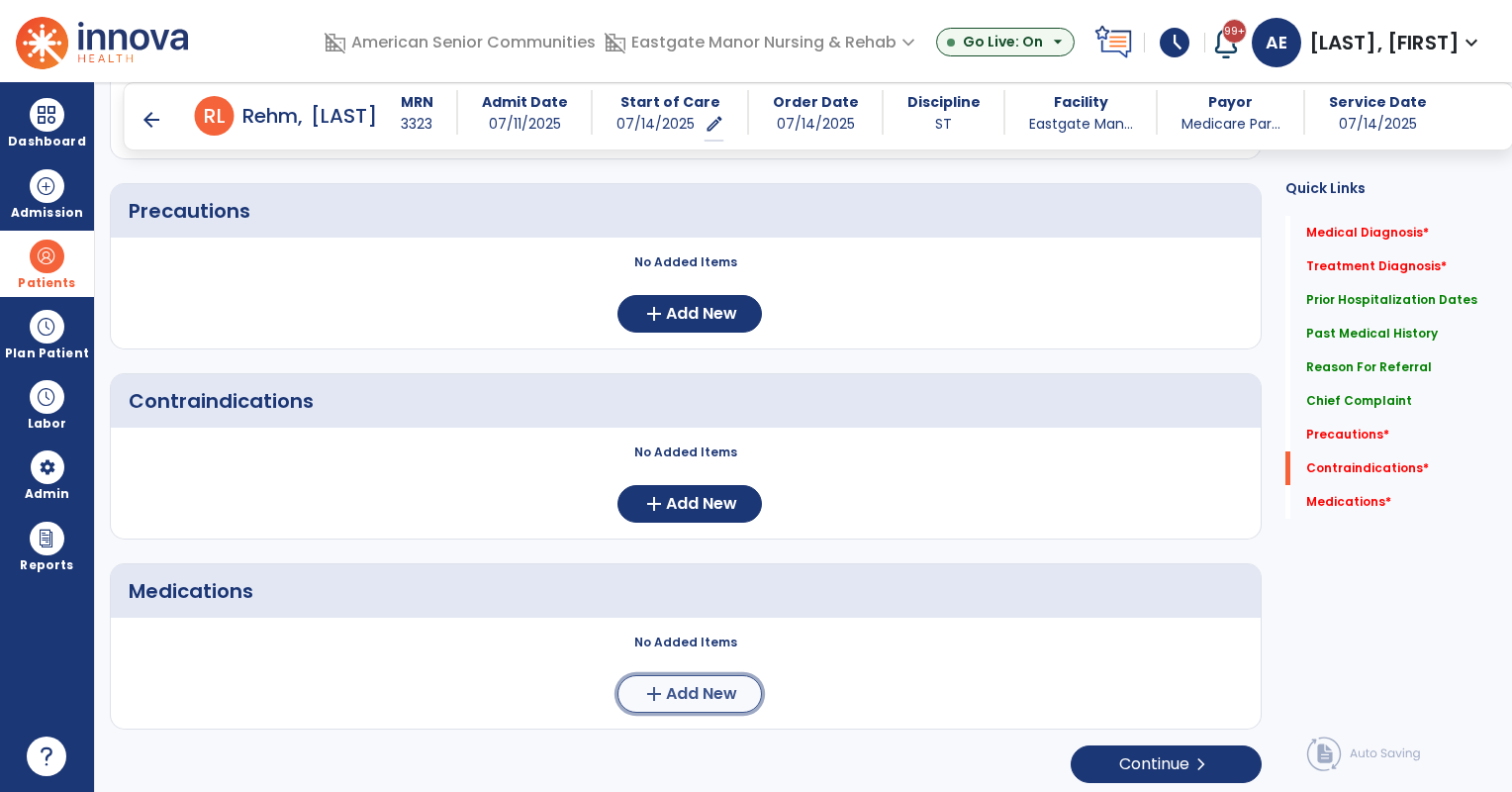 click on "Add New" 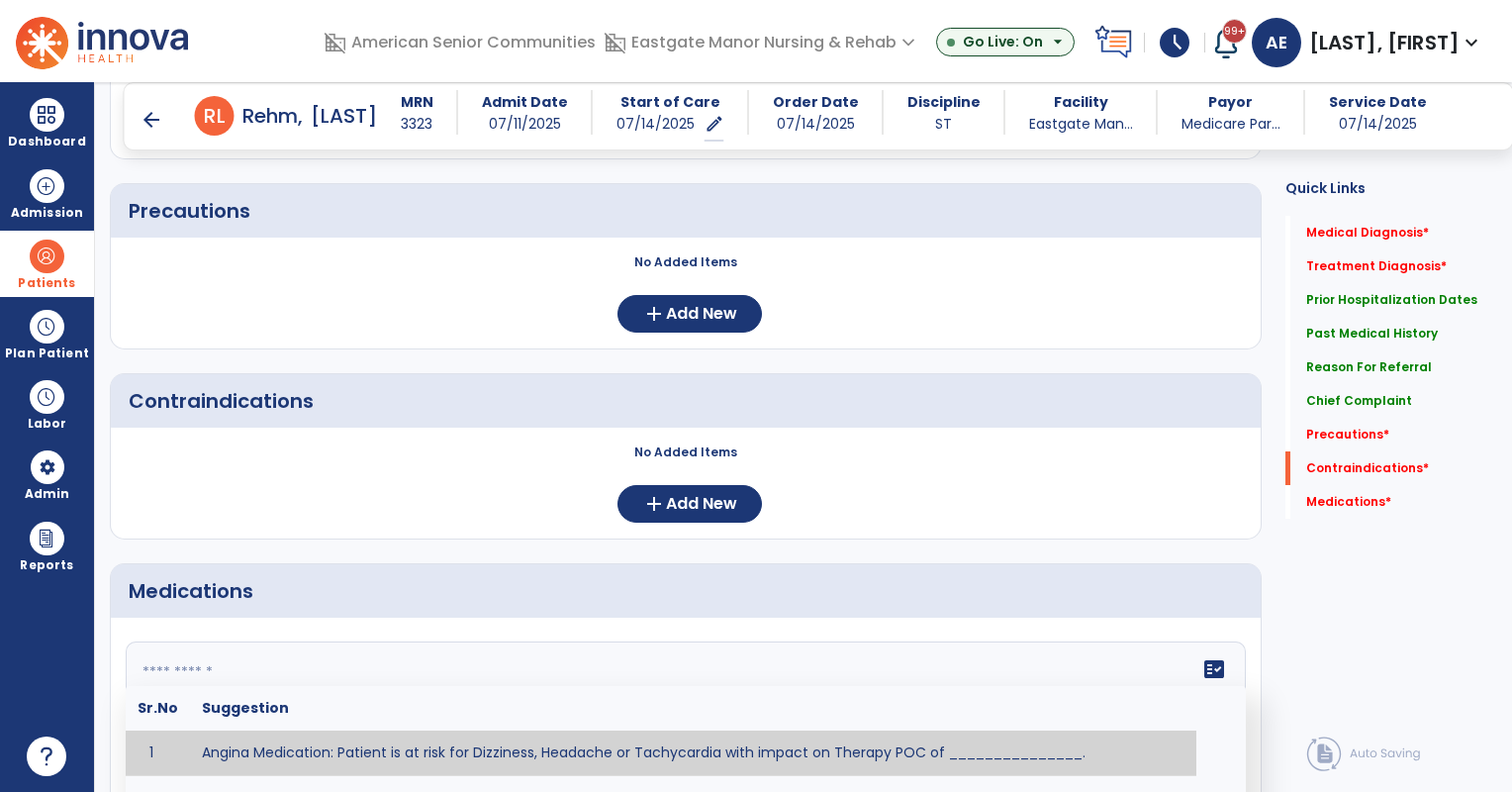 click on "fact_check Sr.No Suggestion 1 Angina Medication: Patient is at risk for Dizziness, Headache or Tachycardia with impact on Therapy POC of _______. 2 Anti-Arrhythmic Agents: at risk for Arrhythmias, Confusion, EKG changes, Hallucinations, Hepatotoxicity, Increased blood pressure, Increased heart rate, Lethargy or Toxicity with impact on Therapy POC of 3 Anti-Coagulant medications: with potential risk for hemorrhage (including rectal bleeding and coughing up blood), and heparin-induced thrombocytopenia (HIT syndrome). Potential impact on therapy progress includes _________. 4 Anti-Depressant medications: with potential risk for abnormal thinking, anxiety, dizziness, drowsiness, dry mouth, GI disturbance, increased appetite, loss of appetite, sedation, seizures, or weight gain. Possible impact on therapy progress includes ___________. 5 6 7 Aspirin for _______. 8 9 10 11 12 13 GERD Medications at risk for Headache, Nausea, Stomach pain or Vomiting with impact on Therapy POC of ______. 14" 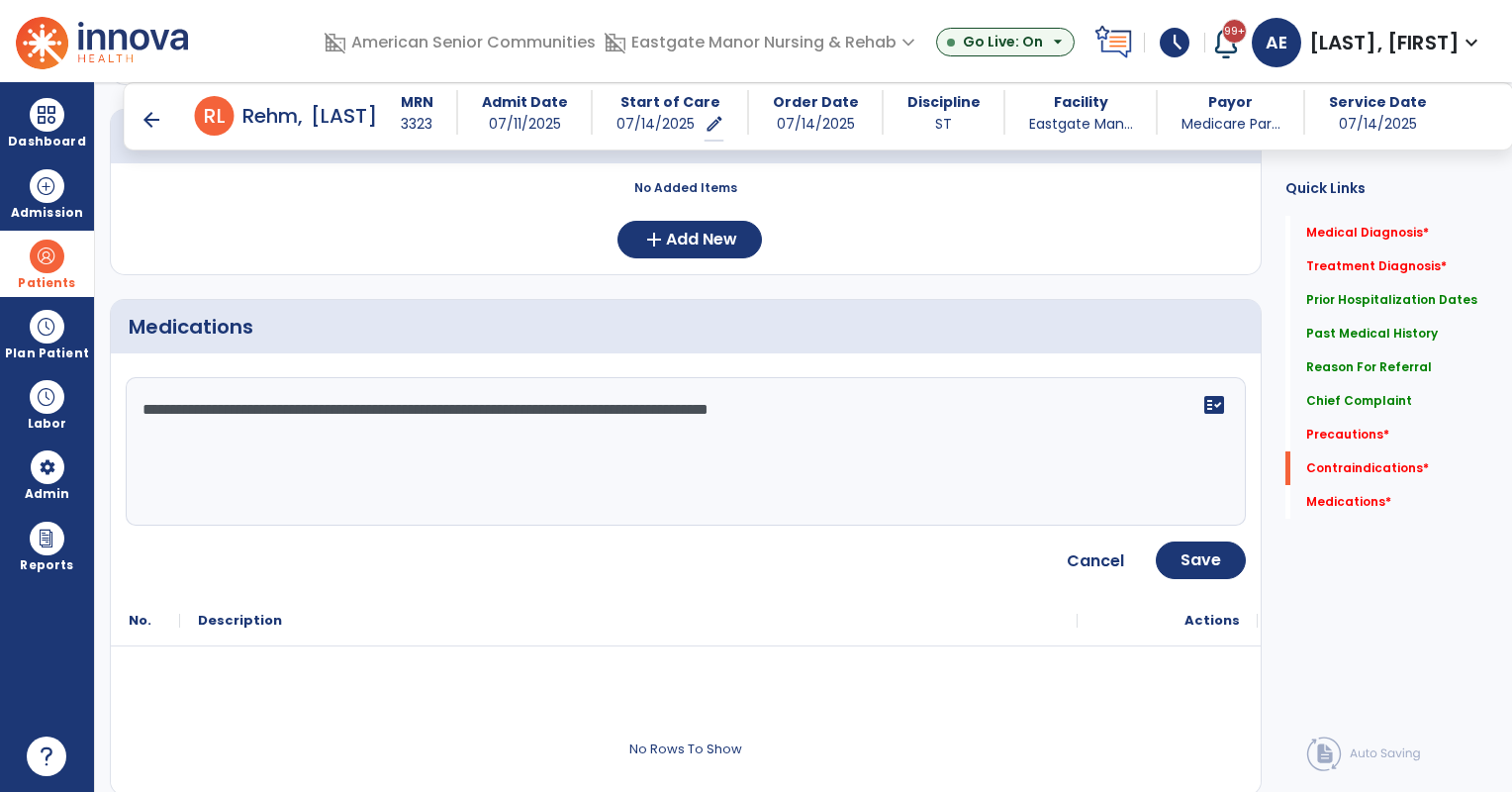 scroll, scrollTop: 1959, scrollLeft: 0, axis: vertical 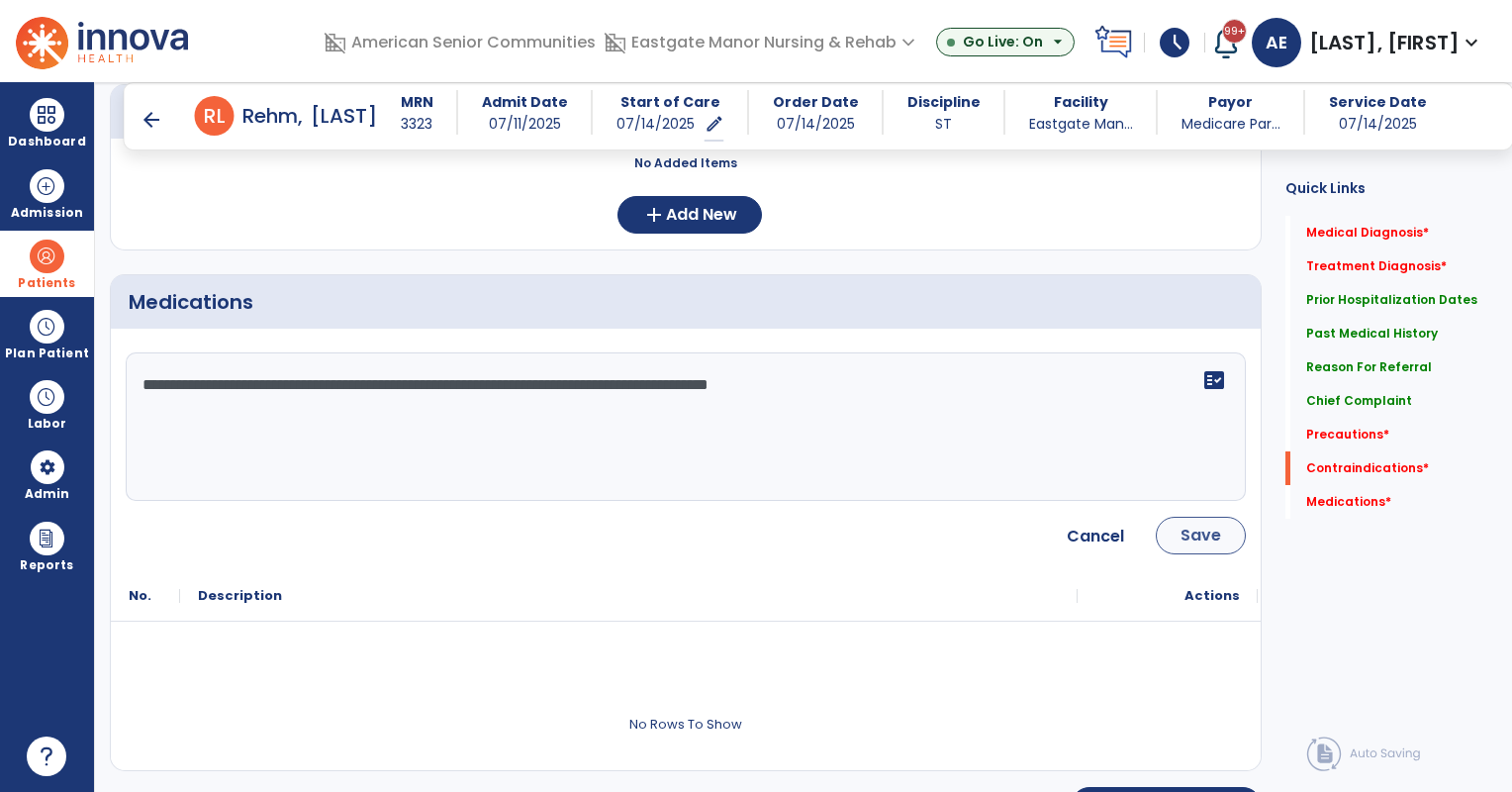 type on "**********" 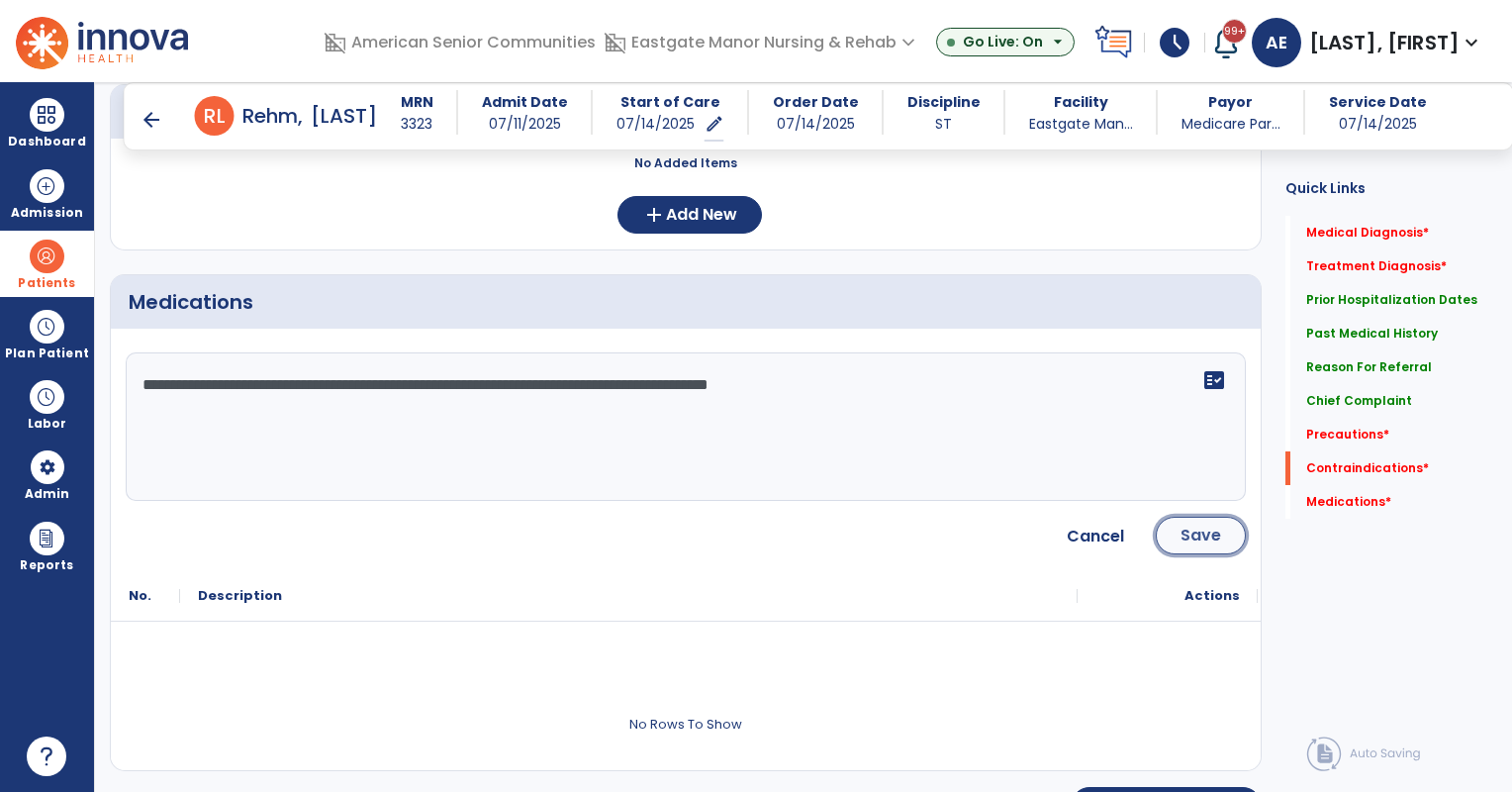 click on "Save" 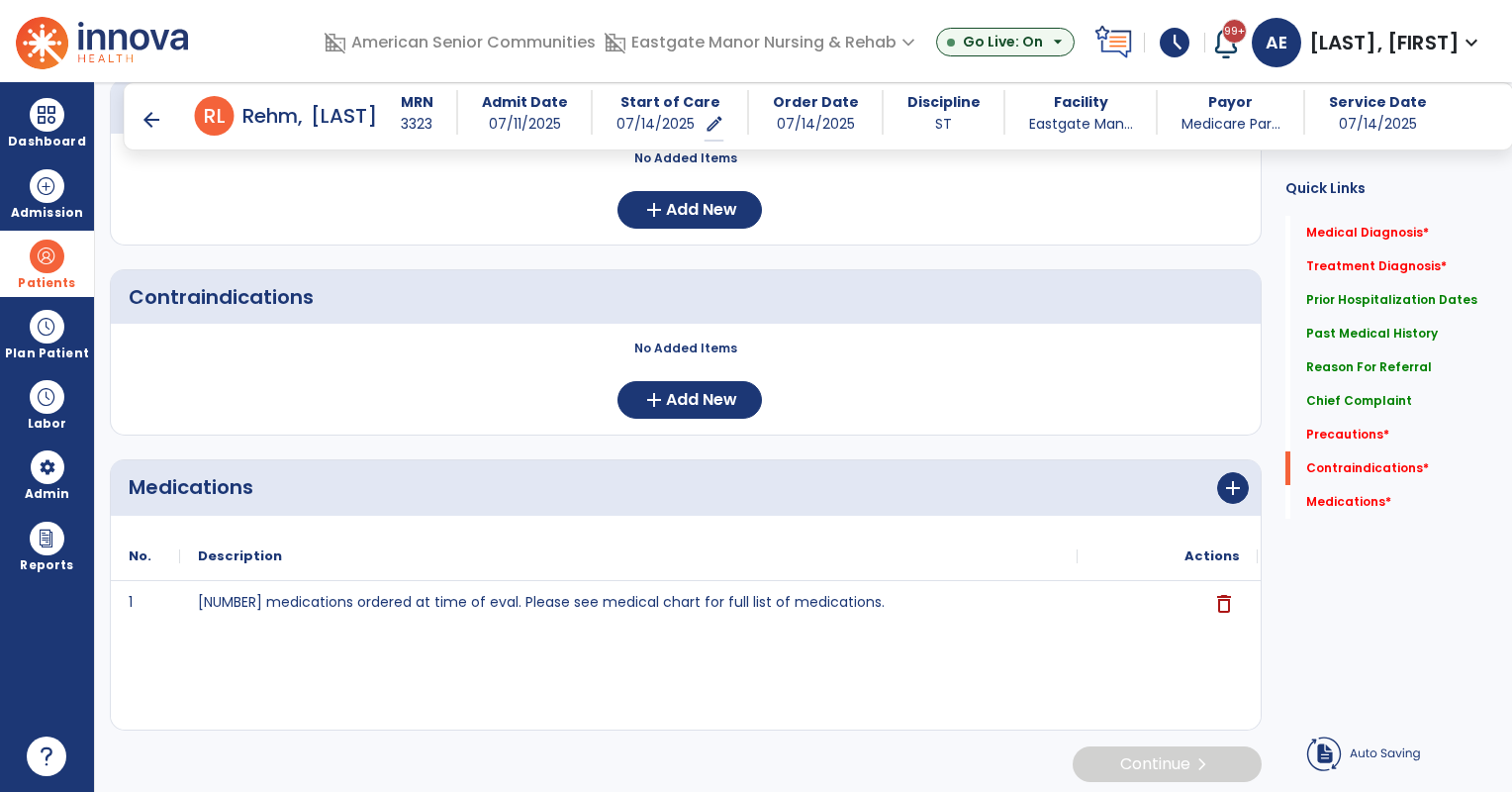 scroll, scrollTop: 1775, scrollLeft: 0, axis: vertical 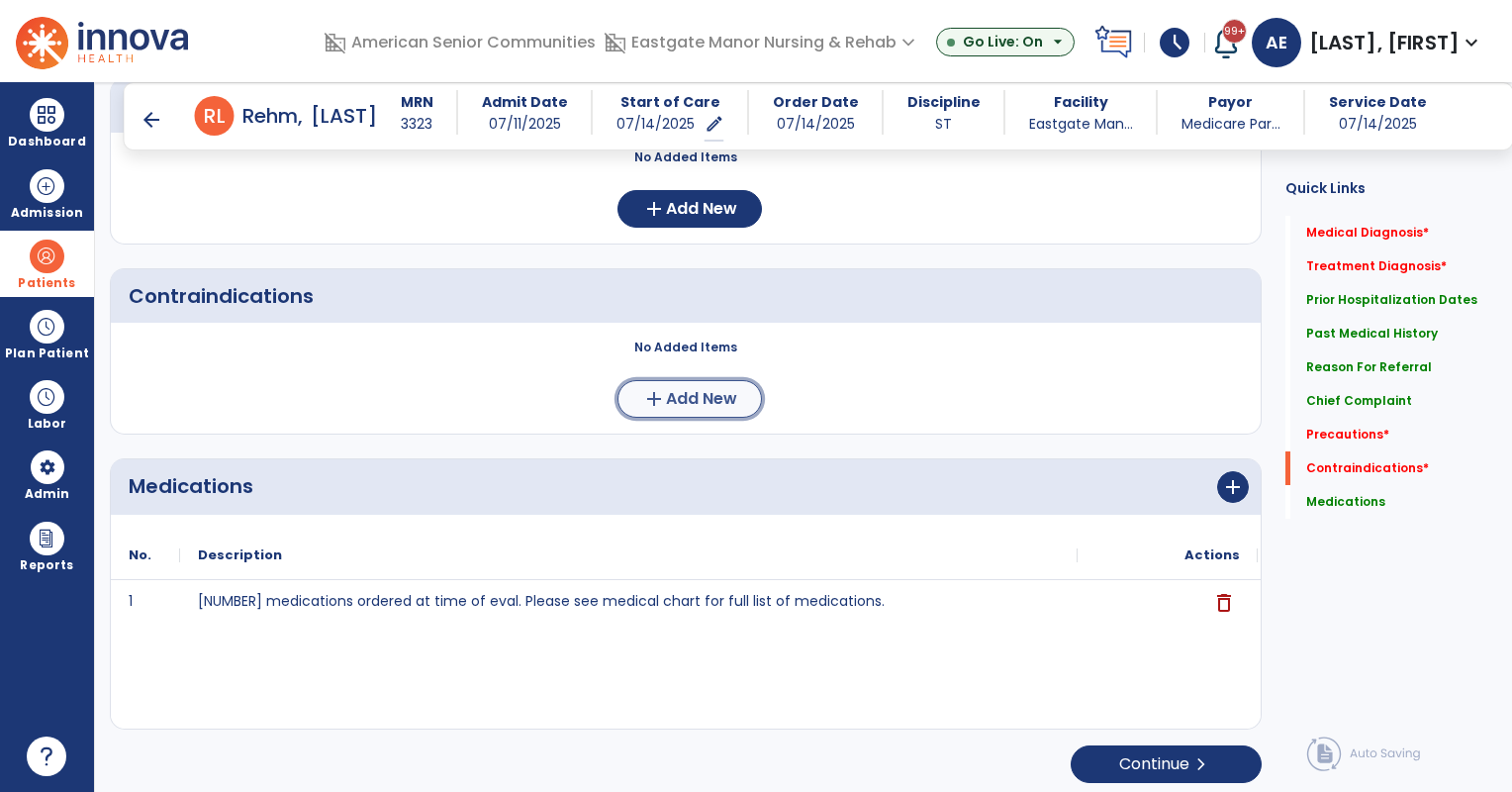 click on "Add New" 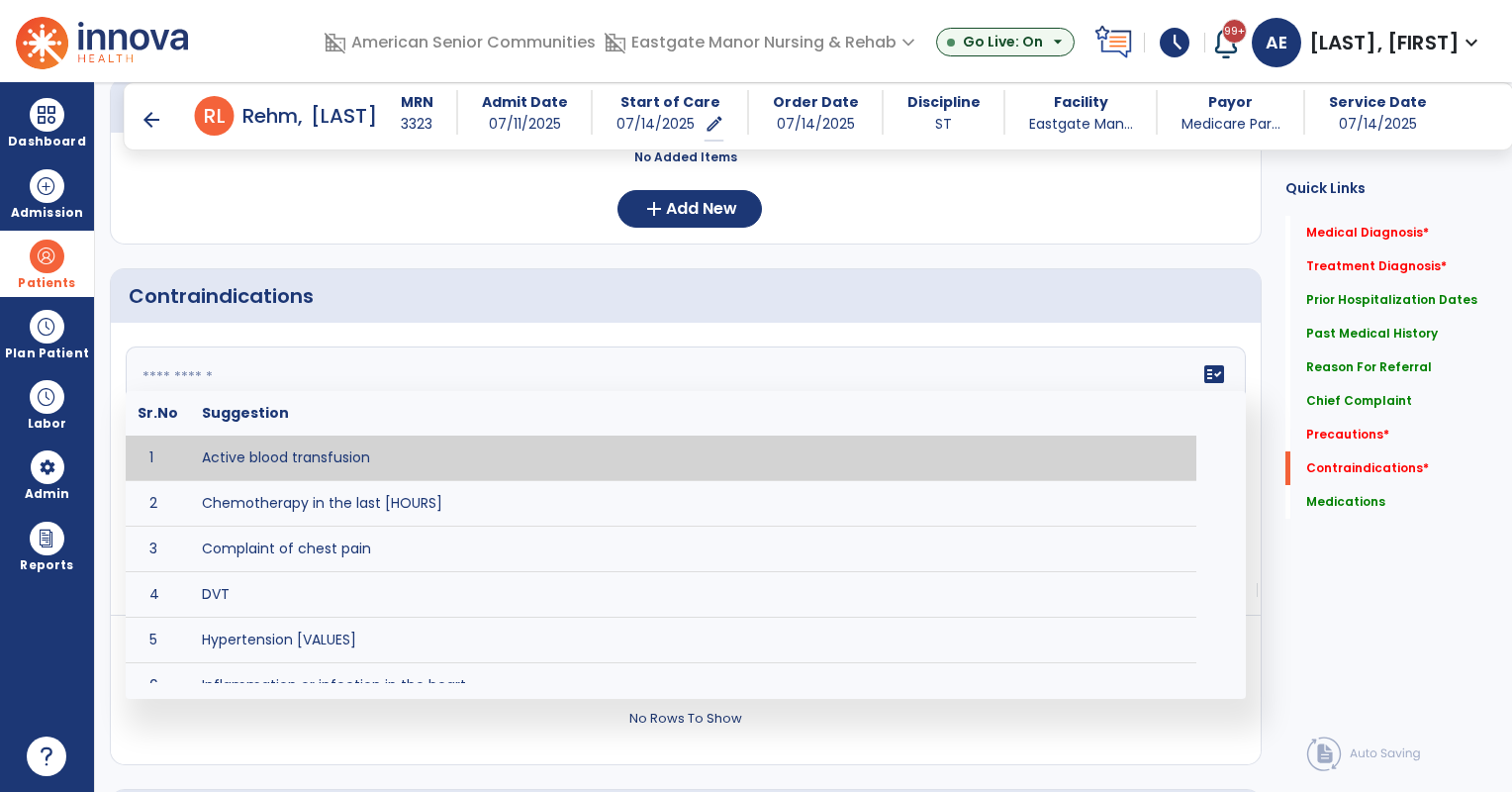 click on "fact_check  Sr.No Suggestion 1 Active blood transfusion 2 Chemotherapy in the last [HOURS] 3 Complaint of chest pain 4 DVT 5 Hypertension [VALUES] 6 Inflammation or infection in the heart. 7 Oxygen saturation lower than [VALUE] 8 Pacemaker 9 Pulmonary infarction 10 Recent changes in EKG 11 Severe aortic stenosis 12 Severe dehydration 13 Severe diaphoresis 14 Severe orthostatic hypotension 15 Severe shortness of breath/dyspnea 16 Significantly elevated potassium levels 17 Significantly low potassium levels 18 Suspected or known dissecting aneurysm 19 Systemic infection 20 Uncontrolled diabetes with blood sugar levels greater than [VALUE] or less than [Value]  21 Unstable angina 22 Untreated blood clots" 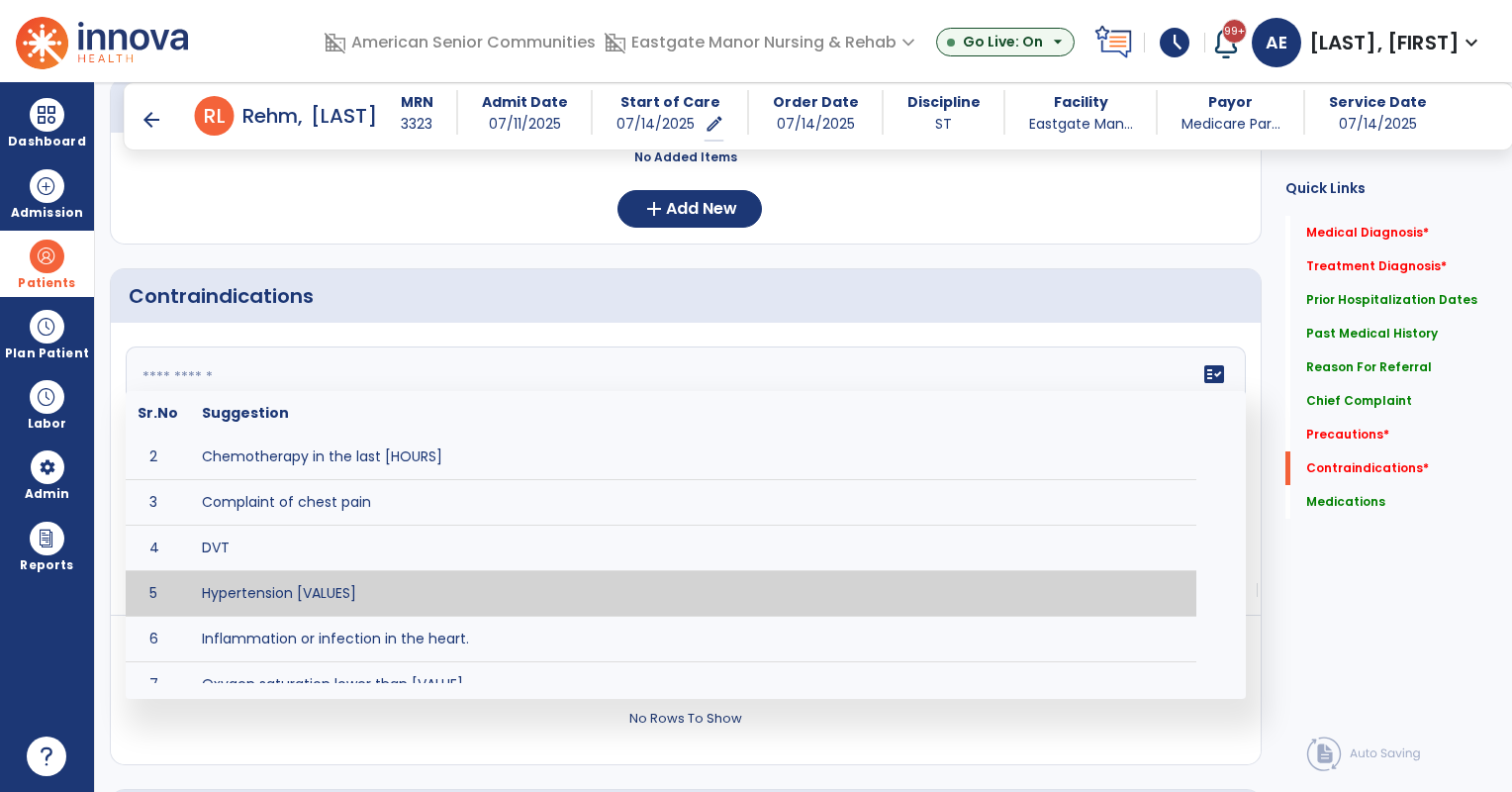 scroll, scrollTop: 0, scrollLeft: 0, axis: both 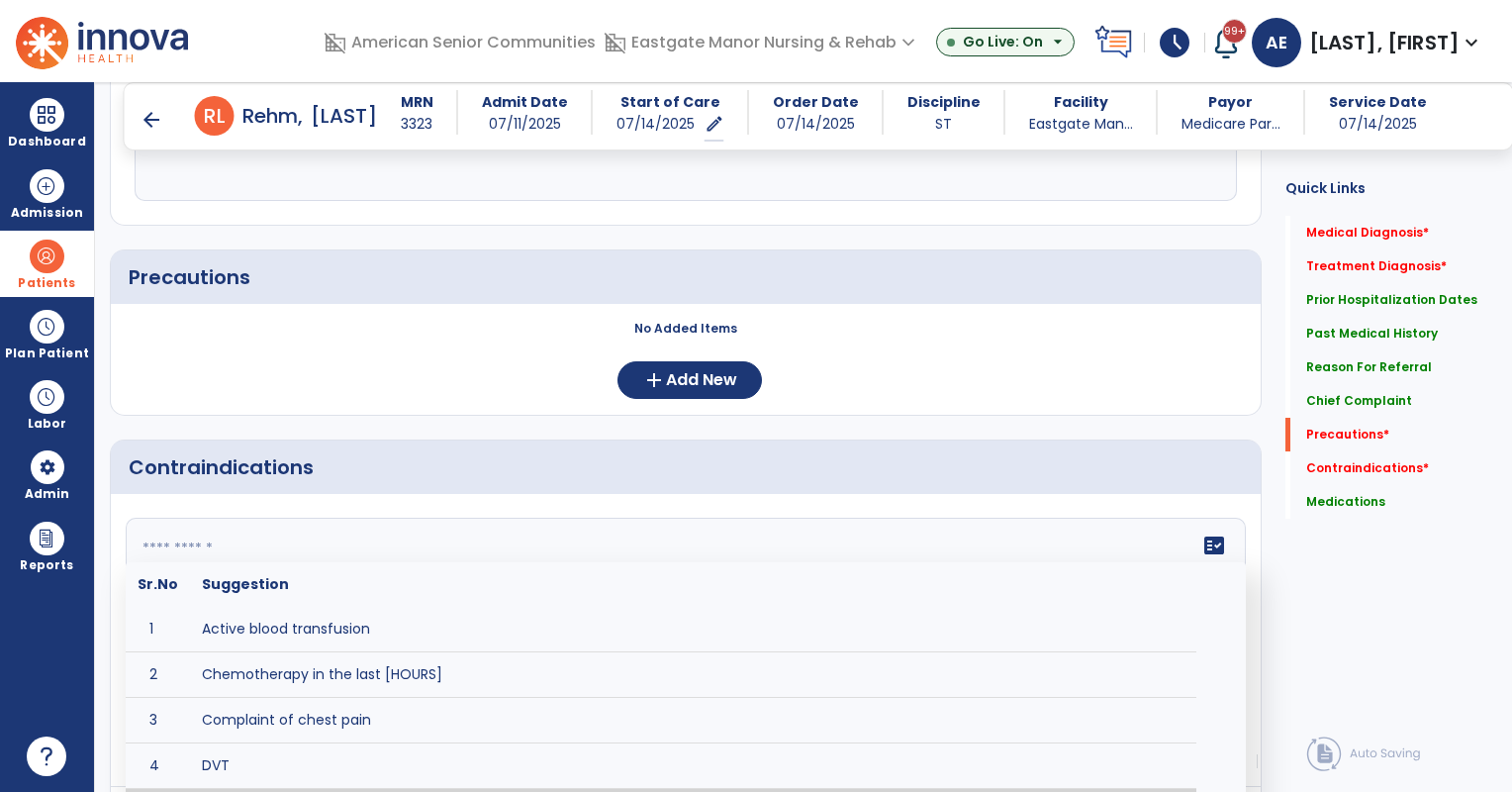 type on "*" 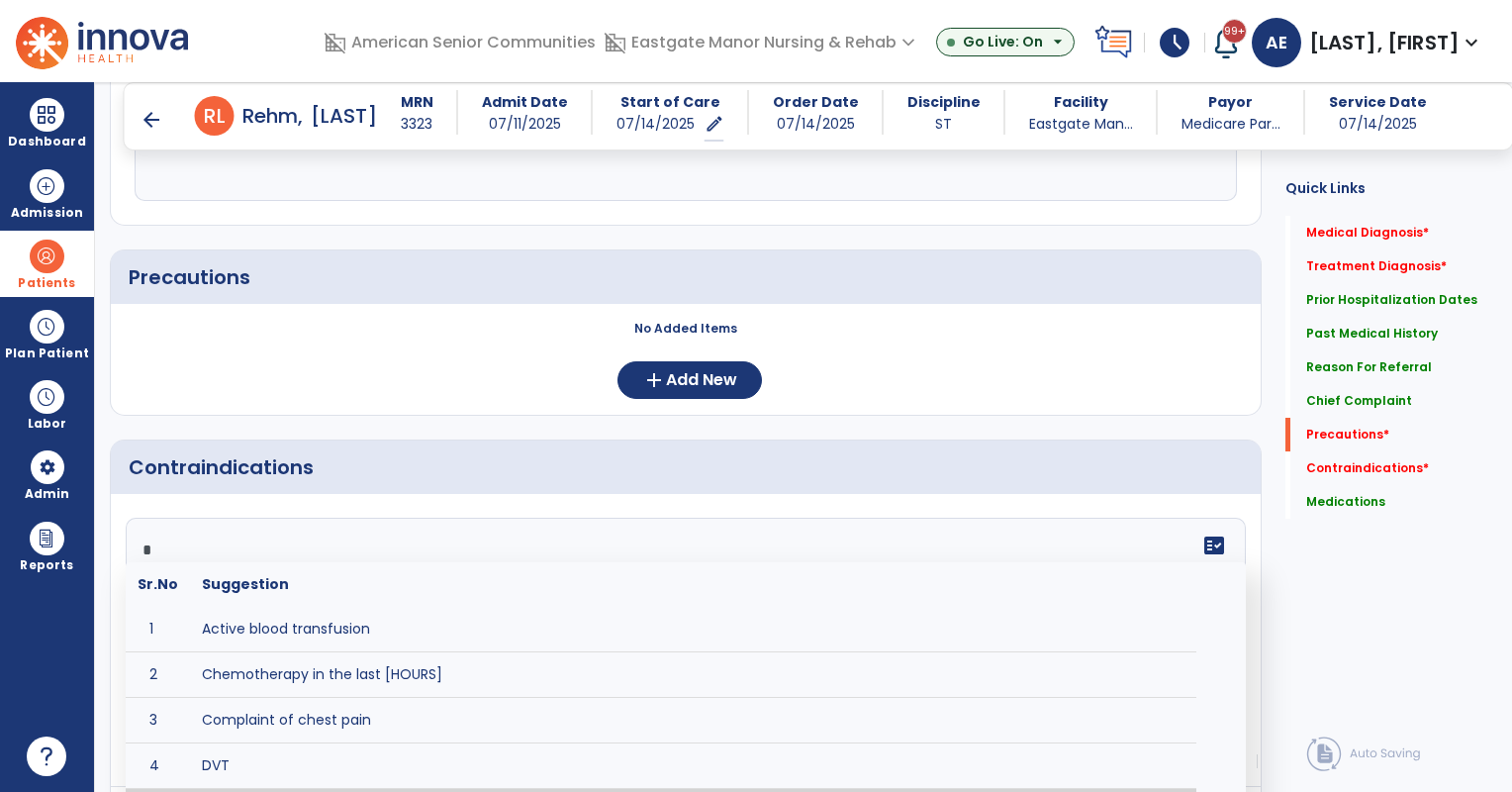 click on "*" 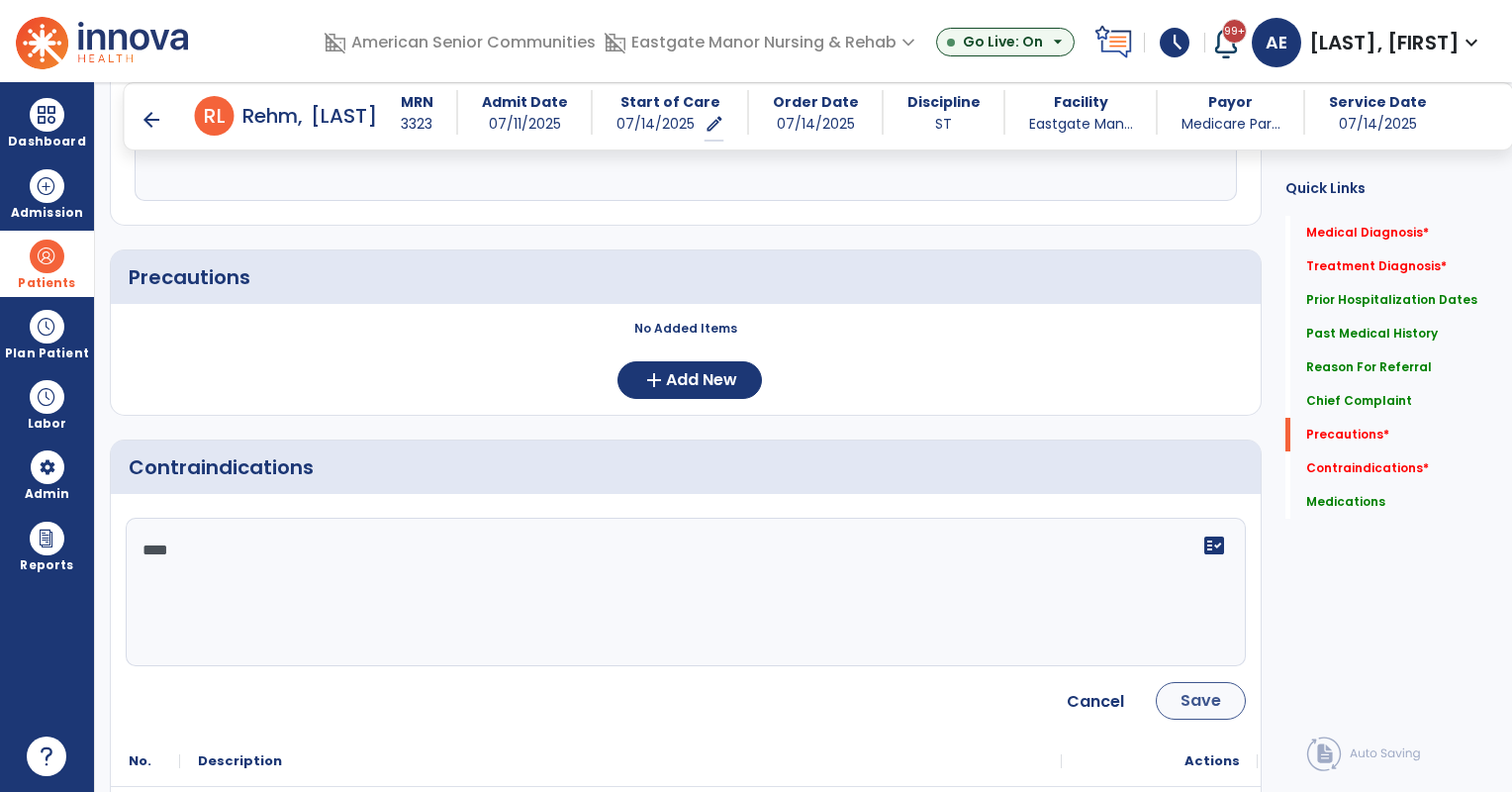 type on "****" 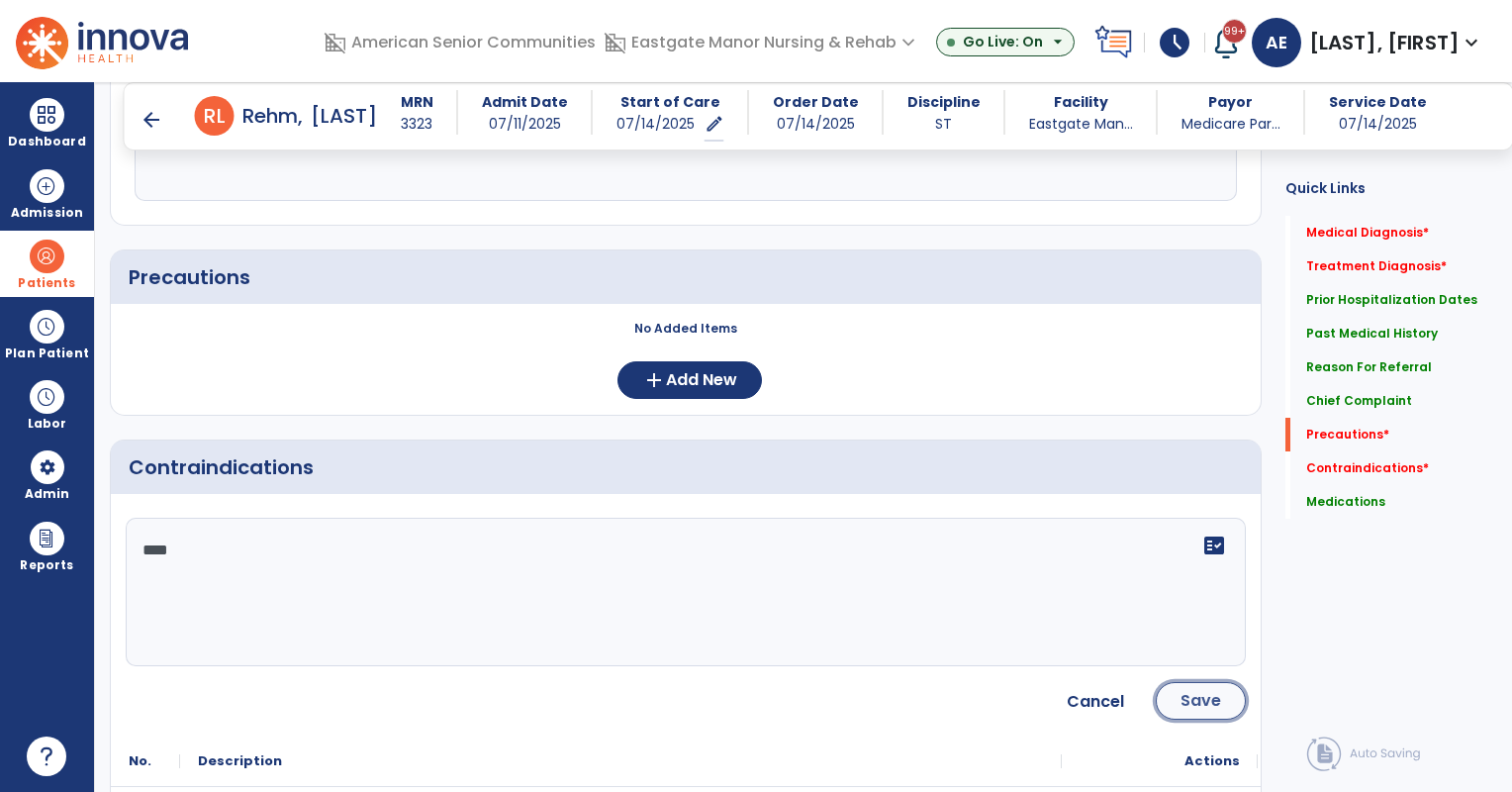 click on "Save" 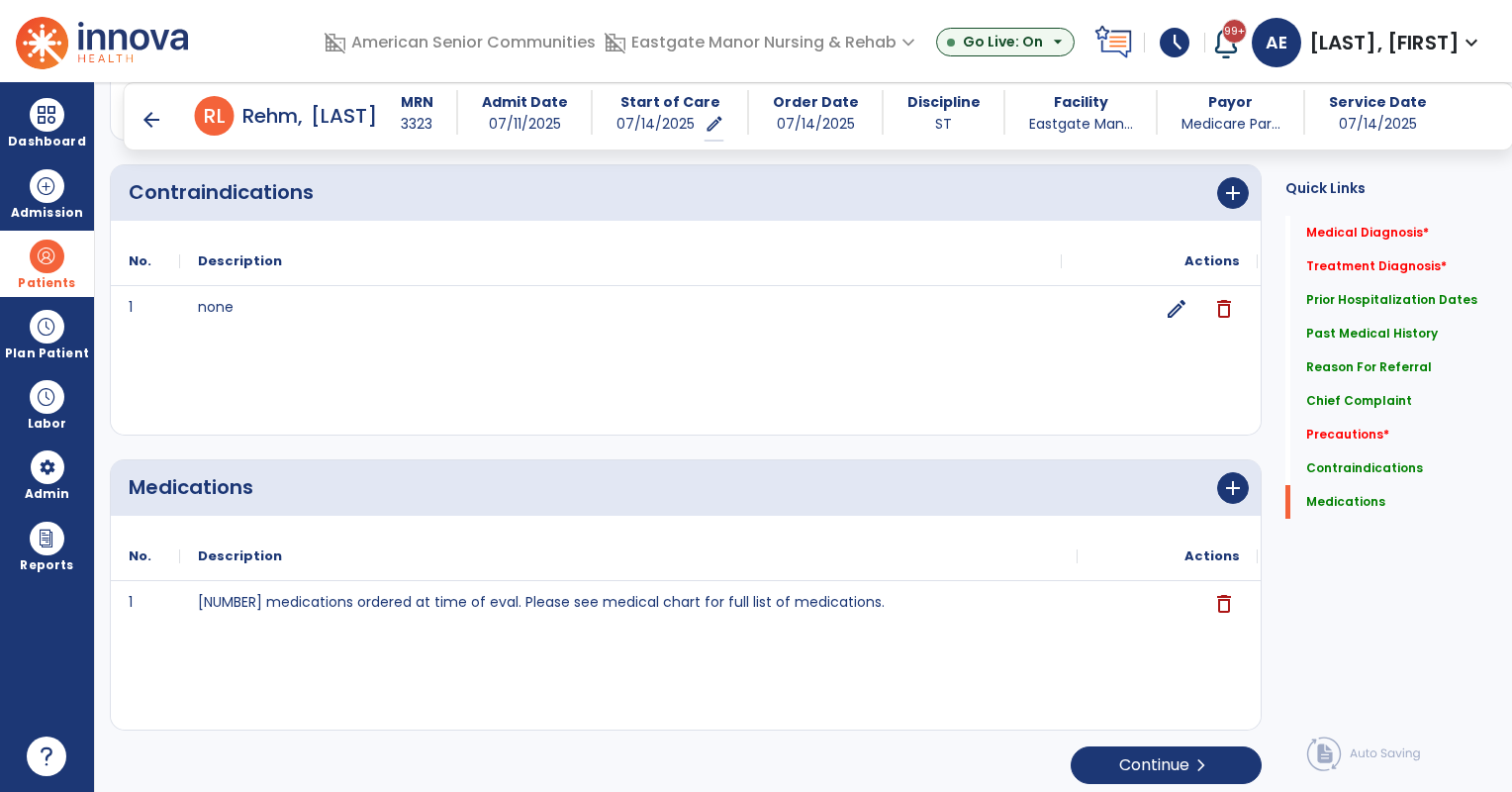 scroll, scrollTop: 1881, scrollLeft: 0, axis: vertical 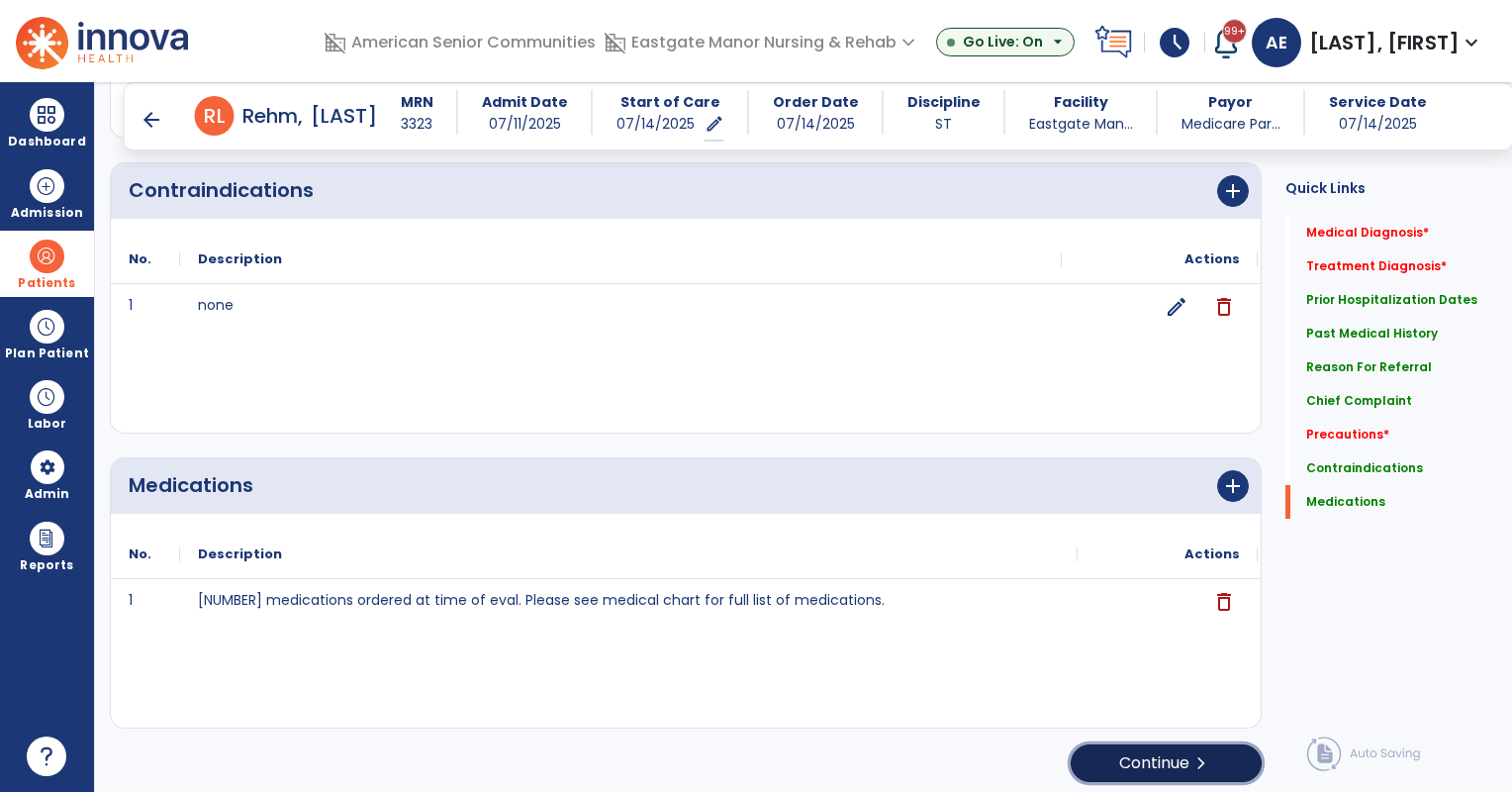 click on "Continue  chevron_right" 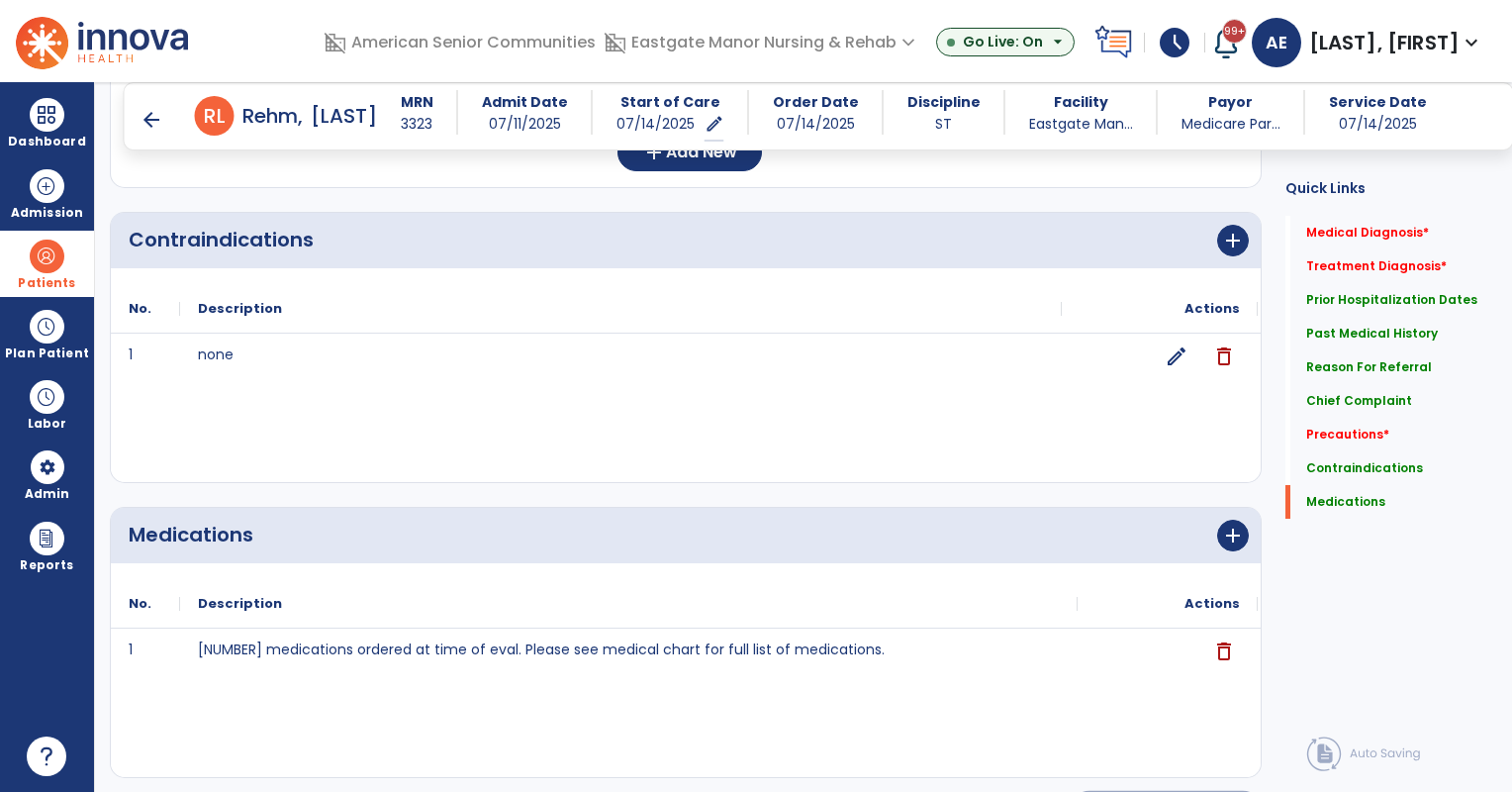 scroll, scrollTop: 1881, scrollLeft: 0, axis: vertical 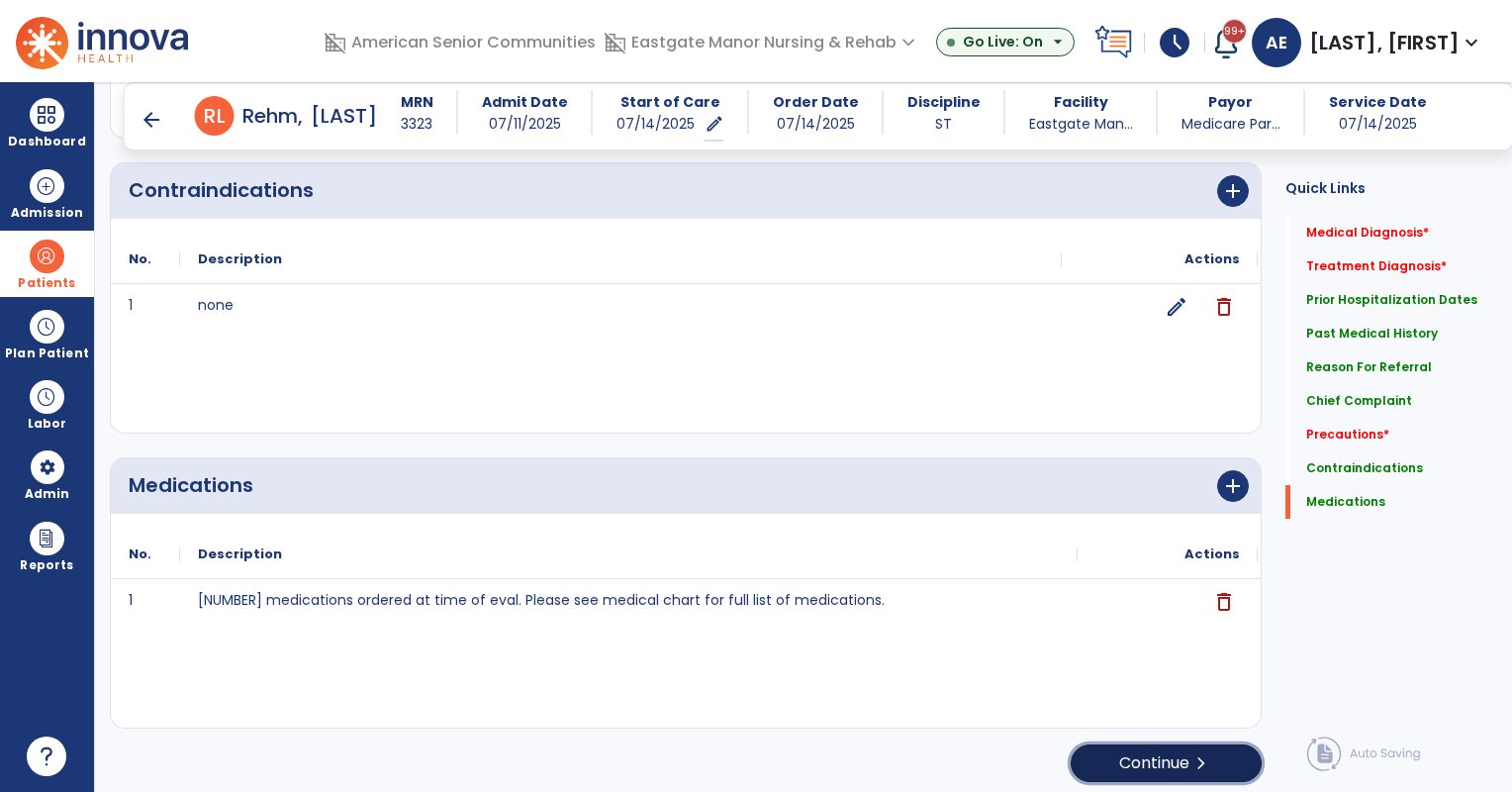 click on "Continue  chevron_right" 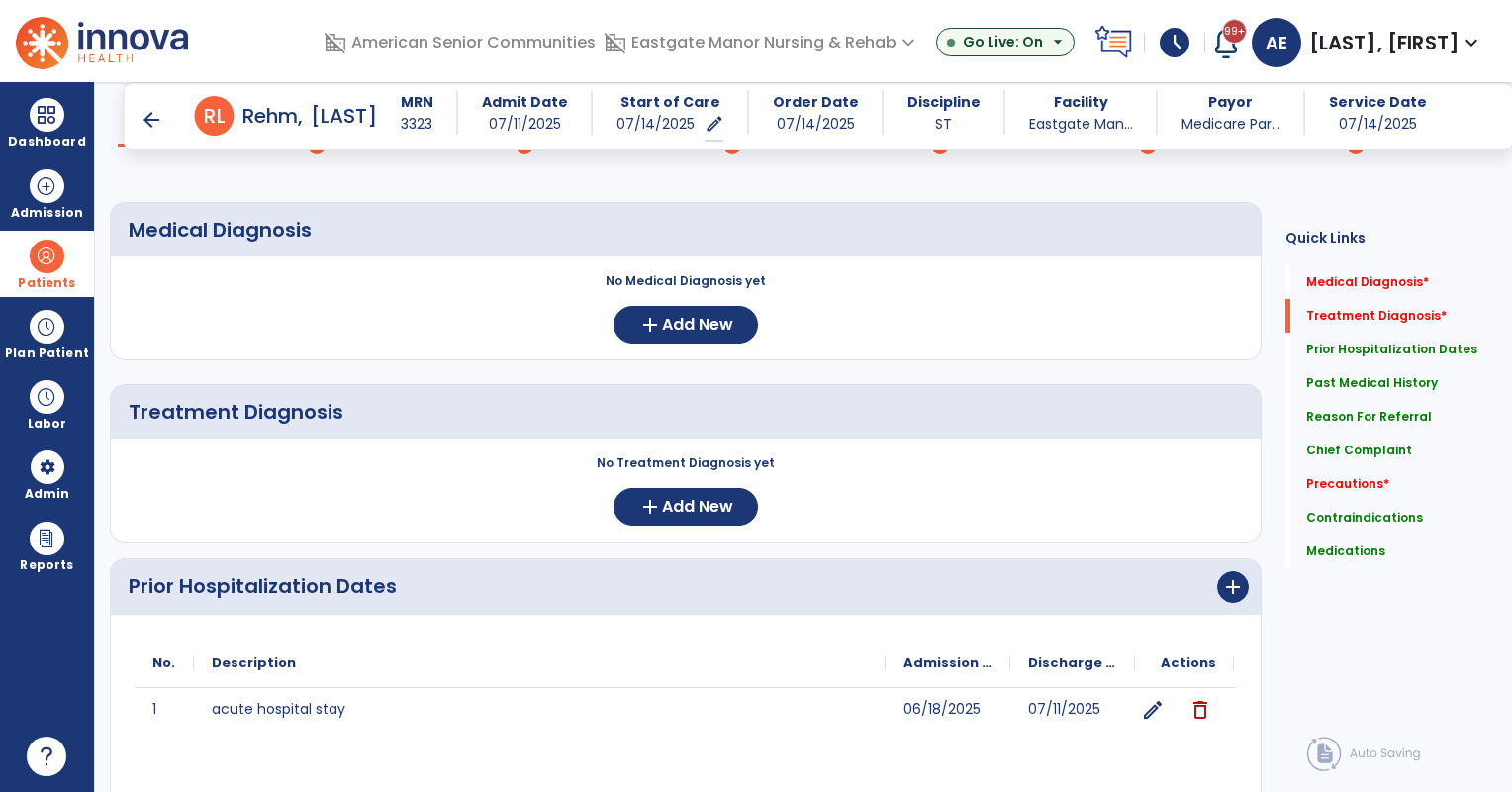 scroll, scrollTop: 0, scrollLeft: 0, axis: both 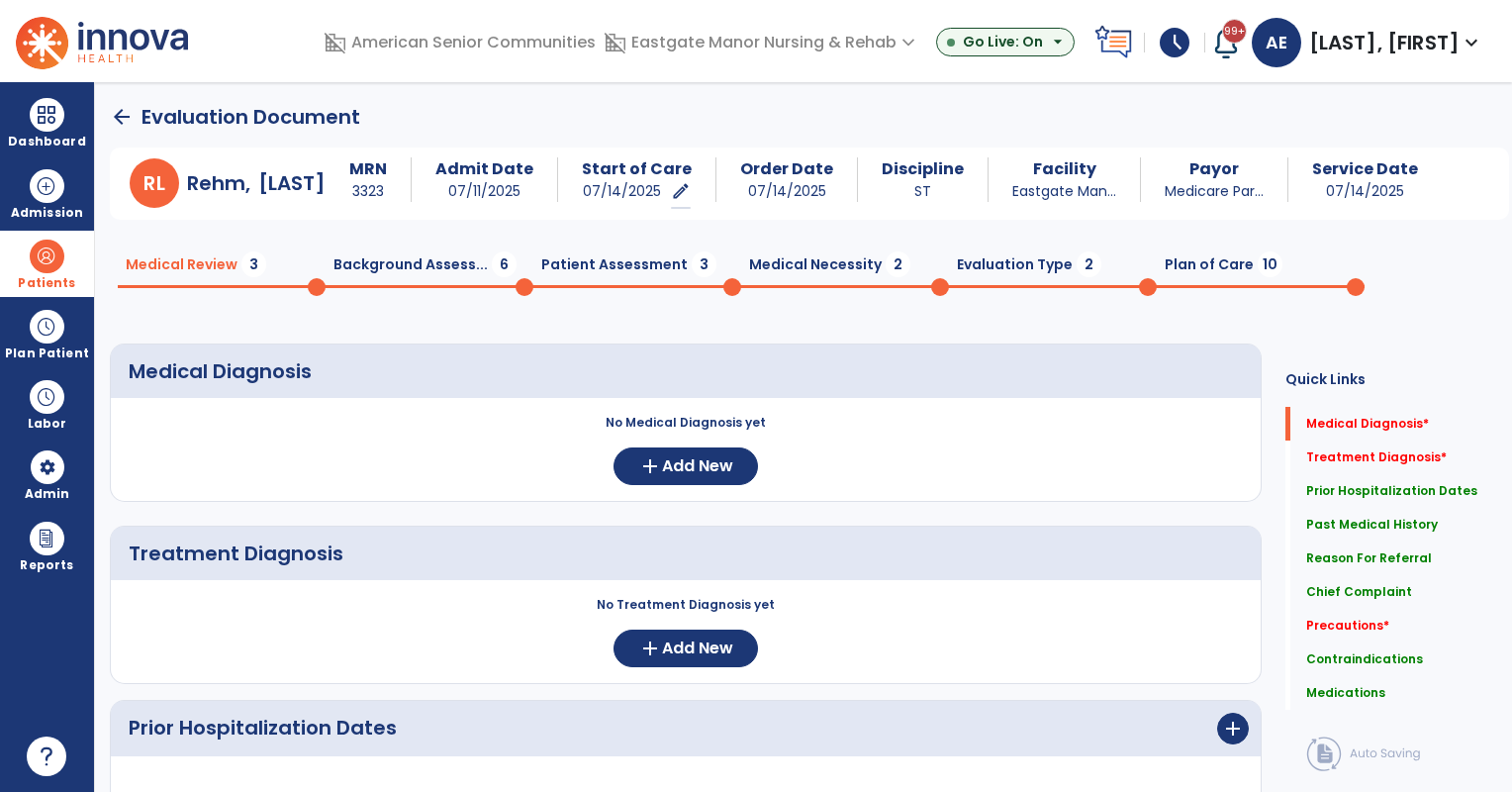 click on "Background Assess...  6" 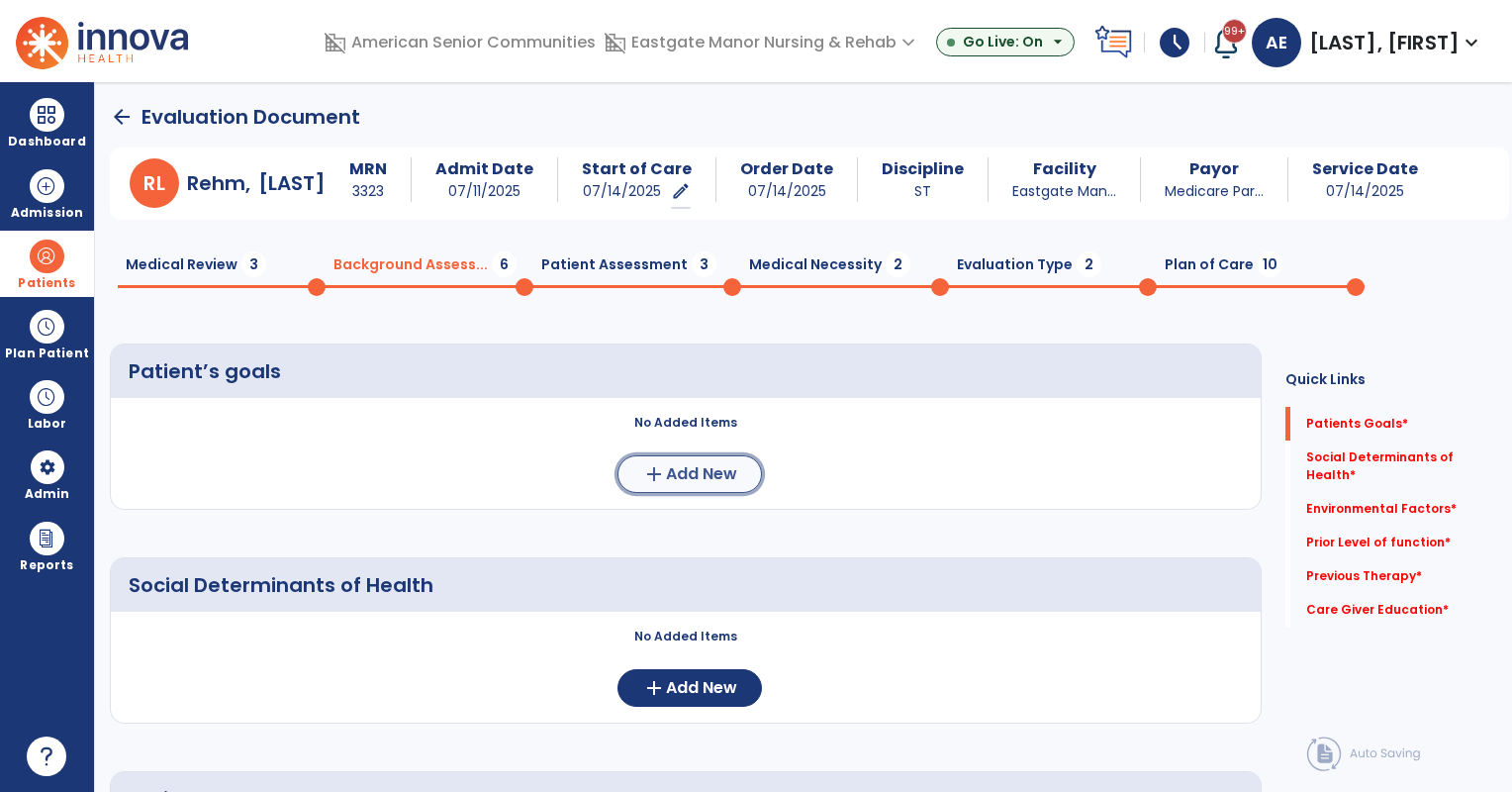 click on "Add New" 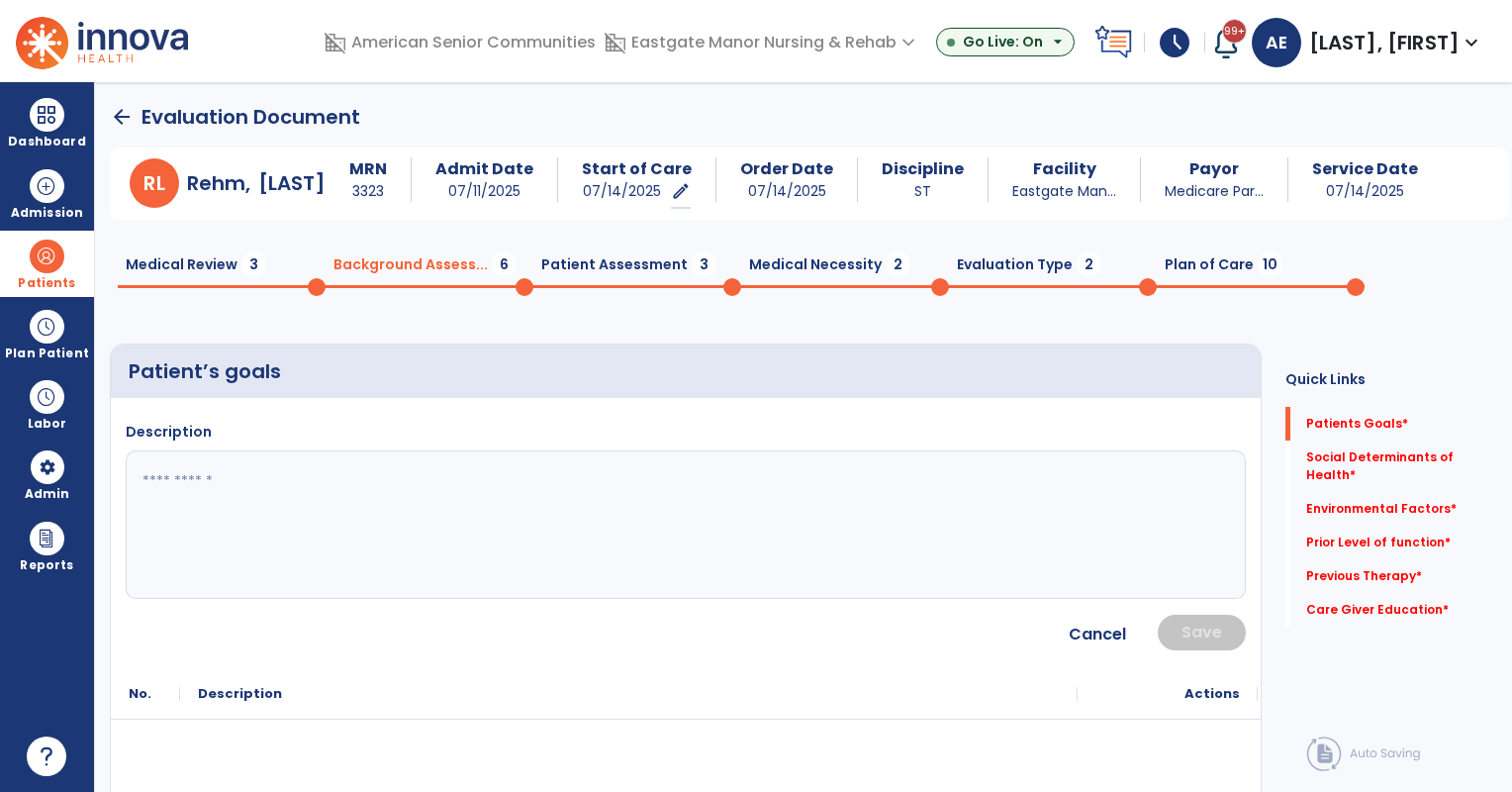 click 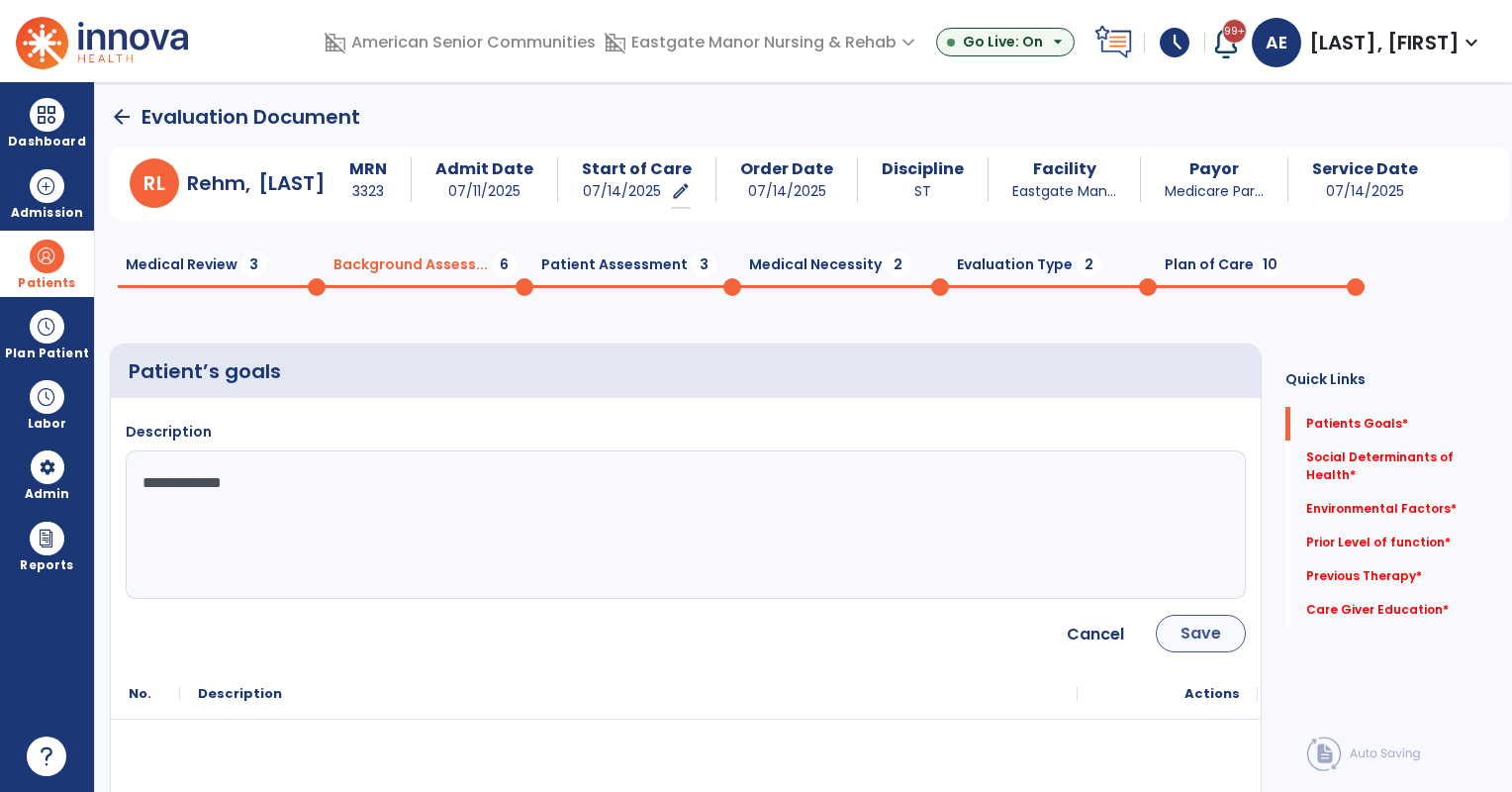 type on "**********" 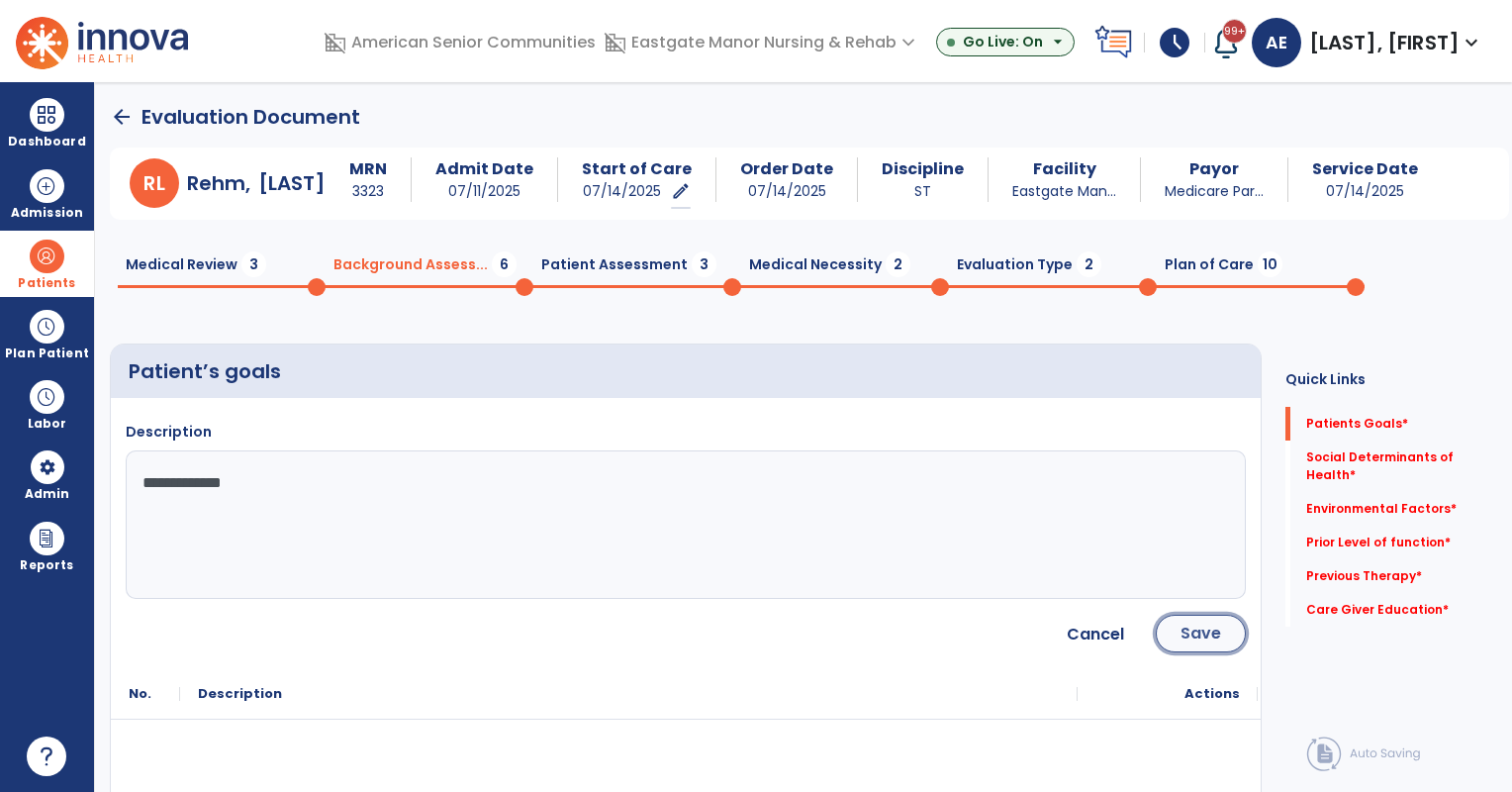 click on "Save" 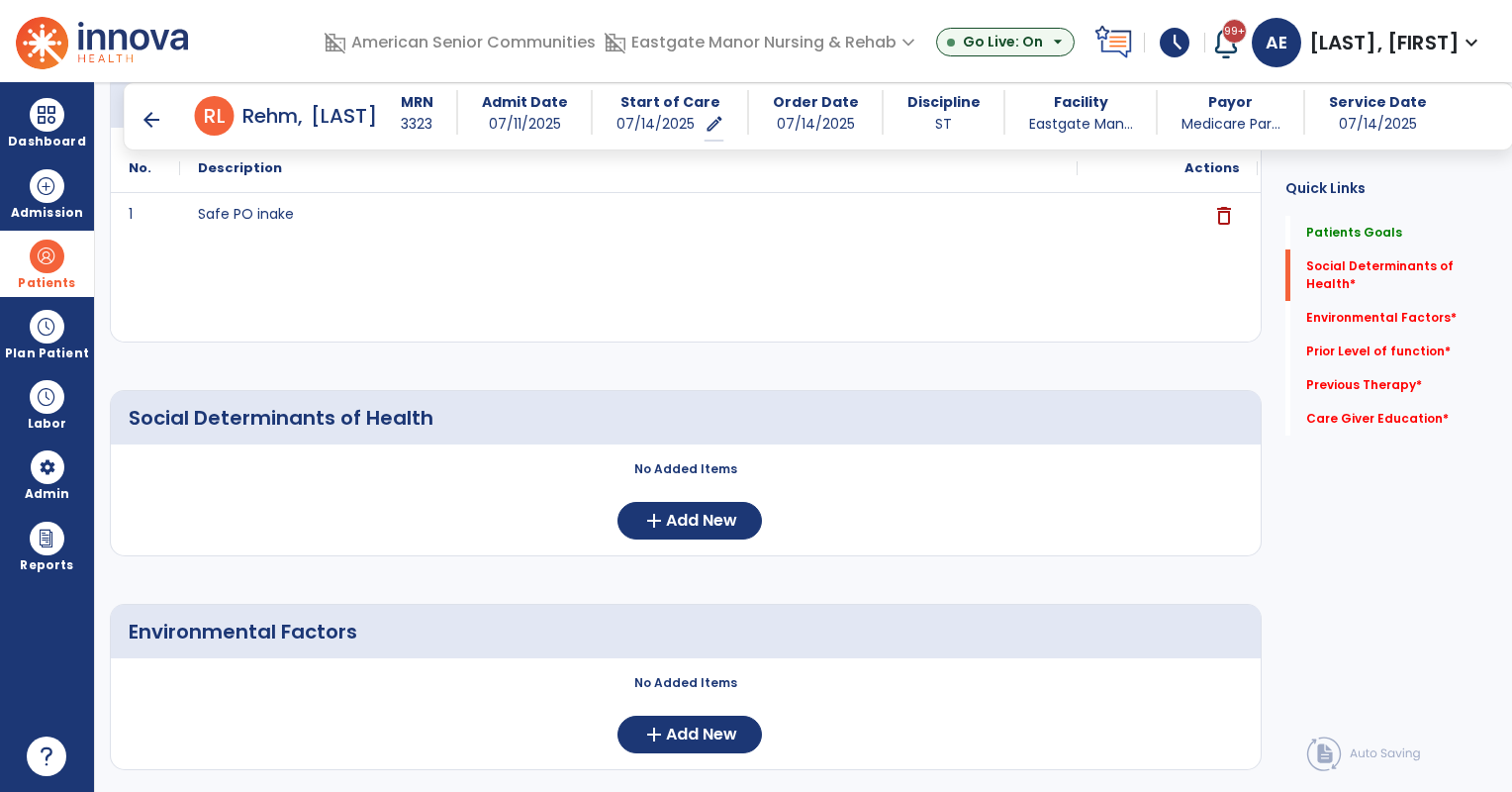 scroll, scrollTop: 253, scrollLeft: 0, axis: vertical 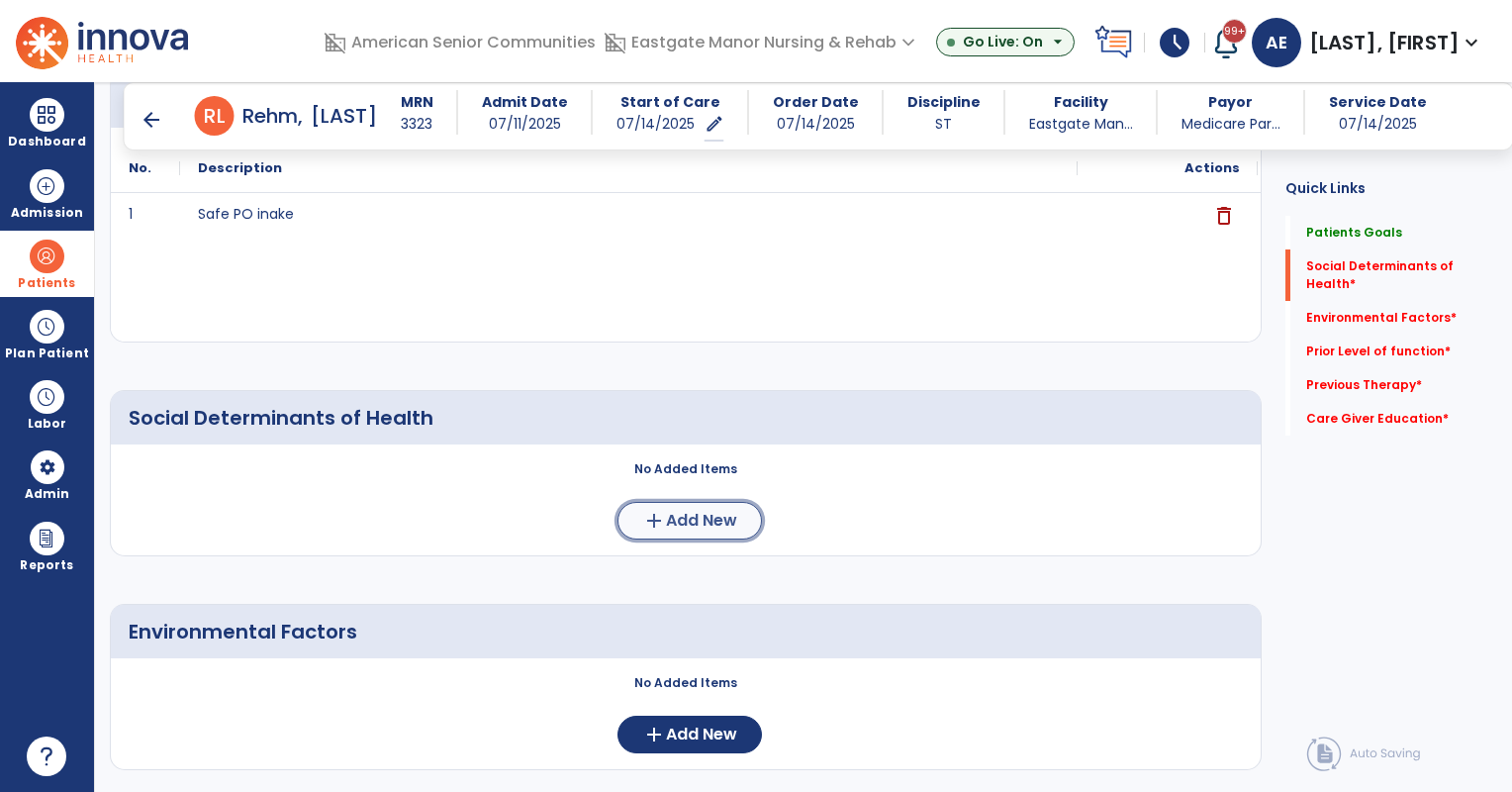 click on "Add New" 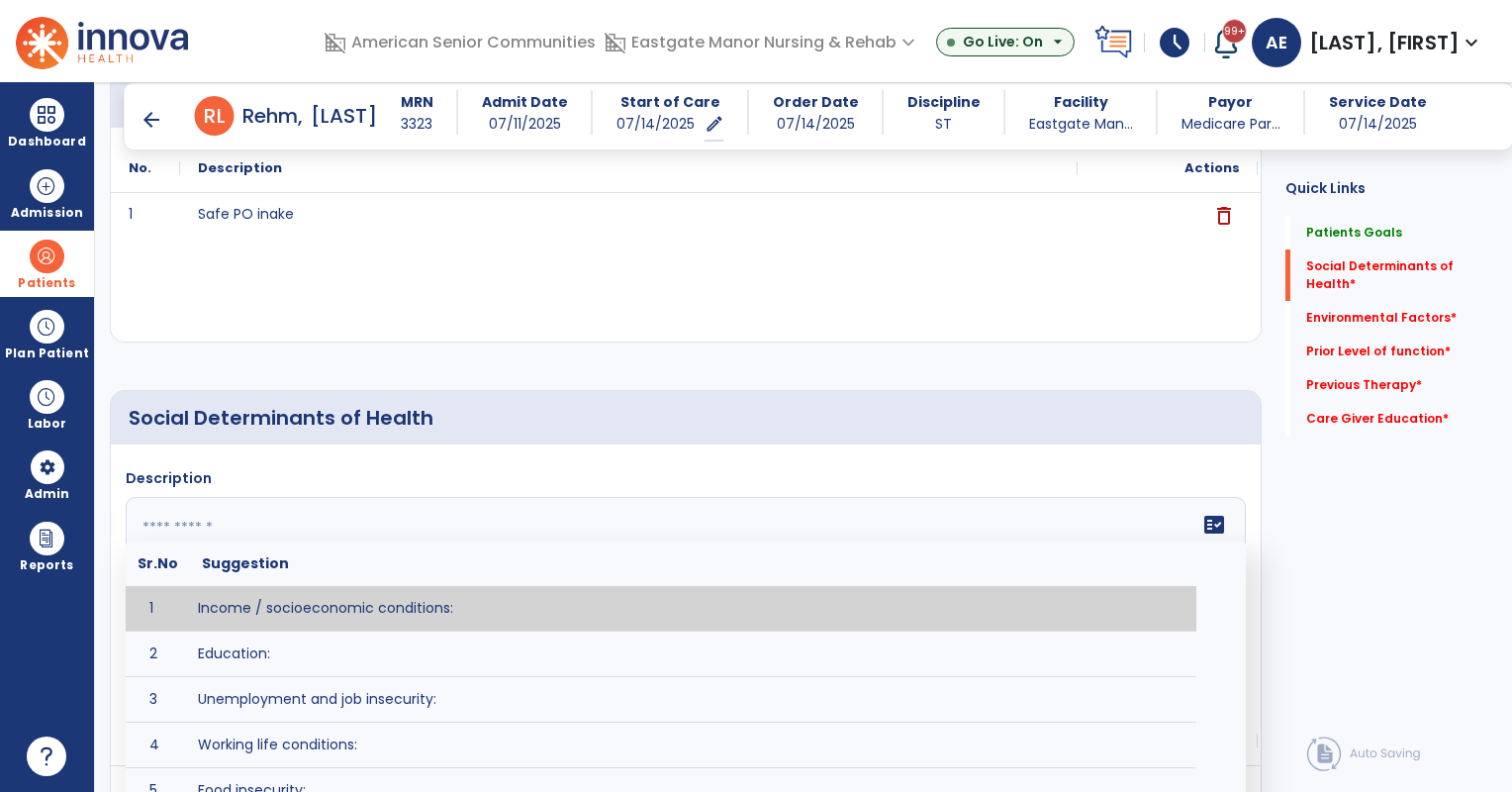 click on "fact_check  Sr.No Suggestion 1 Income / socioeconomic conditions:  2 Education:  3 Unemployment and job insecurity:  4 Working life conditions:  5 Food insecurity:  6 Housing, basic amenities and the environment:  7 Early childhood development:  8 Social inclusion and non-discrimination: 9 Structural conflict: 10 Access to affordable health services of decent quality:" 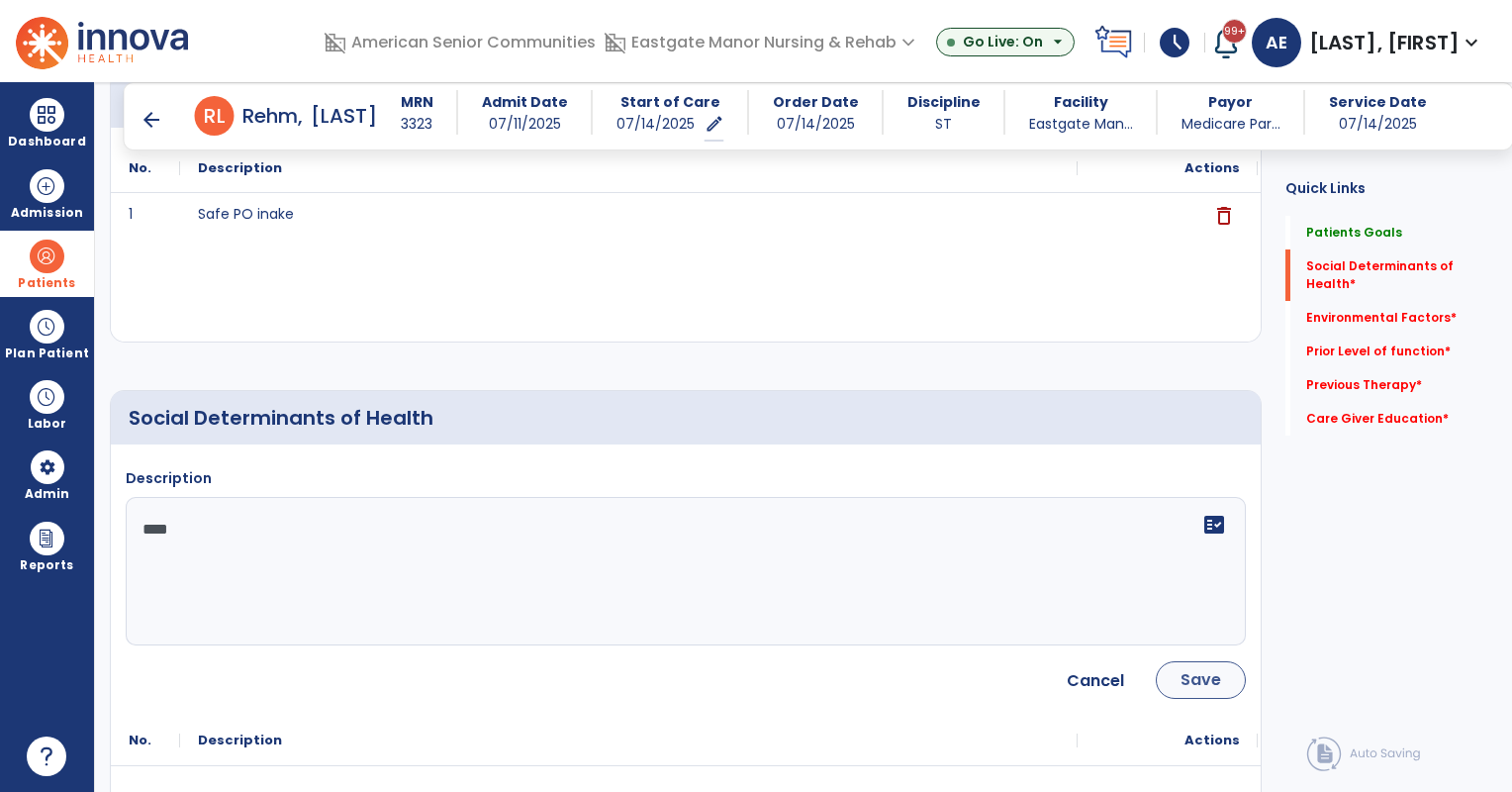 type on "****" 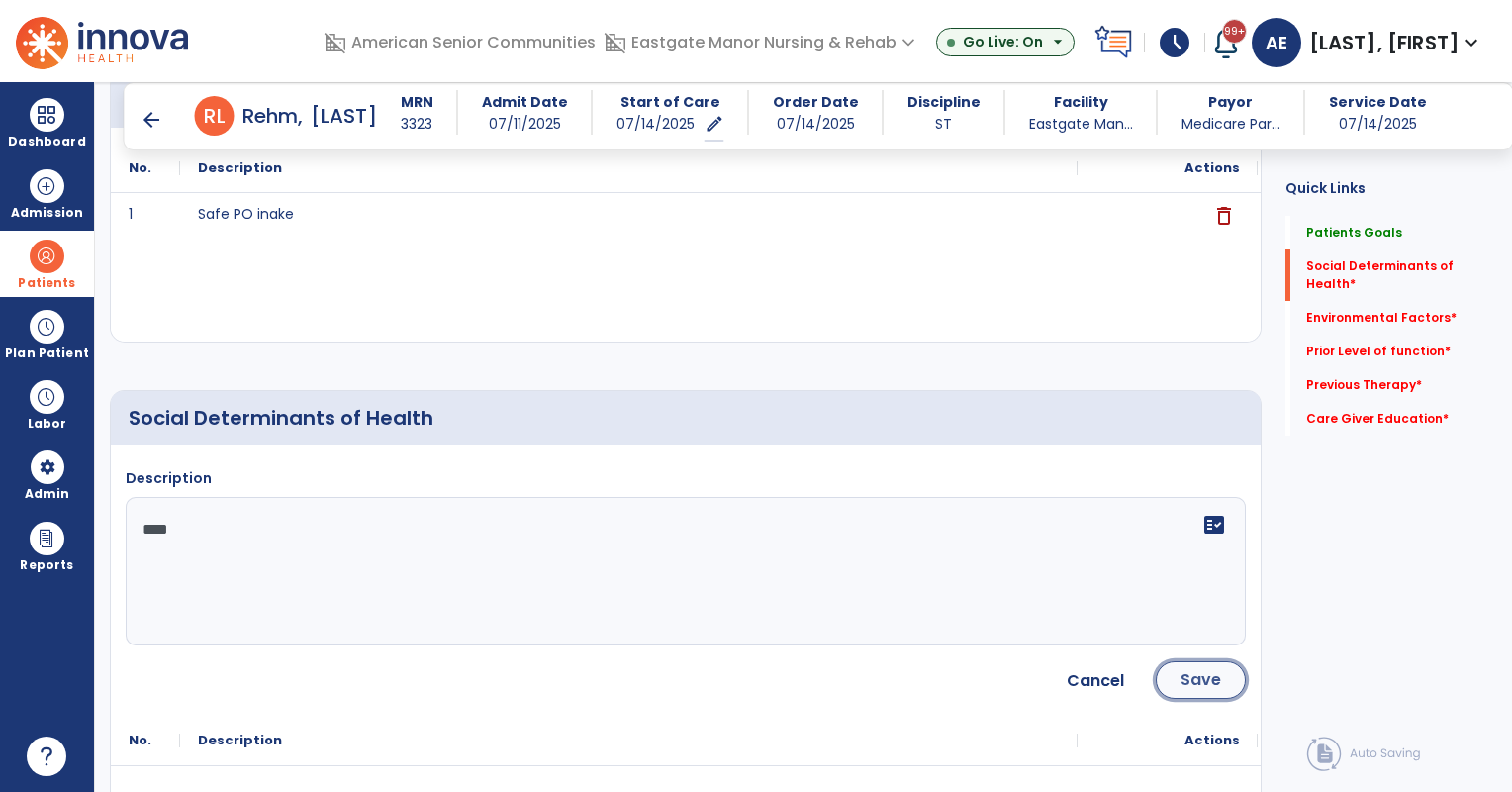 click on "Save" 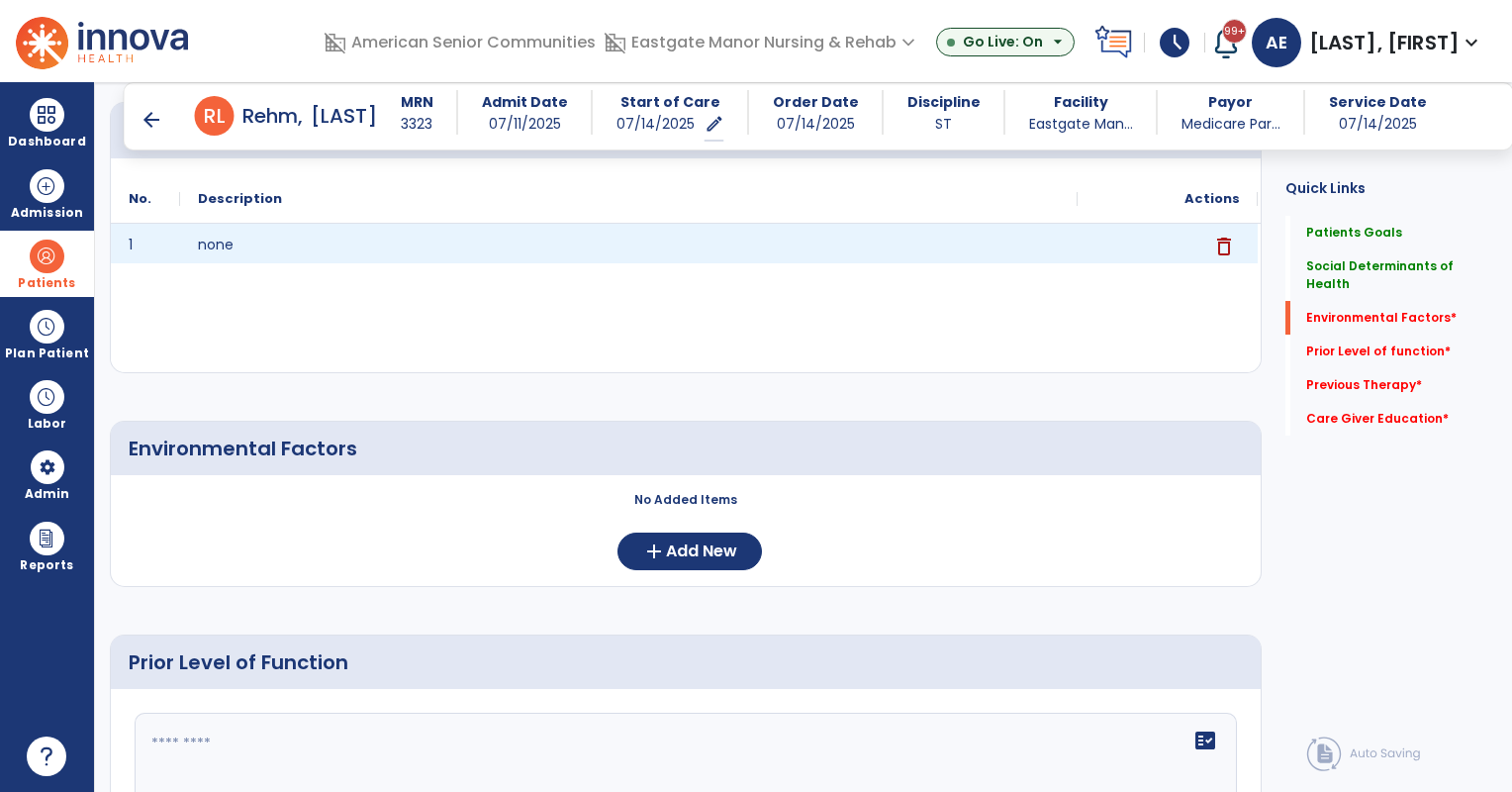 scroll, scrollTop: 546, scrollLeft: 0, axis: vertical 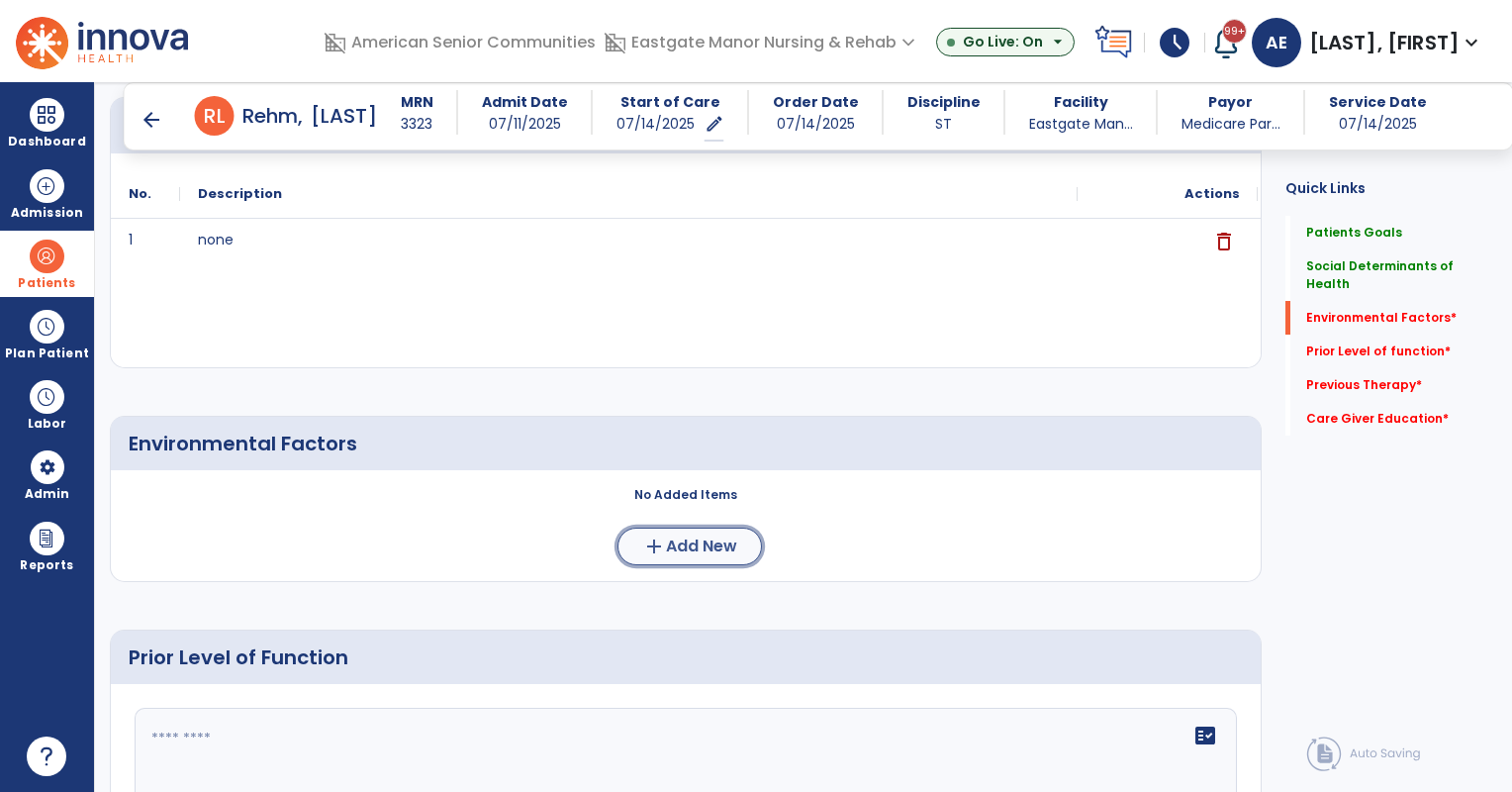 click on "add  Add New" 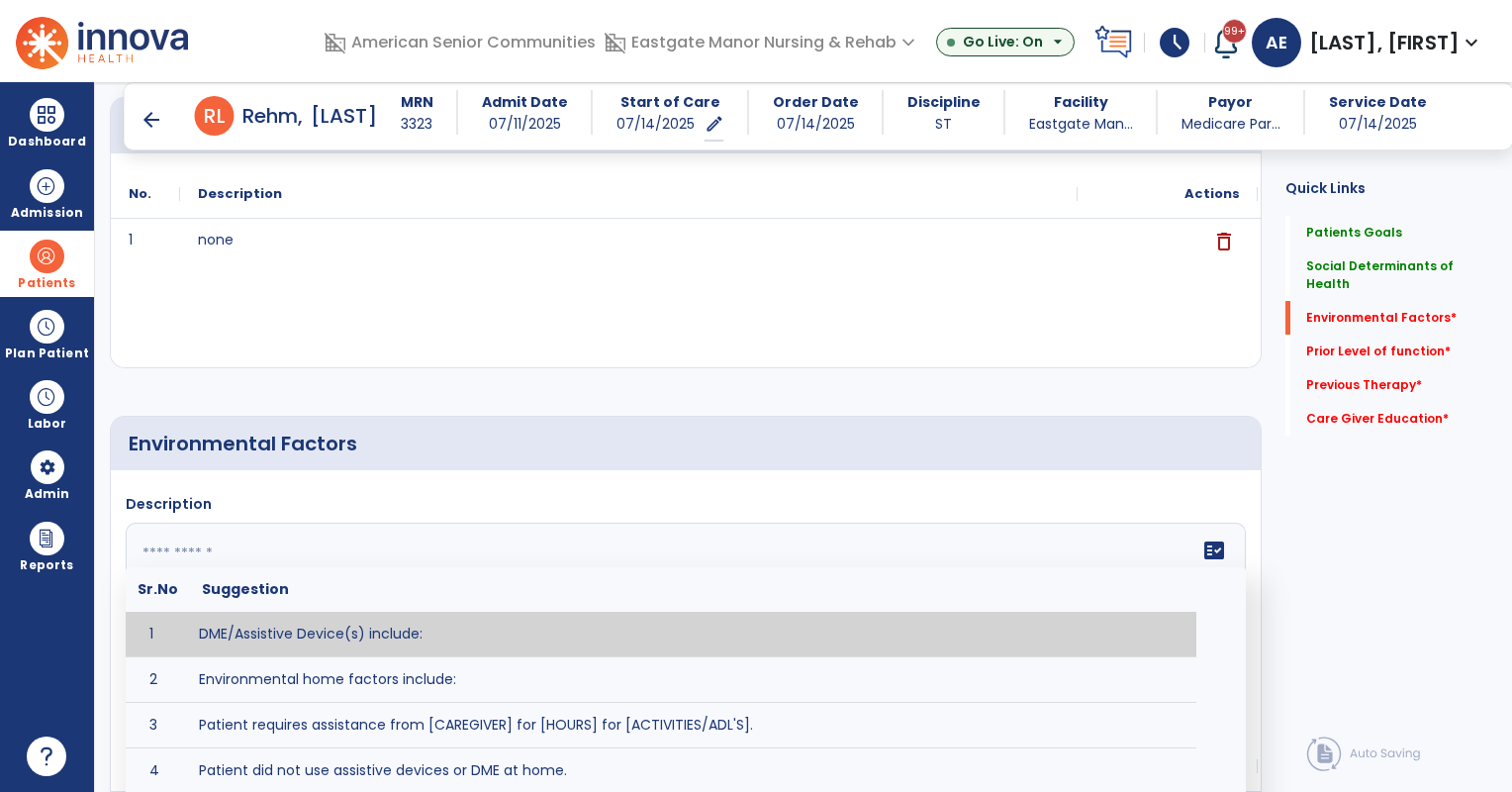 click 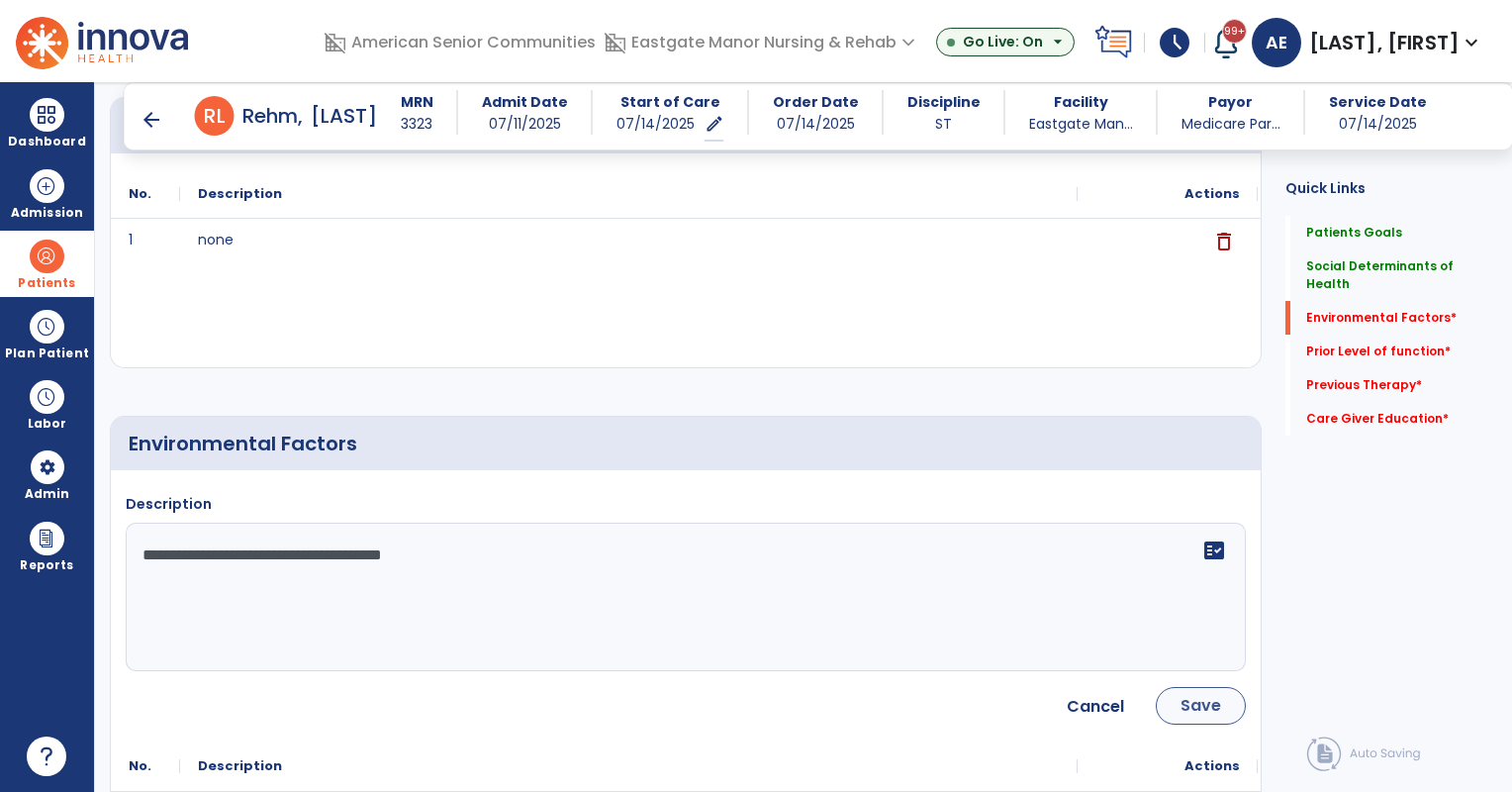type on "**********" 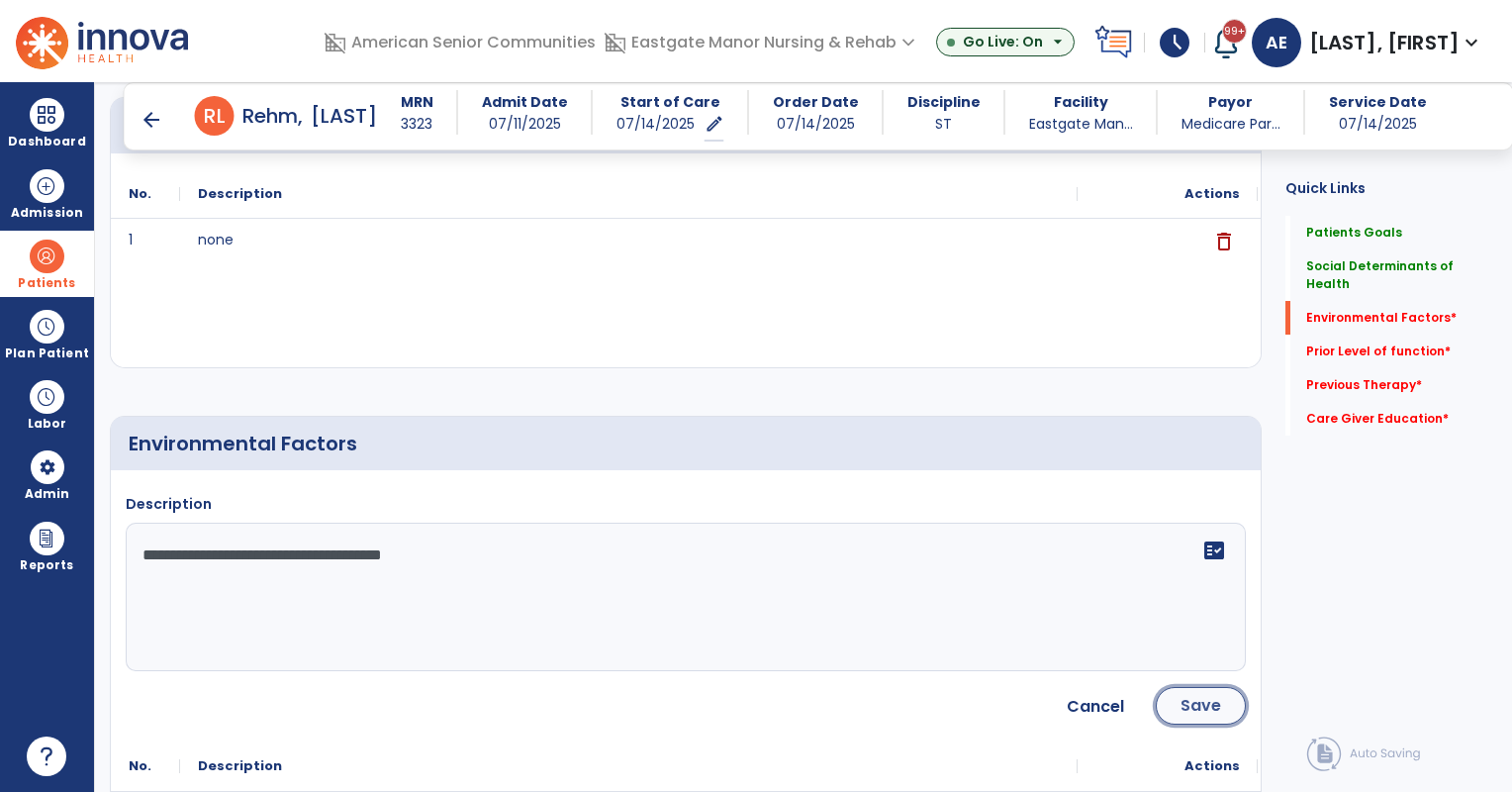 click on "Save" 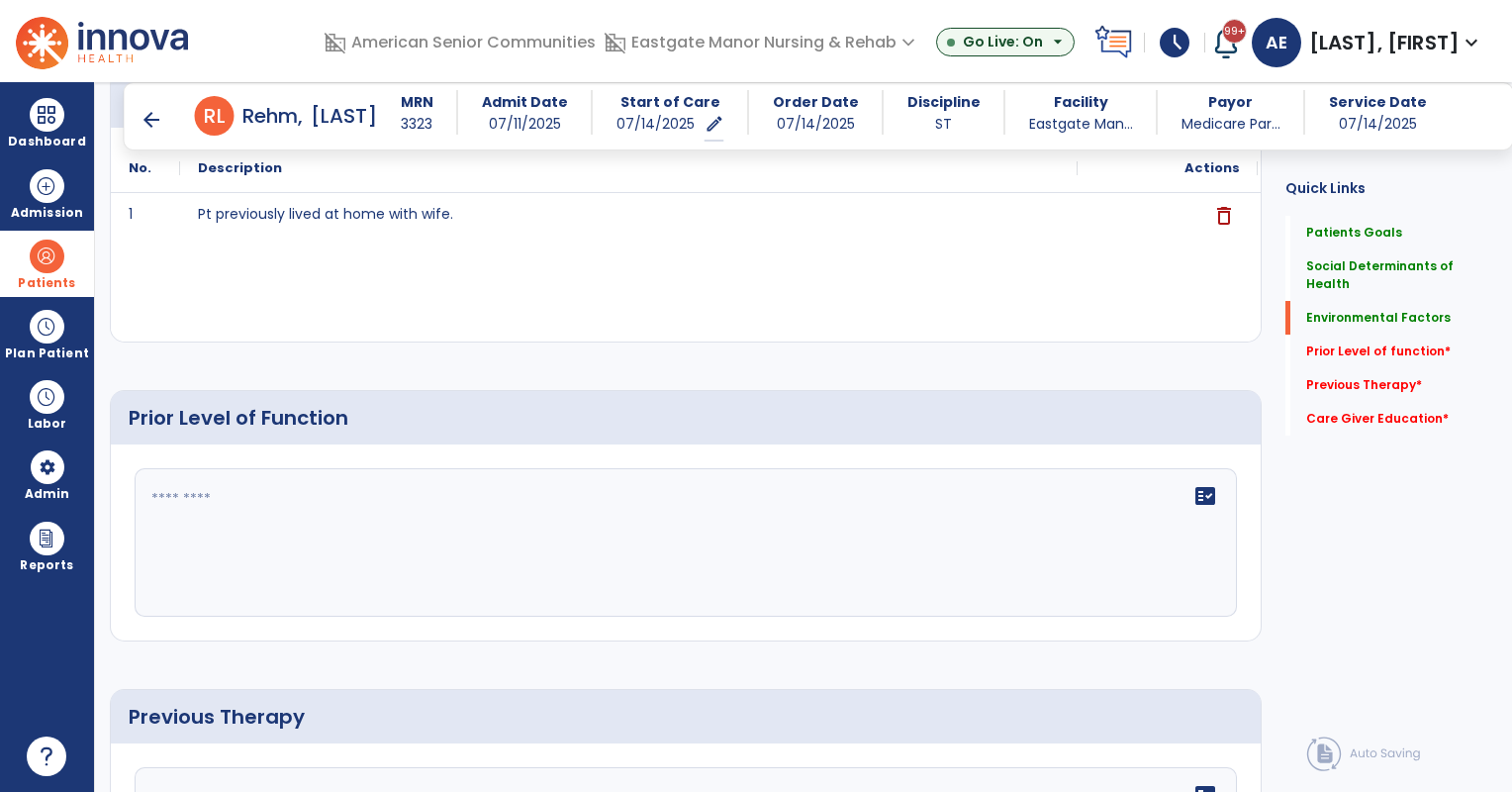 scroll, scrollTop: 893, scrollLeft: 0, axis: vertical 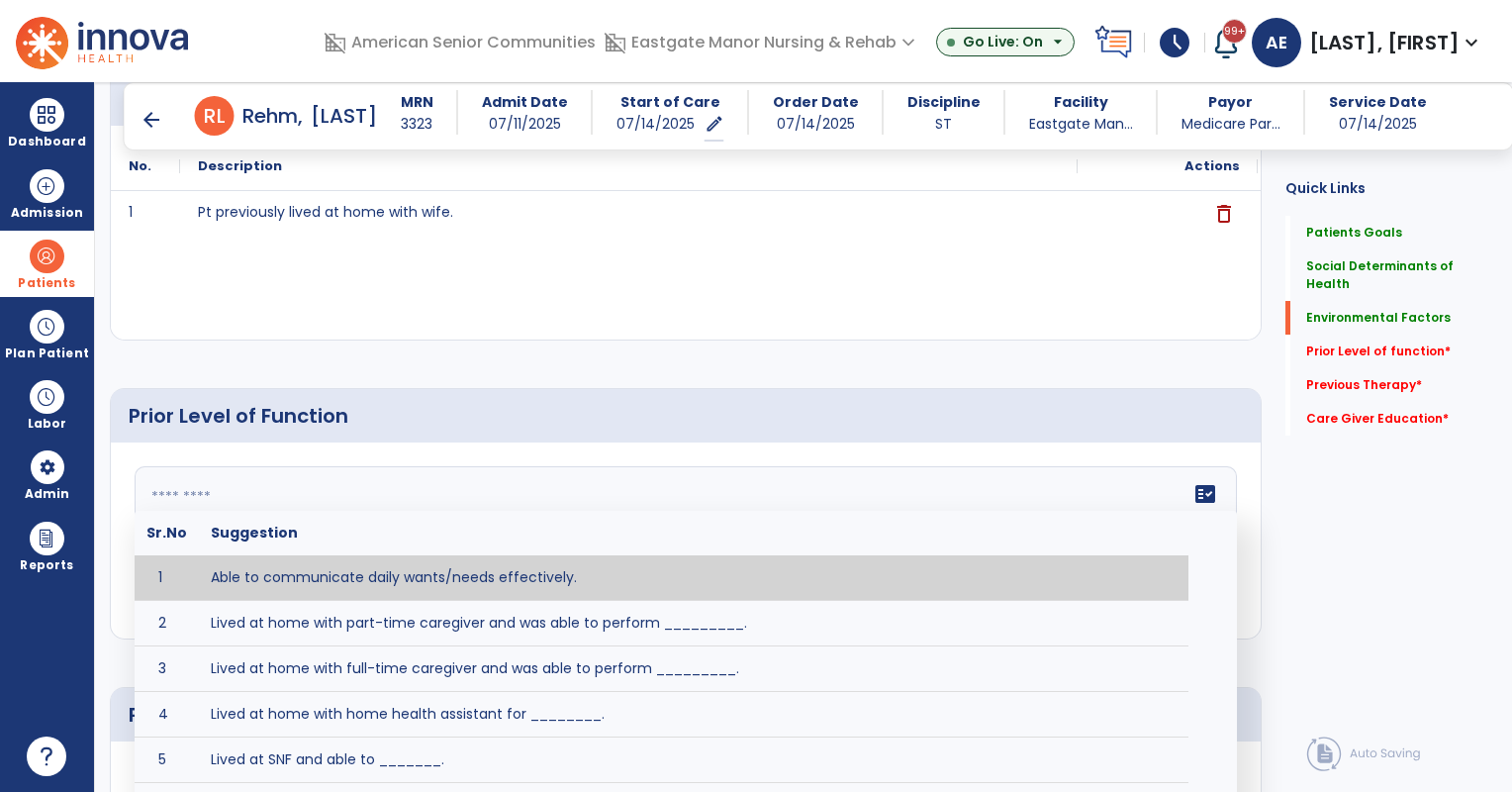 click on "fact_check  Sr.No Suggestion 1 Able to communicate daily wants/needs effectively. 2 Lived at home with part-time caregiver and was able to perform _________. 3 Lived at home with full-time caregiver and was able to perform _________. 4 Lived at home with home health assistant for ________. 5 Lived at SNF and able to _______. 6 Lived at SNF and required ______ assist for ________. 7 Lived in assisted living facility and able to _______. 8 Lived in SNF and began to develop increase in risk for ______. 9 Lived in SNF and required modified diet of _______ for safety. 10 Lived in SNF with no difficulties expressing wants/medical needs to familiar listeners. 11 Lived in SNF with no difficulties expressing wants/medical needs to unfamiliar listeners. 12 Lived in SNF without any diet restrictions/diet modifications. 13 Mental awareness and functional communication WFLs. 14 Mild dementia not affecting daily routine or safety. 15 No history of receptive or expressive deficits. 16 No history of swallowing problems. 17" 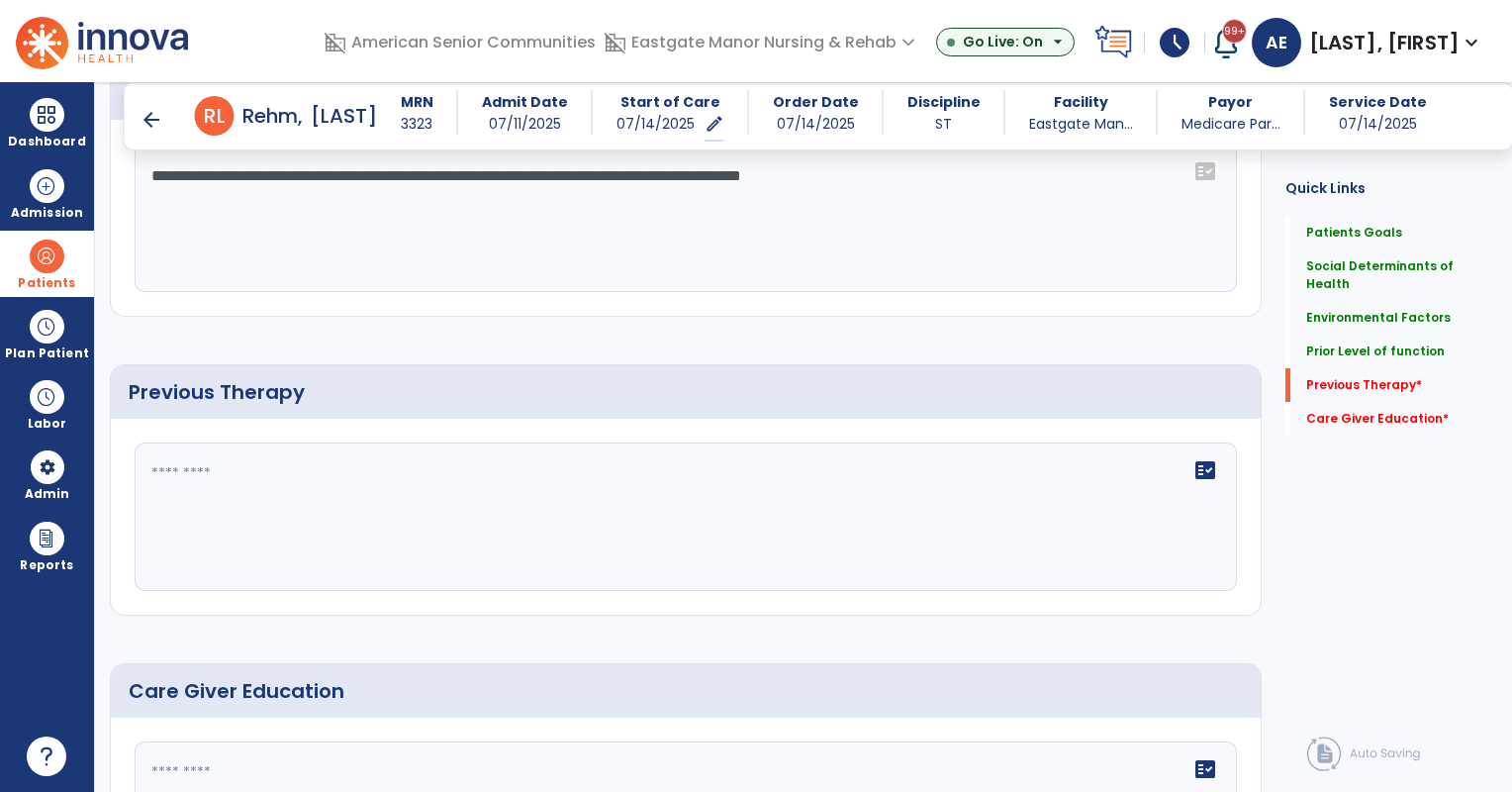 scroll, scrollTop: 1230, scrollLeft: 0, axis: vertical 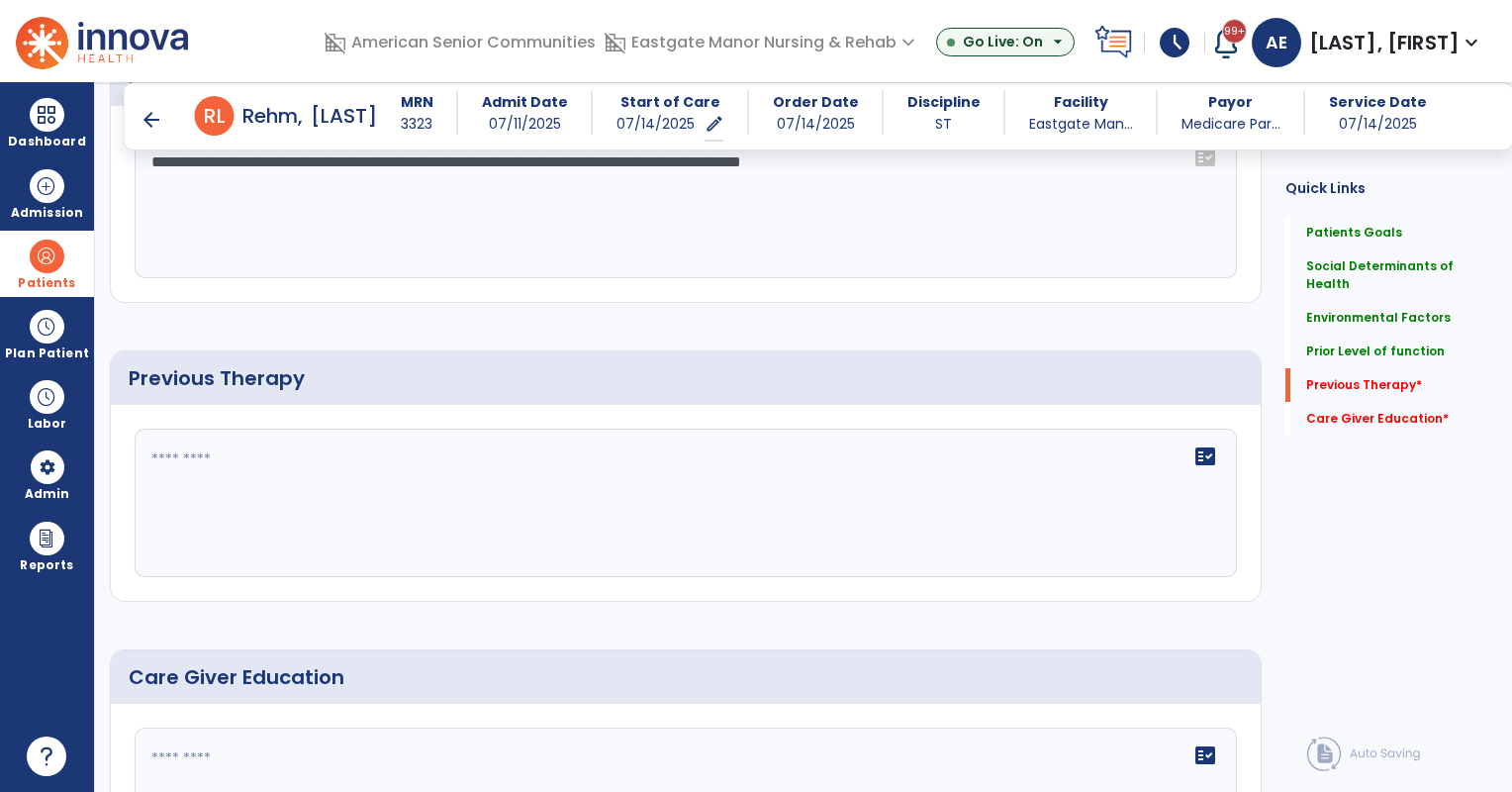 type on "**********" 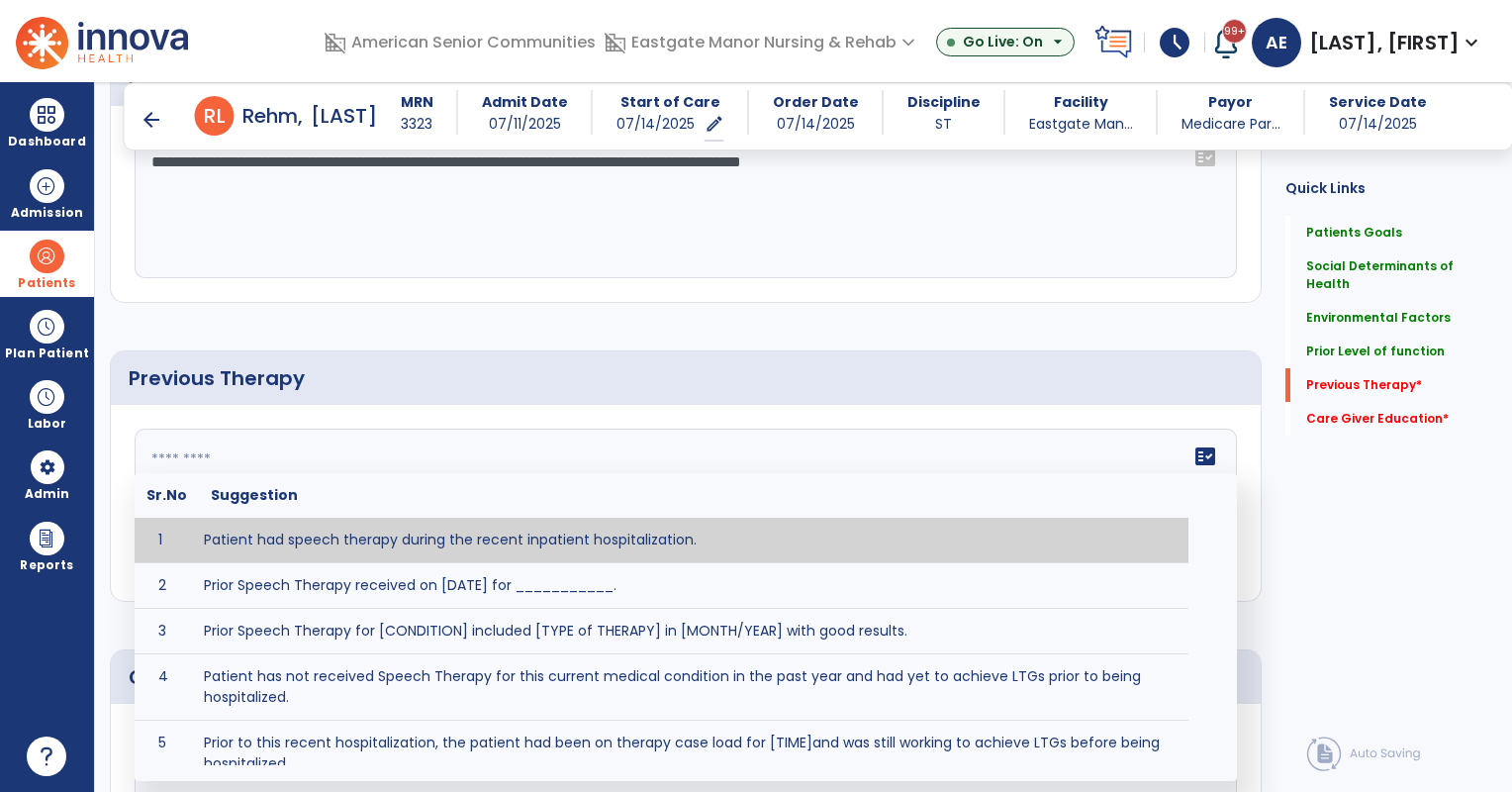 click on "fact_check Sr.No Suggestion 1 Patient had speech therapy during the recent inpatient hospitalization. 2 Prior Speech Therapy received on [DATE] for ___________. 3 Prior Speech Therapy for [CONDITION] included [TYPE of THERAPY] in [MONTH/YEAR] with good results. 4 Patient has not received Speech Therapy for this current medical condition in the past year and had yet to achieve LTGs prior to being hospitalized. 5 Prior to this recent hospitalization, the patient had been on therapy case load for [TIME]and was still working to achieve LTGs before being hospitalized." 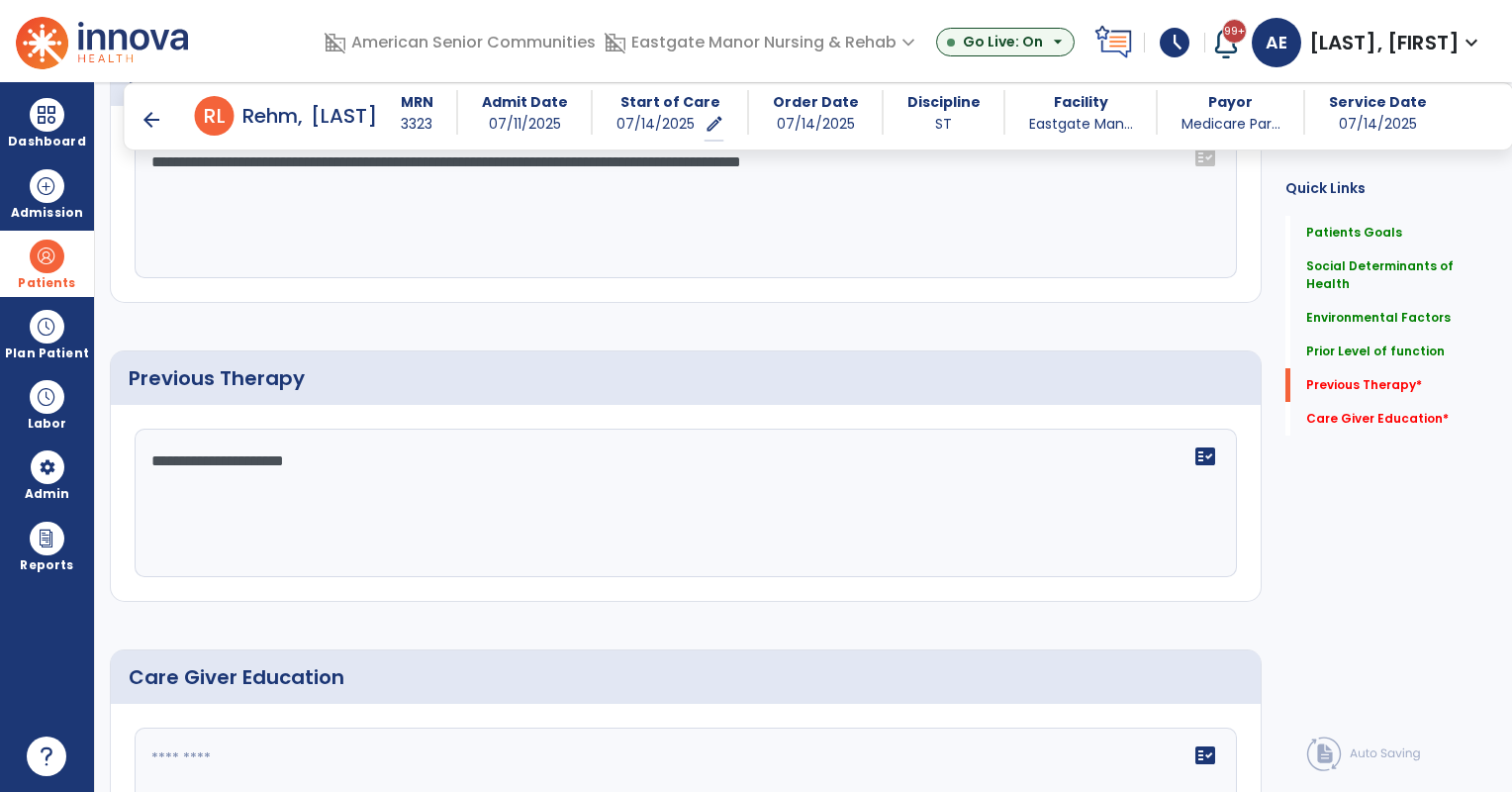 scroll, scrollTop: 1404, scrollLeft: 0, axis: vertical 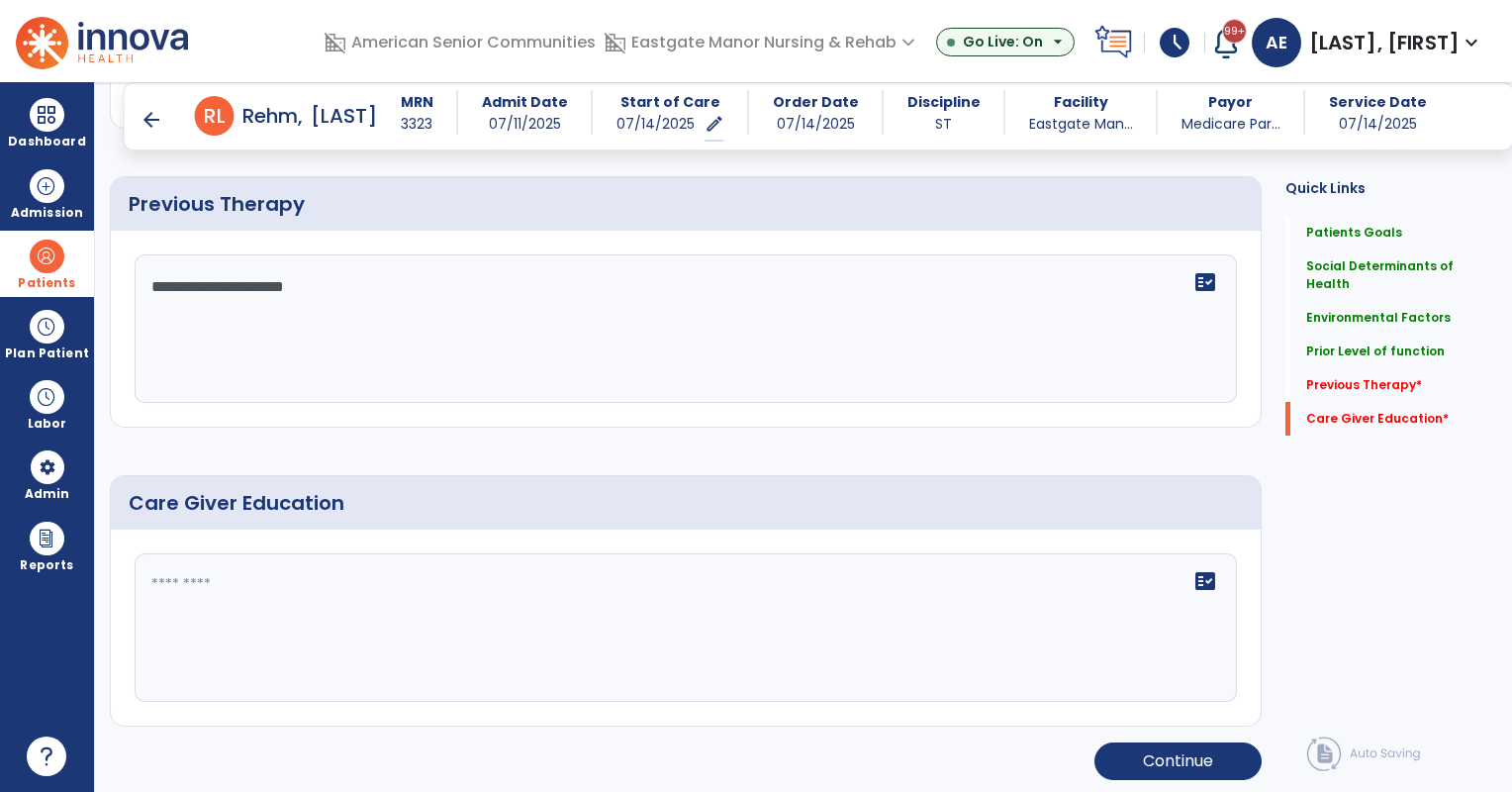 type on "**********" 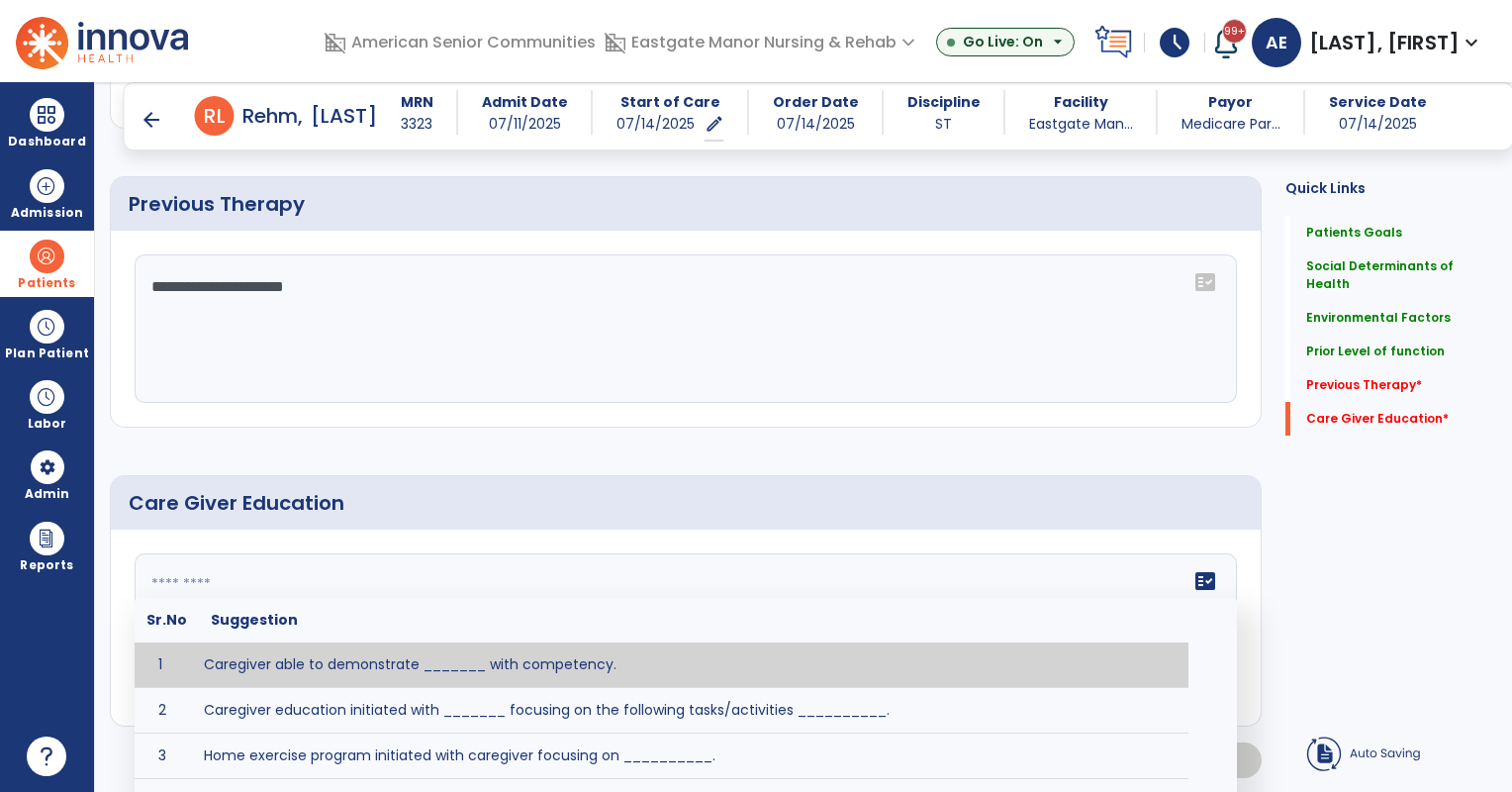 click 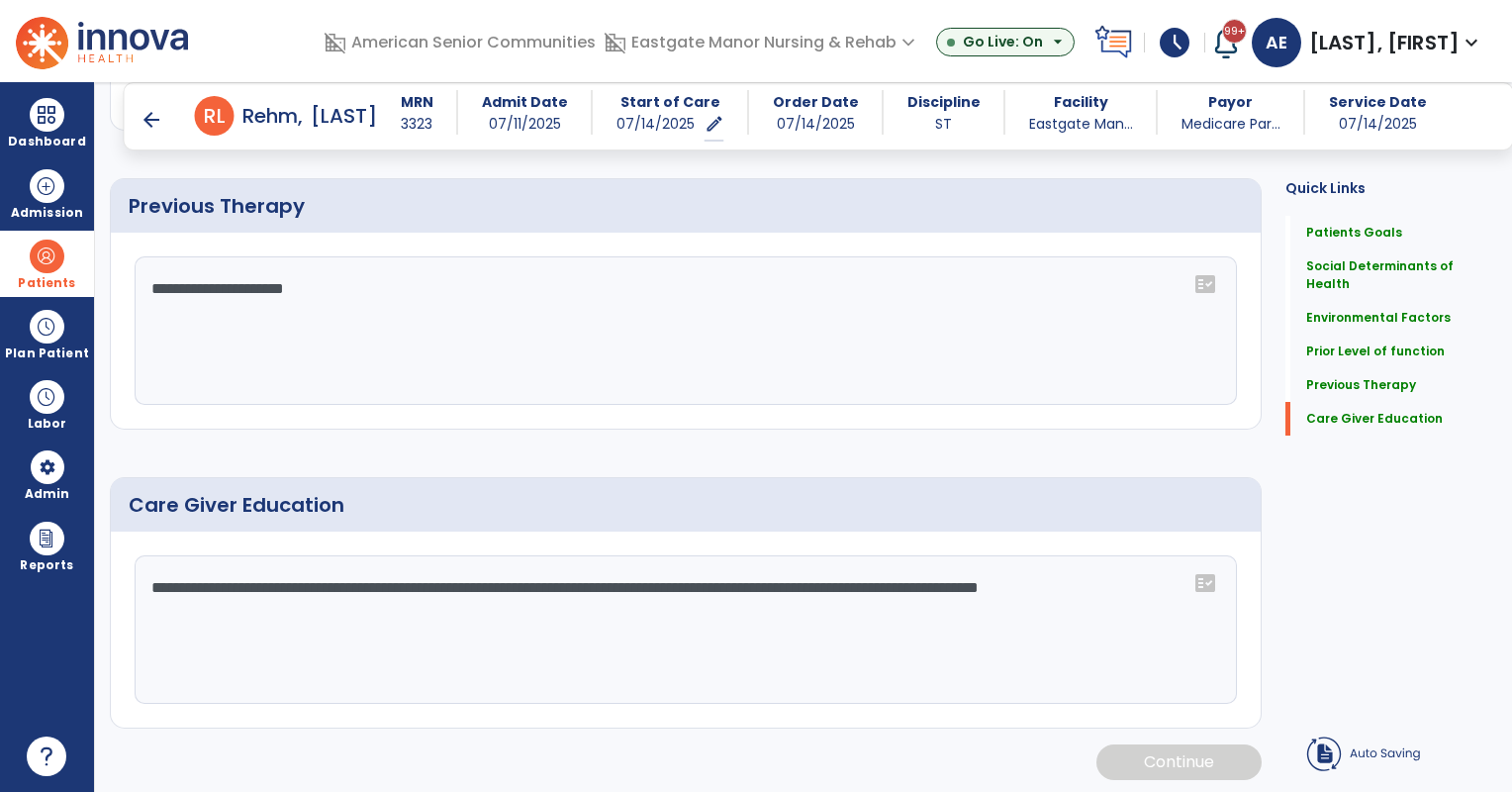 scroll, scrollTop: 1404, scrollLeft: 0, axis: vertical 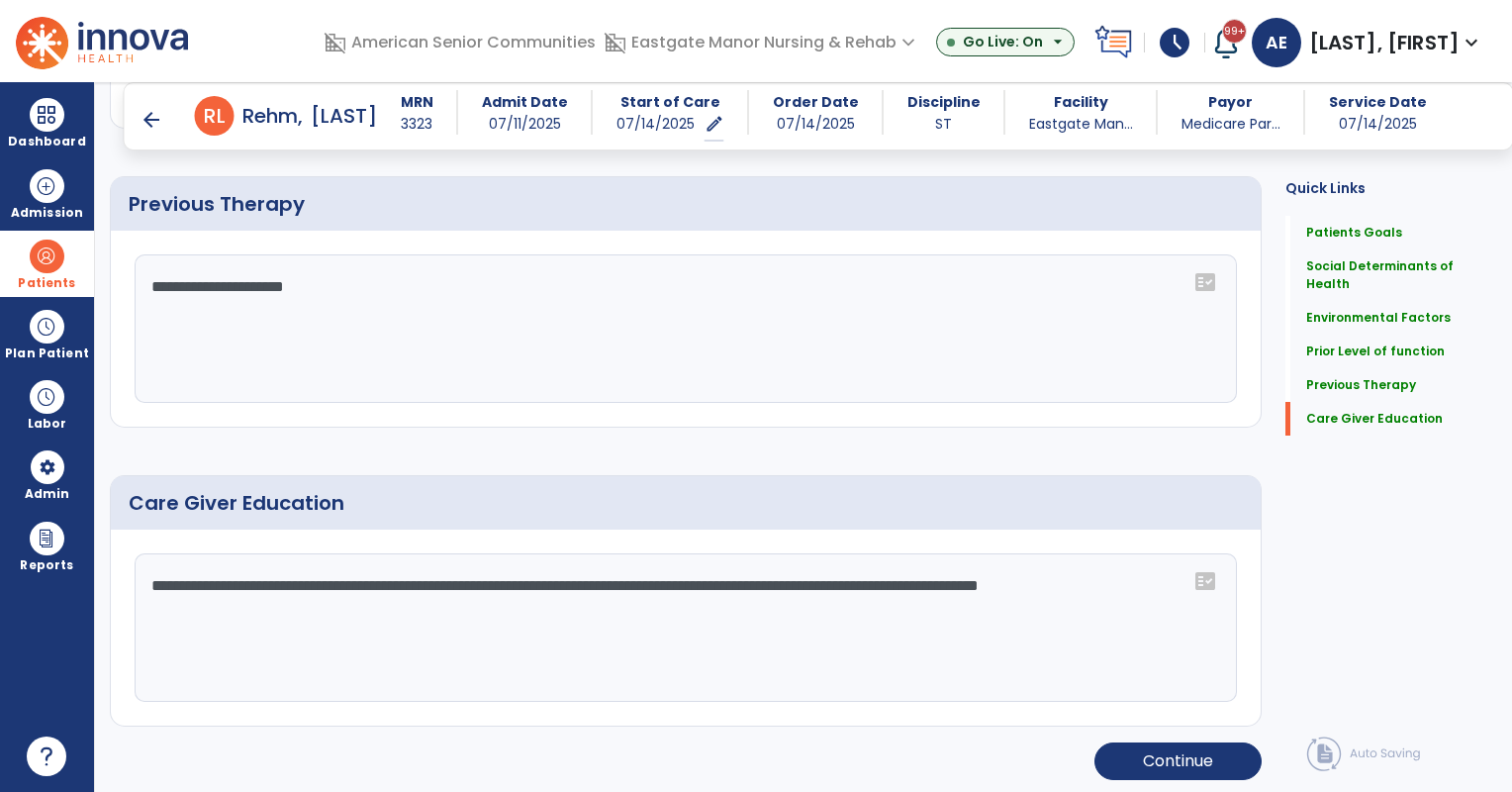 drag, startPoint x: 754, startPoint y: 579, endPoint x: 796, endPoint y: 614, distance: 54.67175 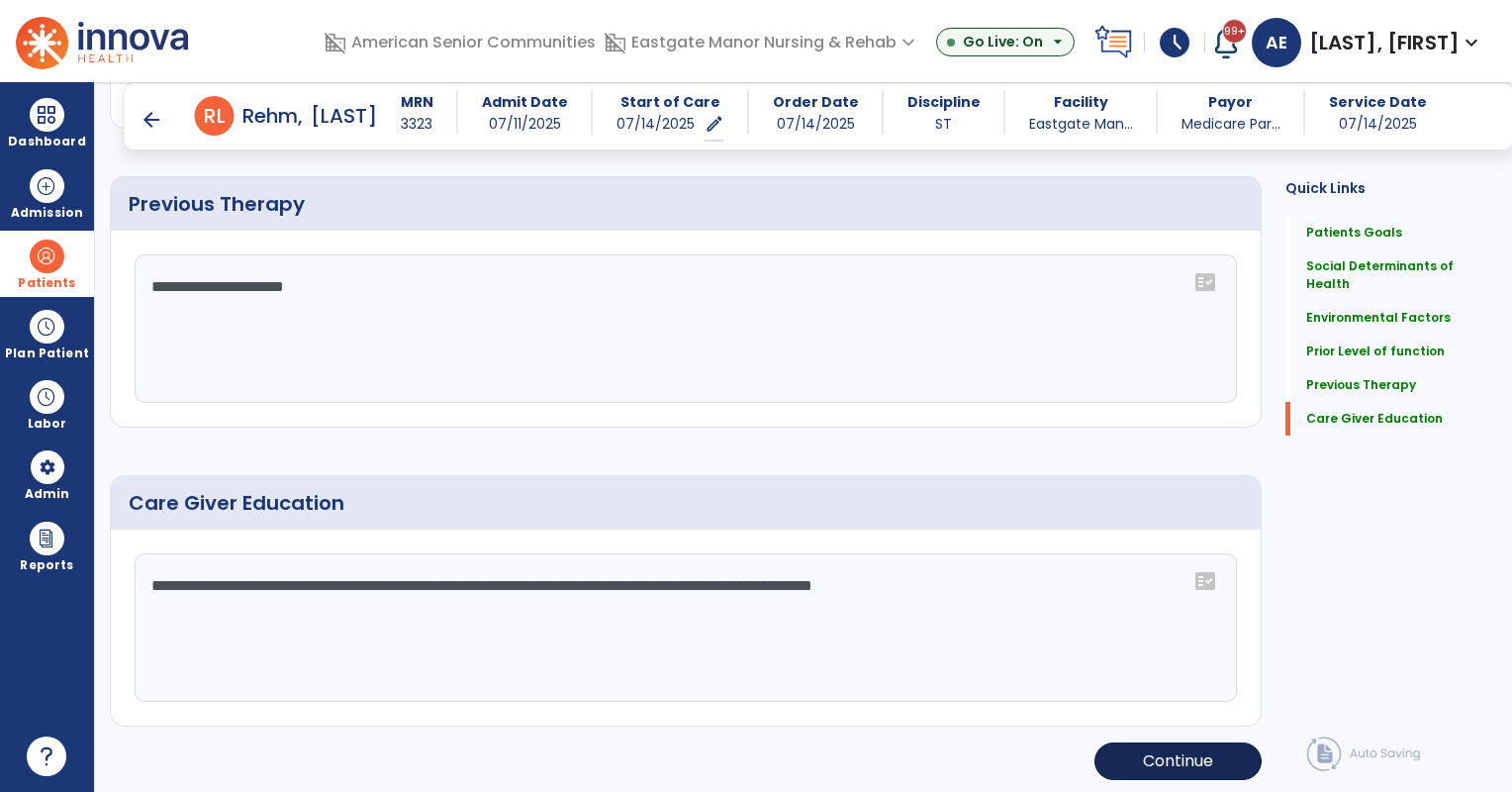 type on "**********" 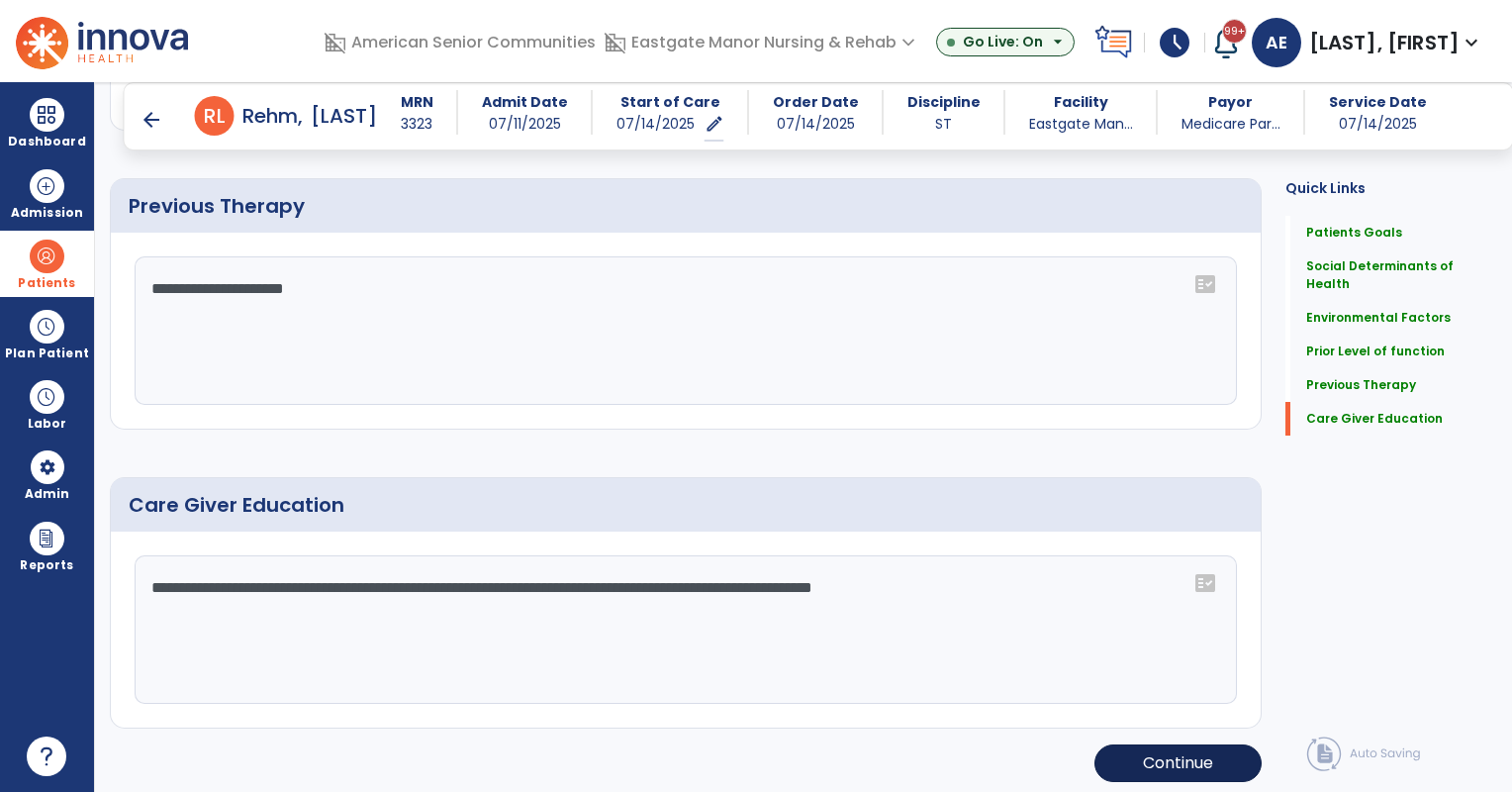 scroll, scrollTop: 1404, scrollLeft: 0, axis: vertical 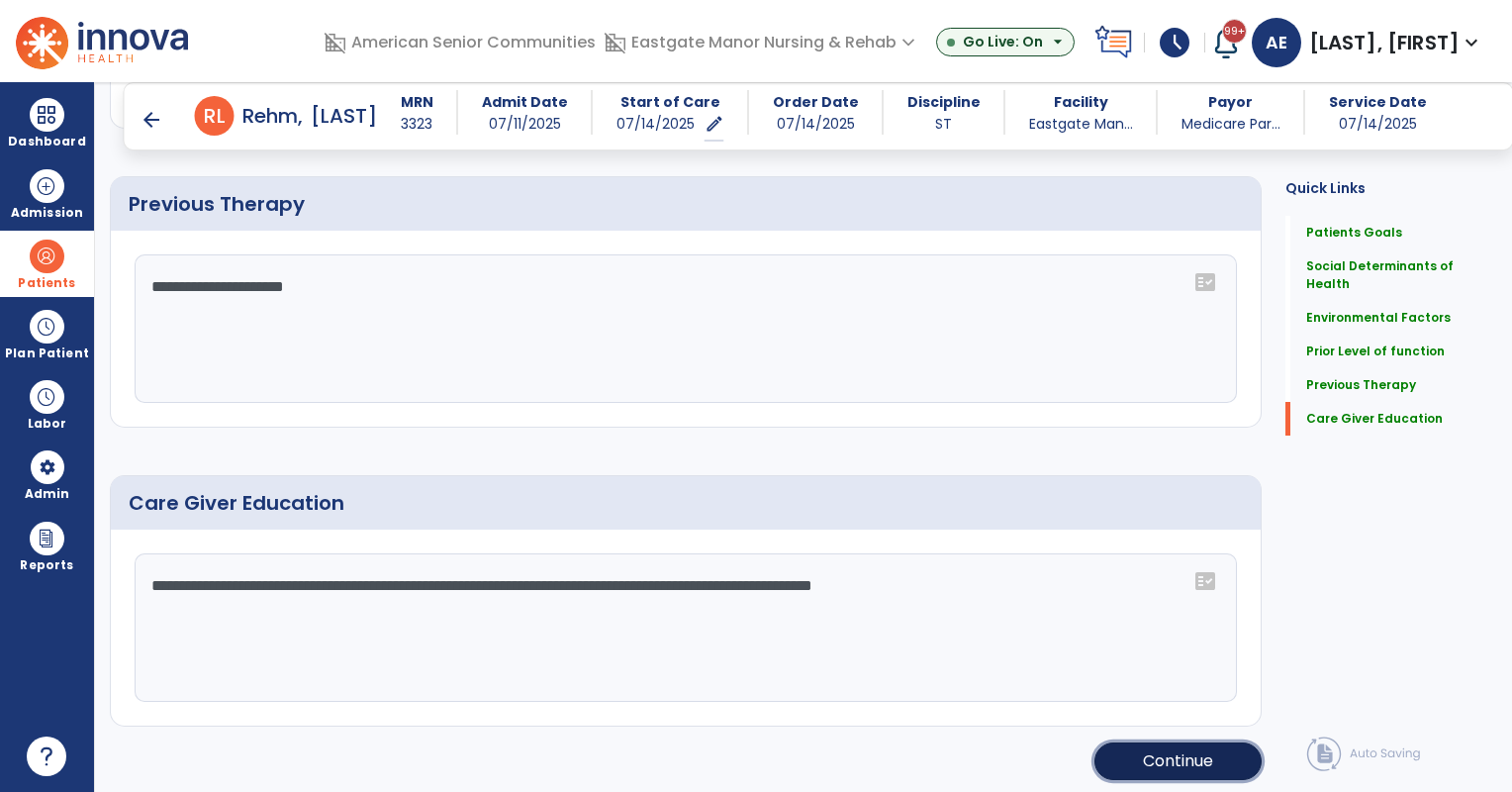 click on "Continue" 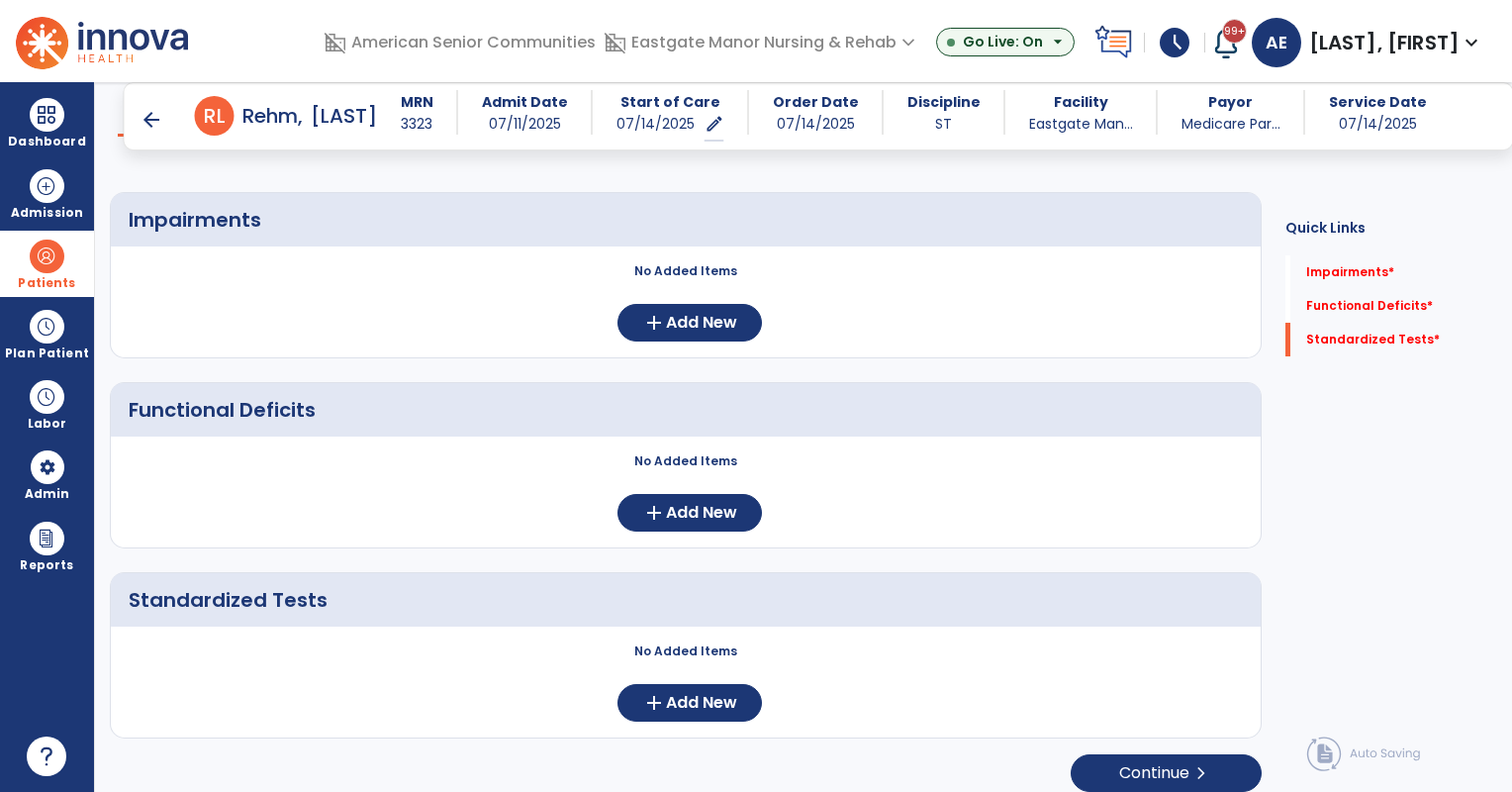 scroll, scrollTop: 0, scrollLeft: 0, axis: both 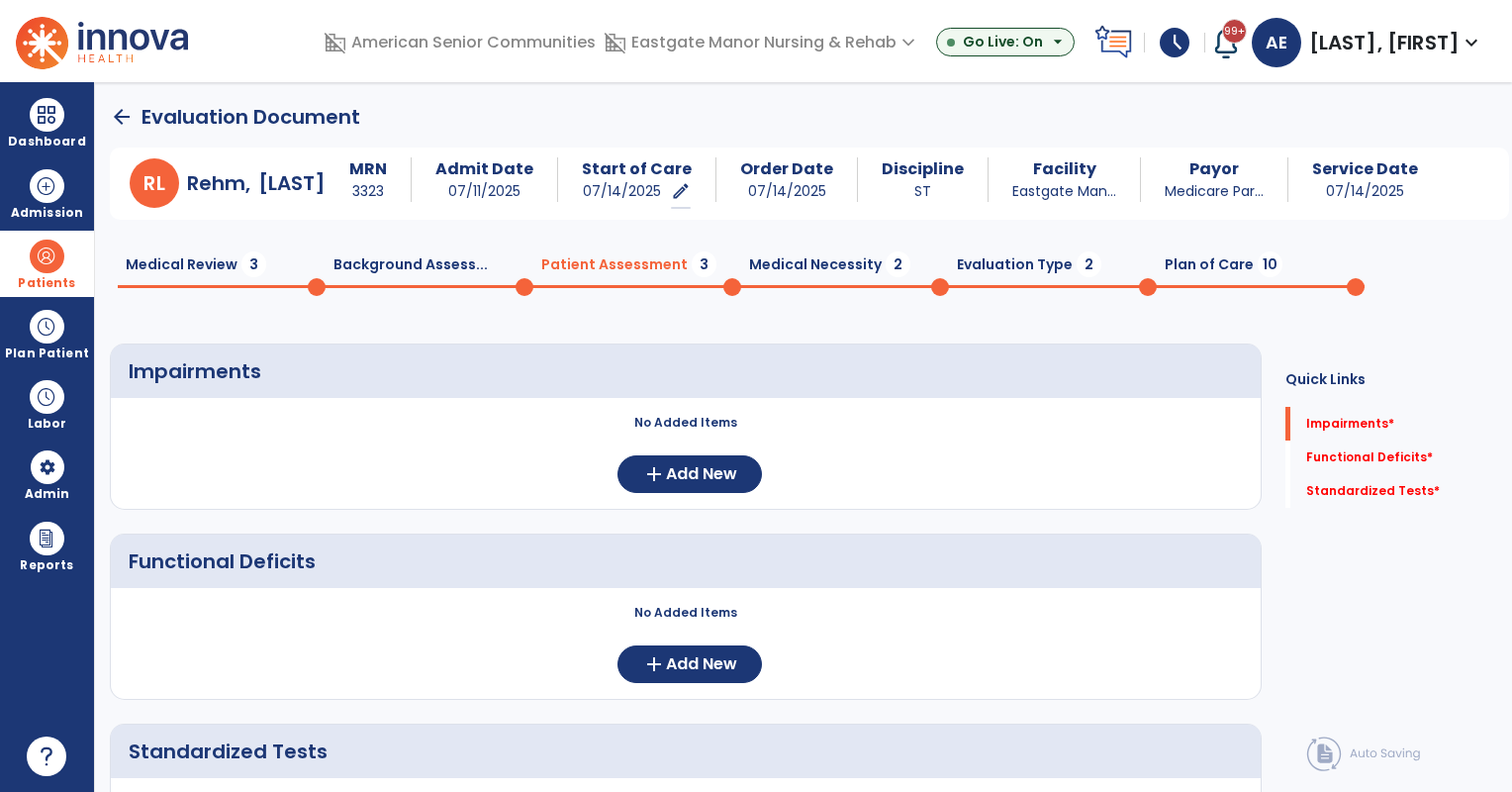click on "Evaluation Type  2" 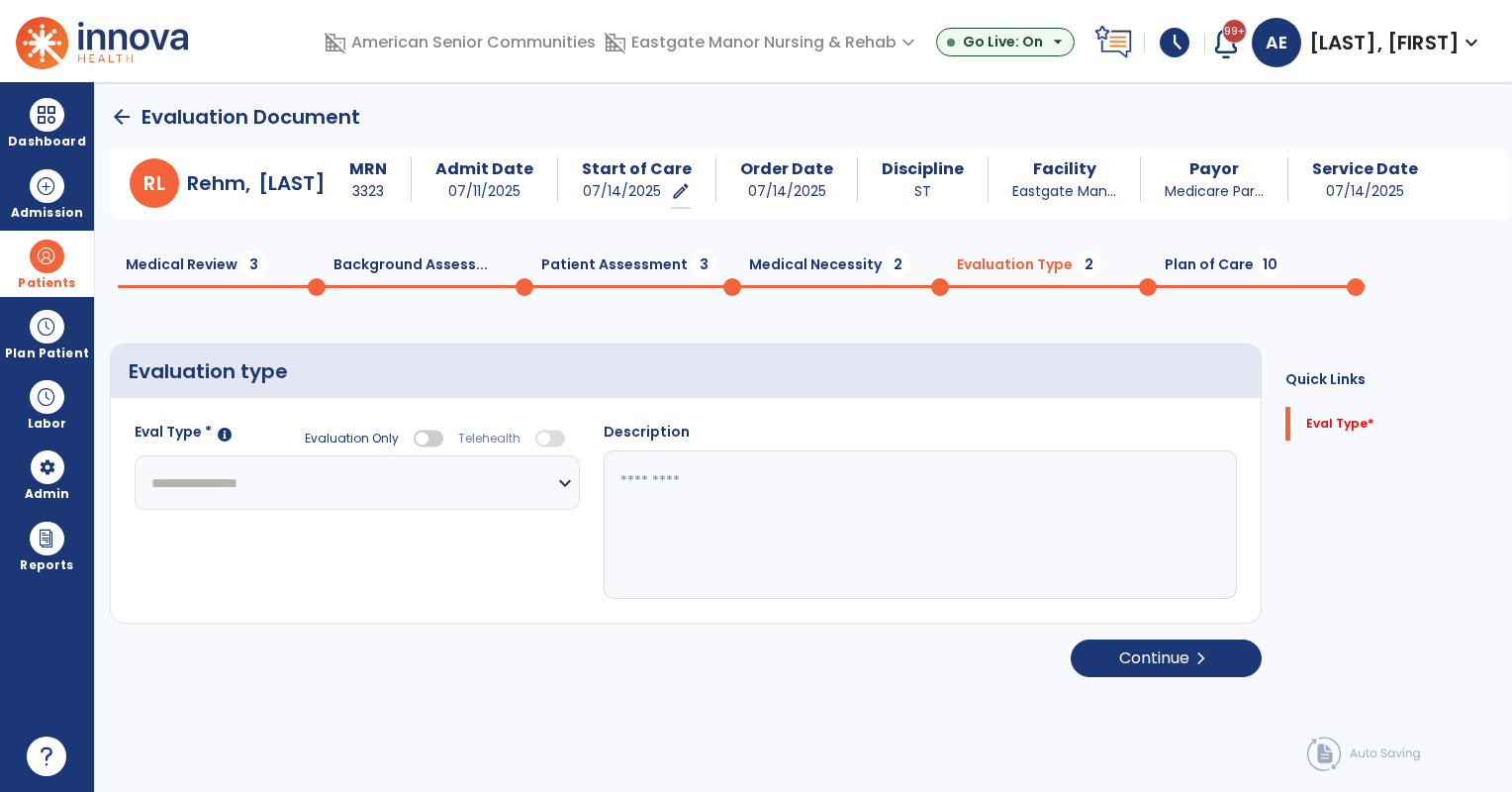 click on "**********" 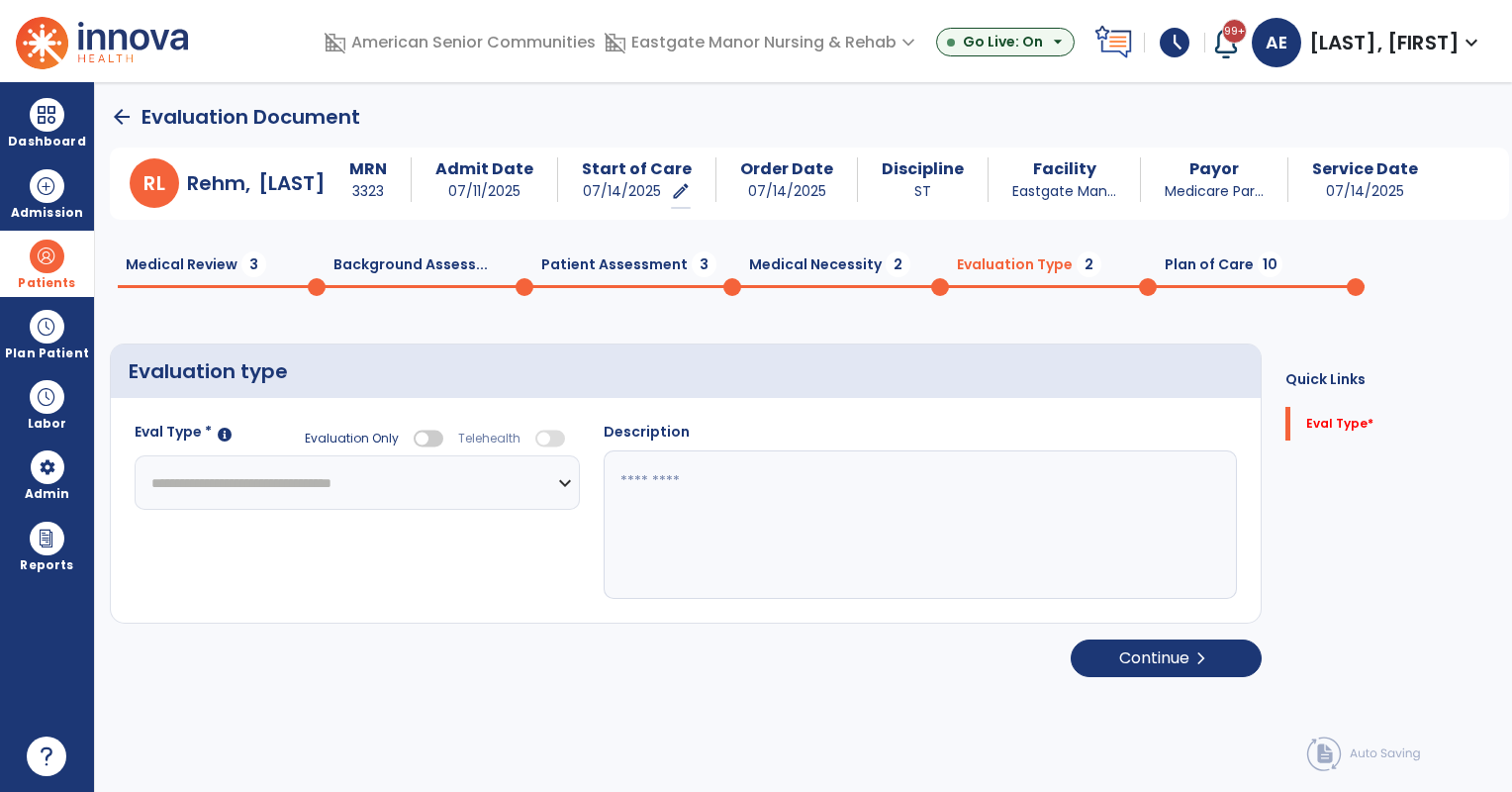 click on "**********" 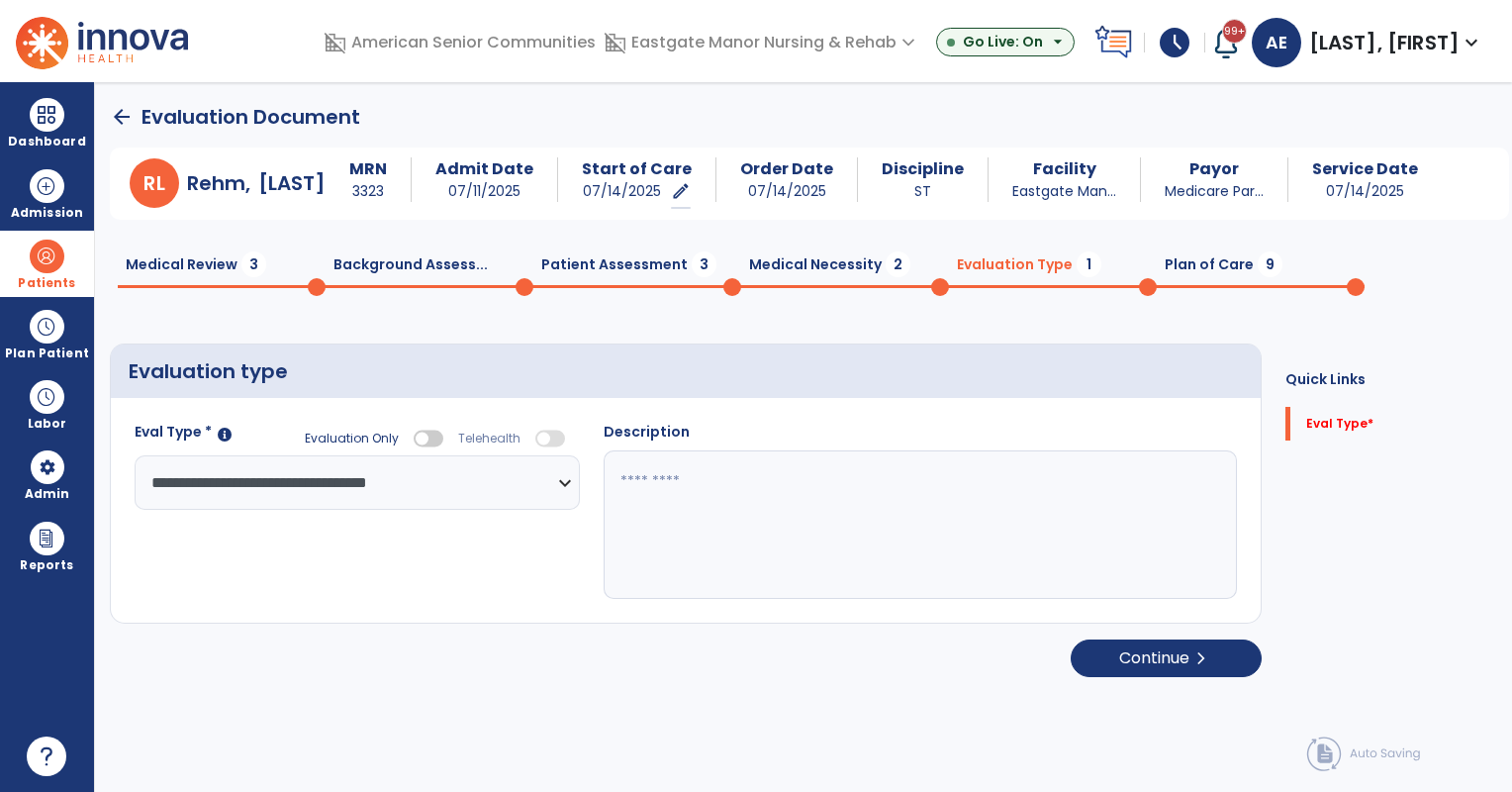 click 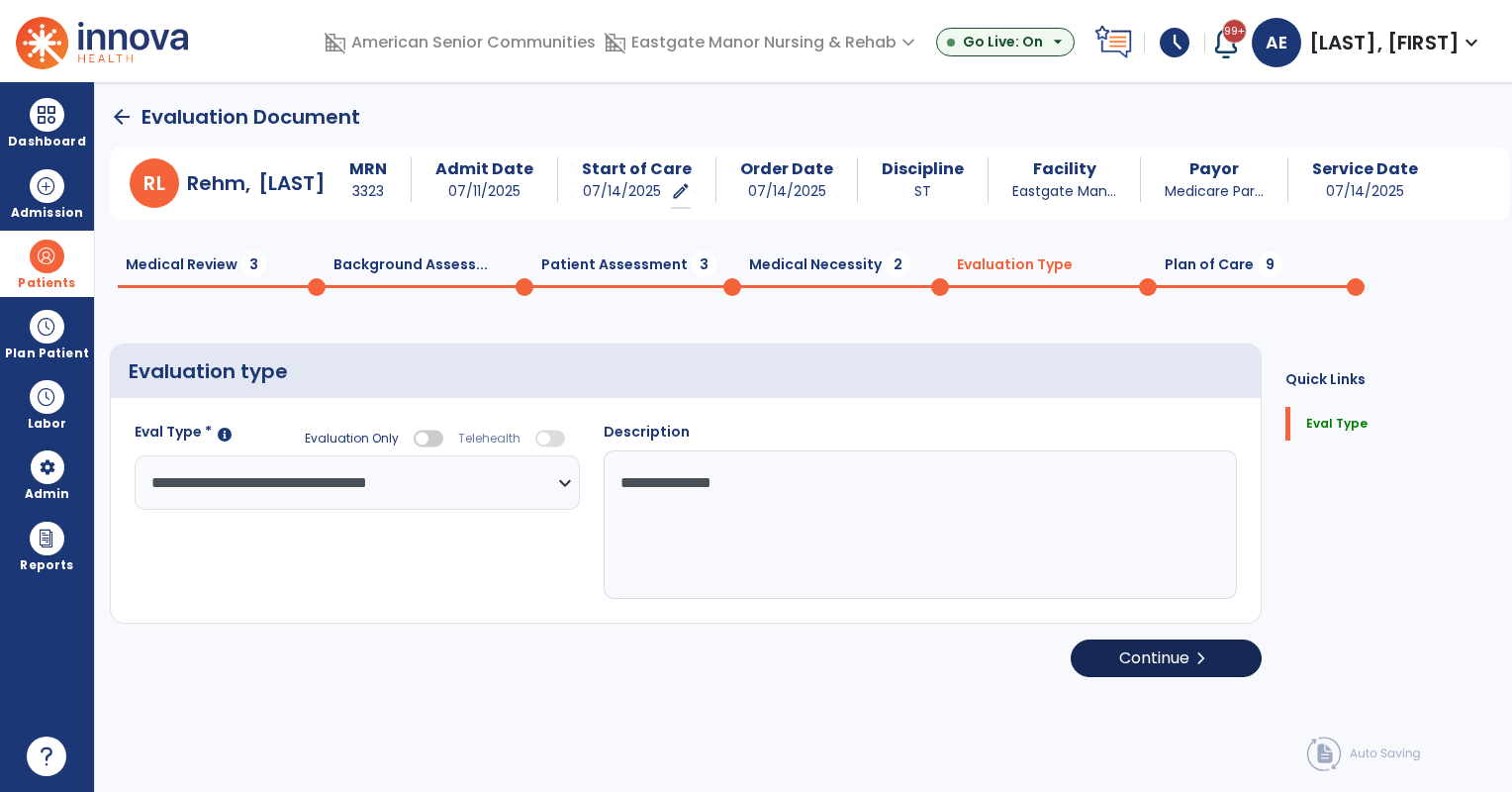type on "**********" 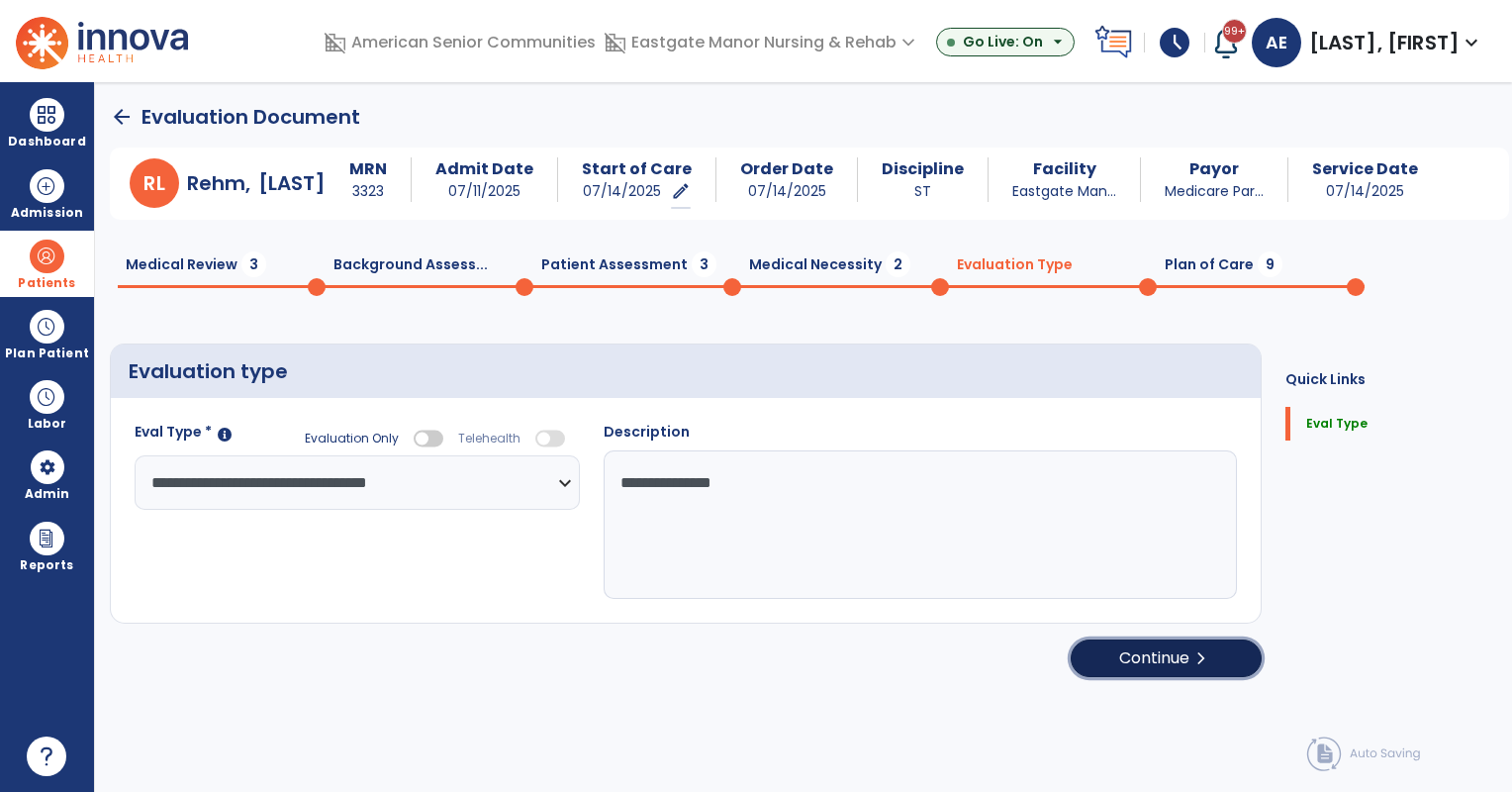 click on "Continue  chevron_right" 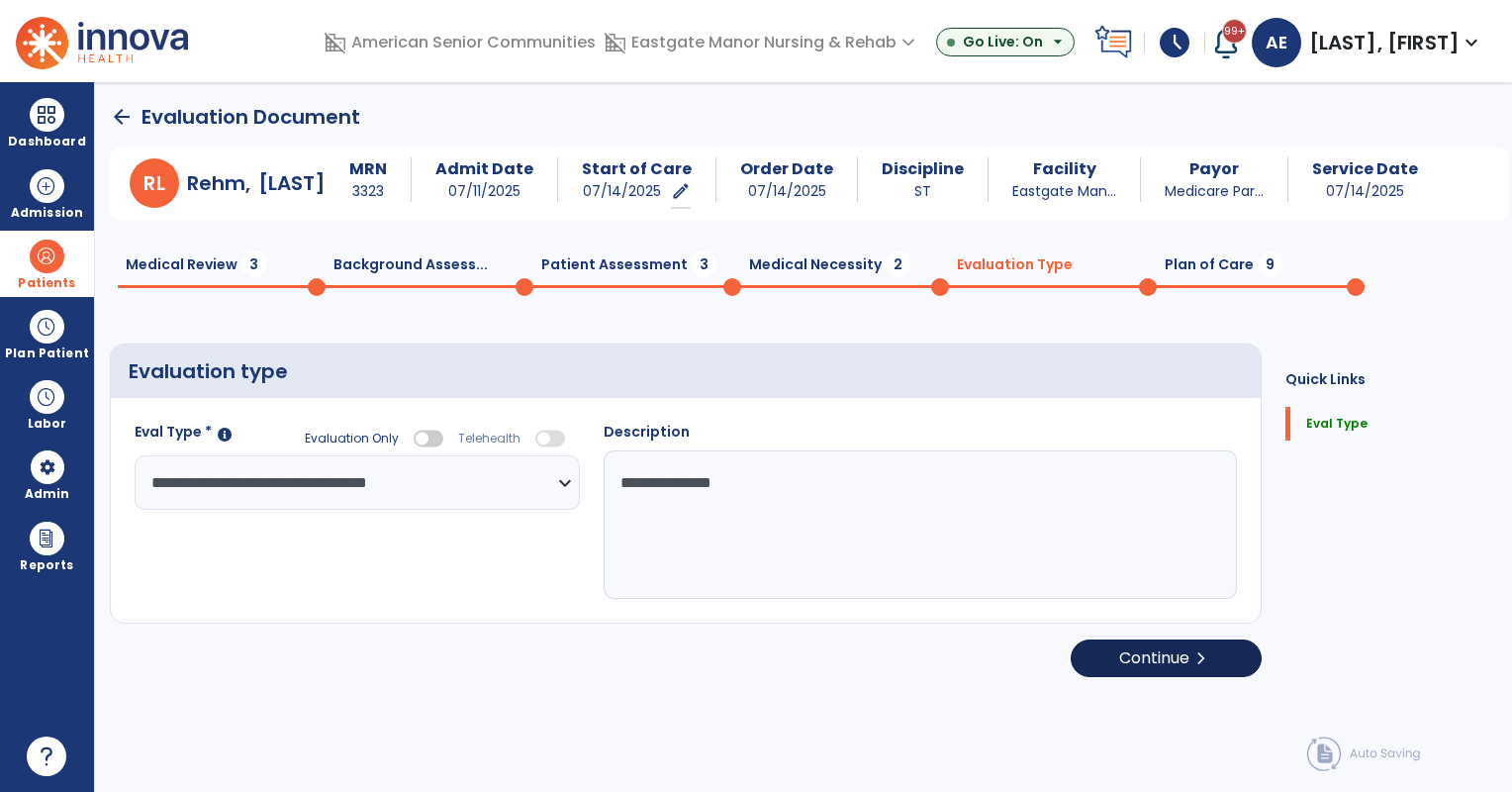 select on "*****" 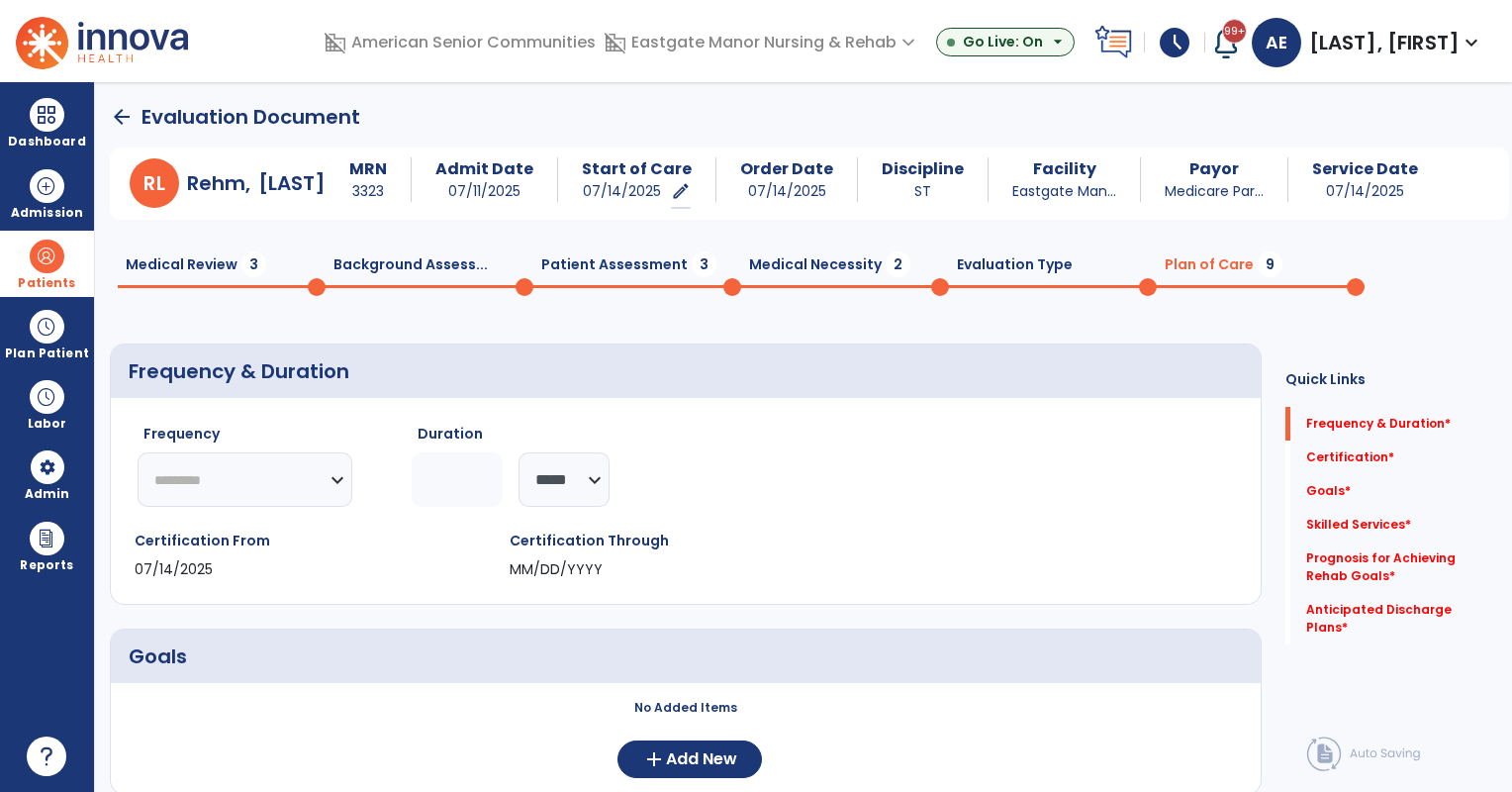 click on "********* ** ** ** ** ** ** **" 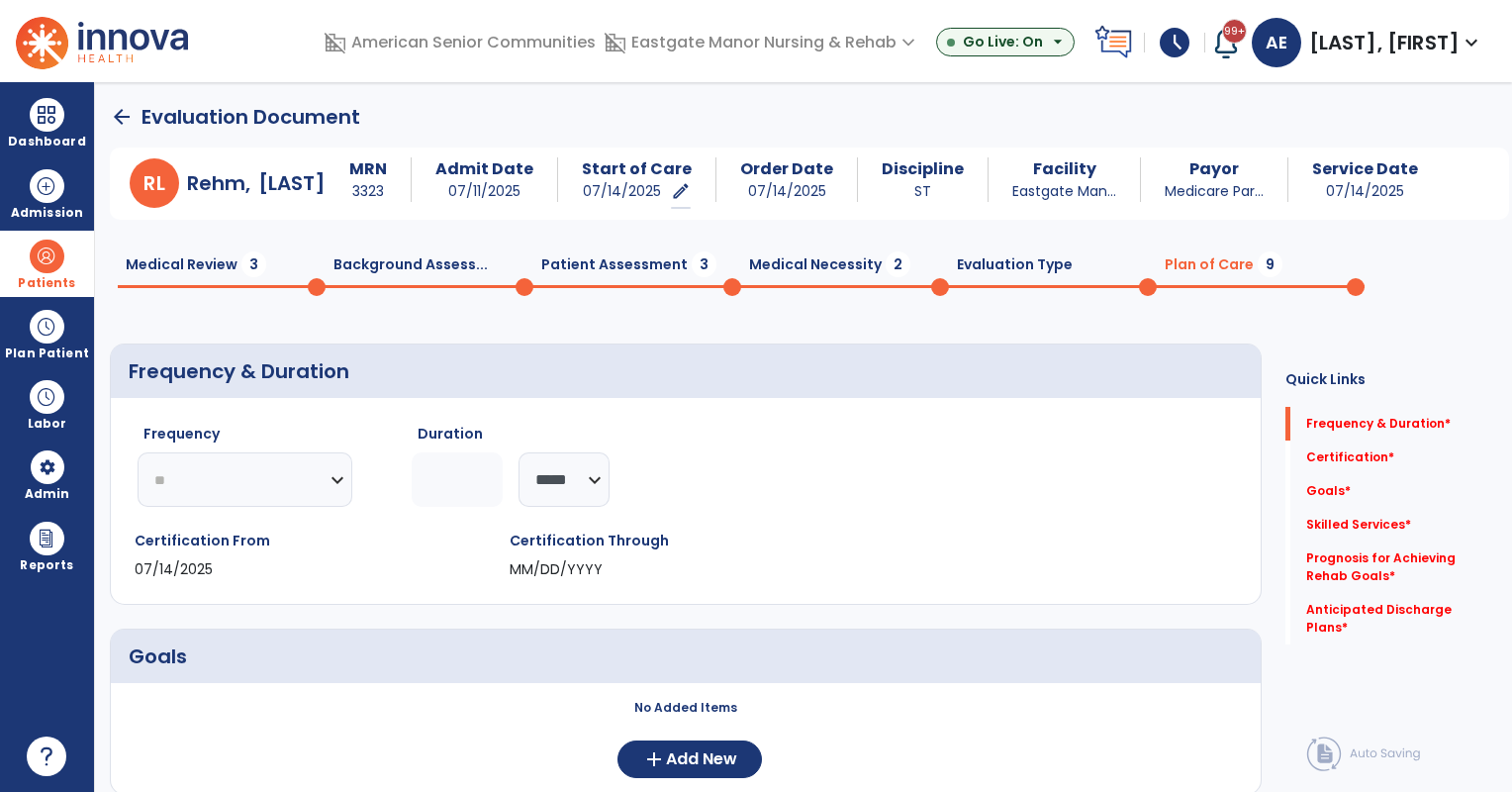 click on "********* ** ** ** ** ** ** **" 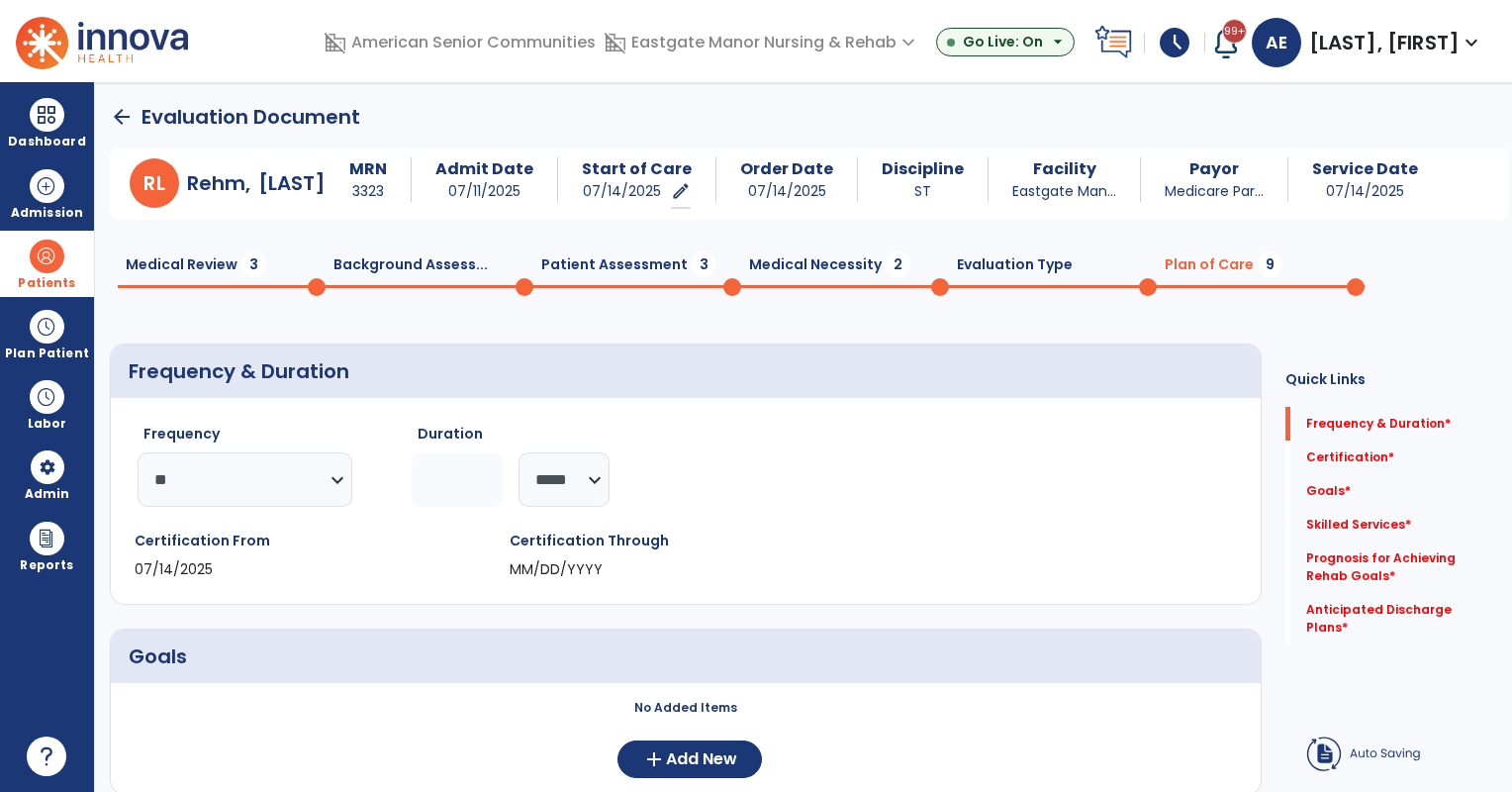 click 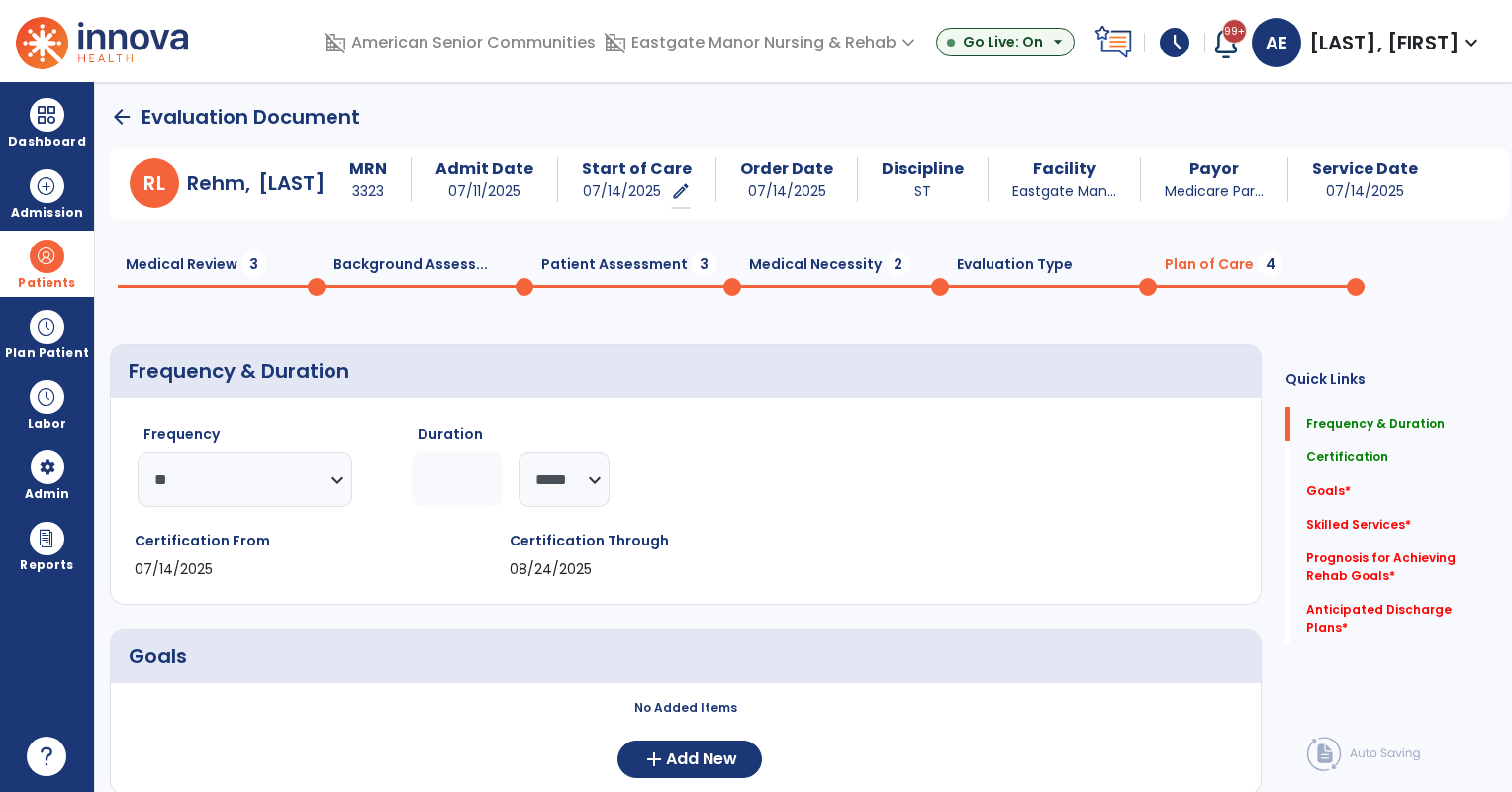 type on "*" 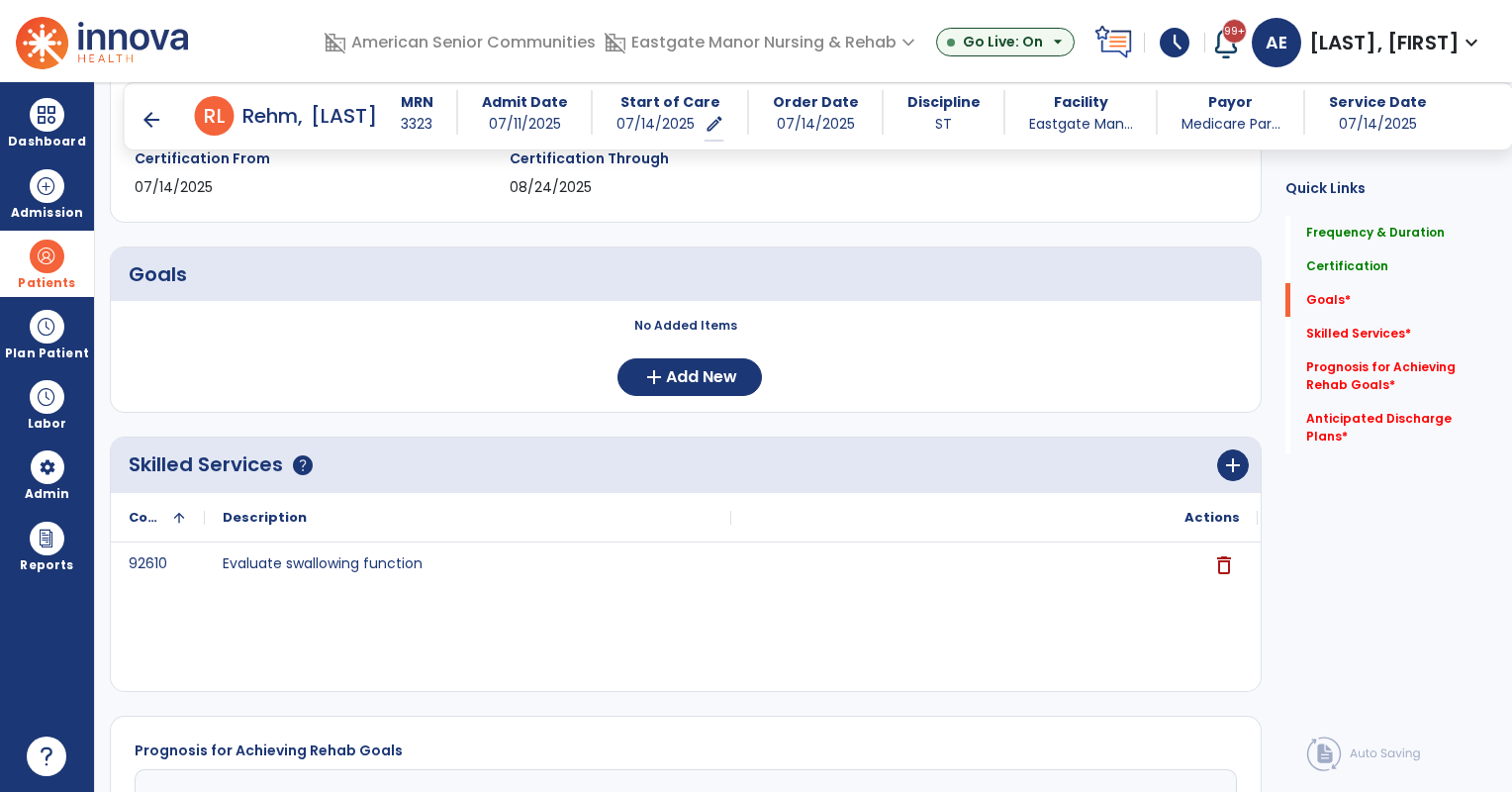 scroll, scrollTop: 444, scrollLeft: 0, axis: vertical 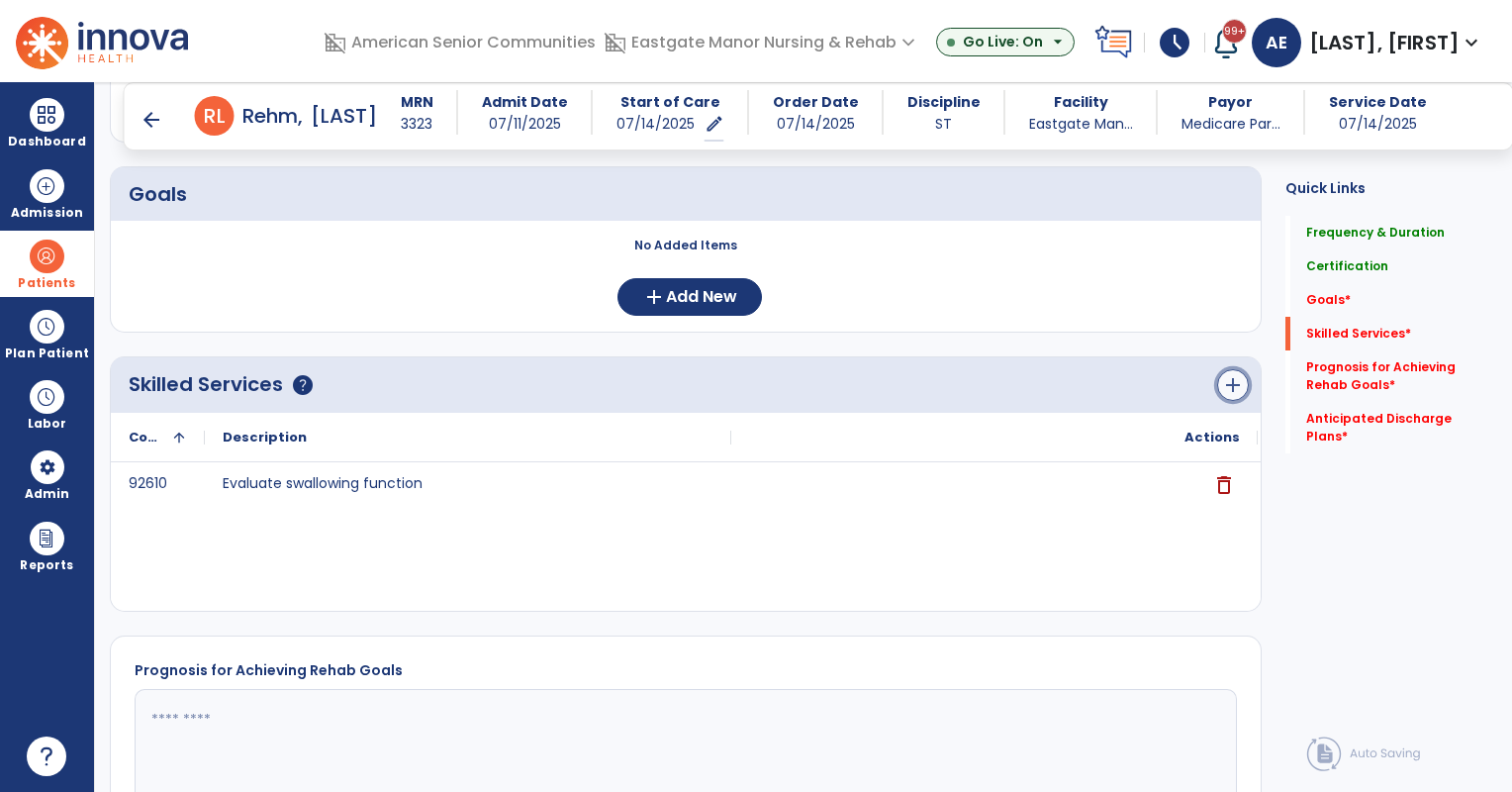 click on "add" 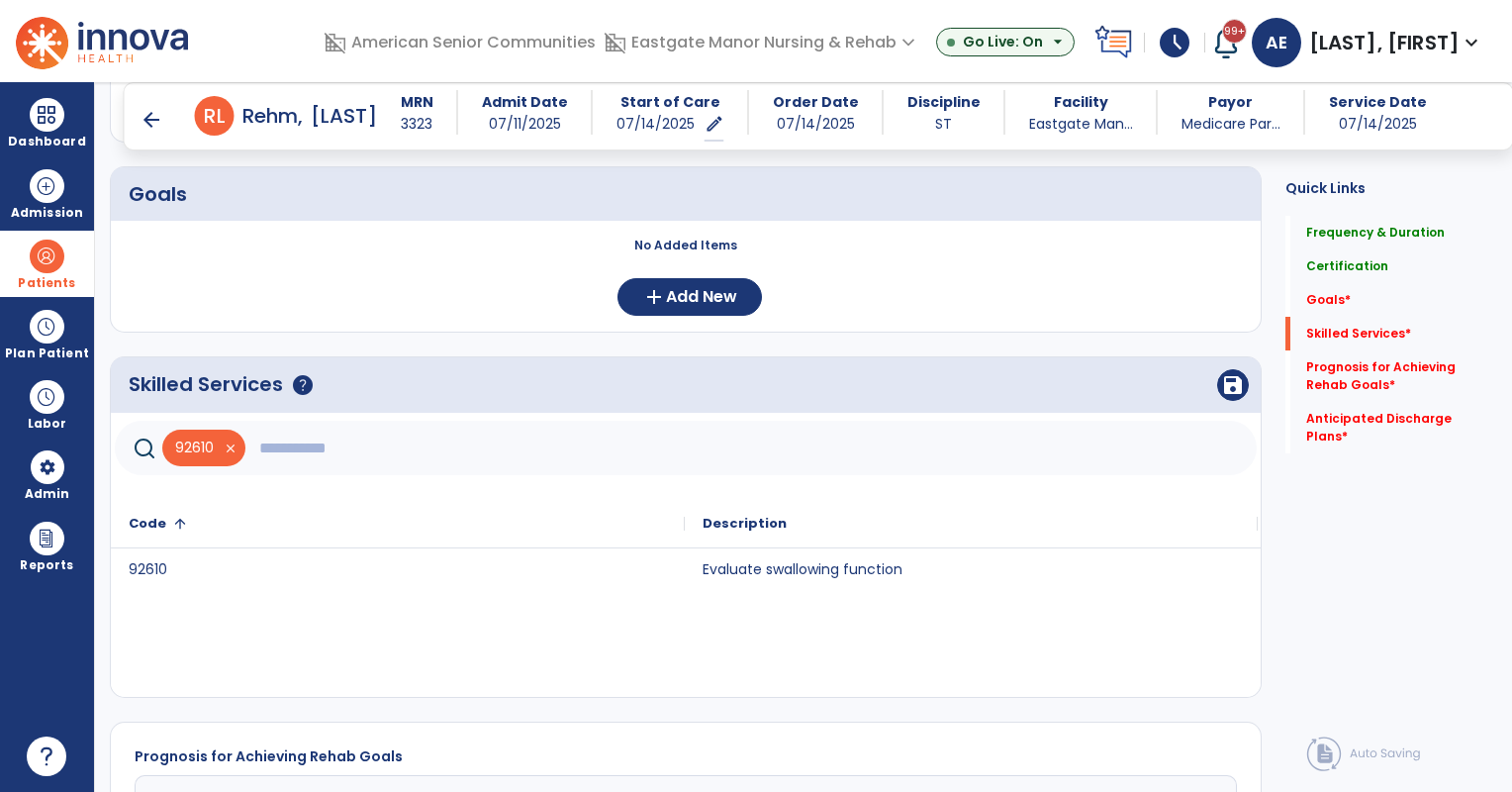 click 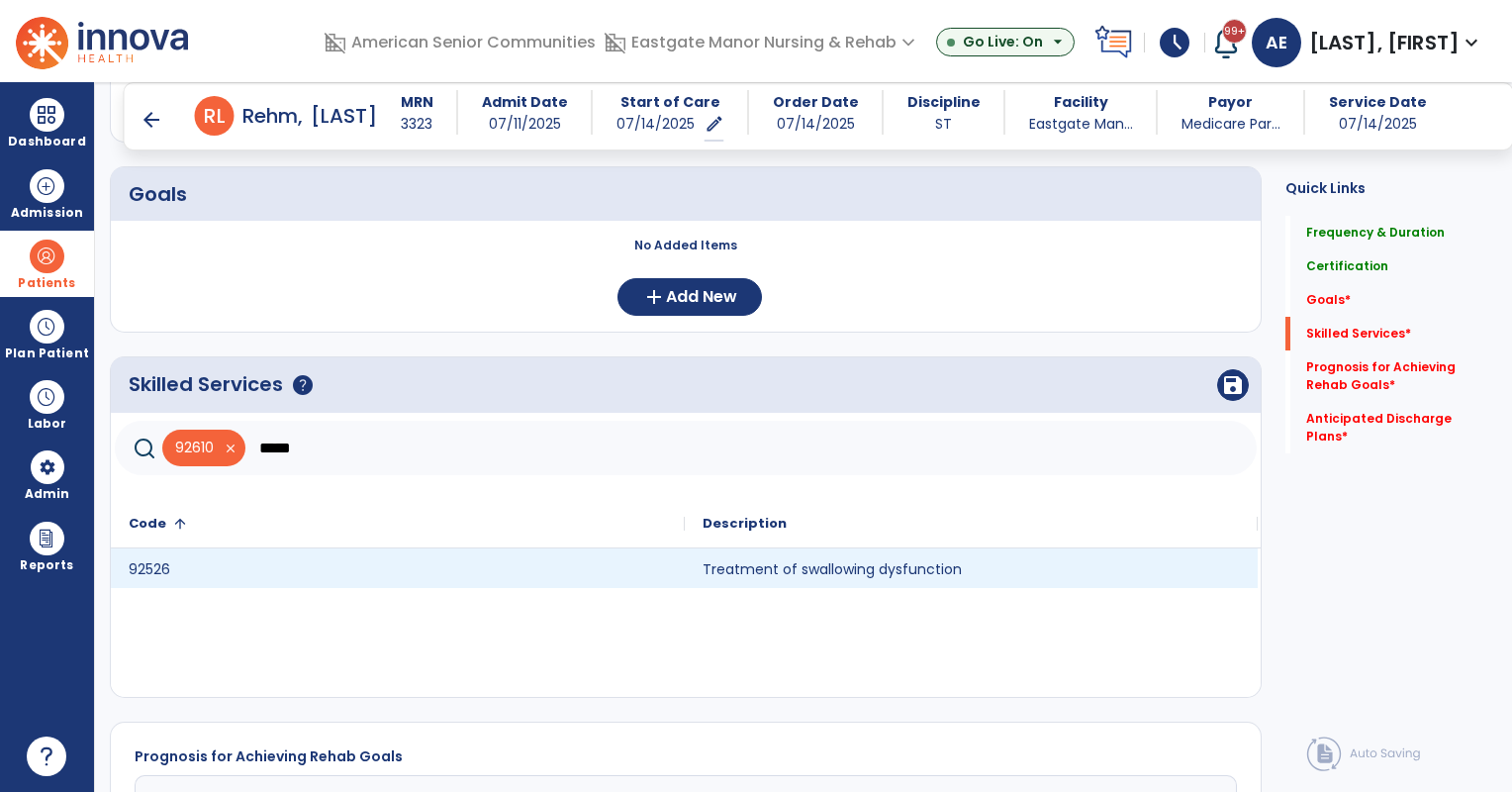 type on "*****" 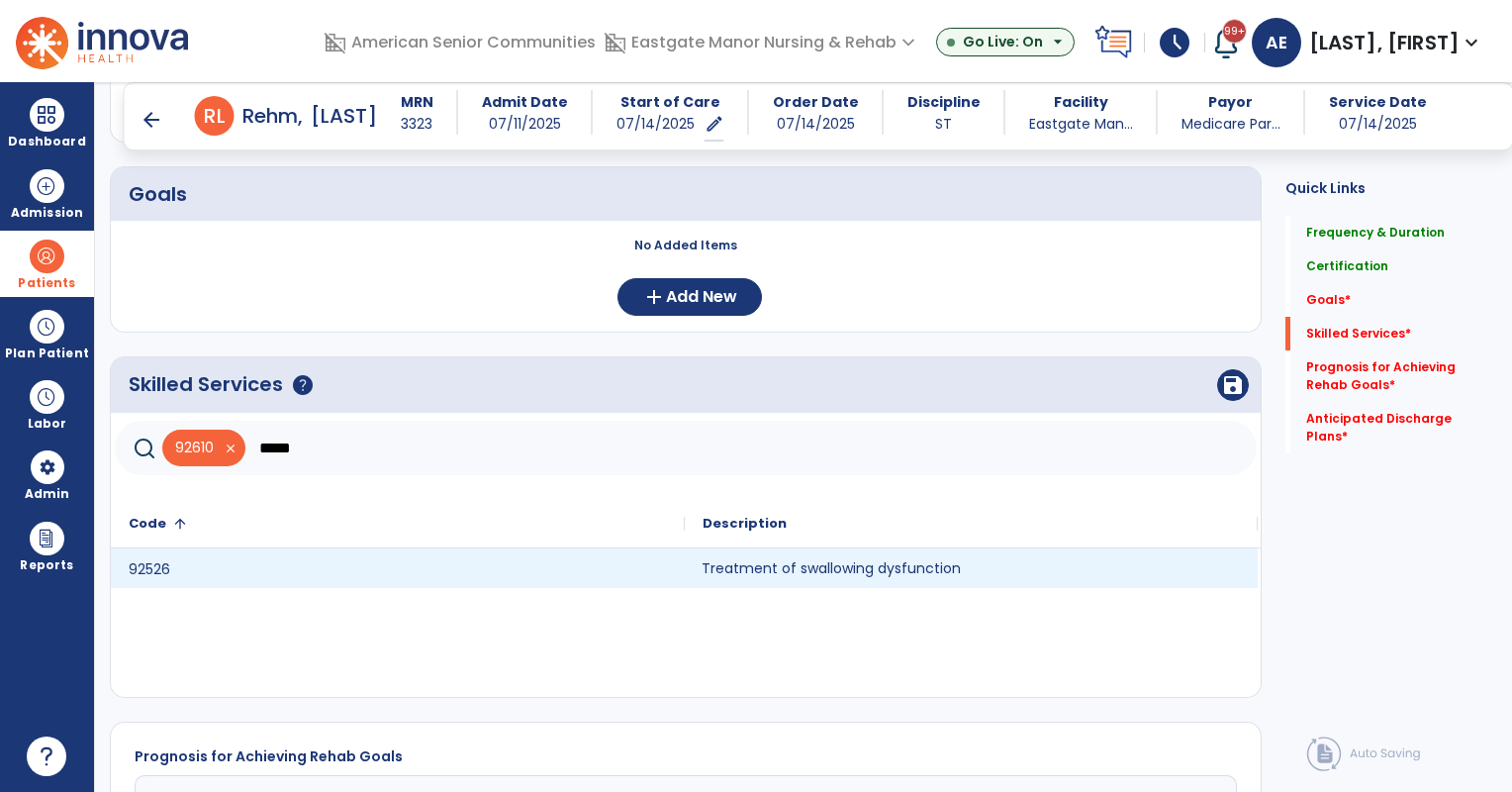 click on "Treatment of swallowing dysfunction" 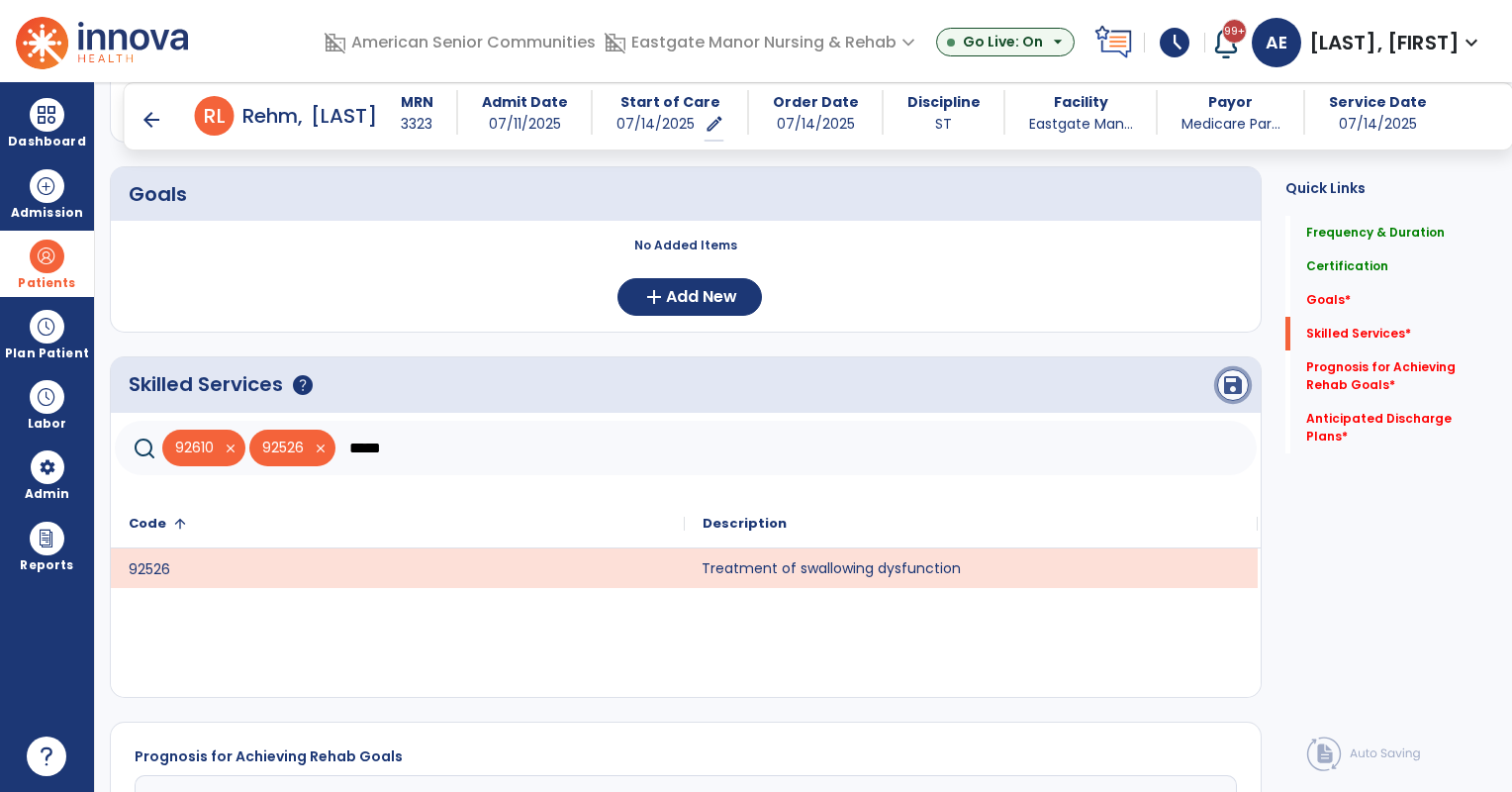 click on "save" 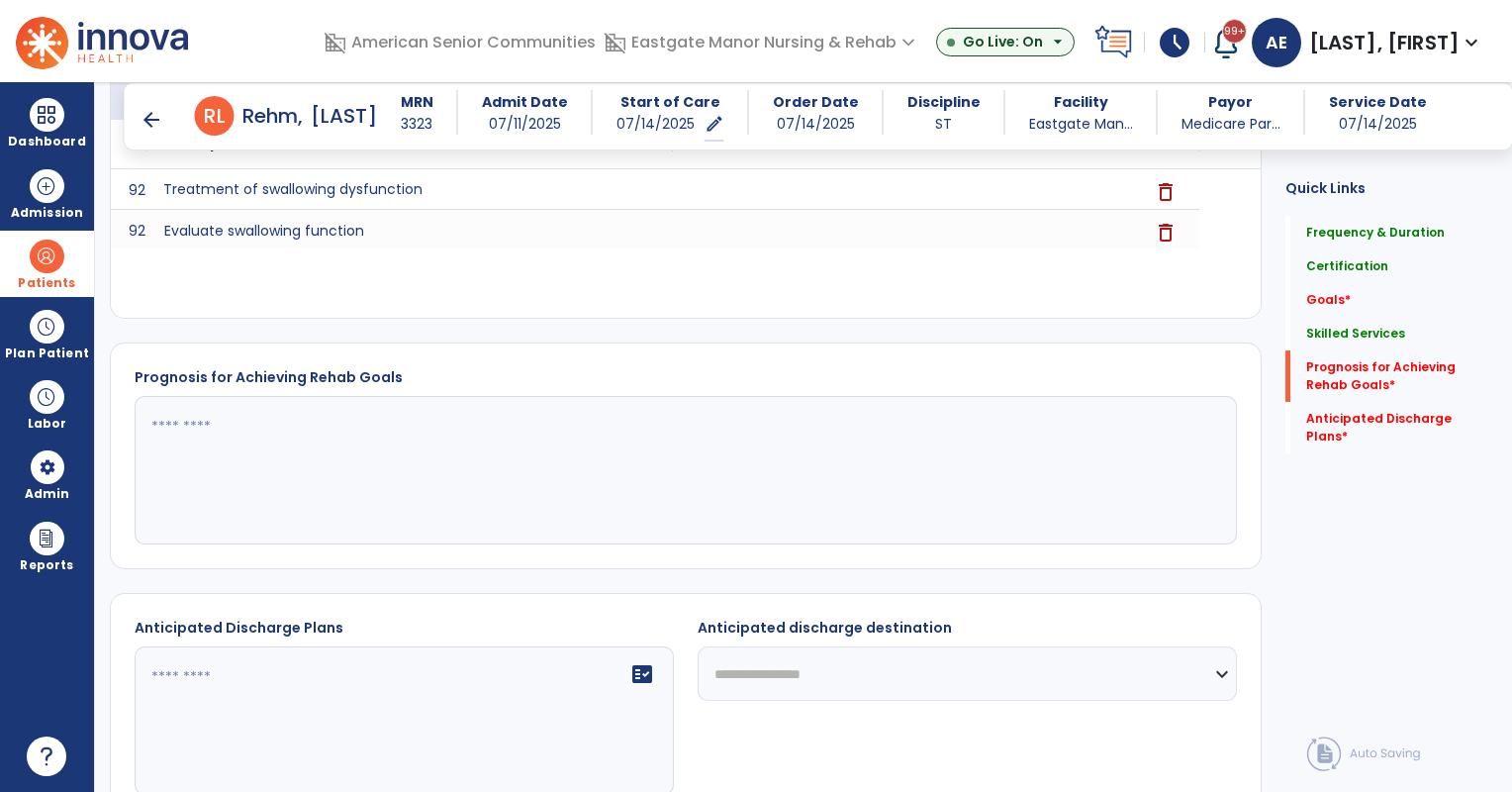 scroll, scrollTop: 857, scrollLeft: 0, axis: vertical 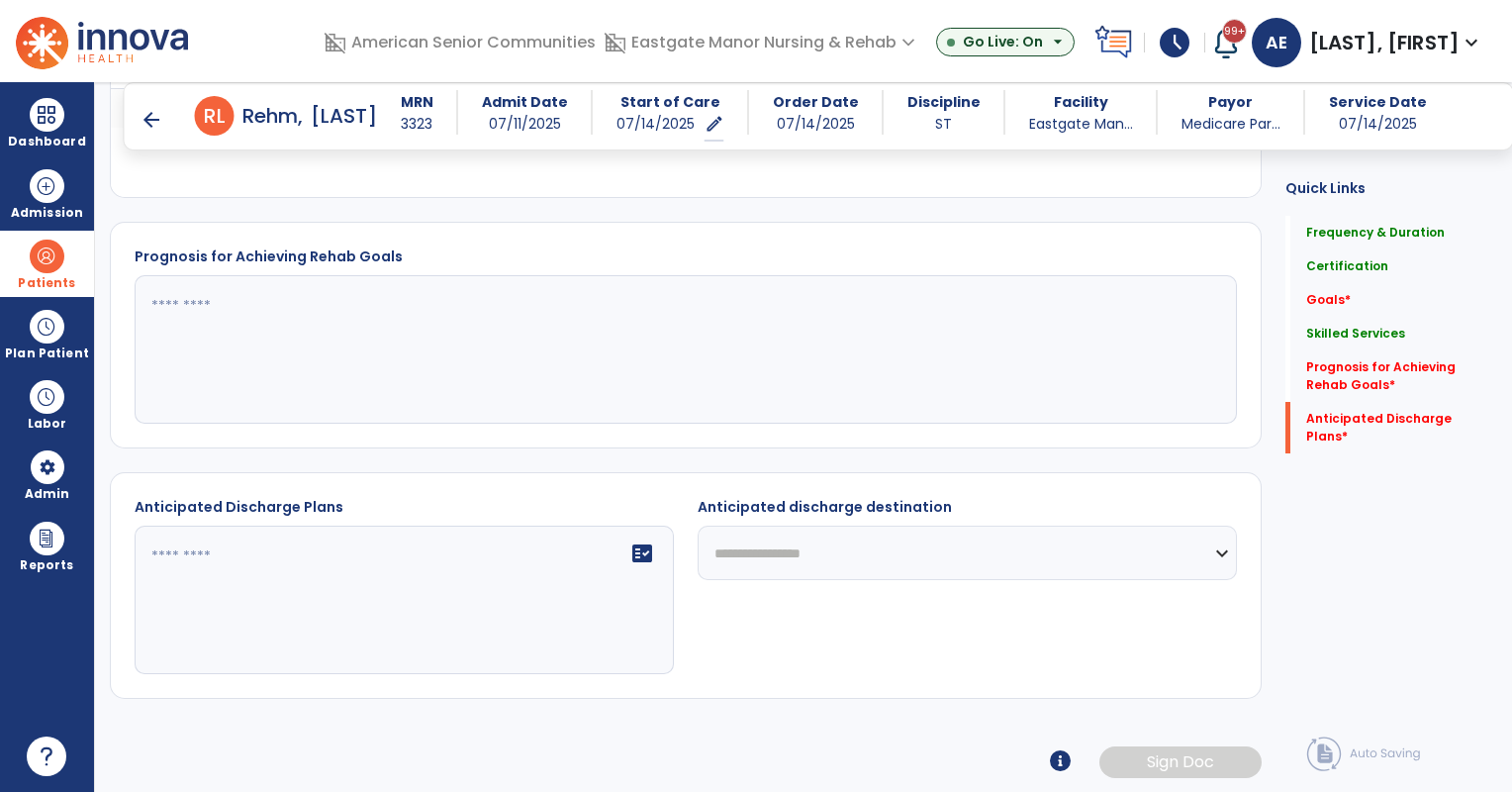 click 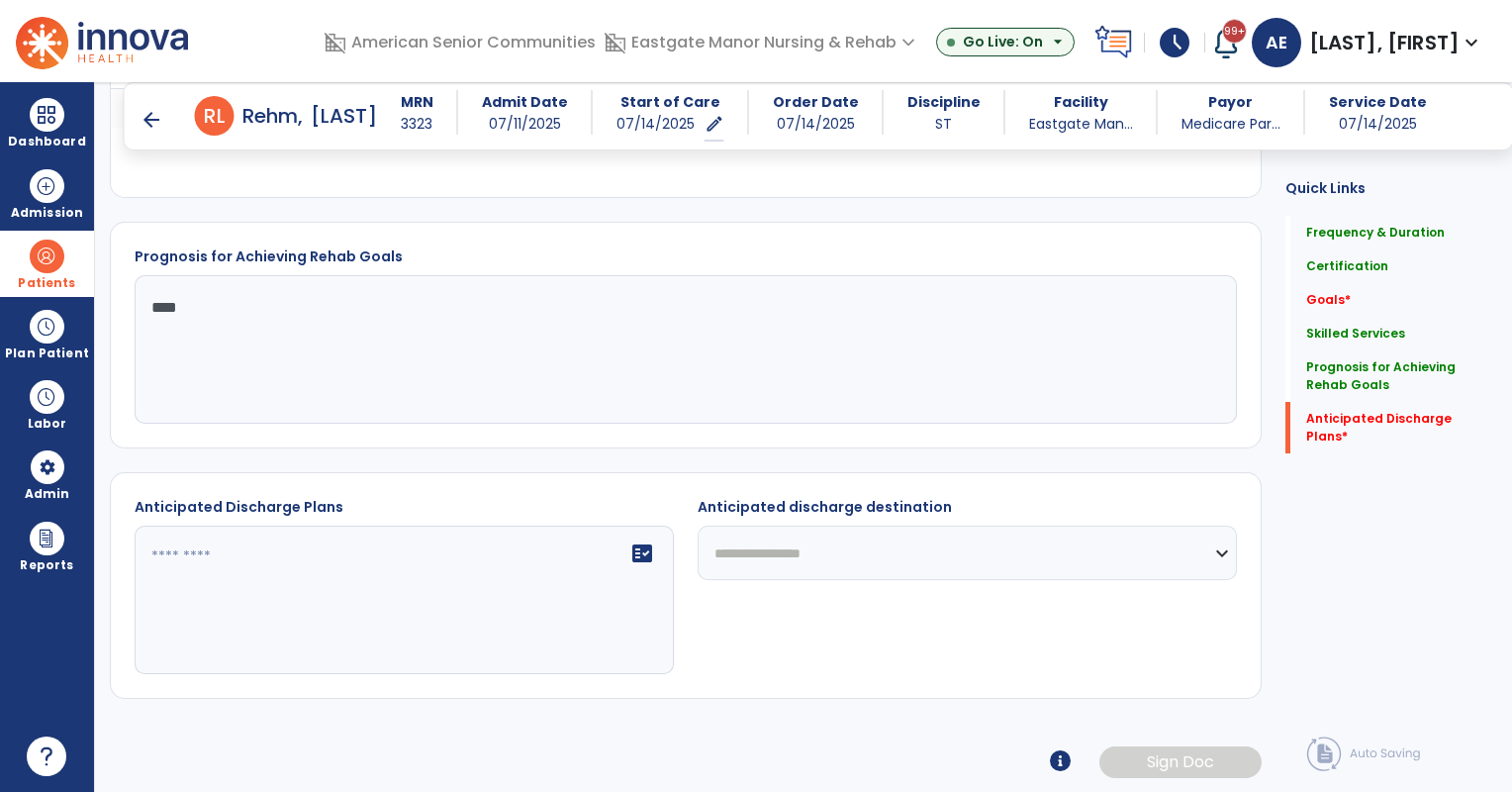 type on "****" 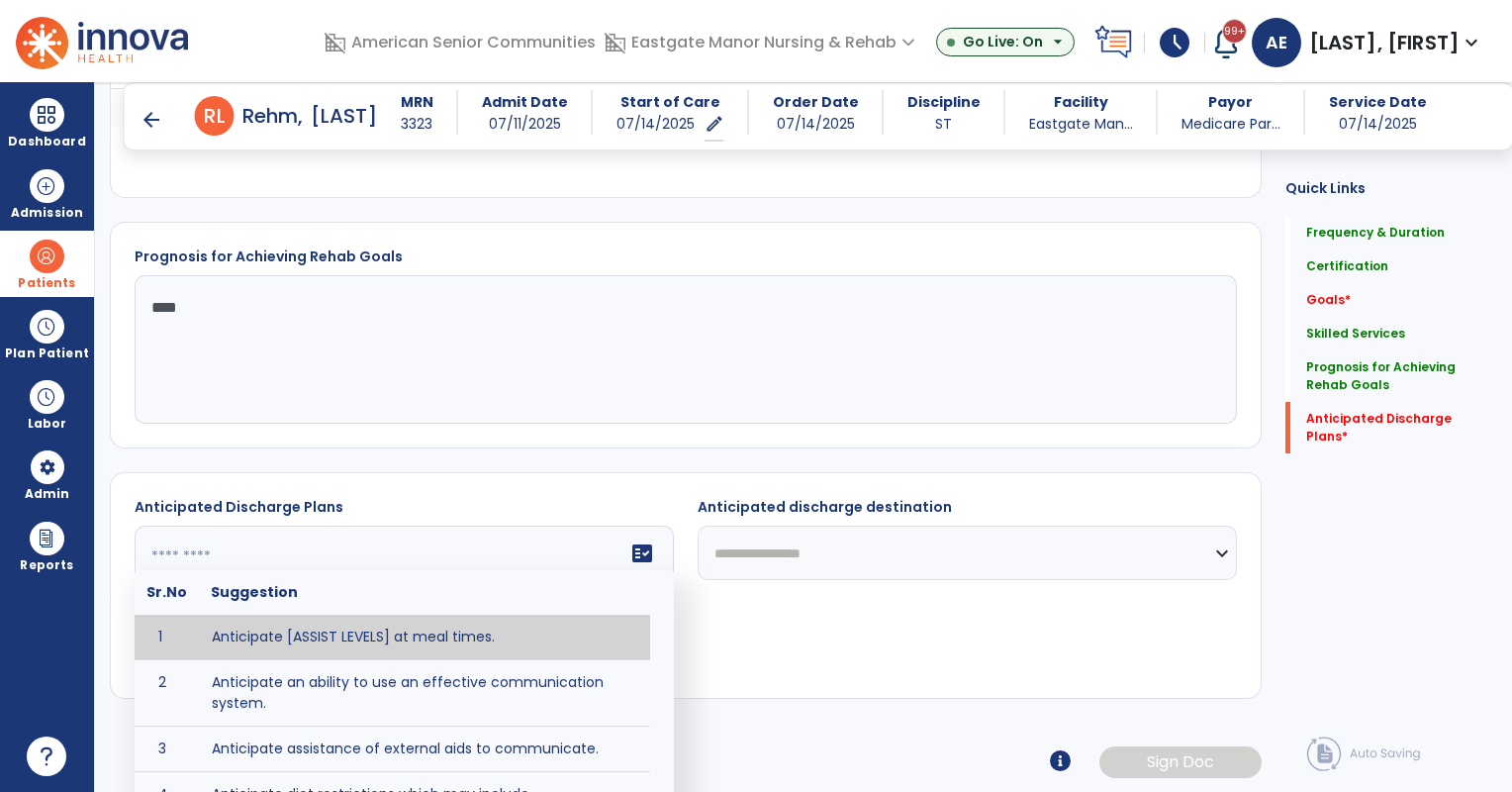 click 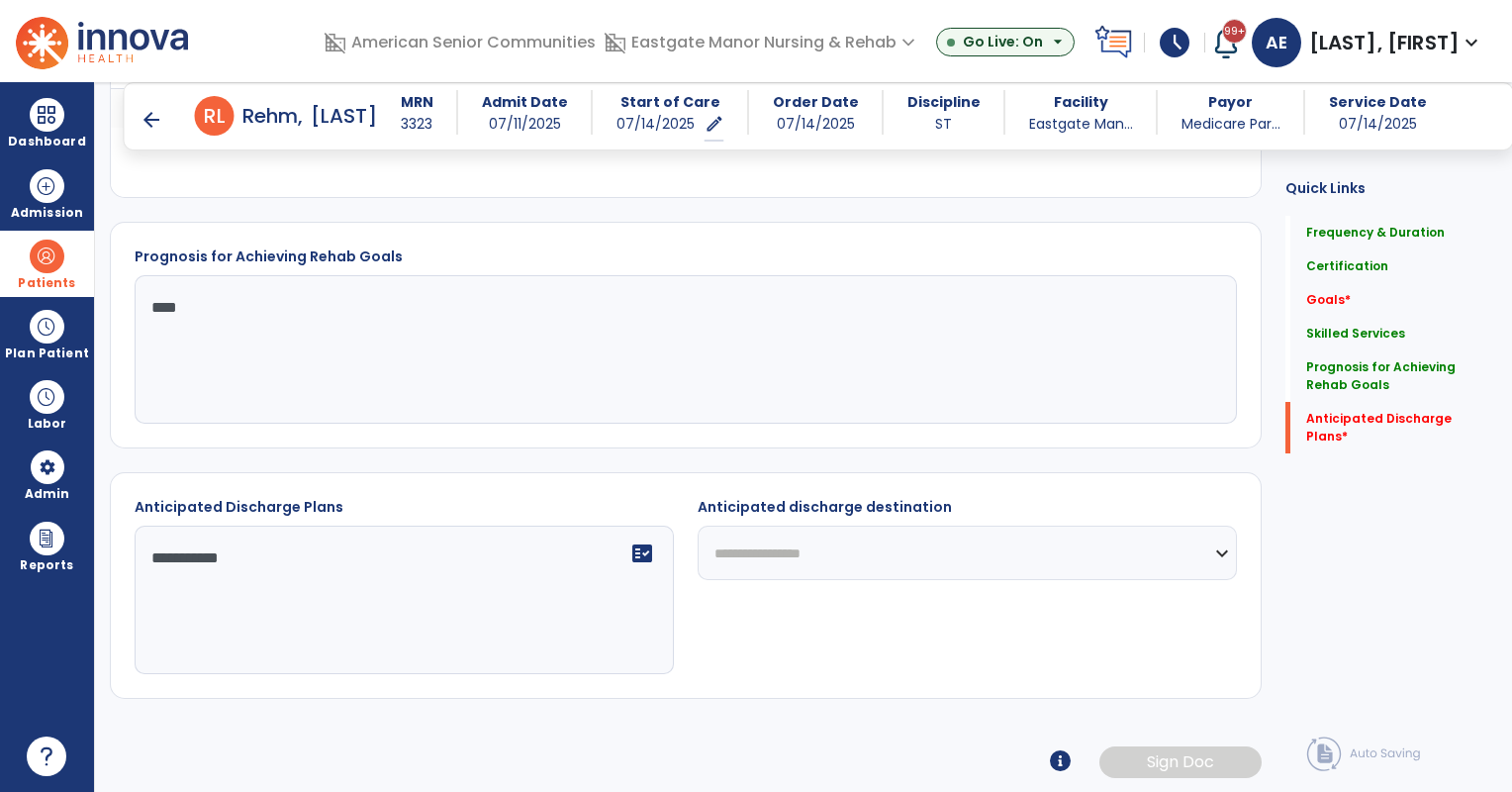 type on "**********" 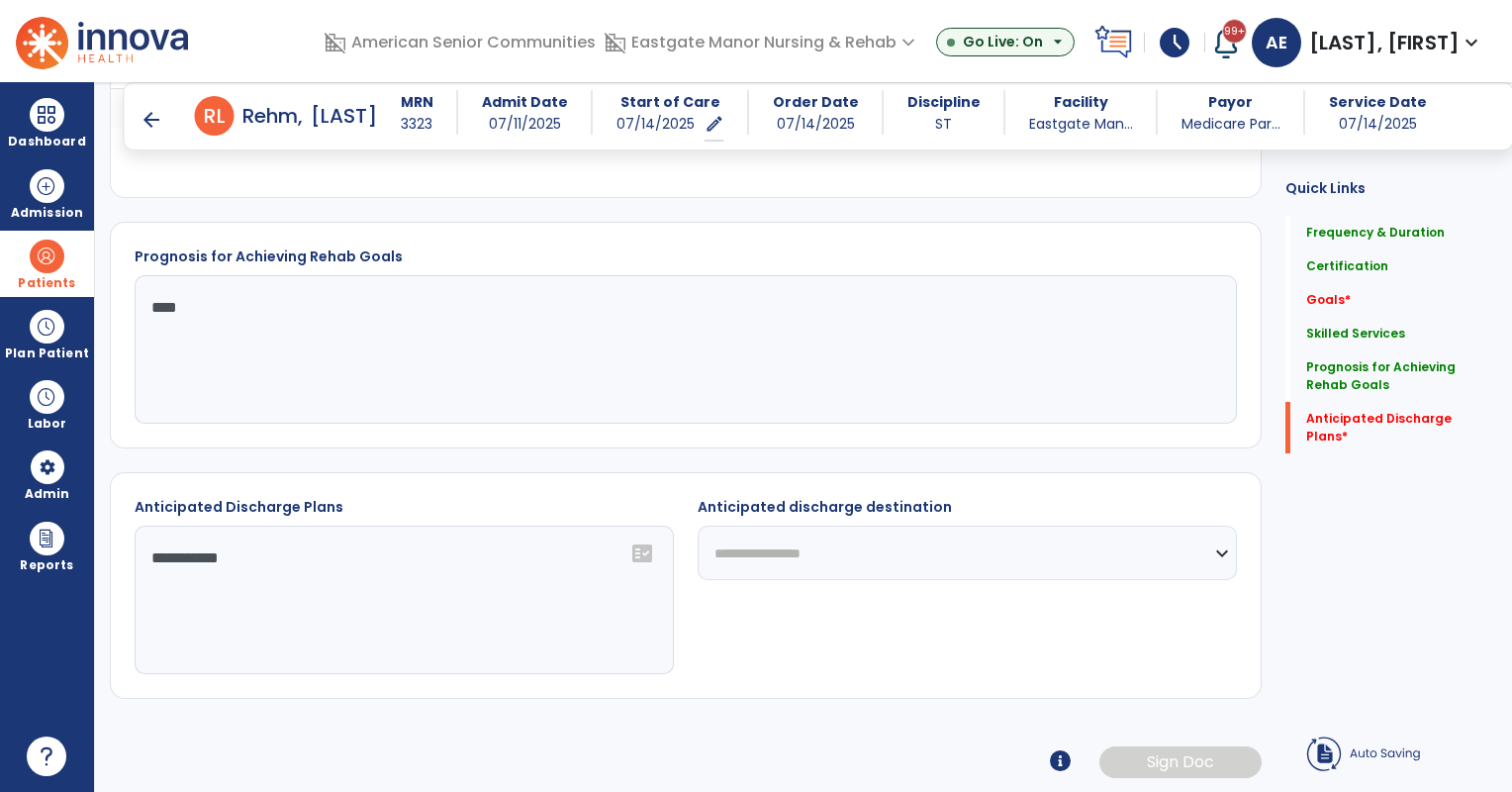 click on "**********" 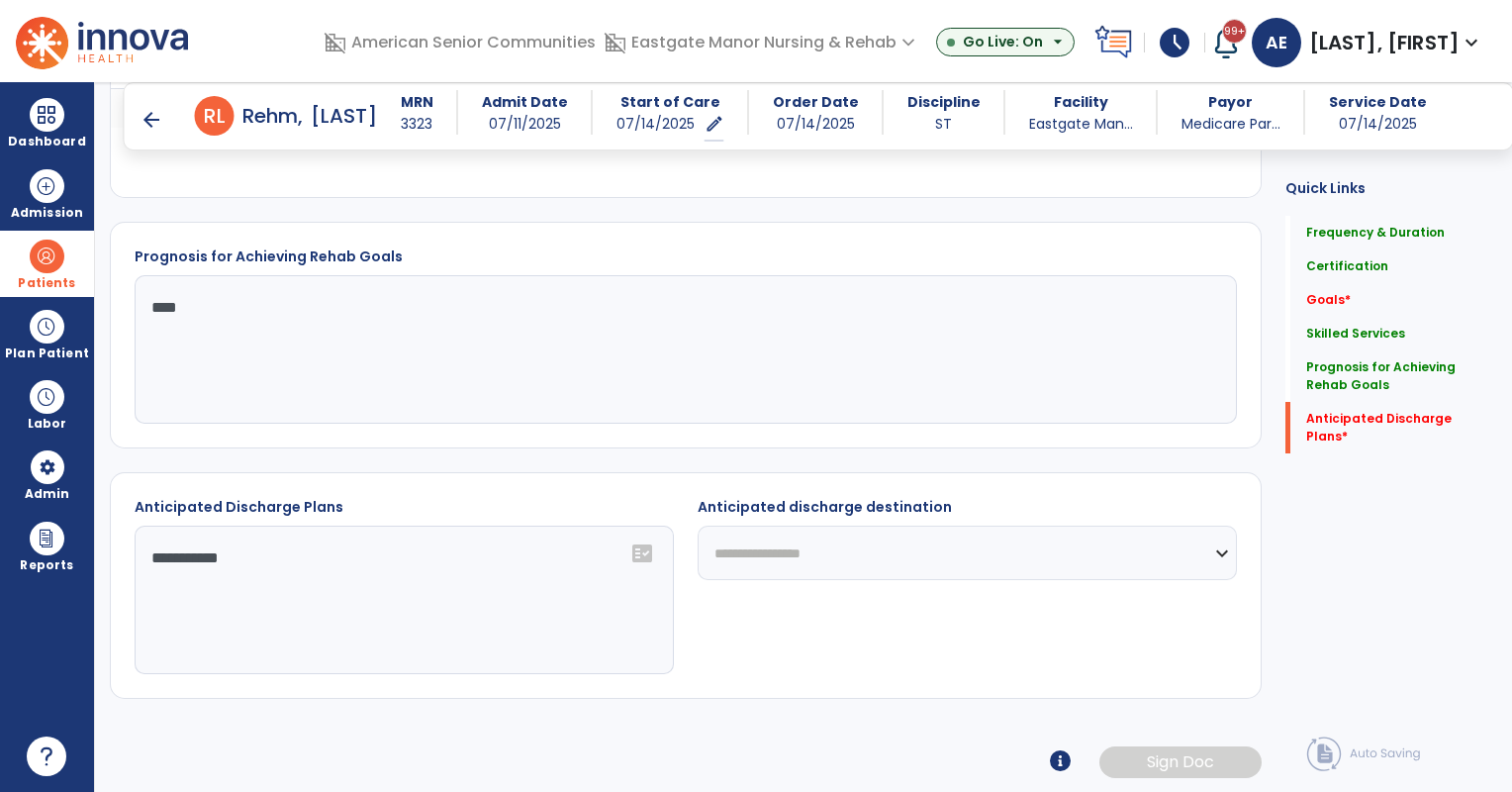 select on "****" 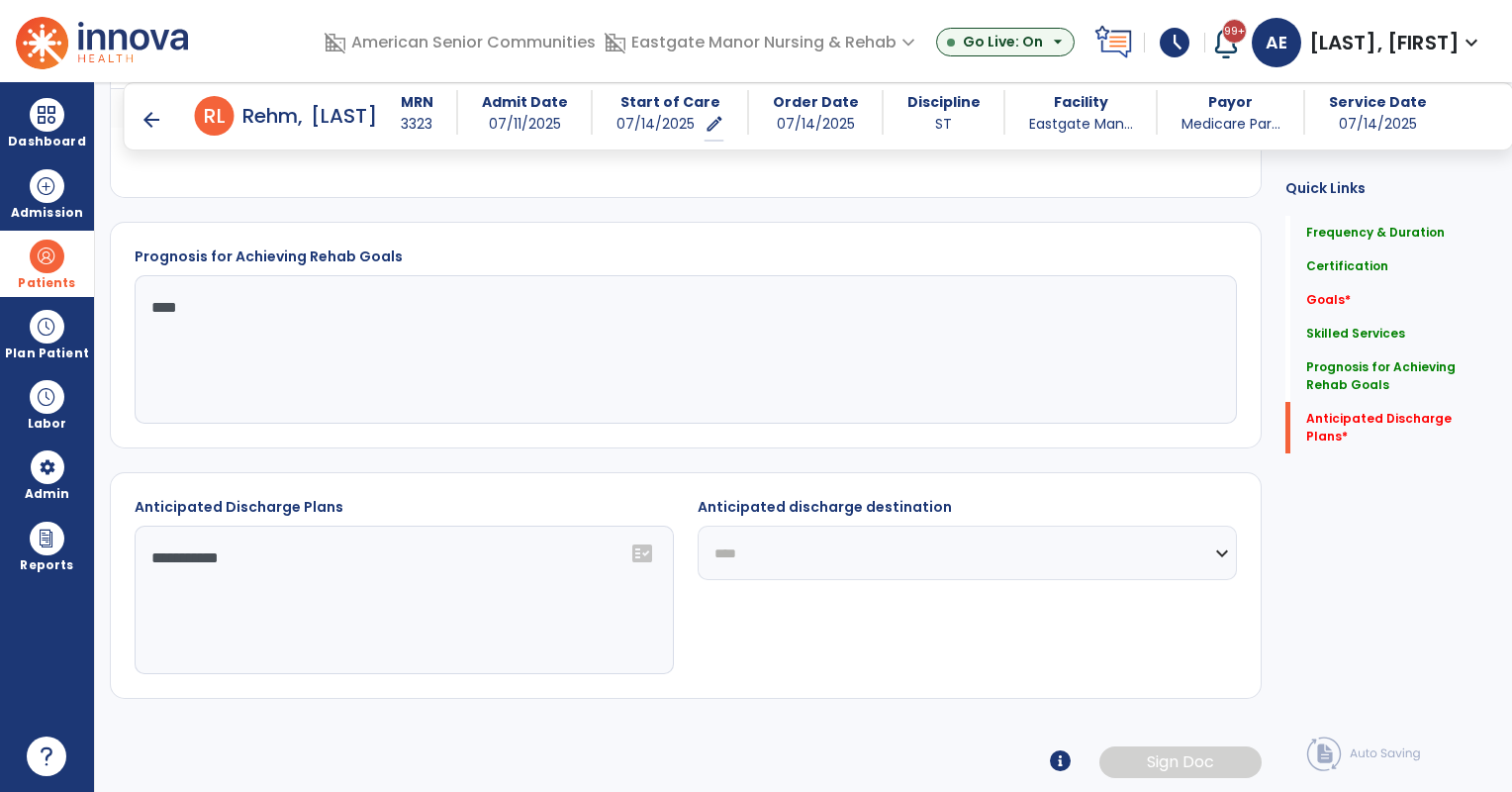 click on "**********" 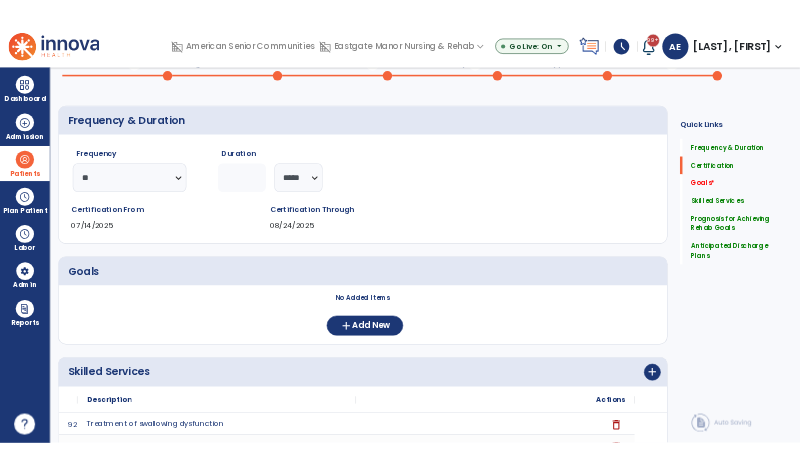 scroll, scrollTop: 0, scrollLeft: 0, axis: both 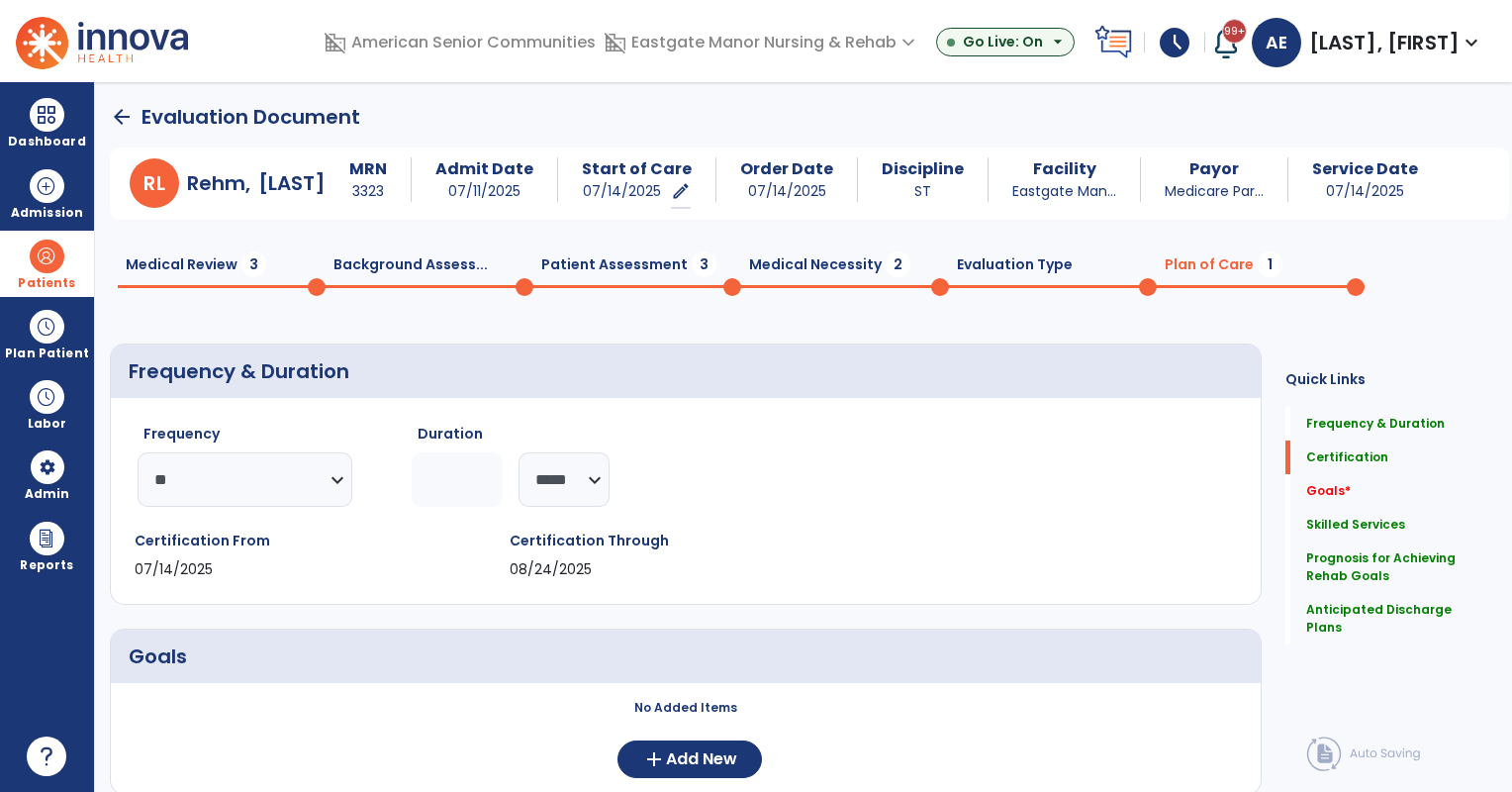 click on "Medical Necessity  2" 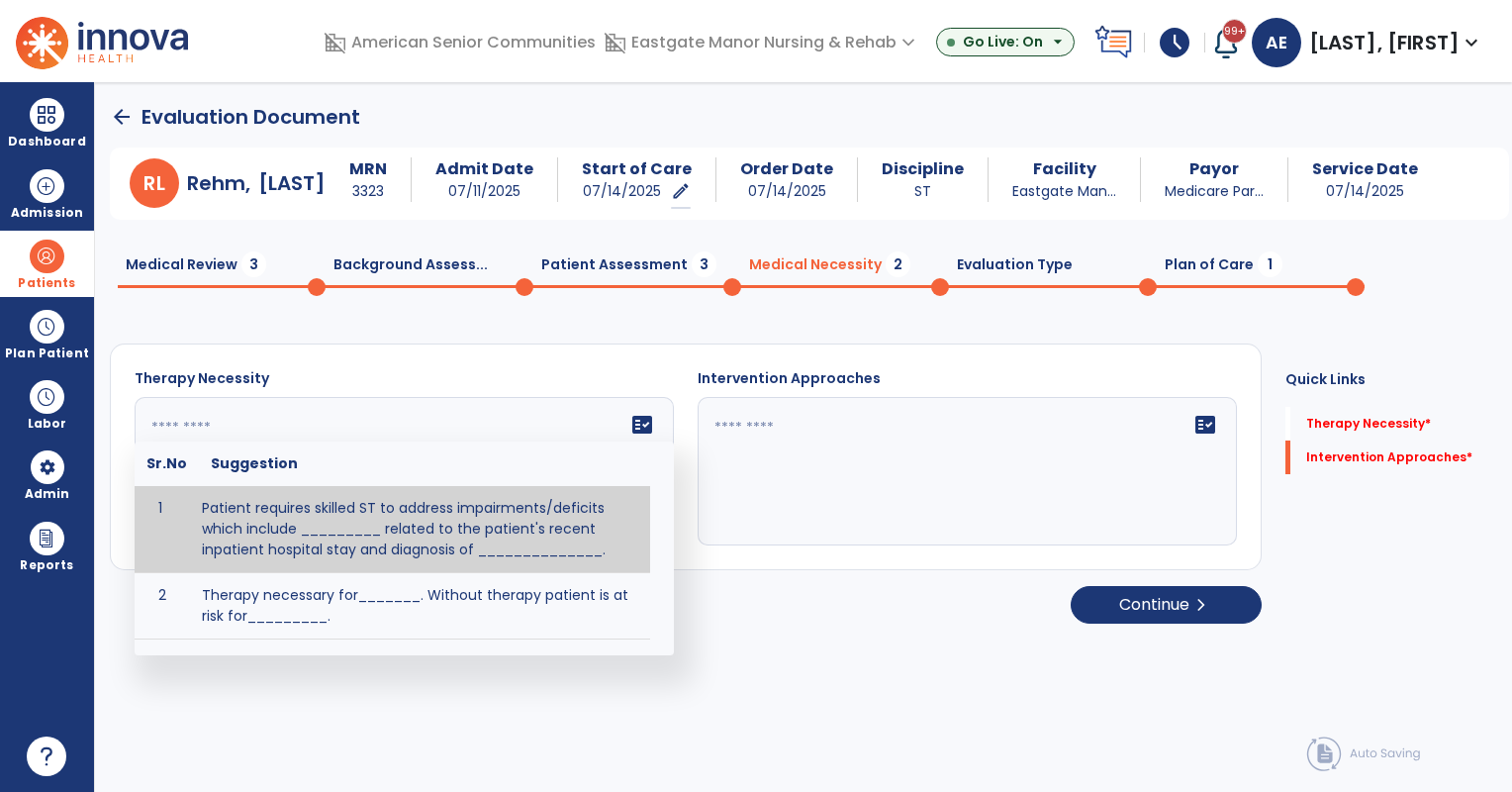 click on "fact_check  Sr.No Suggestion 1 Patient requires skilled ST to address impairments/deficits which include _________ related to the patient's recent inpatient hospital stay and diagnosis of ______________. 2 Therapy necessary for_______.  Without therapy patient is at risk for_________." 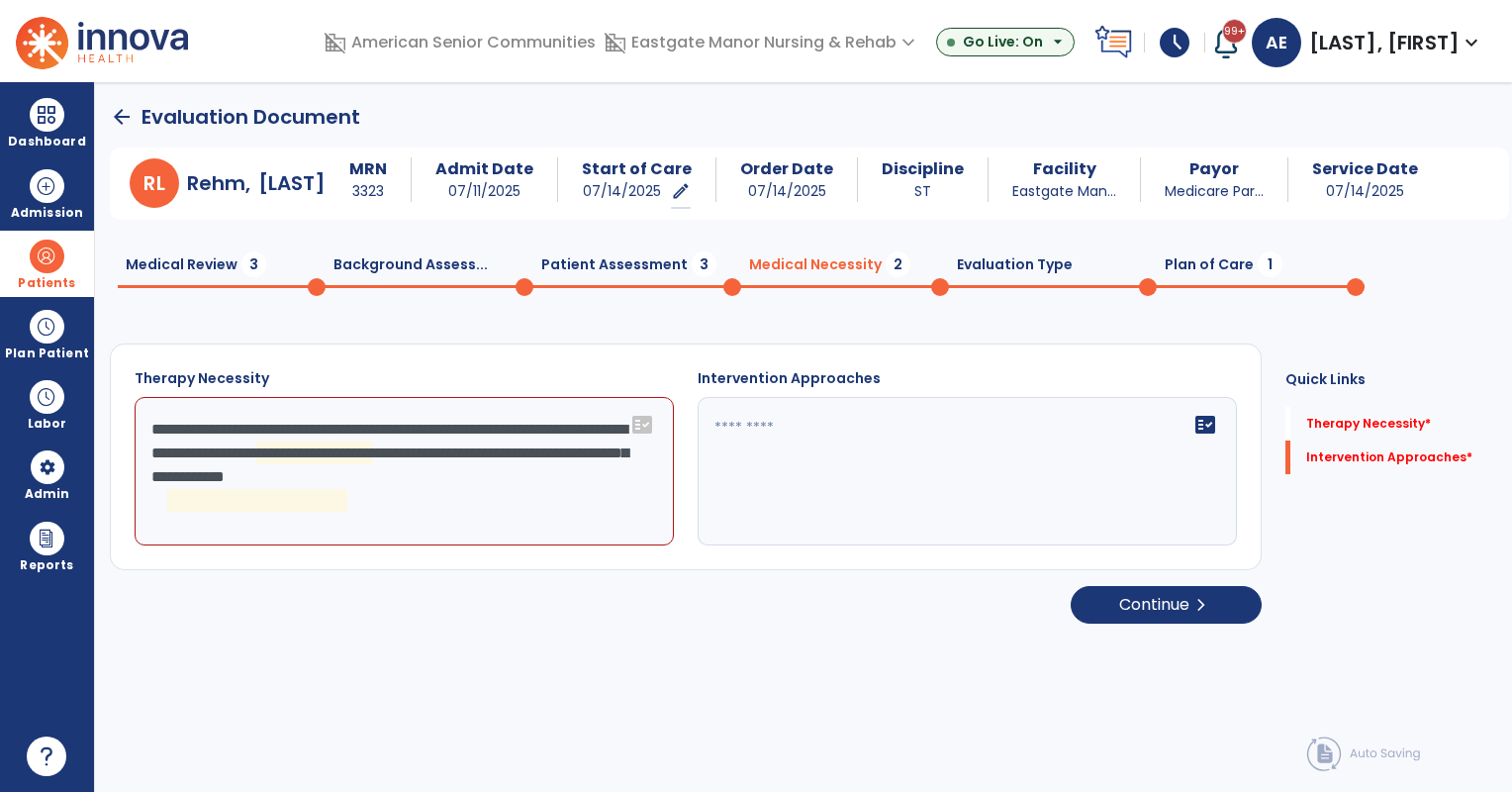 click on "**********" 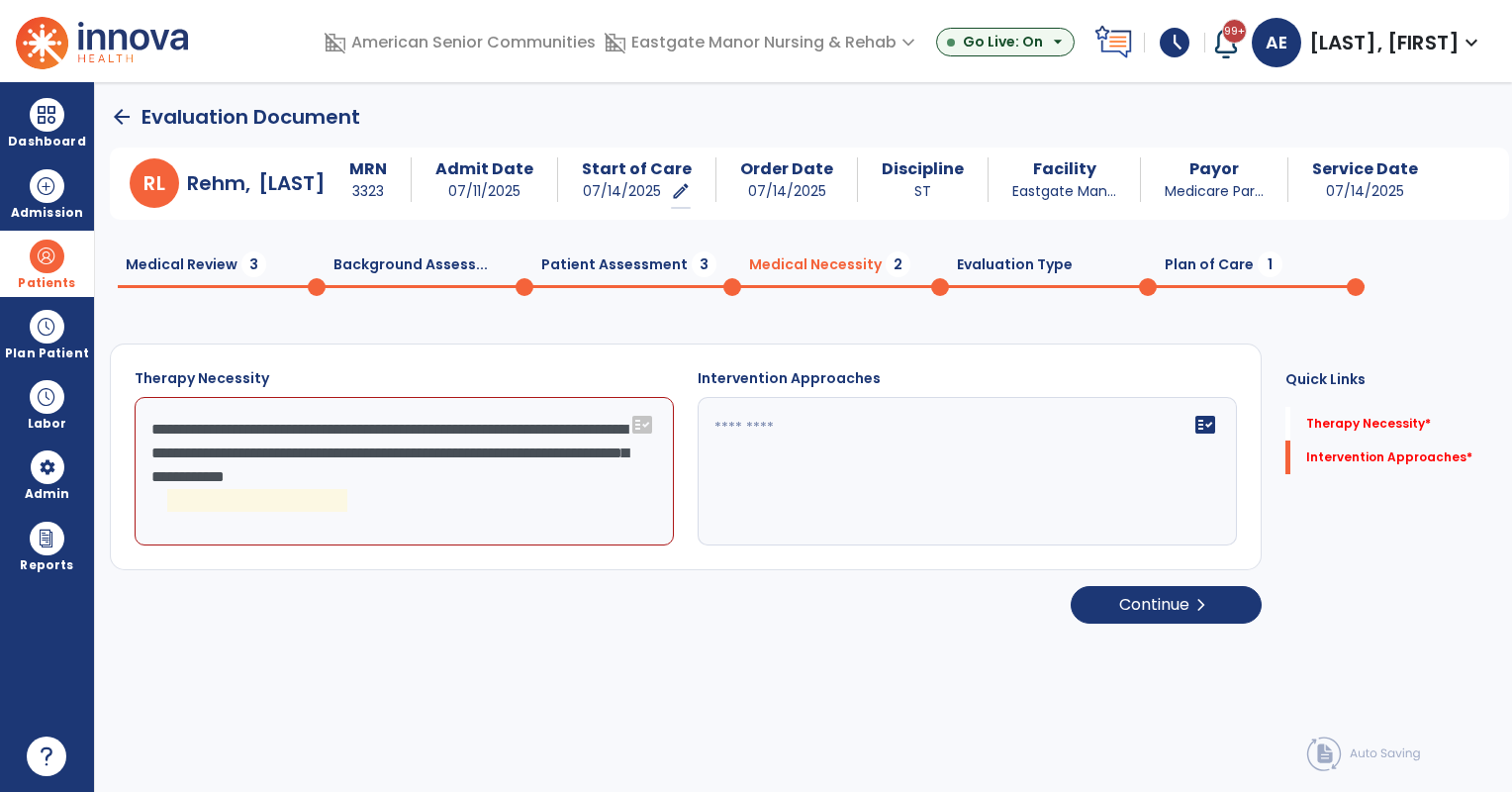 click on "**********" 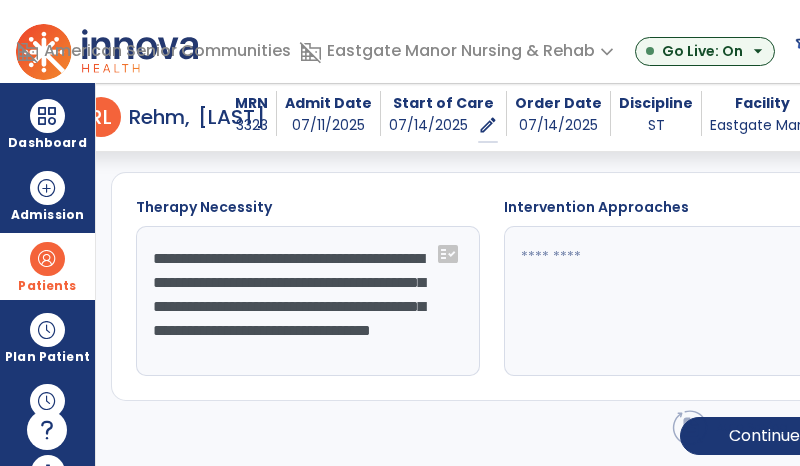 scroll, scrollTop: 176, scrollLeft: 0, axis: vertical 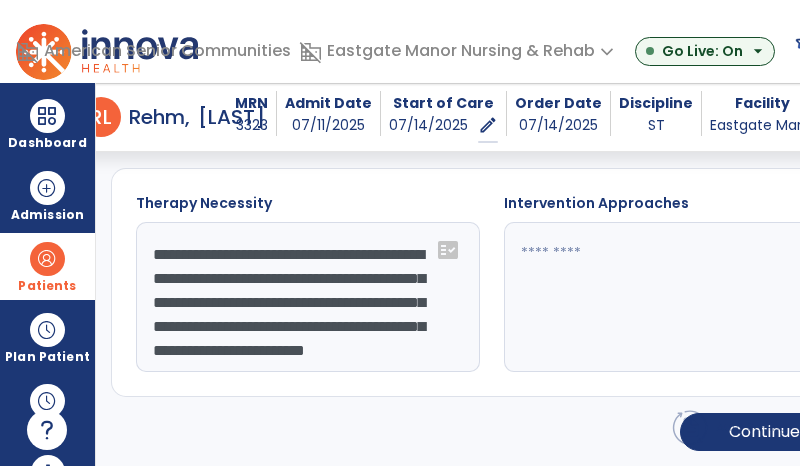 type on "**********" 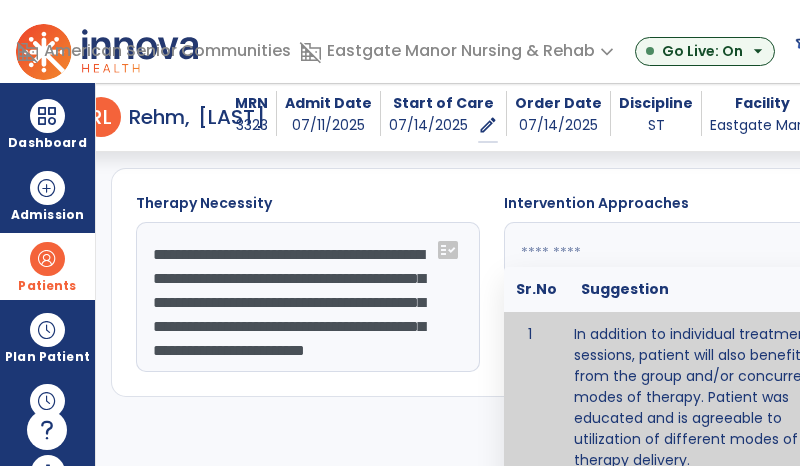click 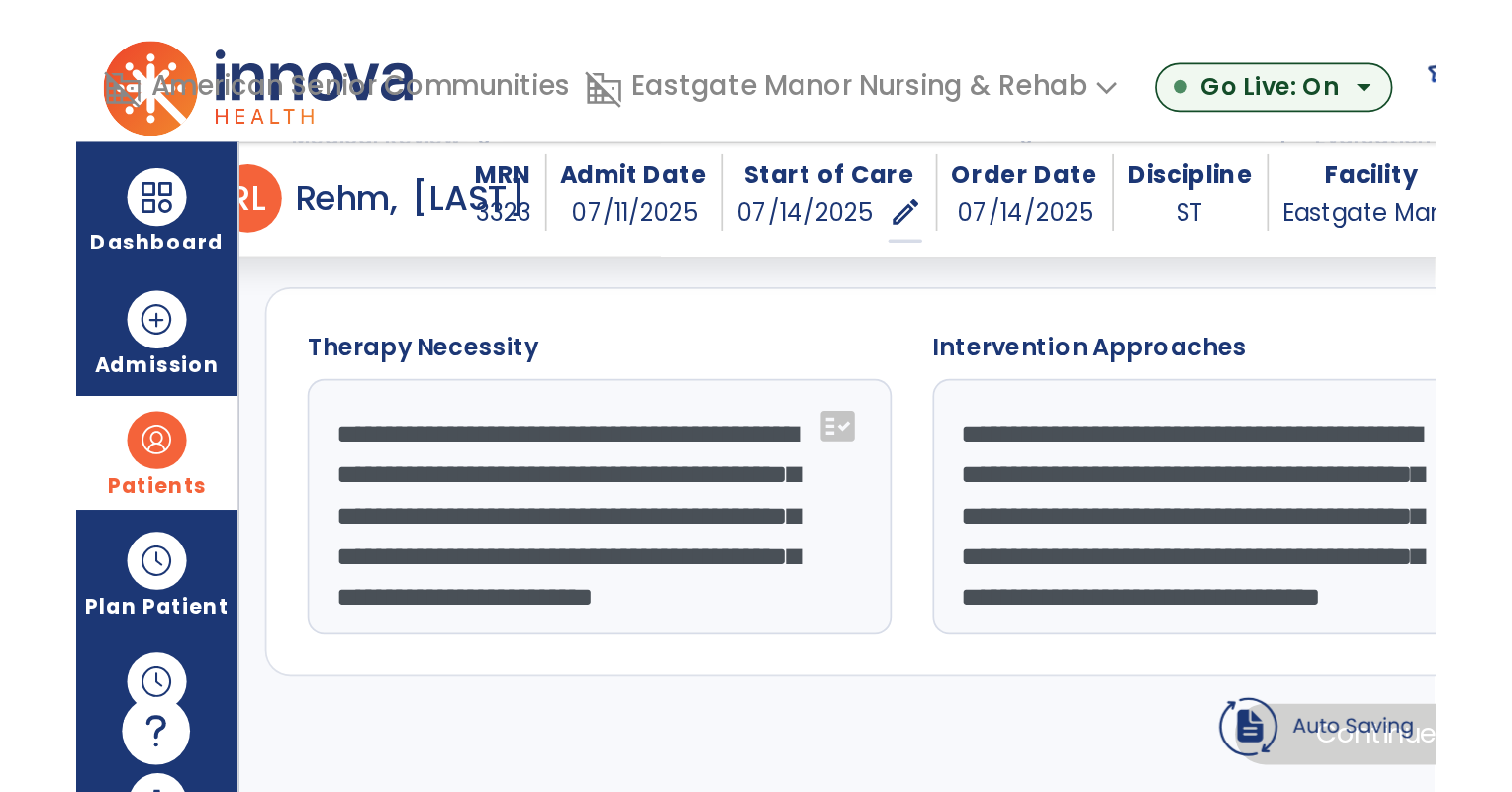 scroll, scrollTop: 172, scrollLeft: 0, axis: vertical 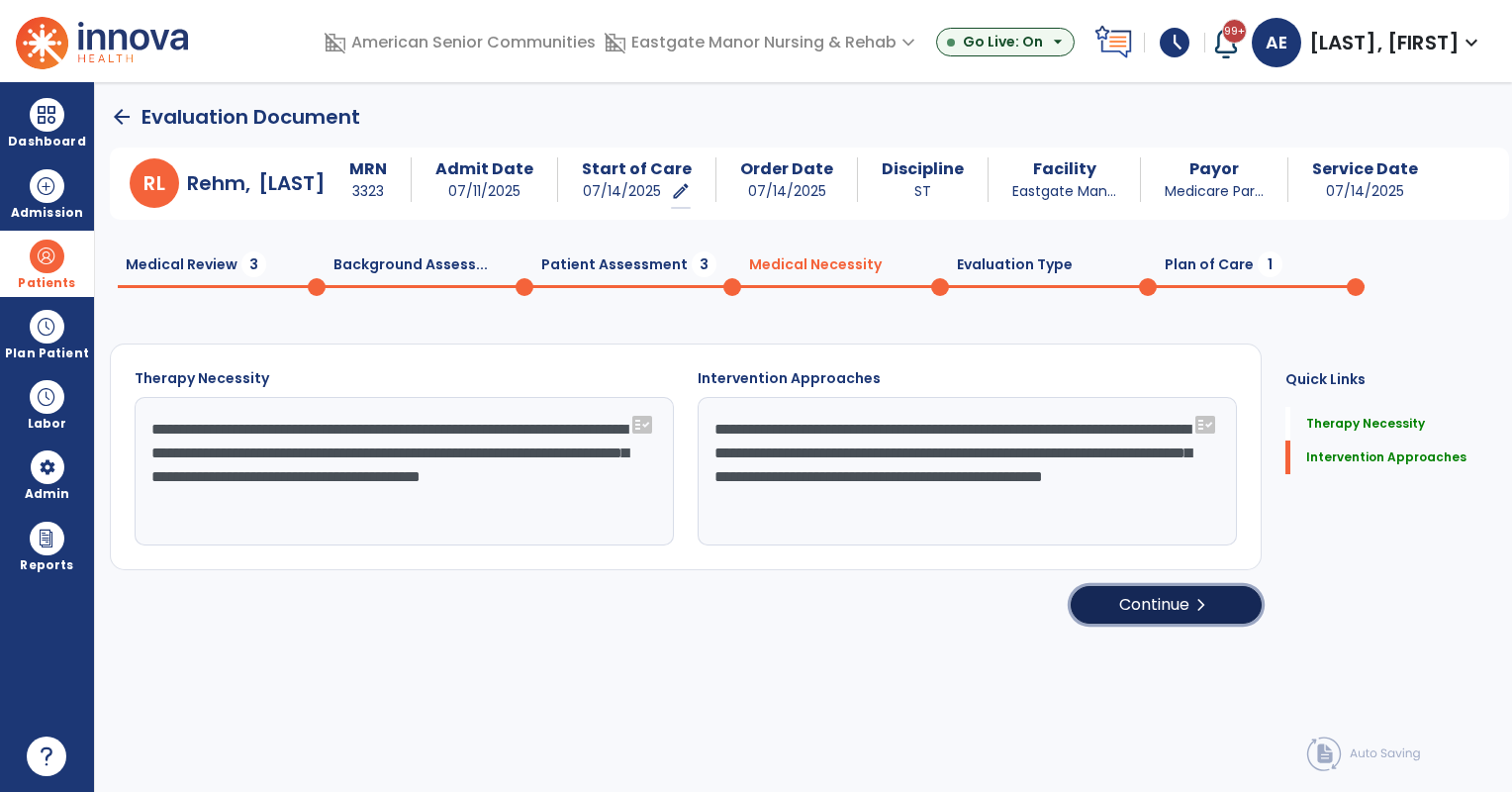 click on "Continue  chevron_right" 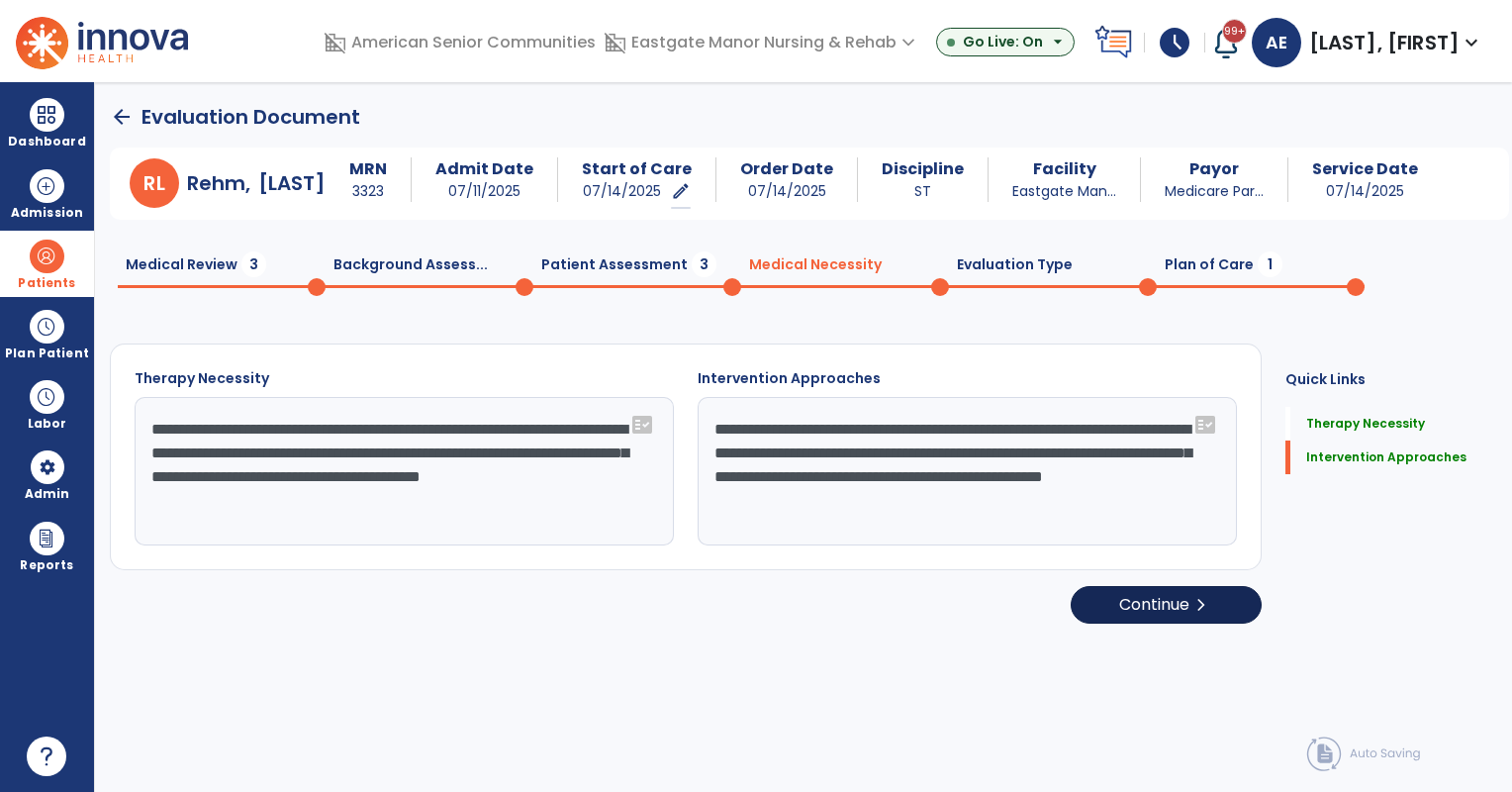 select on "**********" 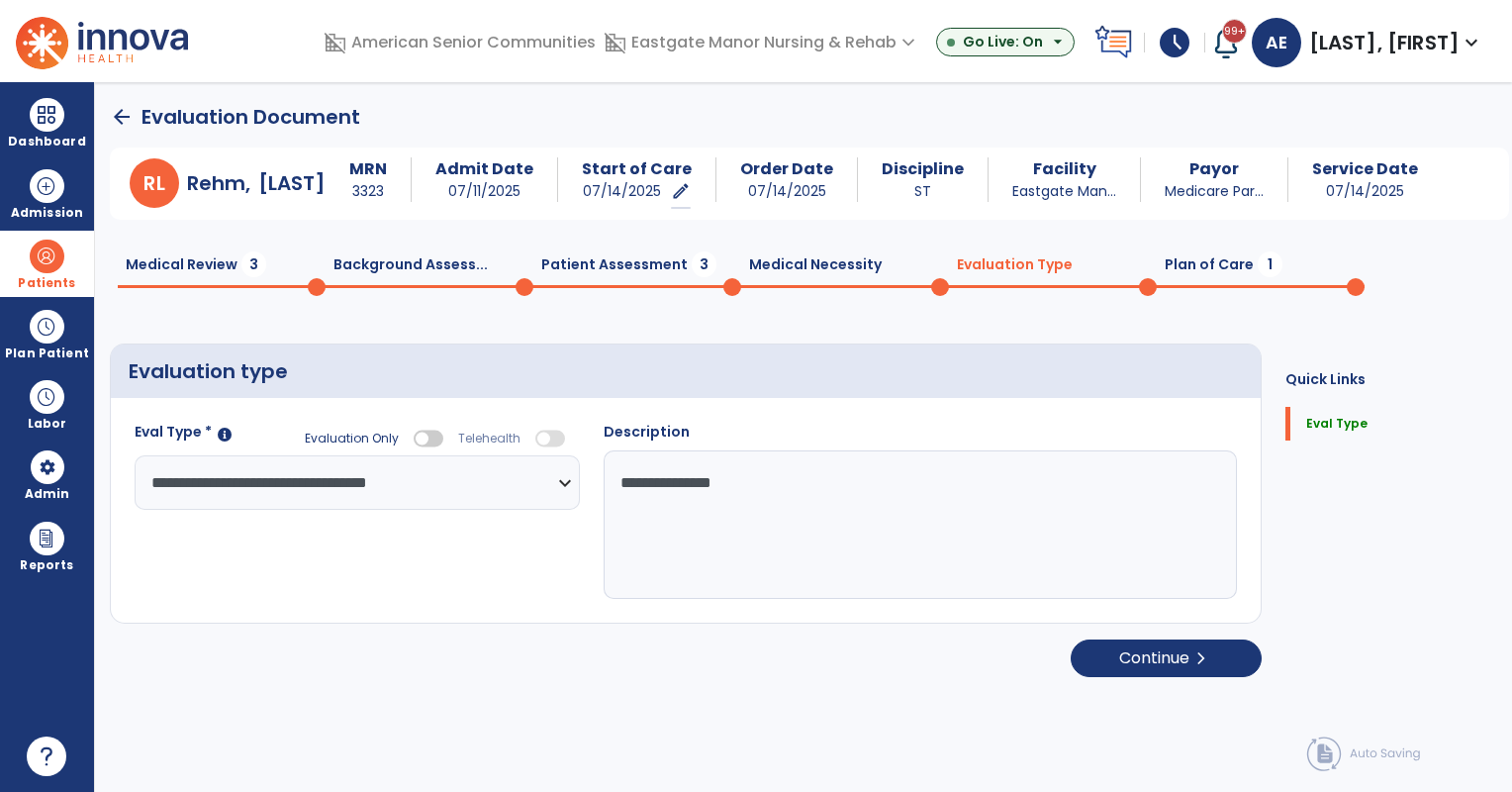 click on "Patient Assessment  3" 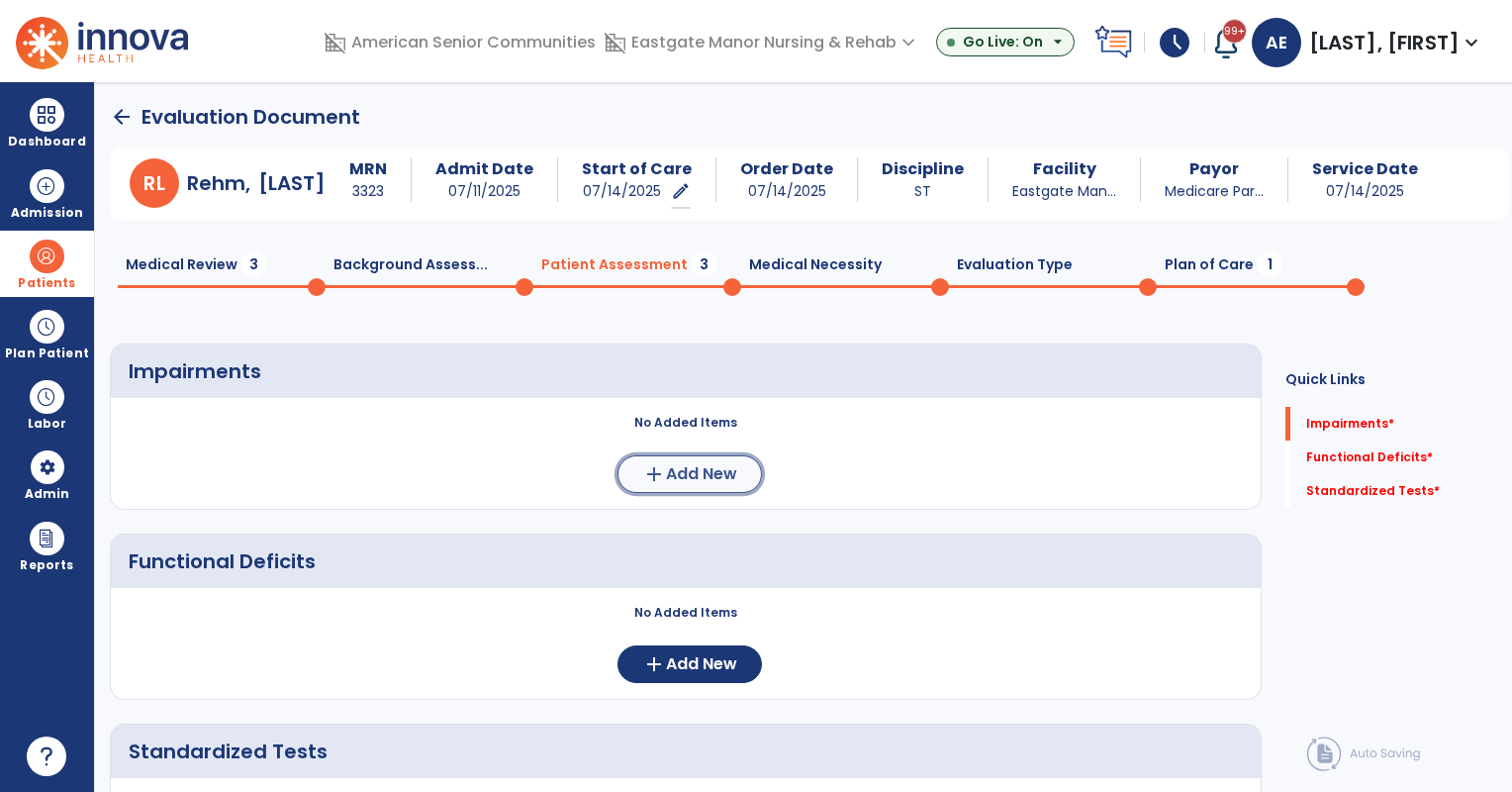 click on "Add New" 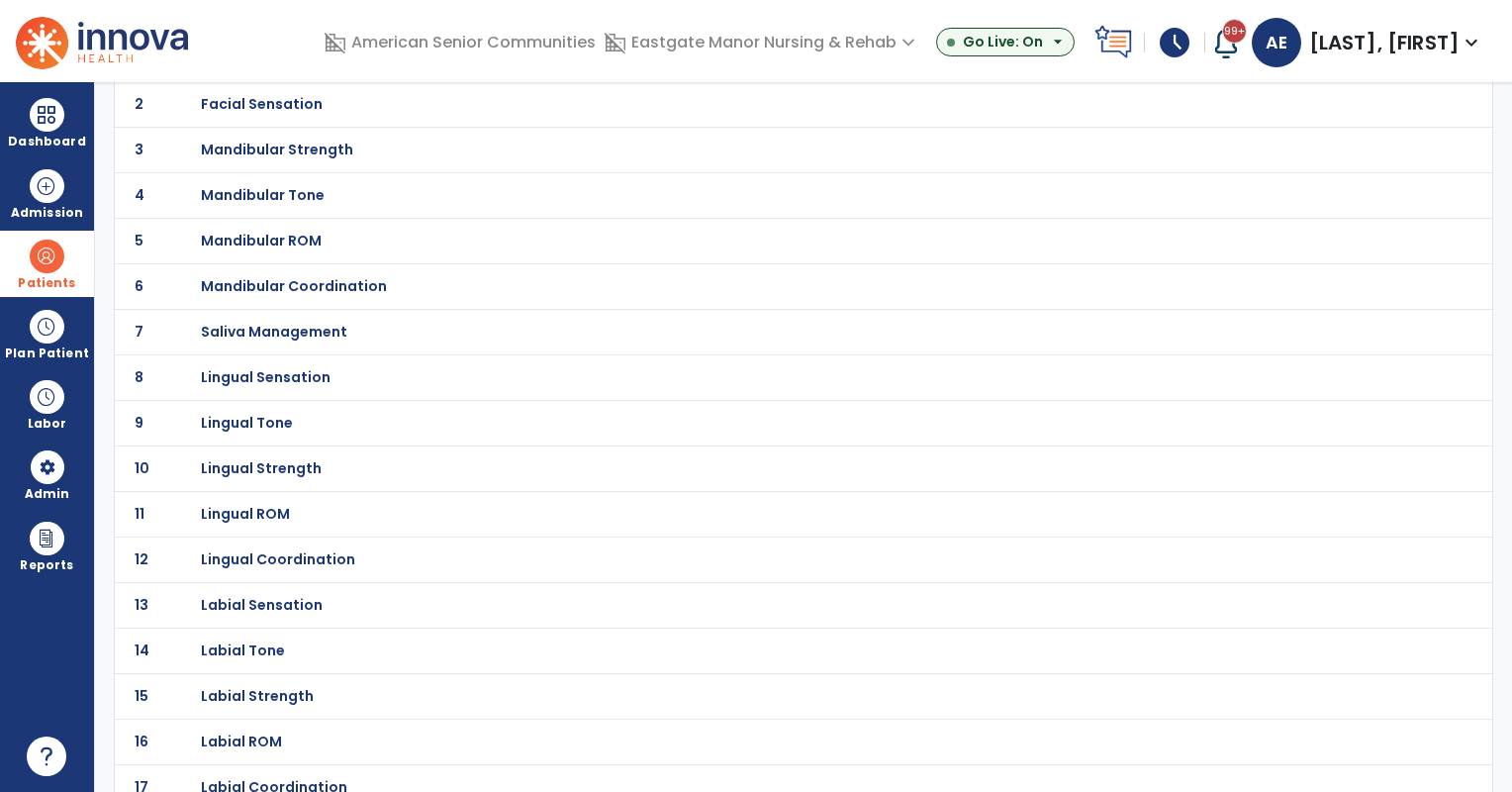 scroll, scrollTop: 0, scrollLeft: 0, axis: both 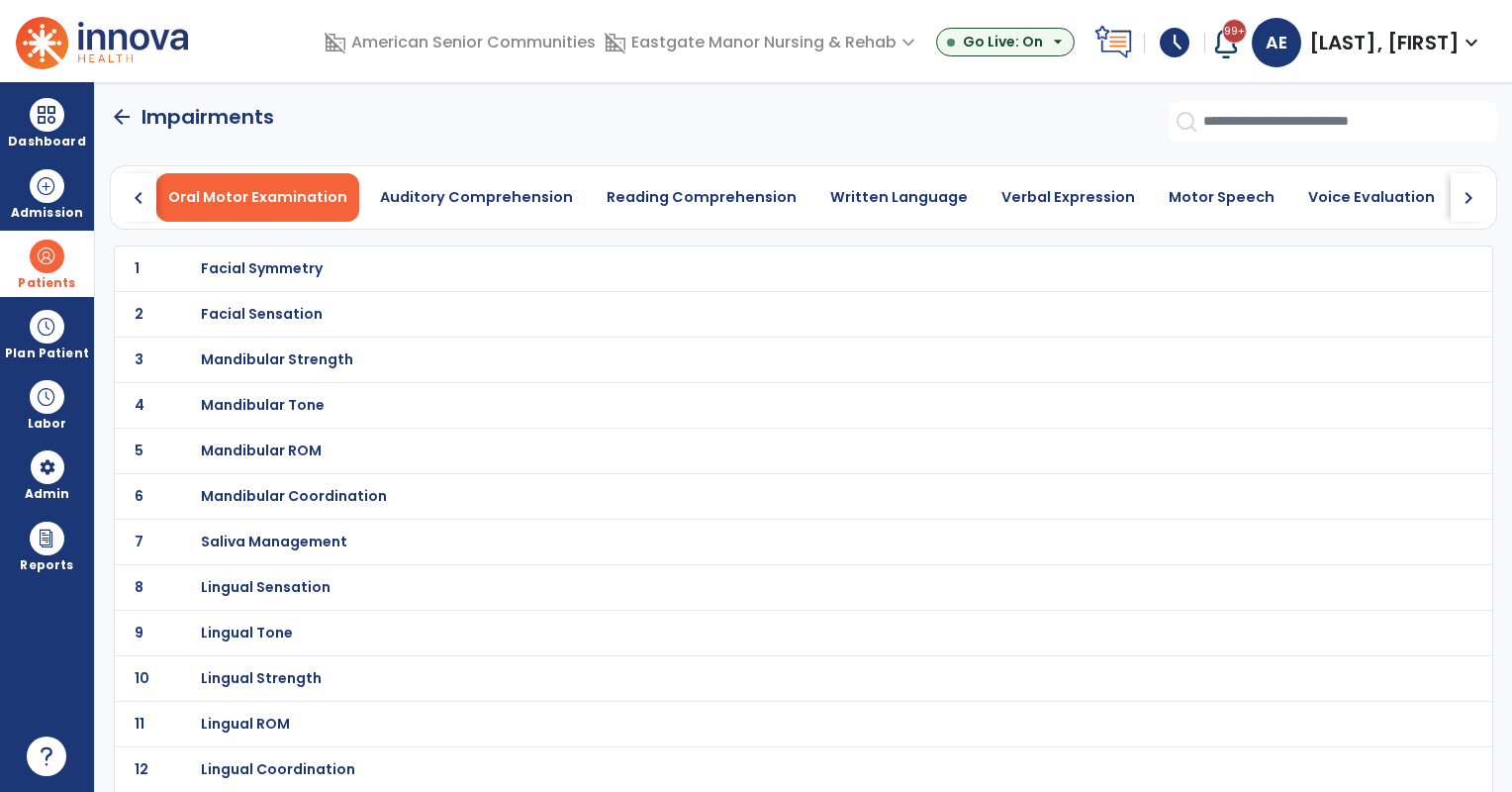 click on "arrow_back" 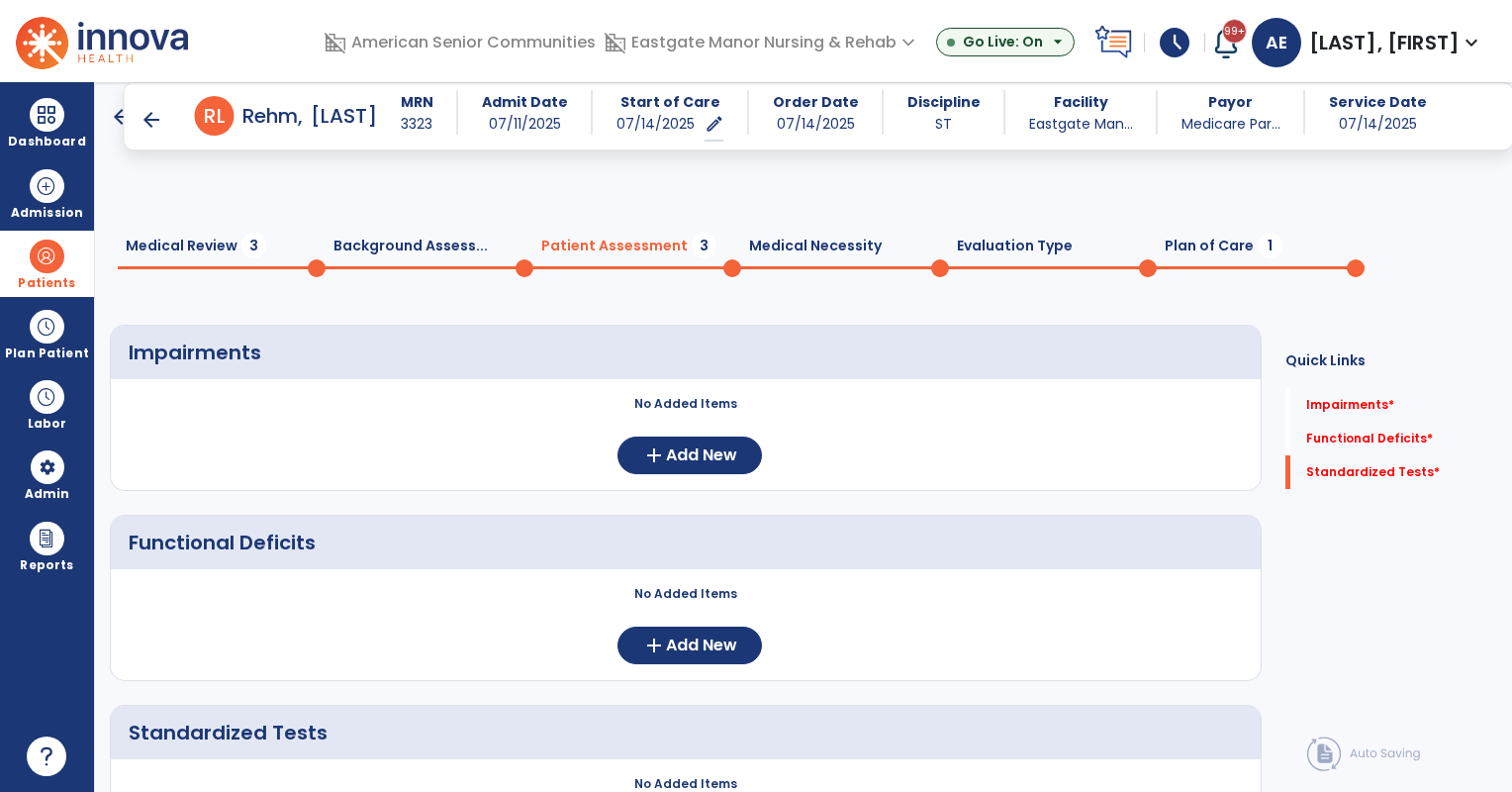 scroll, scrollTop: 146, scrollLeft: 0, axis: vertical 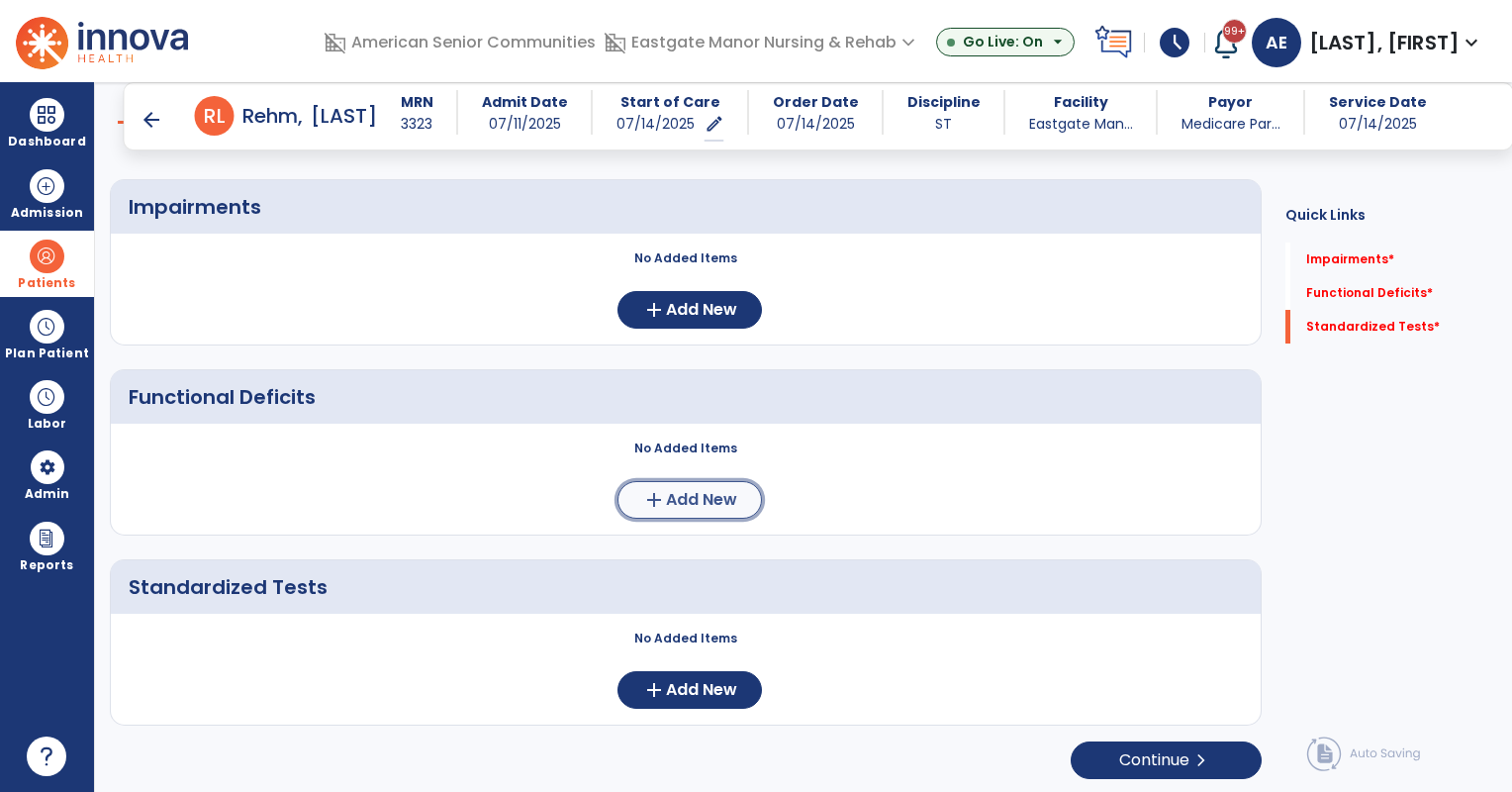 click on "Add New" 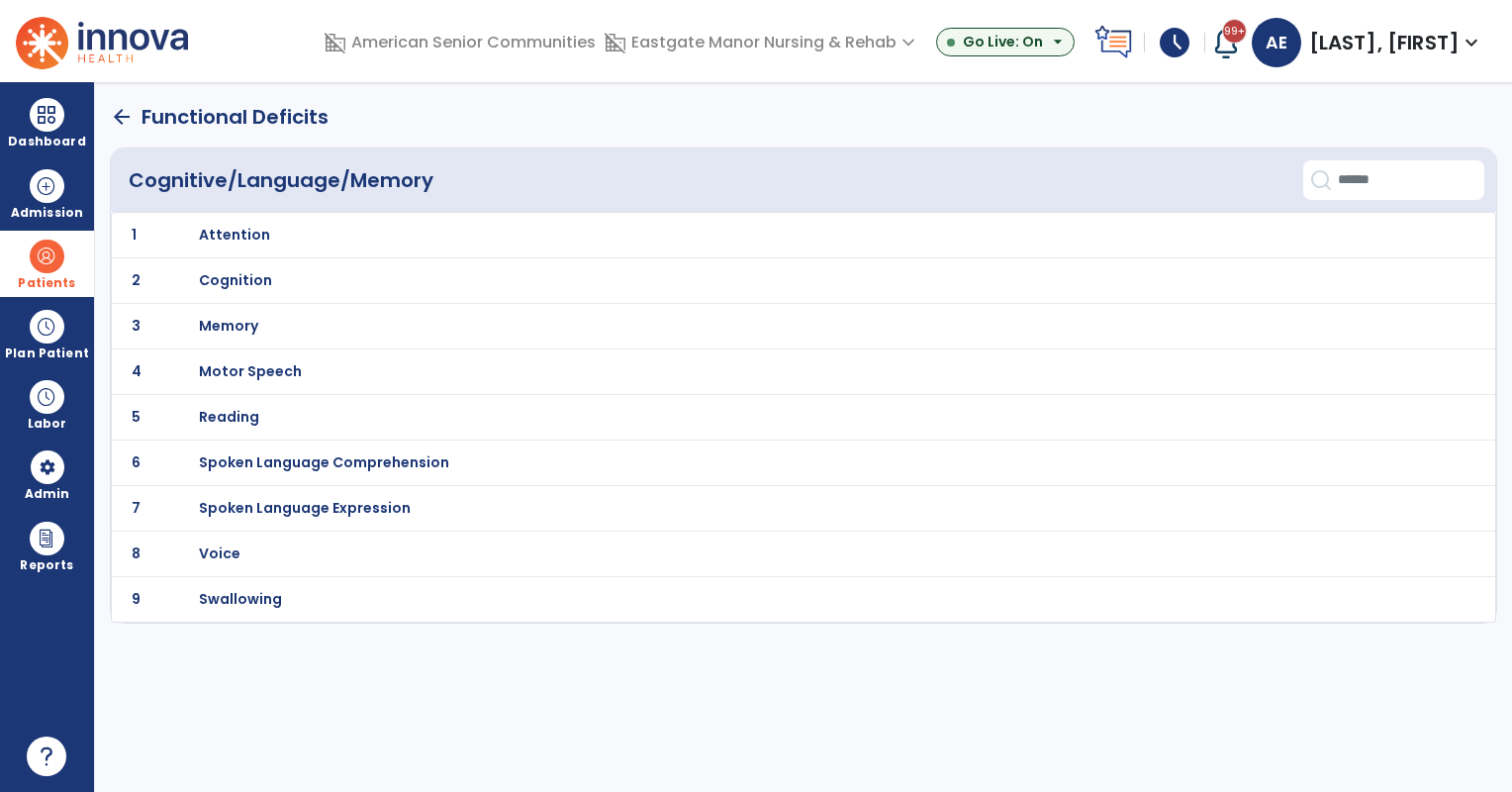 scroll, scrollTop: 0, scrollLeft: 0, axis: both 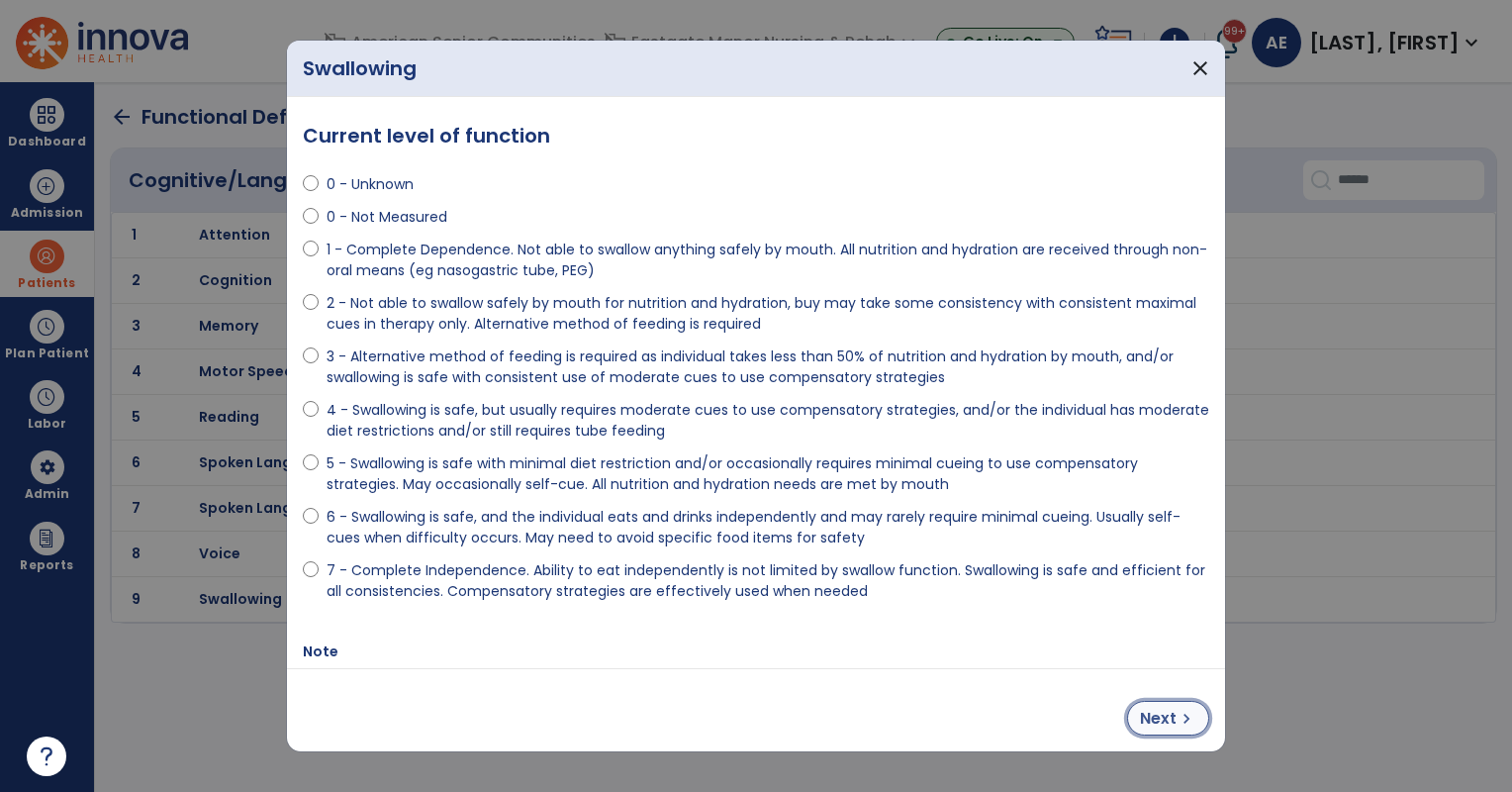 click on "Next" at bounding box center [1158, 719] 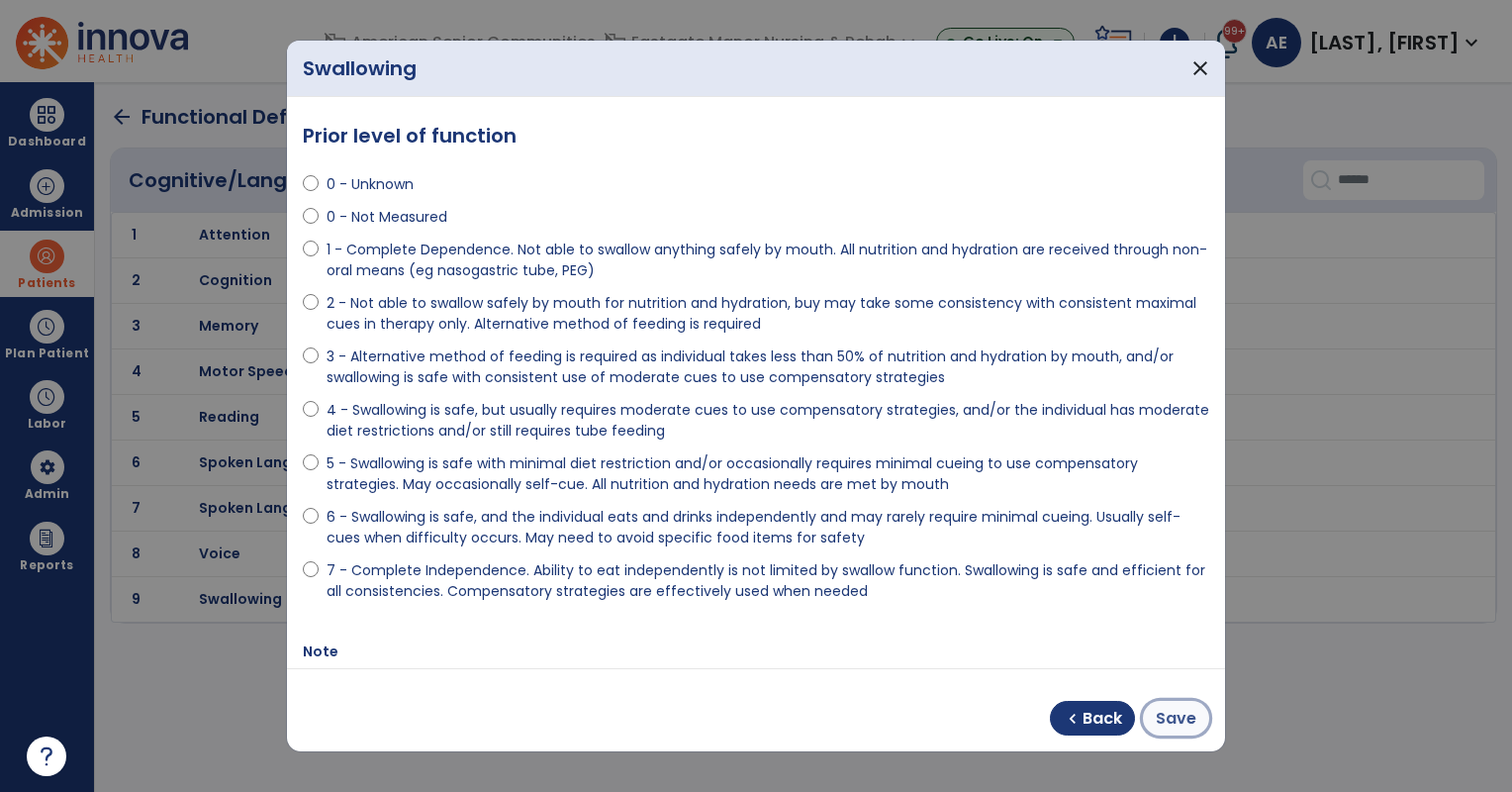 click on "Save" at bounding box center [1176, 718] 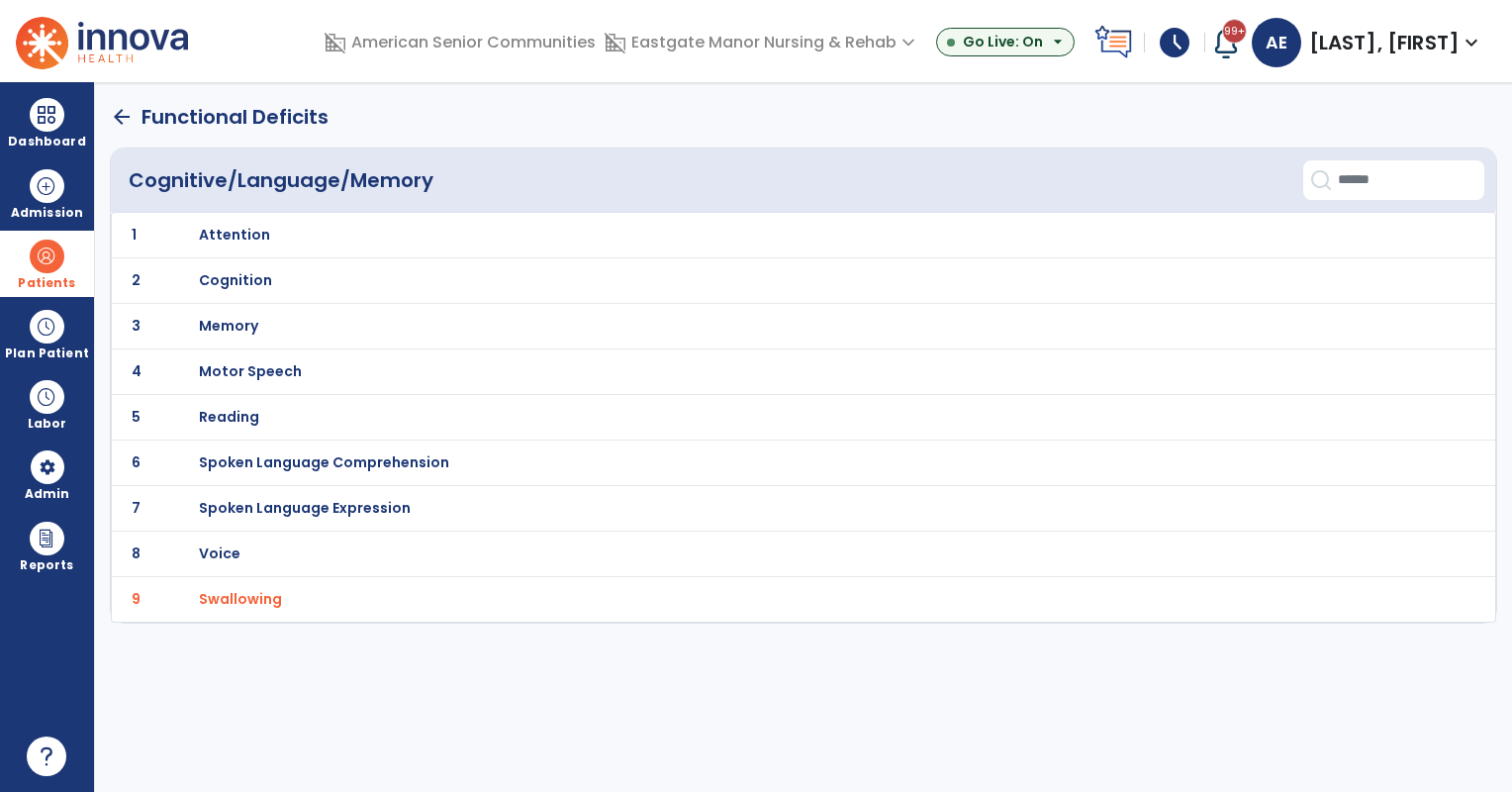 click on "arrow_back" 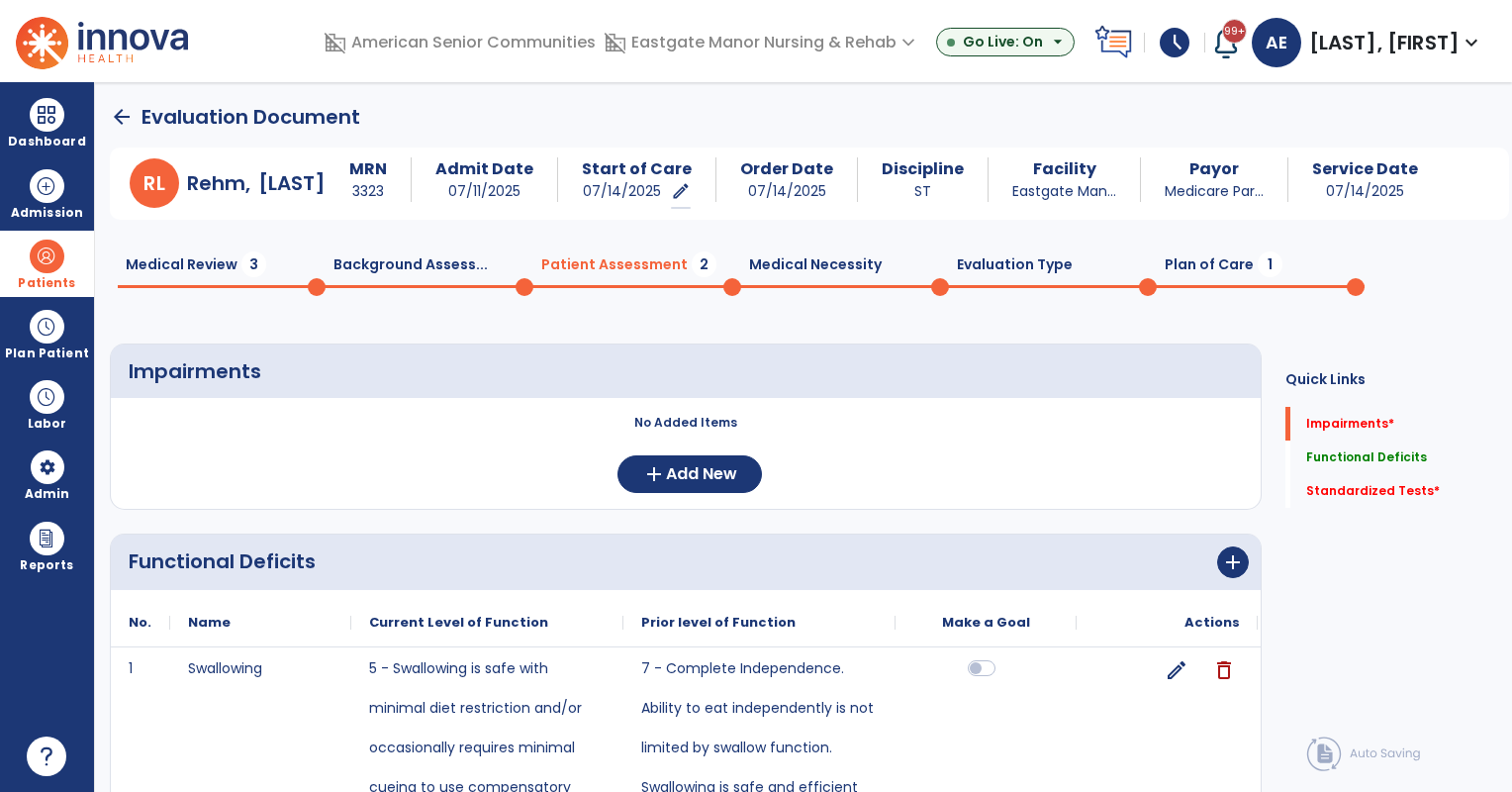 click on "Plan of Care  1" 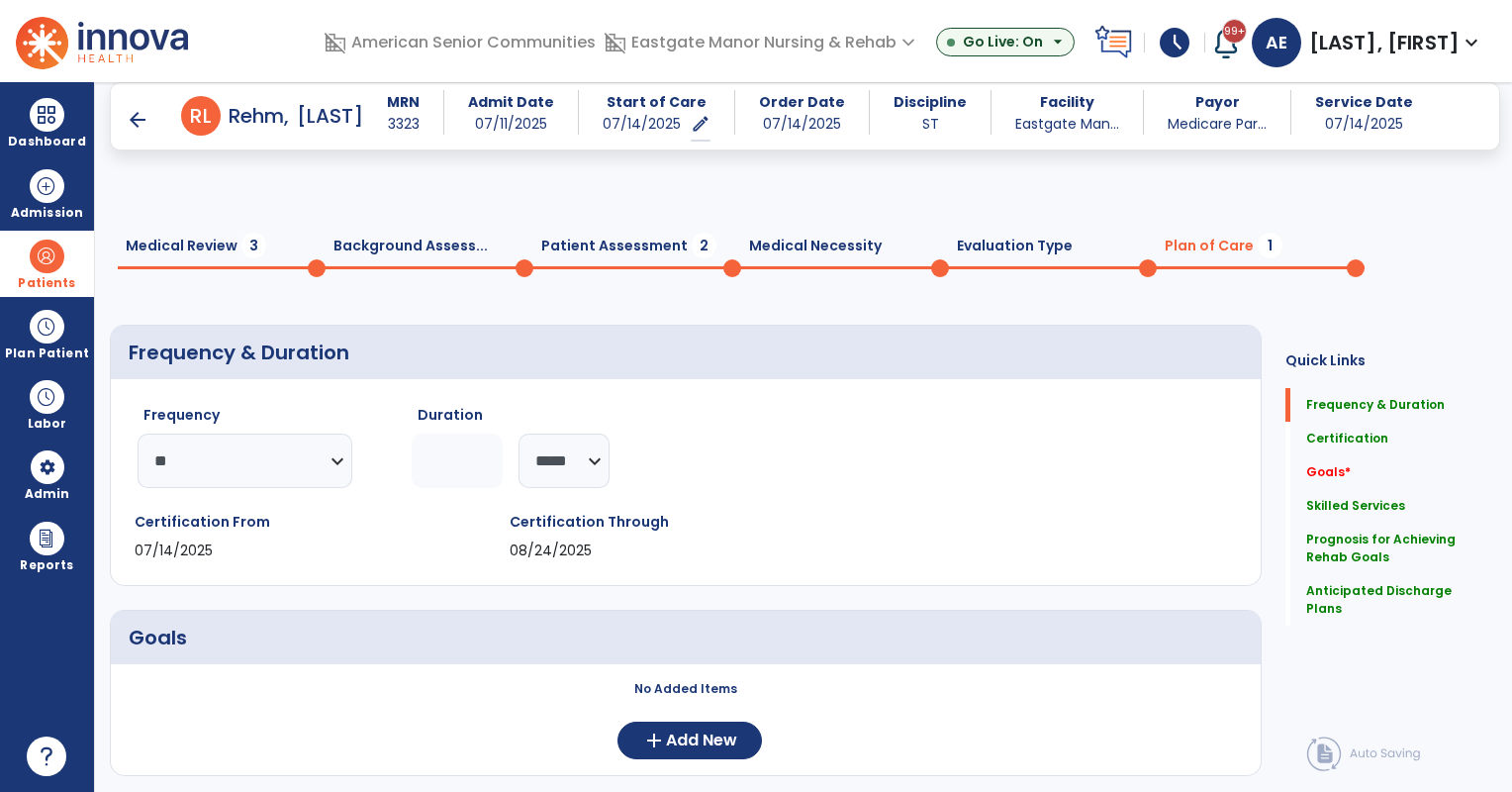 scroll, scrollTop: 343, scrollLeft: 0, axis: vertical 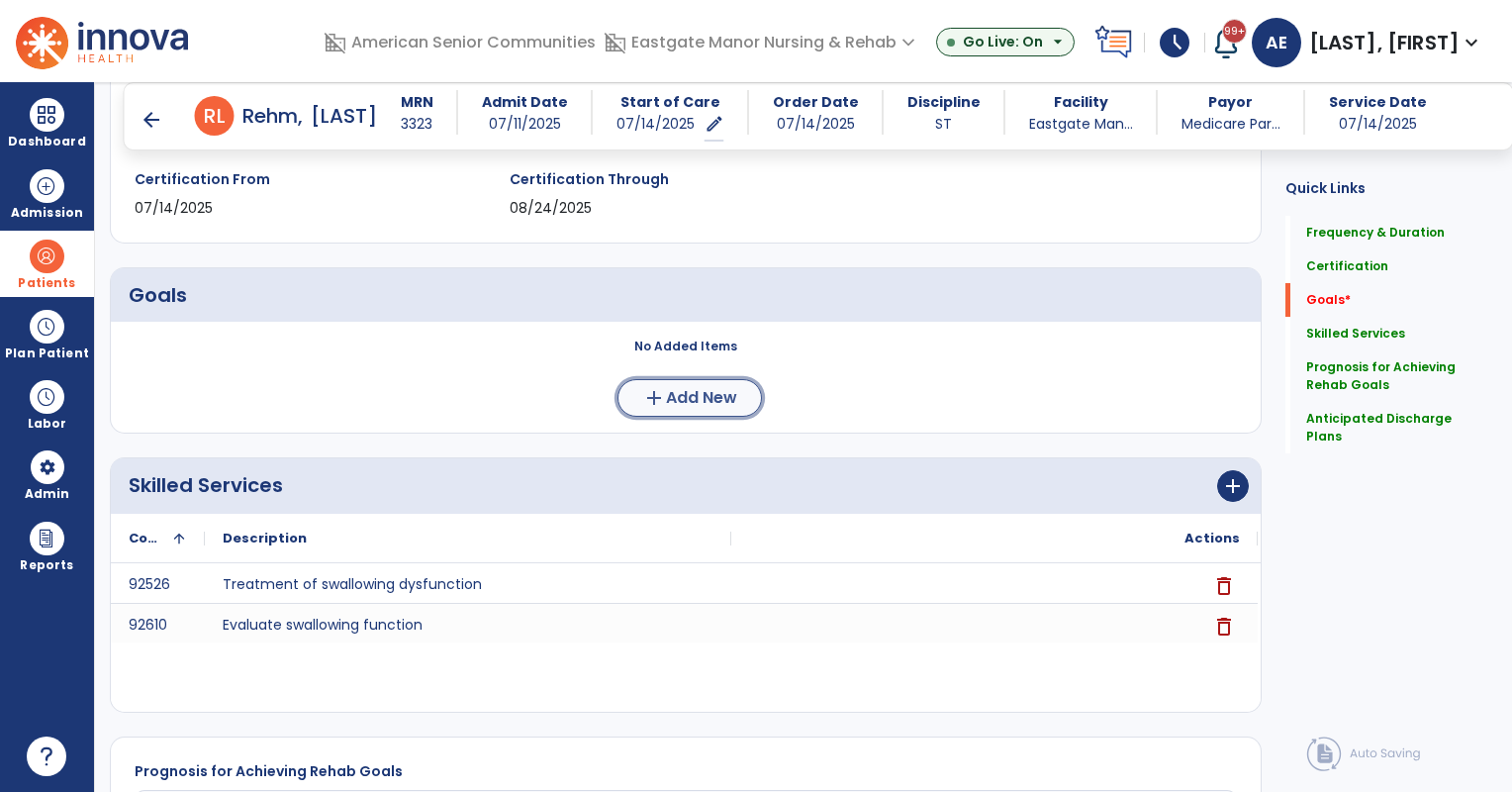 click on "Add New" at bounding box center [702, 398] 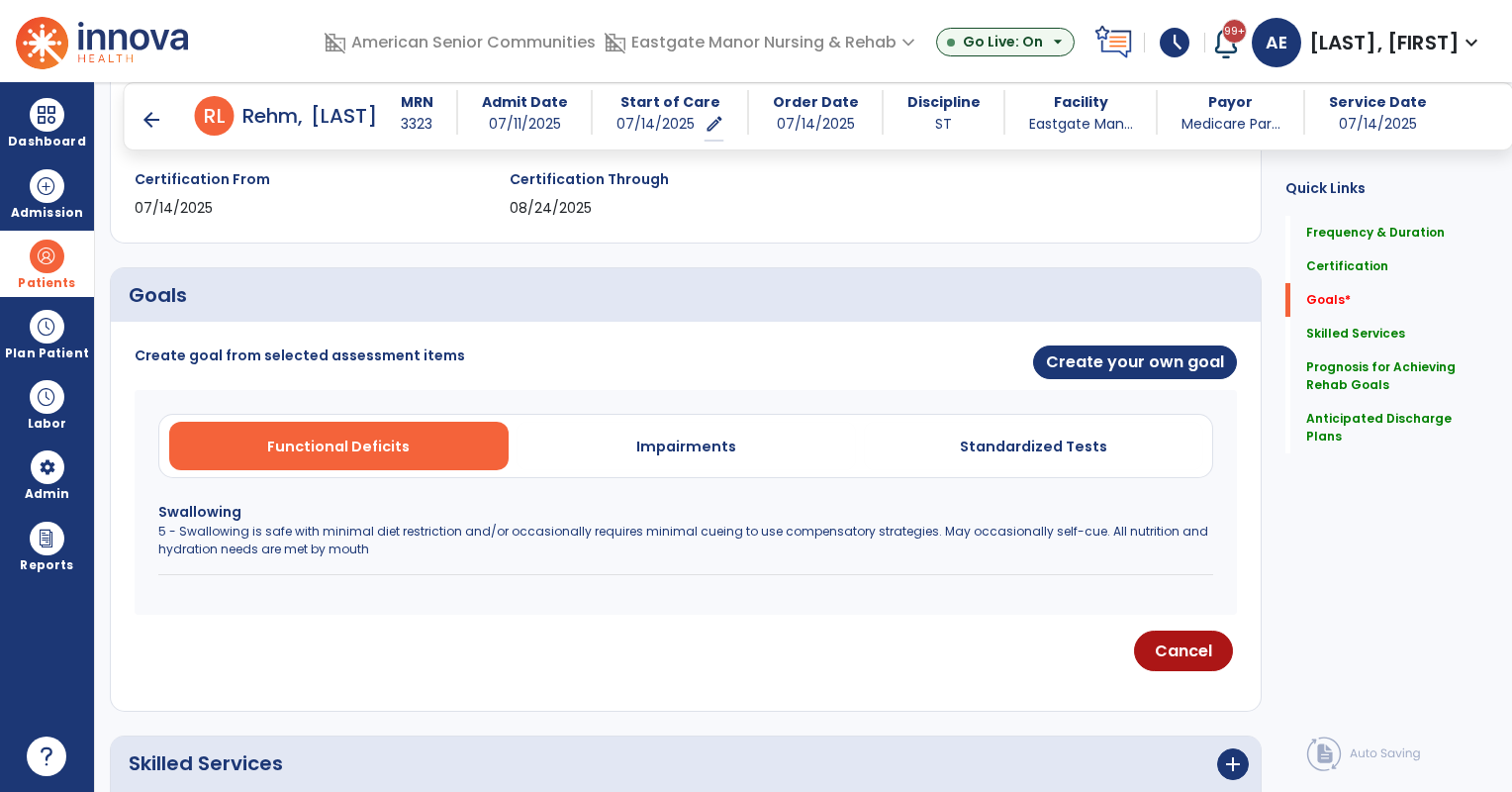 click on "5 - Swallowing is safe with minimal diet restriction and/or occasionally requires minimal cueing to use compensatory strategies. May occasionally self-cue. All nutrition and hydration needs are met by mouth" at bounding box center (686, 541) 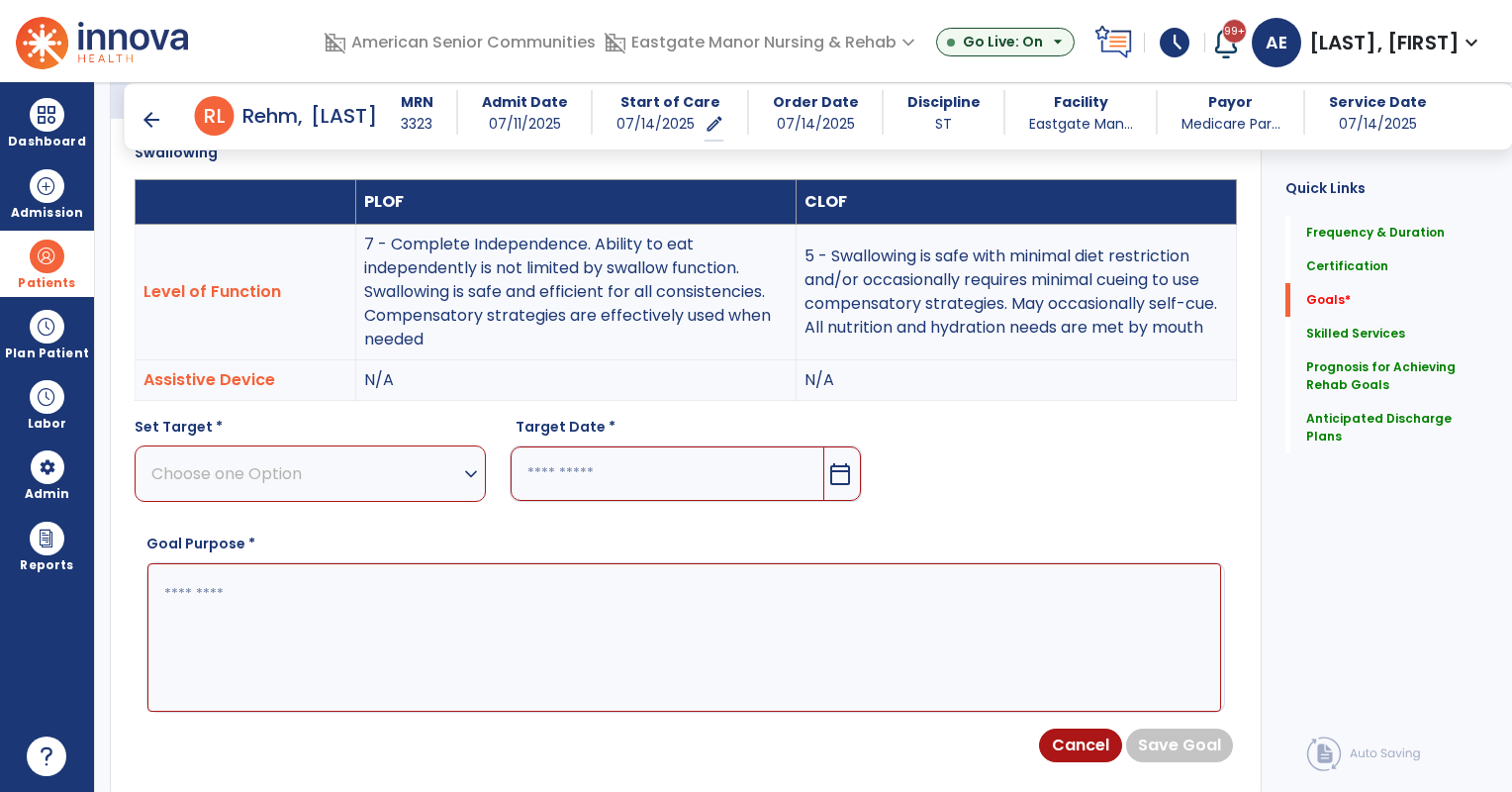 scroll, scrollTop: 546, scrollLeft: 0, axis: vertical 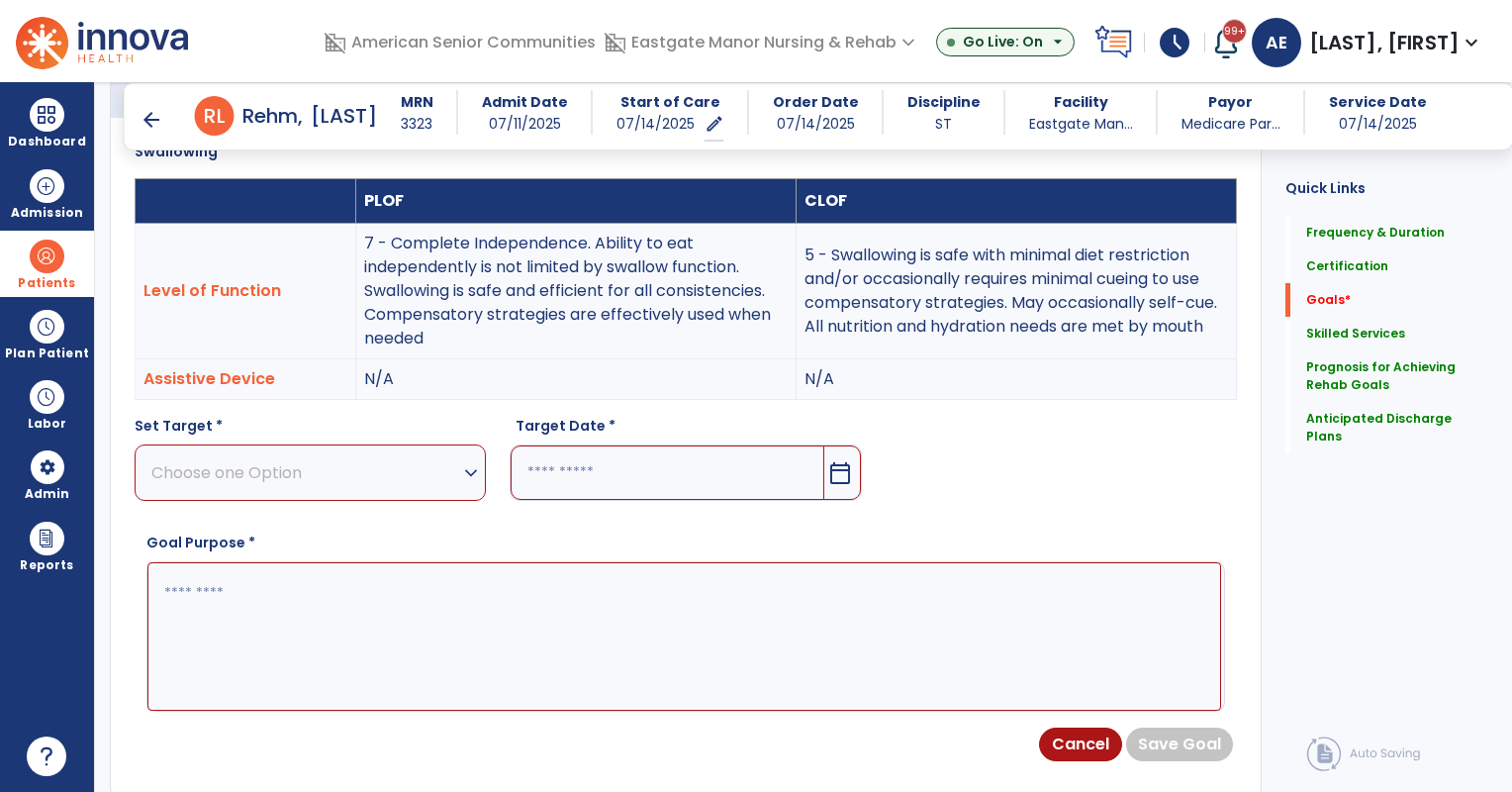 click on "expand_more" at bounding box center (471, 473) 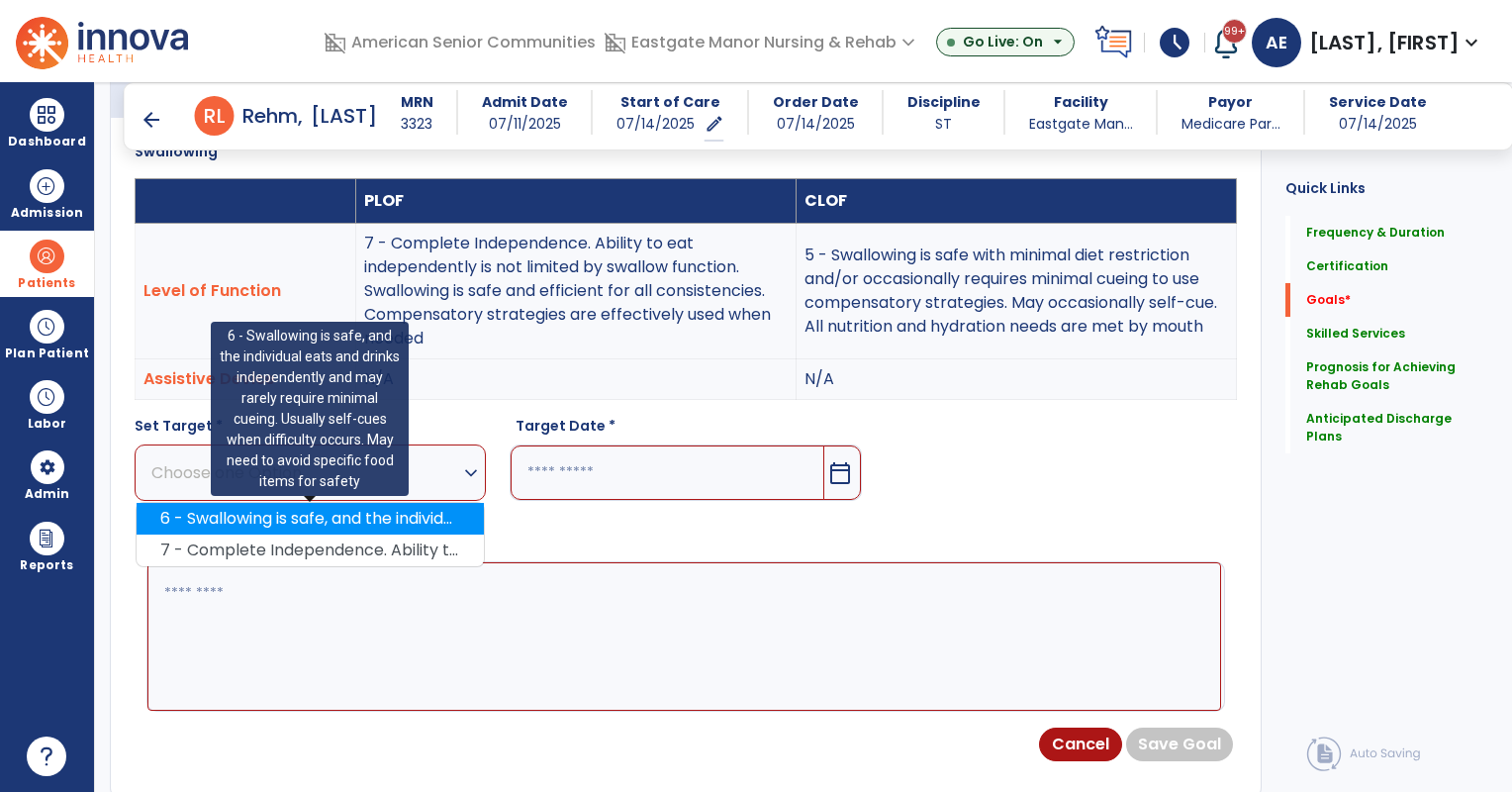 click on "6 - Swallowing is safe, and the individual eats and drinks independently and may rarely require minimal cueing. Usually self-cues when difficulty occurs. May need to avoid specific food items for safety" at bounding box center [310, 519] 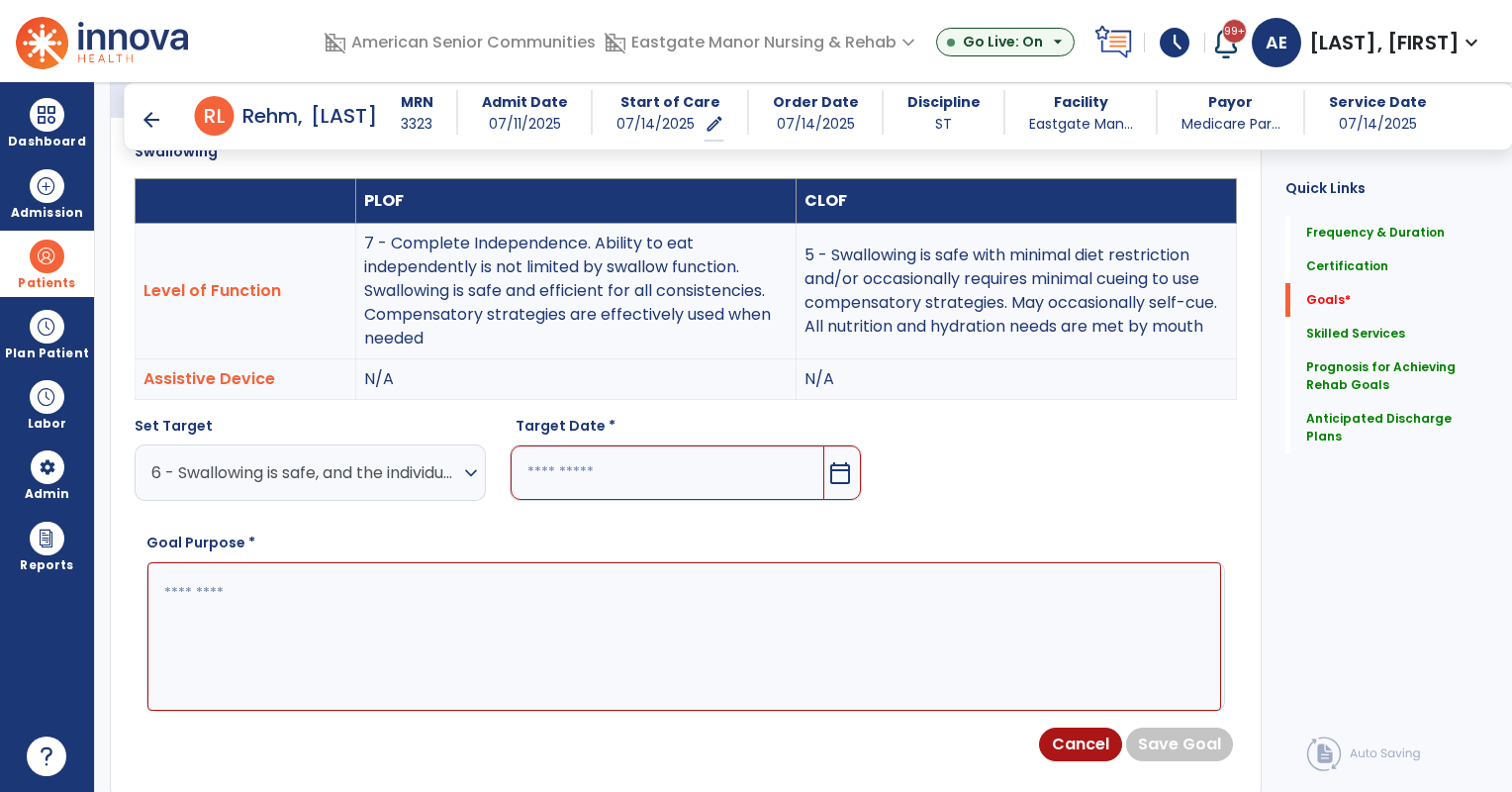 click at bounding box center (667, 472) 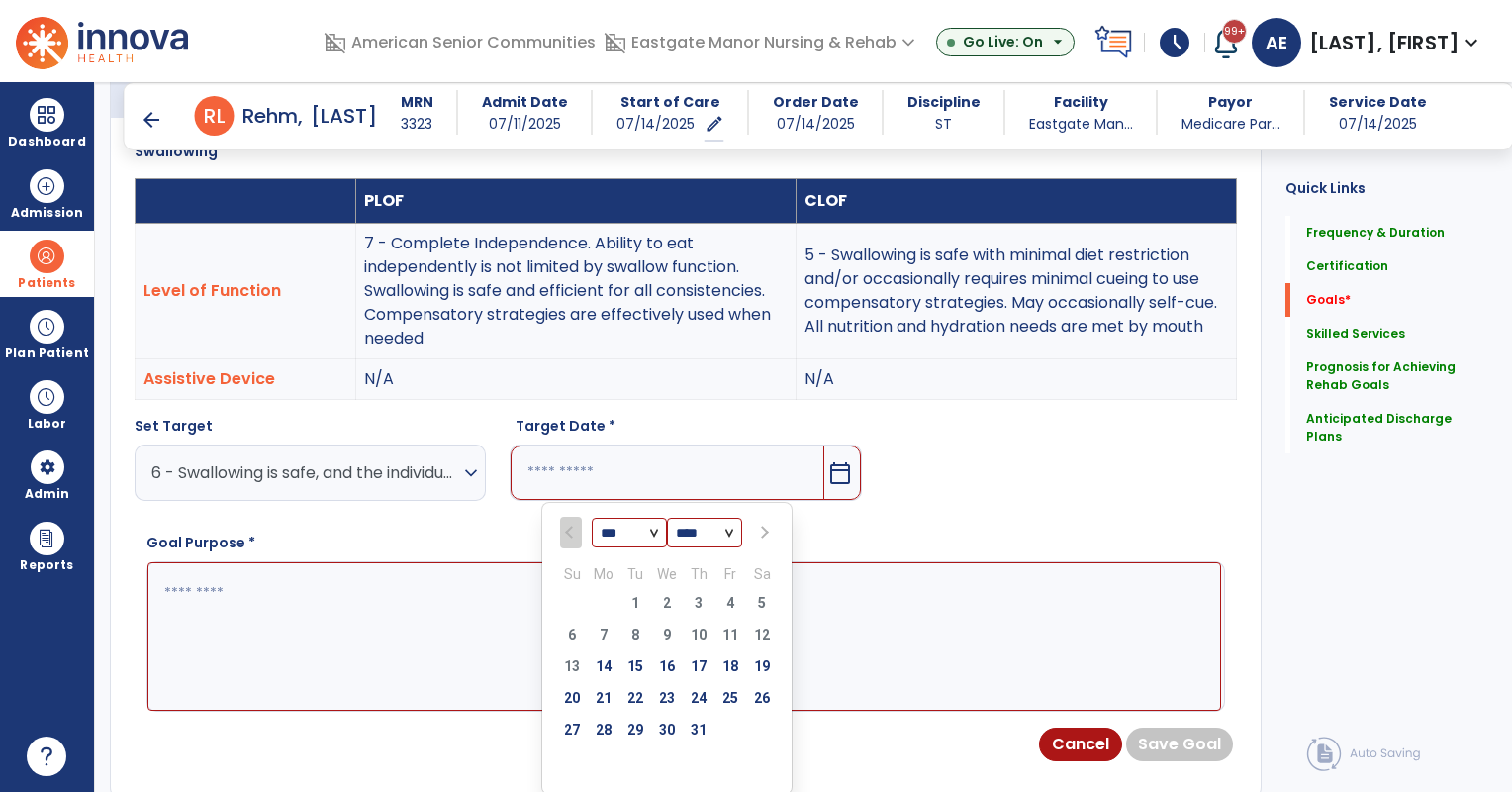 click at bounding box center (763, 533) 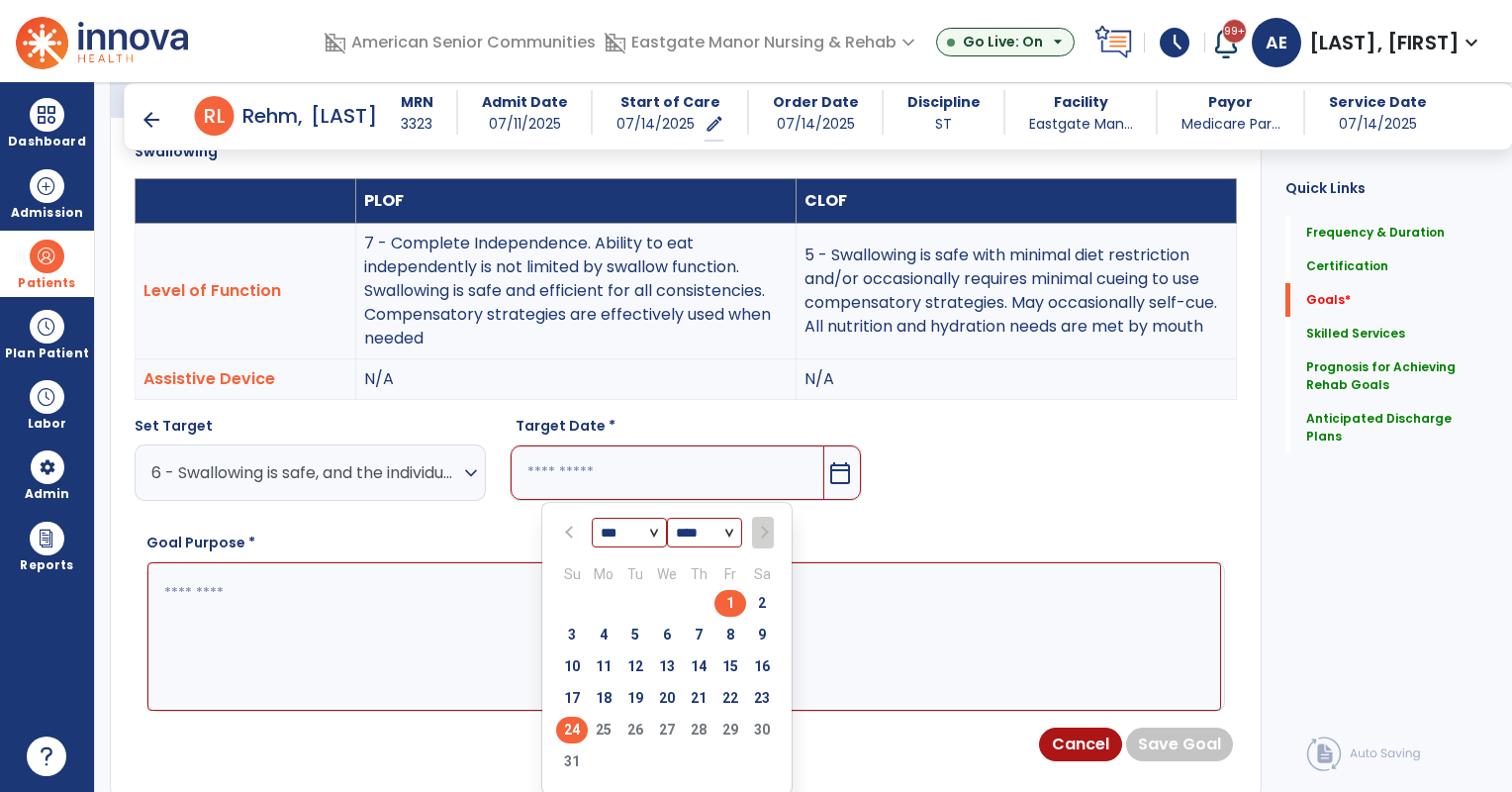 click on "24" at bounding box center [572, 730] 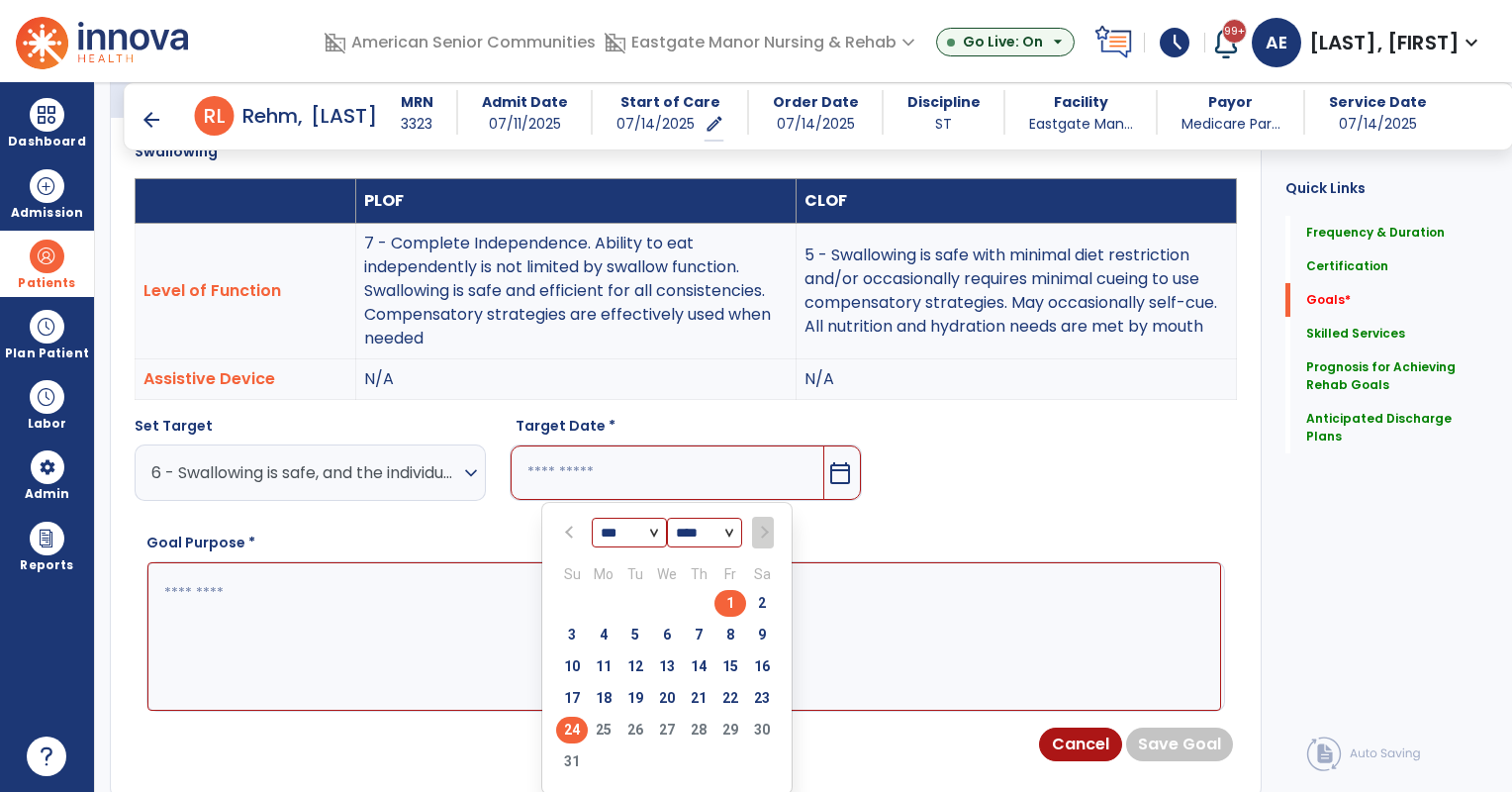 type on "*********" 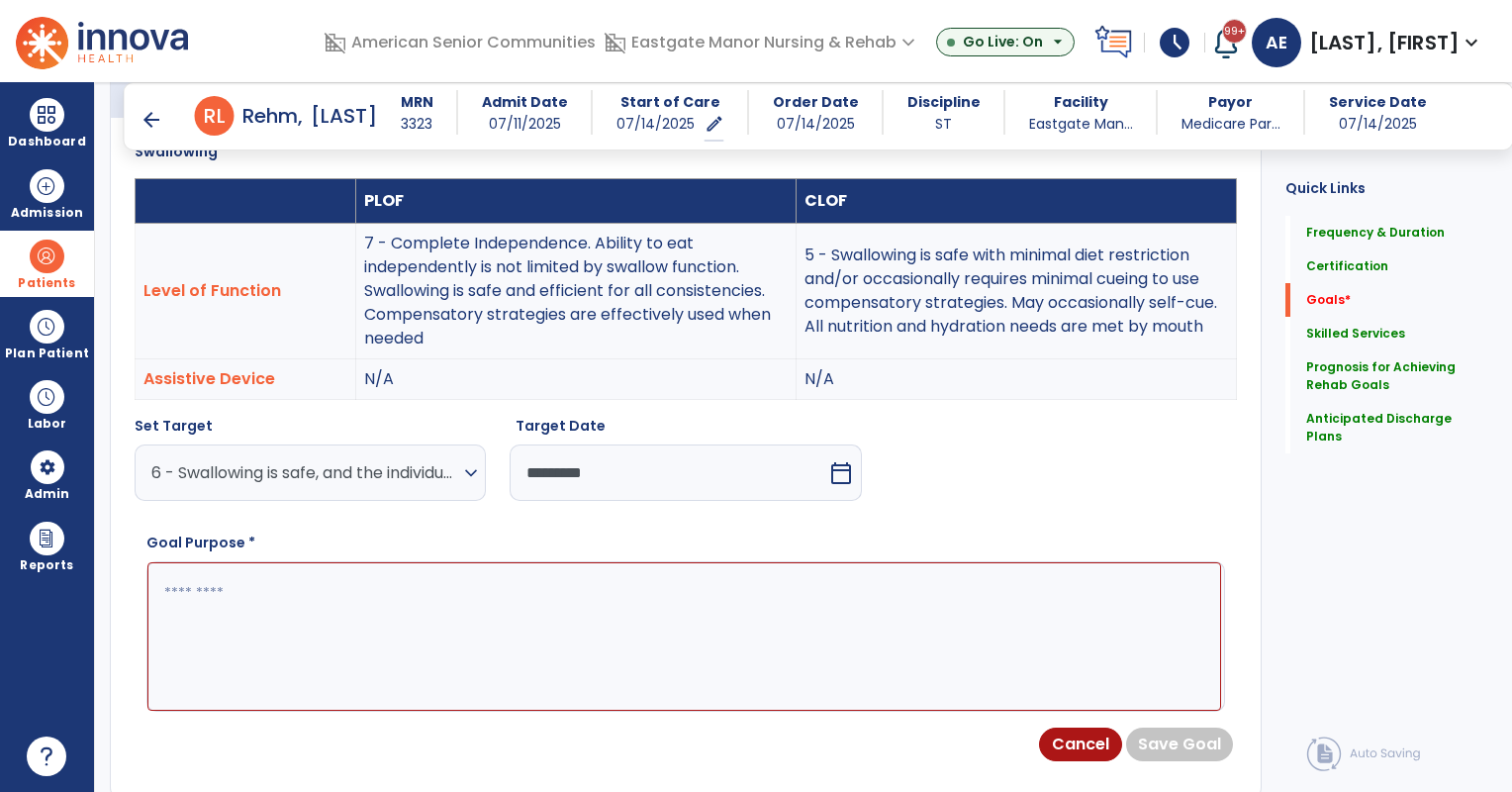 click at bounding box center (684, 637) 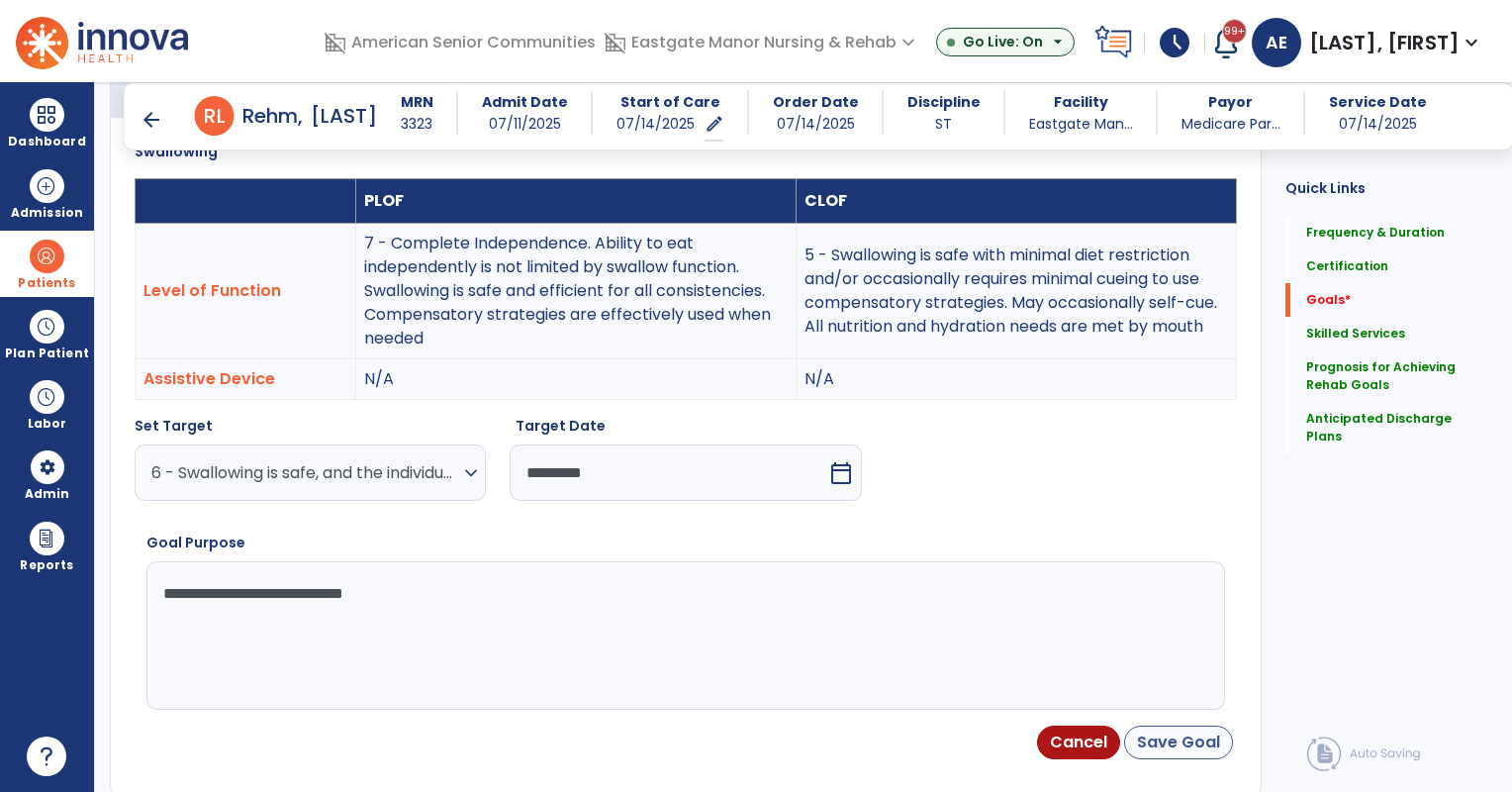 type on "**********" 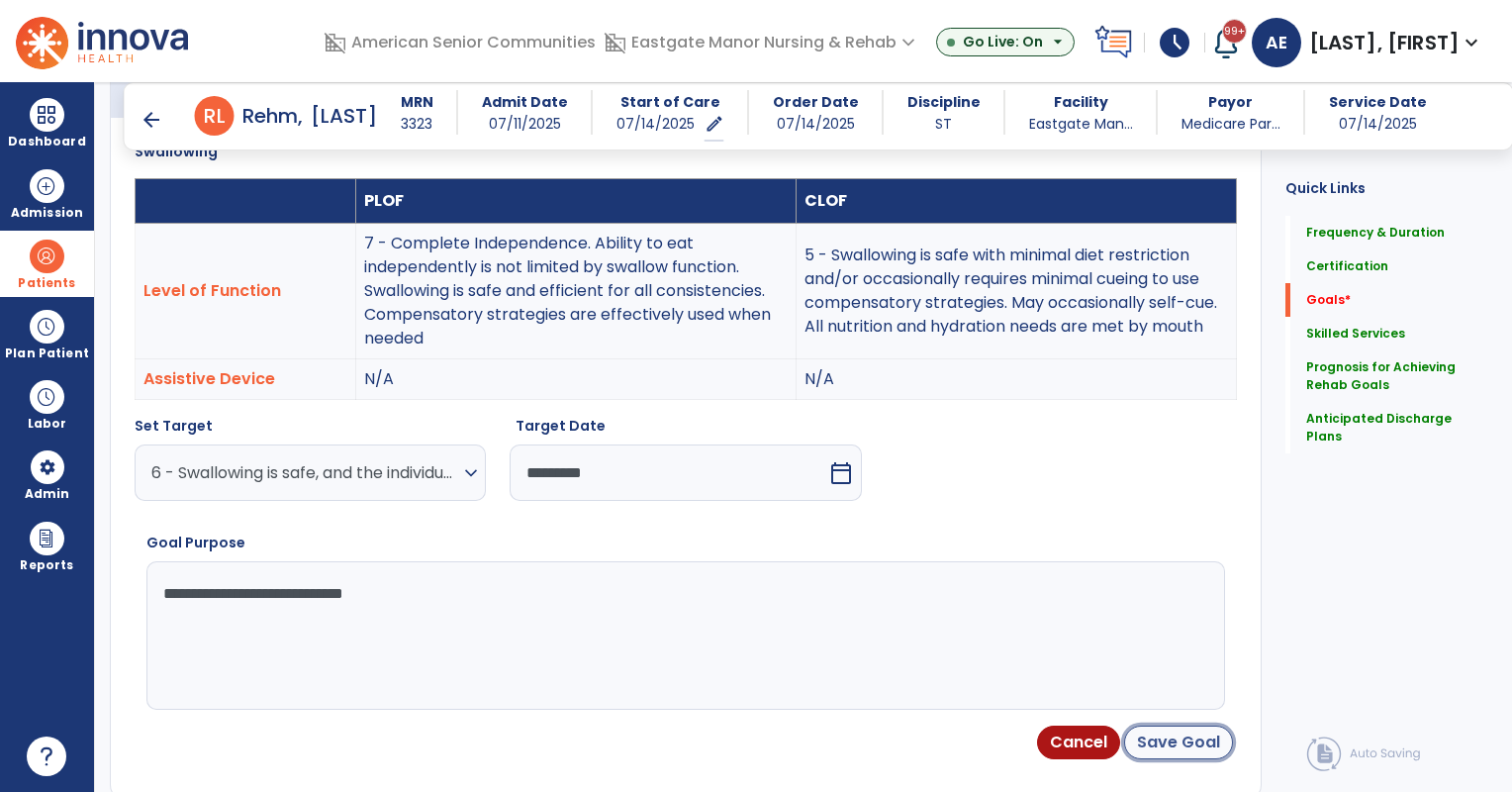 click on "Save Goal" at bounding box center [1179, 742] 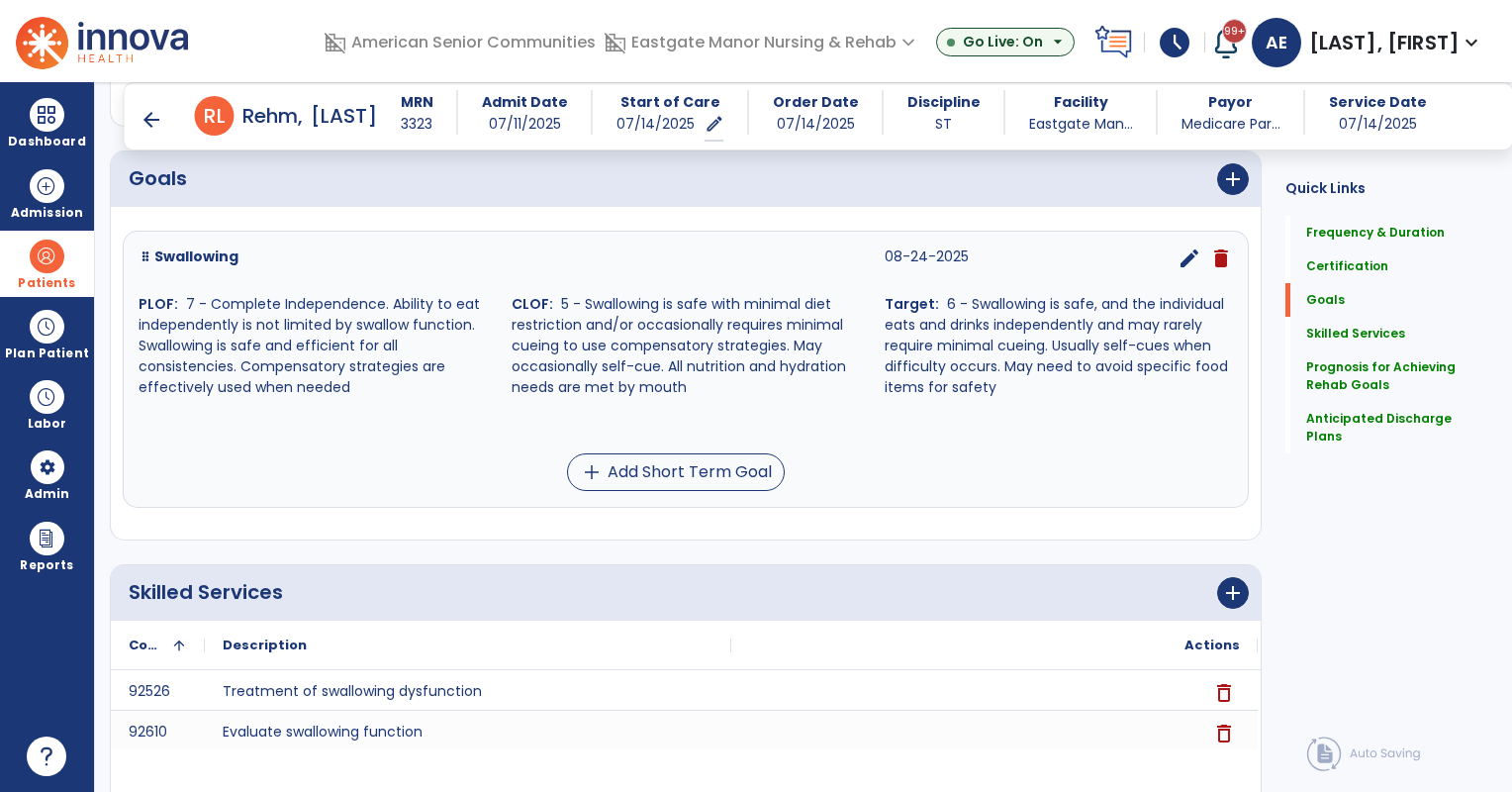 scroll, scrollTop: 459, scrollLeft: 0, axis: vertical 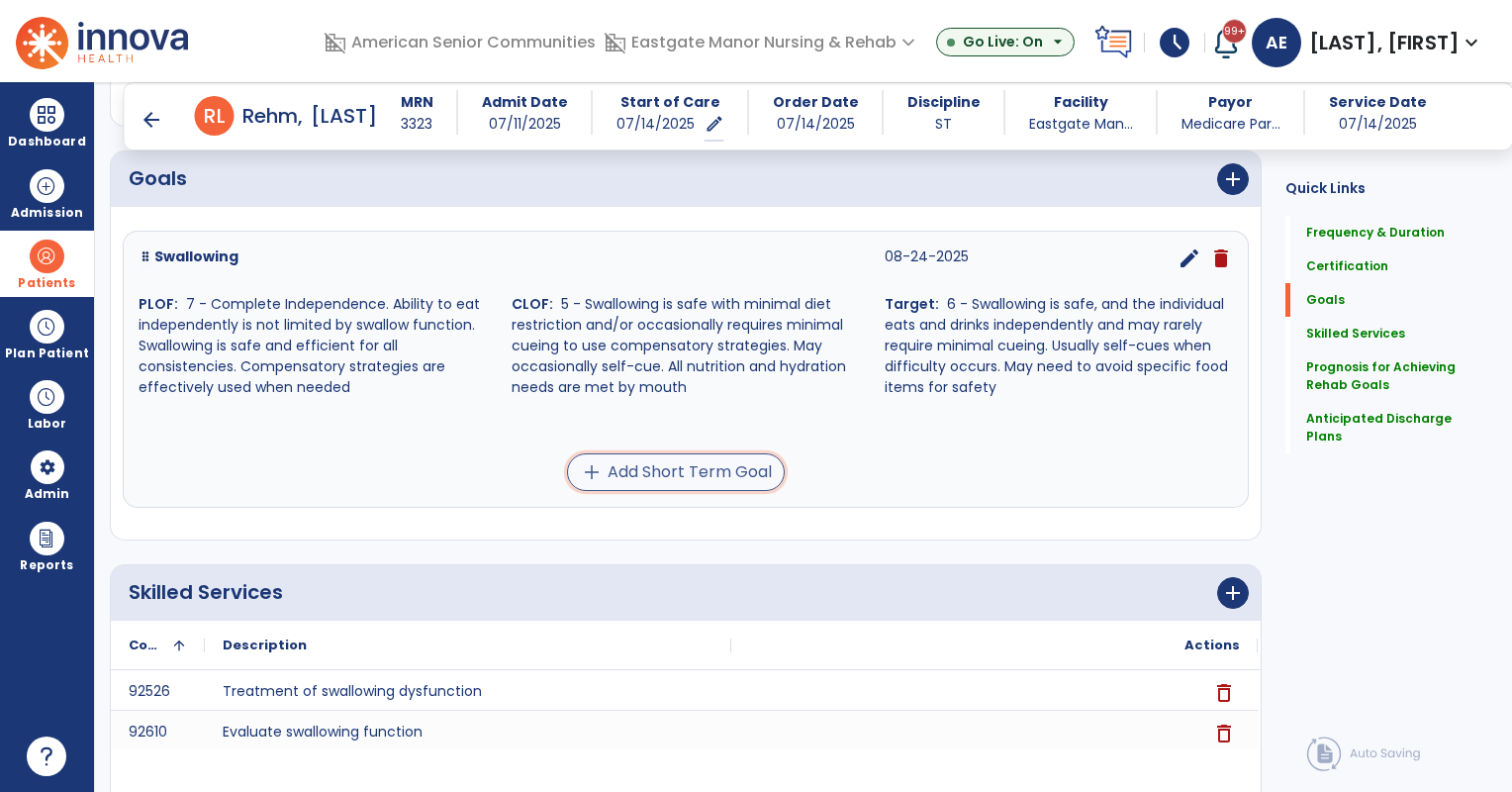 click on "add  Add Short Term Goal" at bounding box center [676, 472] 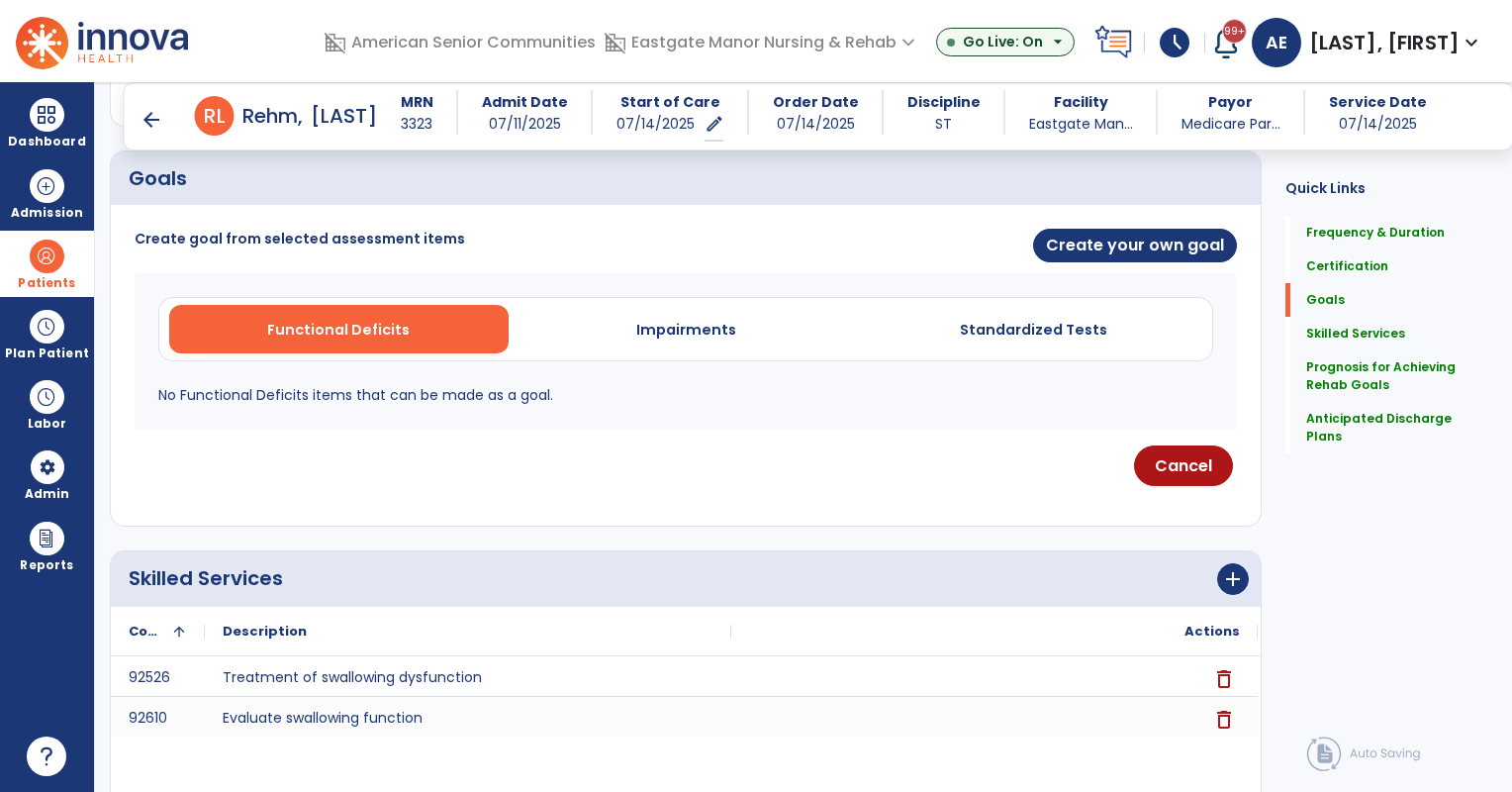 drag, startPoint x: 740, startPoint y: 469, endPoint x: 539, endPoint y: 264, distance: 287.09929 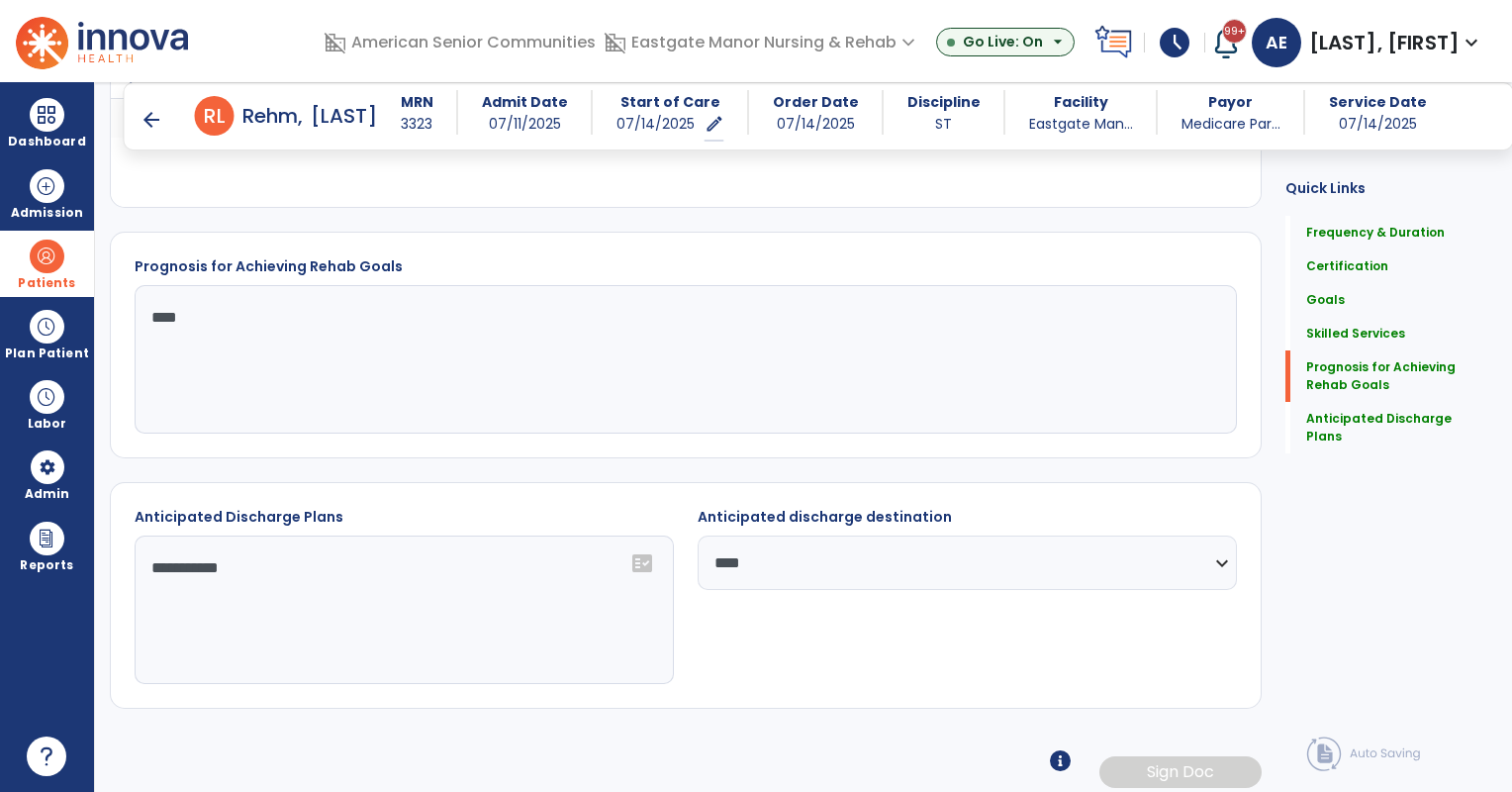 scroll, scrollTop: 1067, scrollLeft: 0, axis: vertical 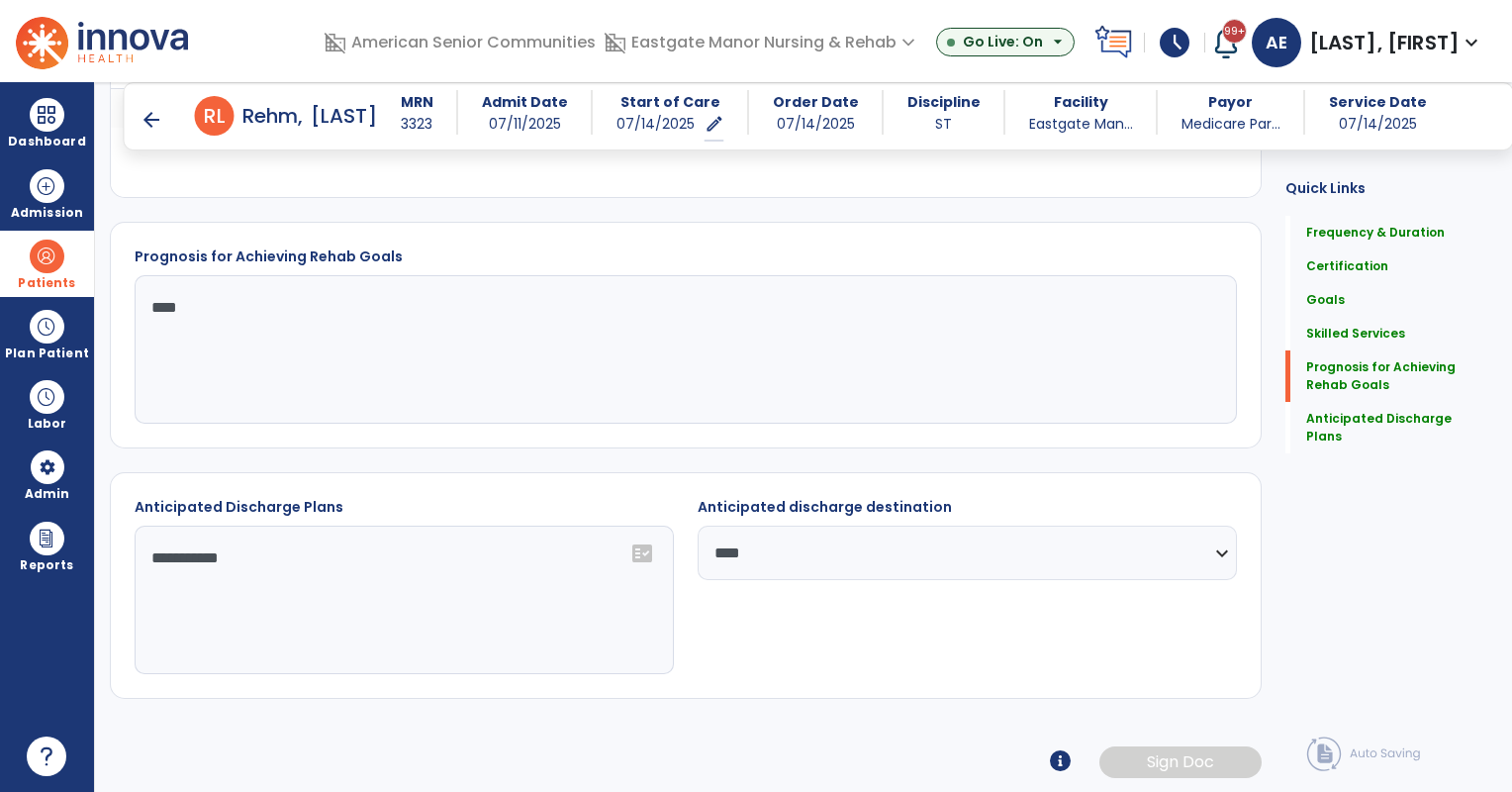 click on "****" 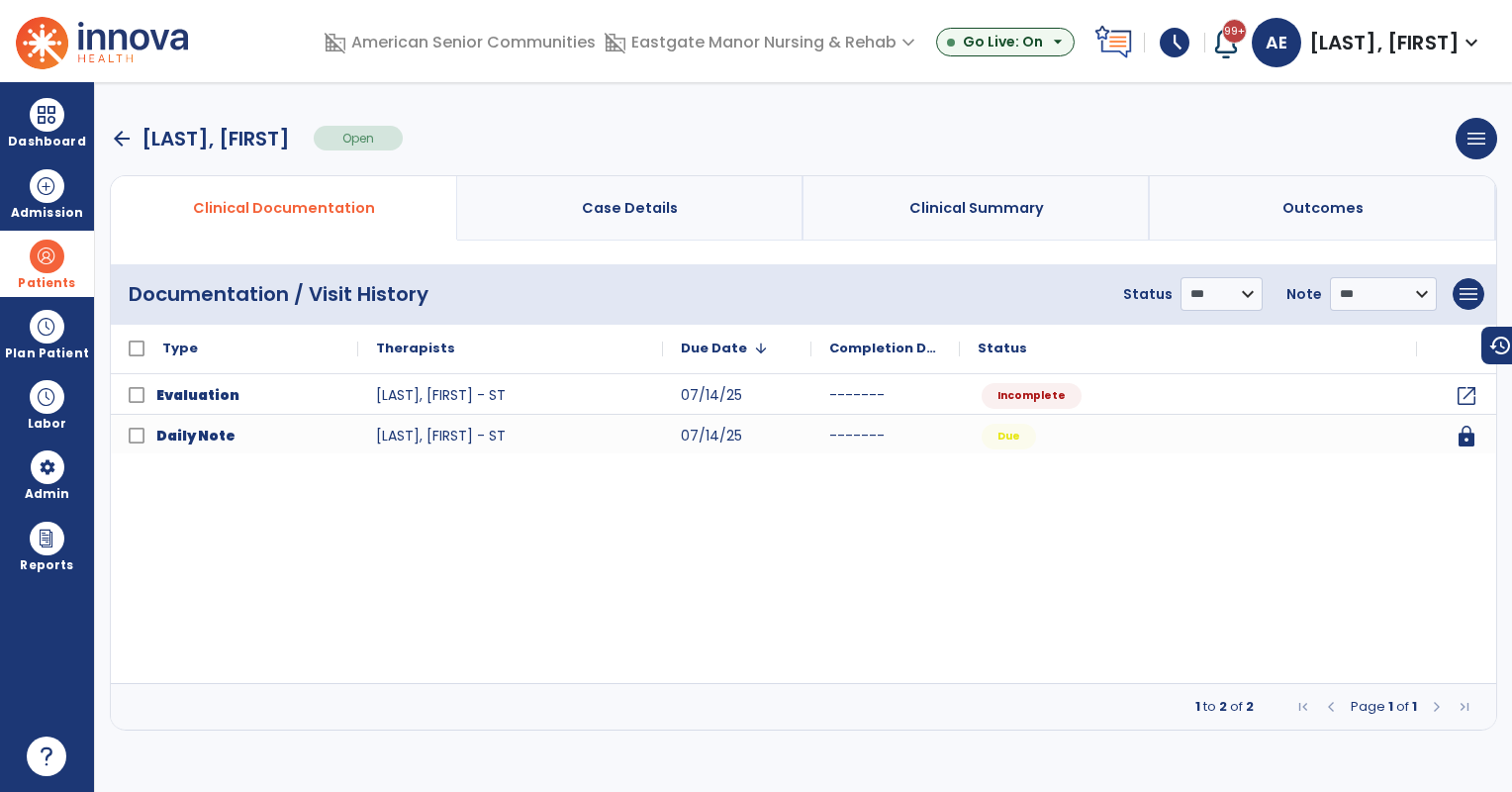 scroll, scrollTop: 0, scrollLeft: 0, axis: both 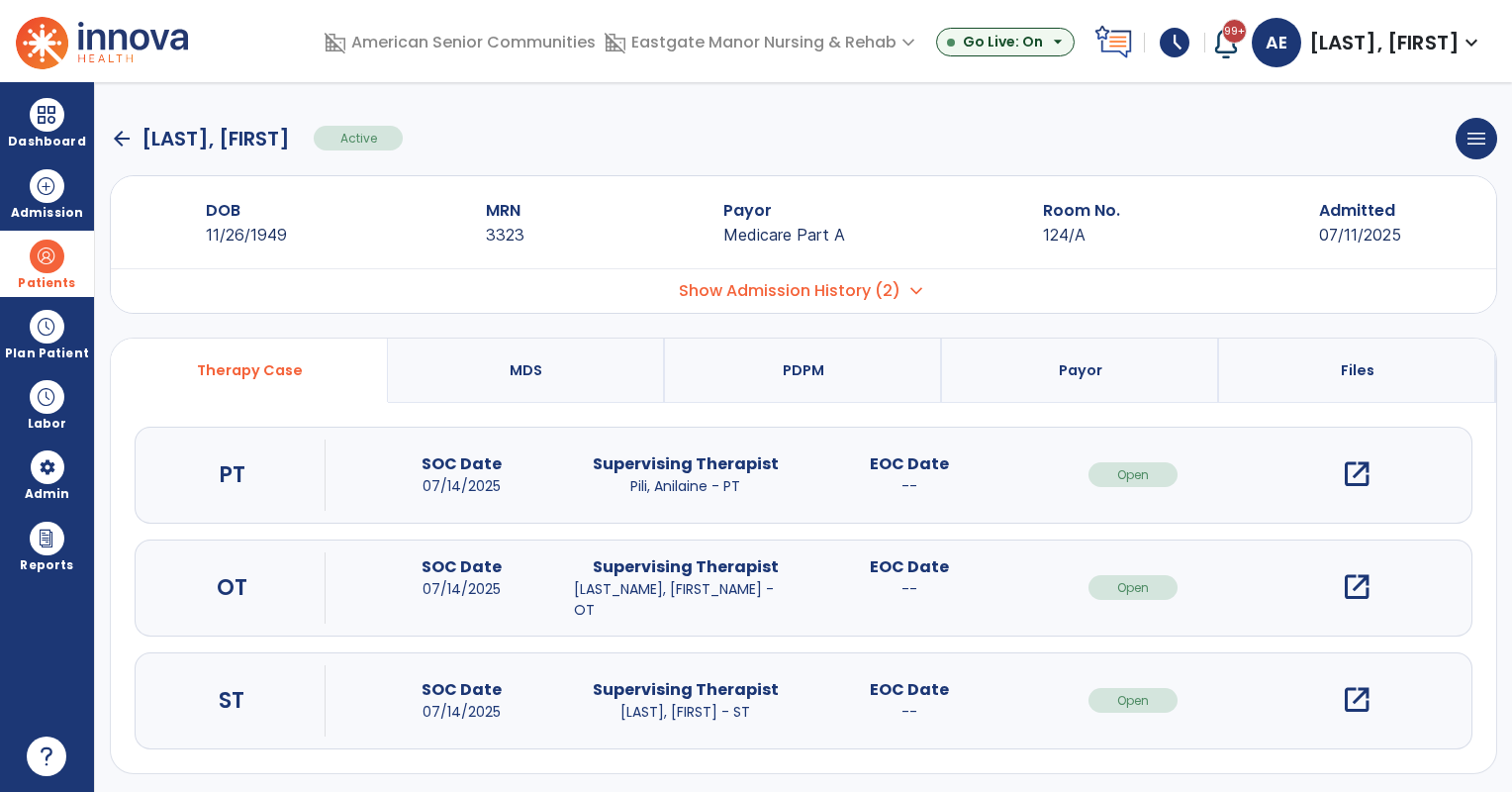 click on "arrow_back" 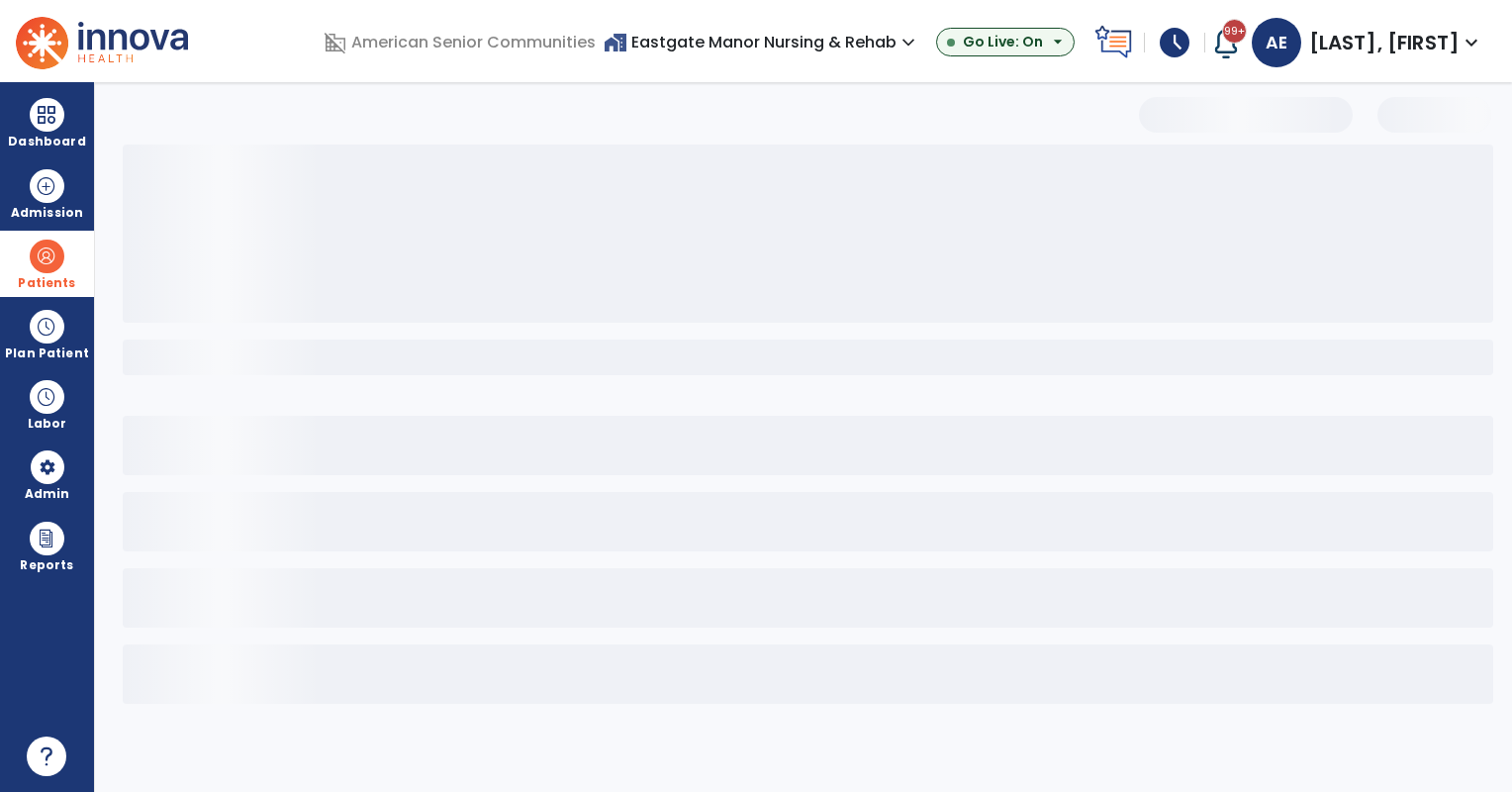 select on "***" 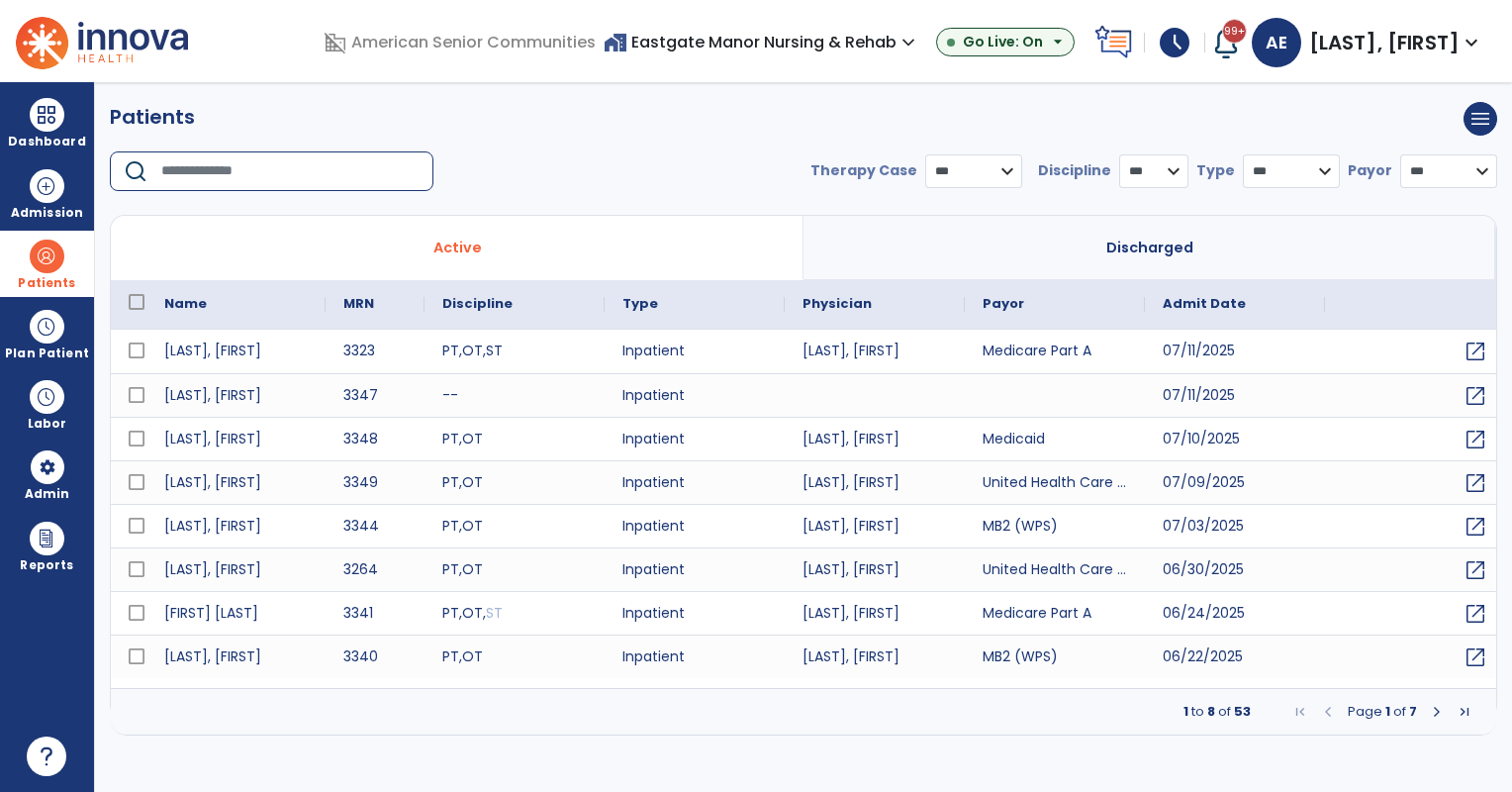 click at bounding box center [290, 171] 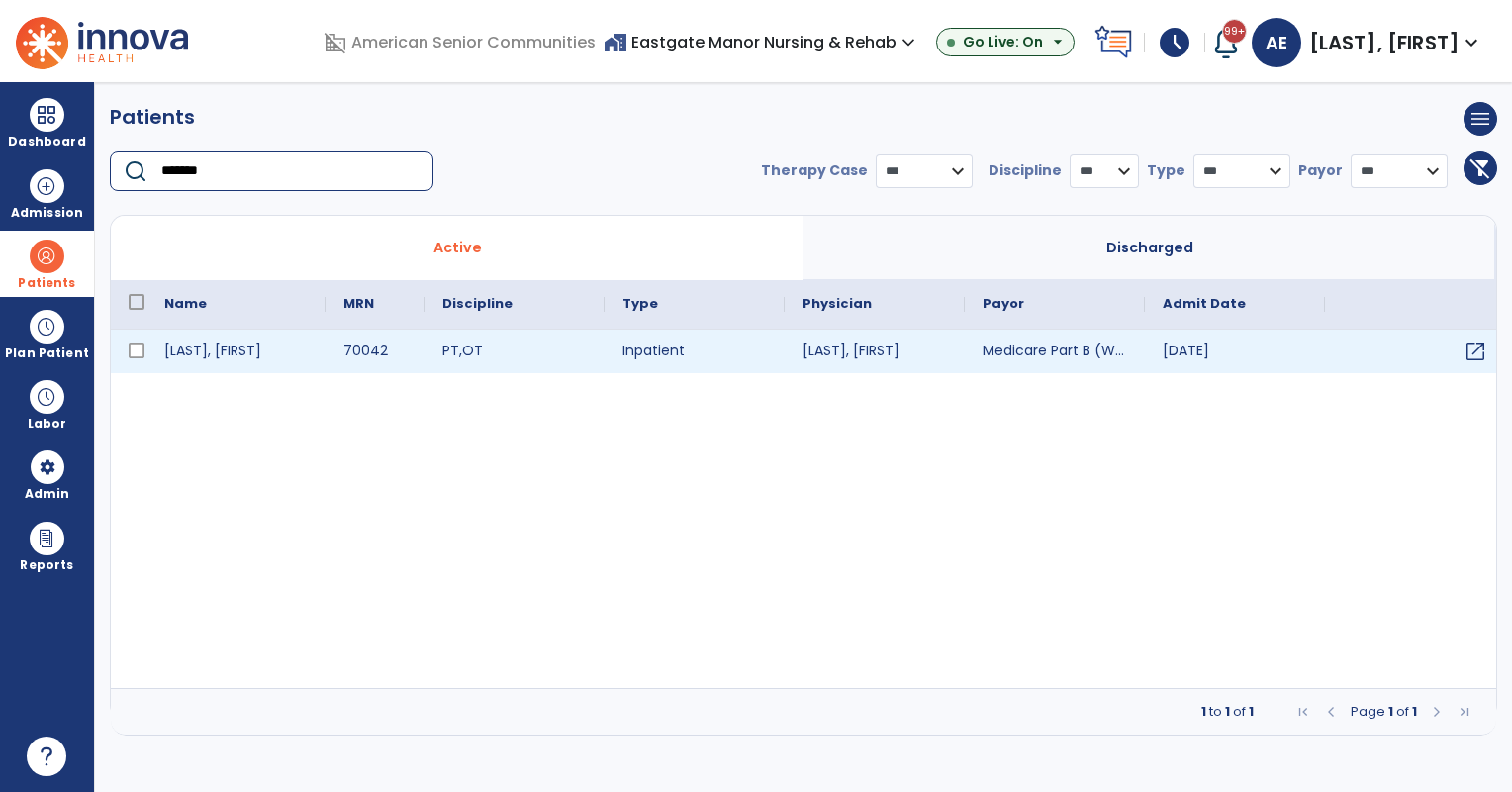 type on "*******" 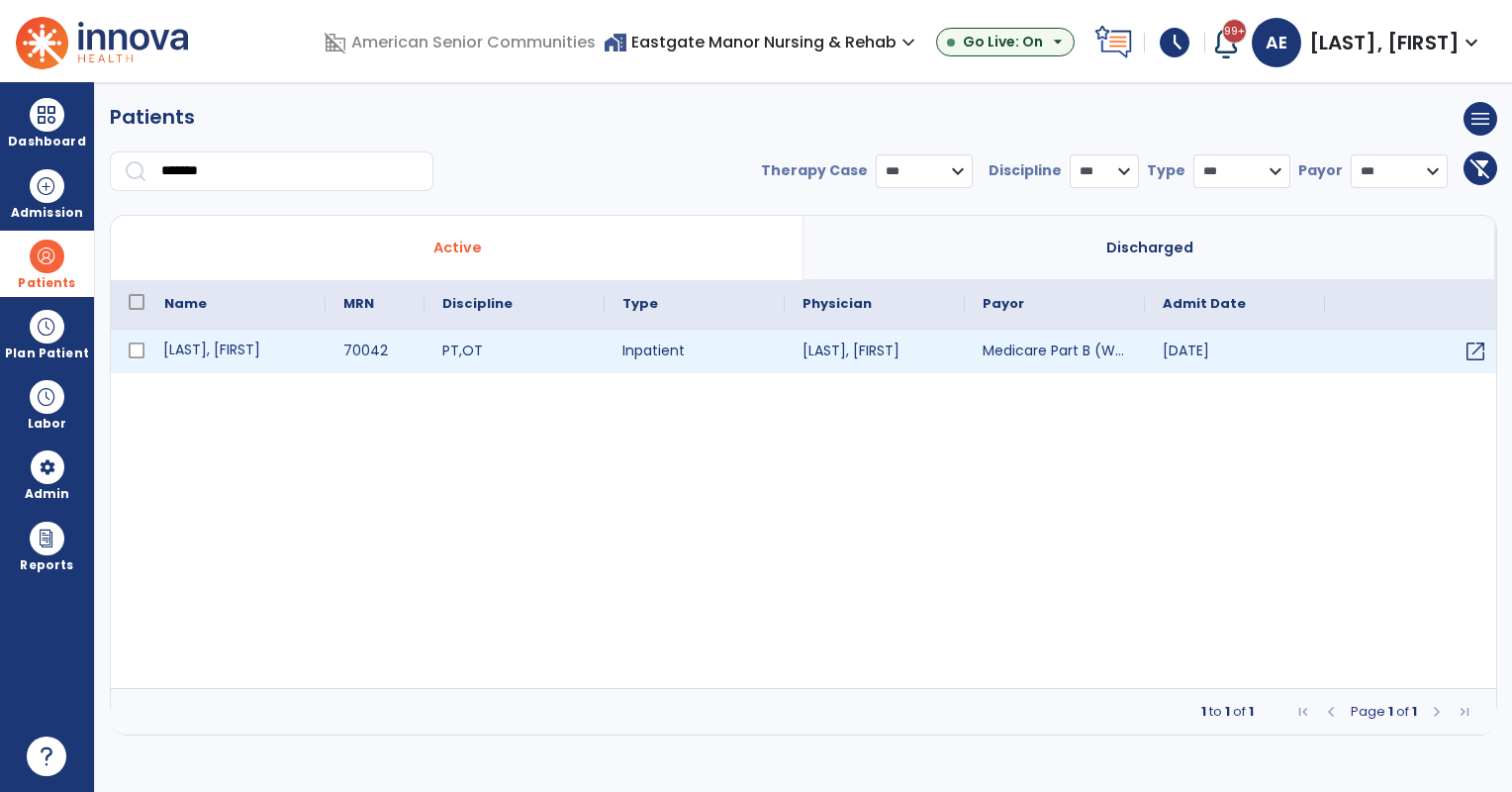 click on "[LAST], [FIRST]" at bounding box center (236, 351) 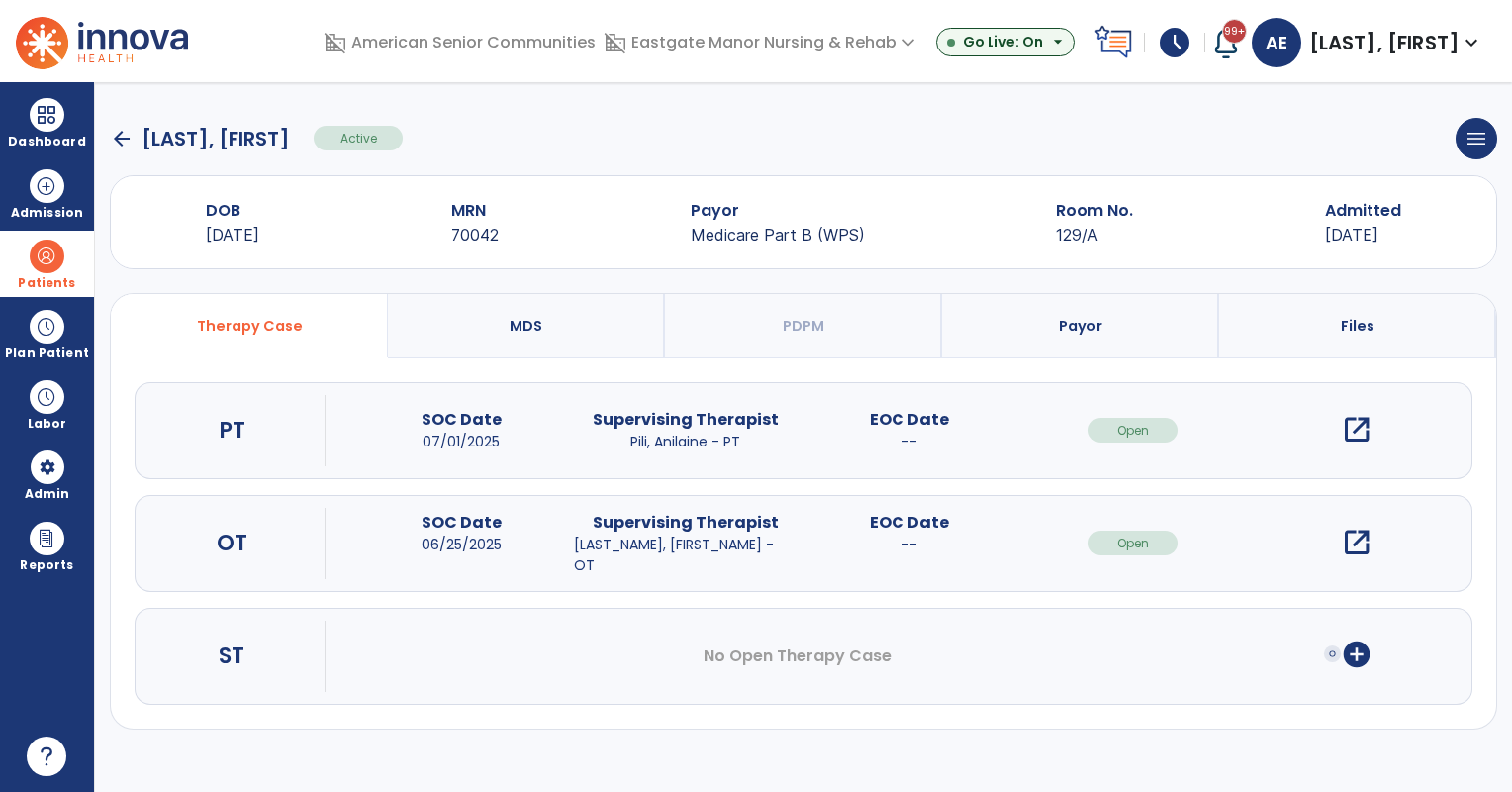 click on "add_circle" at bounding box center (1357, 654) 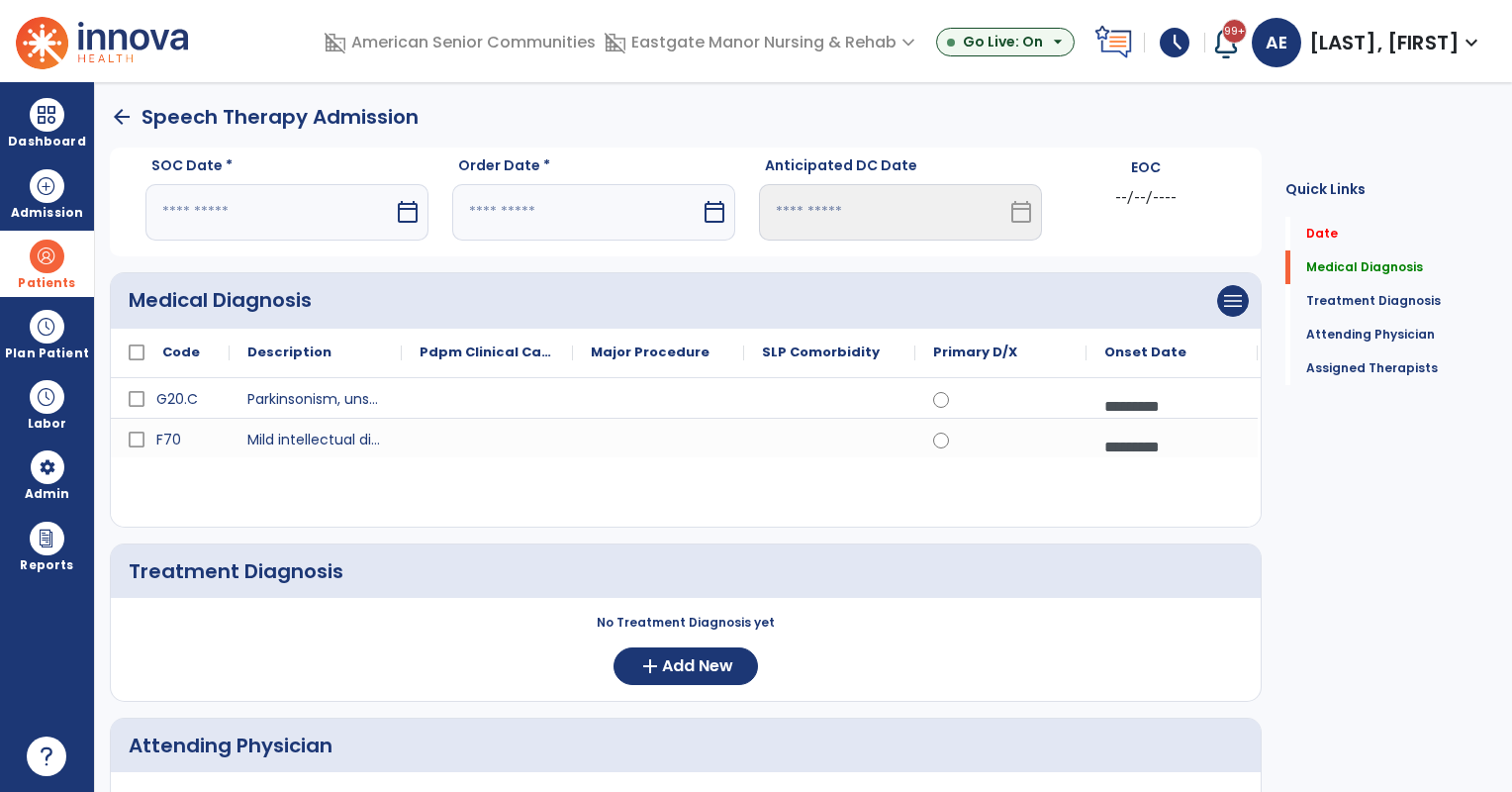 click on "calendar_today" at bounding box center [408, 212] 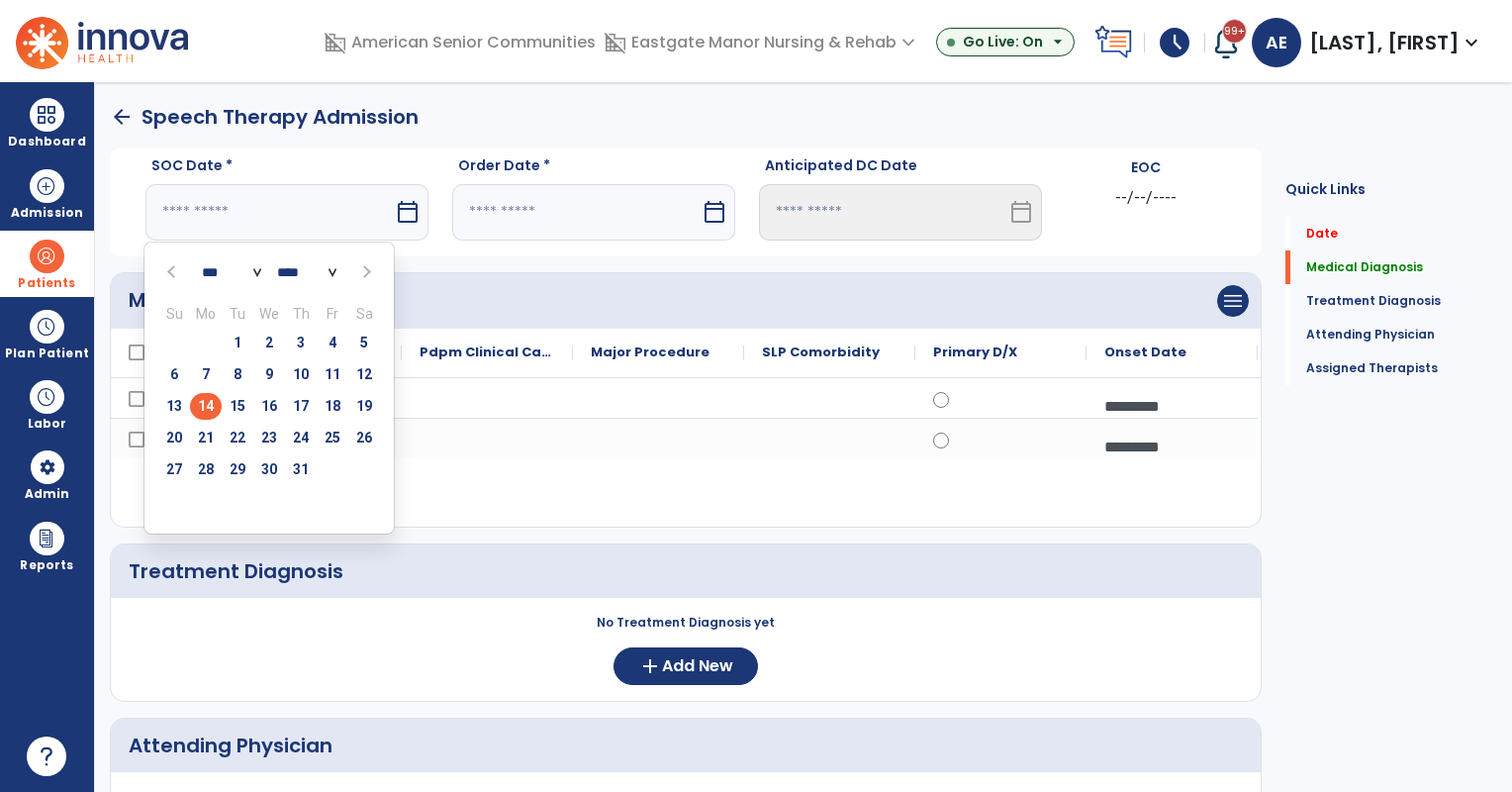 click on "14" at bounding box center [206, 406] 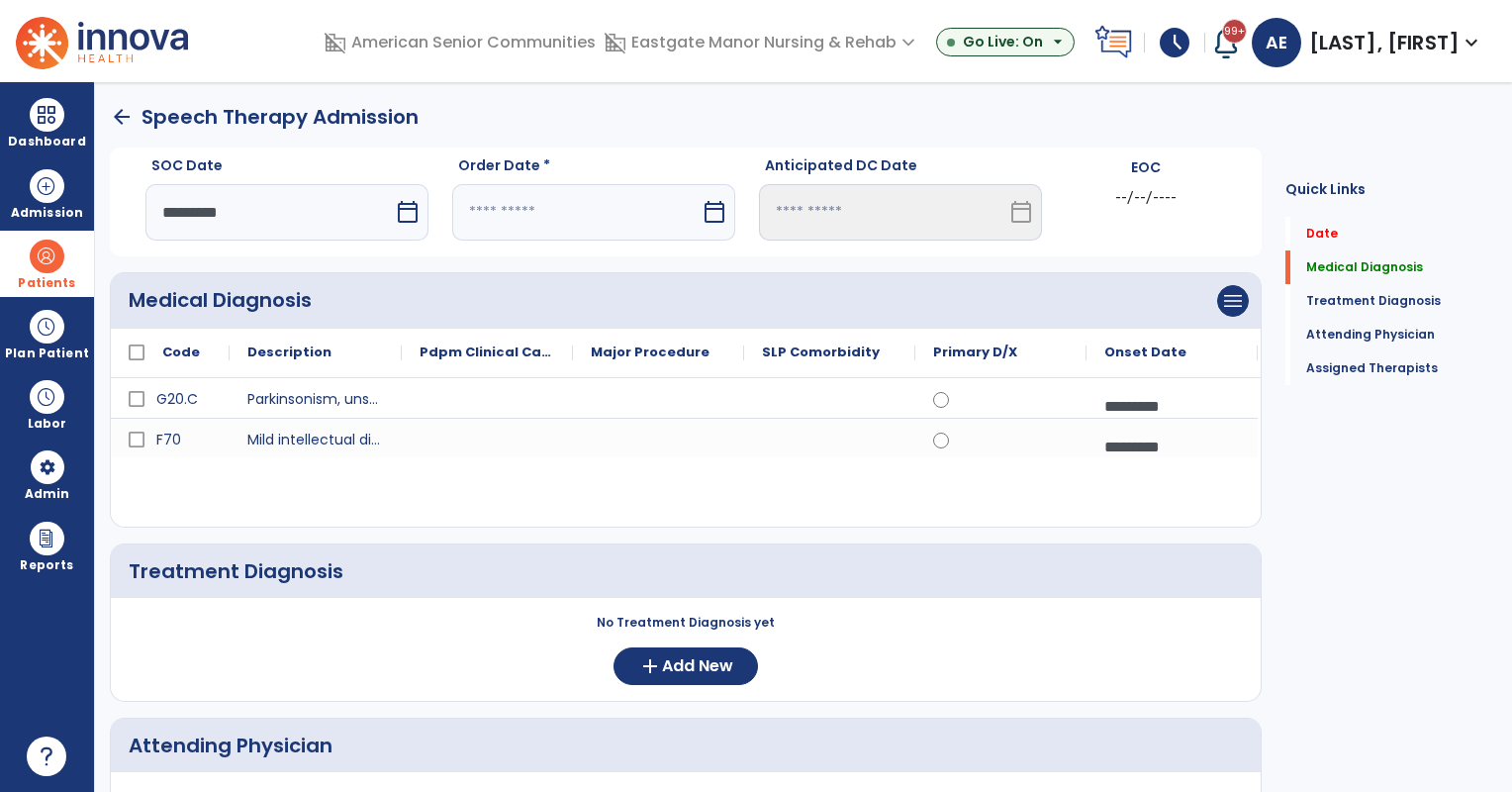 click at bounding box center [576, 212] 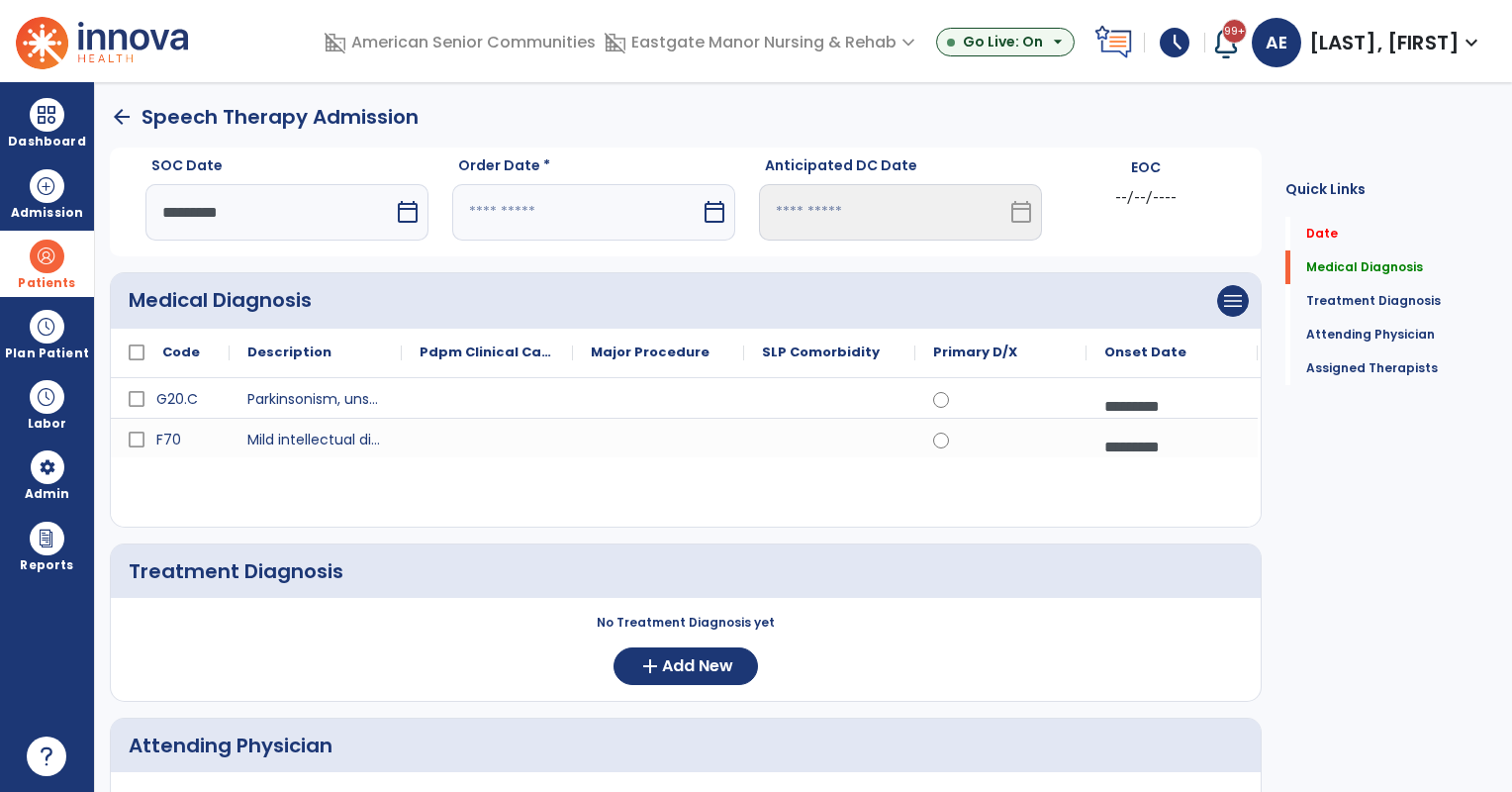 select on "*" 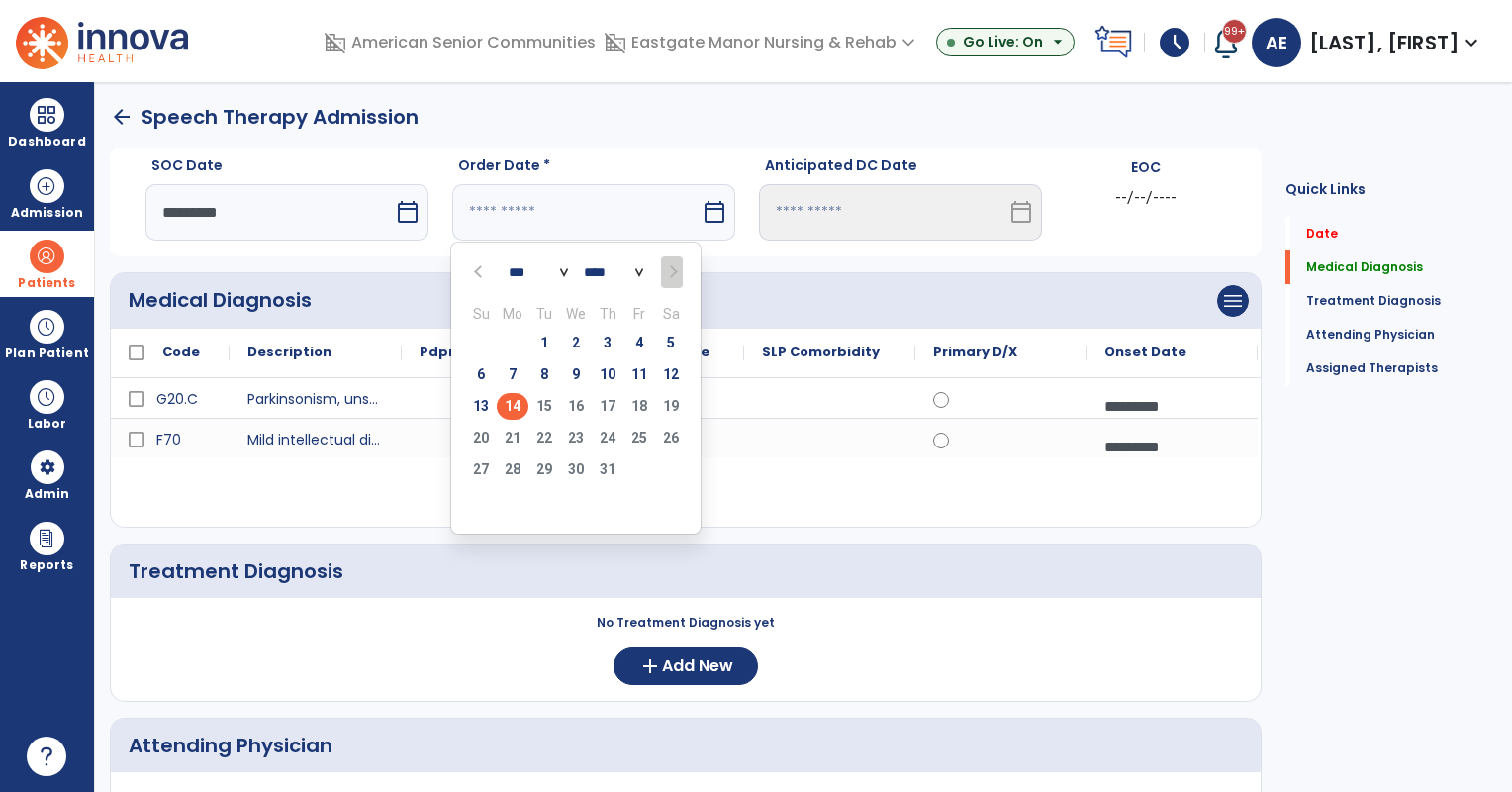 click on "14" at bounding box center (513, 406) 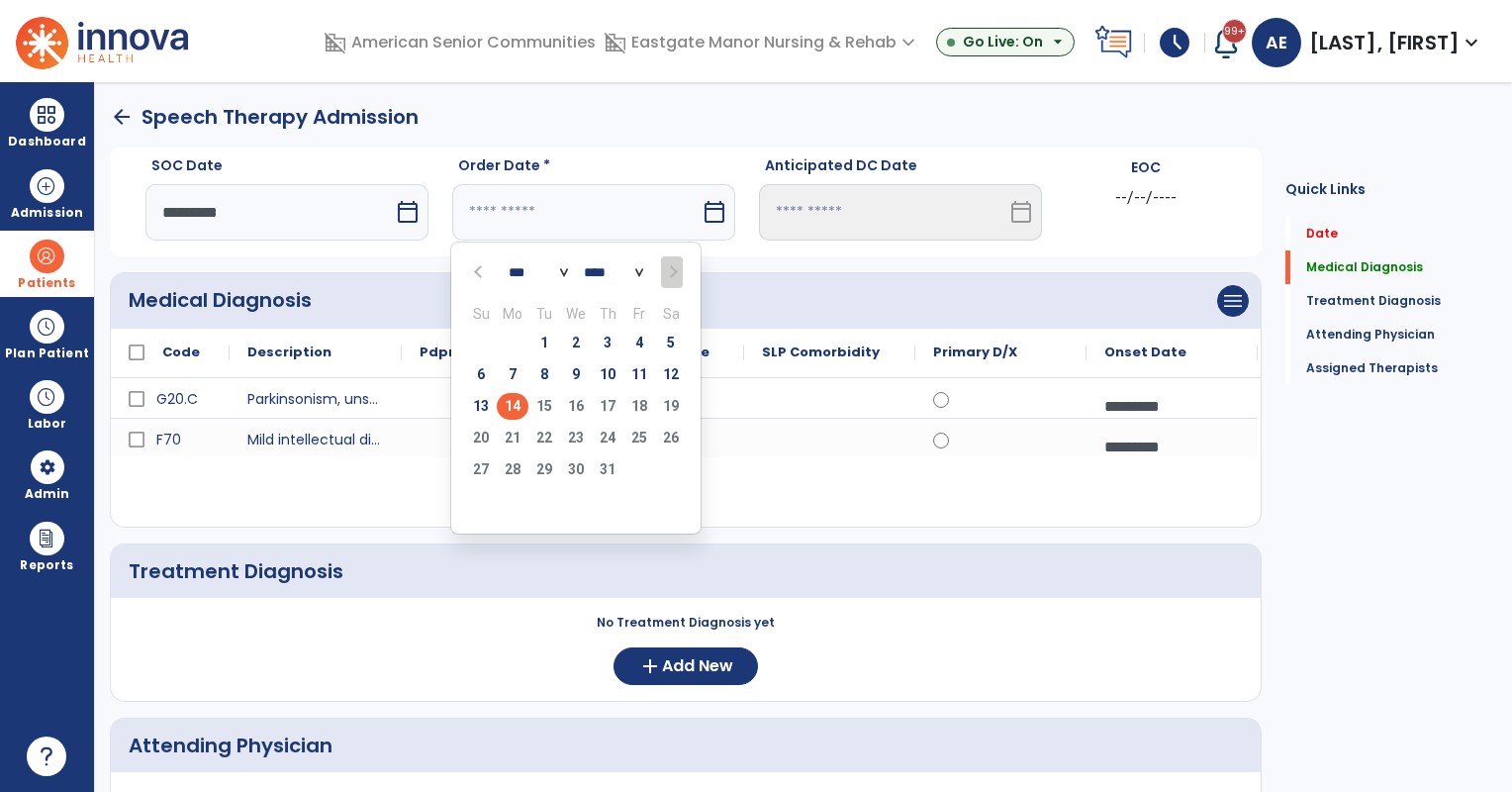 type on "*********" 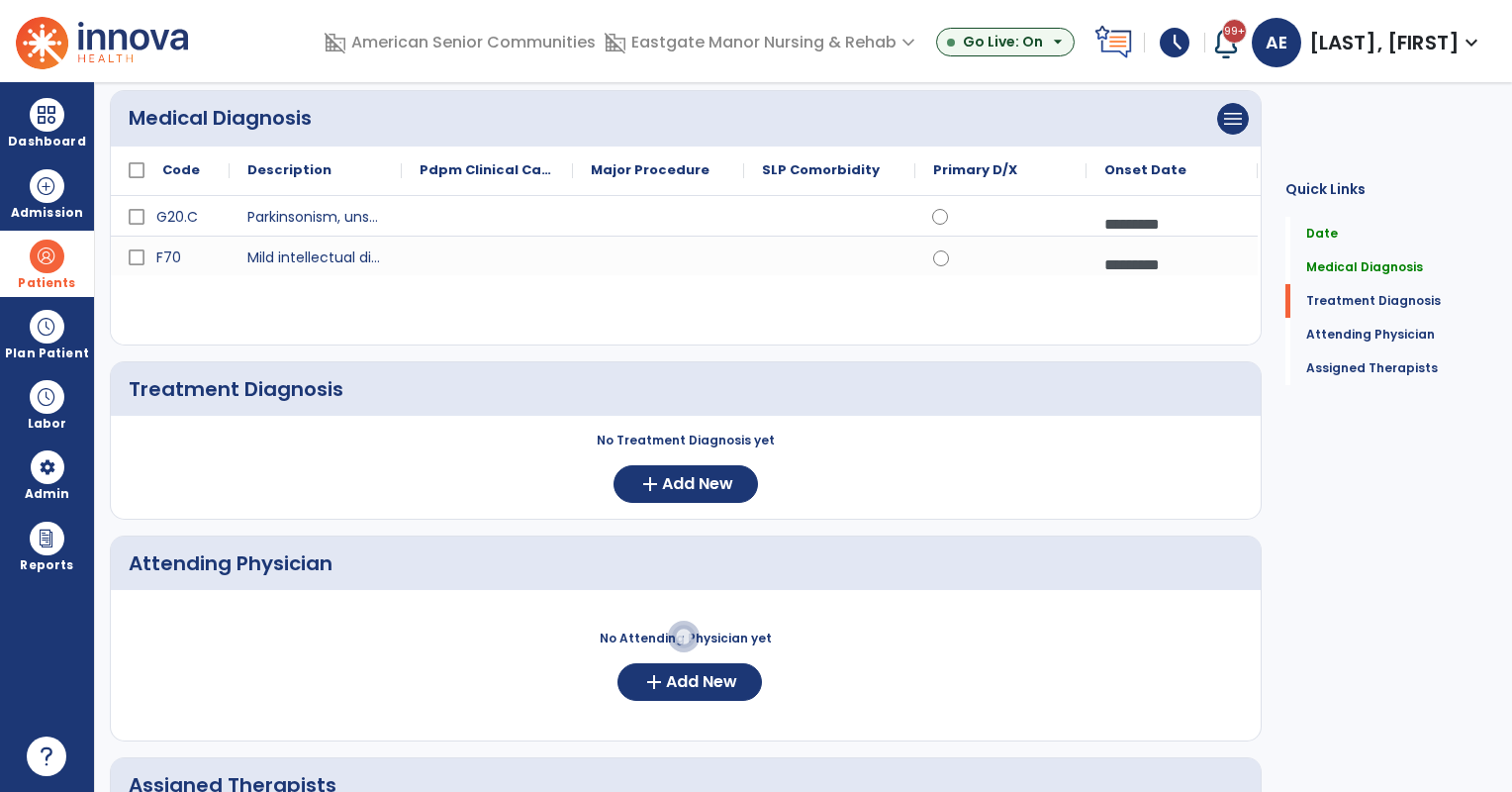 scroll, scrollTop: 186, scrollLeft: 0, axis: vertical 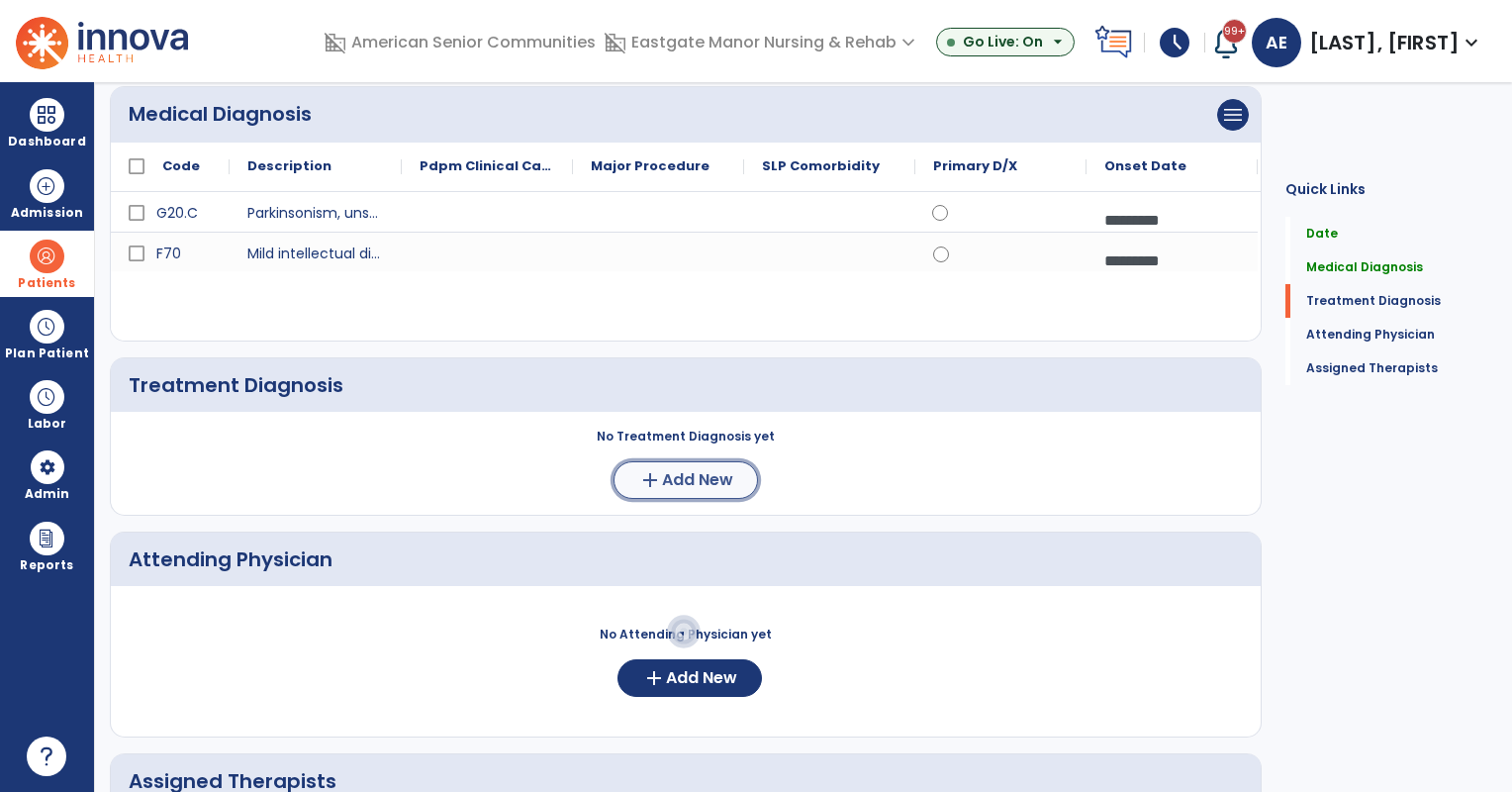 click on "add" 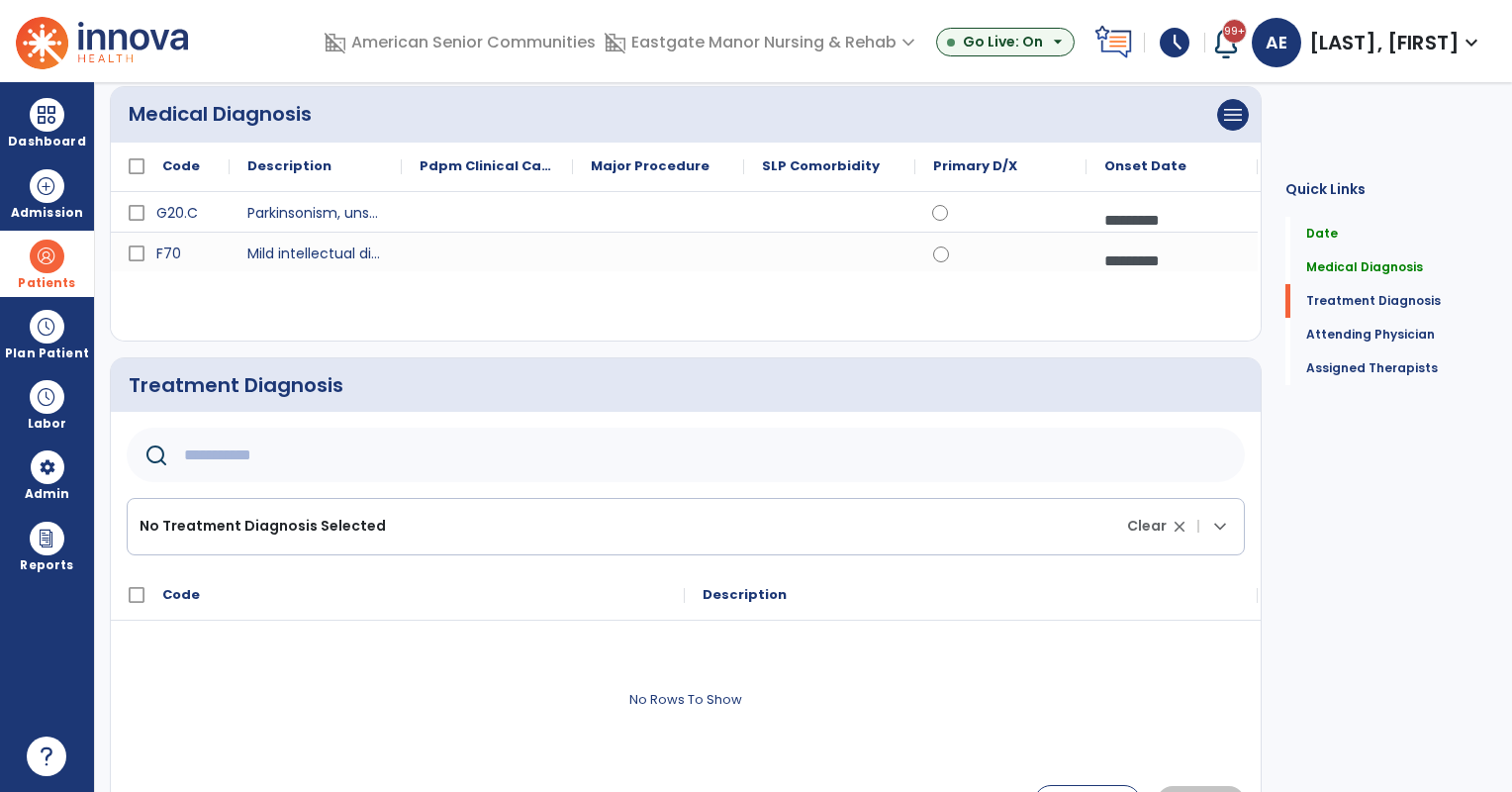 click 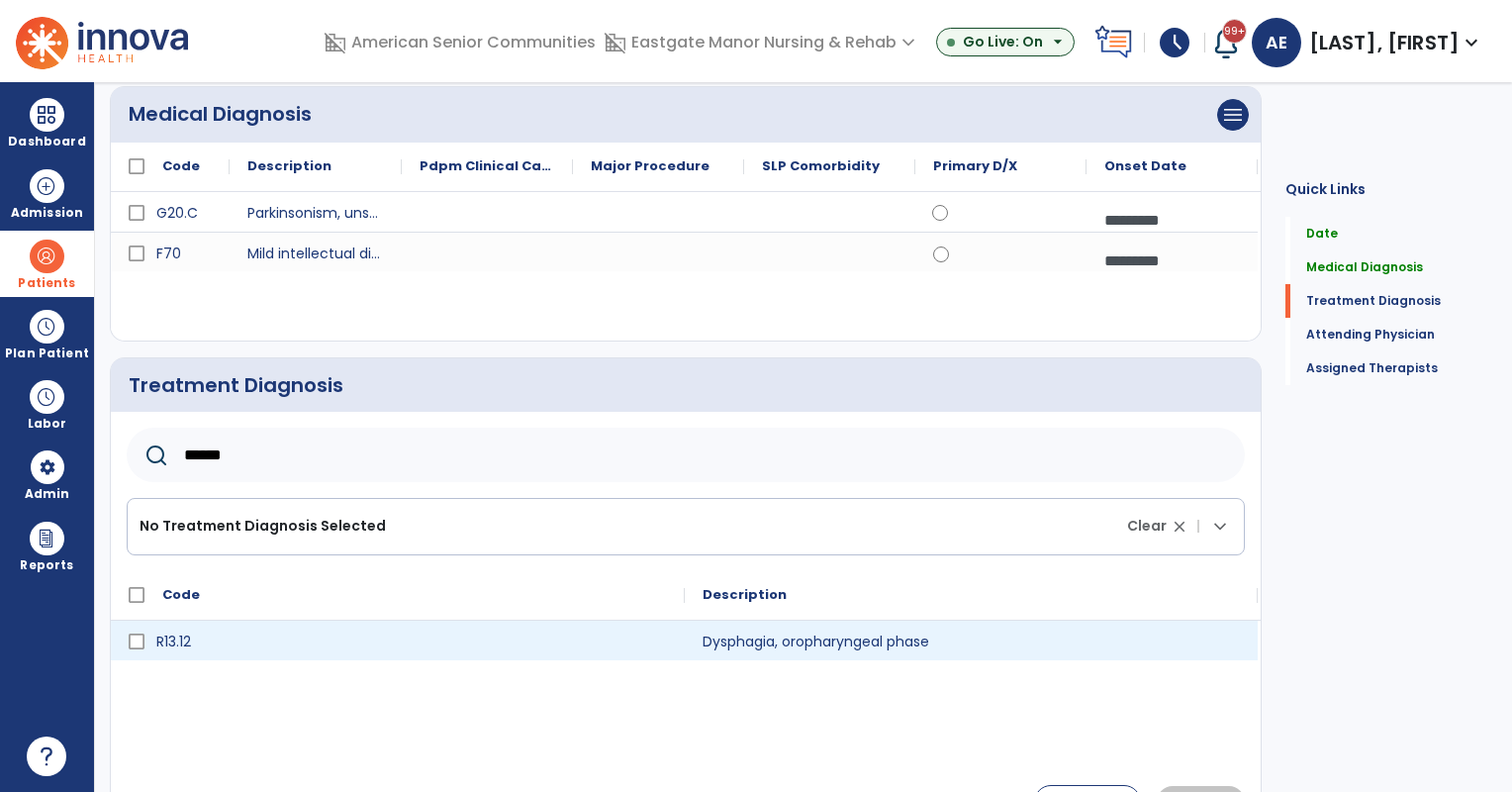 type on "******" 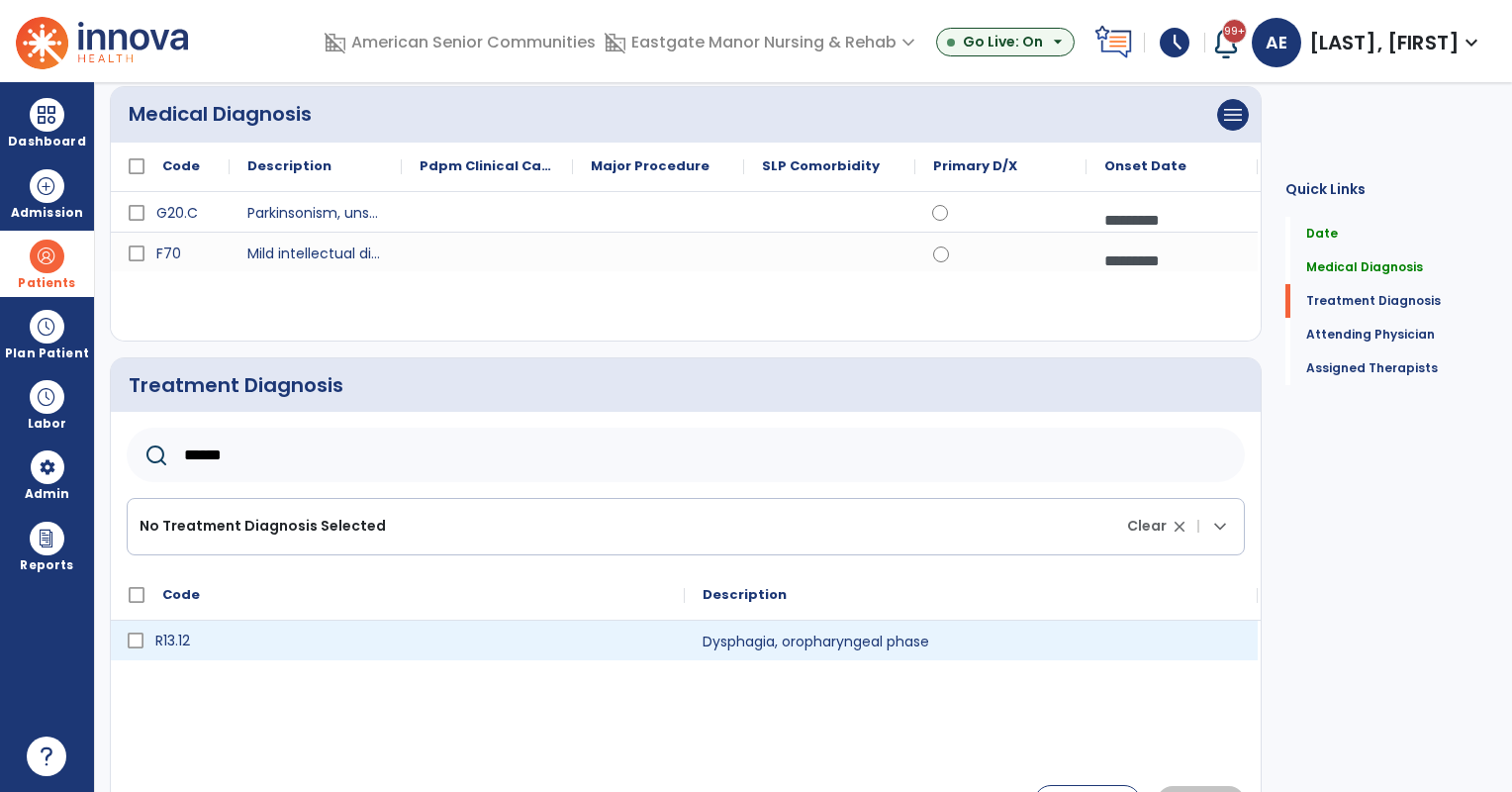 click on "R13.12" at bounding box center (412, 641) 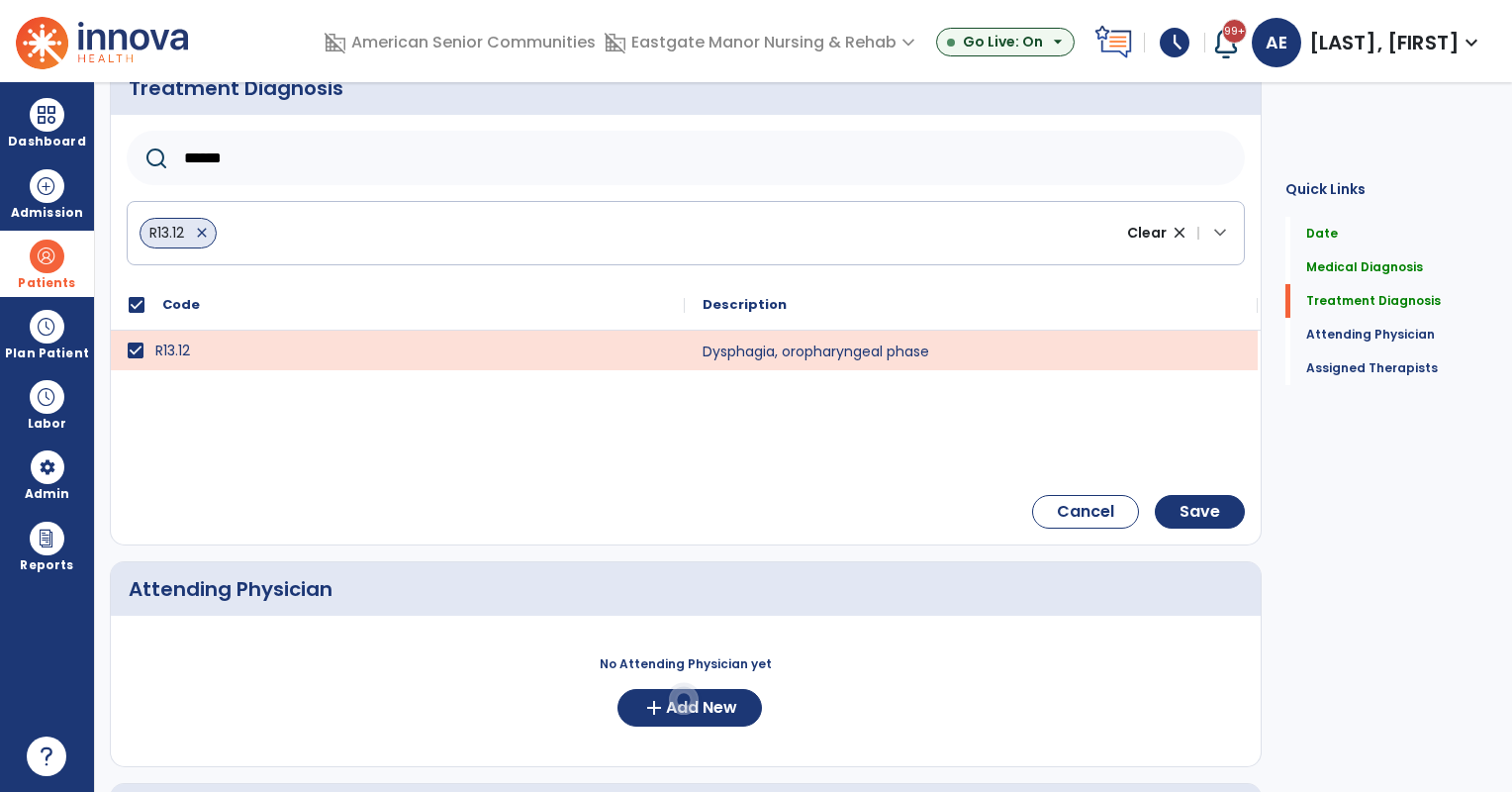 scroll, scrollTop: 485, scrollLeft: 0, axis: vertical 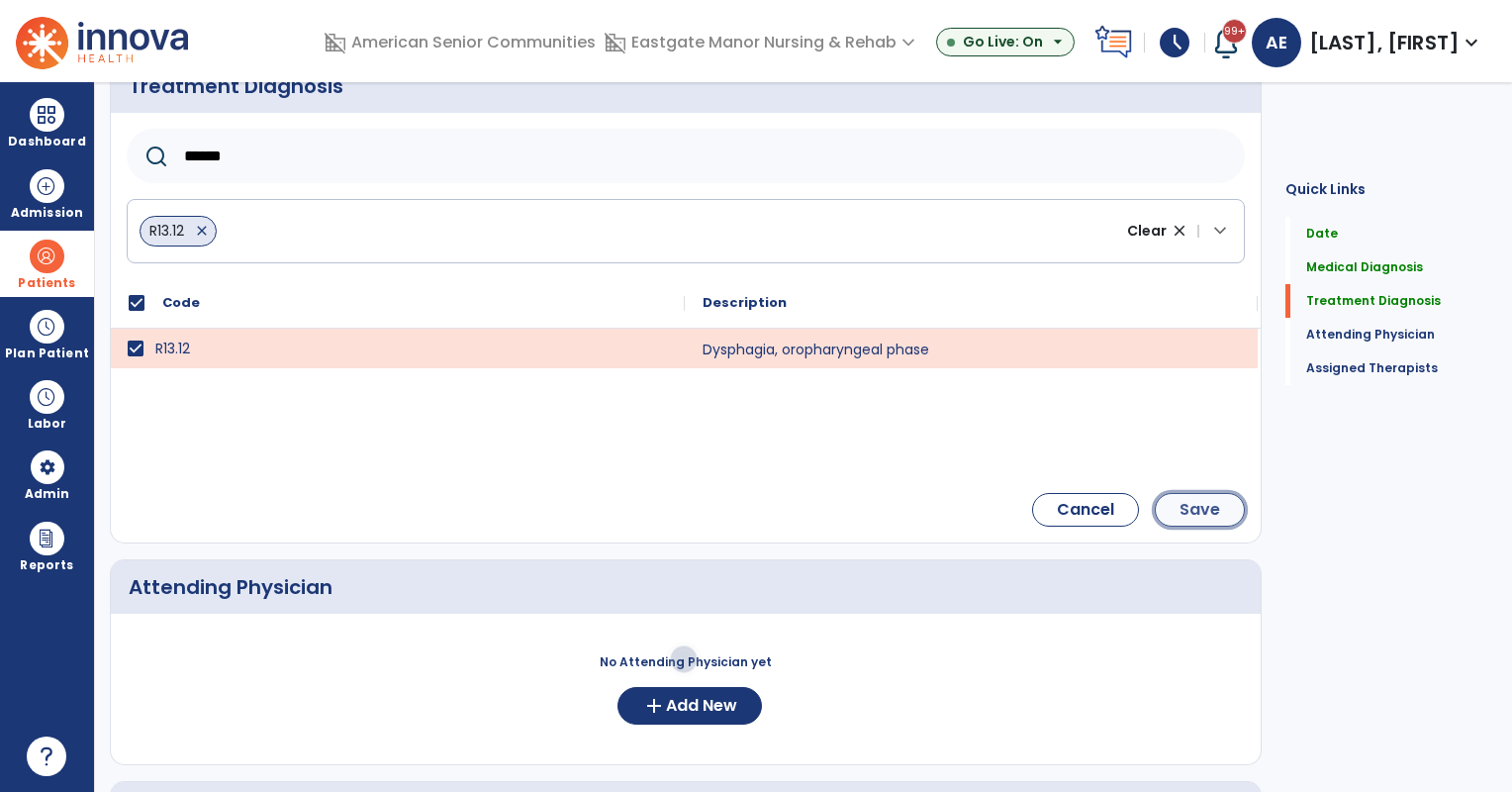 click on "Save" 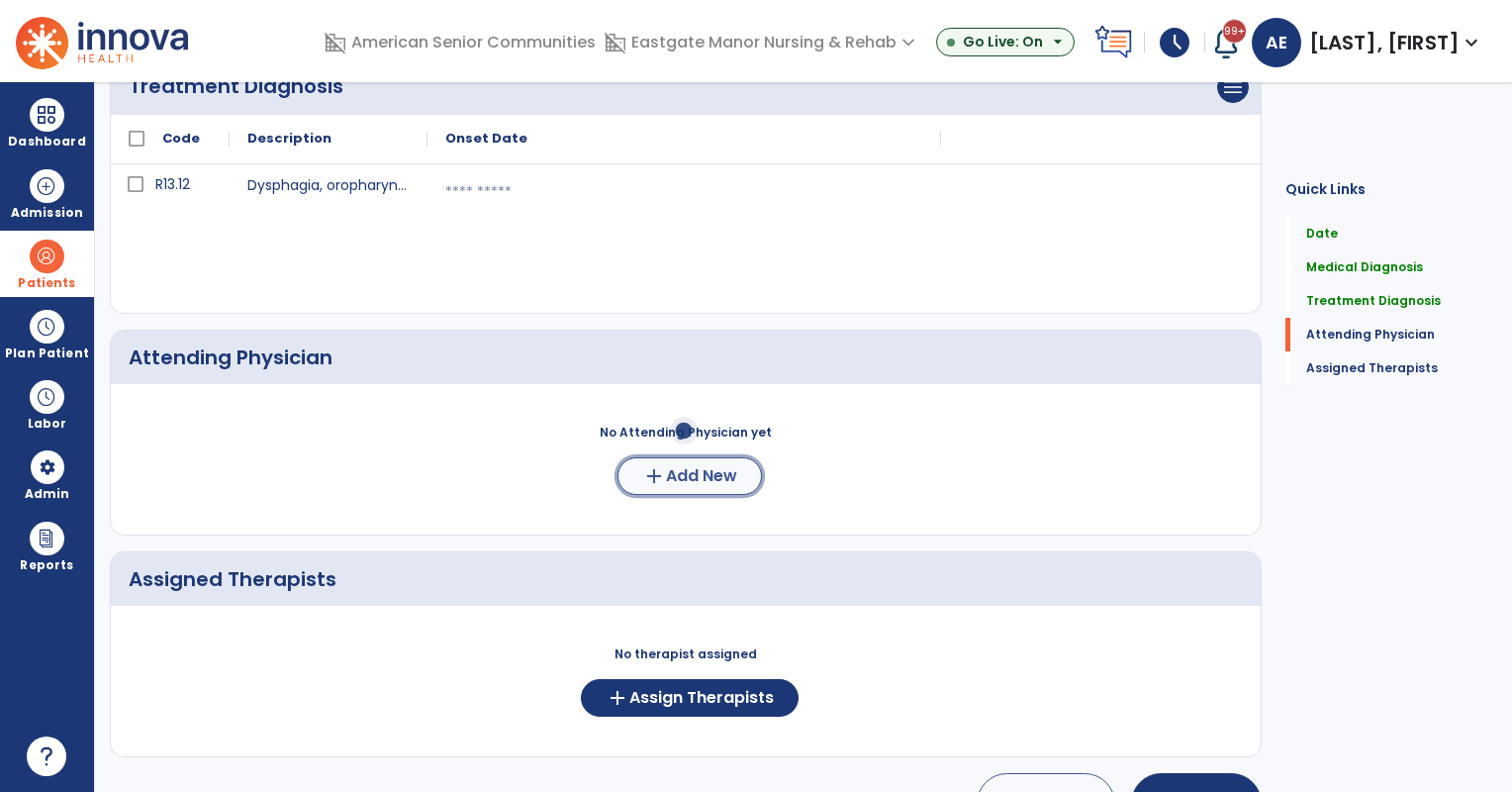 click on "Add New" 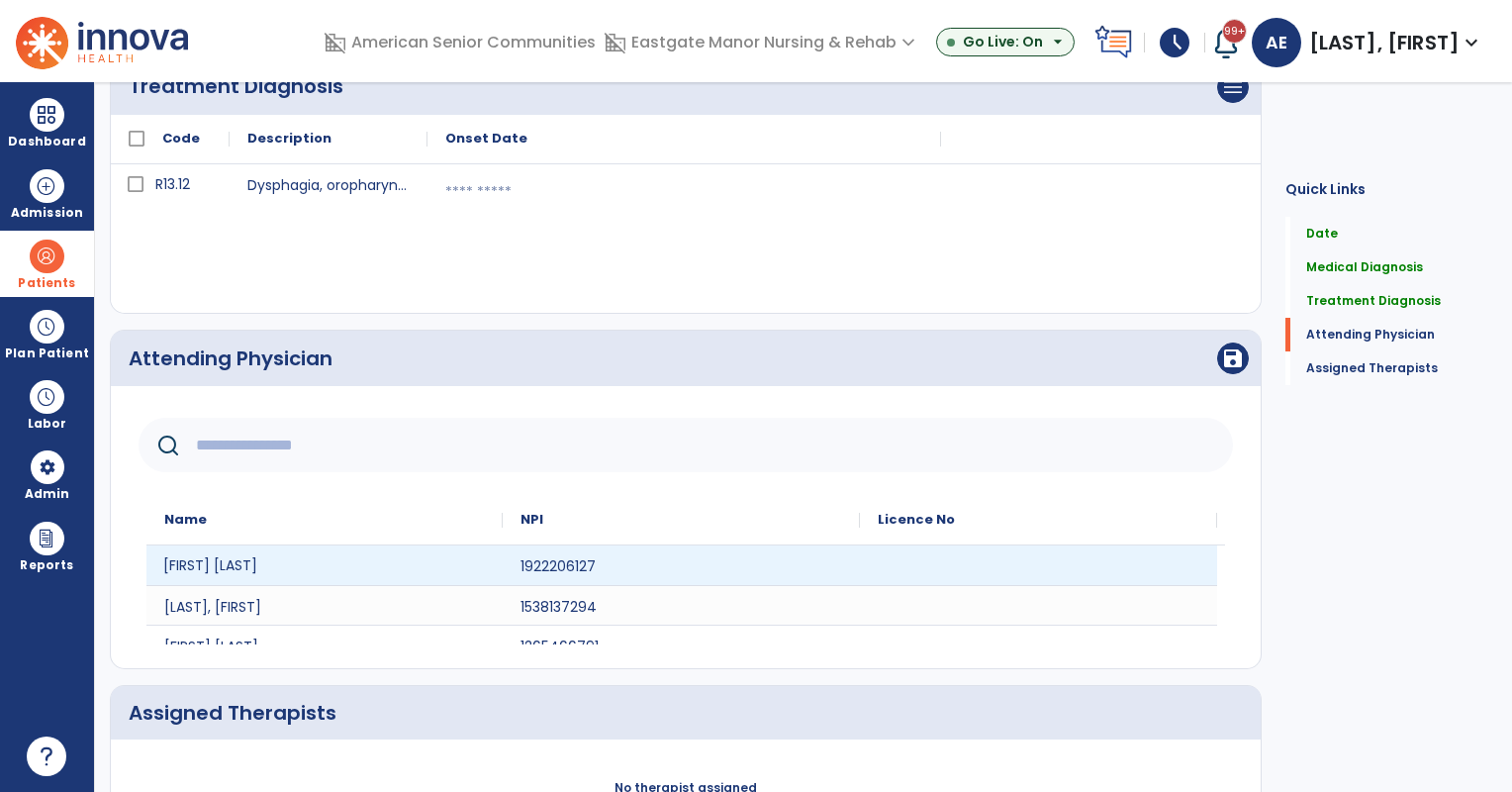 click on "[FIRST] [LAST]" 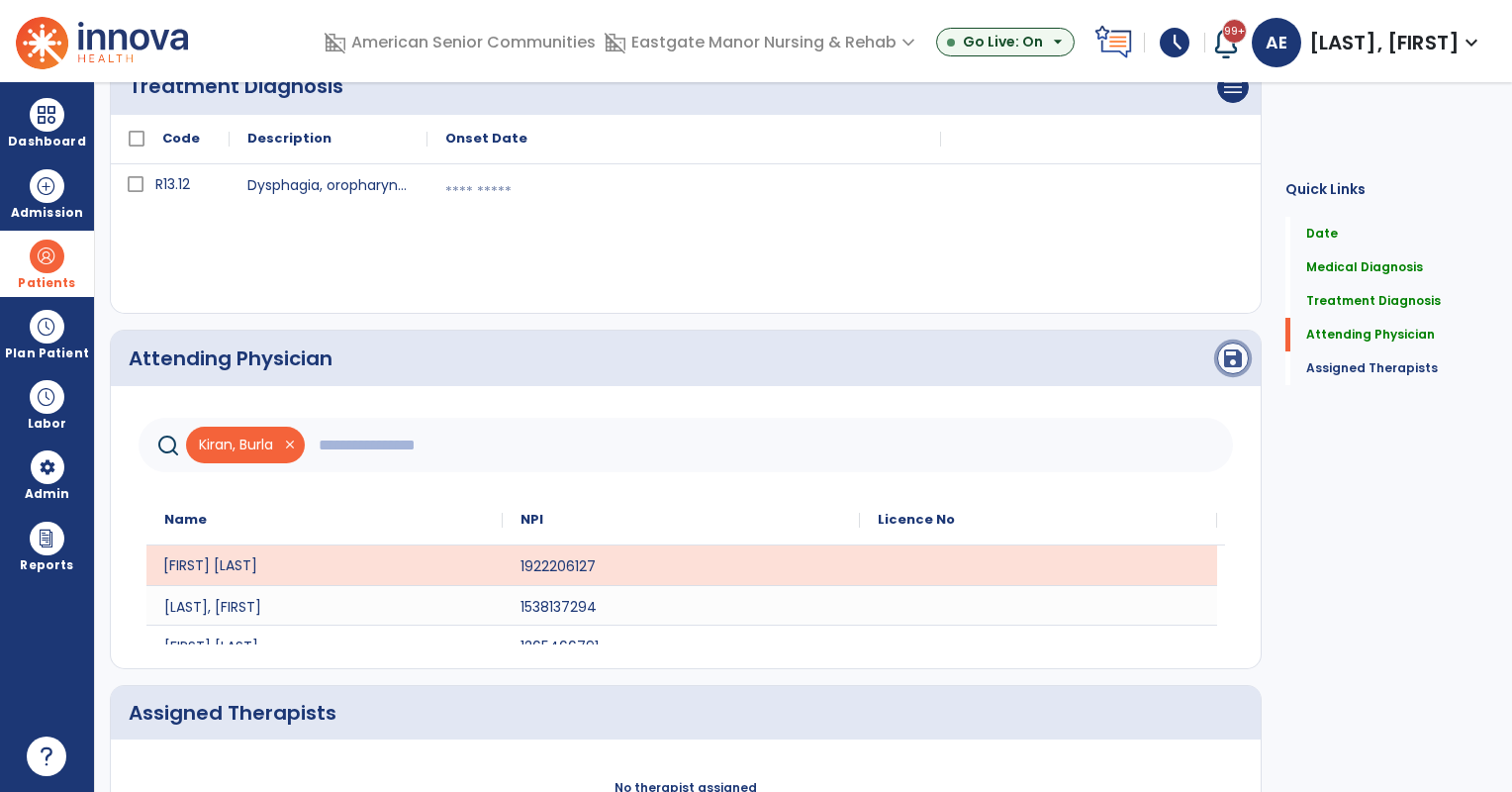 click on "save" 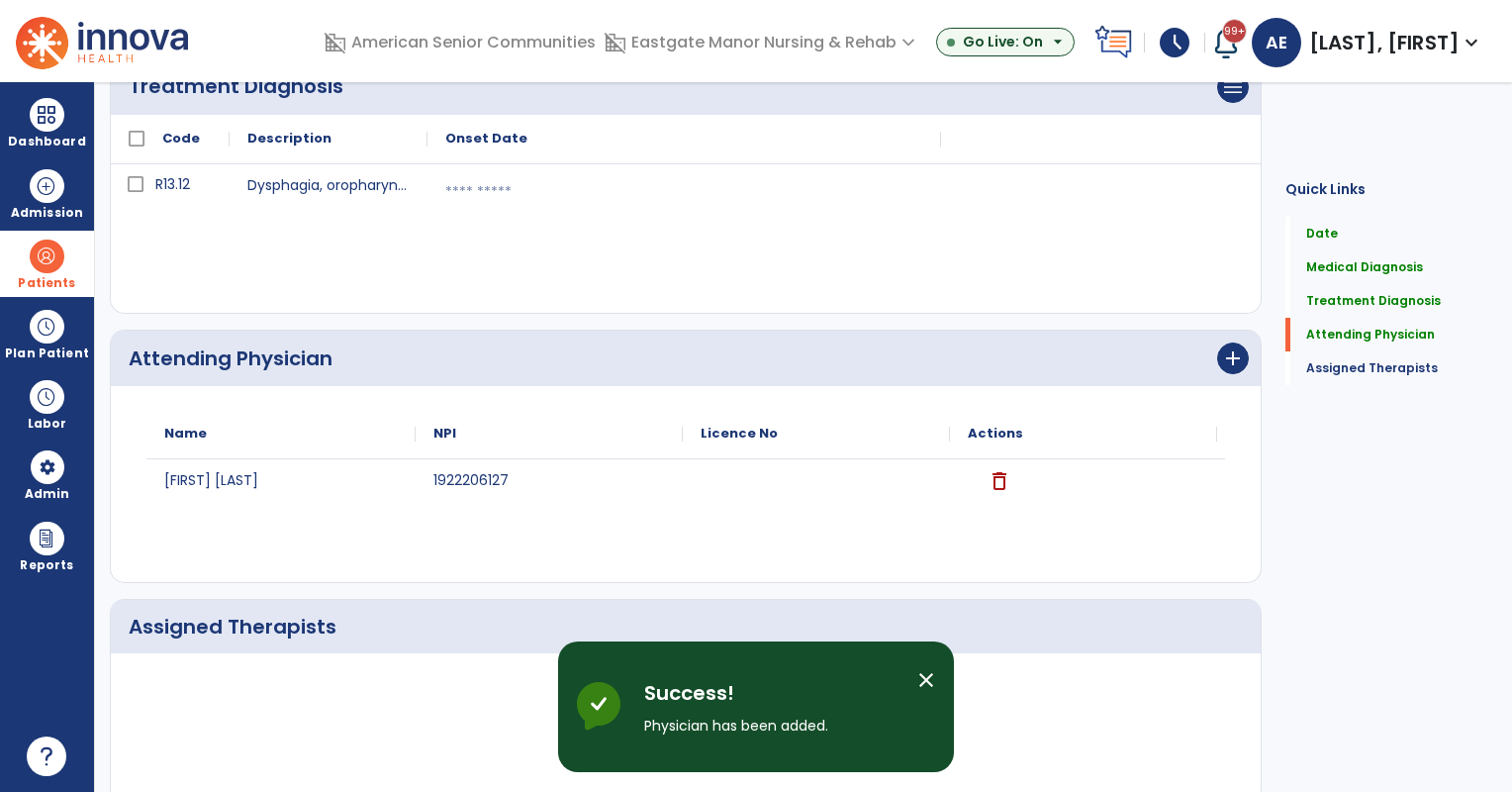 scroll, scrollTop: 586, scrollLeft: 0, axis: vertical 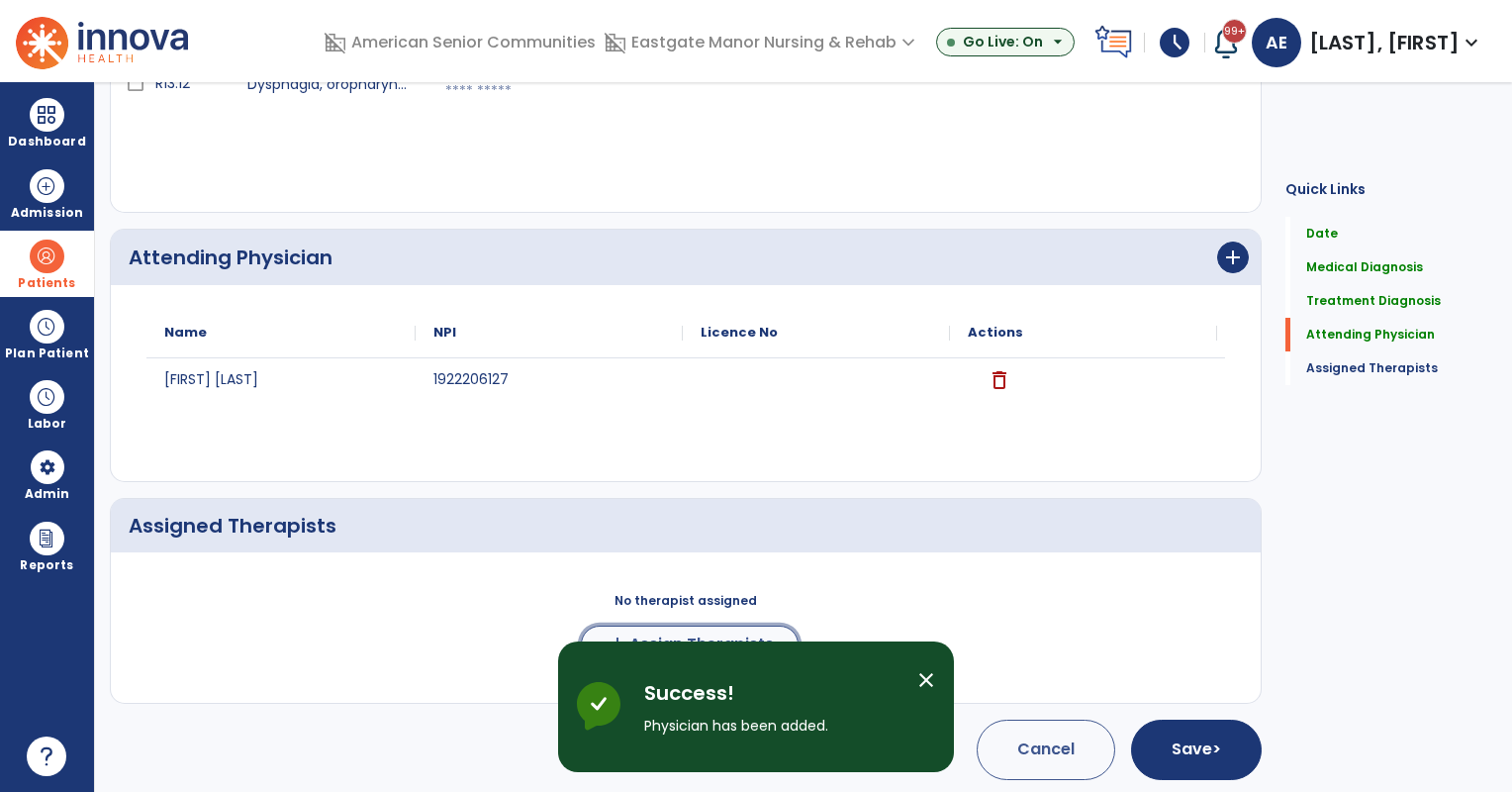 click on "add" 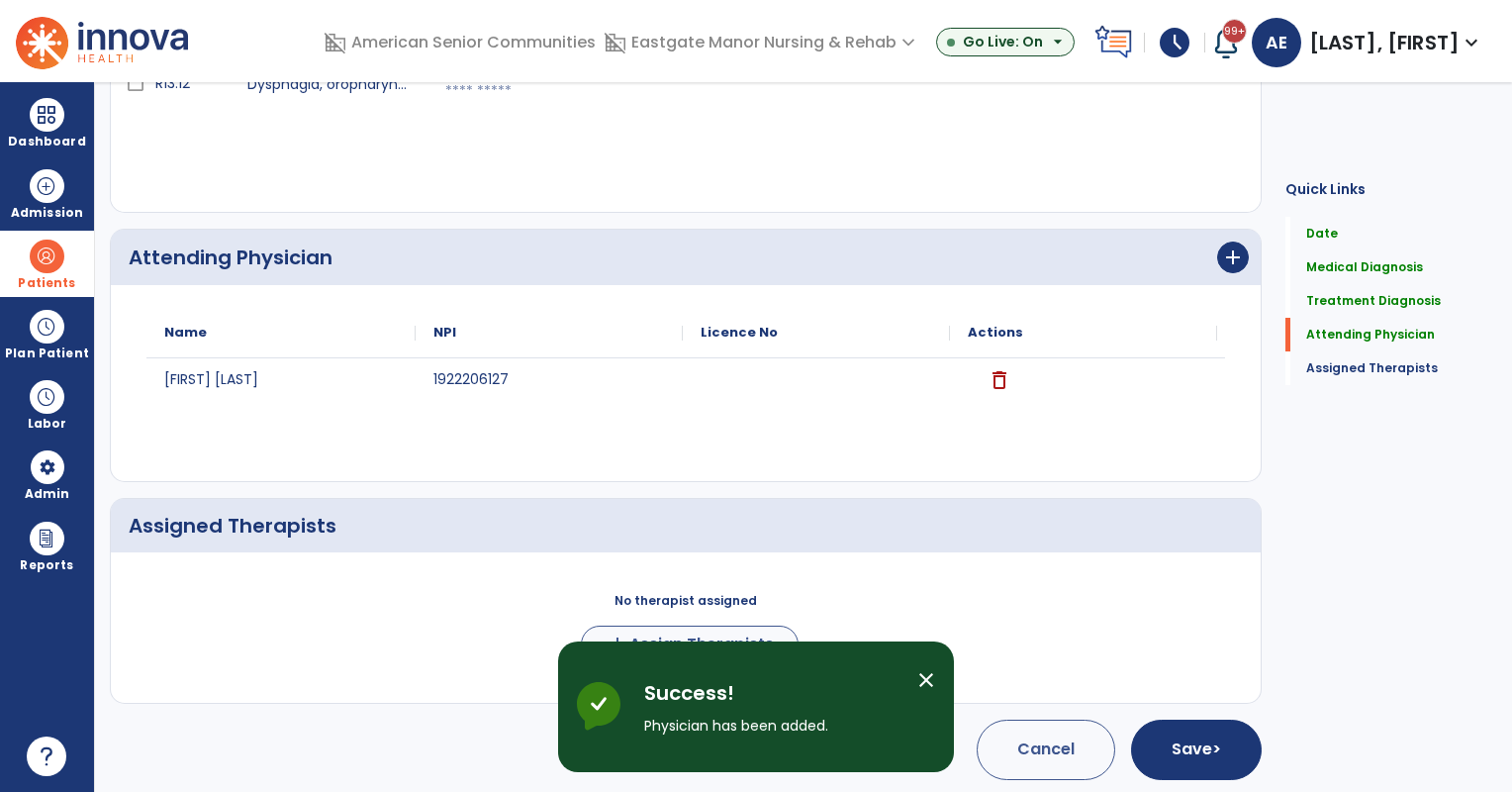 scroll, scrollTop: 583, scrollLeft: 0, axis: vertical 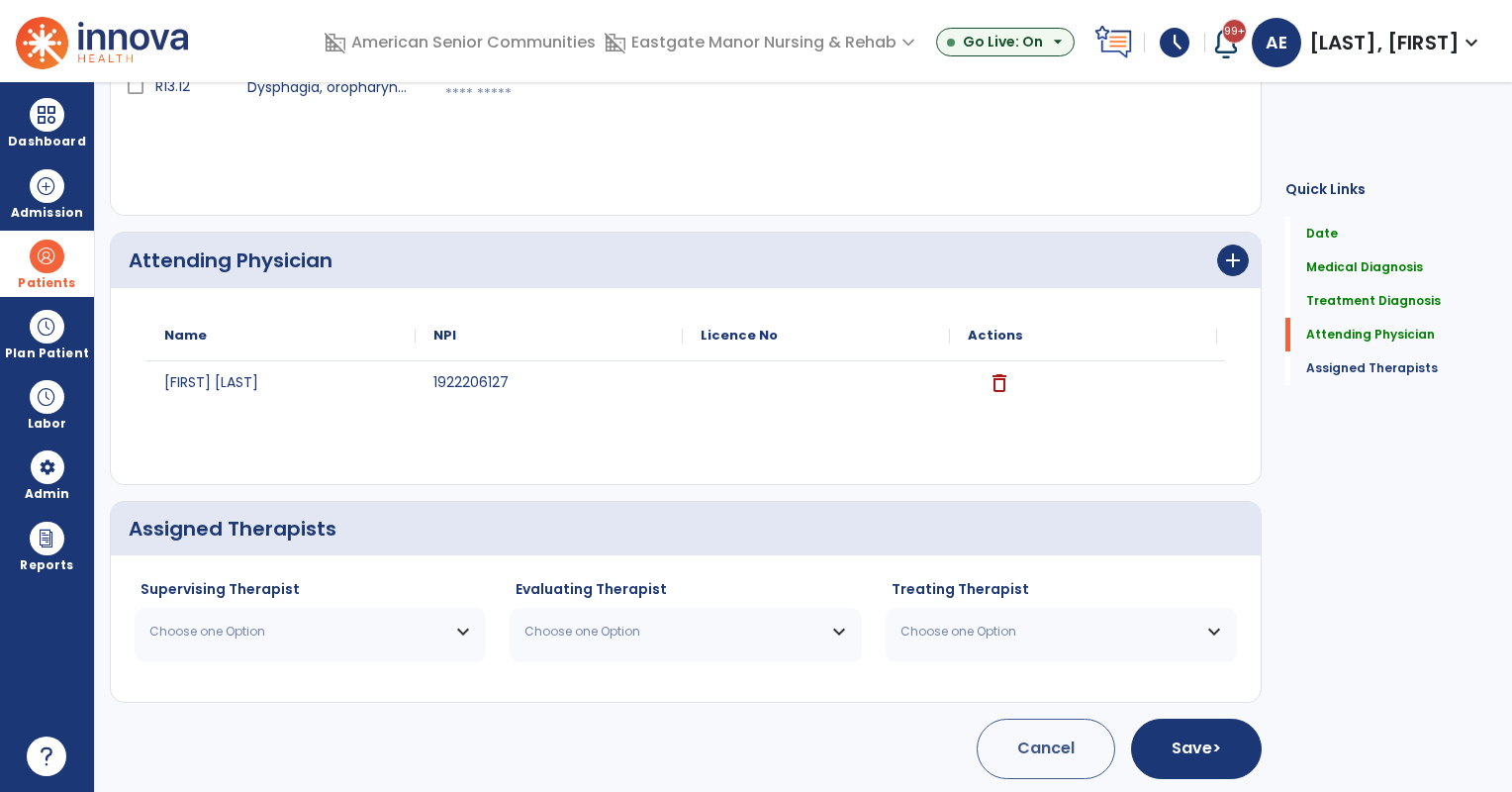 click on "Choose one Option" at bounding box center [298, 632] 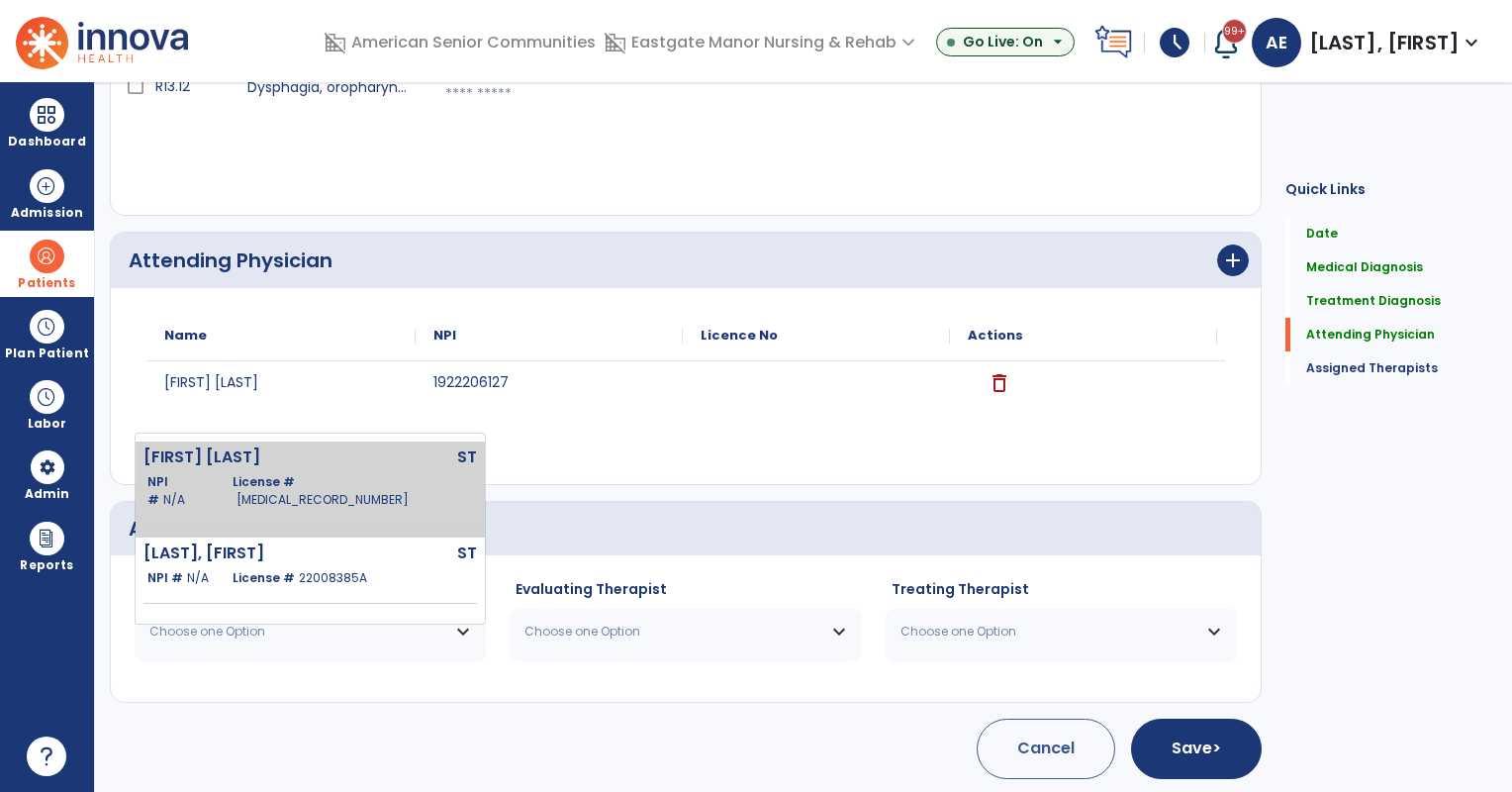 click on "License #  [LICENSE]" 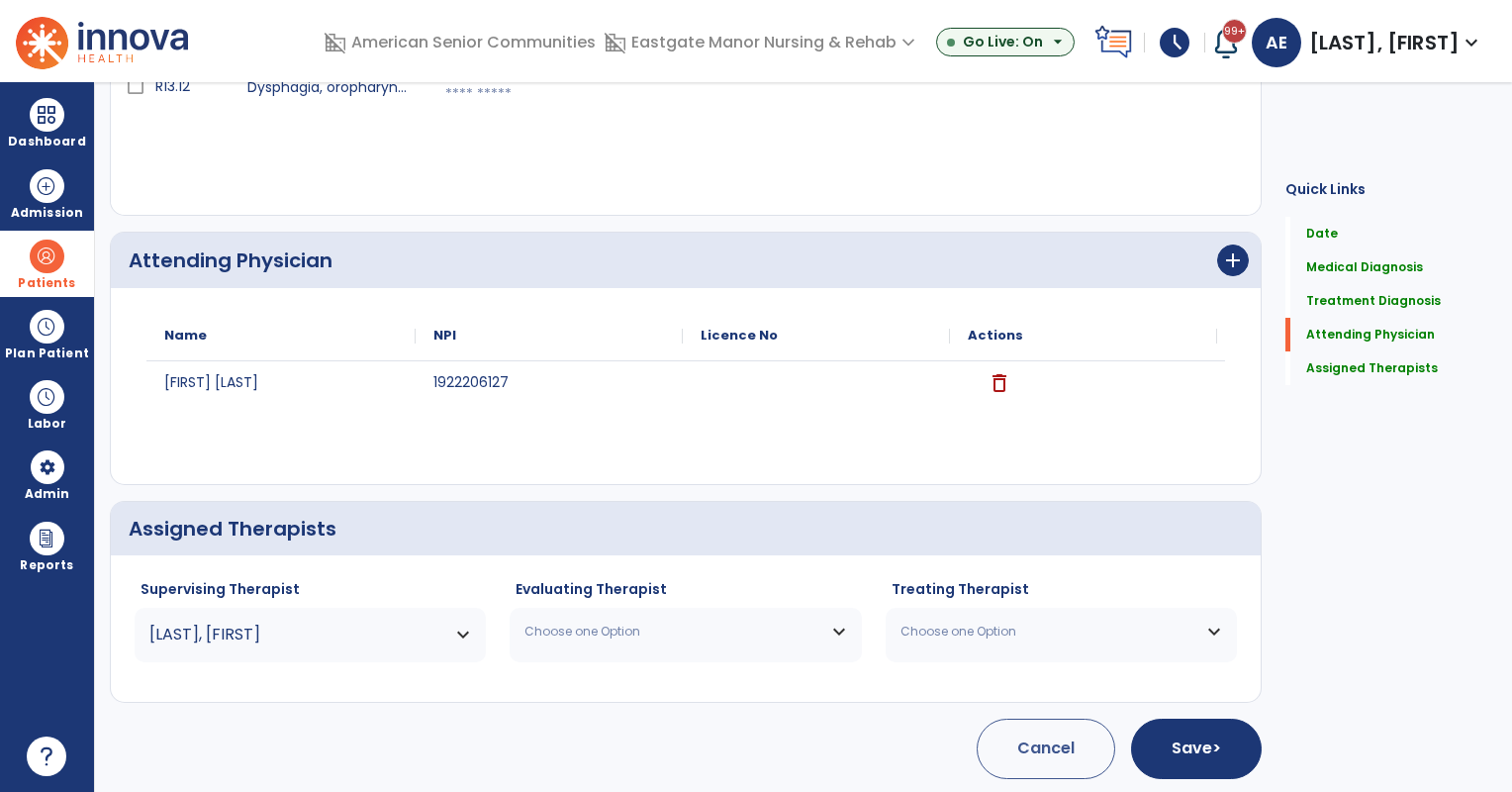 click on "Choose one Option" at bounding box center [673, 632] 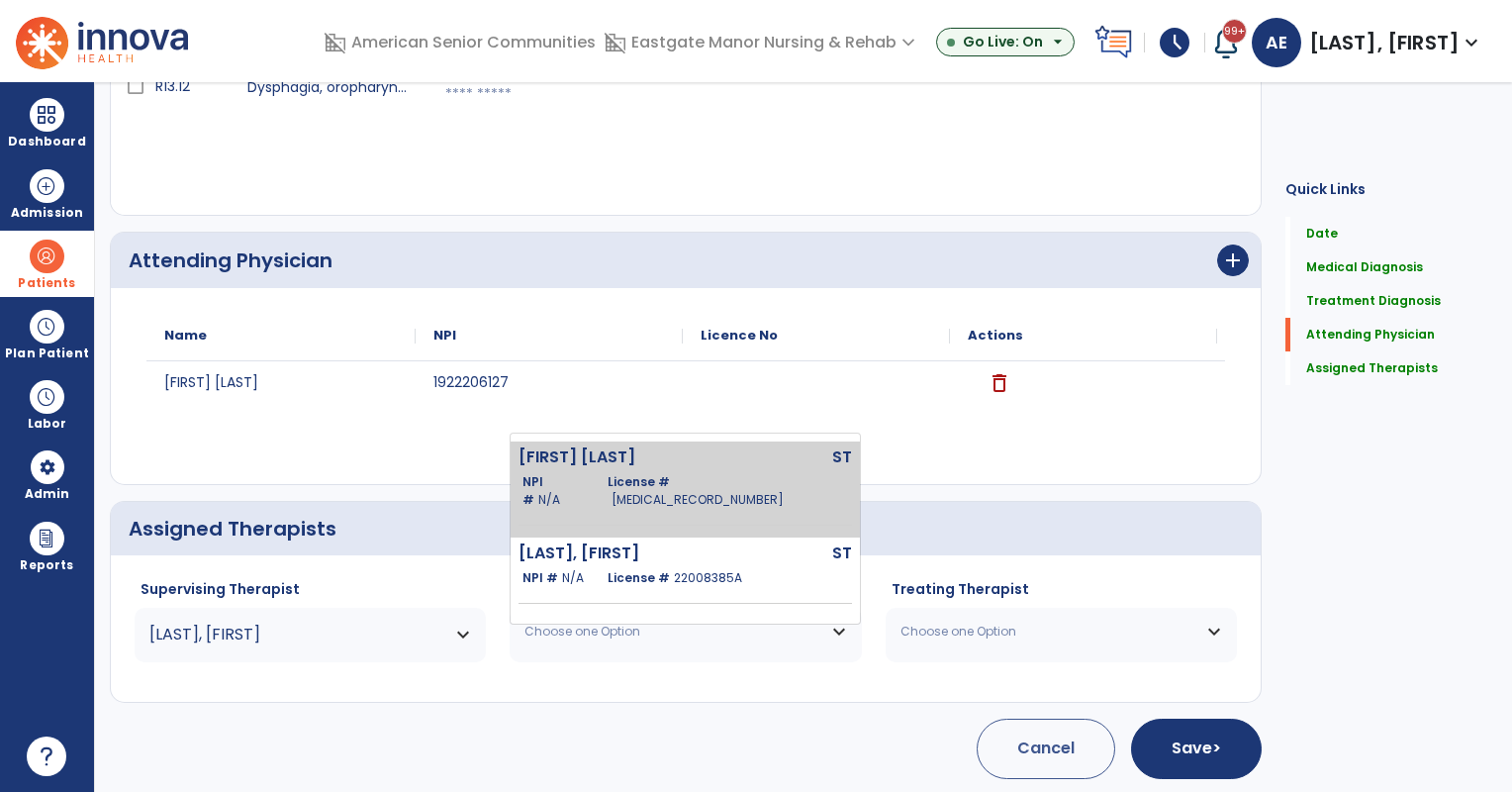click on "License #  [LICENSE]" 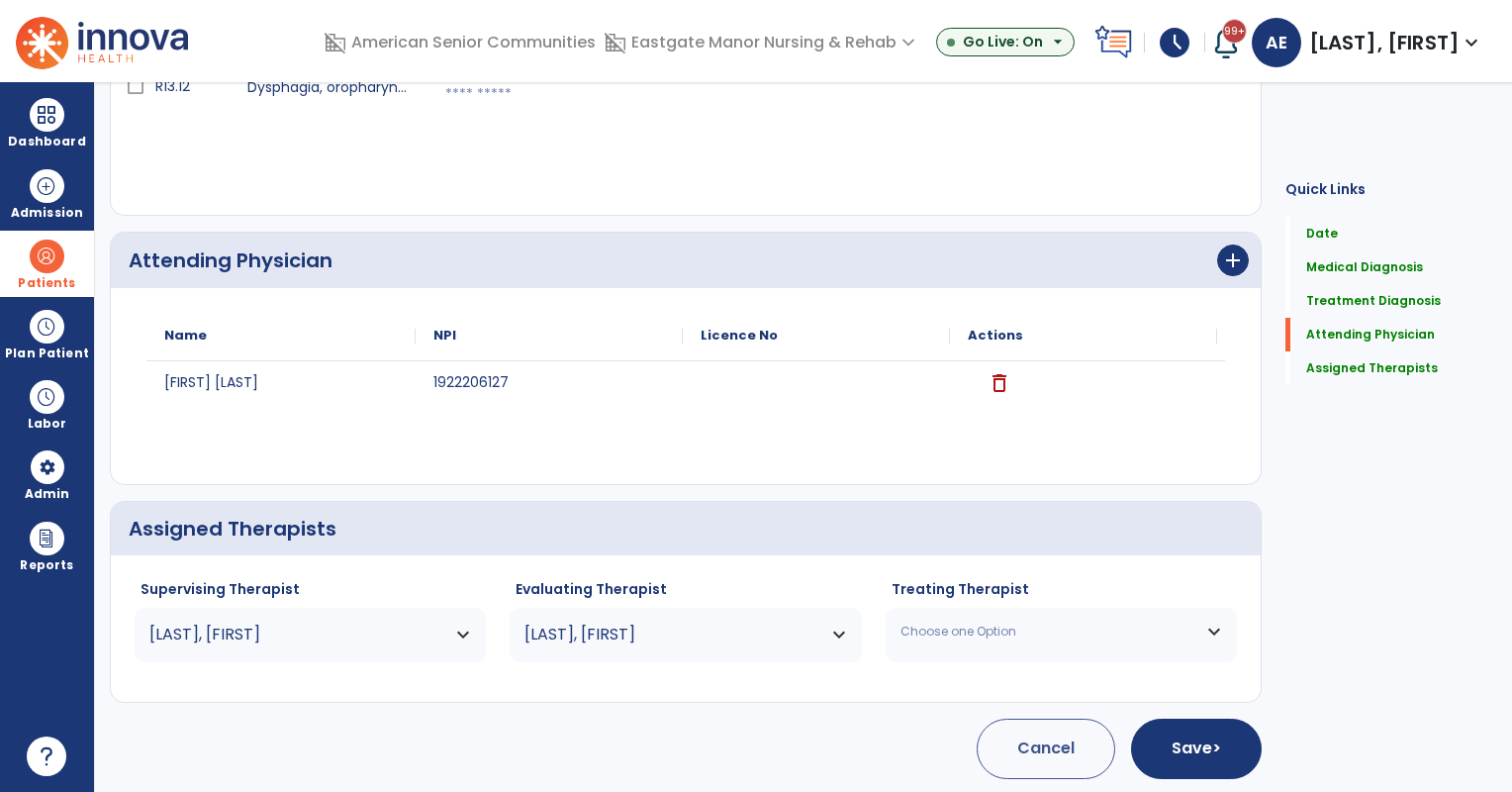 click on "Choose one Option" at bounding box center [1049, 632] 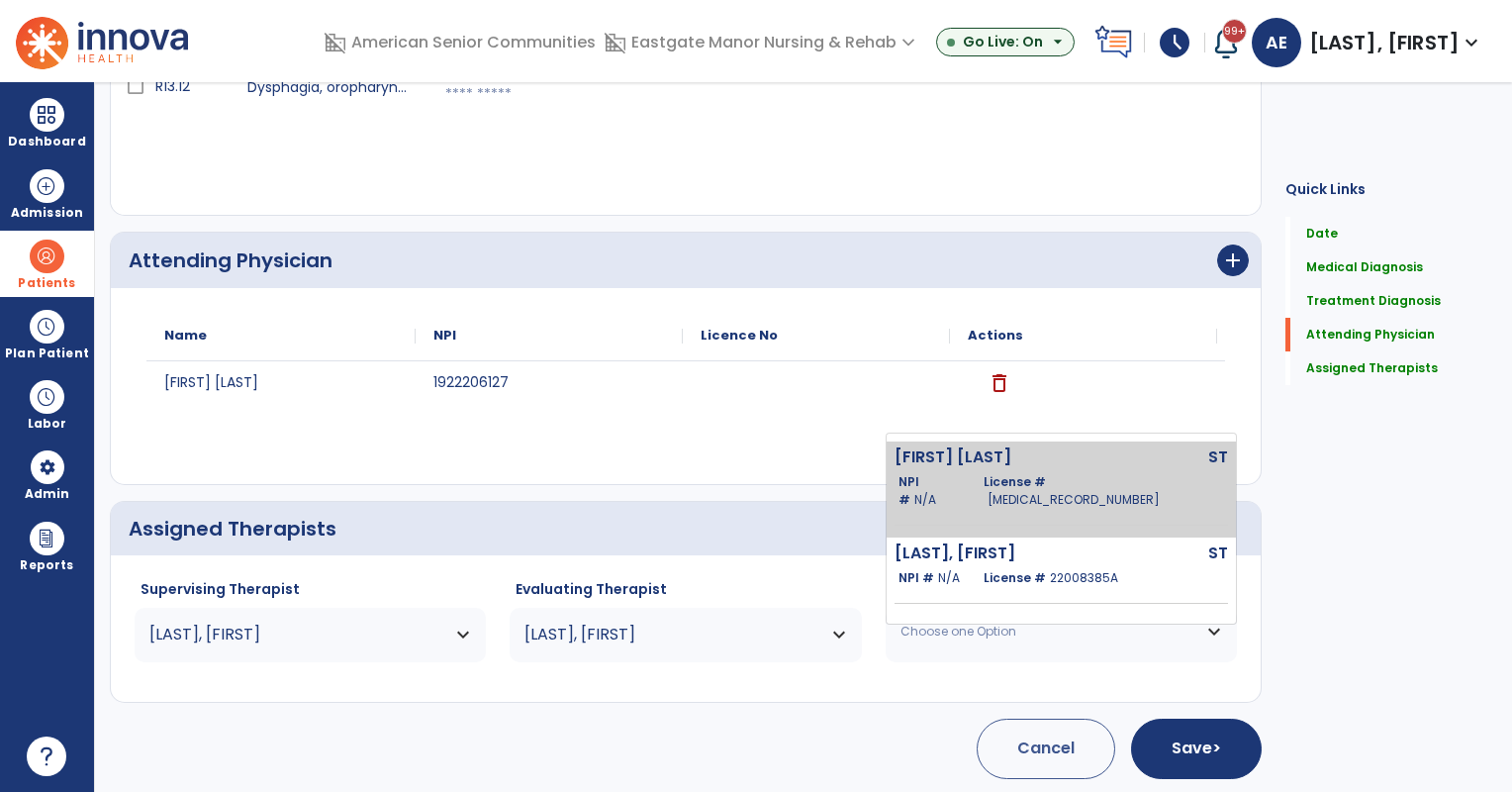 click on "[LAST] [FIRST] ST NPI # N/A License # 22005091A" 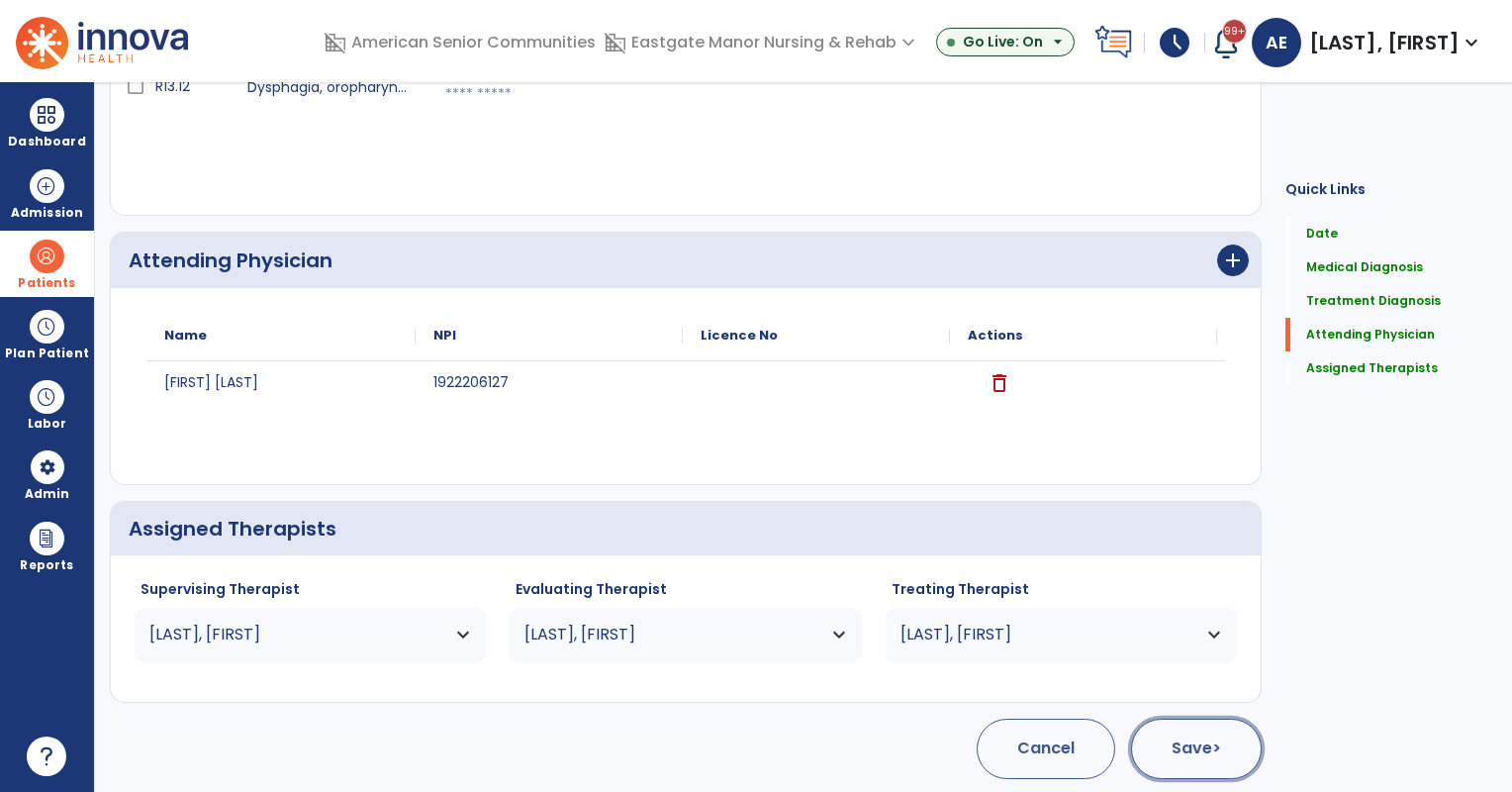 click on "Save  >" 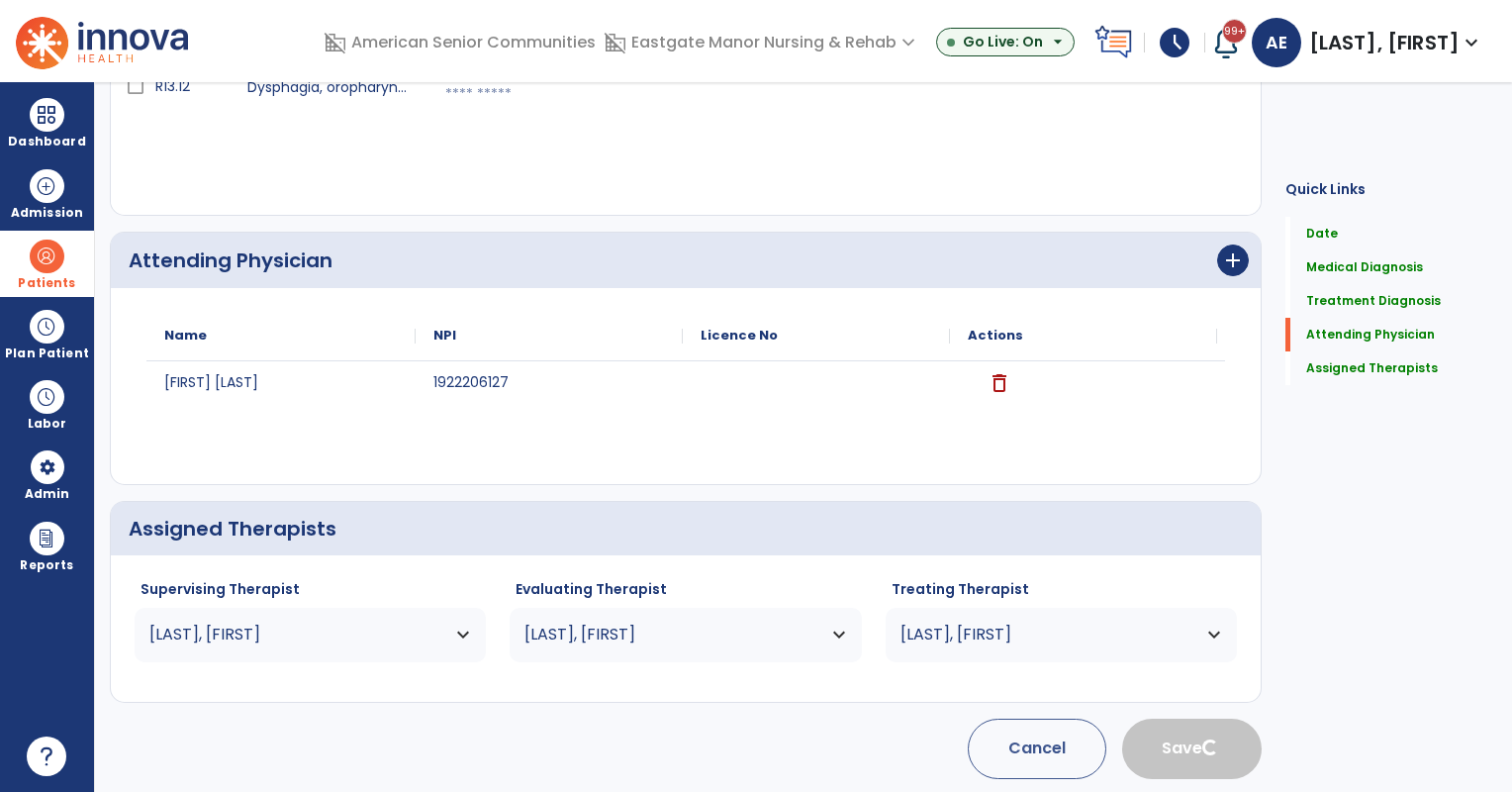 type 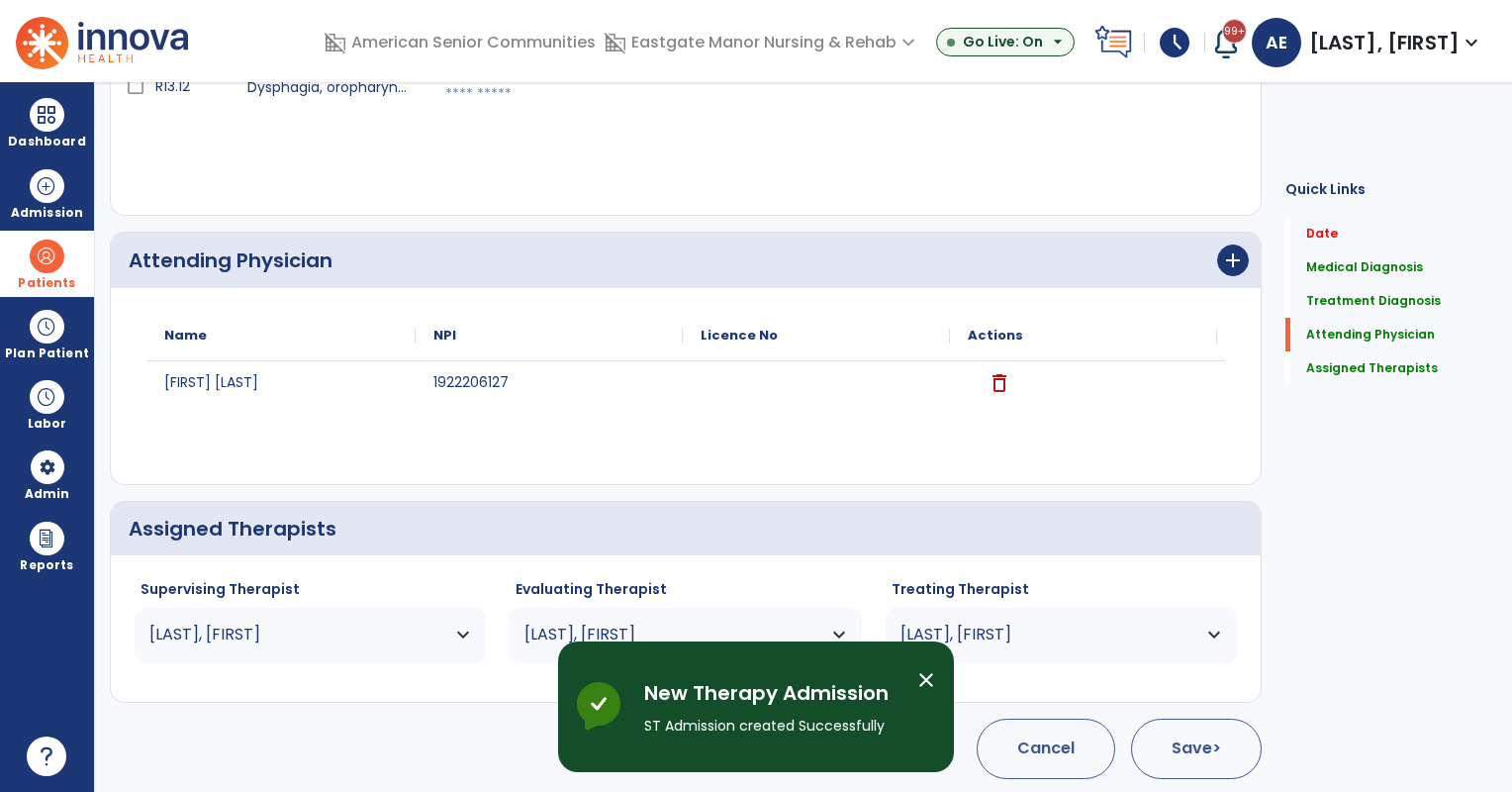 scroll, scrollTop: 0, scrollLeft: 0, axis: both 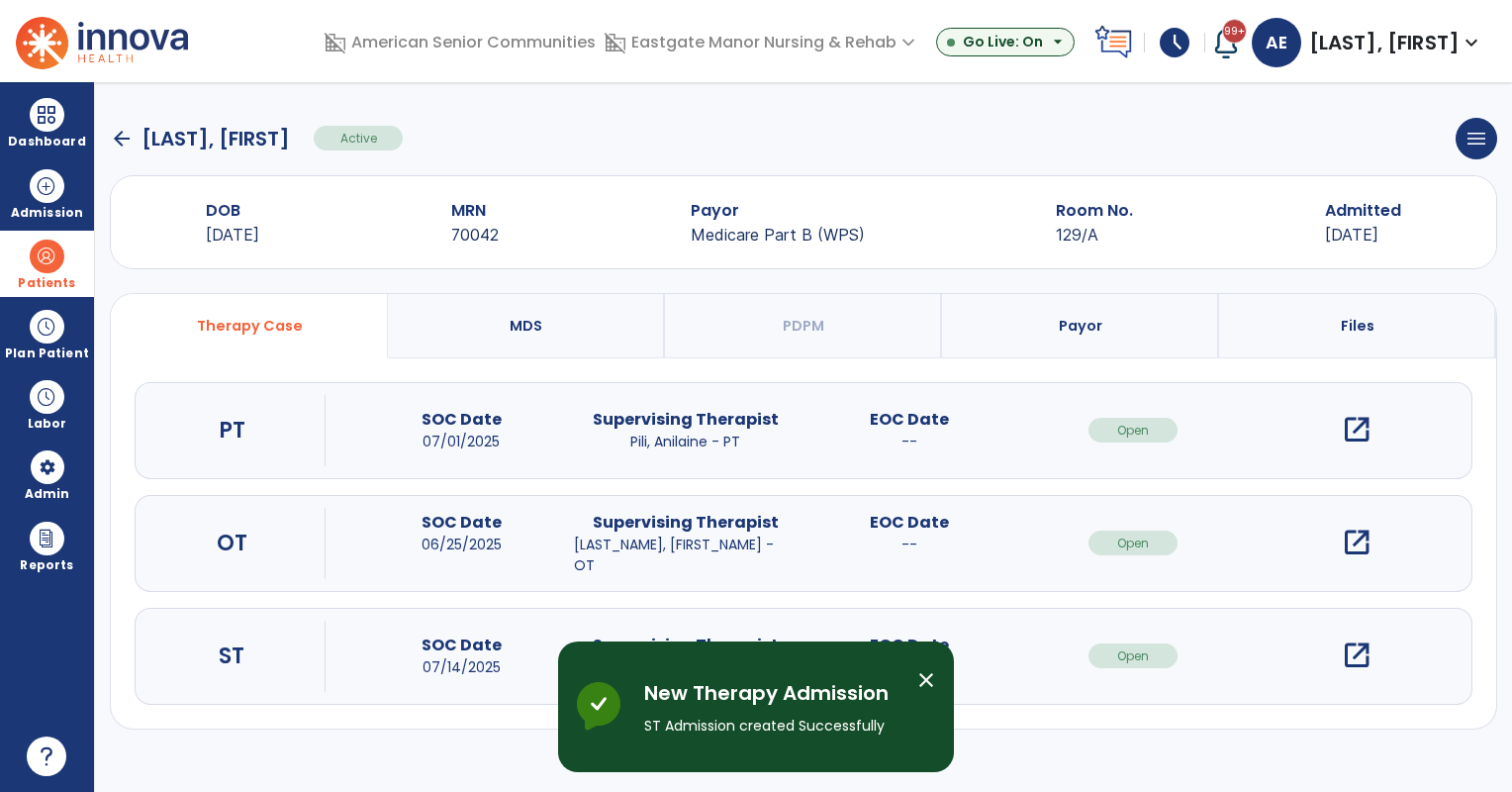 click on "open_in_new" at bounding box center [1357, 655] 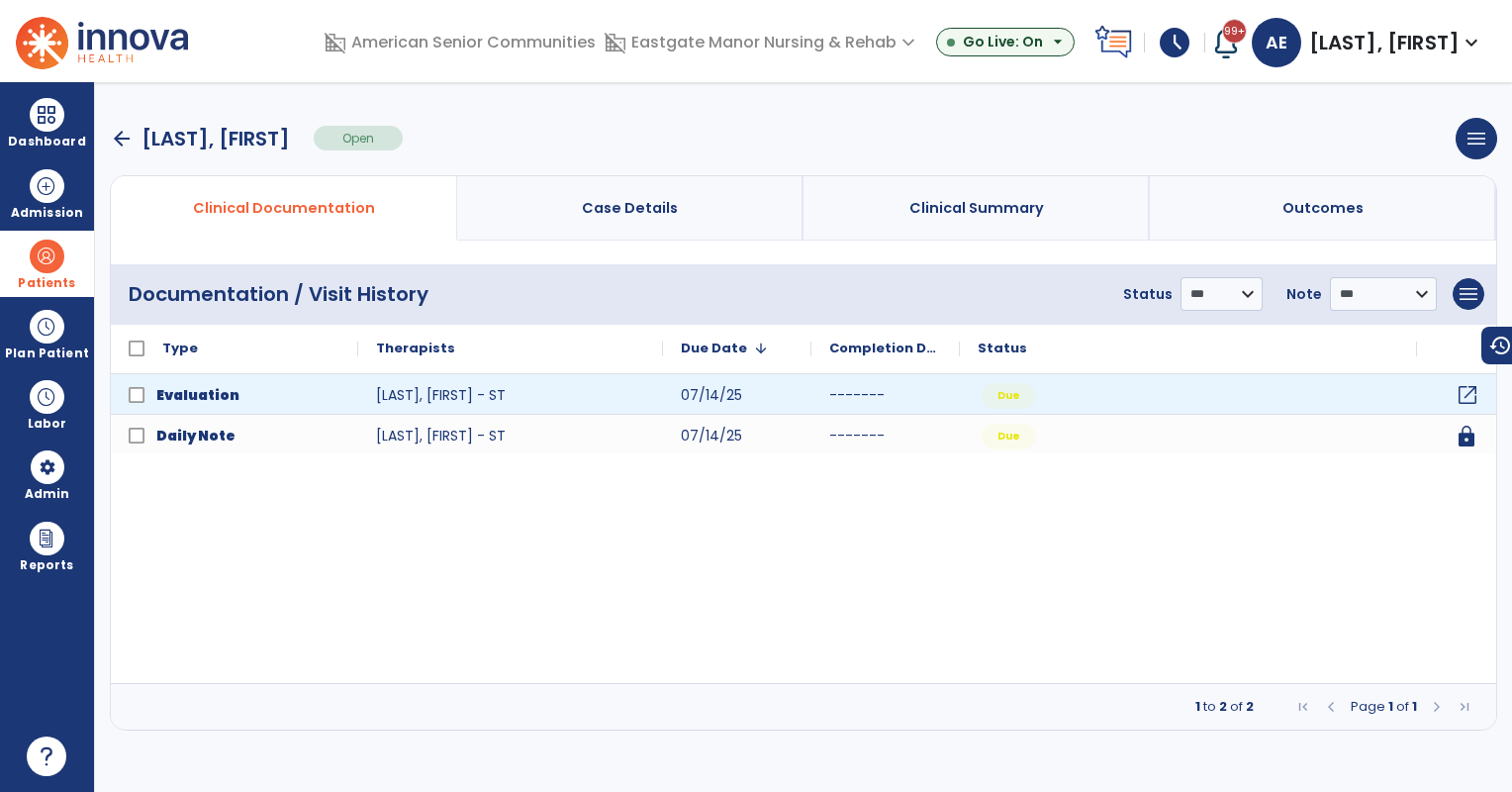 click on "open_in_new" 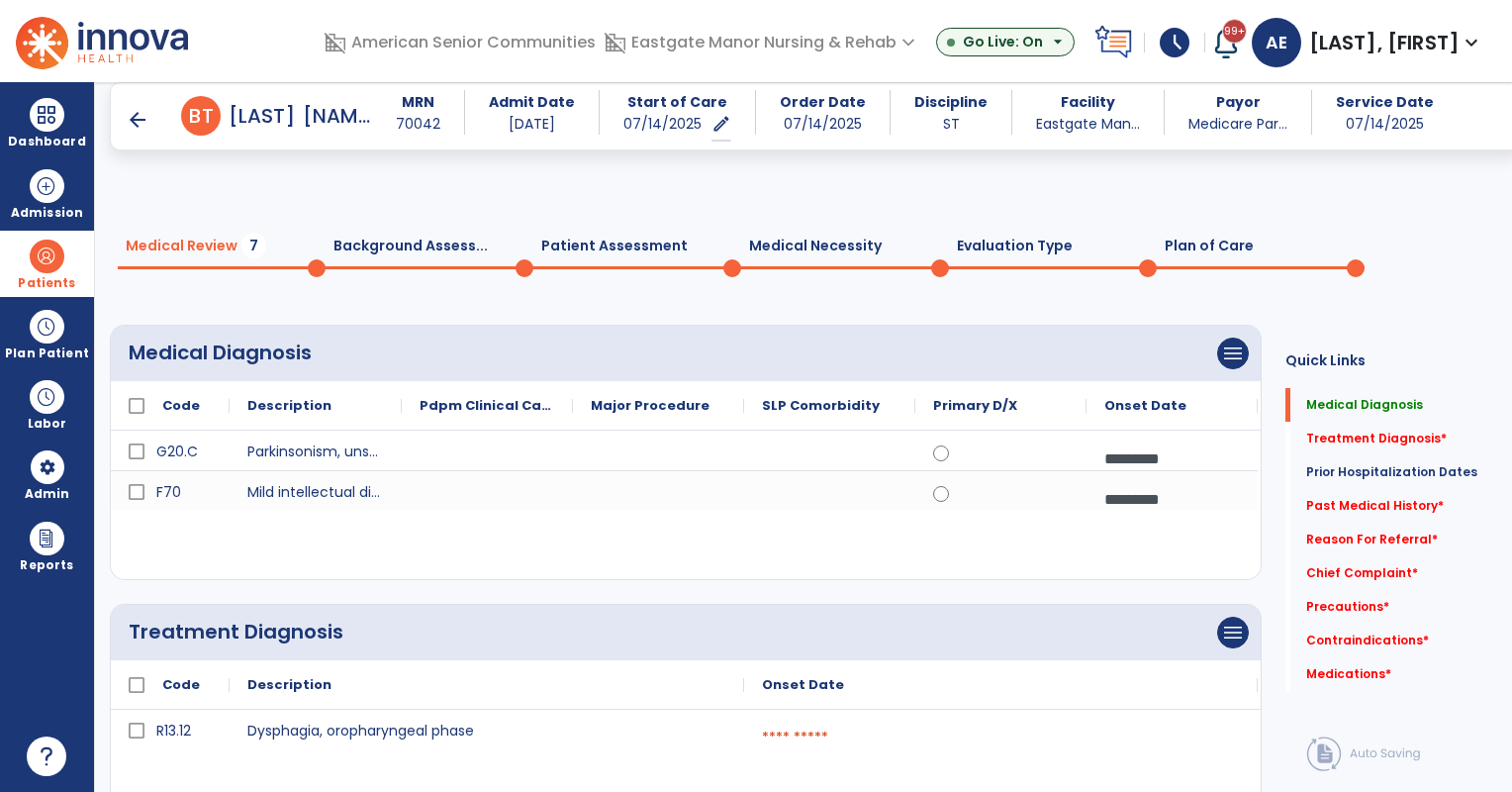 scroll, scrollTop: 237, scrollLeft: 0, axis: vertical 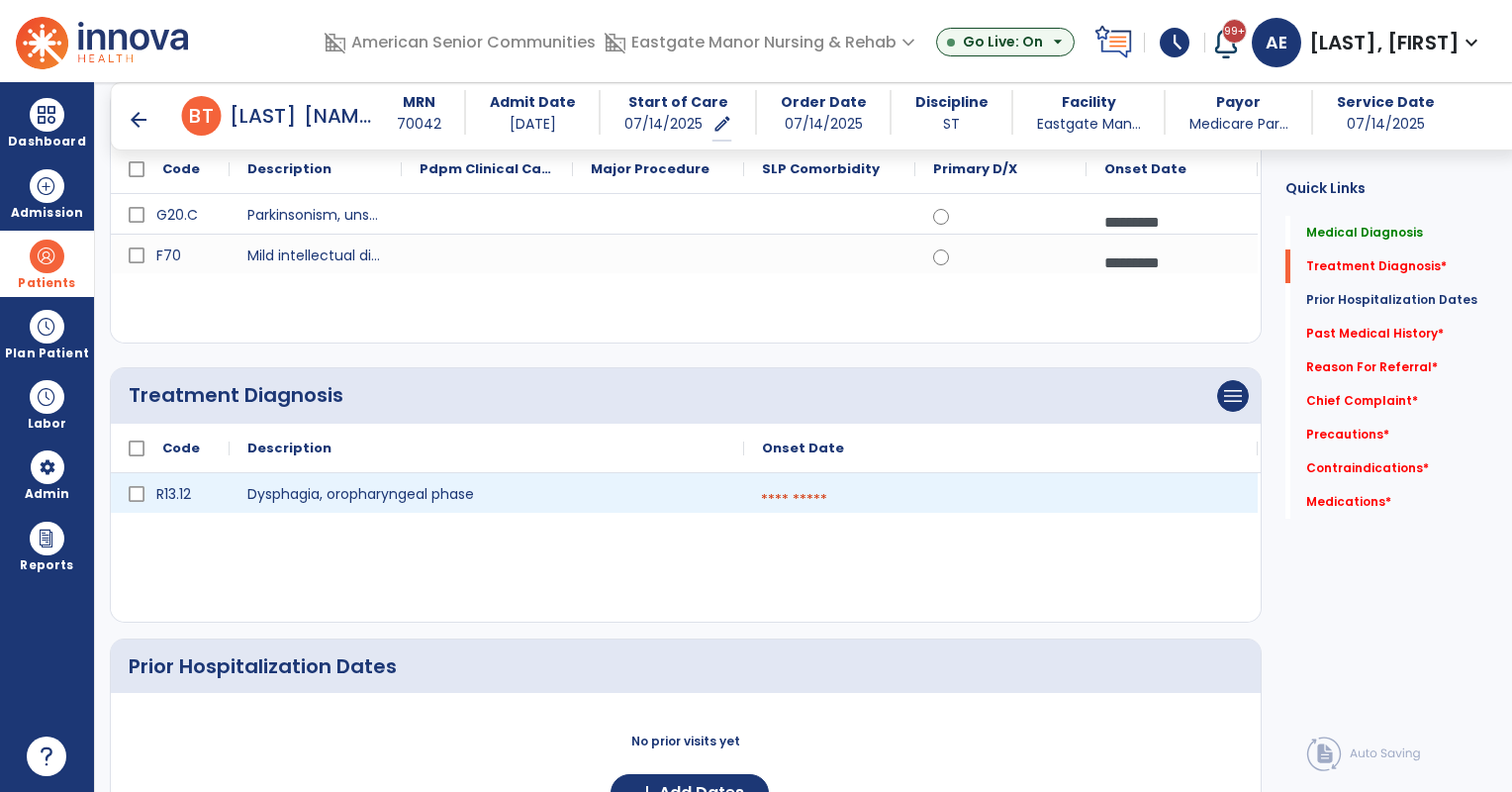 click at bounding box center [1000, 500] 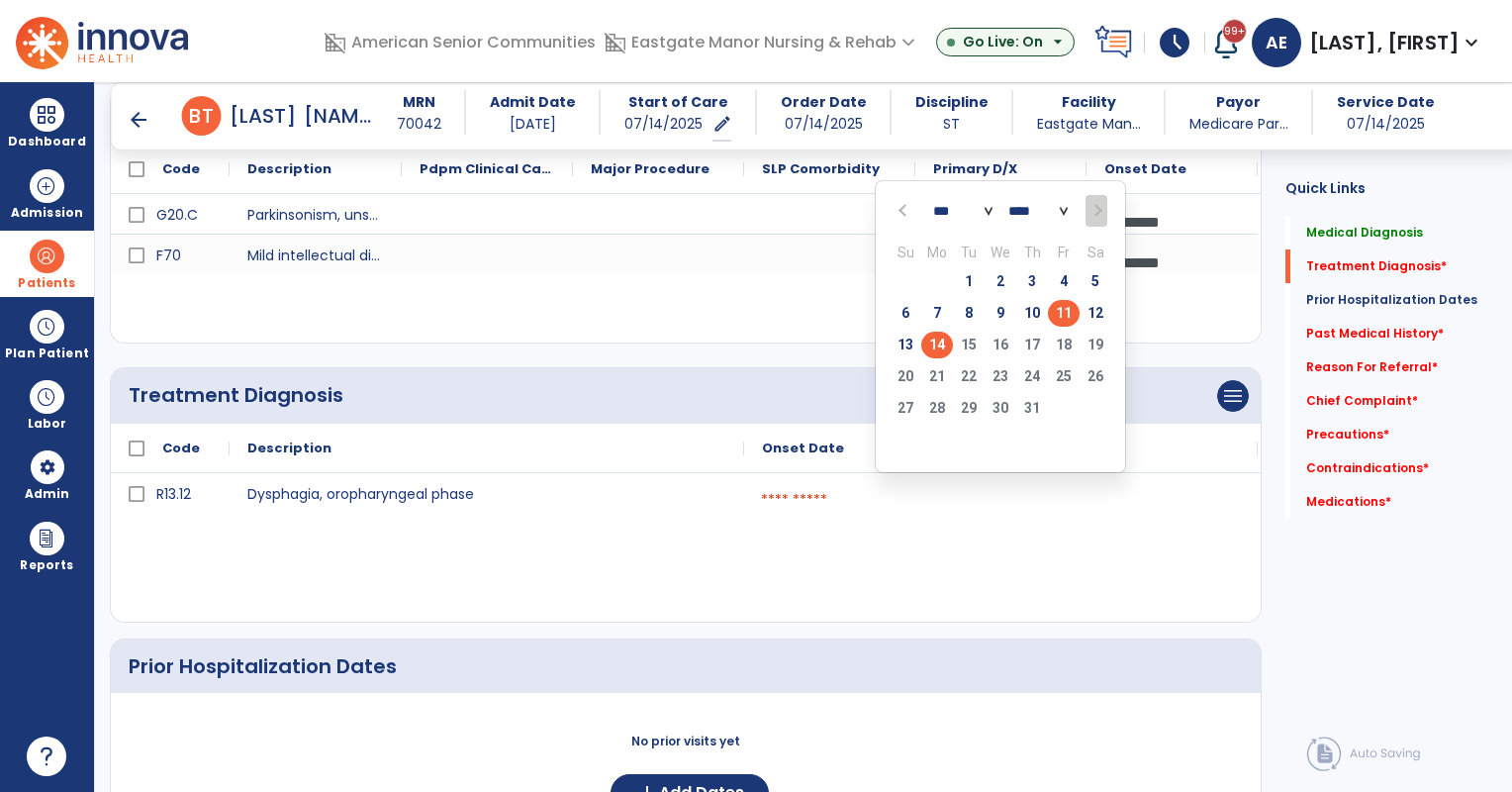 click on "11" 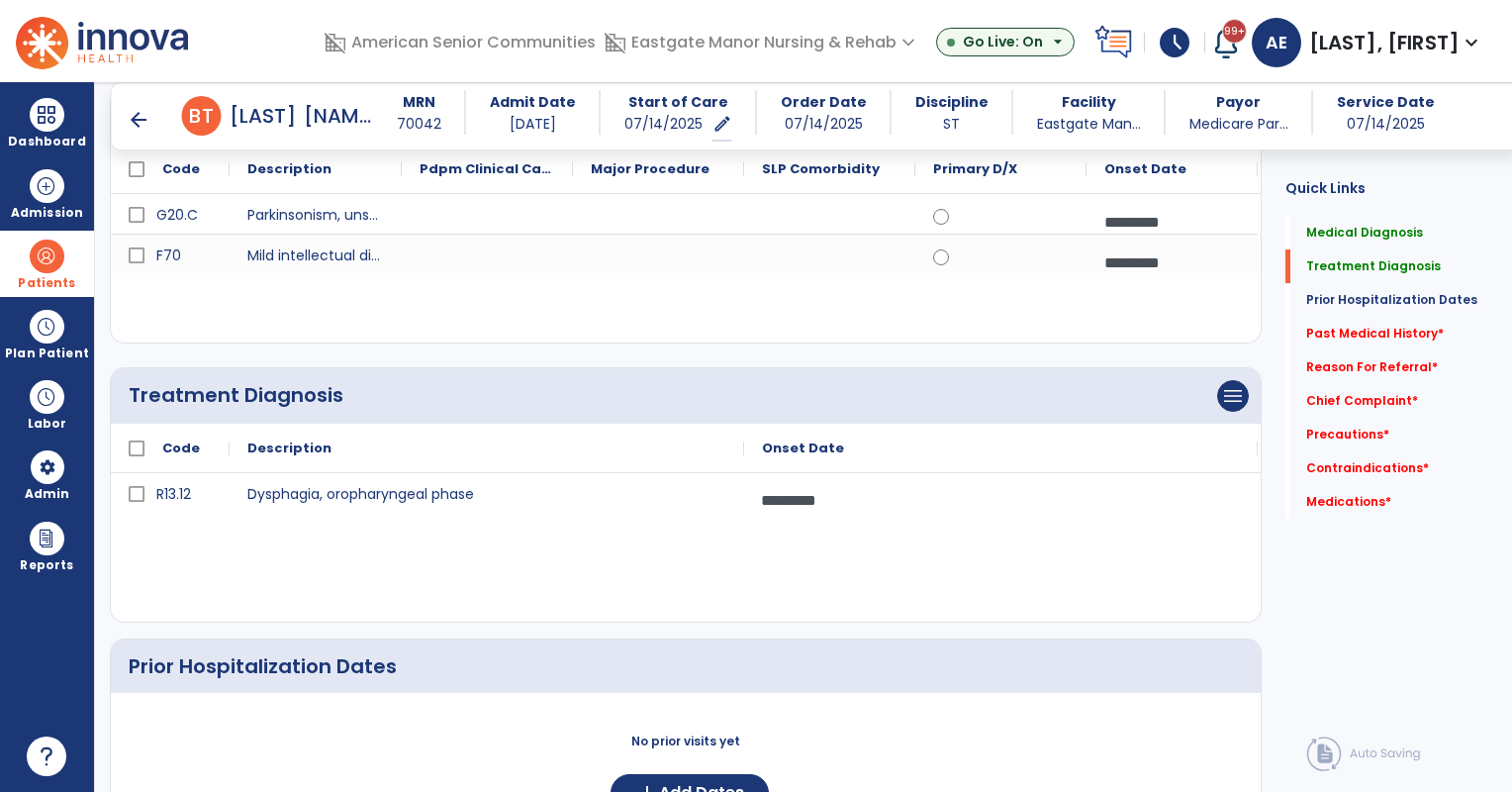 scroll, scrollTop: 564, scrollLeft: 0, axis: vertical 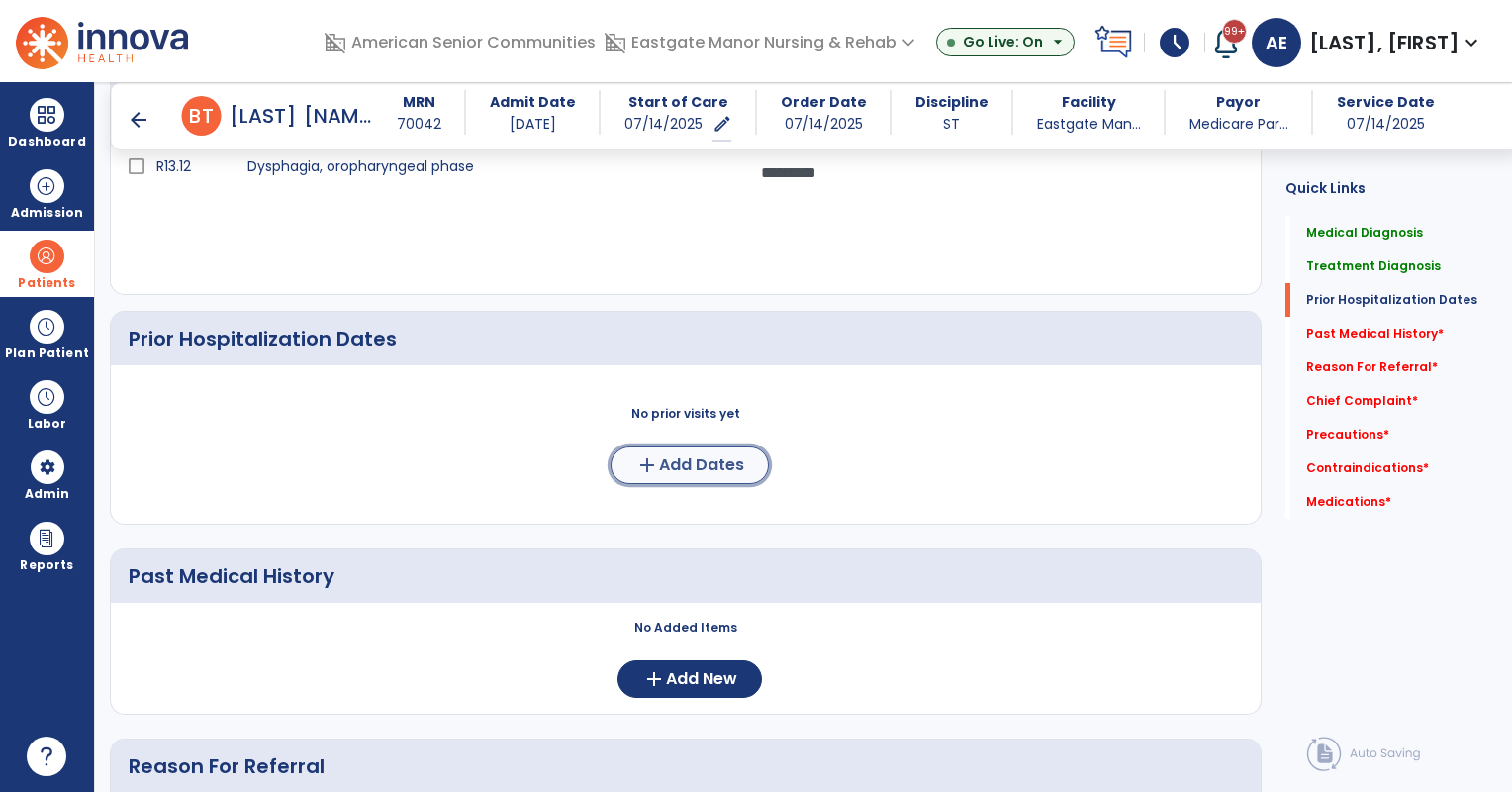 click on "Add Dates" 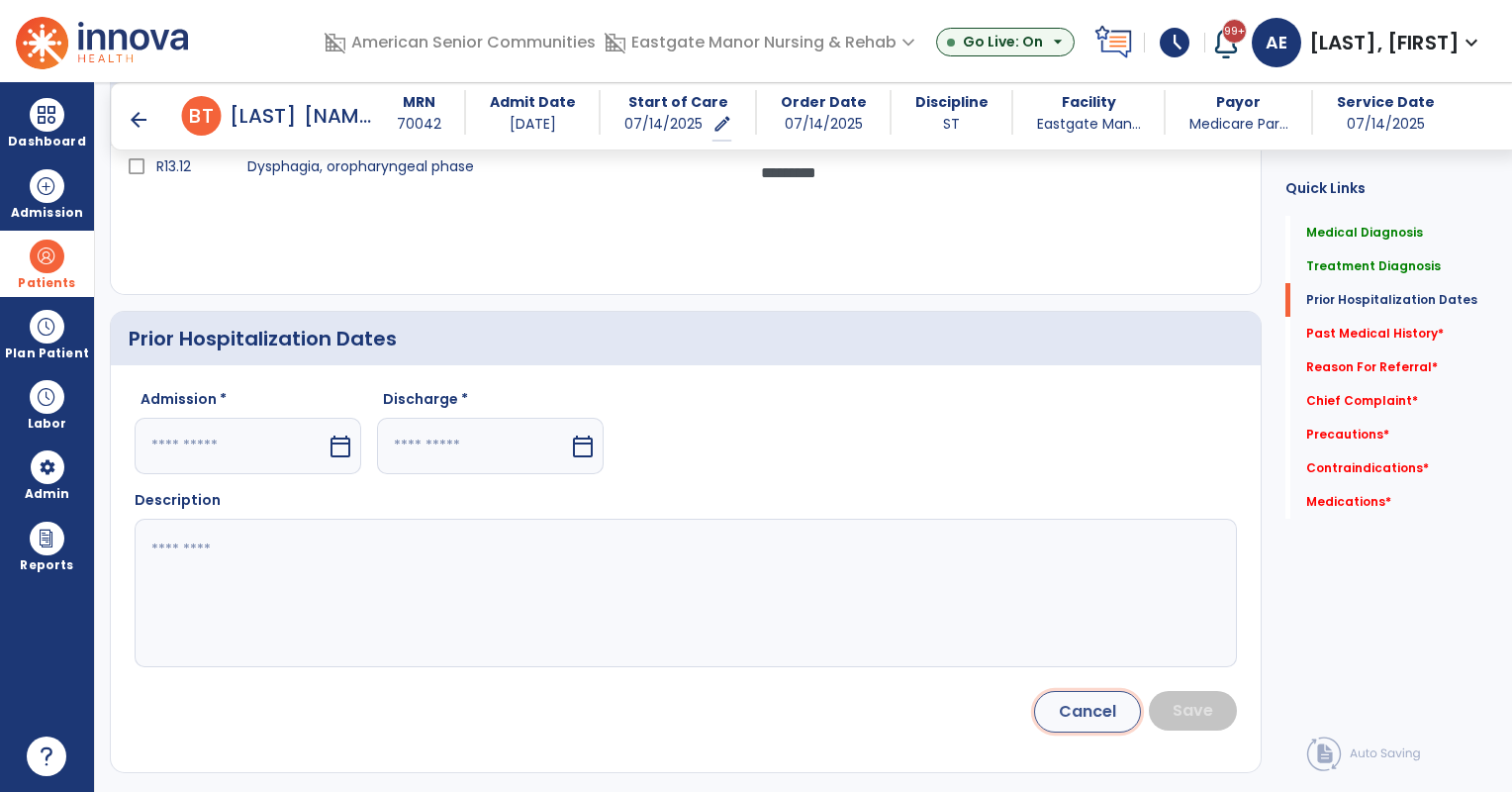 click on "Cancel" 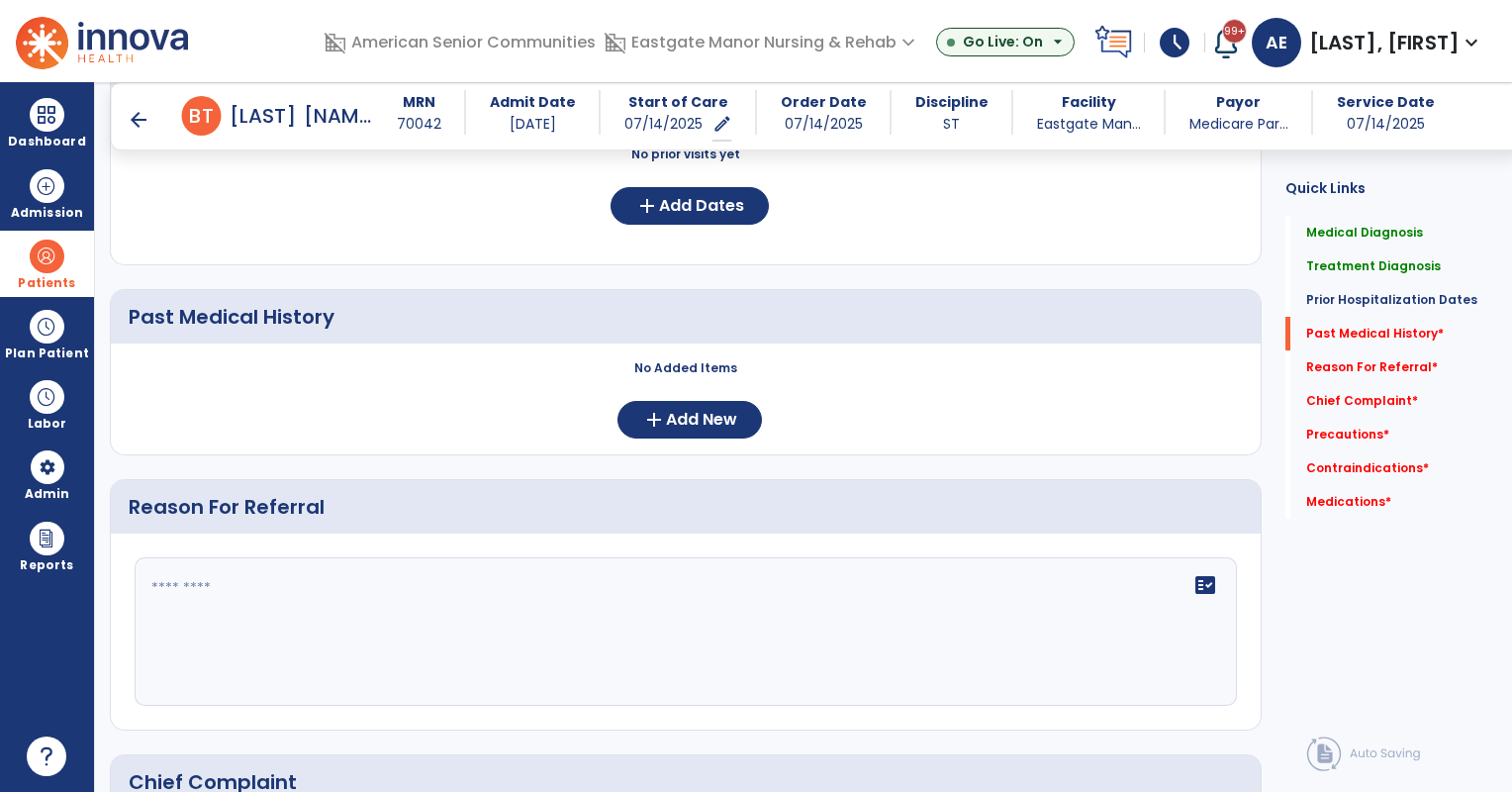 scroll, scrollTop: 828, scrollLeft: 0, axis: vertical 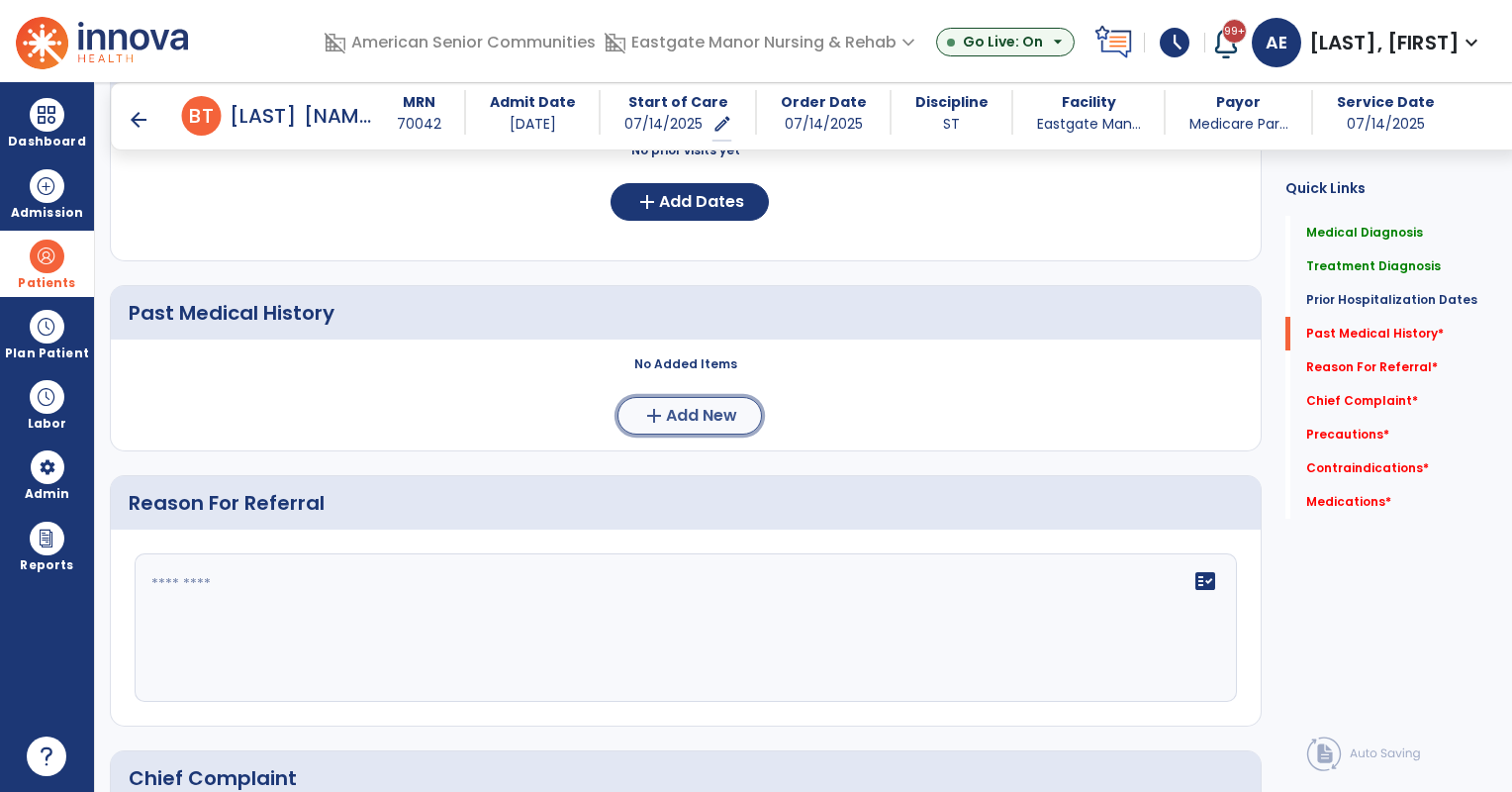 click on "Add New" 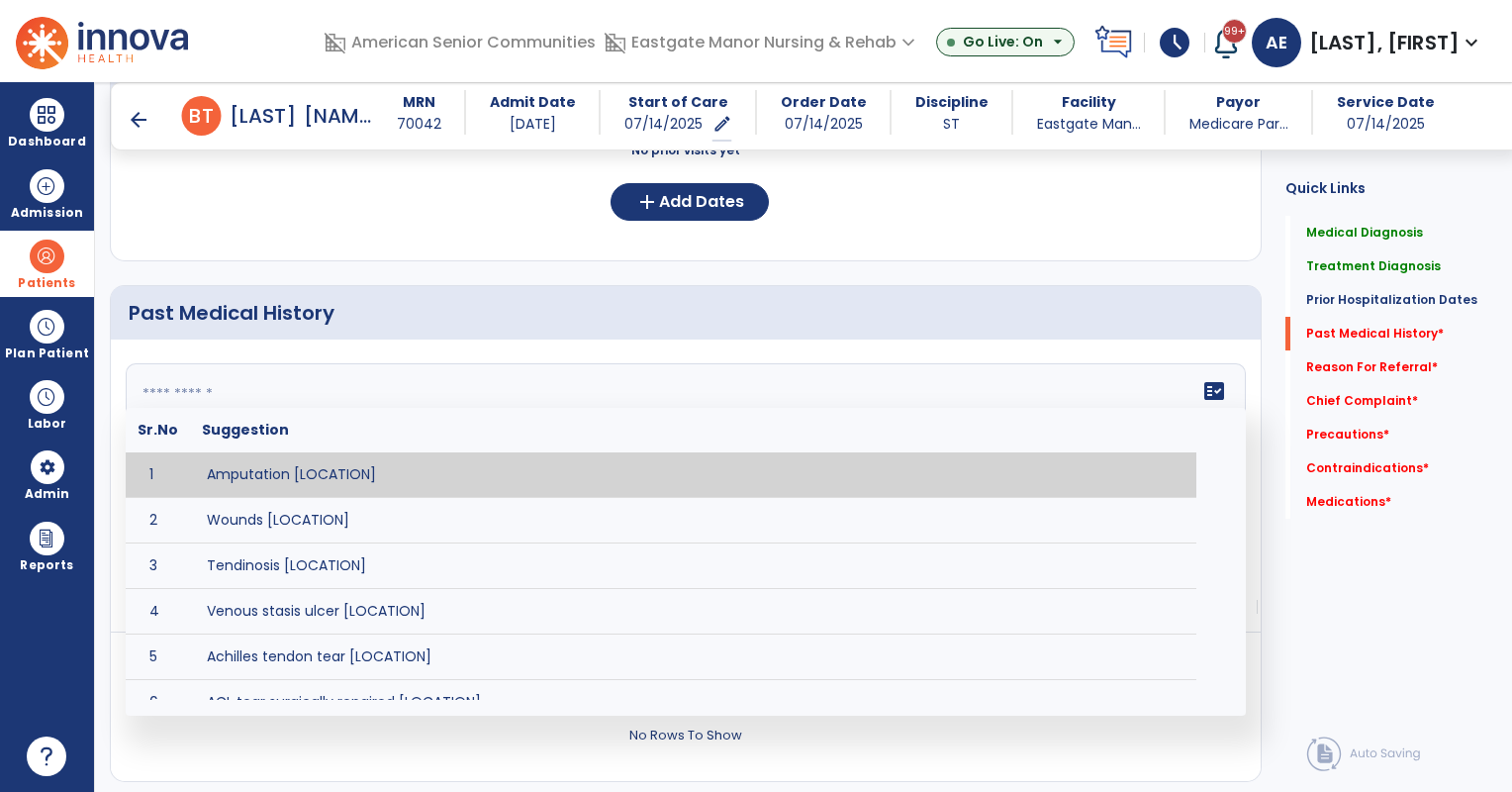 click 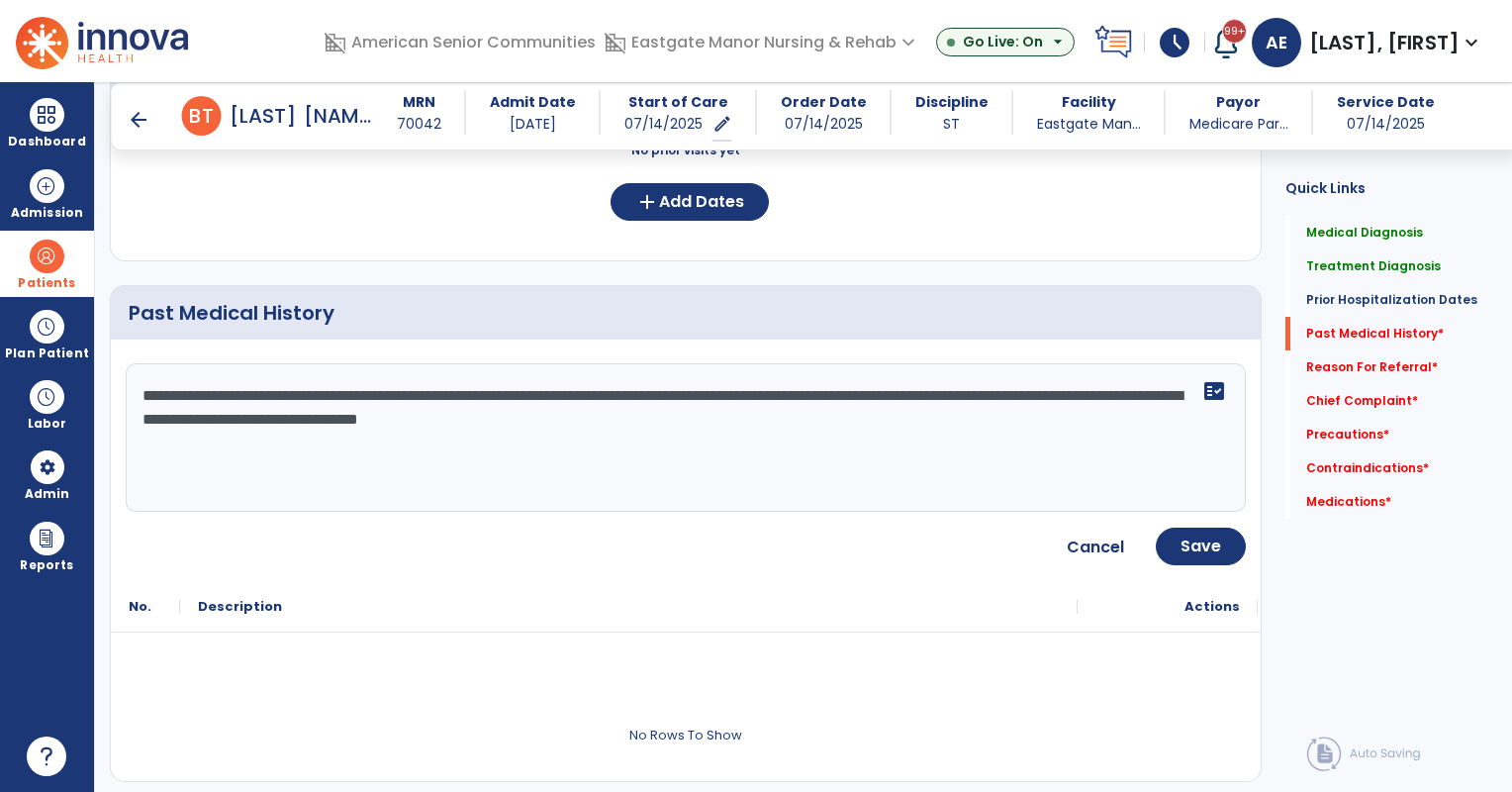 click on "**********" 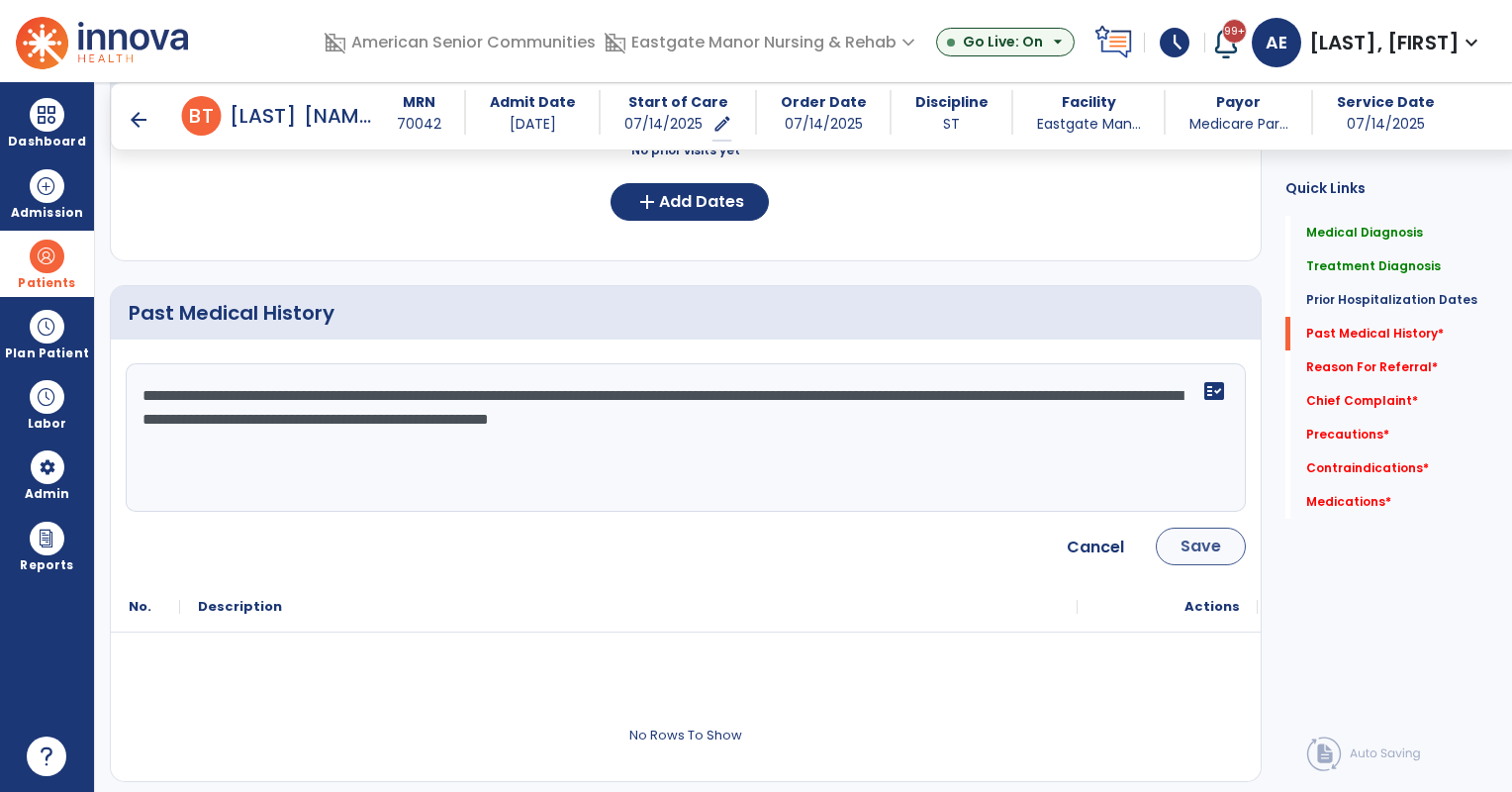 type on "**********" 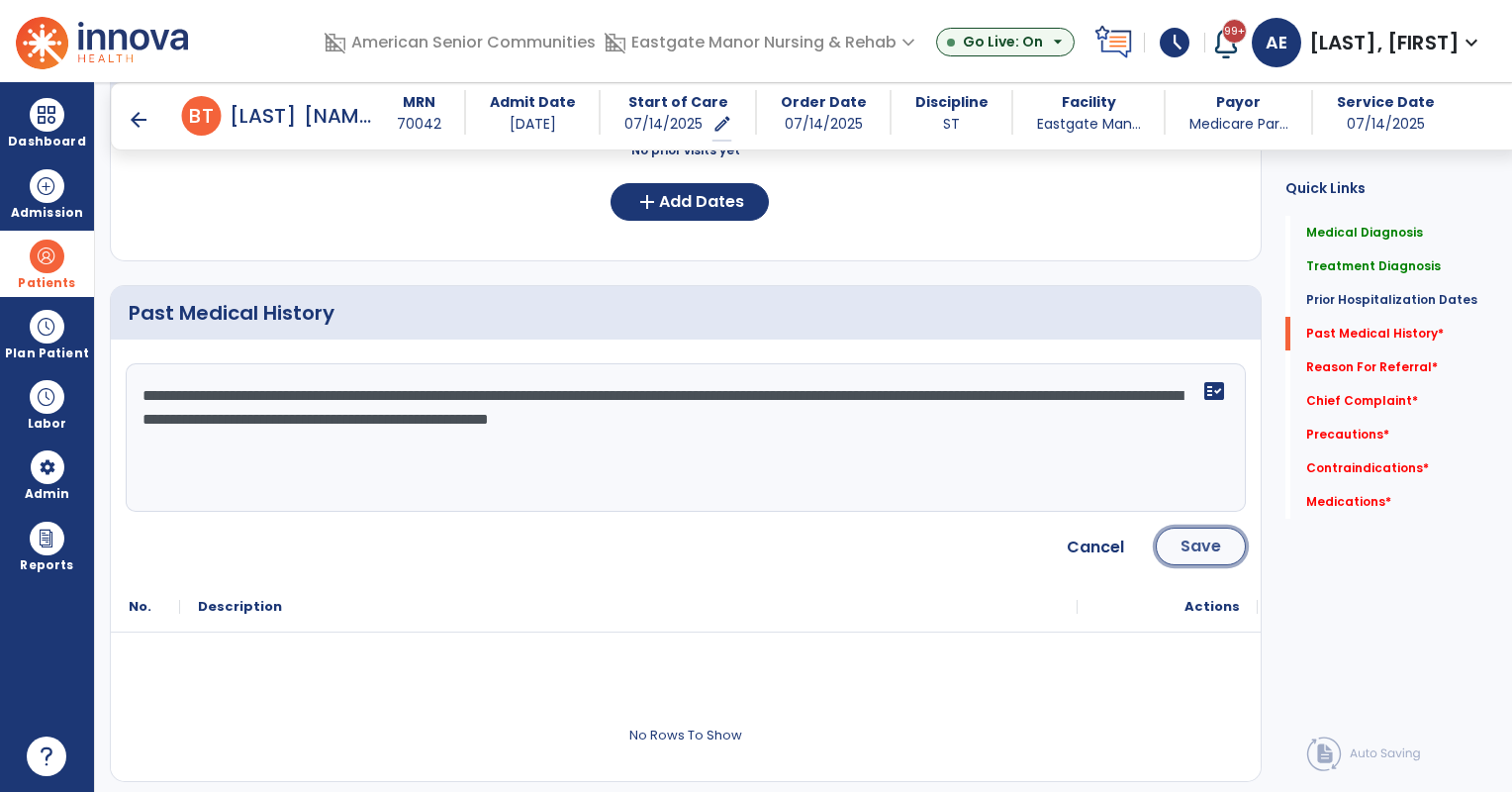 click on "Save" 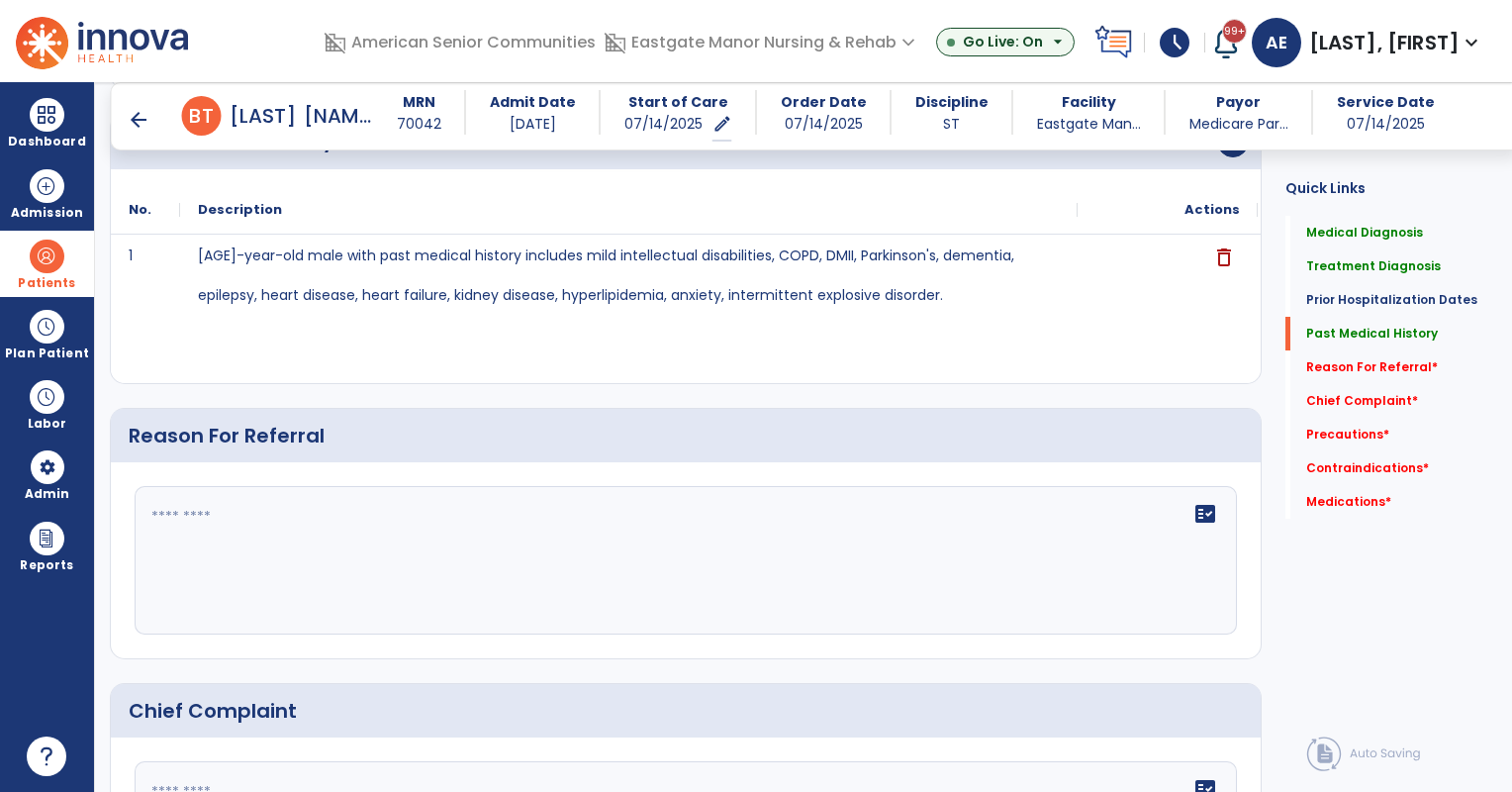 scroll, scrollTop: 1022, scrollLeft: 0, axis: vertical 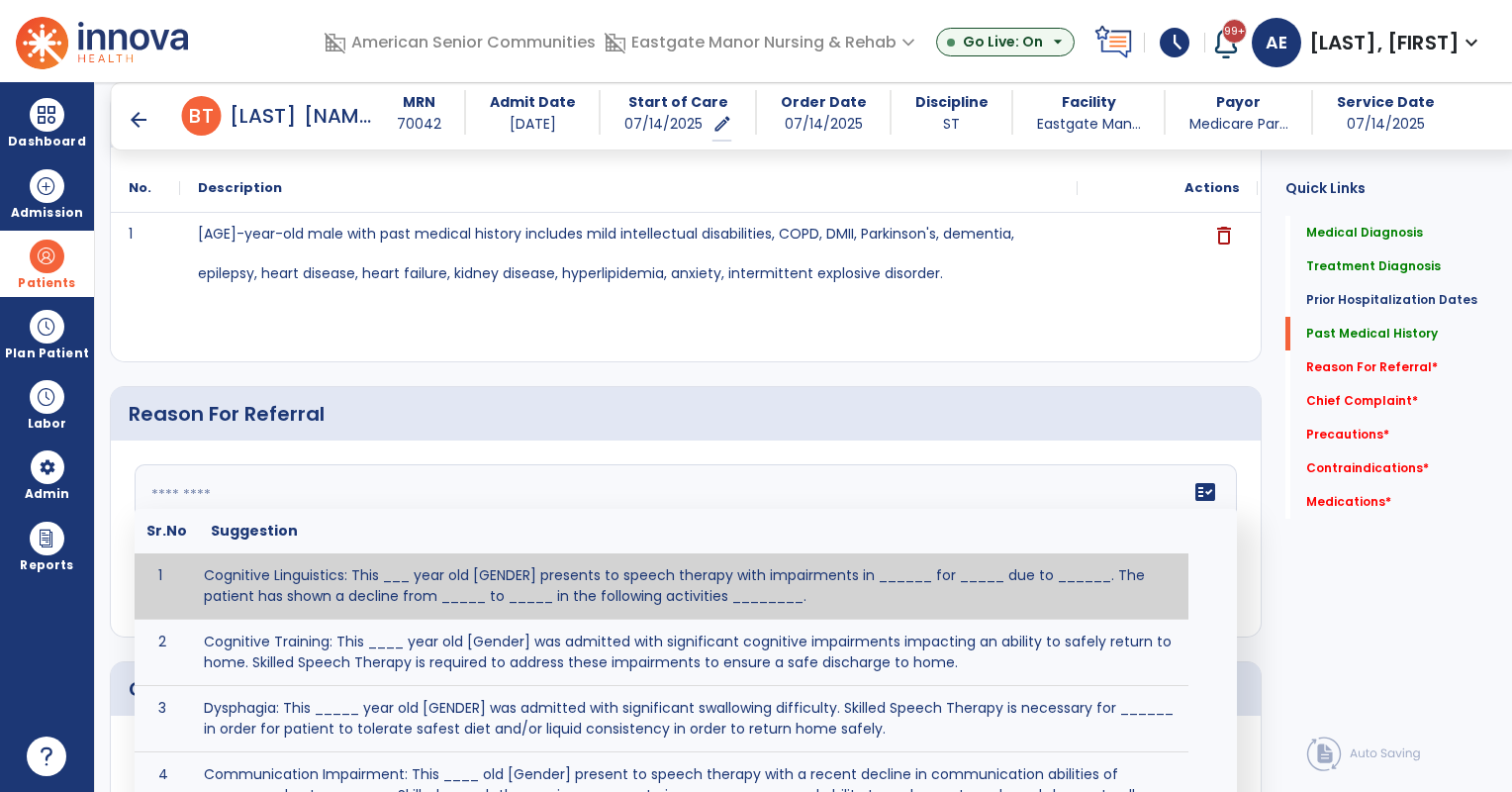 click on "fact_check Sr.No Suggestion 1 Cognitive Linguistics: This ___ year old [GENDER] presents to speech therapy with impairments in ______ for _____ due to ______. The patient has shown a decline from _____ to _____ in the following activities ________. 2 Cognitive Training: This ____ year old [Gender] was admitted with significant cognitive impairments impacting an ability to safely return to home. Skilled Speech Therapy is required to address these impairments to ensure a safe discharge to home. 3 Dysphagia: This _____ year old [GENDER] was admitted with significant swallowing difficulty. Skilled Speech Therapy is necessary for ______ in order for patient to tolerate safest diet and/or liquid consistency in order to return home safely. 4 5 6 Post Surgical: This ____ year old ____ [GENDER] underwent [SURGERY] on [DATE].The patient reports complaints of ________ and impaired ability to perform ___________. 7 8" 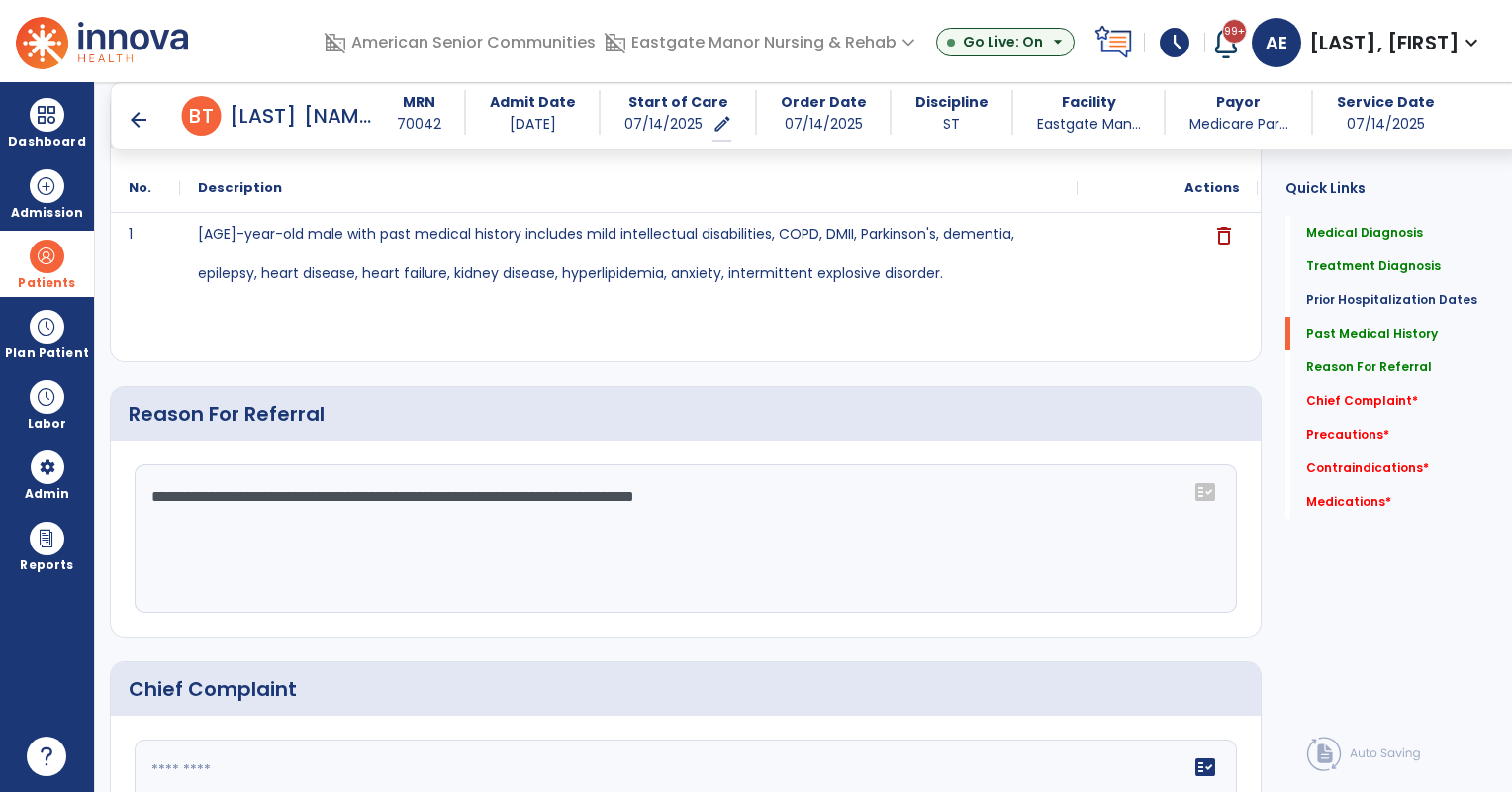 drag, startPoint x: 611, startPoint y: 497, endPoint x: 837, endPoint y: 506, distance: 226.17913 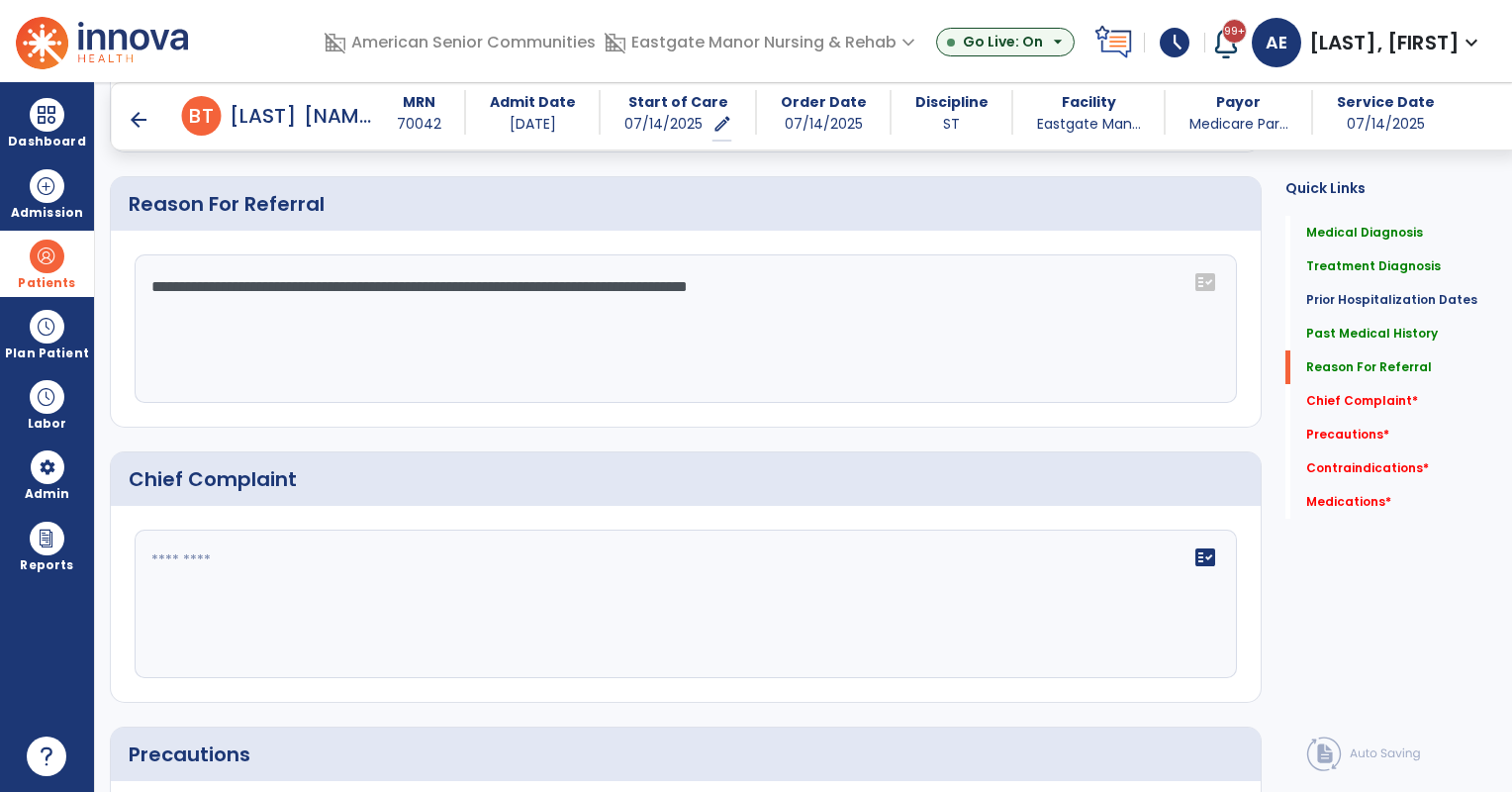 scroll, scrollTop: 1232, scrollLeft: 0, axis: vertical 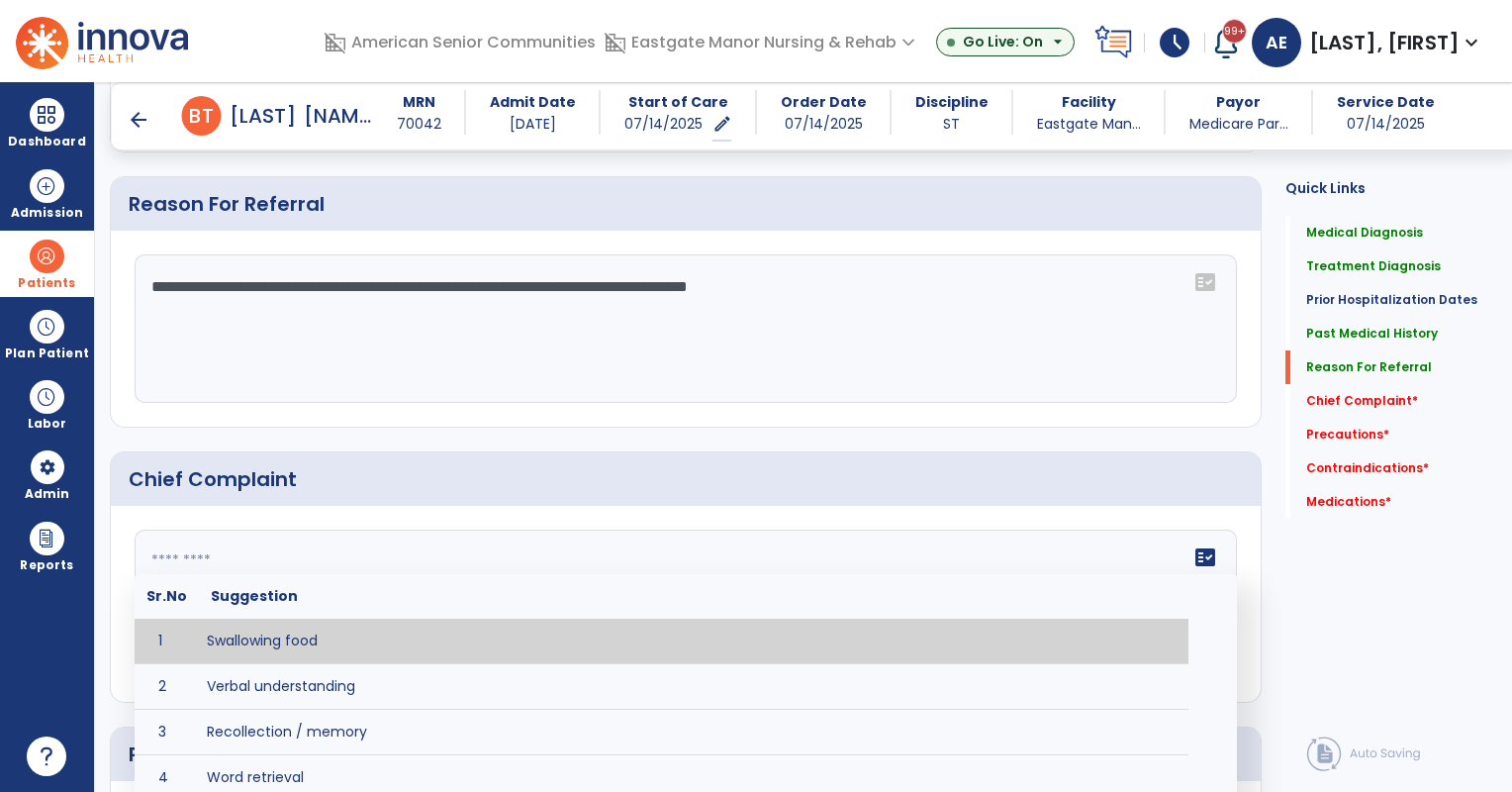 click 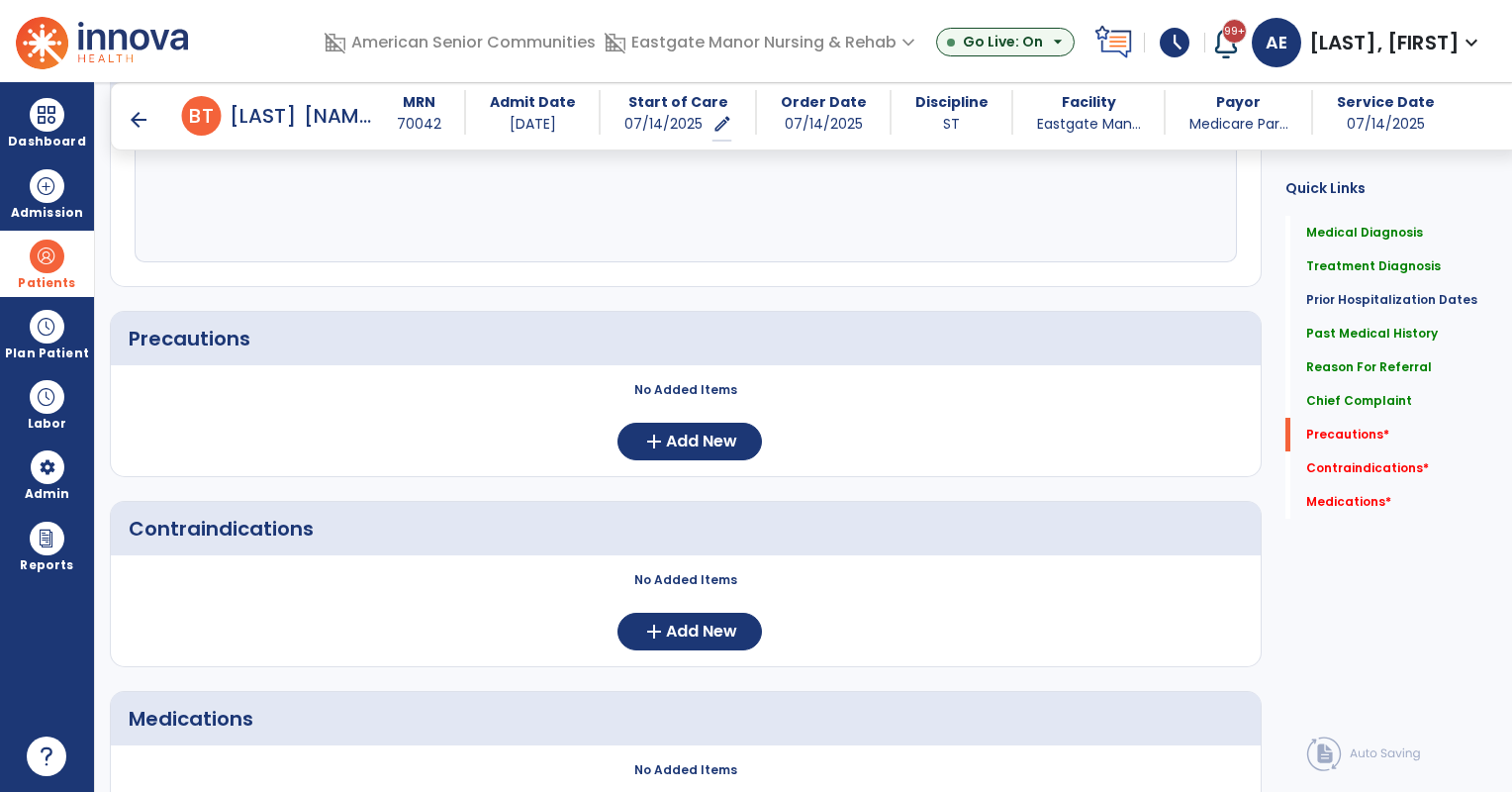 scroll, scrollTop: 1647, scrollLeft: 0, axis: vertical 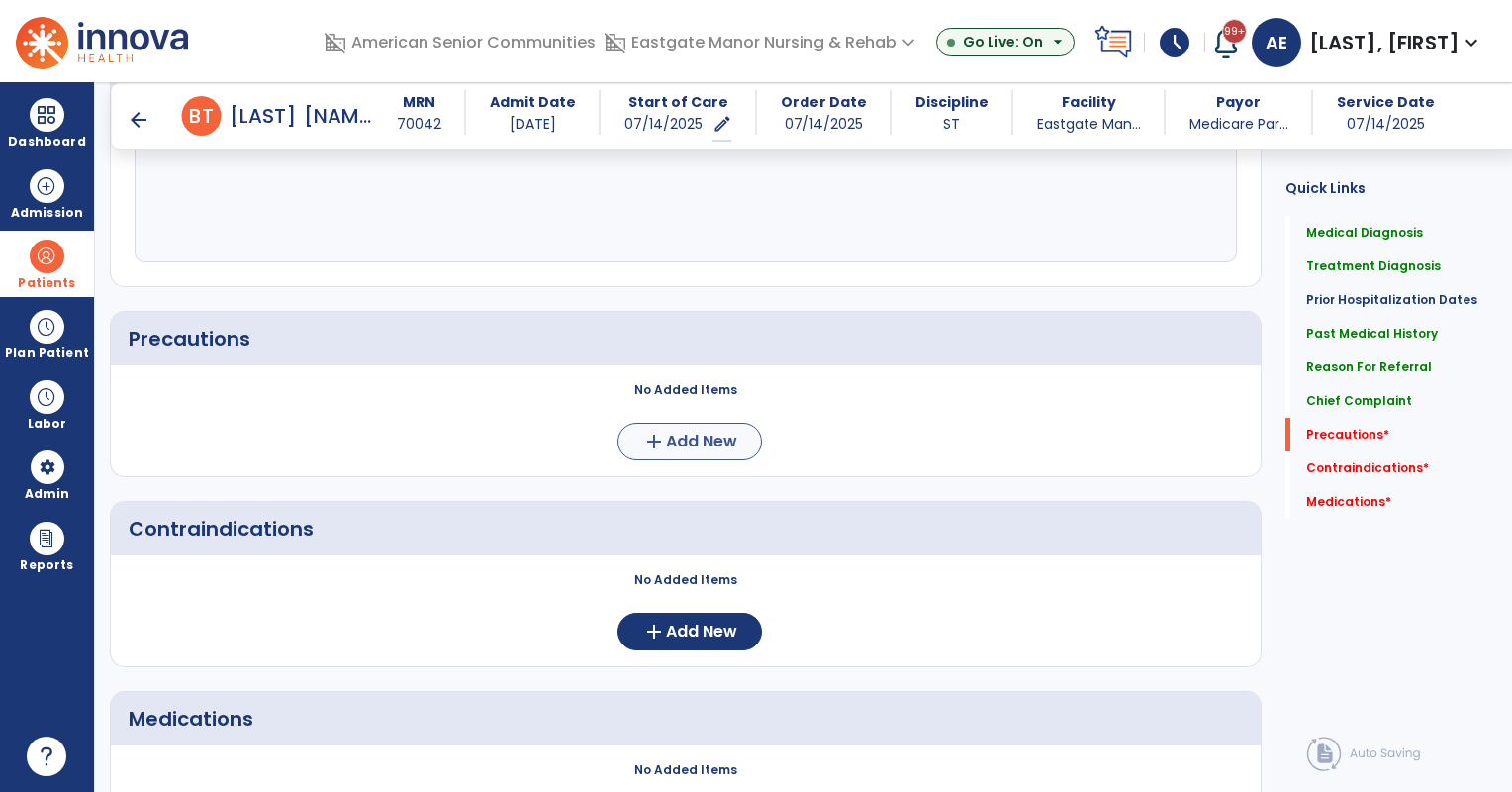type on "**********" 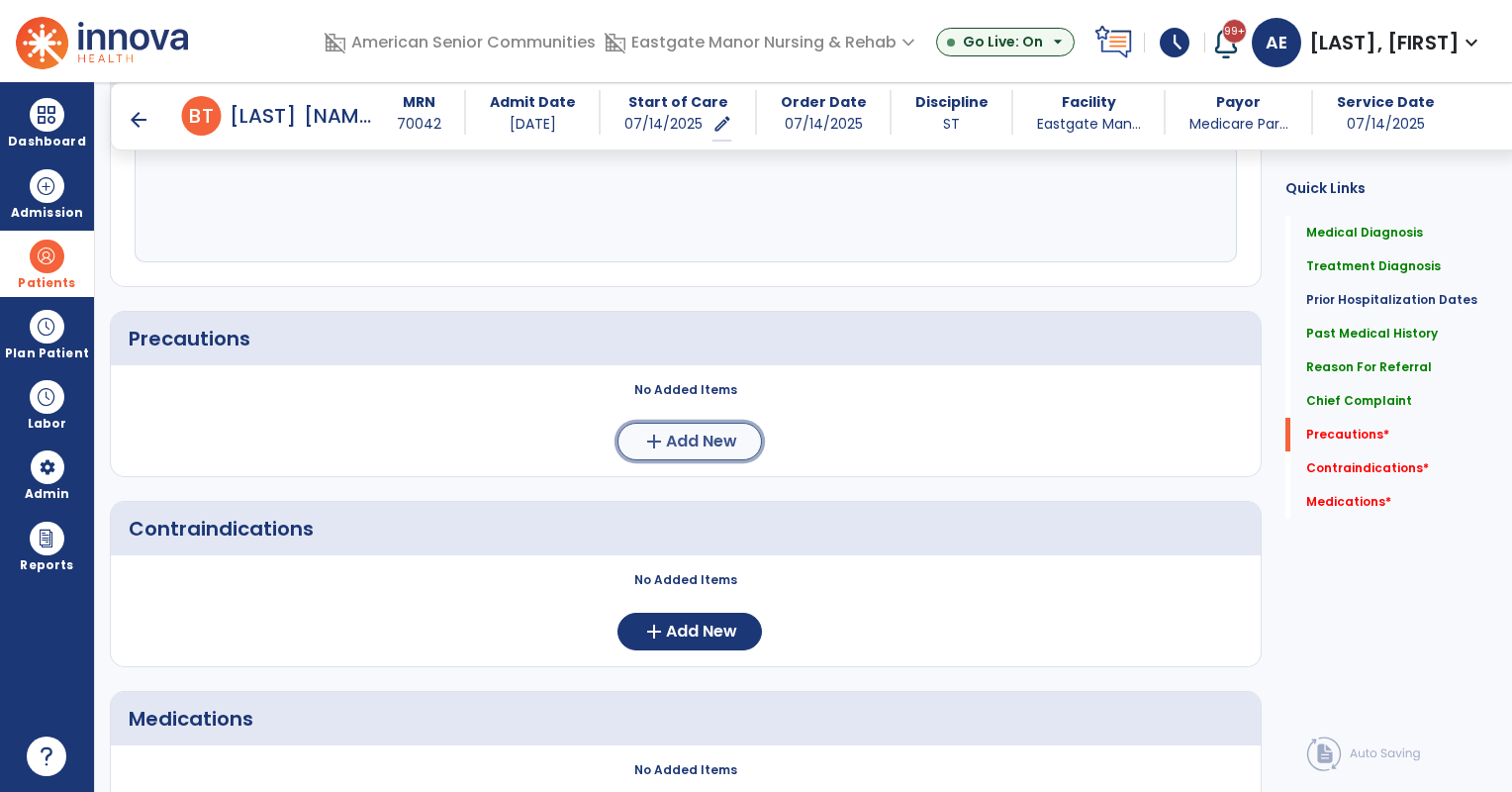 click on "add  Add New" 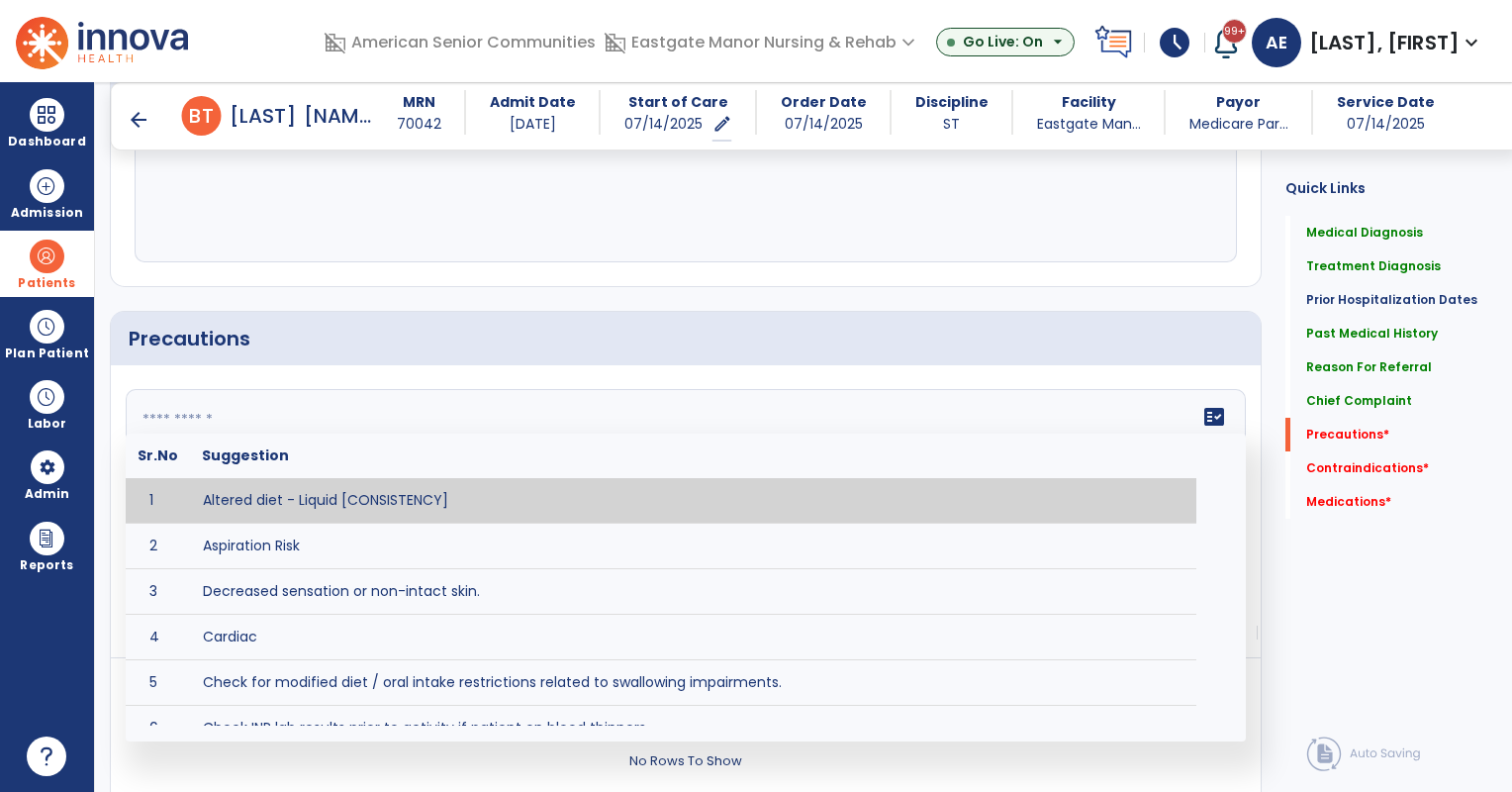 click on "fact_check  Sr.No Suggestion 1 Altered diet - Liquid [CONSISTENCY] 2 Aspiration Risk 3 Decreased sensation or non-intact skin. 4 Cardiac 5 Check for modified diet / oral intake restrictions related to swallowing impairments. 6 Check INR lab results prior to activity if patient on blood thinners. 7 Closely monitor anxiety or stress due to increased SOB/dyspnea and cease activity/exercise until patient is able to control this response 8 Code Status:  9 Confirm surgical approach and discoloration or other precautions. 10 Continuous pulse oximetry (SpO2) during all periods of sleep (day and night) and when out of line of sight of a competent caregiver. 11 Precautions for exercise include:  12 Depression 13 Diabetic diet 14 Fall risk 15 Fluid restriction 16 High fall risk related to cognitive, motor, perceptual, and sensory deficits 17 Hip precaution 18 Impulsive tendencies, restrict patient performance in unsupervised tasks 19 Isolation 20 Lymphedema 21 22 23 24 25 Monitor for respiratory dysfunction 26 27 NPO" 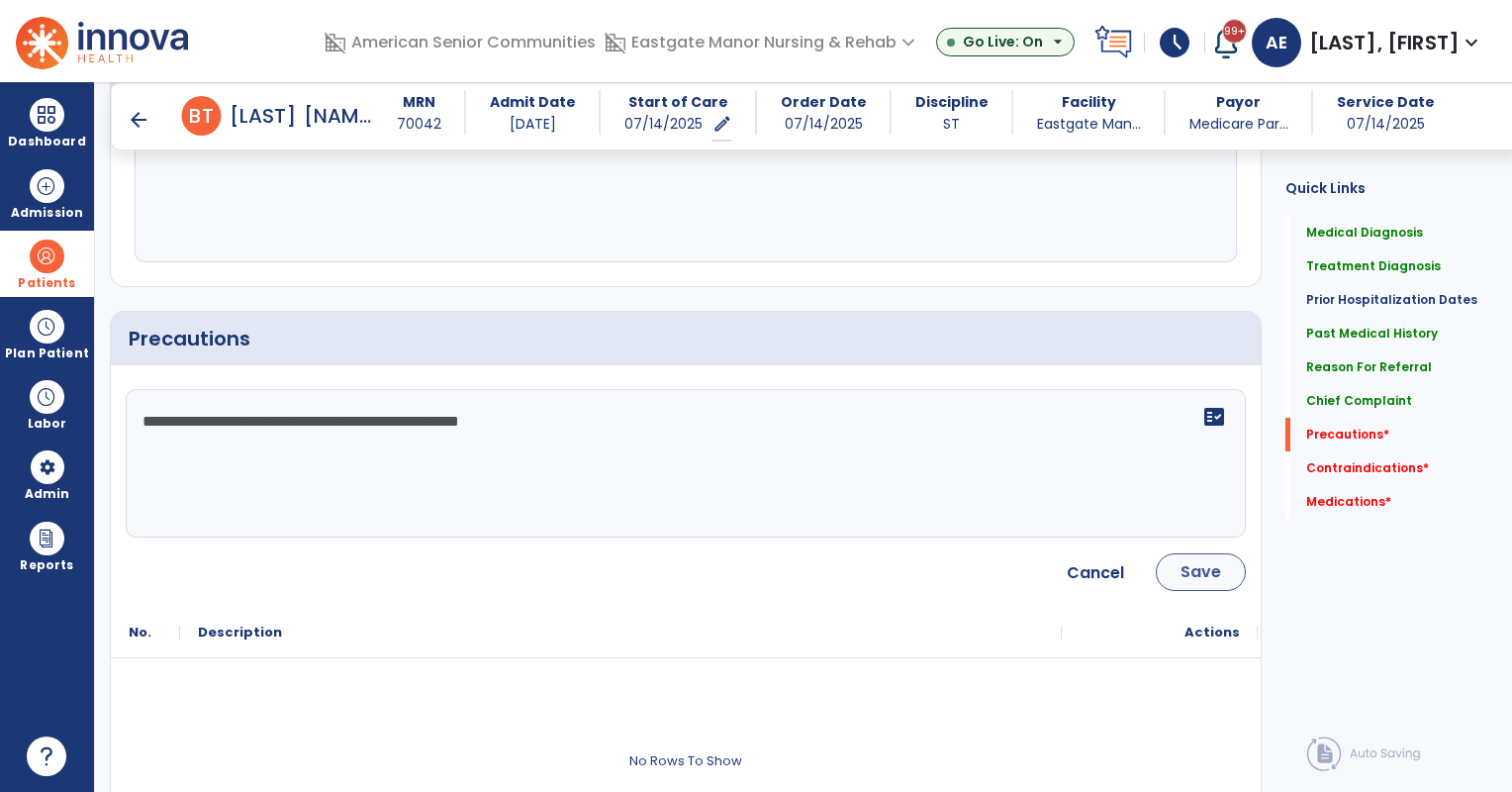 type on "**********" 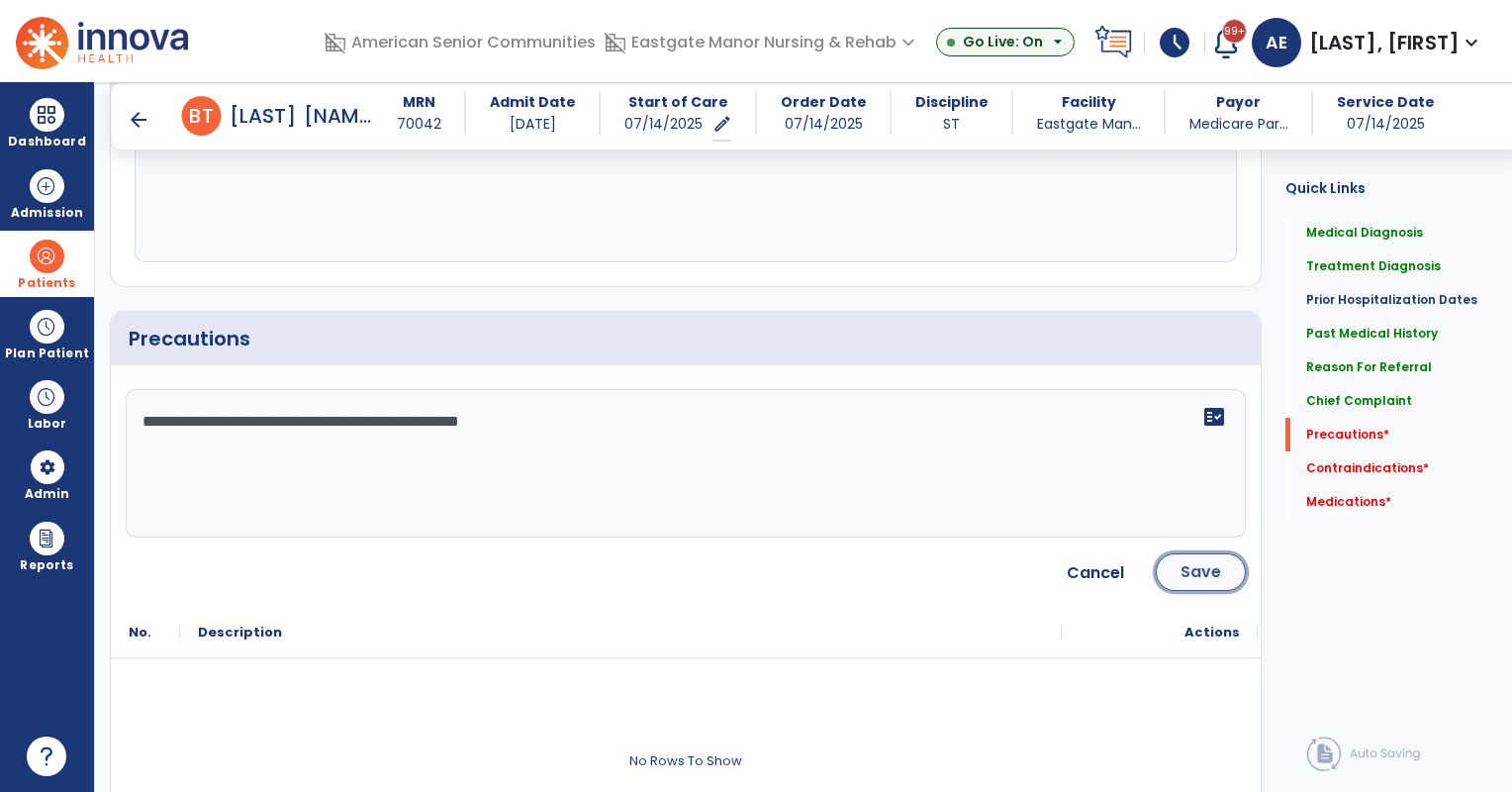 click on "Save" 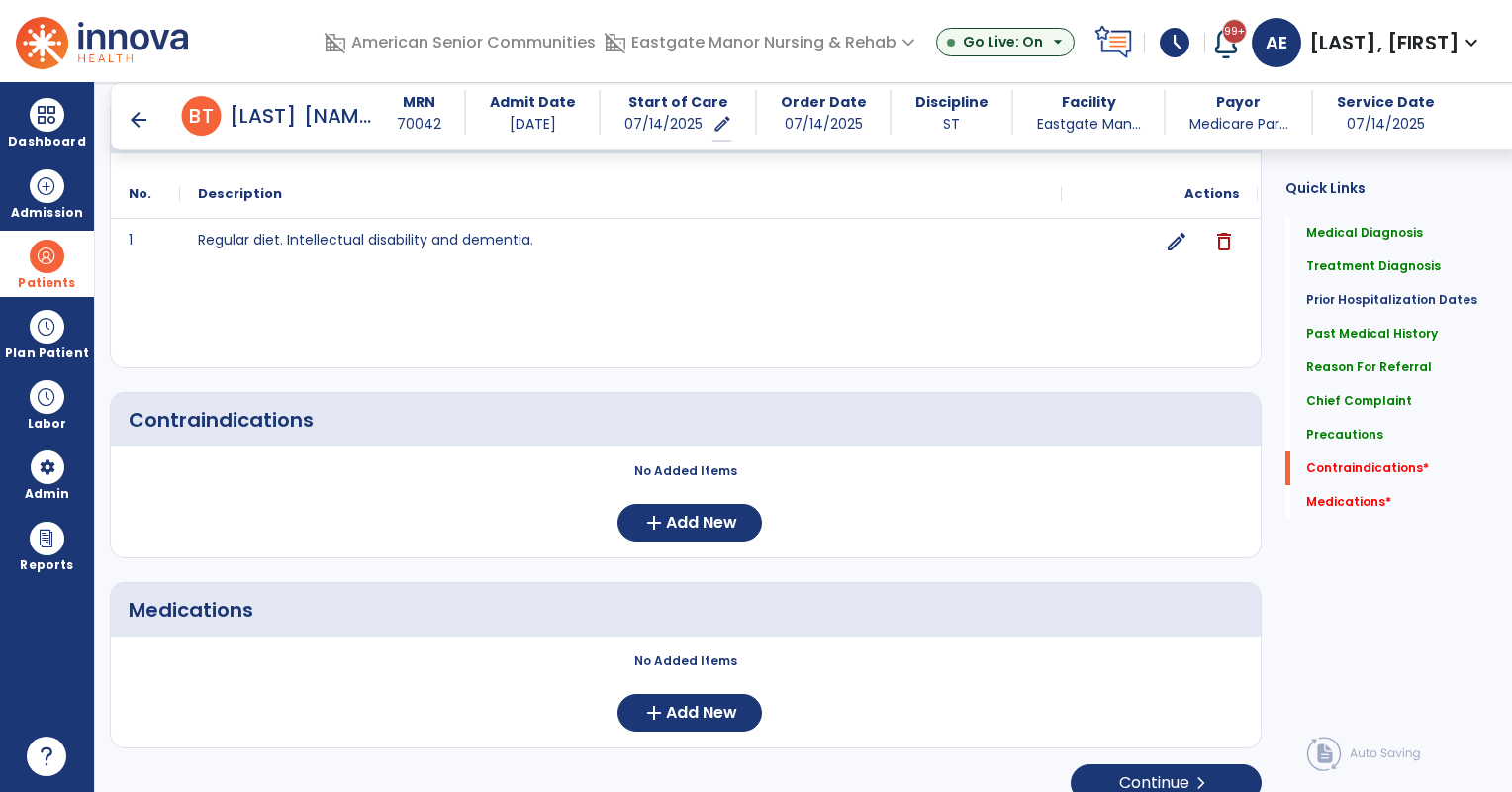 scroll, scrollTop: 1865, scrollLeft: 0, axis: vertical 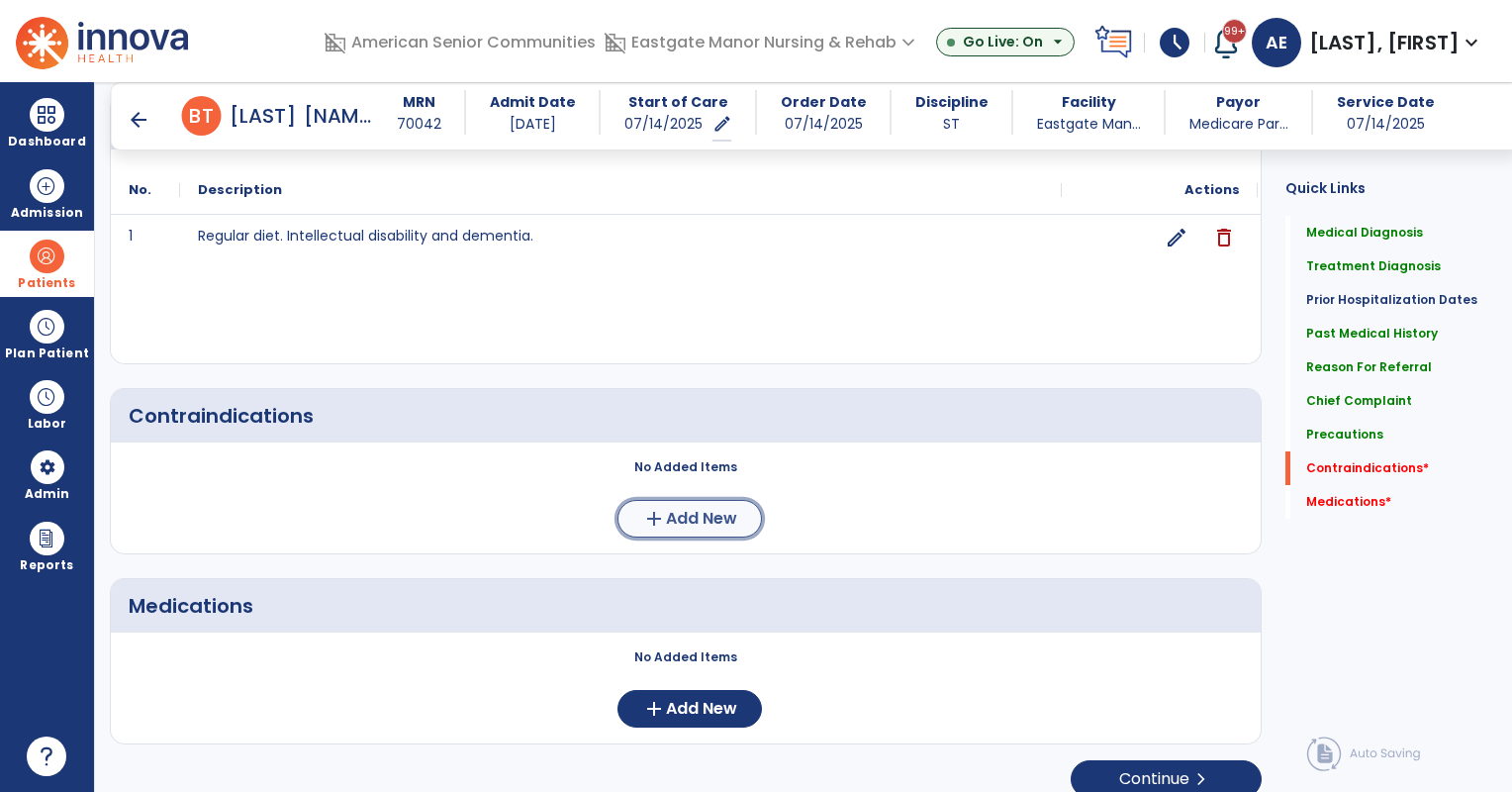 click on "Add New" 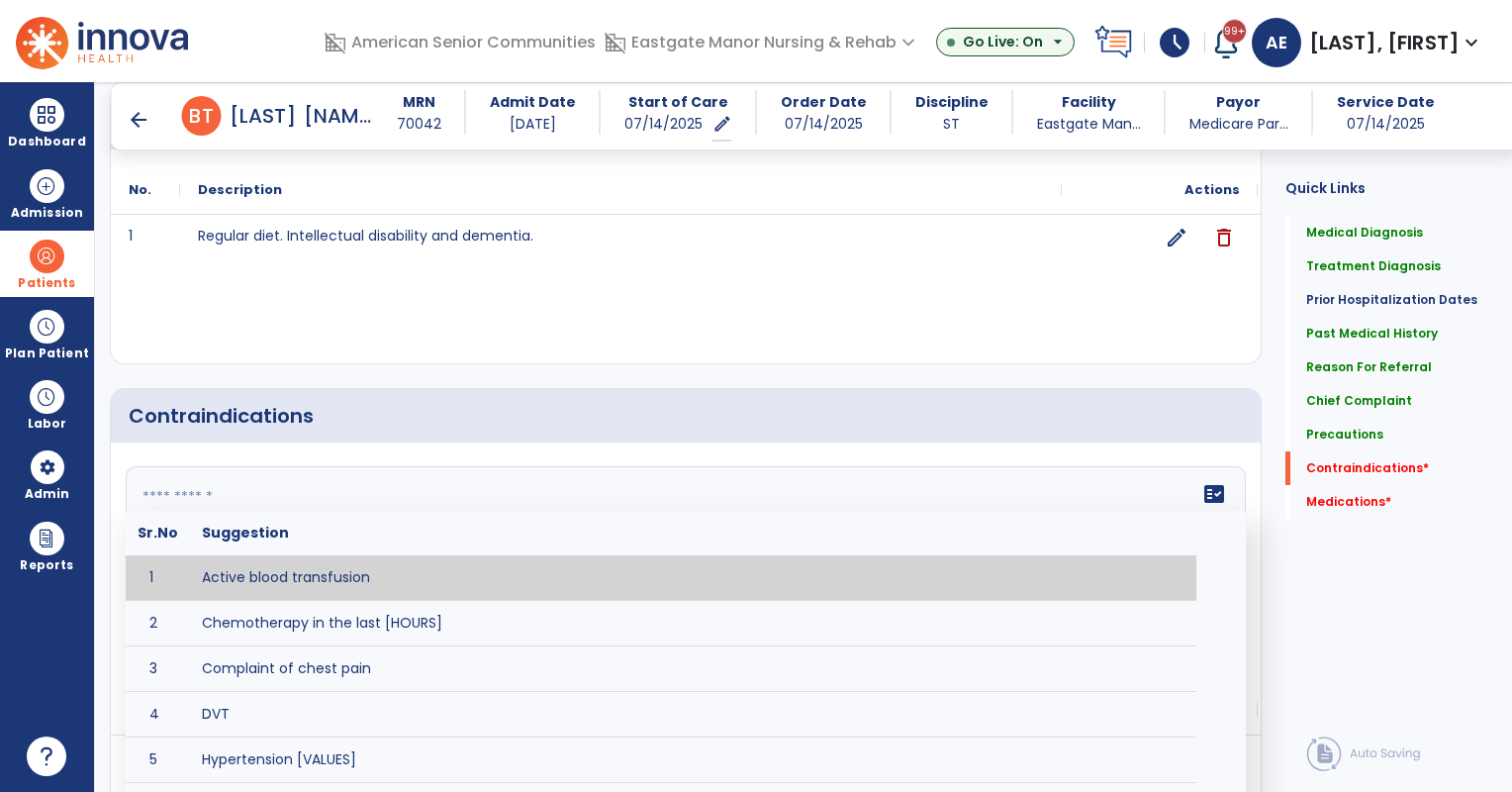click on "fact_check  Sr.No Suggestion 1 Active blood transfusion 2 Chemotherapy in the last [HOURS] 3 Complaint of chest pain 4 DVT 5 Hypertension [VALUES] 6 Inflammation or infection in the heart. 7 Oxygen saturation lower than [VALUE] 8 Pacemaker 9 Pulmonary infarction 10 Recent changes in EKG 11 Severe aortic stenosis 12 Severe dehydration 13 Severe diaphoresis 14 Severe orthostatic hypotension 15 Severe shortness of breath/dyspnea 16 Significantly elevated potassium levels 17 Significantly low potassium levels 18 Suspected or known dissecting aneurysm 19 Systemic infection 20 Uncontrolled diabetes with blood sugar levels greater than [VALUE] or less than [Value]  21 Unstable angina 22 Untreated blood clots" 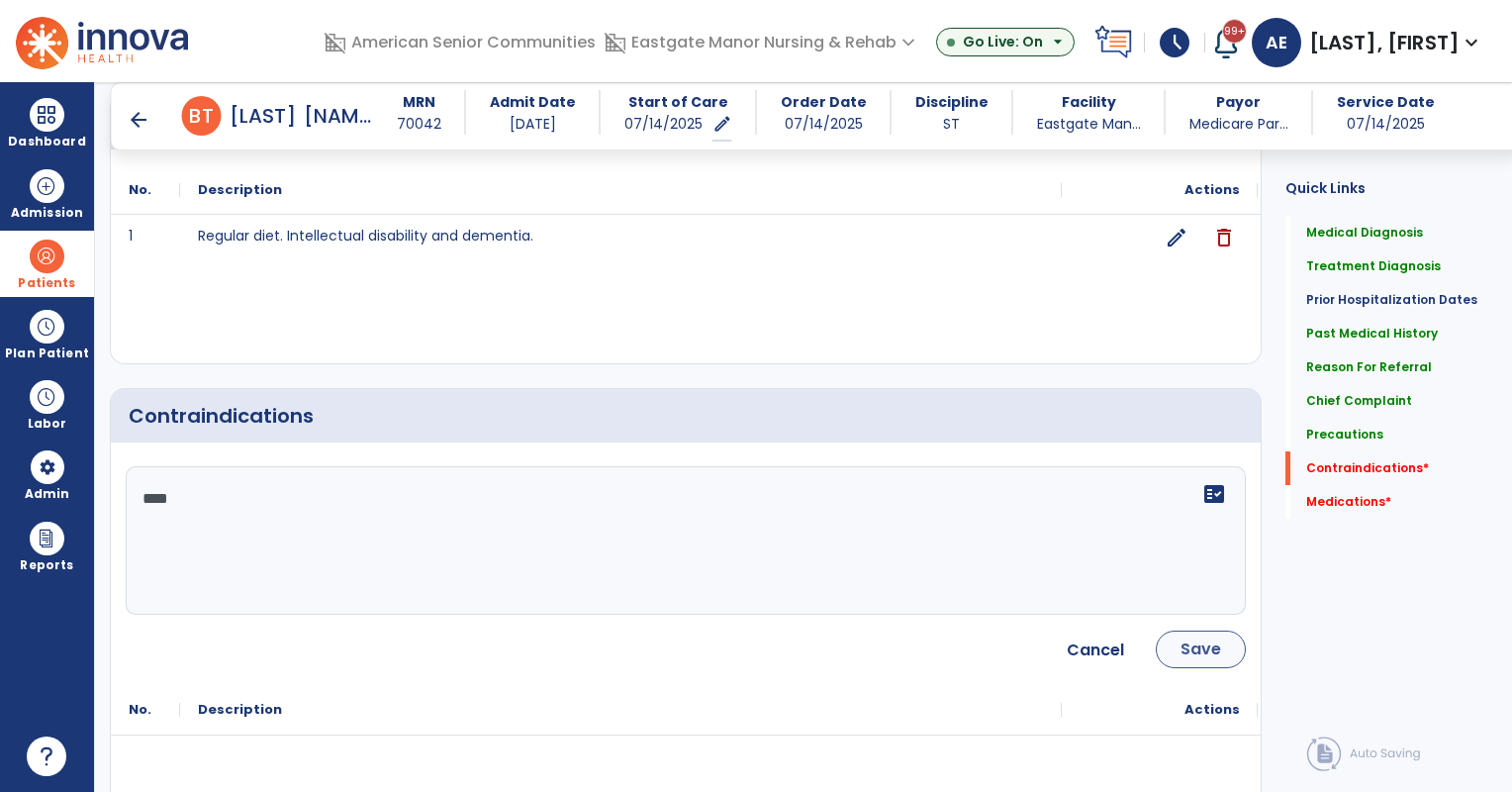 type on "****" 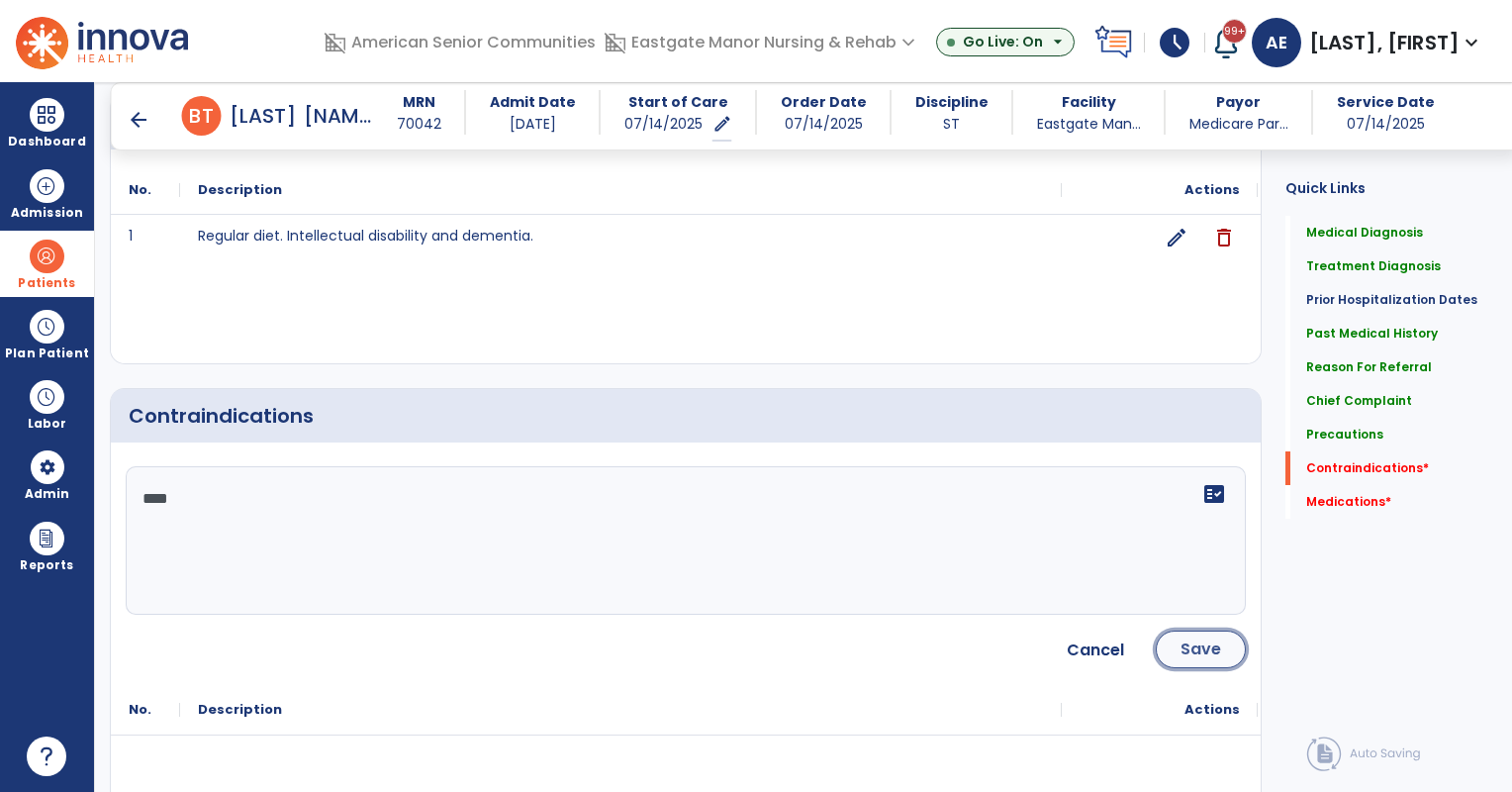 click on "Save" 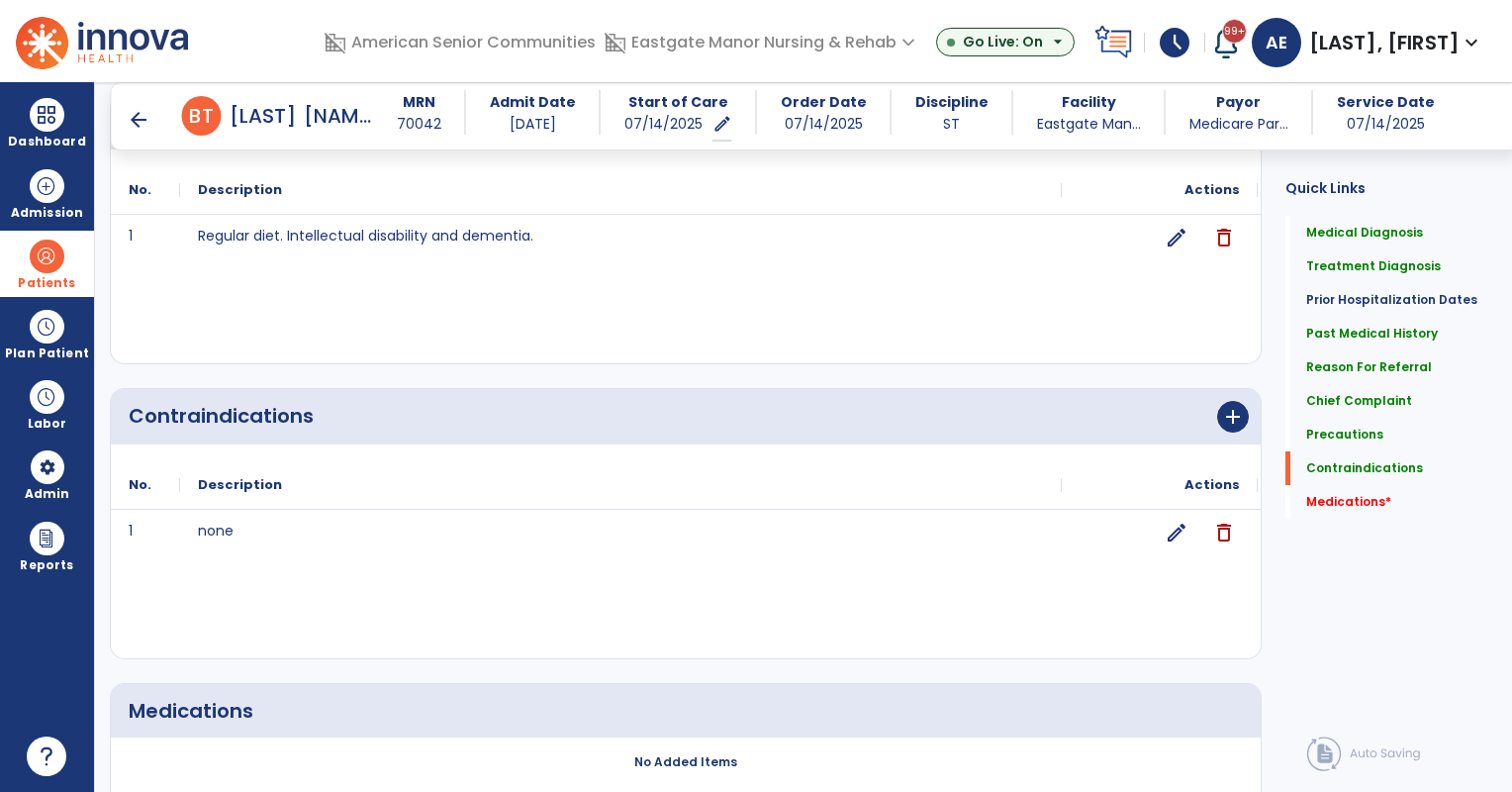 scroll, scrollTop: 1986, scrollLeft: 0, axis: vertical 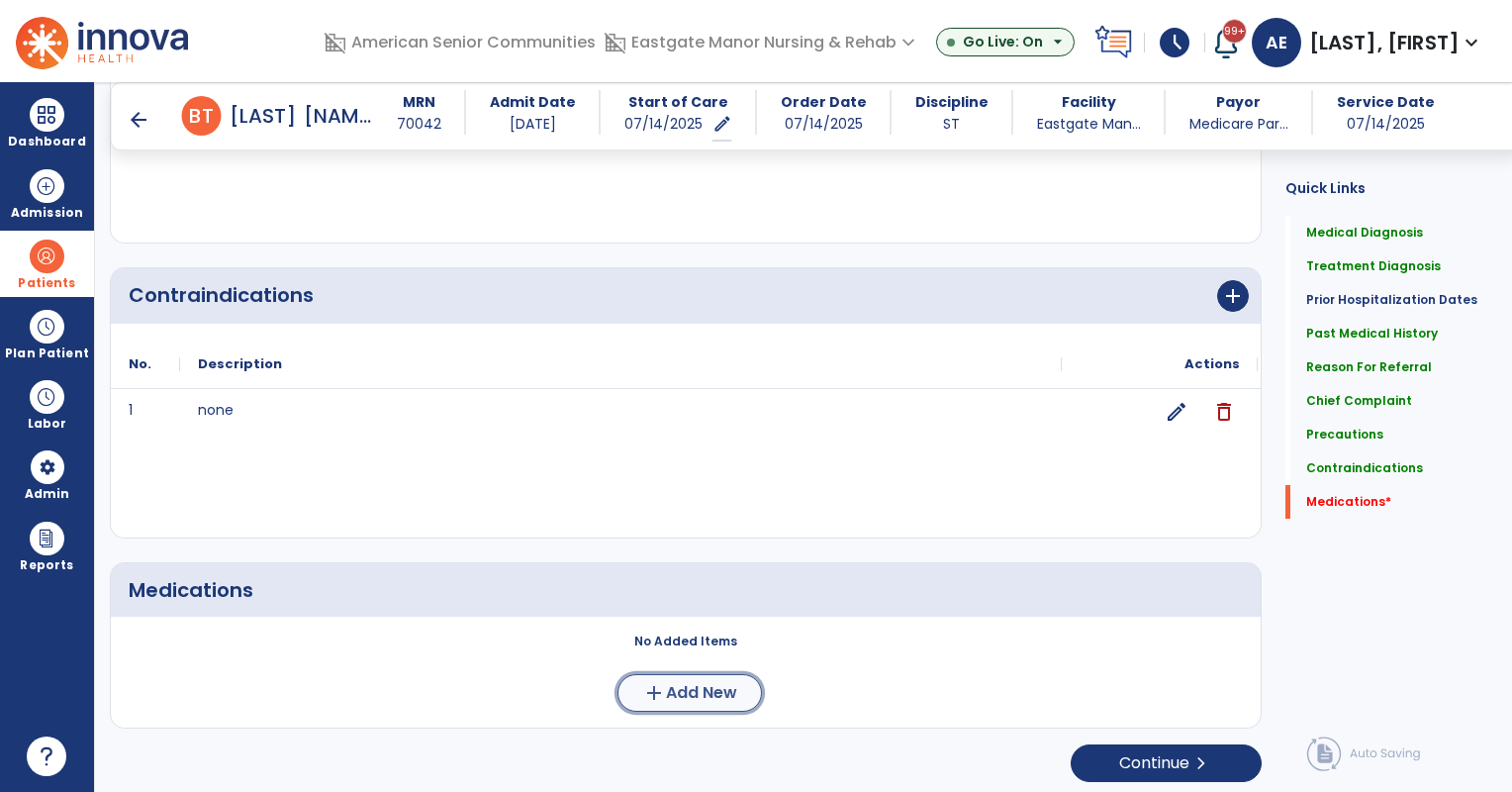 click on "Add New" 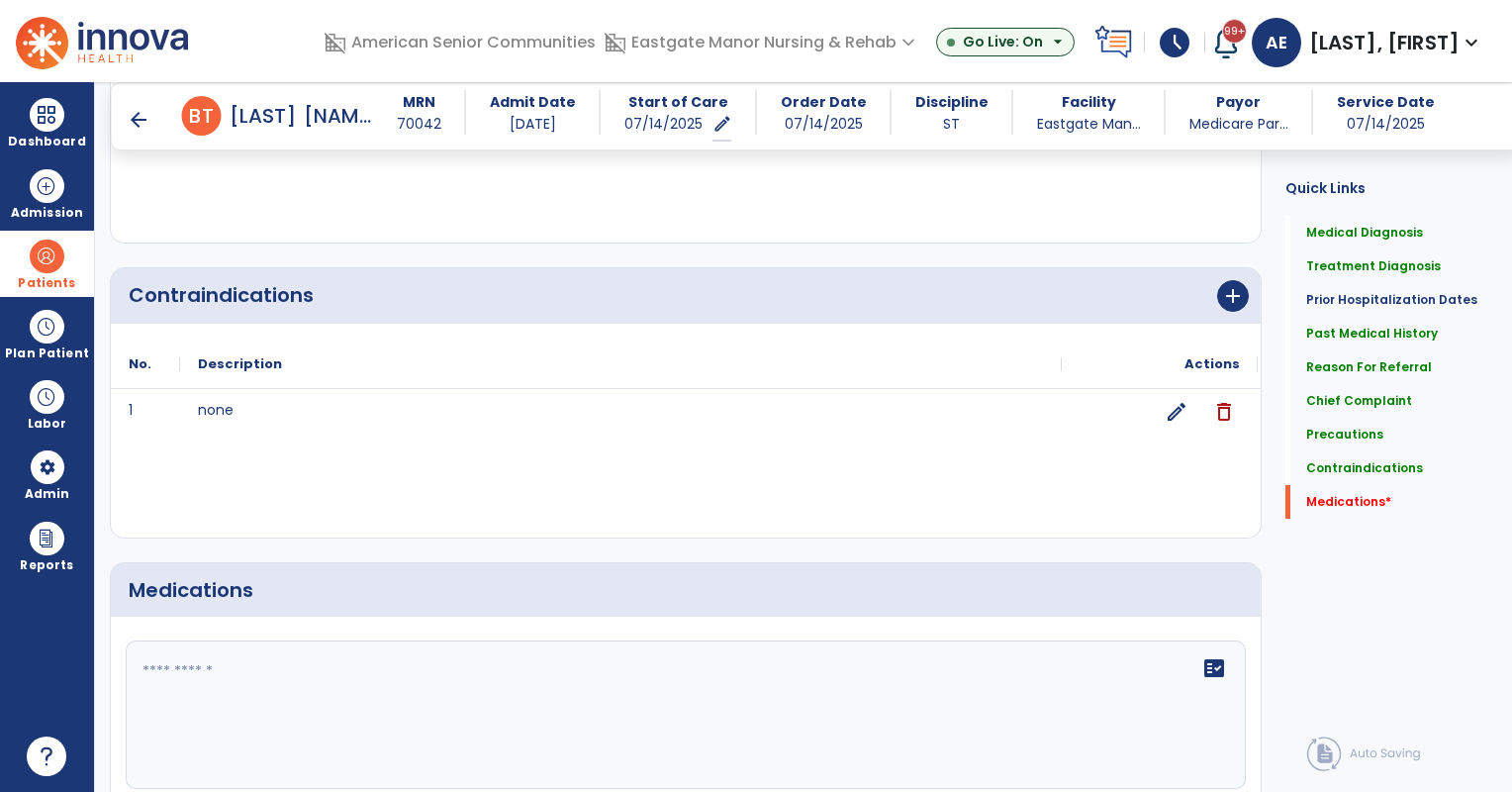 click on "fact_check" 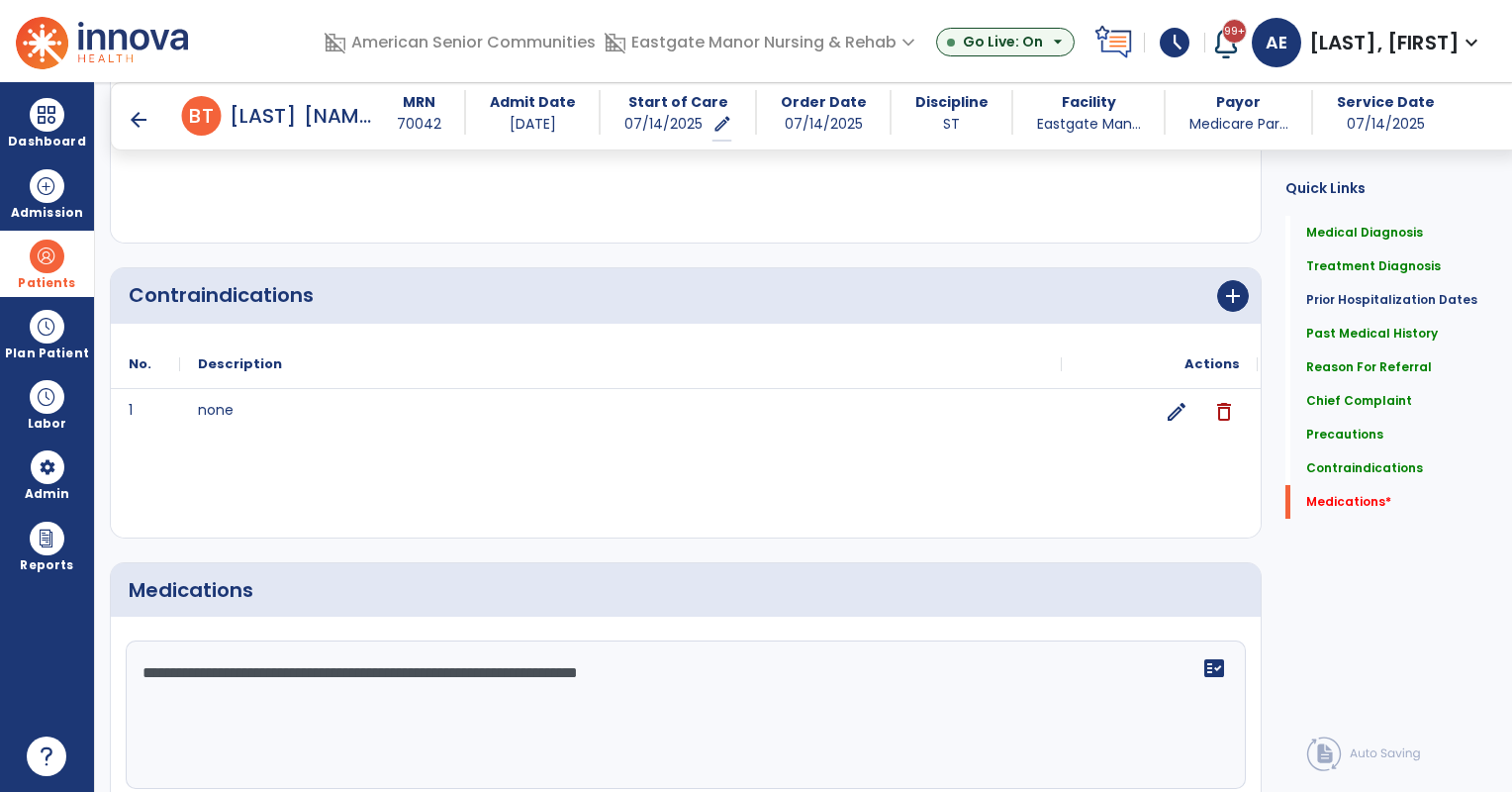 scroll, scrollTop: 2317, scrollLeft: 0, axis: vertical 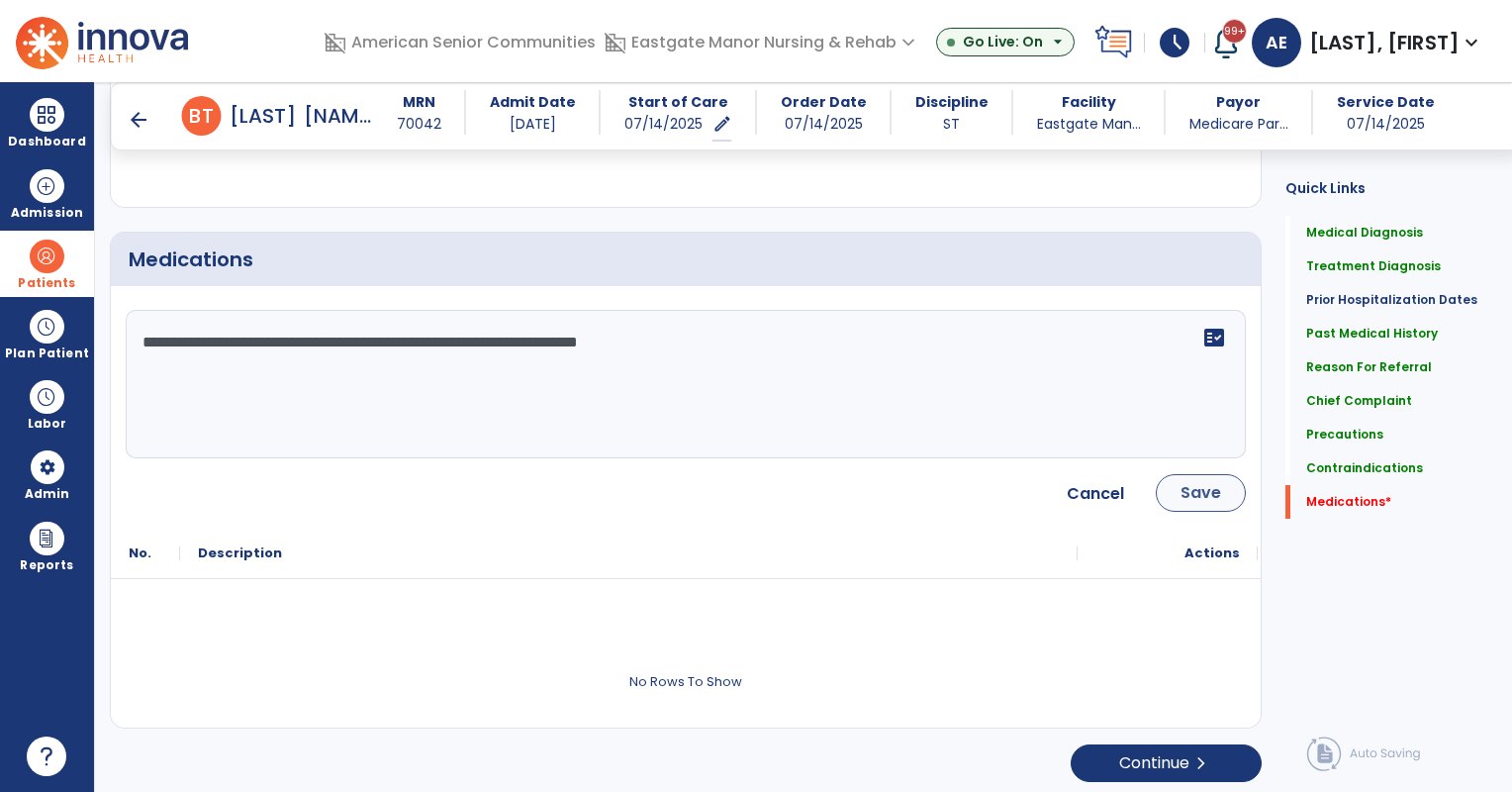type on "**********" 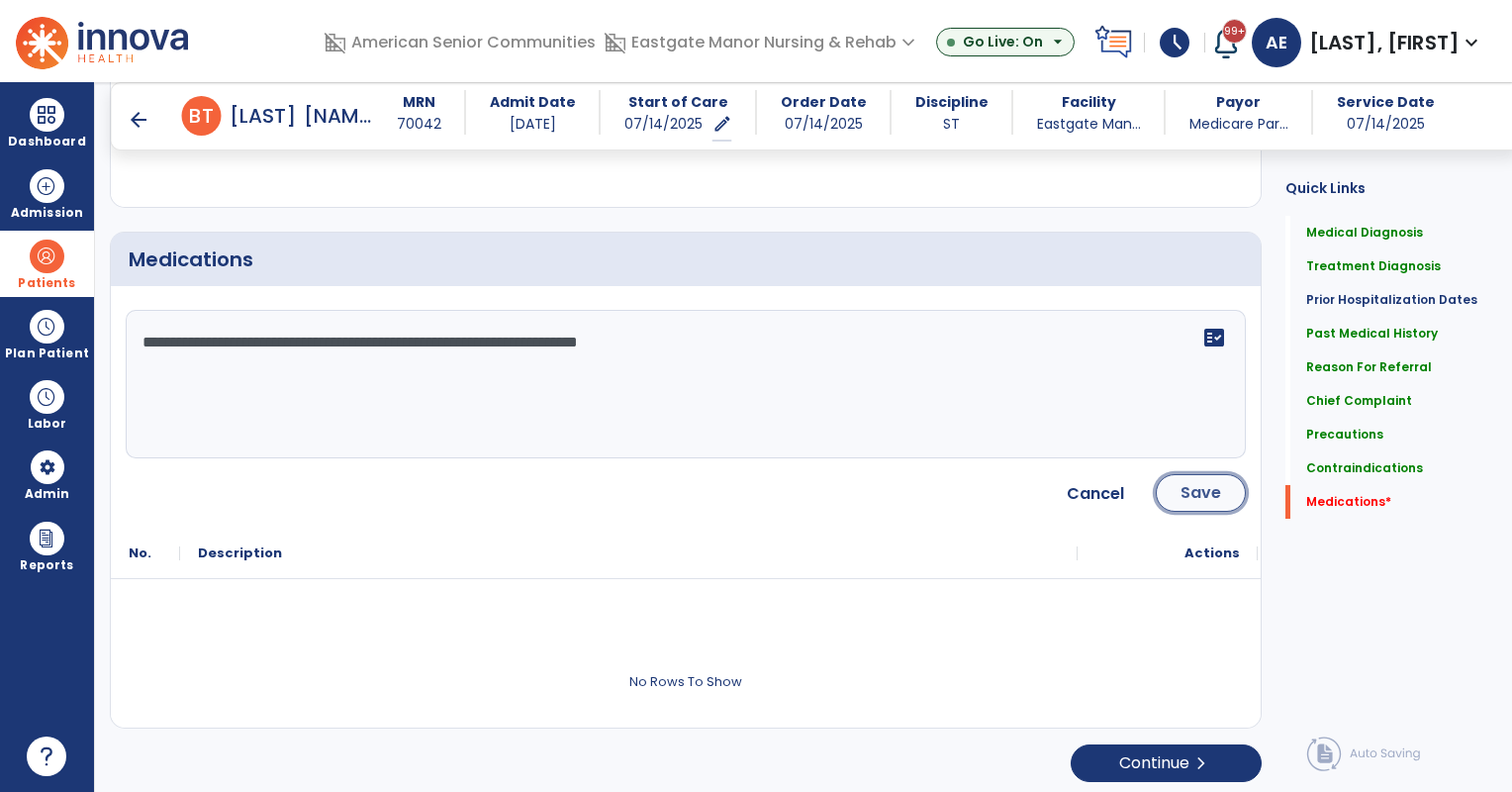 click on "Save" 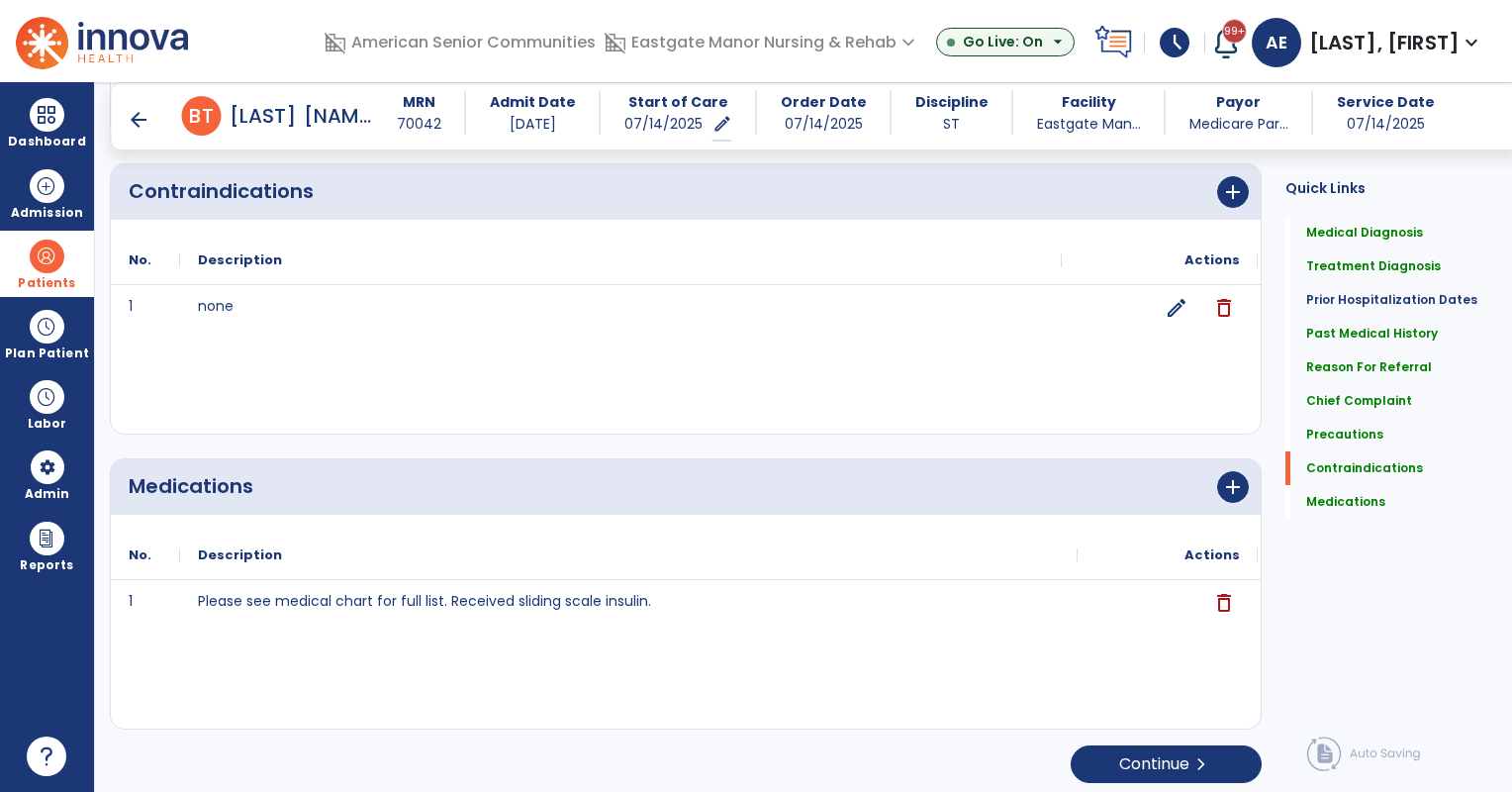 scroll, scrollTop: 2091, scrollLeft: 0, axis: vertical 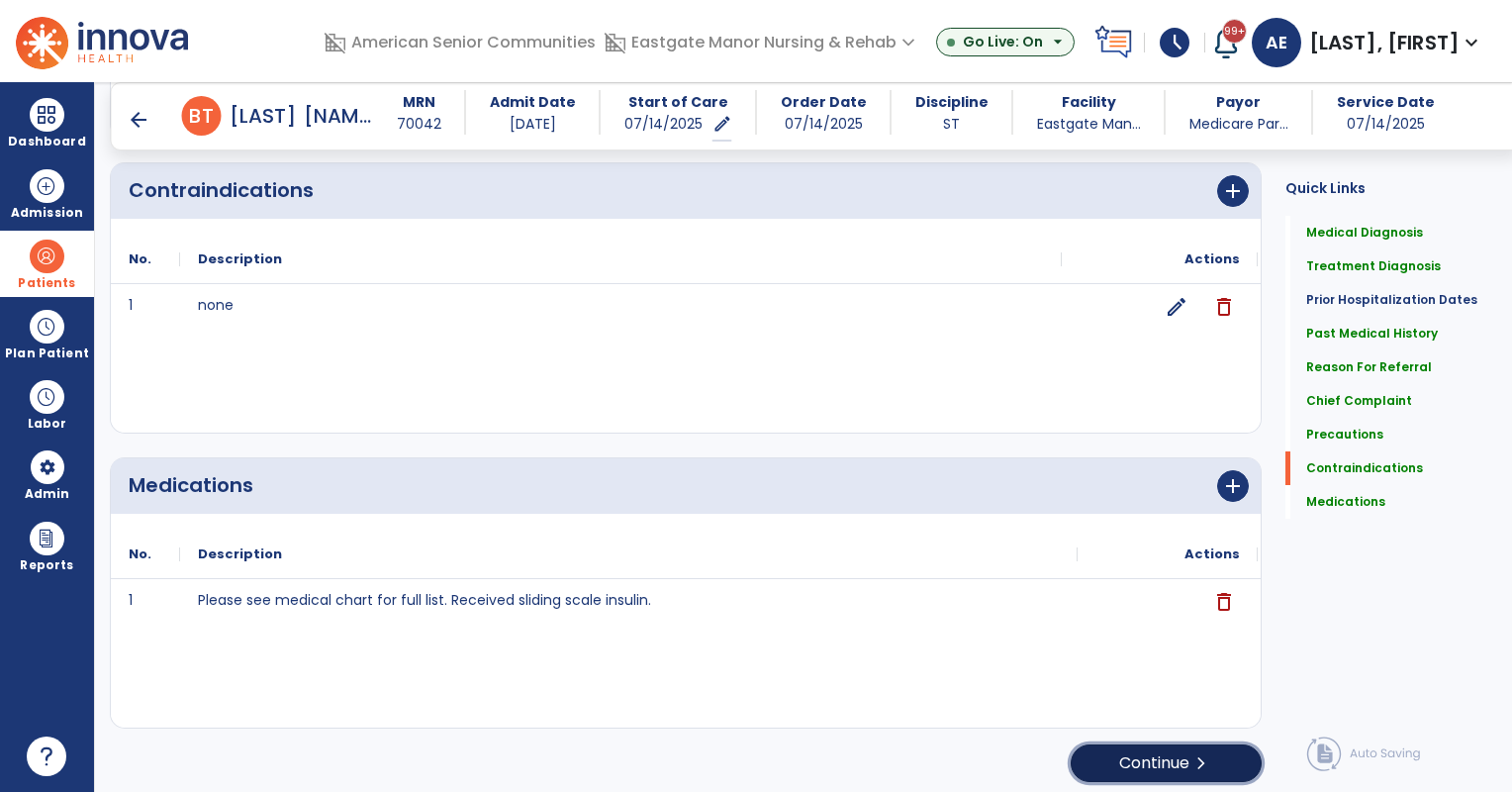 click on "Continue  chevron_right" 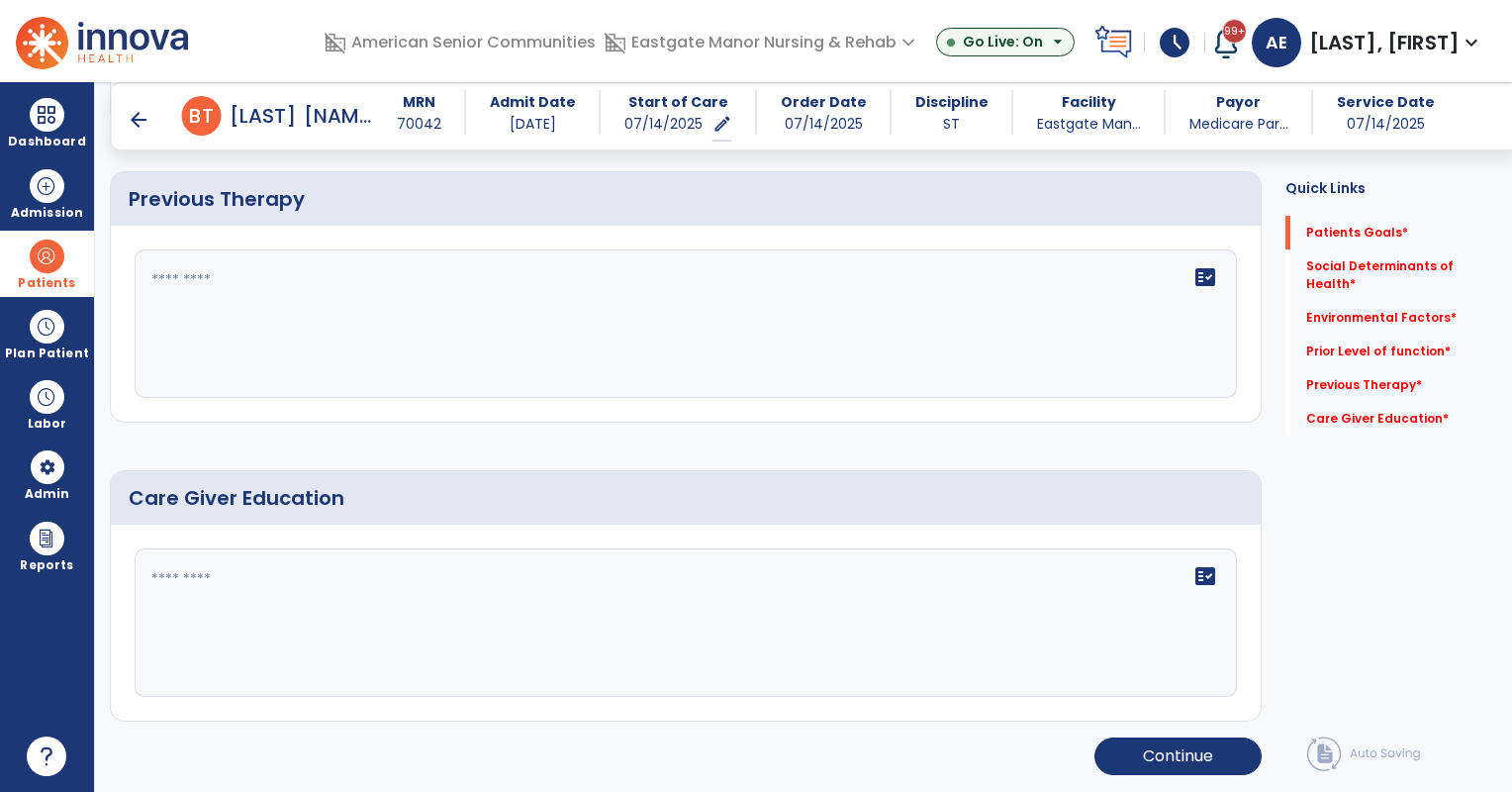 scroll, scrollTop: 103, scrollLeft: 0, axis: vertical 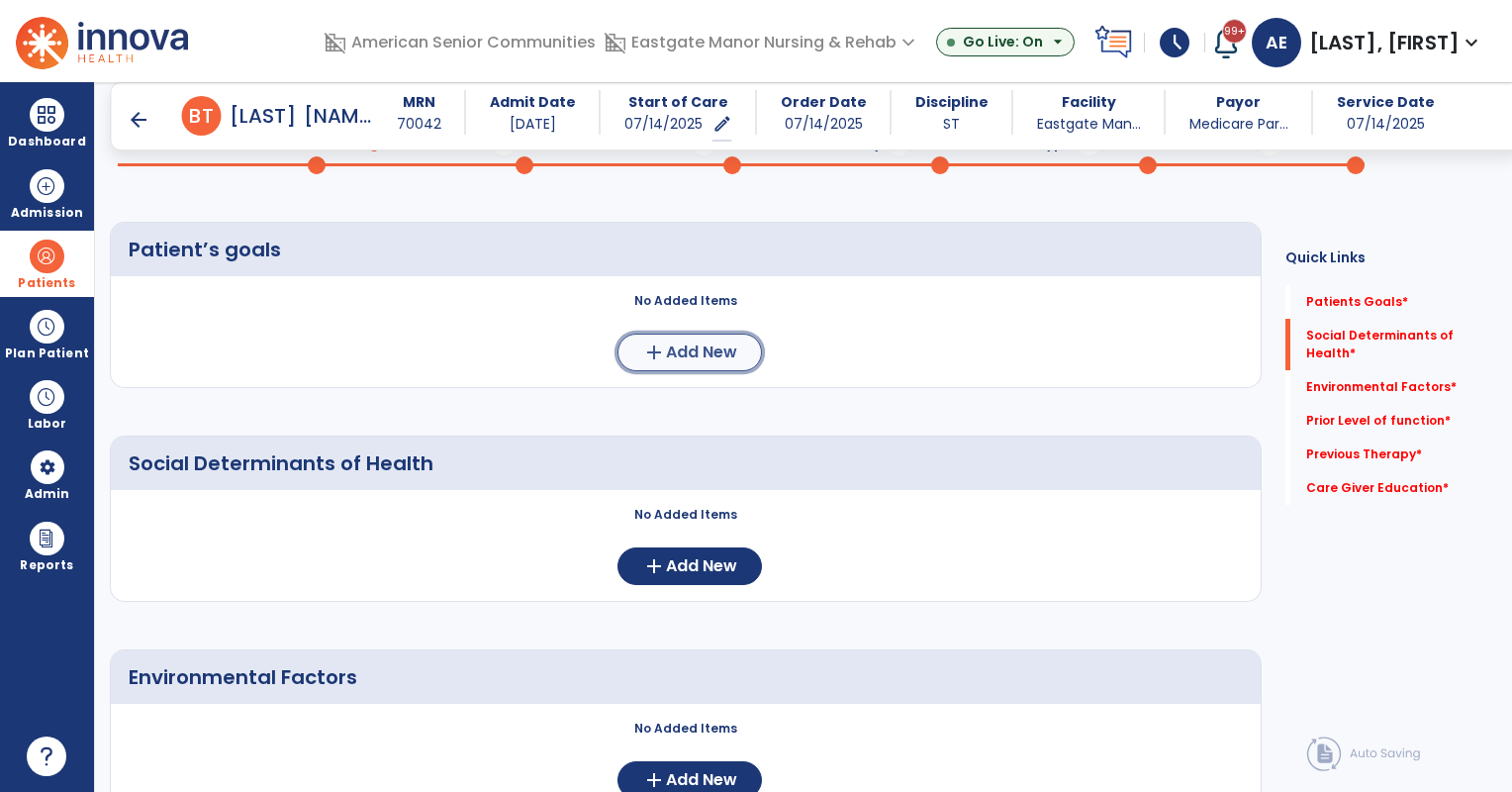 click on "Add New" 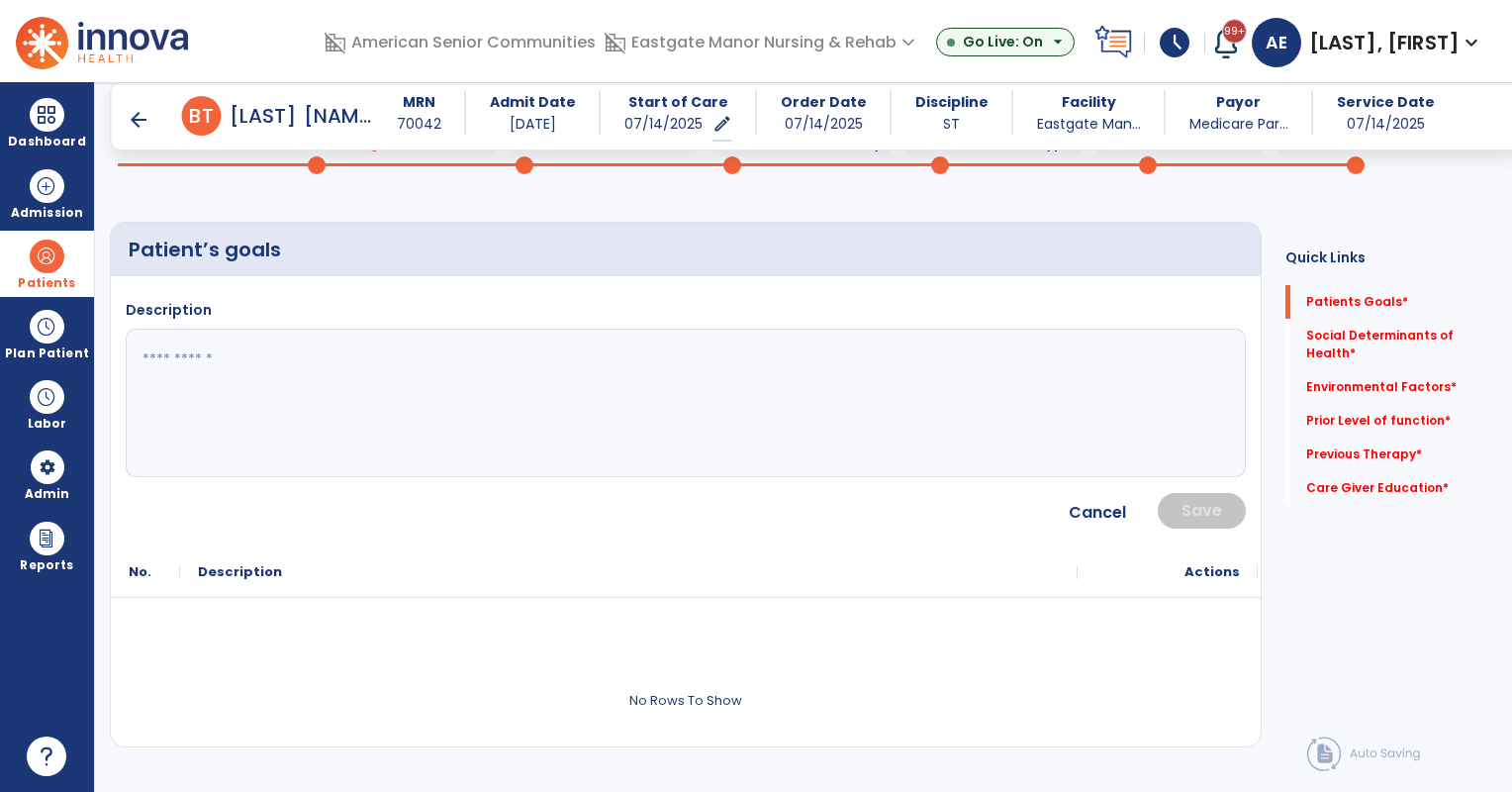 click 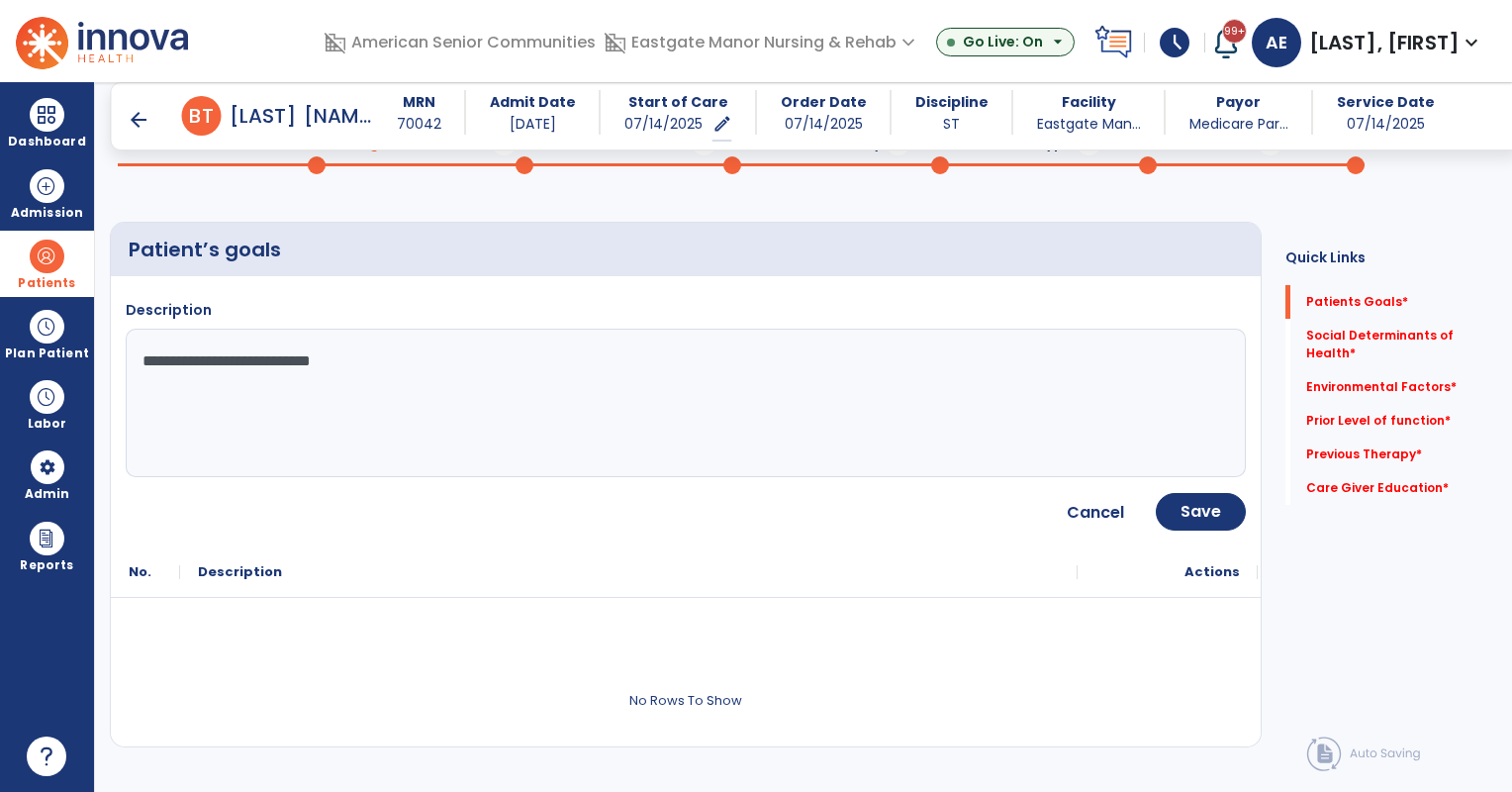 click on "**********" 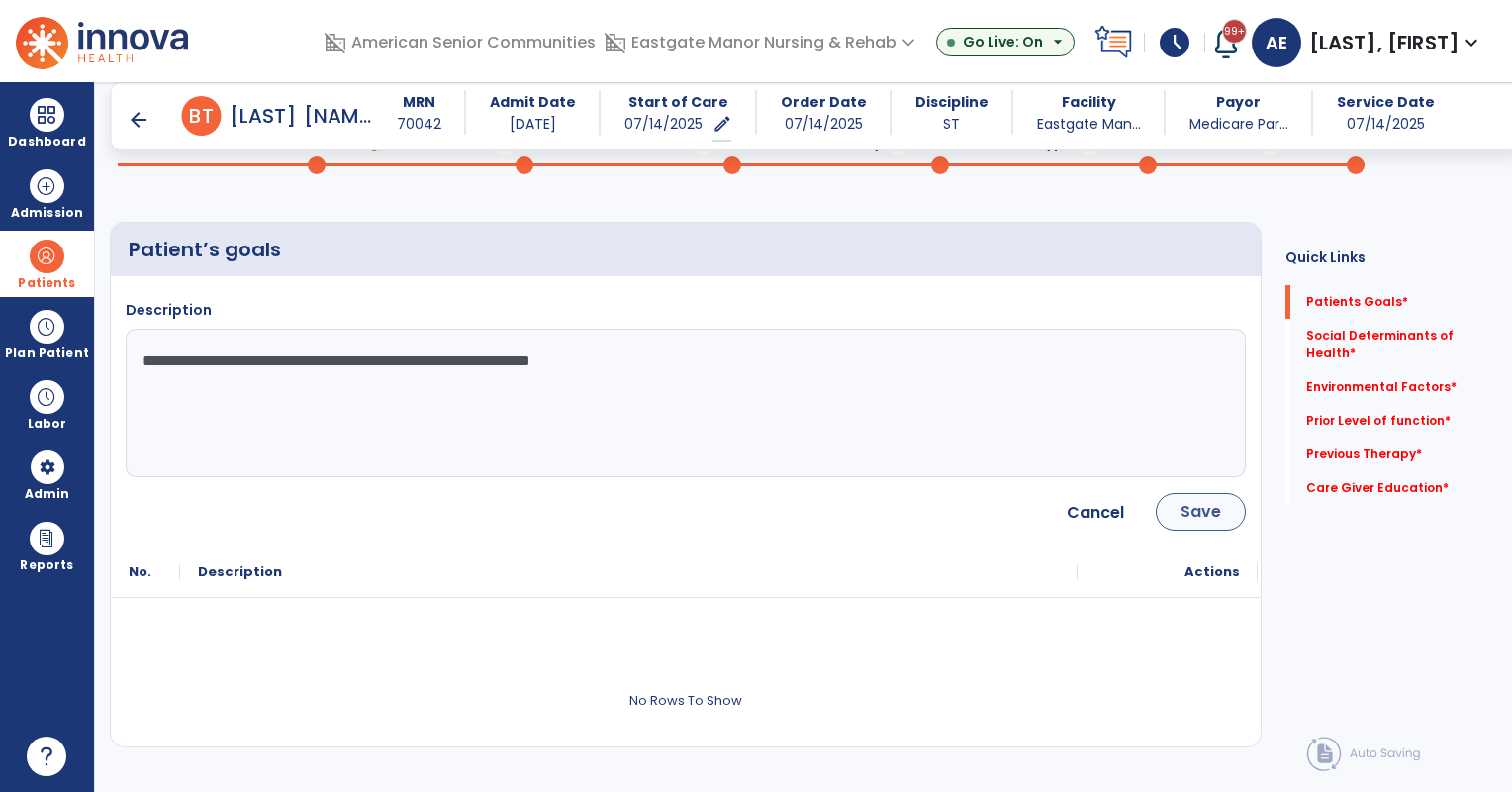 type on "**********" 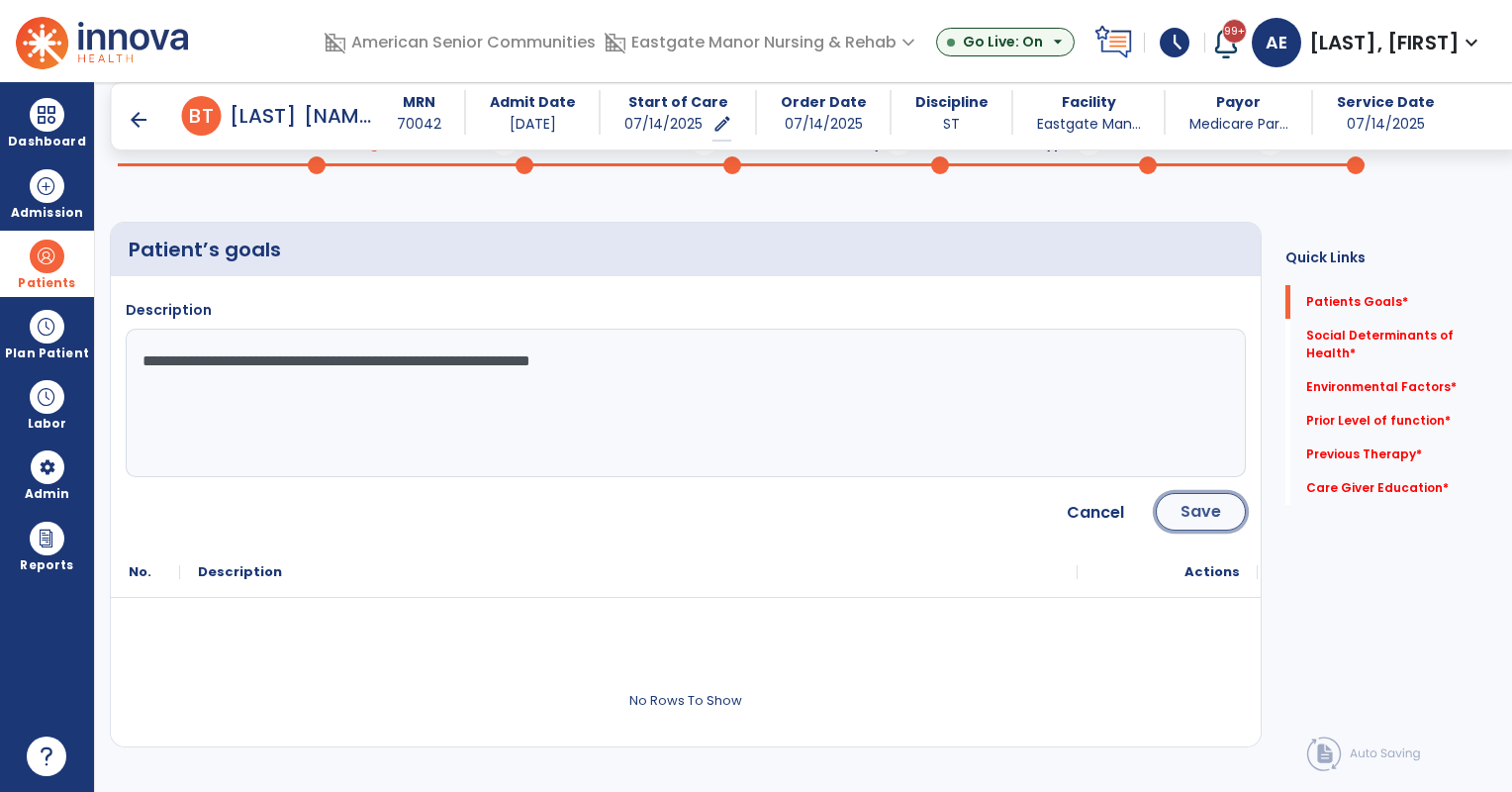click on "Save" 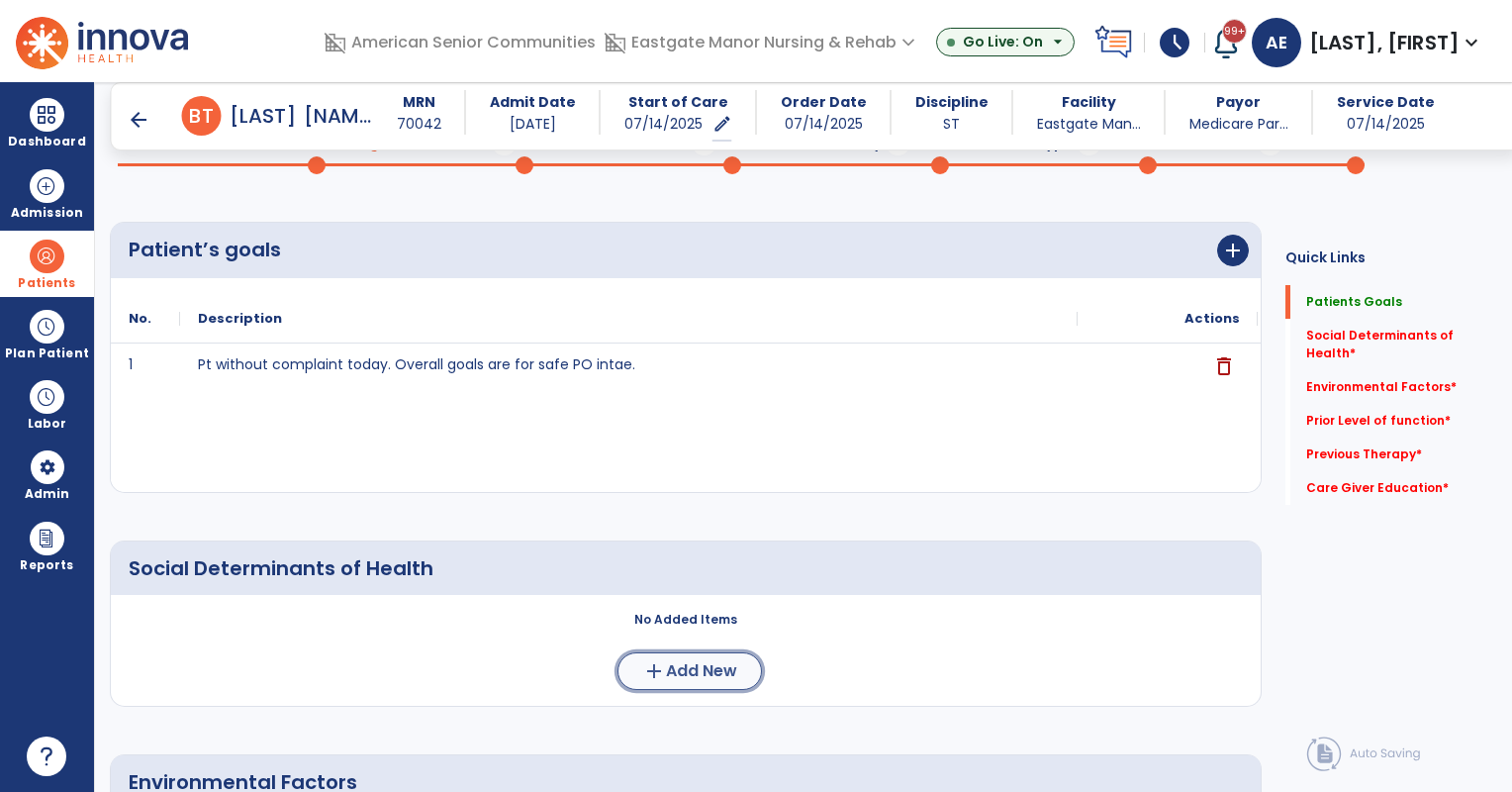 click on "Add New" 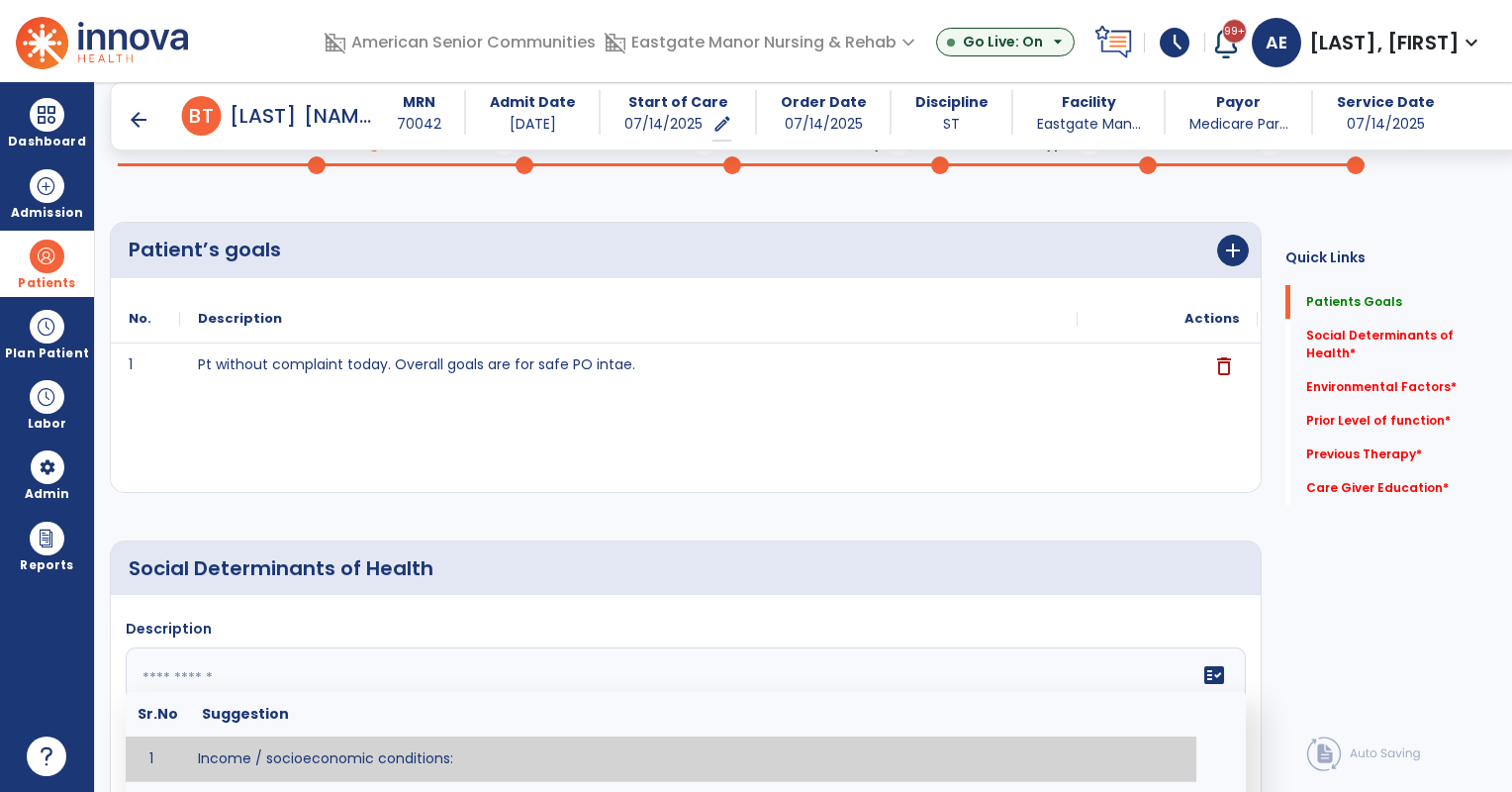 click on "fact_check  Sr.No Suggestion 1 Income / socioeconomic conditions:  2 Education:  3 Unemployment and job insecurity:  4 Working life conditions:  5 Food insecurity:  6 Housing, basic amenities and the environment:  7 Early childhood development:  8 Social inclusion and non-discrimination: 9 Structural conflict: 10 Access to affordable health services of decent quality:" 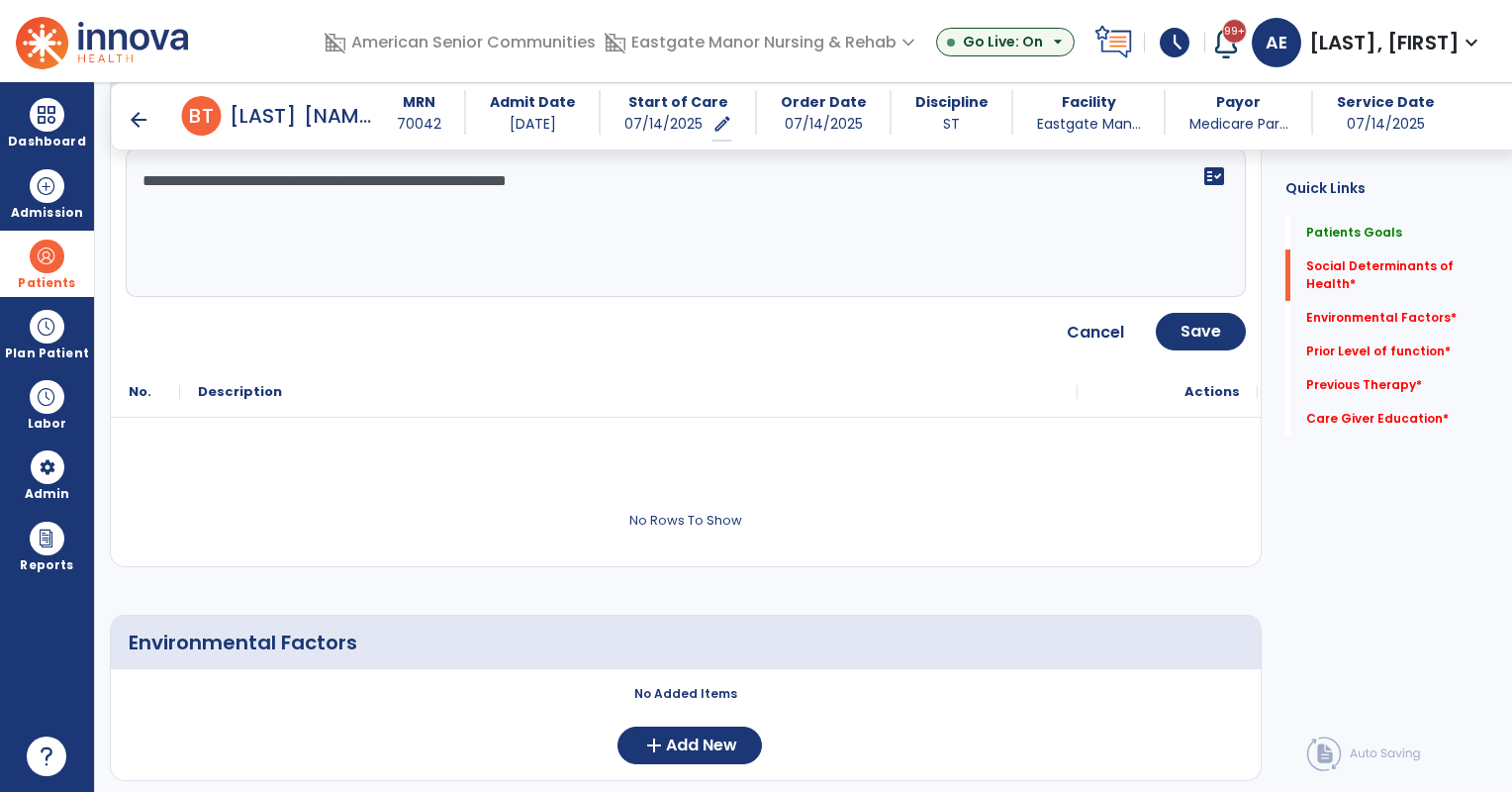 scroll, scrollTop: 614, scrollLeft: 0, axis: vertical 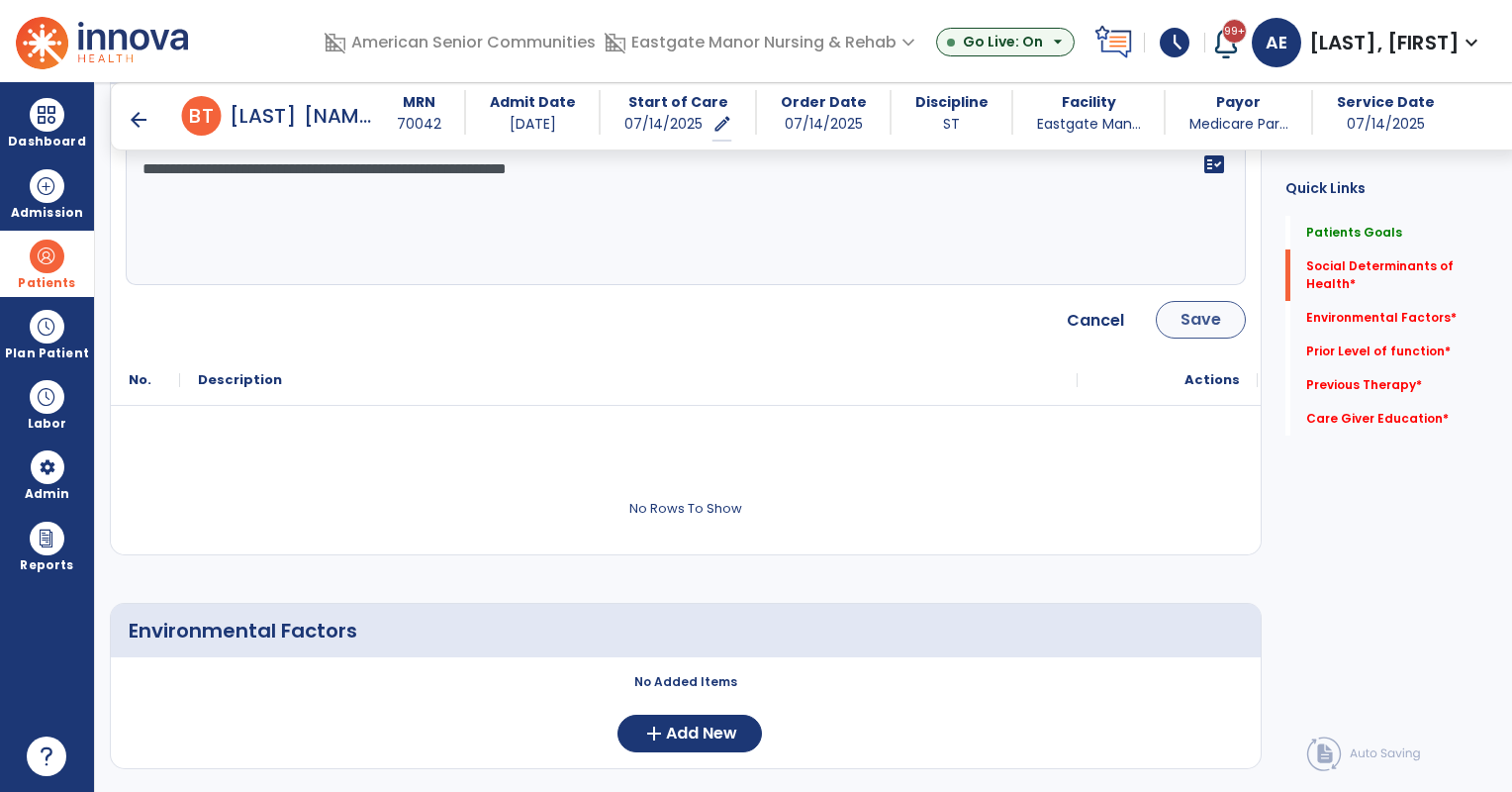 type on "**********" 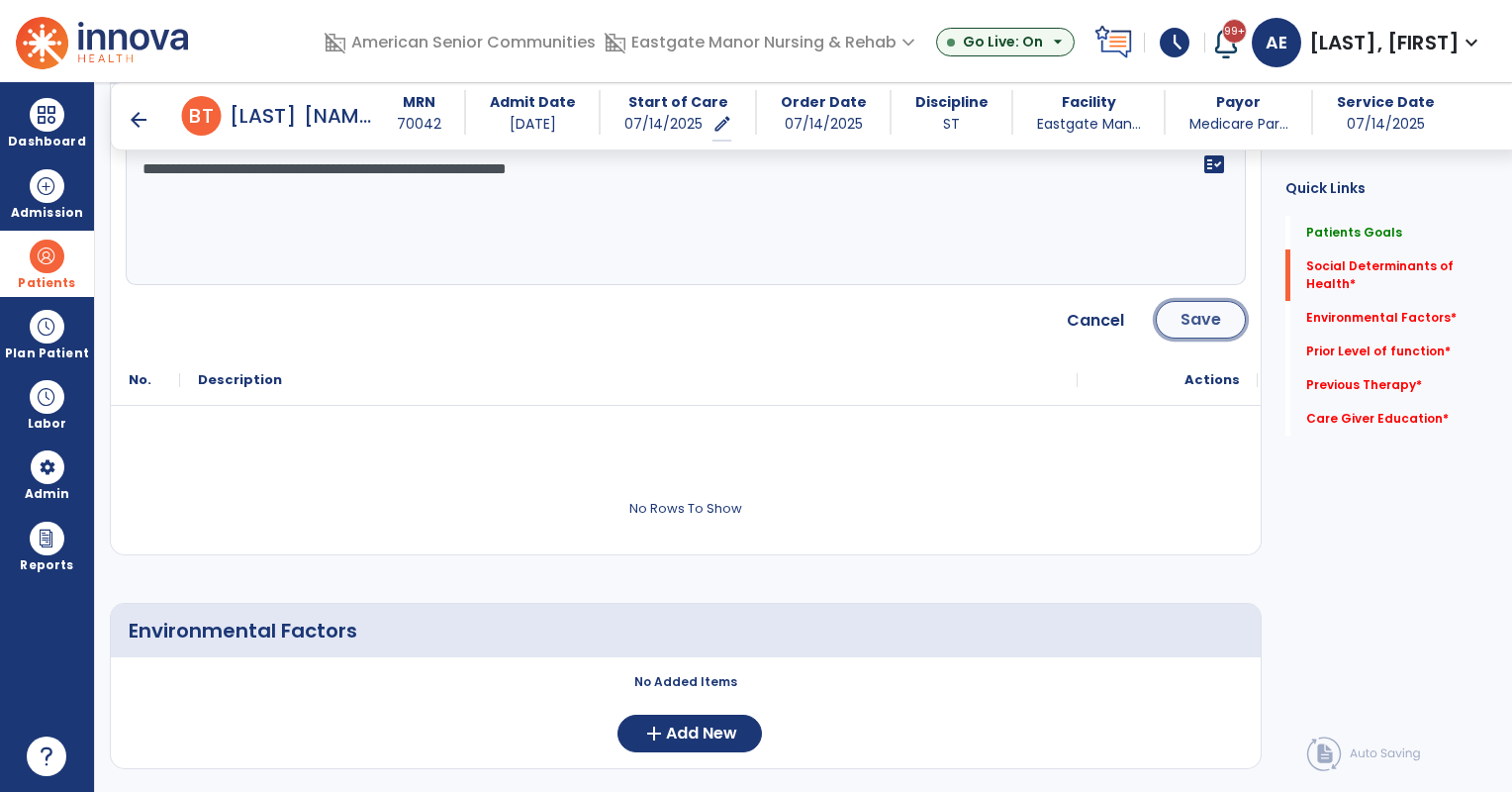 click on "Save" 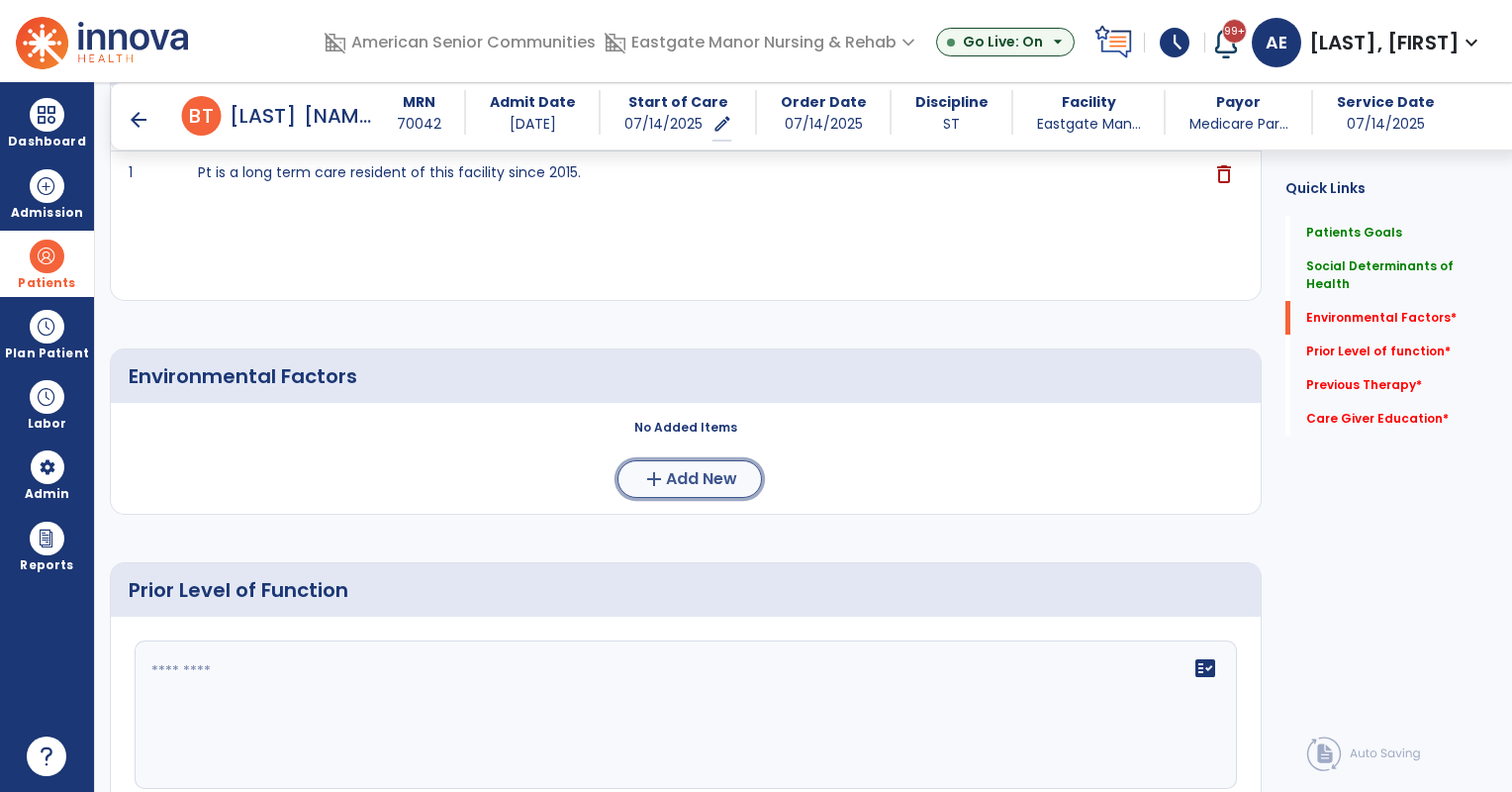 click on "Add New" 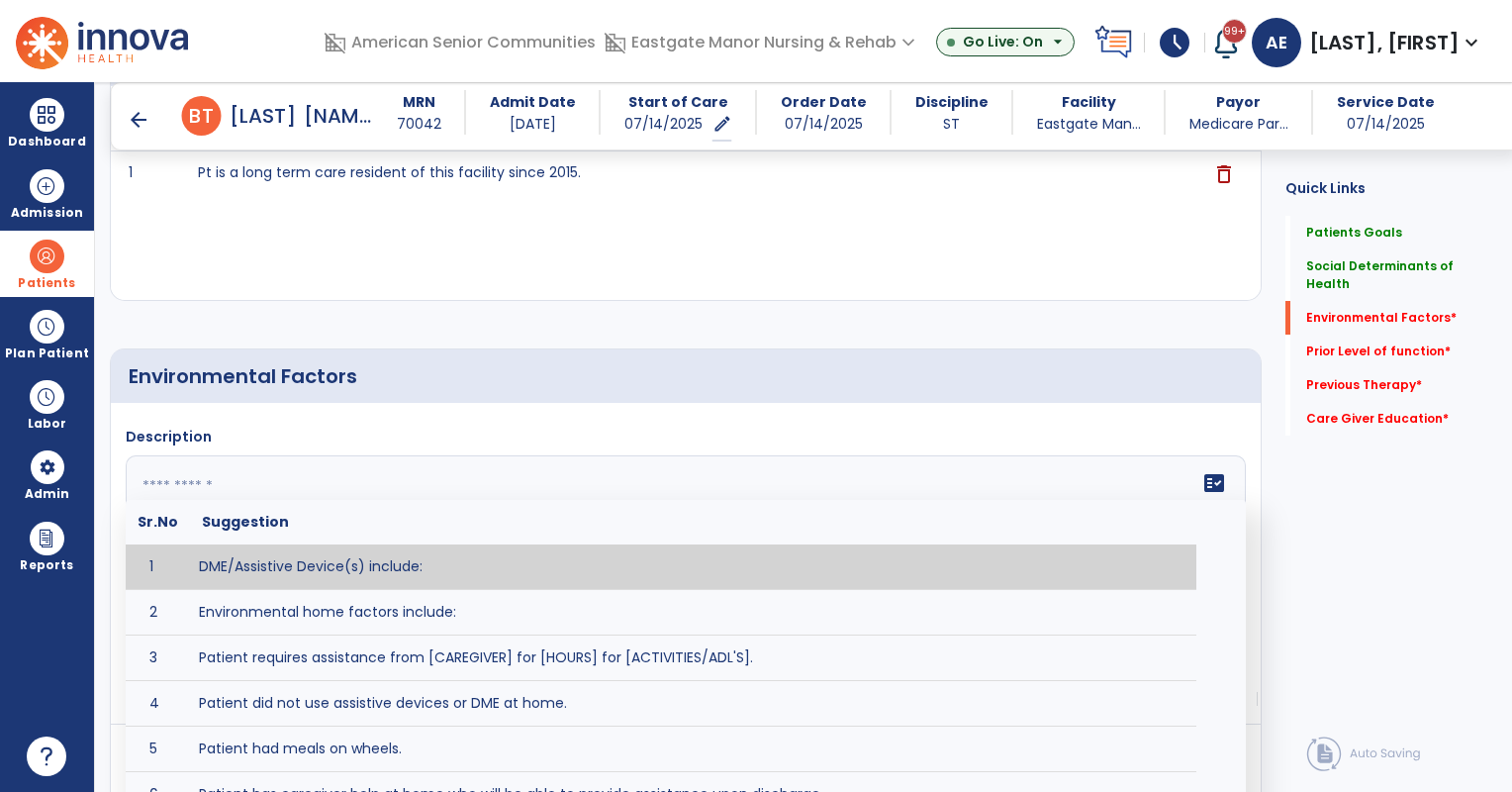 click on "fact_check  Sr.No Suggestion 1 DME/Assistive Device(s) include:  2 Environmental home factors include:  3 Patient requires assistance from [CAREGIVER] for [HOURS] for [ACTIVITIES/ADL'S]. 4 Patient did not use assistive devices or DME at home. 5 Patient had meals on wheels. 6 Patient has caregiver help at home who will be able to provide assistance upon discharge. 7 Patient lived alone at home prior to admission and will [HAVE or HAVE NOT] assistance at home from [CAREGIVER] upon discharge. 8 Patient lives alone. 9 Patient lives with caregiver who provides support/aid for ____________. 10 Patient lives with spouse/significant other. 11 Patient needs to clime [NUMBER] stairs [WITH/WITHOUT] railing in order to reach [ROOM]. 12 Patient uses adaptive equipment at home including [EQUIPMENT] and has the following home modifications __________. 13 Patient was able to complete community activities (driving, shopping, community ambulation, etc.) independently. 14 15 16 17" 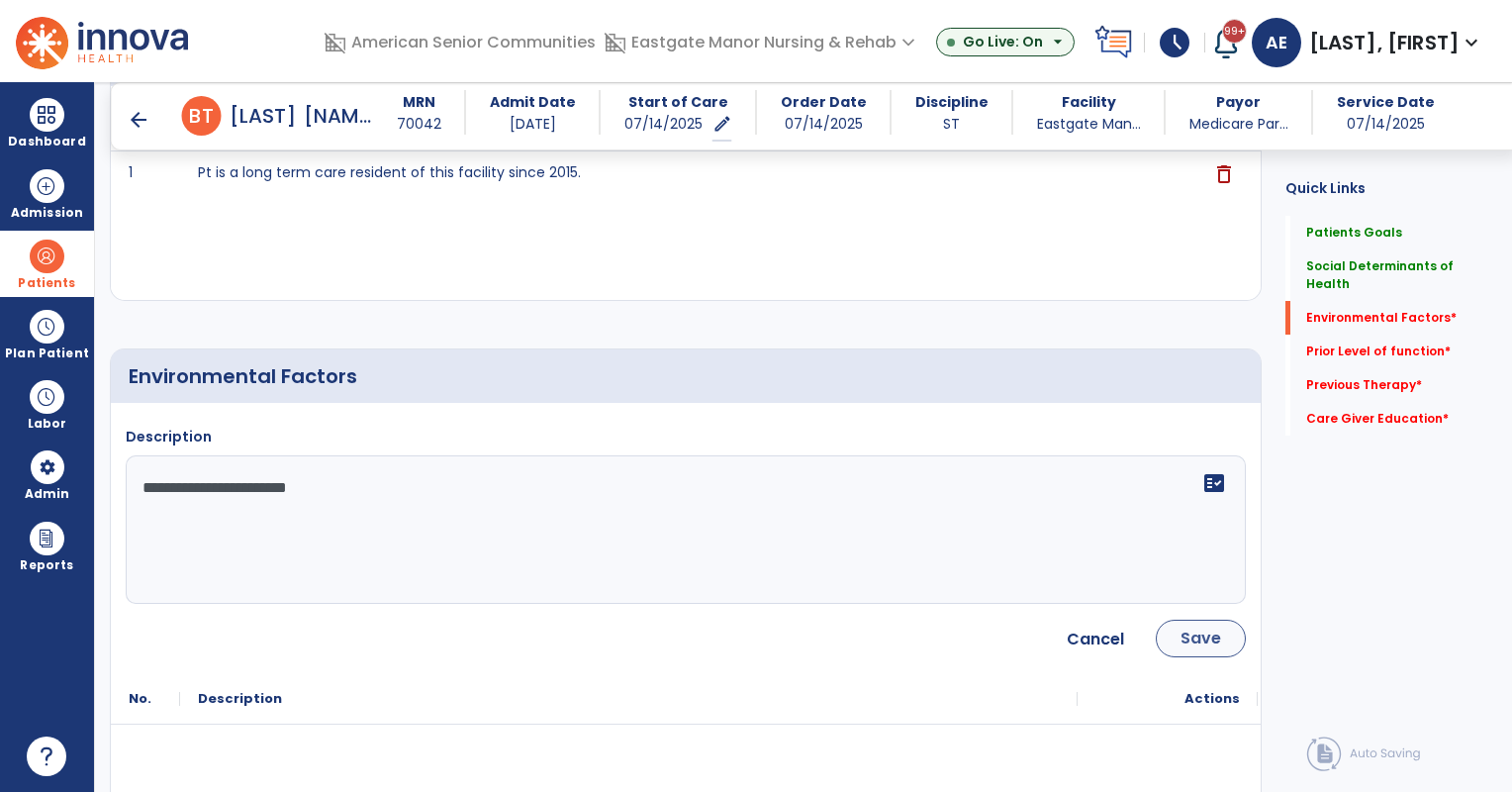 type on "**********" 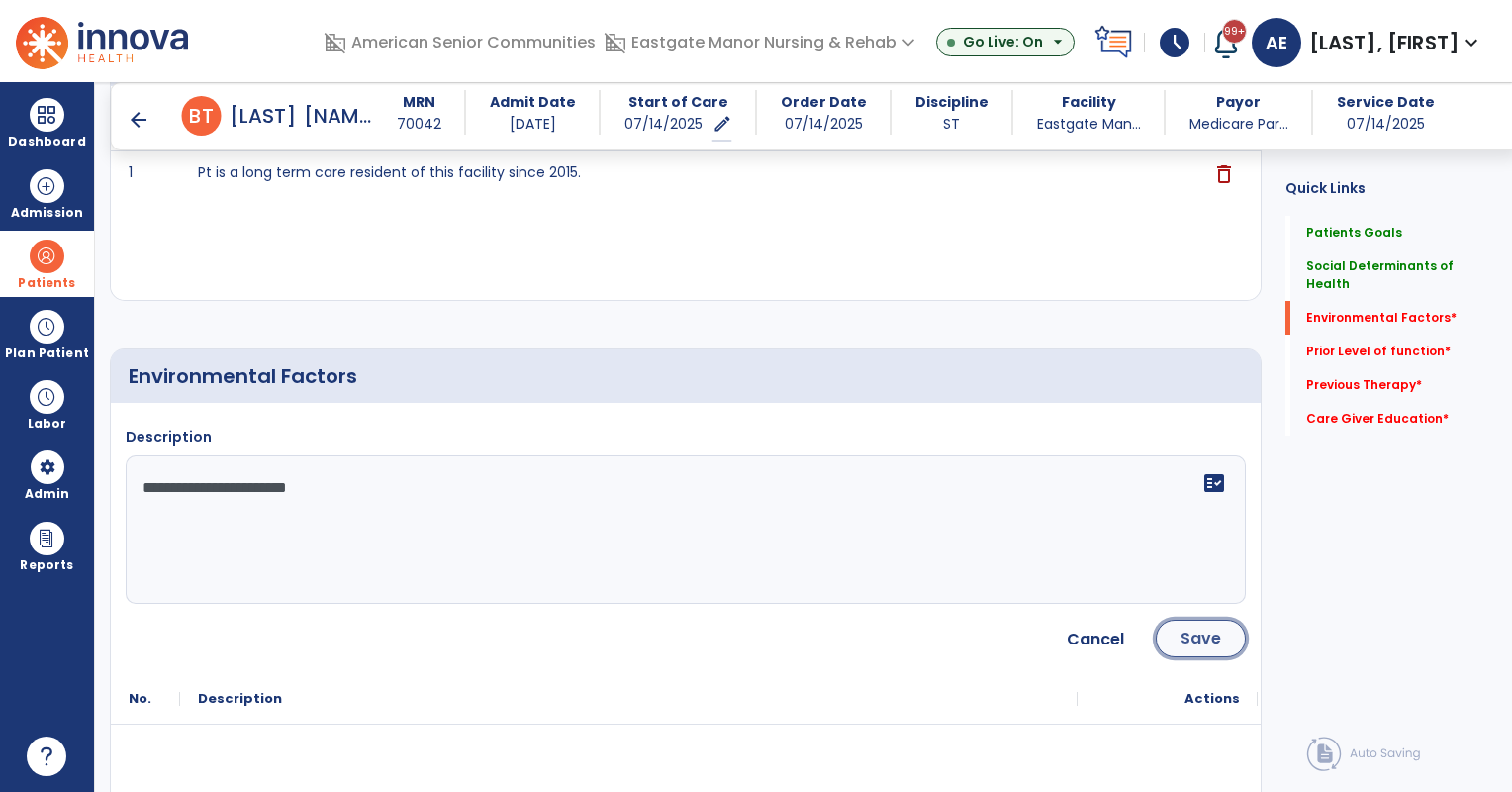 click on "Save" 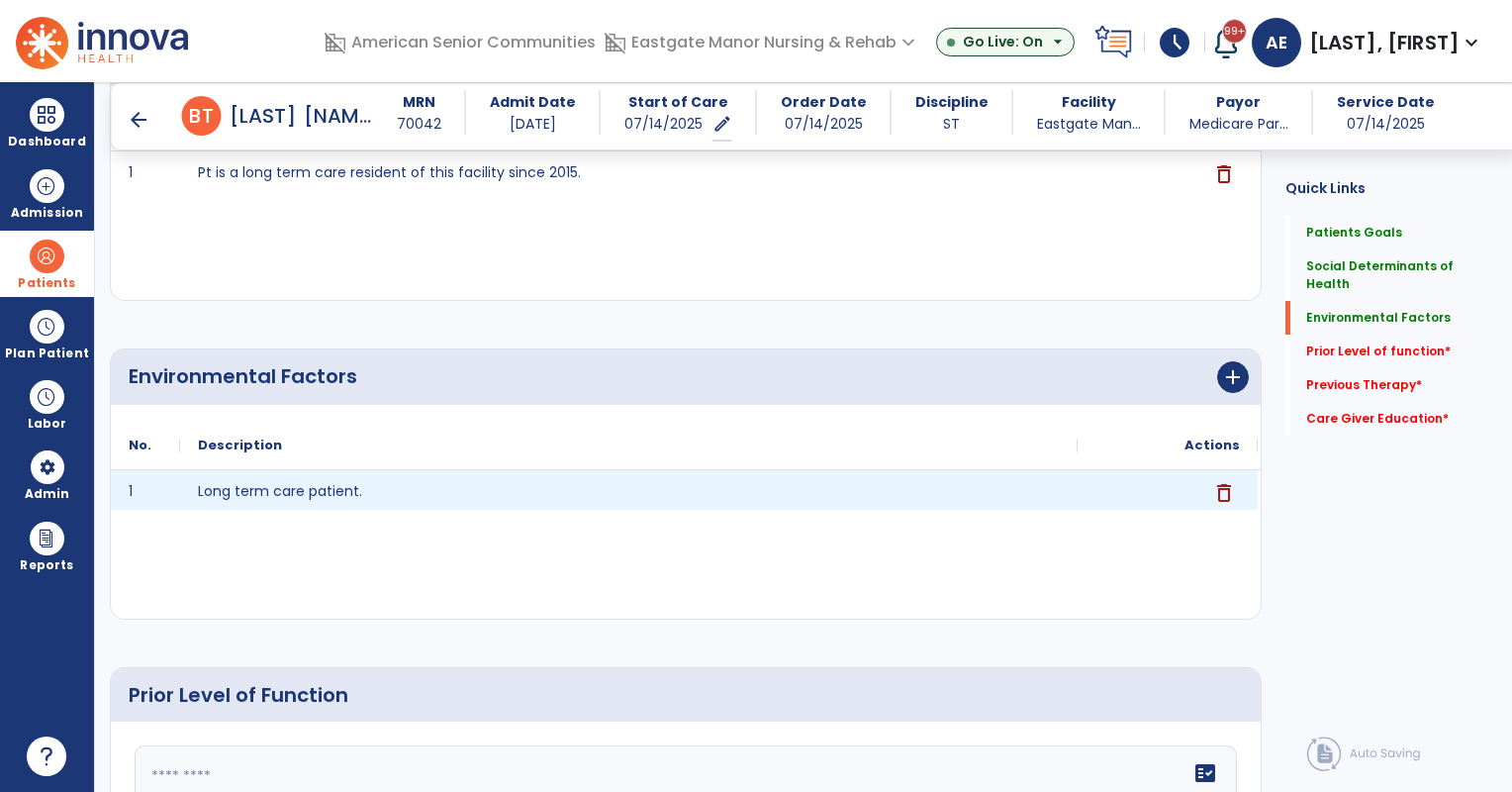 scroll, scrollTop: 998, scrollLeft: 0, axis: vertical 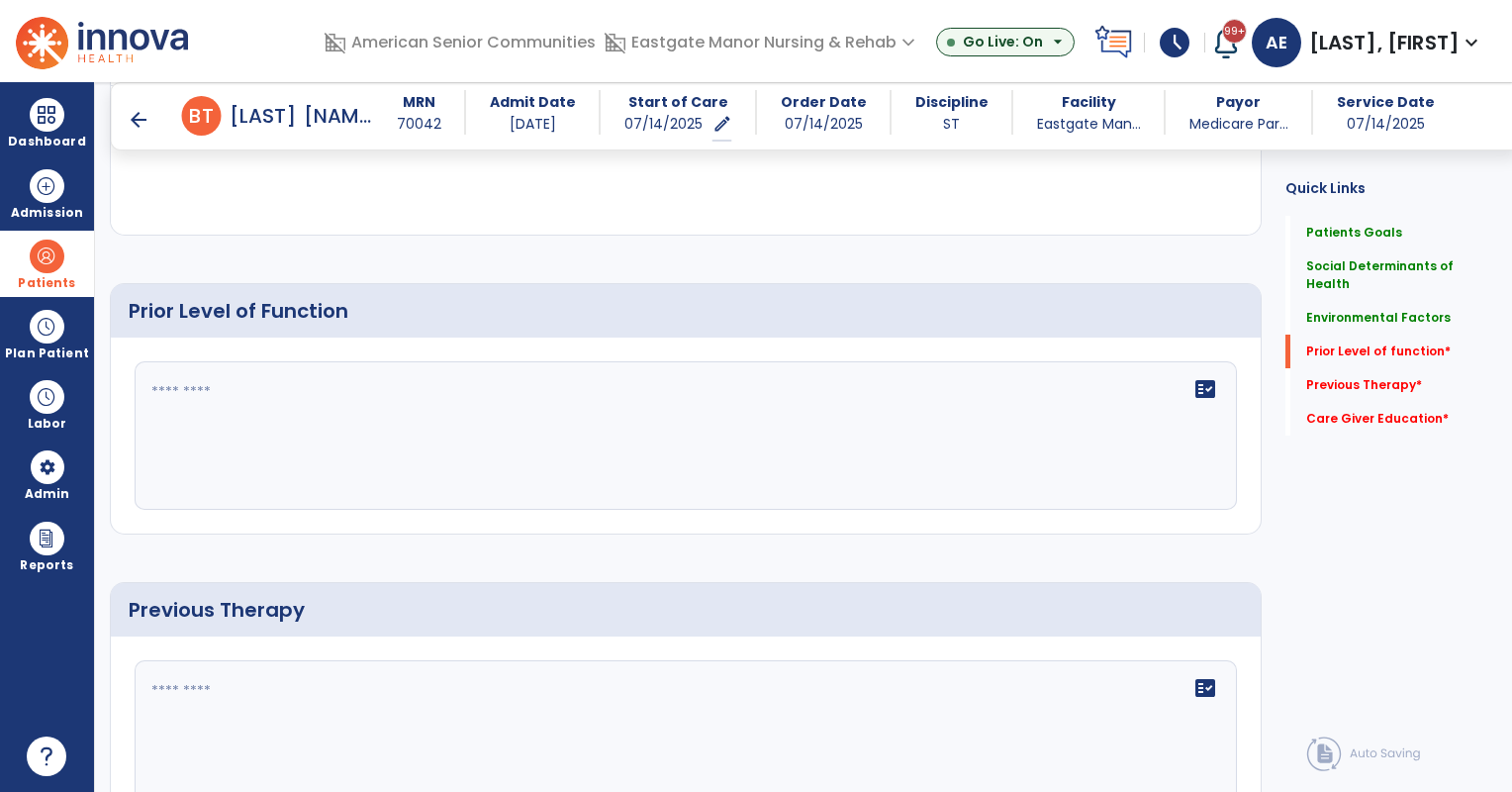click on "fact_check" 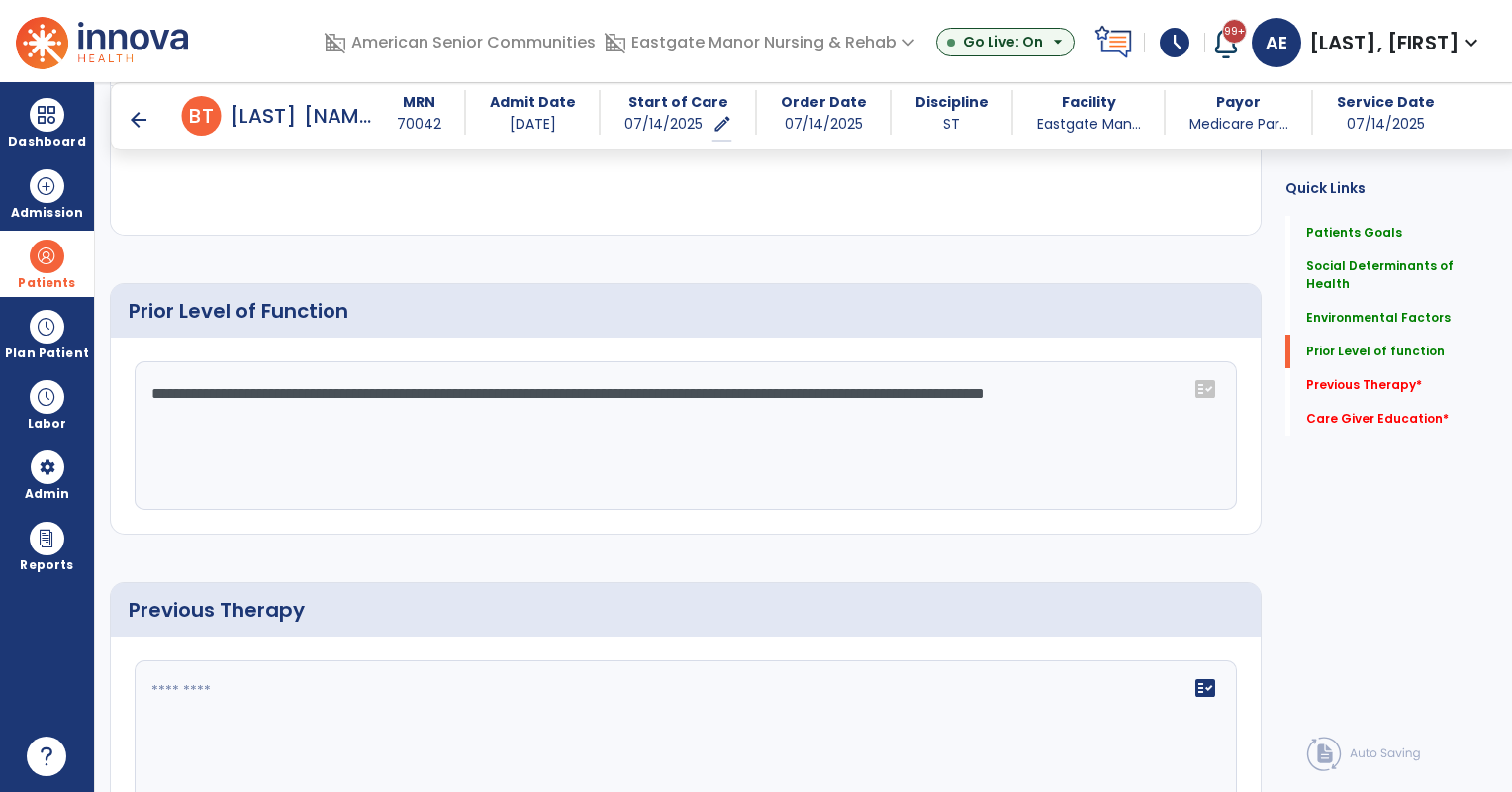 scroll, scrollTop: 1111, scrollLeft: 0, axis: vertical 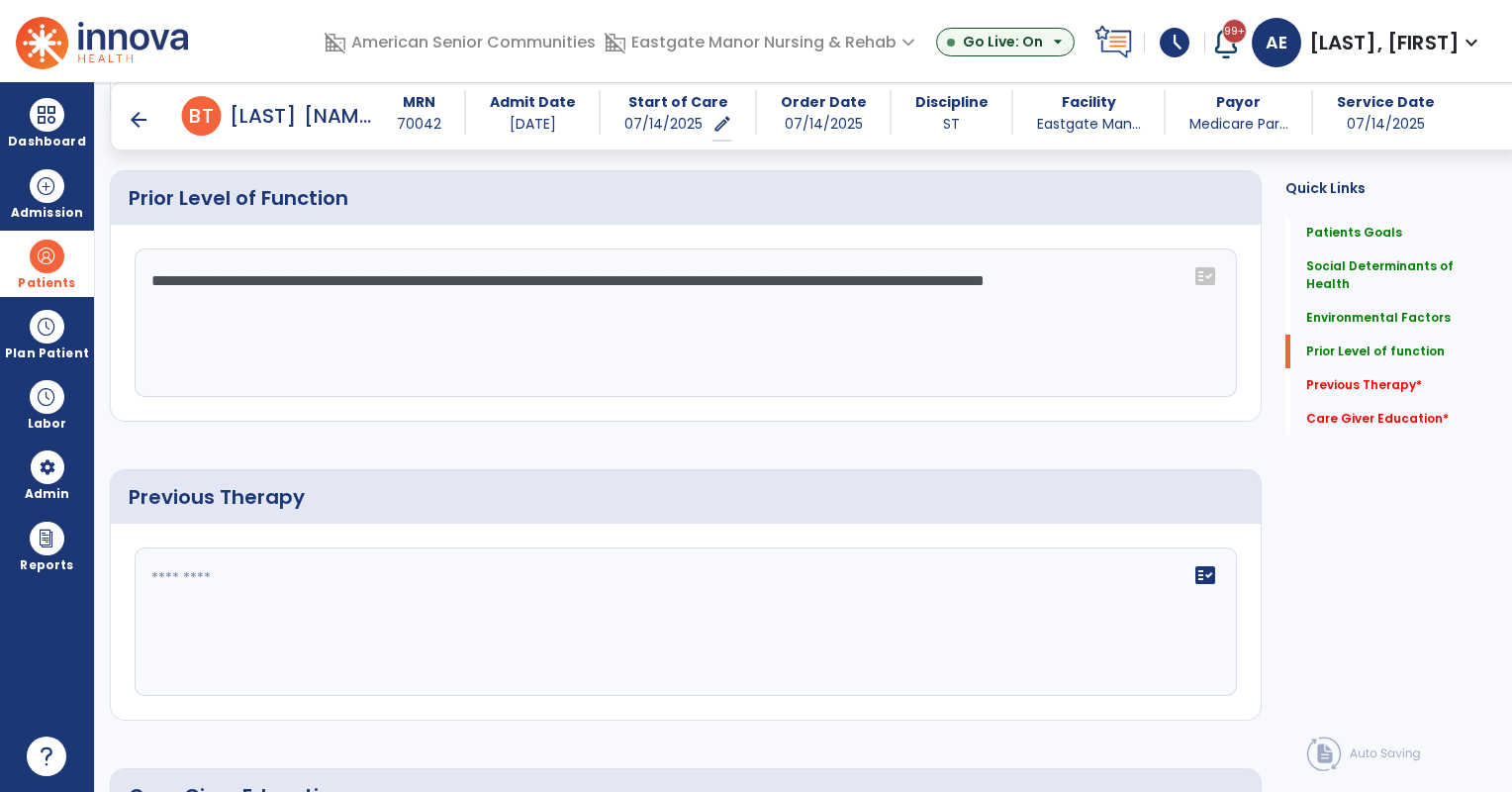 type on "**********" 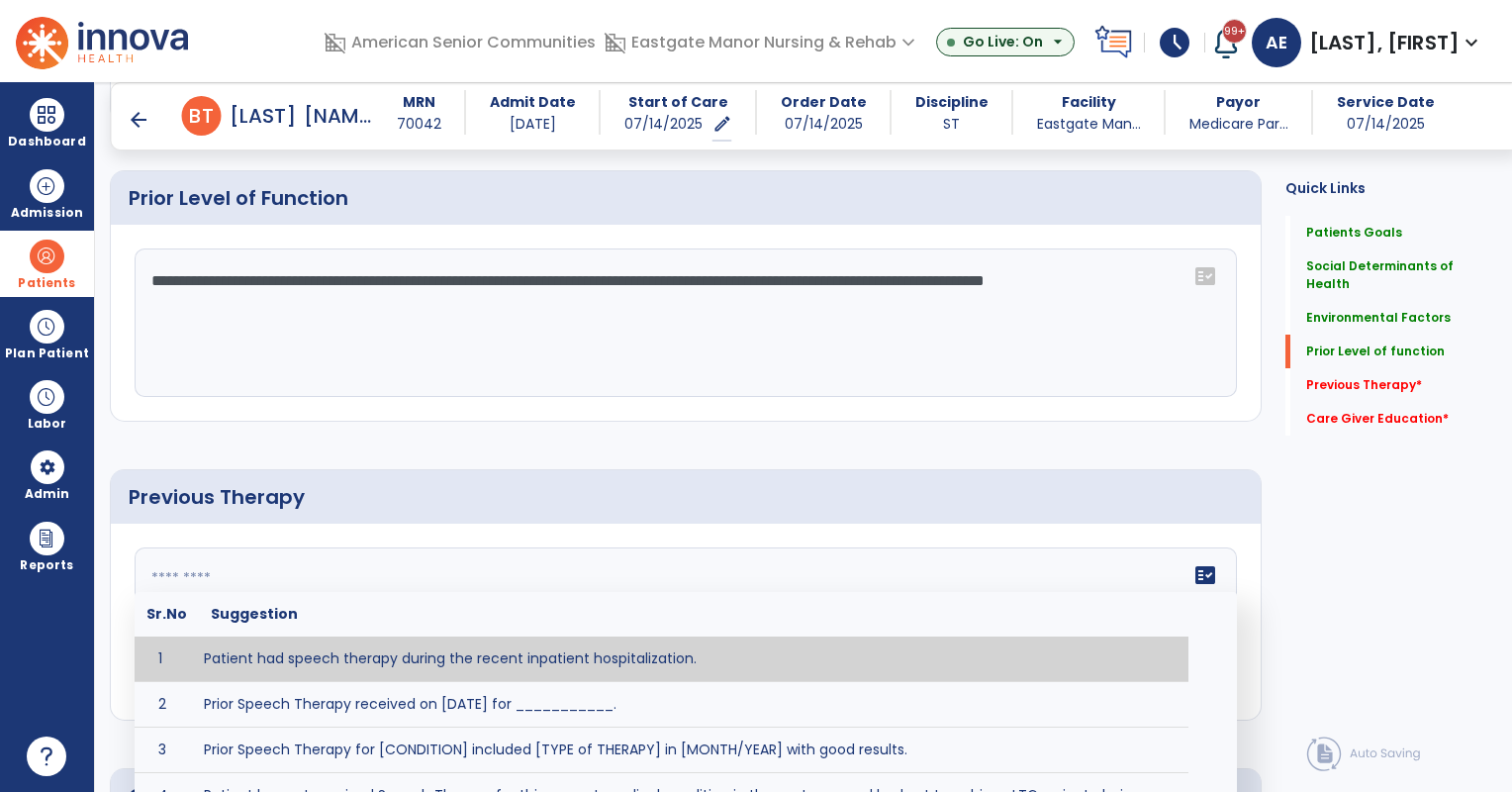 click on "fact_check Sr.No Suggestion 1 Patient had speech therapy during the recent inpatient hospitalization. 2 Prior Speech Therapy received on [DATE] for ___________. 3 Prior Speech Therapy for [CONDITION] included [TYPE of THERAPY] in [MONTH/YEAR] with good results. 4 Patient has not received Speech Therapy for this current medical condition in the past year and had yet to achieve LTGs prior to being hospitalized. 5 Prior to this recent hospitalization, the patient had been on therapy case load for [TIME]and was still working to achieve LTGs before being hospitalized." 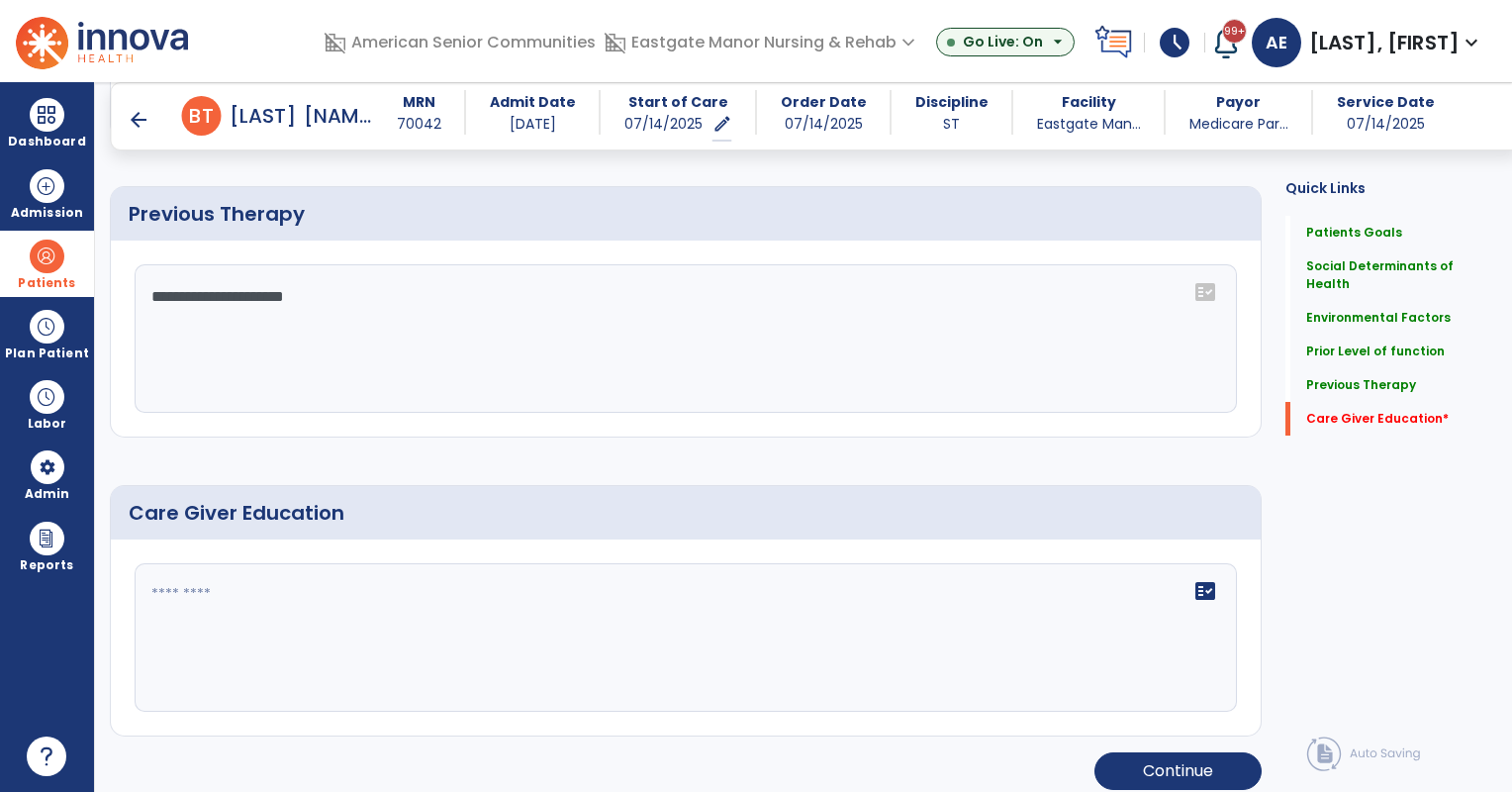 scroll, scrollTop: 1404, scrollLeft: 0, axis: vertical 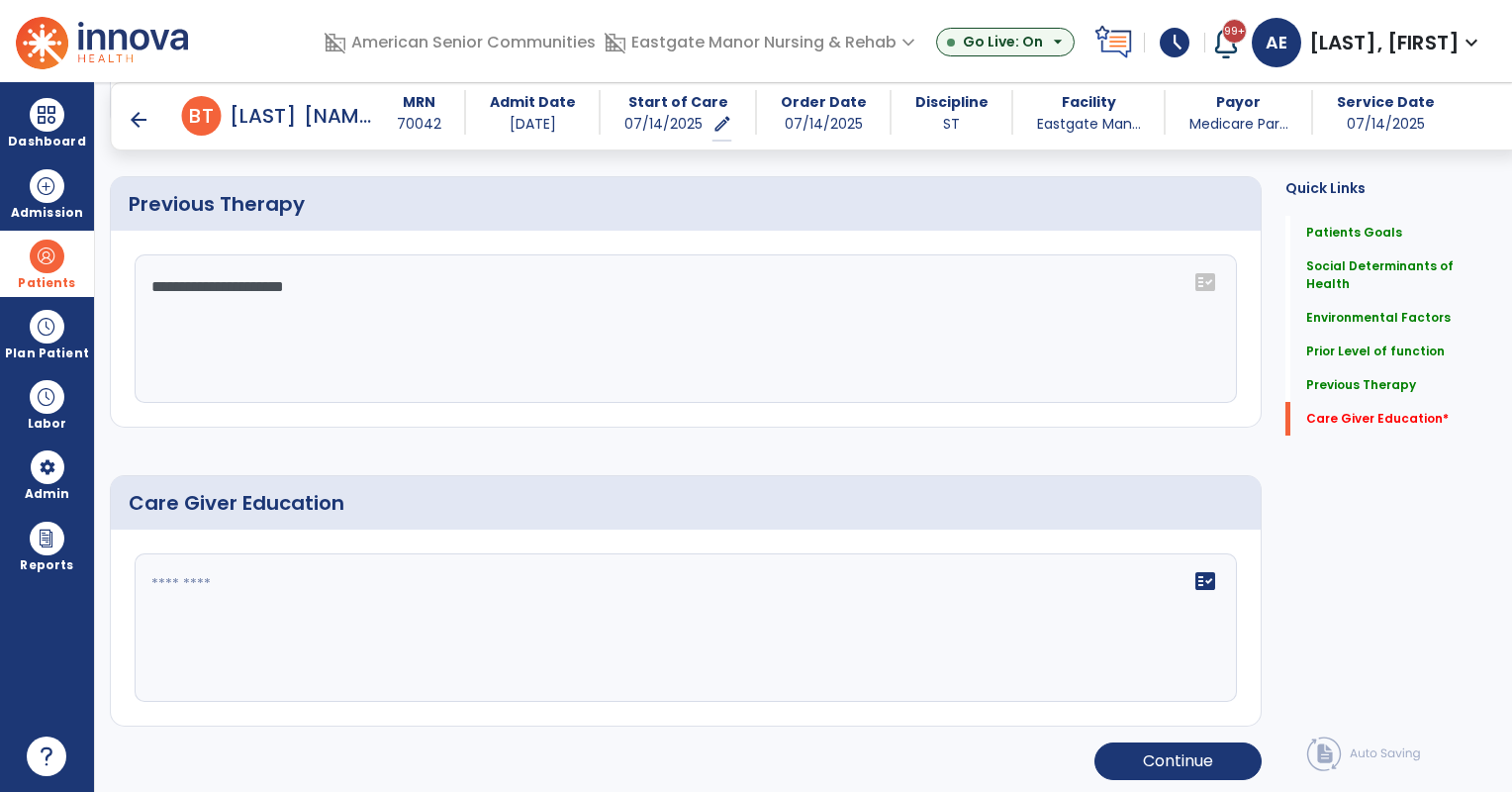 type on "**********" 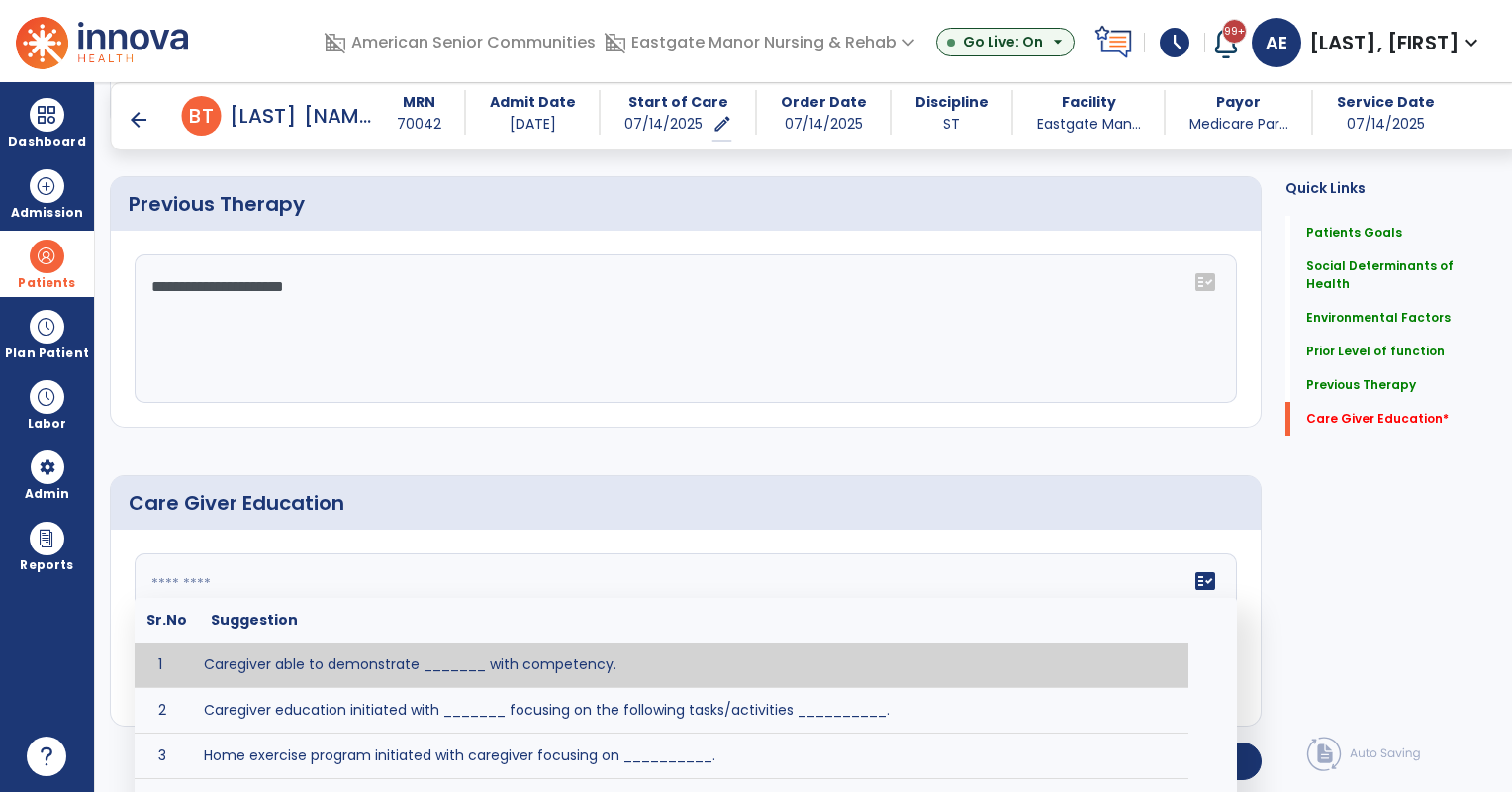 click on "fact_check  Sr.No Suggestion 1 Caregiver able to demonstrate _______ with competency. 2 Caregiver education initiated with _______ focusing on the following tasks/activities __________. 3 Home exercise program initiated with caregiver focusing on __________. 4 Patient educated in precautions and is able to recount information with [VALUE]% accuracy." 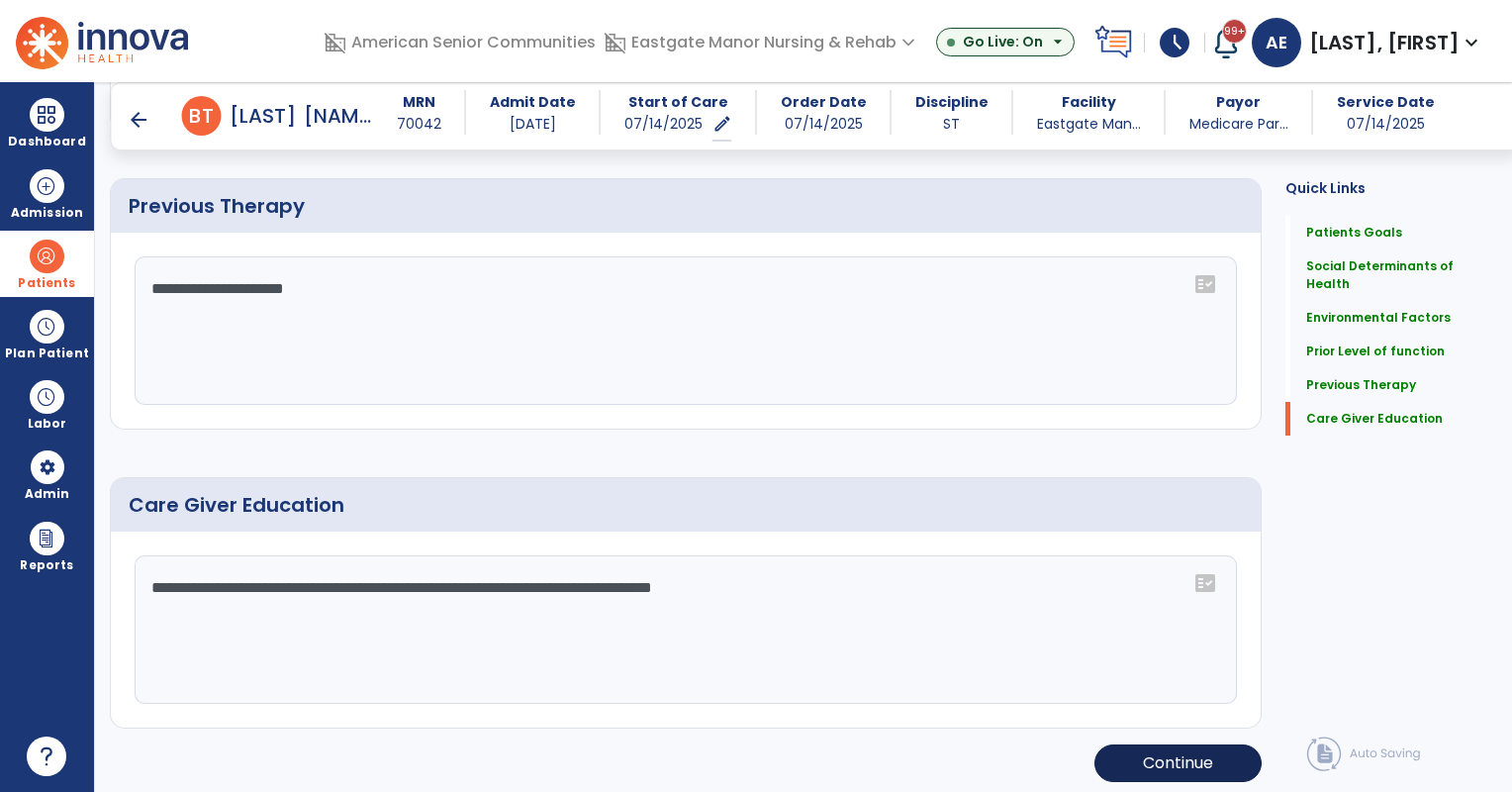 scroll, scrollTop: 1404, scrollLeft: 0, axis: vertical 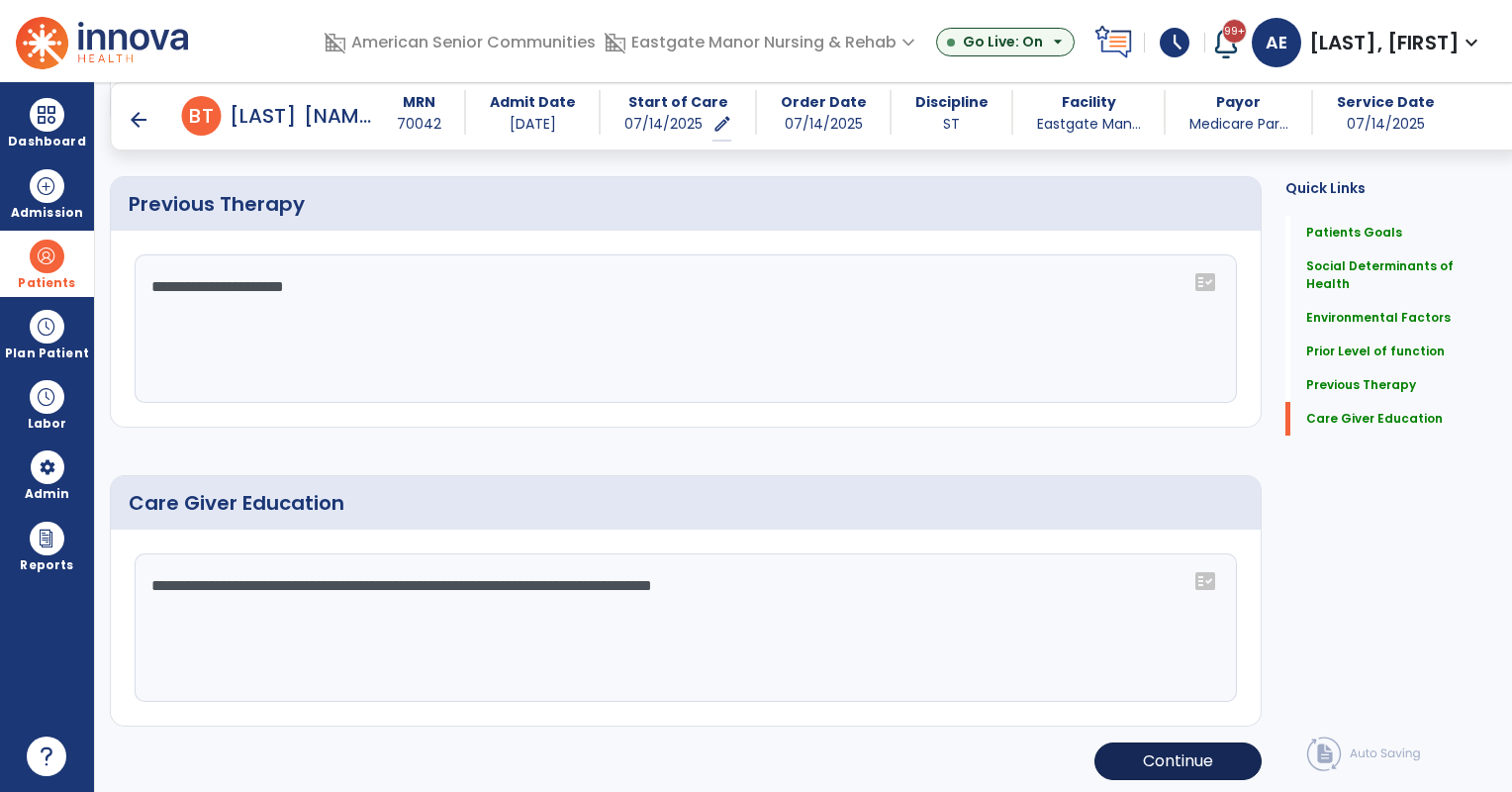 type on "**********" 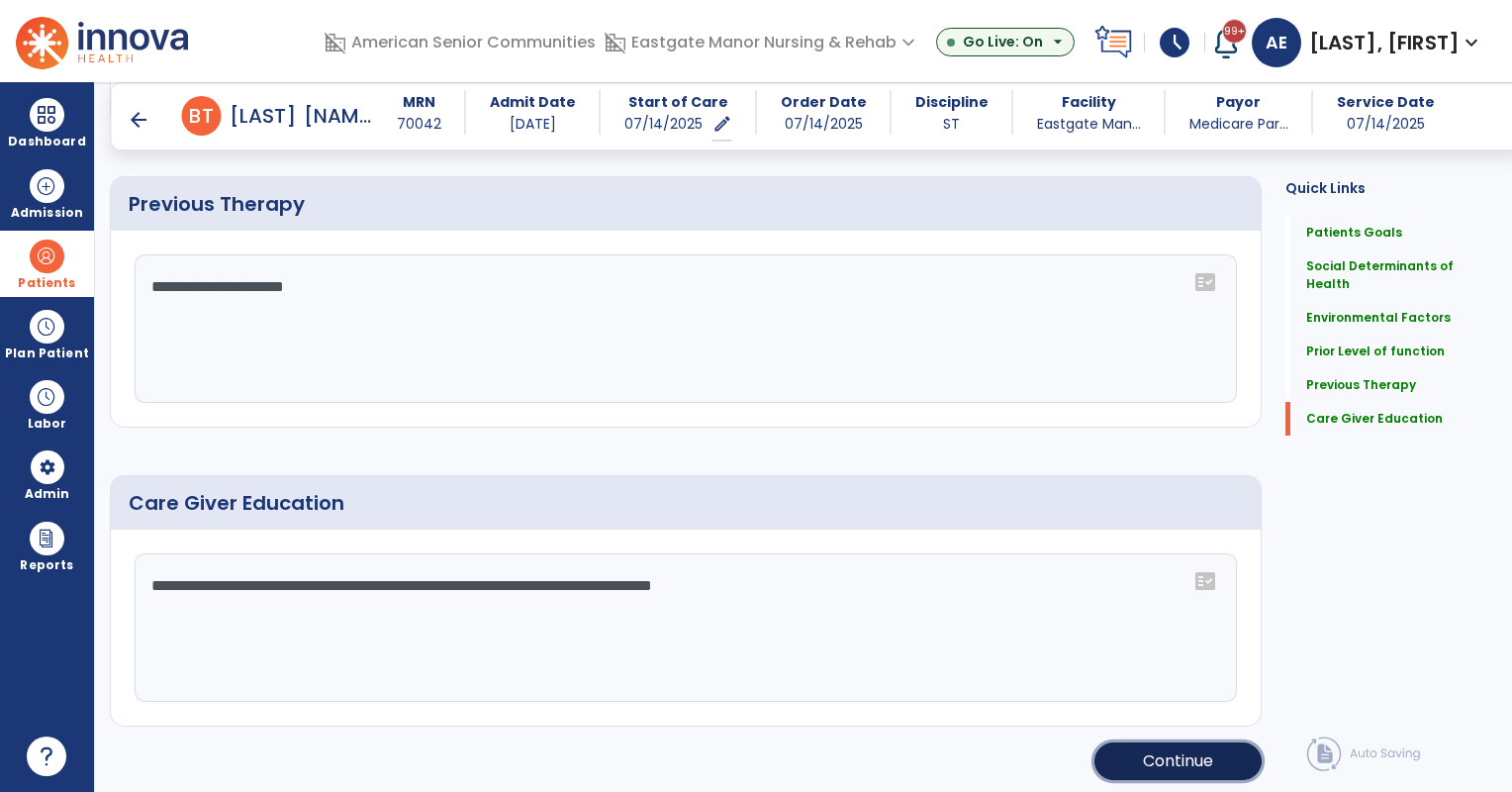 click on "Continue" 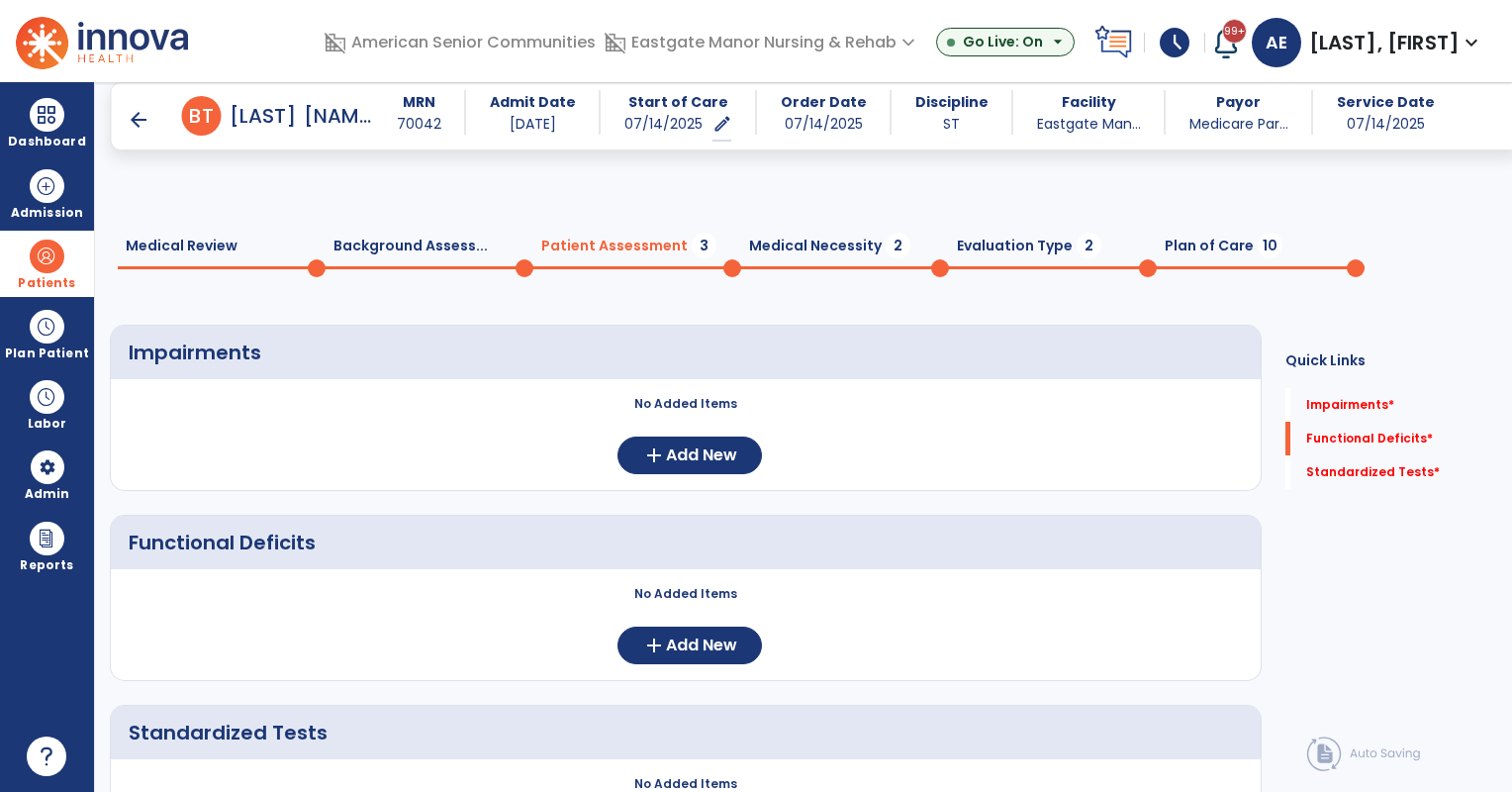 scroll, scrollTop: 146, scrollLeft: 0, axis: vertical 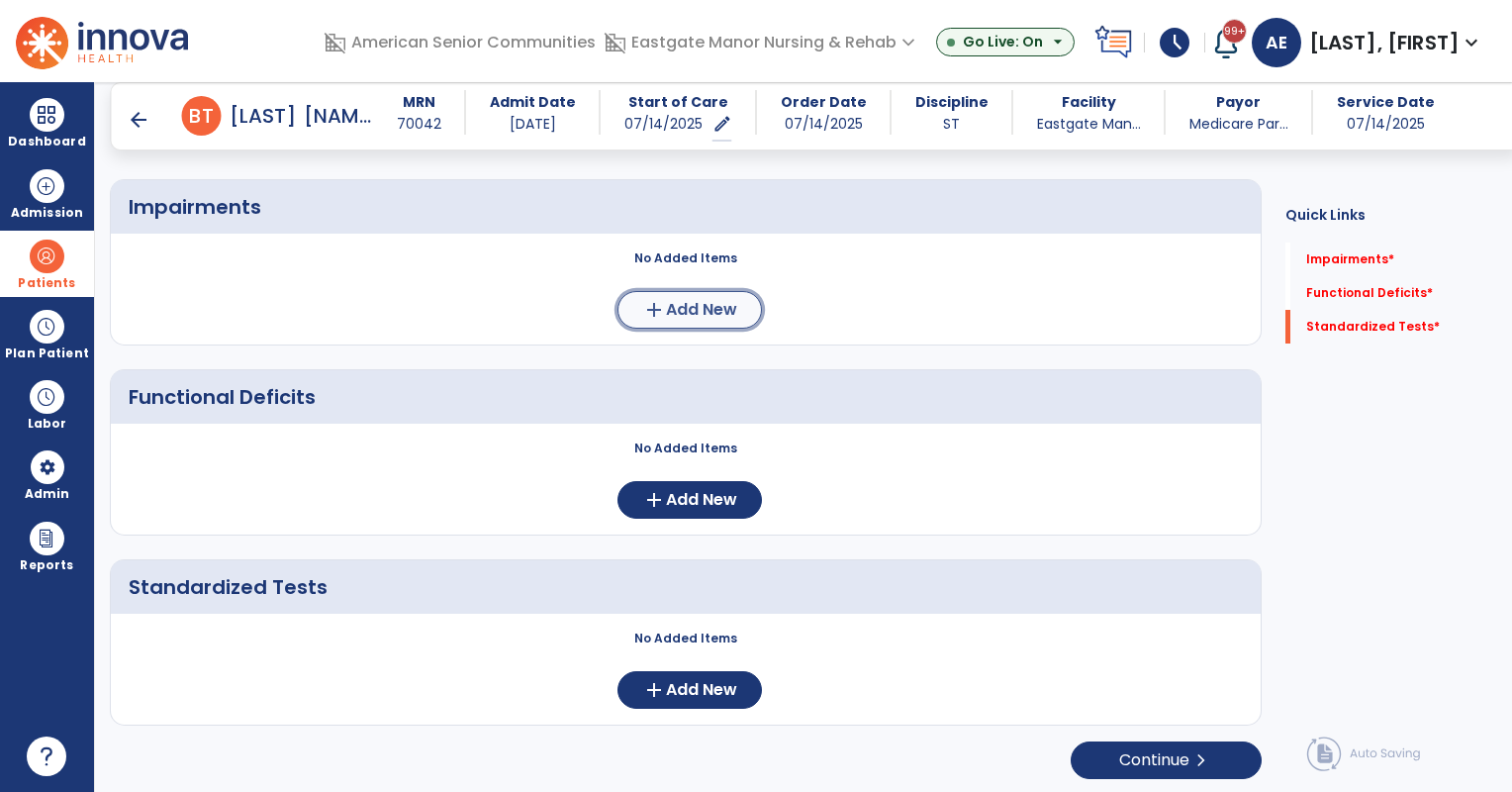 click on "add  Add New" 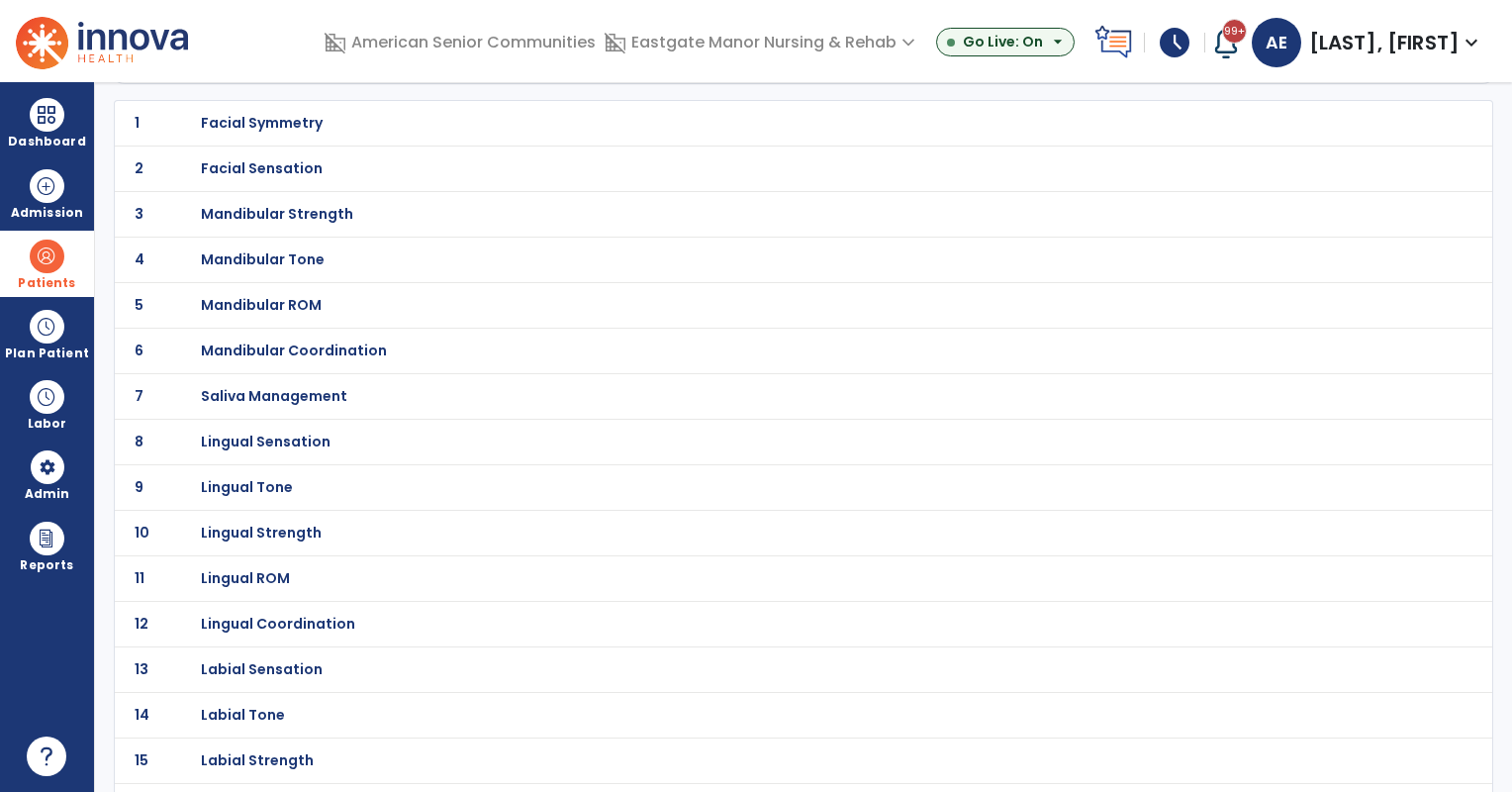 scroll, scrollTop: 225, scrollLeft: 0, axis: vertical 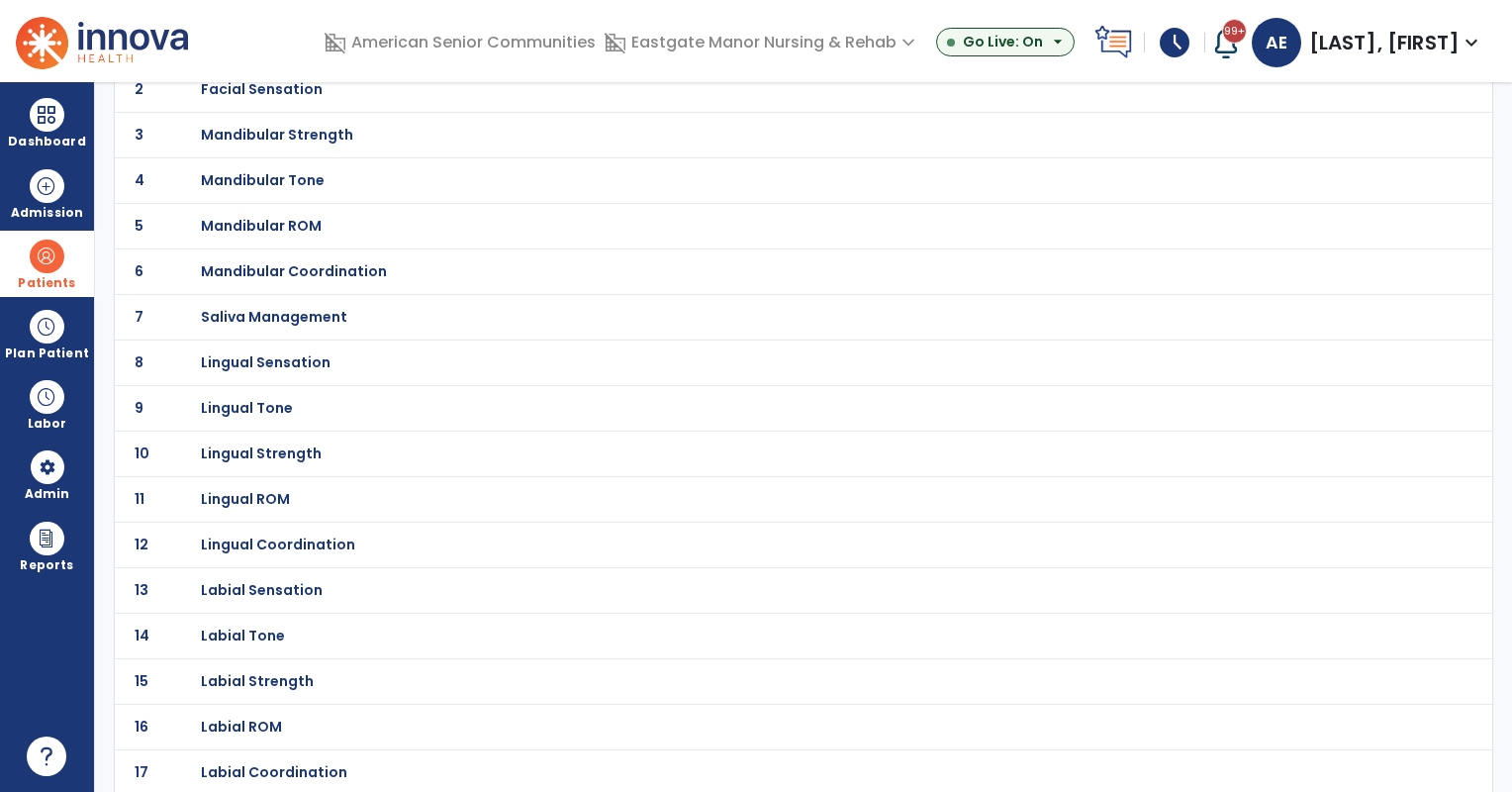 click on "Labial Coordination" at bounding box center [261, 44] 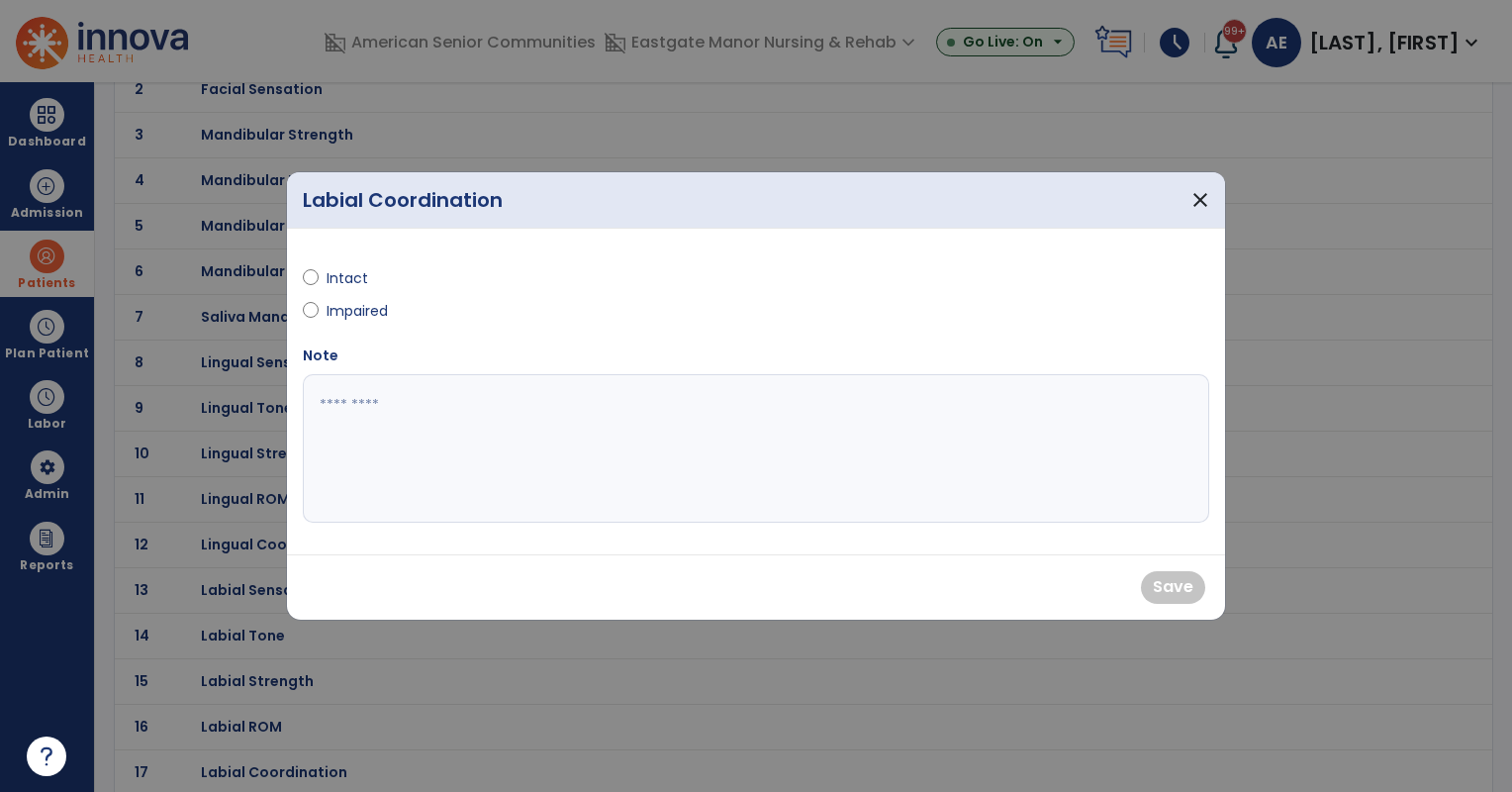 click on "Impaired" at bounding box center [361, 311] 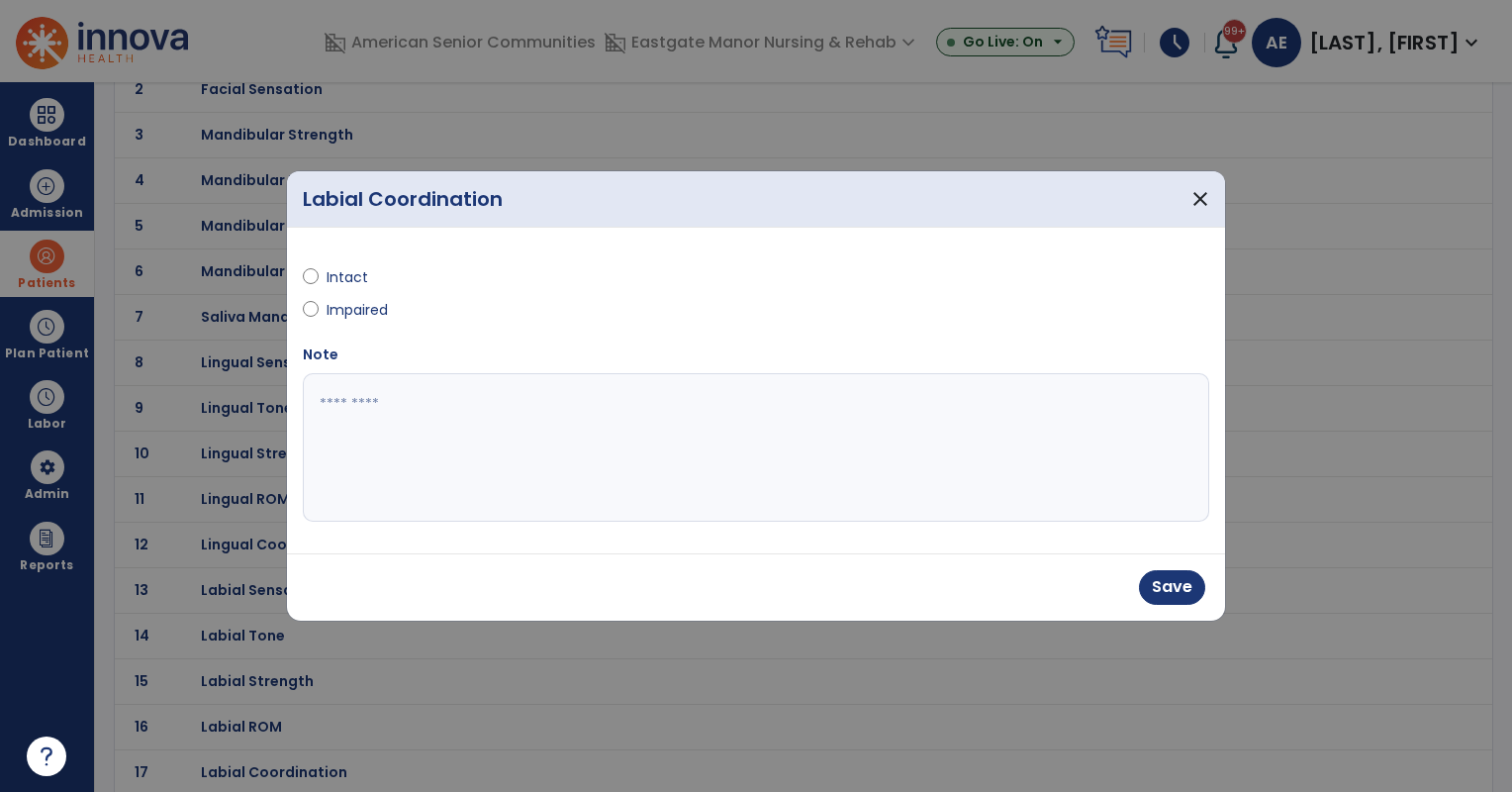 click at bounding box center (756, 447) 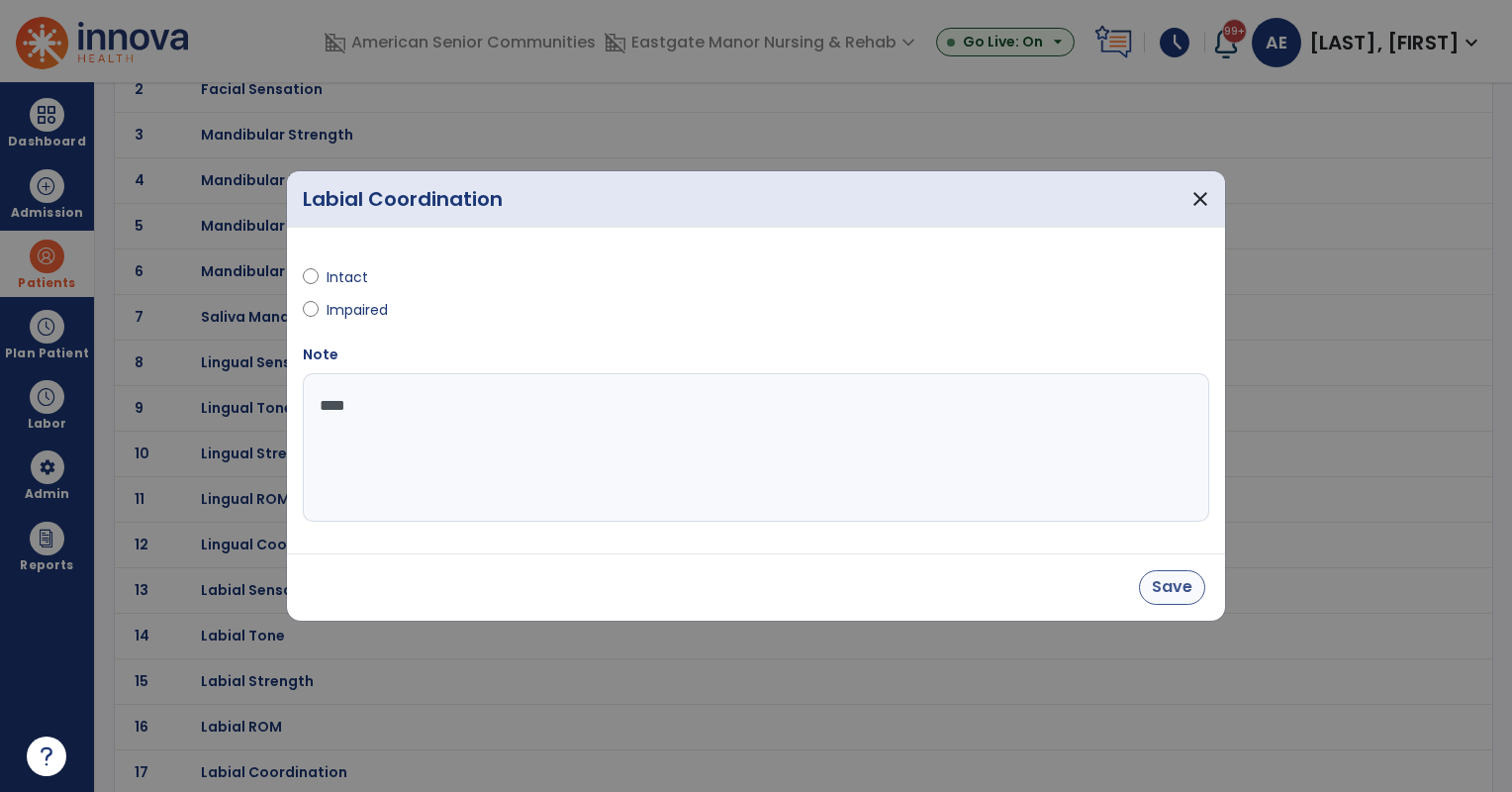 type on "****" 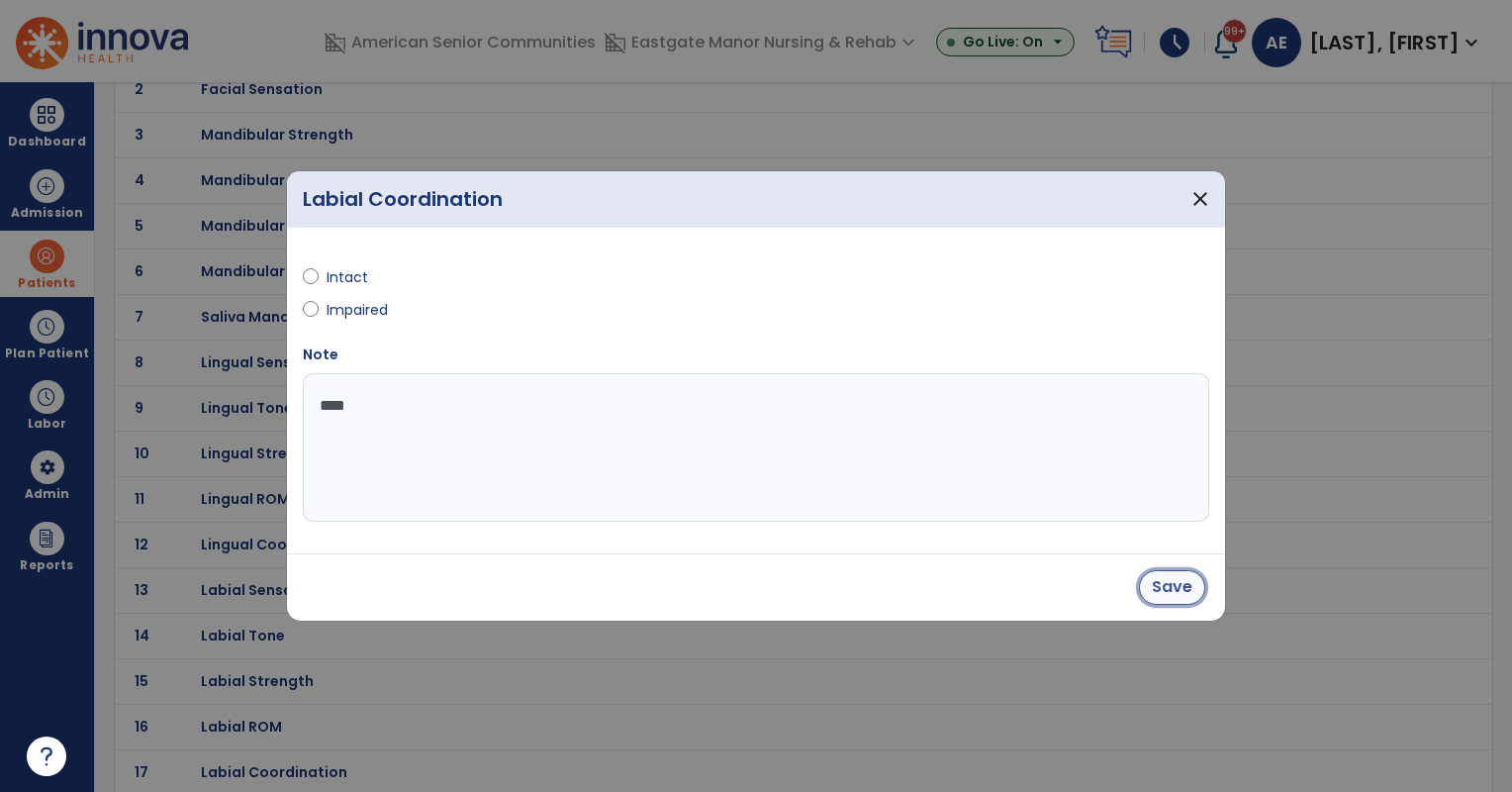 click on "Save" at bounding box center (1172, 587) 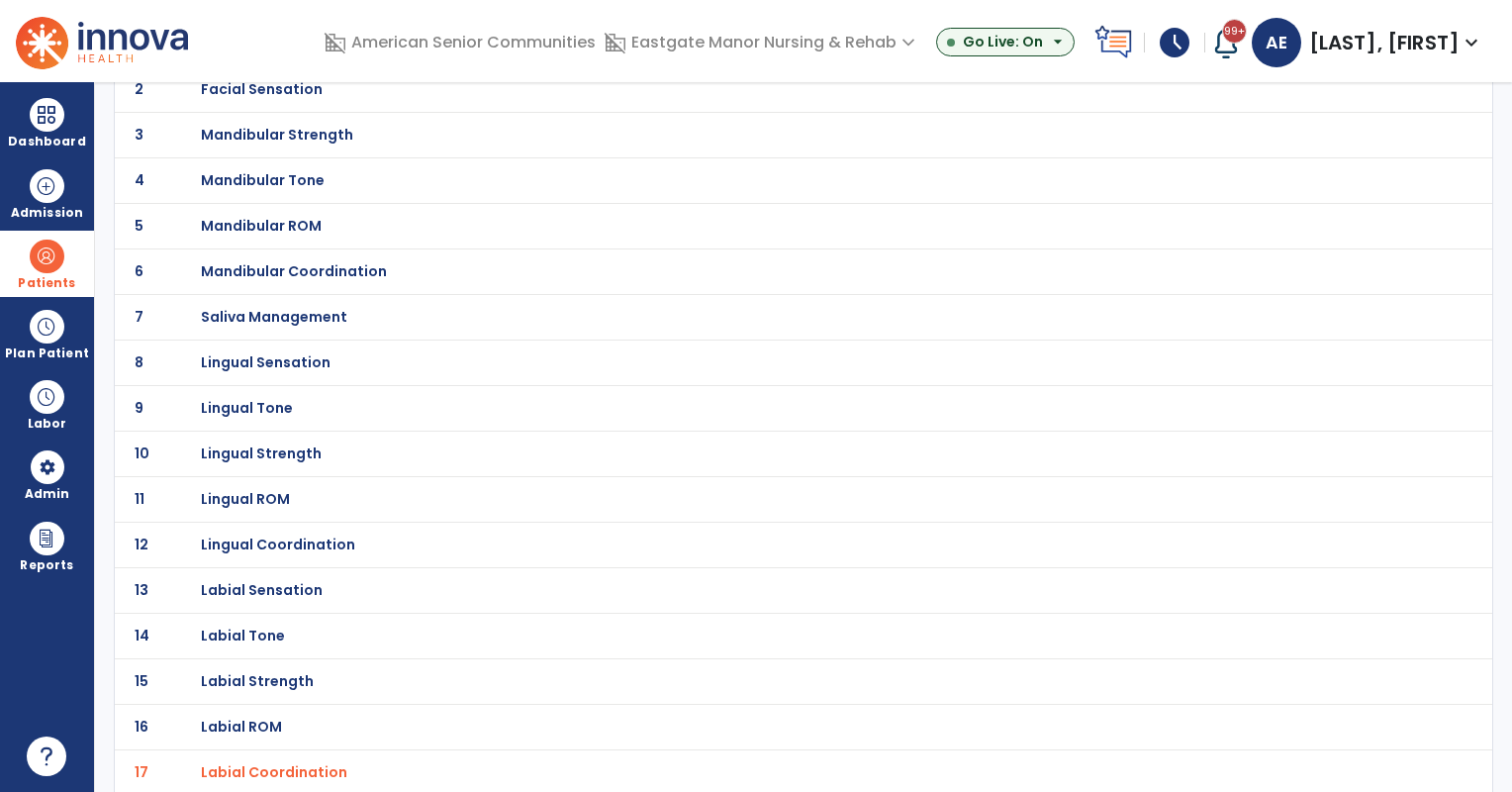 click on "Lingual Coordination" at bounding box center [261, 44] 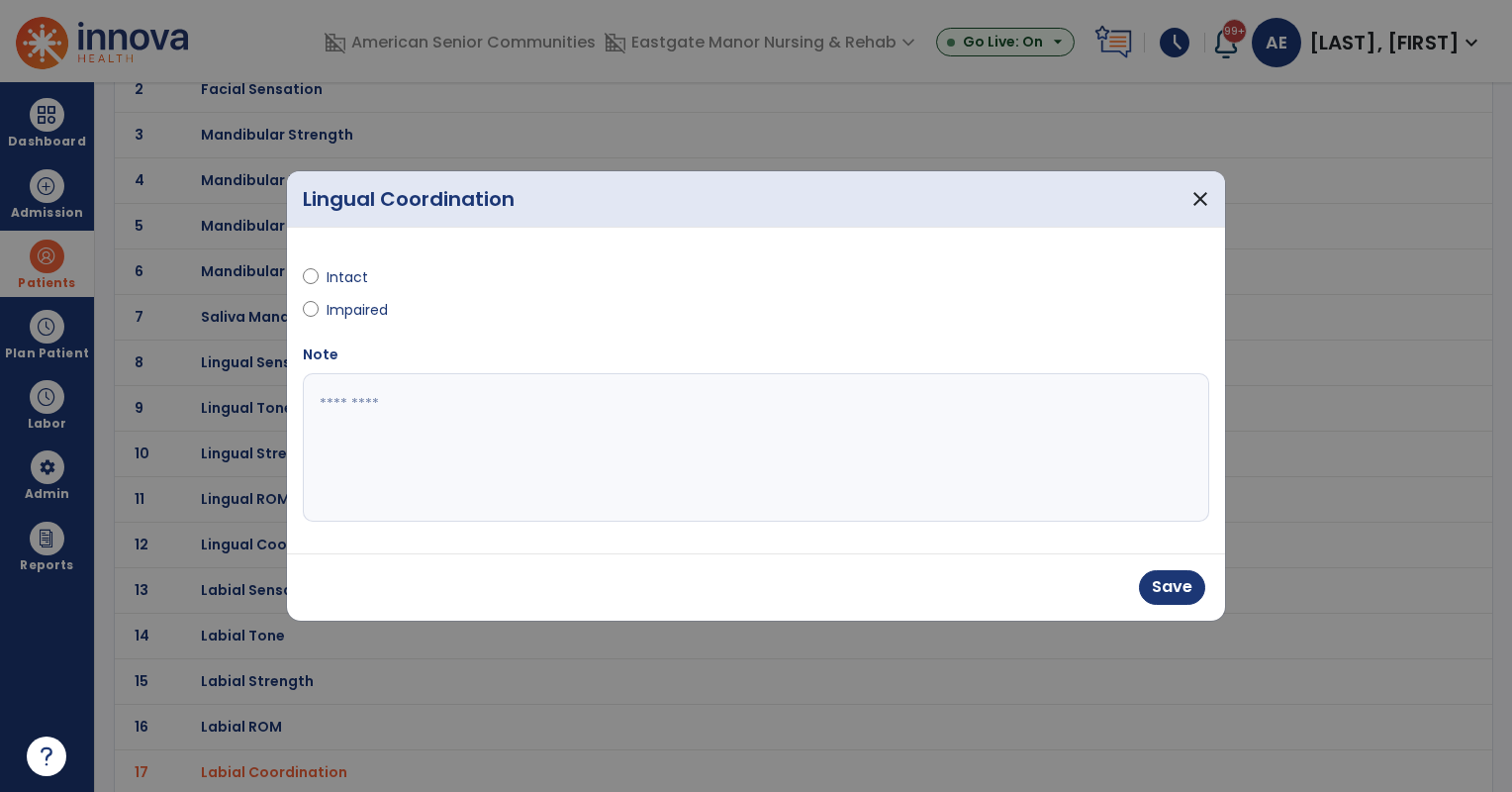 click at bounding box center (756, 447) 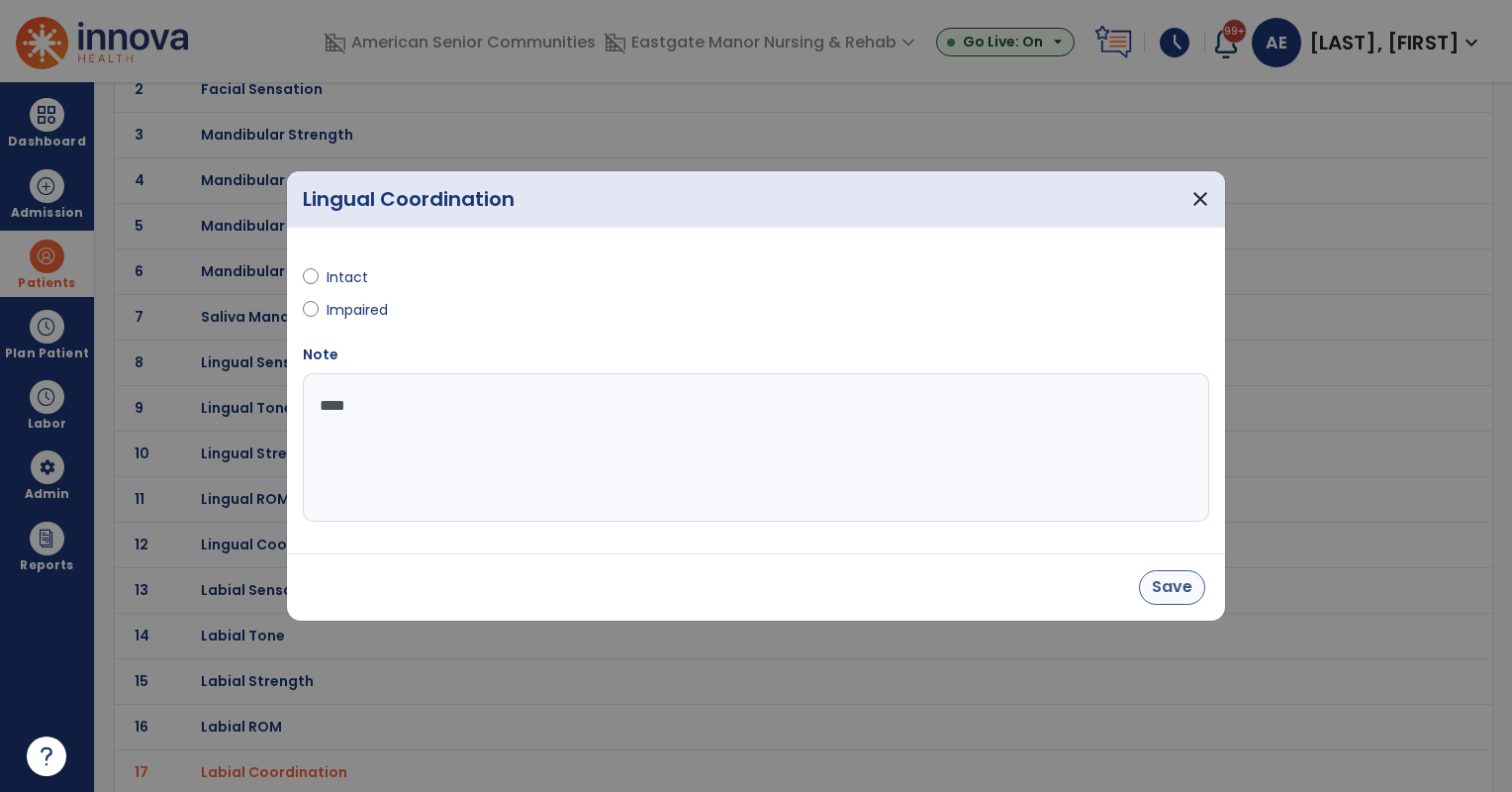 type on "****" 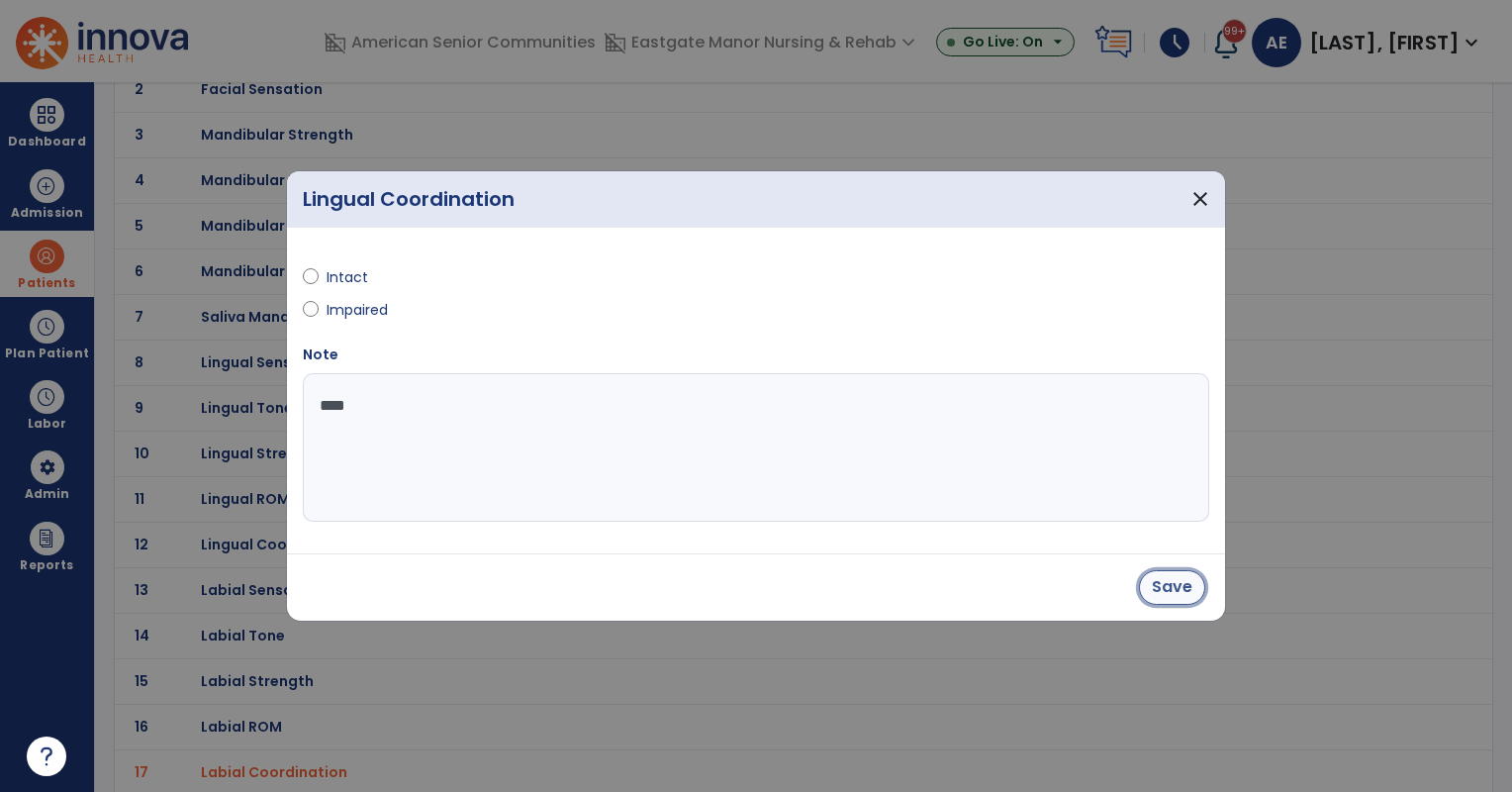 click on "Save" at bounding box center (1172, 587) 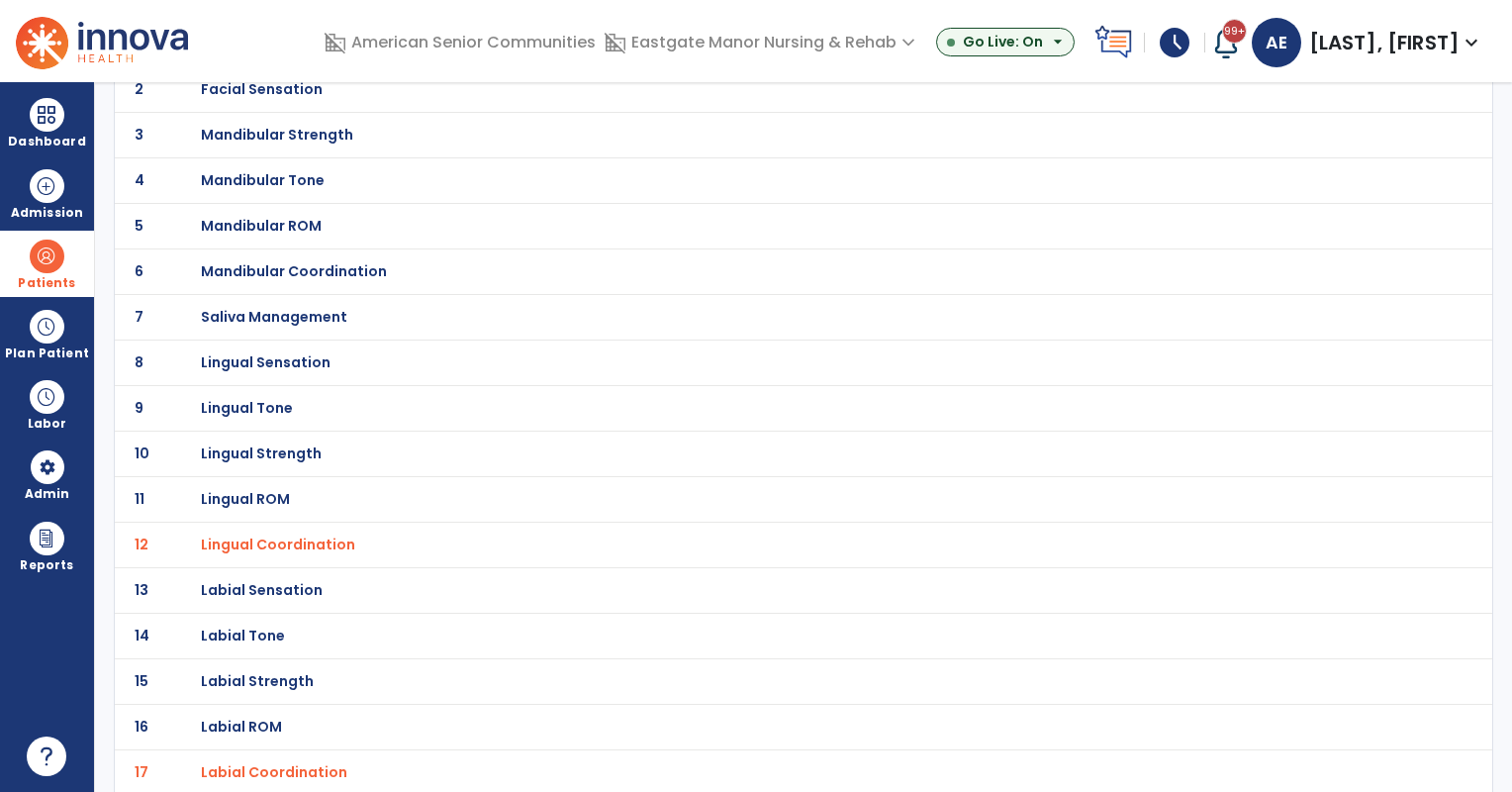 click on "Lingual ROM" at bounding box center (261, 44) 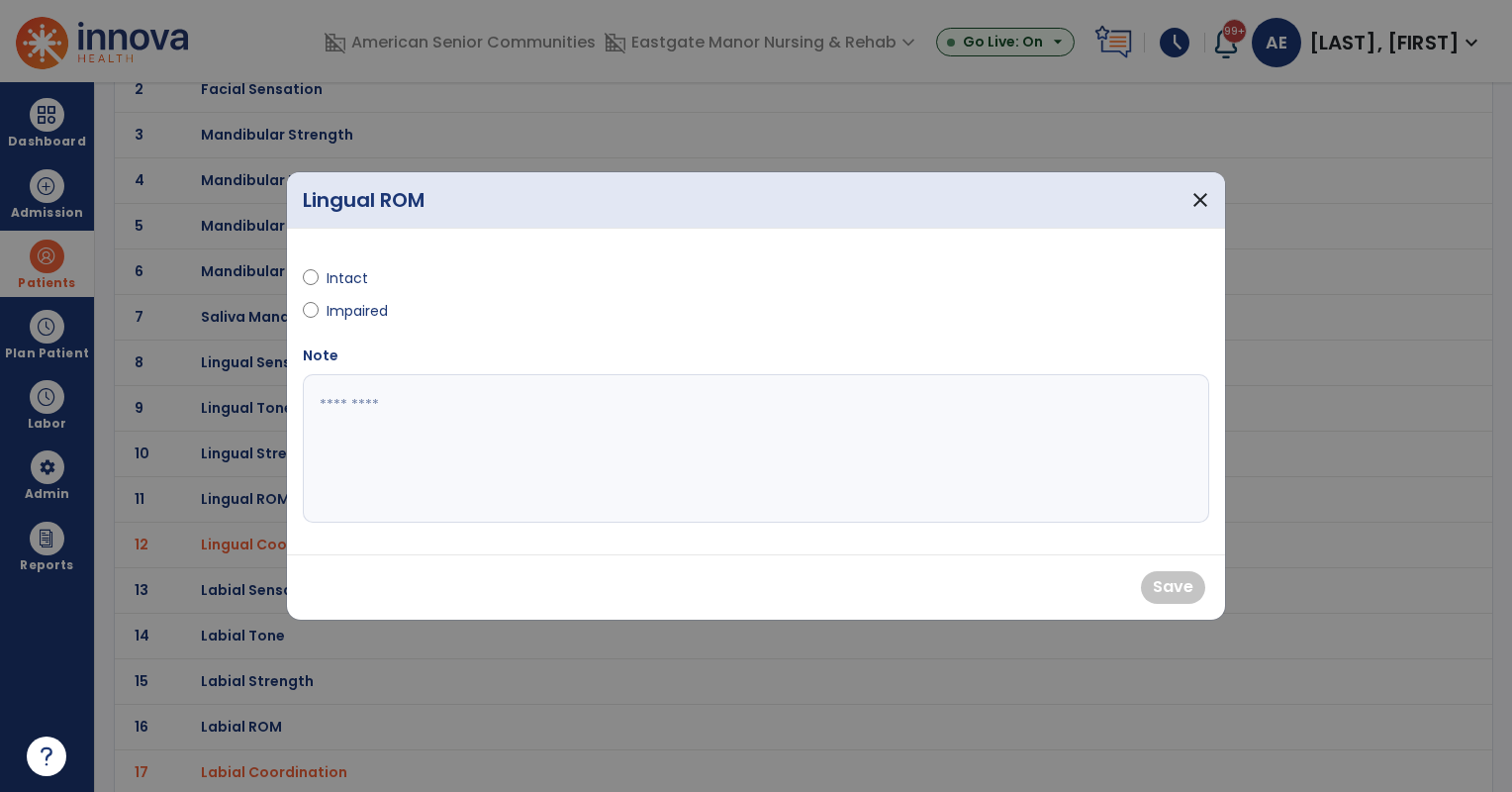 click on "Intact" at bounding box center (361, 278) 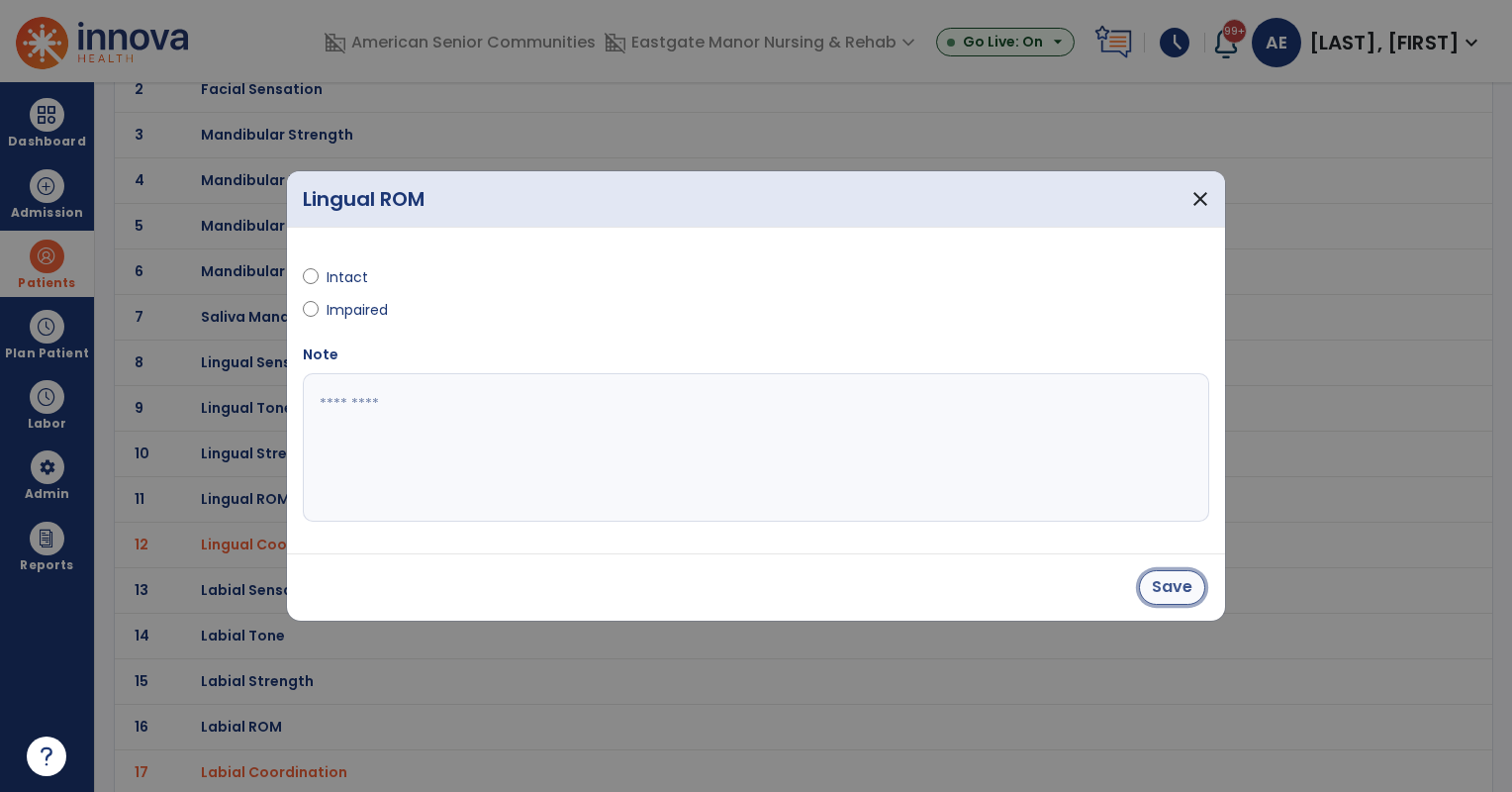 click on "Save" at bounding box center (1172, 587) 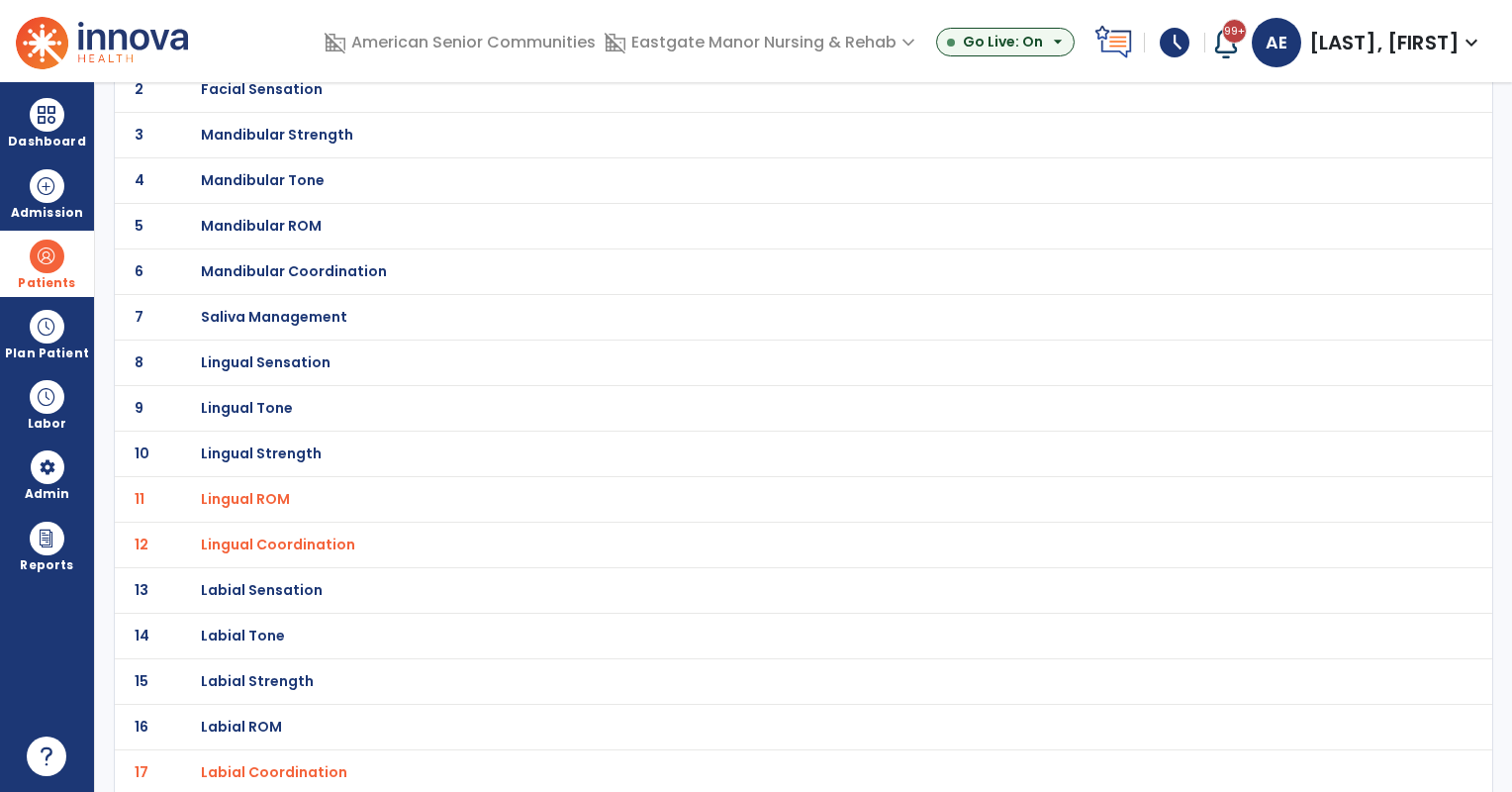 click on "Labial ROM" at bounding box center (261, 44) 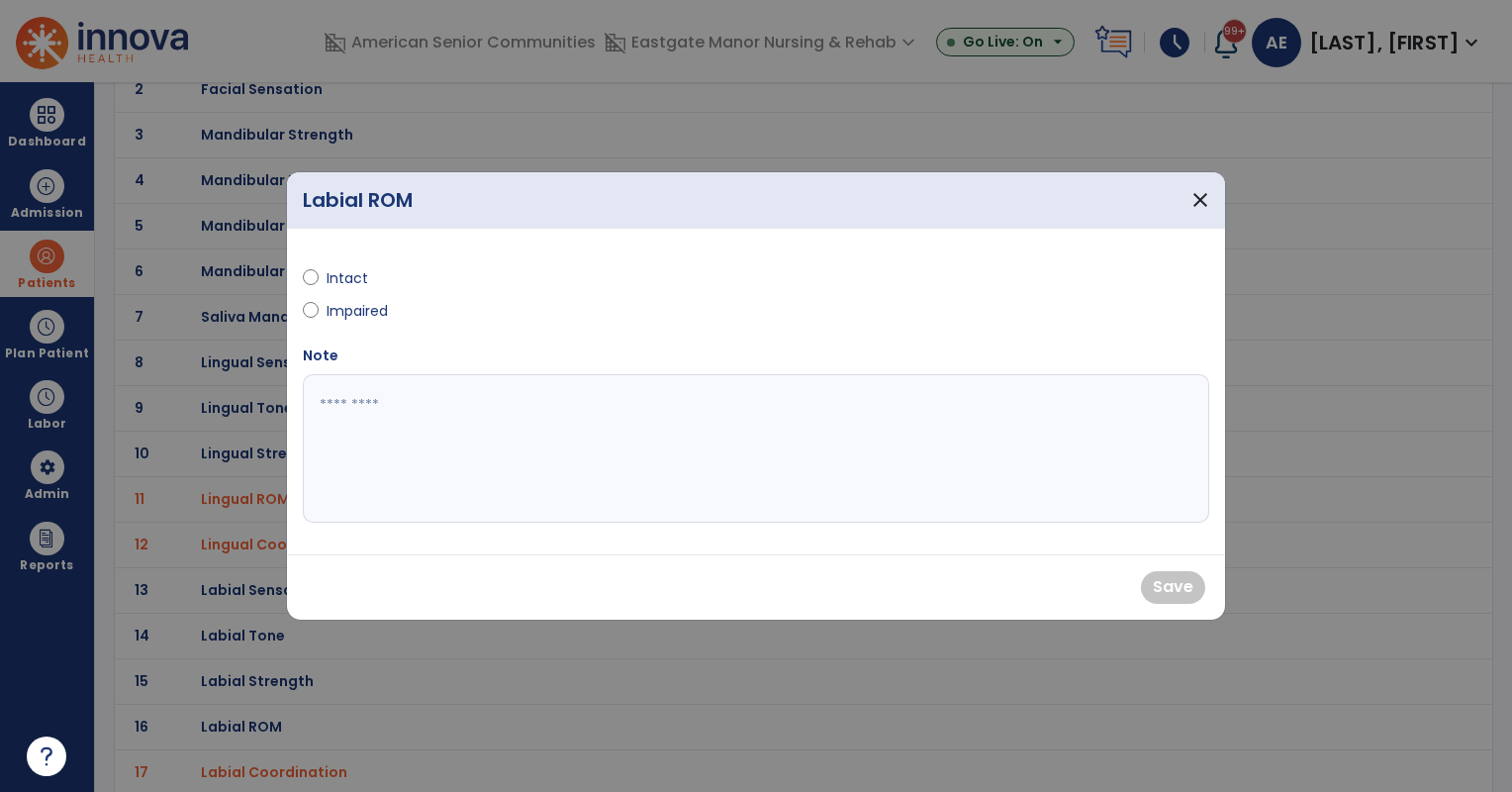 click on "Intact" at bounding box center [361, 278] 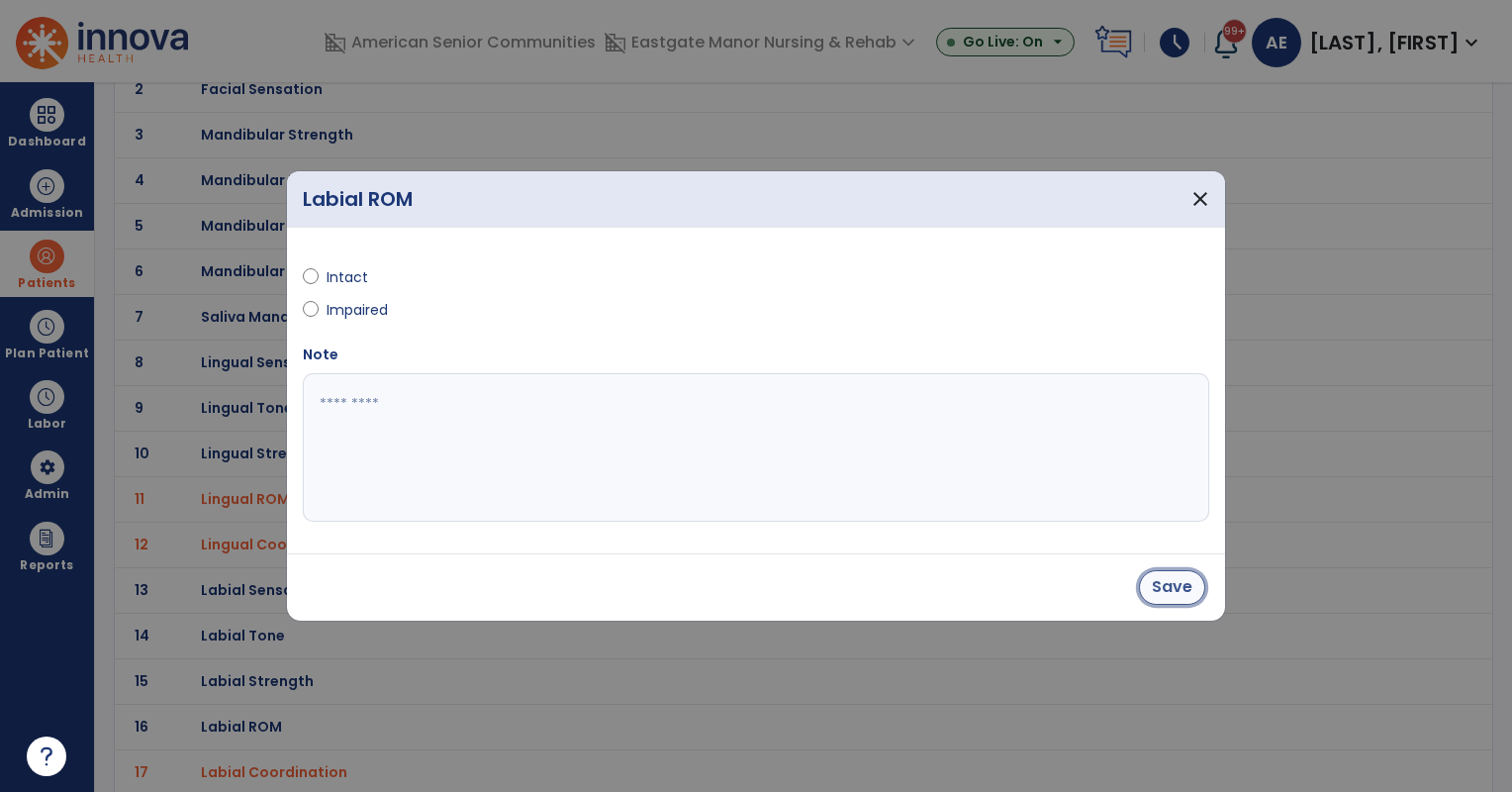 click on "Save" at bounding box center [1172, 587] 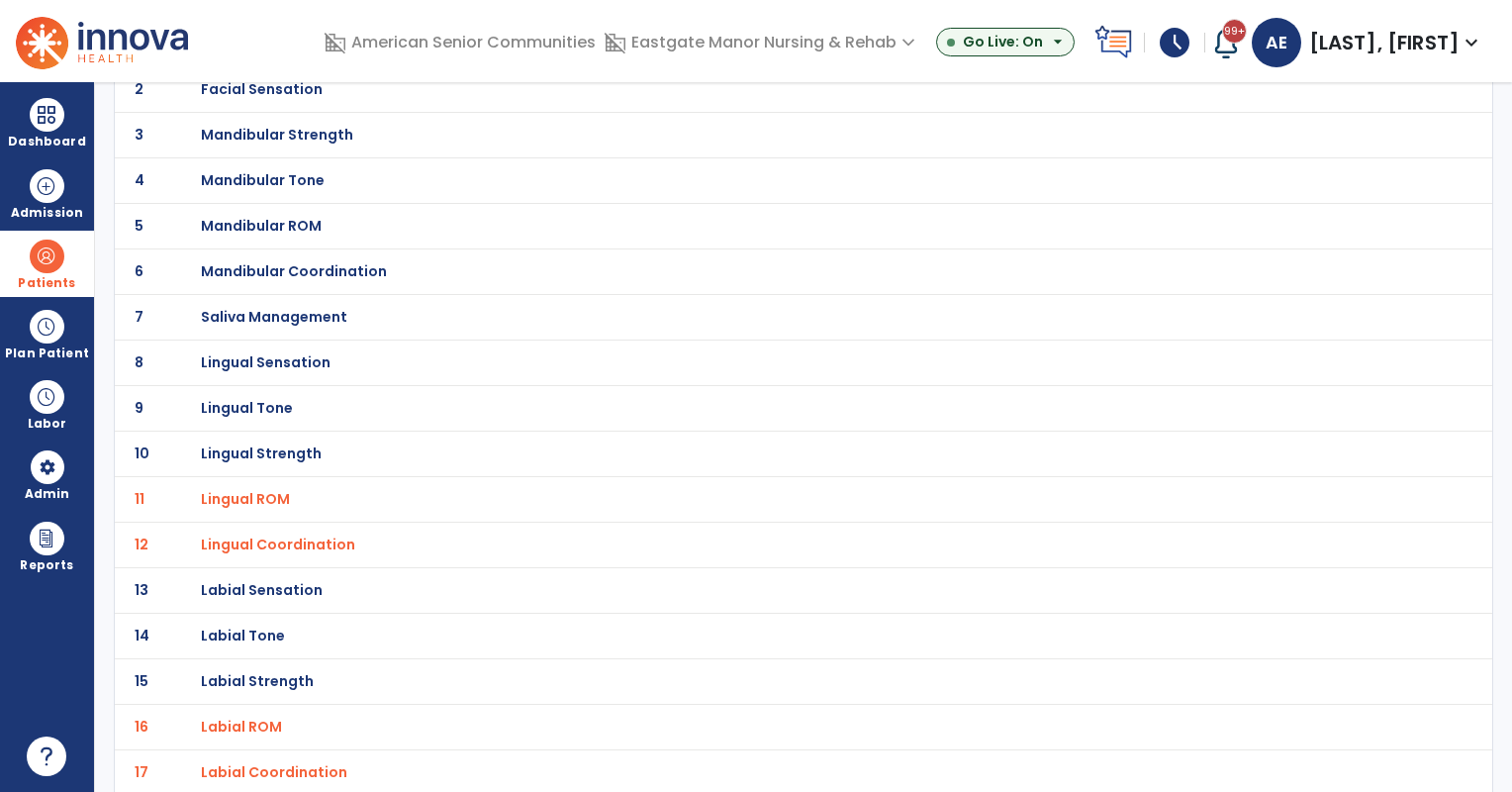 click on "Mandibular Coordination" at bounding box center (261, 44) 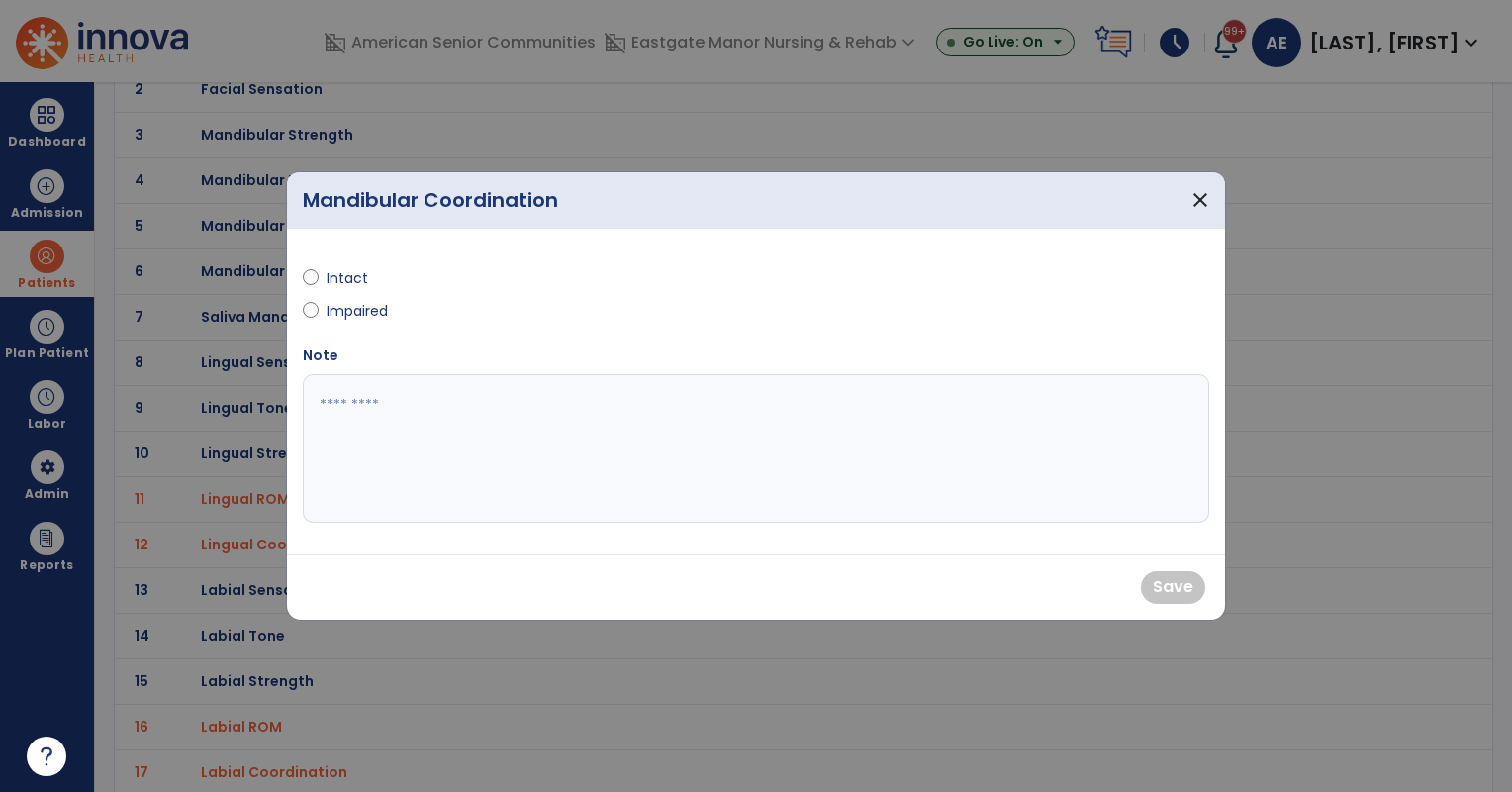 click on "Intact" at bounding box center [361, 278] 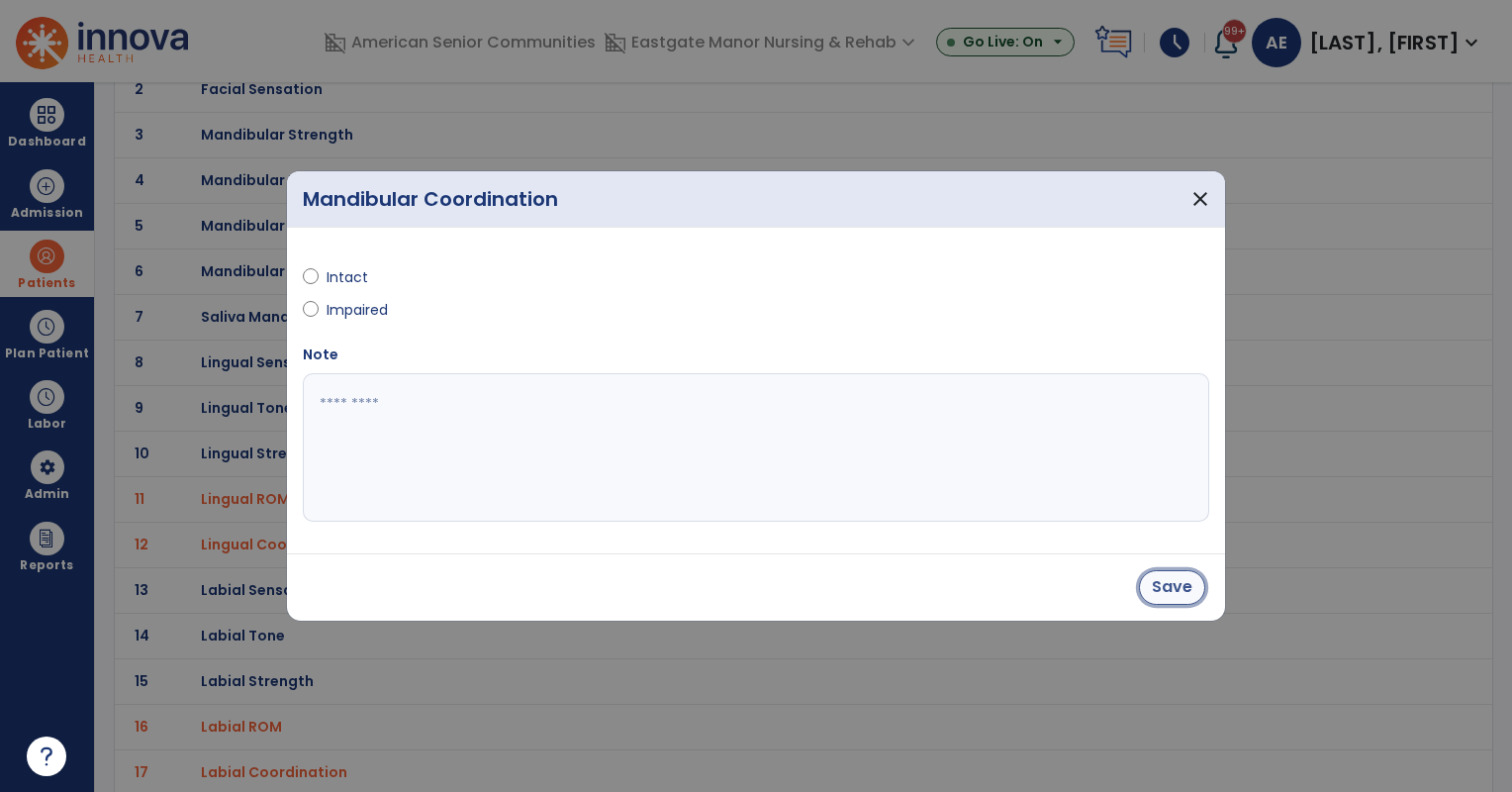 click on "Save" at bounding box center (1172, 587) 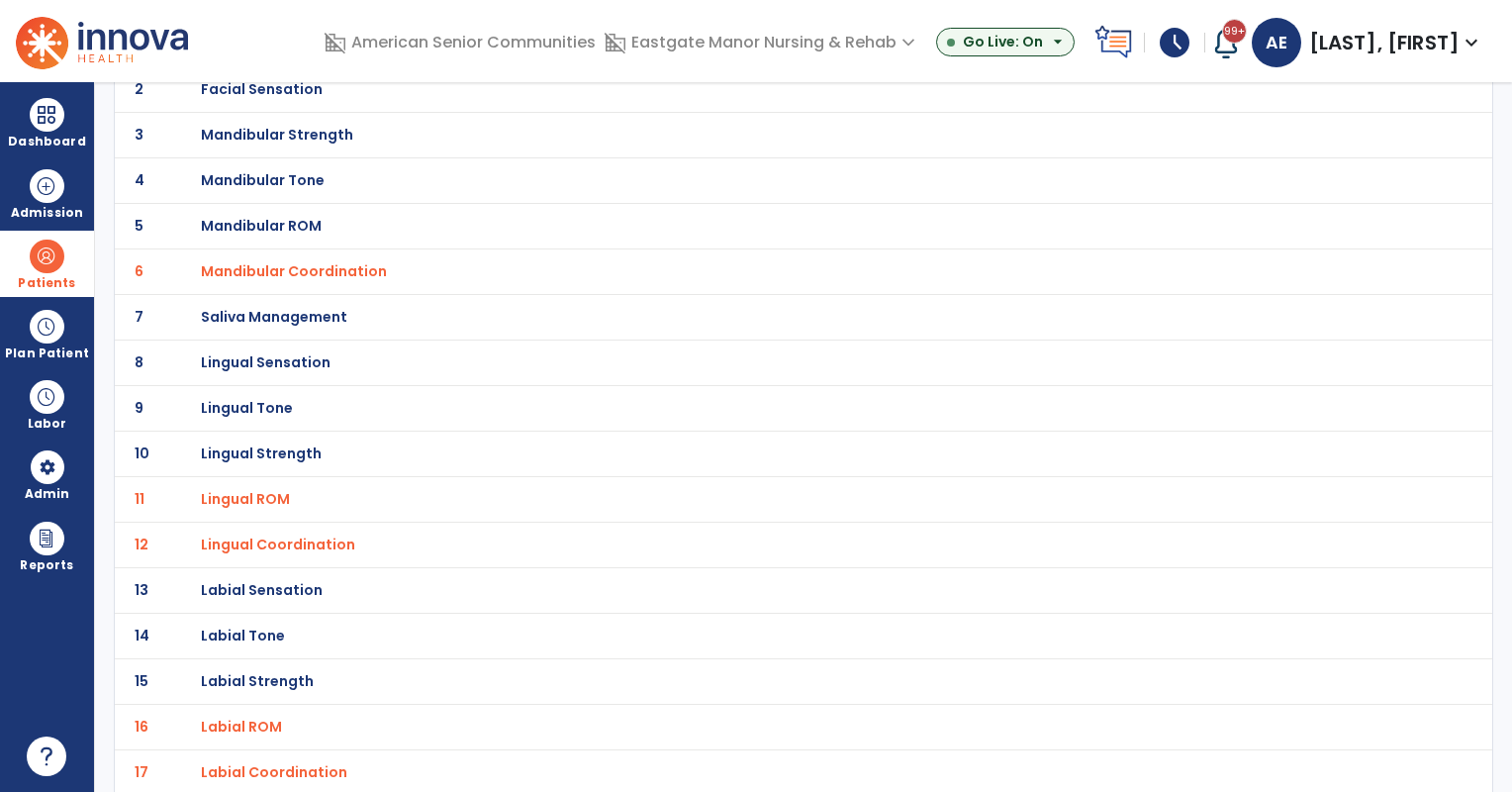 scroll, scrollTop: 0, scrollLeft: 0, axis: both 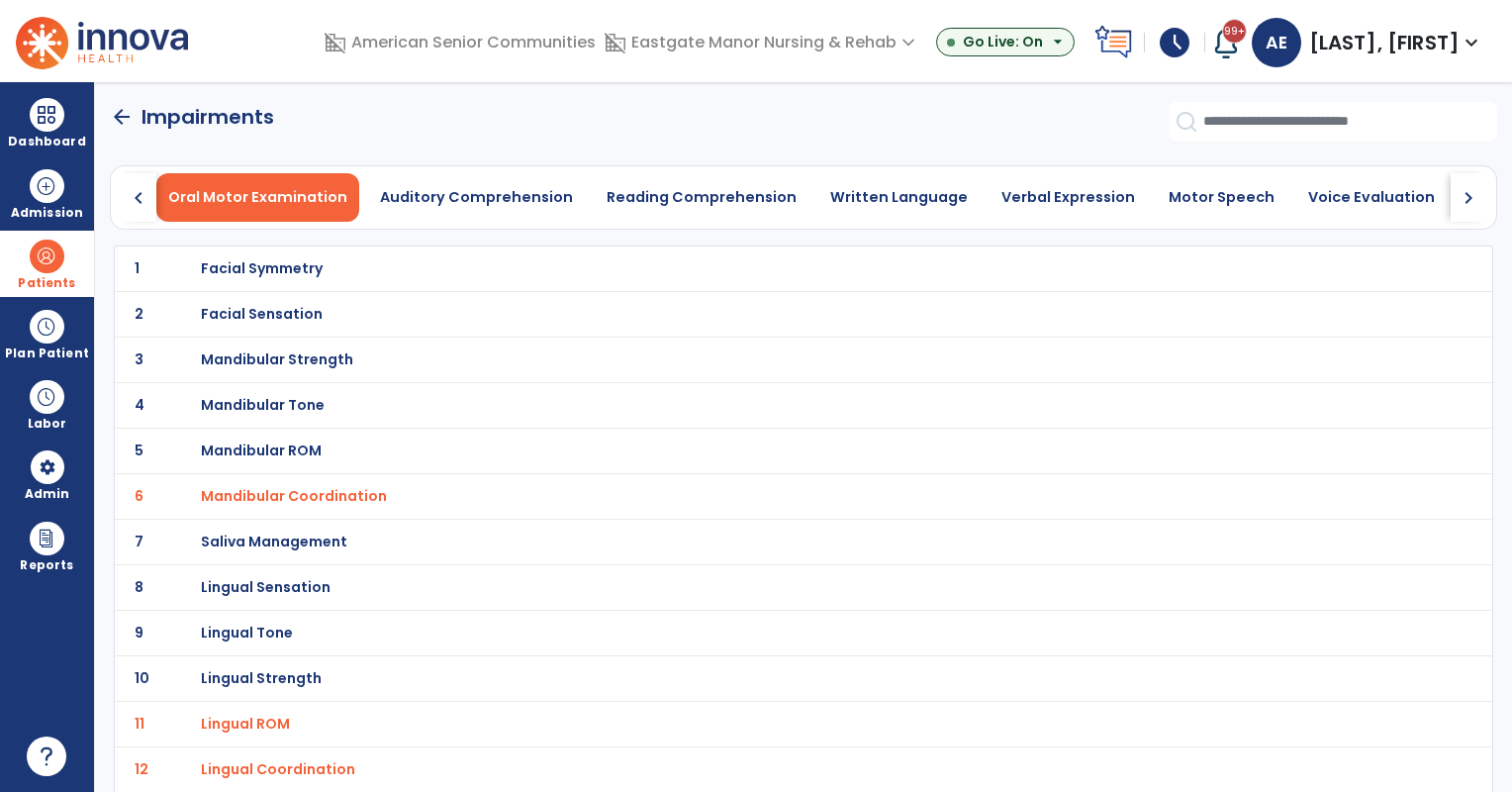 click on "chevron_right" 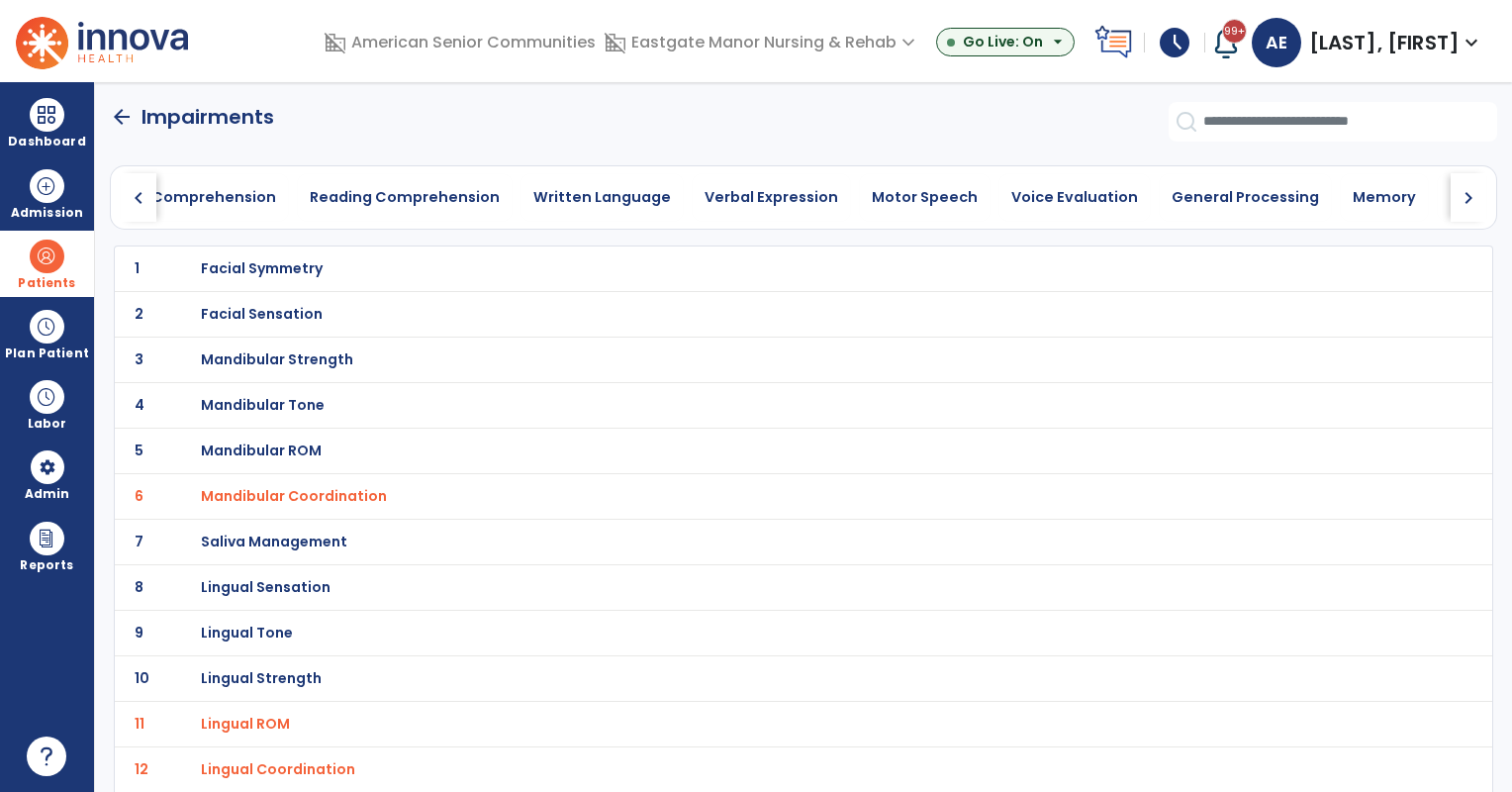 click on "chevron_right" 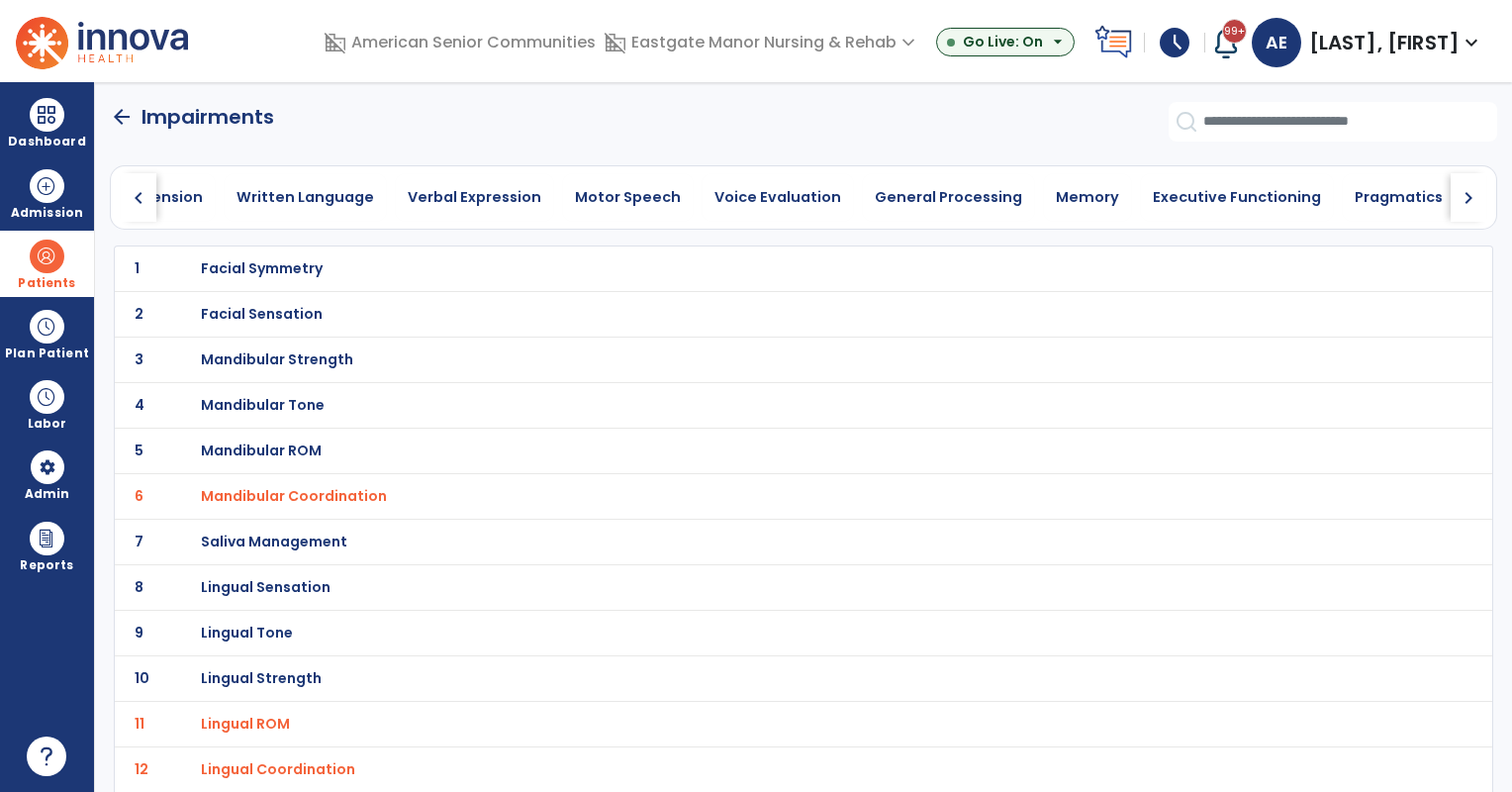 click on "chevron_right" 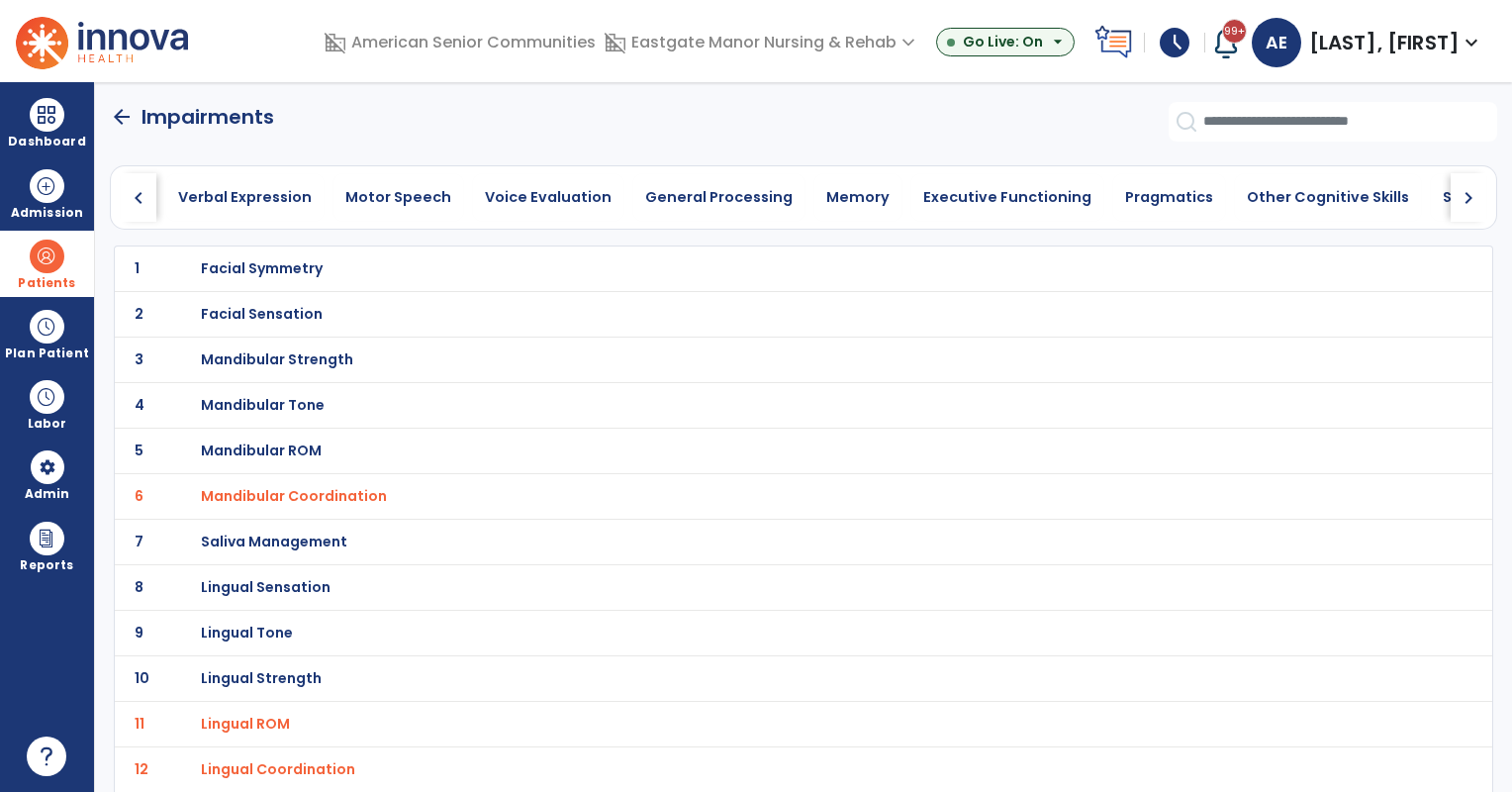 click on "chevron_right" 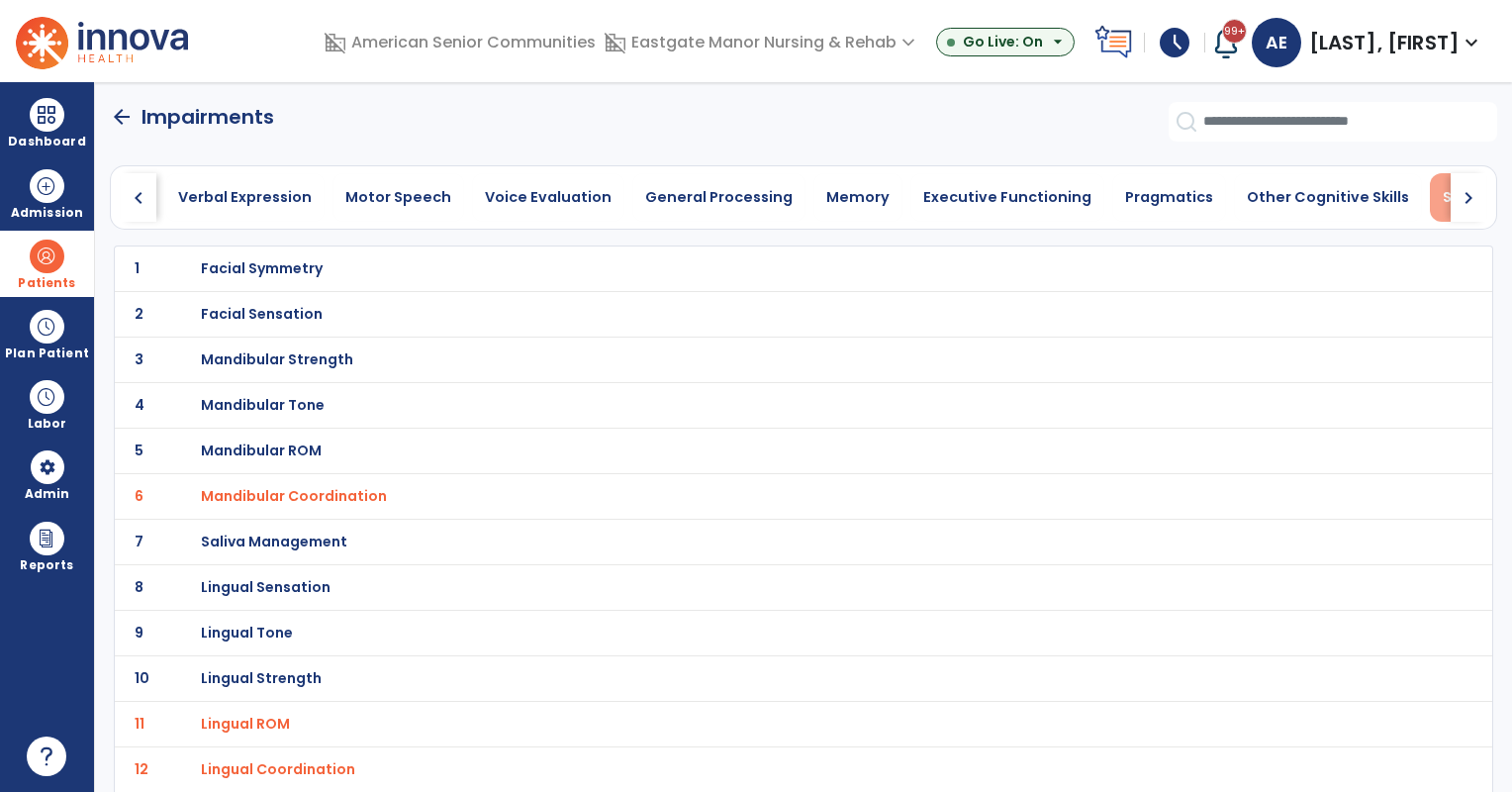 drag, startPoint x: 1473, startPoint y: 197, endPoint x: 1402, endPoint y: 190, distance: 71.34424 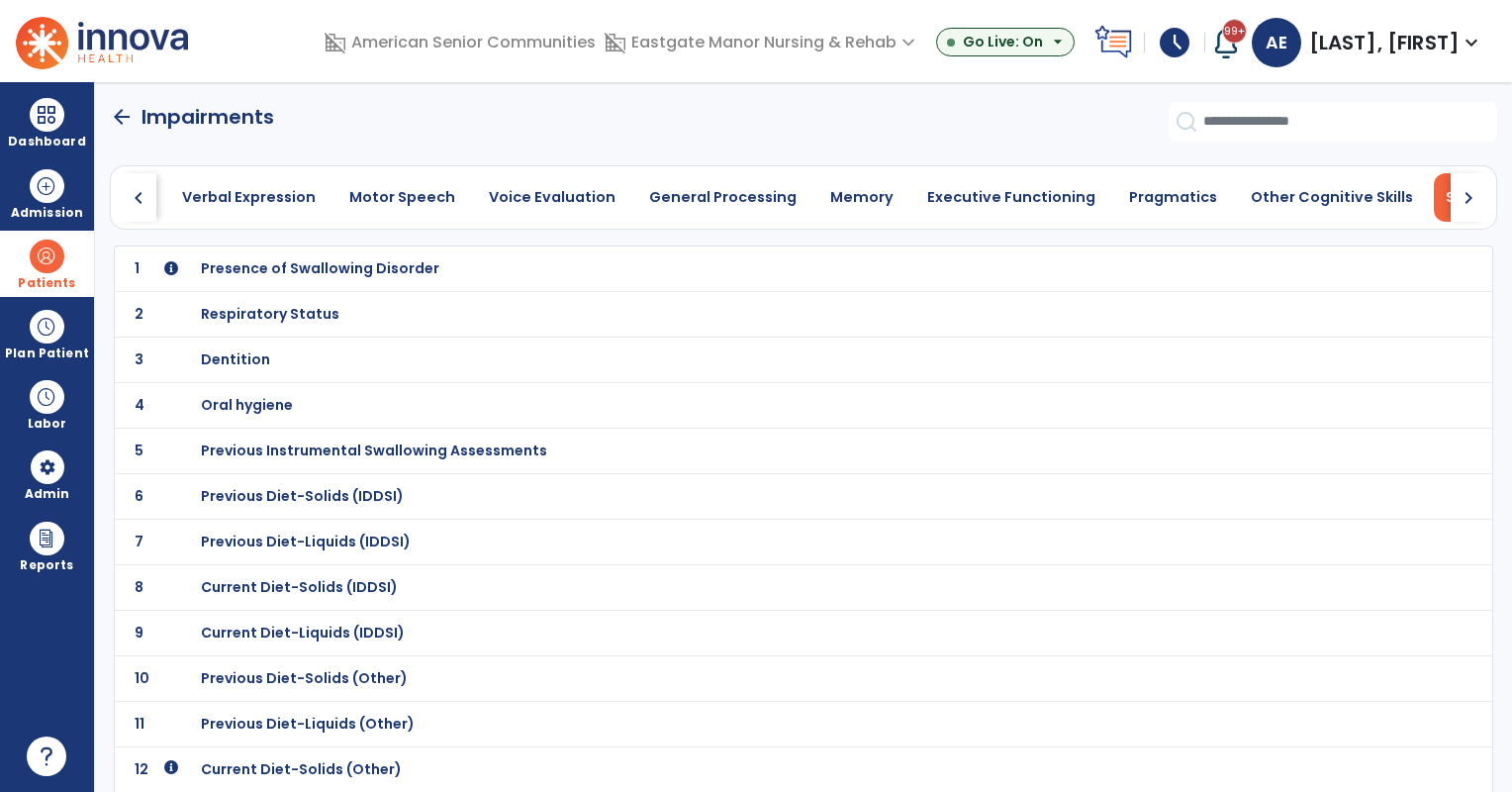 click on "Presence of Swallowing Disorder" at bounding box center (320, 268) 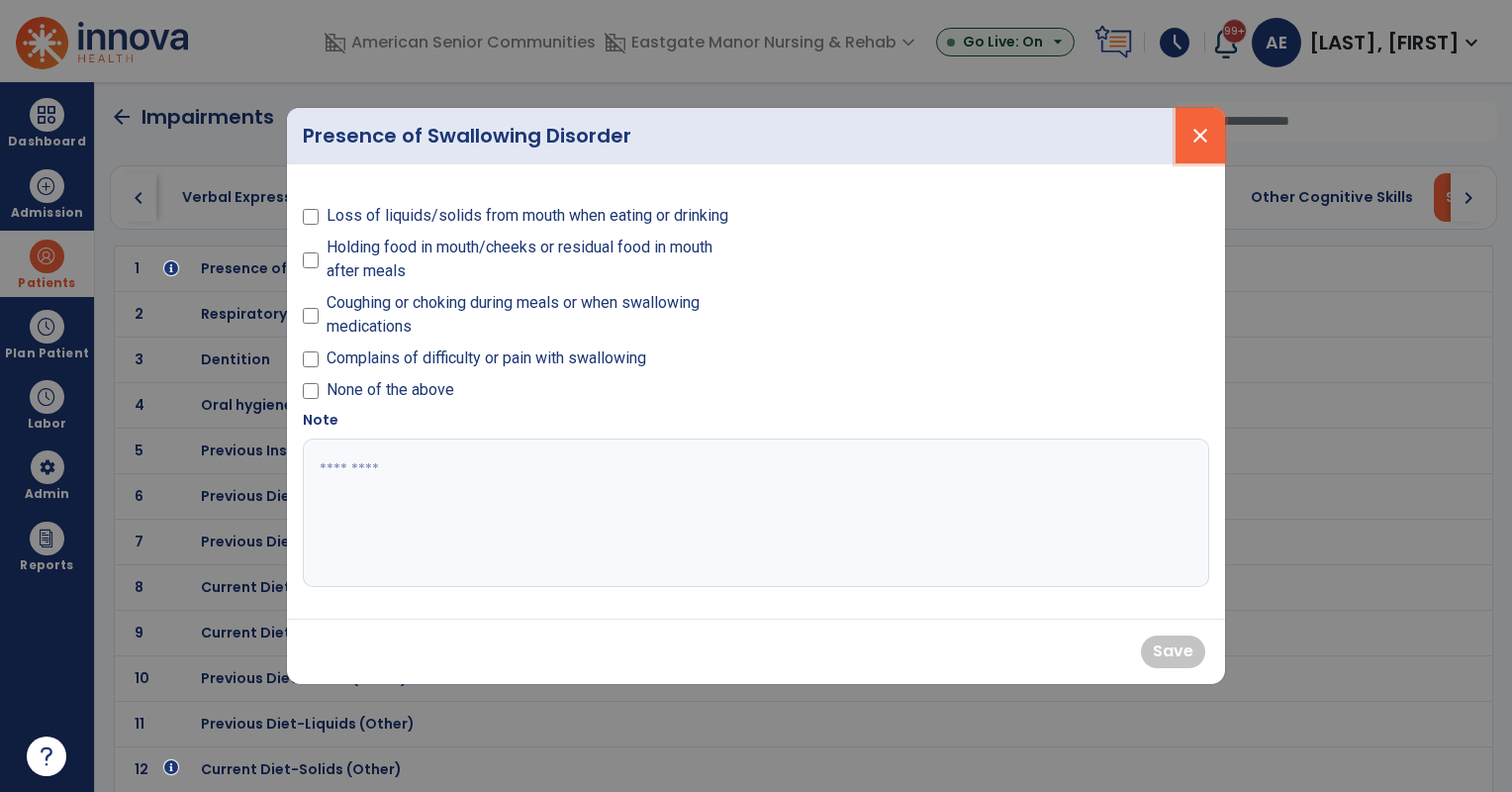 click on "close" at bounding box center [1200, 136] 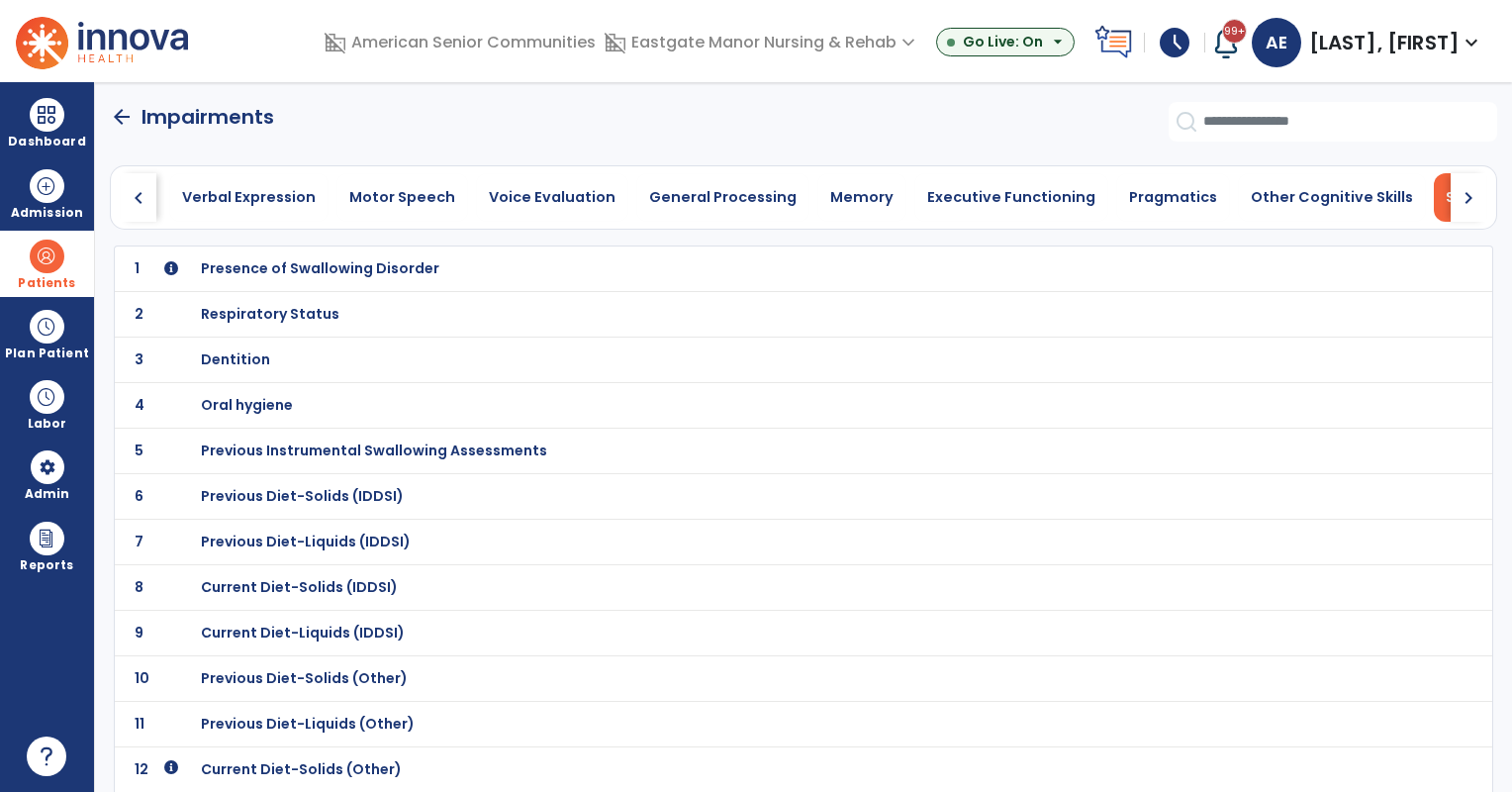 click on "Dentition" at bounding box center [320, 268] 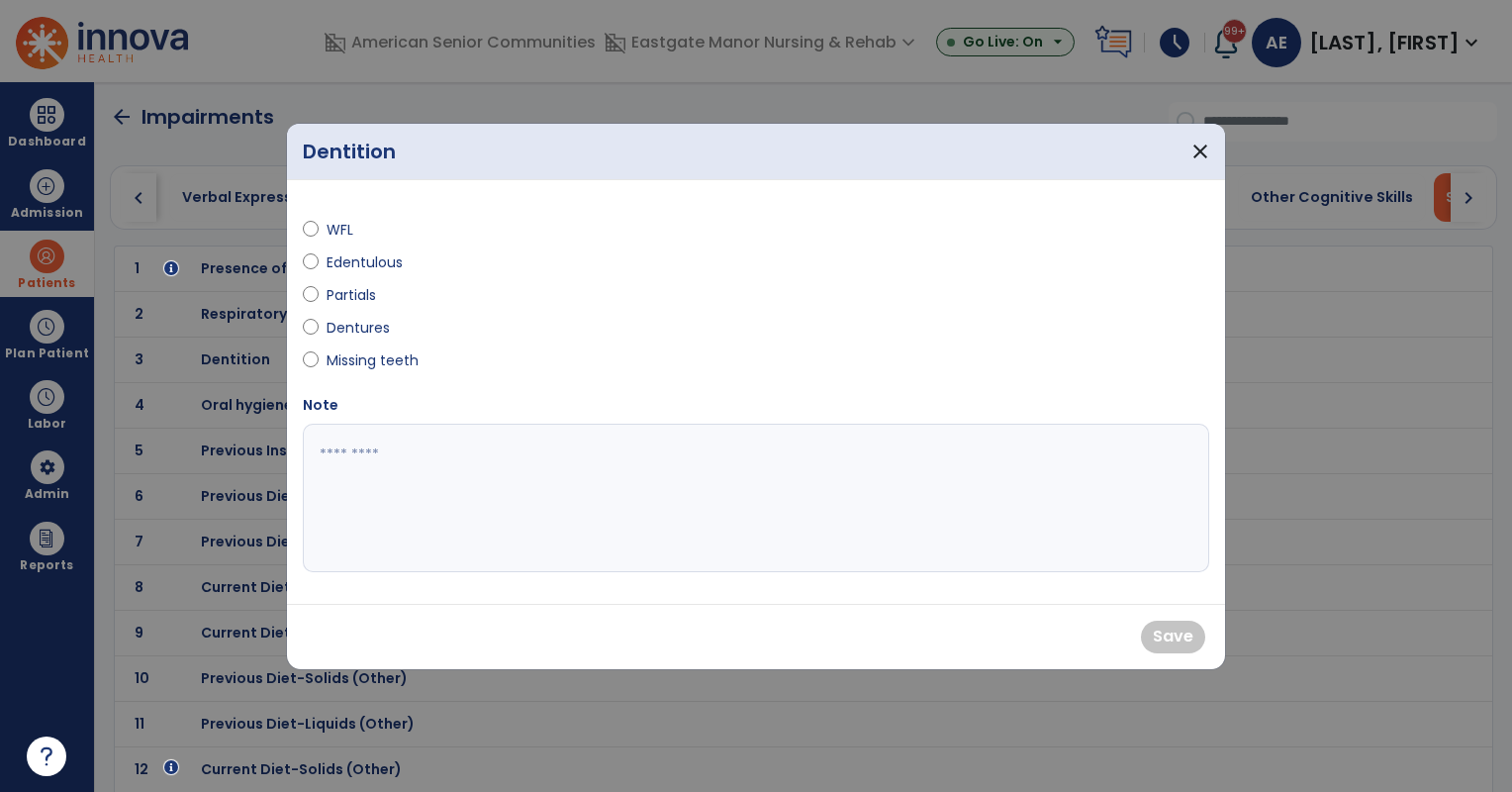 click on "WFL" at bounding box center [361, 230] 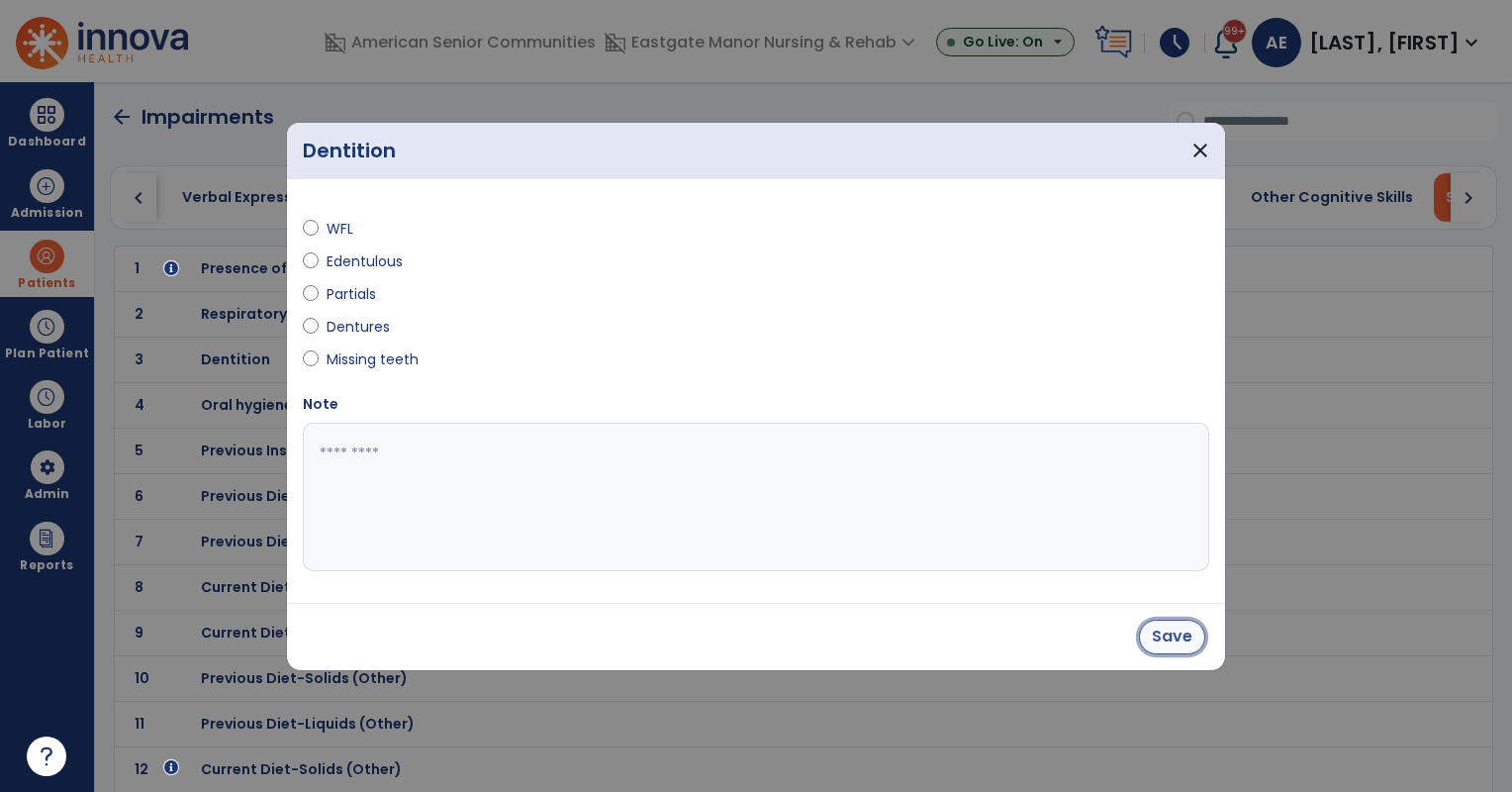 click on "Save" at bounding box center [1172, 637] 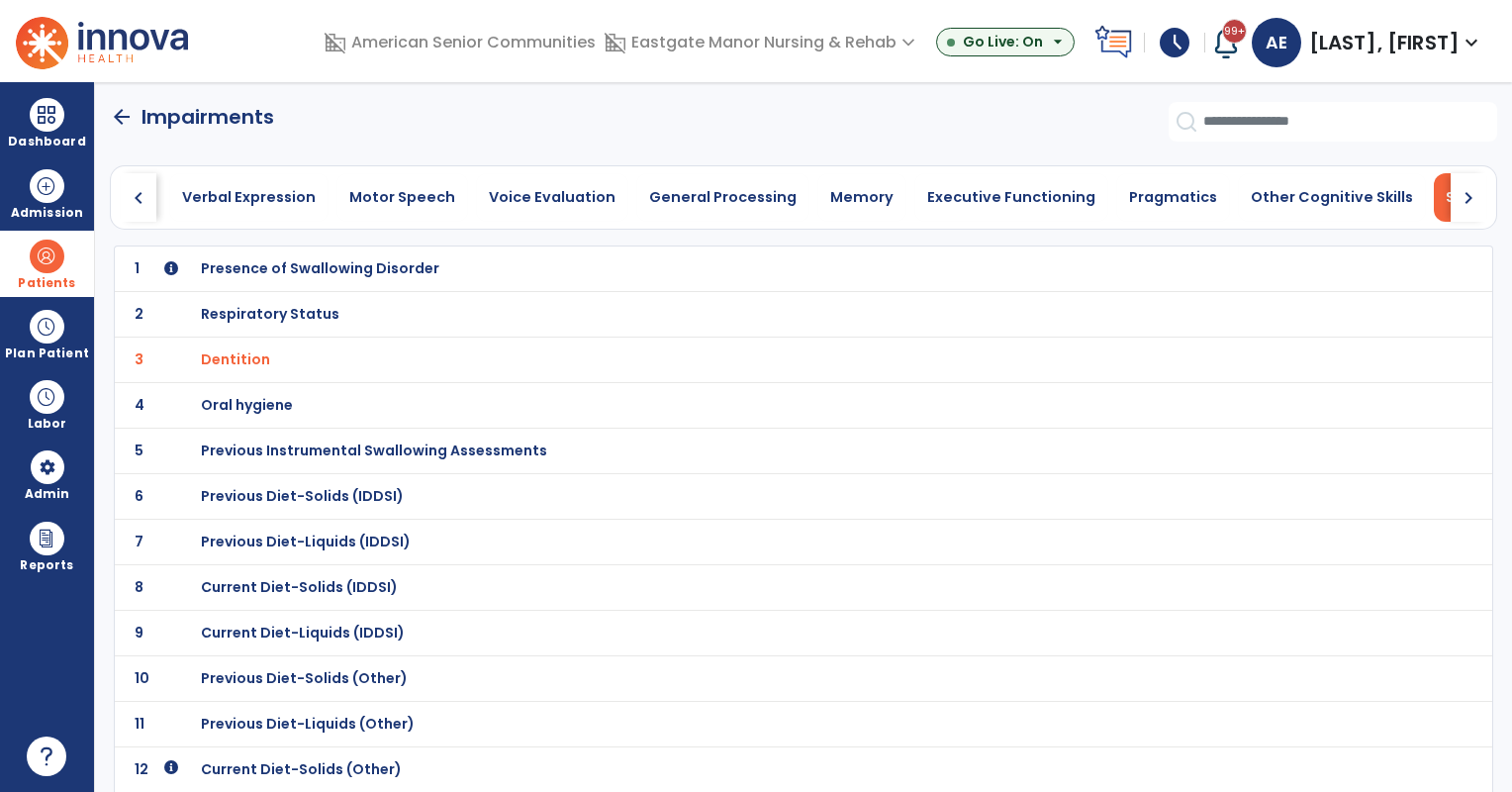 click on "4 Oral hygiene" 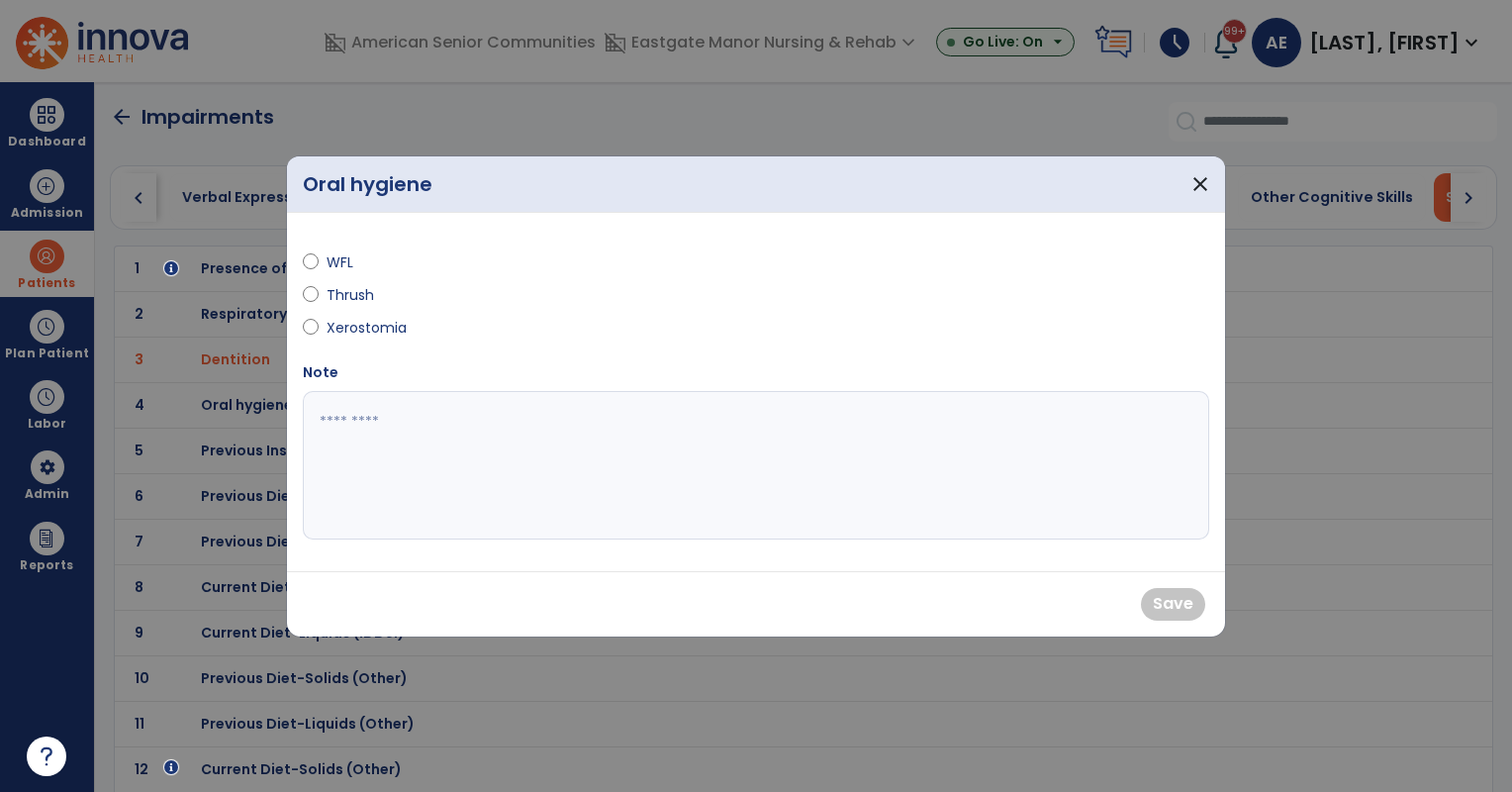 click on "WFL" at bounding box center [361, 262] 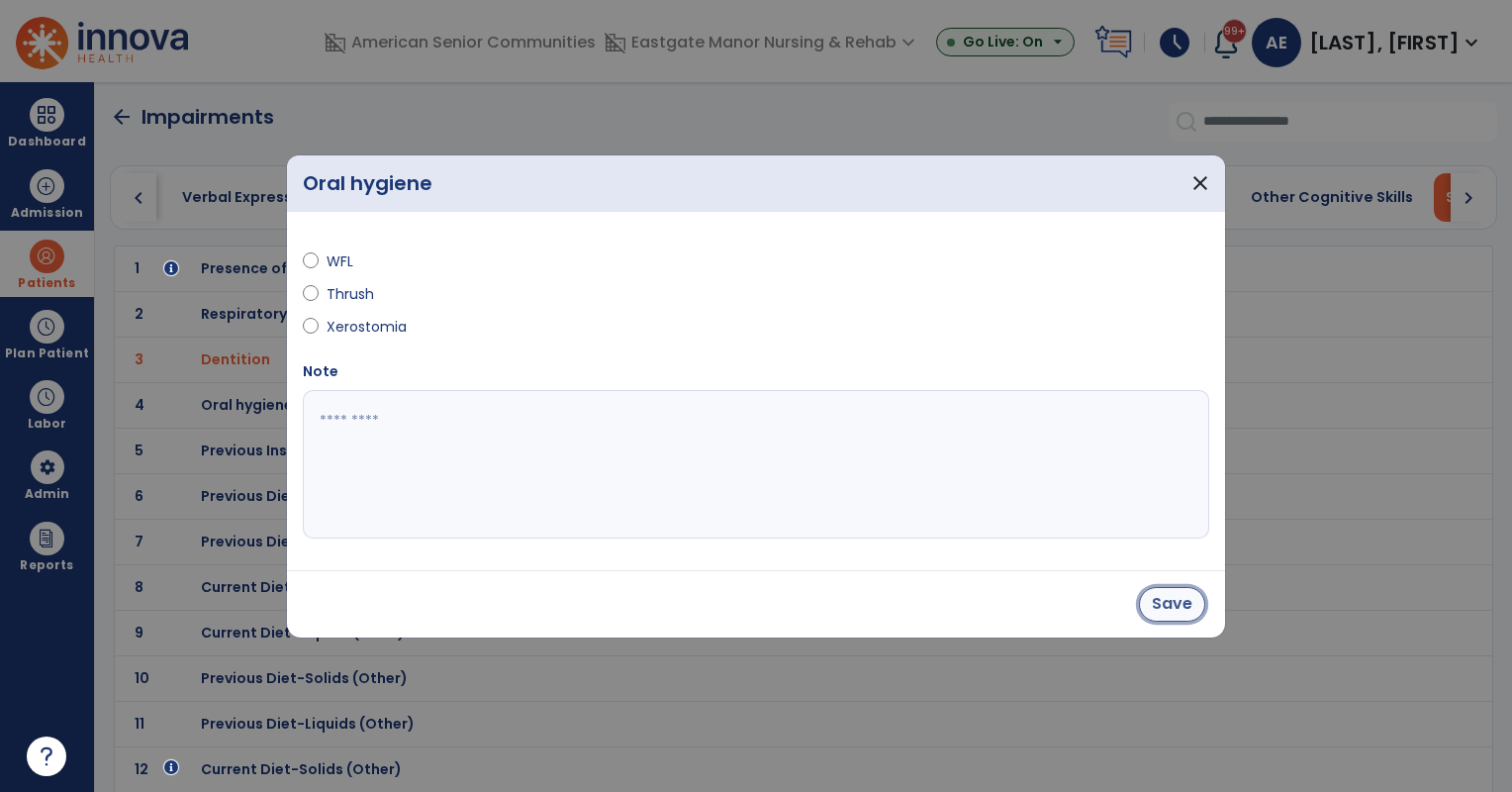 click on "Save" at bounding box center [1172, 604] 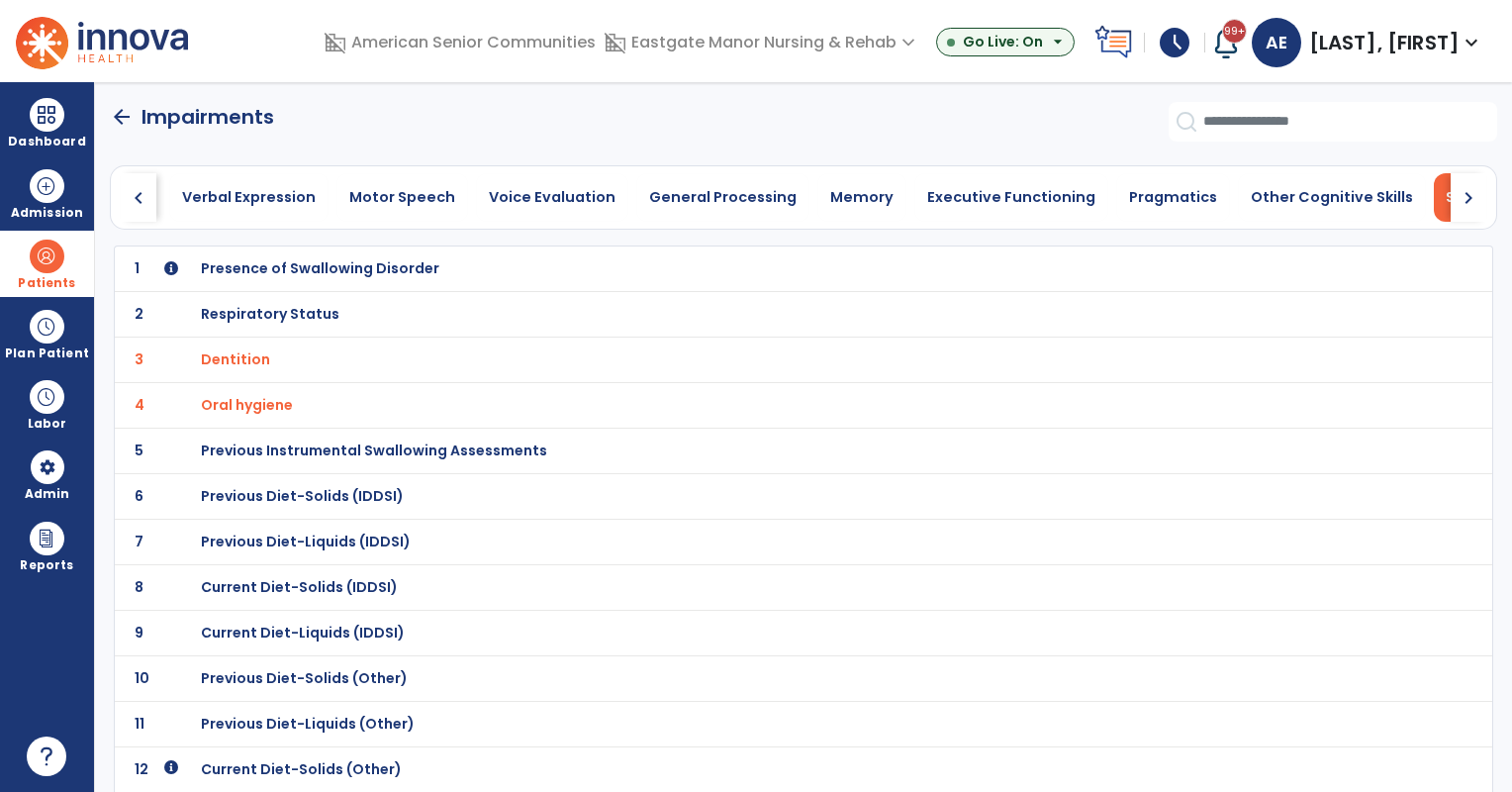 click on "Previous Diet-Solids (IDDSI)" at bounding box center [320, 268] 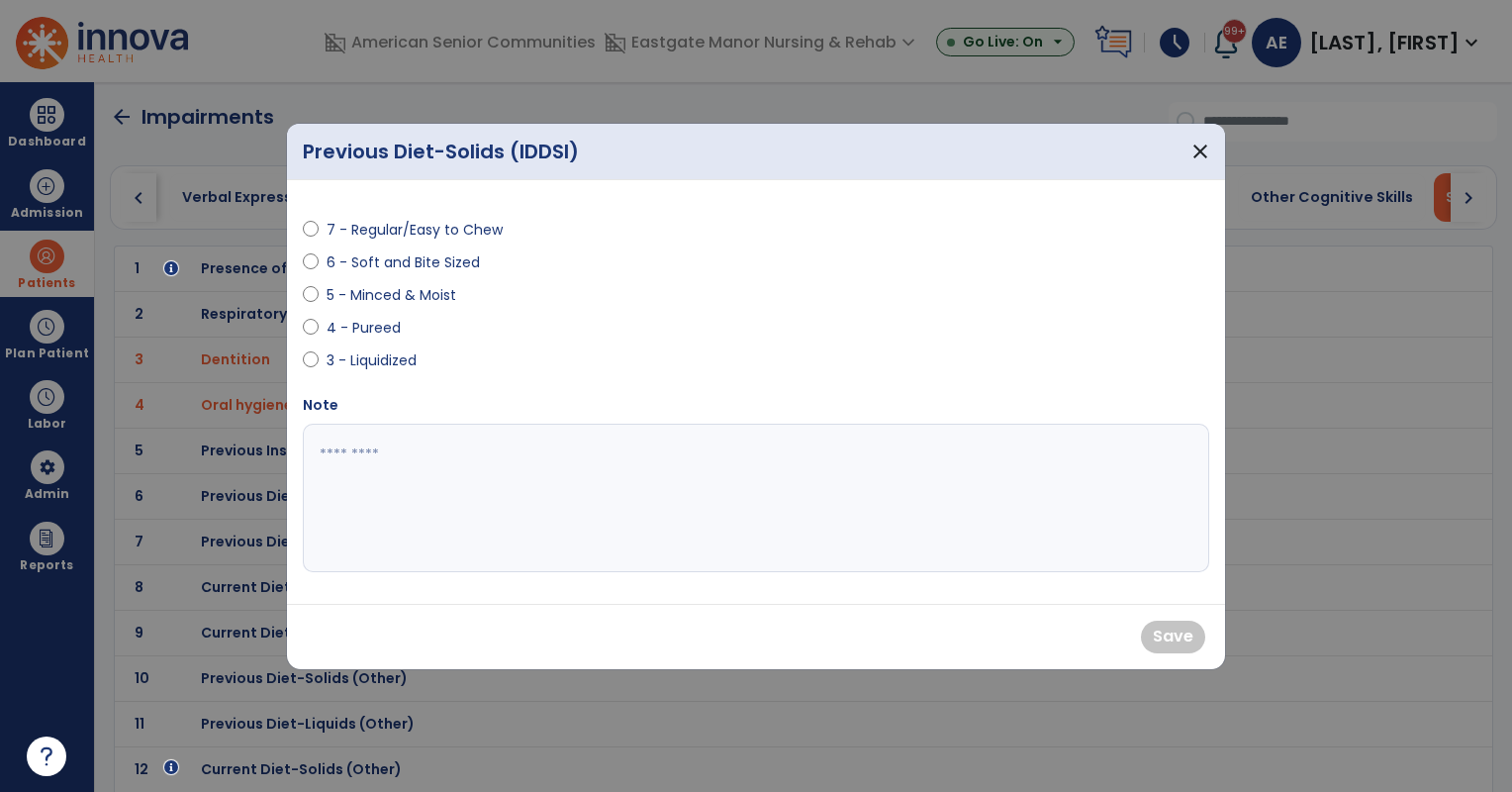 click on "7 - Regular/Easy to Chew" at bounding box center [415, 230] 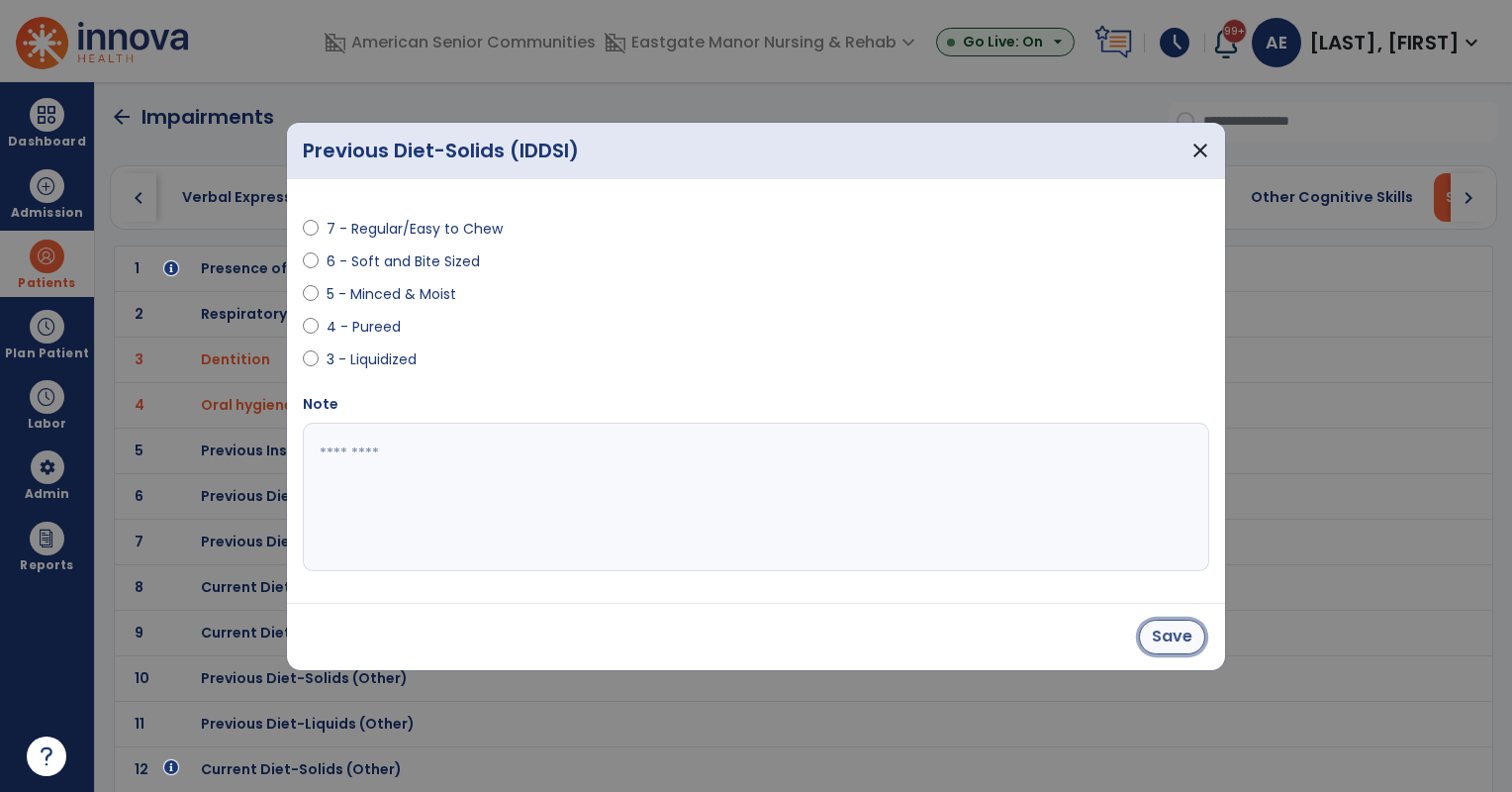 click on "Save" at bounding box center (1172, 637) 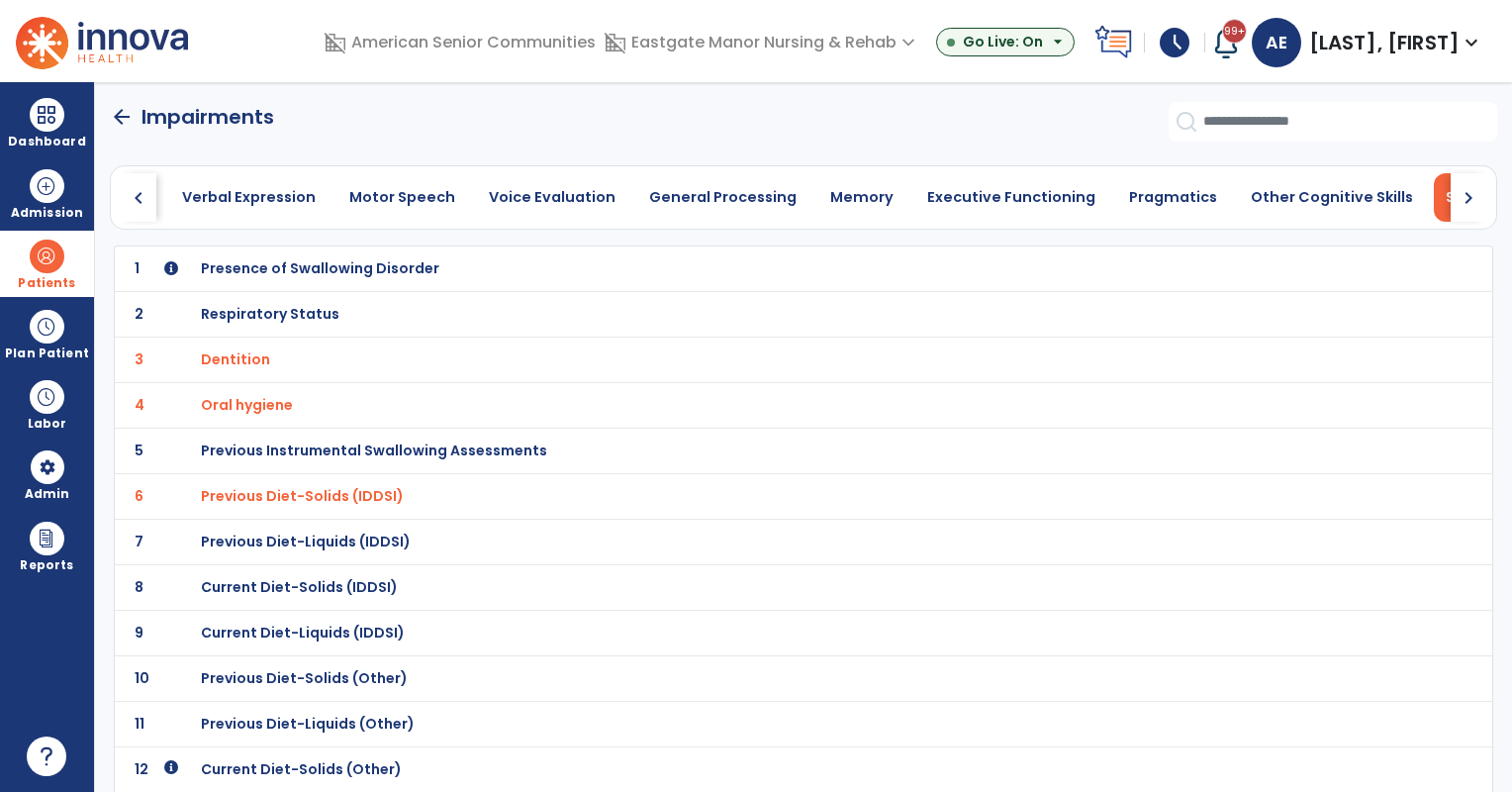 click on "Previous Diet-Liquids (IDDSI)" at bounding box center (320, 268) 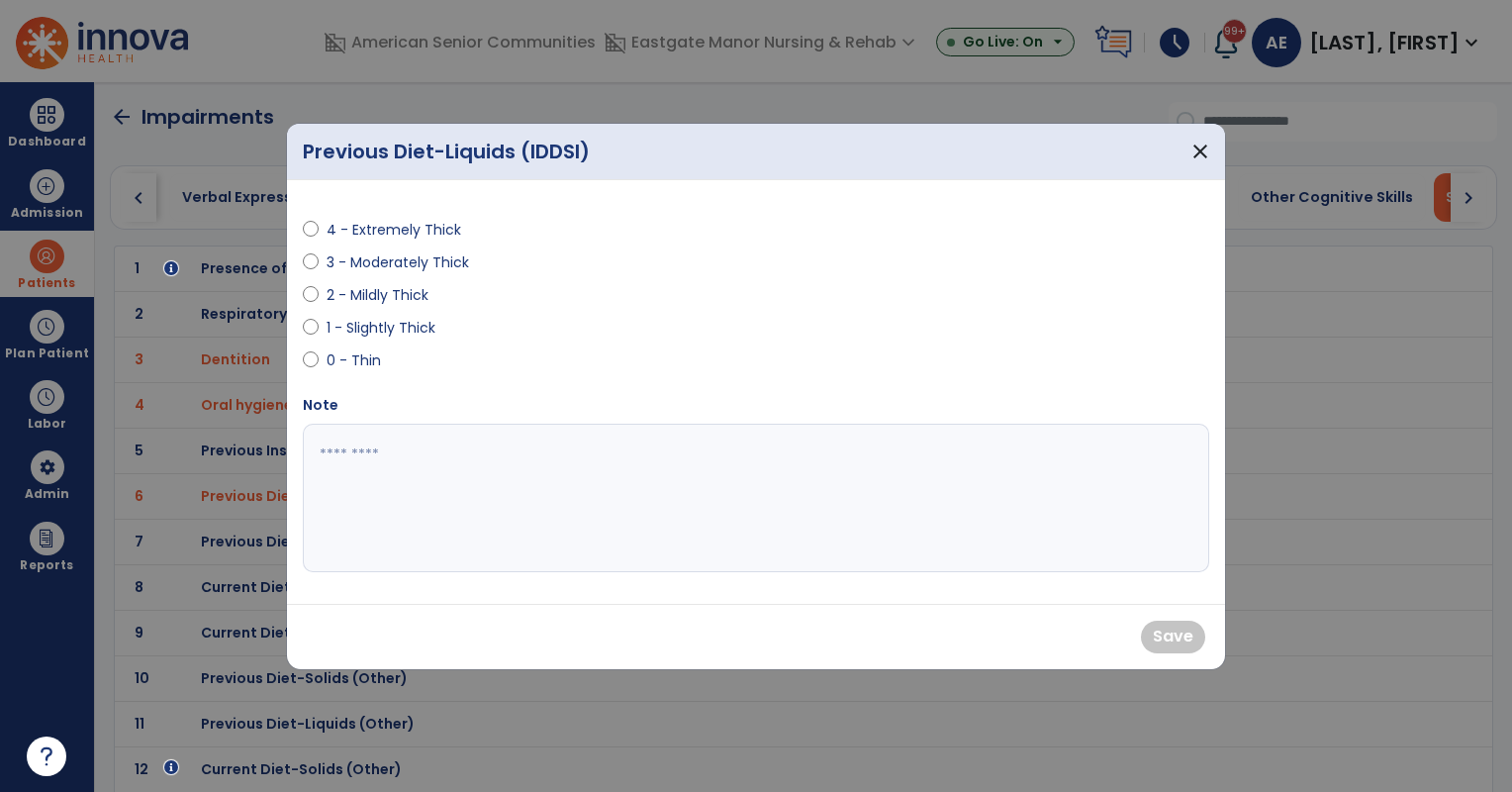 click on "0 - Thin" at bounding box center [361, 360] 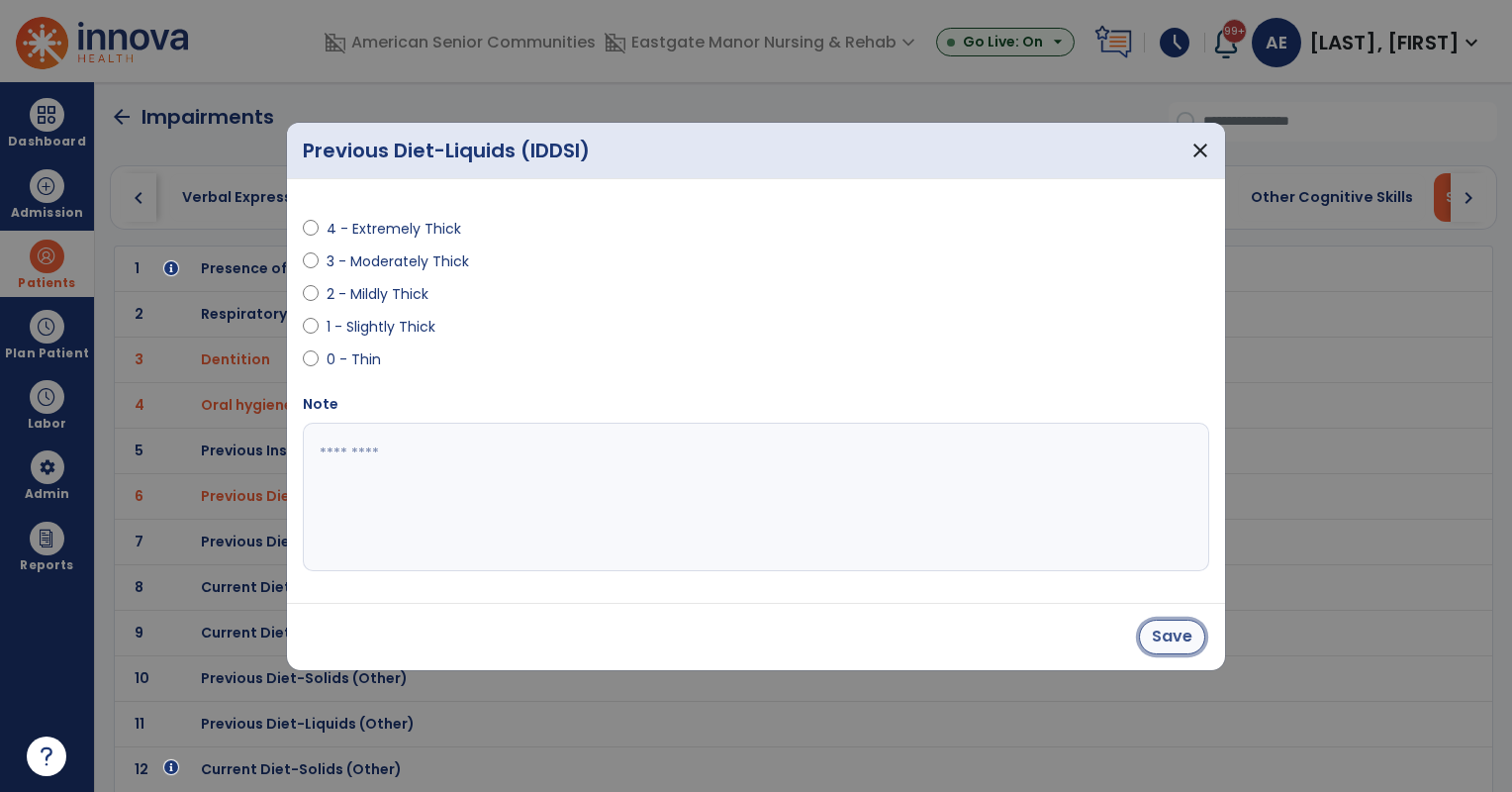 click on "Save" at bounding box center [1172, 637] 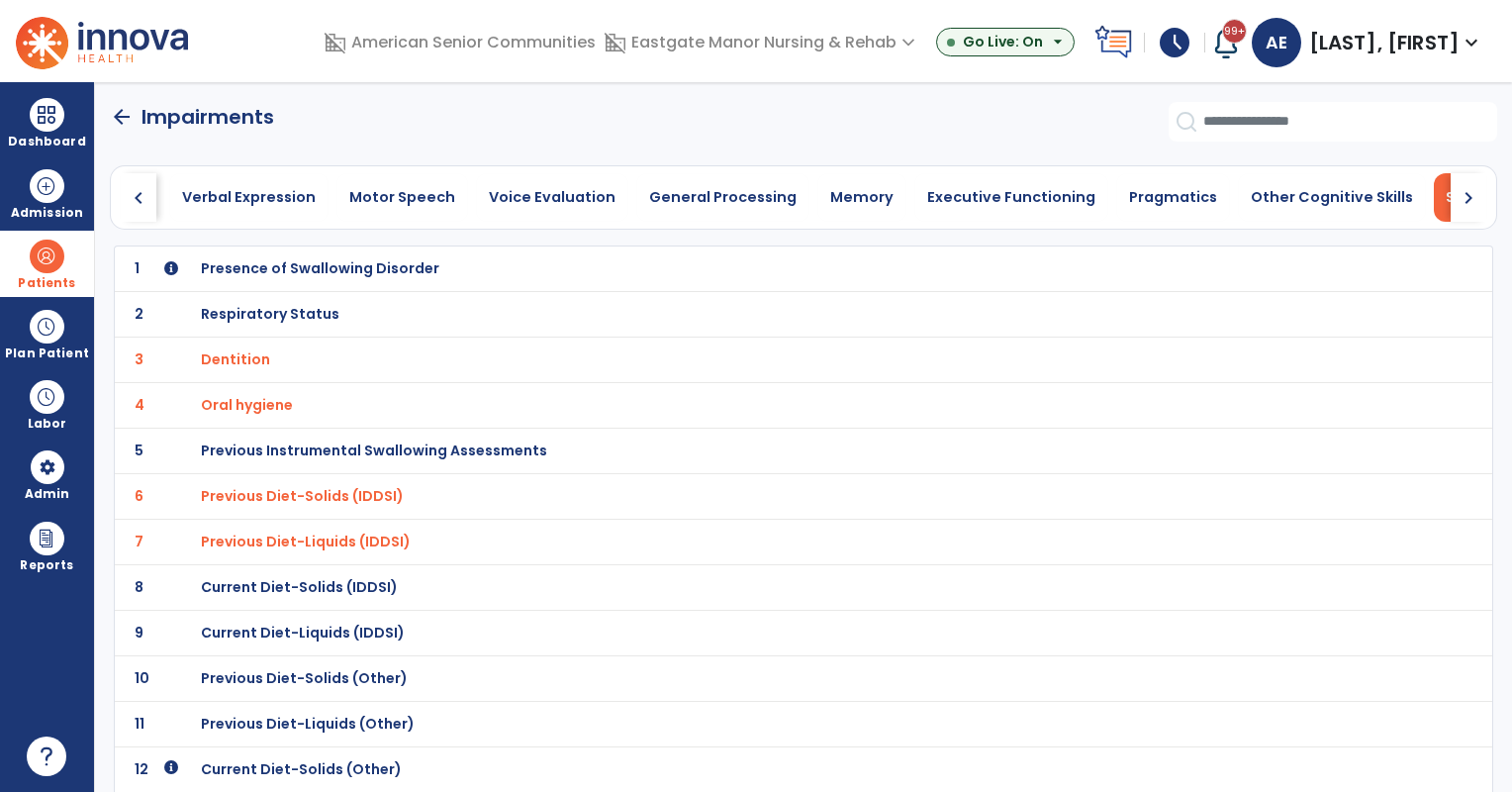 click on "Current Diet-Solids (IDDSI)" at bounding box center [320, 268] 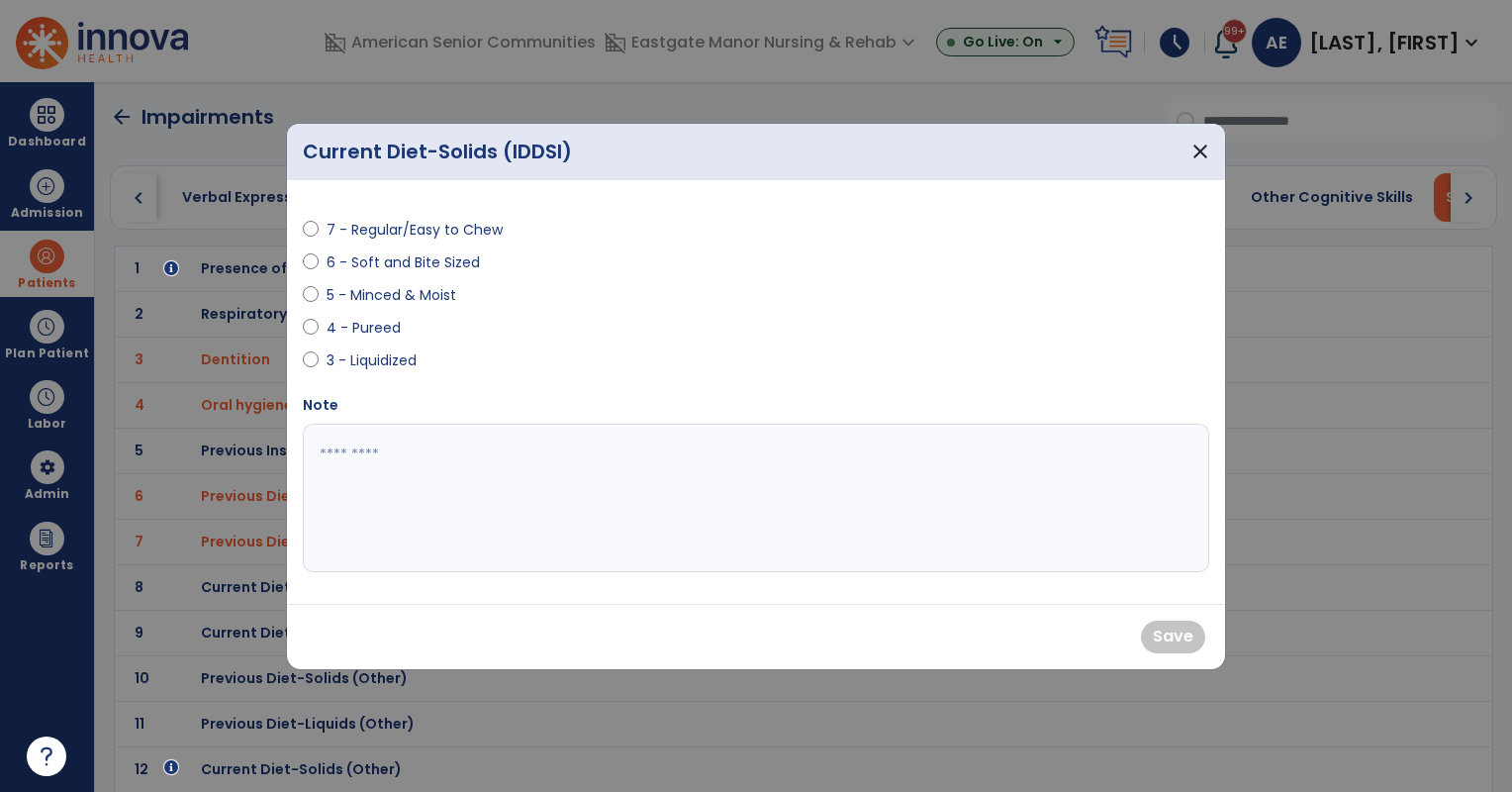 click on "7 - Regular/Easy to Chew" at bounding box center [415, 230] 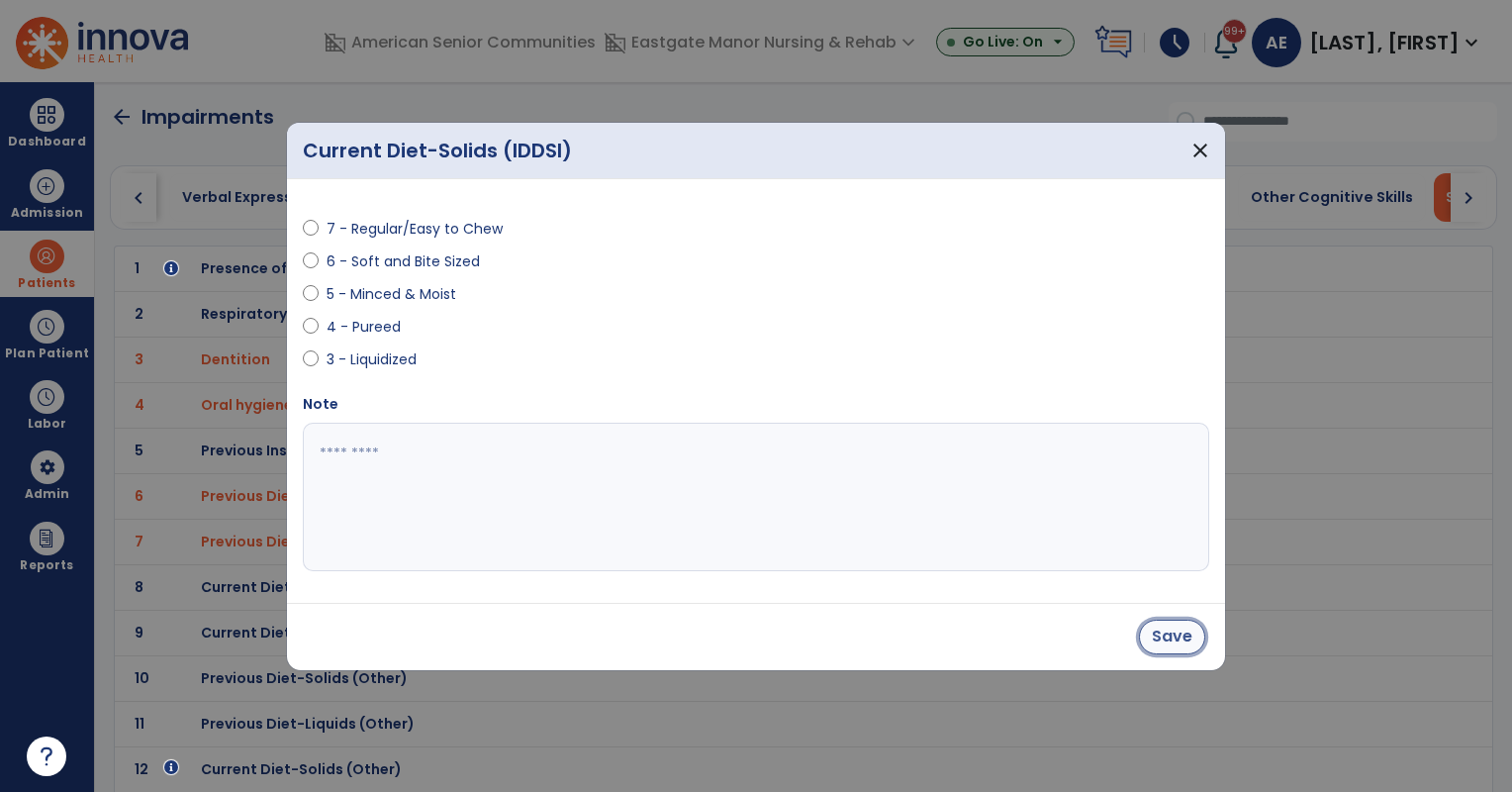 click on "Save" at bounding box center [1172, 637] 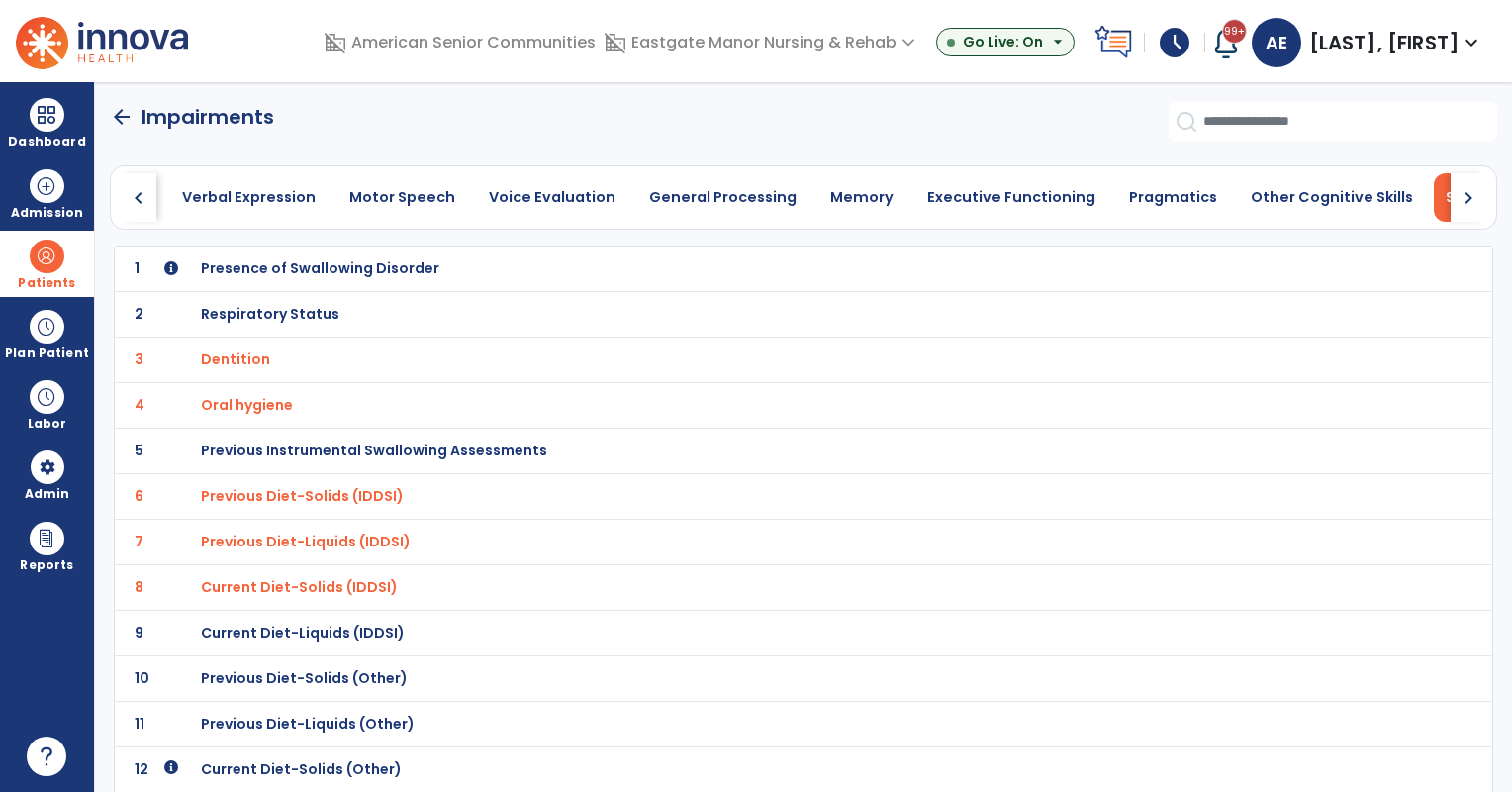 click on "Current Diet-Liquids (IDDSI)" at bounding box center (320, 268) 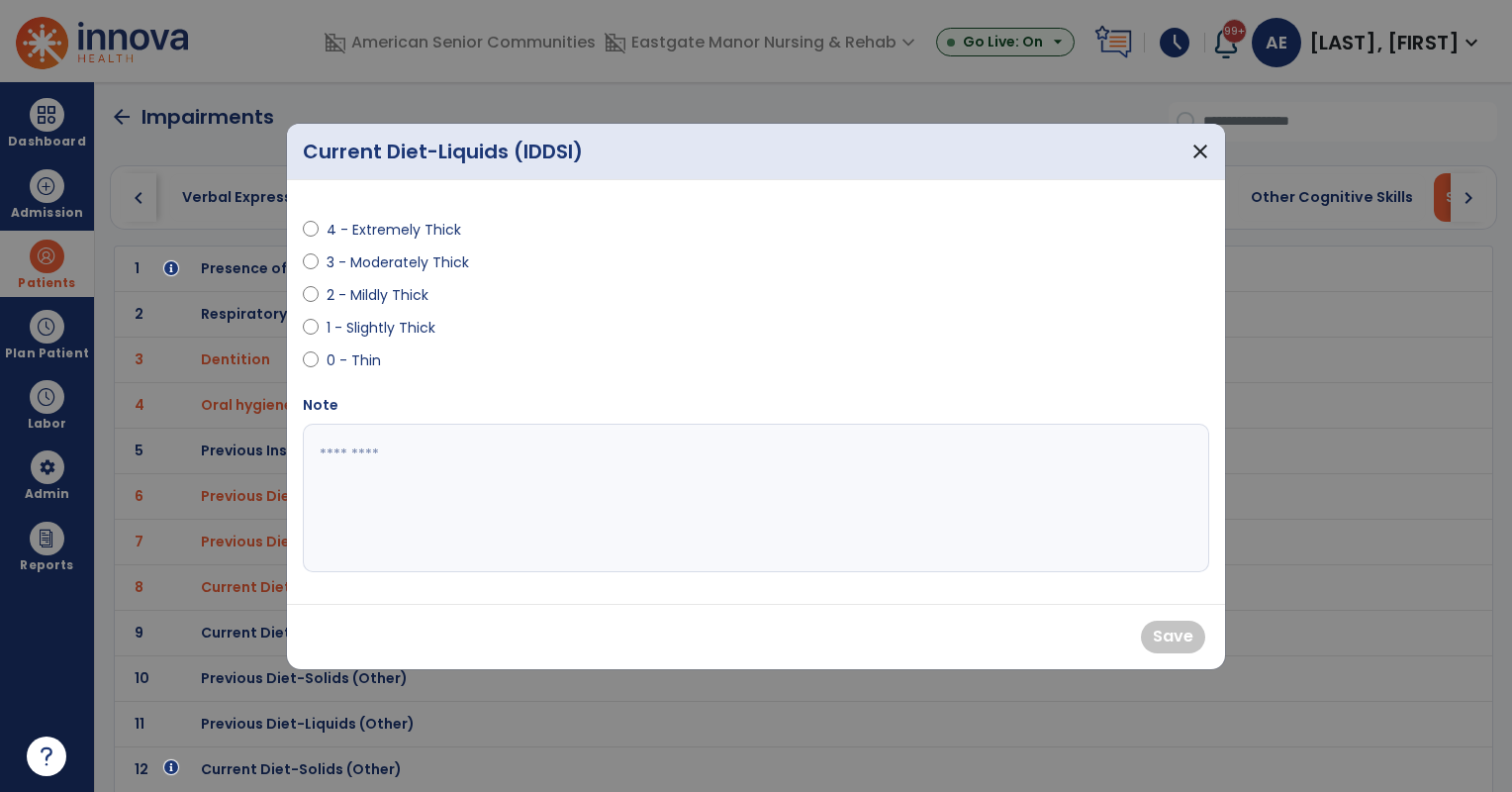 click on "0 - Thin" at bounding box center [361, 360] 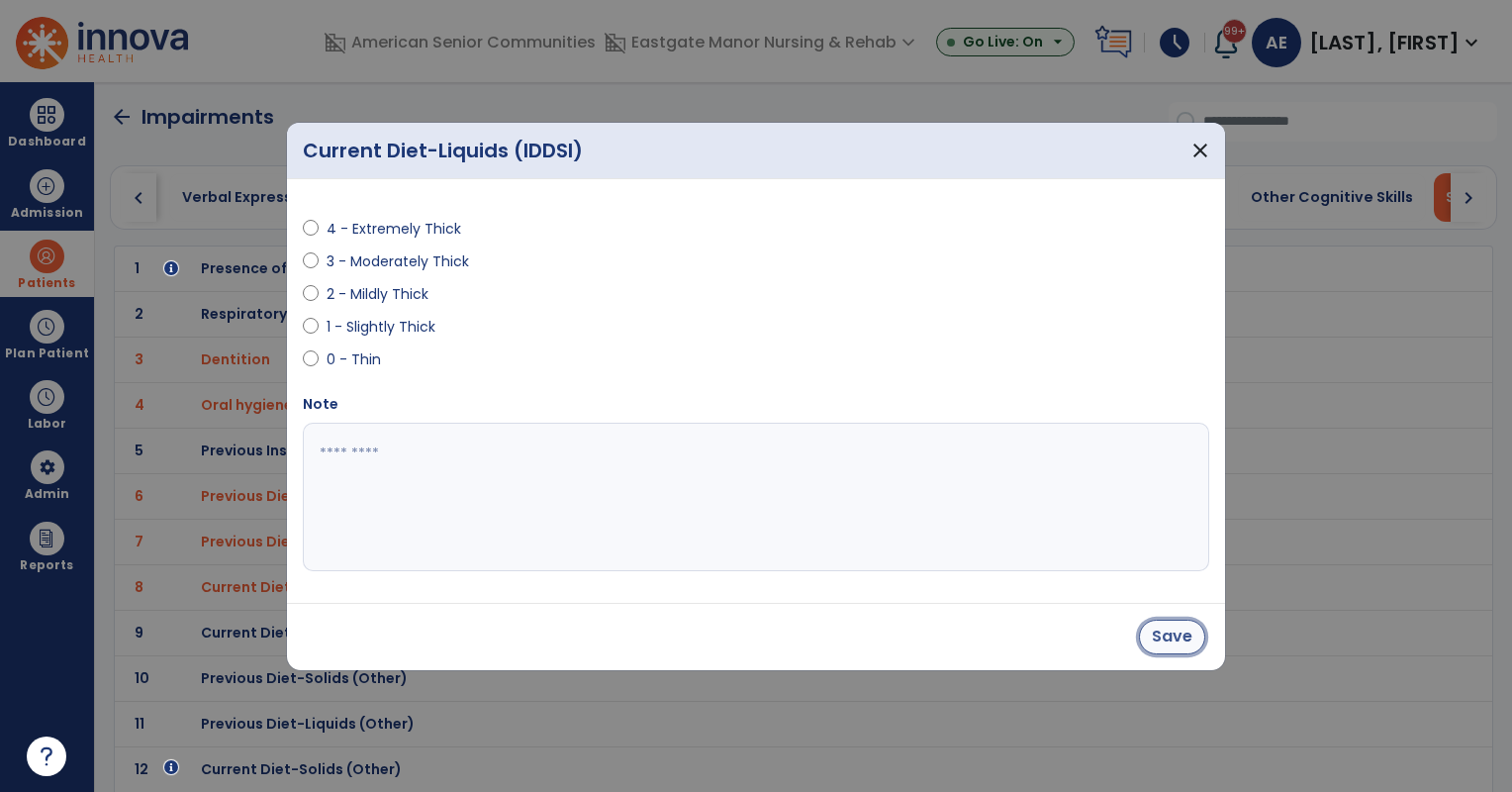 click on "Save" at bounding box center (1172, 637) 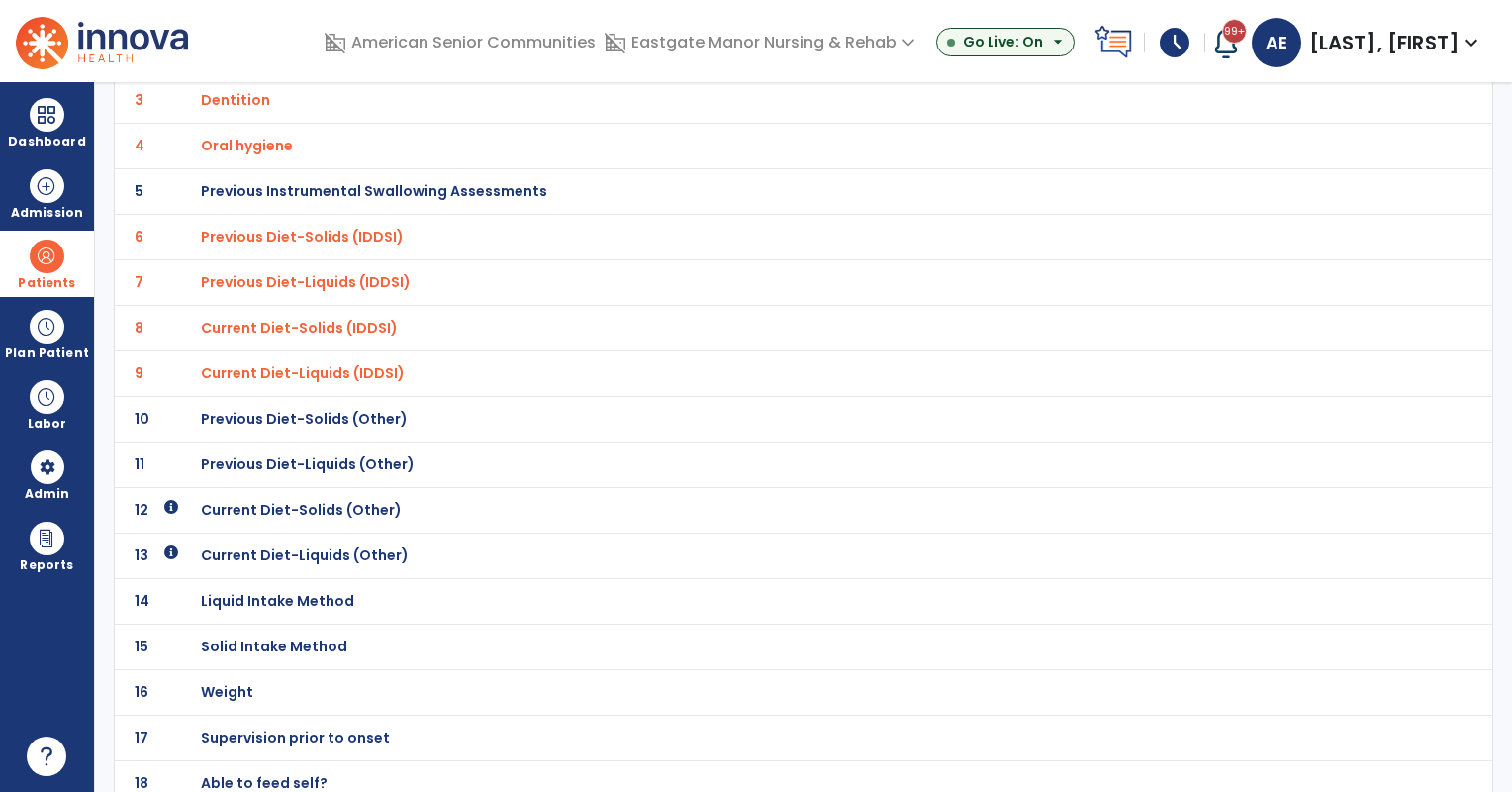 scroll, scrollTop: 360, scrollLeft: 0, axis: vertical 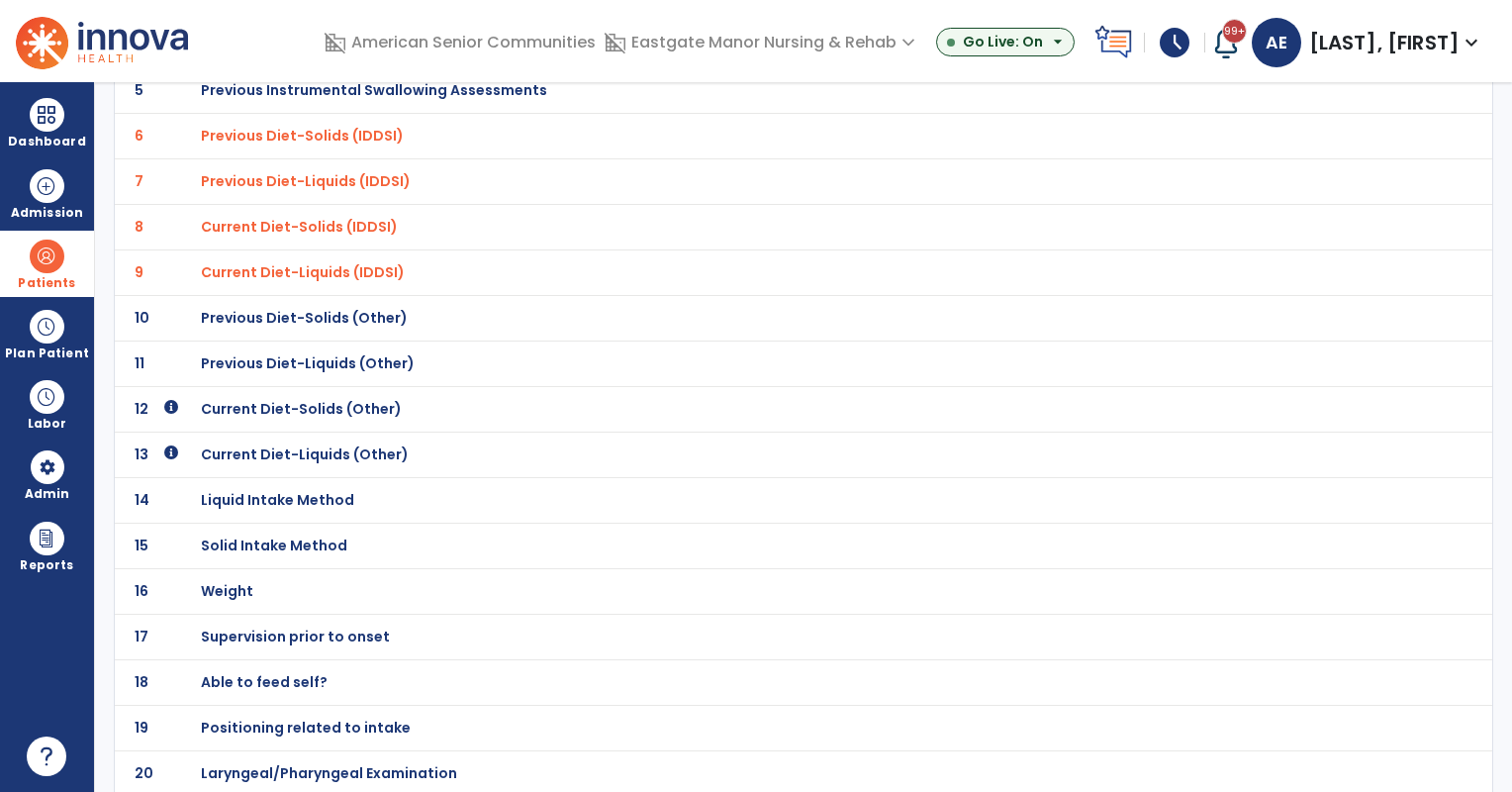 click on "Liquid Intake Method" at bounding box center (320, -92) 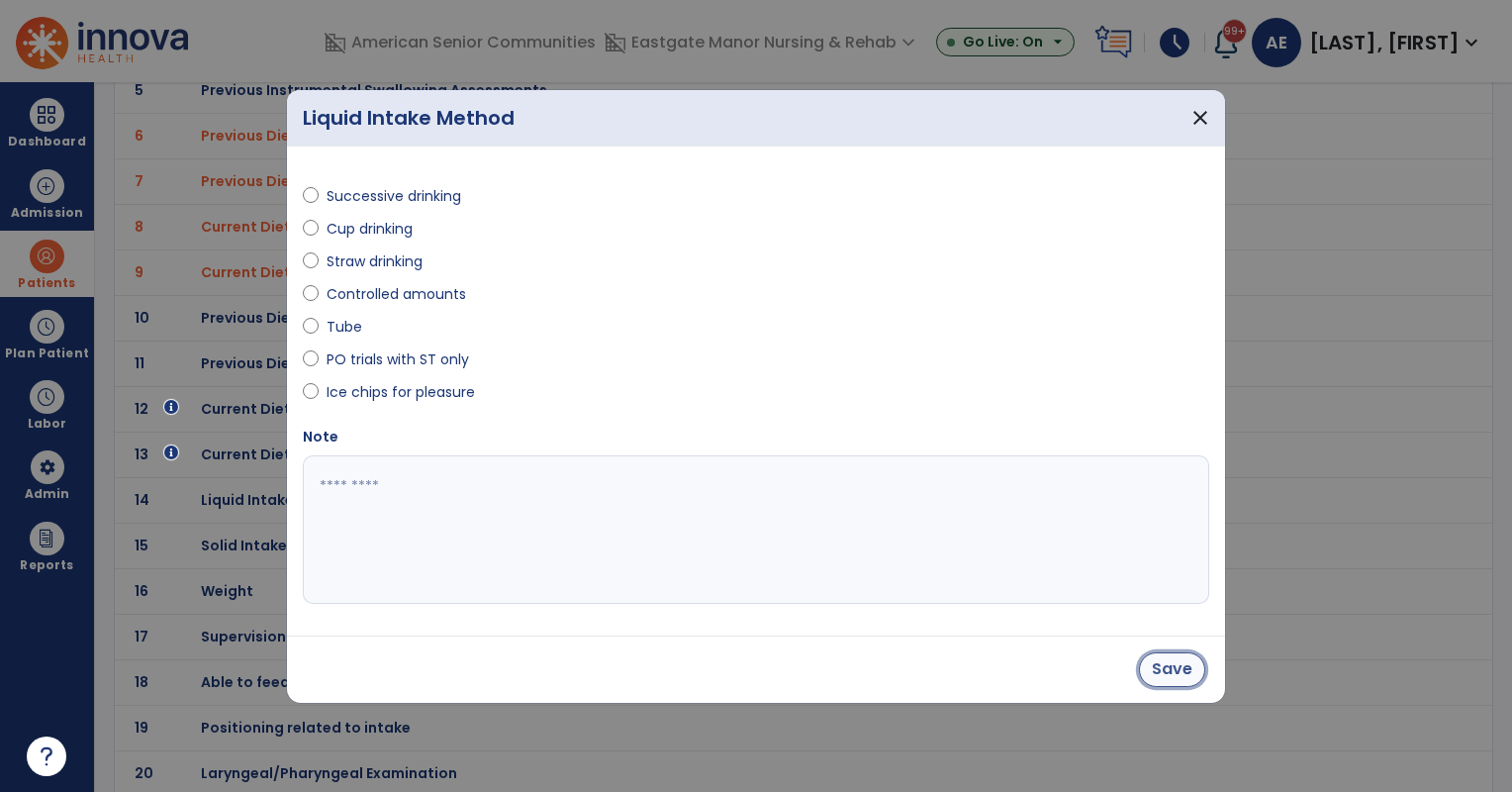 click on "Save" at bounding box center [1172, 669] 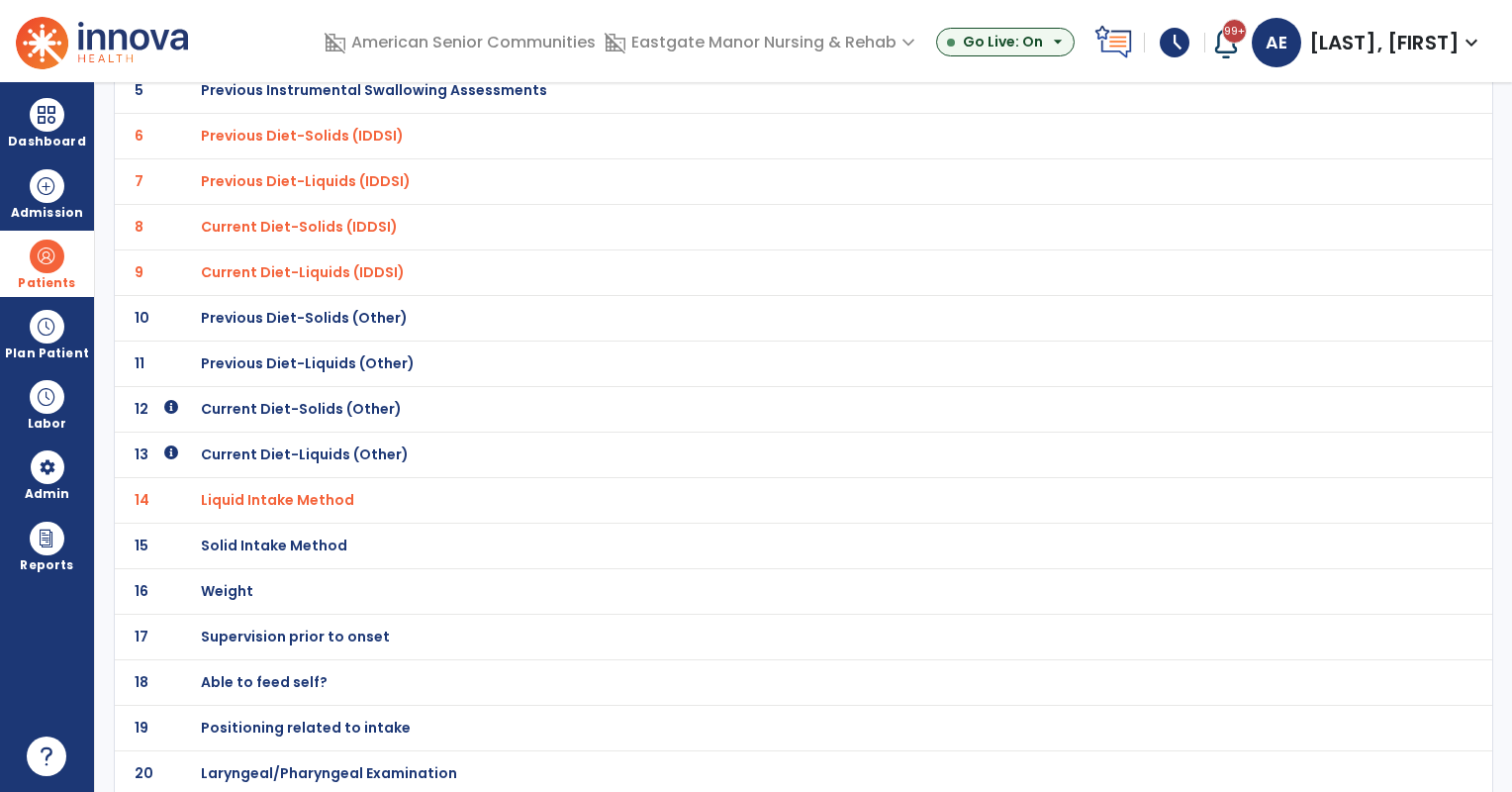click on "Weight" at bounding box center (320, -92) 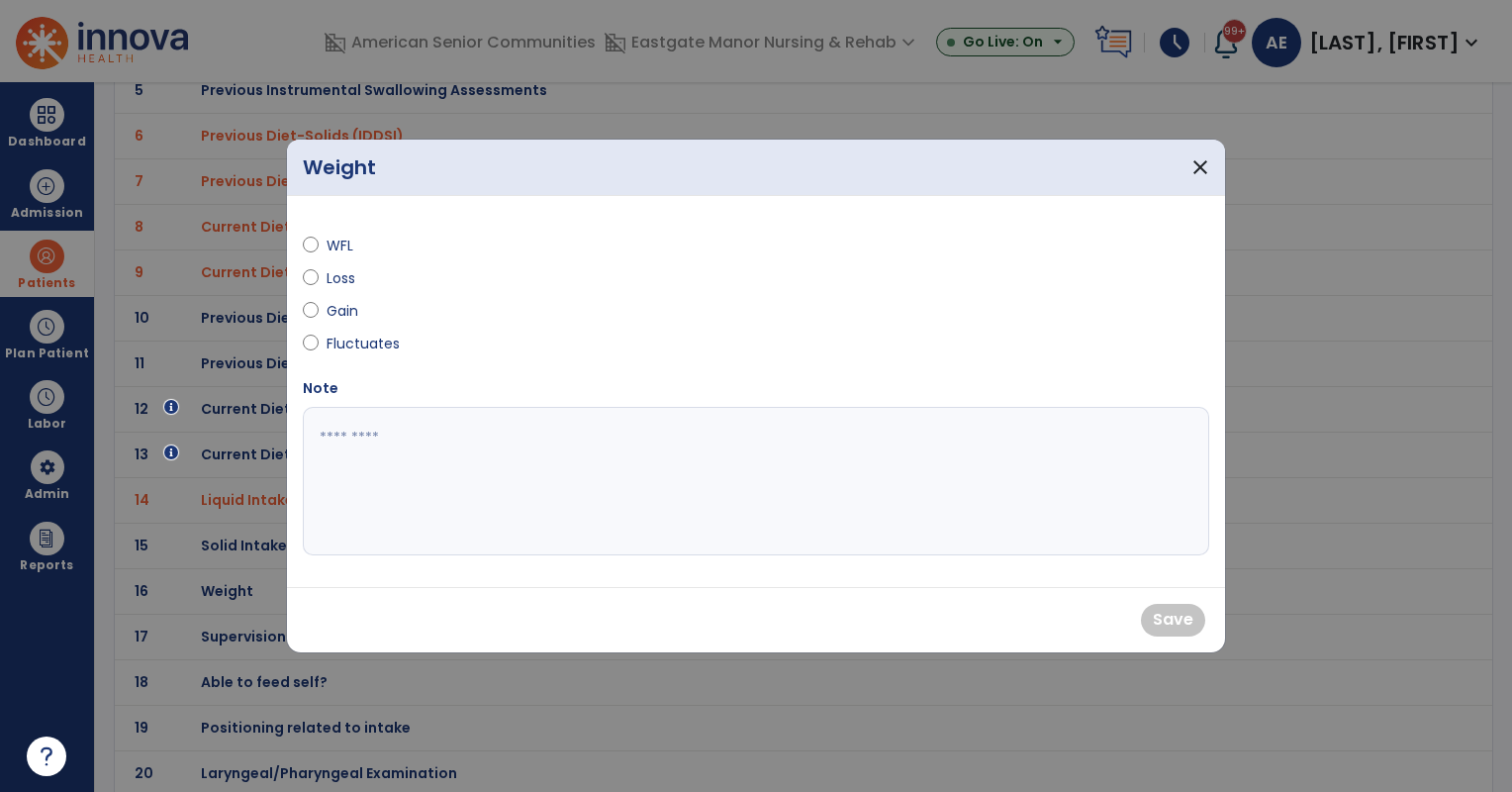 click on "WFL" at bounding box center [361, 246] 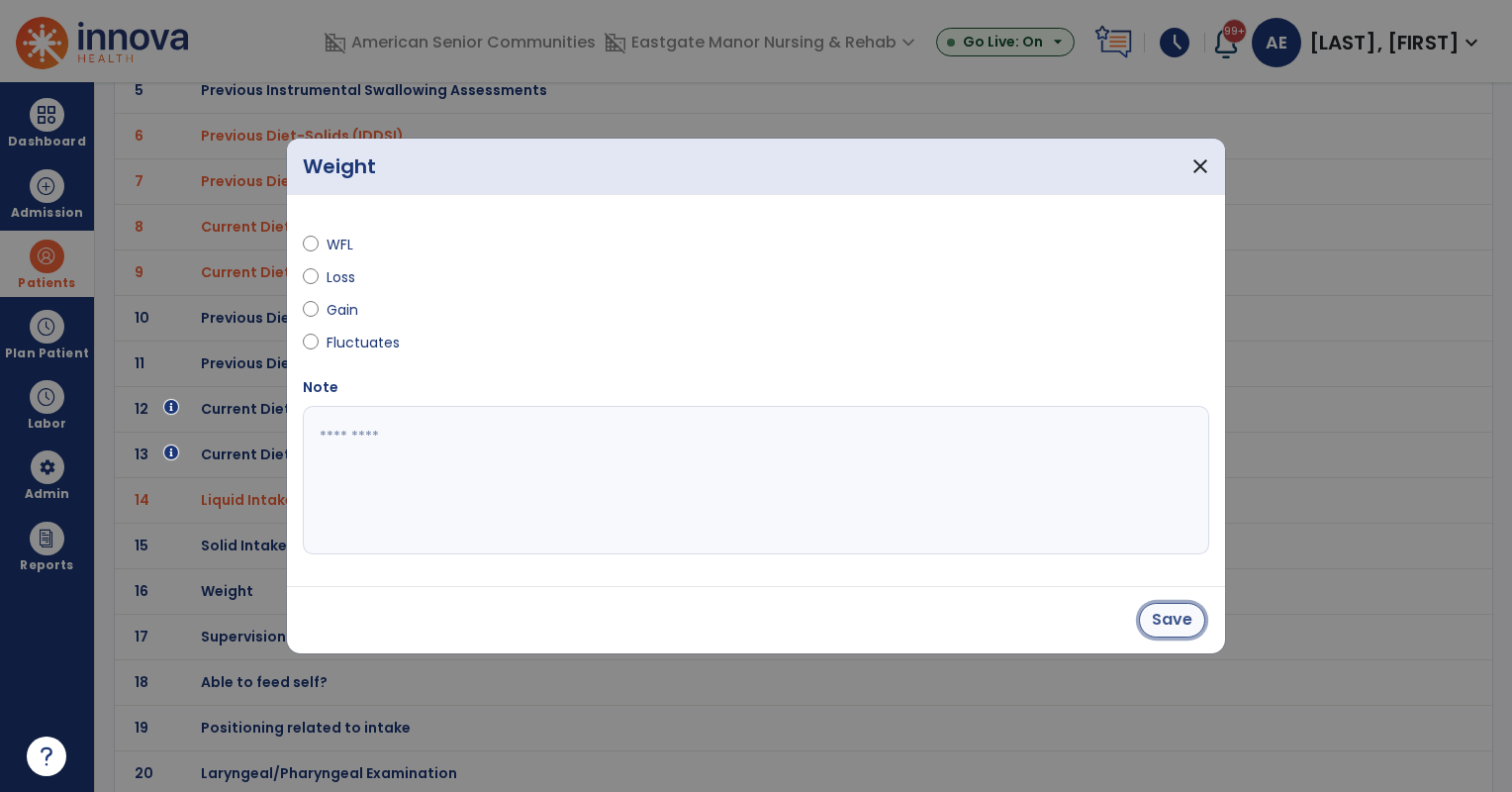 click on "Save" at bounding box center [1172, 620] 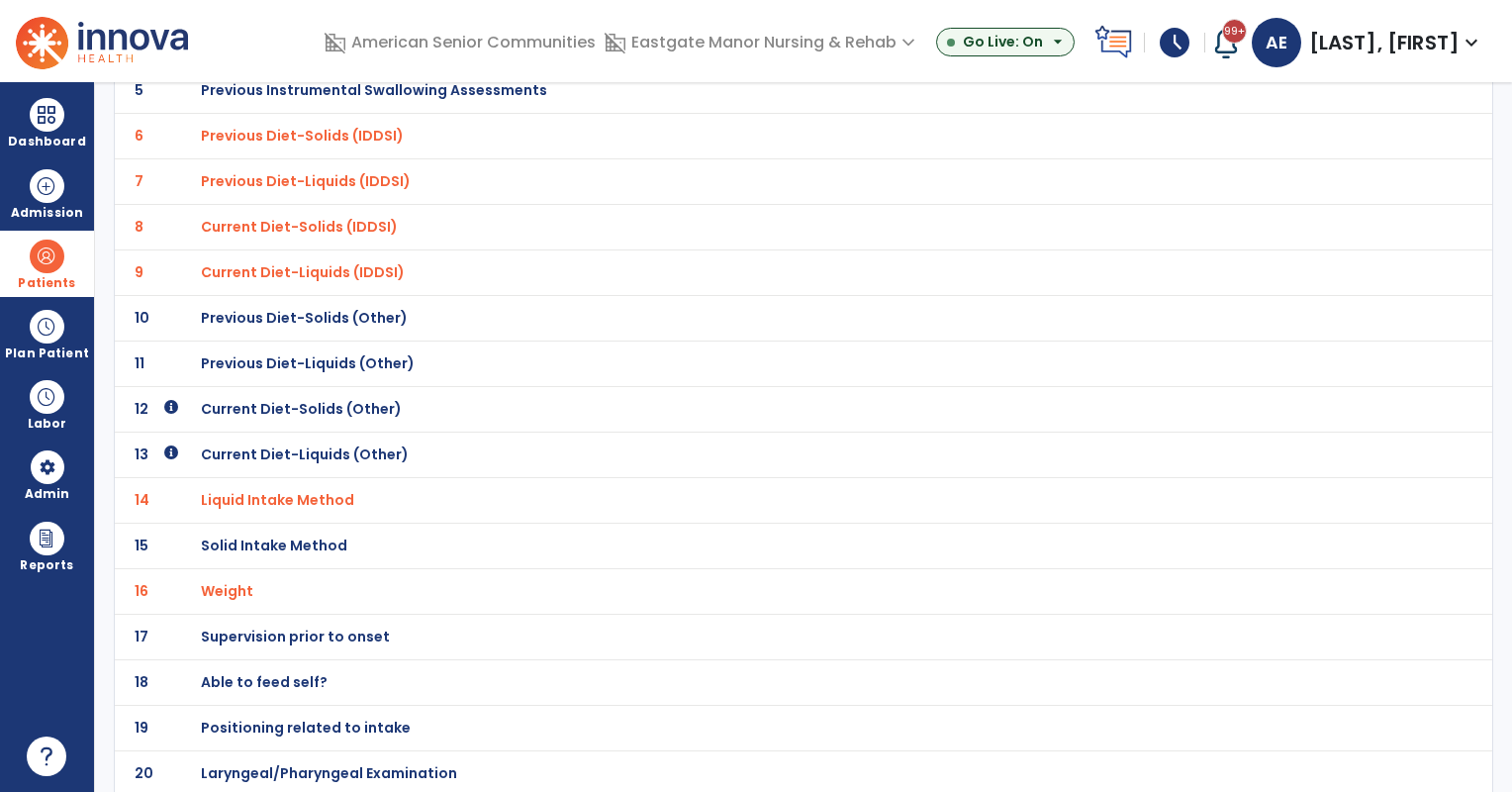 click on "Able to feed self?" at bounding box center (320, -92) 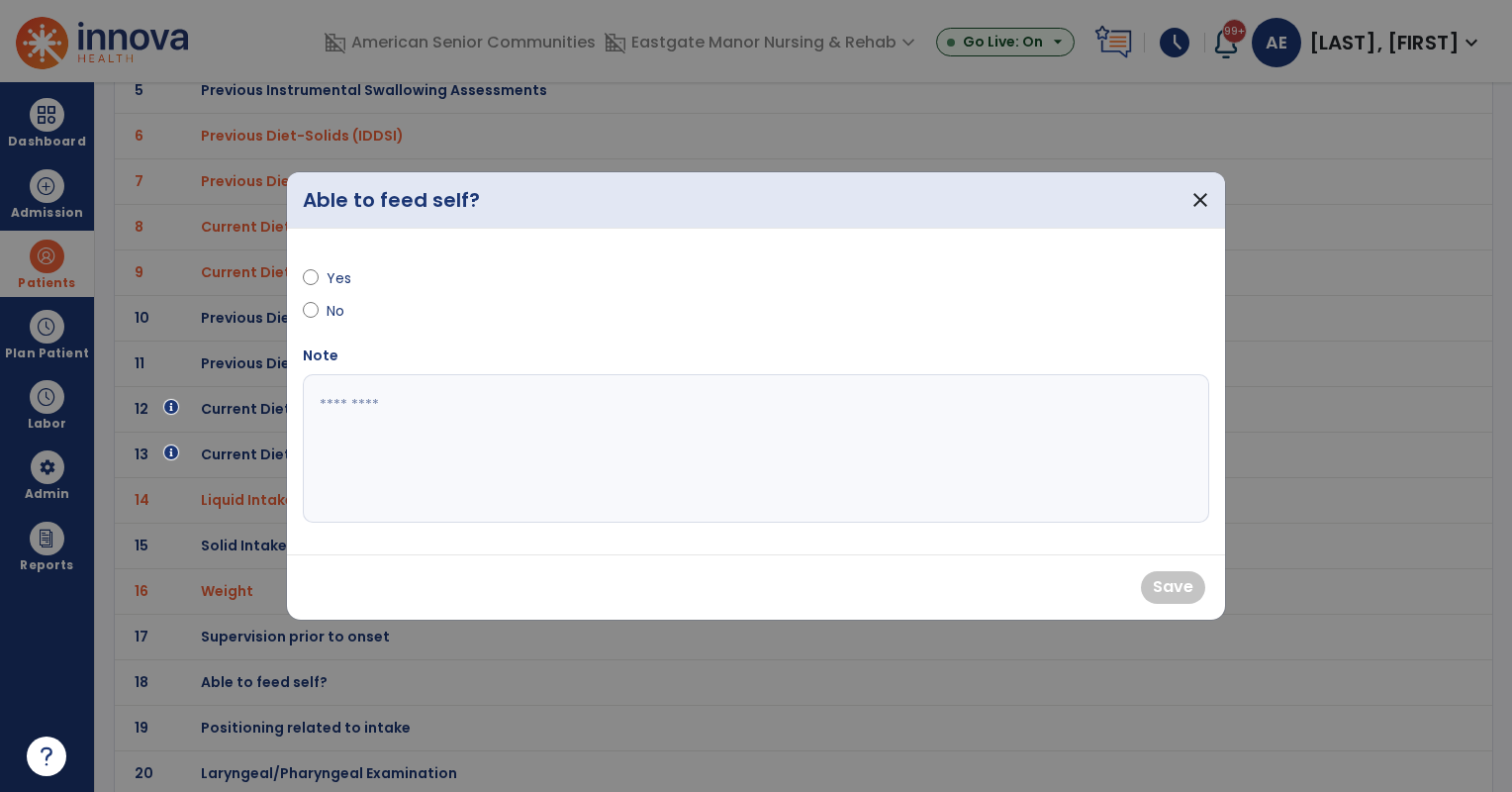 click on "Yes" at bounding box center [361, 278] 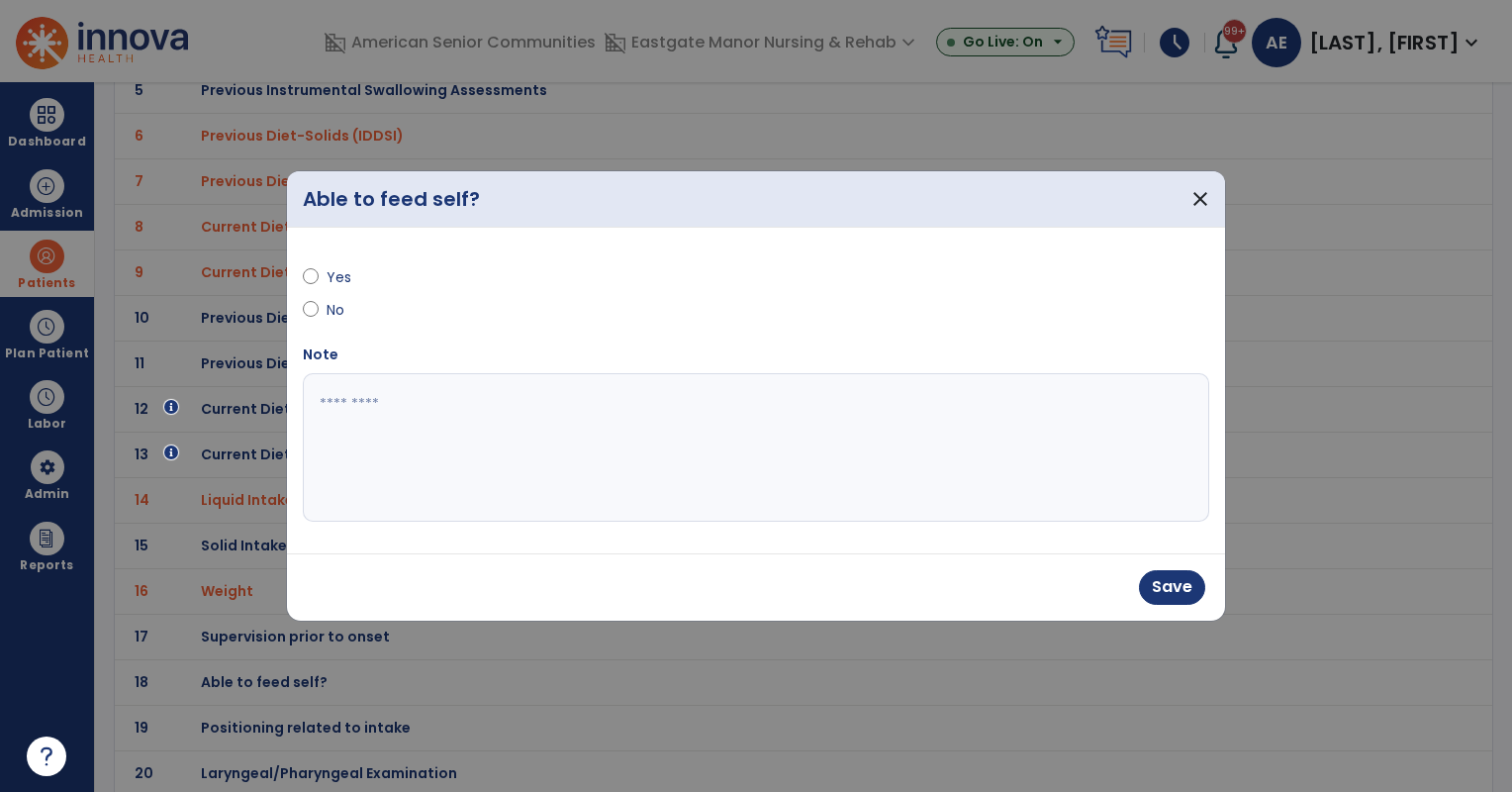 click on "Save" at bounding box center [756, 587] 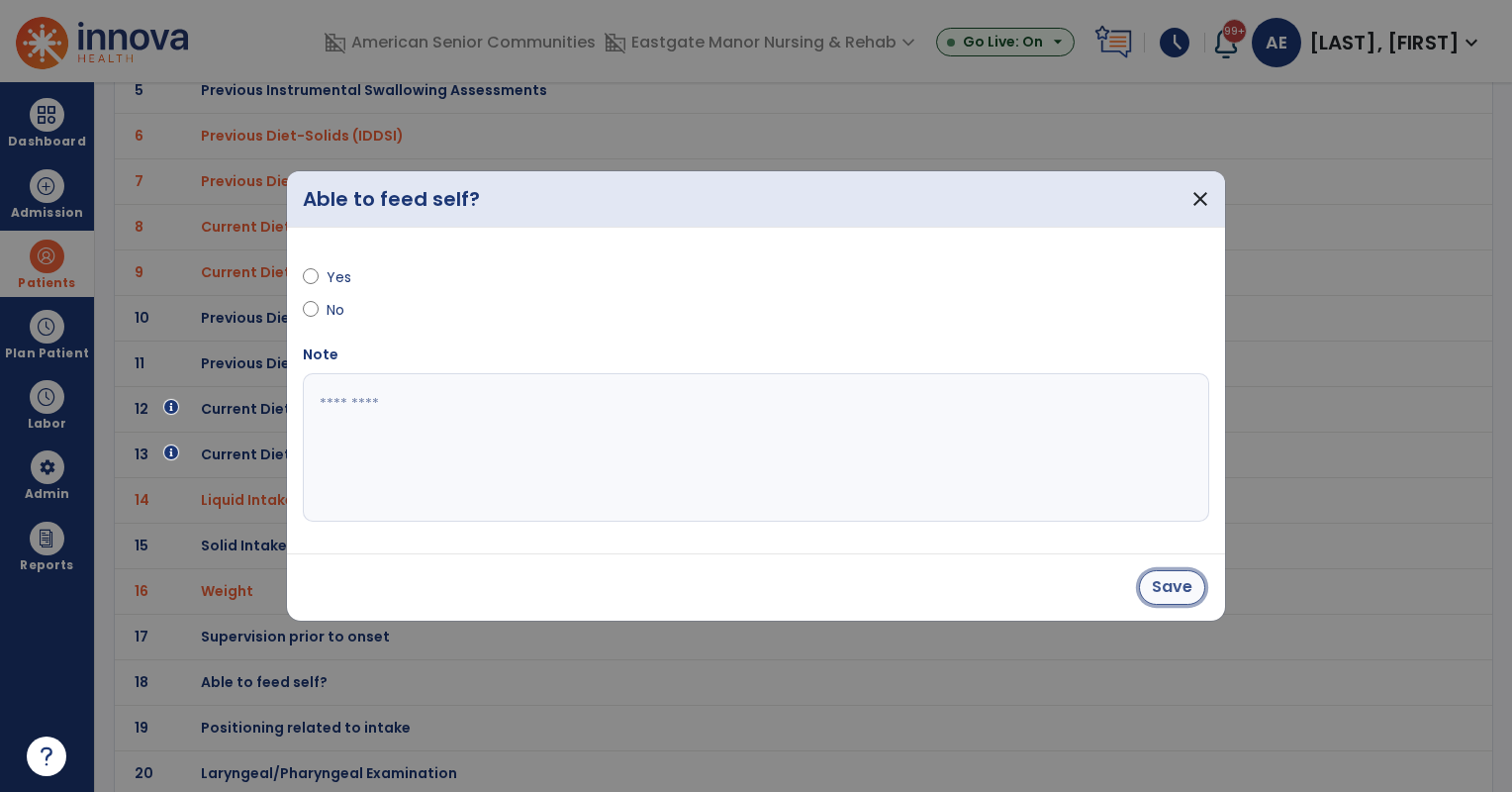 click on "Save" at bounding box center (1172, 587) 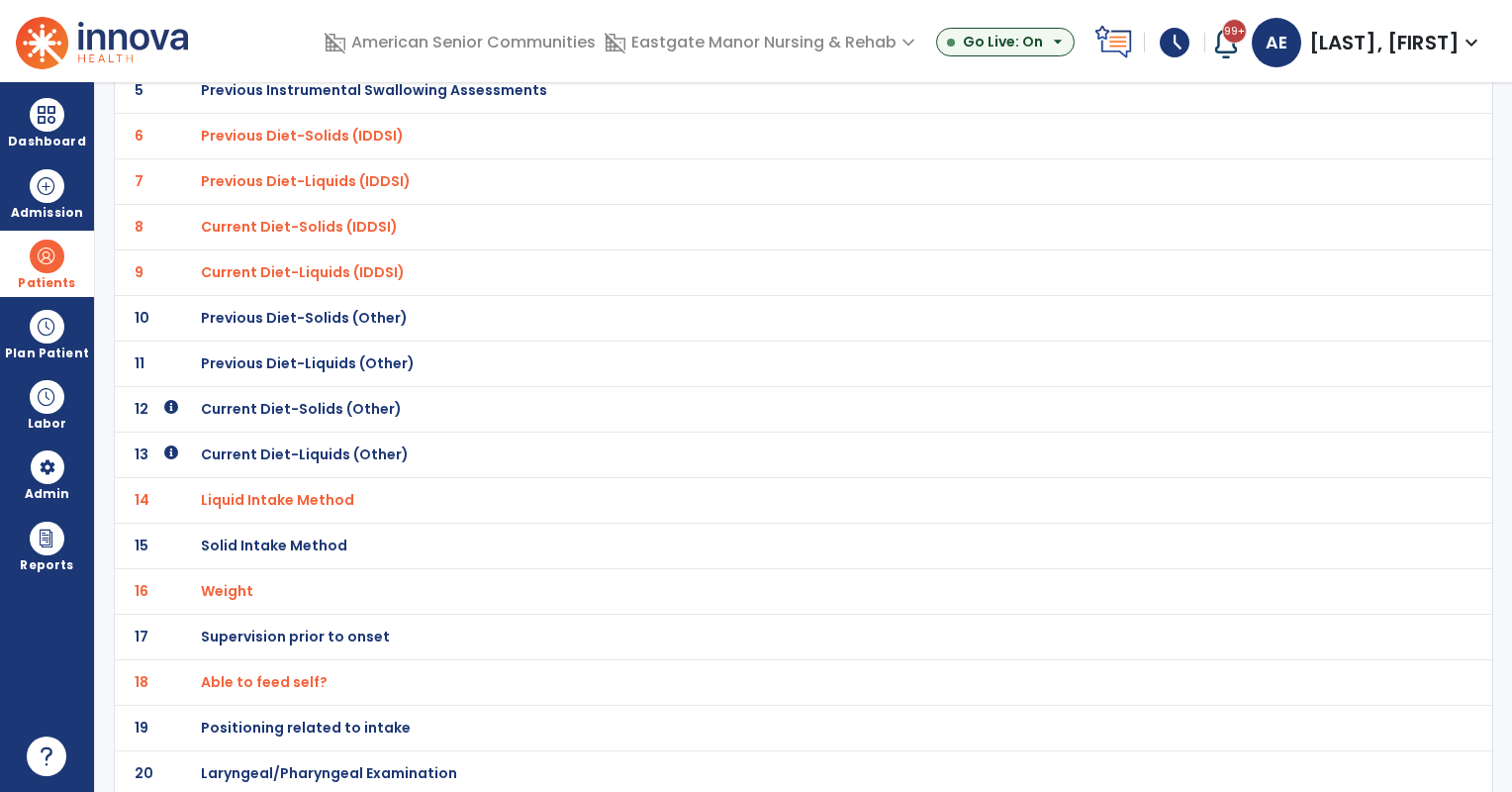 click on "Supervision prior to onset" at bounding box center [320, -92] 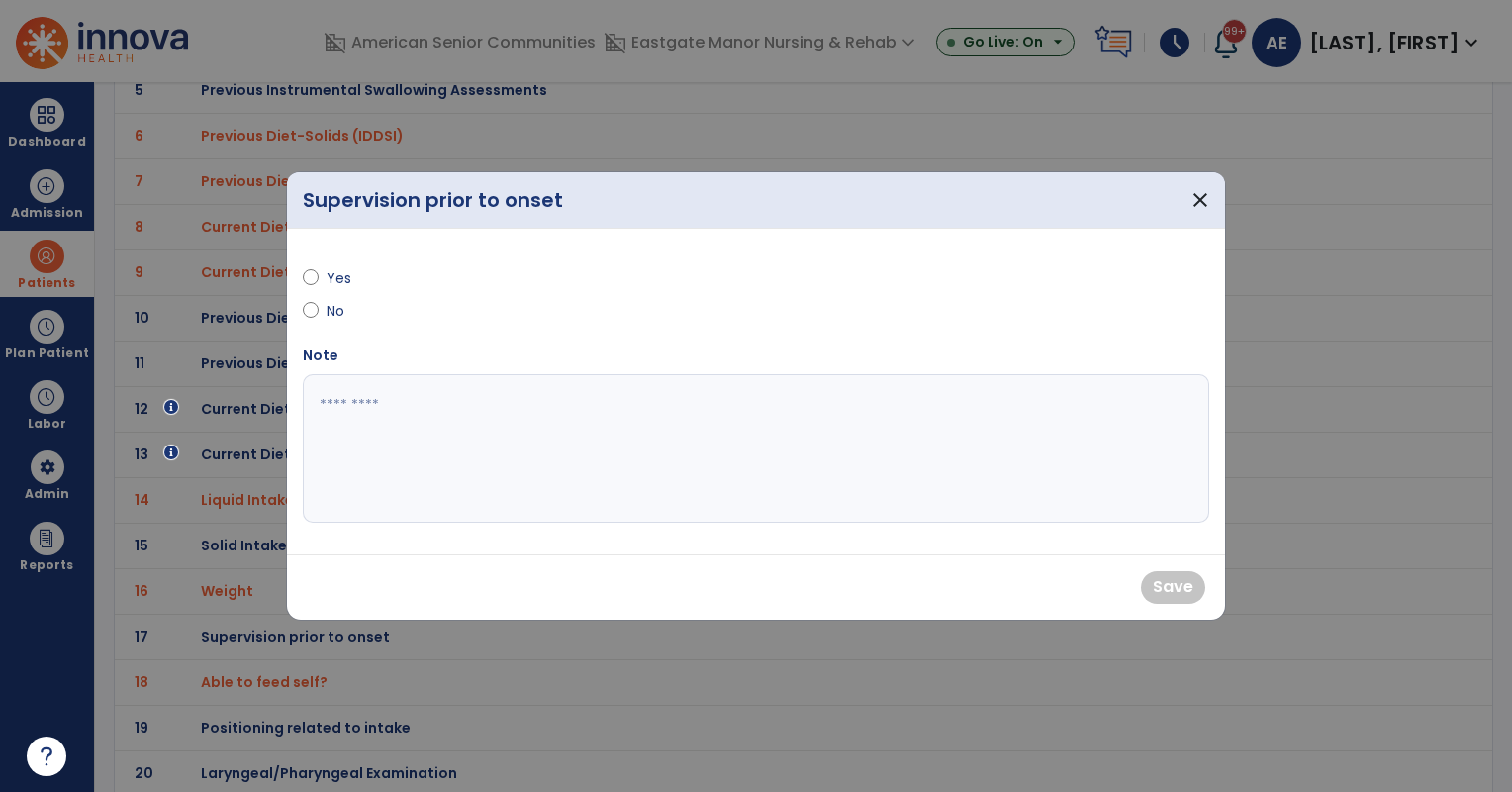 click on "No" at bounding box center [361, 311] 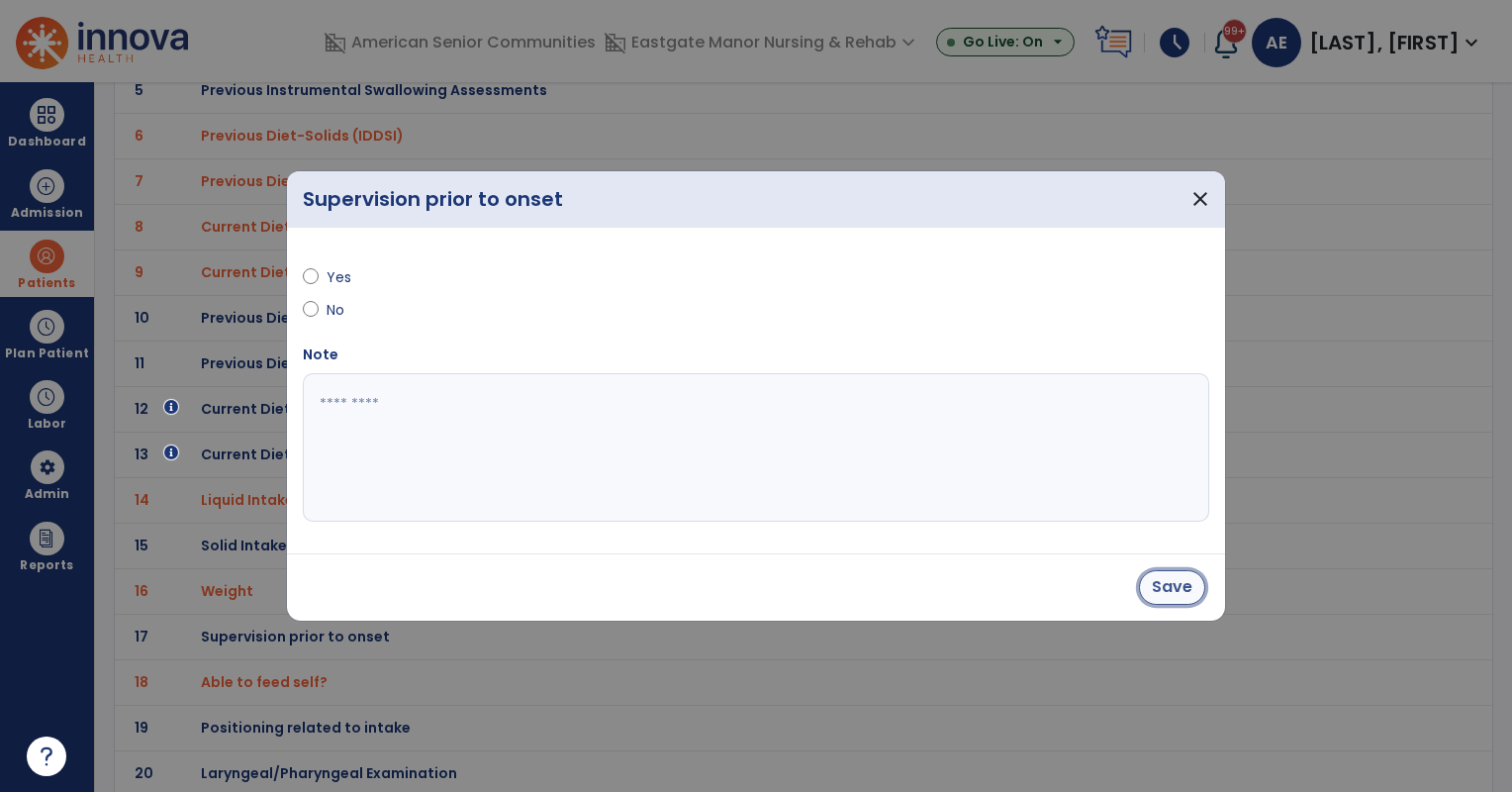 click on "Save" at bounding box center [1172, 587] 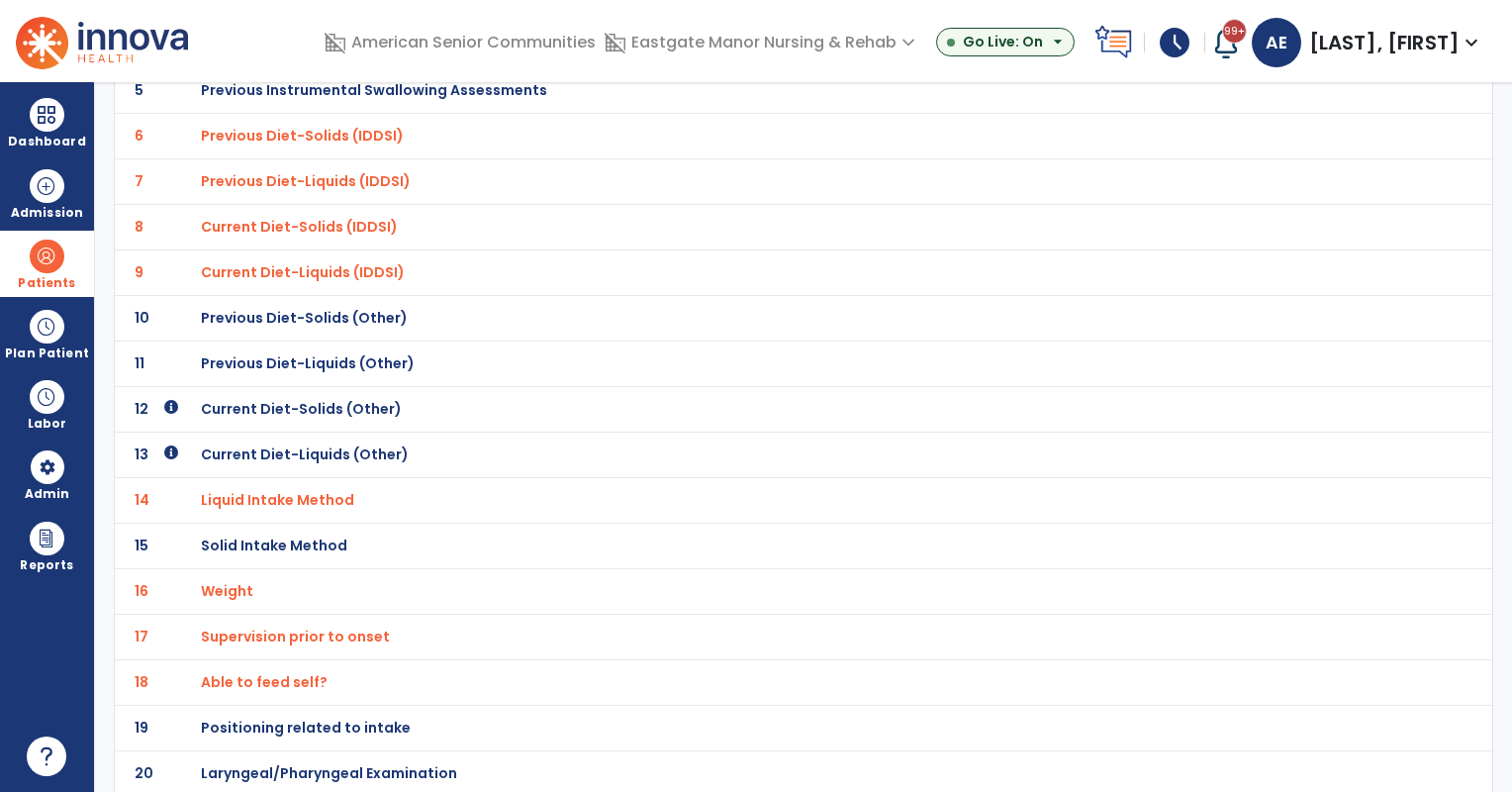 click on "Positioning related to intake" at bounding box center (320, -92) 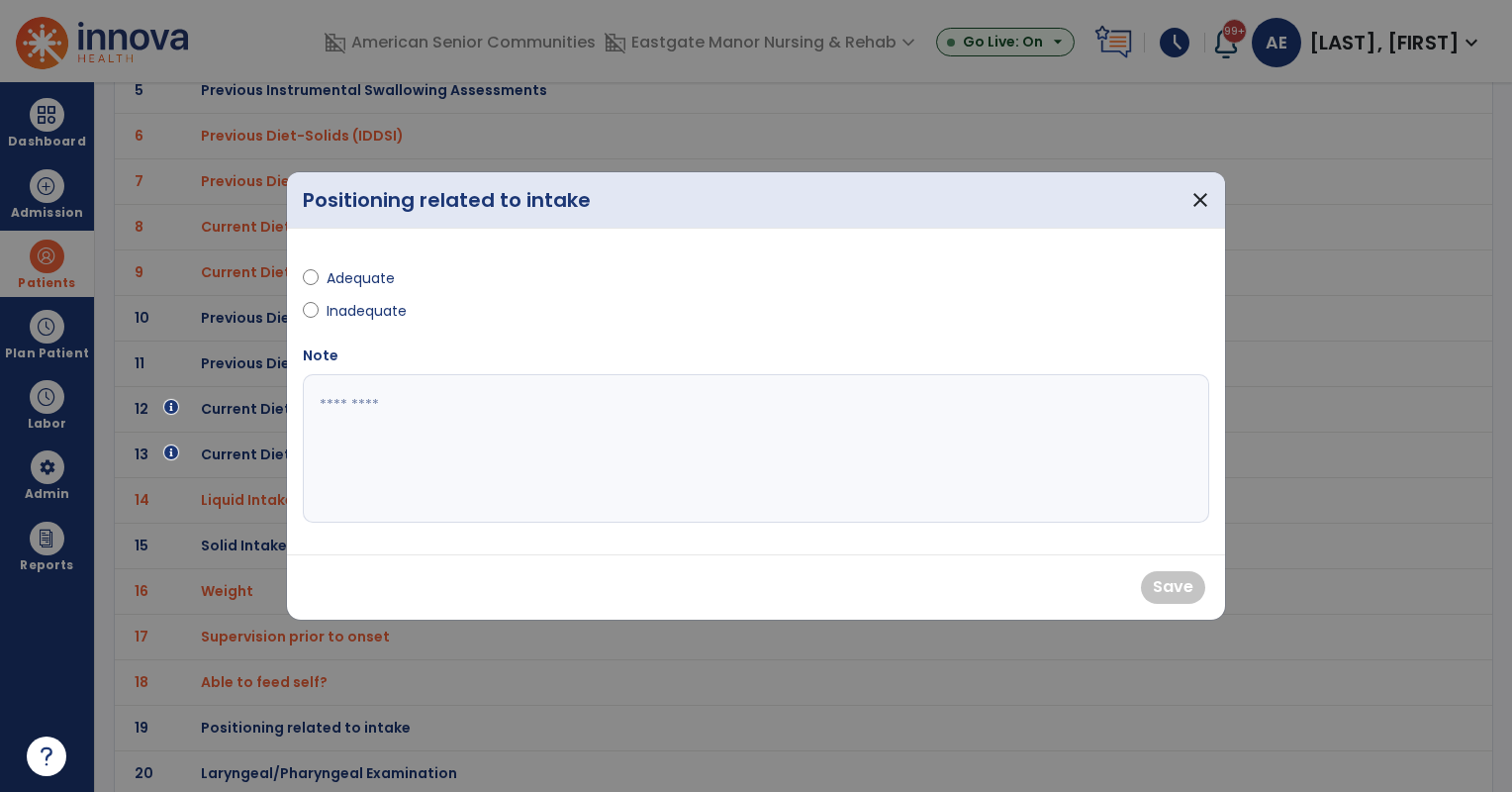 click on "Adequate" at bounding box center (361, 278) 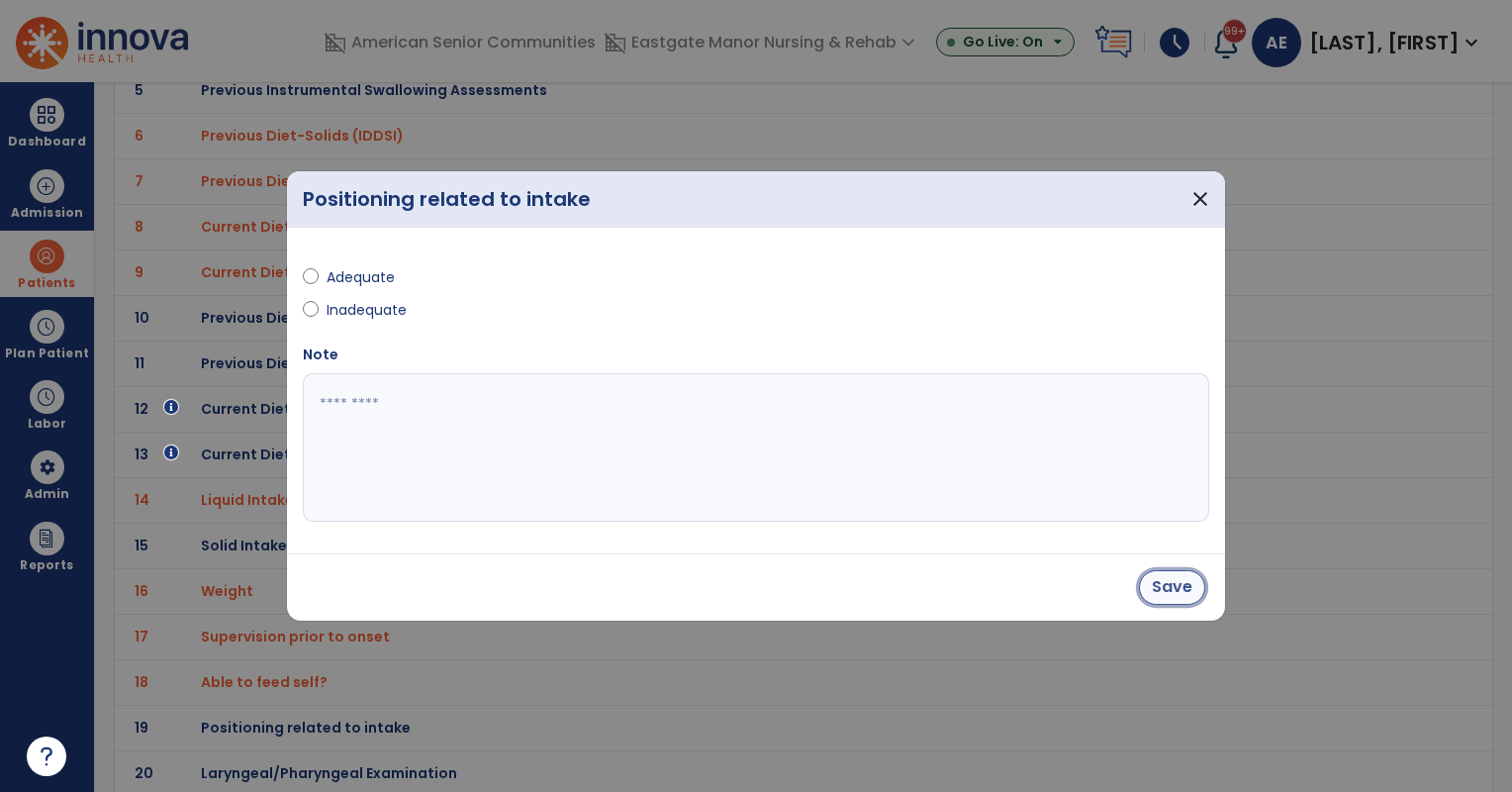 click on "Save" at bounding box center (1172, 587) 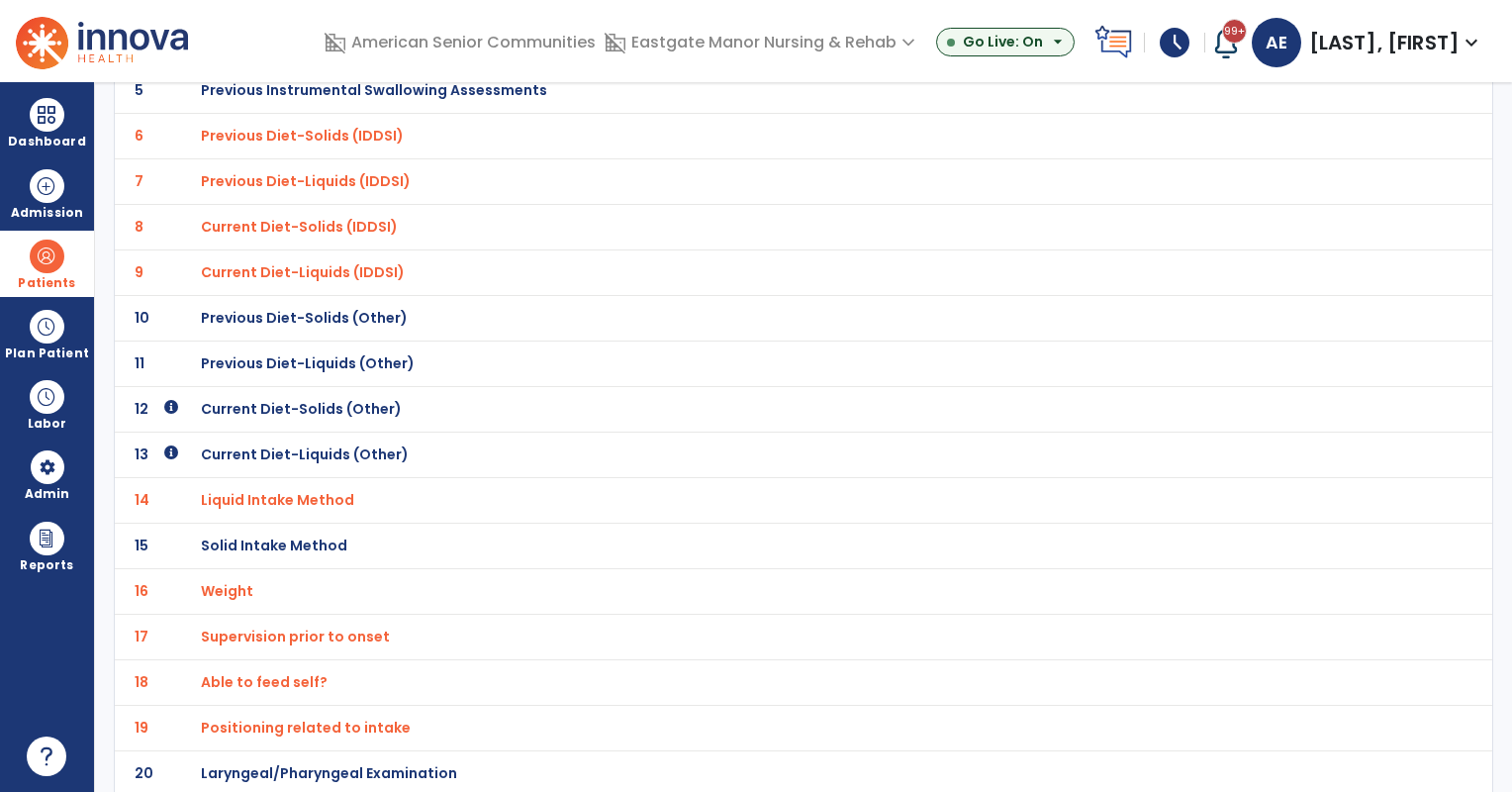 click on "Laryngeal/Pharyngeal Examination" at bounding box center [320, -92] 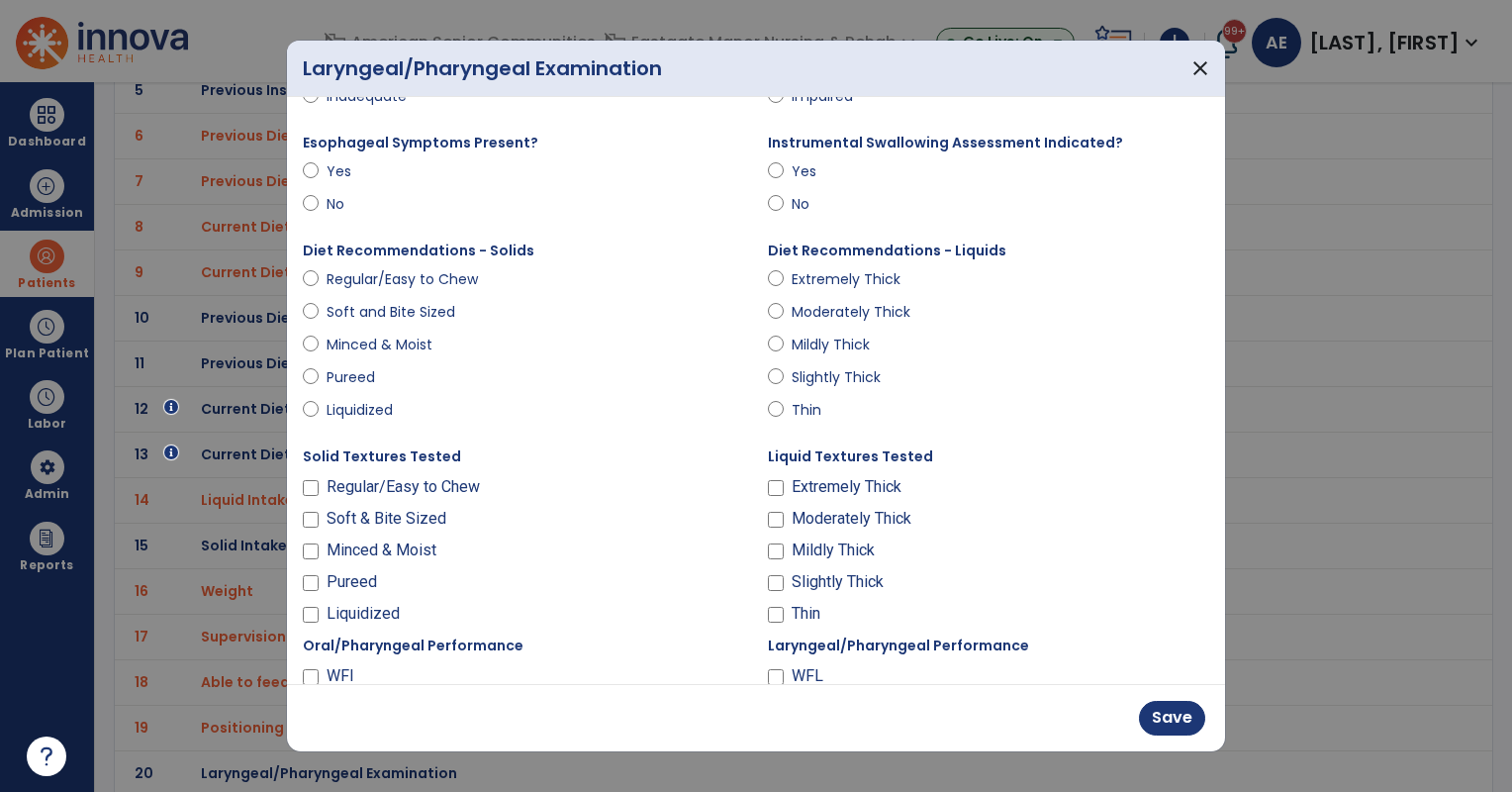 scroll, scrollTop: 202, scrollLeft: 0, axis: vertical 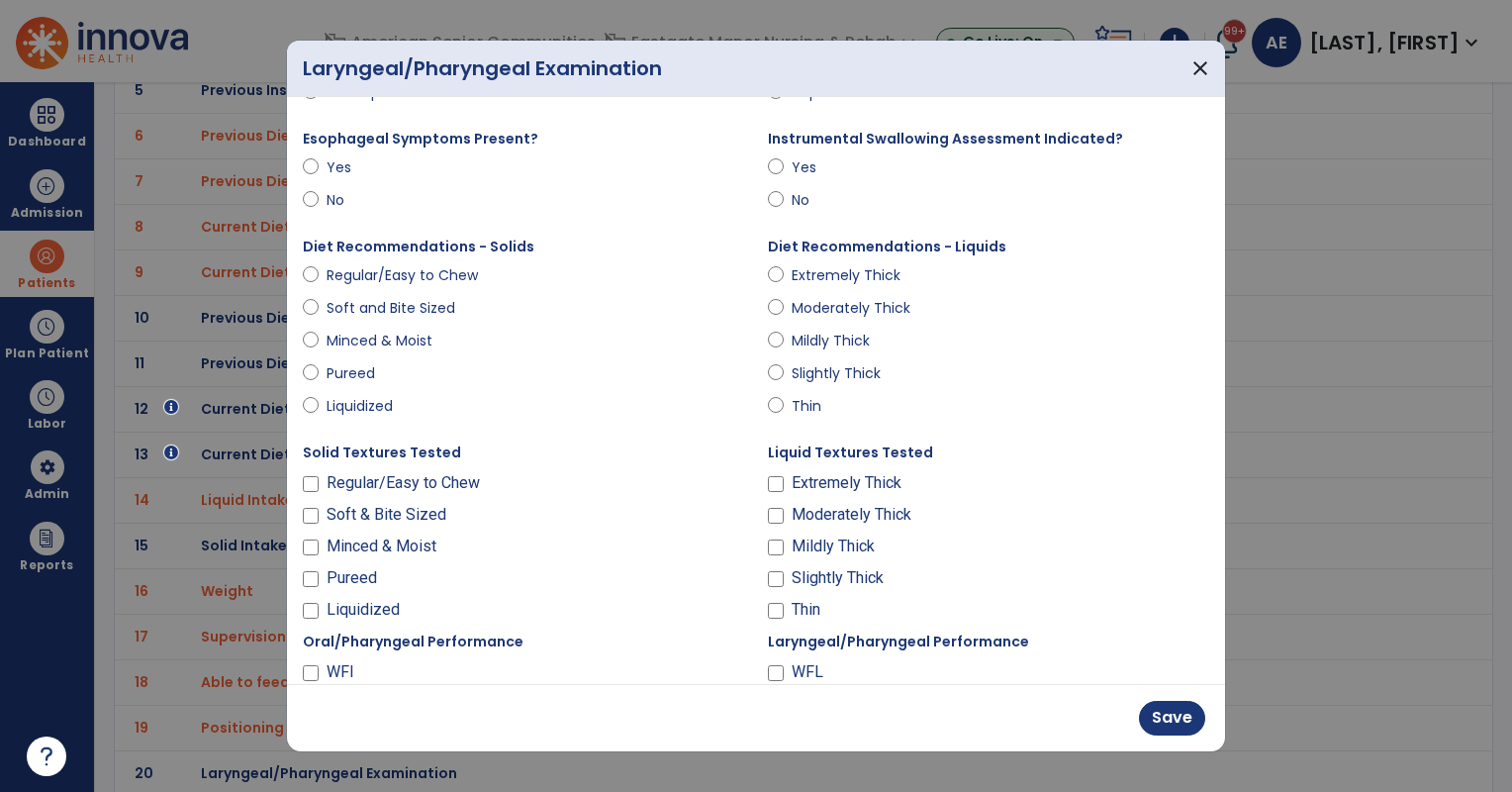 click at bounding box center (311, 519) 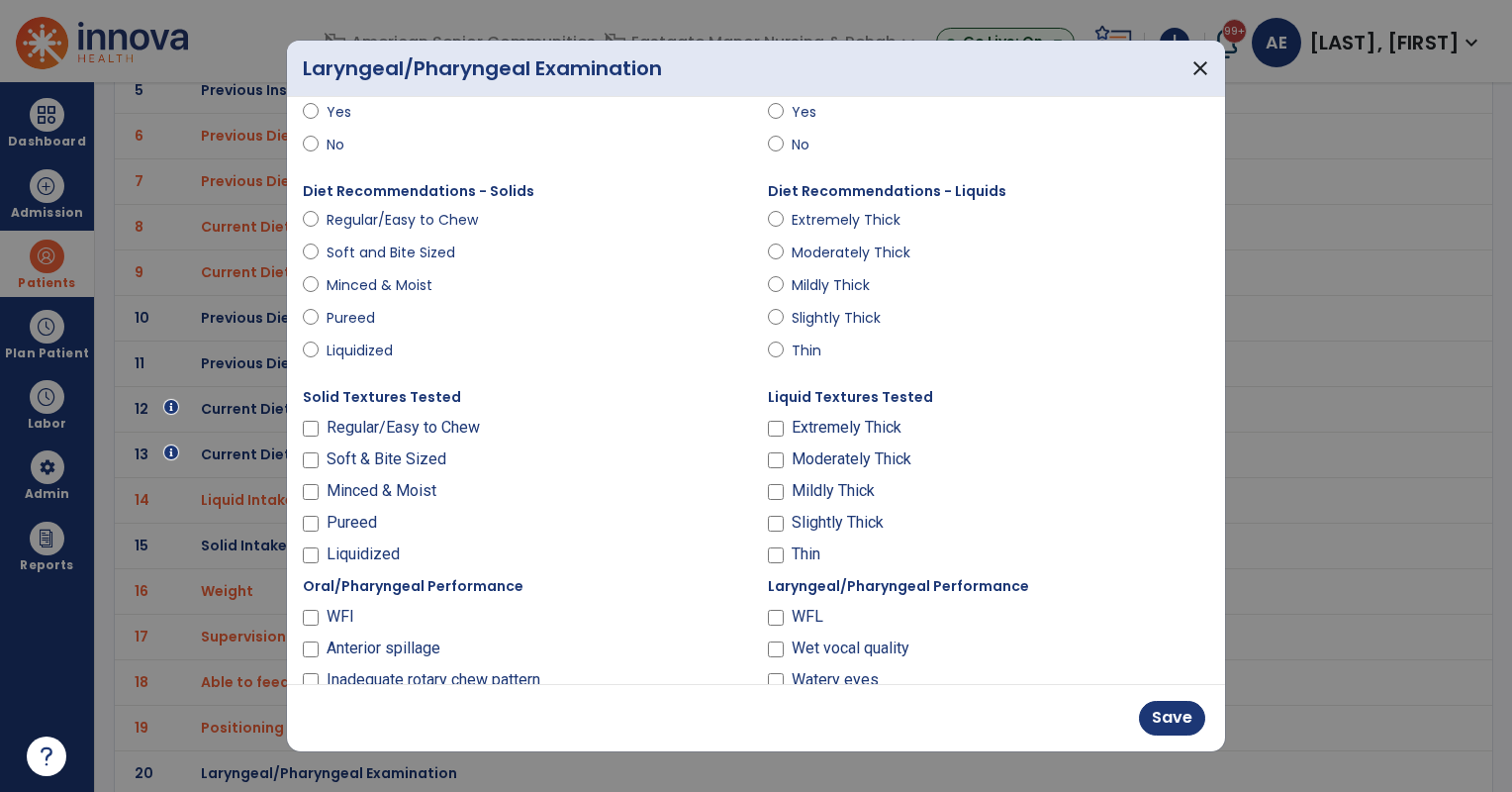 scroll, scrollTop: 259, scrollLeft: 0, axis: vertical 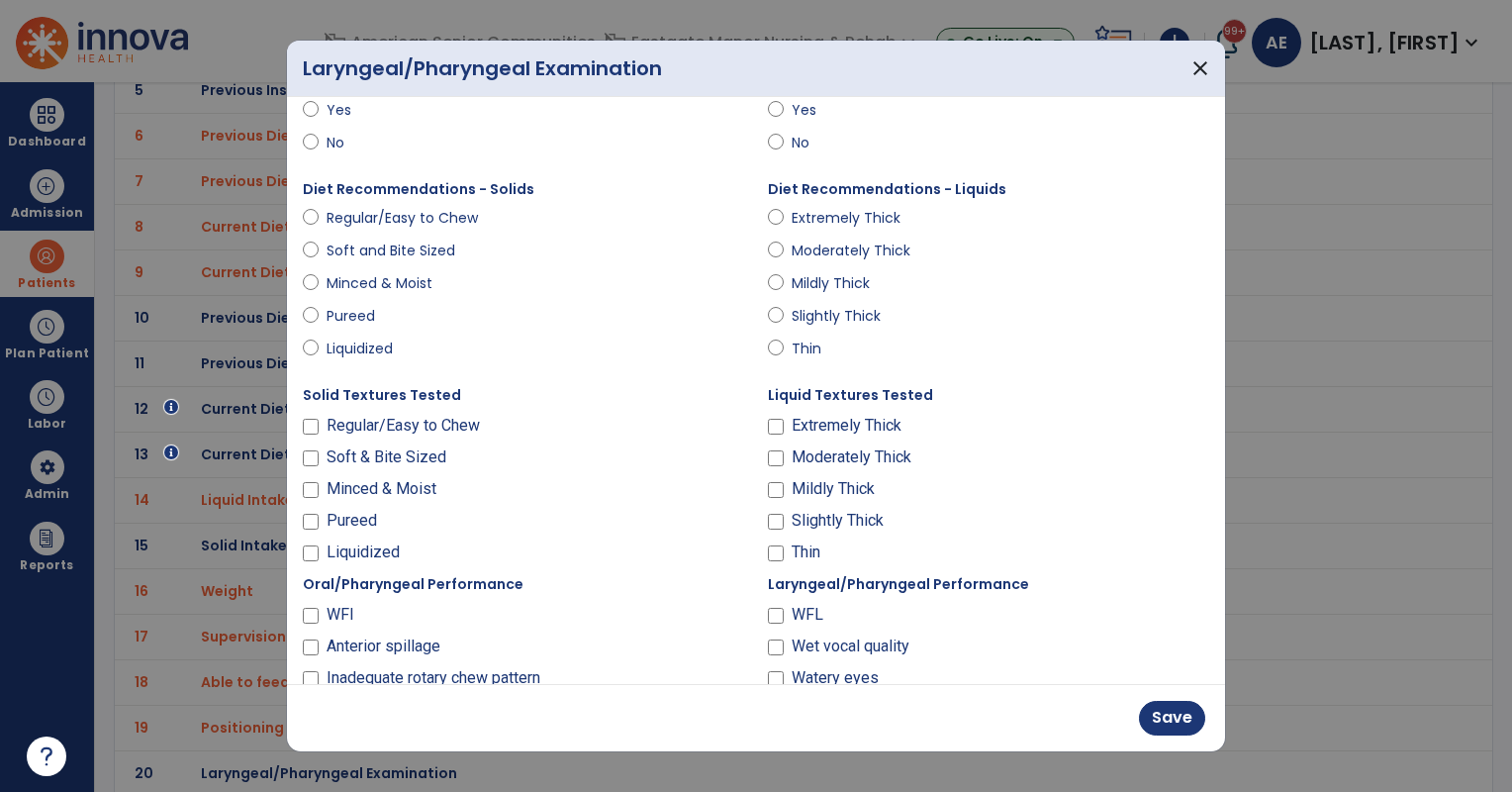 click on "Thin" at bounding box center [989, 556] 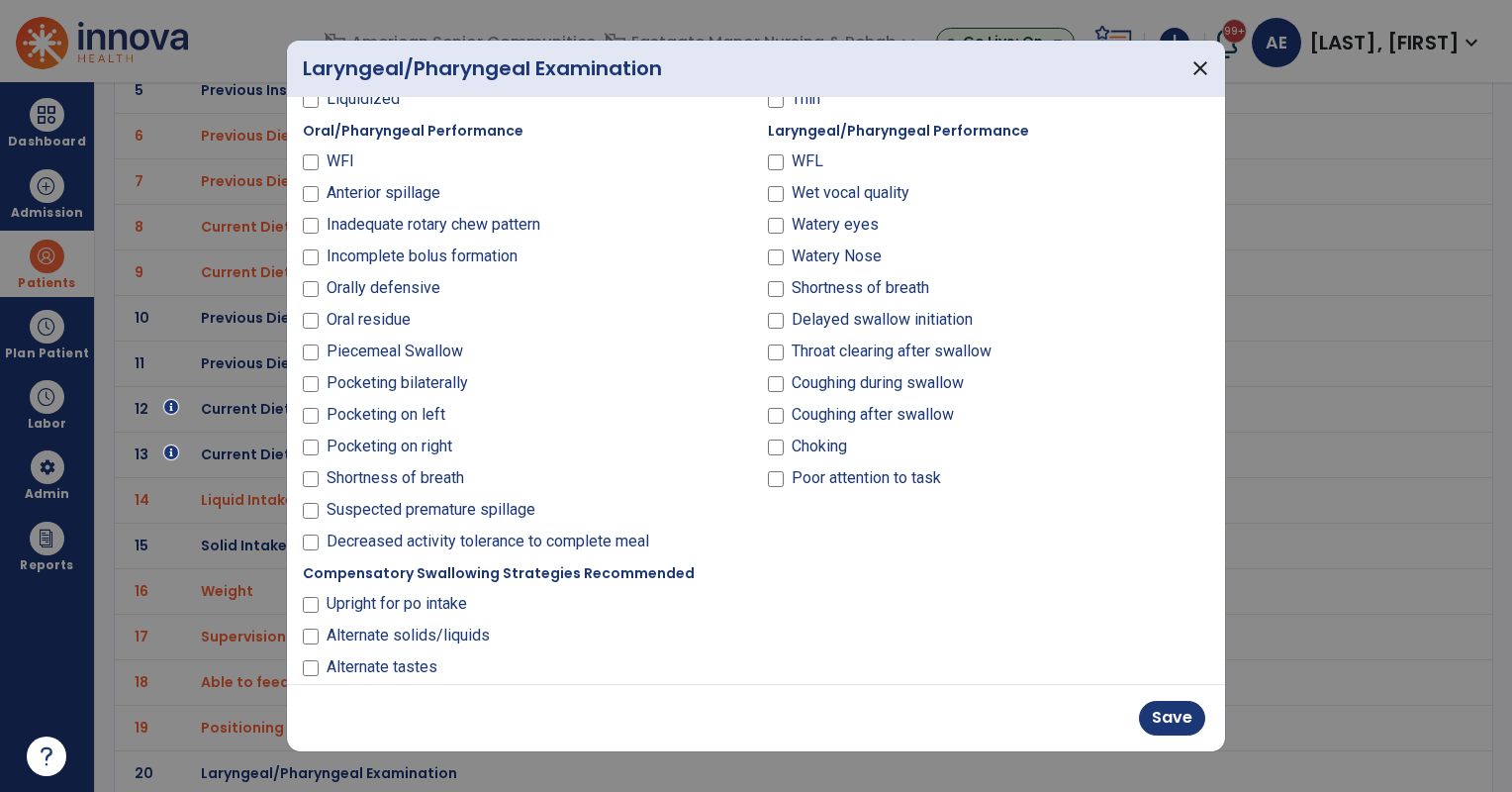 scroll, scrollTop: 715, scrollLeft: 0, axis: vertical 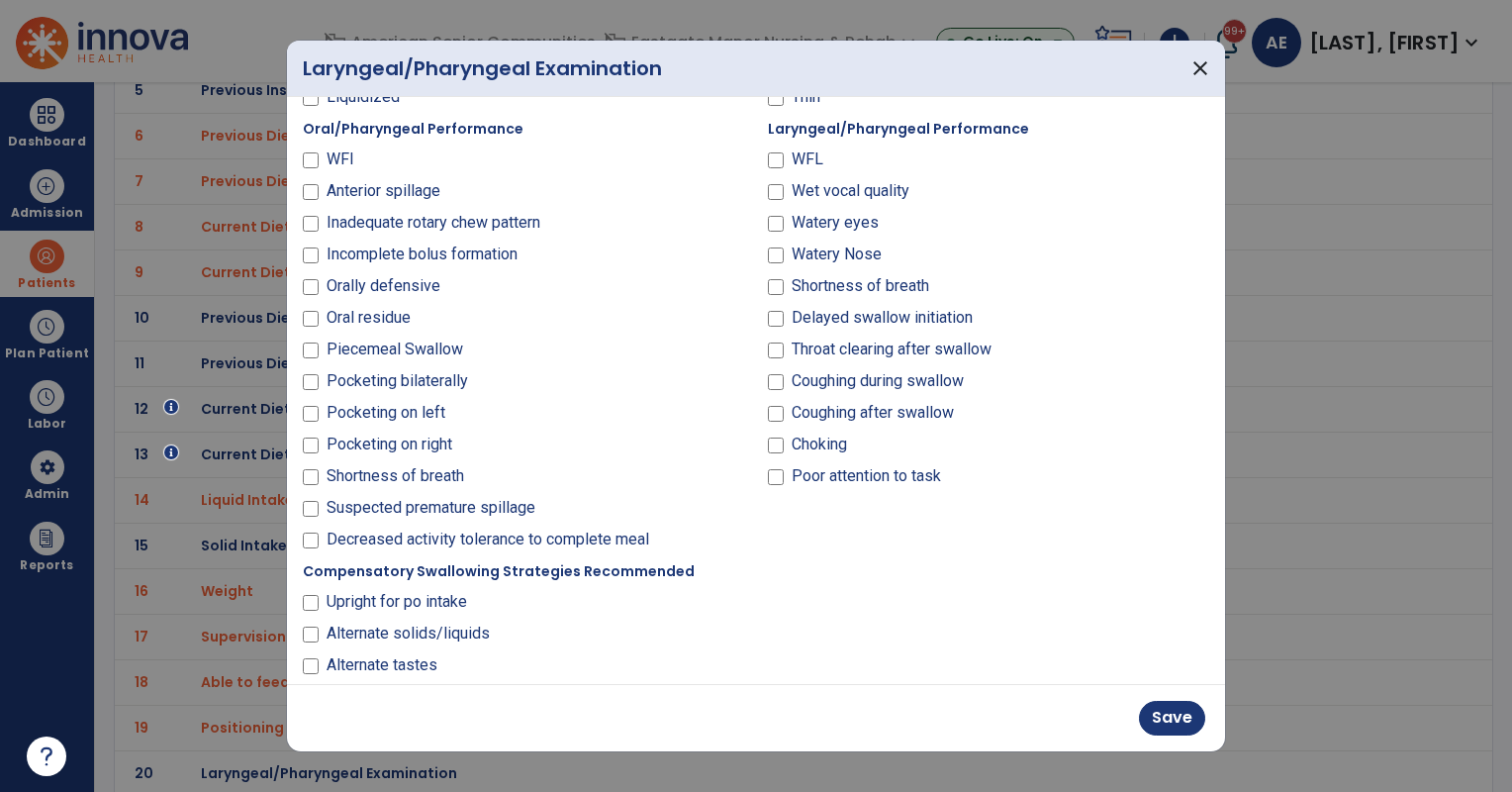 click on "Suspected premature spillage" at bounding box center [523, 512] 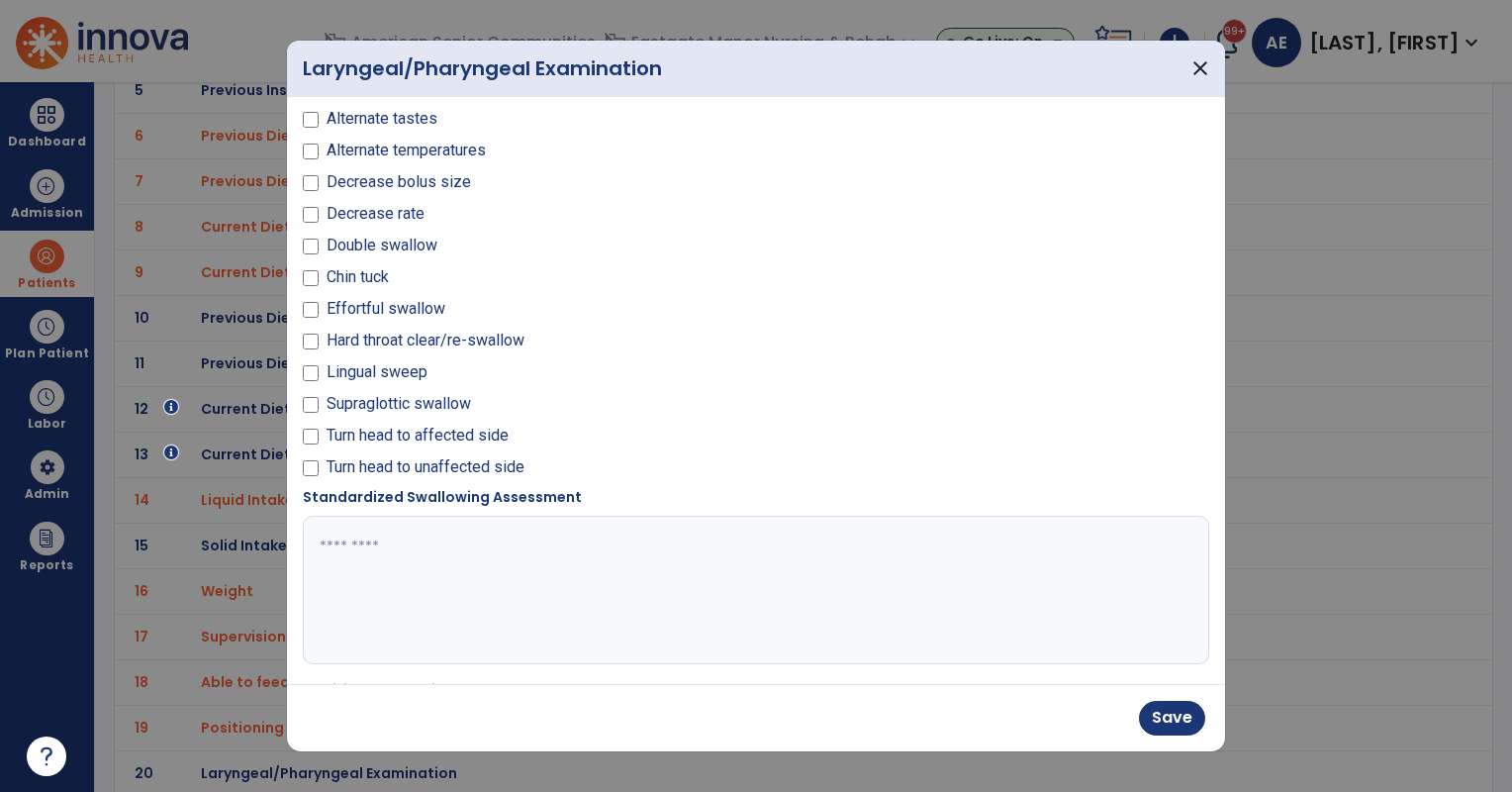 scroll, scrollTop: 1263, scrollLeft: 0, axis: vertical 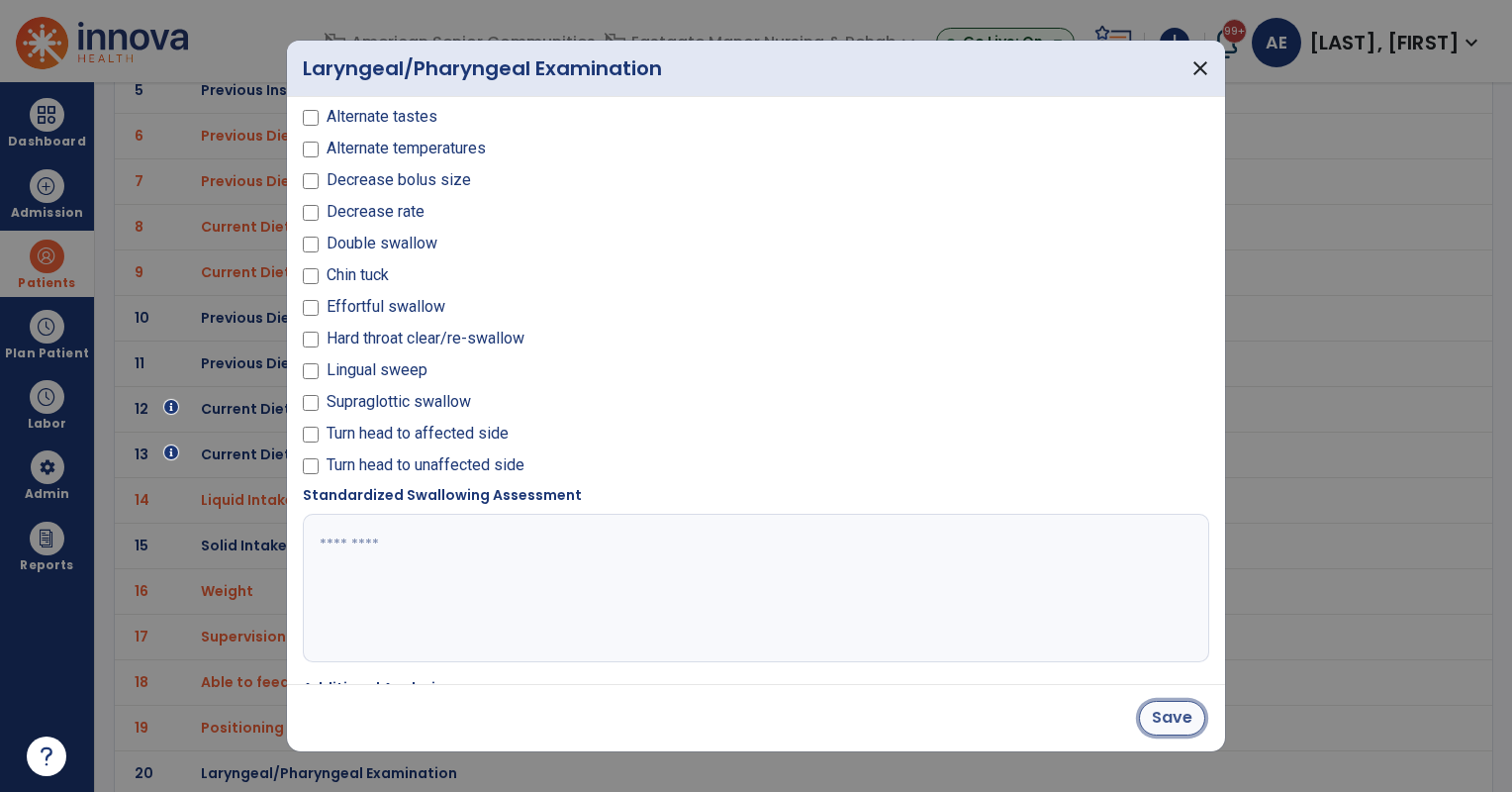 click on "Save" at bounding box center [1172, 718] 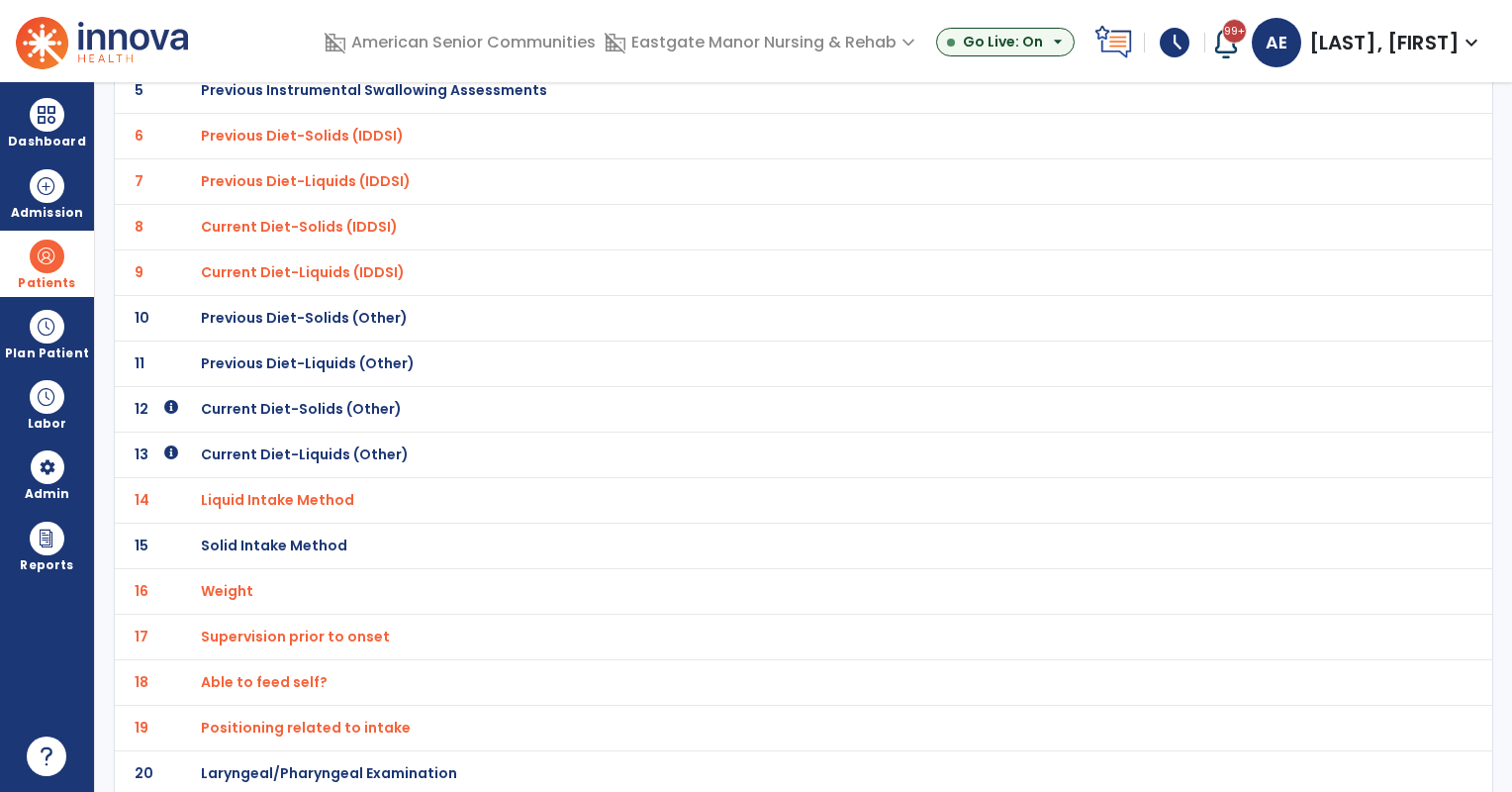 scroll, scrollTop: 0, scrollLeft: 0, axis: both 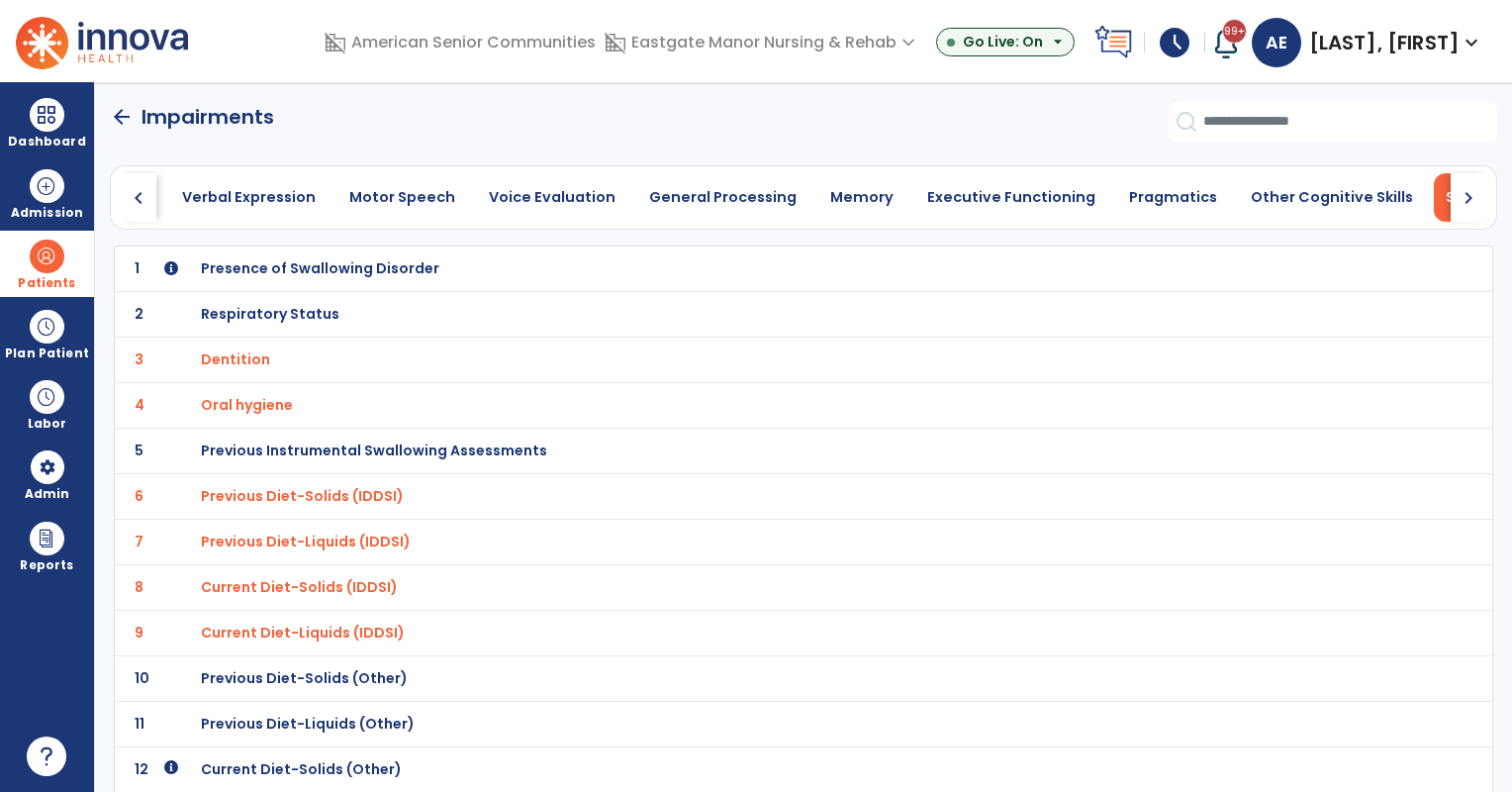 click on "arrow_back" 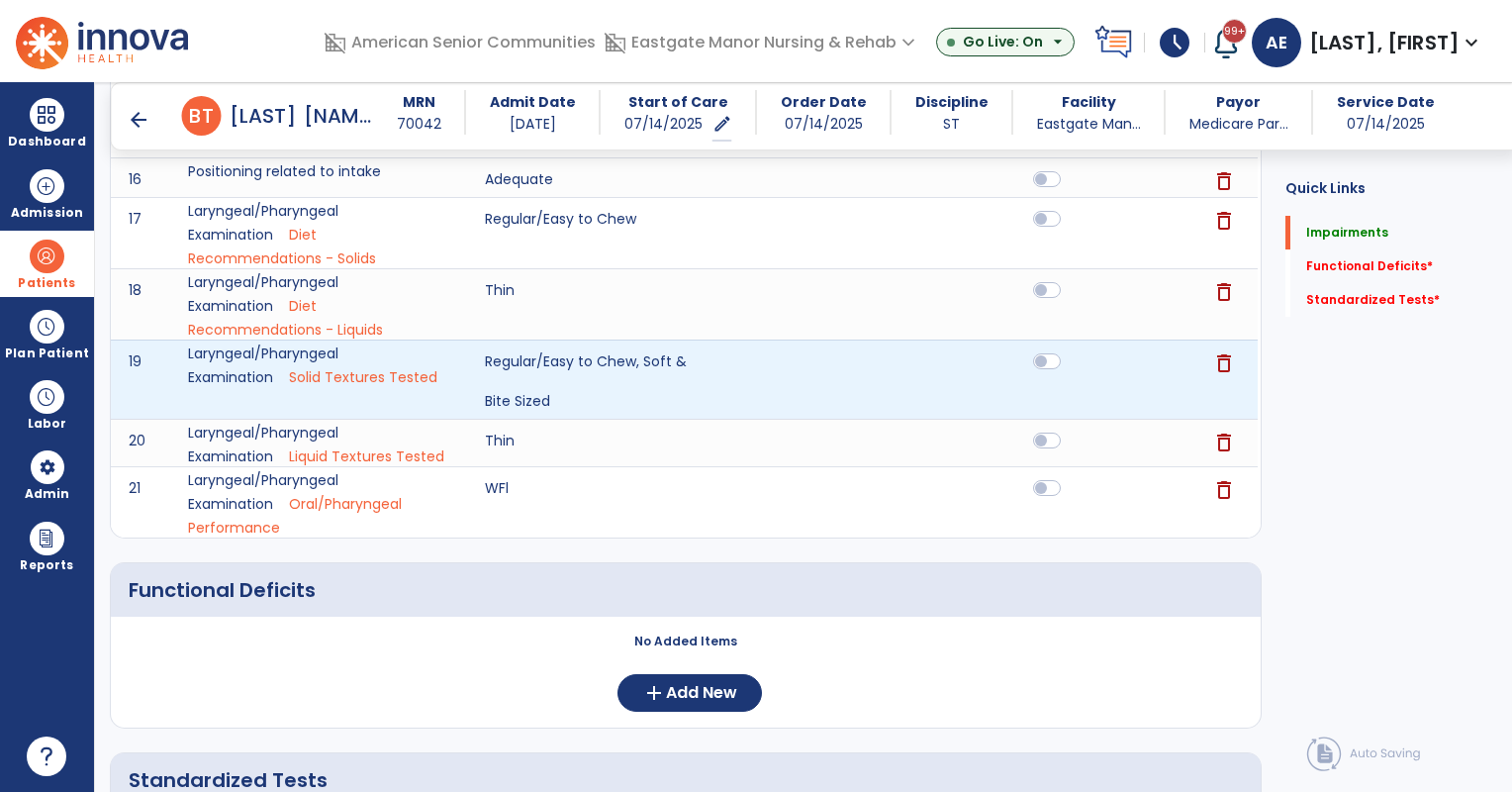 scroll, scrollTop: 875, scrollLeft: 0, axis: vertical 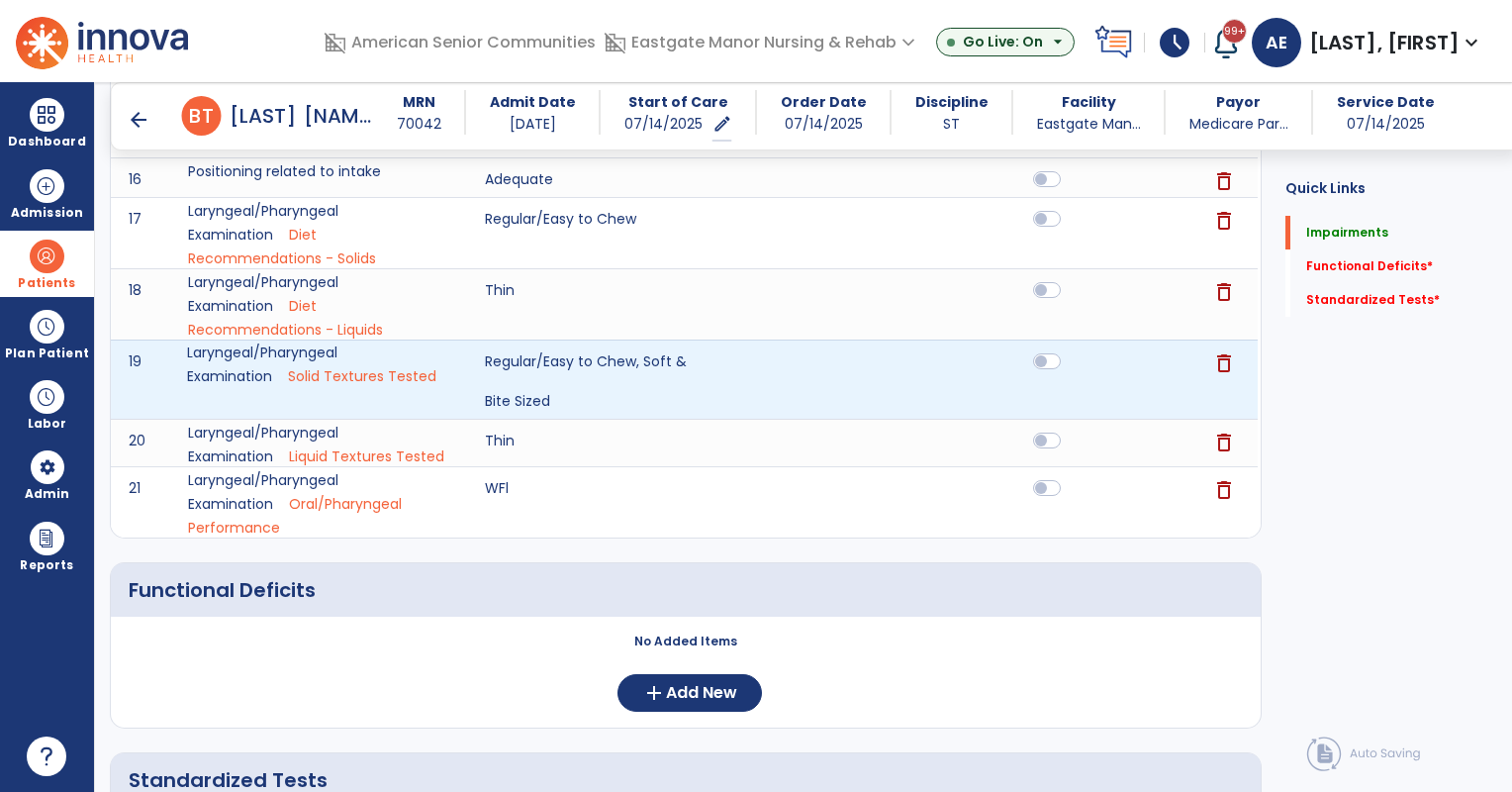 click on "Laryngeal/Pharyngeal Examination Solid Textures Tested" 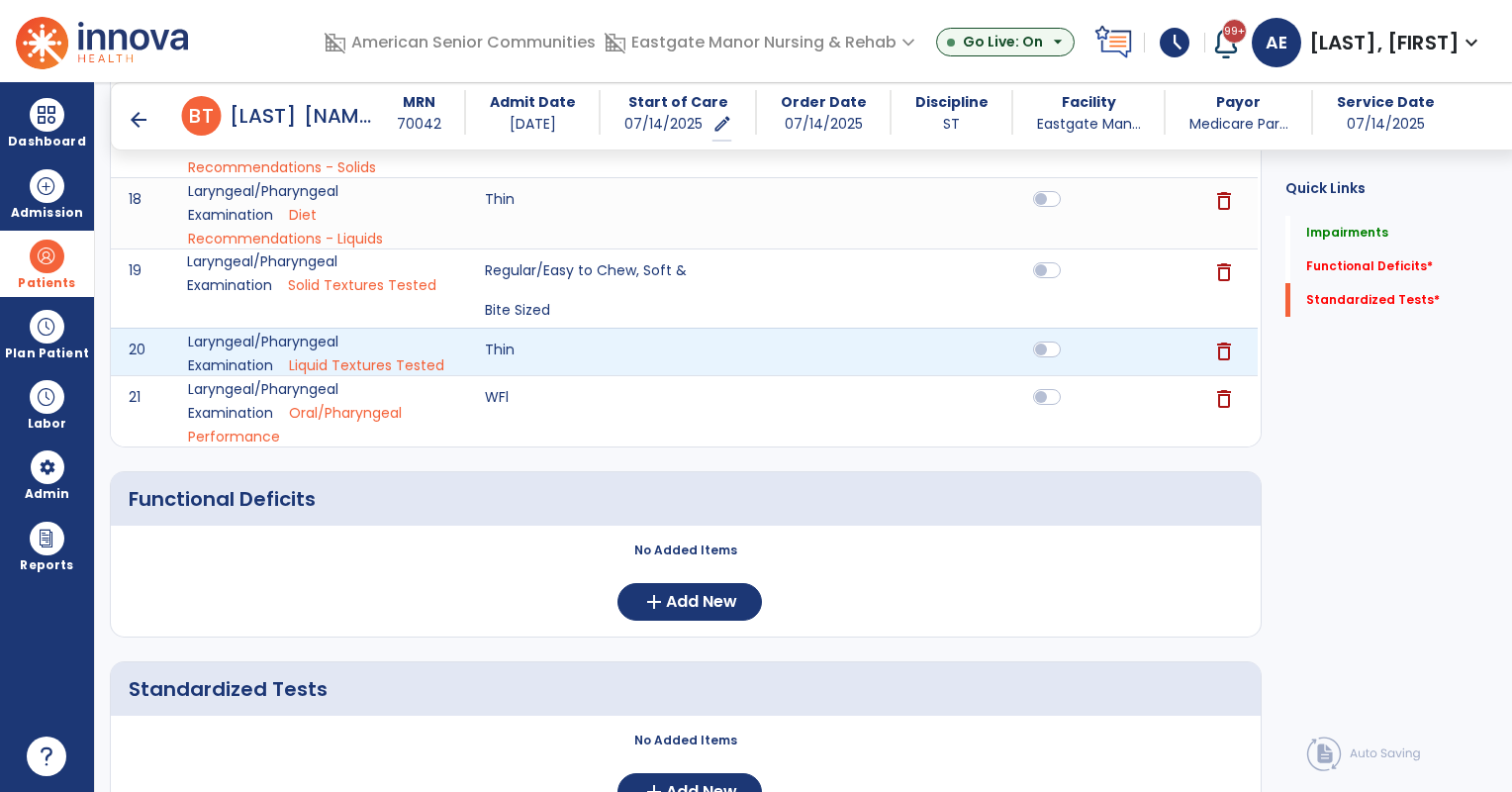 scroll, scrollTop: 1069, scrollLeft: 0, axis: vertical 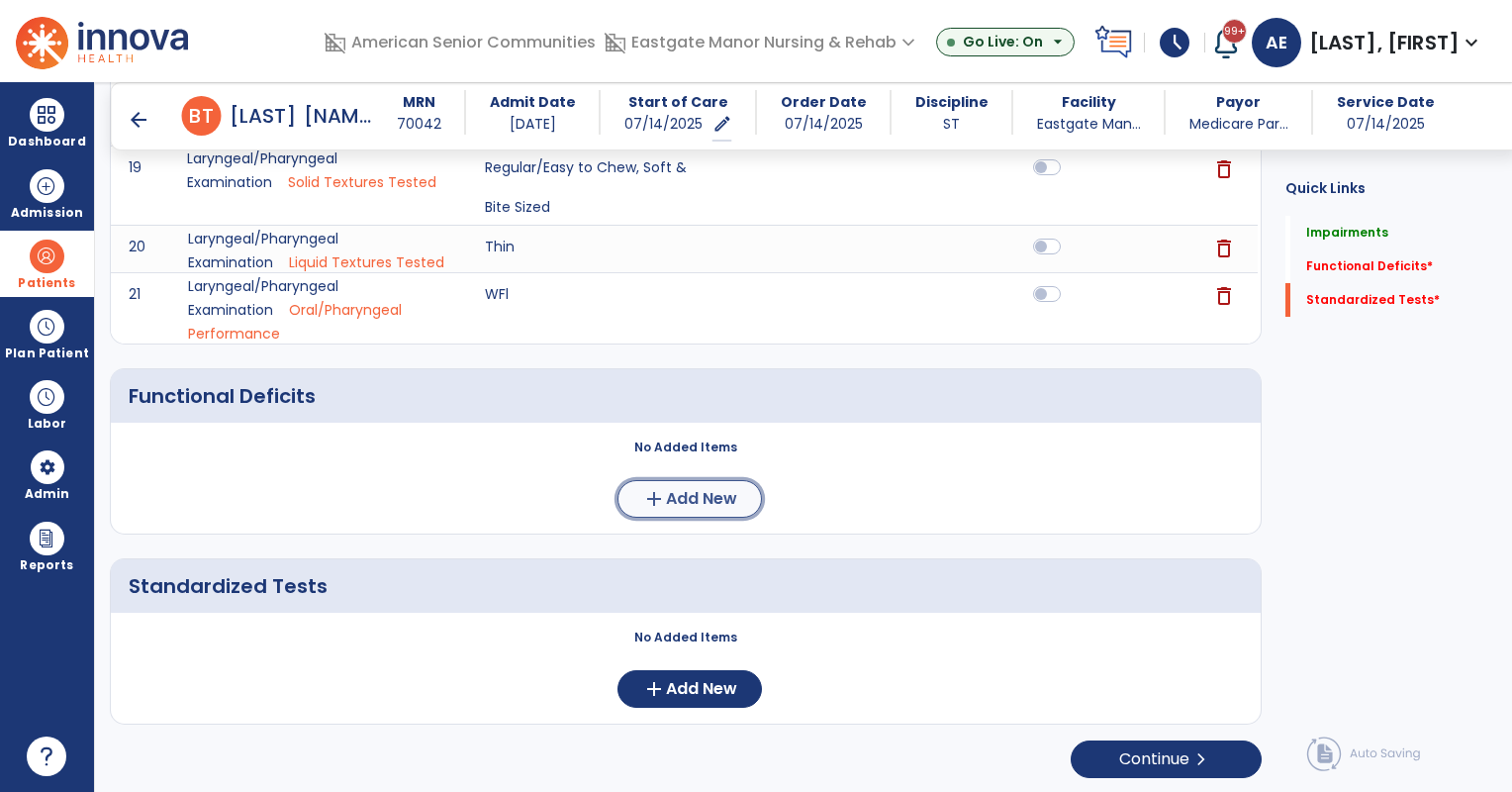 click on "add  Add New" 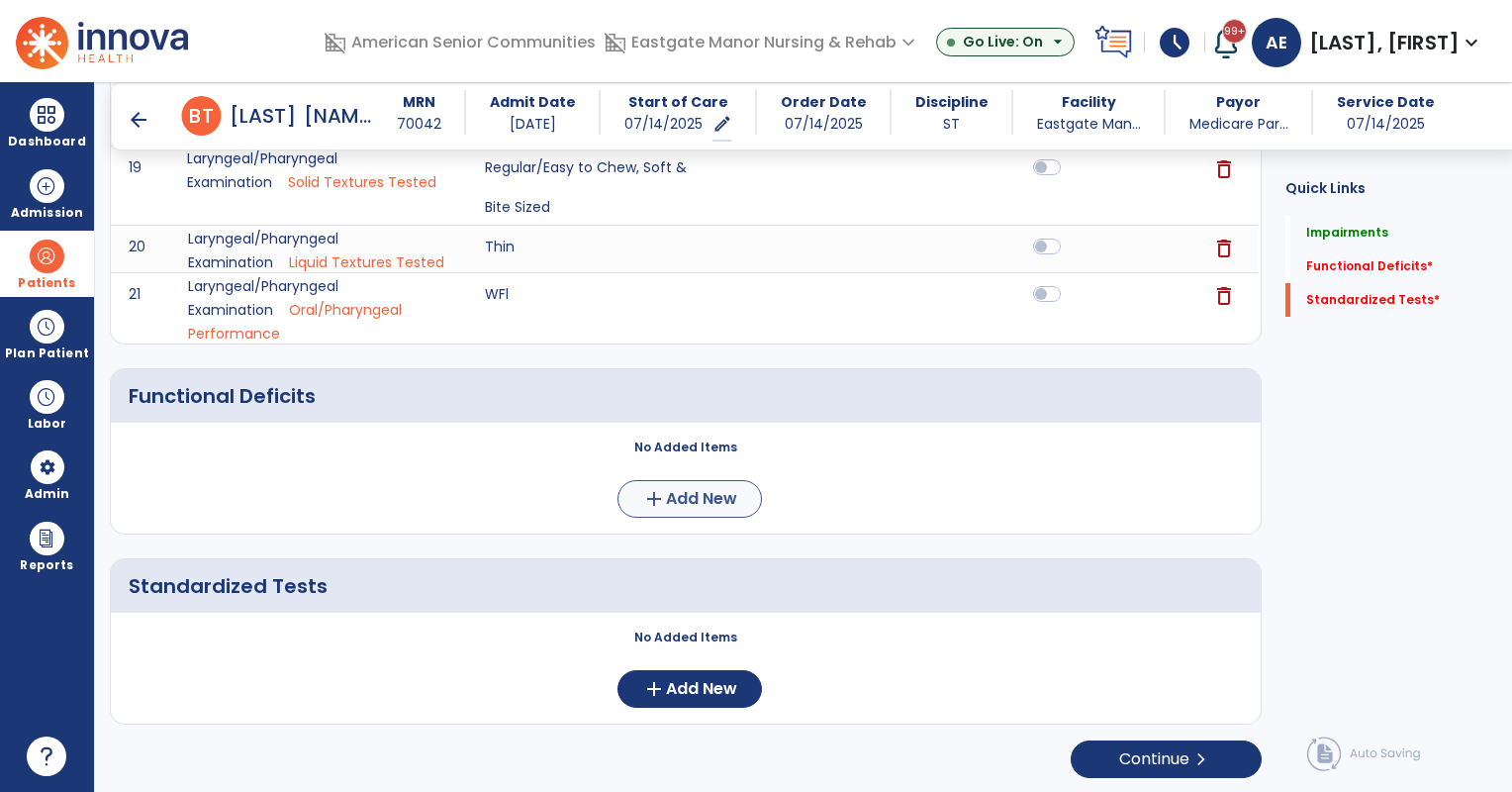 scroll, scrollTop: 0, scrollLeft: 0, axis: both 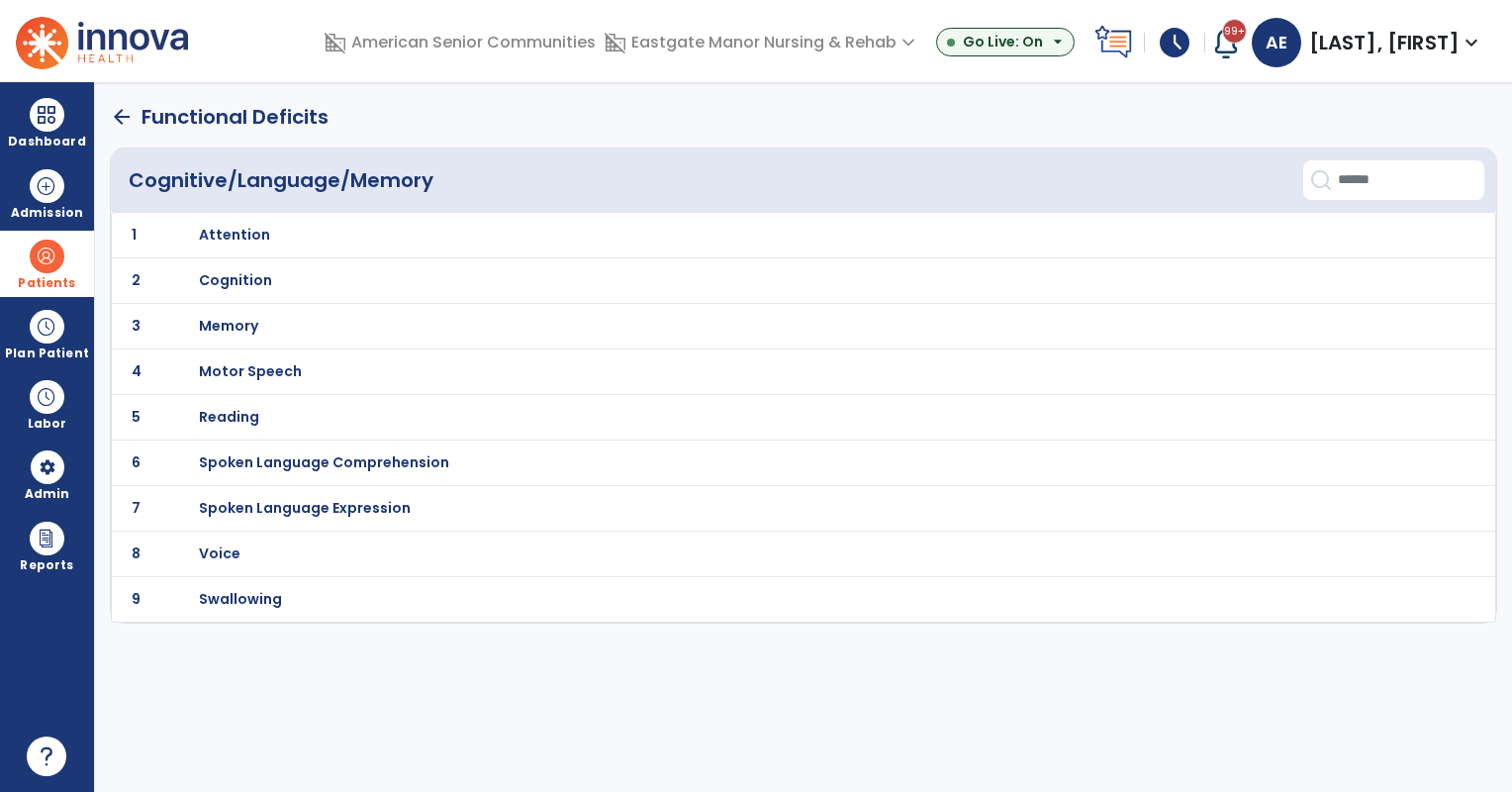click on "Swallowing" at bounding box center (760, 235) 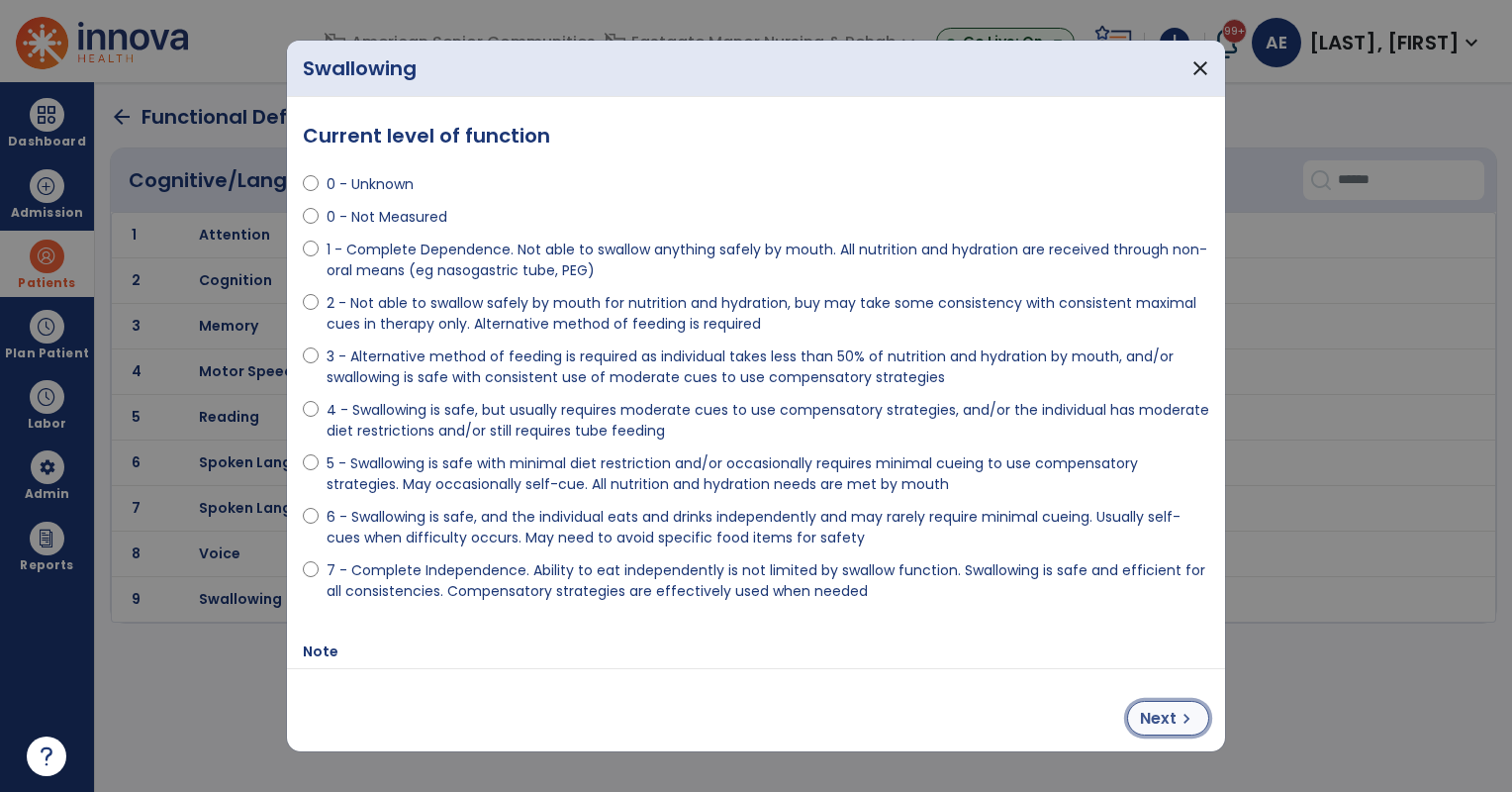 click on "Next" at bounding box center (1158, 719) 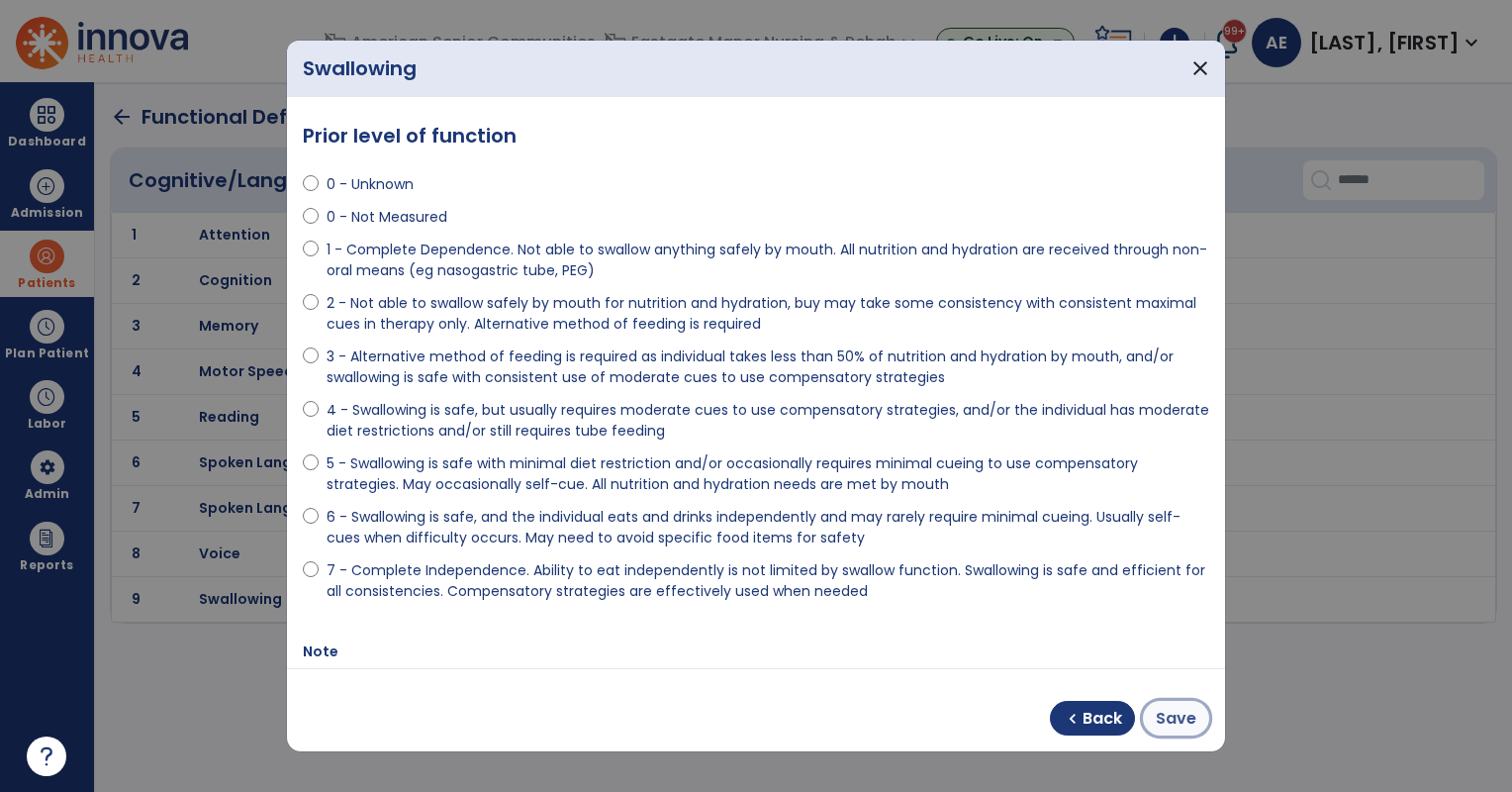 click on "Save" at bounding box center (1176, 719) 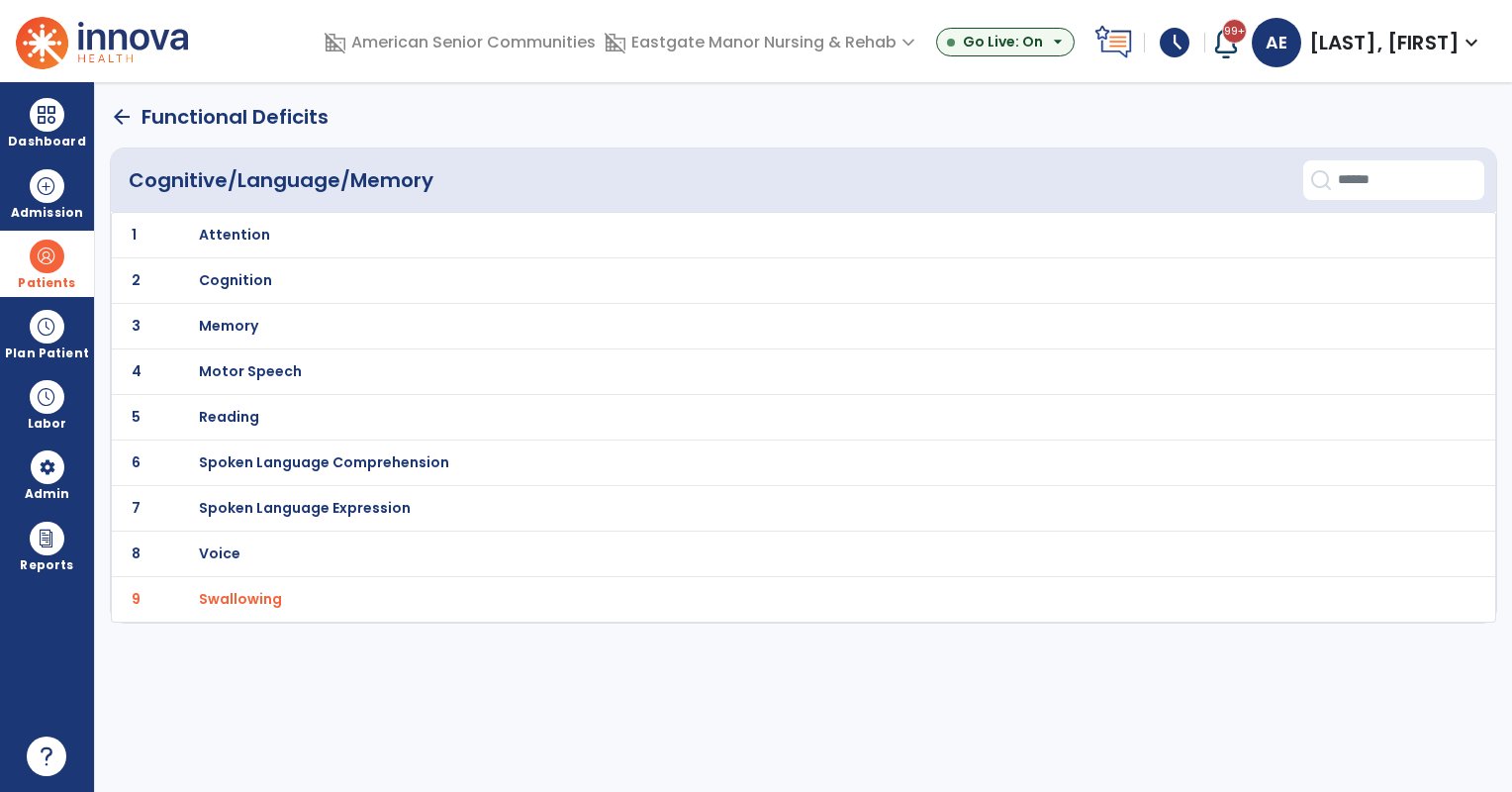 click on "arrow_back" 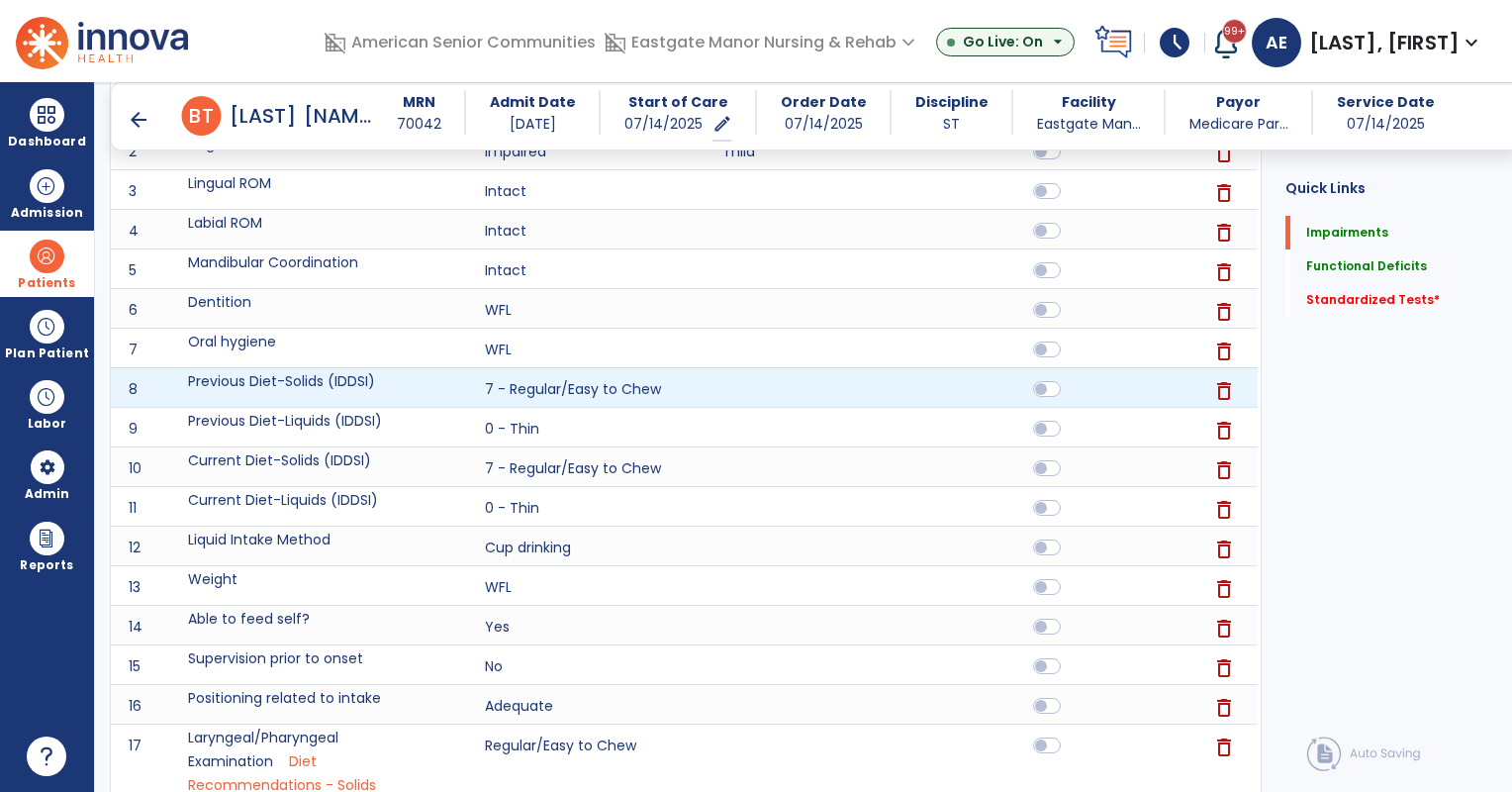 scroll, scrollTop: 0, scrollLeft: 0, axis: both 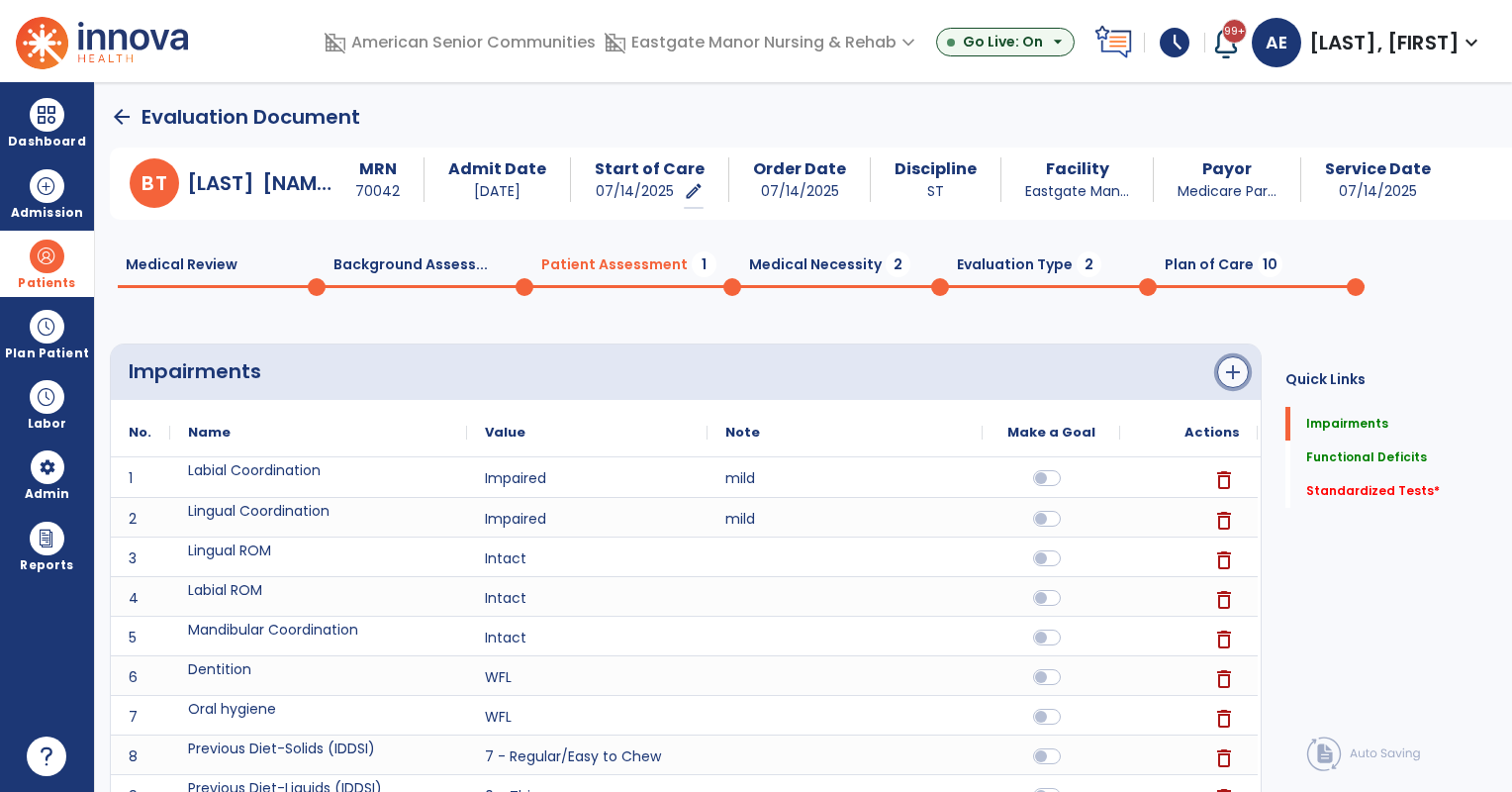 click on "add" 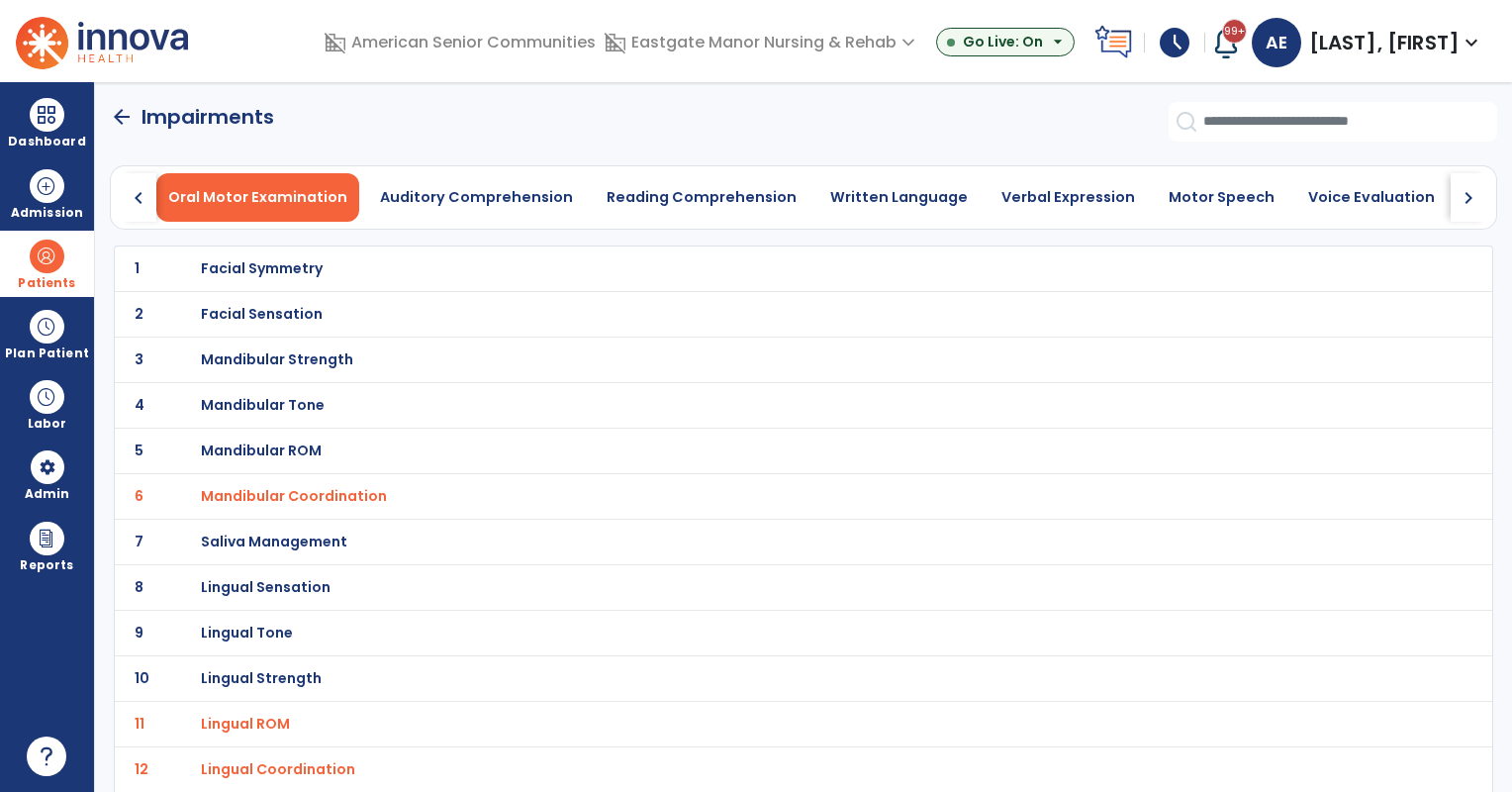 click on "chevron_right" 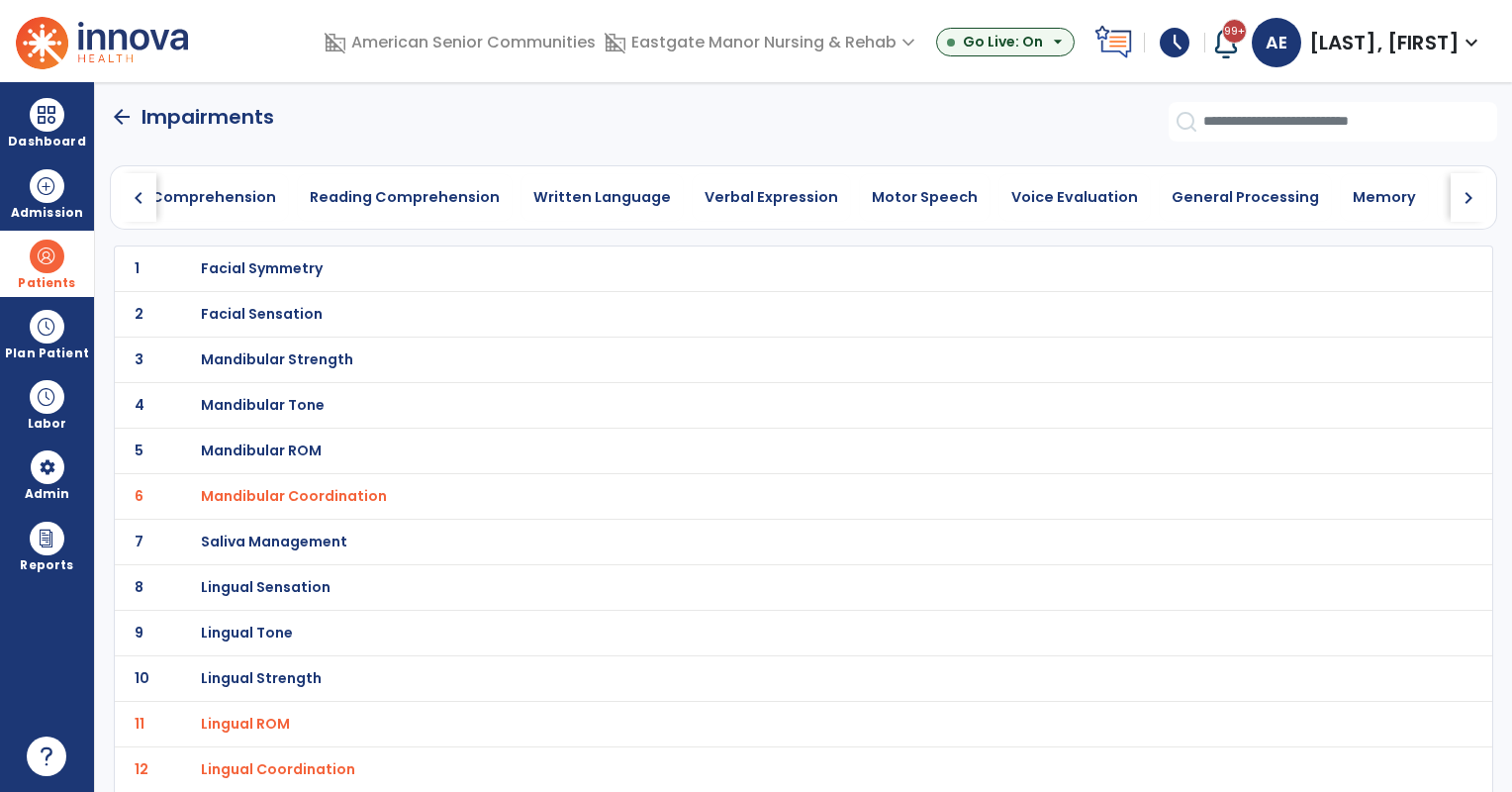 click on "chevron_right" 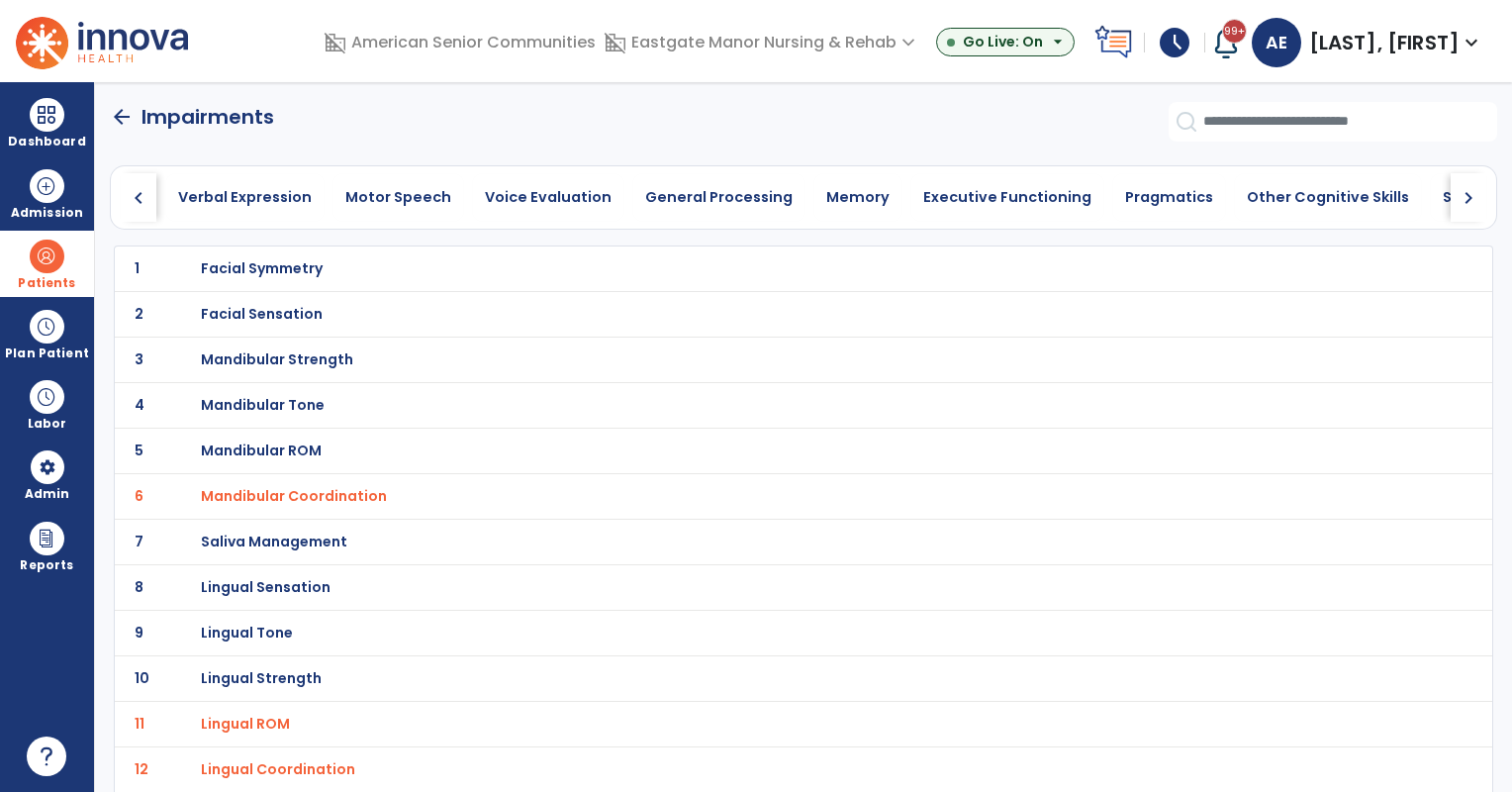 click on "chevron_right" 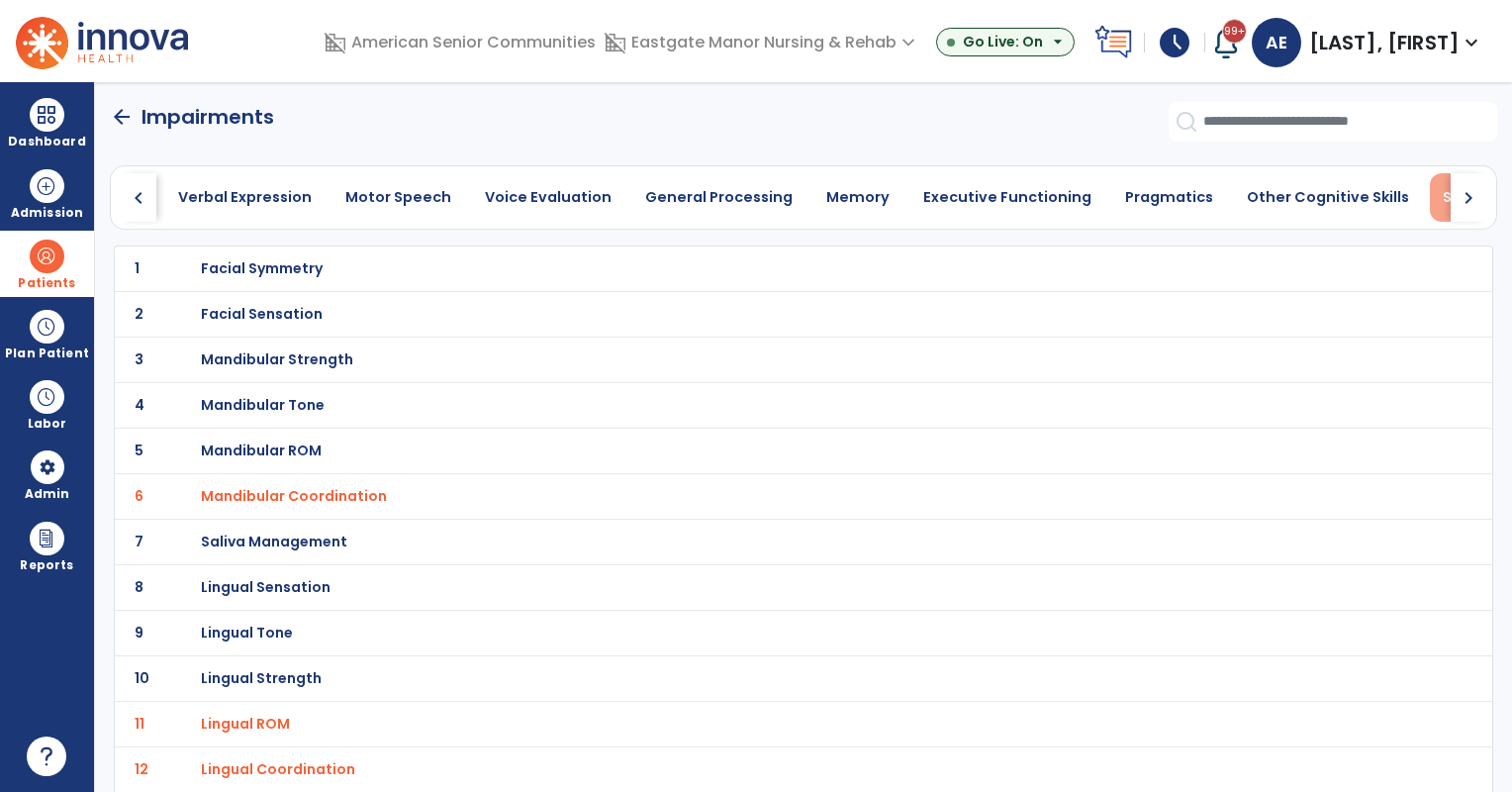 drag, startPoint x: 1461, startPoint y: 196, endPoint x: 1389, endPoint y: 193, distance: 72.06247 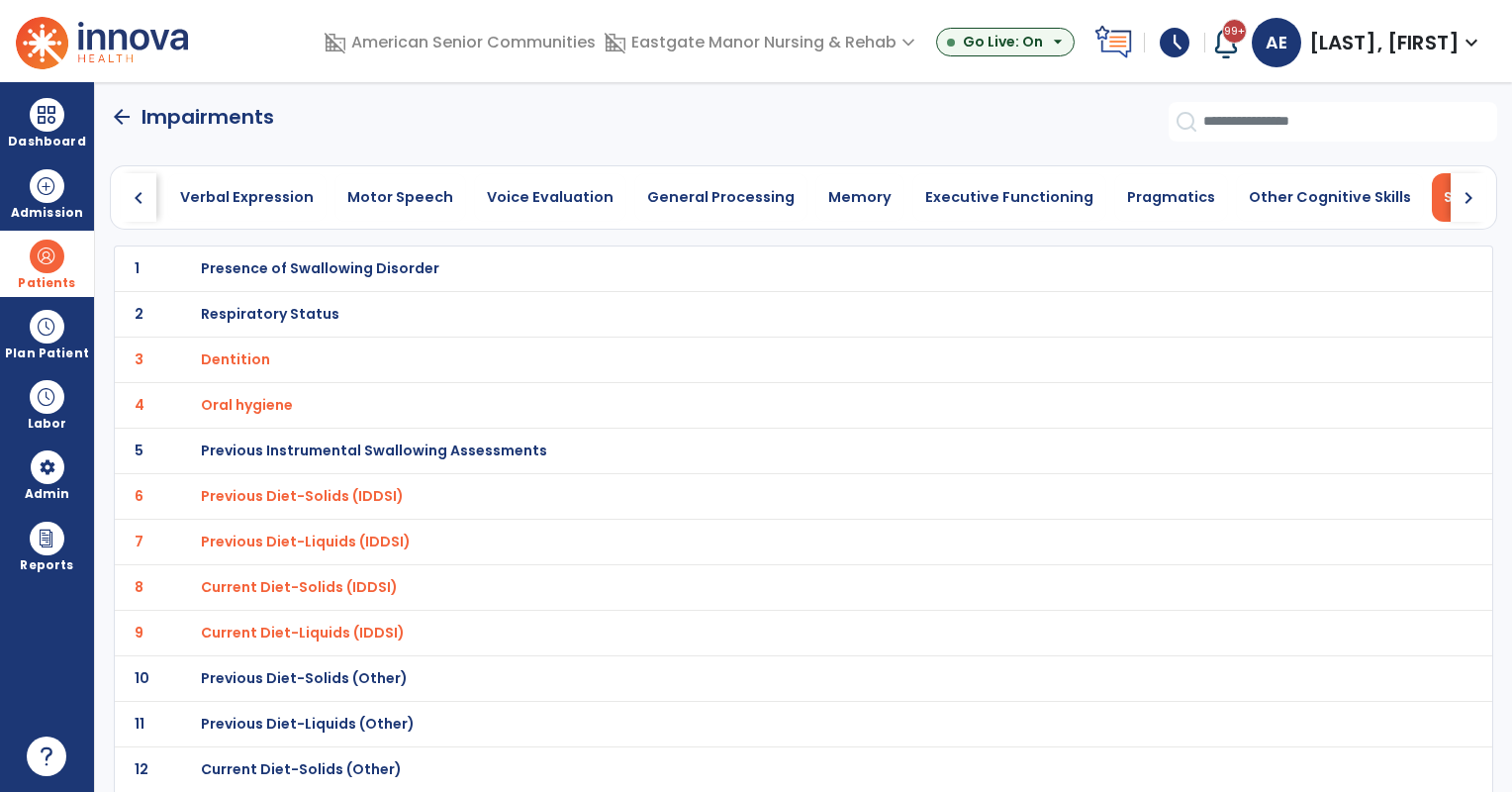 scroll, scrollTop: 0, scrollLeft: 821, axis: horizontal 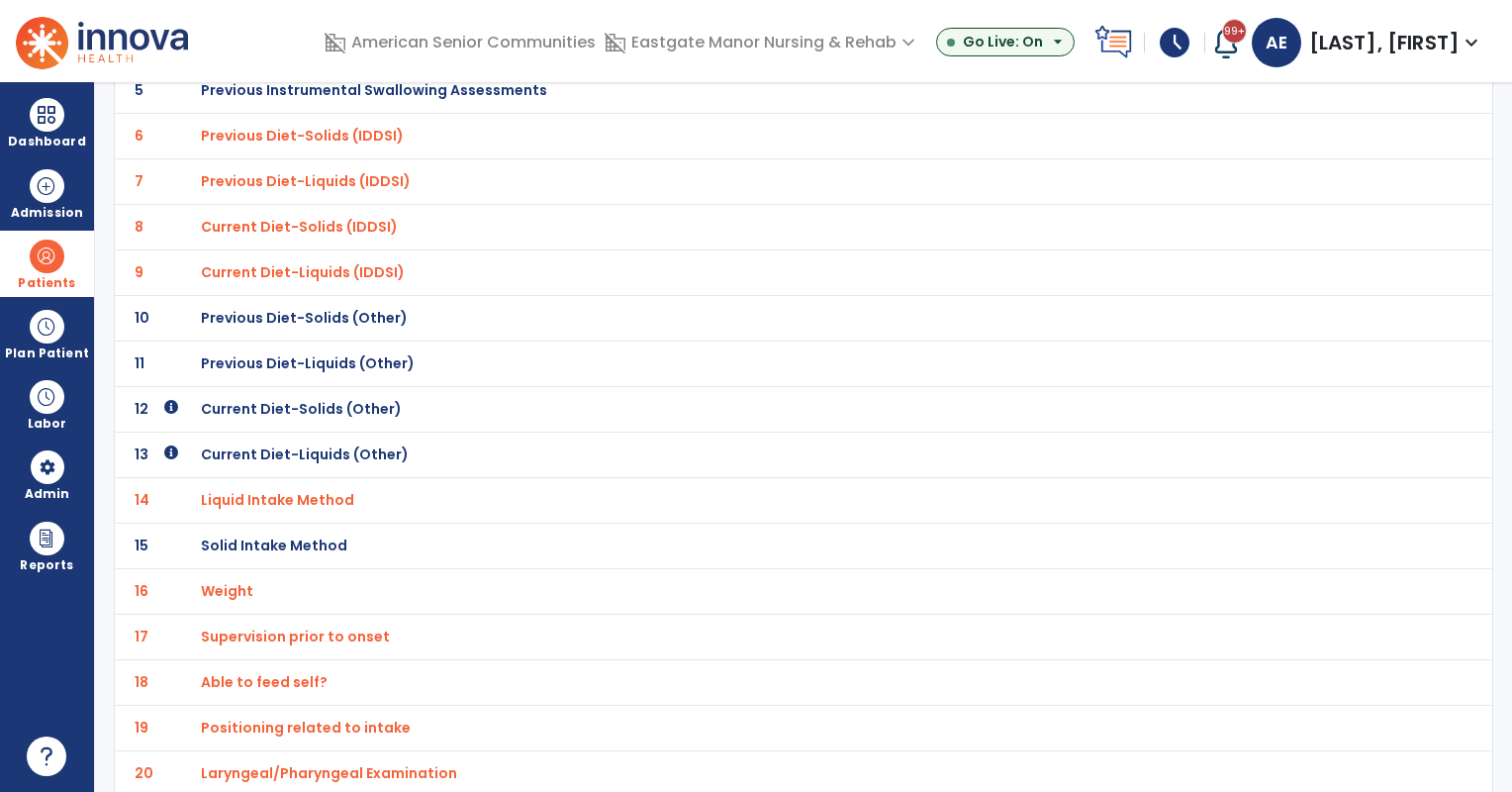 click on "Laryngeal/Pharyngeal Examination" at bounding box center (236, -1) 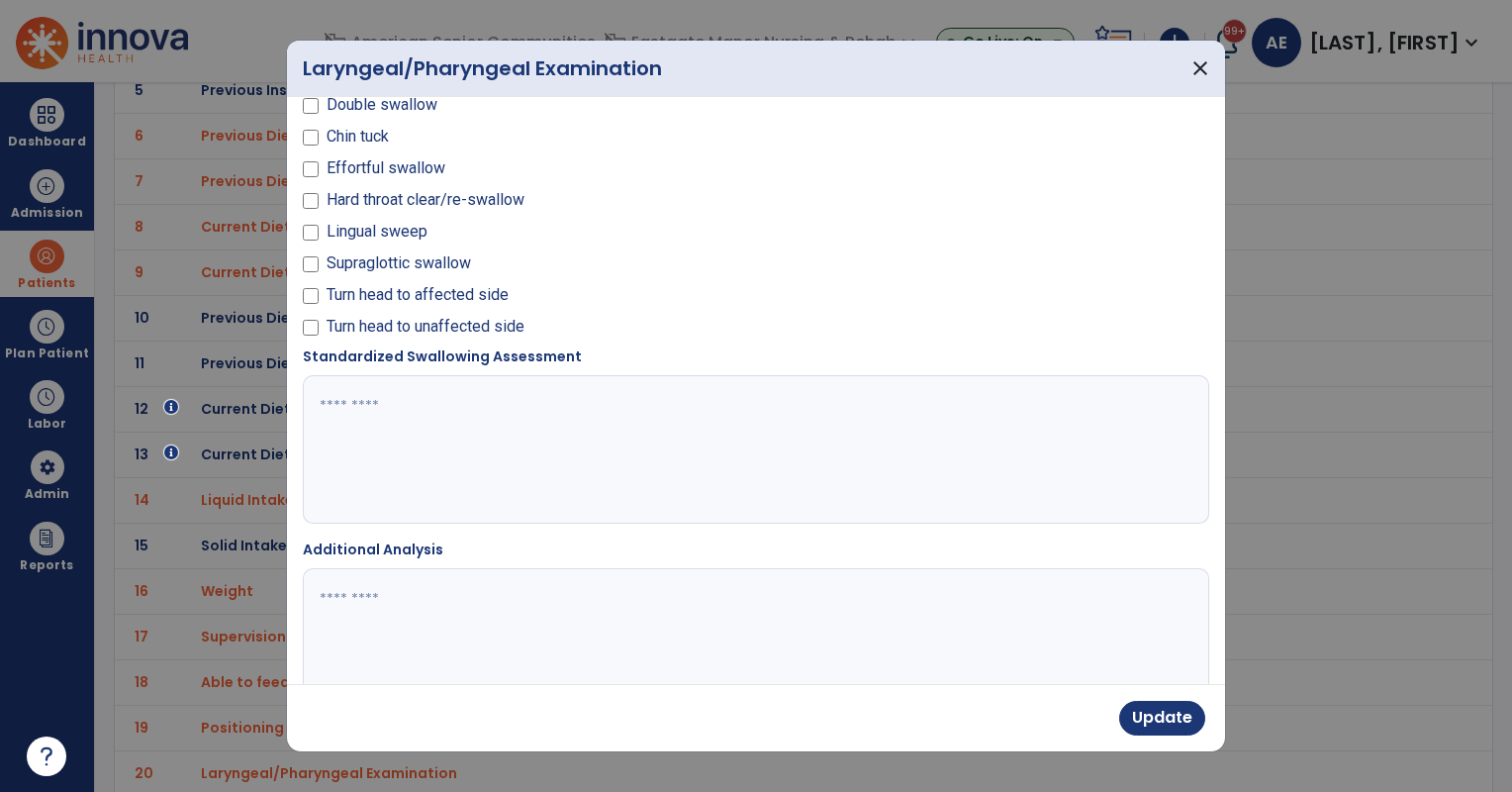 scroll, scrollTop: 1402, scrollLeft: 0, axis: vertical 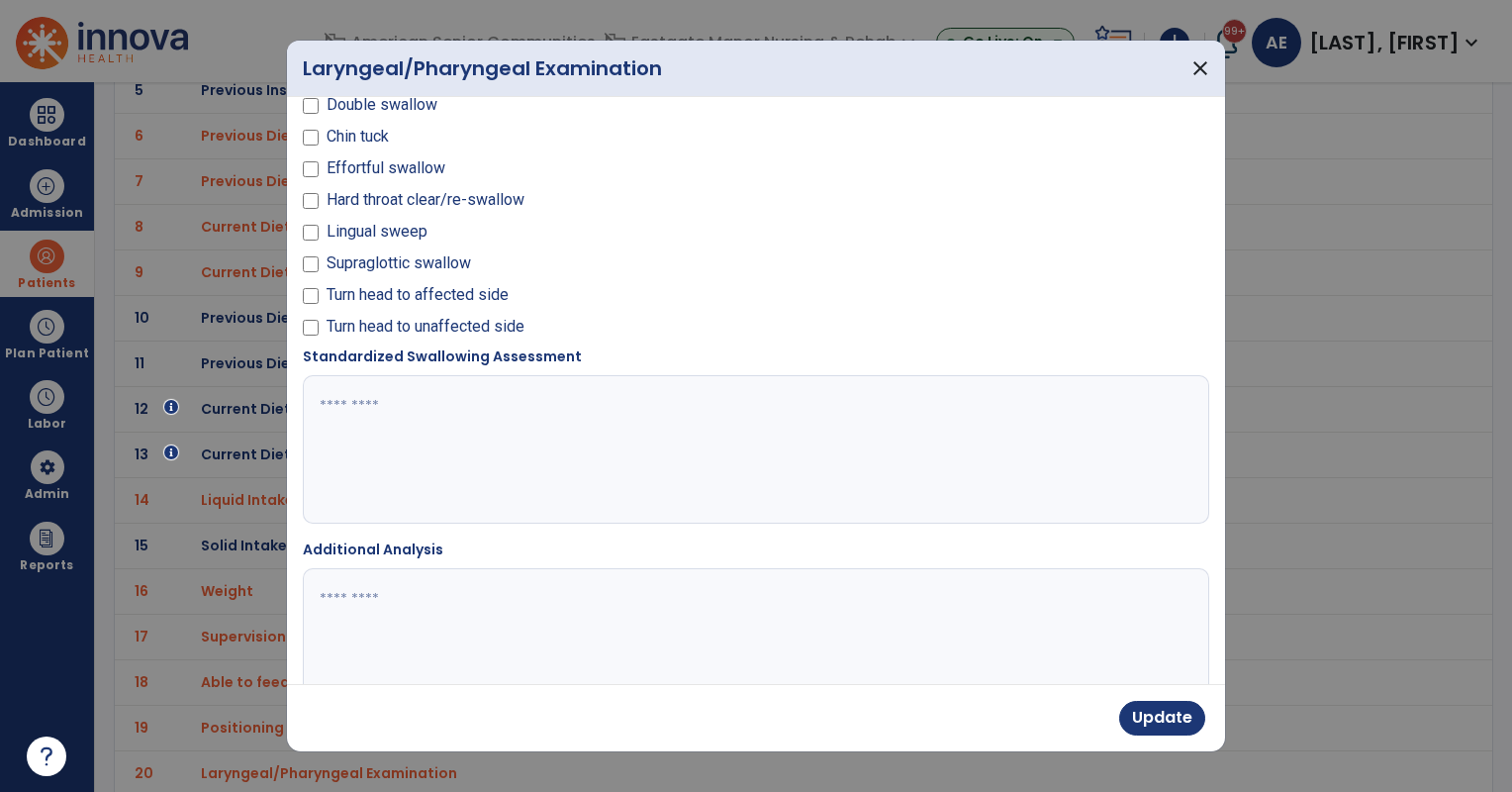 click at bounding box center [754, 643] 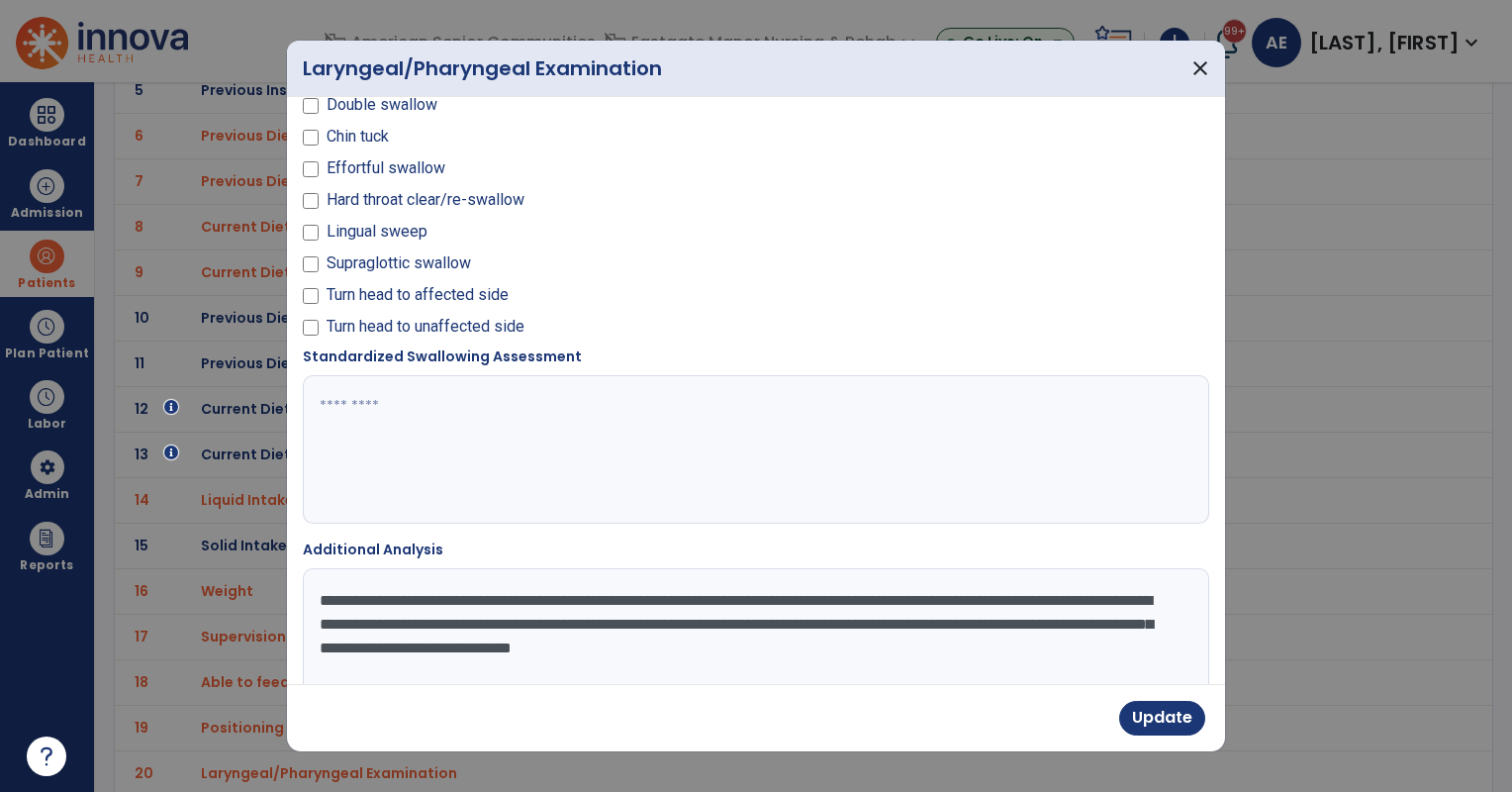 scroll, scrollTop: 1407, scrollLeft: 0, axis: vertical 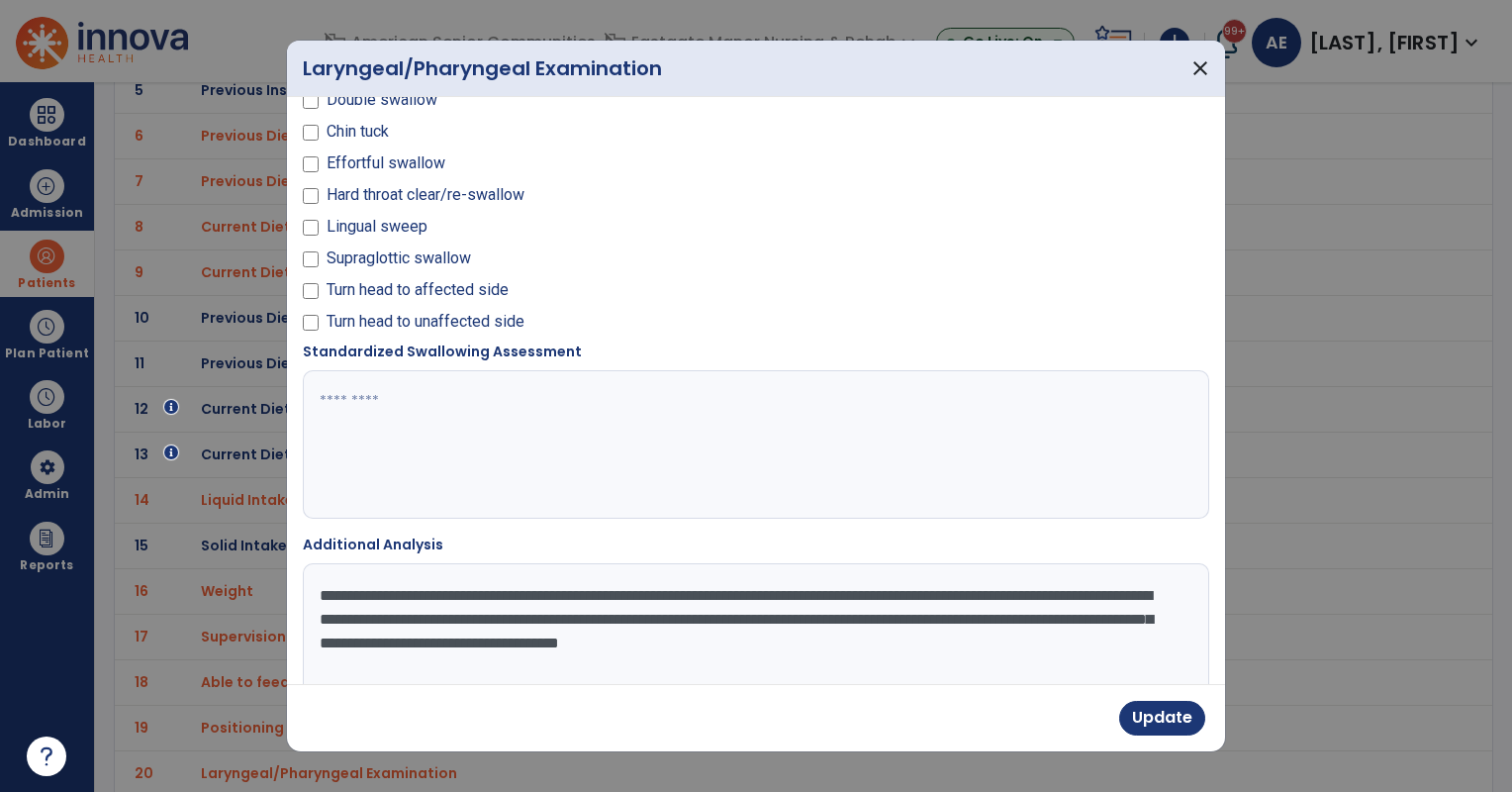 click on "**********" at bounding box center [754, 638] 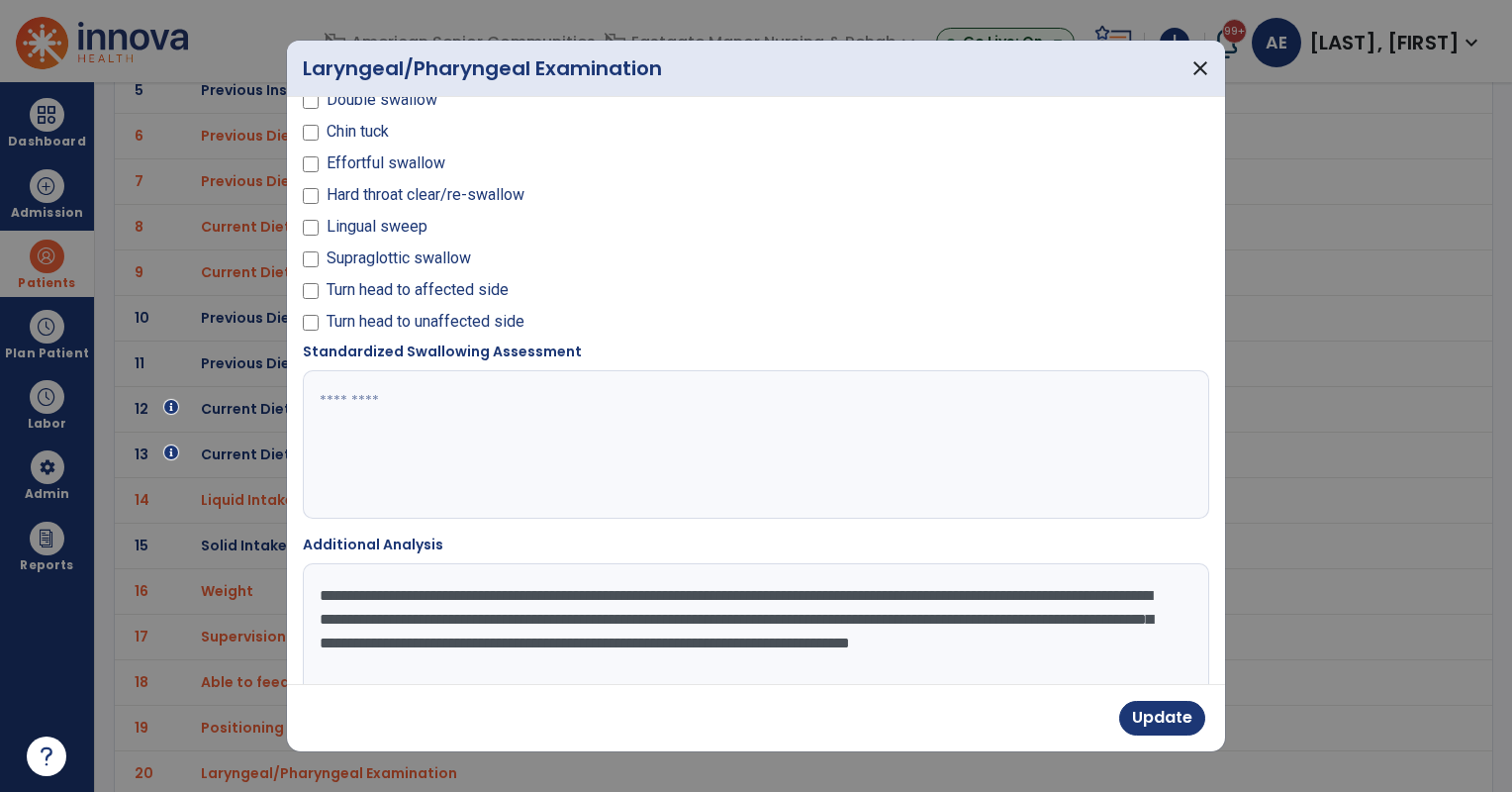 click on "**********" at bounding box center [754, 638] 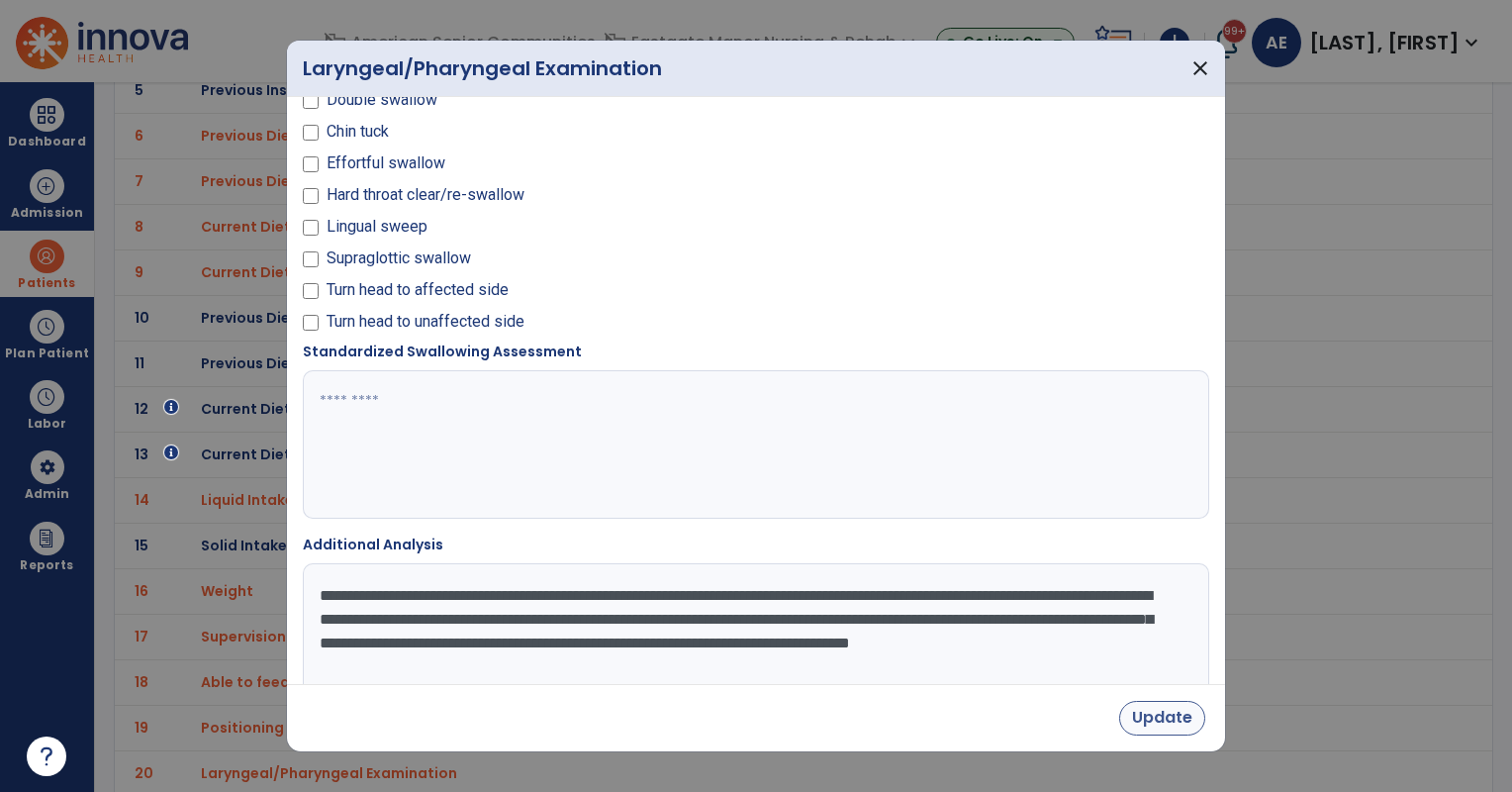 type on "**********" 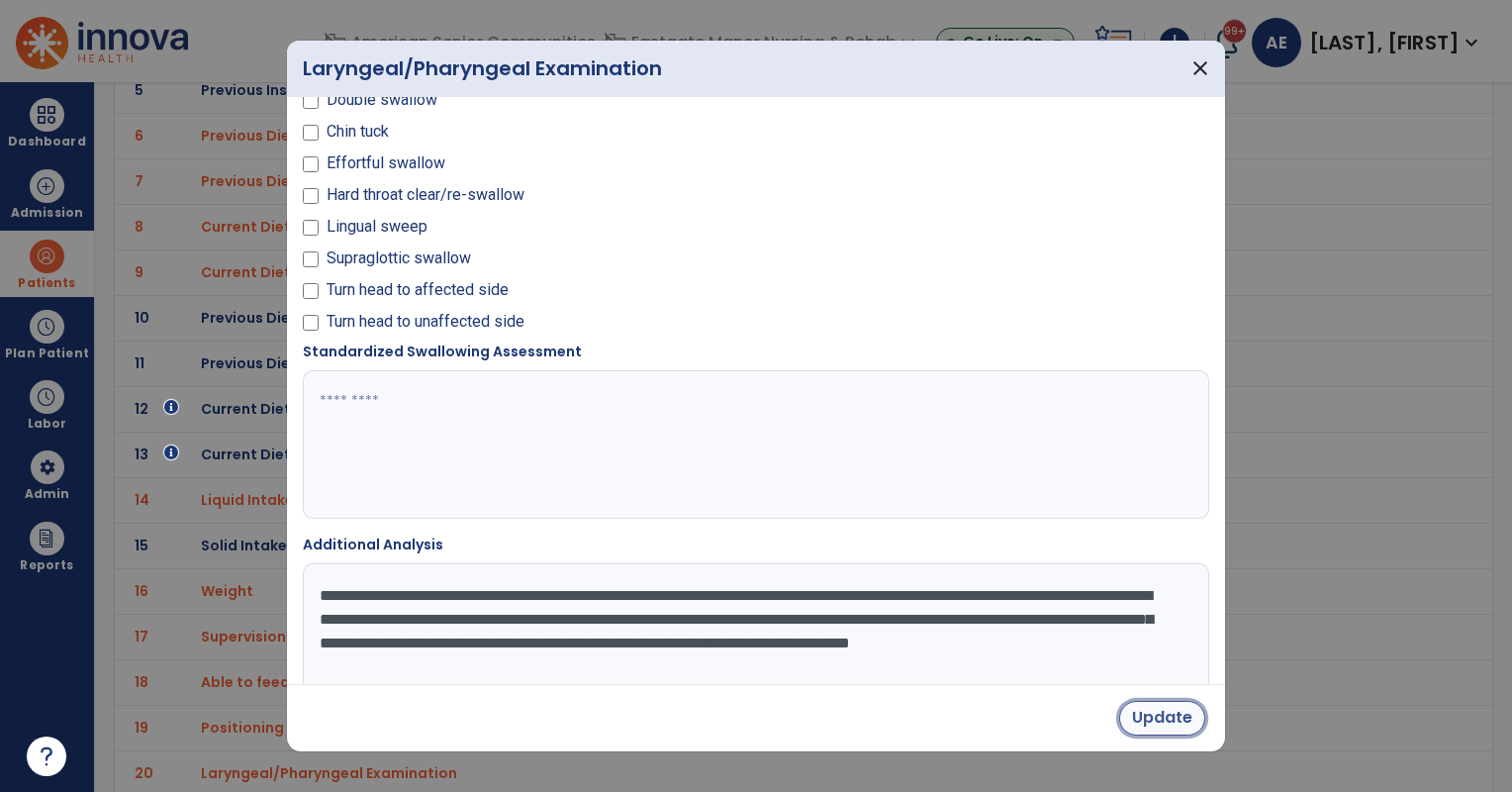 click on "Update" at bounding box center (1162, 718) 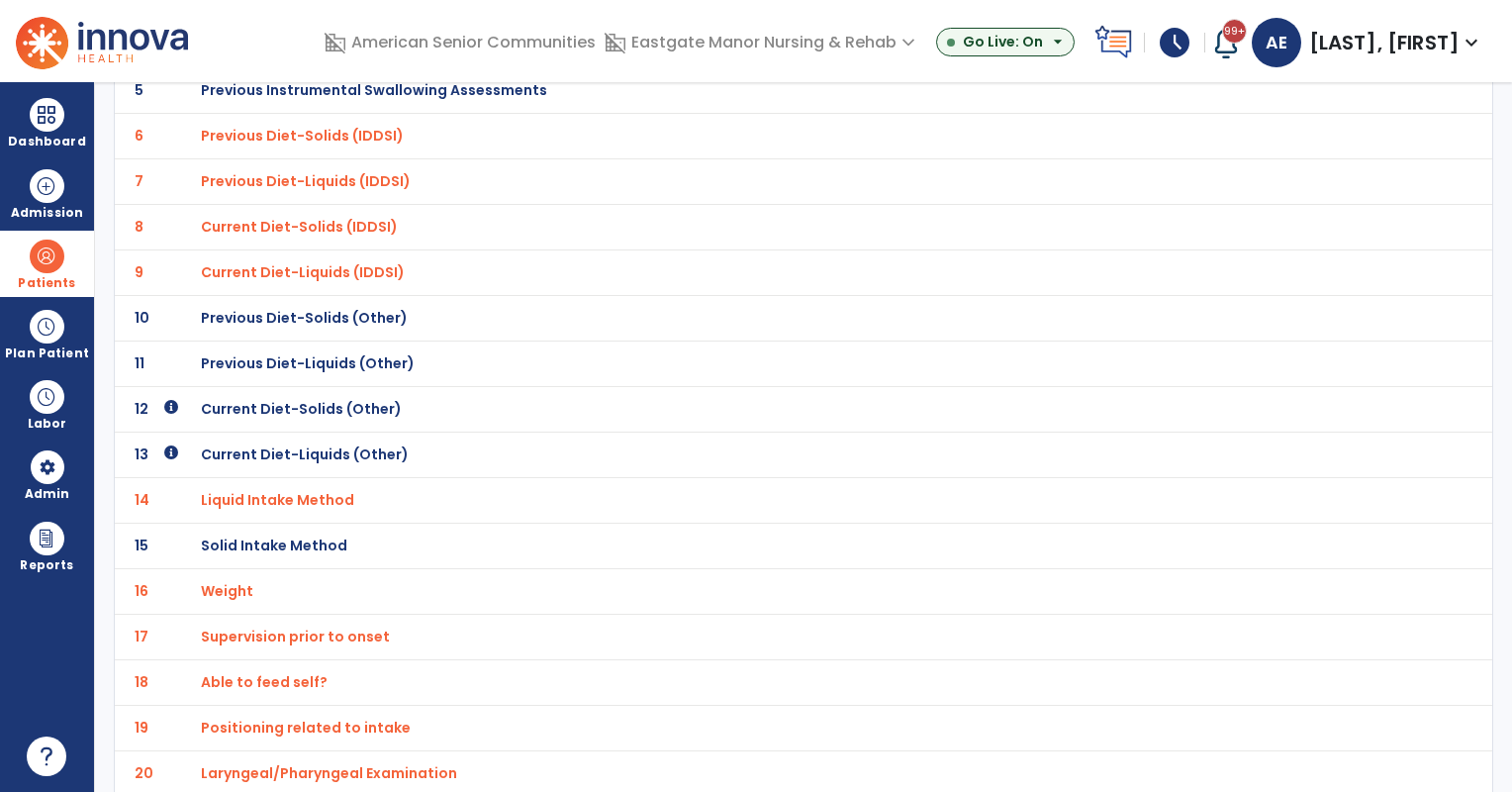 scroll, scrollTop: 0, scrollLeft: 0, axis: both 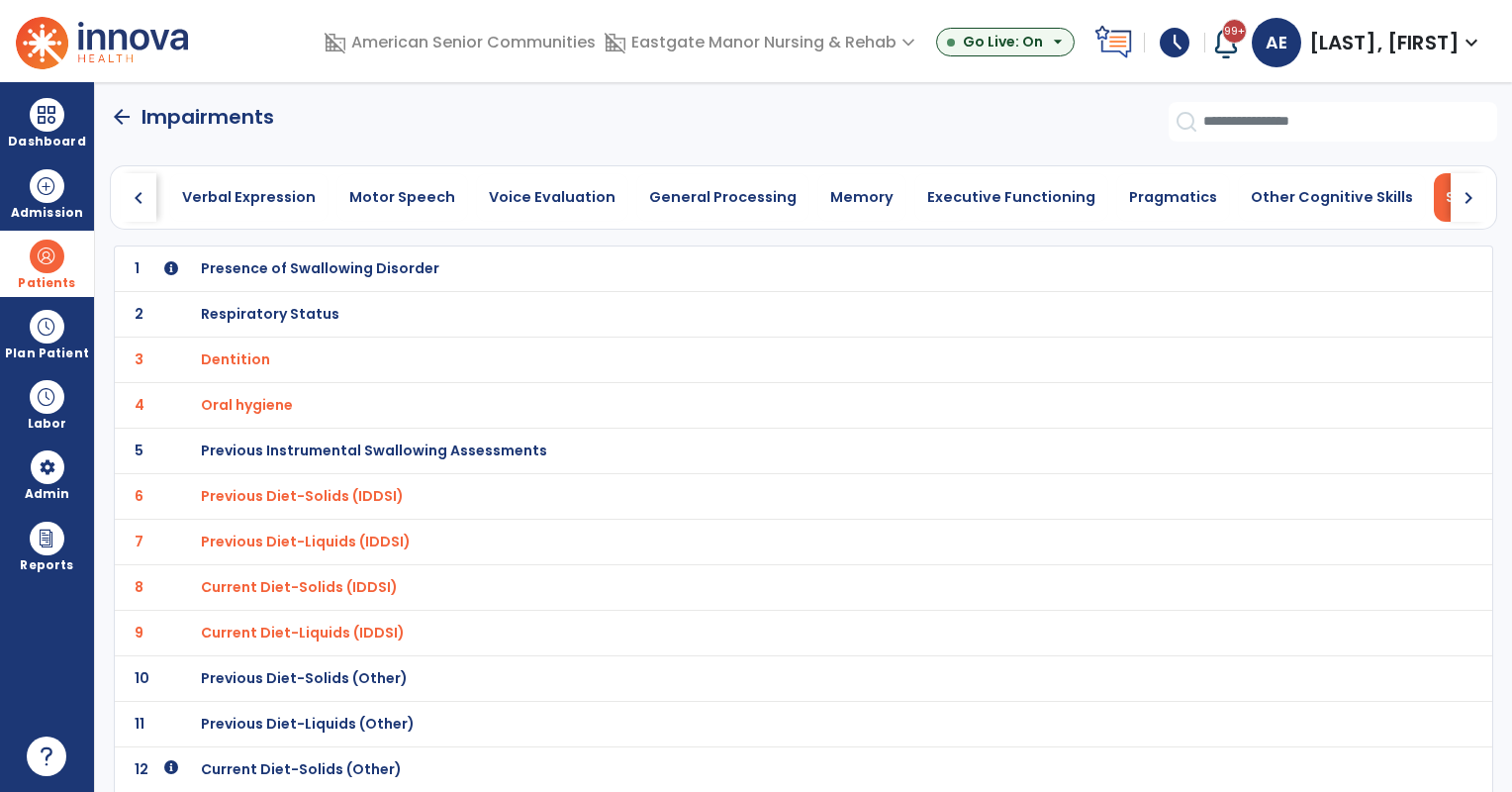 click on "arrow_back" 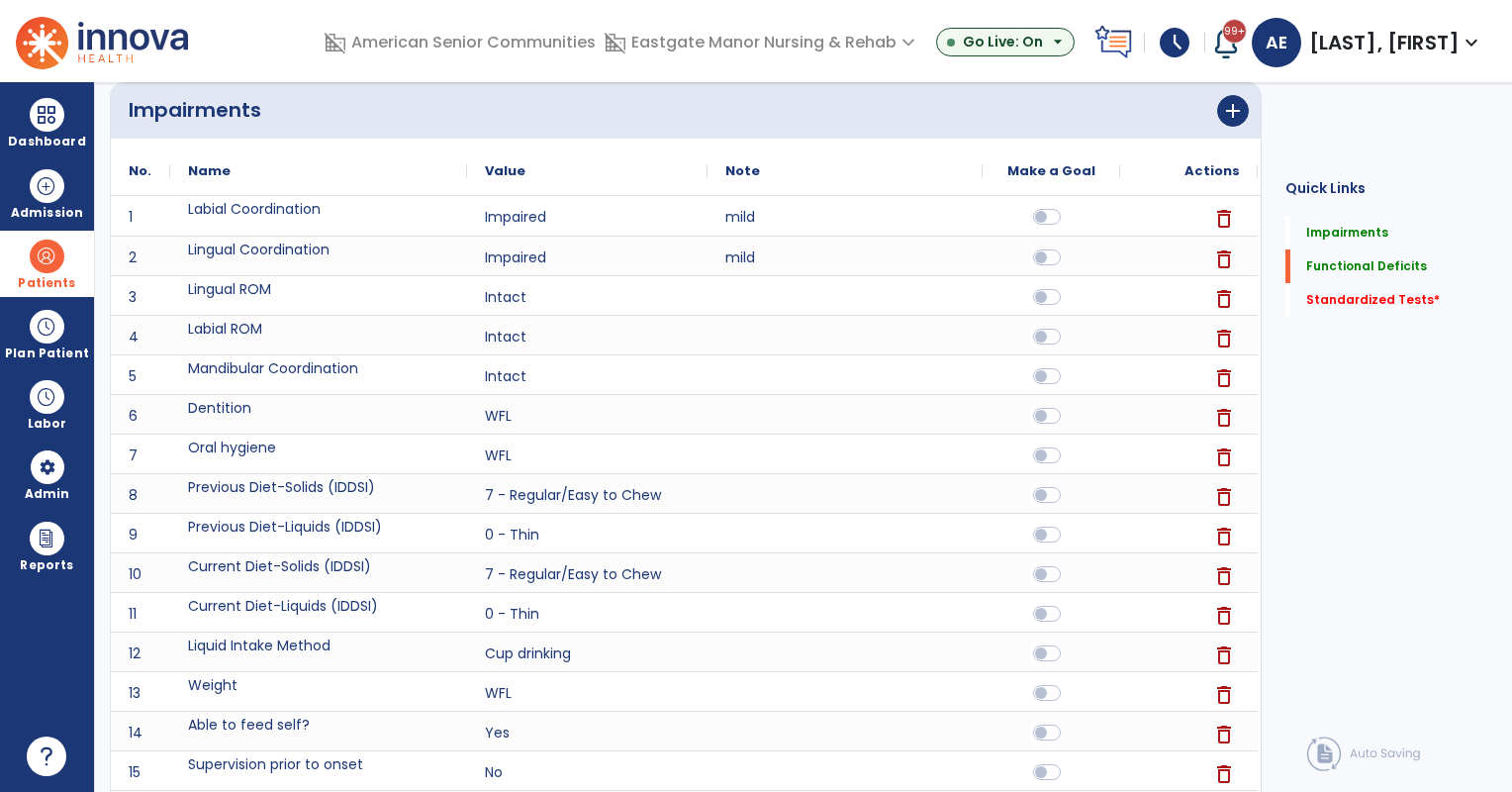 scroll, scrollTop: 0, scrollLeft: 0, axis: both 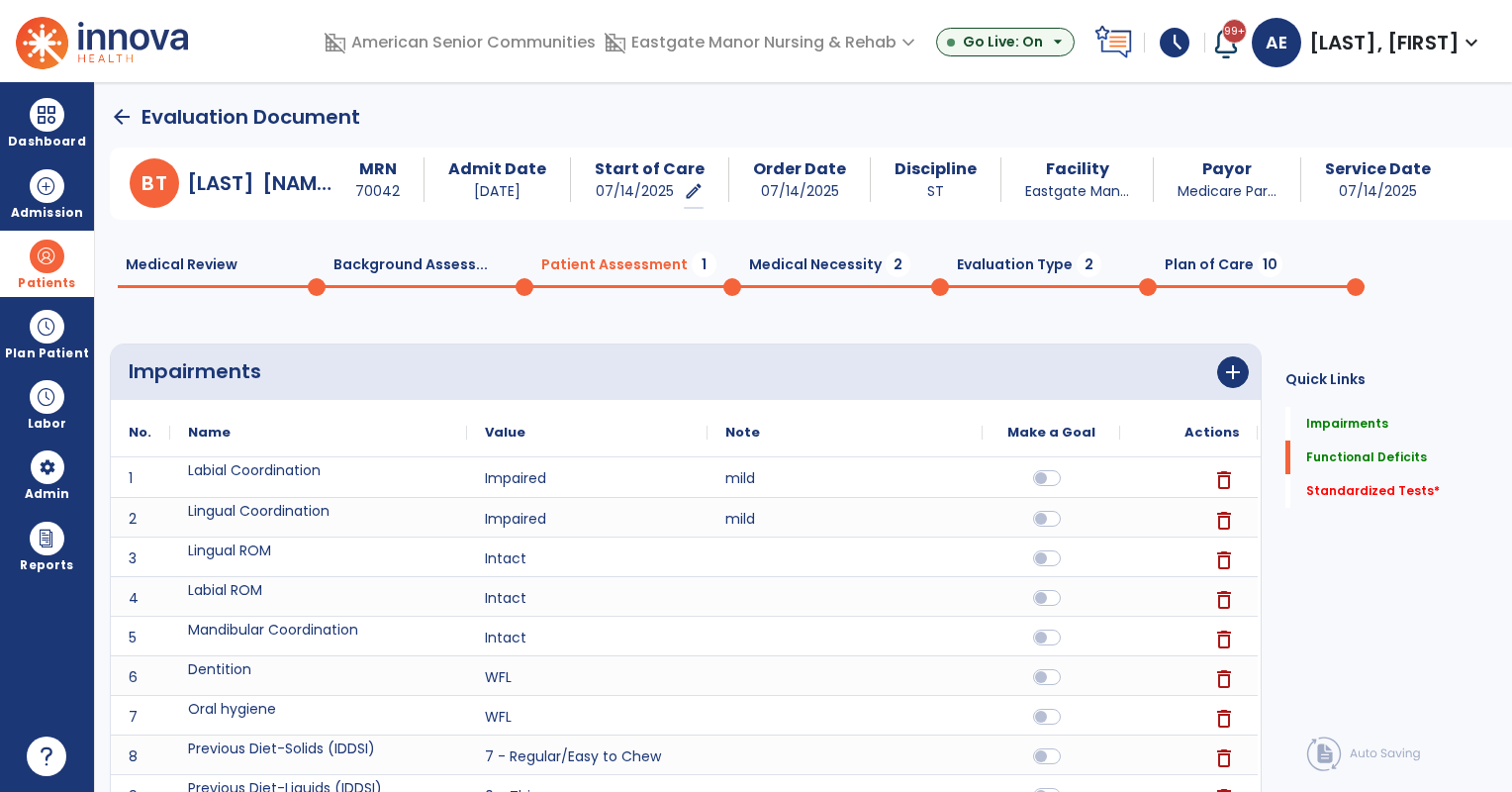 click on "Medical Necessity  2" 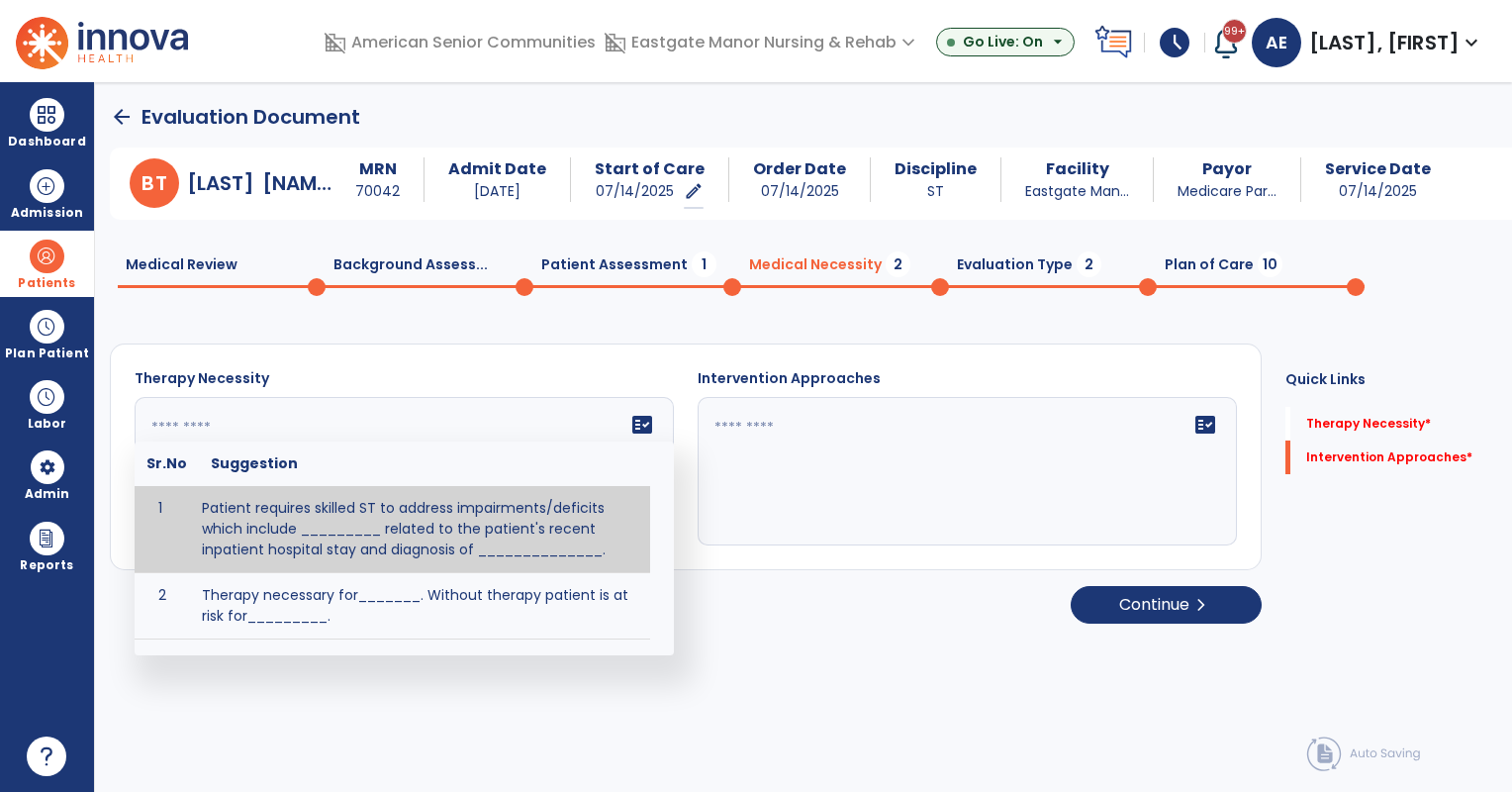 click 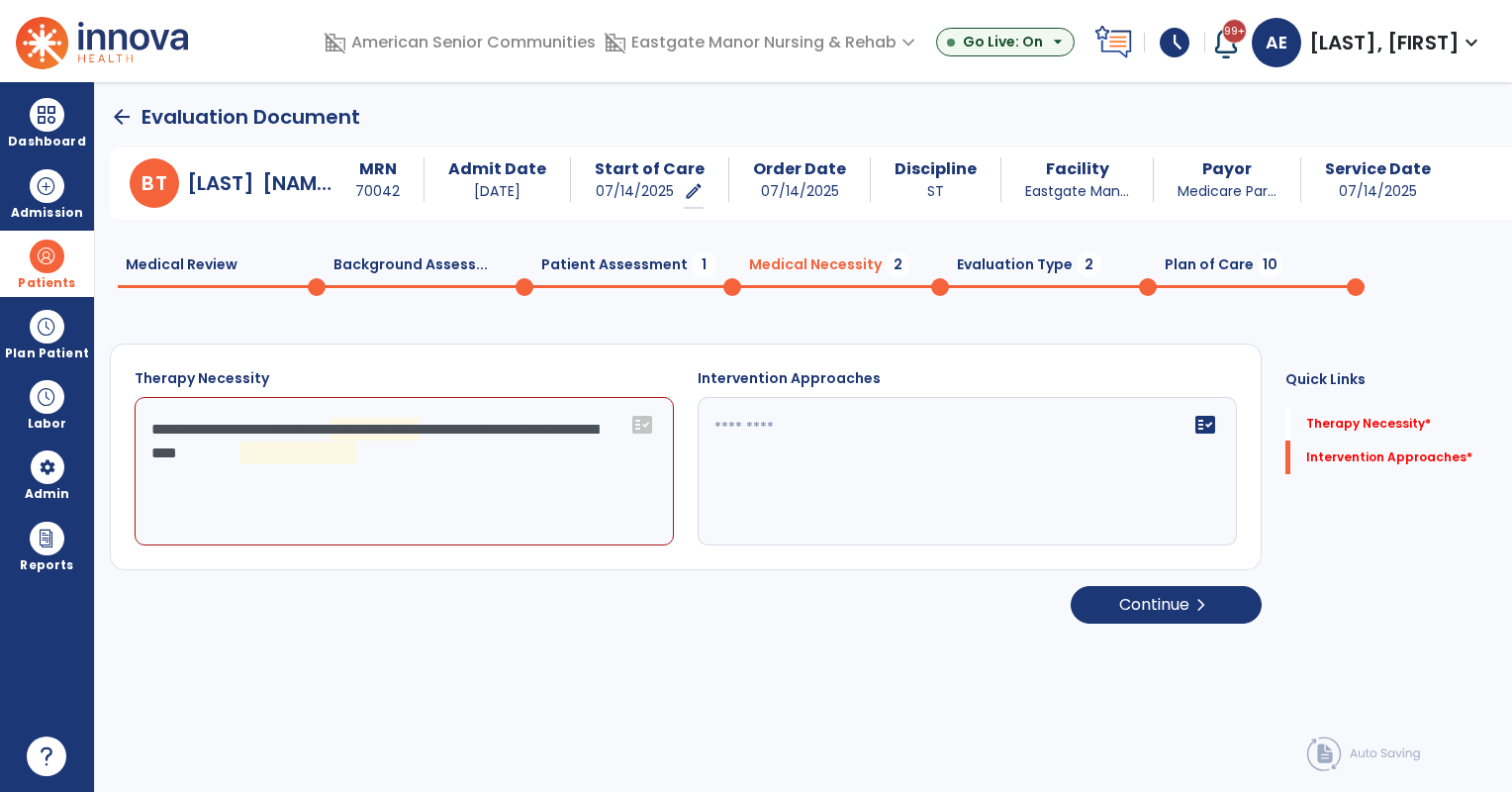 click on "**********" 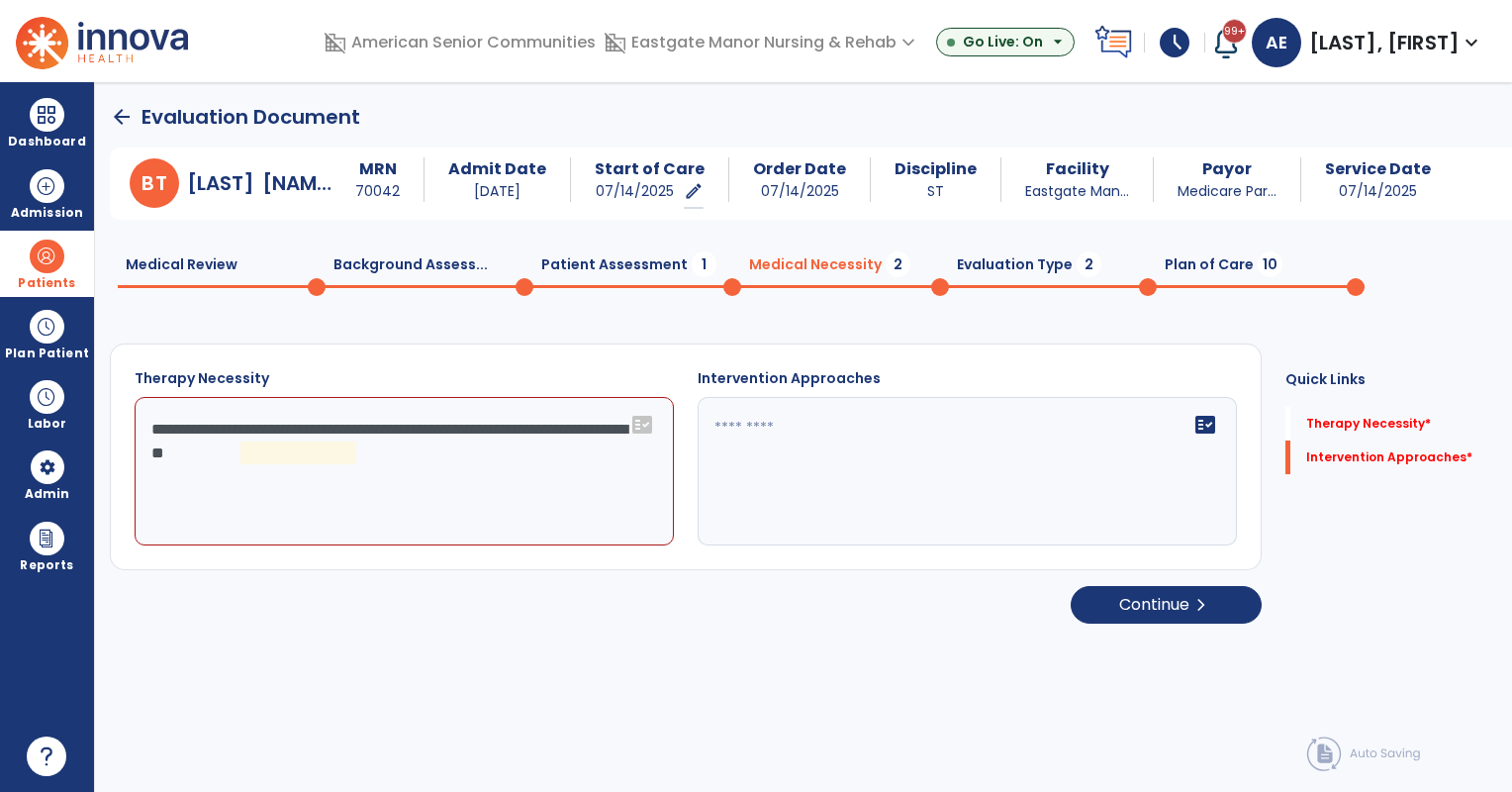click on "**********" 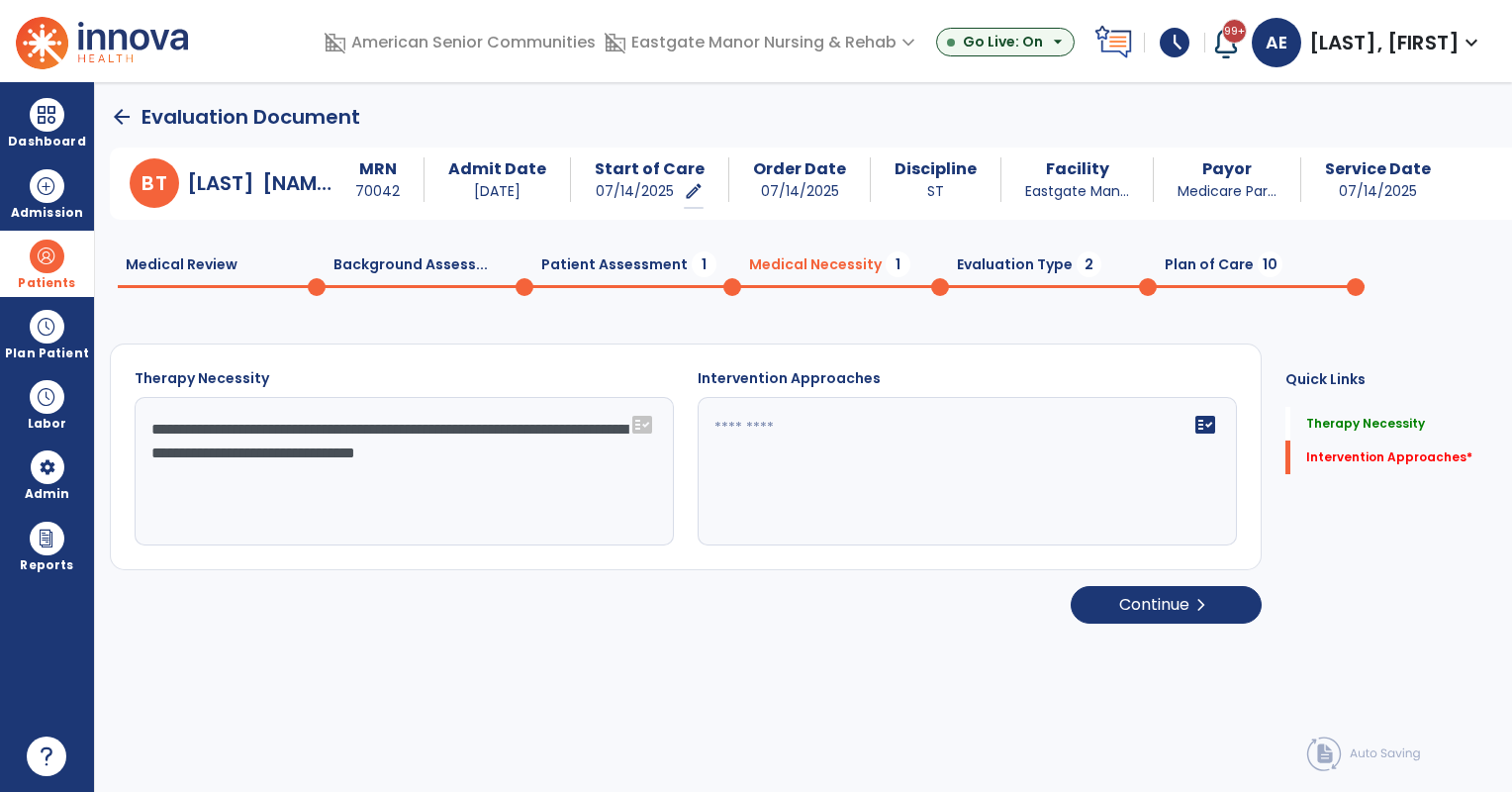 click on "**********" 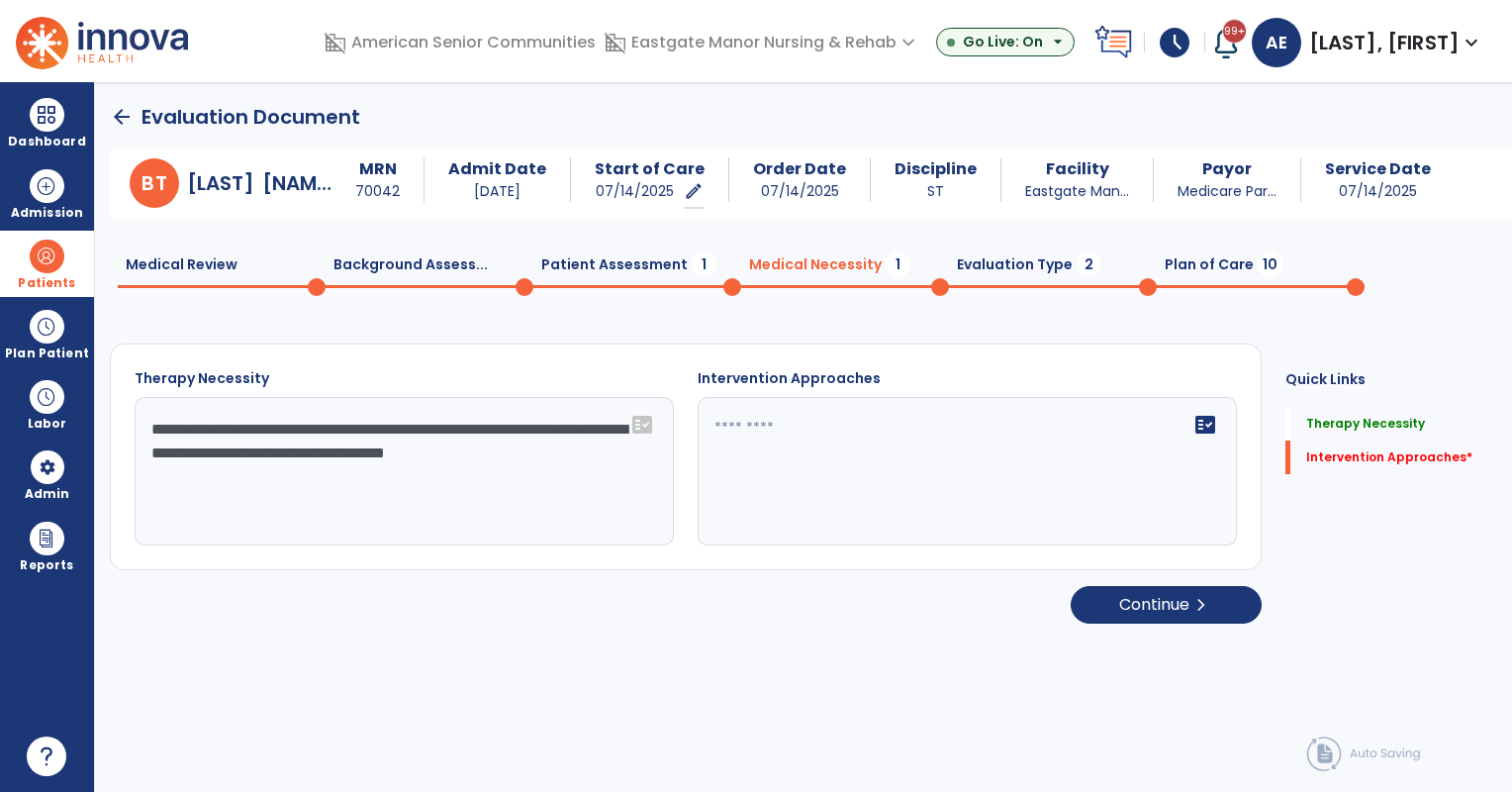 type on "**********" 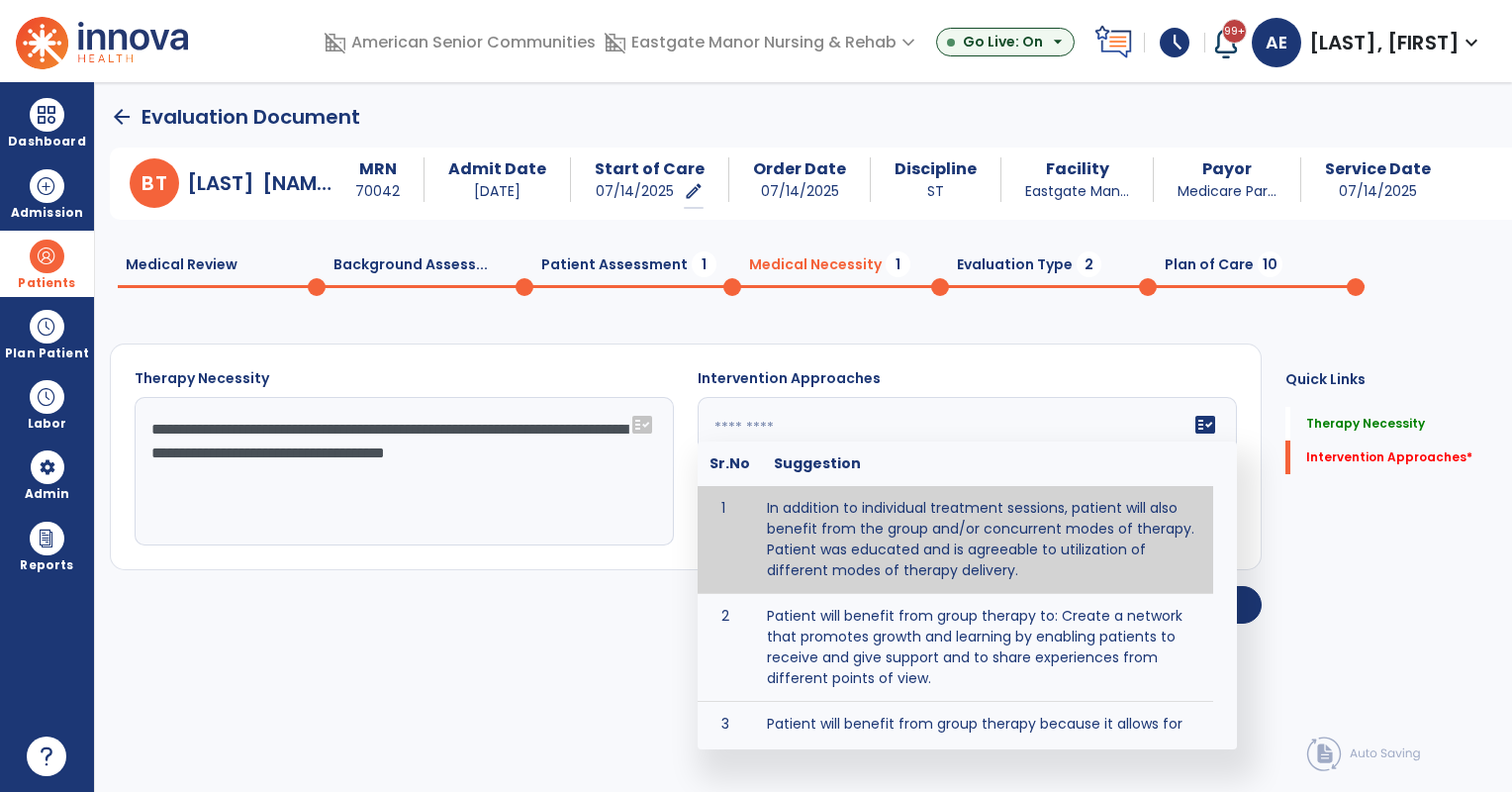 click 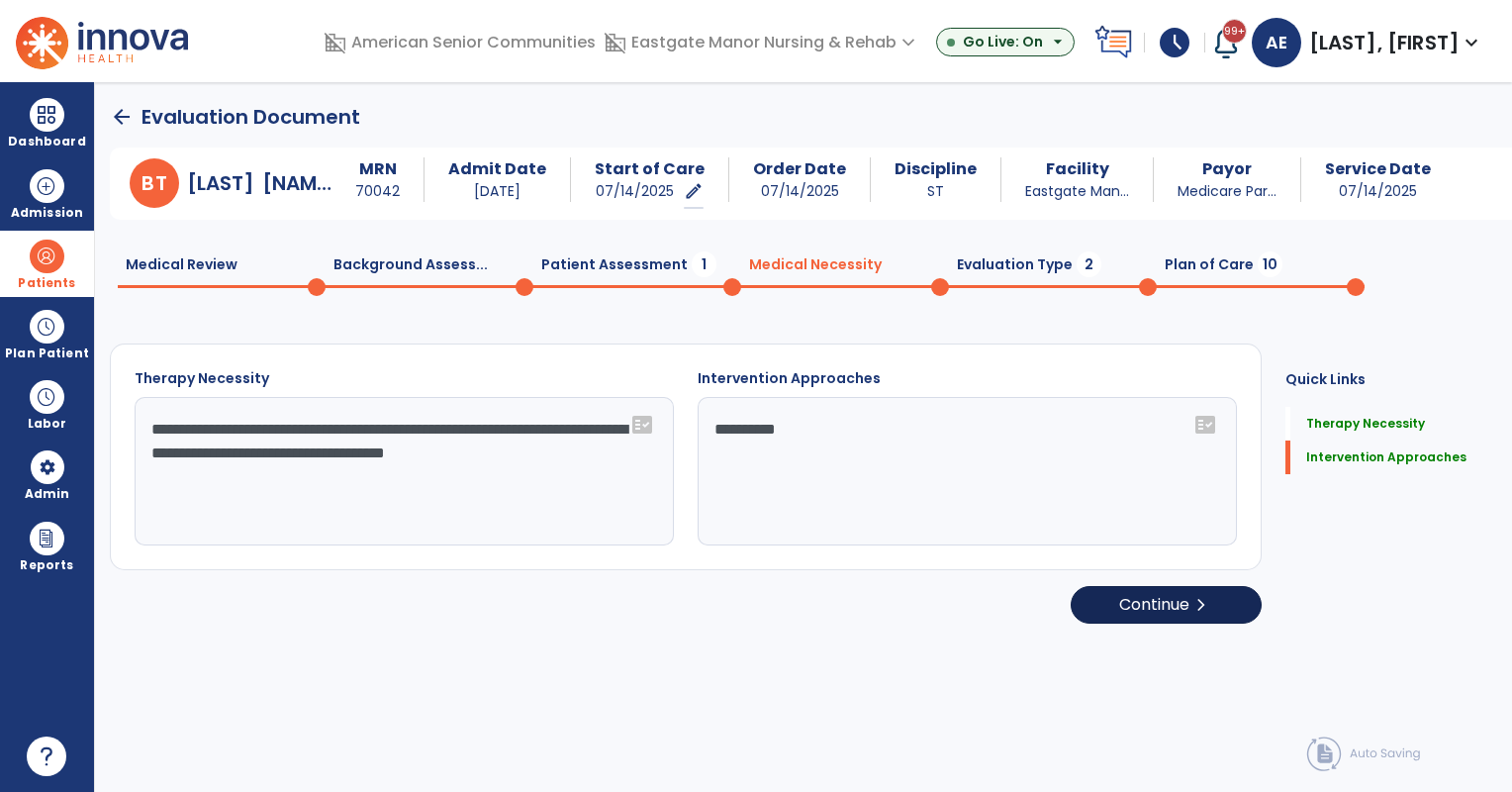 type on "*********" 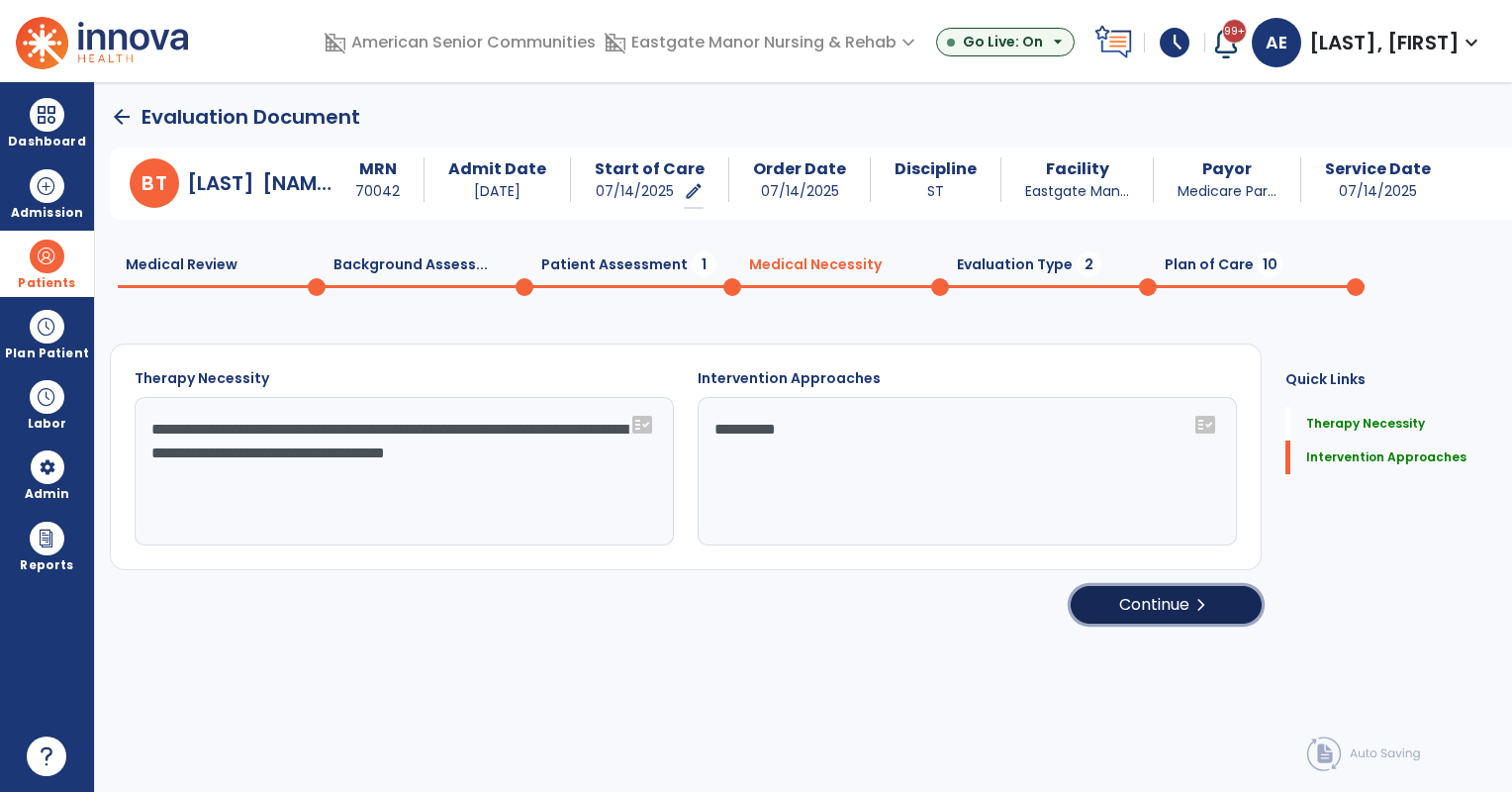 click on "Continue  chevron_right" 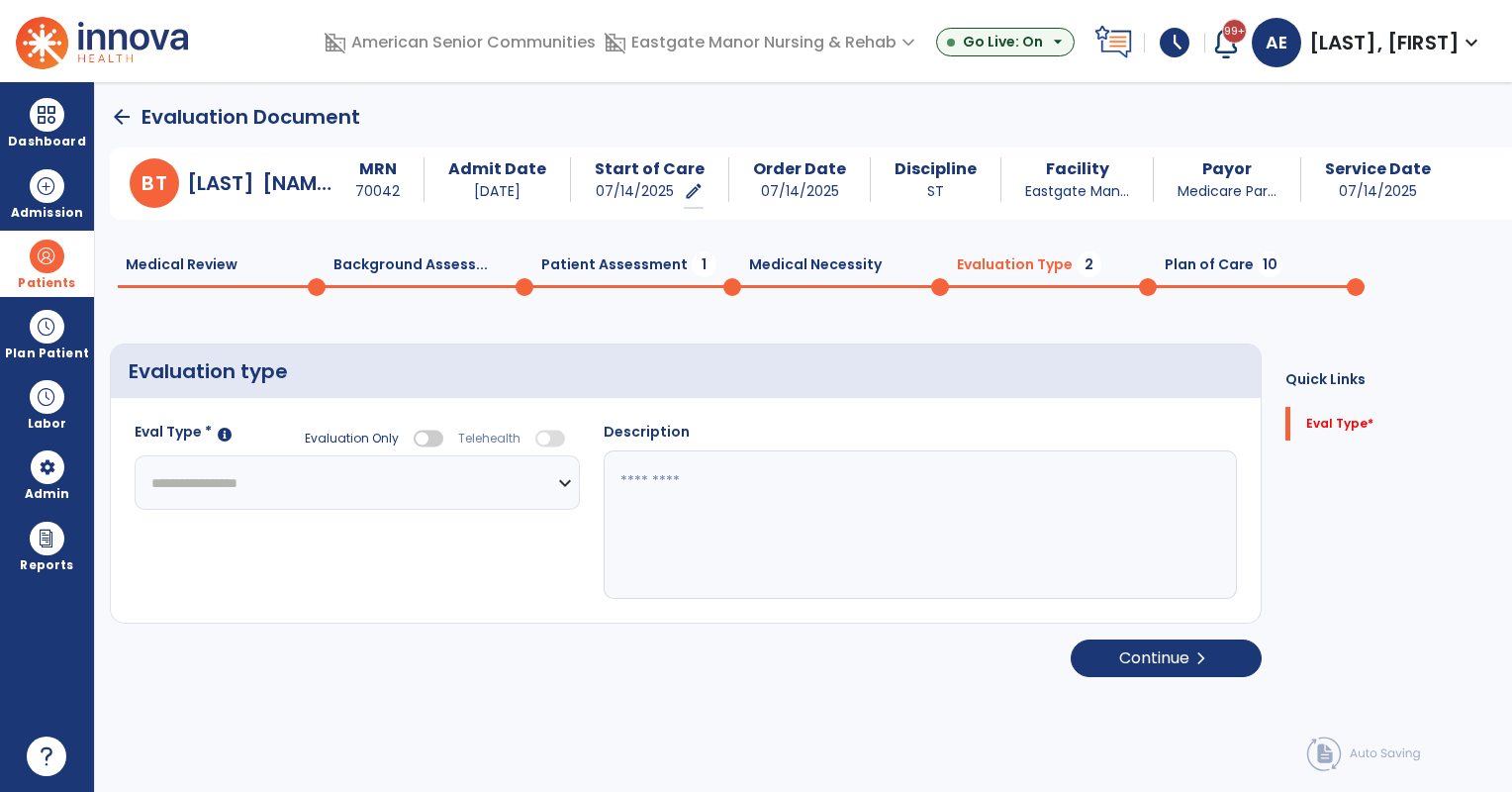 click on "**********" 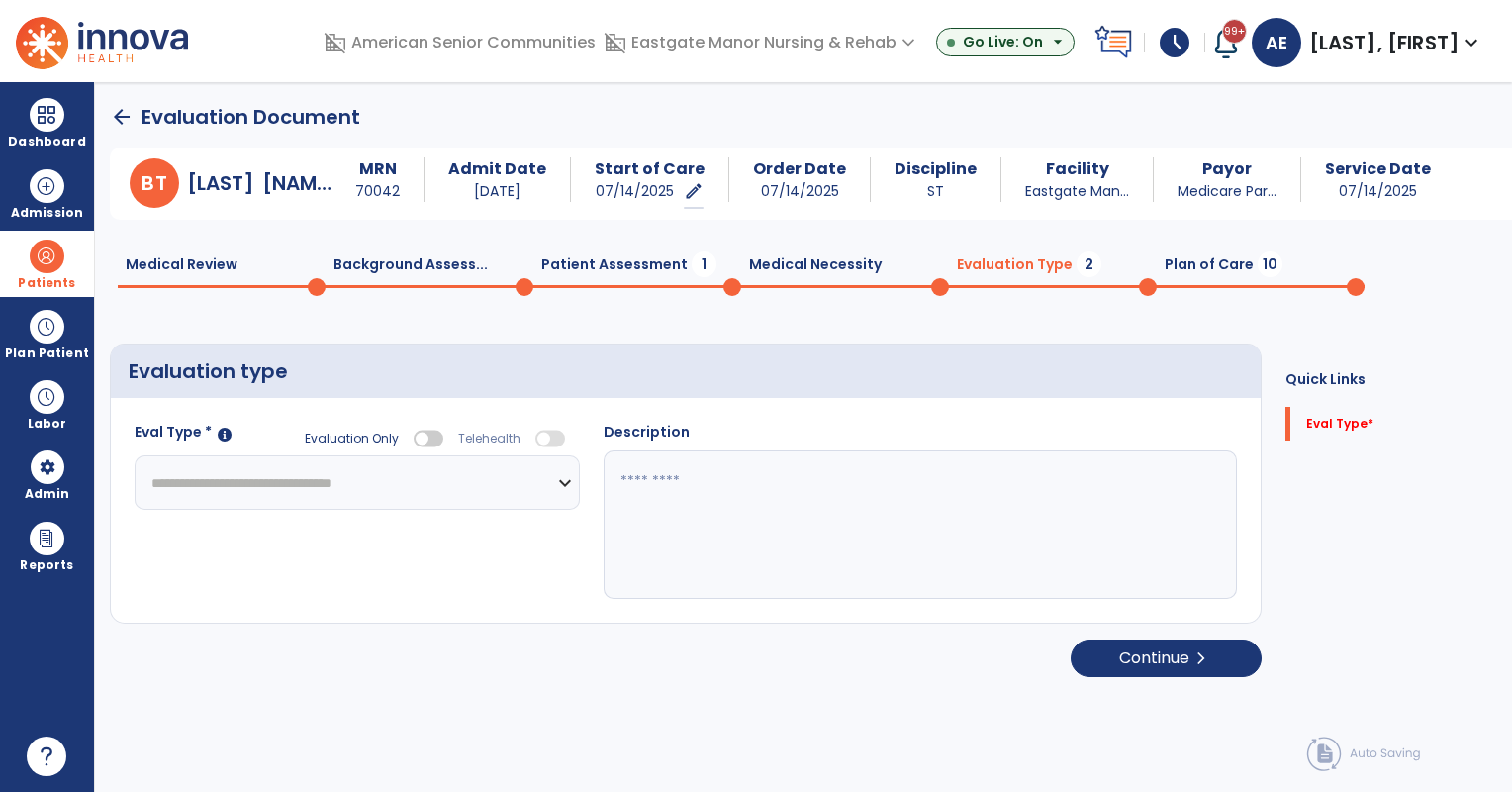 click on "**********" 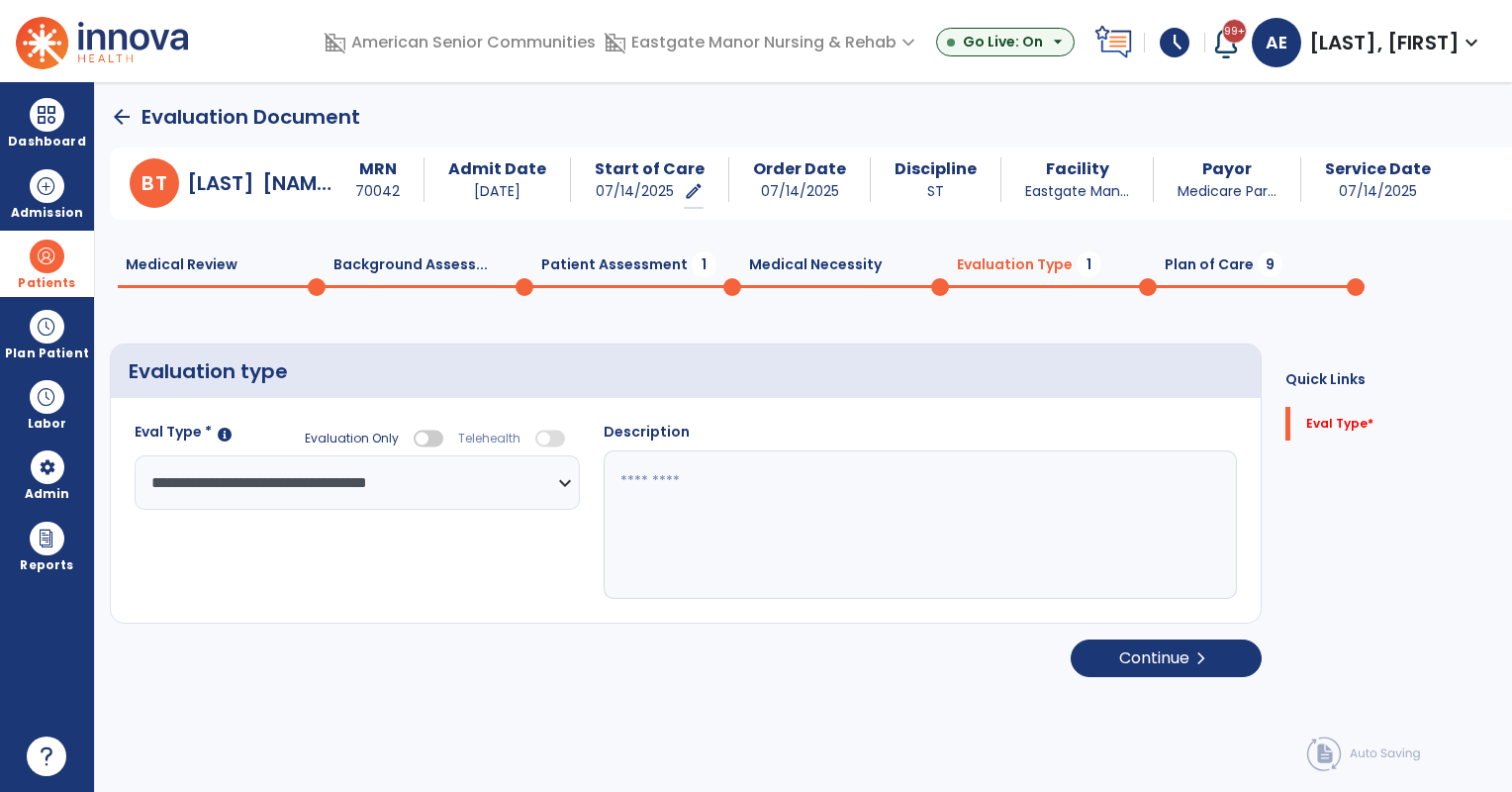 click 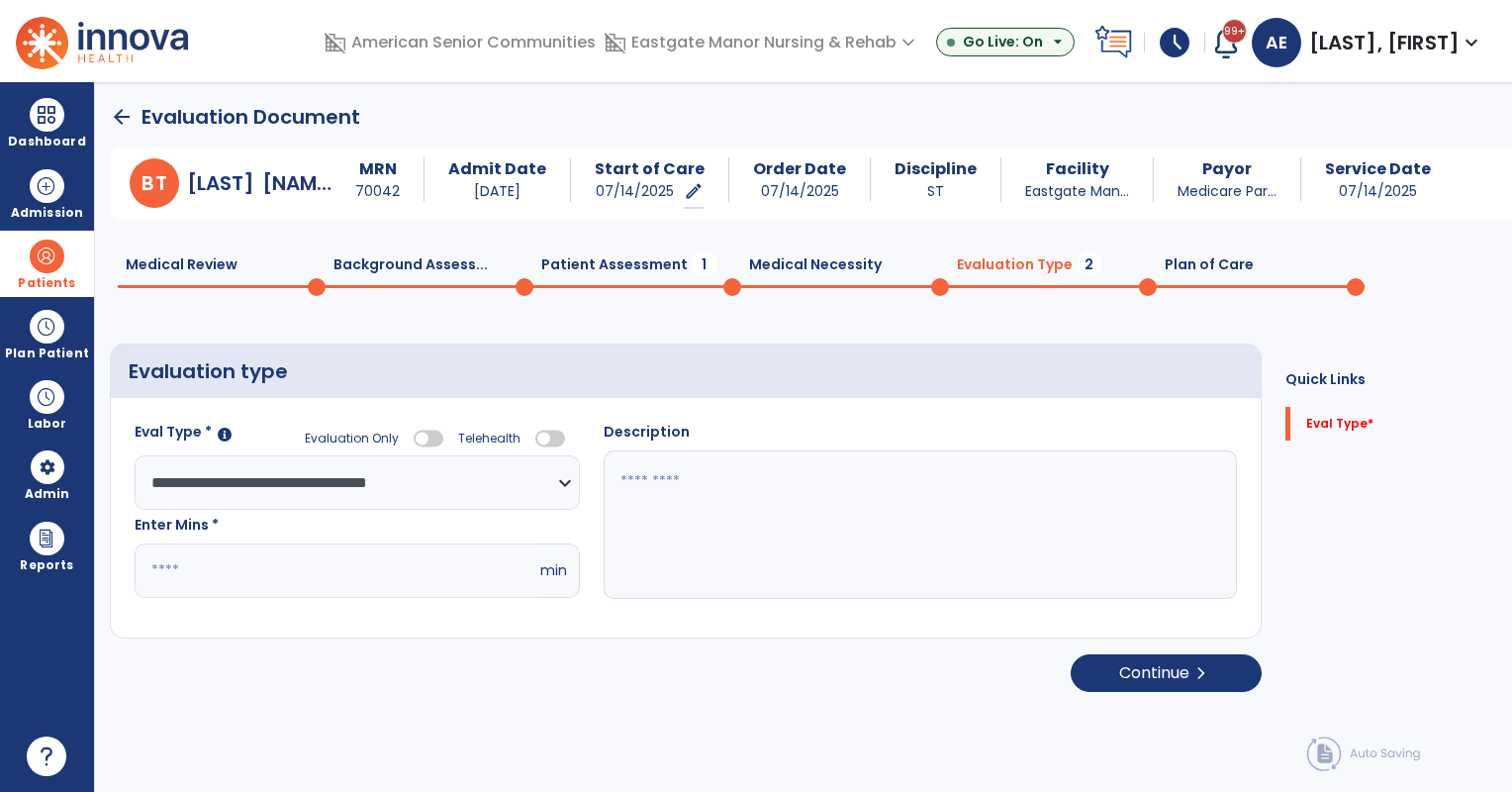 click on "arrow_back" 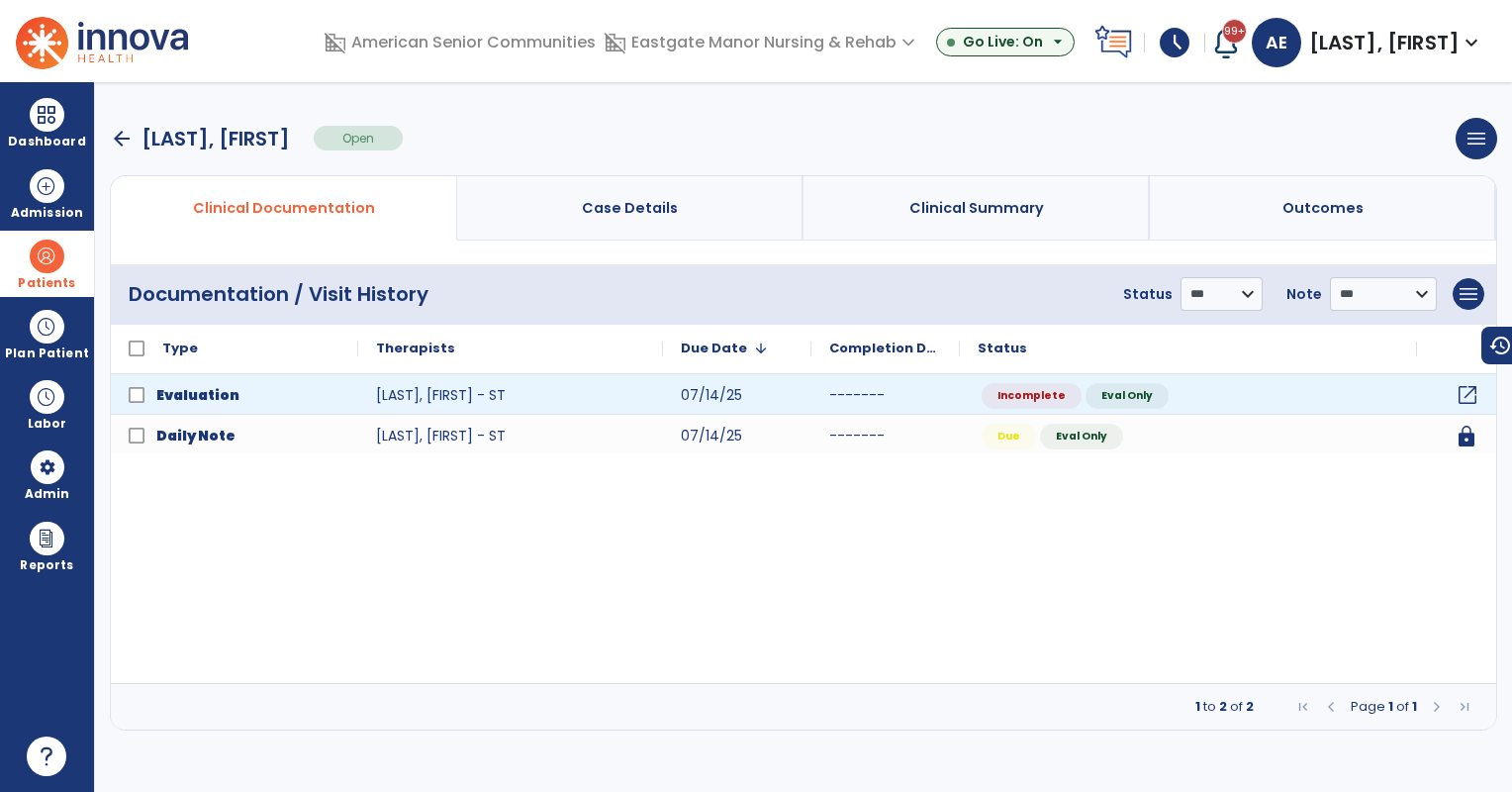 click on "open_in_new" 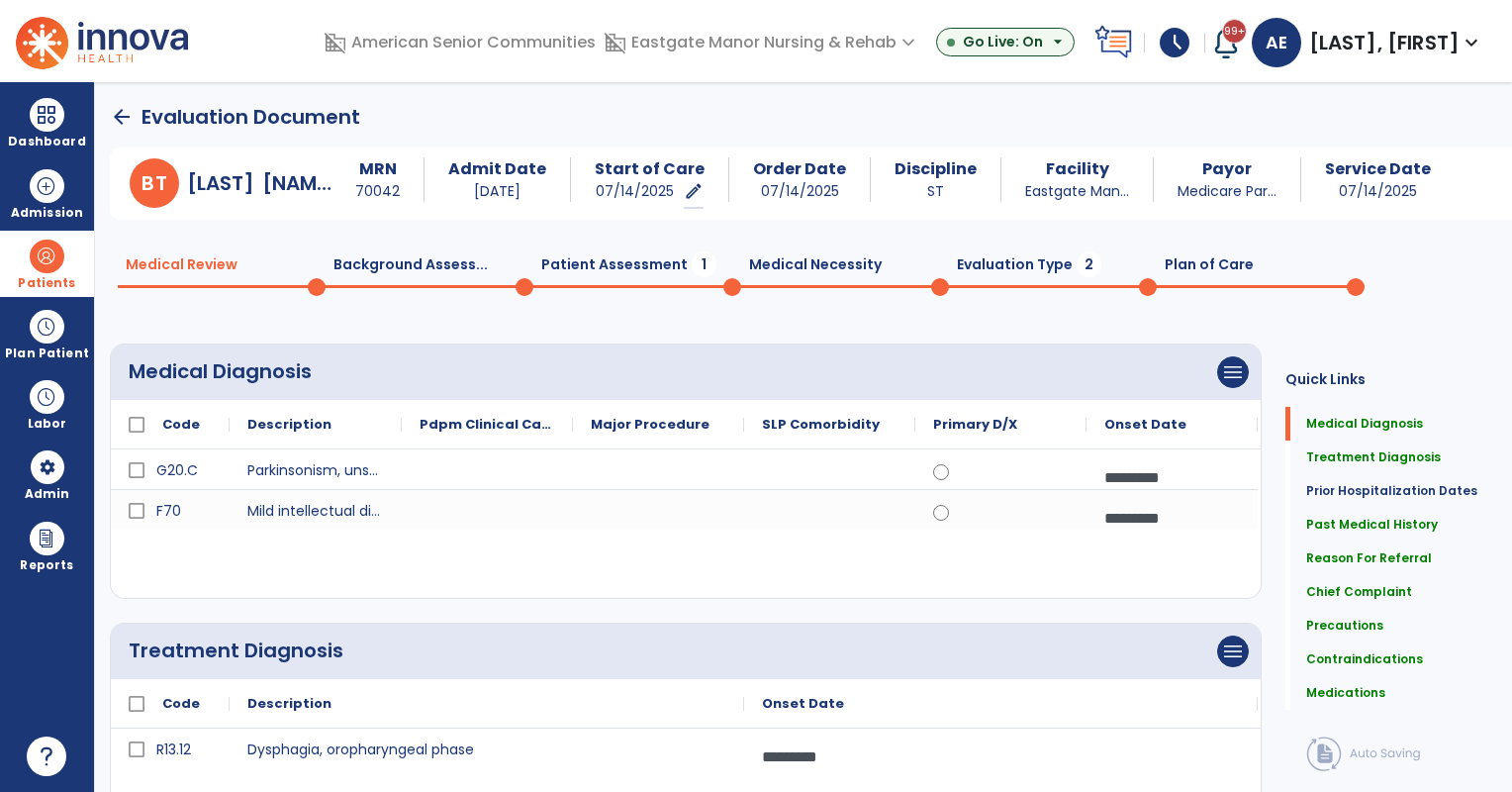 click on "Patient Assessment  1" 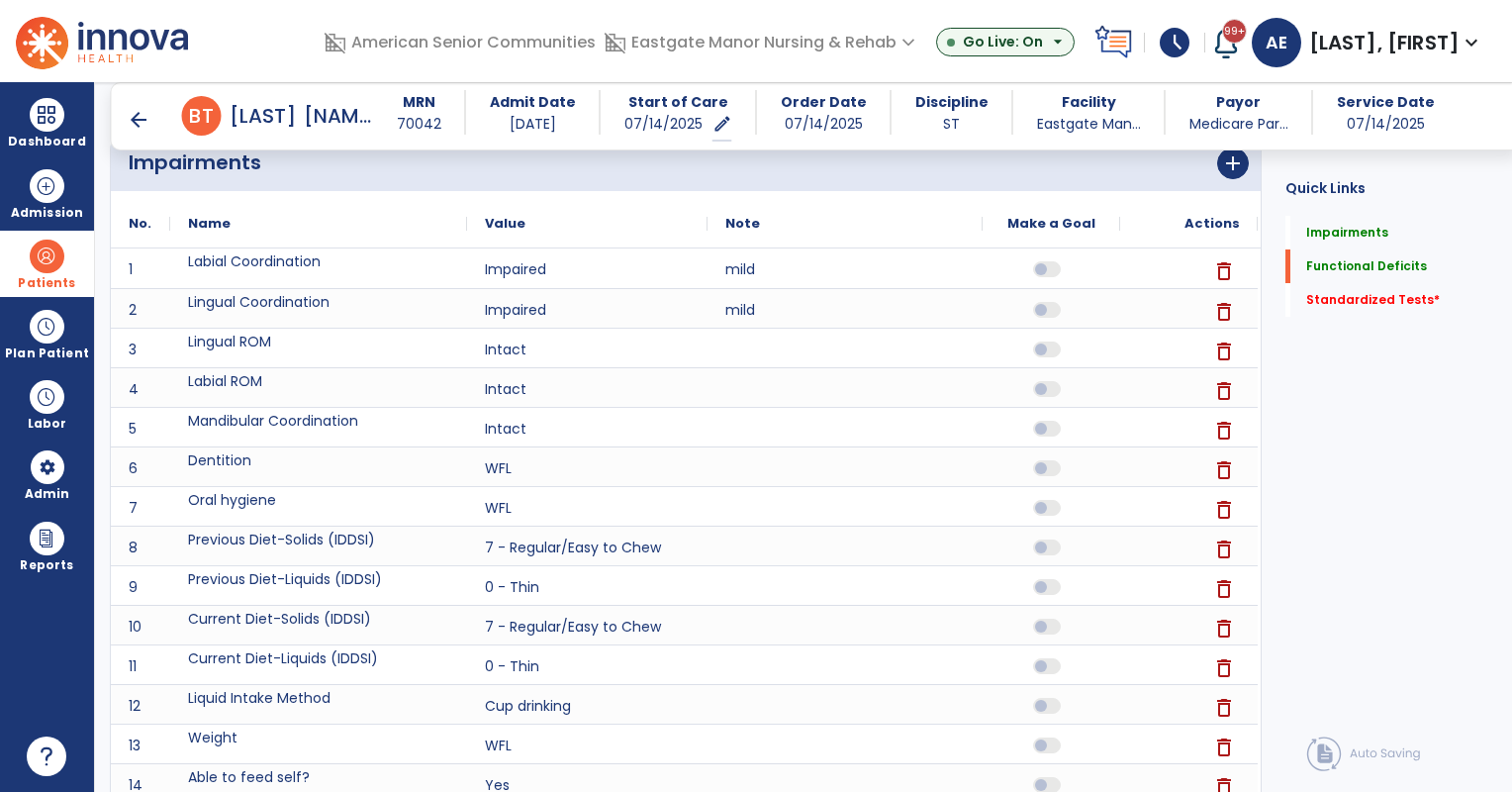 scroll, scrollTop: 0, scrollLeft: 0, axis: both 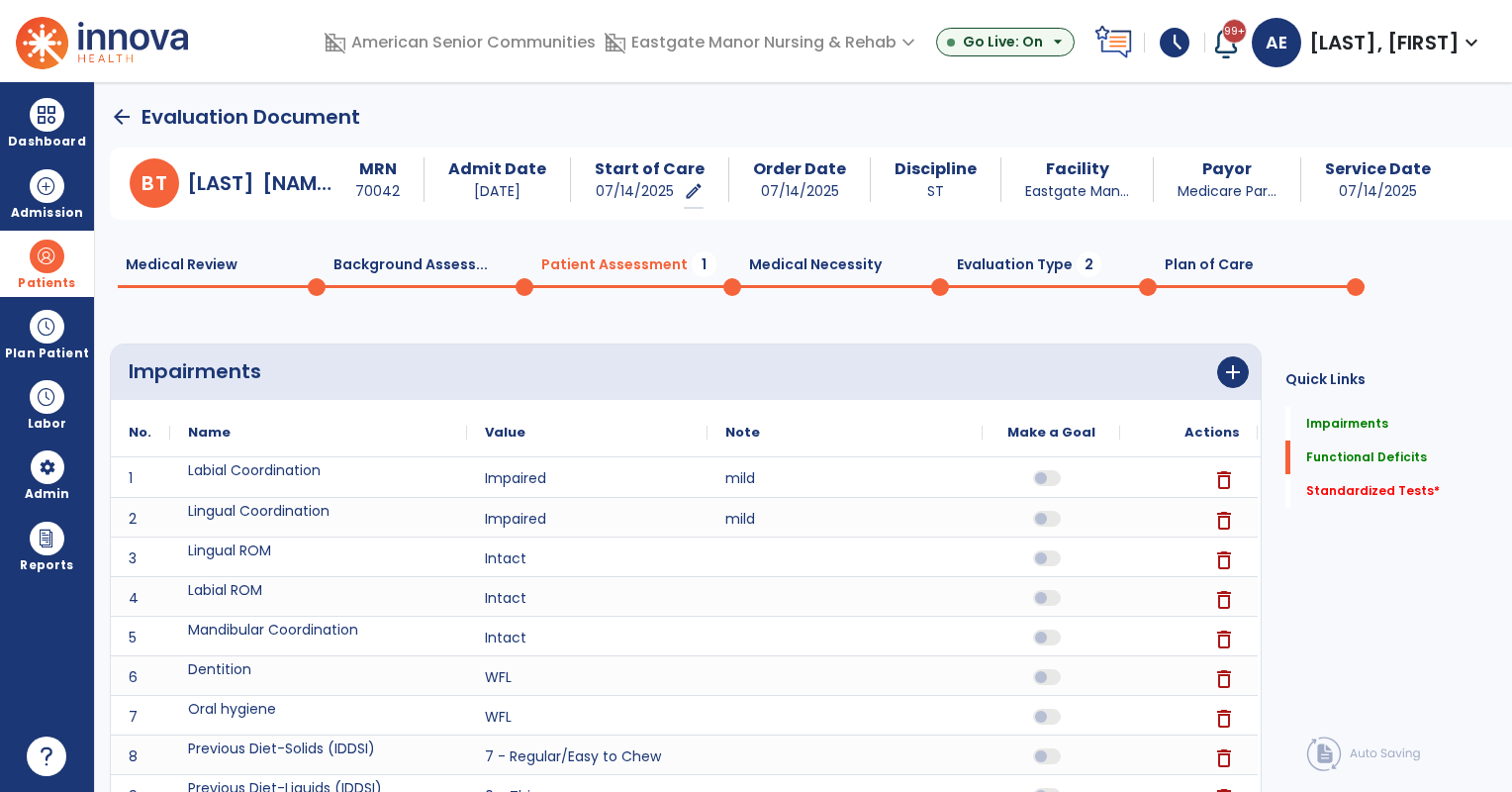 click on "Evaluation Type  2" 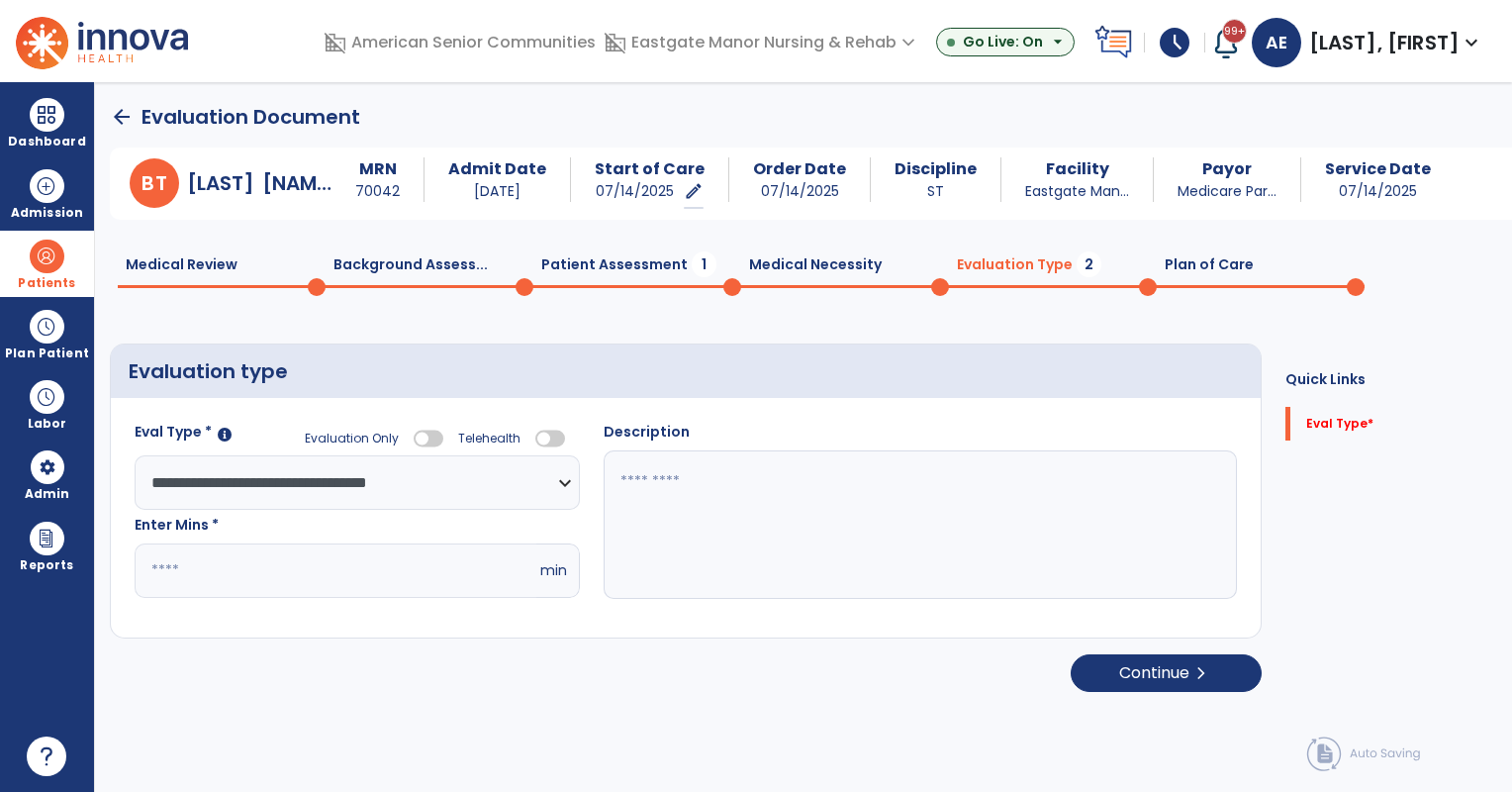 click 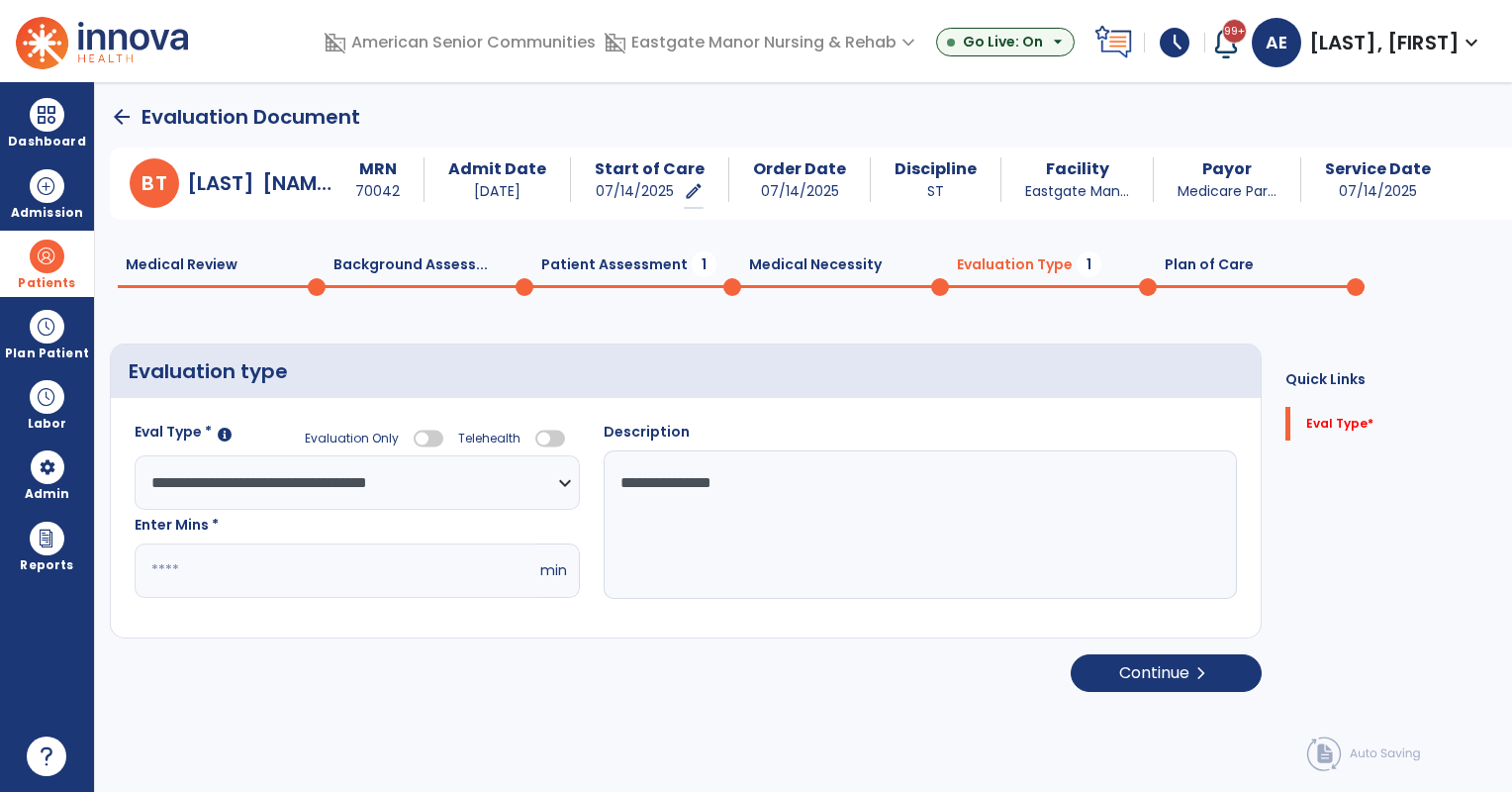 type on "**********" 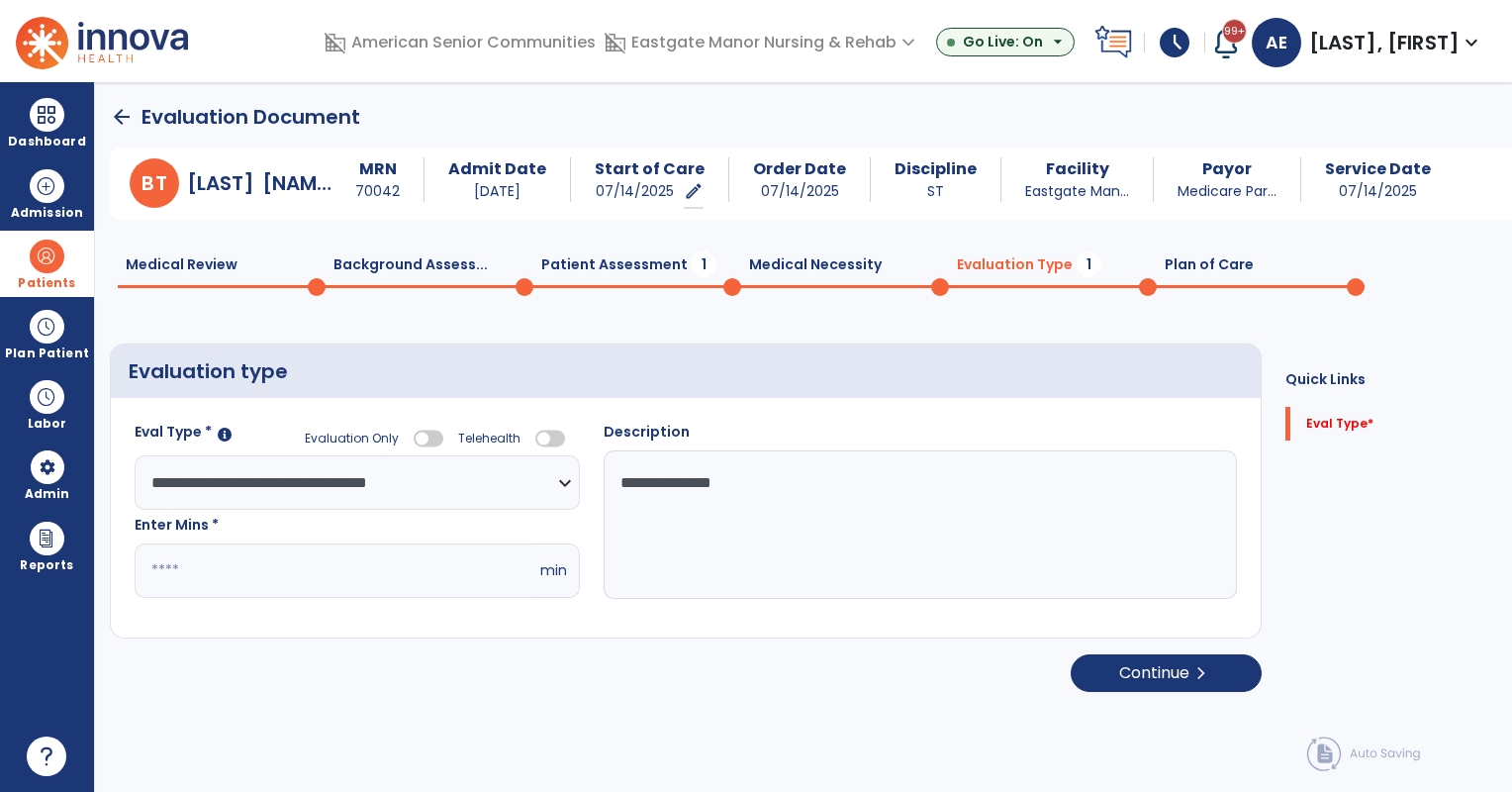 click on "*" 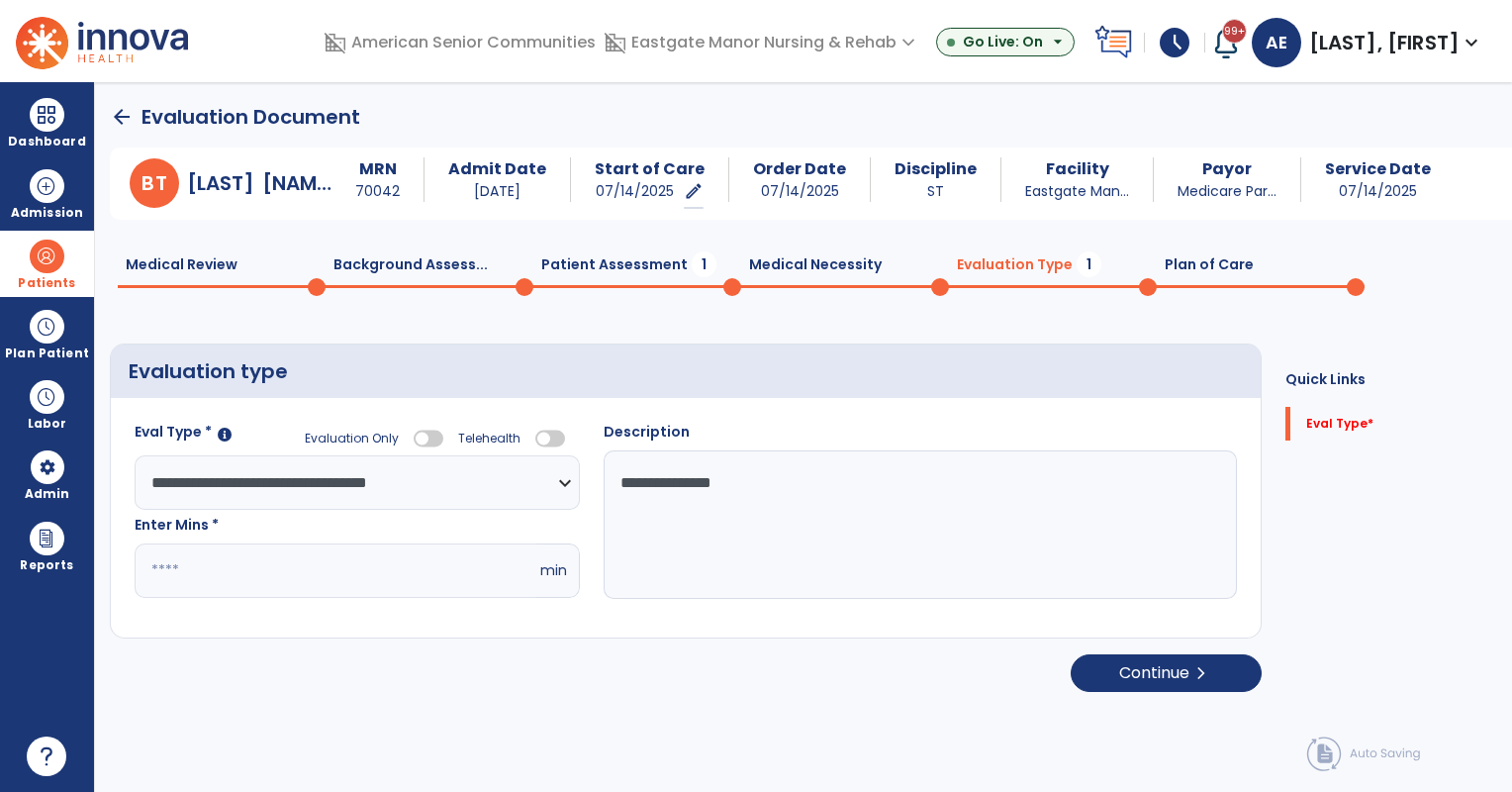 type on "*" 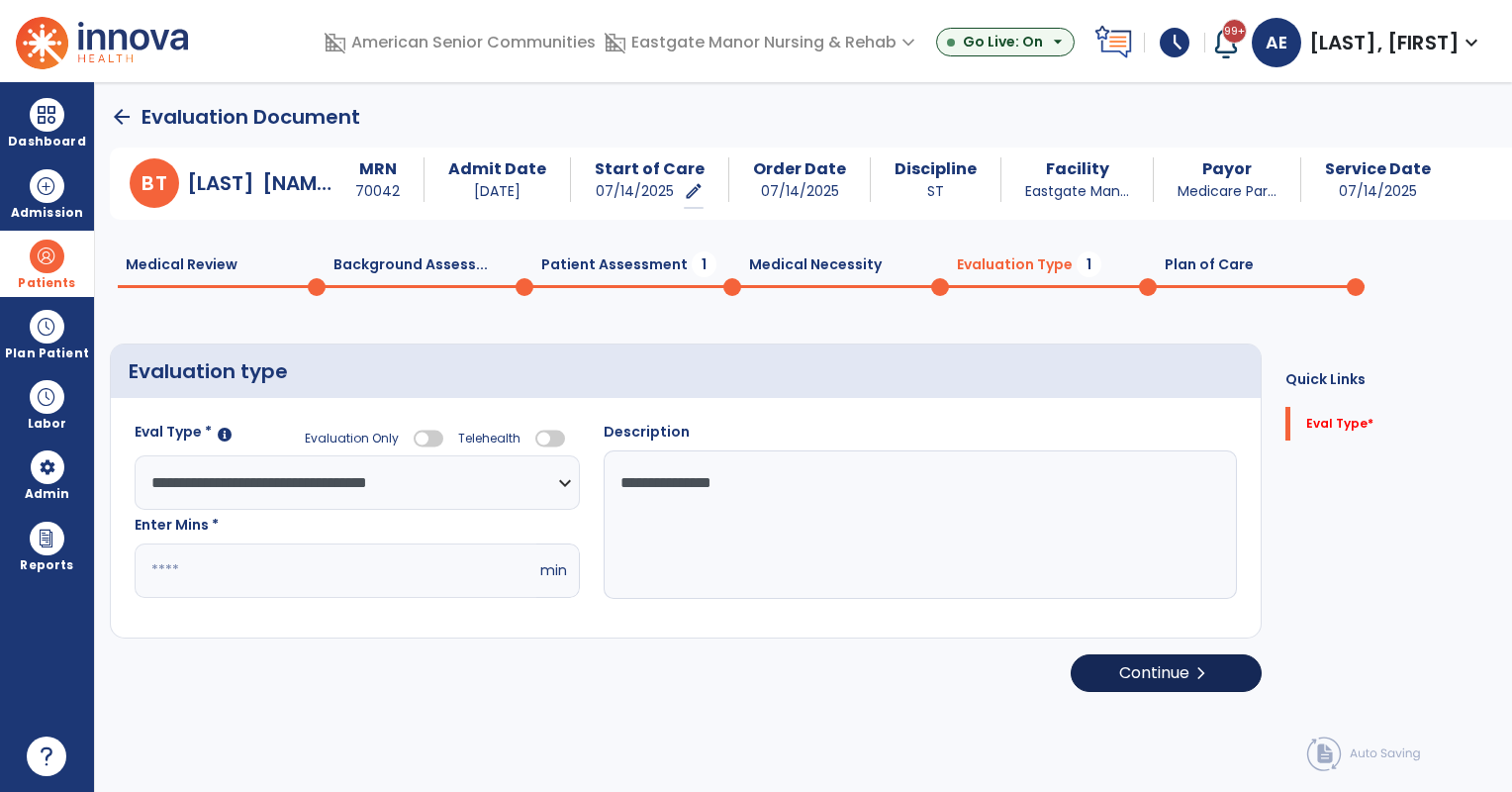 type on "**" 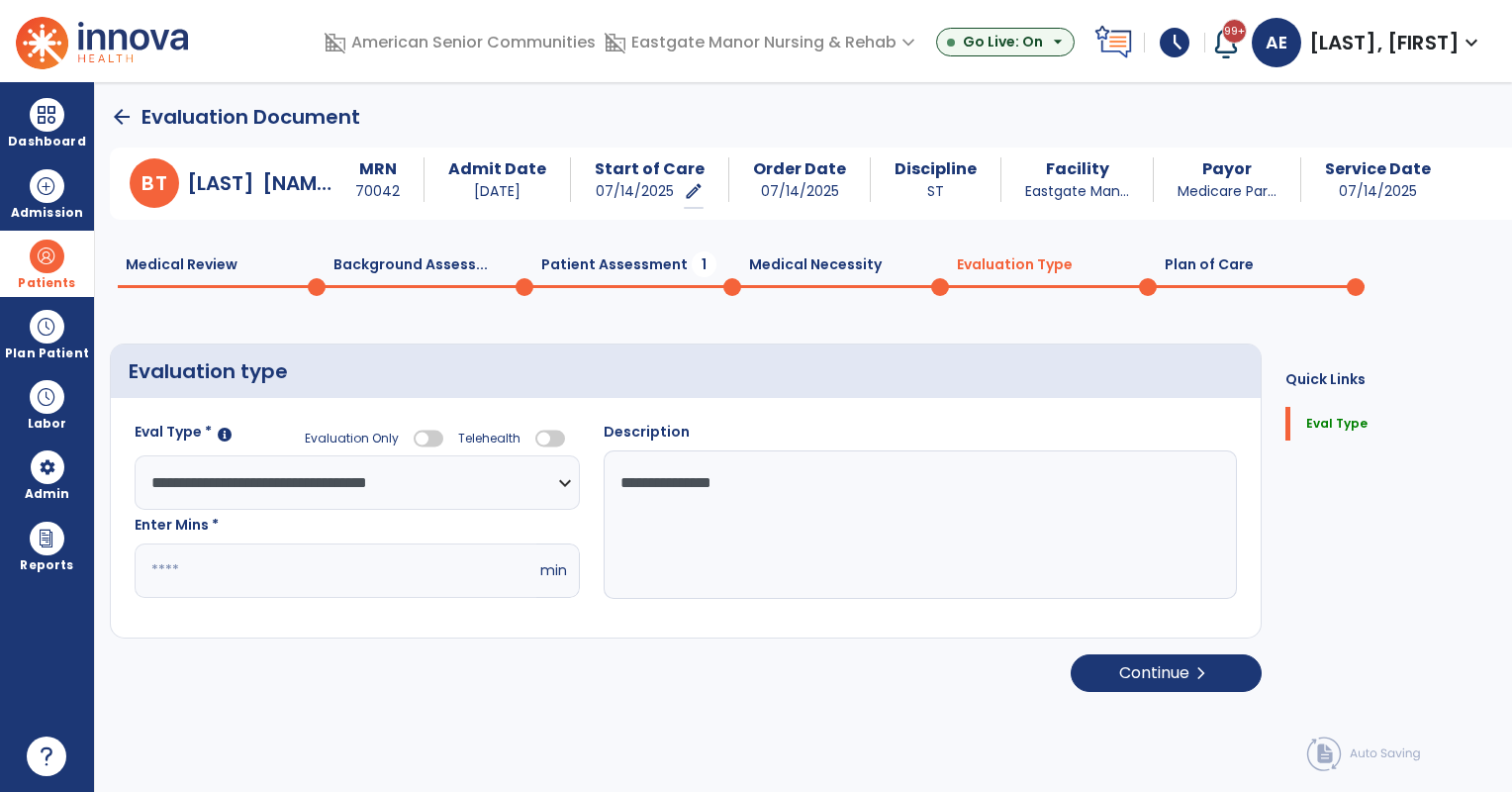 click on "arrow_back" 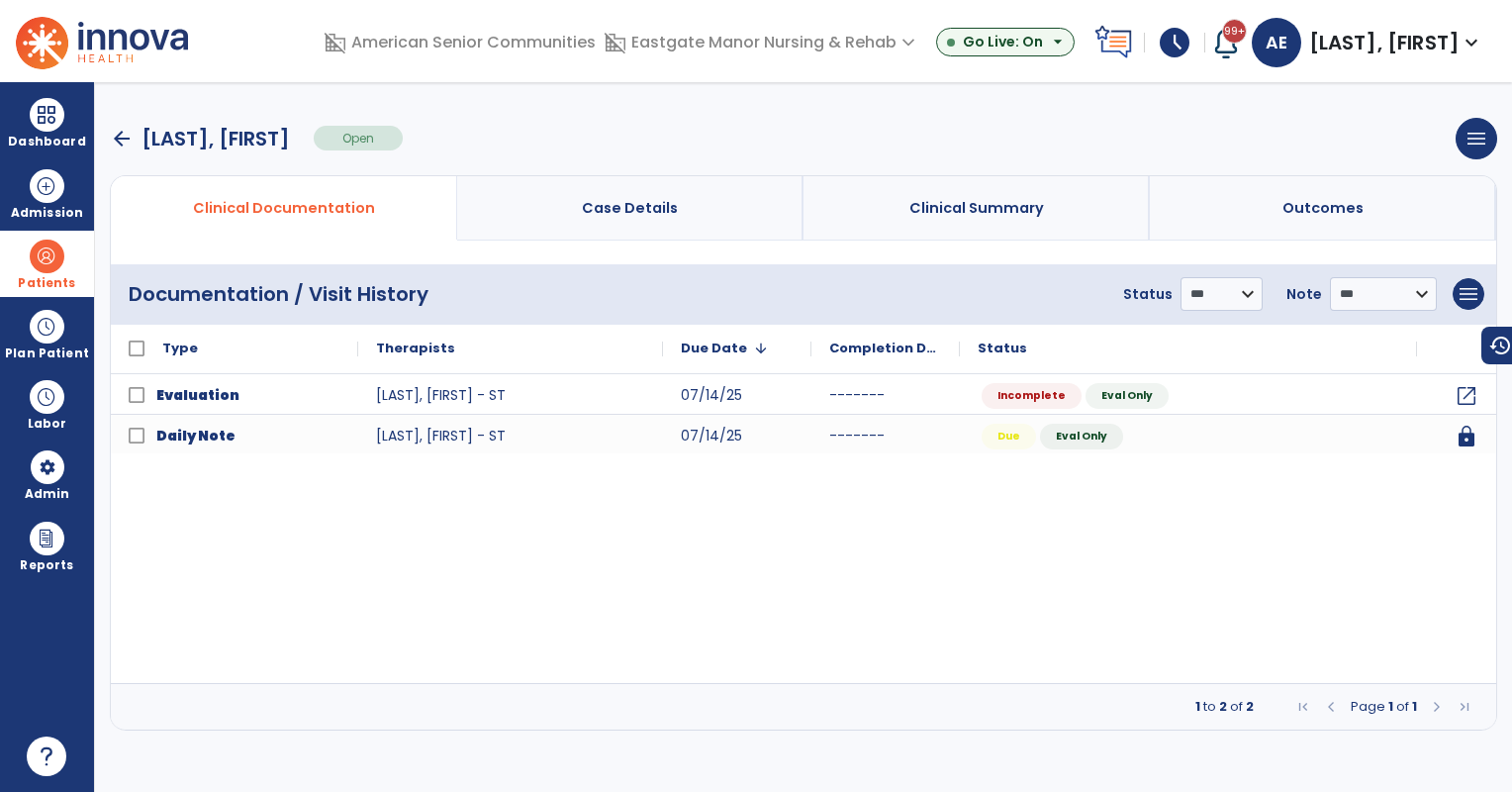 click on "arrow_back" at bounding box center (122, 139) 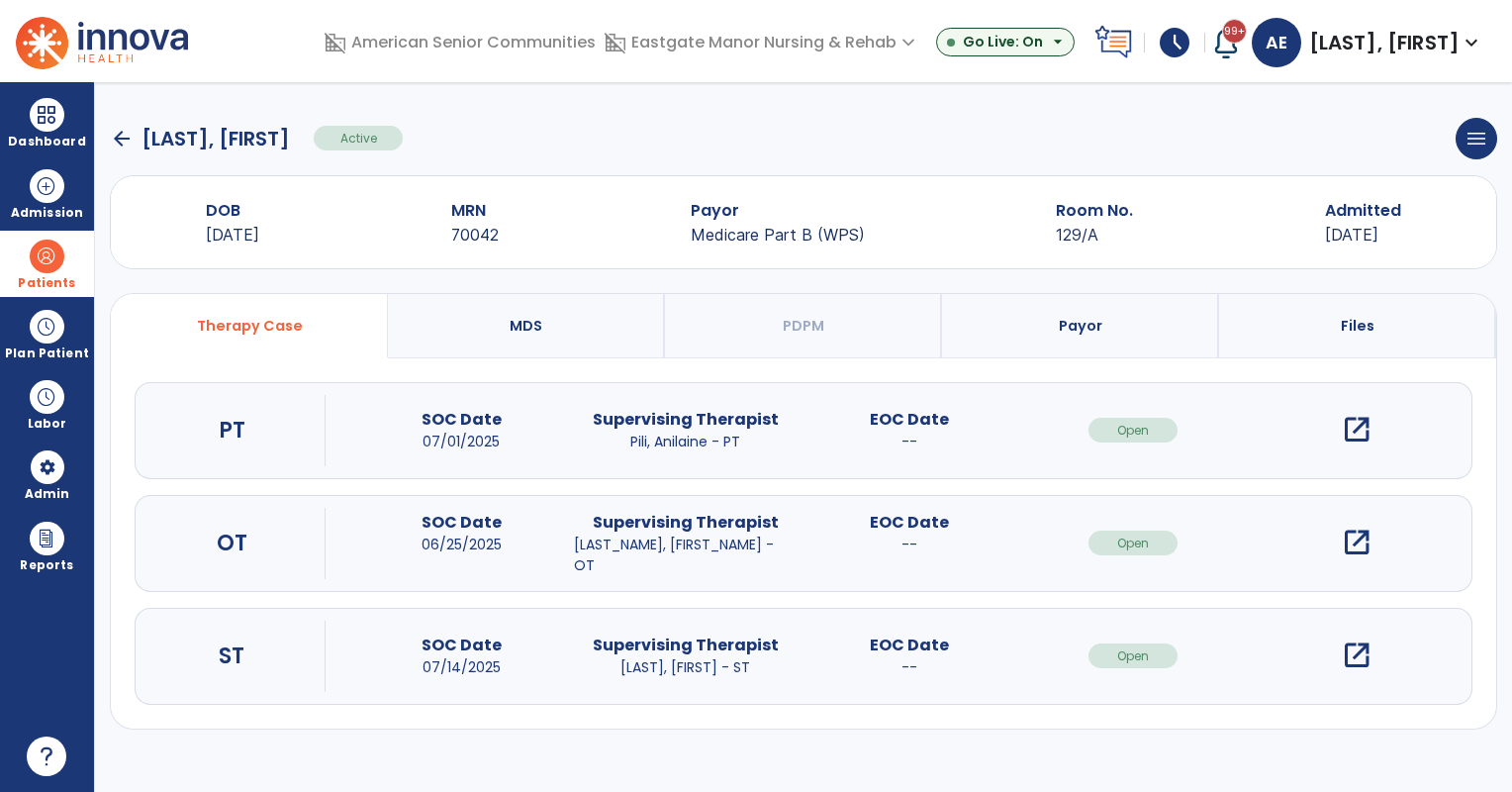 click on "arrow_back" 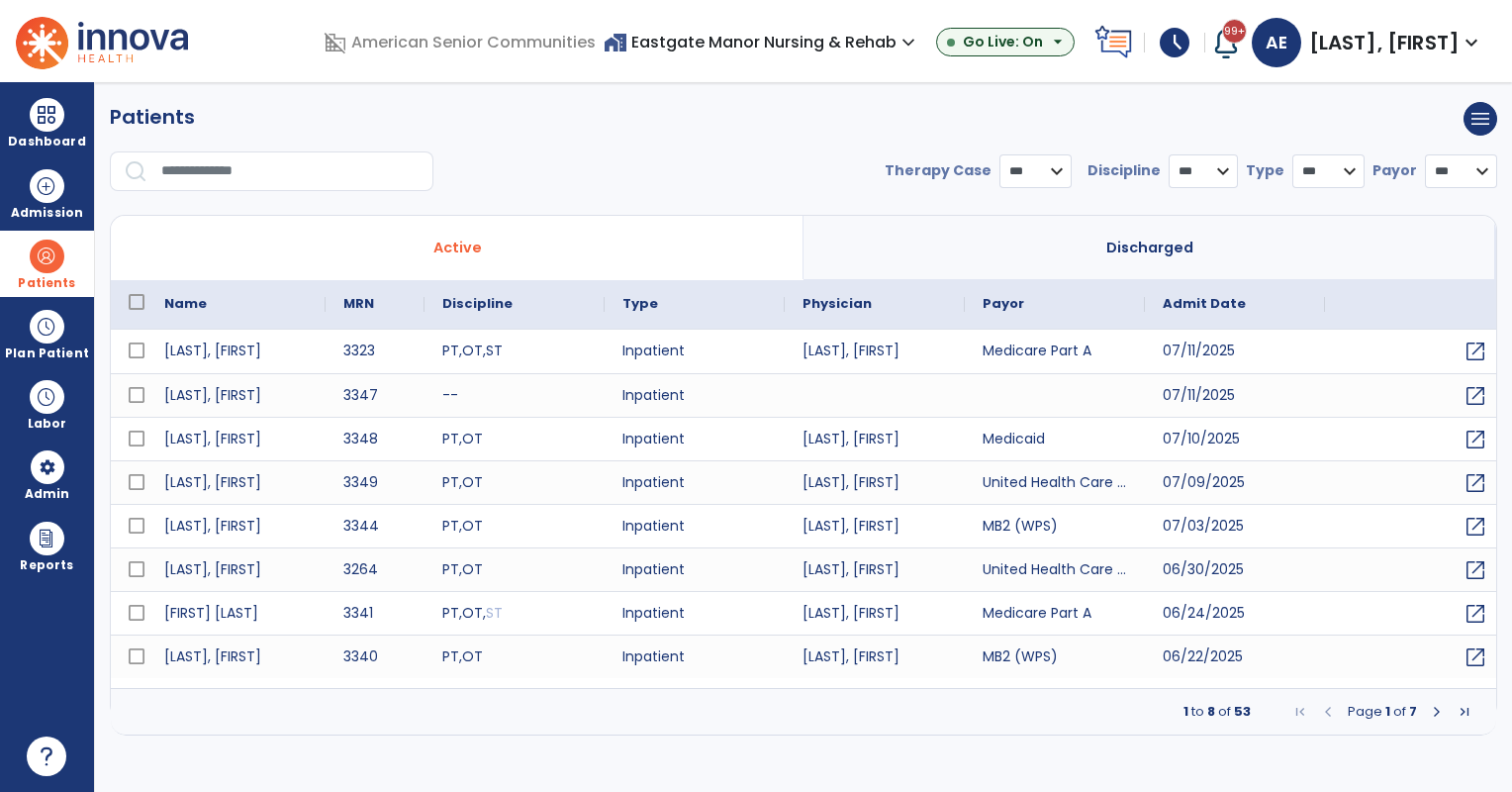 select on "***" 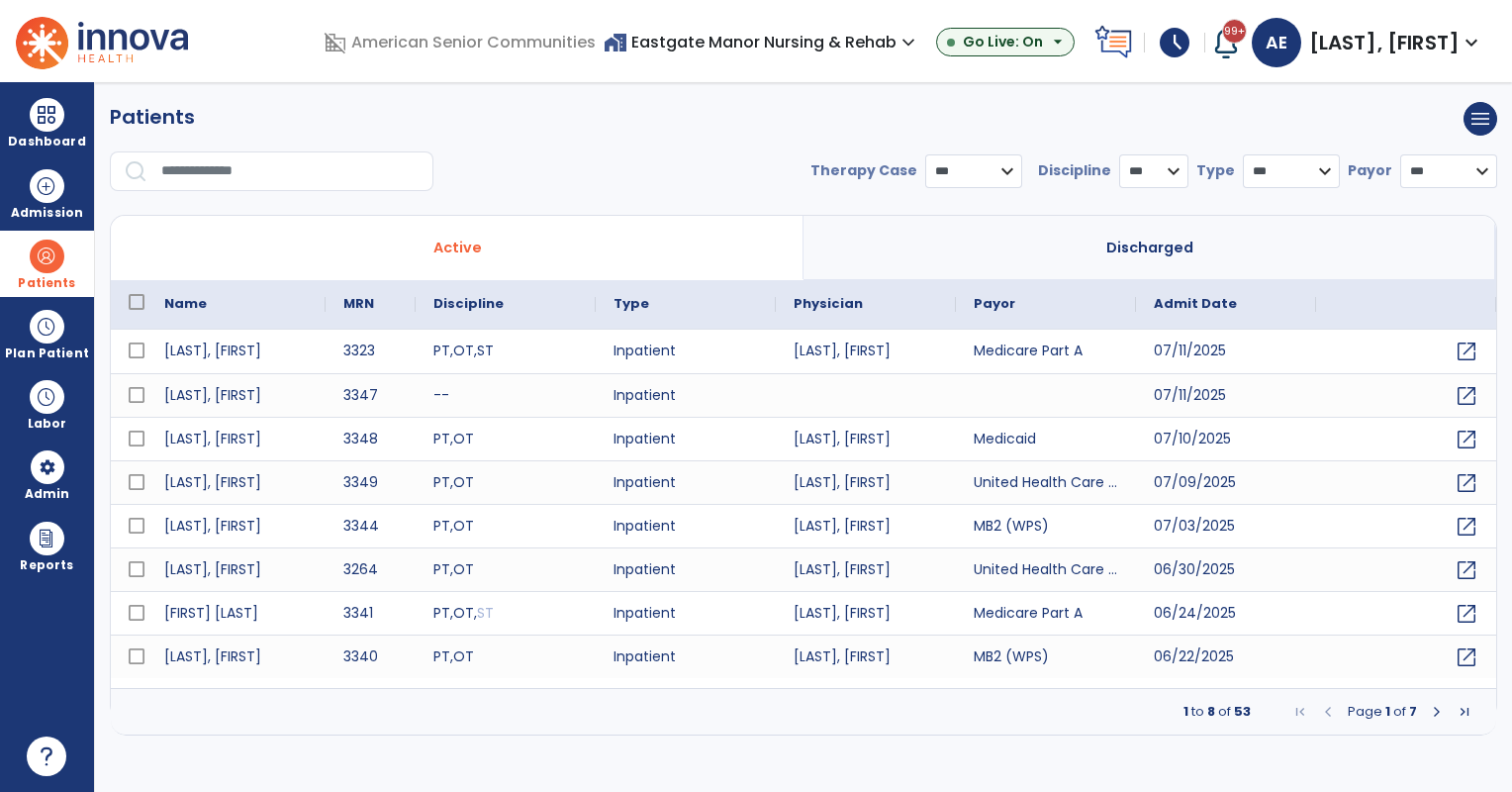 click on "**********" at bounding box center (803, 437) 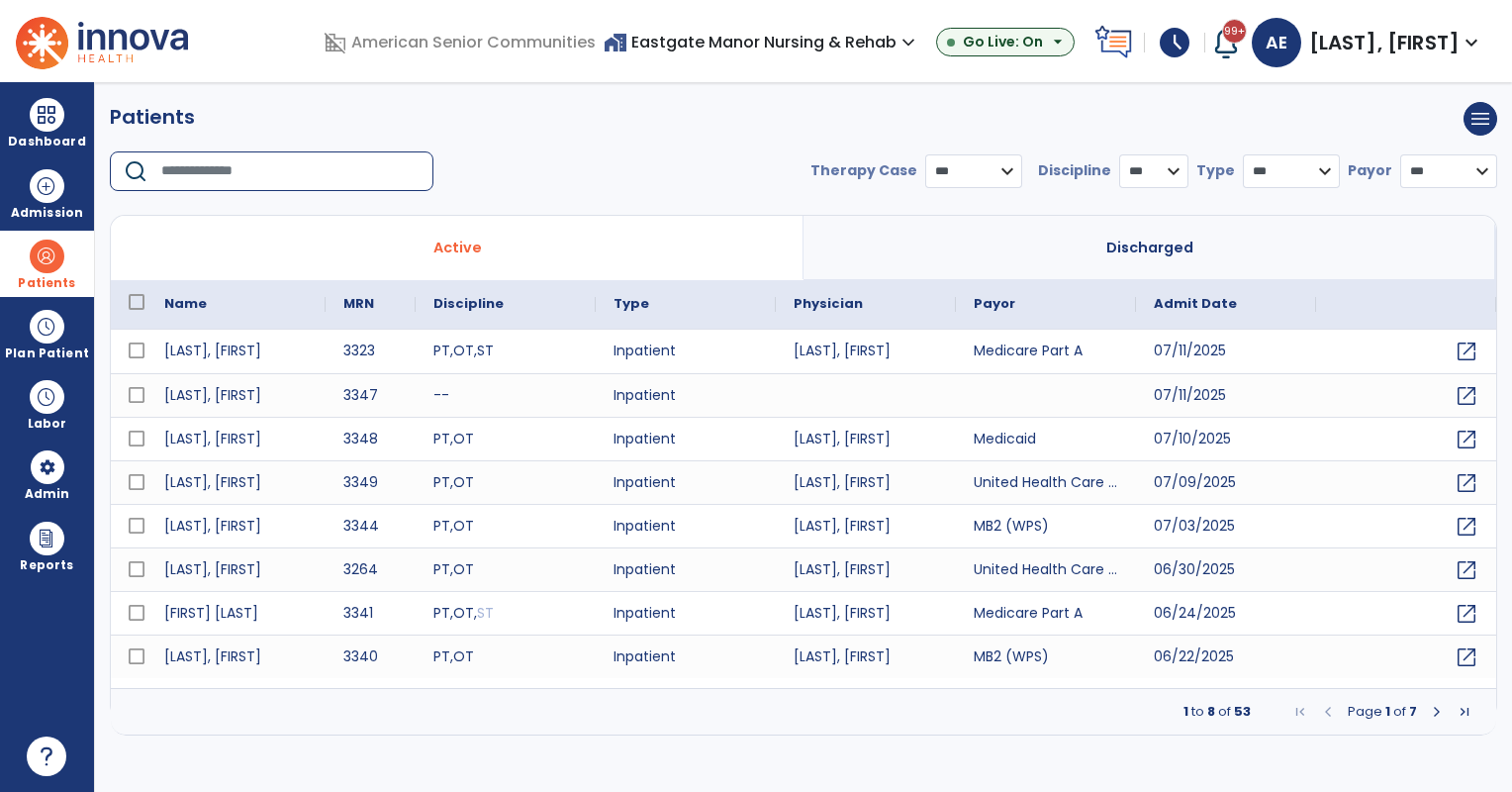 click at bounding box center (290, 171) 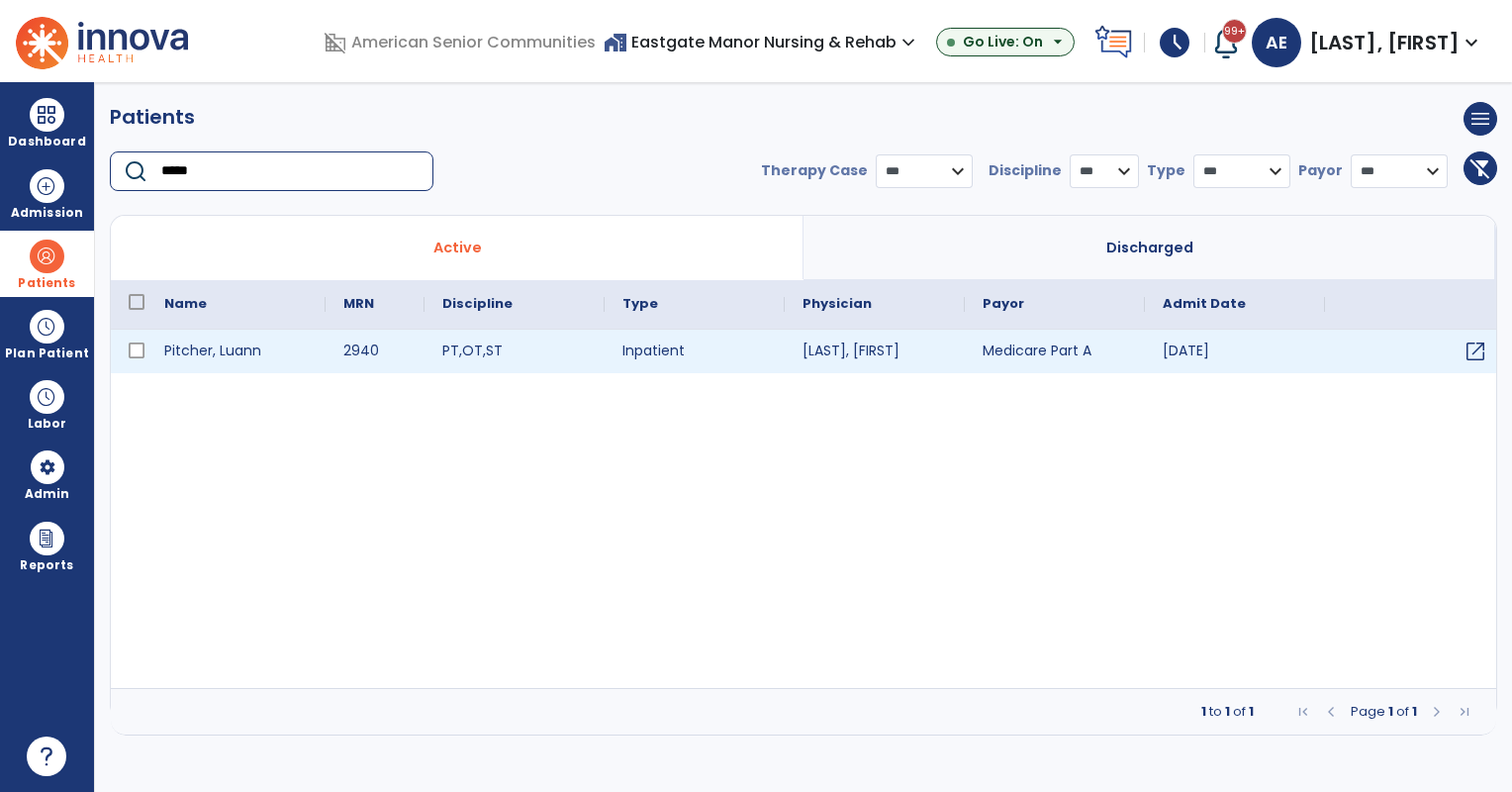 type on "*****" 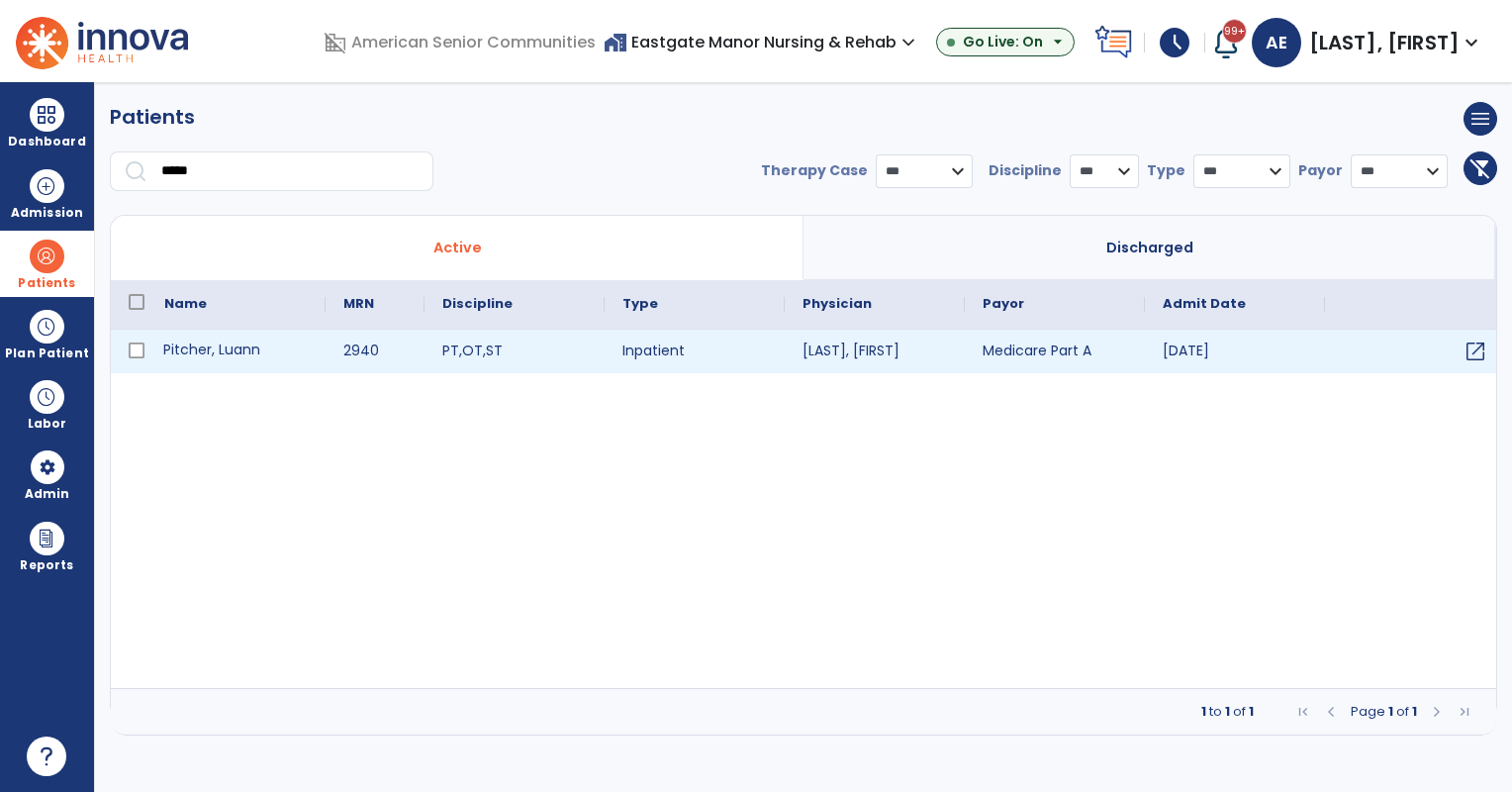 click on "Pitcher, Luann" at bounding box center [236, 351] 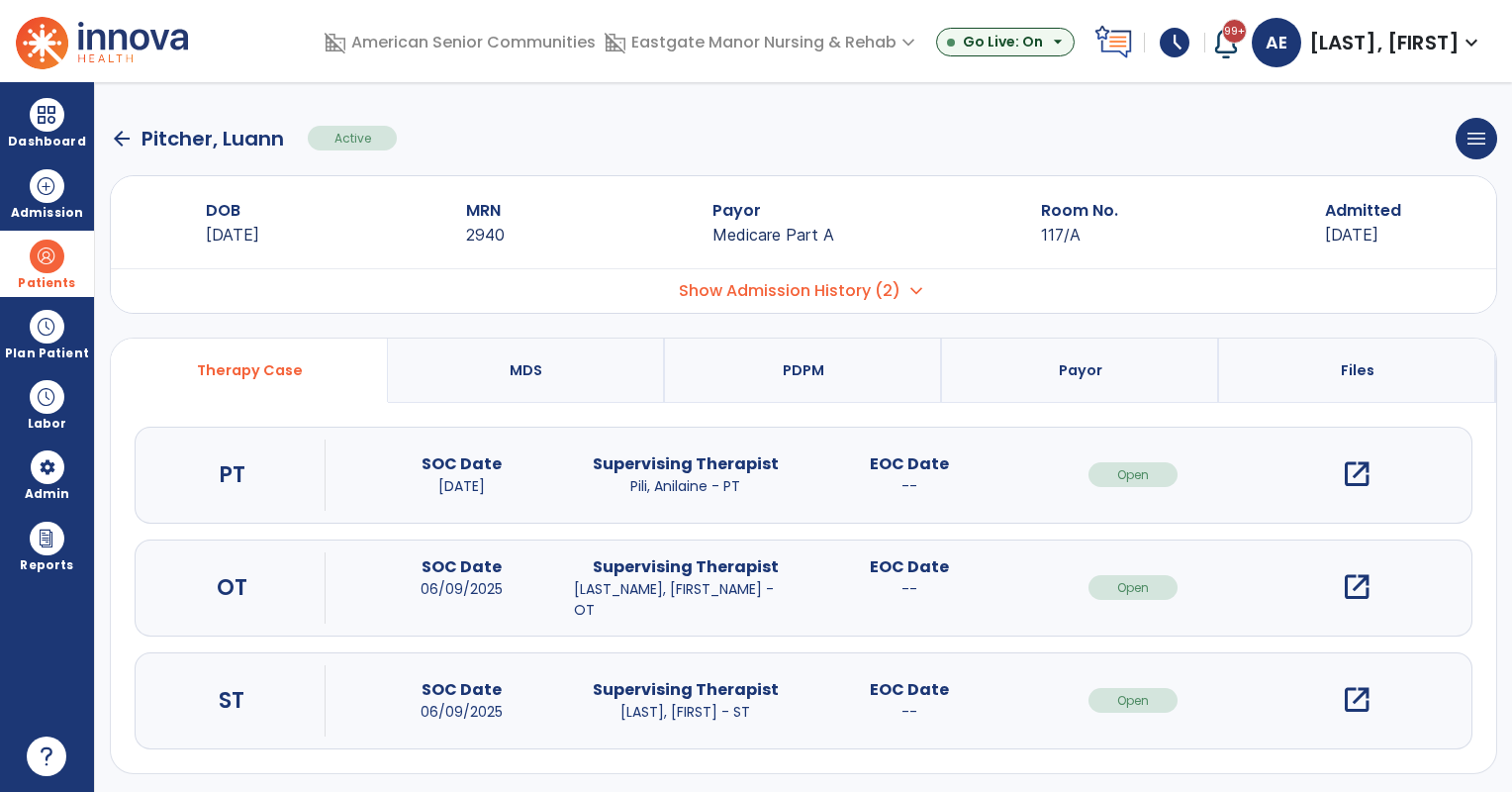 click on "open_in_new" at bounding box center [1357, 700] 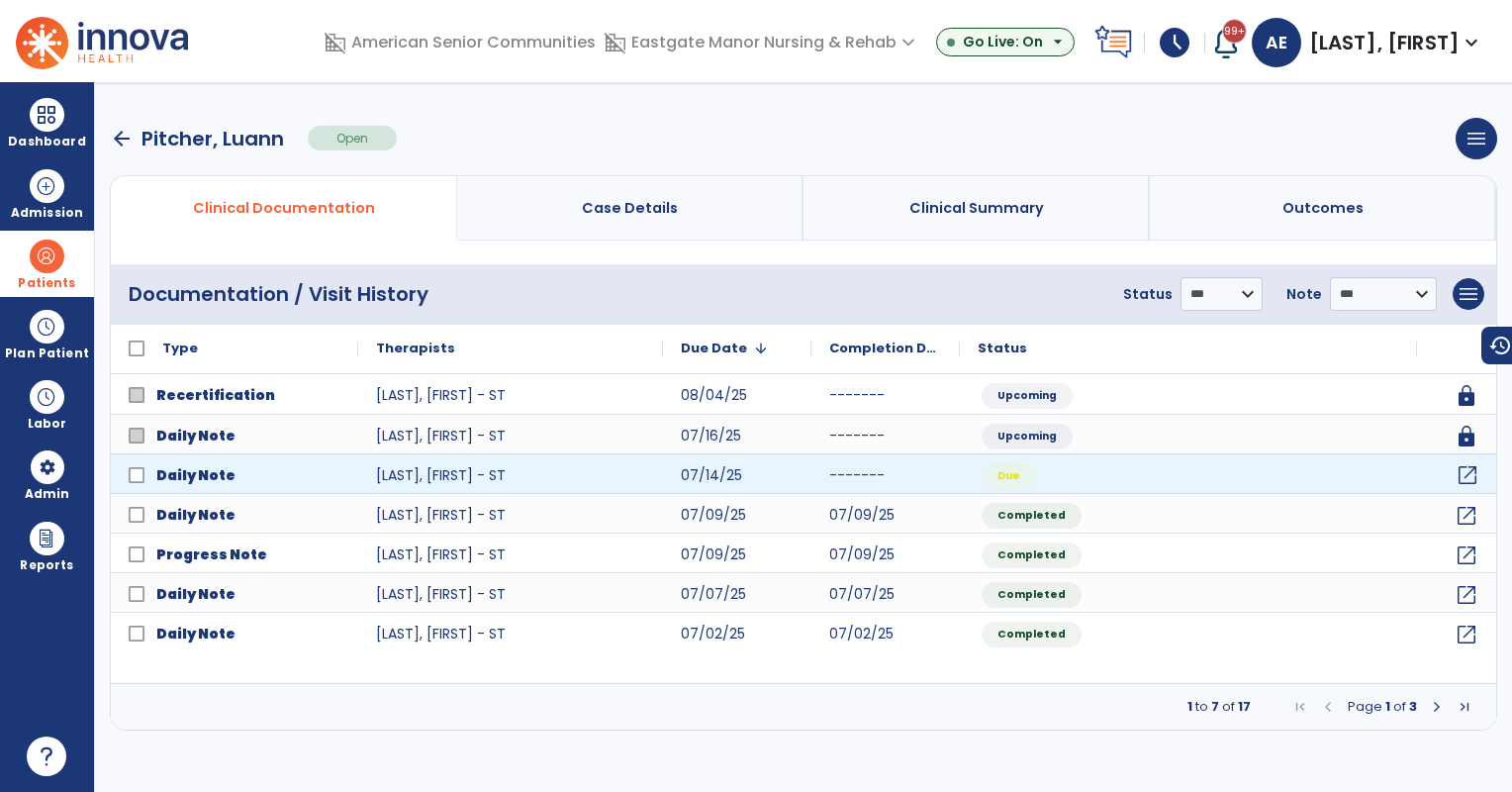 click on "open_in_new" 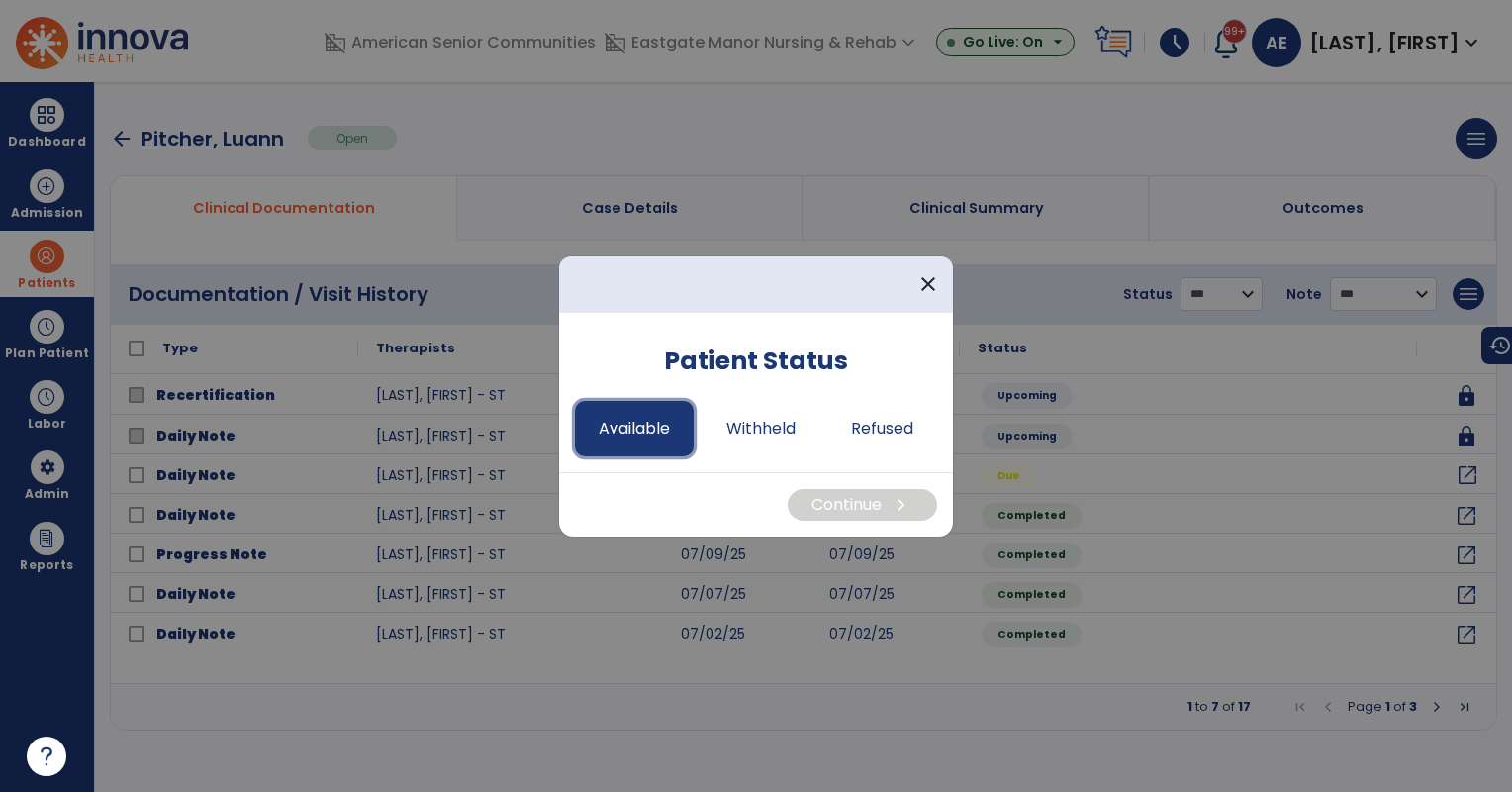 click on "Available" at bounding box center (634, 429) 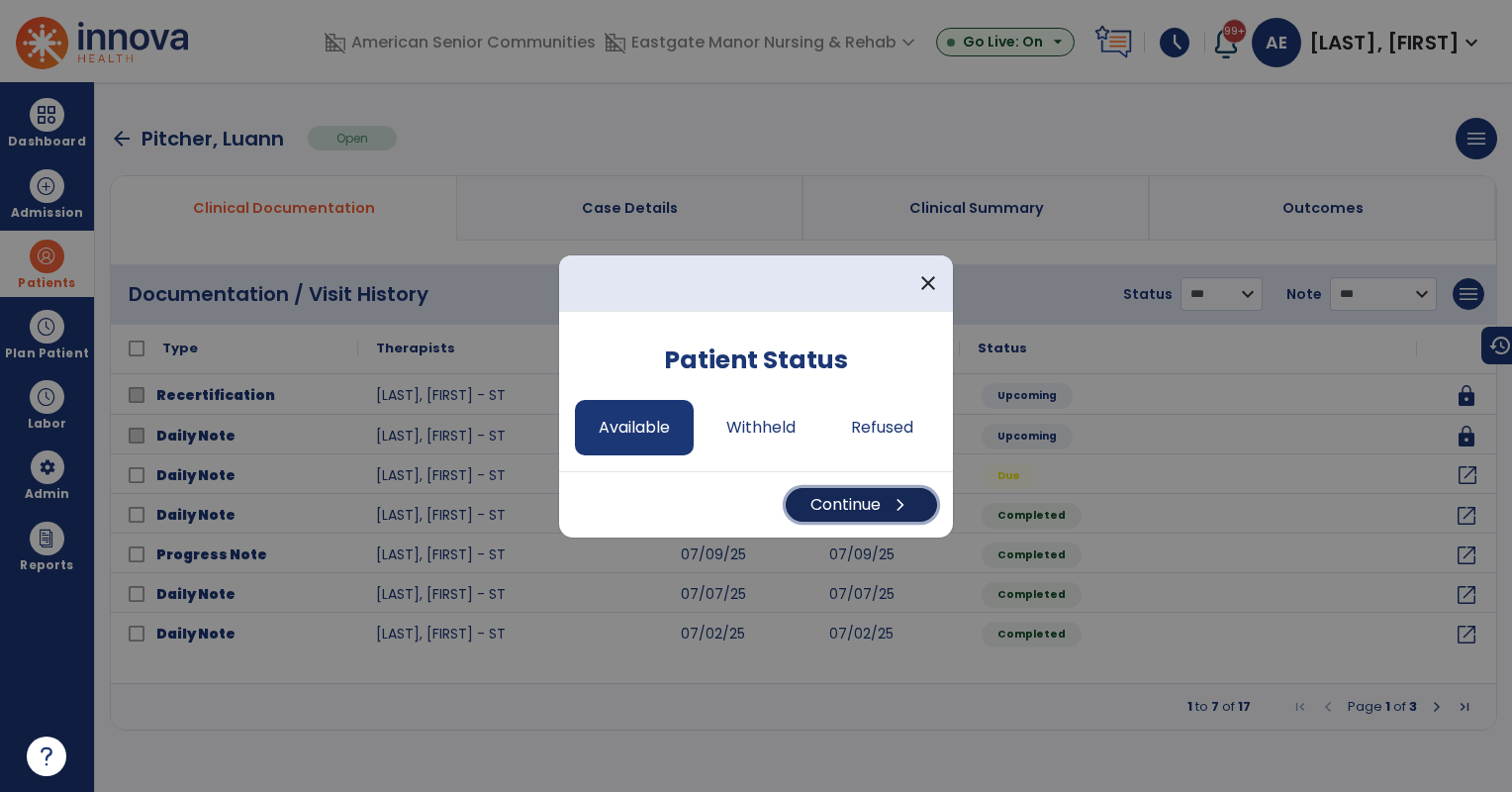 click on "Continue   chevron_right" at bounding box center (861, 505) 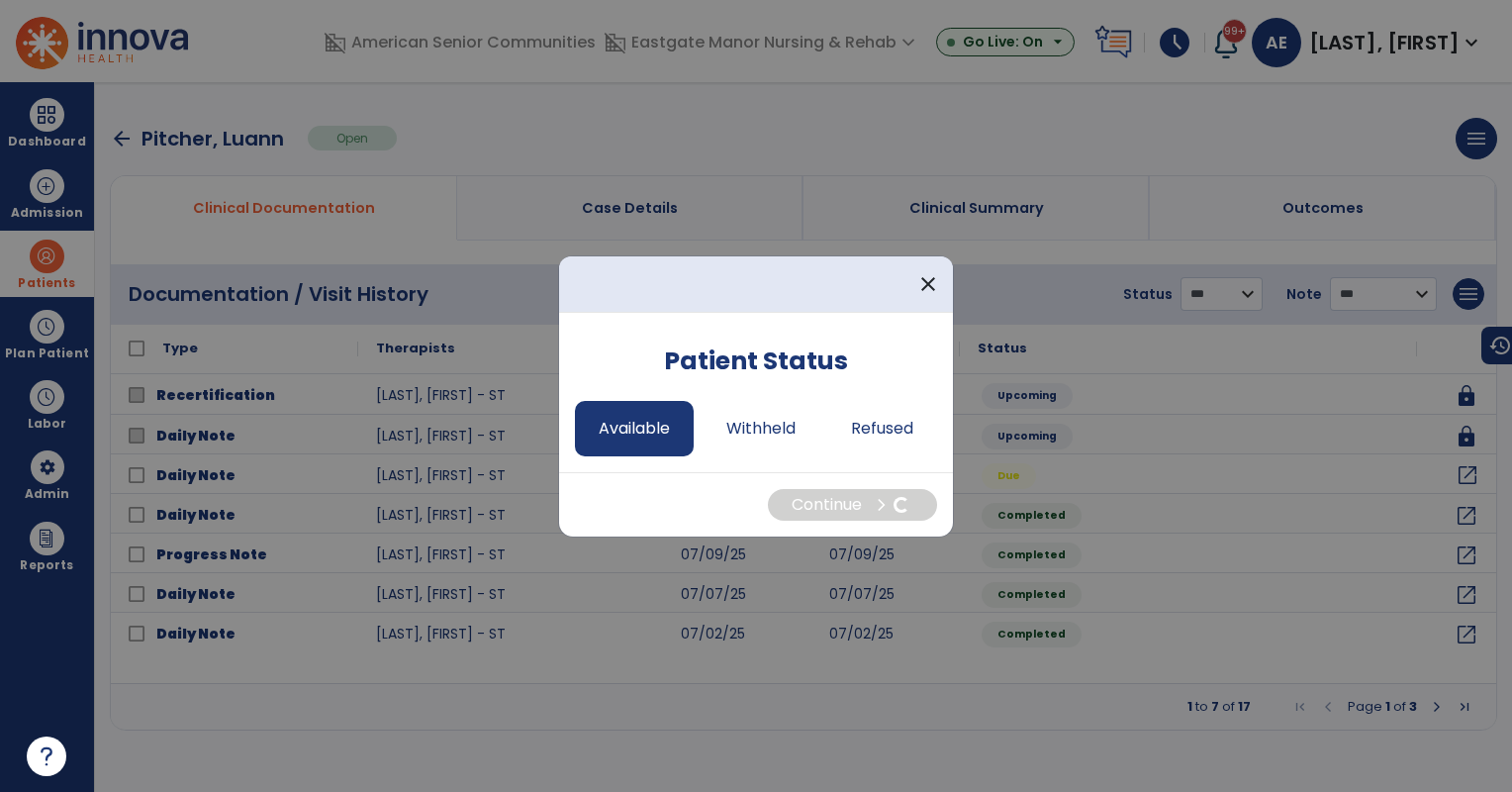 select on "*" 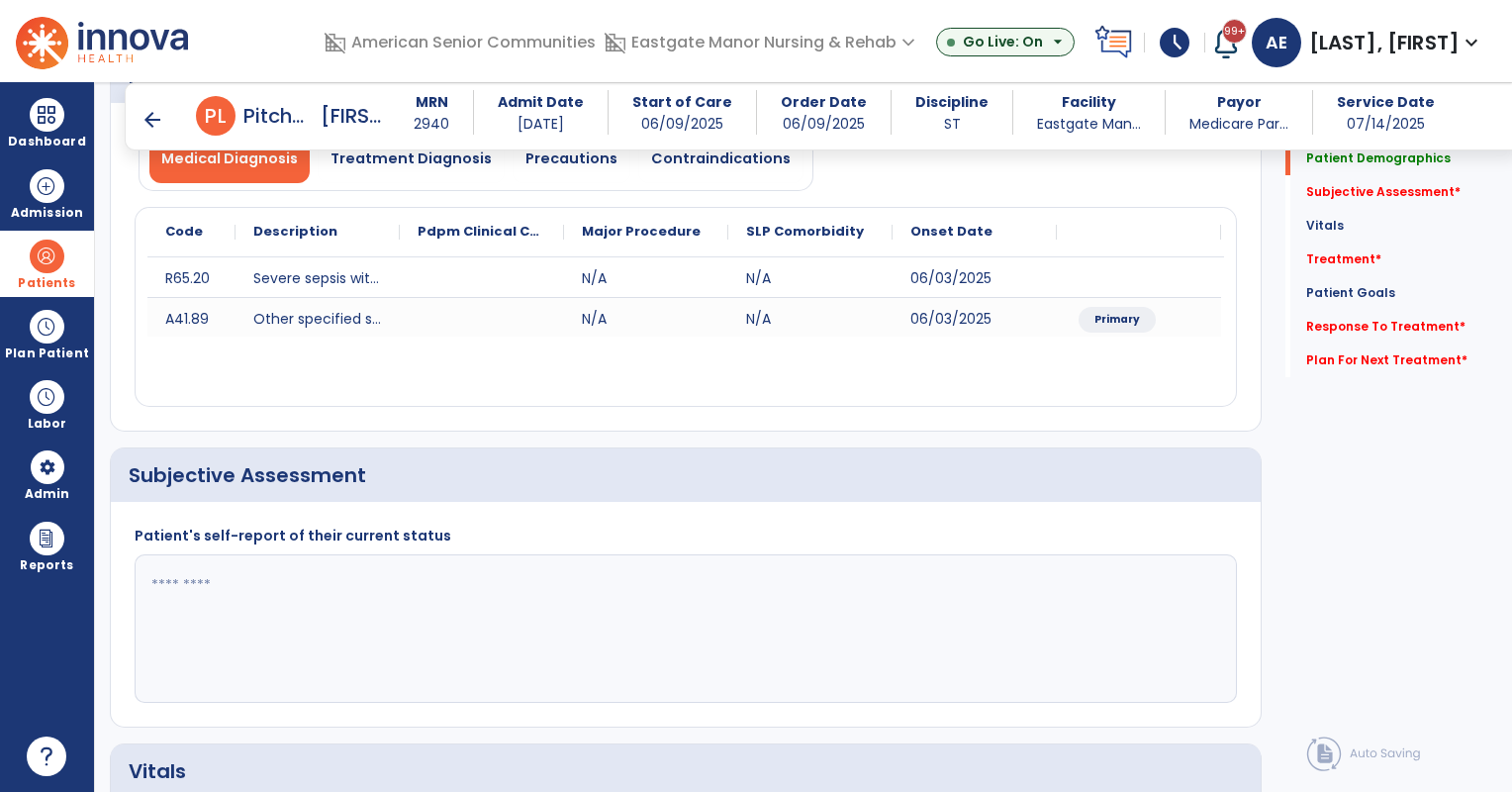 scroll, scrollTop: 242, scrollLeft: 0, axis: vertical 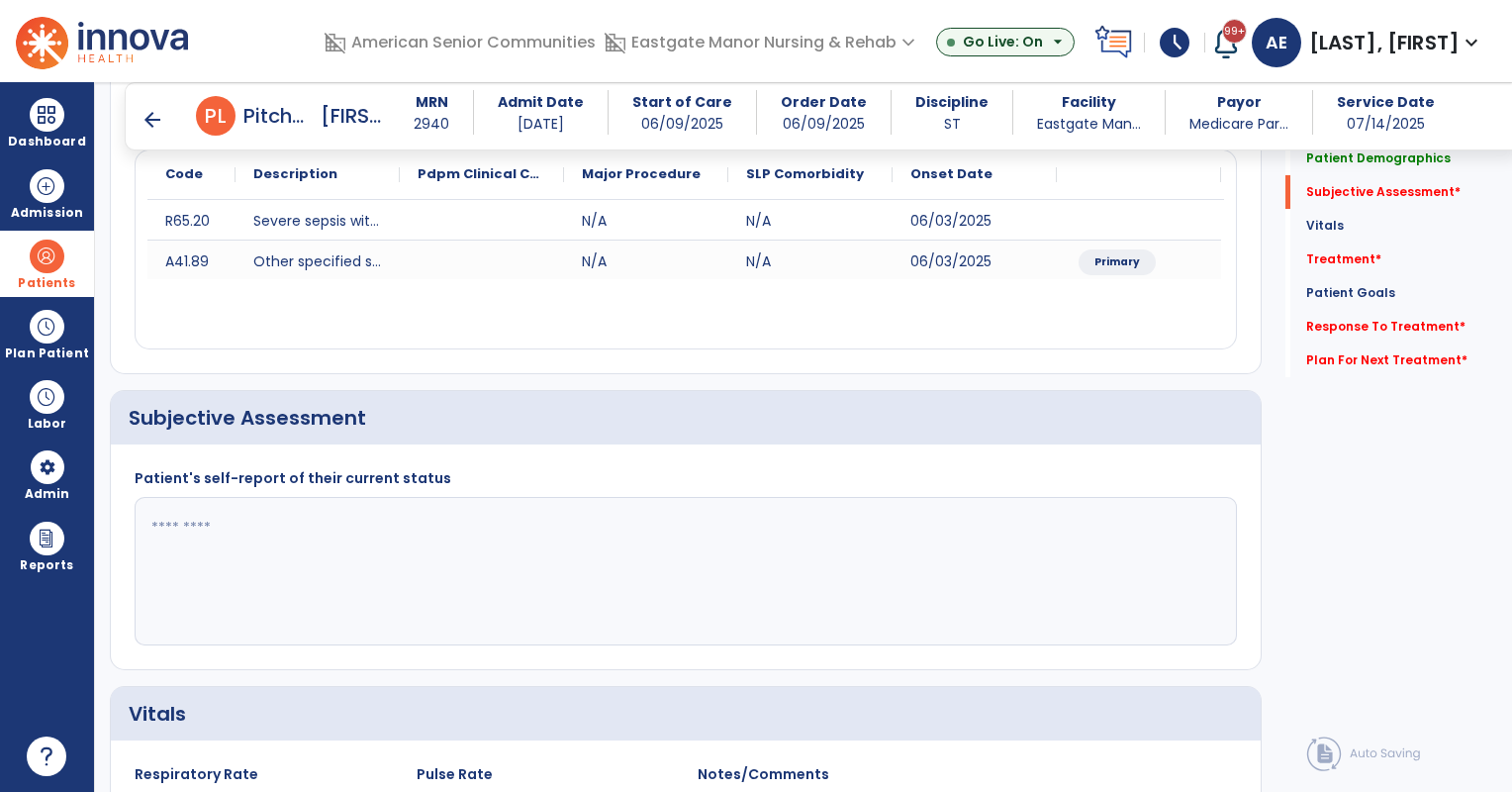 click 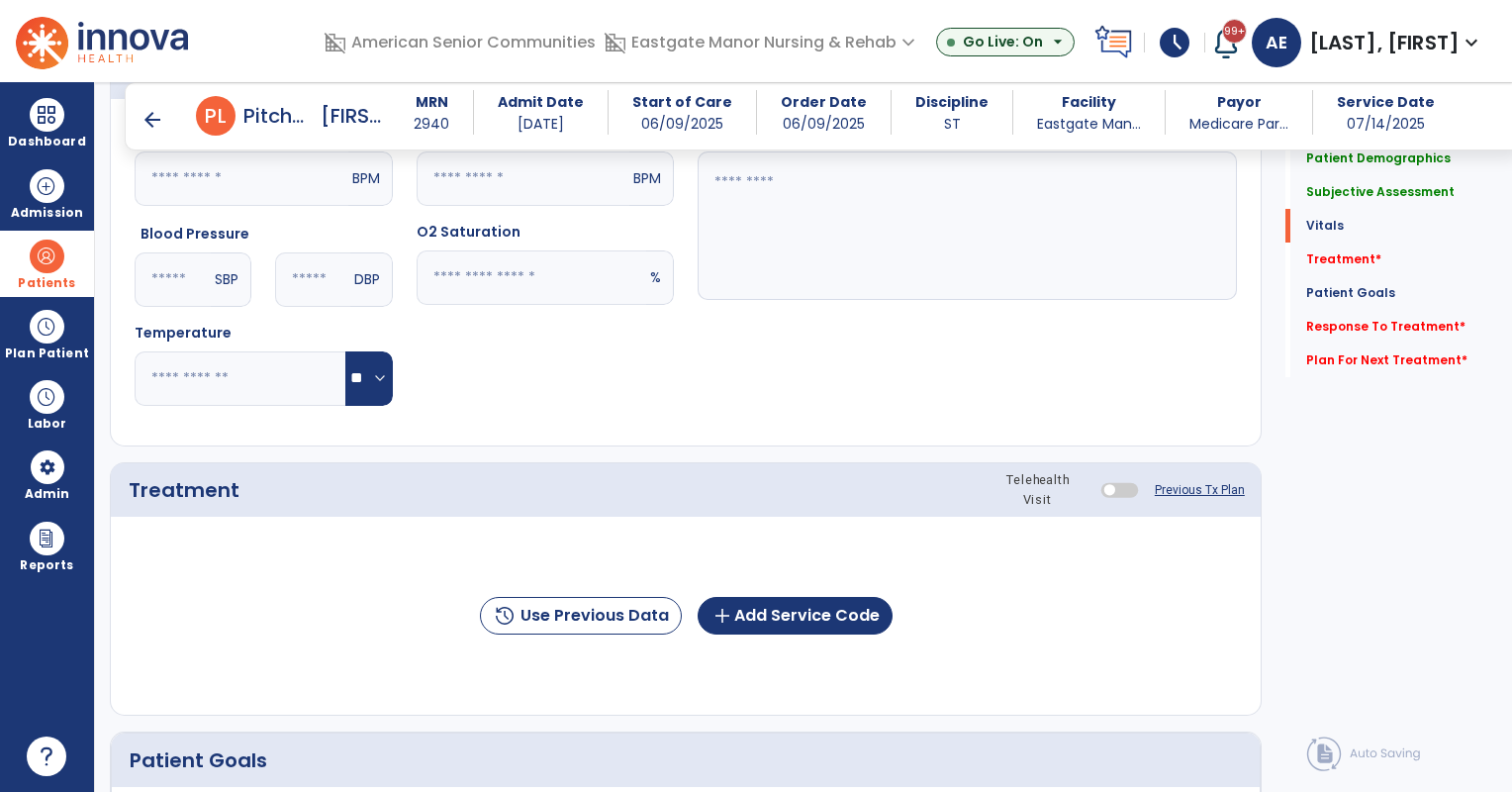 scroll, scrollTop: 901, scrollLeft: 0, axis: vertical 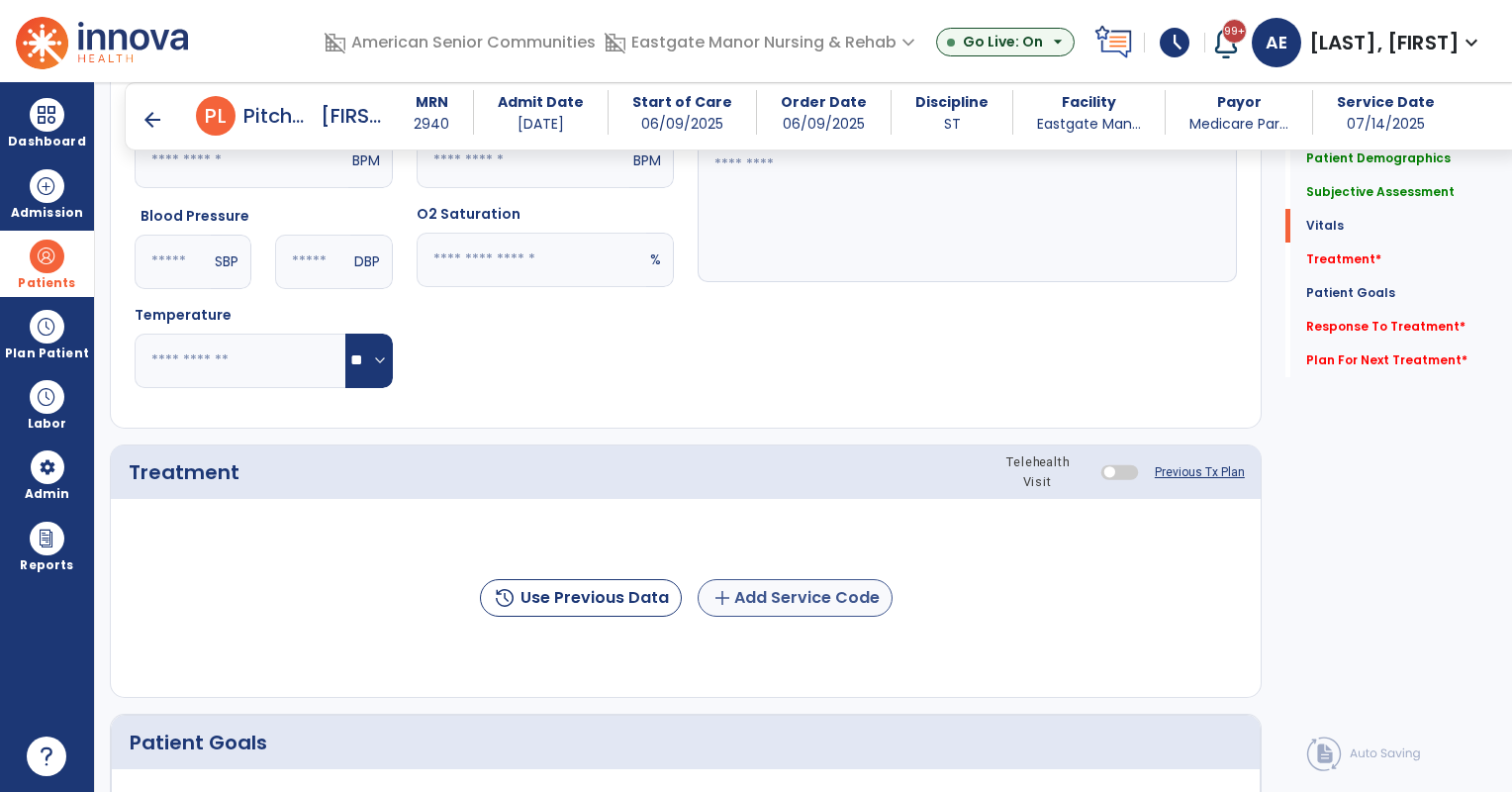 type on "**********" 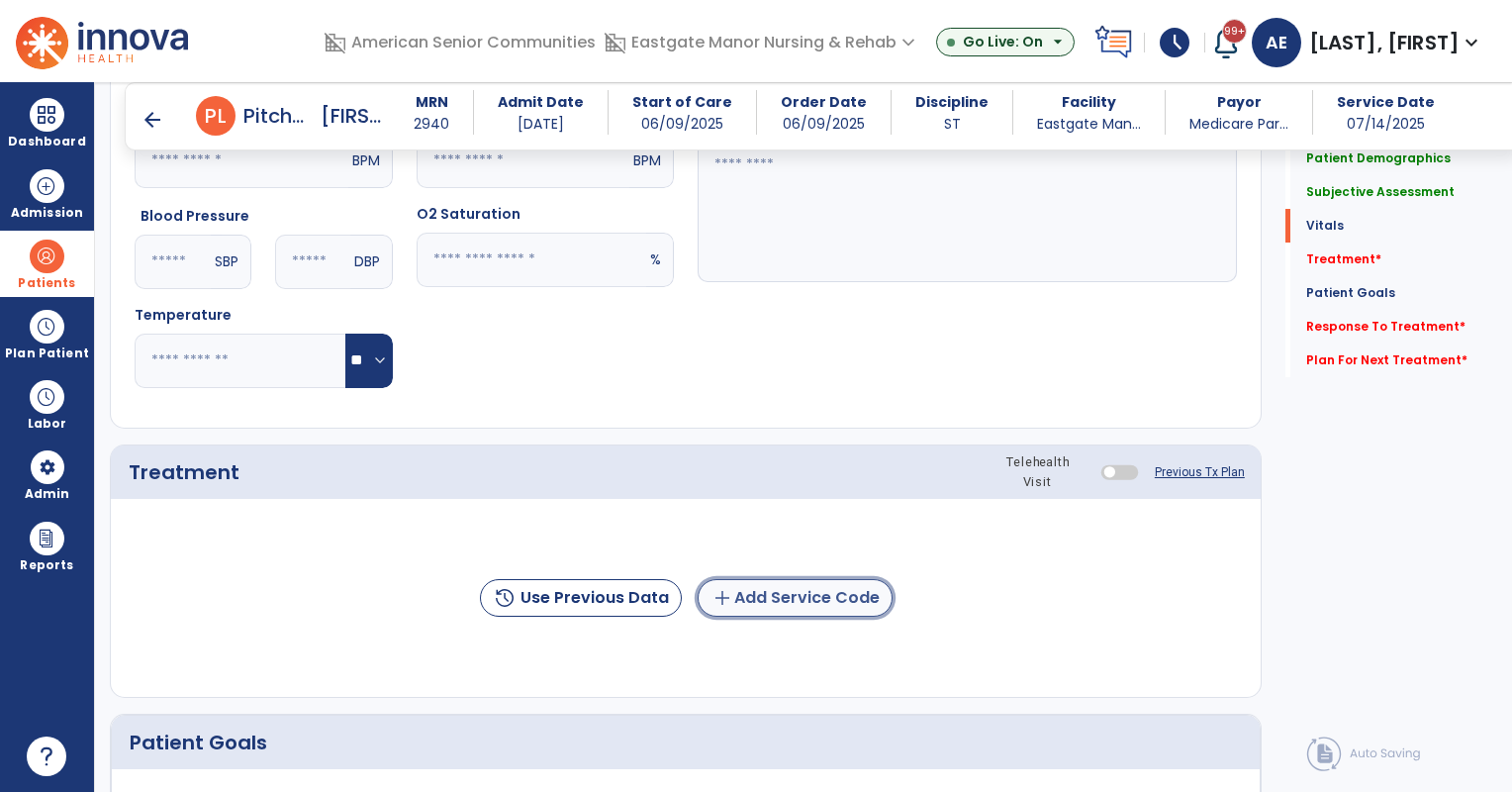 click on "add  Add Service Code" 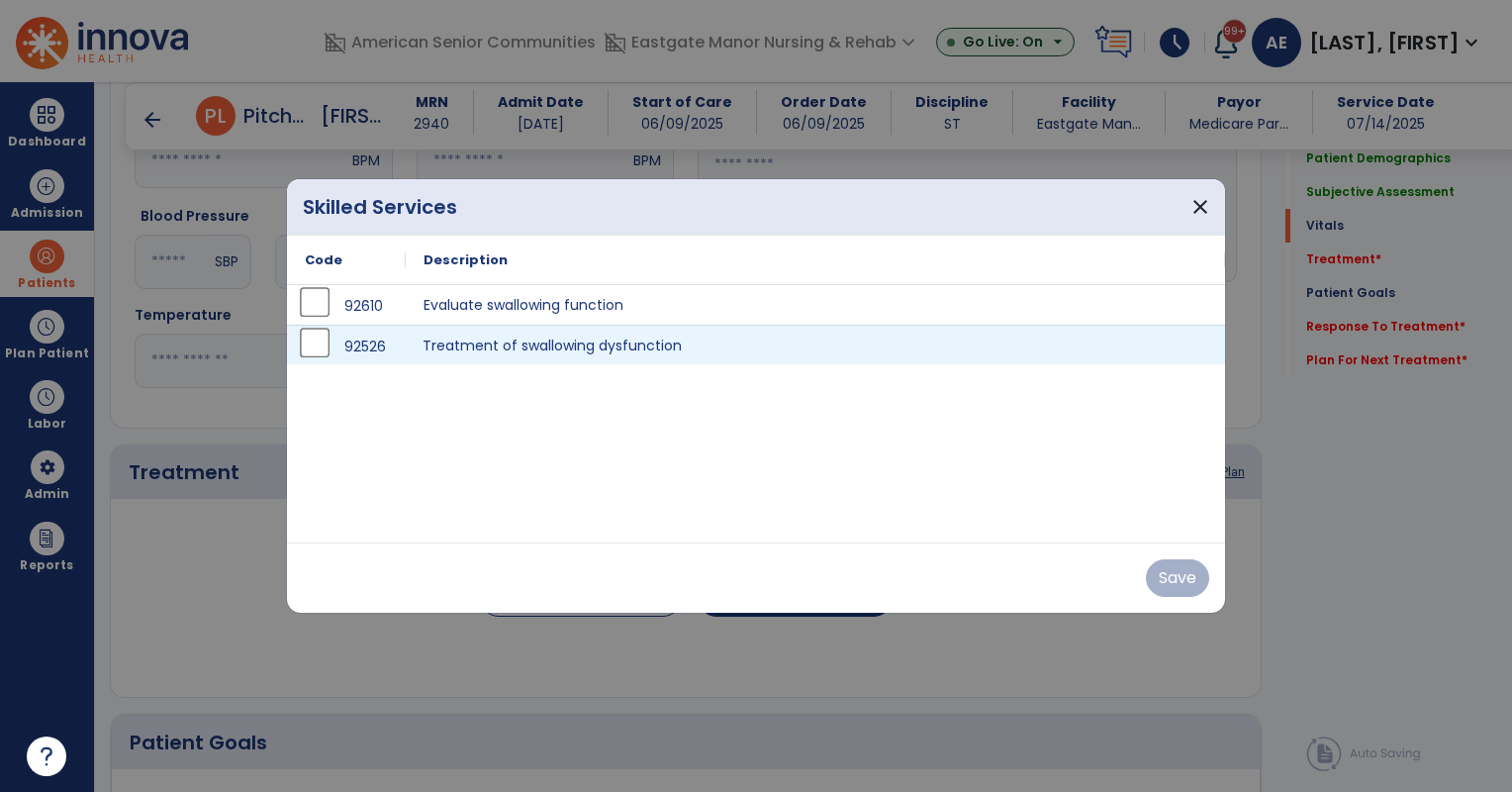 click on "Treatment of swallowing dysfunction" at bounding box center (815, 345) 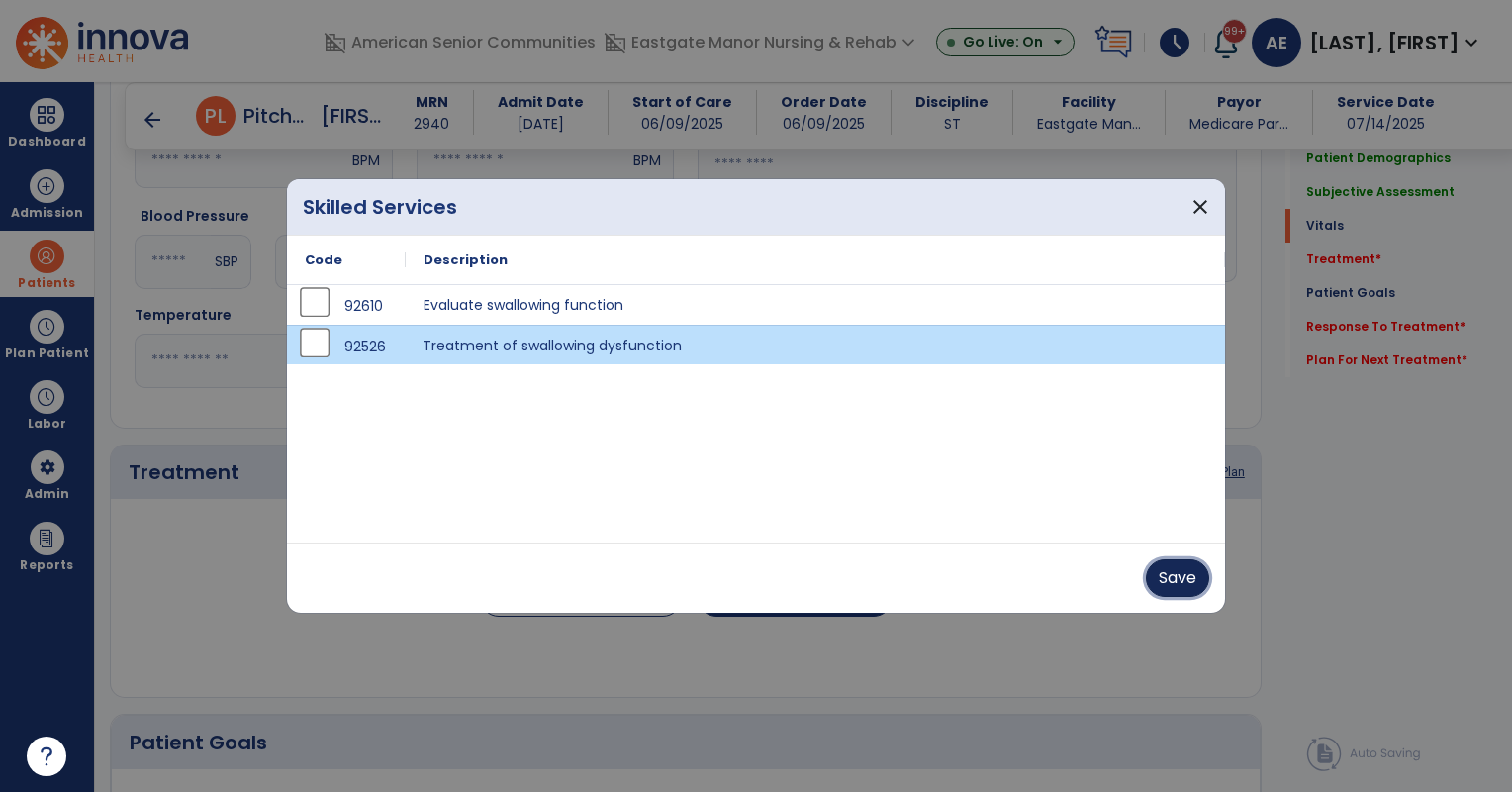 click on "Save" at bounding box center (1178, 578) 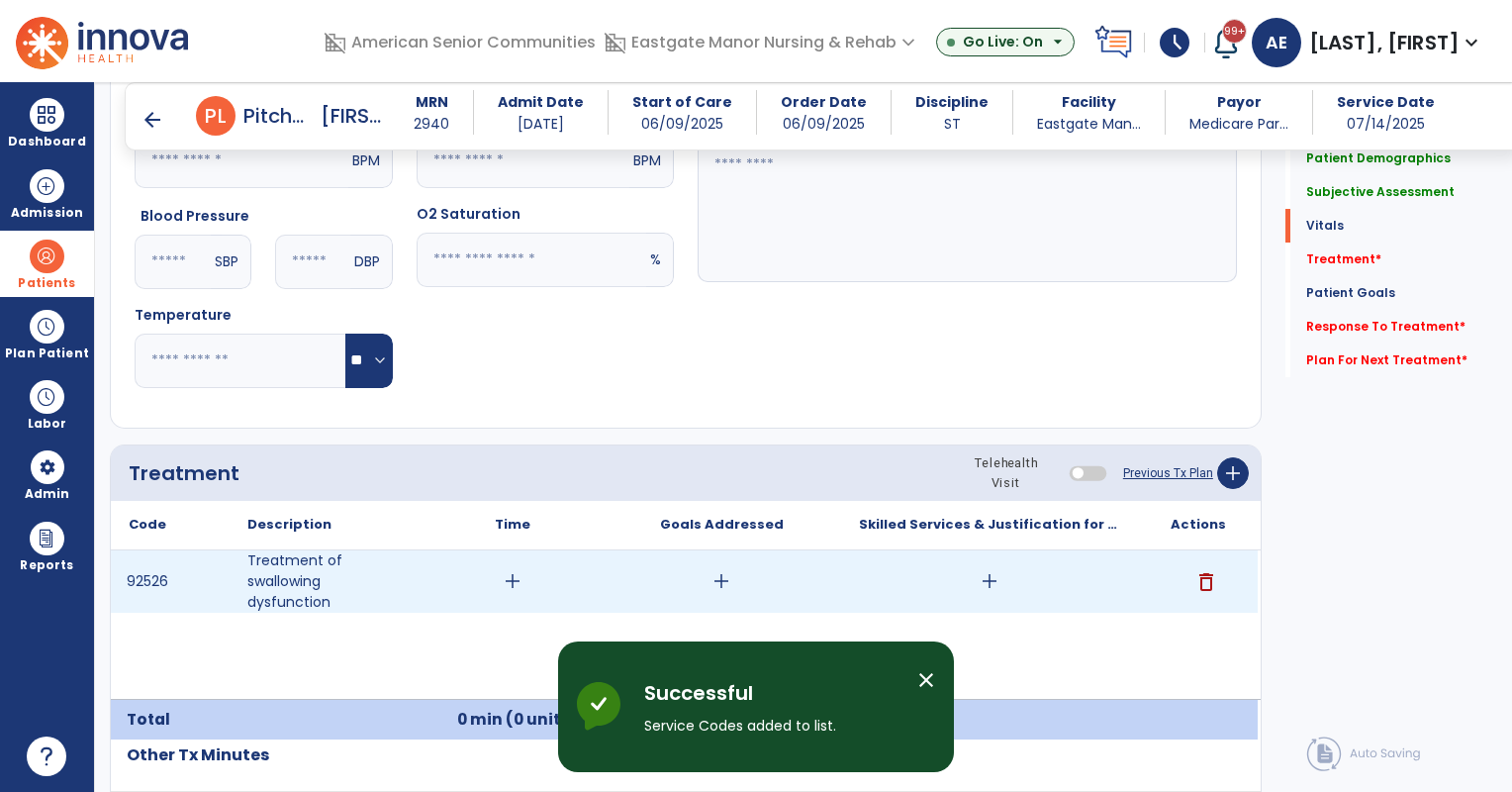 click on "add" at bounding box center (513, 581) 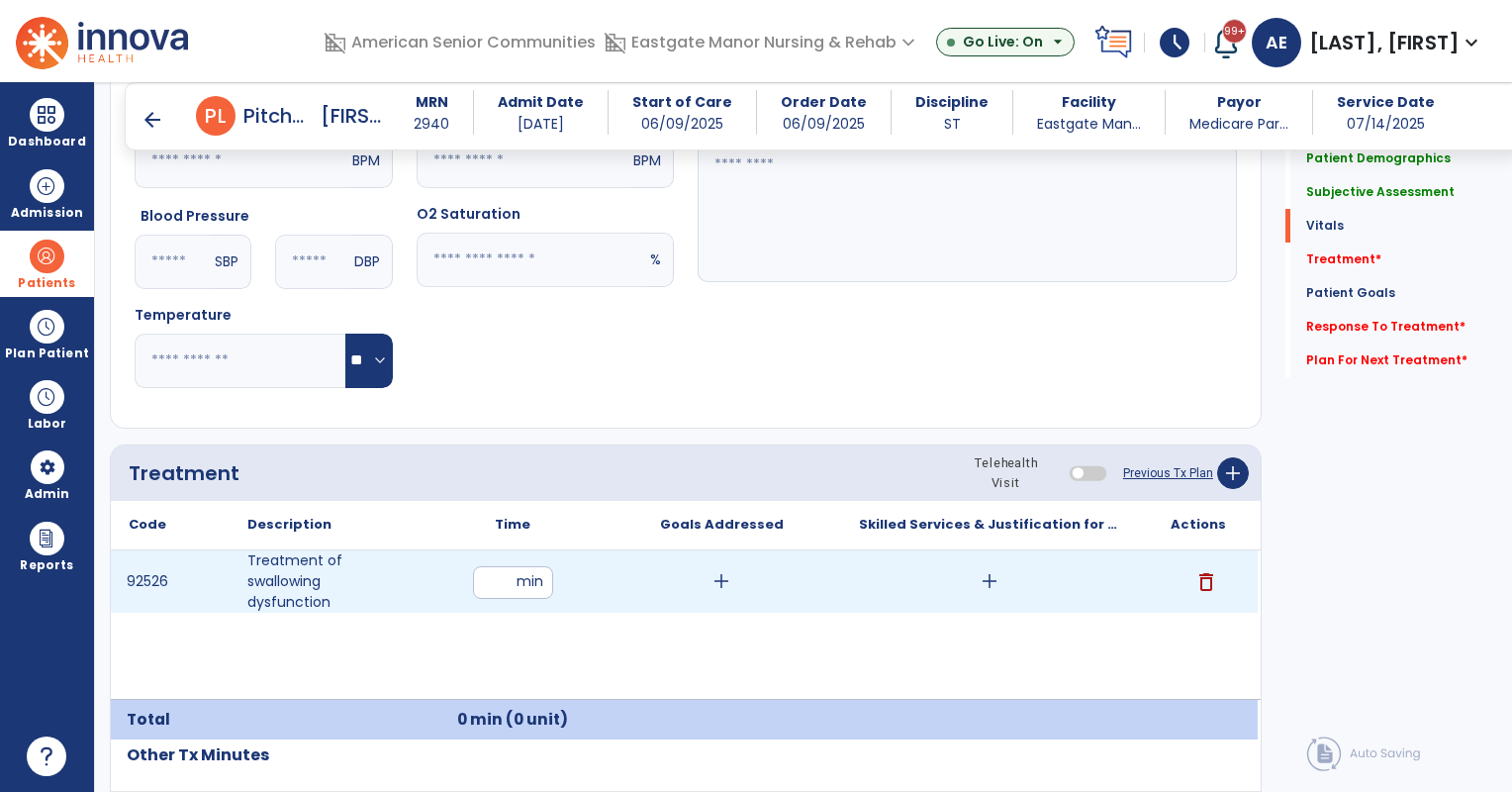 type on "**" 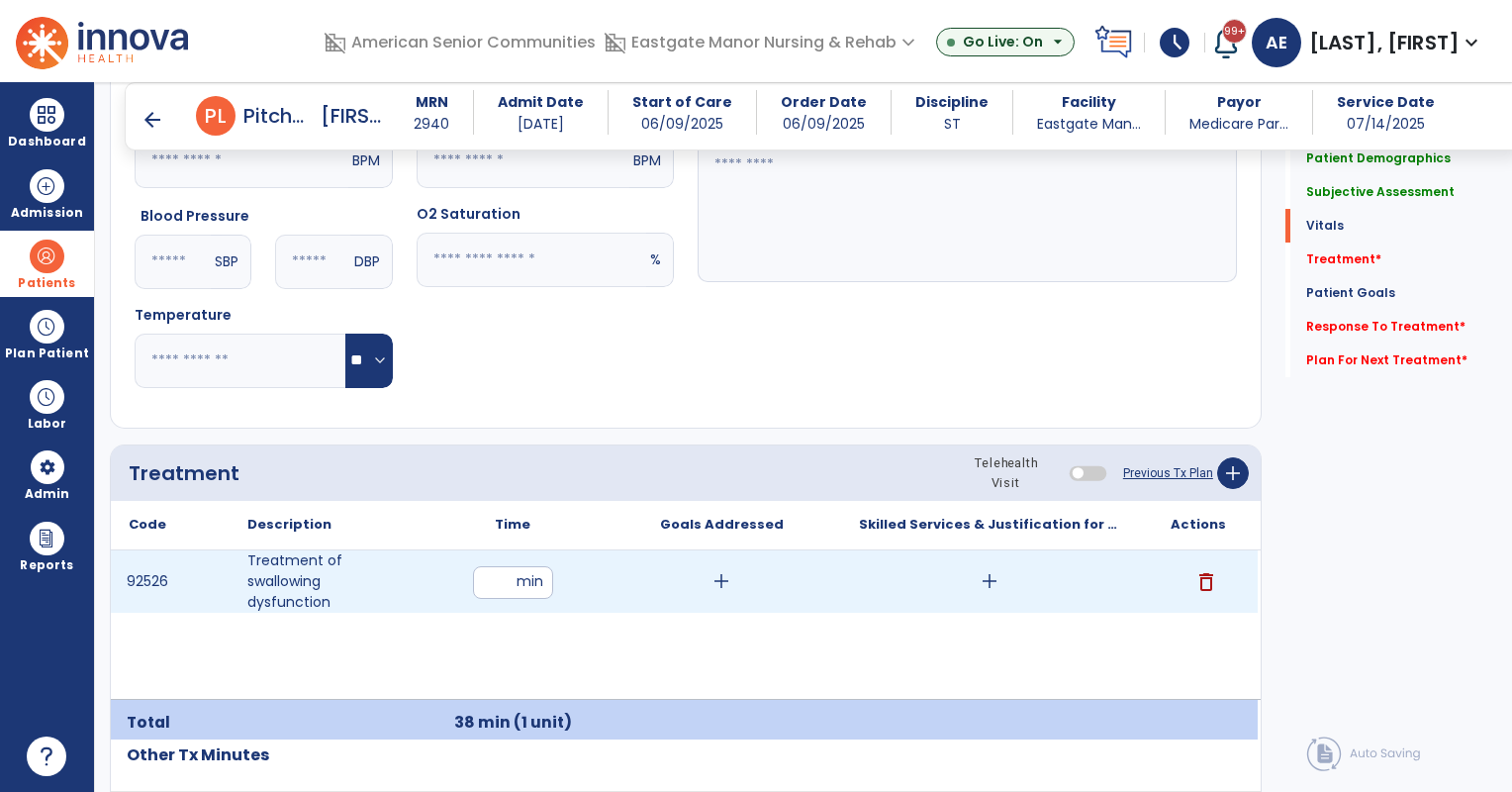 click on "add" at bounding box center (721, 581) 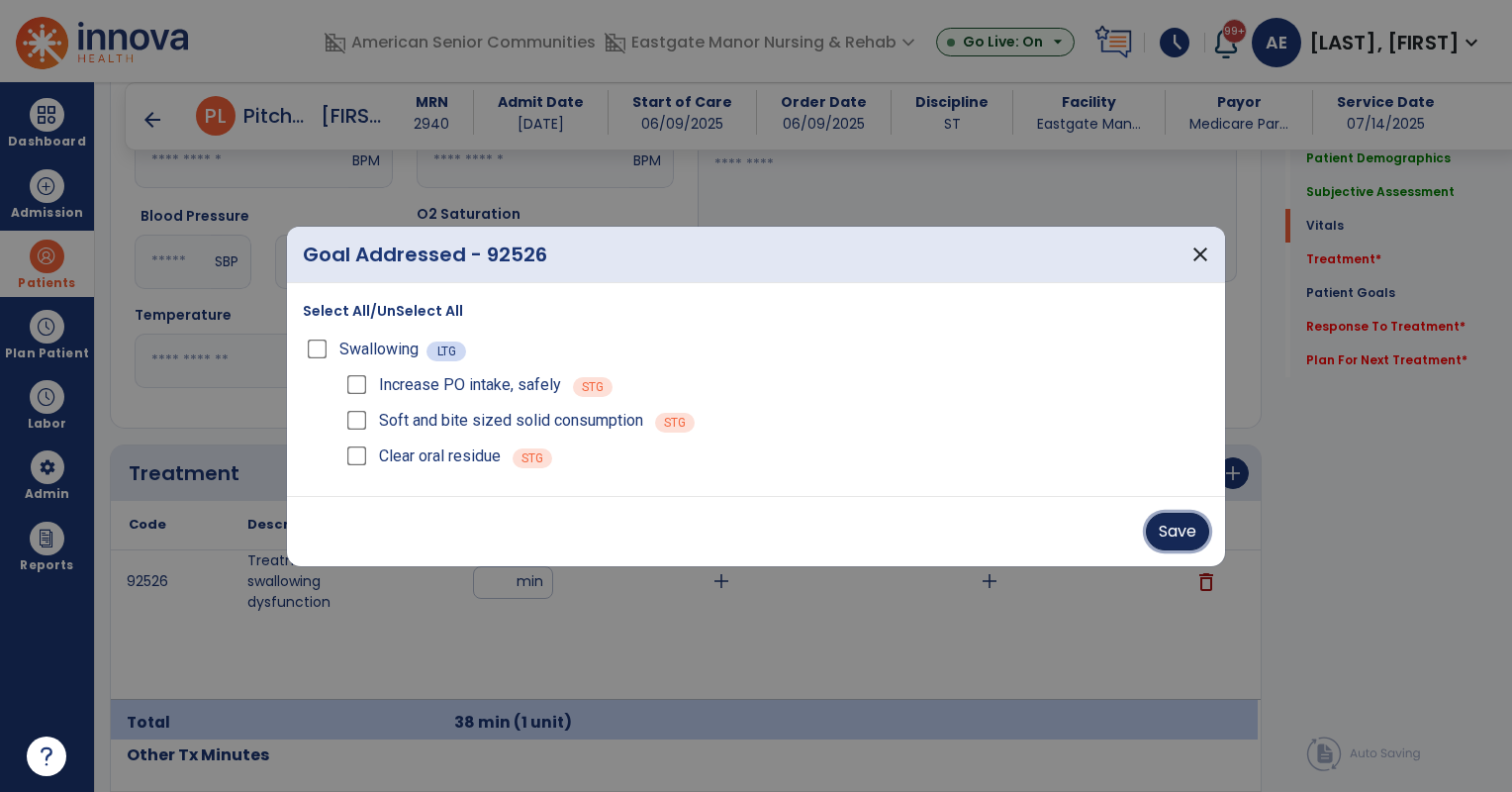 click on "Save" at bounding box center (1178, 532) 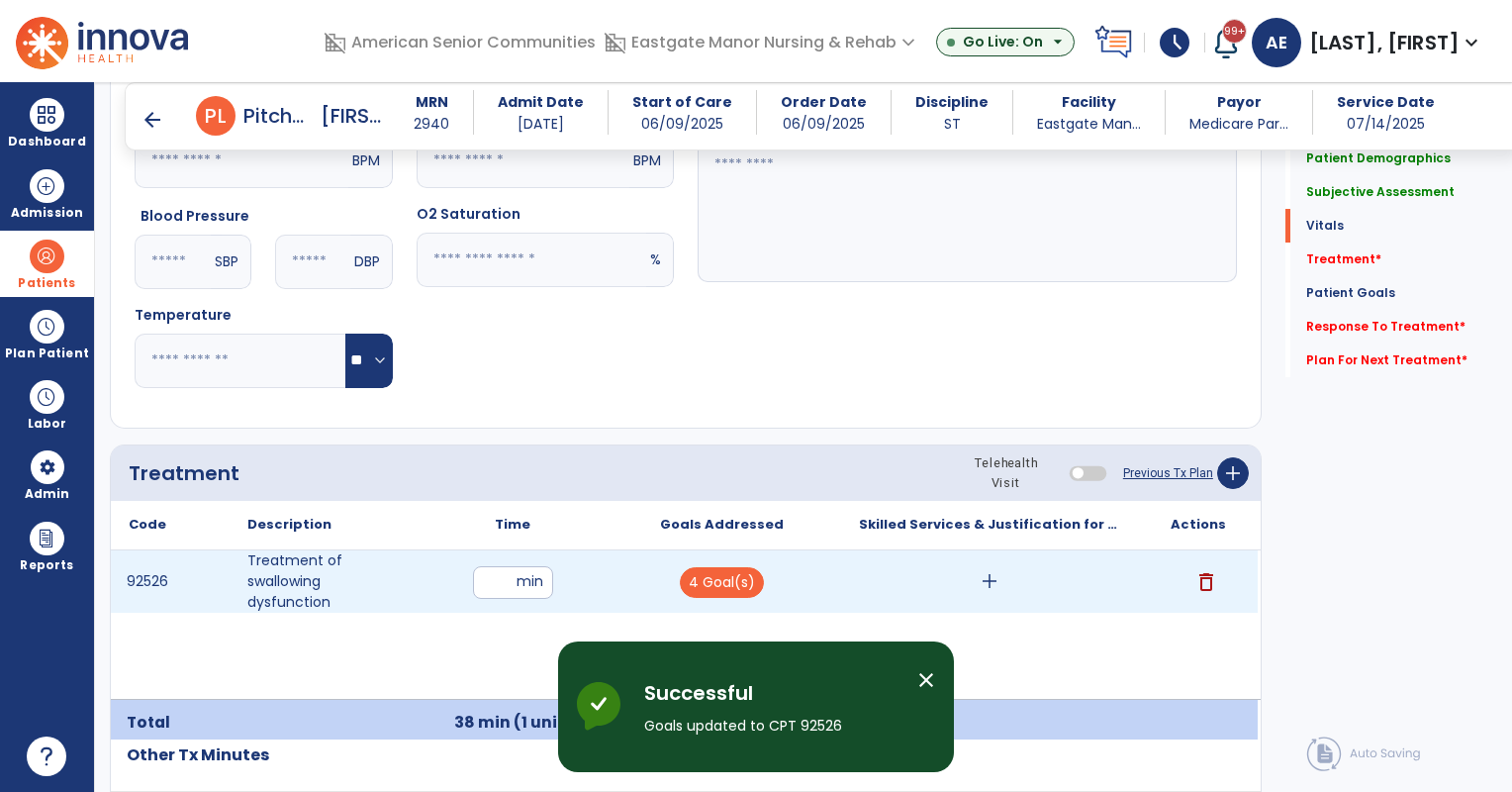 click on "add" at bounding box center [990, 581] 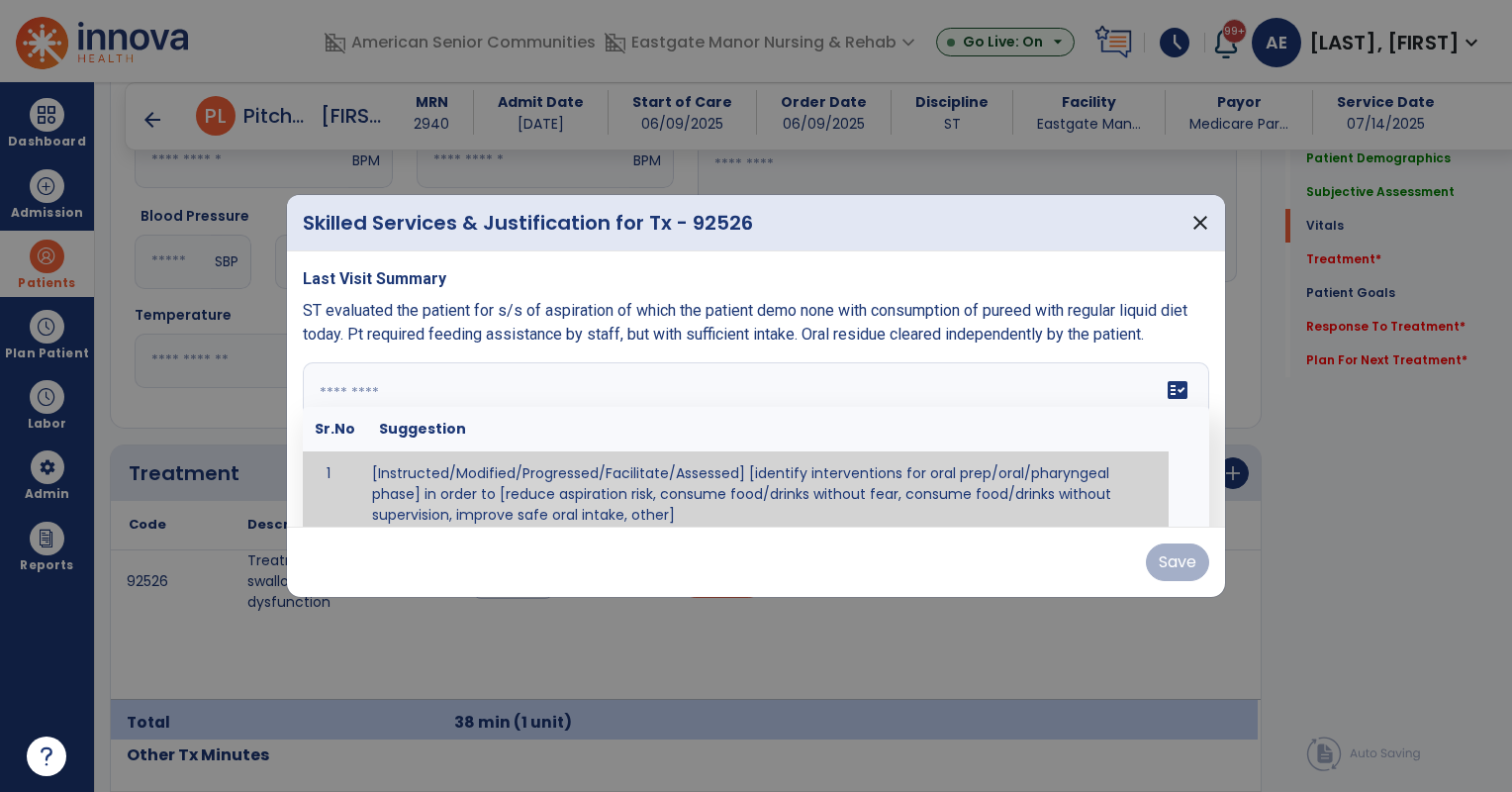 click on "fact_check  Sr.No Suggestion 1 [Instructed/Modified/Progressed/Facilitate/Assessed] [identify interventions for oral prep/oral/pharyngeal phase] in order to [reduce aspiration risk, consume food/drinks without fear, consume food/drinks without supervision, improve safe oral intake, other] 2 [Instructed/Modified/Progressed/Facilitate/Assessed] [identify compensatory methods such as alternating bites/sips, effortful swallow, other] in order to [reduce aspiration risk, consume food/drinks without fear, consume food/drinks without supervision, improve safe oral intake, other] 3 [Instructed/Modified/Progressed/Assessed] trials of [identify IDDSI Food/Drink Level or NDD Solid/Liquid Level] in order to [reduce aspiration risk, consume food/drinks without fear, consume food/drinks without supervision, improve safe oral intake, other] 4 5 Assessed swallow with administration of [identify test]" at bounding box center (756, 437) 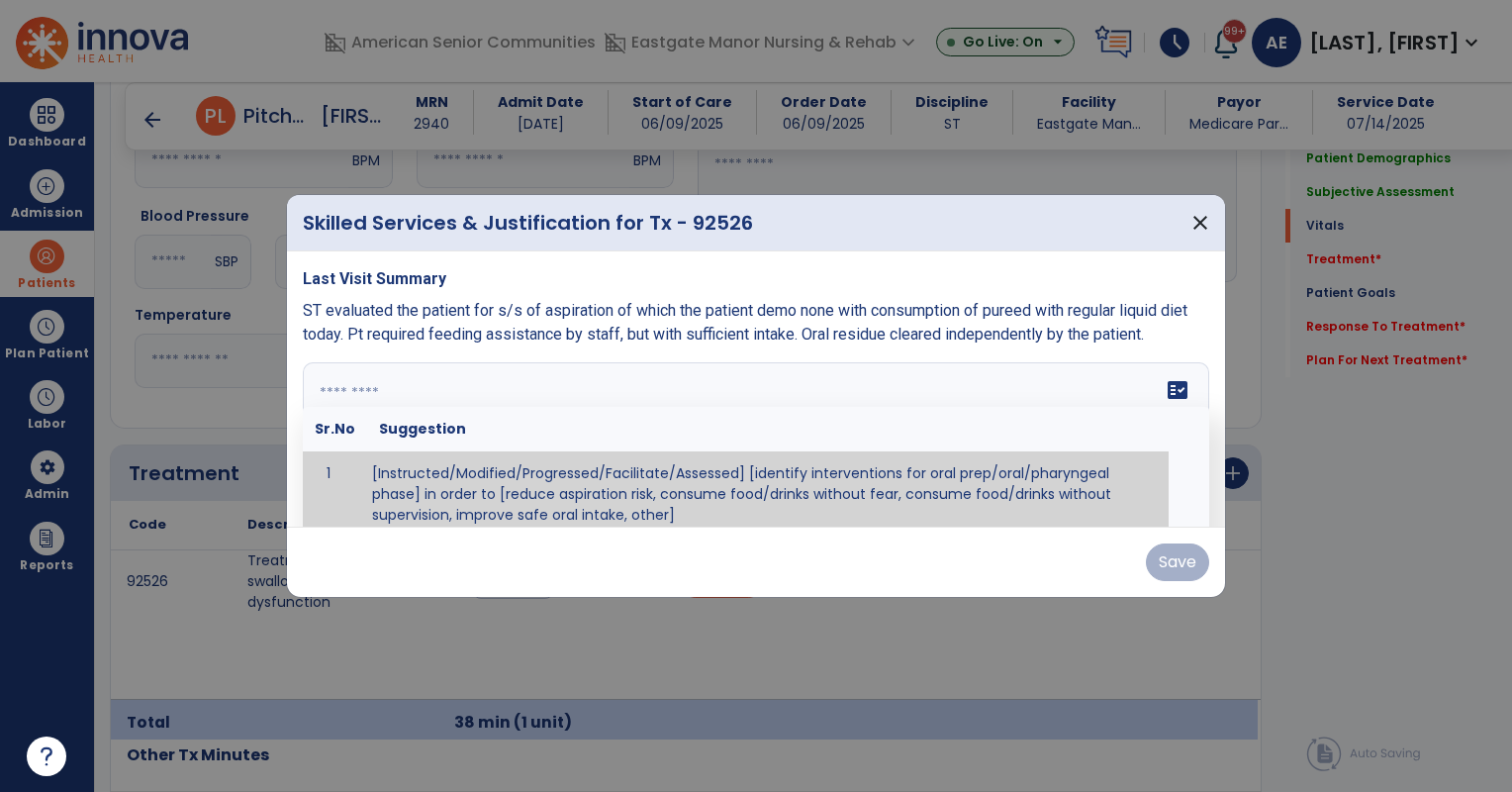 type on "**********" 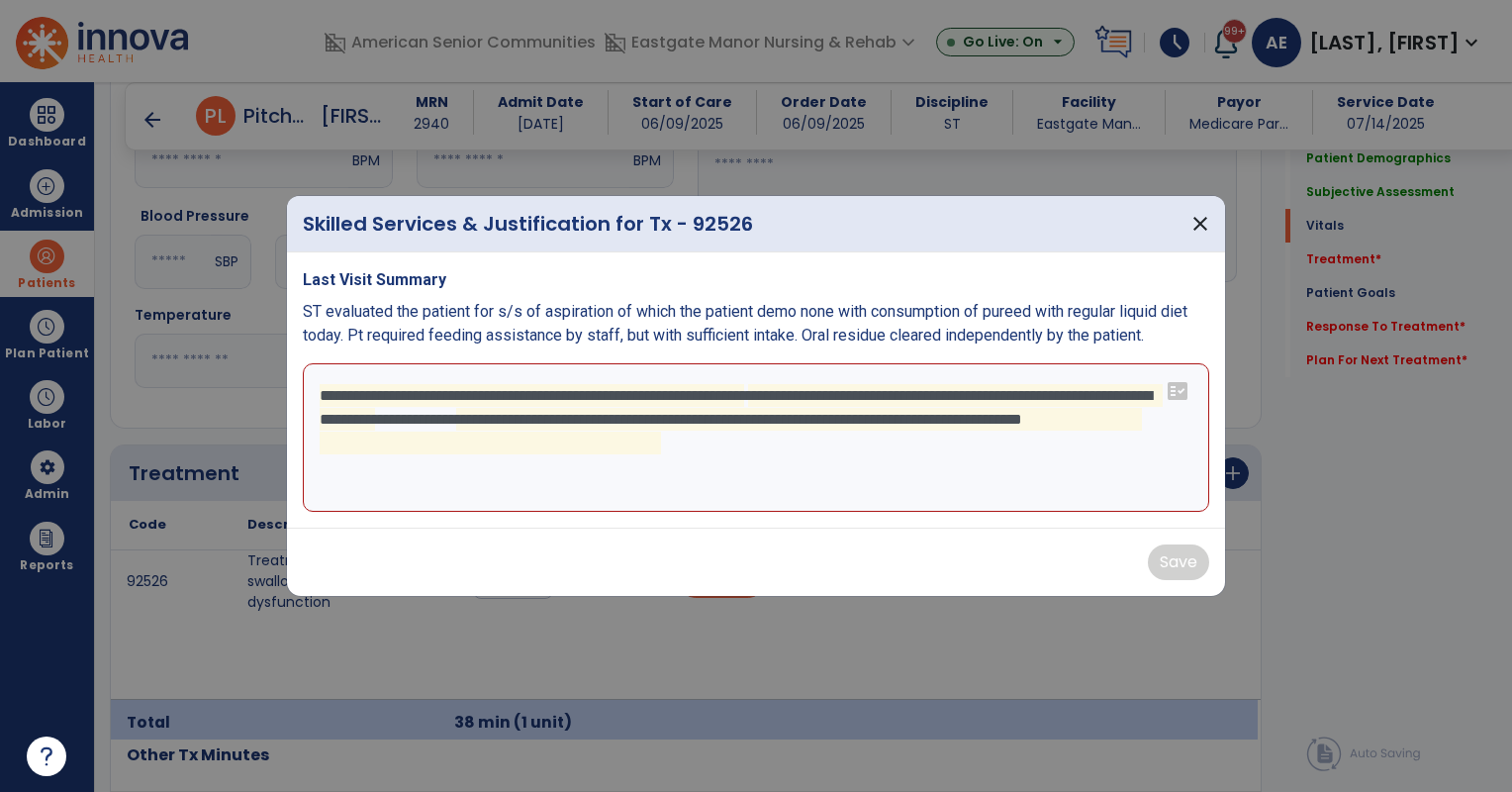 click on "**********" at bounding box center (756, 438) 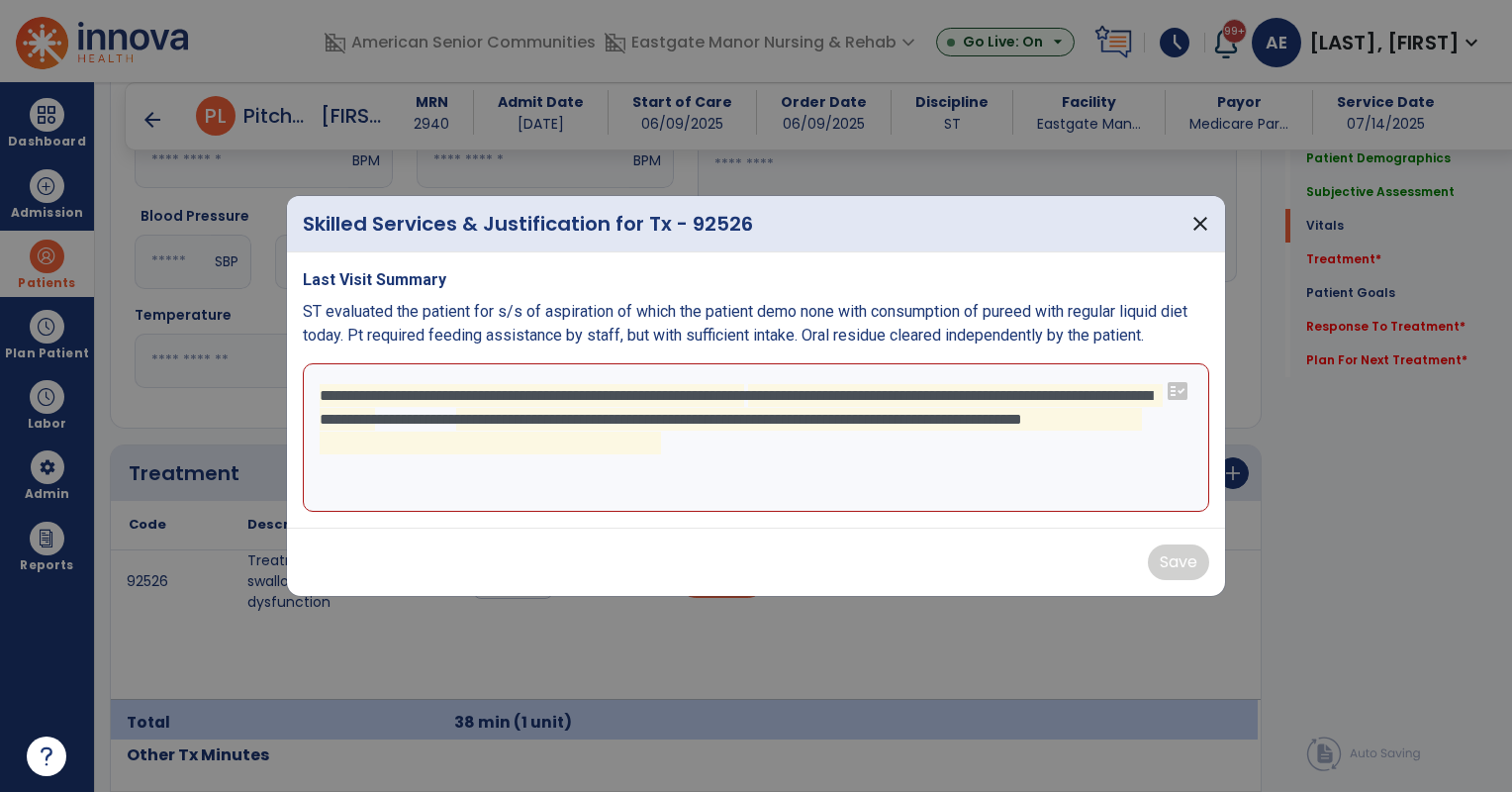 drag, startPoint x: 902, startPoint y: 442, endPoint x: 223, endPoint y: 321, distance: 689.69703 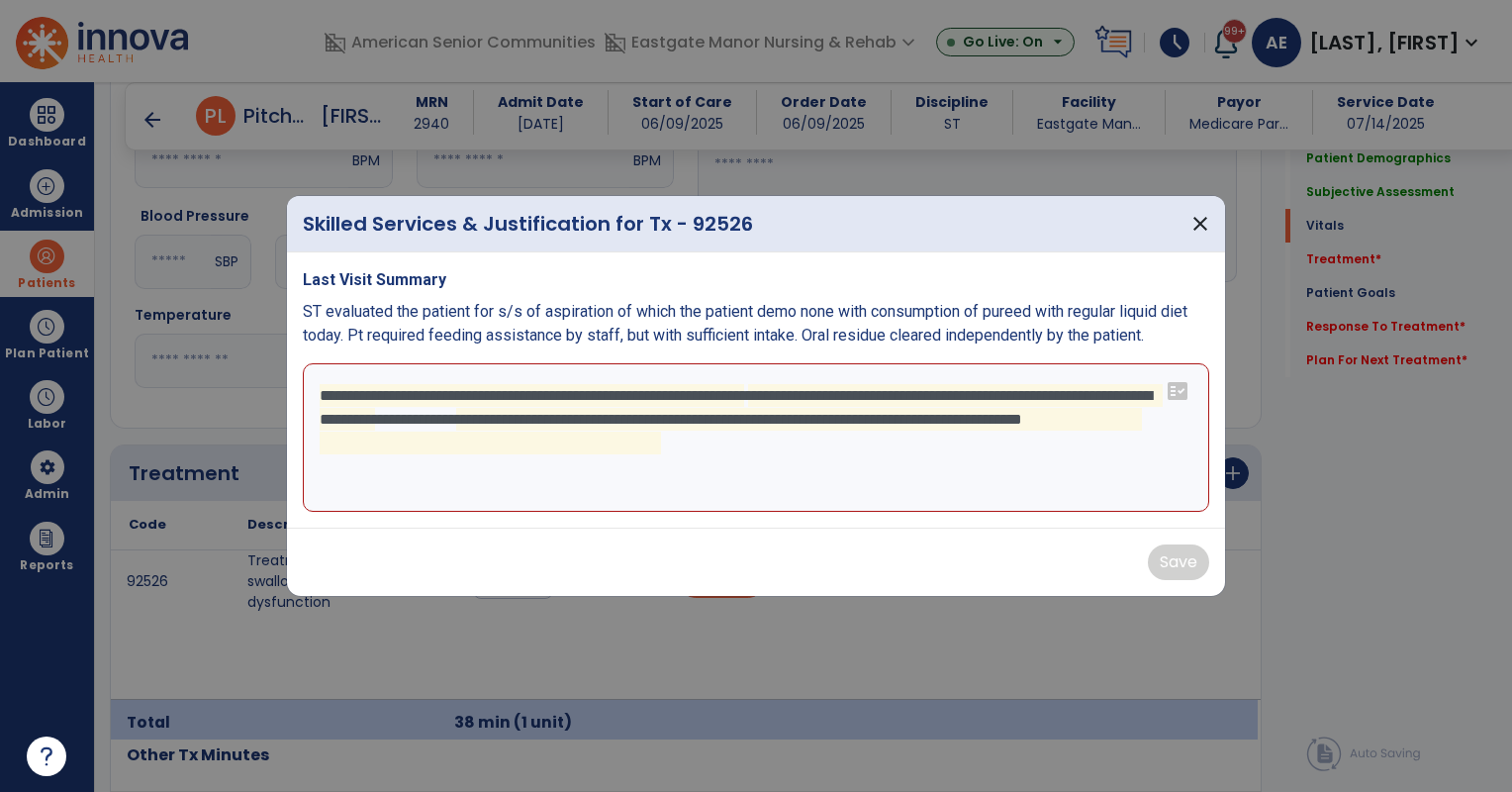 click on "**********" at bounding box center [756, 396] 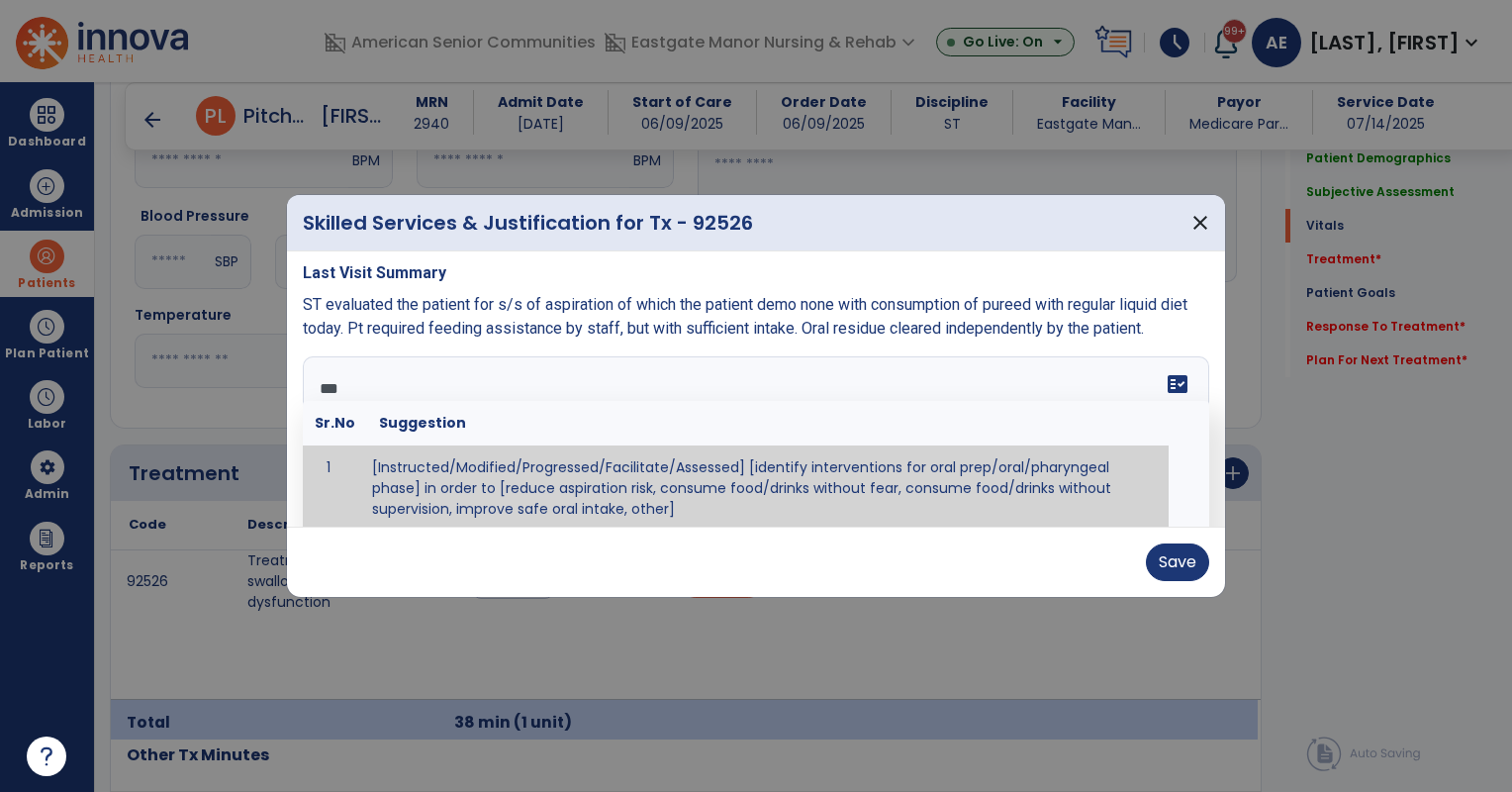 scroll, scrollTop: 0, scrollLeft: 0, axis: both 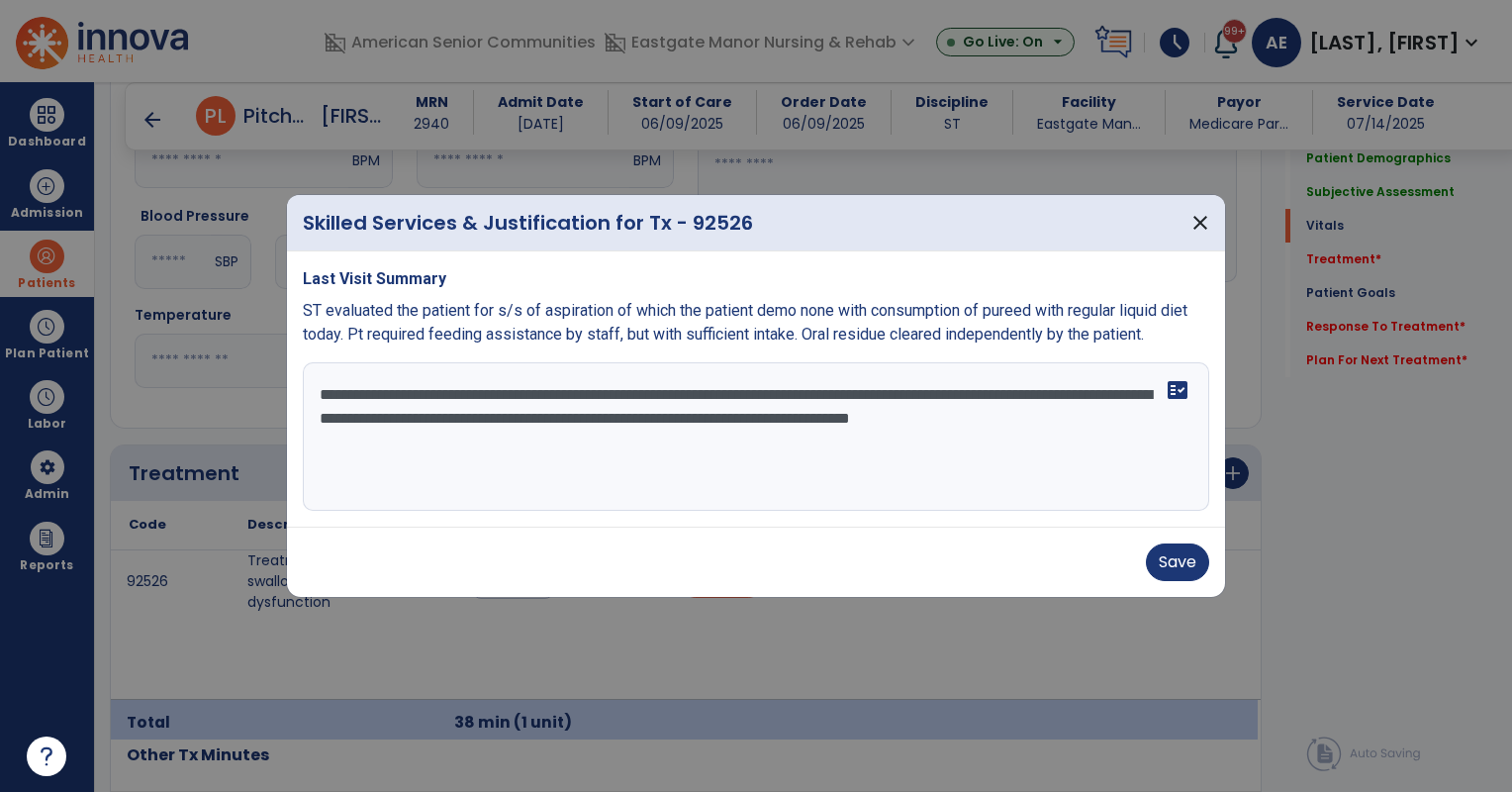 click on "**********" at bounding box center [756, 437] 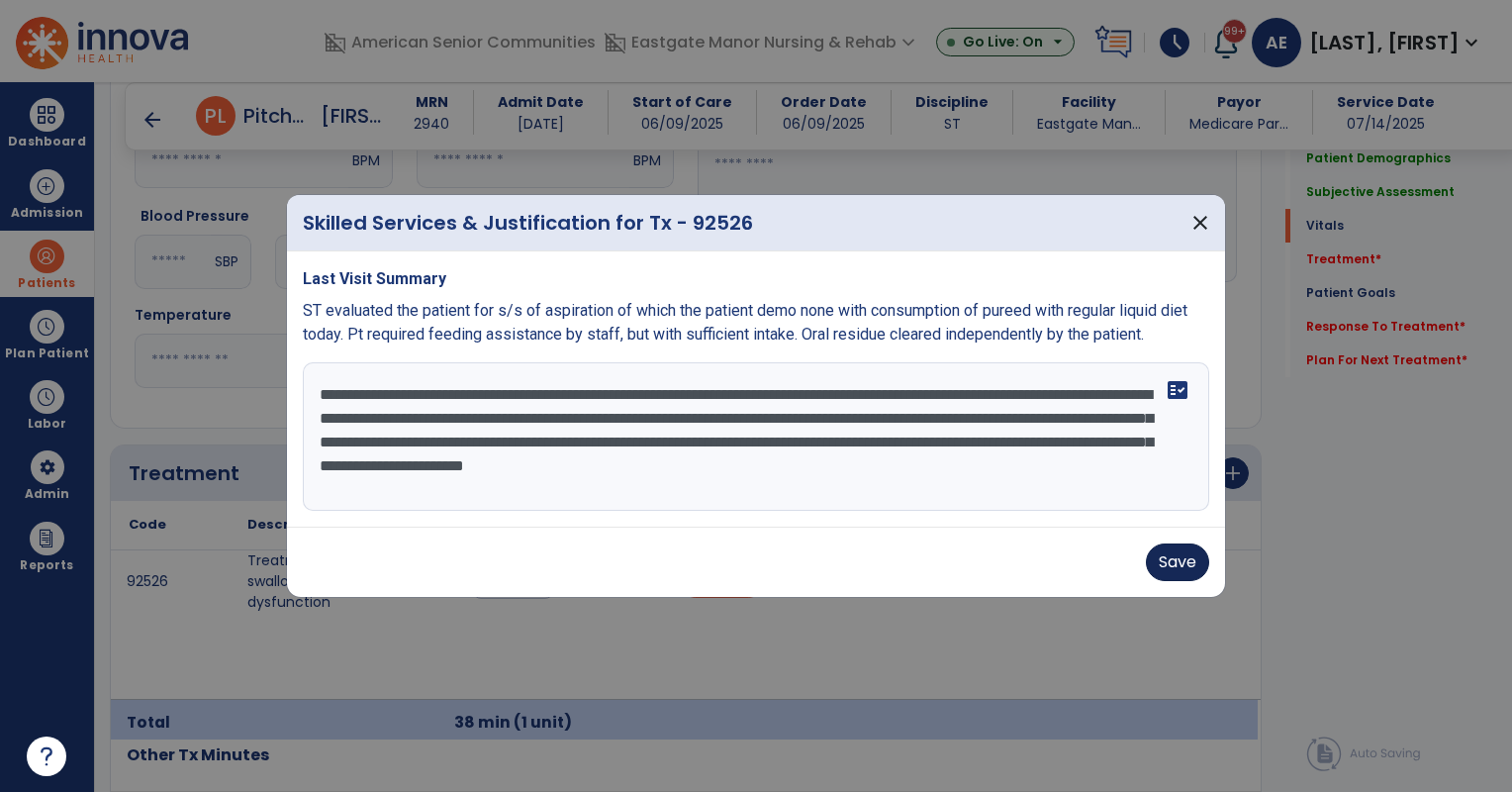 type on "**********" 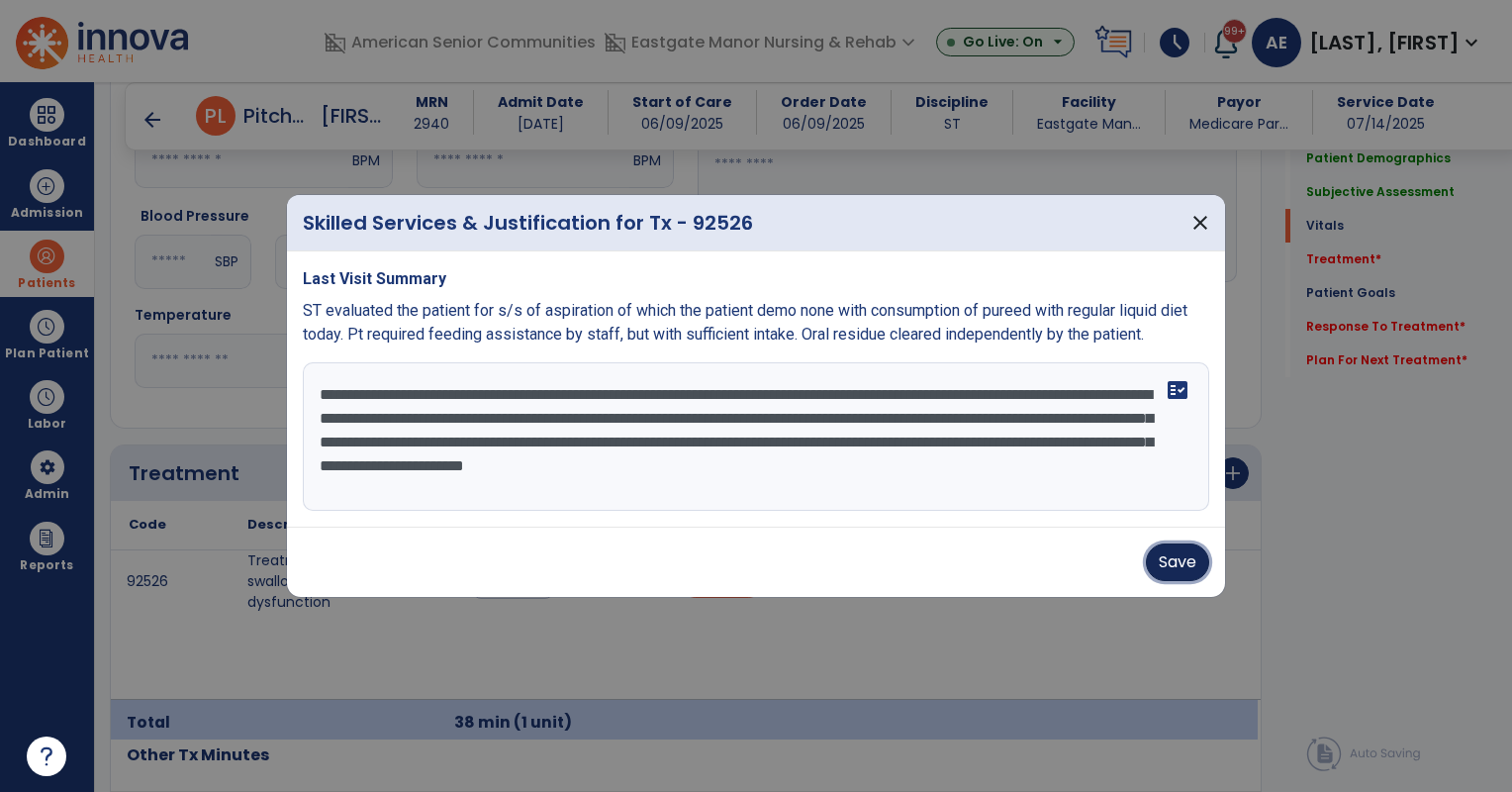 click on "Save" at bounding box center (1178, 562) 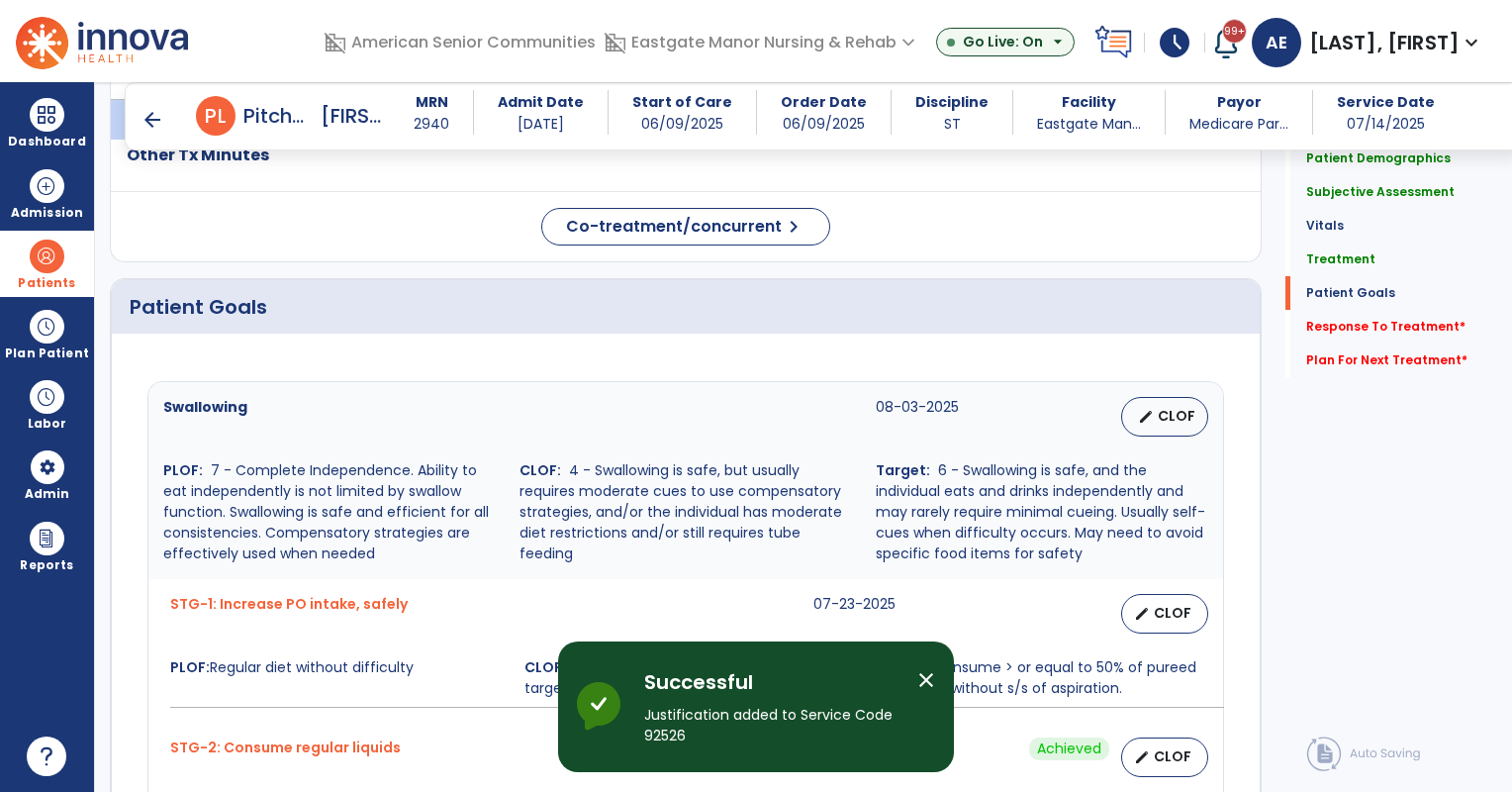 scroll, scrollTop: 1384, scrollLeft: 0, axis: vertical 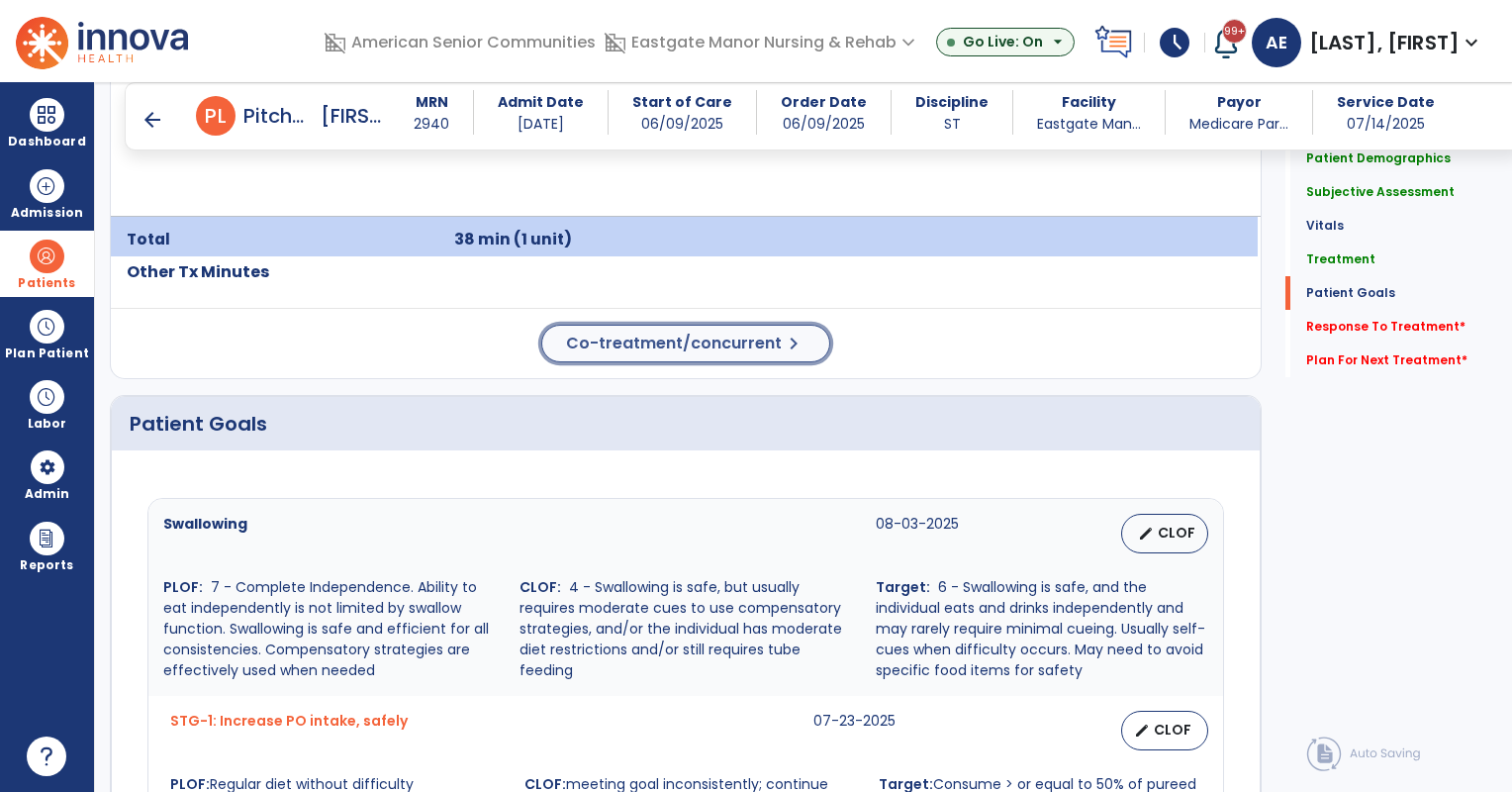 click on "Co-treatment/concurrent" 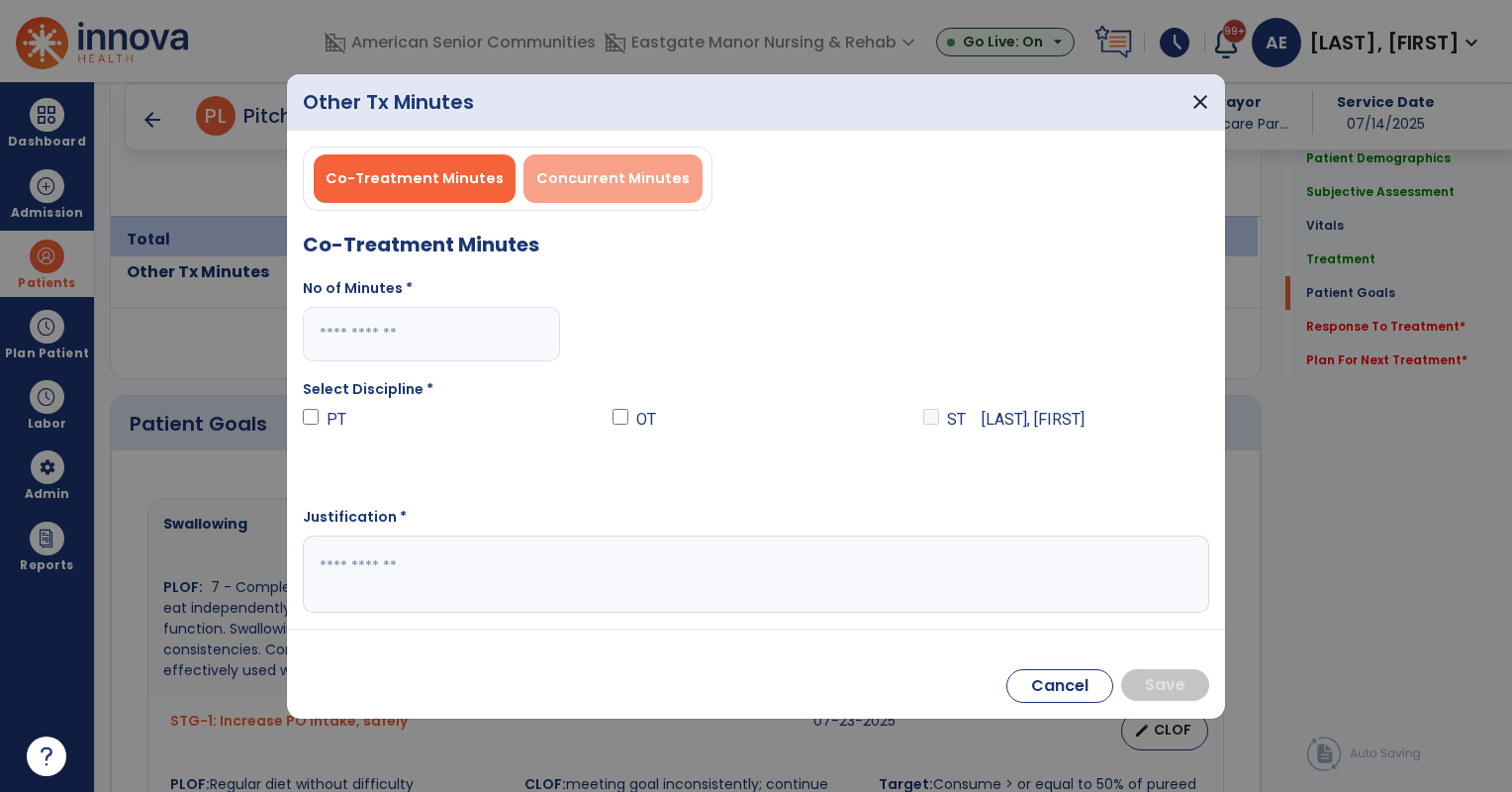 click on "Concurrent Minutes" at bounding box center (613, 178) 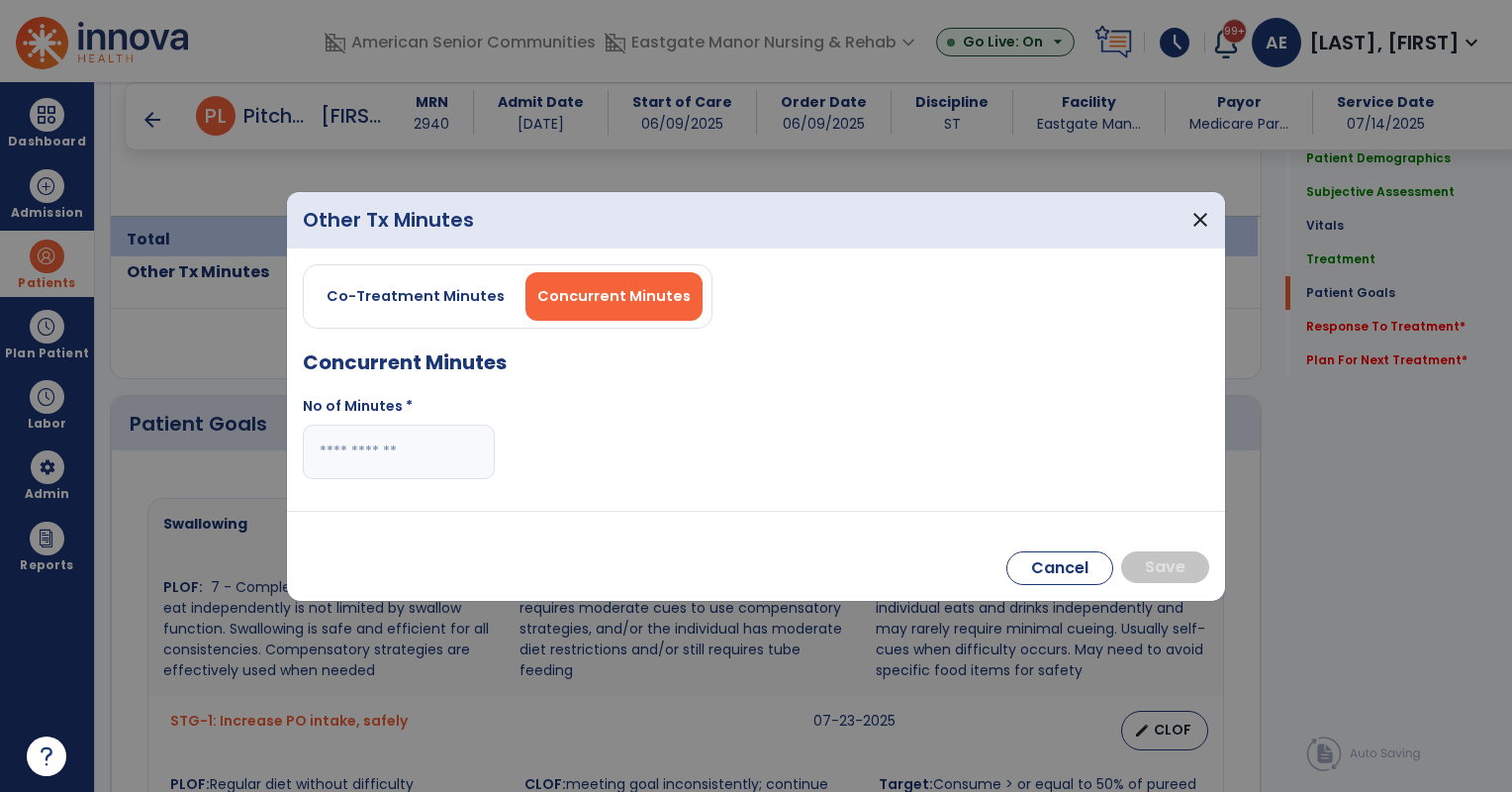 click at bounding box center (399, 451) 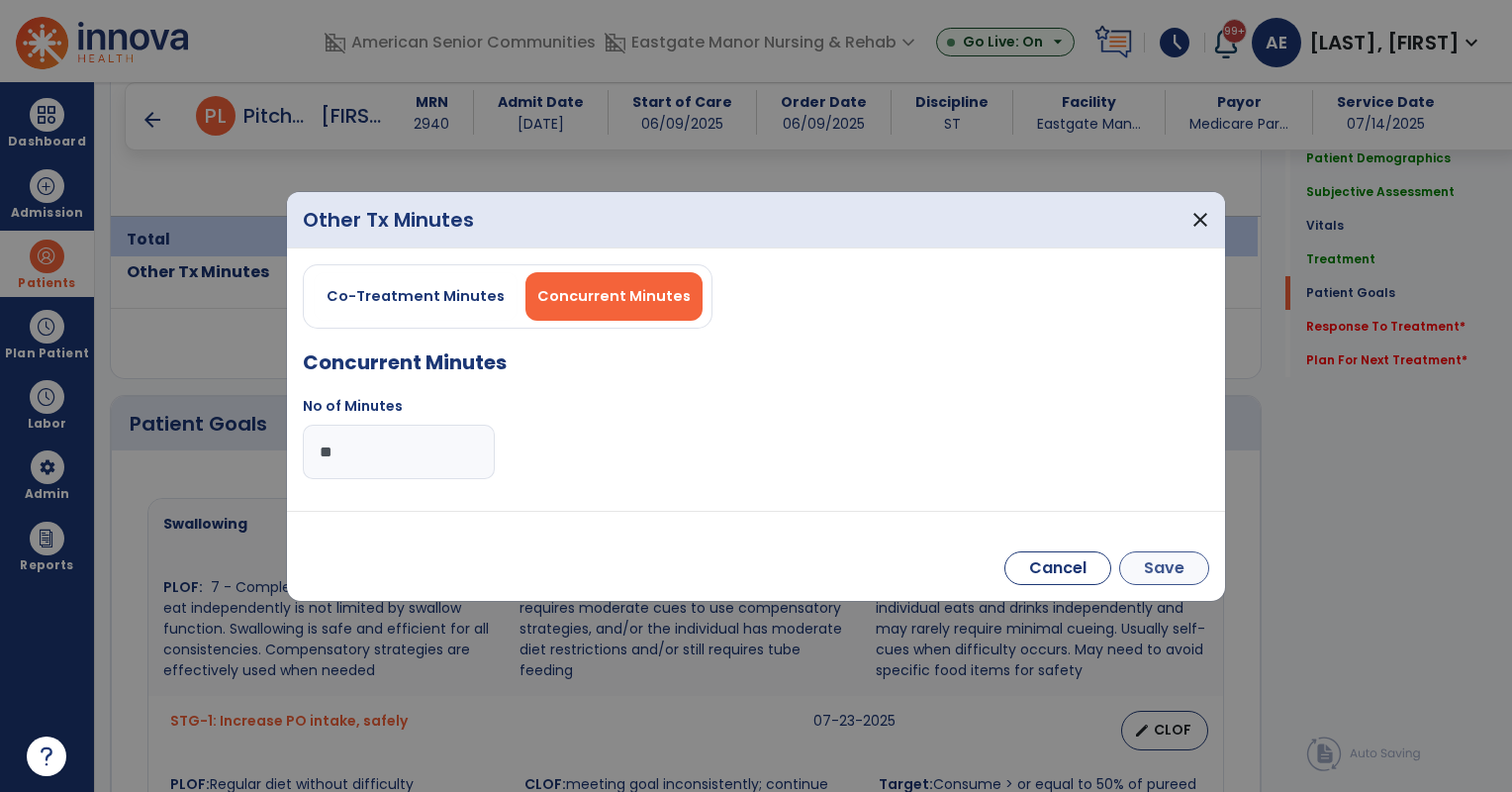 type on "**" 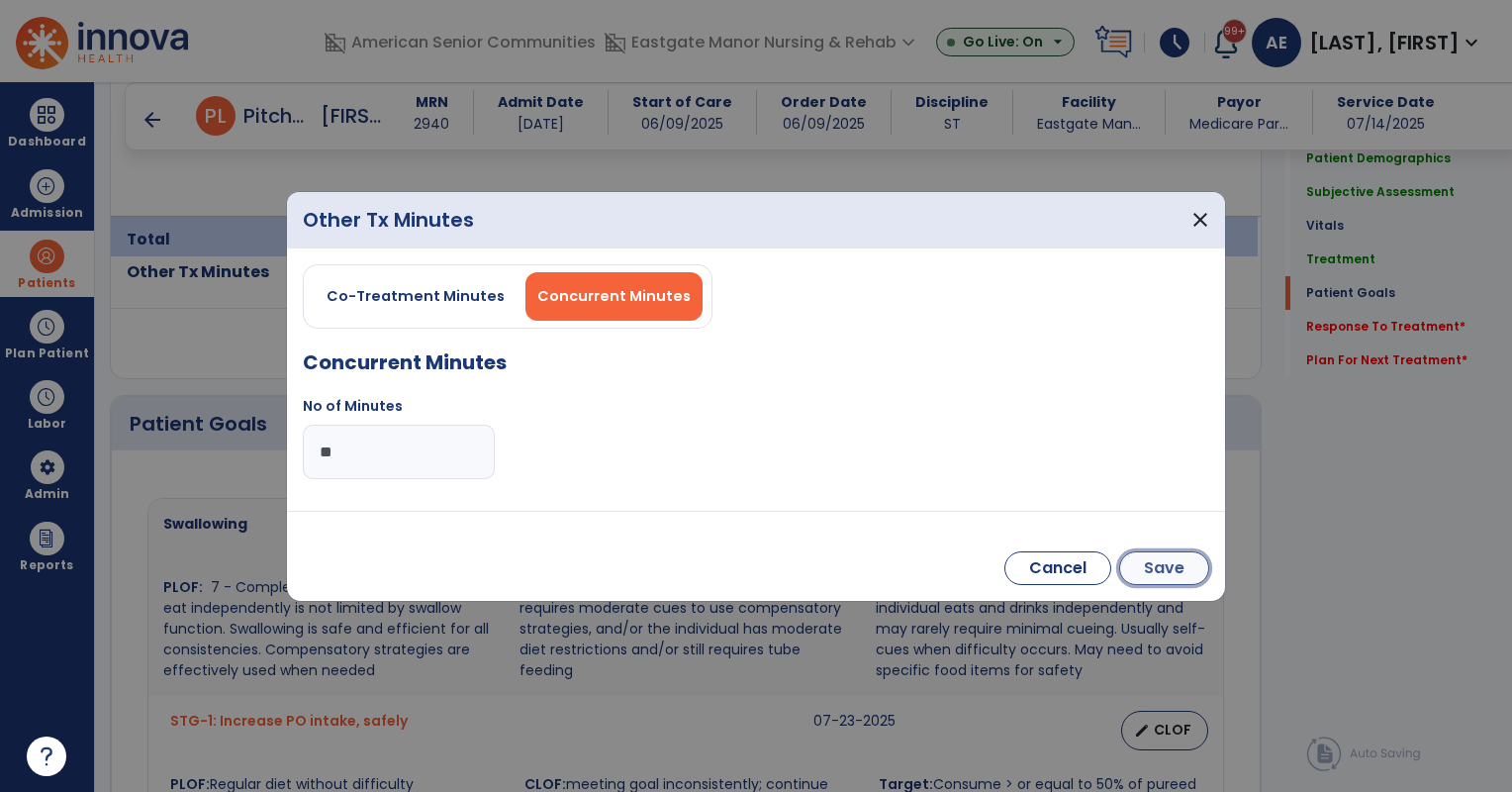 click on "Save" at bounding box center (1164, 568) 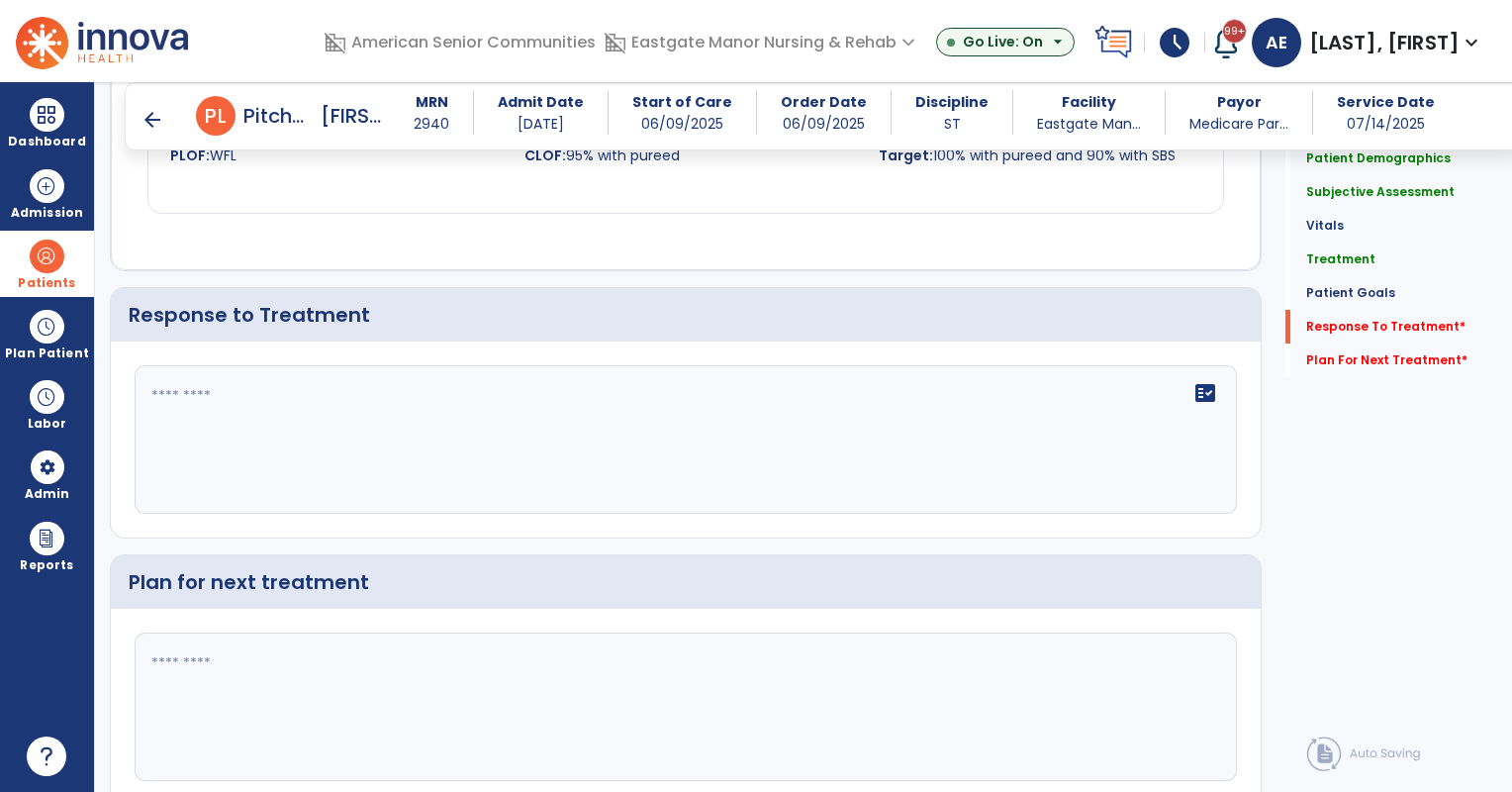 scroll, scrollTop: 2633, scrollLeft: 0, axis: vertical 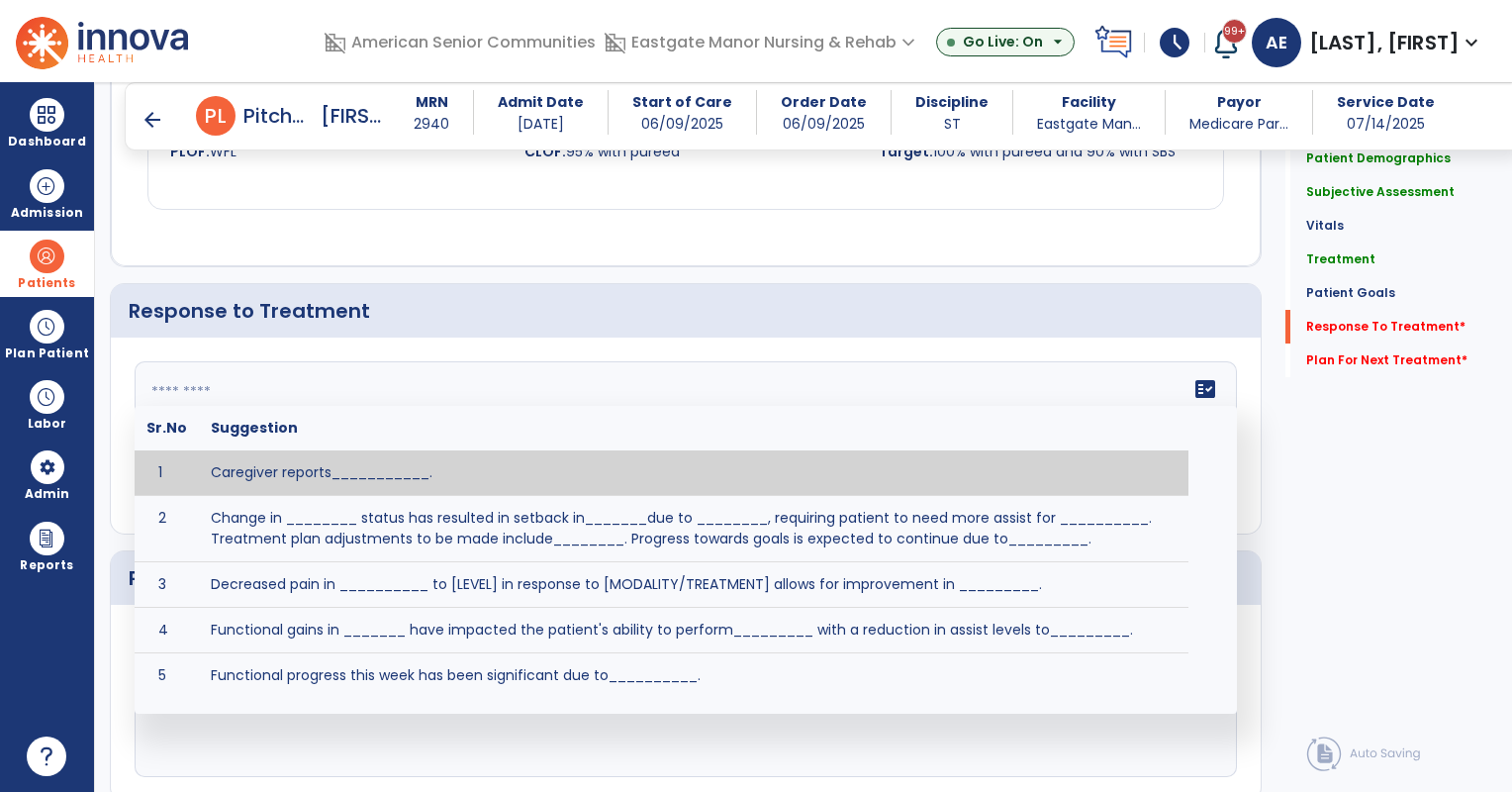 click on "fact_check  Sr.No Suggestion 1 Caregiver reports___________. 2 Change in ________ status has resulted in setback in_______due to ________, requiring patient to need more assist for __________.   Treatment plan adjustments to be made include________.  Progress towards goals is expected to continue due to_________. 3 Decreased pain in __________ to [LEVEL] in response to [MODALITY/TREATMENT] allows for improvement in _________. 4 Functional gains in _______ have impacted the patient's ability to perform_________ with a reduction in assist levels to_________. 5 Functional progress this week has been significant due to__________. 6 Gains in ________ have improved the patient's ability to perform ______with decreased levels of assist to___________. 7 Improvement in ________allows patient to tolerate higher levels of challenges in_________. 8 Pain in [AREA] has decreased to [LEVEL] in response to [TREATMENT/MODALITY], allowing fore ease in completing__________. 9 10 11 12 13 14 15 16 17 18 19 20 21" 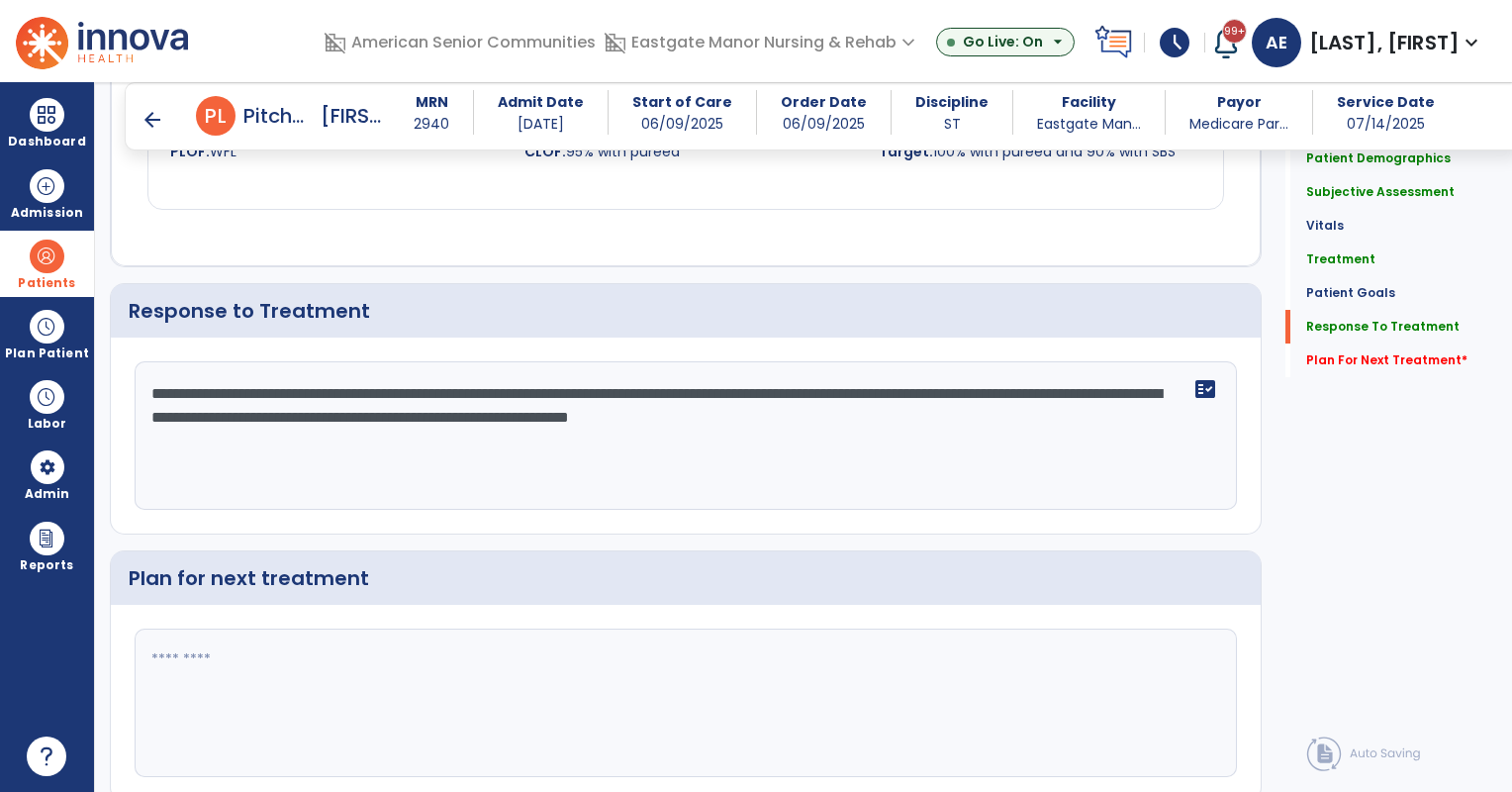 click on "**********" 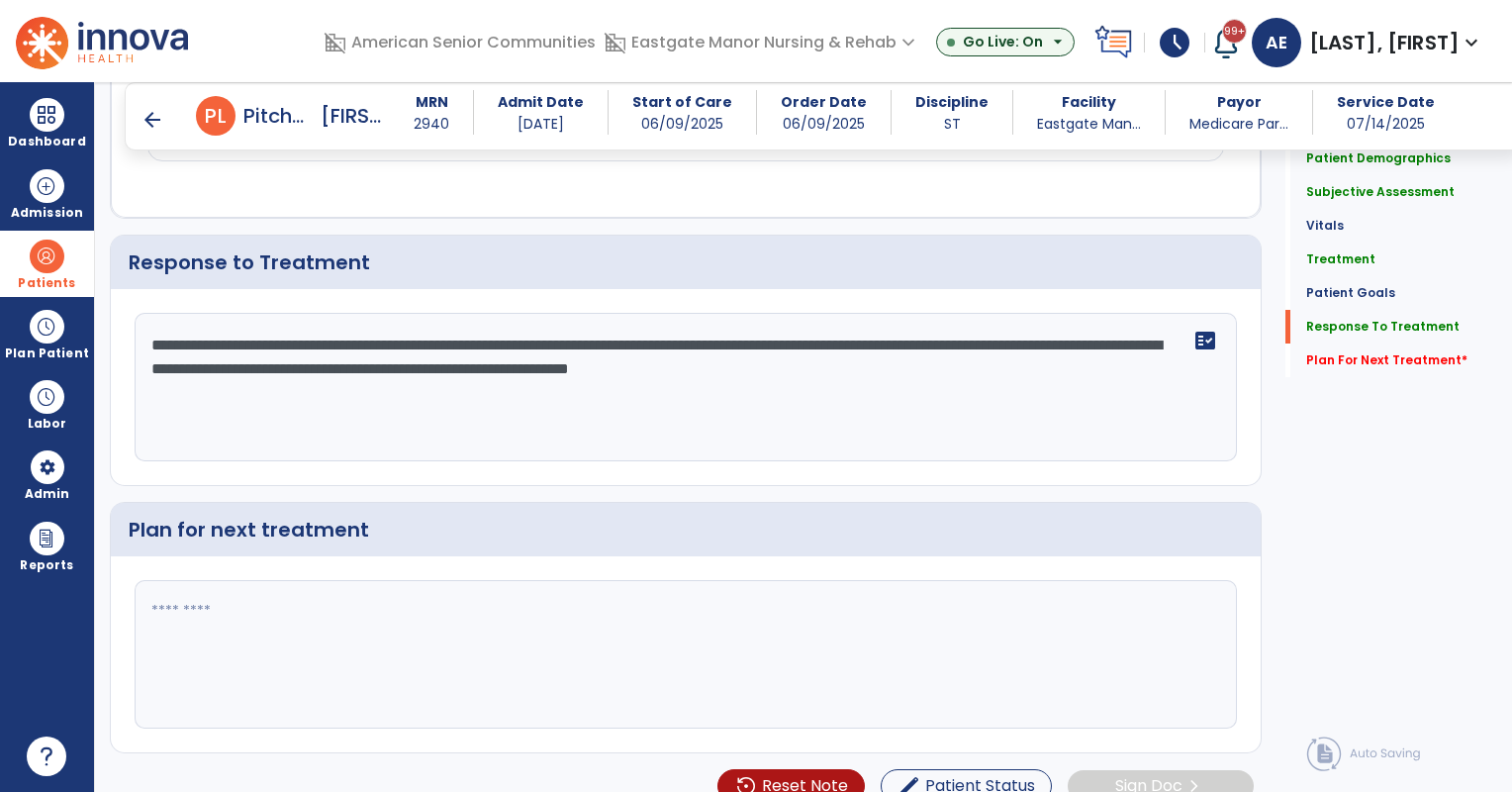 type on "**********" 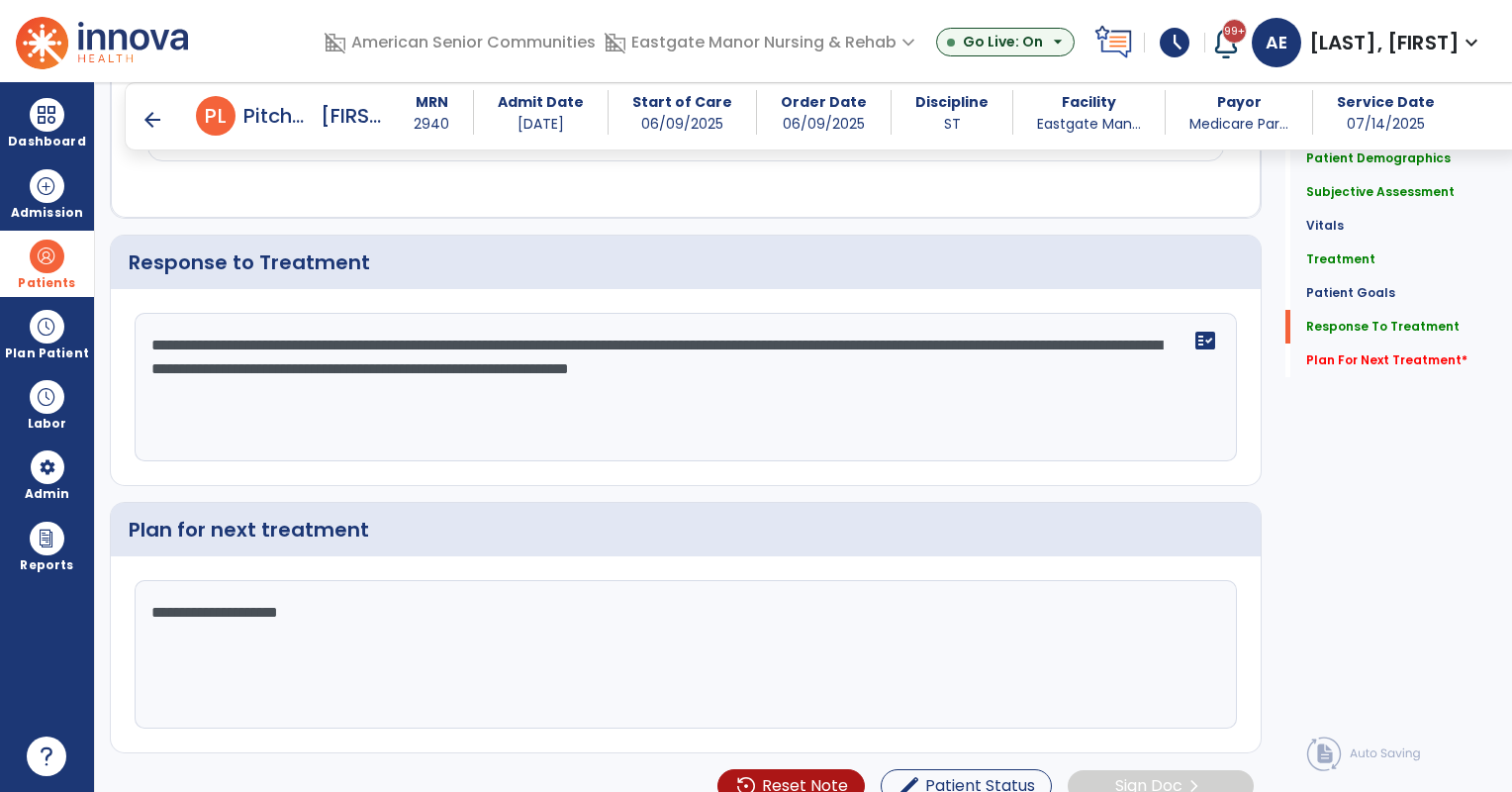type on "**********" 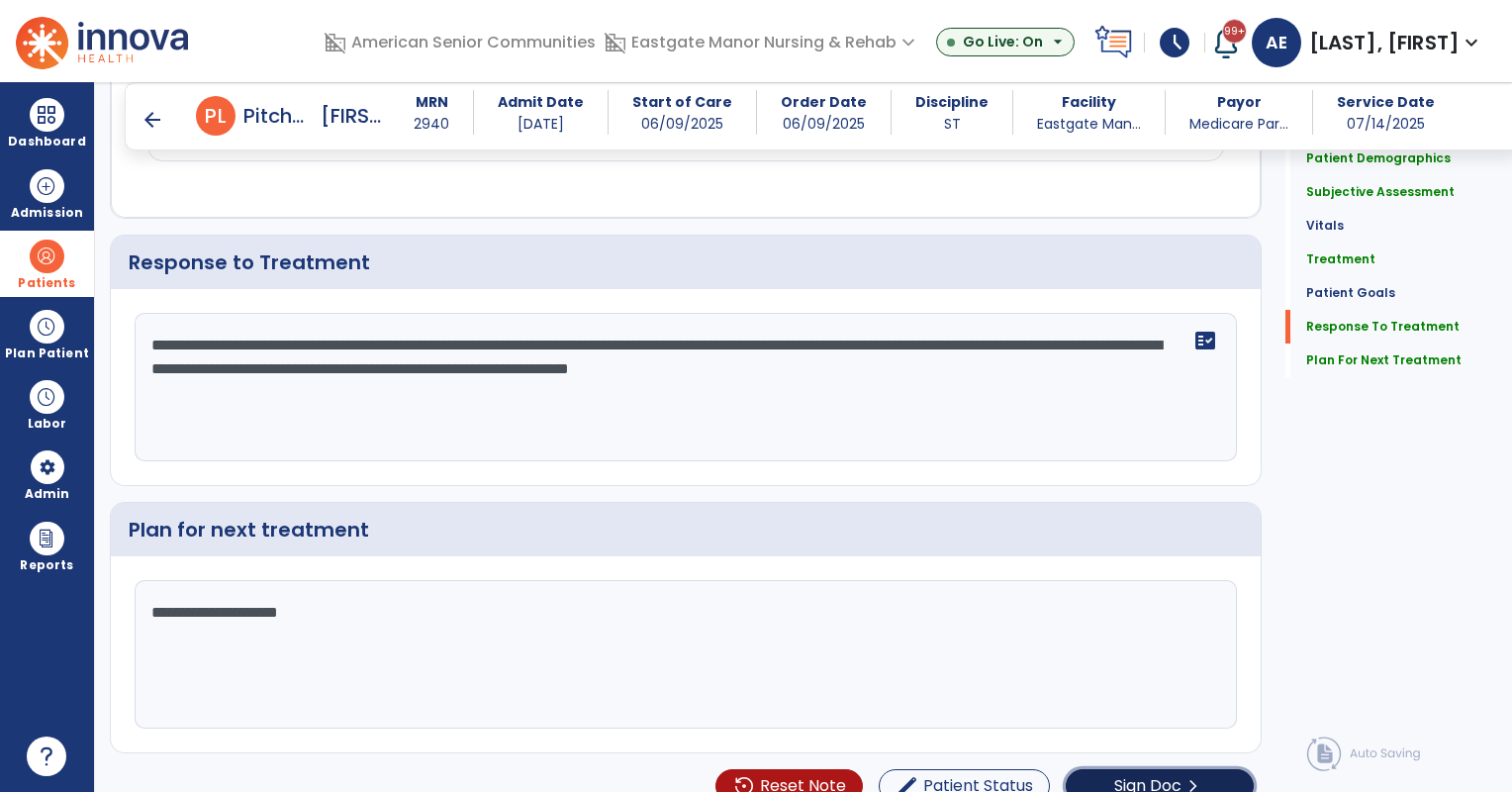 click on "Sign Doc" 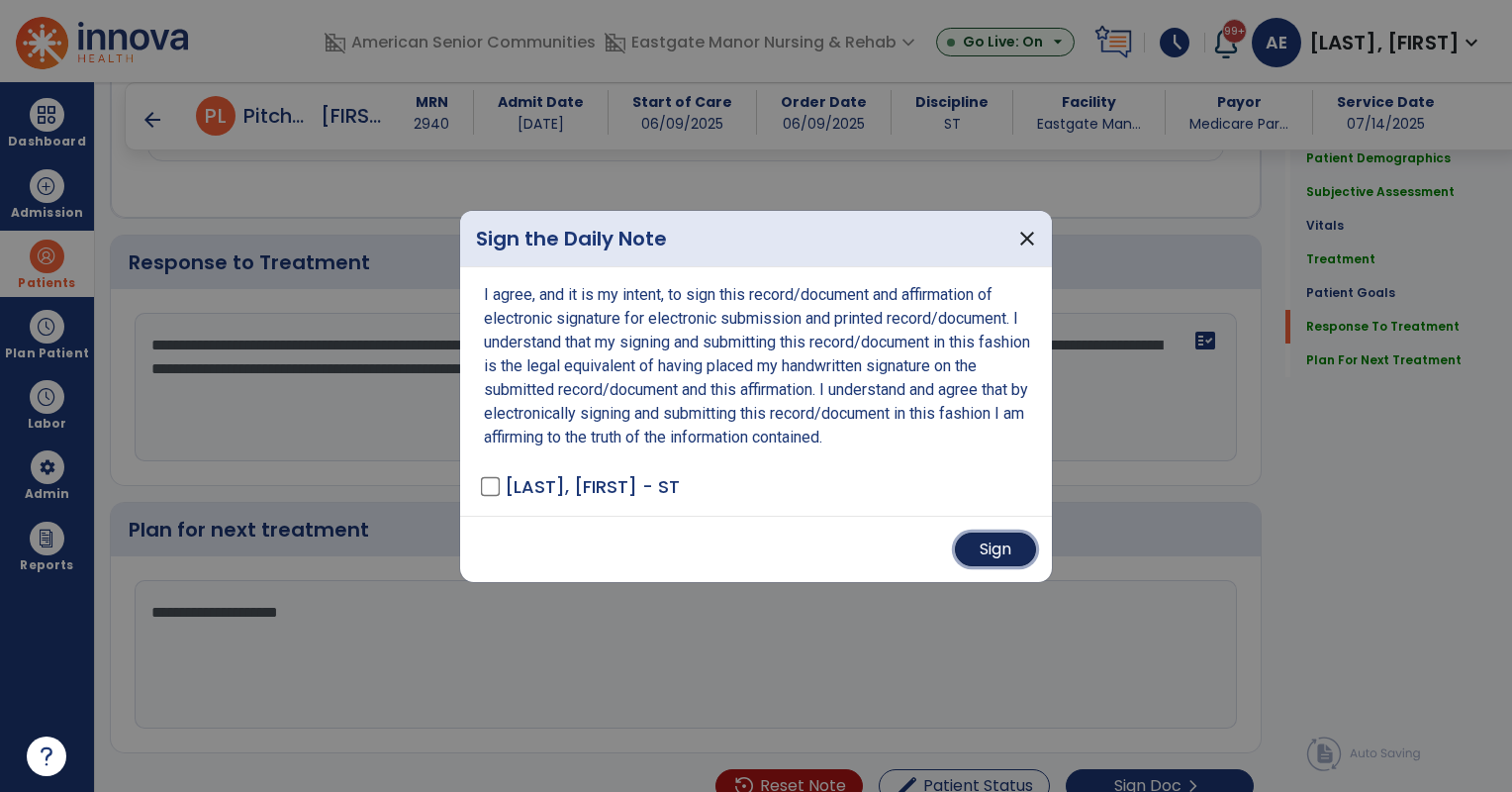 click on "Sign" at bounding box center [995, 549] 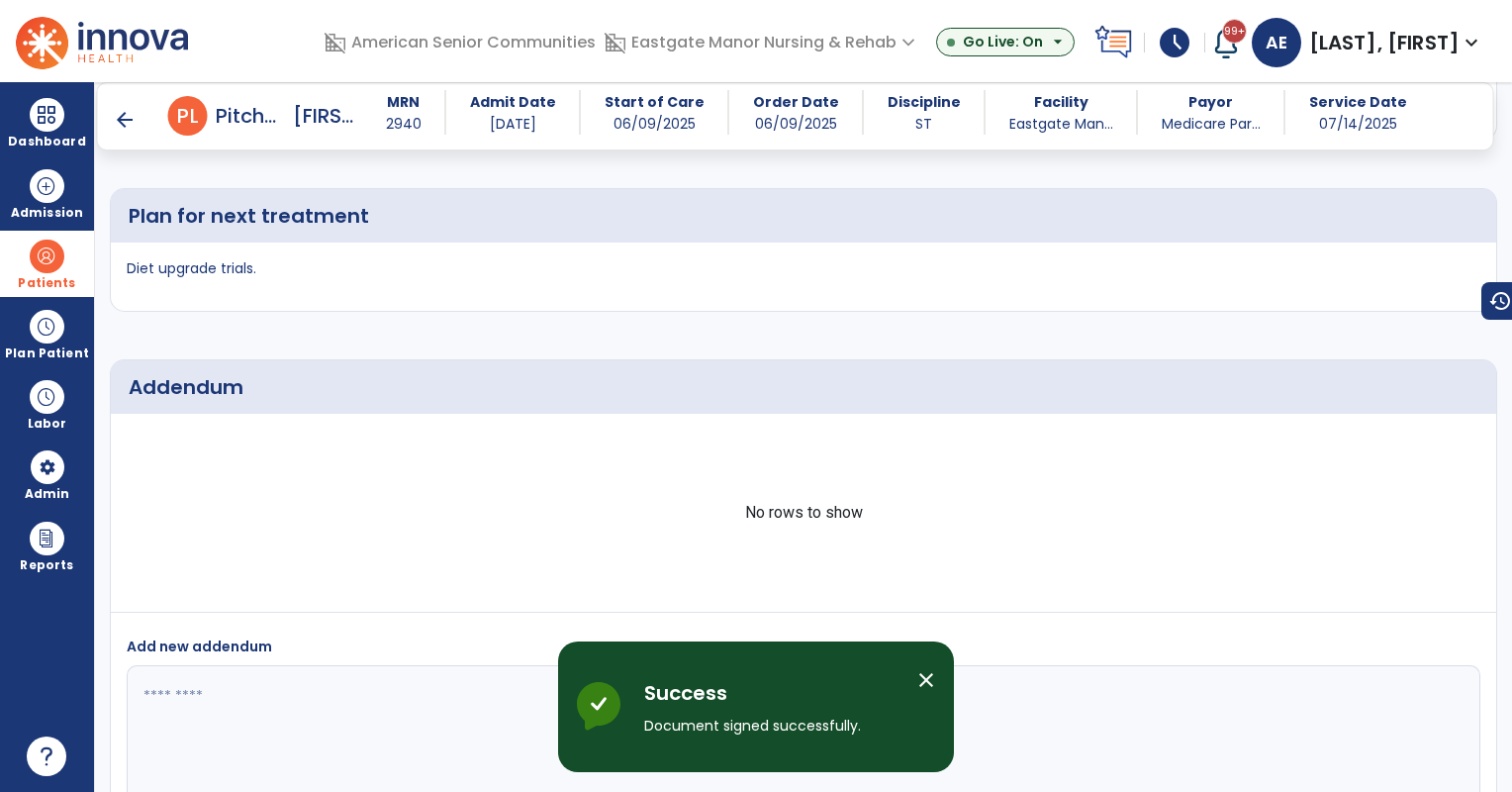 scroll, scrollTop: 3366, scrollLeft: 0, axis: vertical 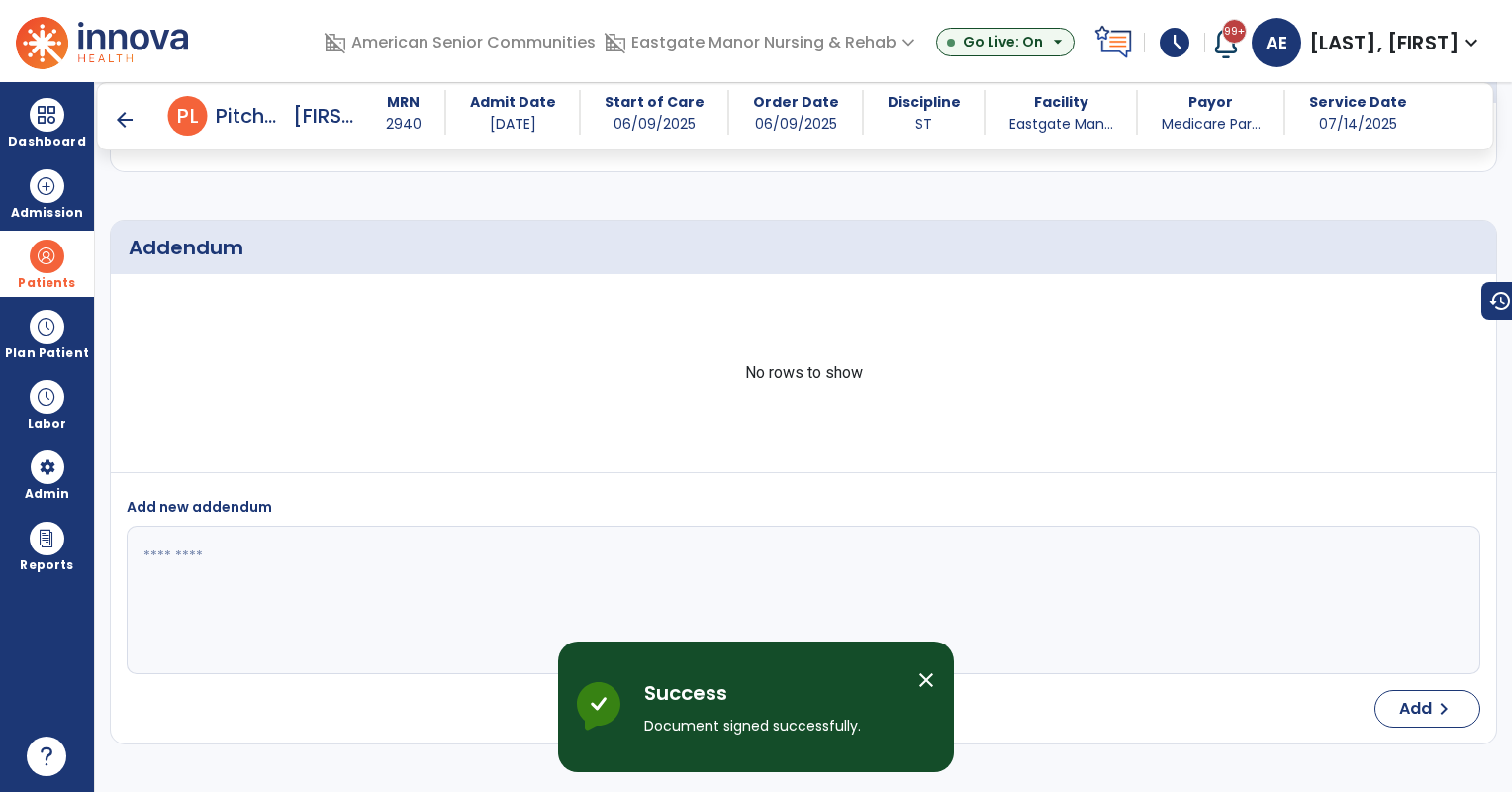 click on "arrow_back" at bounding box center [125, 120] 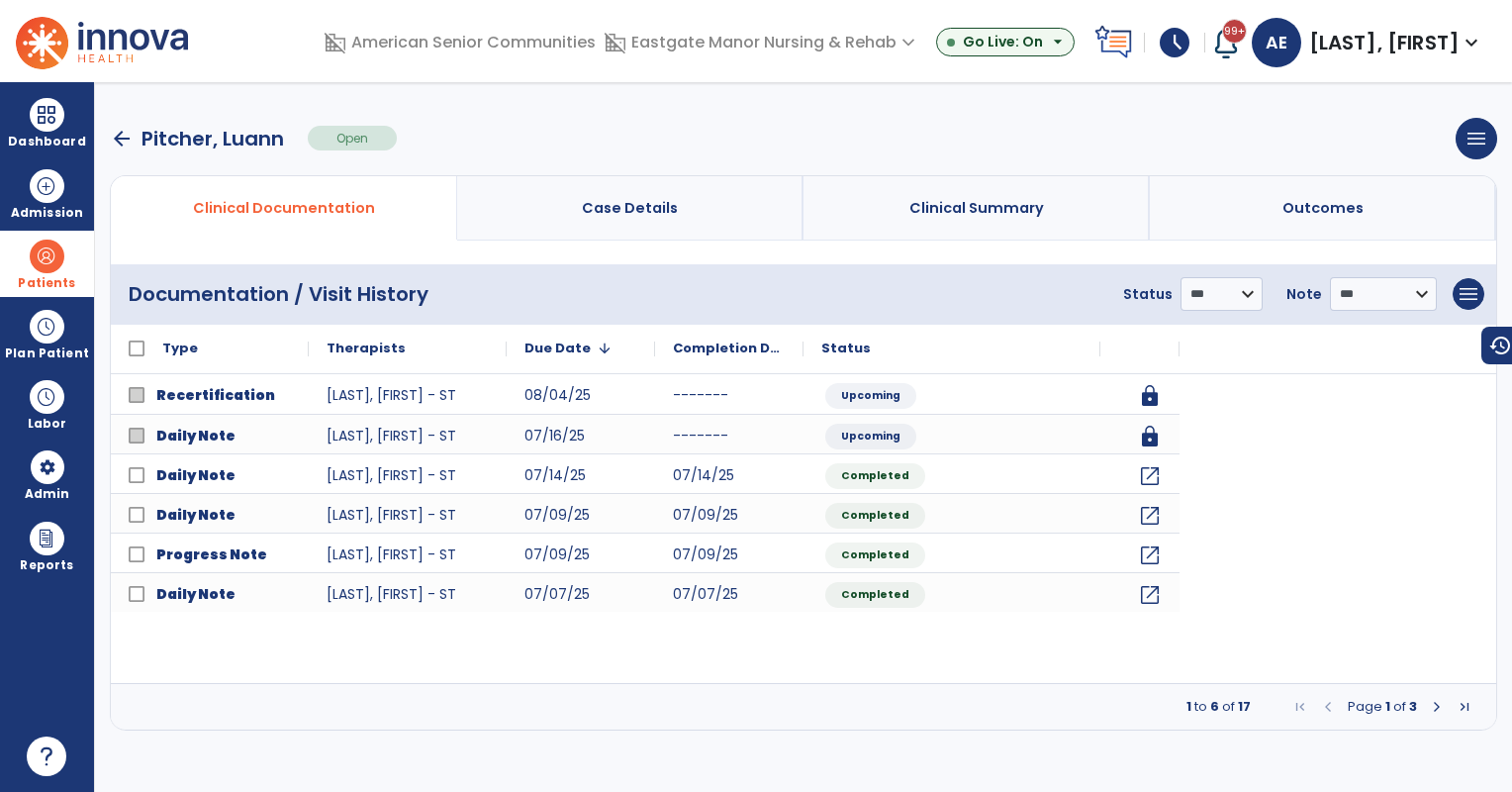 scroll, scrollTop: 0, scrollLeft: 0, axis: both 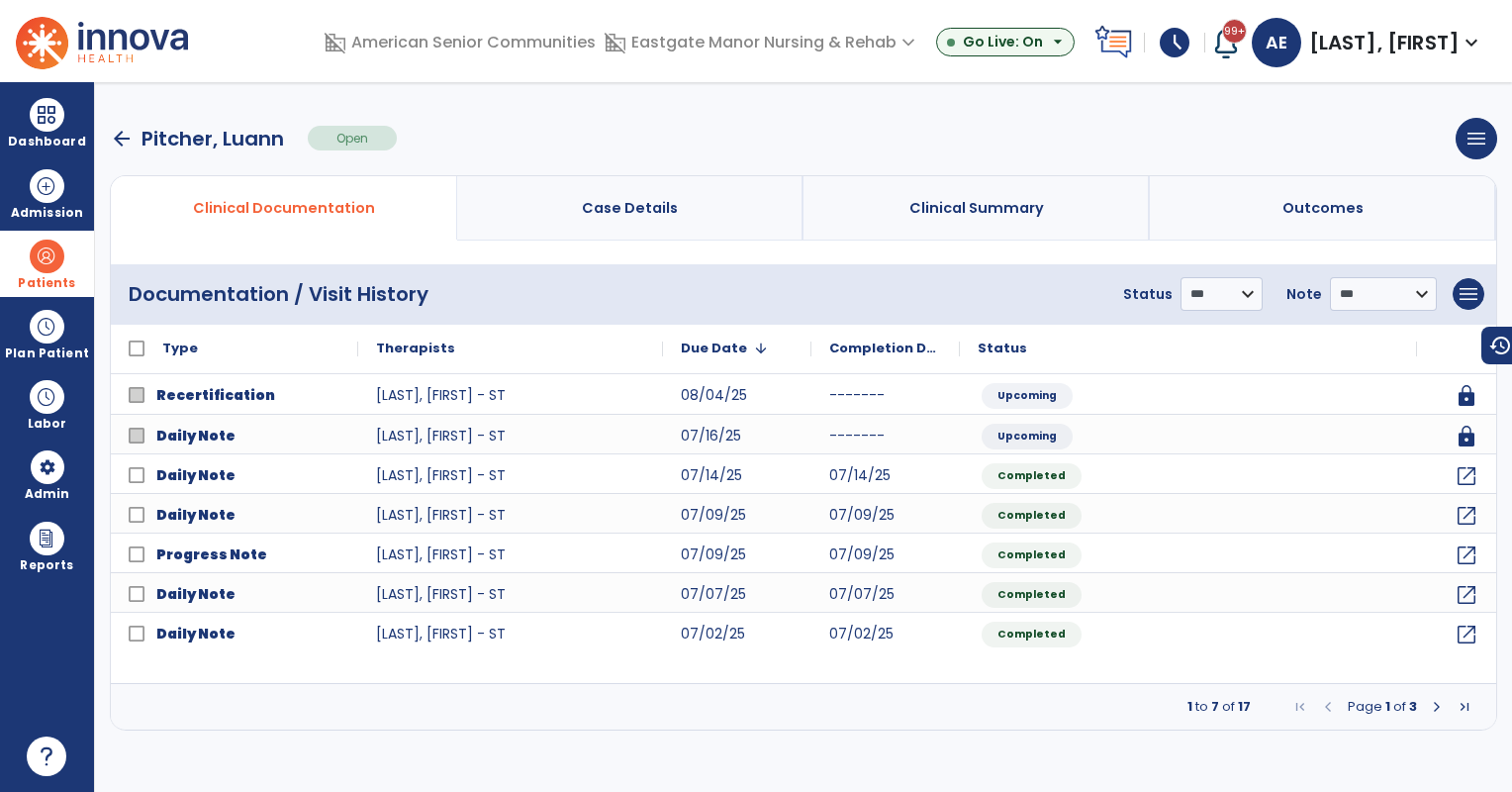 click on "arrow_back" at bounding box center (122, 139) 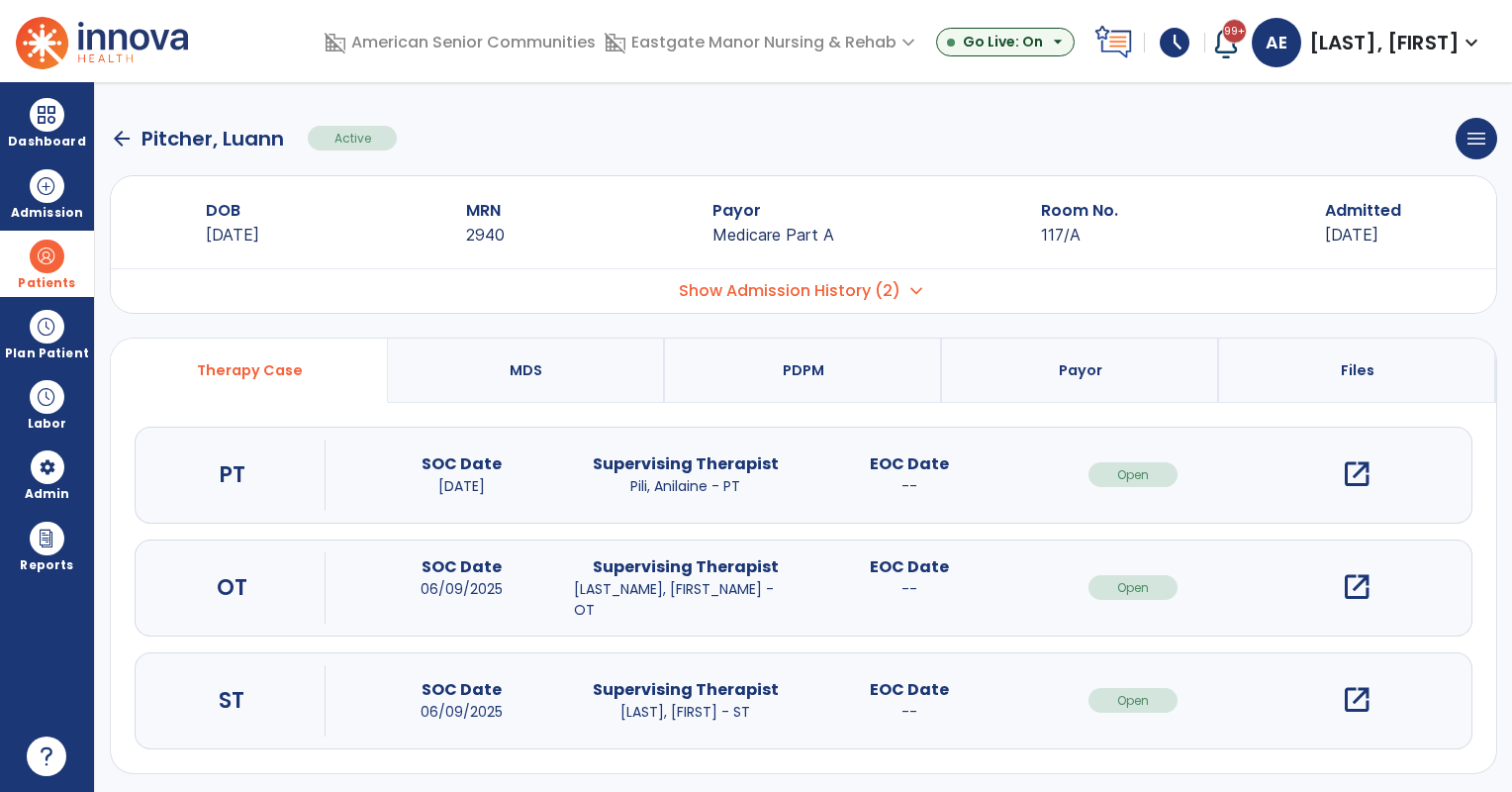 click on "arrow_back" 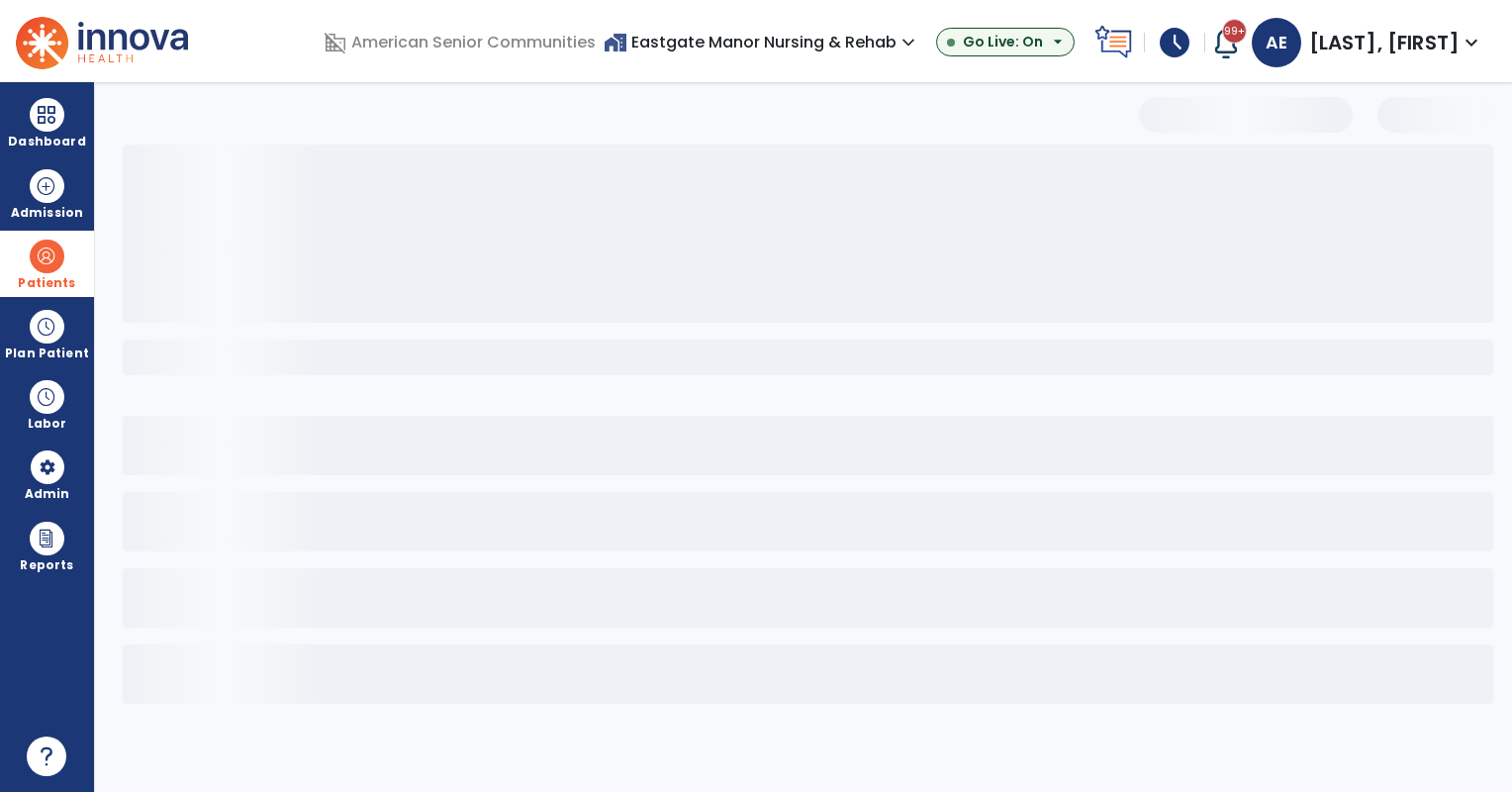 select on "***" 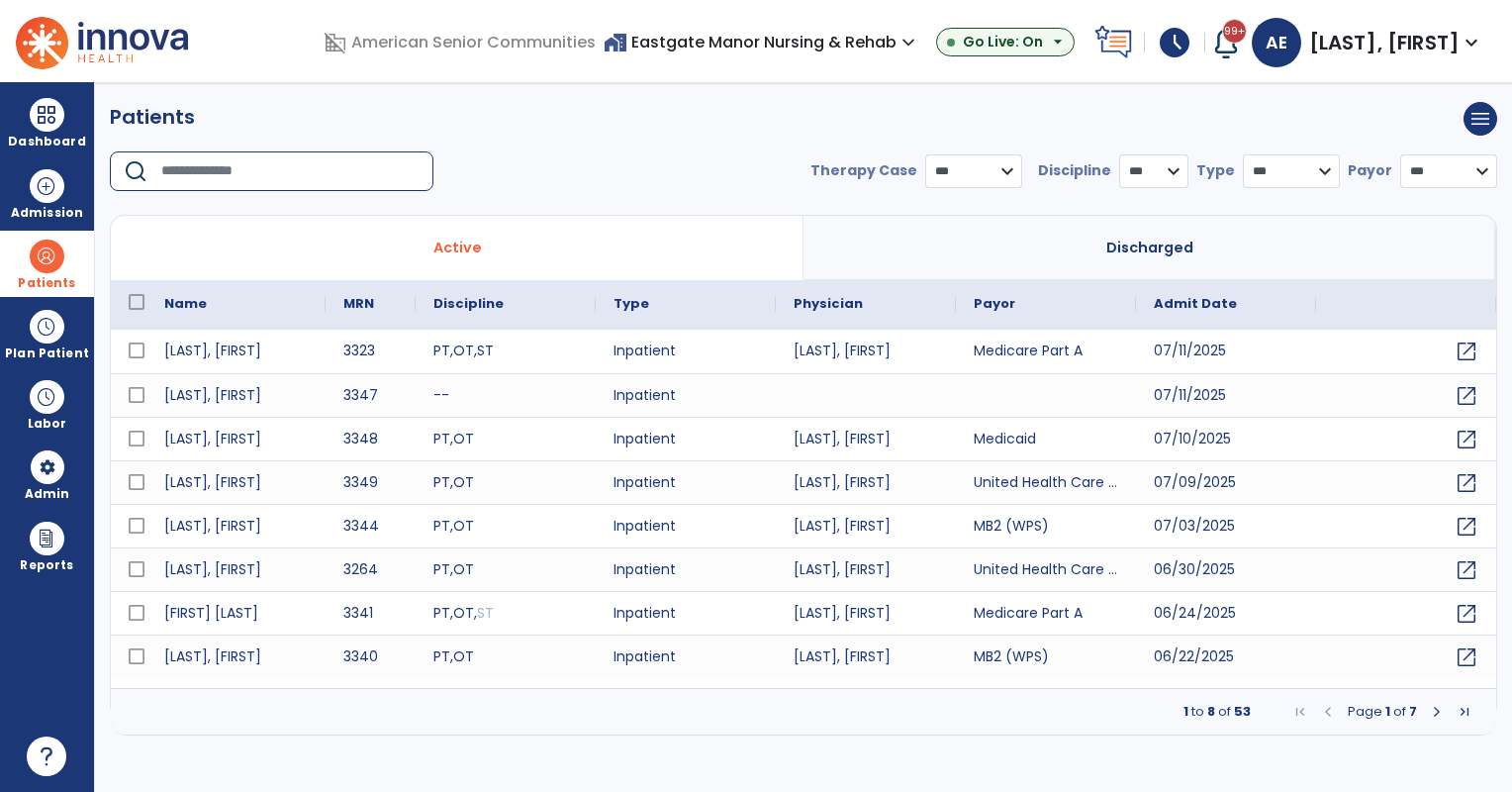 click at bounding box center [290, 171] 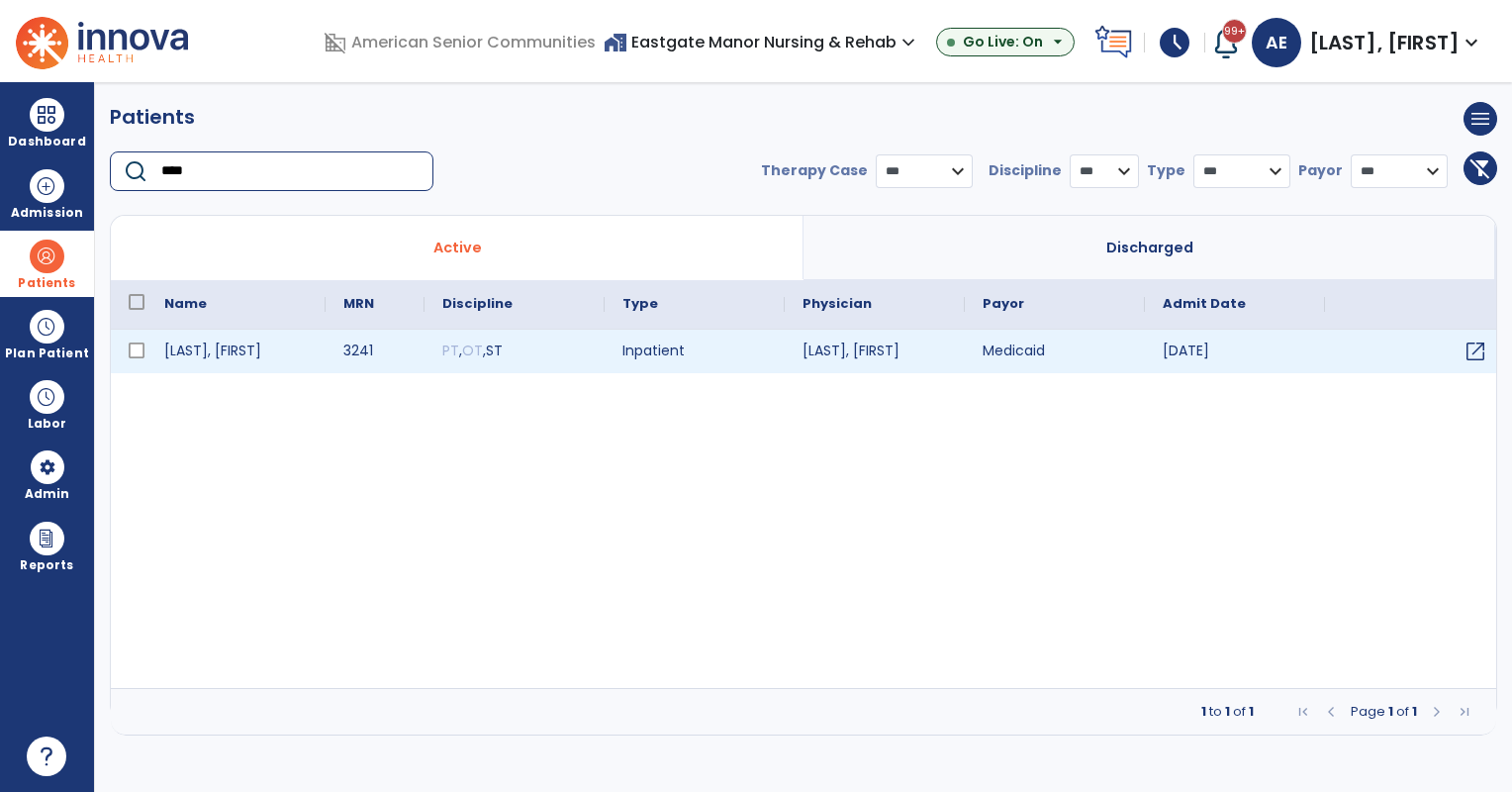 type on "****" 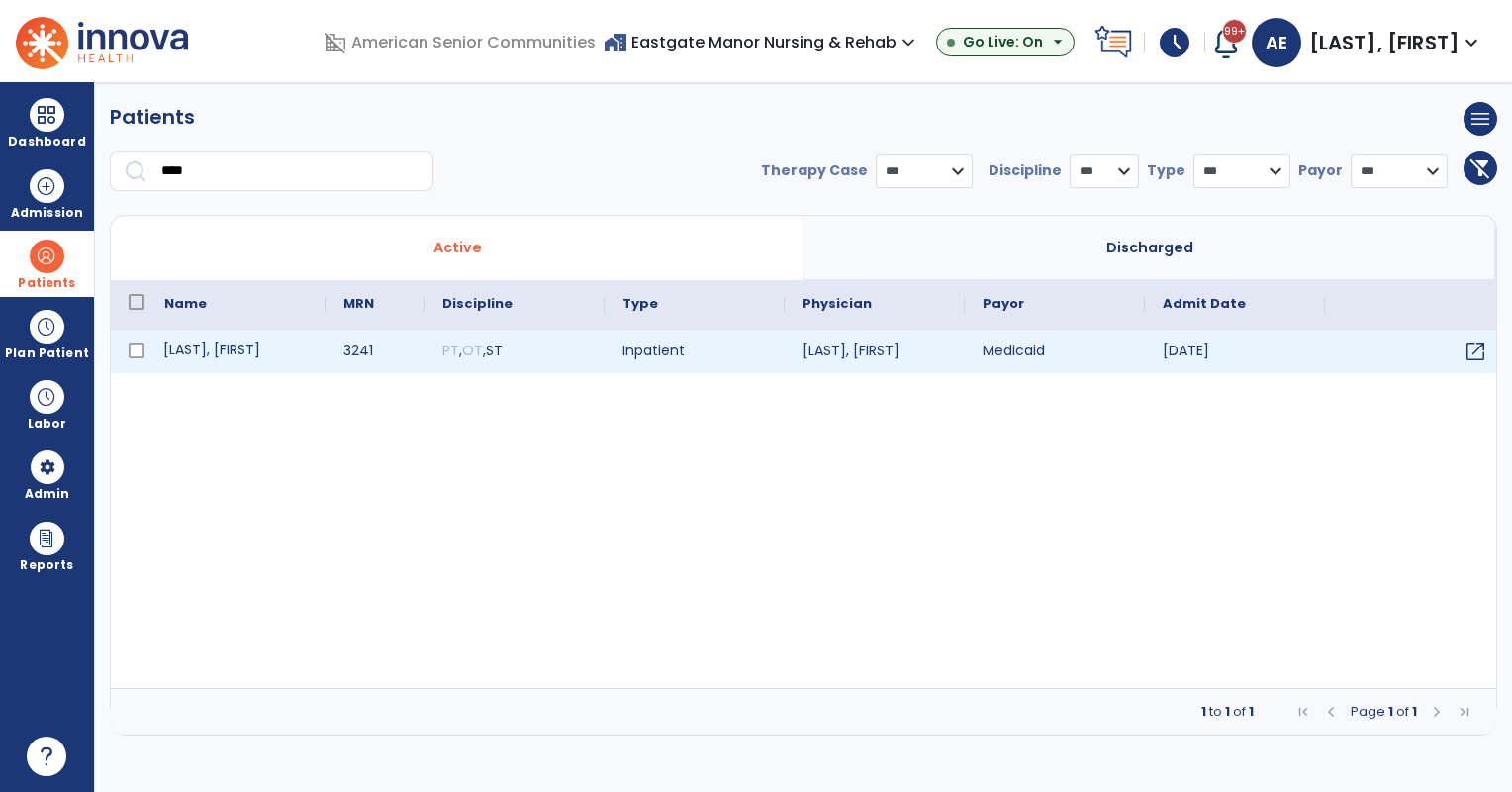 click on "[LAST], [FIRST]" at bounding box center [236, 351] 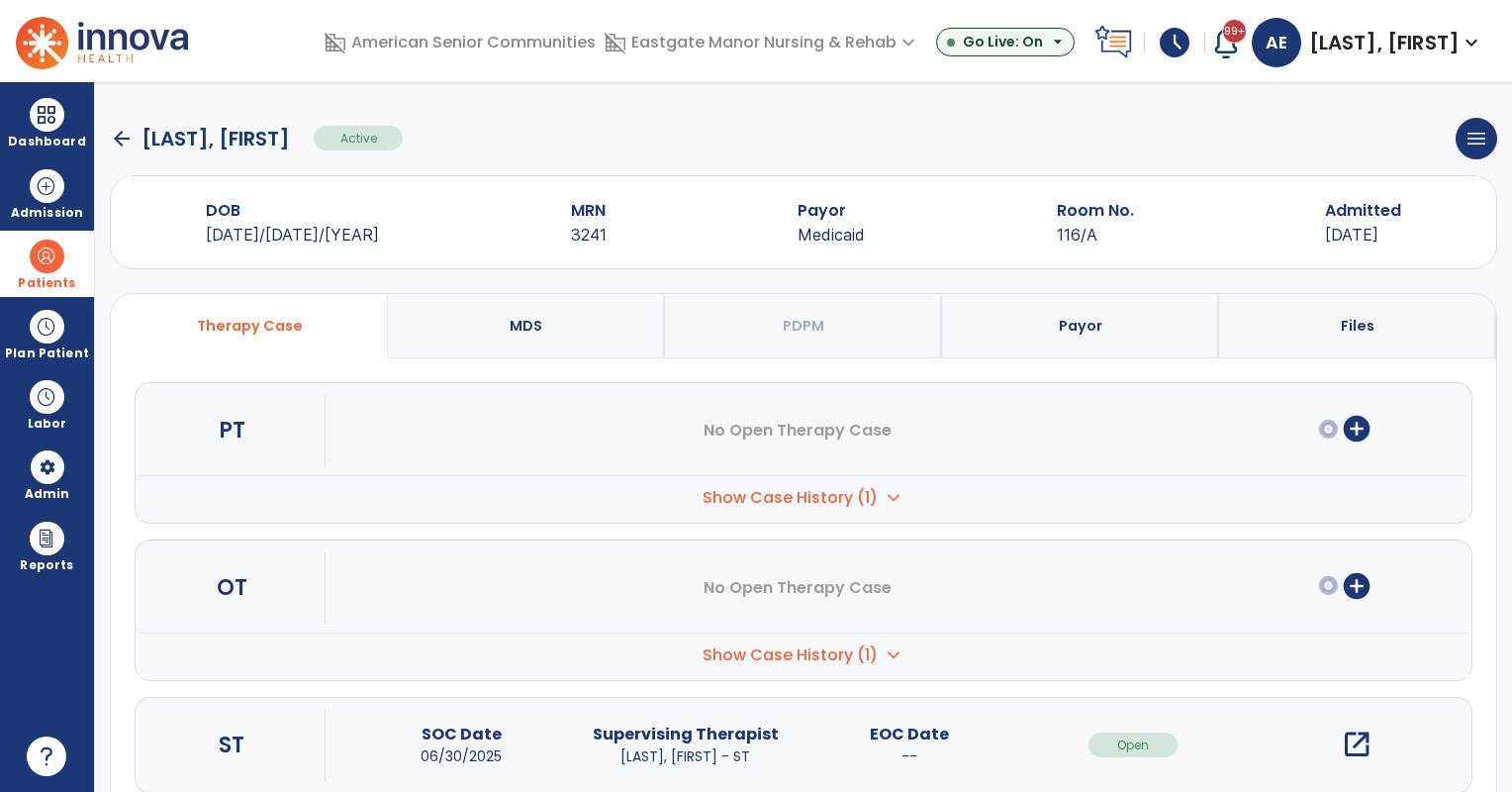 scroll, scrollTop: 47, scrollLeft: 0, axis: vertical 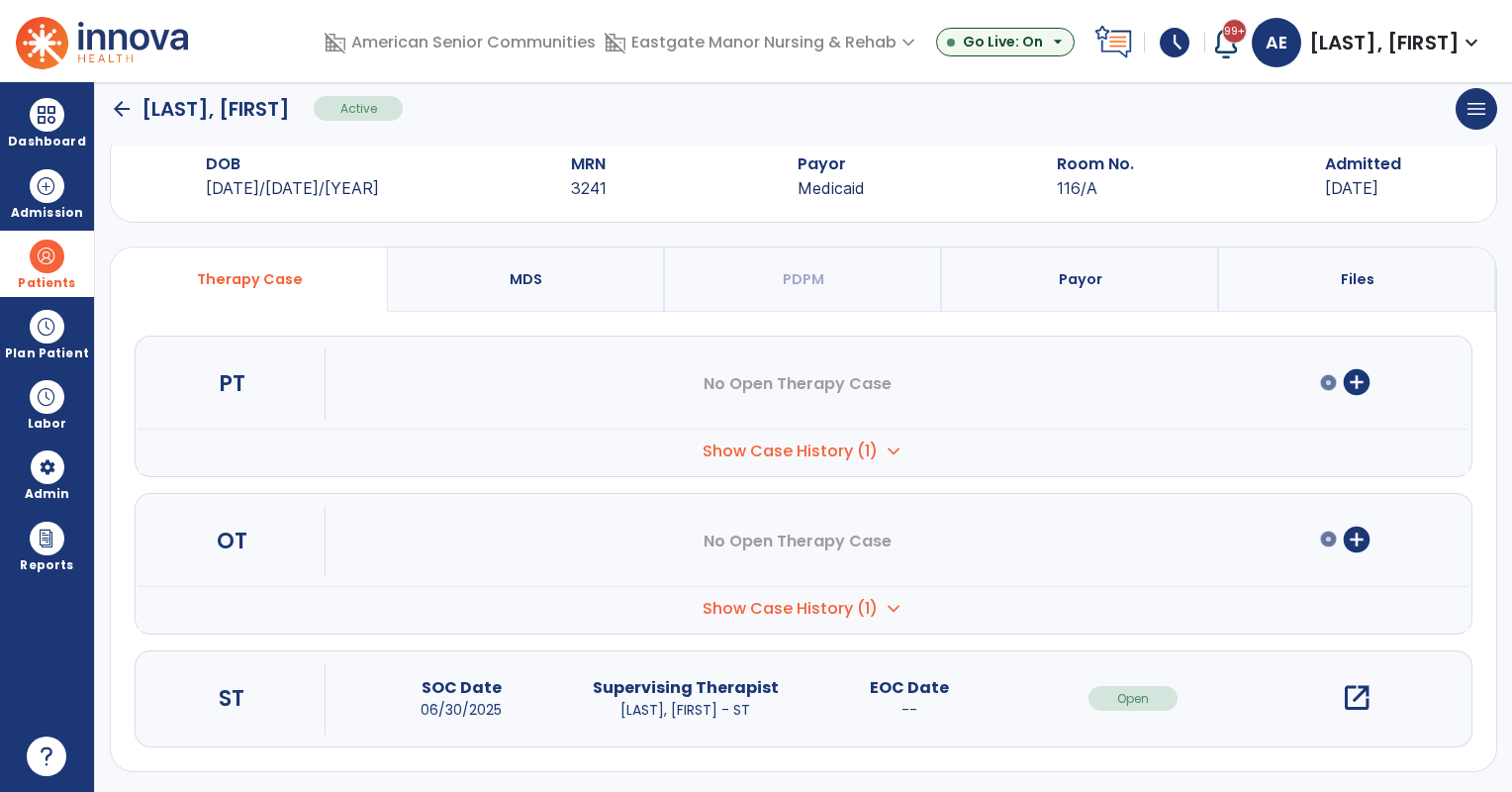 click on "open_in_new" at bounding box center (1357, 698) 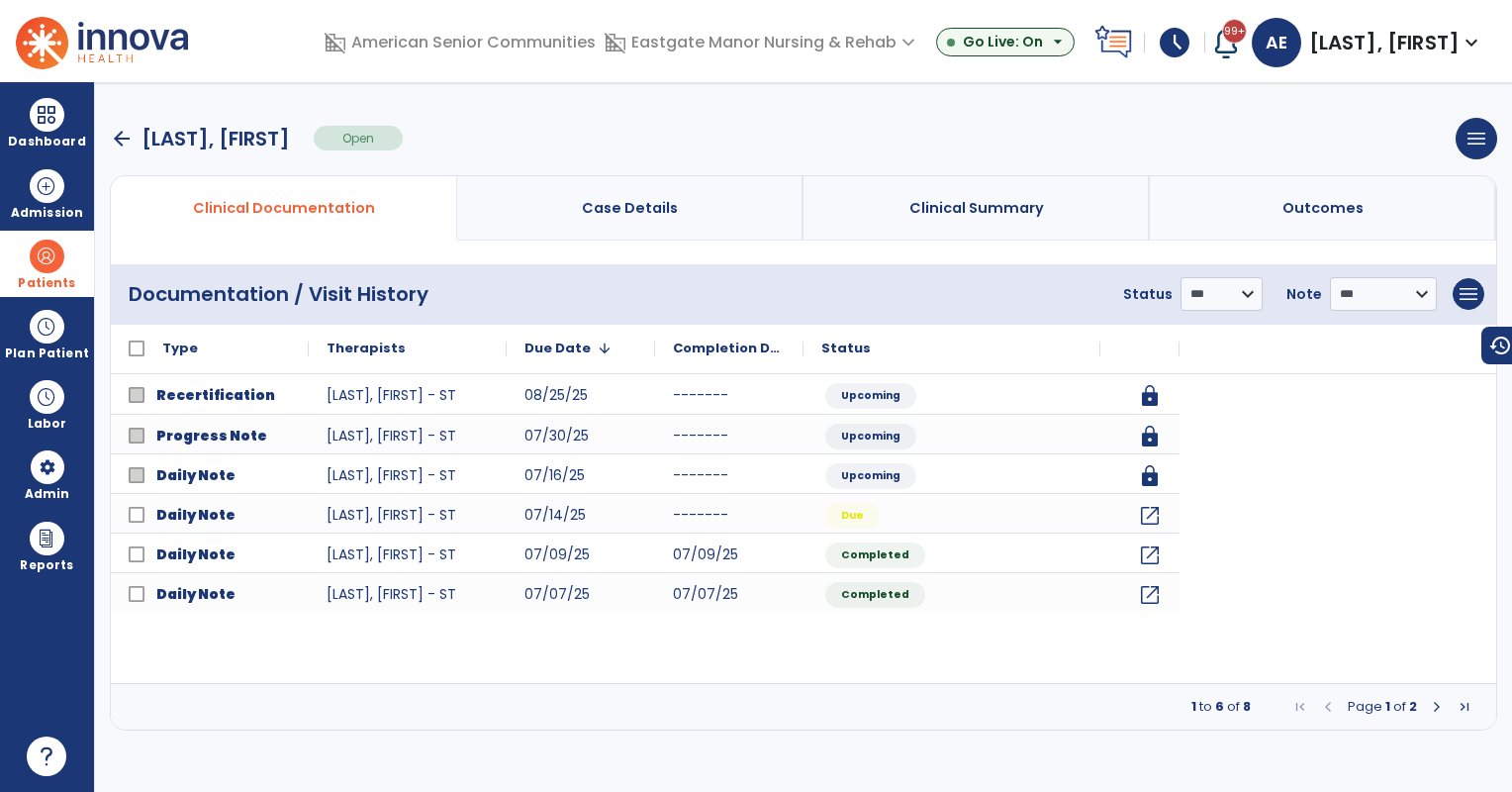 scroll, scrollTop: 0, scrollLeft: 0, axis: both 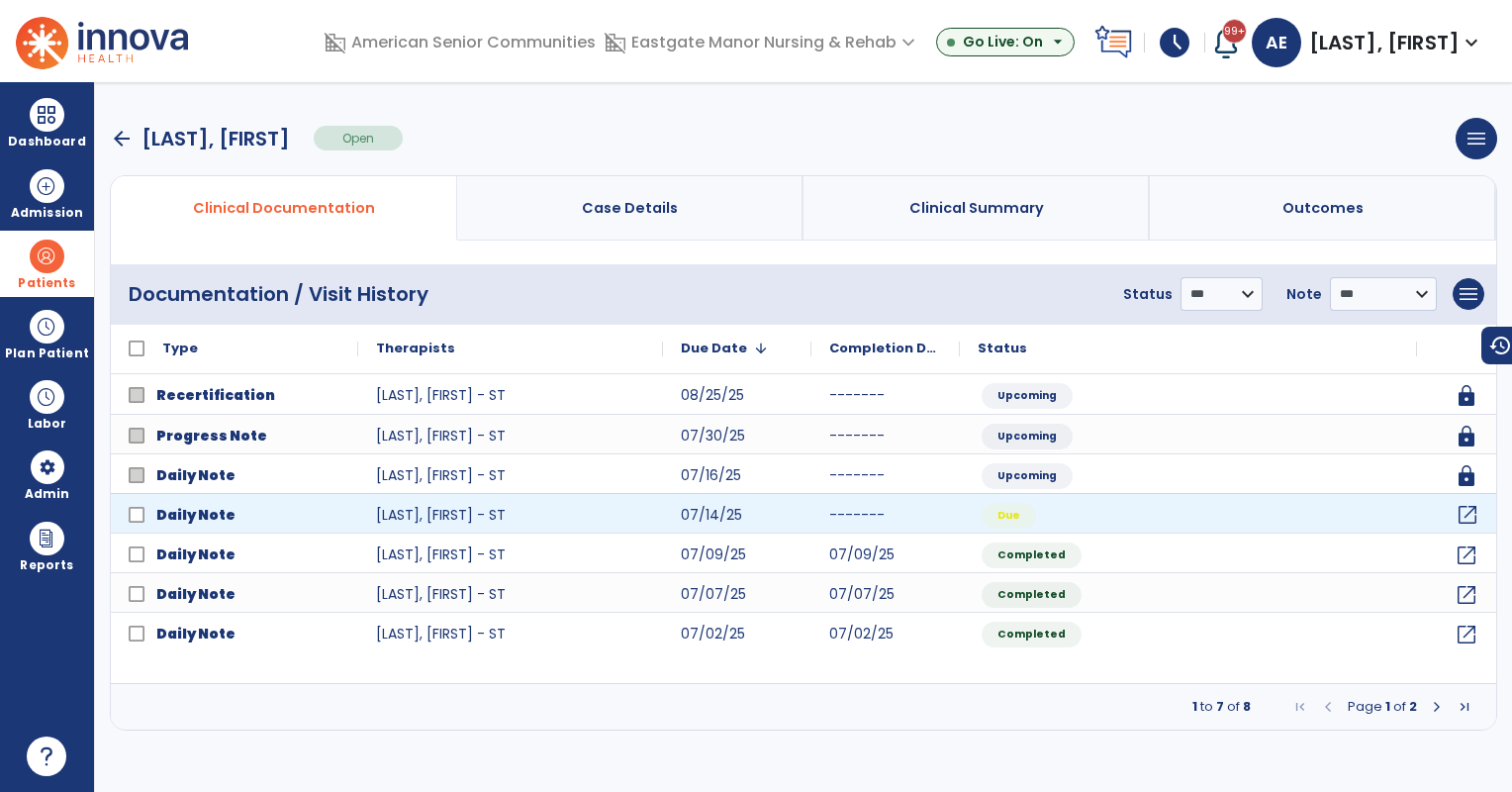 click on "open_in_new" 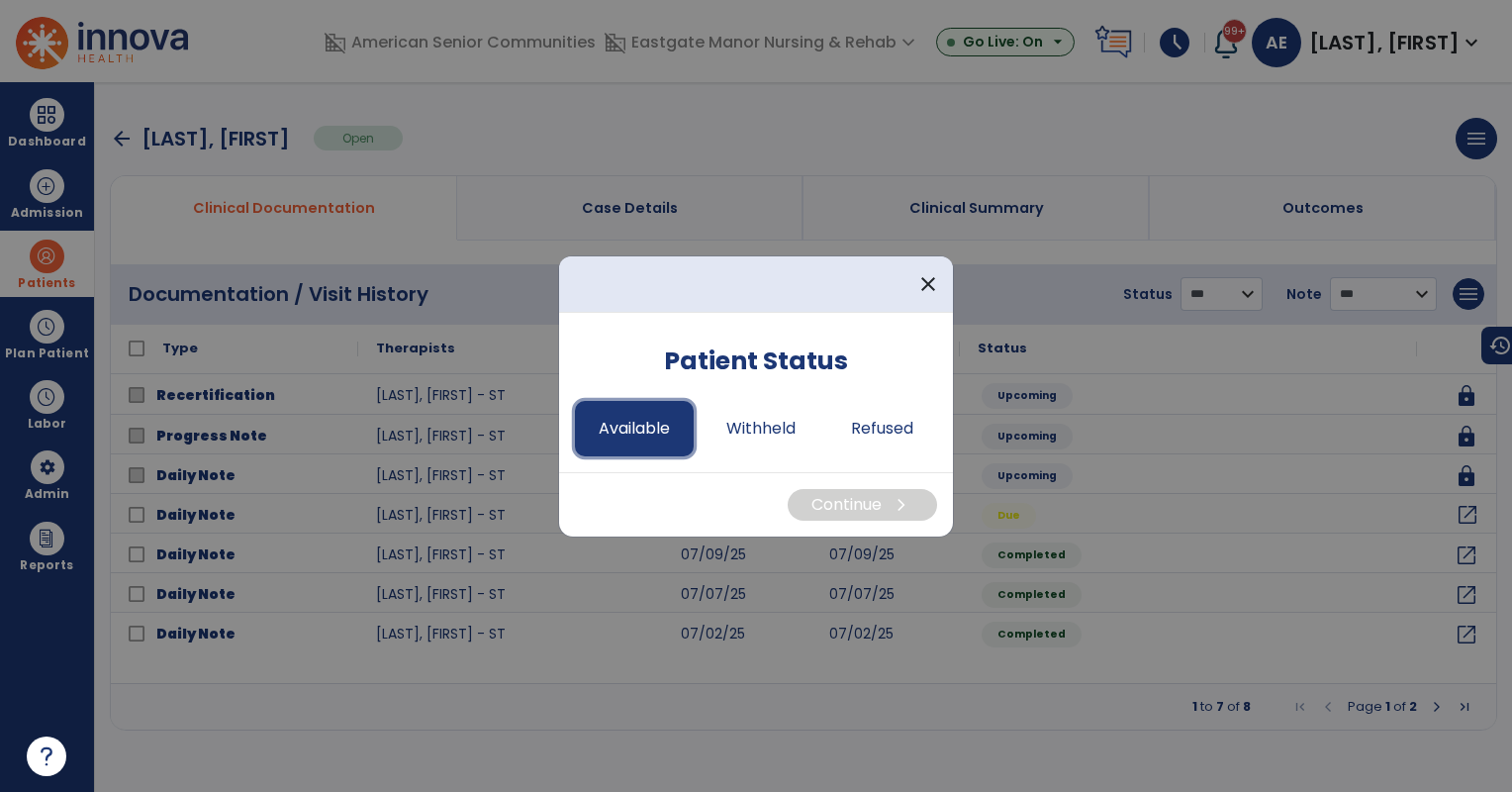 click on "Available" at bounding box center (634, 429) 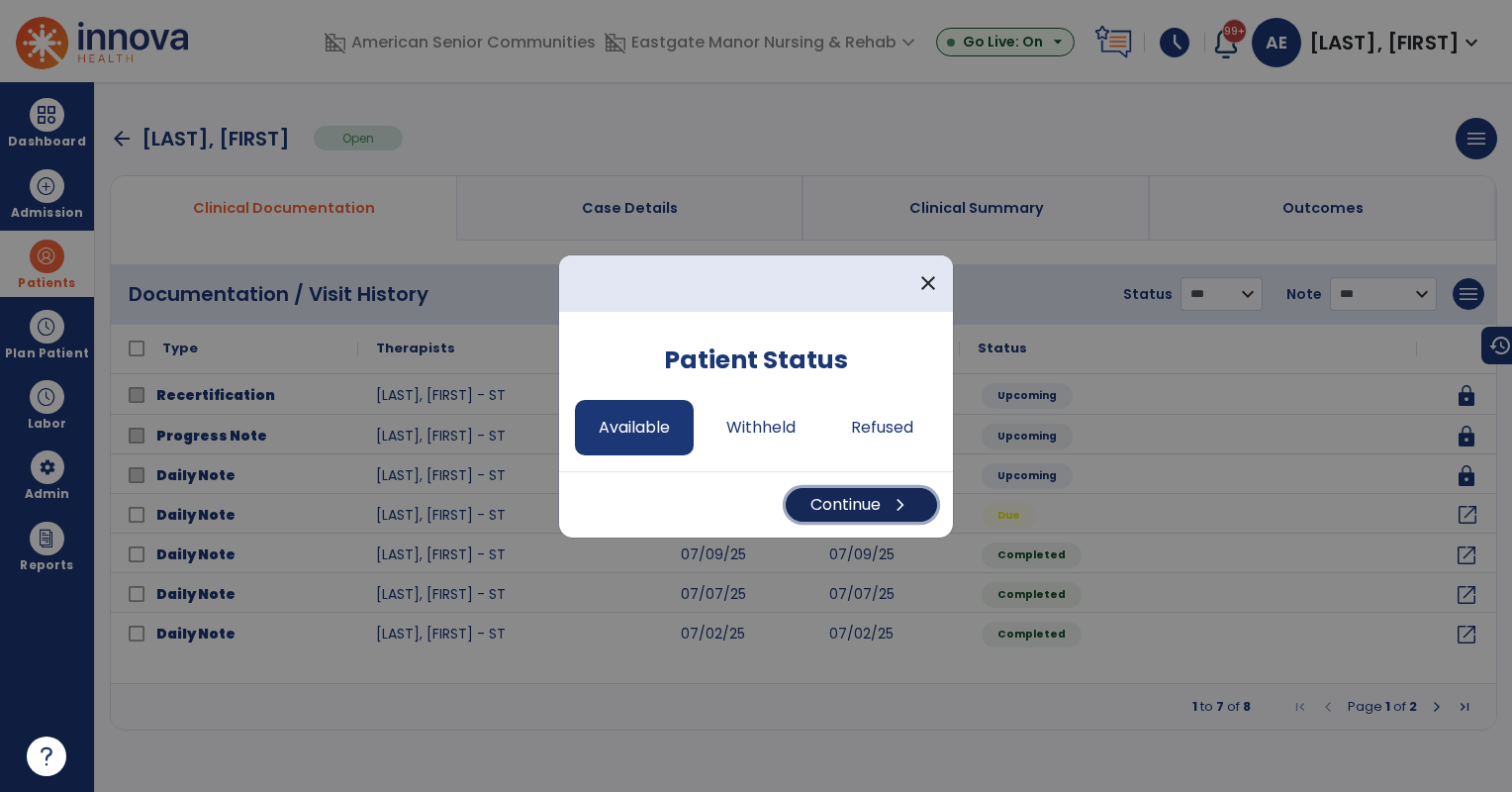 click on "Continue   chevron_right" at bounding box center (861, 505) 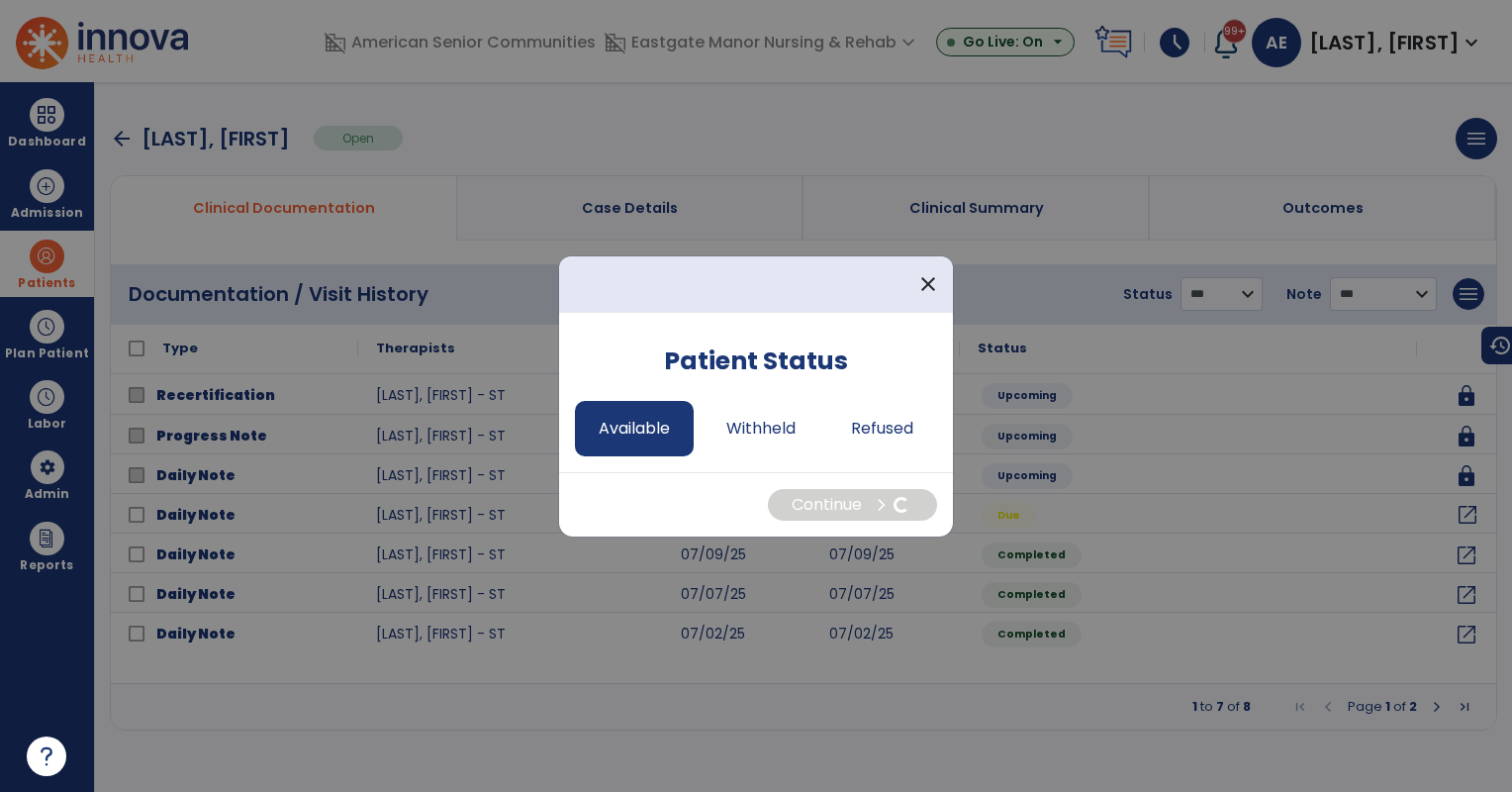 select on "*" 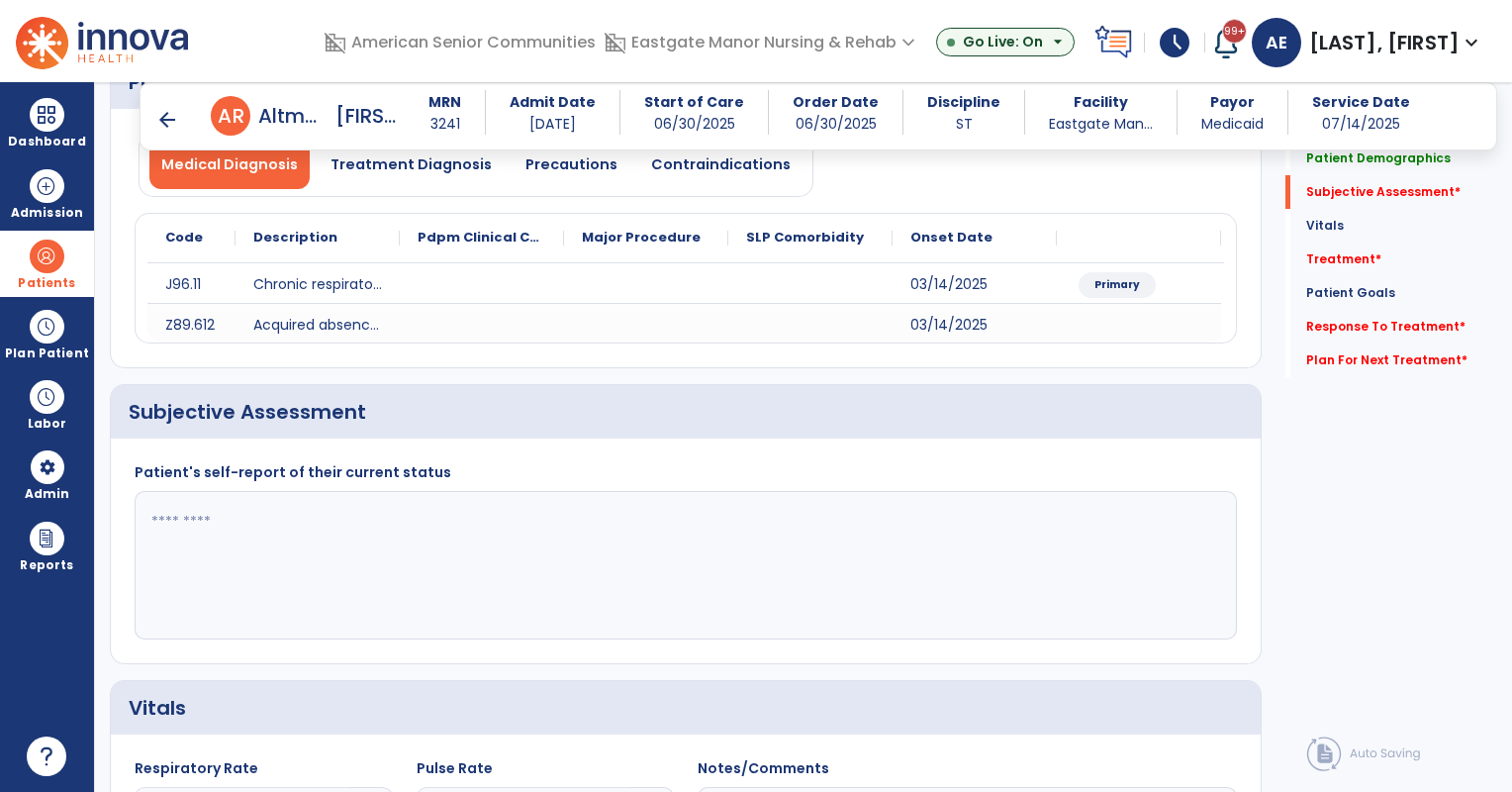 scroll, scrollTop: 178, scrollLeft: 0, axis: vertical 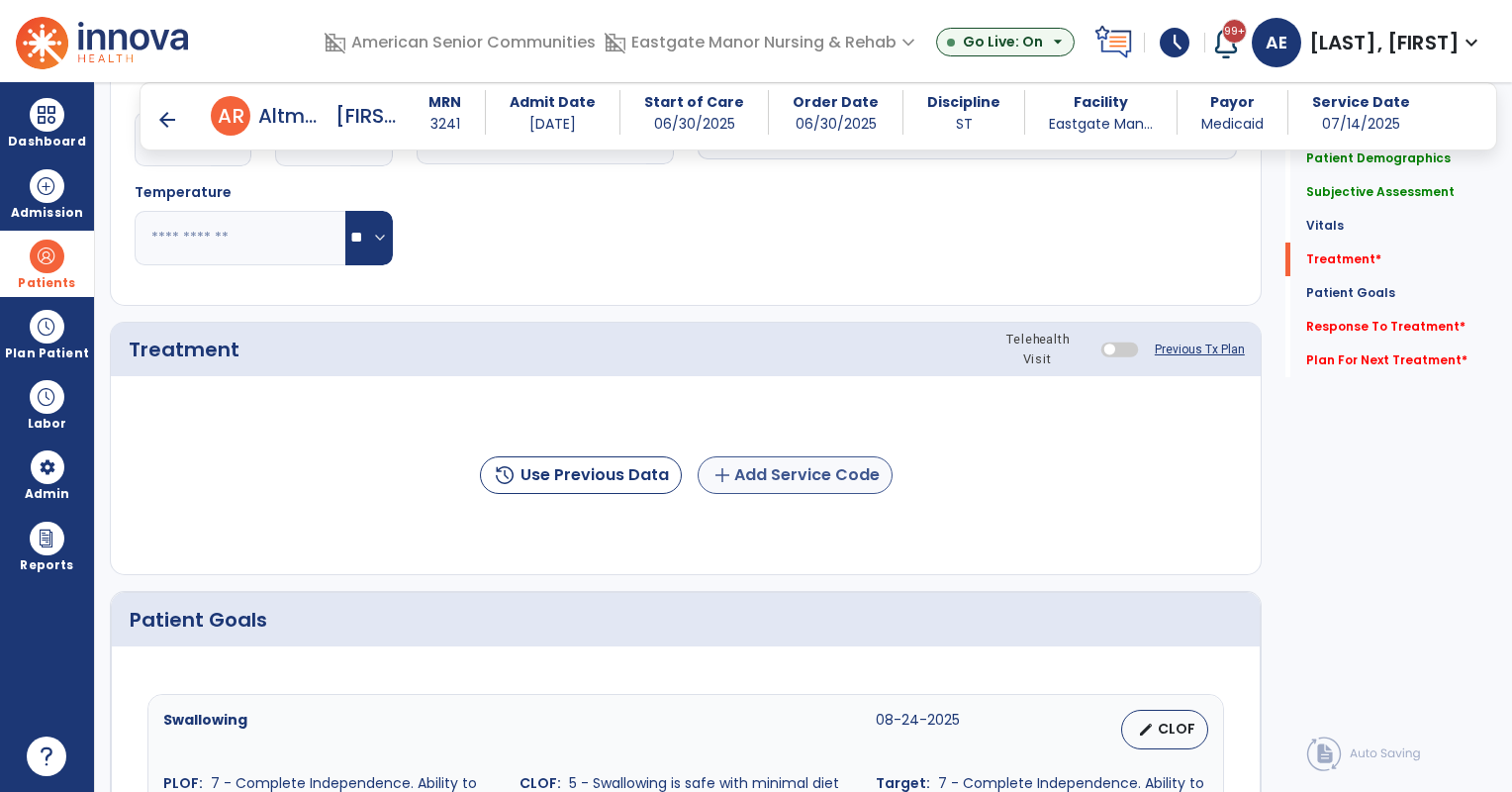type on "**********" 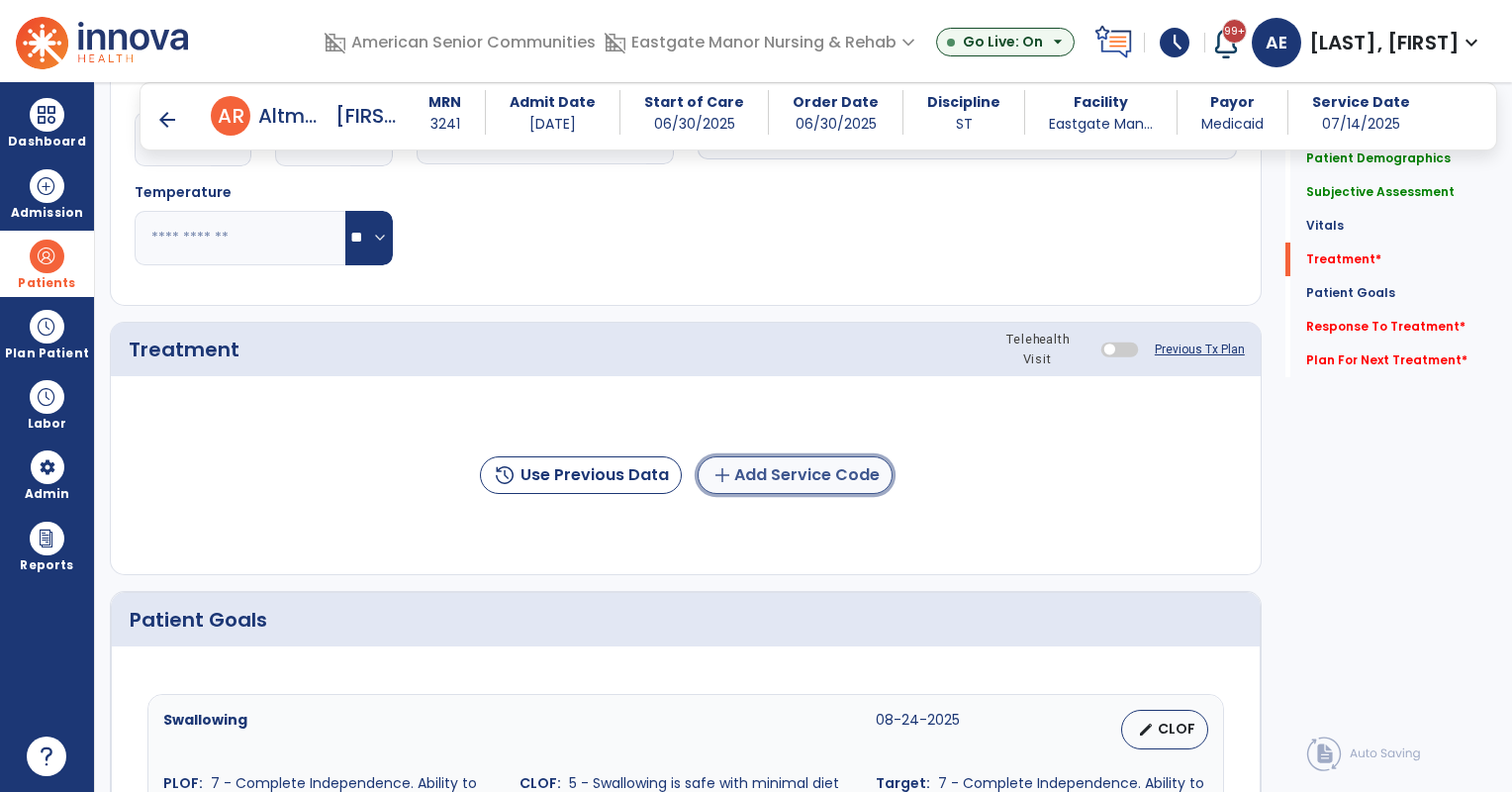 click on "add  Add Service Code" 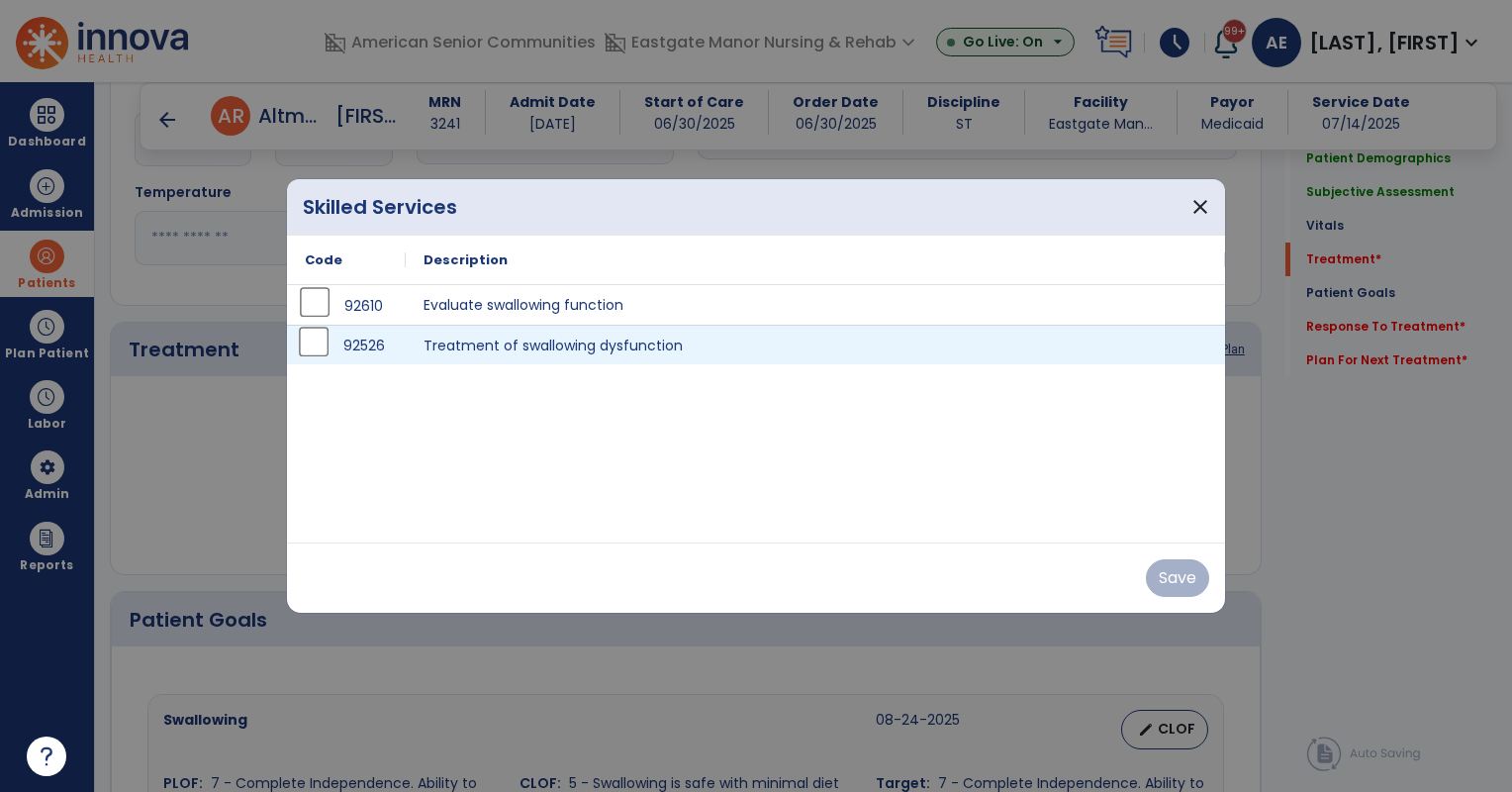 click on "92526" at bounding box center (346, 345) 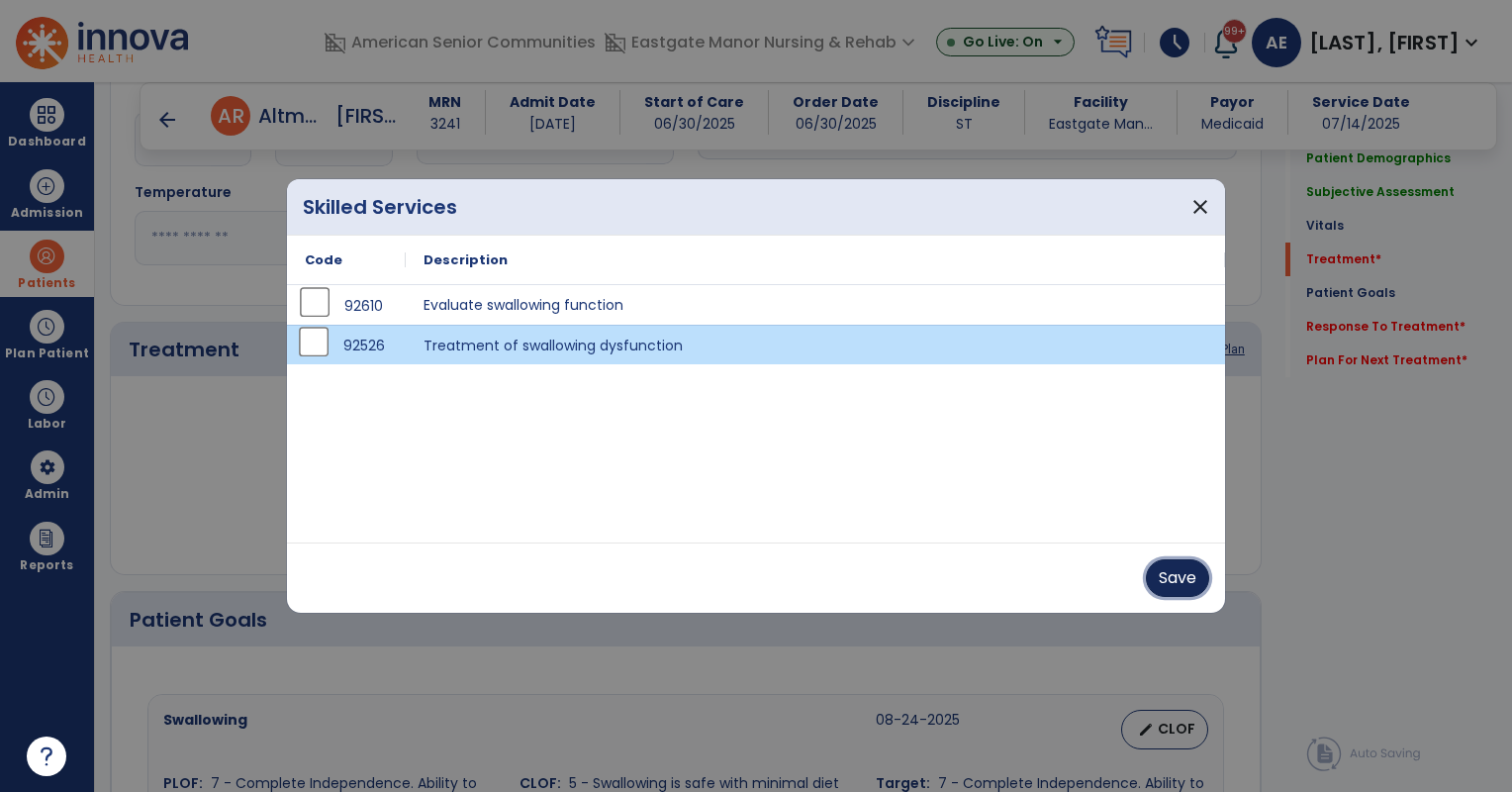 click on "Save" at bounding box center [1178, 578] 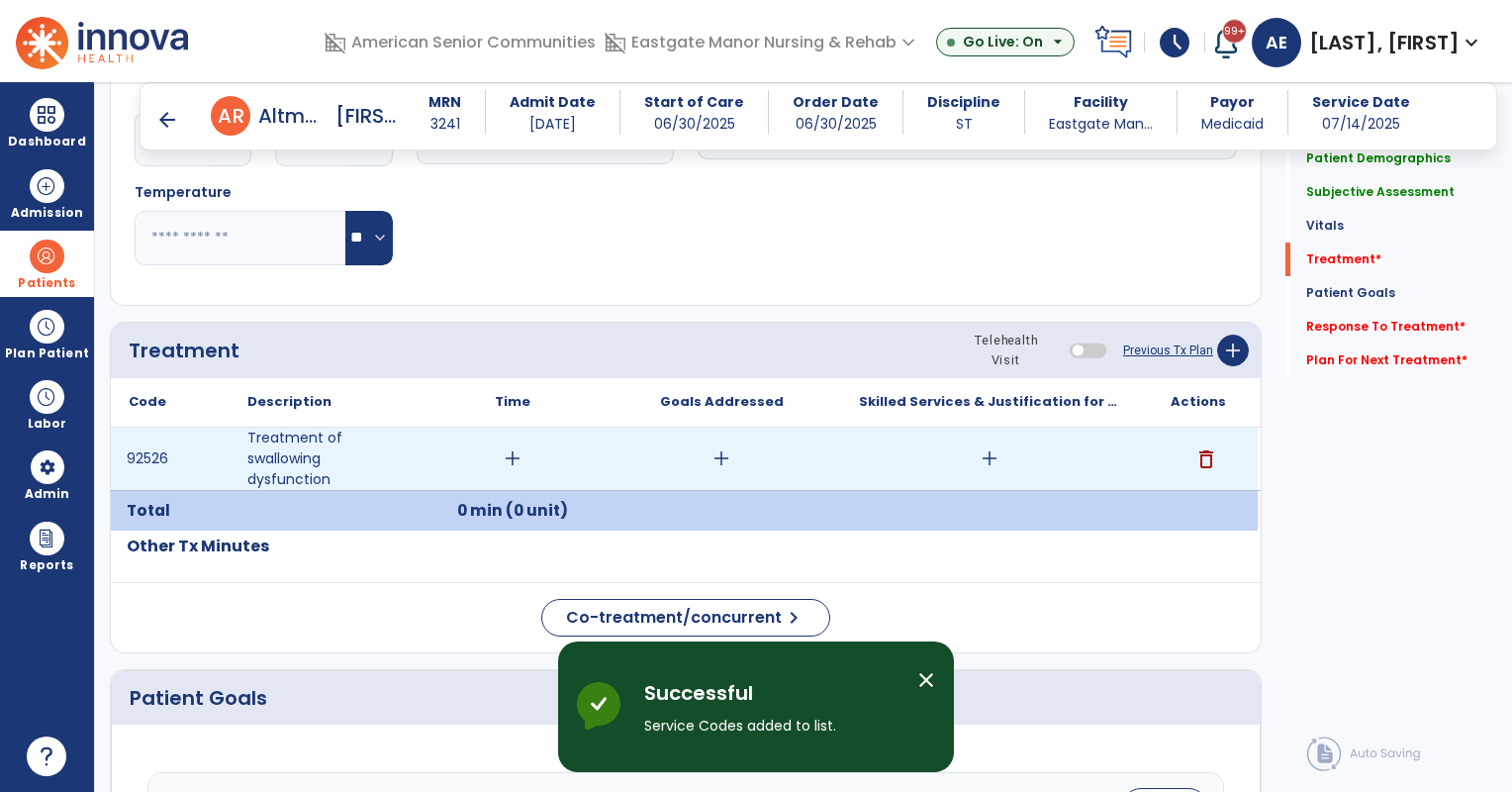 click on "add" at bounding box center [513, 458] 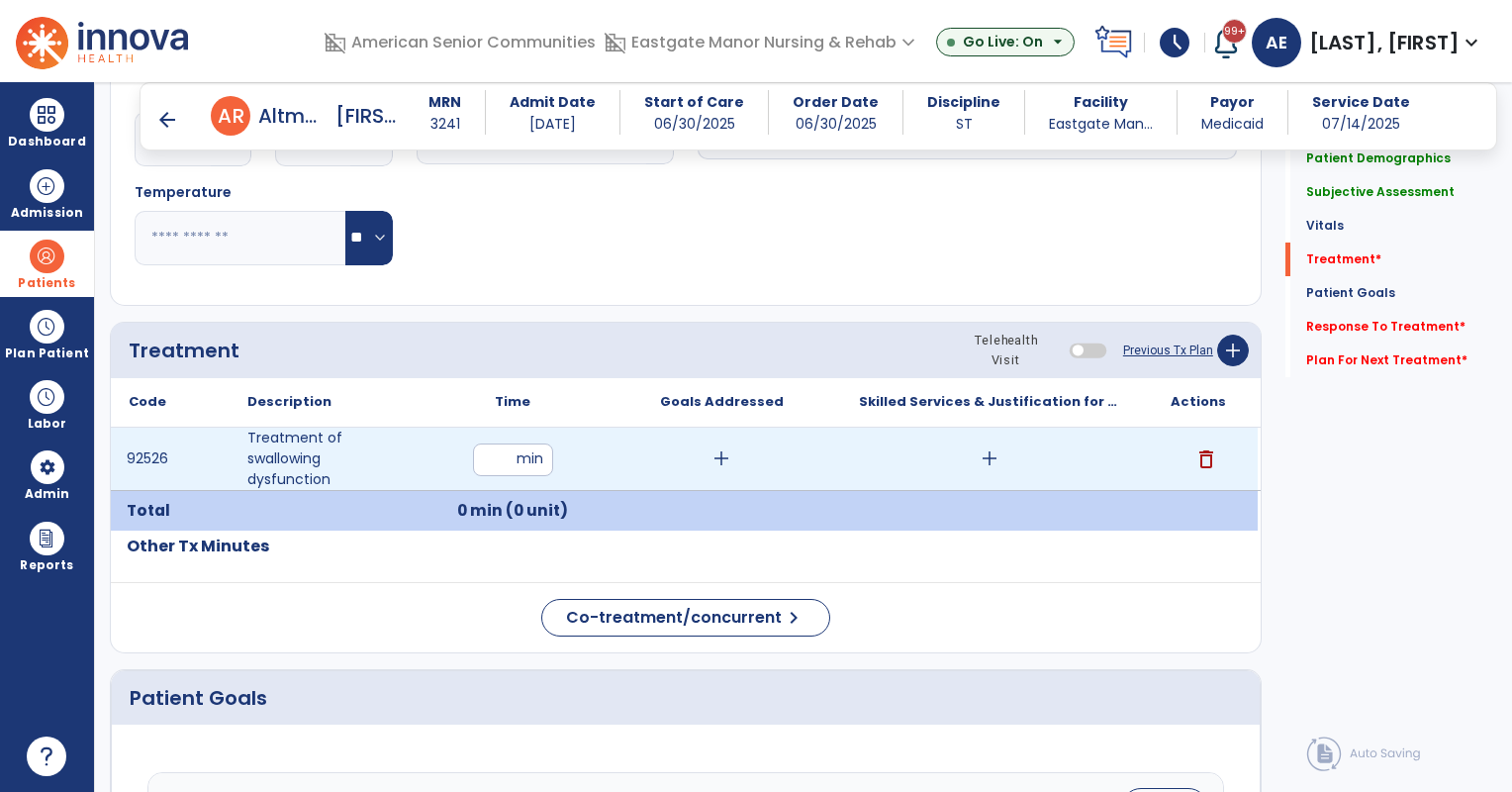 type on "**" 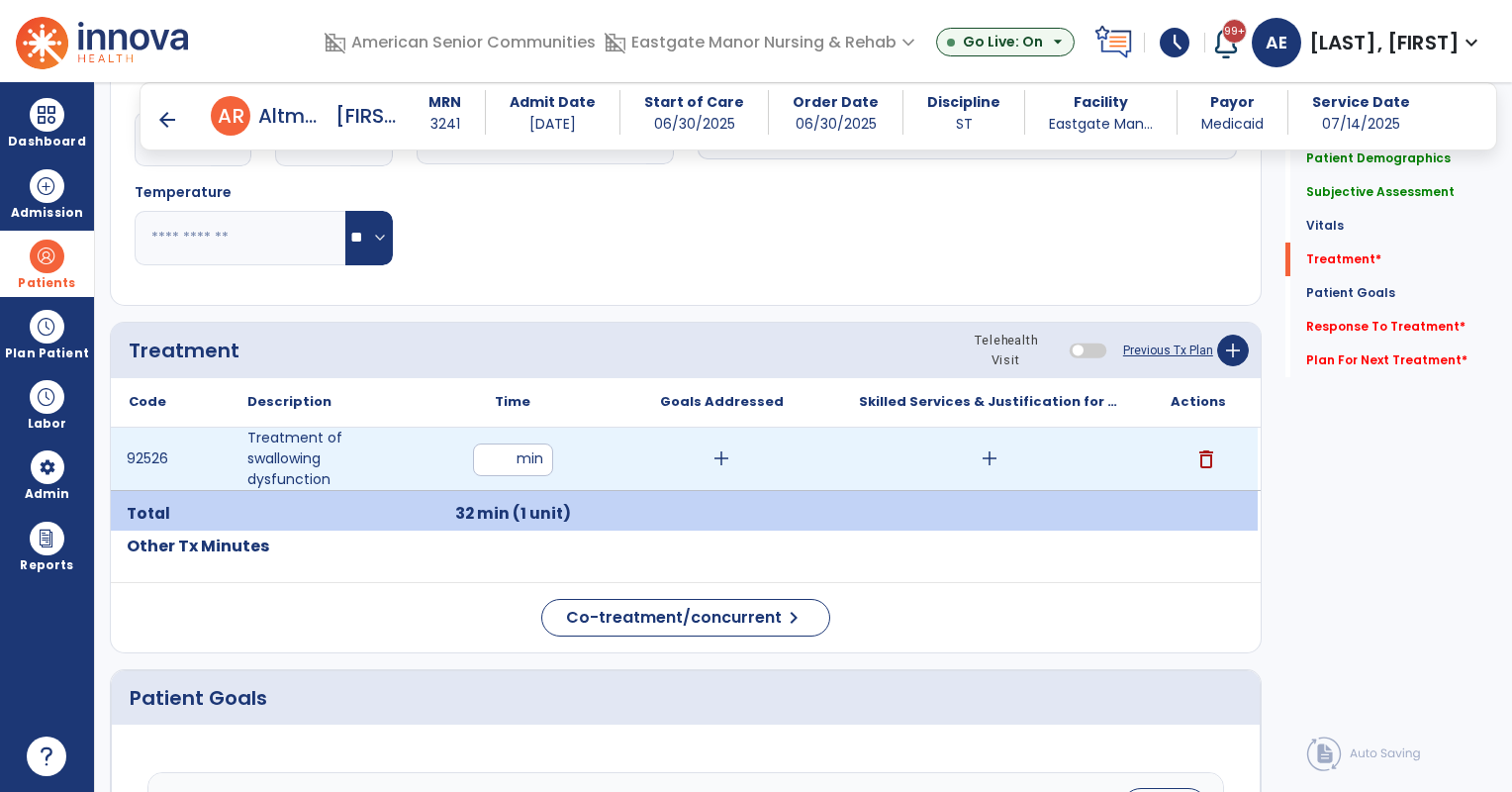 click on "add" at bounding box center (721, 458) 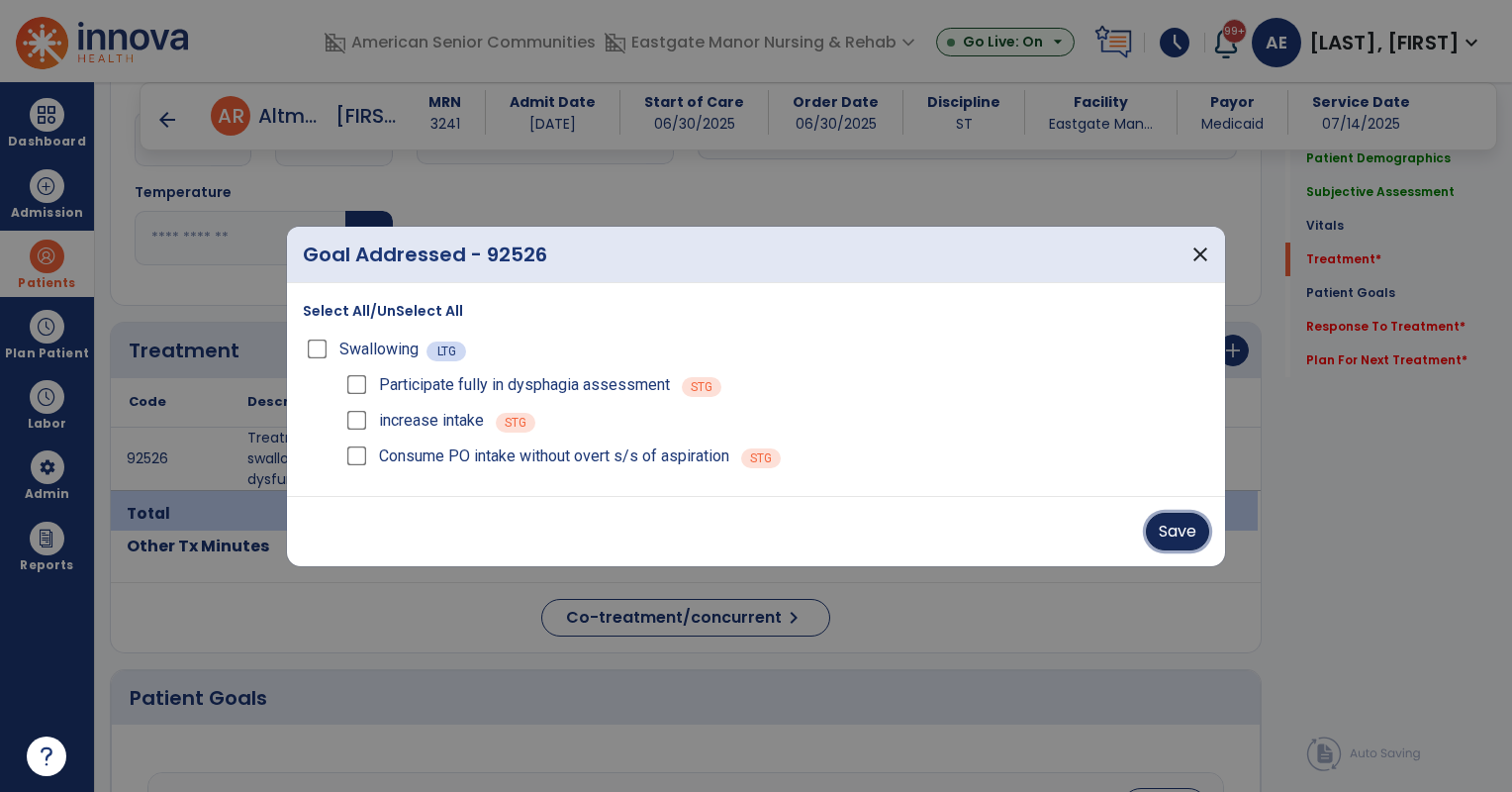 click on "Save" at bounding box center (1178, 532) 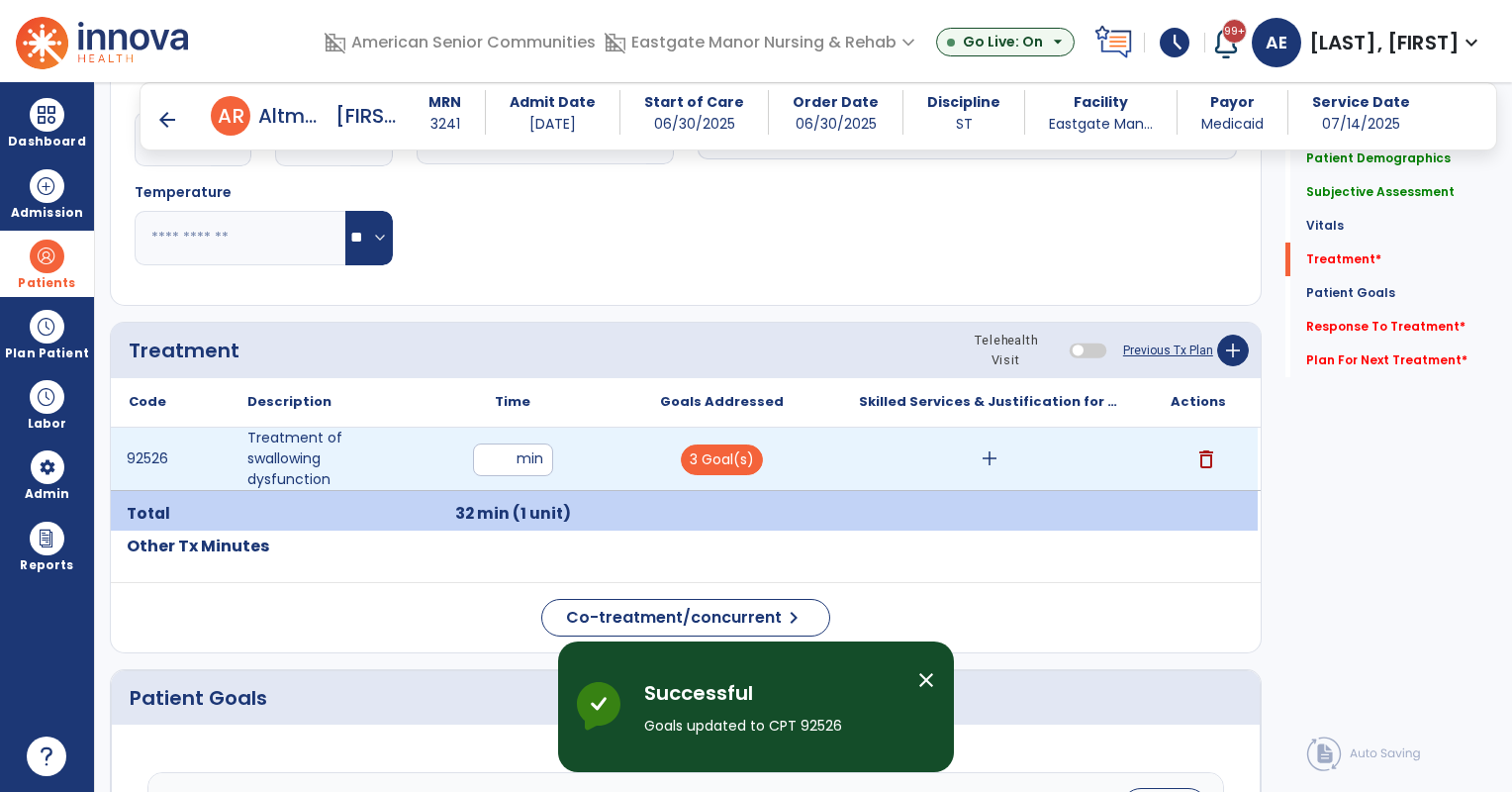 click on "add" at bounding box center [990, 458] 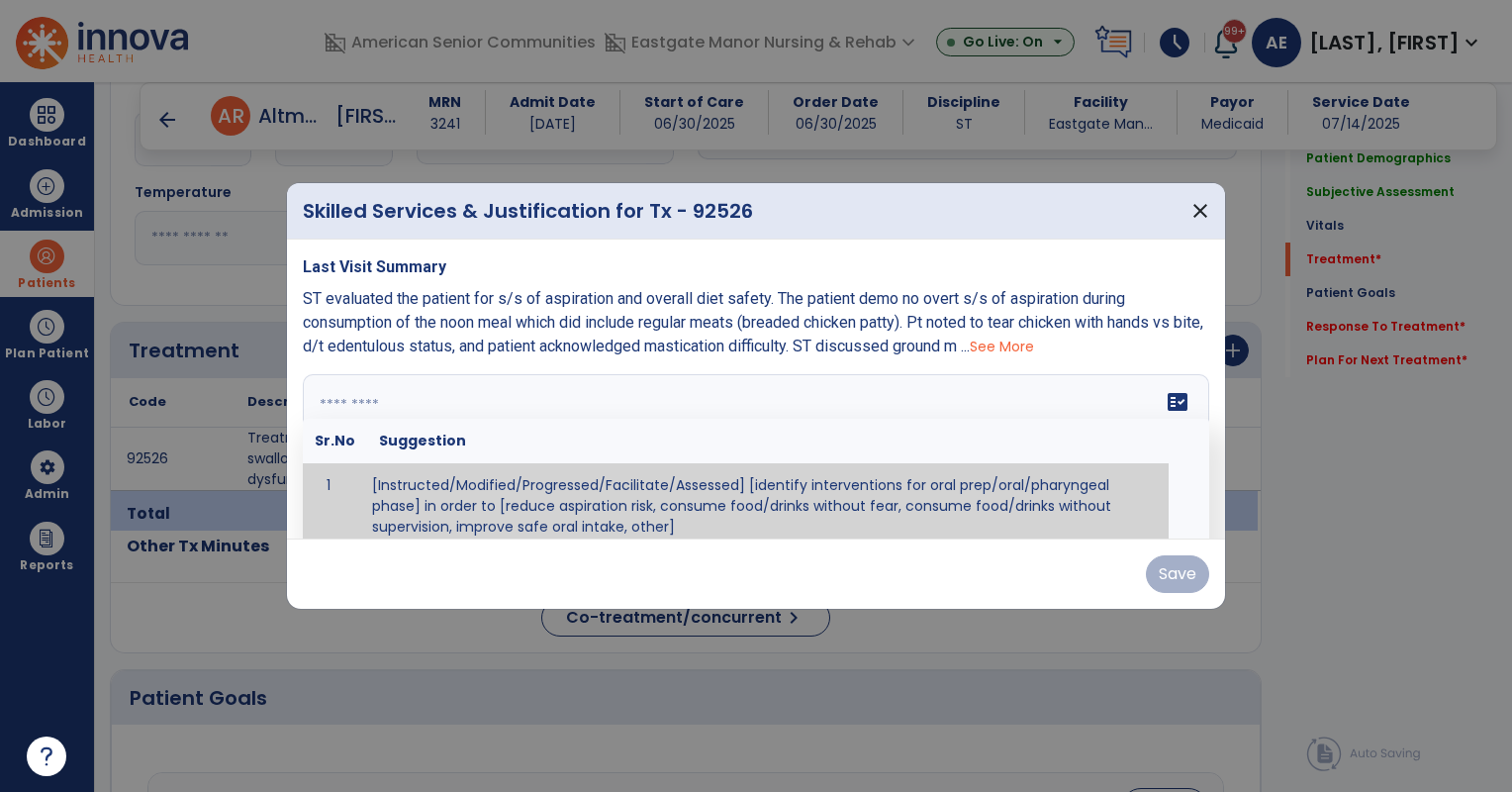 click on "fact_check  Sr.No Suggestion 1 [Instructed/Modified/Progressed/Facilitate/Assessed] [identify interventions for oral prep/oral/pharyngeal phase] in order to [reduce aspiration risk, consume food/drinks without fear, consume food/drinks without supervision, improve safe oral intake, other] 2 [Instructed/Modified/Progressed/Facilitate/Assessed] [identify compensatory methods such as alternating bites/sips, effortful swallow, other] in order to [reduce aspiration risk, consume food/drinks without fear, consume food/drinks without supervision, improve safe oral intake, other] 3 [Instructed/Modified/Progressed/Assessed] trials of [identify IDDSI Food/Drink Level or NDD Solid/Liquid Level] in order to [reduce aspiration risk, consume food/drinks without fear, consume food/drinks without supervision, improve safe oral intake, other] 4 5 Assessed swallow with administration of [identify test]" at bounding box center (756, 448) 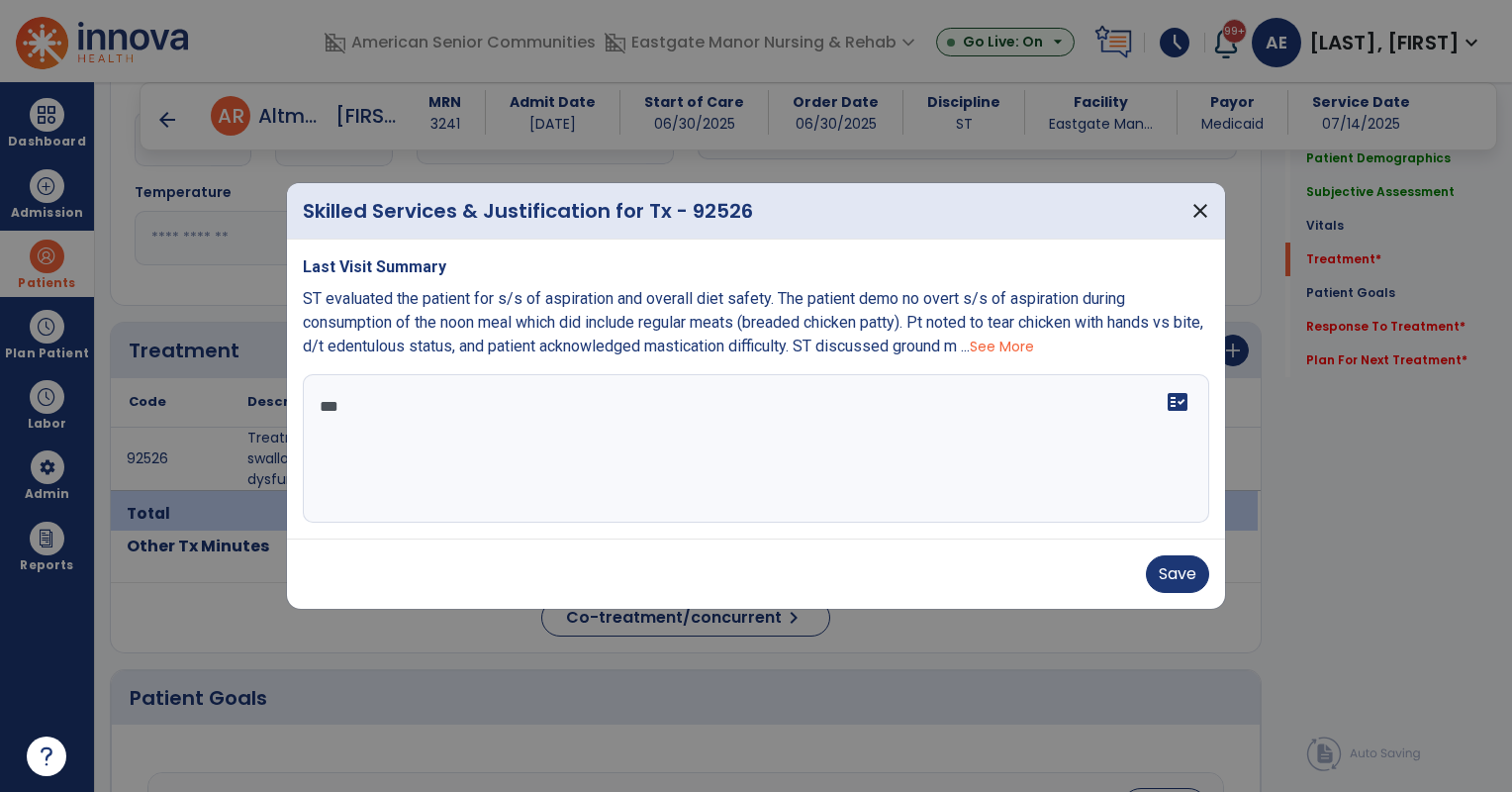 scroll, scrollTop: 0, scrollLeft: 0, axis: both 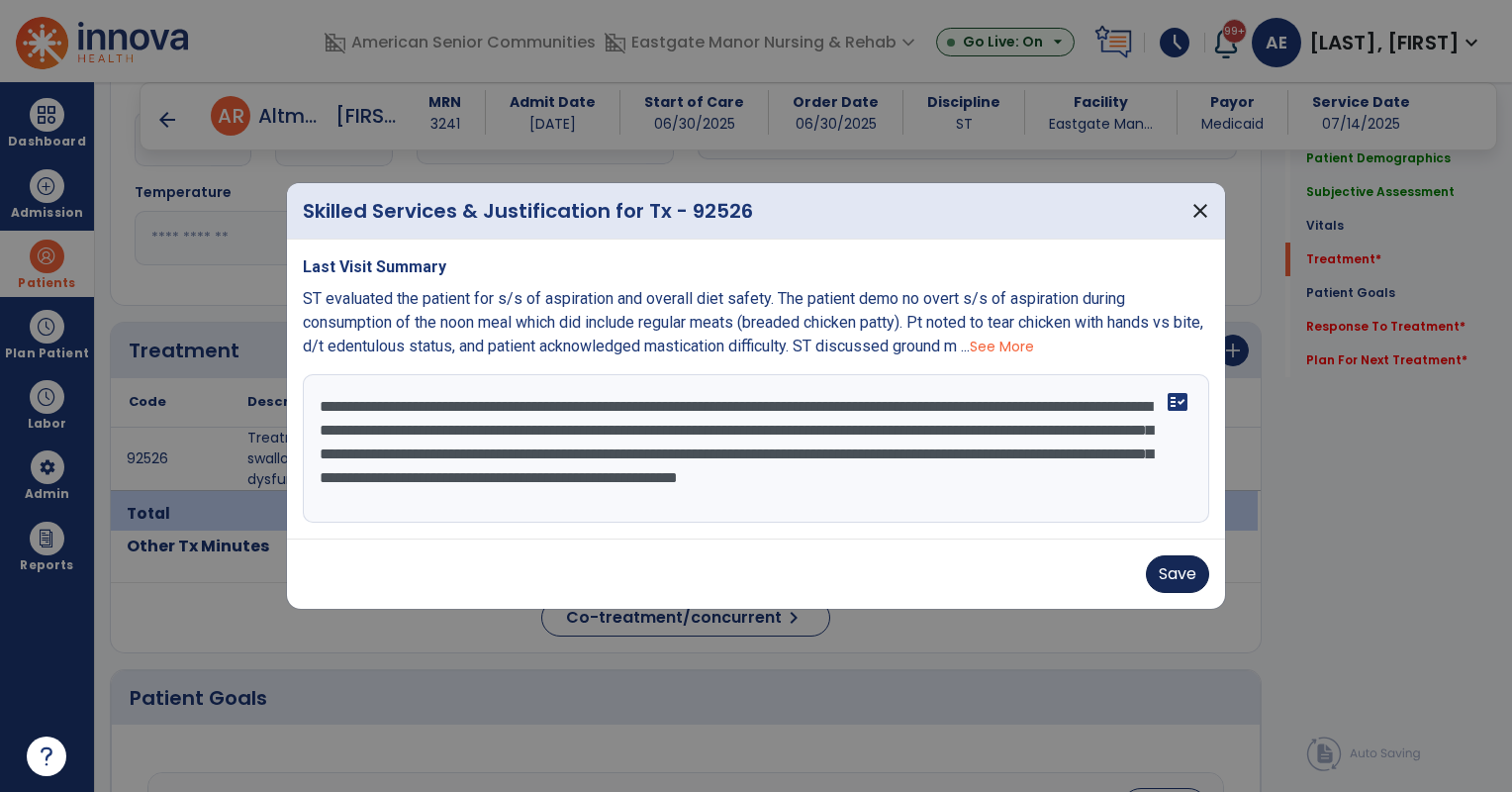 type on "**********" 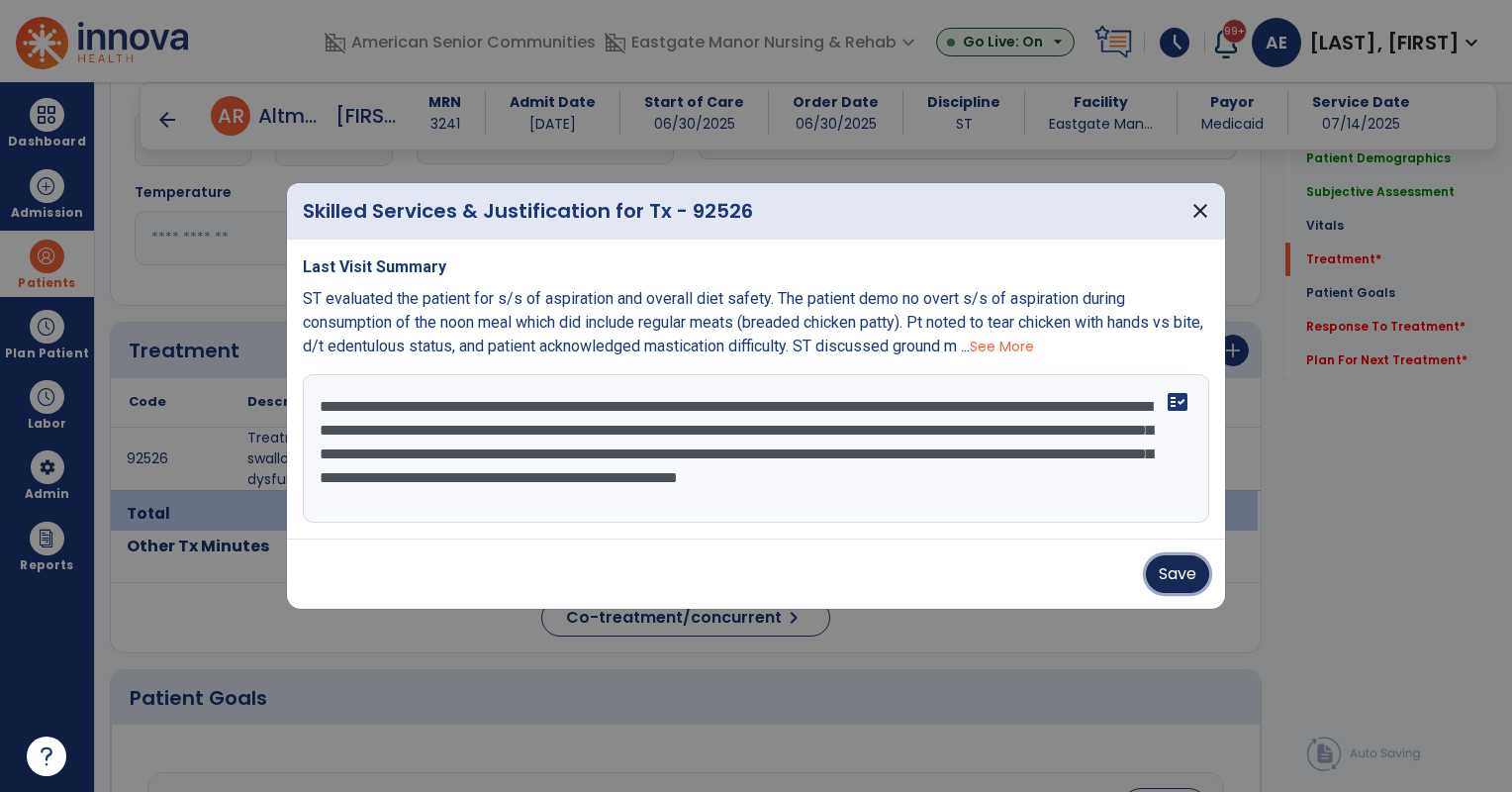 click on "Save" at bounding box center (1178, 574) 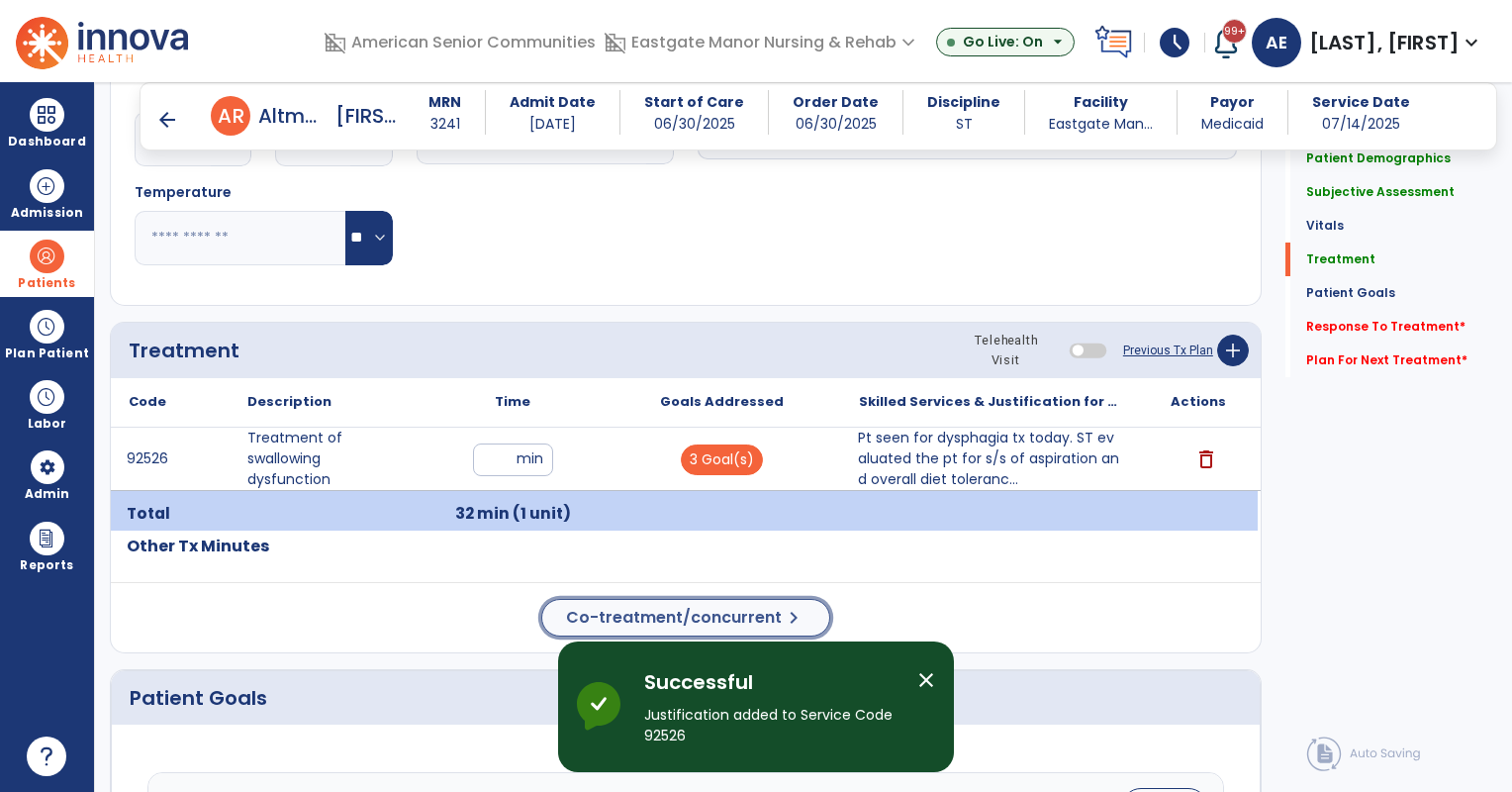 click on "Co-treatment/concurrent" 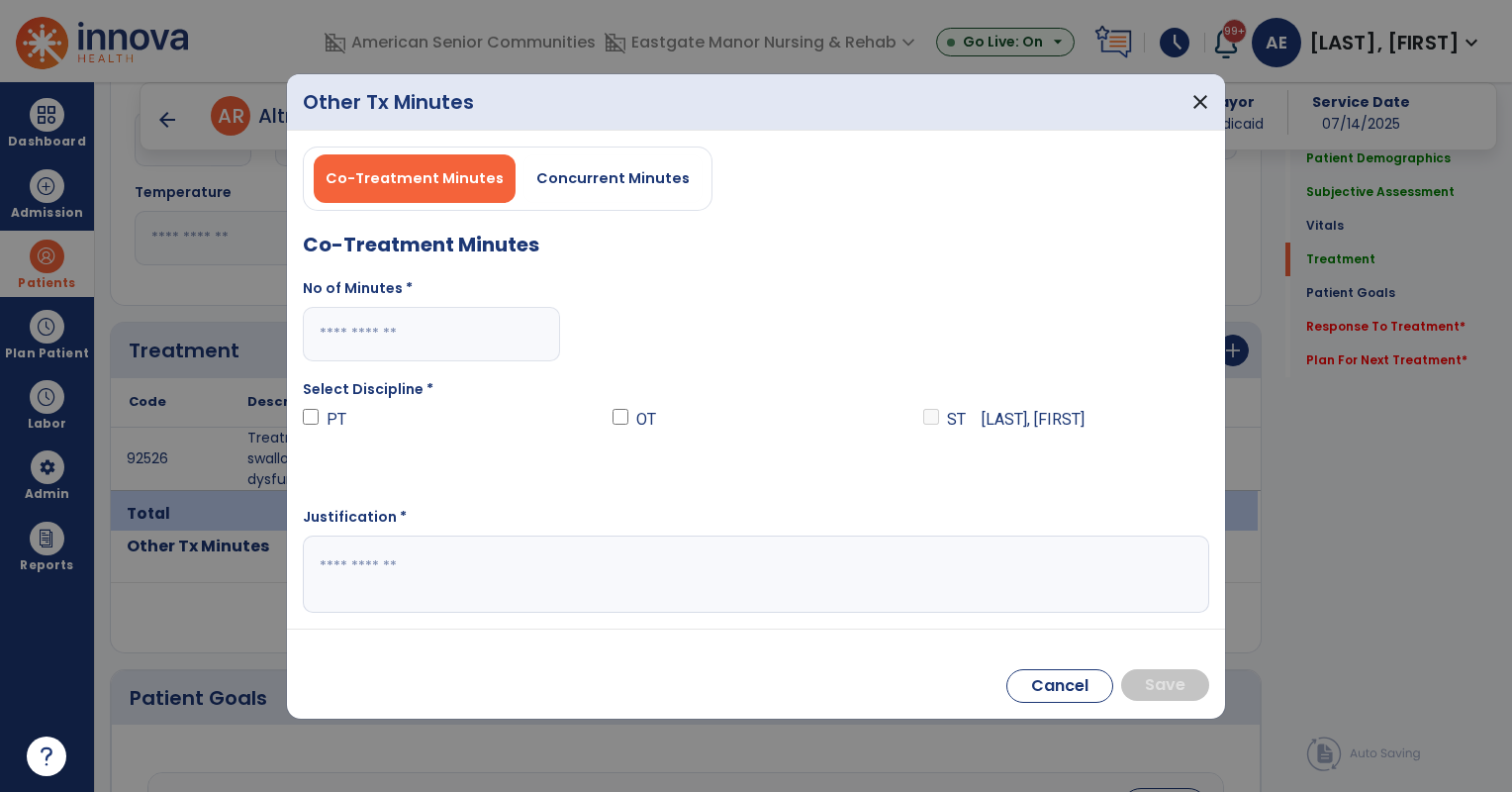 click on "Co-Treatment Minutes   Concurrent Minutes" at bounding box center (508, 178) 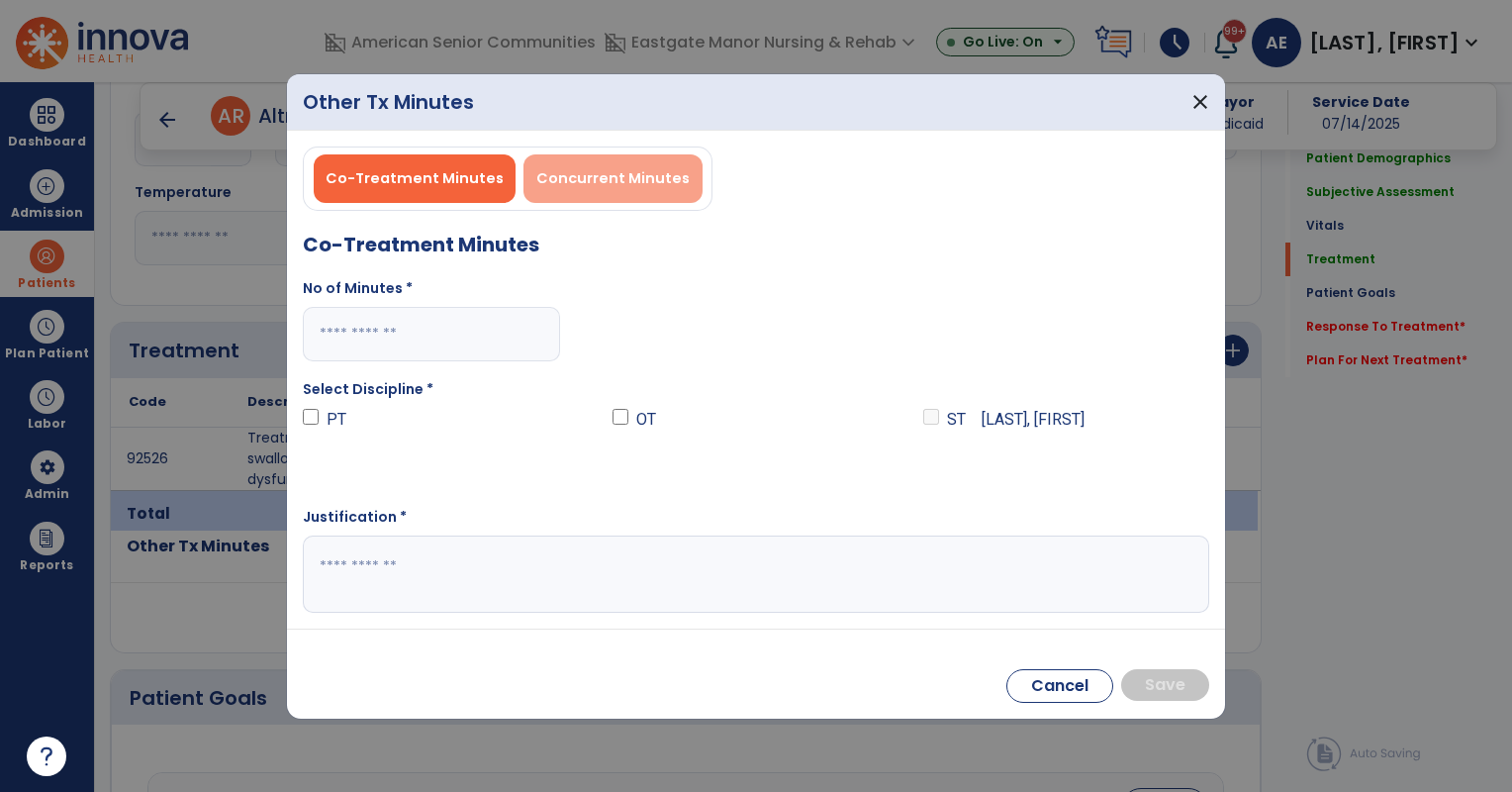 click on "Concurrent Minutes" at bounding box center [613, 178] 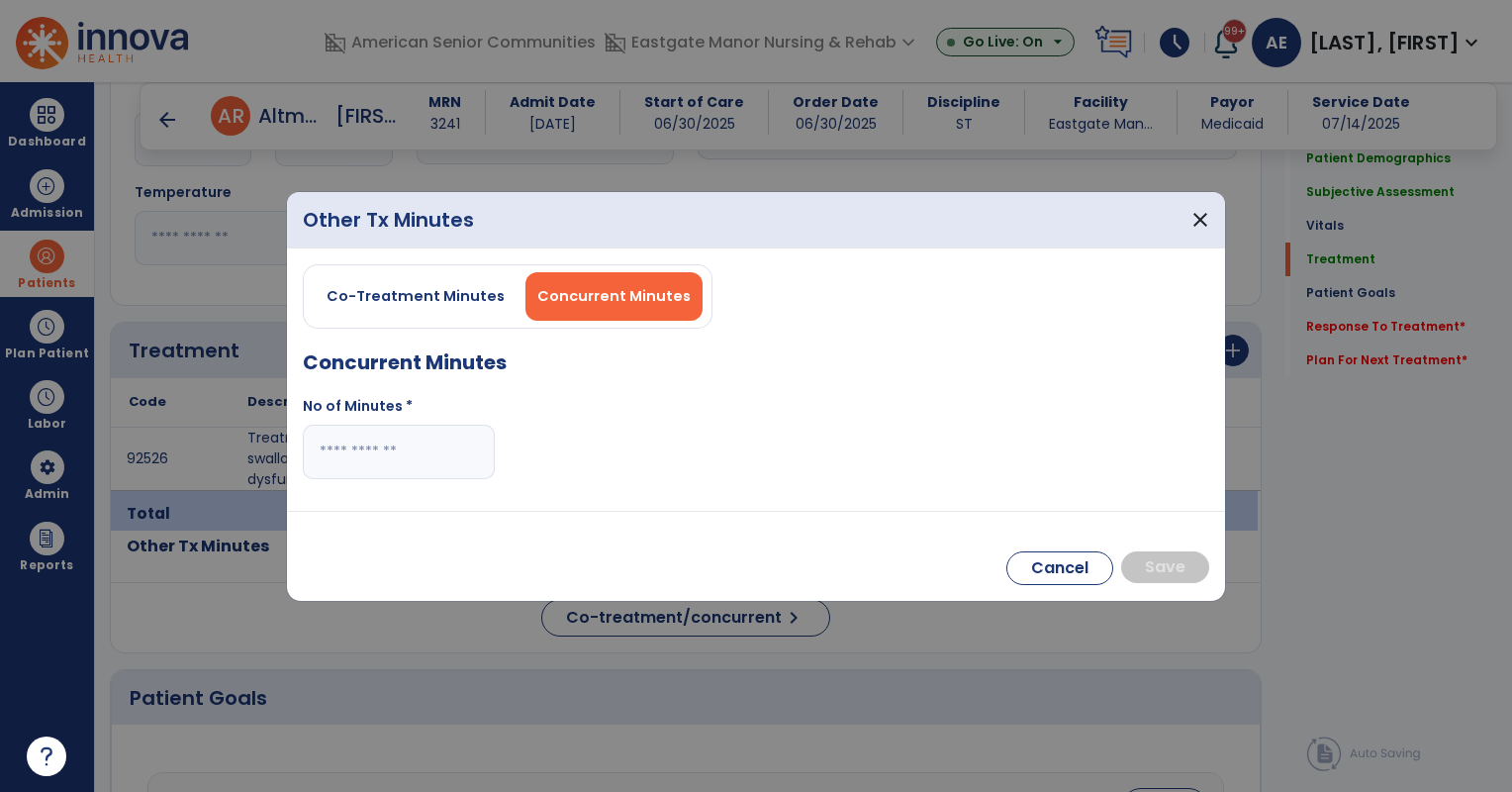 click at bounding box center [399, 451] 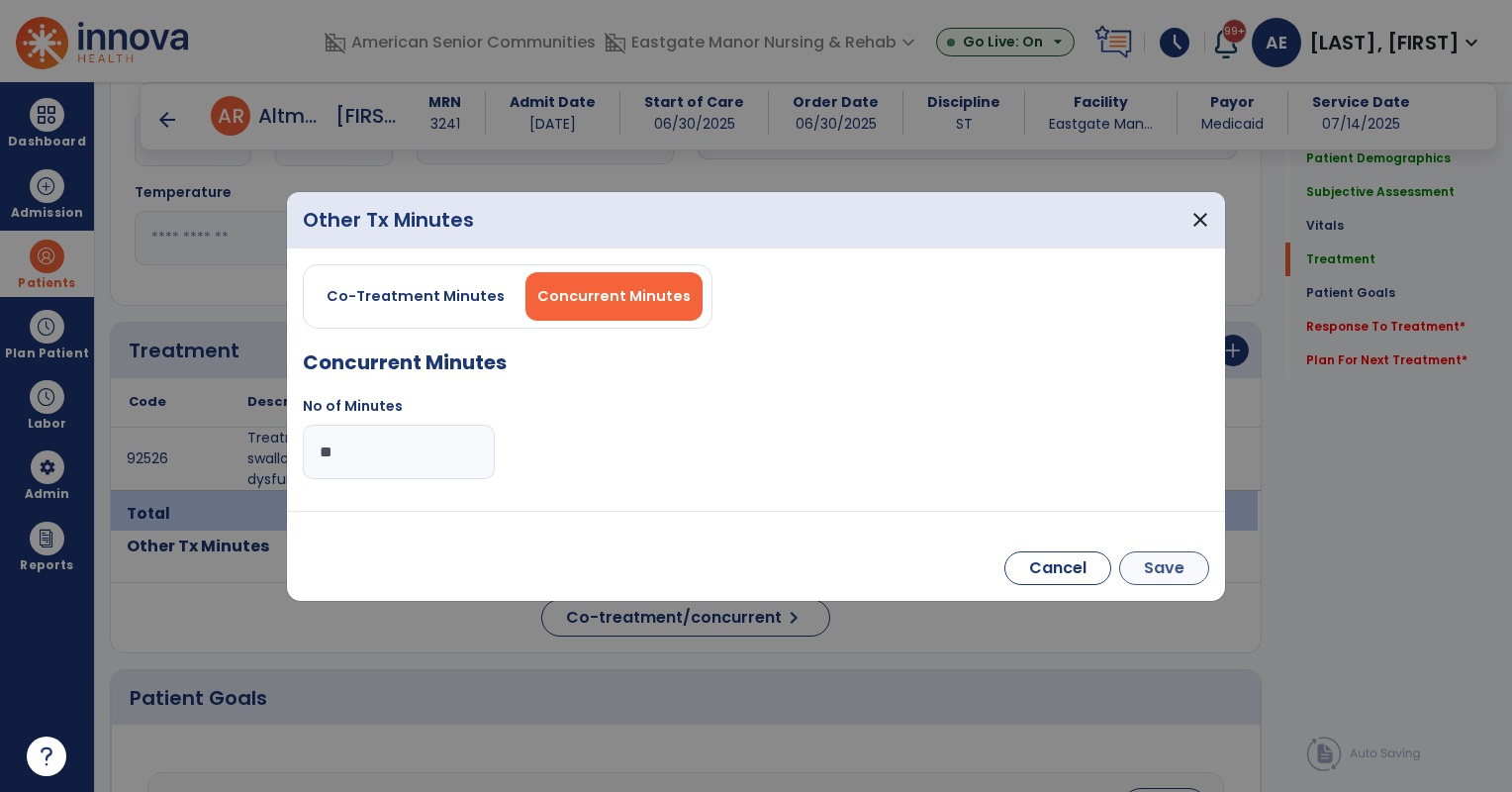 type on "**" 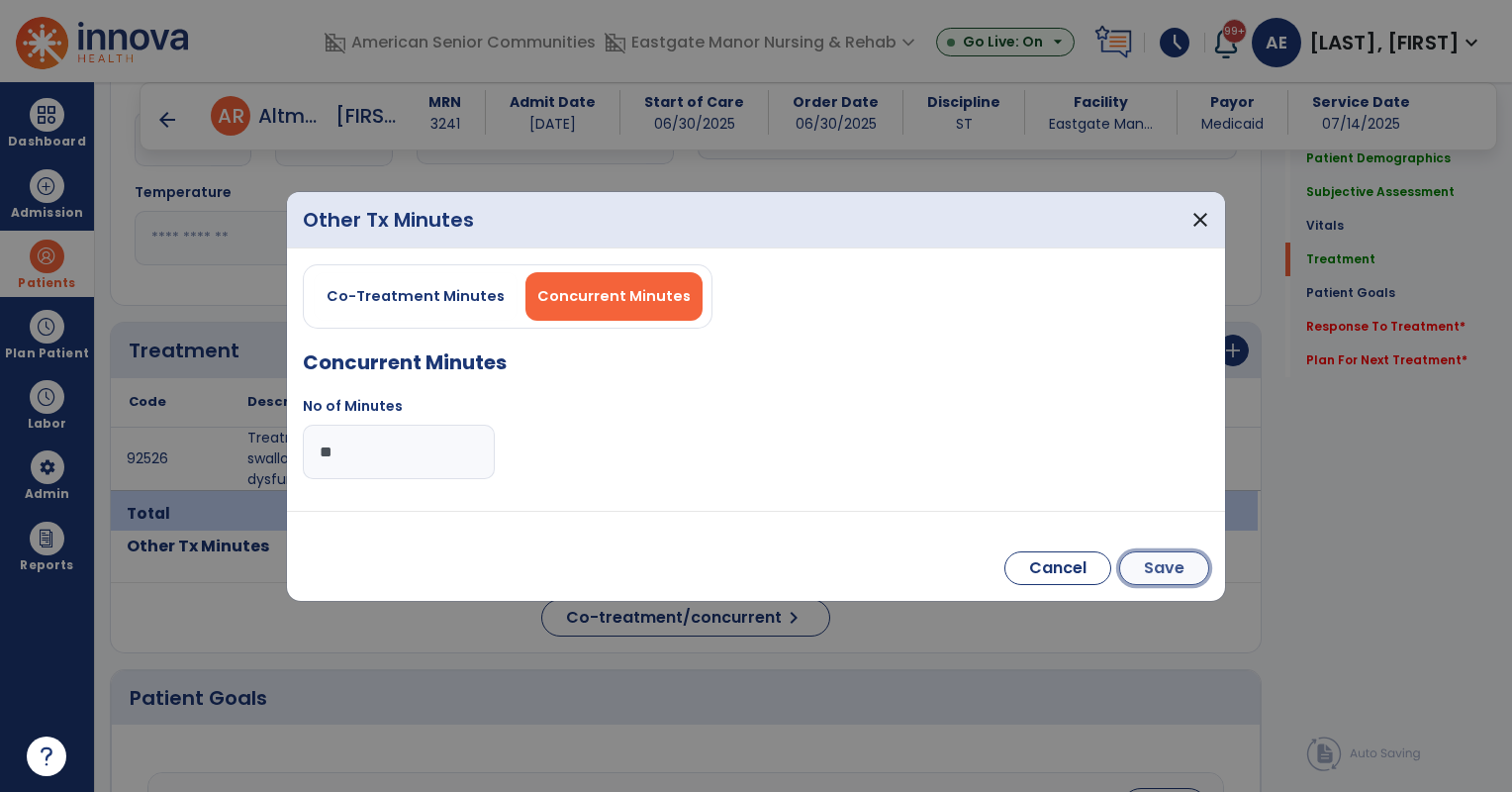 click on "Save" at bounding box center (1164, 568) 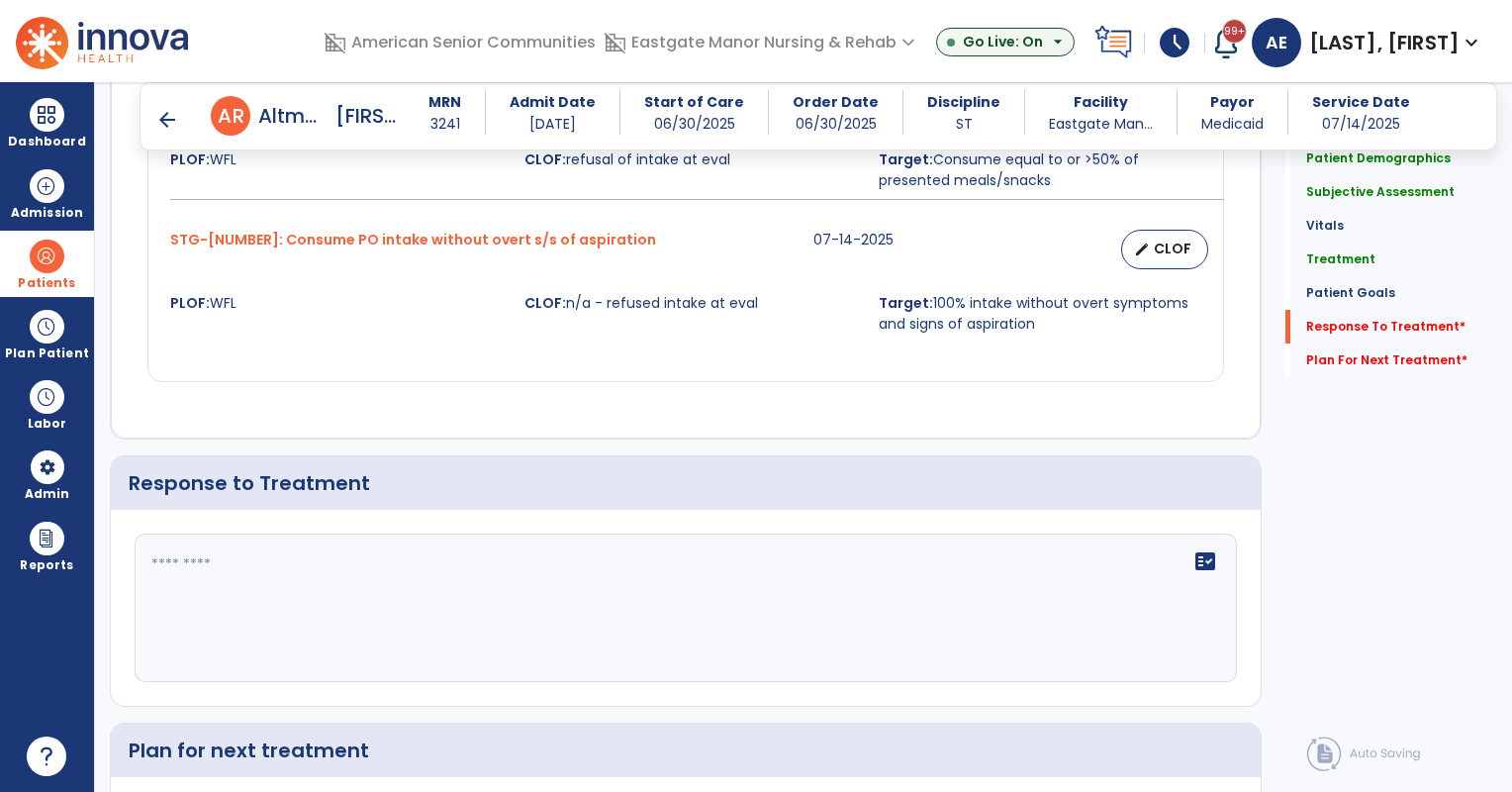 scroll, scrollTop: 2206, scrollLeft: 0, axis: vertical 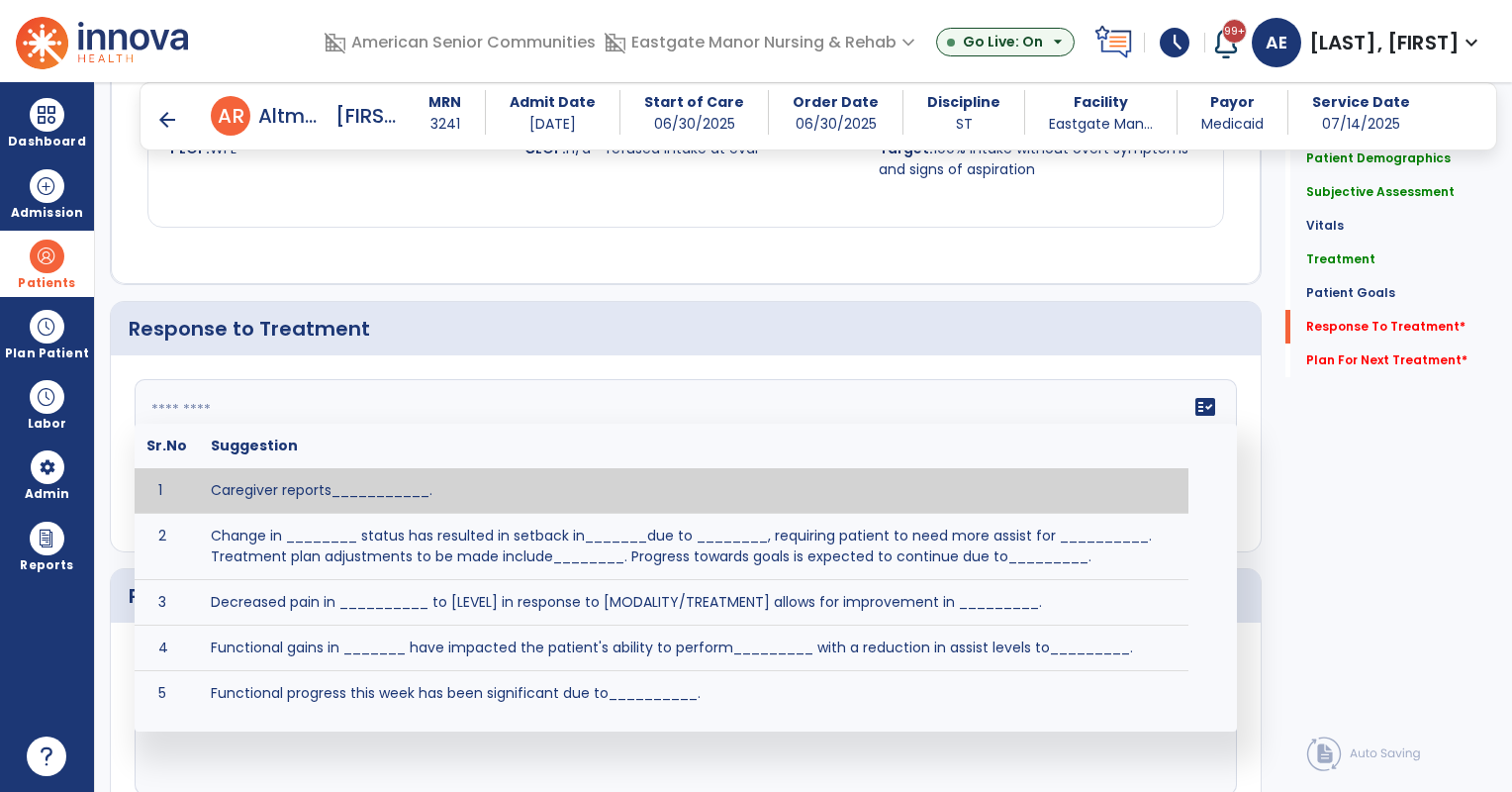 click on "fact_check  Sr.No Suggestion 1 Caregiver reports___________. 2 Change in ________ status has resulted in setback in_______due to ________, requiring patient to need more assist for __________.   Treatment plan adjustments to be made include________.  Progress towards goals is expected to continue due to_________. 3 Decreased pain in __________ to [LEVEL] in response to [MODALITY/TREATMENT] allows for improvement in _________. 4 Functional gains in _______ have impacted the patient's ability to perform_________ with a reduction in assist levels to_________. 5 Functional progress this week has been significant due to__________. 6 Gains in ________ have improved the patient's ability to perform ______with decreased levels of assist to___________. 7 Improvement in ________allows patient to tolerate higher levels of challenges in_________. 8 Pain in [AREA] has decreased to [LEVEL] in response to [TREATMENT/MODALITY], allowing fore ease in completing__________. 9 10 11 12 13 14 15 16 17 18 19 20 21" 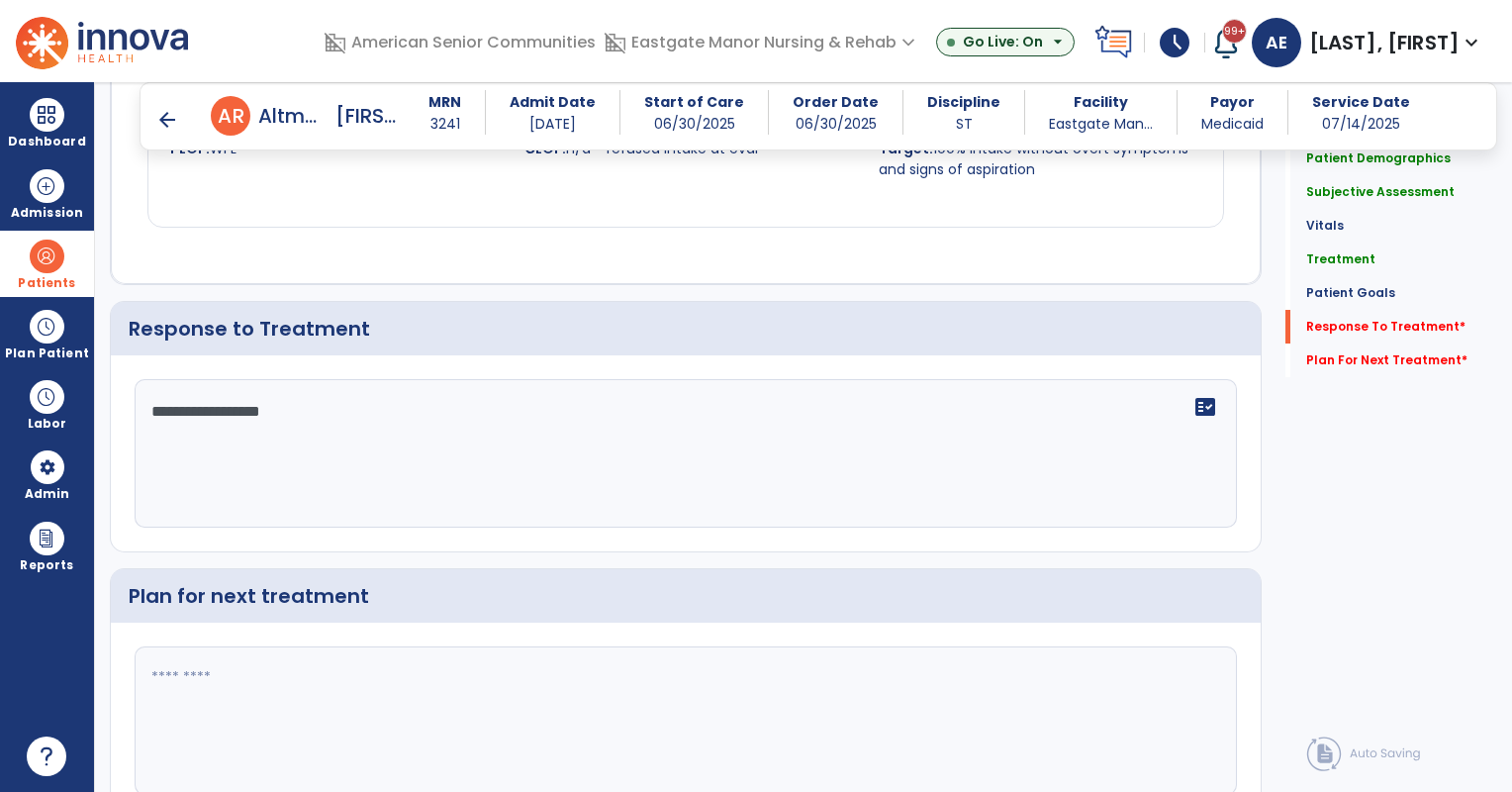 type on "**********" 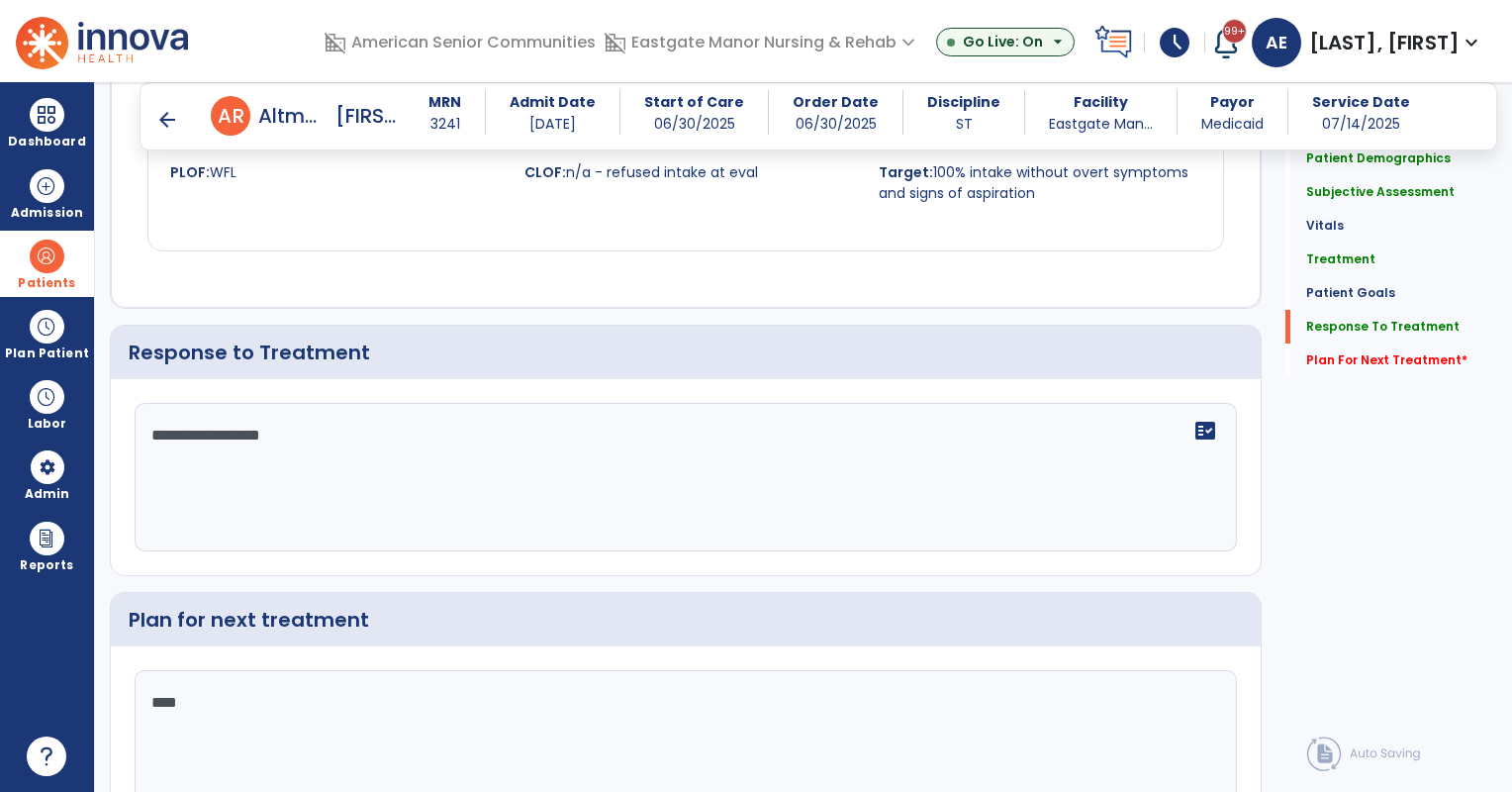 scroll, scrollTop: 2206, scrollLeft: 0, axis: vertical 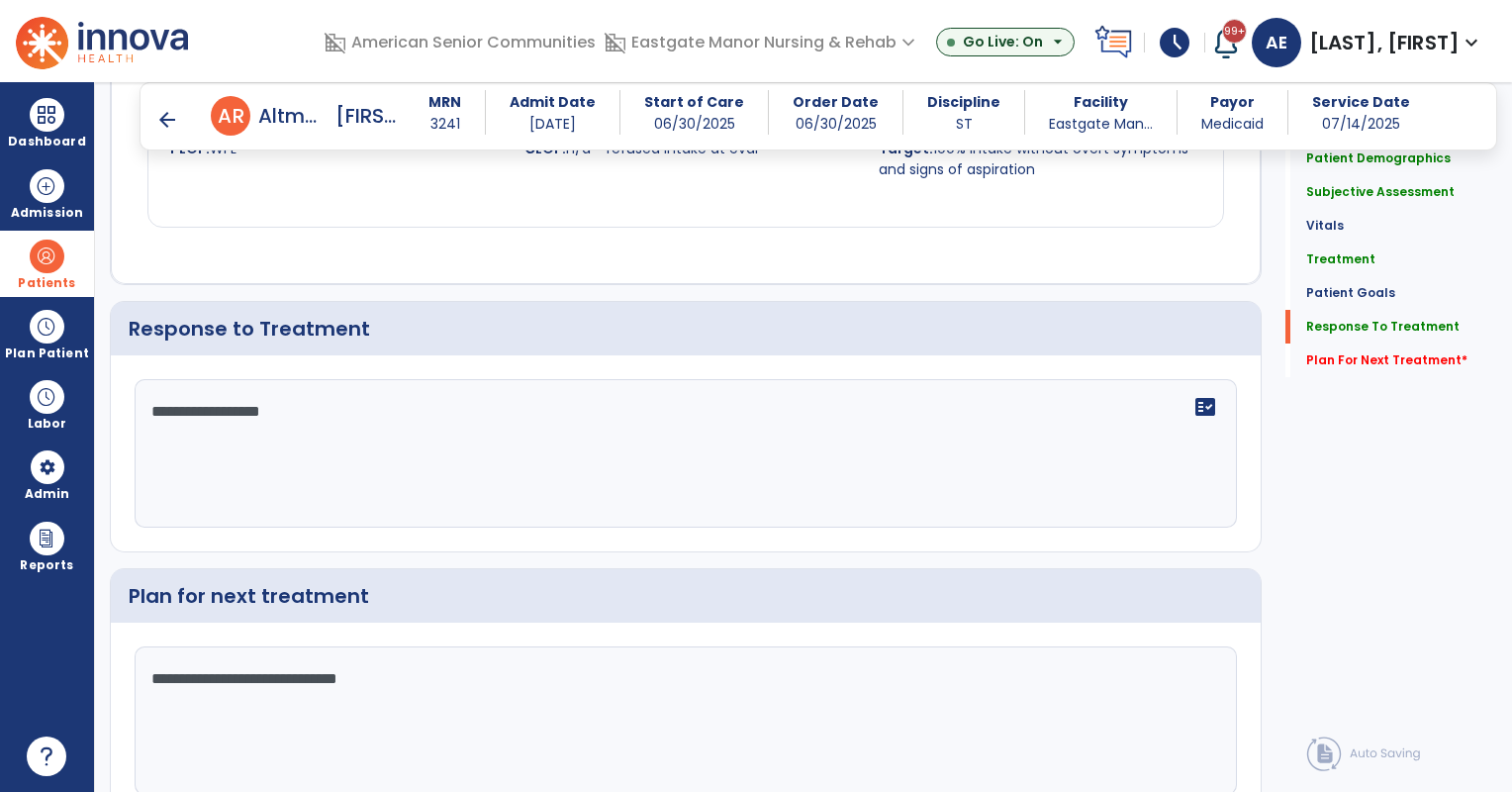 type on "**********" 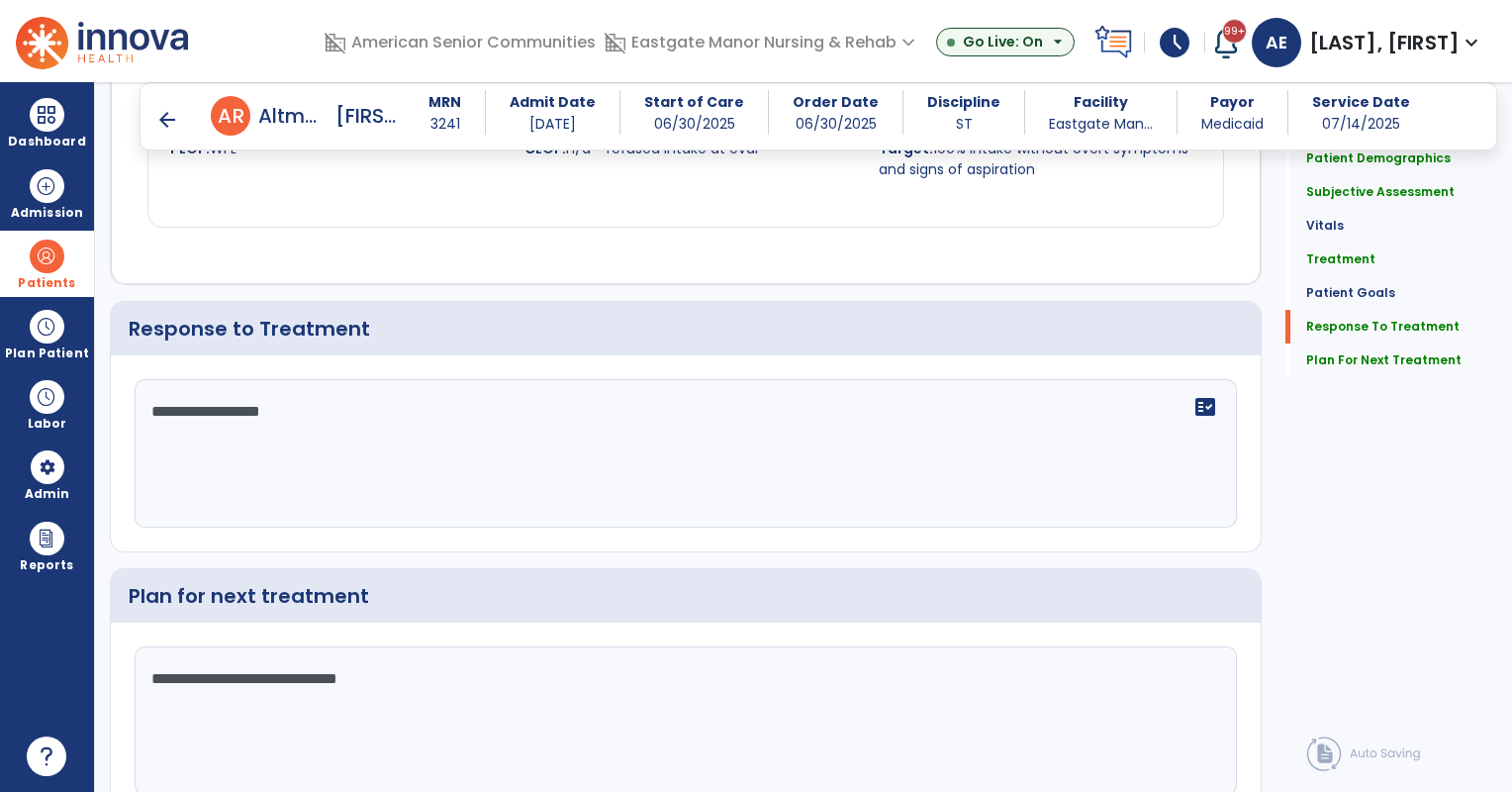 scroll, scrollTop: 2314, scrollLeft: 0, axis: vertical 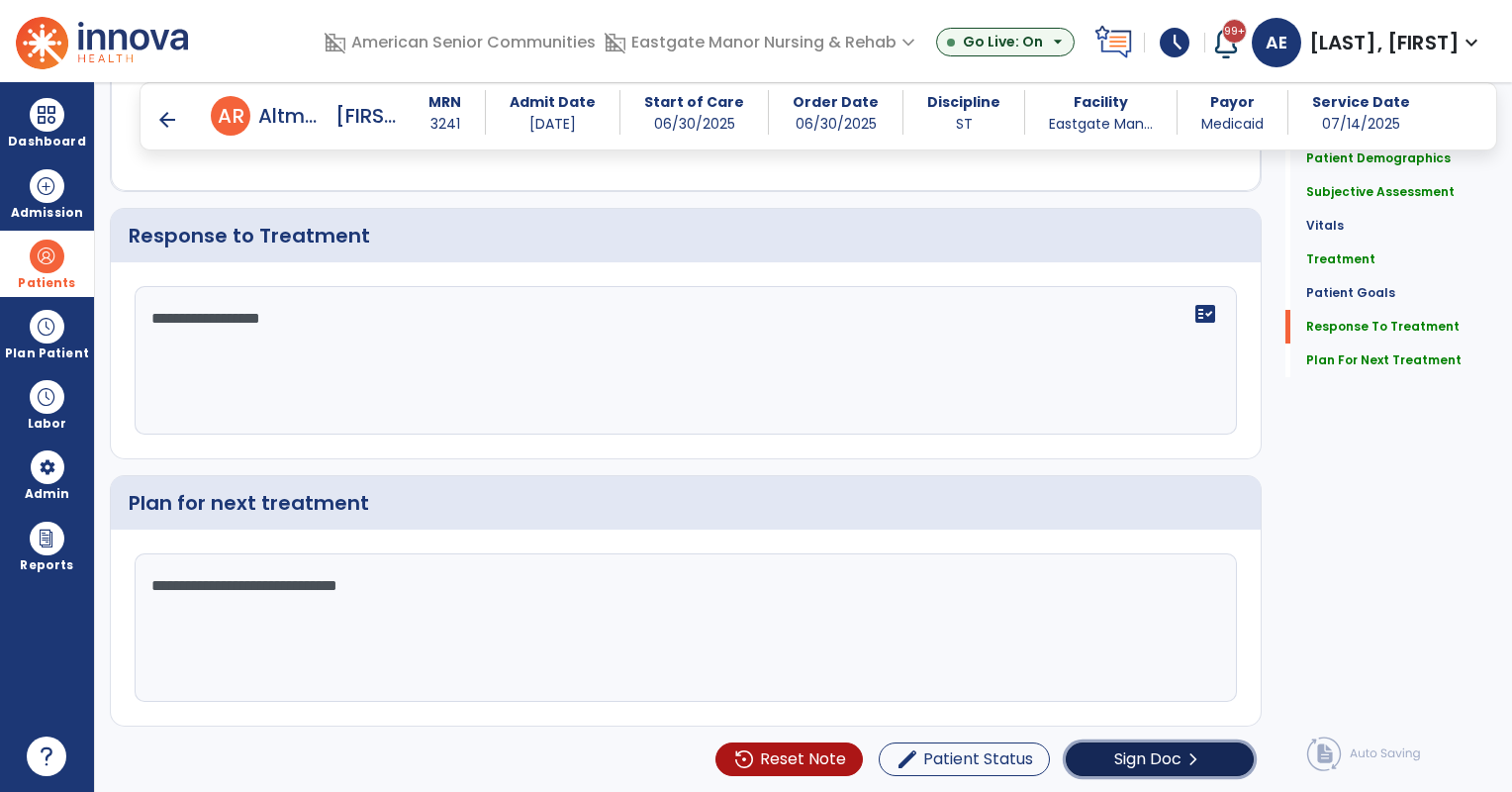click on "Sign Doc" 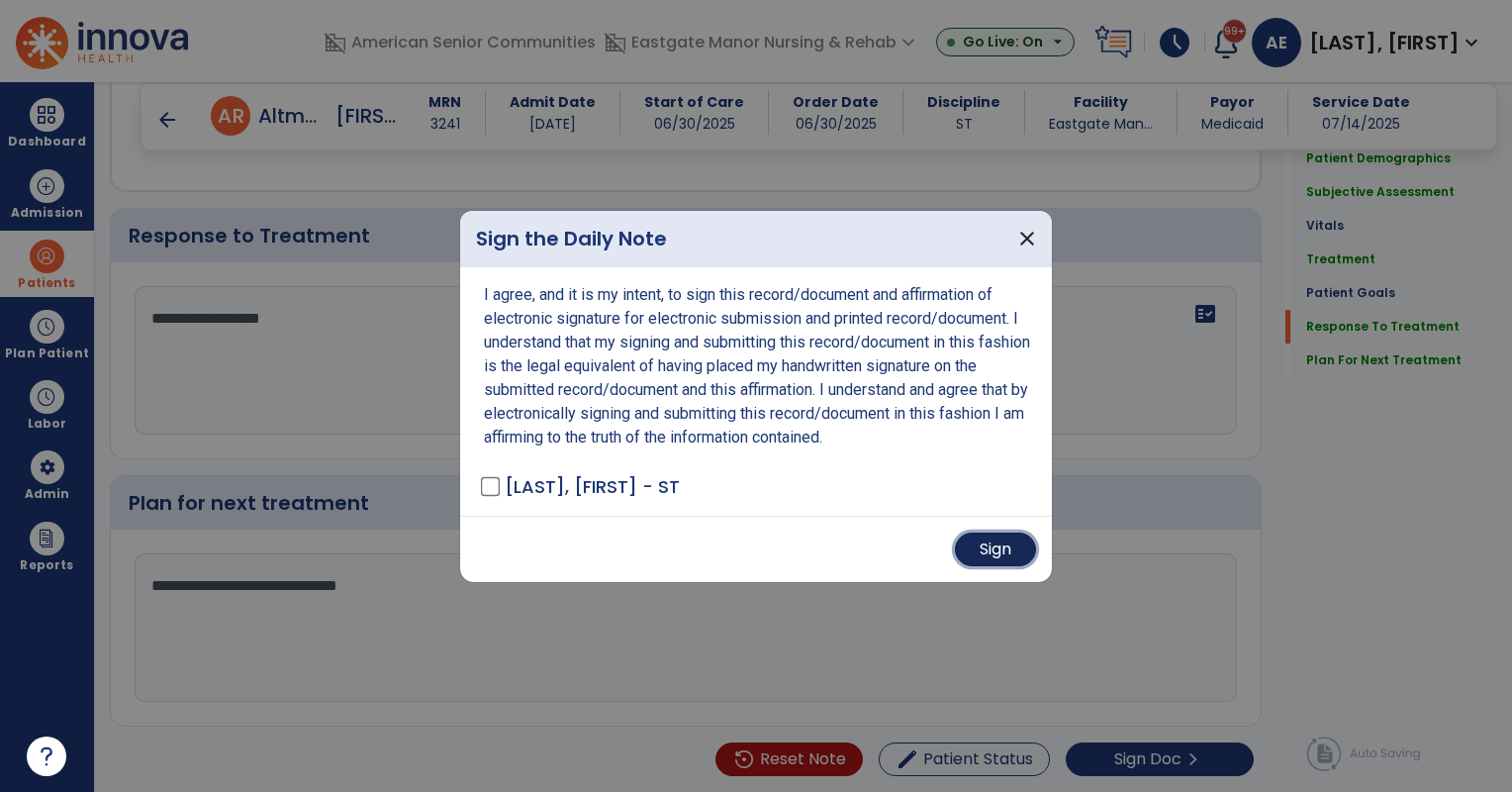 click on "Sign" at bounding box center [995, 549] 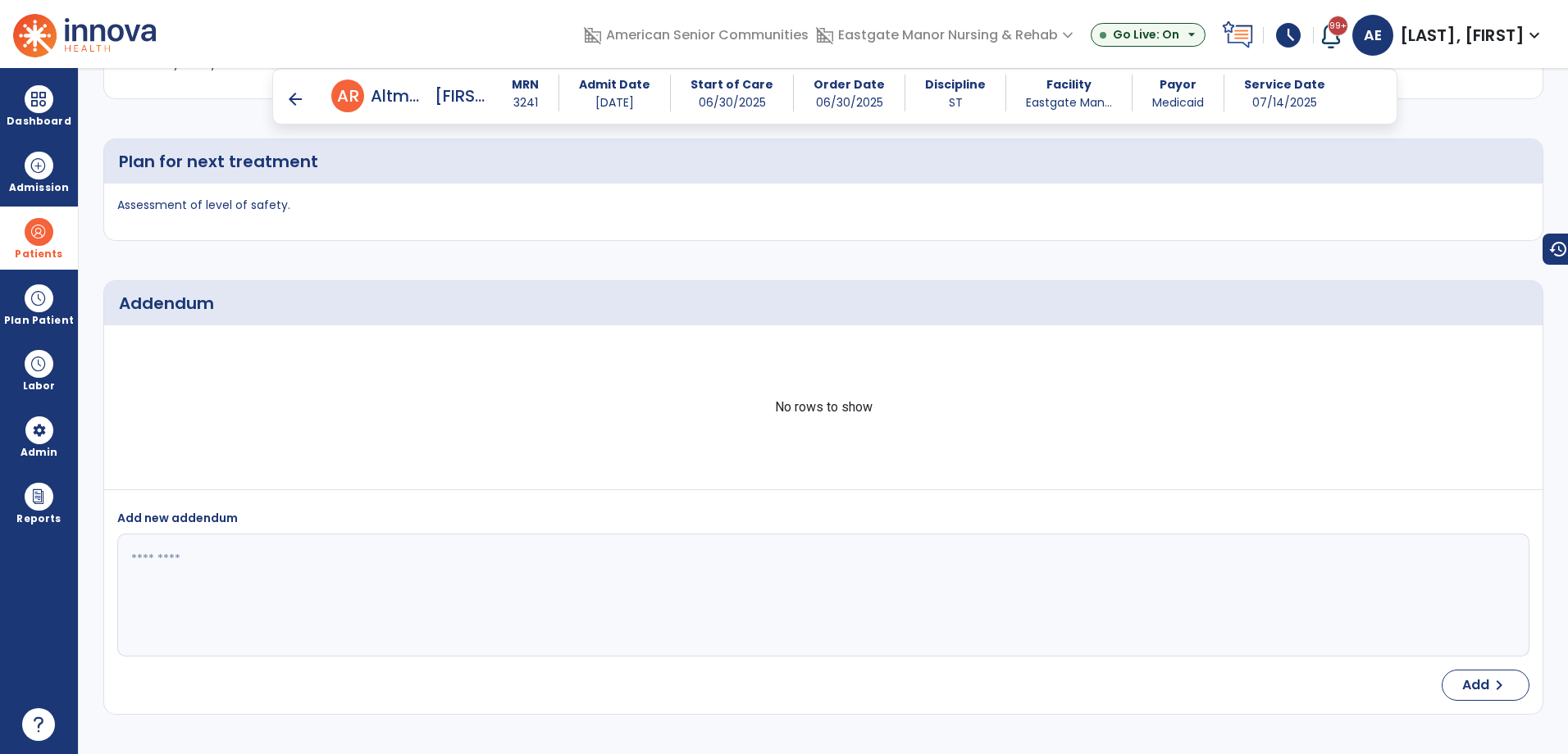 scroll, scrollTop: 2324, scrollLeft: 0, axis: vertical 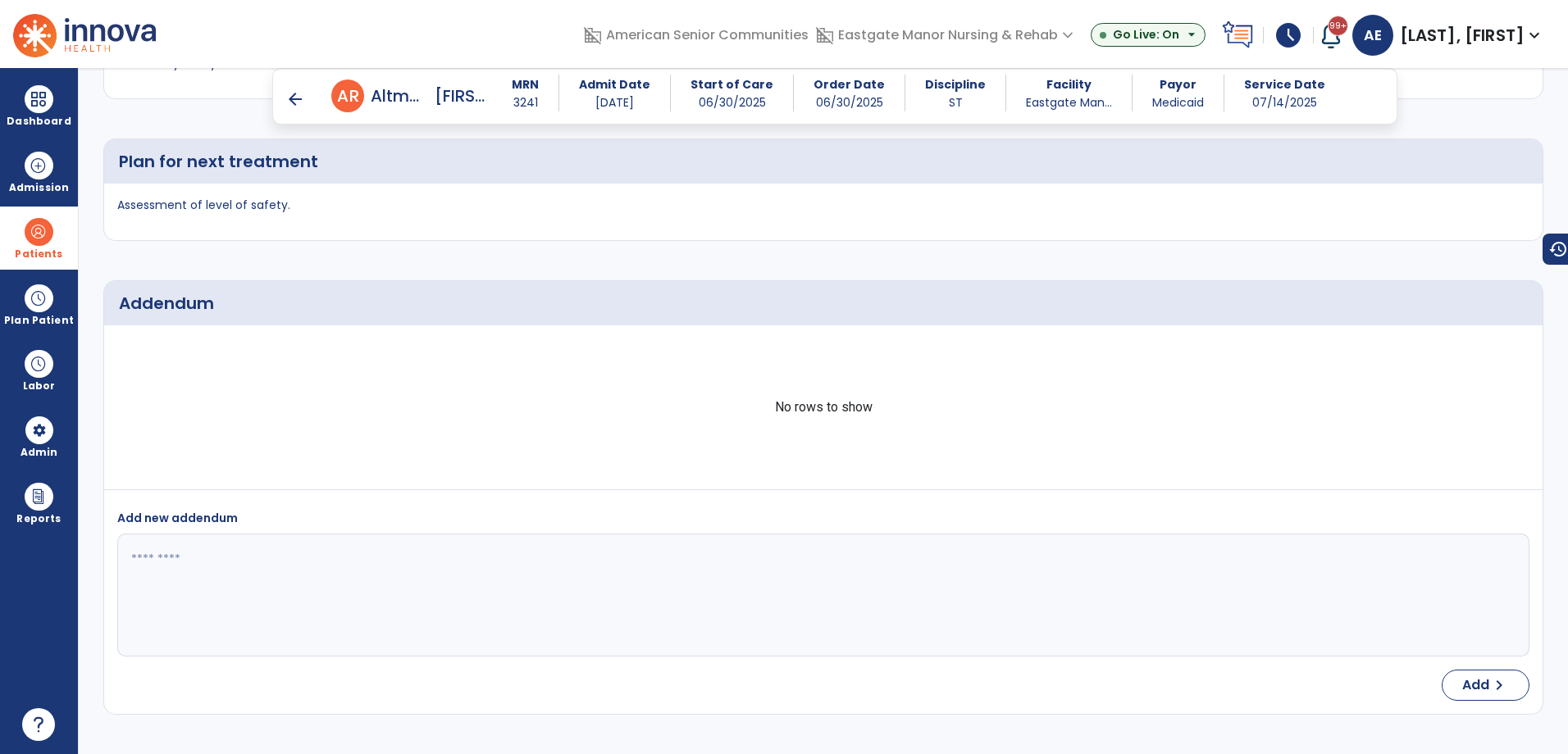click on "arrow_back" at bounding box center [295, 99] 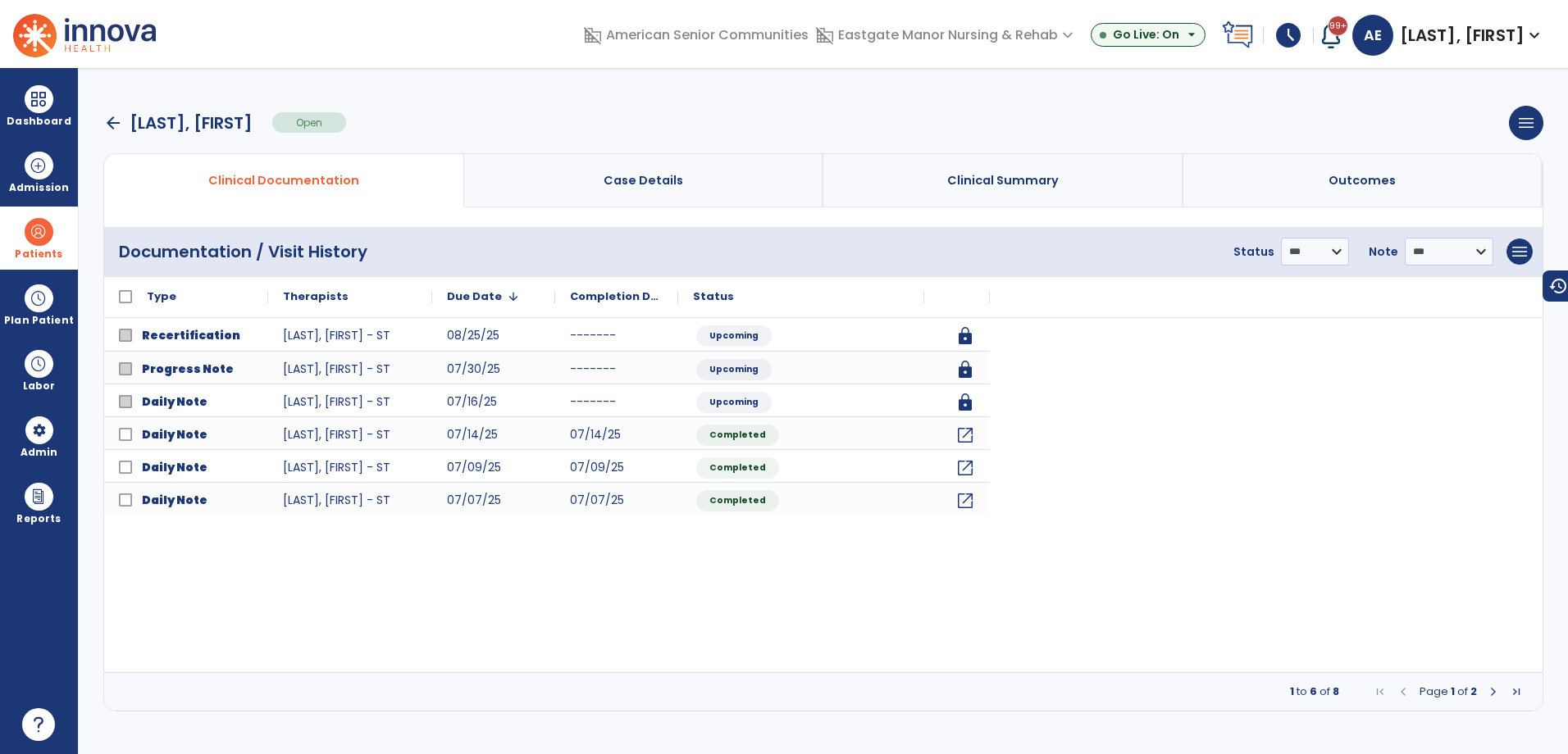 scroll, scrollTop: 0, scrollLeft: 0, axis: both 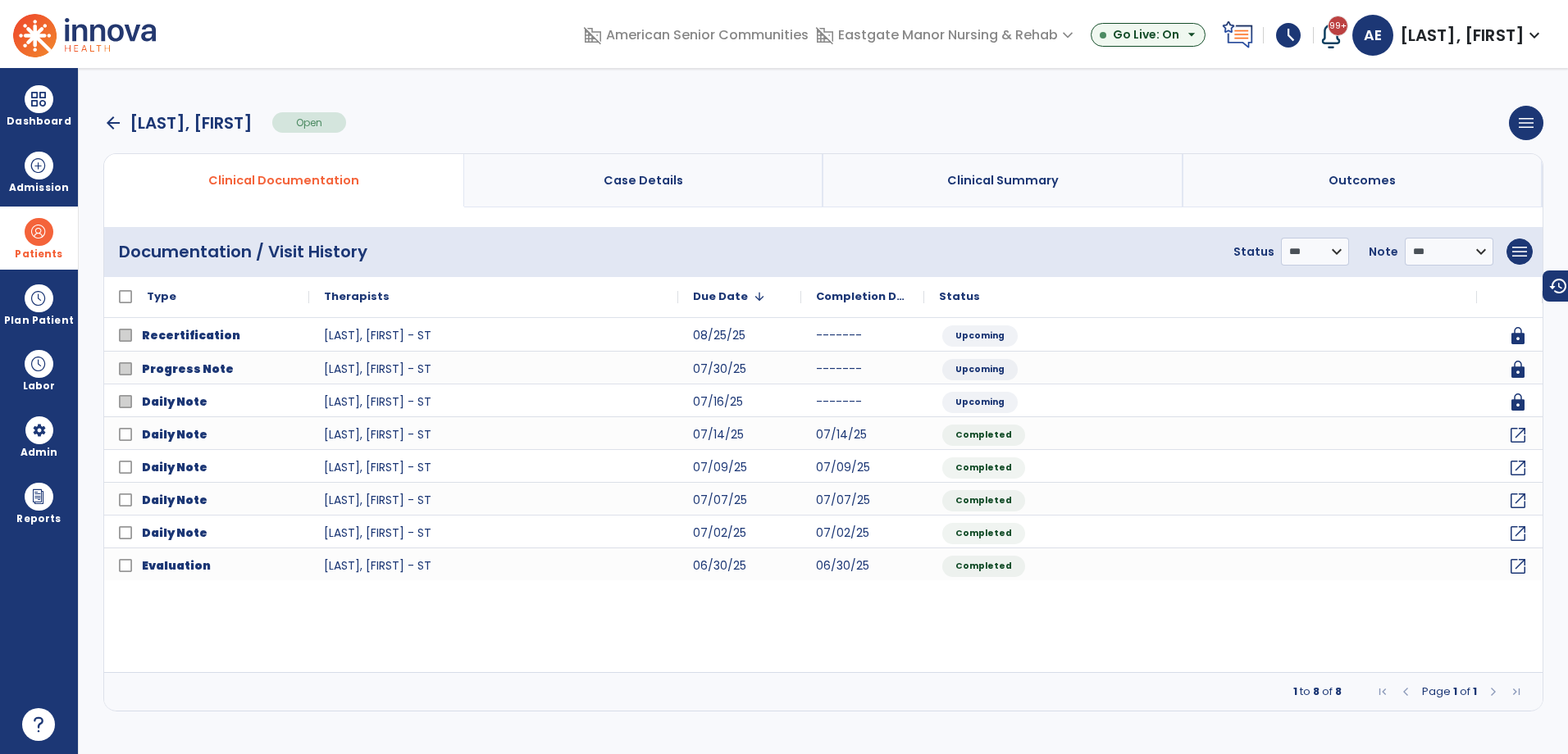 click on "arrow_back" at bounding box center (113, 123) 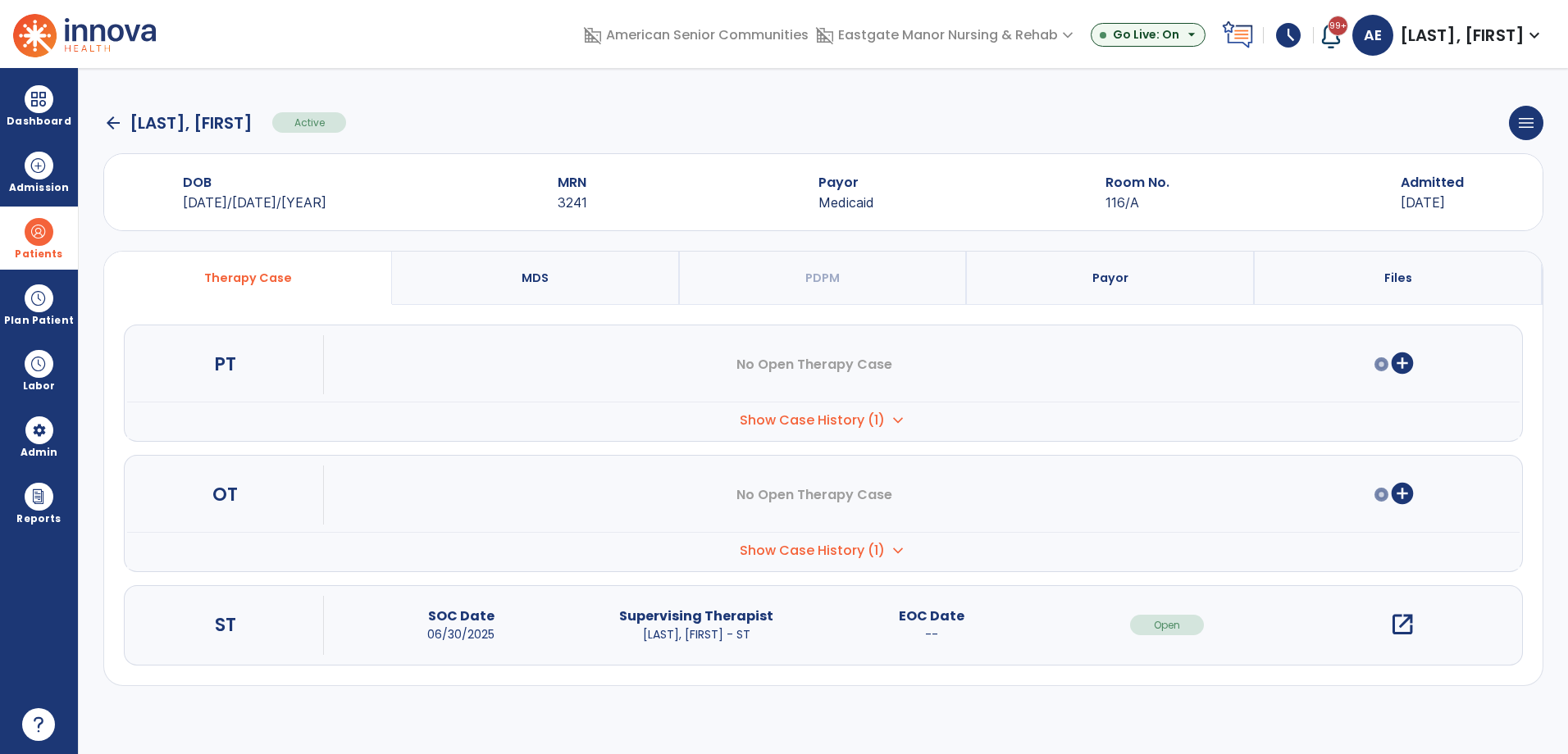 click on "arrow_back" 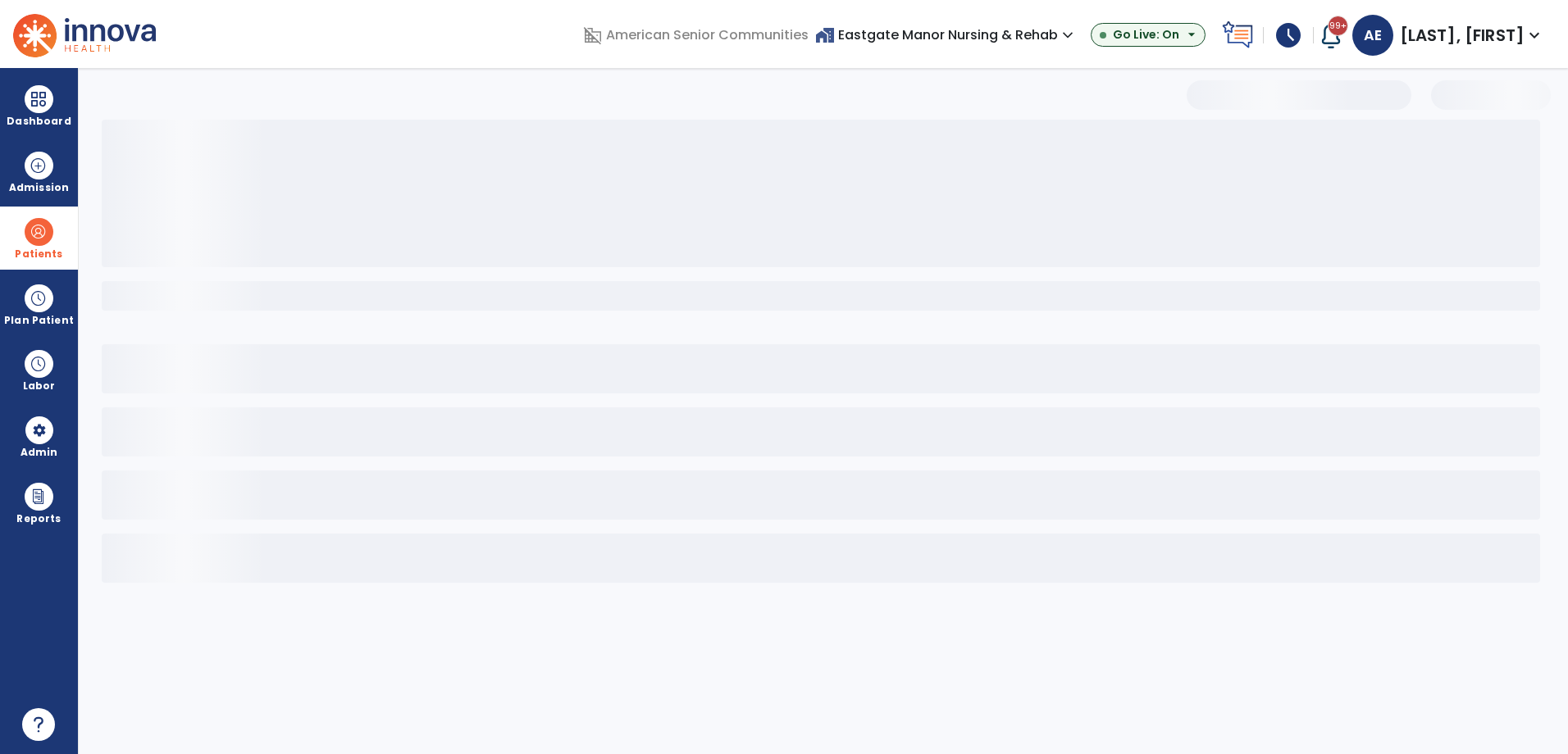 select on "***" 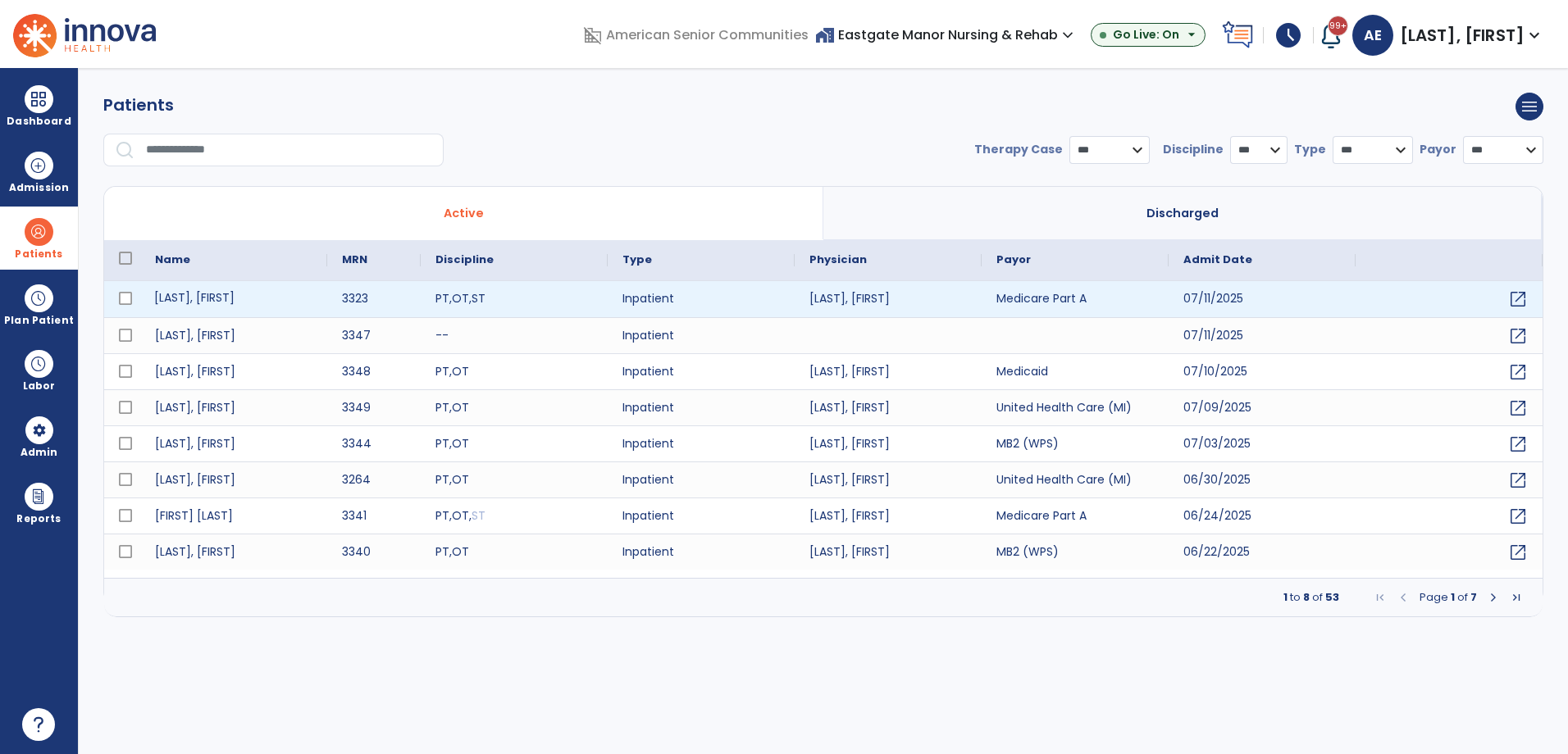 click on "[LAST], [FIRST]" at bounding box center (234, 299) 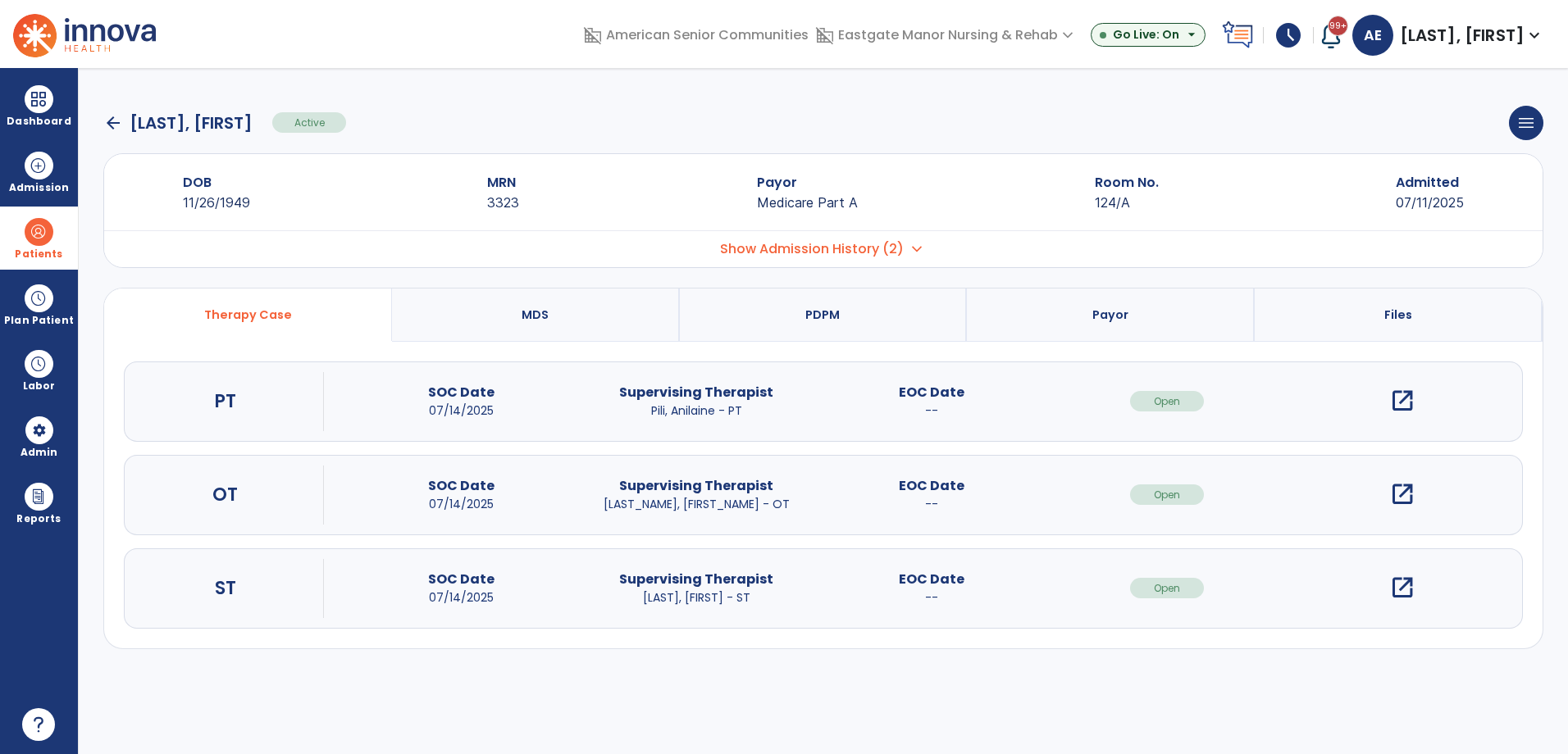click on "open_in_new" at bounding box center [1402, 588] 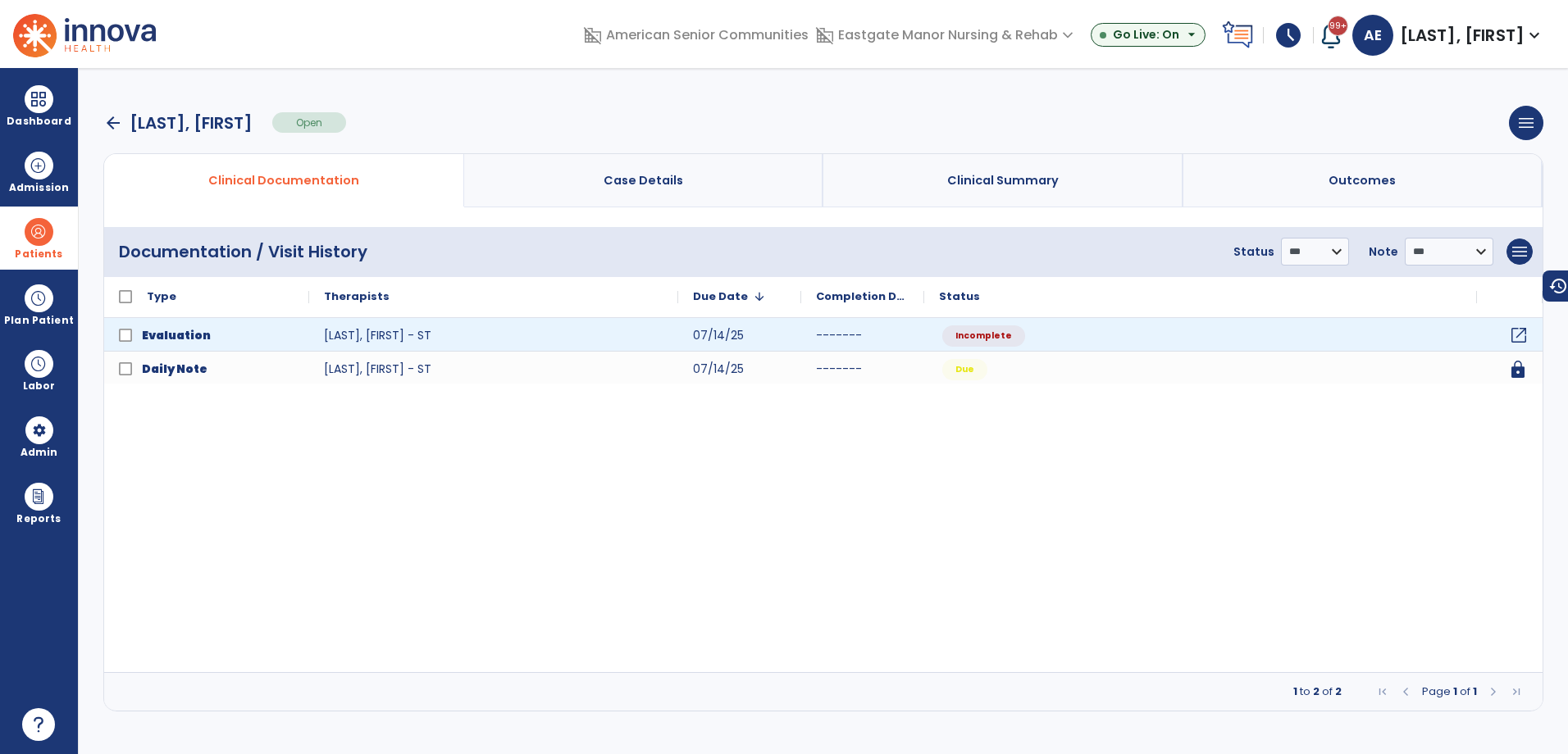 click on "open_in_new" 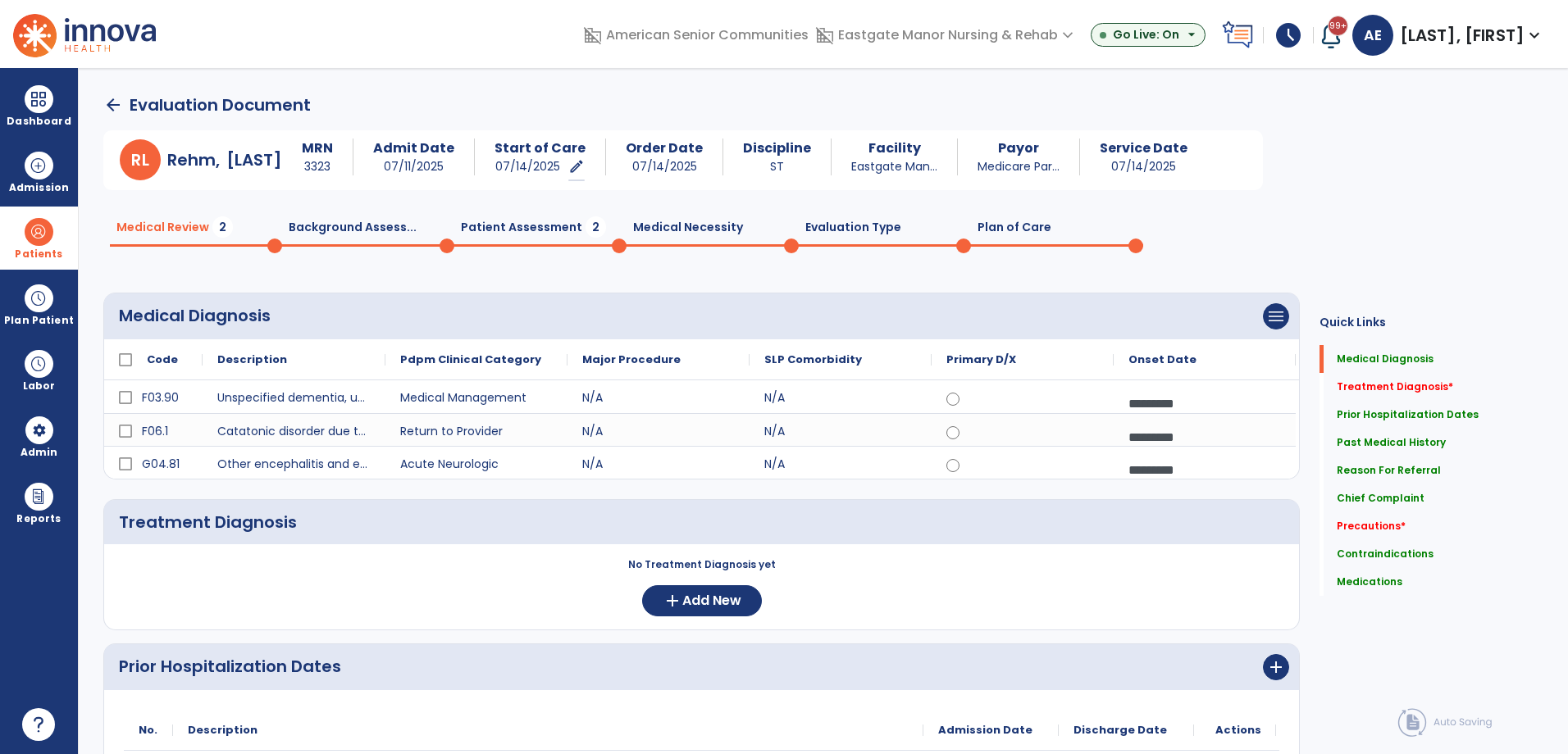 click on "Patient Assessment  2" 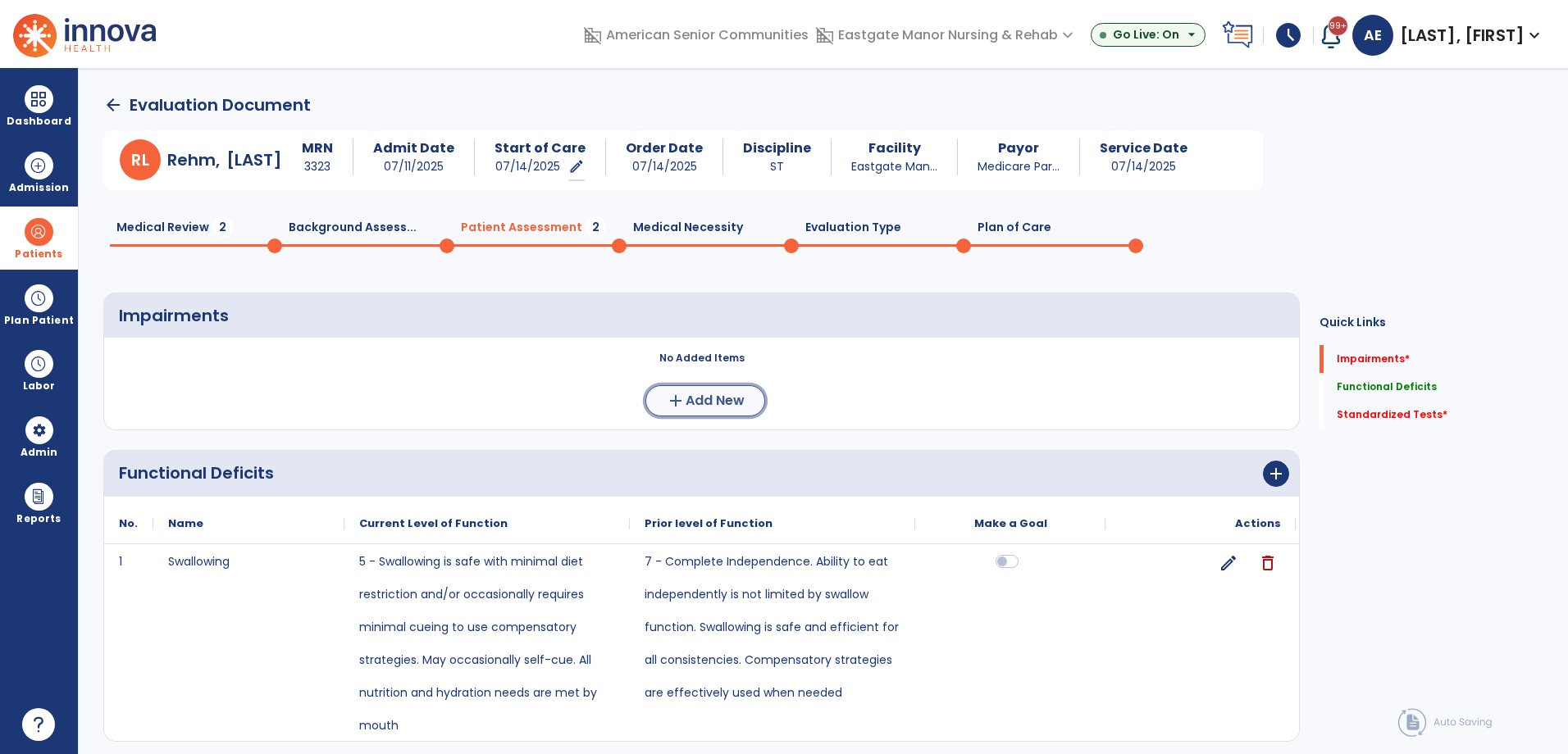click on "Add New" 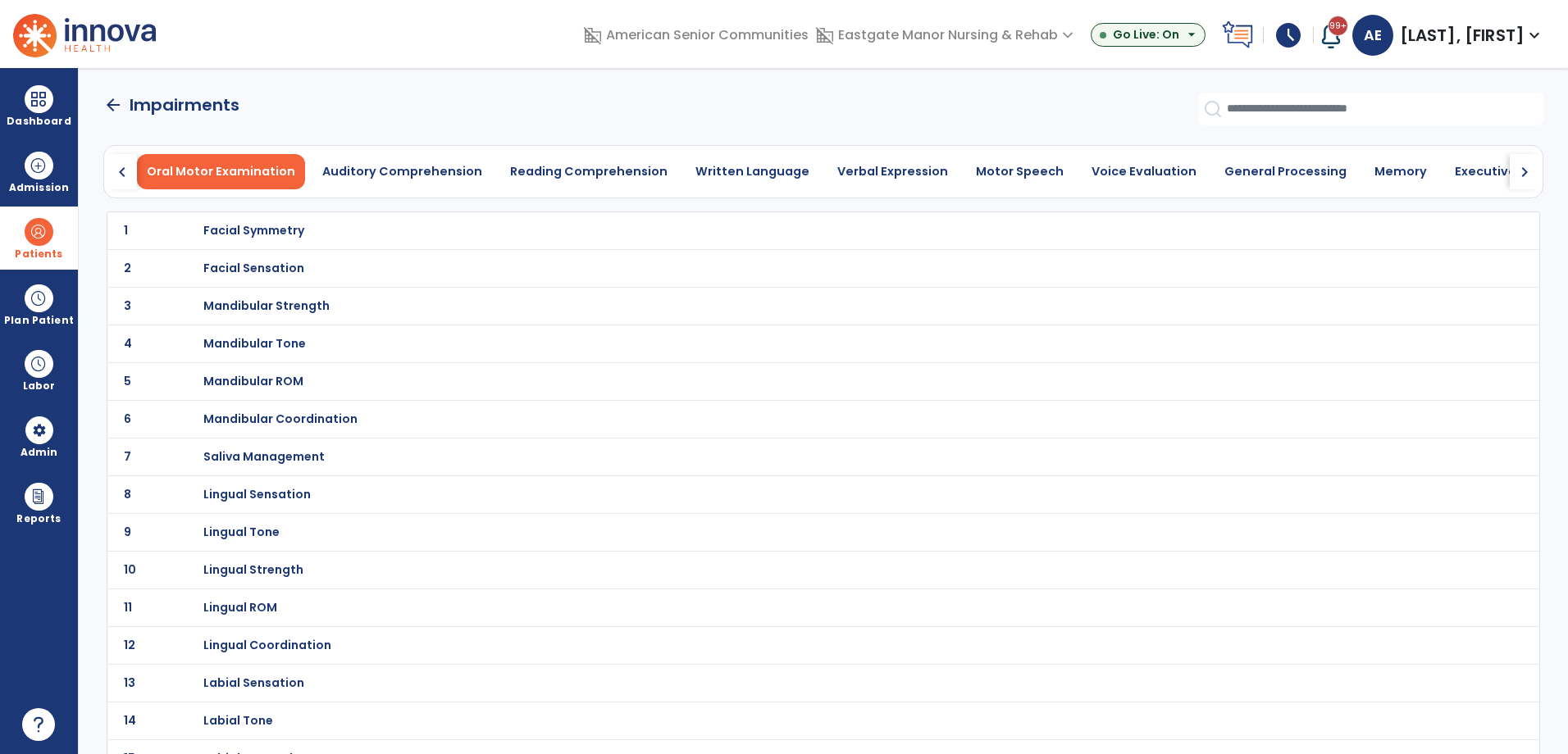 scroll, scrollTop: 99, scrollLeft: 0, axis: vertical 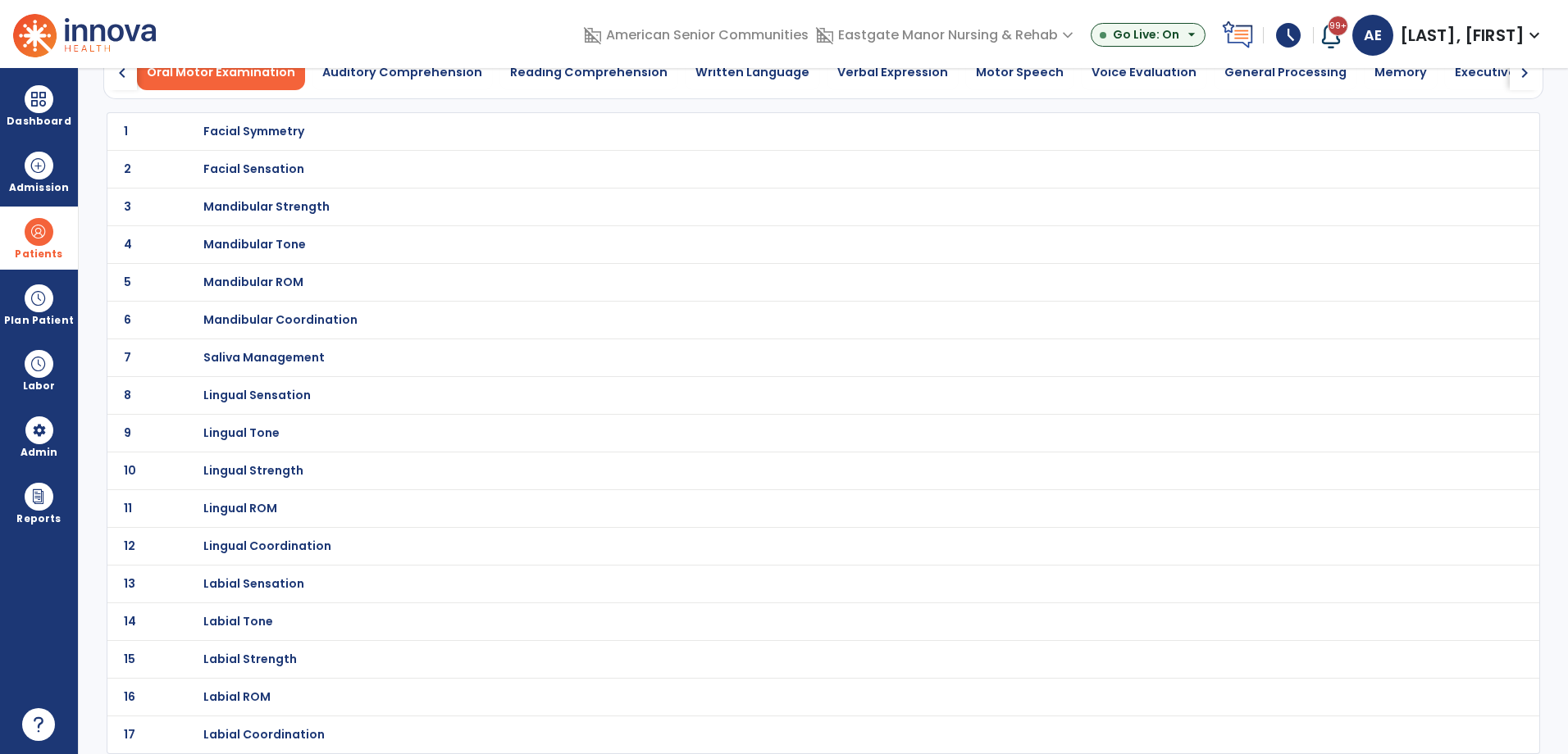 click on "Labial Coordination" at bounding box center (253, 131) 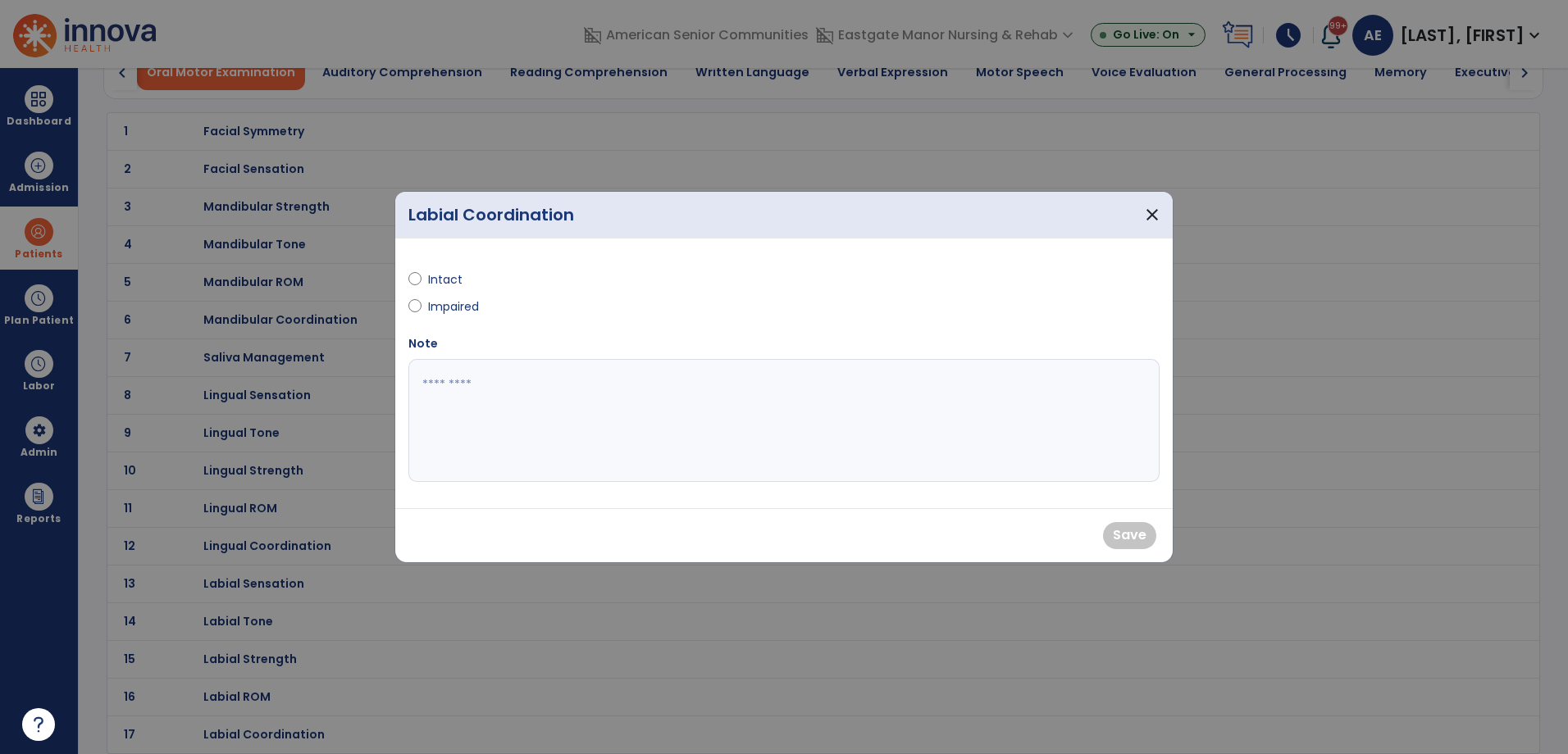 click on "Intact Impaired" at bounding box center (591, 287) 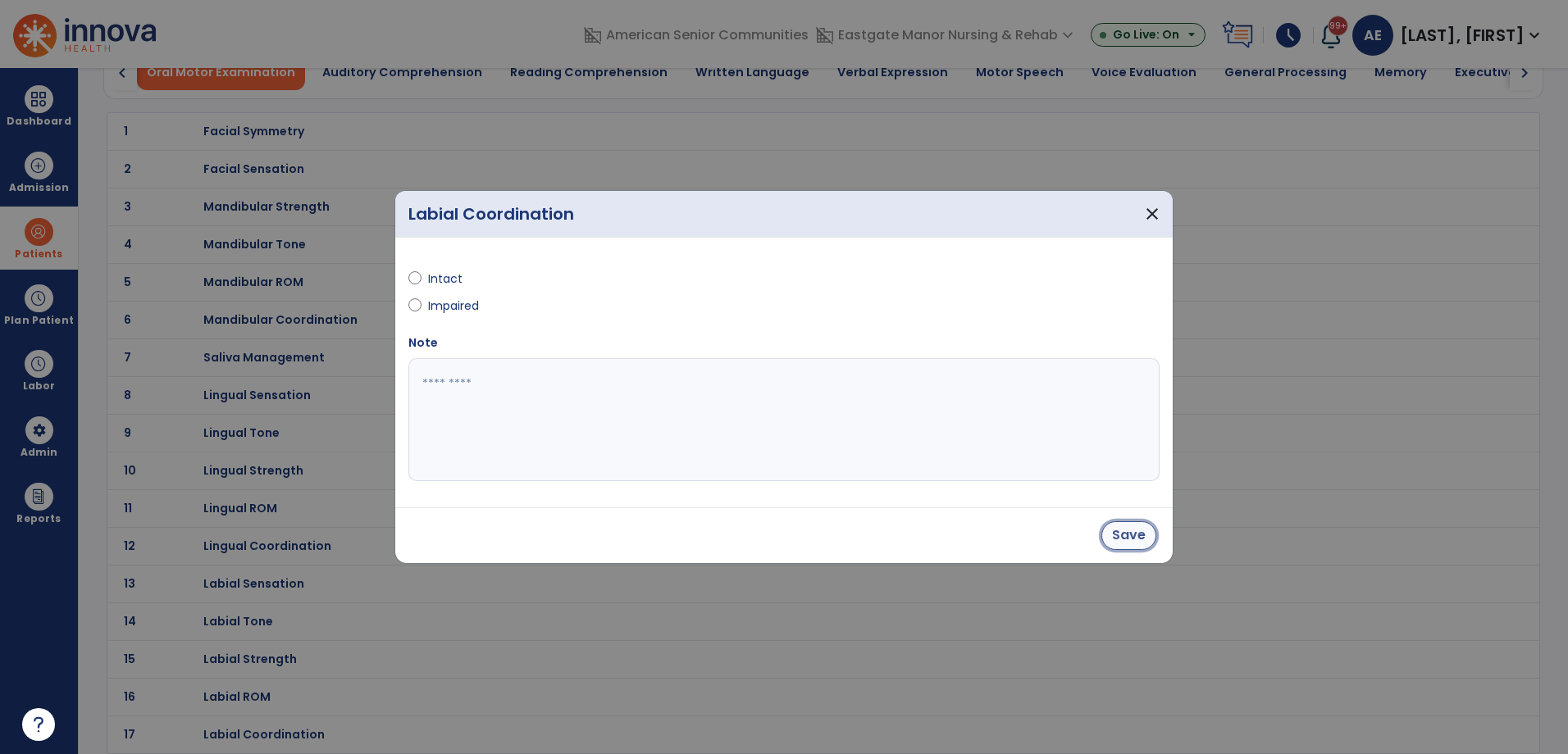 click on "Save" at bounding box center (1128, 535) 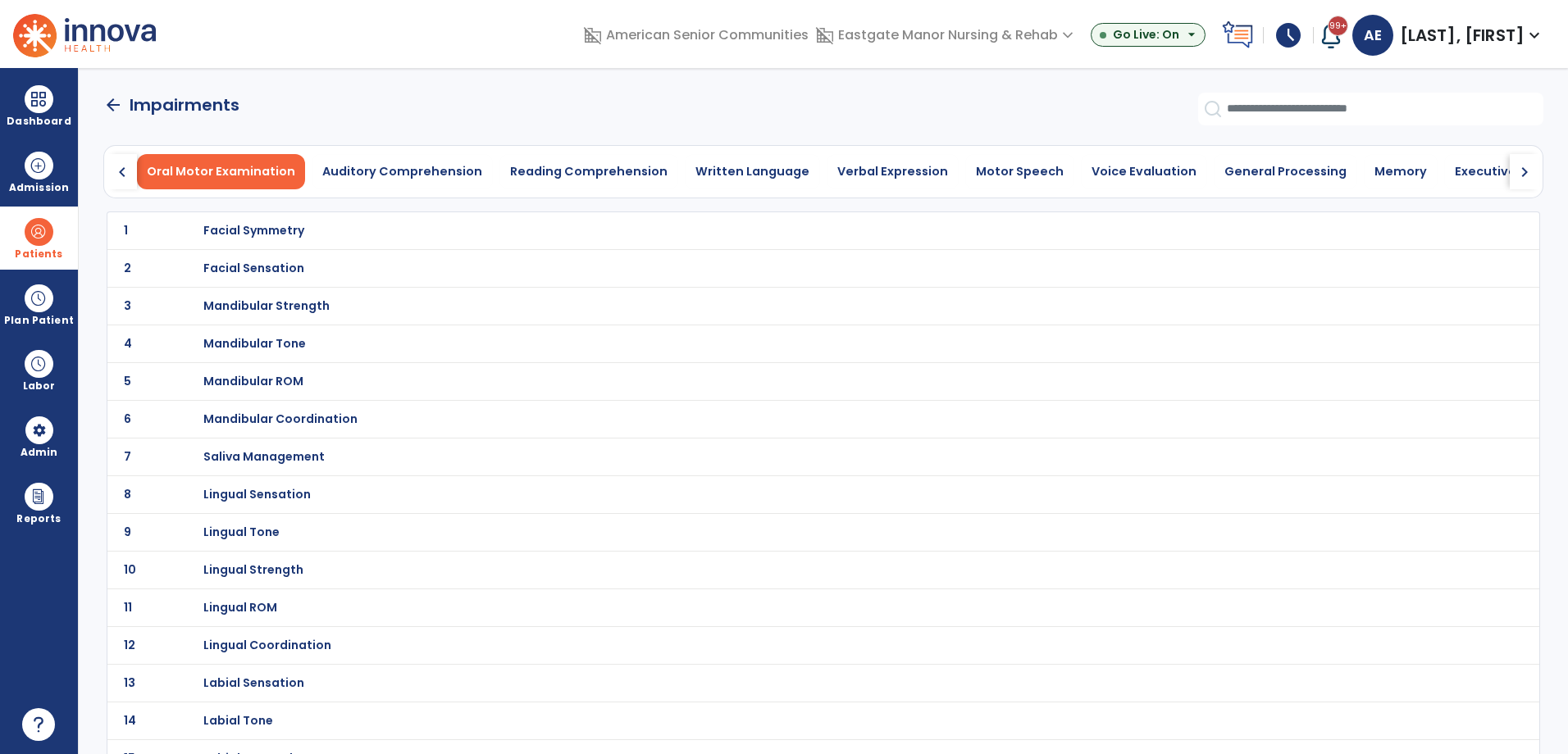 scroll, scrollTop: 99, scrollLeft: 0, axis: vertical 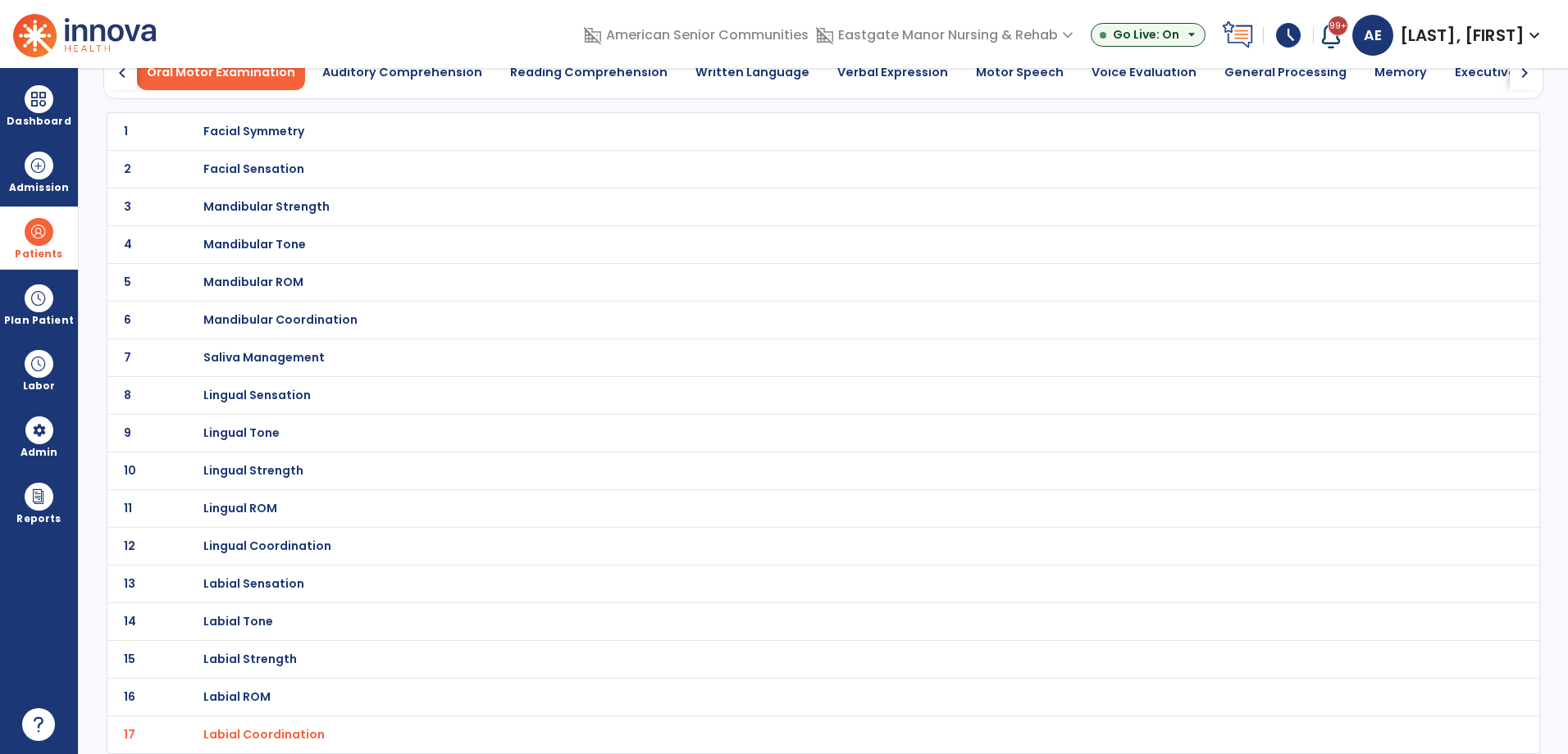 click on "Lingual Coordination" at bounding box center (253, 131) 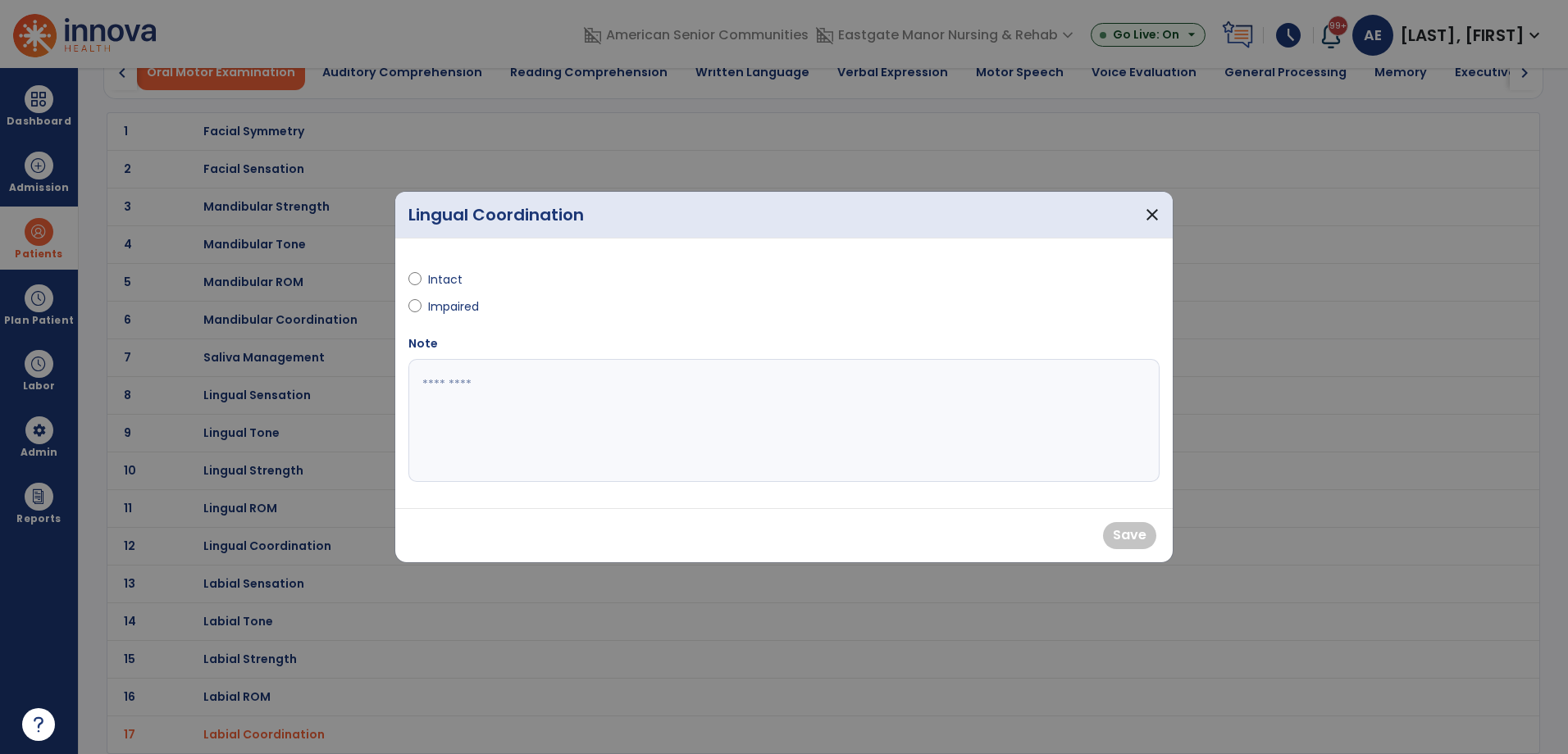 click on "Impaired" at bounding box center (457, 307) 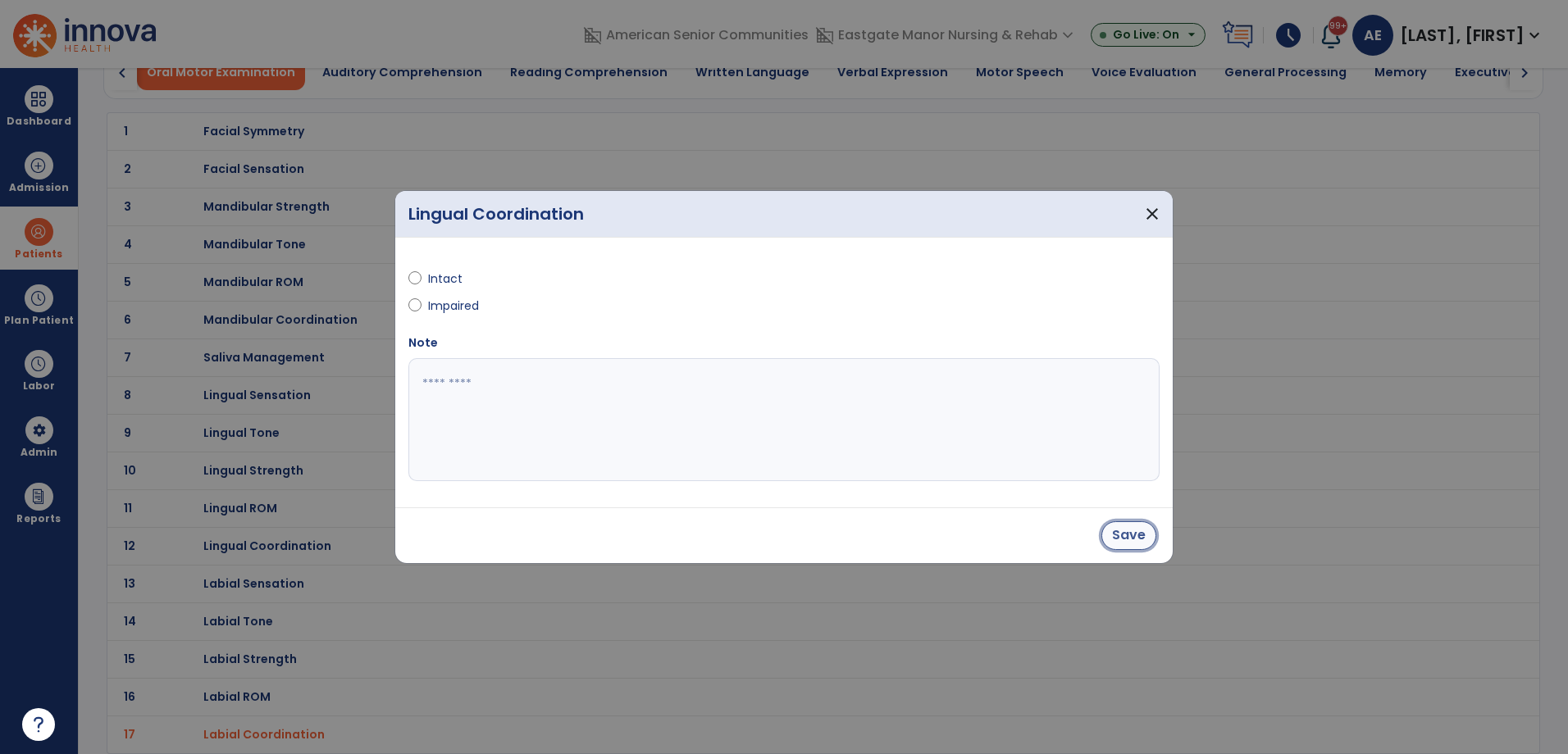 click on "Save" at bounding box center [1128, 535] 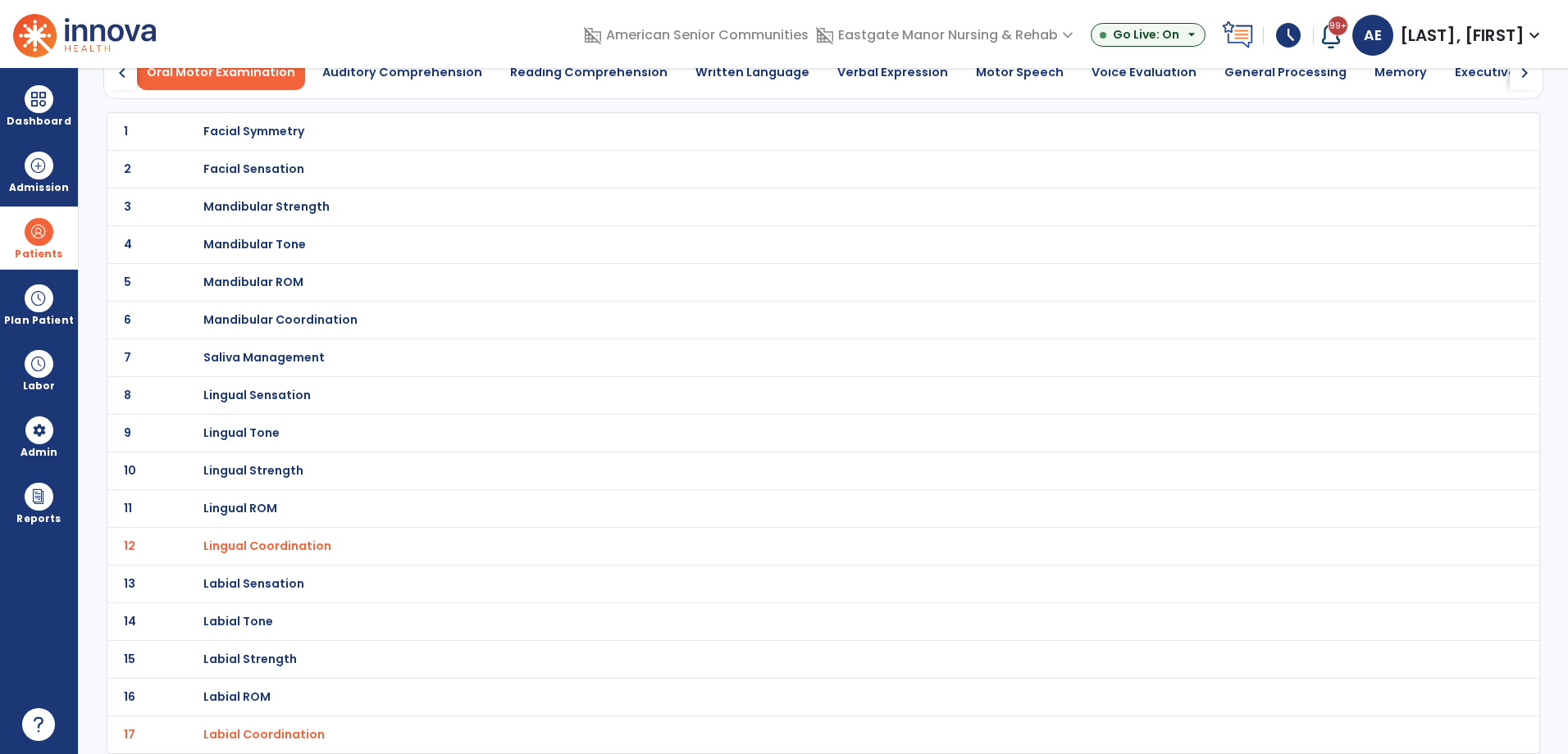 click on "Labial Strength" at bounding box center [253, 131] 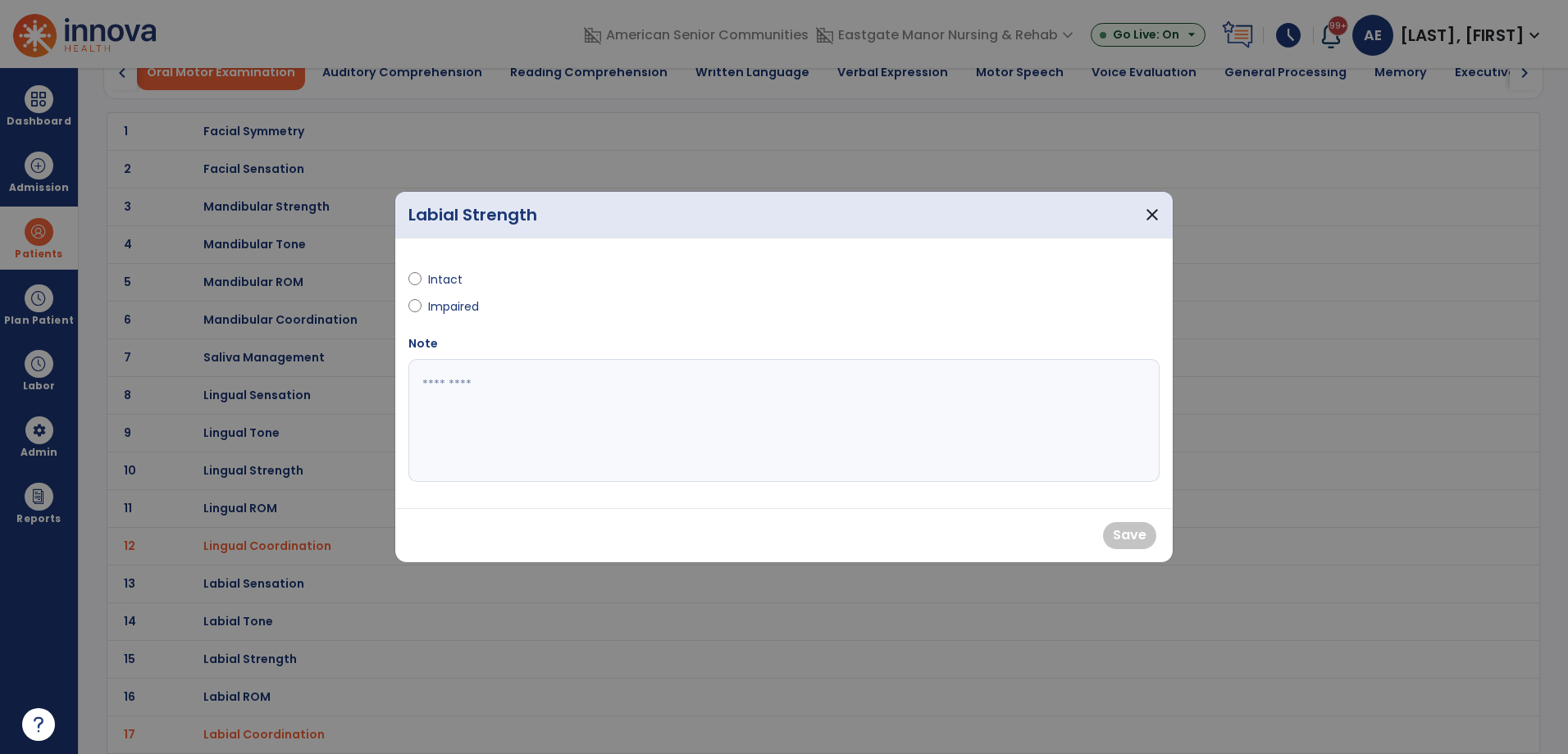click on "Impaired" at bounding box center (457, 307) 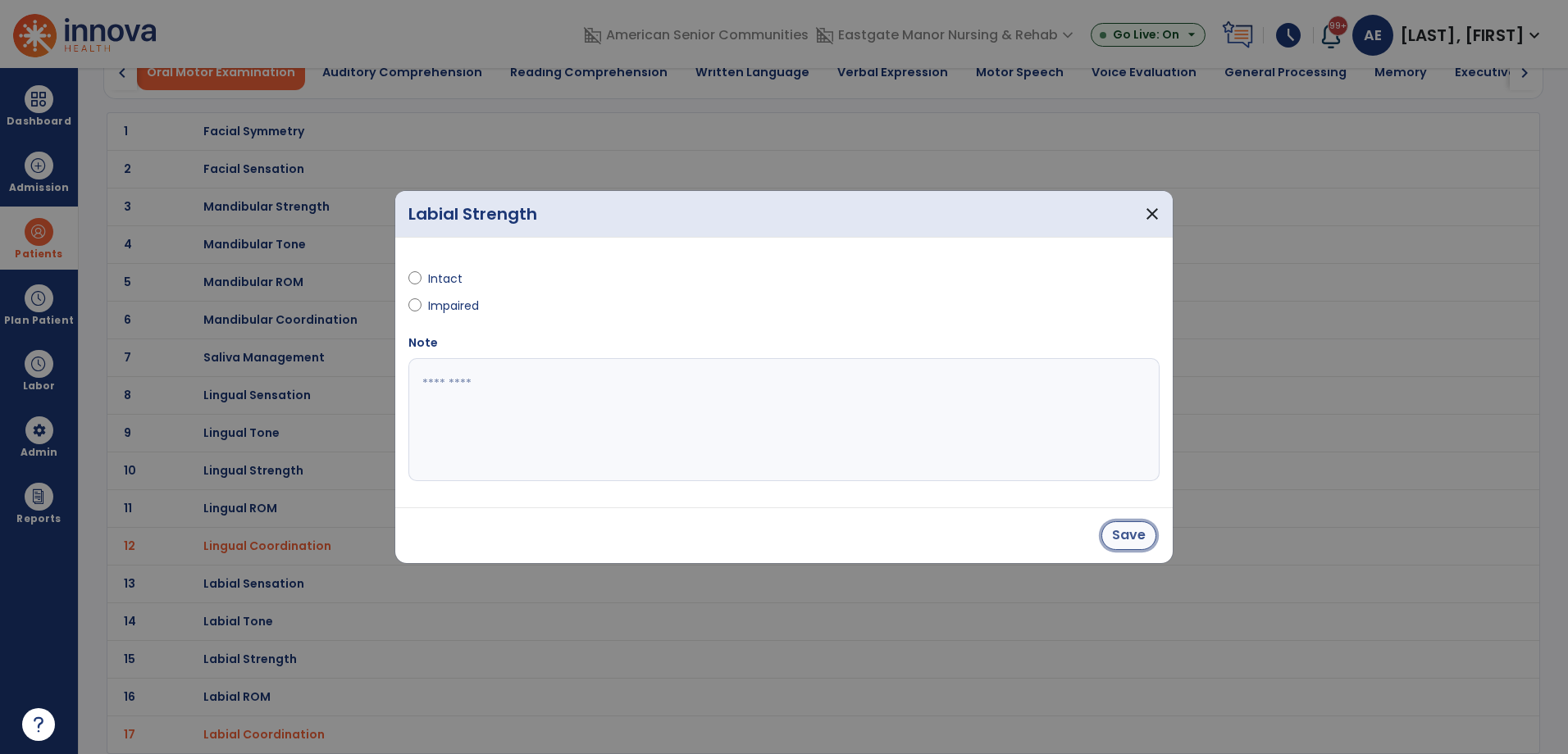 click on "Save" at bounding box center (1128, 535) 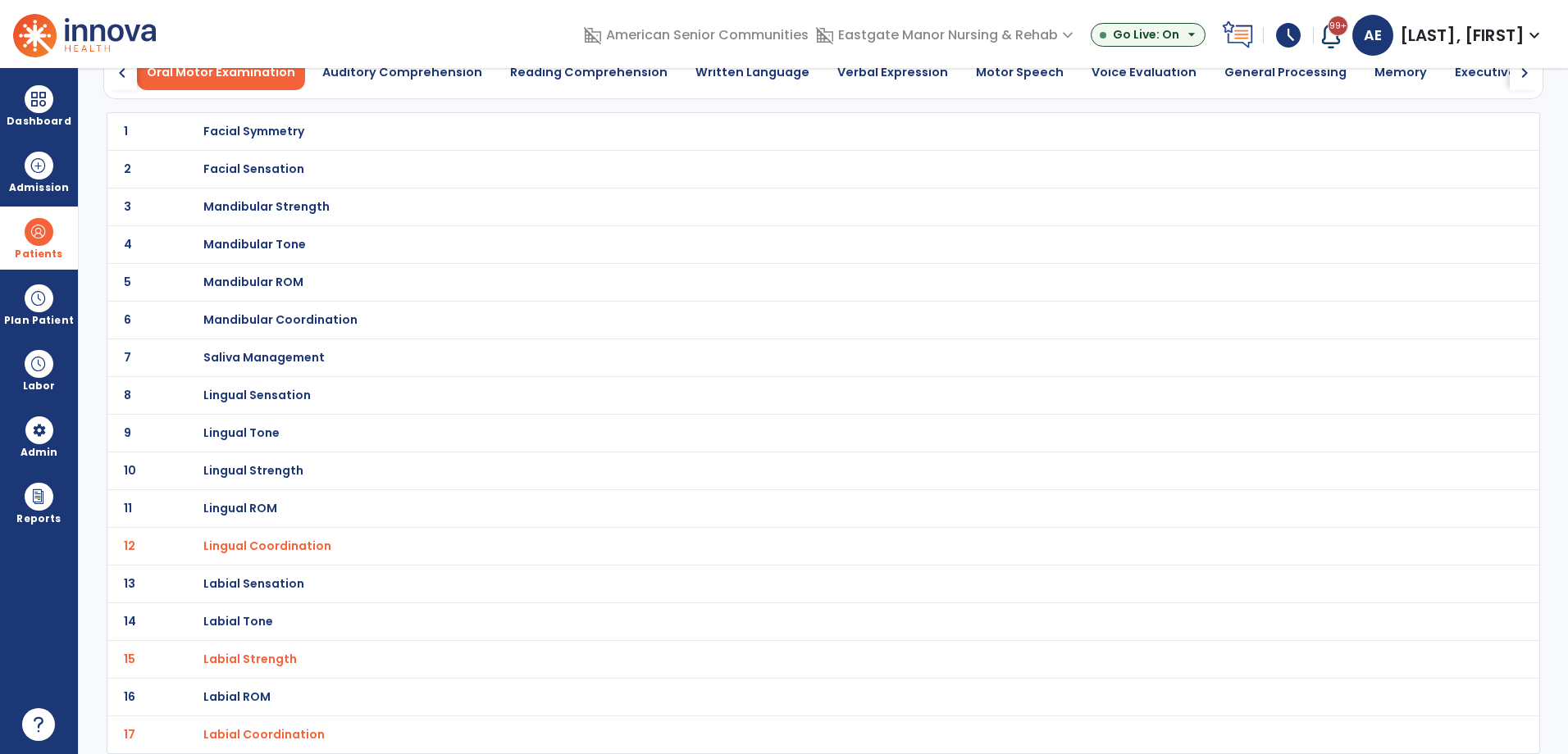 click on "10 Lingual Strength" 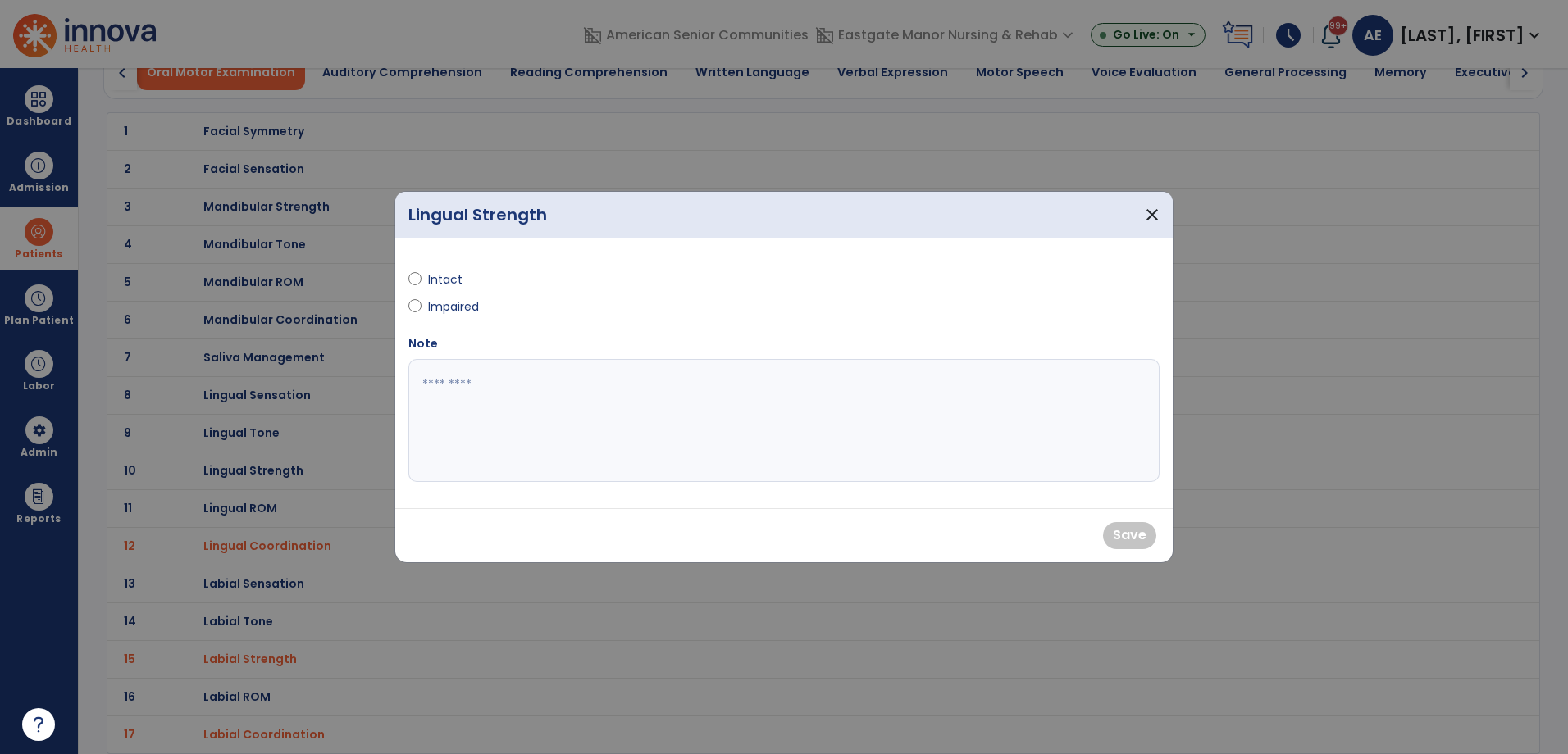 click on "Impaired" at bounding box center (457, 307) 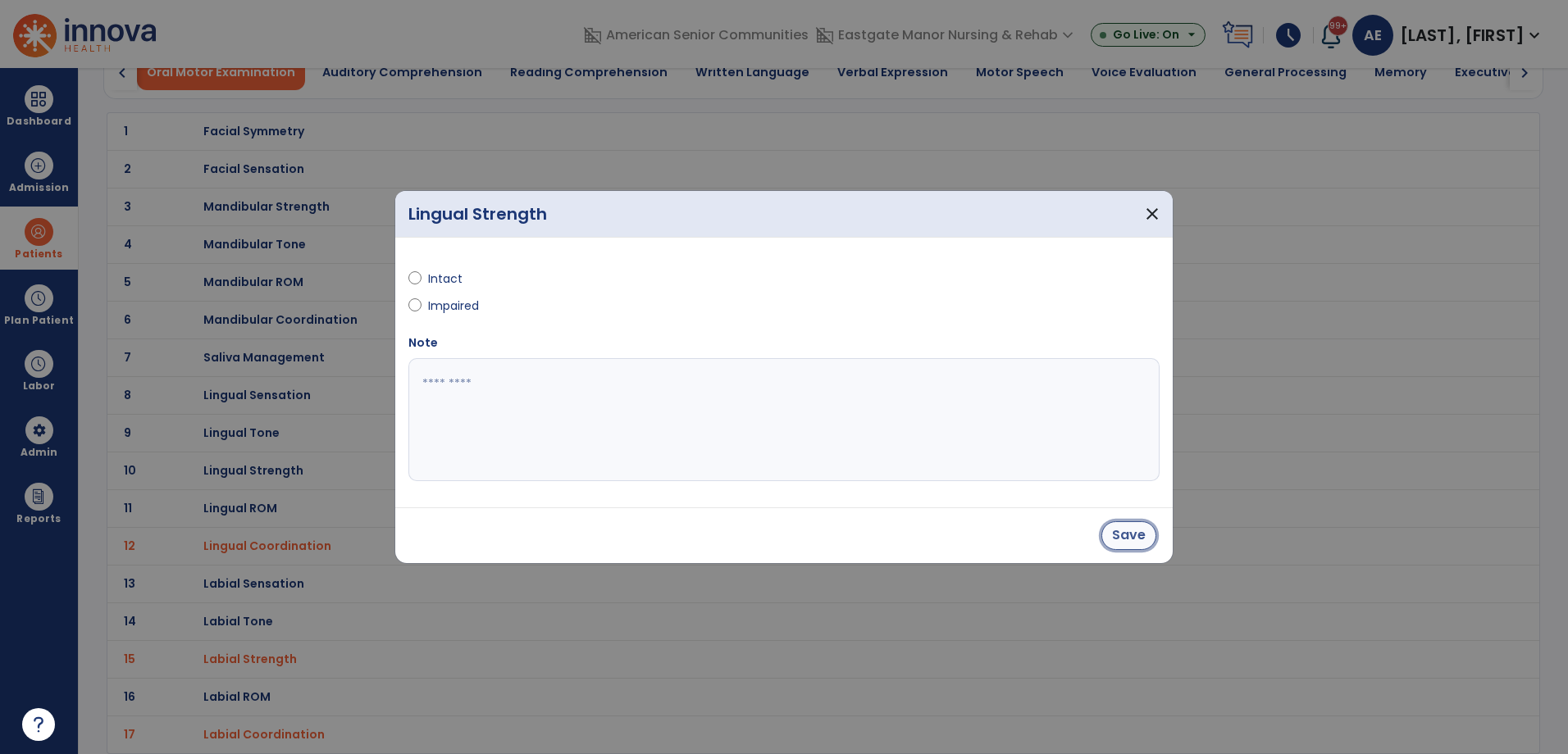 click on "Save" at bounding box center (1128, 535) 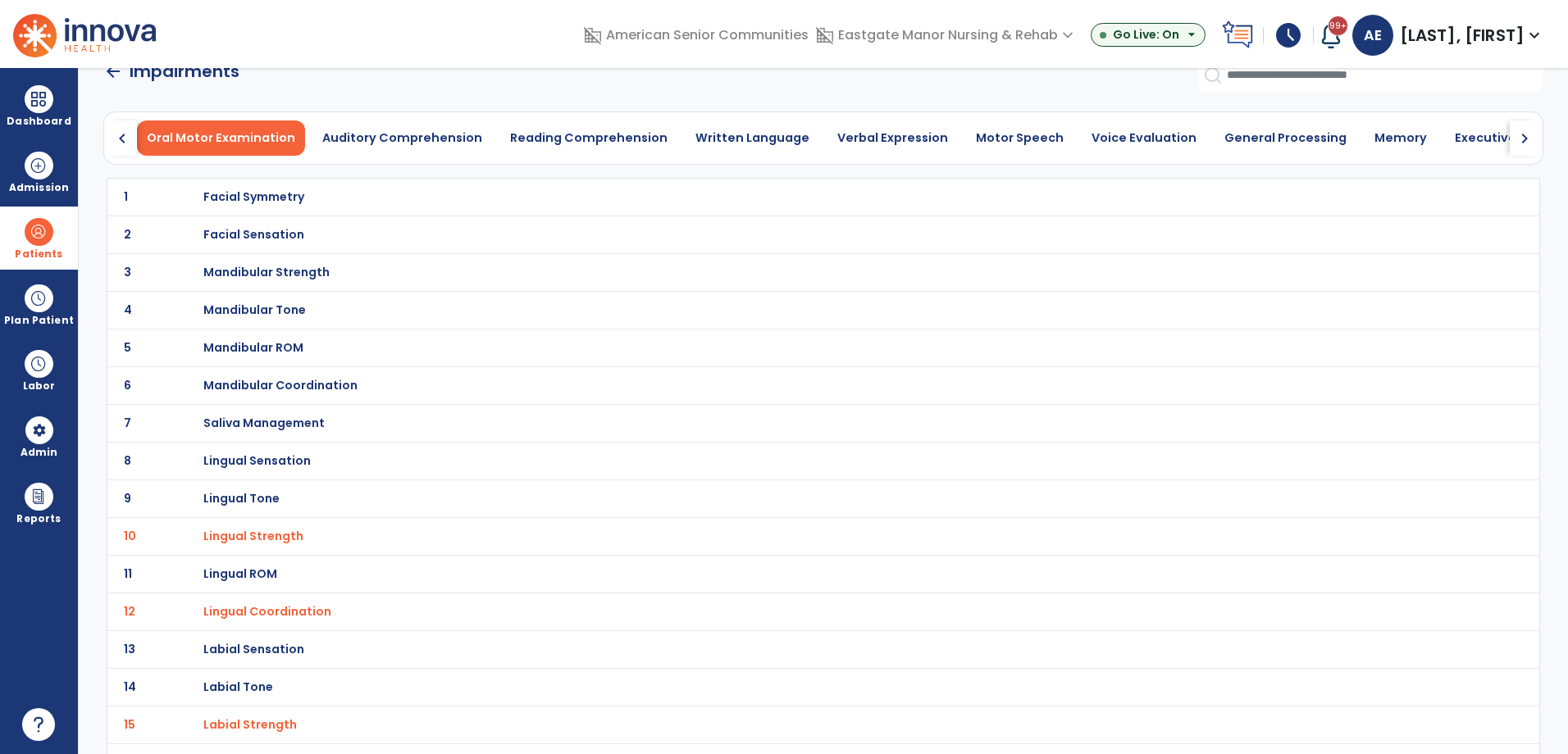 scroll, scrollTop: 0, scrollLeft: 0, axis: both 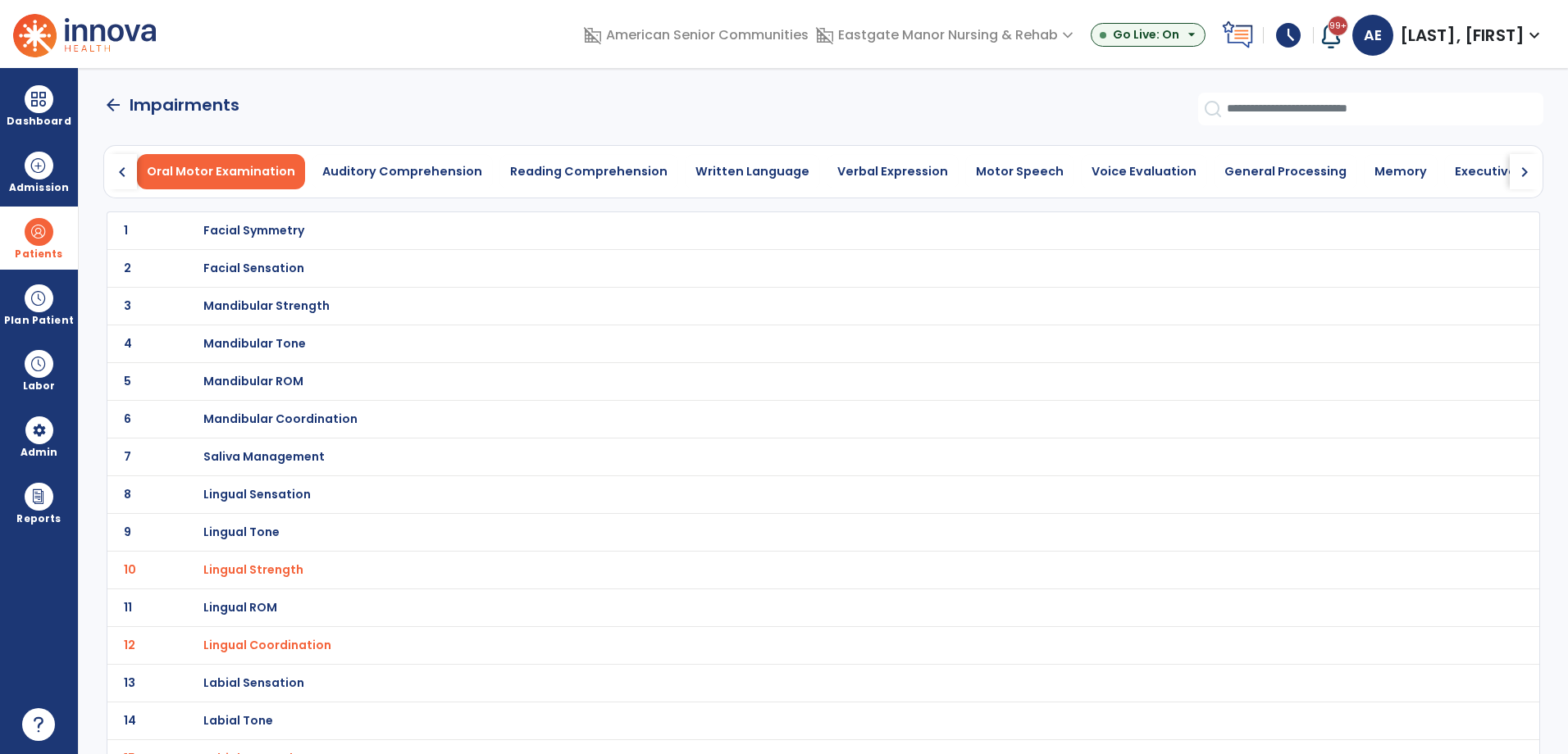 click on "chevron_right" 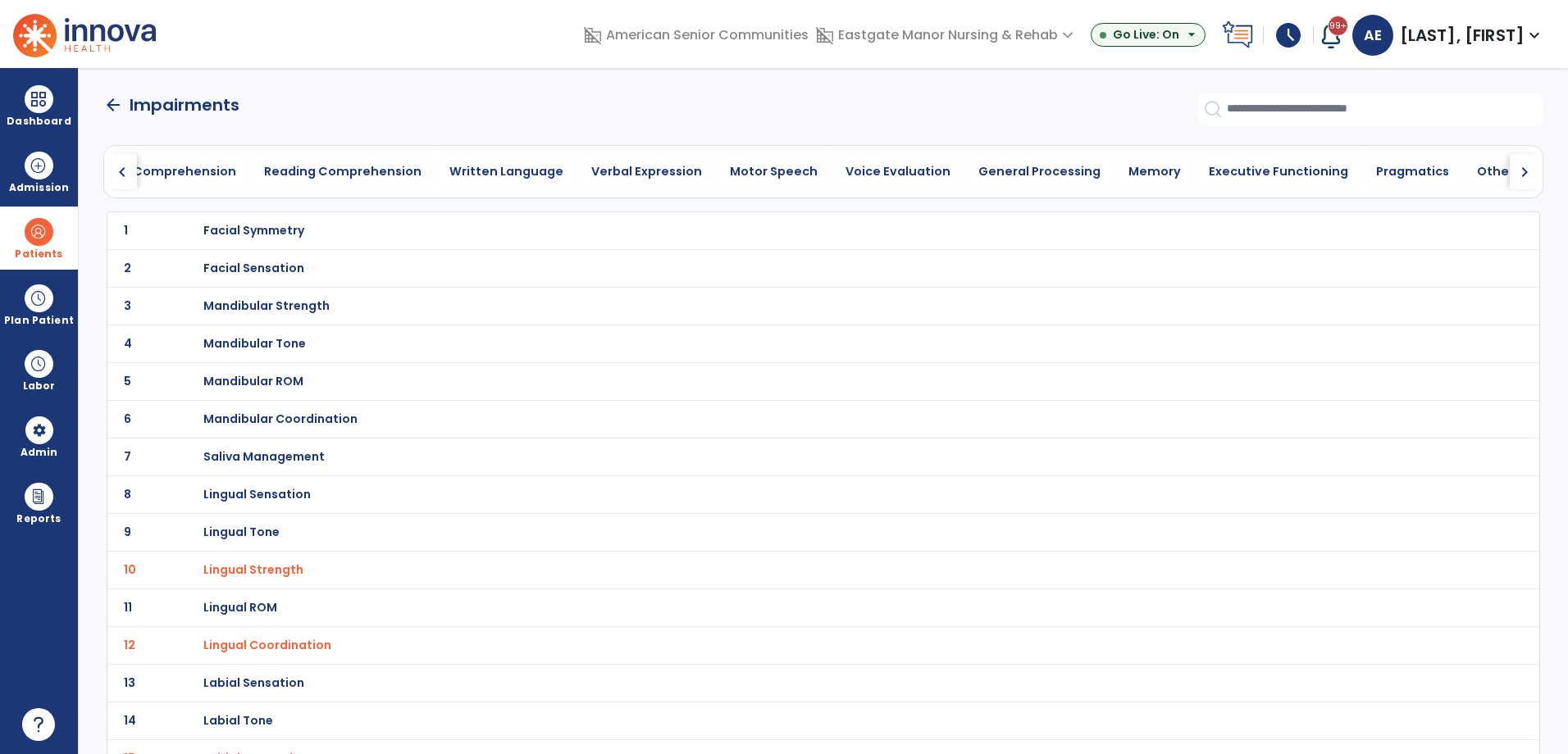 click on "chevron_right" 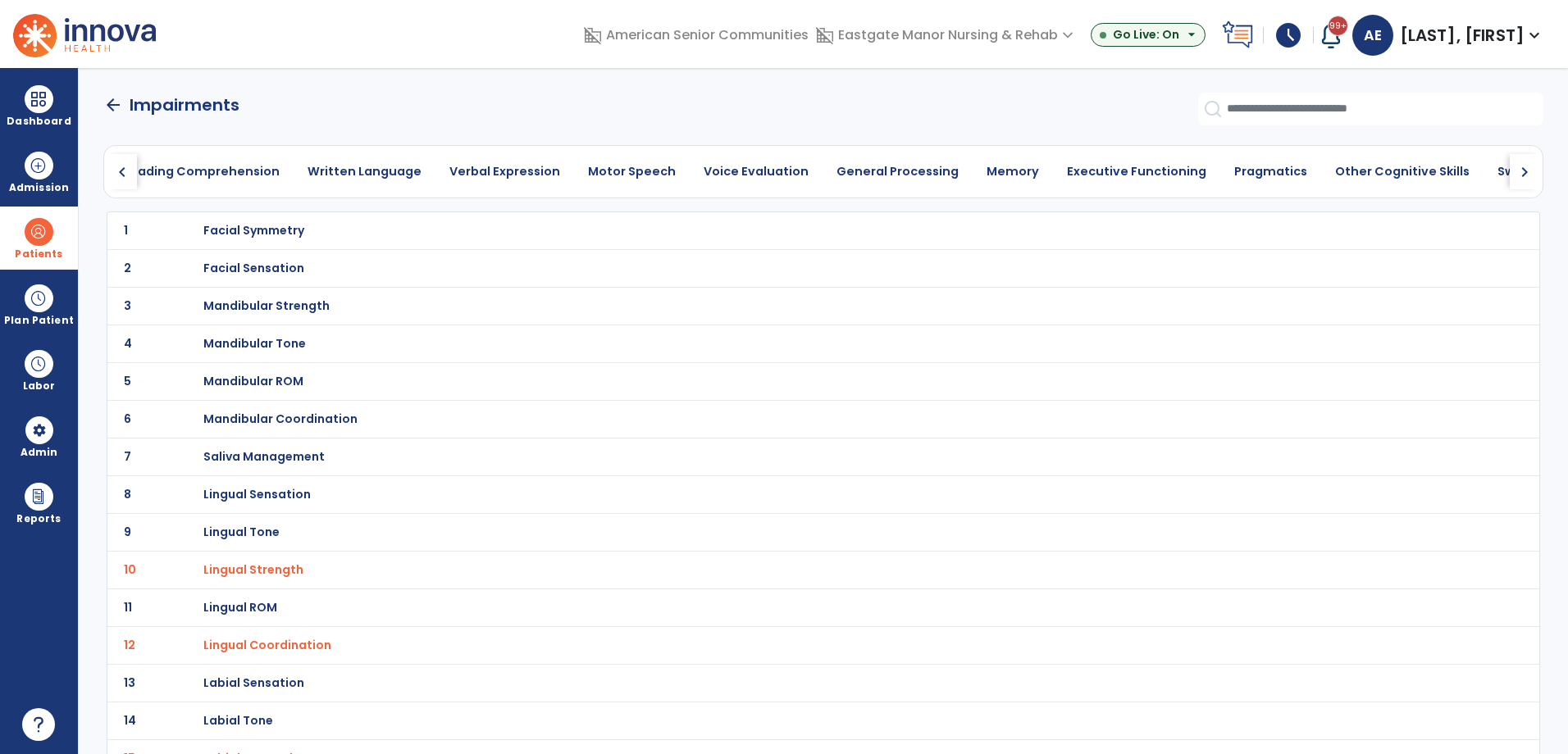 click on "chevron_right" 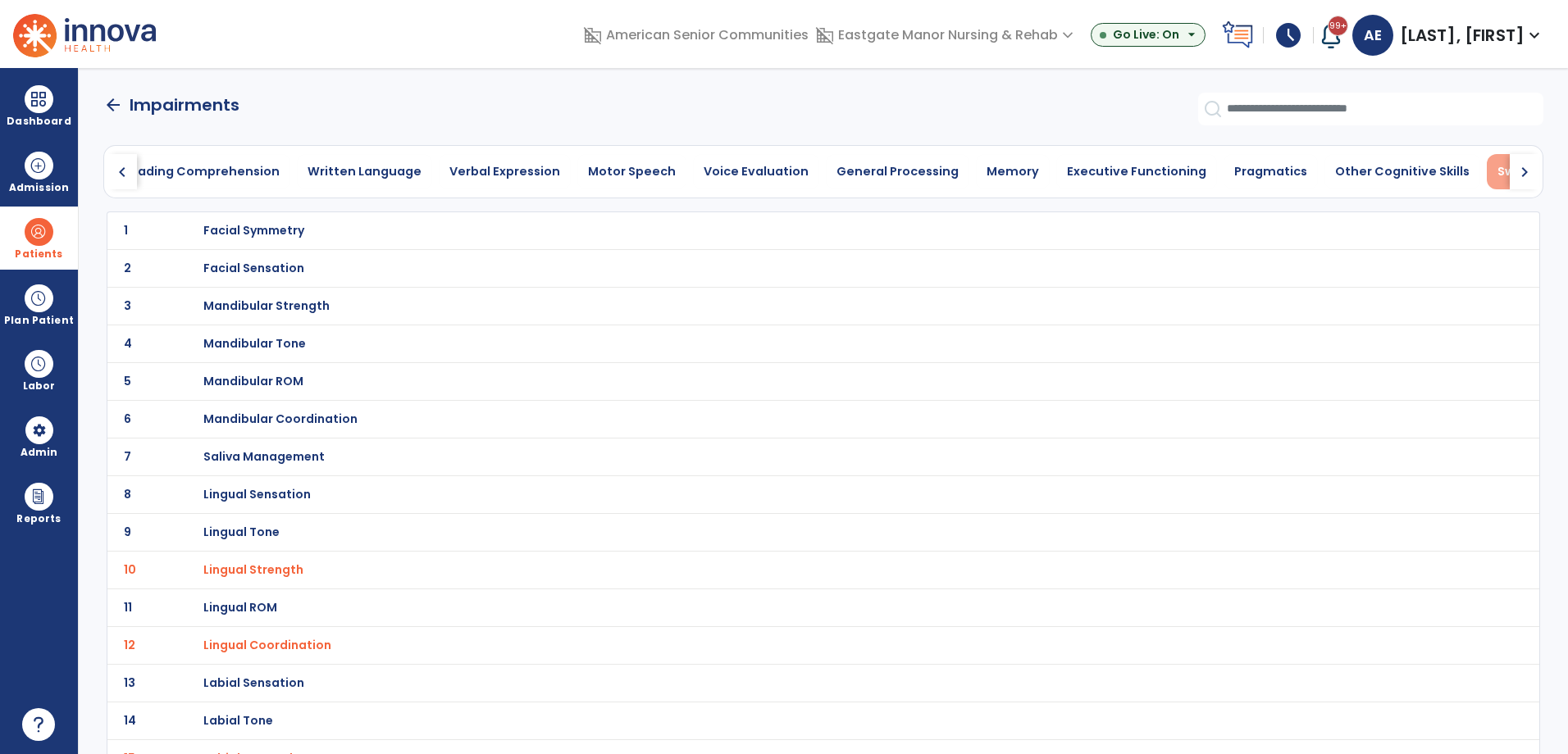 click on "Swallowing" at bounding box center [1532, 171] 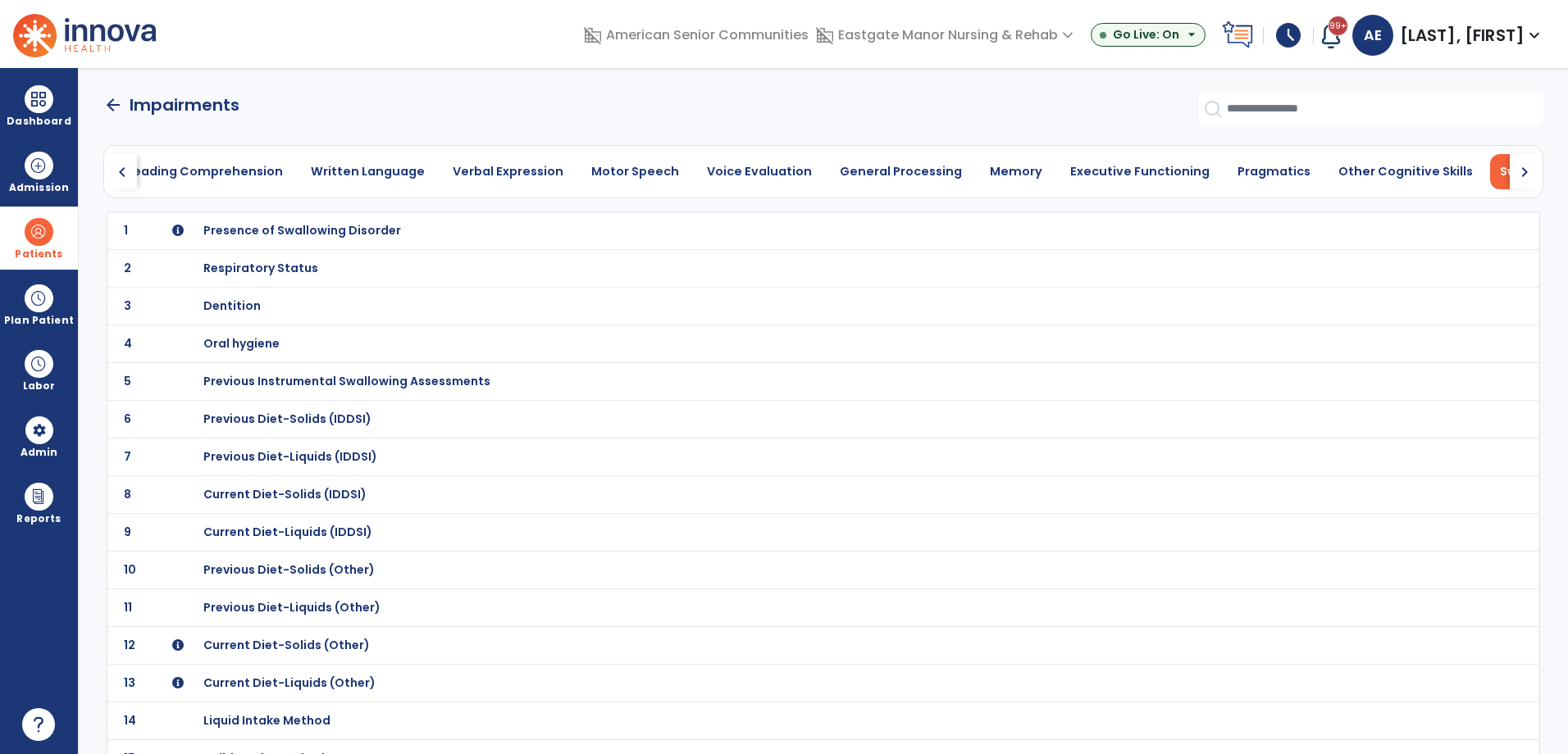 click on "Presence of Swallowing Disorder" at bounding box center (302, 230) 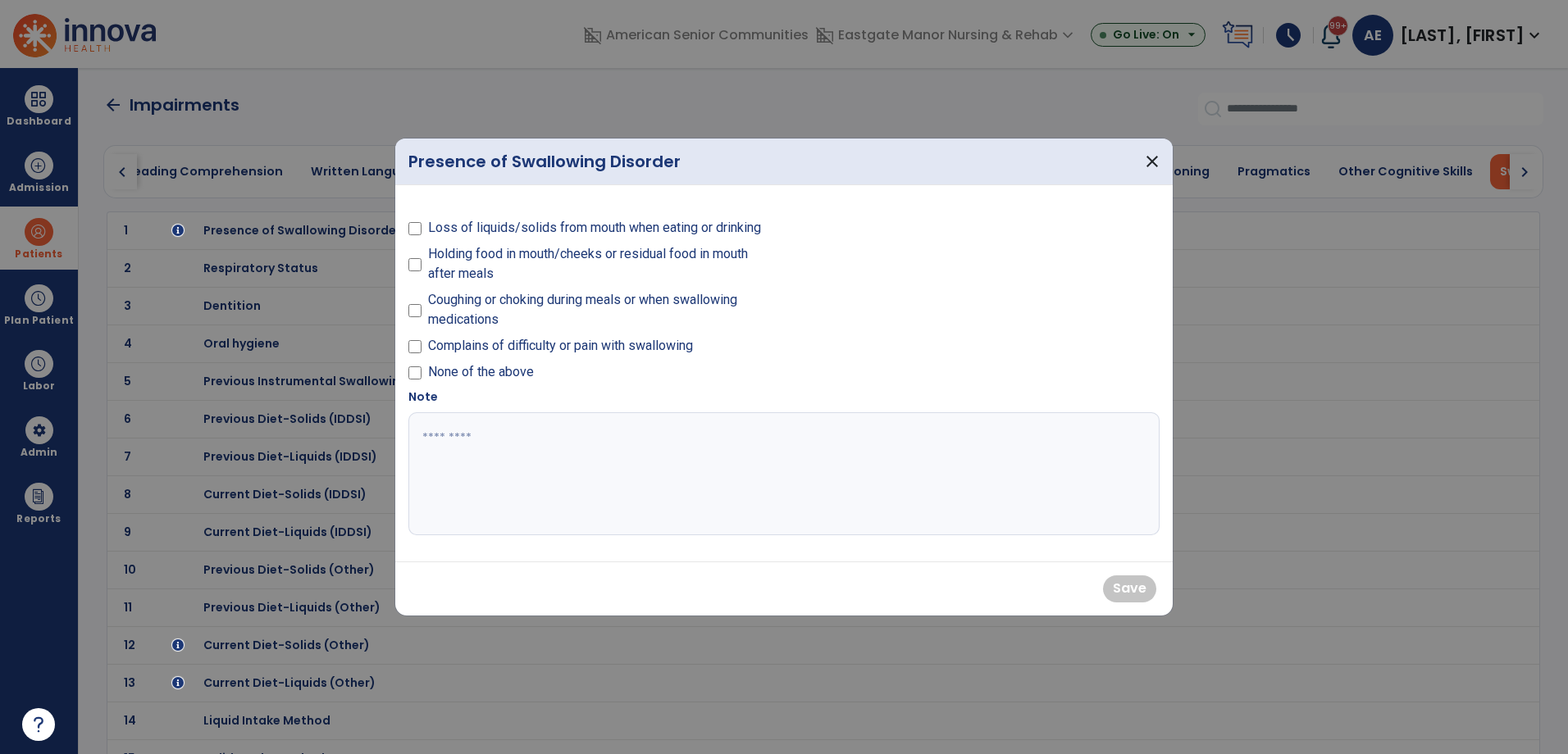 click on "Holding food in mouth/cheeks or residual food in mouth after meals" at bounding box center [591, 267] 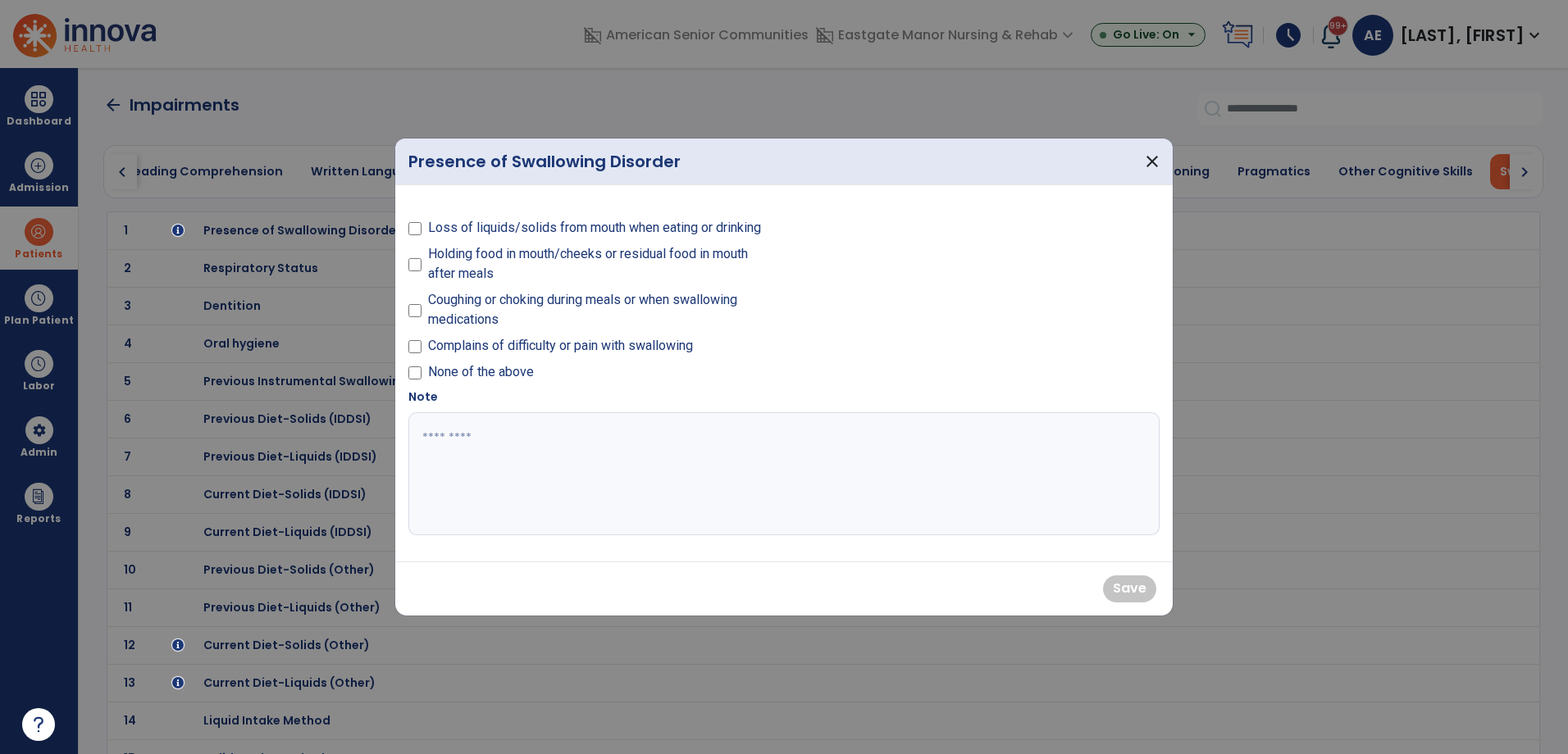 click on "Loss of liquids/solids from mouth when eating or drinking      Holding food in mouth/cheeks or residual food in mouth after meals      Coughing or choking during meals or when swallowing medications      Complains of difficulty or pain with swallowing      None of the above" at bounding box center [591, 293] 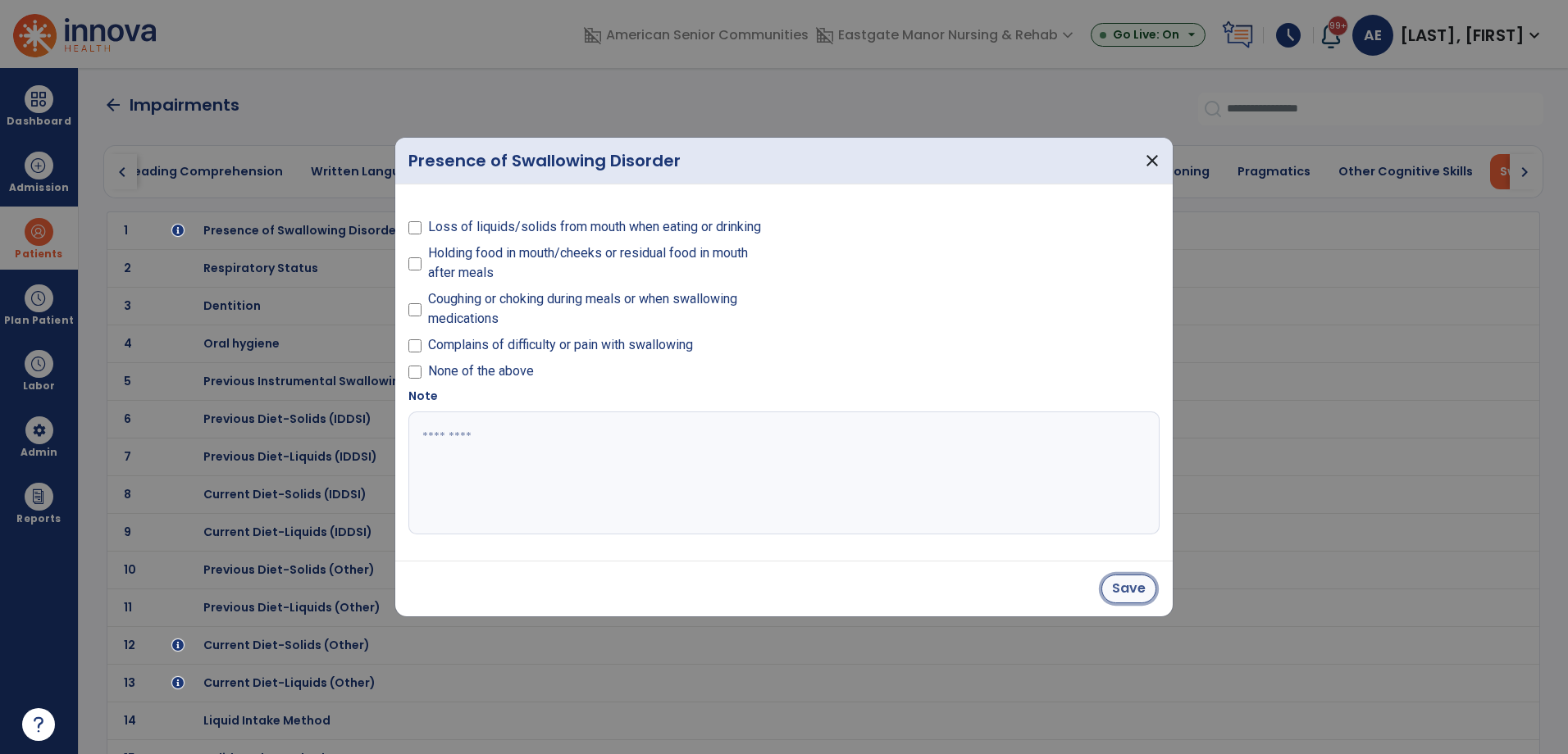 click on "Save" at bounding box center [1128, 588] 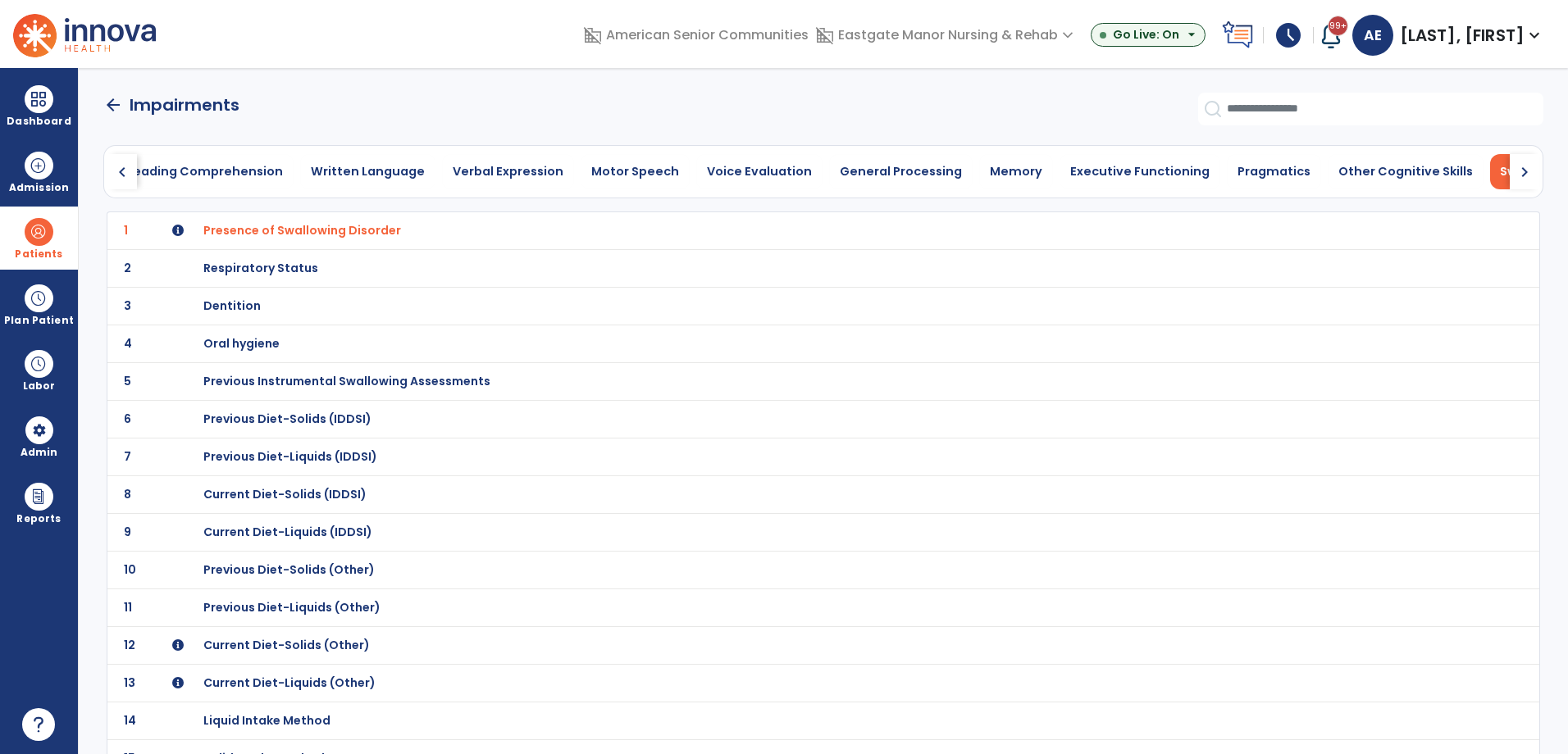 click on "Dentition" at bounding box center [302, 230] 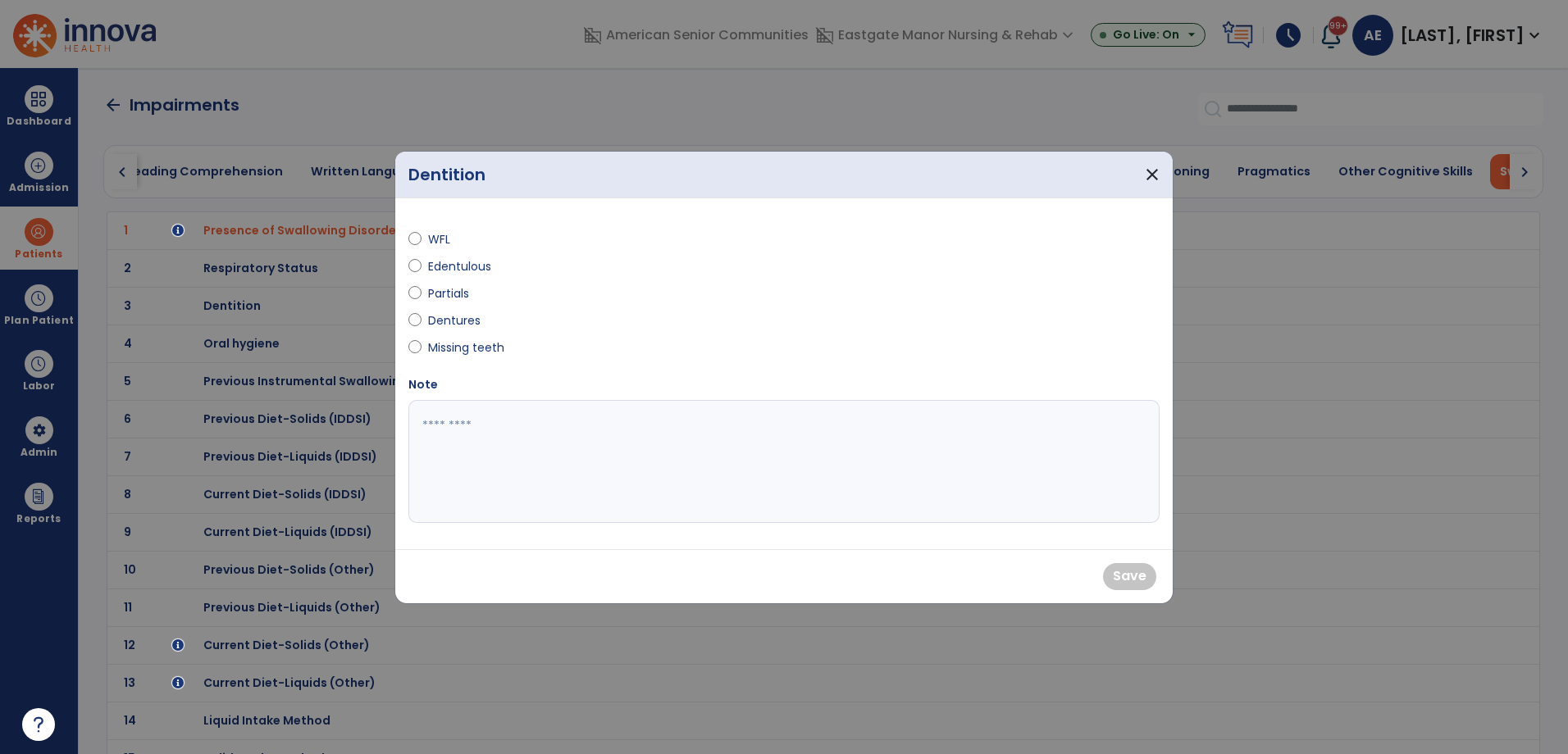 click on "WFL" at bounding box center [457, 239] 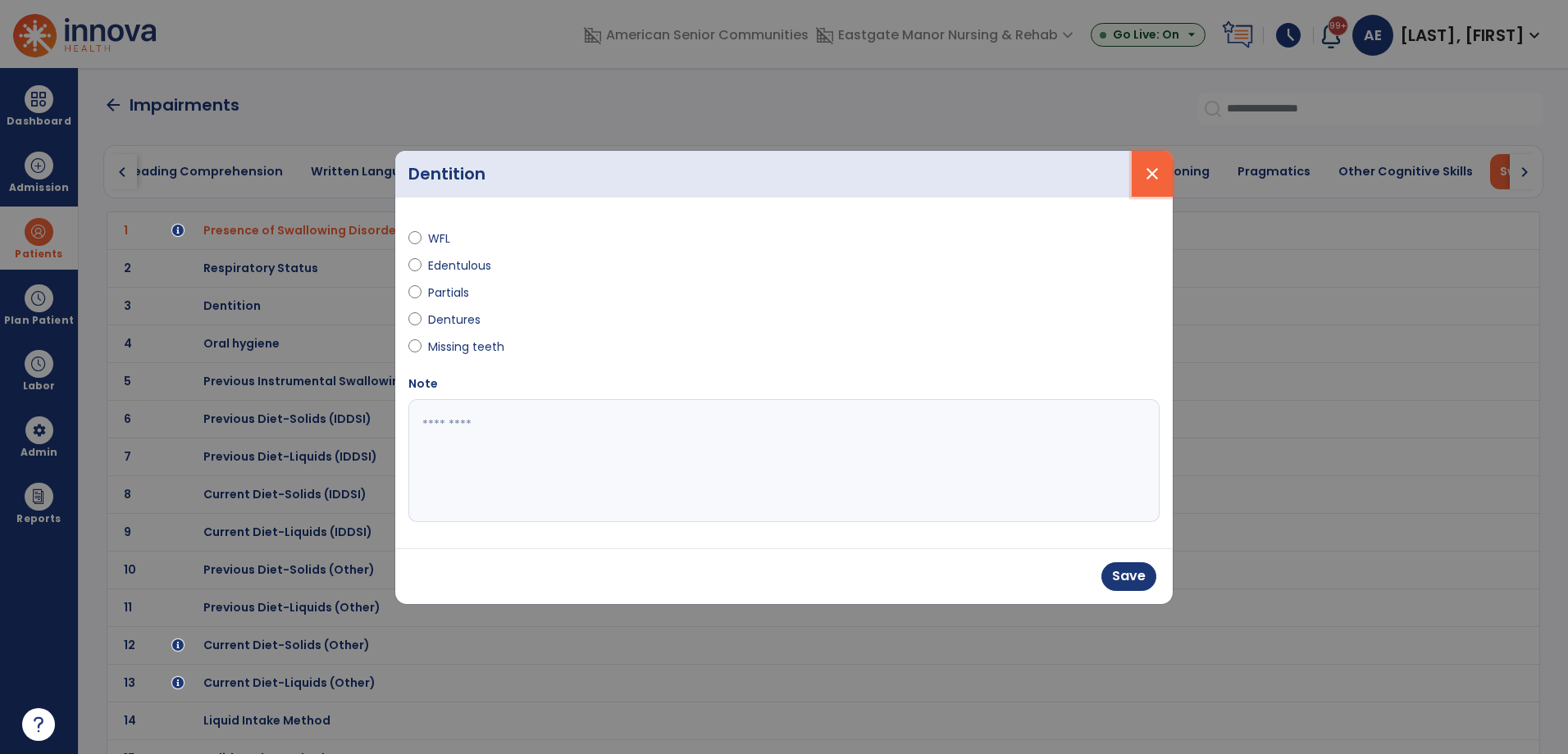 click on "close" at bounding box center [1152, 174] 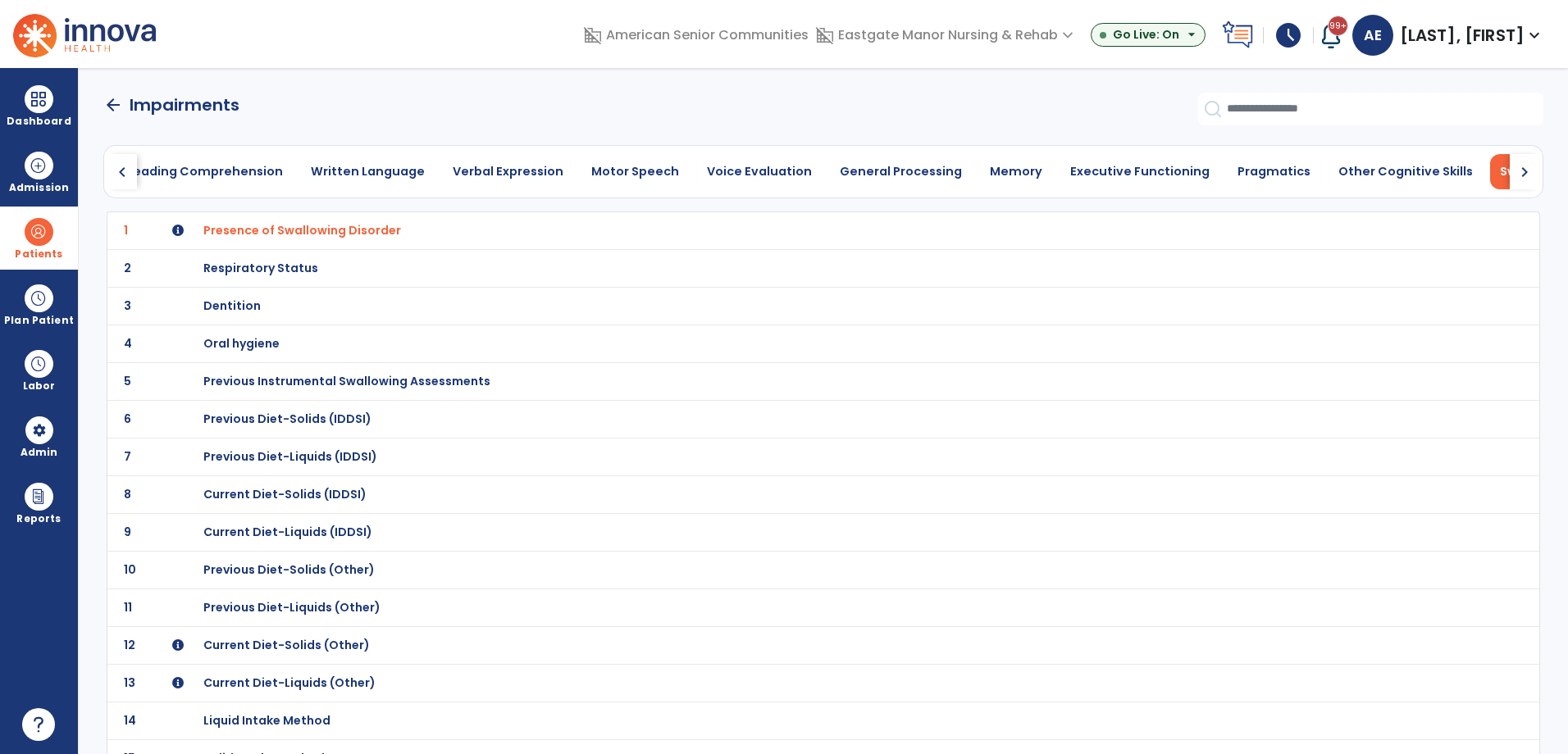 click on "Respiratory Status" at bounding box center (302, 230) 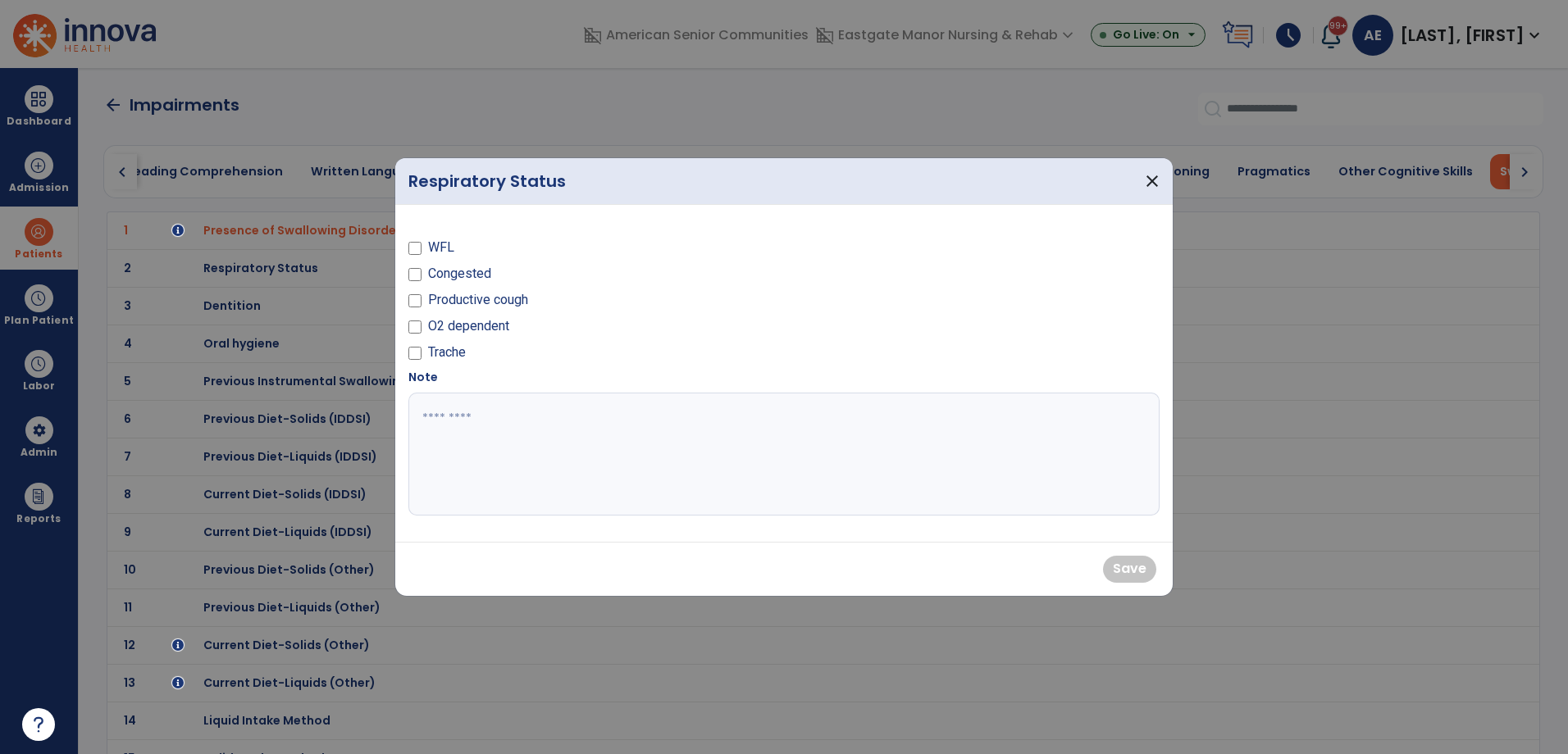 click on "WFL" at bounding box center [591, 251] 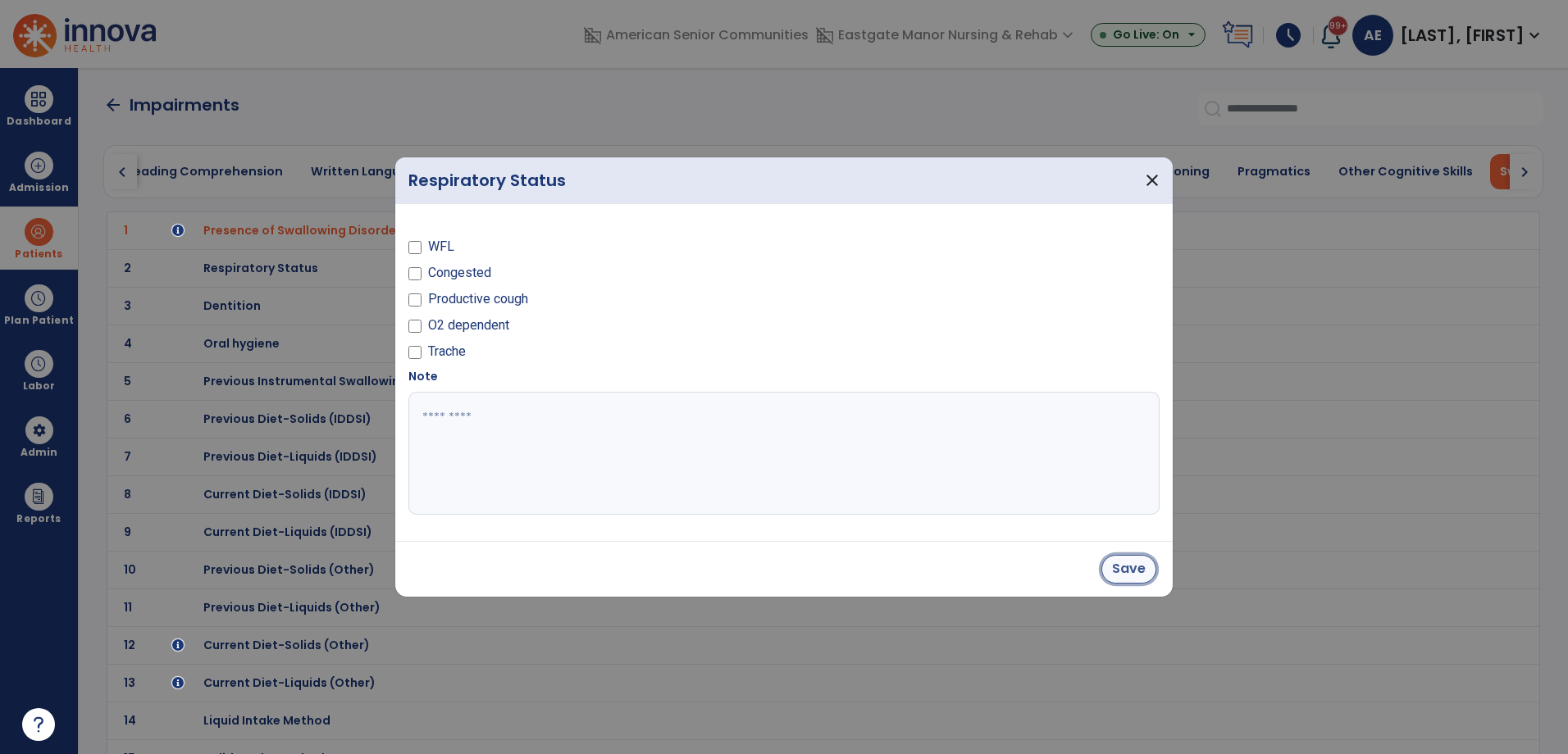 click on "Save" at bounding box center (1128, 569) 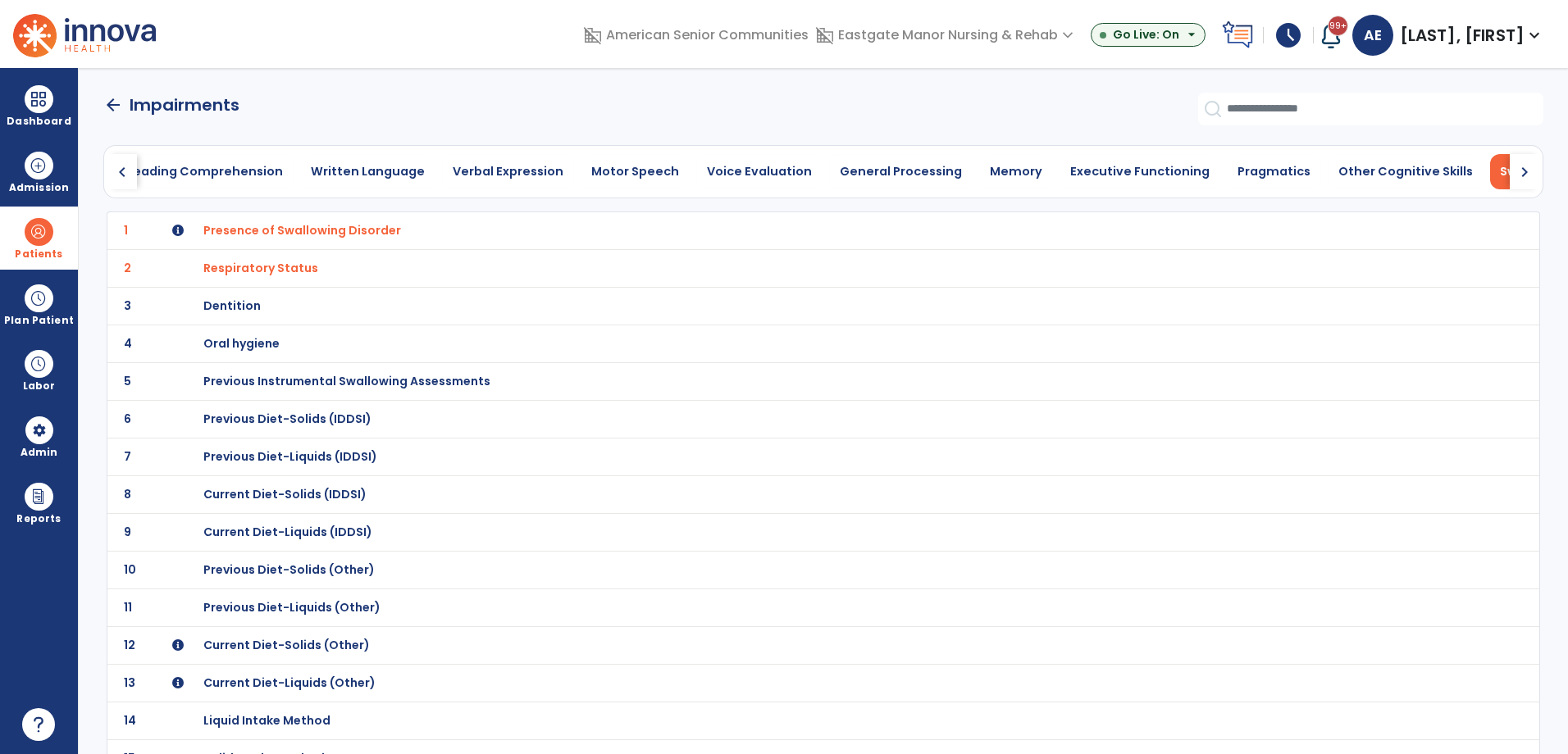 click on "Oral hygiene" at bounding box center (302, 230) 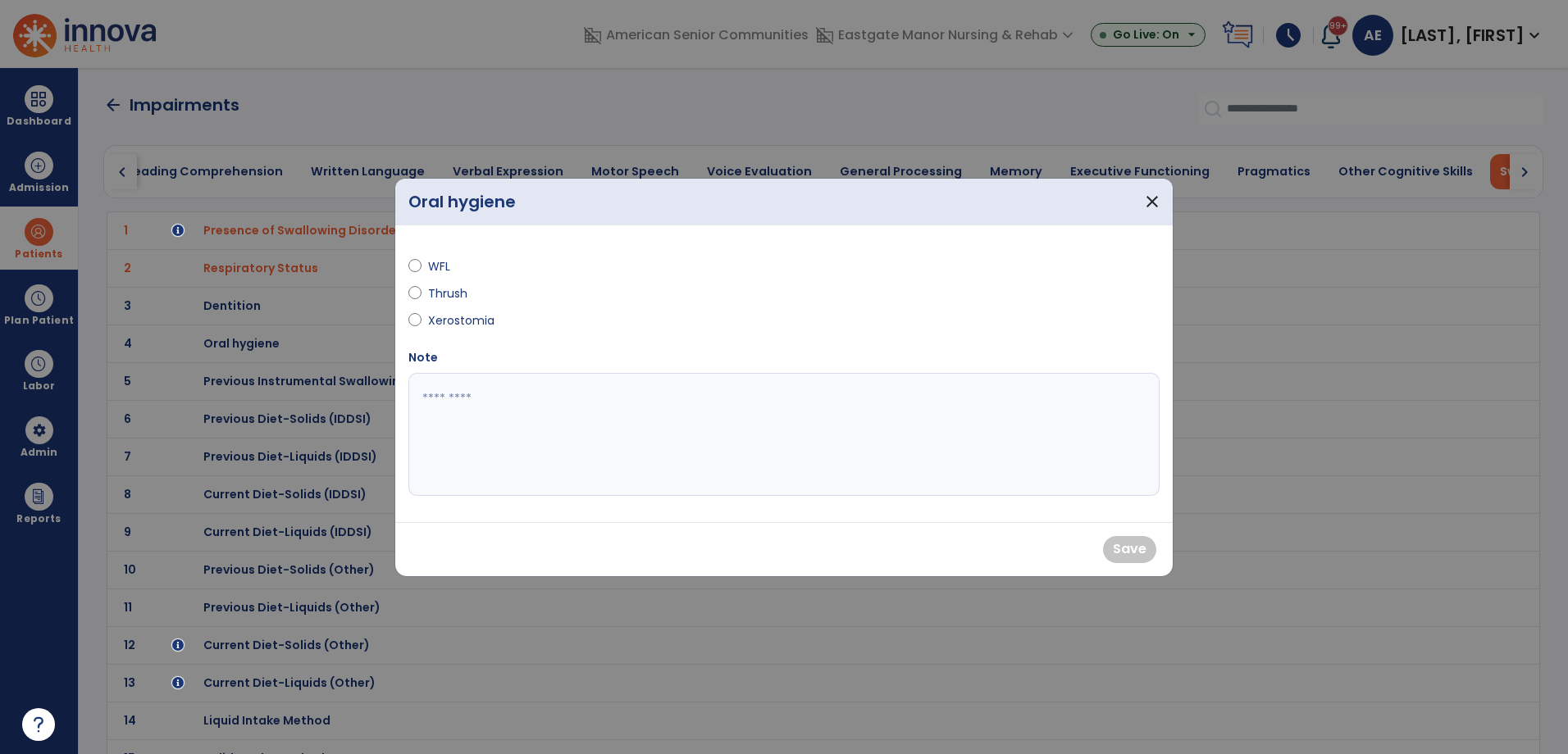 drag, startPoint x: 431, startPoint y: 261, endPoint x: 481, endPoint y: 303, distance: 65.299311 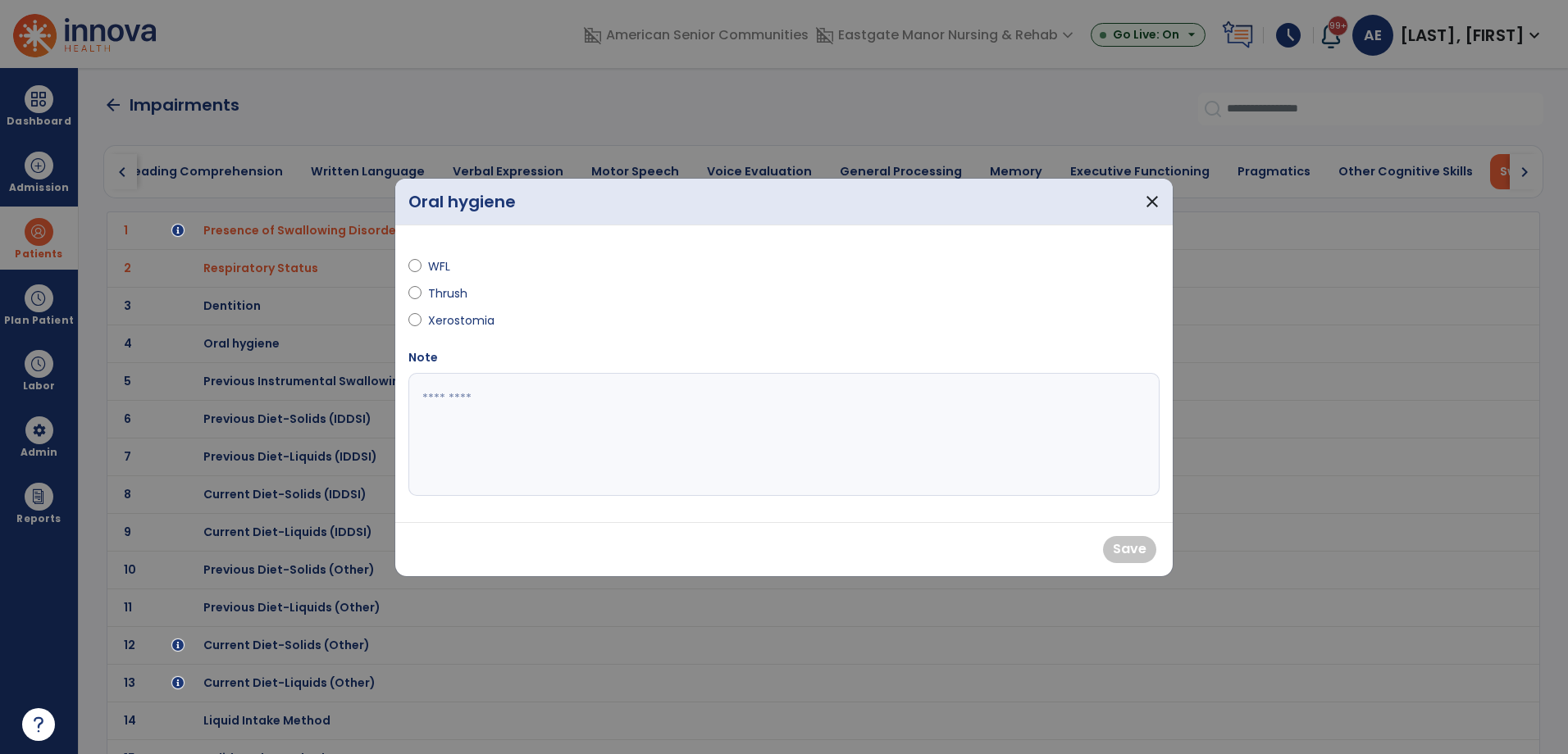 click on "WFL" at bounding box center [457, 266] 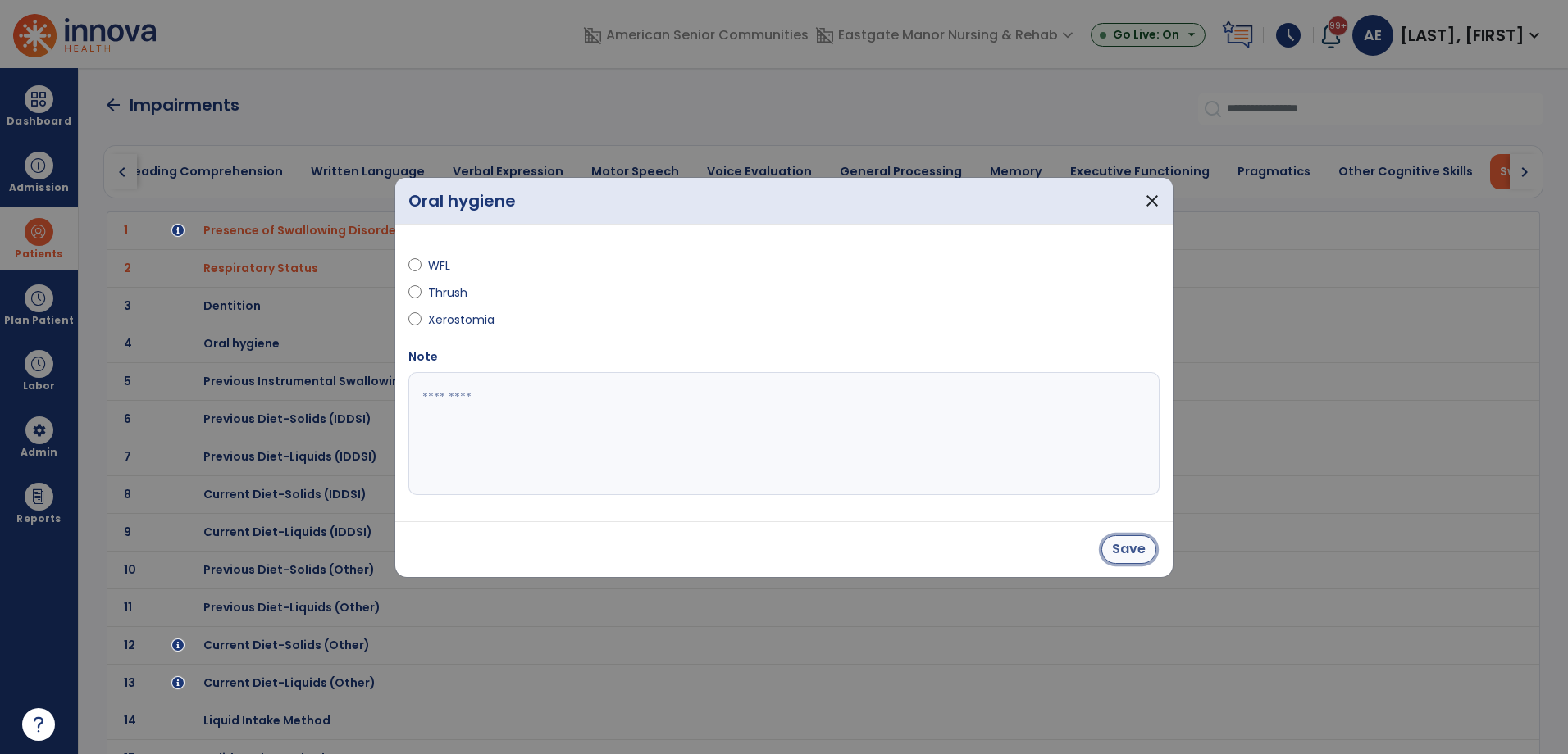 click on "Save" at bounding box center [1128, 549] 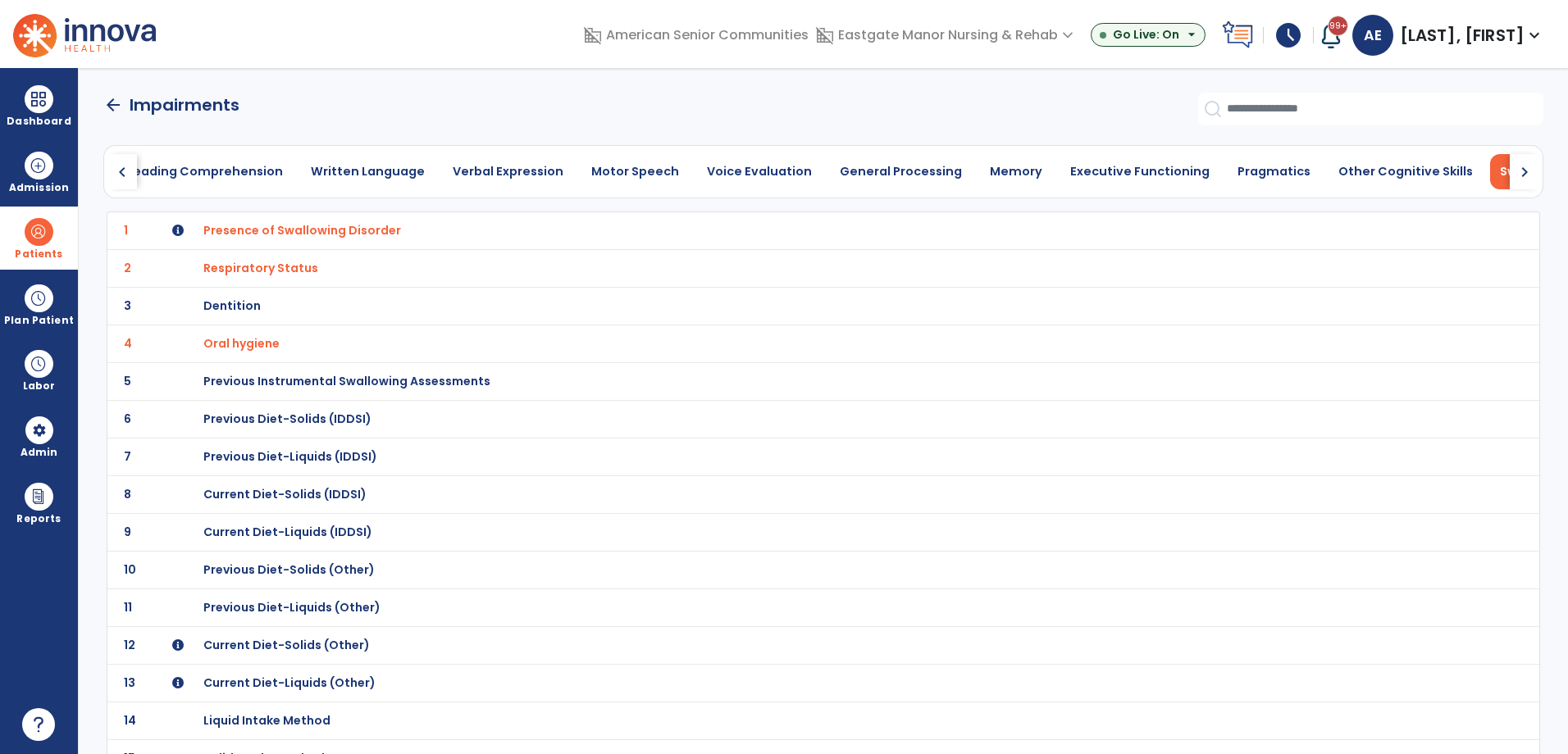 click on "6 Previous Diet-Solids (IDDSI)" 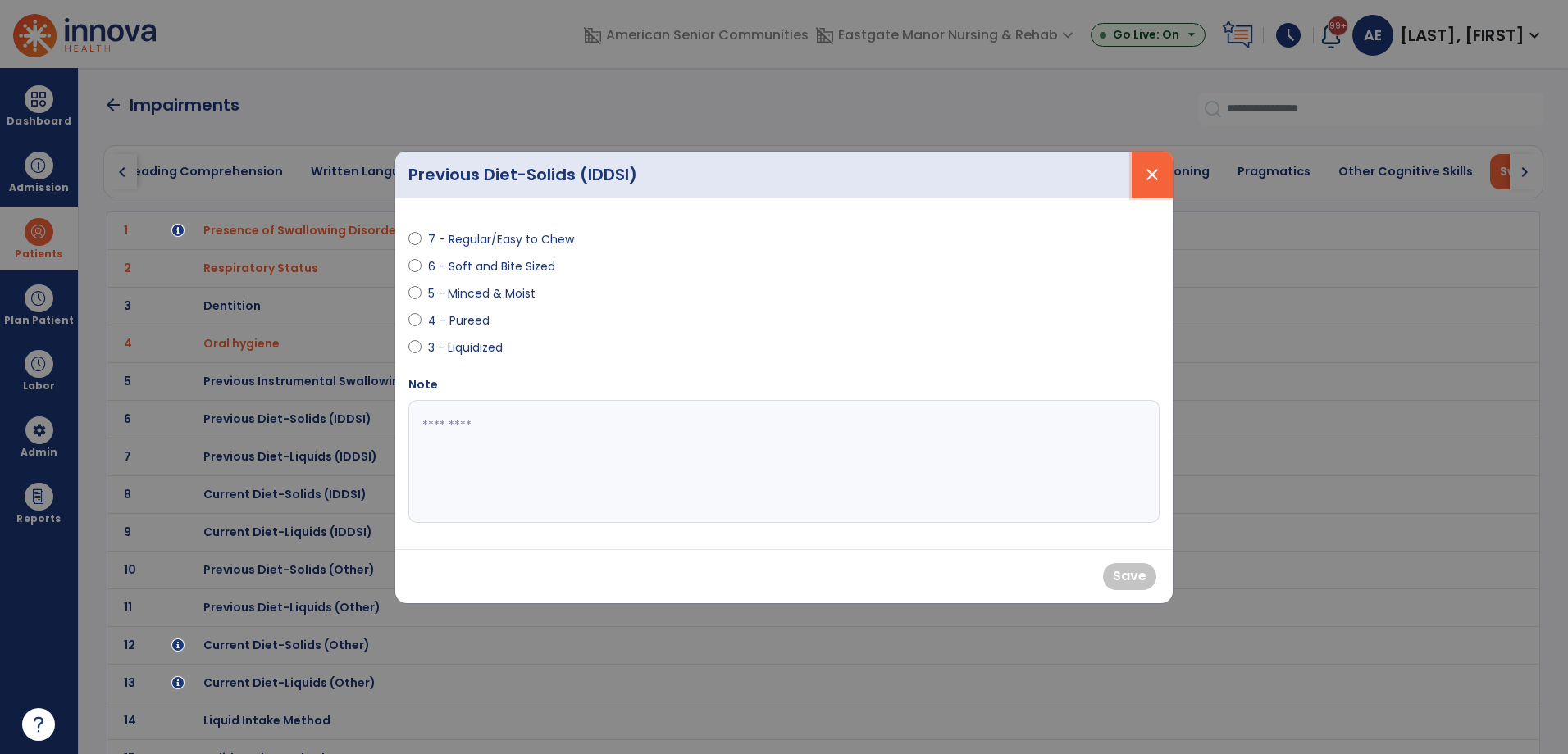 click on "close" at bounding box center [1152, 175] 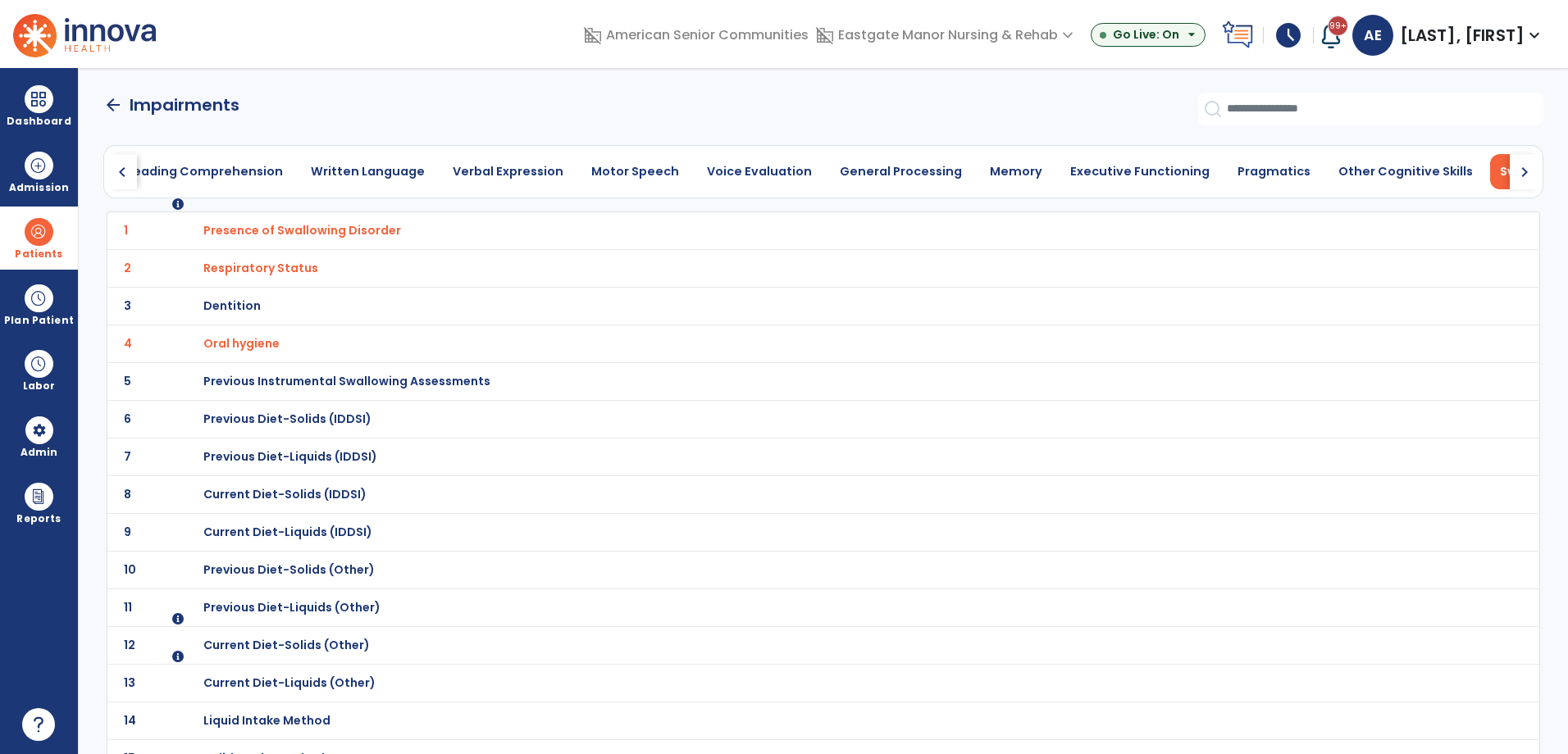 scroll, scrollTop: 164, scrollLeft: 0, axis: vertical 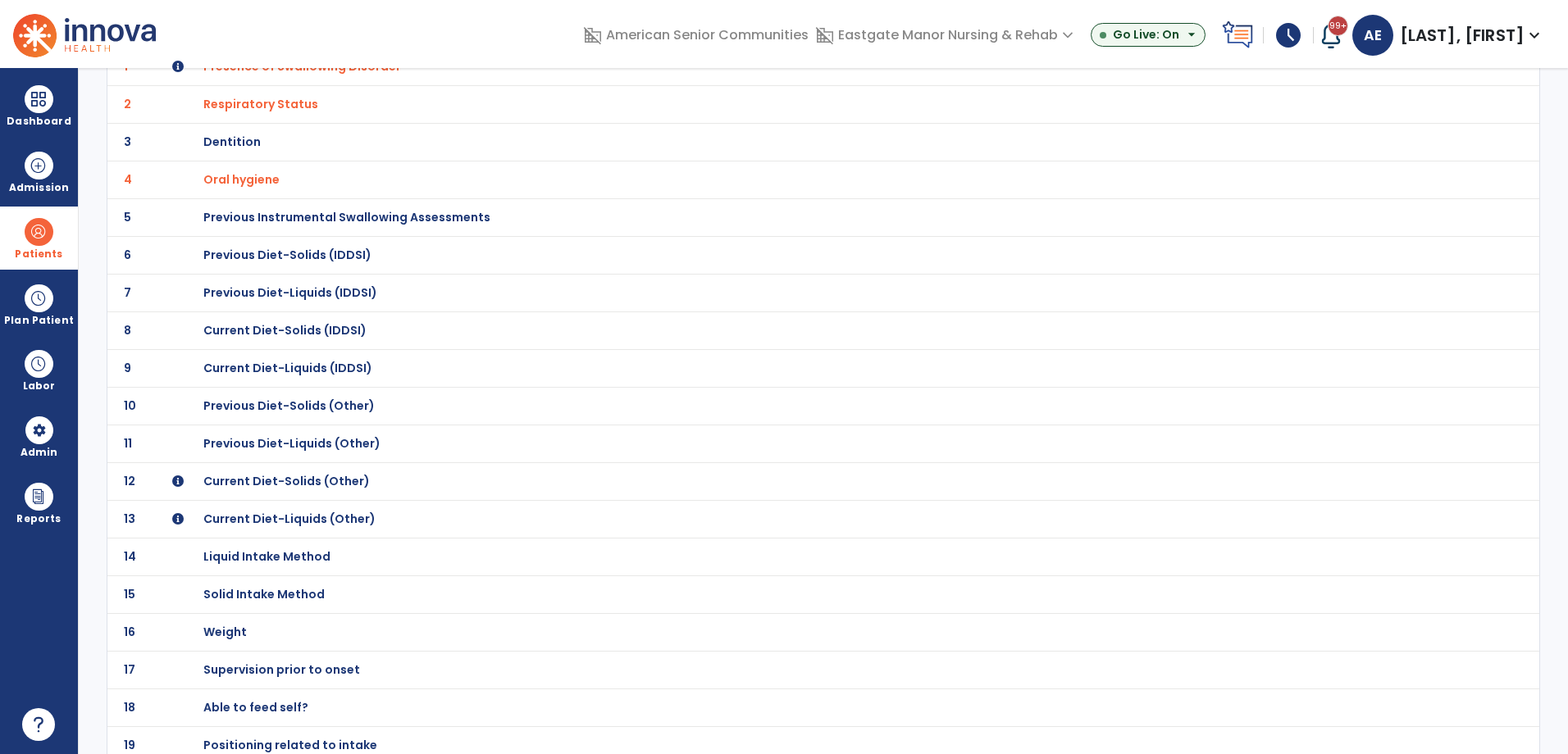 click on "Supervision prior to onset" at bounding box center (302, 66) 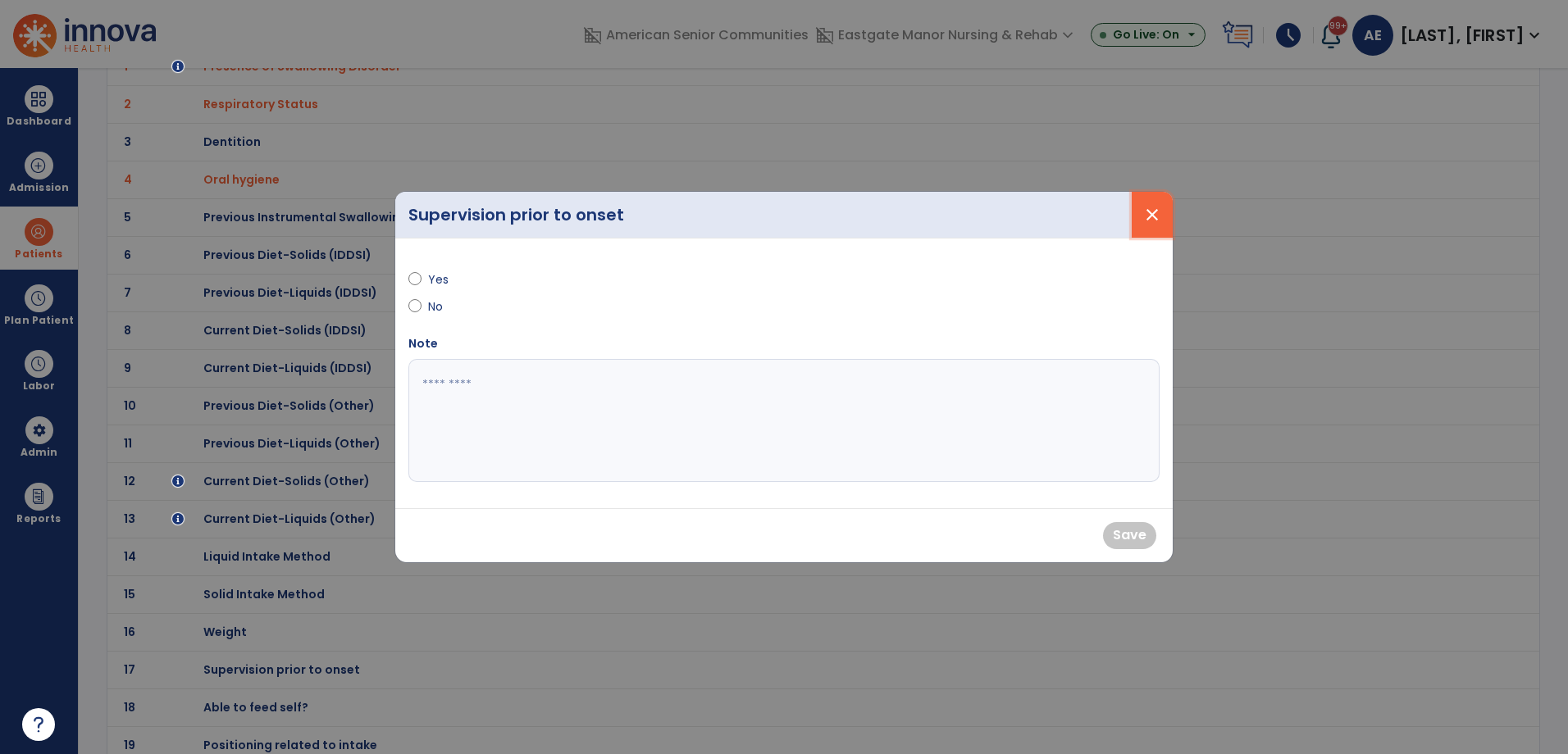 click on "close" at bounding box center [1152, 215] 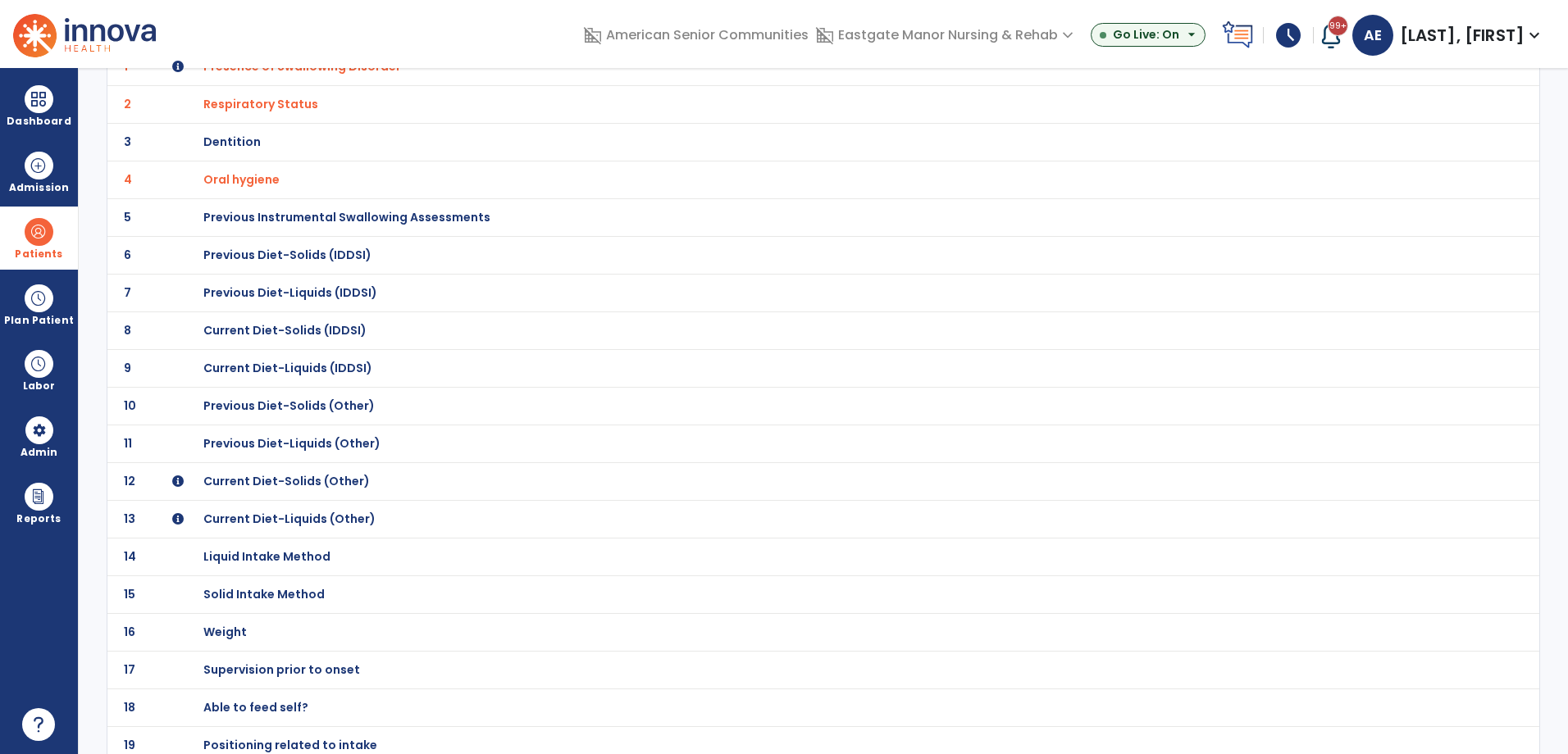 click on "Able to feed self?" at bounding box center [302, 66] 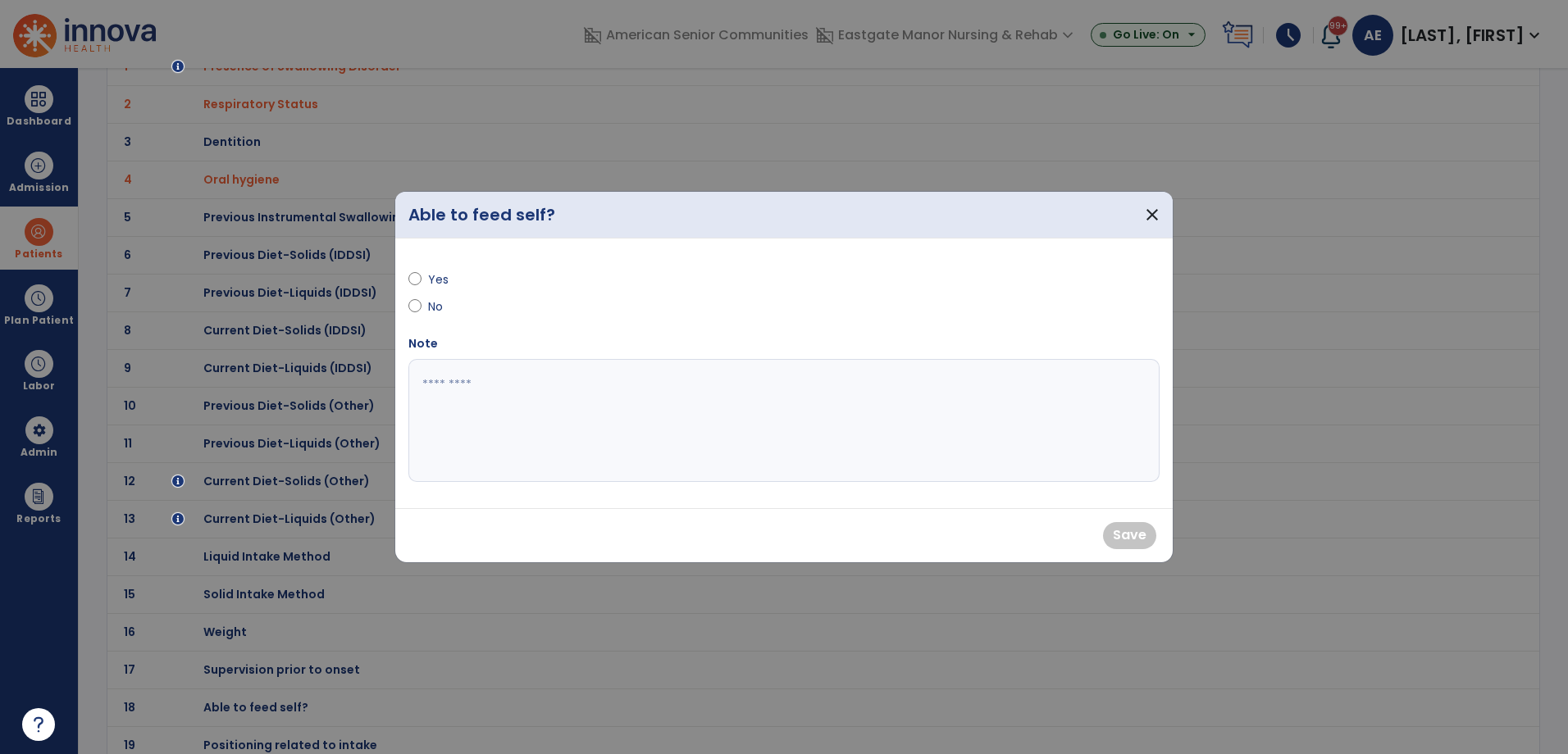 click on "Yes" at bounding box center [457, 279] 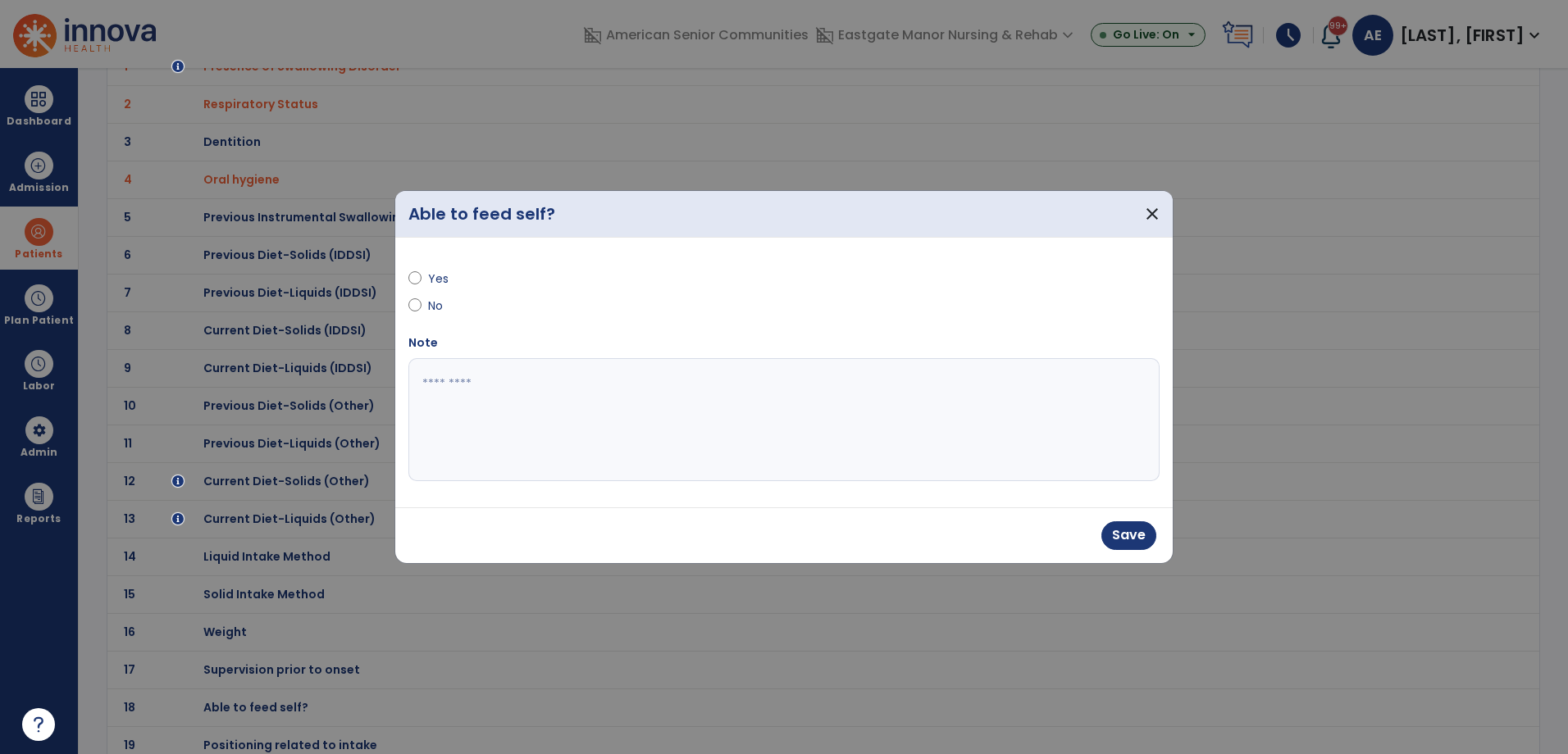 click at bounding box center [784, 420] 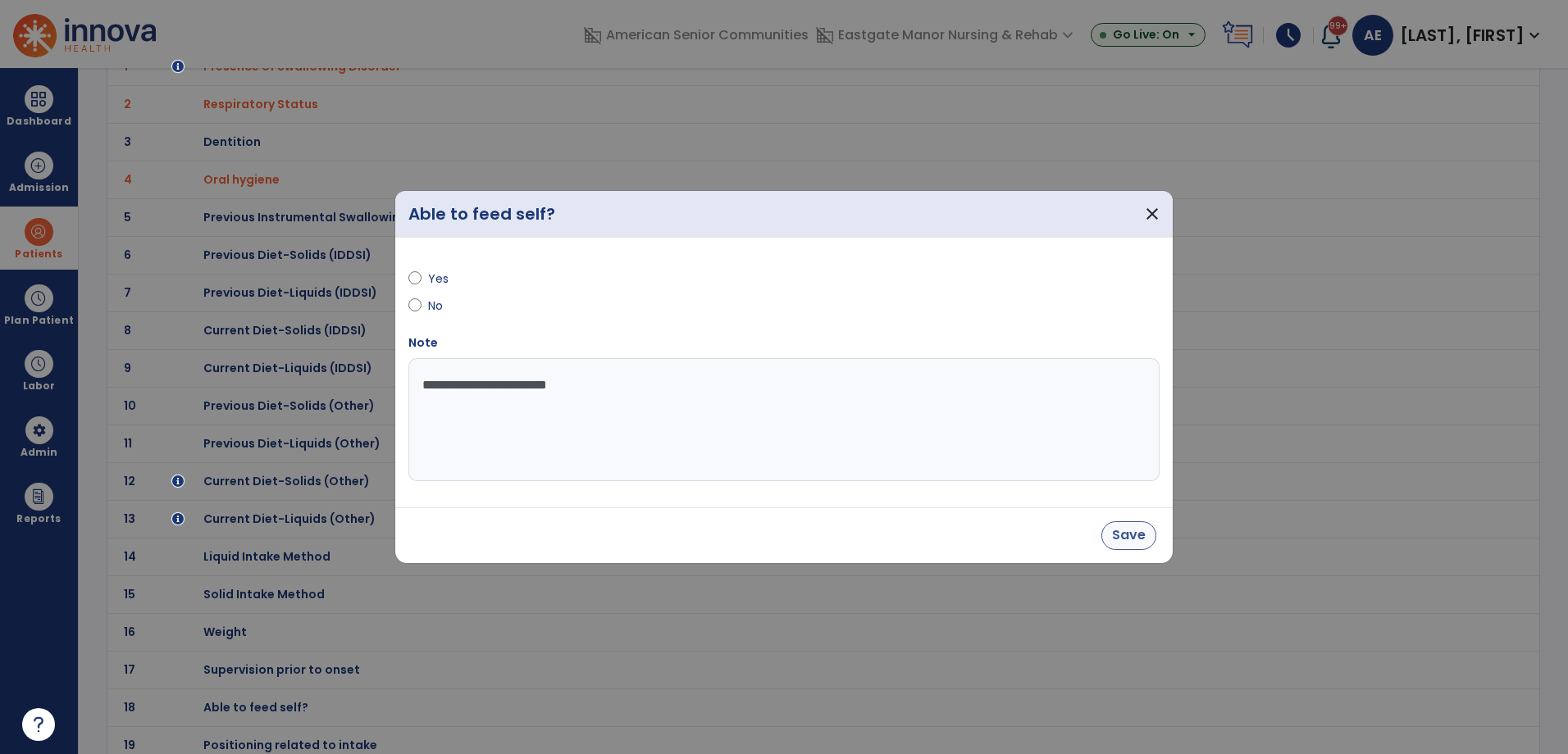 type on "**********" 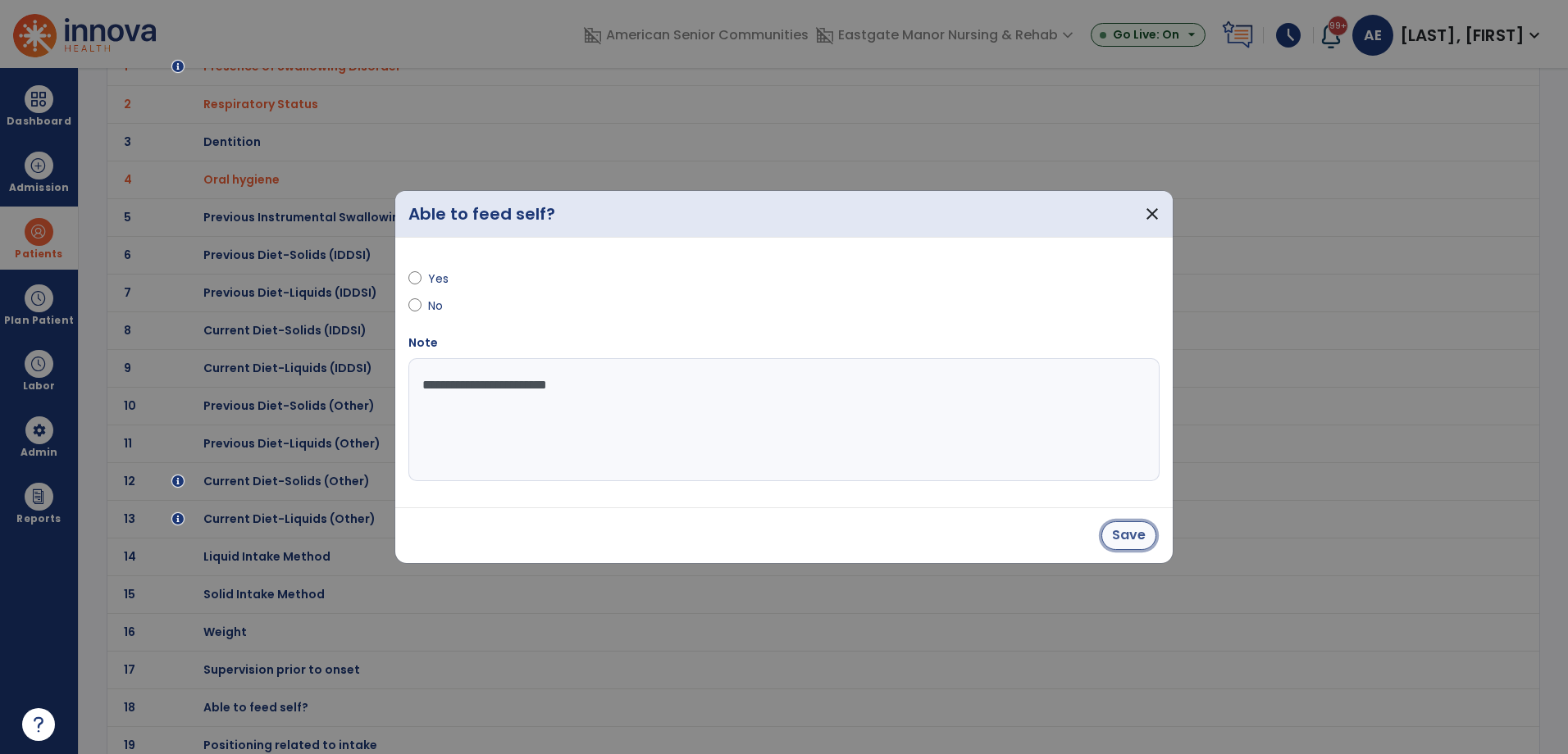 click on "Save" at bounding box center (1128, 535) 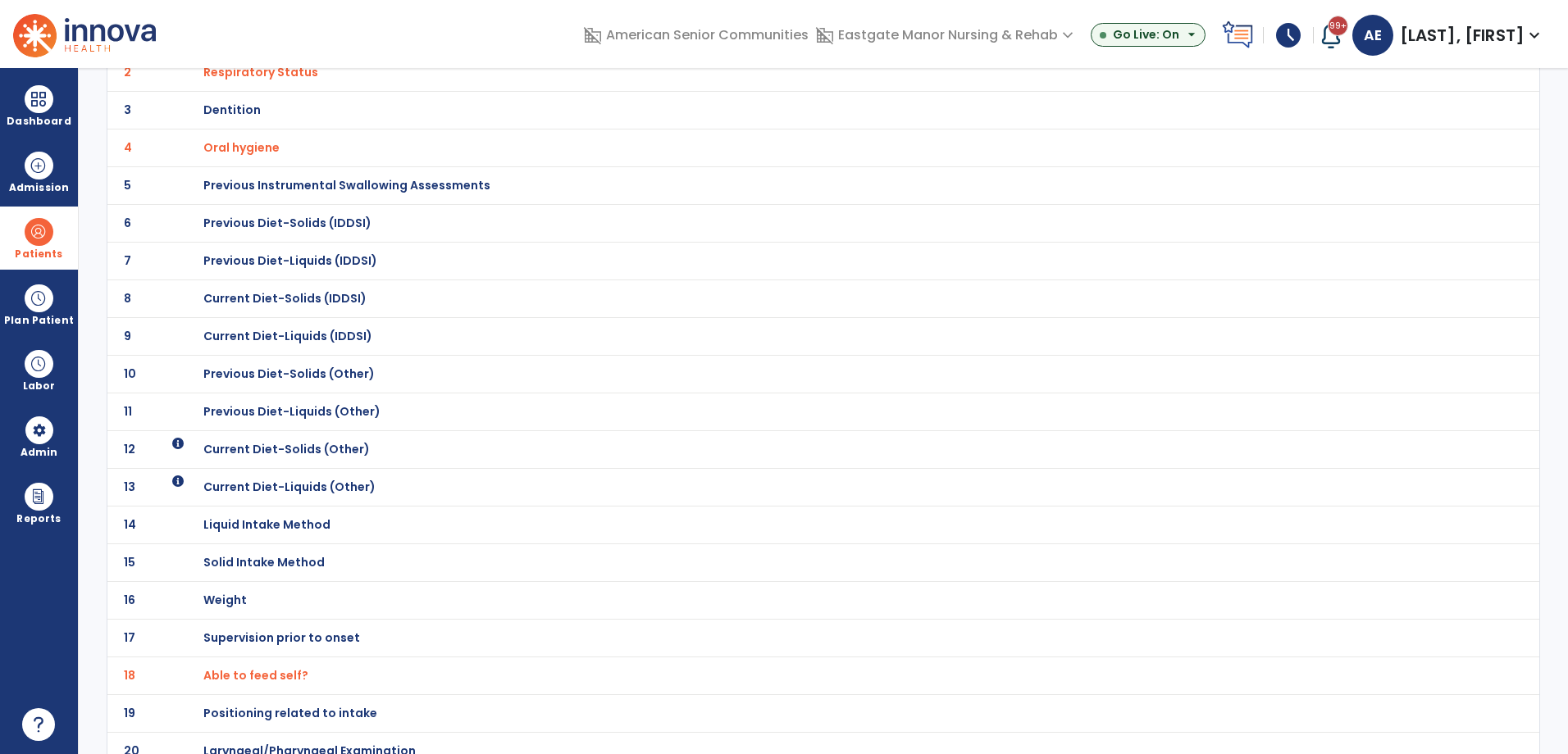 scroll, scrollTop: 212, scrollLeft: 0, axis: vertical 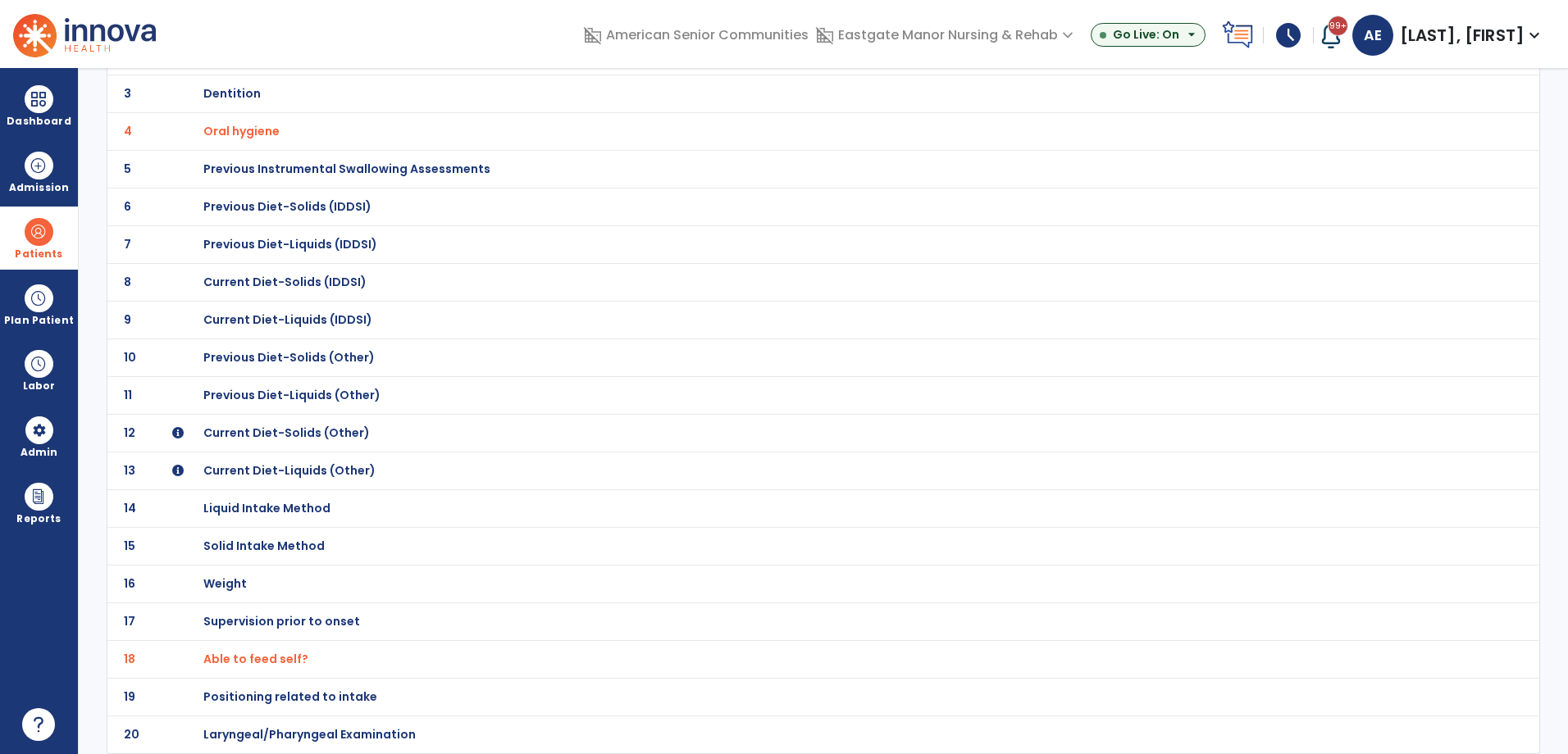 click on "Positioning related to intake" at bounding box center (302, 18) 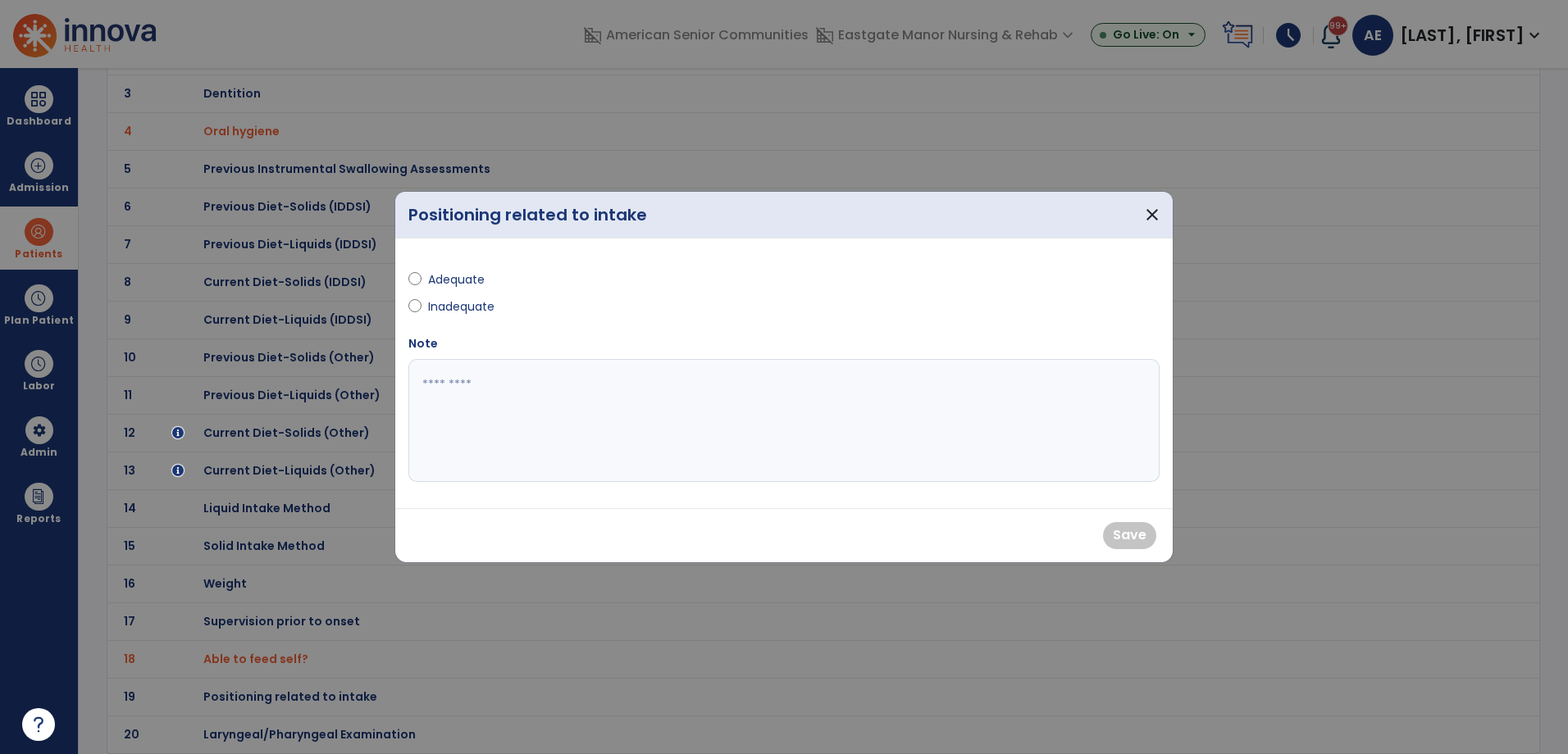 click on "Adequate" at bounding box center [457, 279] 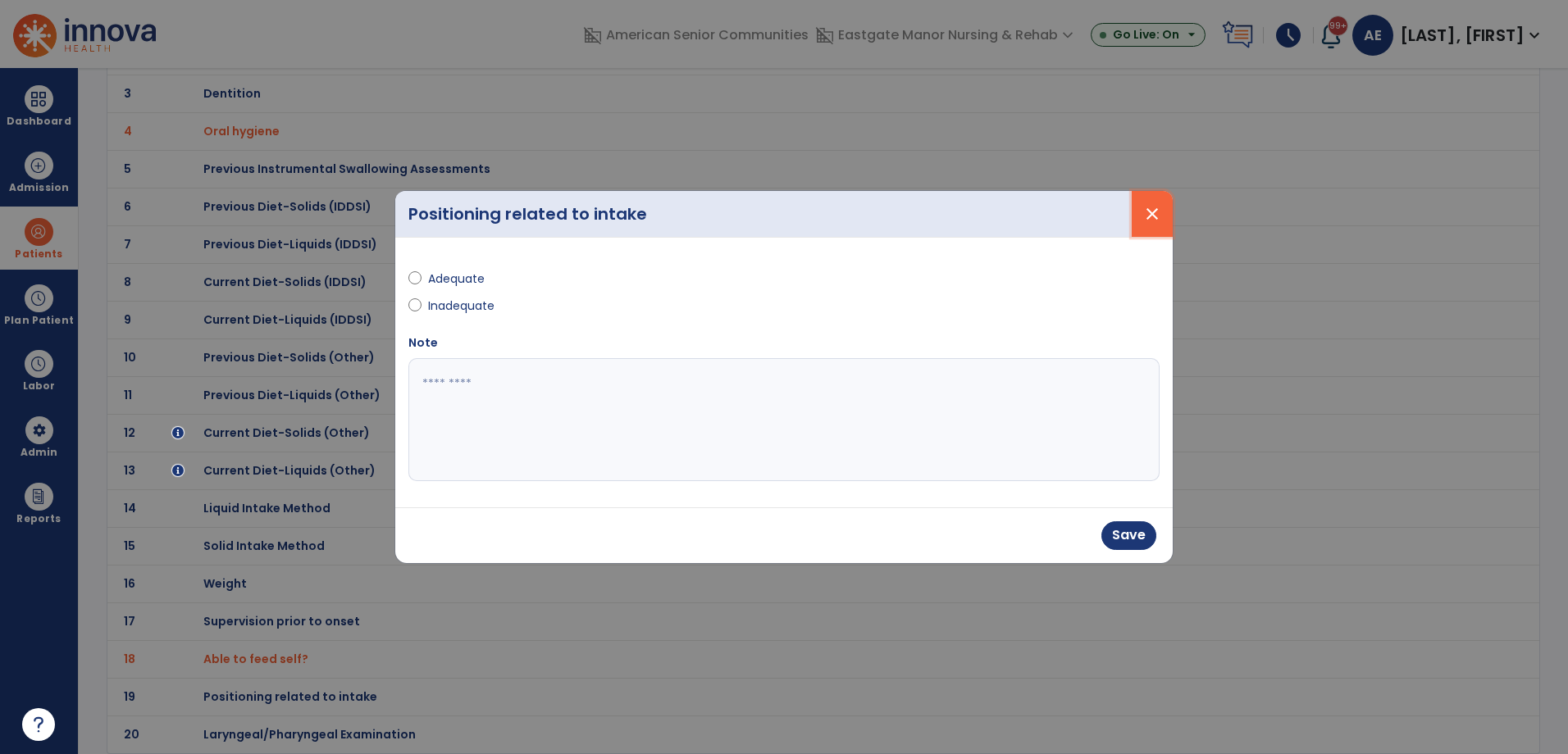 click on "close" at bounding box center (1152, 214) 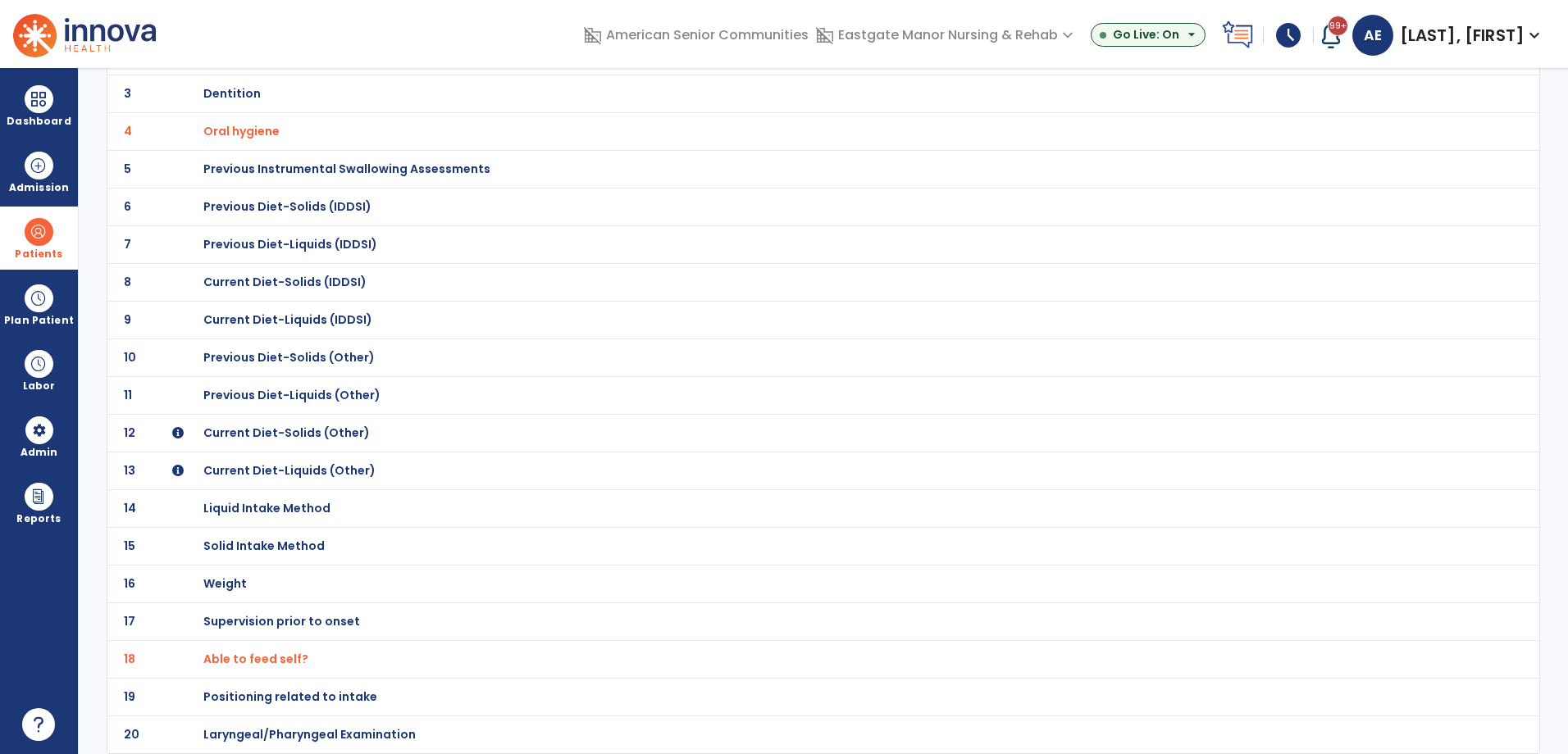 click on "Laryngeal/Pharyngeal Examination" at bounding box center [302, 18] 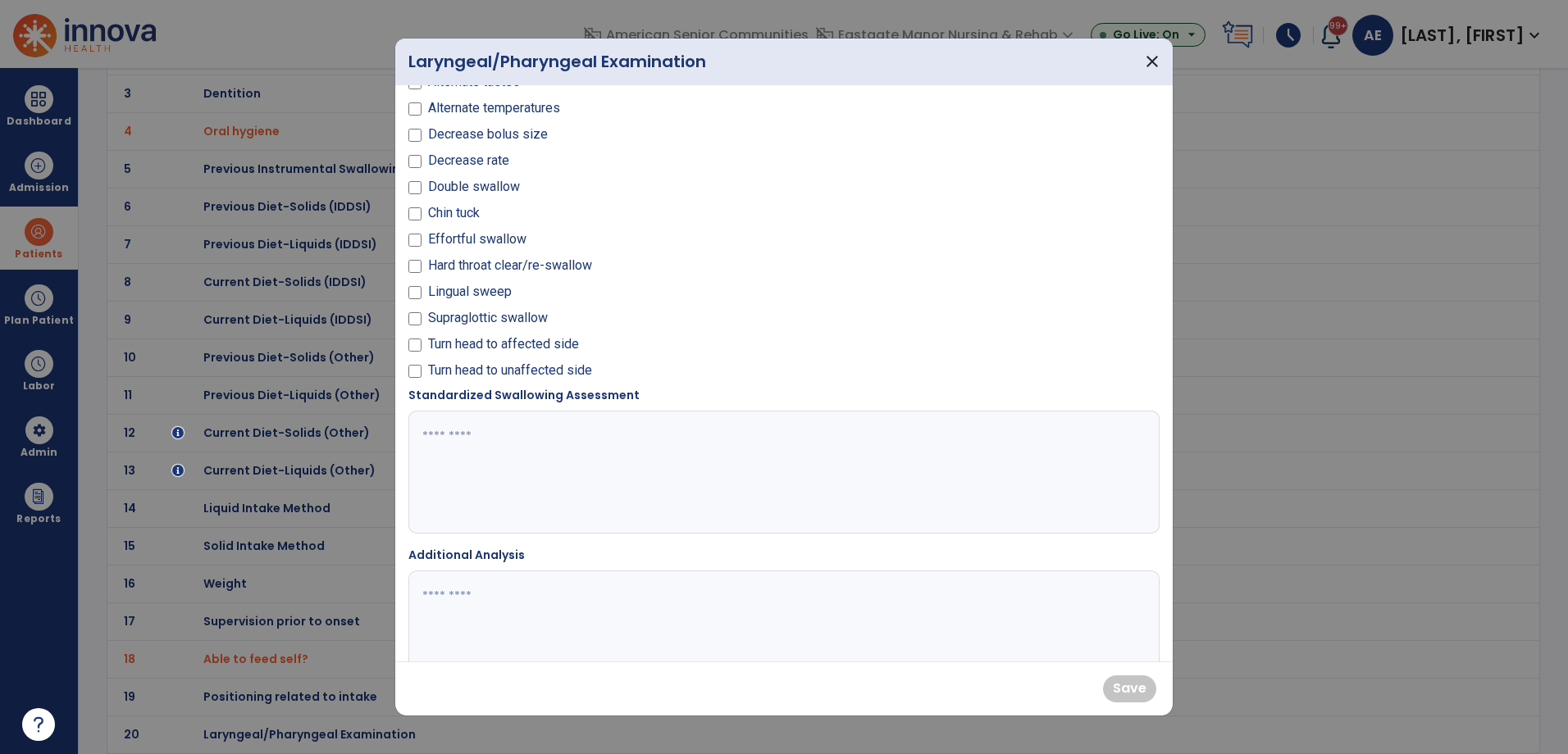scroll, scrollTop: 1129, scrollLeft: 0, axis: vertical 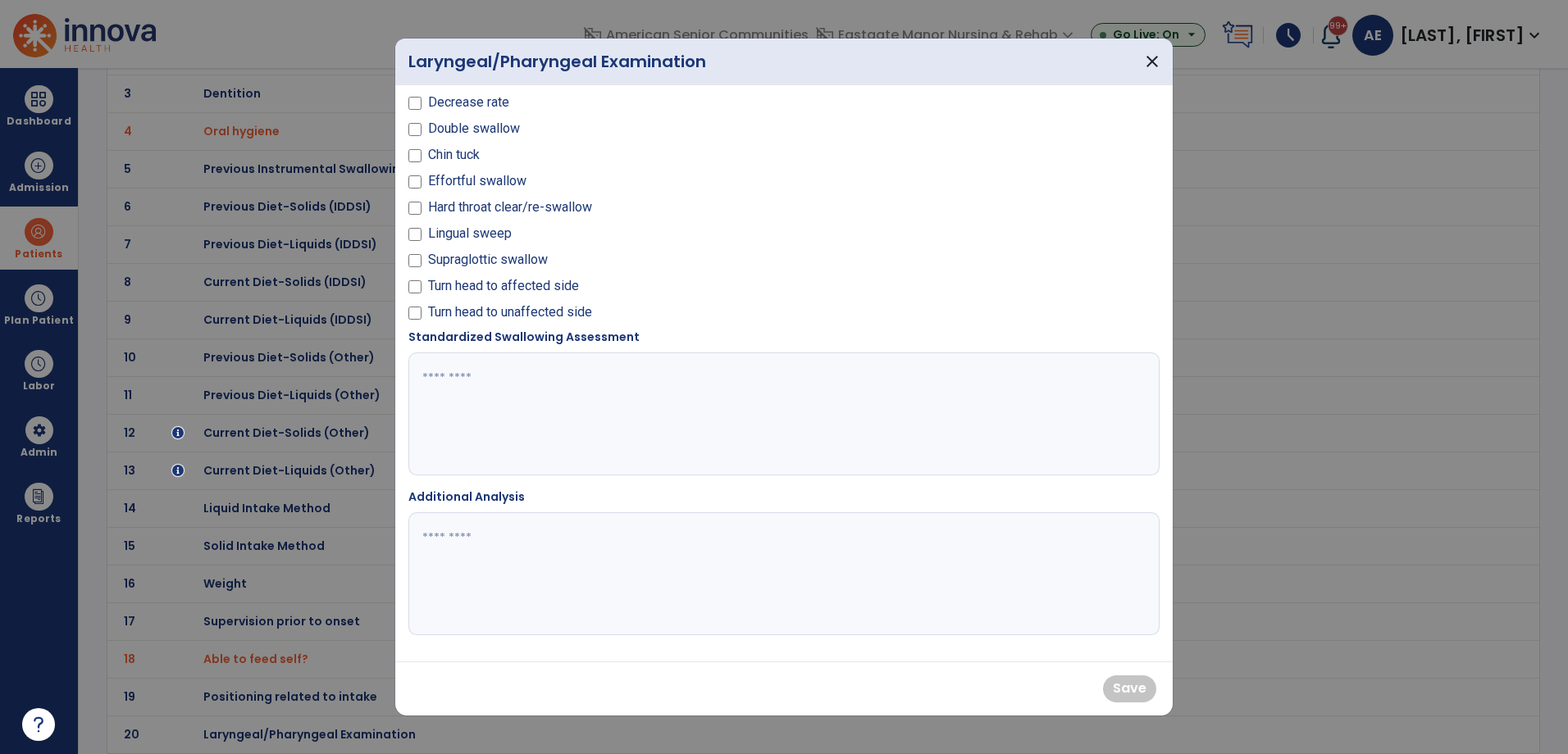 click at bounding box center [782, 574] 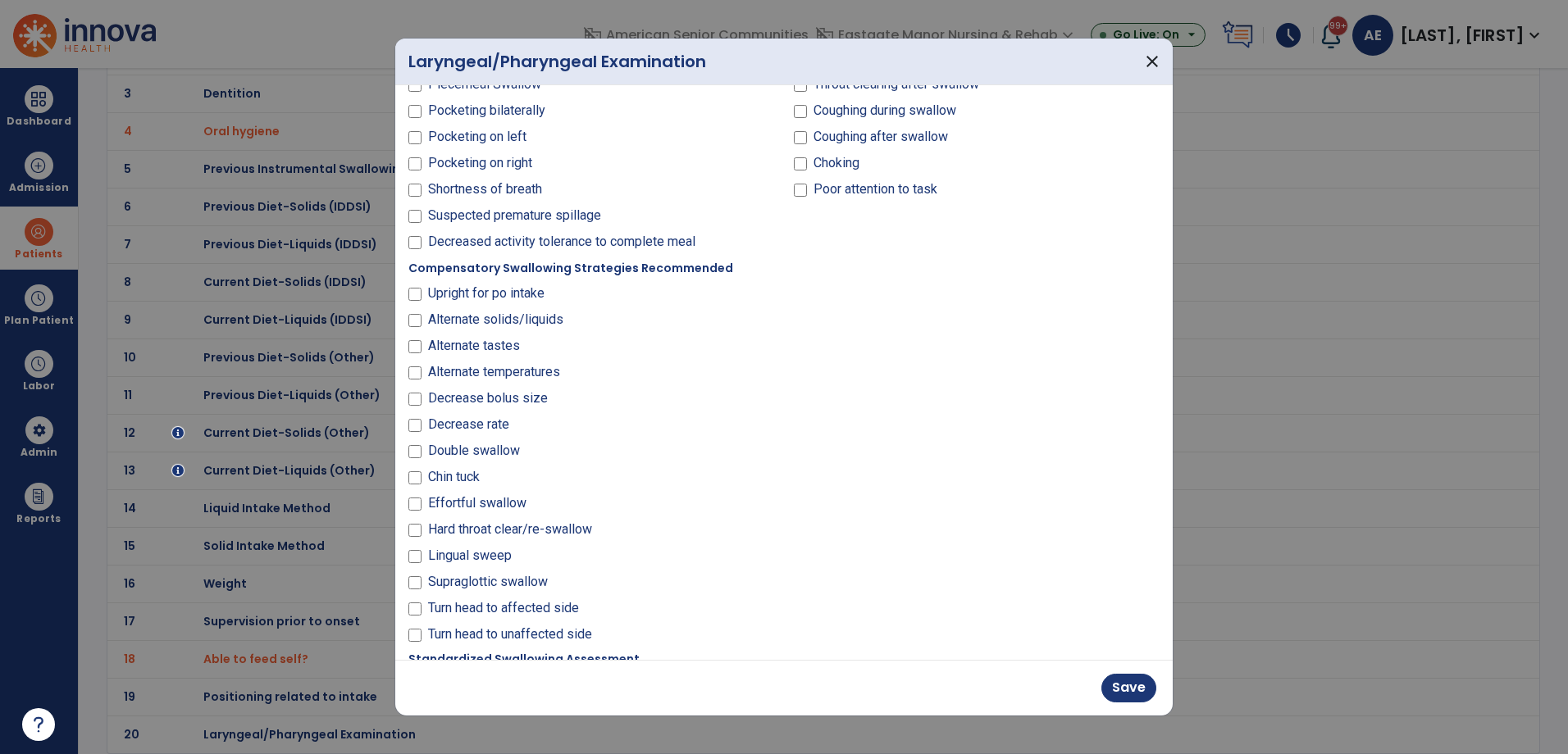 scroll, scrollTop: 556, scrollLeft: 0, axis: vertical 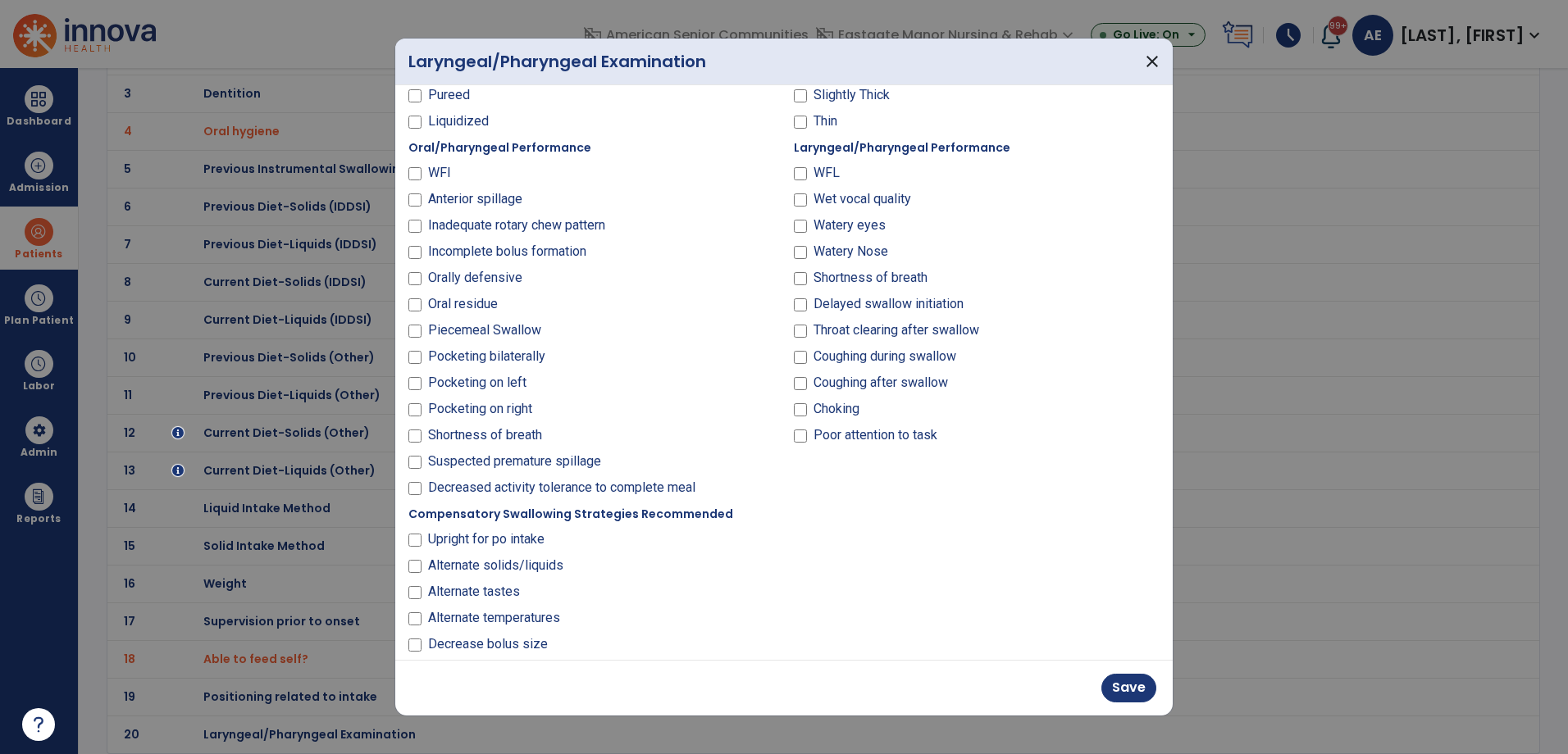 type on "**********" 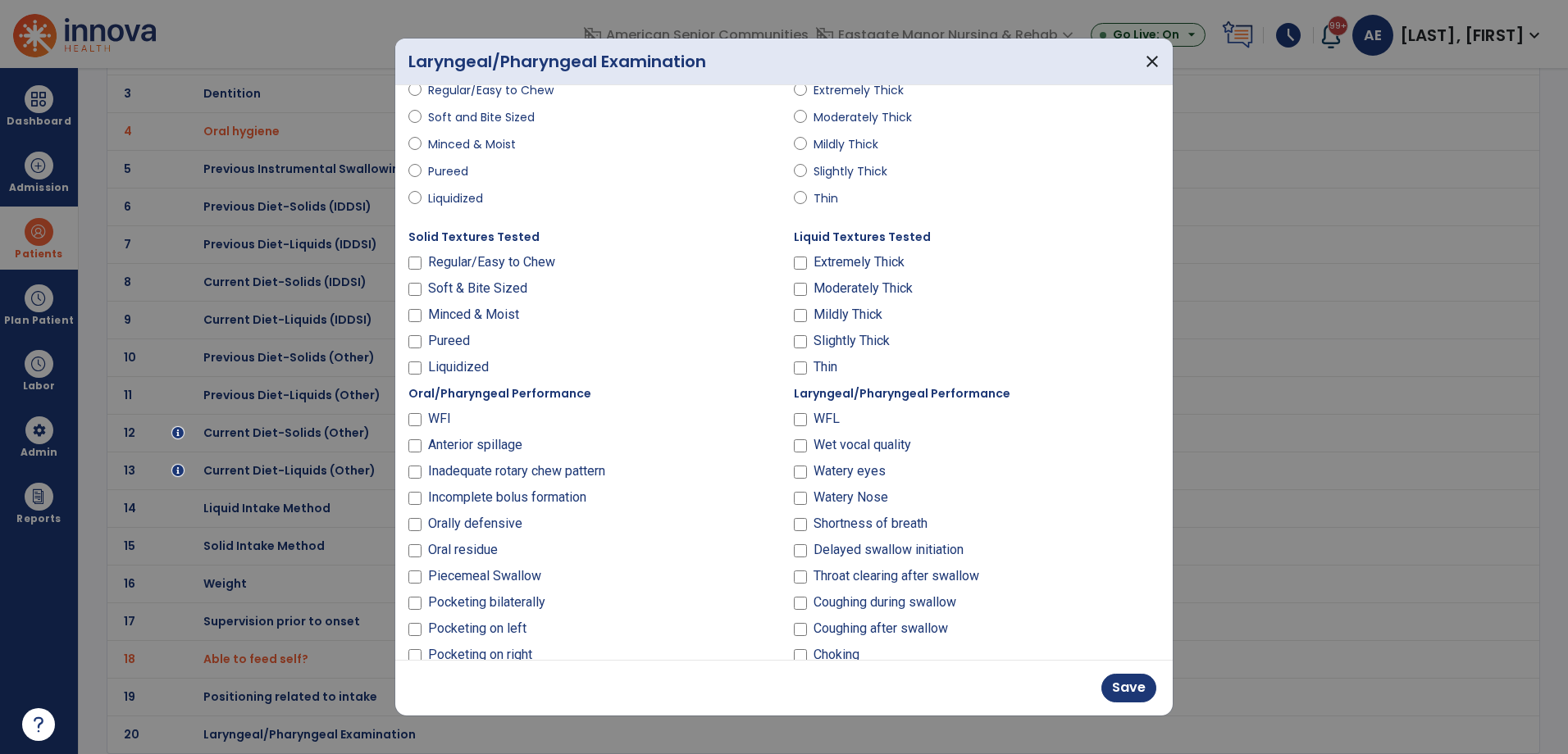 scroll, scrollTop: 0, scrollLeft: 0, axis: both 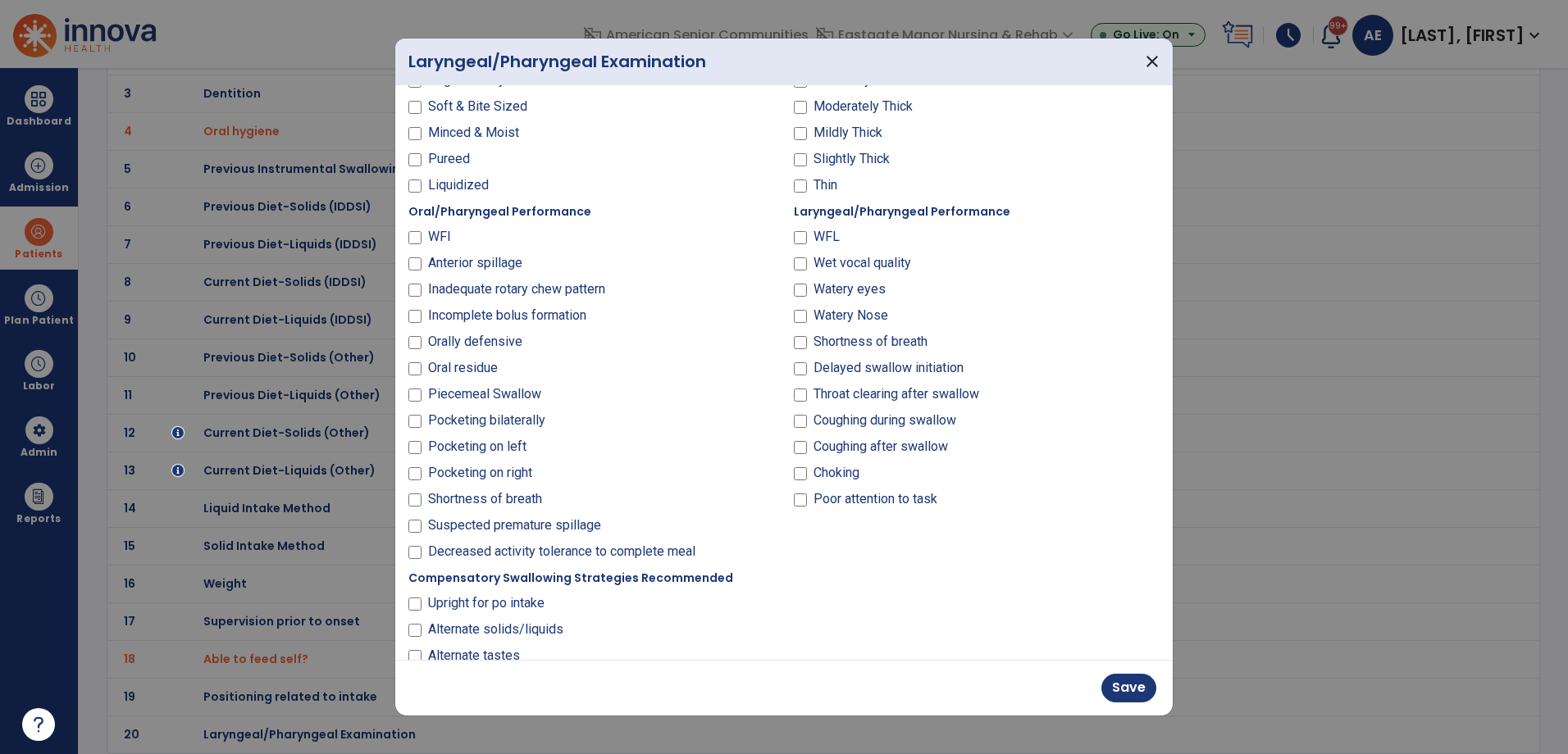 click at bounding box center (415, 450) 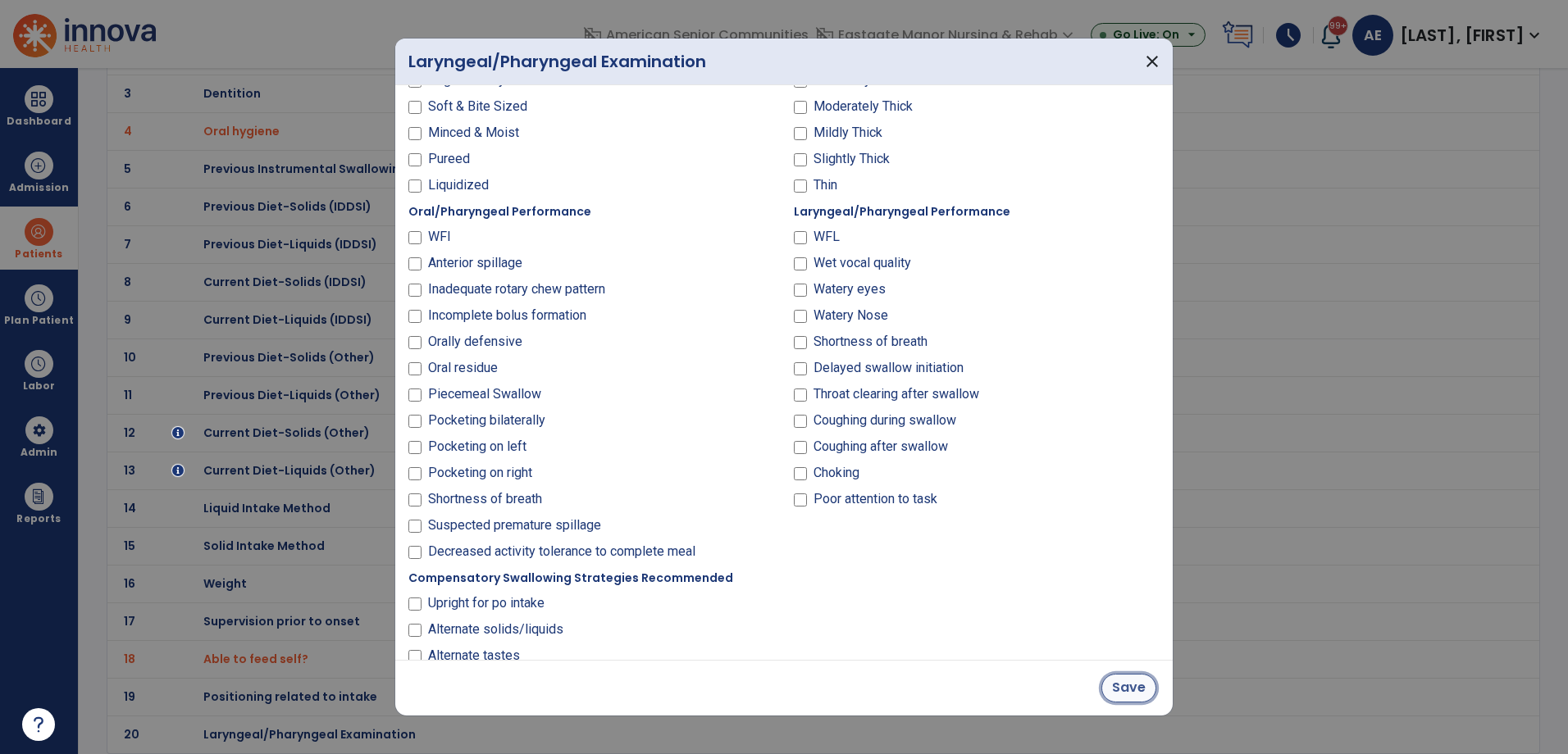 click on "Save" at bounding box center (1128, 688) 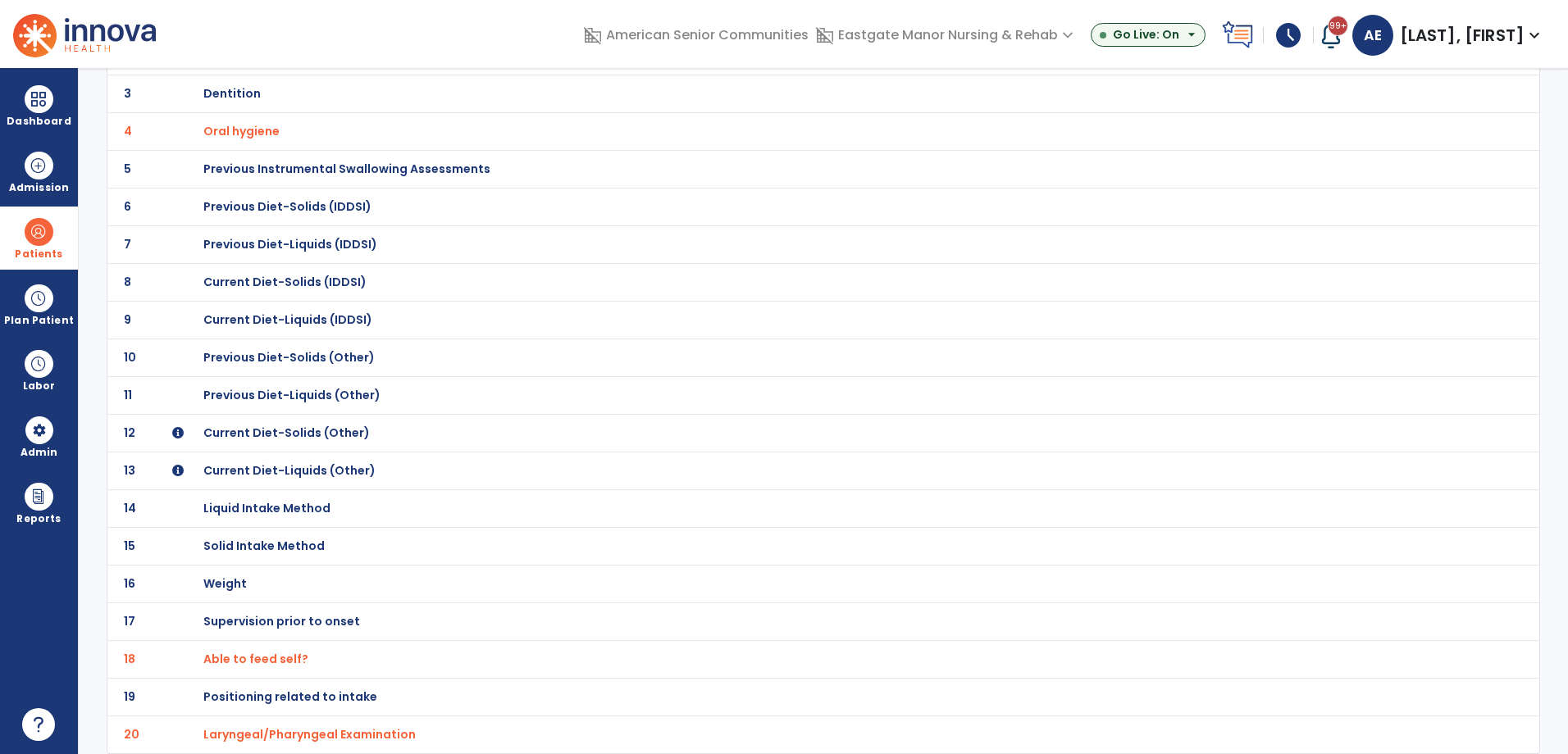 click on "Dentition" at bounding box center (302, 18) 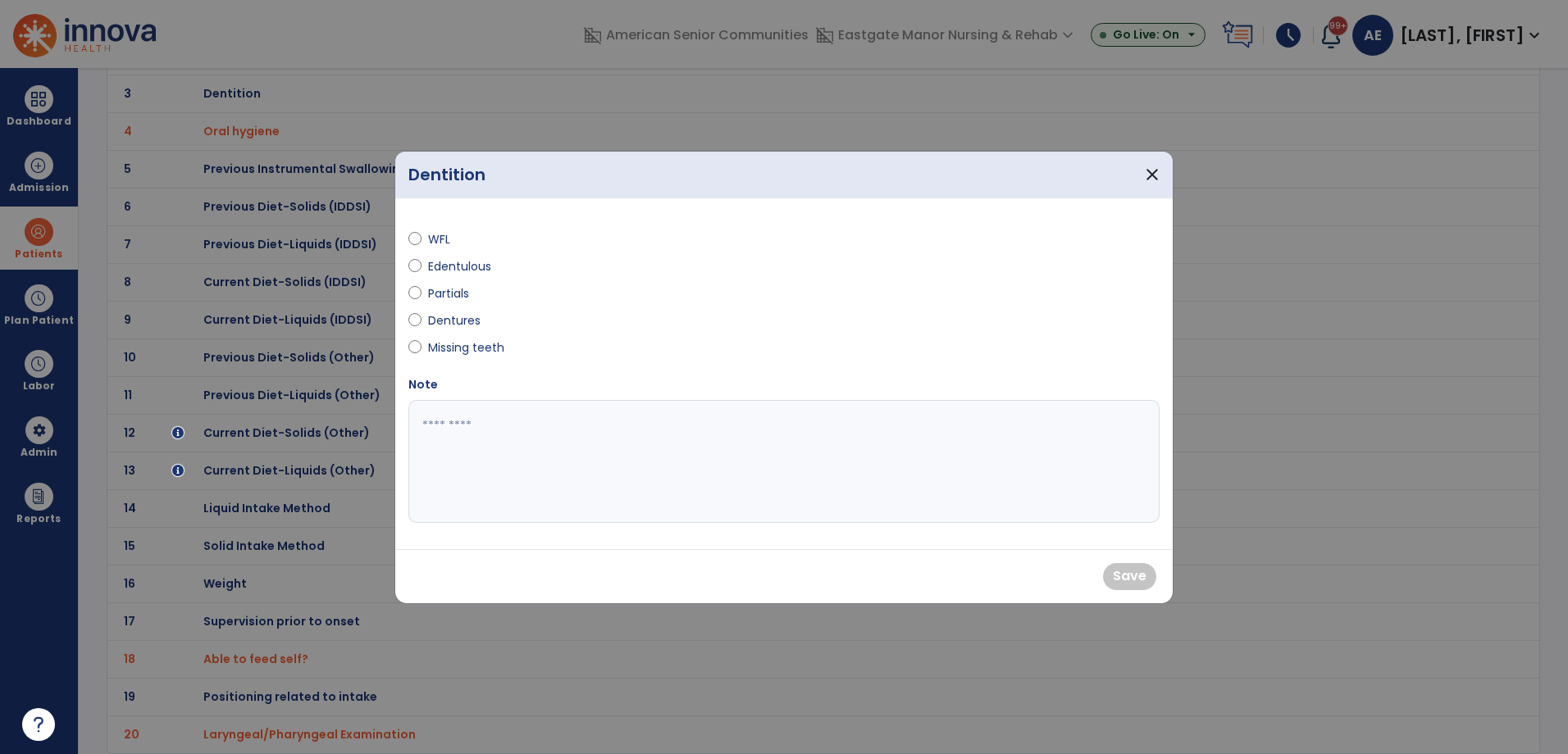 click on "WFL" at bounding box center (457, 239) 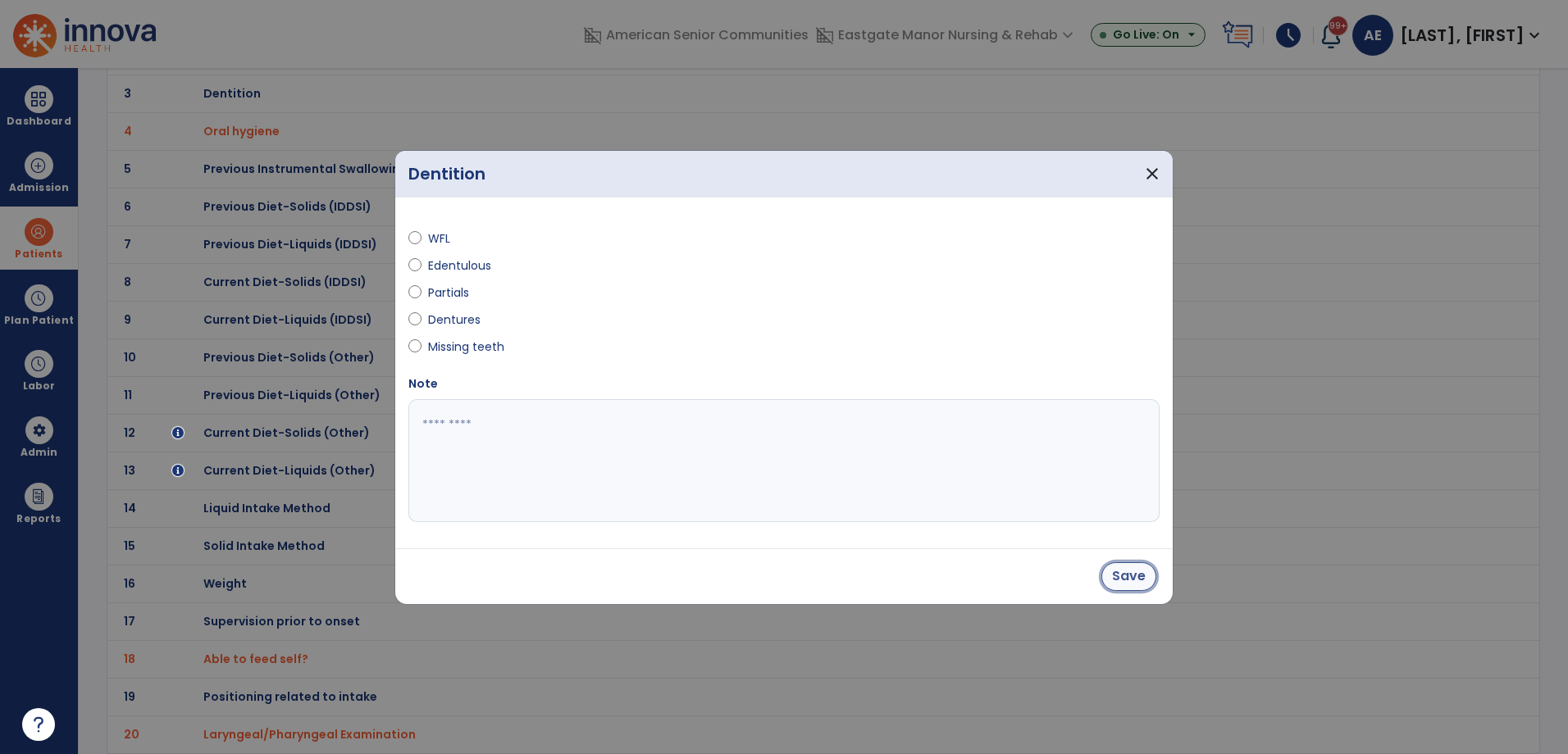 click on "Save" at bounding box center [1128, 576] 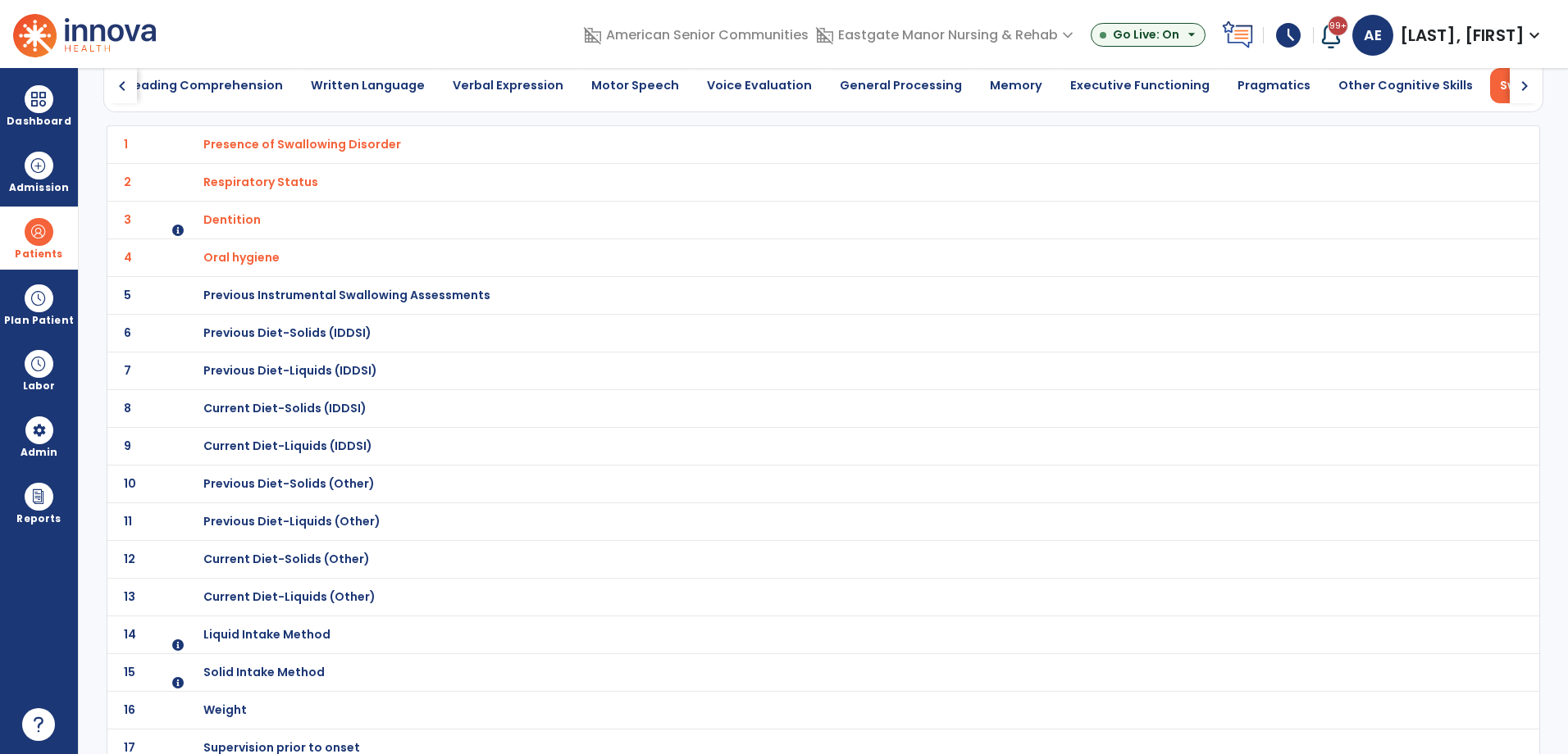 scroll, scrollTop: 0, scrollLeft: 0, axis: both 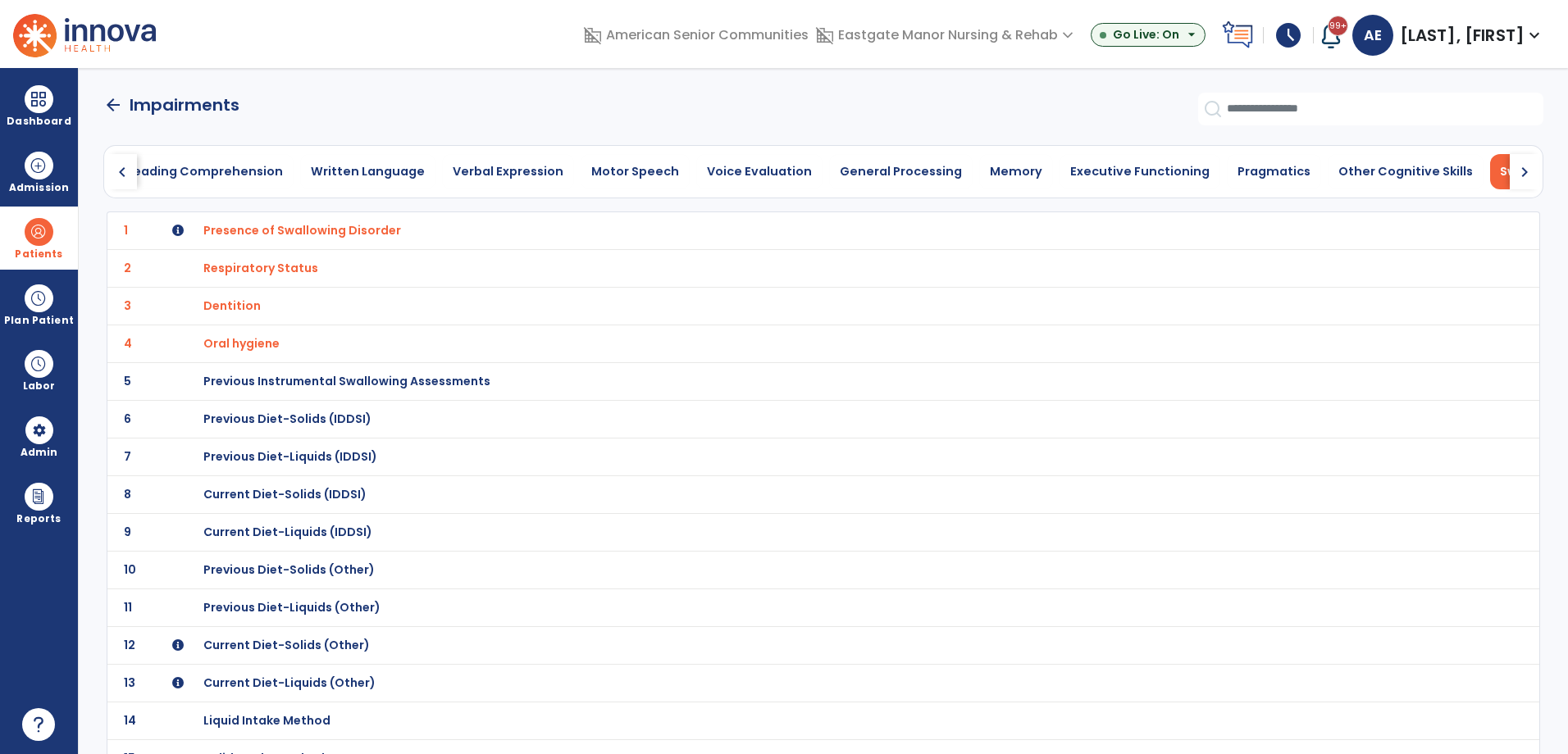 click on "arrow_back" 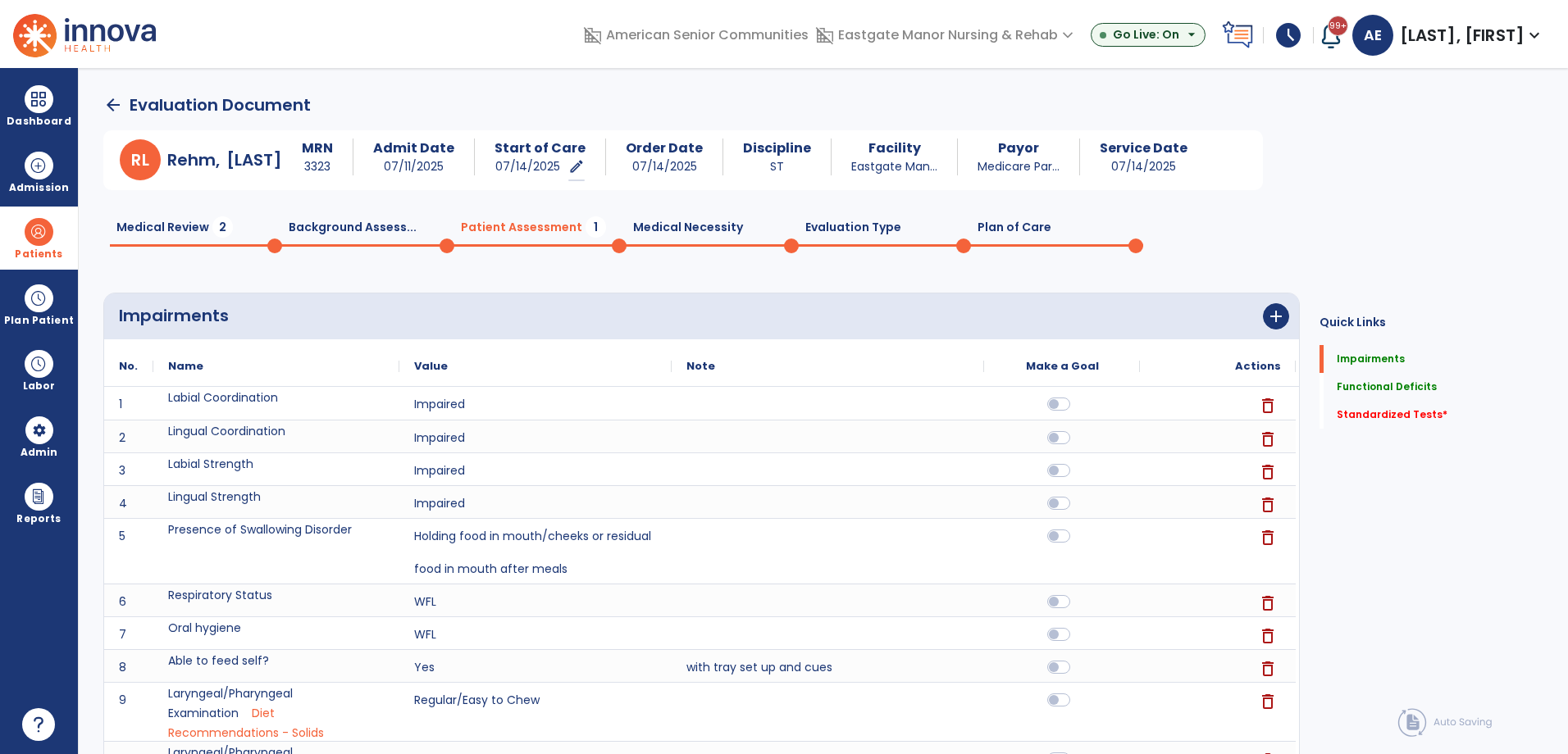 click on "Plan of Care  0" 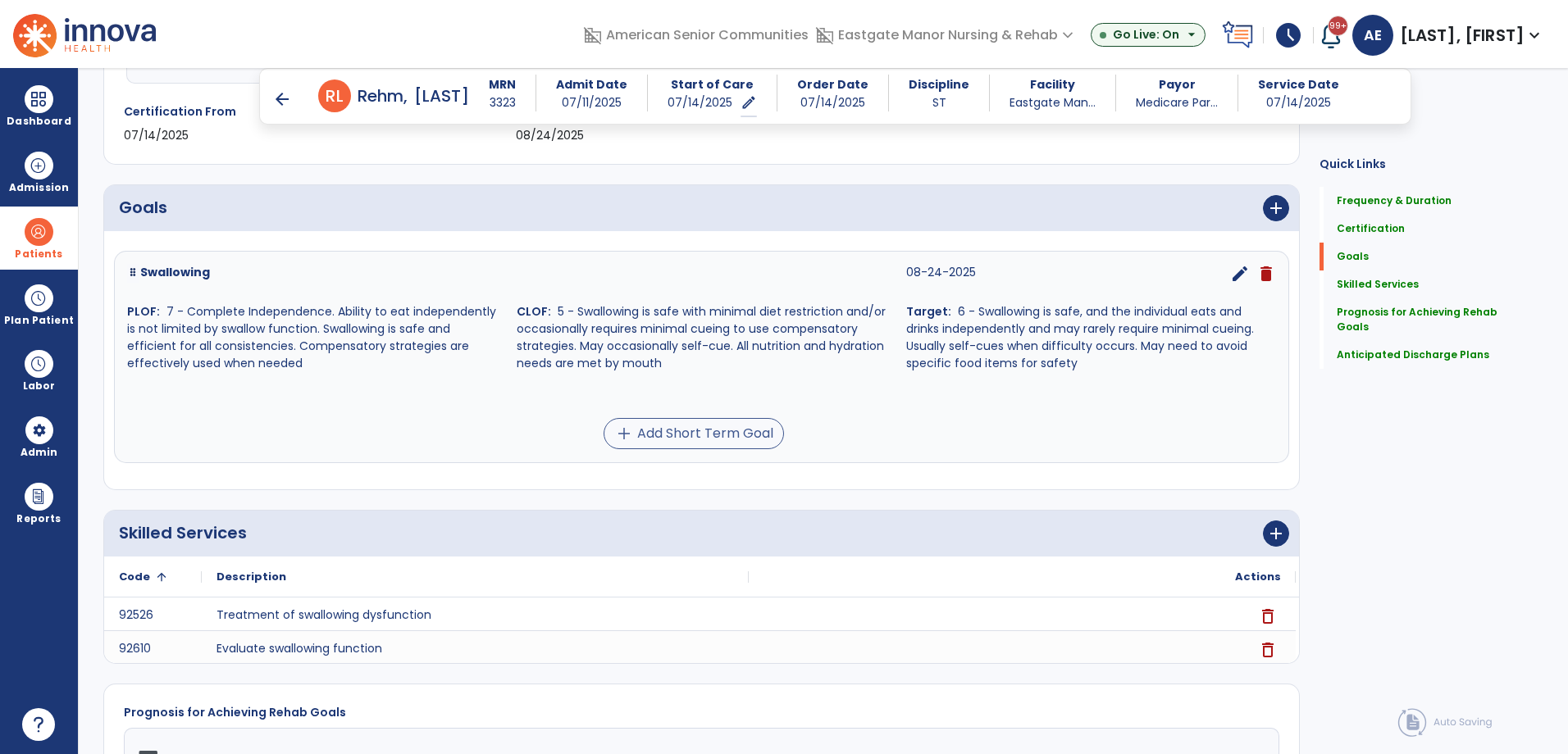 scroll, scrollTop: 328, scrollLeft: 0, axis: vertical 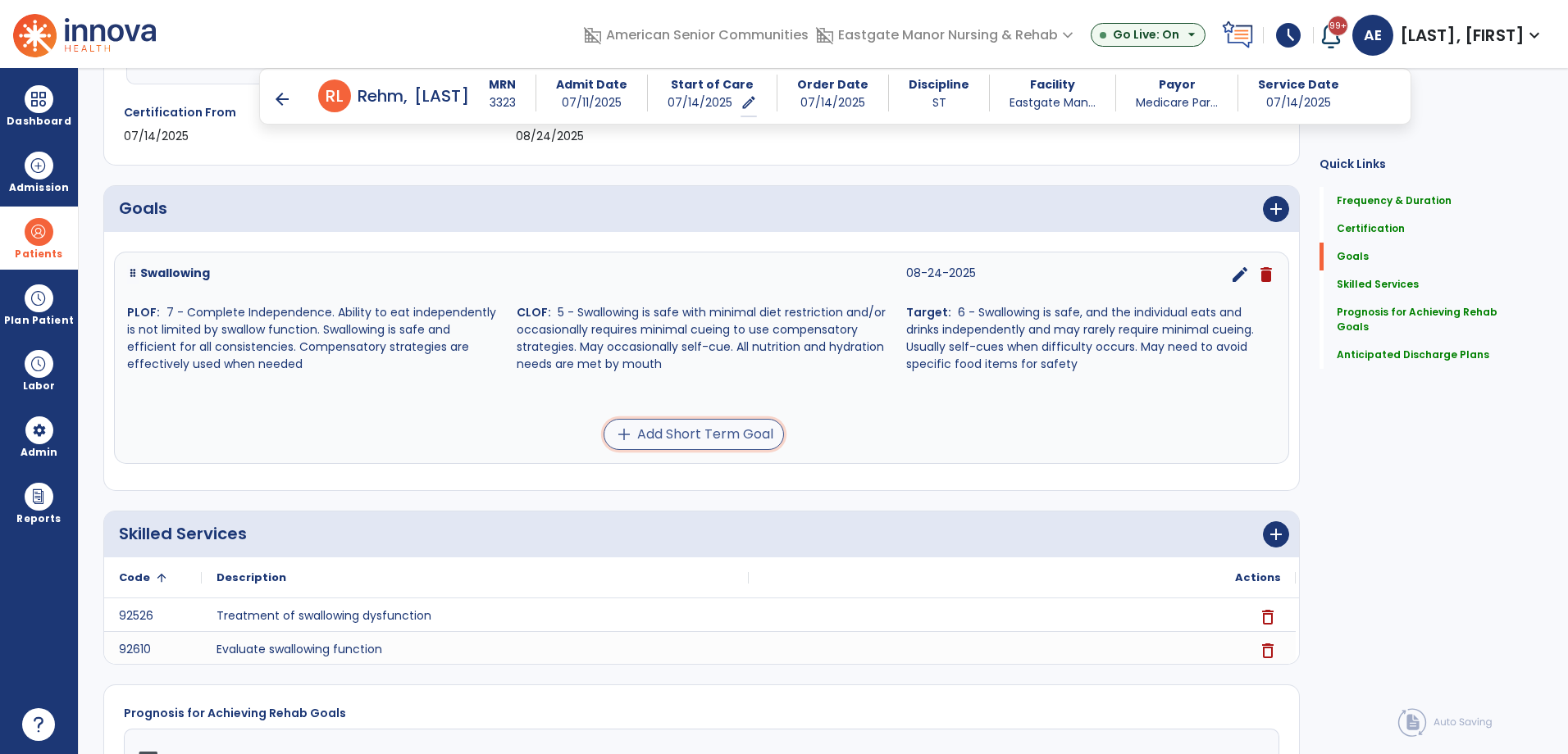 click on "add  Add Short Term Goal" at bounding box center [694, 434] 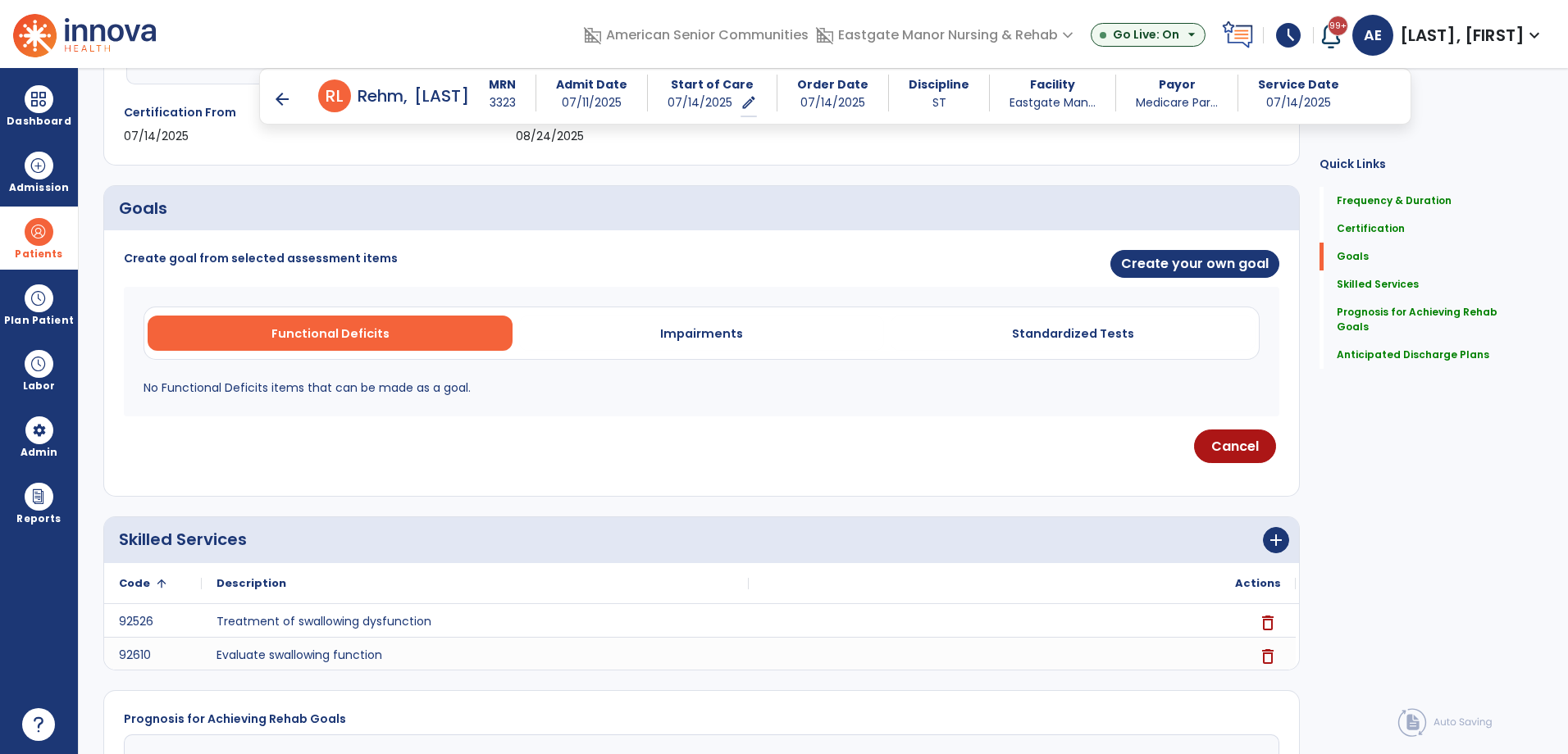 click on "arrow_back" at bounding box center (282, 99) 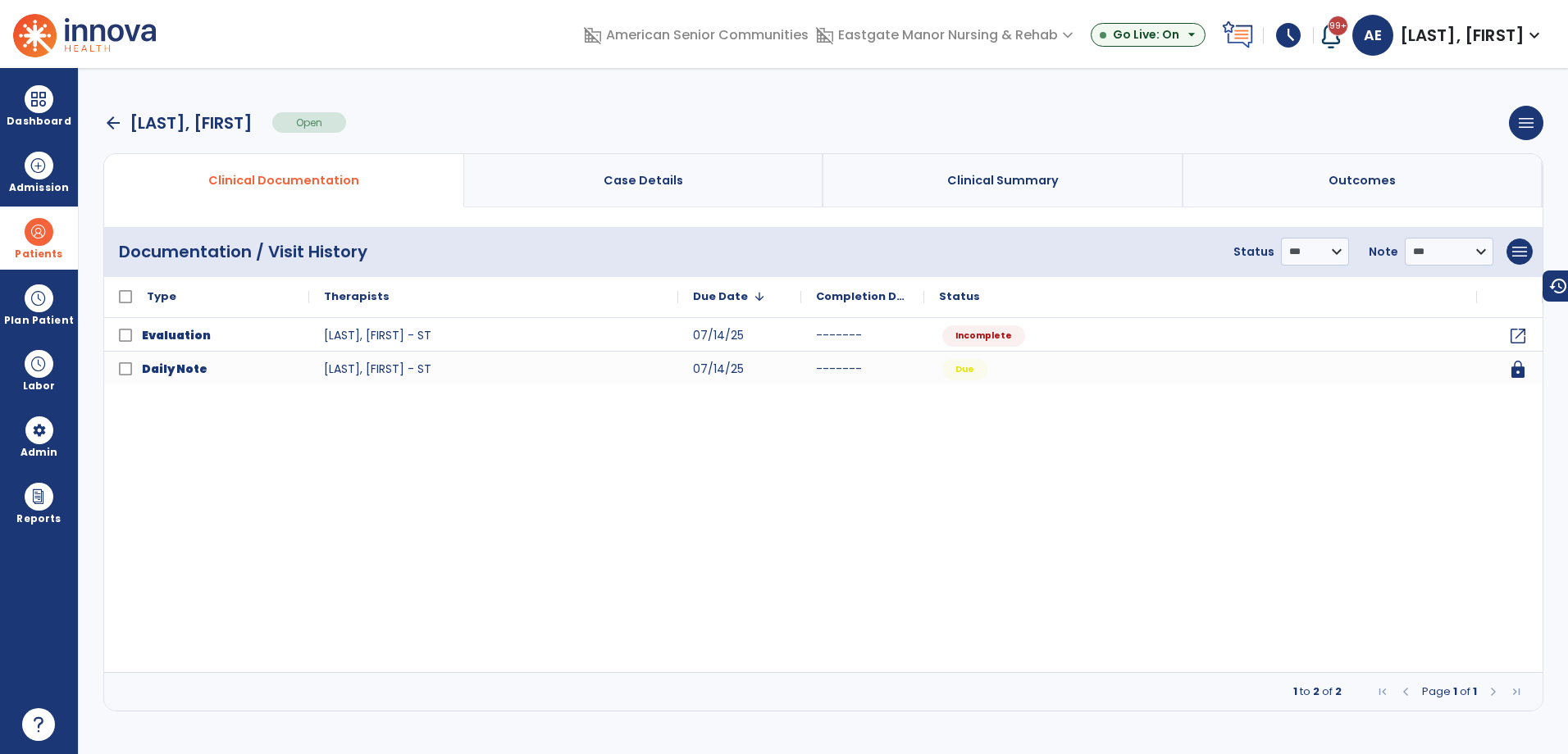 scroll, scrollTop: 0, scrollLeft: 0, axis: both 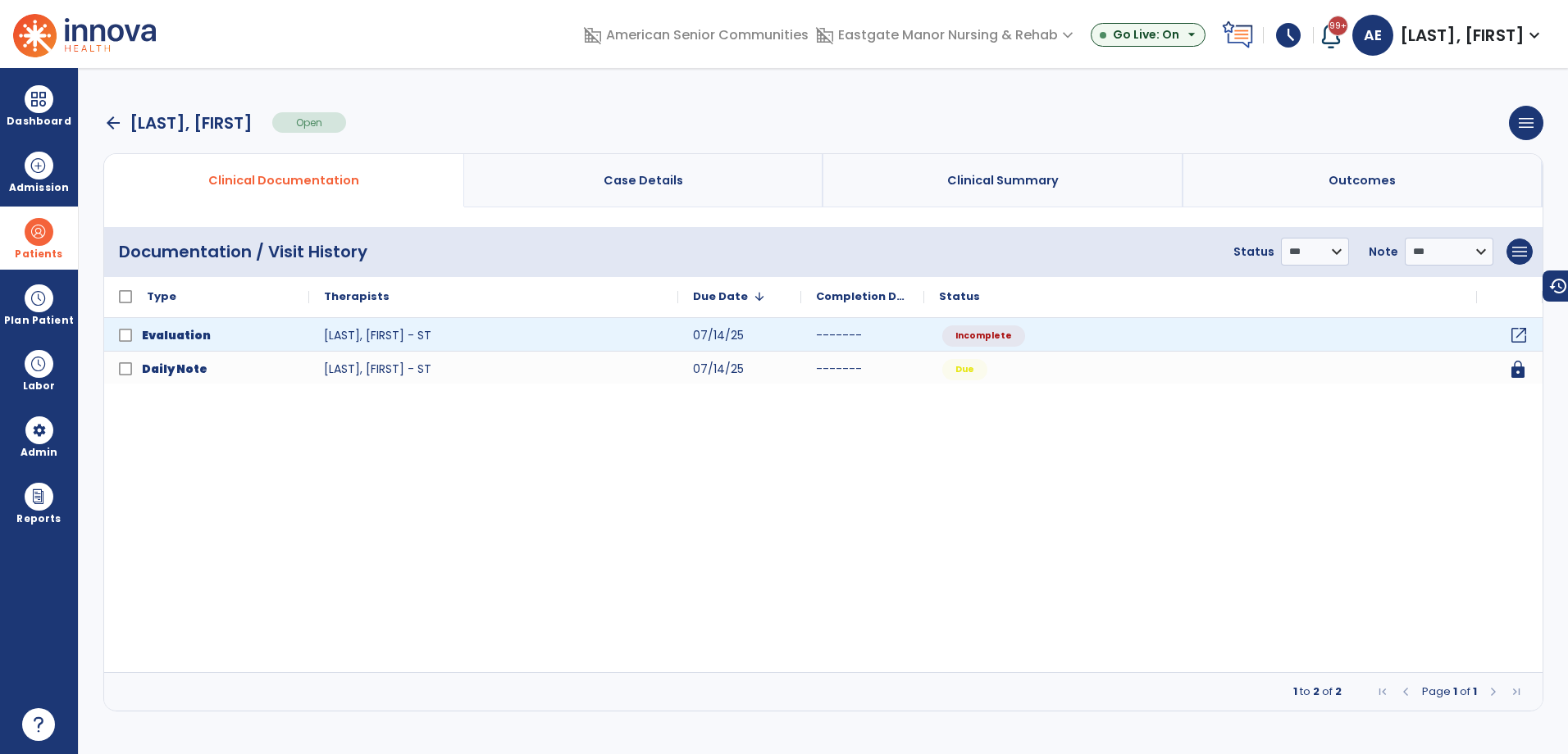 click on "open_in_new" 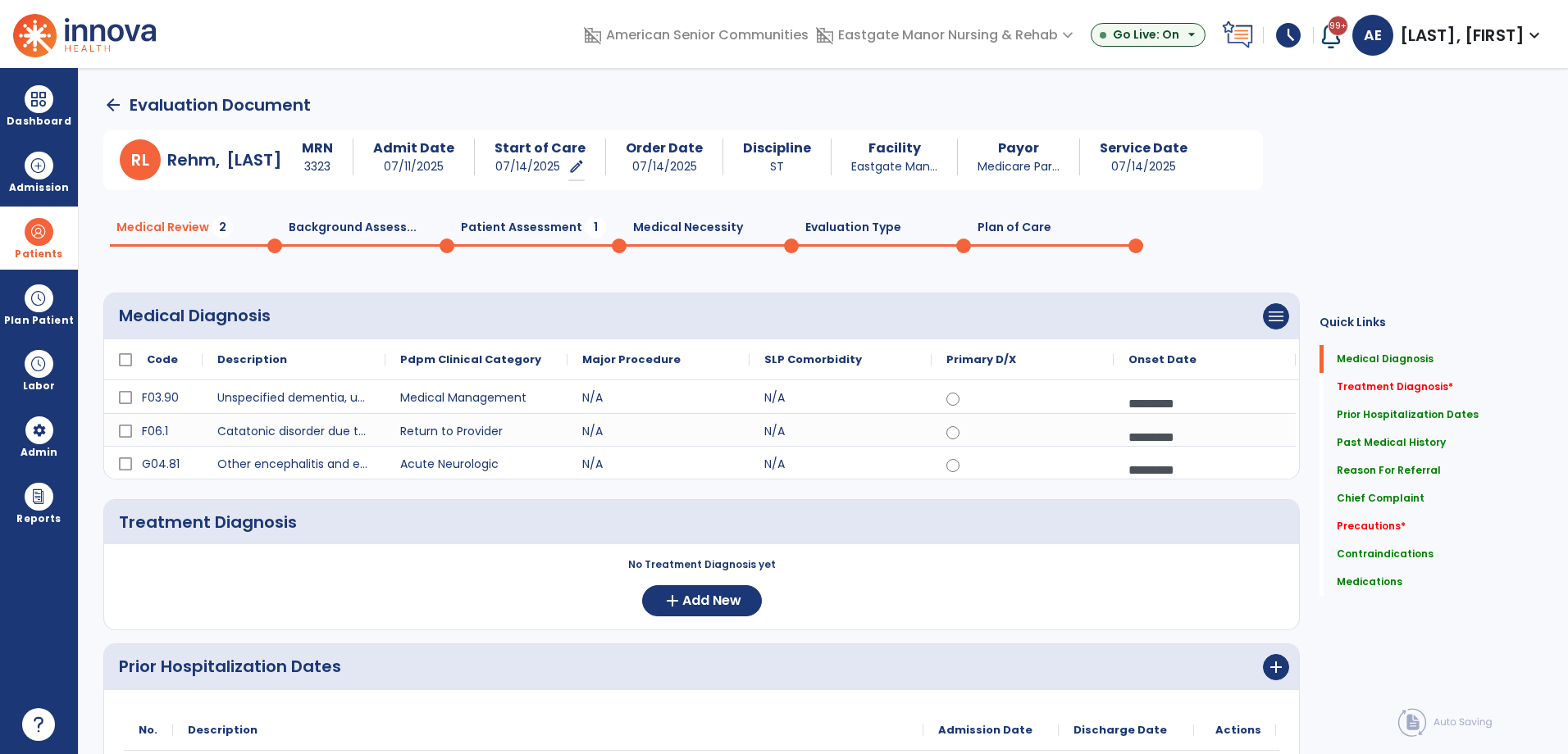 click on "Evaluation Type  0" 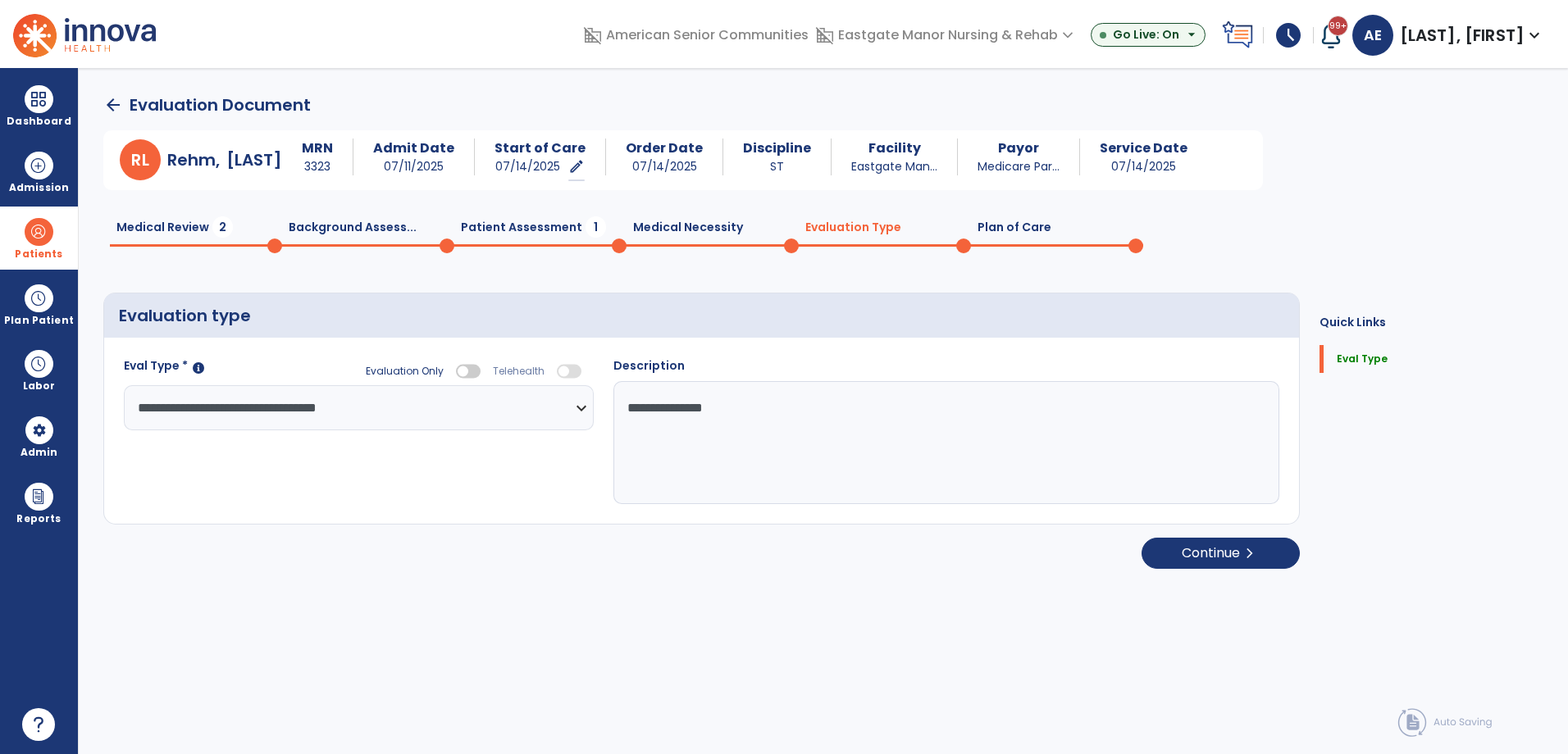 click on "Medical Necessity  0" 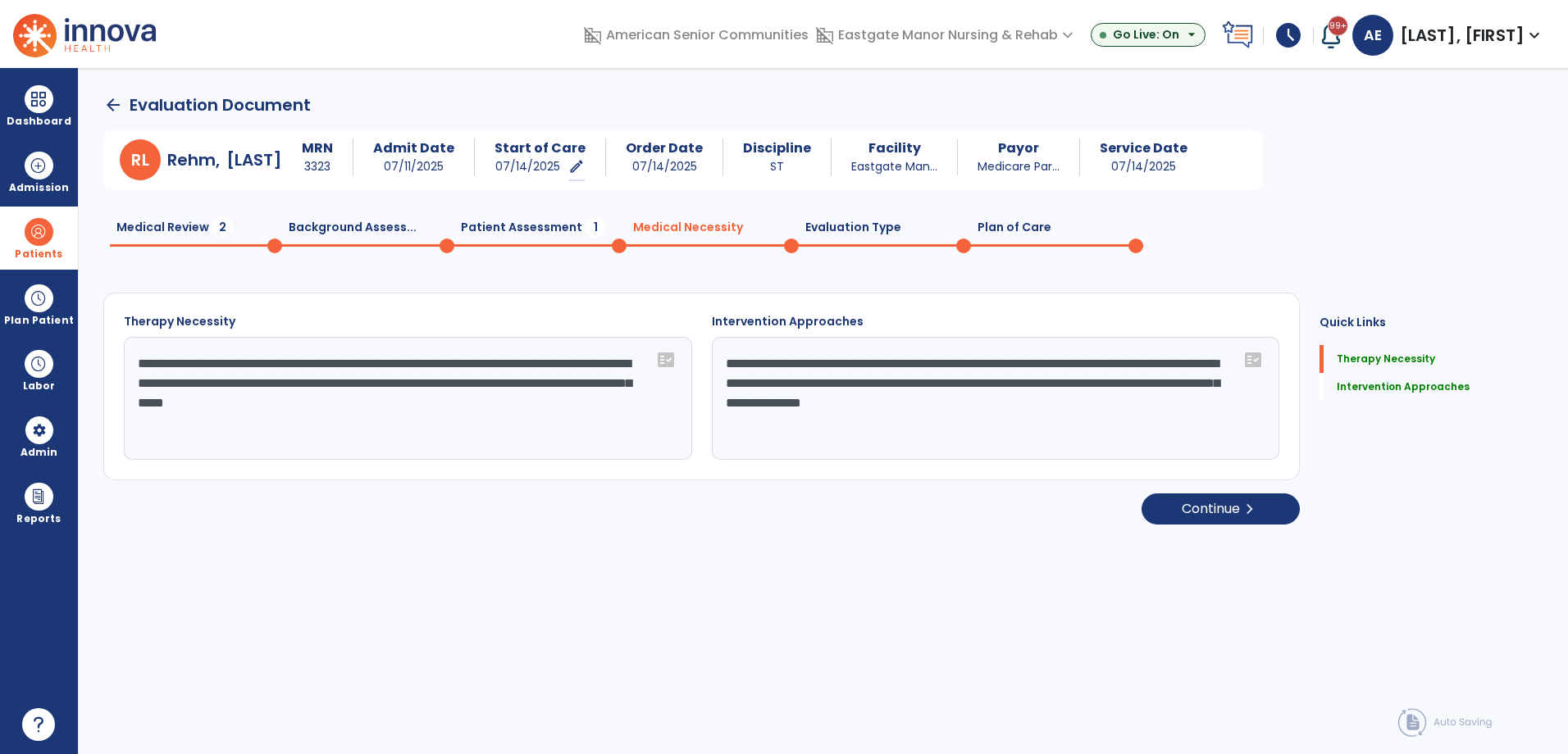click on "Patient Assessment  1" 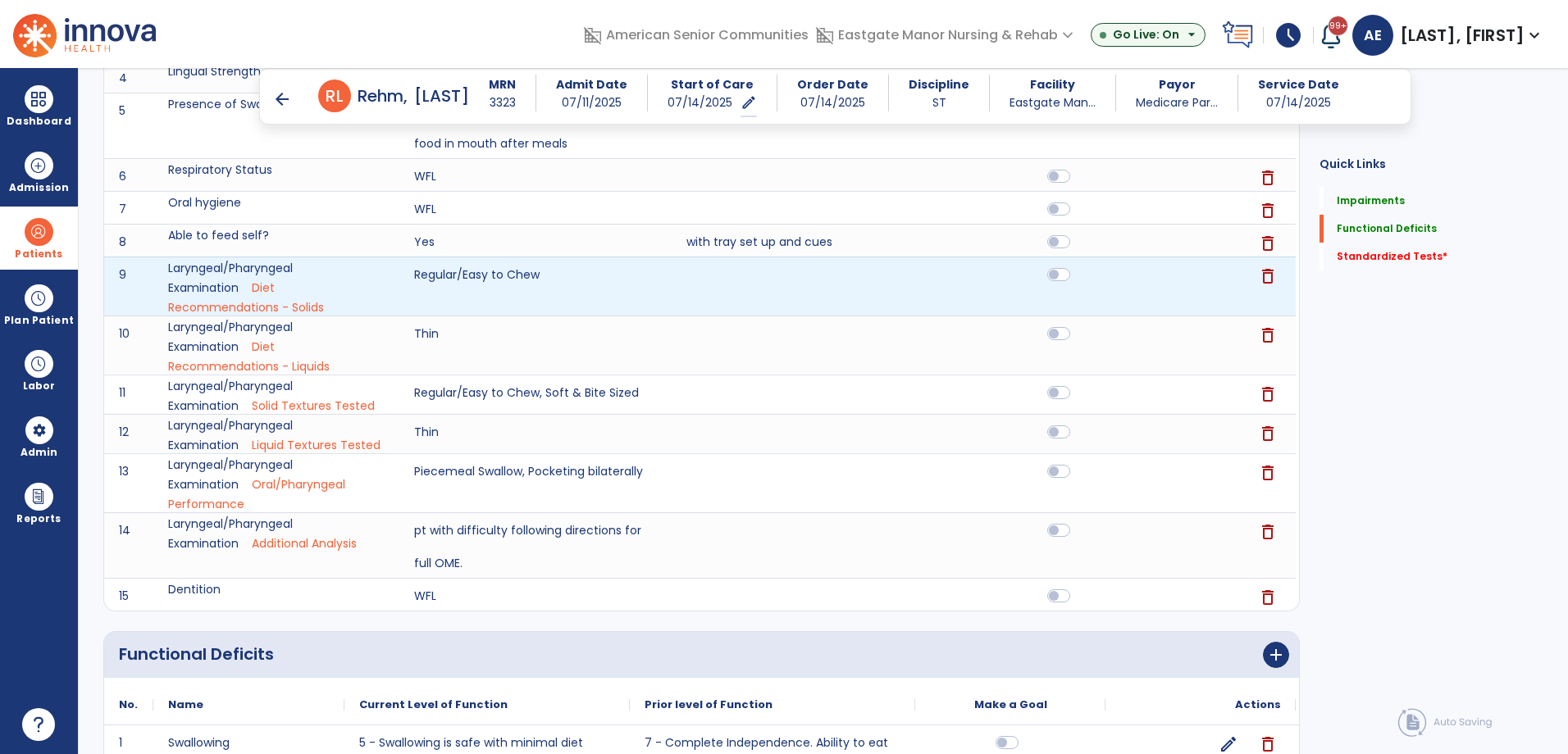 scroll, scrollTop: 82, scrollLeft: 0, axis: vertical 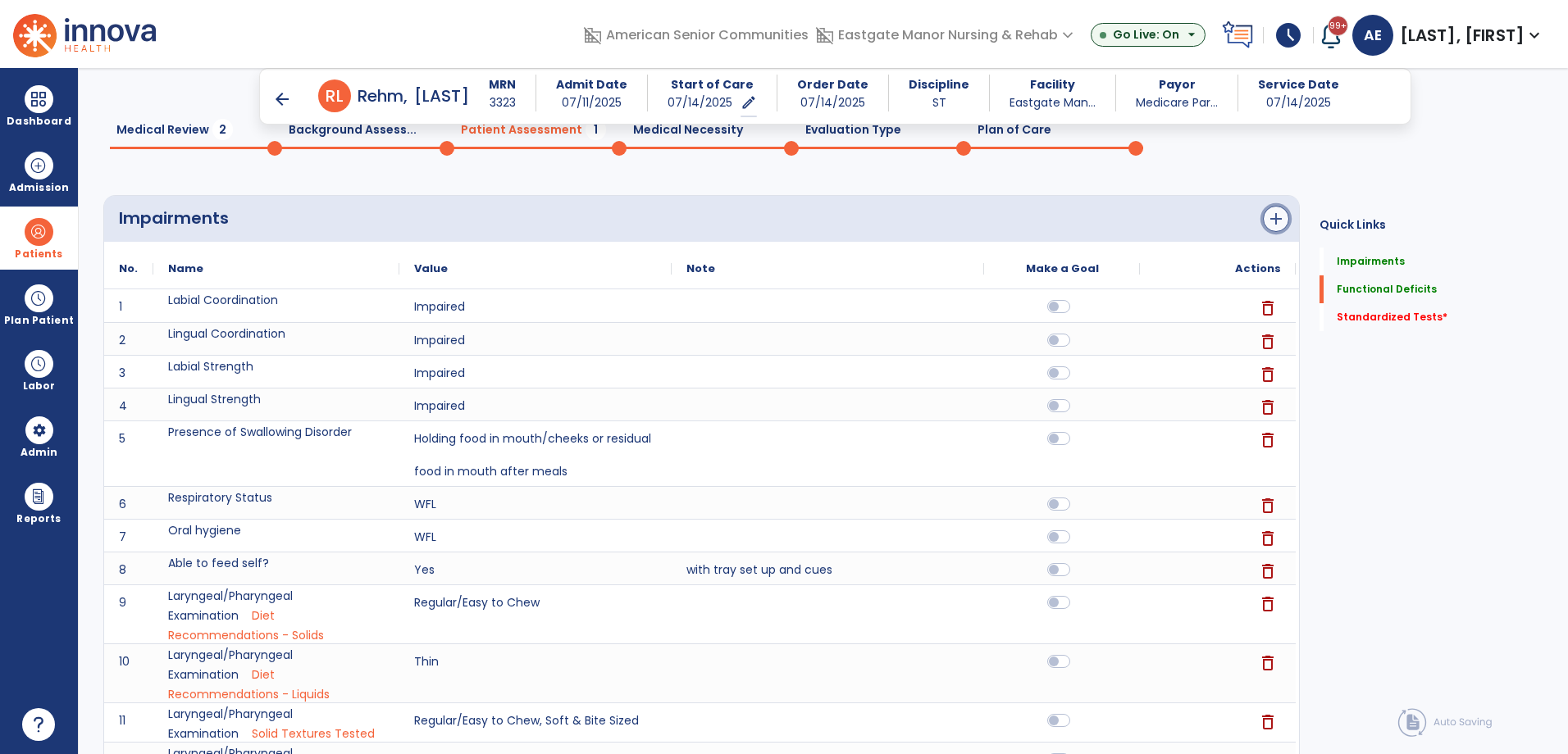 click on "add" 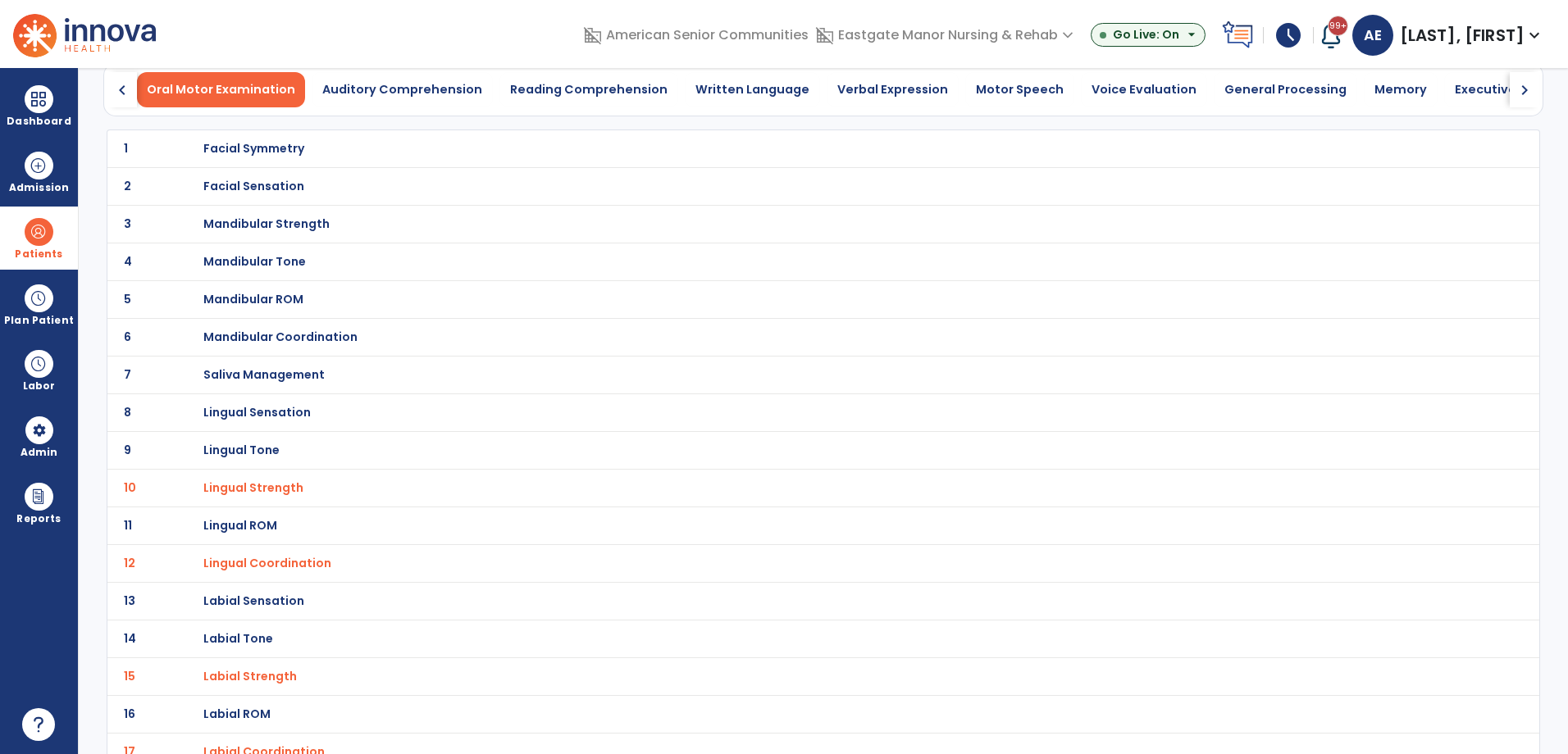 scroll, scrollTop: 0, scrollLeft: 0, axis: both 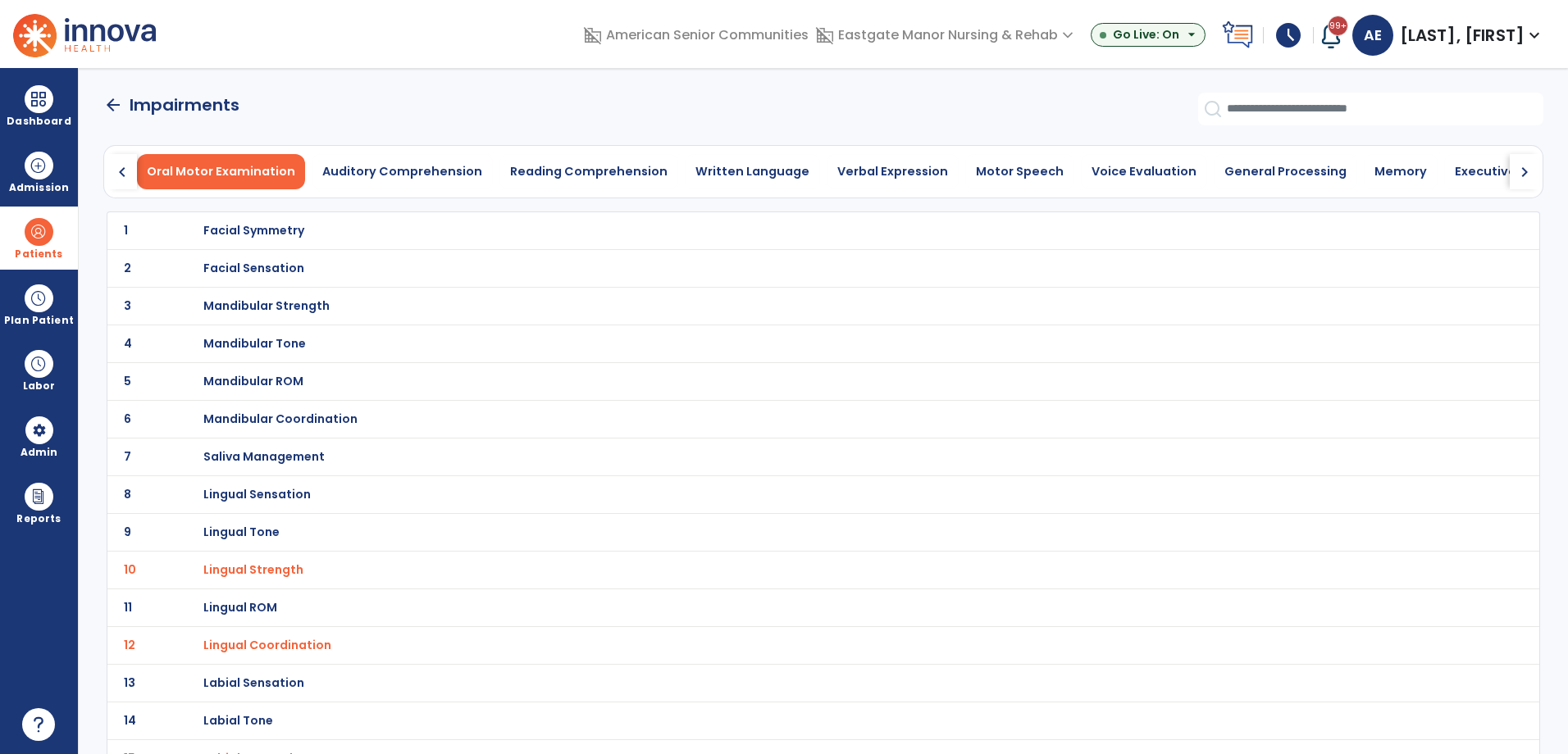 click on "chevron_right" 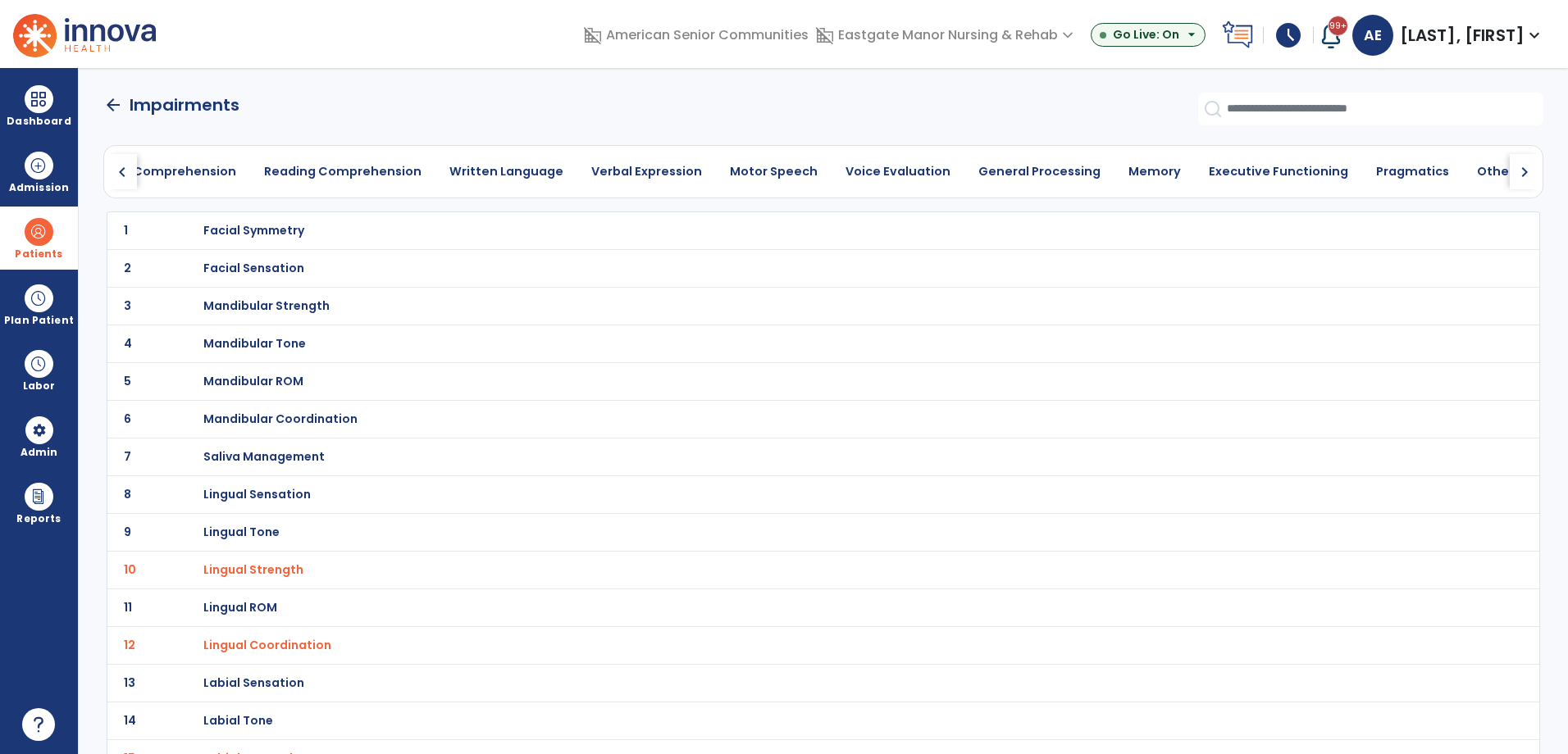 click on "chevron_right" 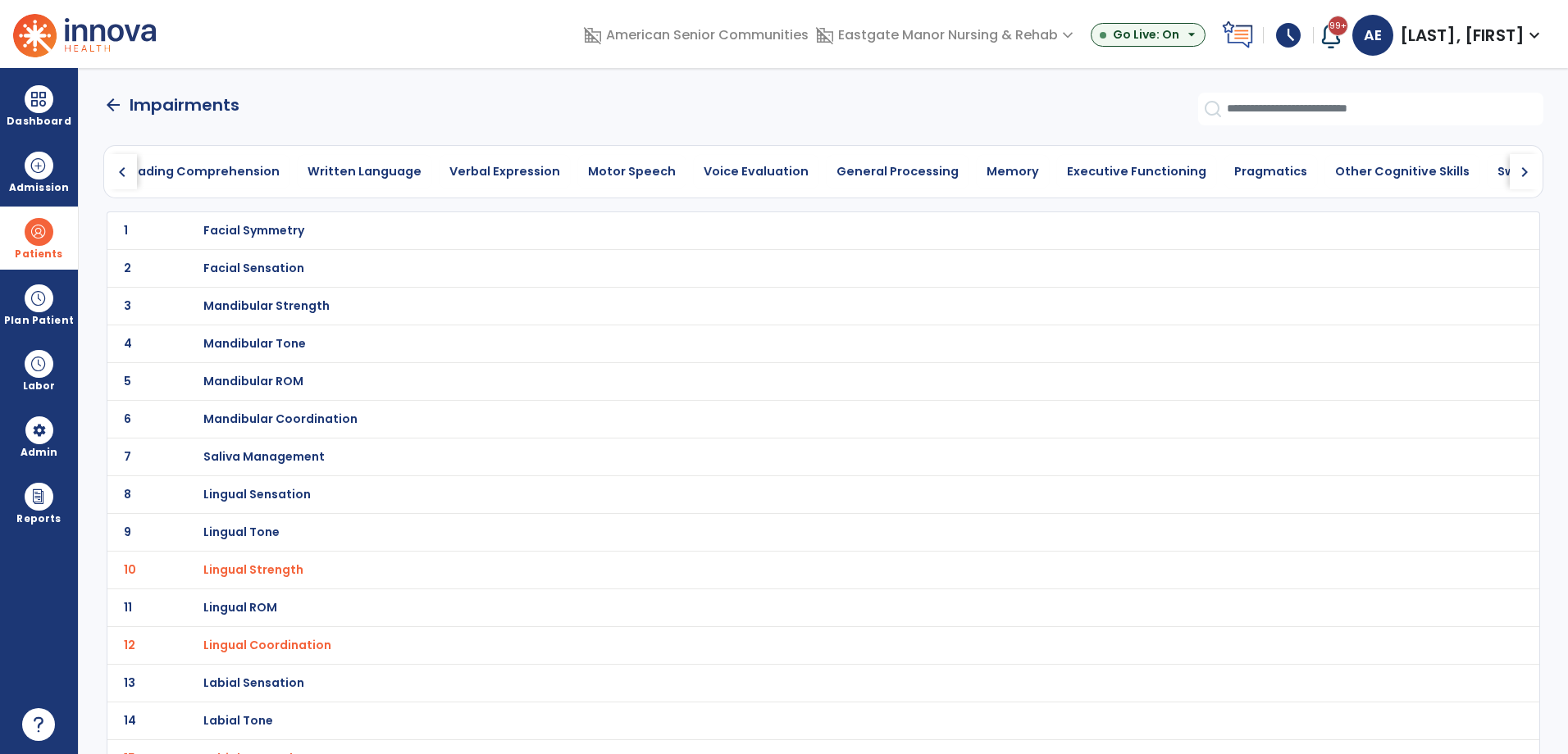 click on "chevron_right" 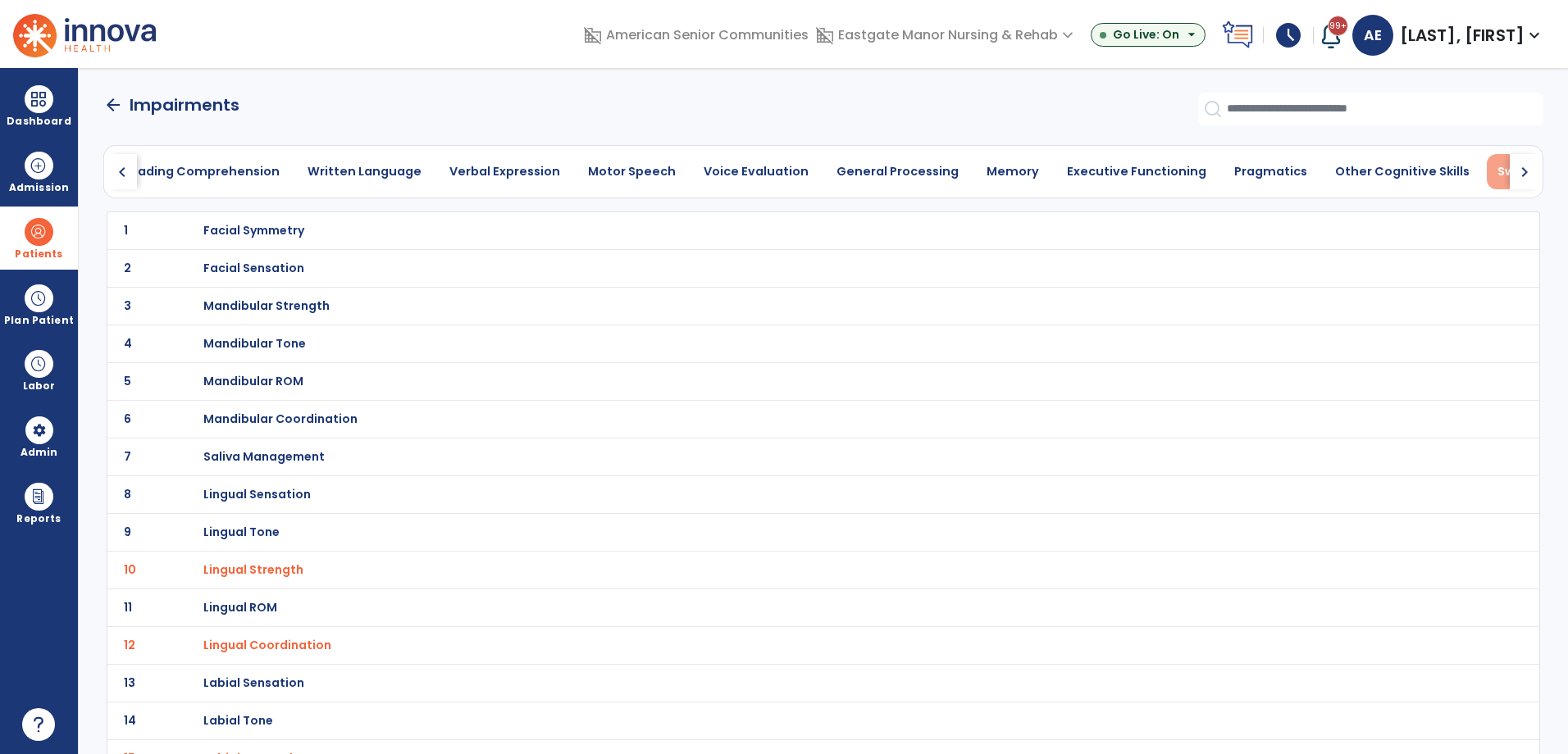 click on "Swallowing" at bounding box center (1532, 171) 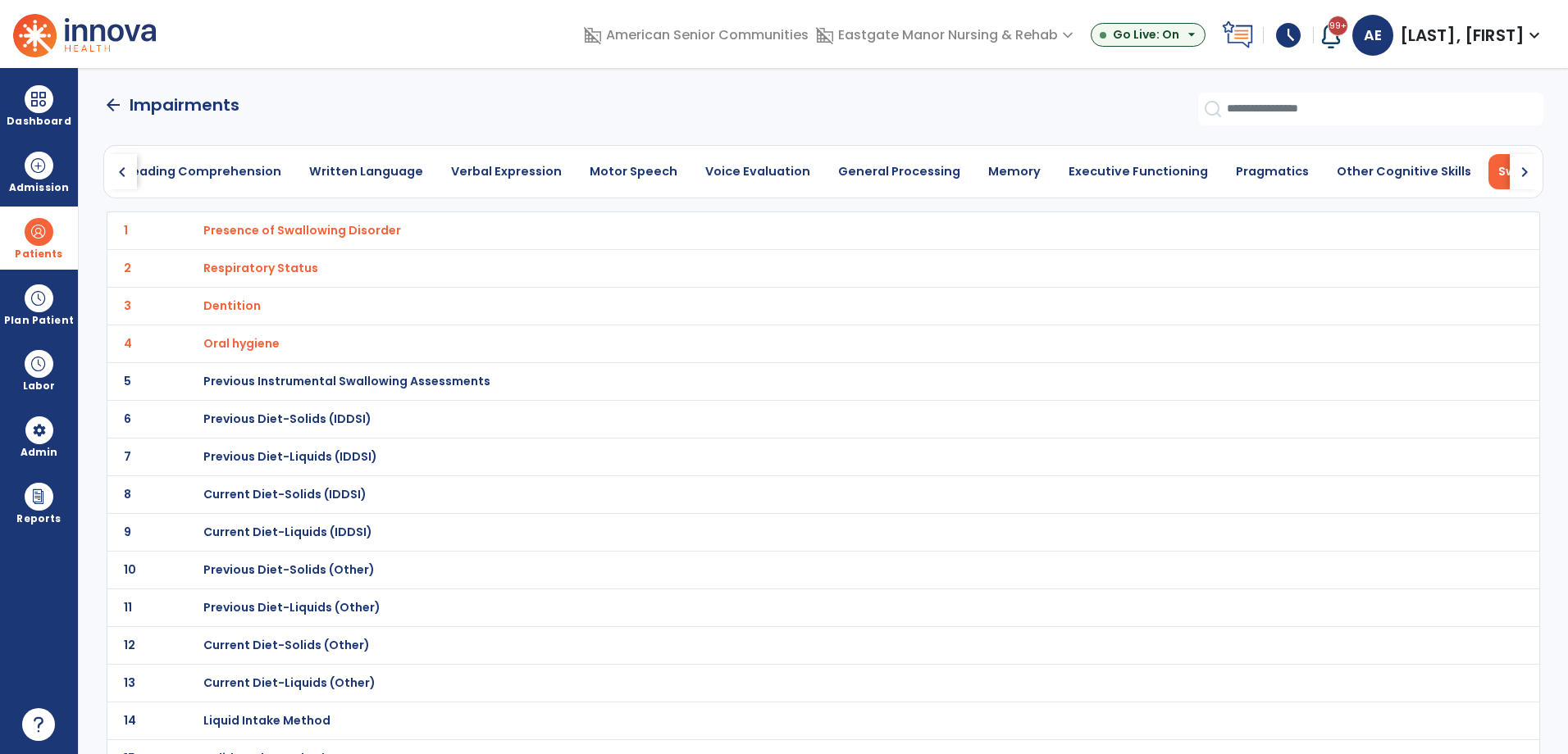 scroll, scrollTop: 0, scrollLeft: 386, axis: horizontal 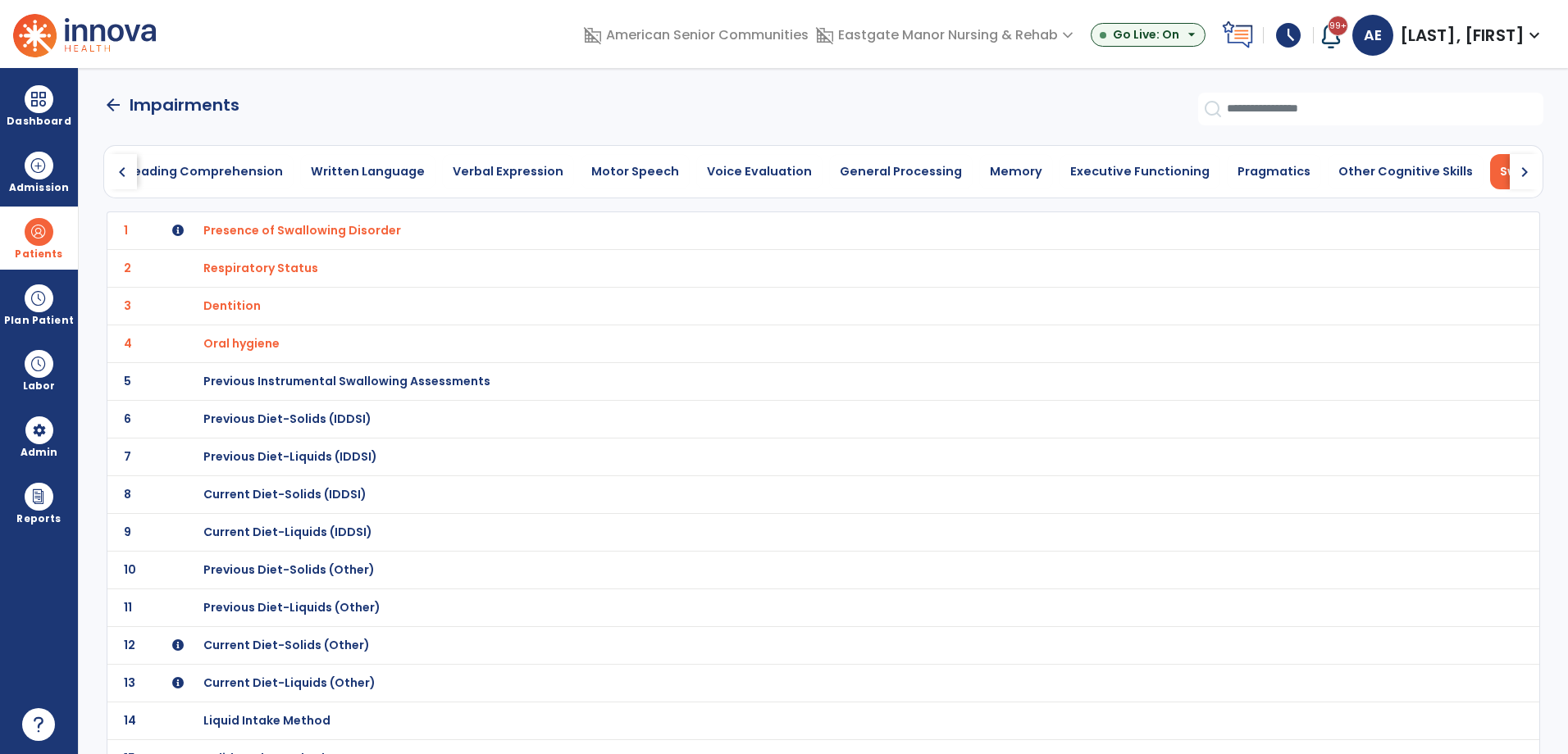 click on "Presence of Swallowing Disorder" at bounding box center (302, 230) 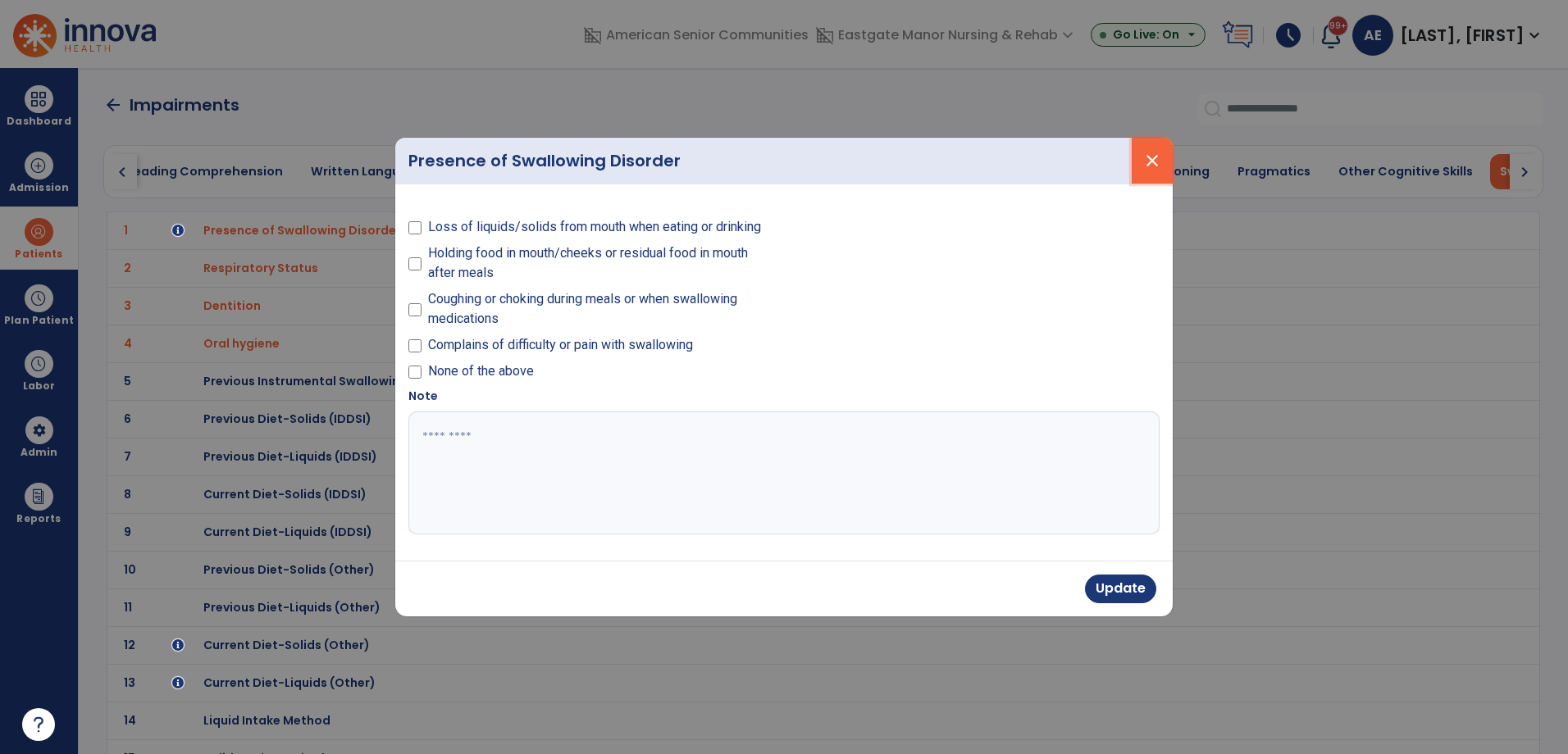 click on "close" at bounding box center (1152, 161) 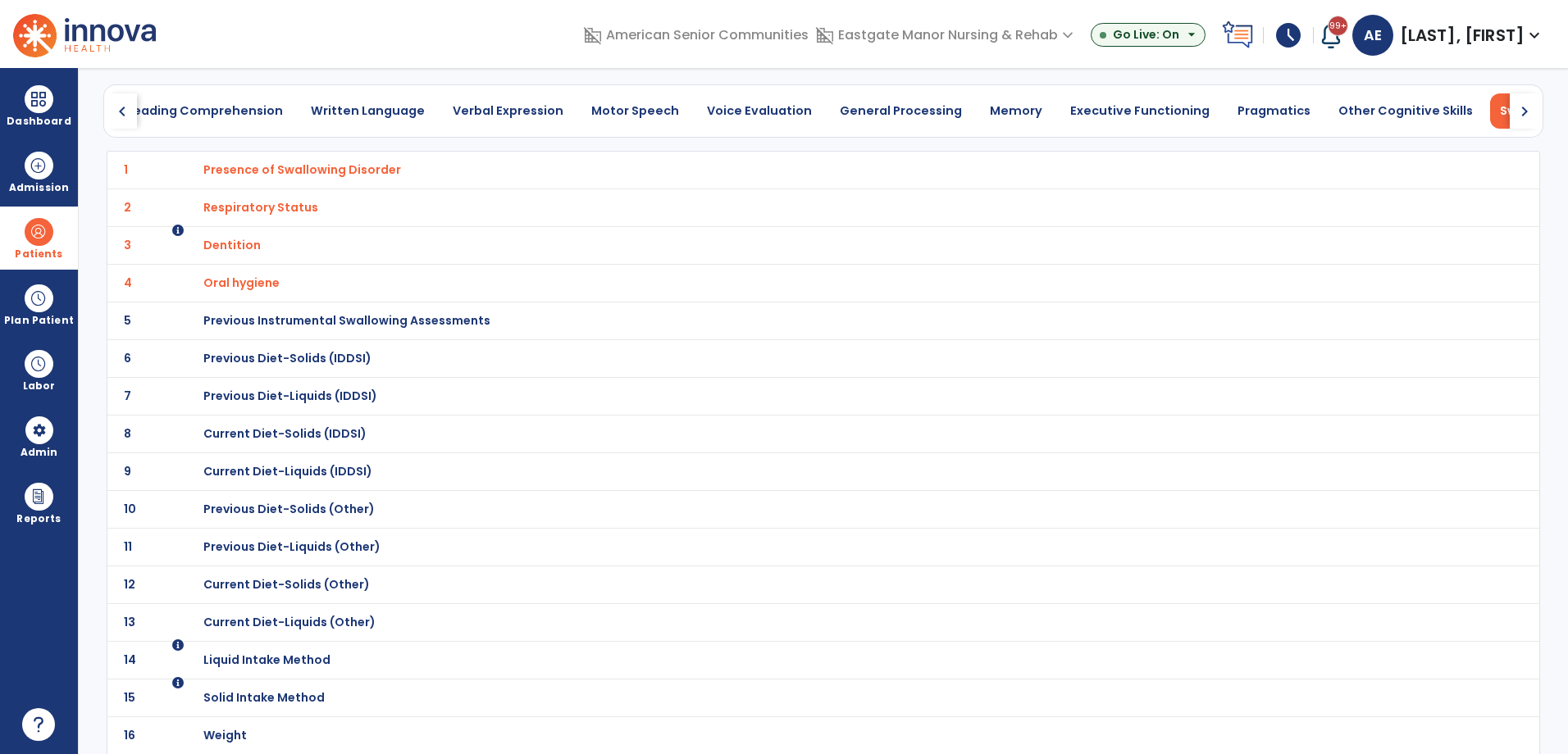 scroll, scrollTop: 0, scrollLeft: 0, axis: both 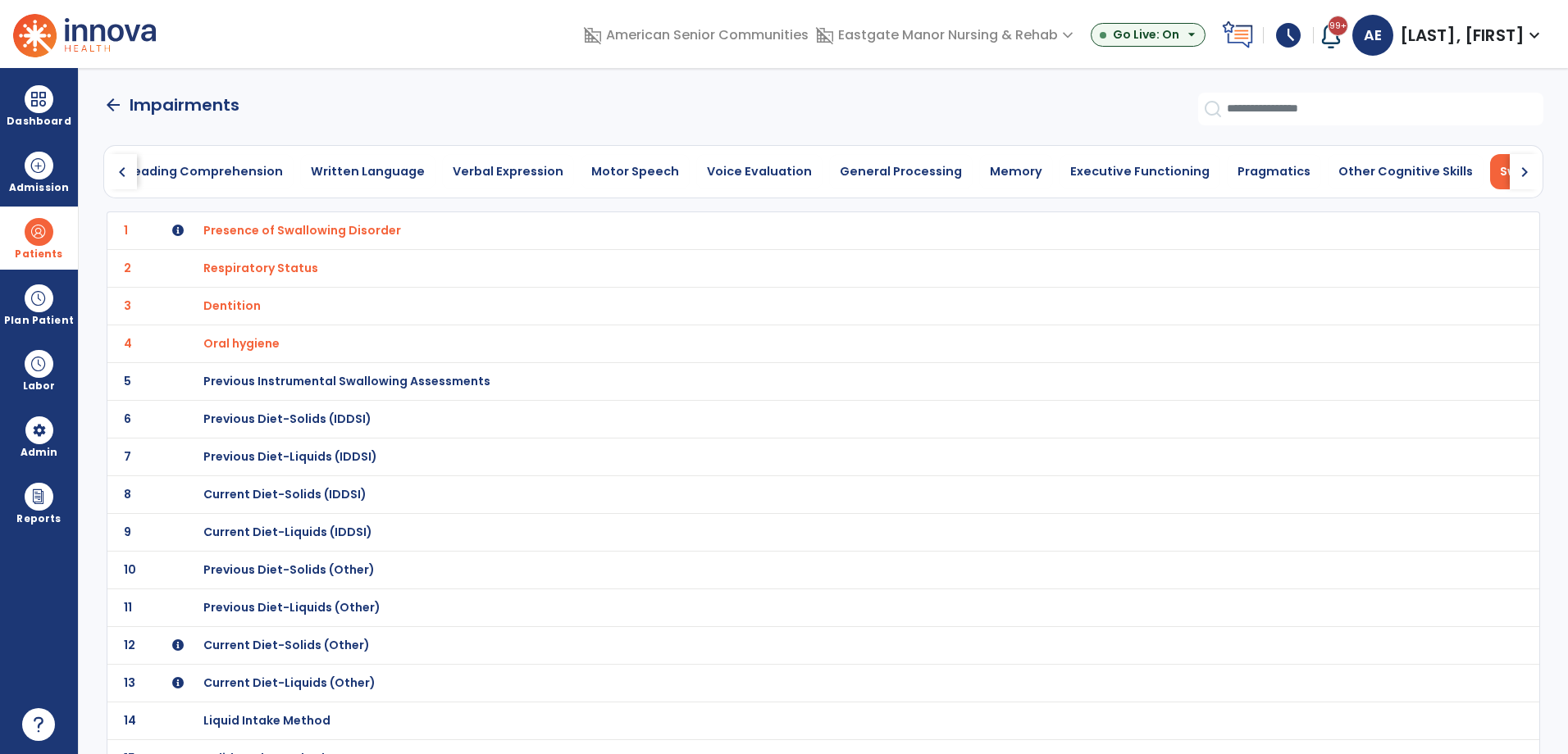 click on "arrow_back" 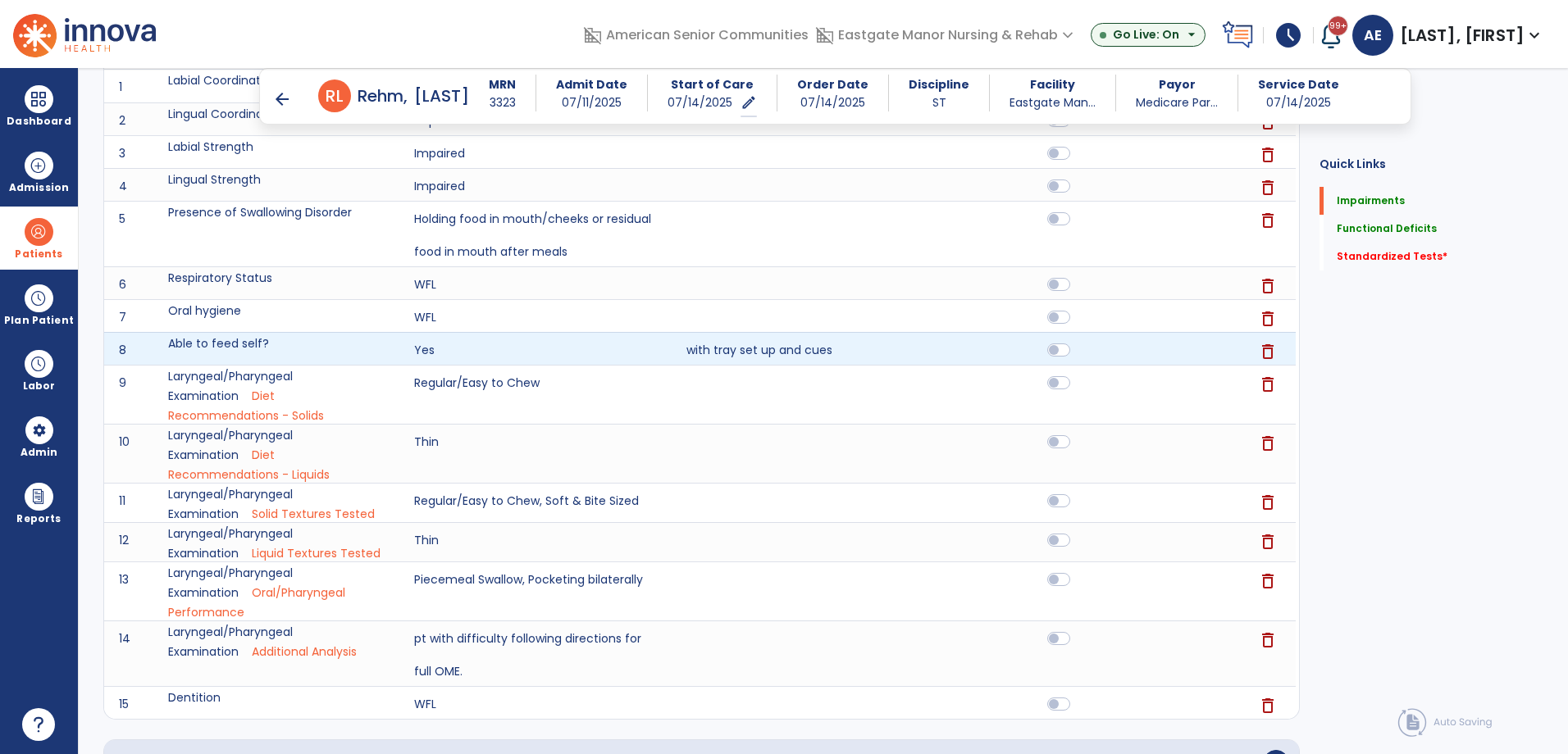 scroll, scrollTop: 793, scrollLeft: 0, axis: vertical 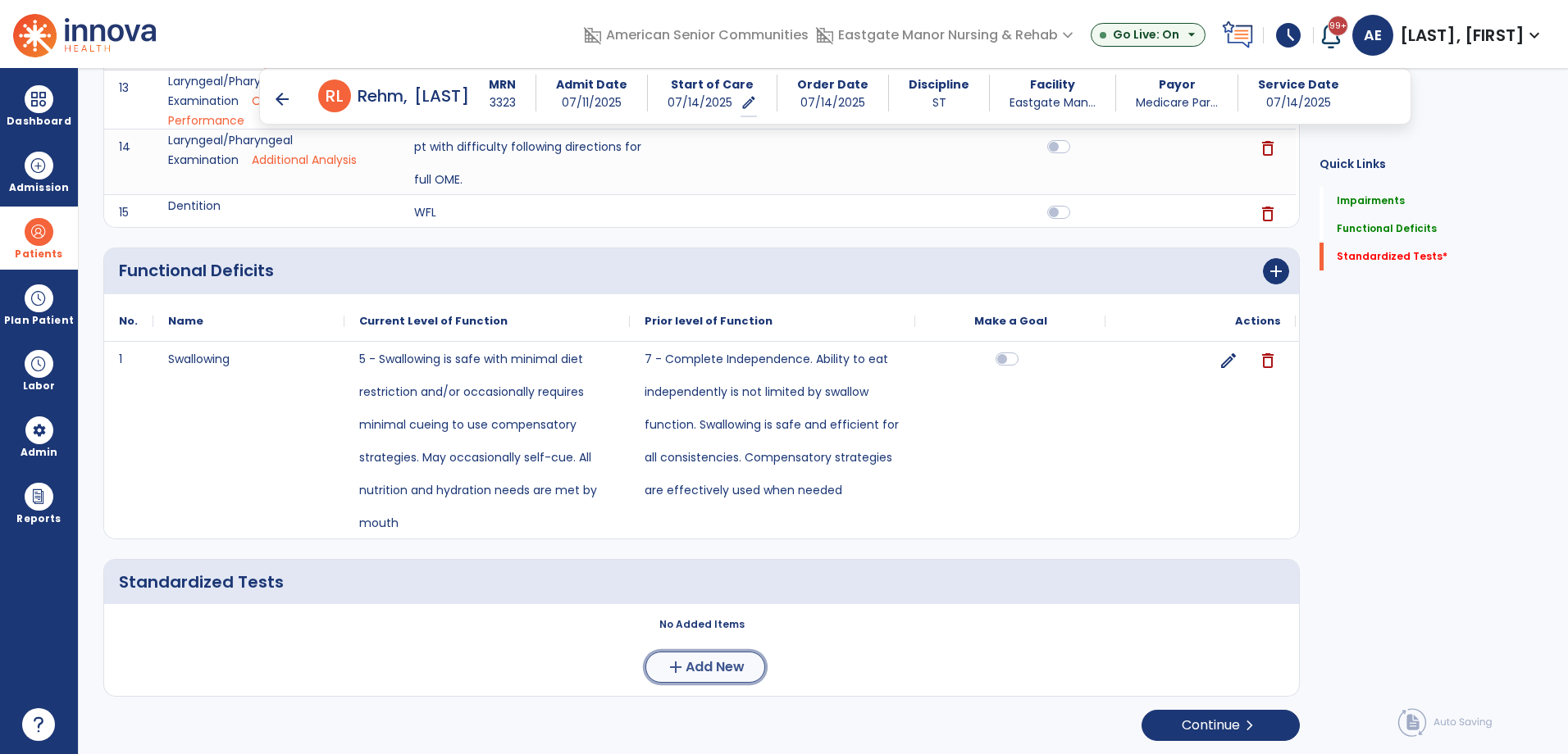 click on "Add New" 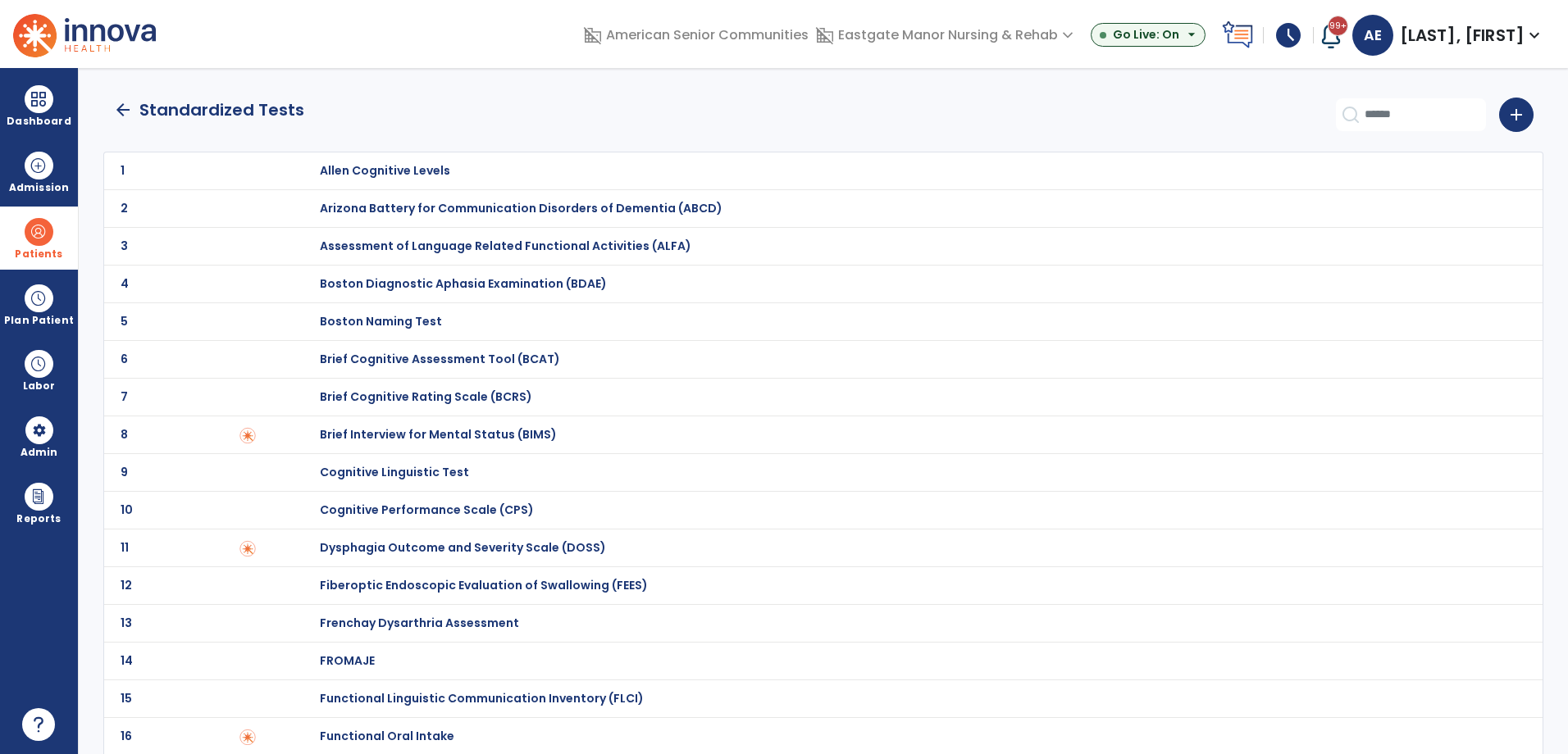 scroll, scrollTop: 0, scrollLeft: 0, axis: both 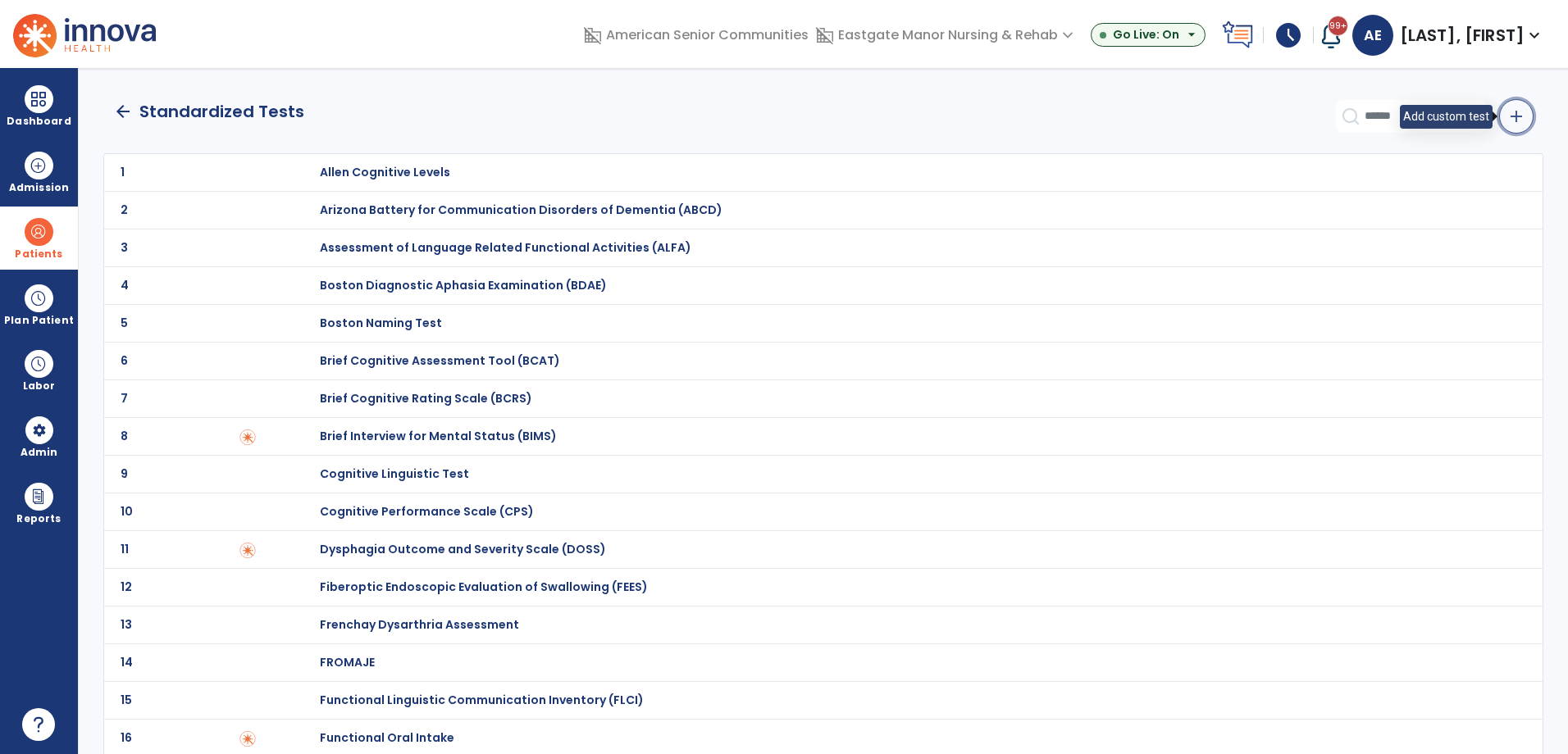 click on "add" 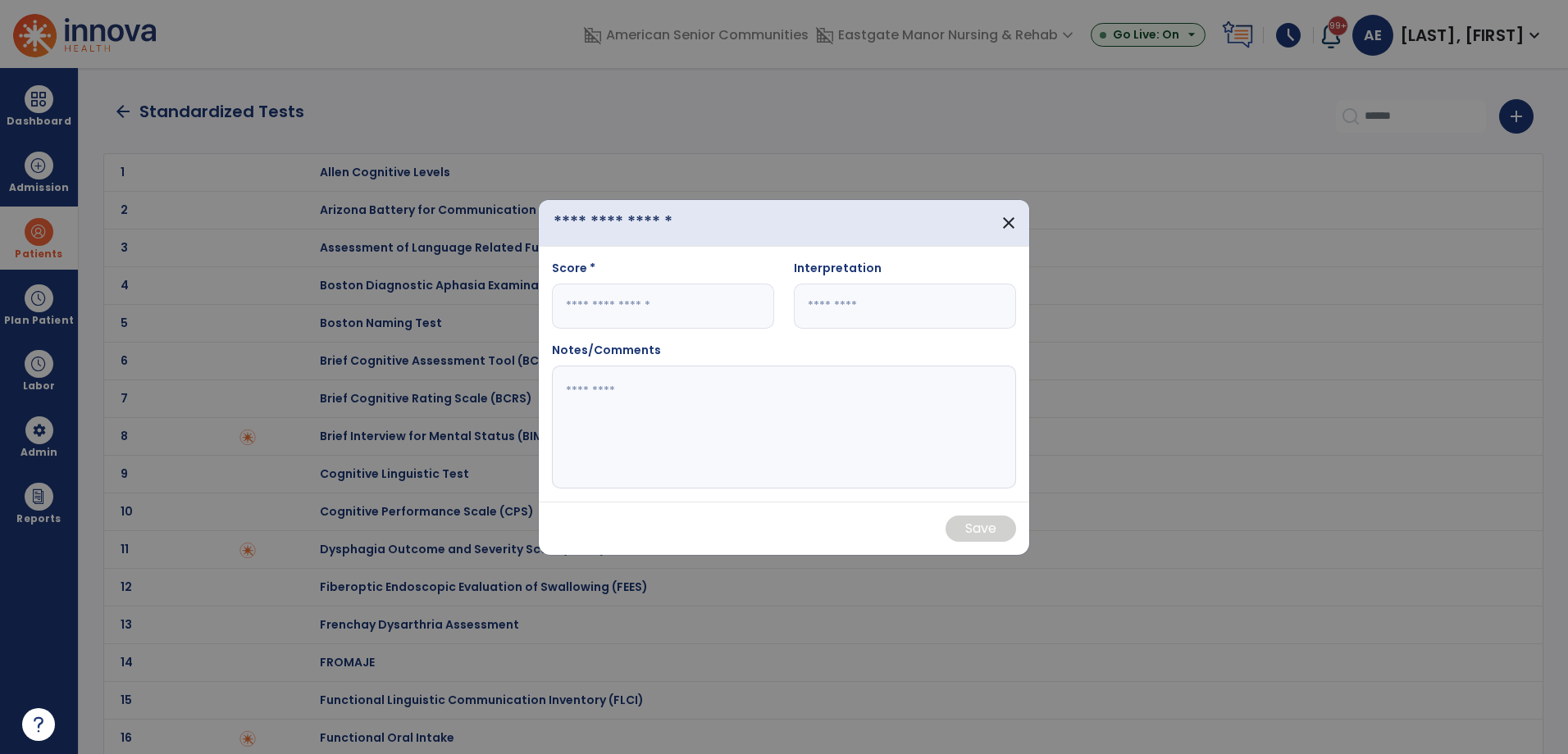 click at bounding box center (669, 223) 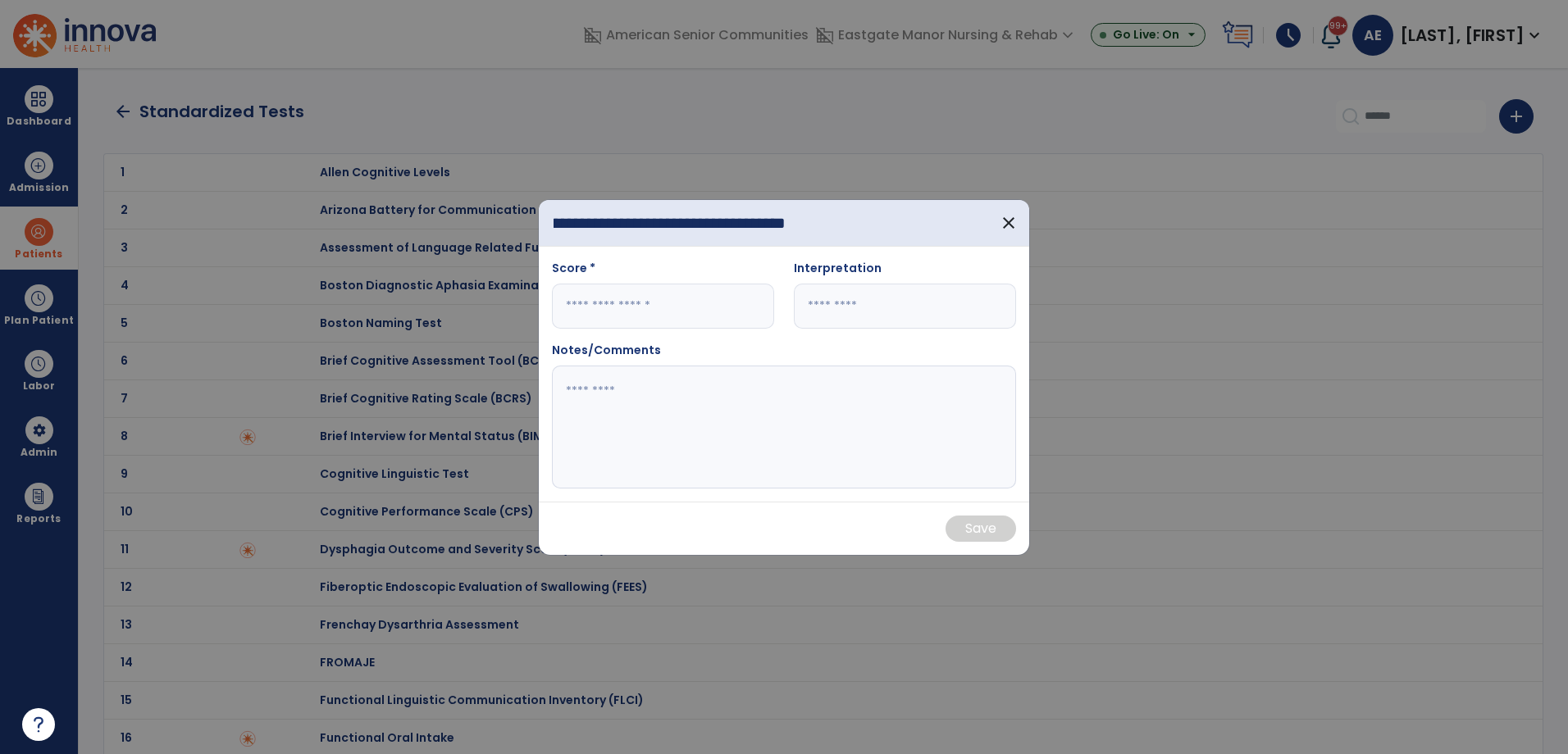 scroll, scrollTop: 0, scrollLeft: 88, axis: horizontal 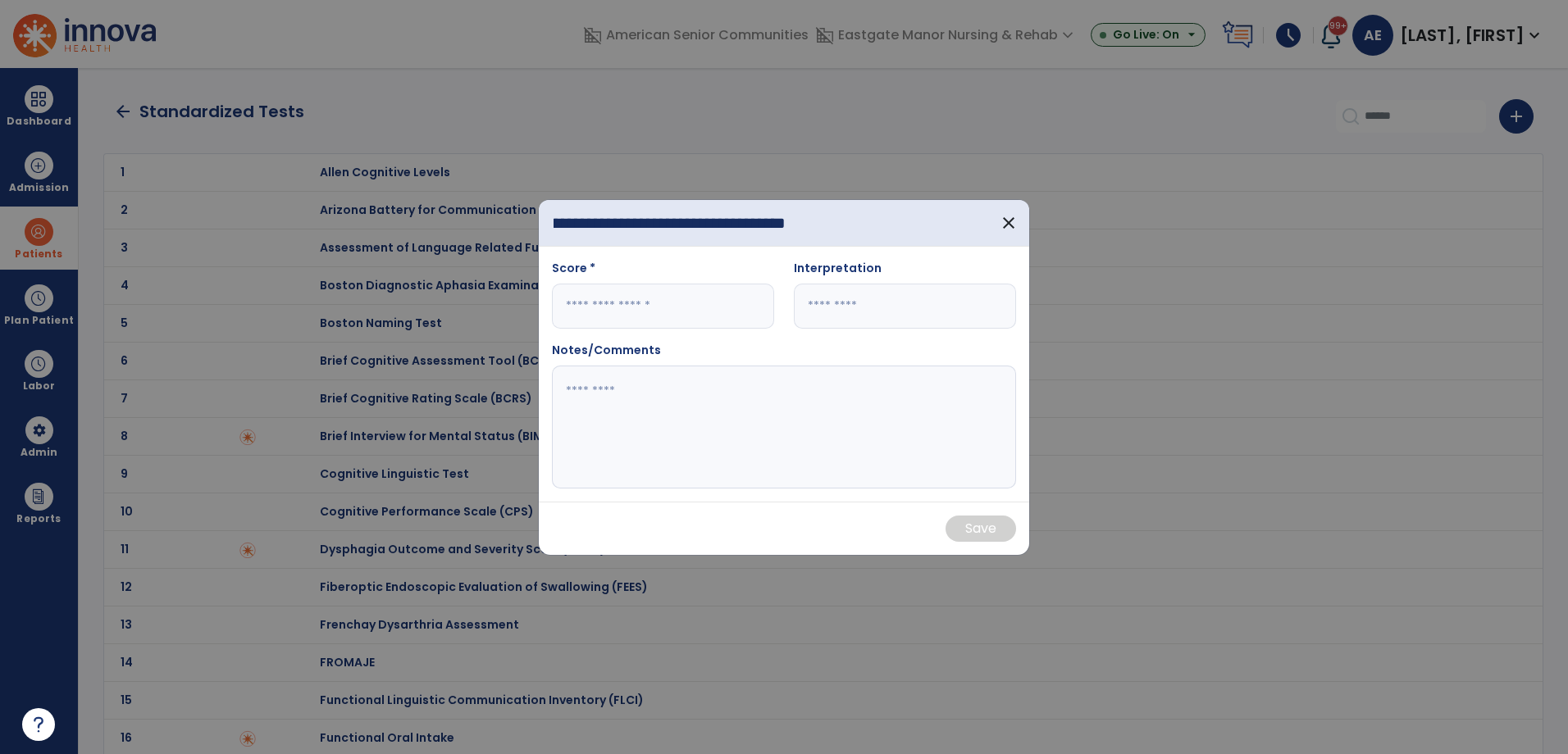 type on "**********" 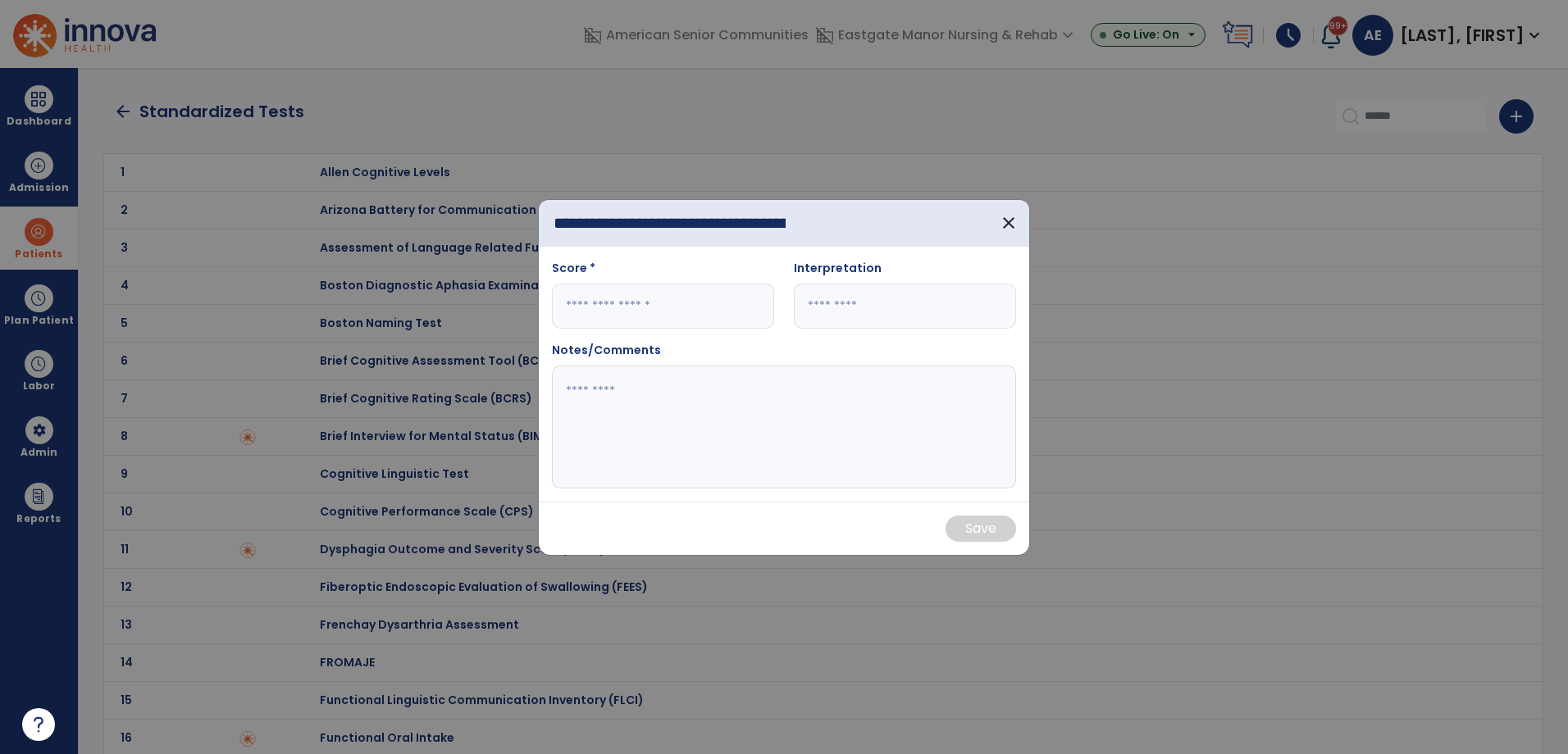 click at bounding box center [663, 306] 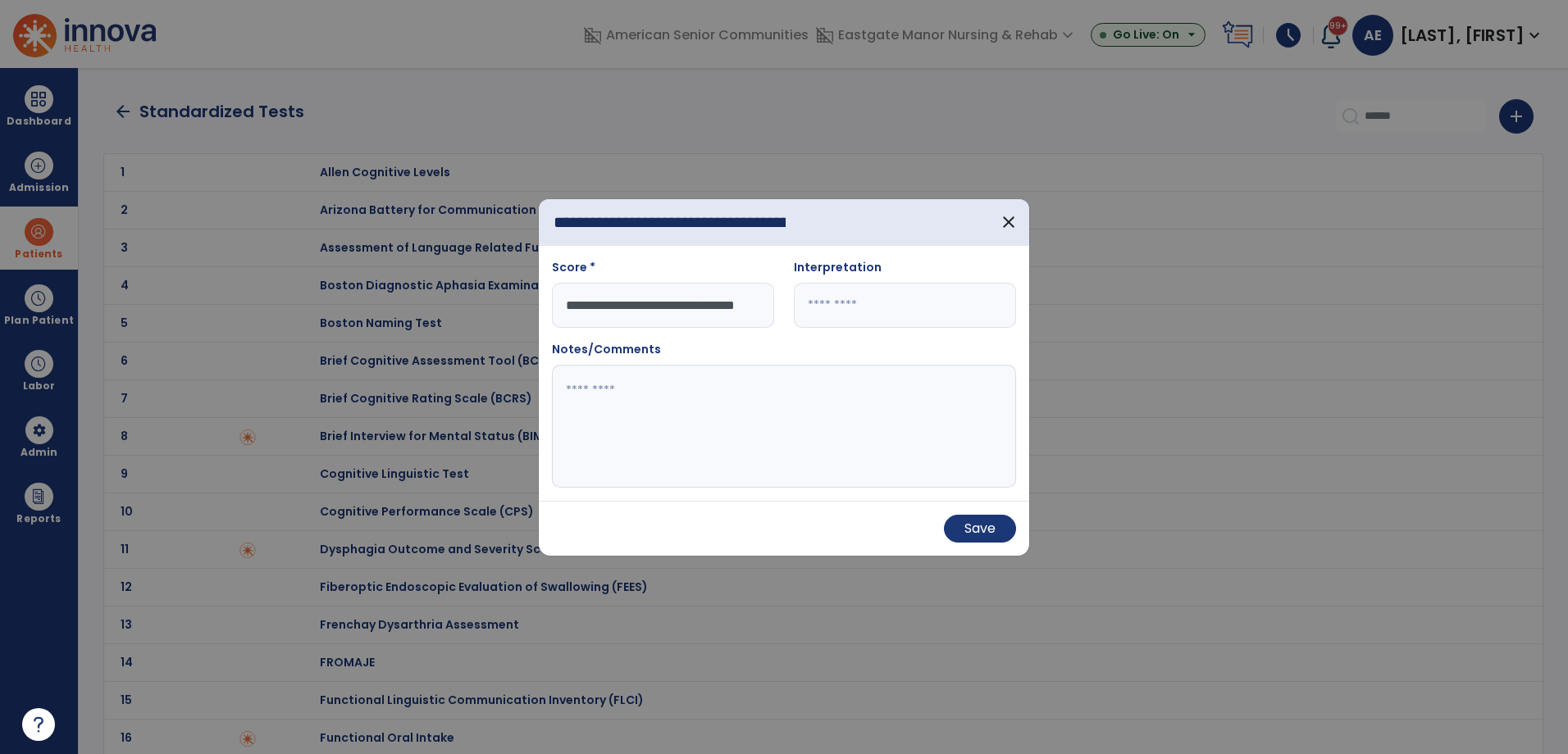 scroll, scrollTop: 0, scrollLeft: 32, axis: horizontal 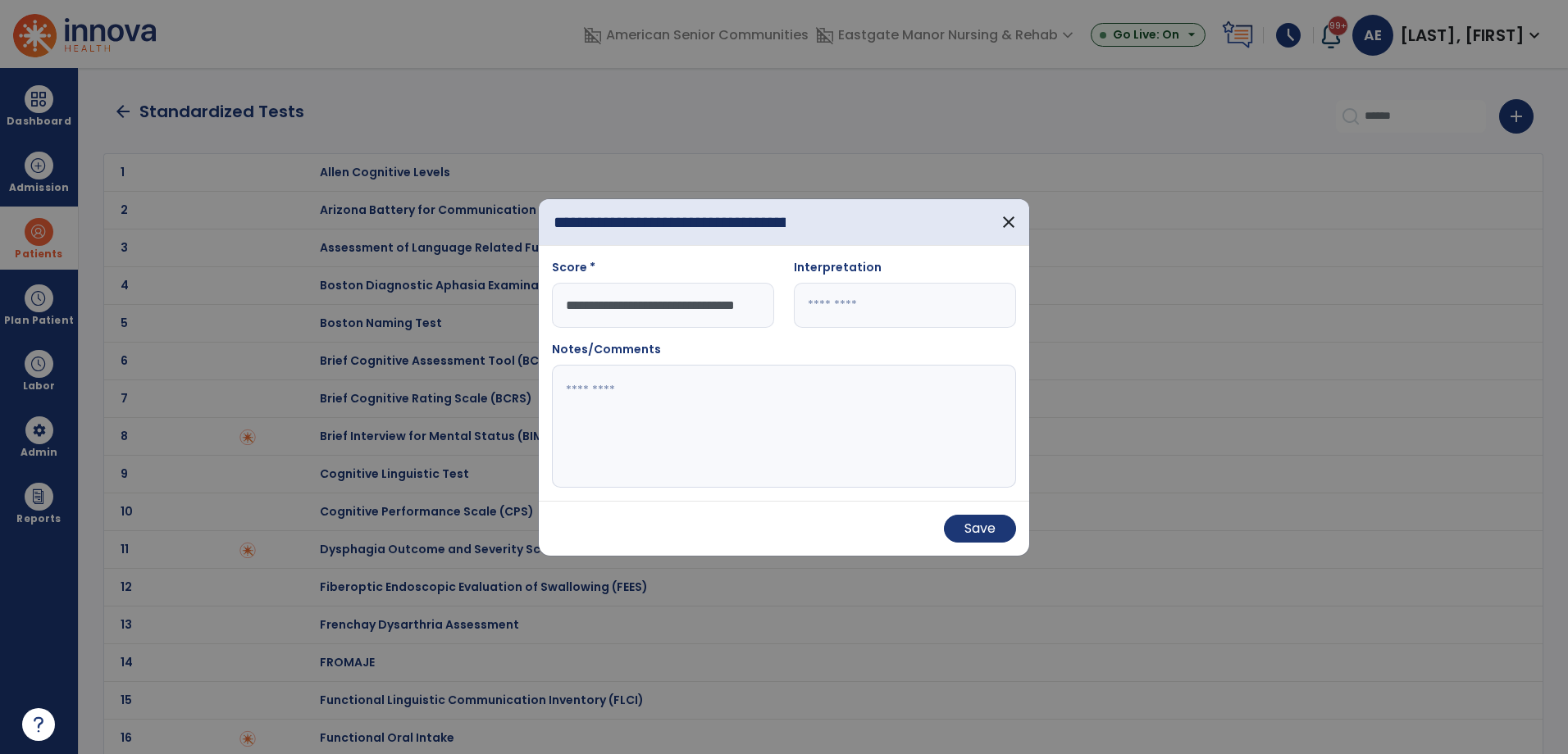 type on "**********" 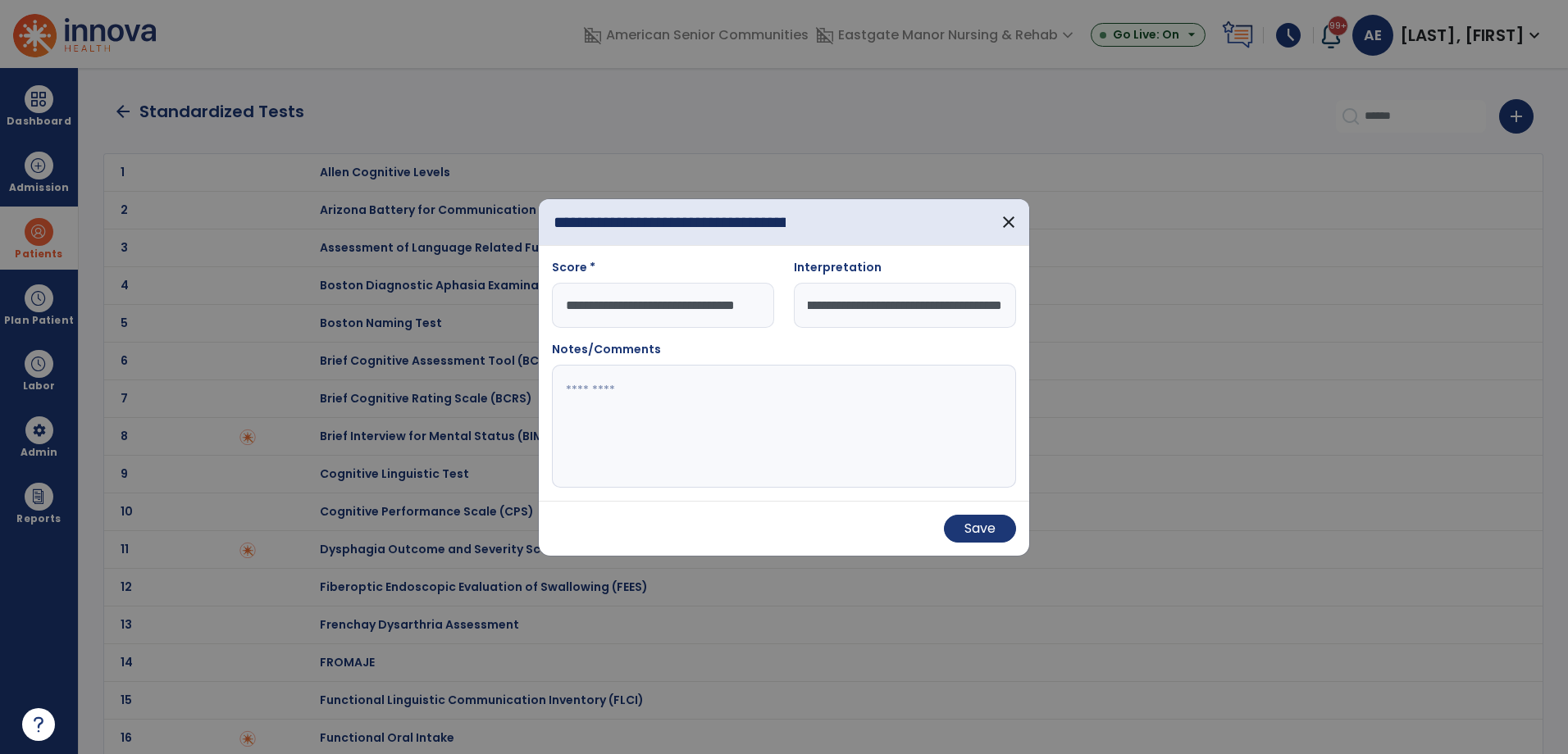 scroll, scrollTop: 0, scrollLeft: 198, axis: horizontal 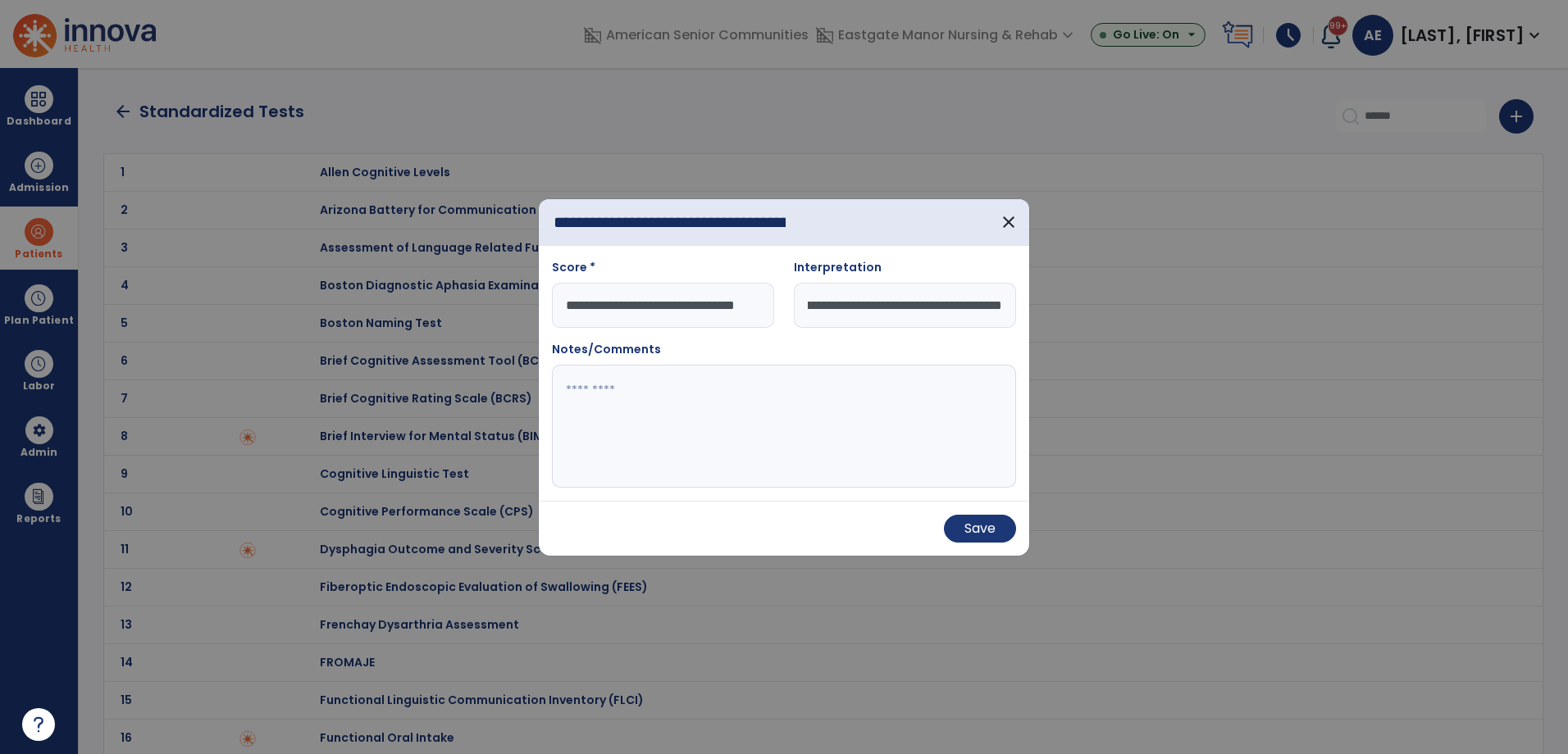 type on "**********" 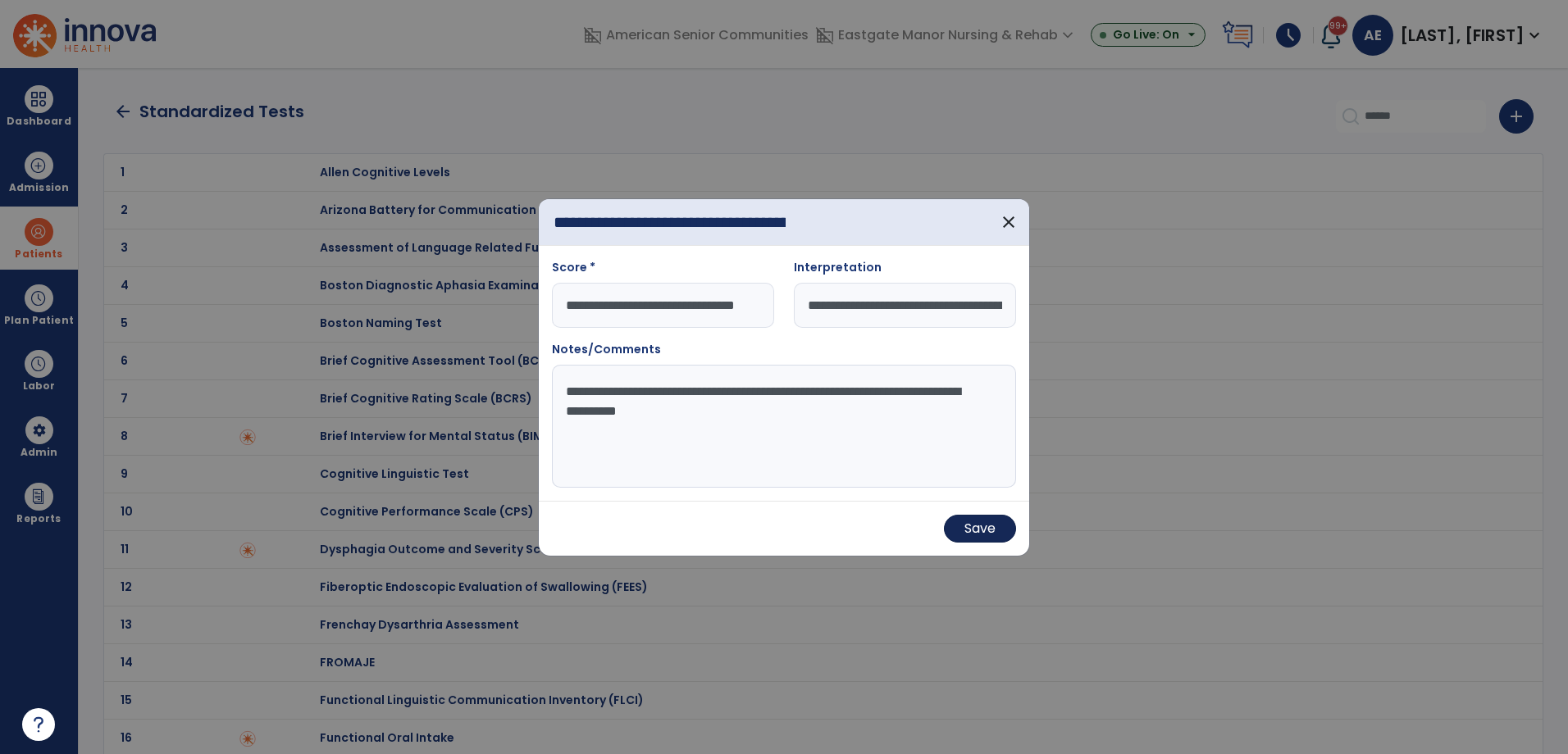 type on "**********" 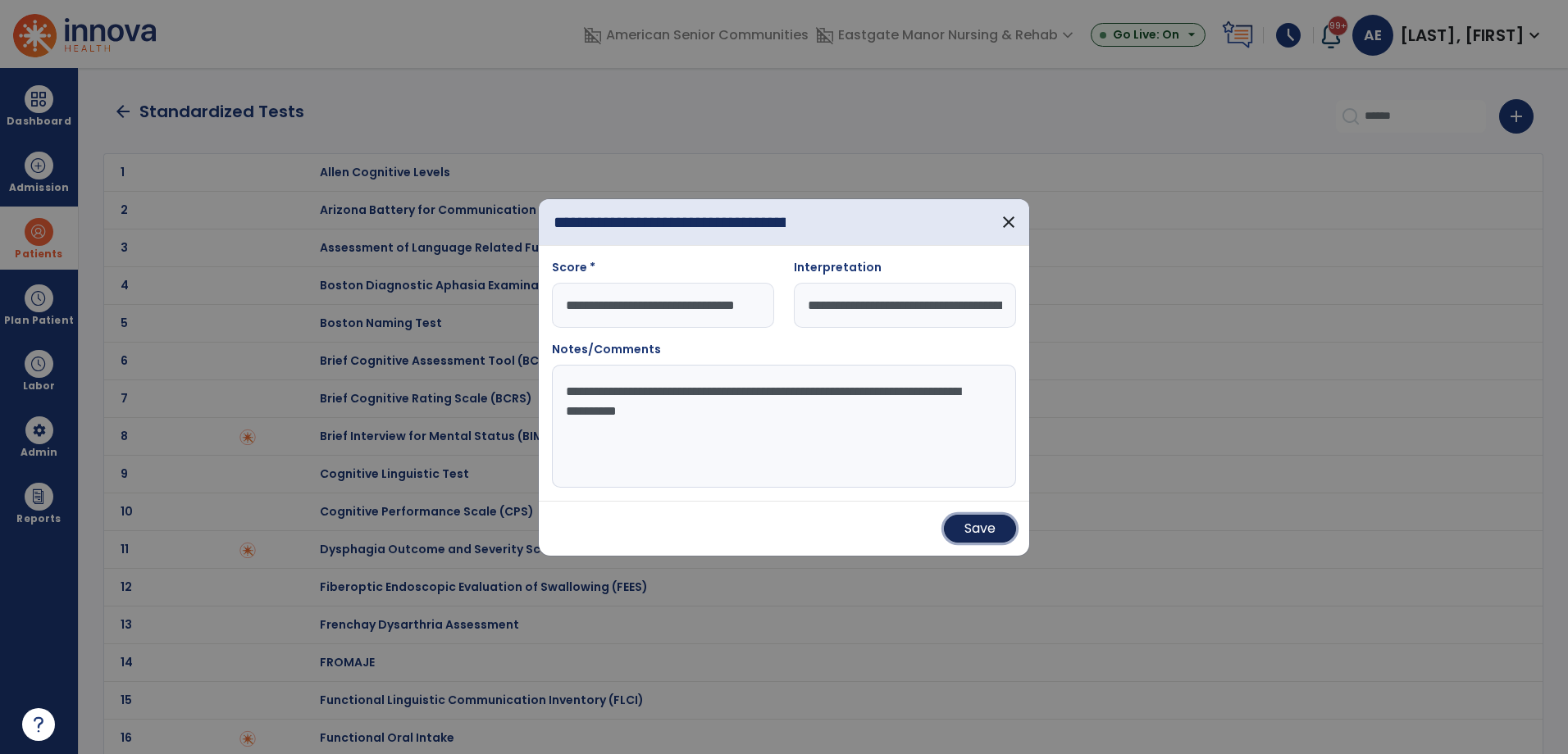 click on "Save" at bounding box center [980, 529] 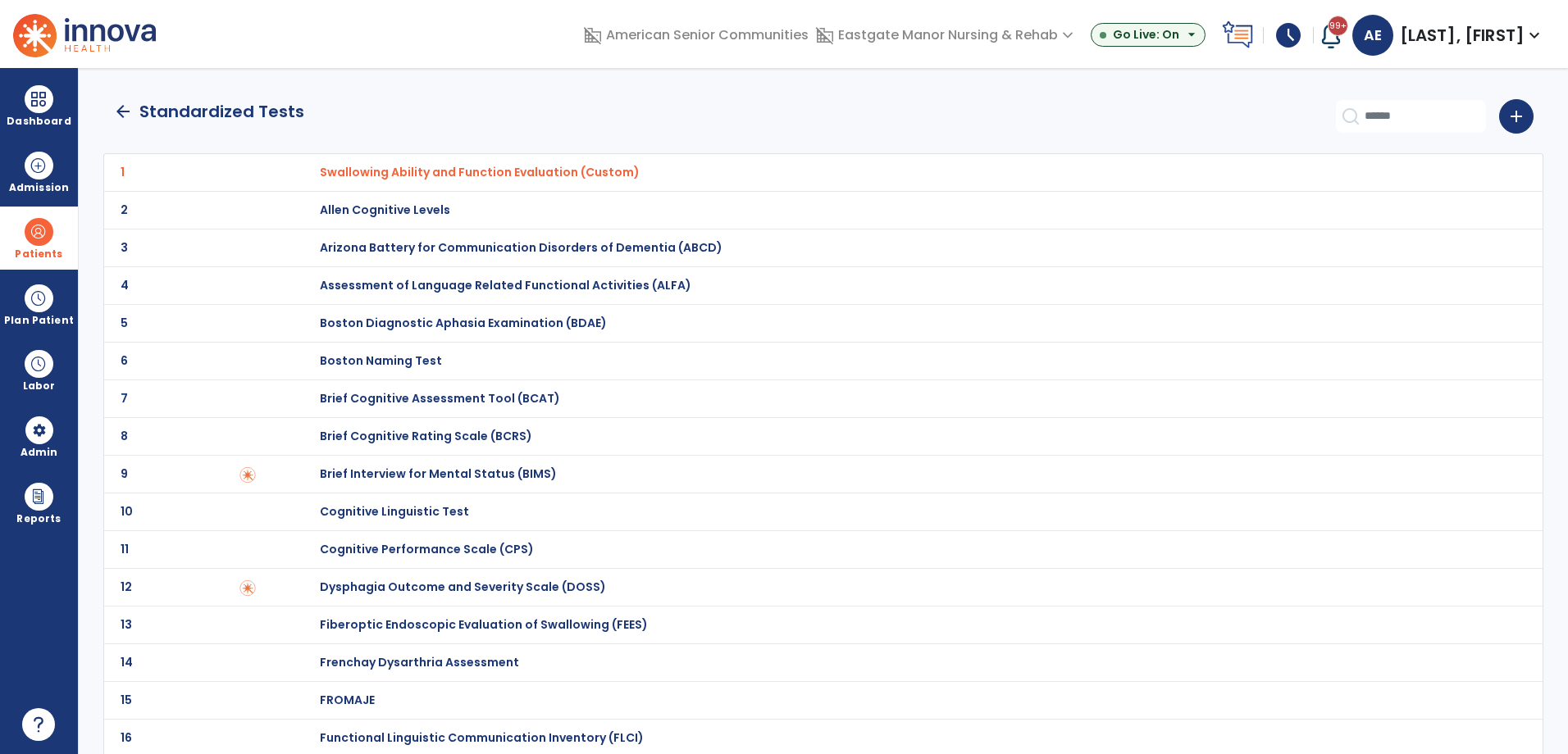 click on "arrow_back" 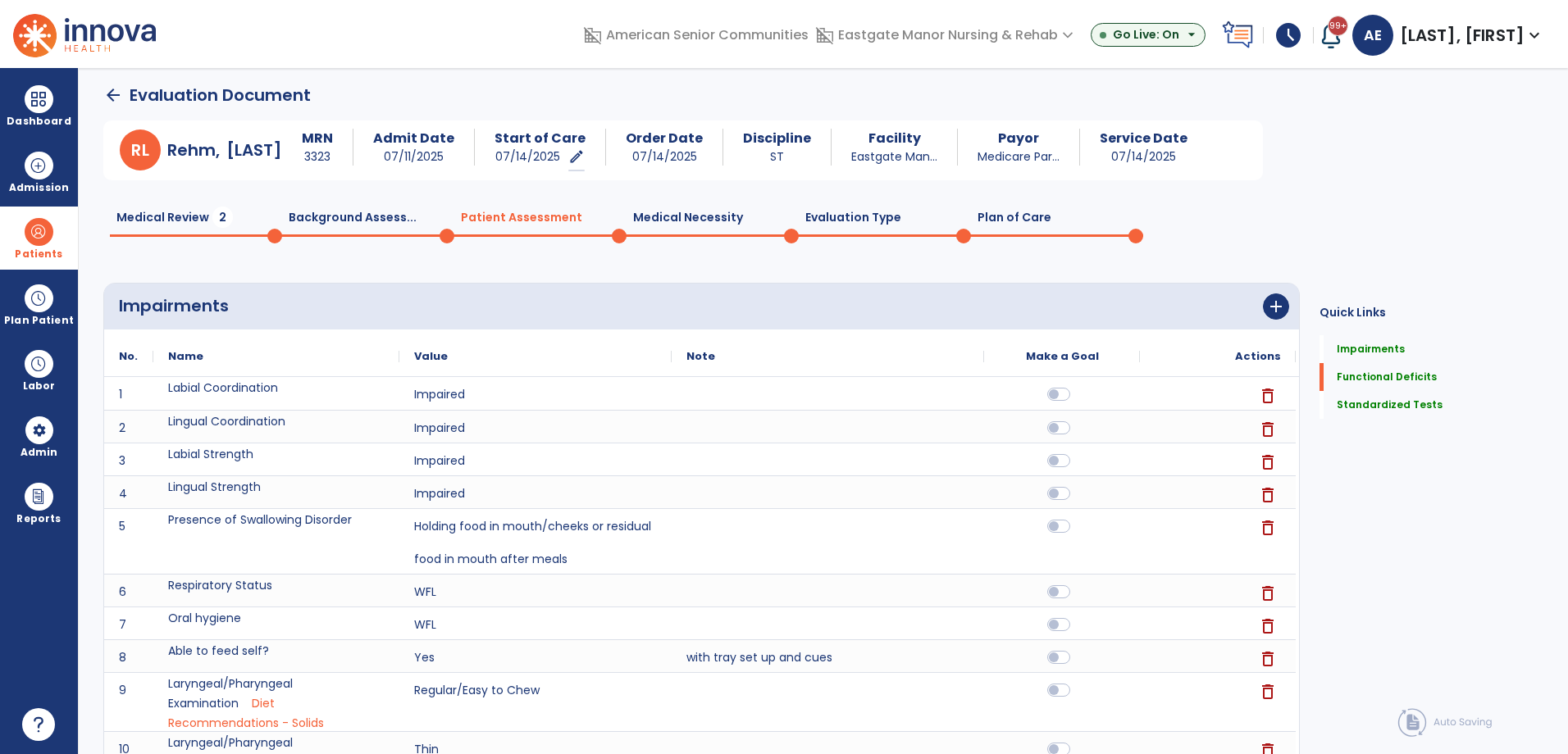 click on "Medical Review  2" 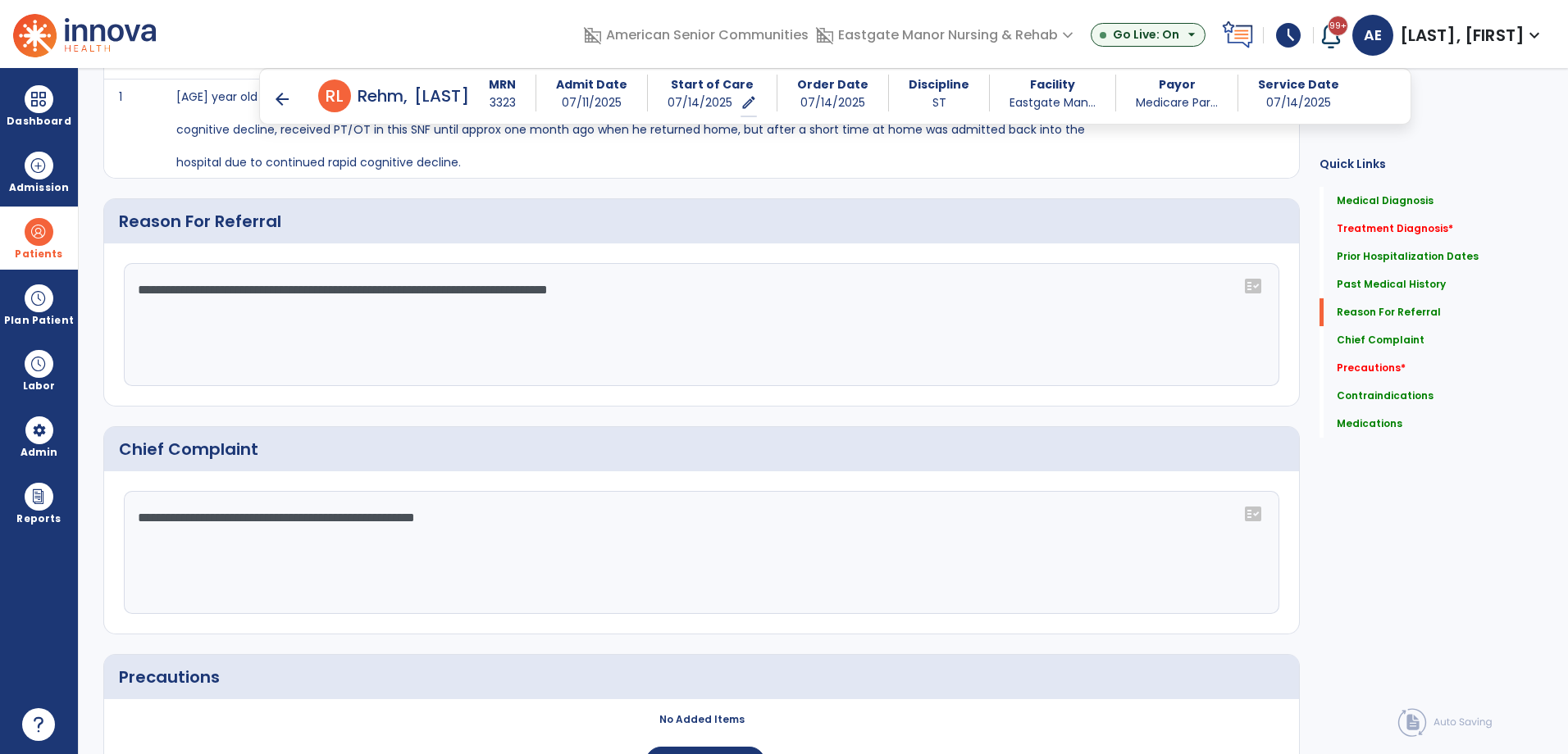scroll, scrollTop: 1233, scrollLeft: 0, axis: vertical 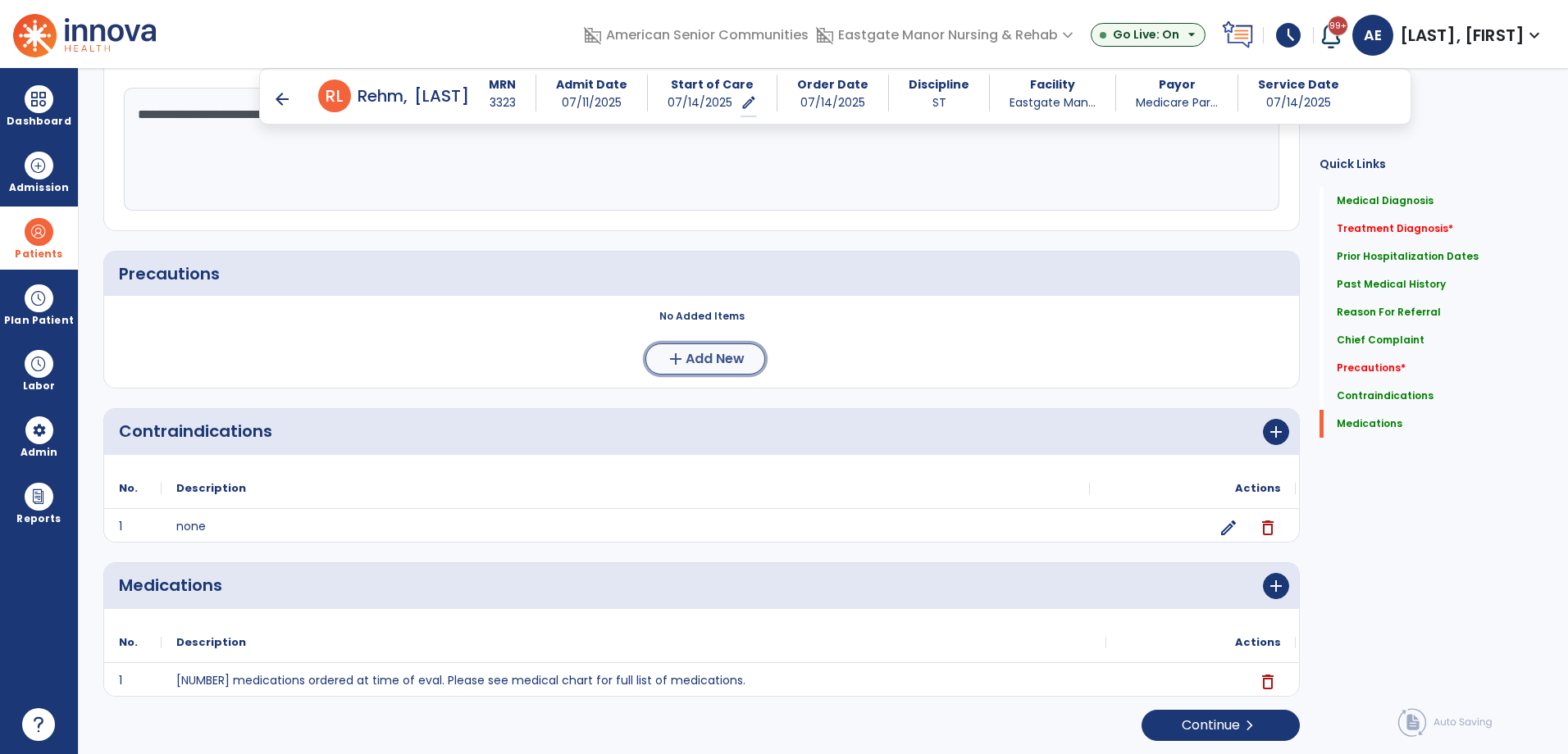 click on "Add New" 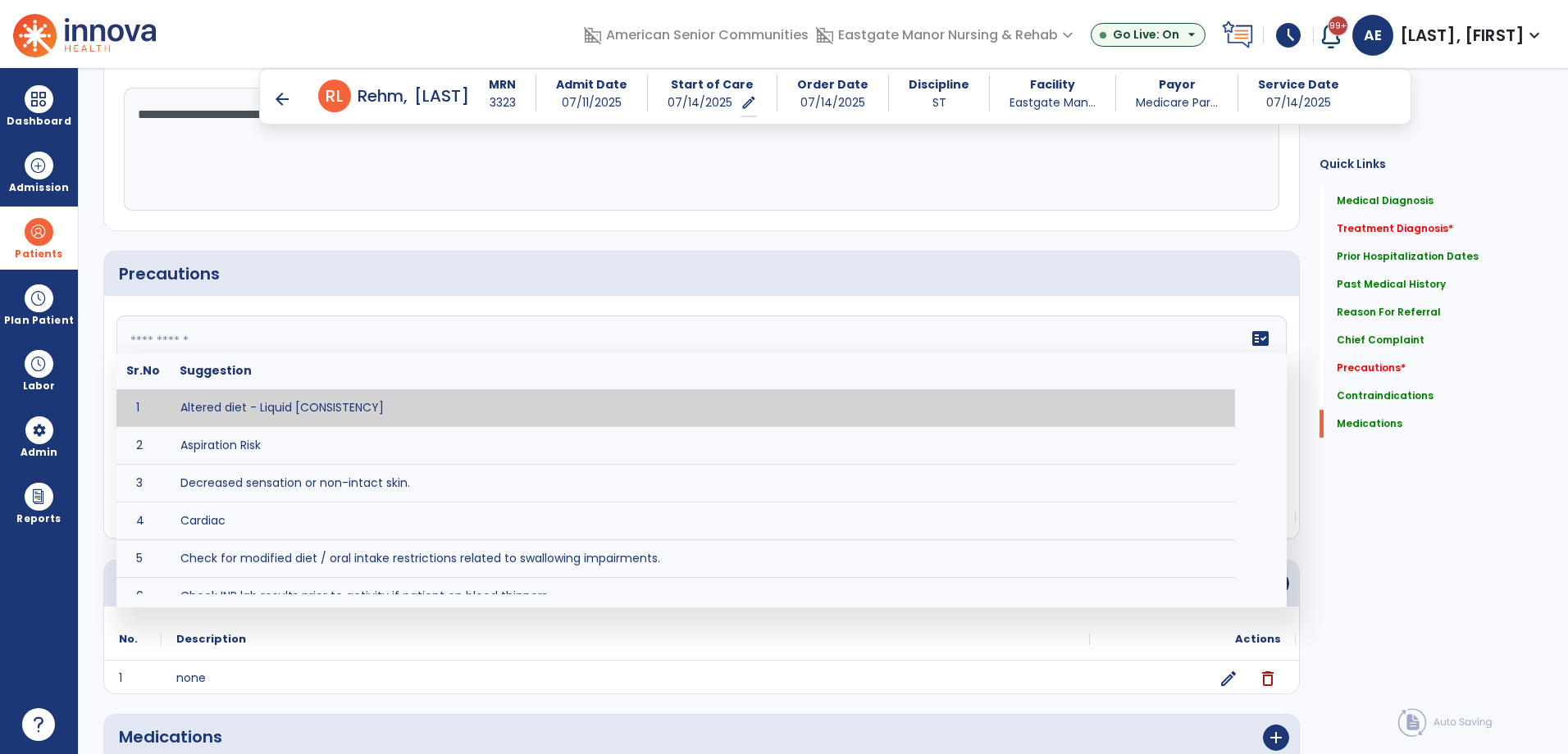 click 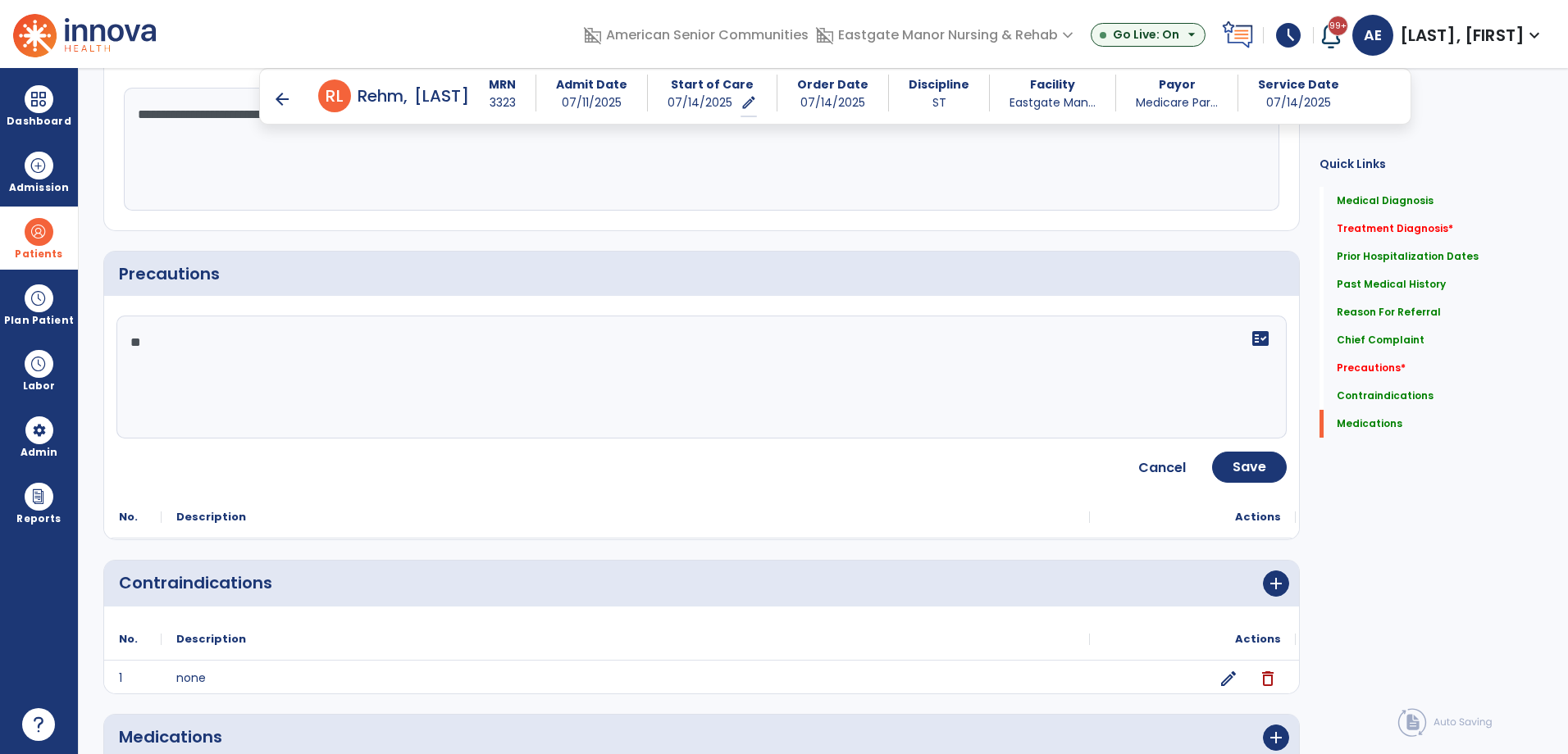 type on "*" 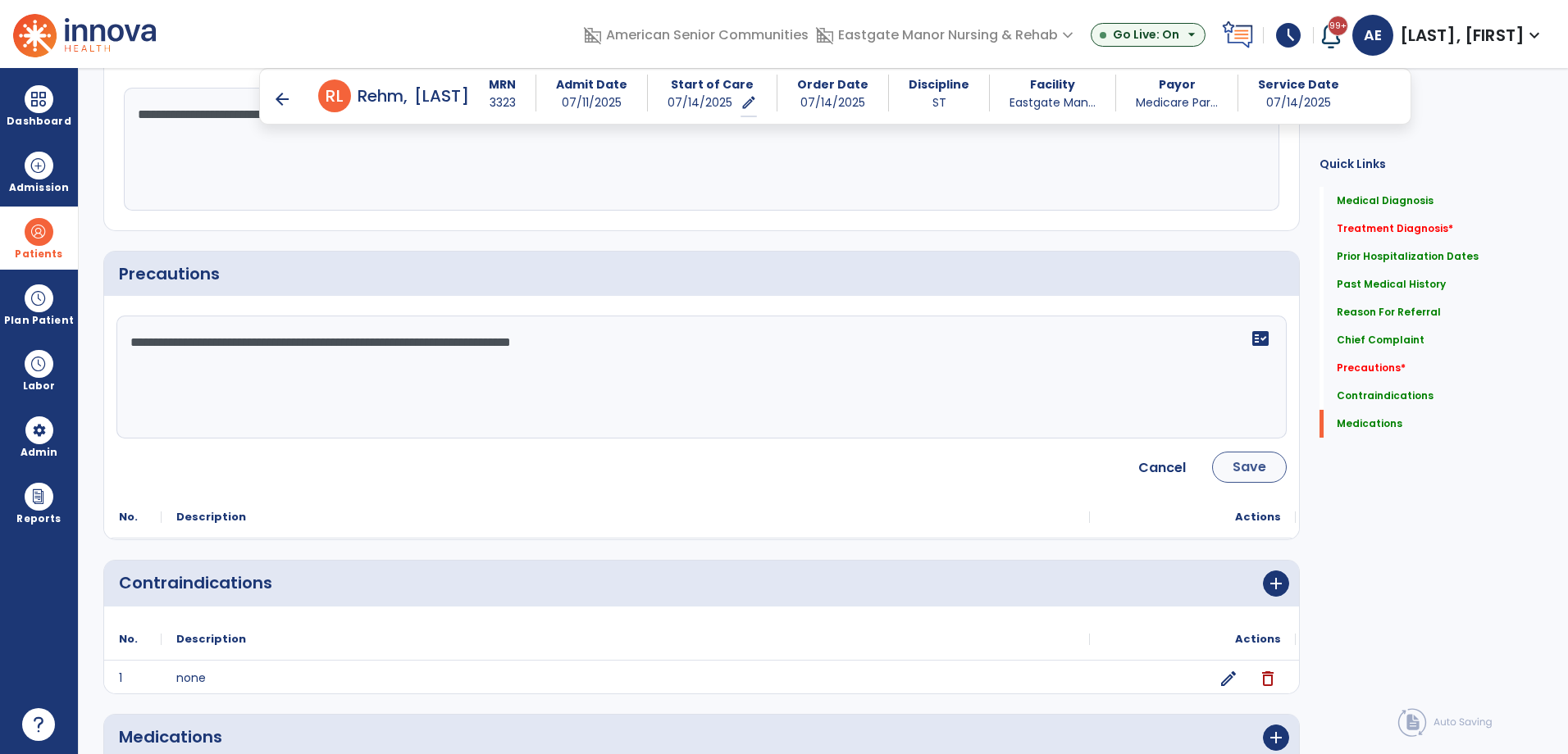 type on "**********" 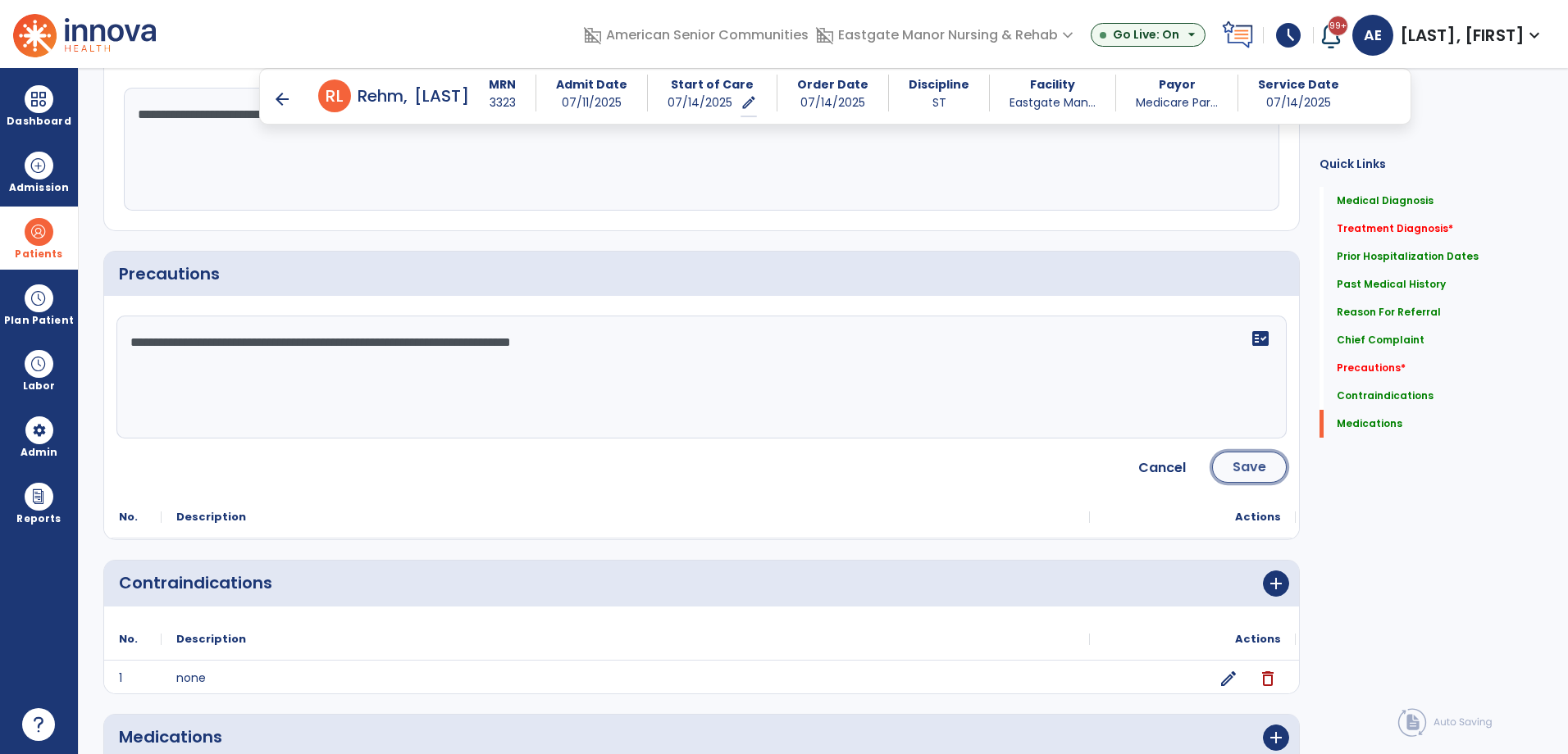 click on "Save" 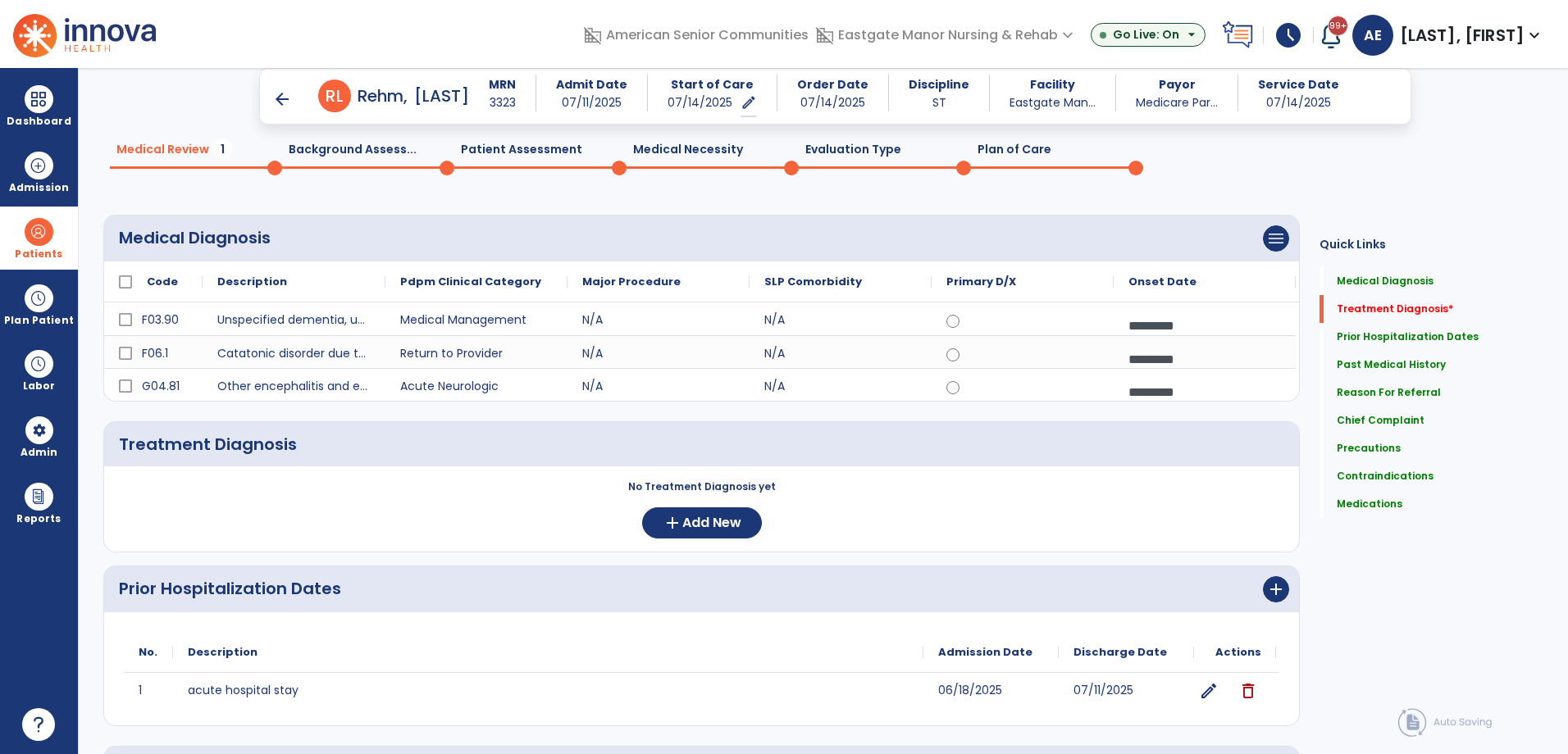 scroll, scrollTop: 164, scrollLeft: 0, axis: vertical 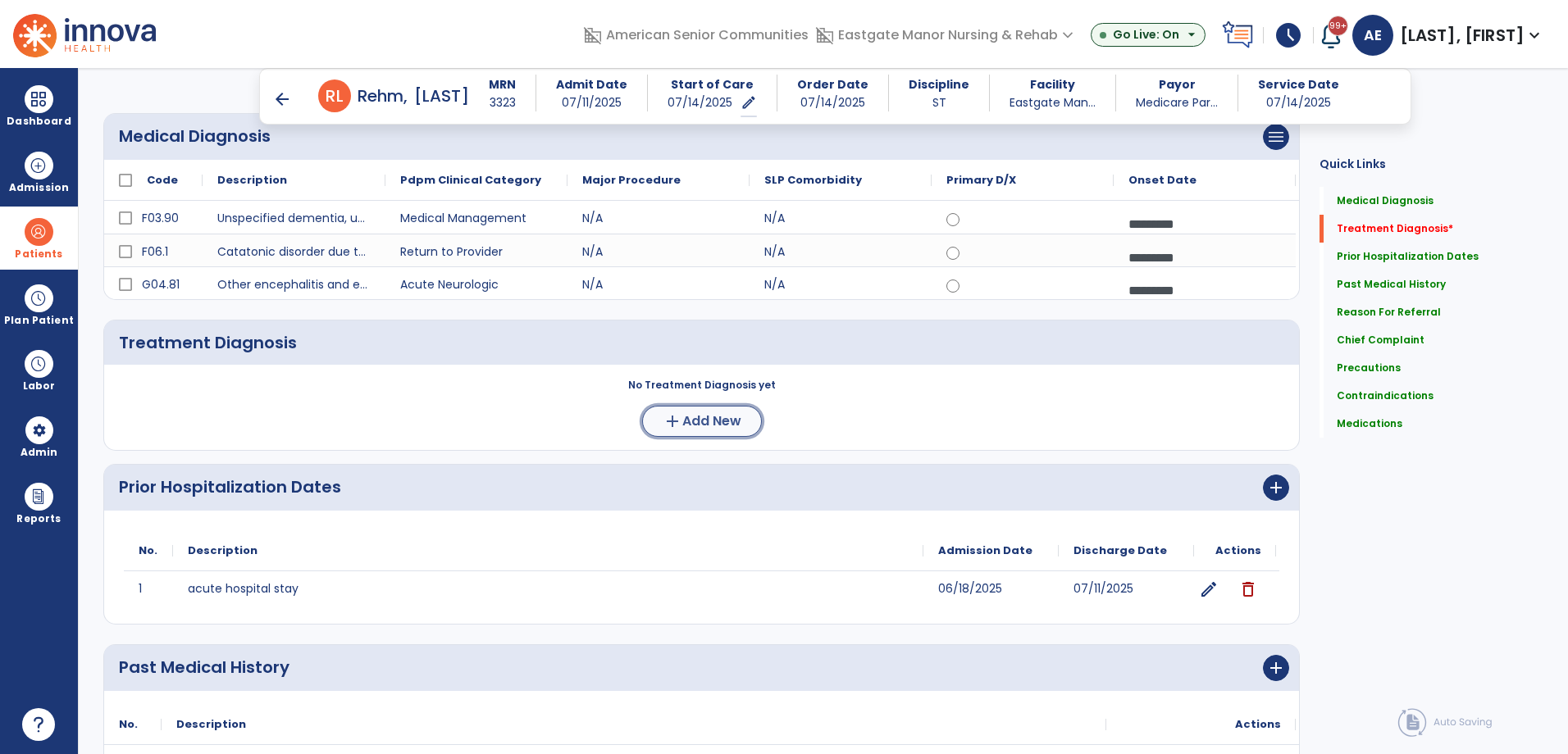 click on "Add New" 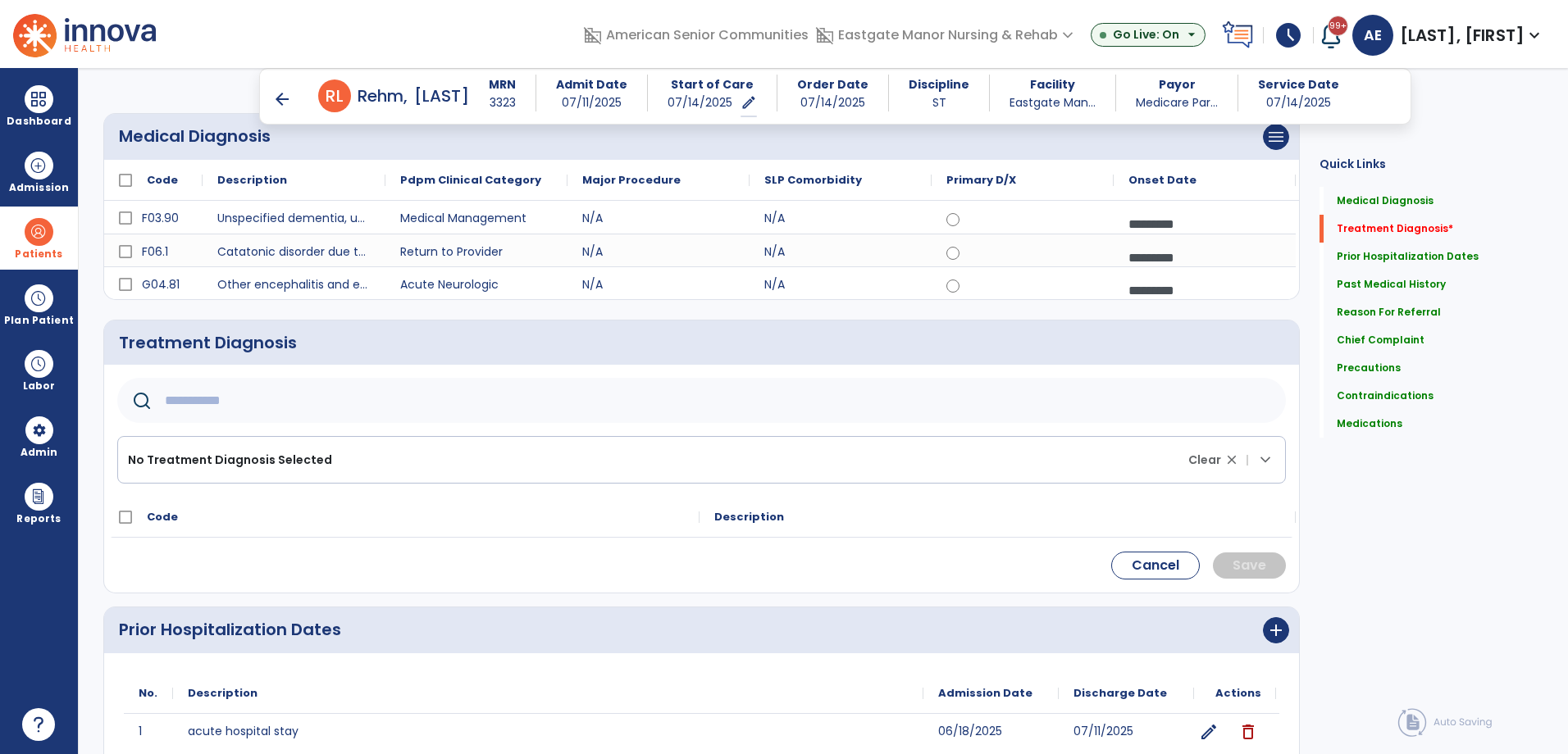 click on "No Treatment Diagnosis Selected" 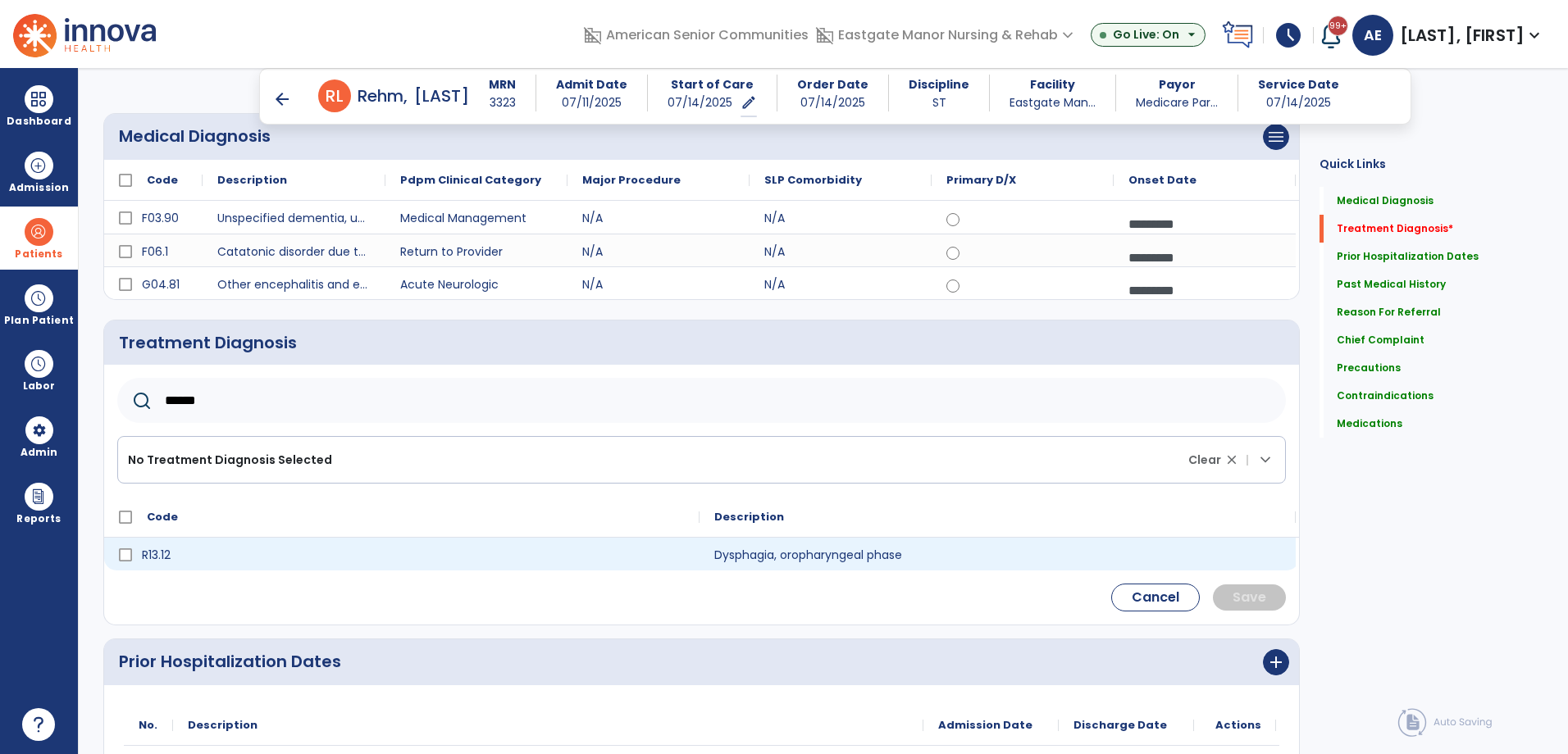 type on "******" 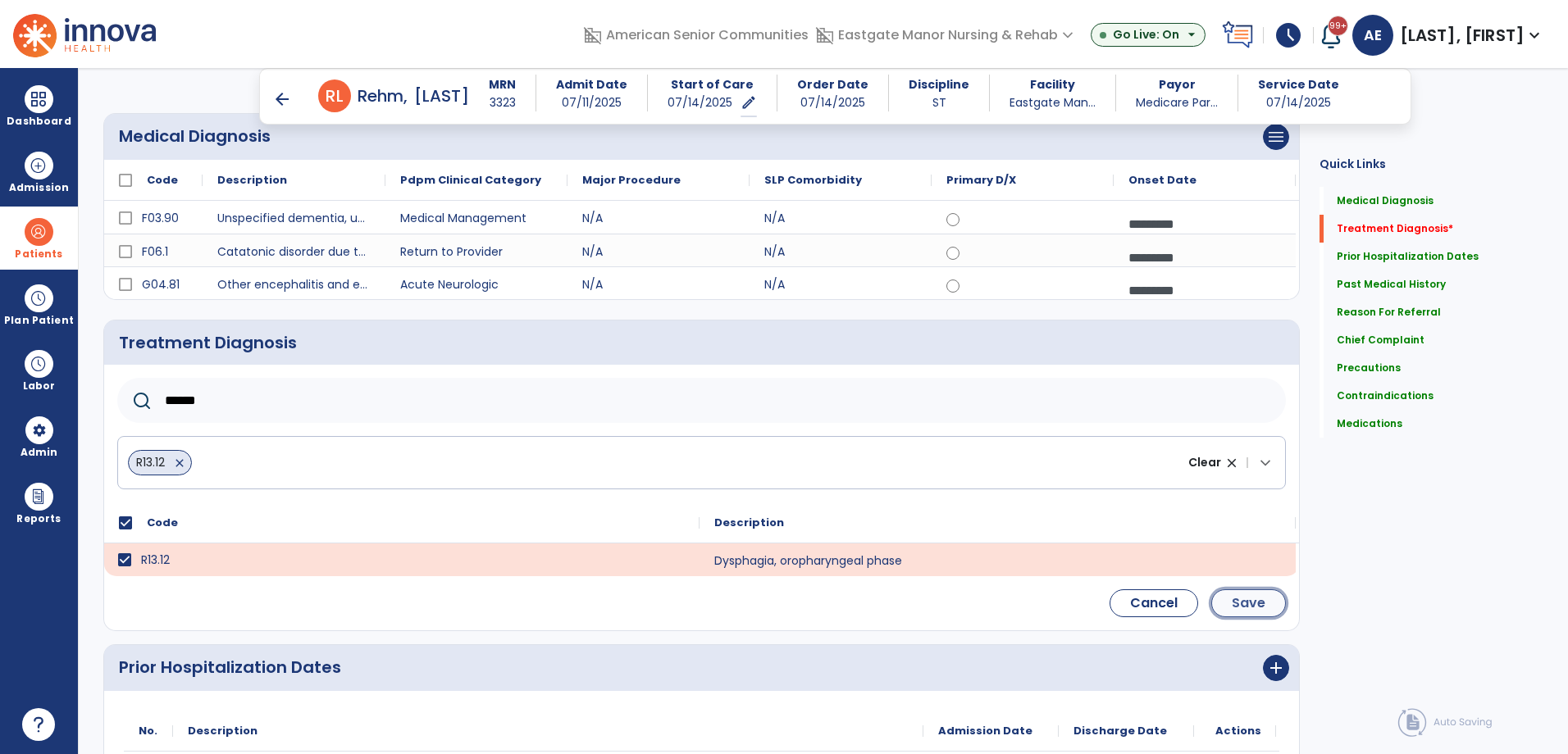 click on "Save" 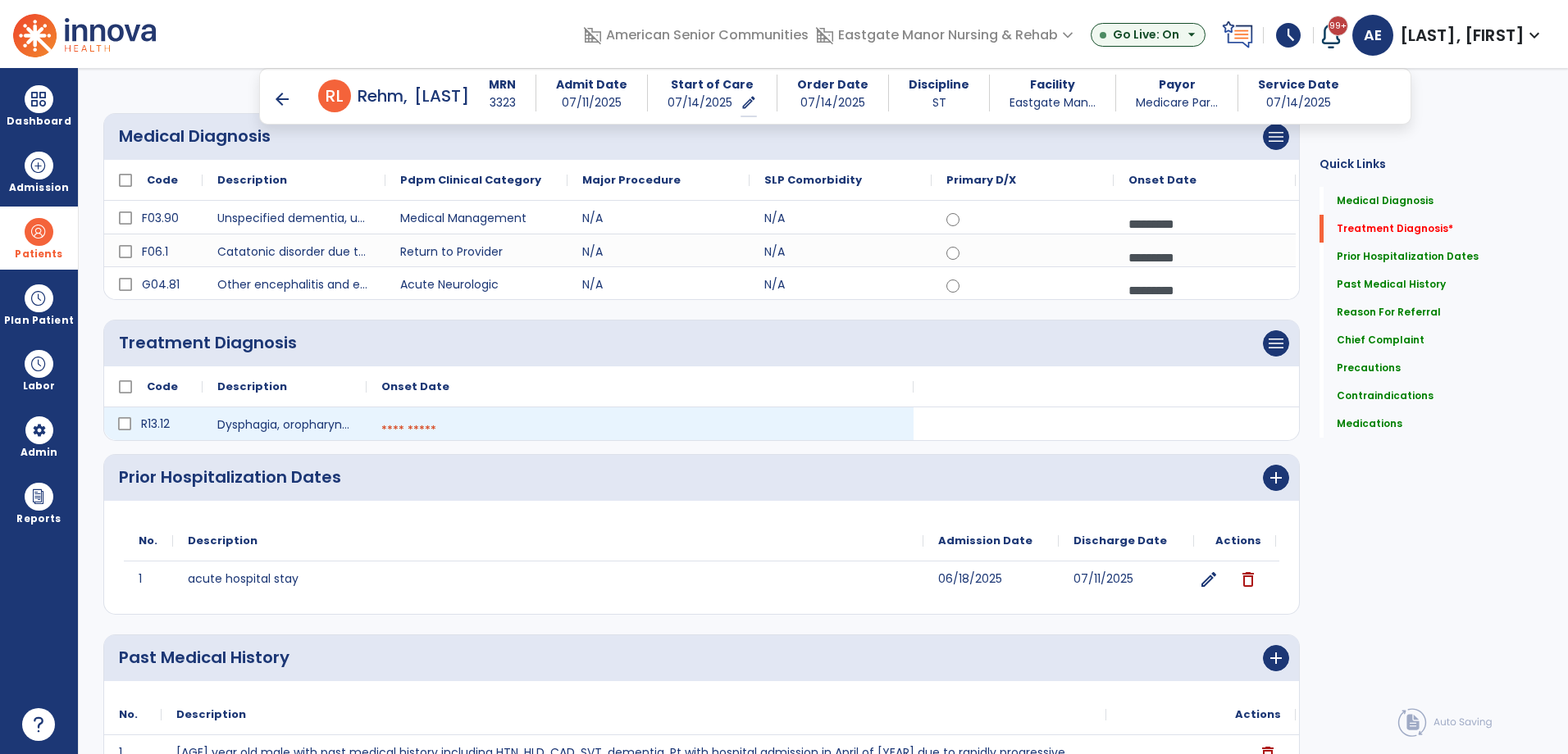 click at bounding box center (640, 430) 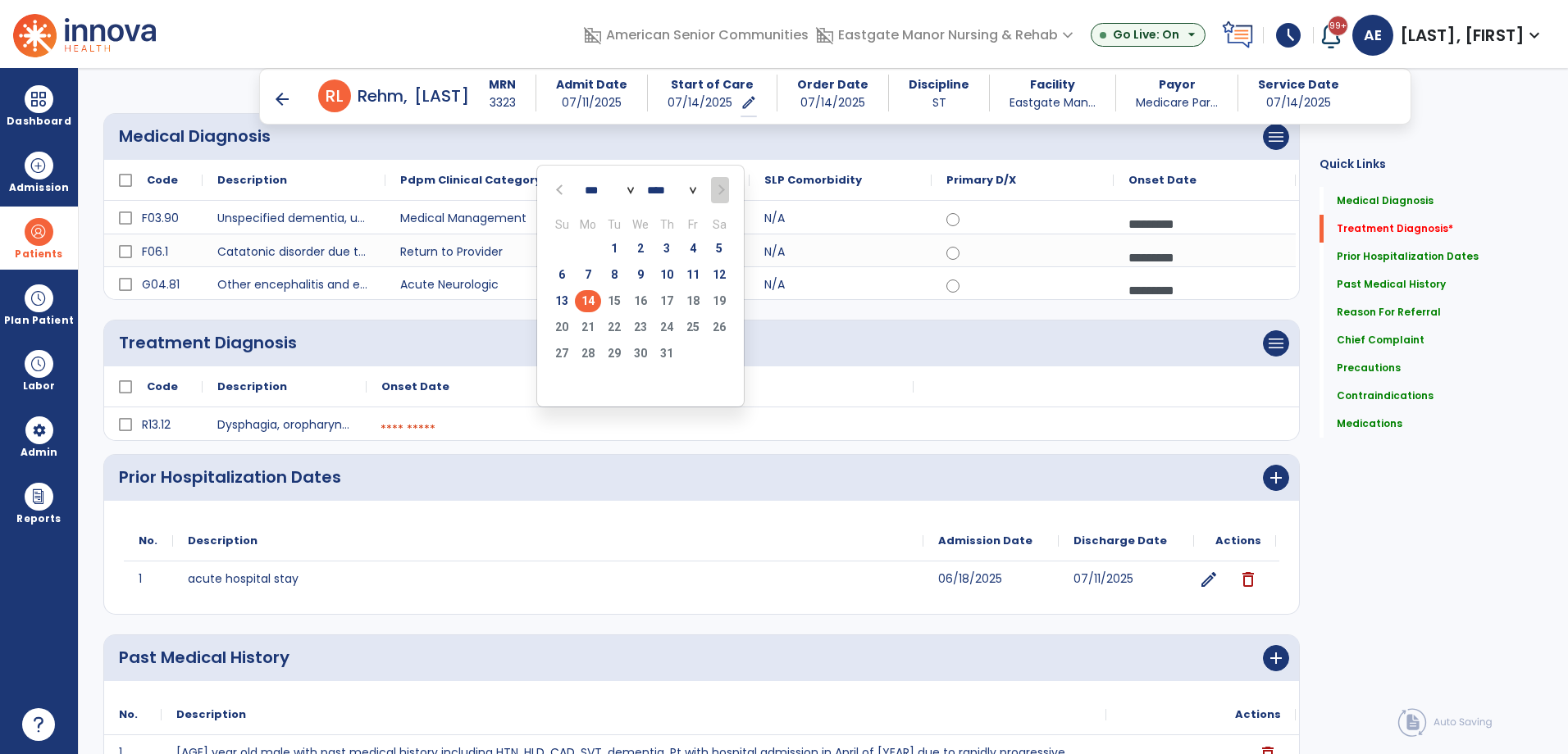 click on "14" 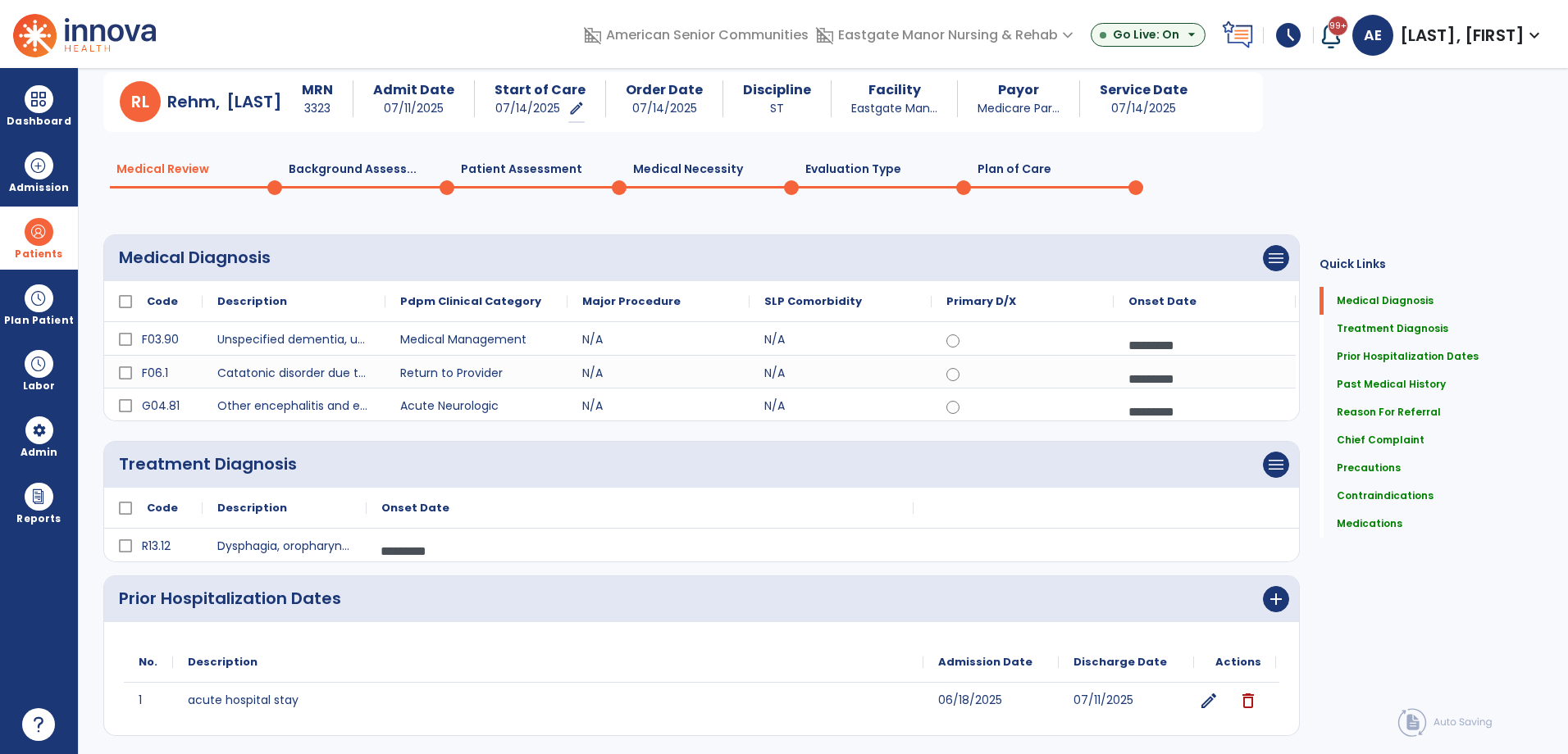 scroll, scrollTop: 0, scrollLeft: 0, axis: both 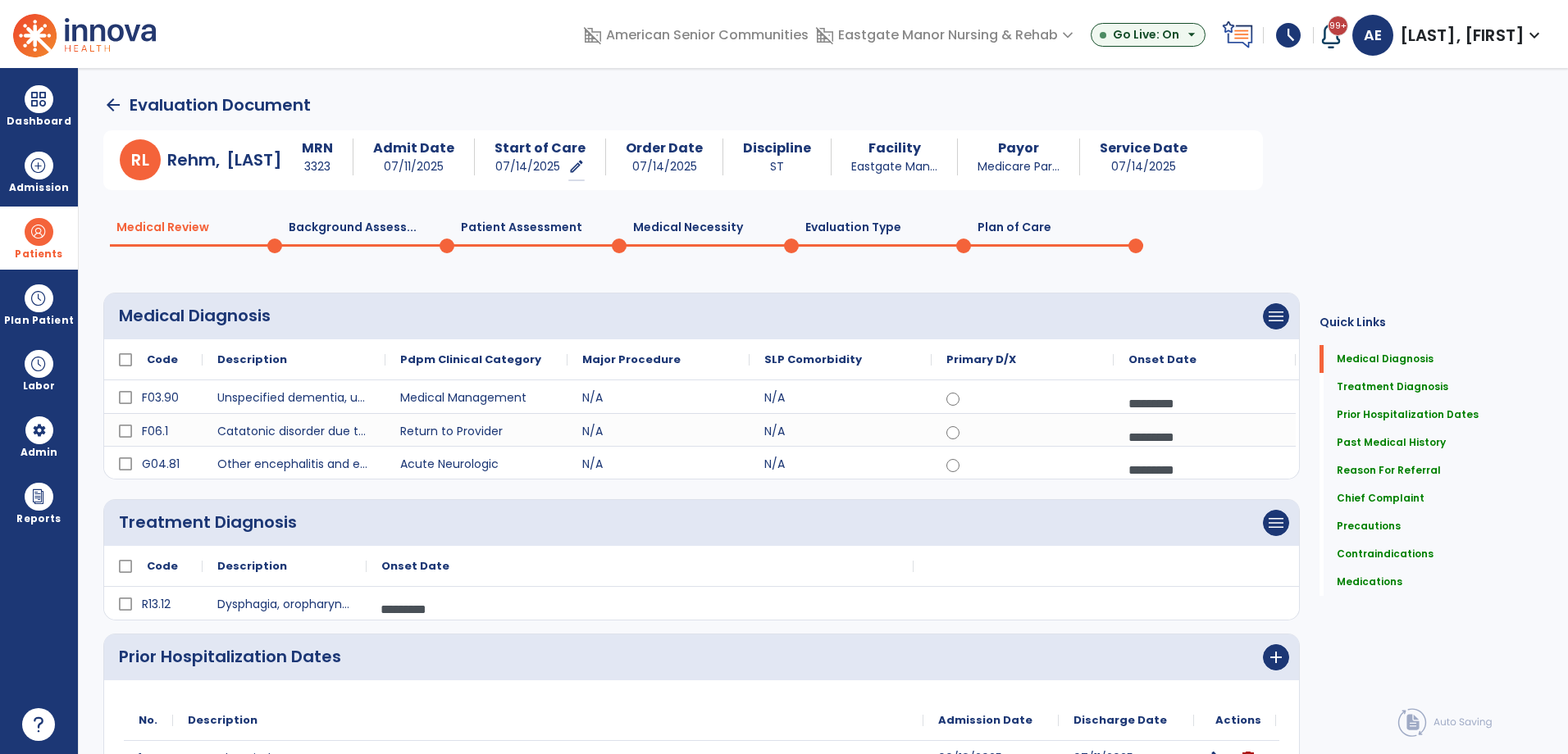 click on "Plan of Care  0" 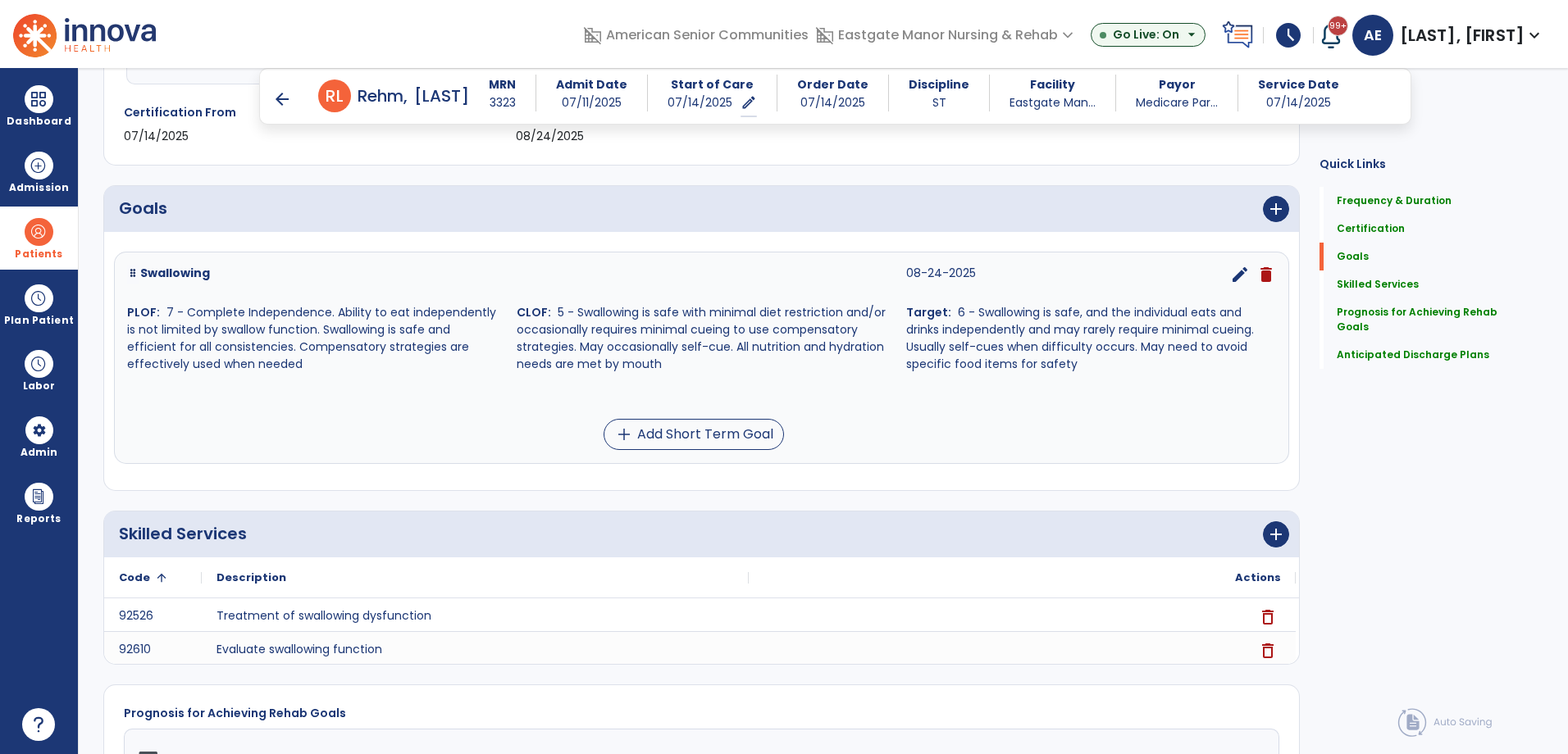 scroll, scrollTop: 0, scrollLeft: 0, axis: both 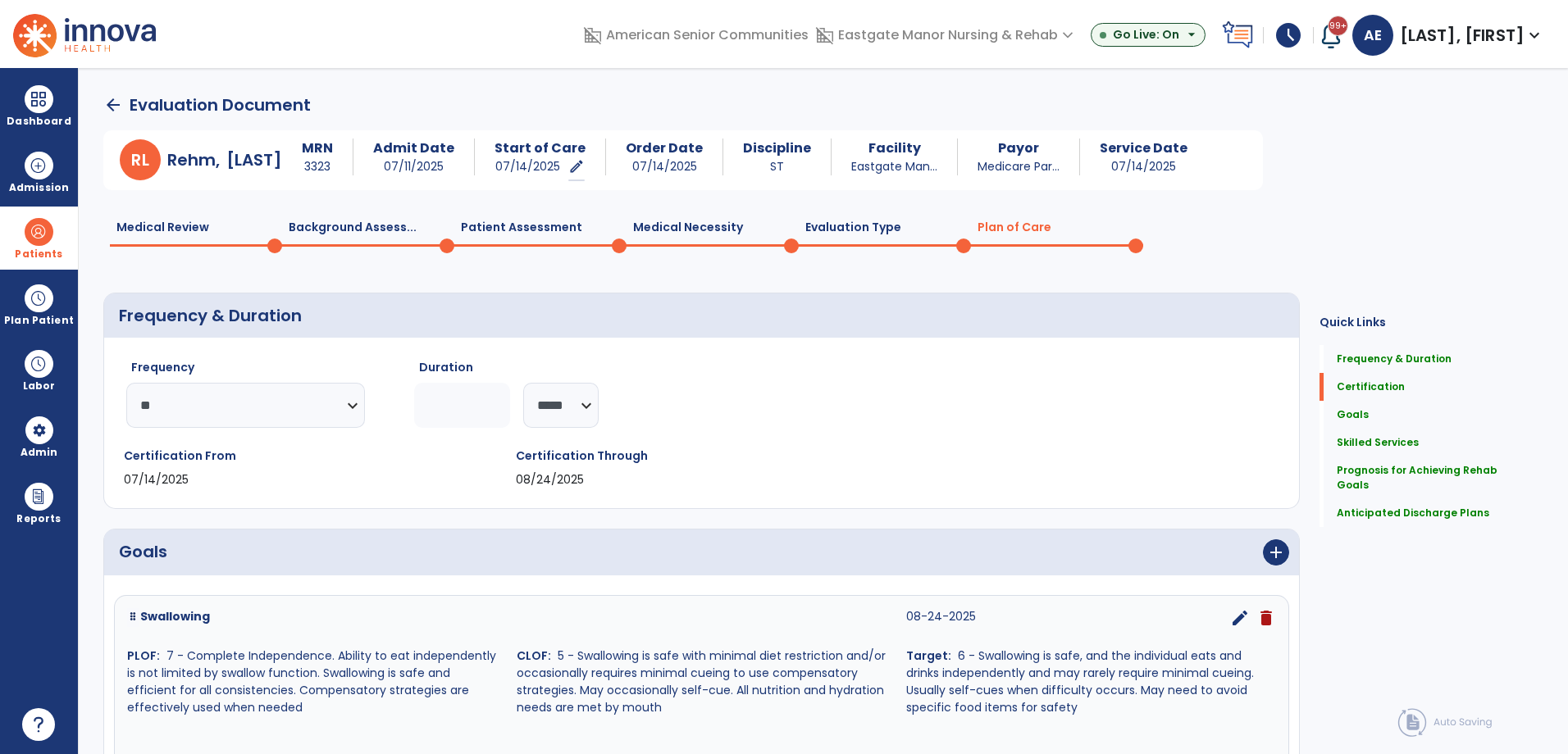 click on "********* ** ** ** ** ** ** **" 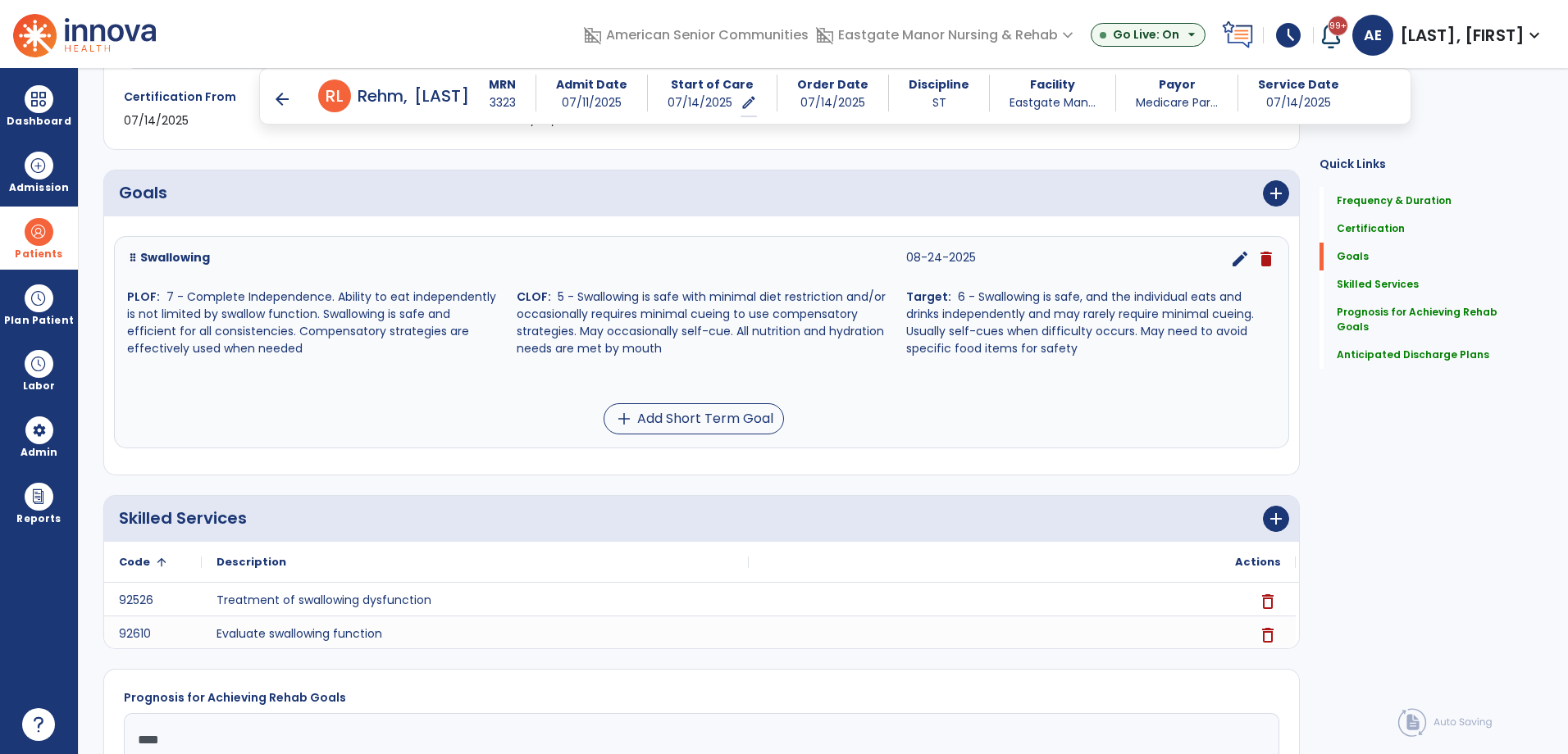scroll, scrollTop: 325, scrollLeft: 0, axis: vertical 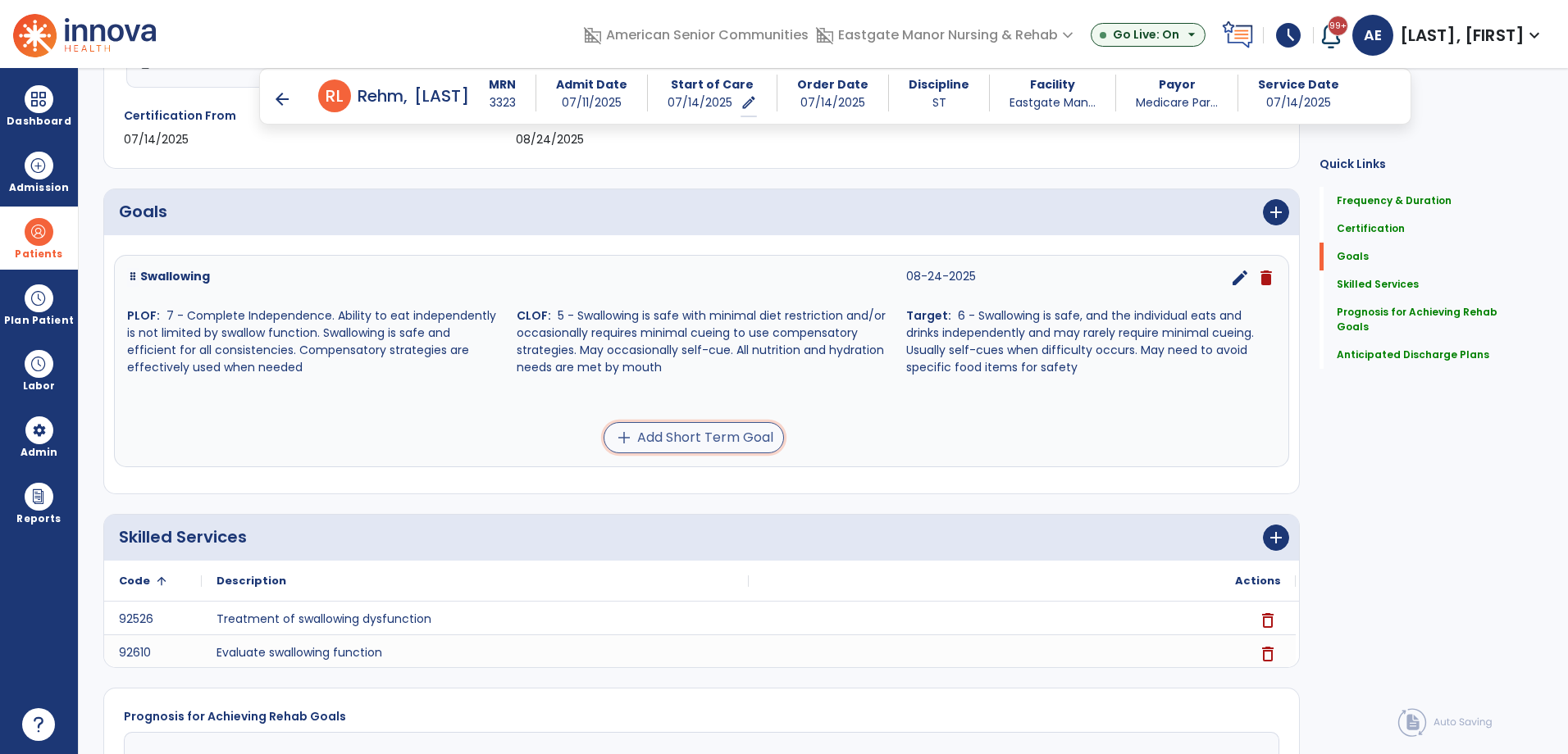 click on "add  Add Short Term Goal" at bounding box center (694, 438) 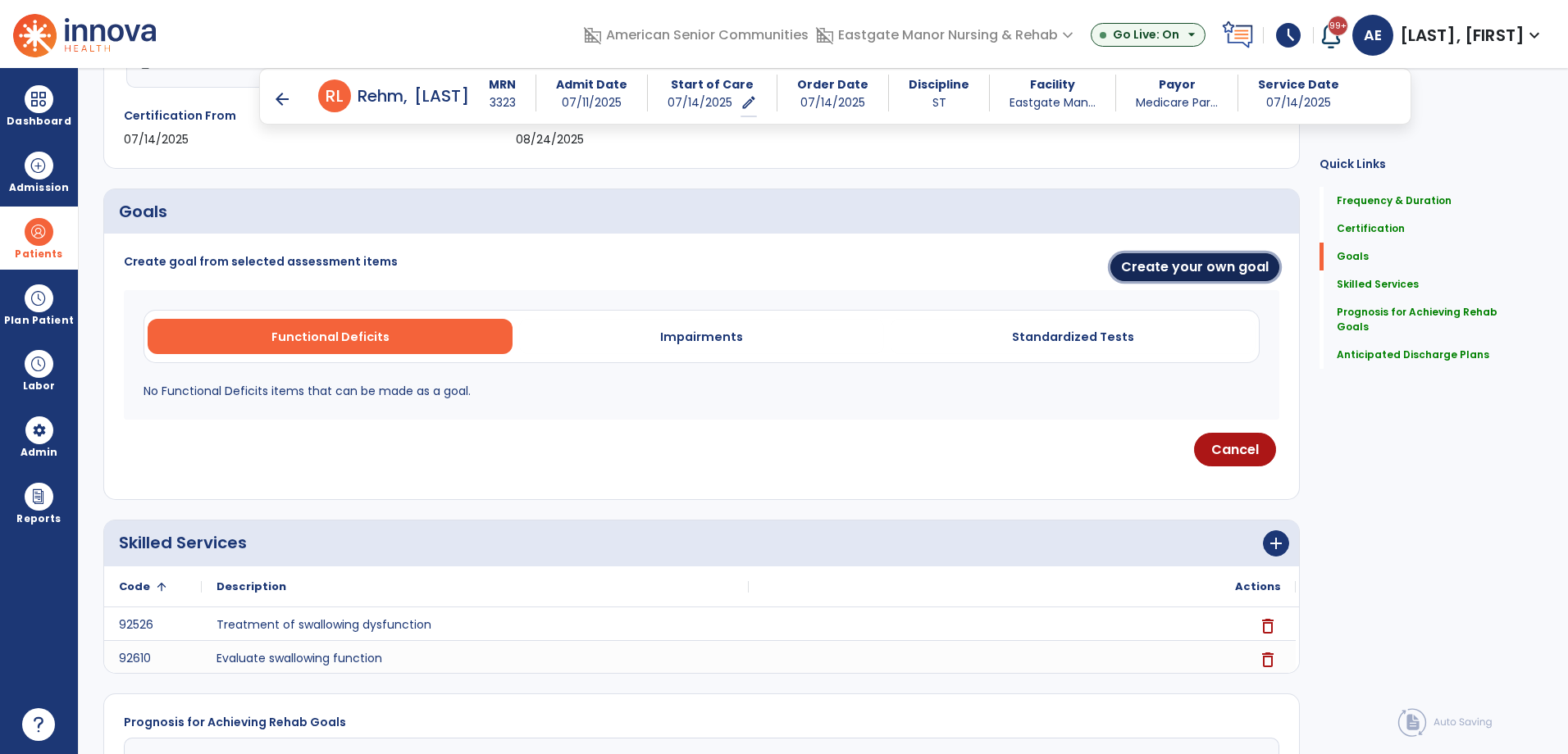 click on "Create your own goal" at bounding box center [1195, 267] 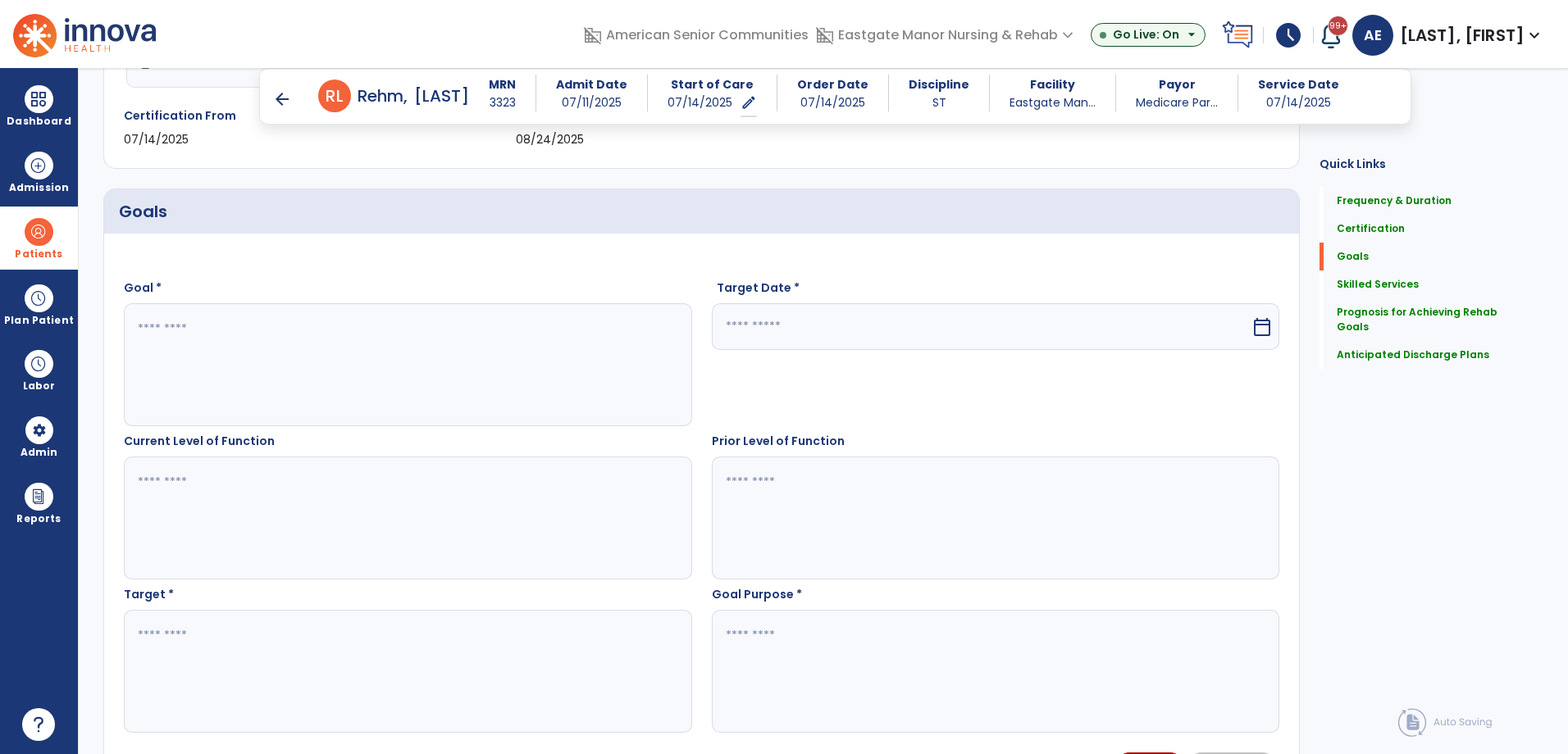 click at bounding box center (407, 365) 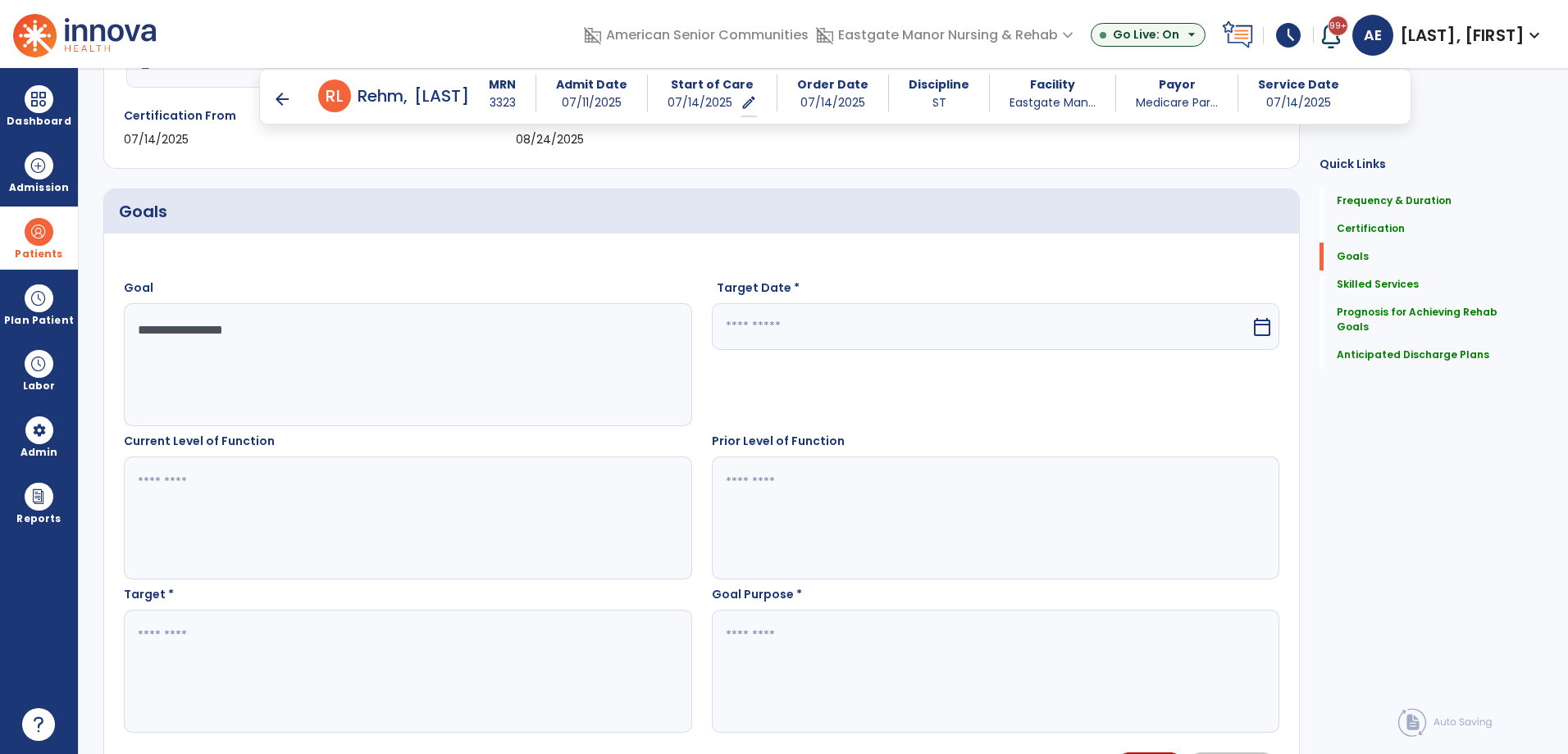 type on "**********" 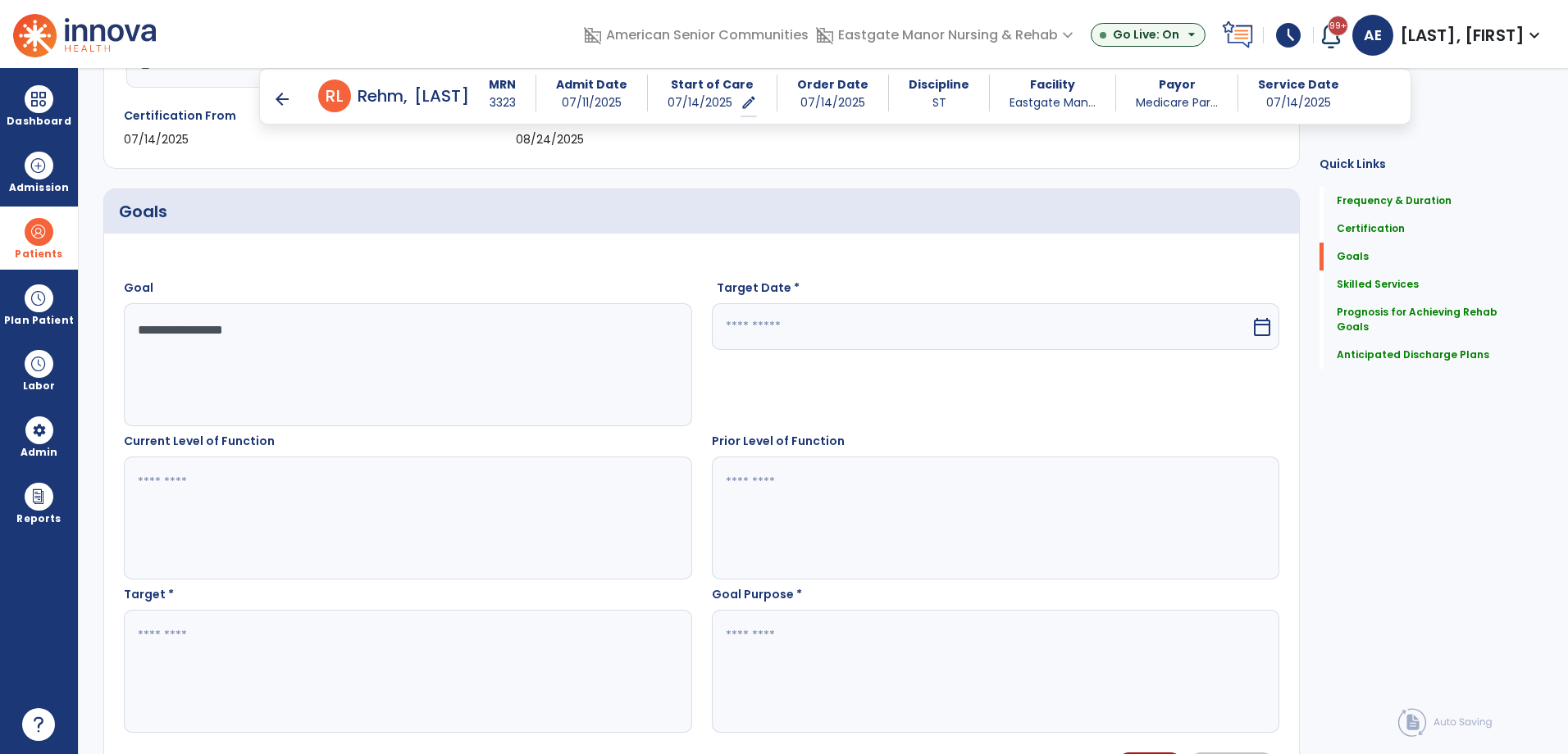 click at bounding box center [982, 326] 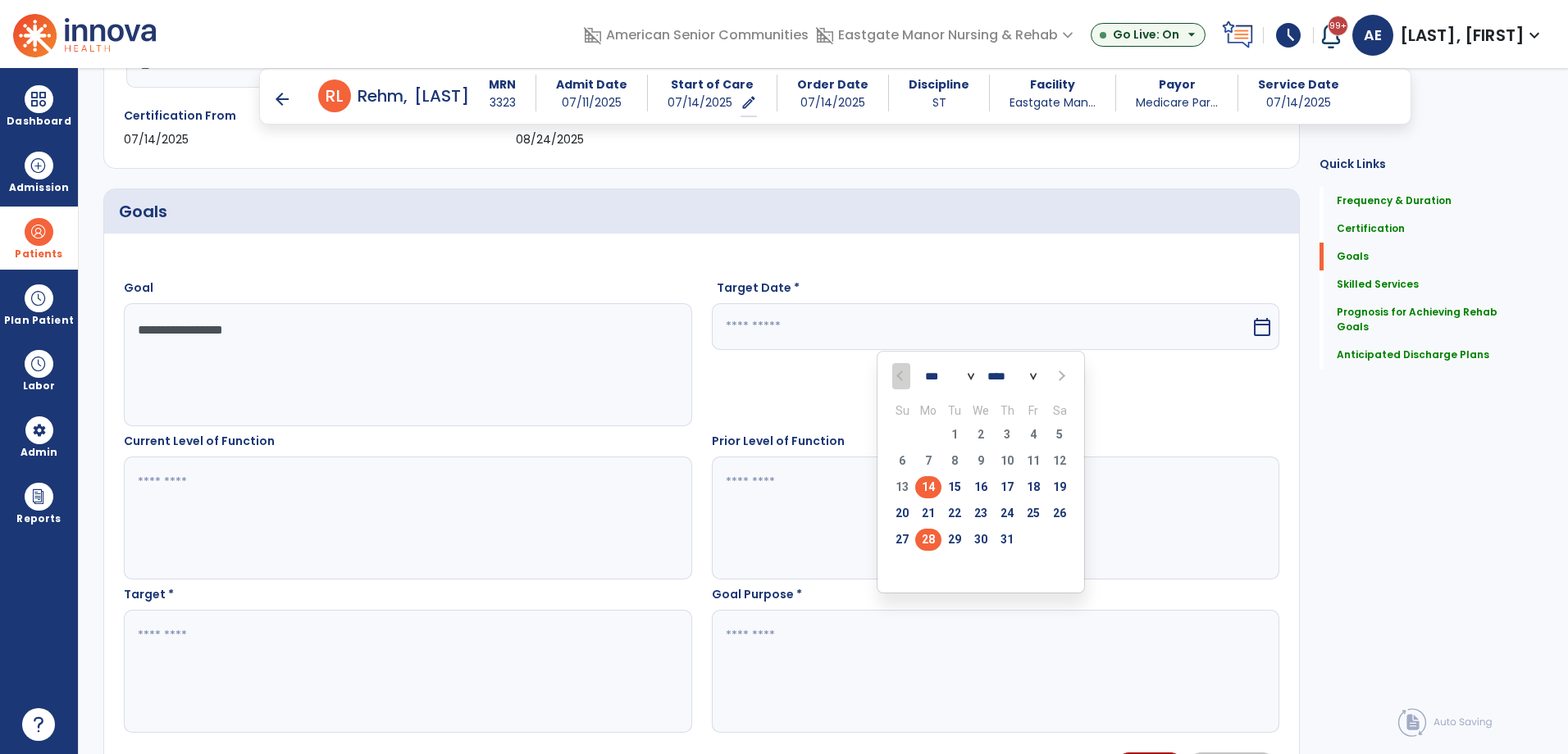 click on "28" at bounding box center [928, 539] 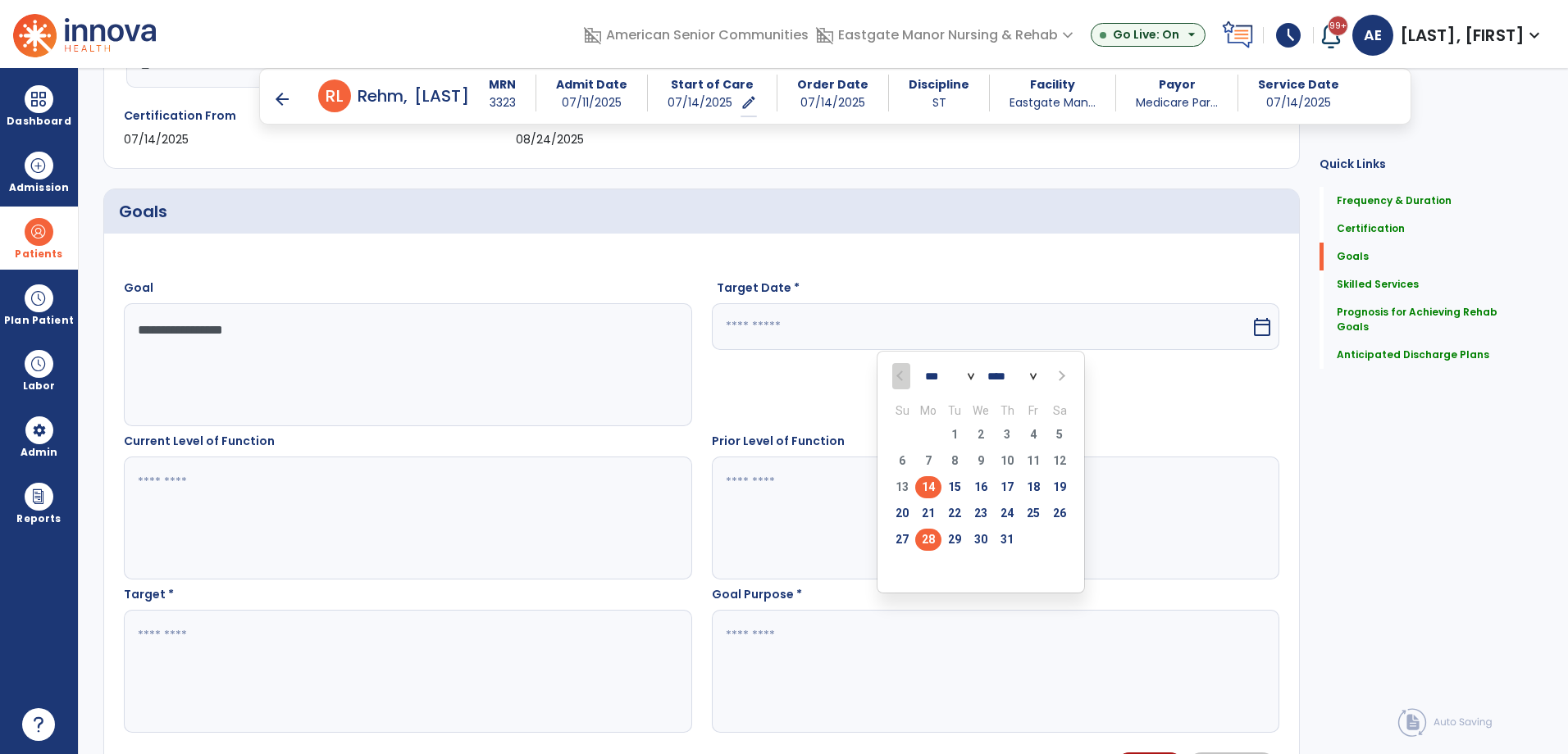 type on "*********" 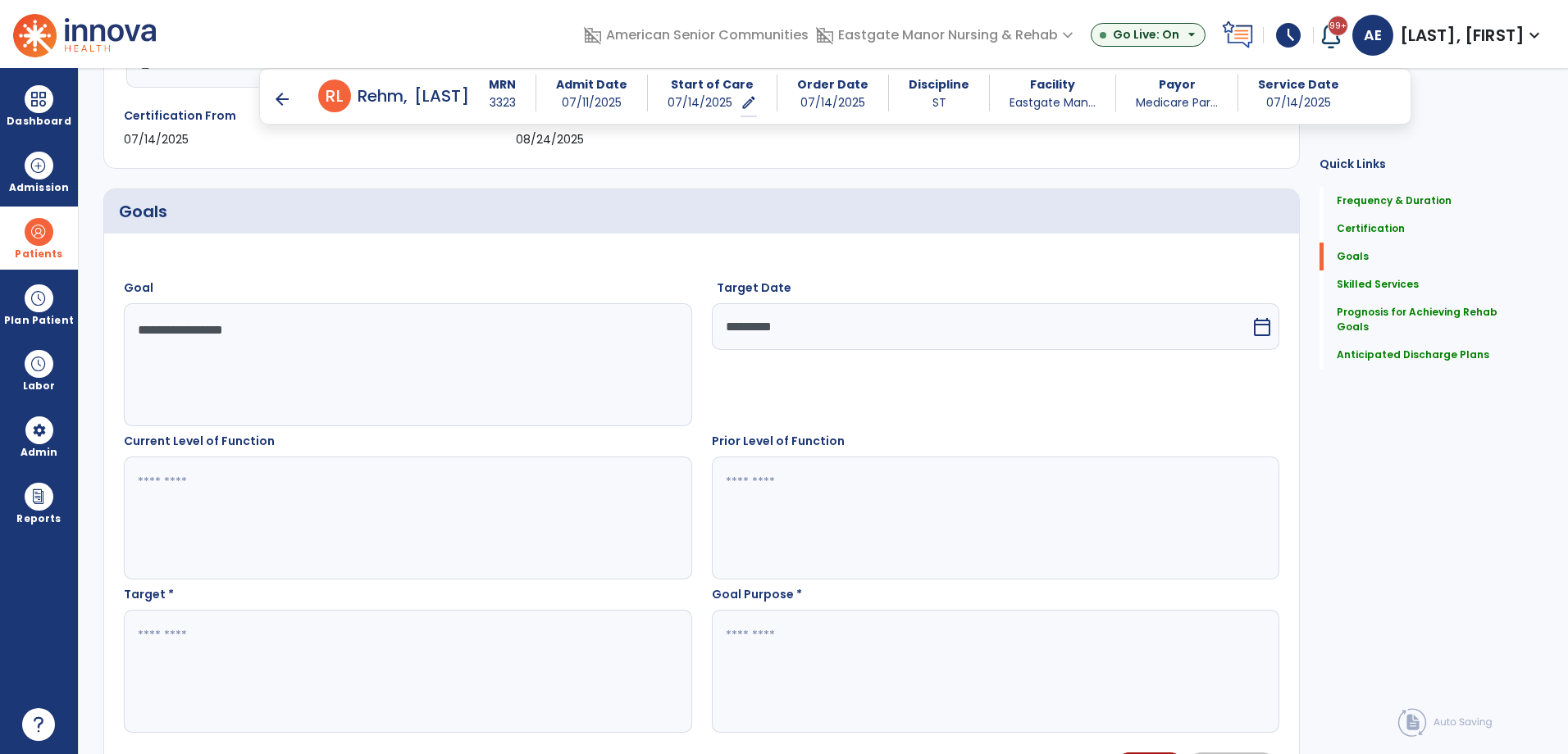 click at bounding box center (407, 518) 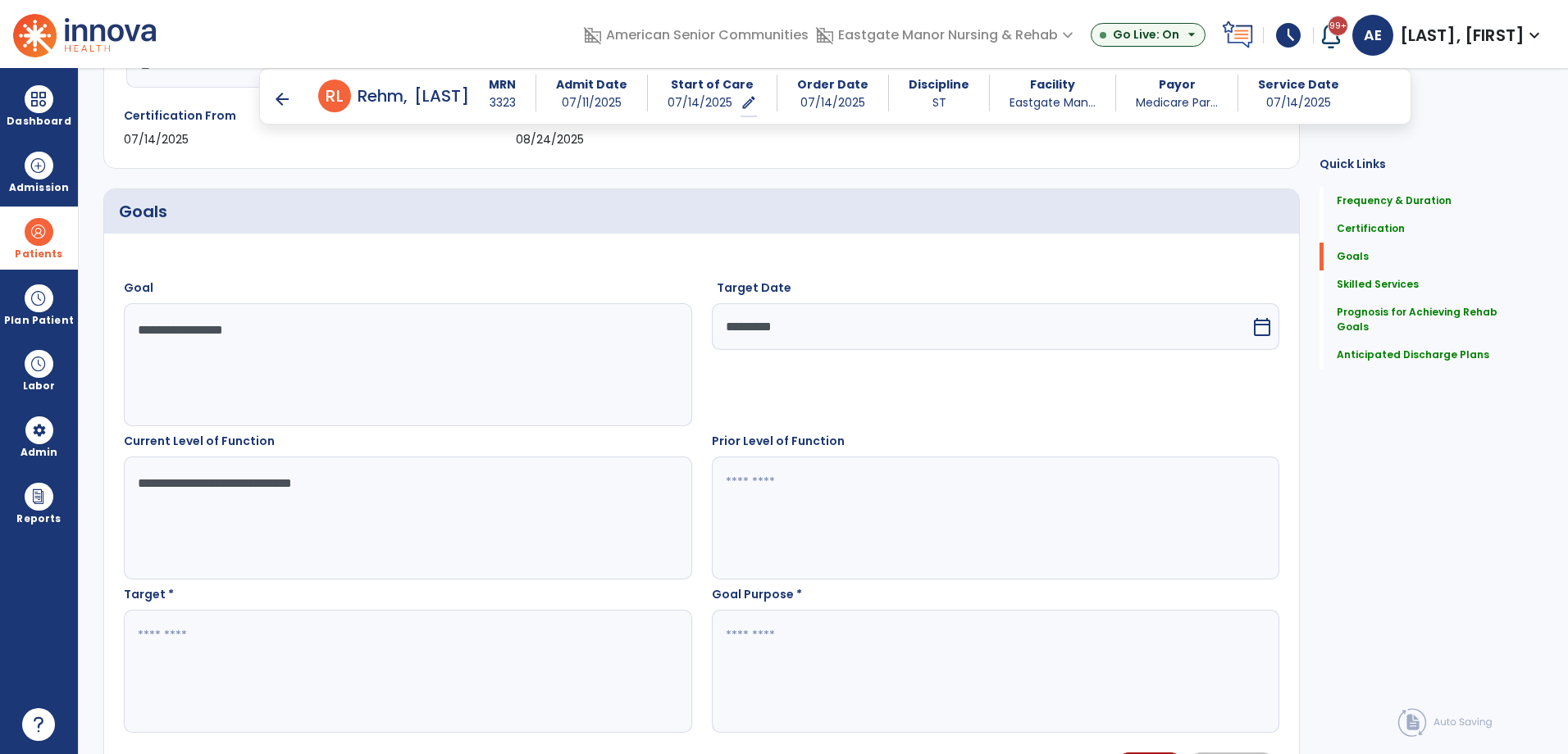 type on "**********" 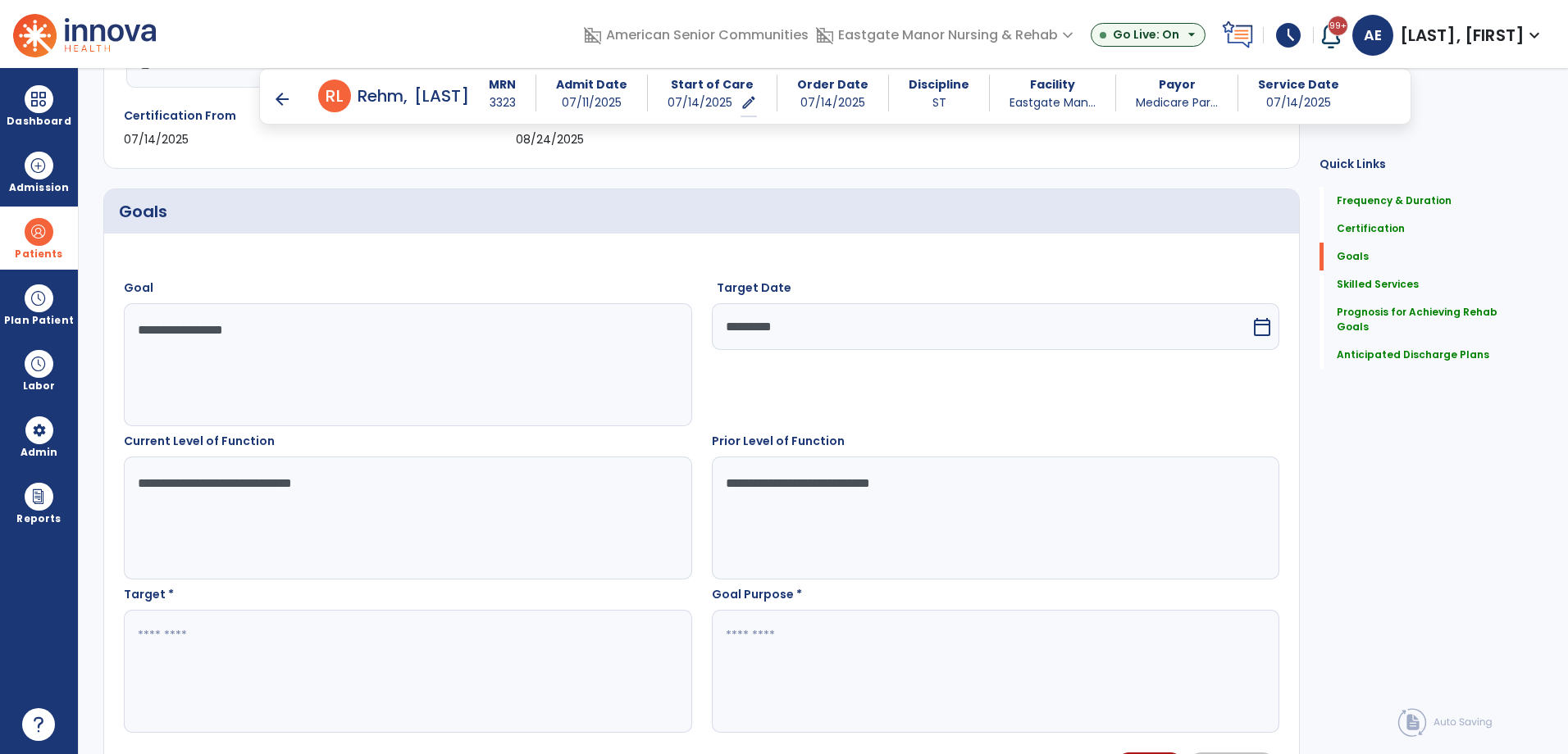 type on "**********" 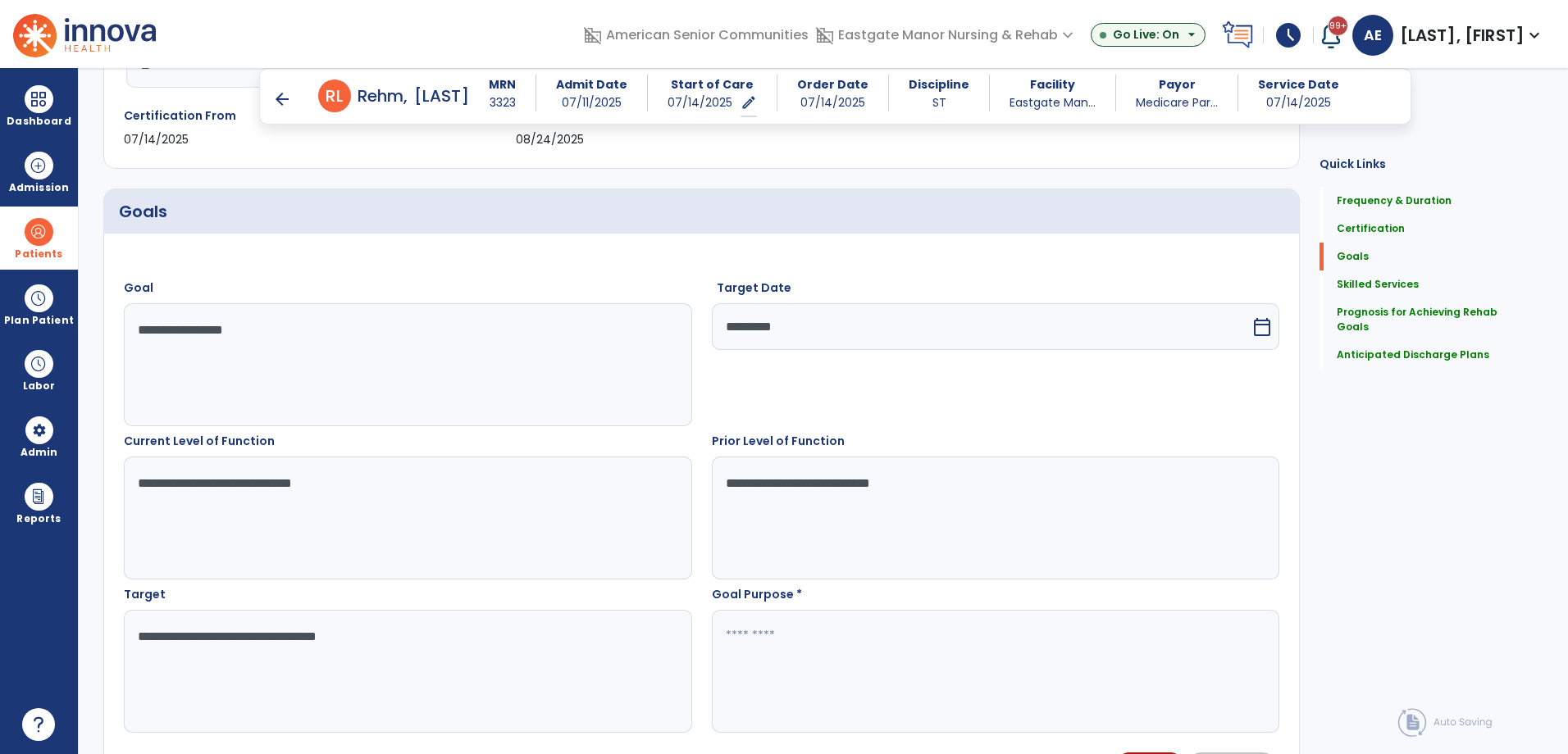 type on "**********" 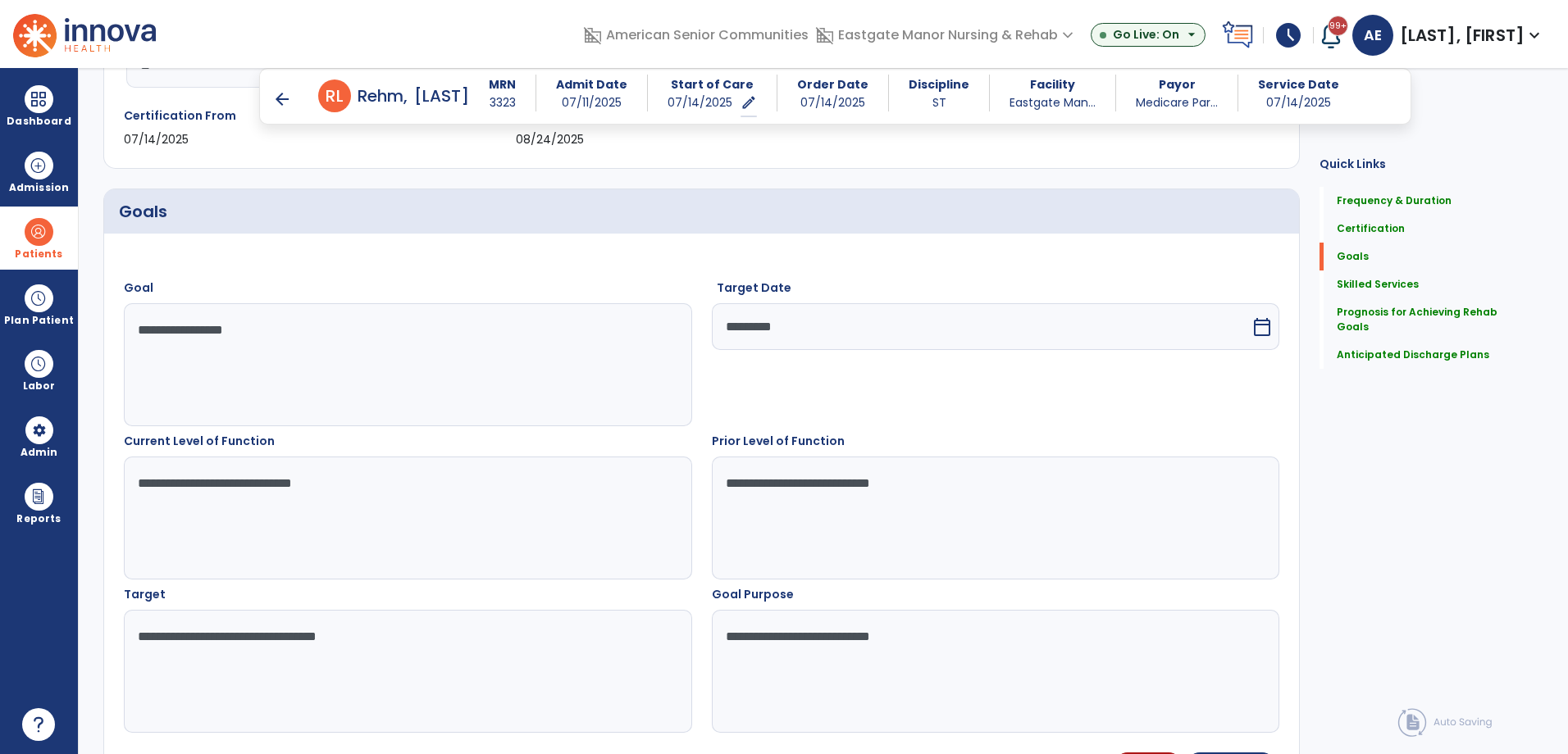 type on "**********" 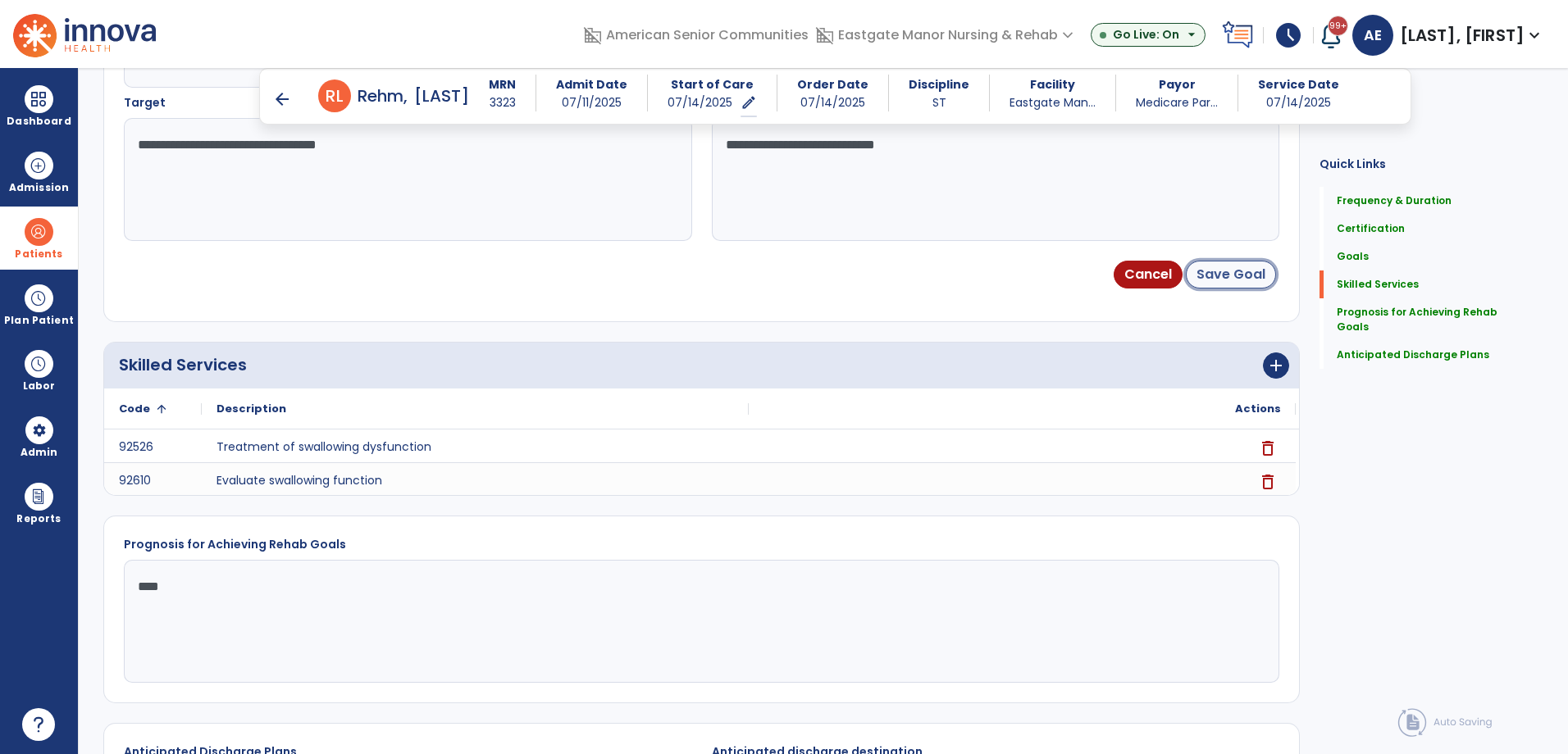 click on "Save Goal" at bounding box center (1231, 275) 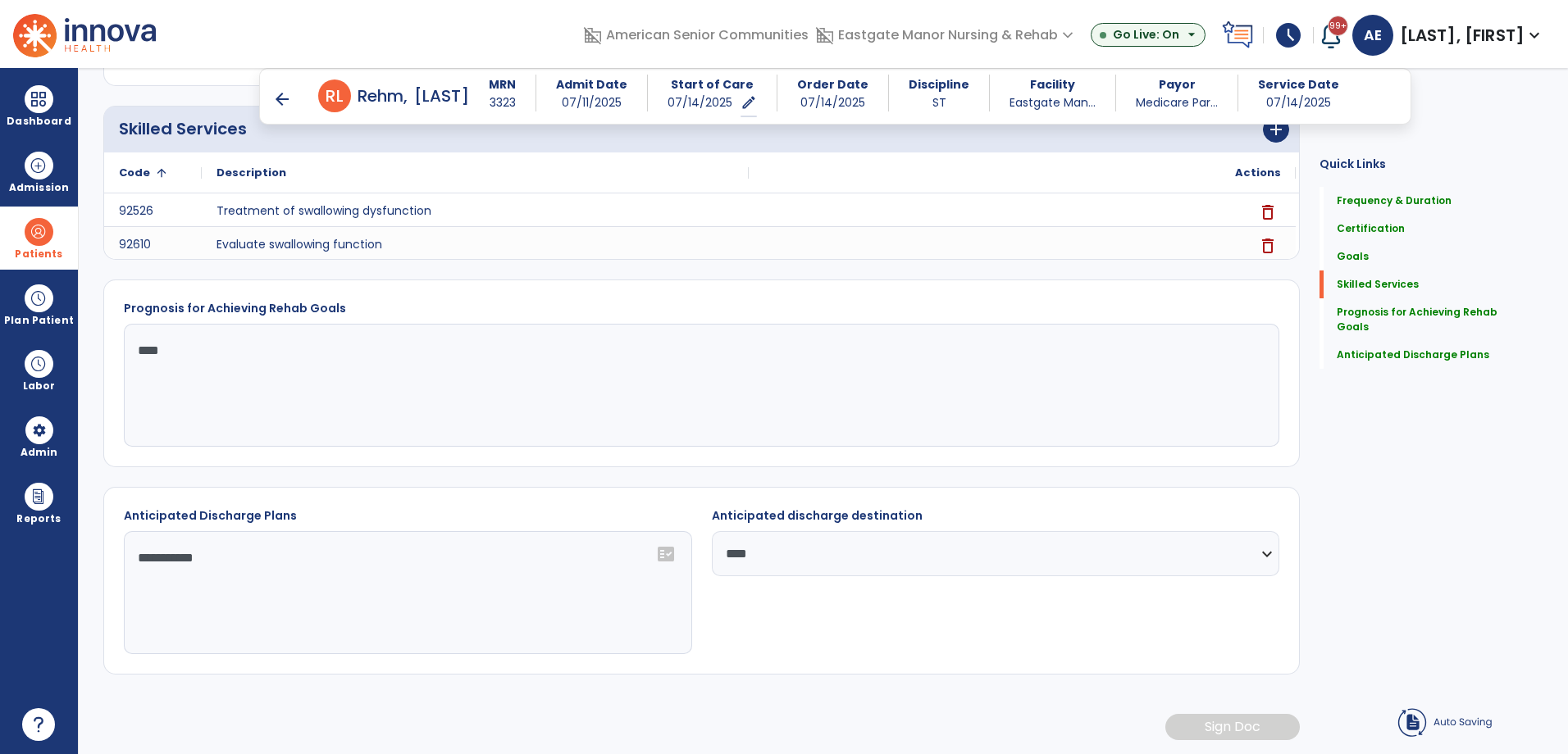 scroll, scrollTop: 238, scrollLeft: 0, axis: vertical 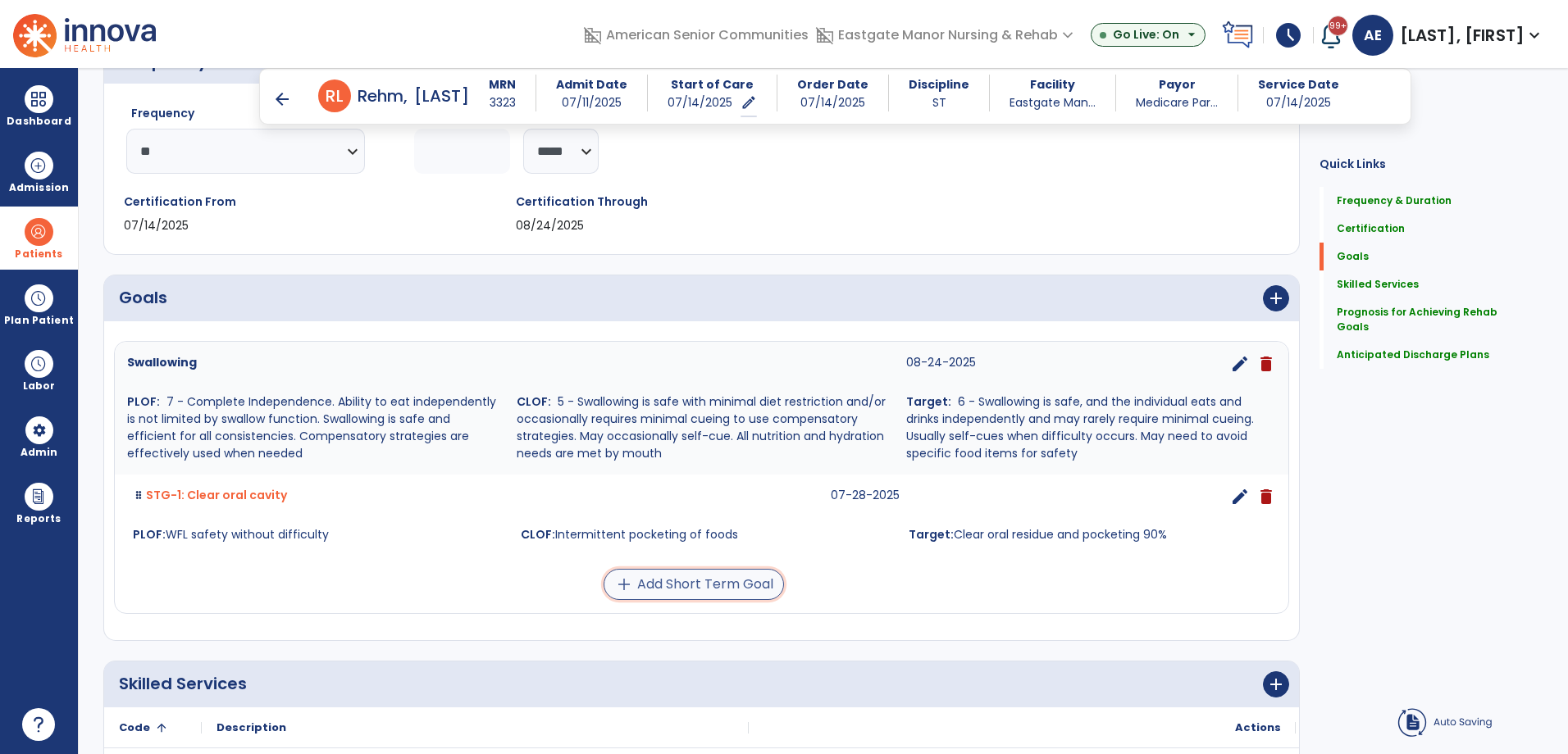 click on "add  Add Short Term Goal" at bounding box center (694, 584) 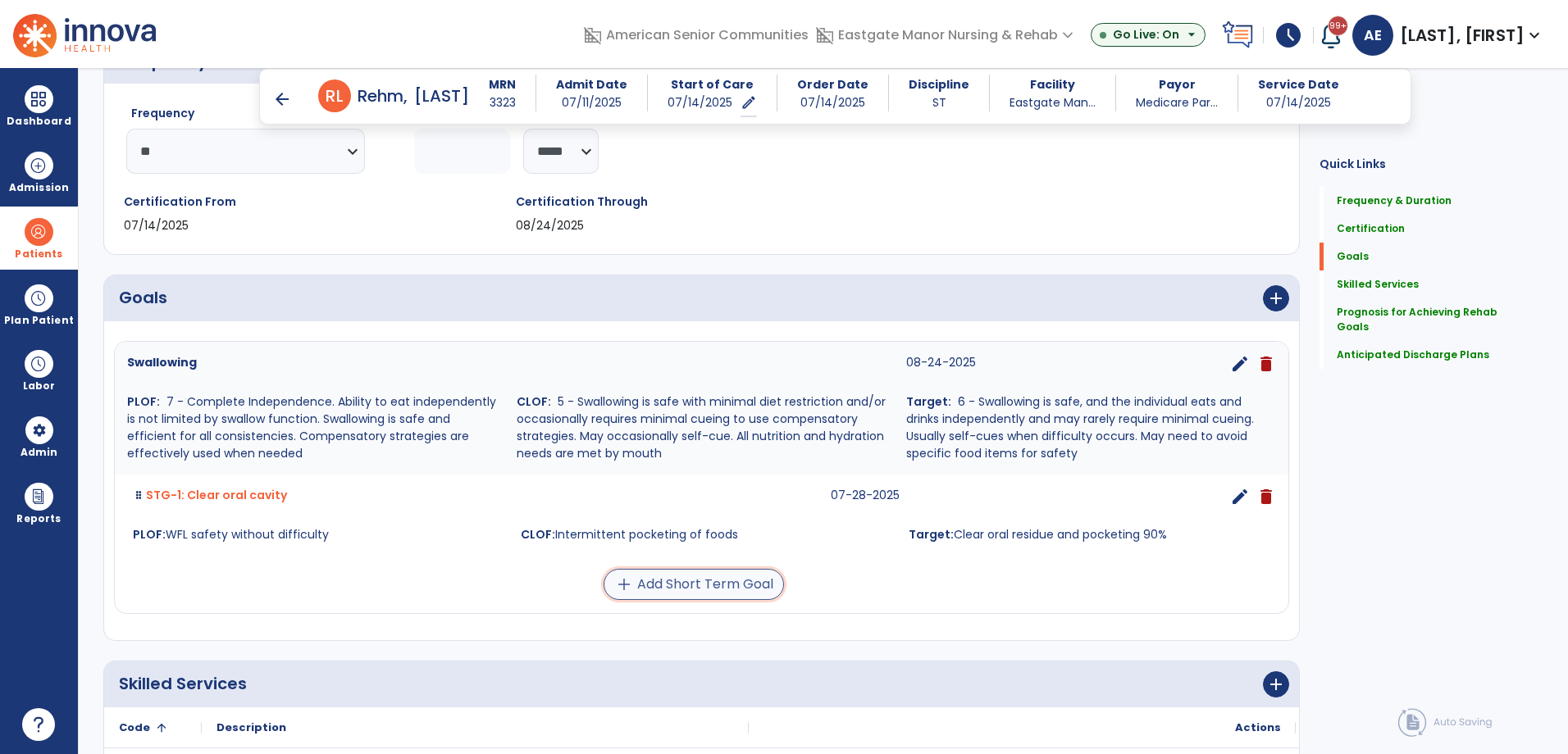 click on "add  Add Short Term Goal" at bounding box center (694, 584) 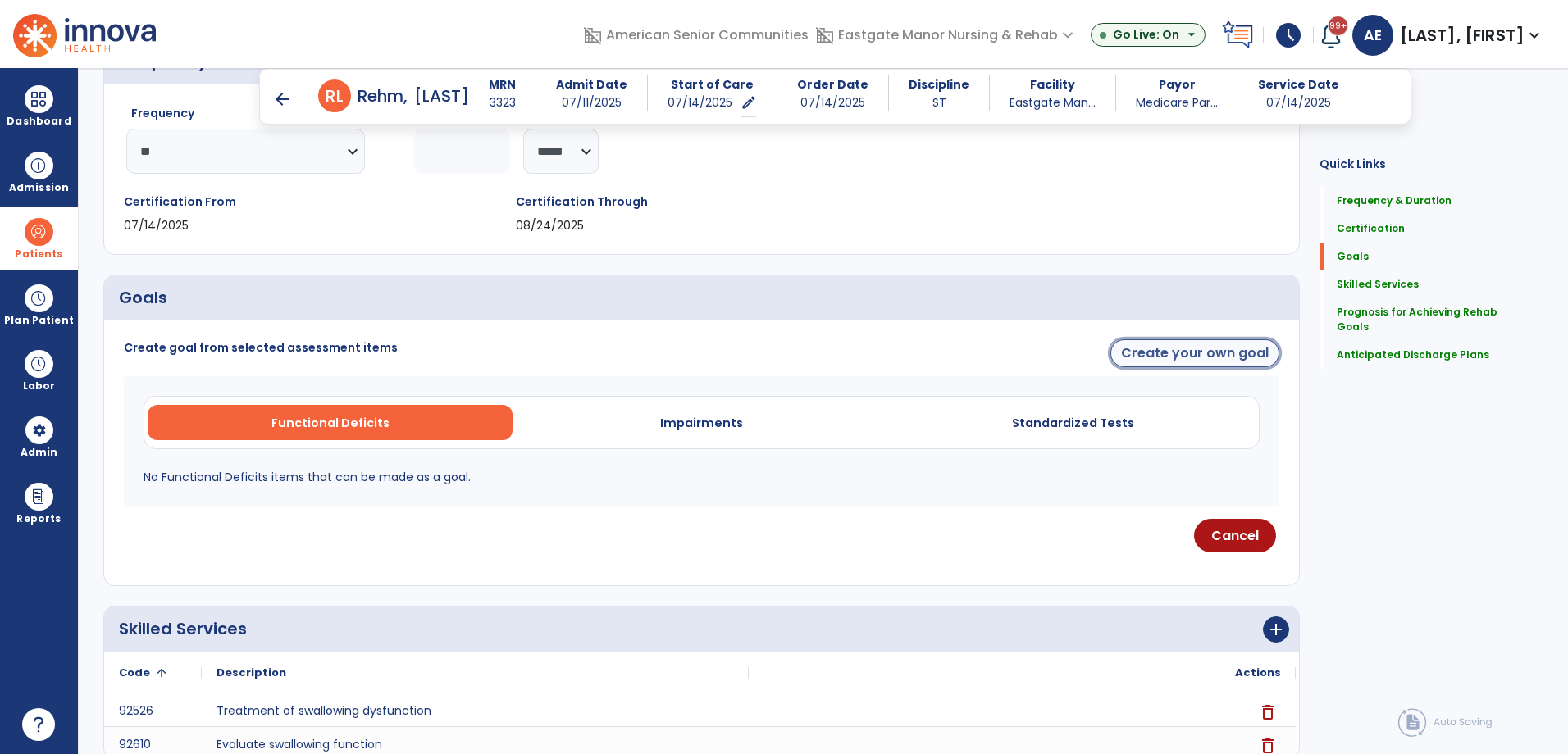 click on "Create your own goal" at bounding box center [1195, 353] 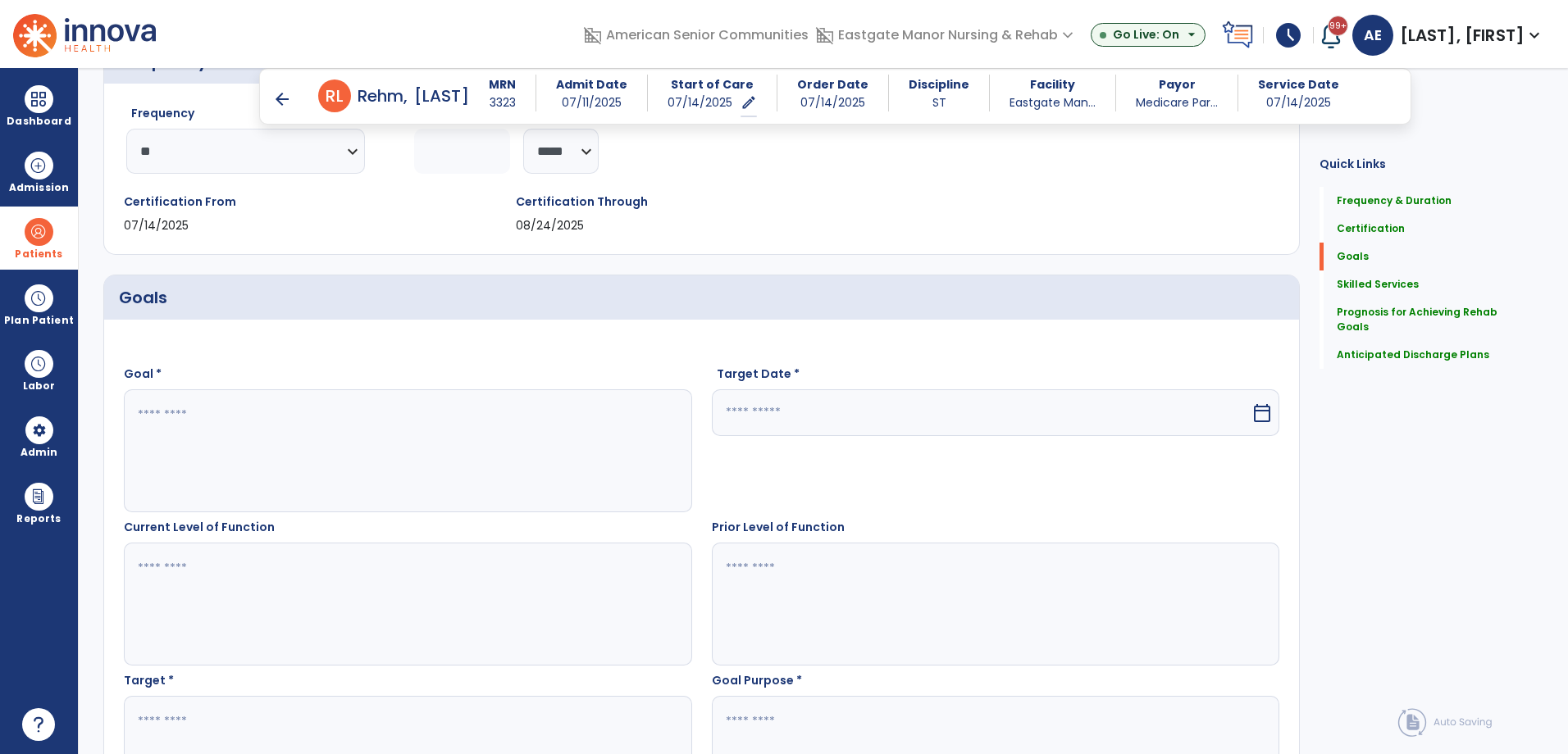 click at bounding box center [407, 451] 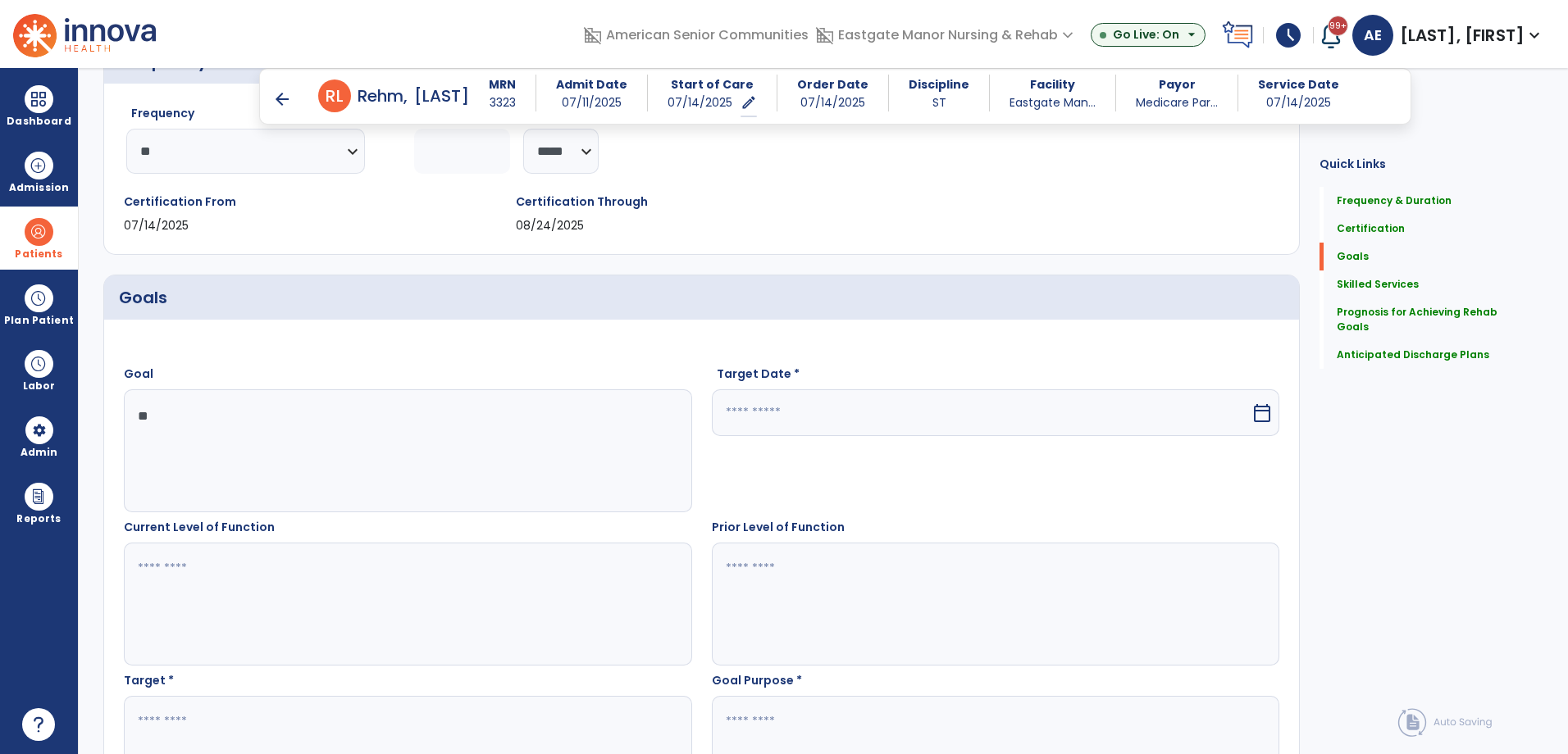 type on "*" 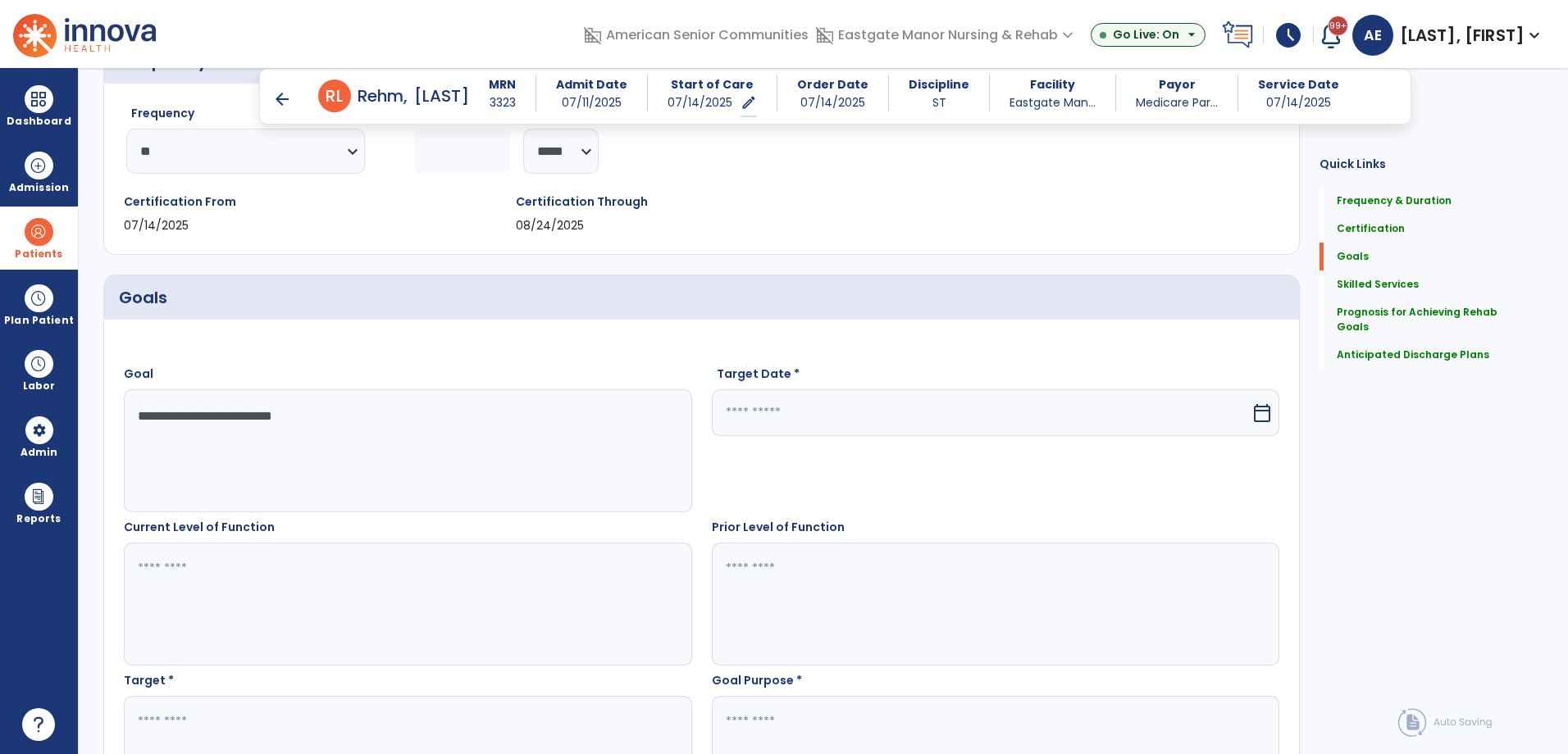 type on "**********" 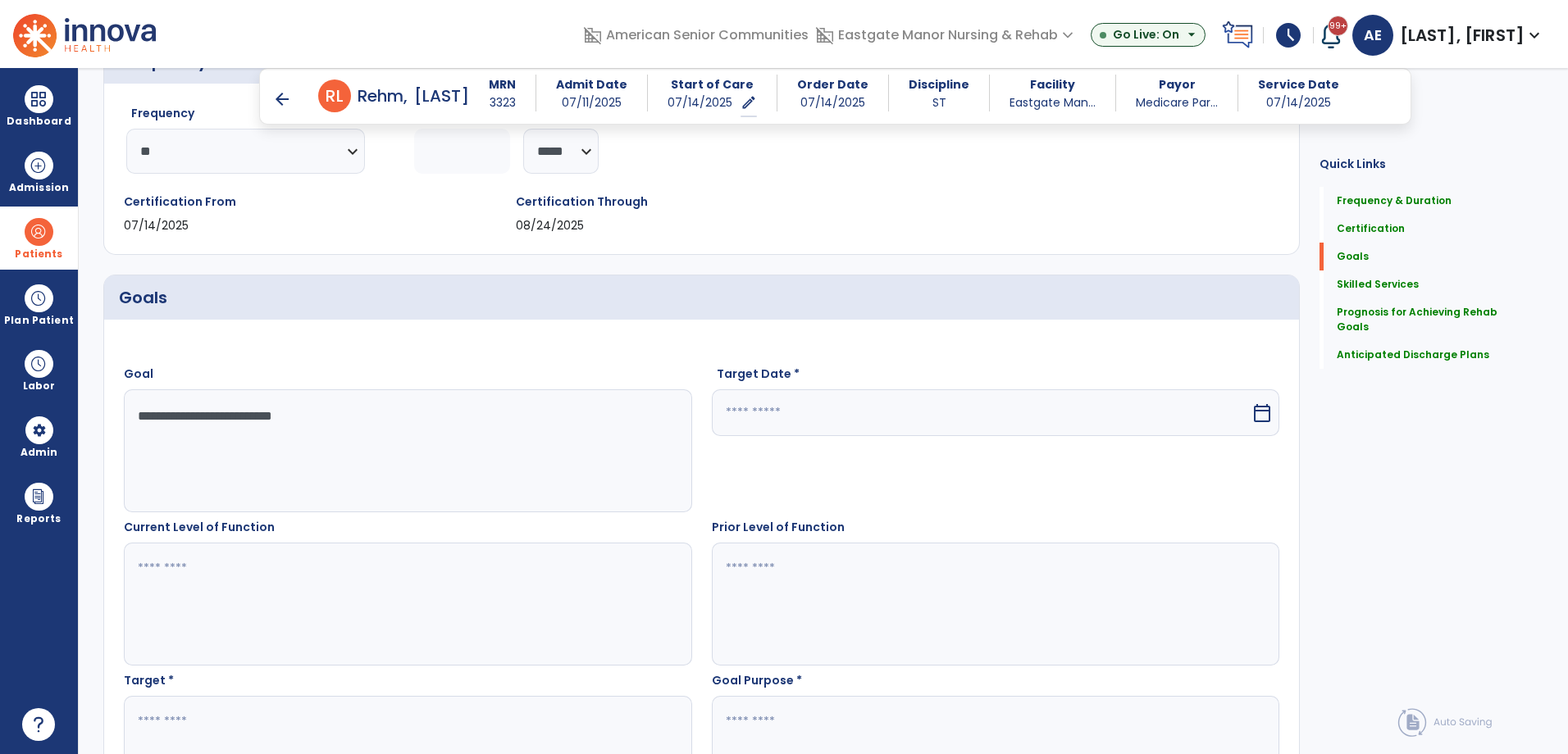 click at bounding box center [982, 412] 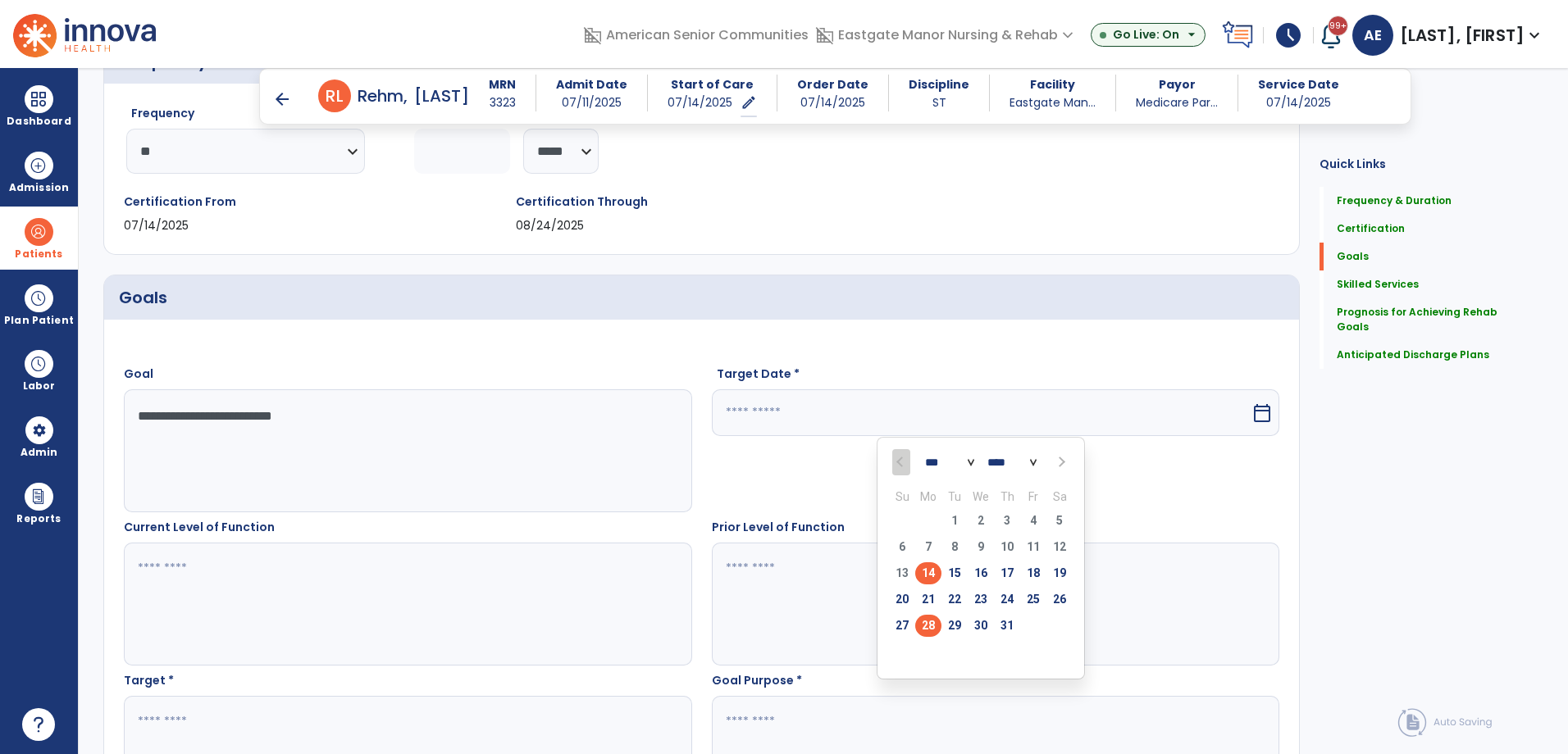 click on "28" at bounding box center (928, 625) 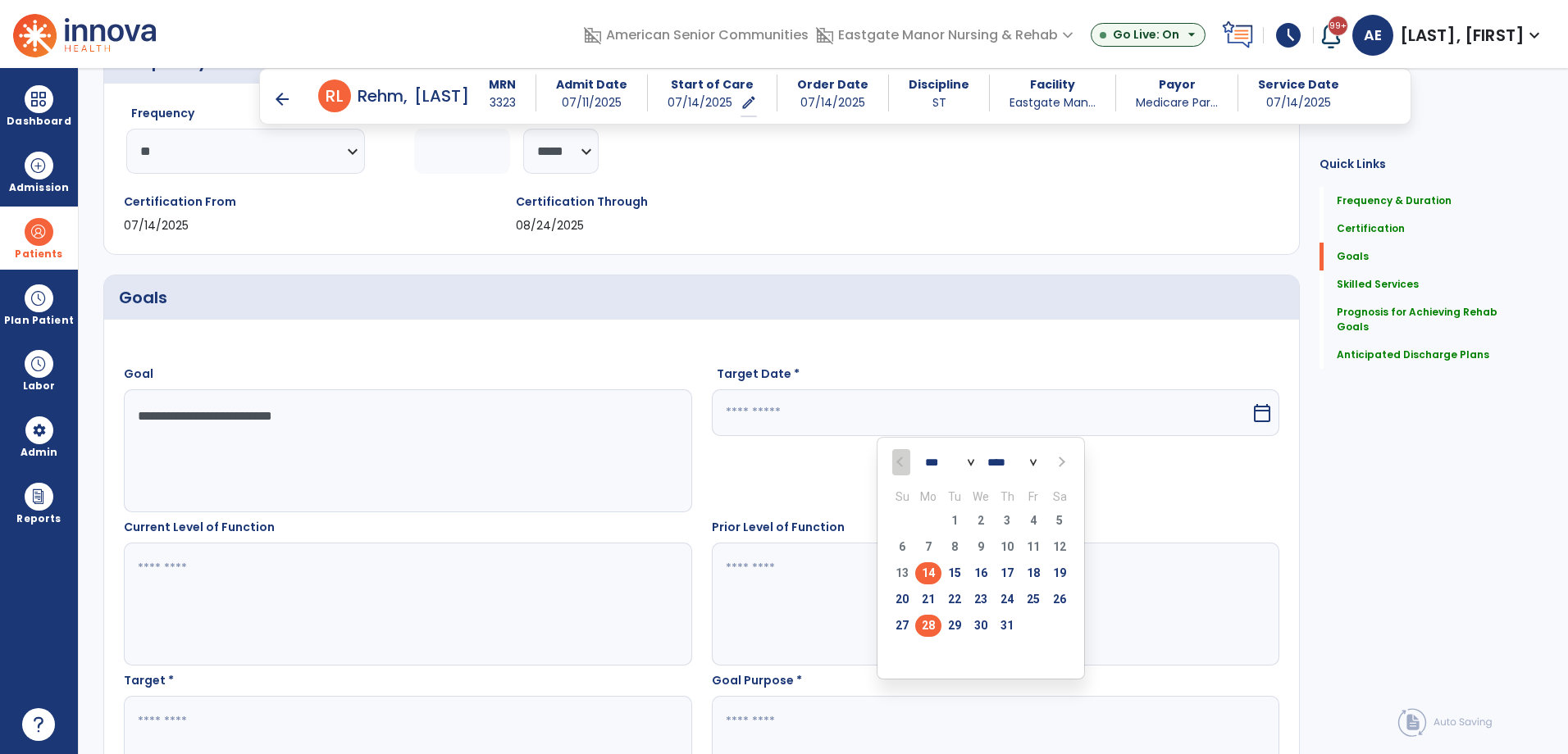type on "*********" 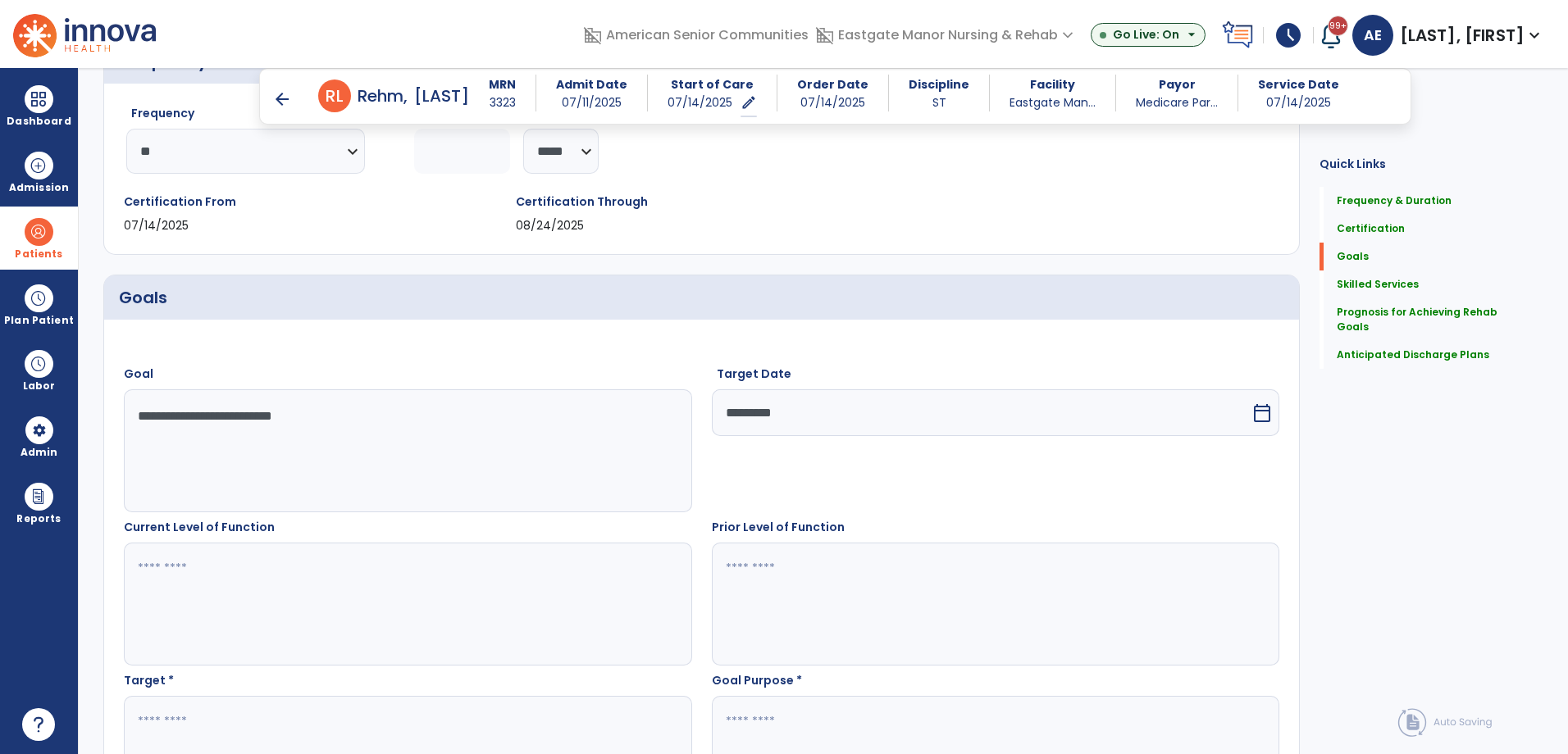 click at bounding box center (407, 604) 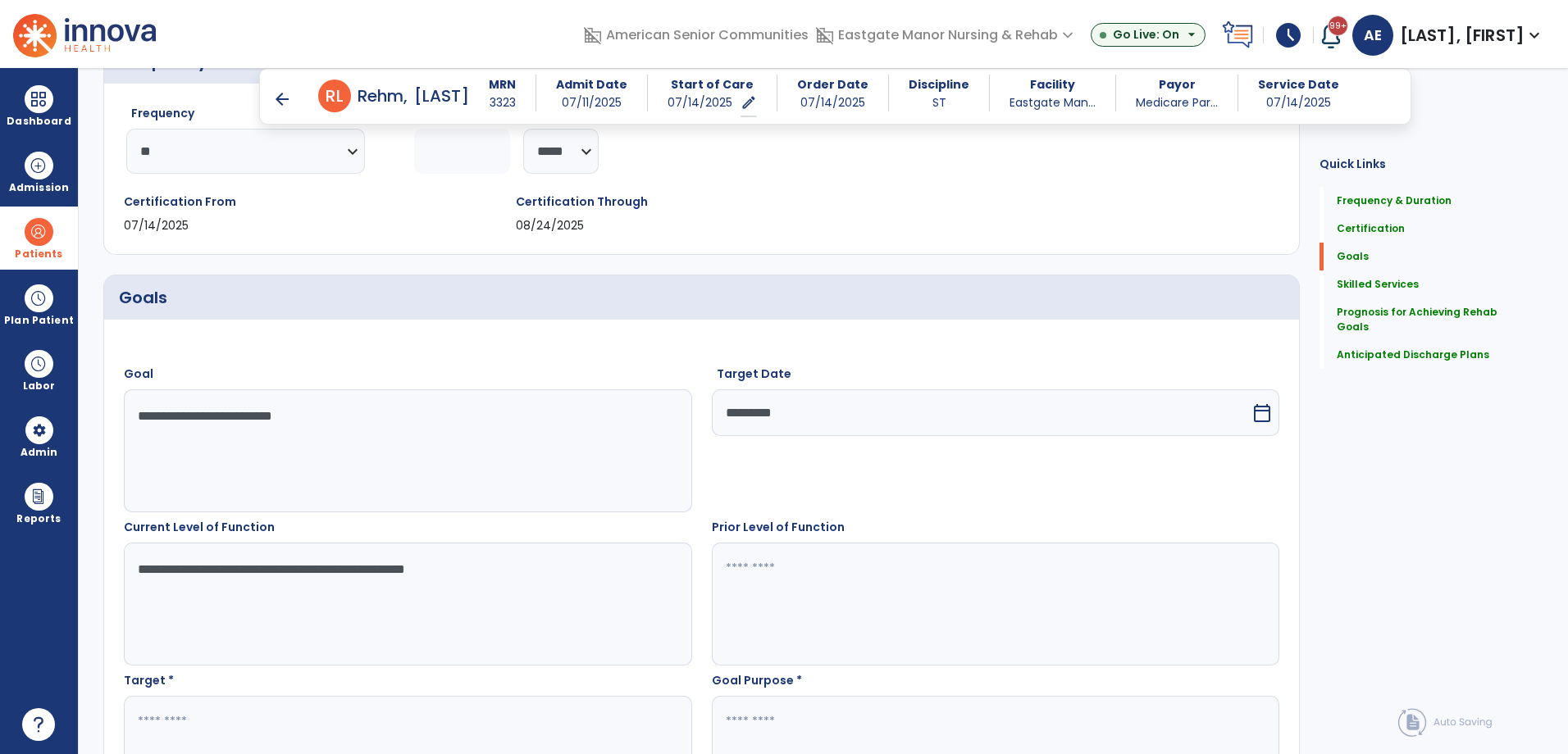 type on "**********" 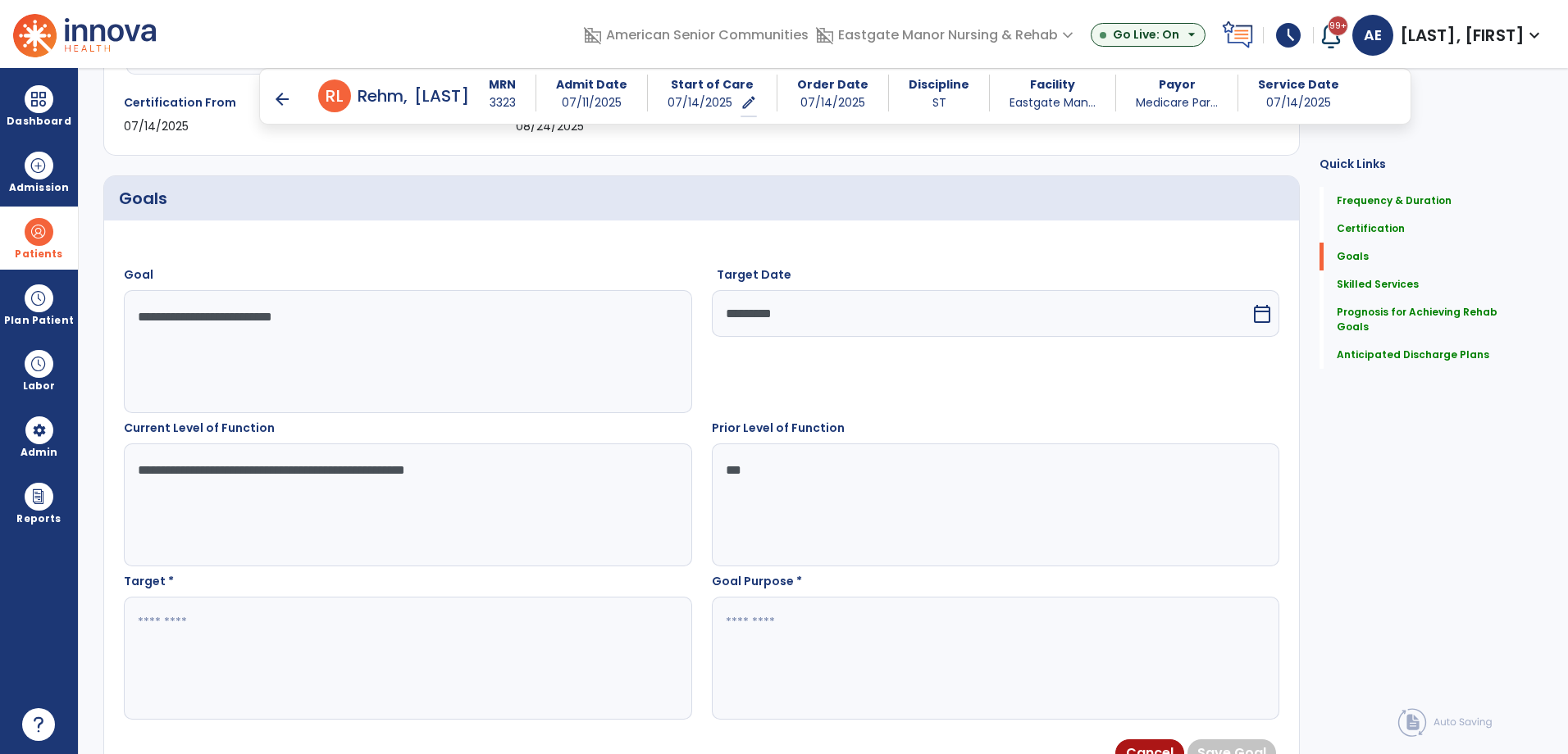 scroll, scrollTop: 484, scrollLeft: 0, axis: vertical 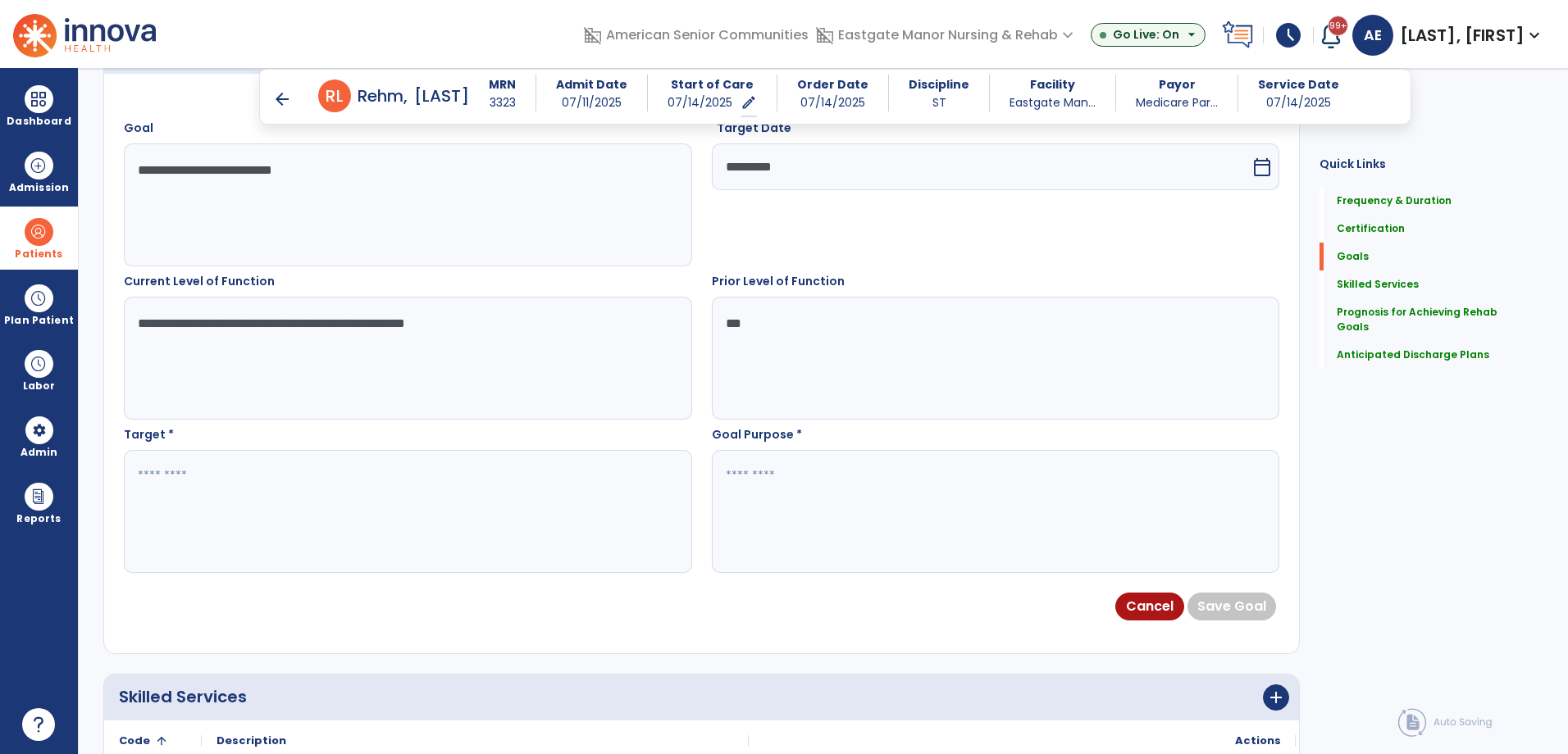 type on "***" 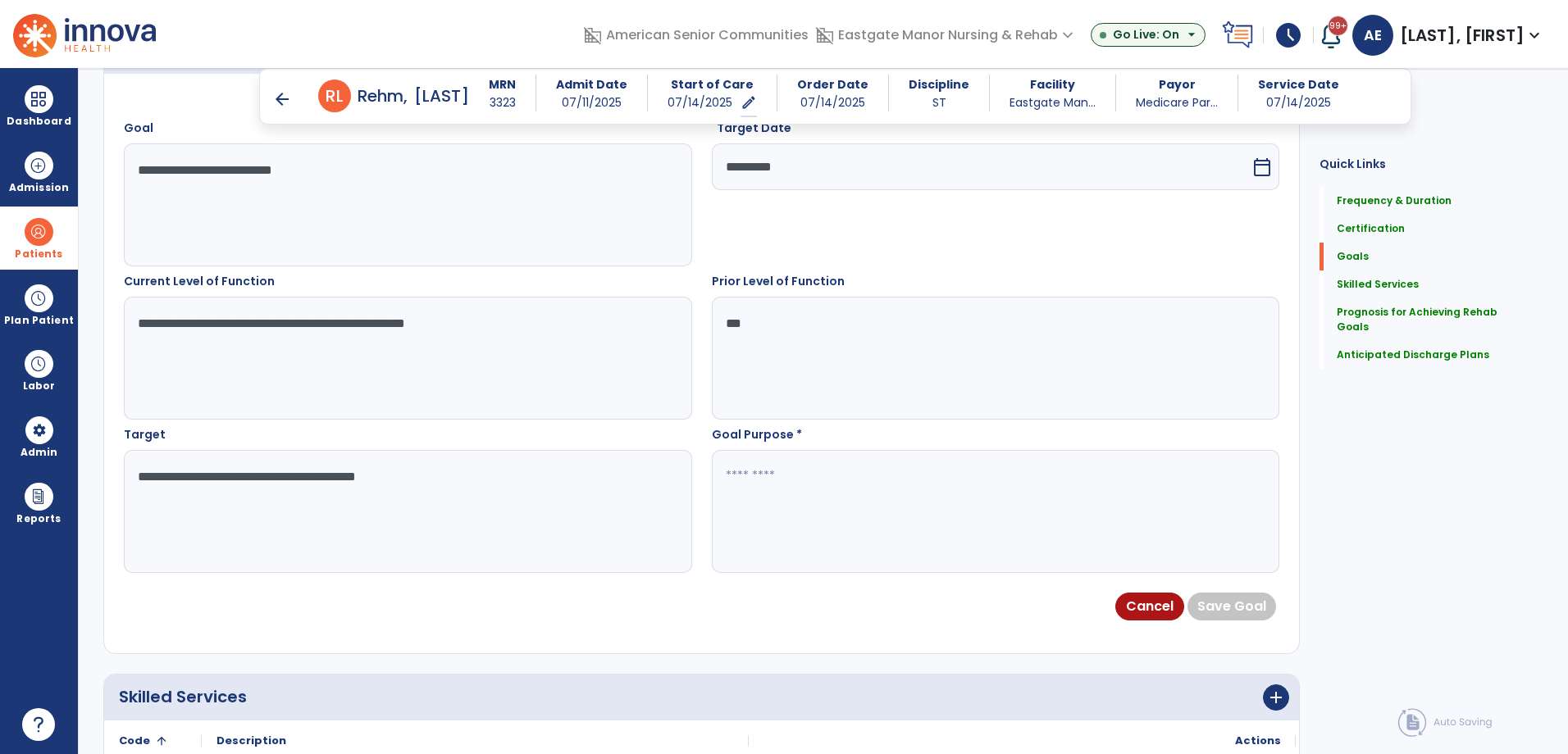 type on "**********" 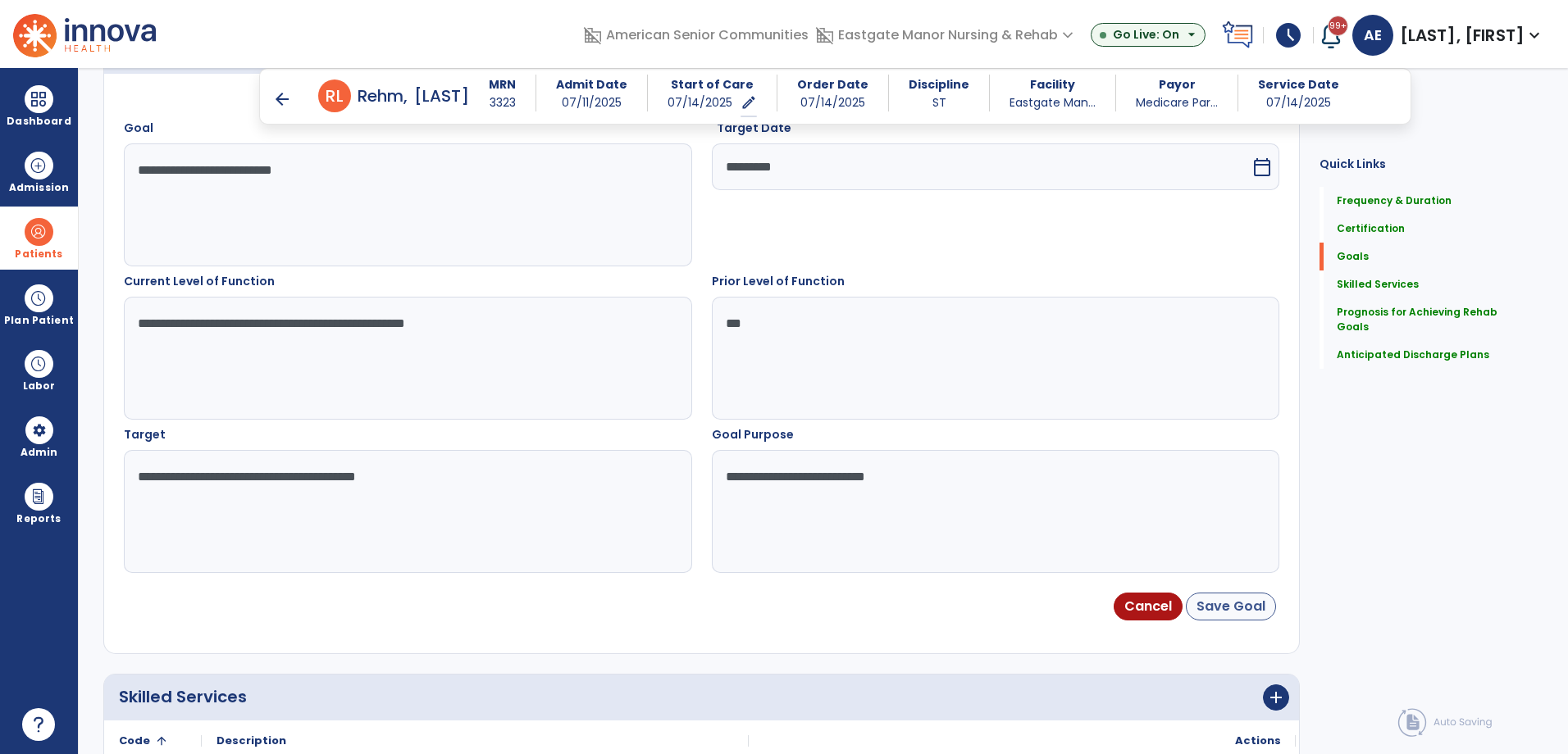 type on "**********" 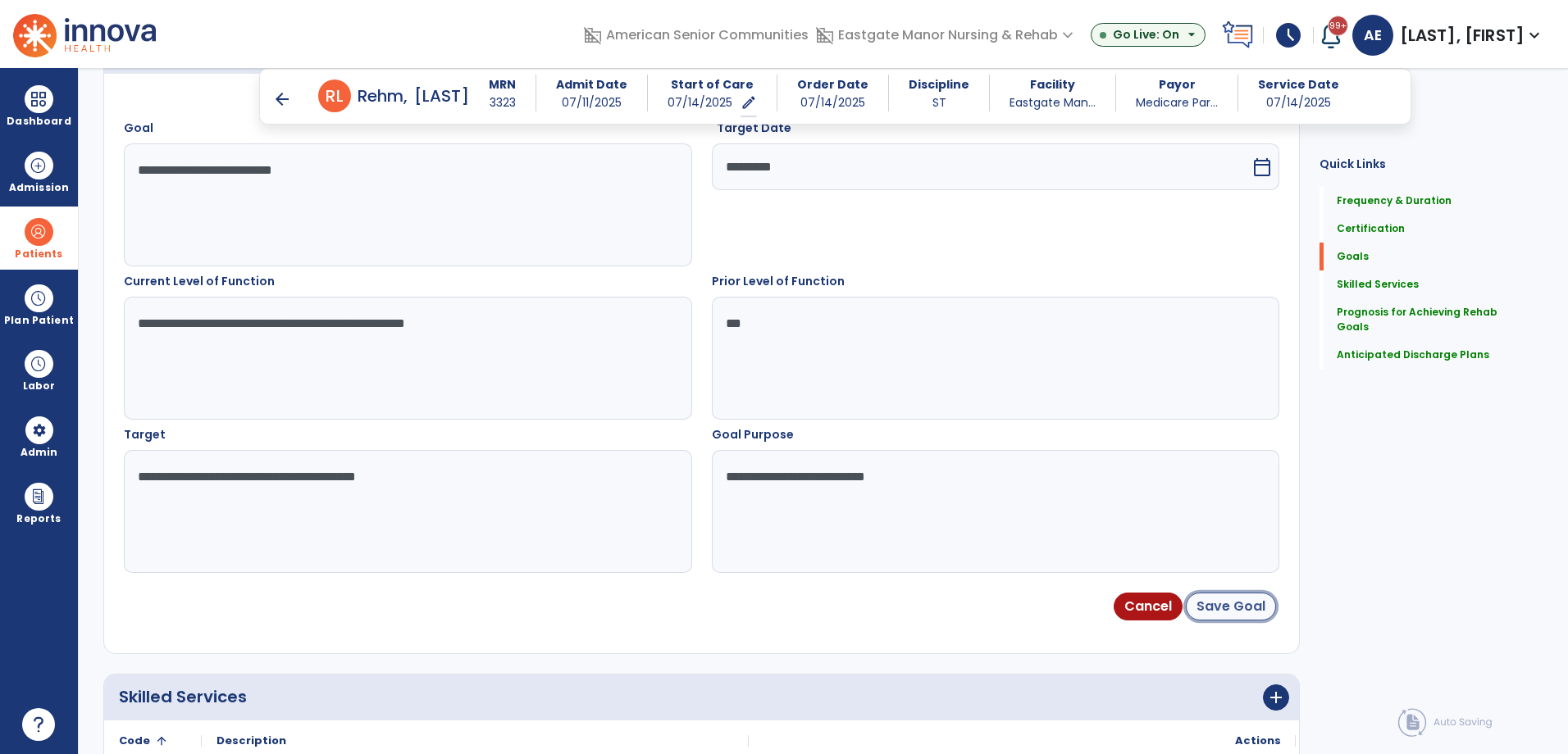 click on "Save Goal" at bounding box center [1231, 606] 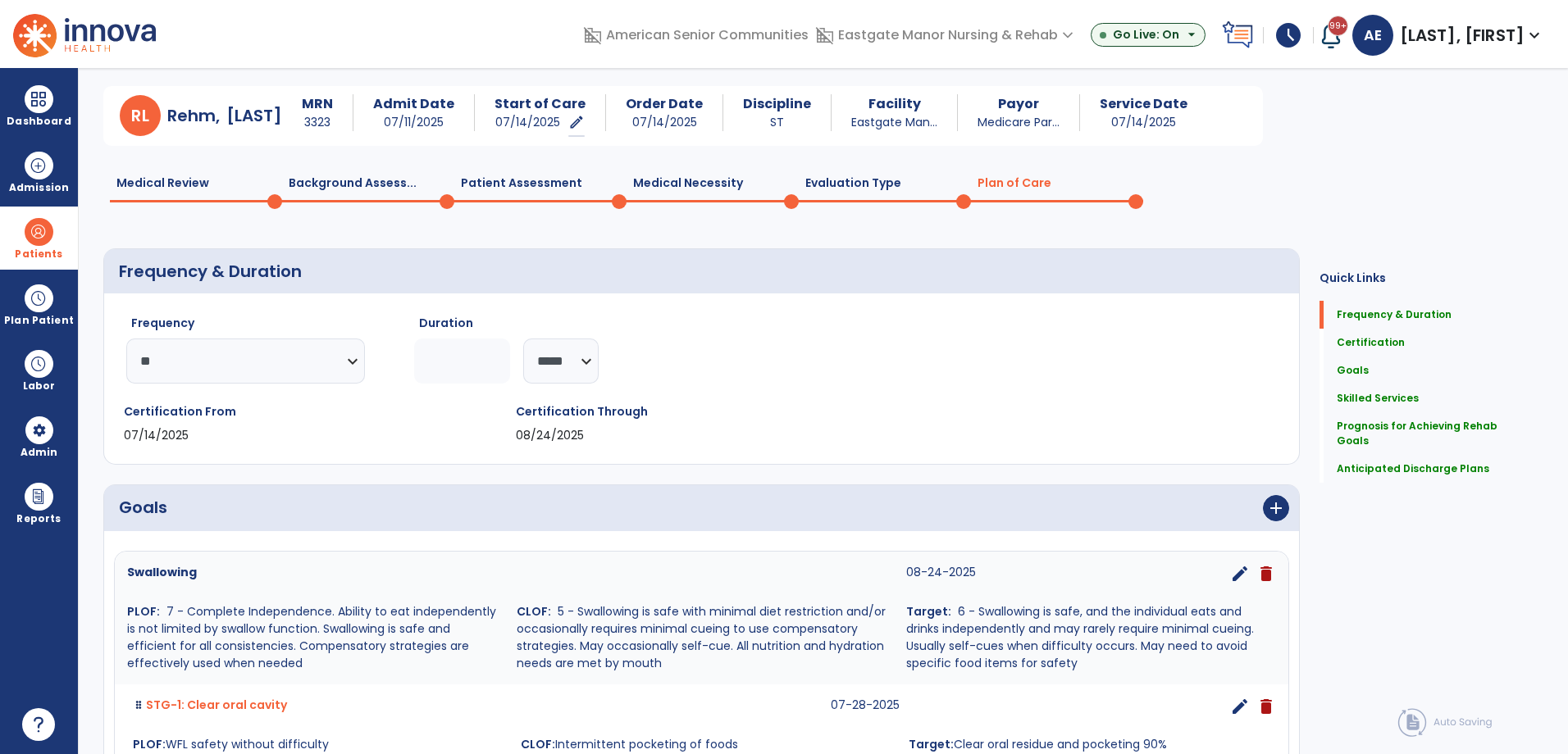 scroll, scrollTop: 0, scrollLeft: 0, axis: both 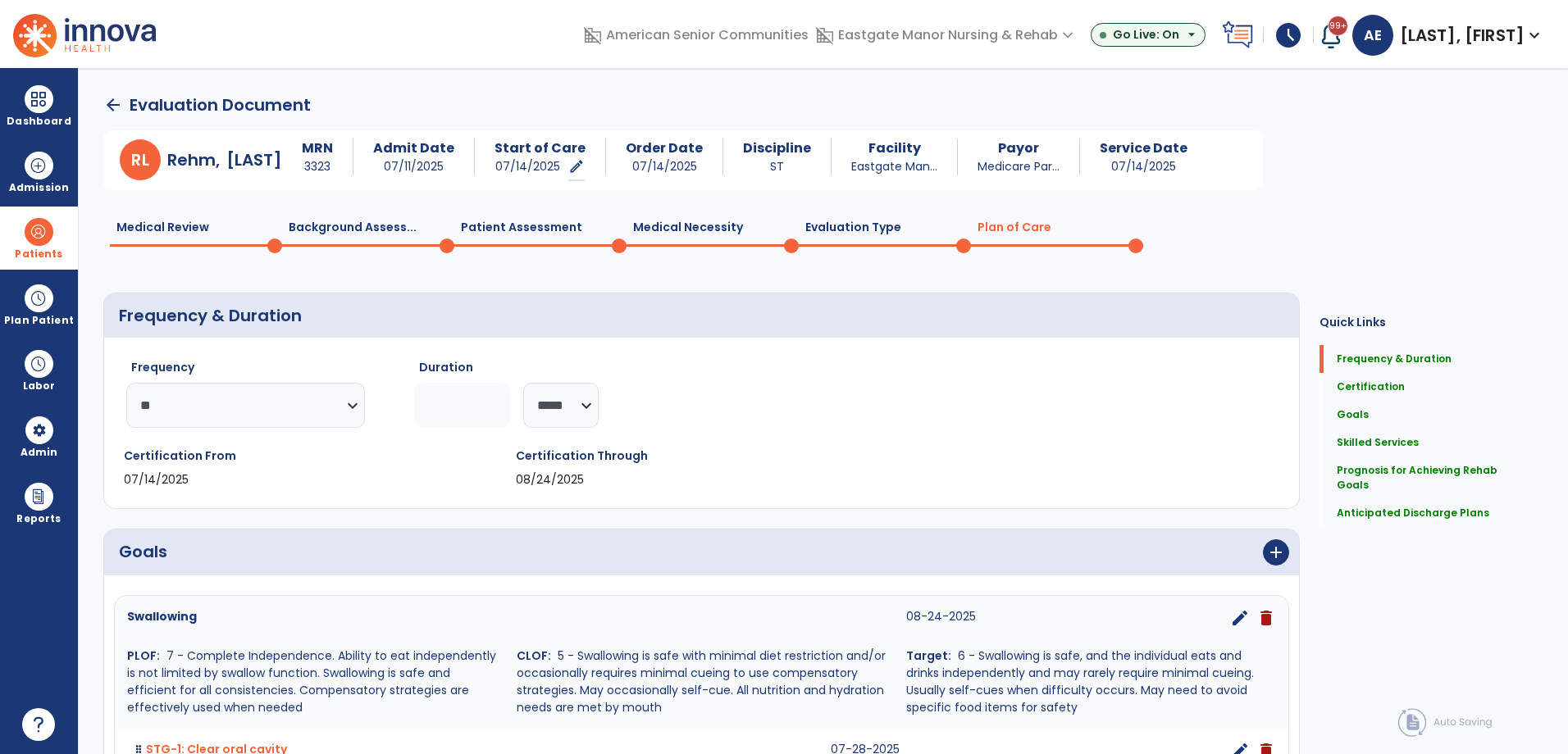 click on "Patient Assessment  0" 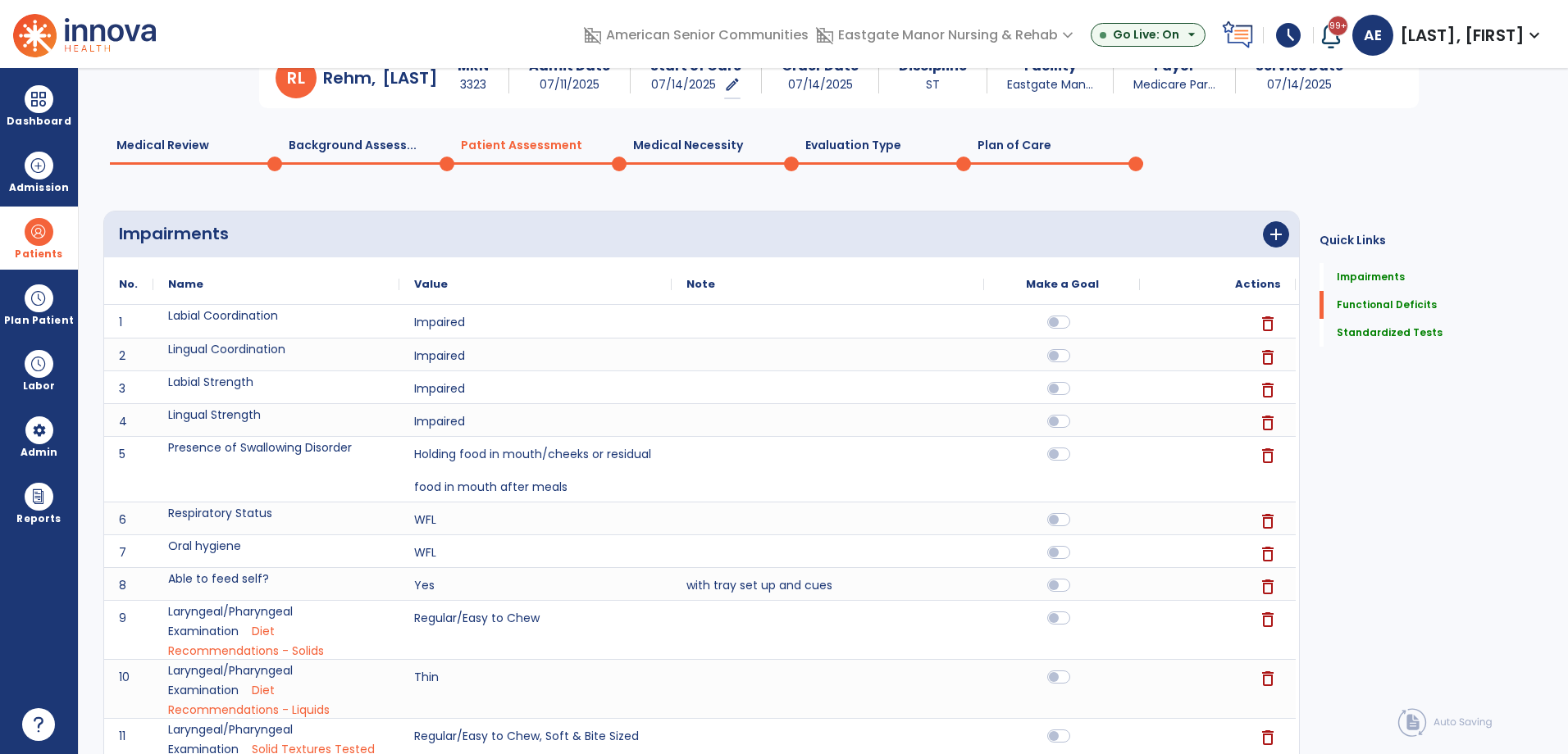 scroll, scrollTop: 0, scrollLeft: 0, axis: both 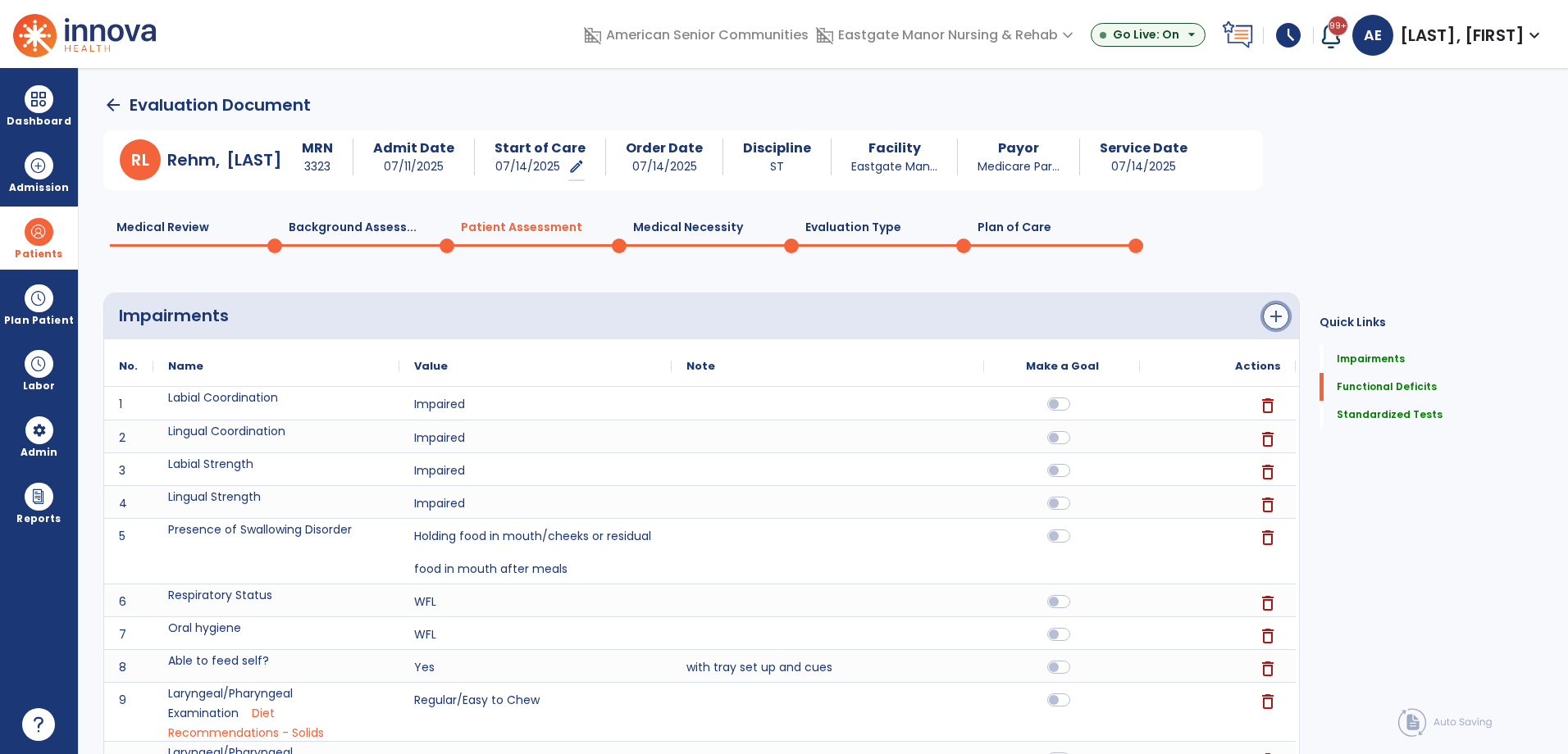 click on "add" 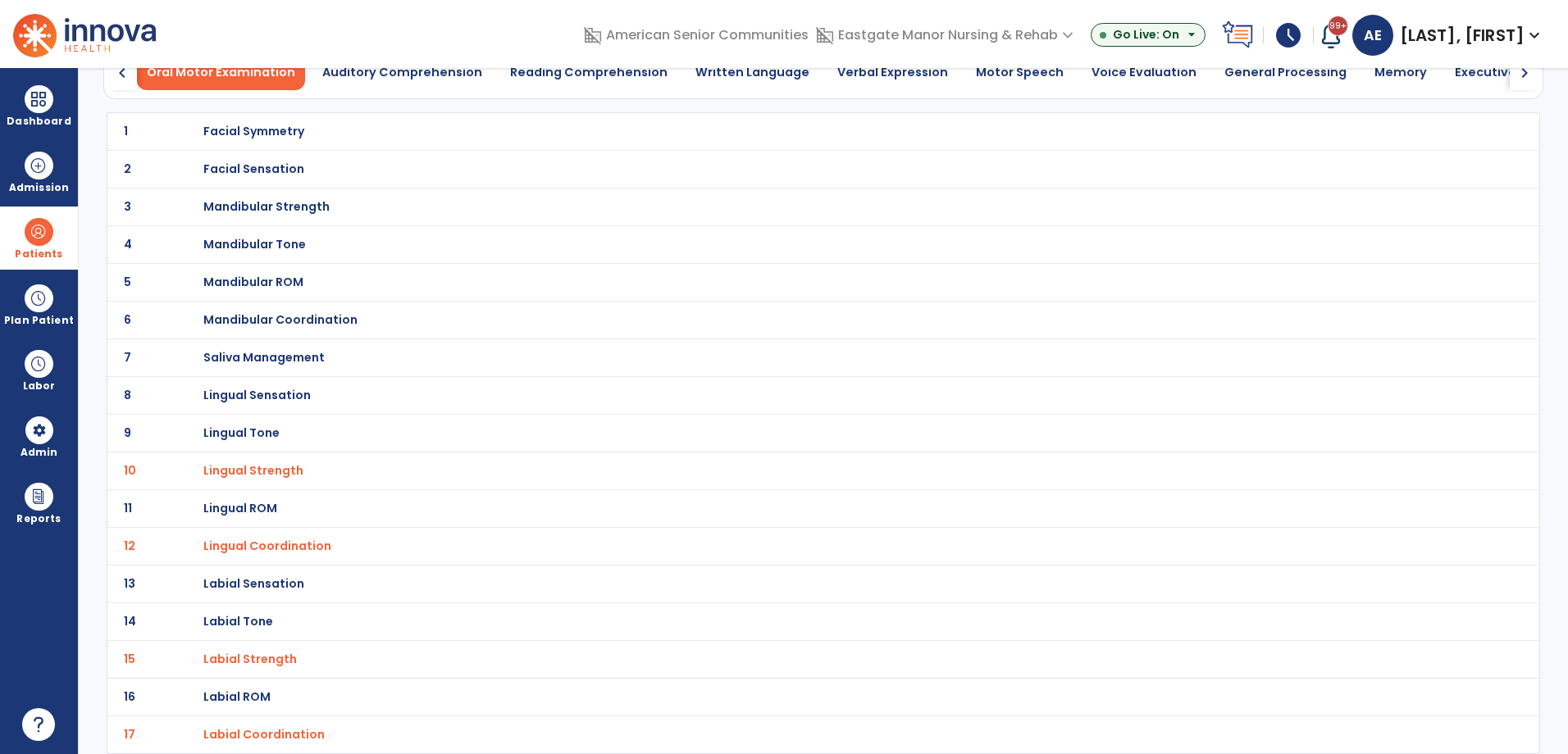 scroll, scrollTop: 0, scrollLeft: 0, axis: both 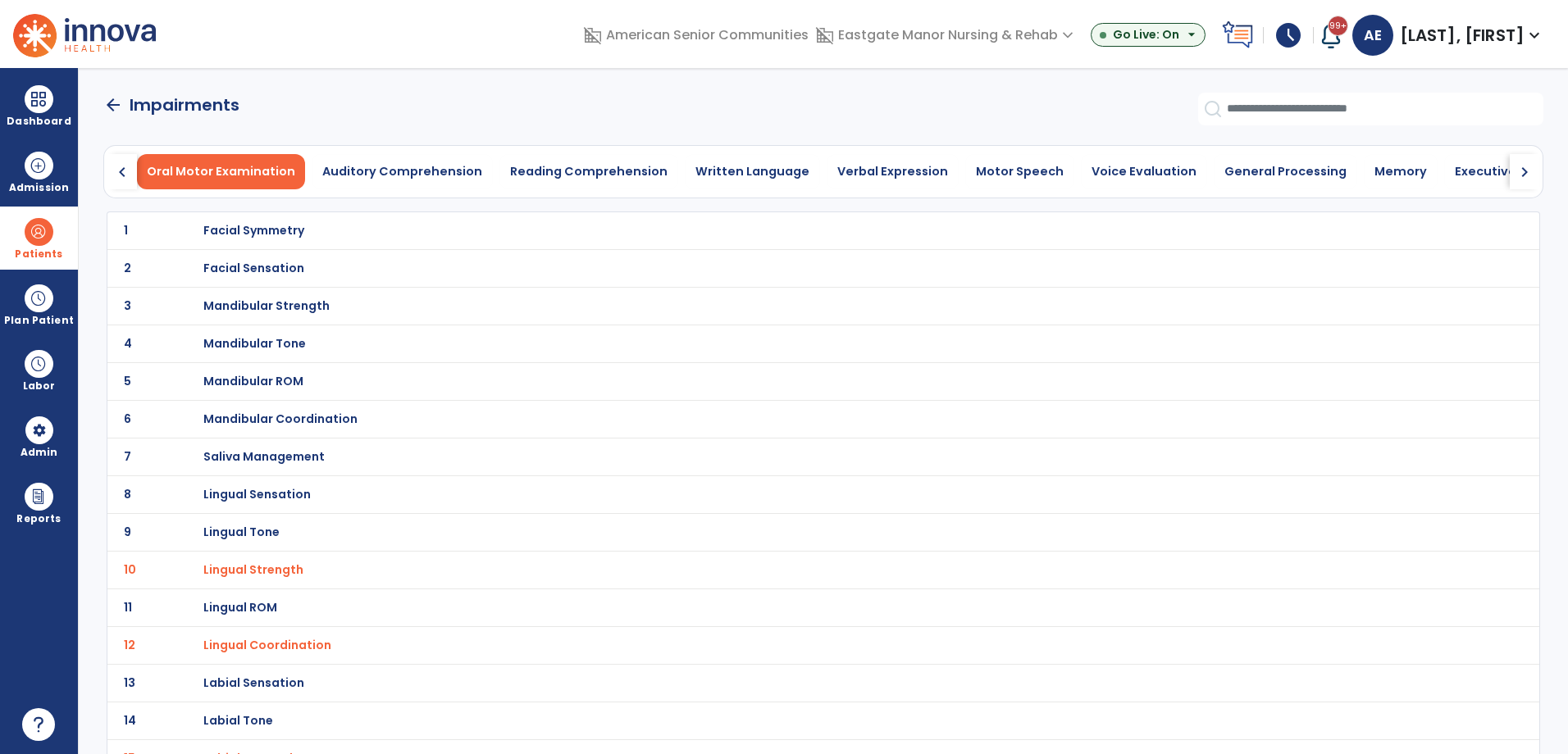 click on "chevron_right" 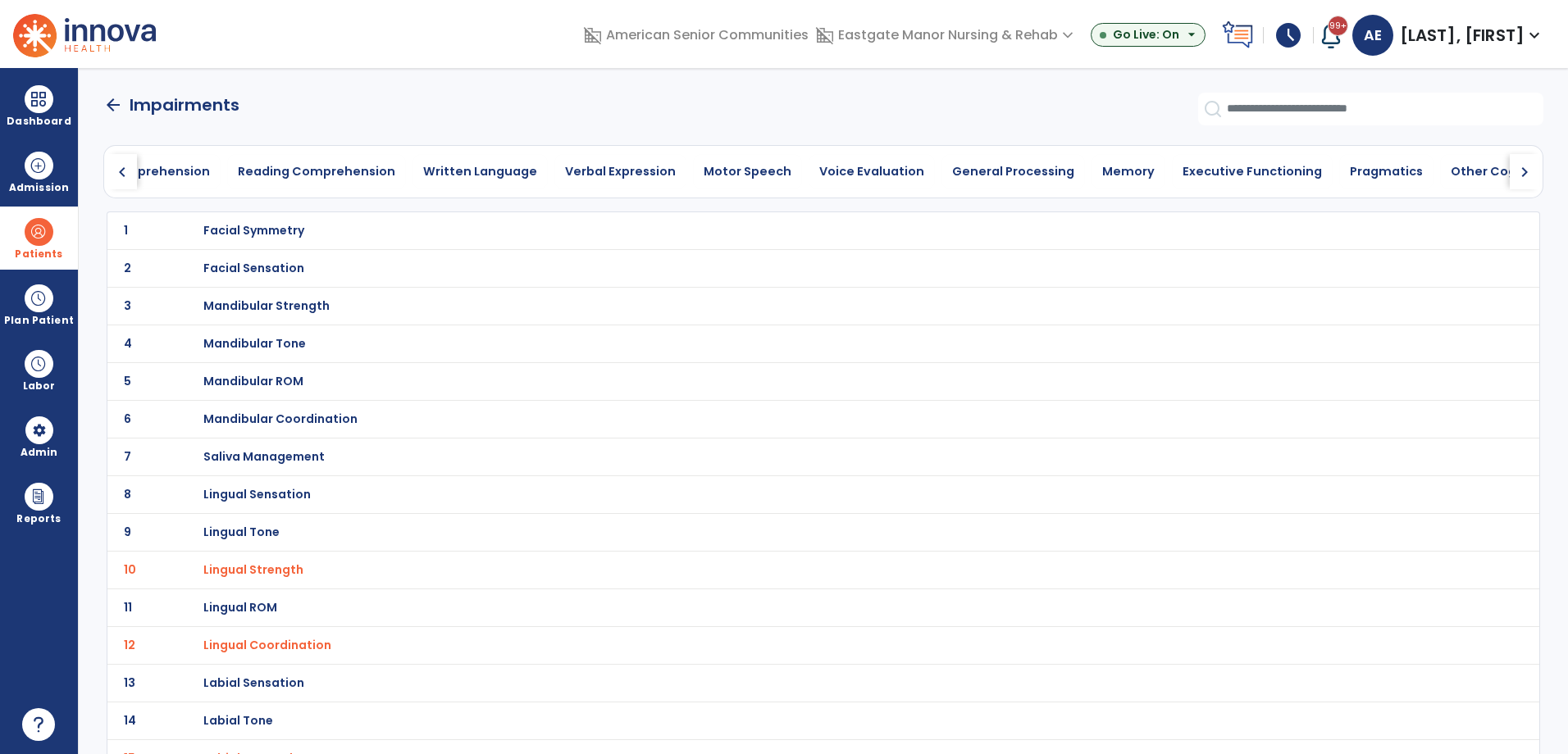 click on "chevron_right" 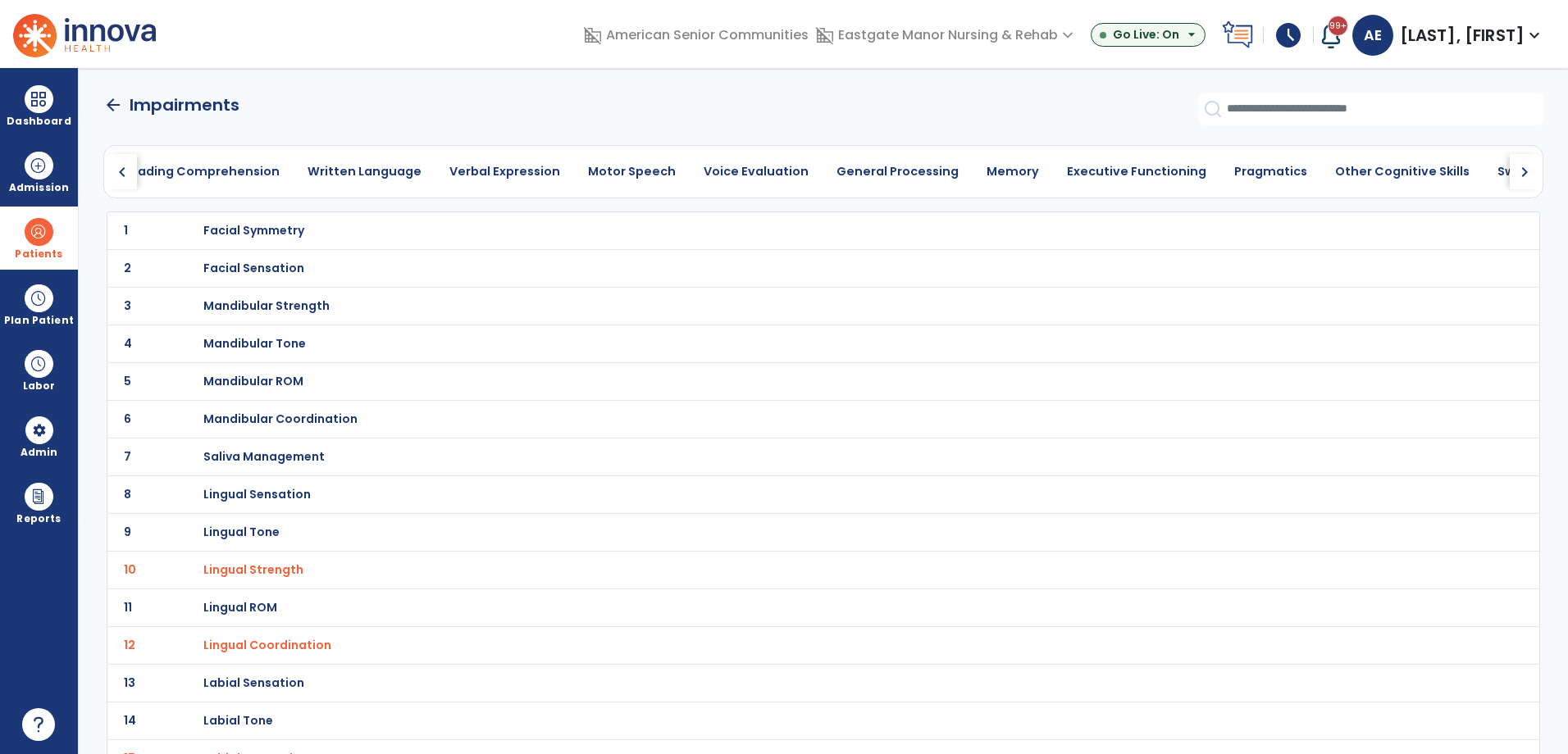 click on "chevron_right" 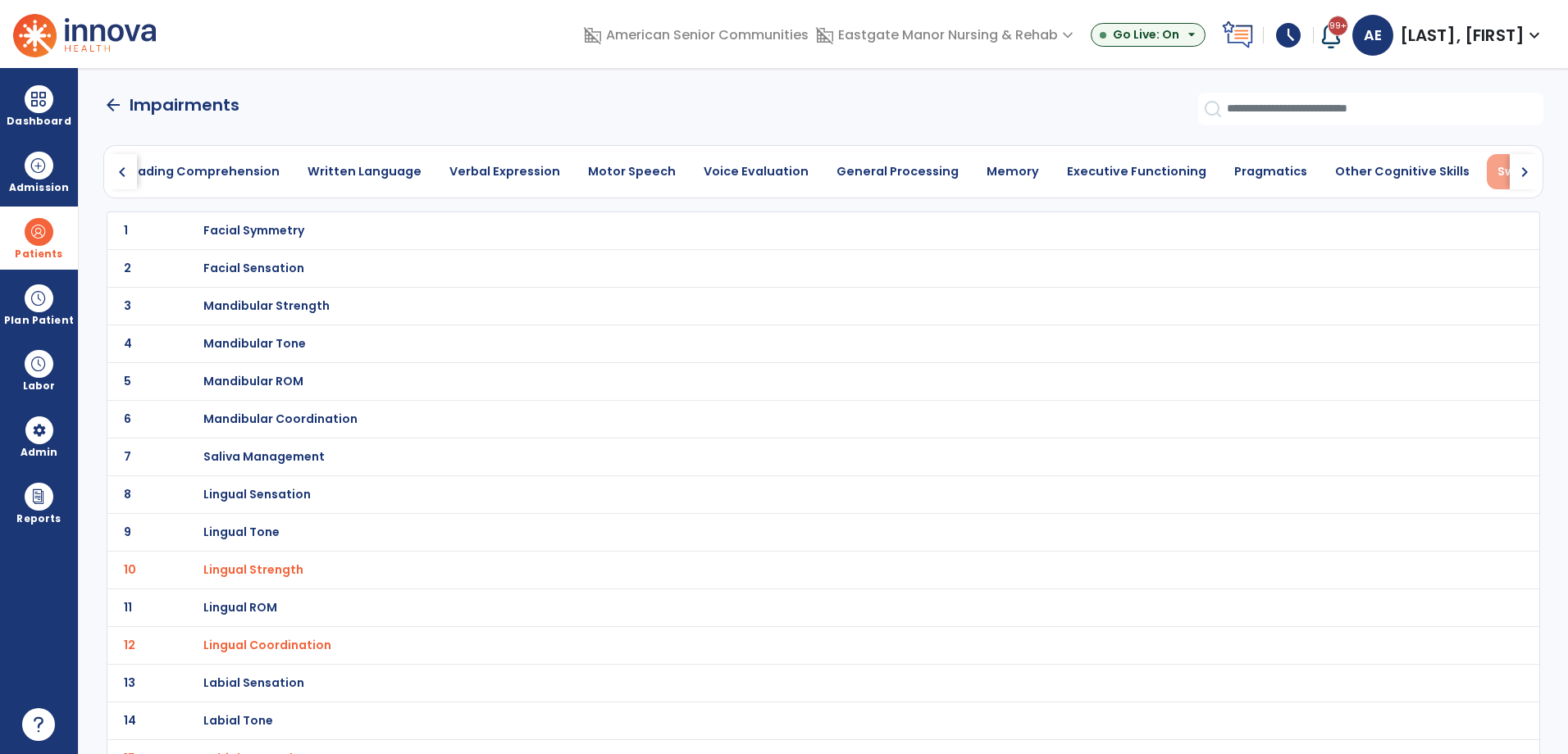 click on "Swallowing" at bounding box center (1532, 171) 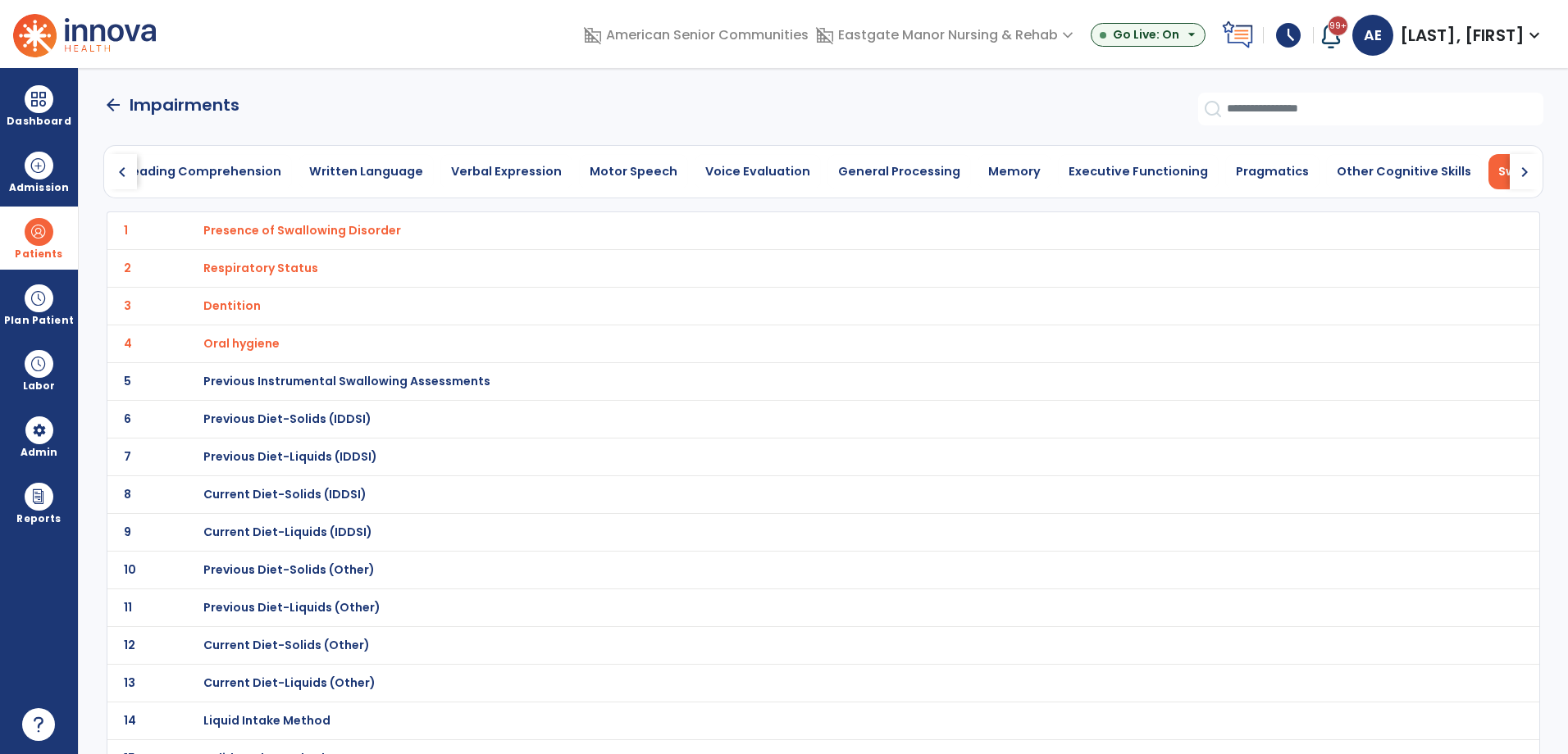 scroll, scrollTop: 0, scrollLeft: 386, axis: horizontal 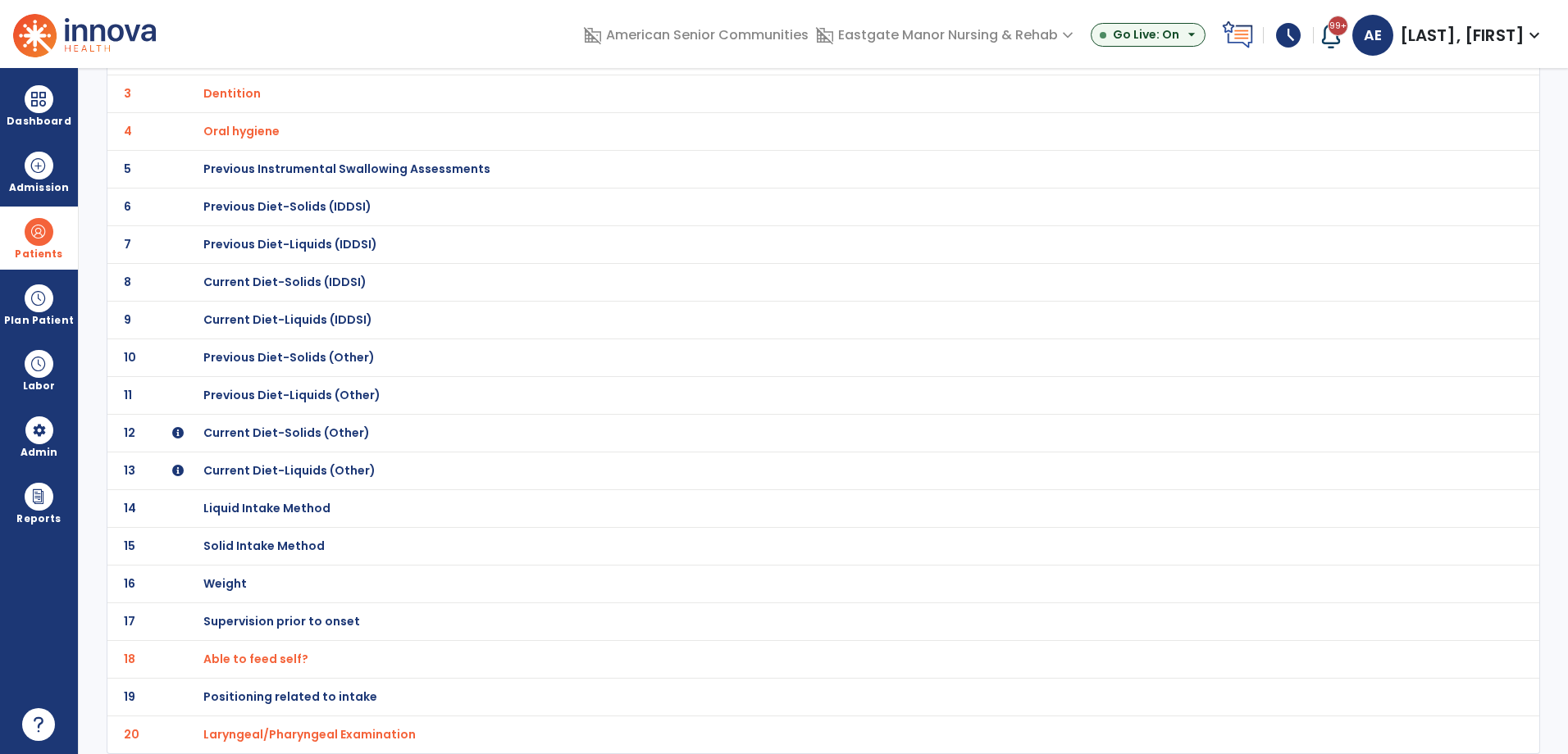 click on "Laryngeal/Pharyngeal Examination" at bounding box center [787, 18] 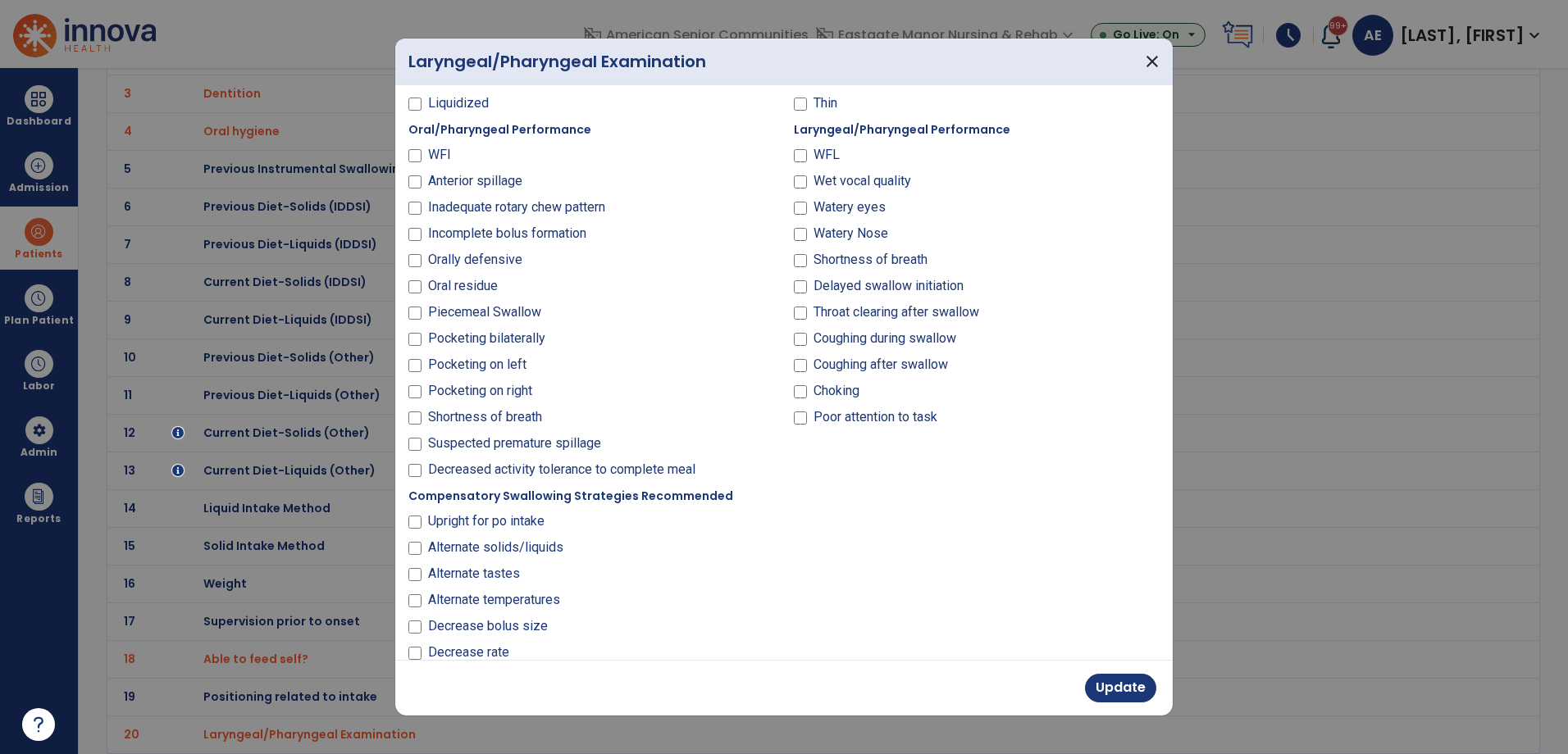 scroll, scrollTop: 1131, scrollLeft: 0, axis: vertical 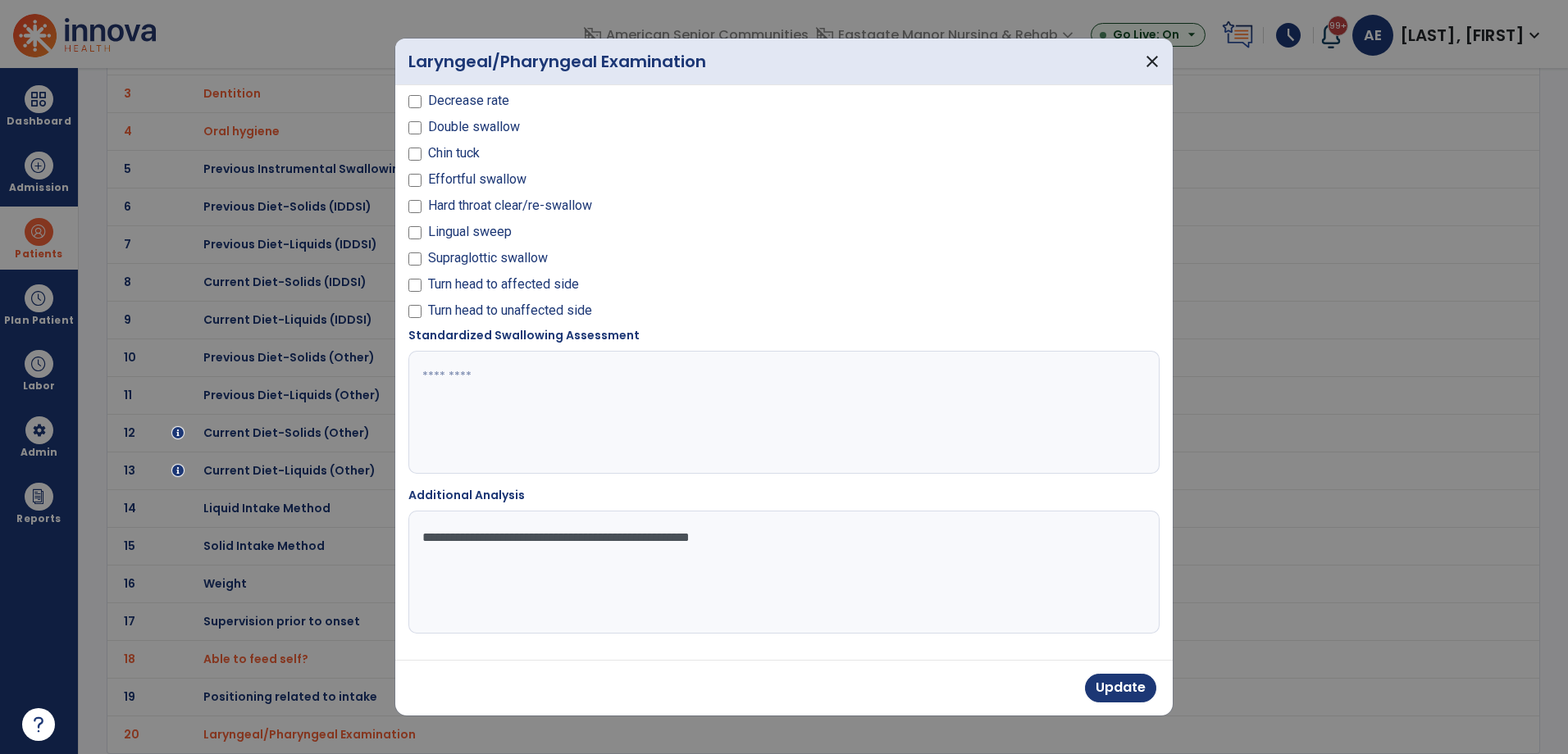 click on "**********" at bounding box center (782, 572) 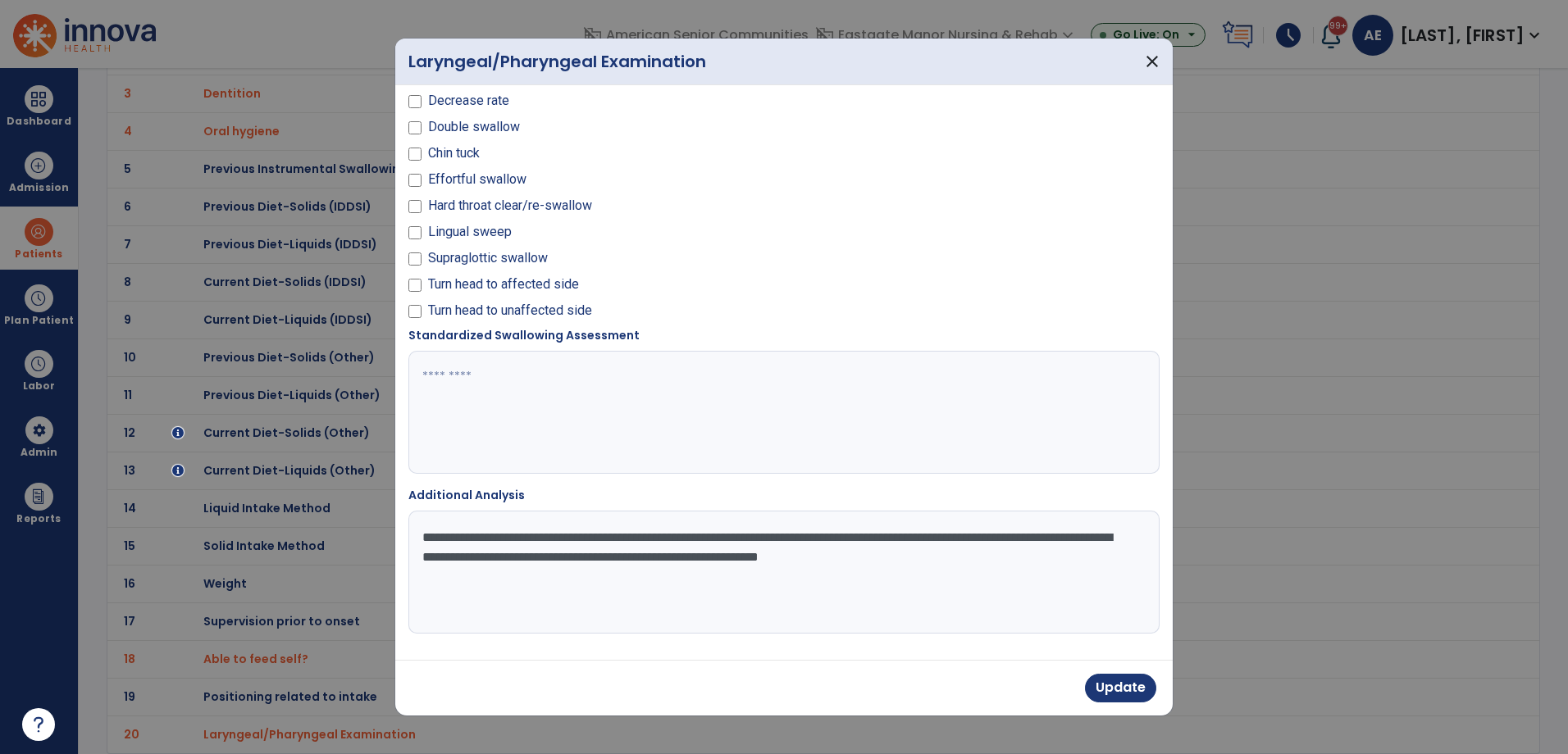 click on "**********" at bounding box center (782, 572) 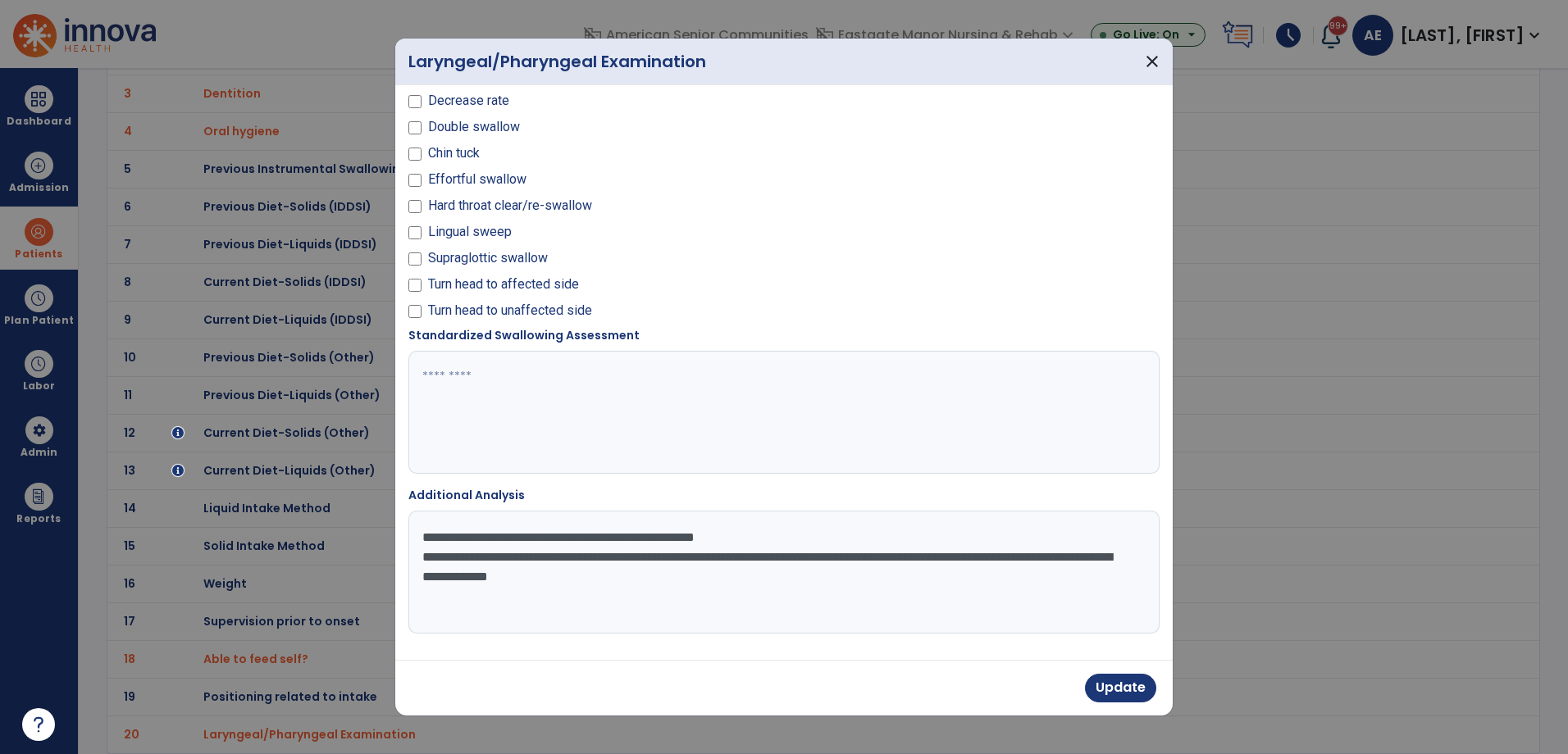 click on "**********" at bounding box center [782, 572] 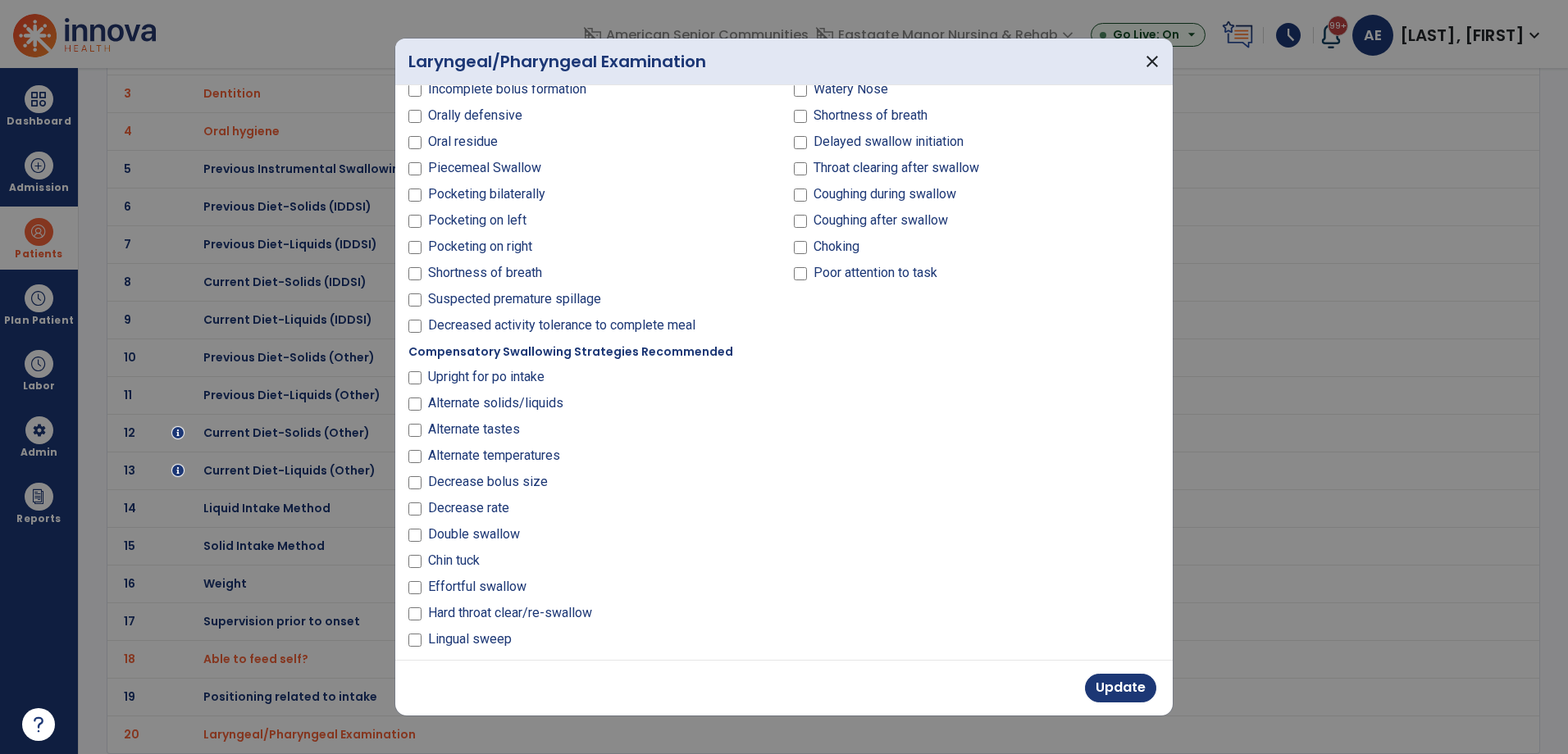 scroll, scrollTop: 639, scrollLeft: 0, axis: vertical 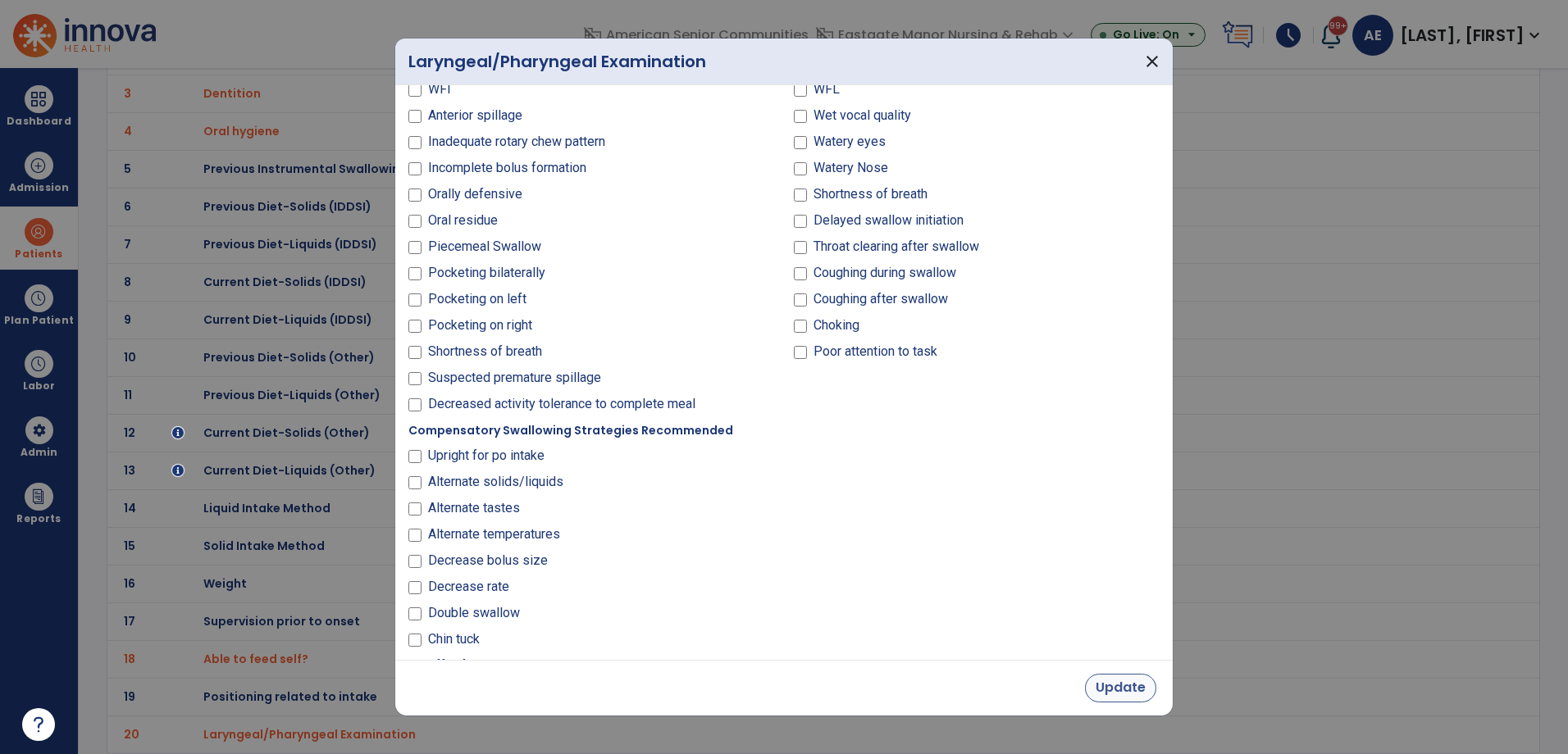 type on "**********" 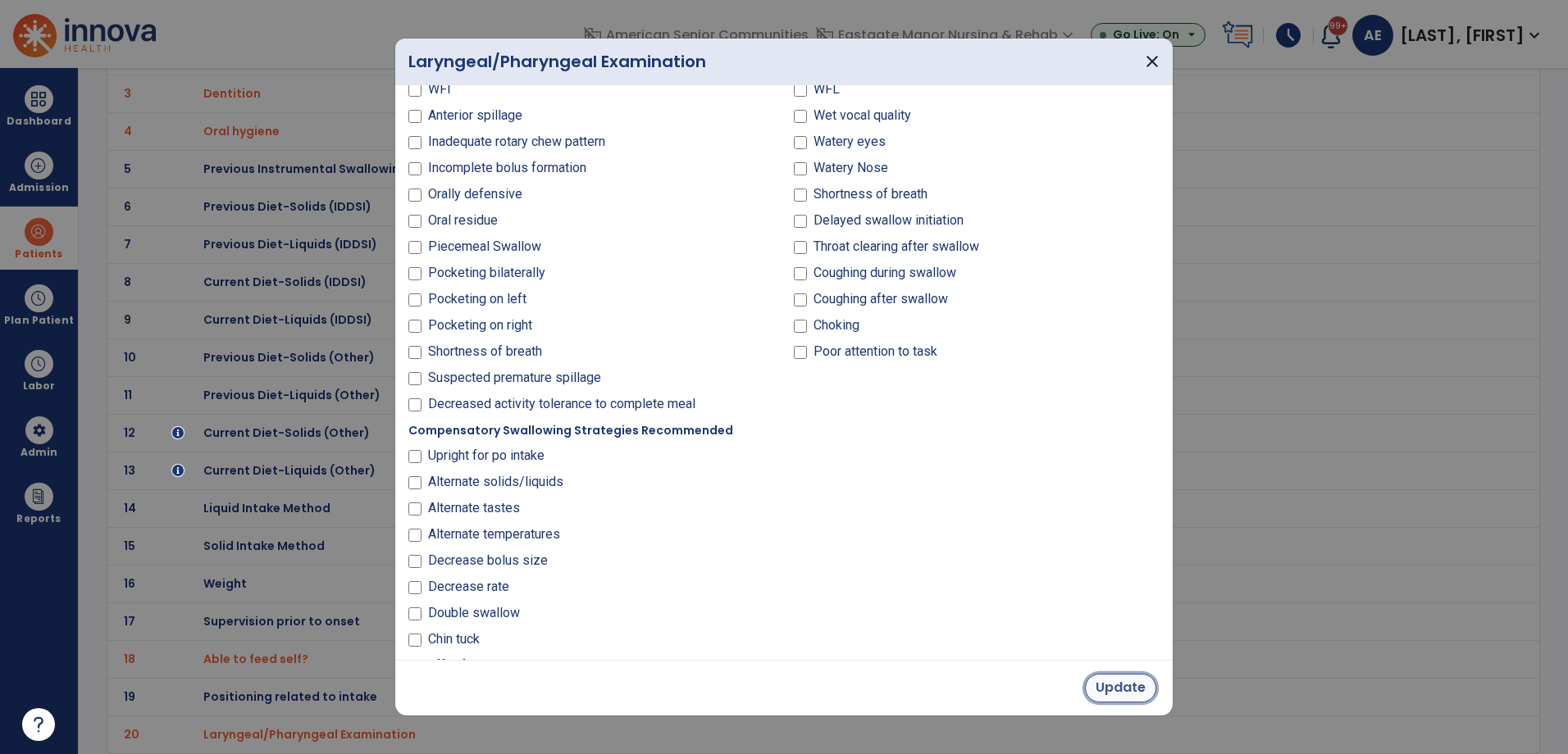 click on "Update" at bounding box center [1120, 688] 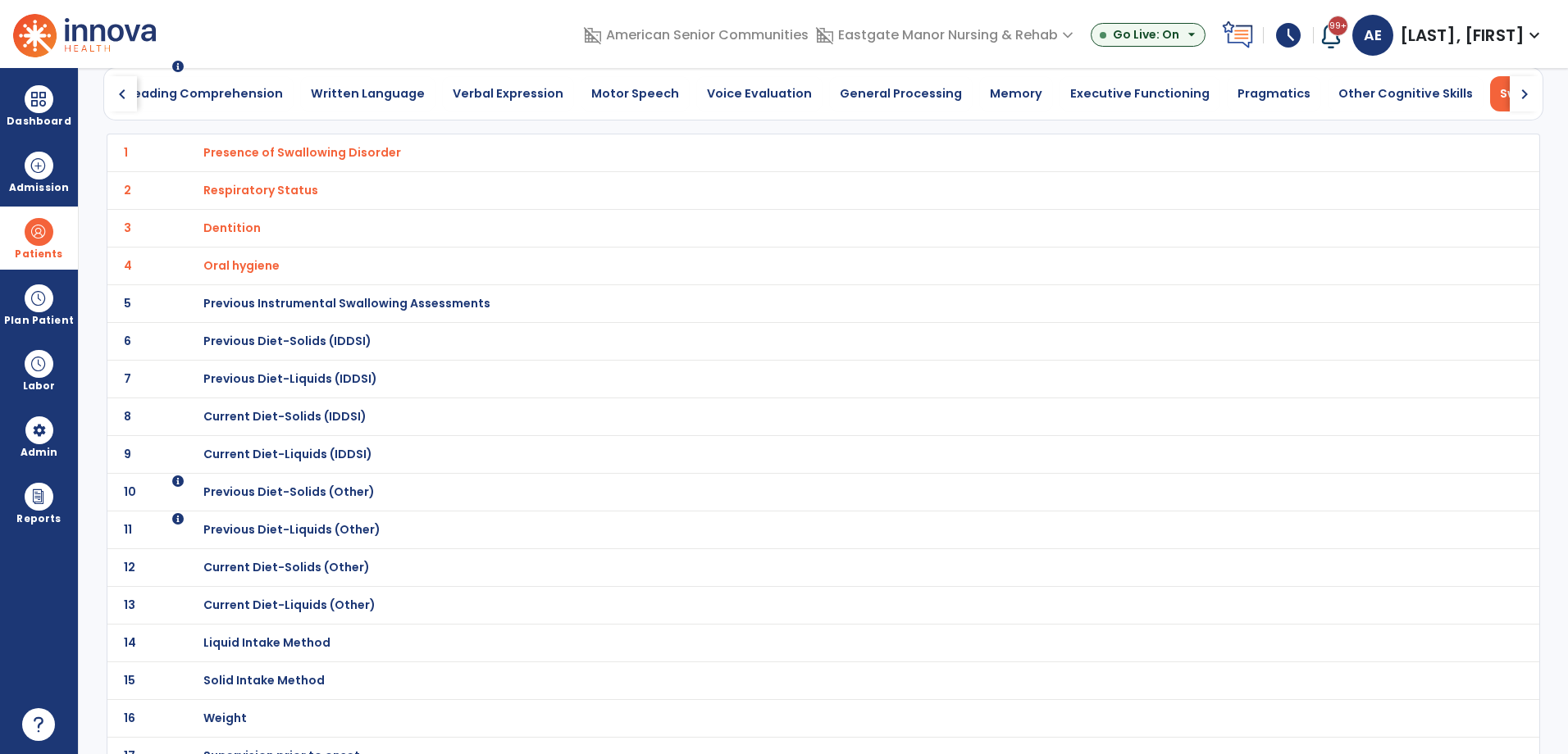 scroll, scrollTop: 0, scrollLeft: 0, axis: both 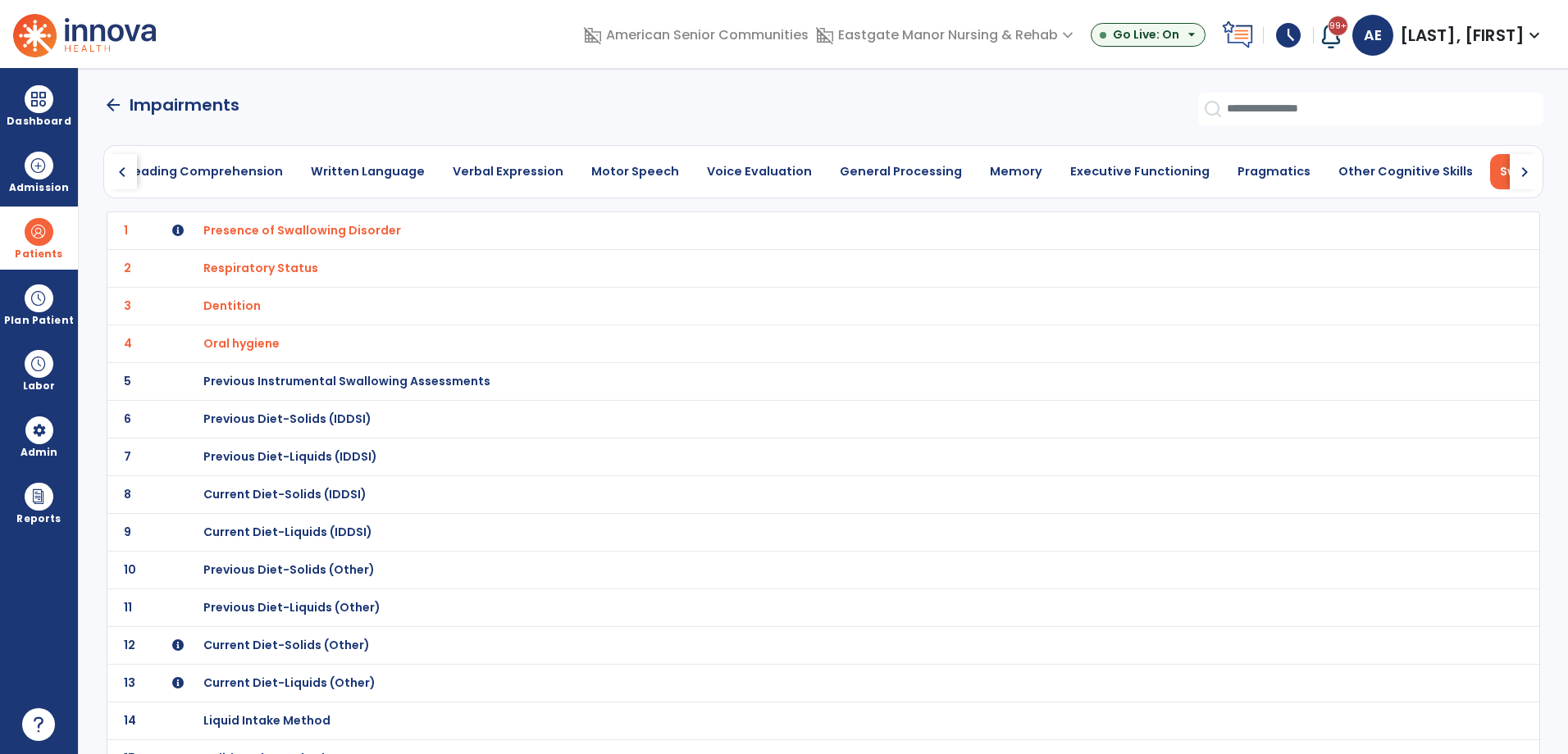 click on "arrow_back" 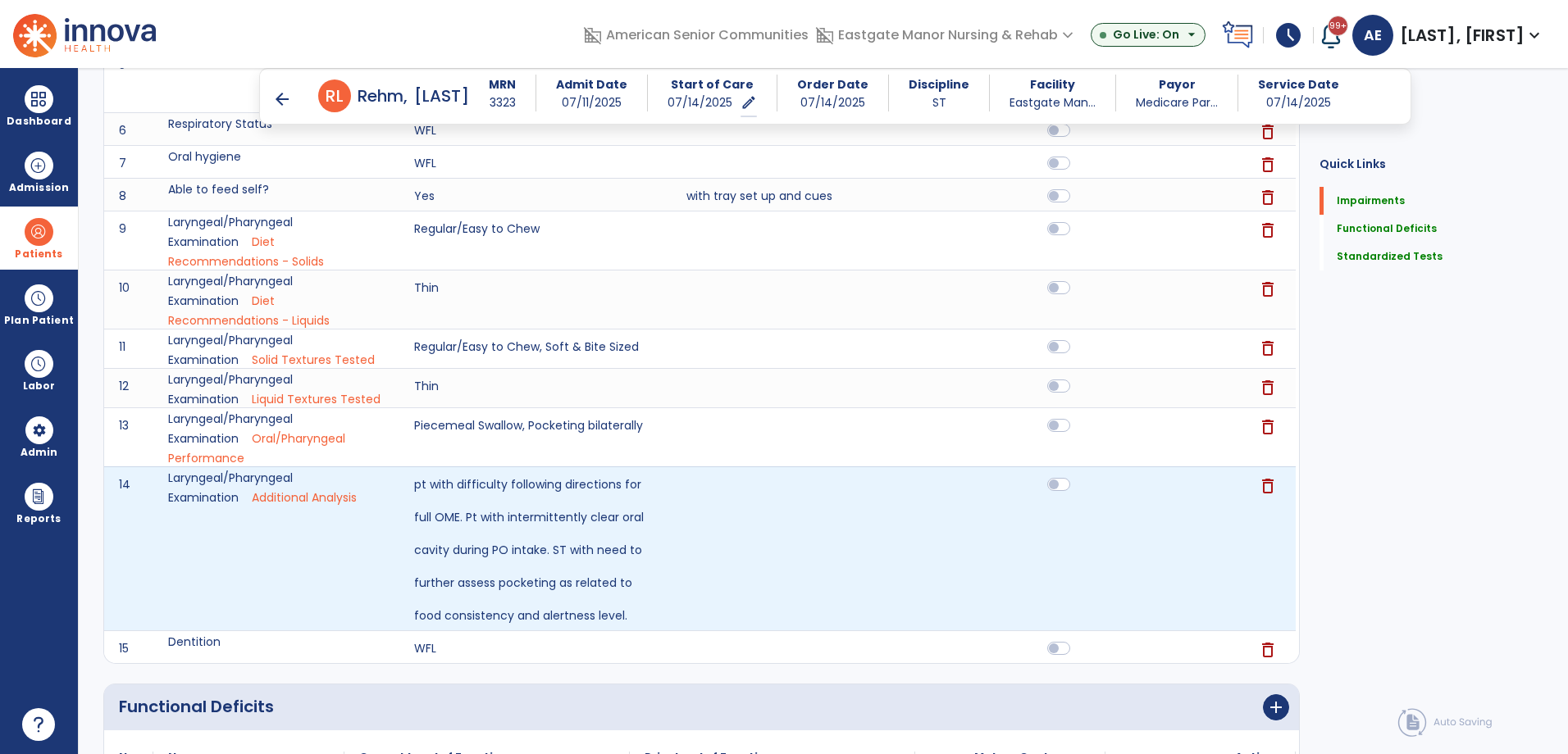 scroll, scrollTop: 0, scrollLeft: 0, axis: both 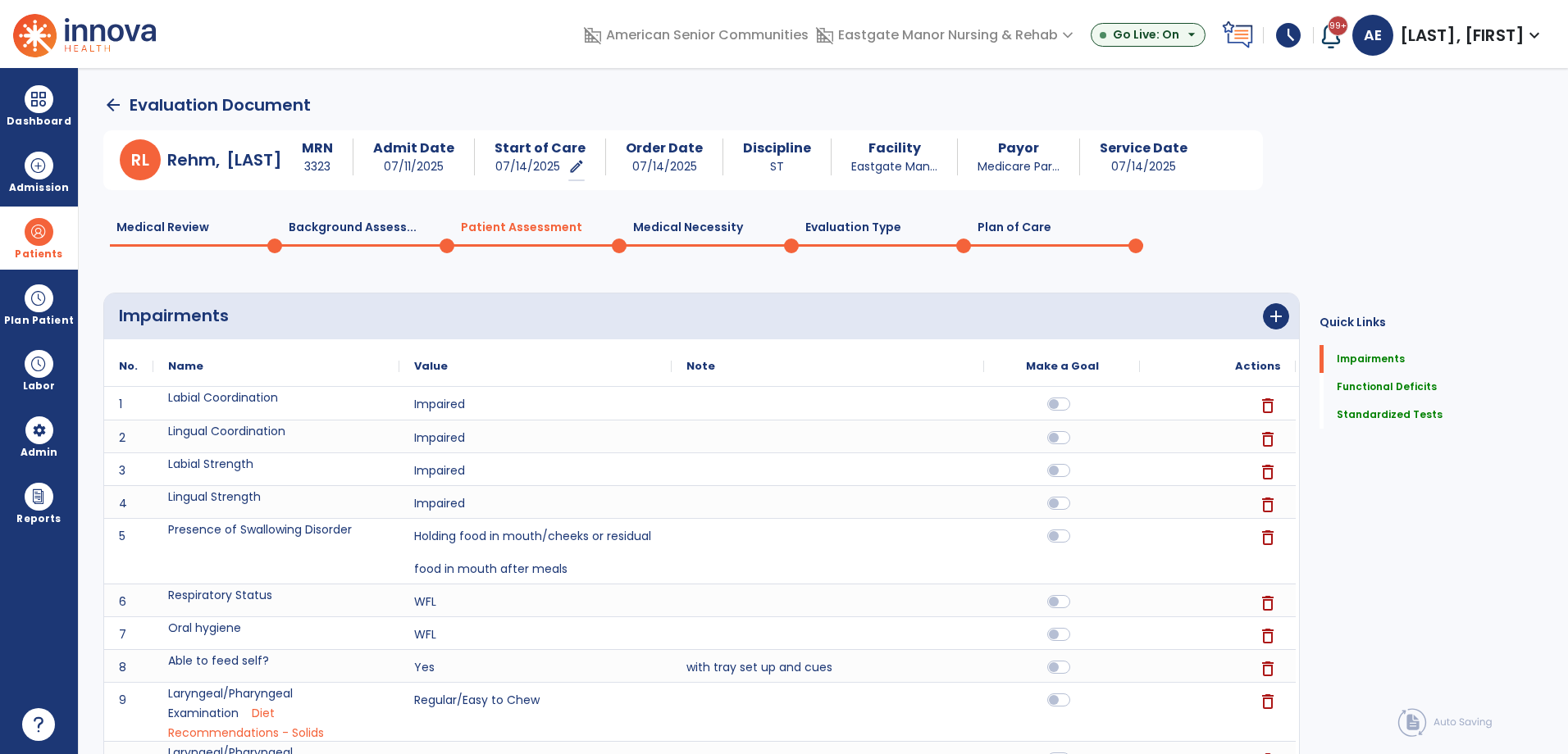 click on "Plan of Care  0" 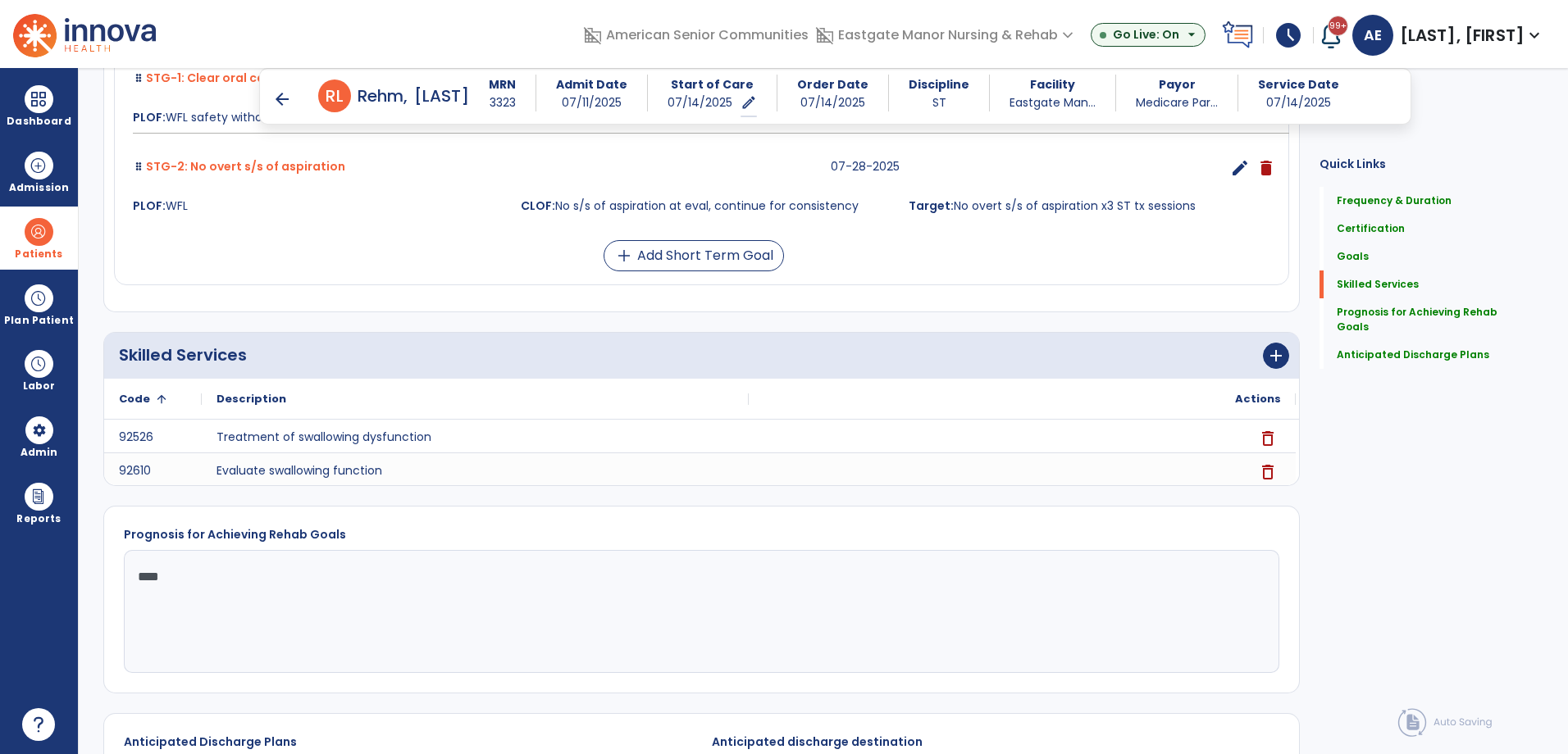 scroll, scrollTop: 883, scrollLeft: 0, axis: vertical 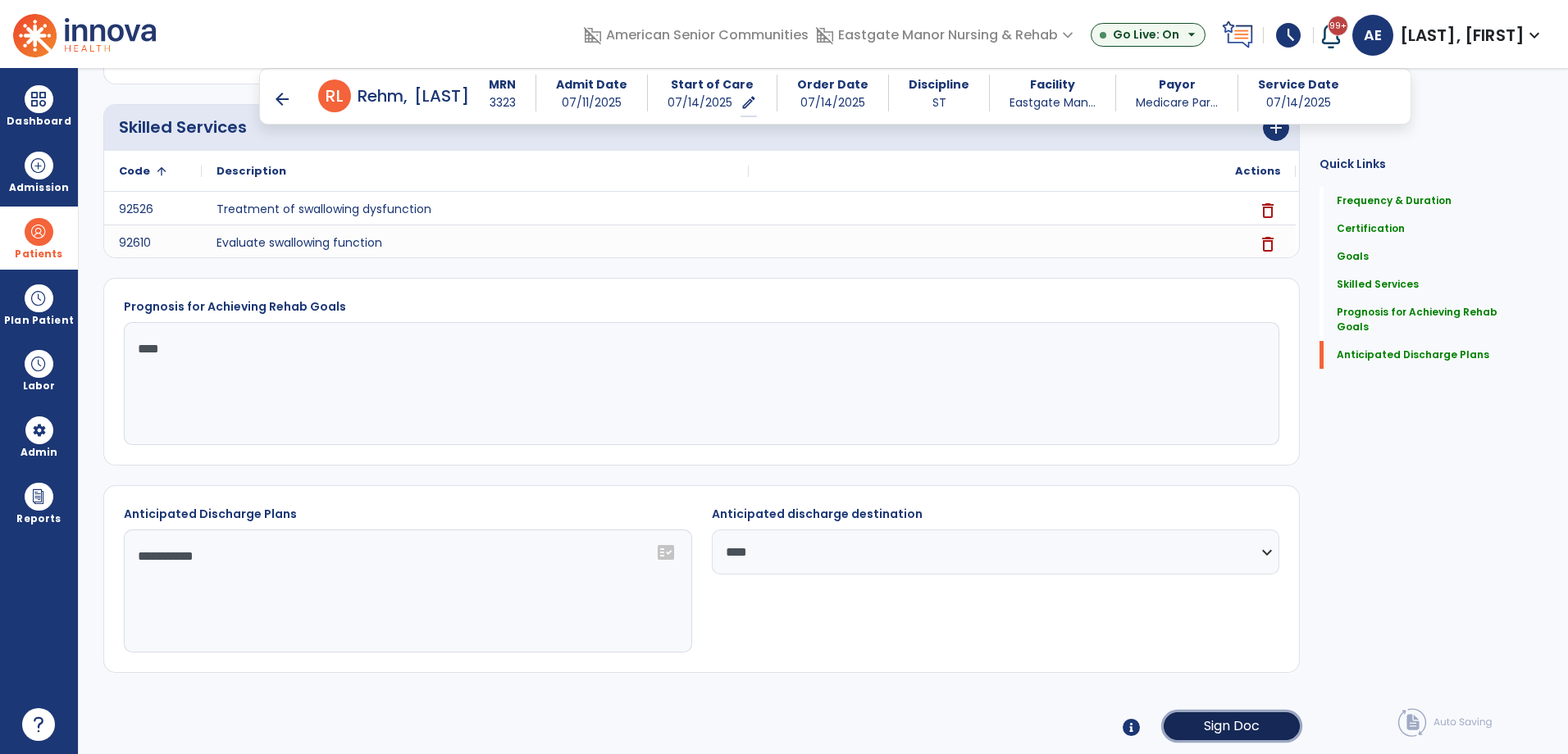 click on "Sign Doc" 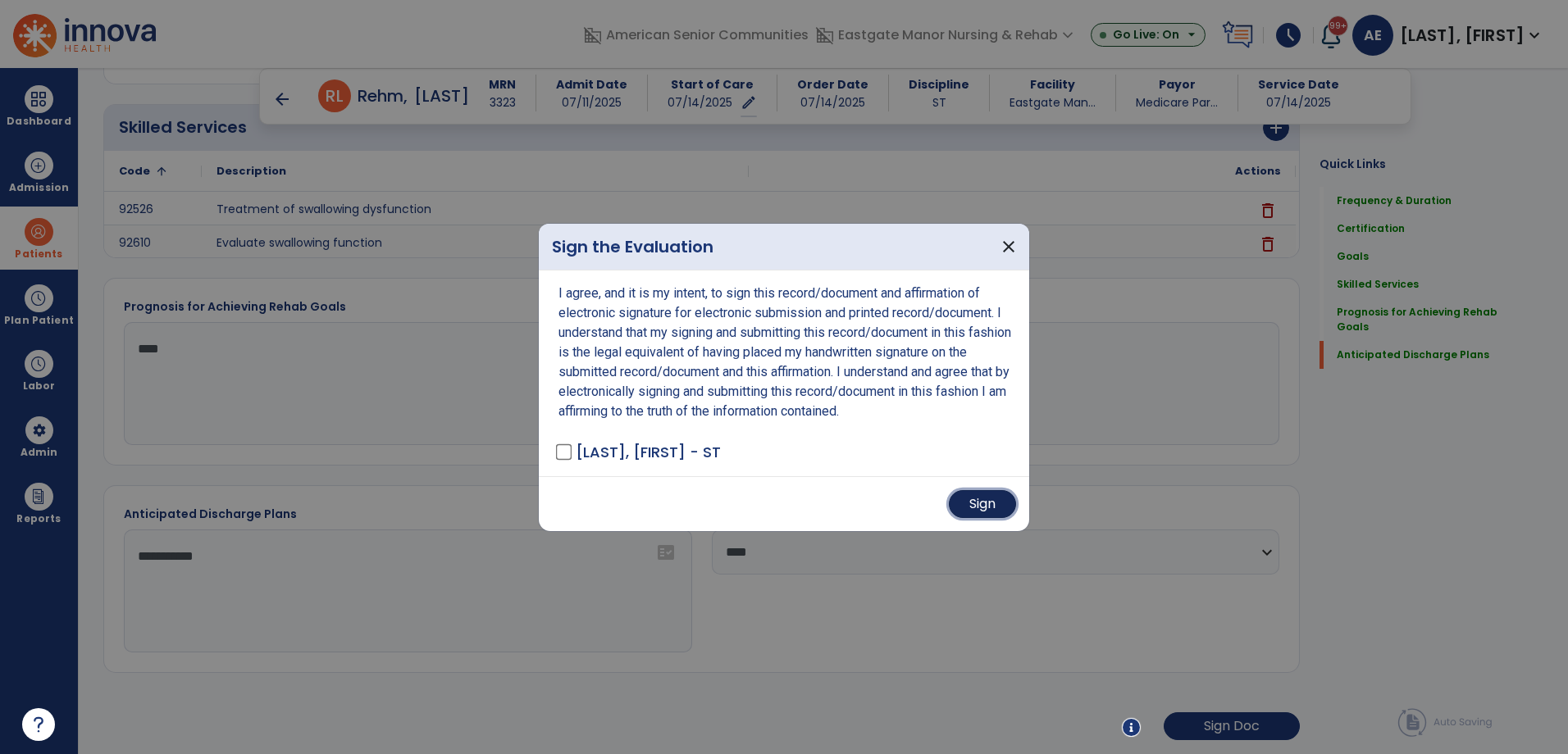 click on "Sign" at bounding box center (982, 504) 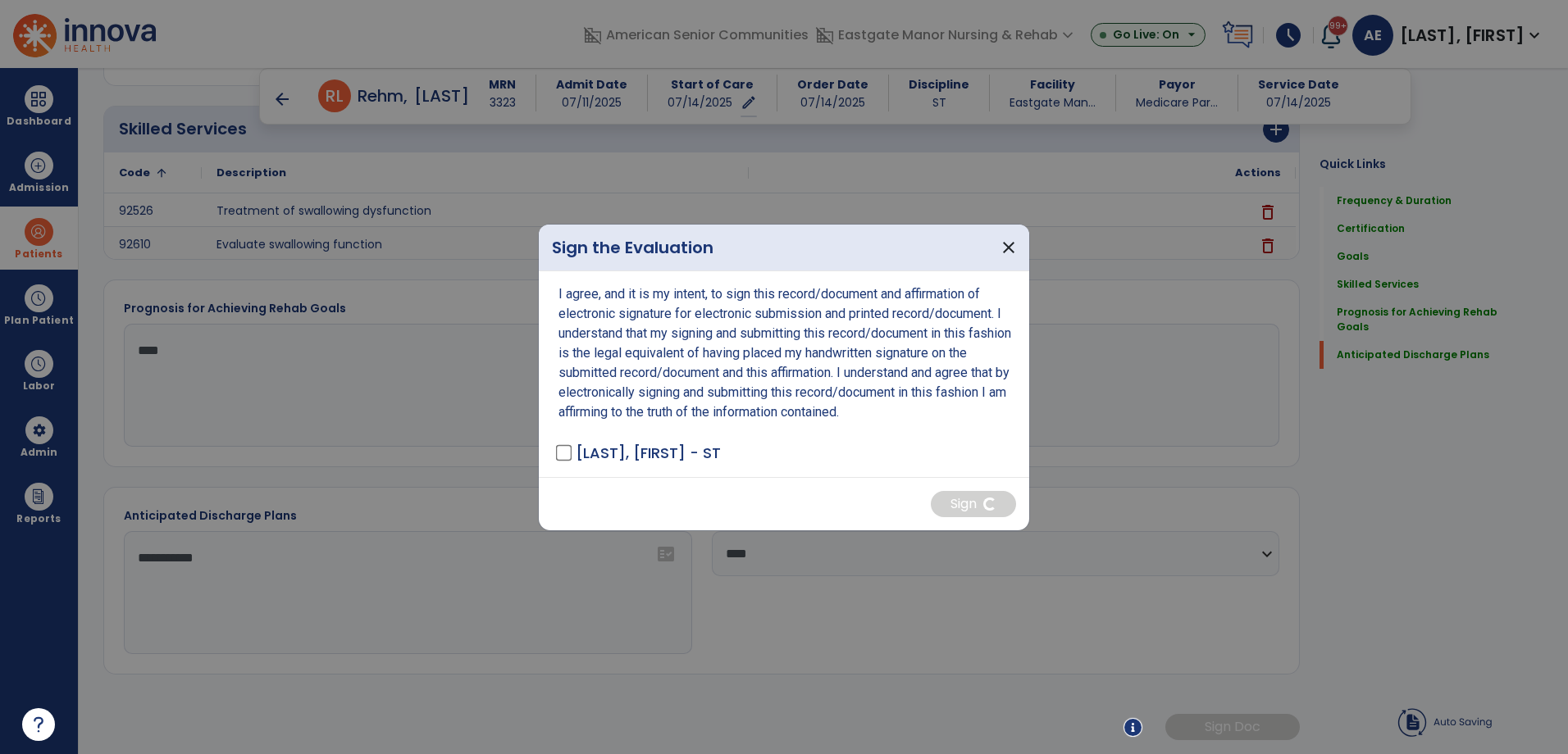 scroll, scrollTop: 883, scrollLeft: 0, axis: vertical 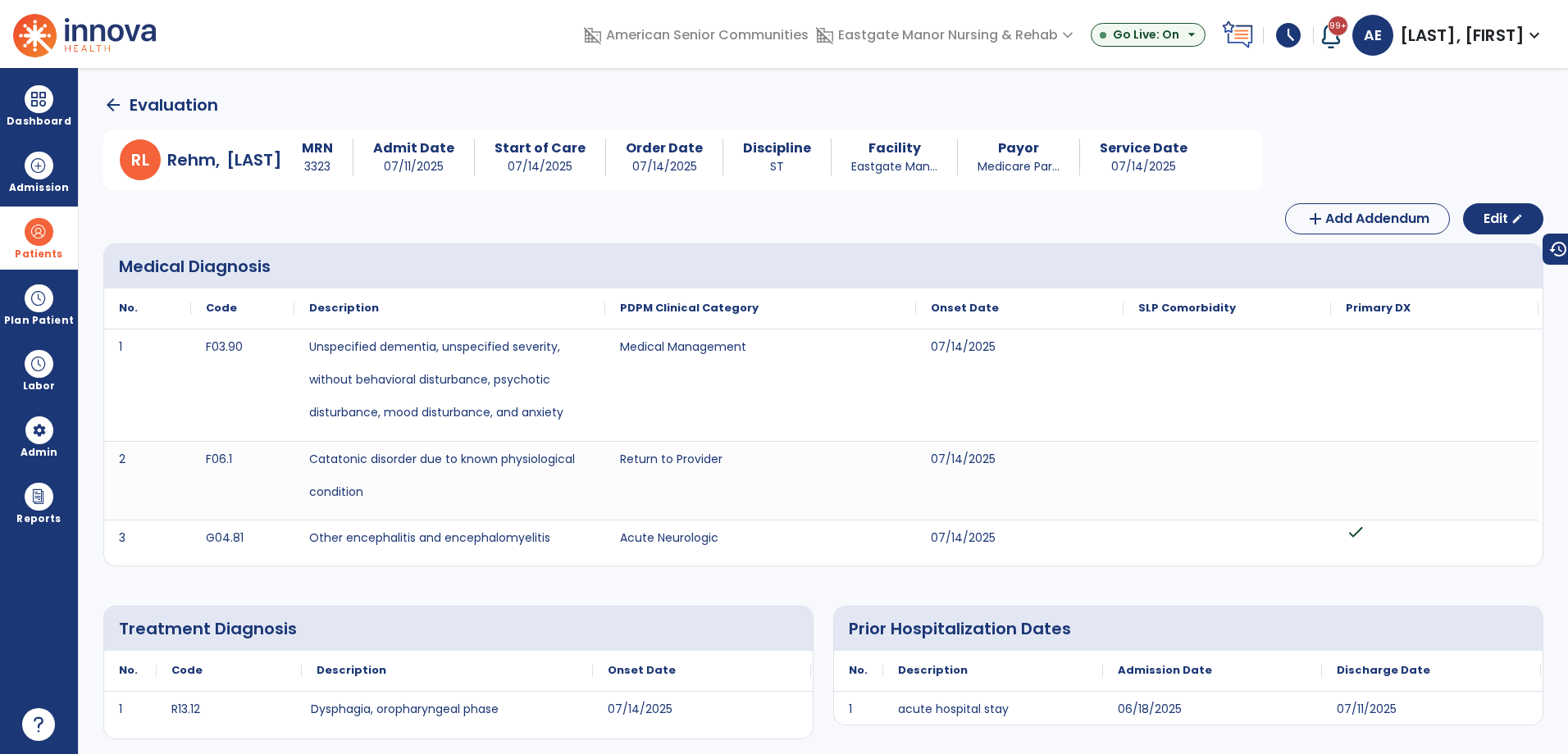 click on "arrow_back" 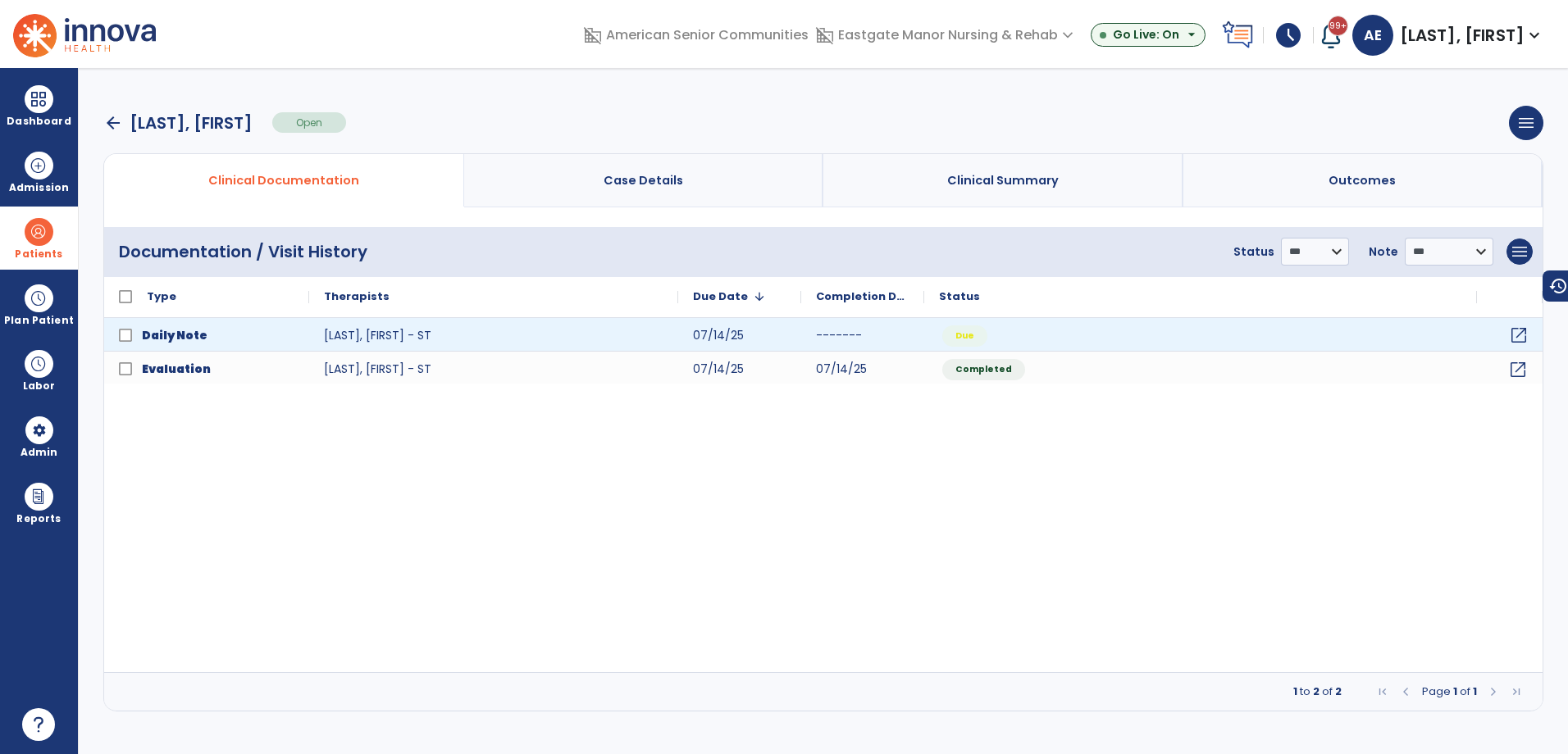 click on "open_in_new" 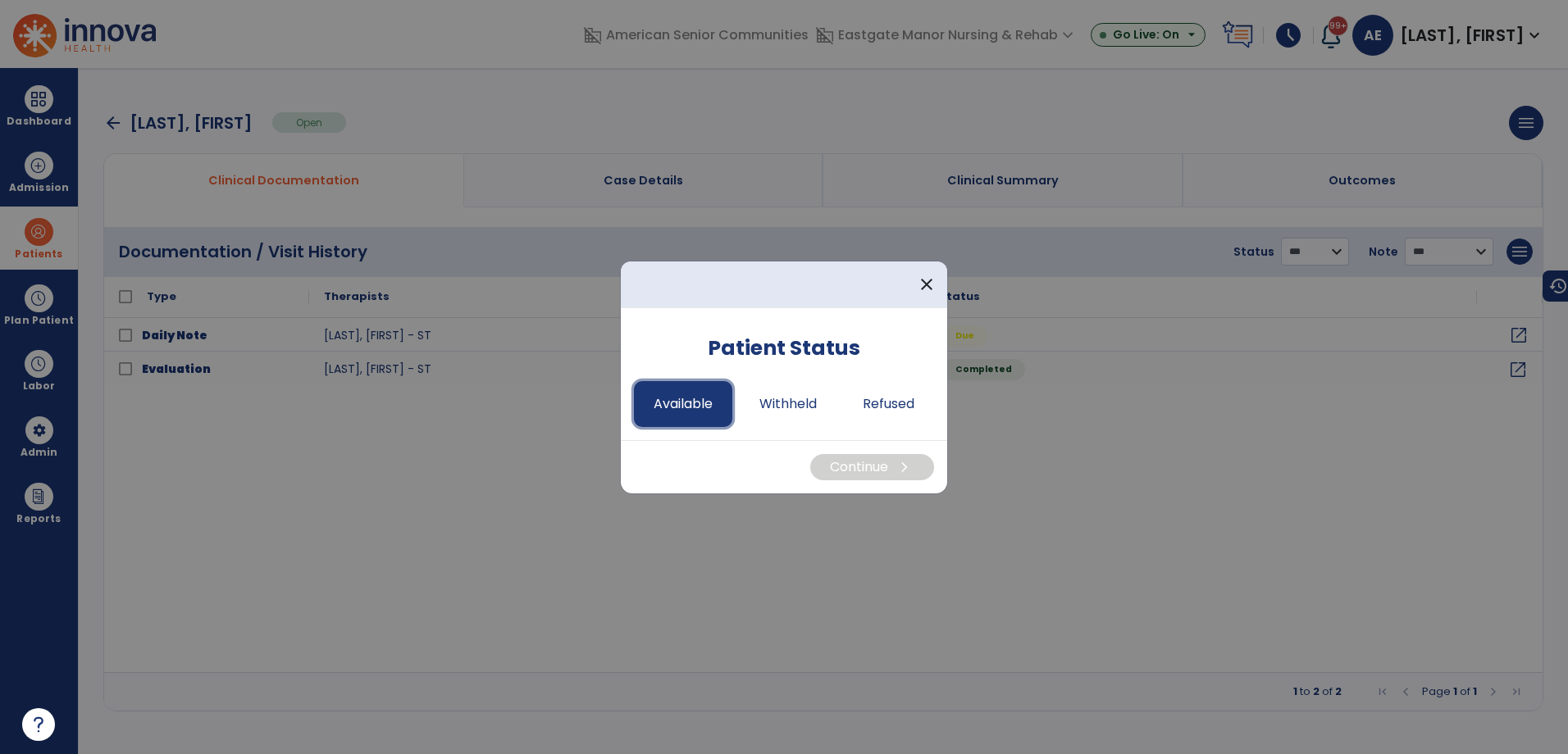 click on "Available" at bounding box center (683, 404) 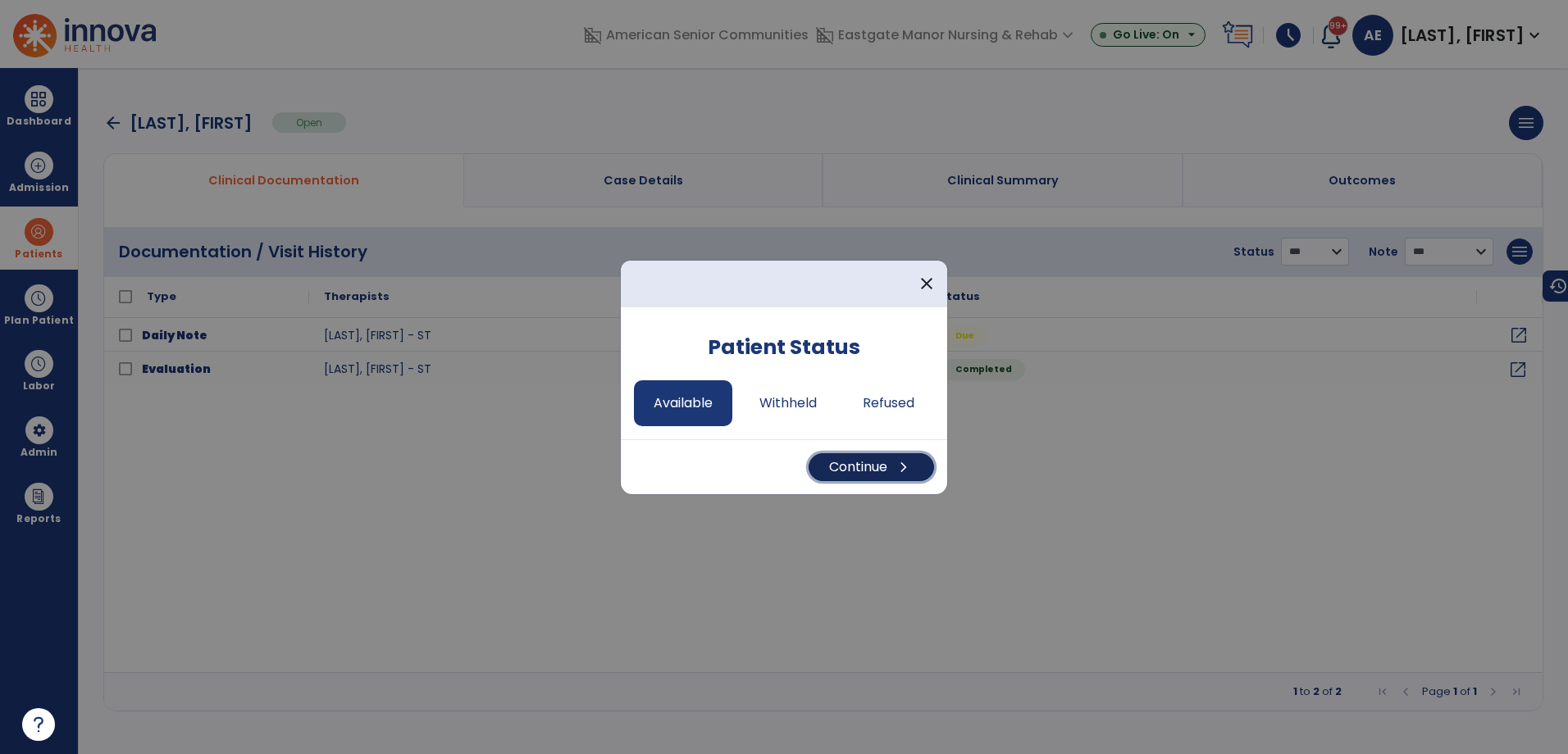 click on "Continue   chevron_right" at bounding box center (871, 467) 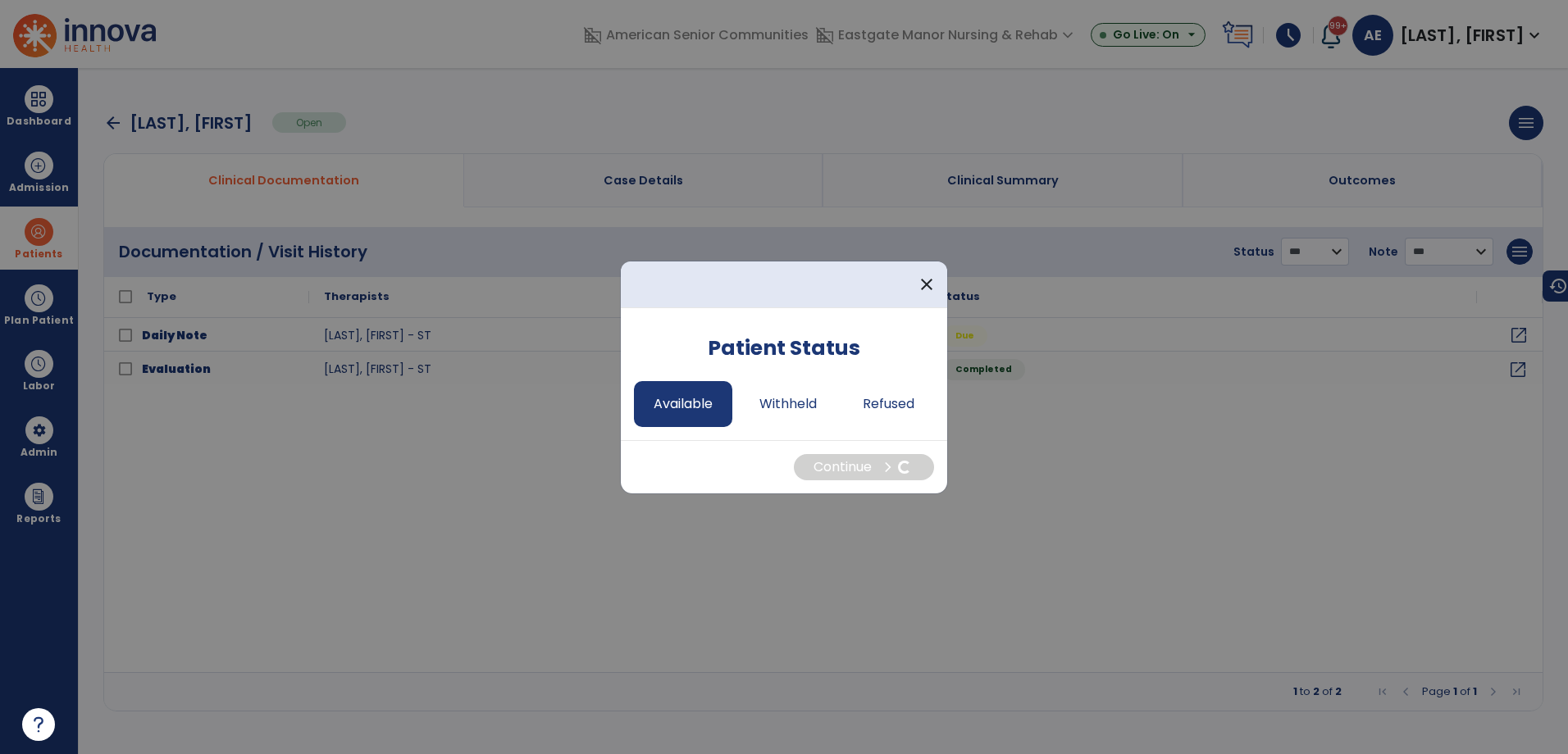 select on "*" 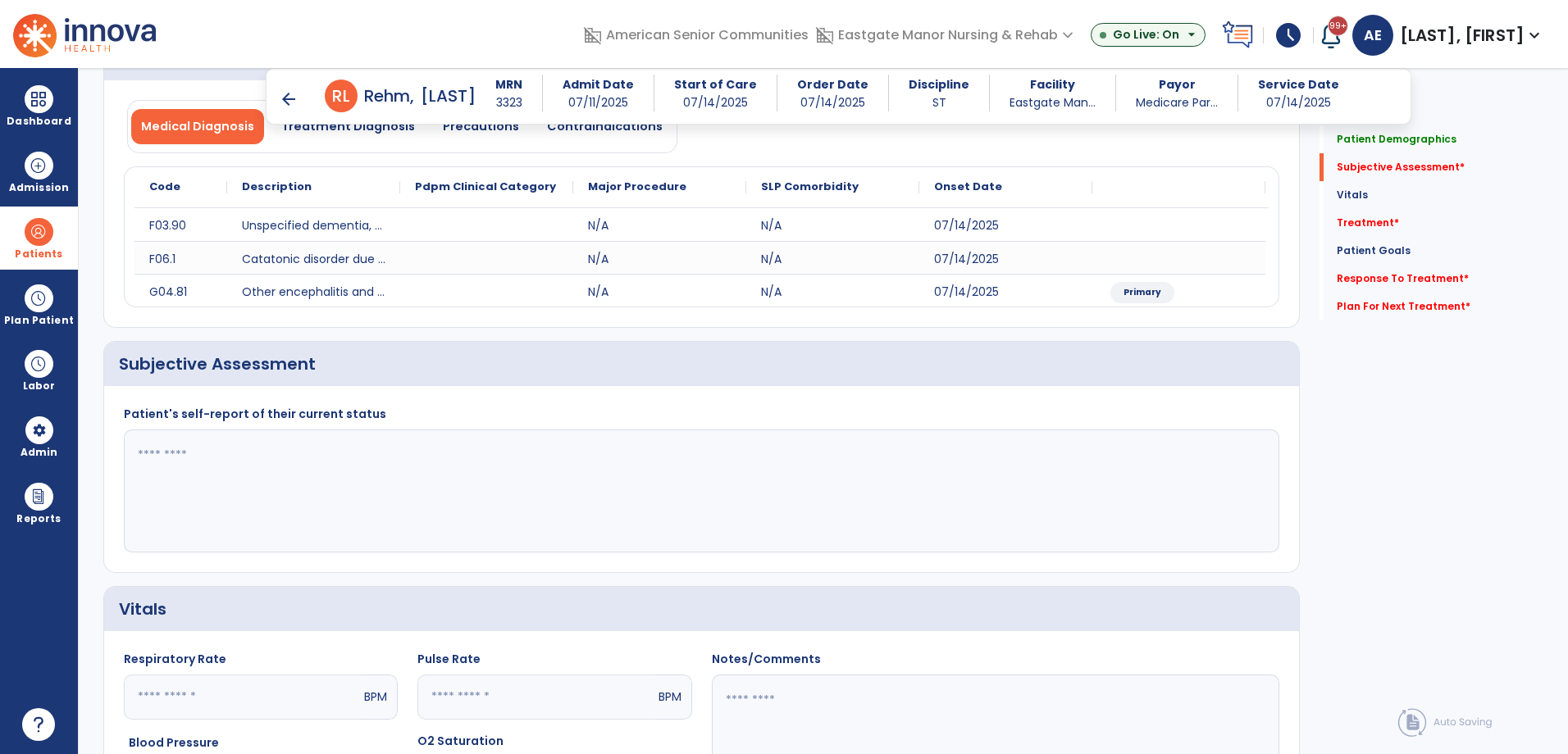 scroll, scrollTop: 164, scrollLeft: 0, axis: vertical 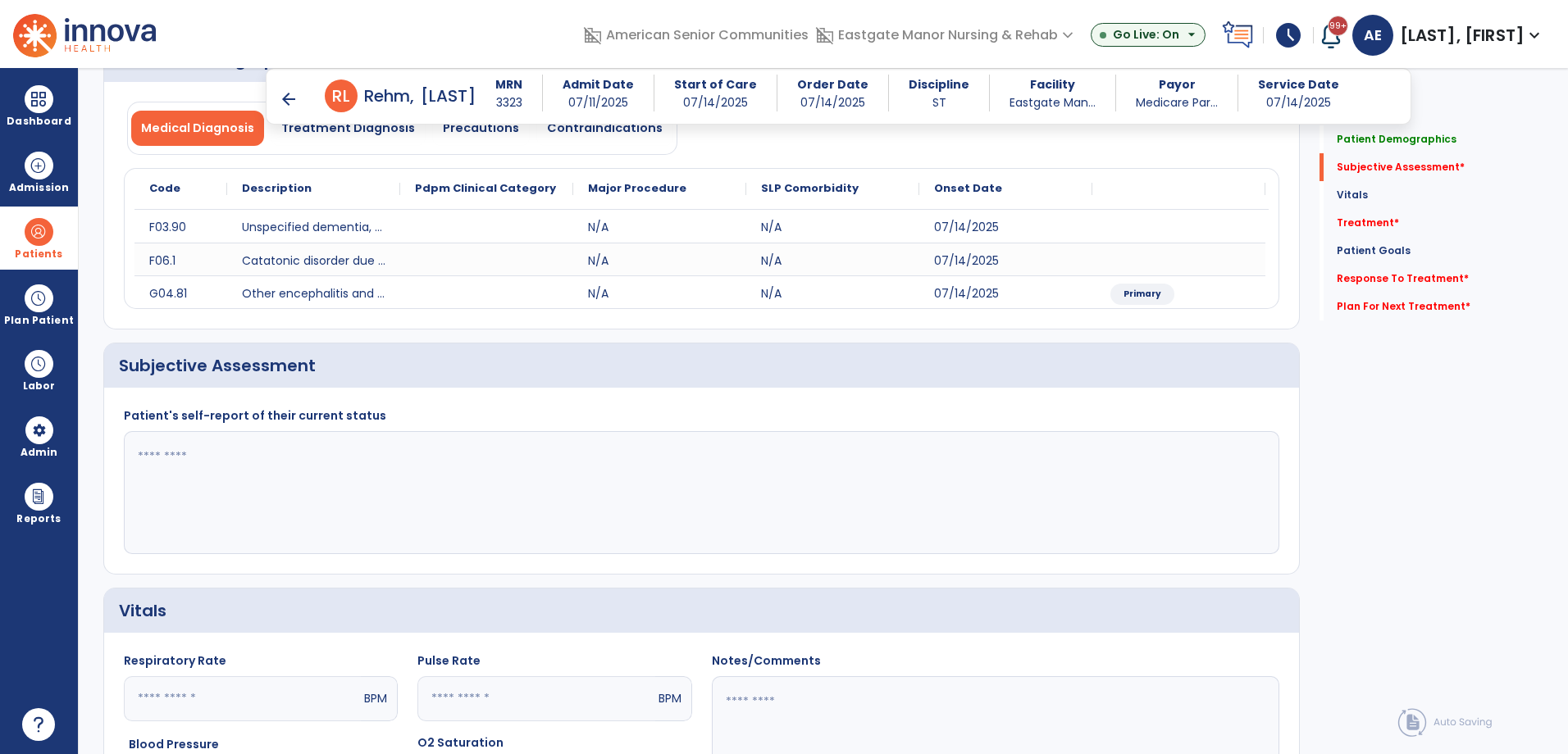 drag, startPoint x: 161, startPoint y: 448, endPoint x: 169, endPoint y: 453, distance: 9.433981 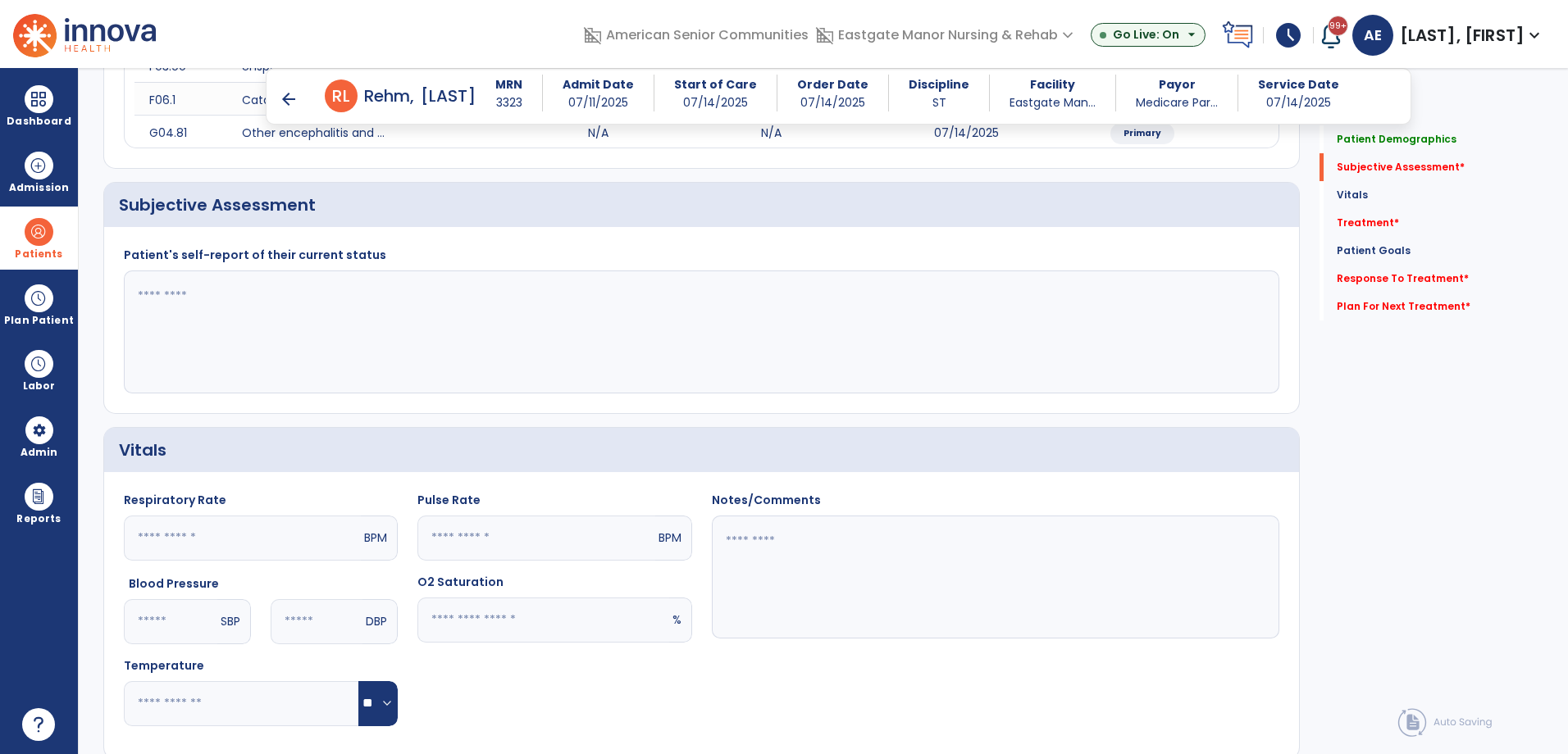 scroll, scrollTop: 328, scrollLeft: 0, axis: vertical 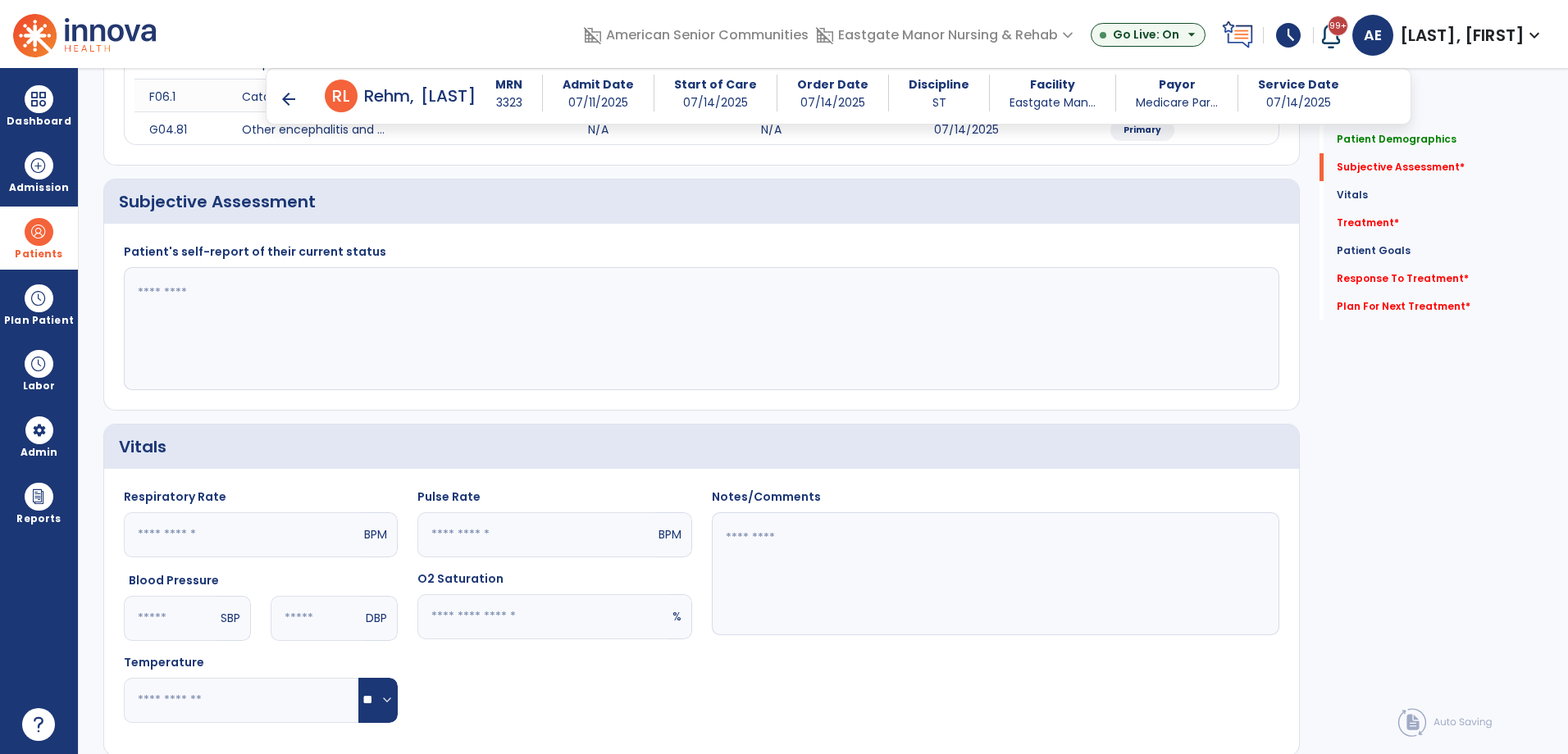 click 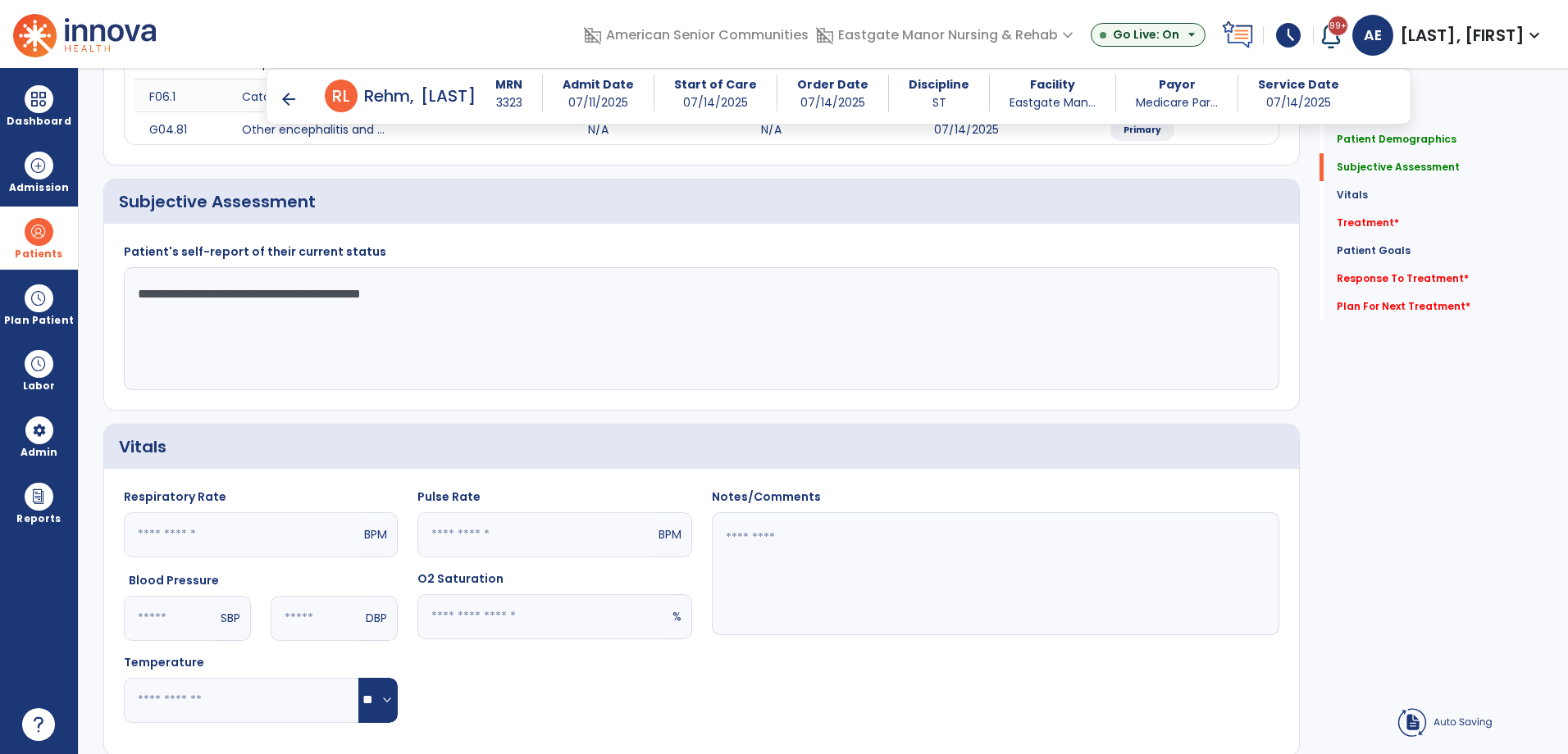 click on "**********" 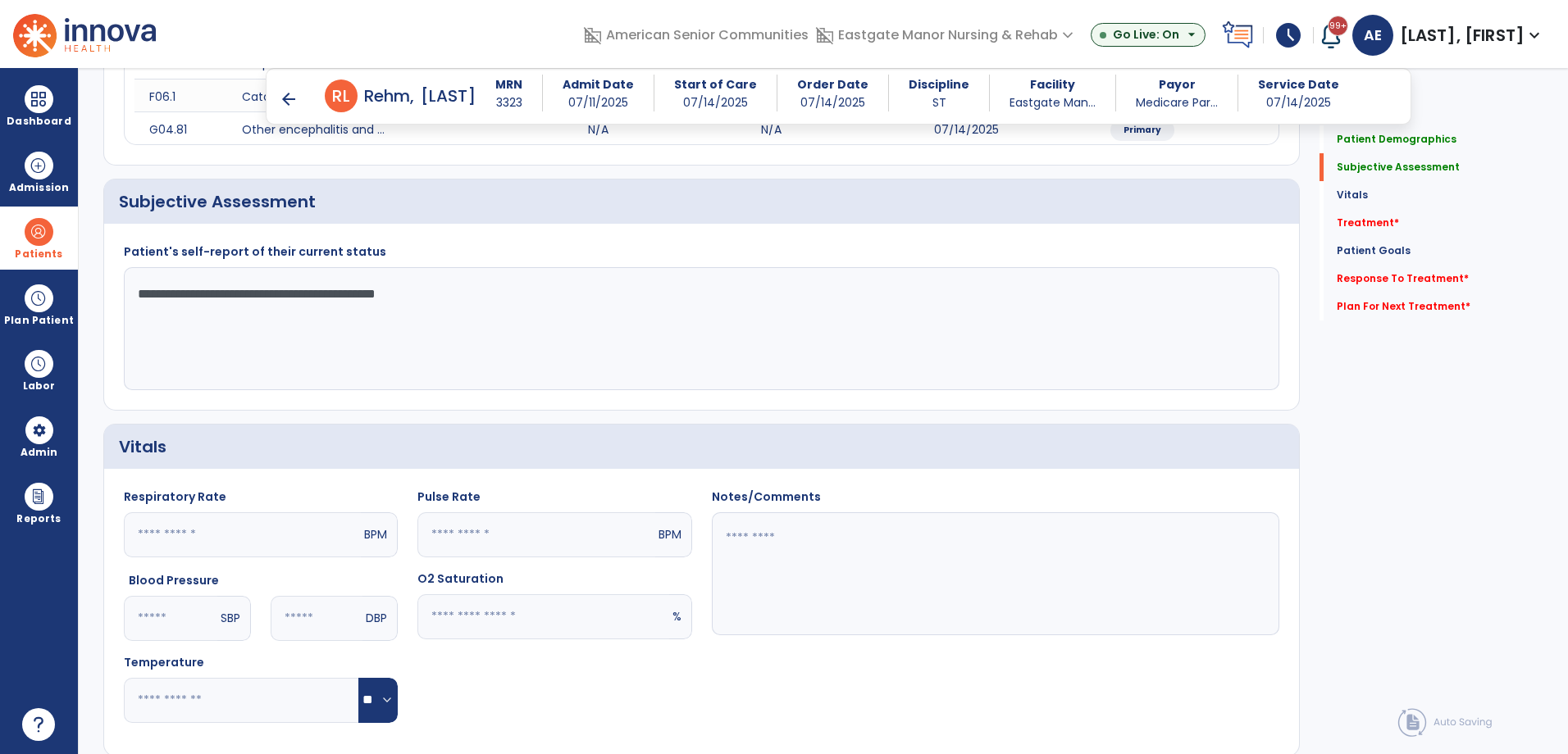 scroll, scrollTop: 902, scrollLeft: 0, axis: vertical 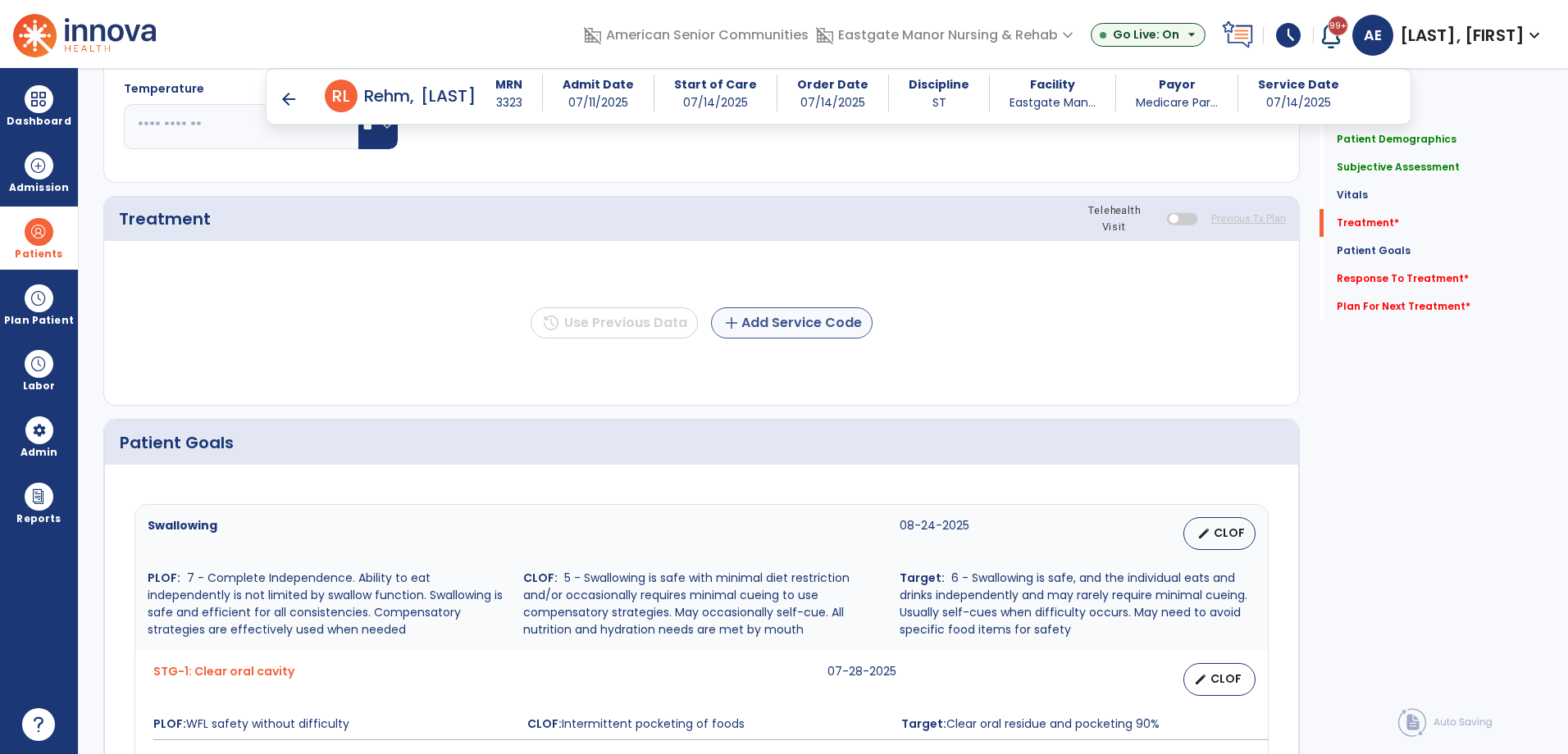 type on "**********" 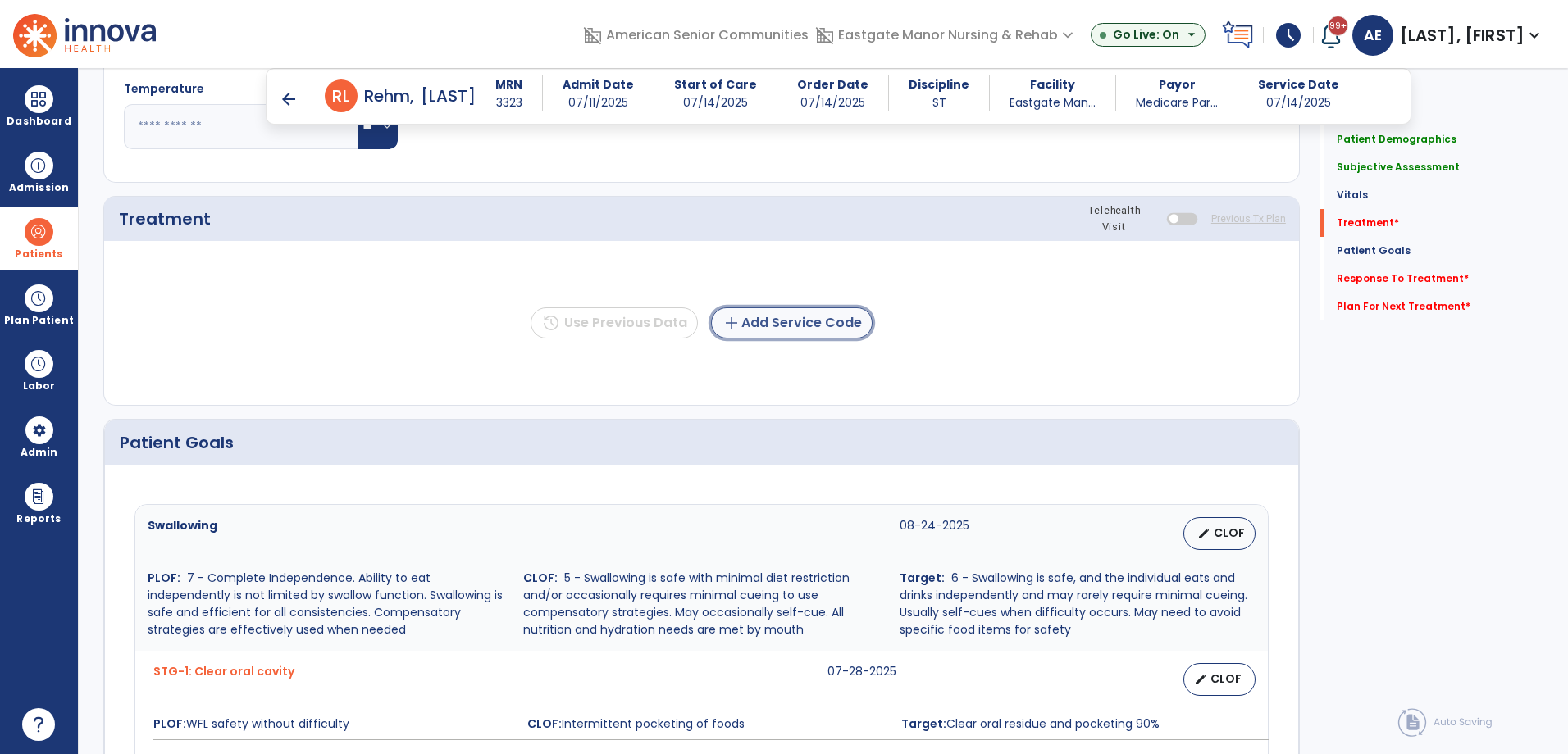 click on "add  Add Service Code" 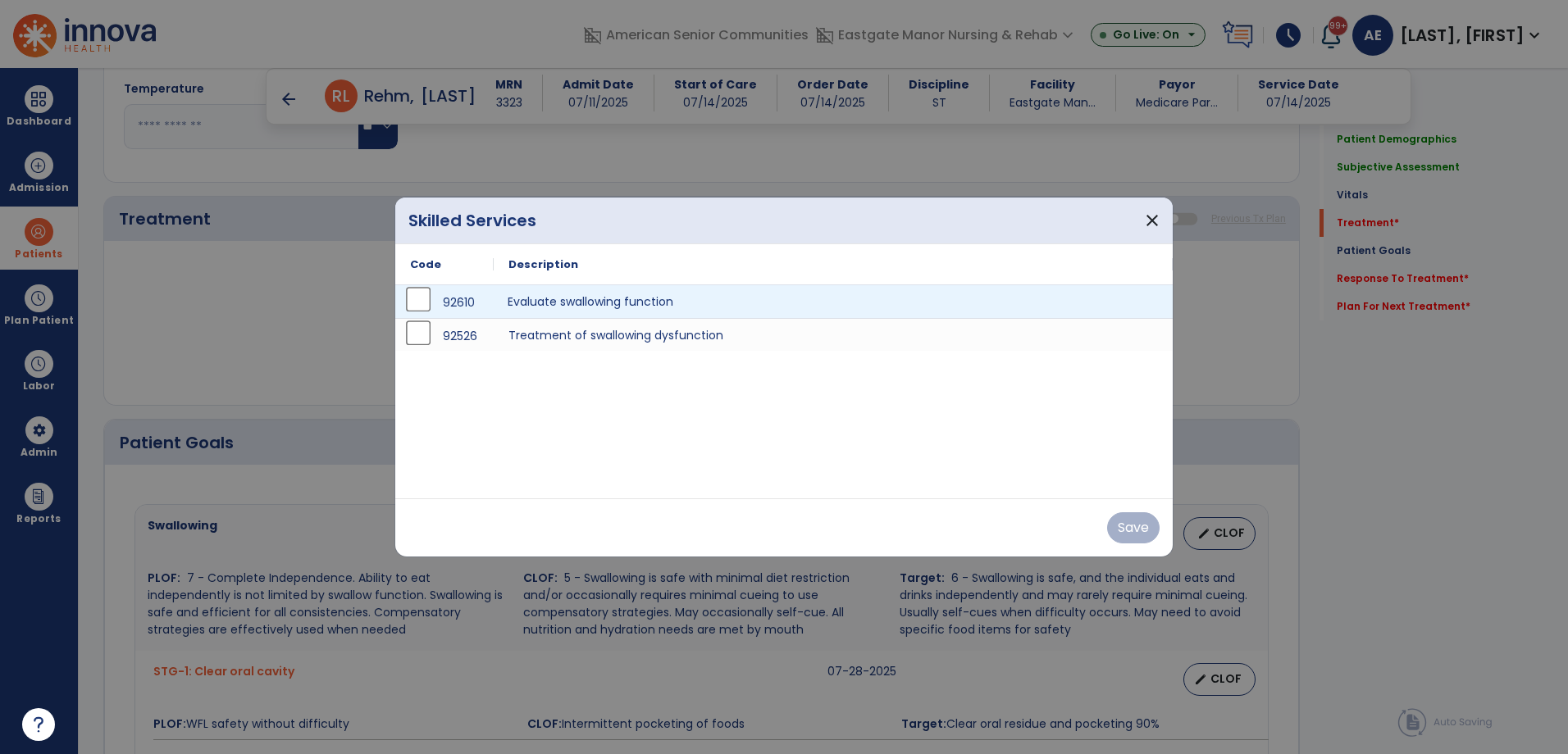 click on "Evaluate swallowing function" at bounding box center [833, 302] 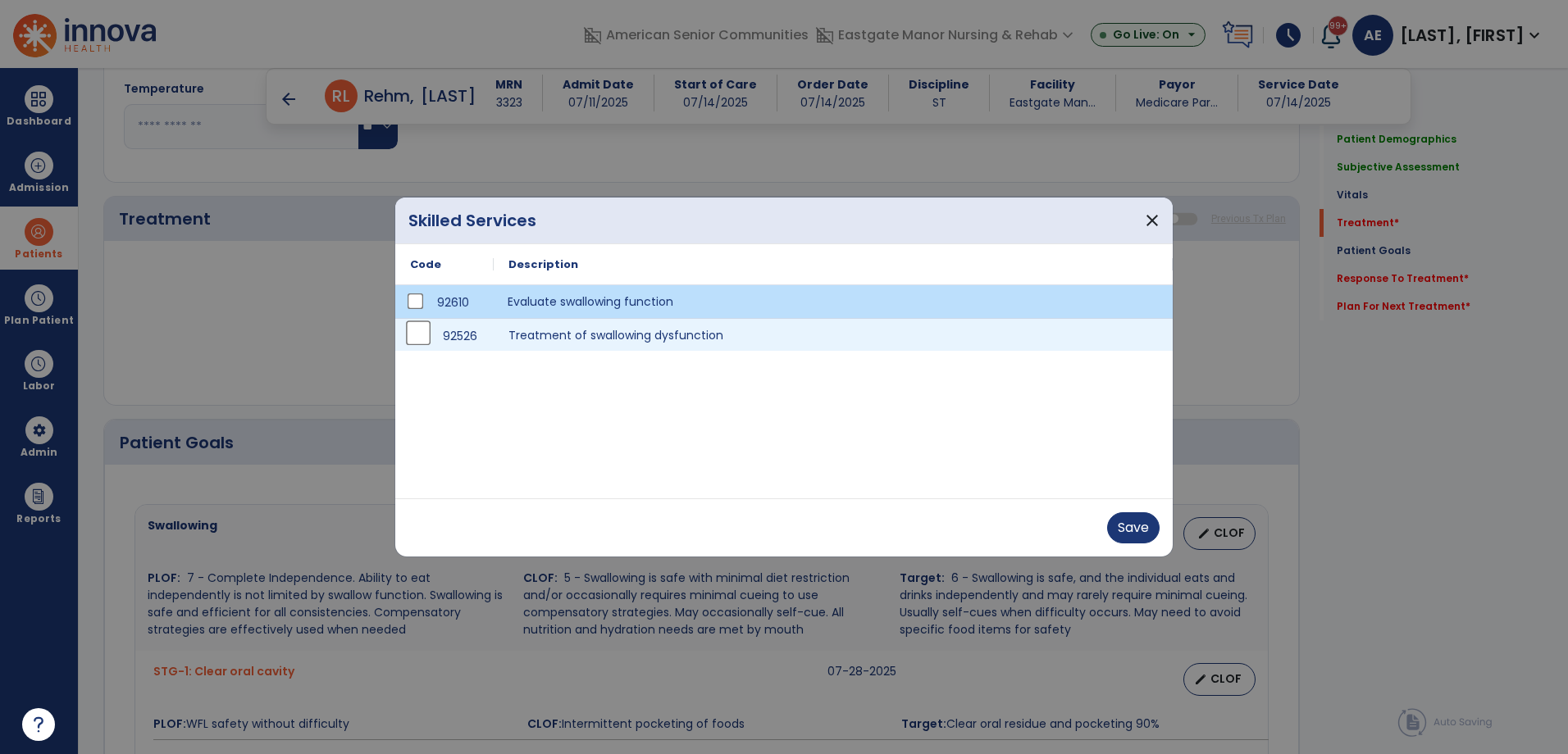 click on "92610 Evaluate swallowing function   92526 Treatment of swallowing dysfunction" at bounding box center [784, 392] 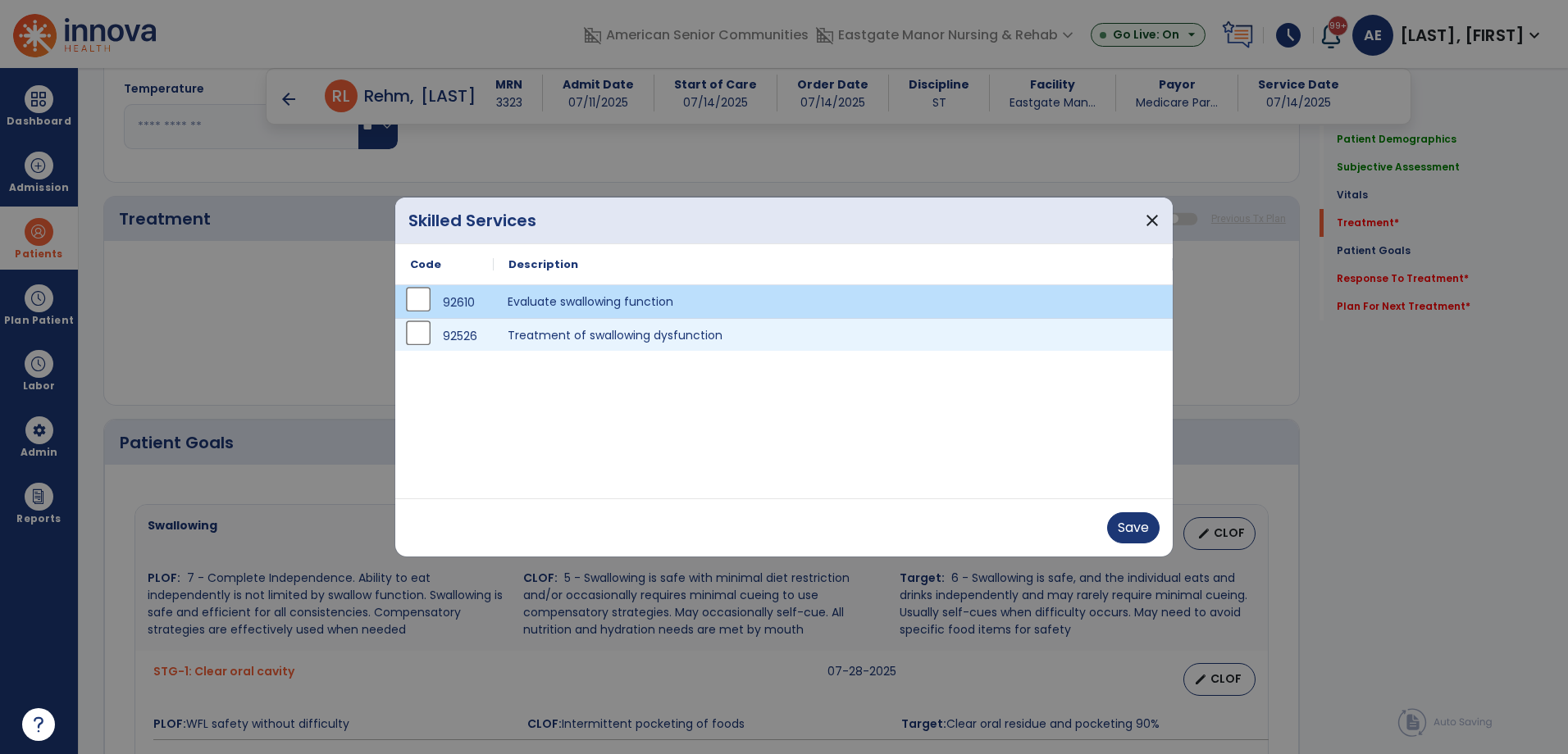 click on "Treatment of swallowing dysfunction" at bounding box center [833, 334] 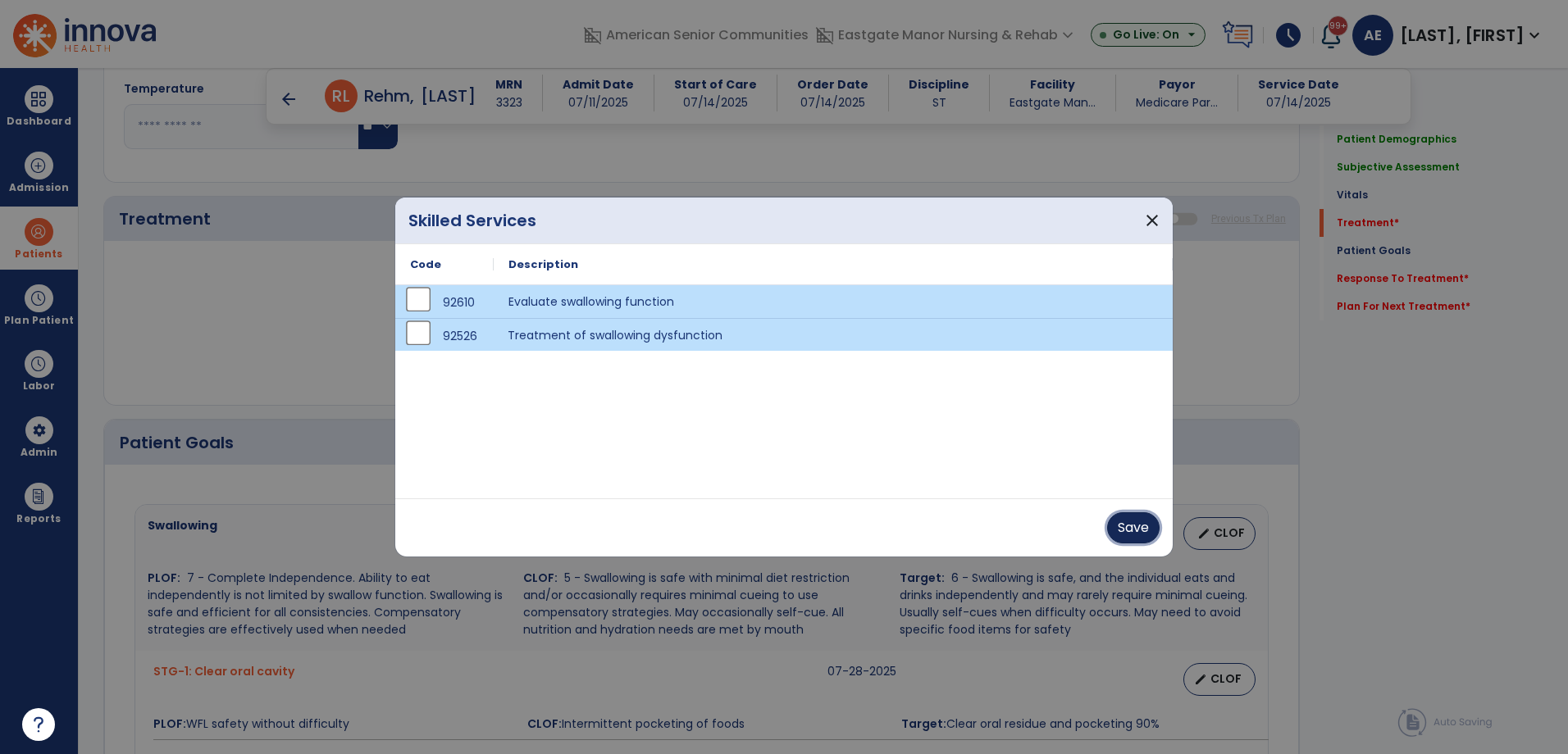 click on "Save" at bounding box center (1133, 528) 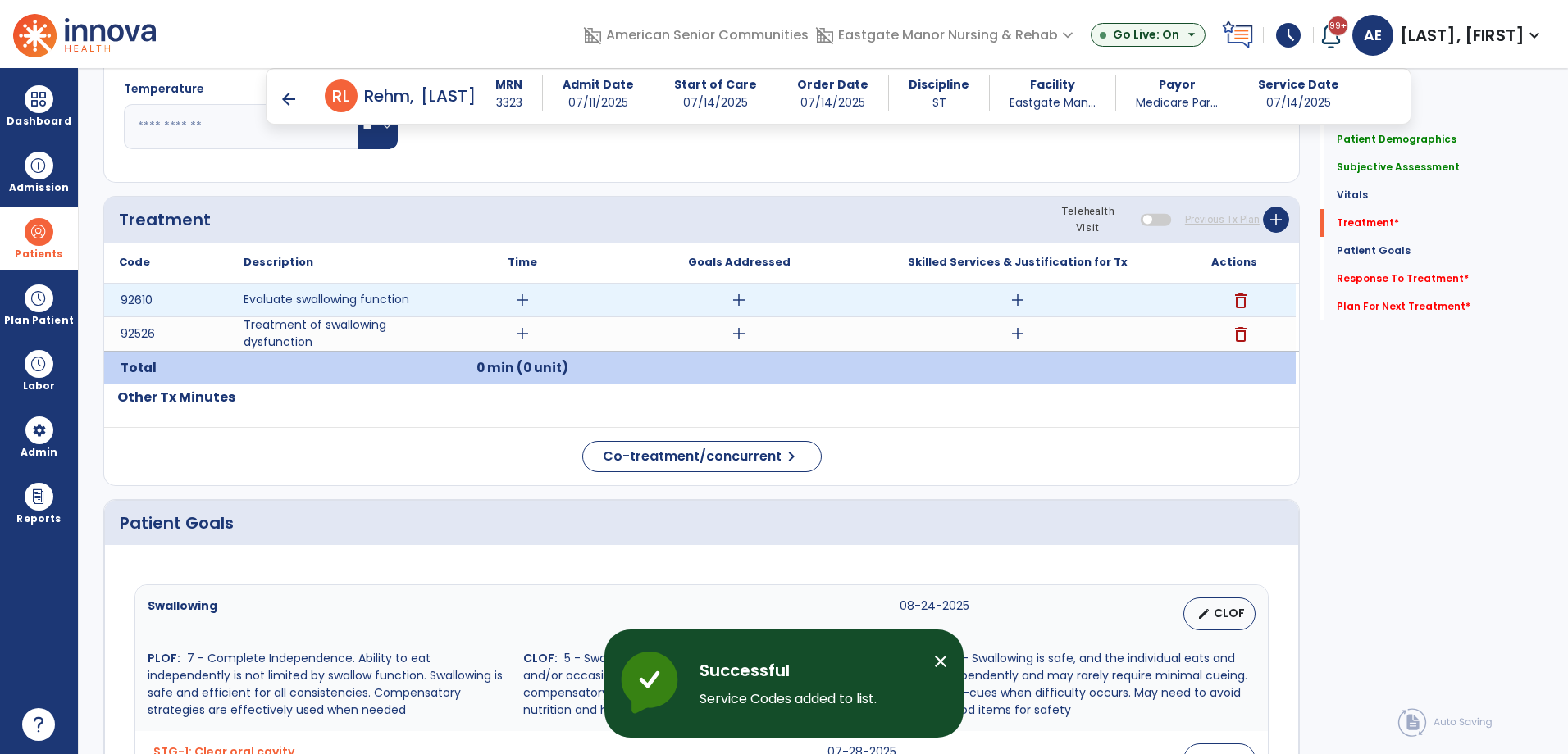 click on "add" at bounding box center (522, 300) 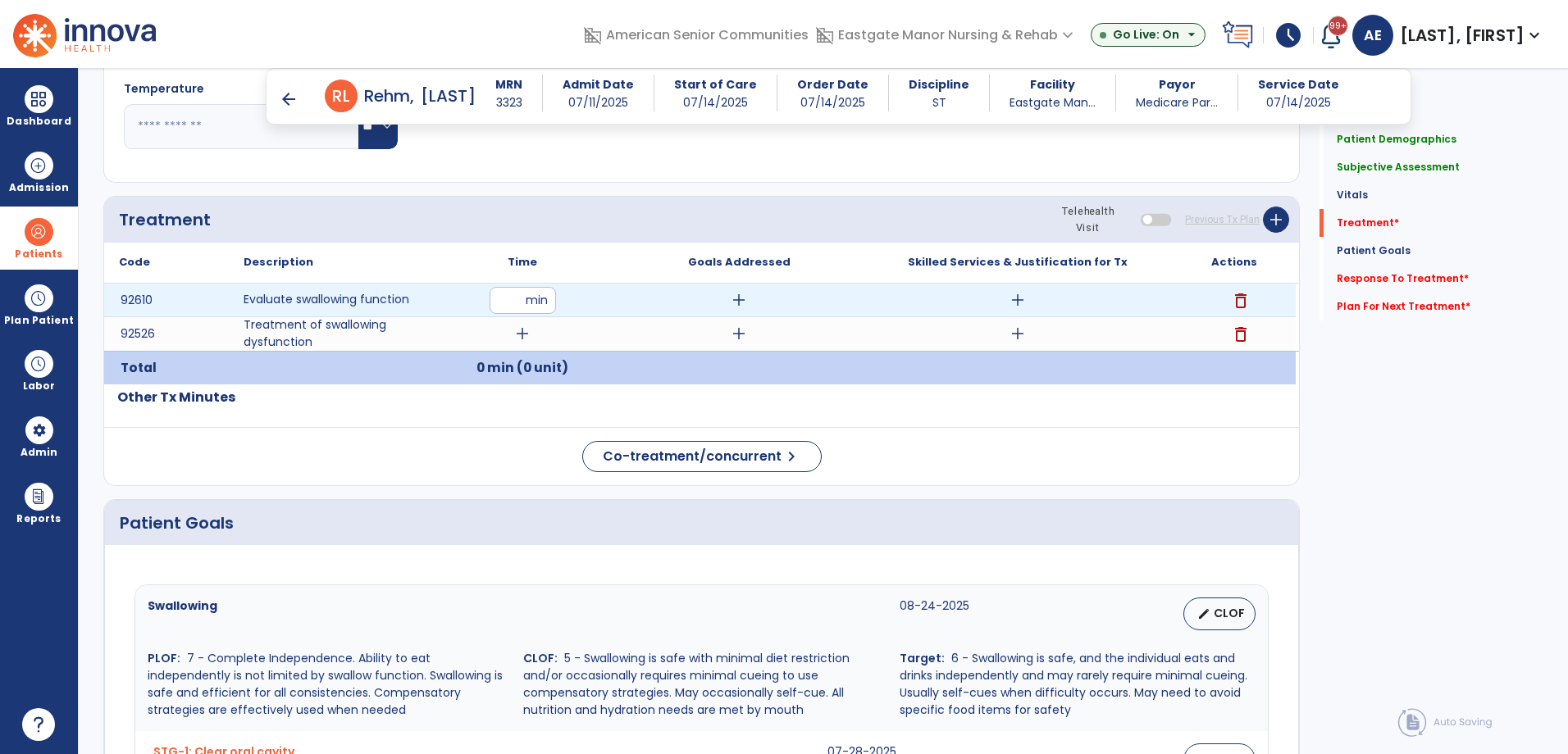 type on "**" 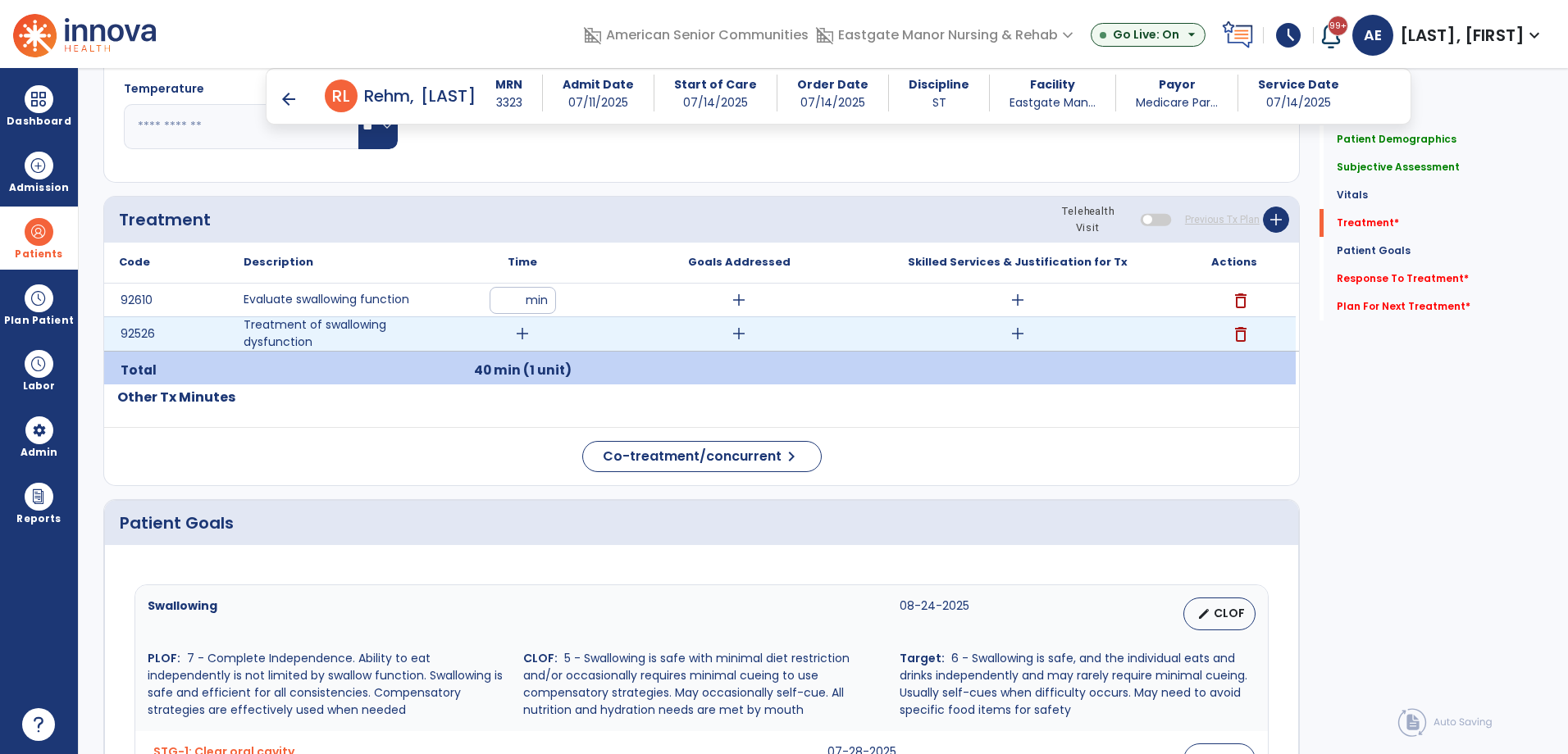 click on "add" at bounding box center [522, 334] 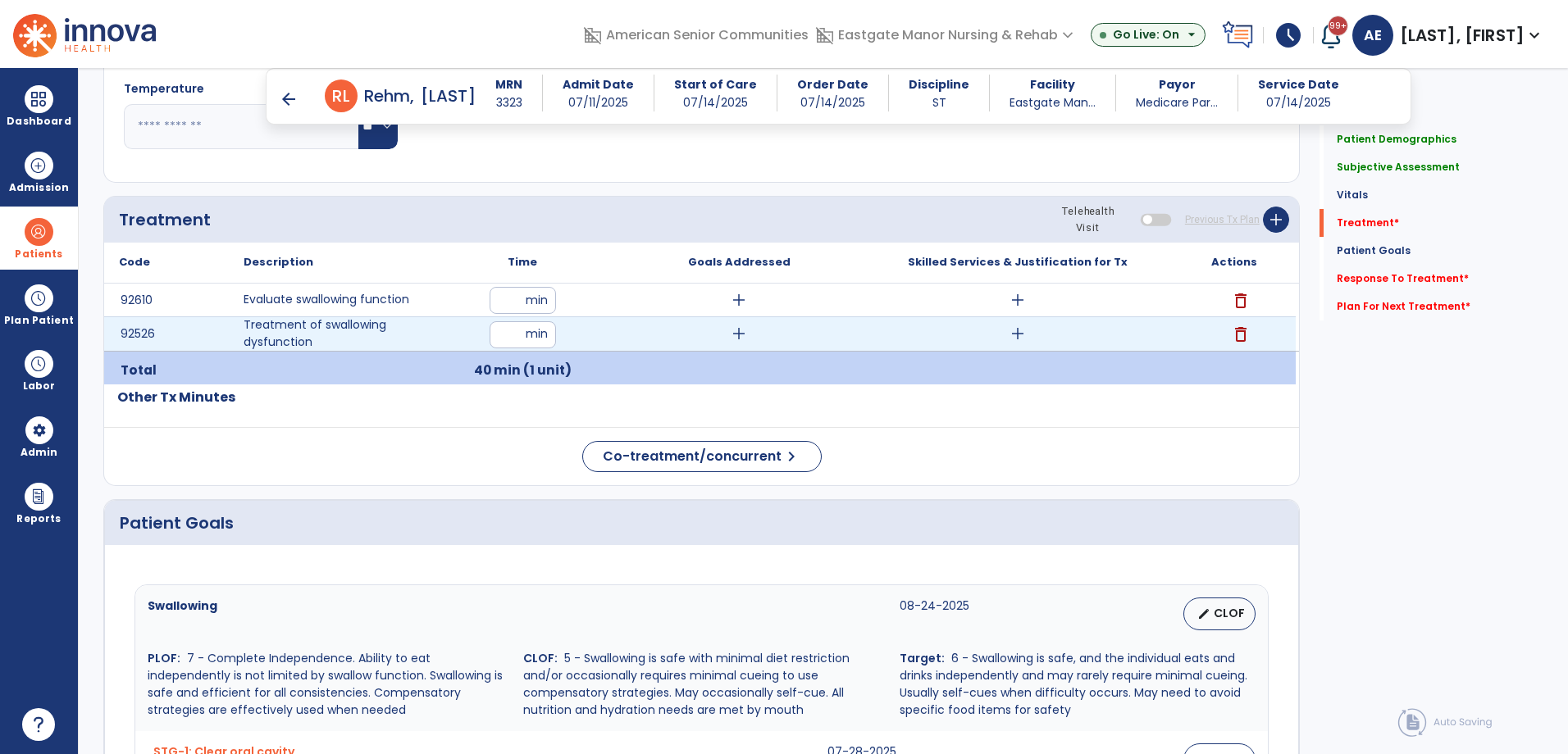 type on "**" 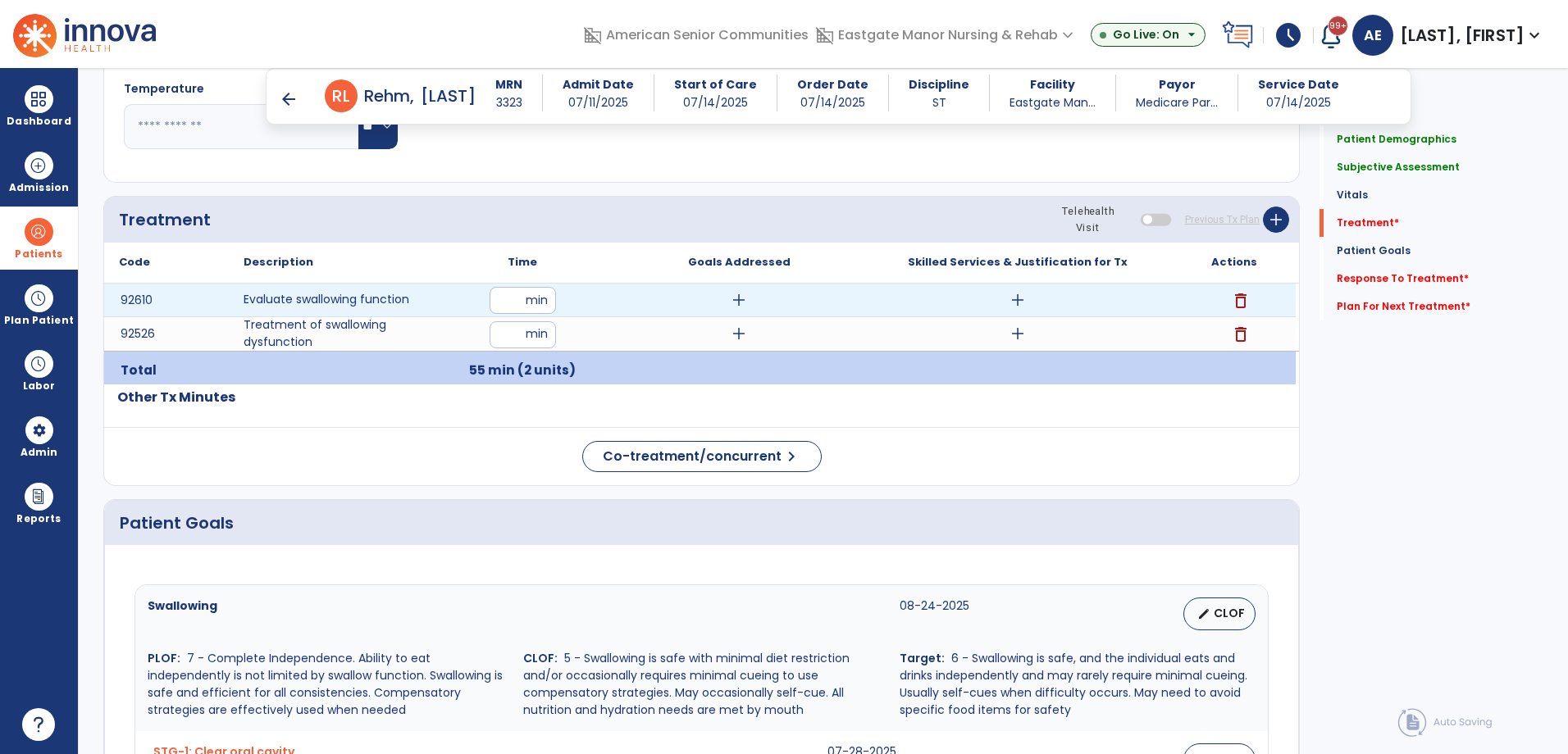 click on "add" at bounding box center (739, 300) 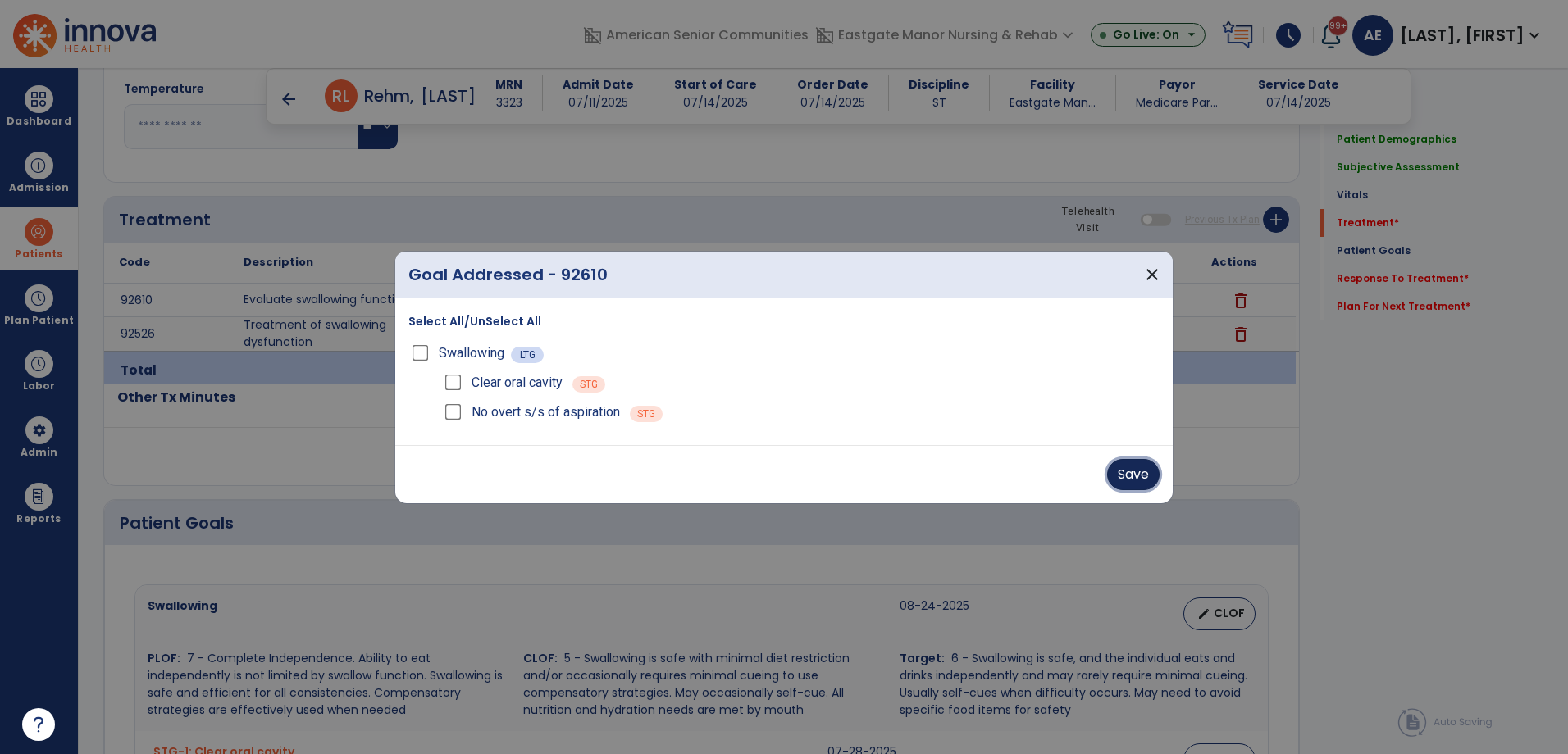 click on "Save" at bounding box center [1133, 475] 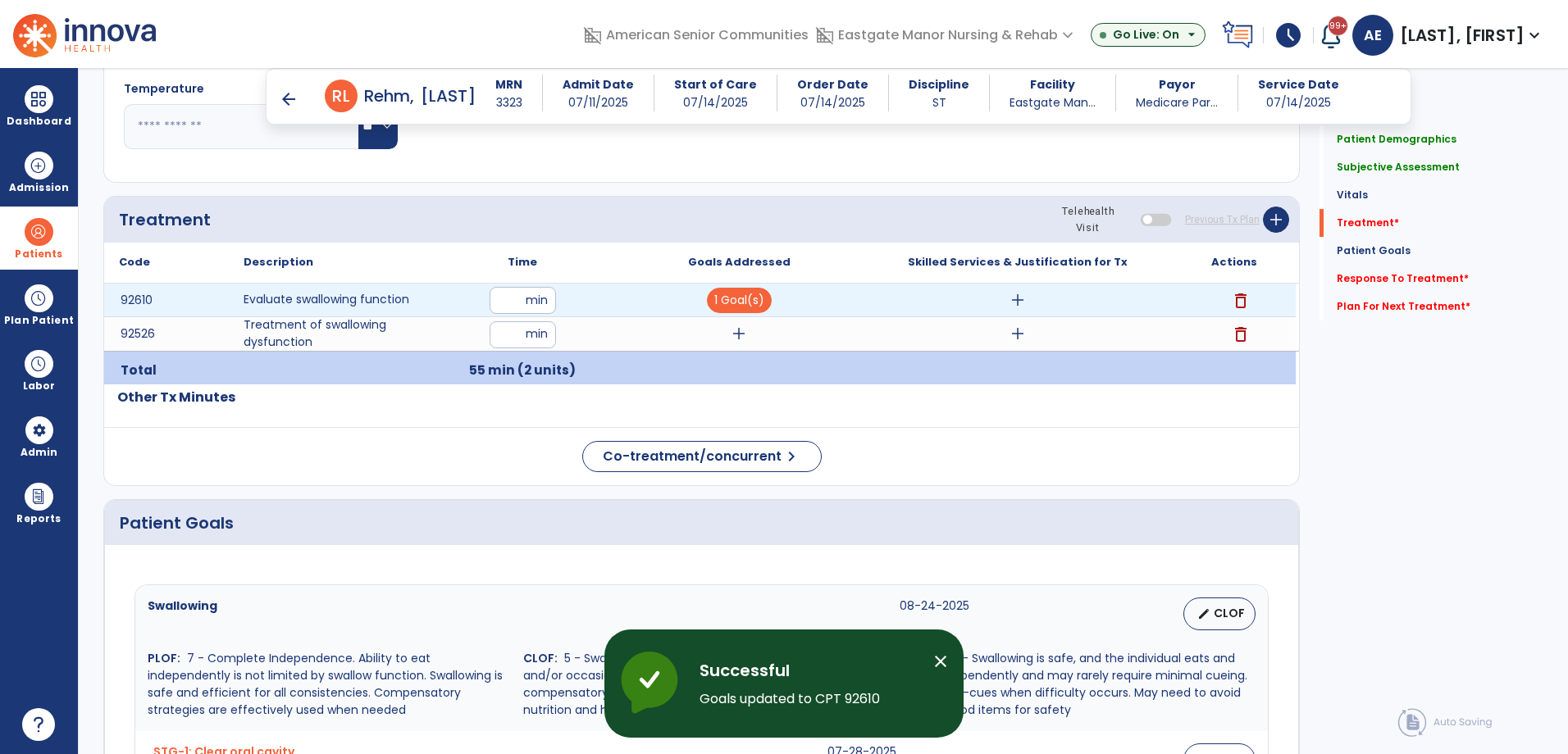 click on "add" at bounding box center [1018, 300] 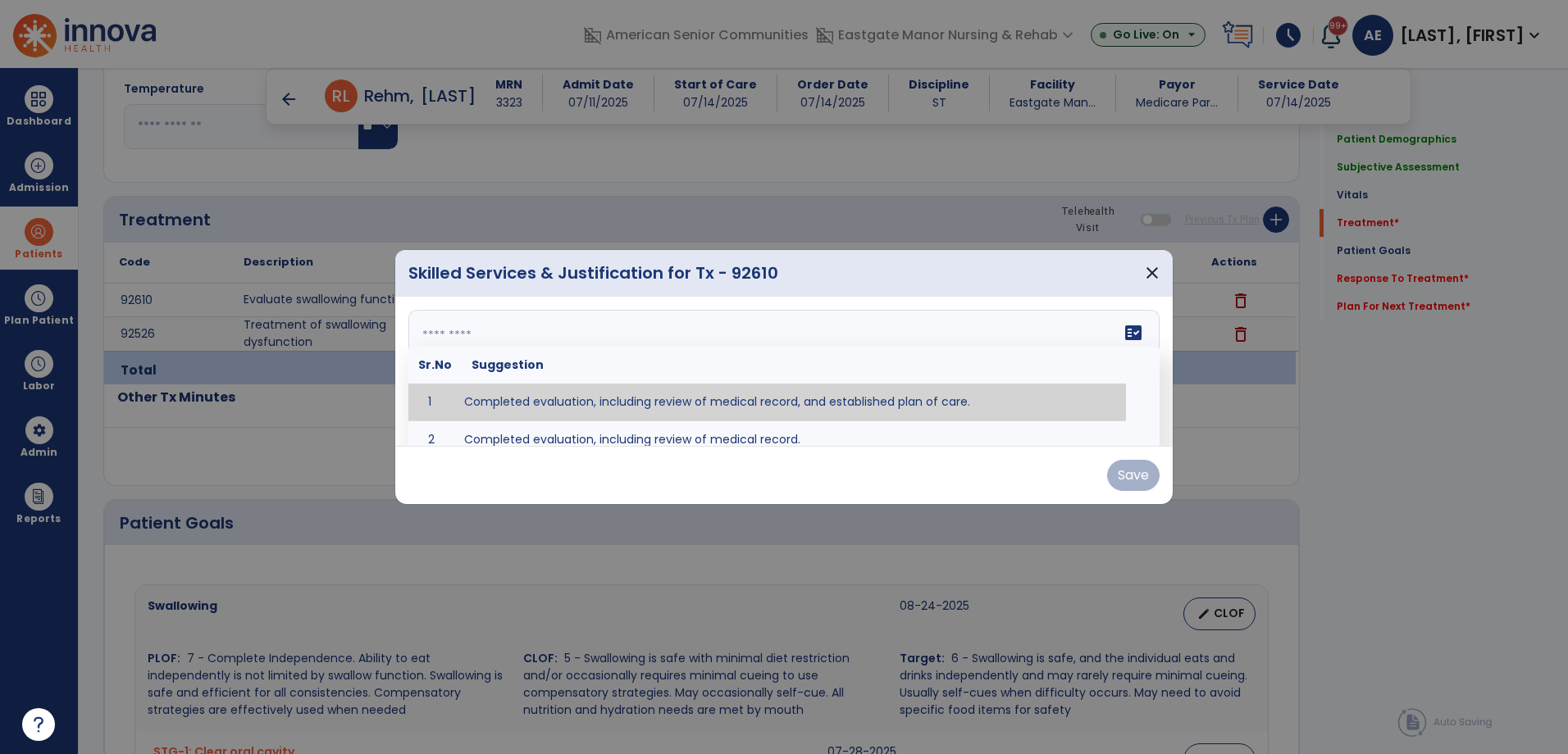 click at bounding box center [784, 371] 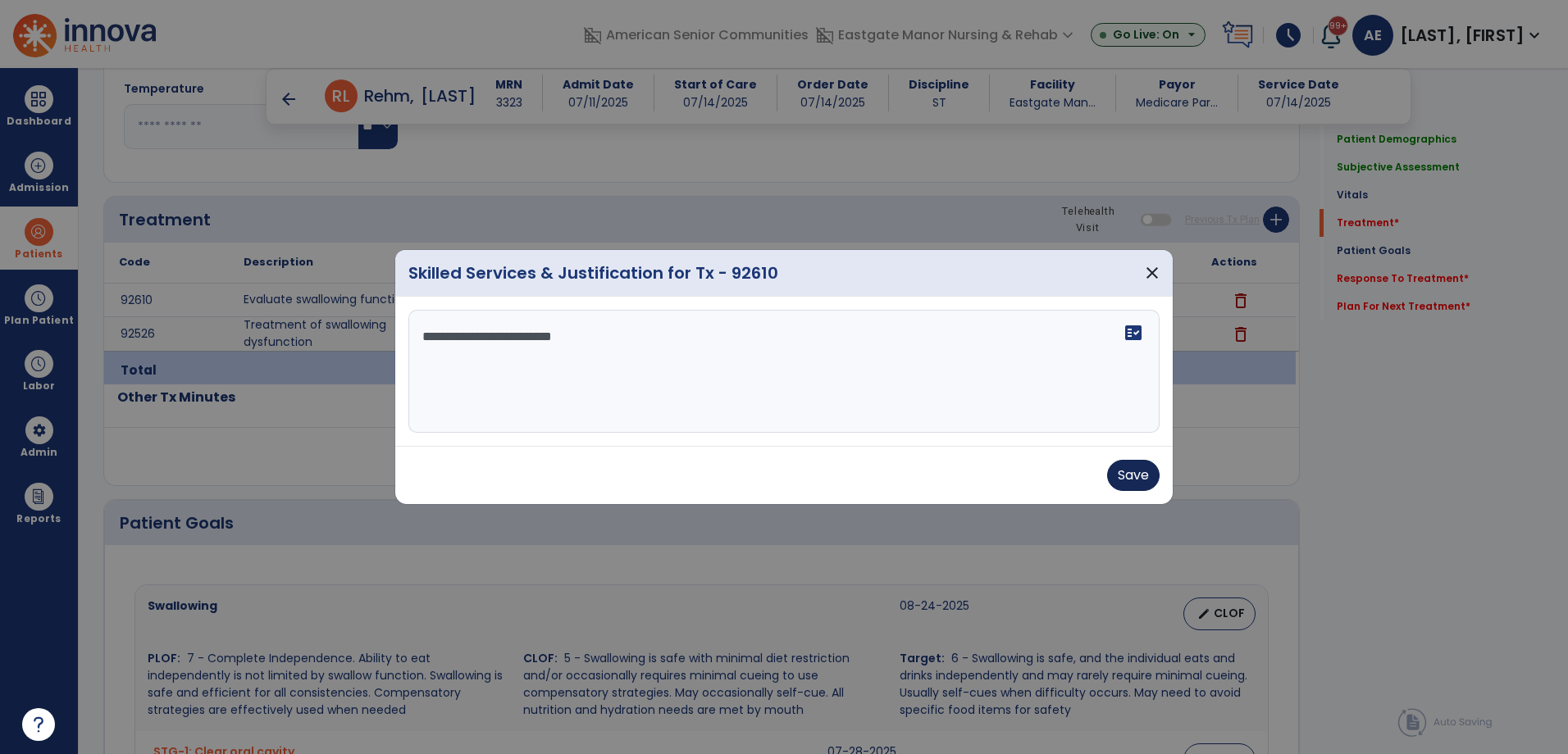 type on "**********" 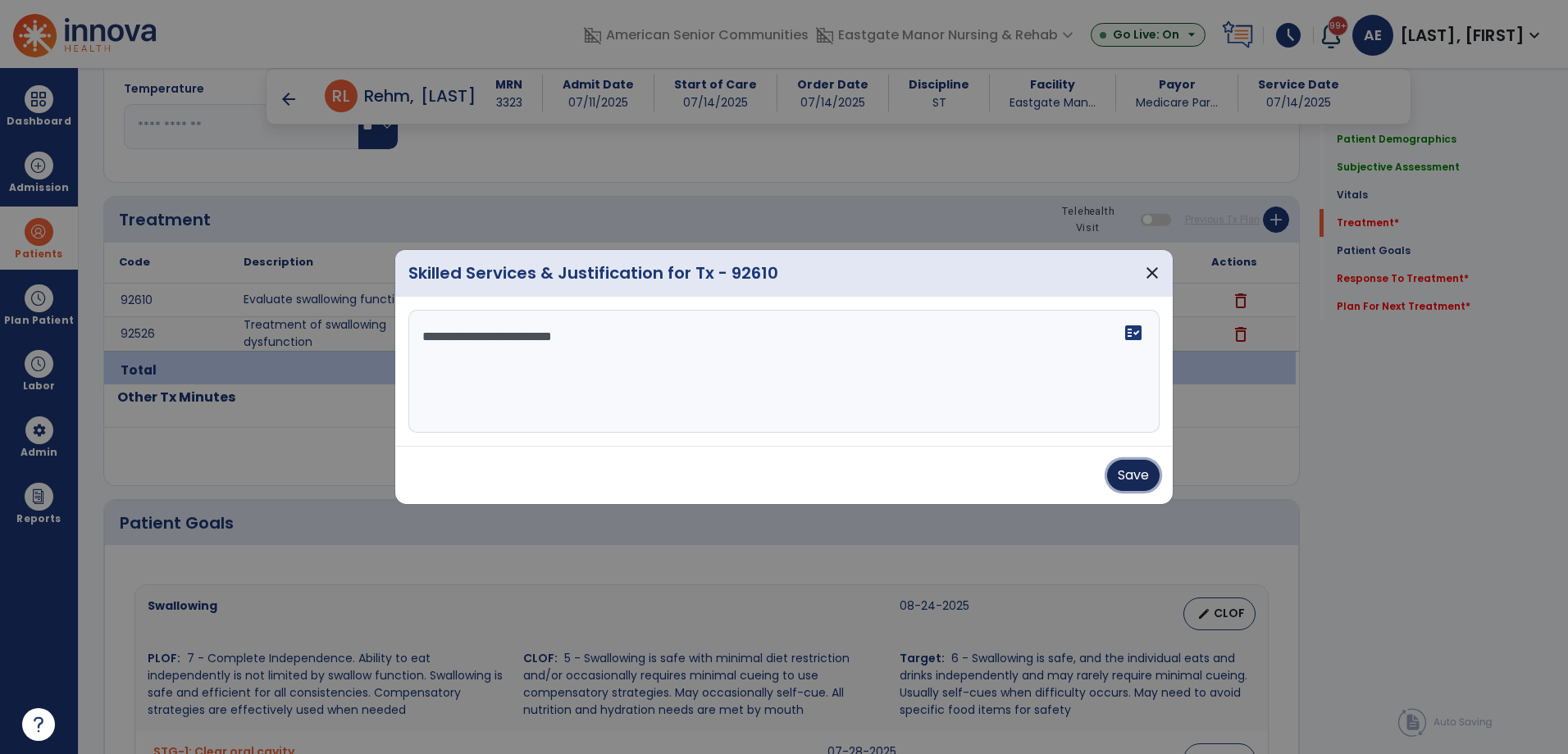 click on "Save" at bounding box center (1133, 475) 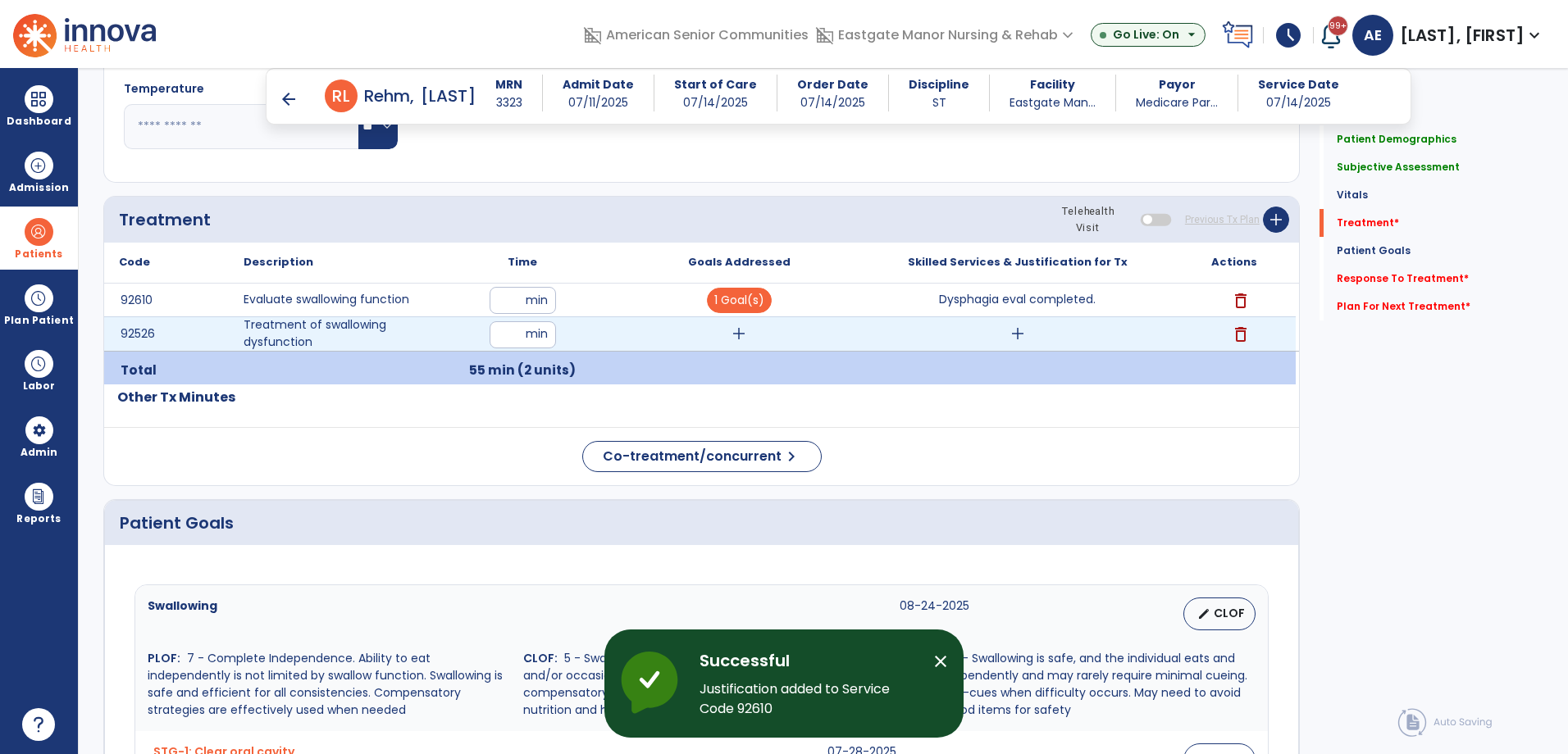 click on "add" at bounding box center (739, 334) 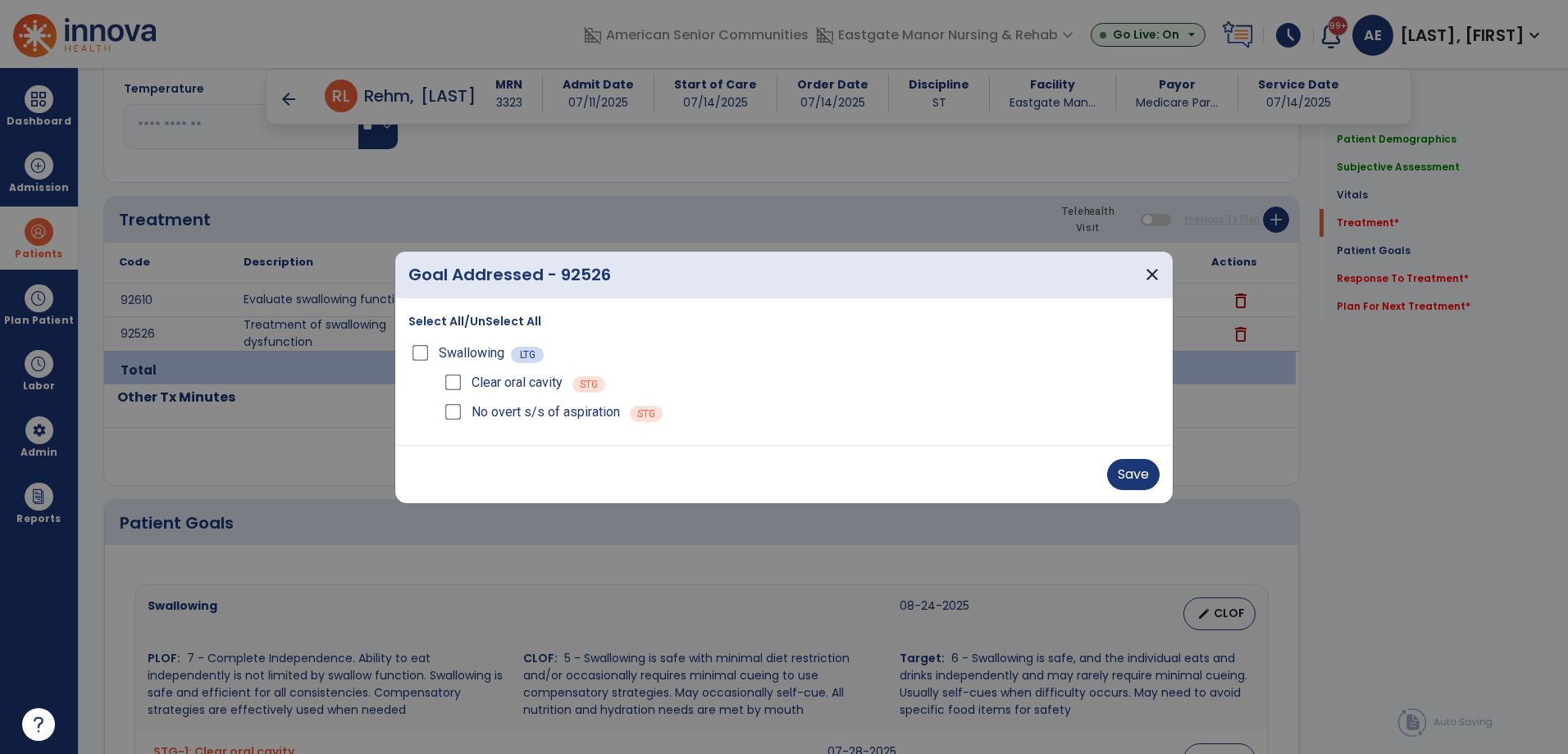 click on "No overt s/s of aspiration" at bounding box center [531, 412] 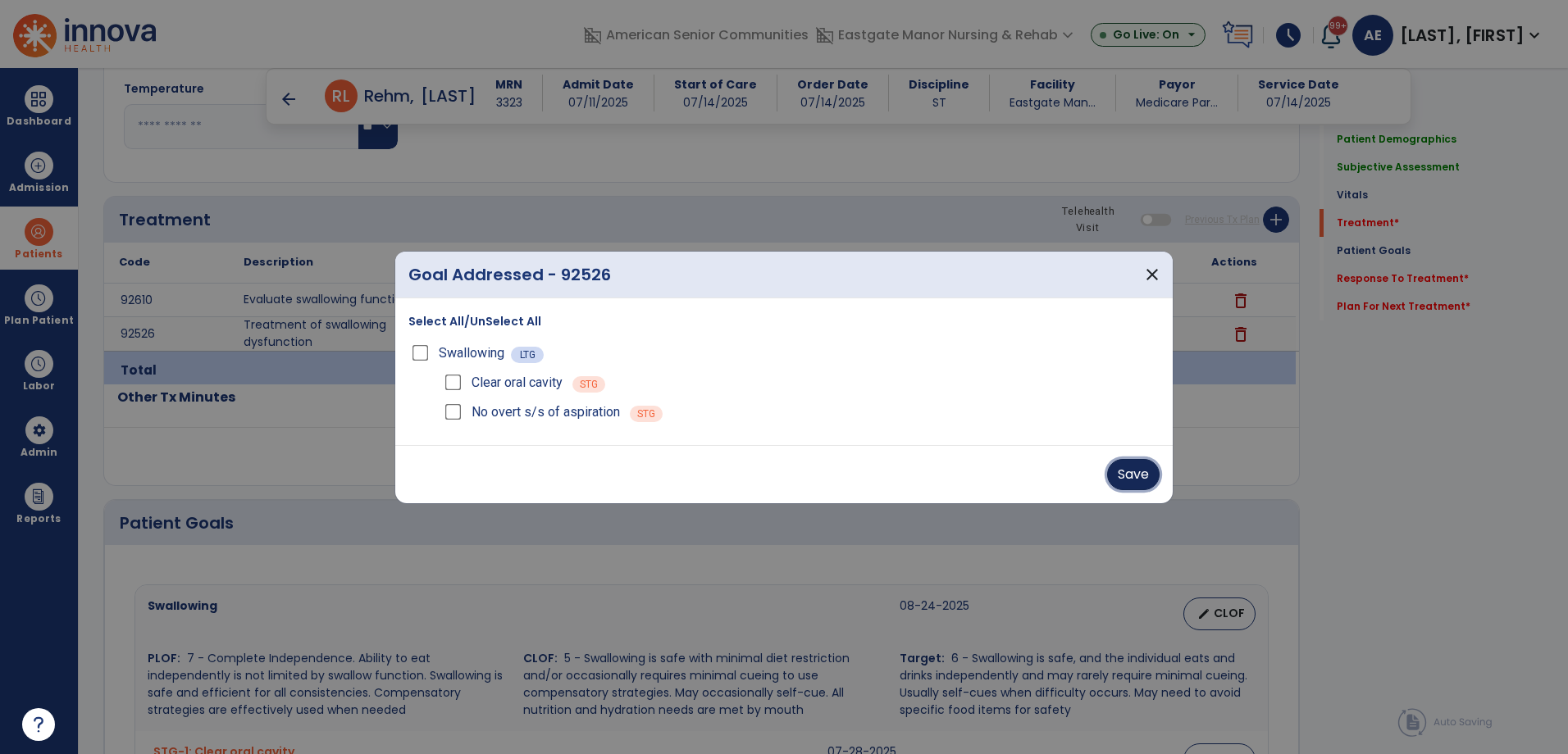 click on "Save" at bounding box center [1133, 475] 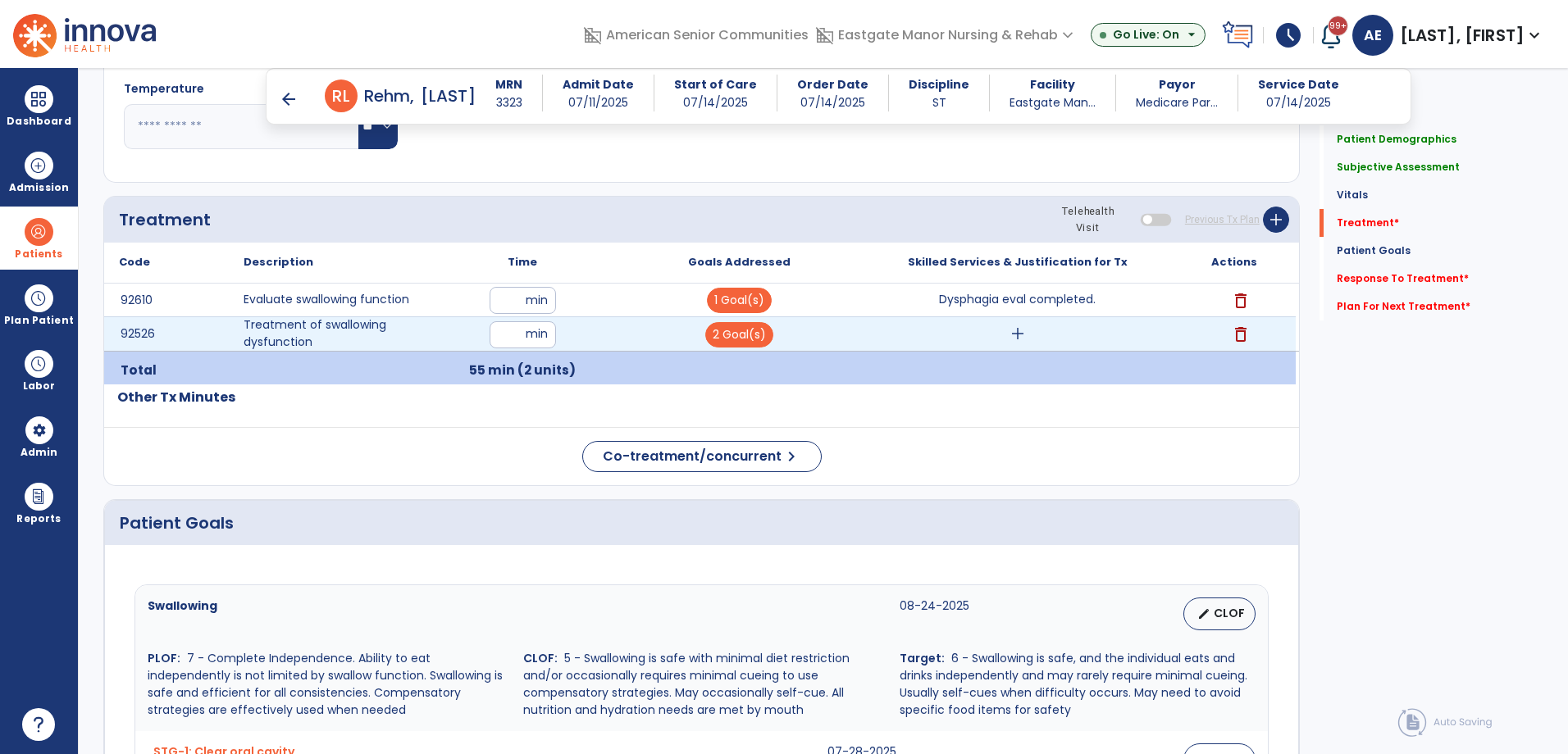 click on "add" at bounding box center [1018, 334] 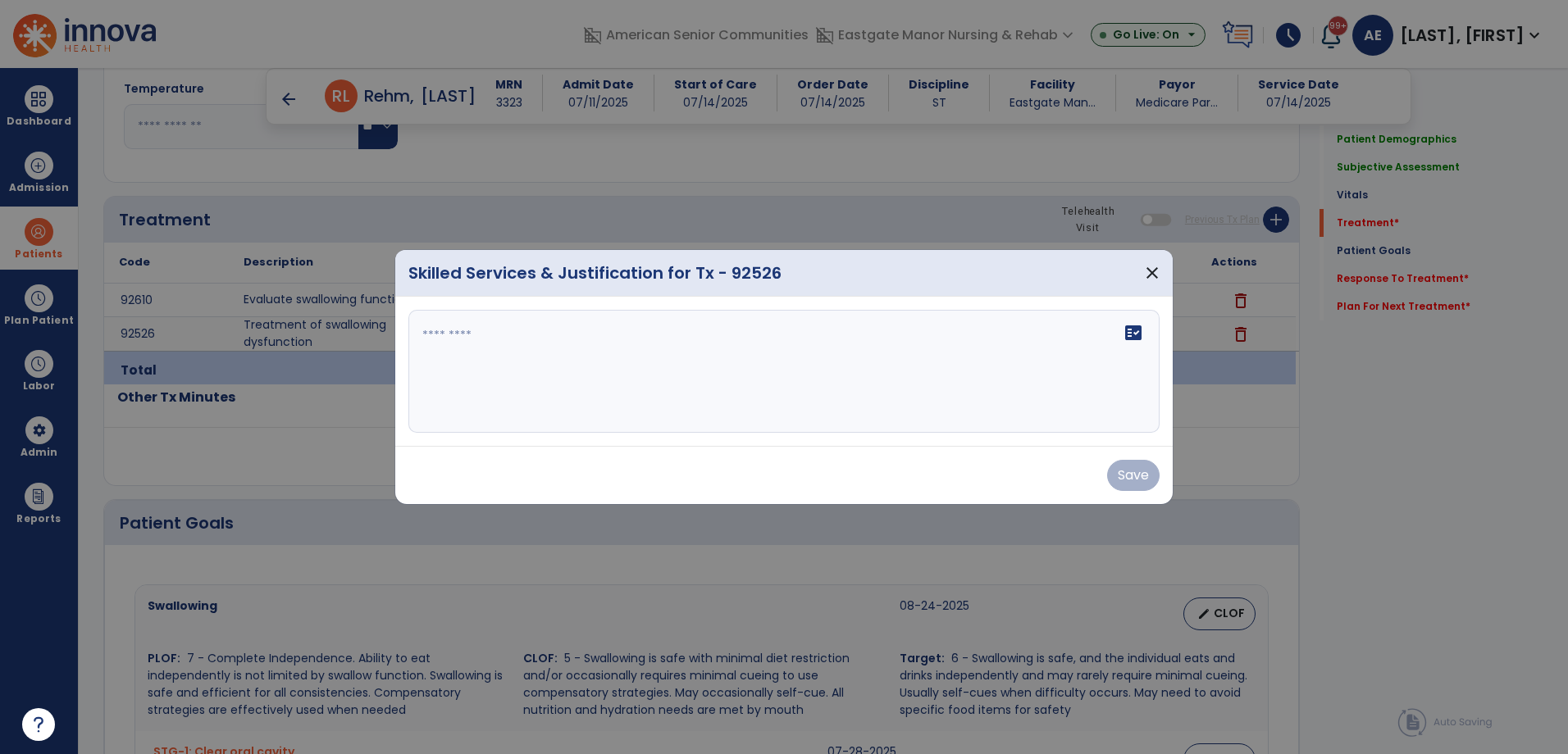click on "fact_check" at bounding box center [784, 371] 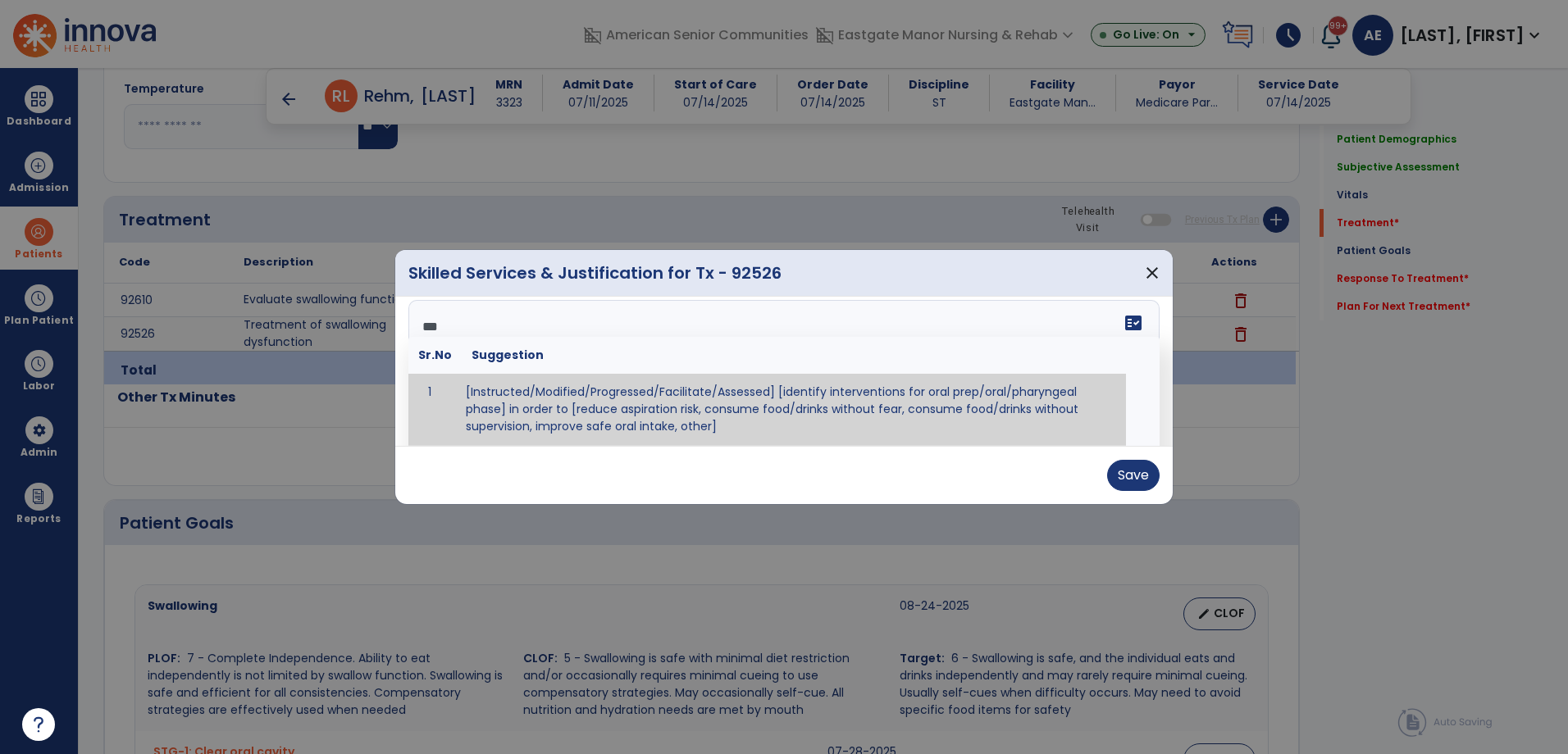 scroll, scrollTop: 0, scrollLeft: 0, axis: both 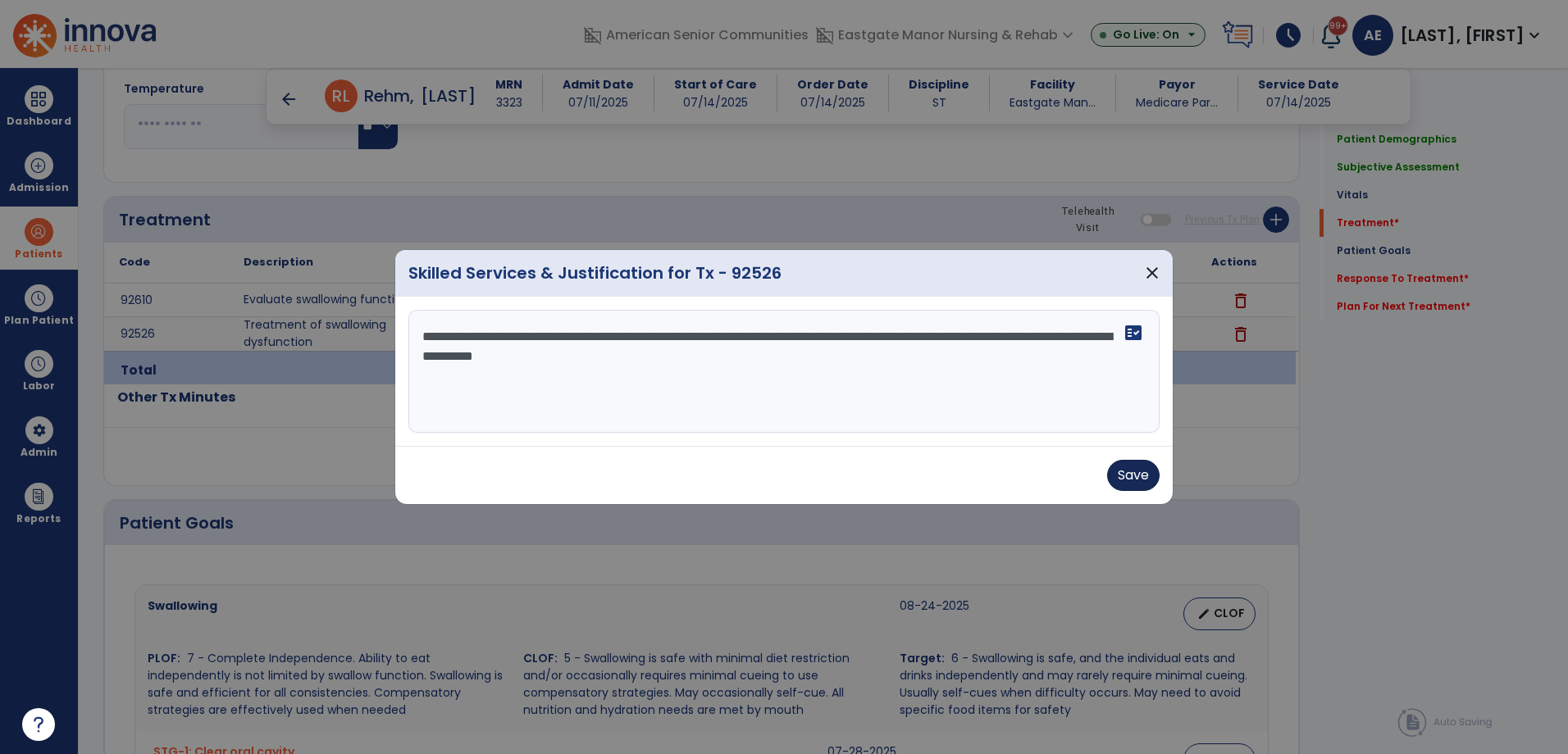 type on "**********" 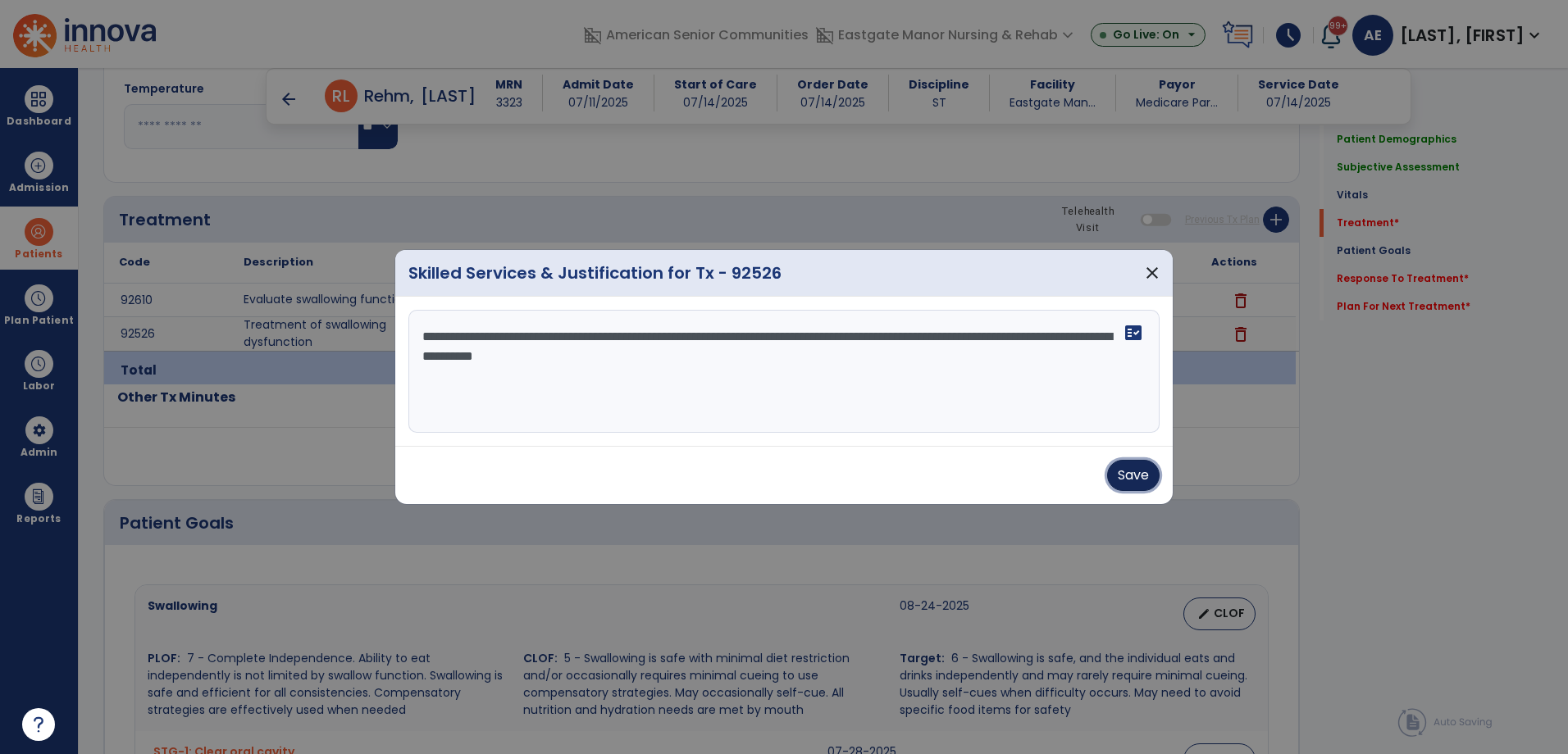 click on "Save" at bounding box center (1133, 475) 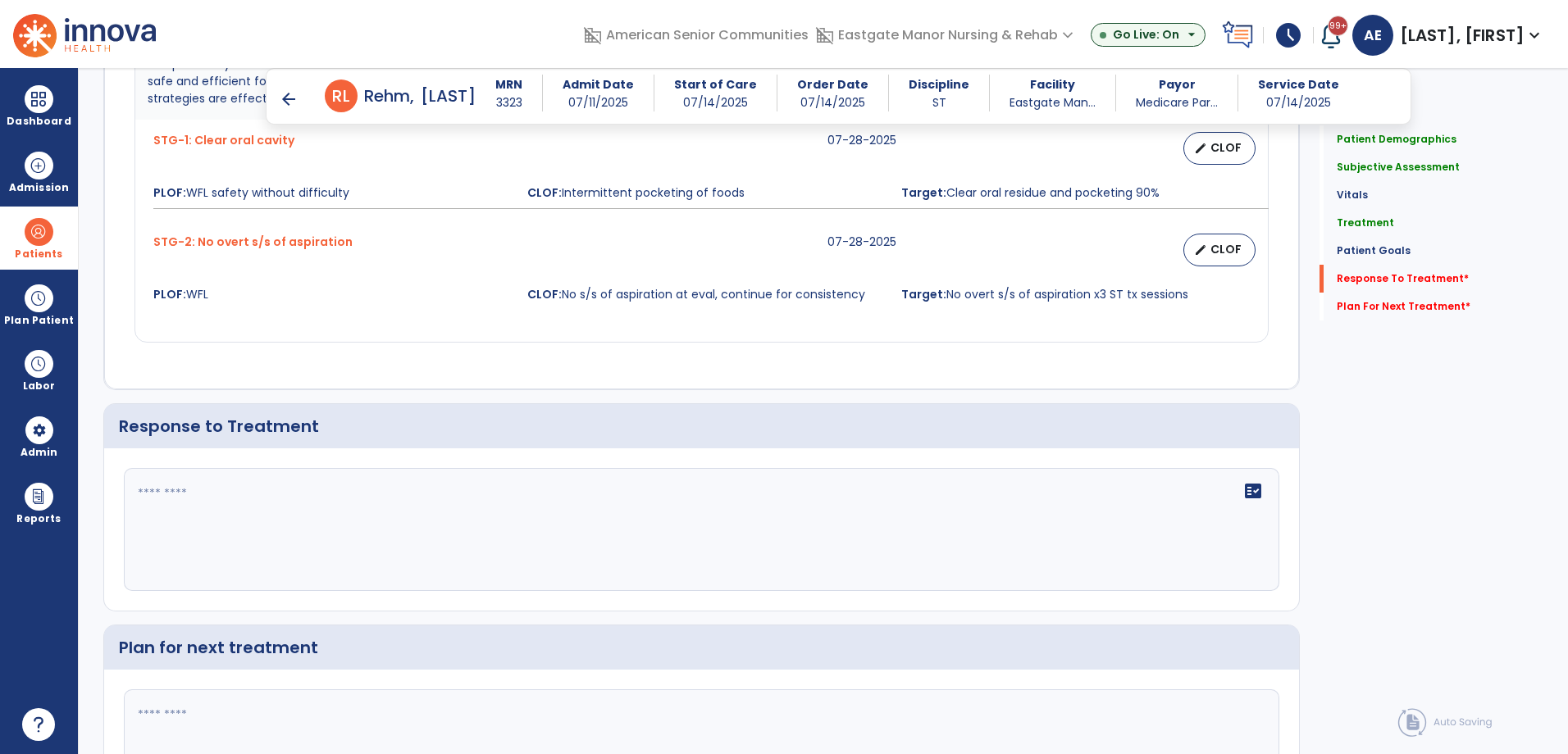 scroll, scrollTop: 1647, scrollLeft: 0, axis: vertical 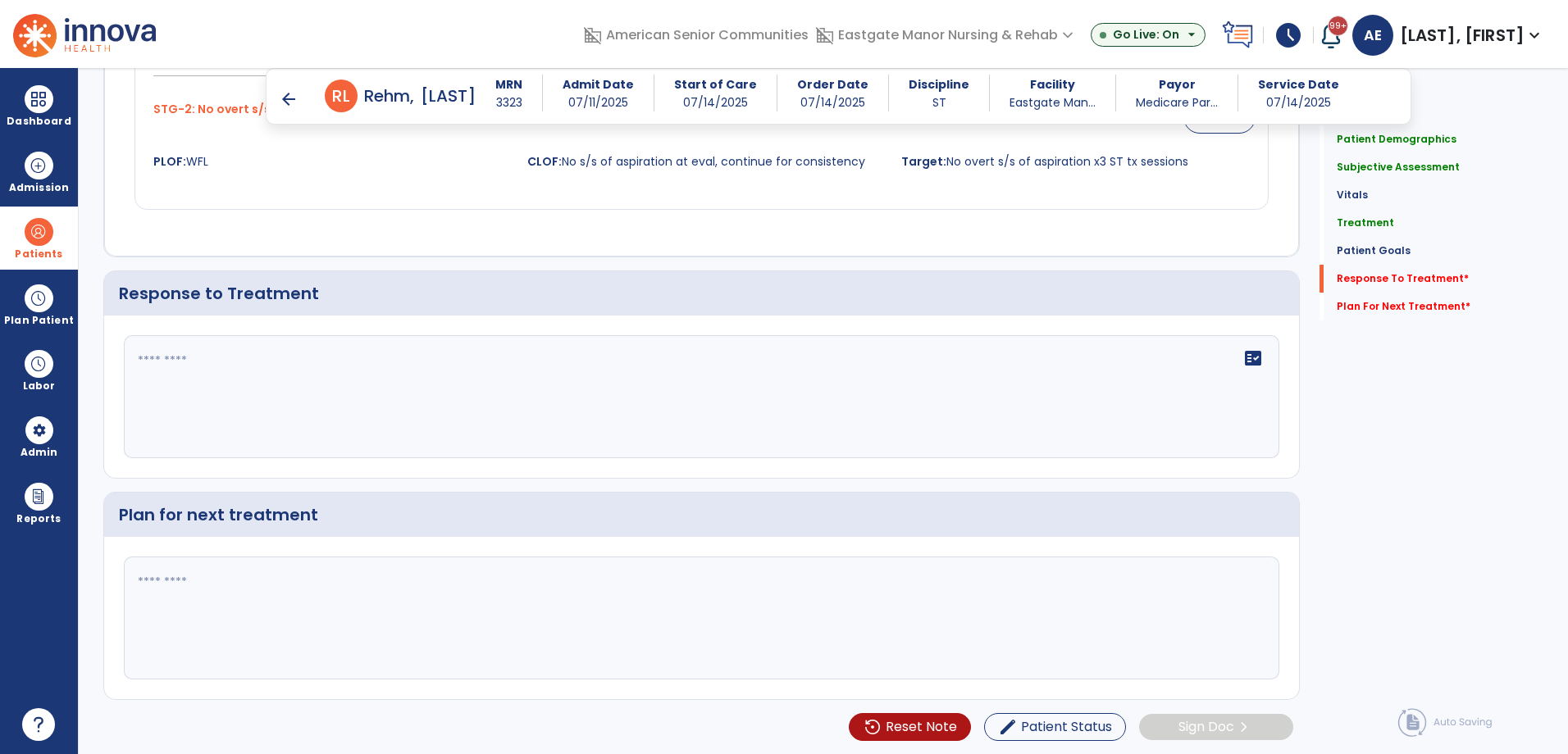 click on "fact_check" 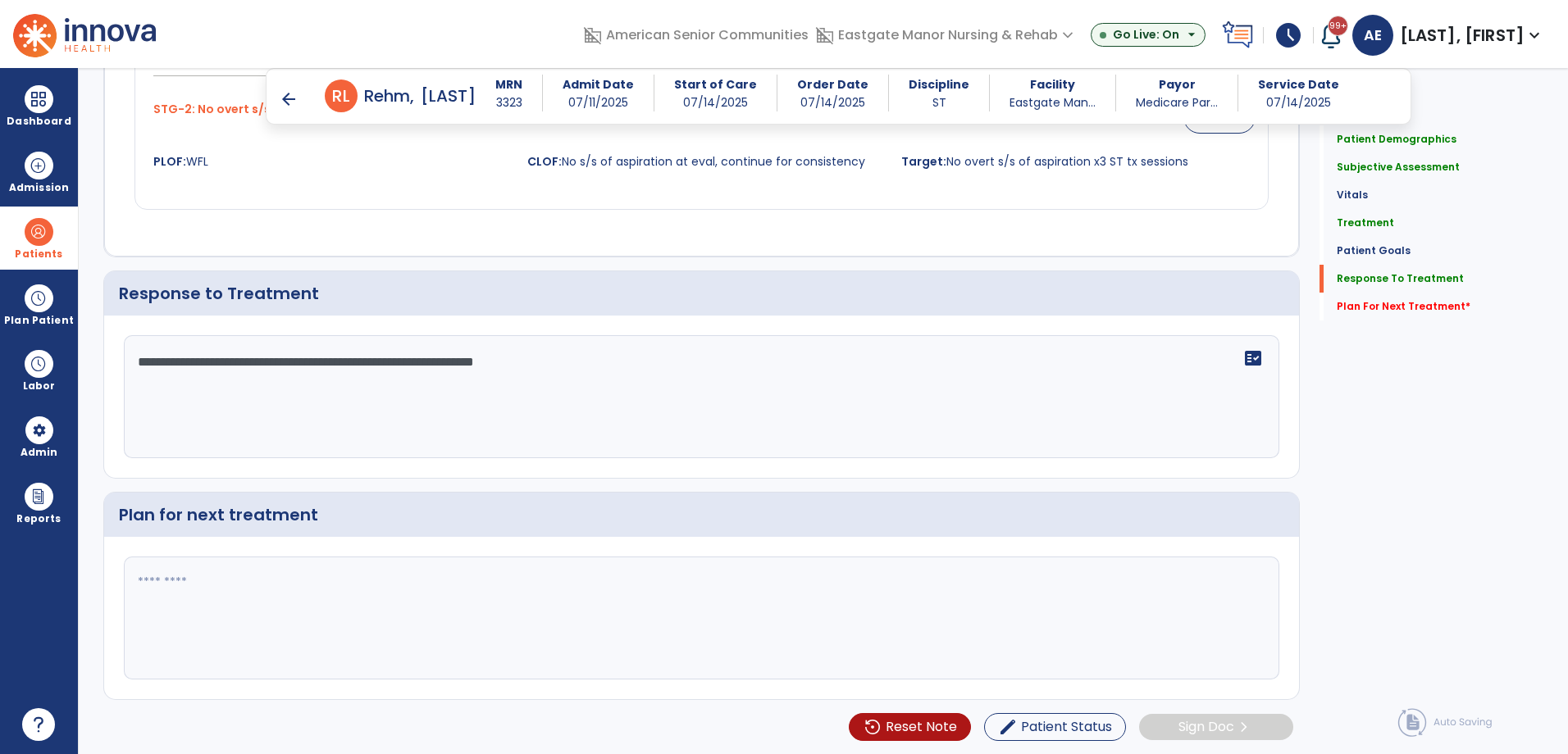 scroll, scrollTop: 1647, scrollLeft: 0, axis: vertical 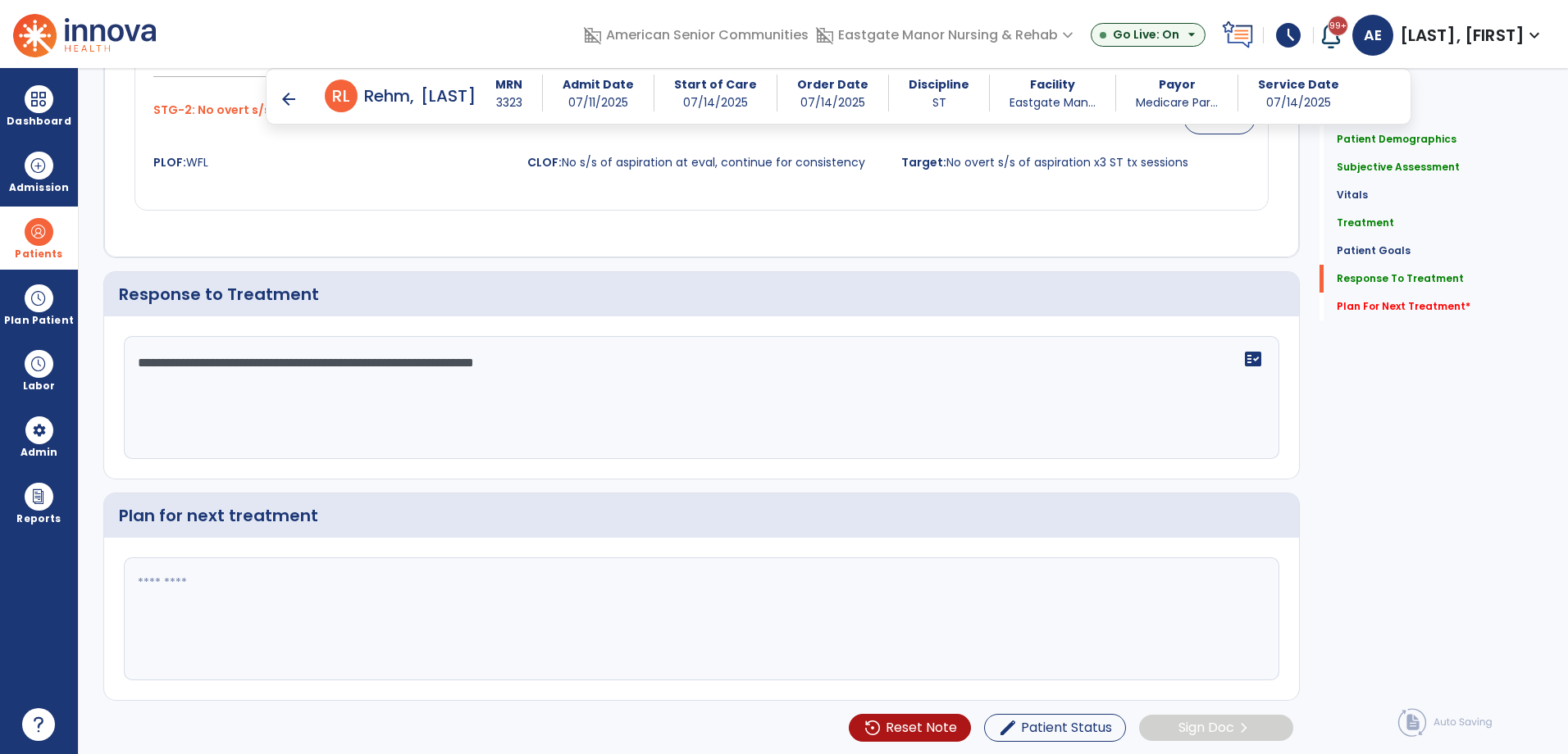 type on "**********" 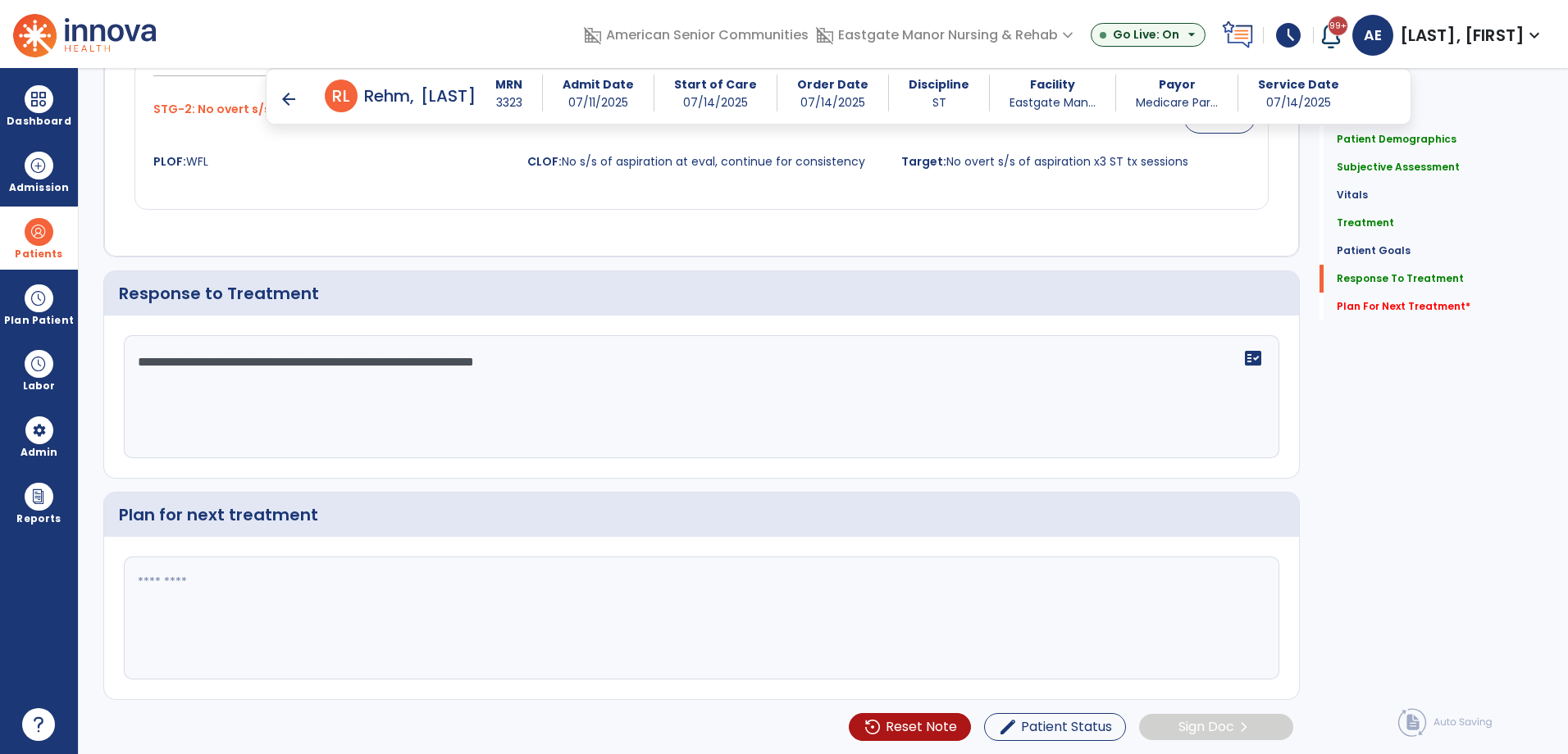 click 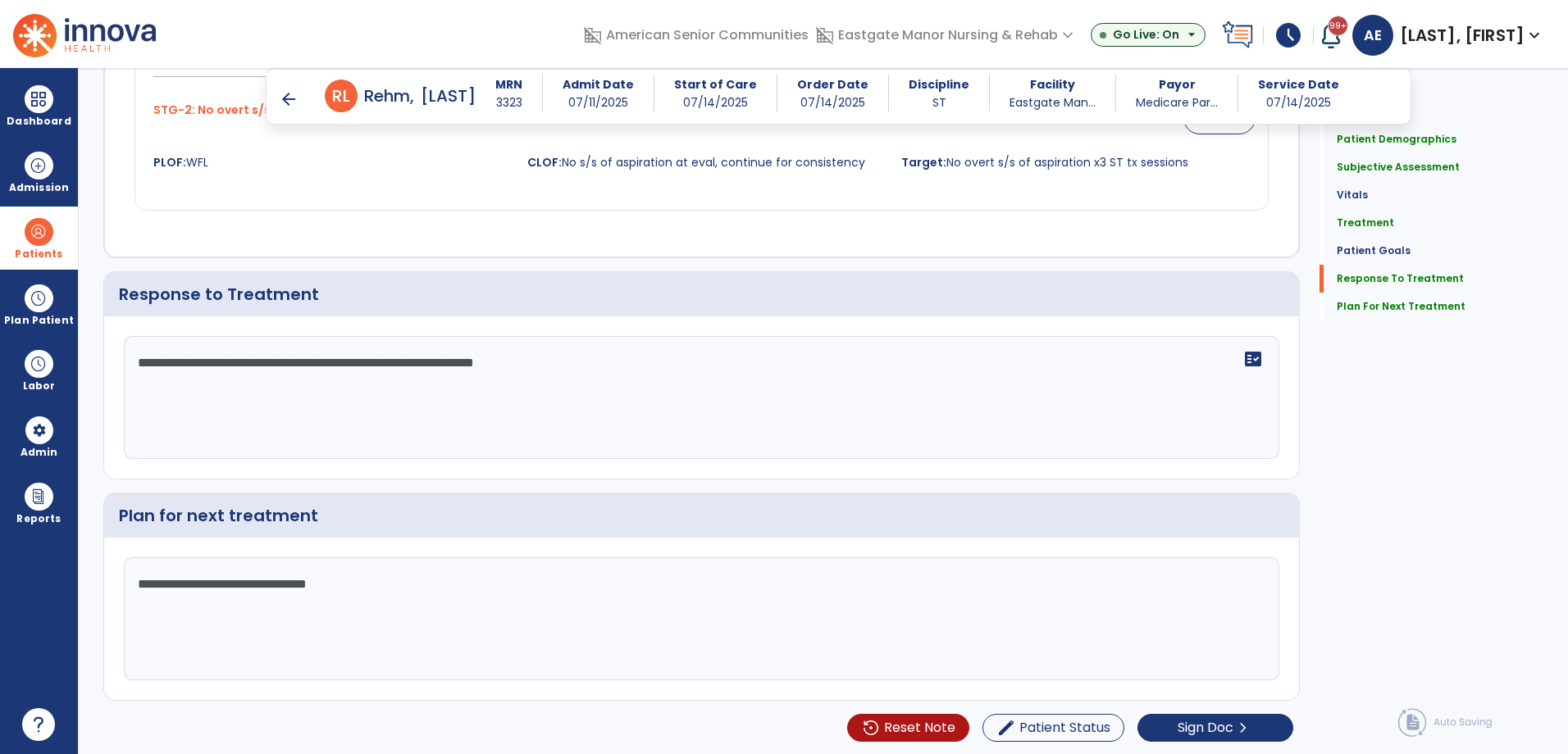 scroll, scrollTop: 1647, scrollLeft: 0, axis: vertical 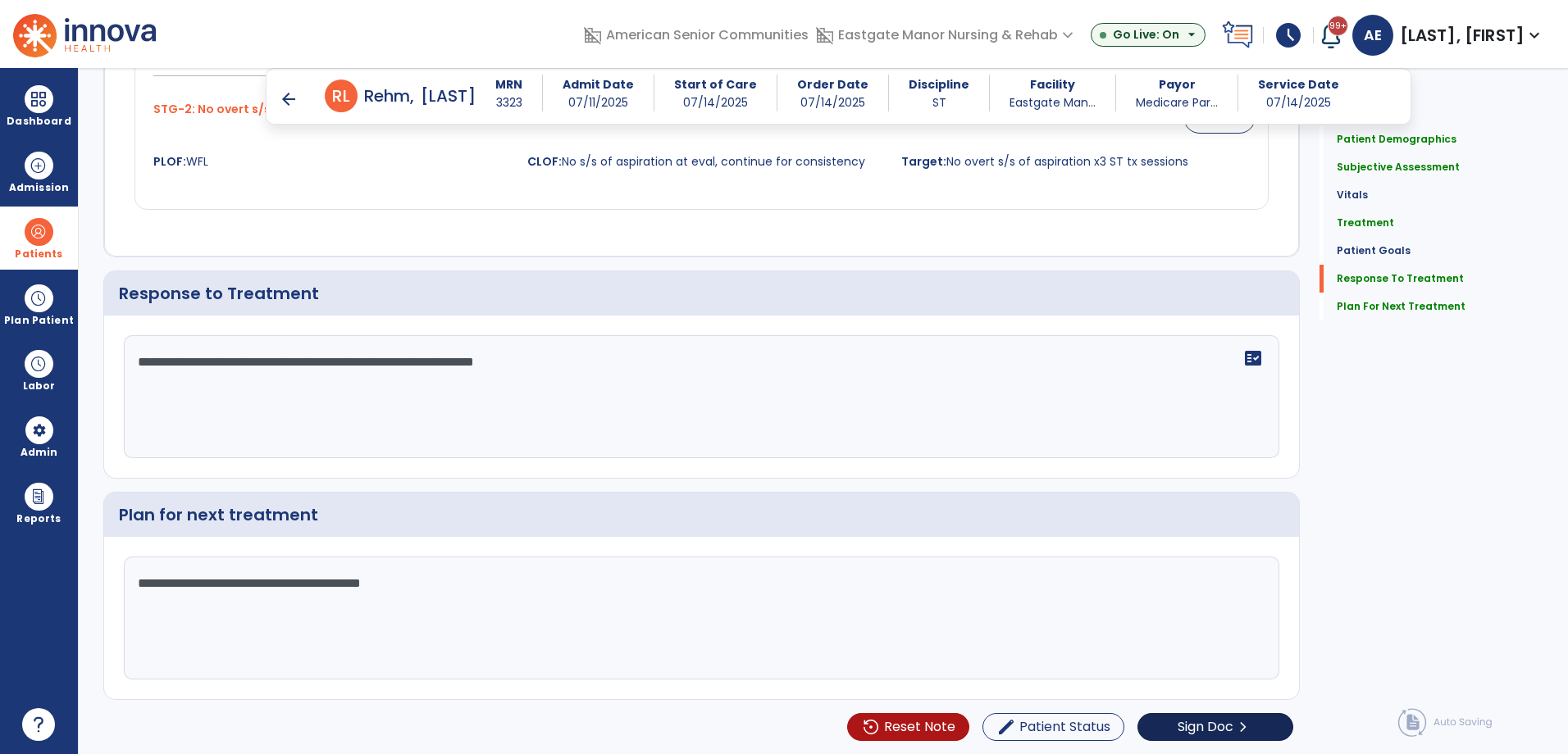 type on "**********" 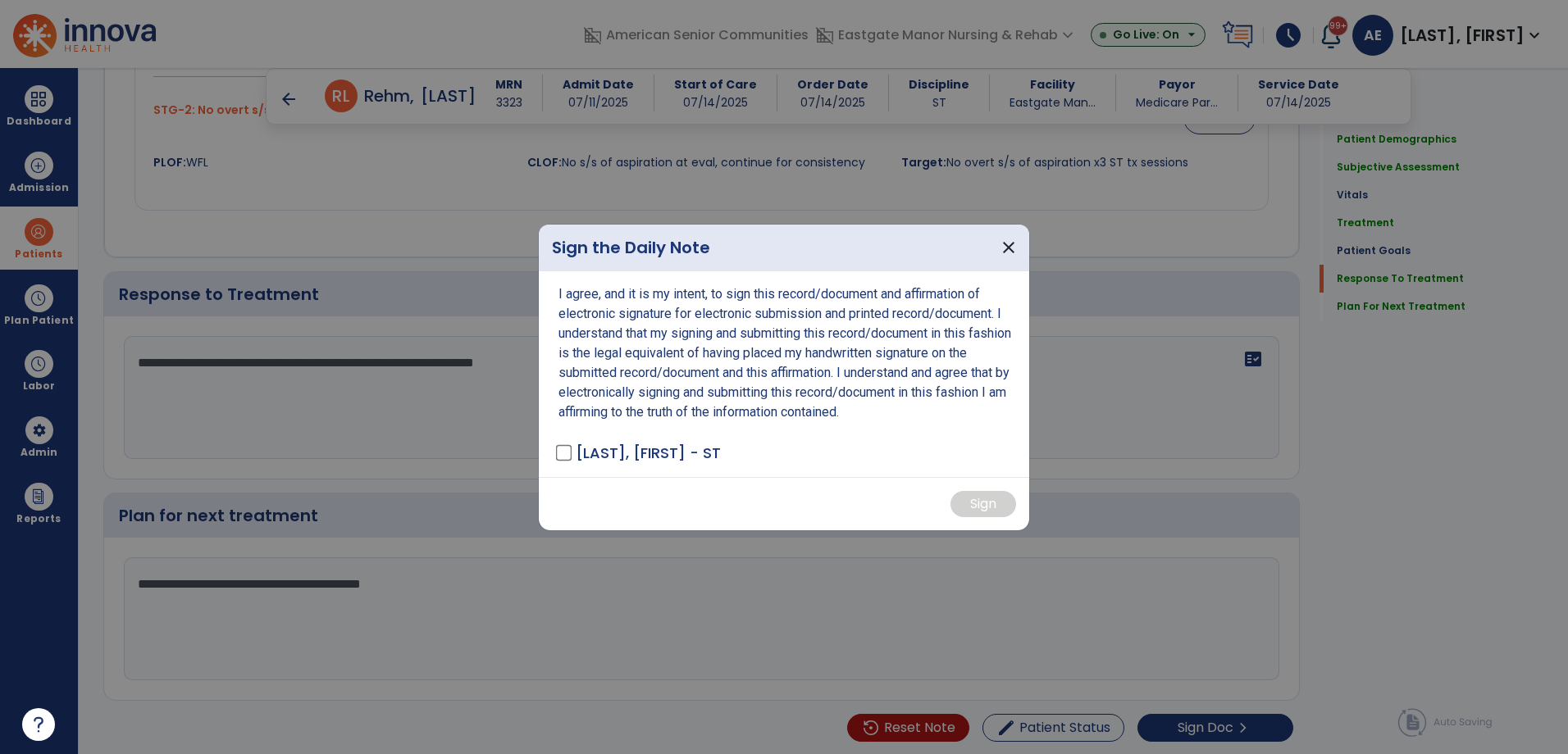 scroll, scrollTop: 1647, scrollLeft: 0, axis: vertical 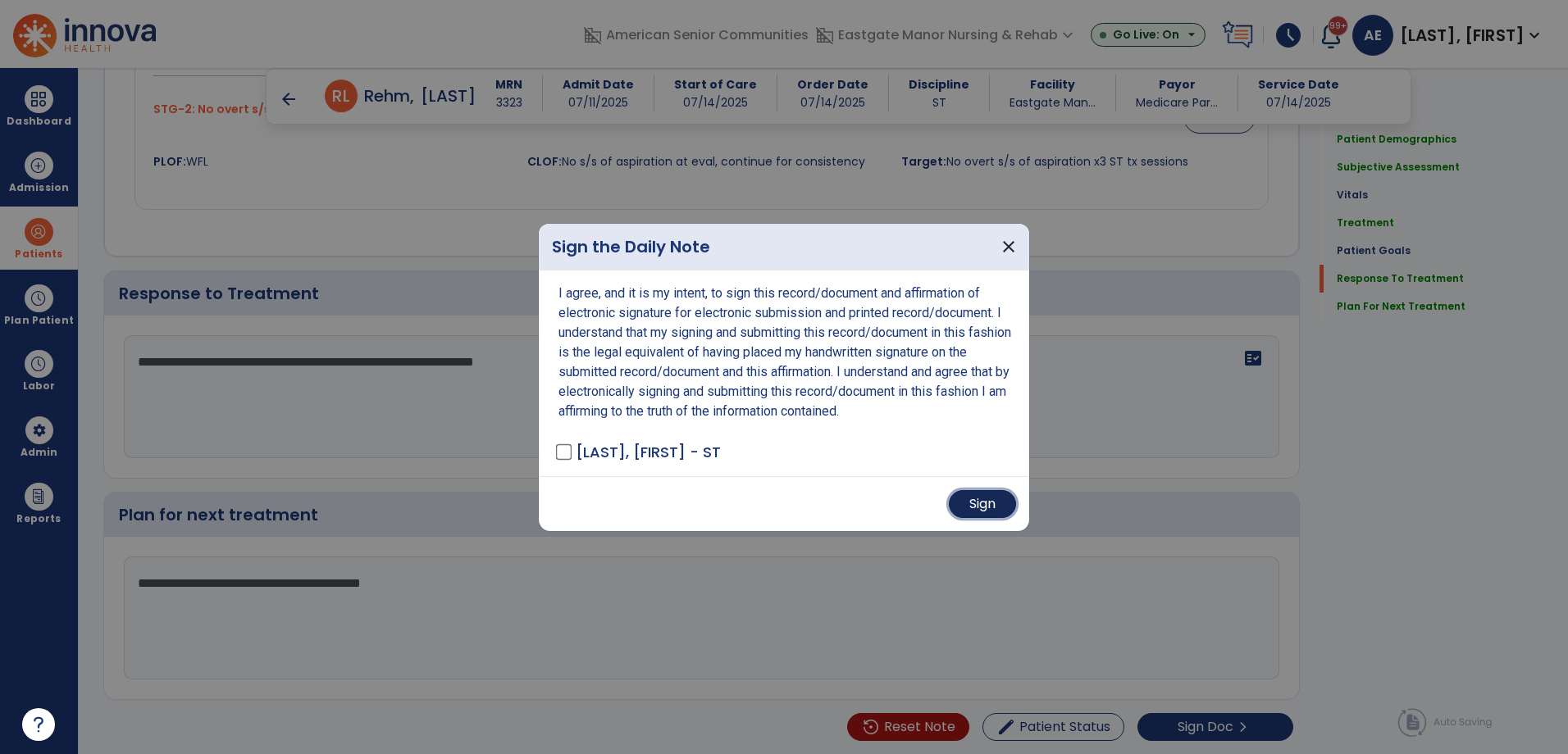 click on "Sign" at bounding box center [982, 504] 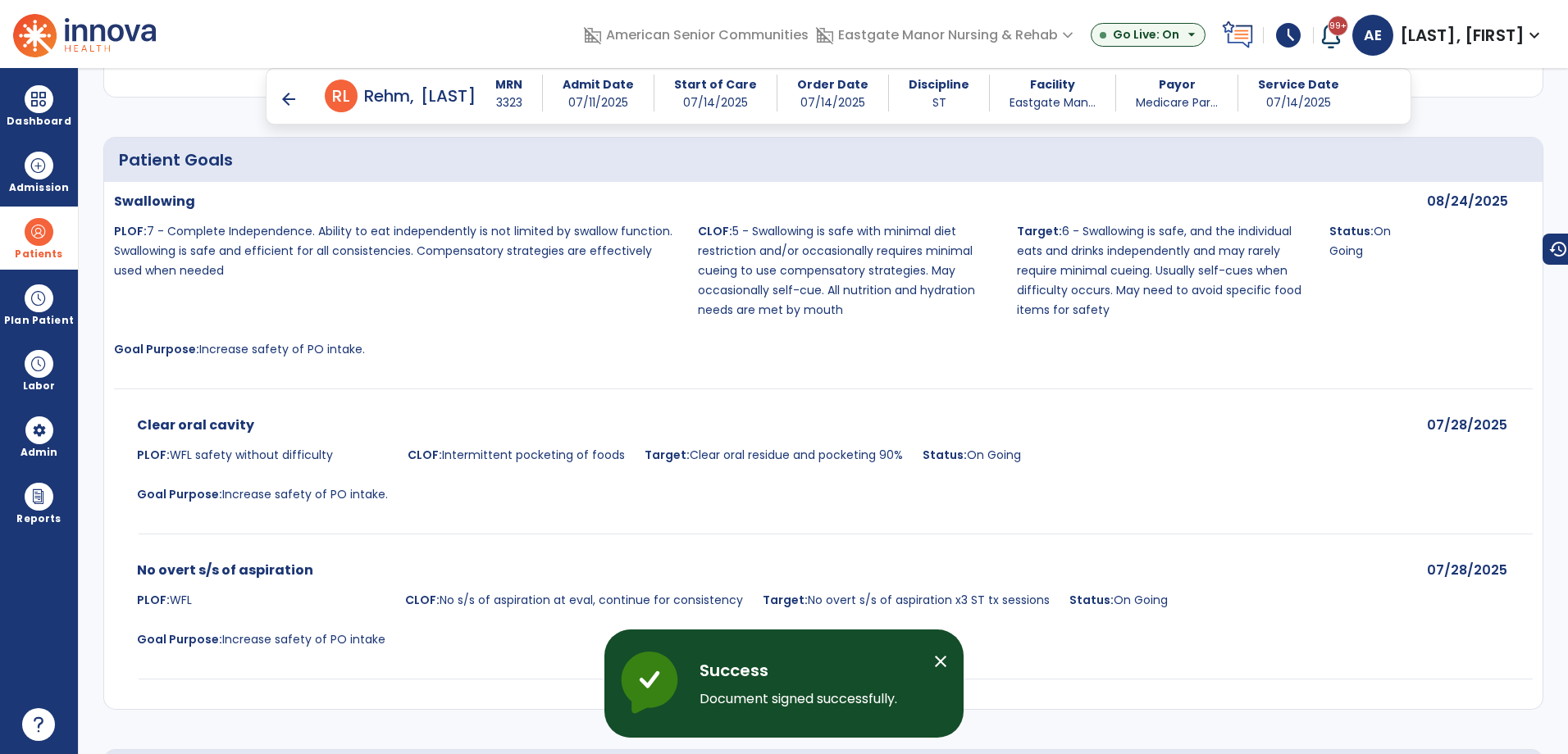 scroll, scrollTop: 1606, scrollLeft: 0, axis: vertical 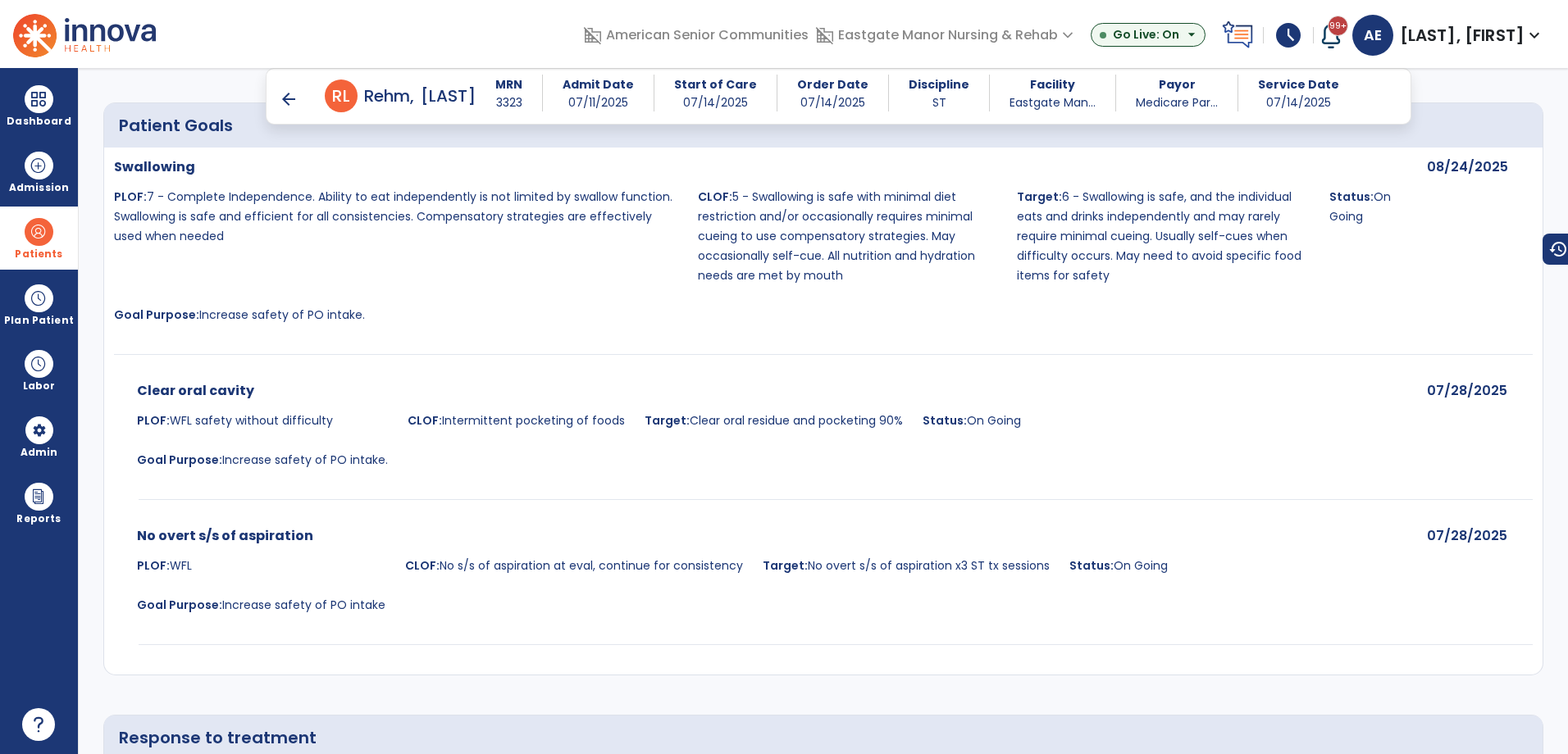 click on "arrow_back" at bounding box center [289, 99] 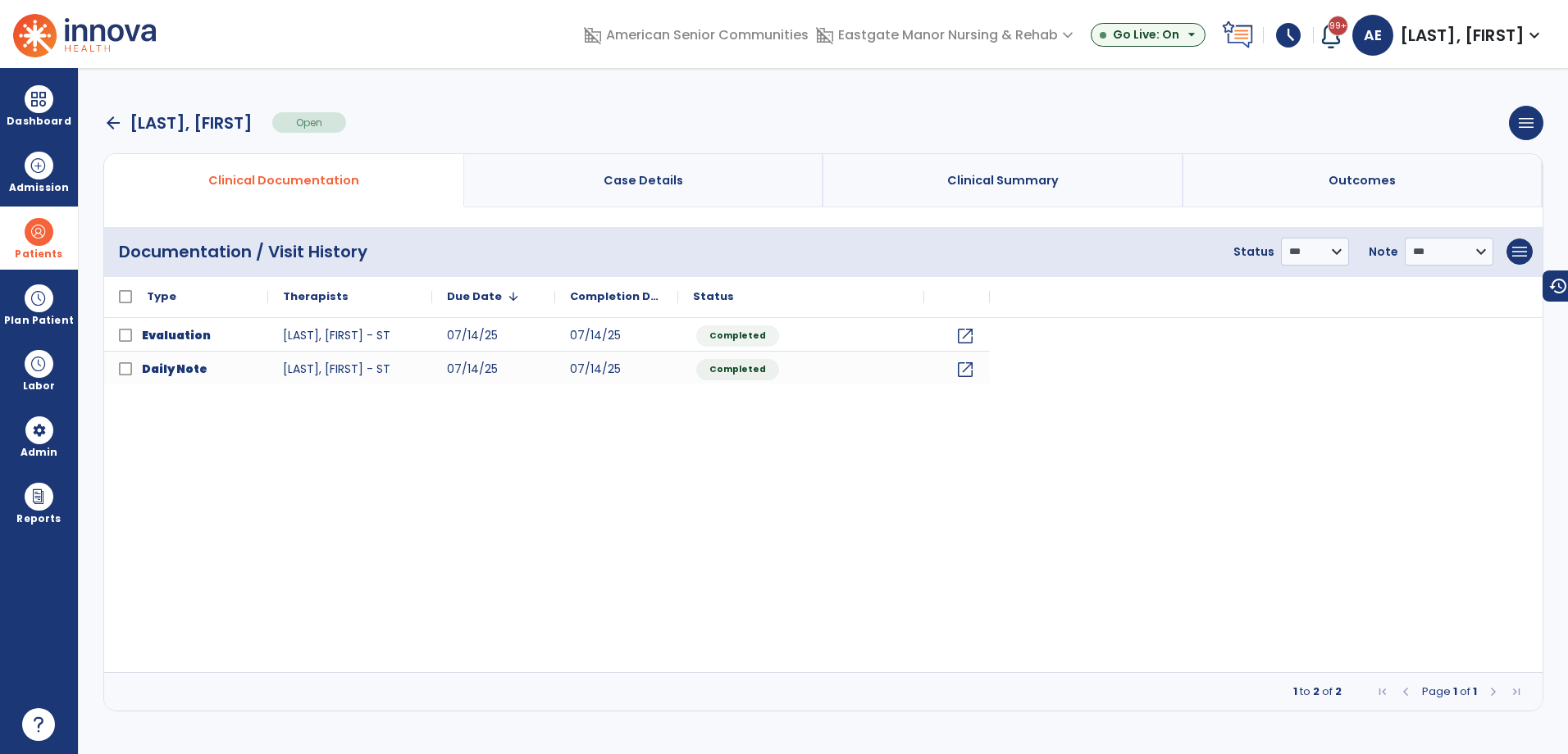 scroll, scrollTop: 0, scrollLeft: 0, axis: both 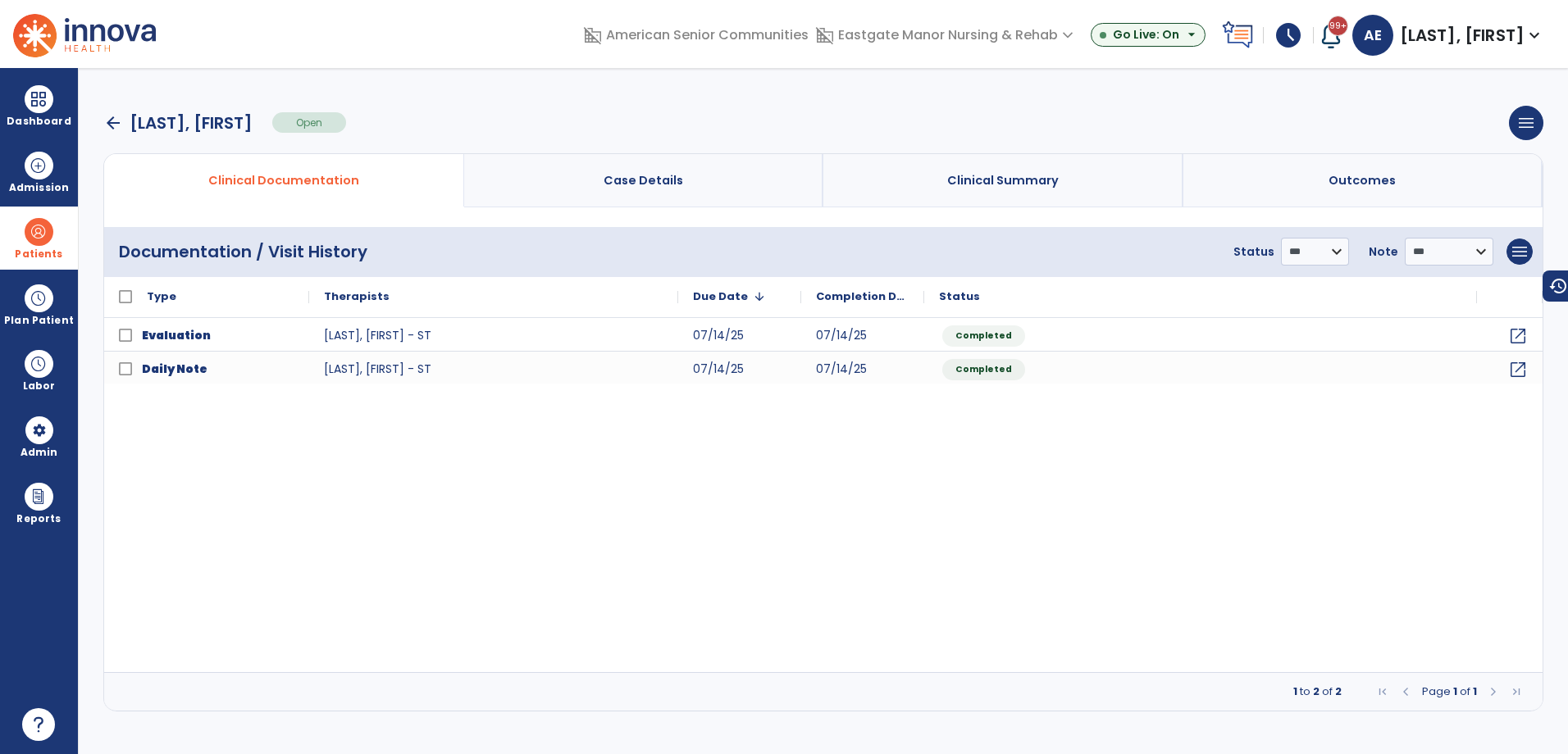 click on "arrow_back" at bounding box center (113, 123) 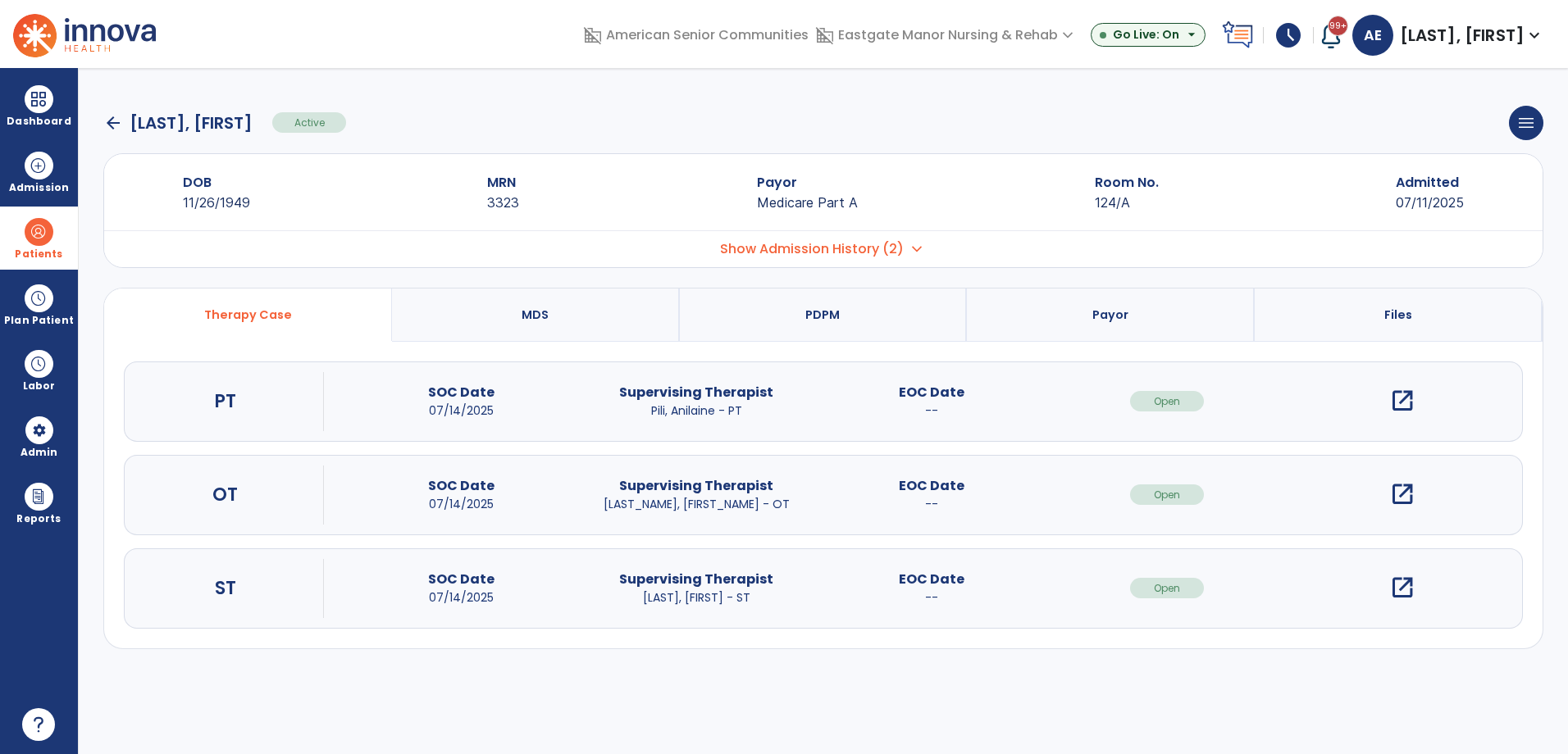 click on "arrow_back" 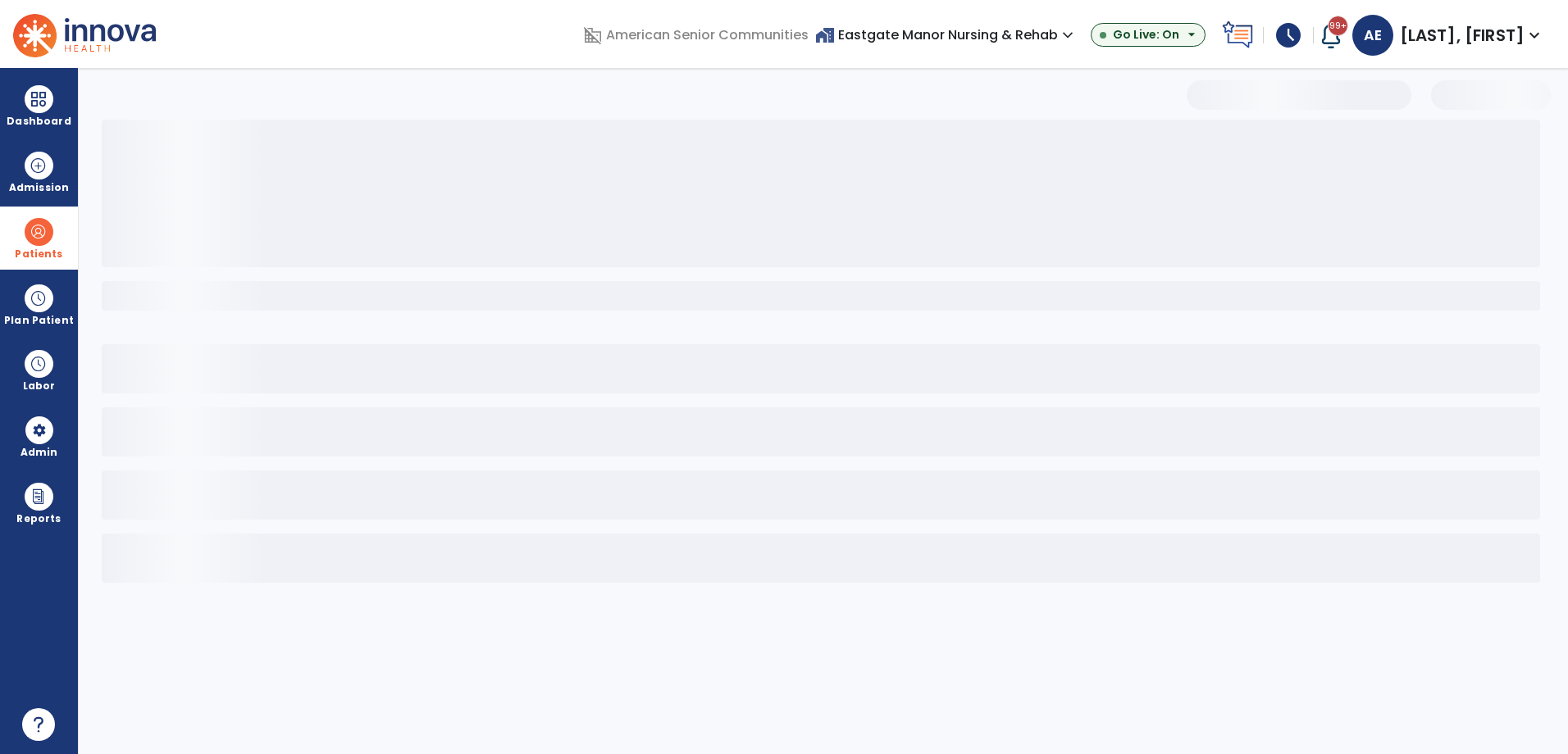 select on "***" 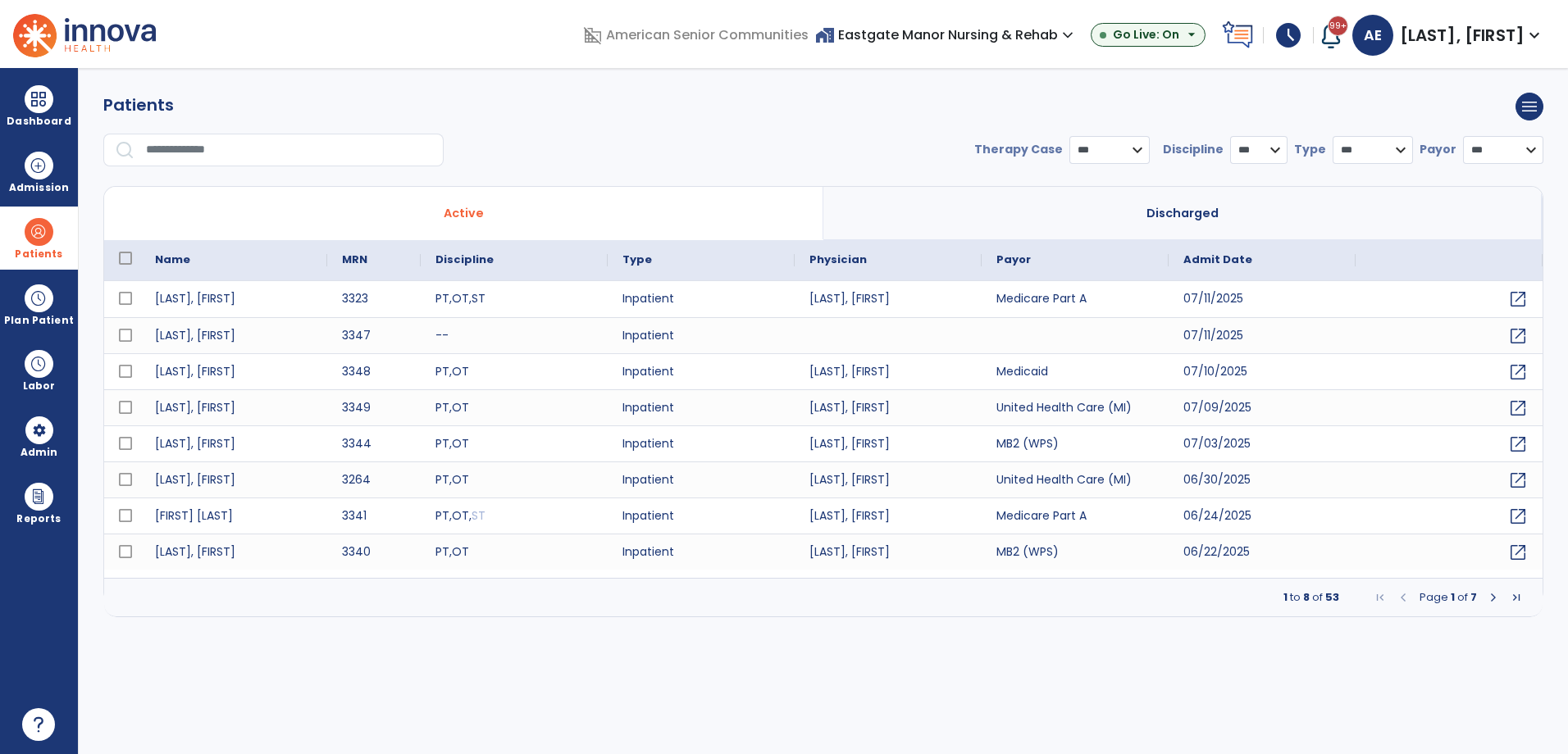 click at bounding box center (289, 150) 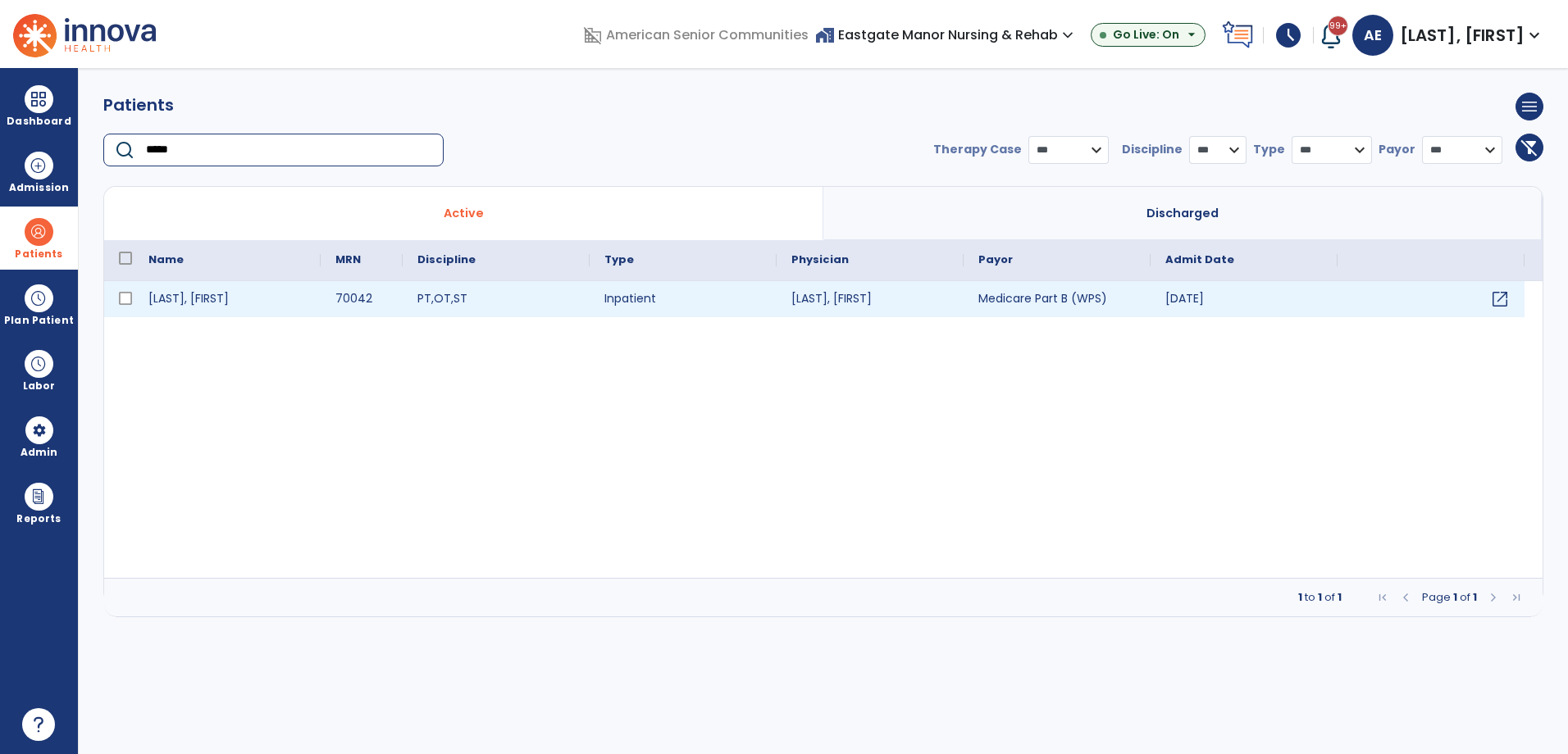 type on "*****" 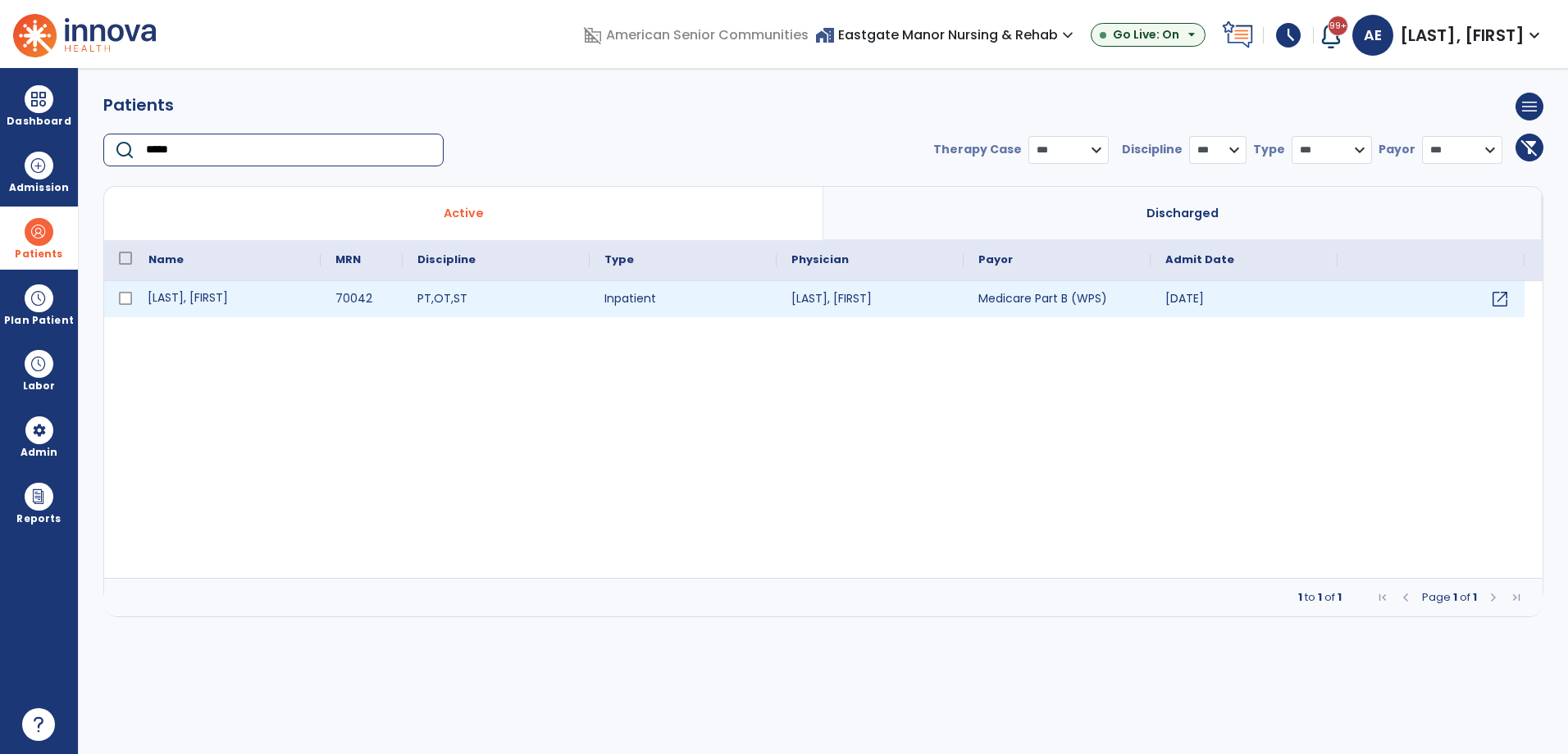 click on "[LAST], [FIRST]" at bounding box center (227, 299) 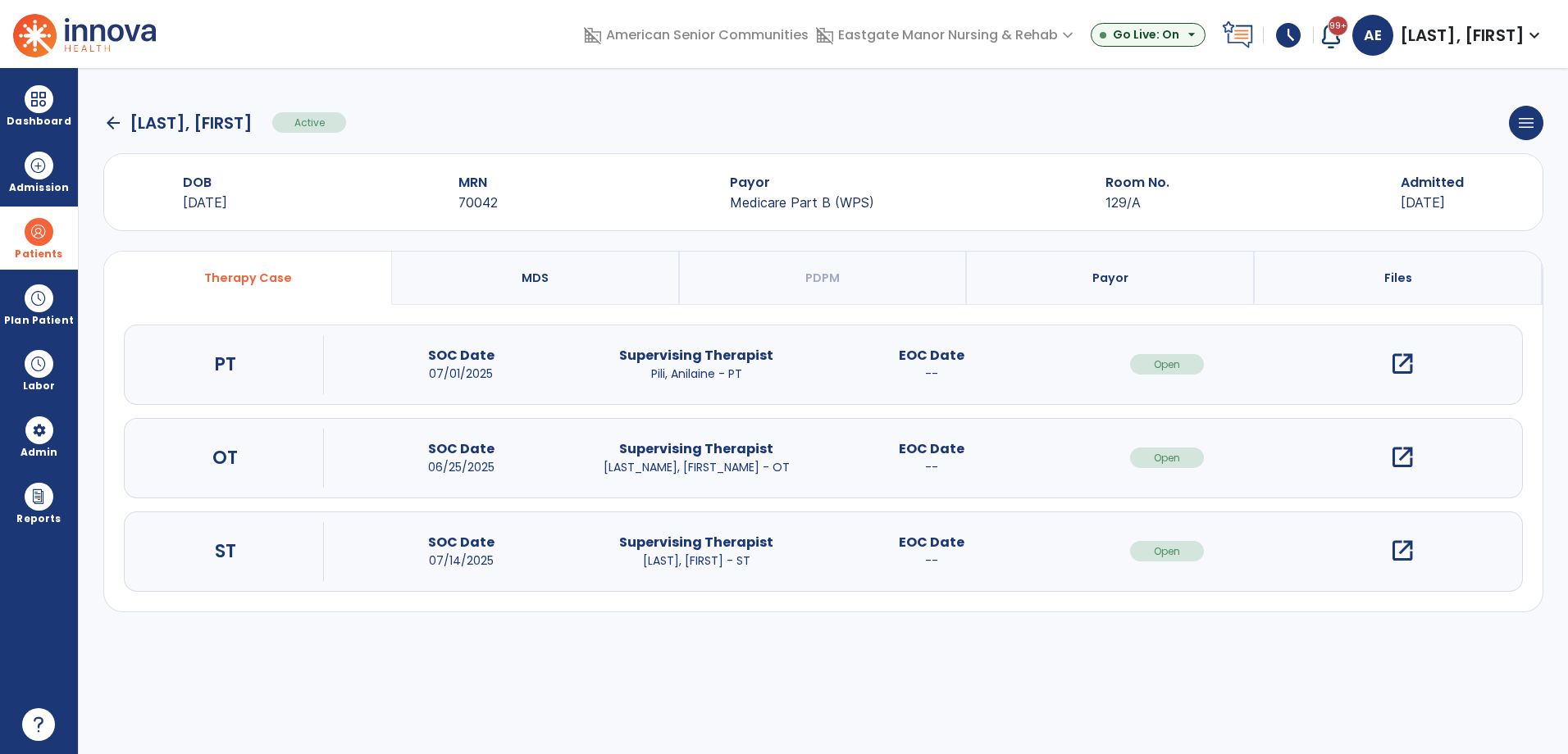 click on "open_in_new" at bounding box center [1402, 551] 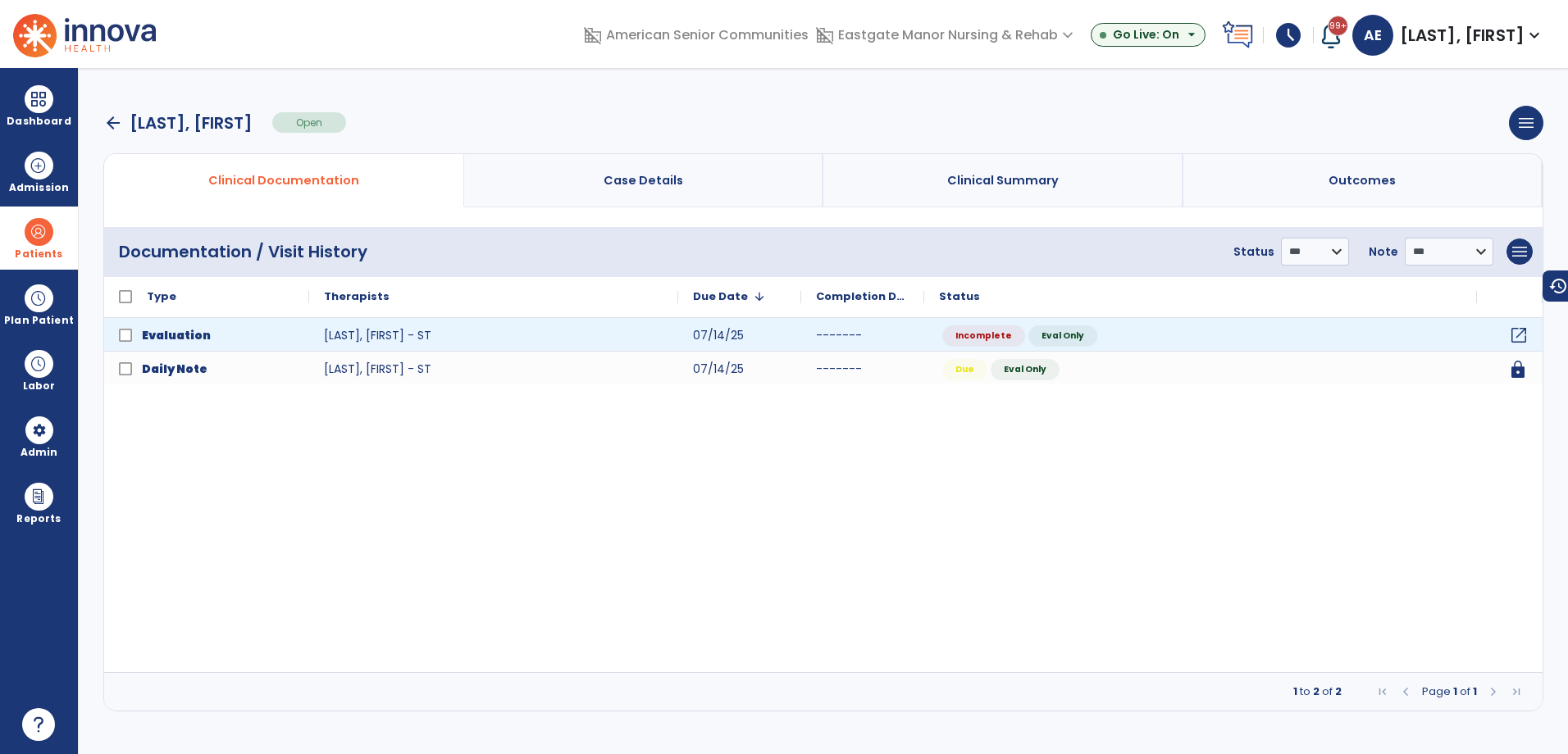 click on "open_in_new" 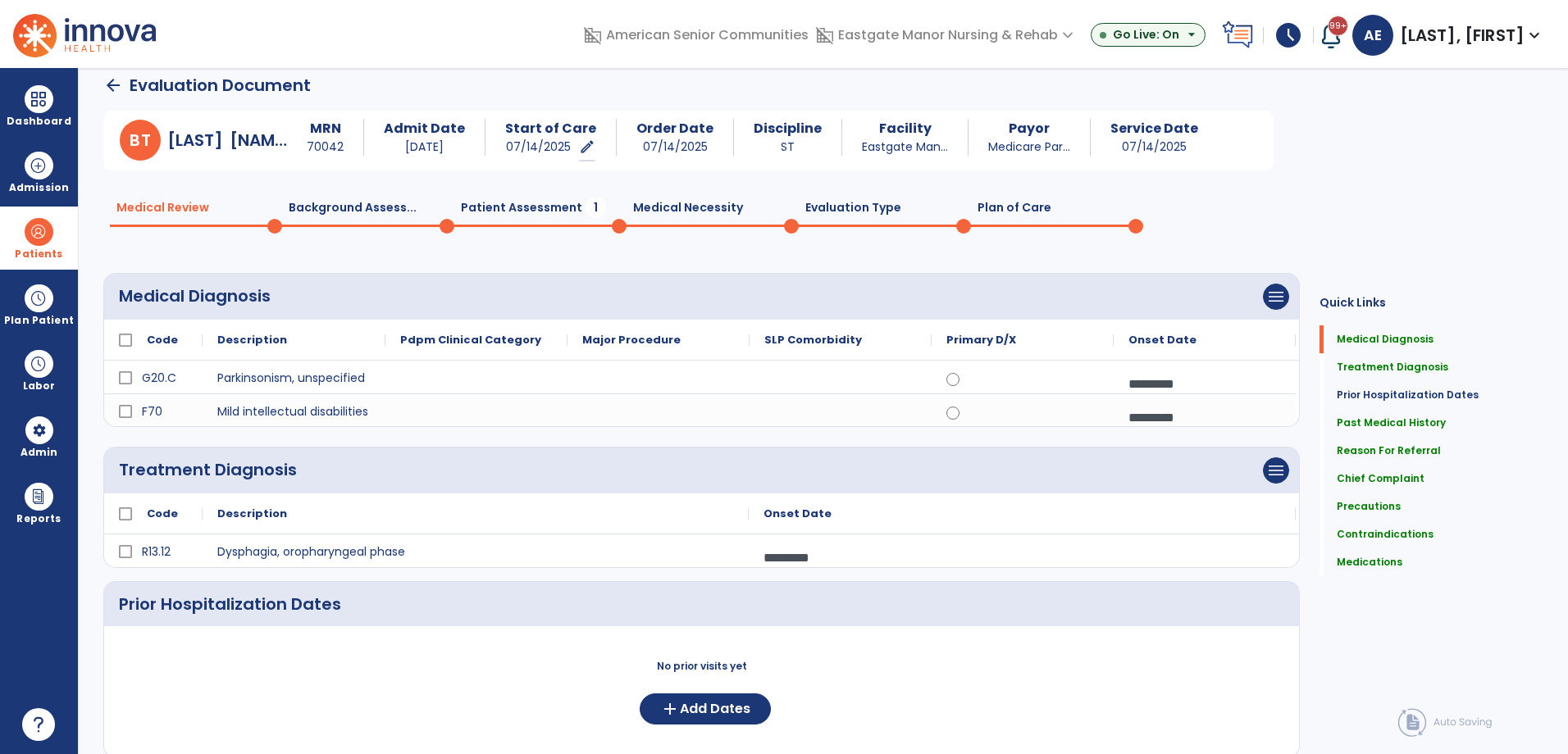 scroll, scrollTop: 0, scrollLeft: 0, axis: both 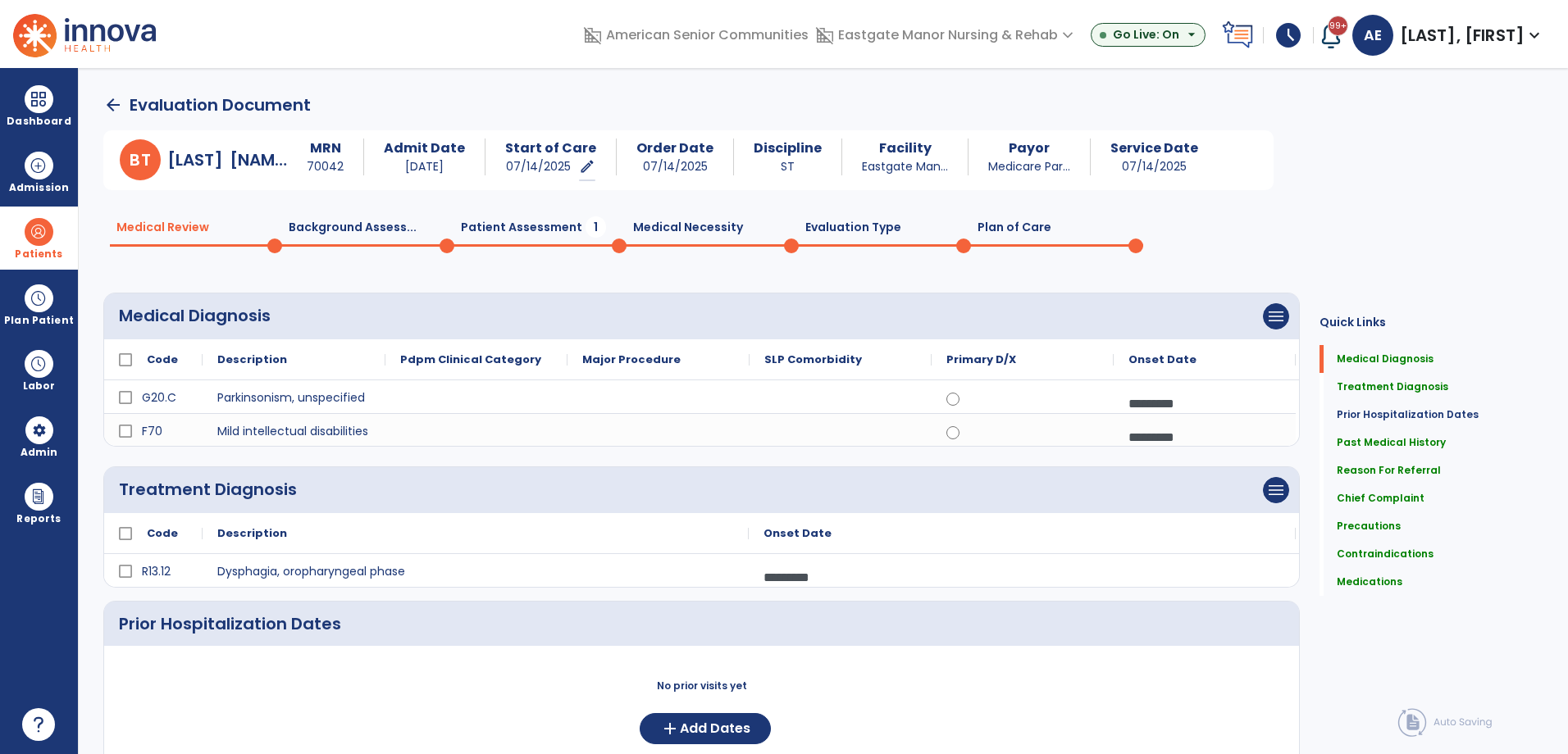 click on "Patient Assessment  1" 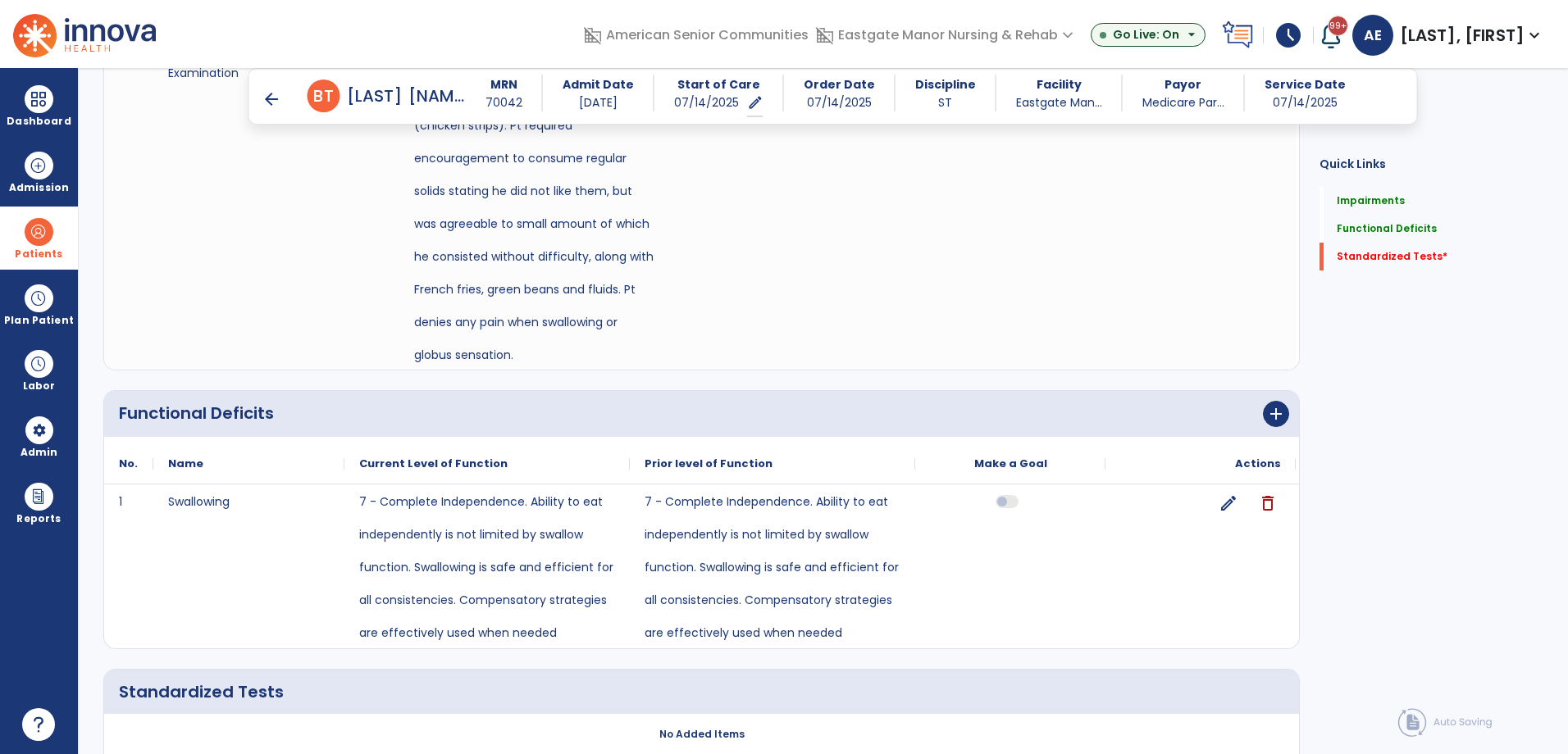scroll, scrollTop: 1220, scrollLeft: 0, axis: vertical 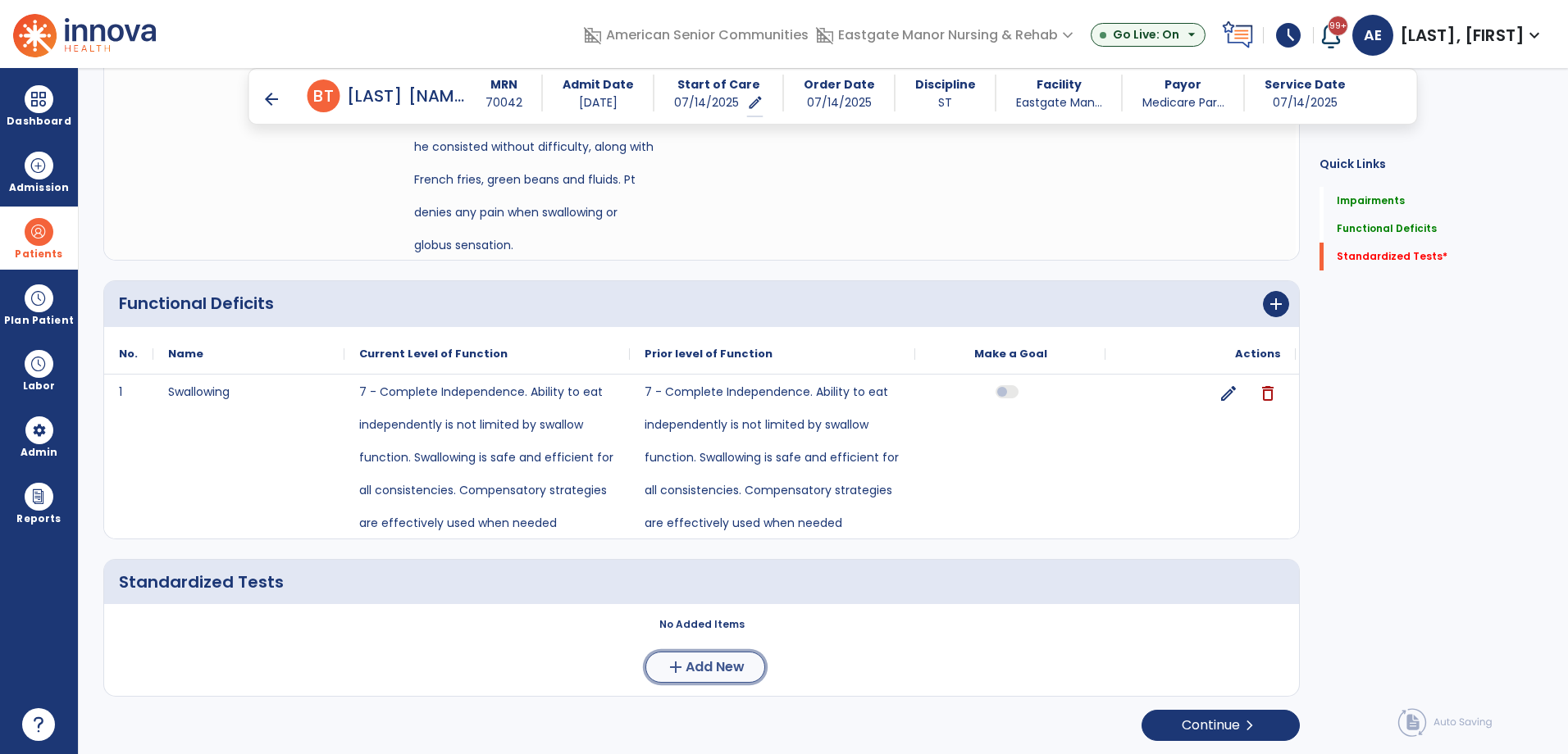 click on "Add New" 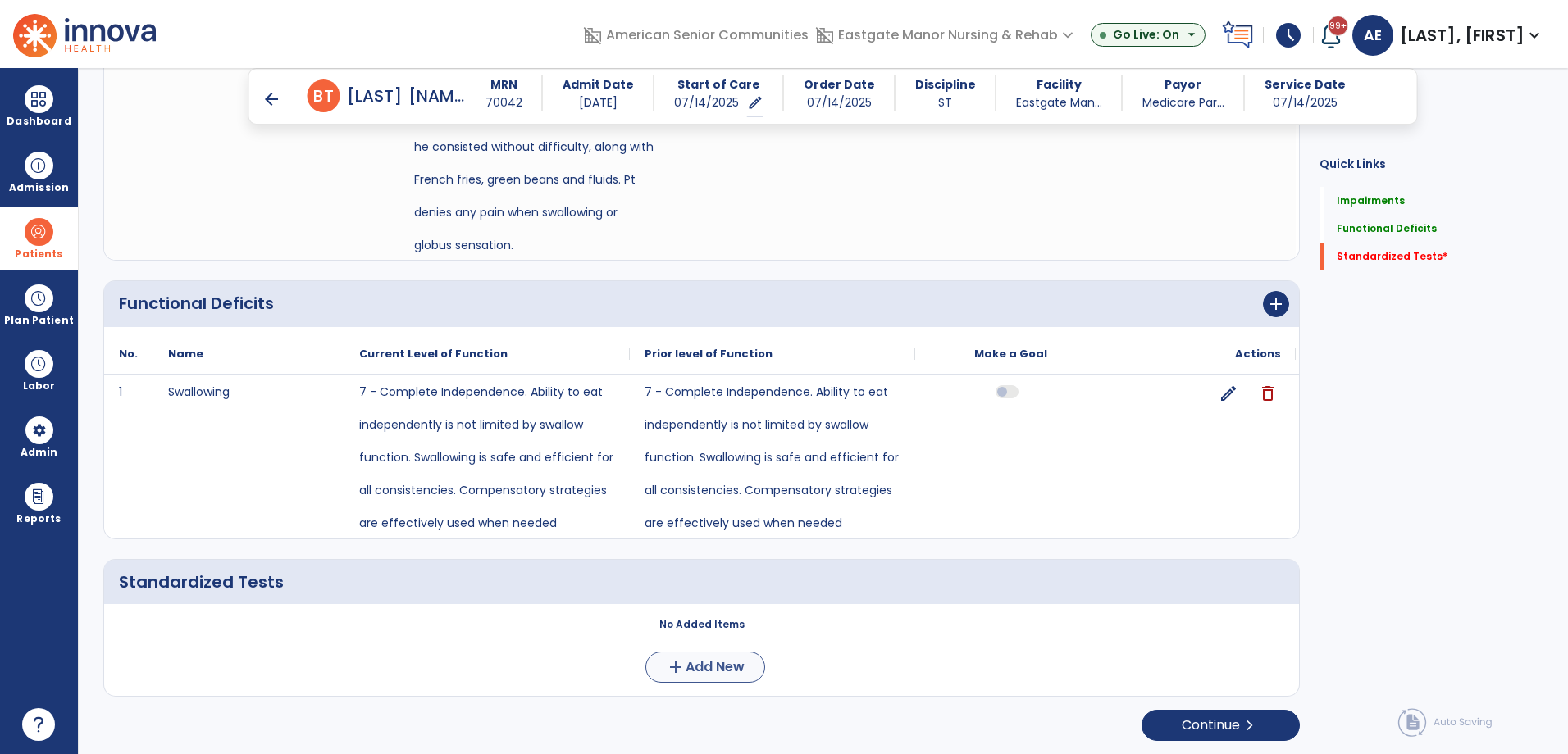 scroll, scrollTop: 0, scrollLeft: 0, axis: both 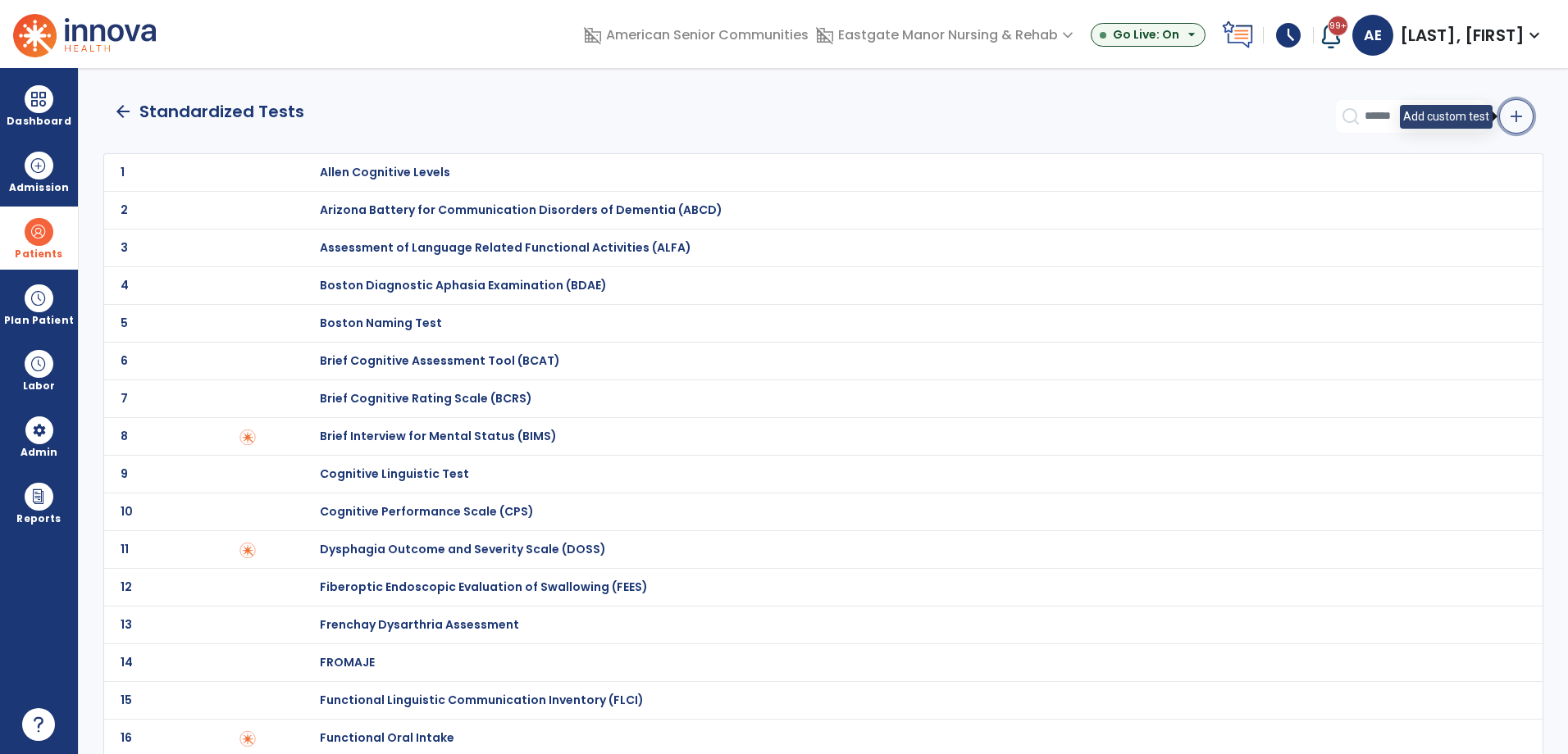 click on "add" 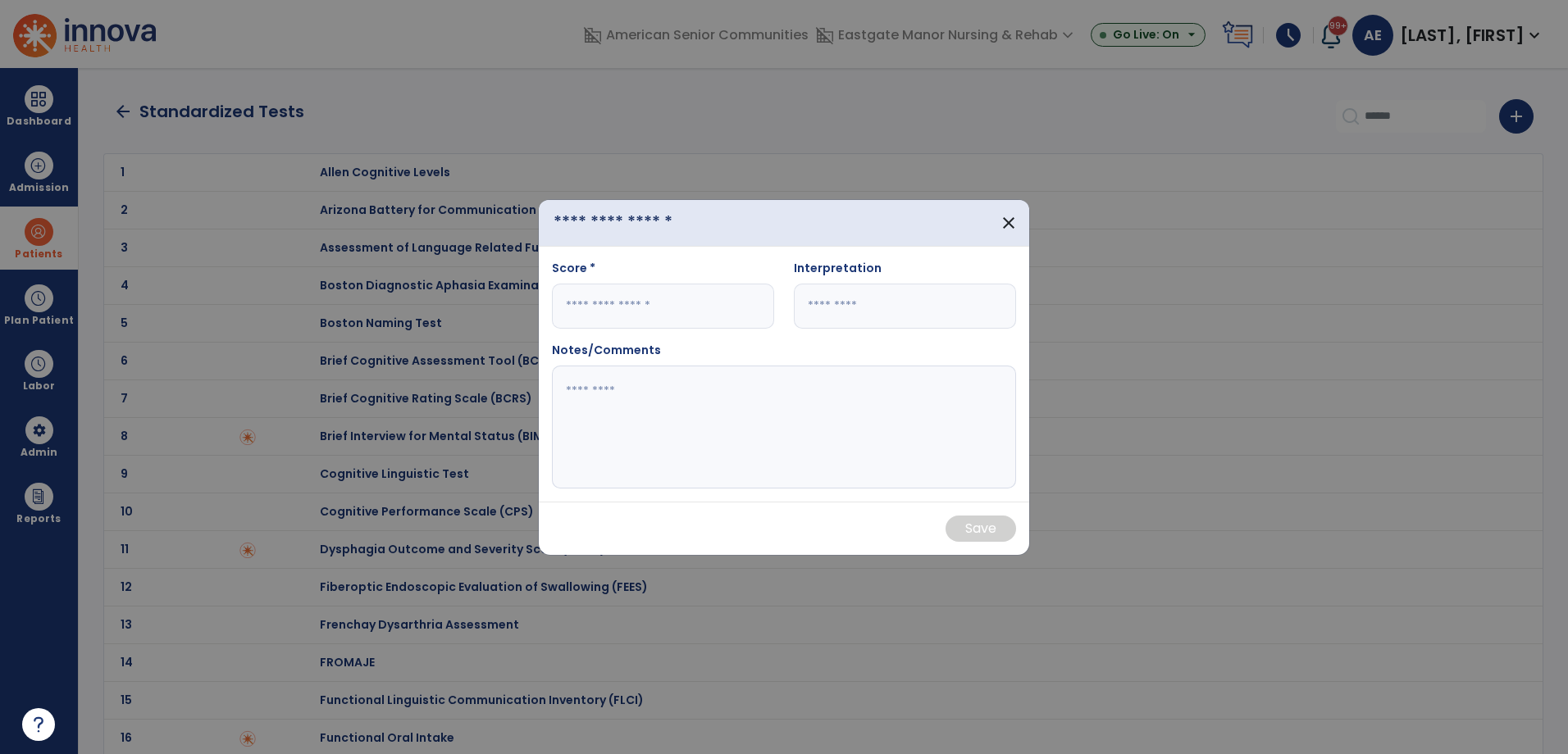 click at bounding box center [669, 223] 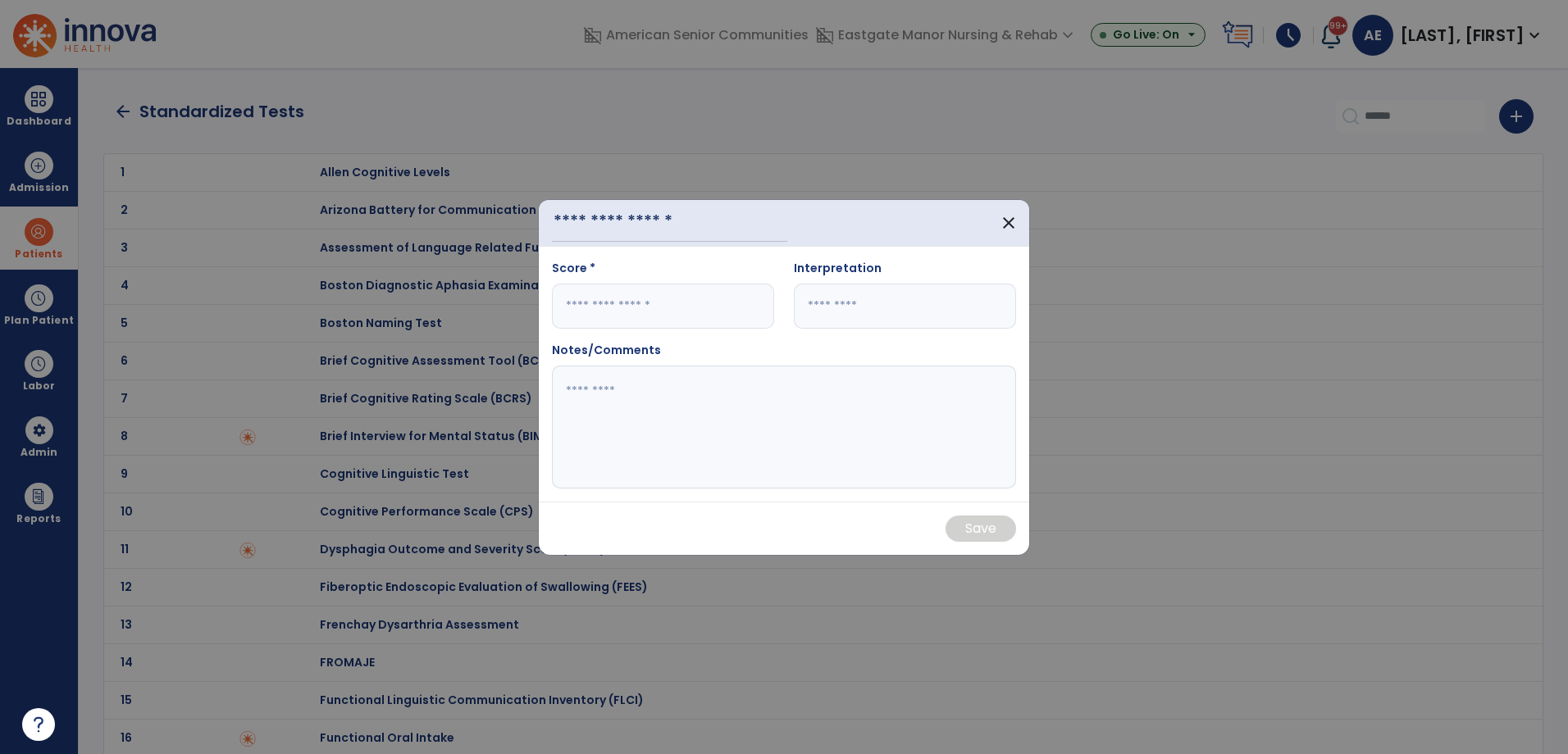 click at bounding box center [663, 306] 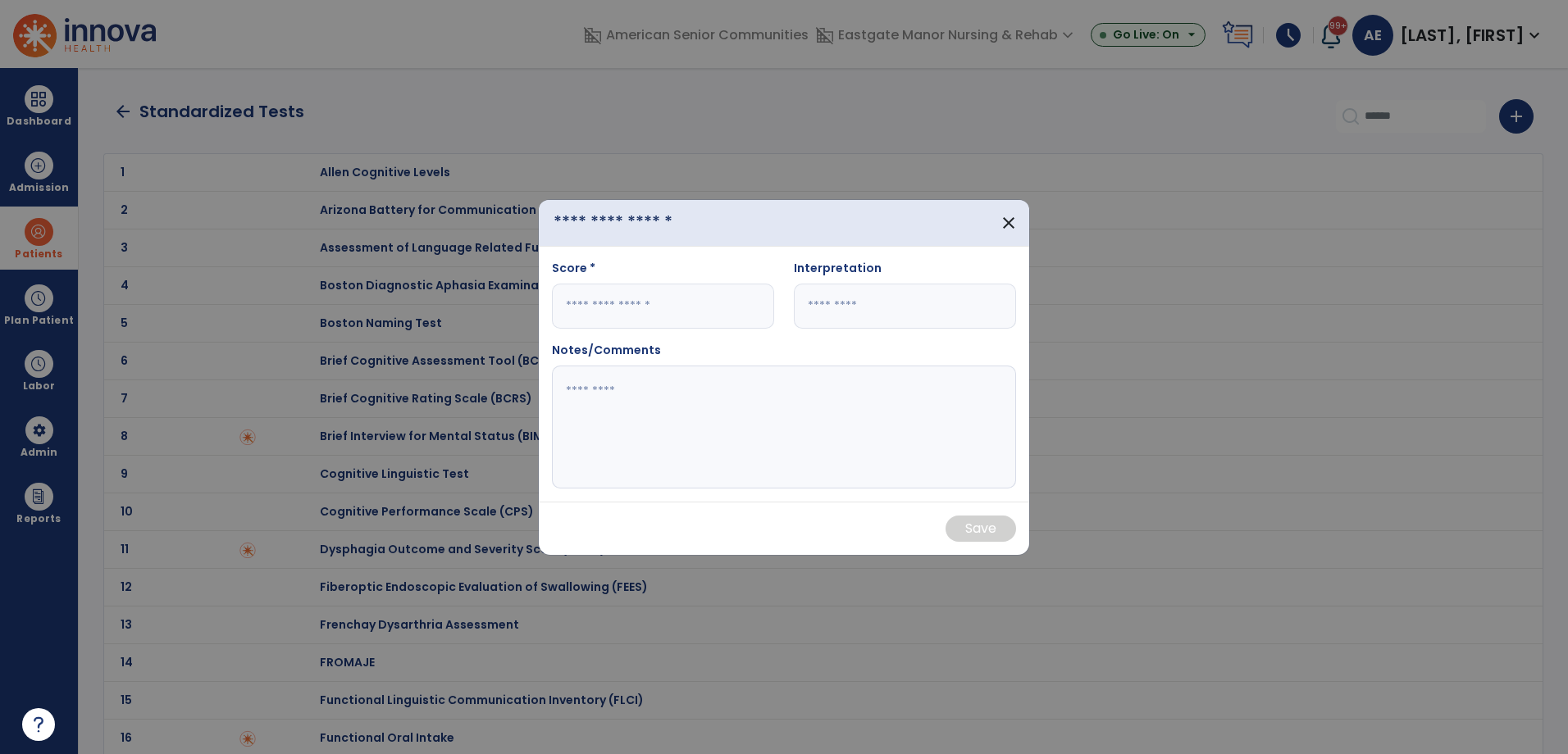 click at bounding box center [669, 223] 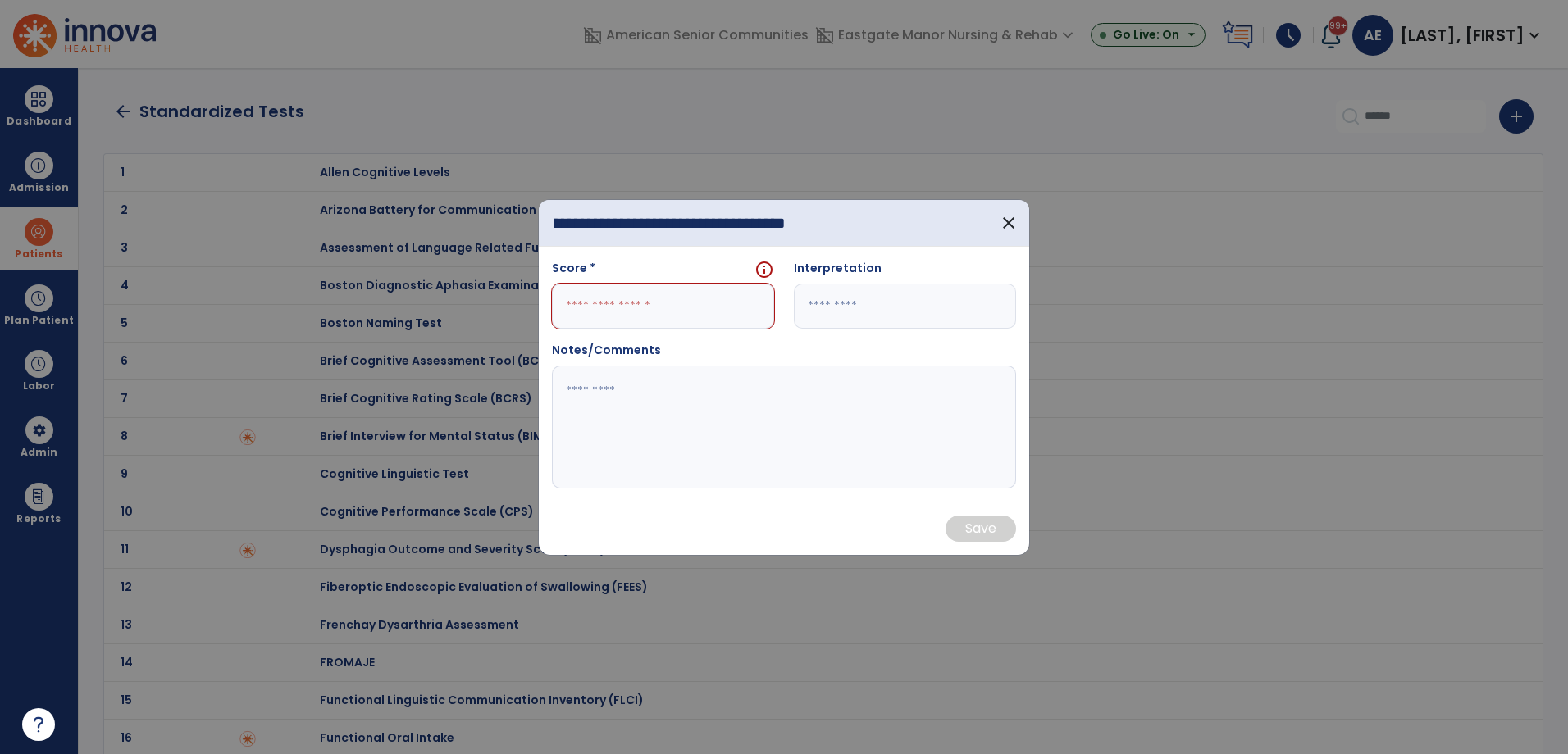 scroll, scrollTop: 0, scrollLeft: 88, axis: horizontal 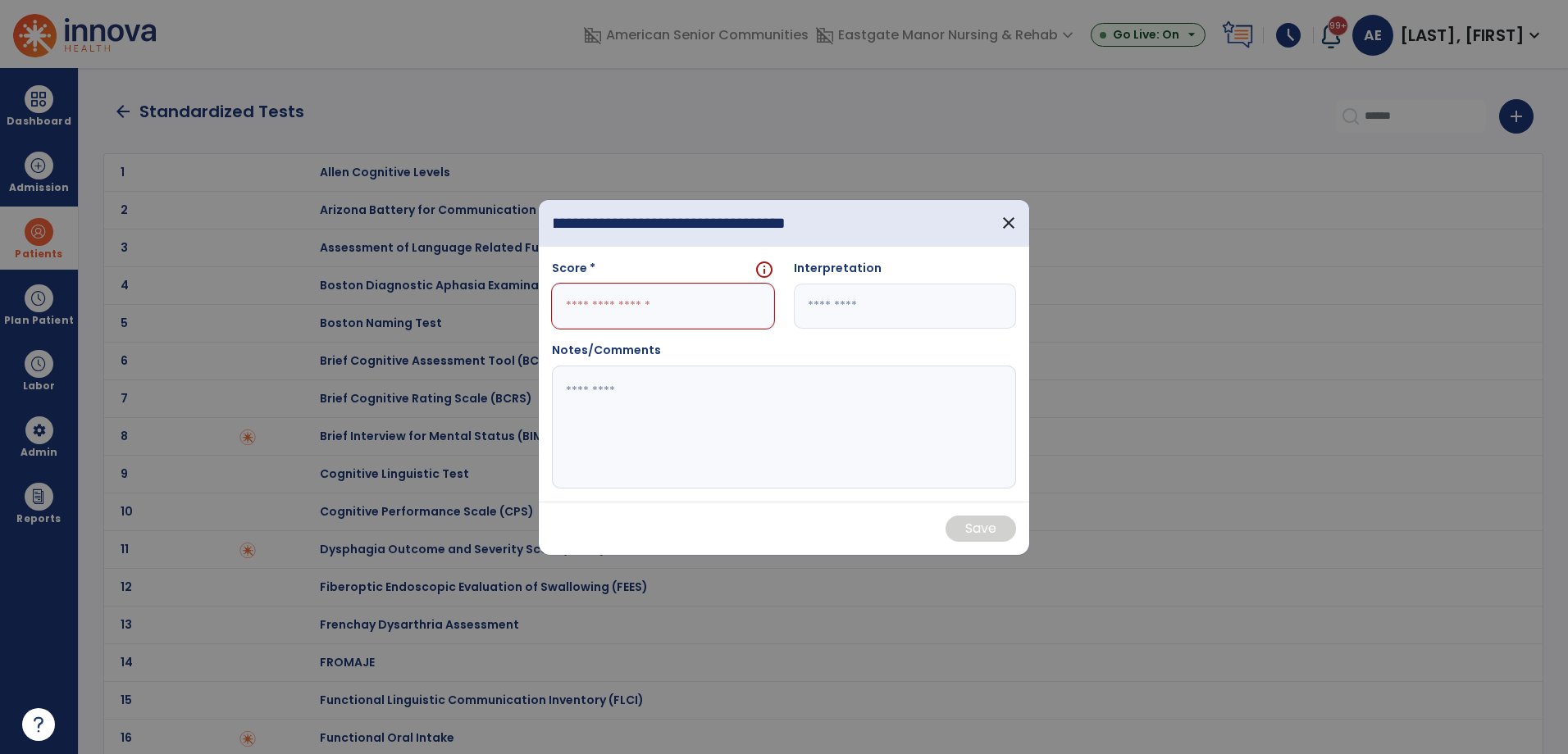 type on "**********" 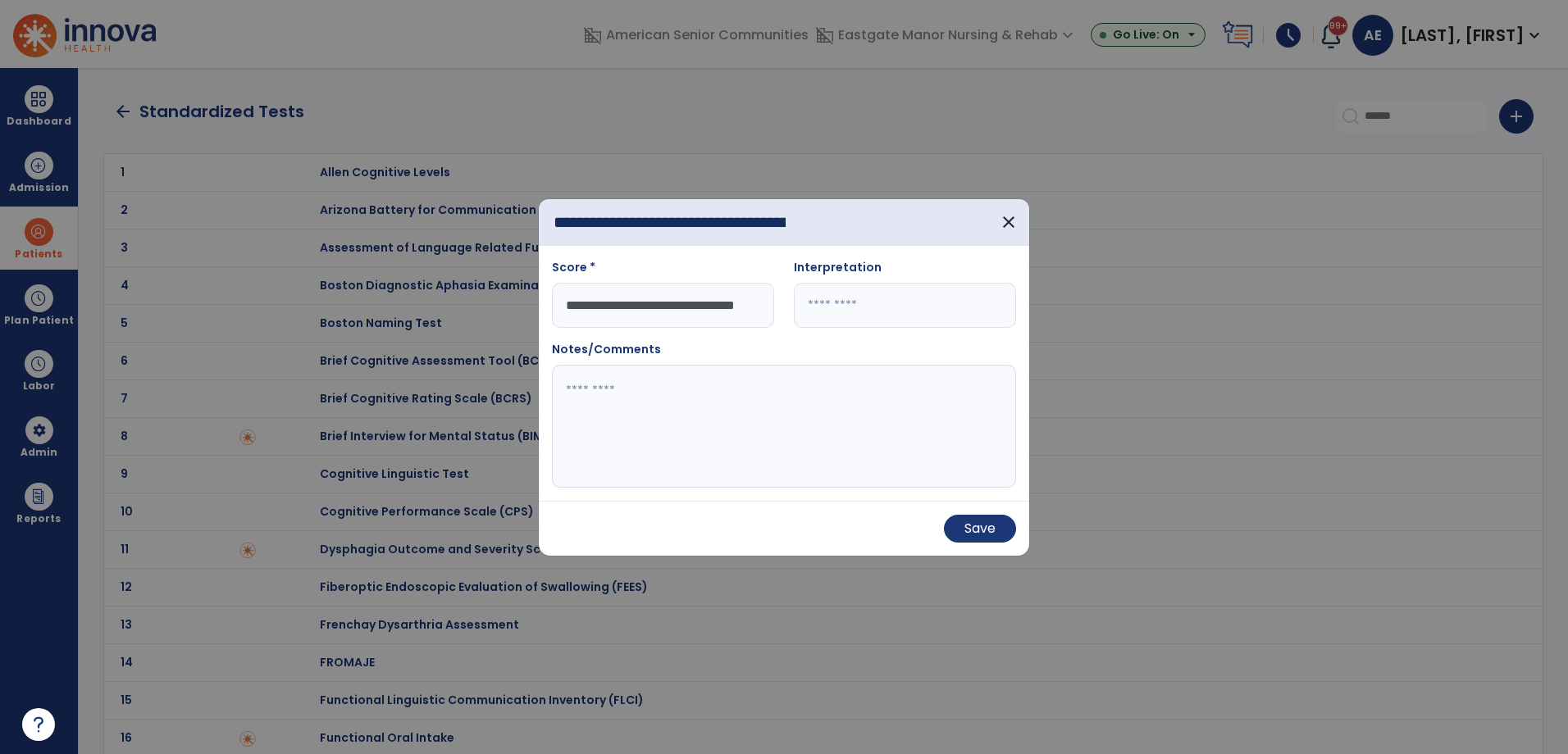 scroll, scrollTop: 0, scrollLeft: 38, axis: horizontal 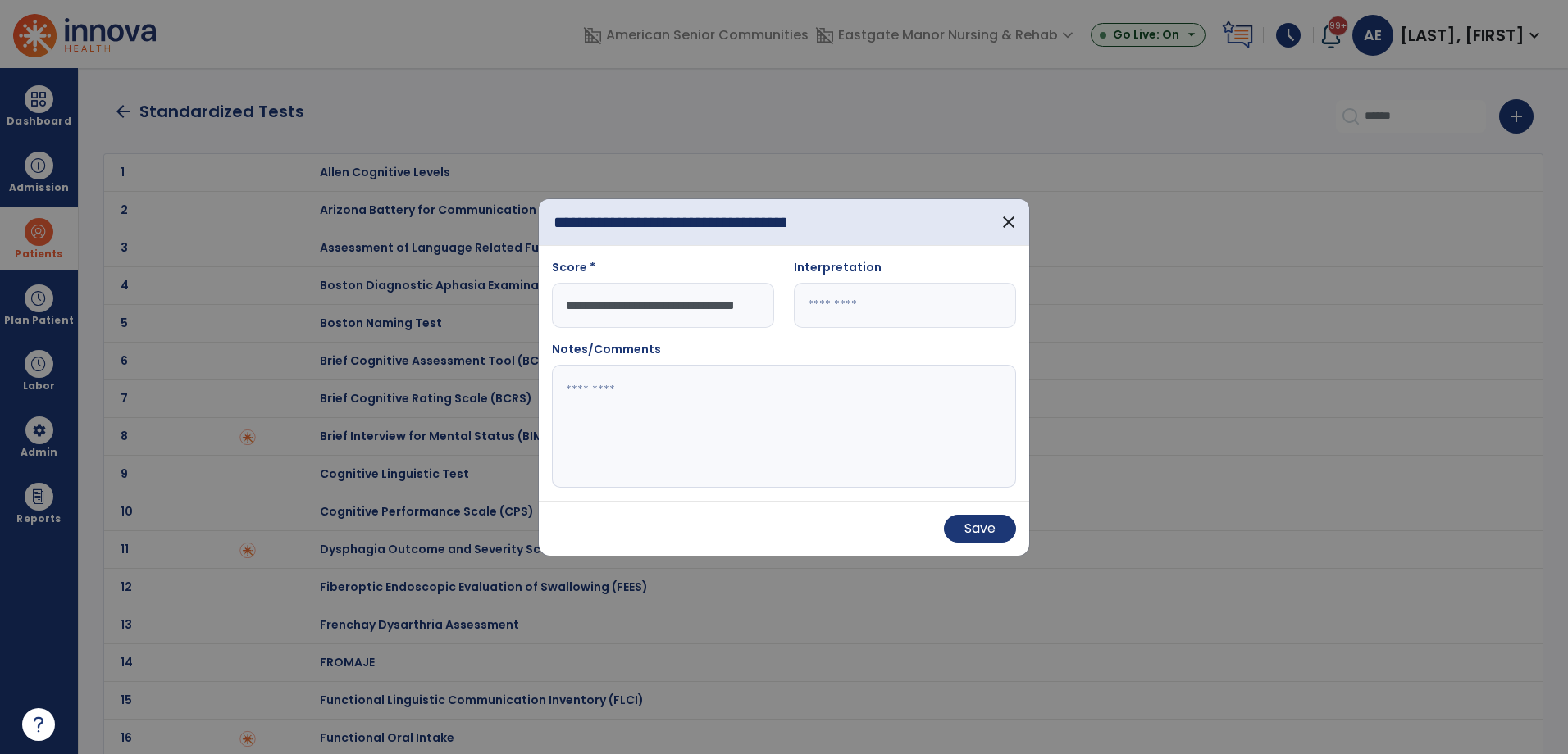 type on "**********" 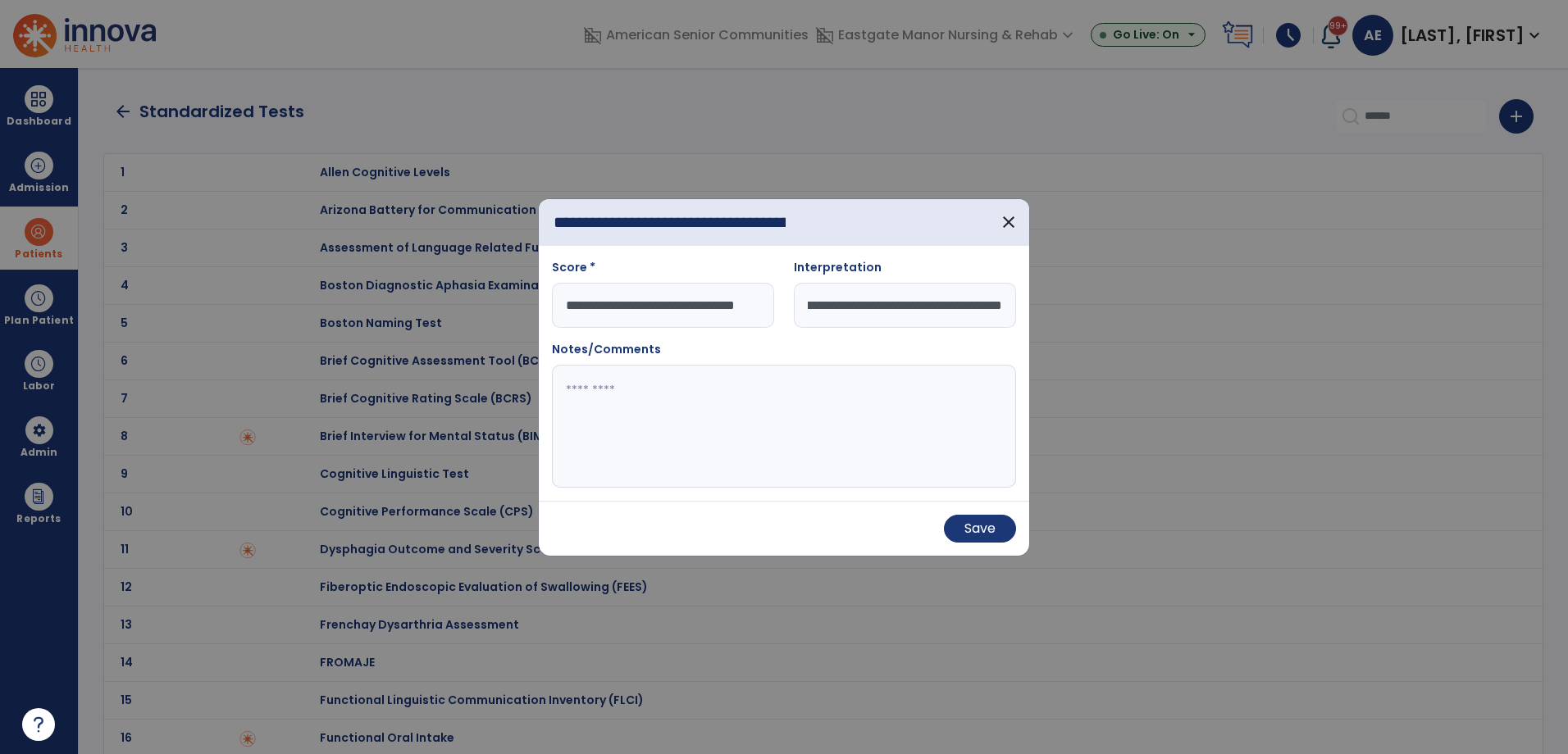 scroll, scrollTop: 0, scrollLeft: 403, axis: horizontal 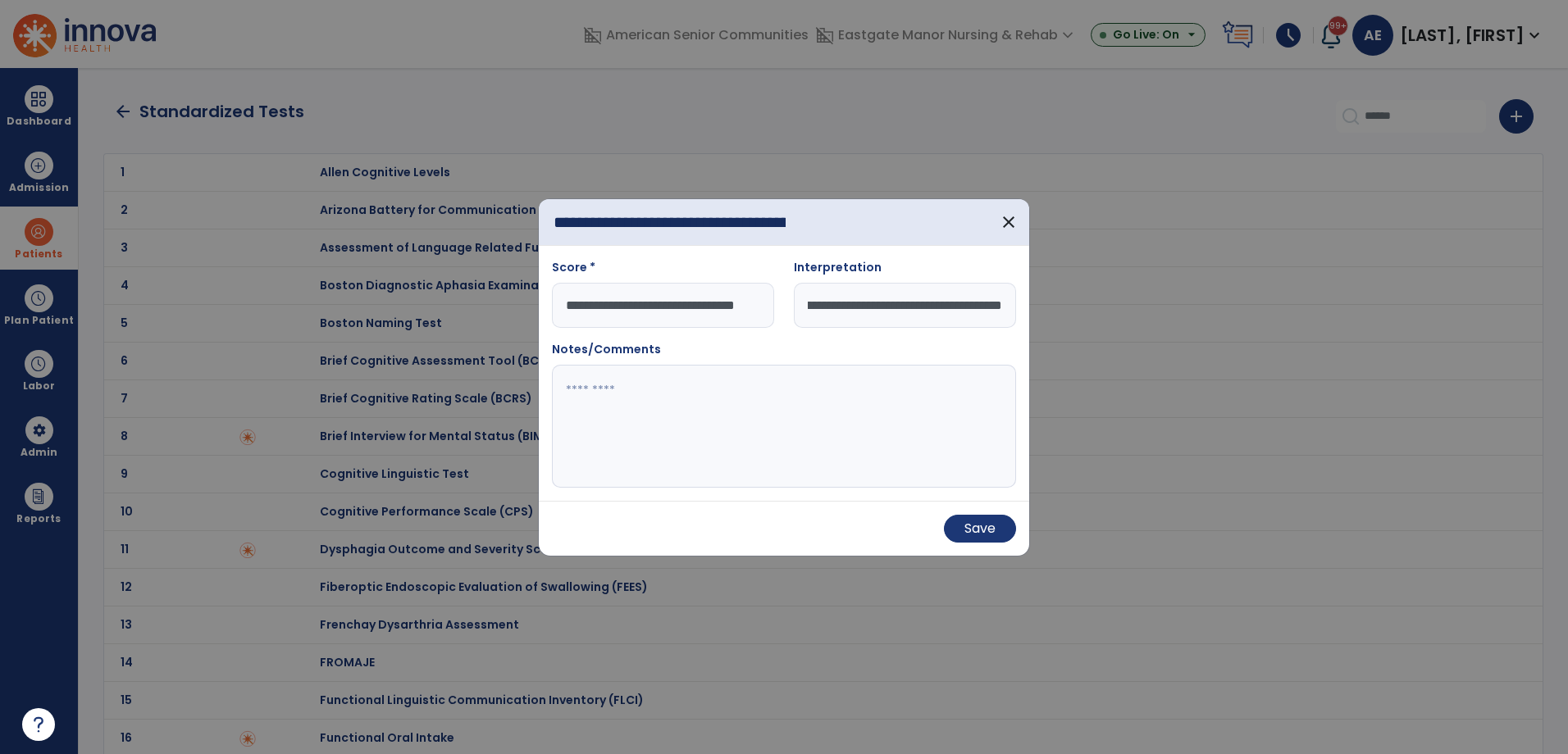 type on "**********" 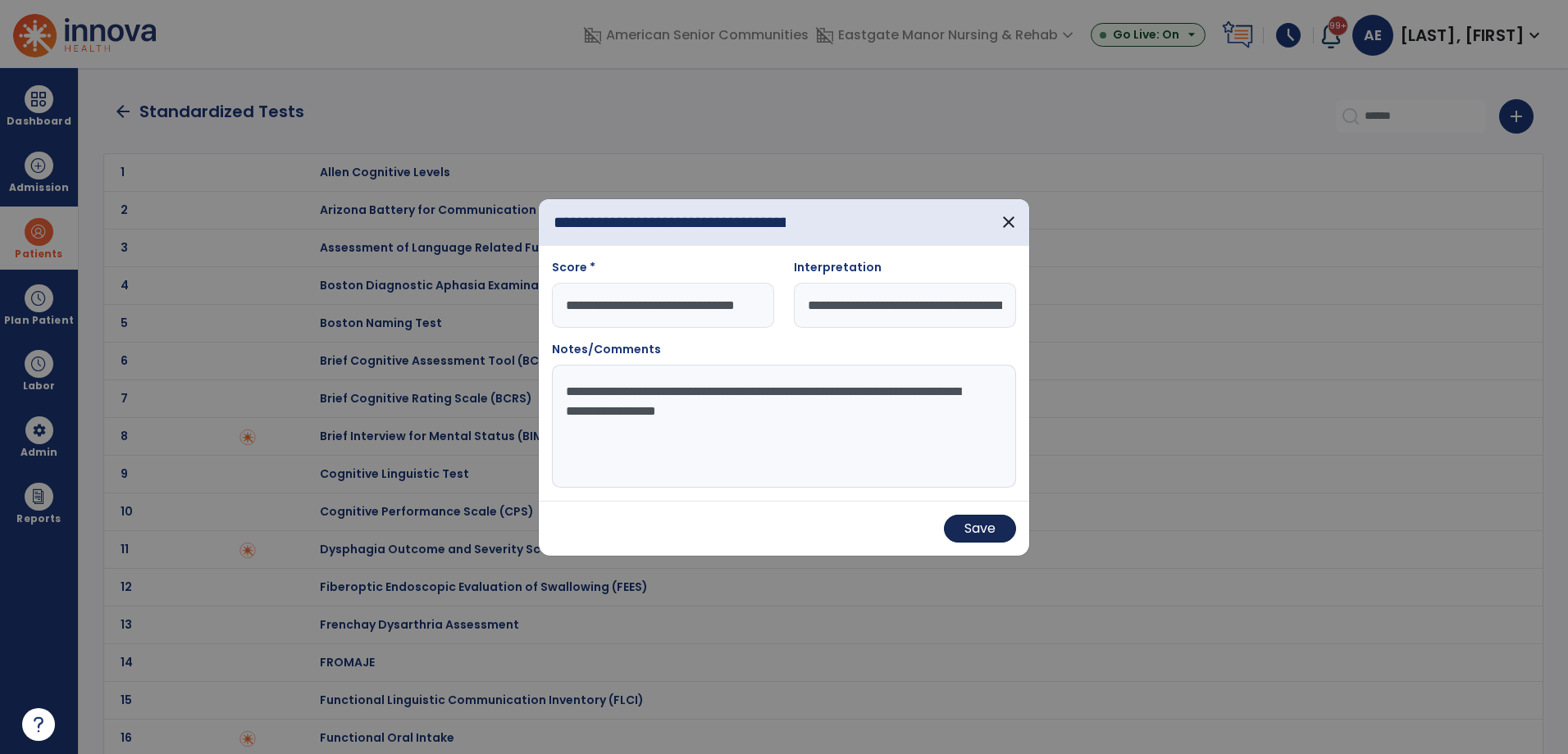 type on "**********" 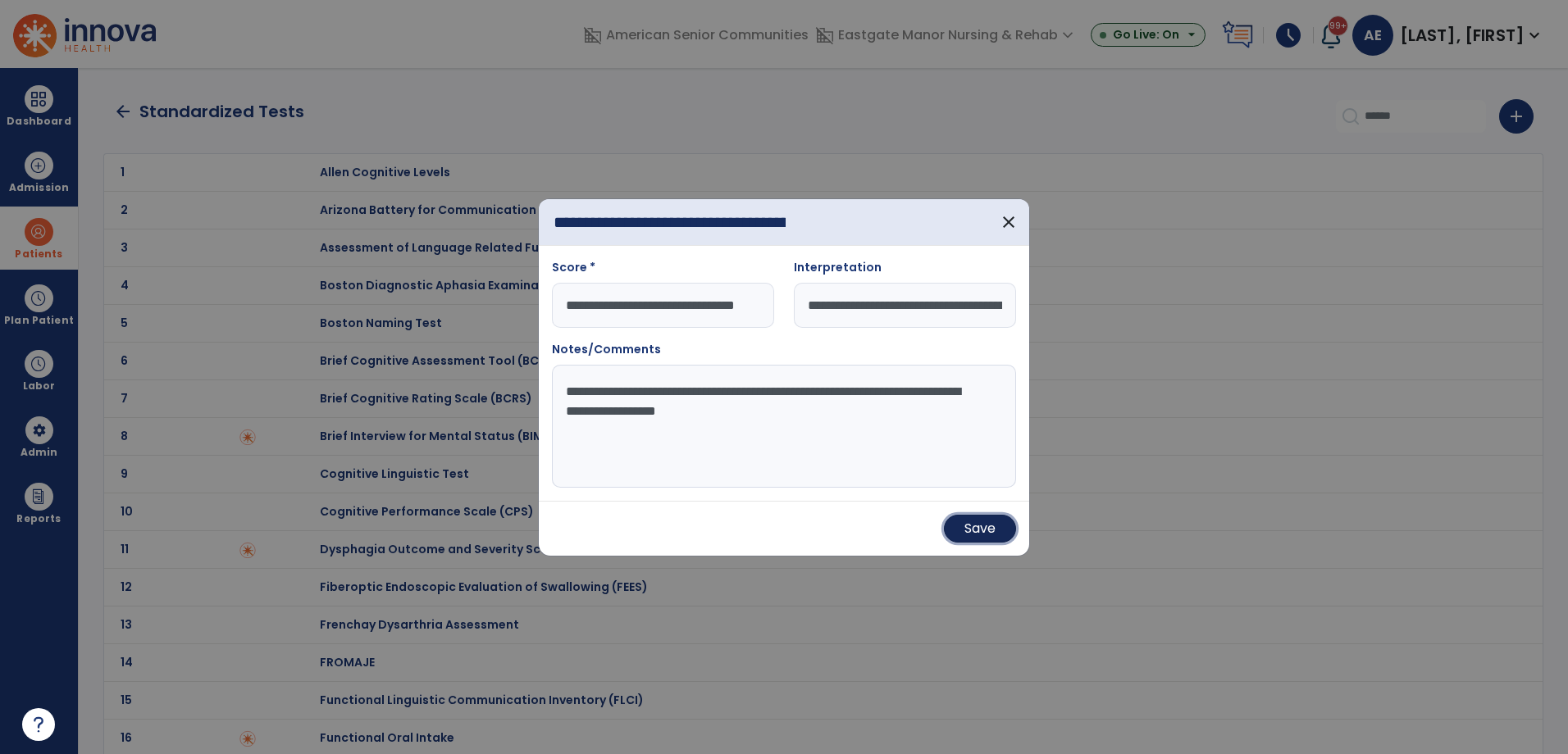 click on "Save" at bounding box center [980, 529] 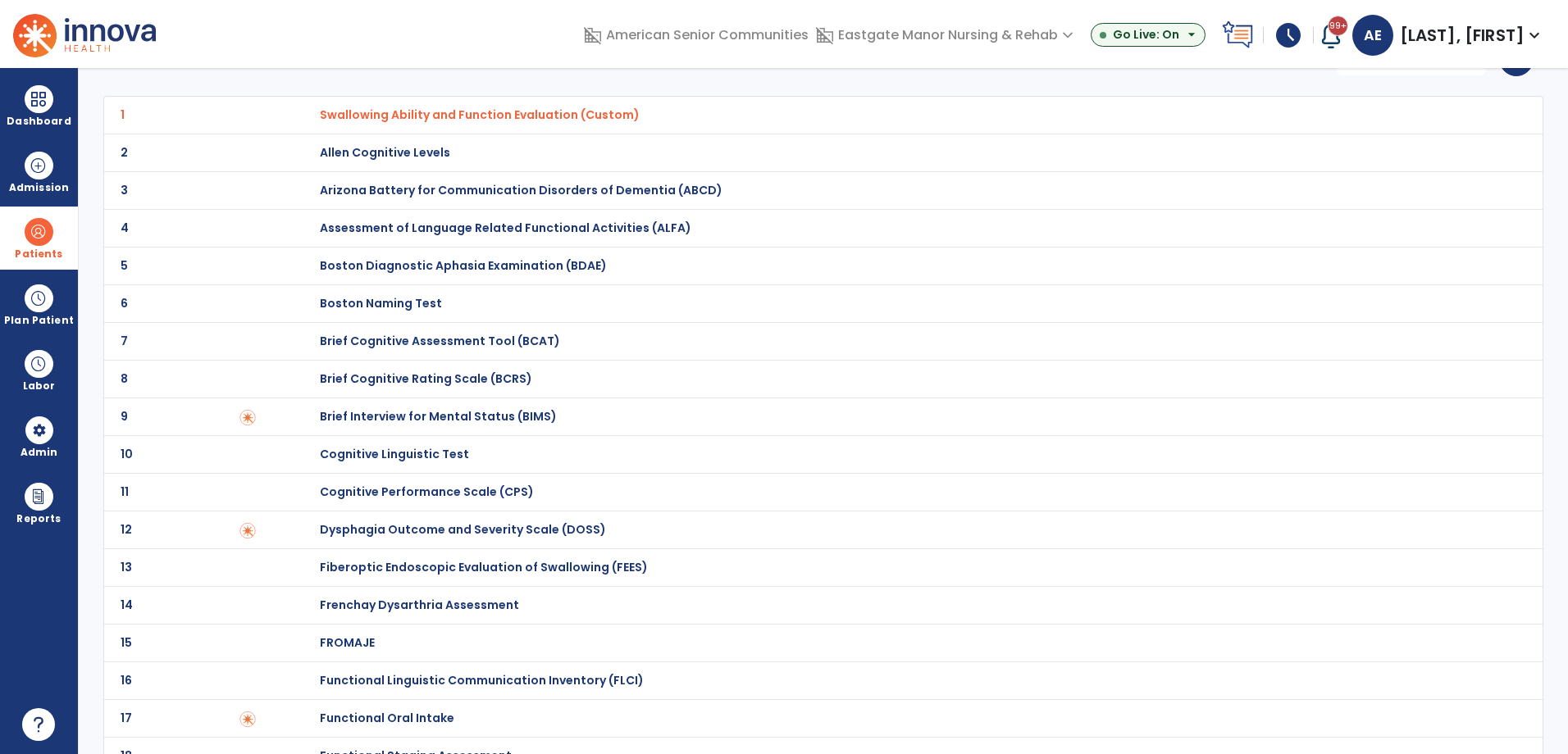 scroll, scrollTop: 0, scrollLeft: 0, axis: both 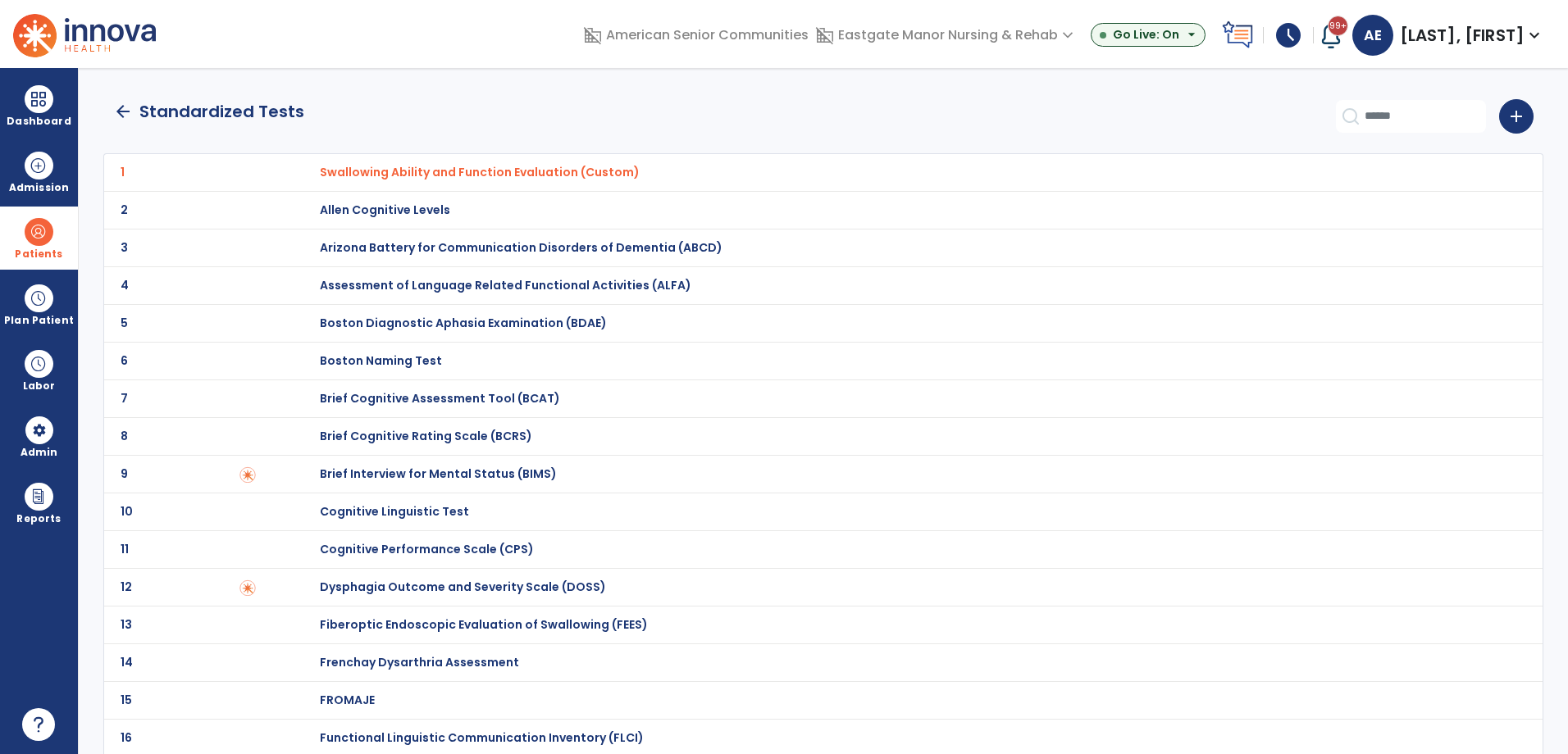 click on "arrow_back" 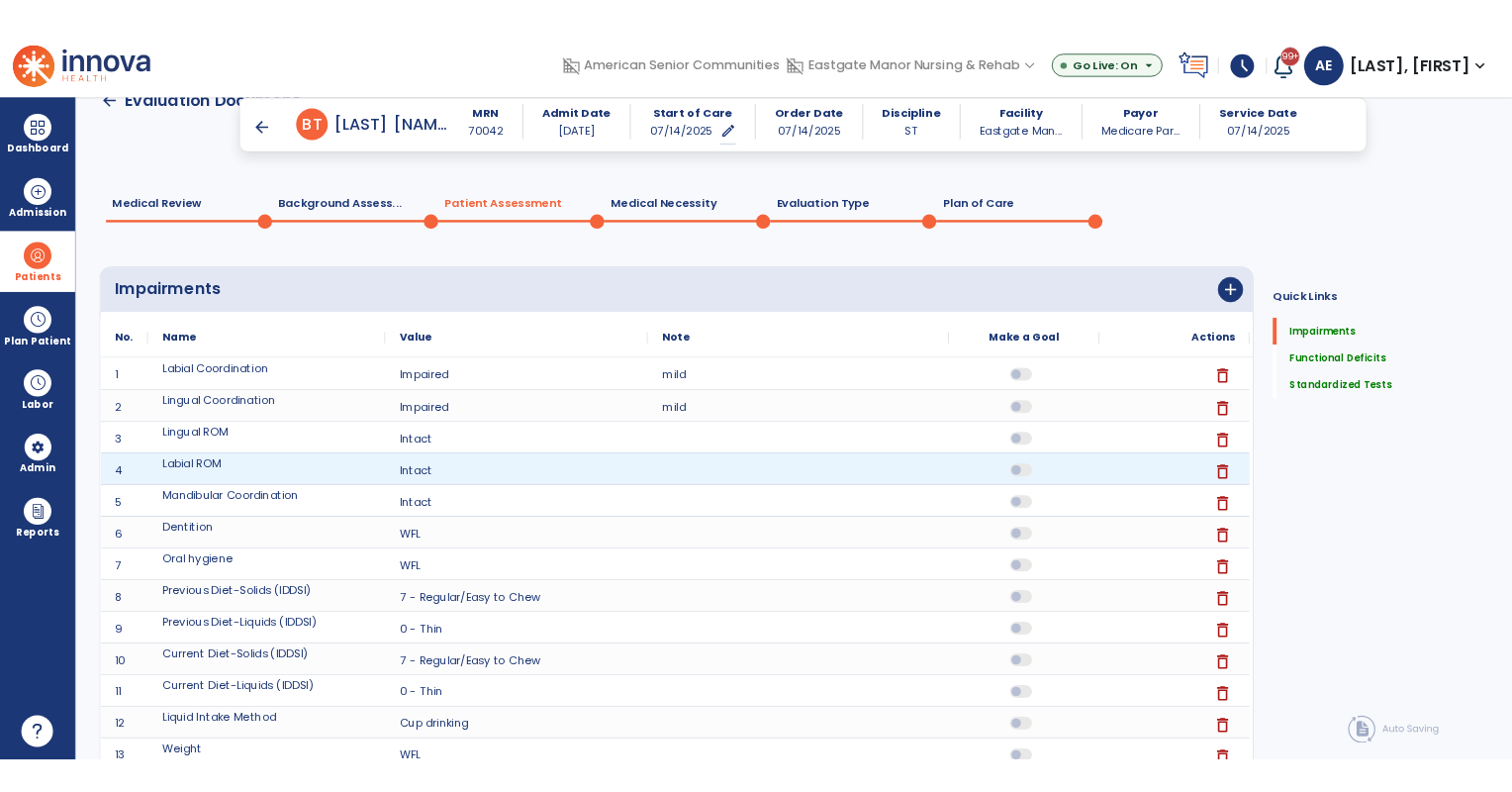 scroll, scrollTop: 0, scrollLeft: 0, axis: both 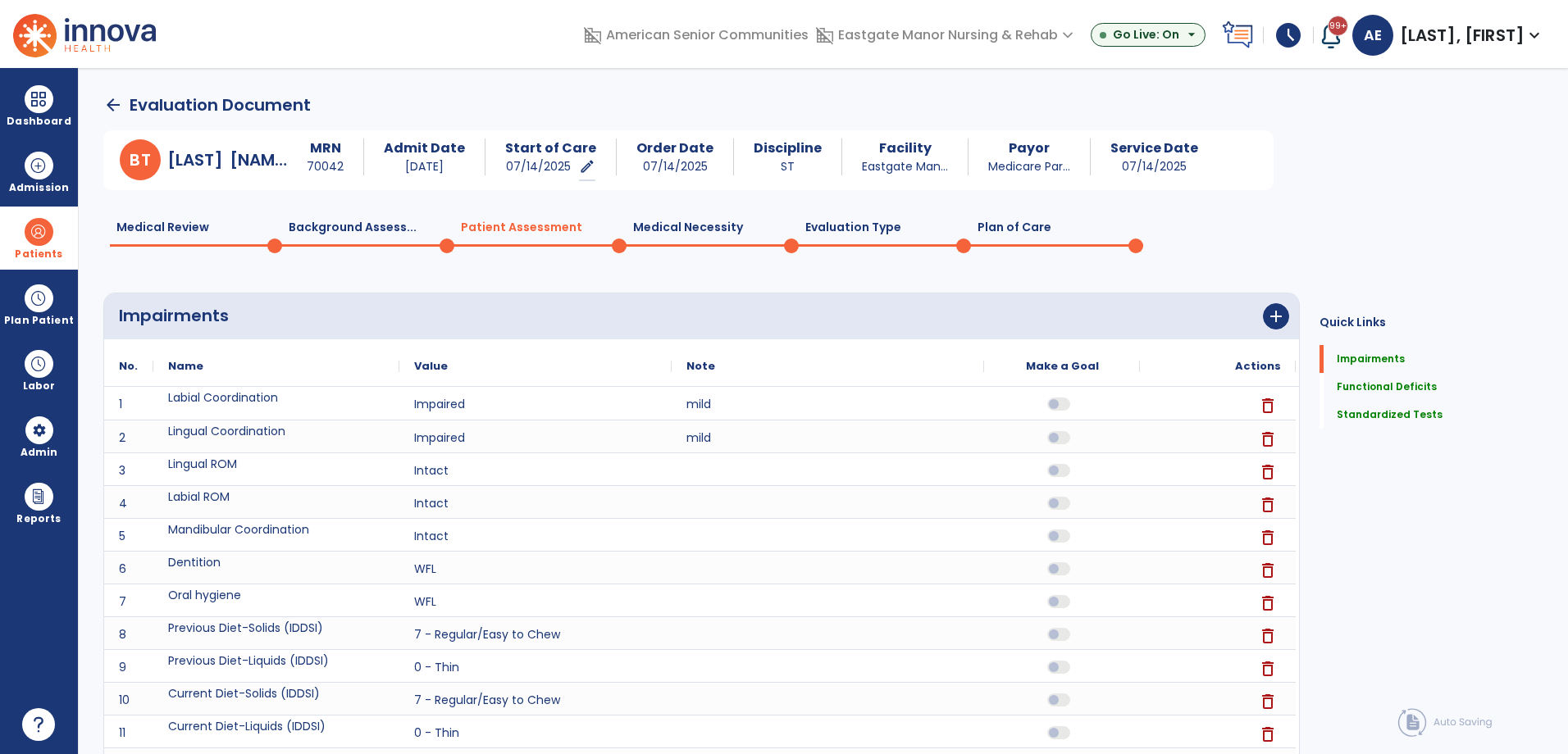 click on "Plan of Care  0" 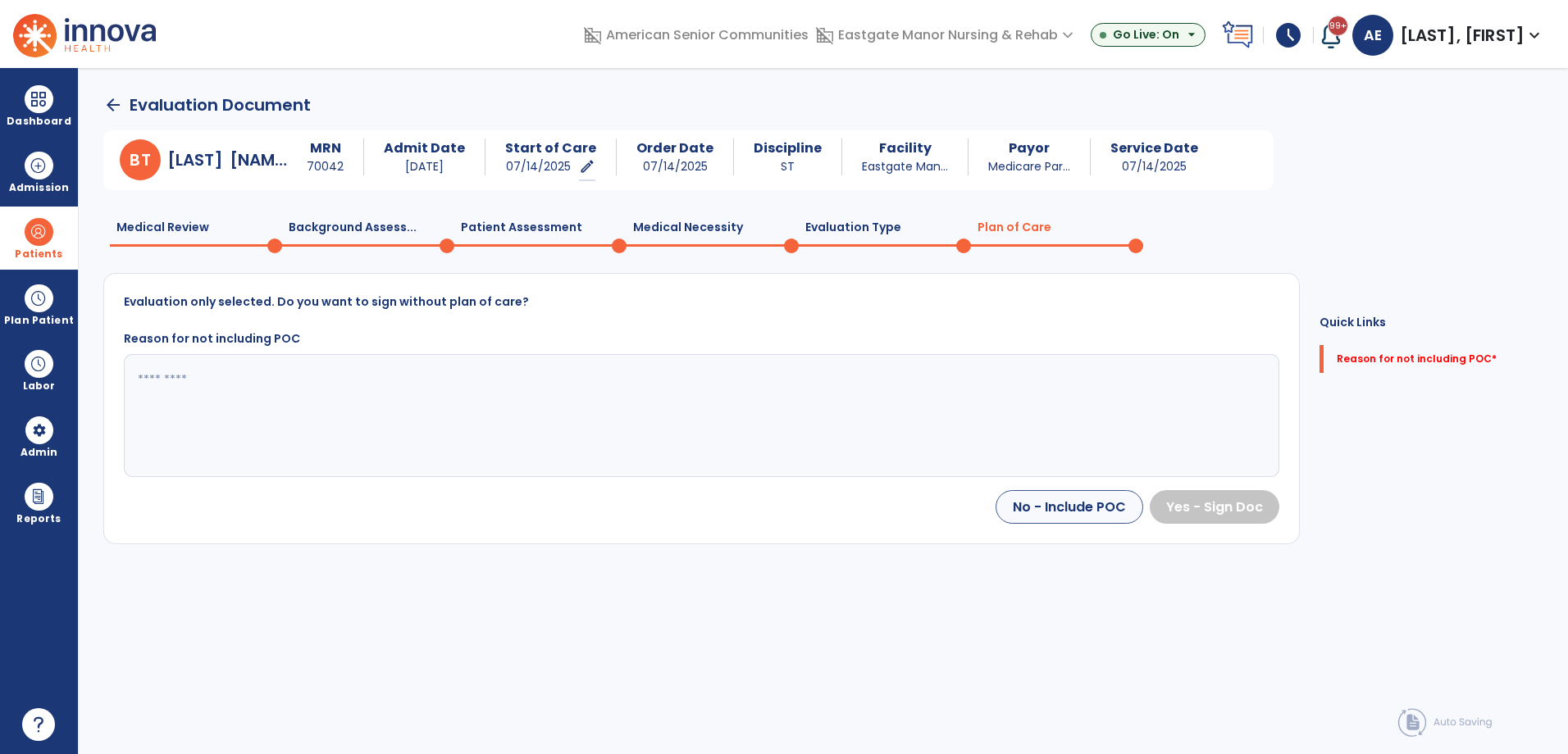 click 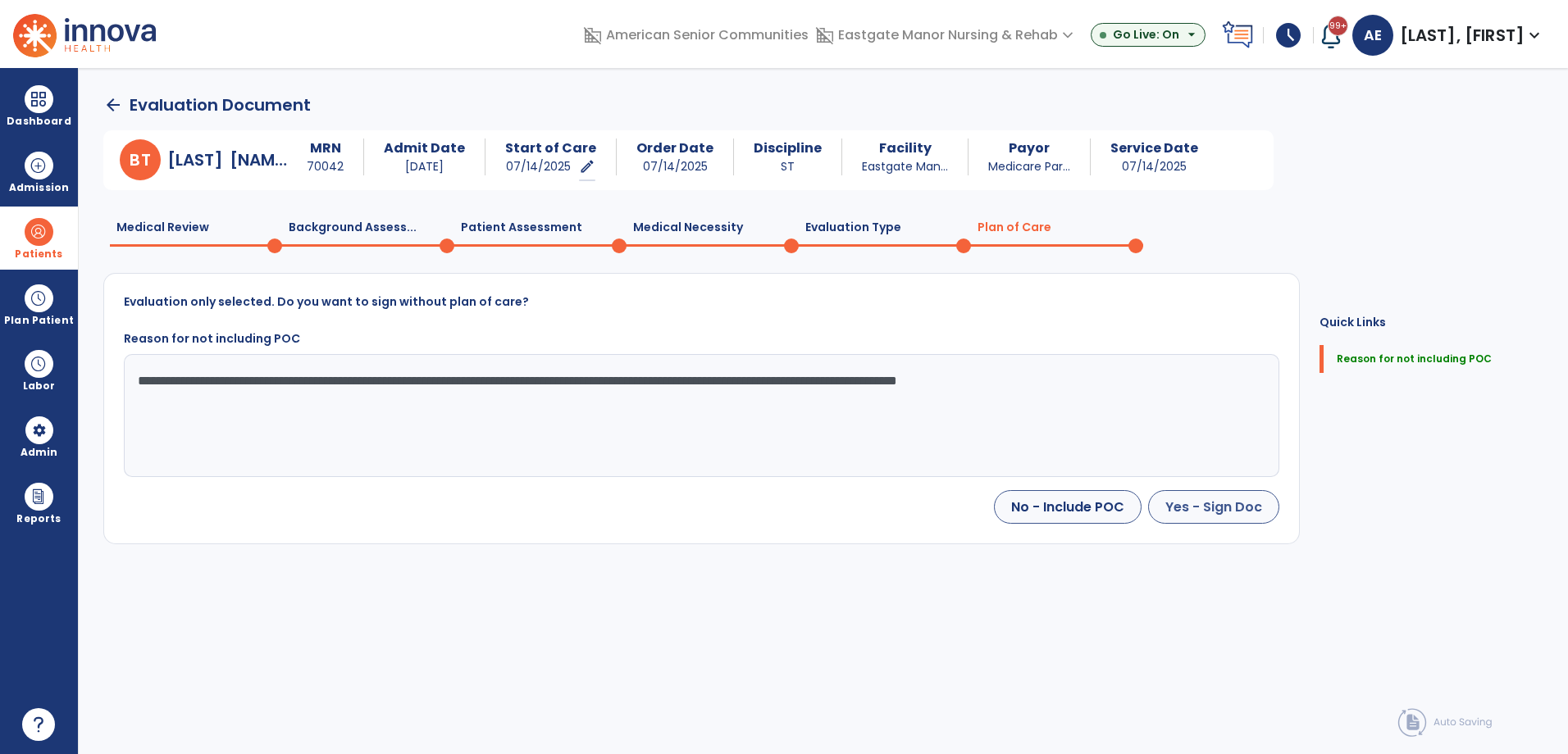 type on "**********" 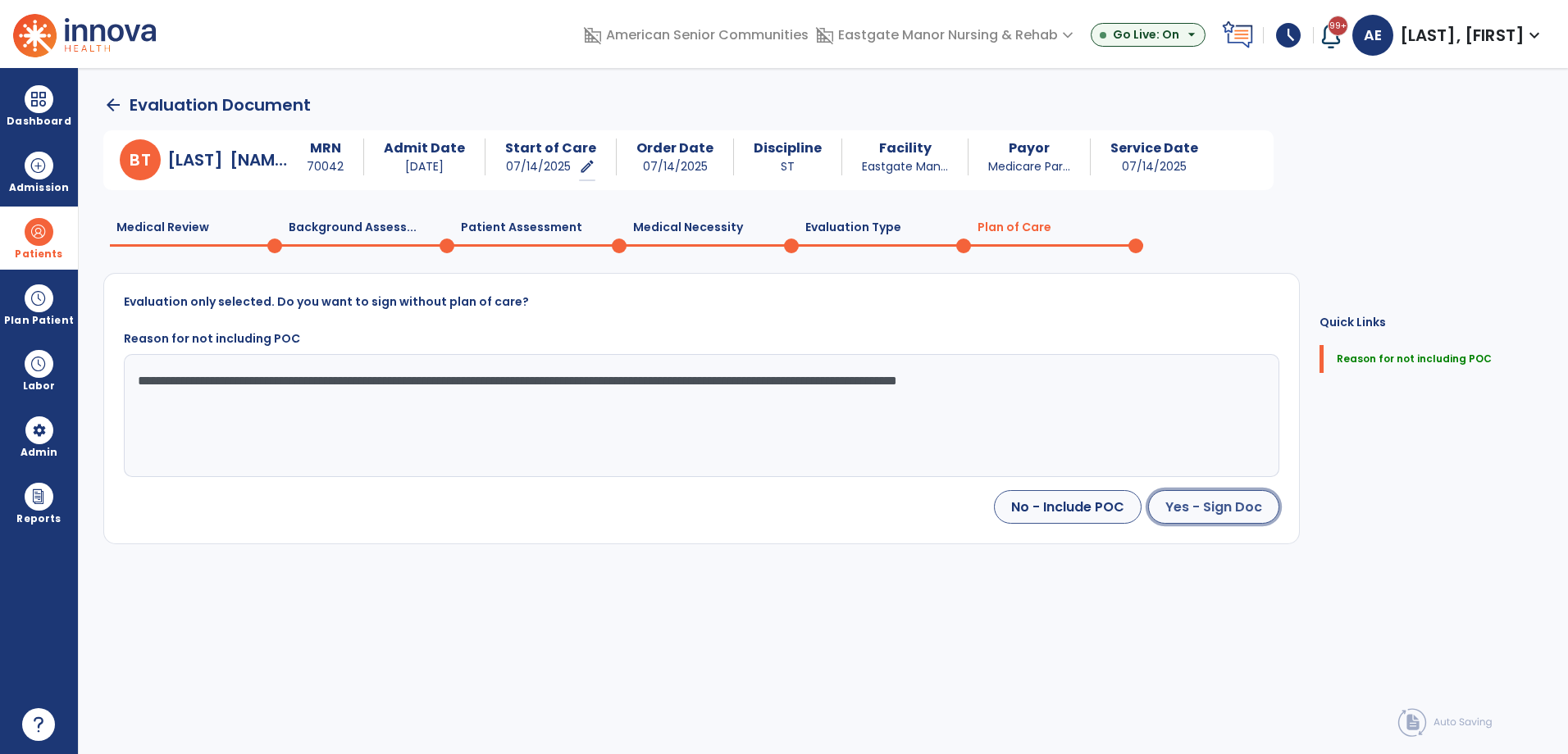 click on "Yes - Sign Doc" 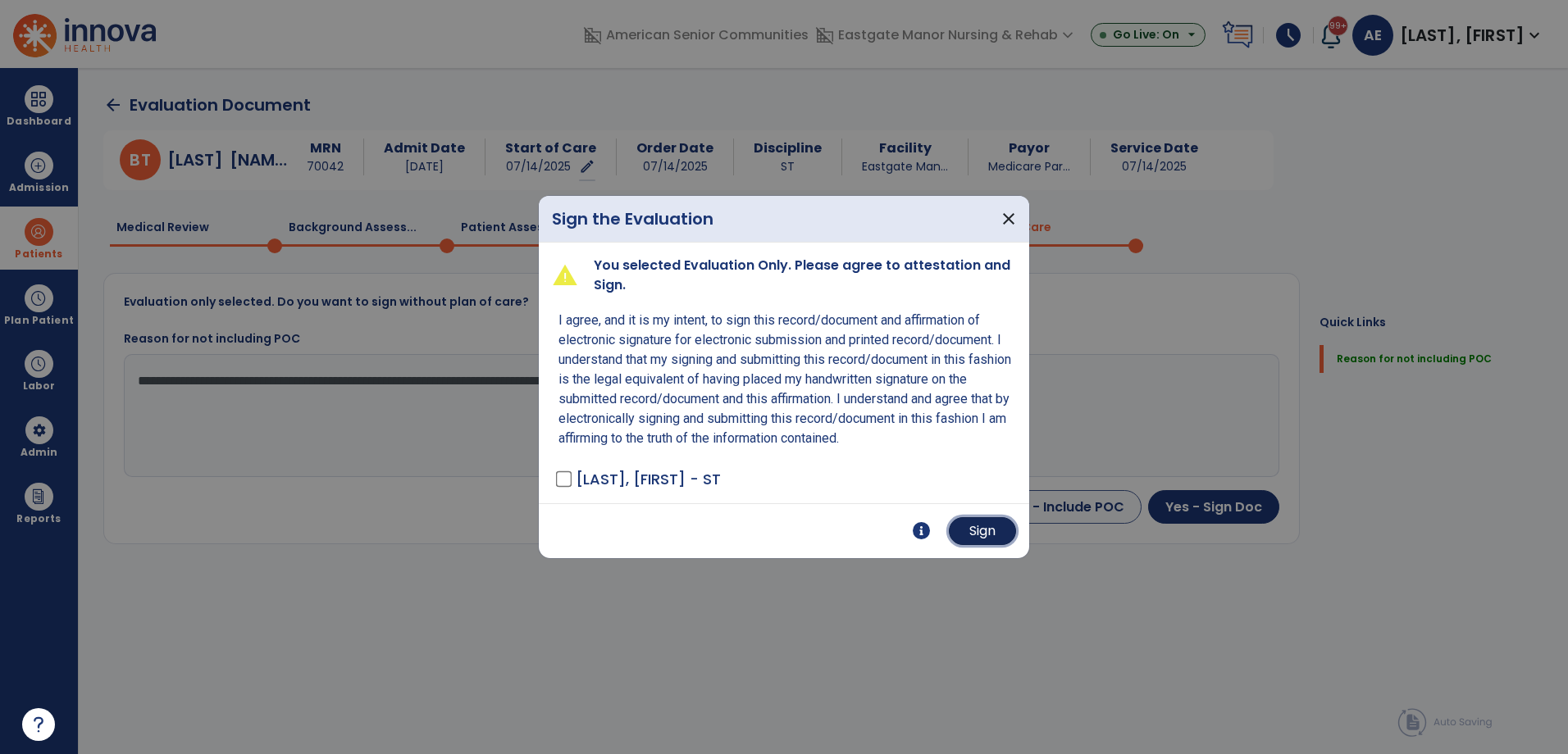 click on "Sign" at bounding box center [982, 531] 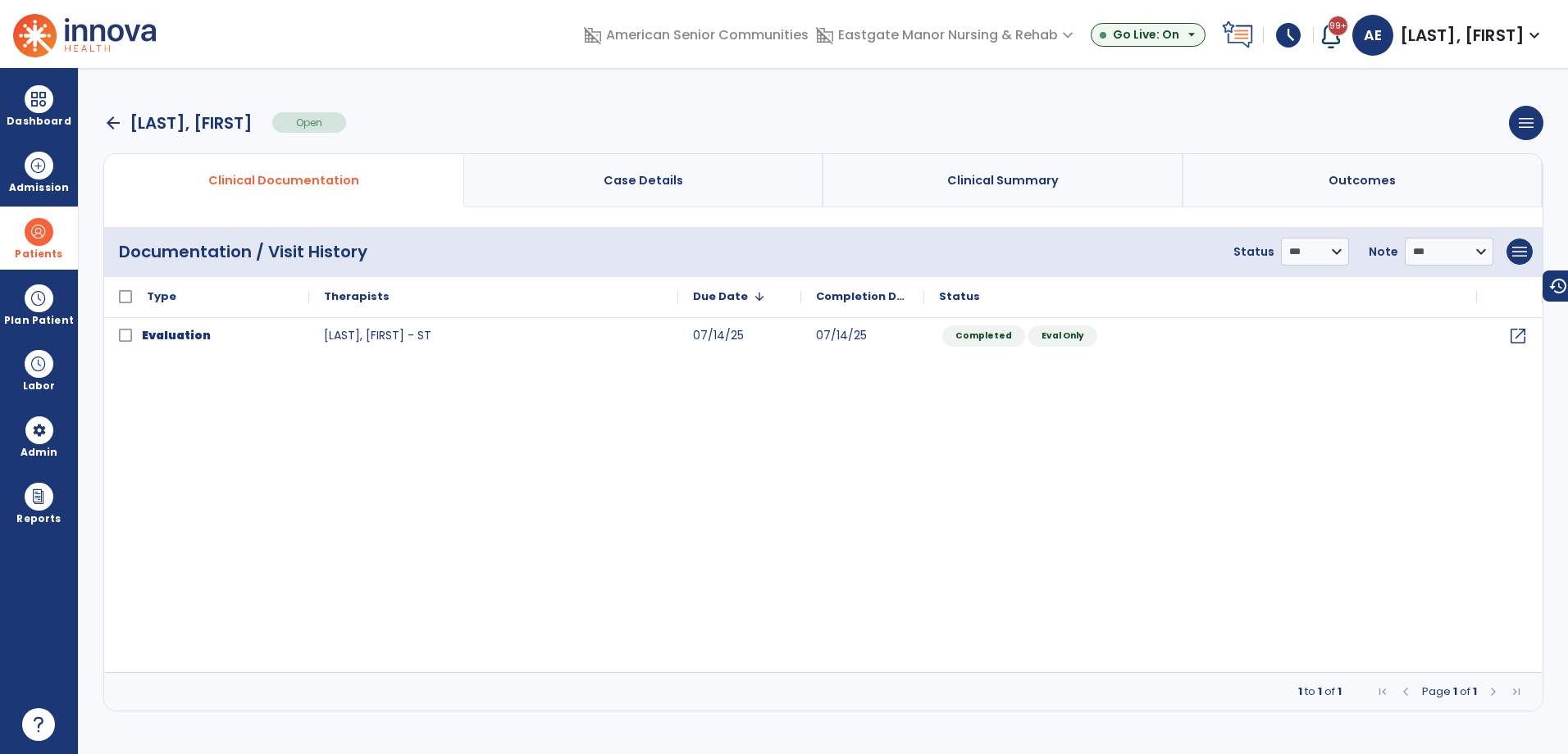 click on "arrow_back" at bounding box center [113, 123] 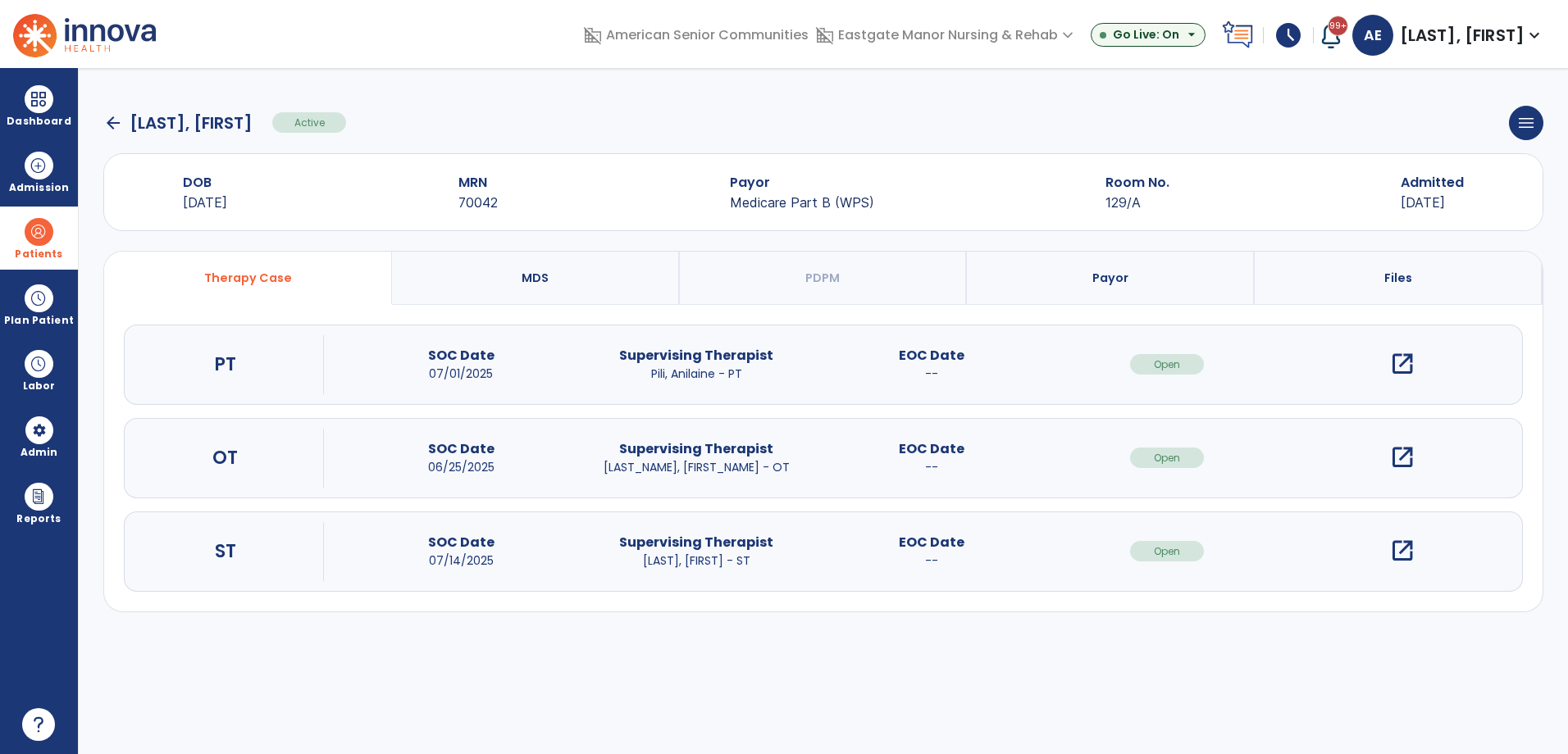 click on "arrow_back" 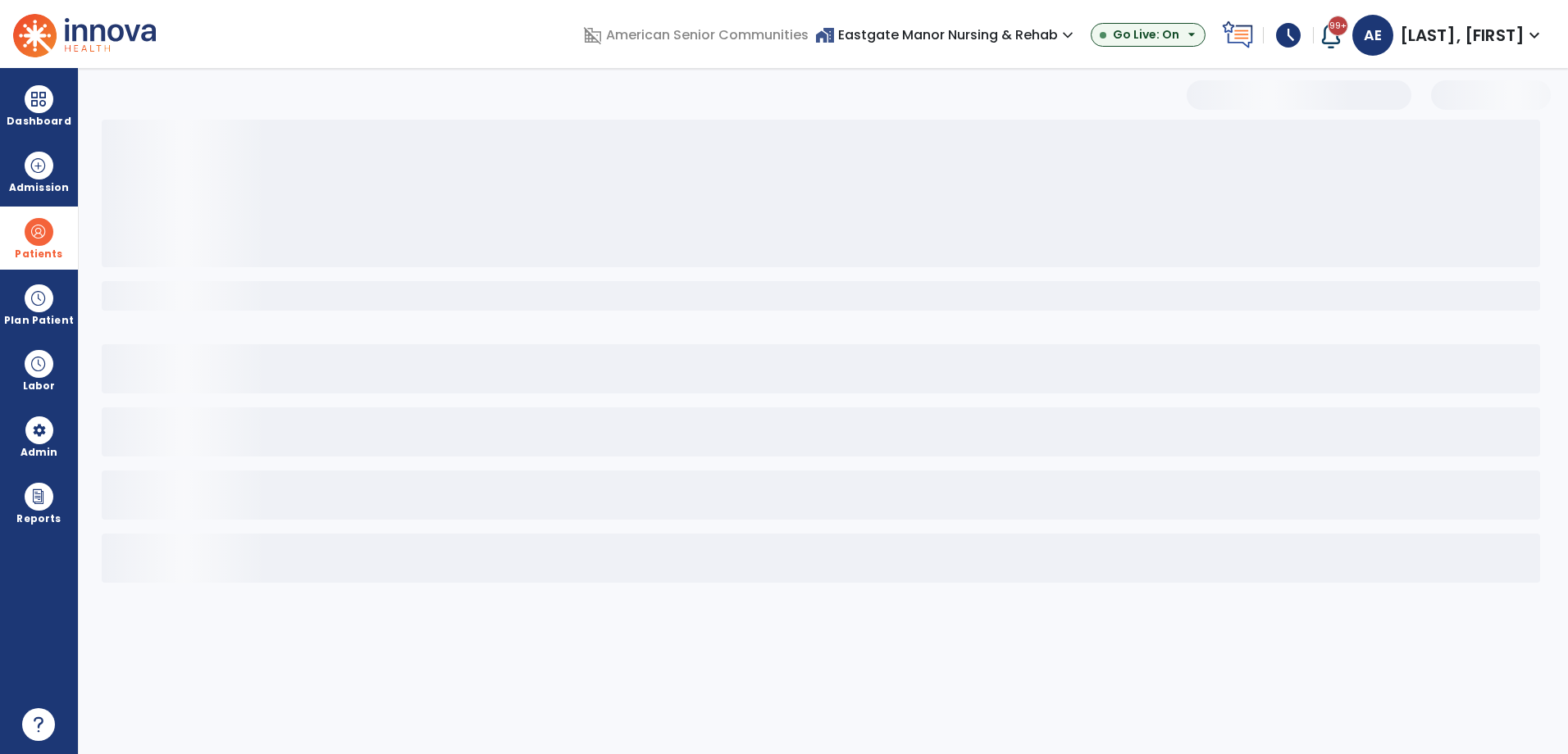 select on "***" 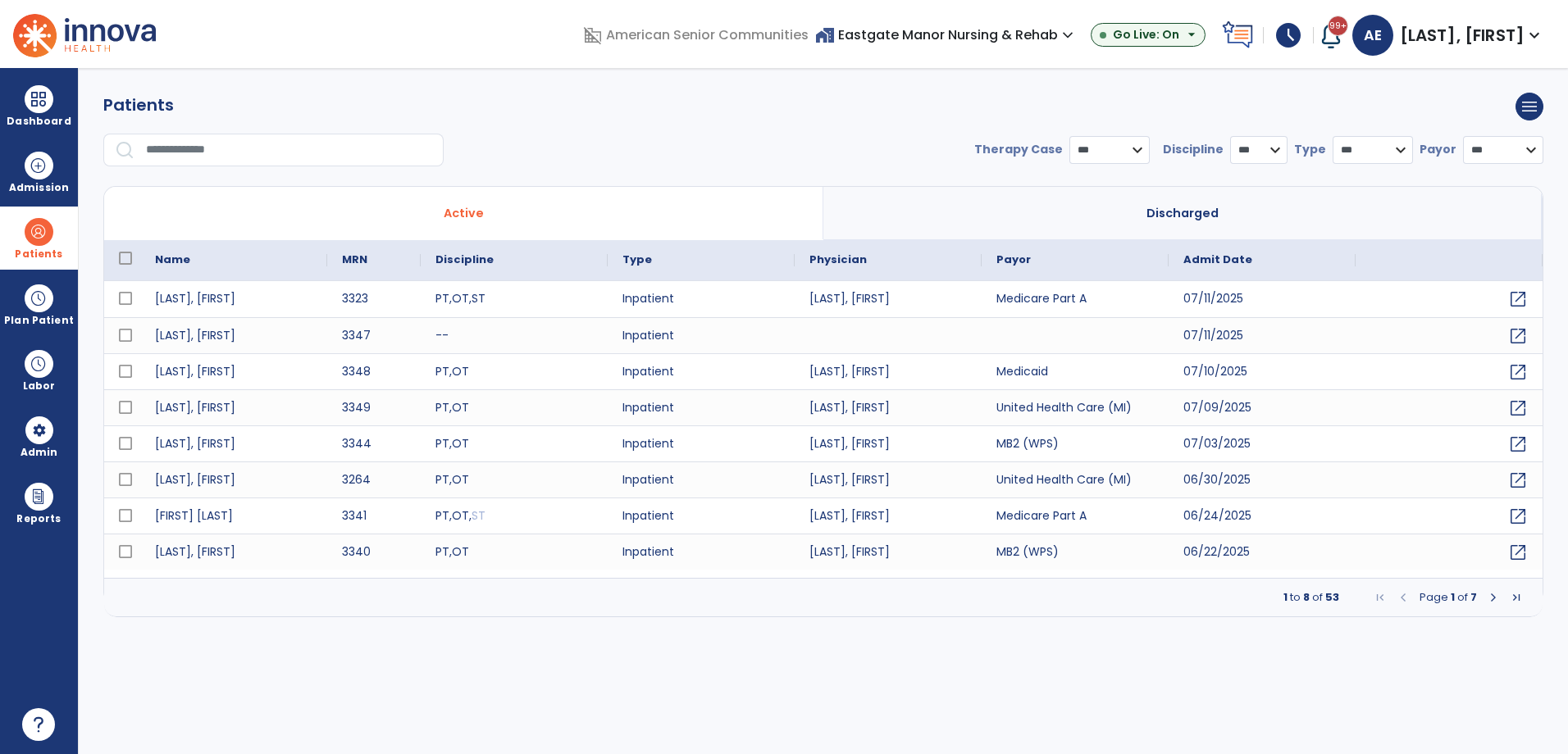 click at bounding box center [289, 150] 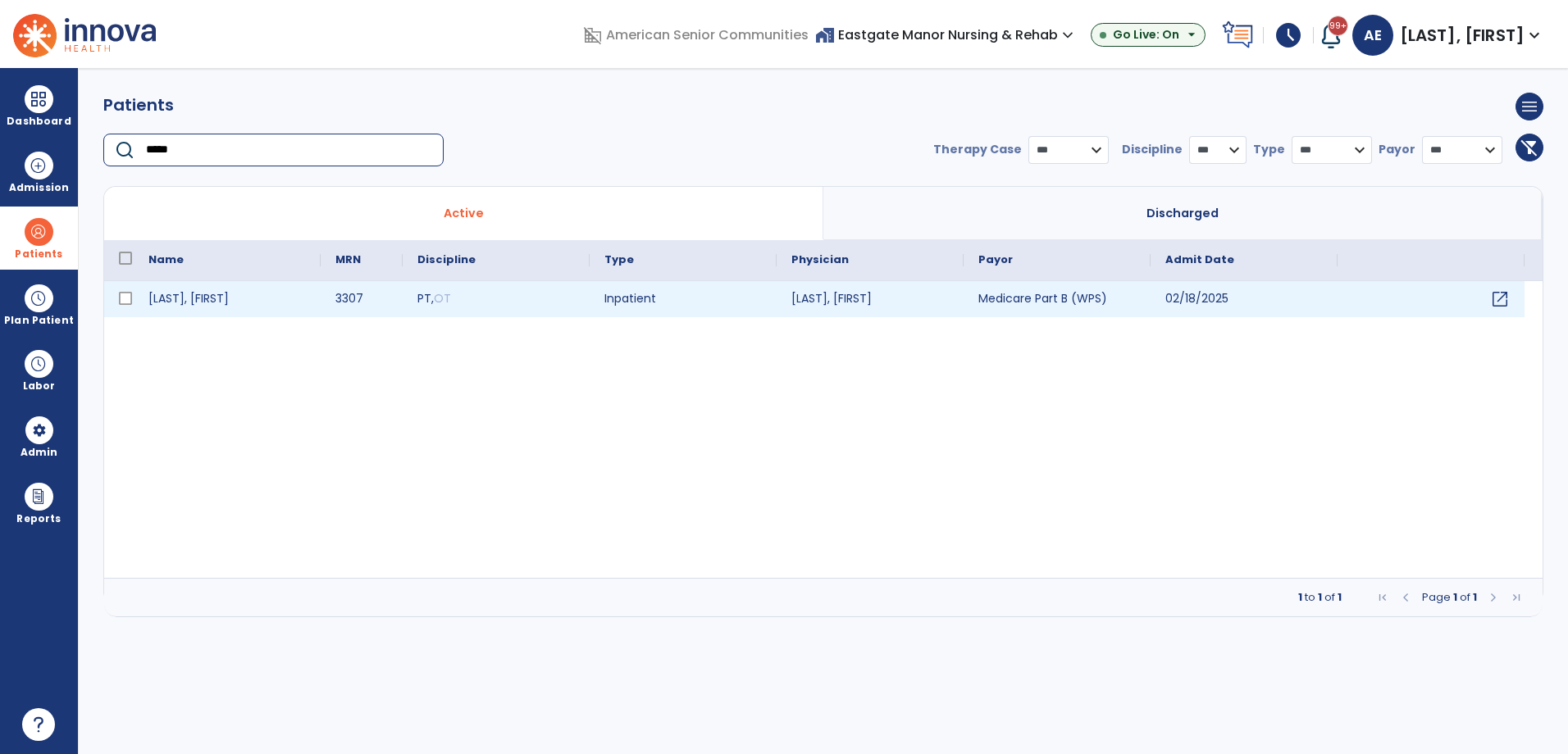 type on "*****" 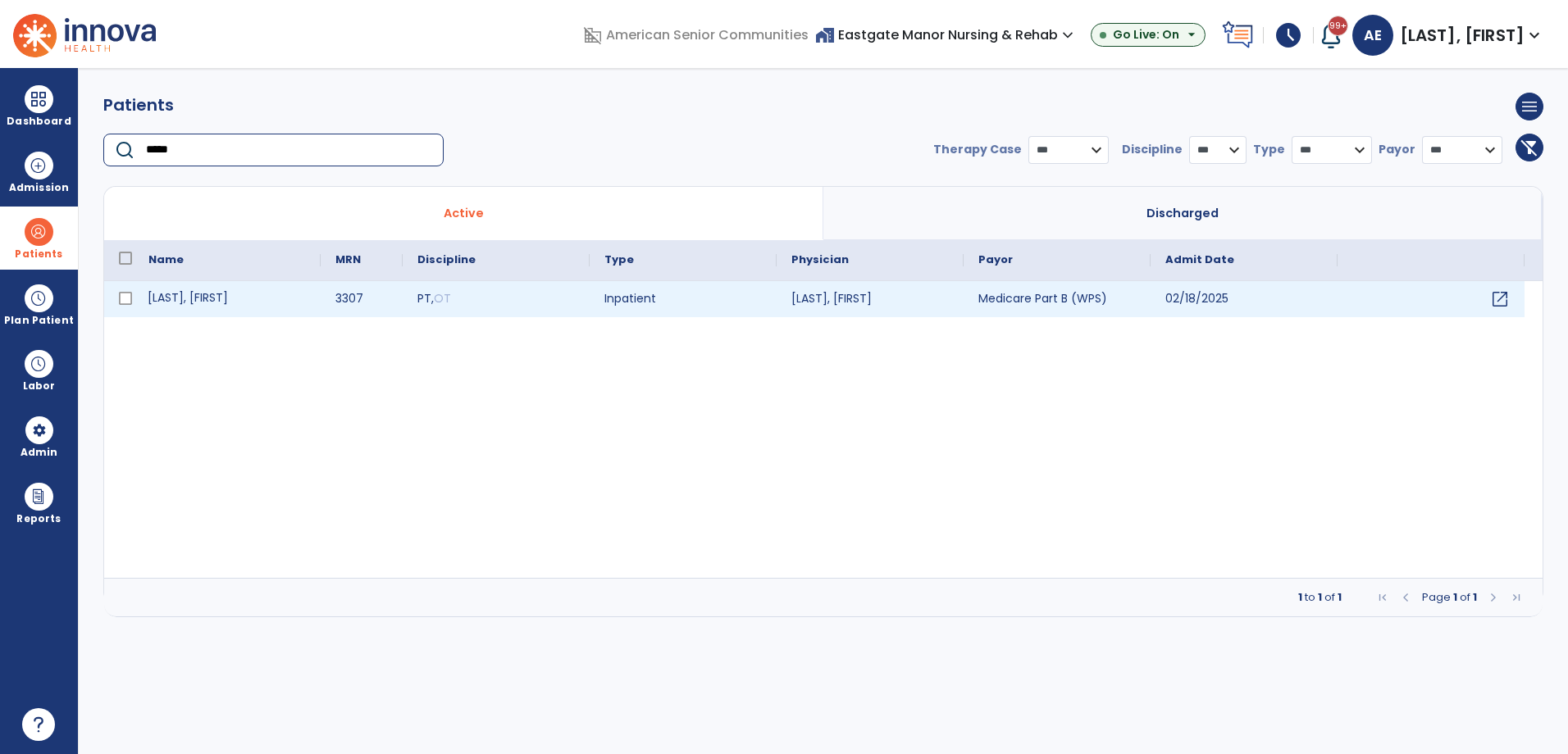 click on "[LAST], [FIRST]" at bounding box center (227, 299) 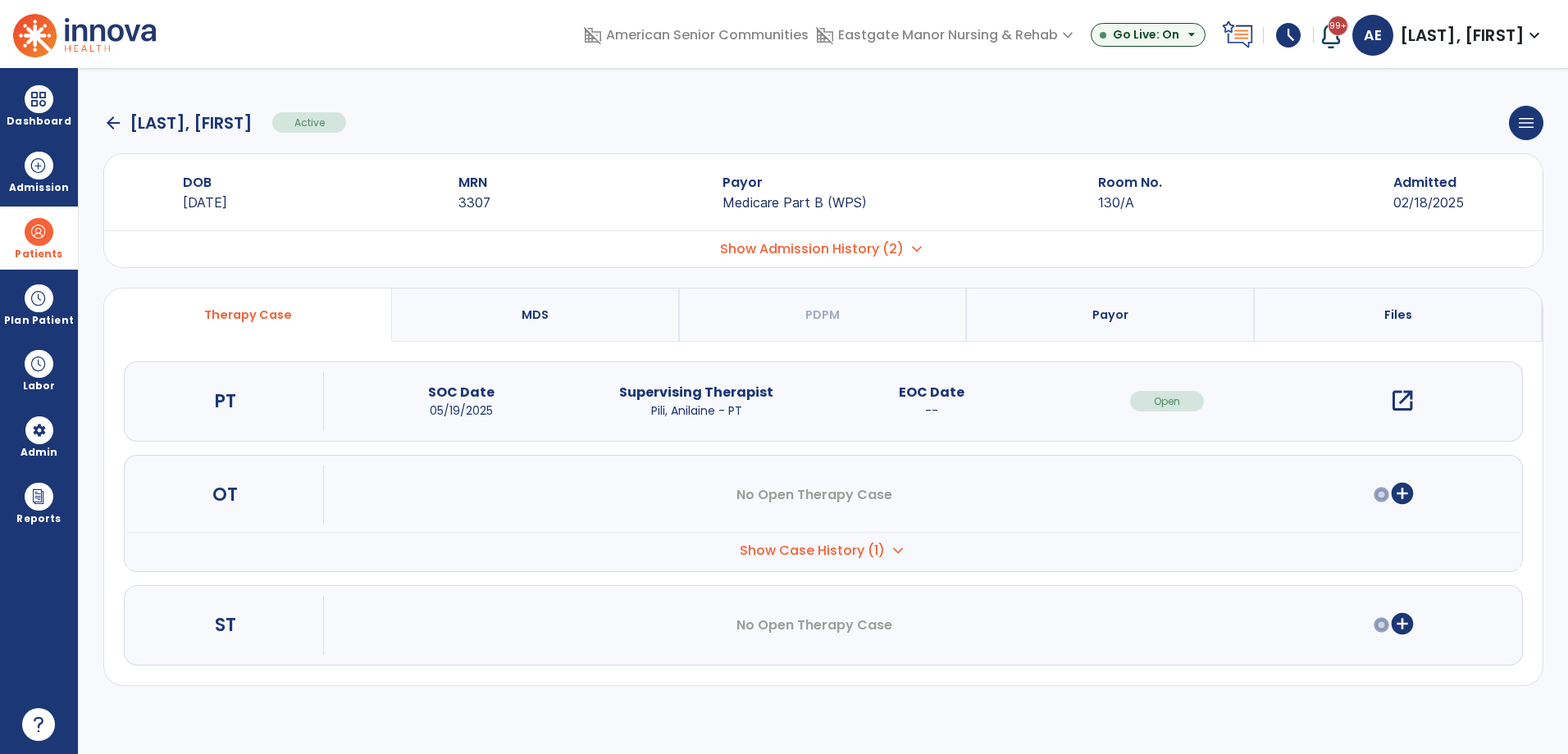 click on "open_in_new" at bounding box center [1402, 401] 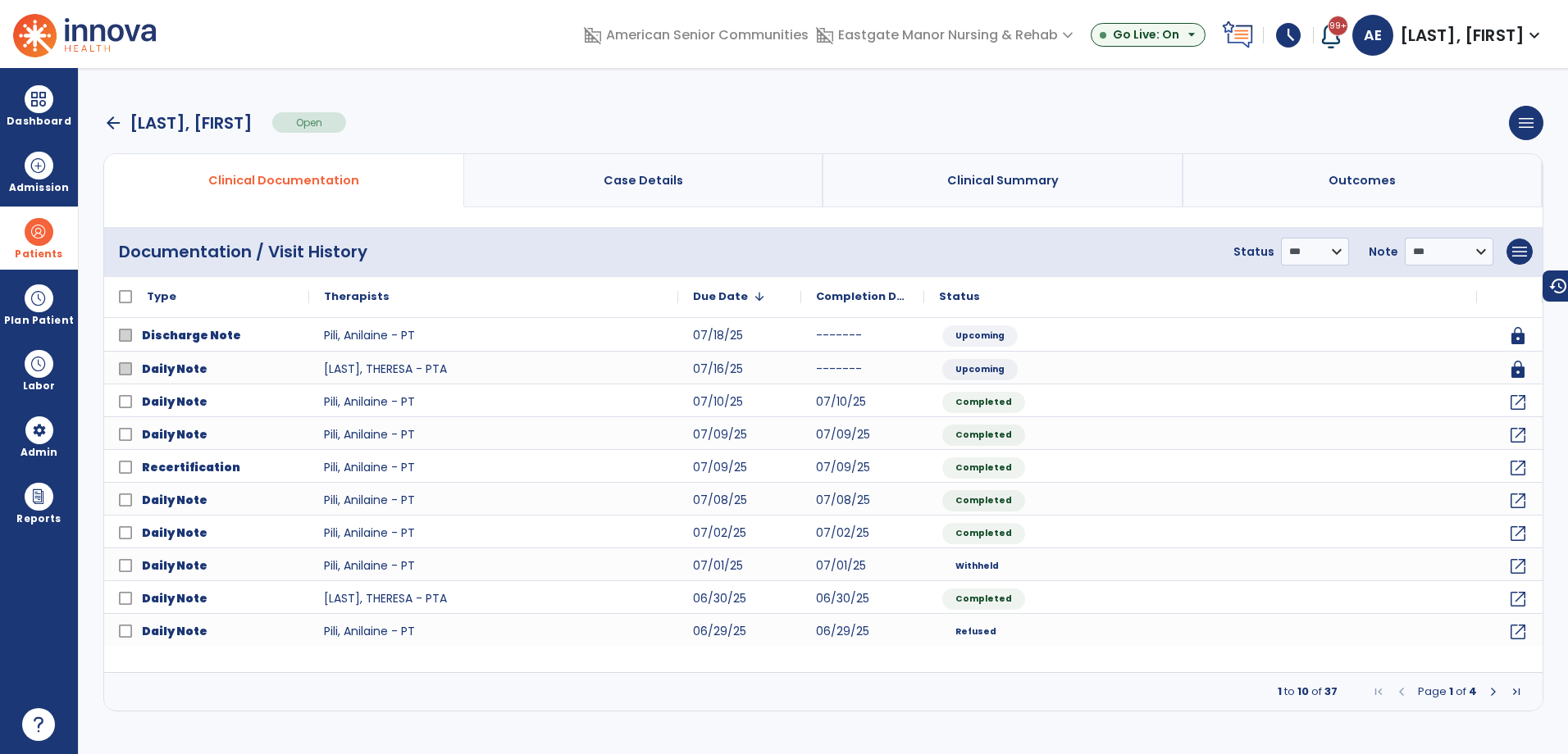 click at bounding box center [1493, 692] 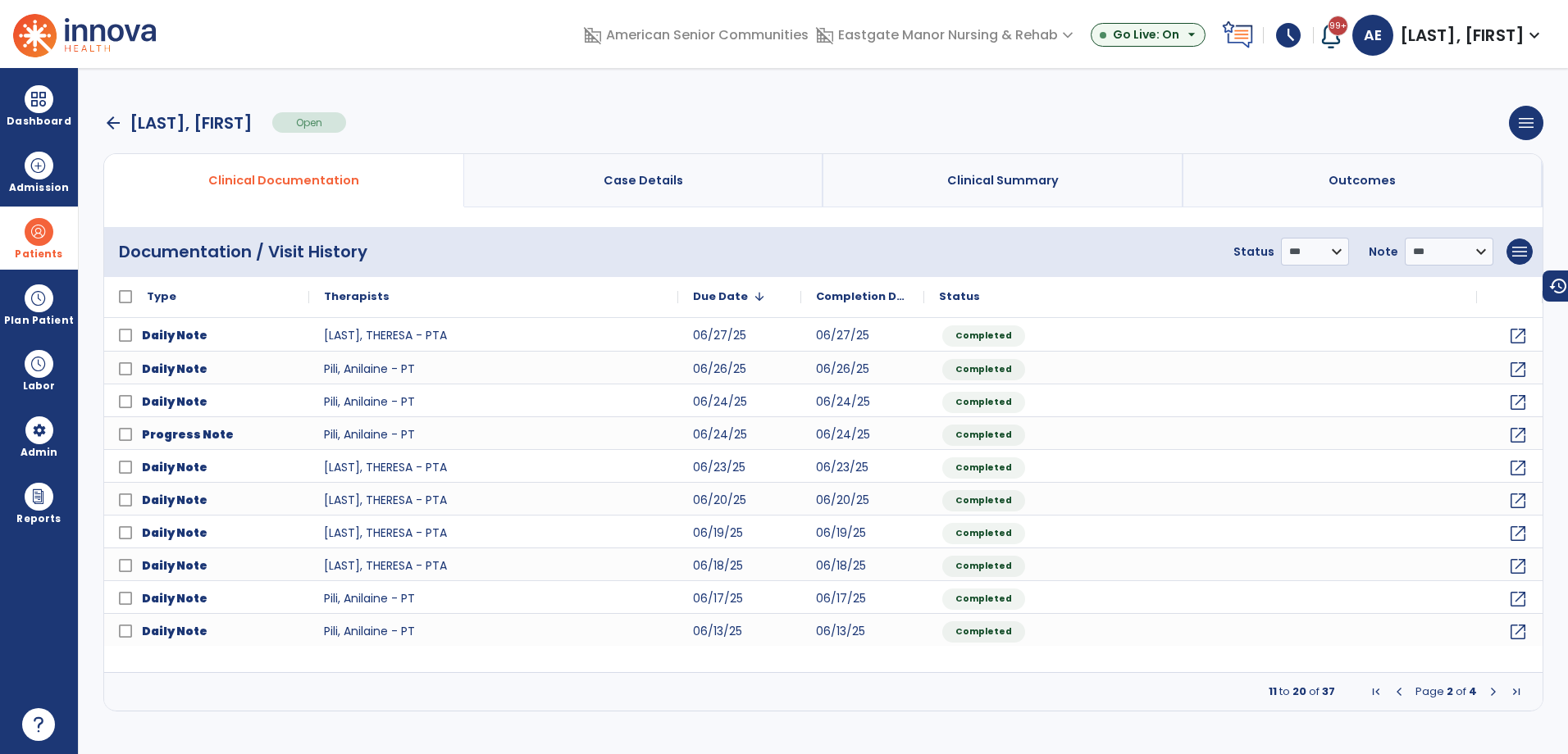 click at bounding box center (1493, 692) 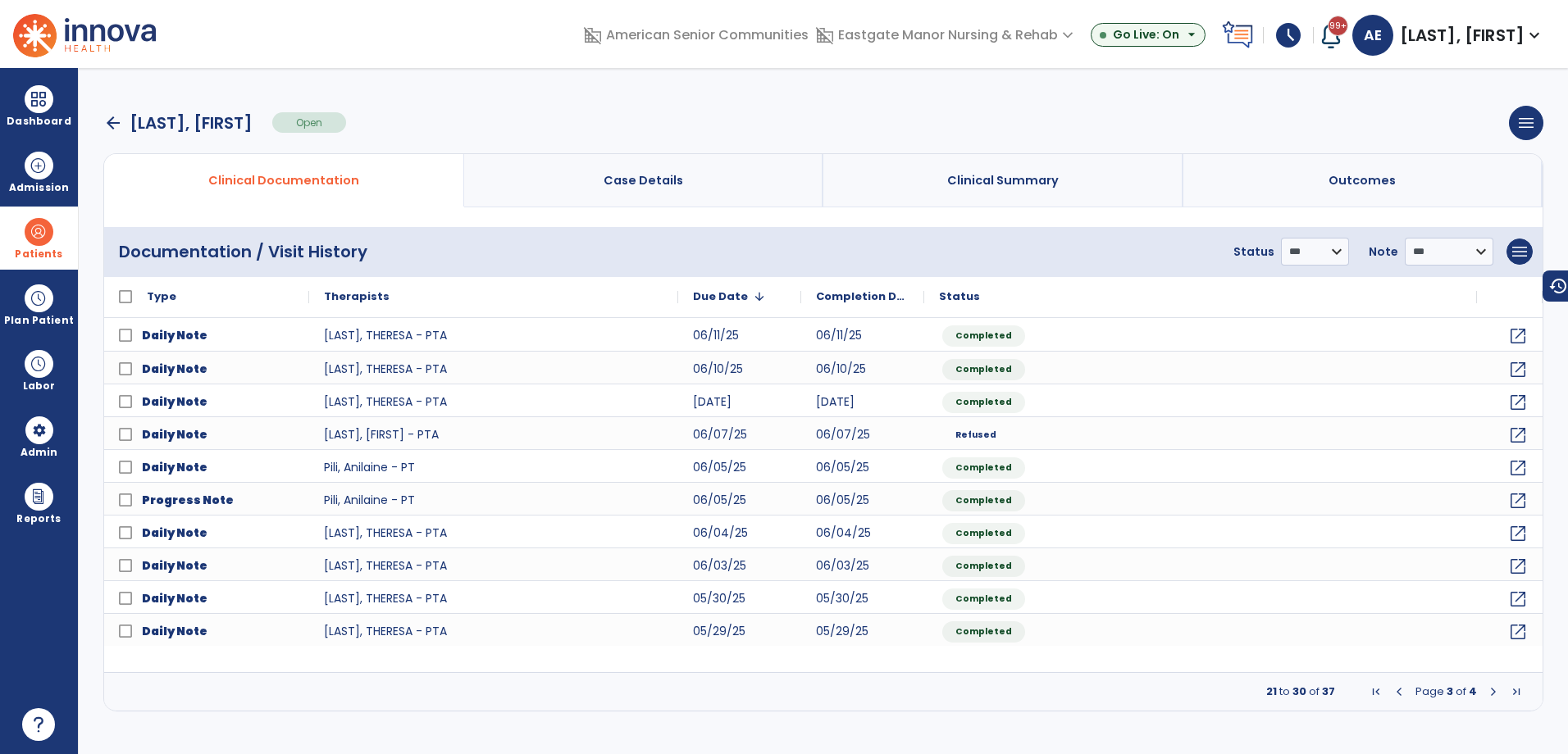 click at bounding box center [1493, 692] 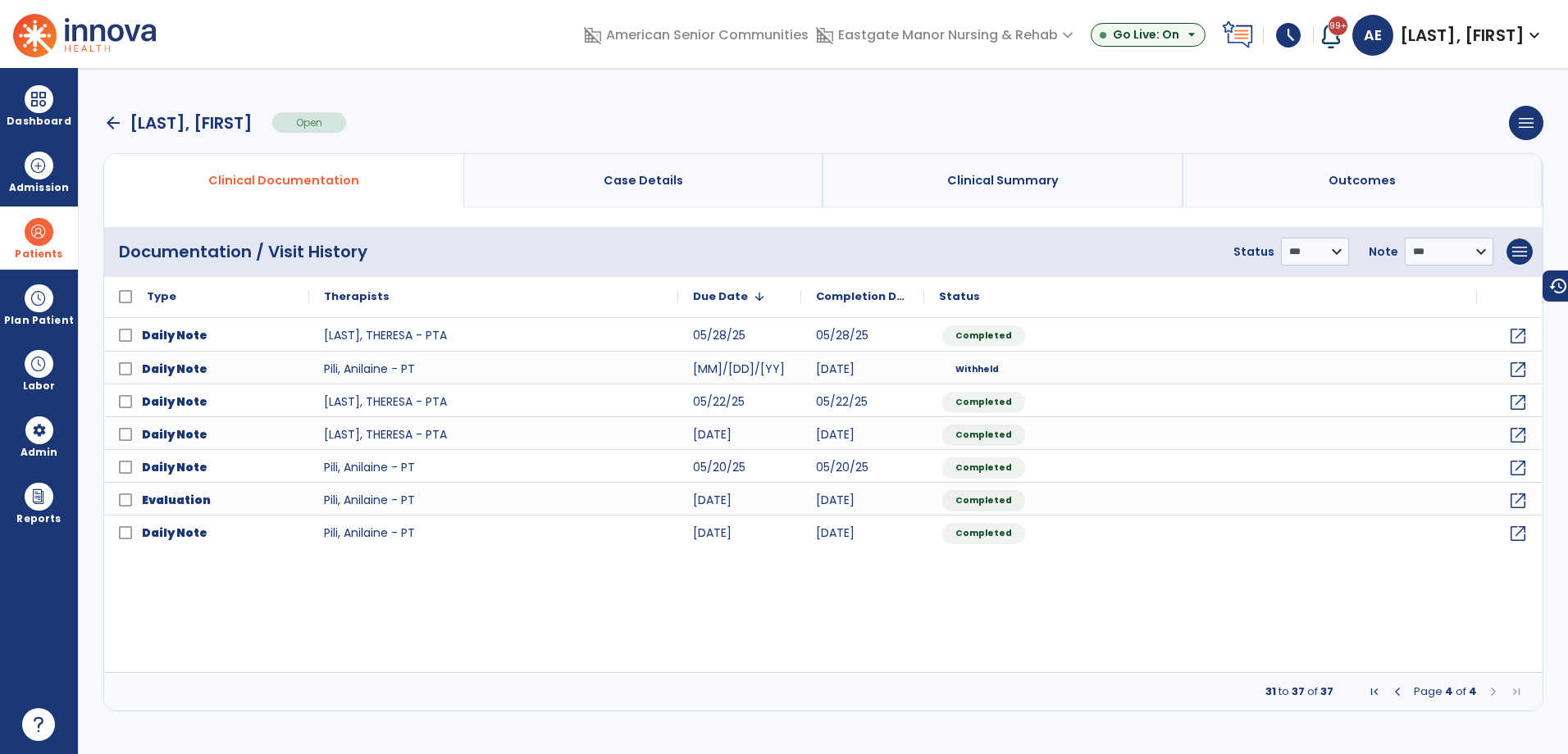 click at bounding box center (1493, 692) 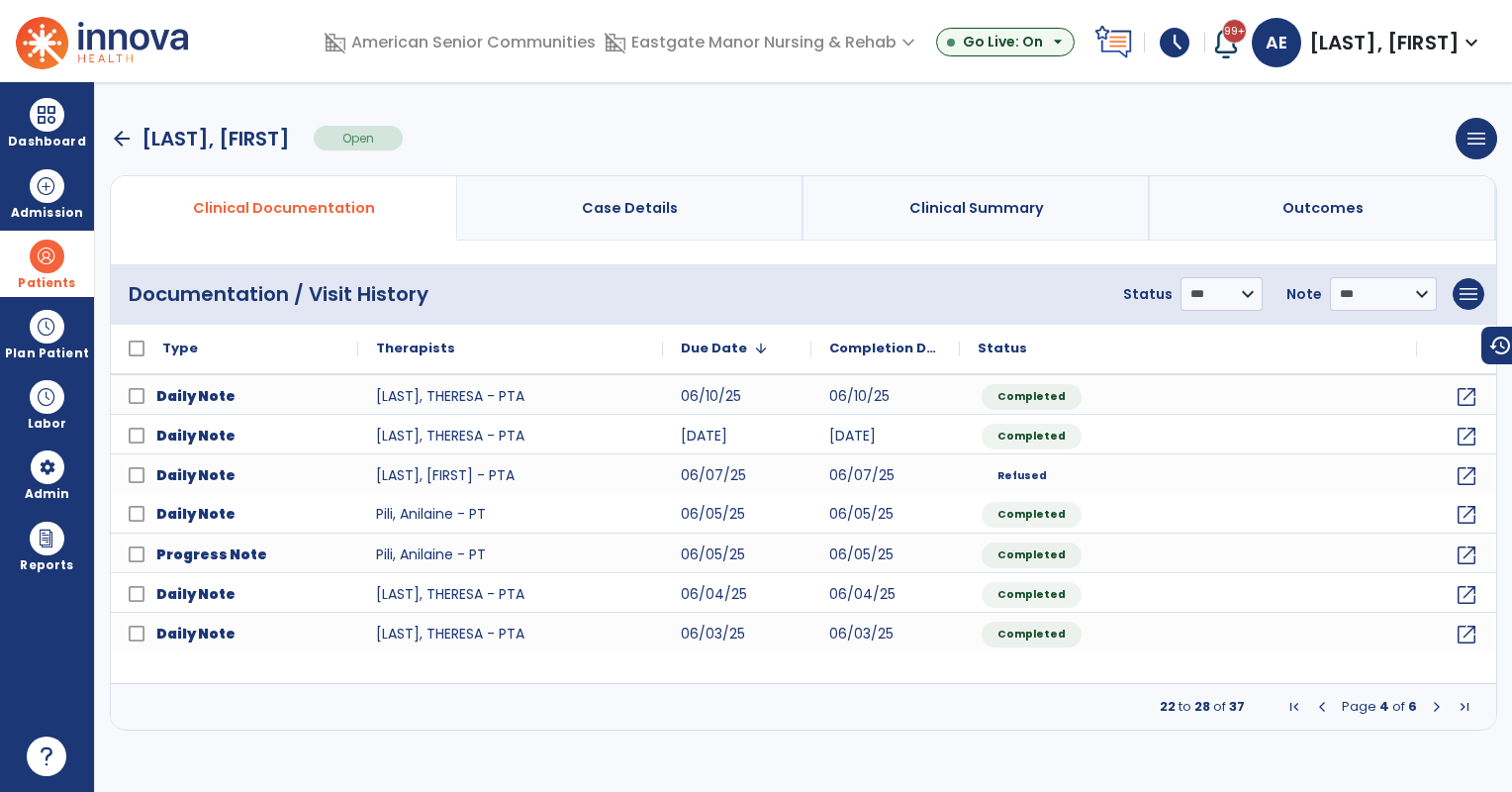 click at bounding box center (1322, 707) 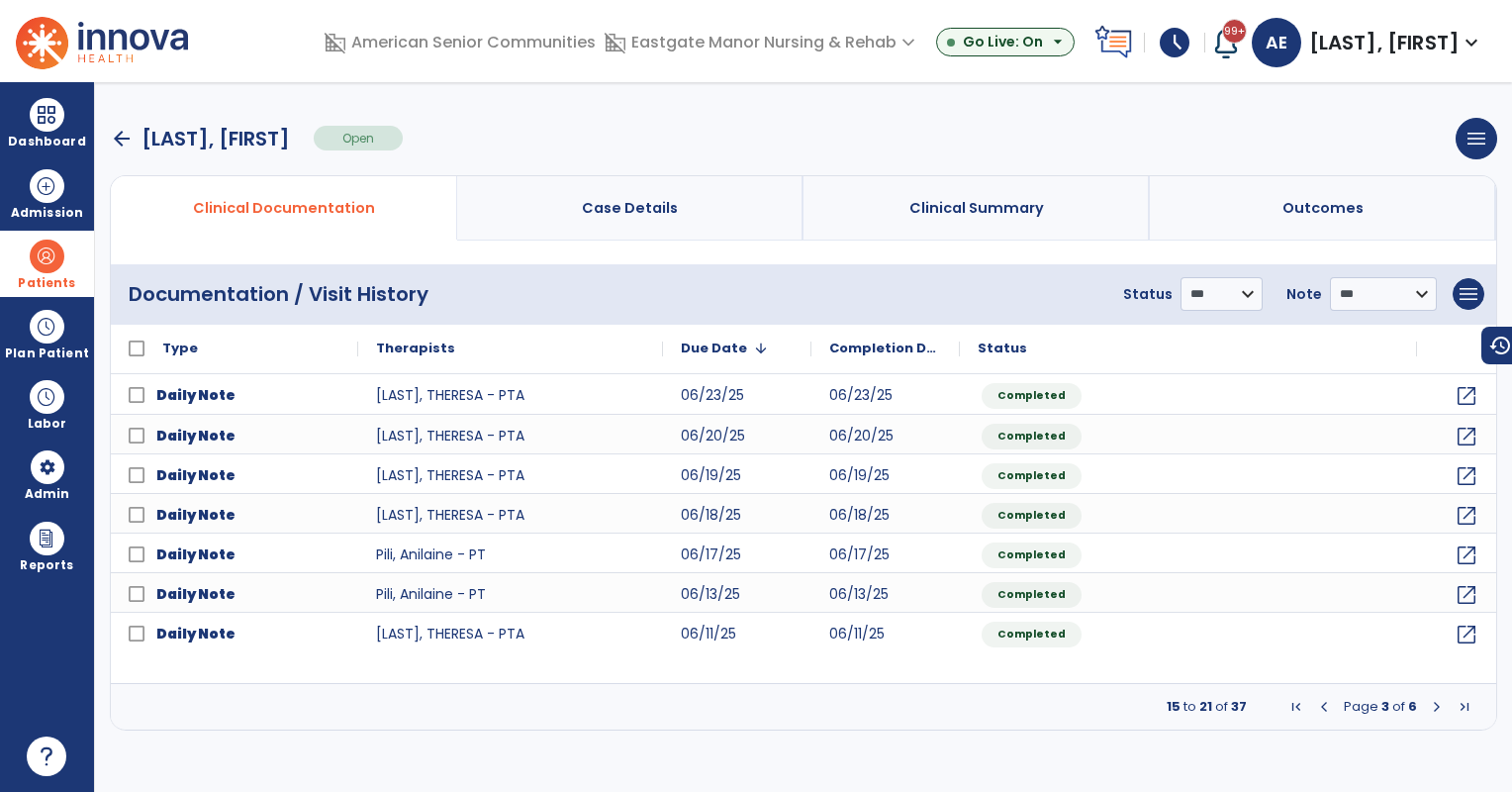 click at bounding box center [1324, 707] 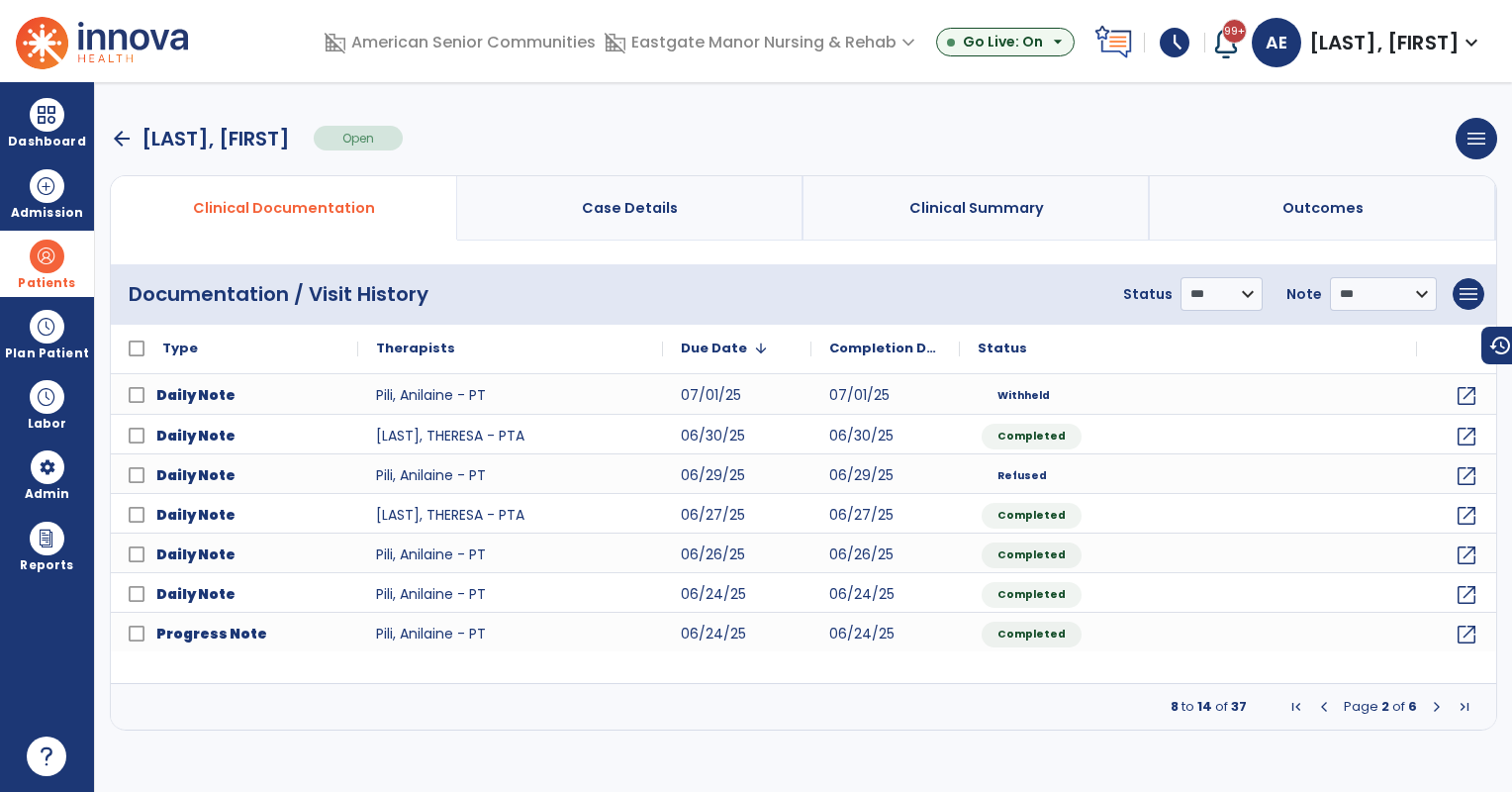 click at bounding box center (1324, 707) 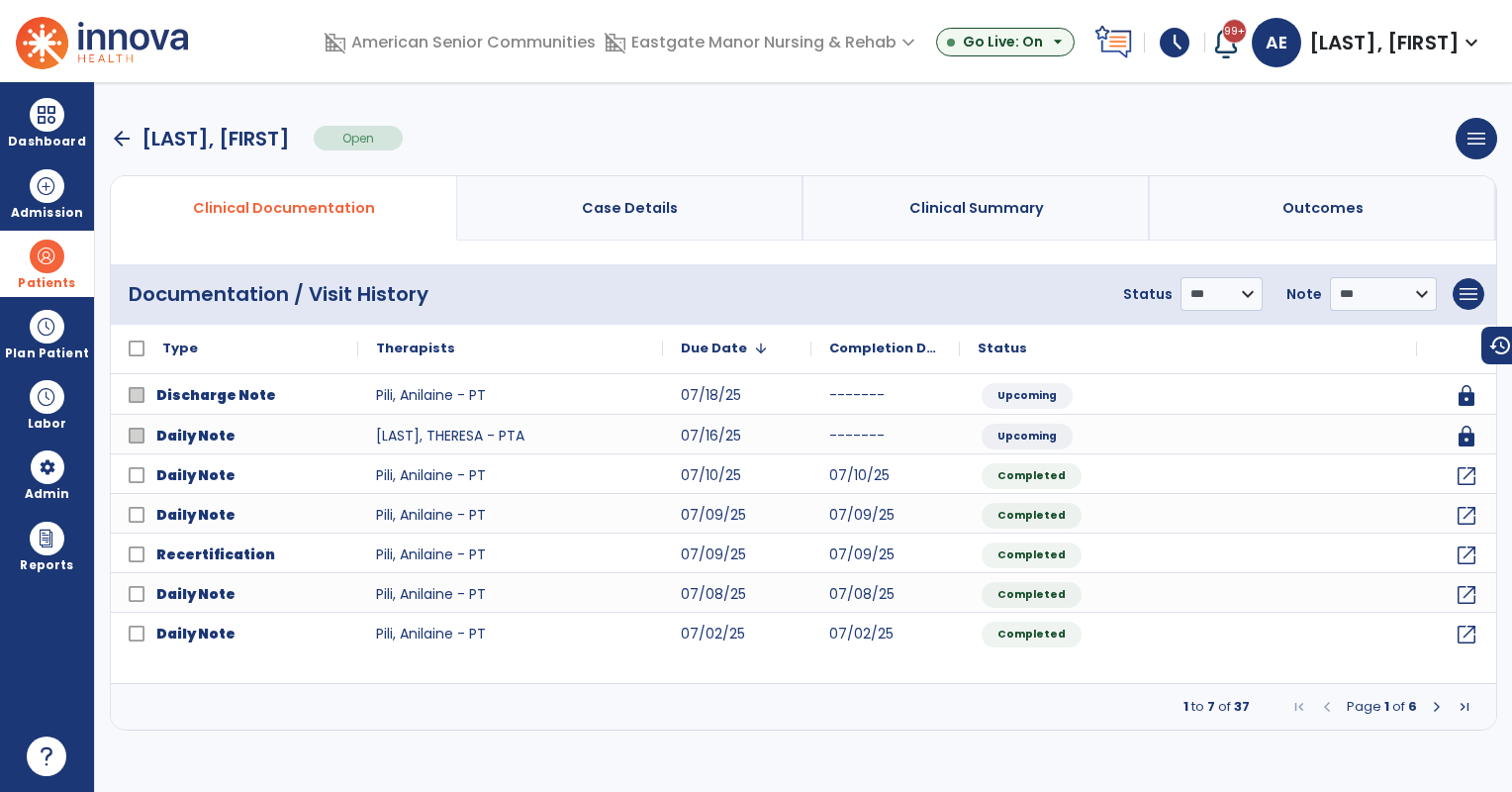 click at bounding box center (1327, 707) 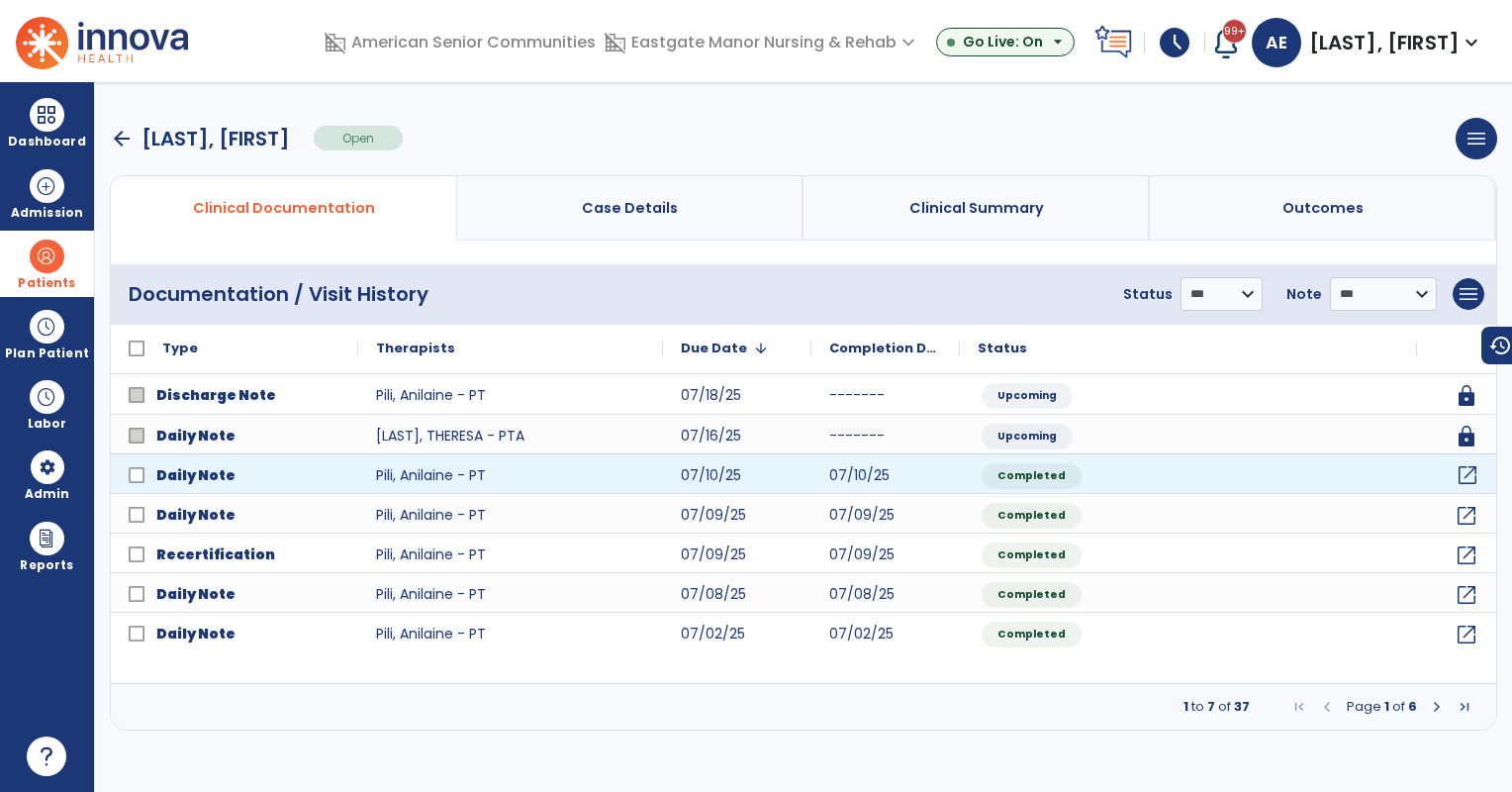 click on "open_in_new" 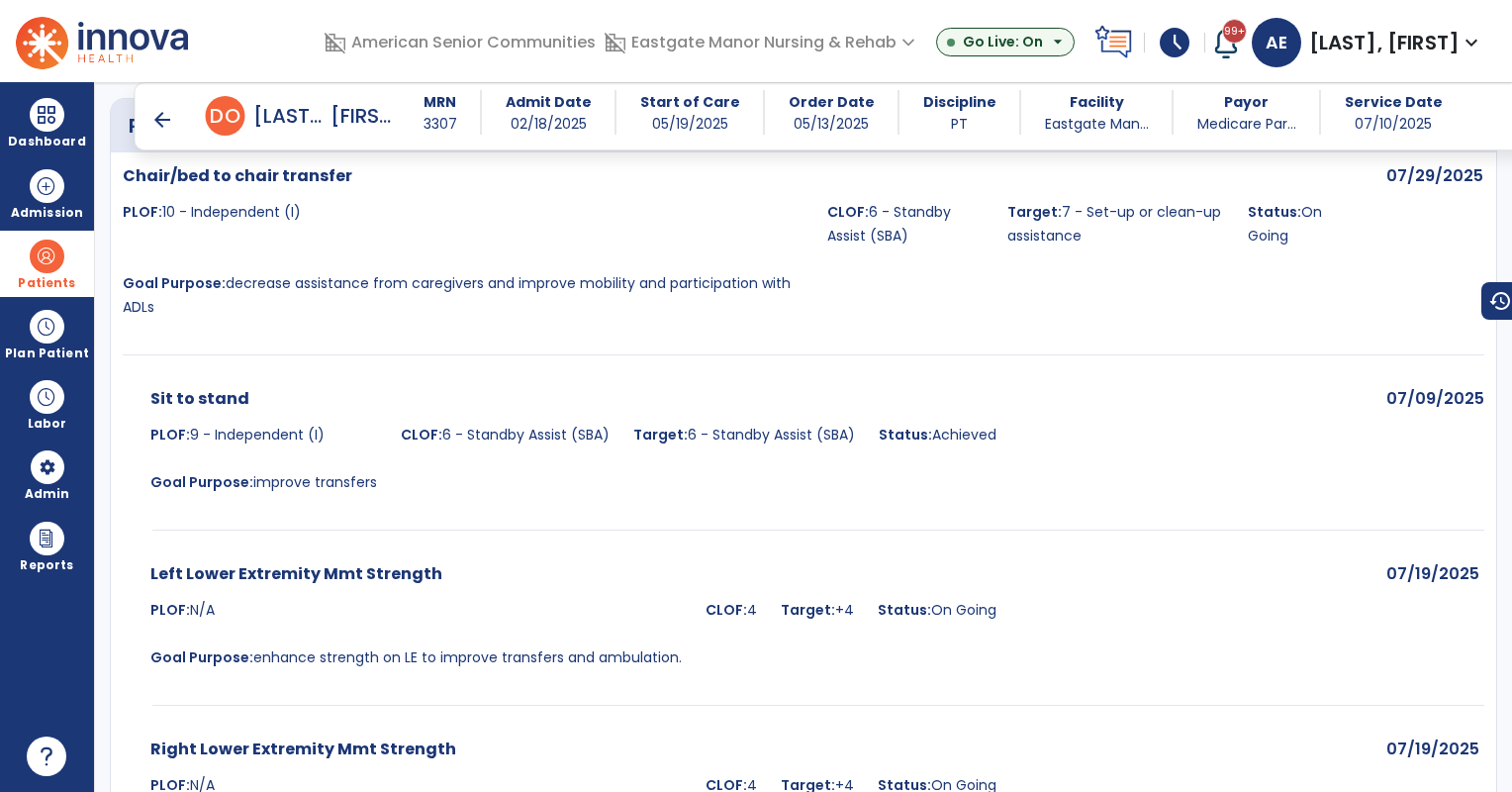 scroll, scrollTop: 2443, scrollLeft: 0, axis: vertical 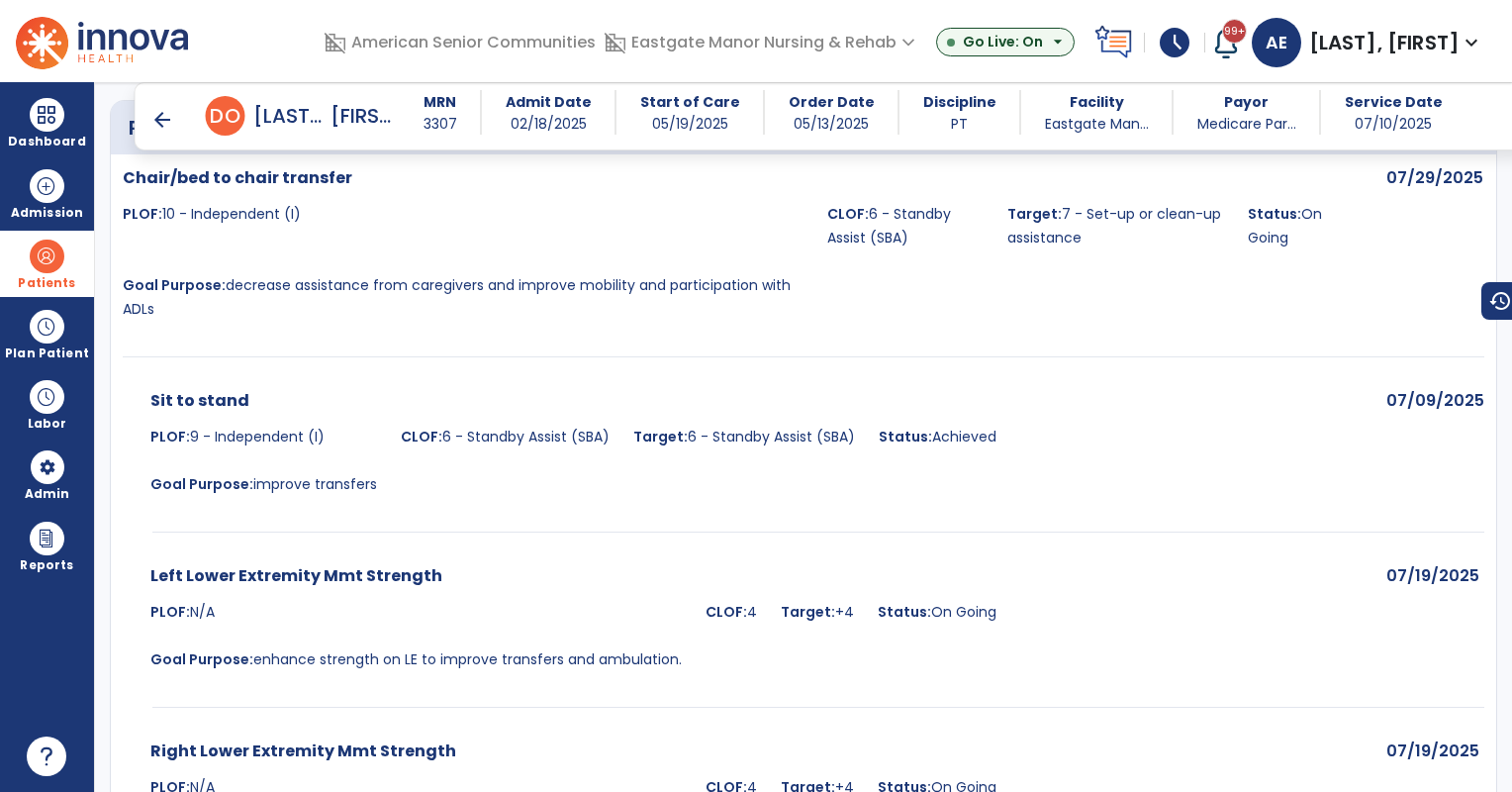 click on "arrow_back" at bounding box center (162, 120) 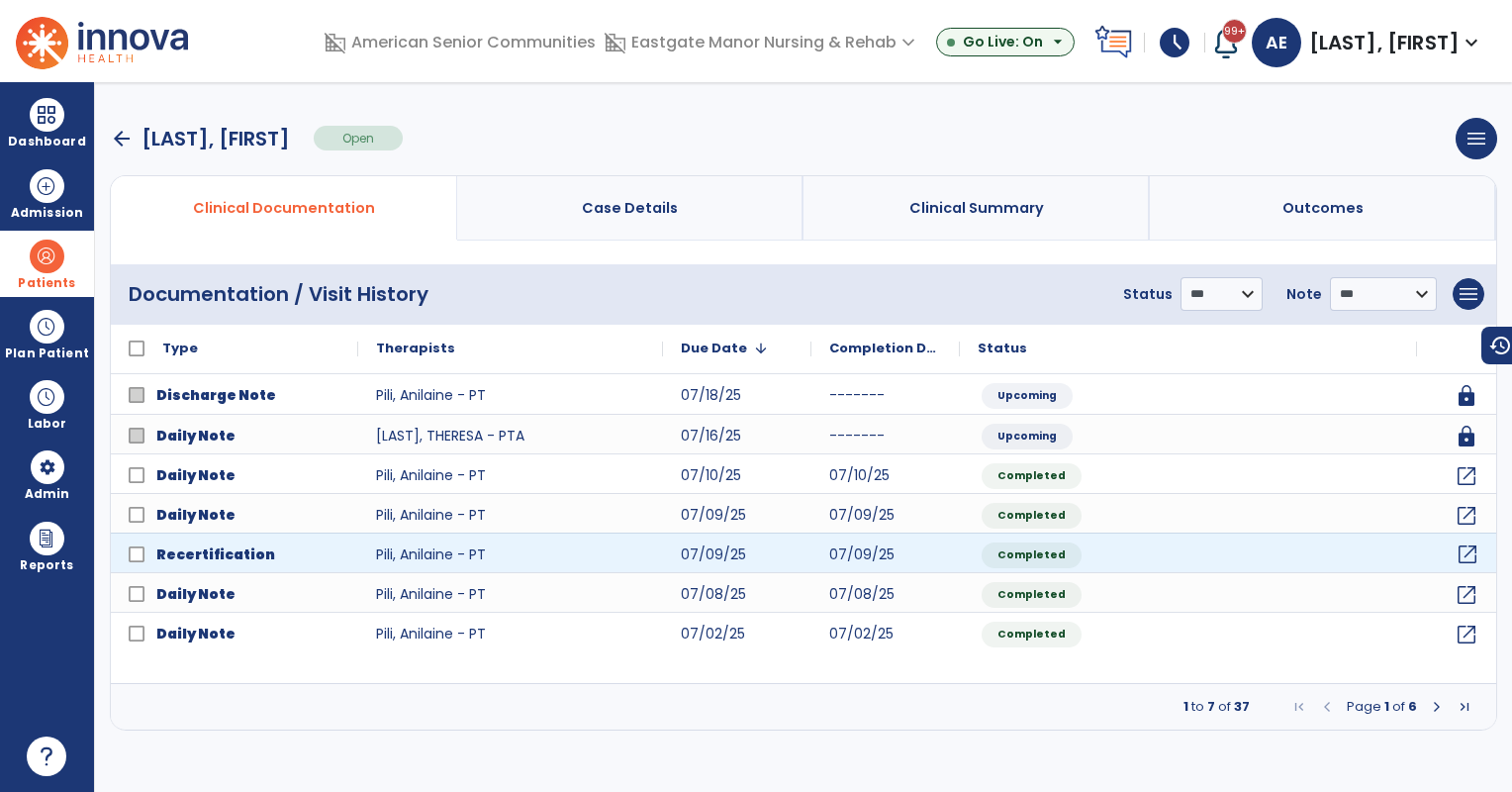 click on "open_in_new" 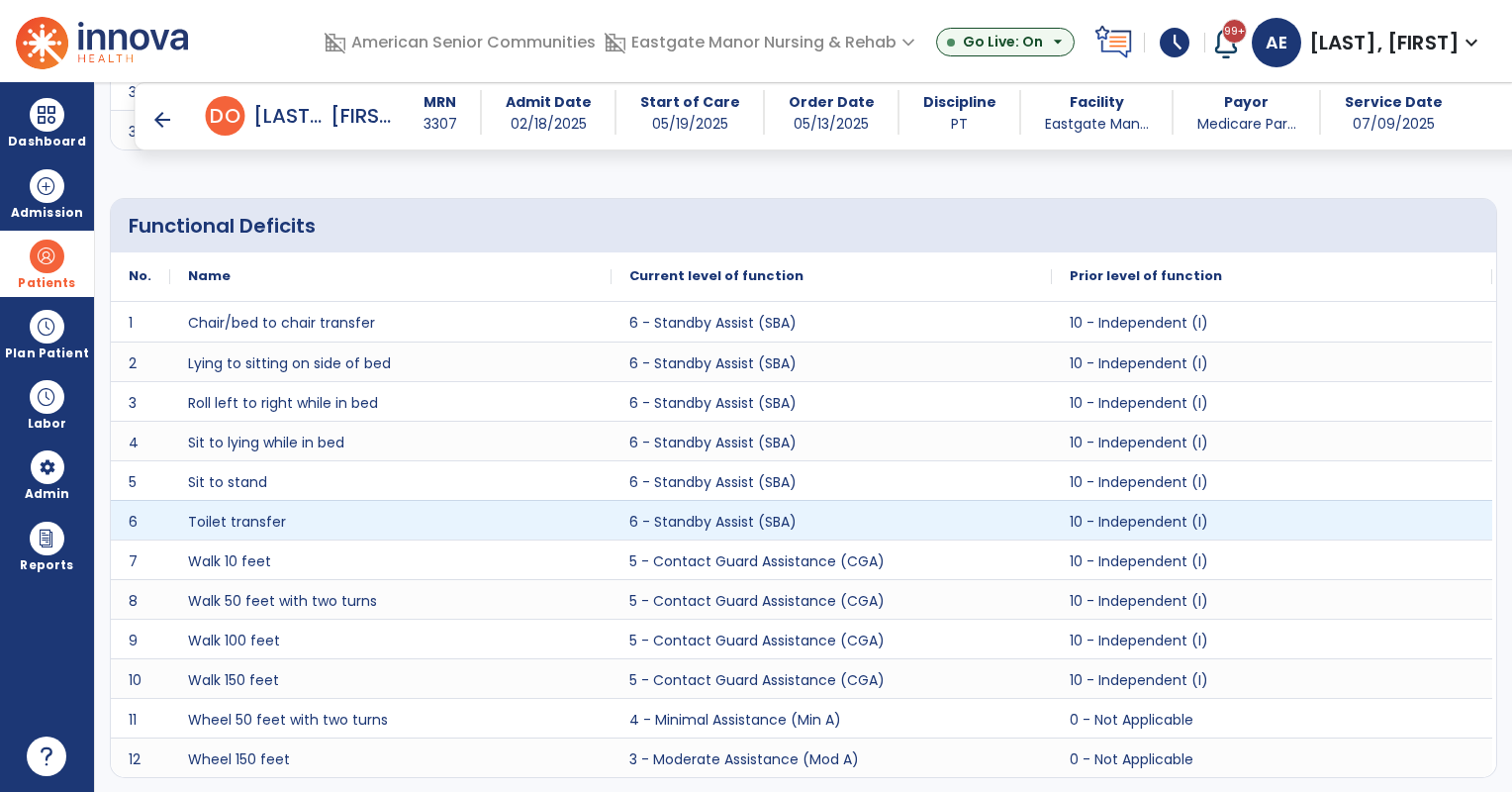 scroll, scrollTop: 2689, scrollLeft: 0, axis: vertical 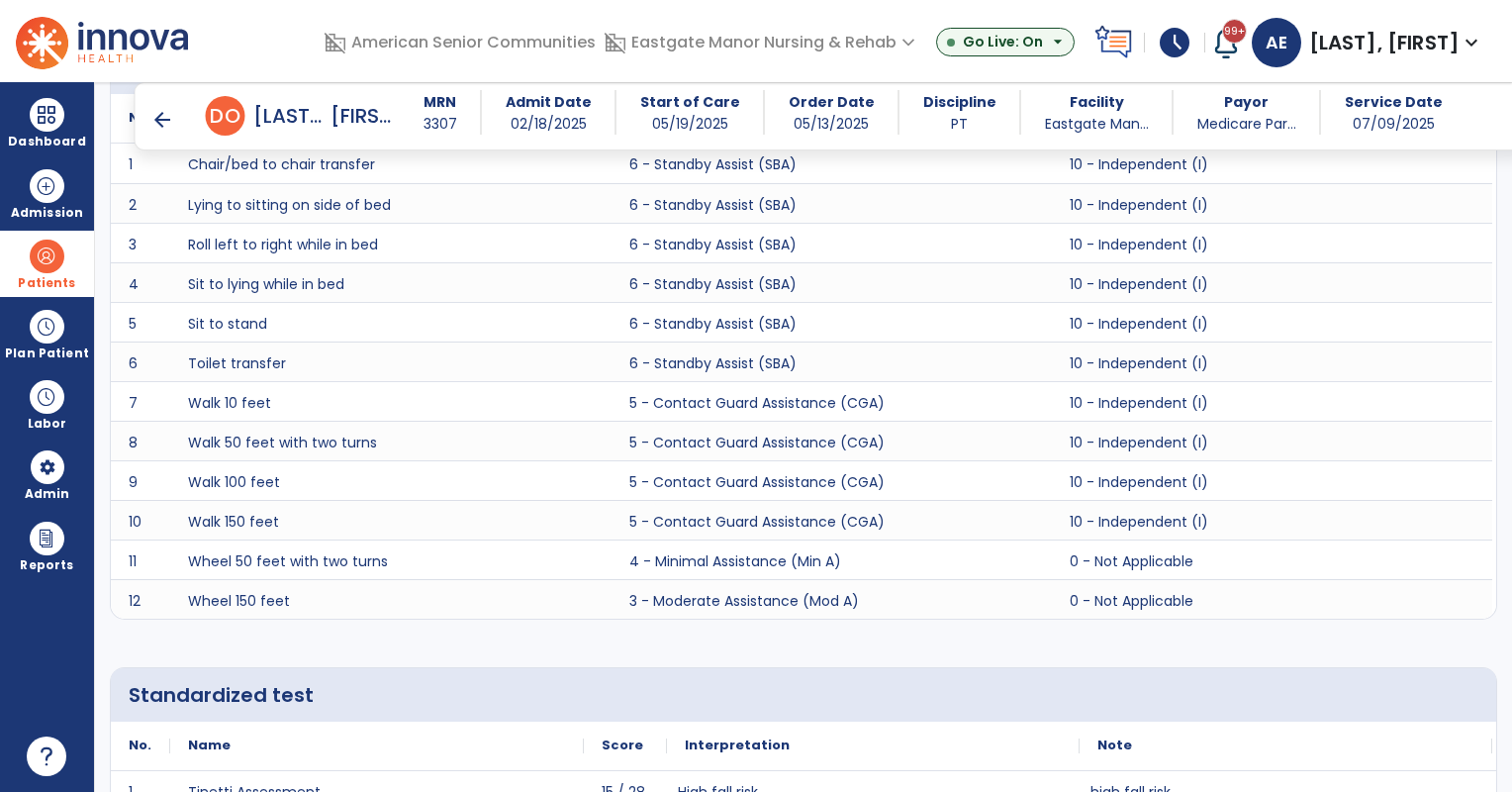 click on "arrow_back" at bounding box center (162, 120) 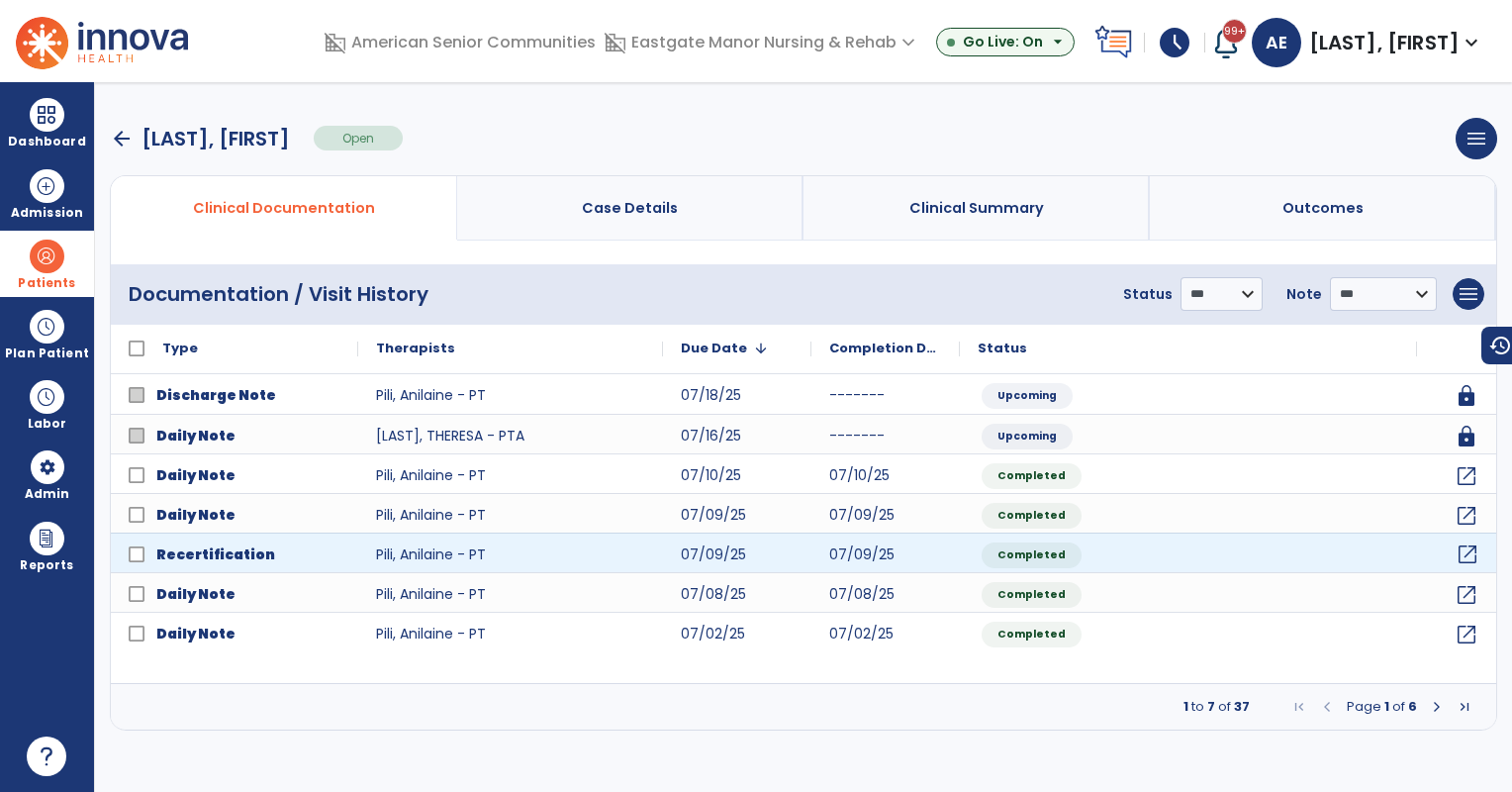 click on "open_in_new" 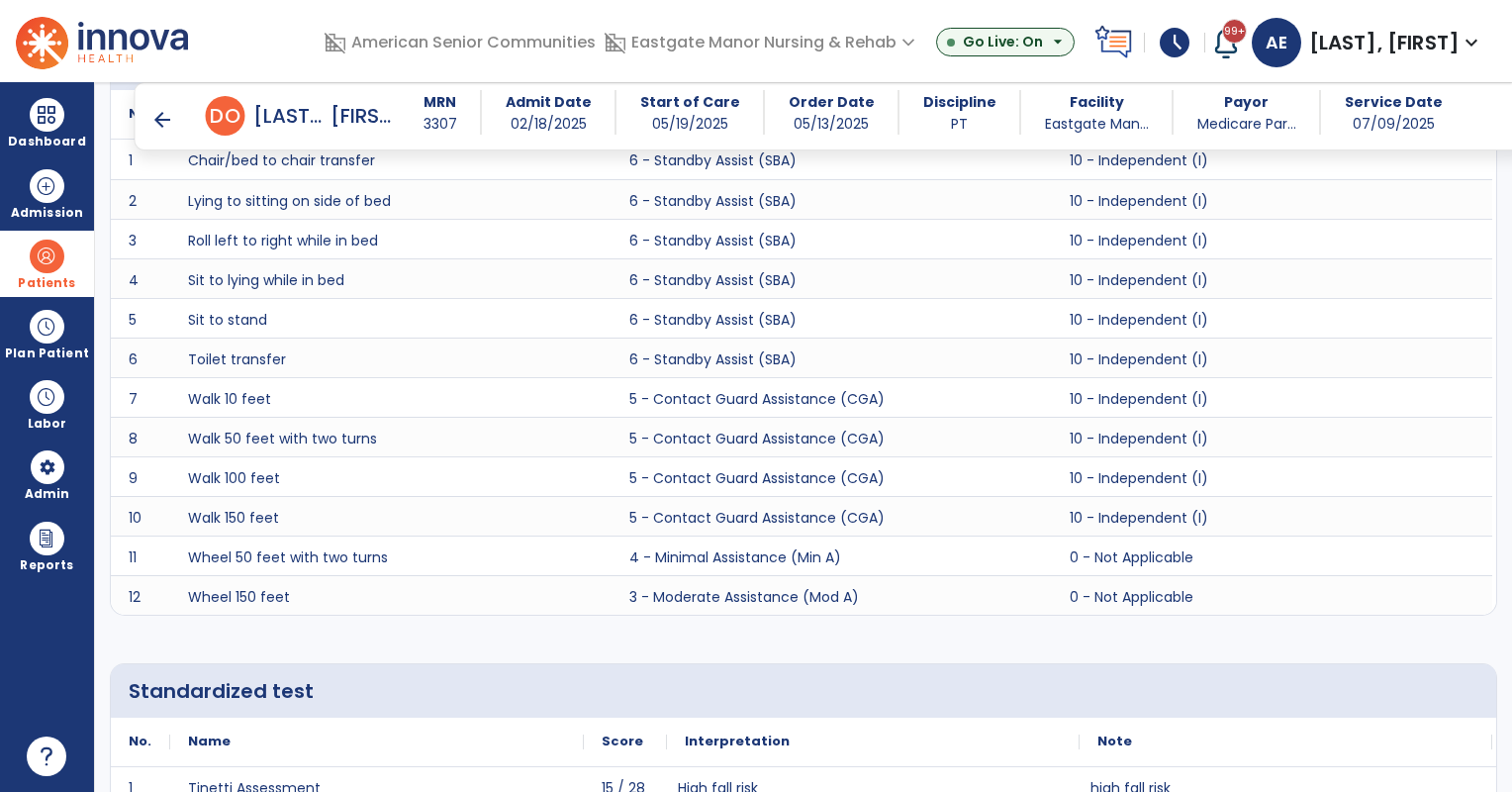 scroll, scrollTop: 2695, scrollLeft: 0, axis: vertical 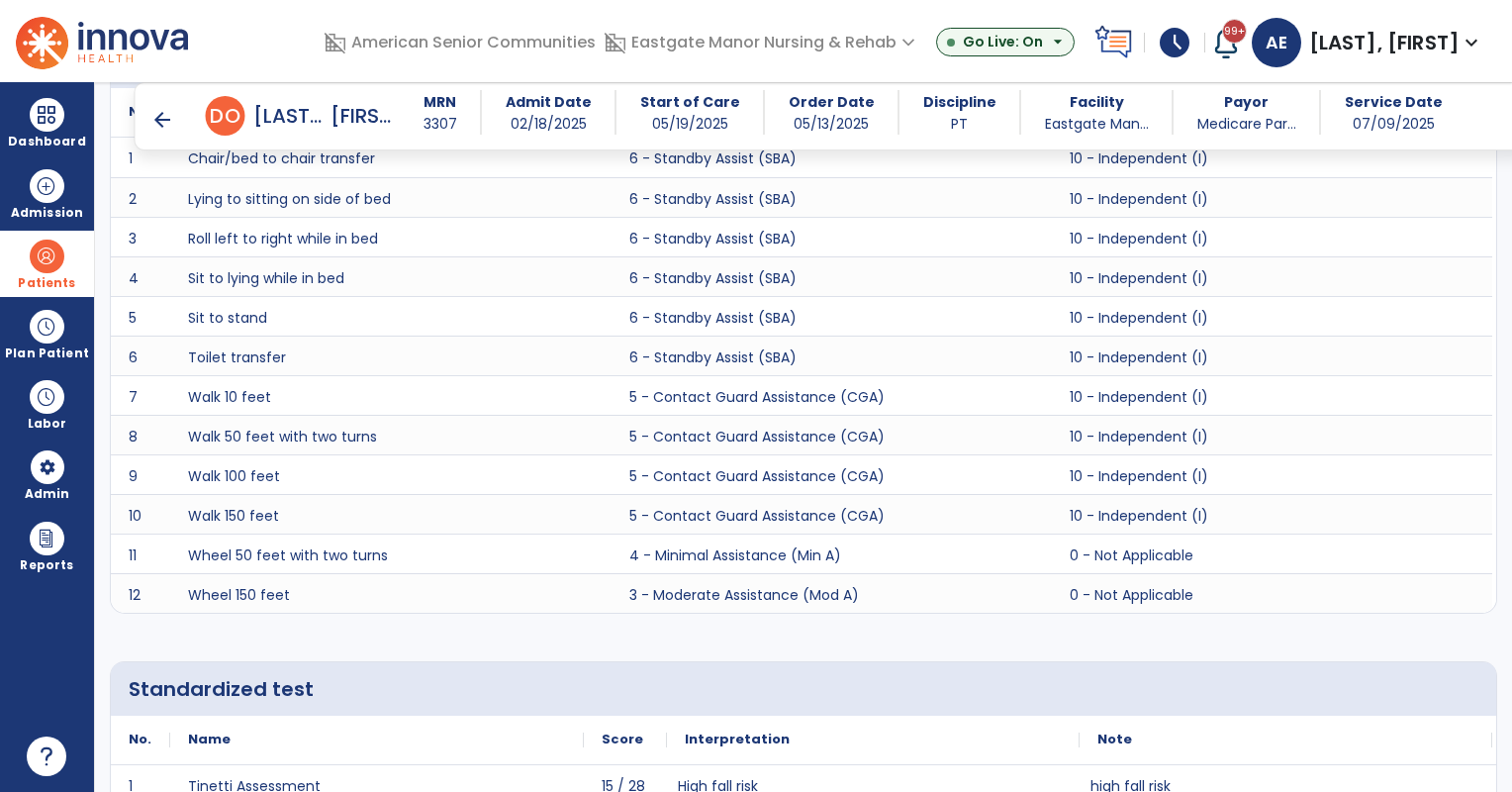 click on "arrow_back" at bounding box center (162, 120) 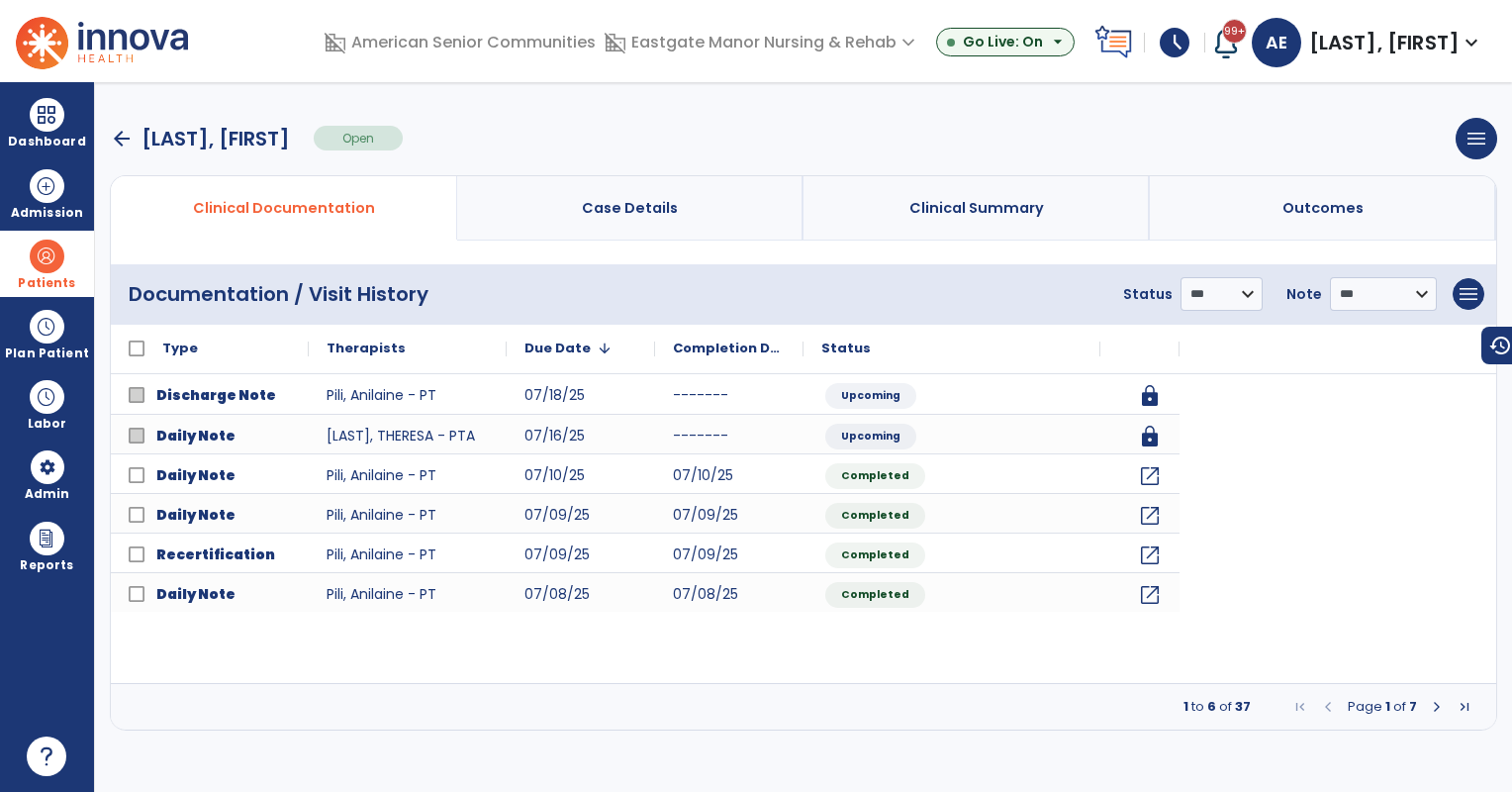 scroll, scrollTop: 0, scrollLeft: 0, axis: both 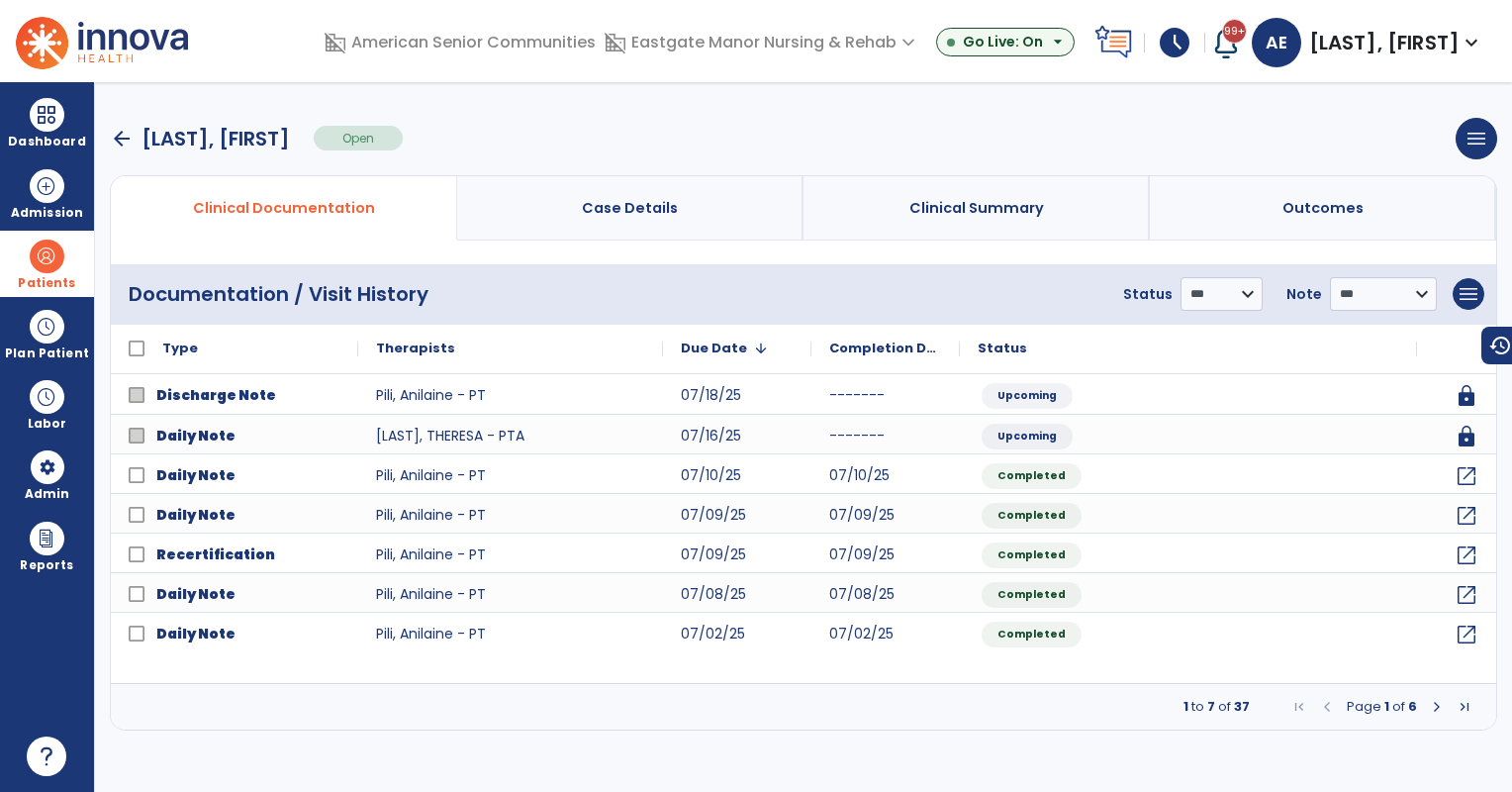 click at bounding box center (1437, 707) 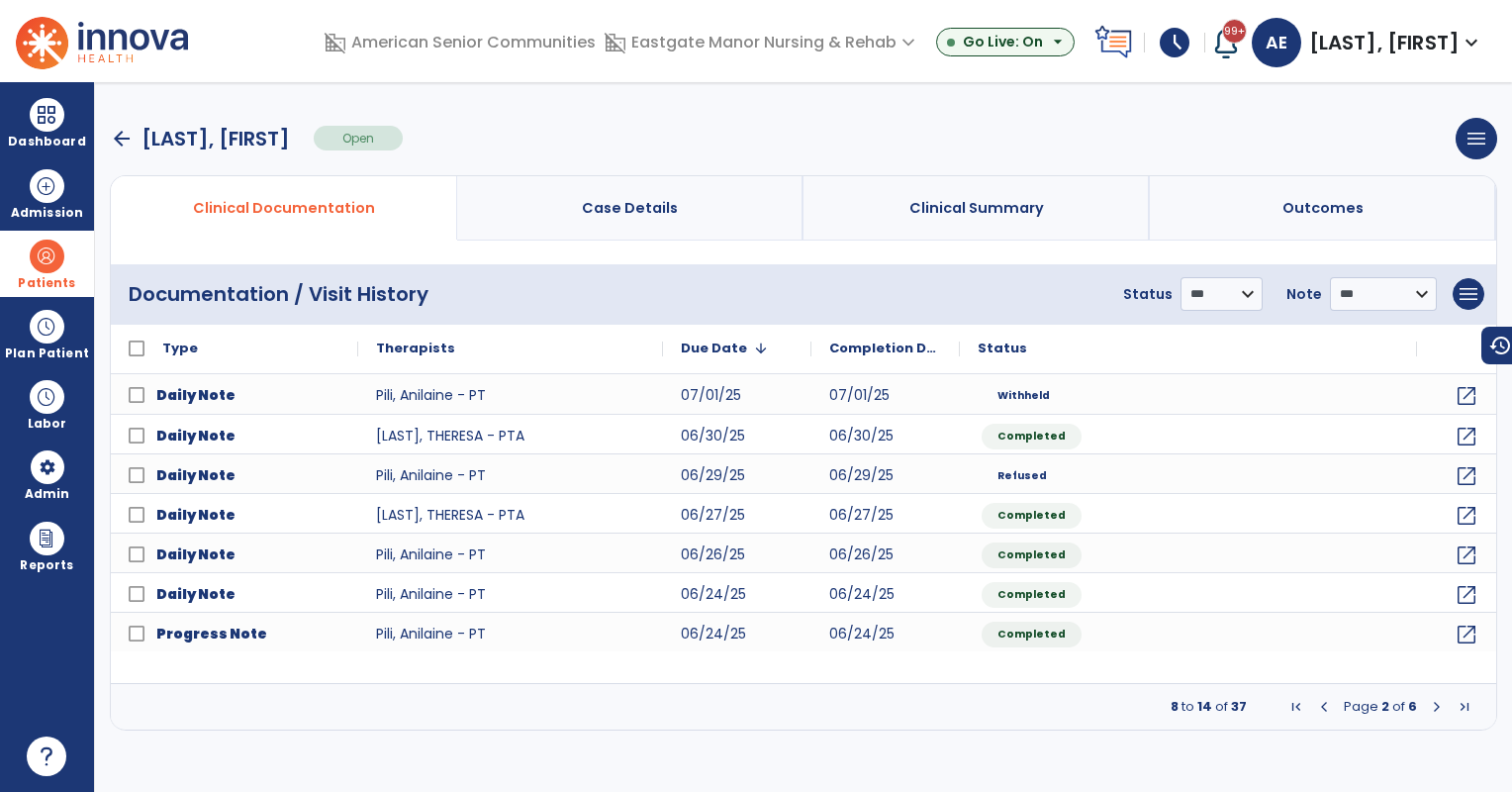 click at bounding box center [1437, 707] 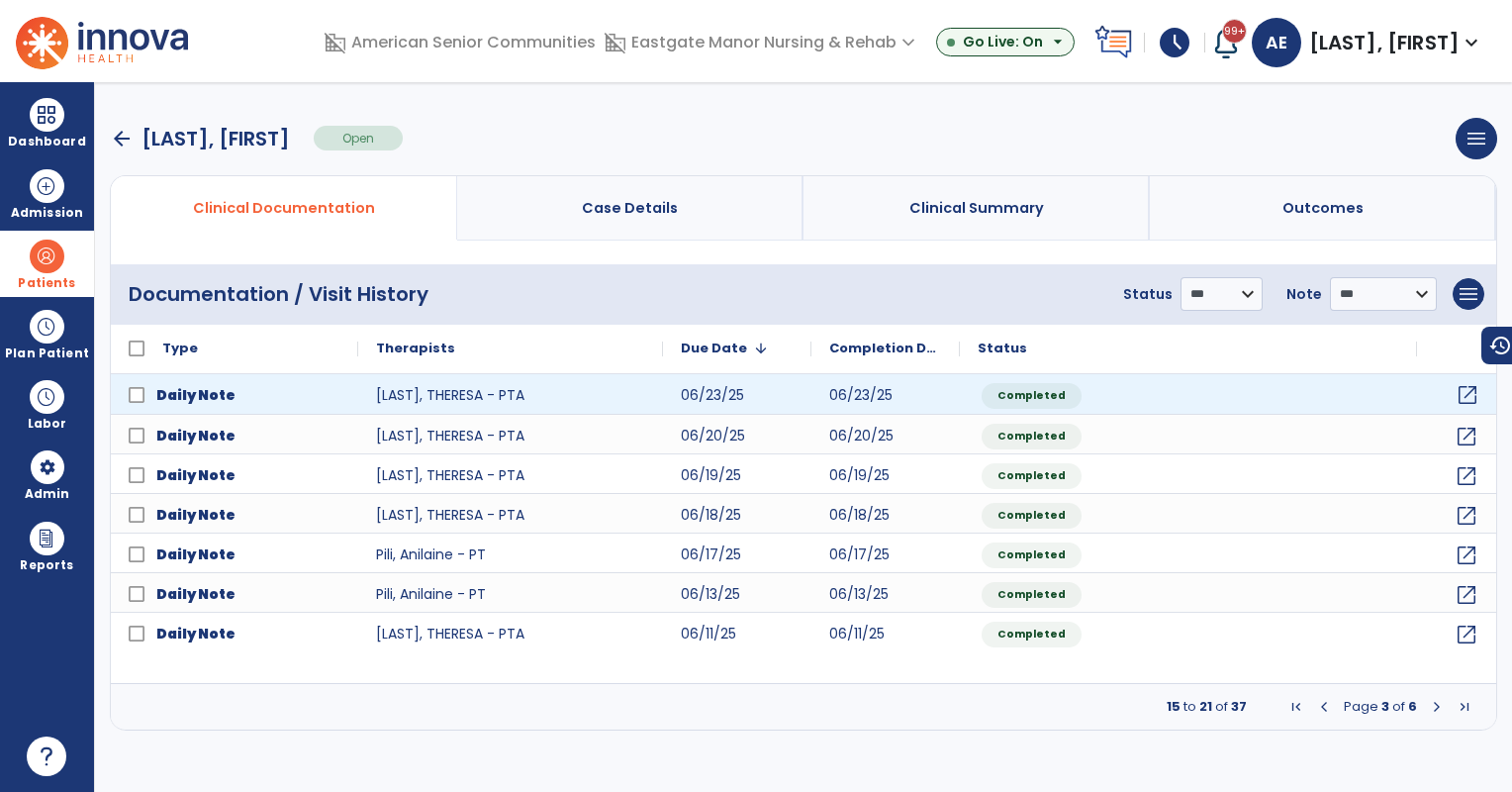 click on "open_in_new" 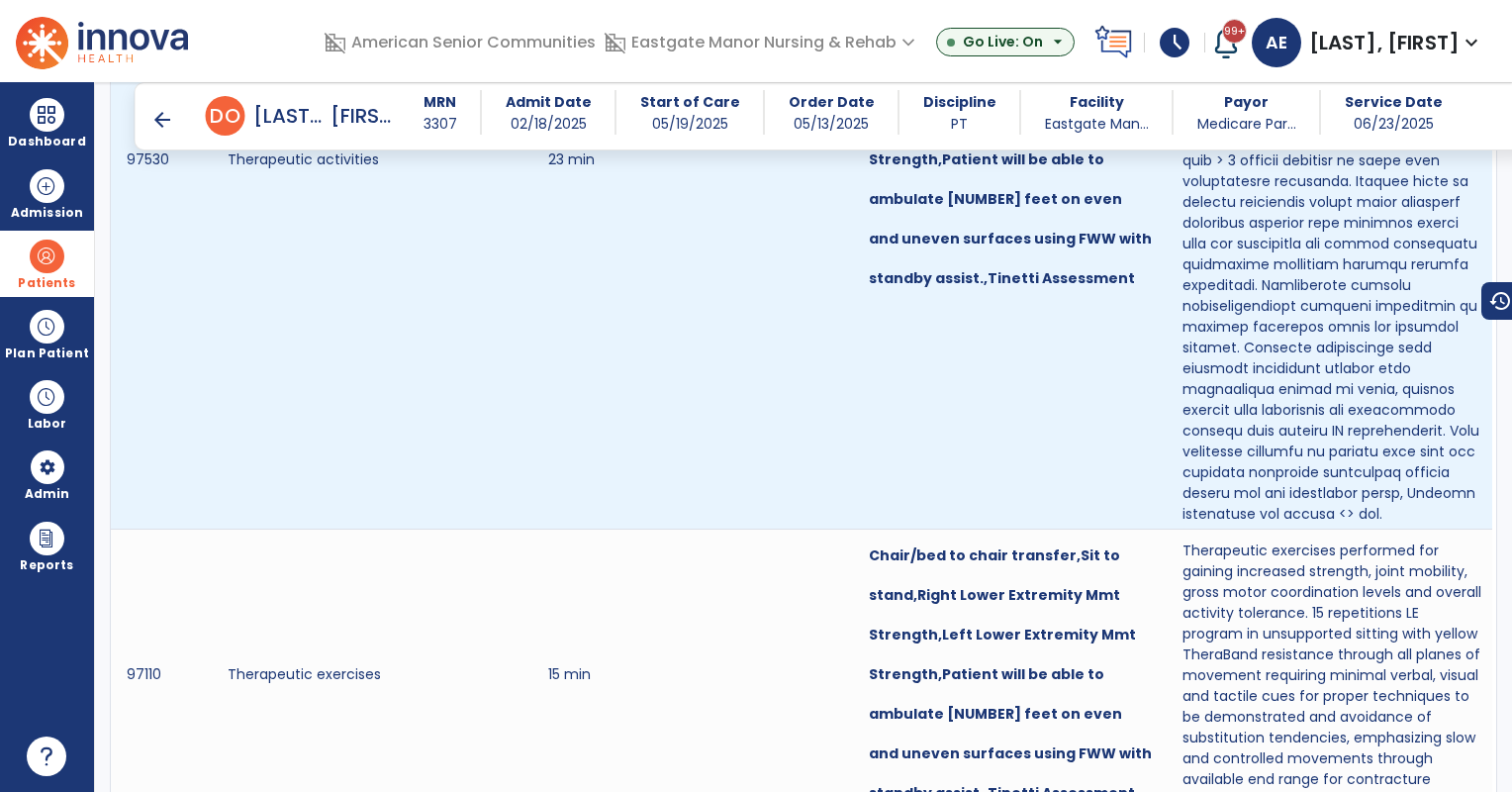 scroll, scrollTop: 1754, scrollLeft: 0, axis: vertical 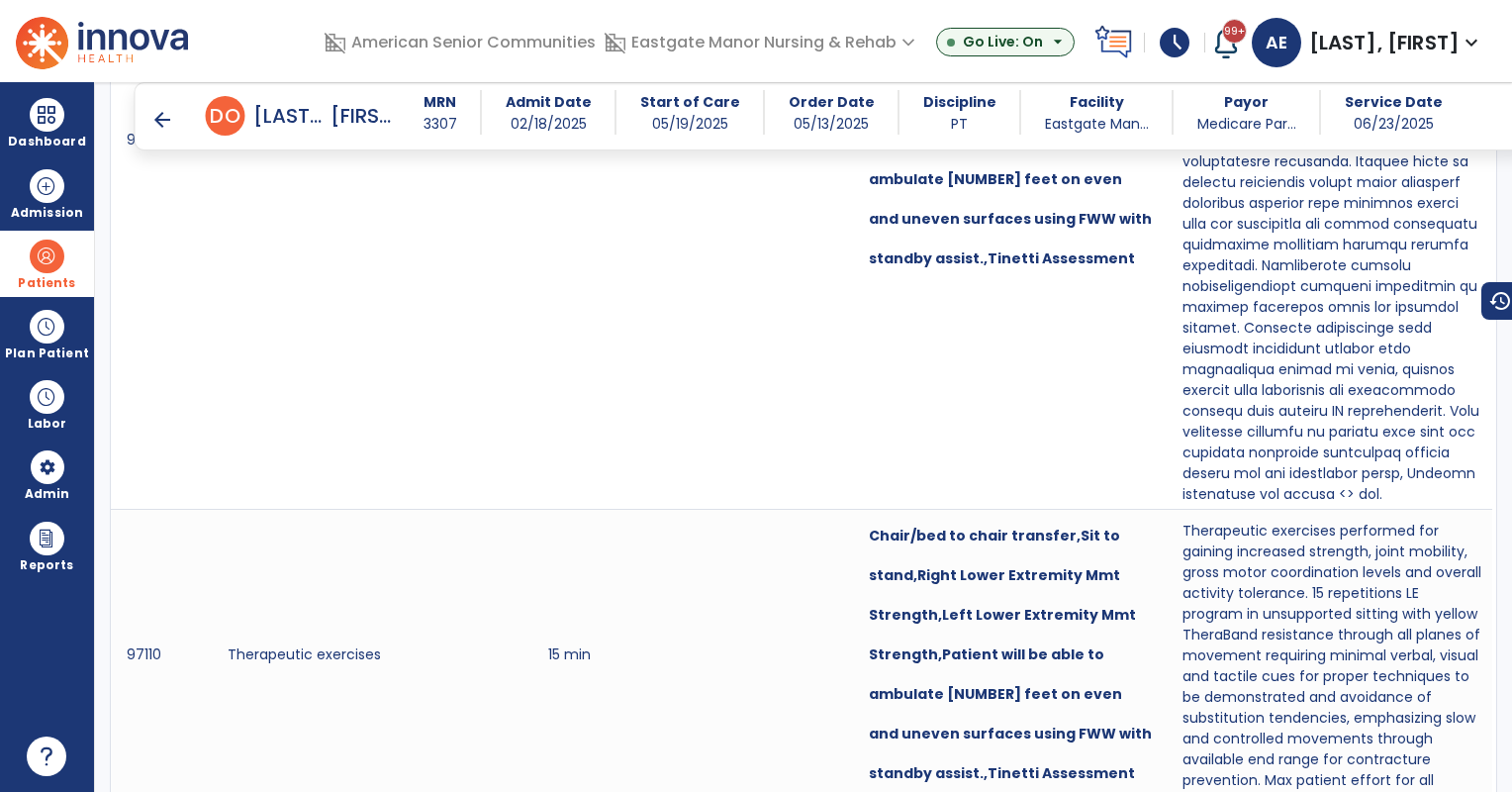 click on "arrow_back" at bounding box center [162, 120] 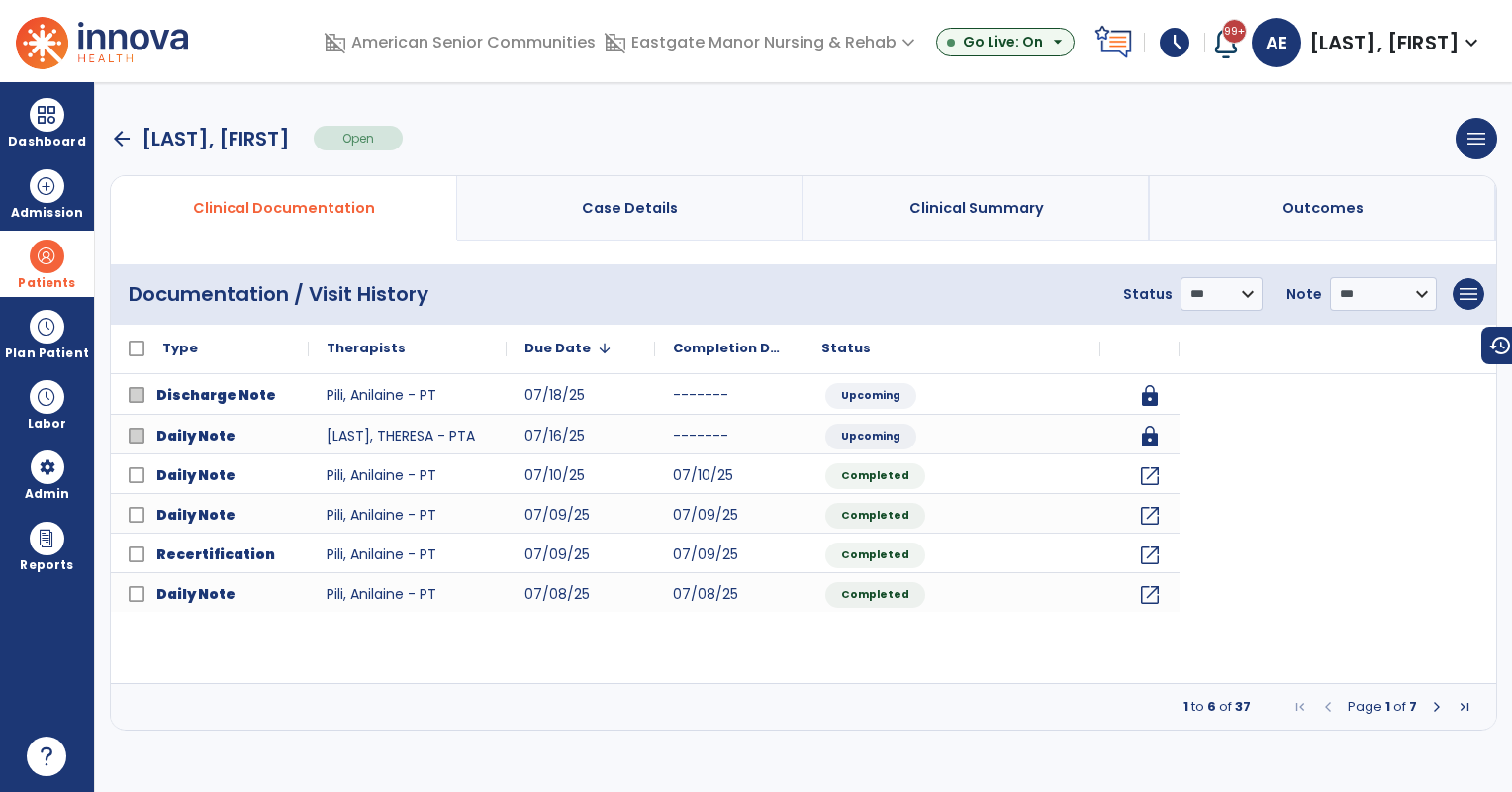 scroll, scrollTop: 0, scrollLeft: 0, axis: both 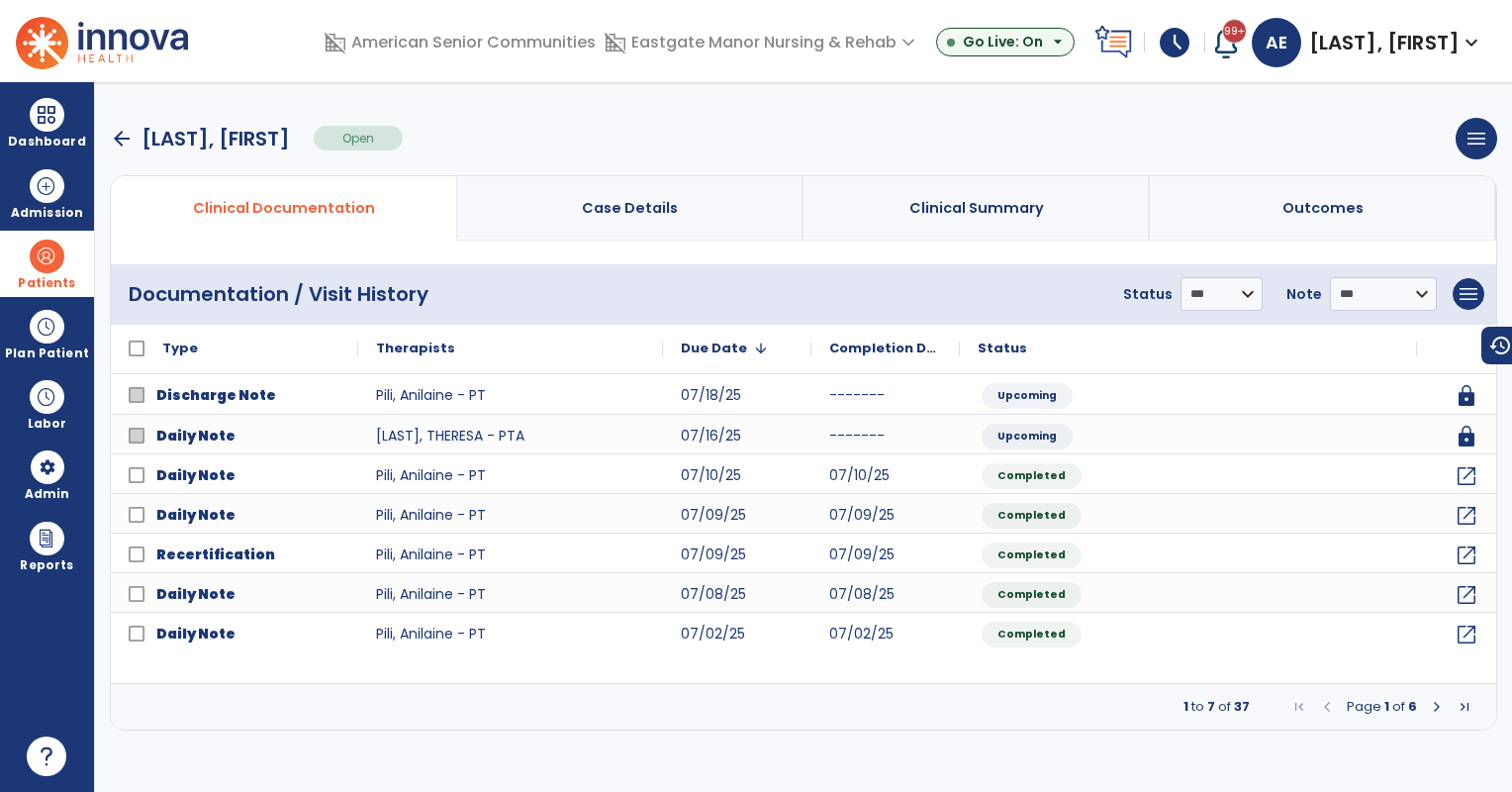 click on "arrow_back [FIRST] [LAST] Open menu Edit Therapy Case Delete Therapy Case Close Therapy Case" at bounding box center (803, 139) 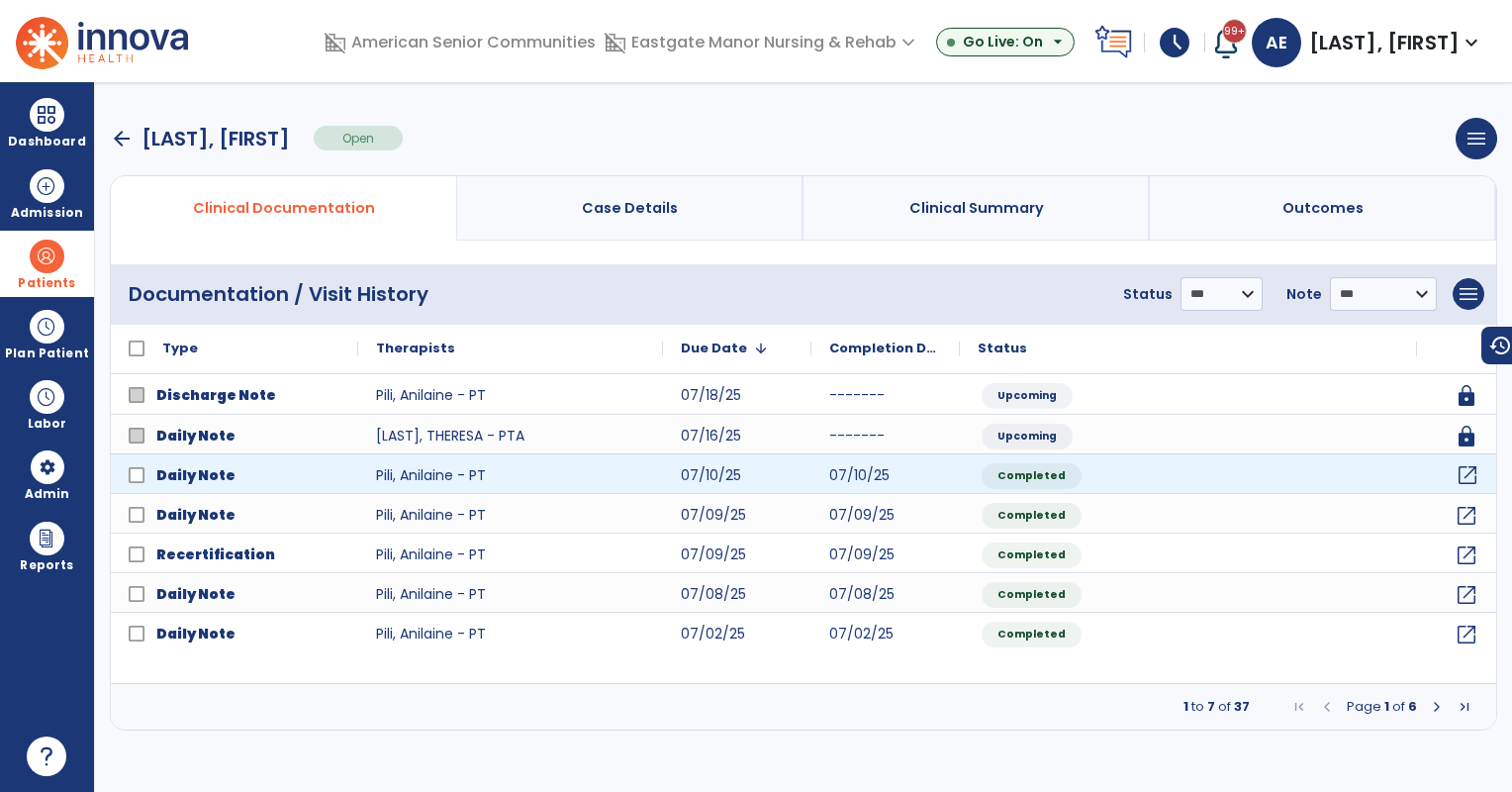 click on "open_in_new" 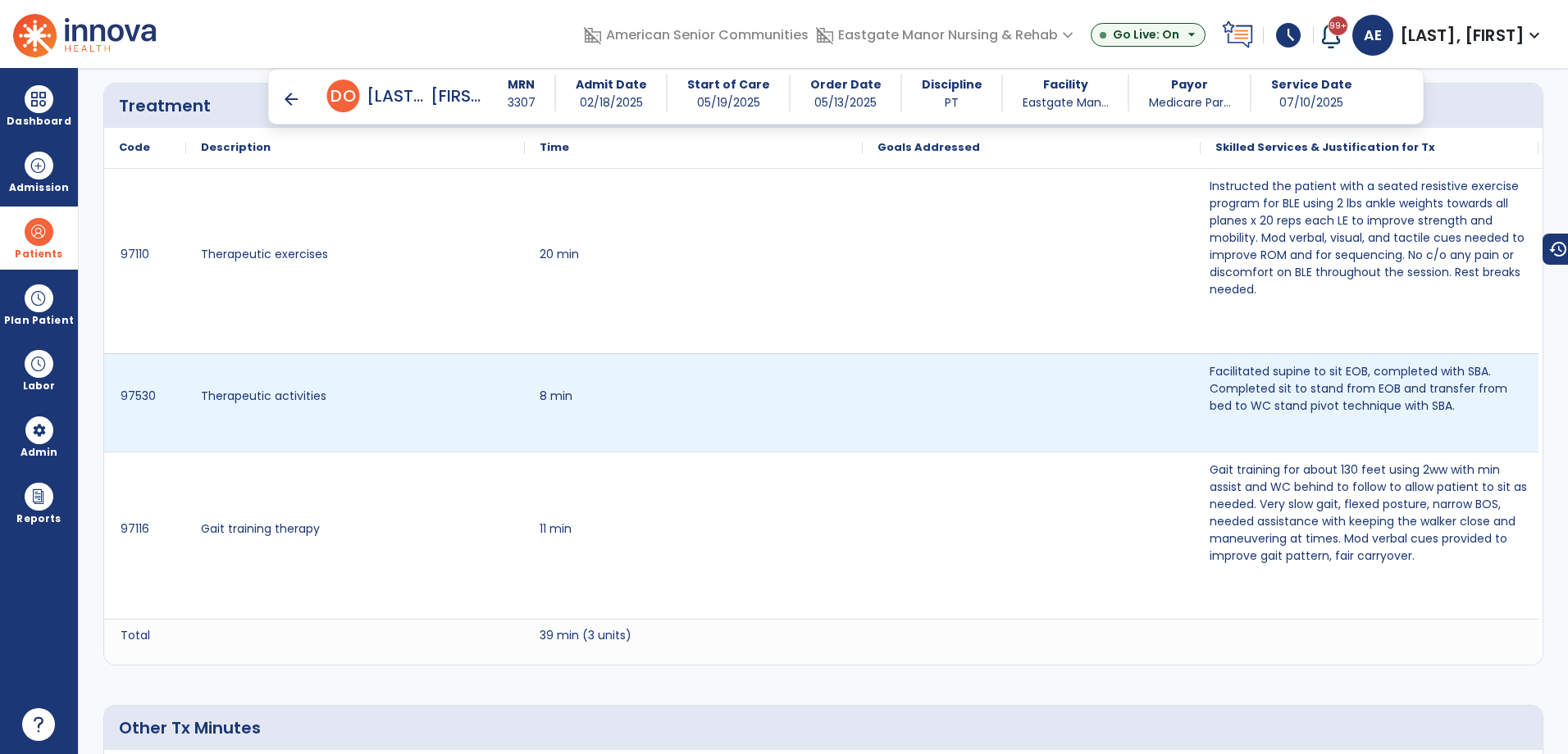 scroll, scrollTop: 1110, scrollLeft: 0, axis: vertical 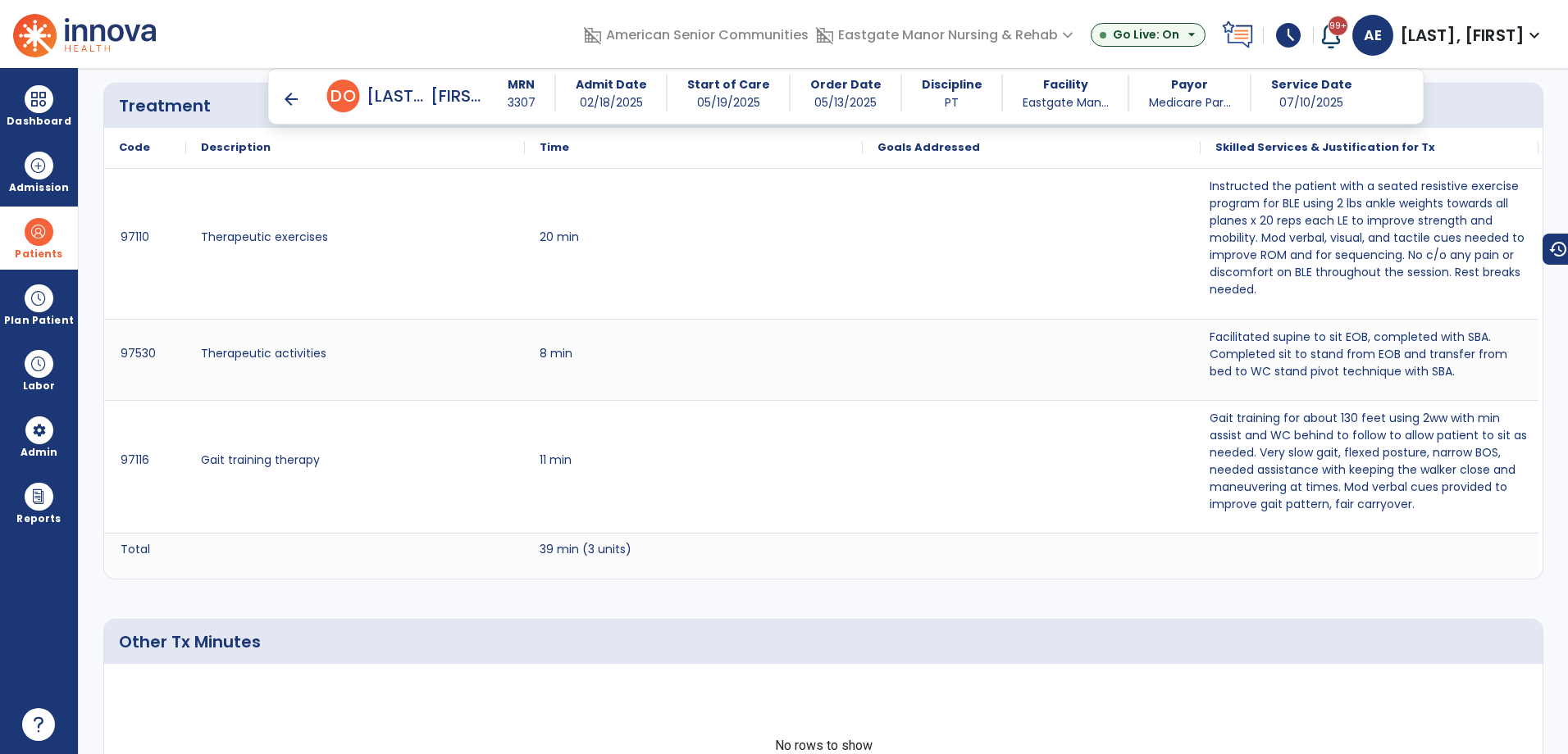 click on "arrow_back" at bounding box center (291, 99) 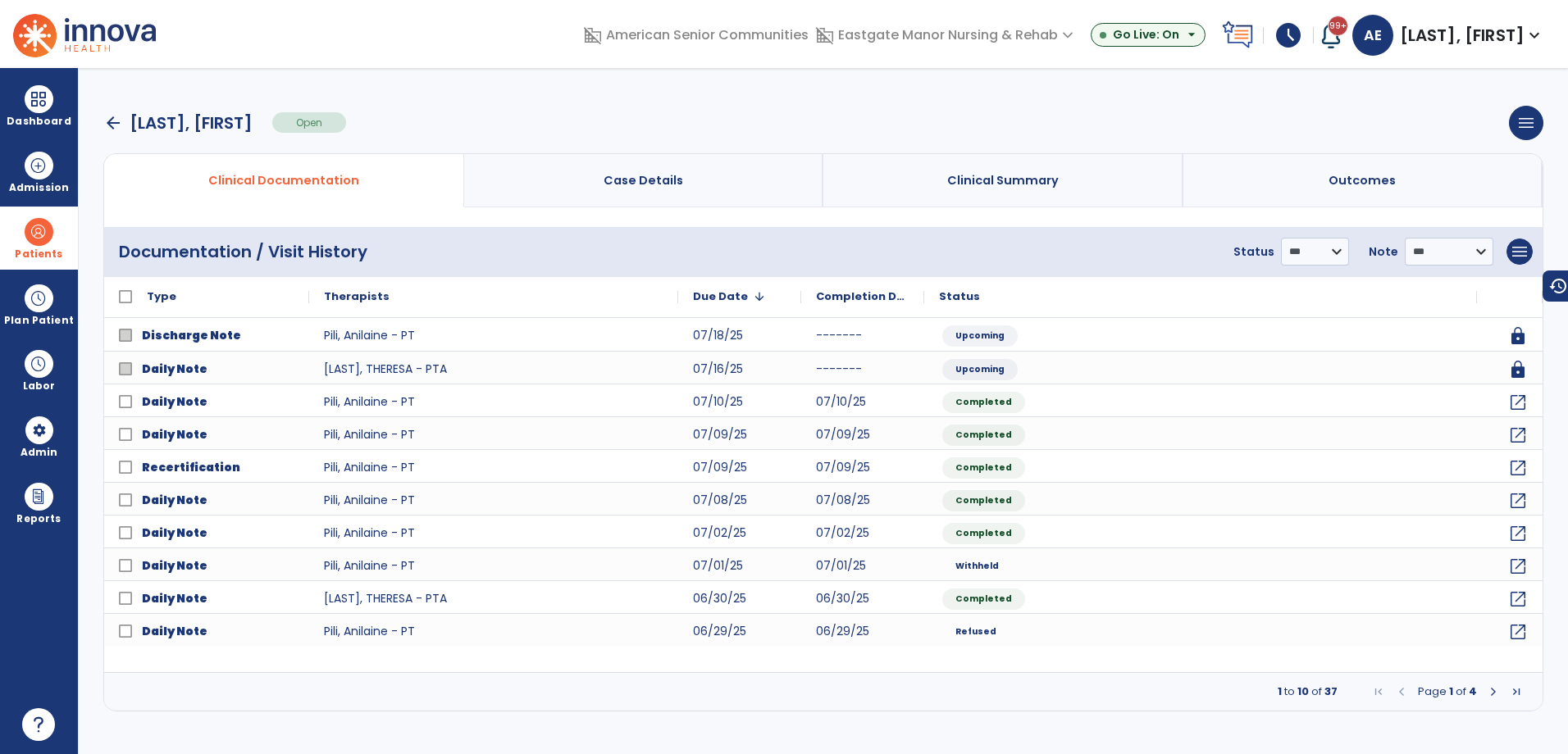 click on "arrow_back" at bounding box center (113, 123) 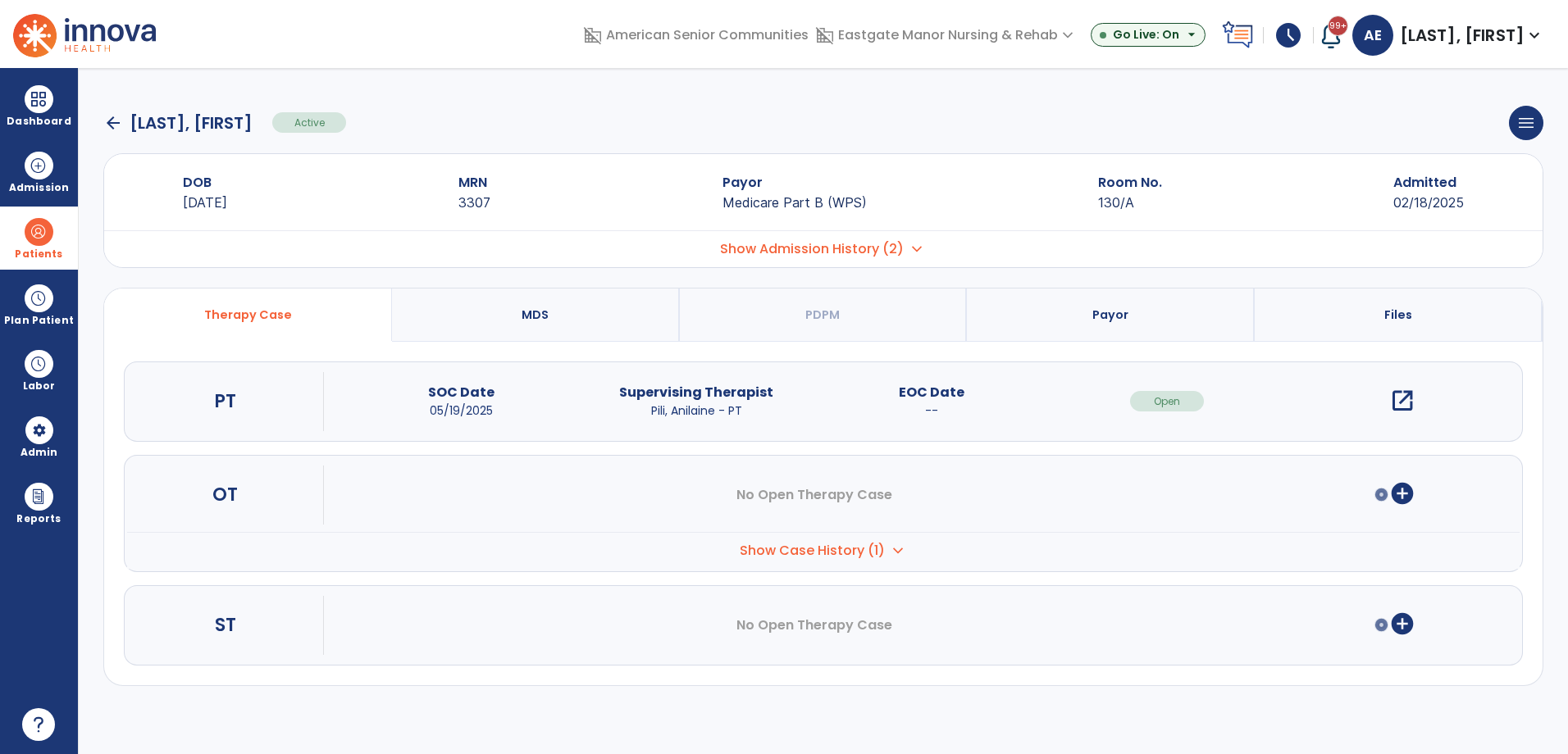 click on "arrow_back" 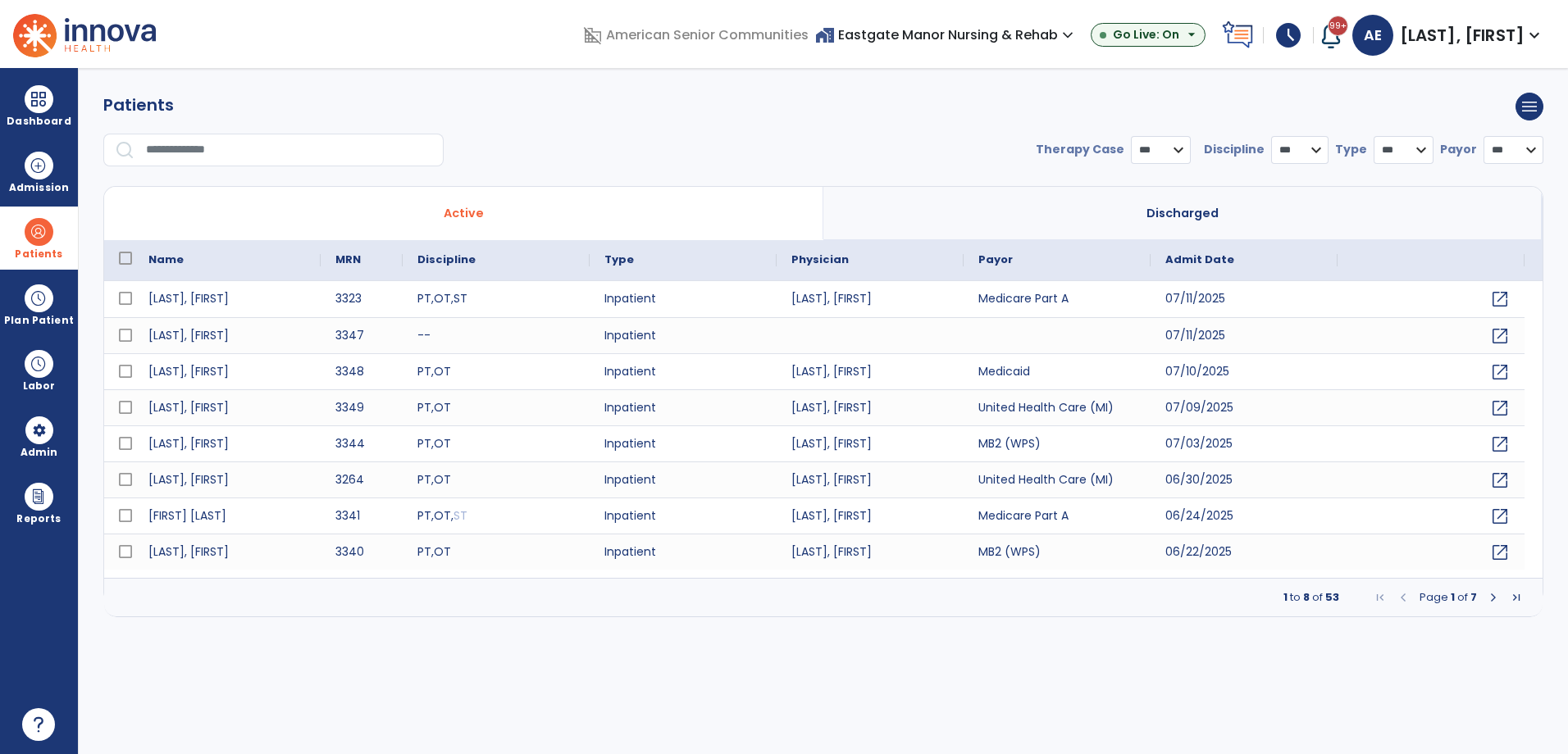 select on "***" 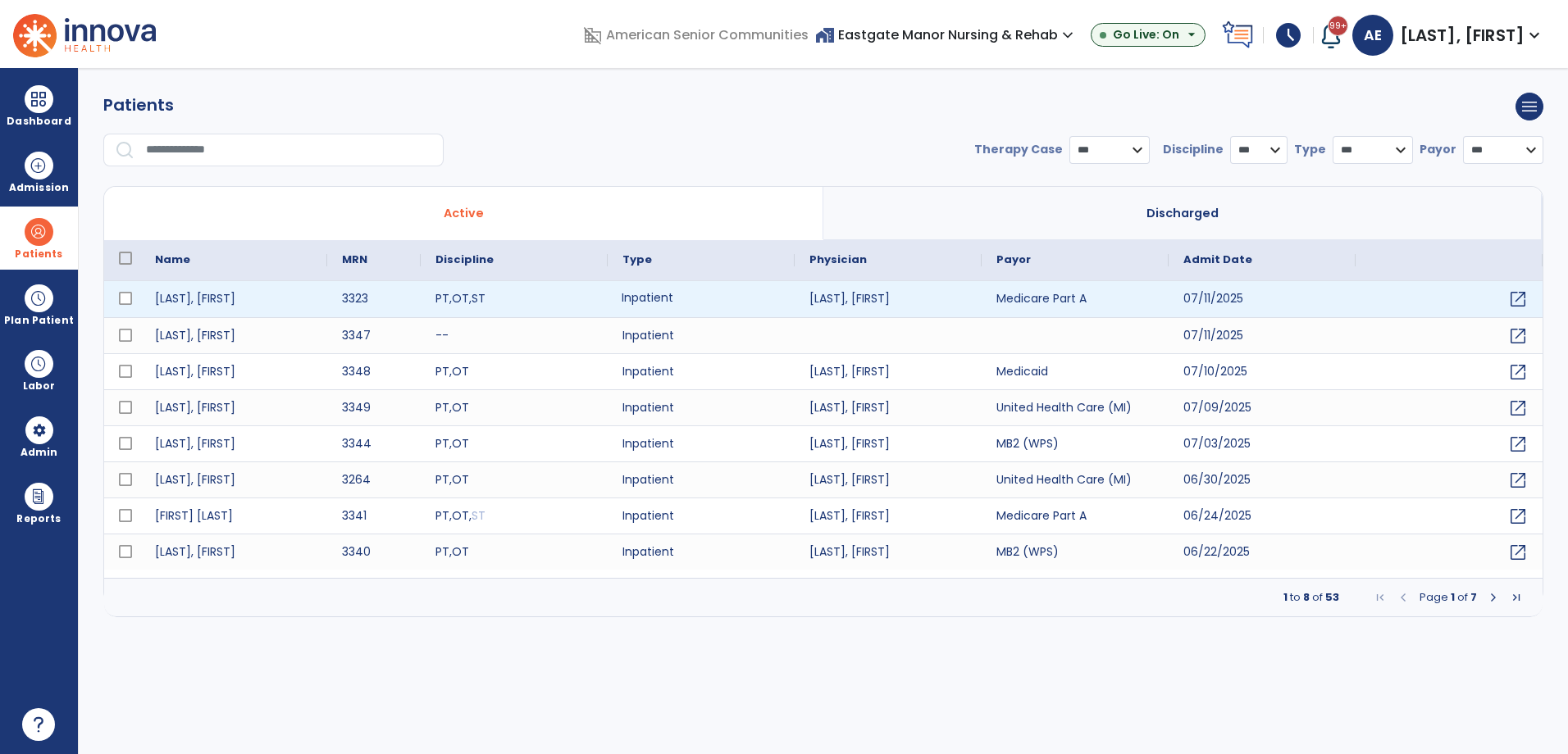 click on "Inpatient" at bounding box center (701, 299) 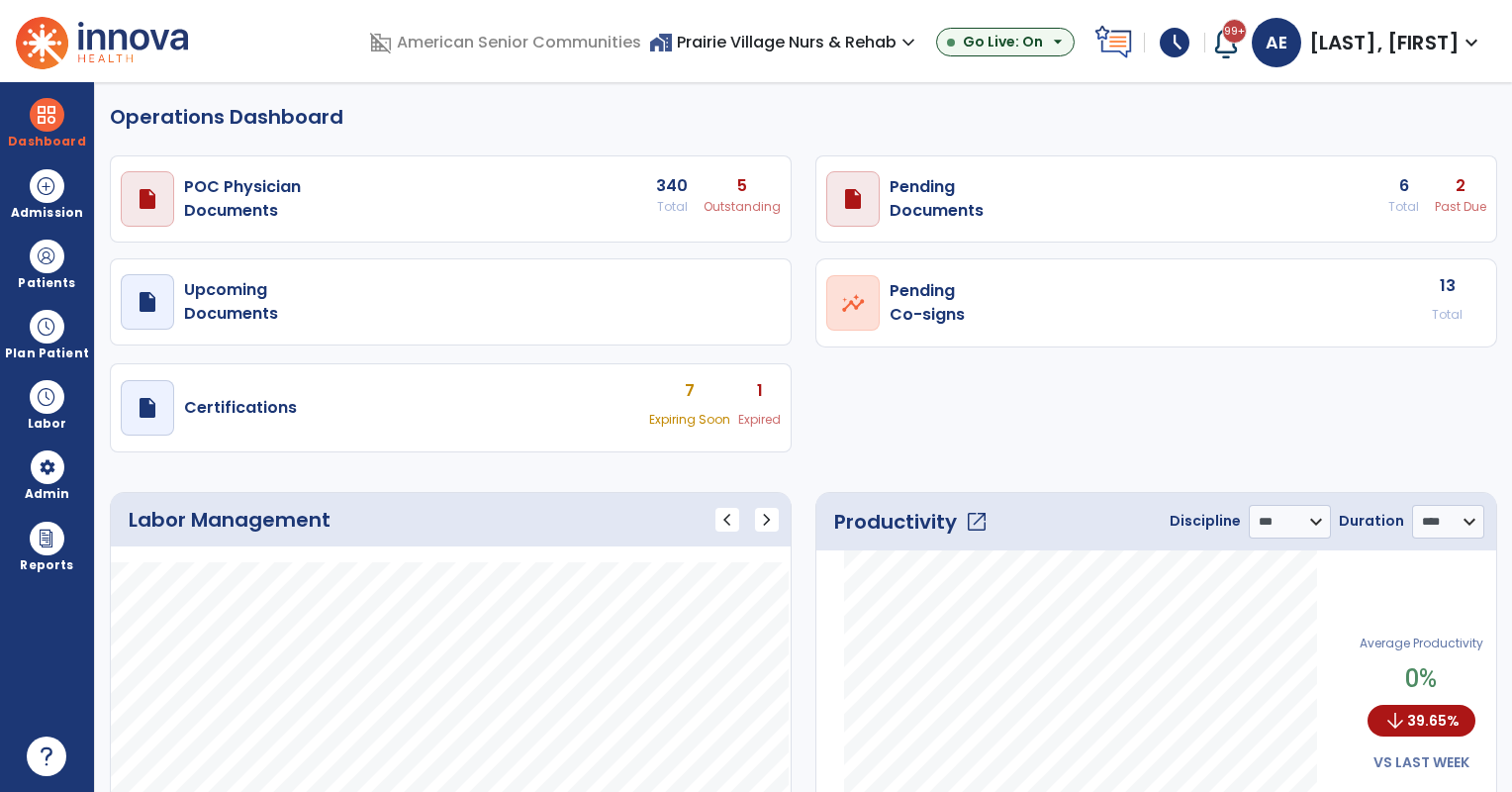 select on "***" 